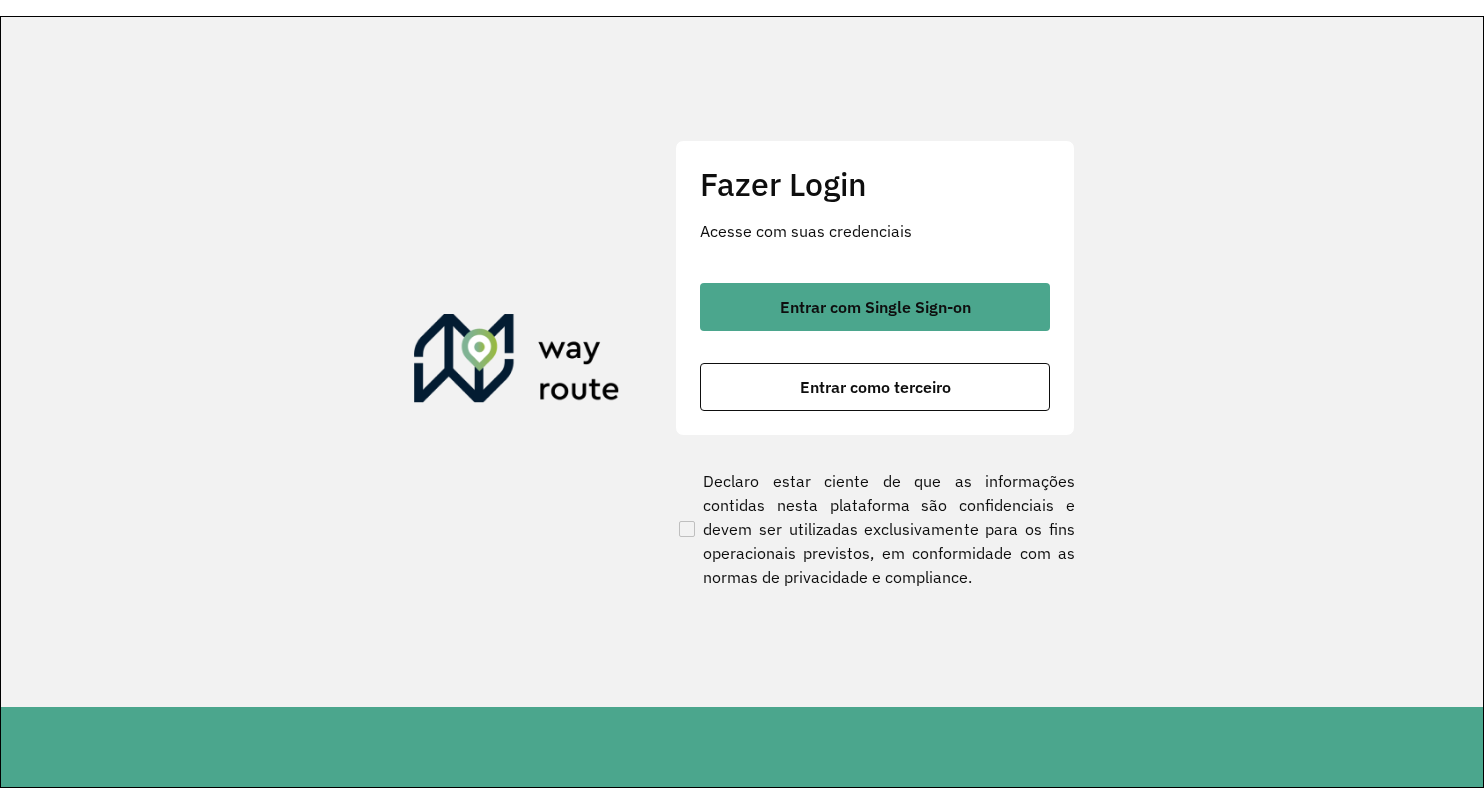 scroll, scrollTop: 0, scrollLeft: 0, axis: both 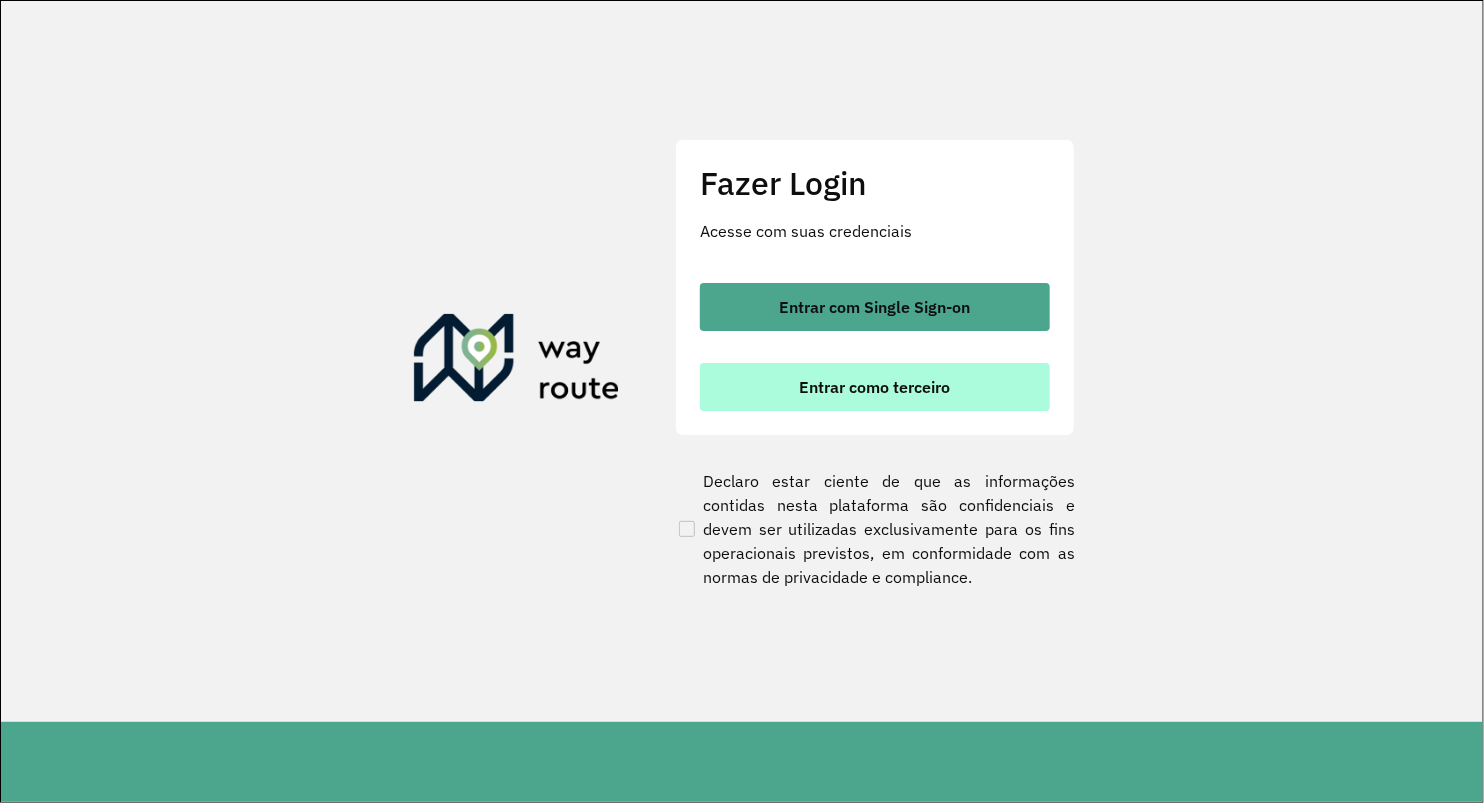 click on "Entrar como terceiro" at bounding box center [875, 387] 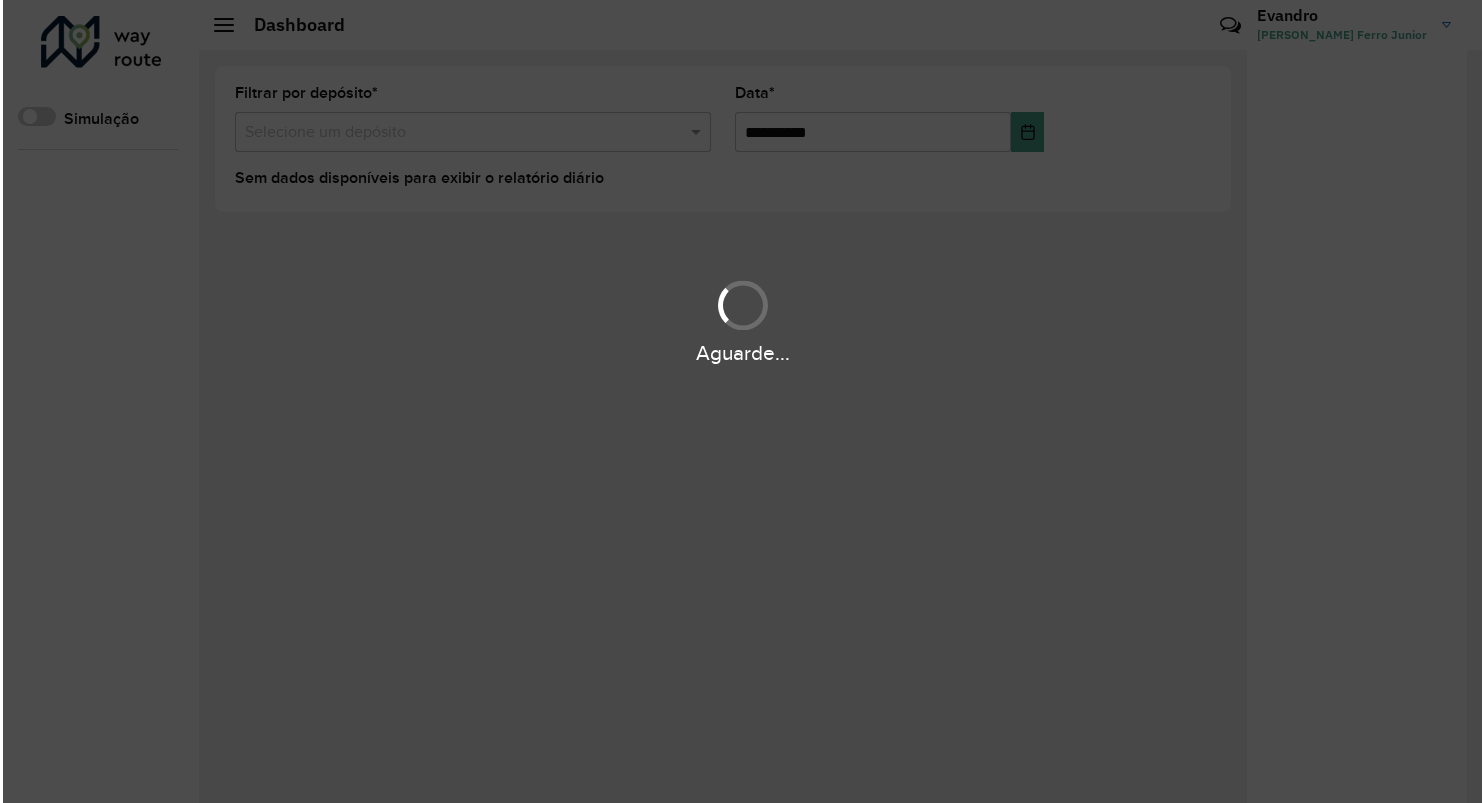 scroll, scrollTop: 0, scrollLeft: 0, axis: both 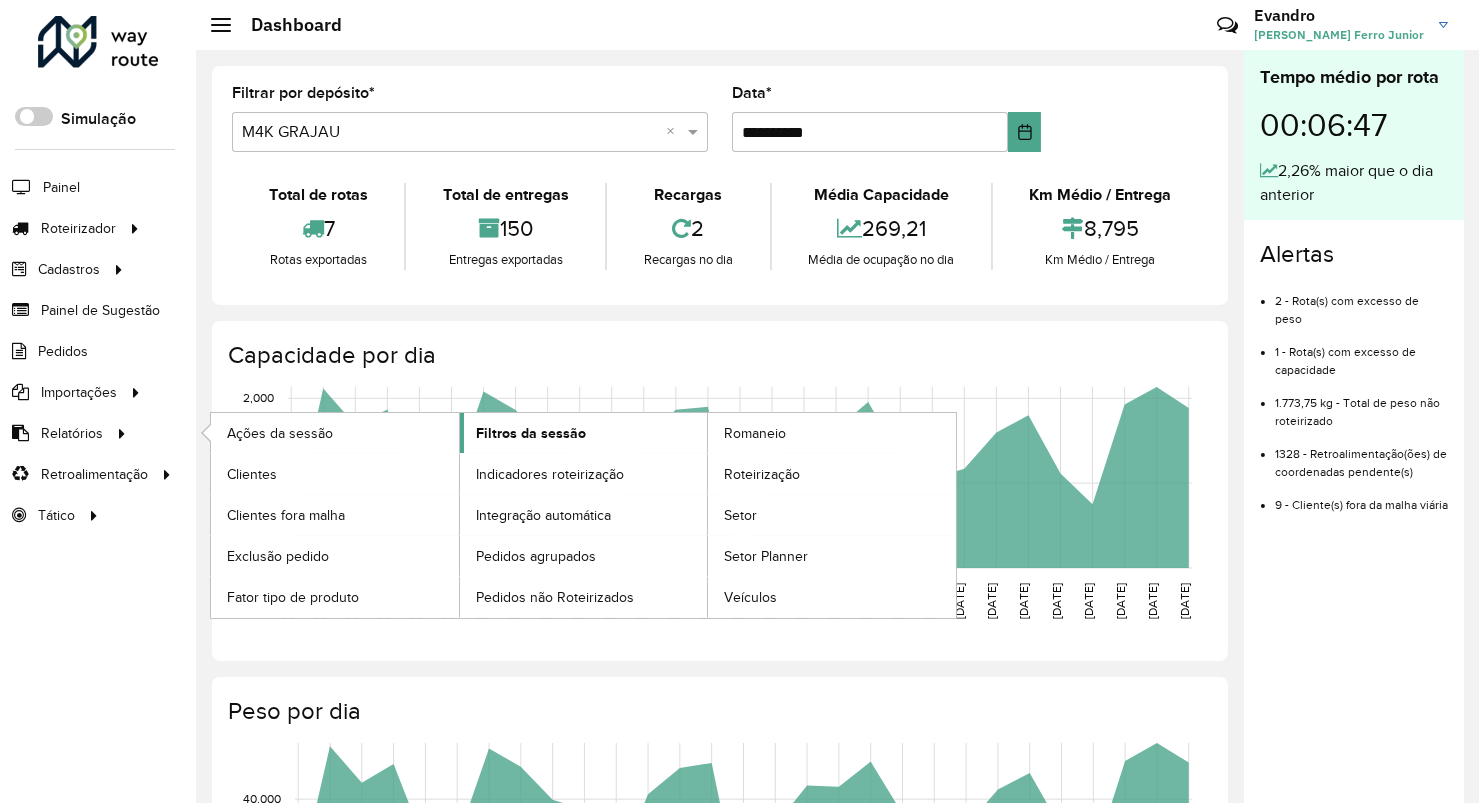 click on "Filtros da sessão" 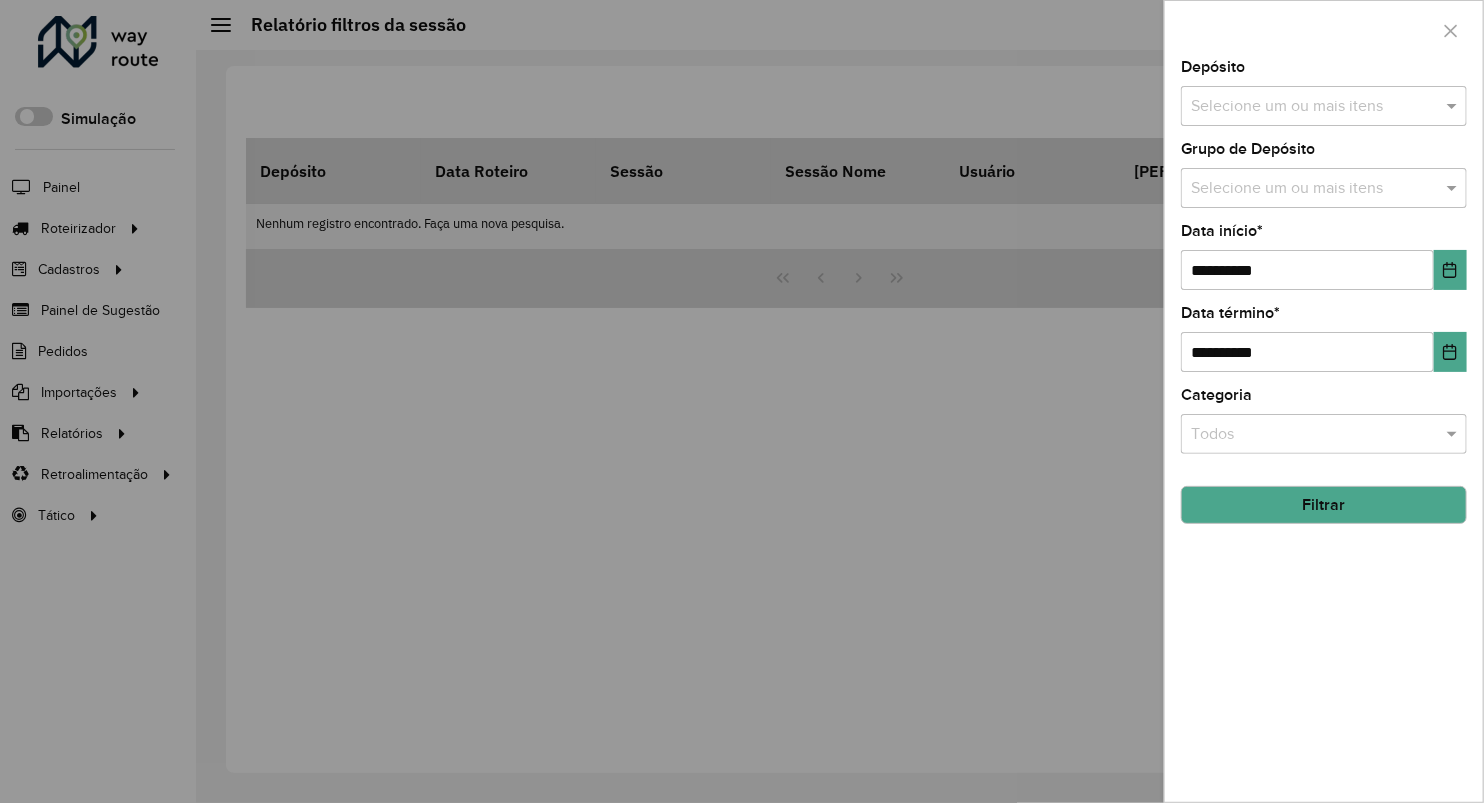click at bounding box center (1314, 107) 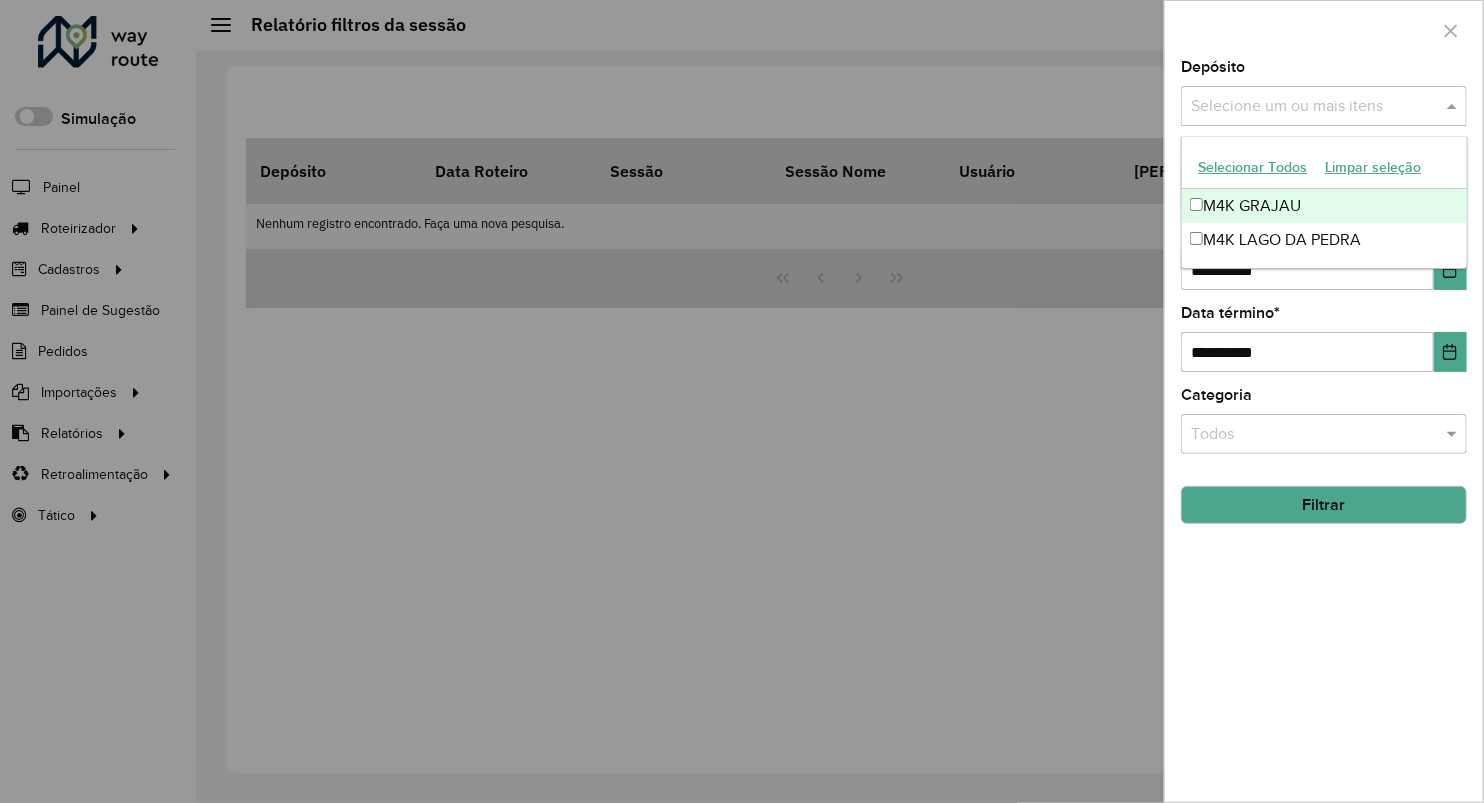 click on "M4K GRAJAU" at bounding box center (1324, 206) 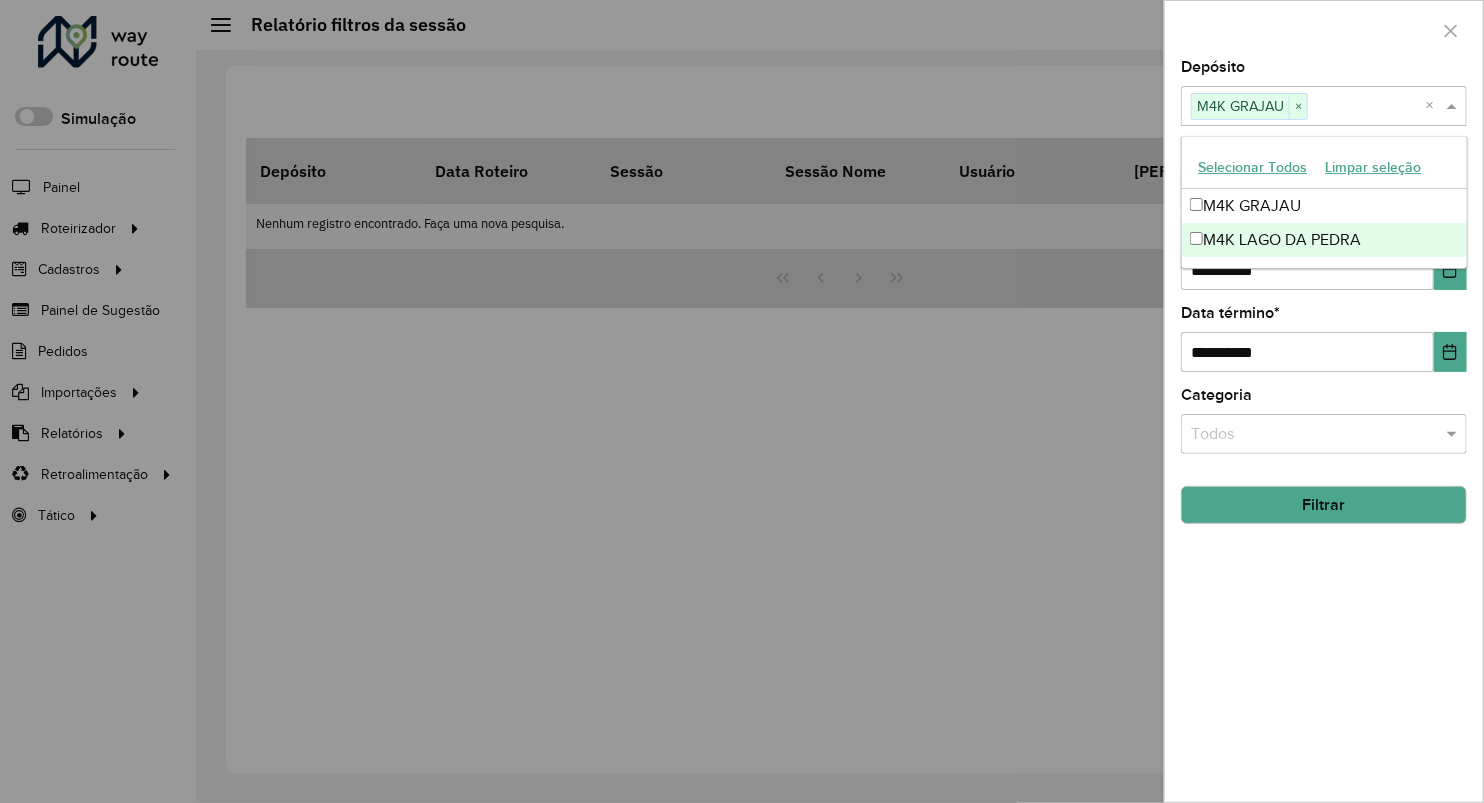 click on "M4K LAGO DA PEDRA" at bounding box center [1324, 240] 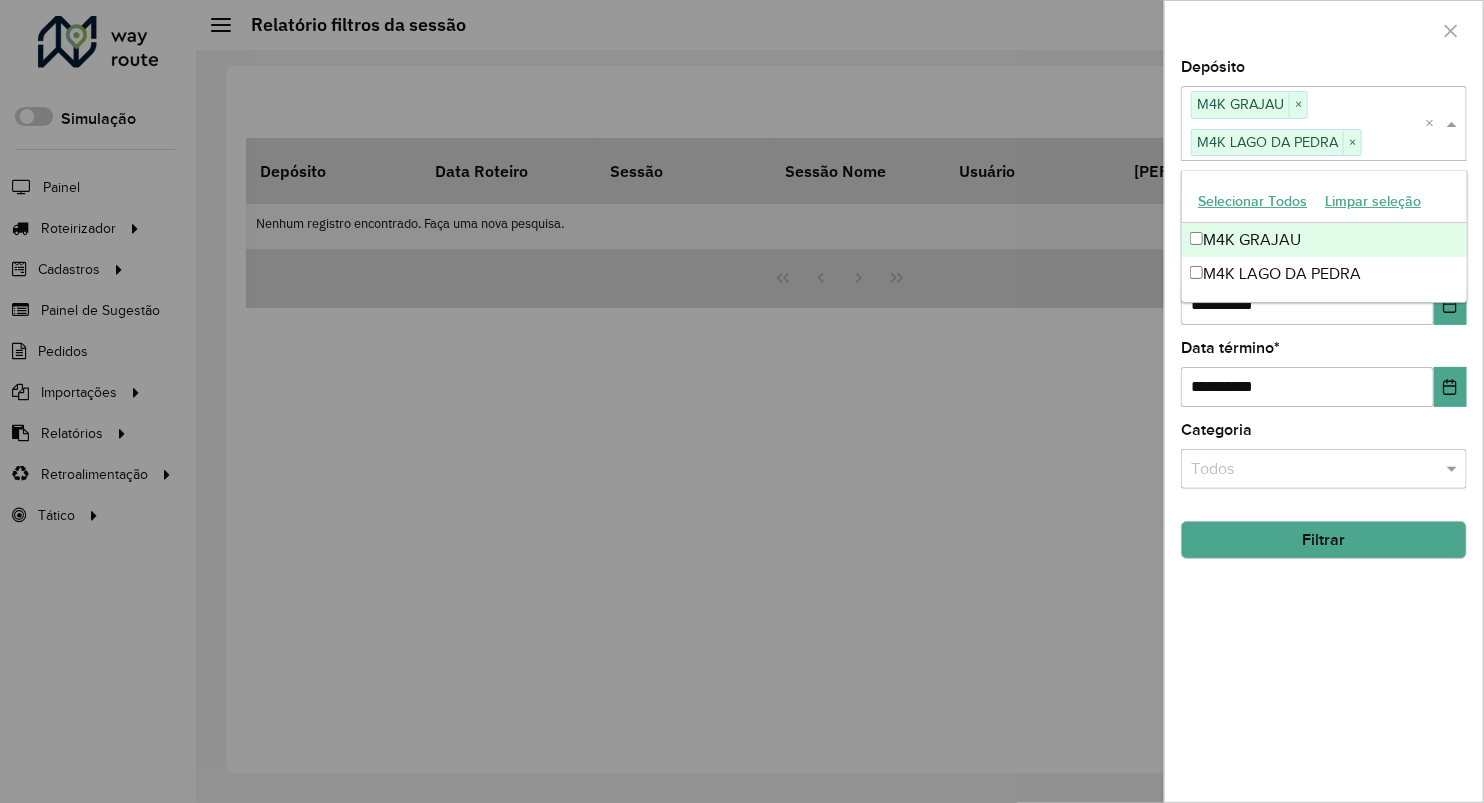 click on "M4K GRAJAU" at bounding box center [1324, 240] 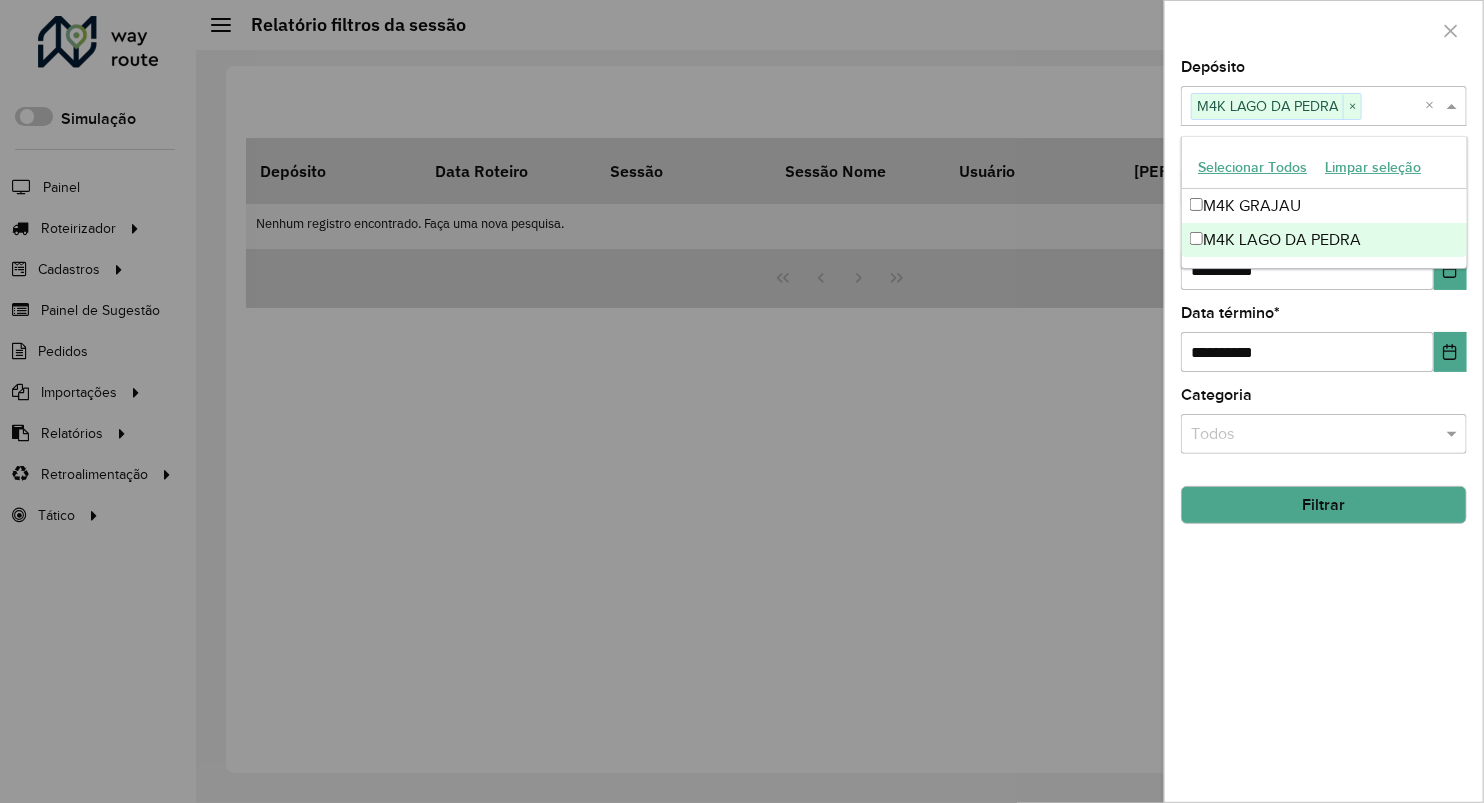 click on "Filtrar" 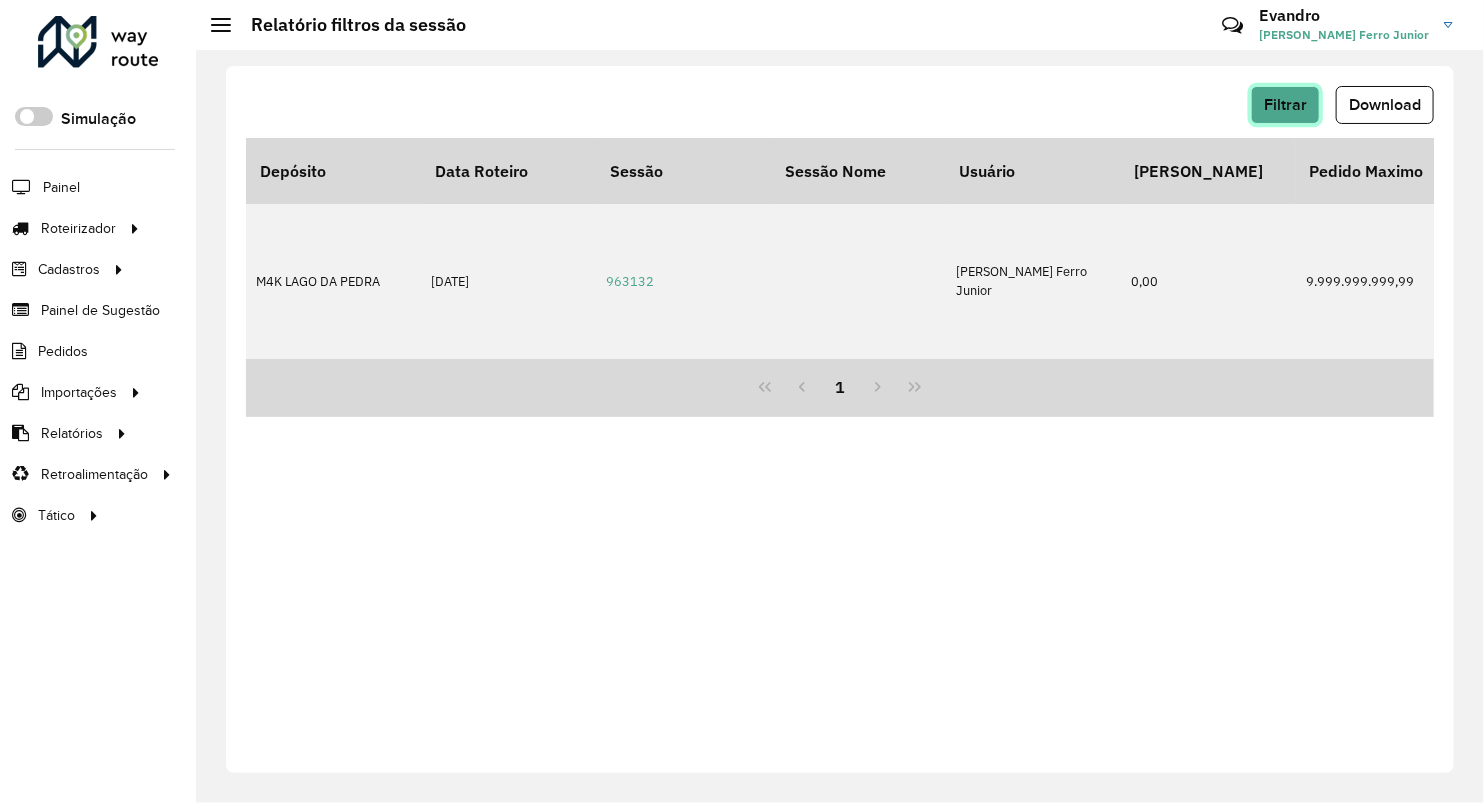 click on "Filtrar" 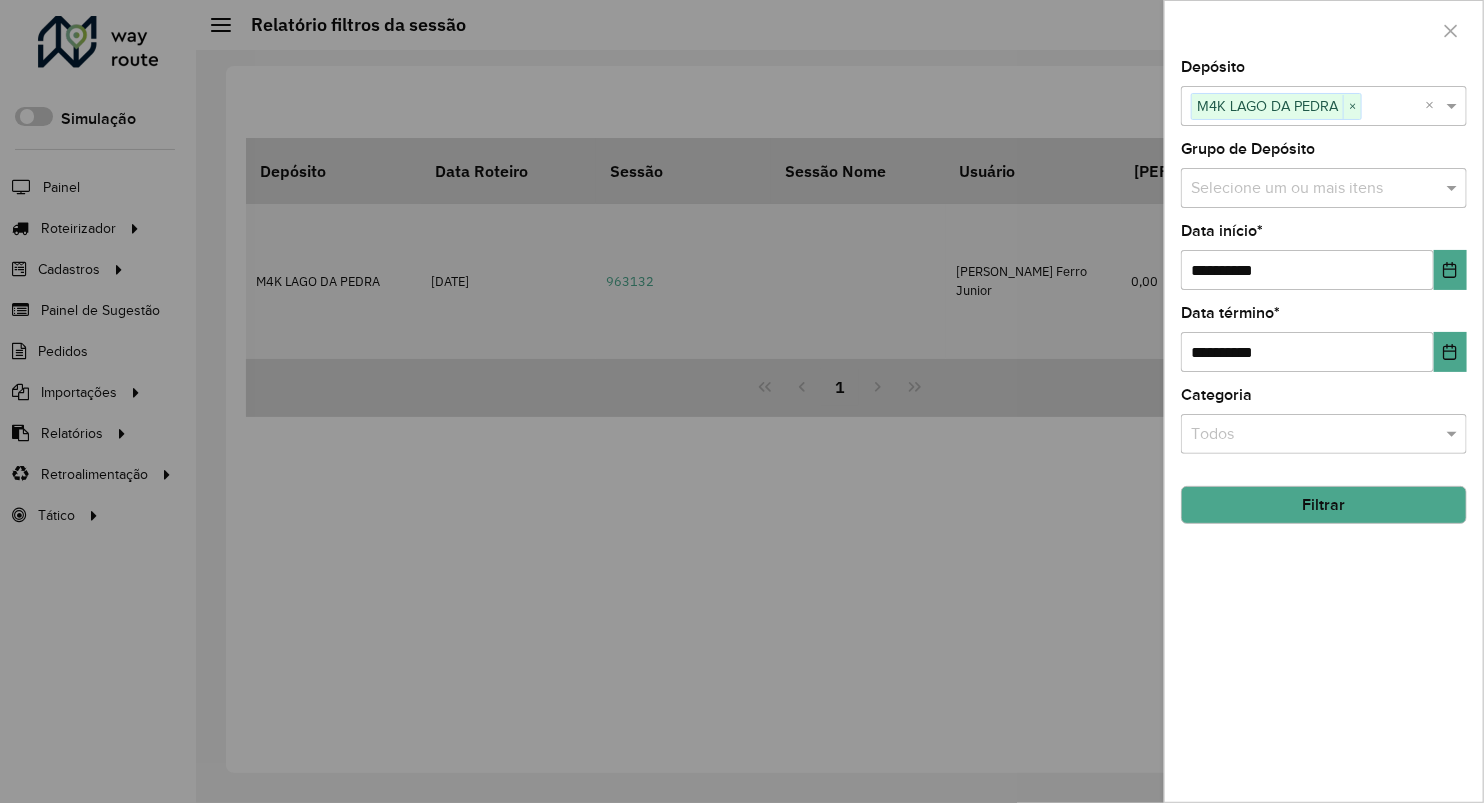 click on "Filtrar" 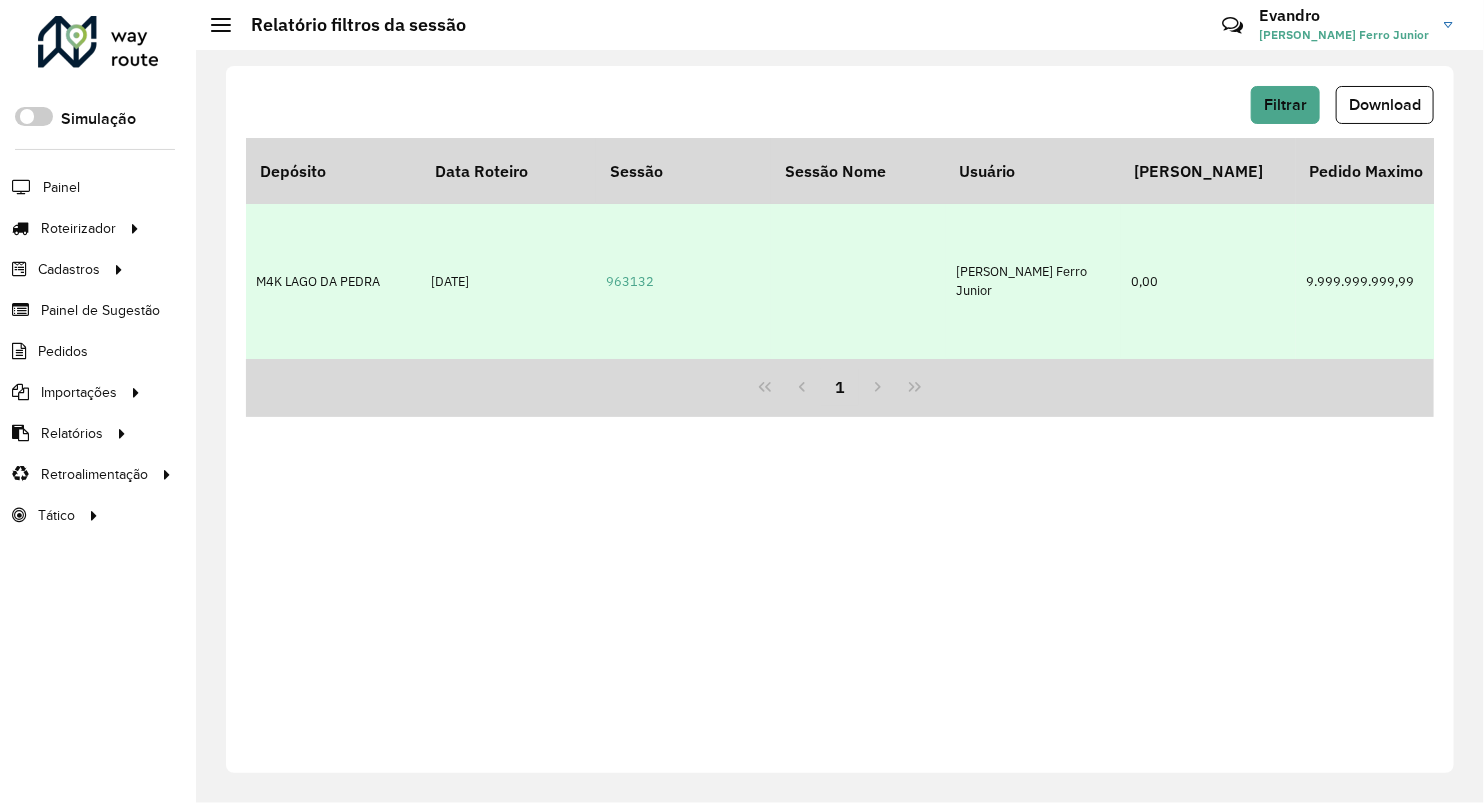 click on "M4K LAGO DA PEDRA" at bounding box center [333, 281] 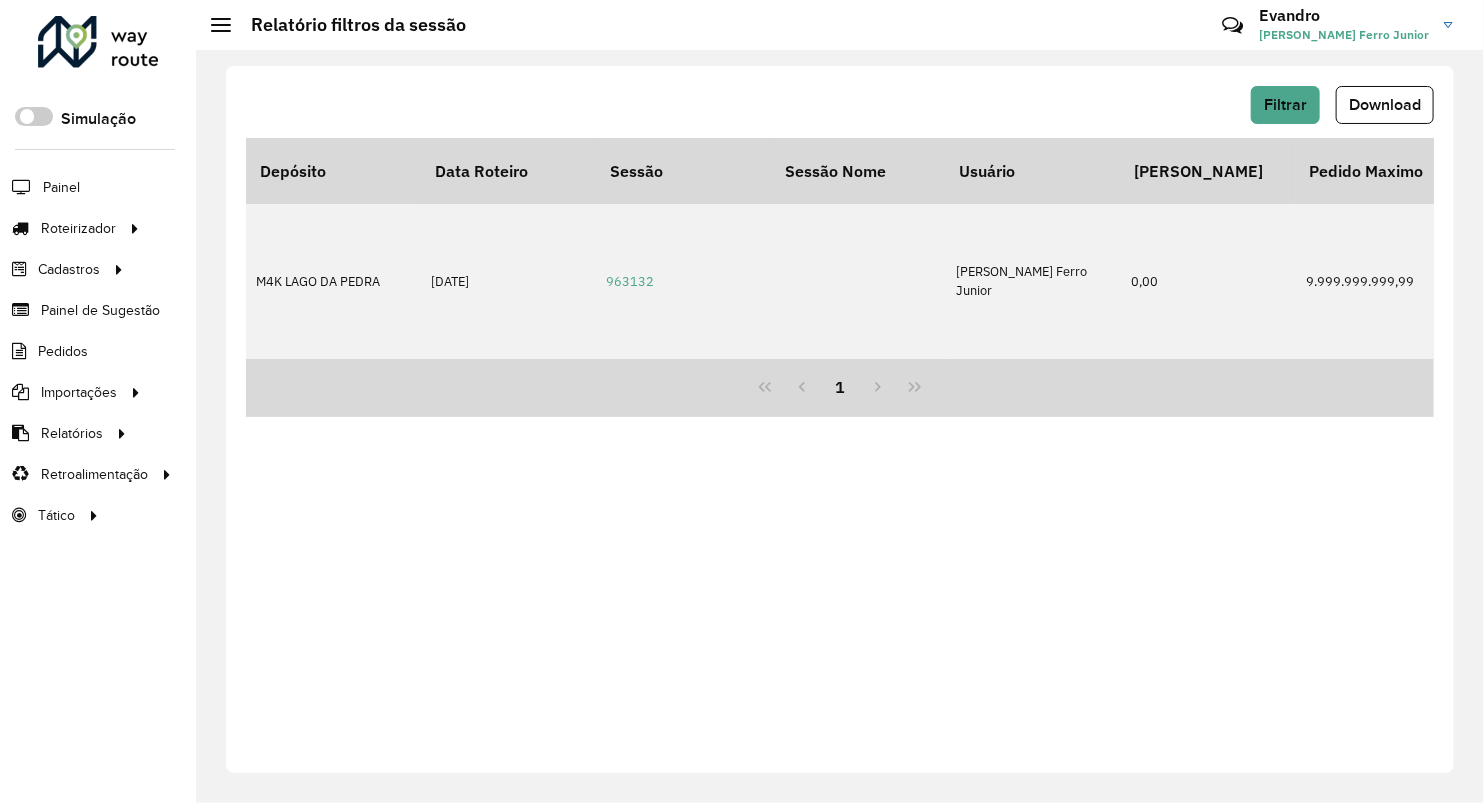 click on "1" at bounding box center [840, 388] 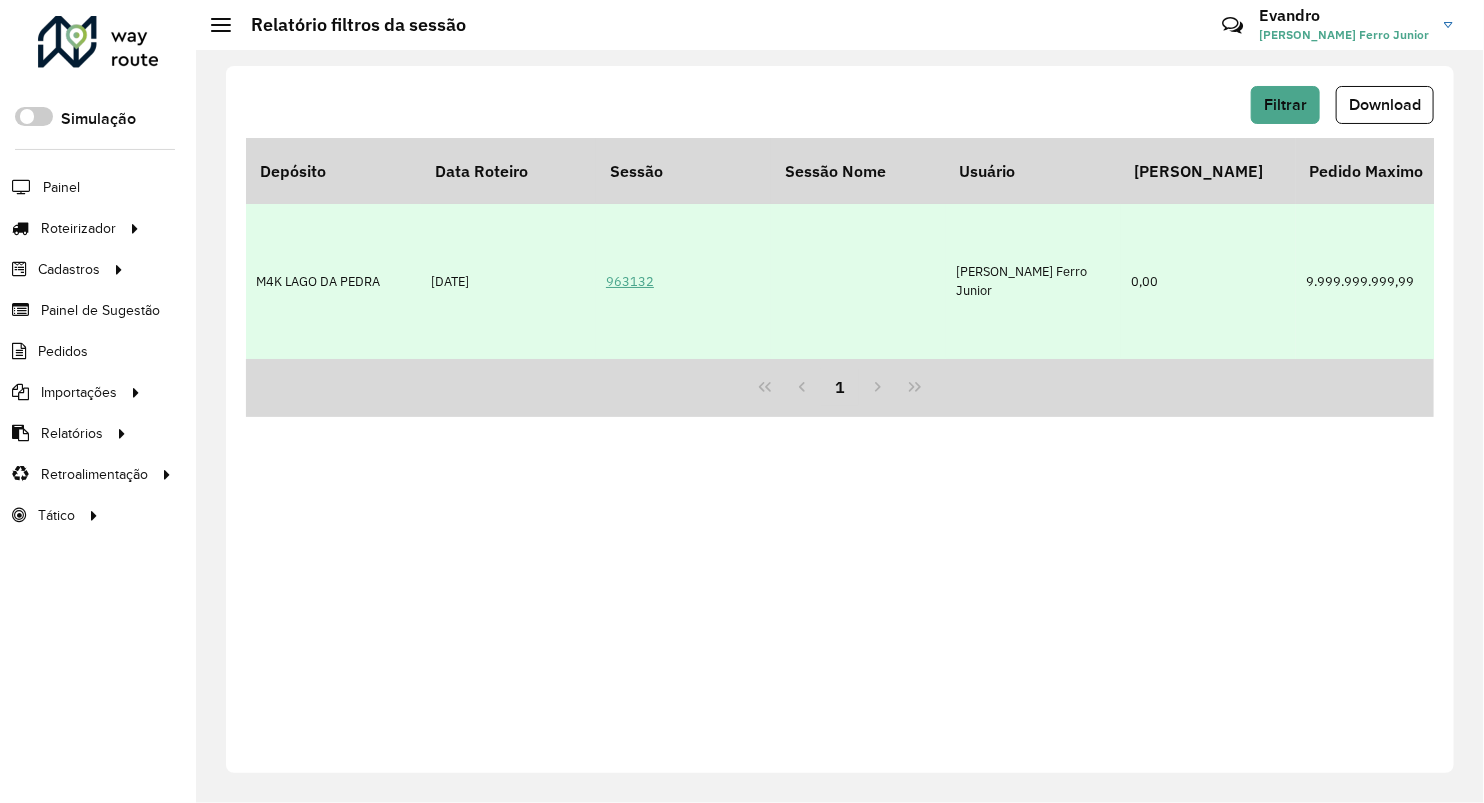 click on "963132" at bounding box center [630, 281] 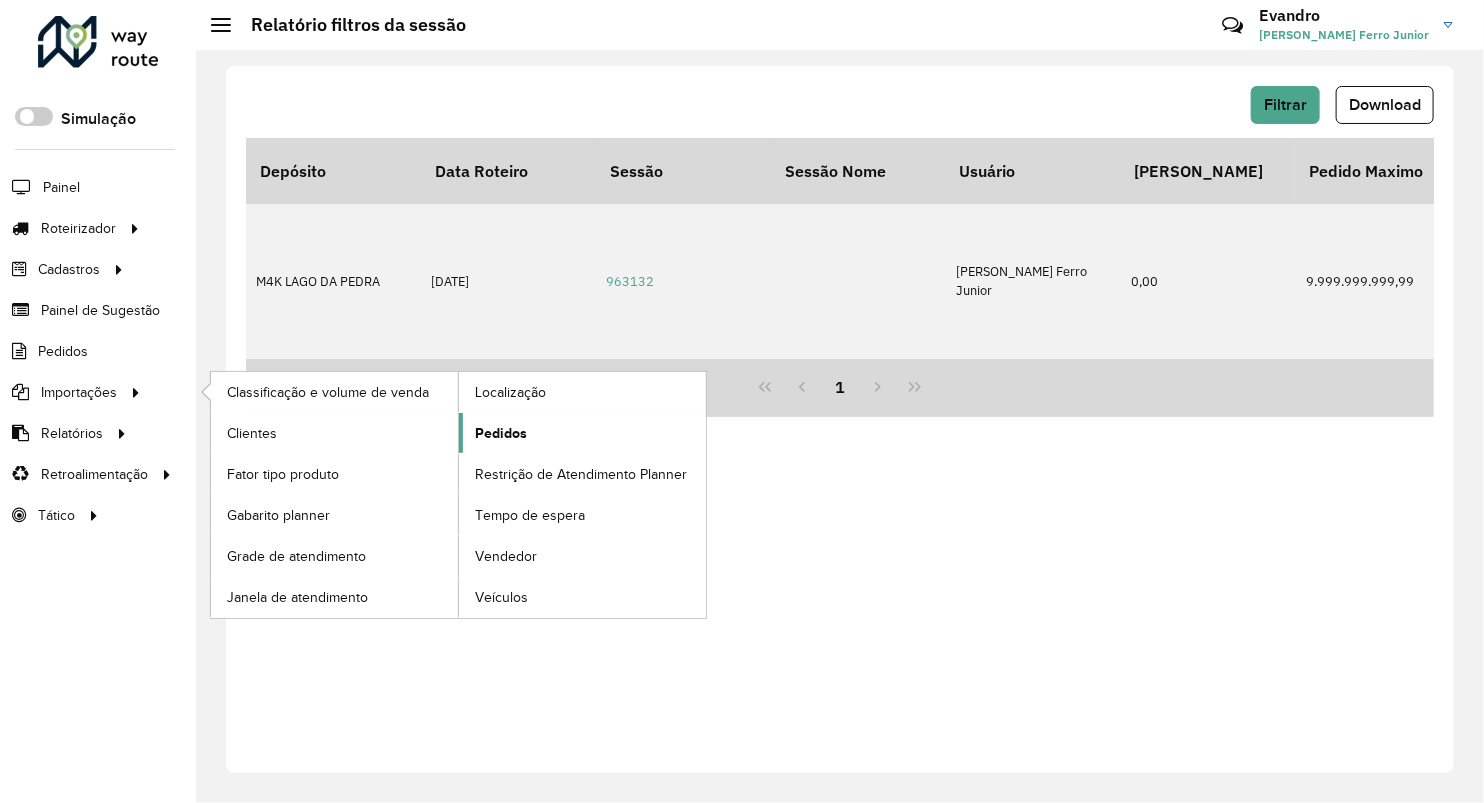 drag, startPoint x: 499, startPoint y: 431, endPoint x: 529, endPoint y: 420, distance: 31.95309 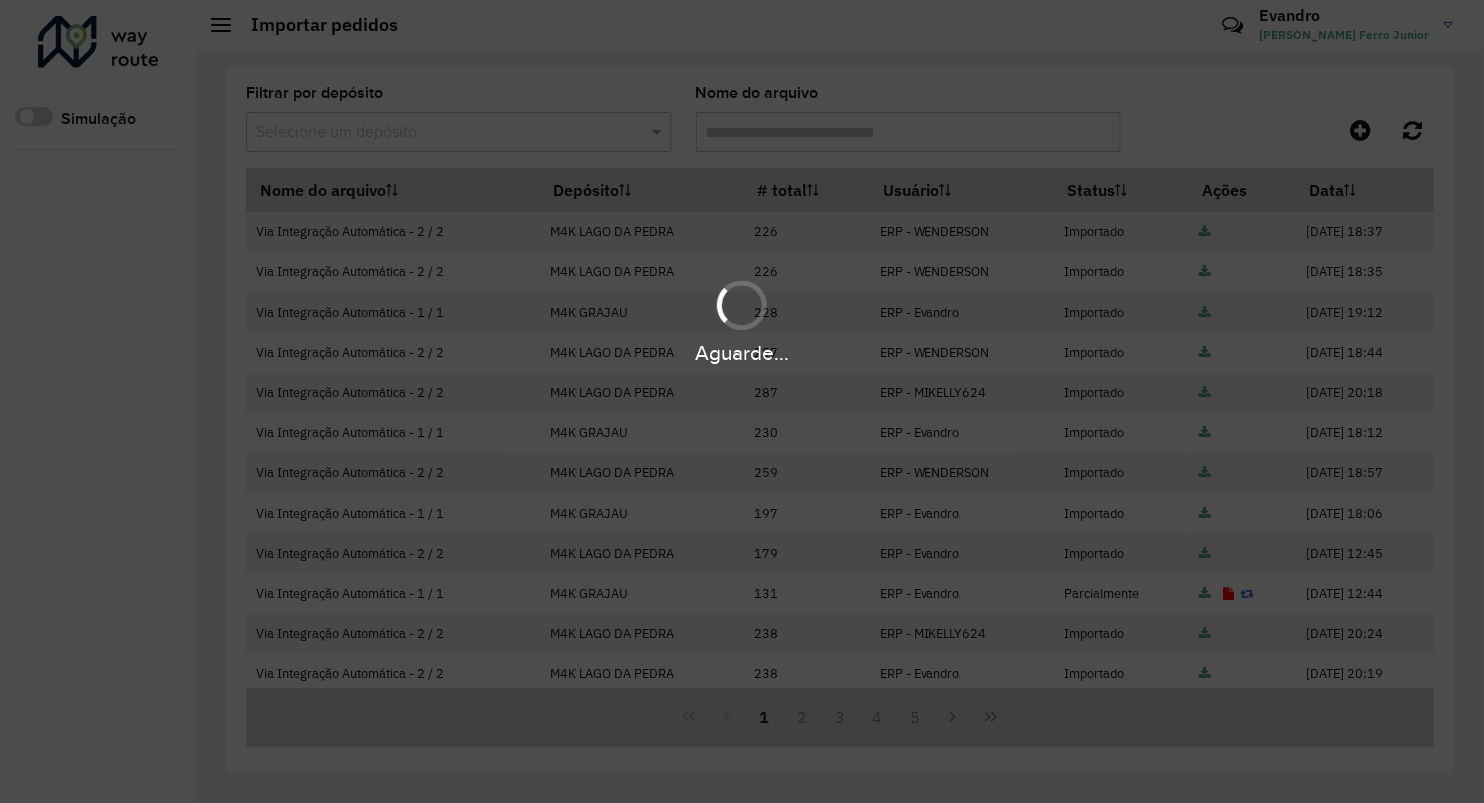 click on "Aguarde..." at bounding box center [742, 401] 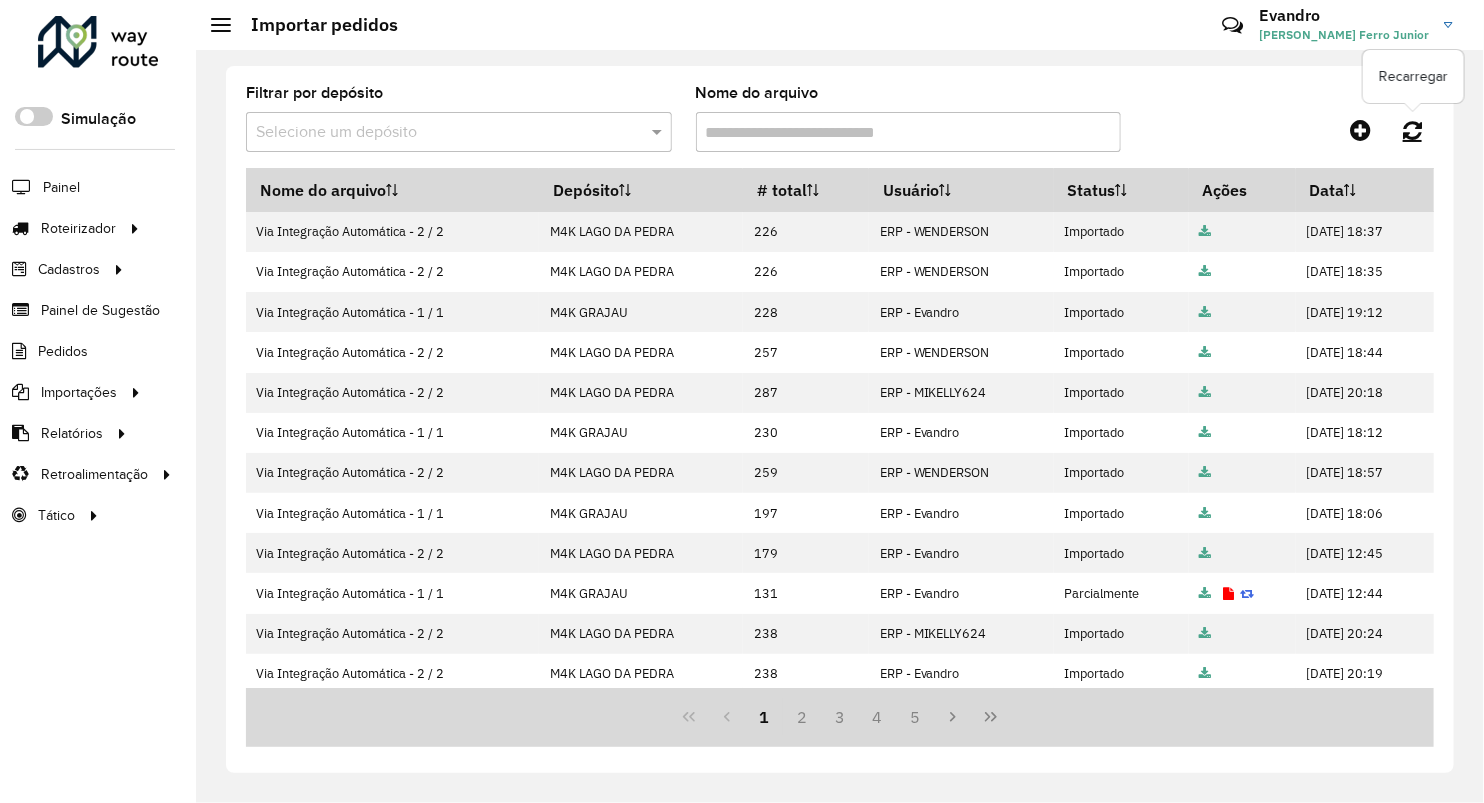 click 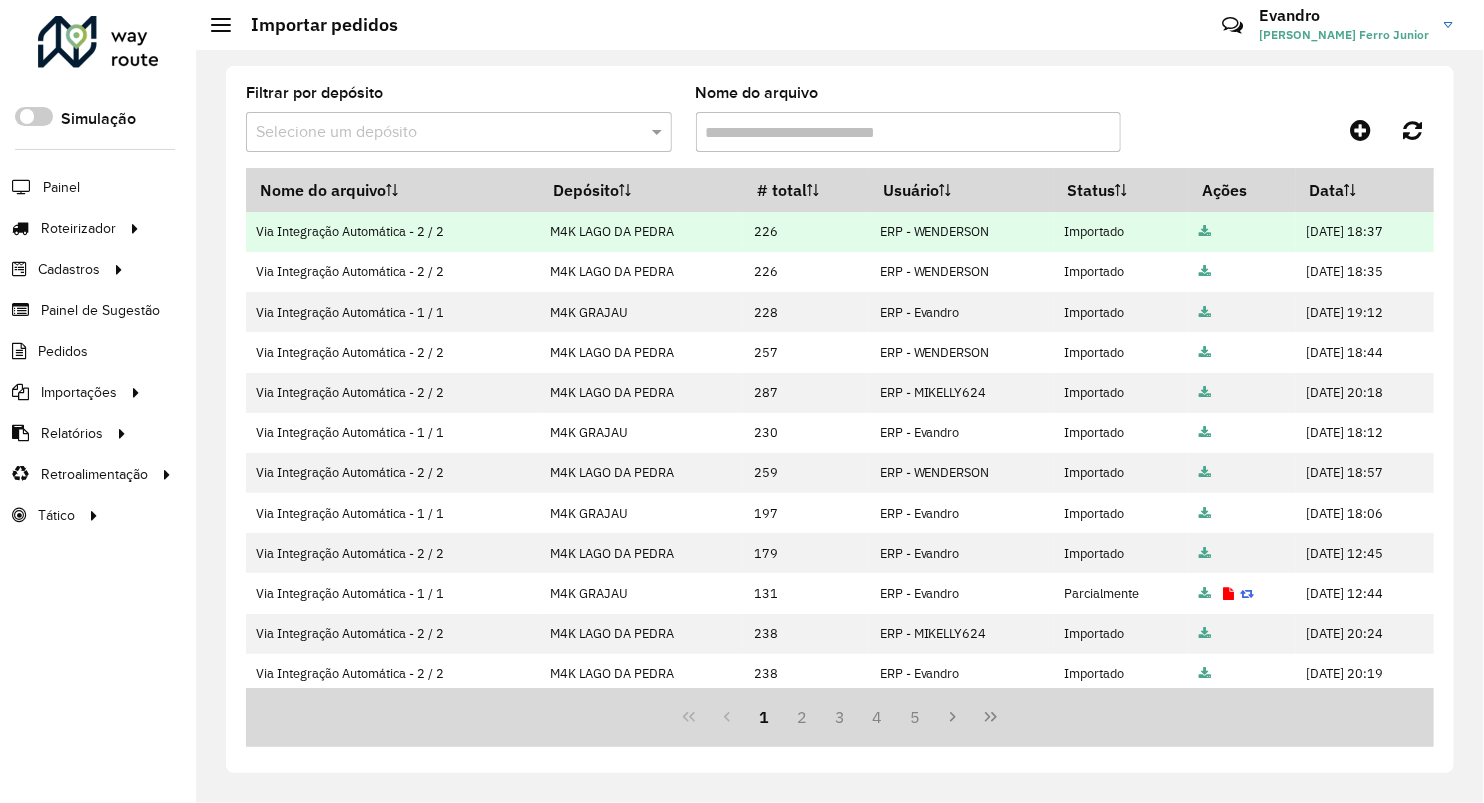 drag, startPoint x: 1357, startPoint y: 238, endPoint x: 1379, endPoint y: 238, distance: 22 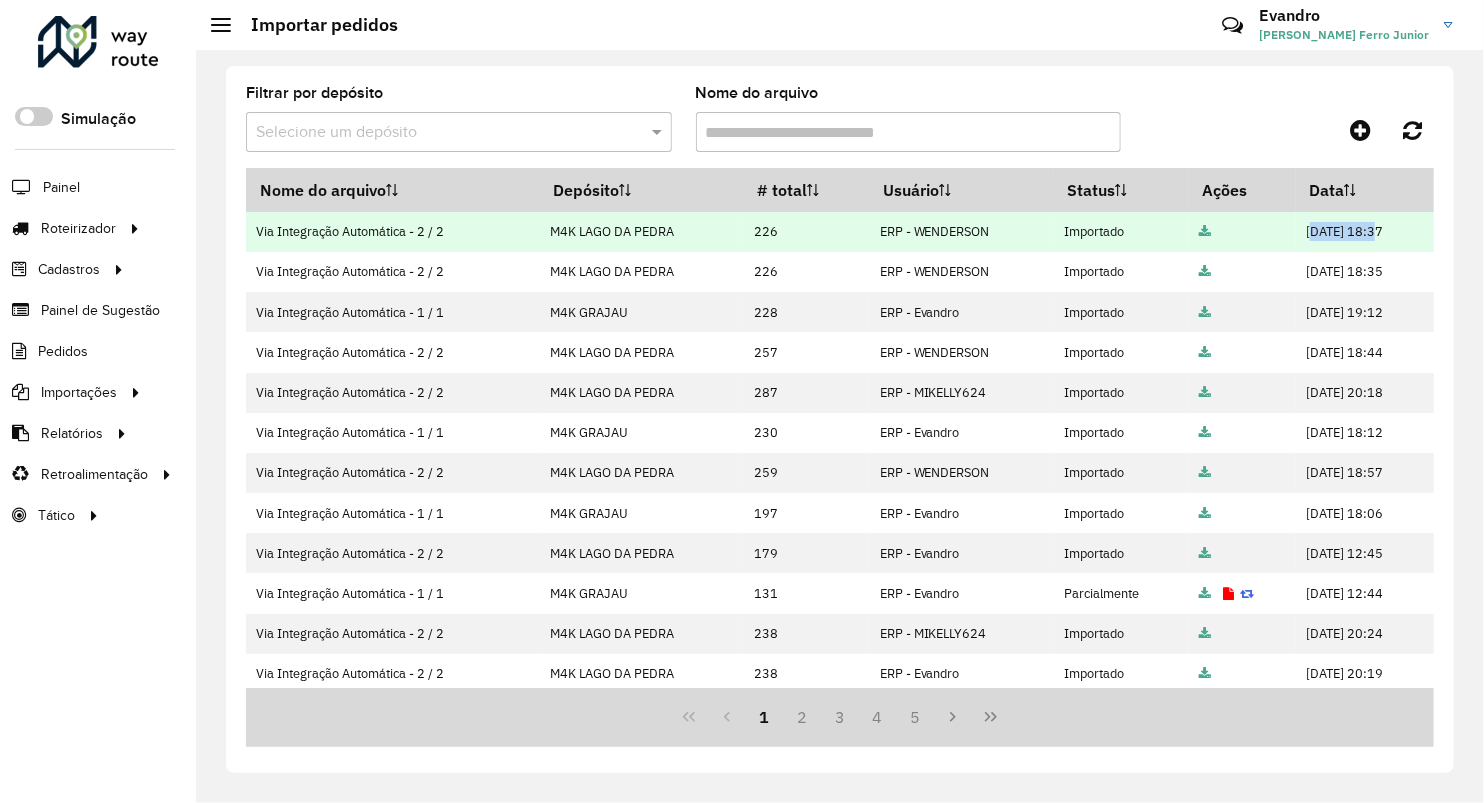 drag, startPoint x: 1267, startPoint y: 238, endPoint x: 1335, endPoint y: 243, distance: 68.18358 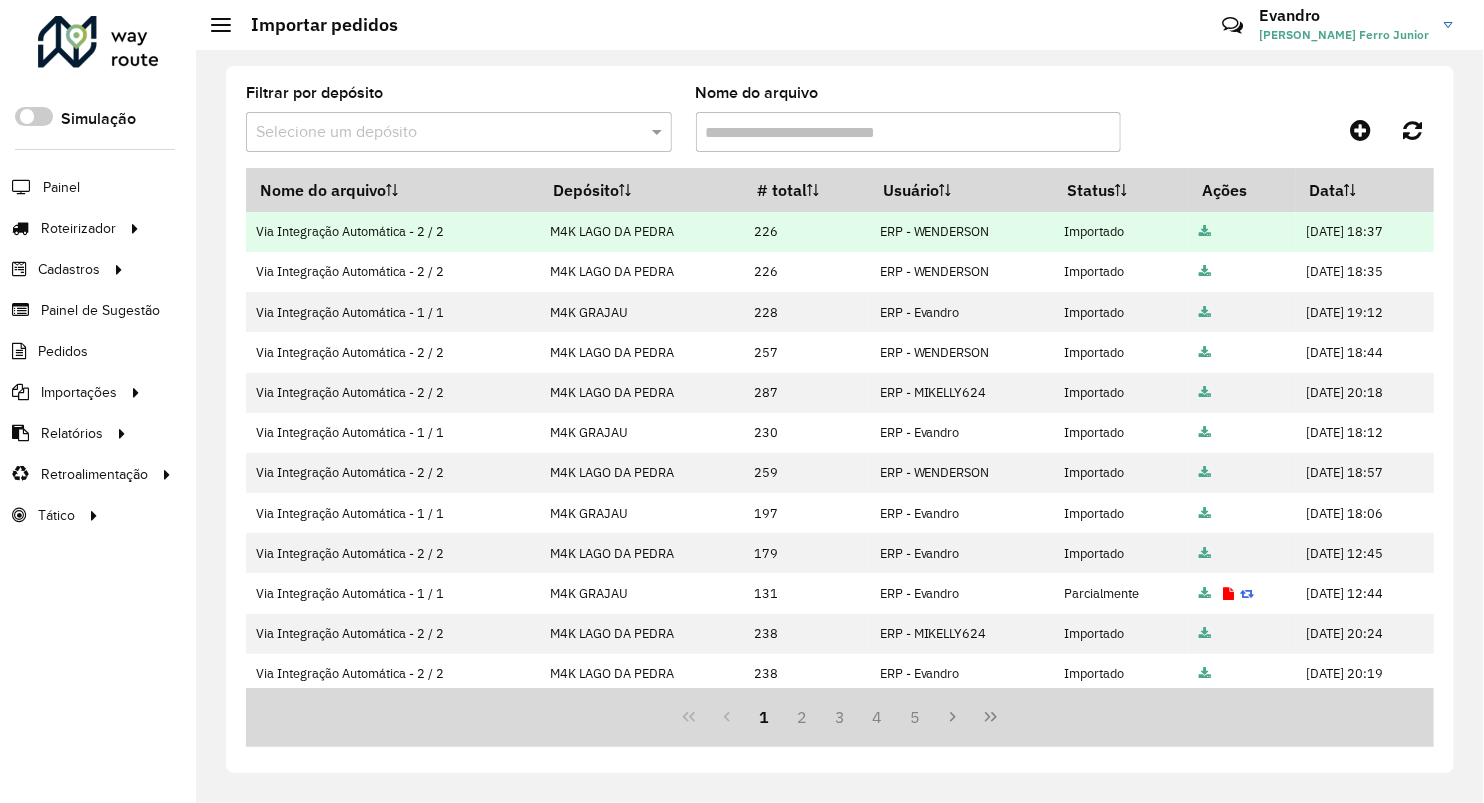 click on "ERP - WENDERSON" at bounding box center (961, 232) 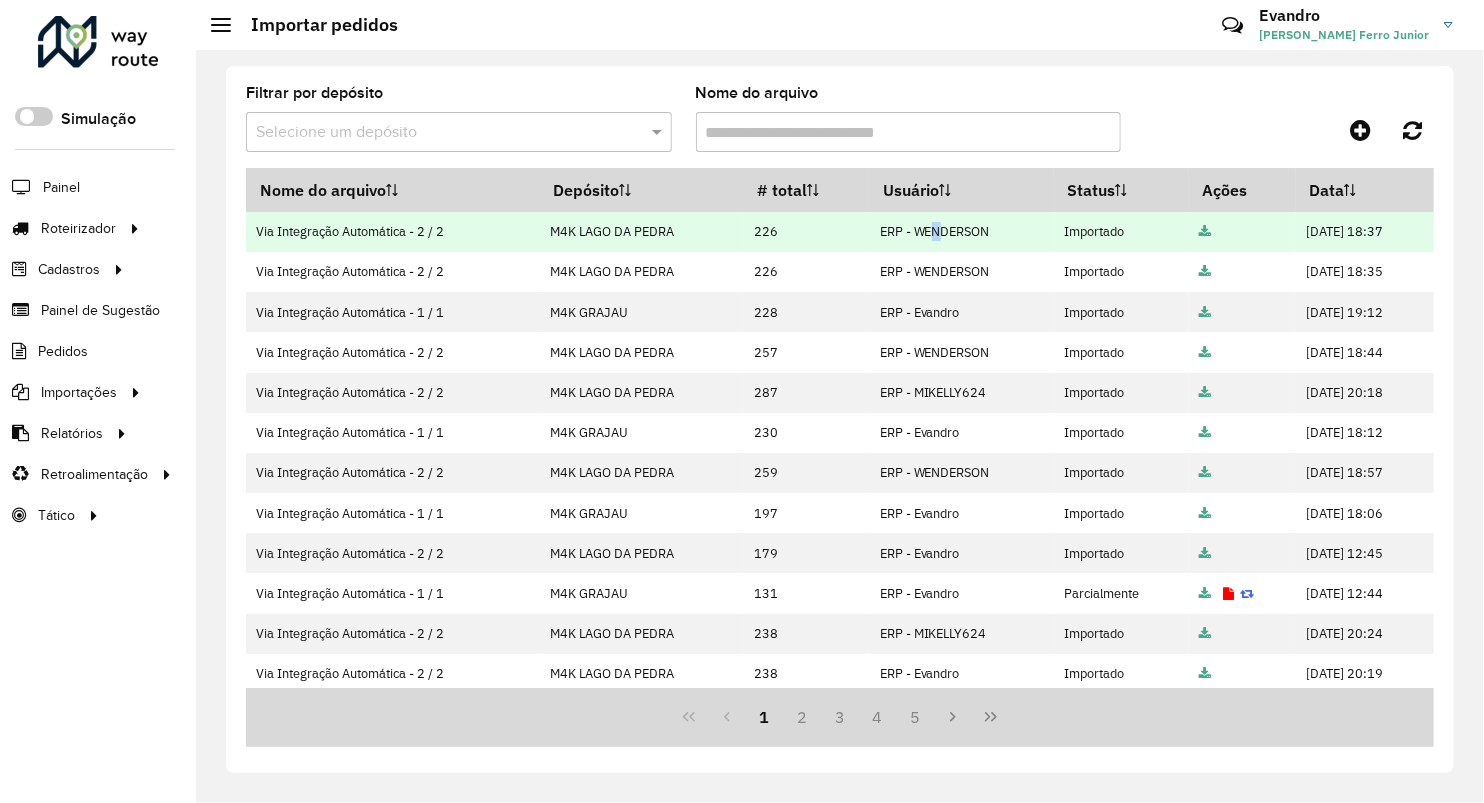 drag, startPoint x: 549, startPoint y: 230, endPoint x: 664, endPoint y: 231, distance: 115.00435 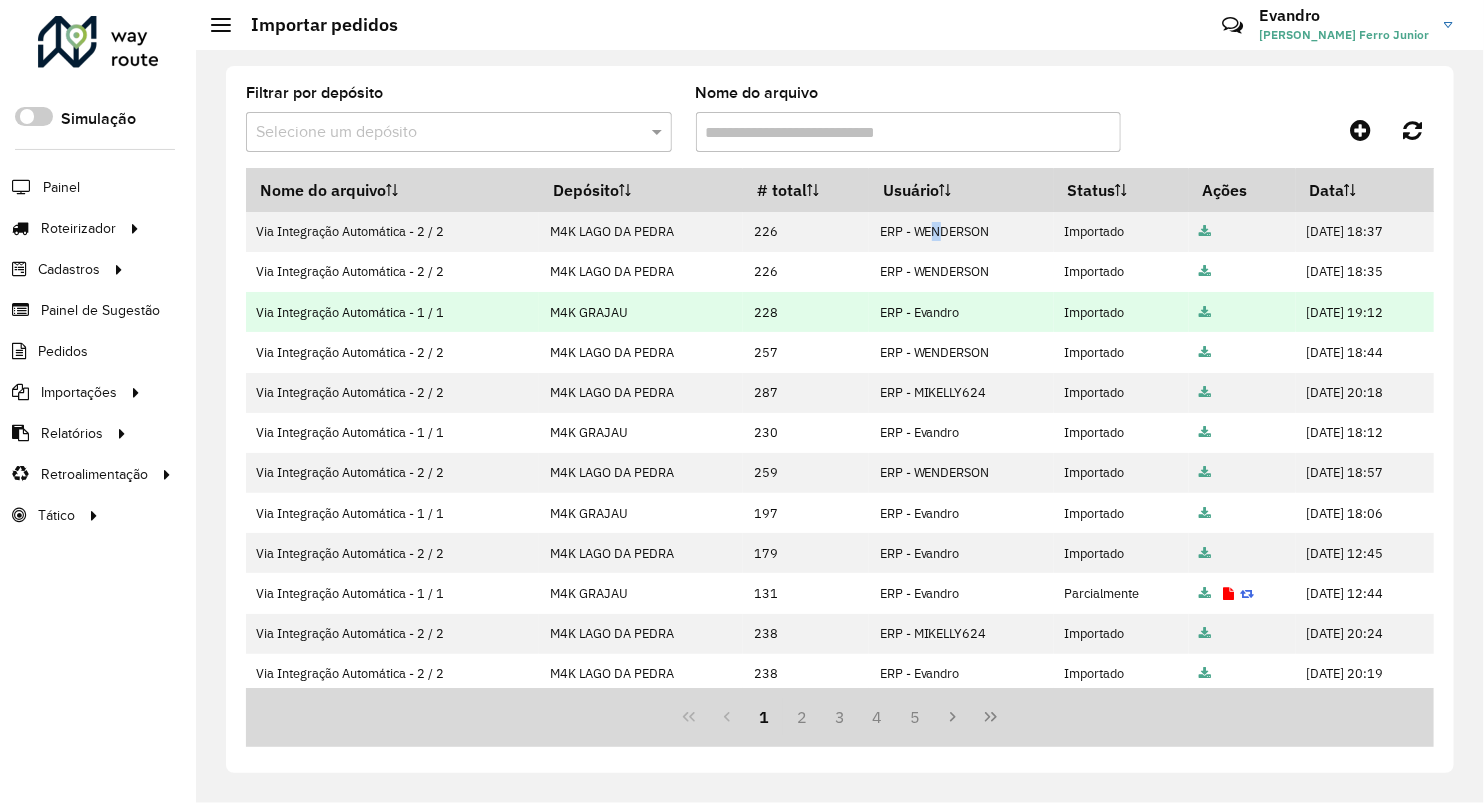 drag, startPoint x: 570, startPoint y: 324, endPoint x: 632, endPoint y: 316, distance: 62.514 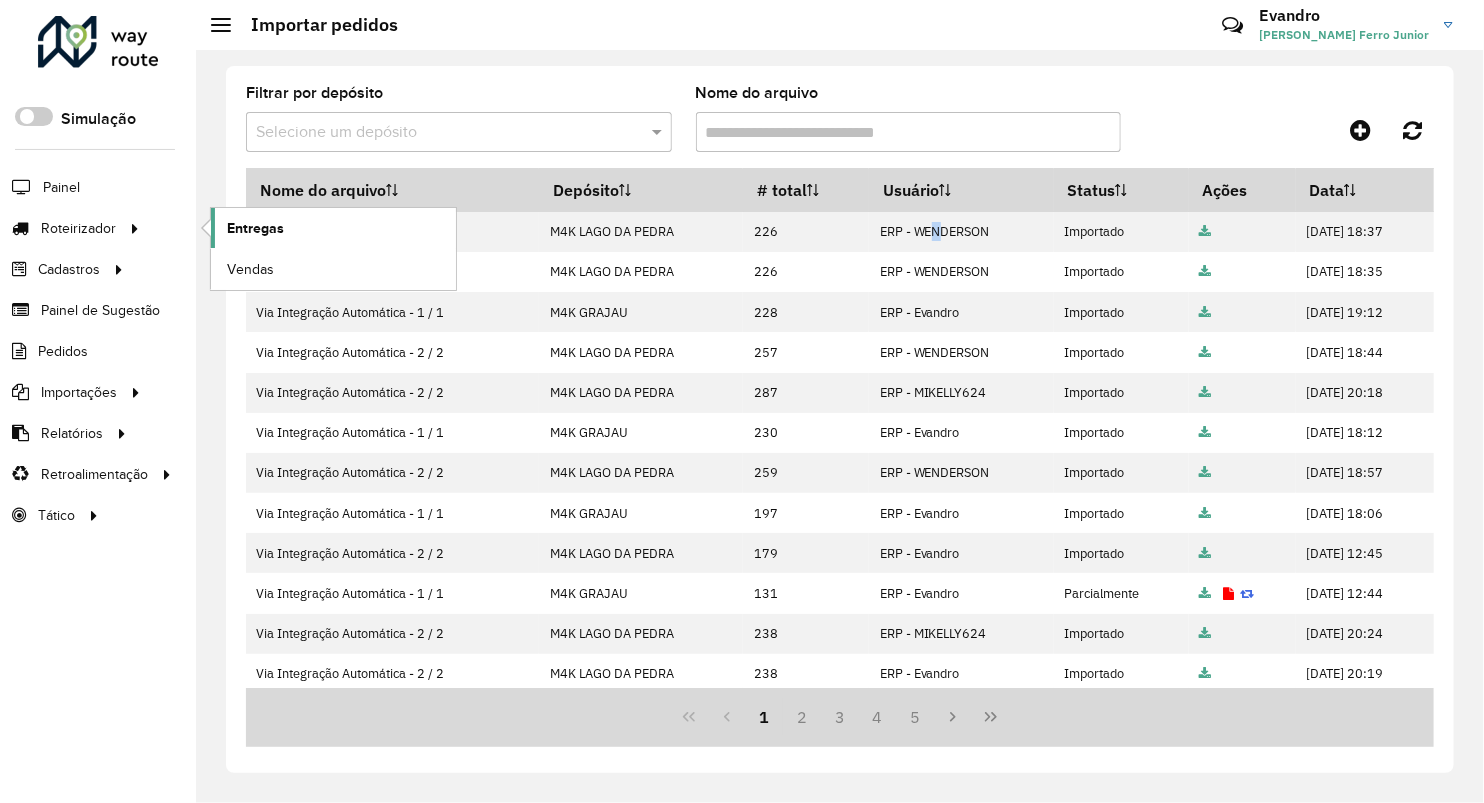 click on "Entregas" 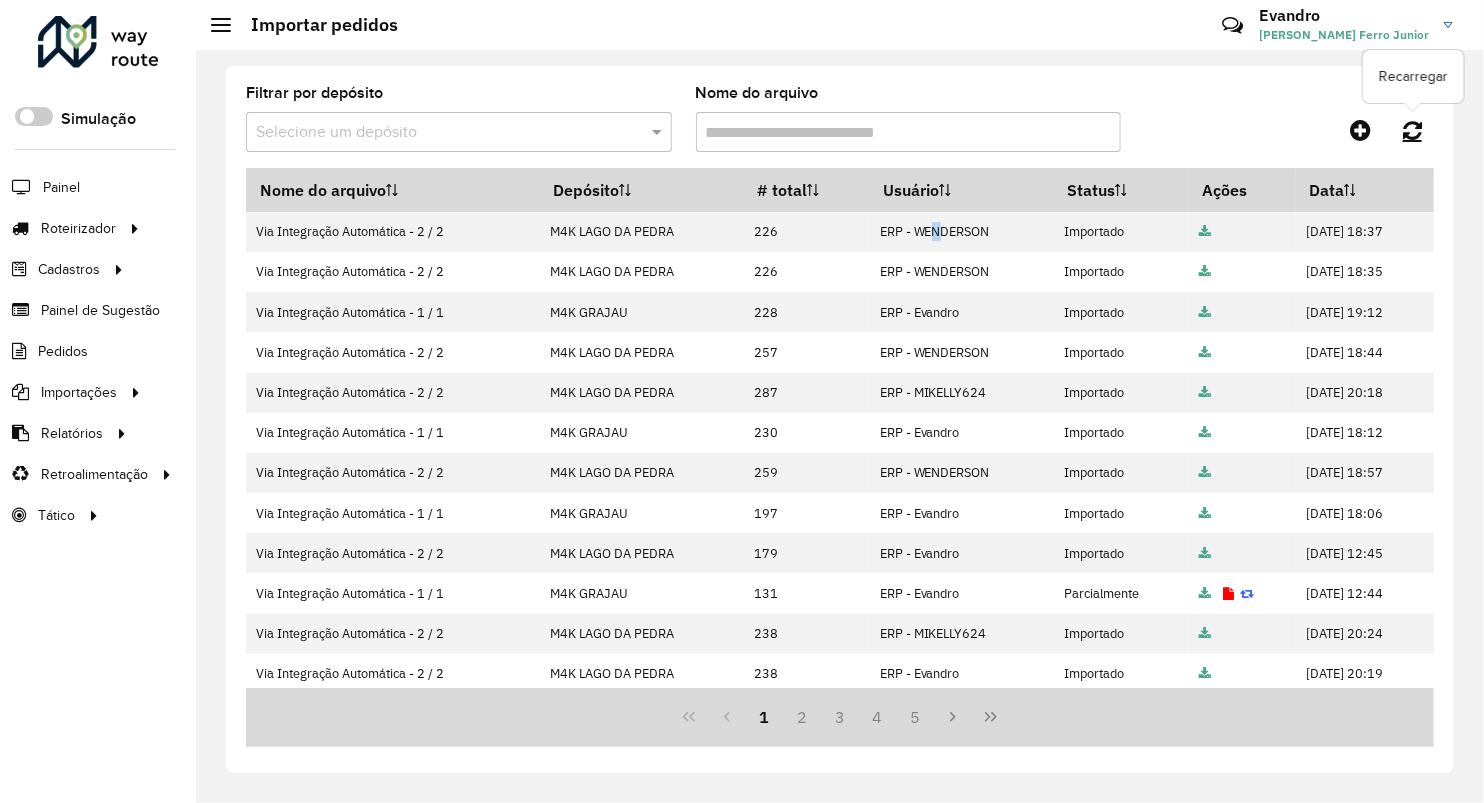 click 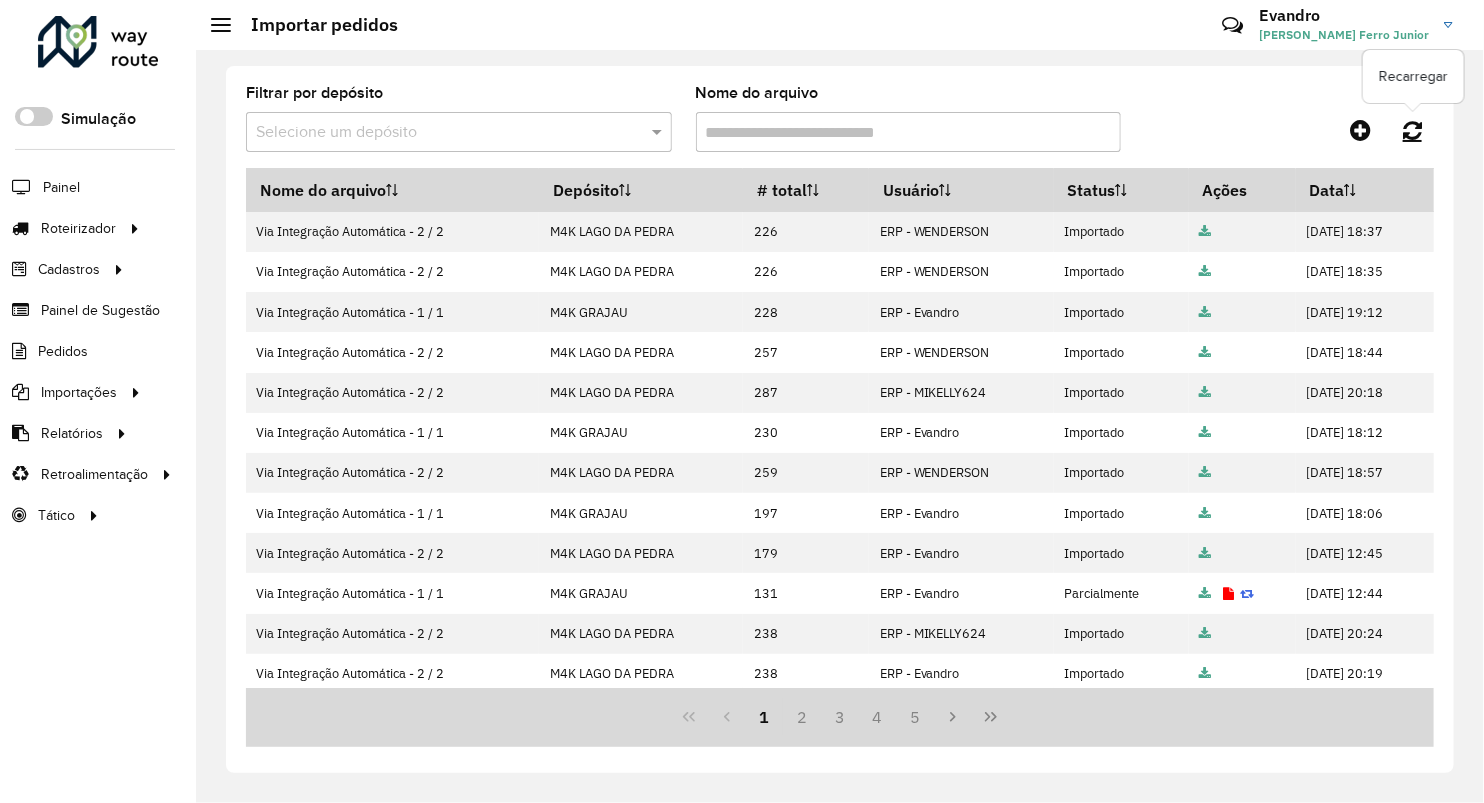 click 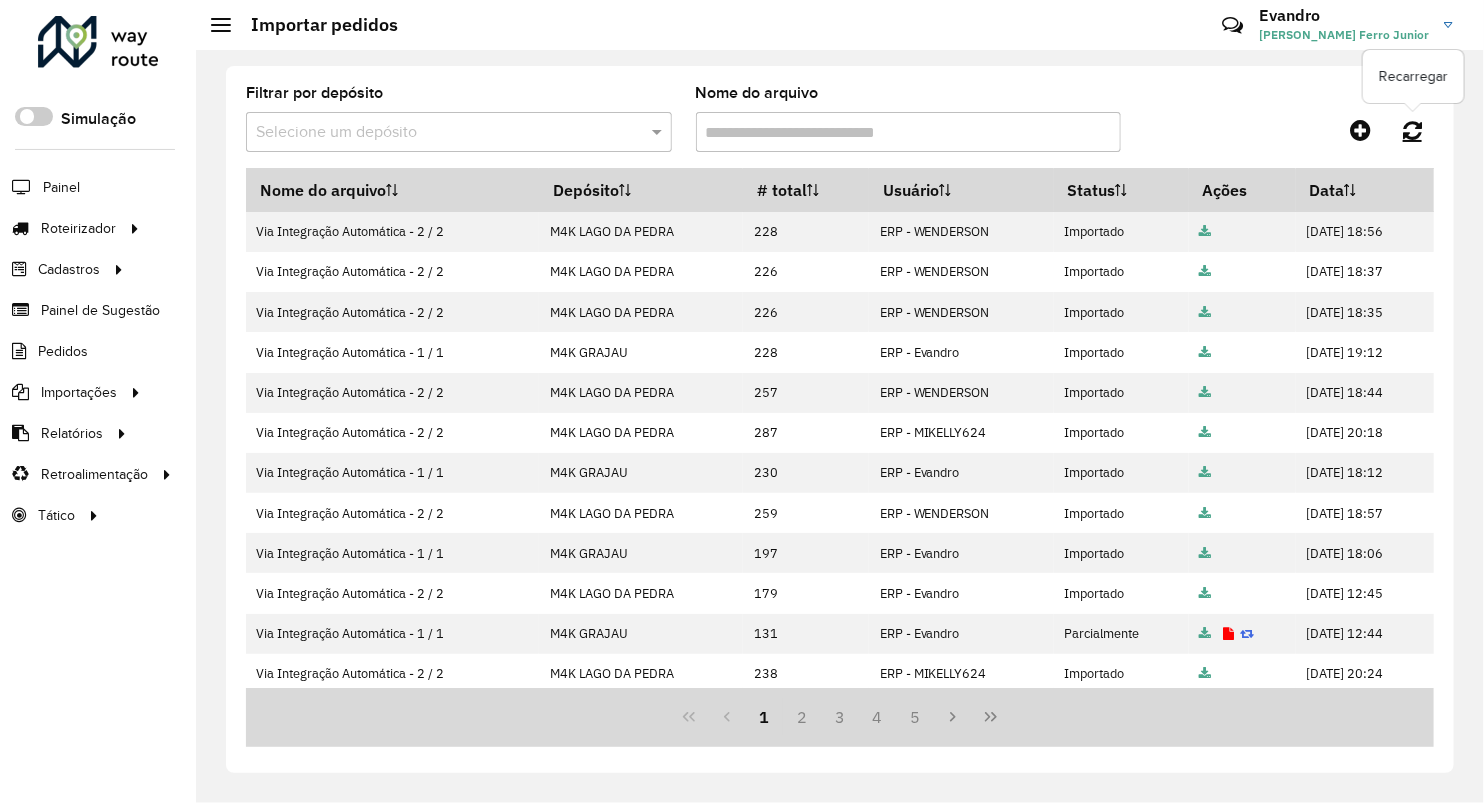click 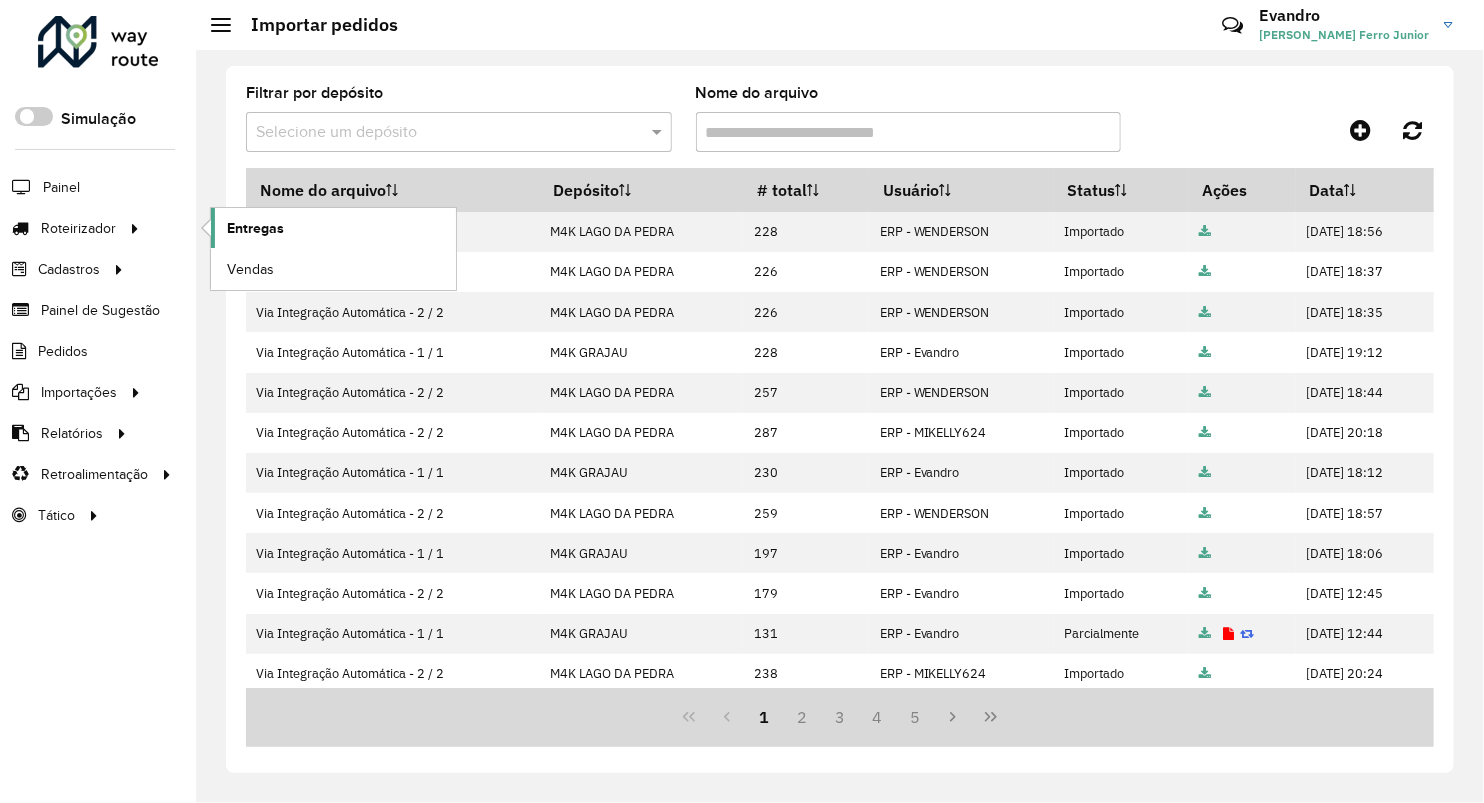 click on "Entregas" 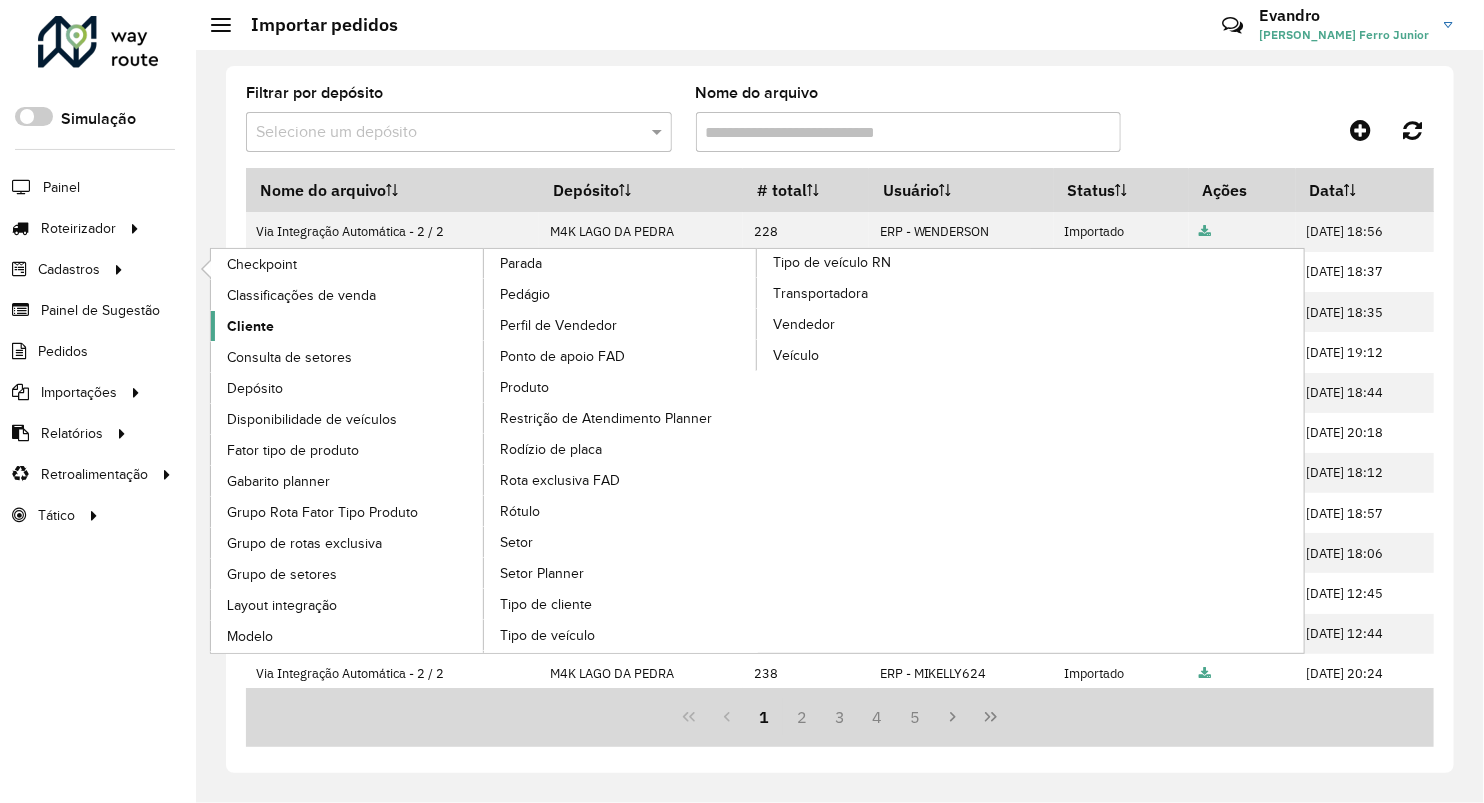 click on "Cliente" 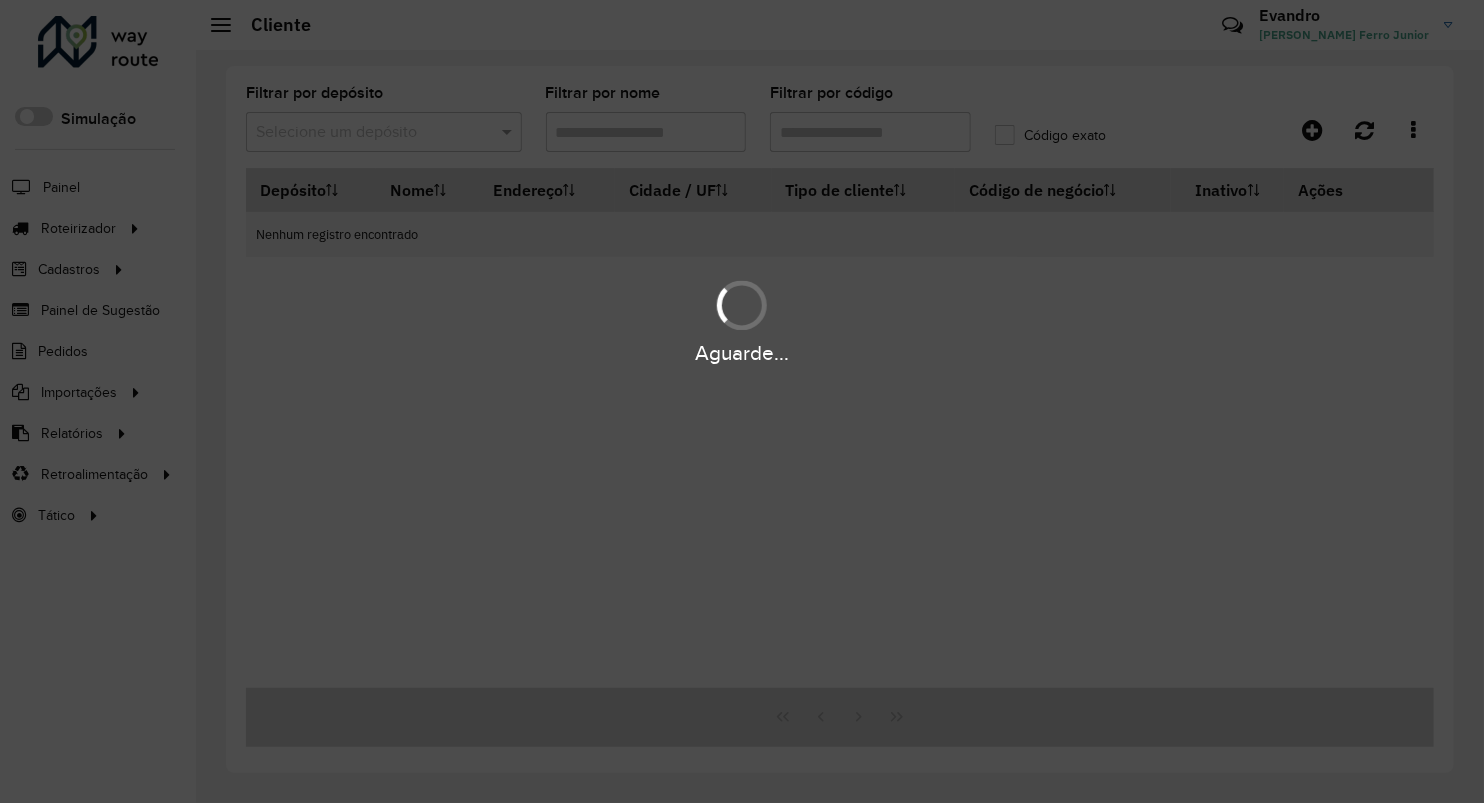 click on "Aguarde..." at bounding box center [742, 401] 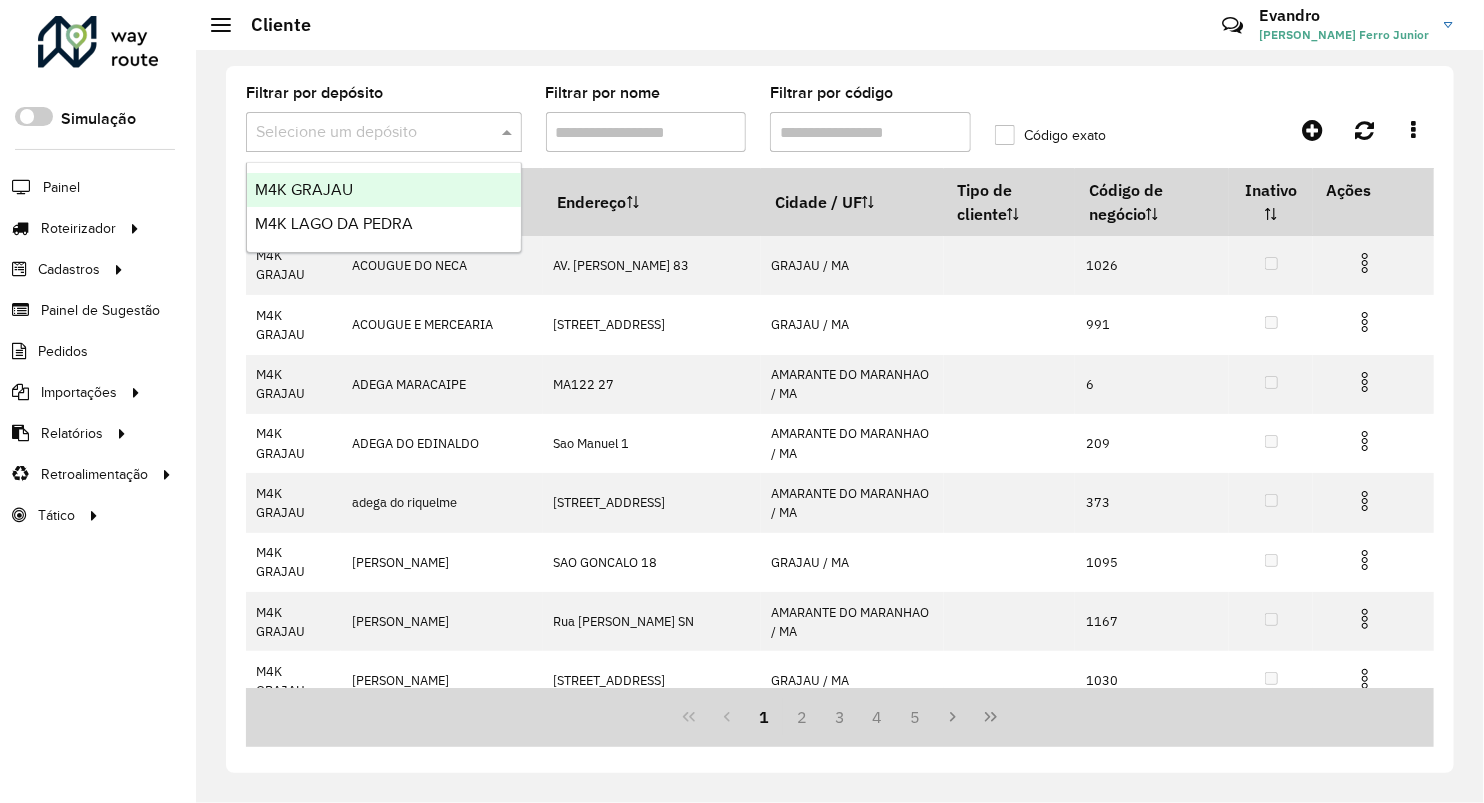 click at bounding box center [364, 133] 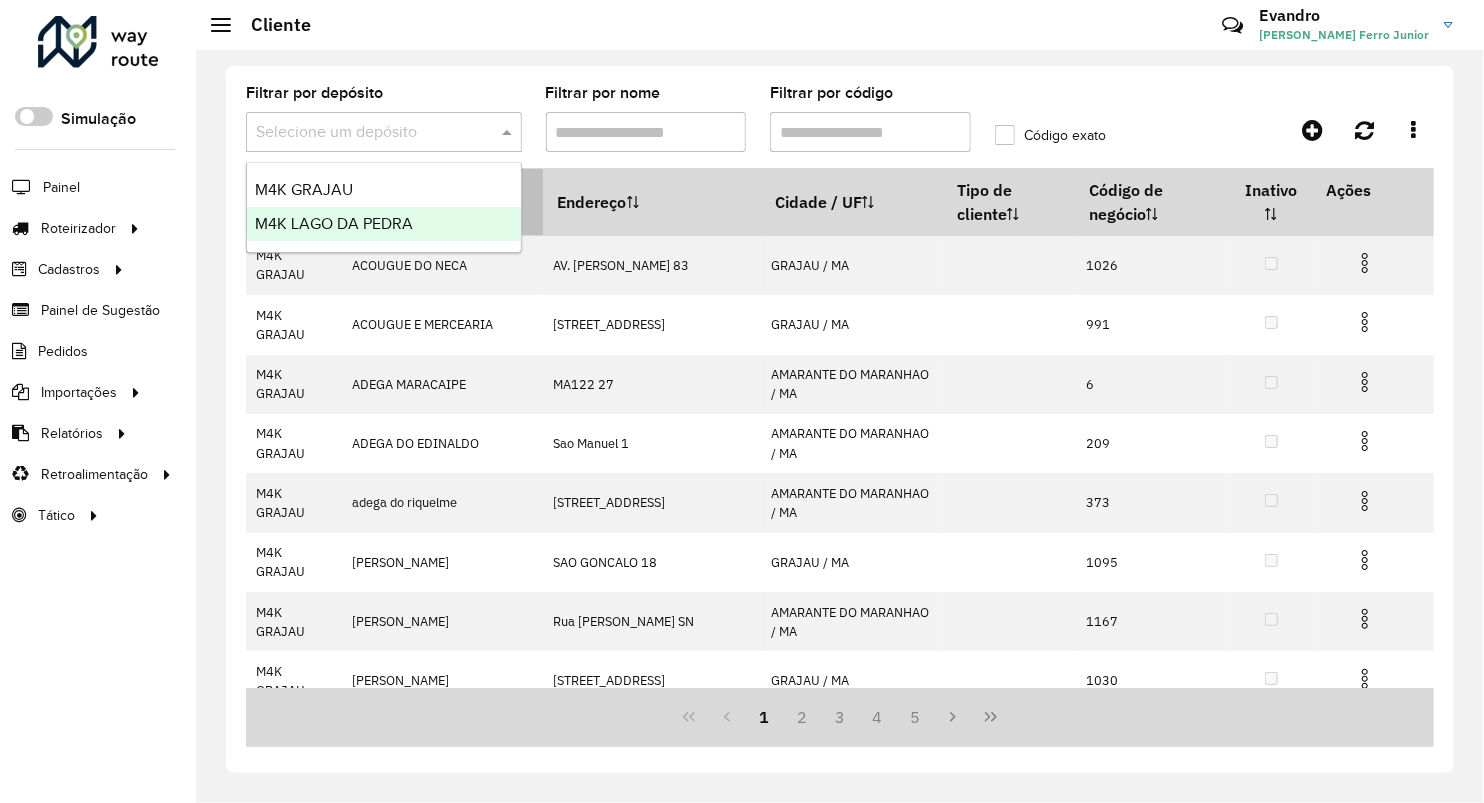 drag, startPoint x: 340, startPoint y: 224, endPoint x: 359, endPoint y: 225, distance: 19.026299 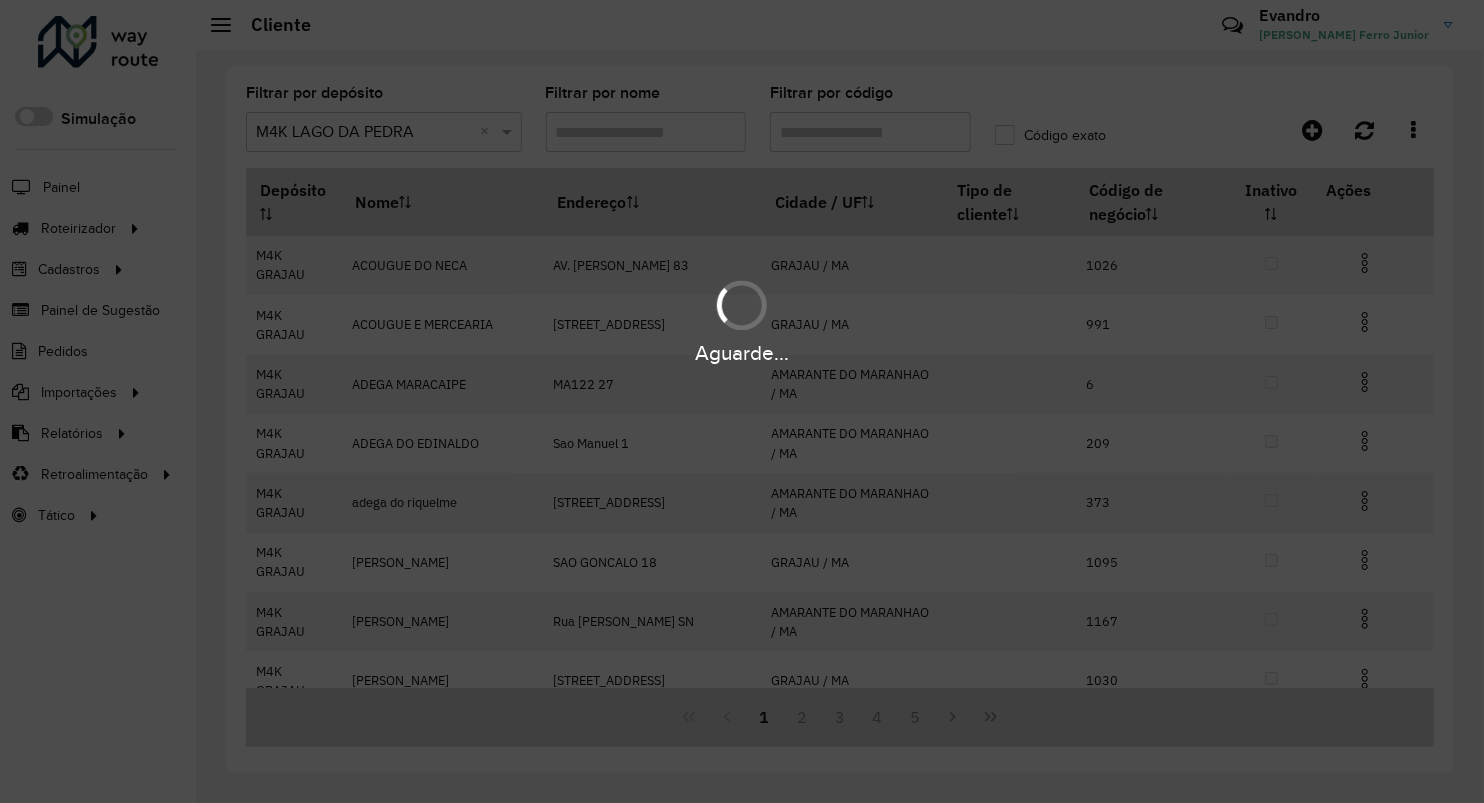 click on "Aguarde..." at bounding box center [742, 401] 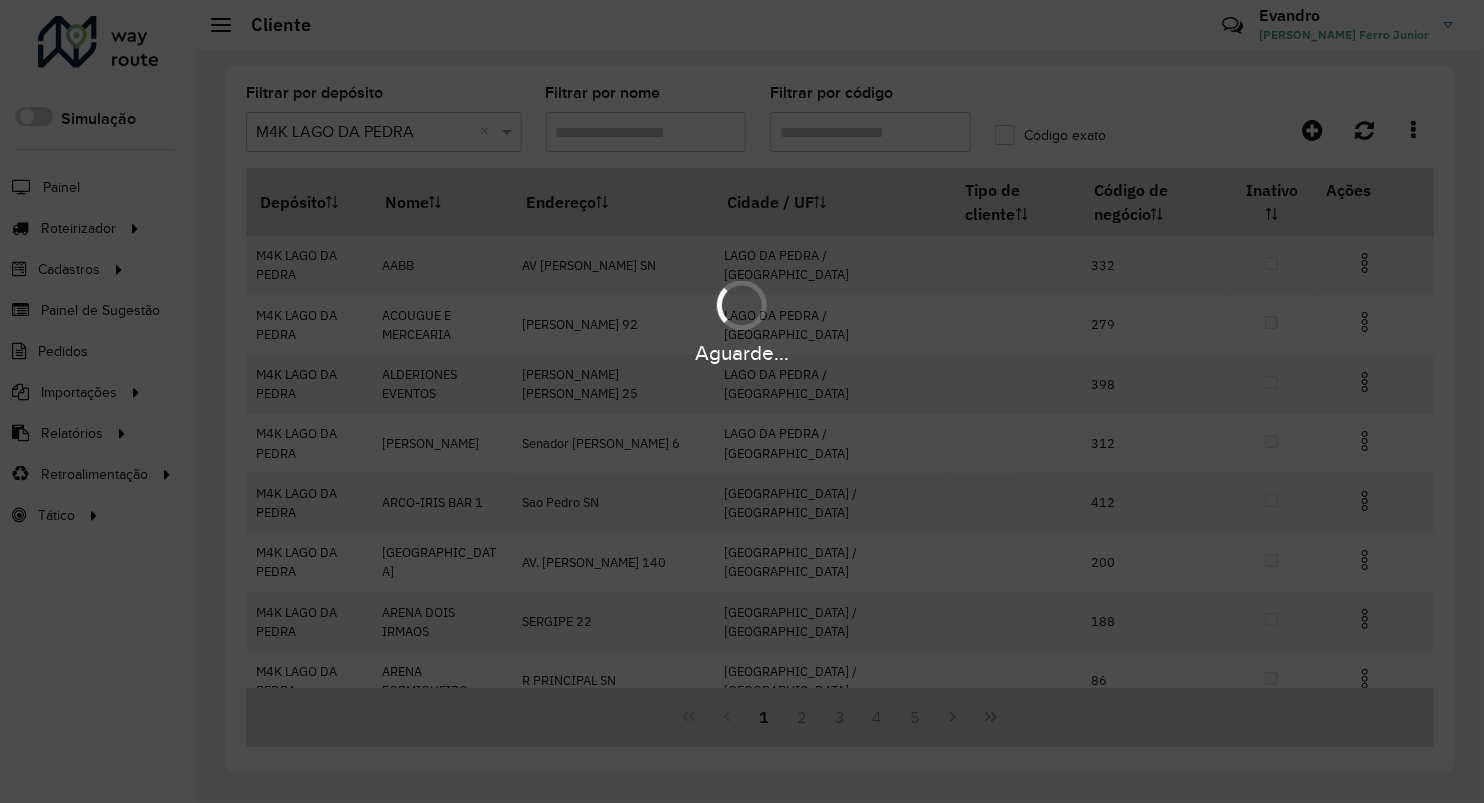click on "Aguarde...  Pop-up bloqueado!  Seu navegador bloqueou automáticamente a abertura de uma nova janela.   Acesse as configurações e adicione o endereço do sistema a lista de permissão.   Fechar  Roteirizador AmbevTech Simulação Painel Roteirizador Entregas Vendas Cadastros Checkpoint Classificações de venda Cliente Consulta de setores Depósito Disponibilidade de veículos Fator tipo de produto Gabarito planner Grupo Rota Fator Tipo Produto Grupo de rotas exclusiva Grupo de setores Layout integração Modelo Parada Pedágio Perfil de Vendedor Ponto de apoio FAD Produto Restrição de Atendimento Planner Rodízio de placa Rota exclusiva FAD Rótulo Setor Setor Planner Tipo de cliente Tipo de veículo Tipo de veículo RN Transportadora Vendedor Veículo Painel de Sugestão Pedidos Importações Classificação e volume de venda Clientes Fator tipo produto Gabarito planner Grade de atendimento Janela de atendimento Localização Pedidos Restrição de Atendimento Planner Tempo de espera Vendedor Veículos" at bounding box center (742, 401) 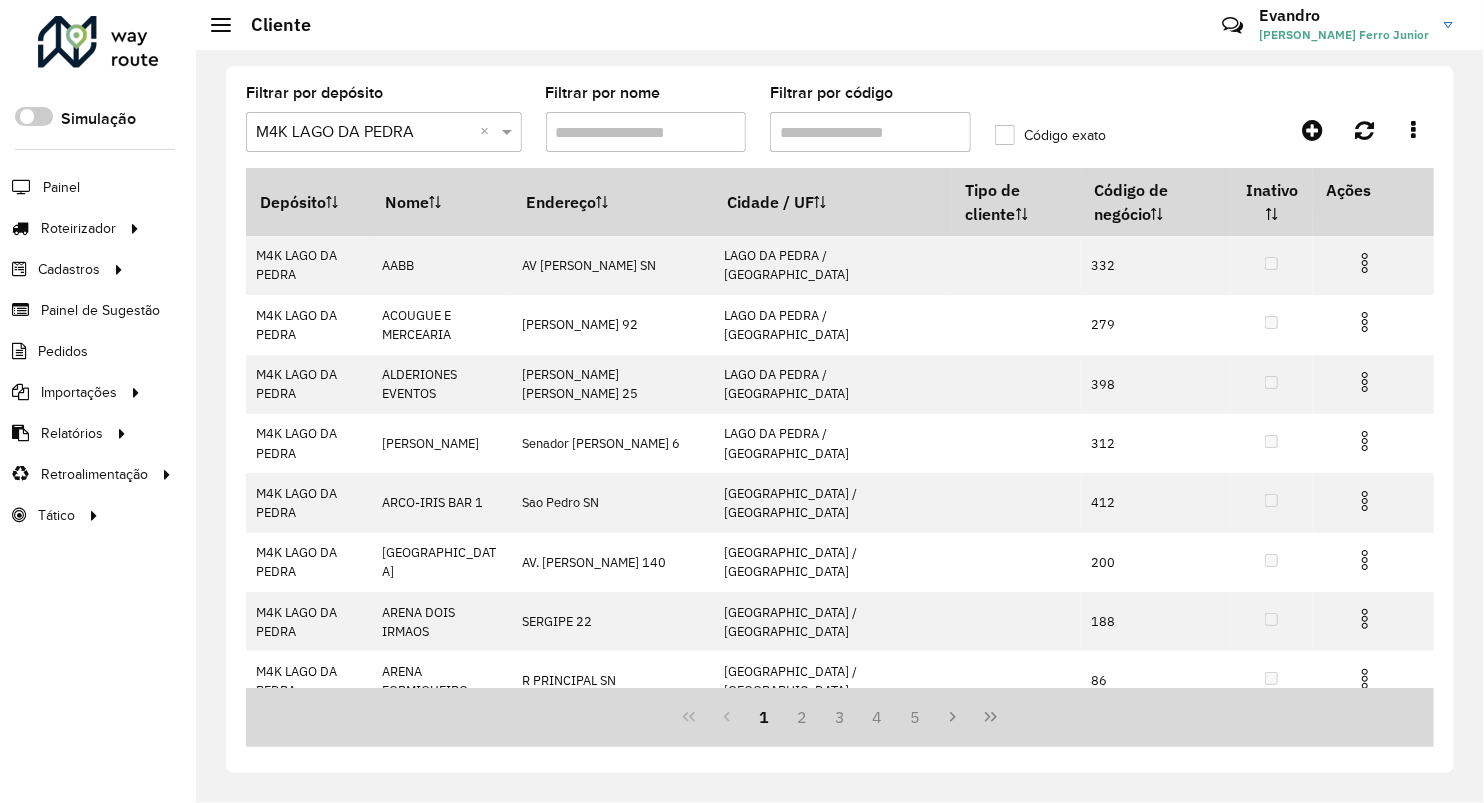 click on "Filtrar por código" at bounding box center (870, 132) 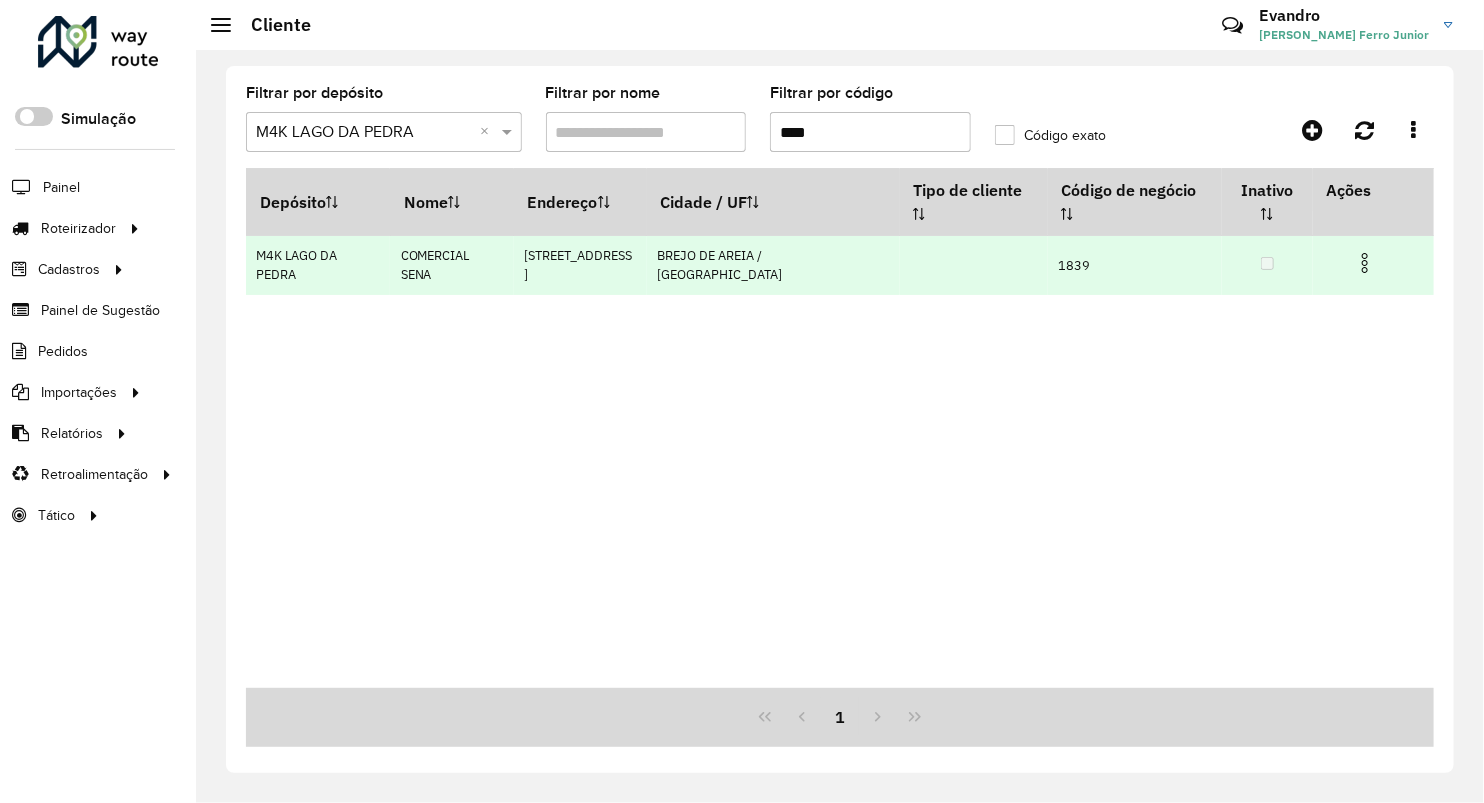 type on "****" 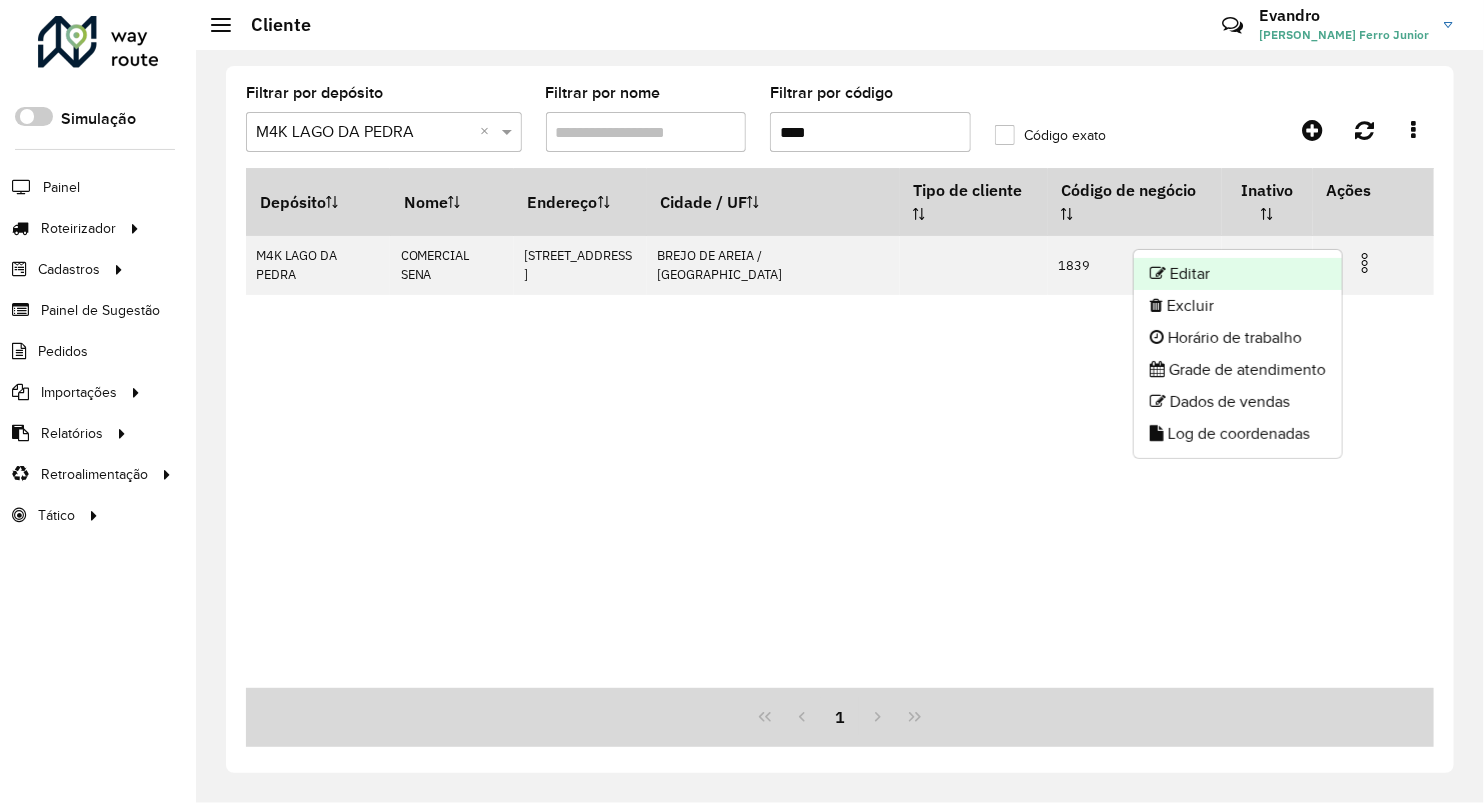 click on "Editar" 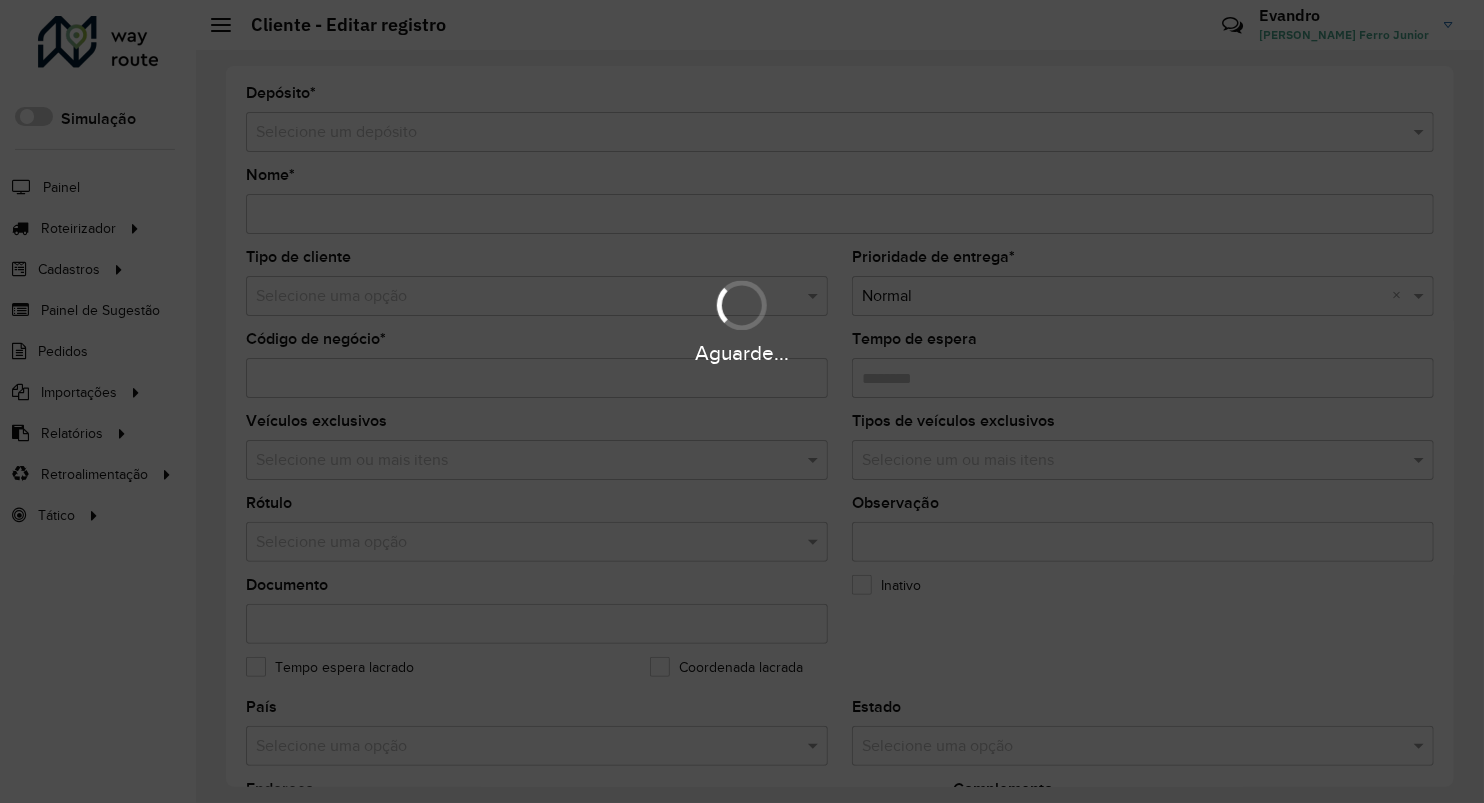 type on "**********" 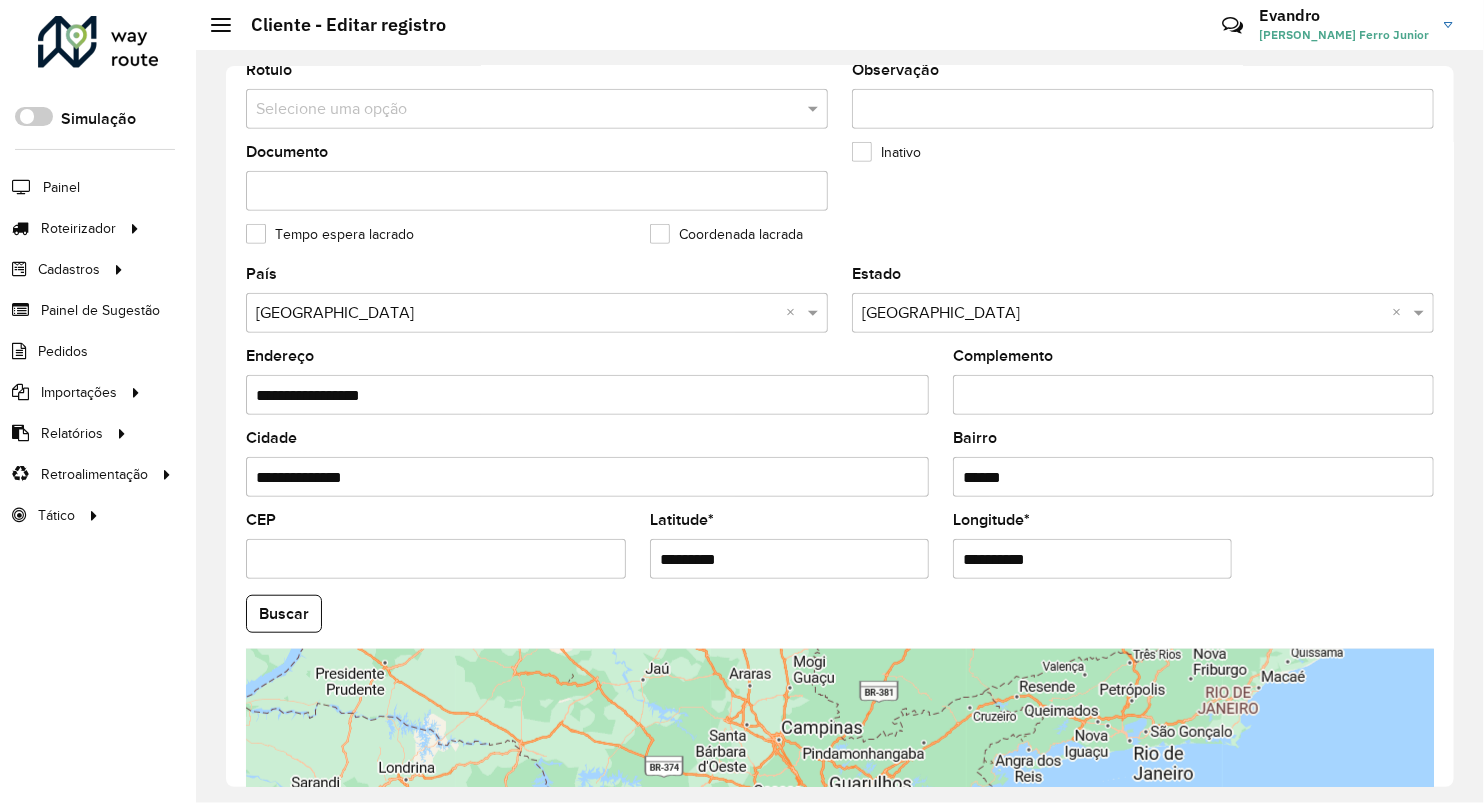 scroll, scrollTop: 686, scrollLeft: 0, axis: vertical 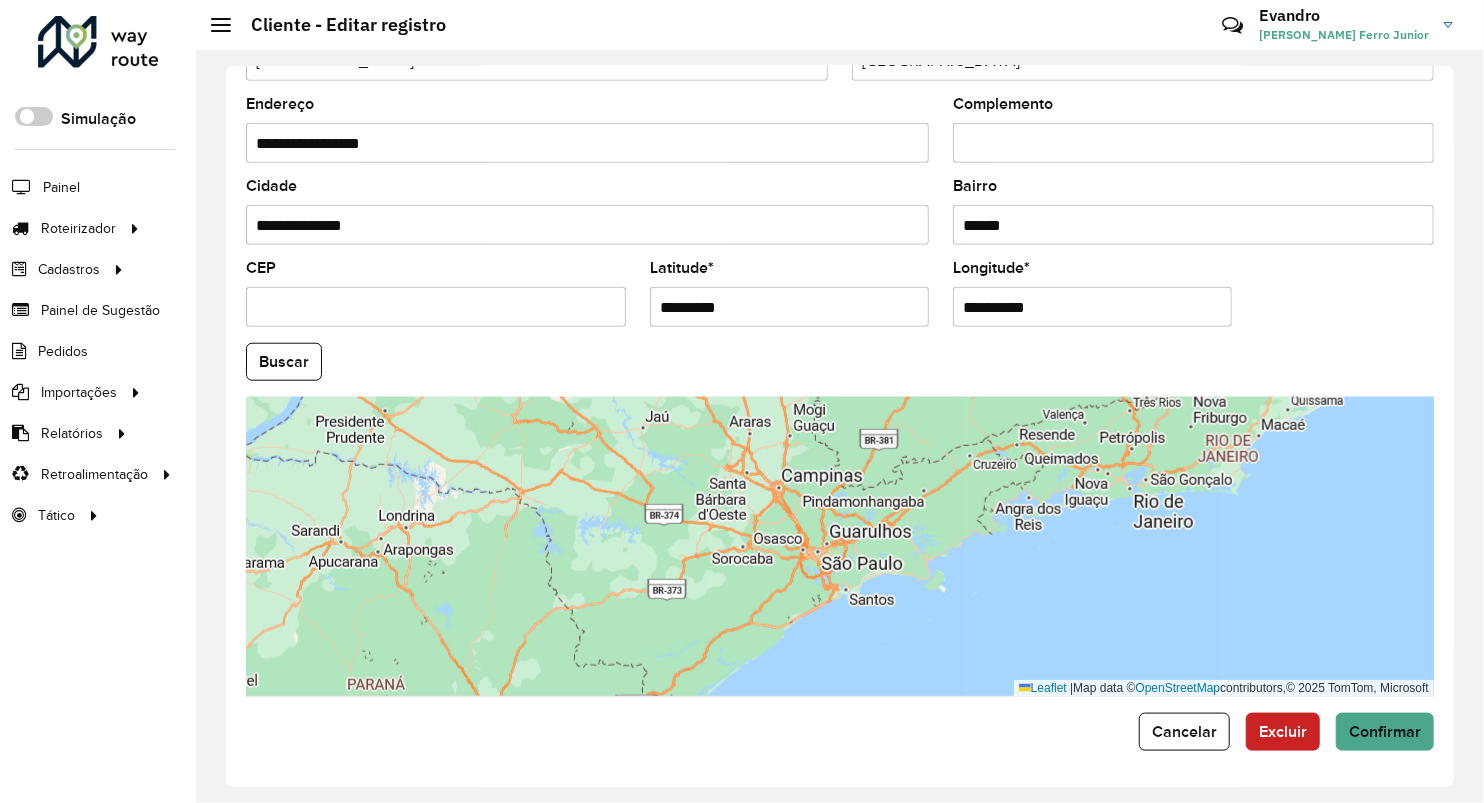 drag, startPoint x: 791, startPoint y: 304, endPoint x: 549, endPoint y: 312, distance: 242.1322 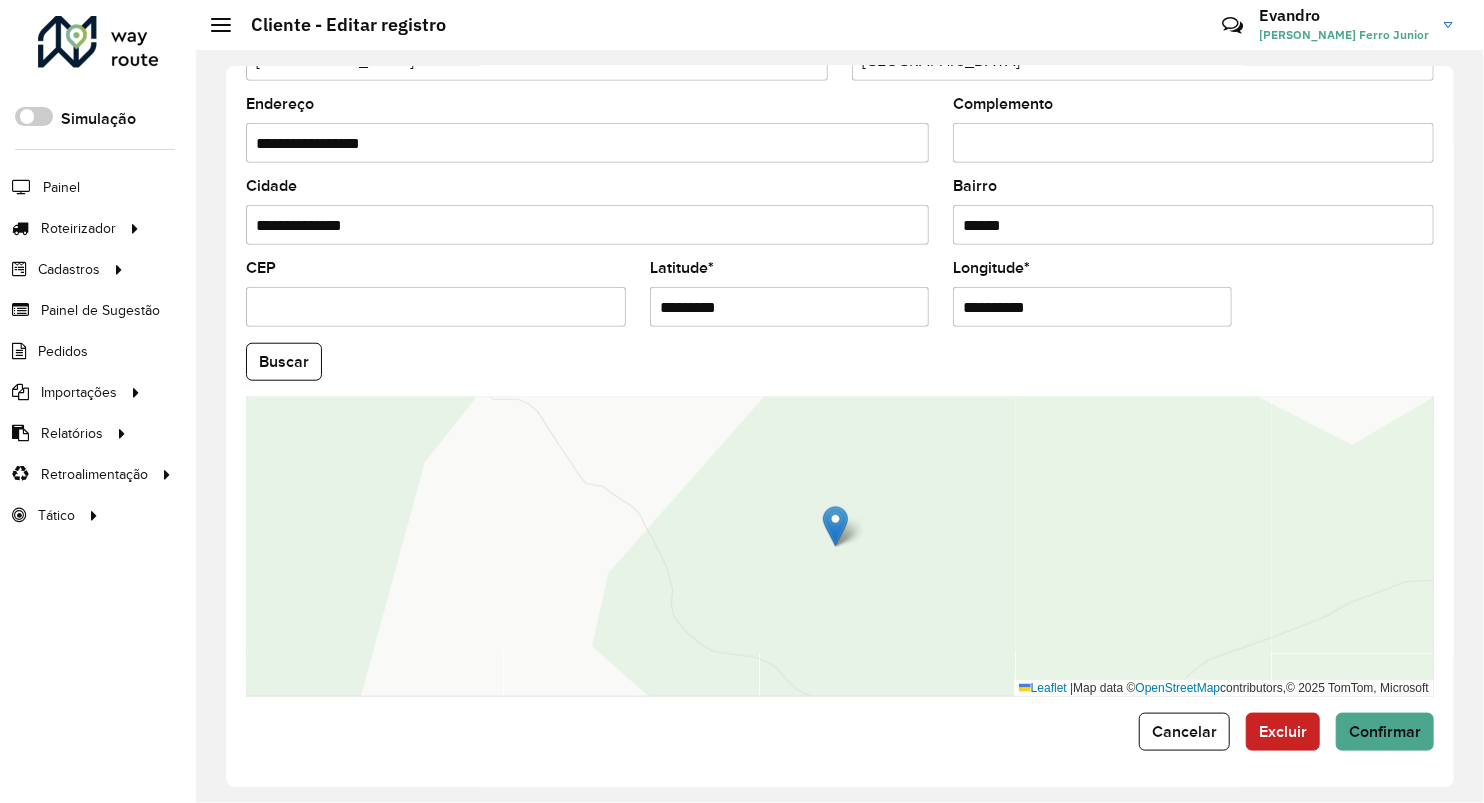 drag, startPoint x: 948, startPoint y: 321, endPoint x: 764, endPoint y: 319, distance: 184.01086 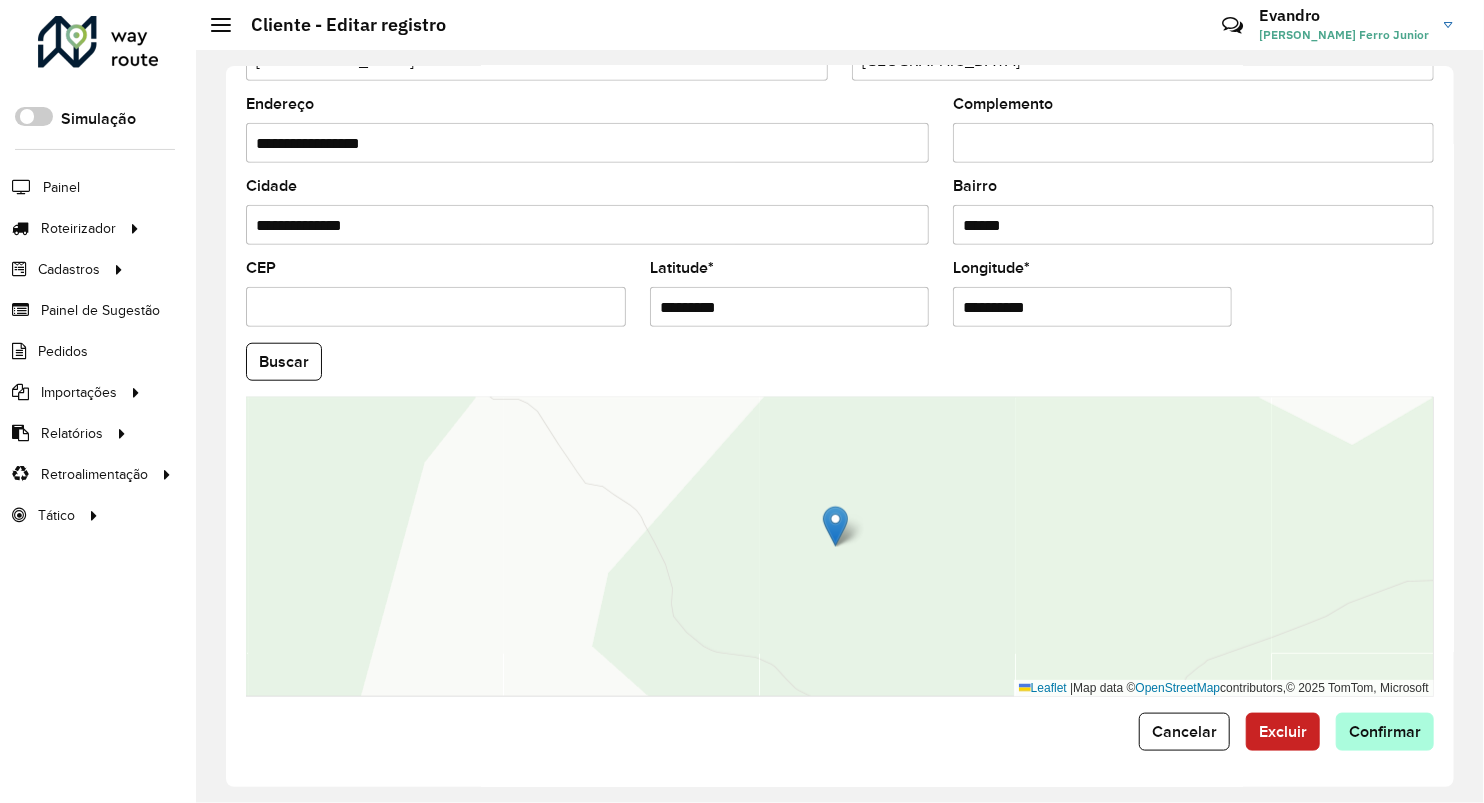 type on "**********" 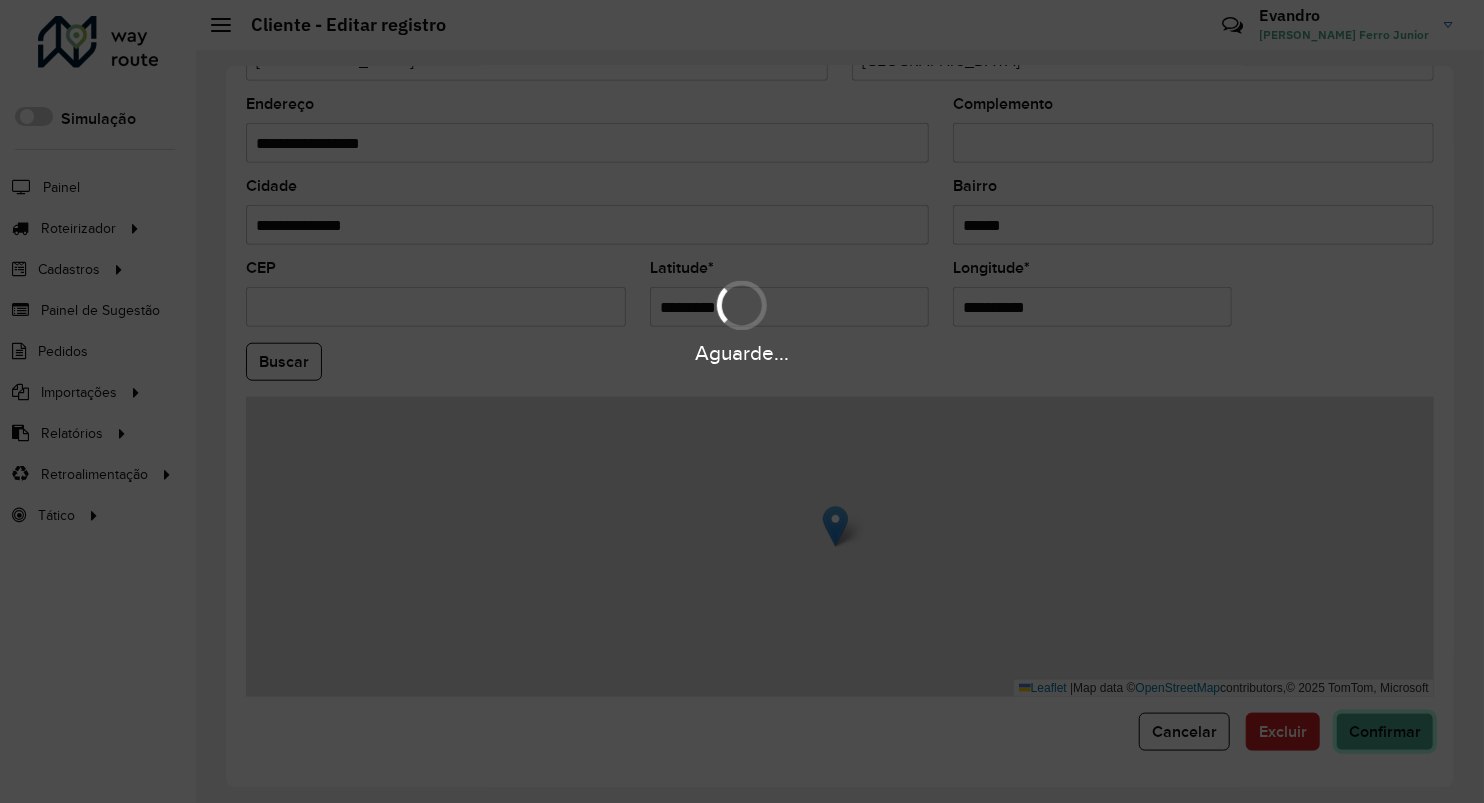 click on "Aguarde...  Pop-up bloqueado!  Seu navegador bloqueou automáticamente a abertura de uma nova janela.   Acesse as configurações e adicione o endereço do sistema a lista de permissão.   Fechar  Roteirizador AmbevTech Simulação Painel Roteirizador Entregas Vendas Cadastros Checkpoint Classificações de venda Cliente Consulta de setores Depósito Disponibilidade de veículos Fator tipo de produto Gabarito planner Grupo Rota Fator Tipo Produto Grupo de rotas exclusiva Grupo de setores Layout integração Modelo Parada Pedágio Perfil de Vendedor Ponto de apoio FAD Produto Restrição de Atendimento Planner Rodízio de placa Rota exclusiva FAD Rótulo Setor Setor Planner Tipo de cliente Tipo de veículo Tipo de veículo RN Transportadora Vendedor Veículo Painel de Sugestão Pedidos Importações Classificação e volume de venda Clientes Fator tipo produto Gabarito planner Grade de atendimento Janela de atendimento Localização Pedidos Restrição de Atendimento Planner Tempo de espera Vendedor Veículos" at bounding box center (742, 401) 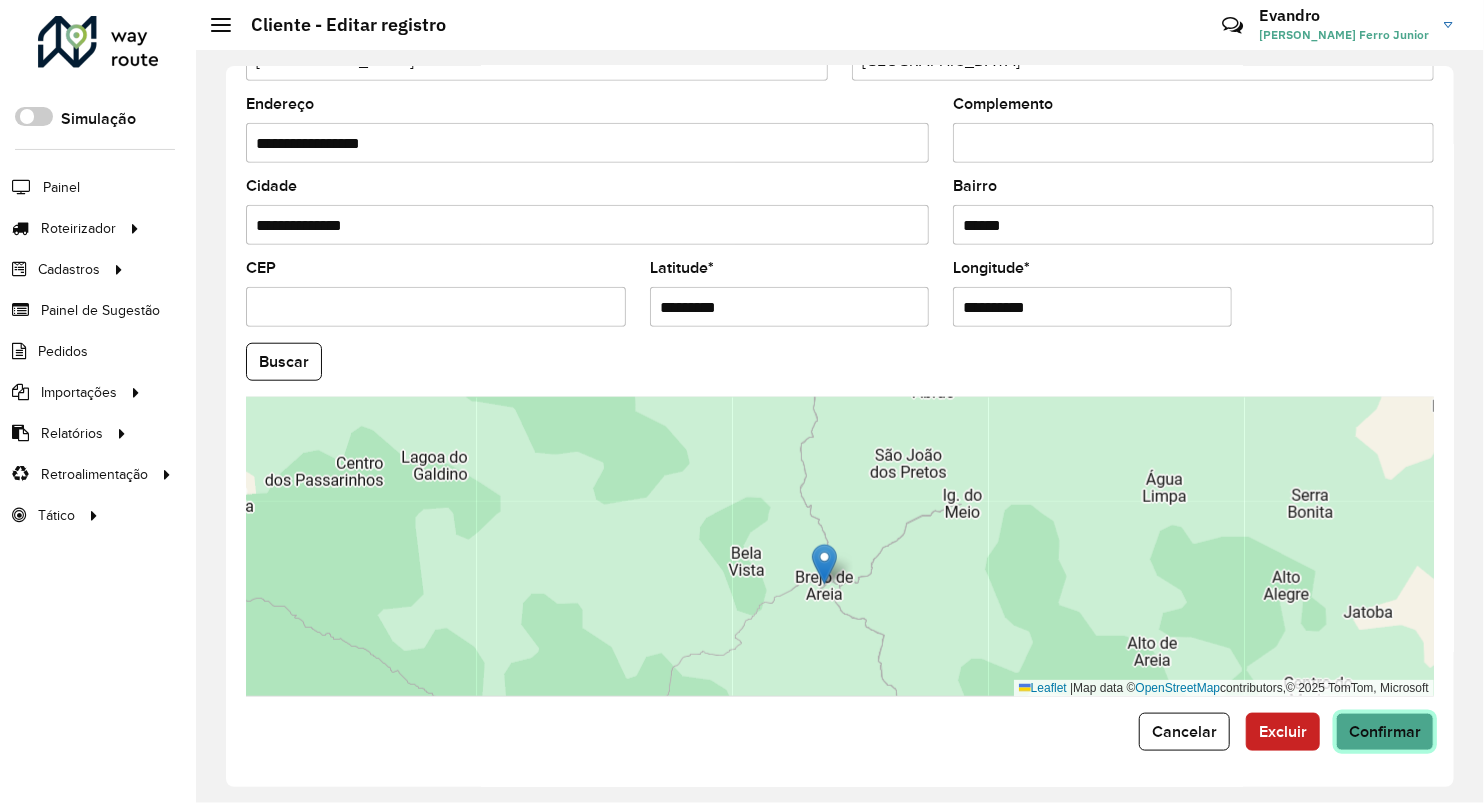 click on "Confirmar" 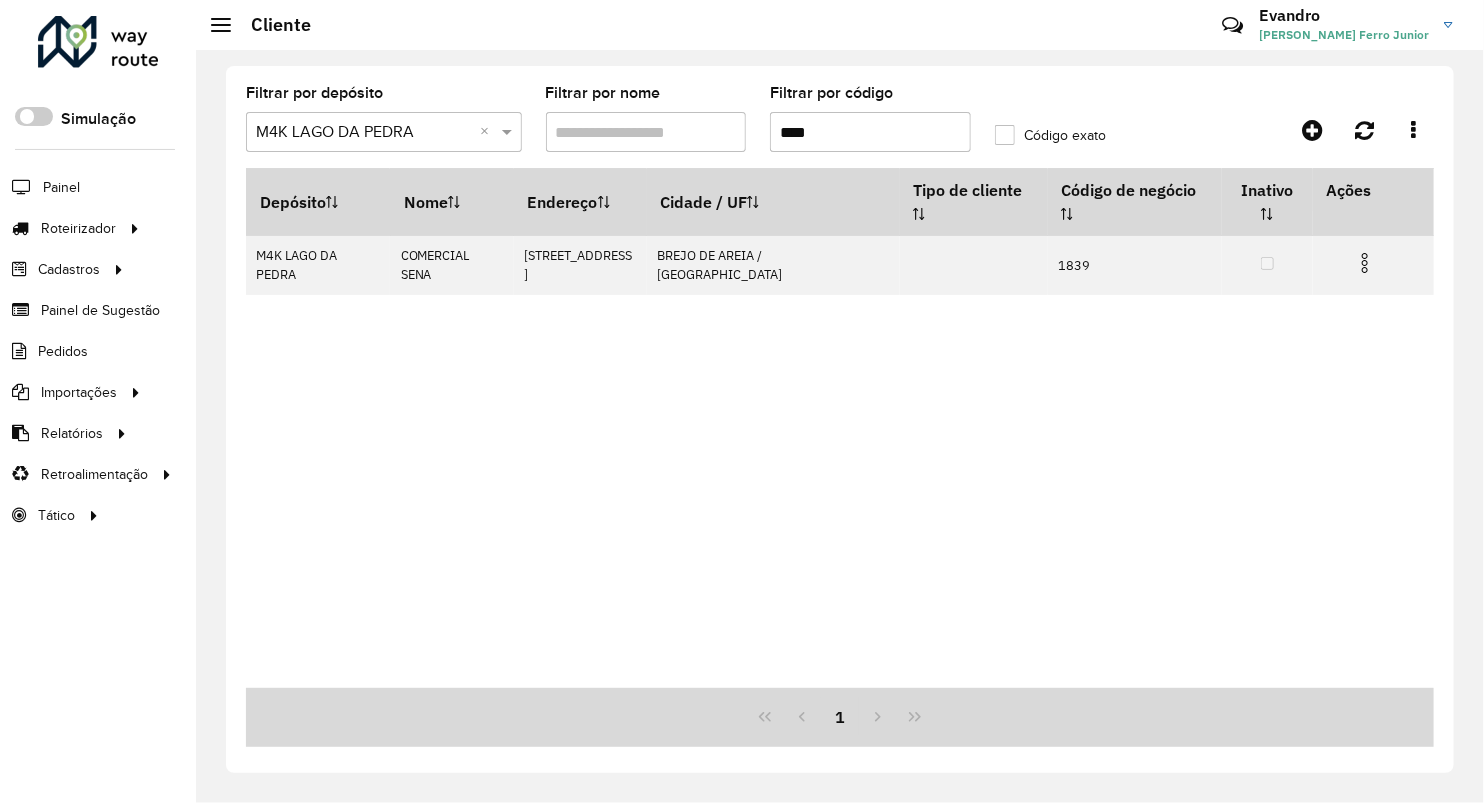 click on "Filtrar por depósito  Selecione um depósito × M4K LAGO DA PEDRA ×  Filtrar por nome   Filtrar por código  ****  Código exato" 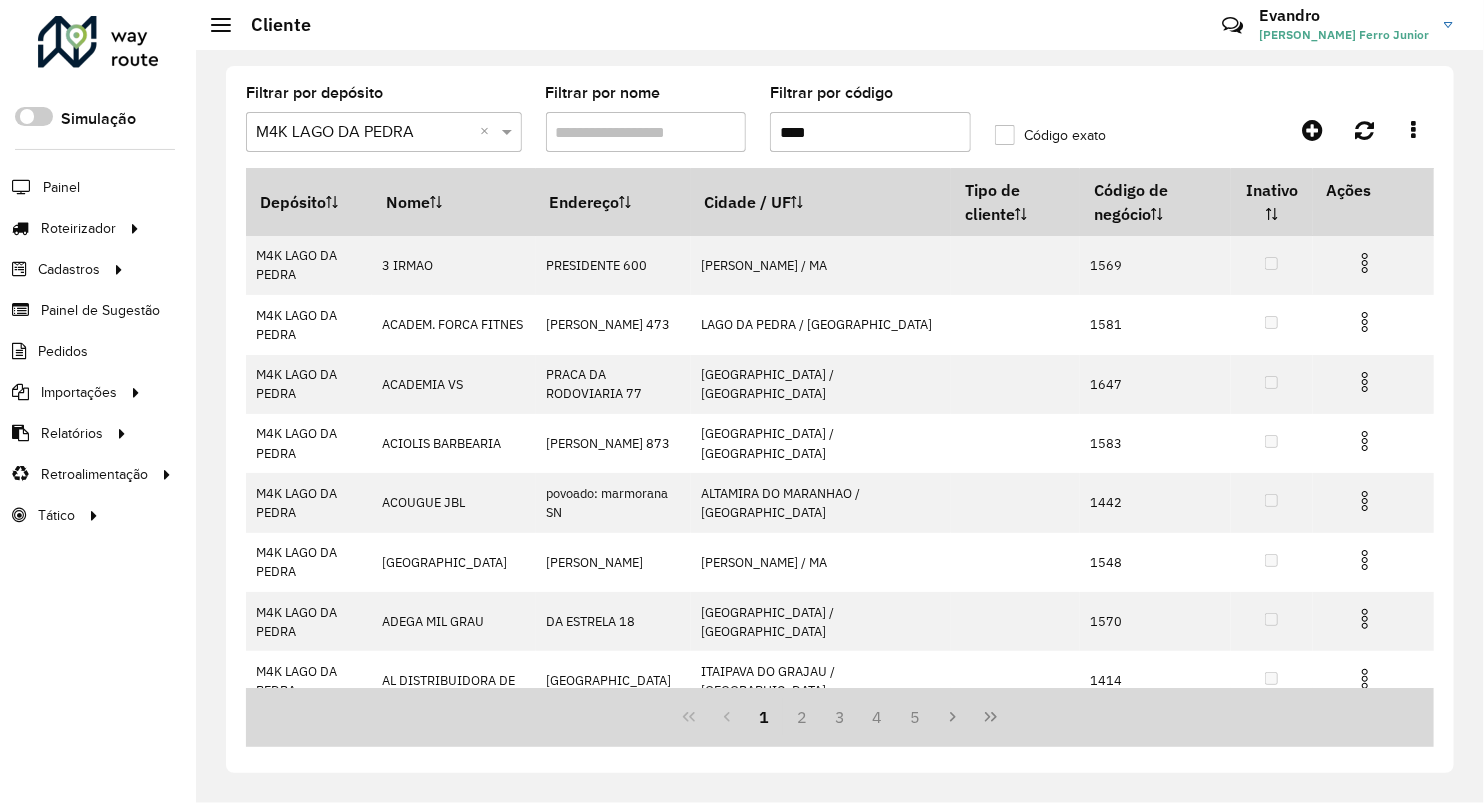 type on "****" 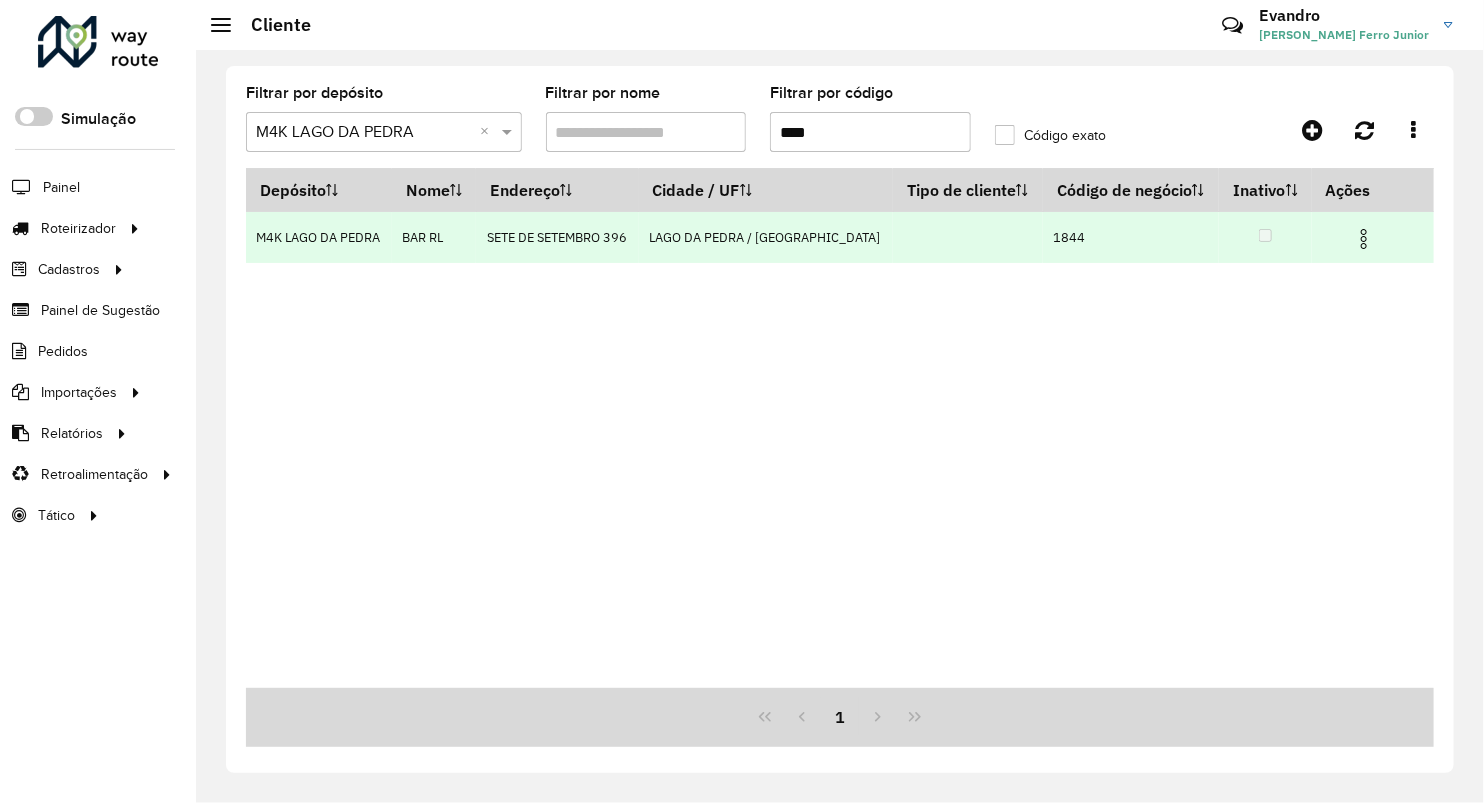 click at bounding box center (1364, 239) 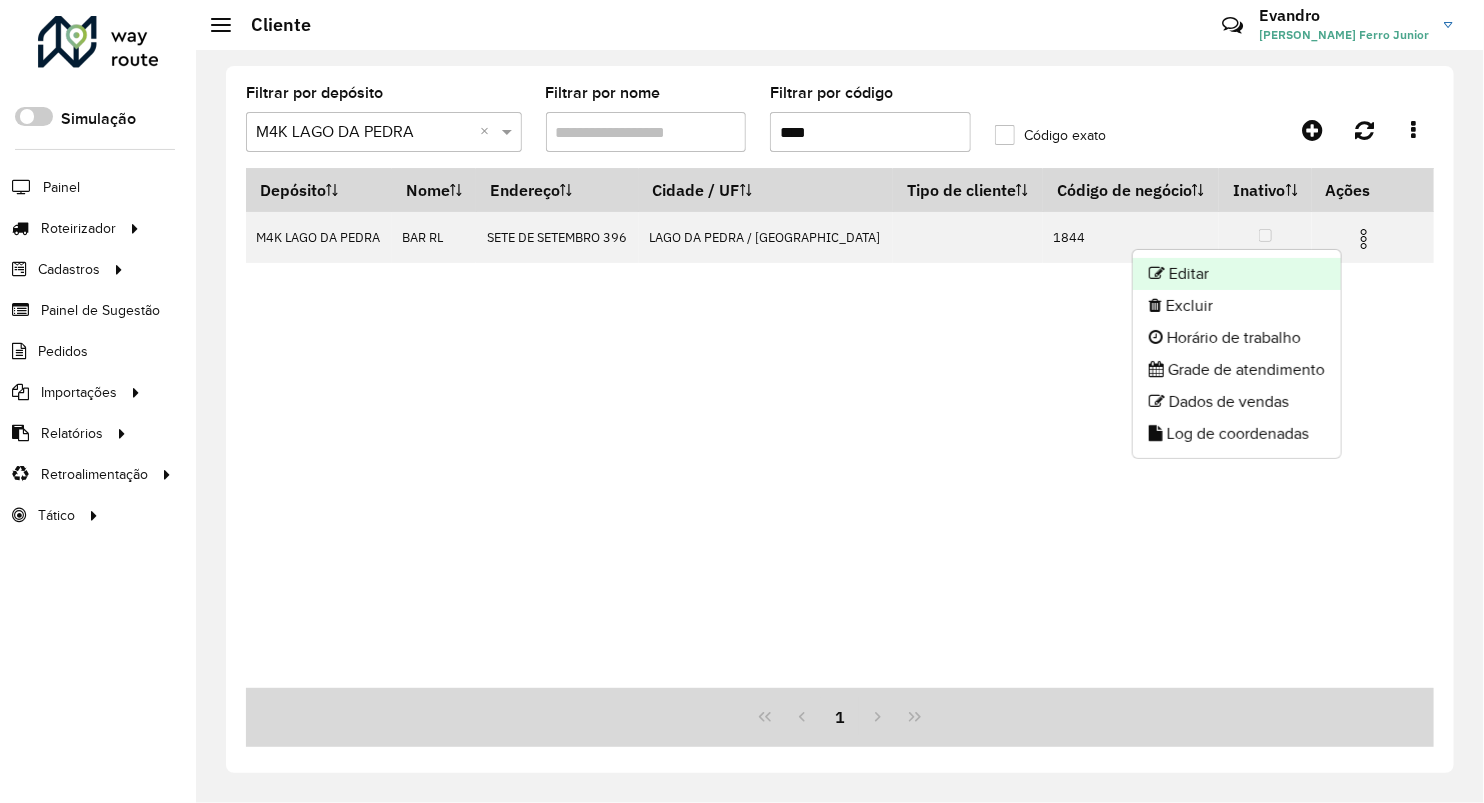 click on "Editar" 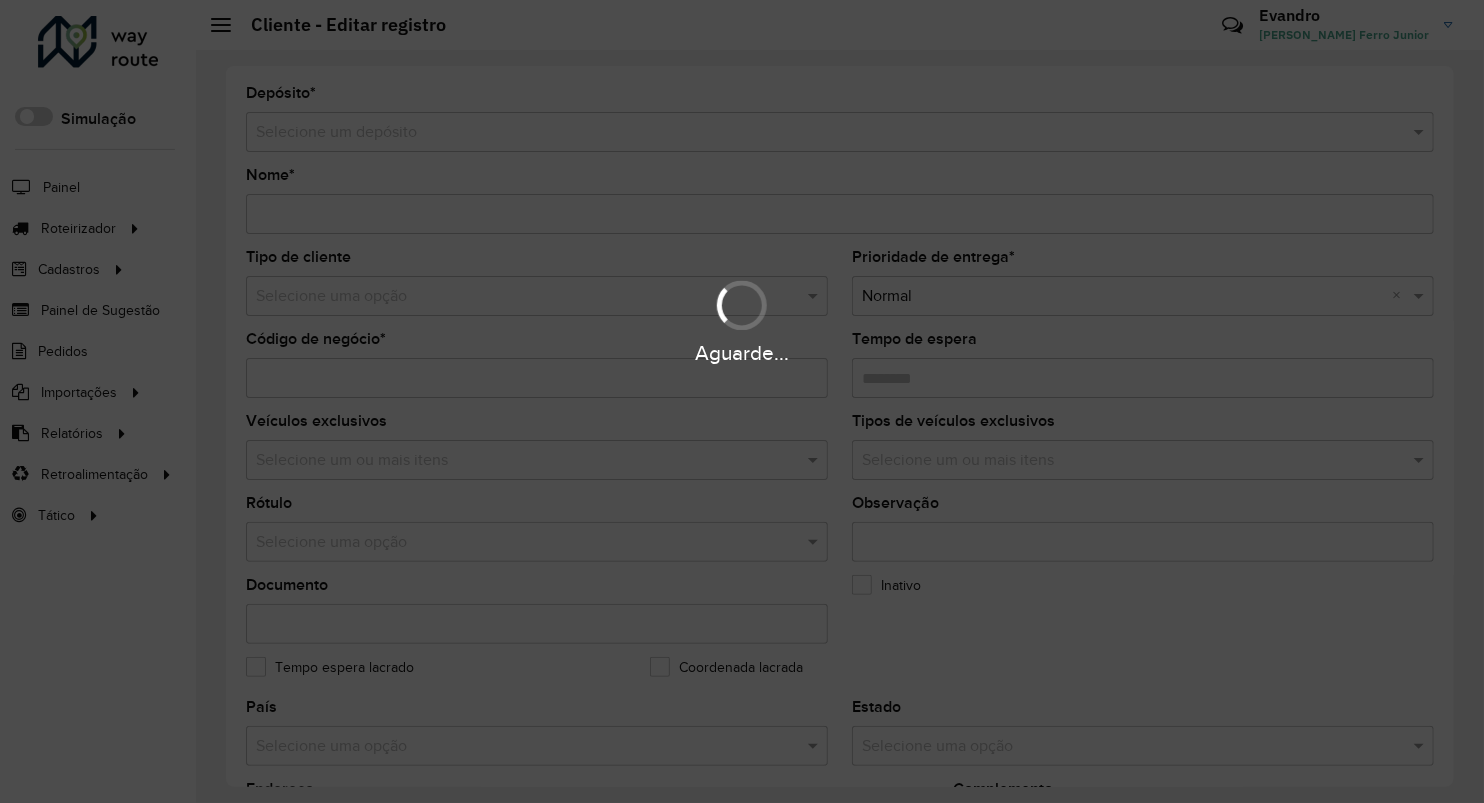 type on "******" 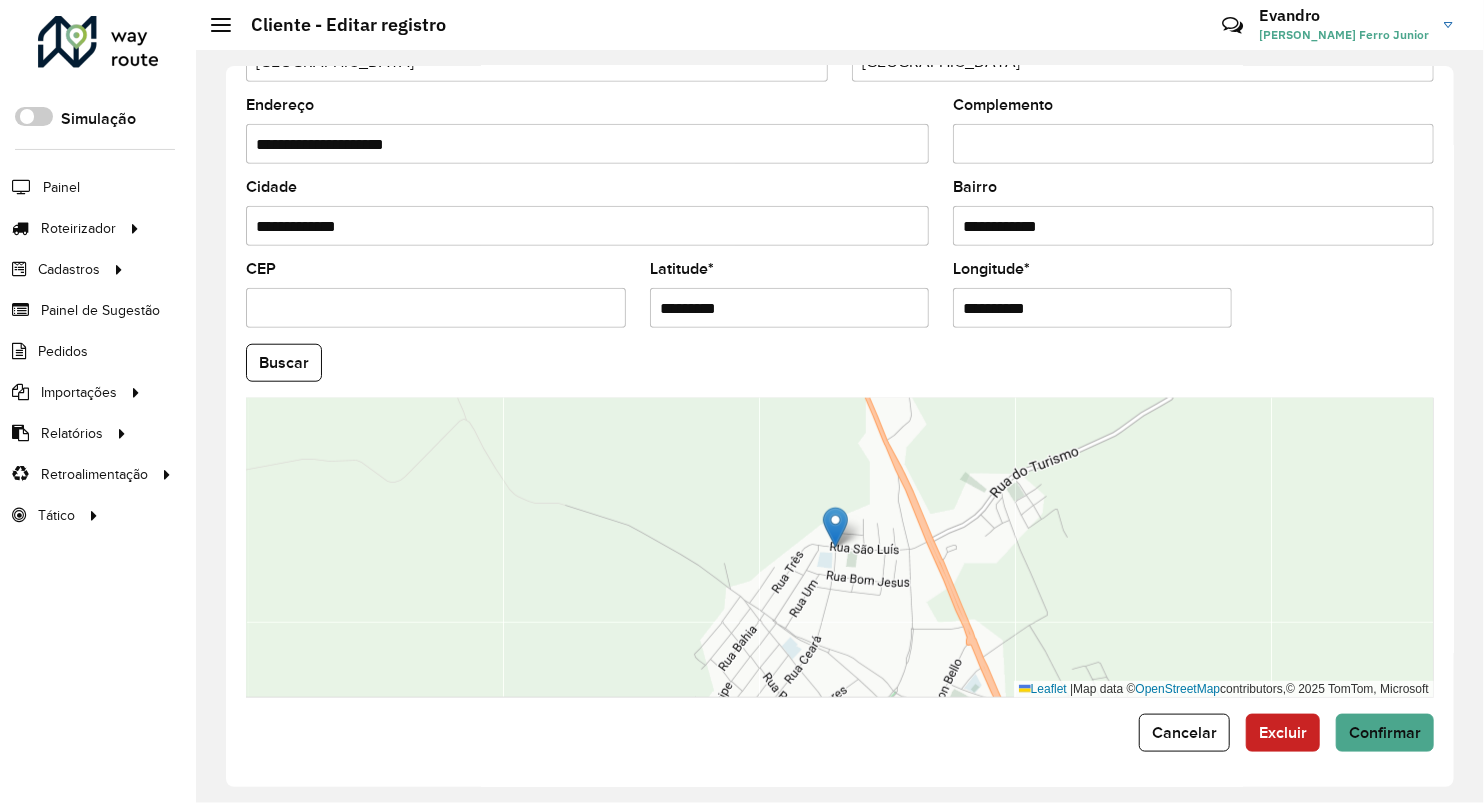 scroll, scrollTop: 686, scrollLeft: 0, axis: vertical 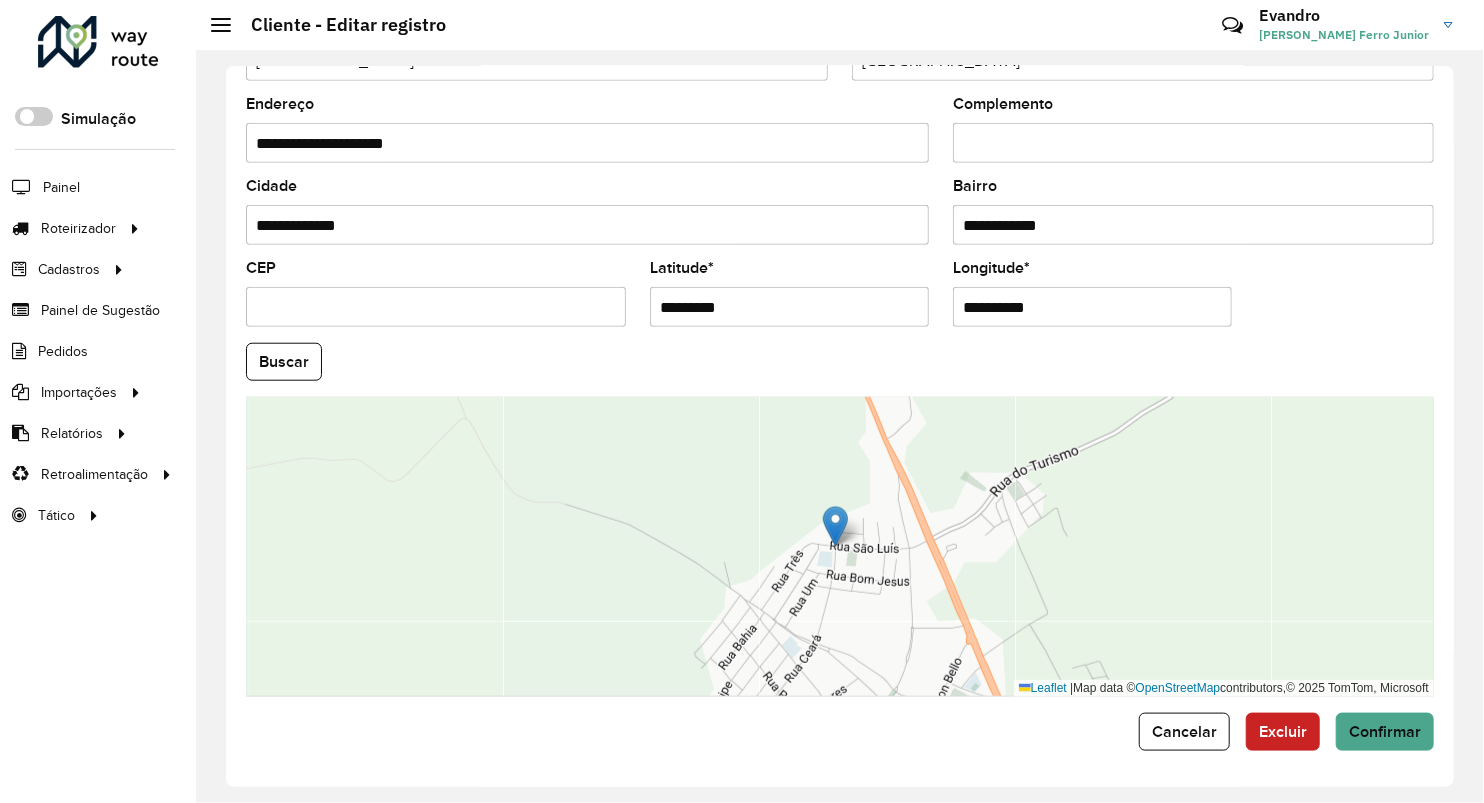 drag, startPoint x: 772, startPoint y: 302, endPoint x: 389, endPoint y: 312, distance: 383.13052 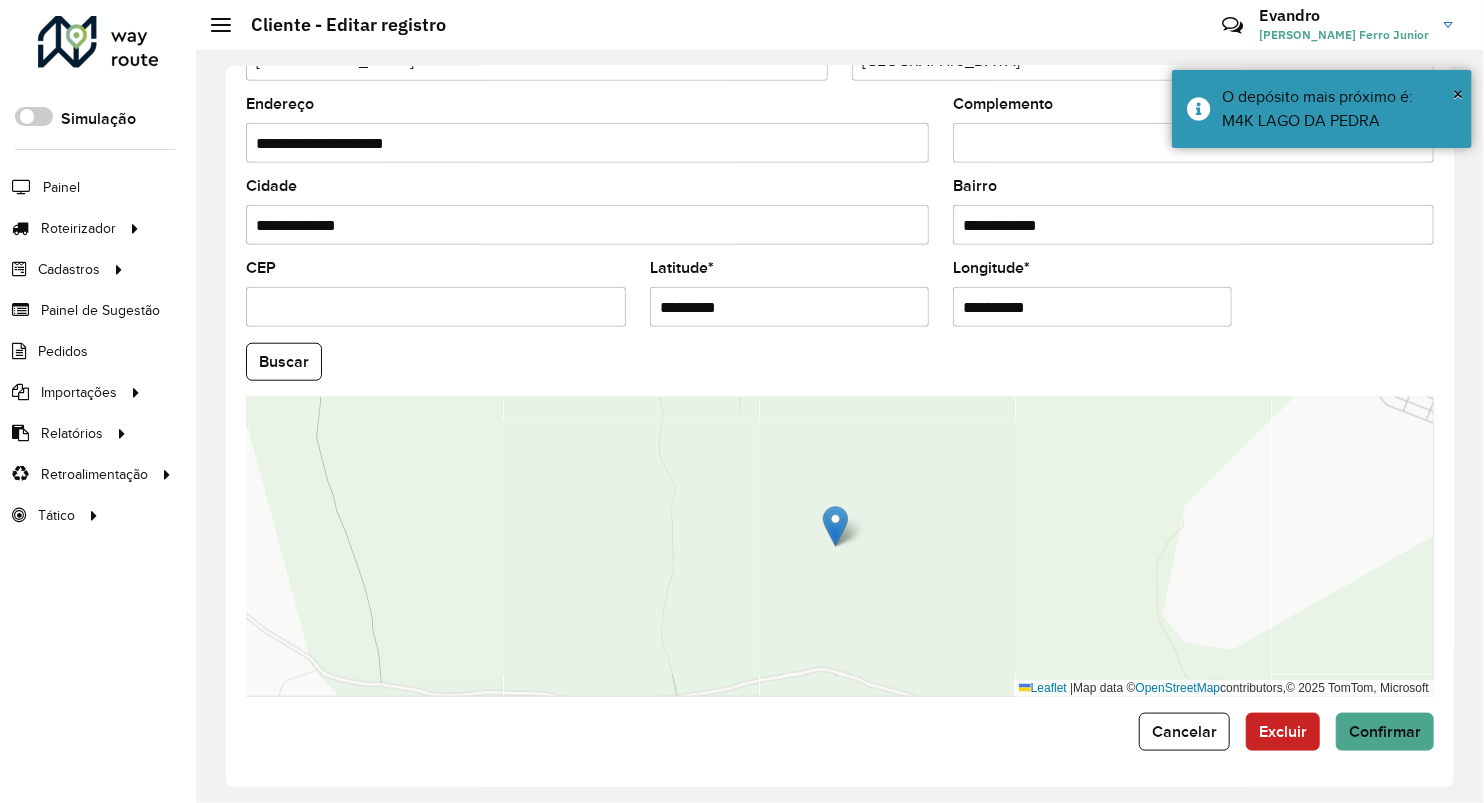 drag, startPoint x: 1061, startPoint y: 305, endPoint x: 899, endPoint y: 303, distance: 162.01234 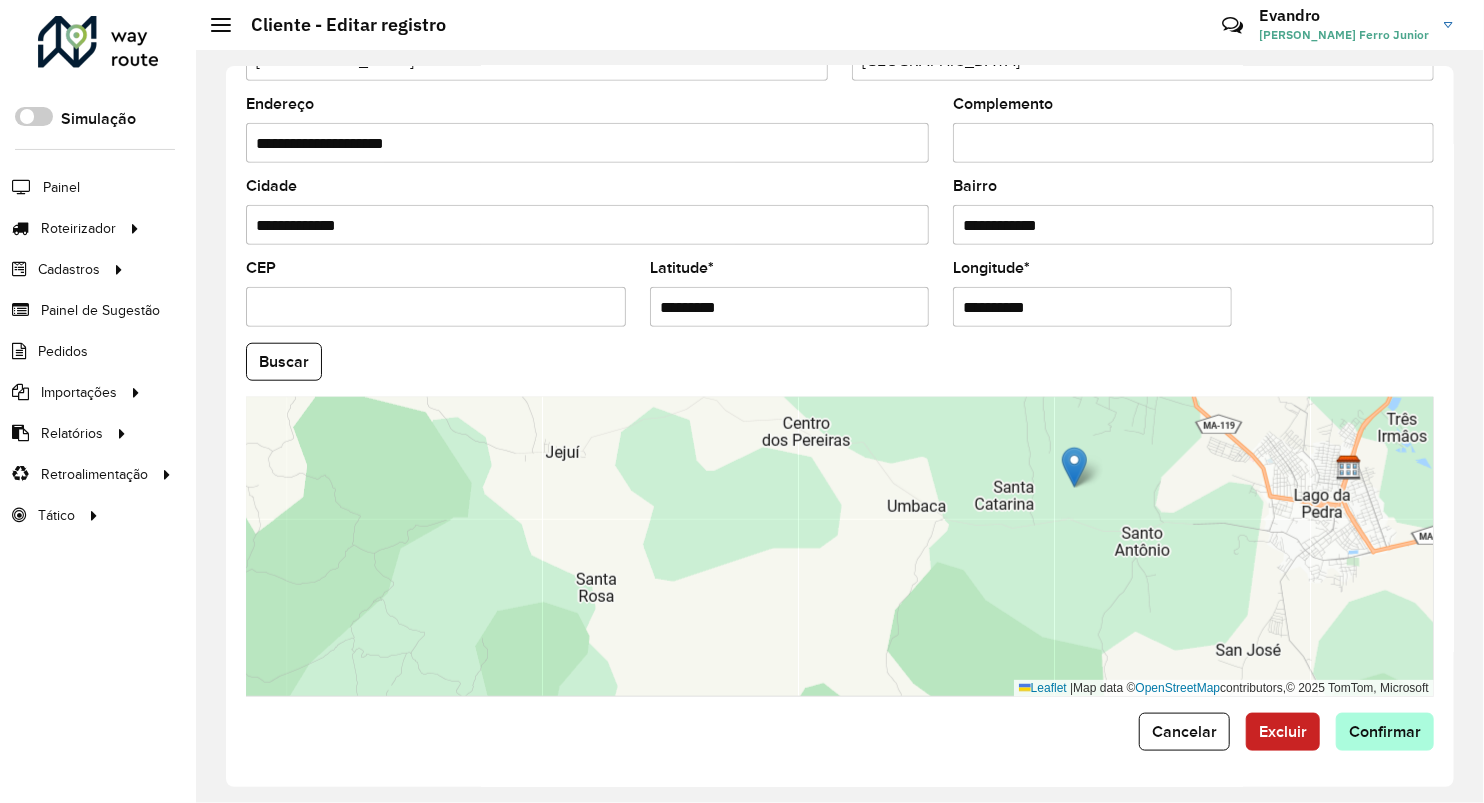type on "**********" 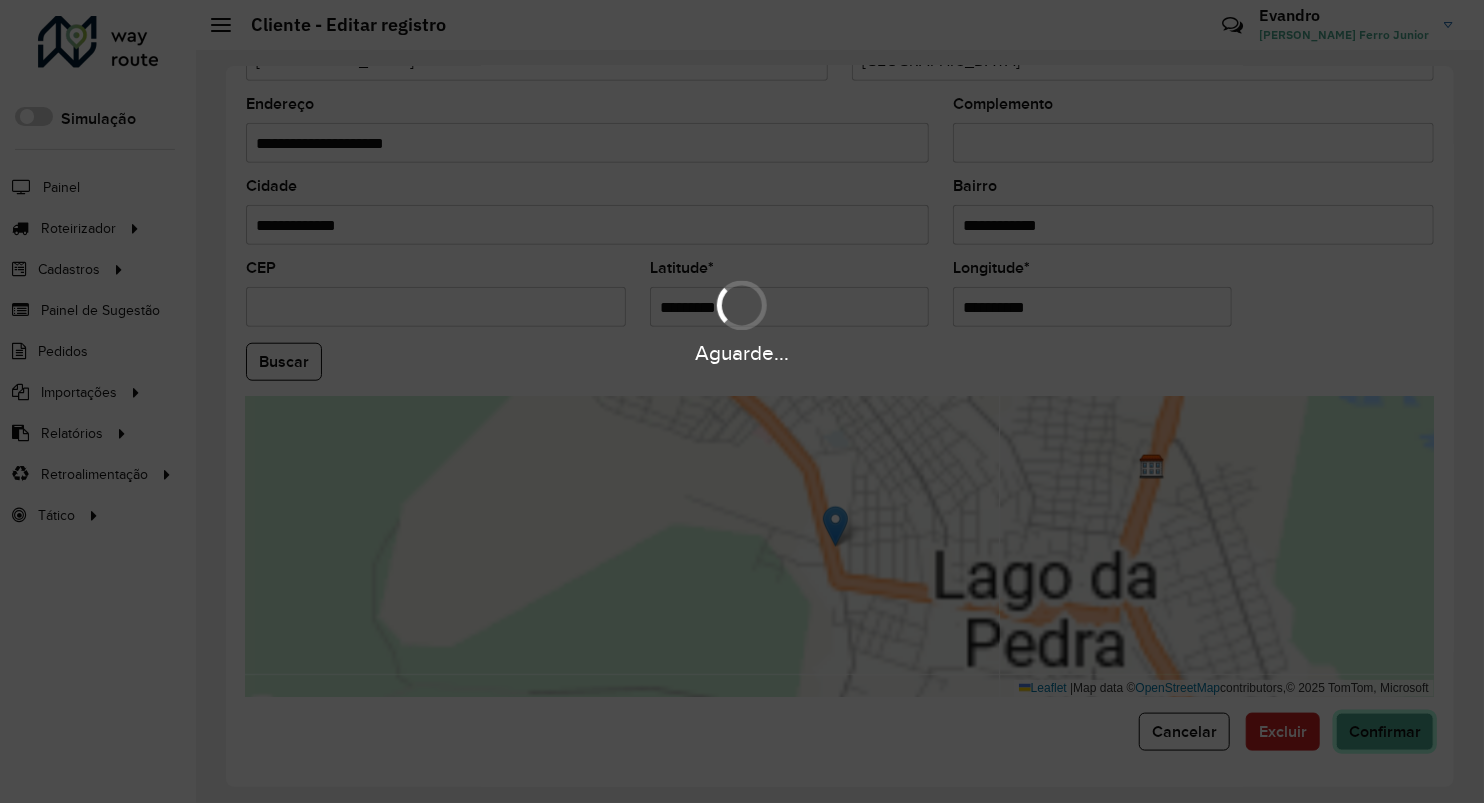 click on "Aguarde...  Pop-up bloqueado!  Seu navegador bloqueou automáticamente a abertura de uma nova janela.   Acesse as configurações e adicione o endereço do sistema a lista de permissão.   Fechar  Roteirizador AmbevTech Simulação Painel Roteirizador Entregas Vendas Cadastros Checkpoint Classificações de venda Cliente Consulta de setores Depósito Disponibilidade de veículos Fator tipo de produto Gabarito planner Grupo Rota Fator Tipo Produto Grupo de rotas exclusiva Grupo de setores Layout integração Modelo Parada Pedágio Perfil de Vendedor Ponto de apoio FAD Produto Restrição de Atendimento Planner Rodízio de placa Rota exclusiva FAD Rótulo Setor Setor Planner Tipo de cliente Tipo de veículo Tipo de veículo RN Transportadora Vendedor Veículo Painel de Sugestão Pedidos Importações Classificação e volume de venda Clientes Fator tipo produto Gabarito planner Grade de atendimento Janela de atendimento Localização Pedidos Restrição de Atendimento Planner Tempo de espera Vendedor Veículos" at bounding box center [742, 401] 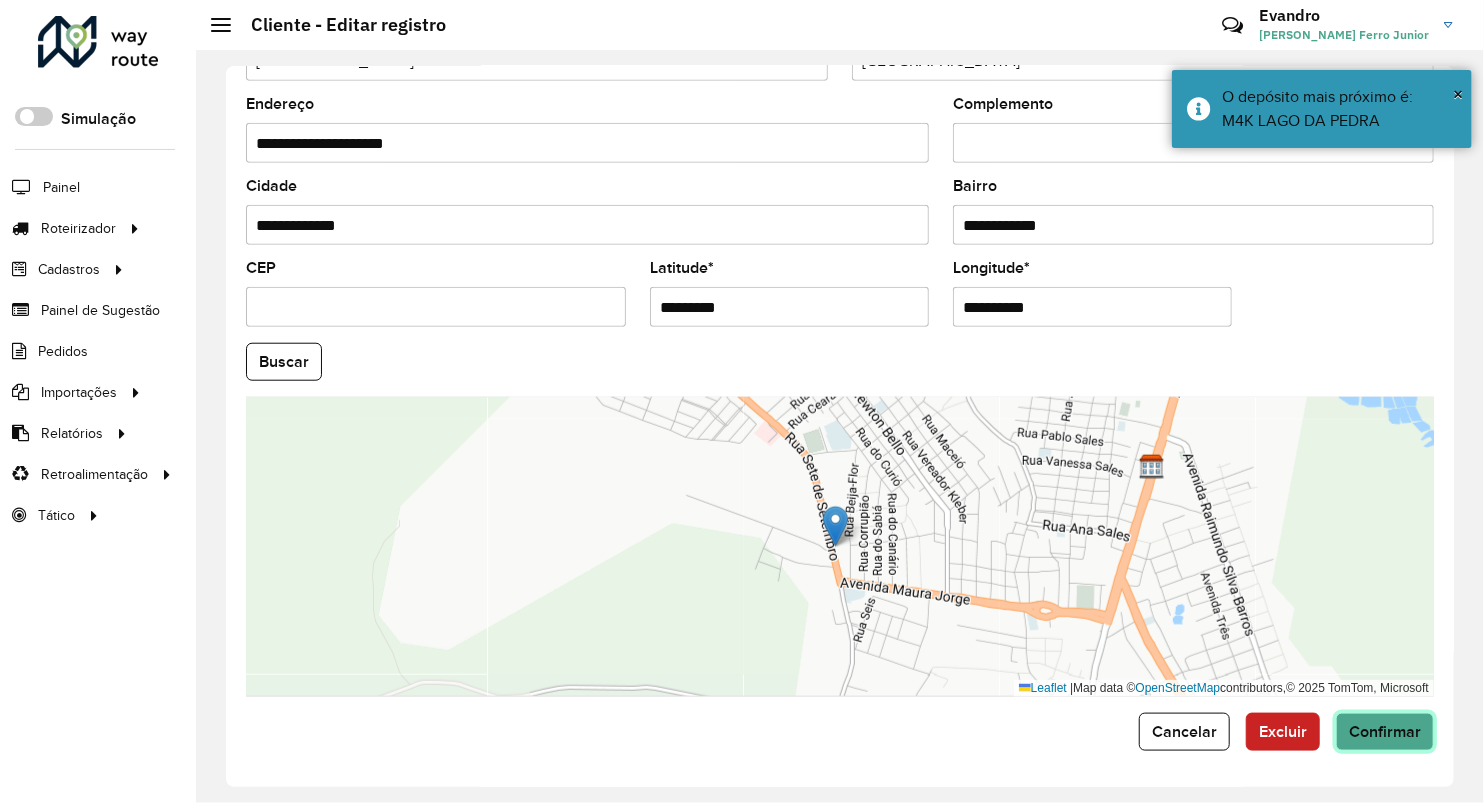 click on "Confirmar" 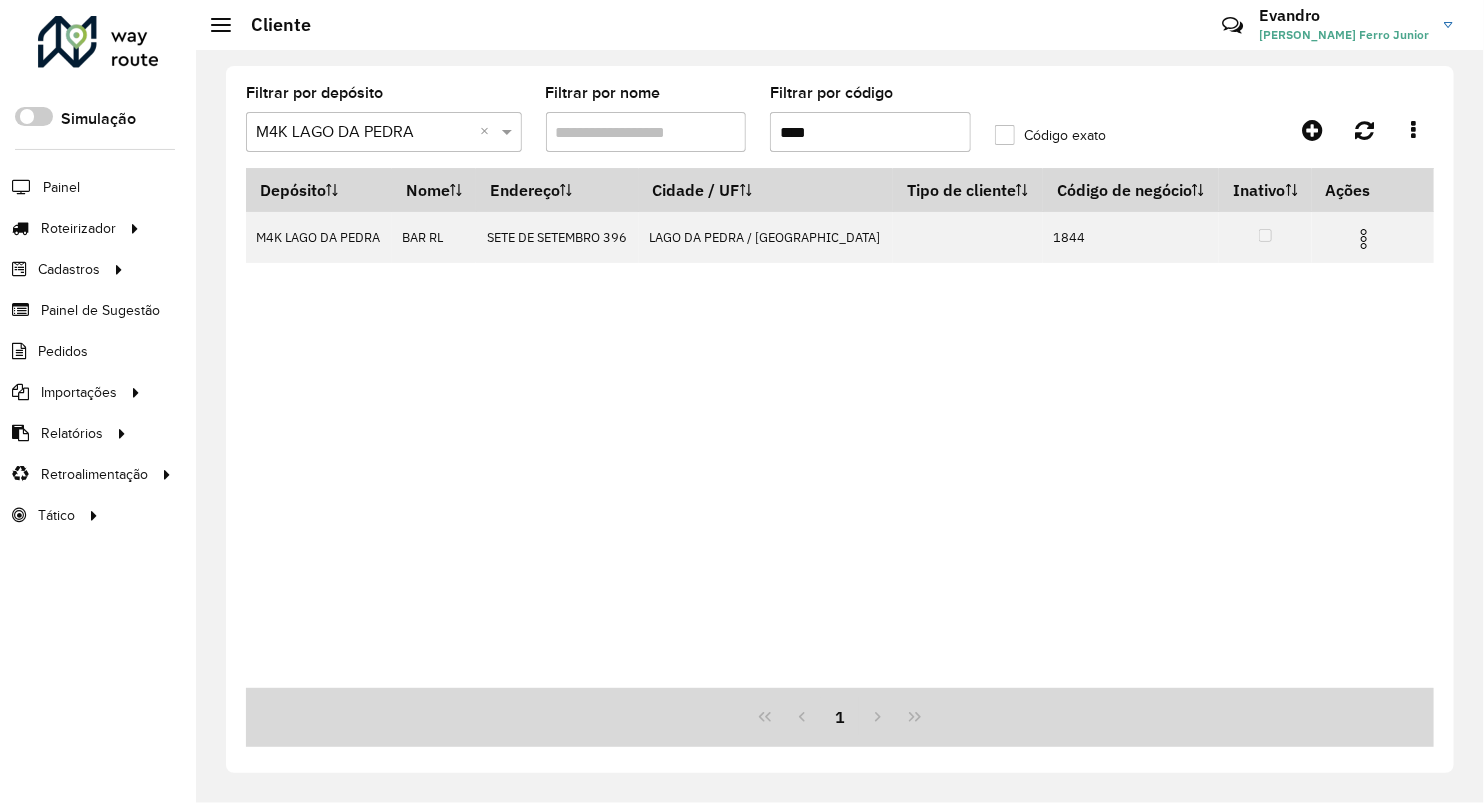 drag, startPoint x: 844, startPoint y: 139, endPoint x: 645, endPoint y: 75, distance: 209.03827 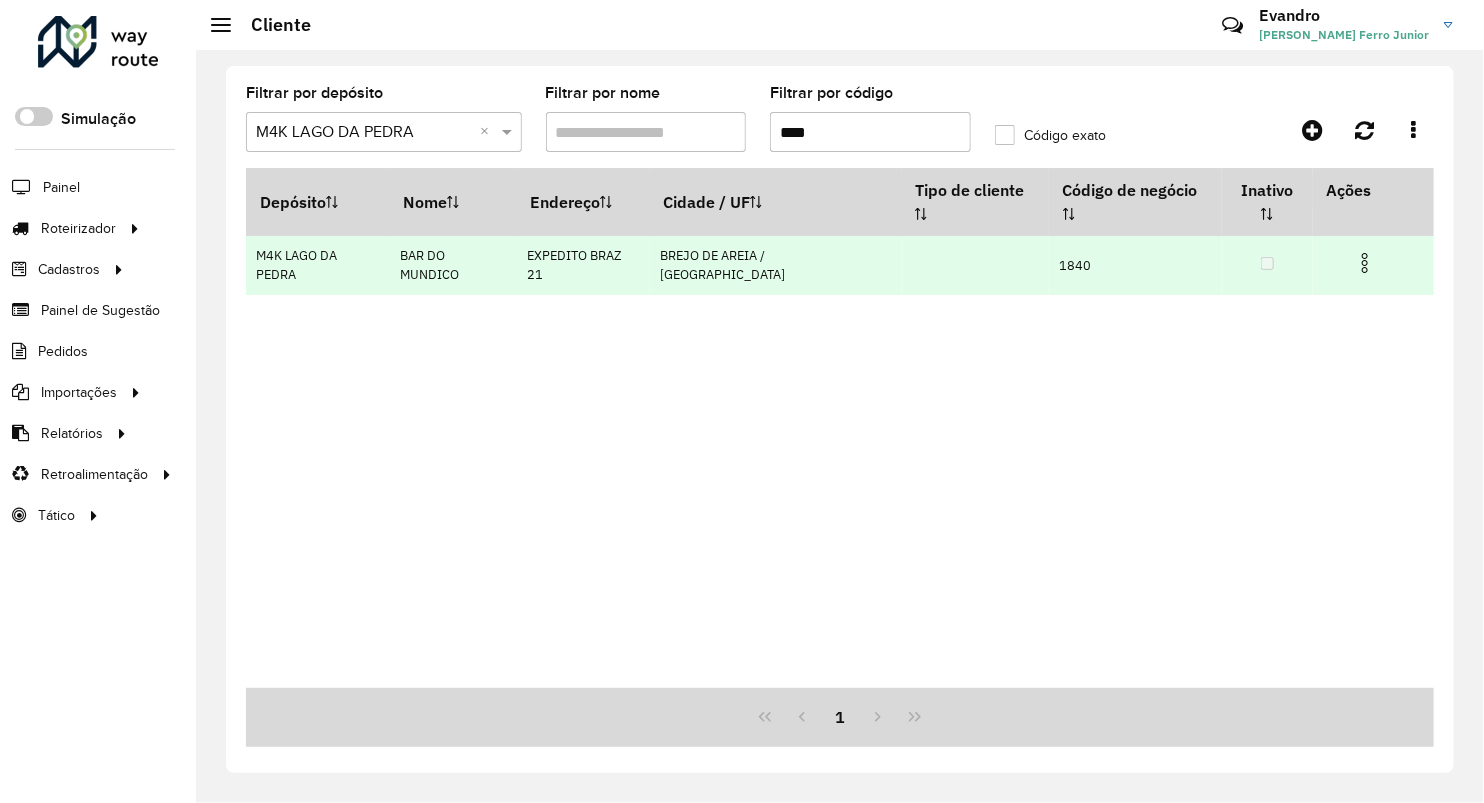 type on "****" 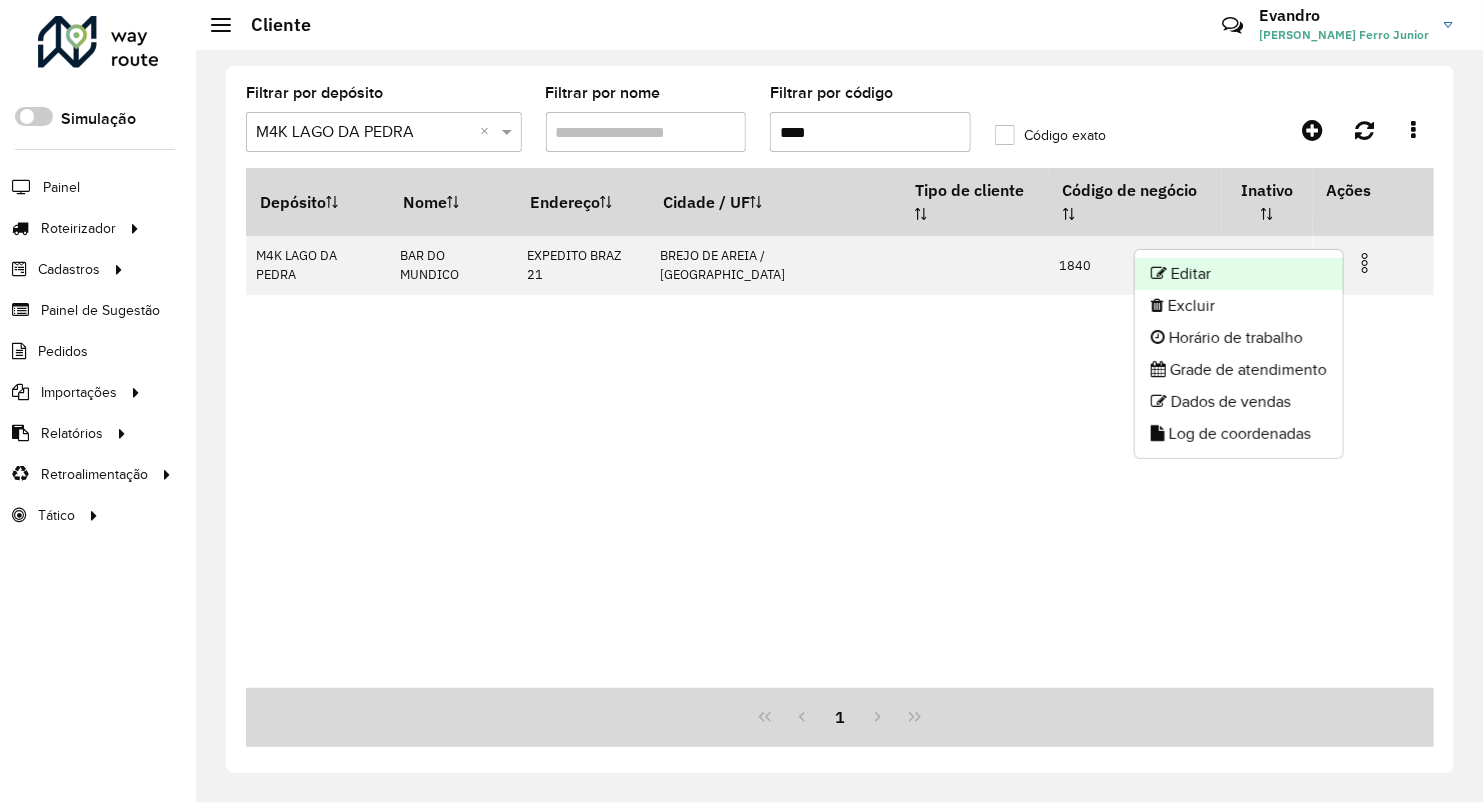 click on "Editar" 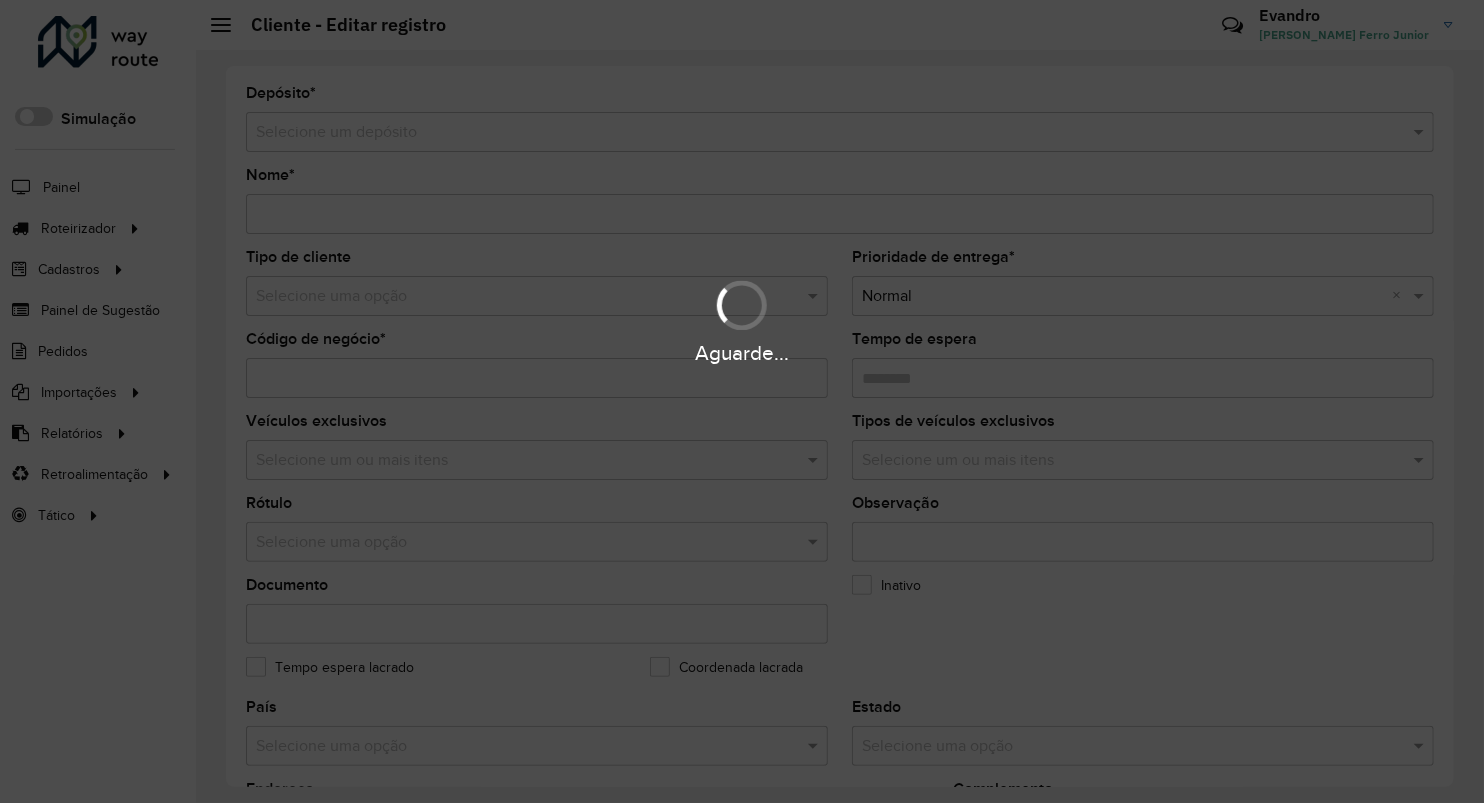 type on "**********" 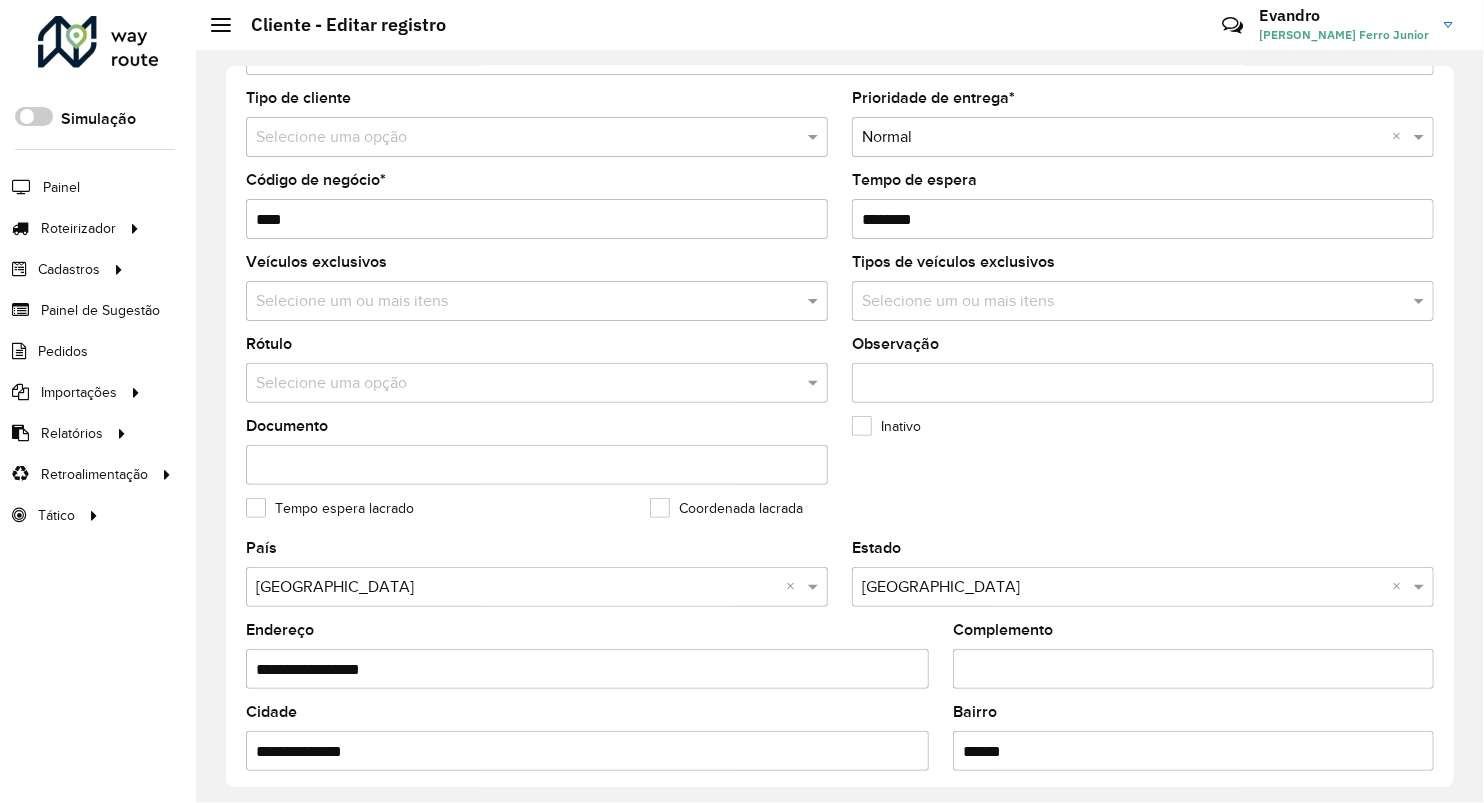 scroll, scrollTop: 686, scrollLeft: 0, axis: vertical 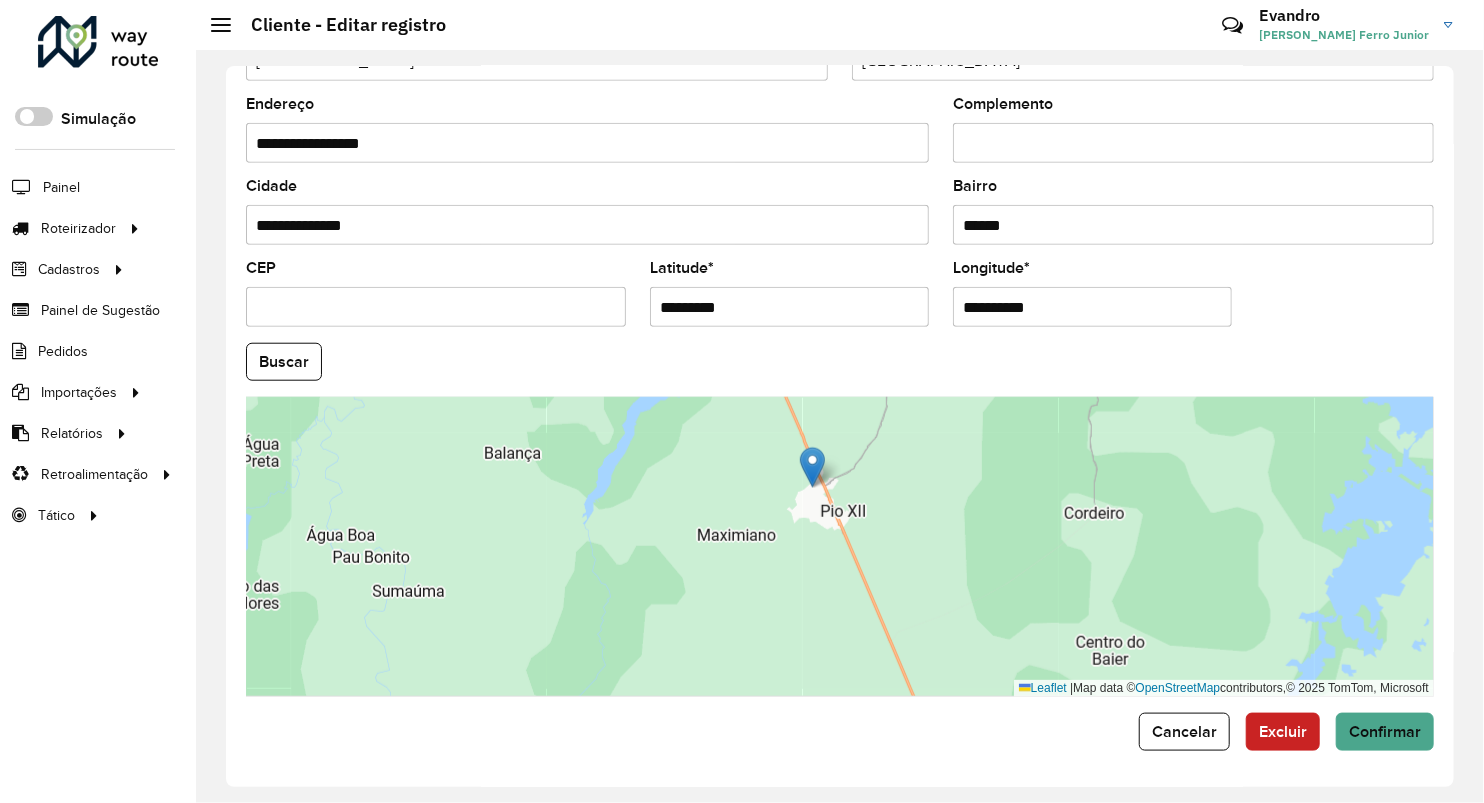 drag, startPoint x: 769, startPoint y: 305, endPoint x: 419, endPoint y: 310, distance: 350.0357 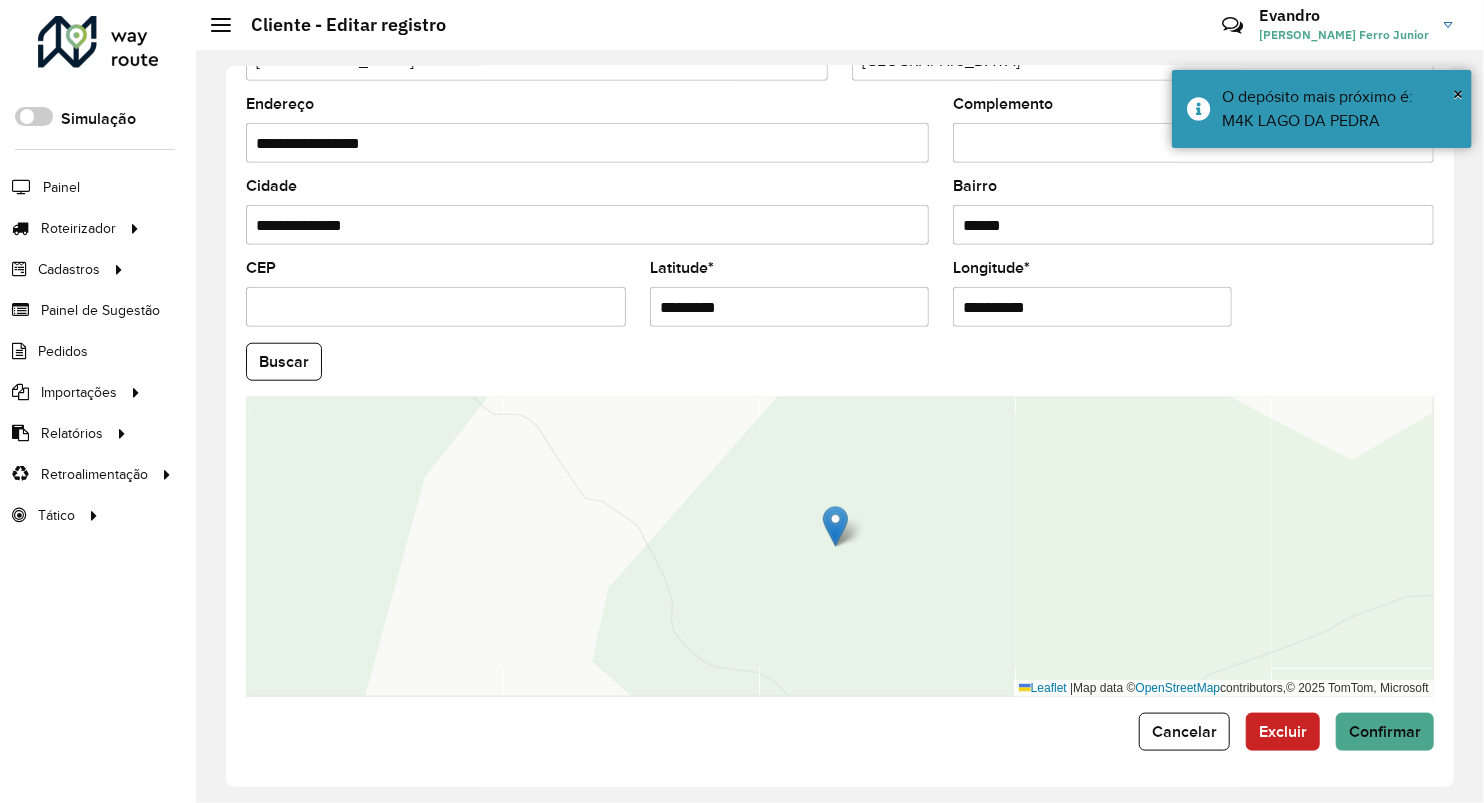 drag, startPoint x: 1098, startPoint y: 297, endPoint x: 848, endPoint y: 316, distance: 250.72096 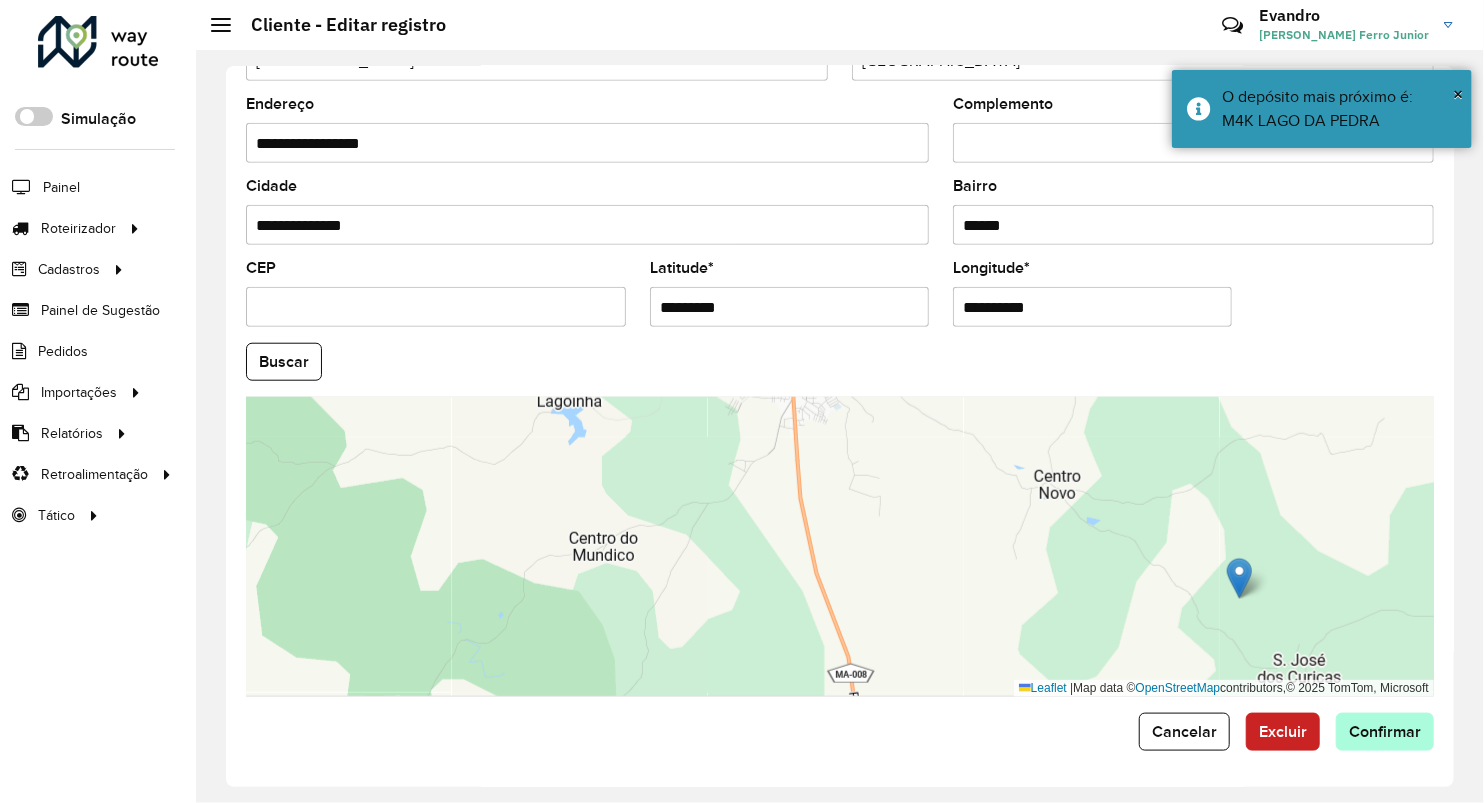 type on "**********" 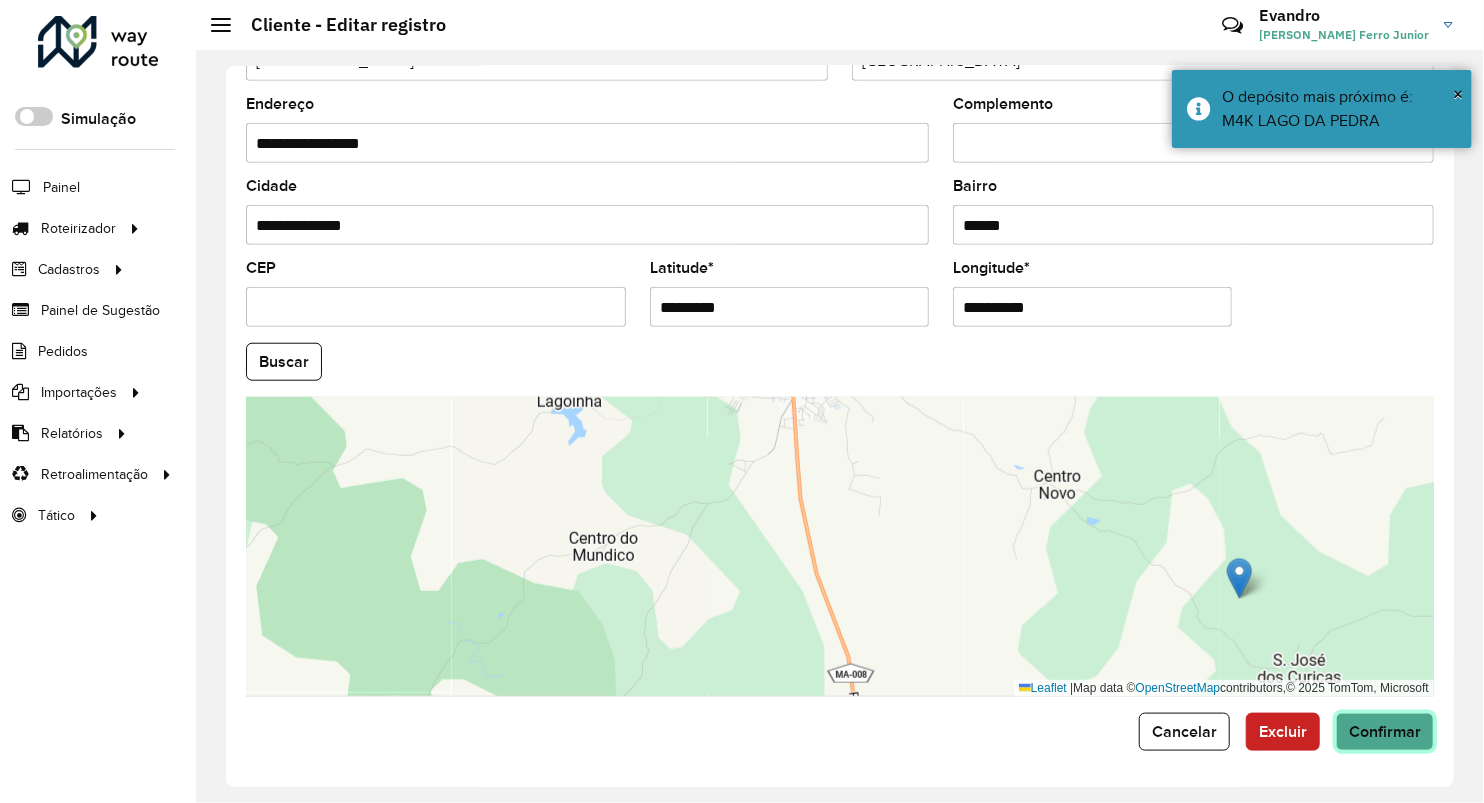 drag, startPoint x: 1393, startPoint y: 717, endPoint x: 1386, endPoint y: 735, distance: 19.313208 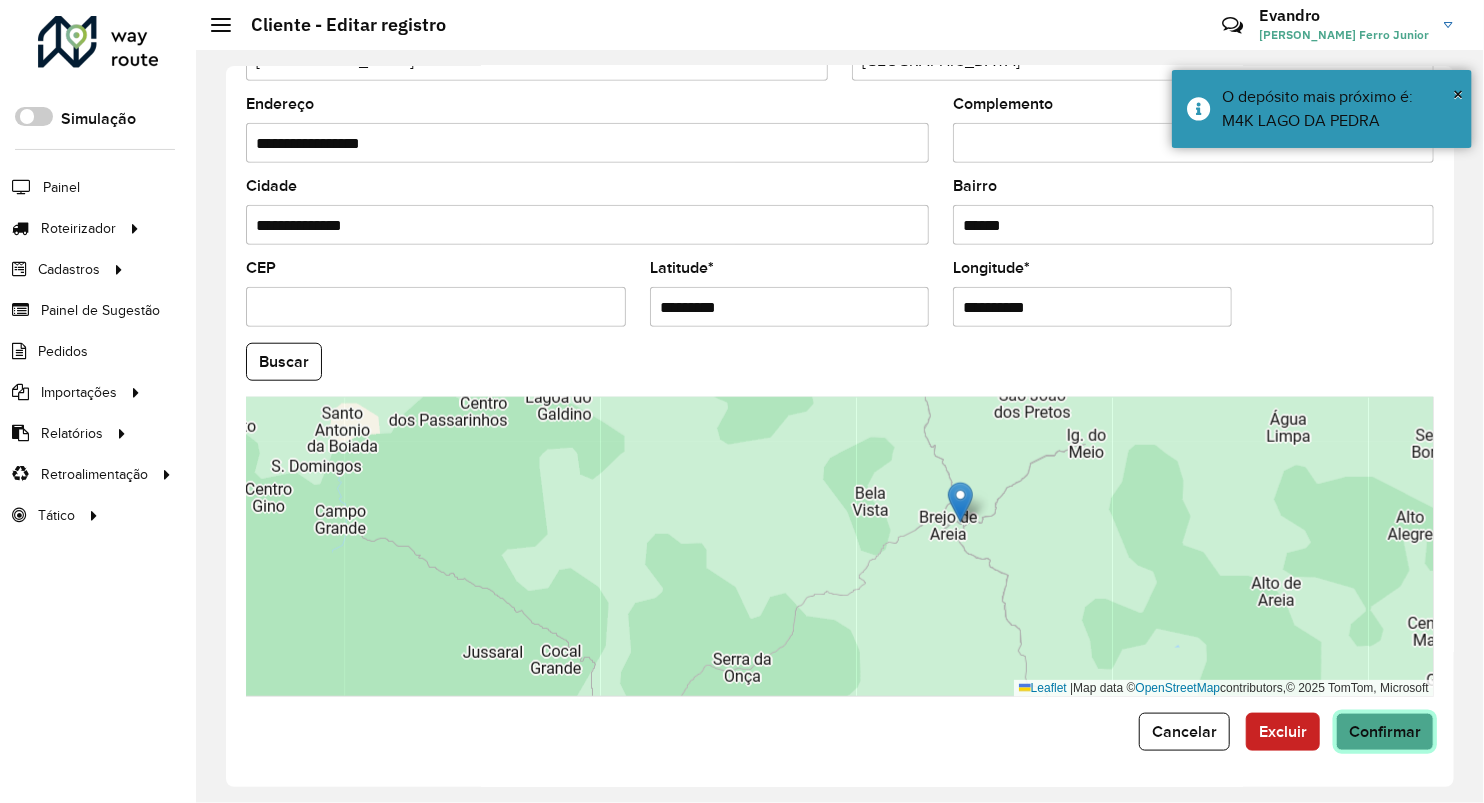 click on "Confirmar" 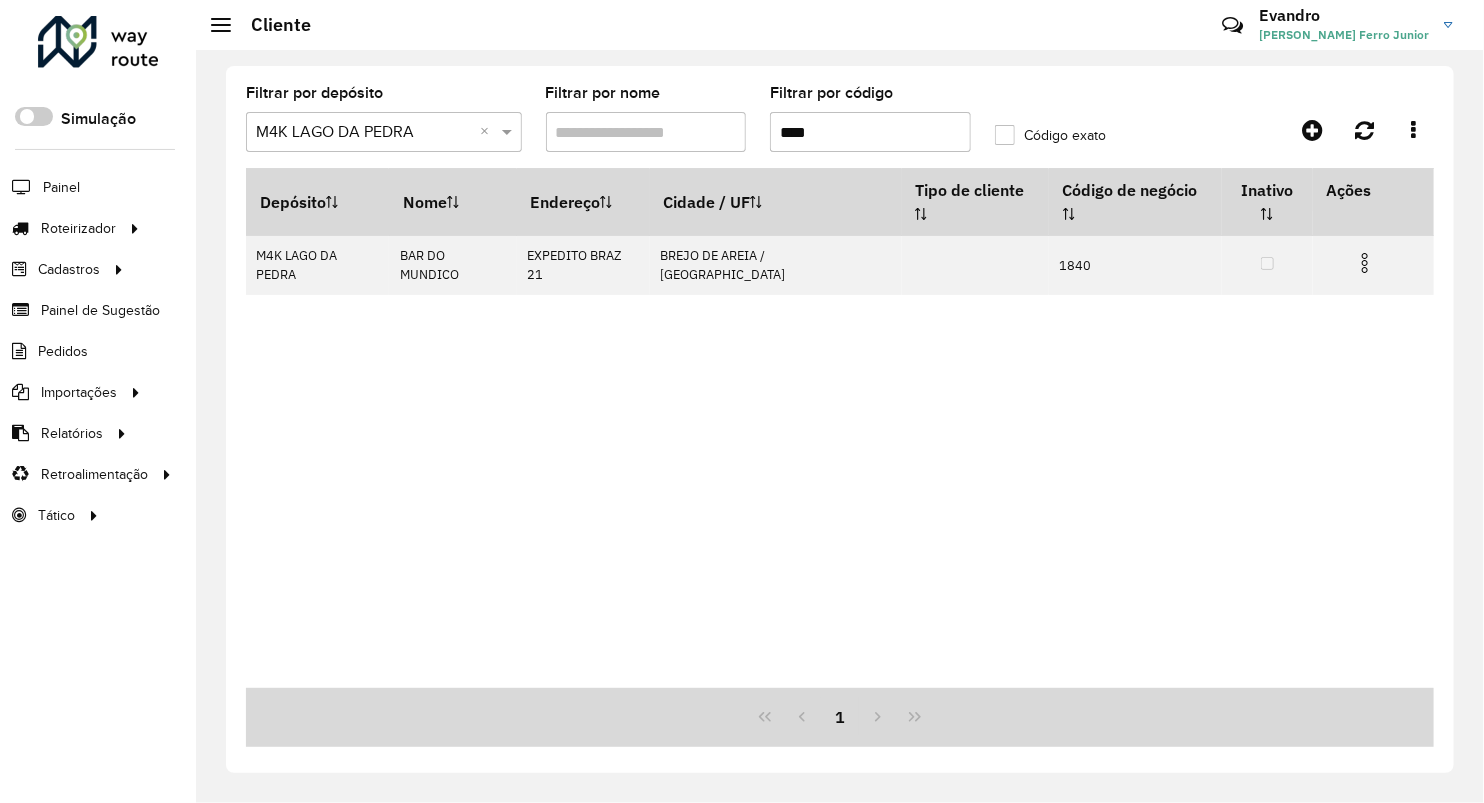 drag, startPoint x: 849, startPoint y: 134, endPoint x: 728, endPoint y: 135, distance: 121.004135 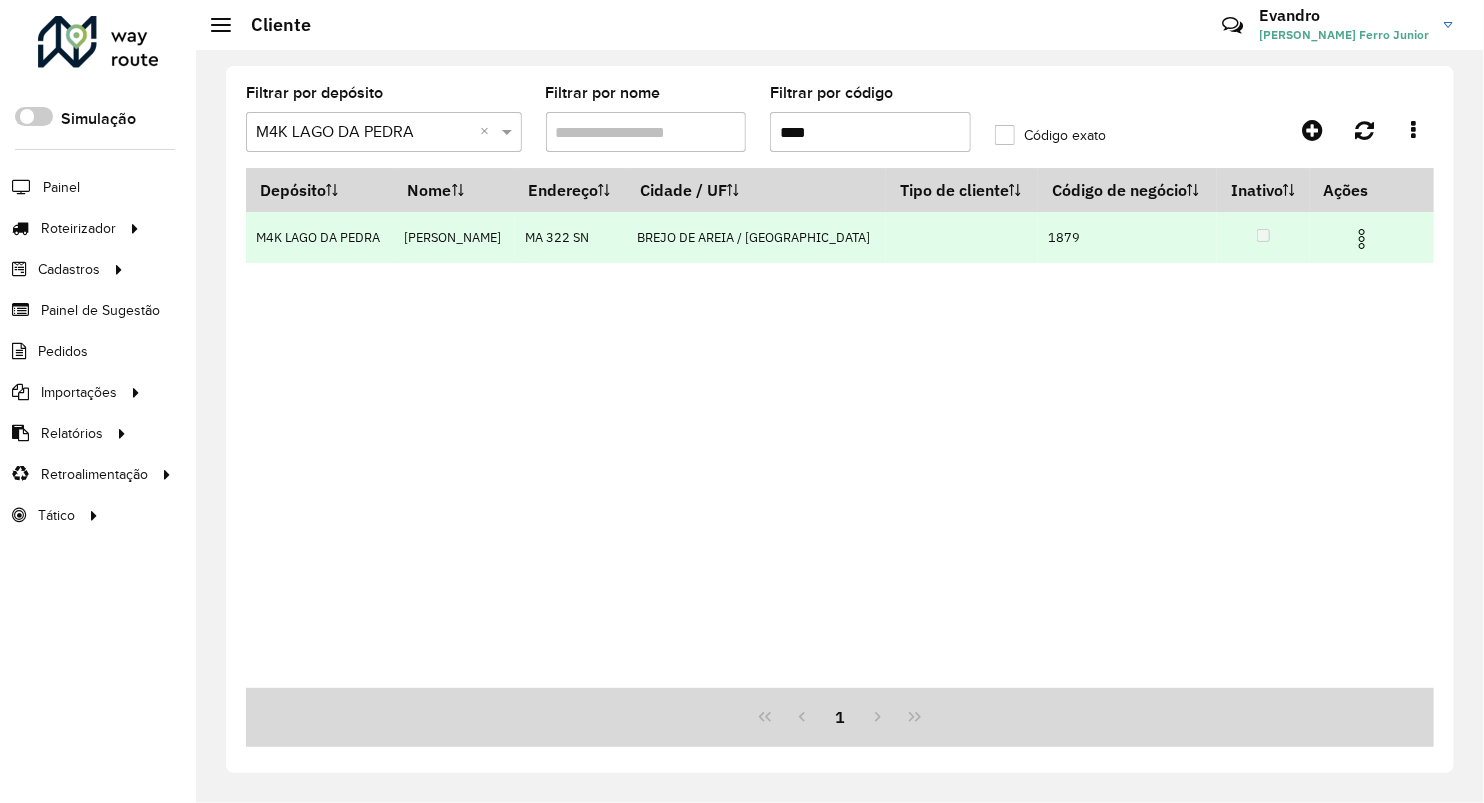 type on "****" 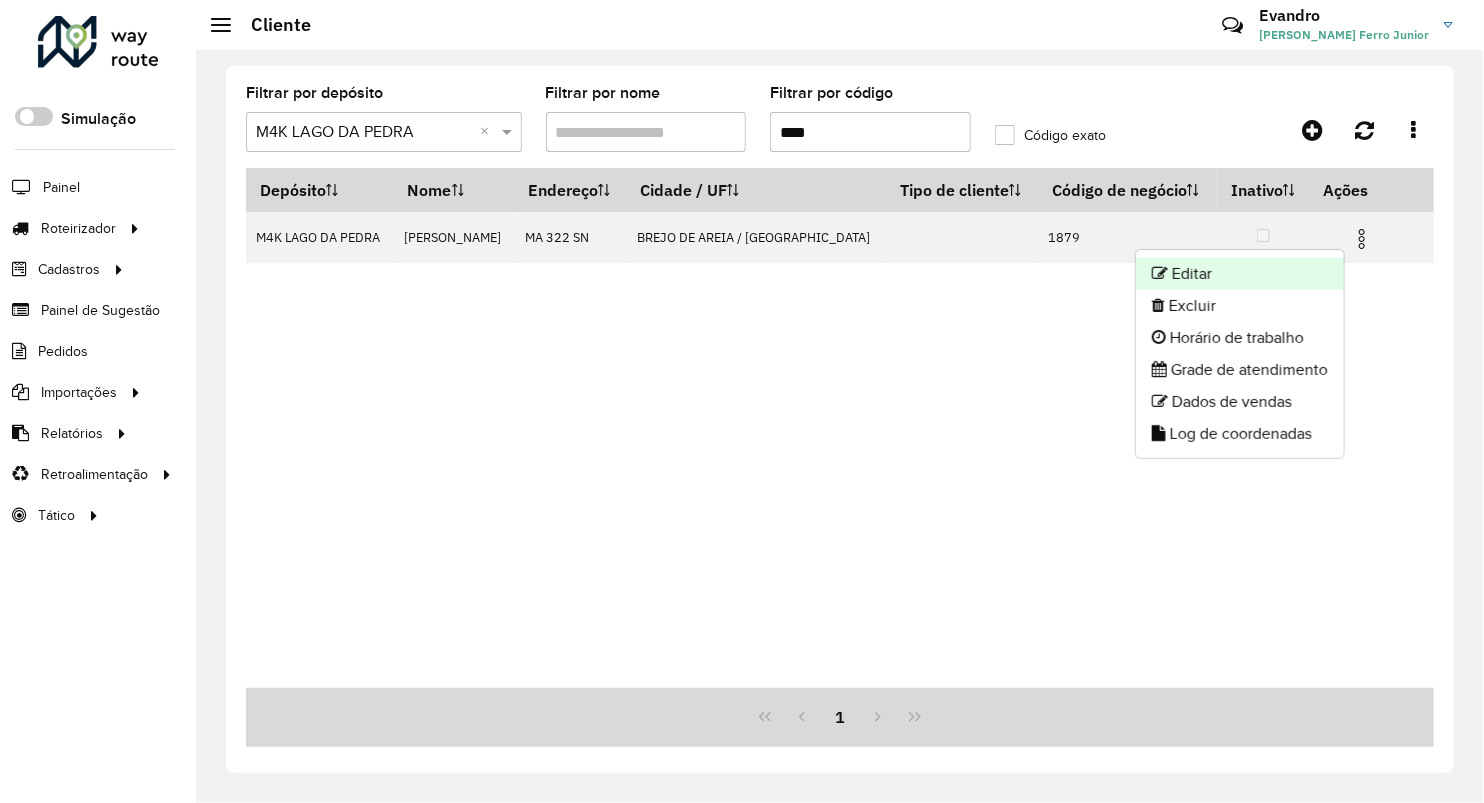 click on "Editar" 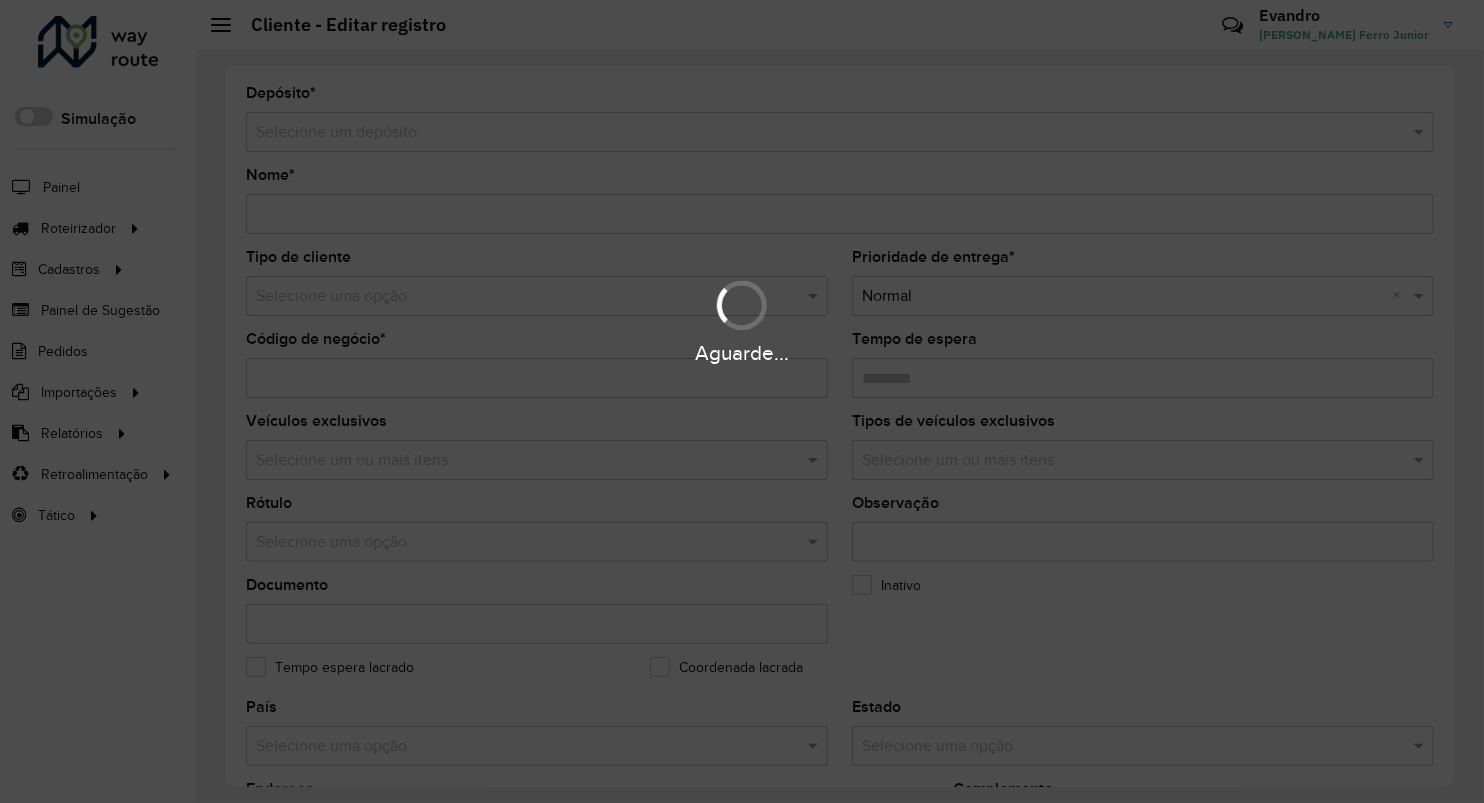 type on "**********" 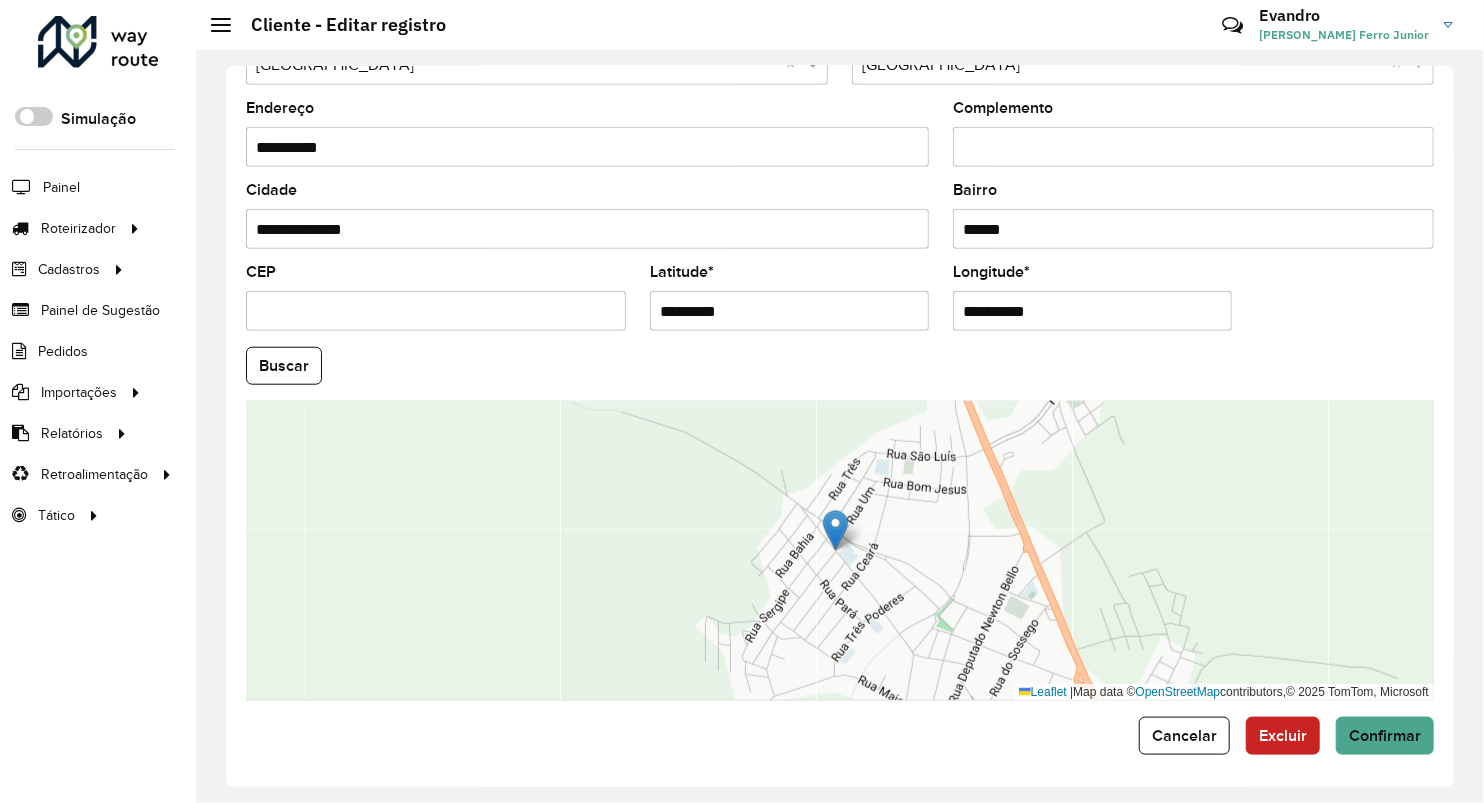 scroll, scrollTop: 686, scrollLeft: 0, axis: vertical 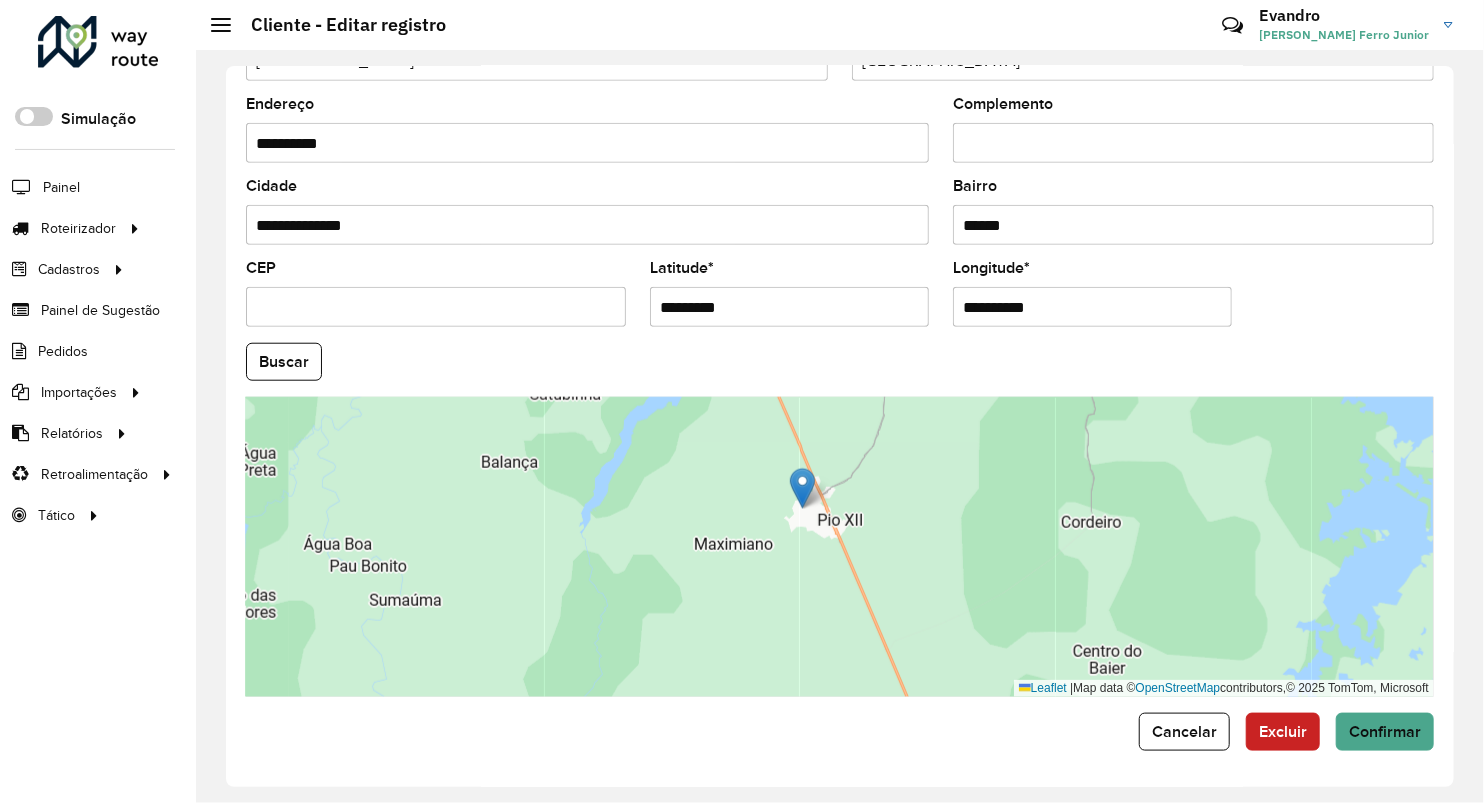 drag, startPoint x: 720, startPoint y: 312, endPoint x: 585, endPoint y: 322, distance: 135.36986 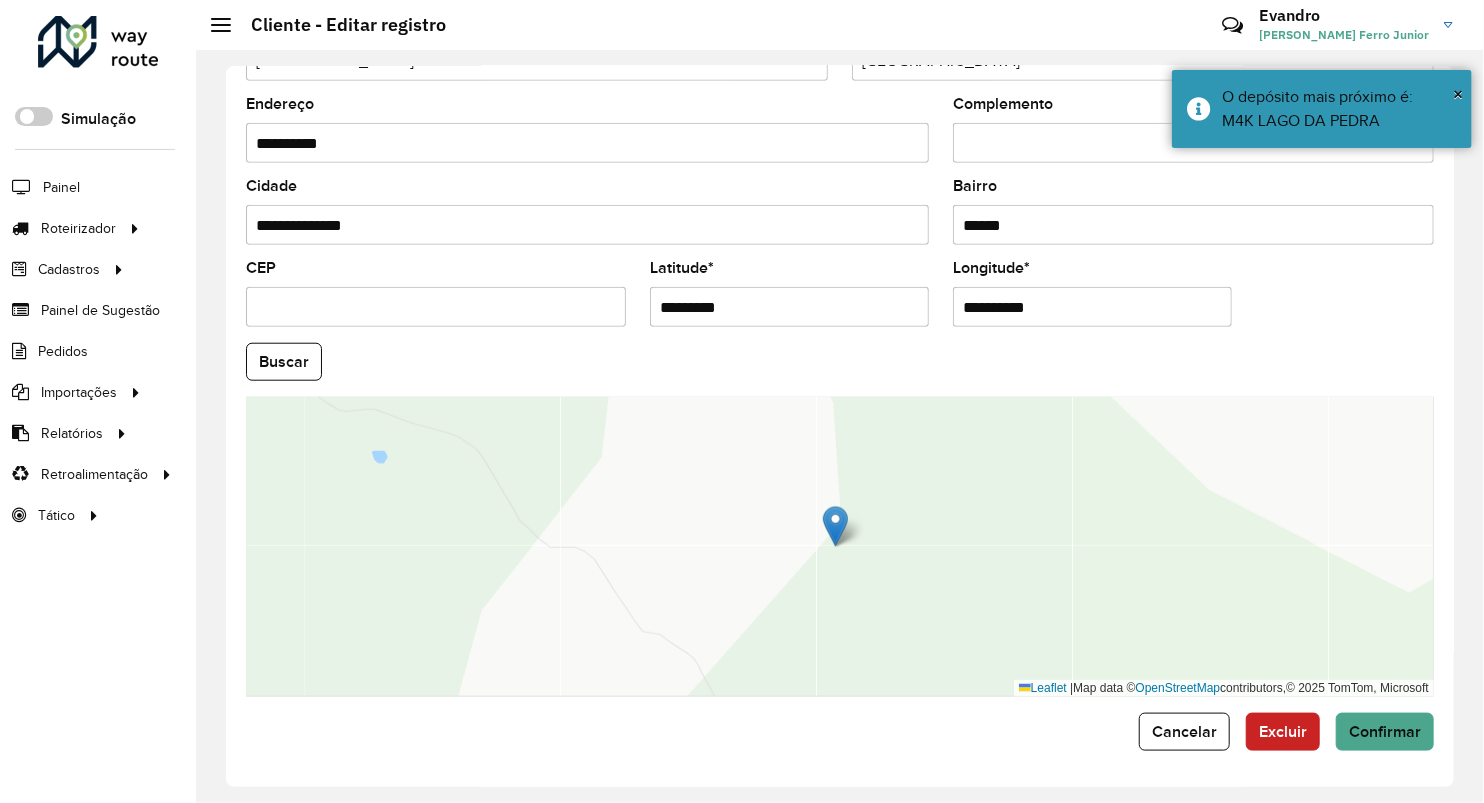 drag, startPoint x: 1032, startPoint y: 324, endPoint x: 760, endPoint y: 373, distance: 276.37836 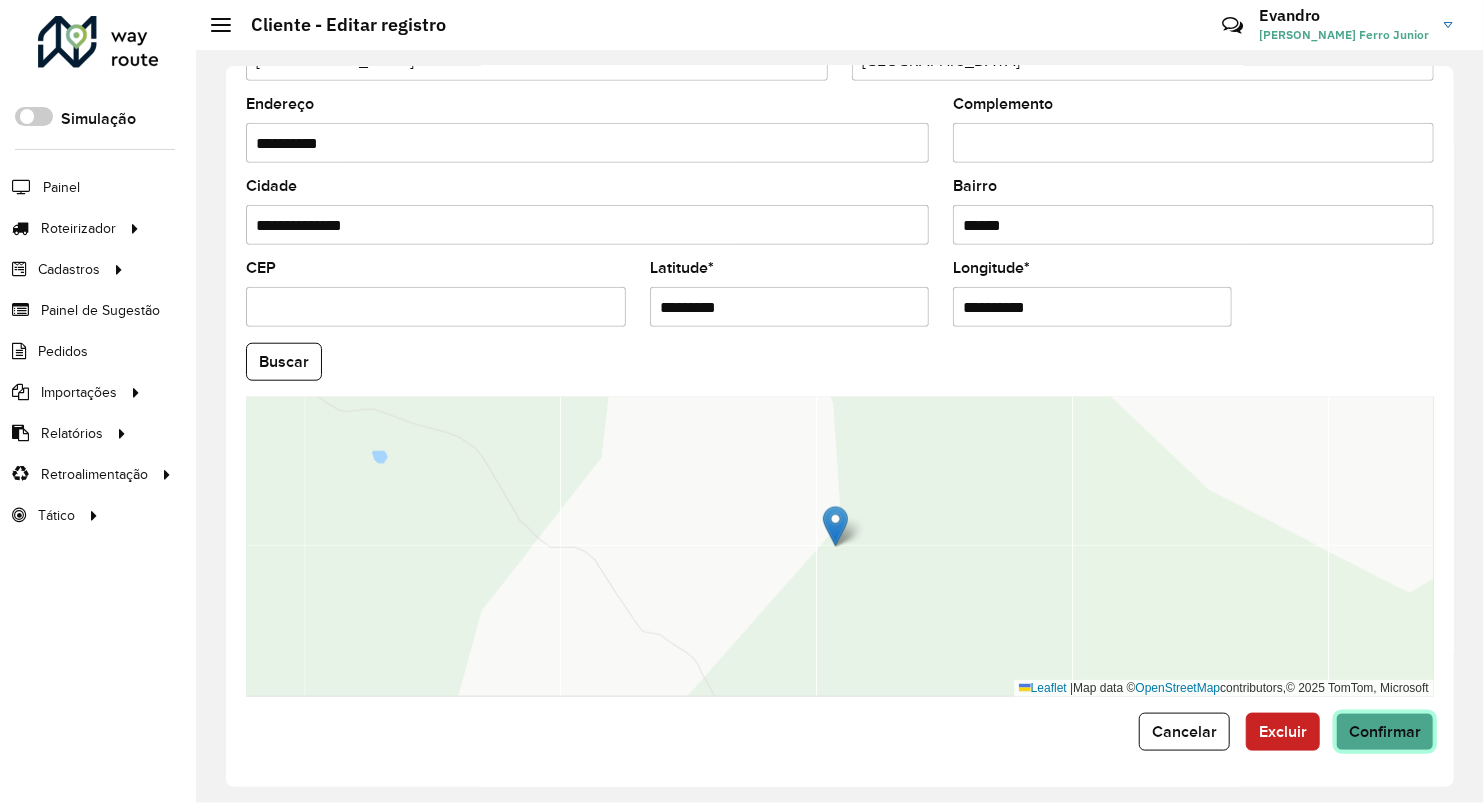 click on "Aguarde...  Pop-up bloqueado!  Seu navegador bloqueou automáticamente a abertura de uma nova janela.   Acesse as configurações e adicione o endereço do sistema a lista de permissão.   Fechar  Roteirizador AmbevTech Simulação Painel Roteirizador Entregas Vendas Cadastros Checkpoint Classificações de venda Cliente Consulta de setores Depósito Disponibilidade de veículos Fator tipo de produto Gabarito planner Grupo Rota Fator Tipo Produto Grupo de rotas exclusiva Grupo de setores Layout integração Modelo Parada Pedágio Perfil de Vendedor Ponto de apoio FAD Produto Restrição de Atendimento Planner Rodízio de placa Rota exclusiva FAD Rótulo Setor Setor Planner Tipo de cliente Tipo de veículo Tipo de veículo RN Transportadora Vendedor Veículo Painel de Sugestão Pedidos Importações Classificação e volume de venda Clientes Fator tipo produto Gabarito planner Grade de atendimento Janela de atendimento Localização Pedidos Restrição de Atendimento Planner Tempo de espera Vendedor Veículos" at bounding box center [742, 401] 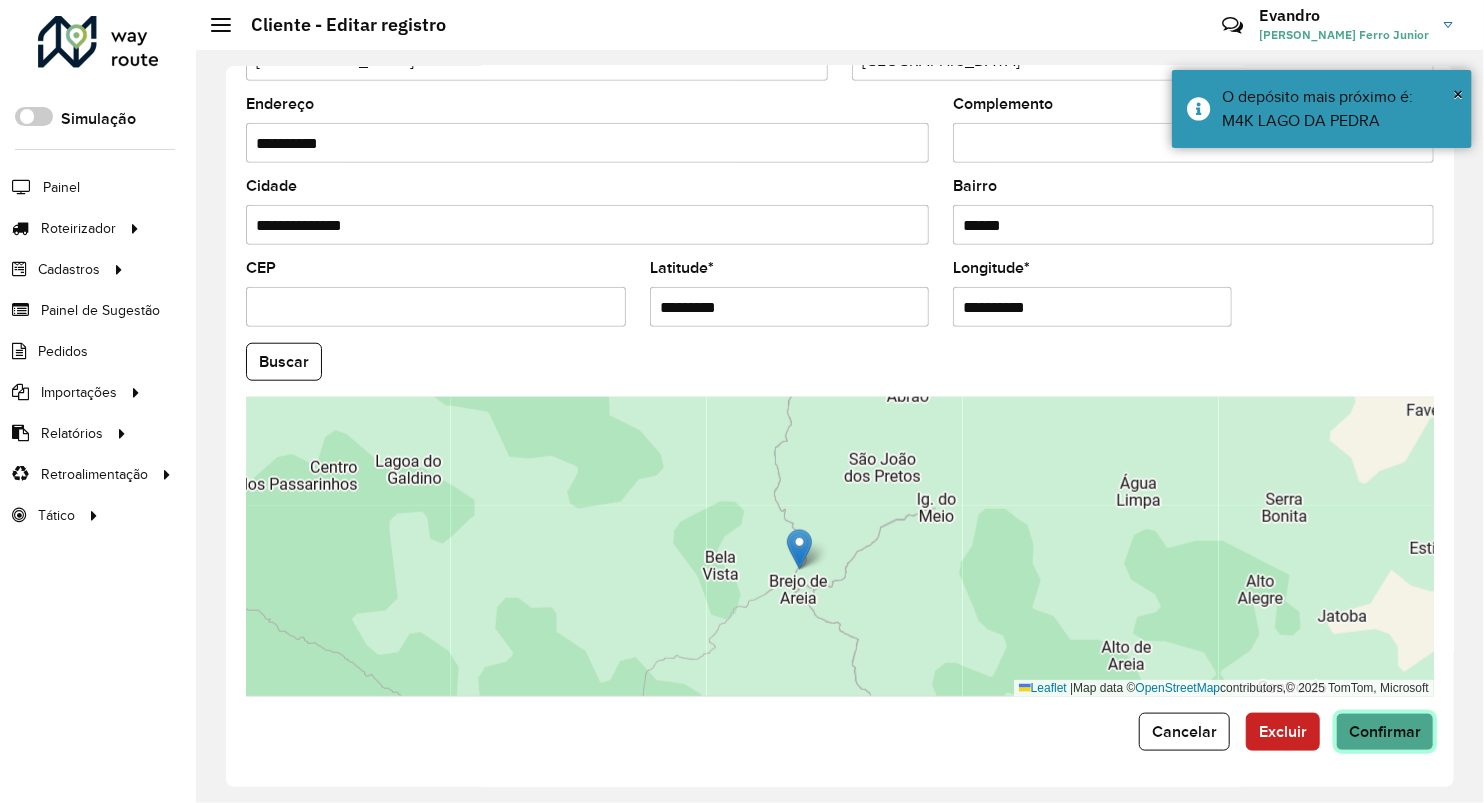 click on "Confirmar" 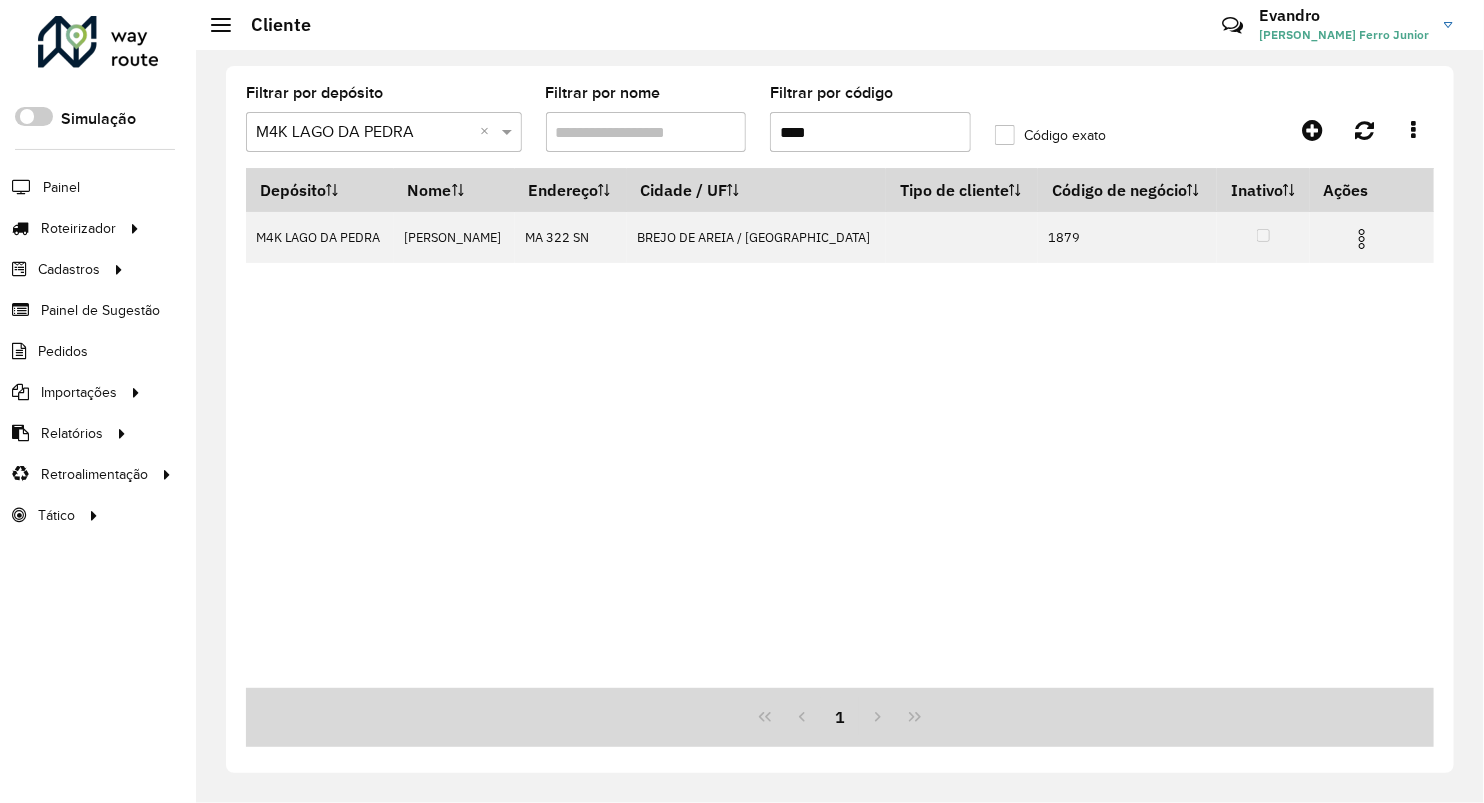 drag, startPoint x: 858, startPoint y: 146, endPoint x: 654, endPoint y: 73, distance: 216.66795 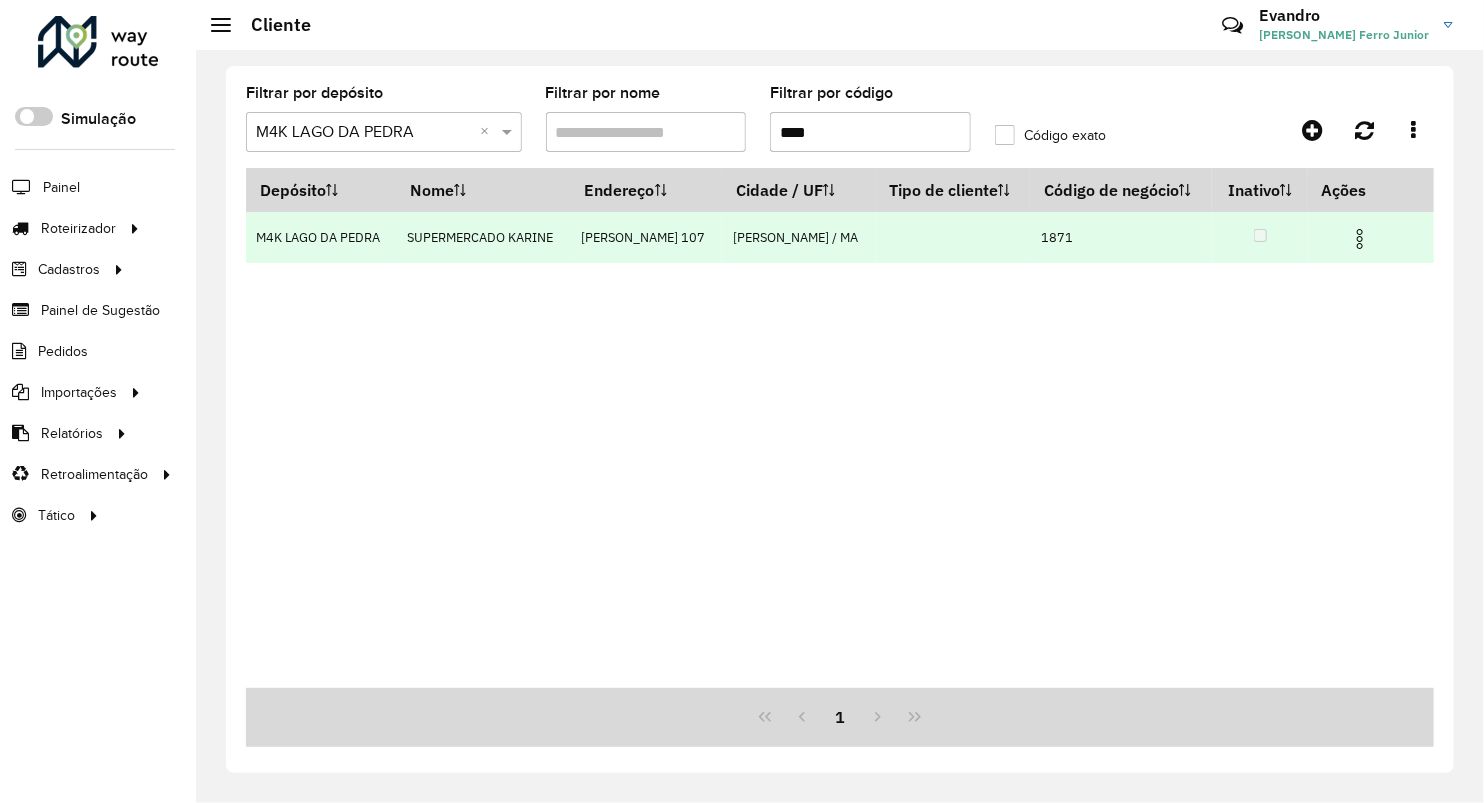 type on "****" 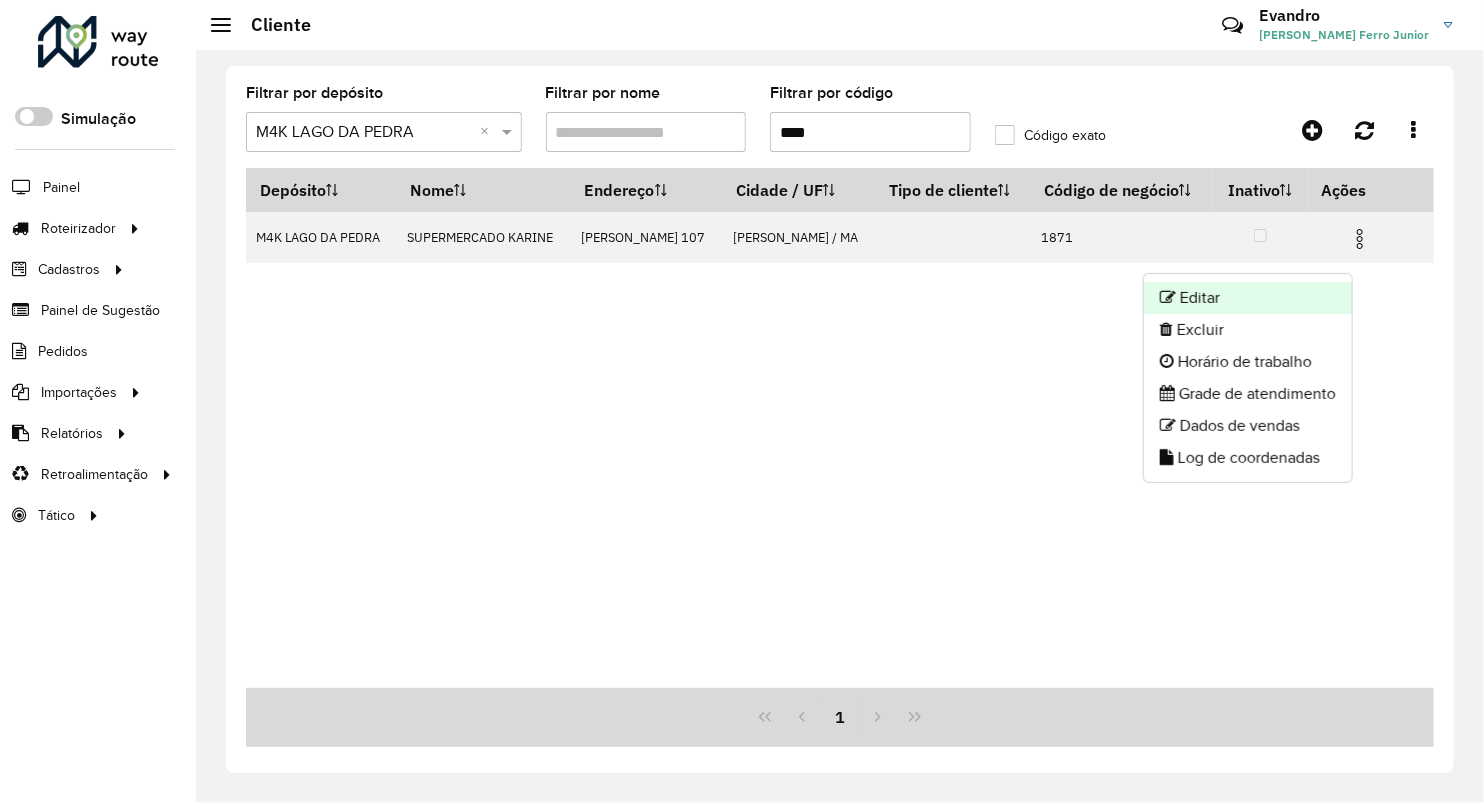 click 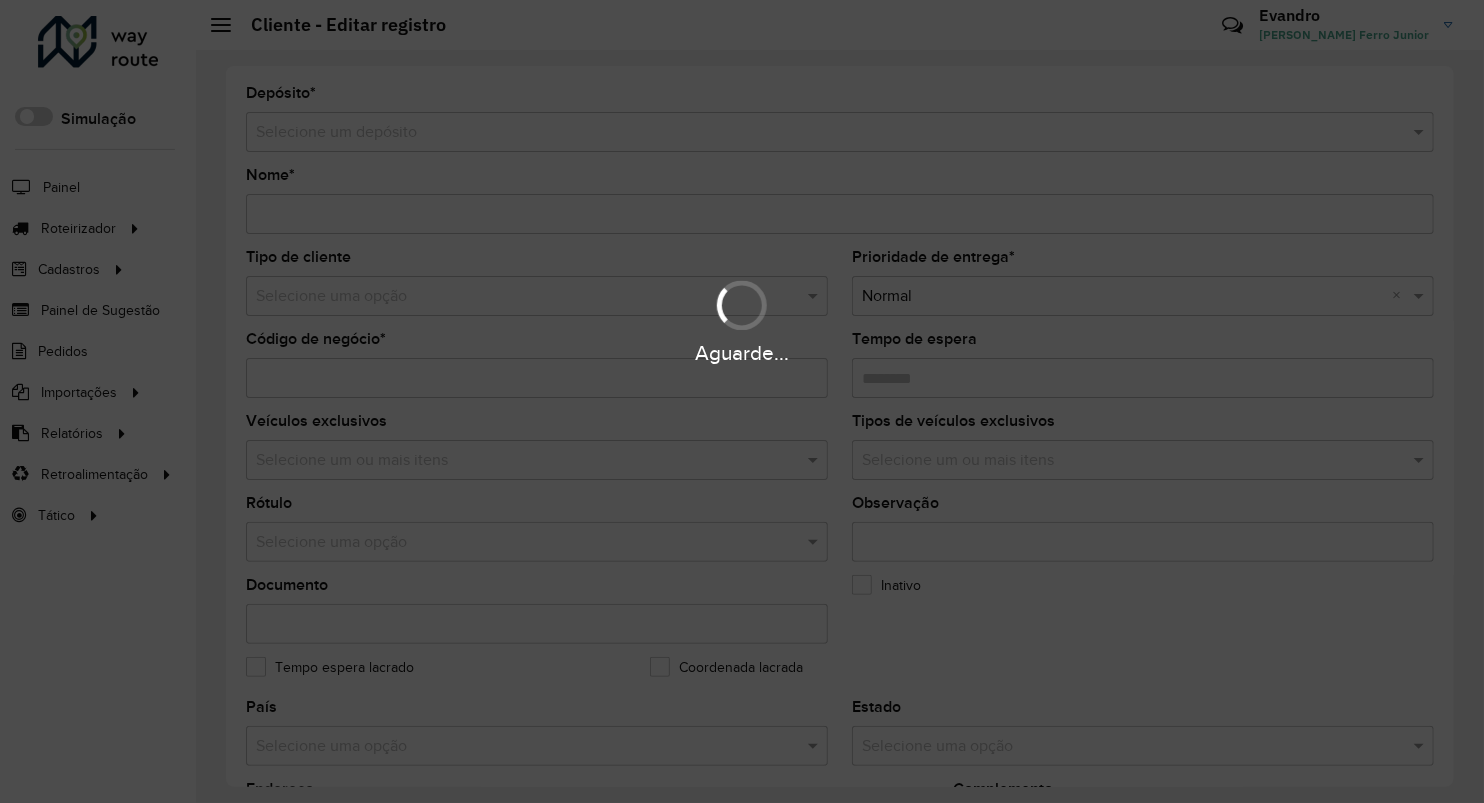 type on "**********" 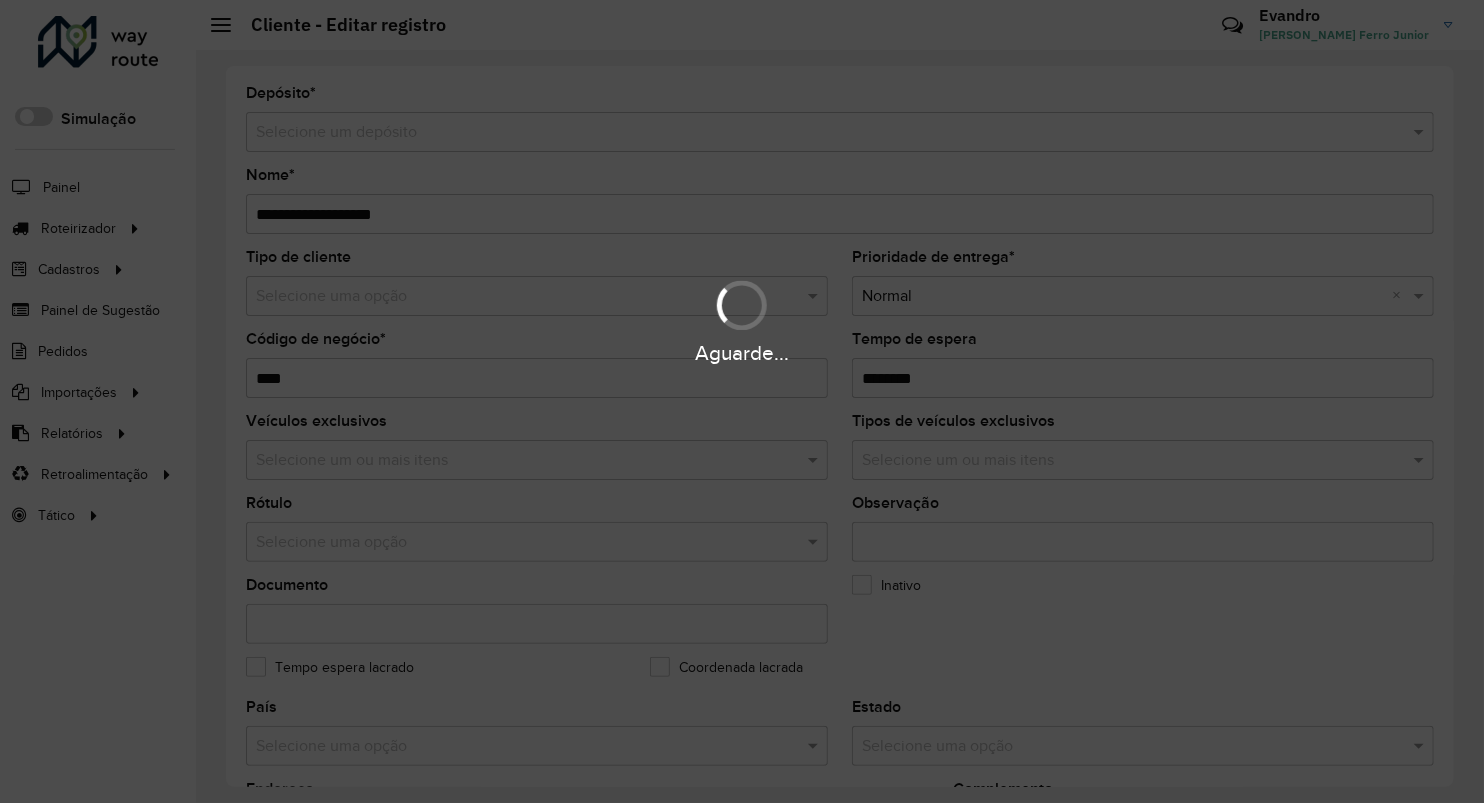 type on "**********" 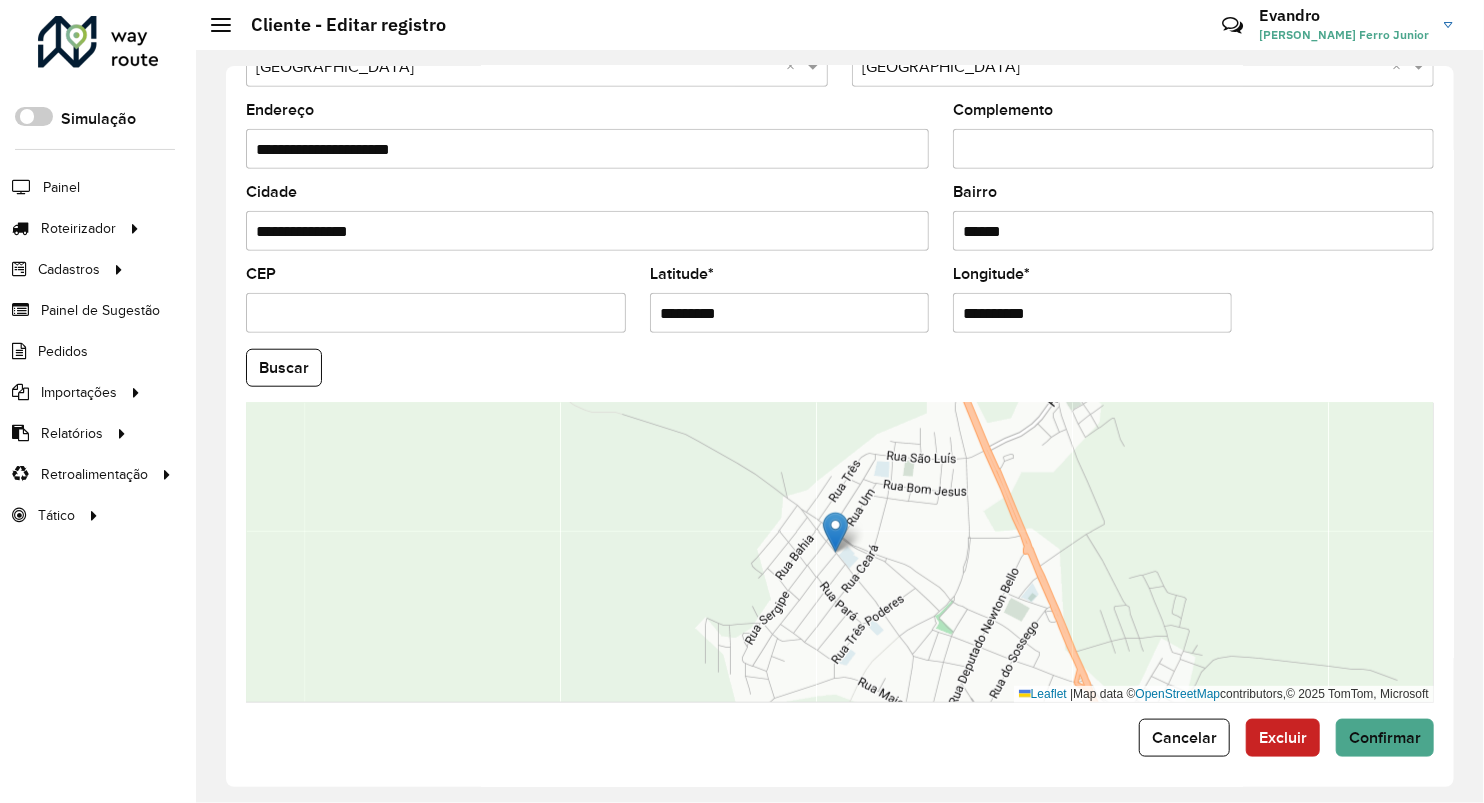 scroll, scrollTop: 686, scrollLeft: 0, axis: vertical 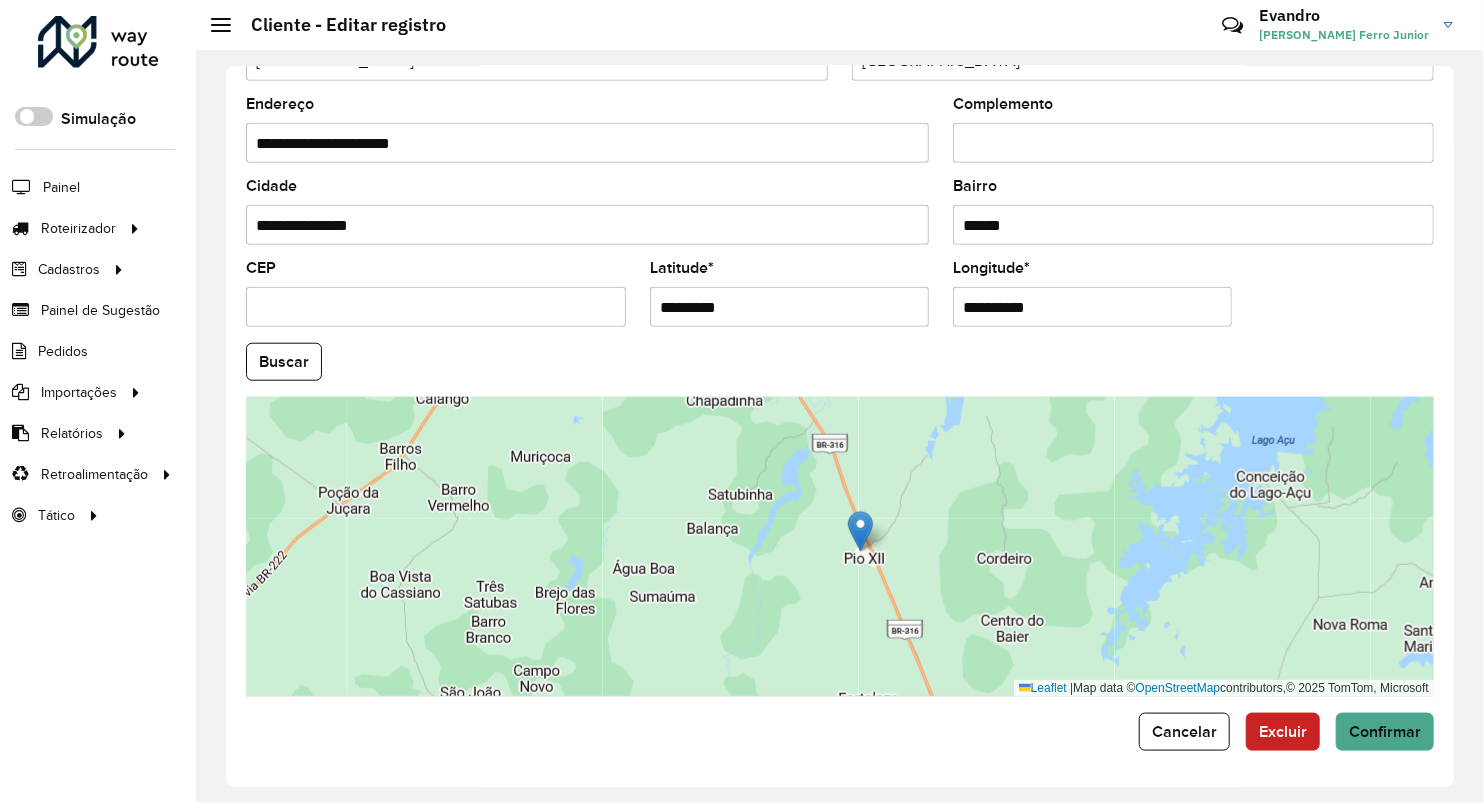 drag, startPoint x: 697, startPoint y: 306, endPoint x: 502, endPoint y: 314, distance: 195.16403 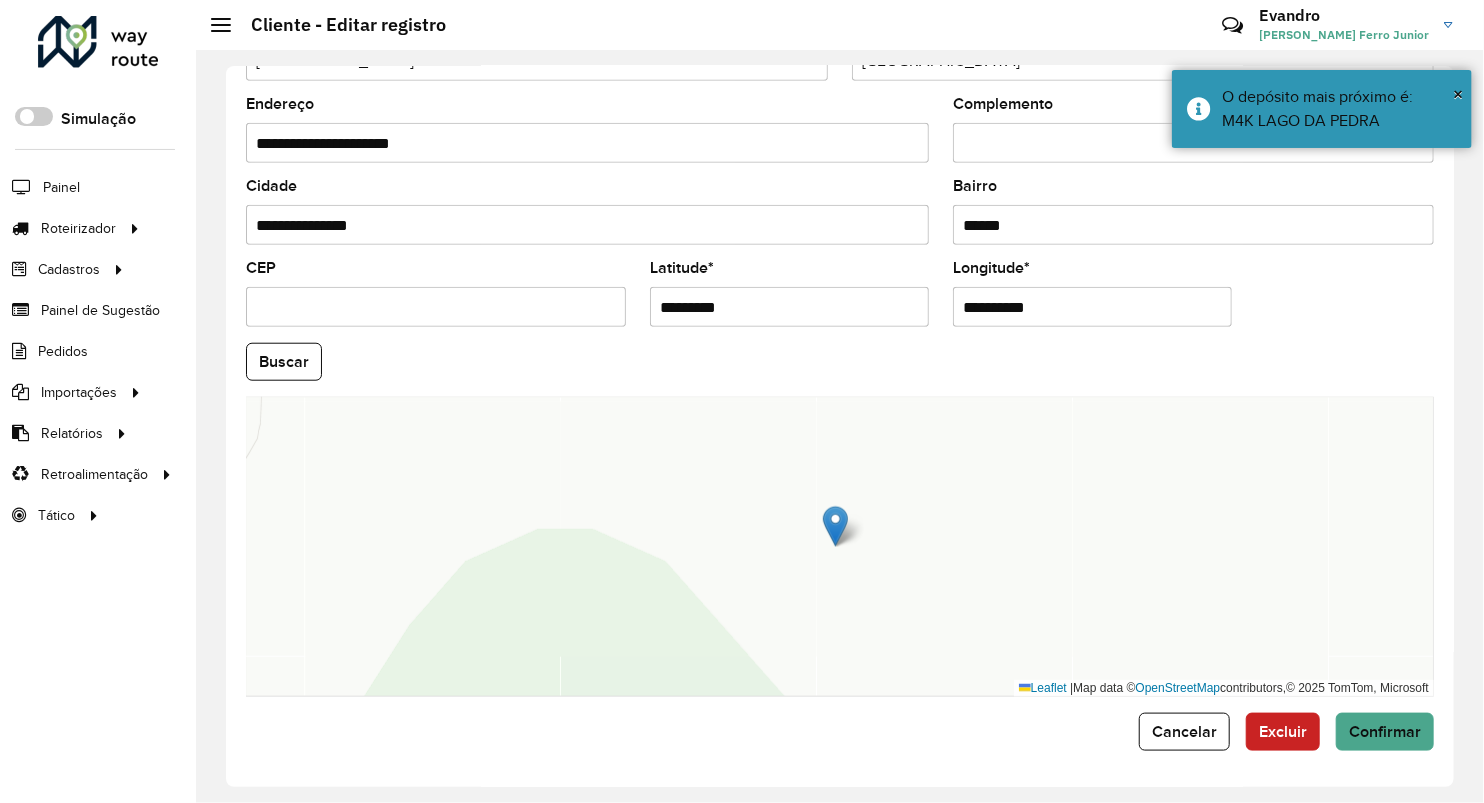 drag, startPoint x: 1055, startPoint y: 318, endPoint x: 708, endPoint y: 300, distance: 347.46655 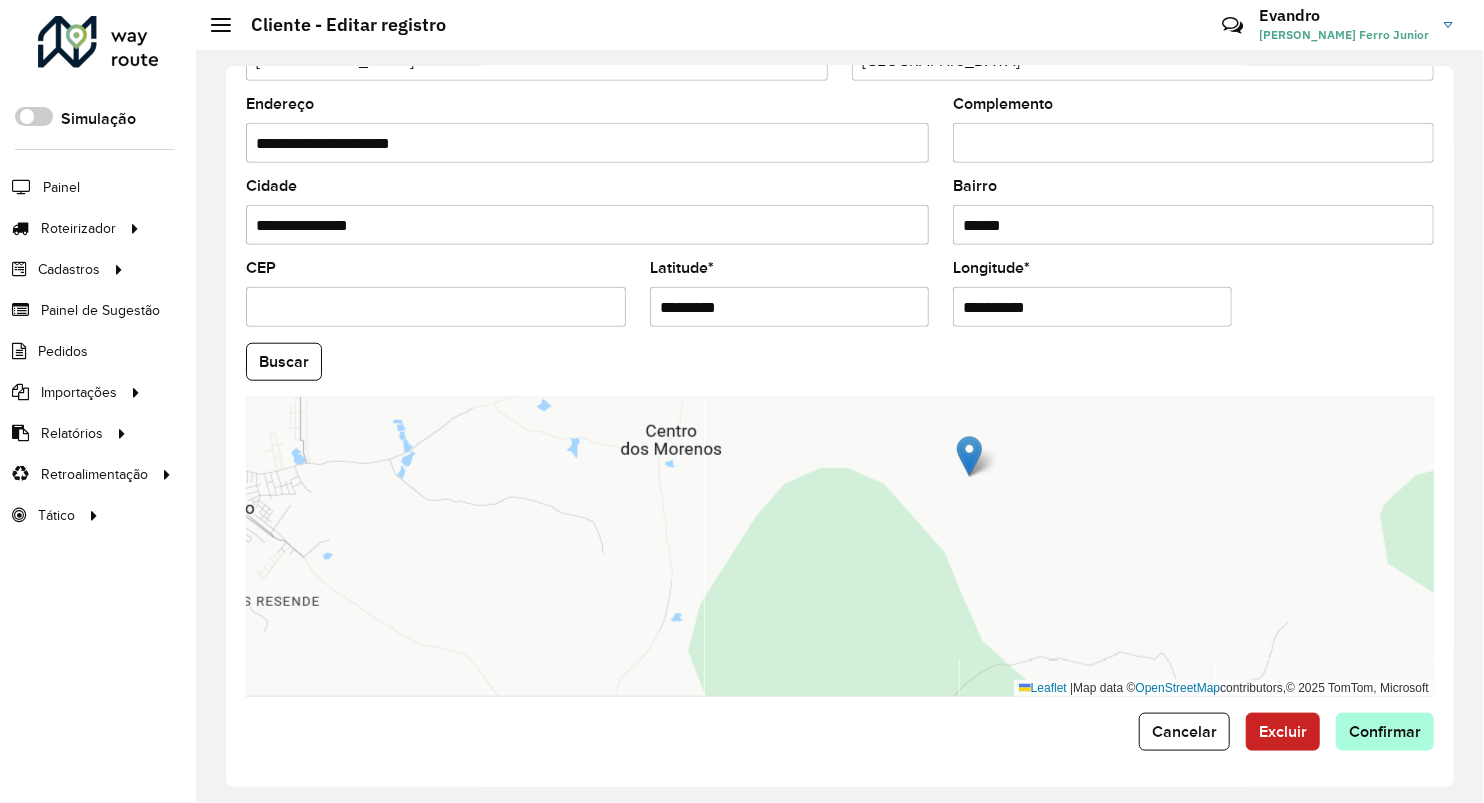 type on "**********" 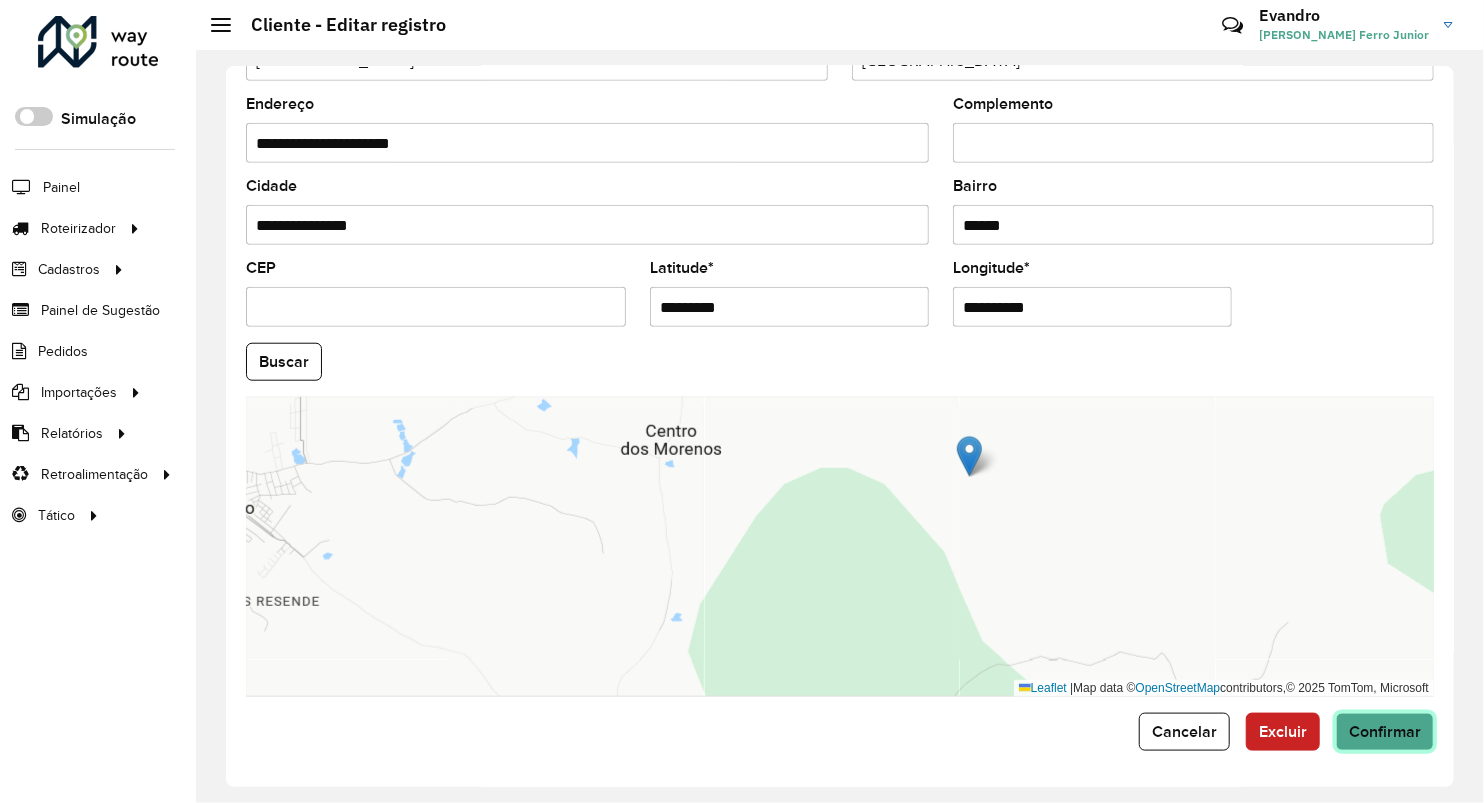 click on "Aguarde...  Pop-up bloqueado!  Seu navegador bloqueou automáticamente a abertura de uma nova janela.   Acesse as configurações e adicione o endereço do sistema a lista de permissão.   Fechar  Roteirizador AmbevTech Simulação Painel Roteirizador Entregas Vendas Cadastros Checkpoint Classificações de venda Cliente Consulta de setores Depósito Disponibilidade de veículos Fator tipo de produto Gabarito planner Grupo Rota Fator Tipo Produto Grupo de rotas exclusiva Grupo de setores Layout integração Modelo Parada Pedágio Perfil de Vendedor Ponto de apoio FAD Produto Restrição de Atendimento Planner Rodízio de placa Rota exclusiva FAD Rótulo Setor Setor Planner Tipo de cliente Tipo de veículo Tipo de veículo RN Transportadora Vendedor Veículo Painel de Sugestão Pedidos Importações Classificação e volume de venda Clientes Fator tipo produto Gabarito planner Grade de atendimento Janela de atendimento Localização Pedidos Restrição de Atendimento Planner Tempo de espera Vendedor Veículos" at bounding box center [742, 401] 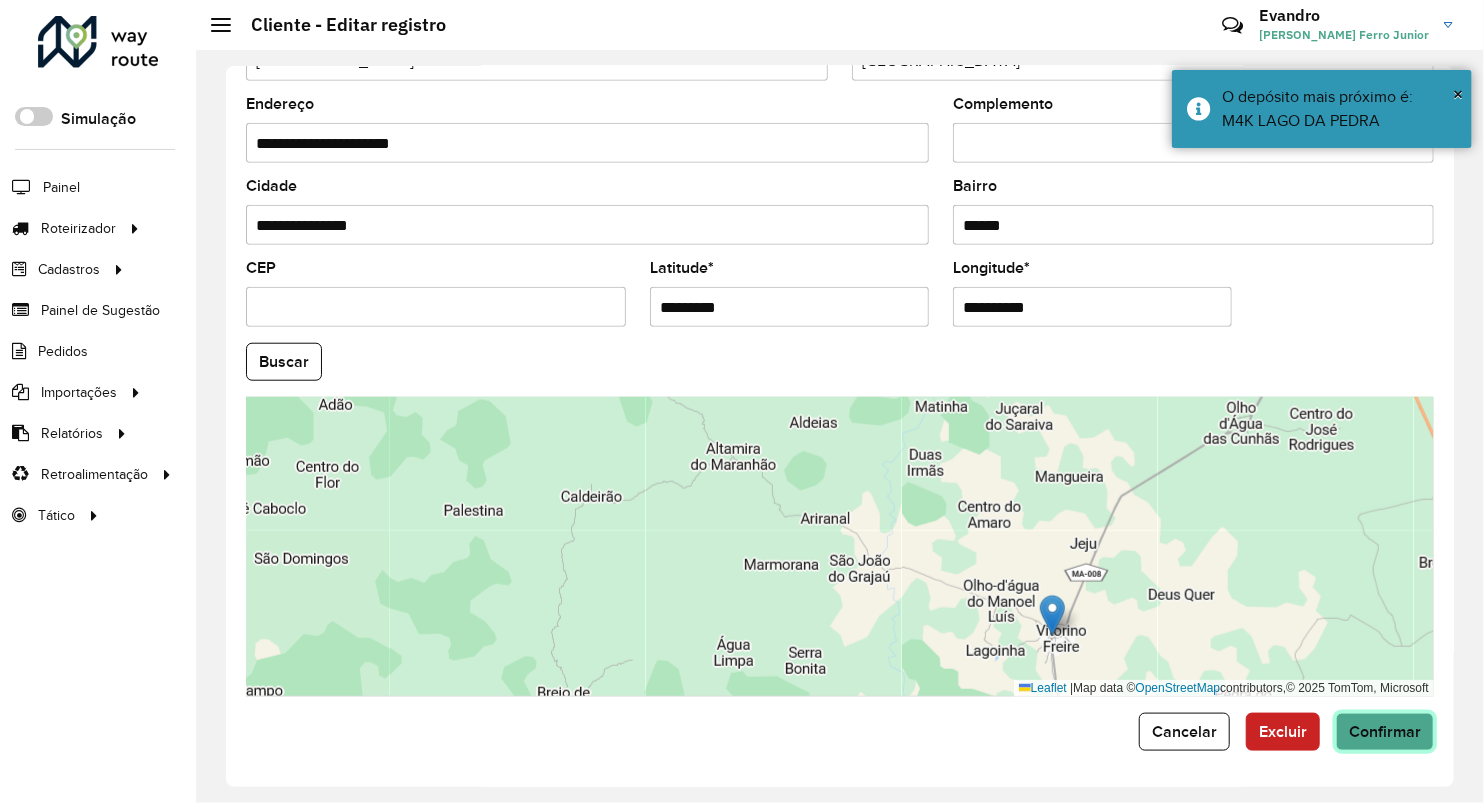 click on "Confirmar" 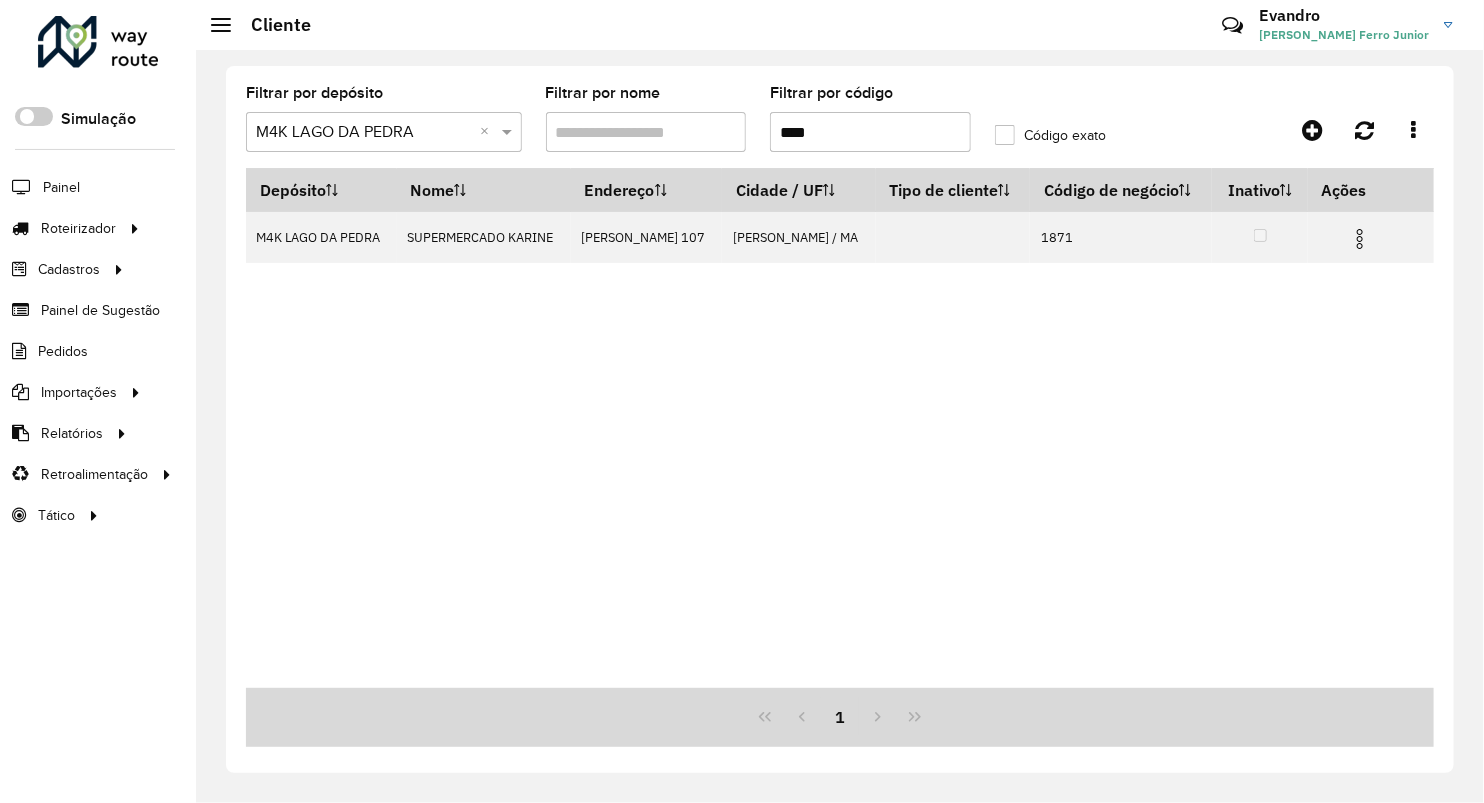 click on "Filtrar por depósito  Selecione um depósito × M4K LAGO DA PEDRA ×  Filtrar por nome   Filtrar por código  ****  Código exato" 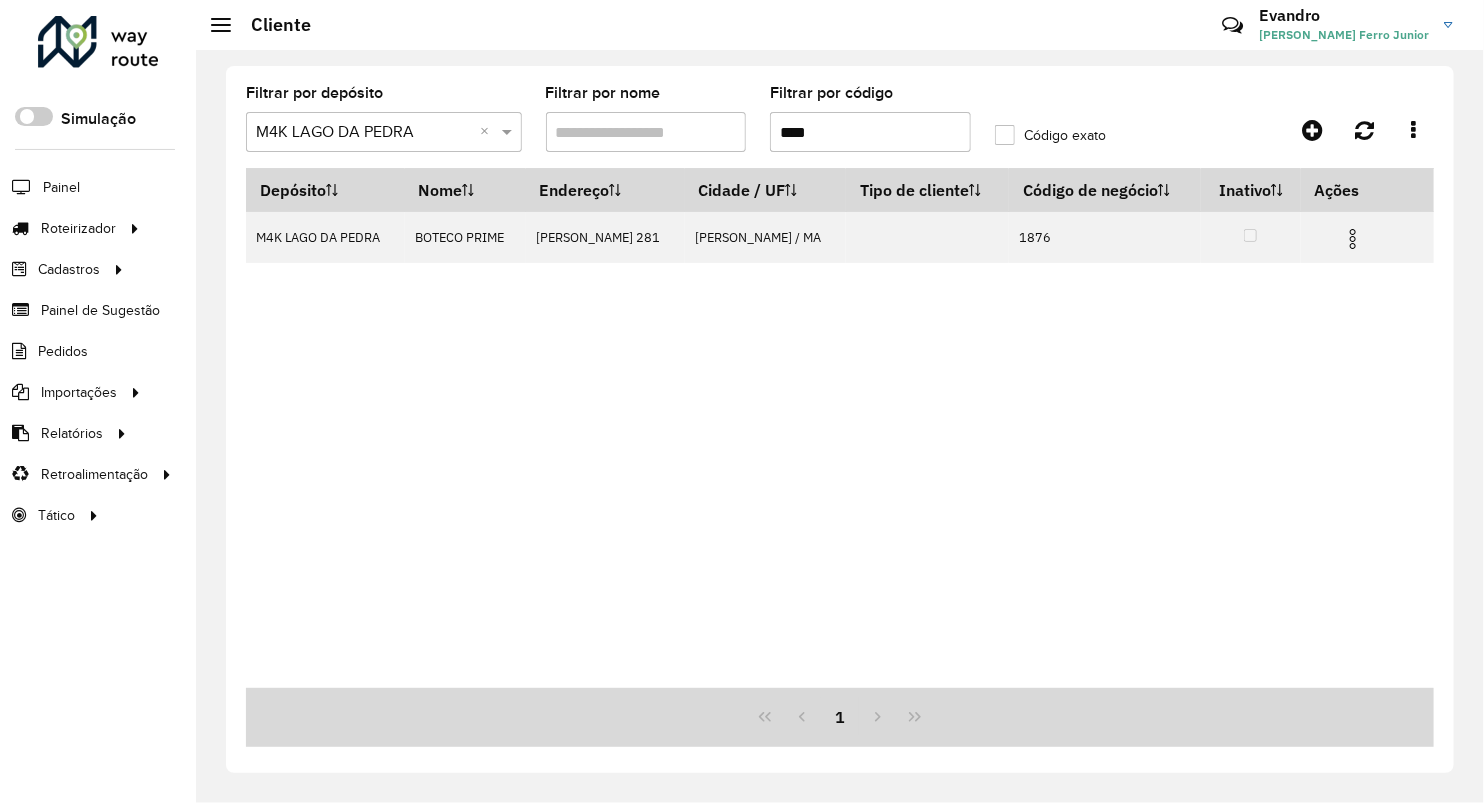 type on "****" 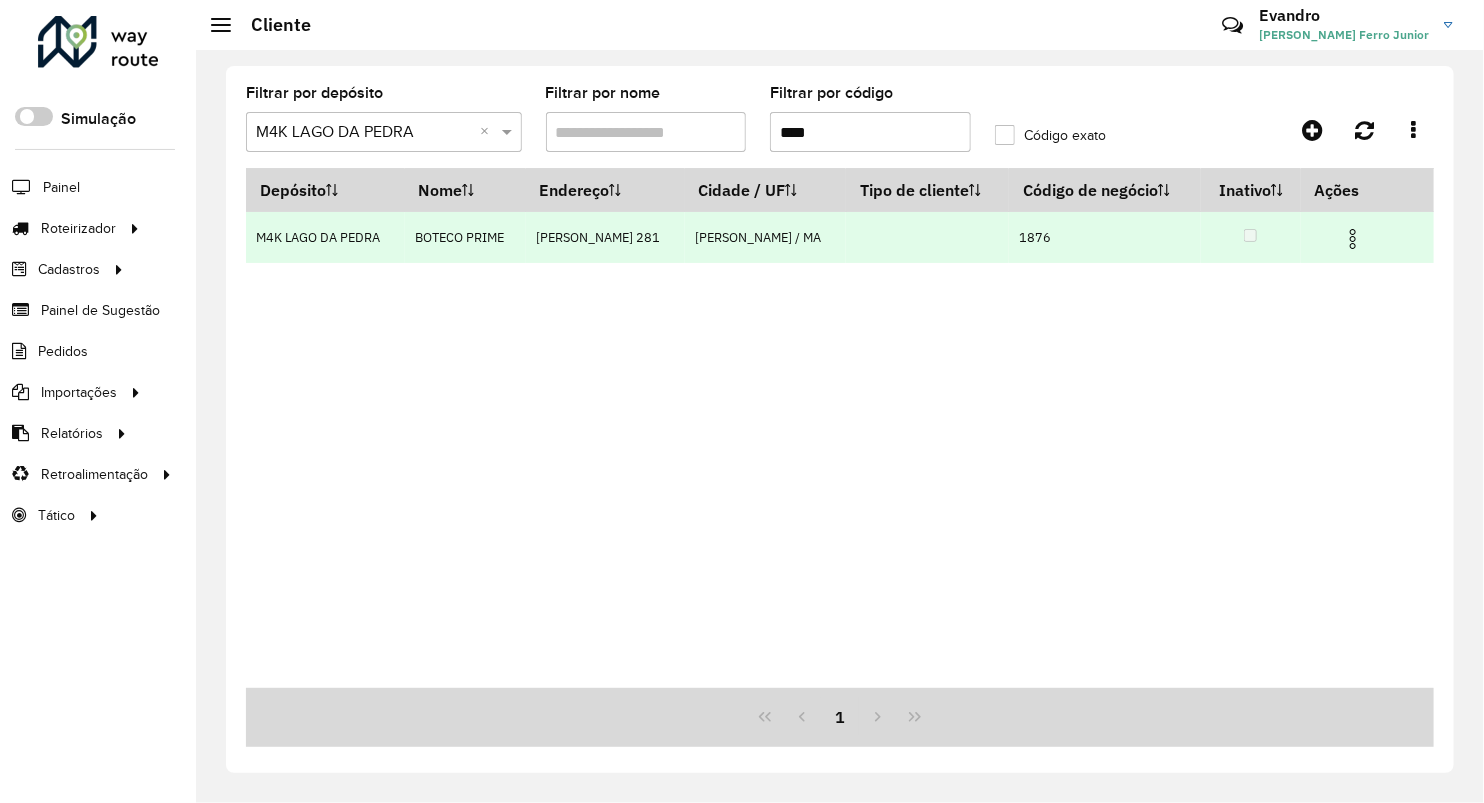 click at bounding box center [1362, 237] 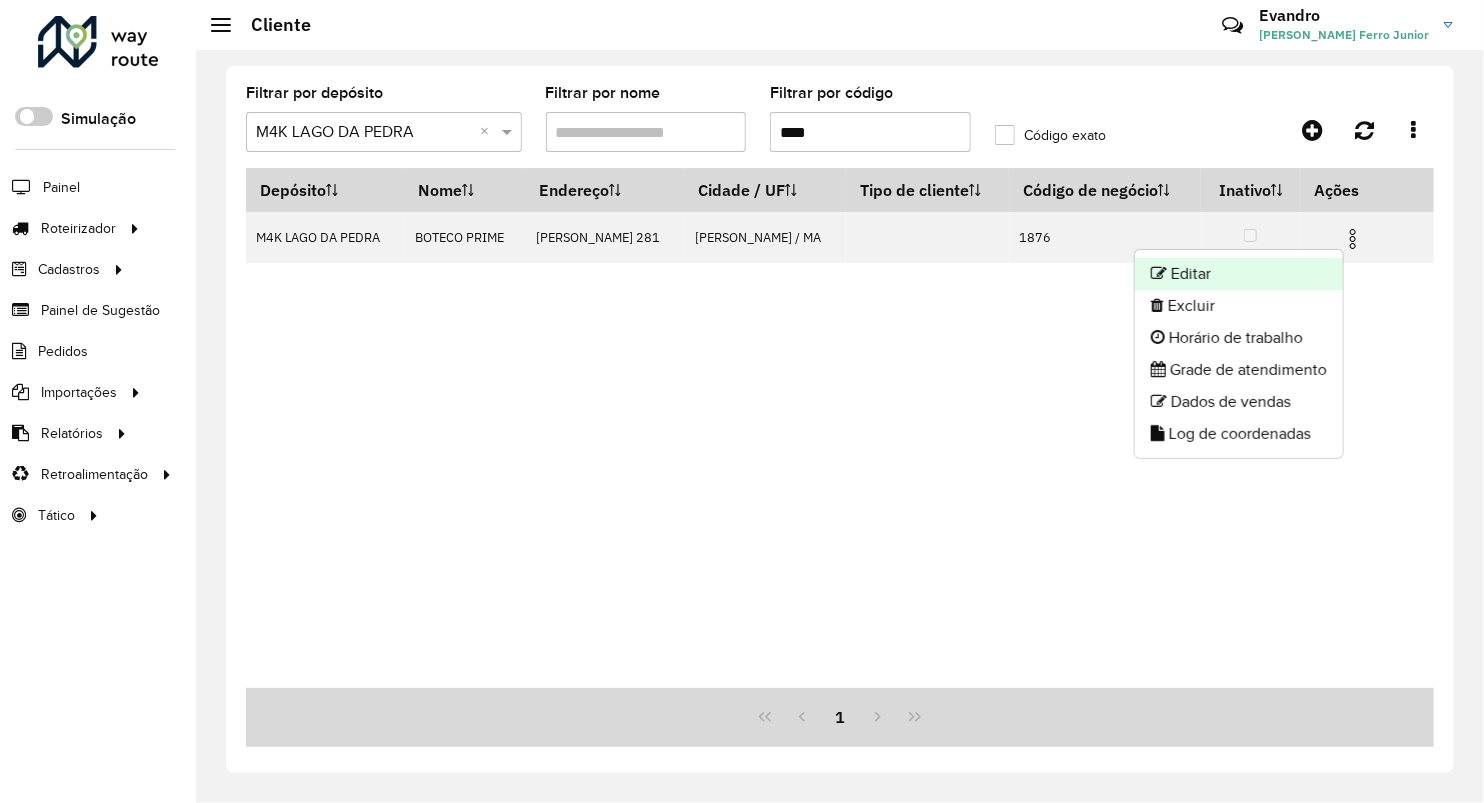 click on "Editar" 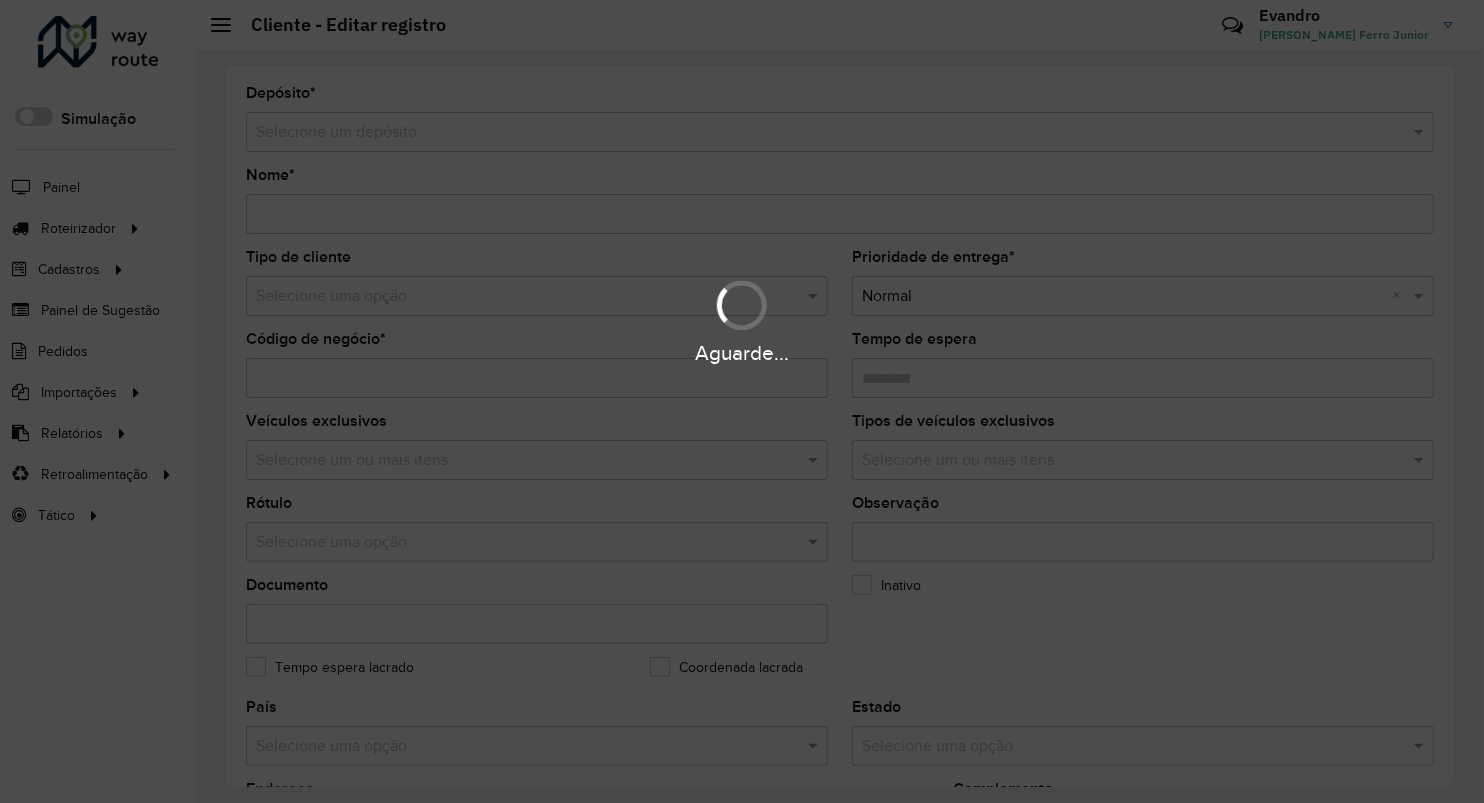 type on "**********" 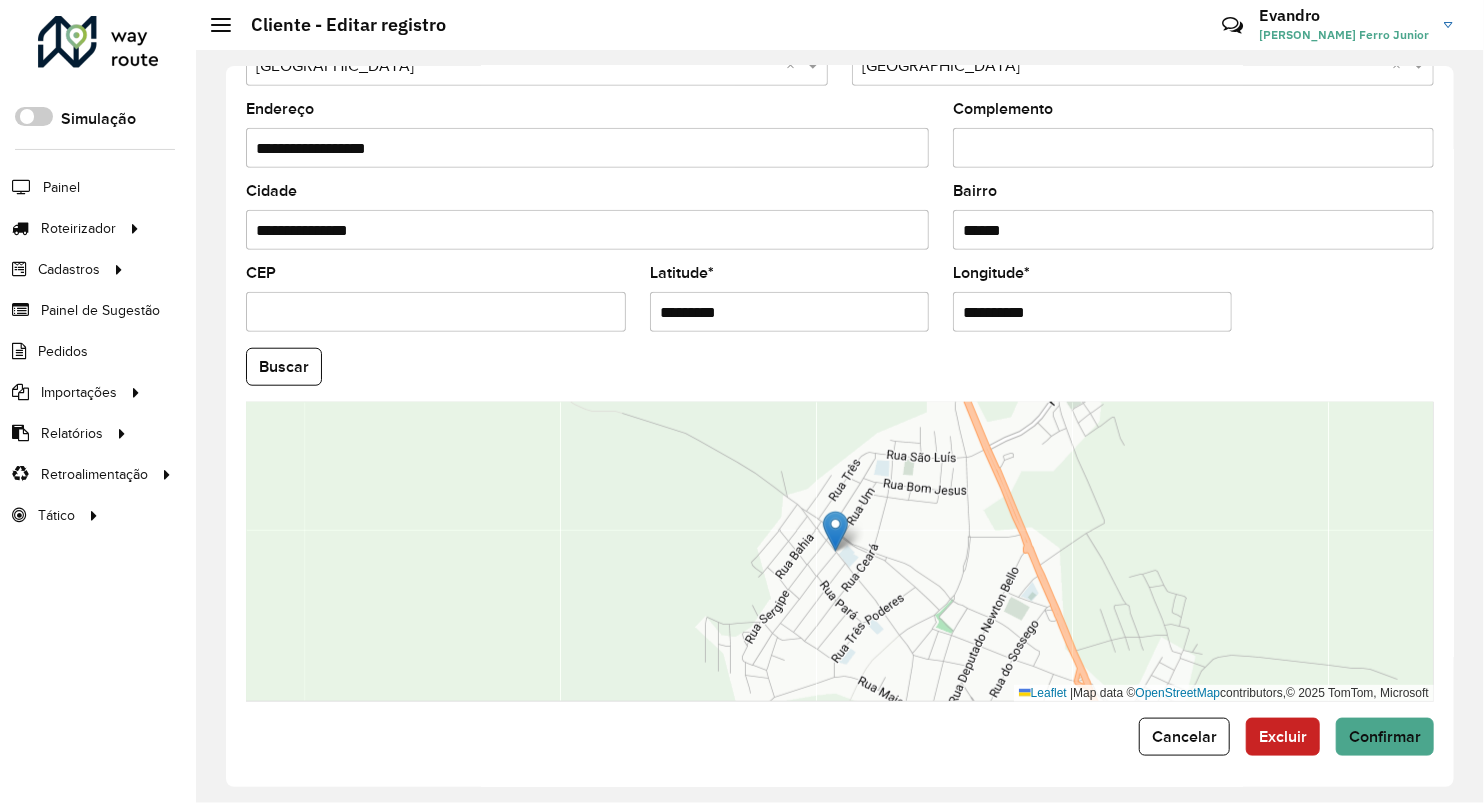 scroll, scrollTop: 686, scrollLeft: 0, axis: vertical 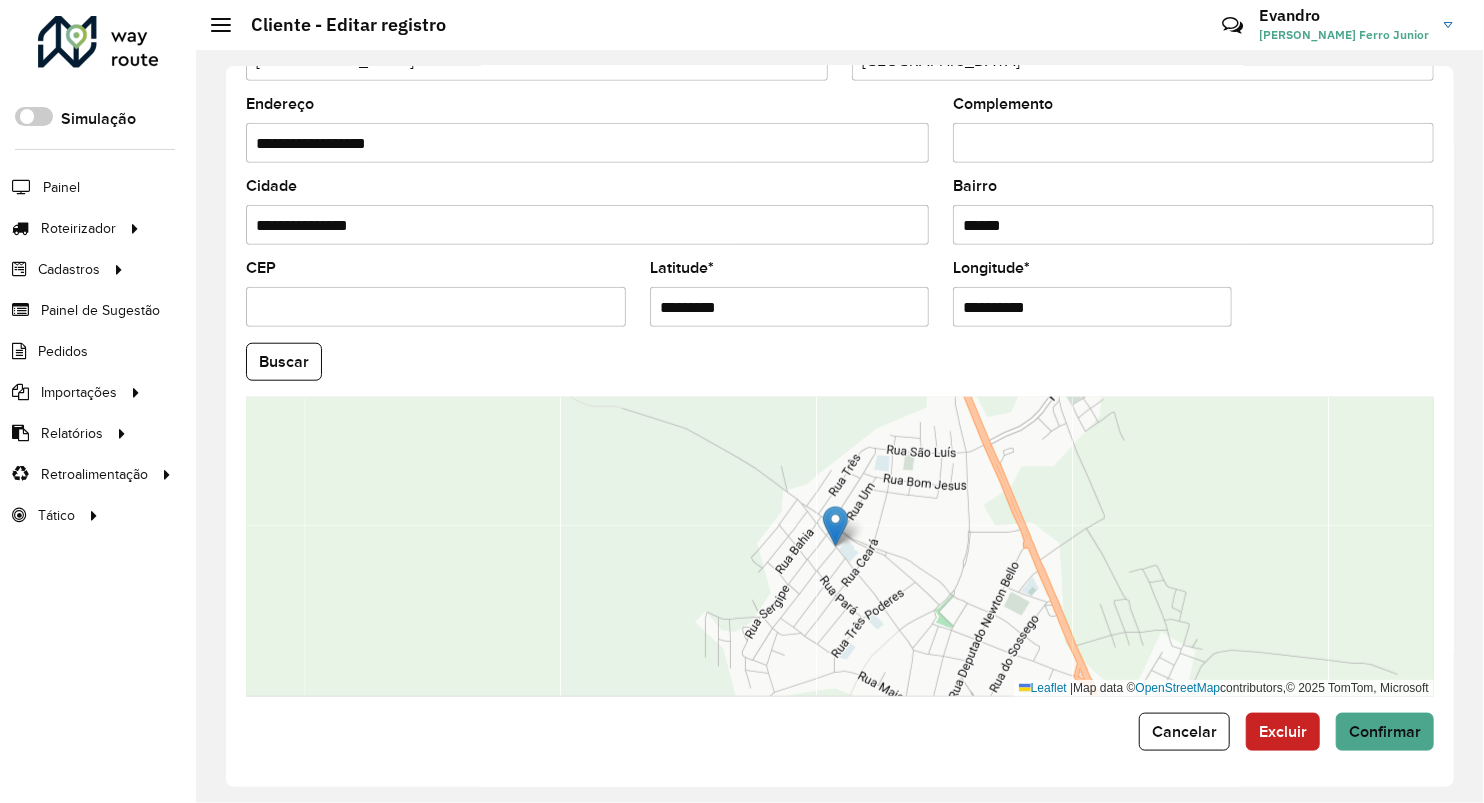 drag, startPoint x: 742, startPoint y: 309, endPoint x: 486, endPoint y: 322, distance: 256.32986 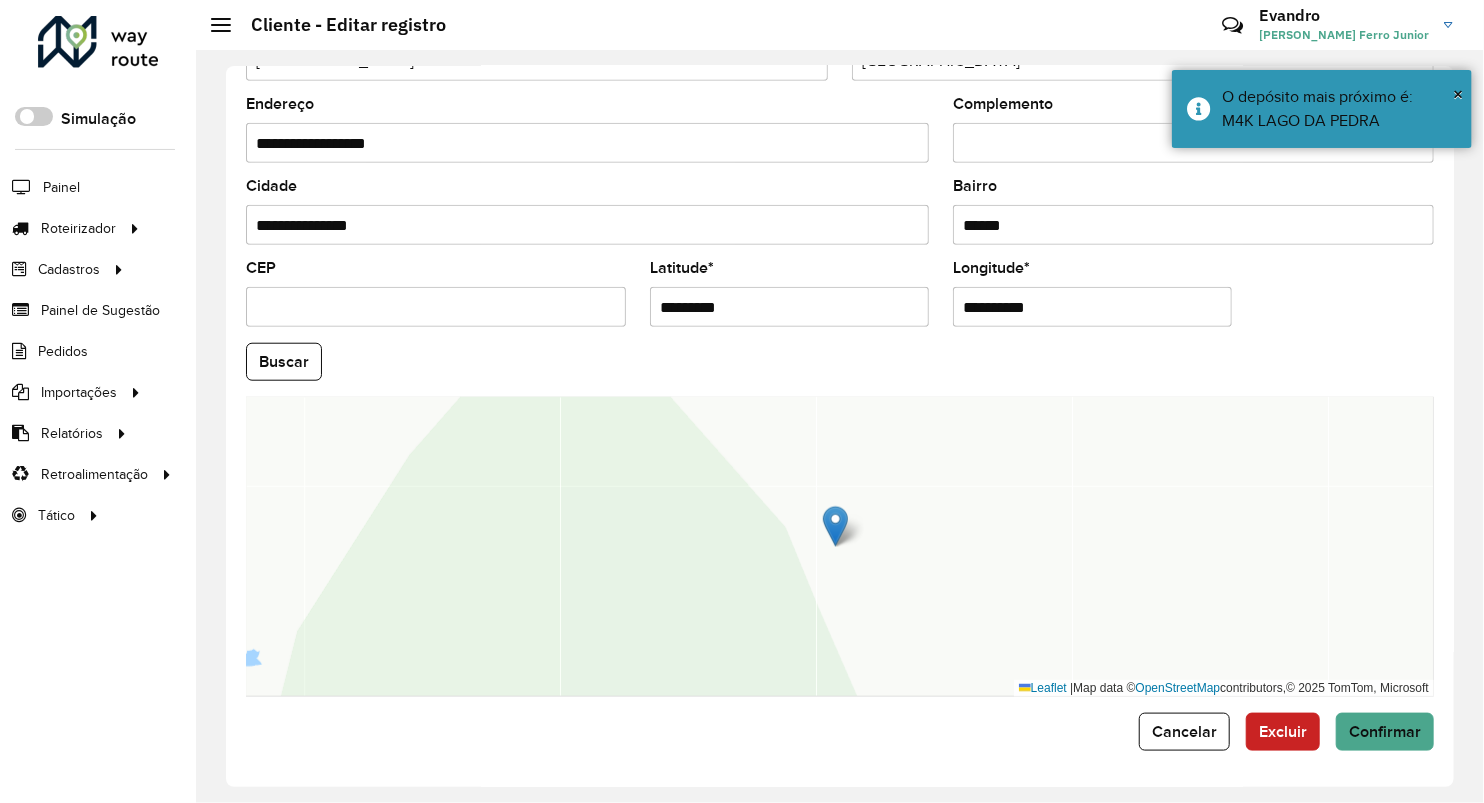 drag, startPoint x: 1104, startPoint y: 308, endPoint x: 844, endPoint y: 380, distance: 269.7851 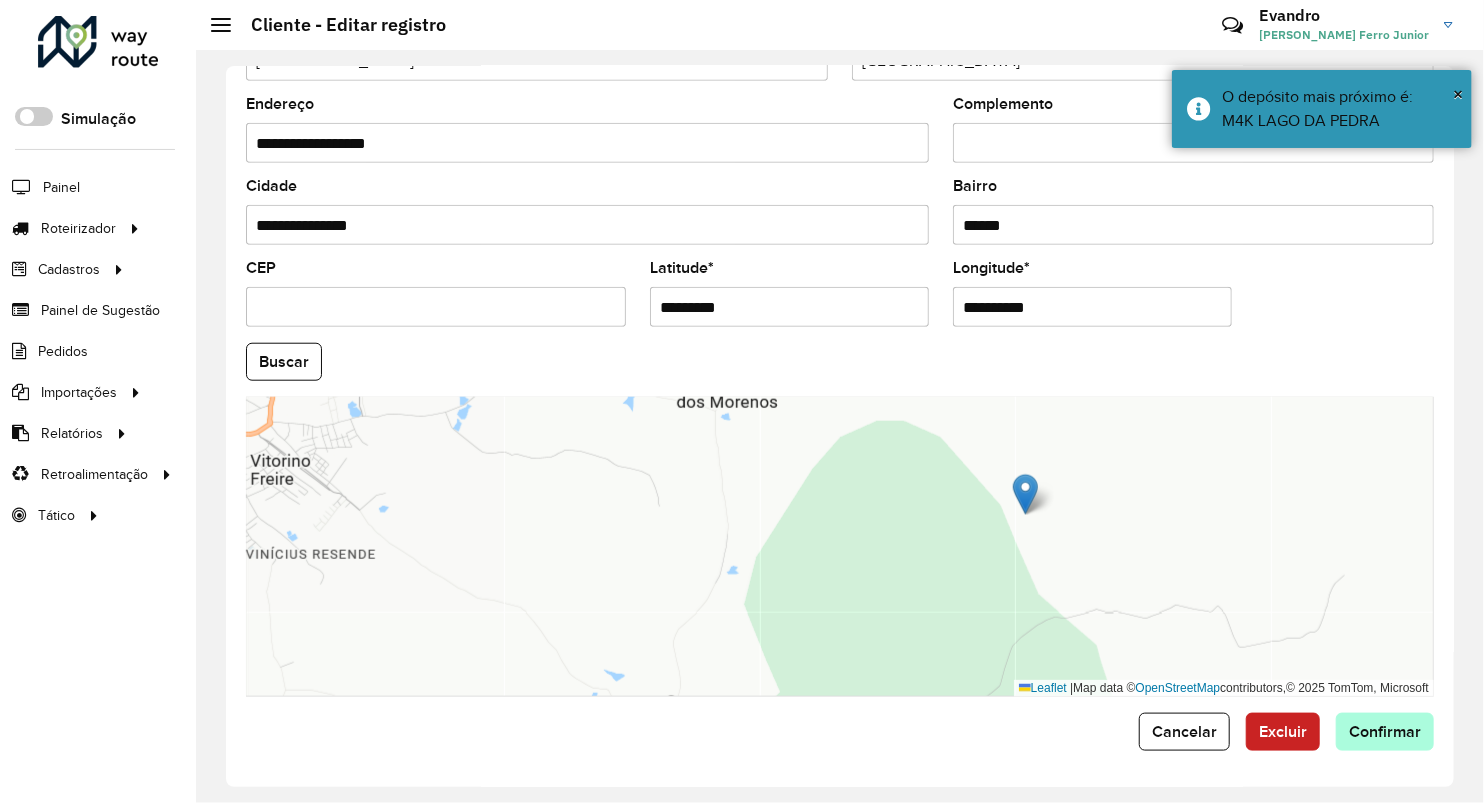 type on "**********" 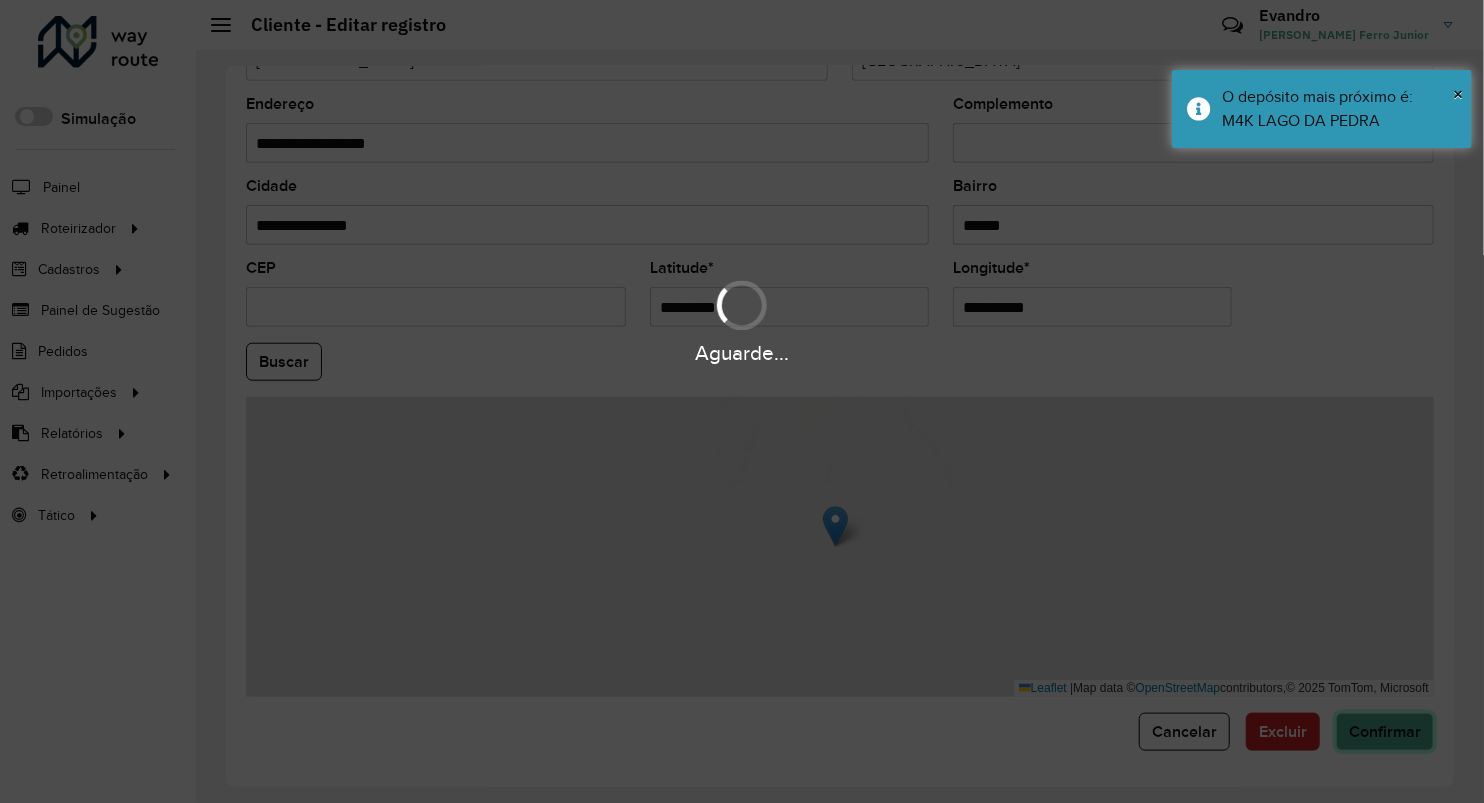 drag, startPoint x: 1403, startPoint y: 726, endPoint x: 1264, endPoint y: 797, distance: 156.08331 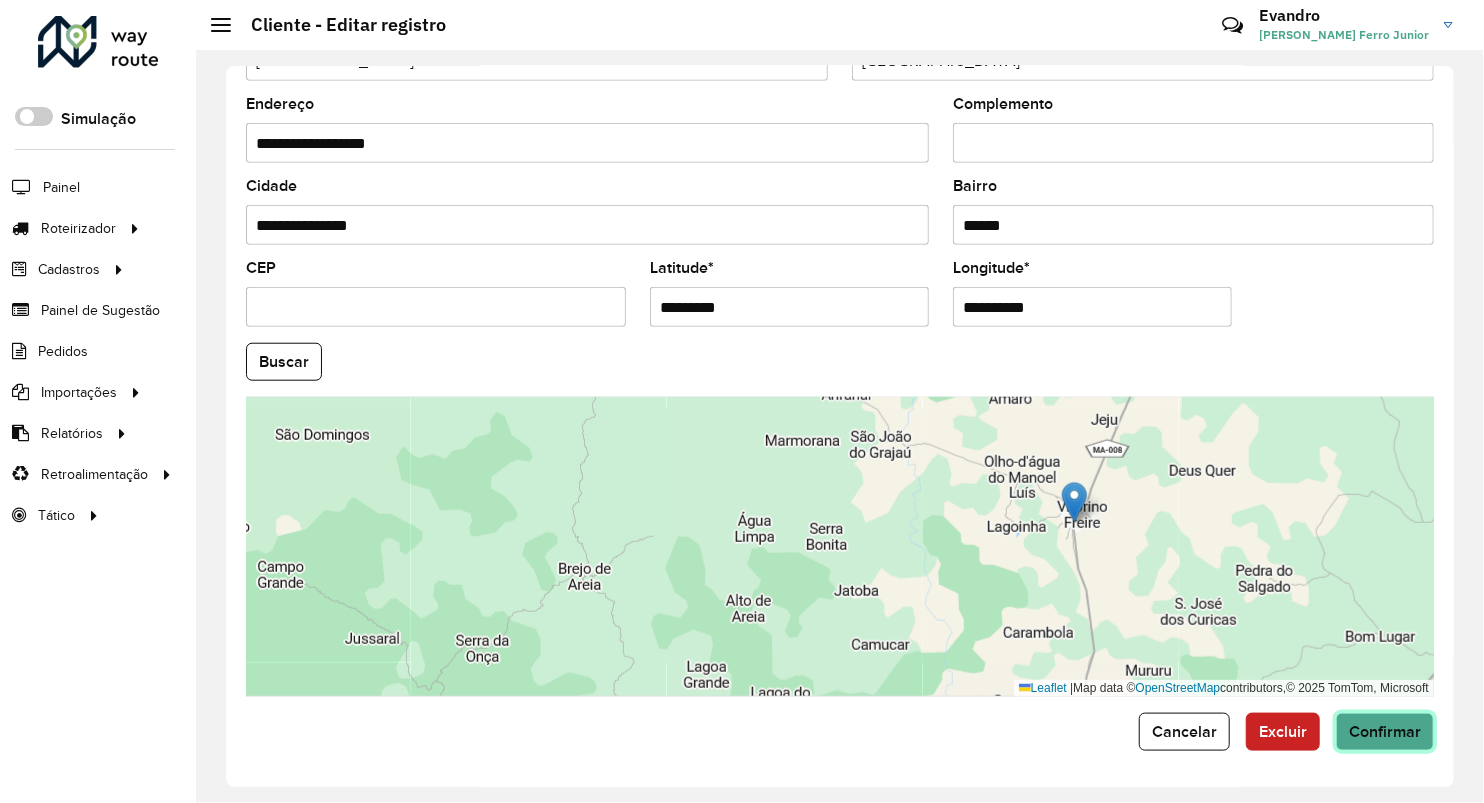 click on "Confirmar" 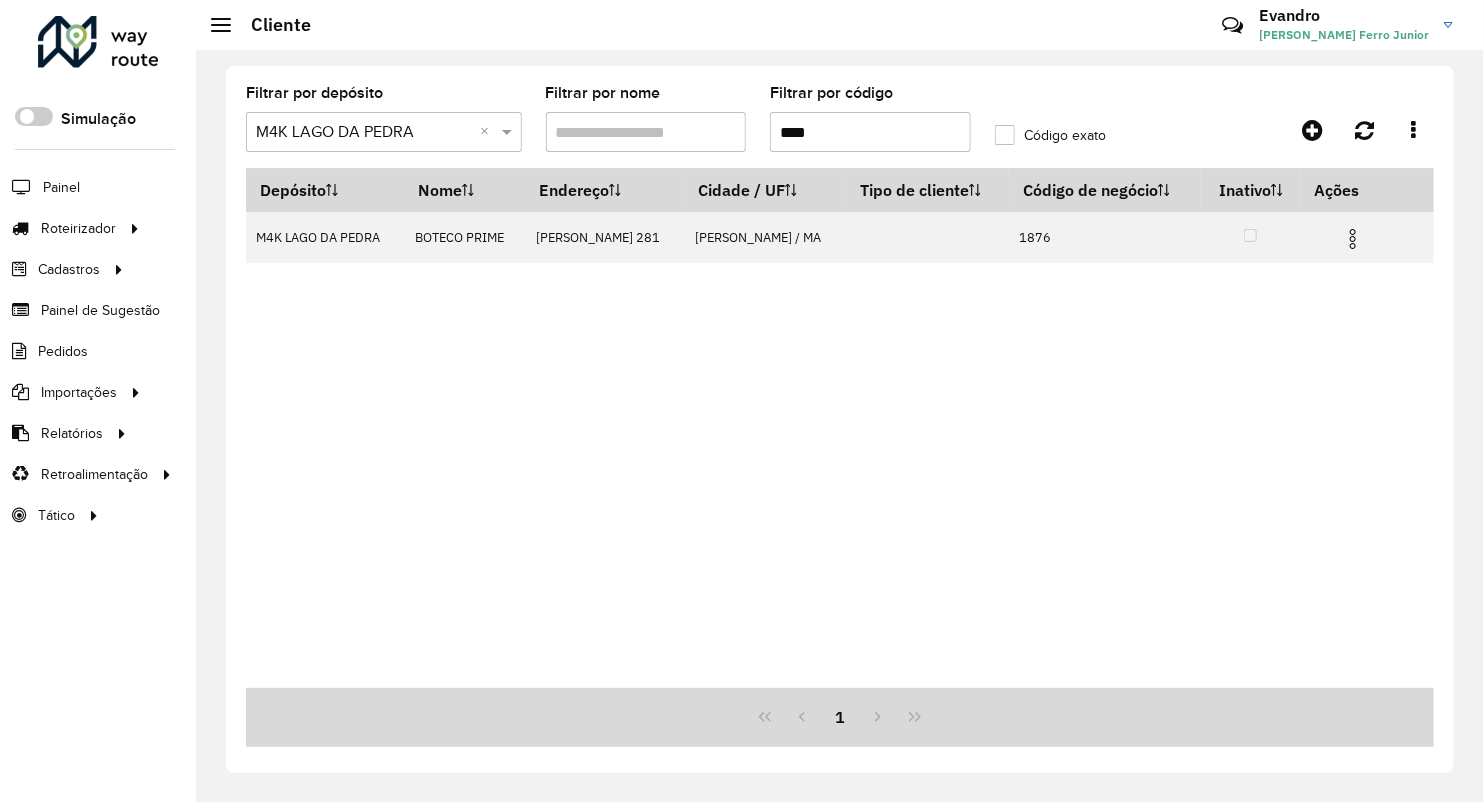 click on "****" at bounding box center [870, 132] 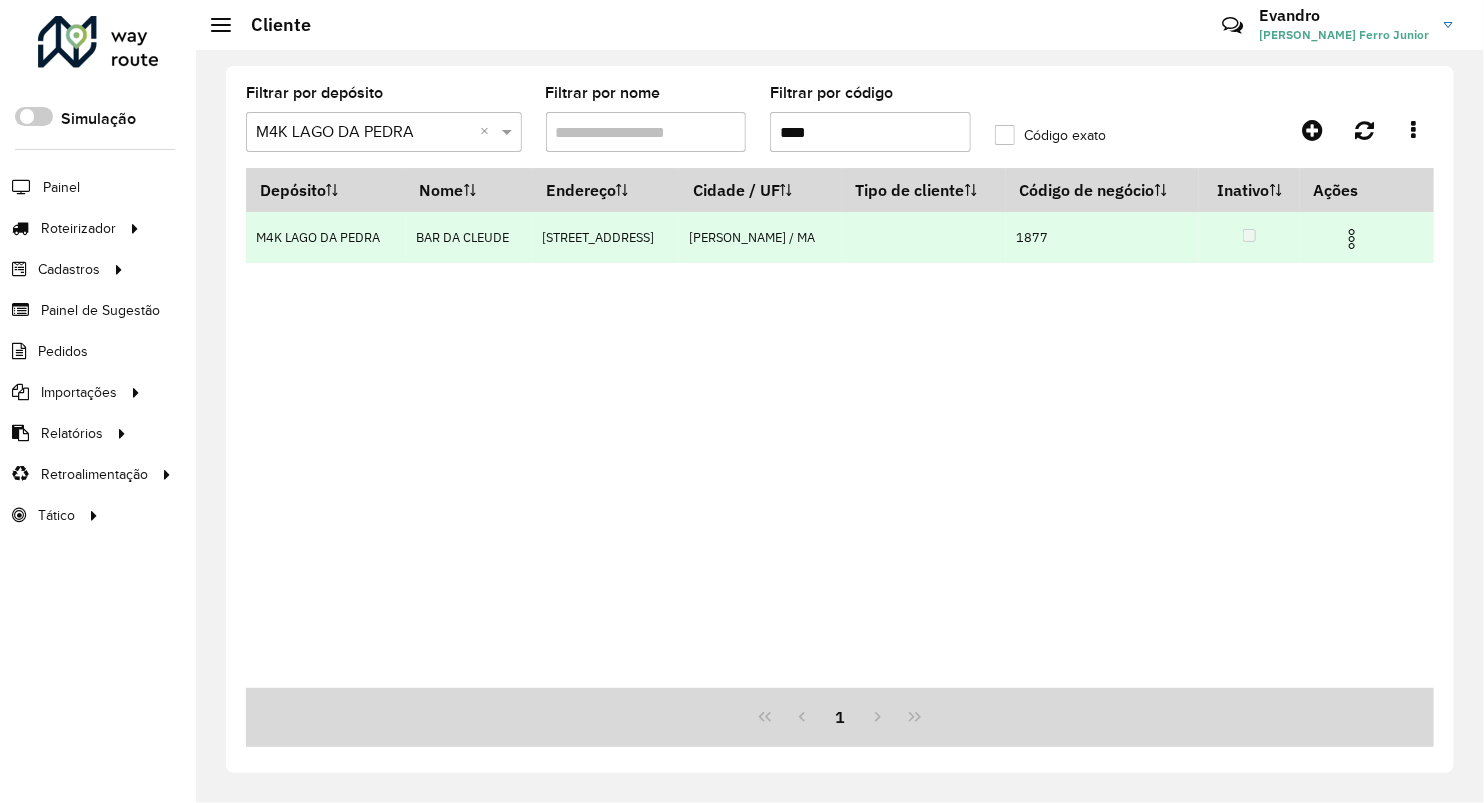 type on "****" 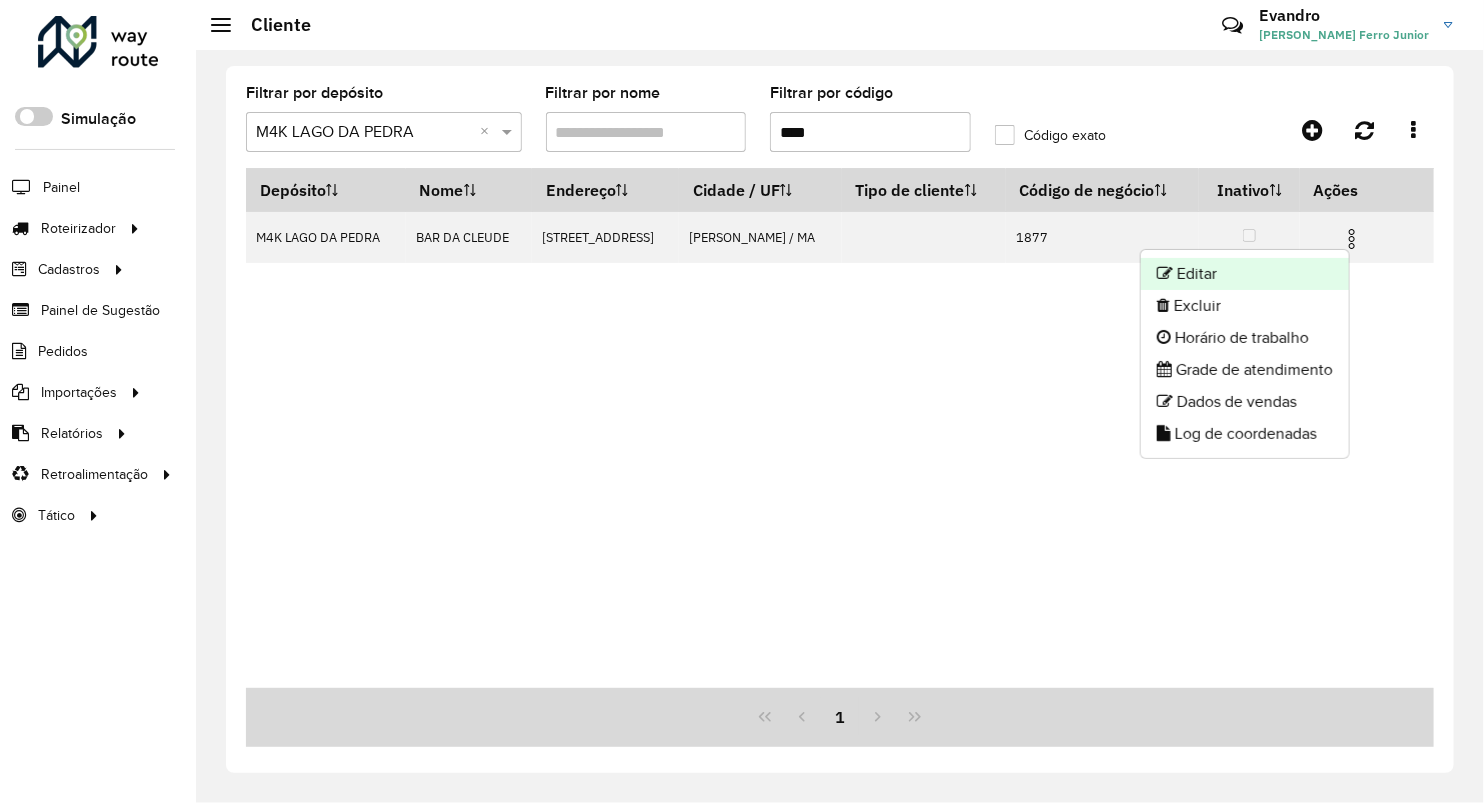 click on "Editar" 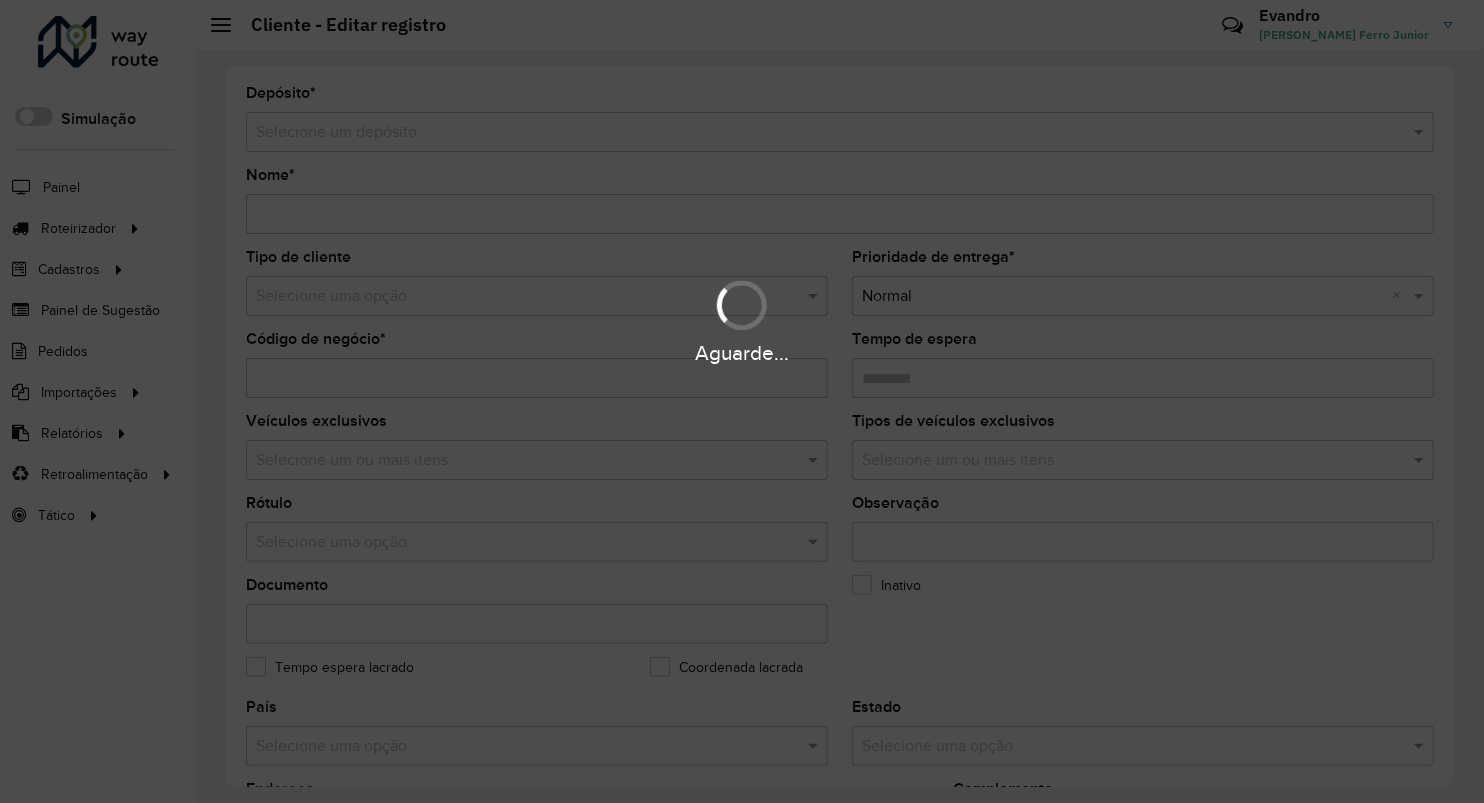 type on "**********" 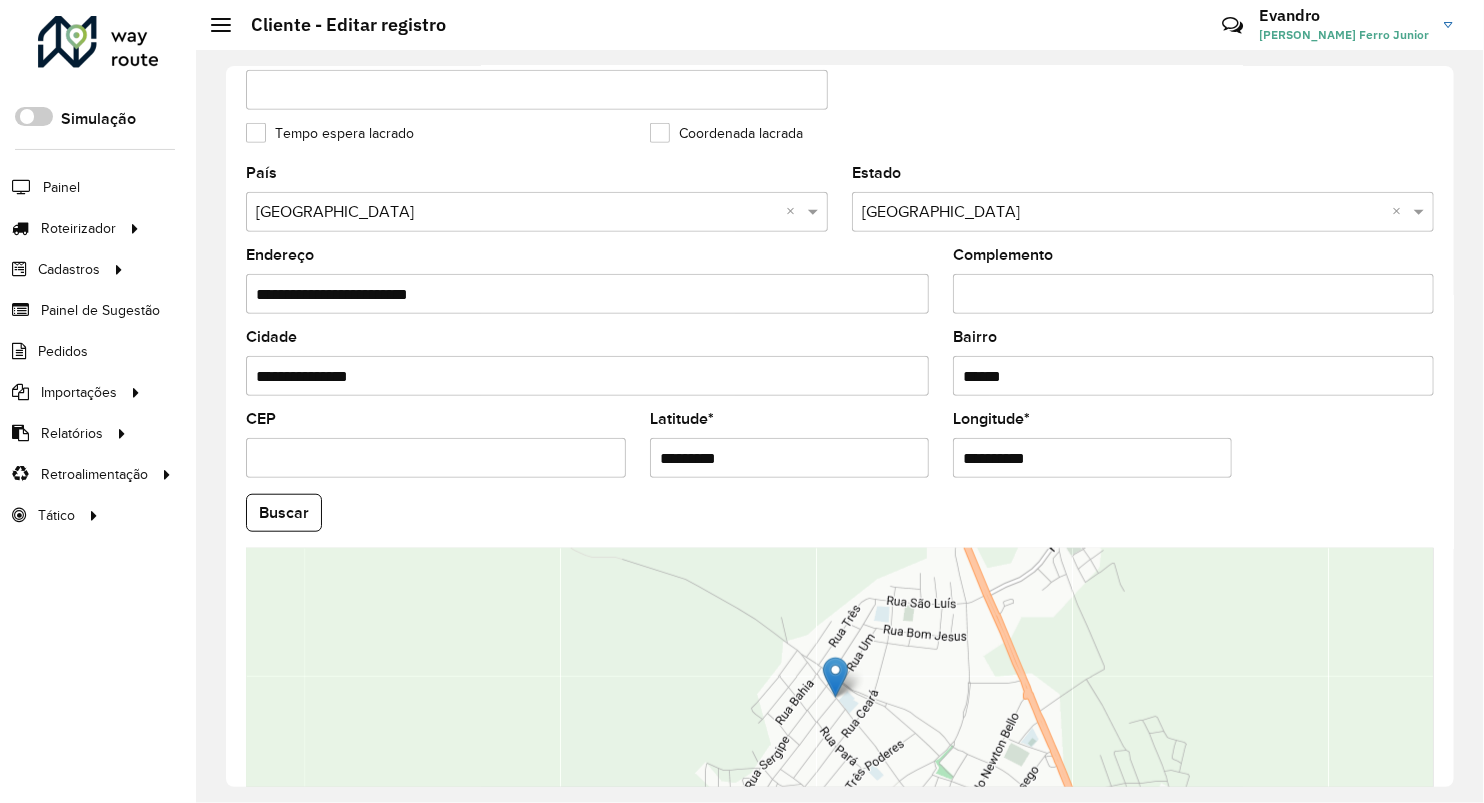 scroll, scrollTop: 686, scrollLeft: 0, axis: vertical 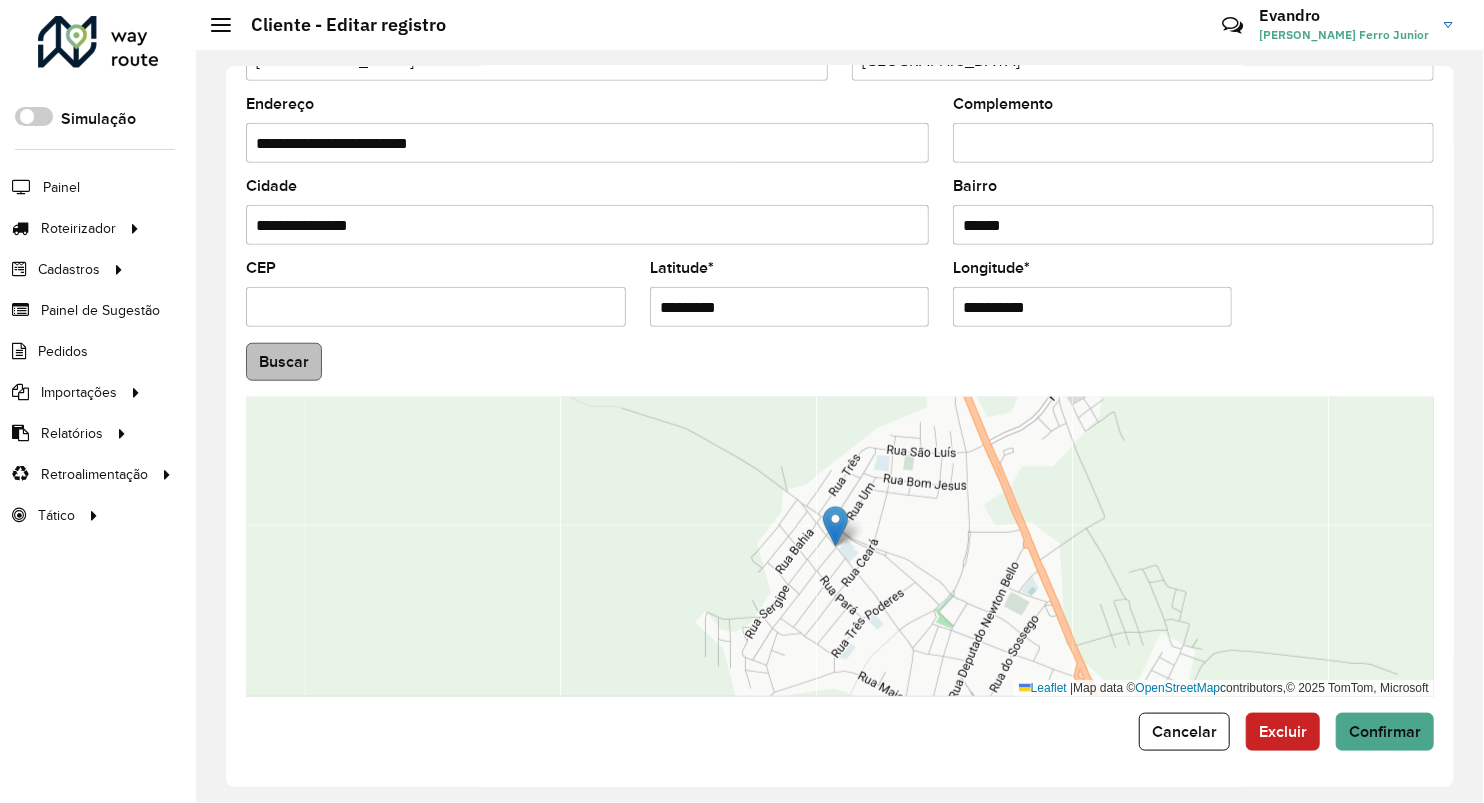 drag, startPoint x: 750, startPoint y: 309, endPoint x: 298, endPoint y: 353, distance: 454.13654 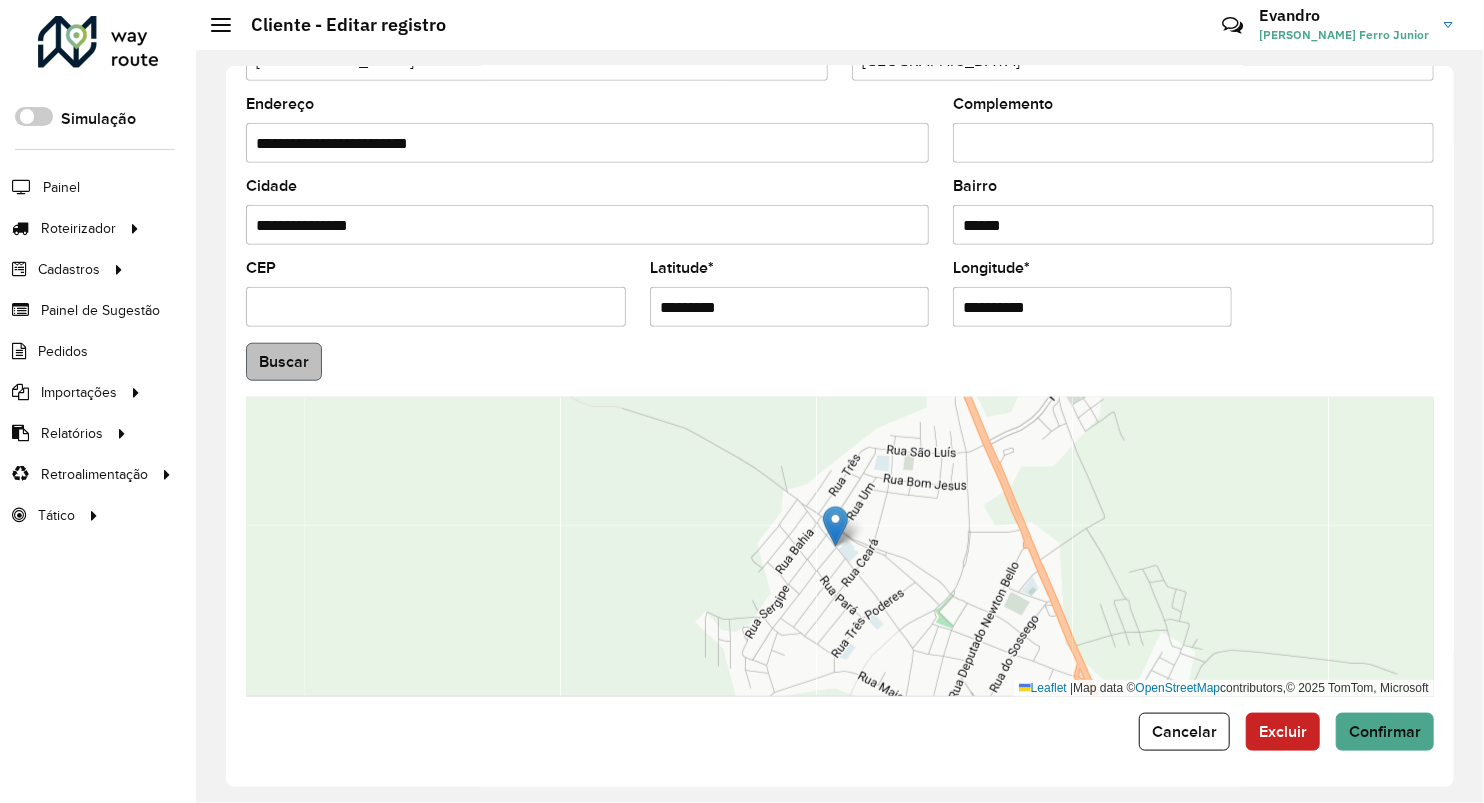 click on "**********" 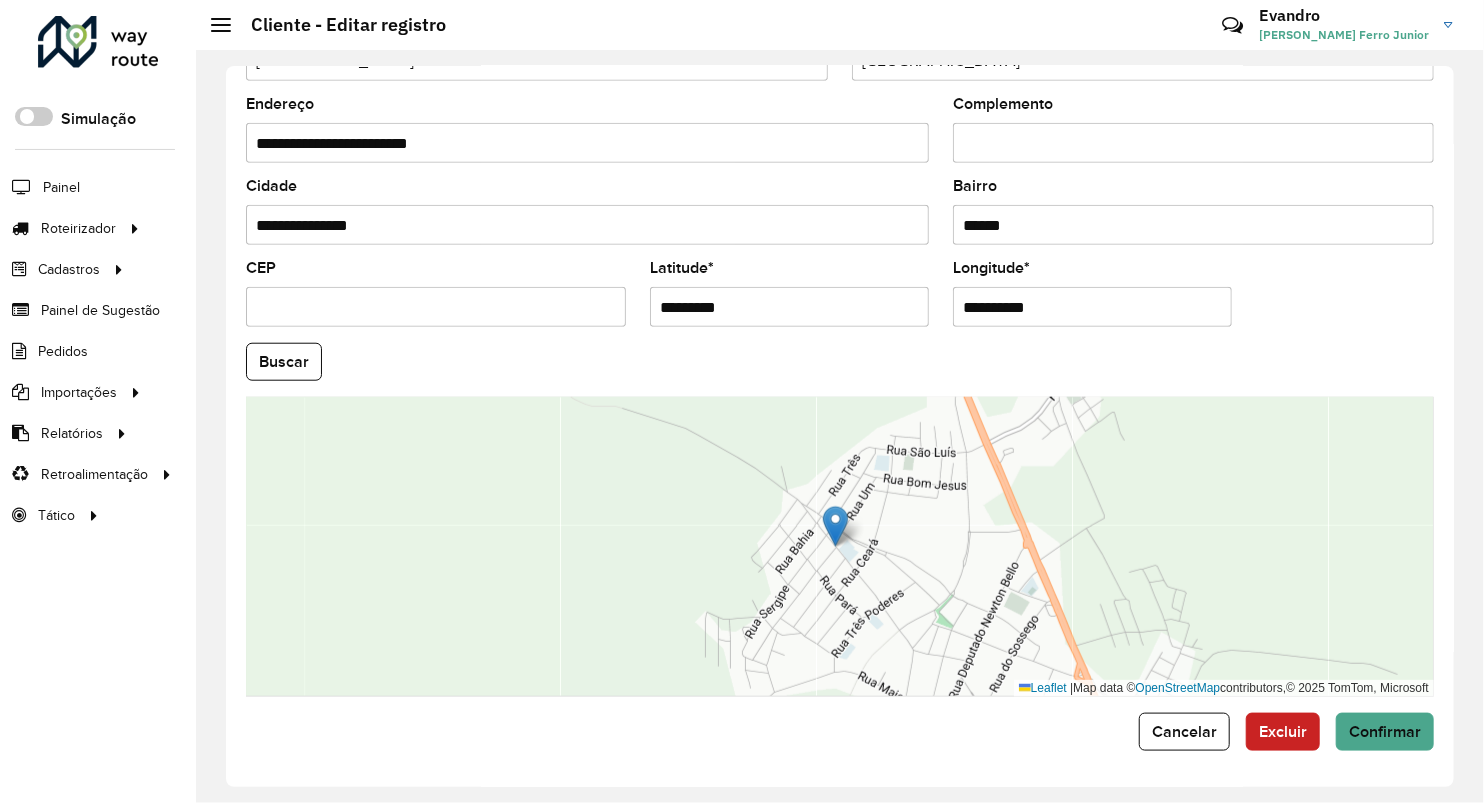 paste 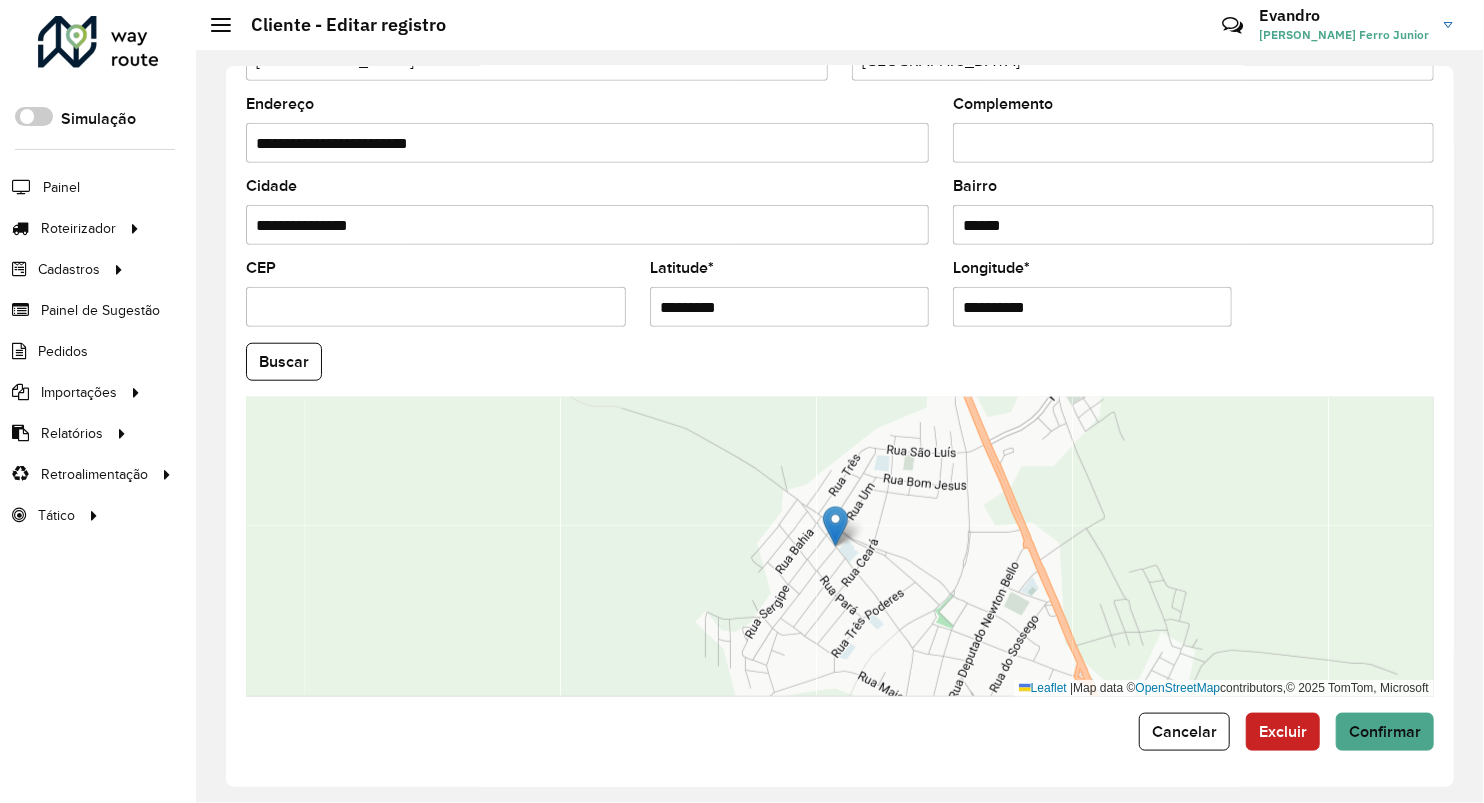 type on "*********" 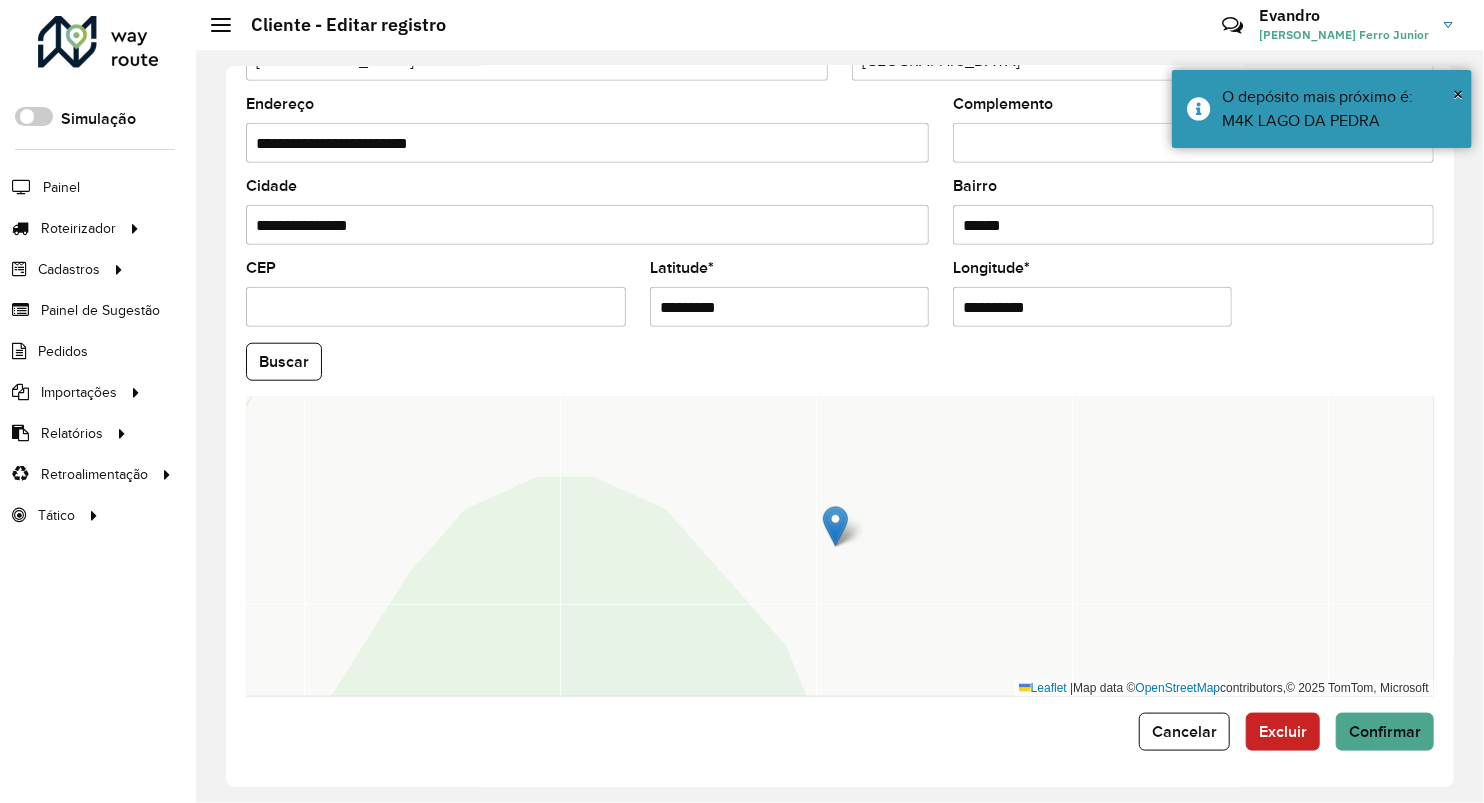drag, startPoint x: 1067, startPoint y: 310, endPoint x: 766, endPoint y: 317, distance: 301.0814 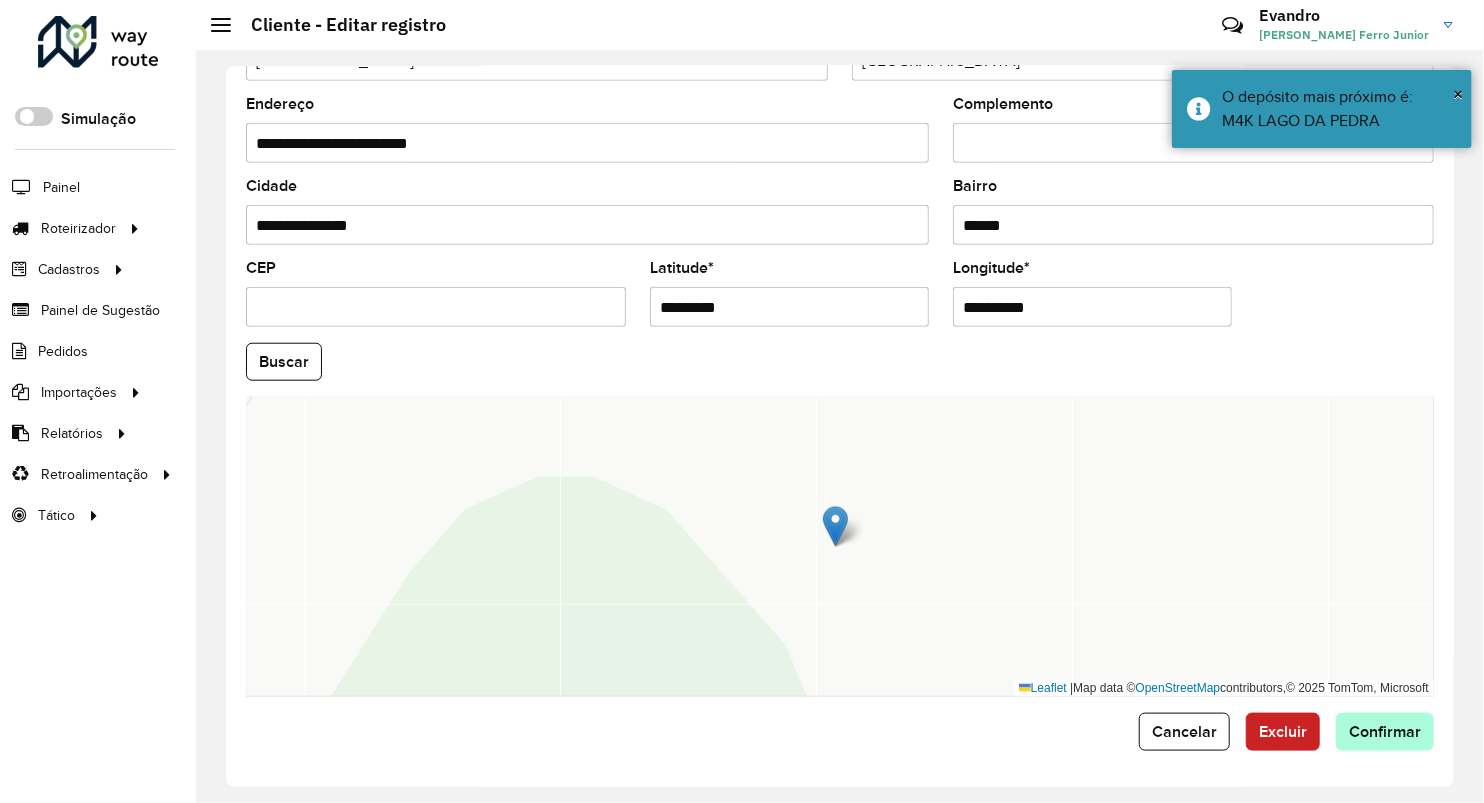 type on "**********" 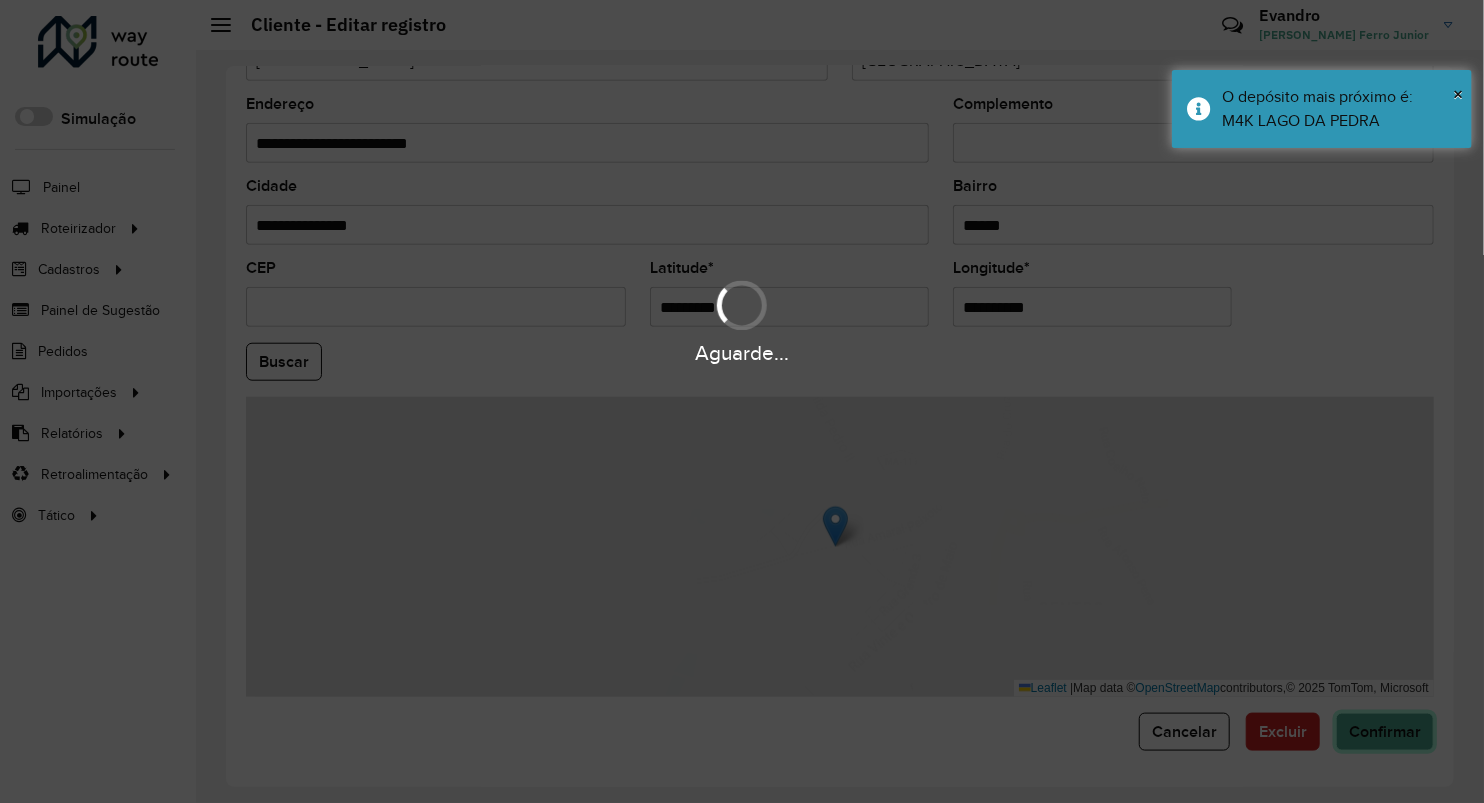 click on "Aguarde...  Pop-up bloqueado!  Seu navegador bloqueou automáticamente a abertura de uma nova janela.   Acesse as configurações e adicione o endereço do sistema a lista de permissão.   Fechar  Roteirizador AmbevTech Simulação Painel Roteirizador Entregas Vendas Cadastros Checkpoint Classificações de venda Cliente Consulta de setores Depósito Disponibilidade de veículos Fator tipo de produto Gabarito planner Grupo Rota Fator Tipo Produto Grupo de rotas exclusiva Grupo de setores Layout integração Modelo Parada Pedágio Perfil de Vendedor Ponto de apoio FAD Produto Restrição de Atendimento Planner Rodízio de placa Rota exclusiva FAD Rótulo Setor Setor Planner Tipo de cliente Tipo de veículo Tipo de veículo RN Transportadora Vendedor Veículo Painel de Sugestão Pedidos Importações Classificação e volume de venda Clientes Fator tipo produto Gabarito planner Grade de atendimento Janela de atendimento Localização Pedidos Restrição de Atendimento Planner Tempo de espera Vendedor Veículos" at bounding box center [742, 401] 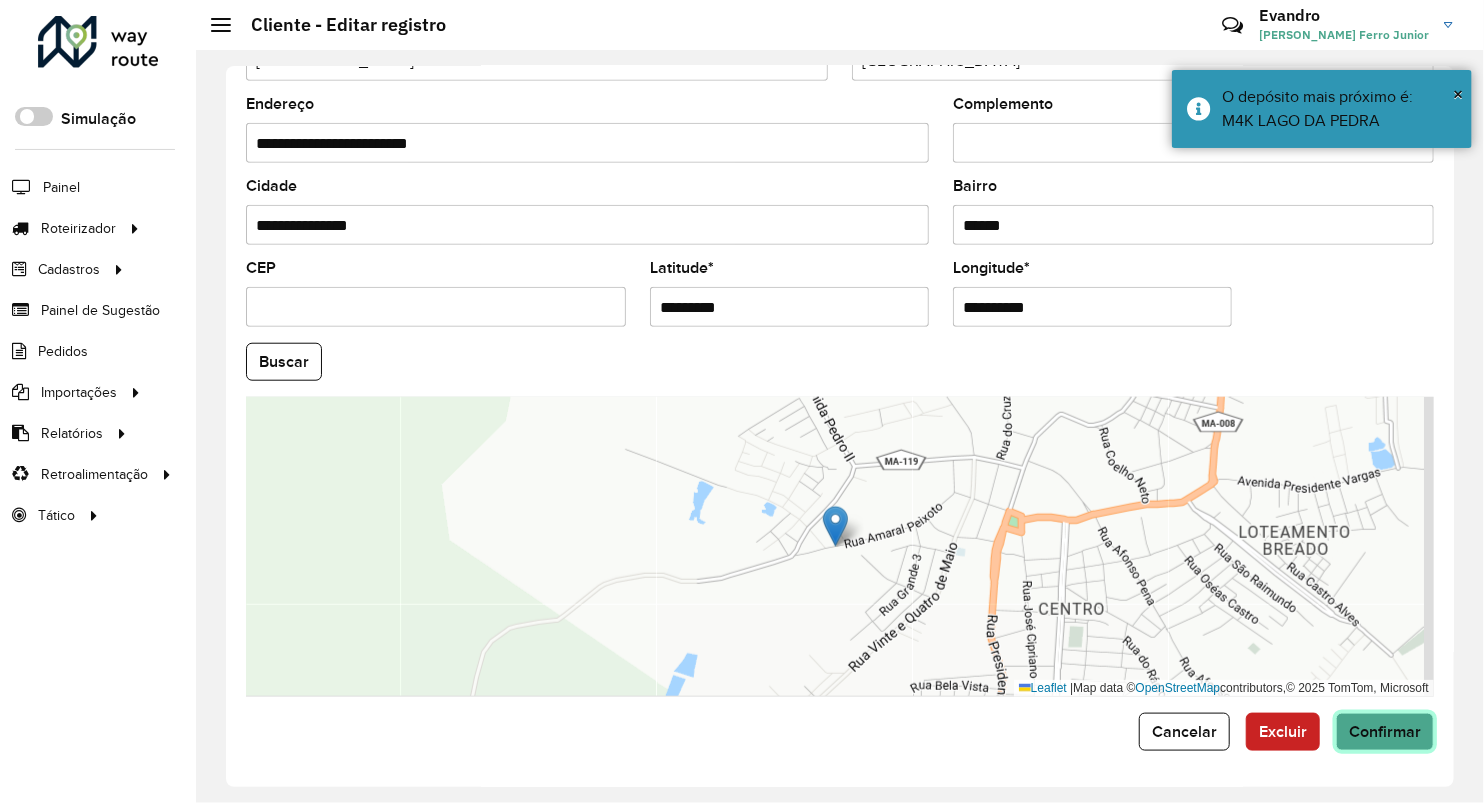 click on "Confirmar" 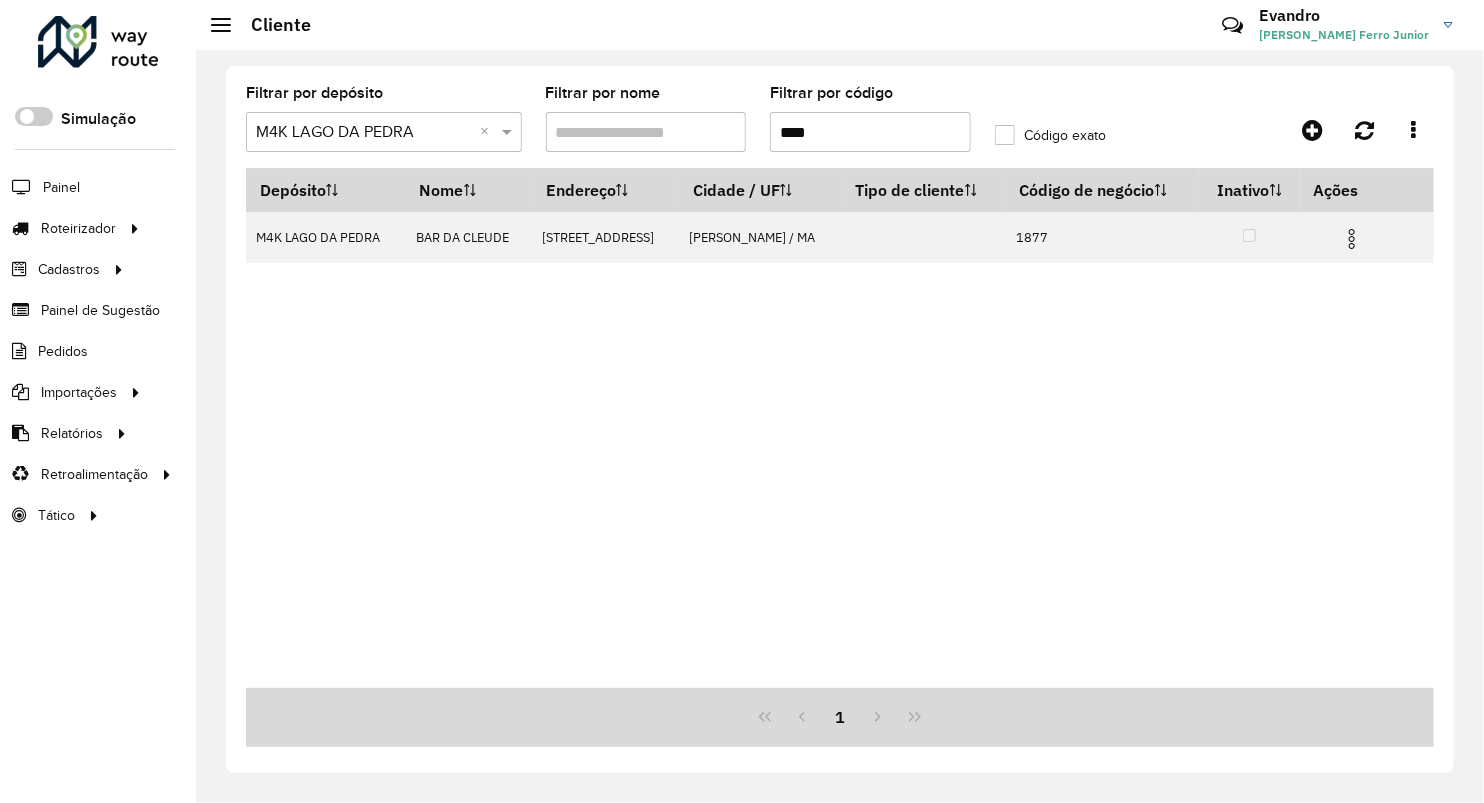 click on "Filtrar por depósito  Selecione um depósito × M4K LAGO DA PEDRA ×  Filtrar por nome   Filtrar por código  ****  Código exato" 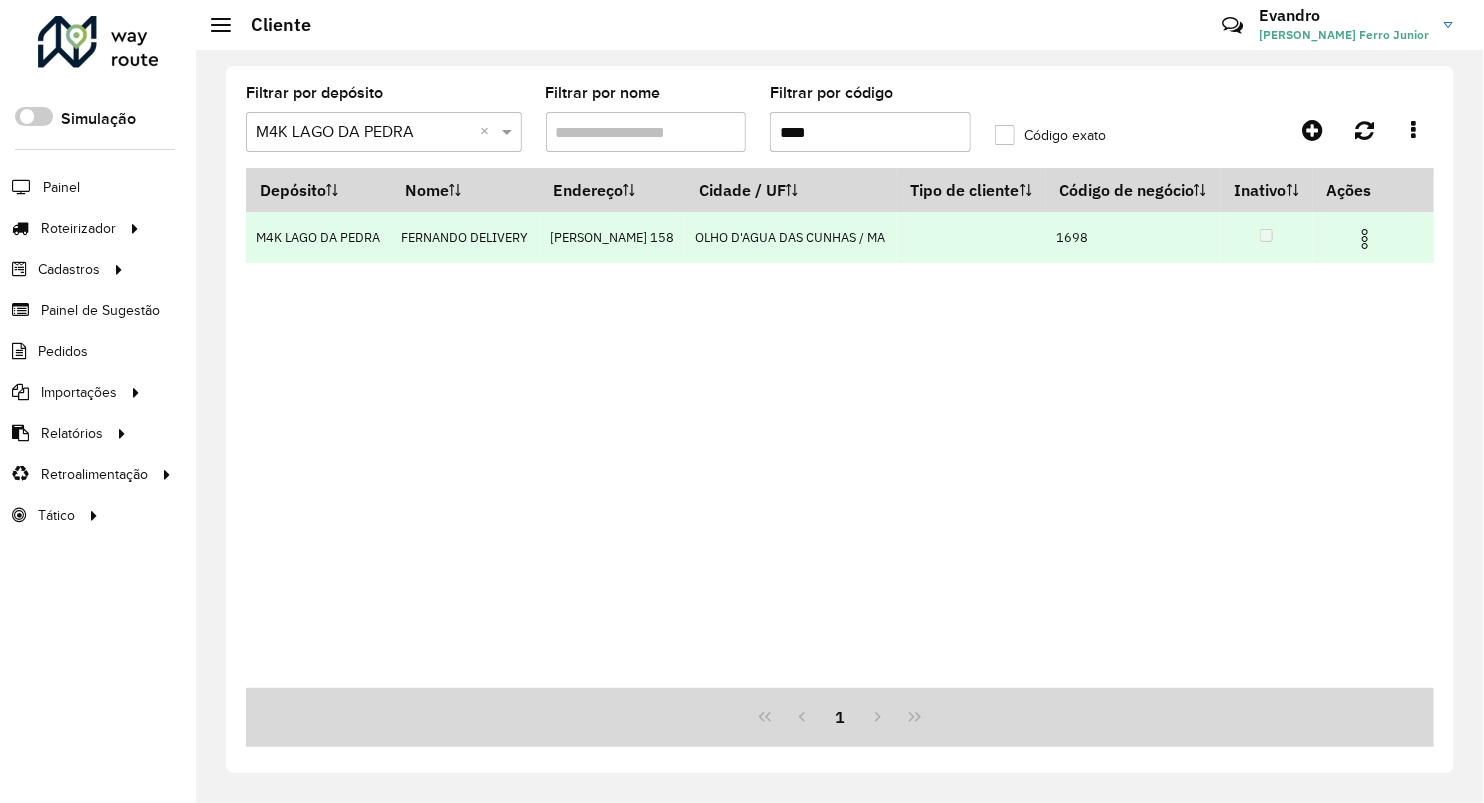type on "****" 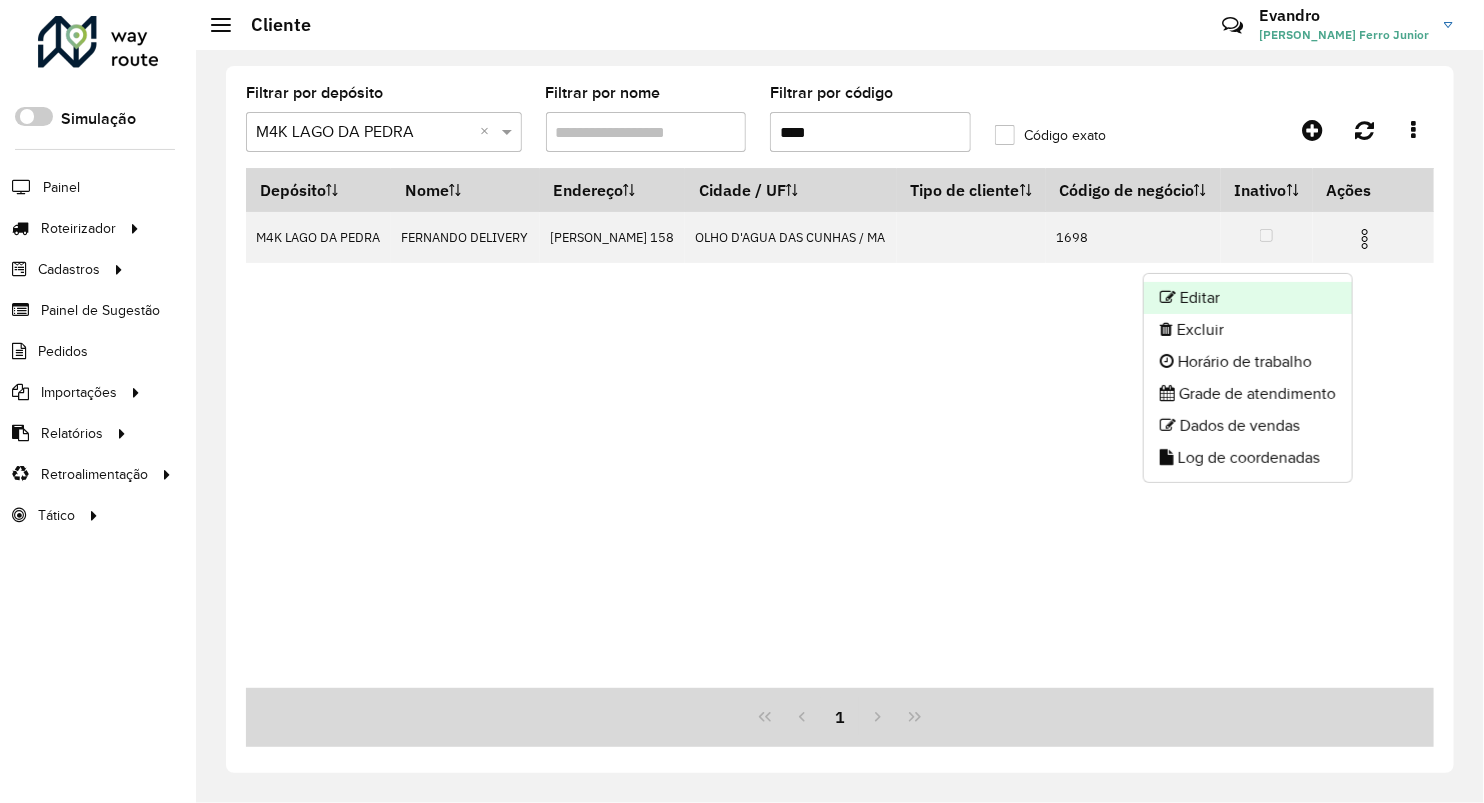 click on "Editar" 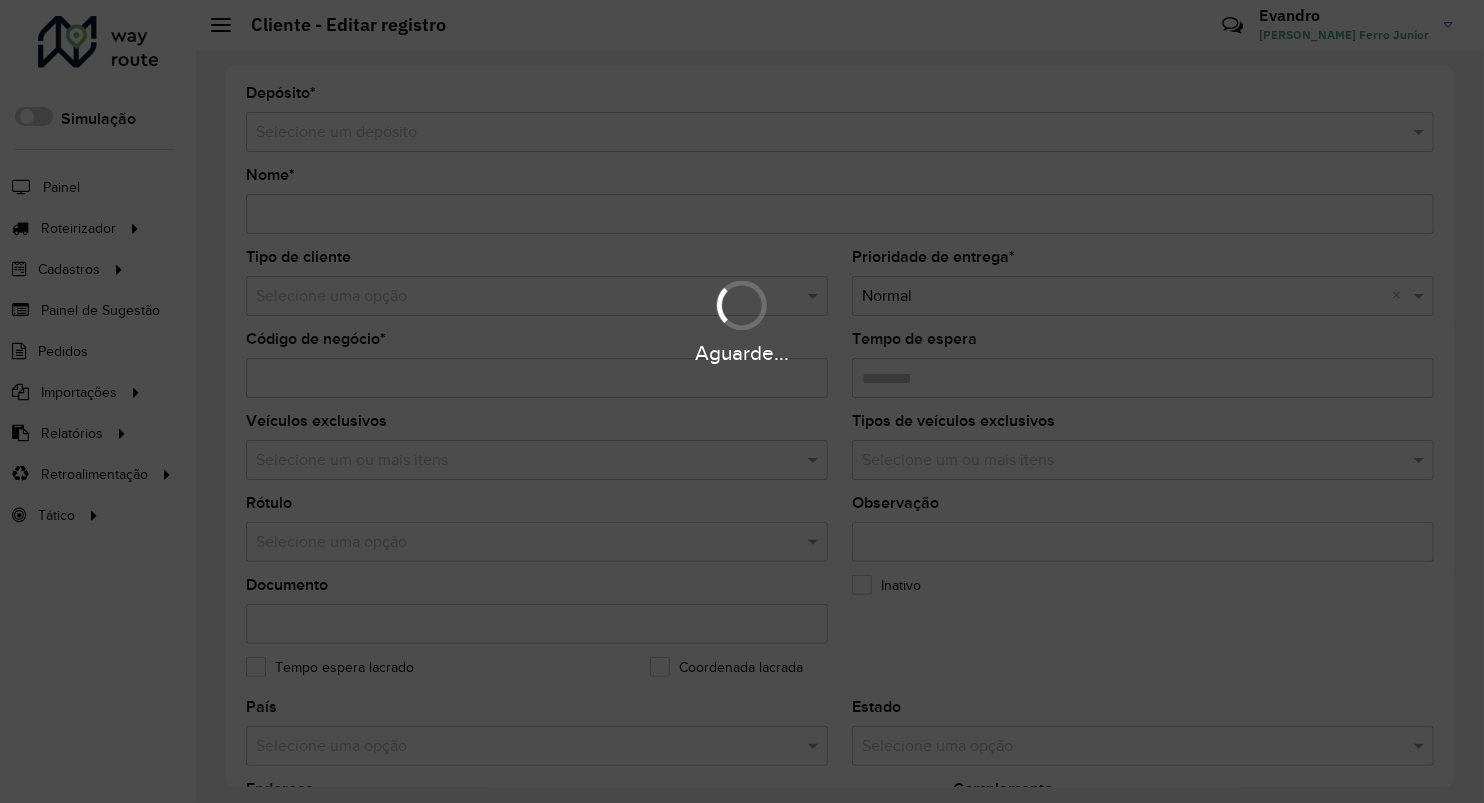 type on "**********" 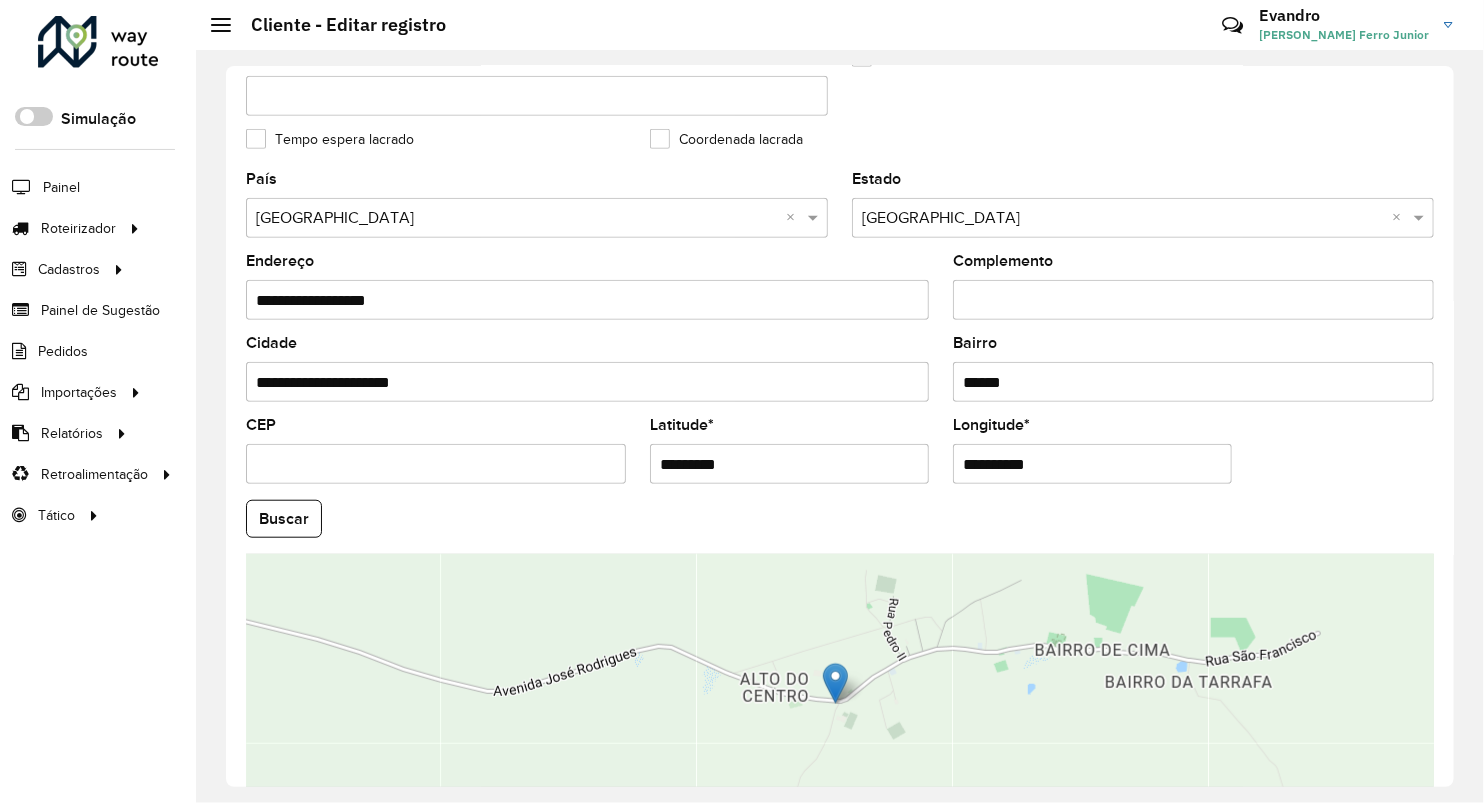 scroll, scrollTop: 666, scrollLeft: 0, axis: vertical 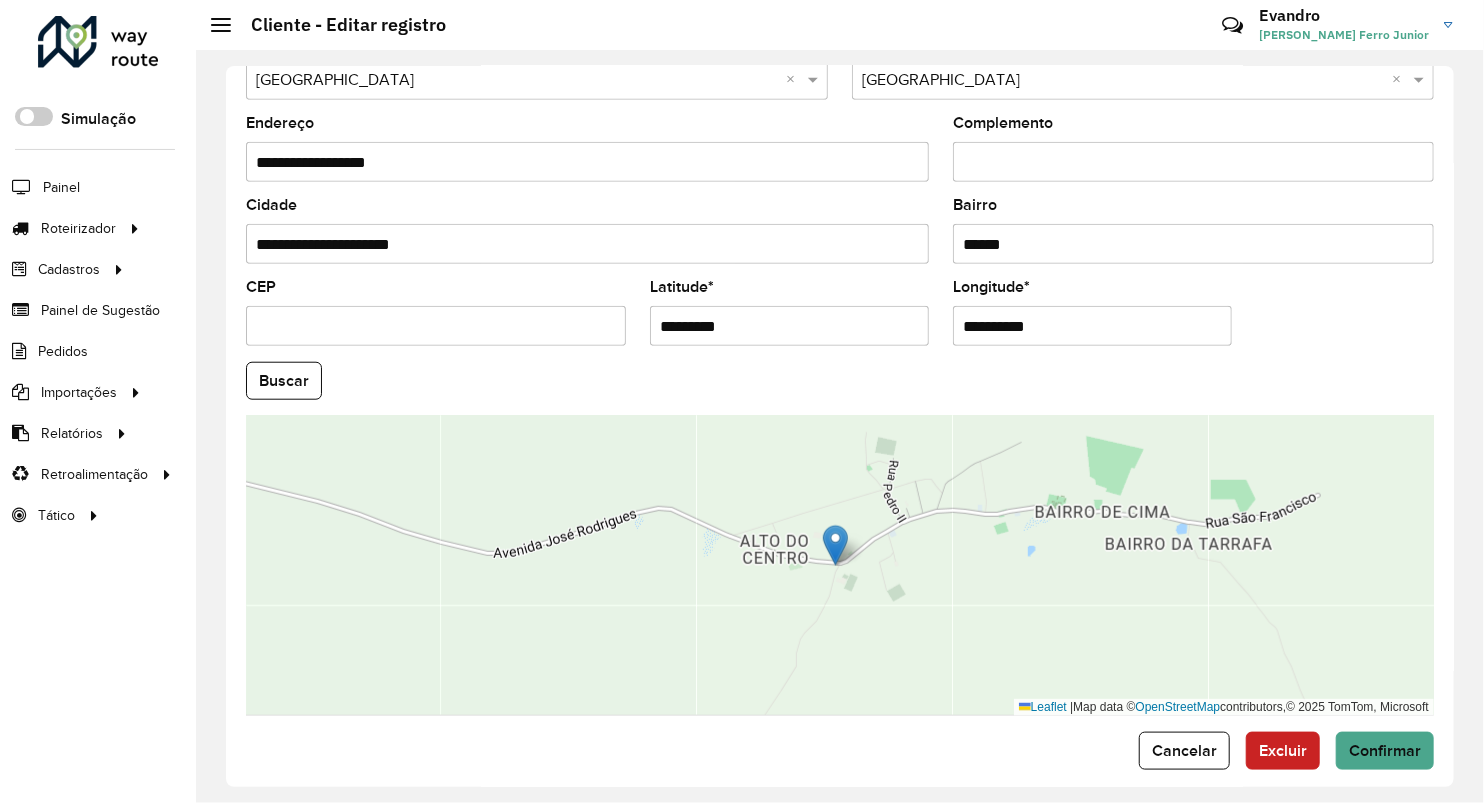 drag, startPoint x: 761, startPoint y: 333, endPoint x: 510, endPoint y: 327, distance: 251.0717 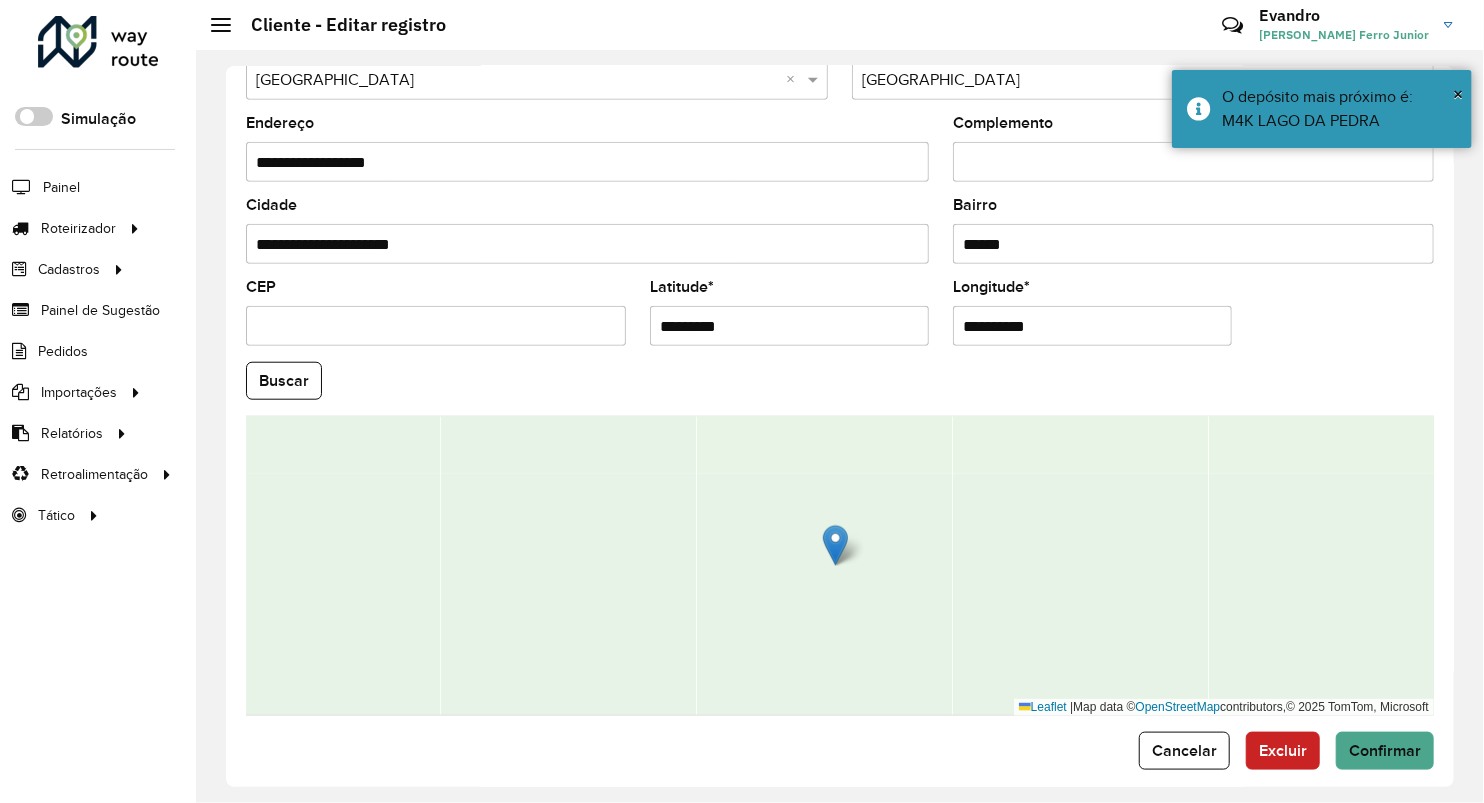 drag, startPoint x: 1050, startPoint y: 315, endPoint x: 770, endPoint y: 300, distance: 280.4015 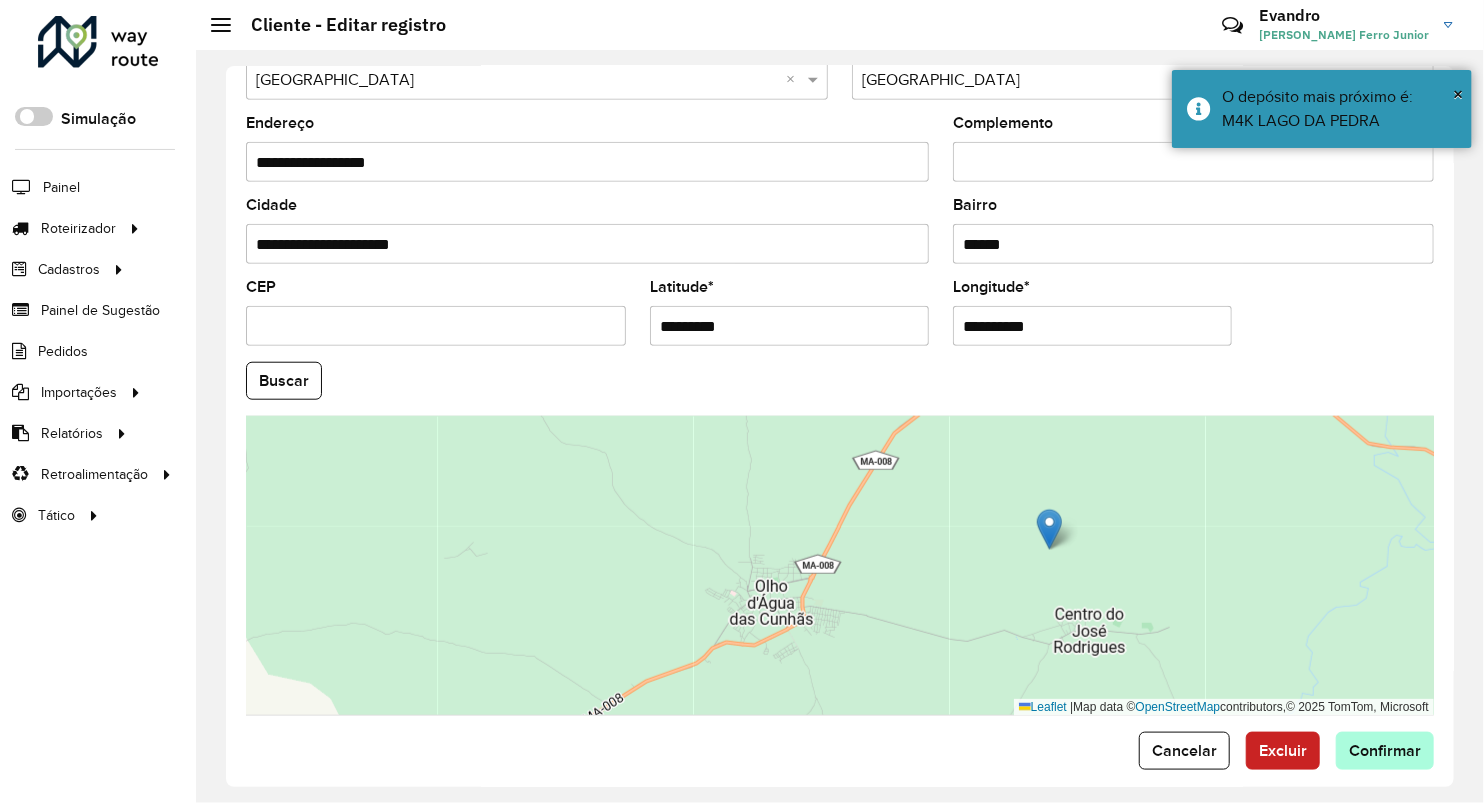type on "**********" 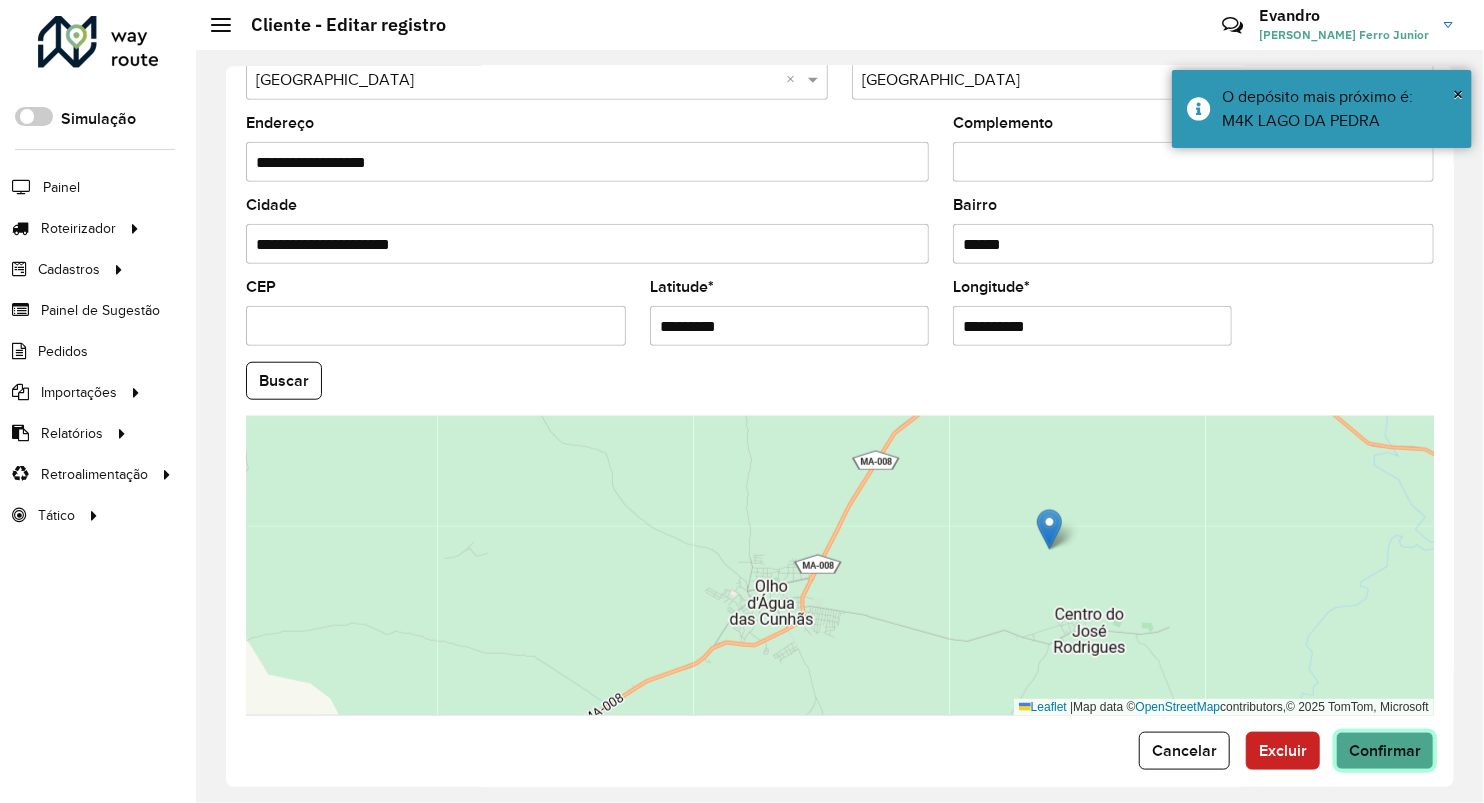 click on "Aguarde...  Pop-up bloqueado!  Seu navegador bloqueou automáticamente a abertura de uma nova janela.   Acesse as configurações e adicione o endereço do sistema a lista de permissão.   Fechar  Roteirizador AmbevTech Simulação Painel Roteirizador Entregas Vendas Cadastros Checkpoint Classificações de venda Cliente Consulta de setores Depósito Disponibilidade de veículos Fator tipo de produto Gabarito planner Grupo Rota Fator Tipo Produto Grupo de rotas exclusiva Grupo de setores Layout integração Modelo Parada Pedágio Perfil de Vendedor Ponto de apoio FAD Produto Restrição de Atendimento Planner Rodízio de placa Rota exclusiva FAD Rótulo Setor Setor Planner Tipo de cliente Tipo de veículo Tipo de veículo RN Transportadora Vendedor Veículo Painel de Sugestão Pedidos Importações Classificação e volume de venda Clientes Fator tipo produto Gabarito planner Grade de atendimento Janela de atendimento Localização Pedidos Restrição de Atendimento Planner Tempo de espera Vendedor Veículos" at bounding box center [742, 401] 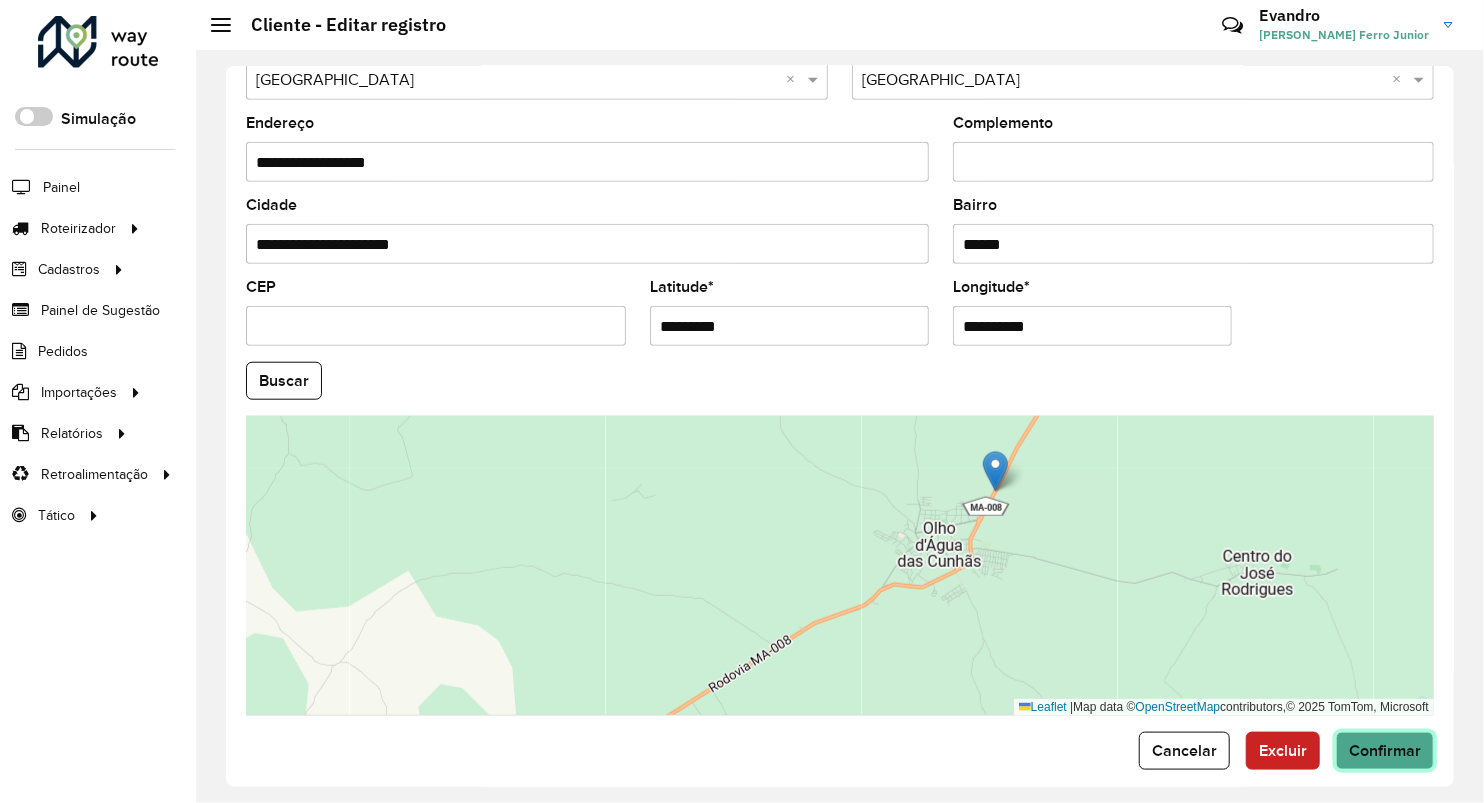 click on "Confirmar" 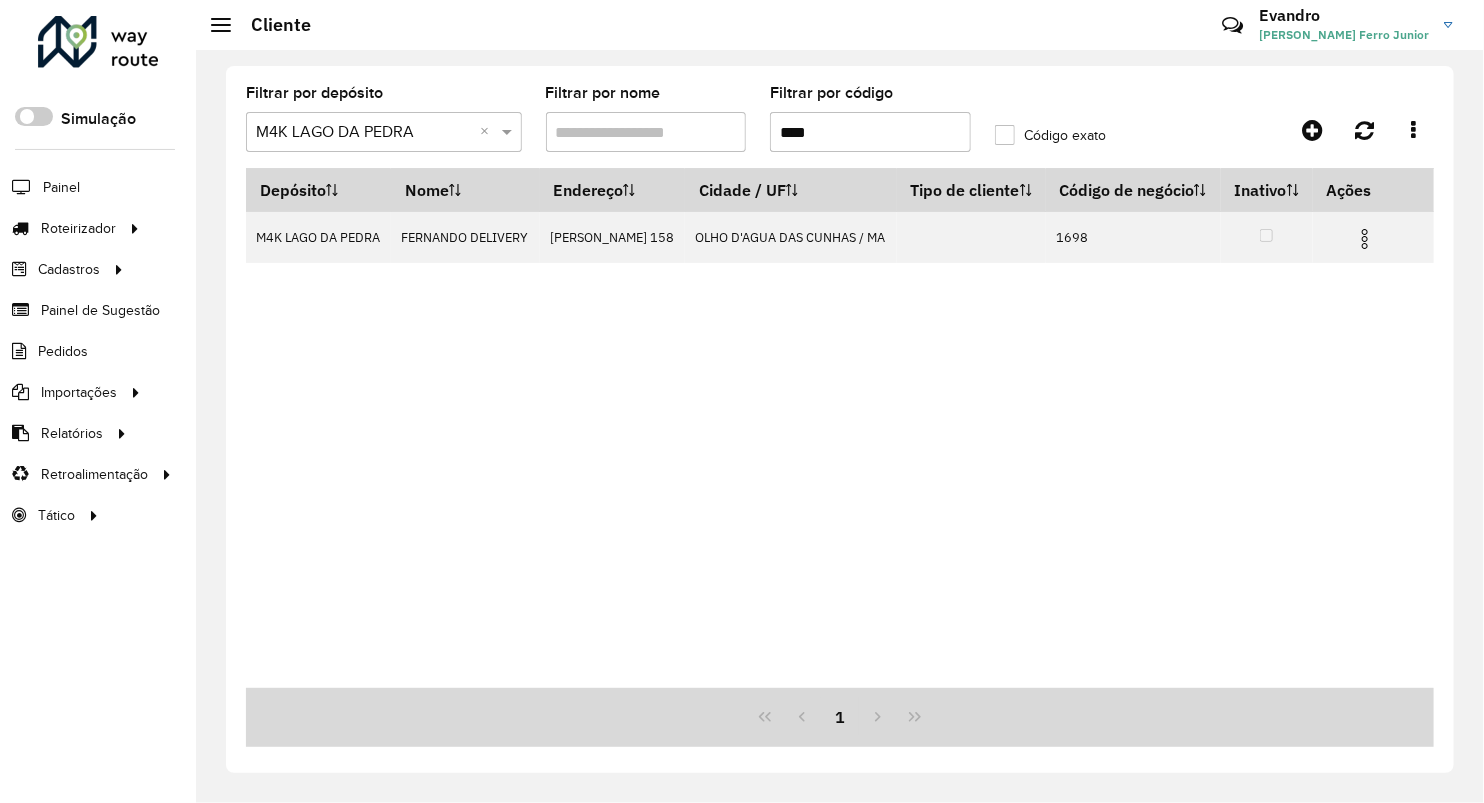 drag, startPoint x: 827, startPoint y: 118, endPoint x: 734, endPoint y: 135, distance: 94.54099 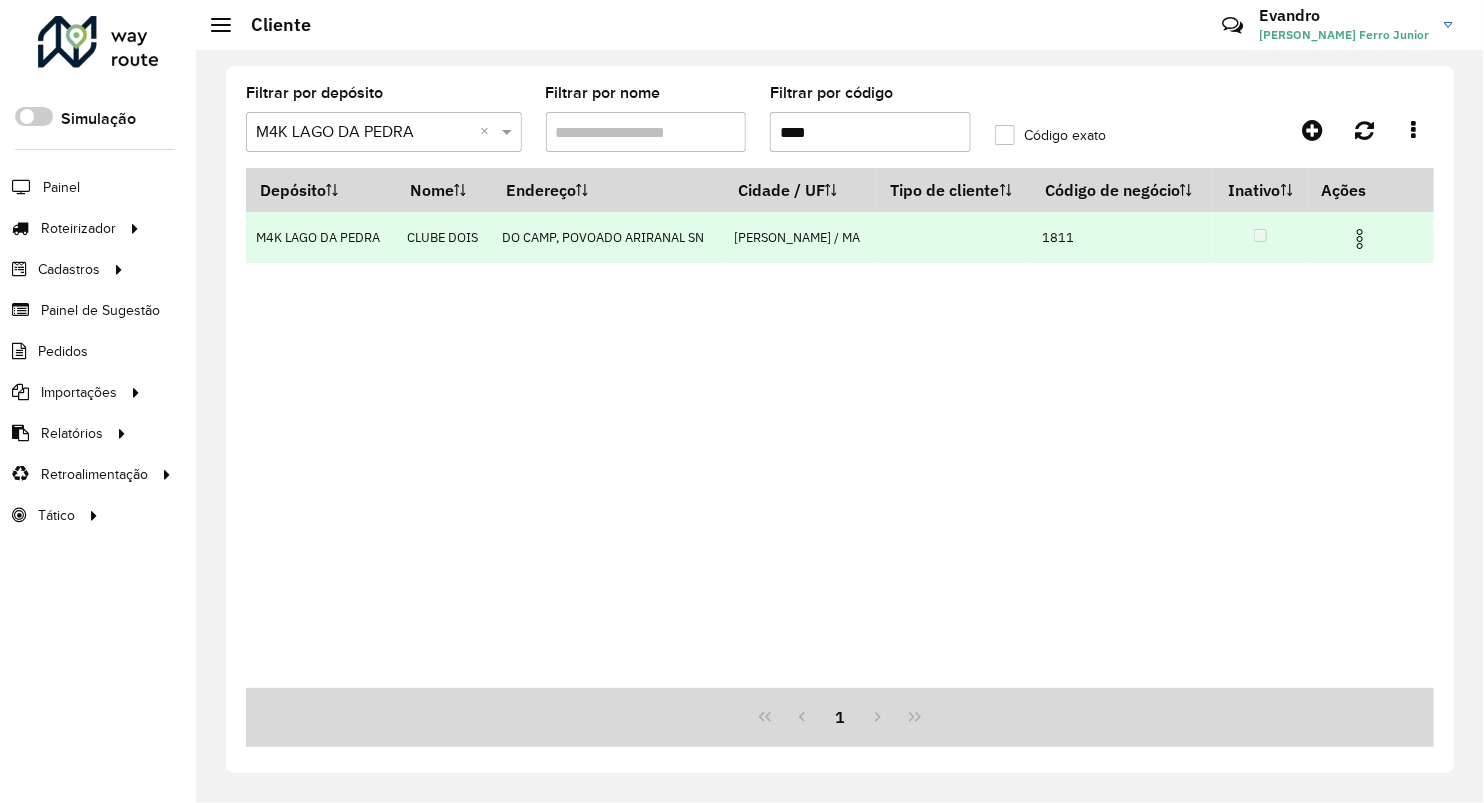 type on "****" 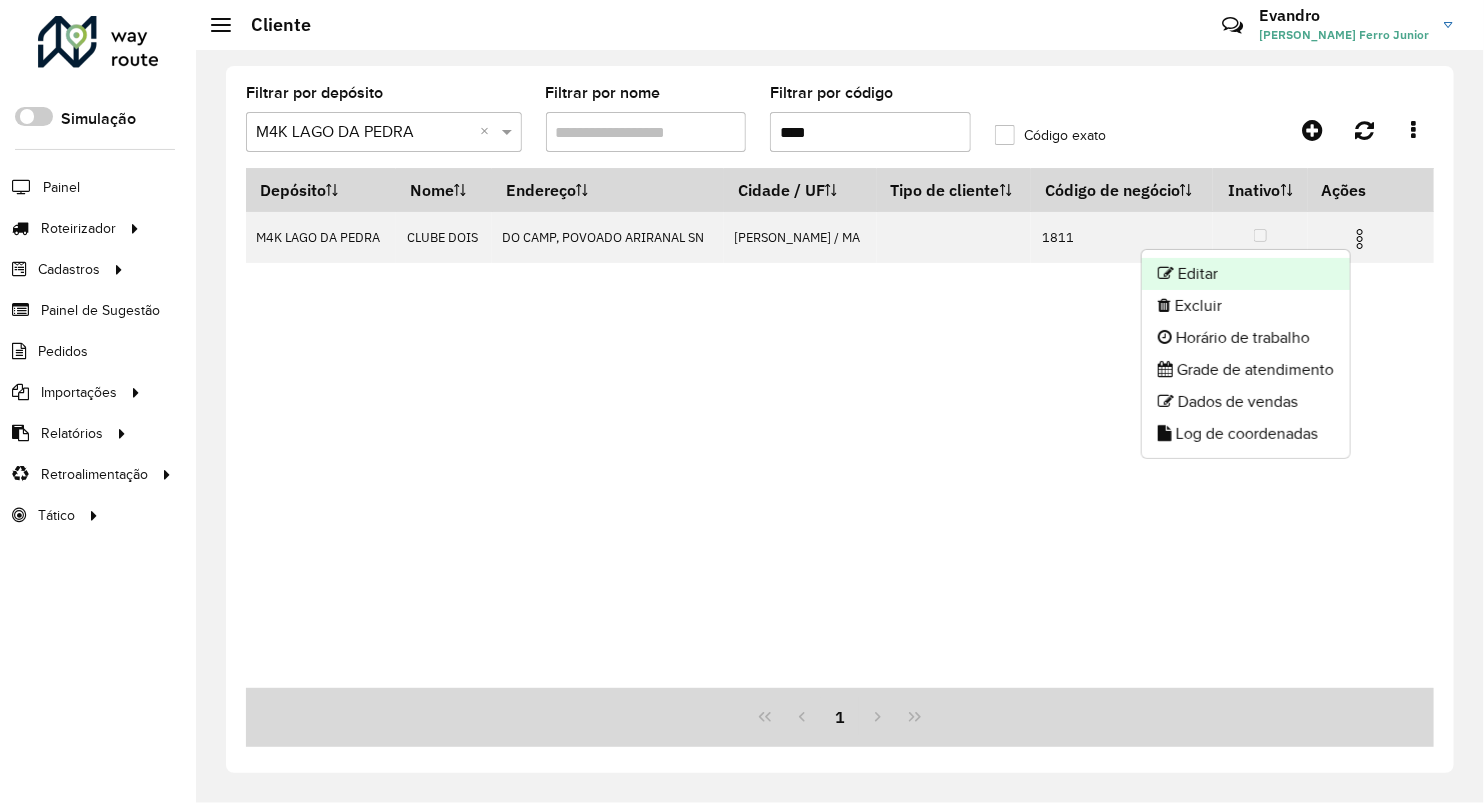 click 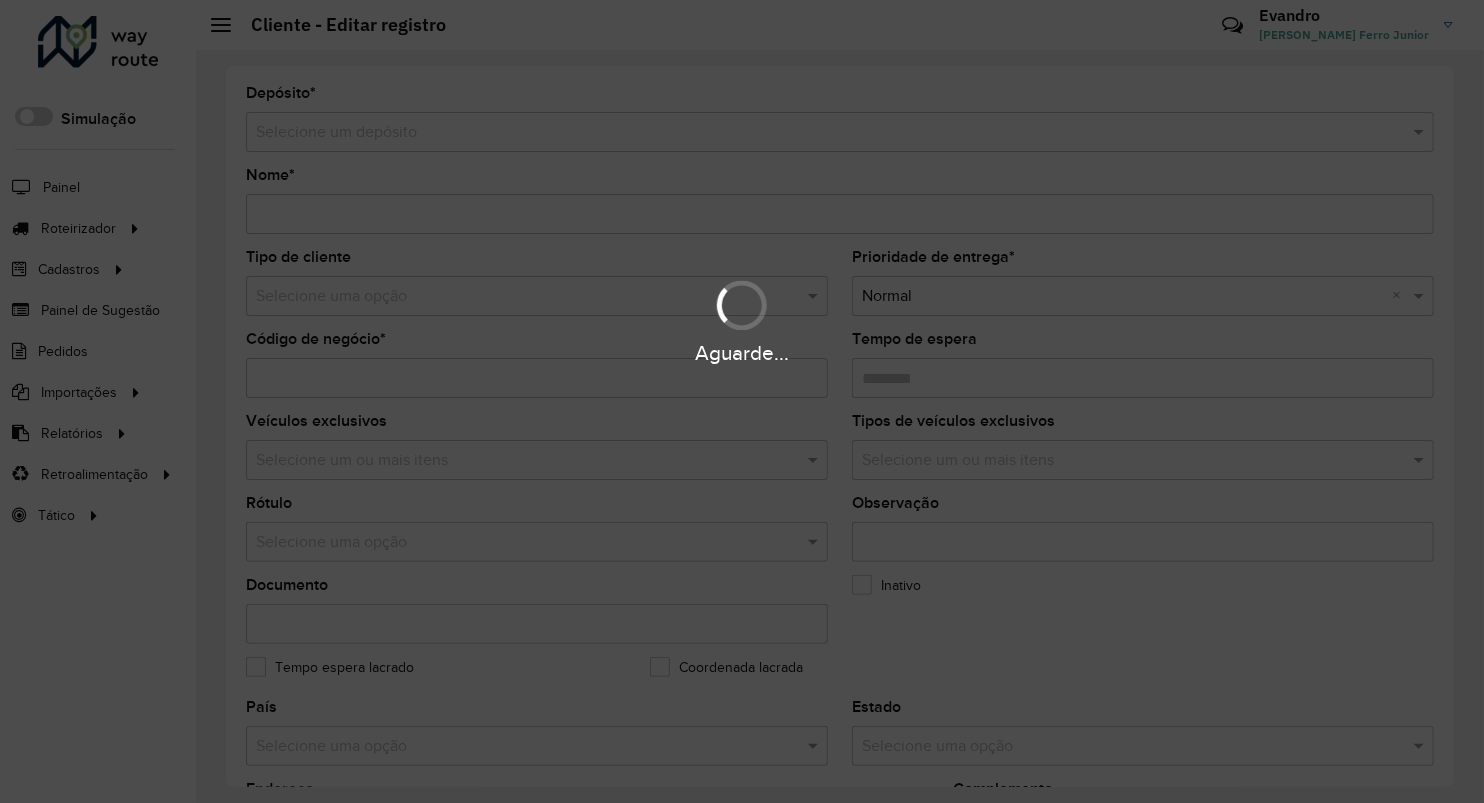 type on "**********" 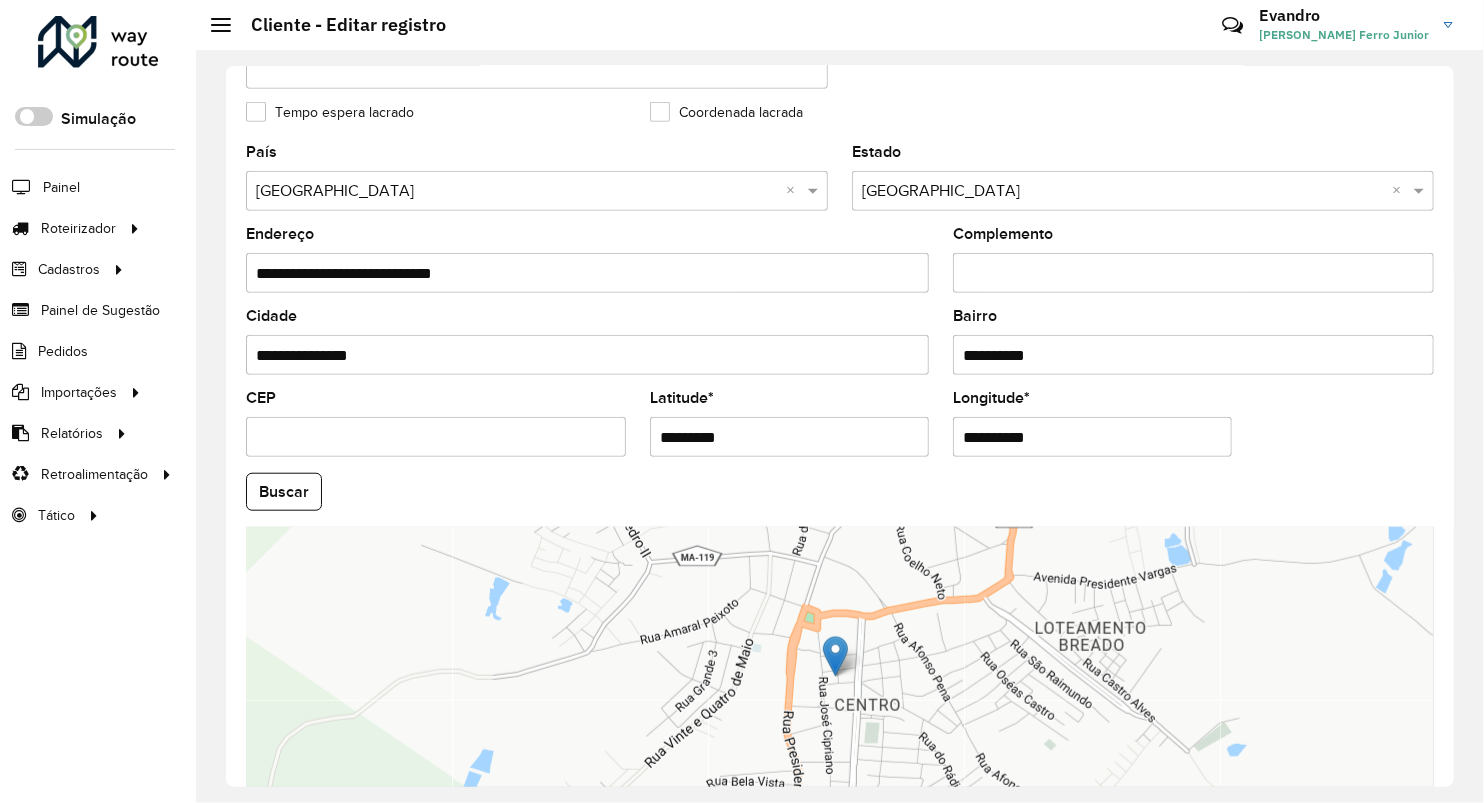 scroll, scrollTop: 686, scrollLeft: 0, axis: vertical 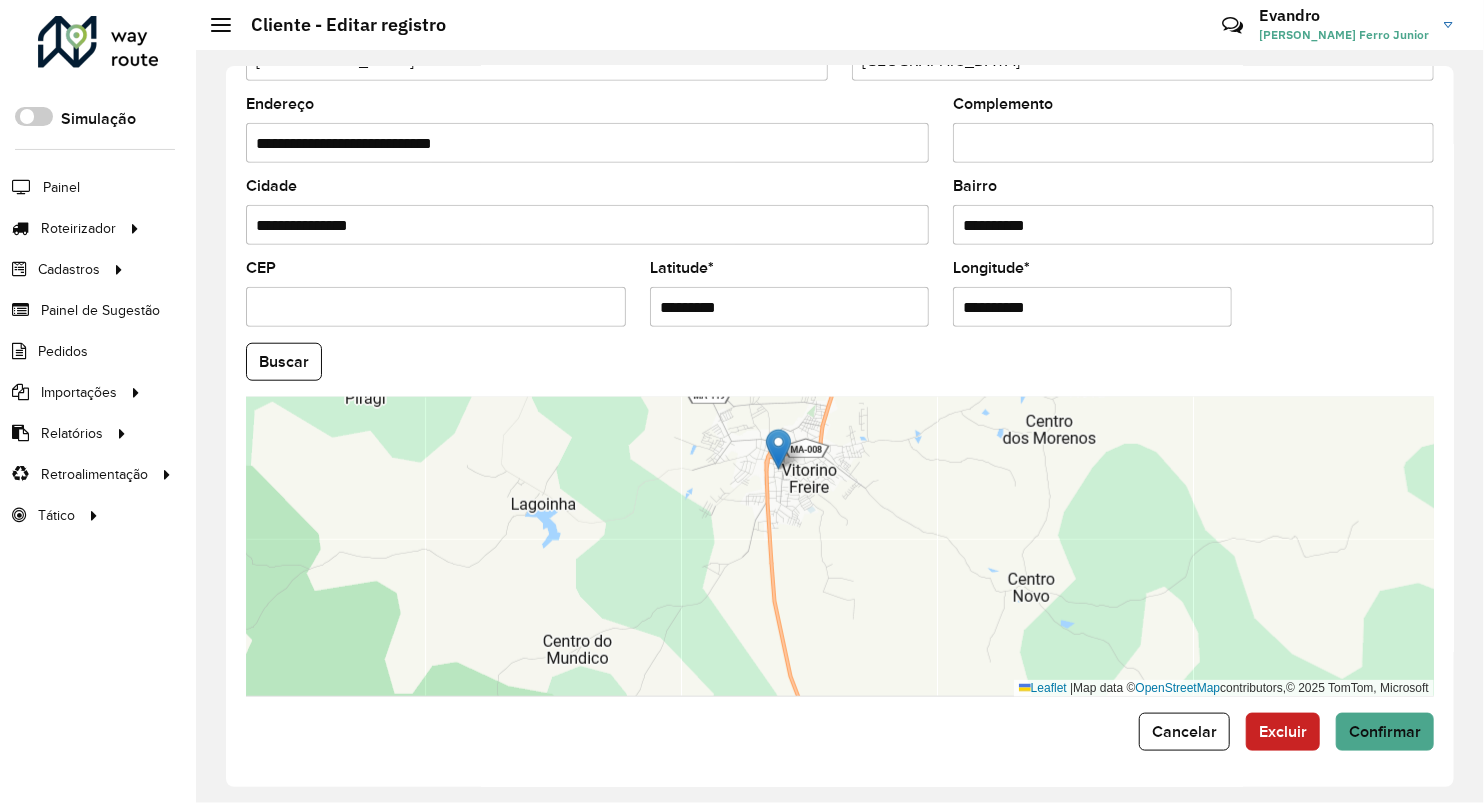 drag, startPoint x: 573, startPoint y: 324, endPoint x: 492, endPoint y: 334, distance: 81.61495 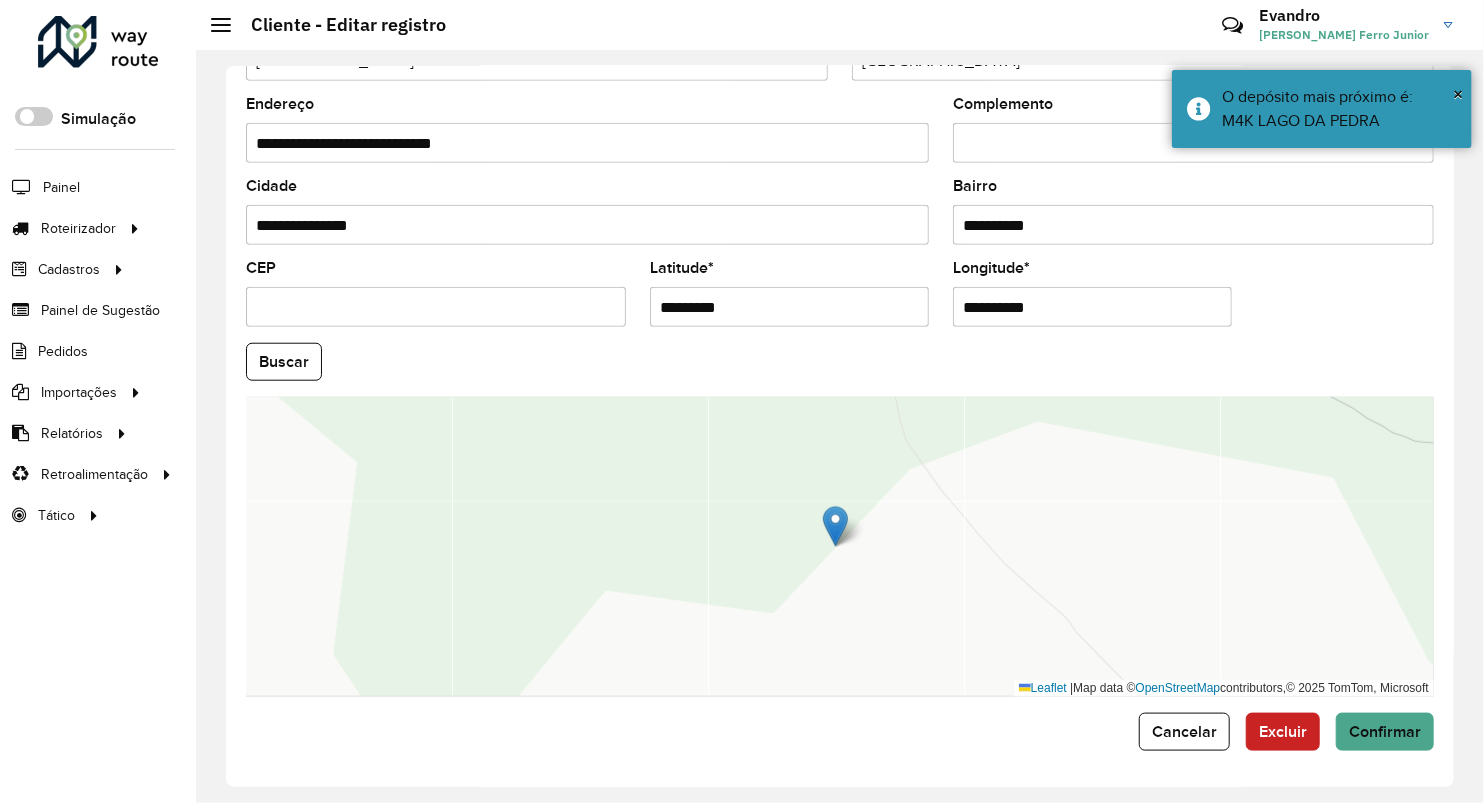 drag, startPoint x: 1106, startPoint y: 292, endPoint x: 775, endPoint y: 302, distance: 331.15103 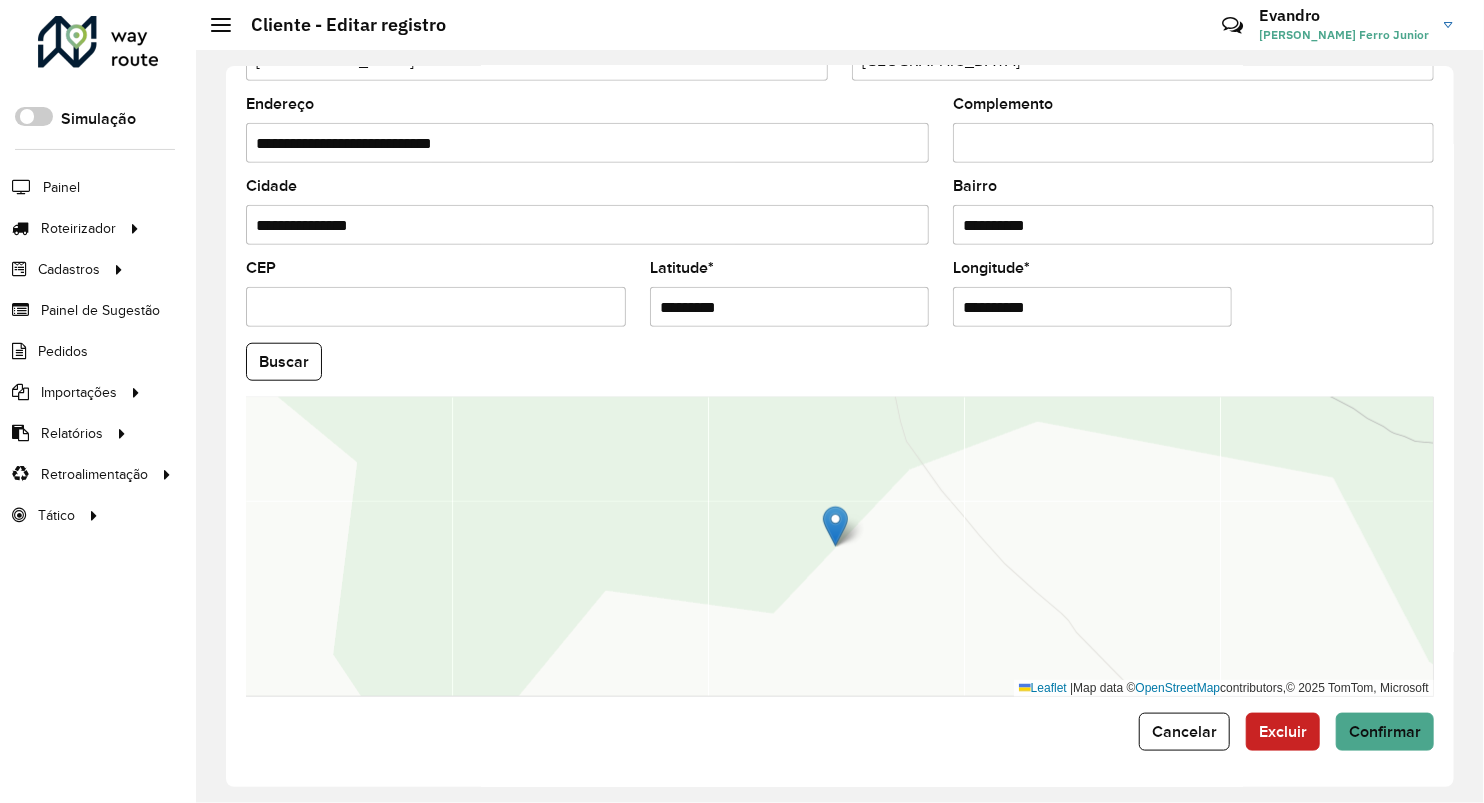 paste 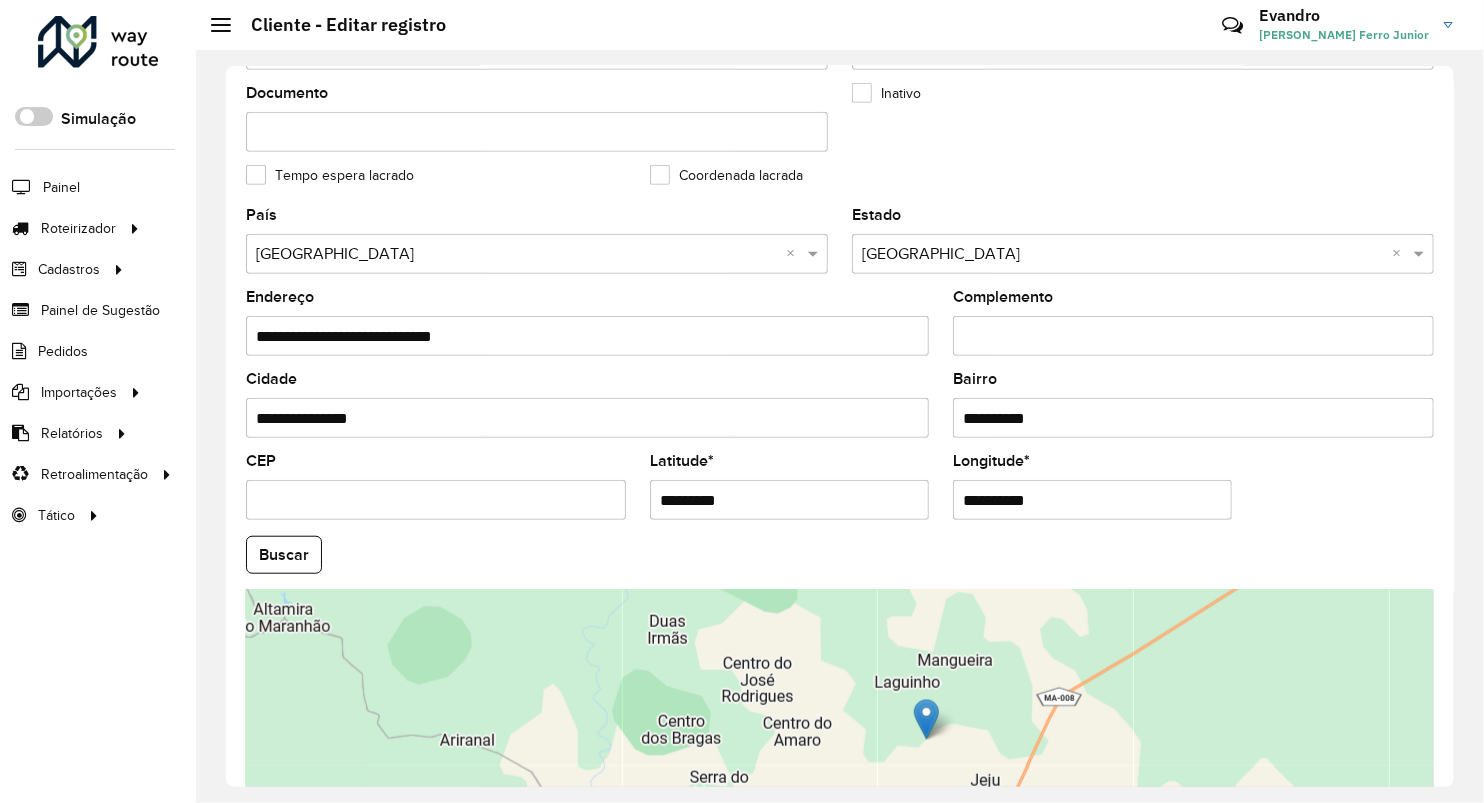 scroll, scrollTop: 464, scrollLeft: 0, axis: vertical 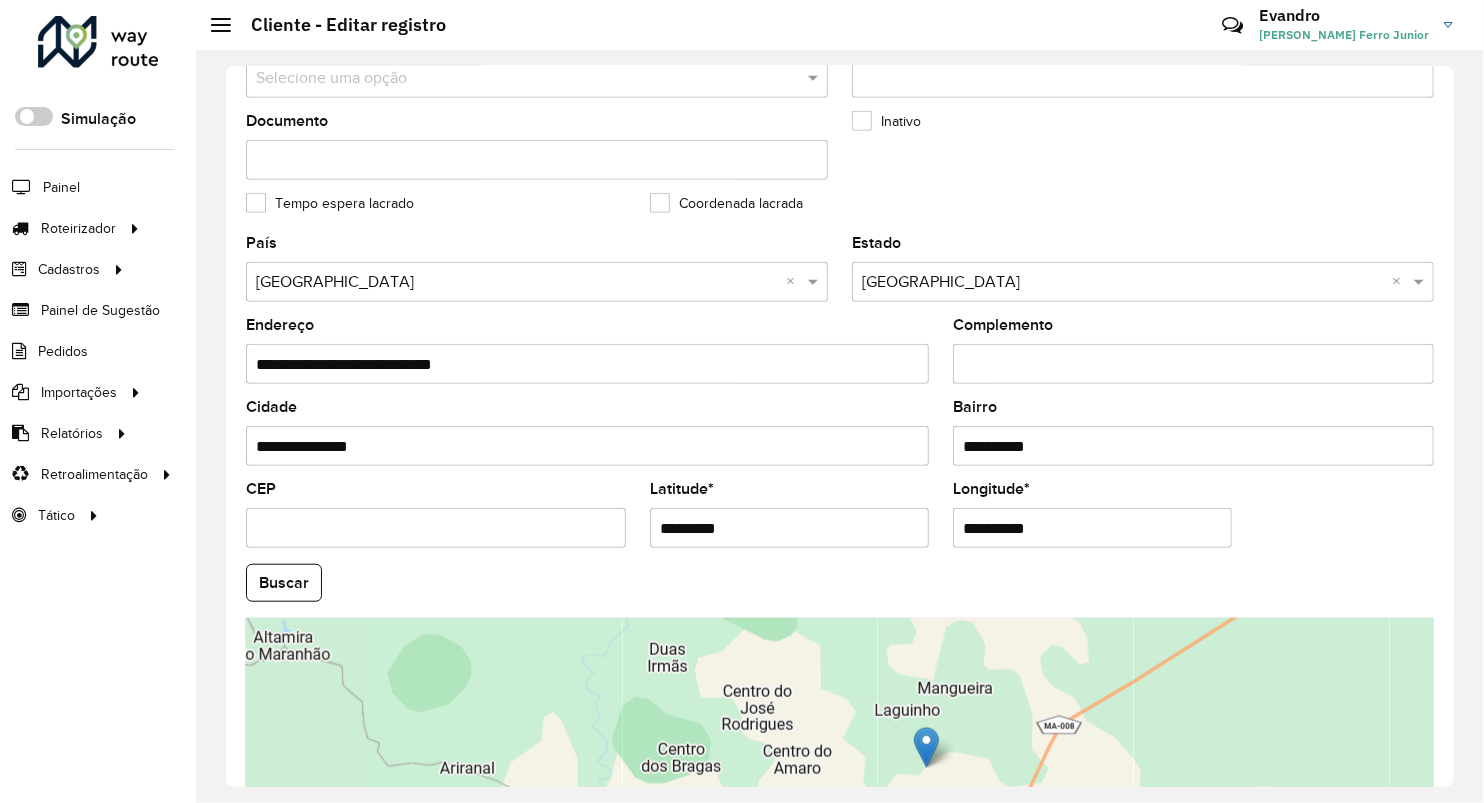type on "**********" 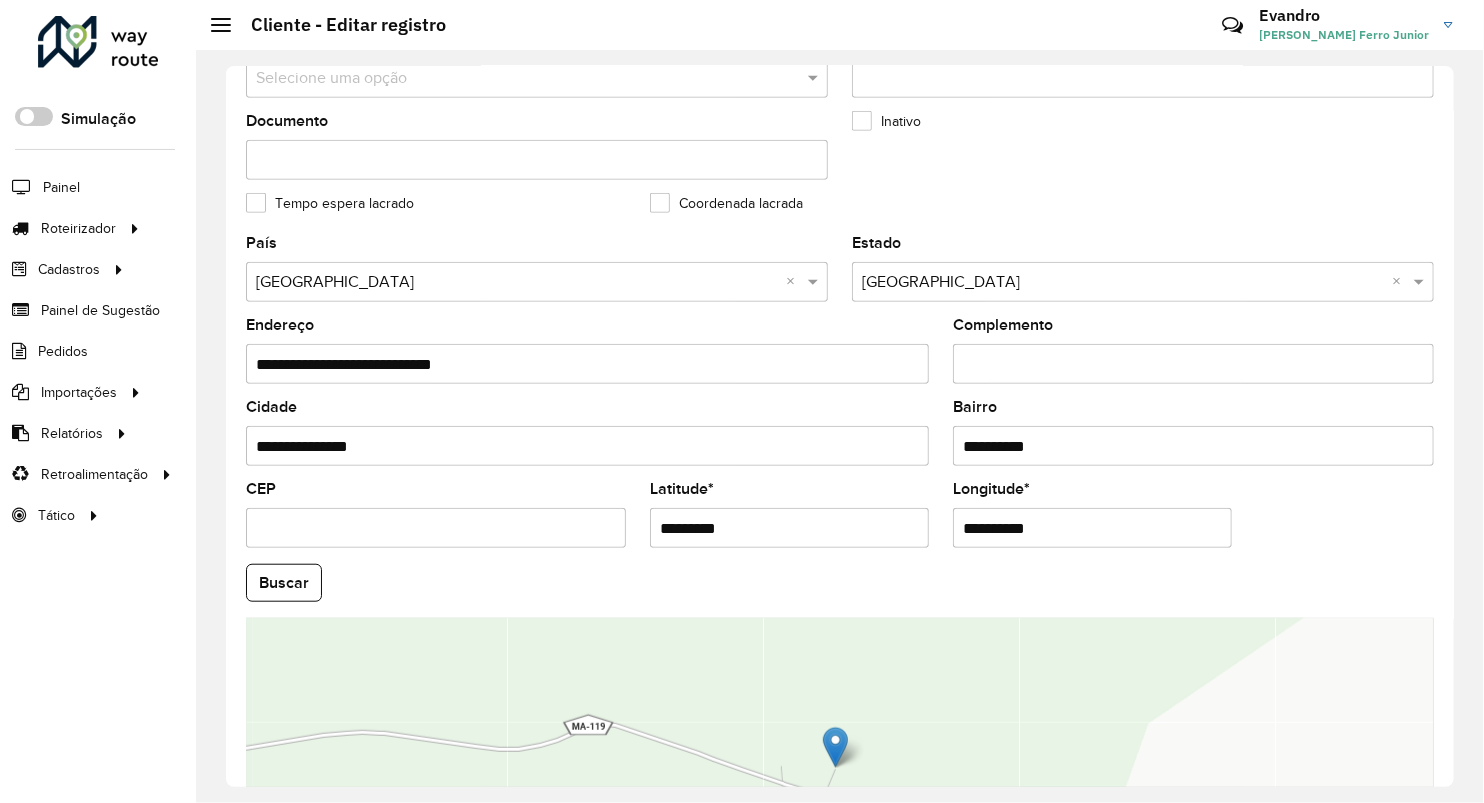 click on "Complemento" at bounding box center [1193, 364] 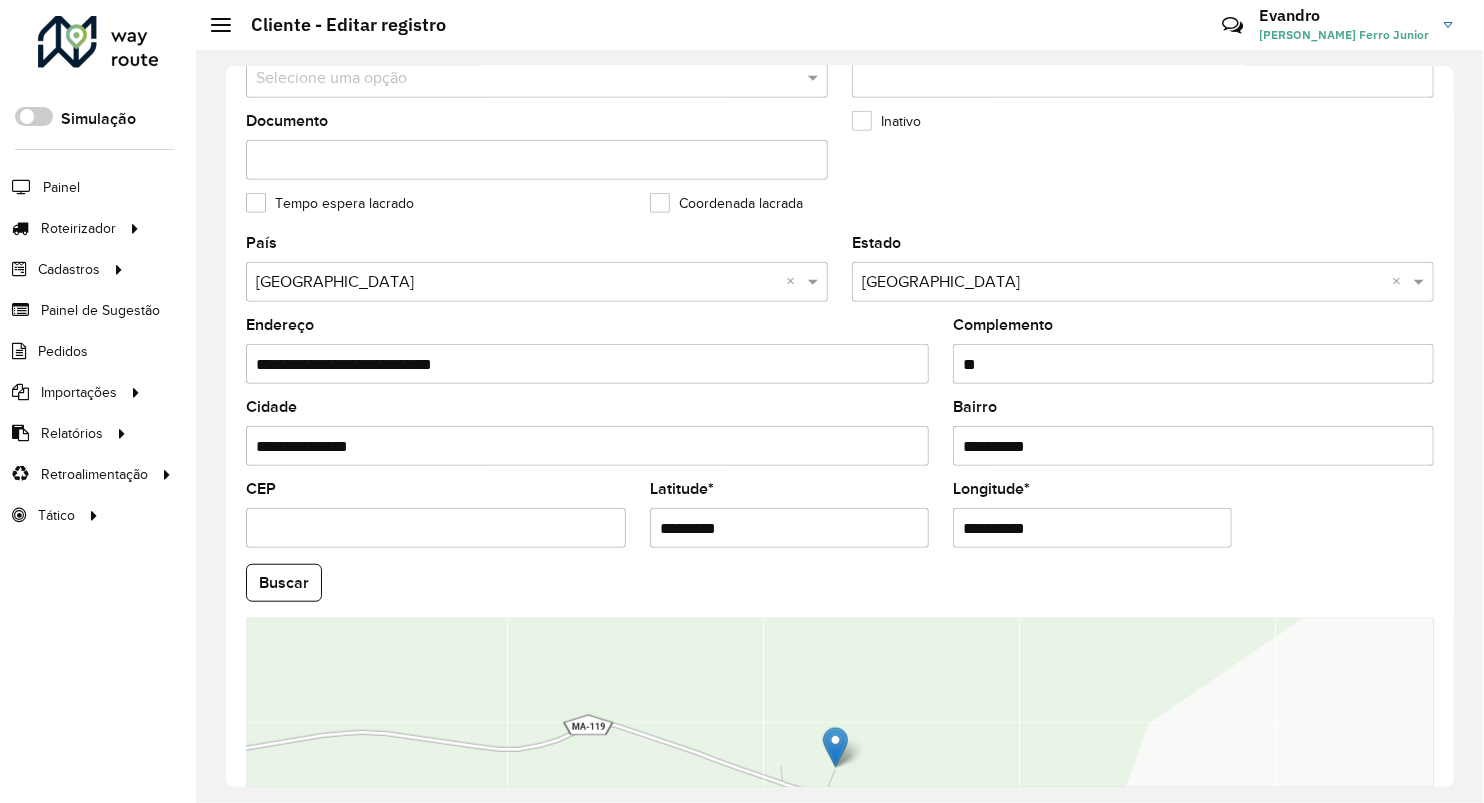 type on "*" 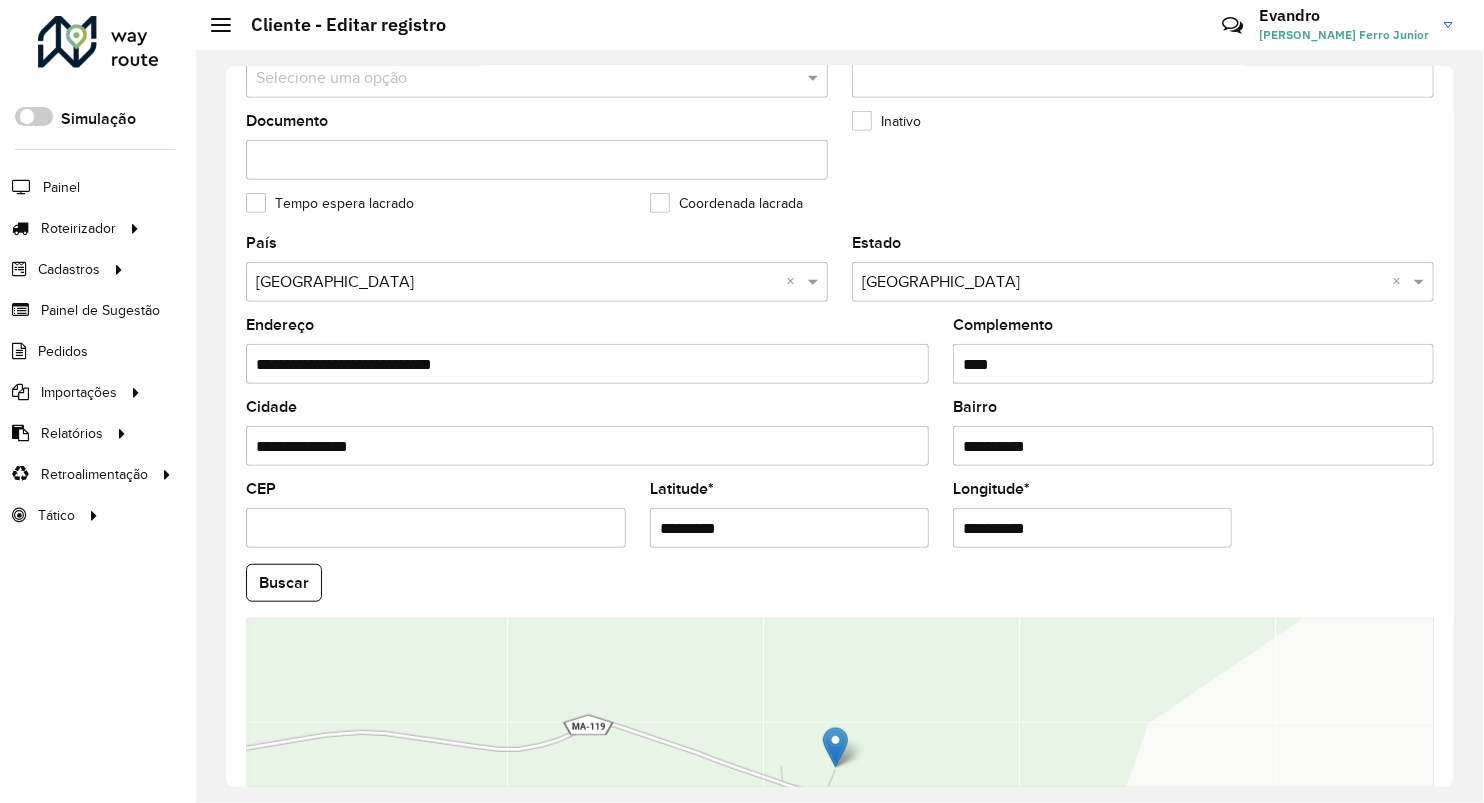 type on "**********" 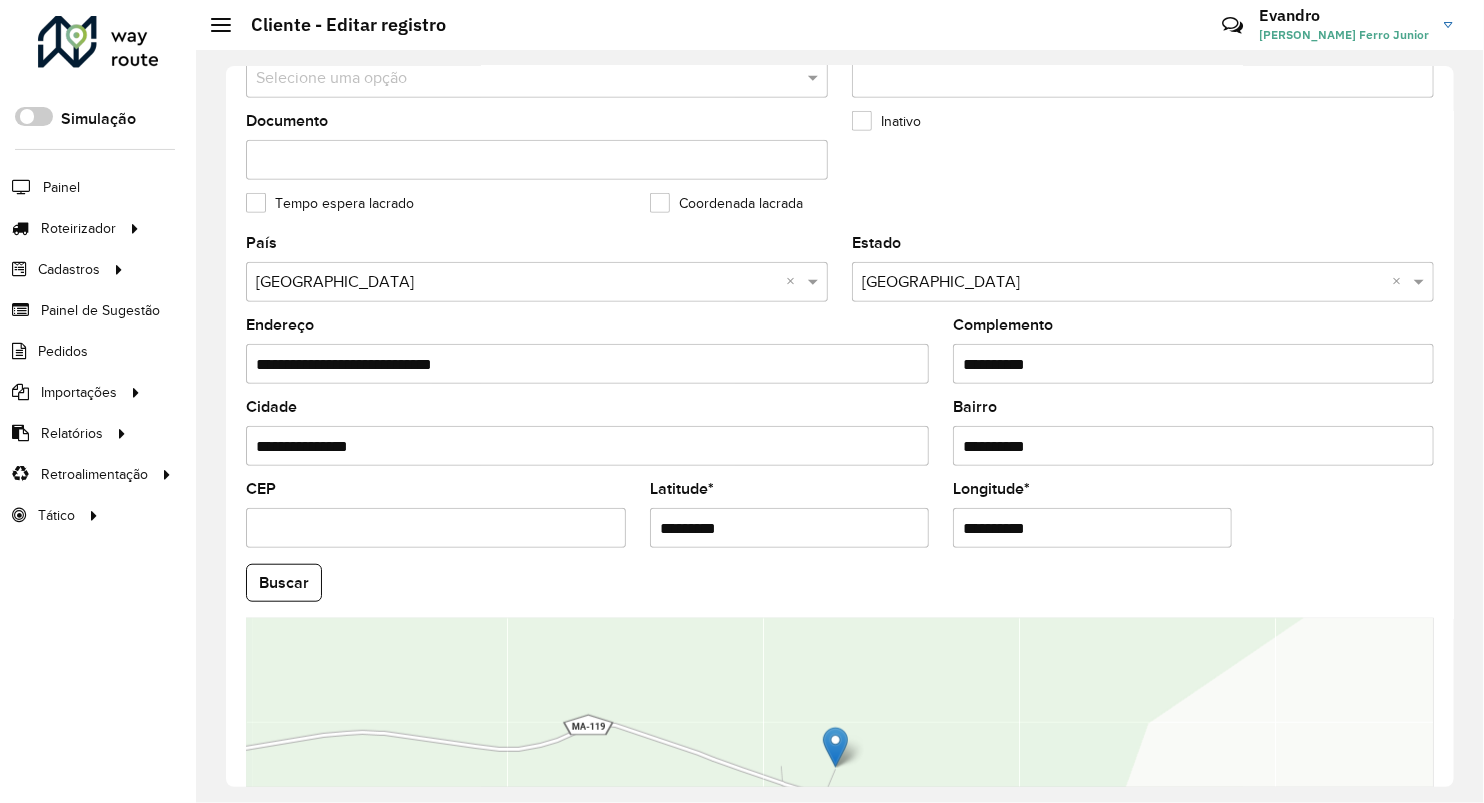 drag, startPoint x: 1111, startPoint y: 443, endPoint x: 720, endPoint y: 442, distance: 391.00128 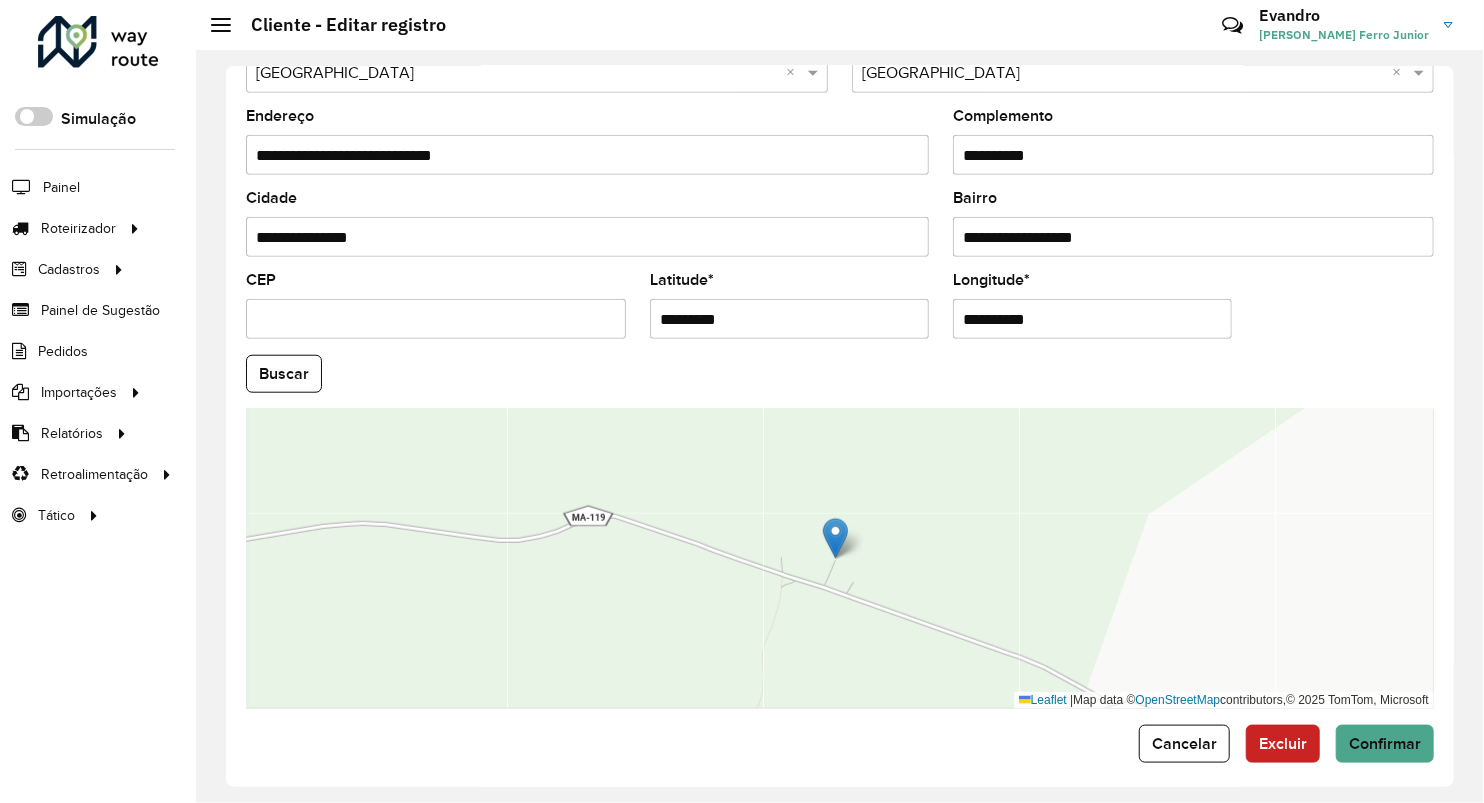 scroll, scrollTop: 686, scrollLeft: 0, axis: vertical 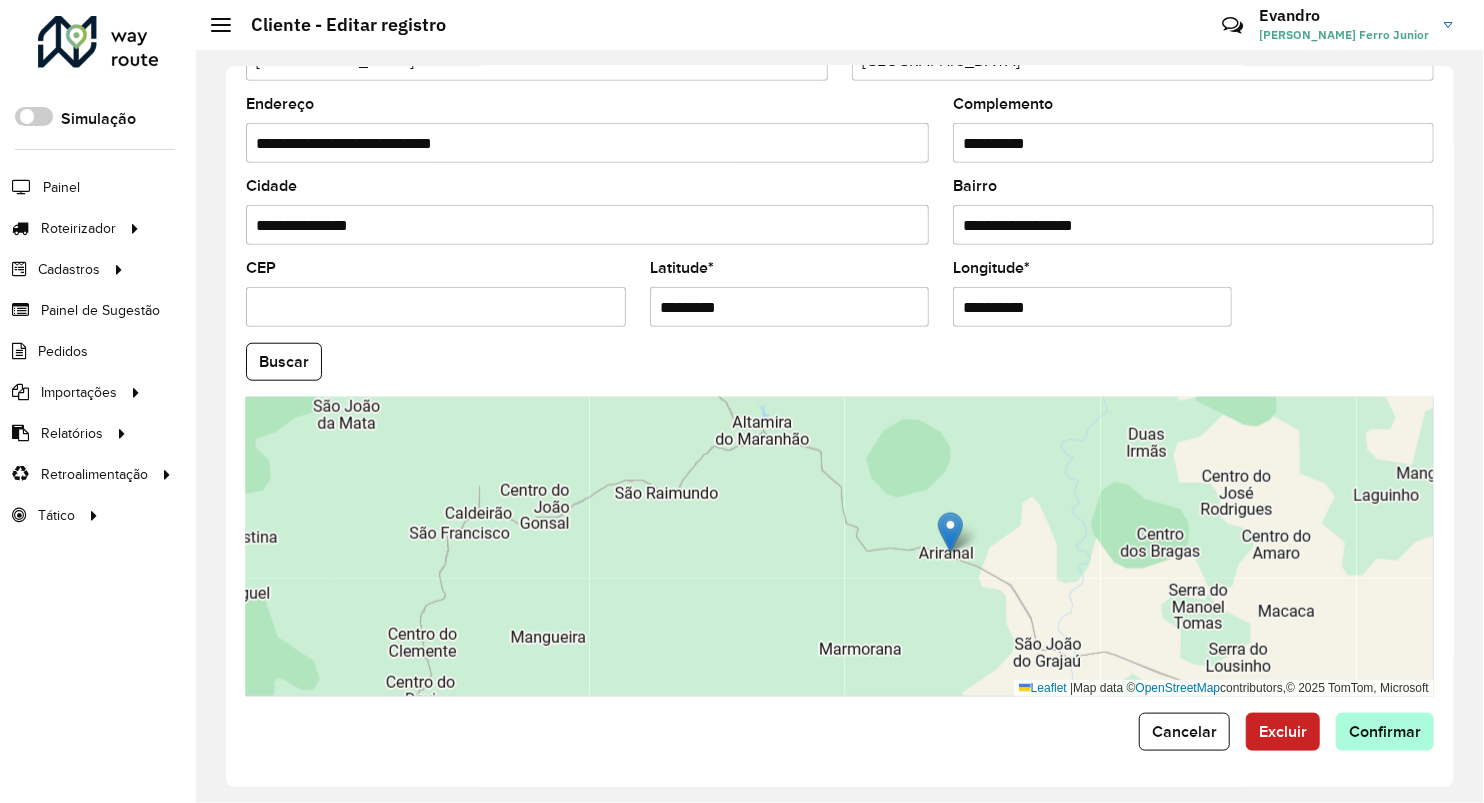 type on "**********" 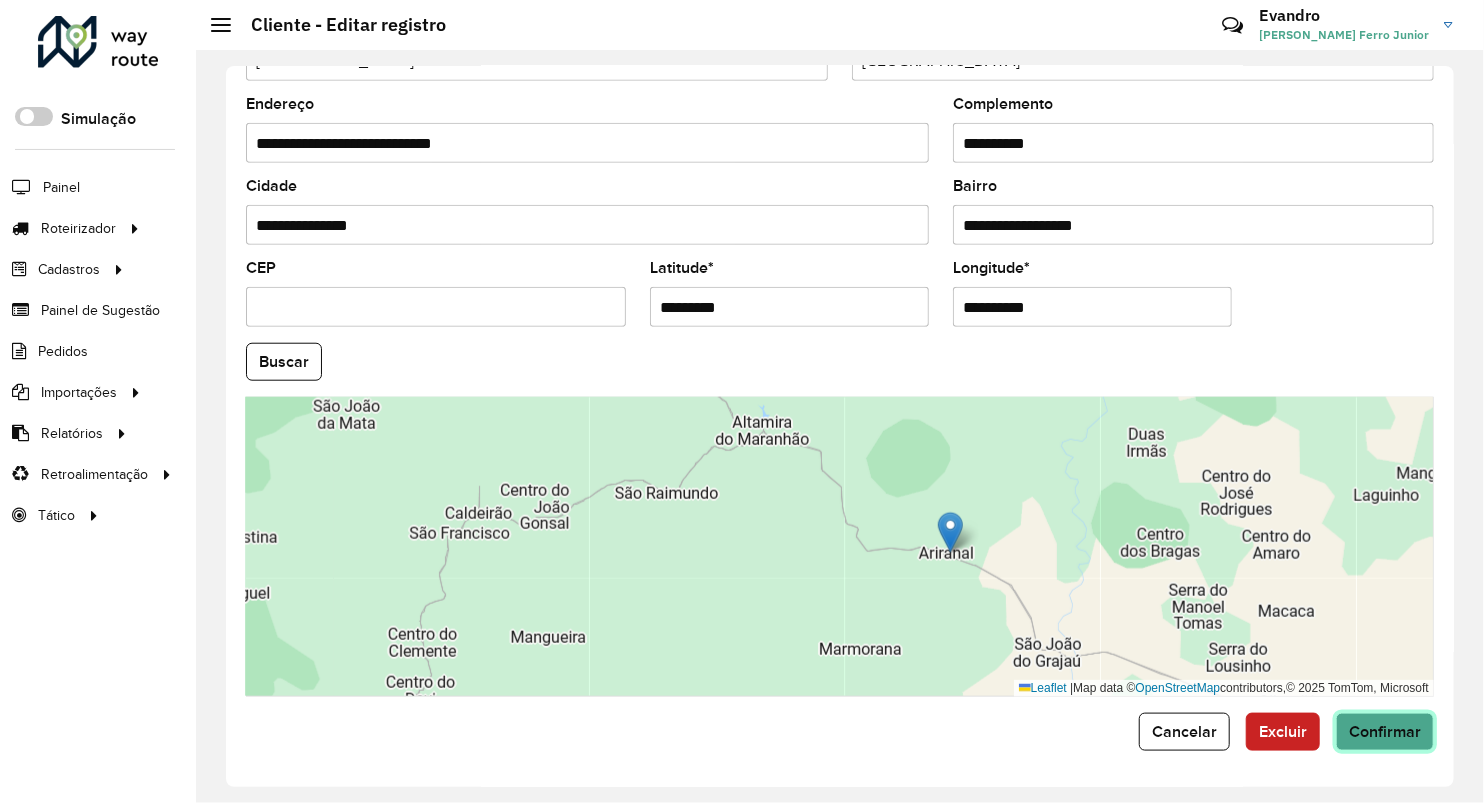 click on "Confirmar" 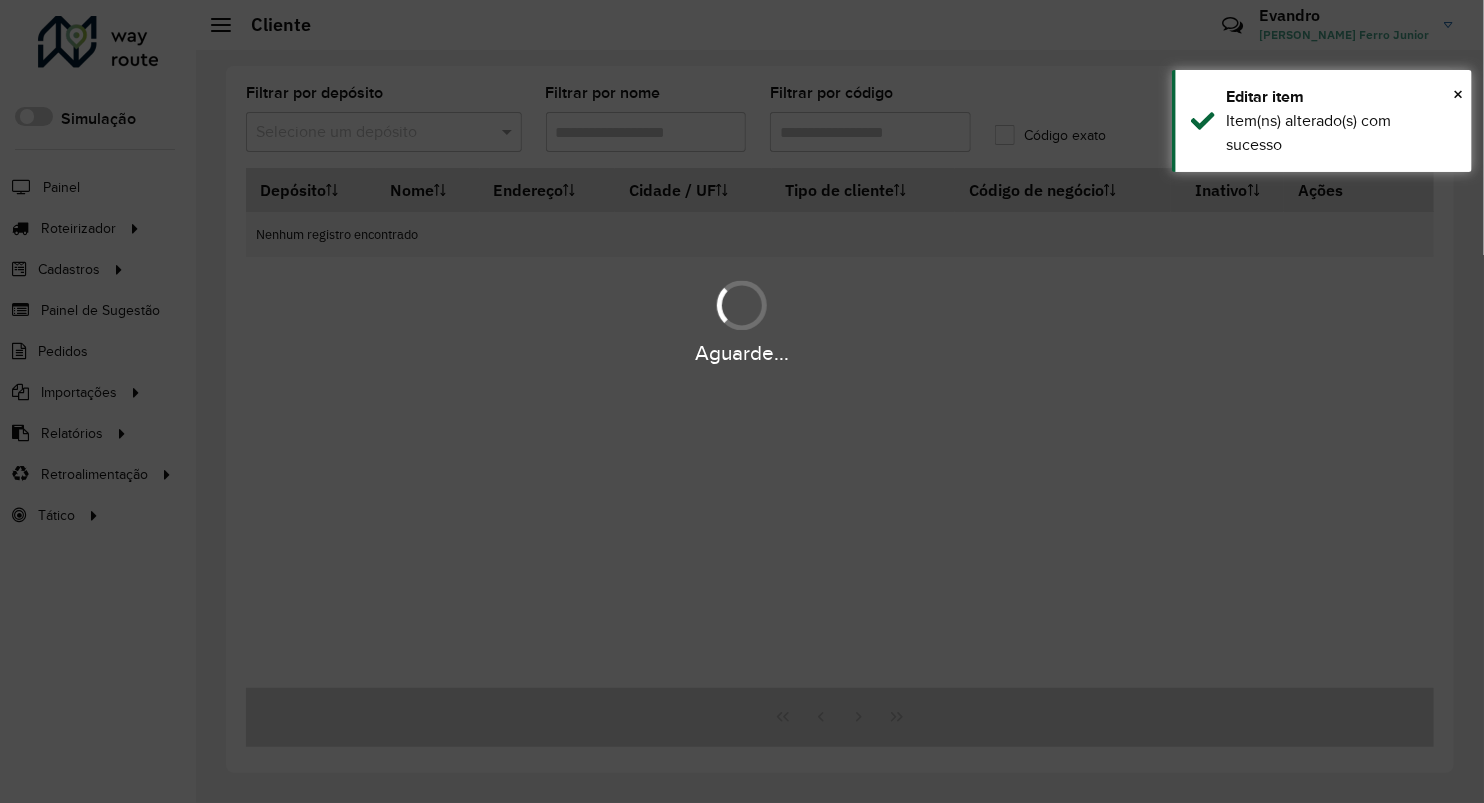 type on "****" 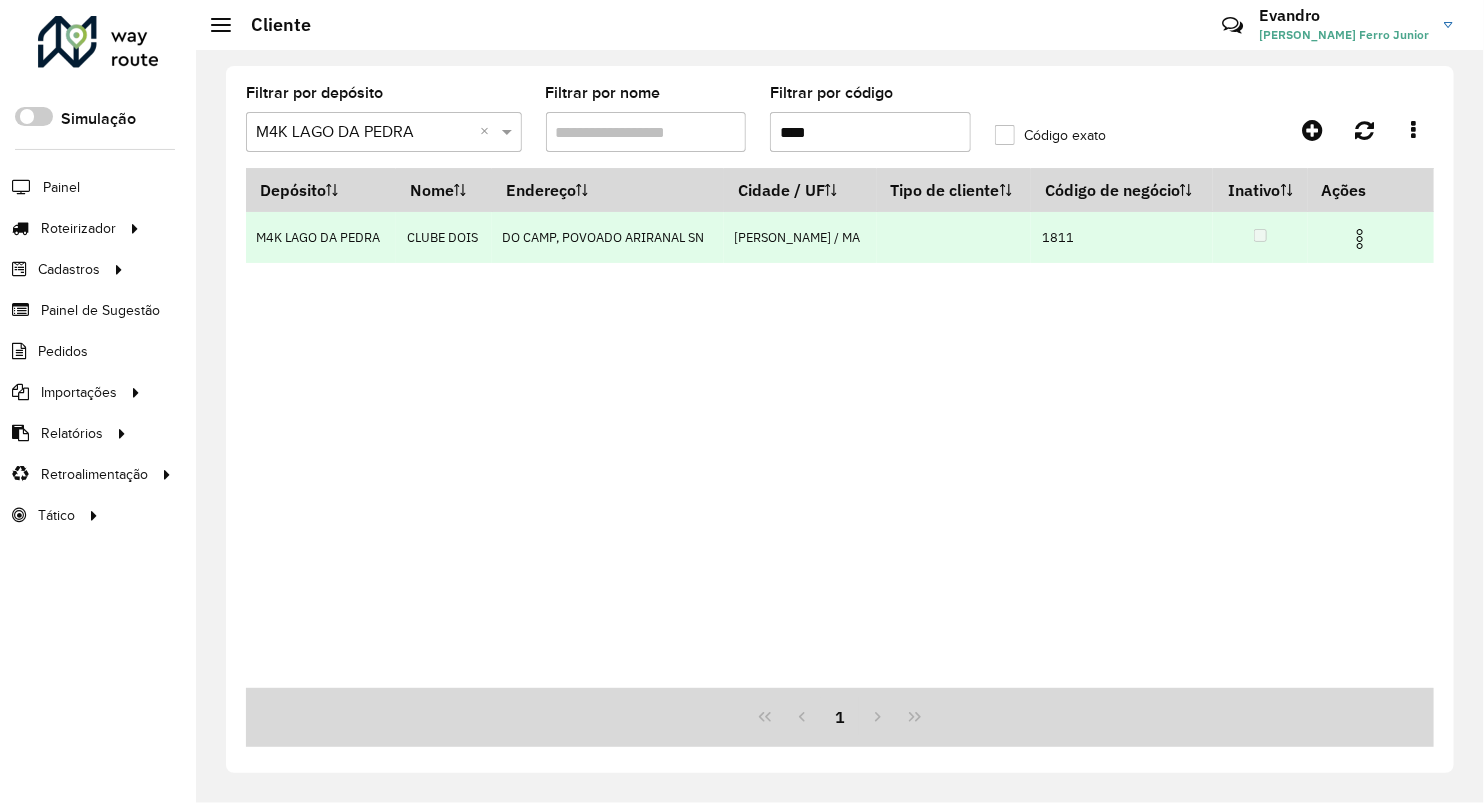 click at bounding box center (1360, 239) 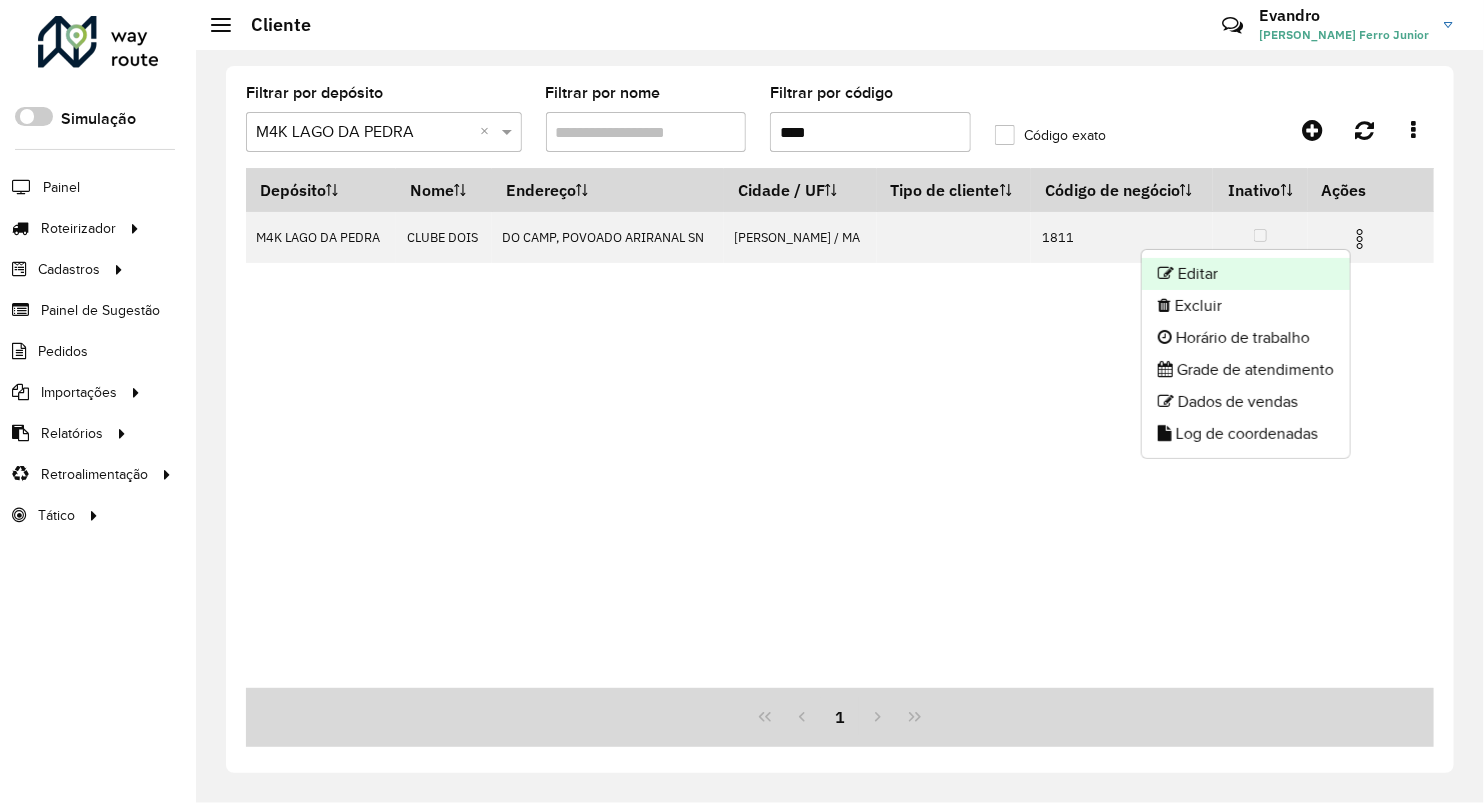 click on "Editar" 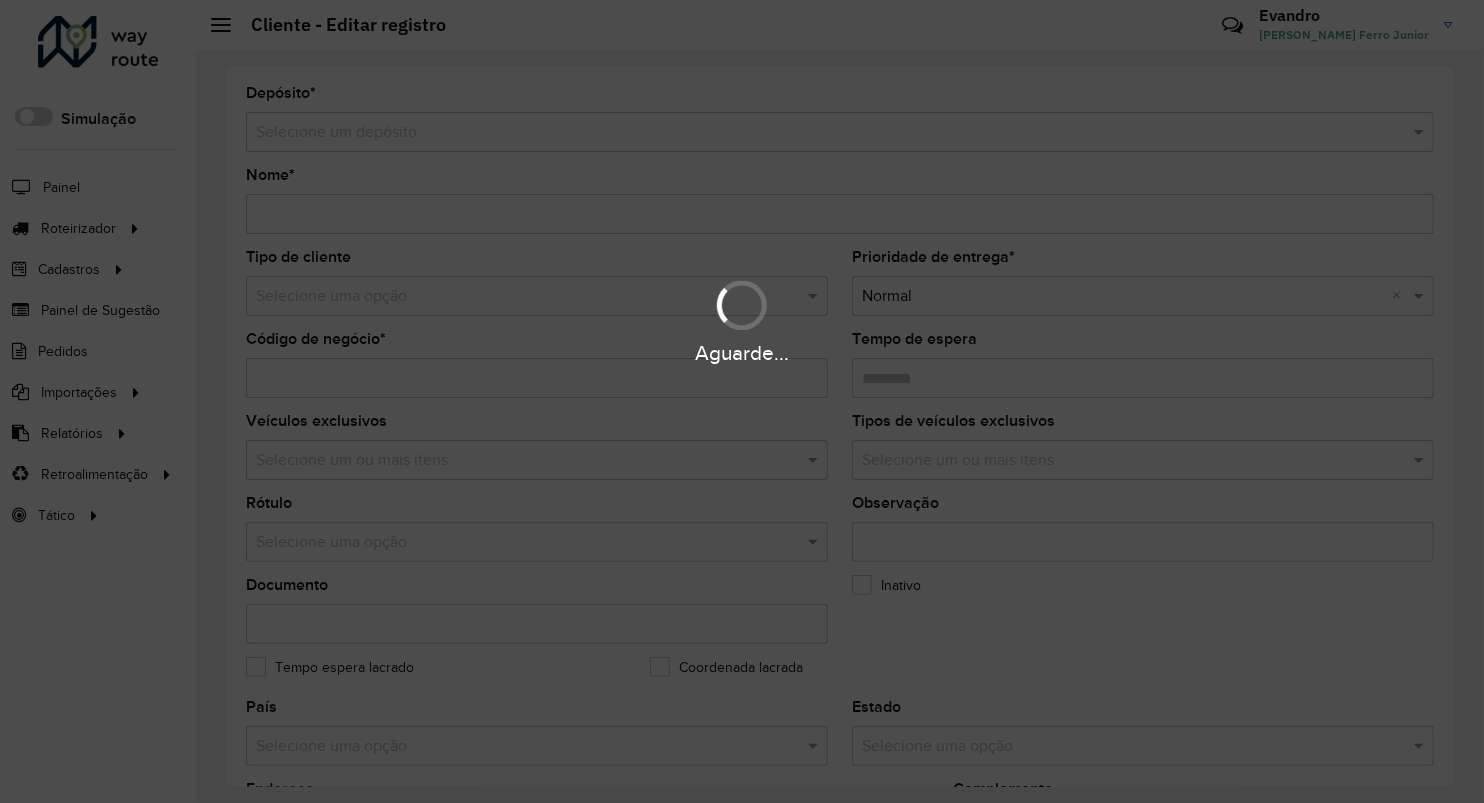 type on "**********" 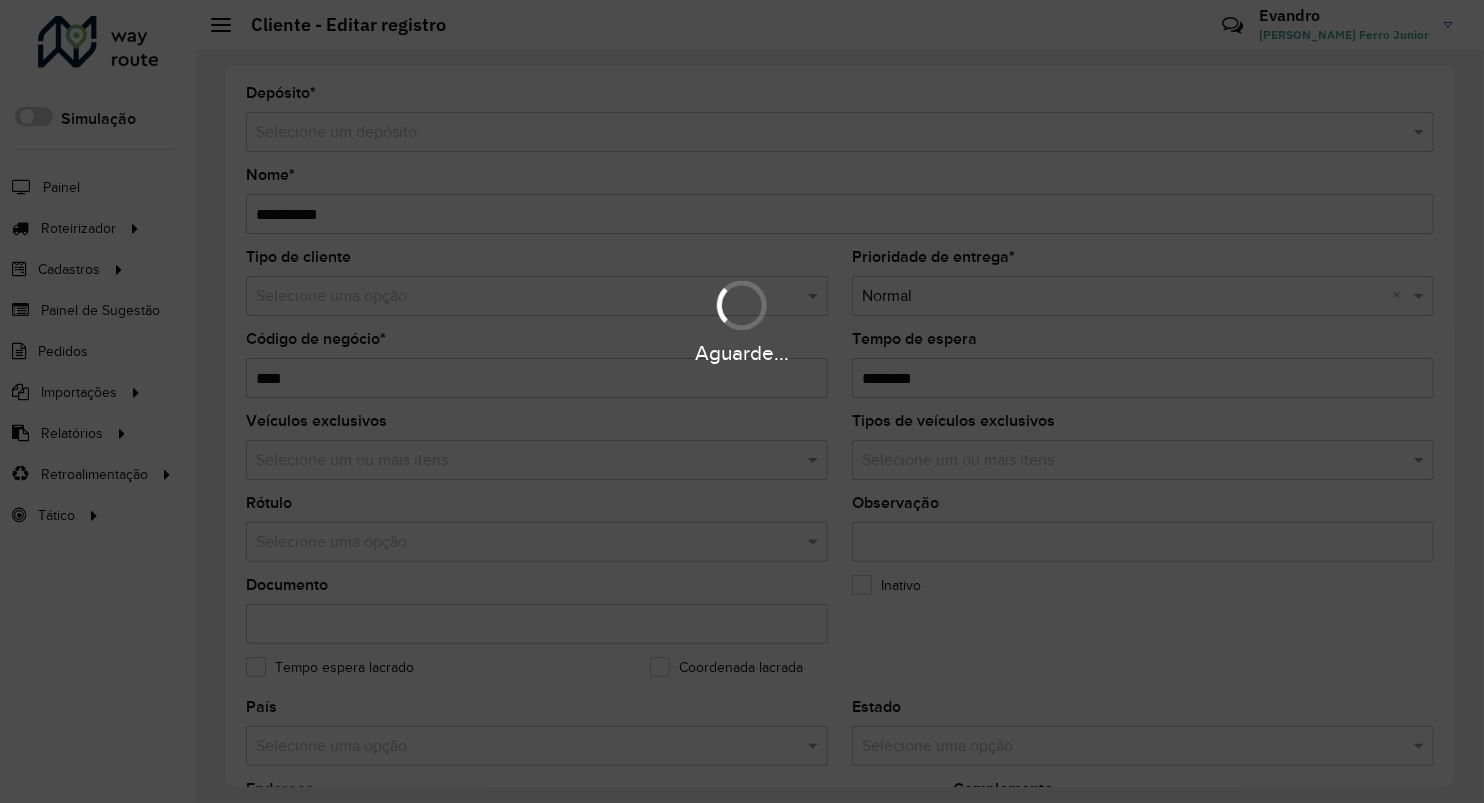 type on "**********" 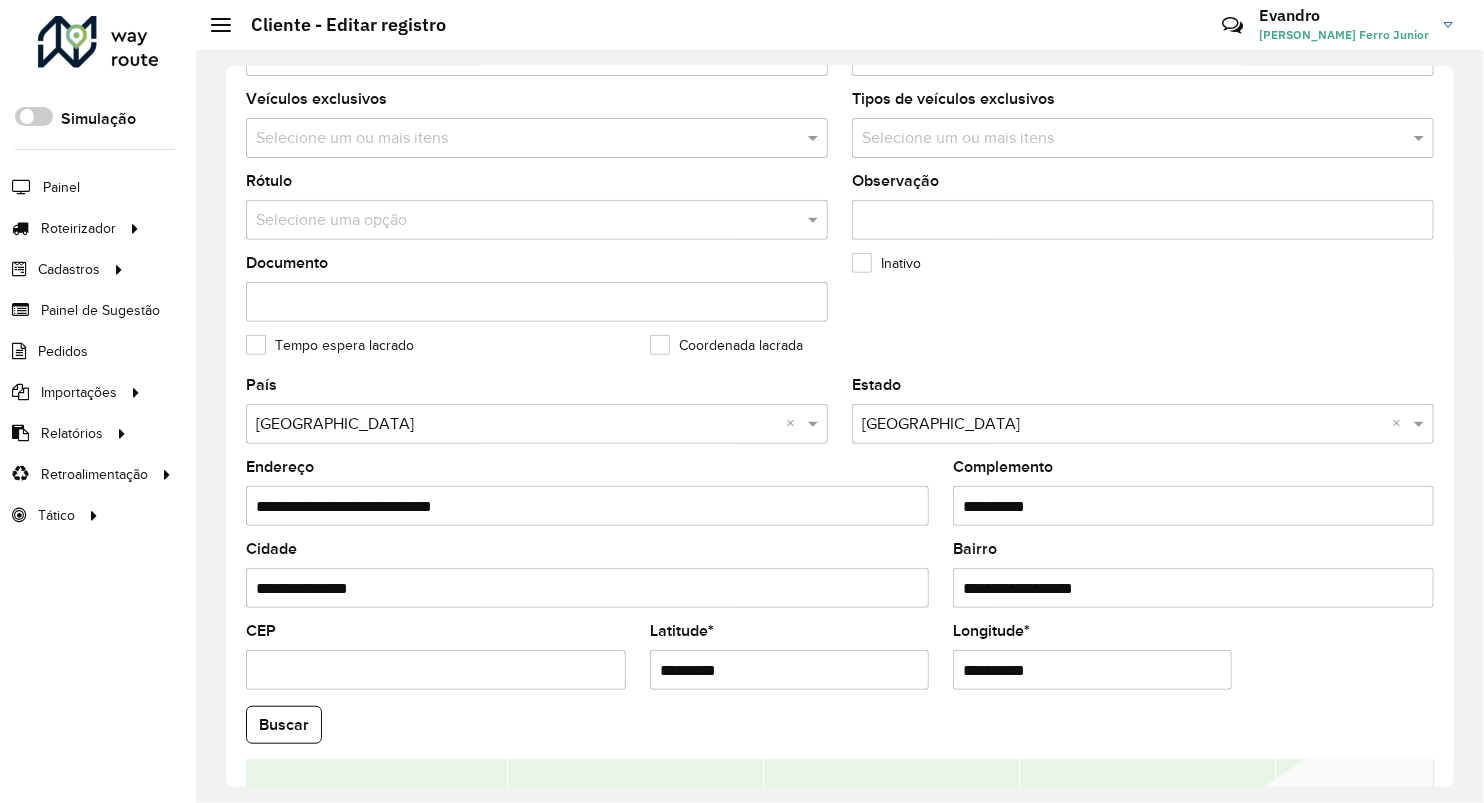 scroll, scrollTop: 333, scrollLeft: 0, axis: vertical 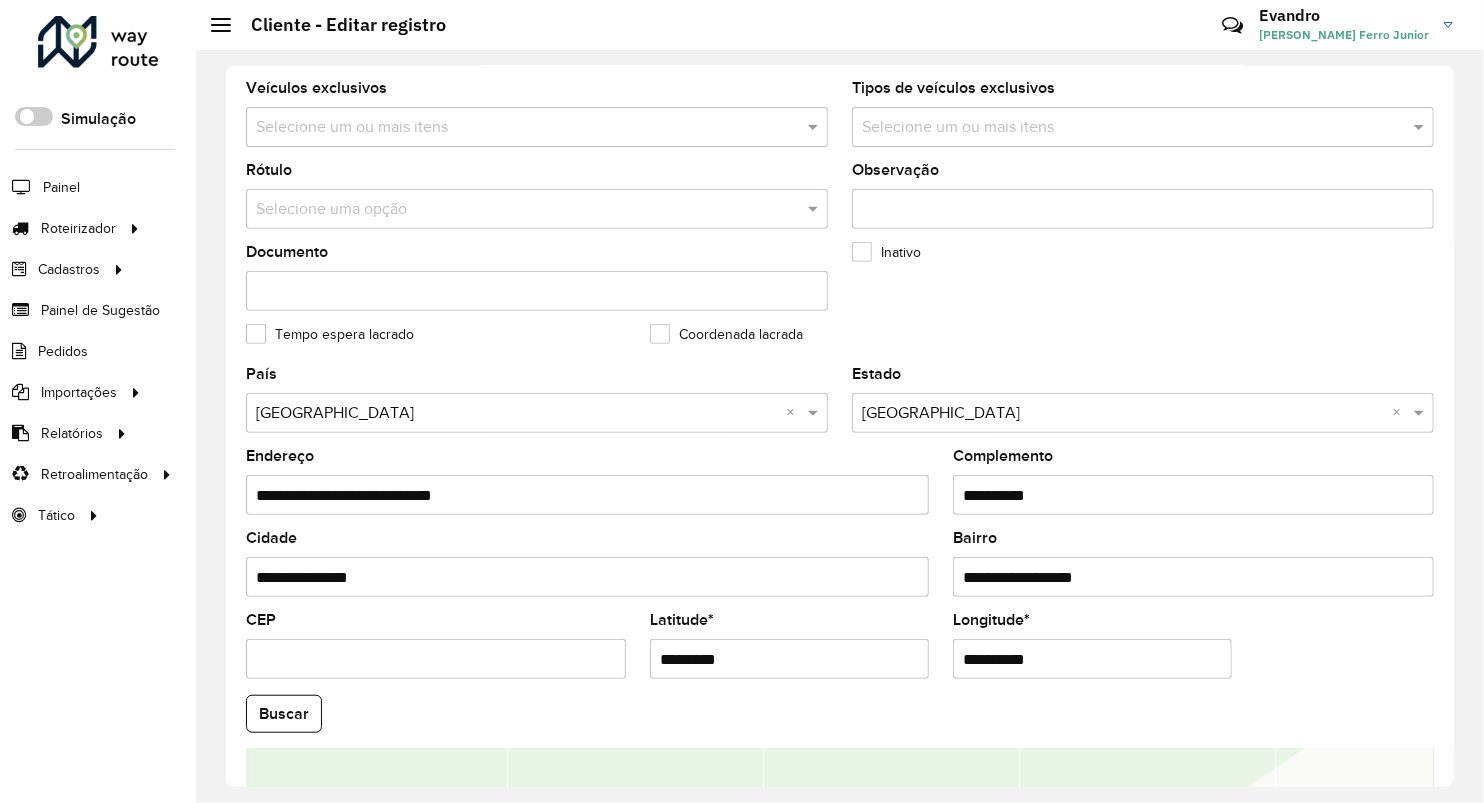 click on "**********" at bounding box center (1193, 577) 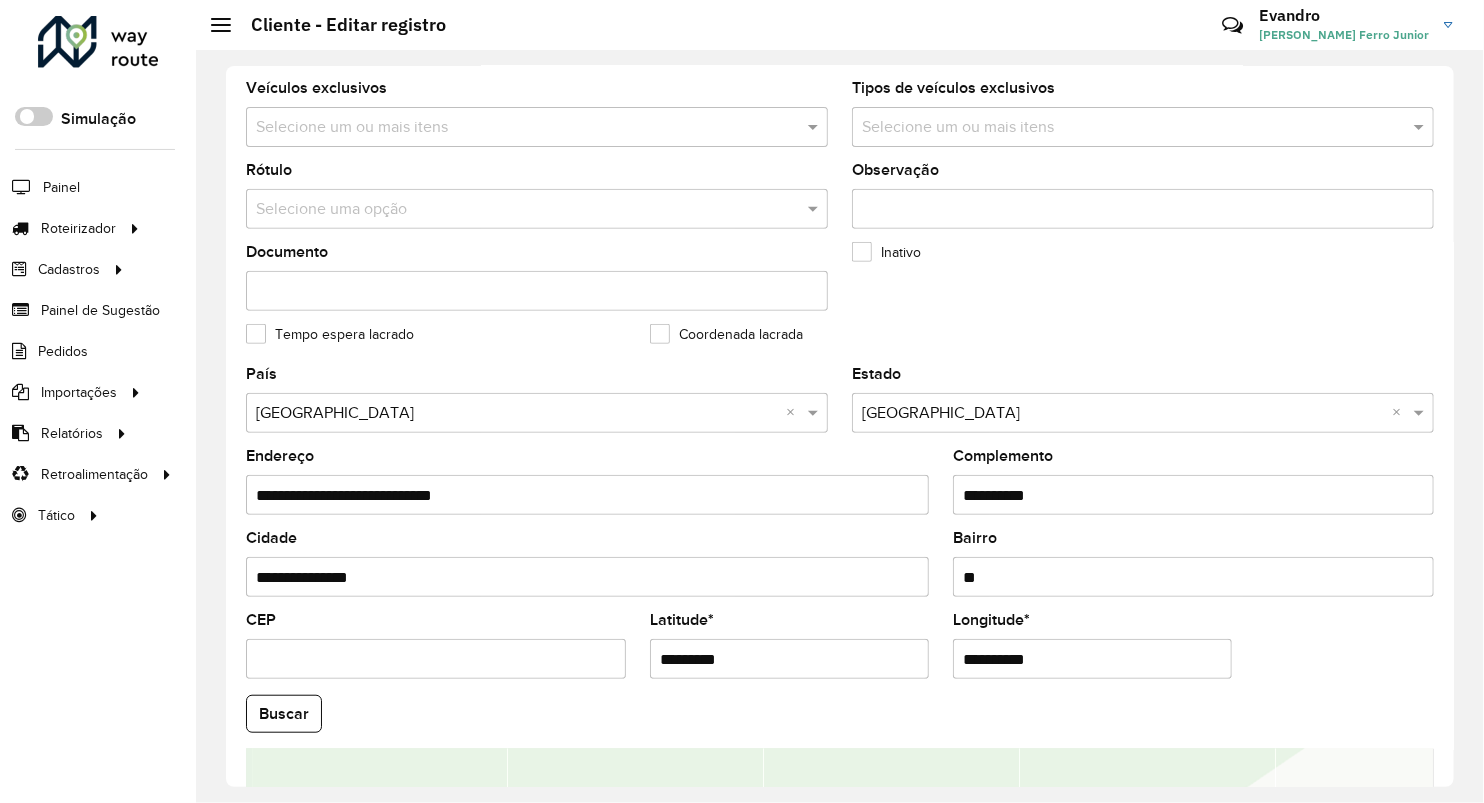 type on "*" 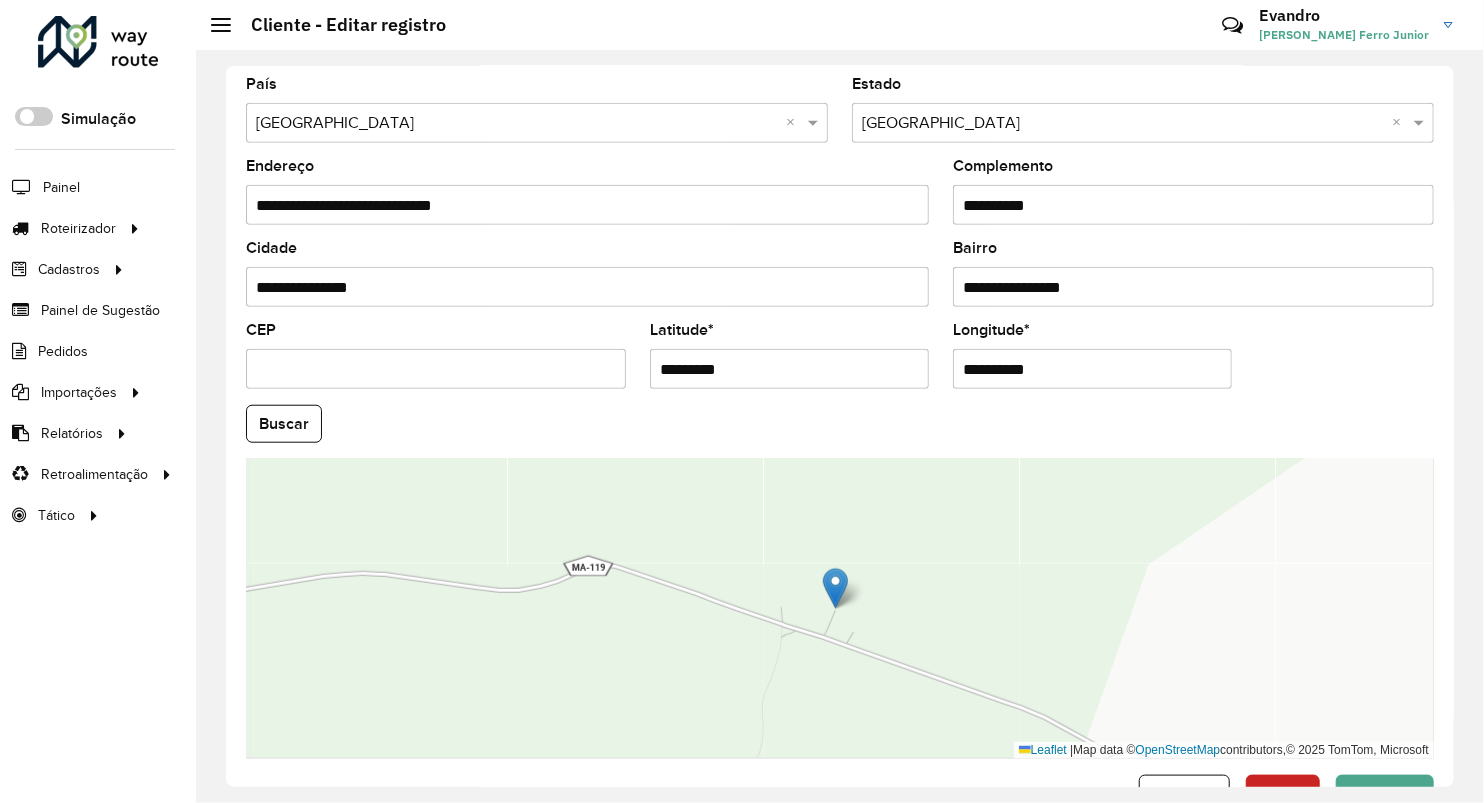 scroll, scrollTop: 686, scrollLeft: 0, axis: vertical 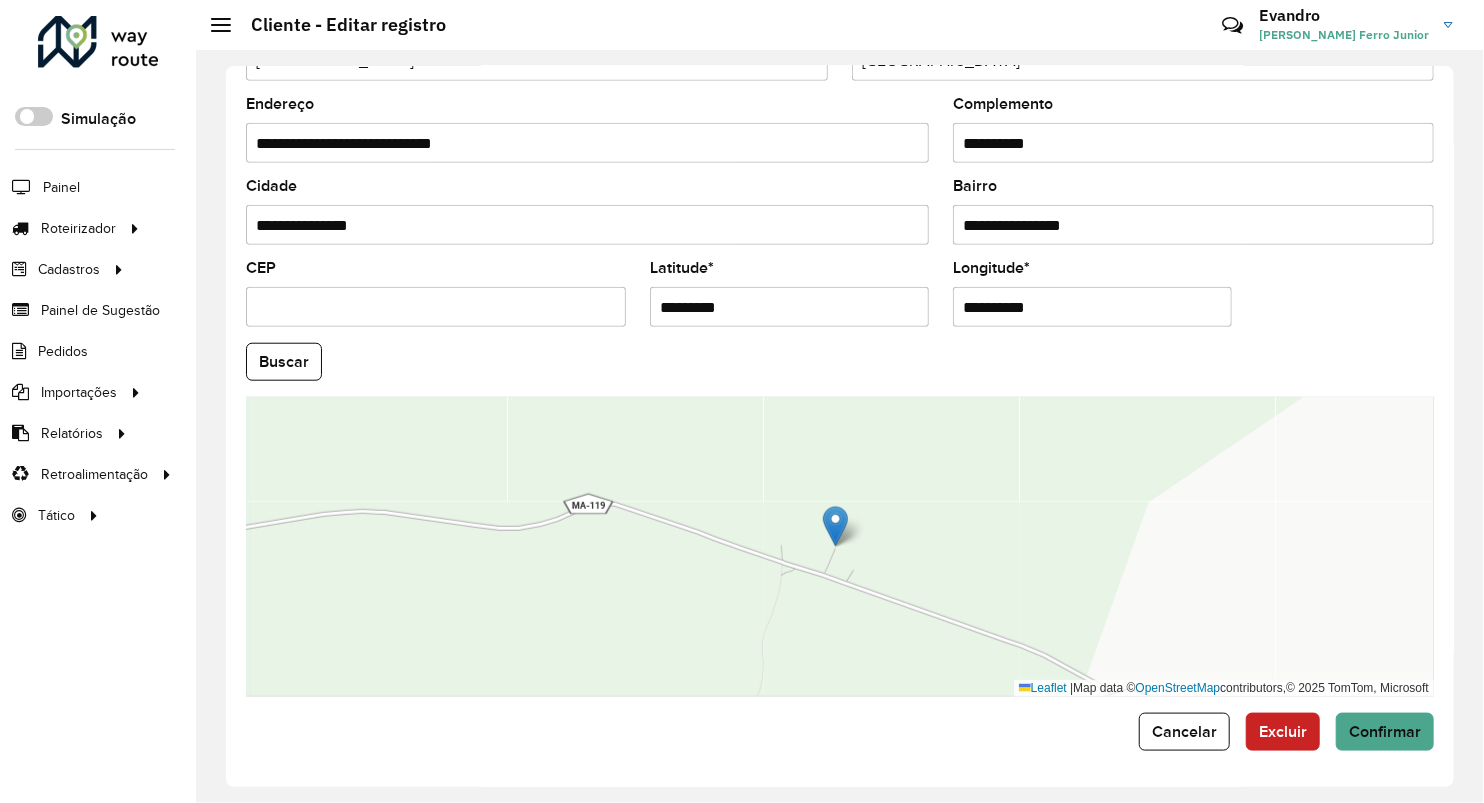 type on "**********" 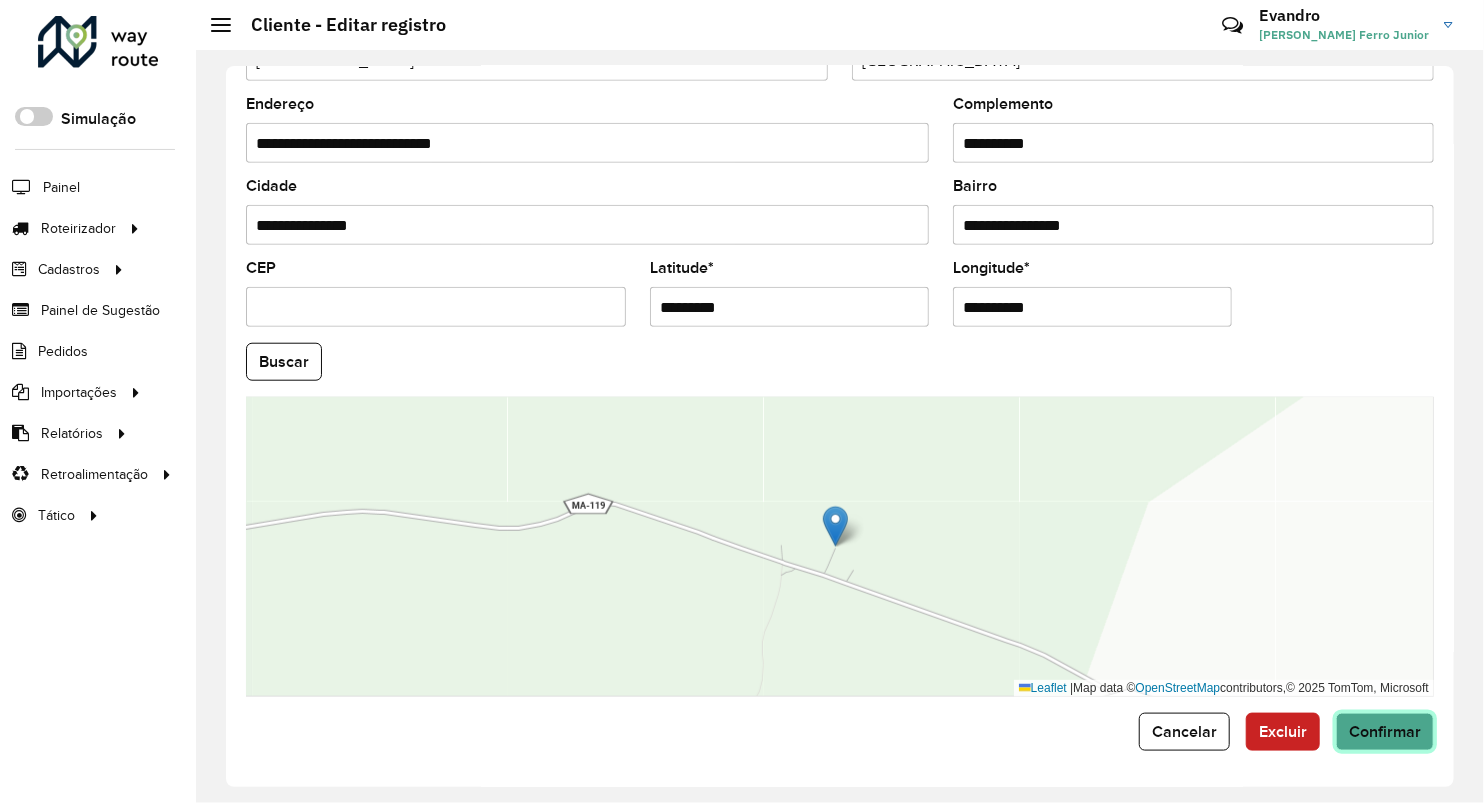 click on "Confirmar" 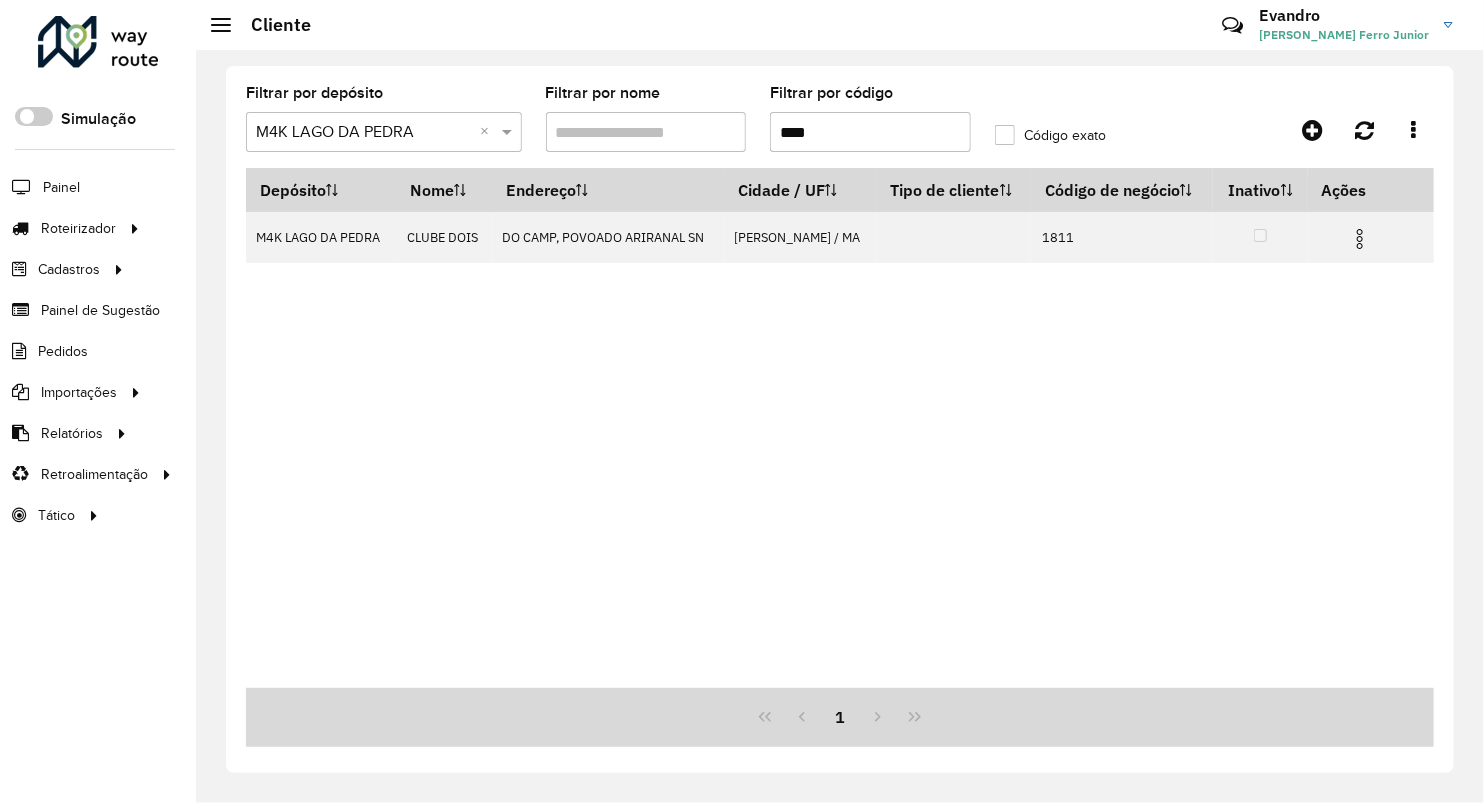 drag, startPoint x: 786, startPoint y: 121, endPoint x: 760, endPoint y: 114, distance: 26.925823 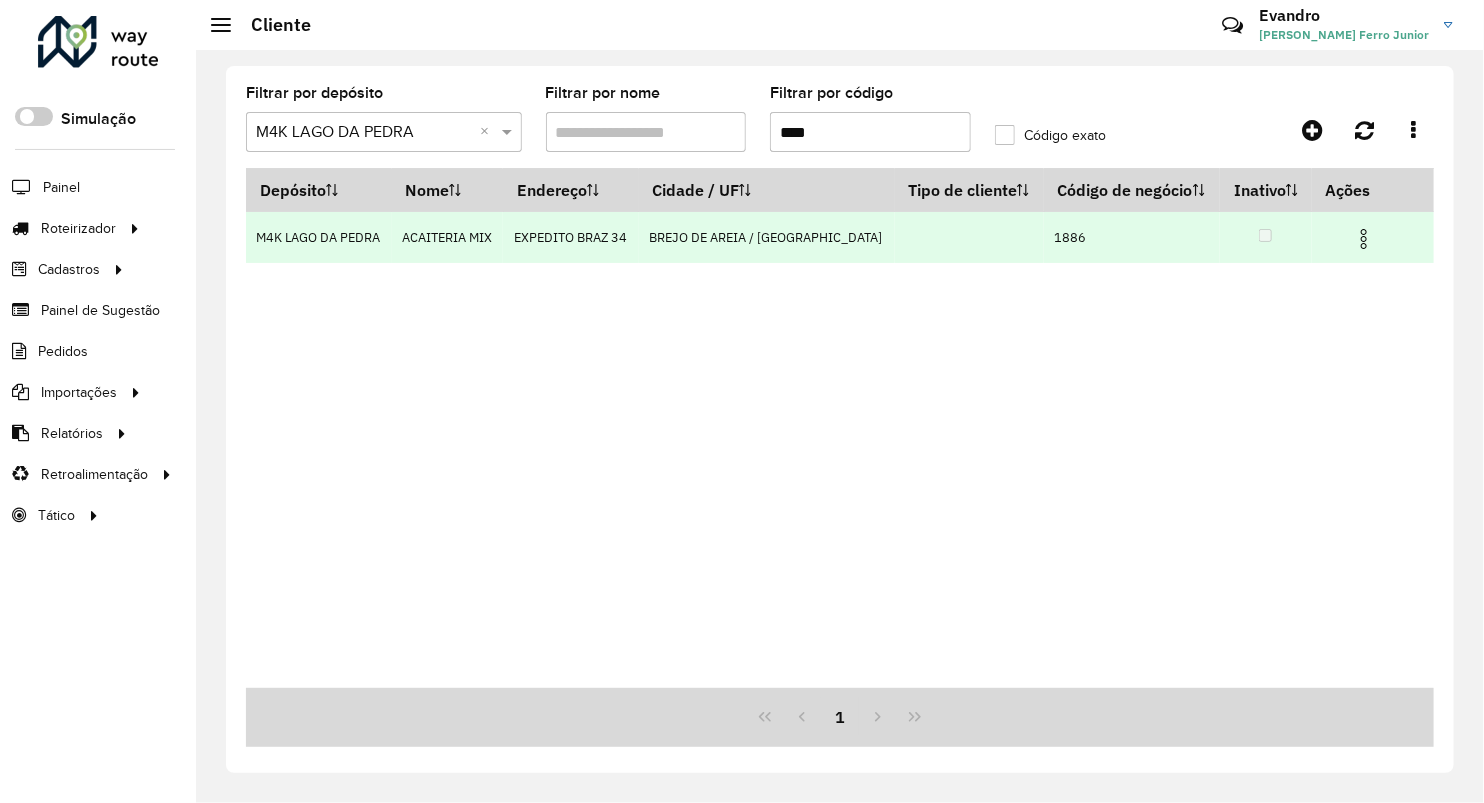 type on "****" 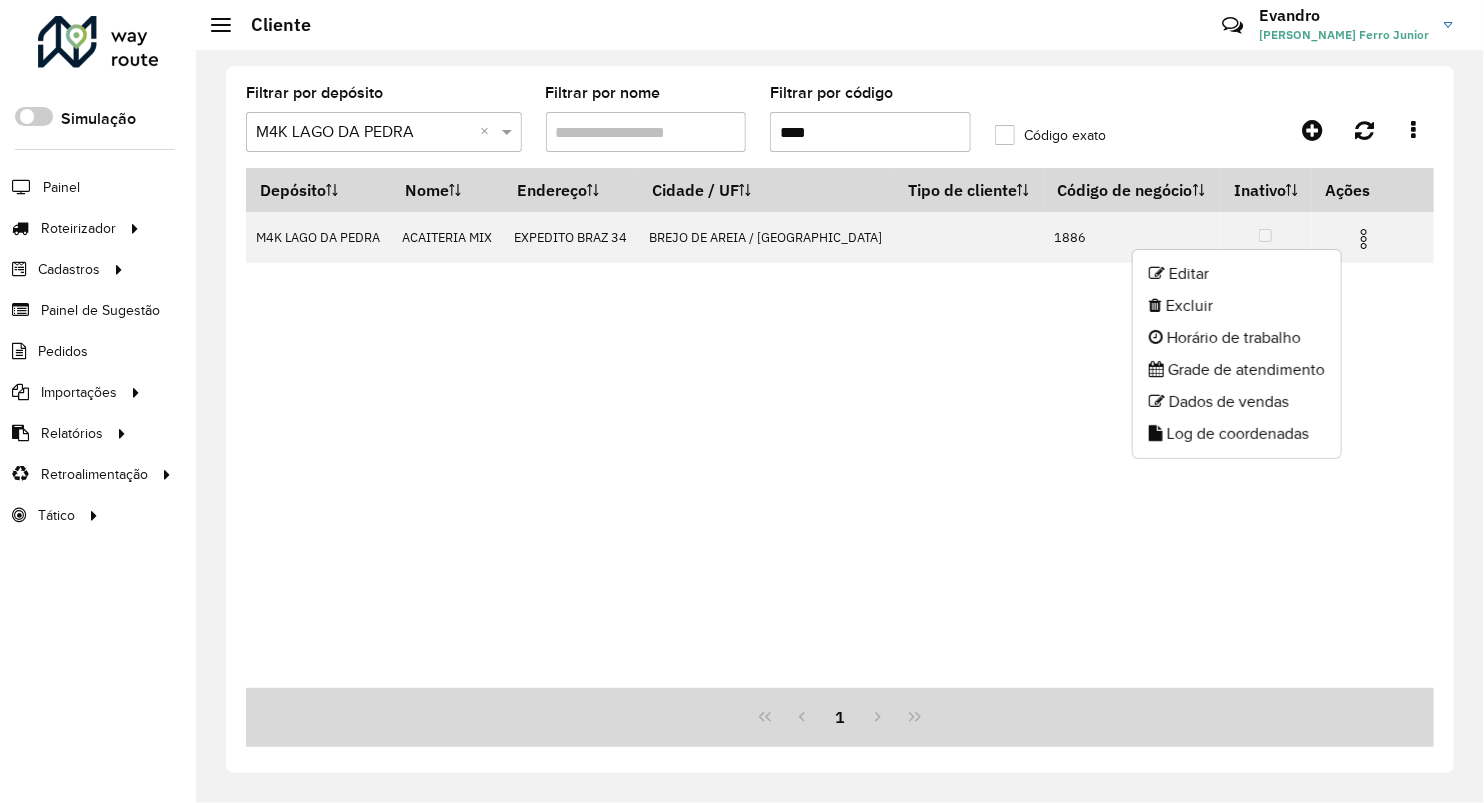 drag, startPoint x: 1186, startPoint y: 275, endPoint x: 1483, endPoint y: 276, distance: 297.00168 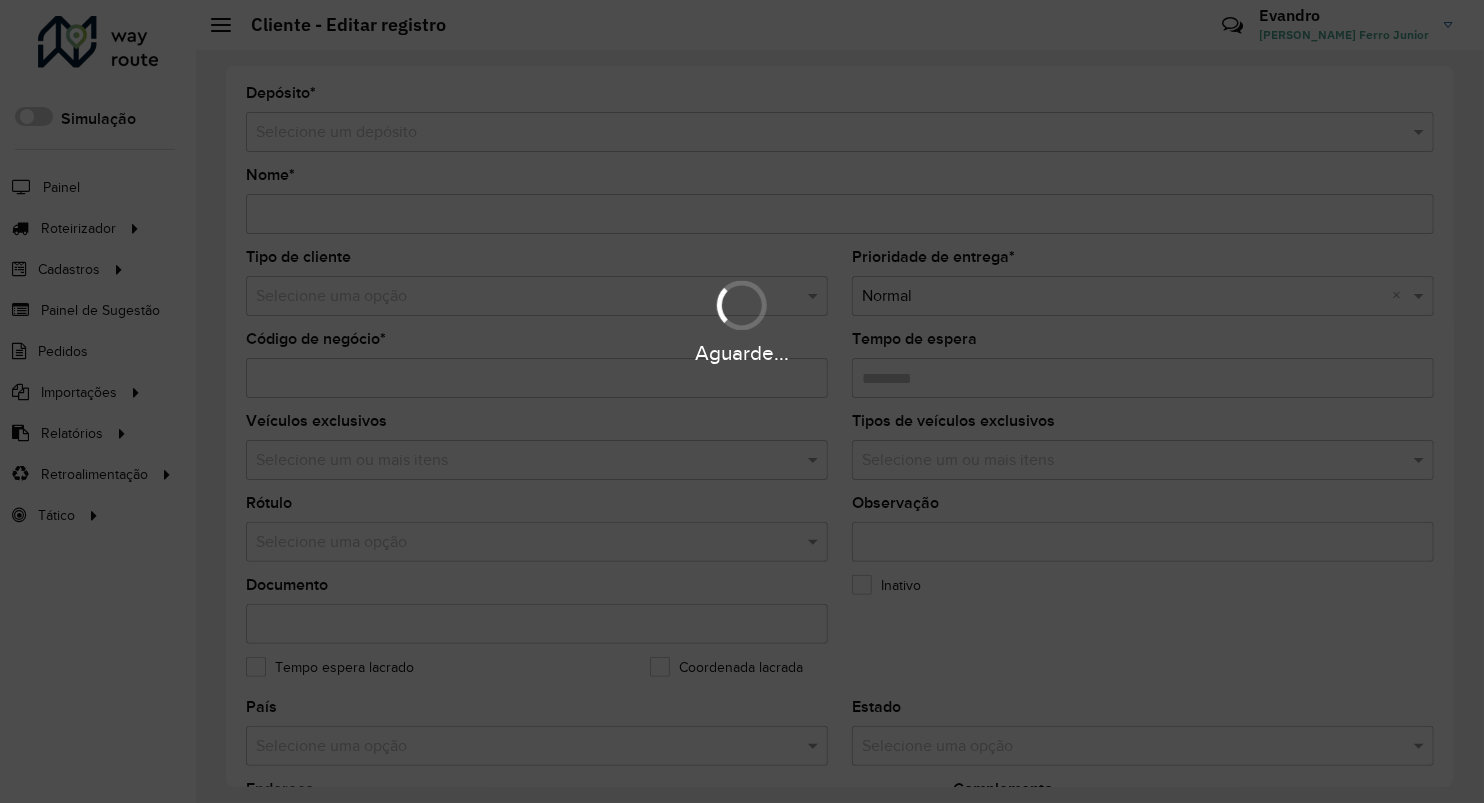 type on "**********" 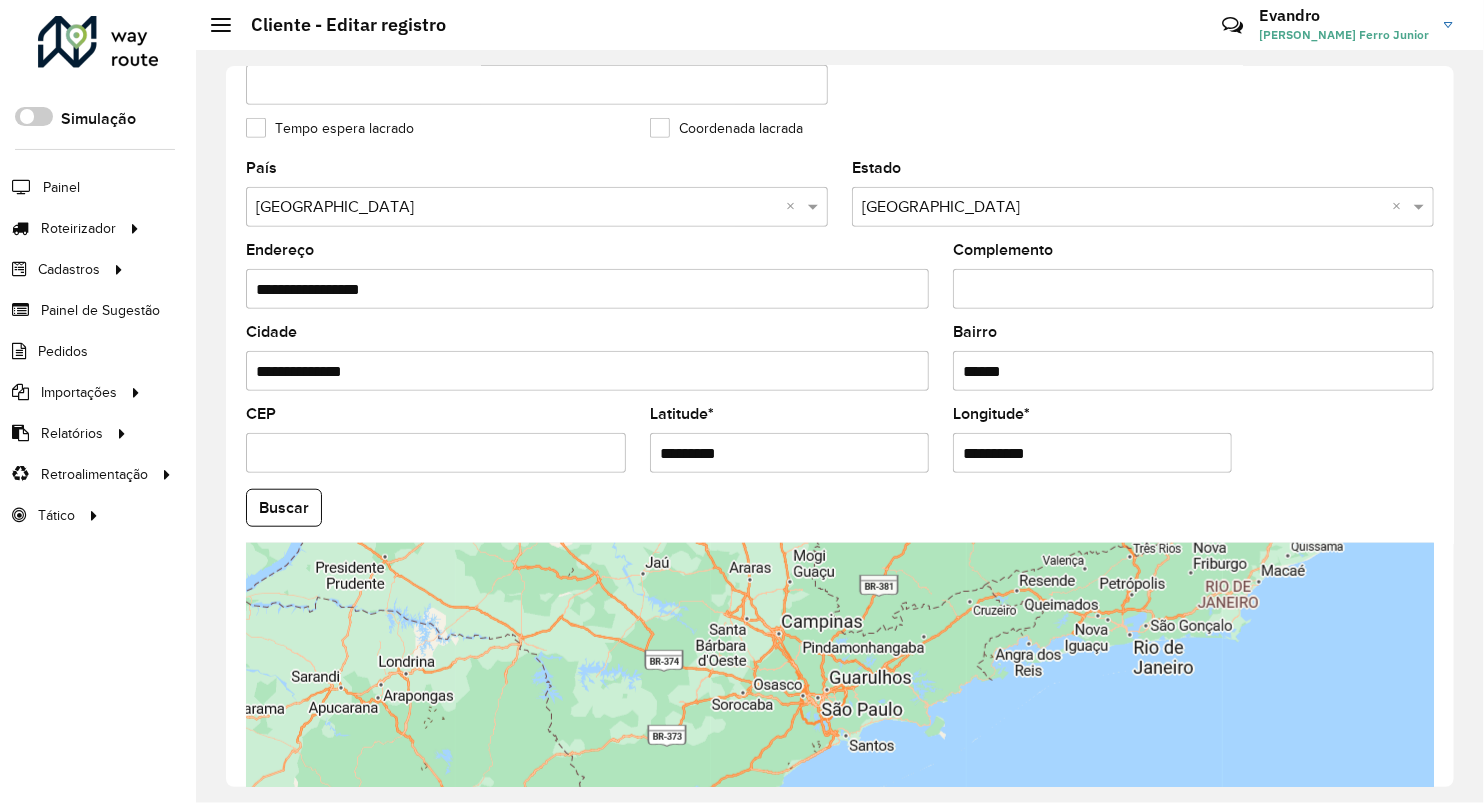scroll, scrollTop: 555, scrollLeft: 0, axis: vertical 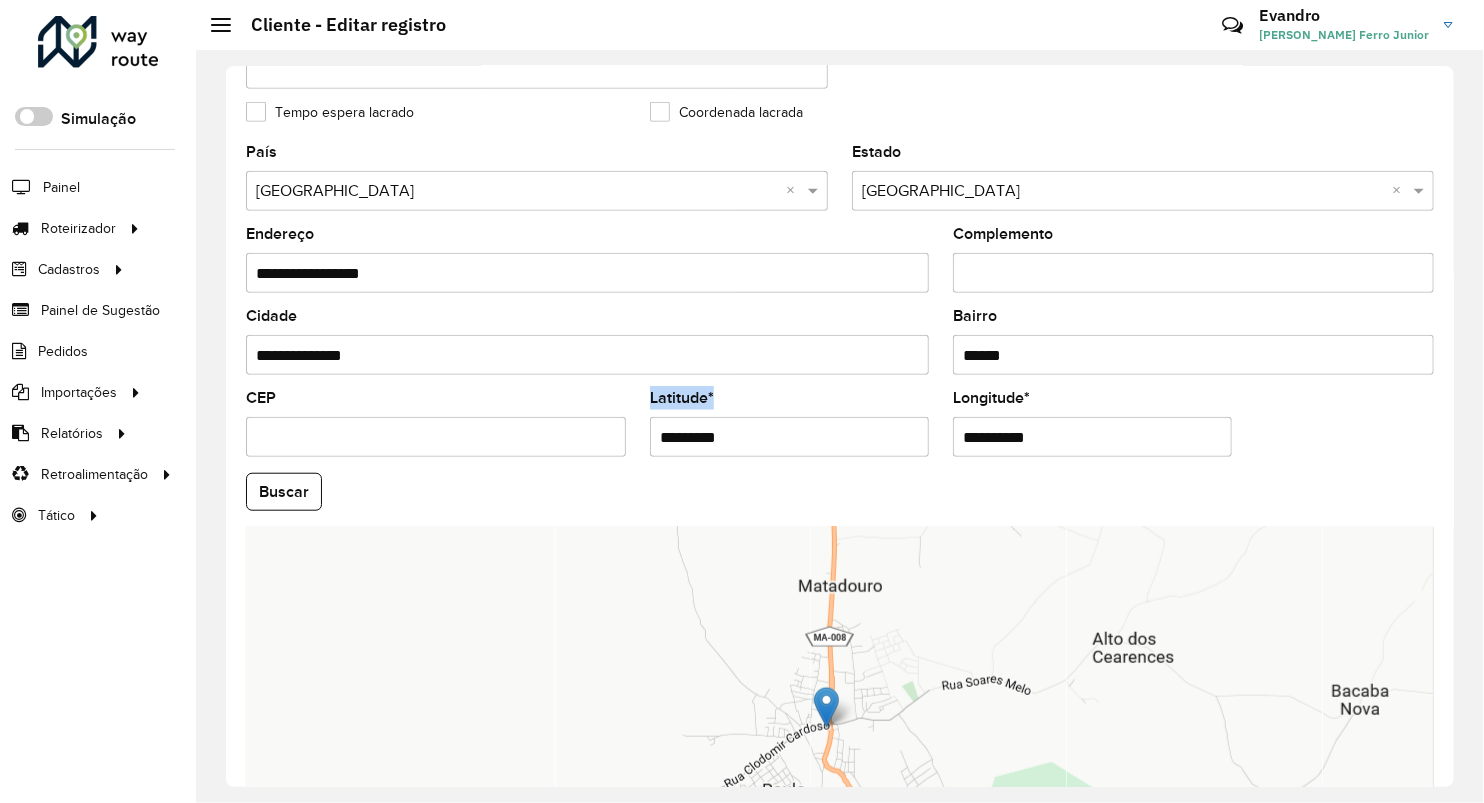 drag, startPoint x: 778, startPoint y: 459, endPoint x: 329, endPoint y: 458, distance: 449.0011 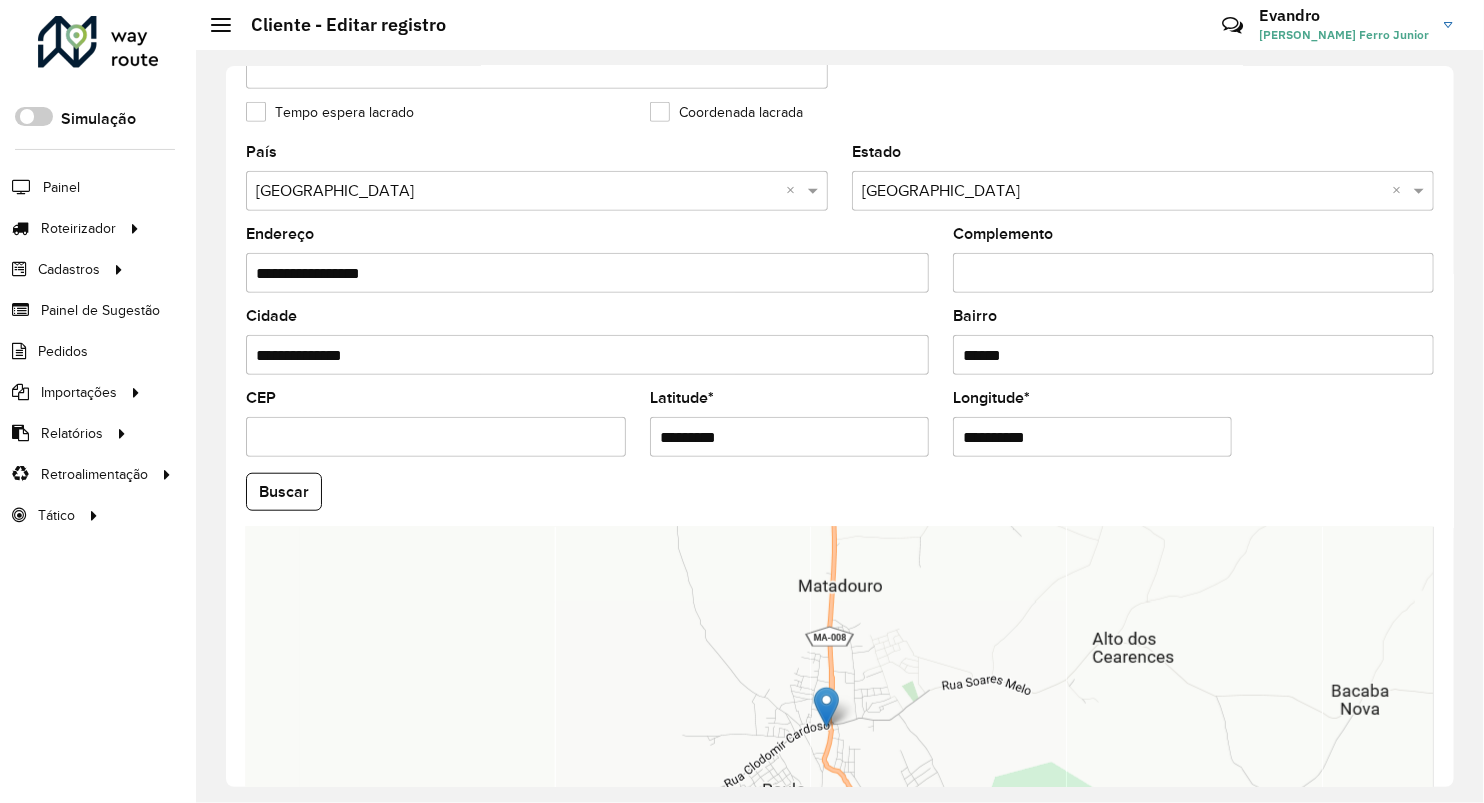 drag, startPoint x: 762, startPoint y: 437, endPoint x: 535, endPoint y: 451, distance: 227.4313 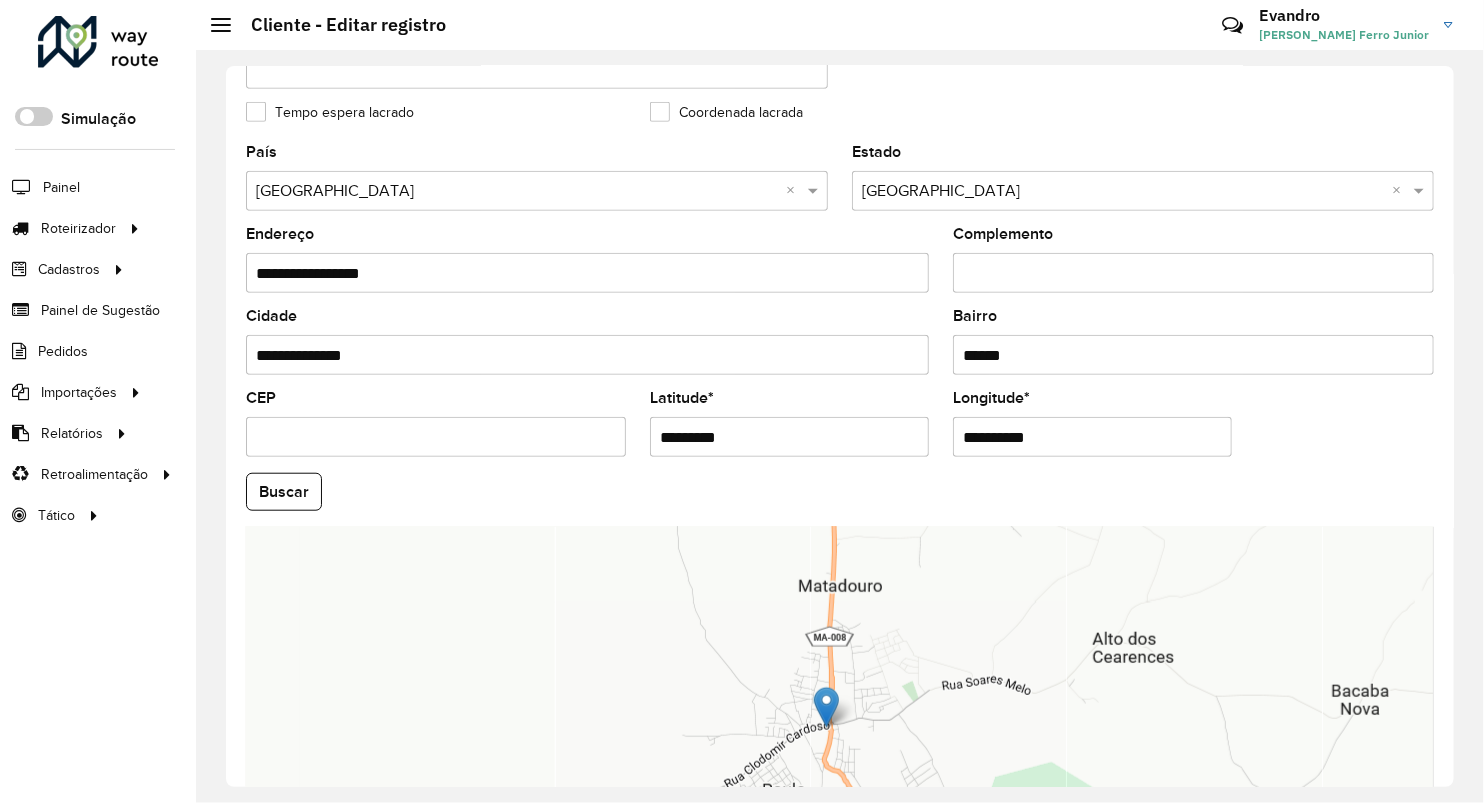 type on "*********" 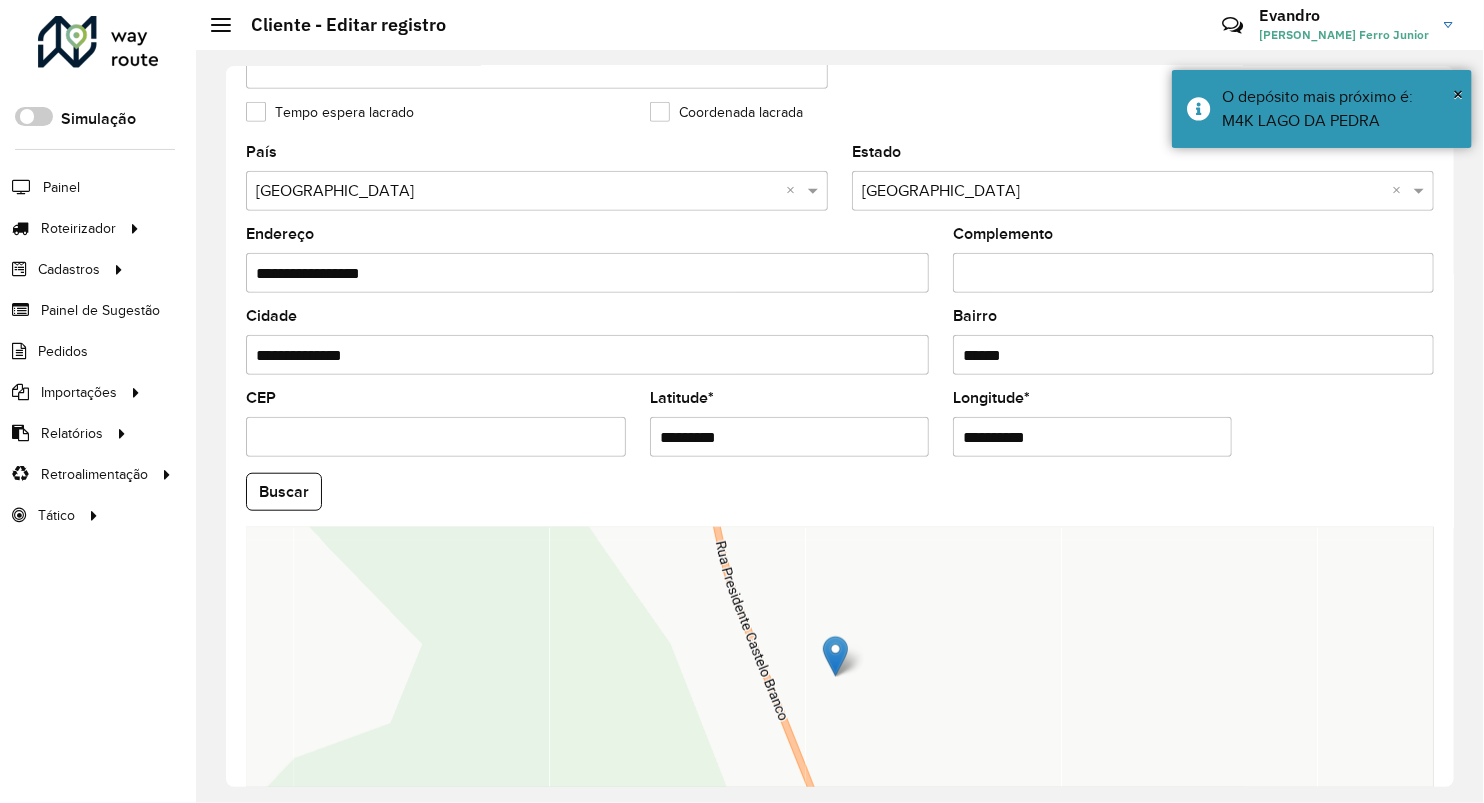 drag, startPoint x: 1067, startPoint y: 444, endPoint x: 824, endPoint y: 458, distance: 243.40295 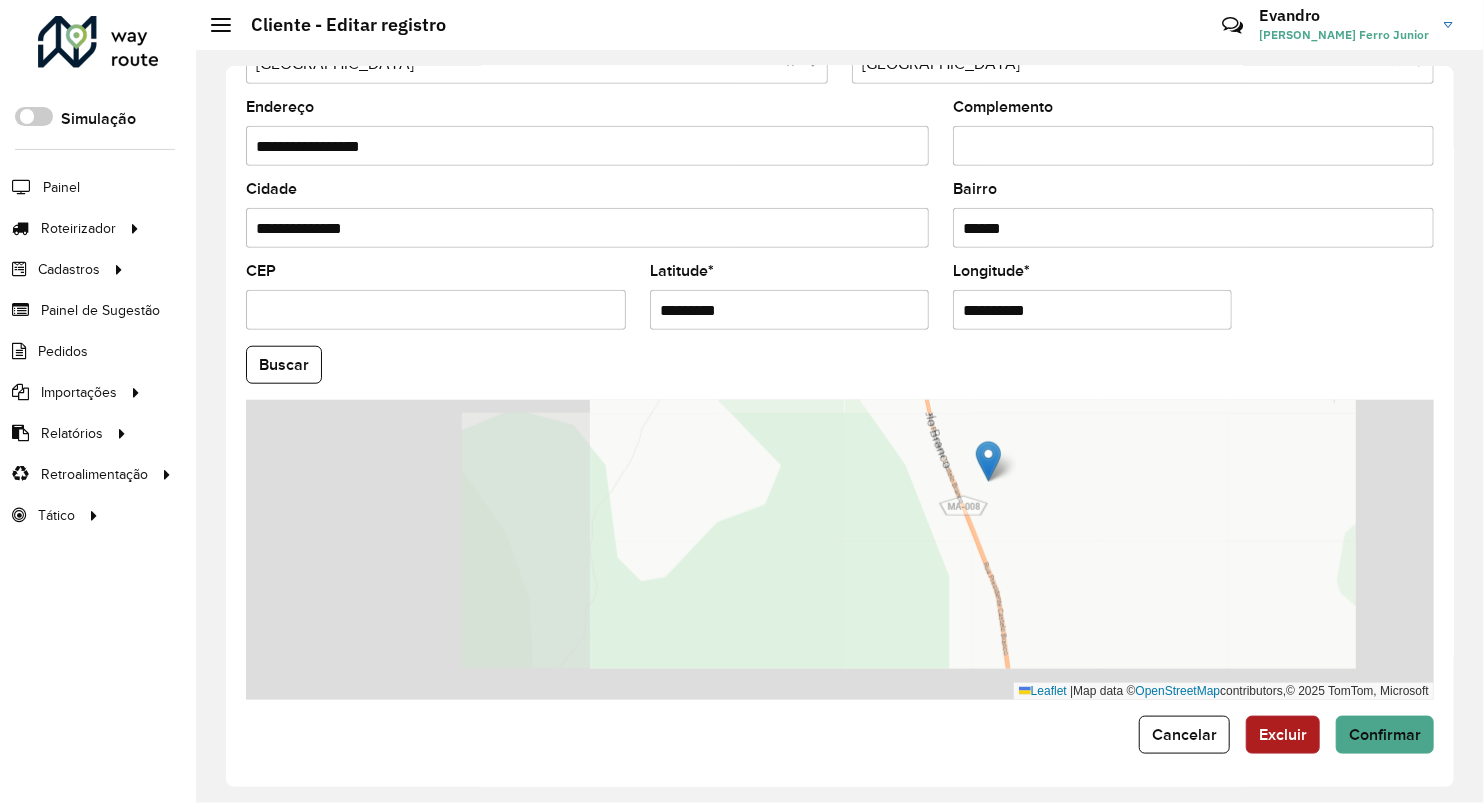 scroll, scrollTop: 686, scrollLeft: 0, axis: vertical 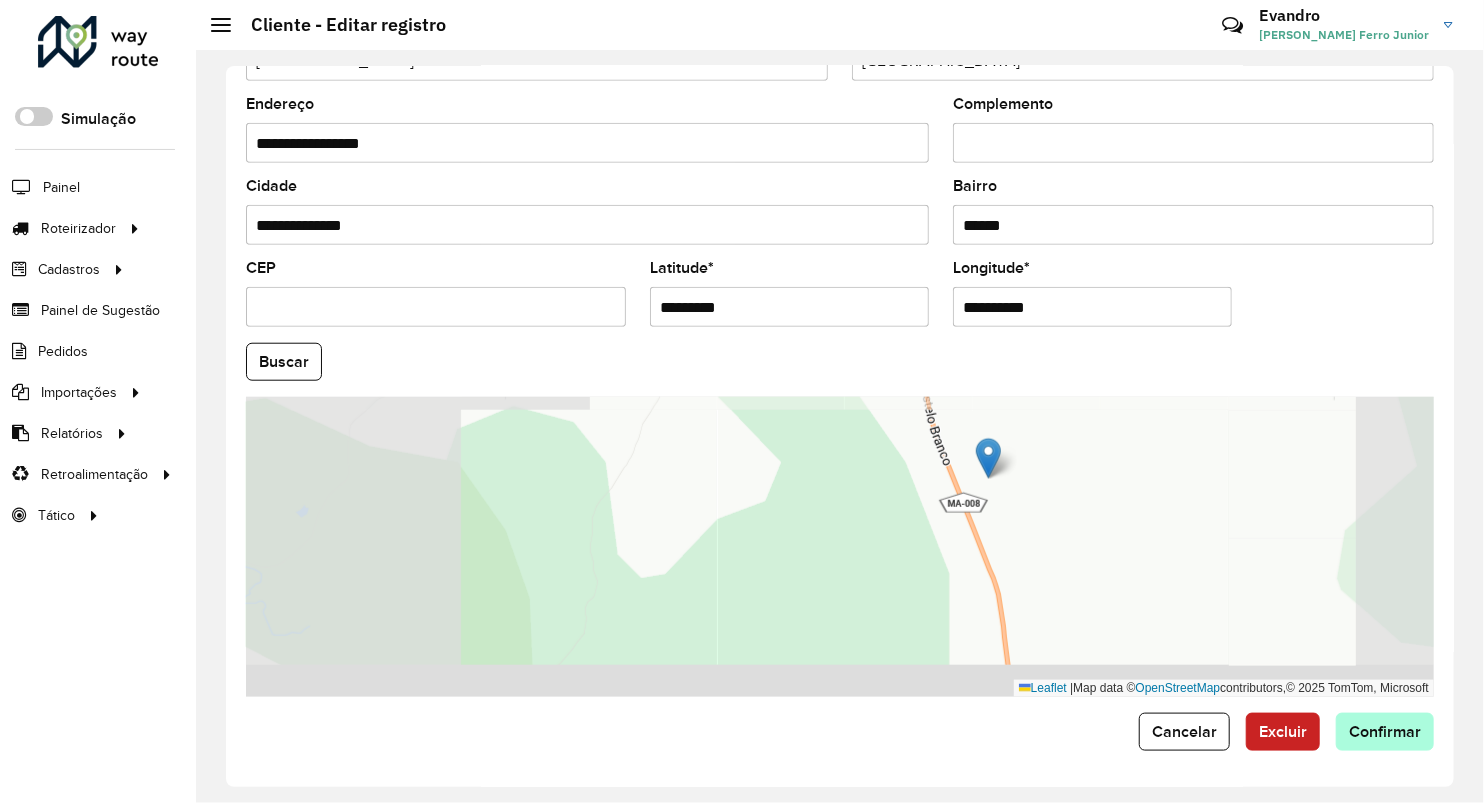 type on "**********" 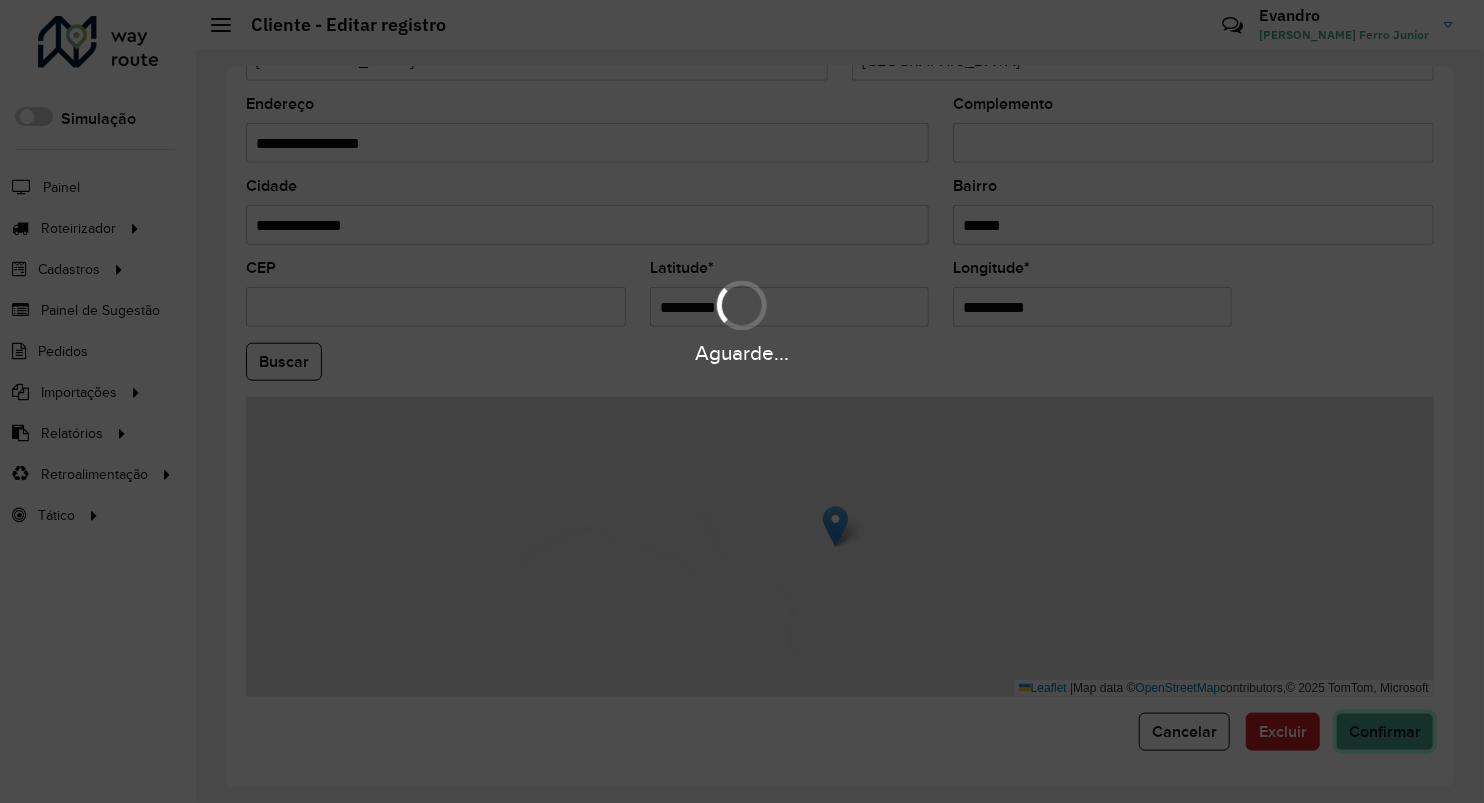 click on "Aguarde...  Pop-up bloqueado!  Seu navegador bloqueou automáticamente a abertura de uma nova janela.   Acesse as configurações e adicione o endereço do sistema a lista de permissão.   Fechar  Roteirizador AmbevTech Simulação Painel Roteirizador Entregas Vendas Cadastros Checkpoint Classificações de venda Cliente Consulta de setores Depósito Disponibilidade de veículos Fator tipo de produto Gabarito planner Grupo Rota Fator Tipo Produto Grupo de rotas exclusiva Grupo de setores Layout integração Modelo Parada Pedágio Perfil de Vendedor Ponto de apoio FAD Produto Restrição de Atendimento Planner Rodízio de placa Rota exclusiva FAD Rótulo Setor Setor Planner Tipo de cliente Tipo de veículo Tipo de veículo RN Transportadora Vendedor Veículo Painel de Sugestão Pedidos Importações Classificação e volume de venda Clientes Fator tipo produto Gabarito planner Grade de atendimento Janela de atendimento Localização Pedidos Restrição de Atendimento Planner Tempo de espera Vendedor Veículos" at bounding box center (742, 401) 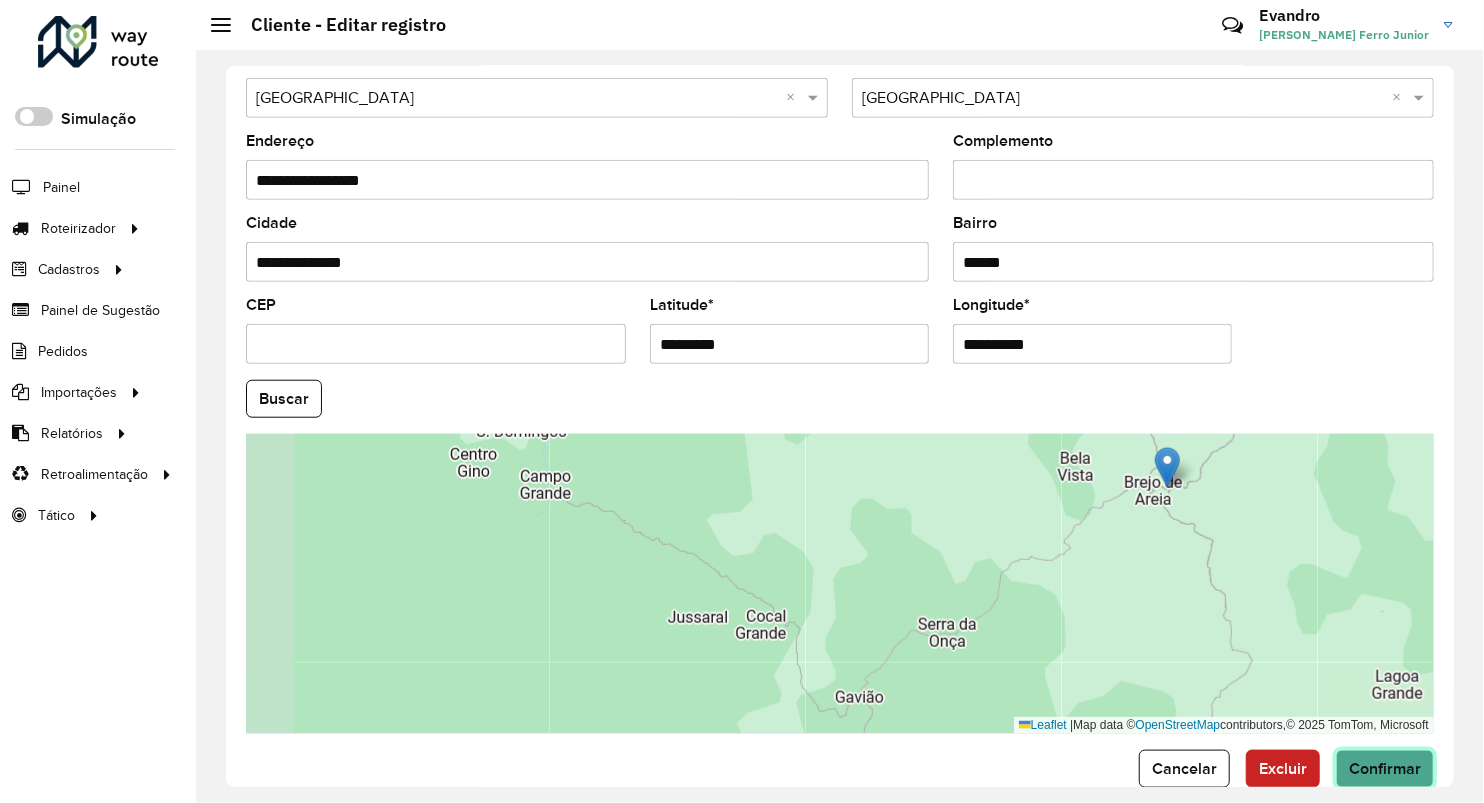 scroll, scrollTop: 686, scrollLeft: 0, axis: vertical 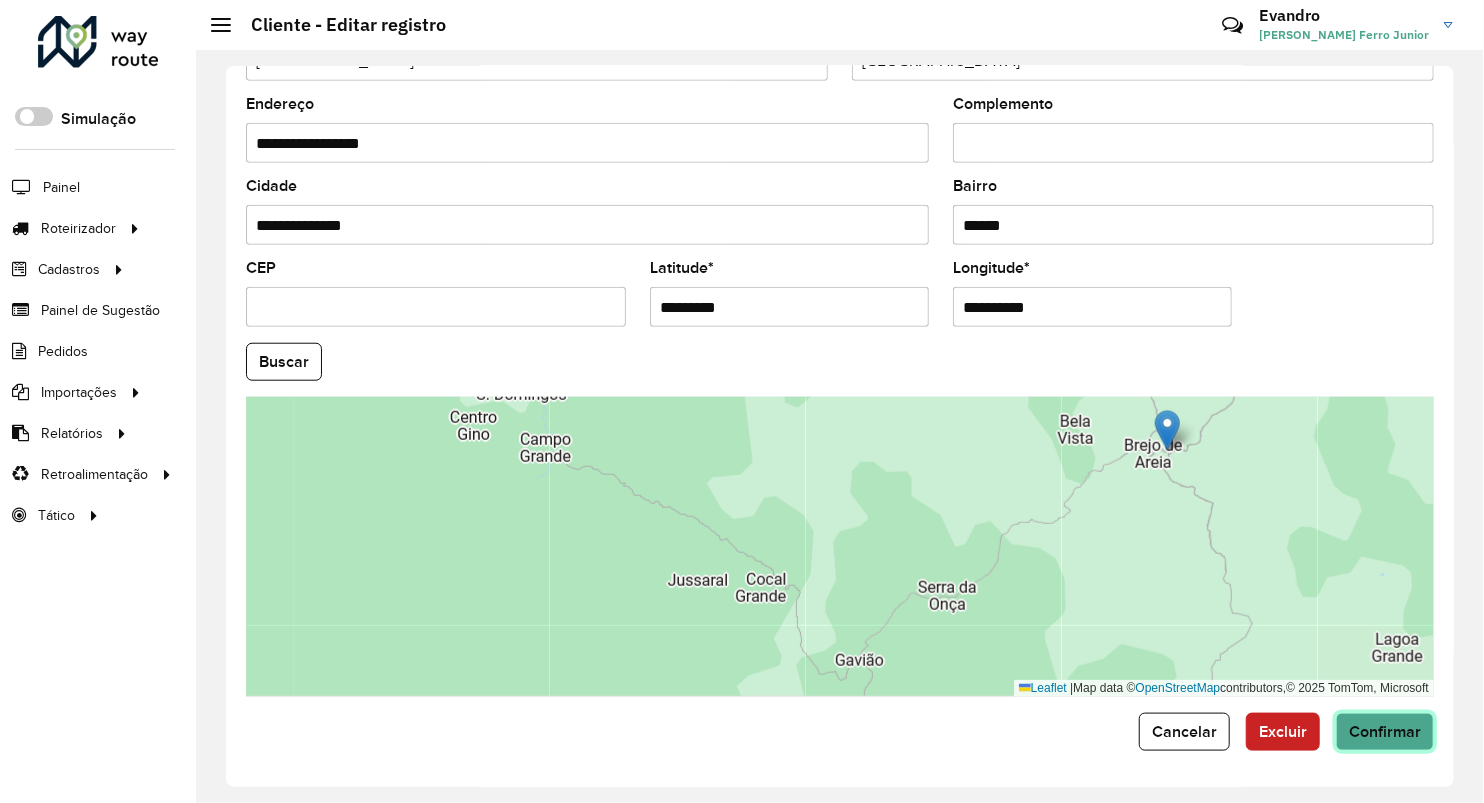 click on "Confirmar" 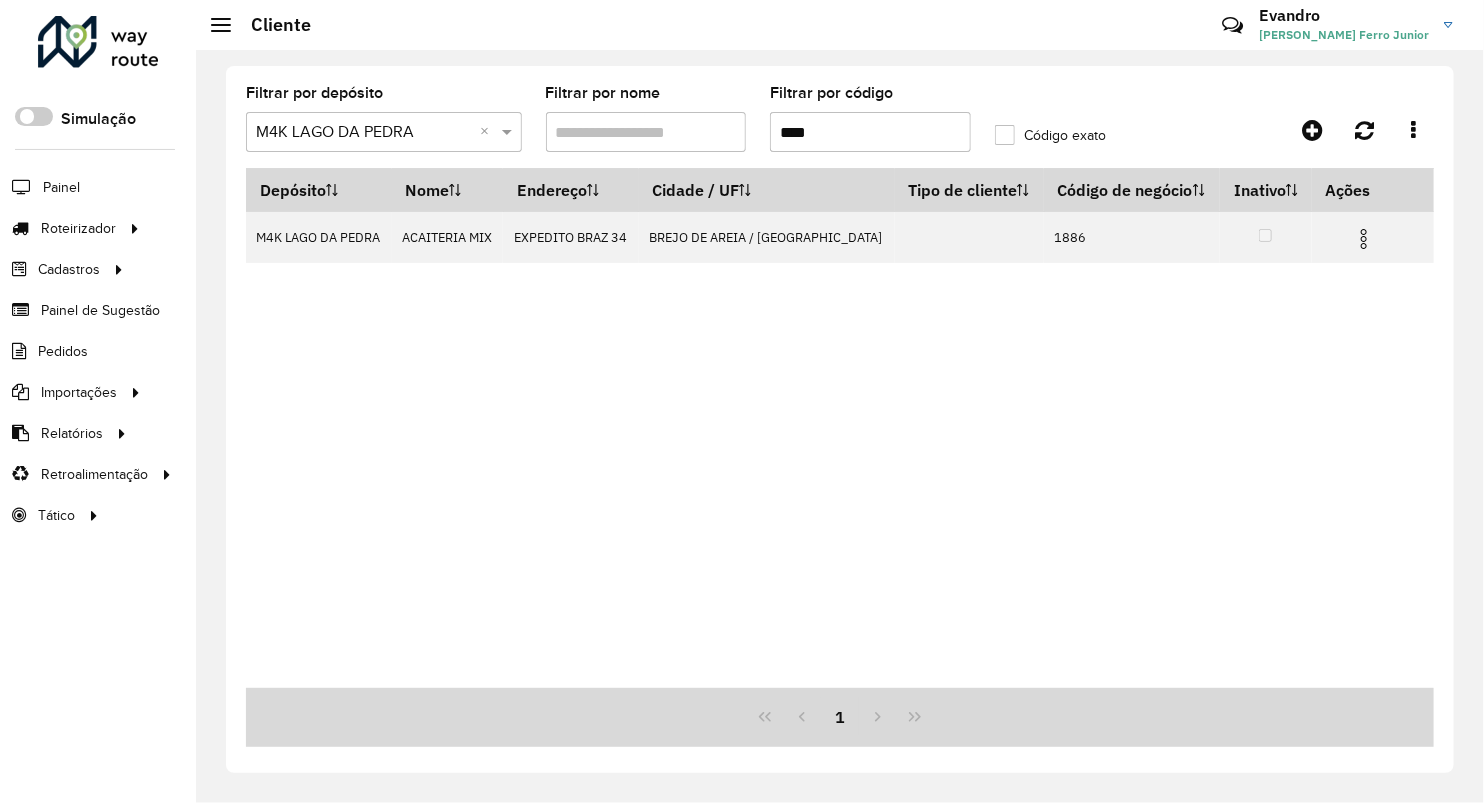 drag, startPoint x: 833, startPoint y: 118, endPoint x: 716, endPoint y: 136, distance: 118.37652 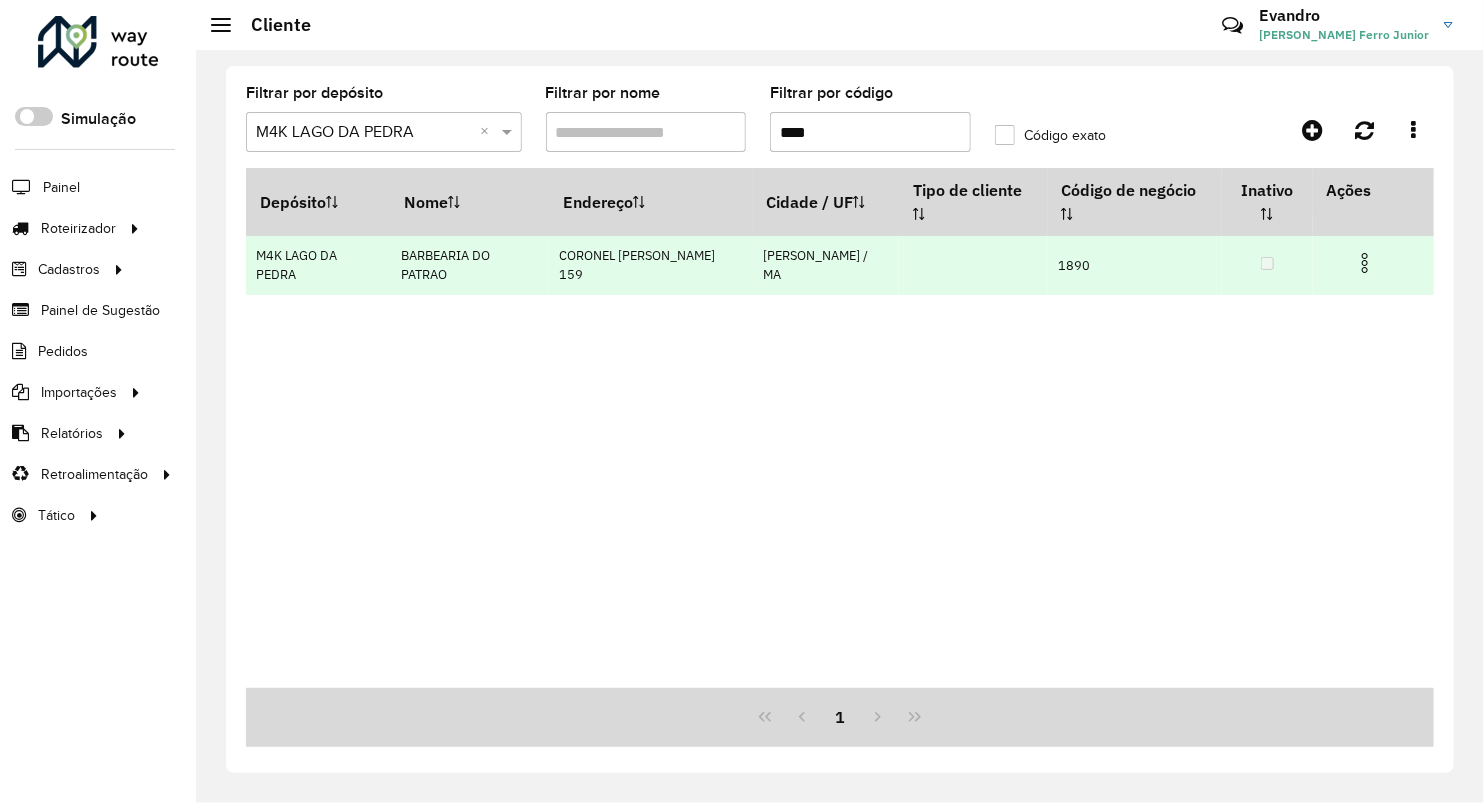 type on "****" 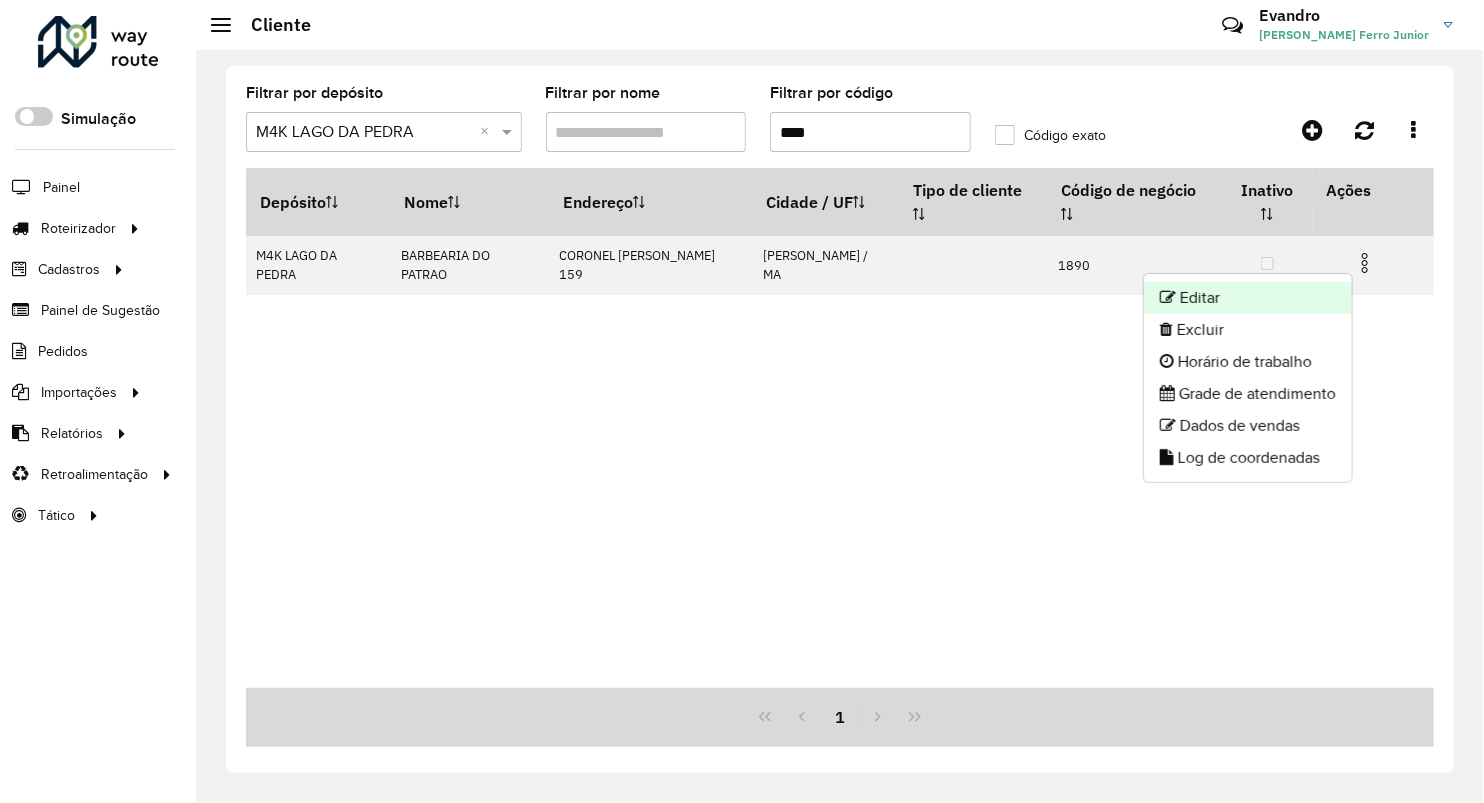 click on "Editar" 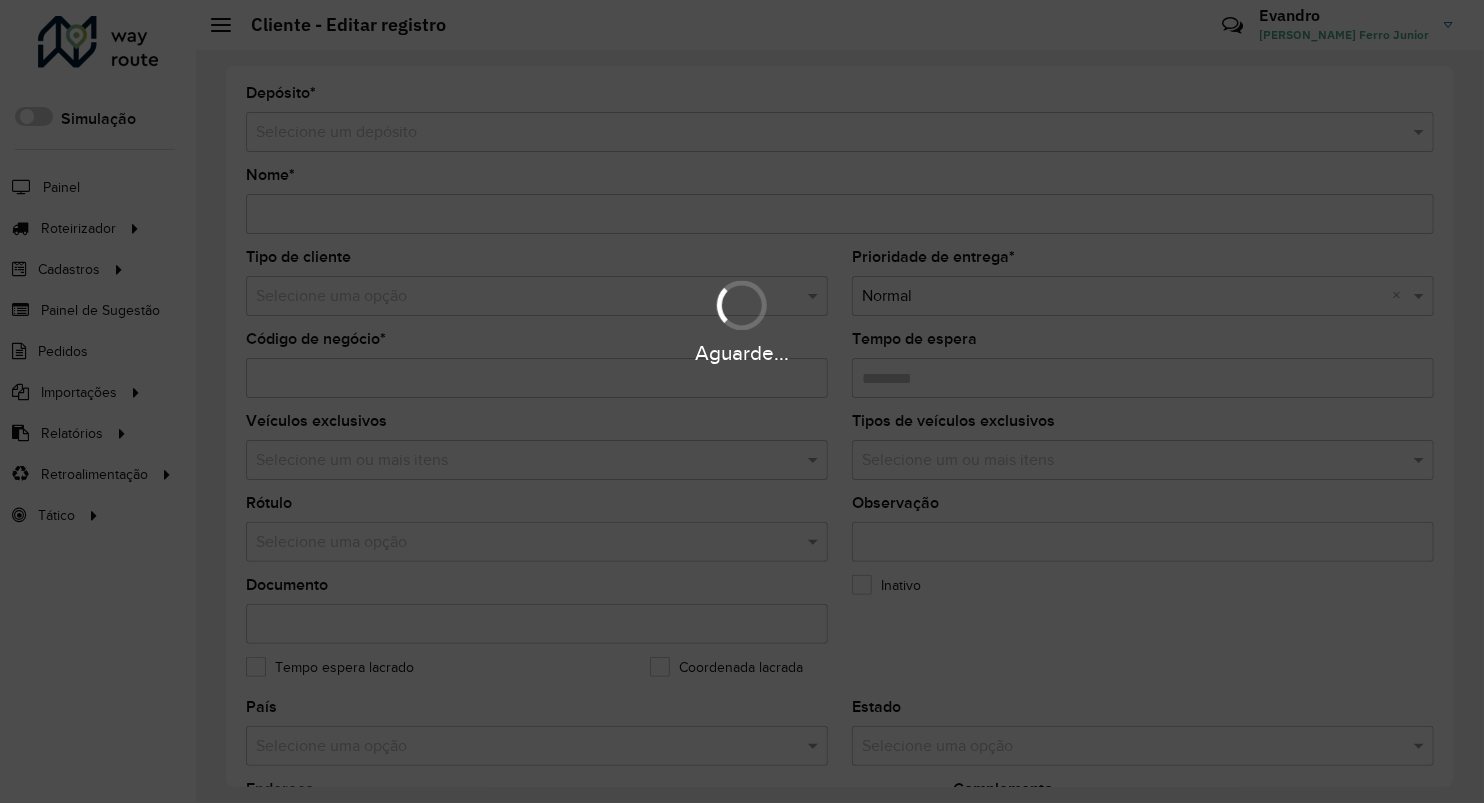 type on "**********" 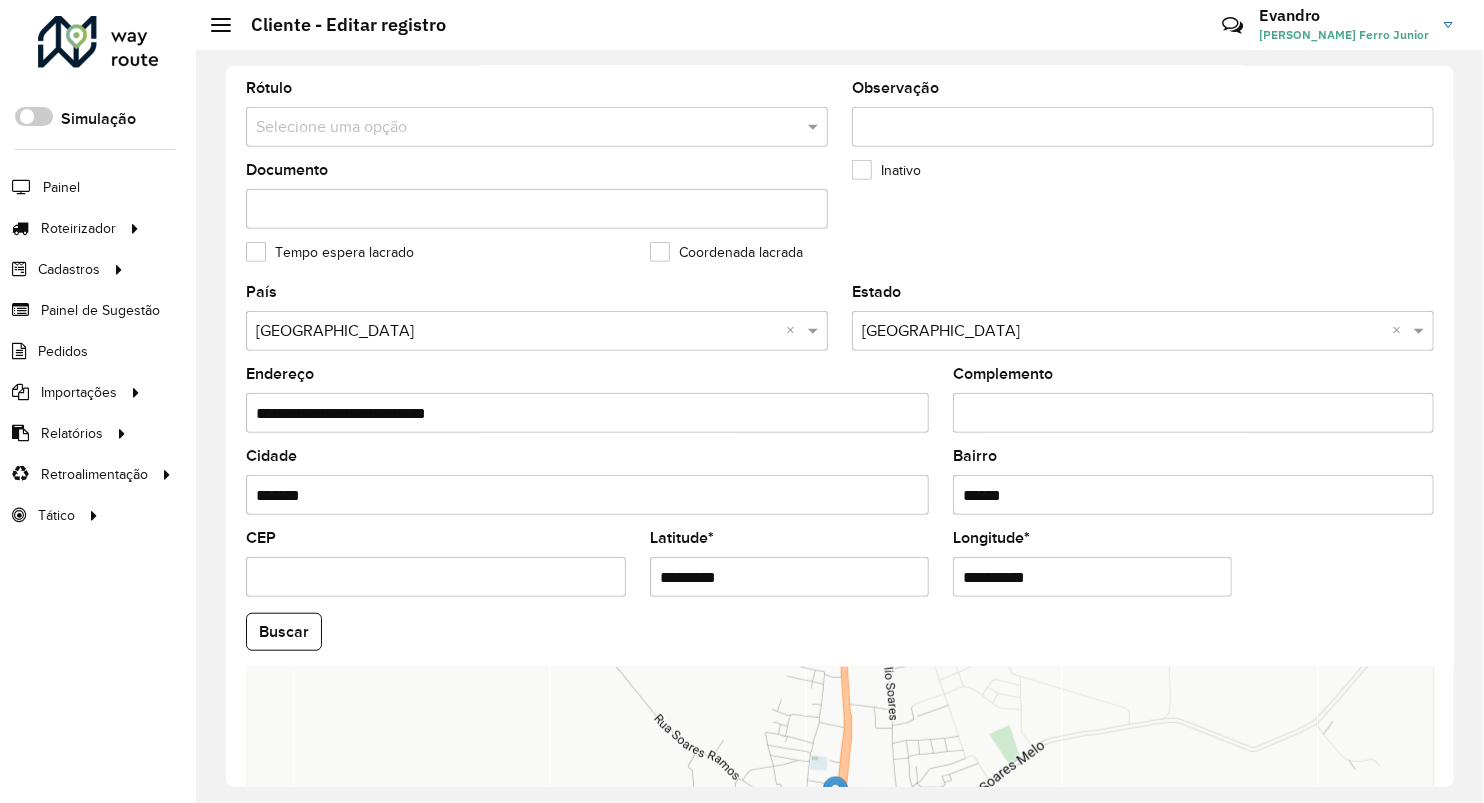 scroll, scrollTop: 686, scrollLeft: 0, axis: vertical 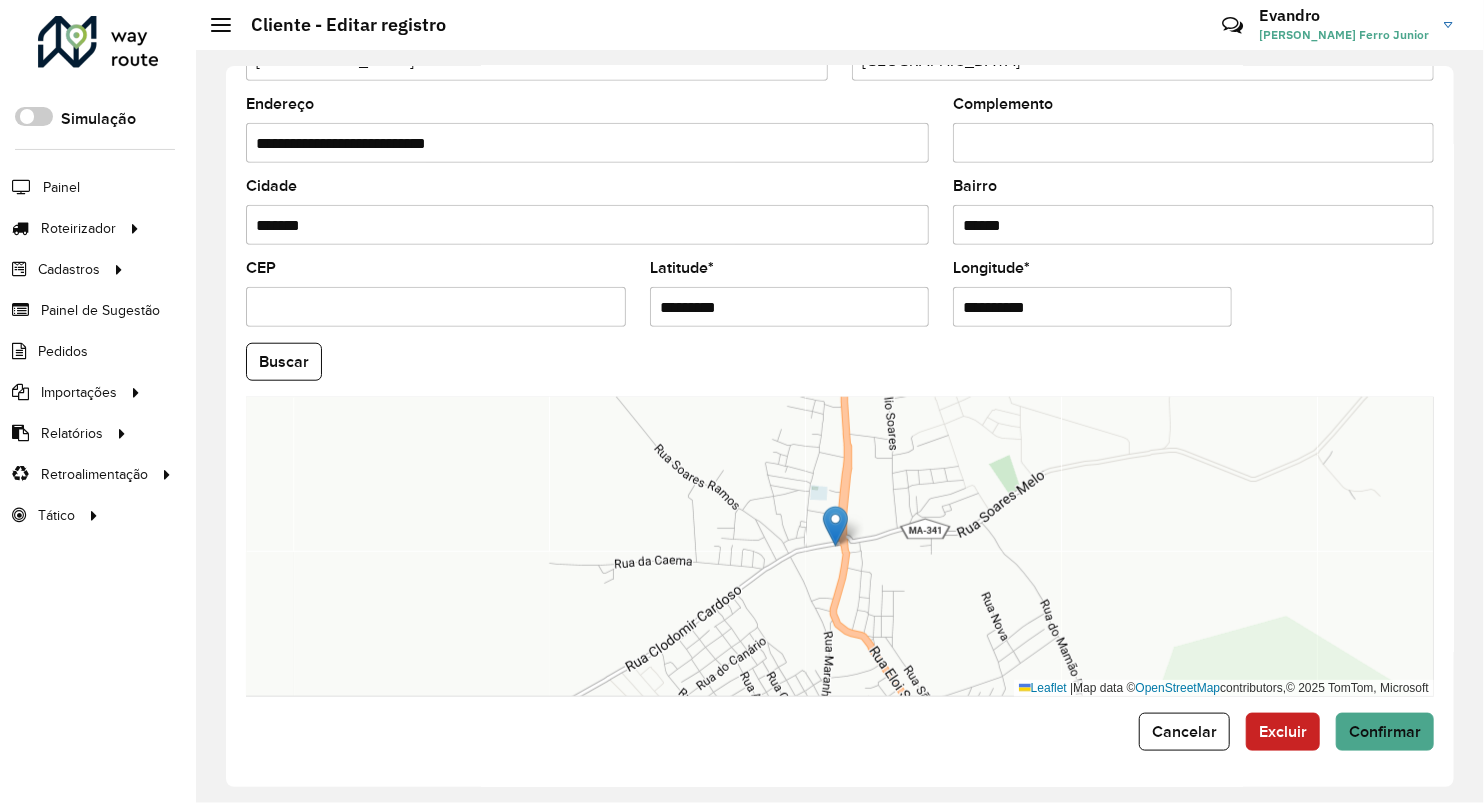 drag, startPoint x: 765, startPoint y: 314, endPoint x: 513, endPoint y: 336, distance: 252.9585 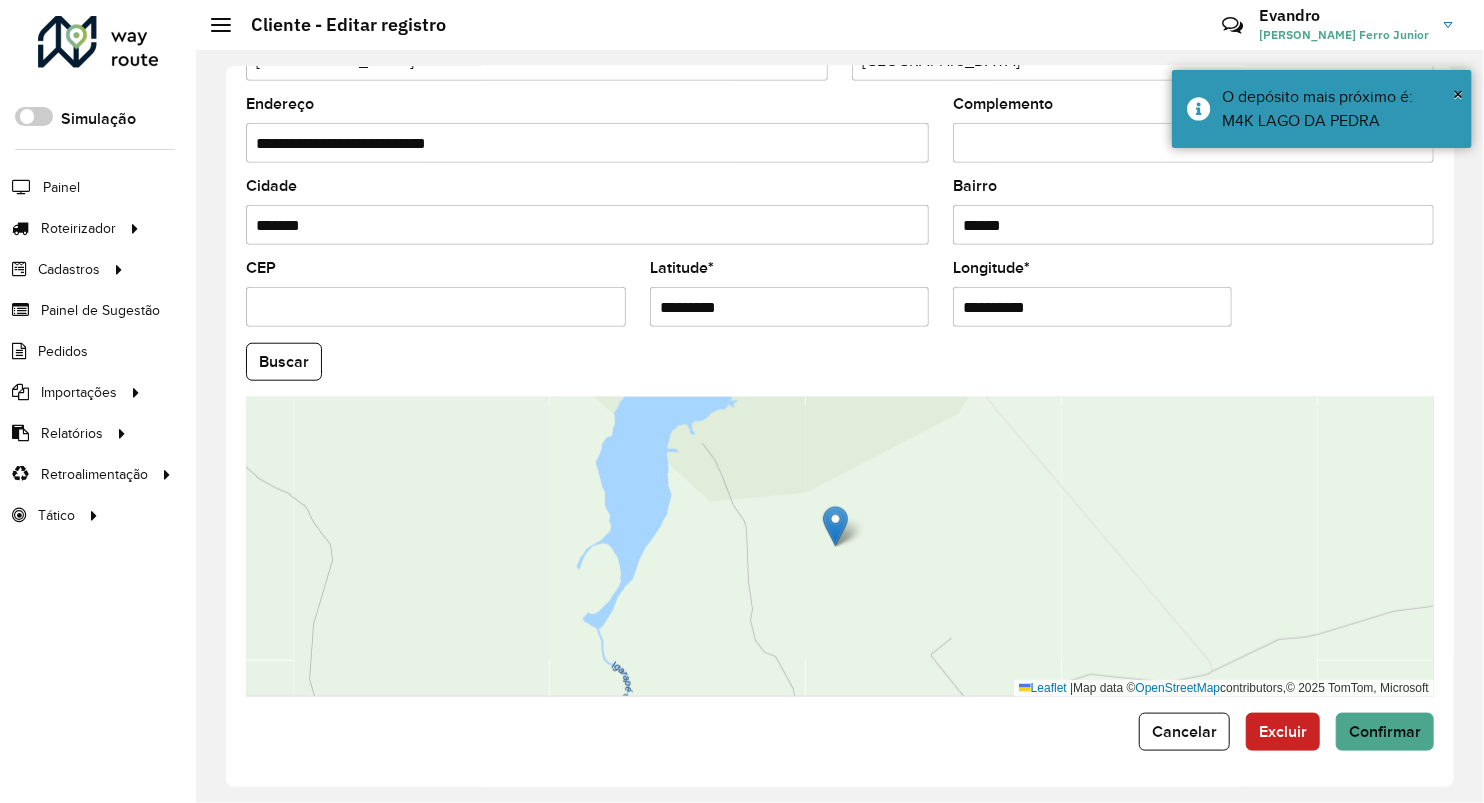 drag, startPoint x: 1084, startPoint y: 310, endPoint x: 823, endPoint y: 326, distance: 261.48996 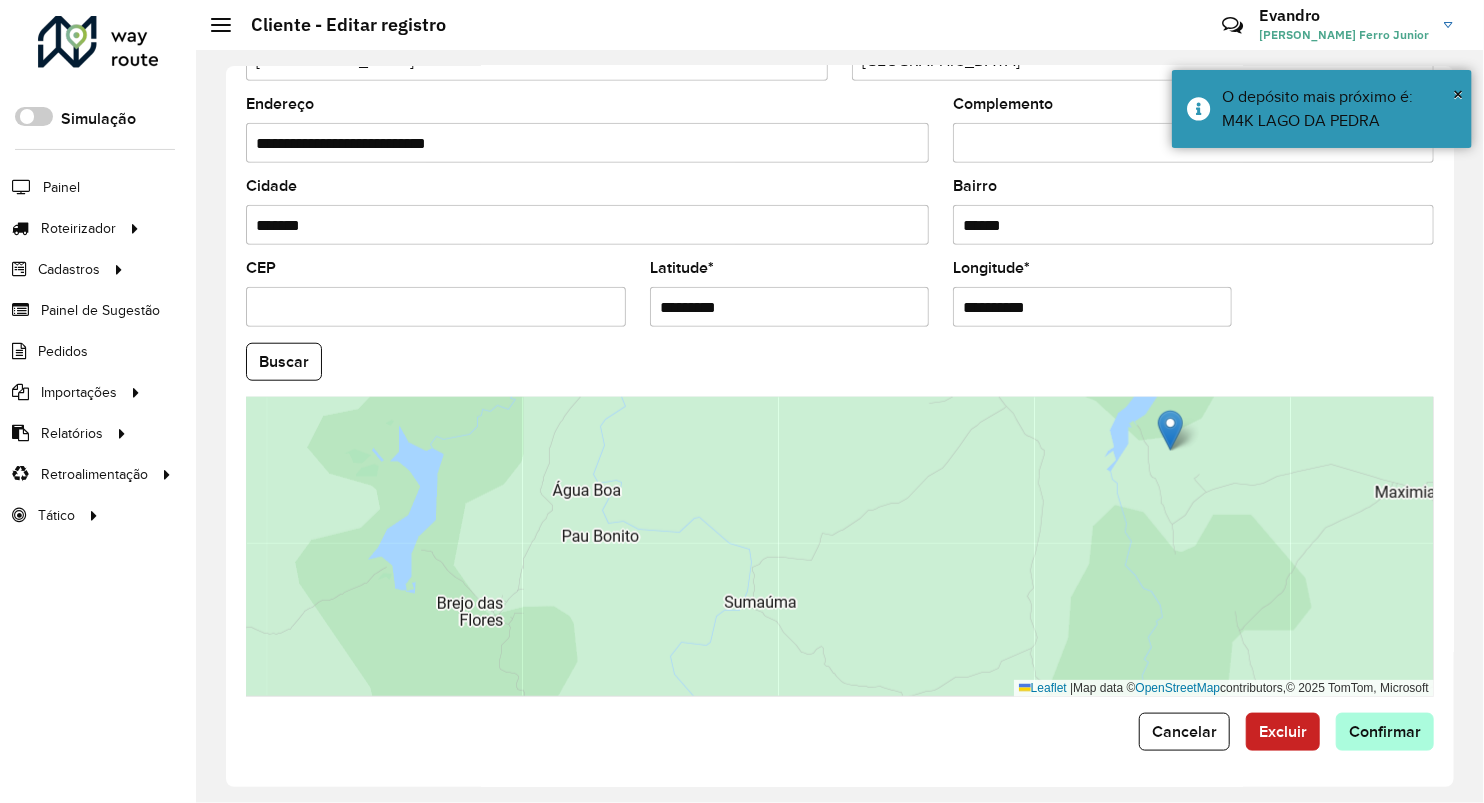 type on "**********" 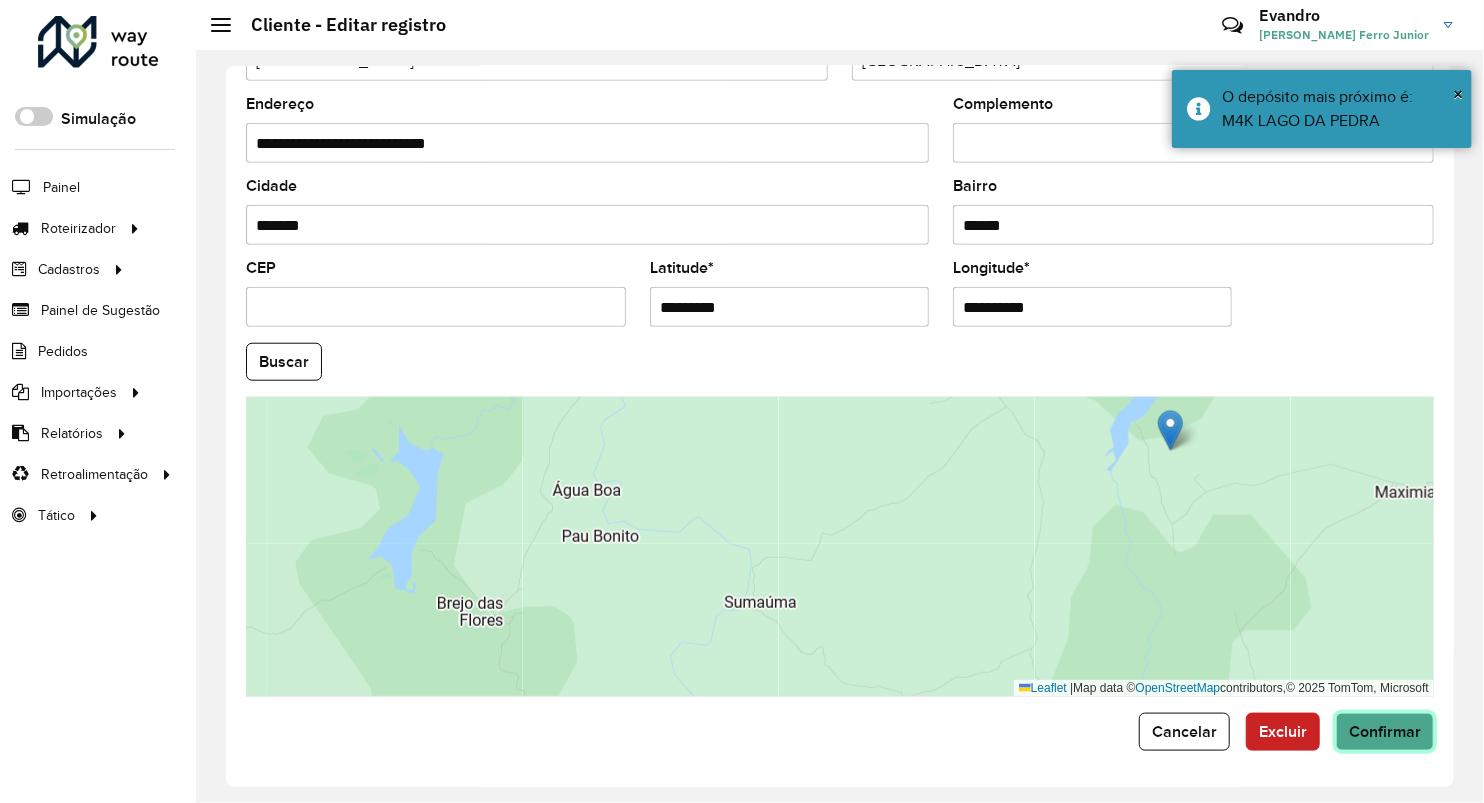 click on "Aguarde...  Pop-up bloqueado!  Seu navegador bloqueou automáticamente a abertura de uma nova janela.   Acesse as configurações e adicione o endereço do sistema a lista de permissão.   Fechar  Roteirizador AmbevTech Simulação Painel Roteirizador Entregas Vendas Cadastros Checkpoint Classificações de venda Cliente Consulta de setores Depósito Disponibilidade de veículos Fator tipo de produto Gabarito planner Grupo Rota Fator Tipo Produto Grupo de rotas exclusiva Grupo de setores Layout integração Modelo Parada Pedágio Perfil de Vendedor Ponto de apoio FAD Produto Restrição de Atendimento Planner Rodízio de placa Rota exclusiva FAD Rótulo Setor Setor Planner Tipo de cliente Tipo de veículo Tipo de veículo RN Transportadora Vendedor Veículo Painel de Sugestão Pedidos Importações Classificação e volume de venda Clientes Fator tipo produto Gabarito planner Grade de atendimento Janela de atendimento Localização Pedidos Restrição de Atendimento Planner Tempo de espera Vendedor Veículos" at bounding box center (742, 401) 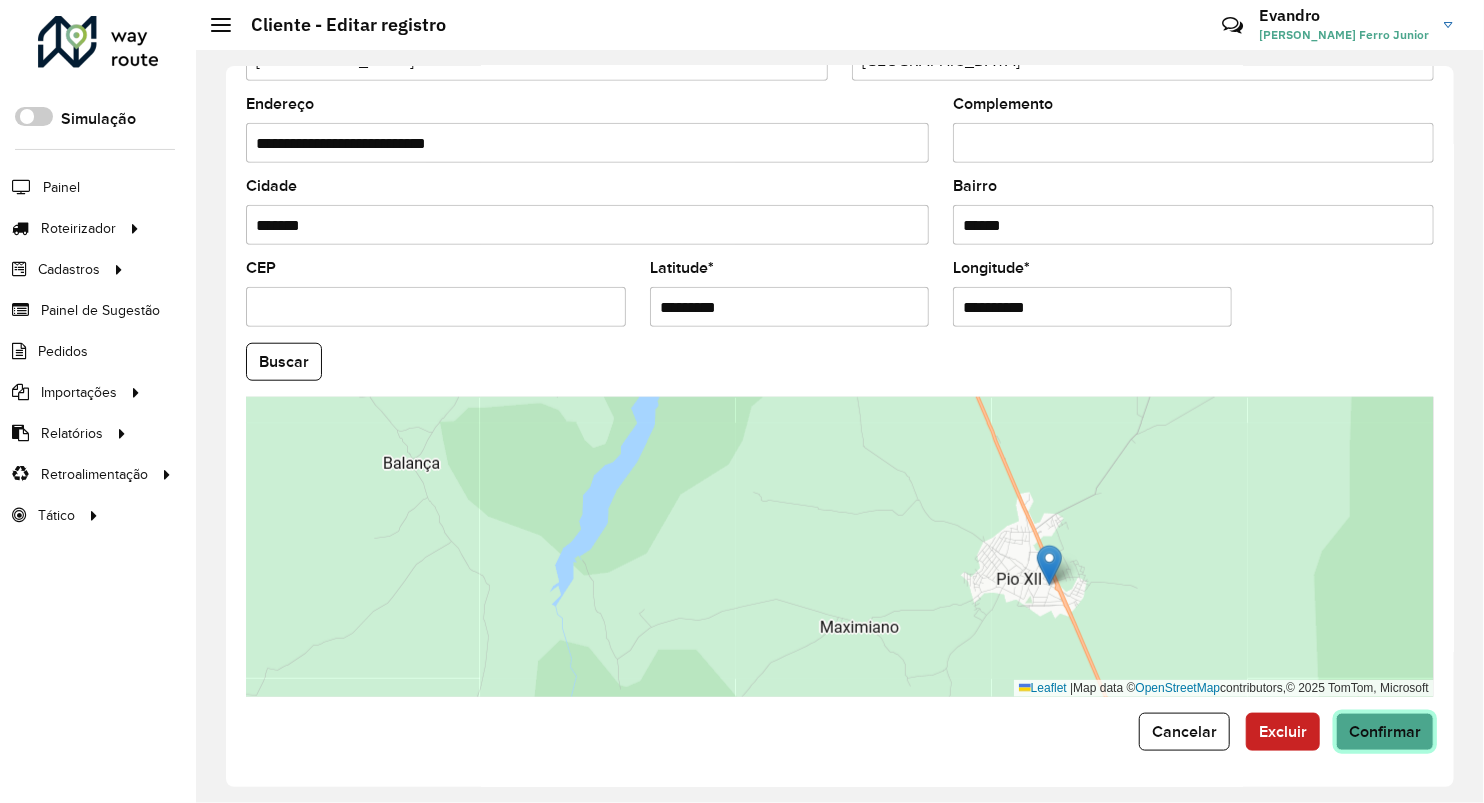 click on "Confirmar" 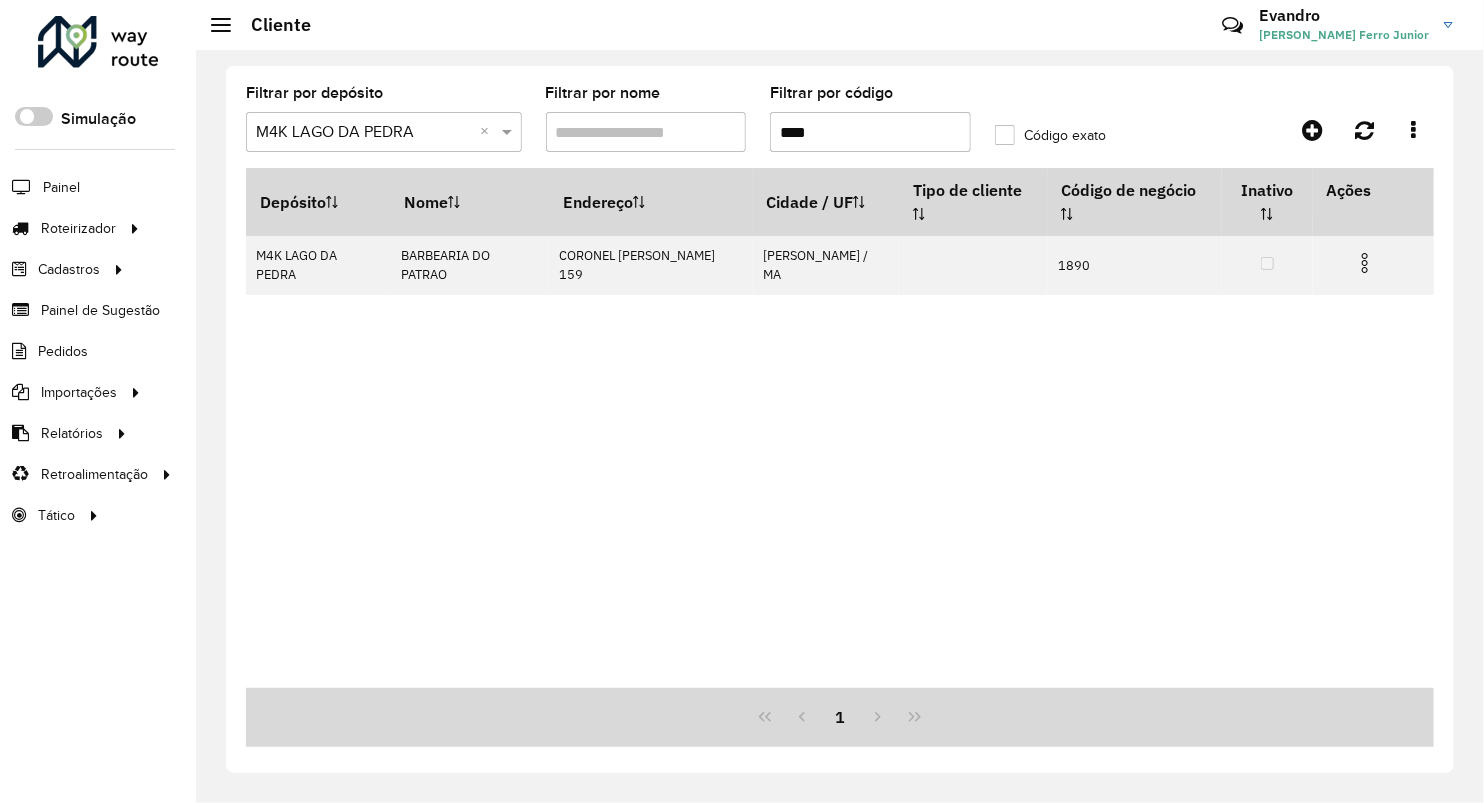 drag, startPoint x: 833, startPoint y: 133, endPoint x: 545, endPoint y: 92, distance: 290.90378 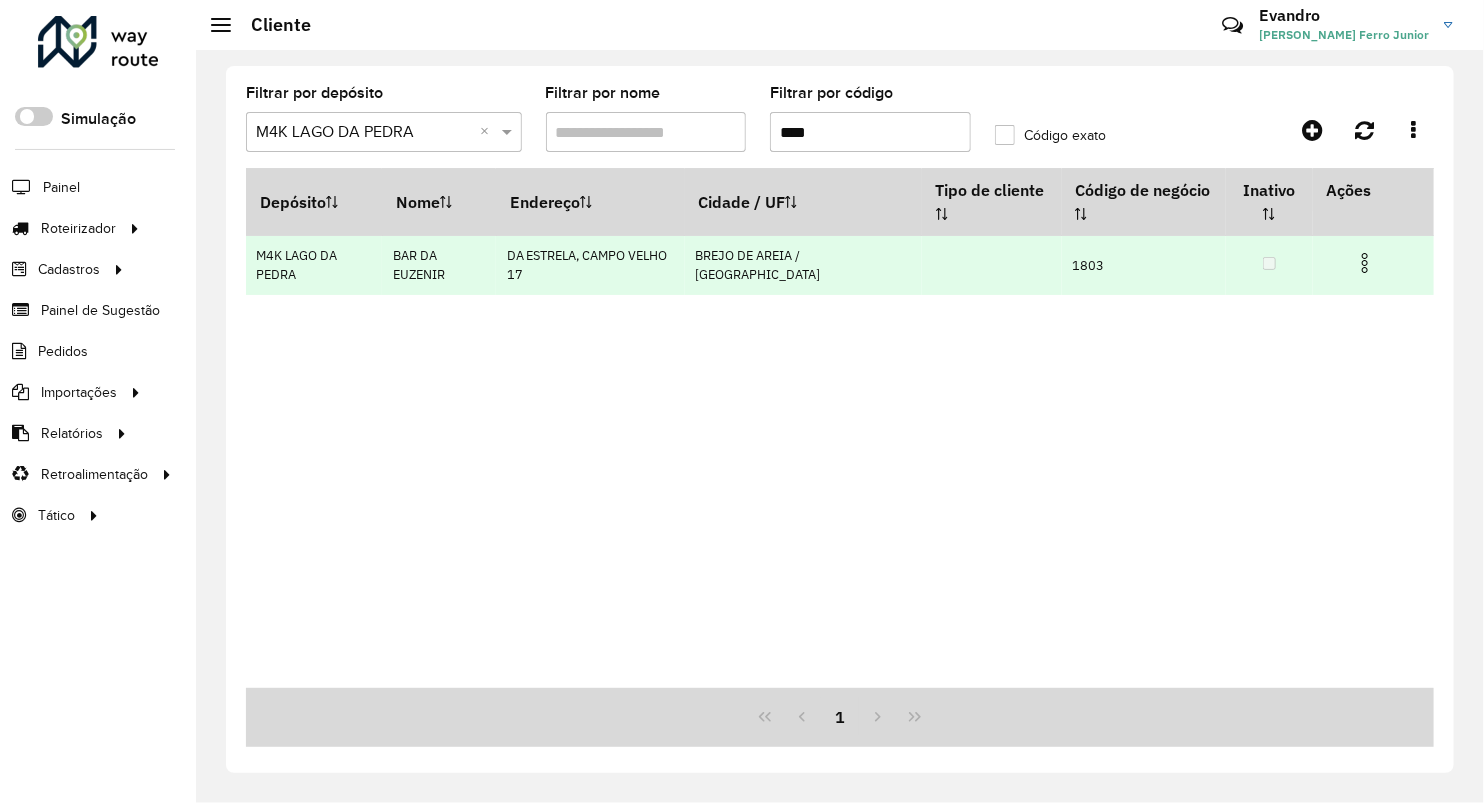 type on "****" 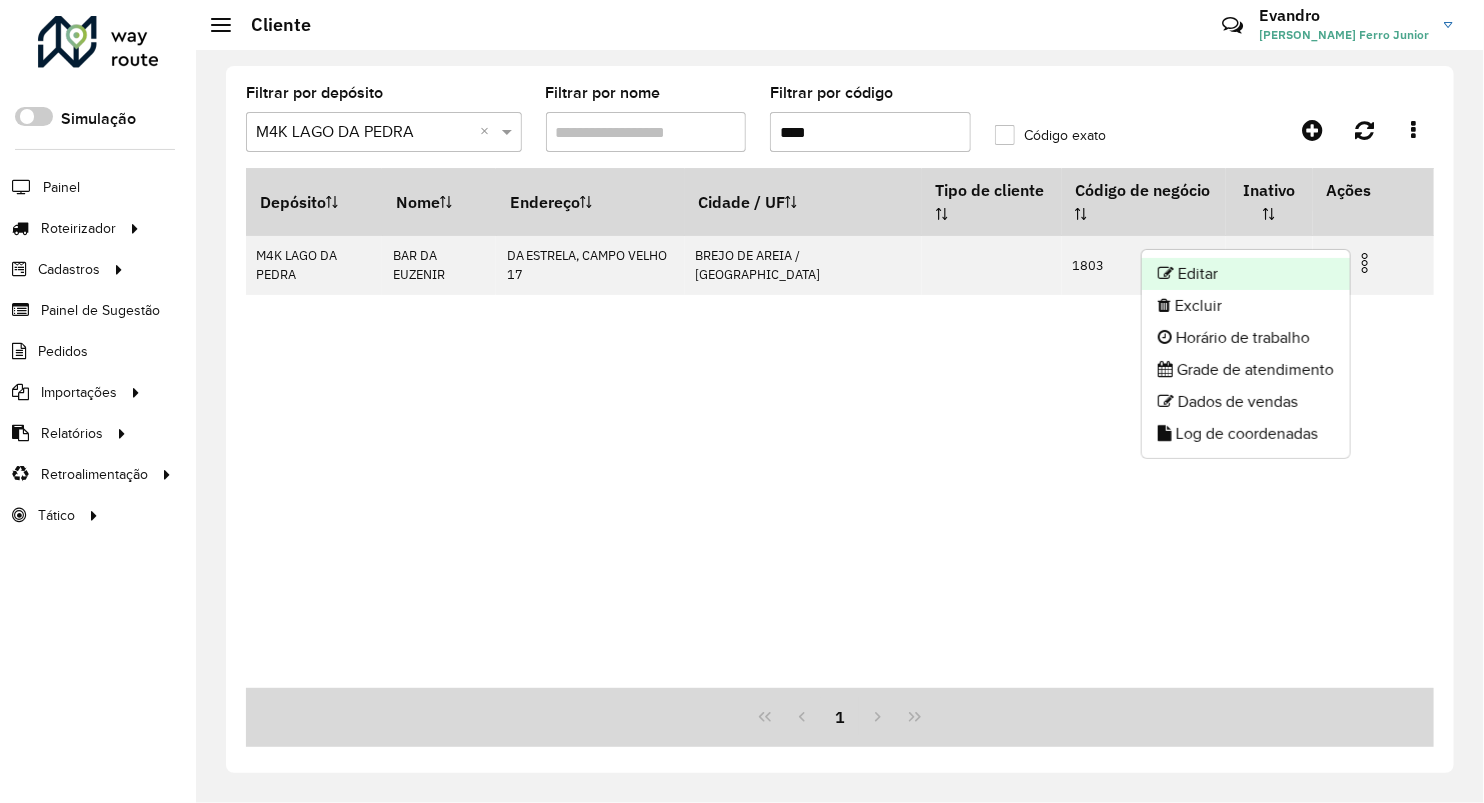 click on "Editar" 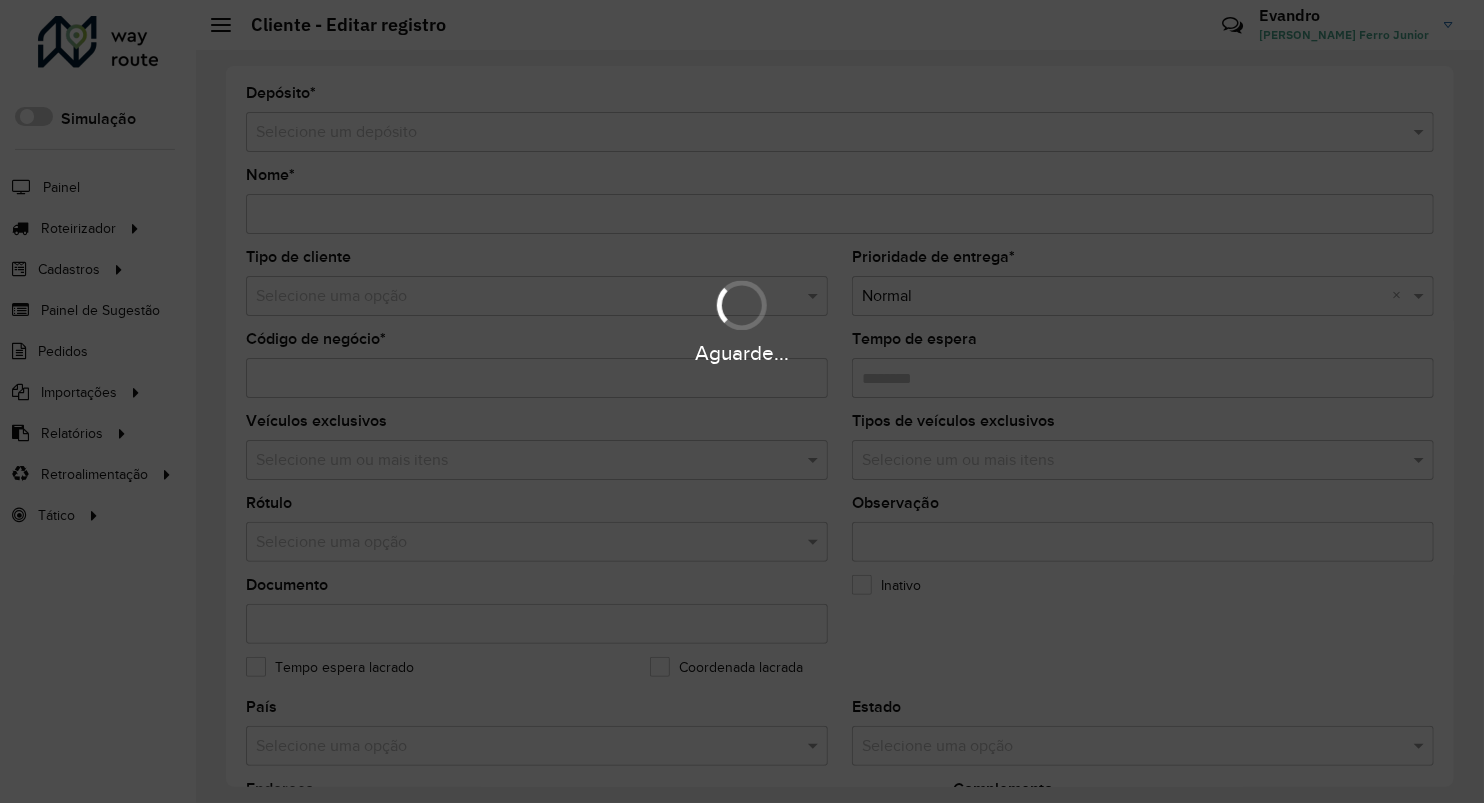 type on "**********" 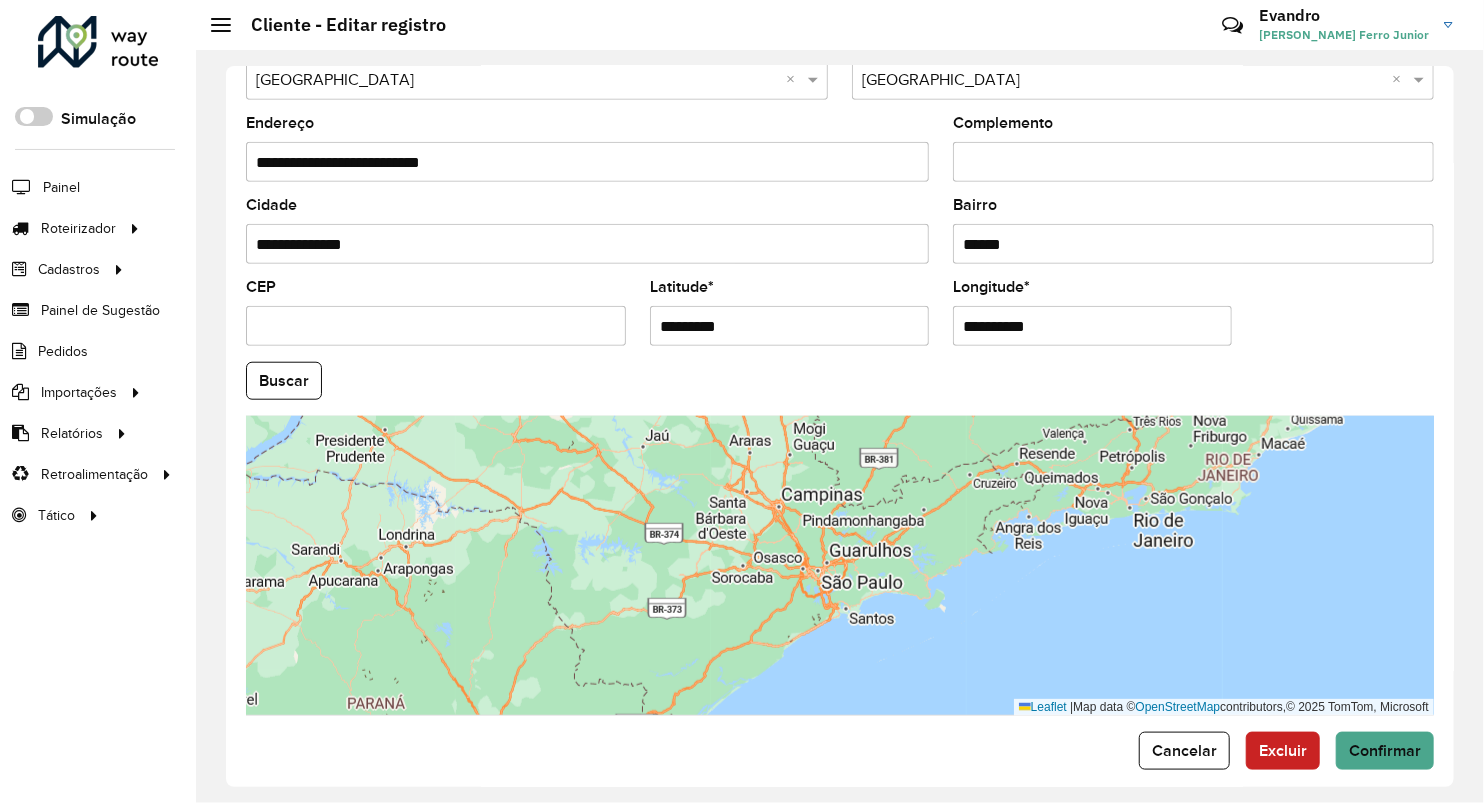 scroll, scrollTop: 686, scrollLeft: 0, axis: vertical 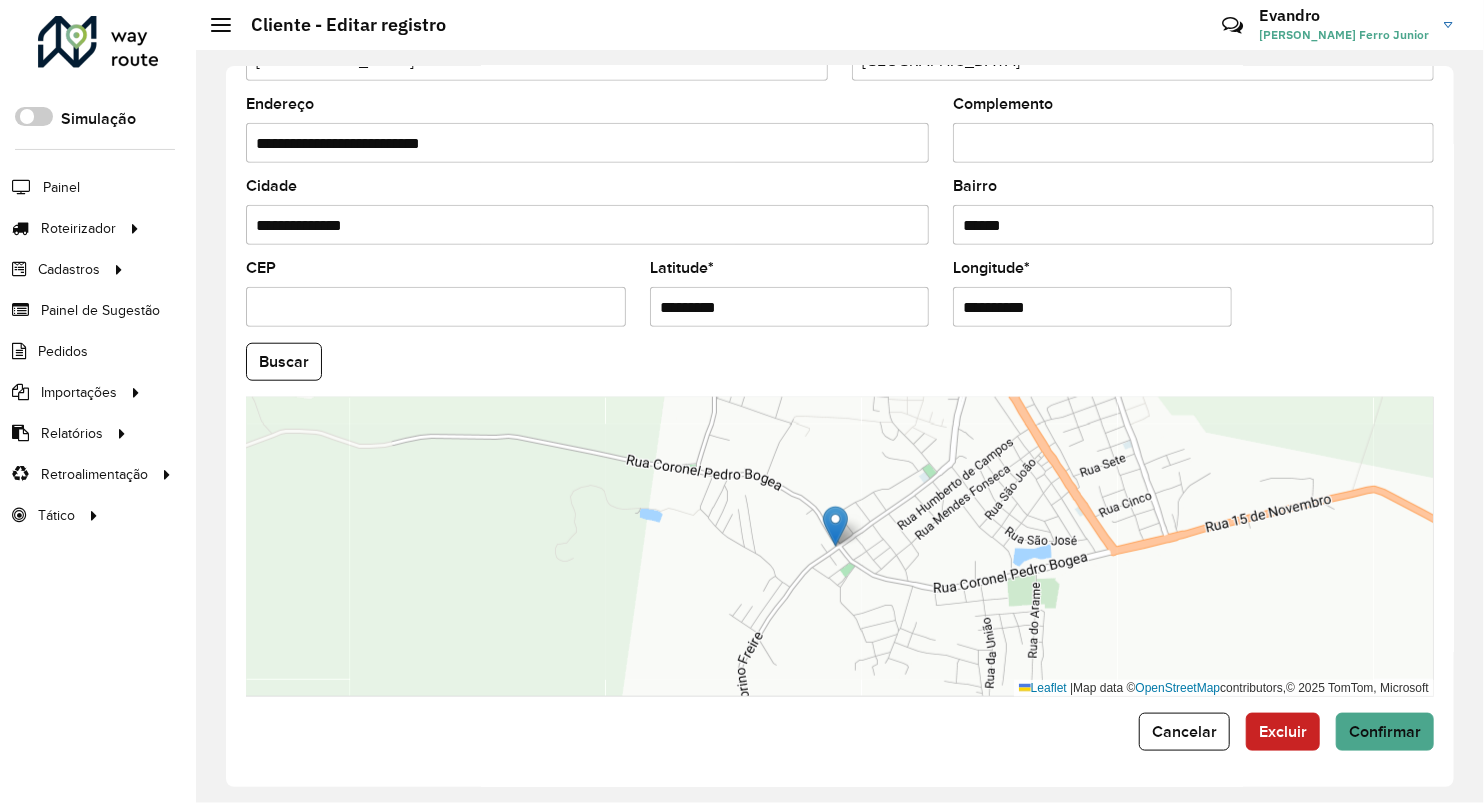 drag, startPoint x: 769, startPoint y: 293, endPoint x: 550, endPoint y: 302, distance: 219.18486 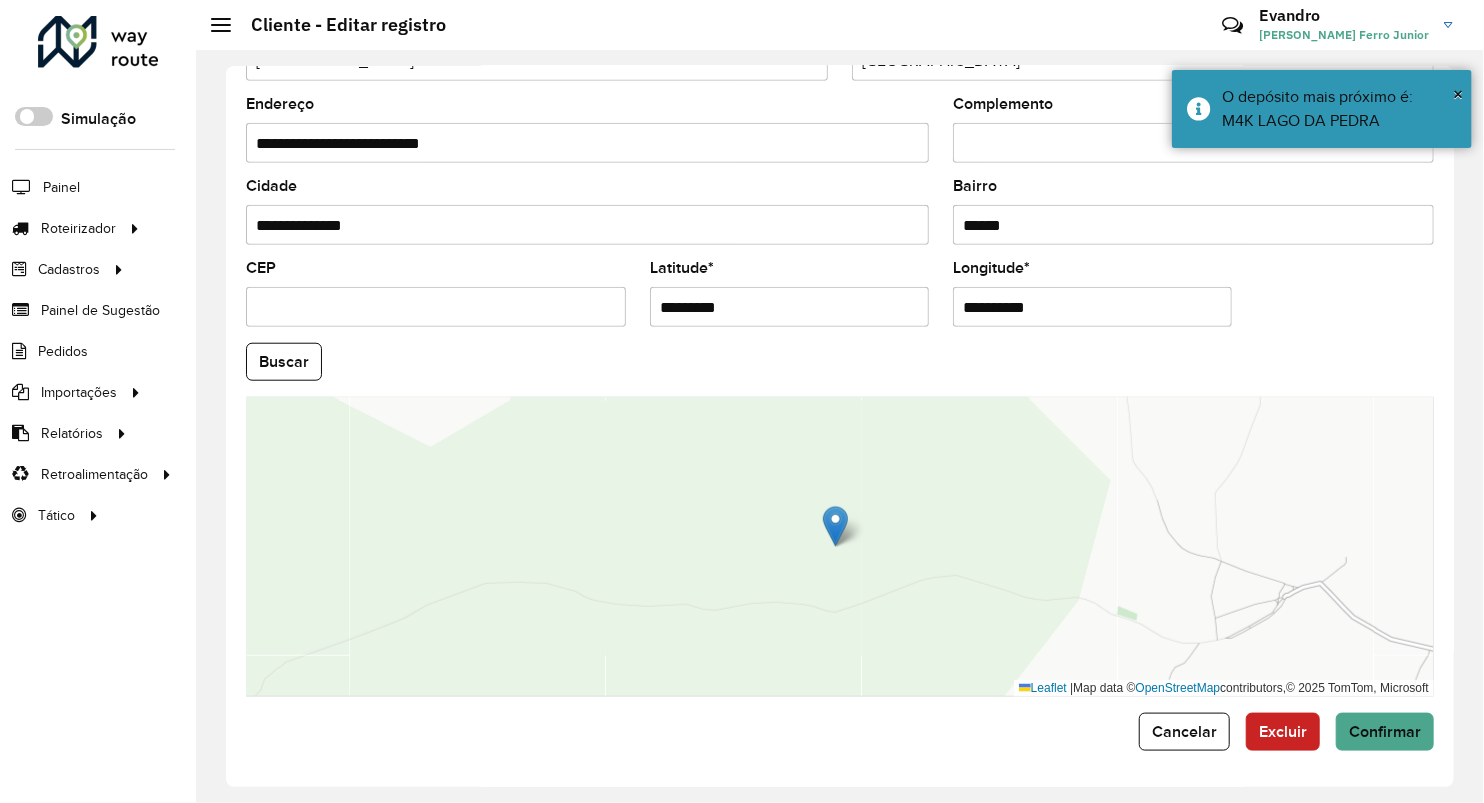 drag, startPoint x: 1097, startPoint y: 314, endPoint x: 814, endPoint y: 356, distance: 286.09964 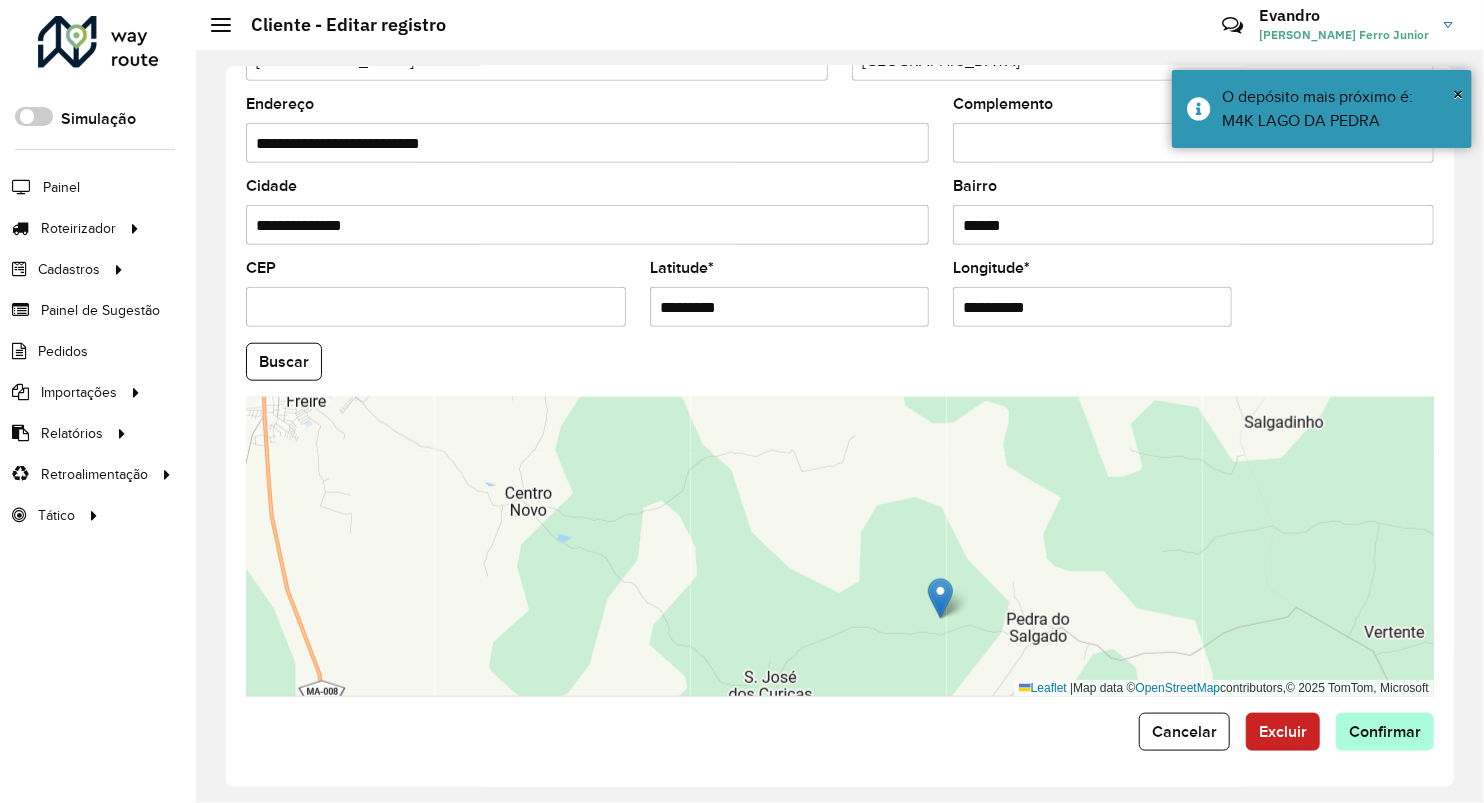 type on "**********" 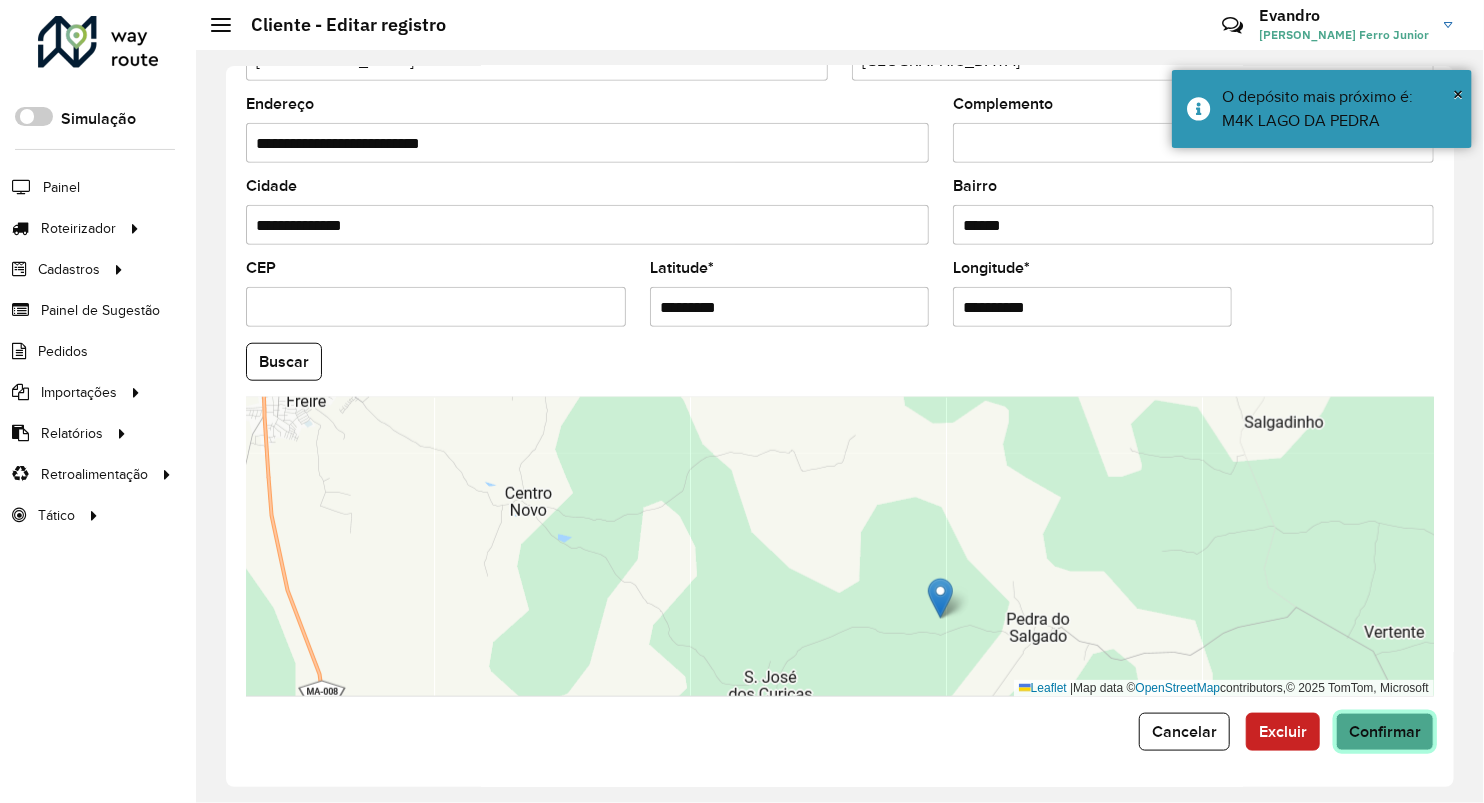 click on "Aguarde...  Pop-up bloqueado!  Seu navegador bloqueou automáticamente a abertura de uma nova janela.   Acesse as configurações e adicione o endereço do sistema a lista de permissão.   Fechar  Roteirizador AmbevTech Simulação Painel Roteirizador Entregas Vendas Cadastros Checkpoint Classificações de venda Cliente Consulta de setores Depósito Disponibilidade de veículos Fator tipo de produto Gabarito planner Grupo Rota Fator Tipo Produto Grupo de rotas exclusiva Grupo de setores Layout integração Modelo Parada Pedágio Perfil de Vendedor Ponto de apoio FAD Produto Restrição de Atendimento Planner Rodízio de placa Rota exclusiva FAD Rótulo Setor Setor Planner Tipo de cliente Tipo de veículo Tipo de veículo RN Transportadora Vendedor Veículo Painel de Sugestão Pedidos Importações Classificação e volume de venda Clientes Fator tipo produto Gabarito planner Grade de atendimento Janela de atendimento Localização Pedidos Restrição de Atendimento Planner Tempo de espera Vendedor Veículos" at bounding box center (742, 401) 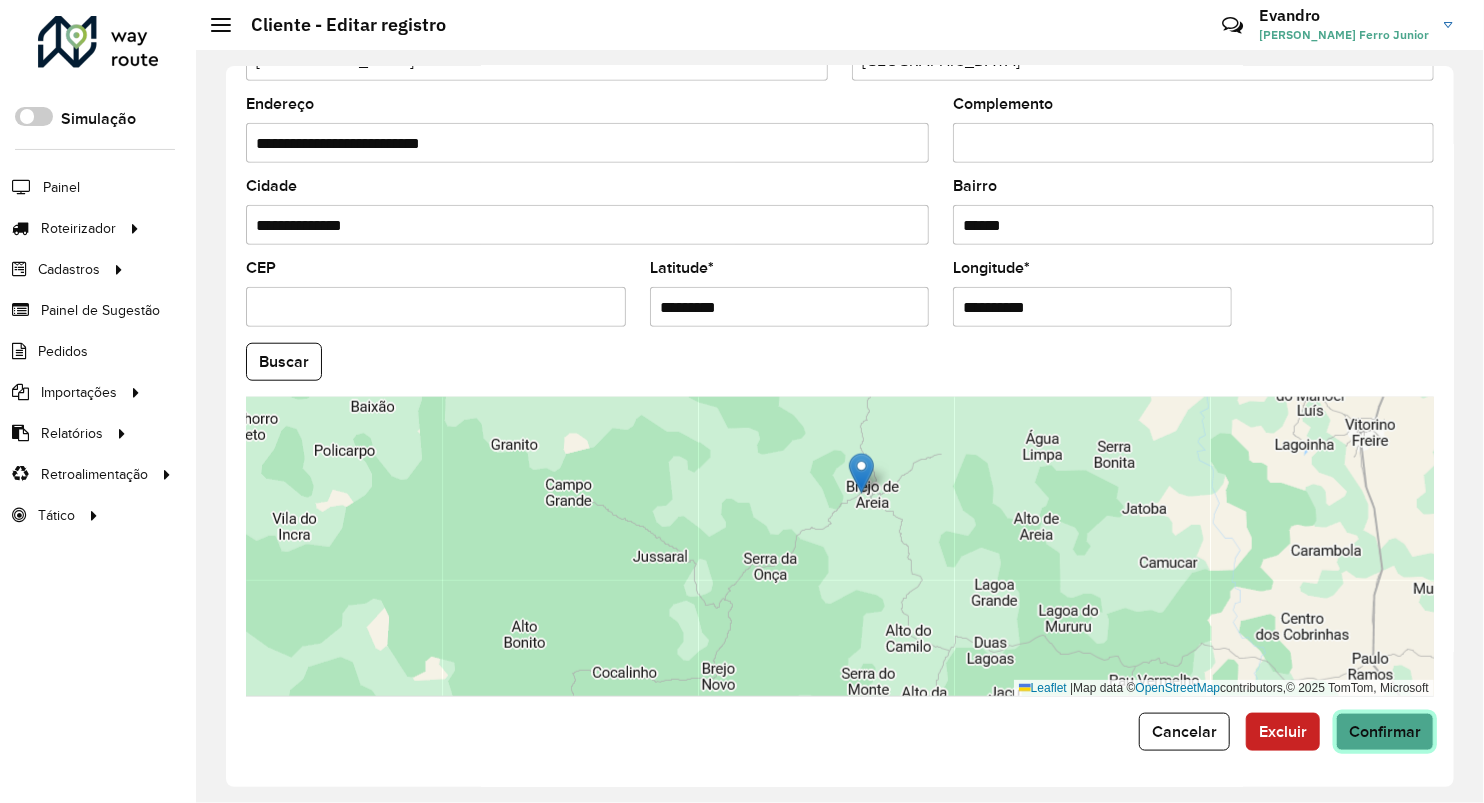 click on "Confirmar" 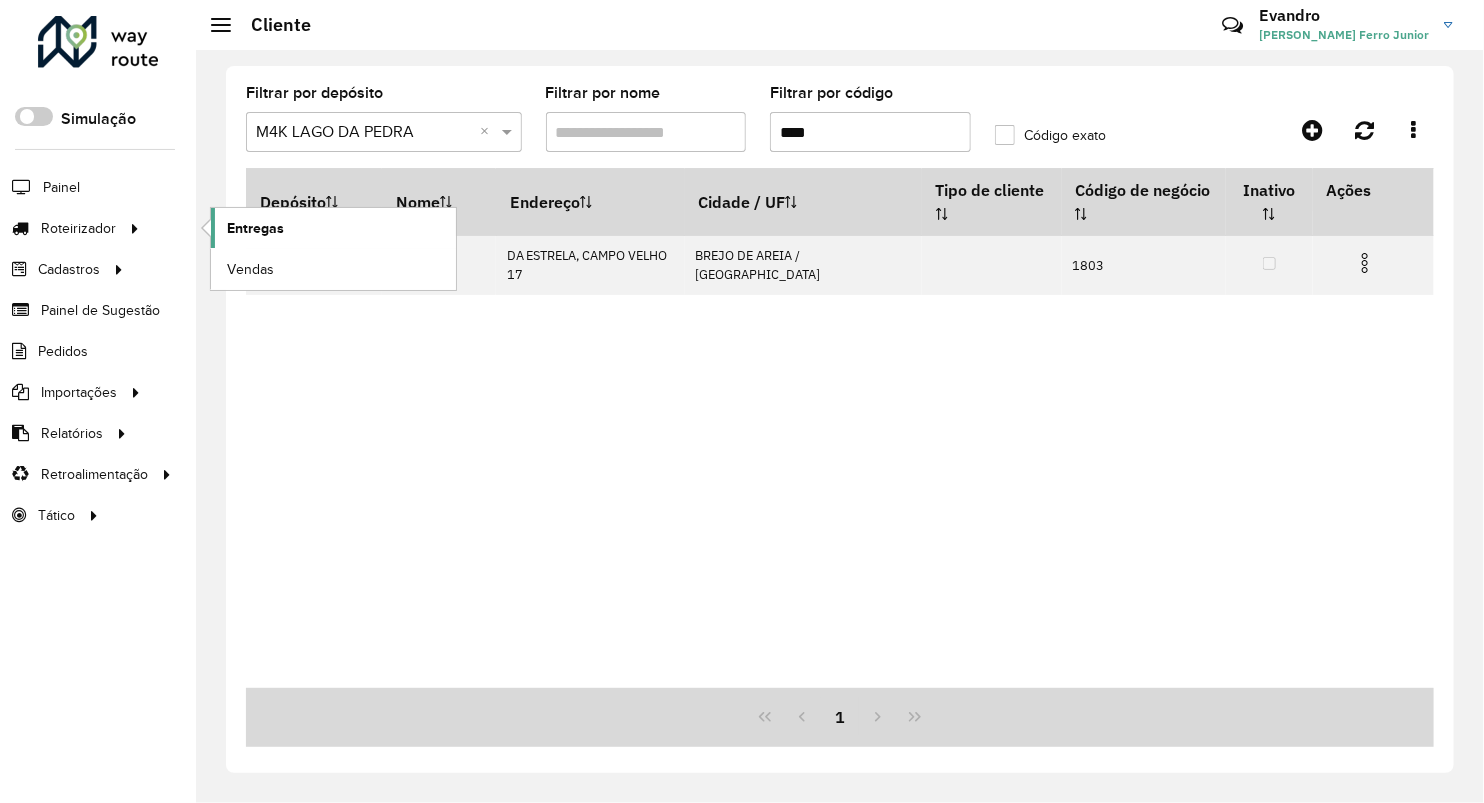 click on "Entregas" 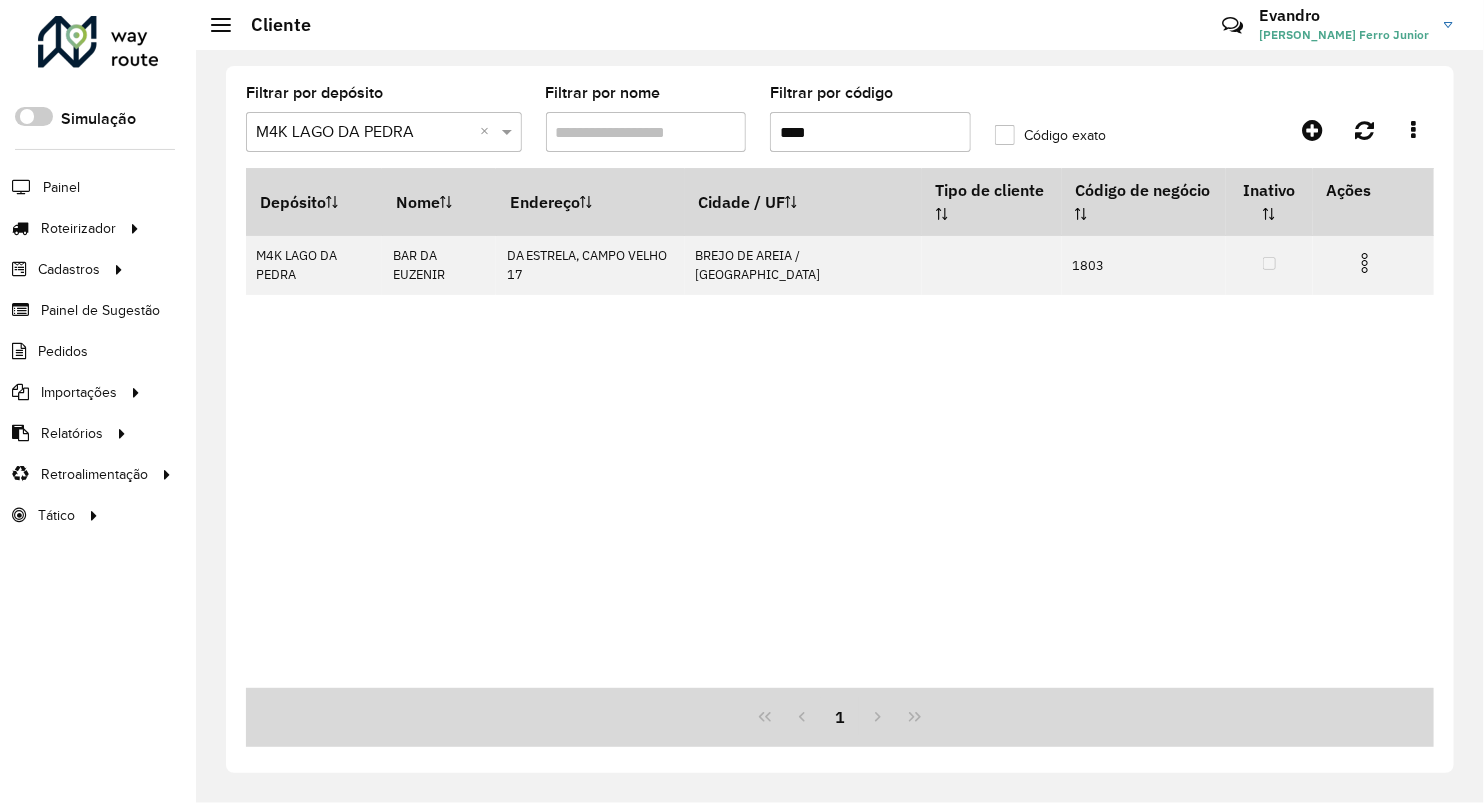 drag, startPoint x: 368, startPoint y: 137, endPoint x: 412, endPoint y: 148, distance: 45.35416 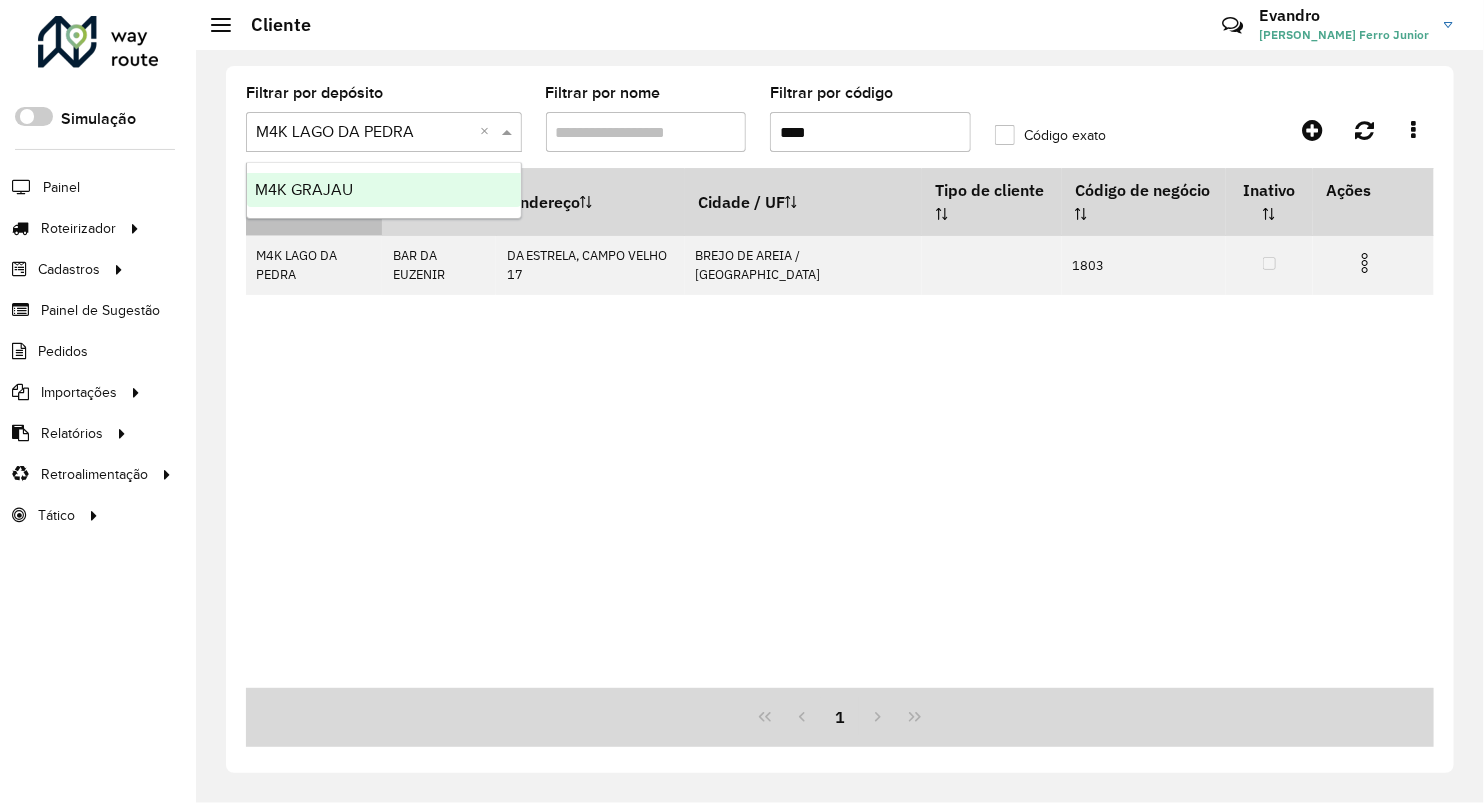 drag, startPoint x: 351, startPoint y: 180, endPoint x: 379, endPoint y: 180, distance: 28 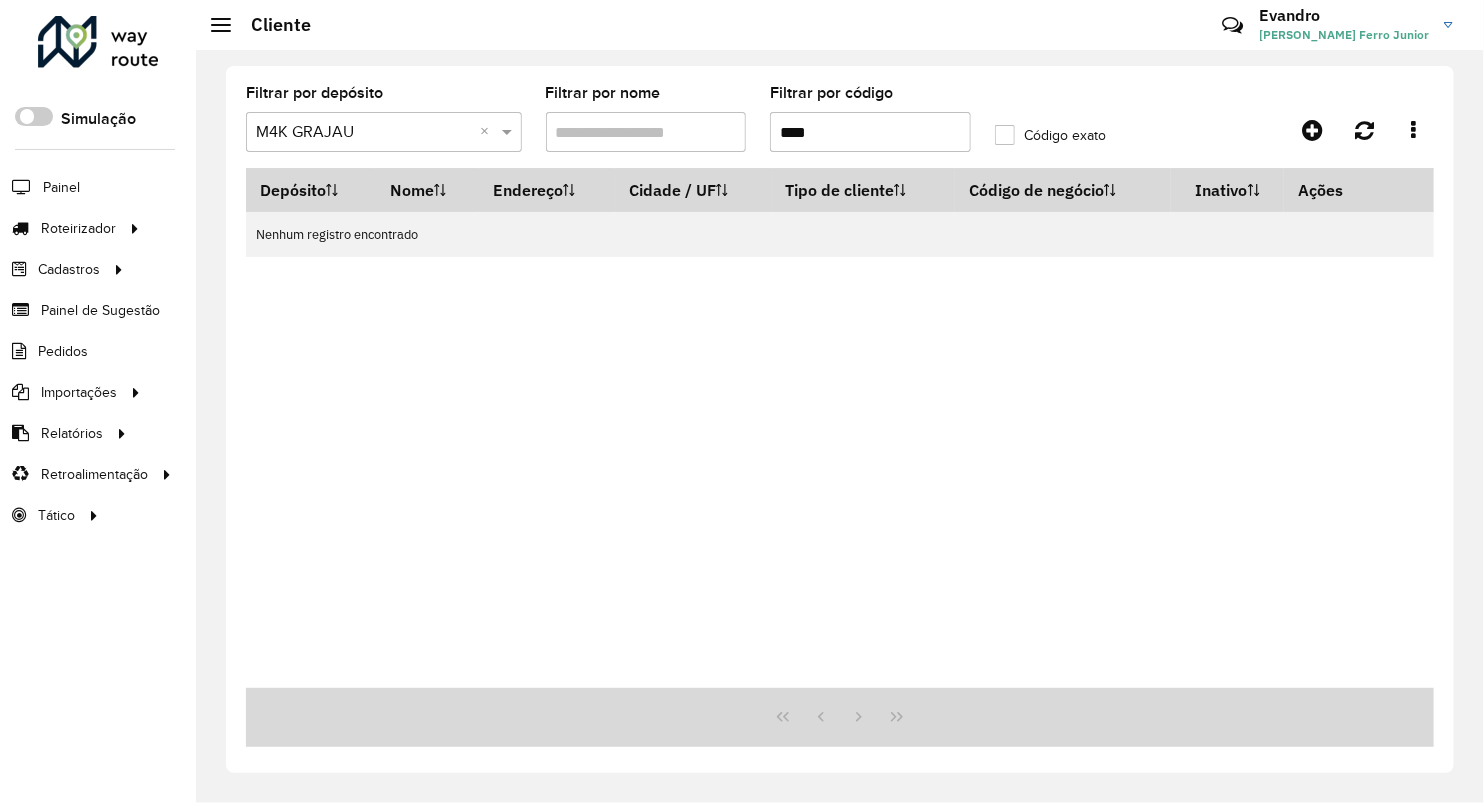 drag, startPoint x: 838, startPoint y: 135, endPoint x: 728, endPoint y: 140, distance: 110.11358 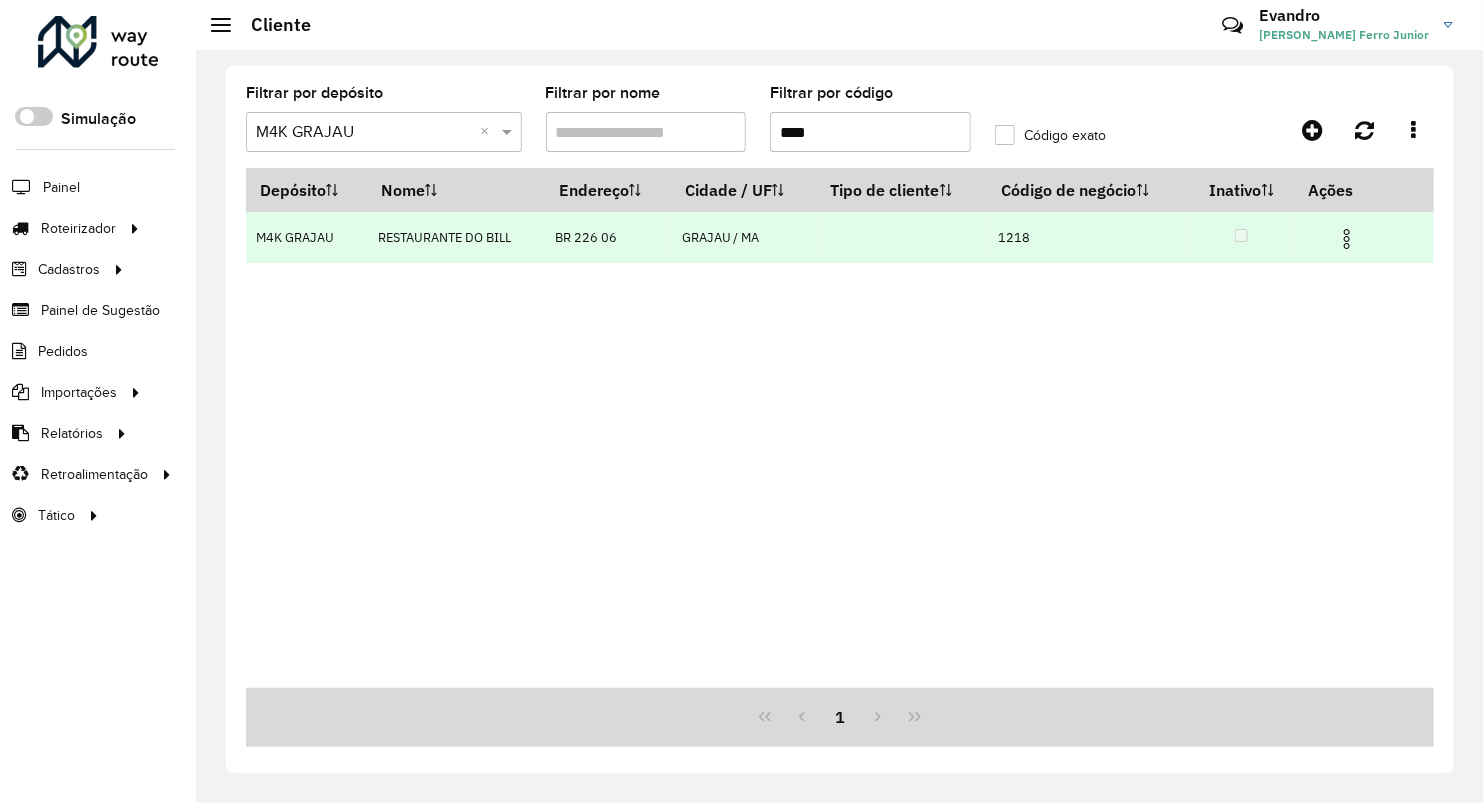 type on "****" 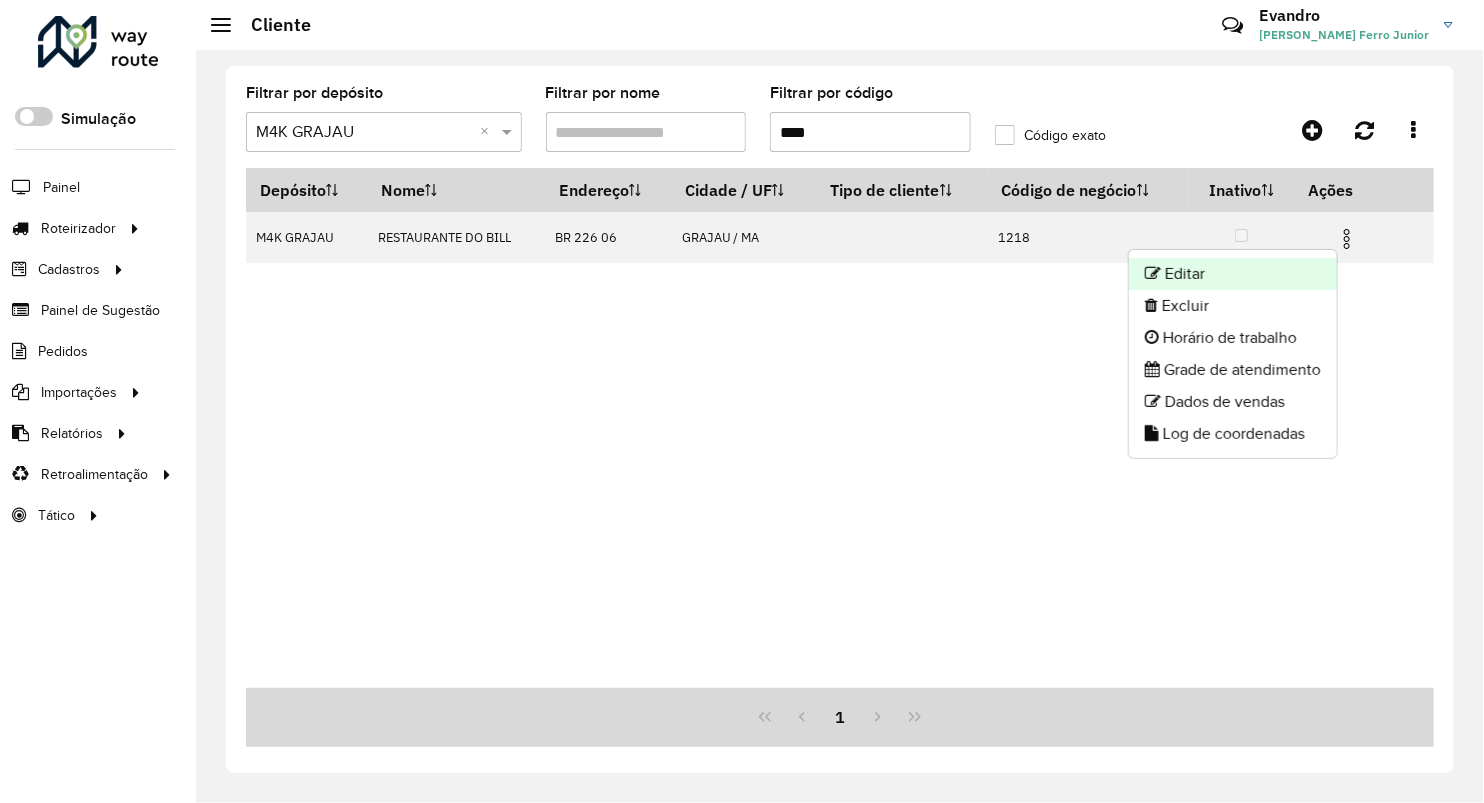 click on "Editar" 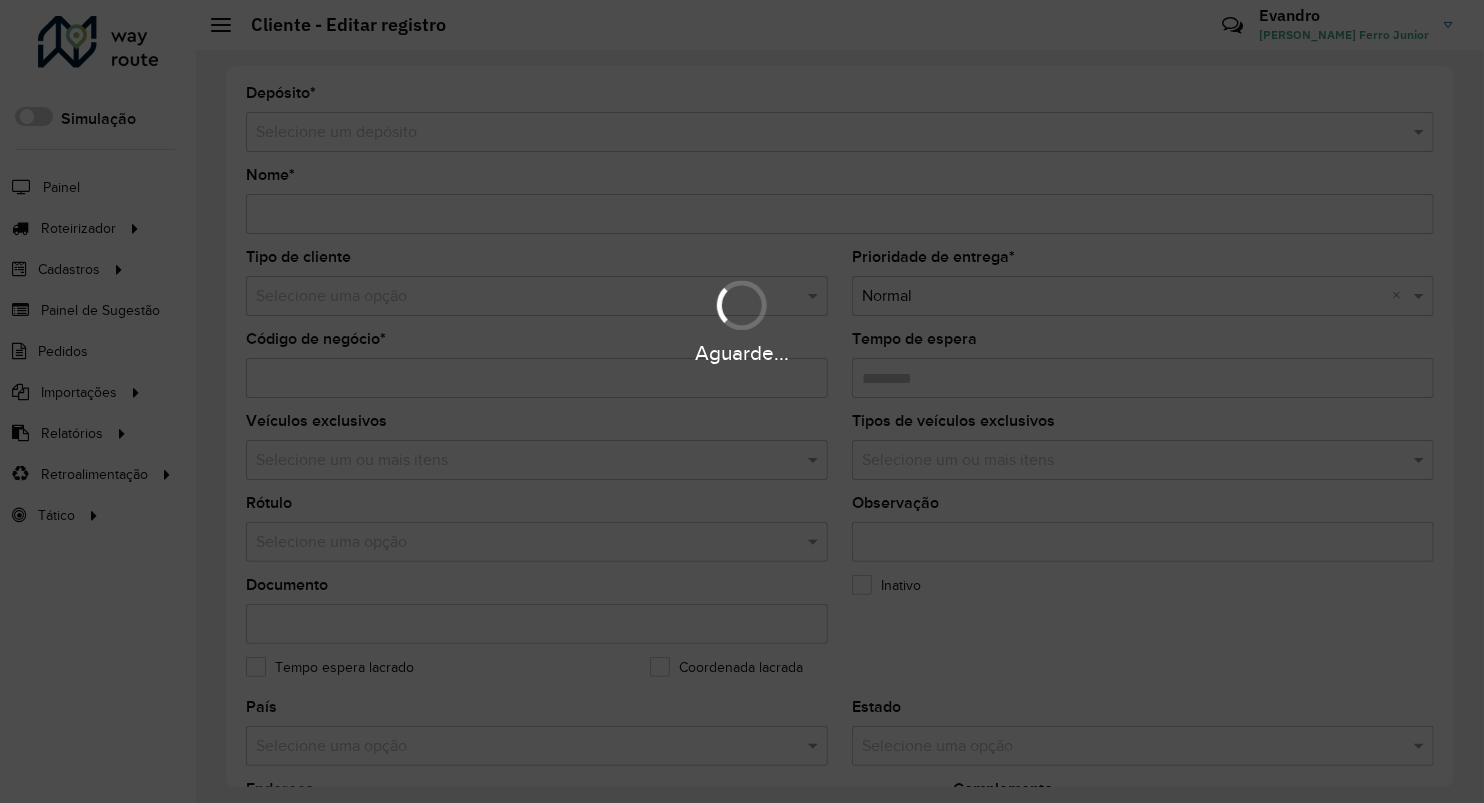 type on "**********" 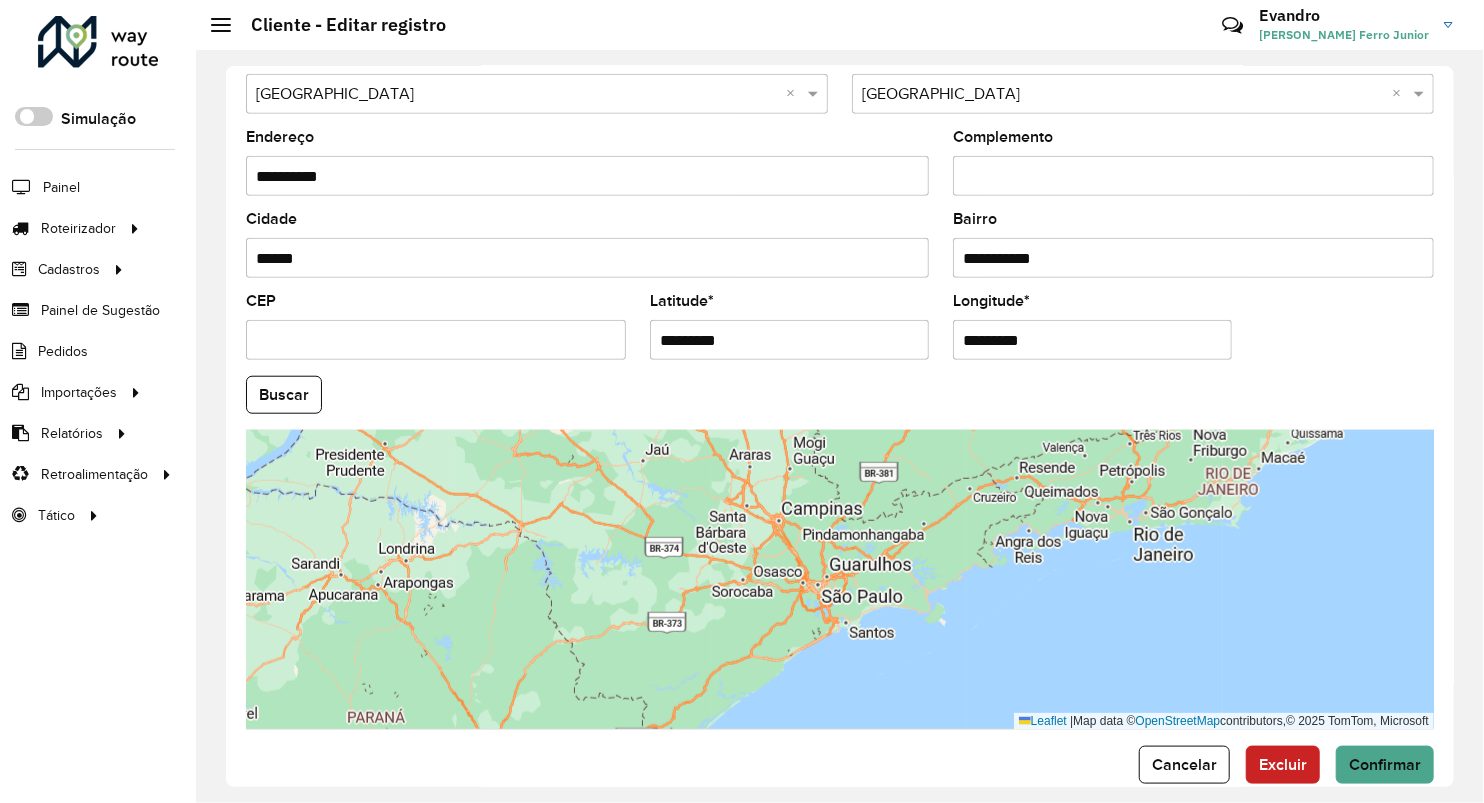 scroll, scrollTop: 666, scrollLeft: 0, axis: vertical 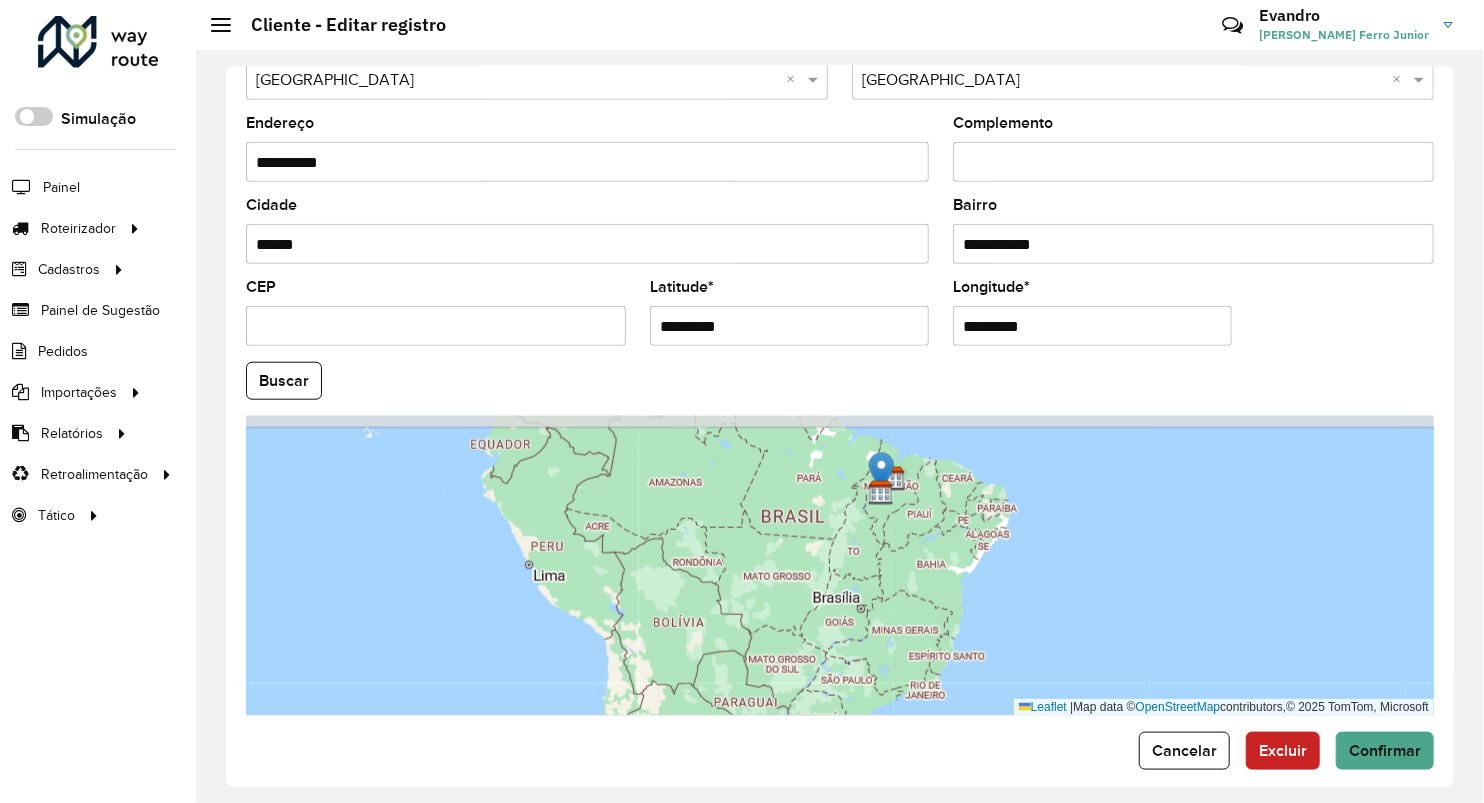 drag, startPoint x: 785, startPoint y: 503, endPoint x: 837, endPoint y: 660, distance: 165.38742 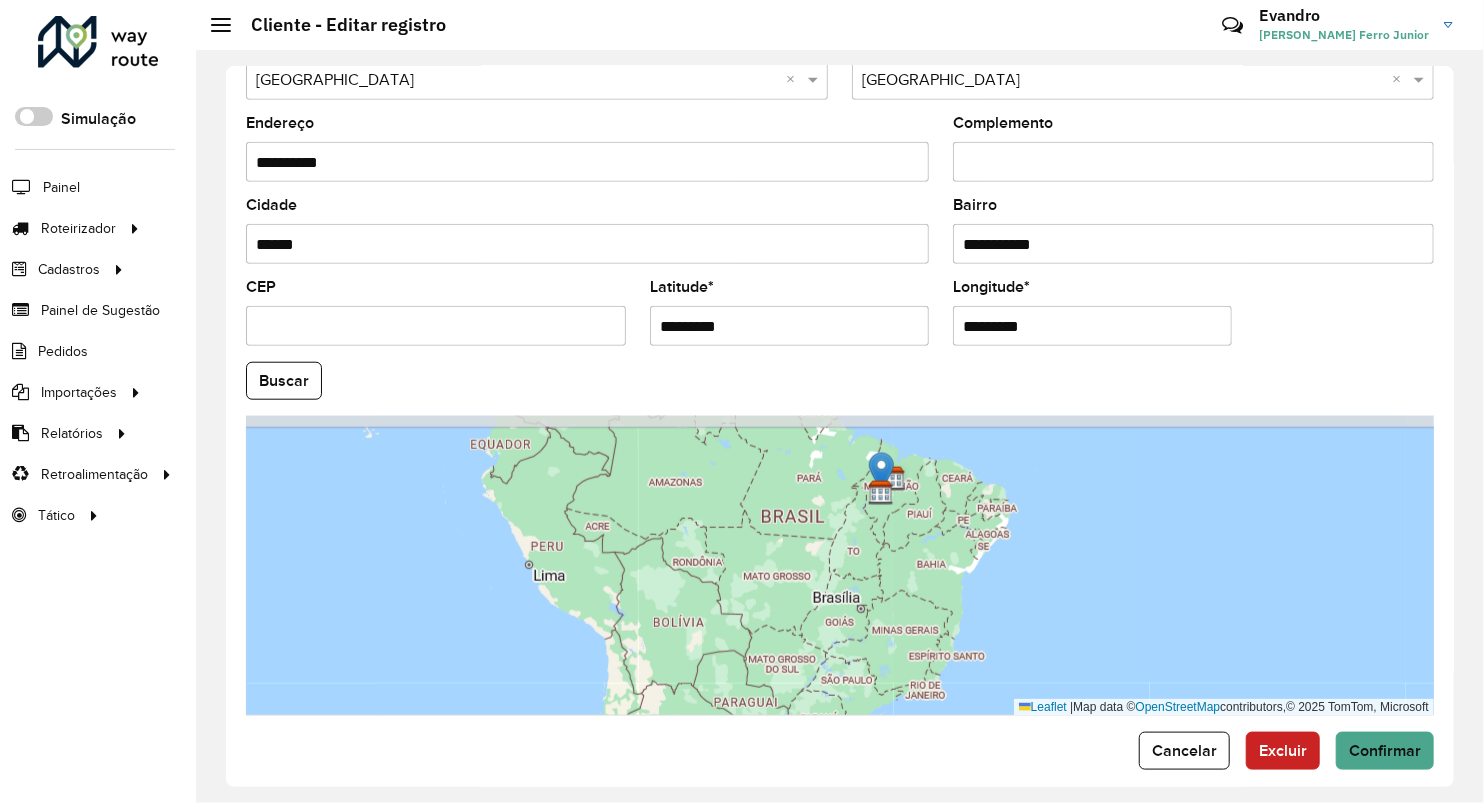 click on "Leaflet   |  Map data ©  OpenStreetMap  contributors,© 2025 TomTom, Microsoft" at bounding box center (840, 566) 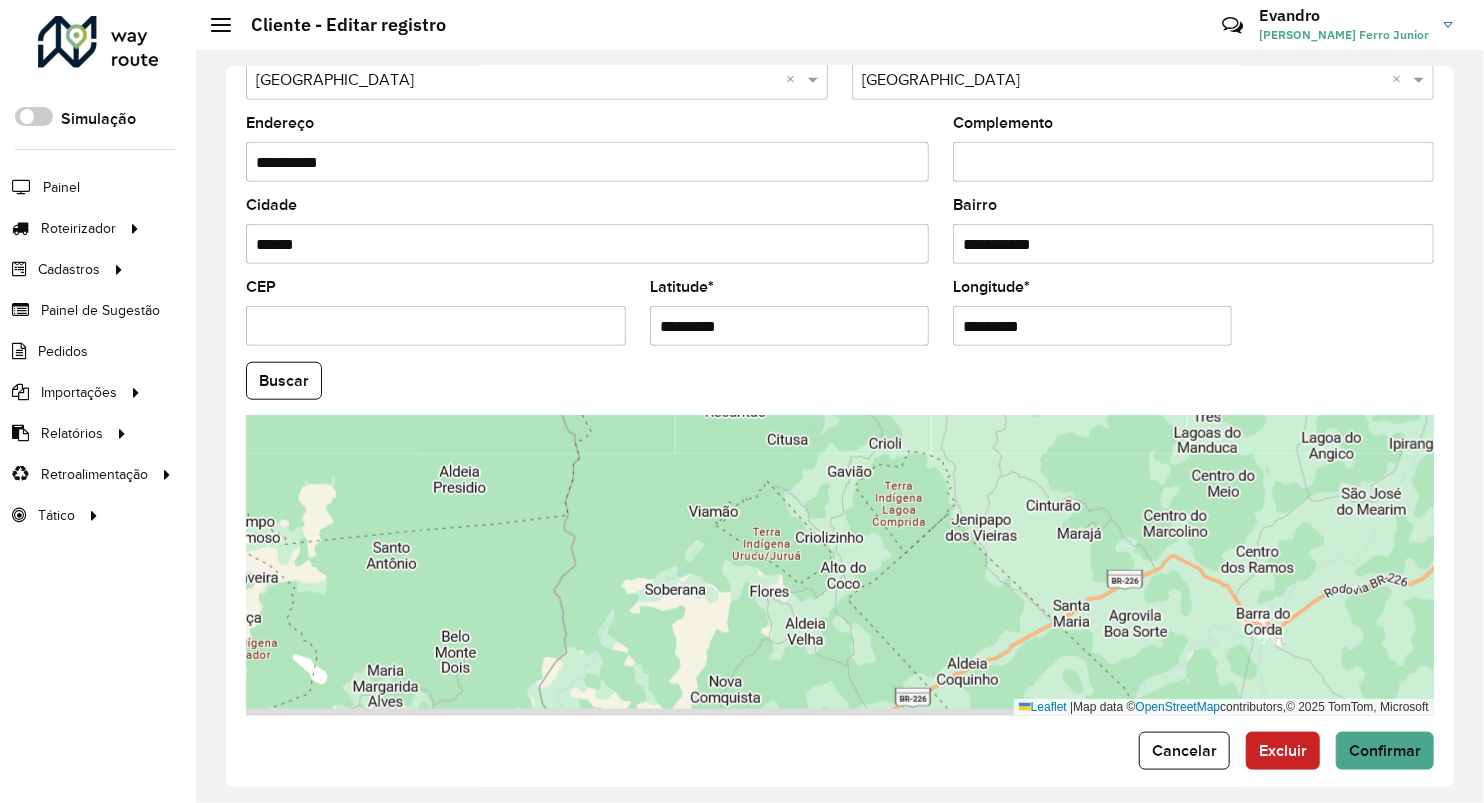 drag, startPoint x: 816, startPoint y: 644, endPoint x: 934, endPoint y: 365, distance: 302.9274 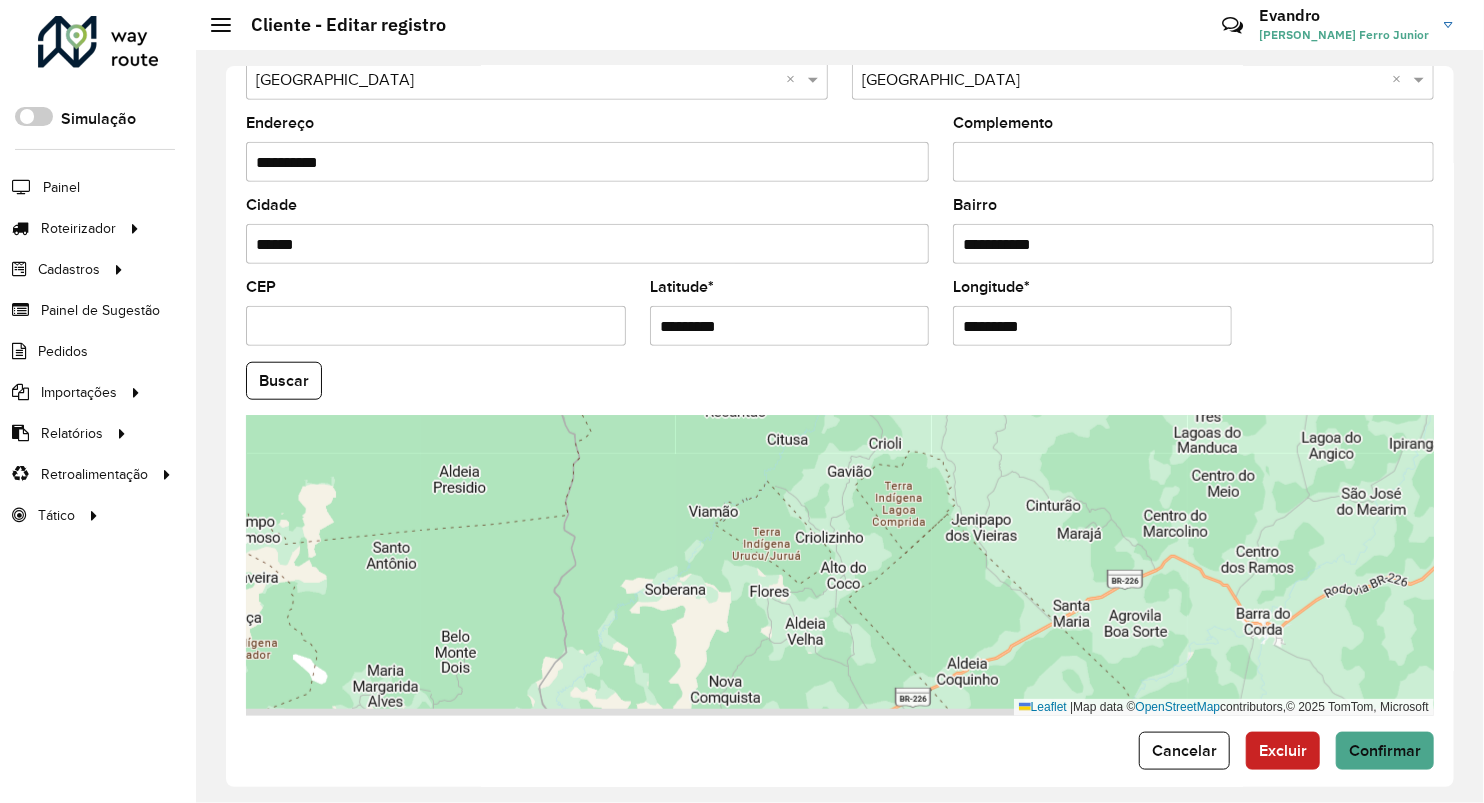 click on "**********" 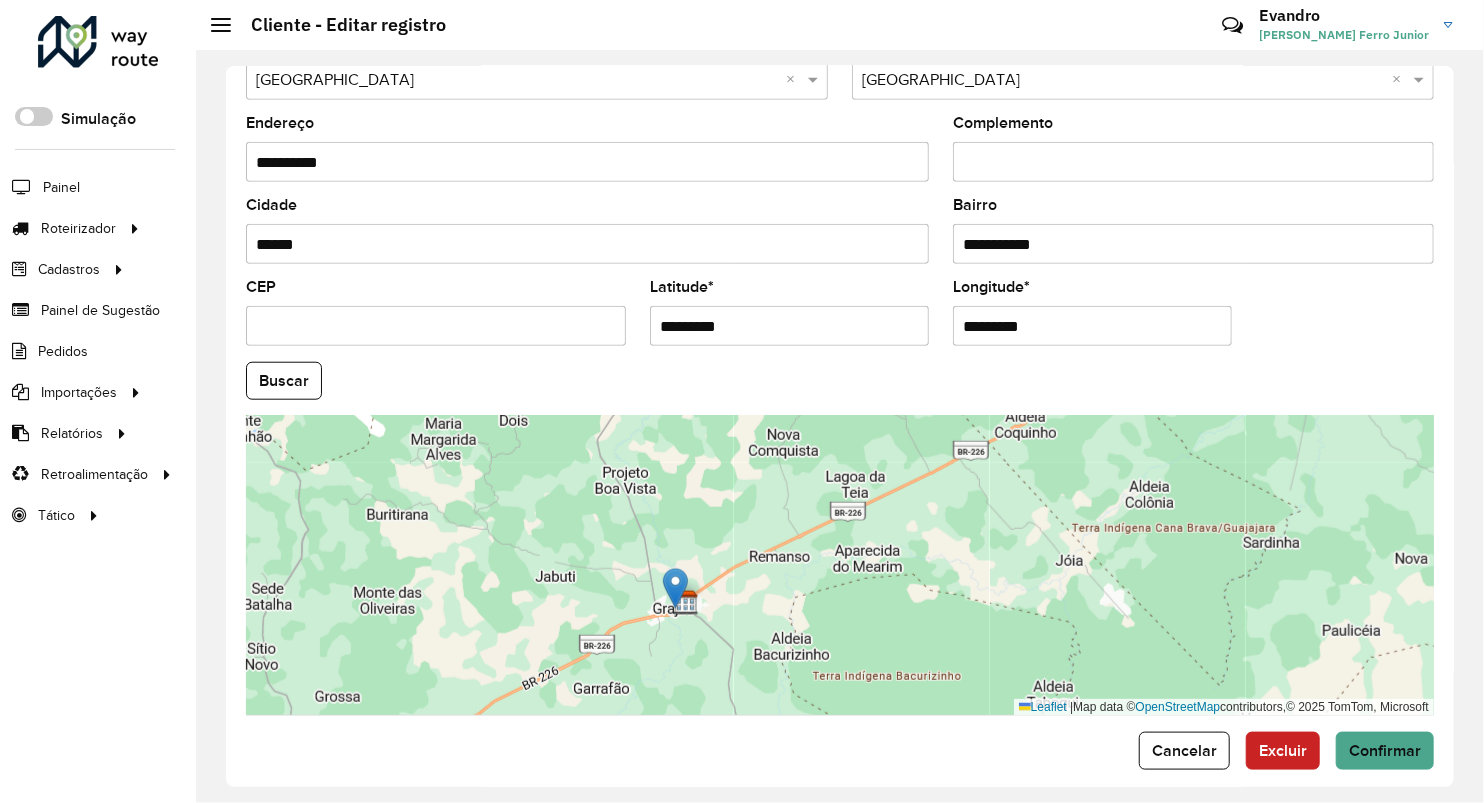 drag, startPoint x: 761, startPoint y: 608, endPoint x: 813, endPoint y: 376, distance: 237.75618 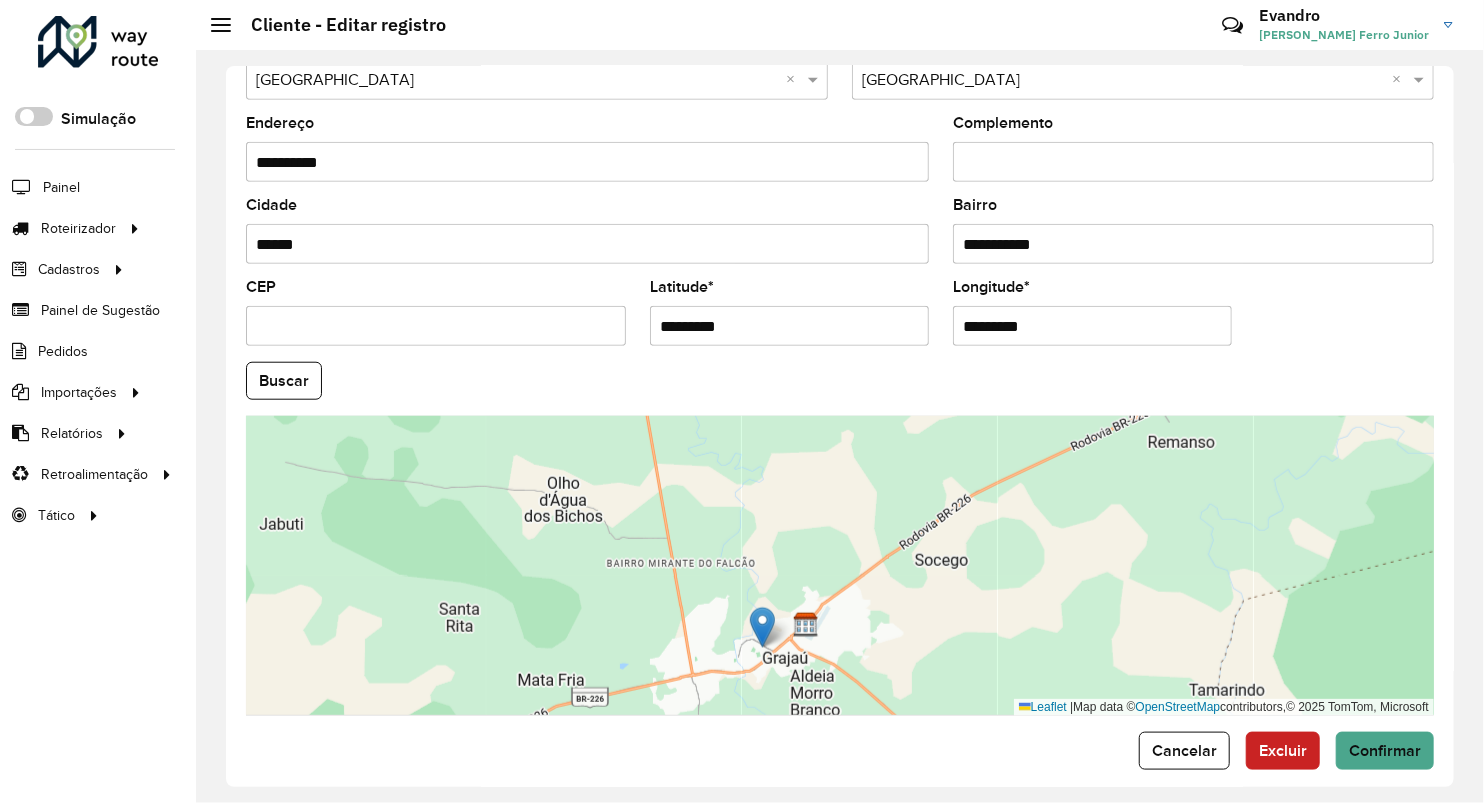 drag, startPoint x: 699, startPoint y: 647, endPoint x: 709, endPoint y: 528, distance: 119.419426 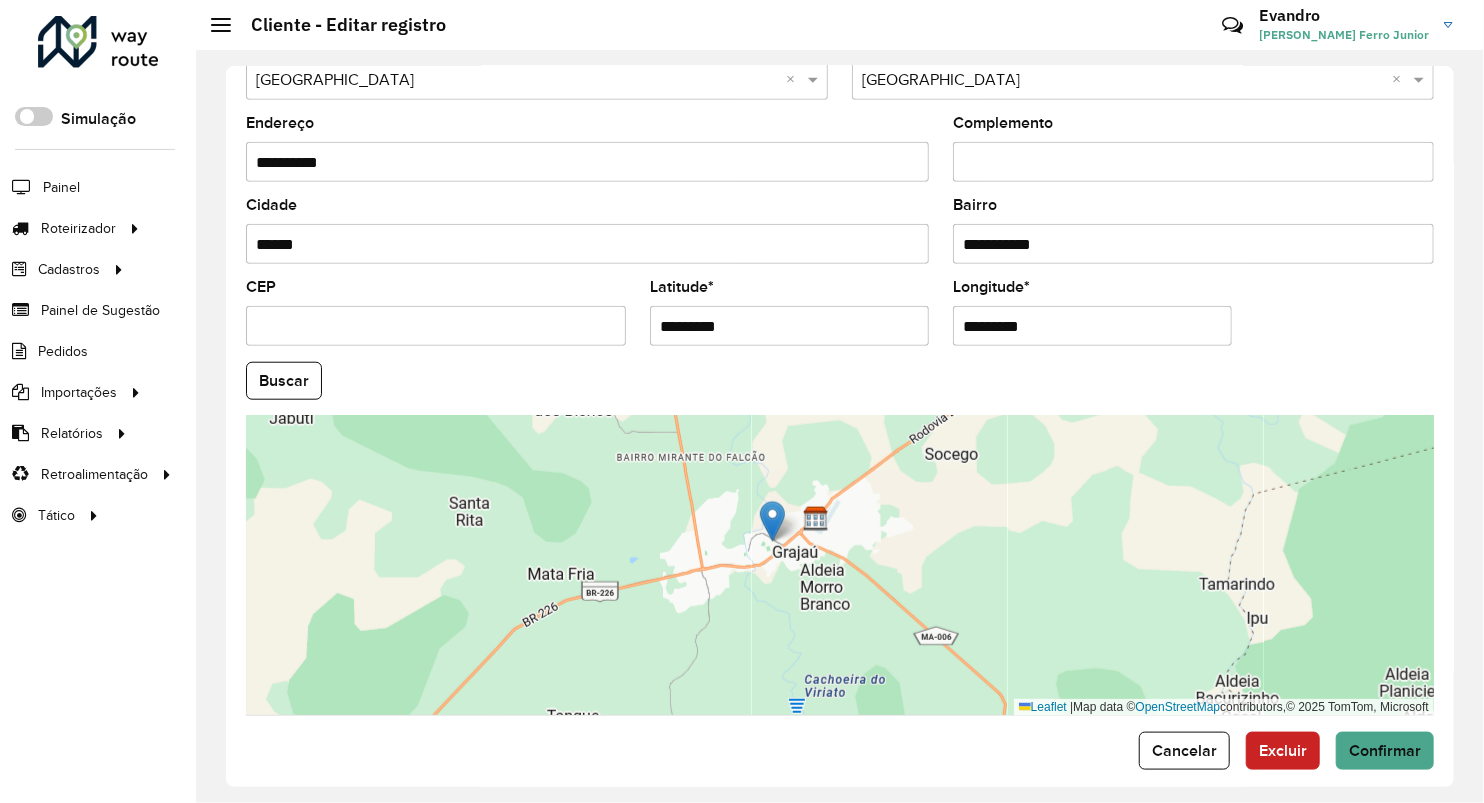 drag, startPoint x: 777, startPoint y: 340, endPoint x: 502, endPoint y: 292, distance: 279.15765 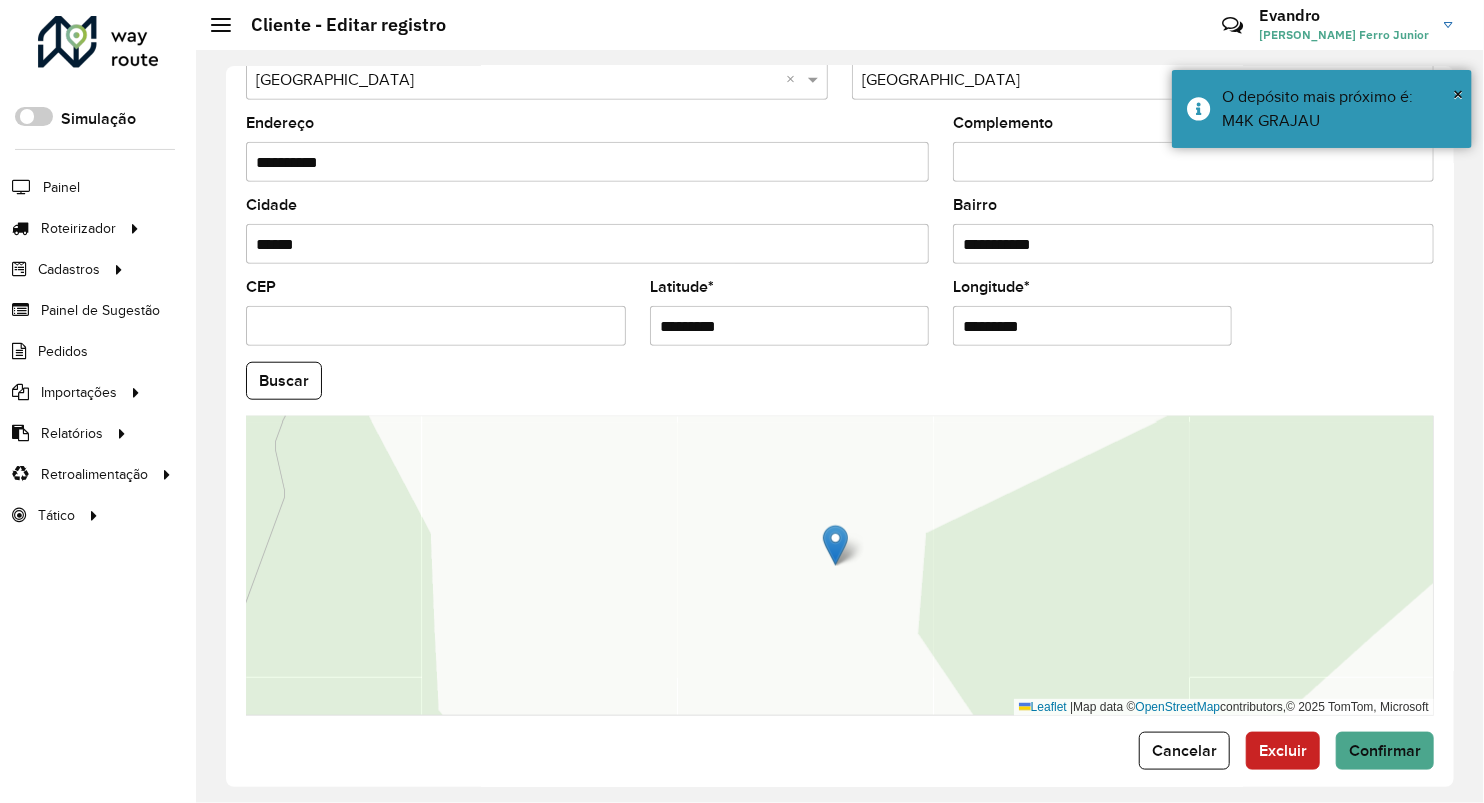 drag, startPoint x: 1096, startPoint y: 329, endPoint x: 888, endPoint y: 355, distance: 209.6187 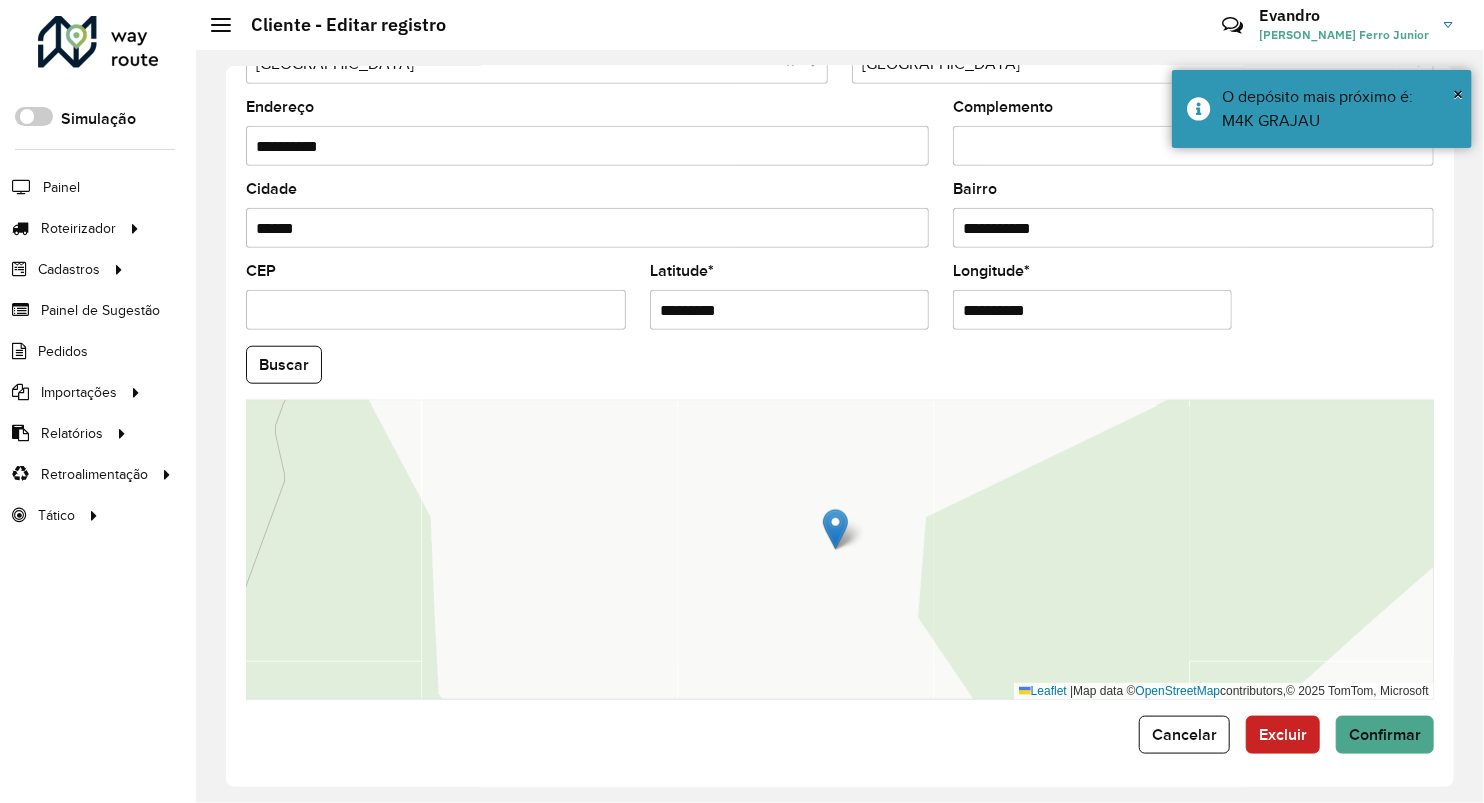 scroll, scrollTop: 686, scrollLeft: 0, axis: vertical 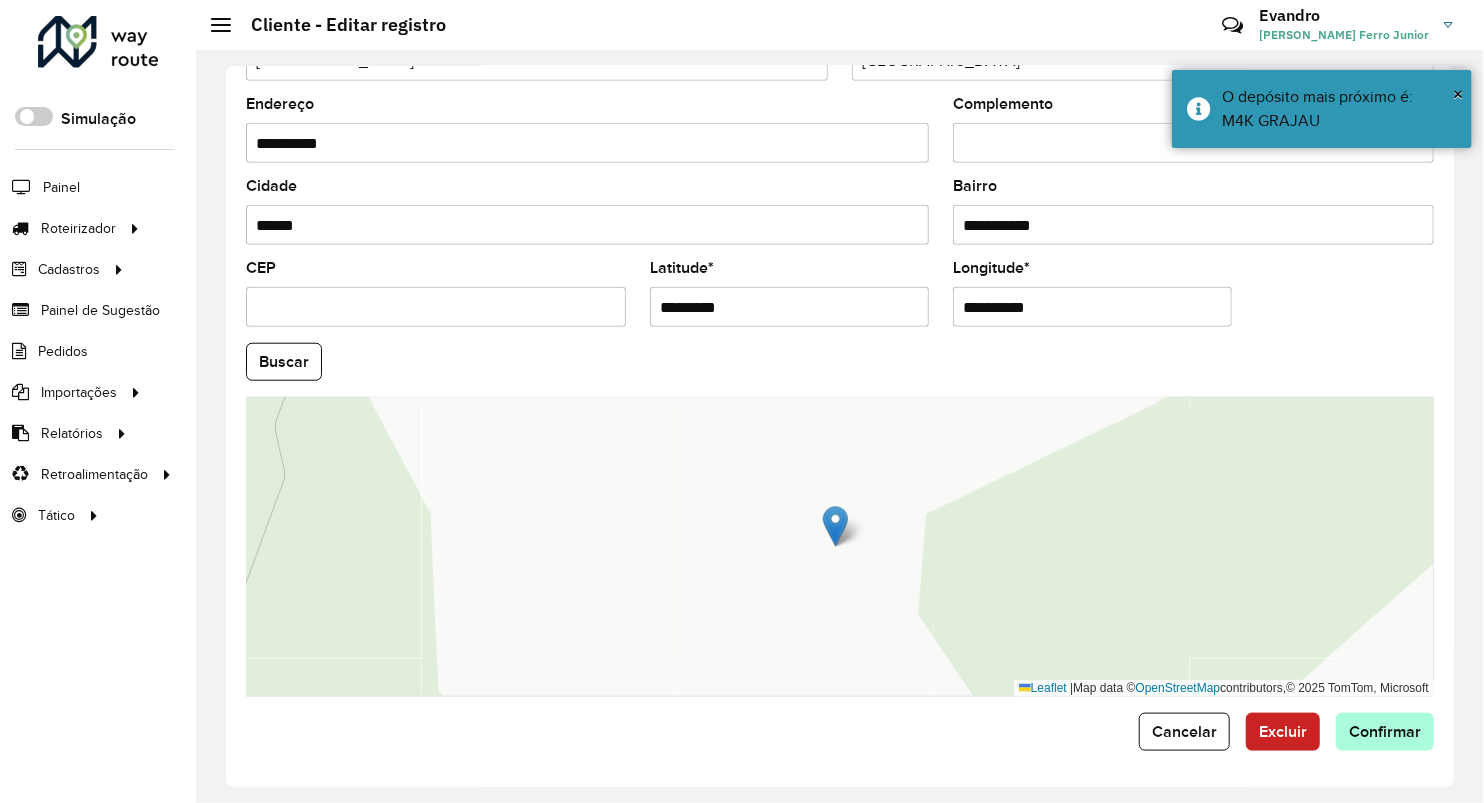 type on "**********" 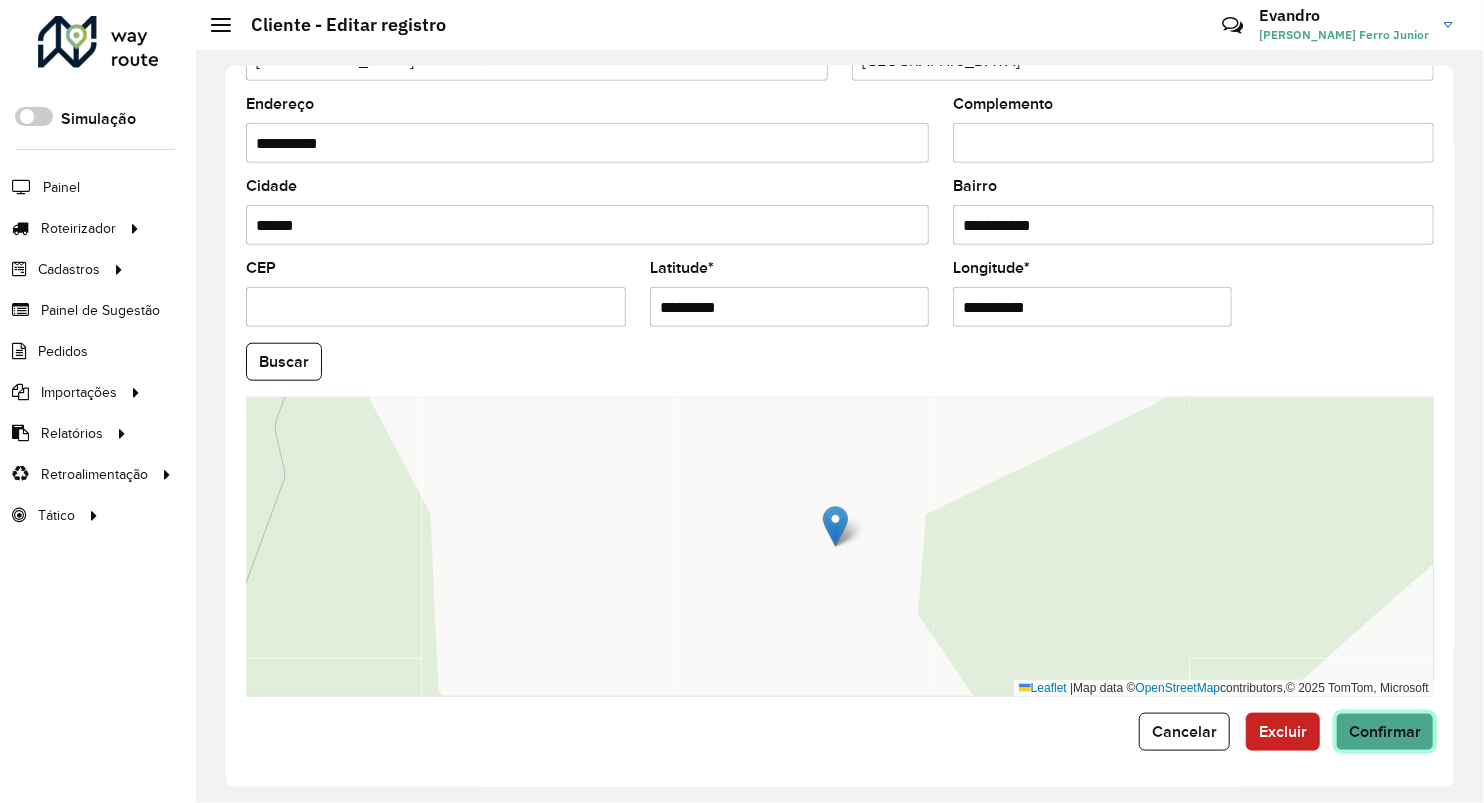 click on "Aguarde...  Pop-up bloqueado!  Seu navegador bloqueou automáticamente a abertura de uma nova janela.   Acesse as configurações e adicione o endereço do sistema a lista de permissão.   Fechar  Roteirizador AmbevTech Simulação Painel Roteirizador Entregas Vendas Cadastros Checkpoint Classificações de venda Cliente Consulta de setores Depósito Disponibilidade de veículos Fator tipo de produto Gabarito planner Grupo Rota Fator Tipo Produto Grupo de rotas exclusiva Grupo de setores Layout integração Modelo Parada Pedágio Perfil de Vendedor Ponto de apoio FAD Produto Restrição de Atendimento Planner Rodízio de placa Rota exclusiva FAD Rótulo Setor Setor Planner Tipo de cliente Tipo de veículo Tipo de veículo RN Transportadora Vendedor Veículo Painel de Sugestão Pedidos Importações Classificação e volume de venda Clientes Fator tipo produto Gabarito planner Grade de atendimento Janela de atendimento Localização Pedidos Restrição de Atendimento Planner Tempo de espera Vendedor Veículos" at bounding box center [742, 401] 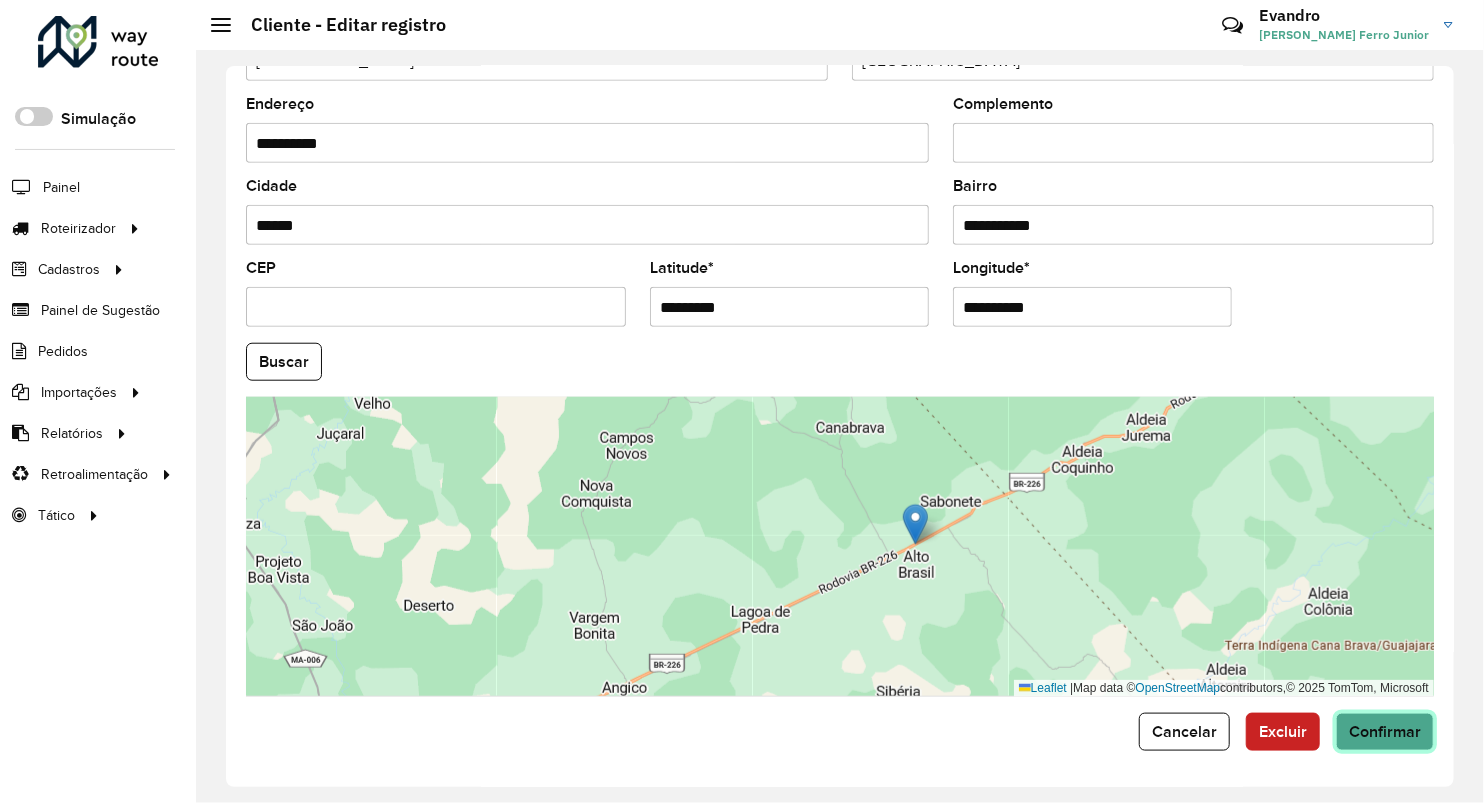 click on "Confirmar" 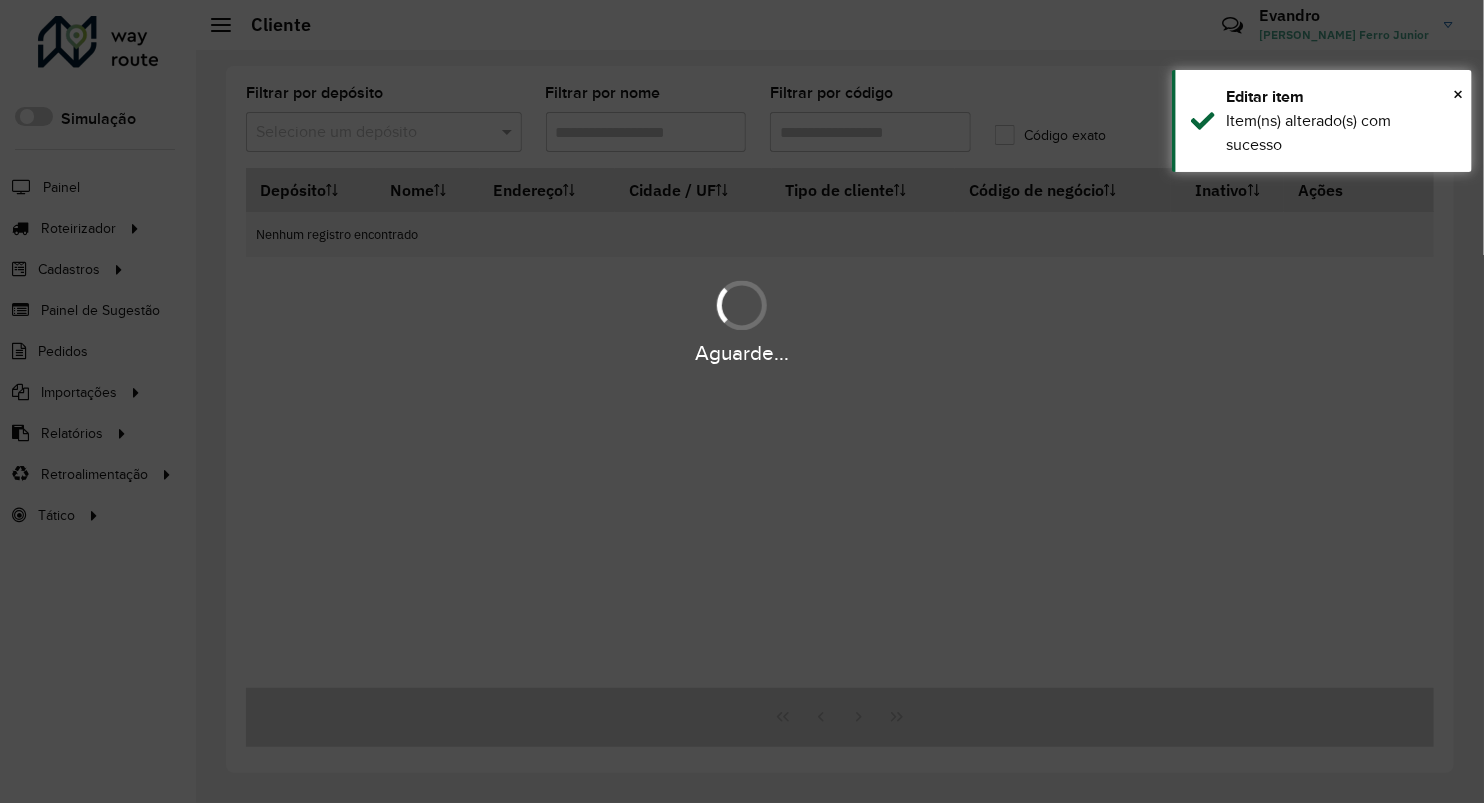 type on "****" 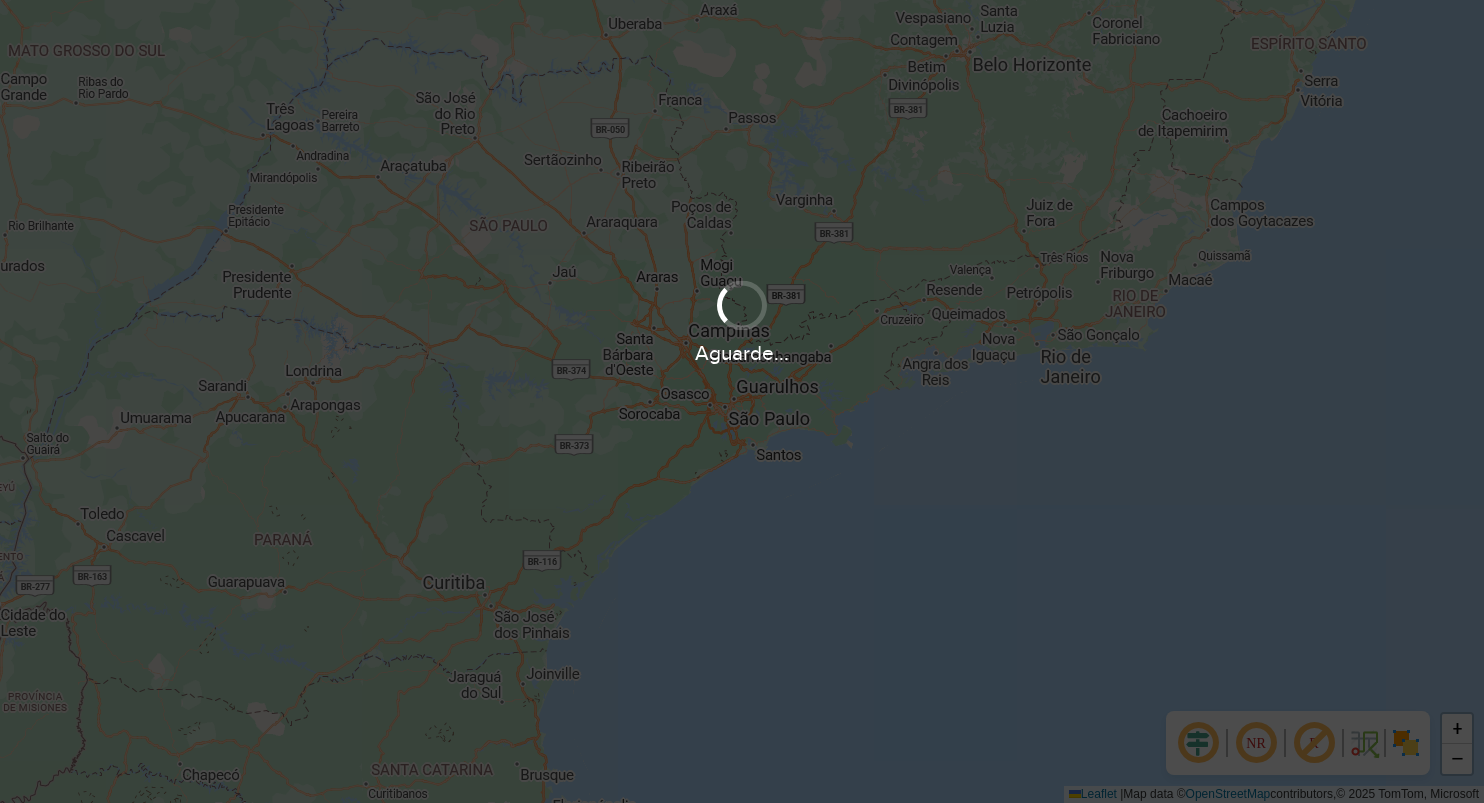 scroll, scrollTop: 0, scrollLeft: 0, axis: both 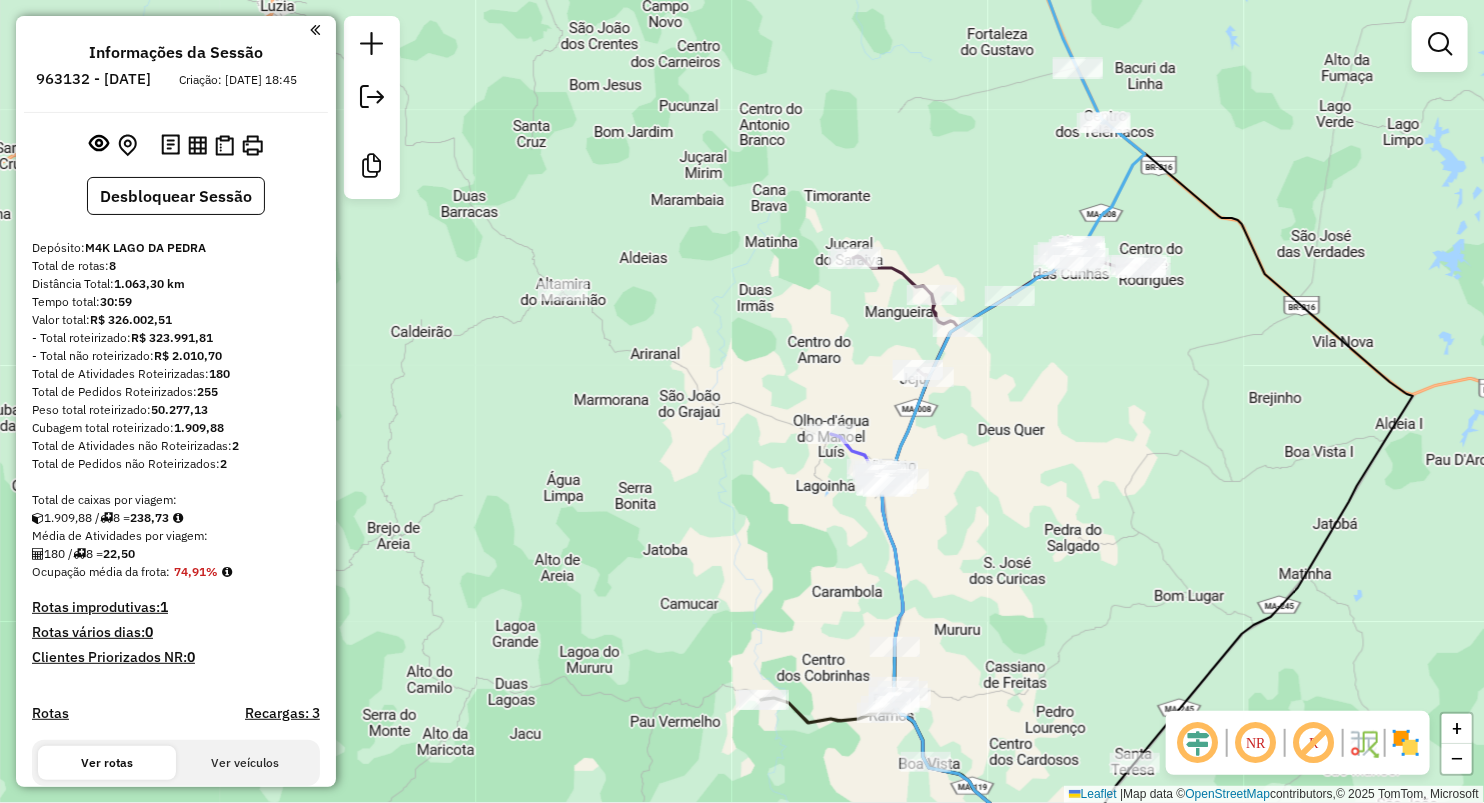 drag, startPoint x: 991, startPoint y: 394, endPoint x: 1032, endPoint y: 460, distance: 77.698135 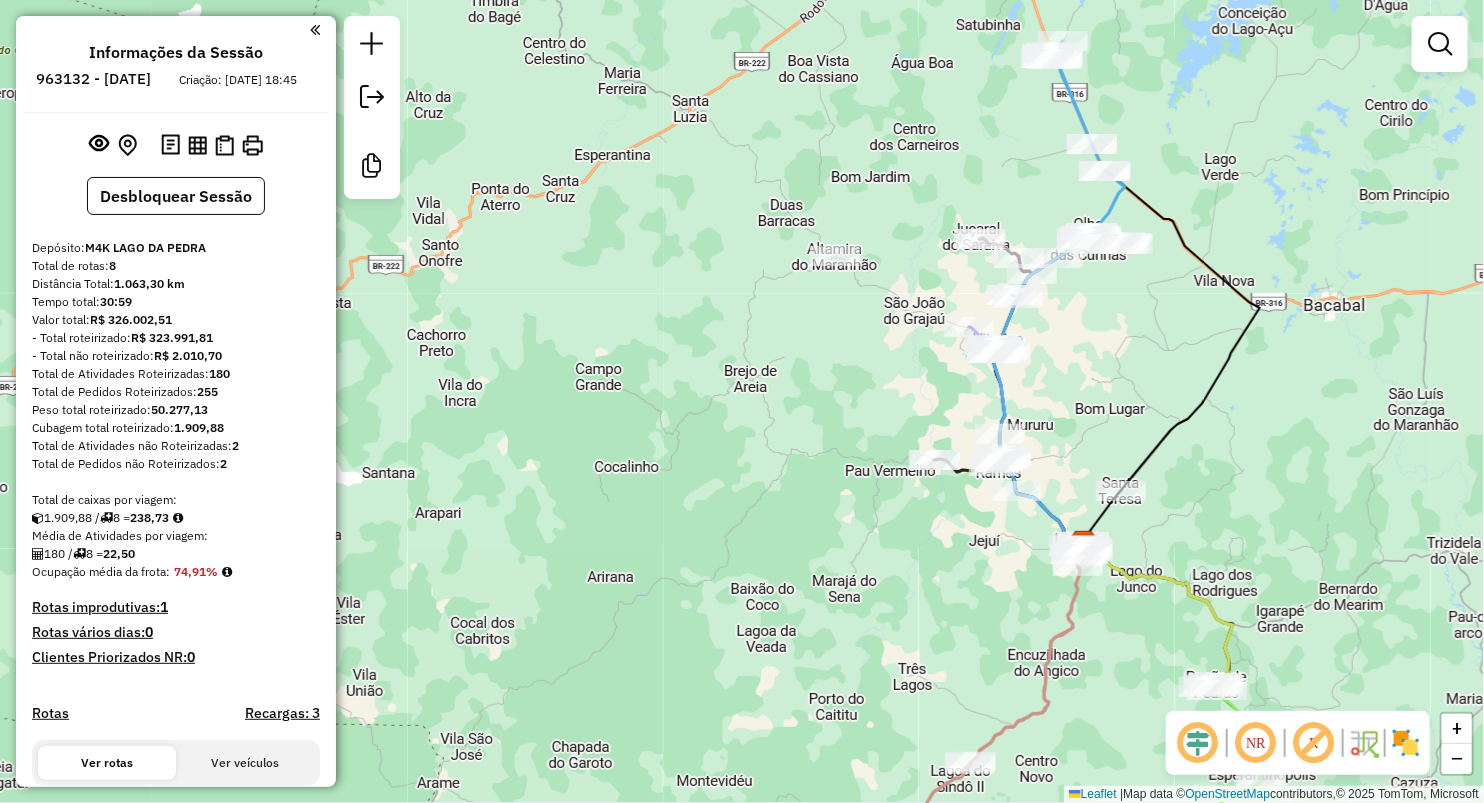 drag, startPoint x: 1192, startPoint y: 331, endPoint x: 1135, endPoint y: 288, distance: 71.40028 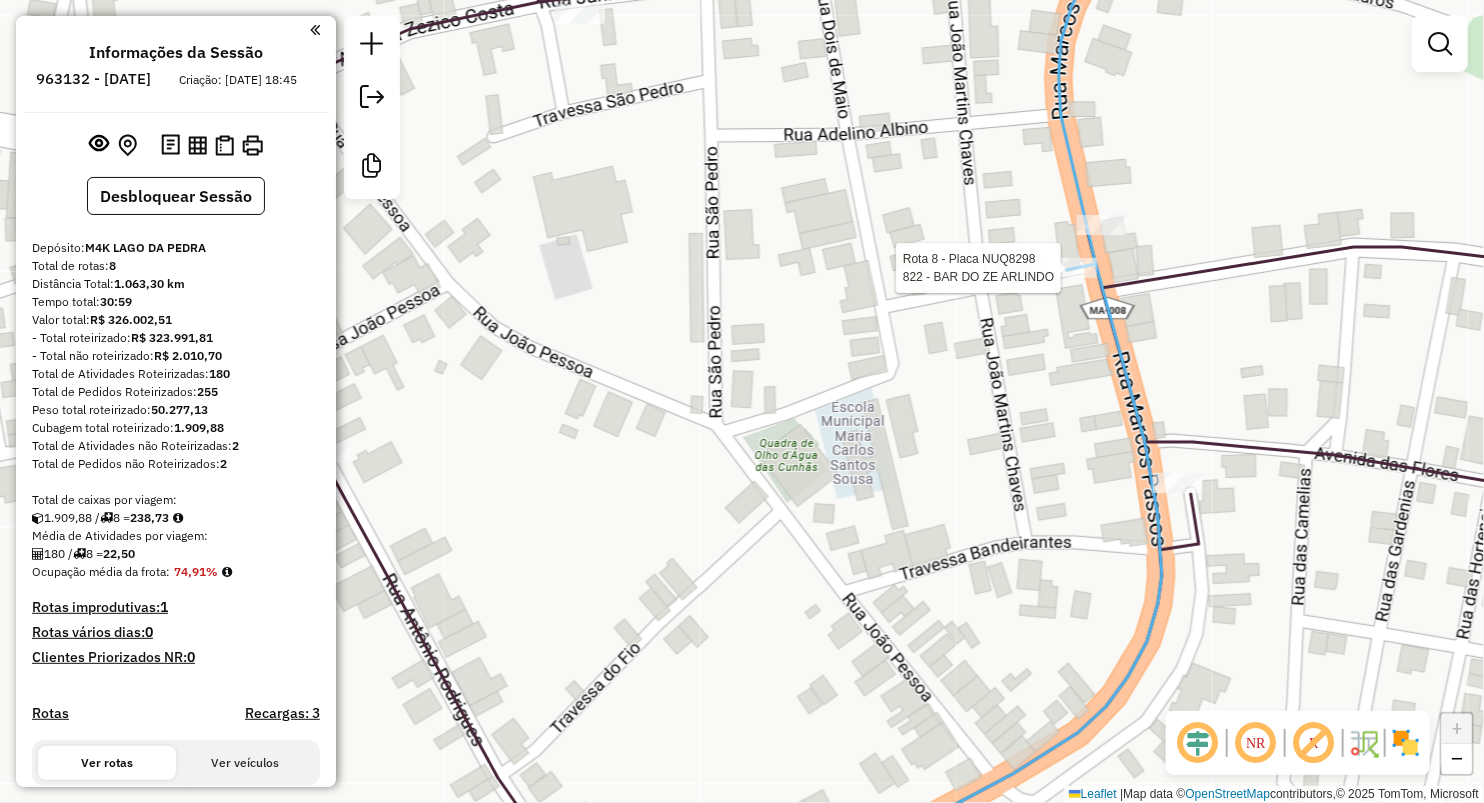 click 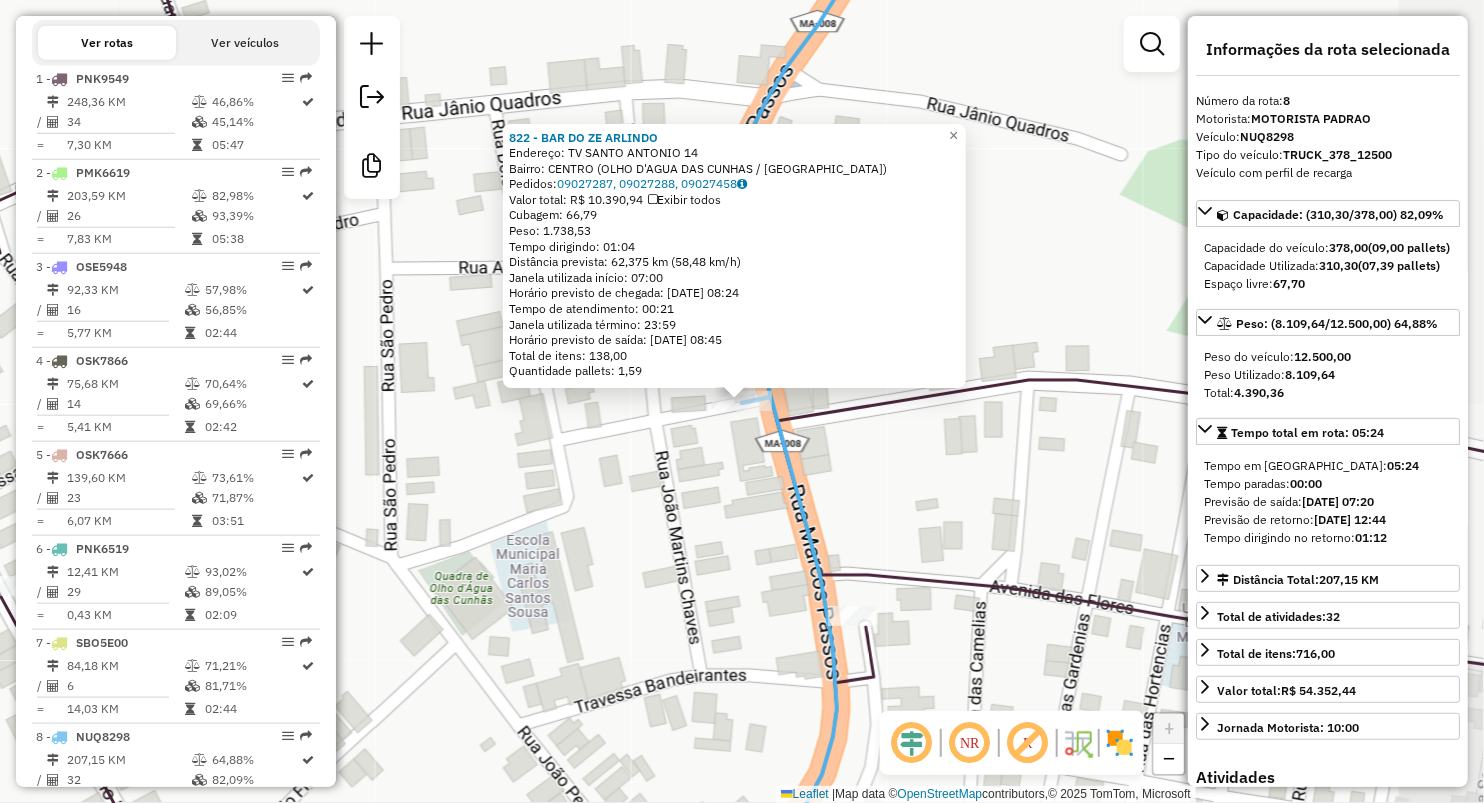 scroll, scrollTop: 1116, scrollLeft: 0, axis: vertical 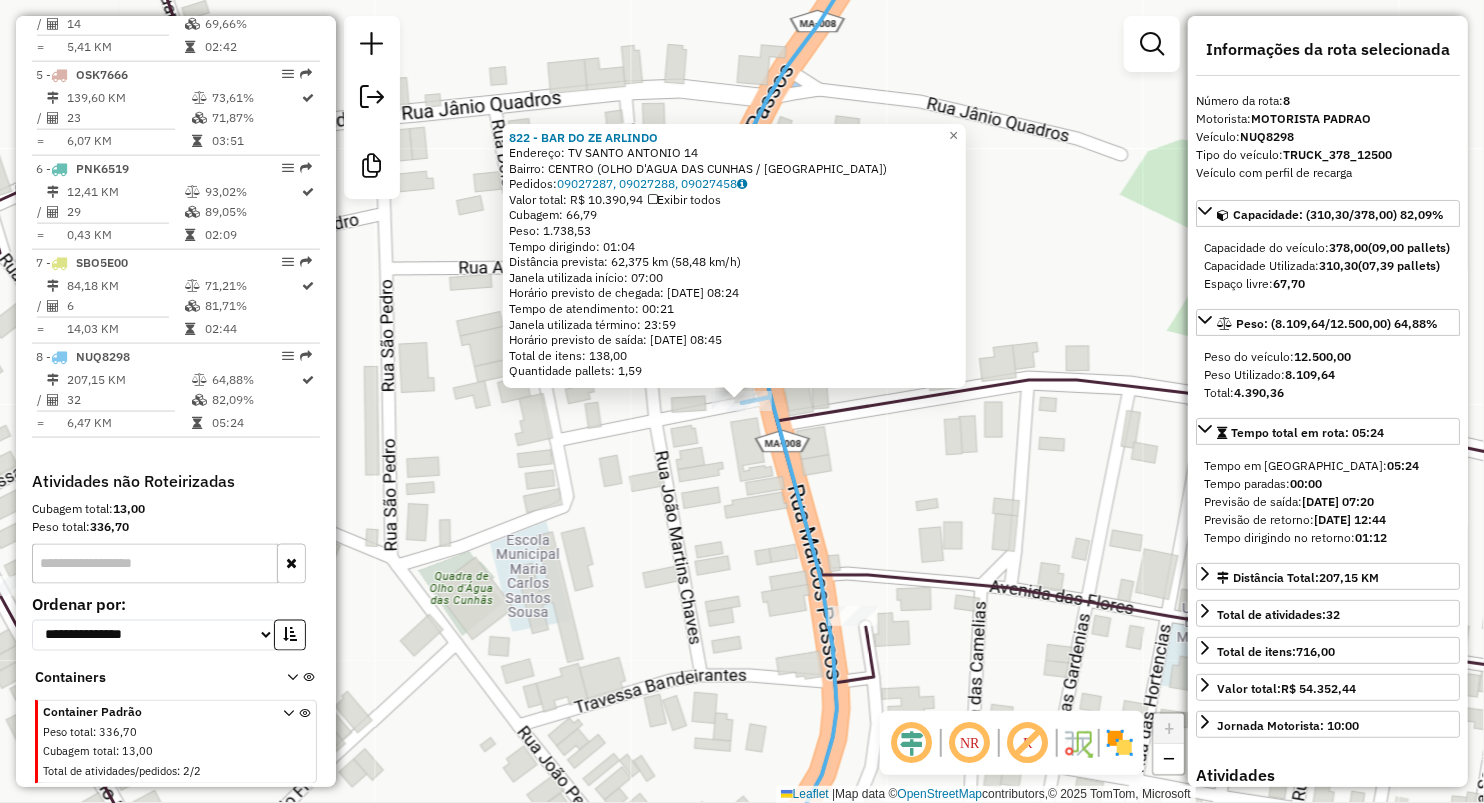 drag, startPoint x: 603, startPoint y: 511, endPoint x: 580, endPoint y: 481, distance: 37.802116 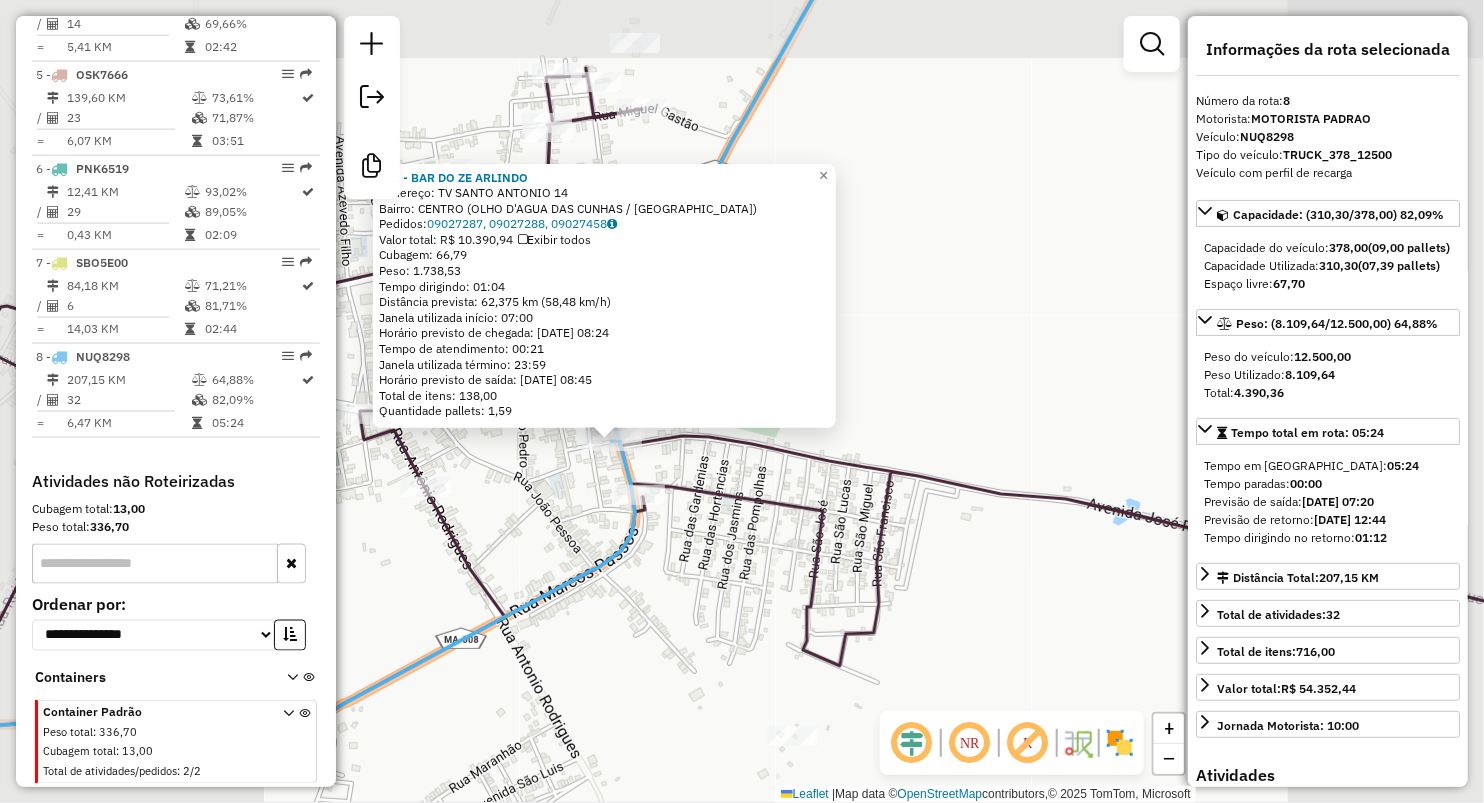 click 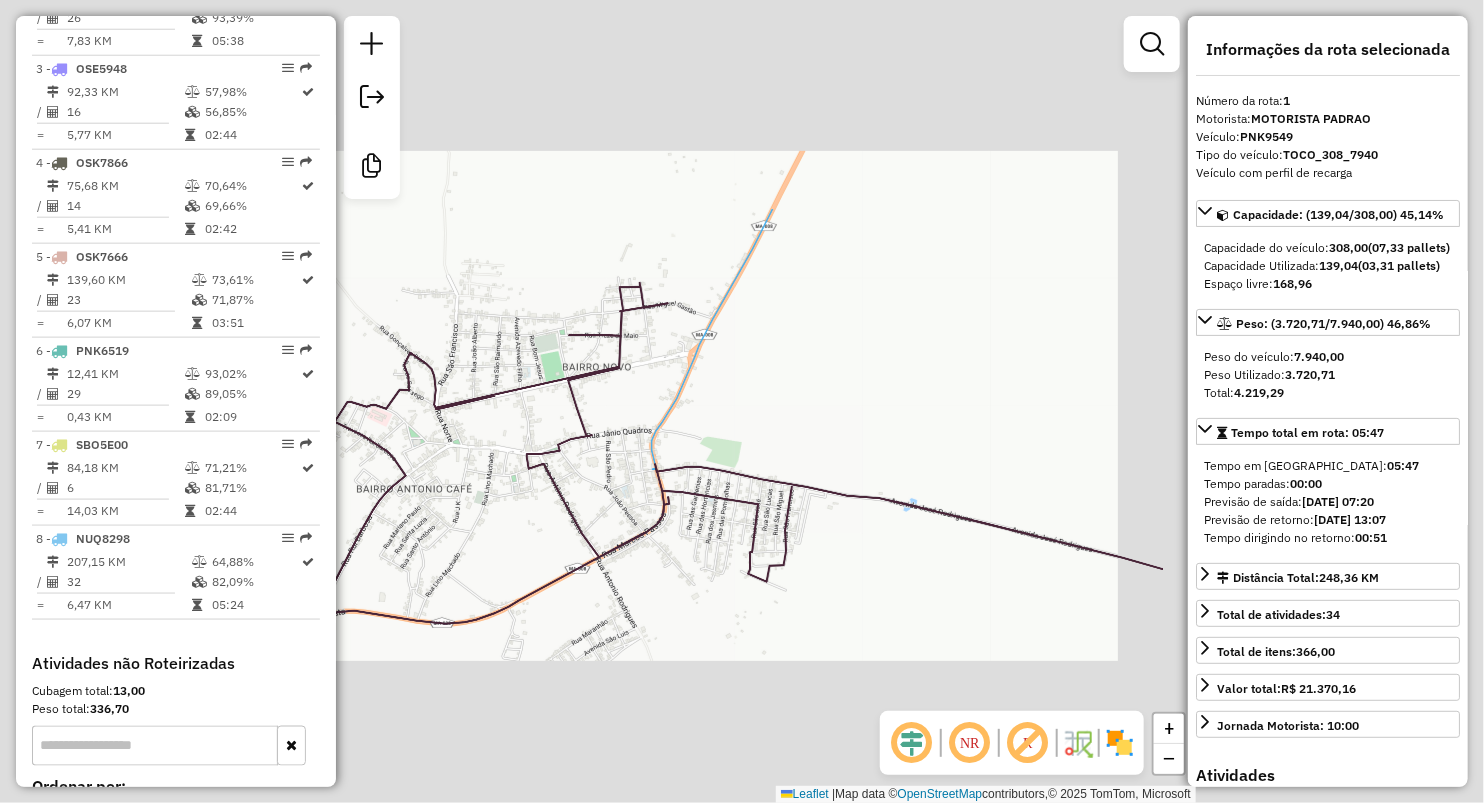 scroll, scrollTop: 786, scrollLeft: 0, axis: vertical 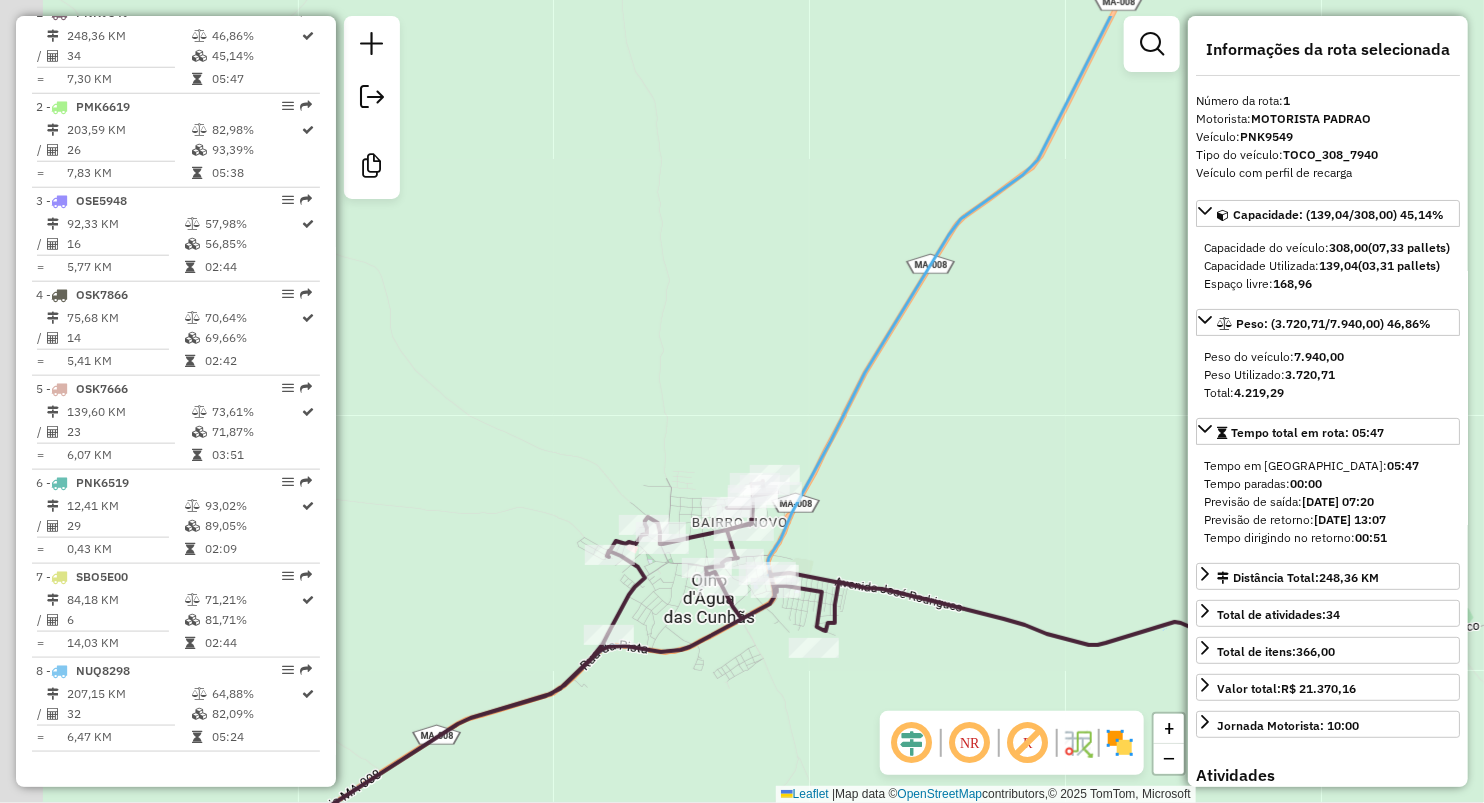drag, startPoint x: 720, startPoint y: 351, endPoint x: 734, endPoint y: 355, distance: 14.56022 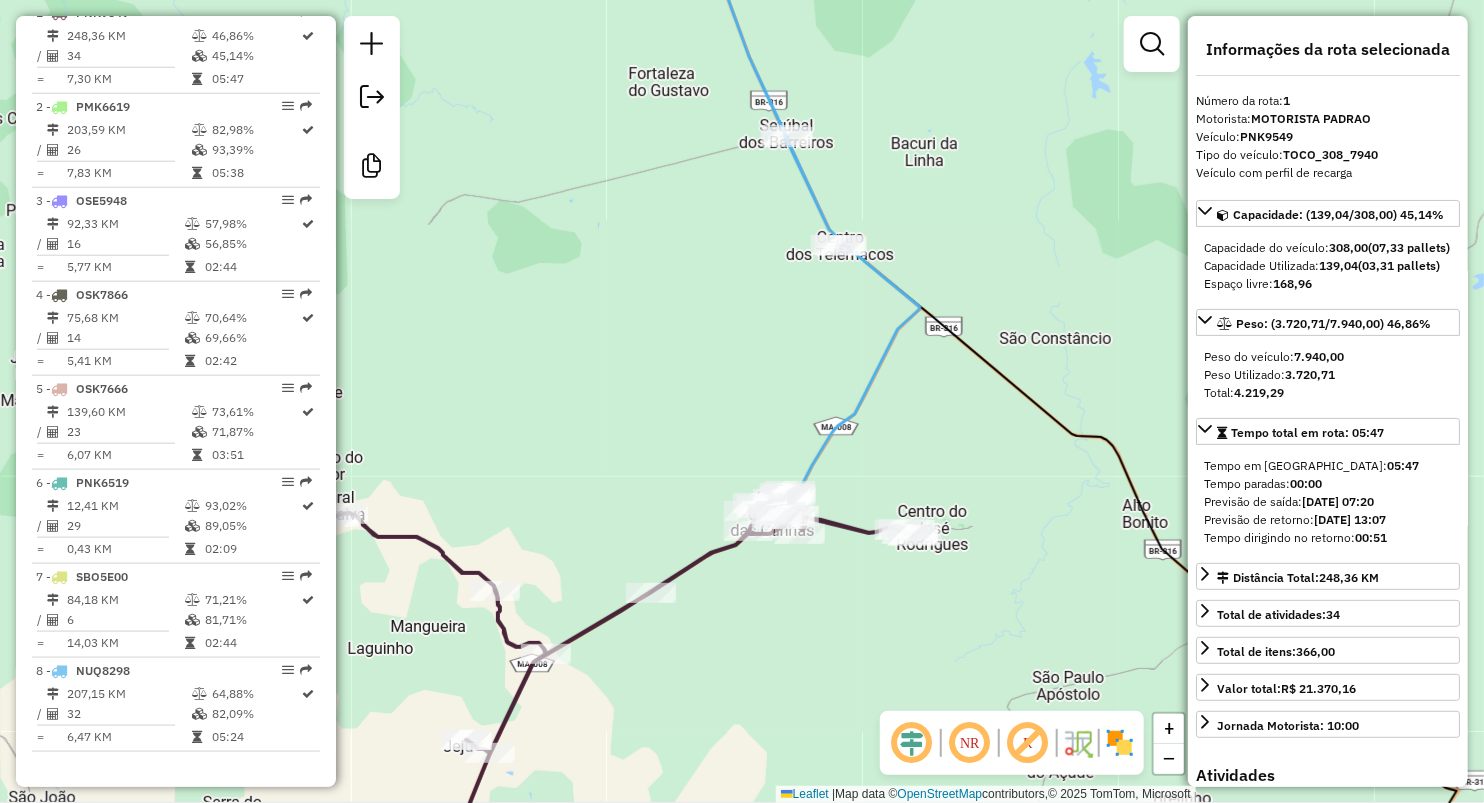drag, startPoint x: 721, startPoint y: 388, endPoint x: 801, endPoint y: 319, distance: 105.64564 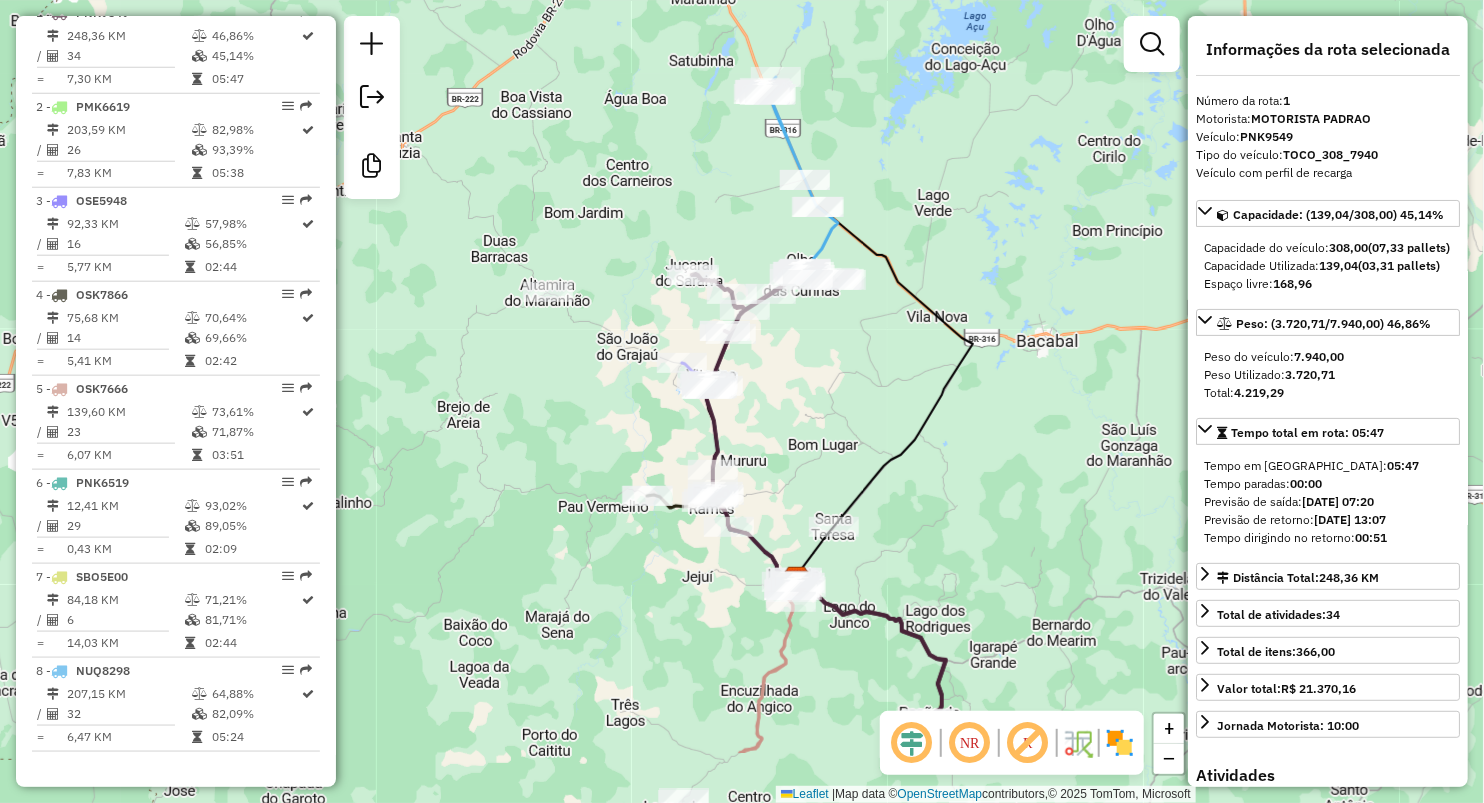drag, startPoint x: 846, startPoint y: 495, endPoint x: 835, endPoint y: 336, distance: 159.38005 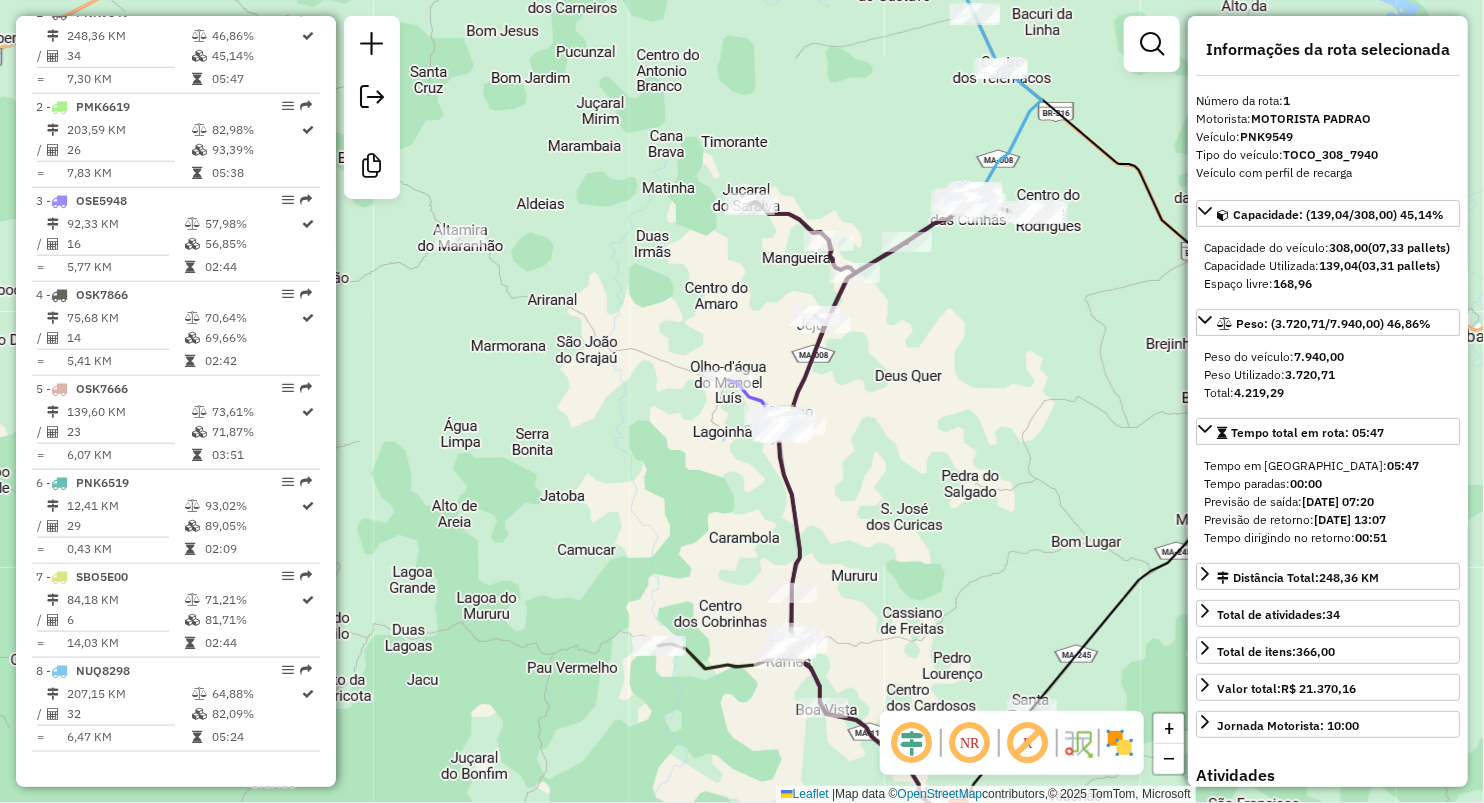 drag, startPoint x: 619, startPoint y: 327, endPoint x: 704, endPoint y: 308, distance: 87.09765 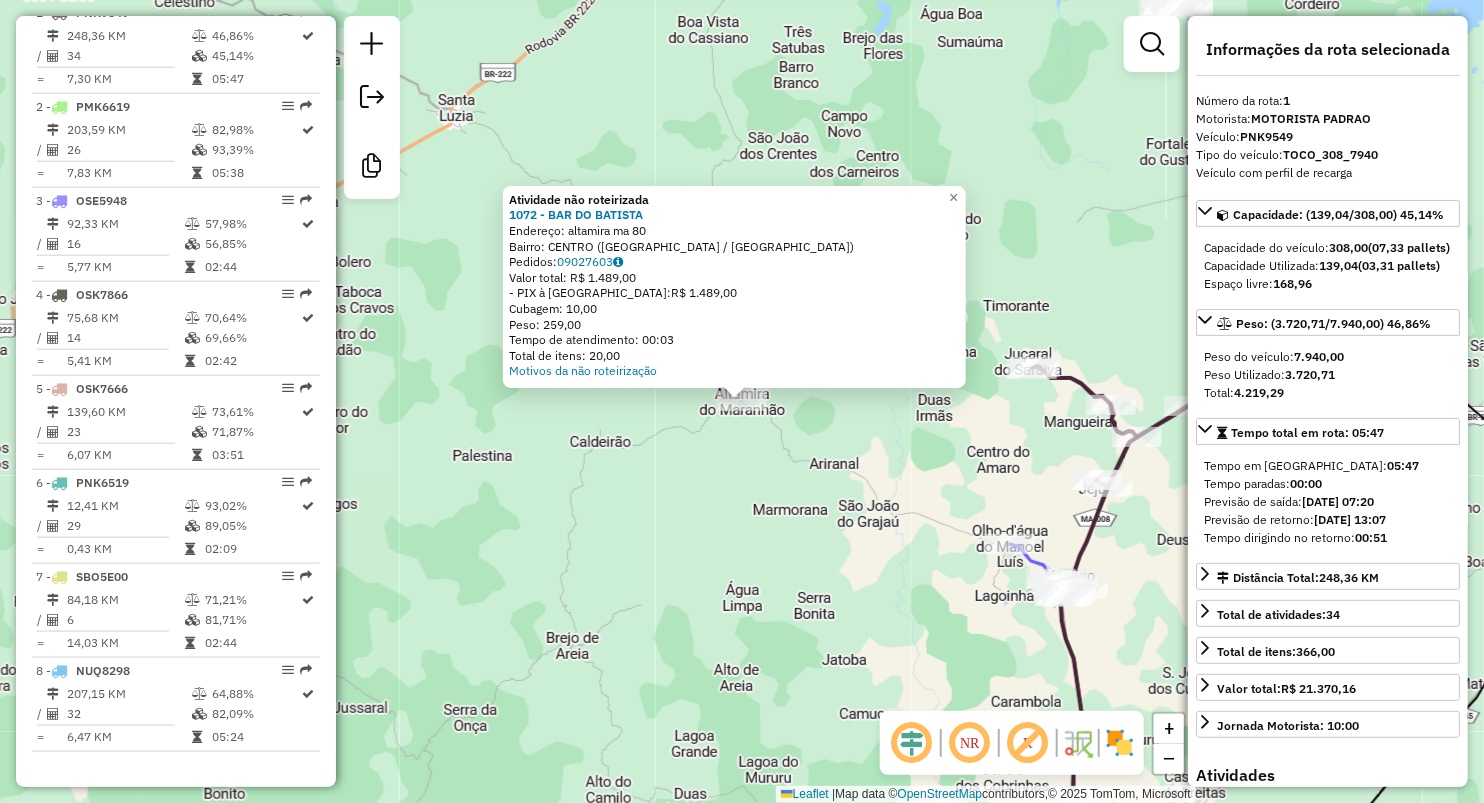 click on "Atividade não roteirizada 1072 - BAR DO BATISTA  Endereço:  altamira  ma 80   Bairro: CENTRO (ALTAMIRA DO MARANHAO / MA)   Pedidos:  09027603   Valor total: R$ 1.489,00   - PIX à Vista:  R$ 1.489,00   Cubagem: 10,00   Peso: 259,00   Tempo de atendimento: 00:03   Total de itens: 20,00  Motivos da não roteirização × Janela de atendimento Grade de atendimento Capacidade Transportadoras Veículos Cliente Pedidos  Rotas Selecione os dias de semana para filtrar as janelas de atendimento  Seg   Ter   Qua   Qui   Sex   Sáb   Dom  Informe o período da janela de atendimento: De: Até:  Filtrar exatamente a janela do cliente  Considerar janela de atendimento padrão  Selecione os dias de semana para filtrar as grades de atendimento  Seg   Ter   Qua   Qui   Sex   Sáb   Dom   Considerar clientes sem dia de atendimento cadastrado  Clientes fora do dia de atendimento selecionado Filtrar as atividades entre os valores definidos abaixo:  Peso mínimo:   Peso máximo:   Cubagem mínima:   Cubagem máxima:   De:  De:" 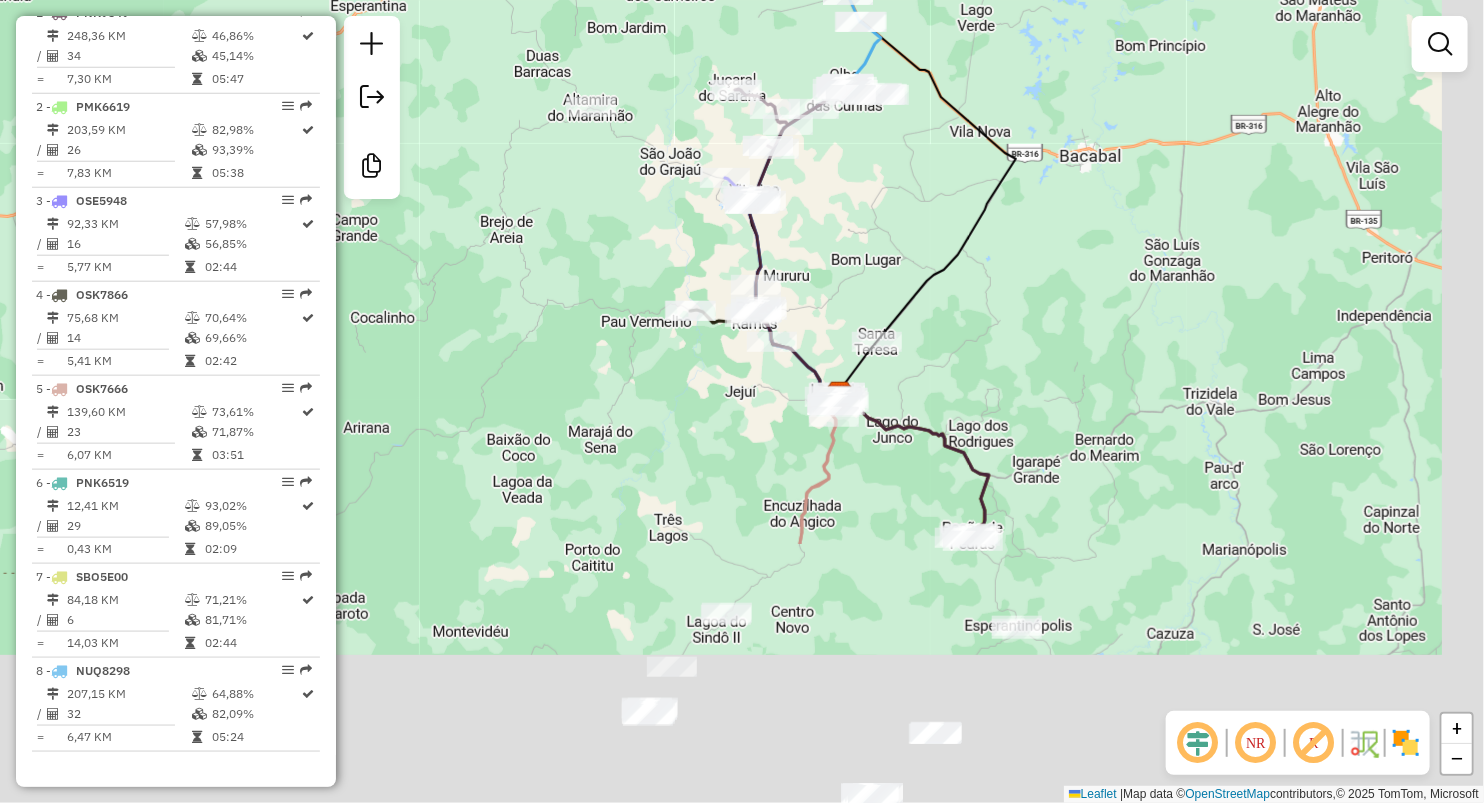 drag, startPoint x: 768, startPoint y: 571, endPoint x: 608, endPoint y: 216, distance: 389.39056 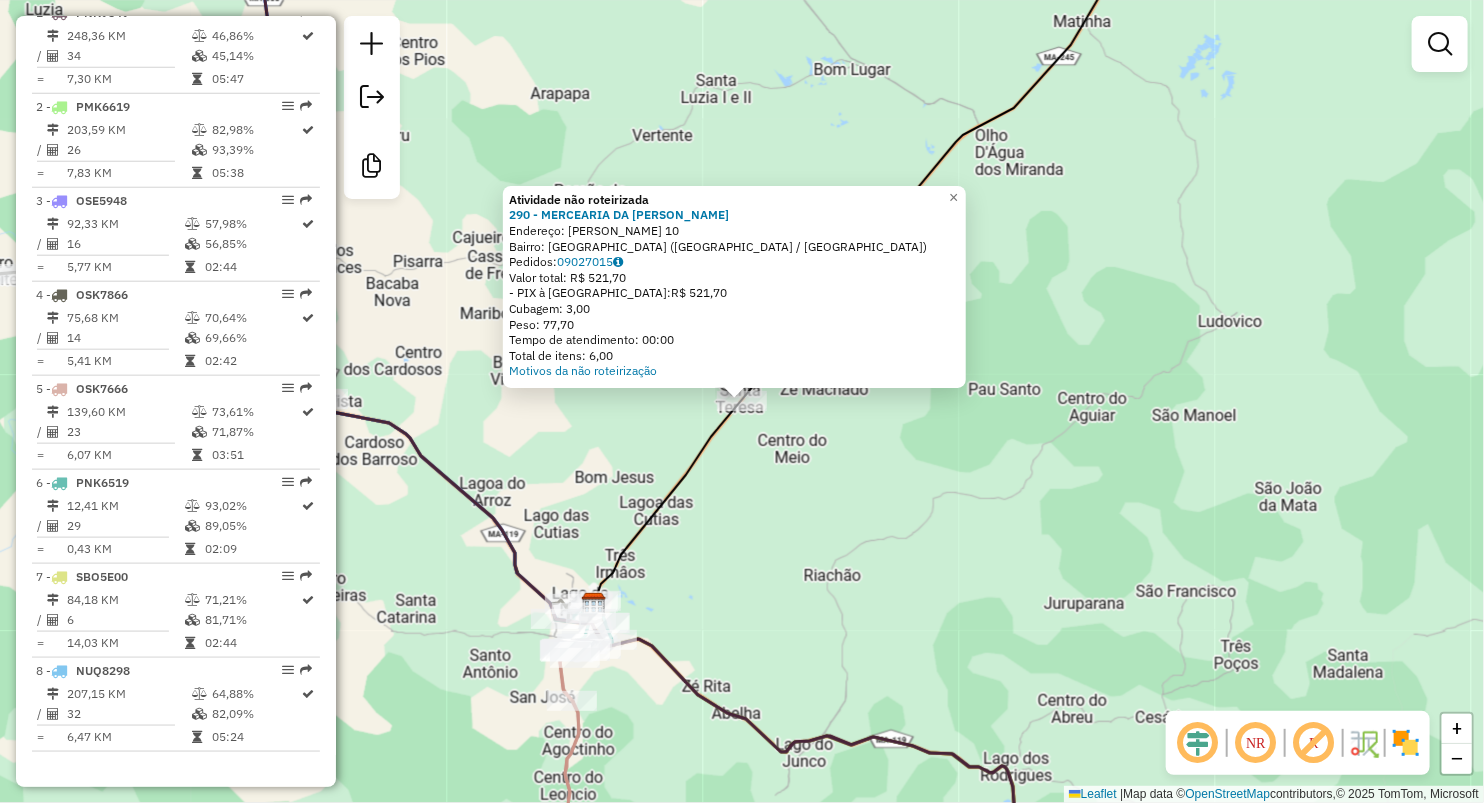 click on "Atividade não roteirizada 290 - MERCEARIA DA ANDRESS  Endereço:  Alexandre Duarte 10   Bairro: SANTA TEREZA (LAGO DA PEDRA / MA)   Pedidos:  09027015   Valor total: R$ 521,70   - PIX à Vista:  R$ 521,70   Cubagem: 3,00   Peso: 77,70   Tempo de atendimento: 00:00   Total de itens: 6,00  Motivos da não roteirização × Janela de atendimento Grade de atendimento Capacidade Transportadoras Veículos Cliente Pedidos  Rotas Selecione os dias de semana para filtrar as janelas de atendimento  Seg   Ter   Qua   Qui   Sex   Sáb   Dom  Informe o período da janela de atendimento: De: Até:  Filtrar exatamente a janela do cliente  Considerar janela de atendimento padrão  Selecione os dias de semana para filtrar as grades de atendimento  Seg   Ter   Qua   Qui   Sex   Sáb   Dom   Considerar clientes sem dia de atendimento cadastrado  Clientes fora do dia de atendimento selecionado Filtrar as atividades entre os valores definidos abaixo:  Peso mínimo:   Peso máximo:   Cubagem mínima:   Cubagem máxima:   De:  De:" 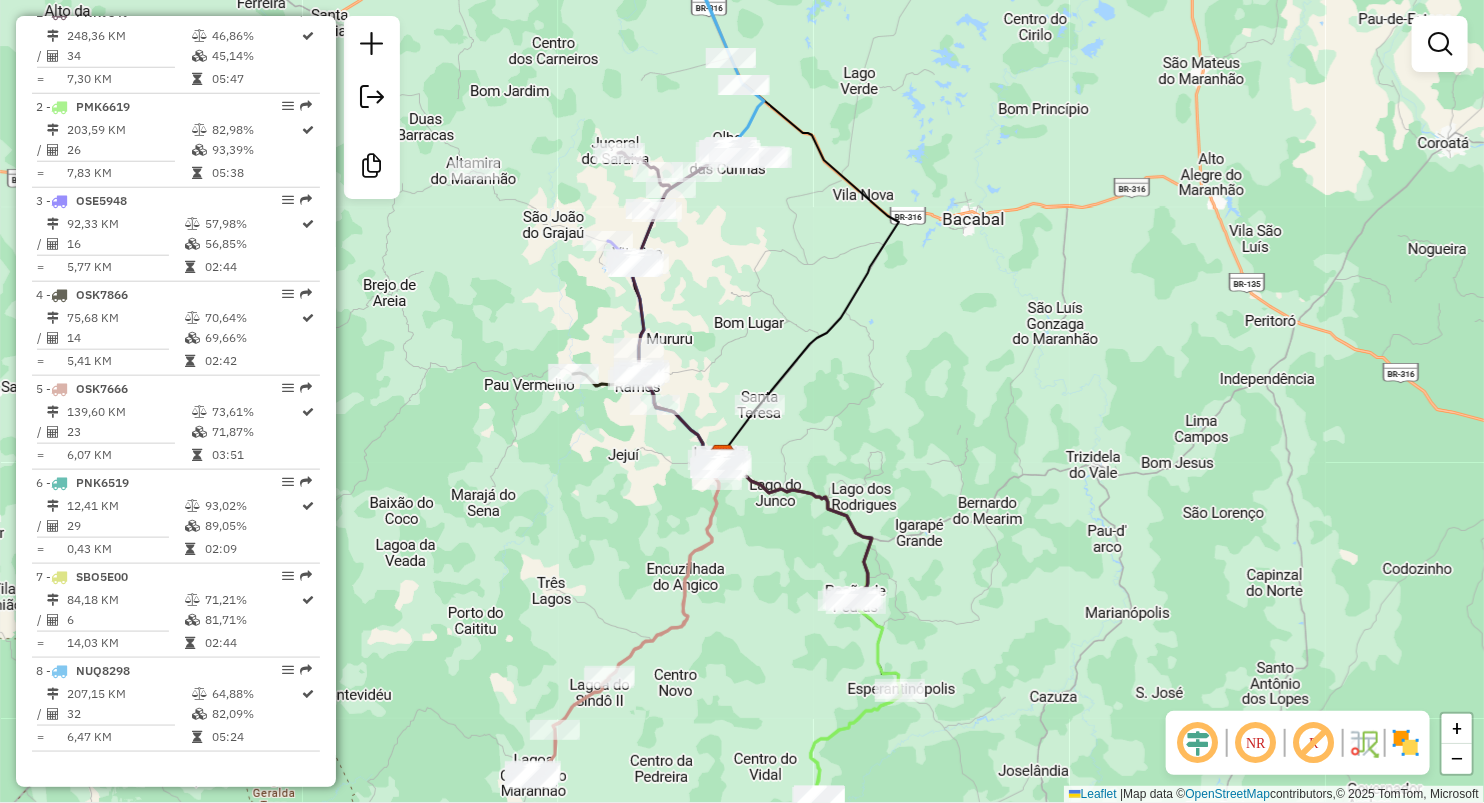 drag, startPoint x: 741, startPoint y: 218, endPoint x: 766, endPoint y: 260, distance: 48.8774 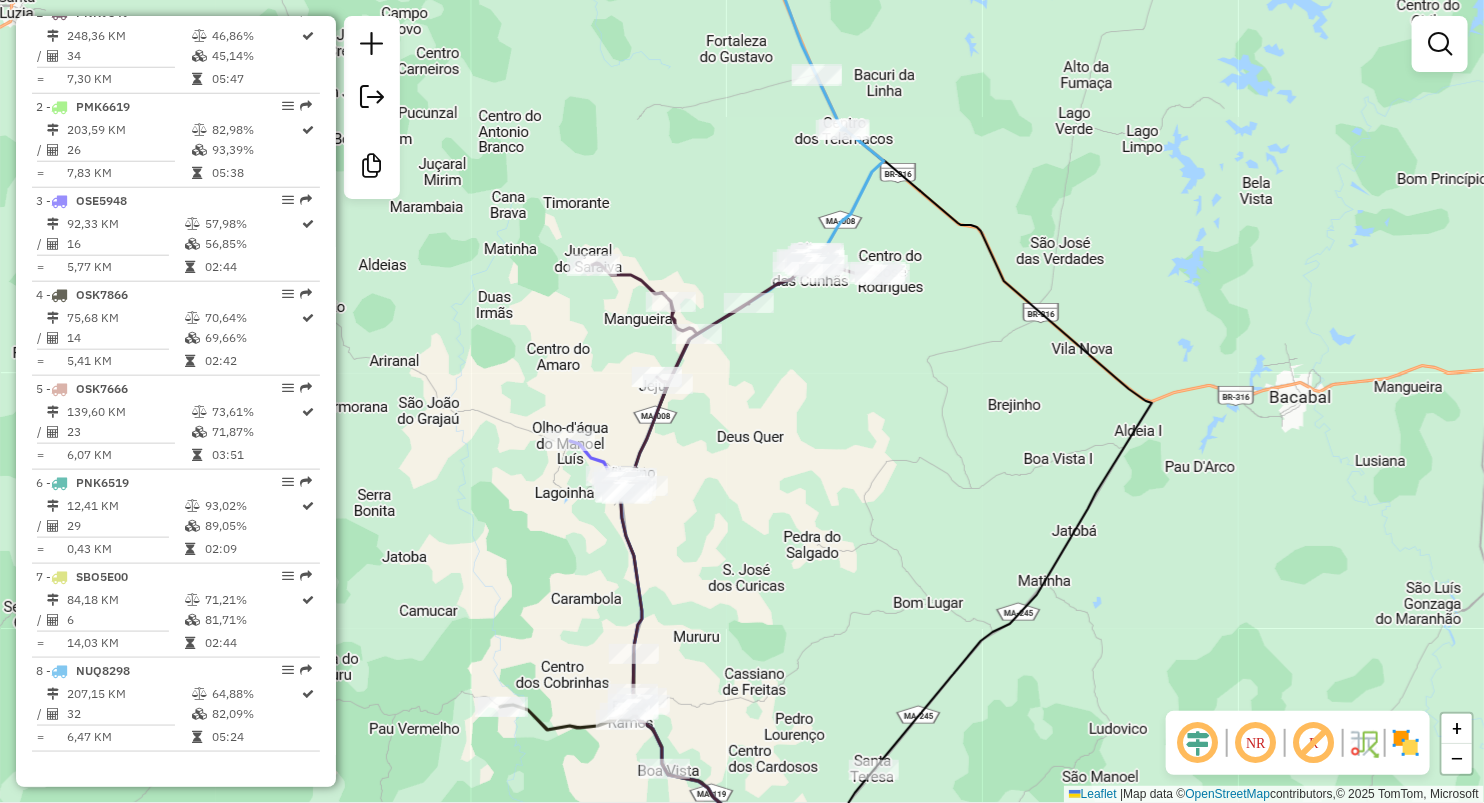 drag, startPoint x: 755, startPoint y: 499, endPoint x: 907, endPoint y: 306, distance: 245.66847 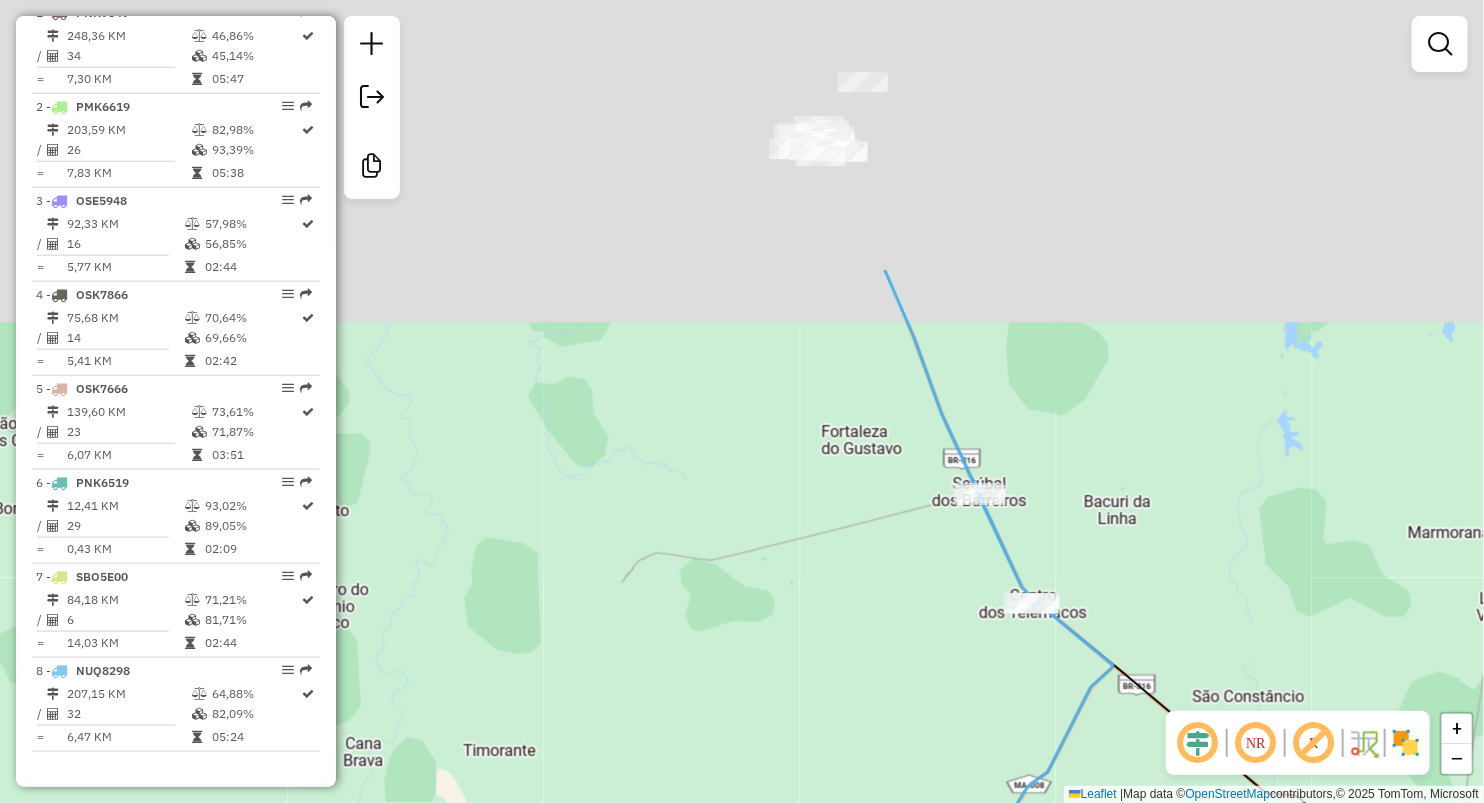 drag, startPoint x: 794, startPoint y: 424, endPoint x: 759, endPoint y: 558, distance: 138.49548 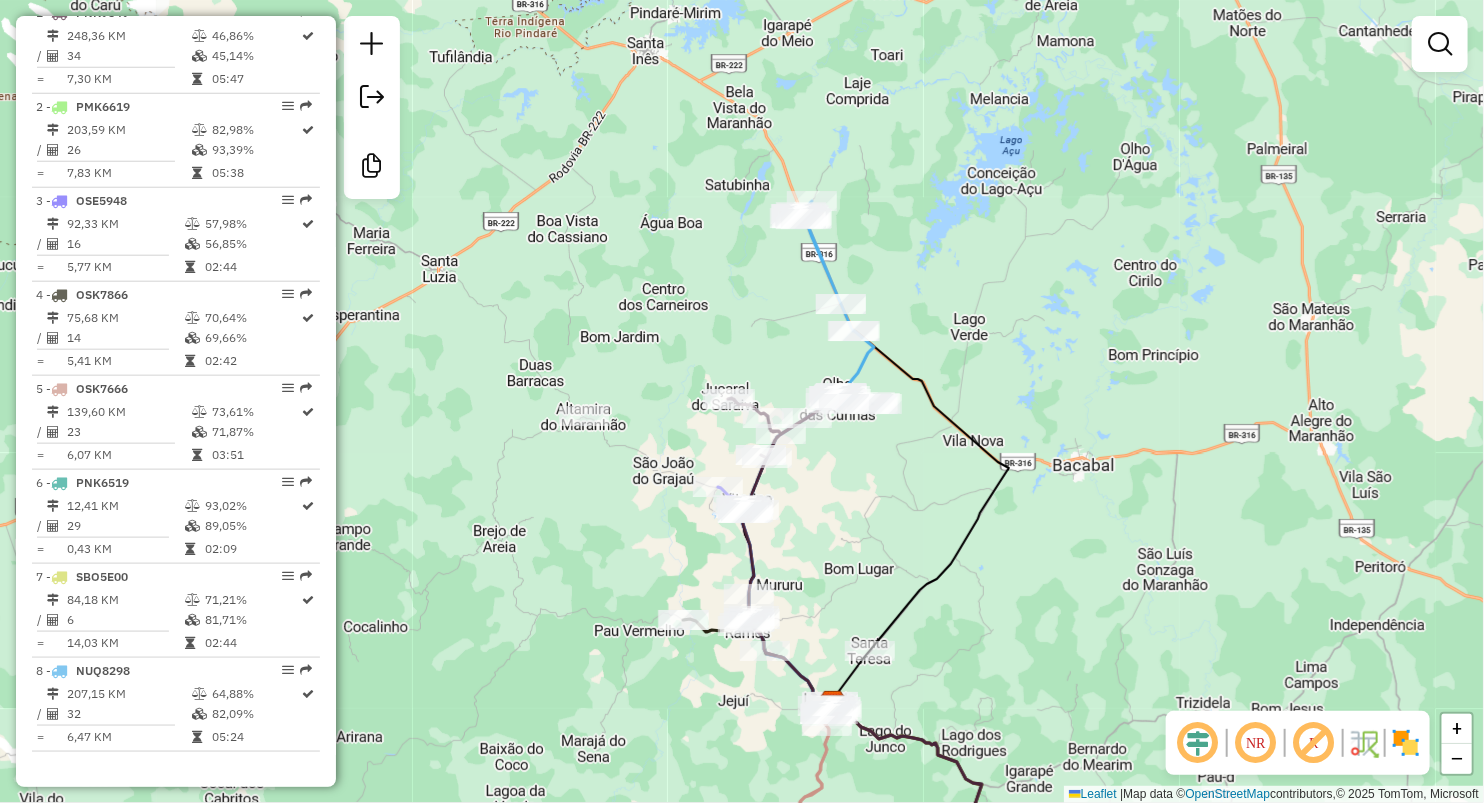 drag, startPoint x: 878, startPoint y: 482, endPoint x: 920, endPoint y: 306, distance: 180.94199 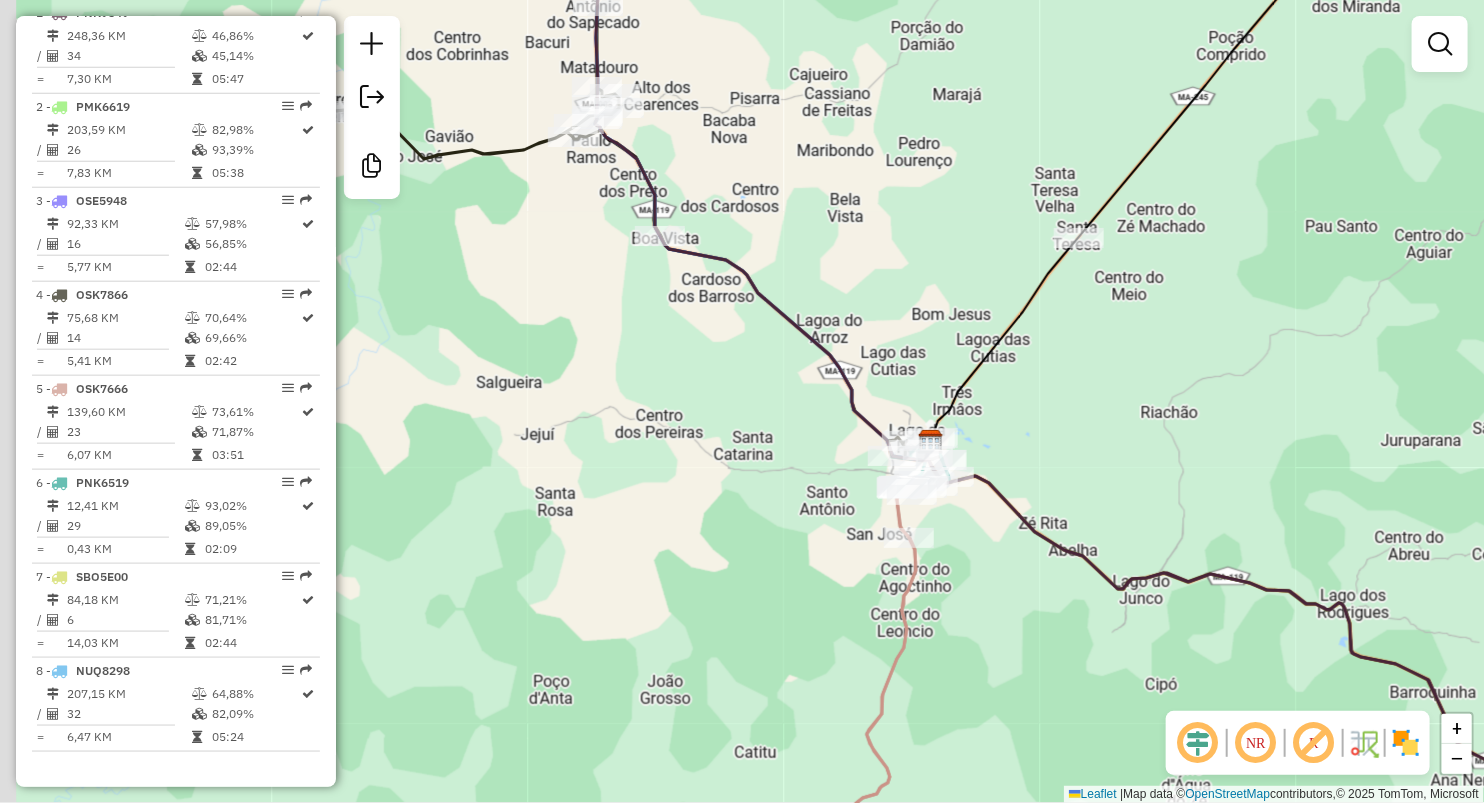 drag, startPoint x: 843, startPoint y: 226, endPoint x: 900, endPoint y: 298, distance: 91.83137 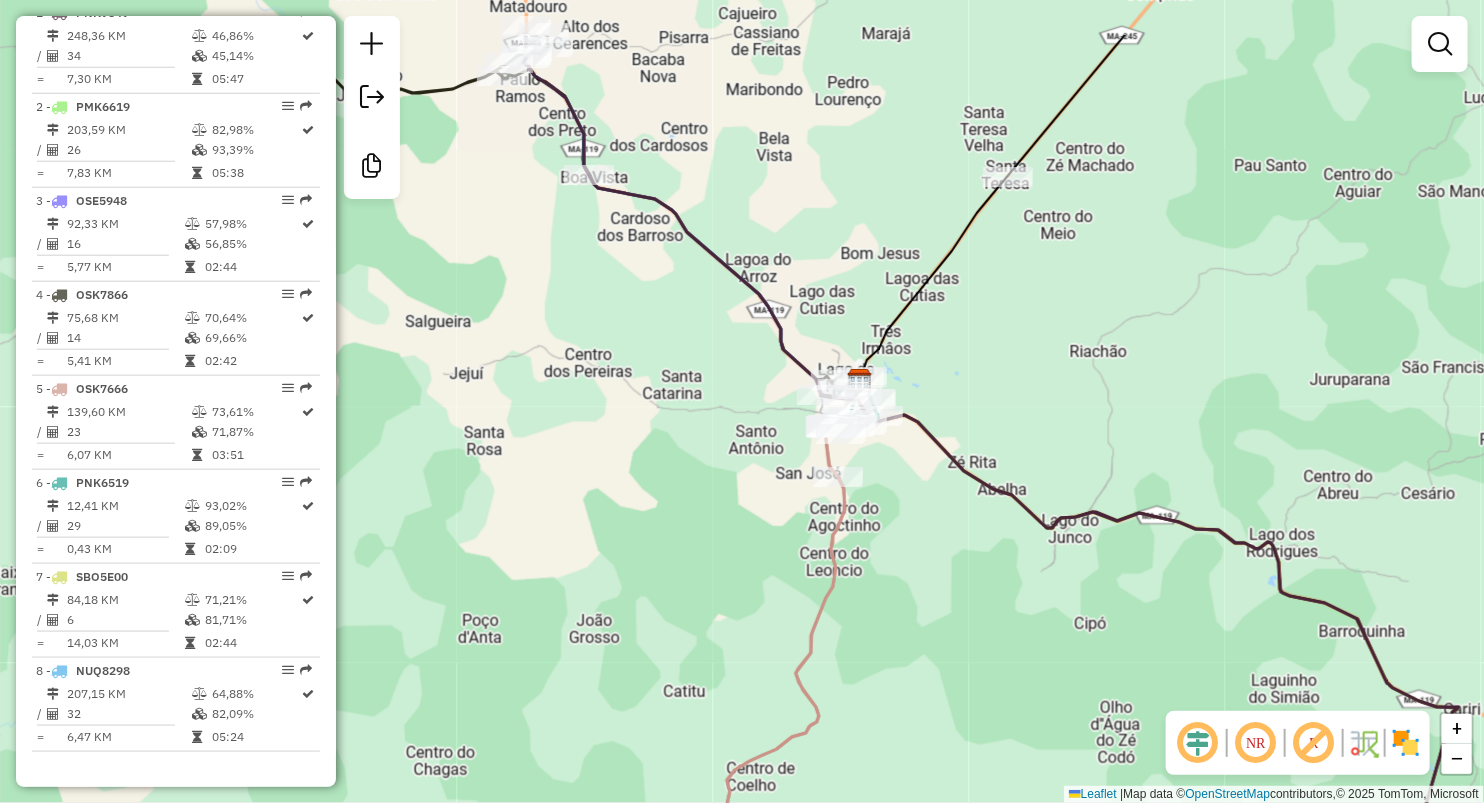 drag, startPoint x: 1023, startPoint y: 125, endPoint x: 1032, endPoint y: 236, distance: 111.364265 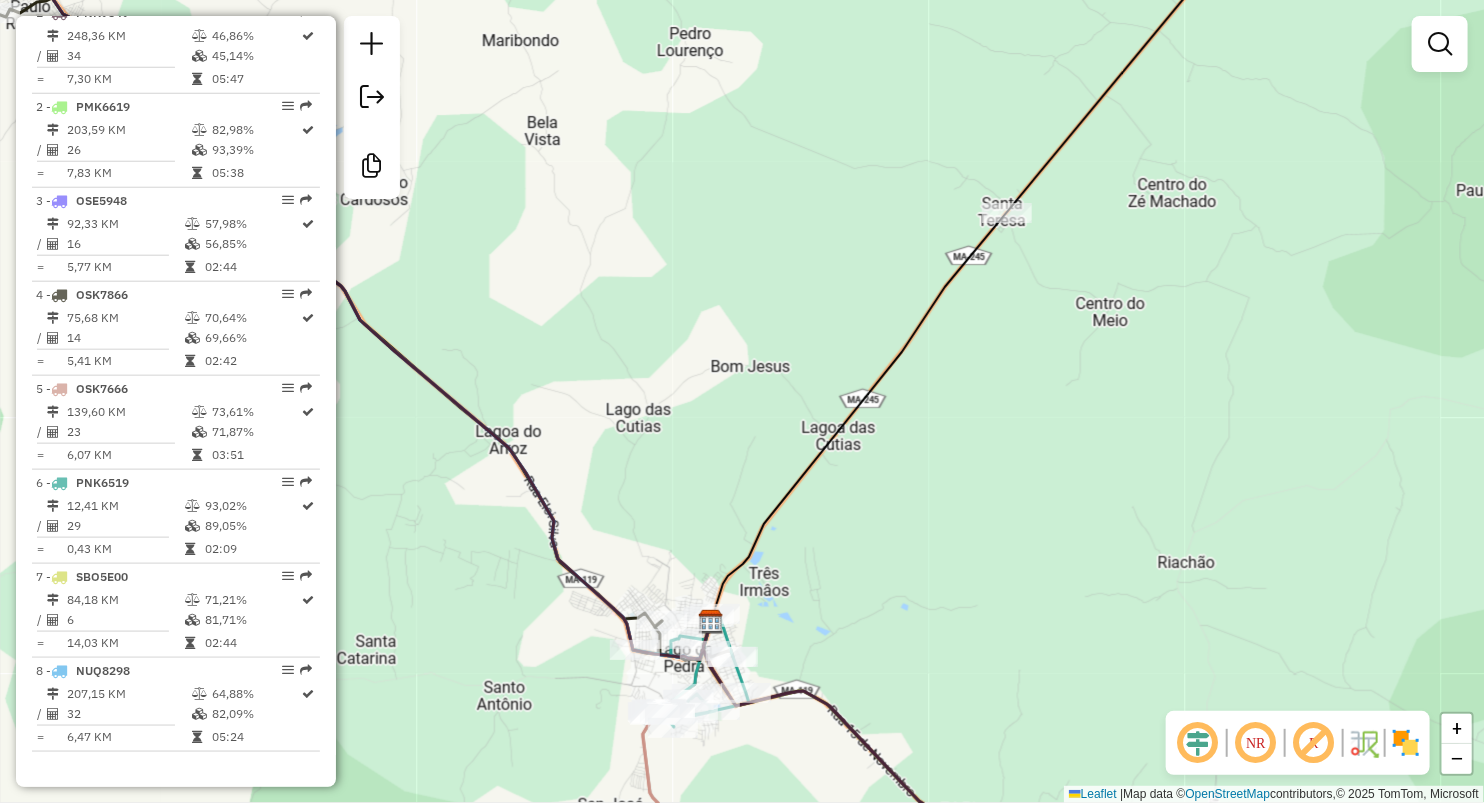 drag, startPoint x: 909, startPoint y: 588, endPoint x: 1071, endPoint y: 412, distance: 239.20702 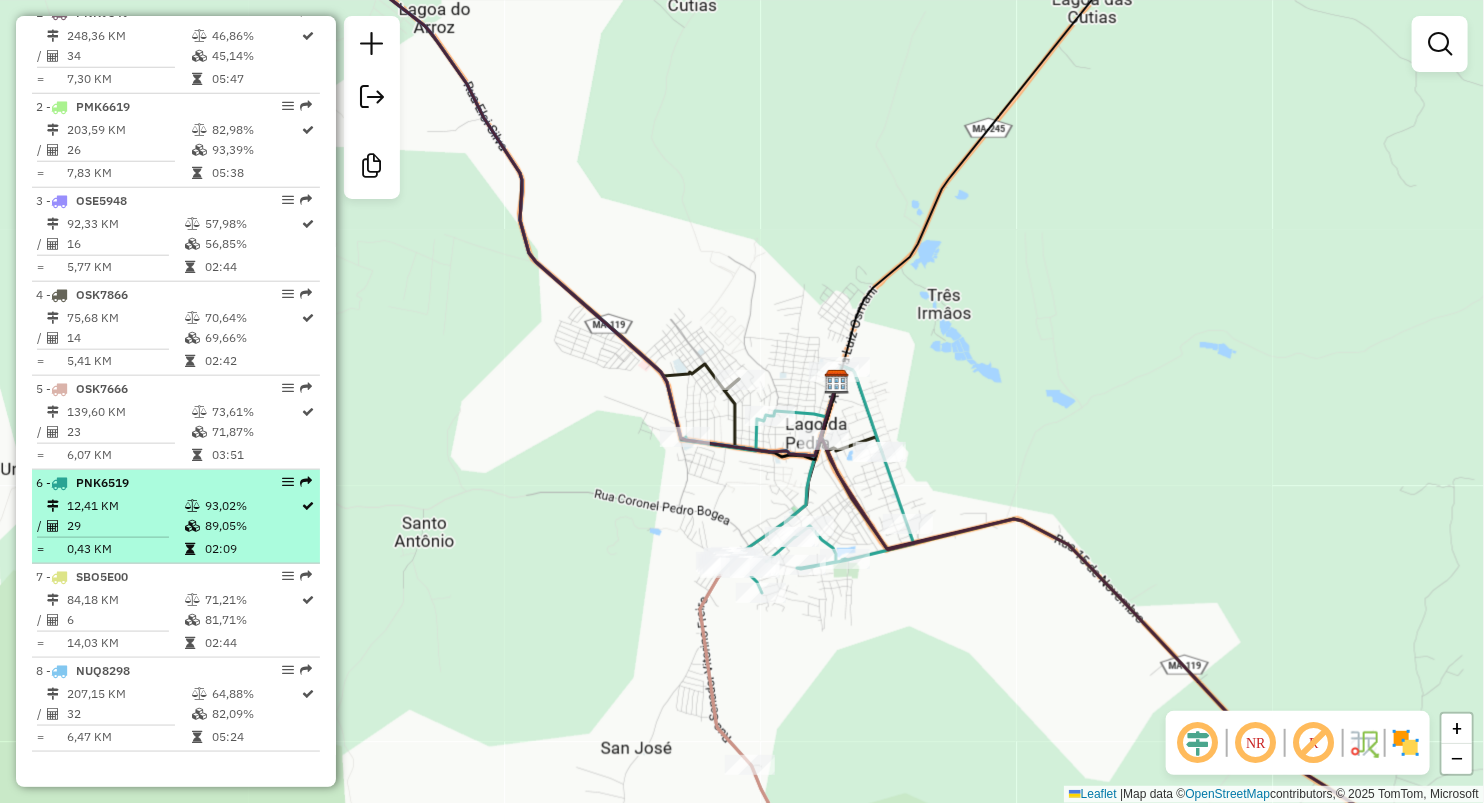 click on "29" at bounding box center (125, 526) 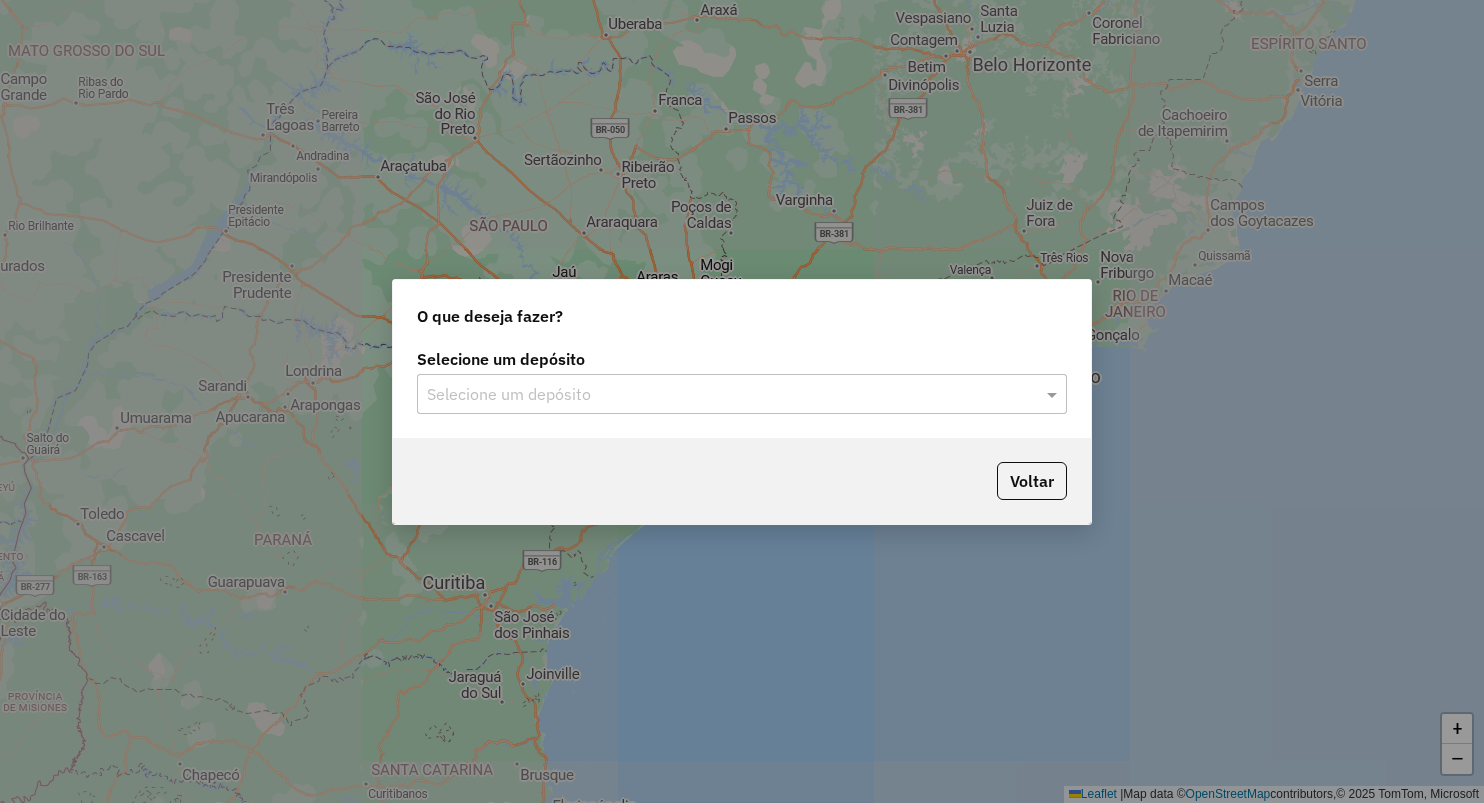 scroll, scrollTop: 0, scrollLeft: 0, axis: both 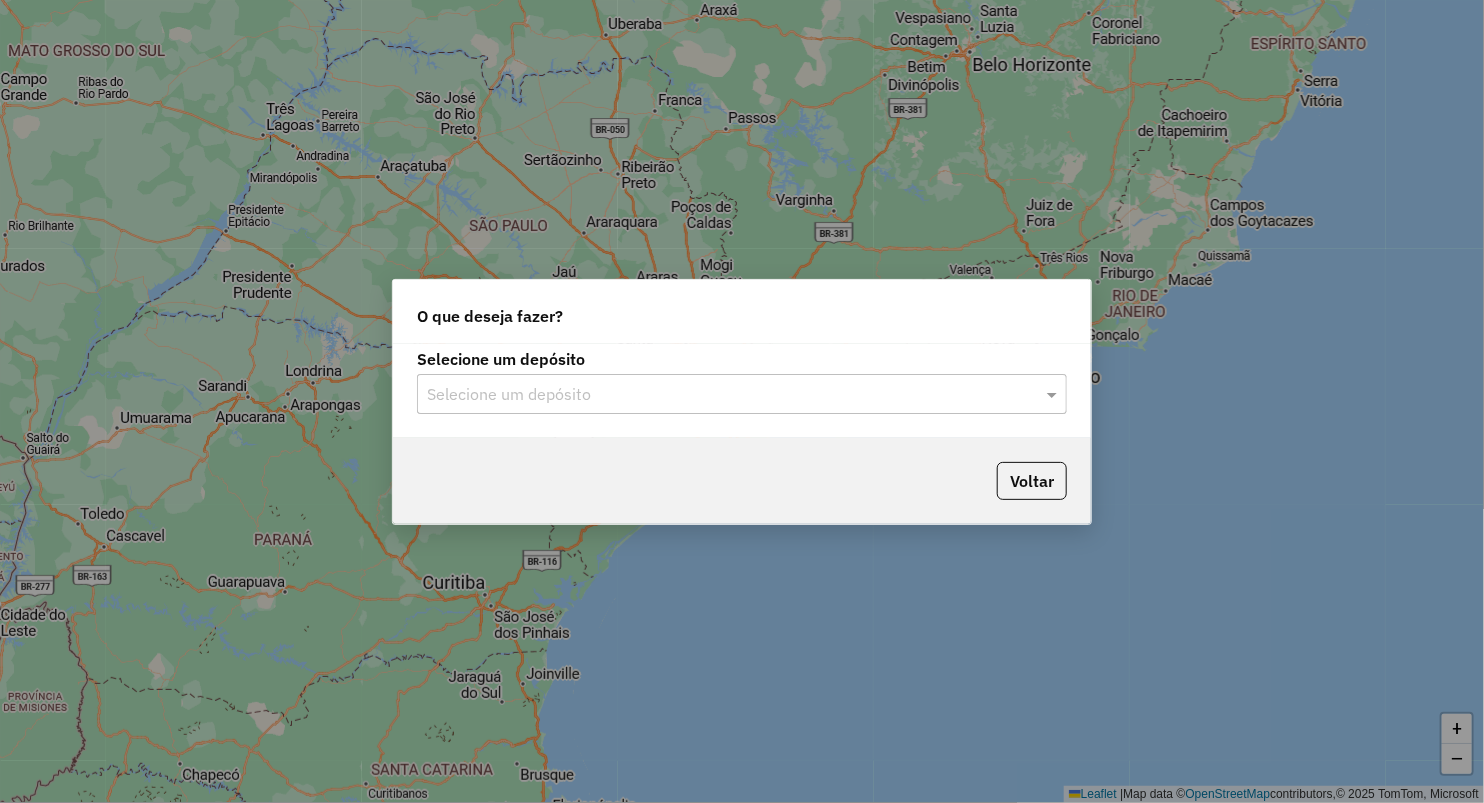 click on "Selecione um depósito" 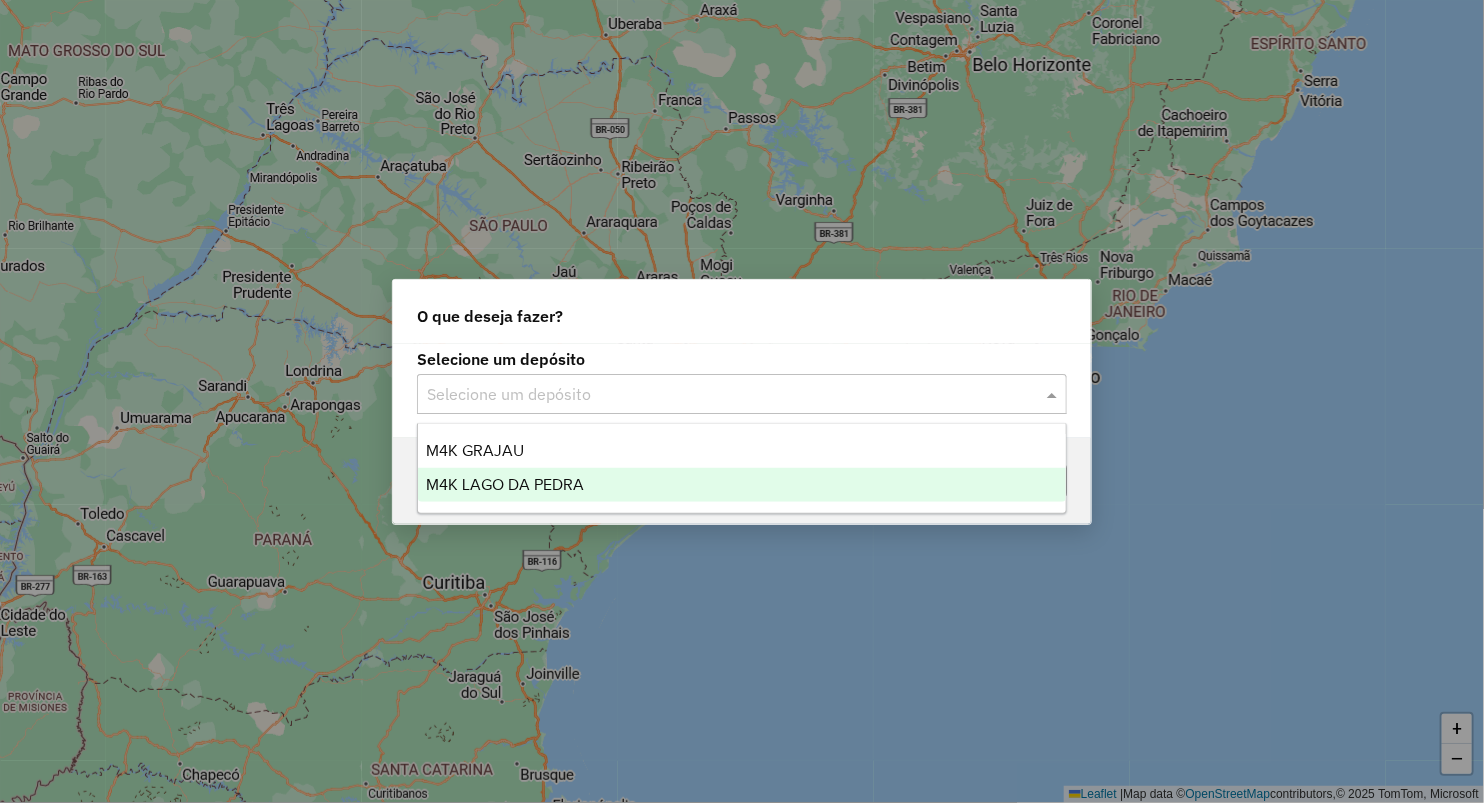 click on "M4K LAGO DA PEDRA" at bounding box center [505, 484] 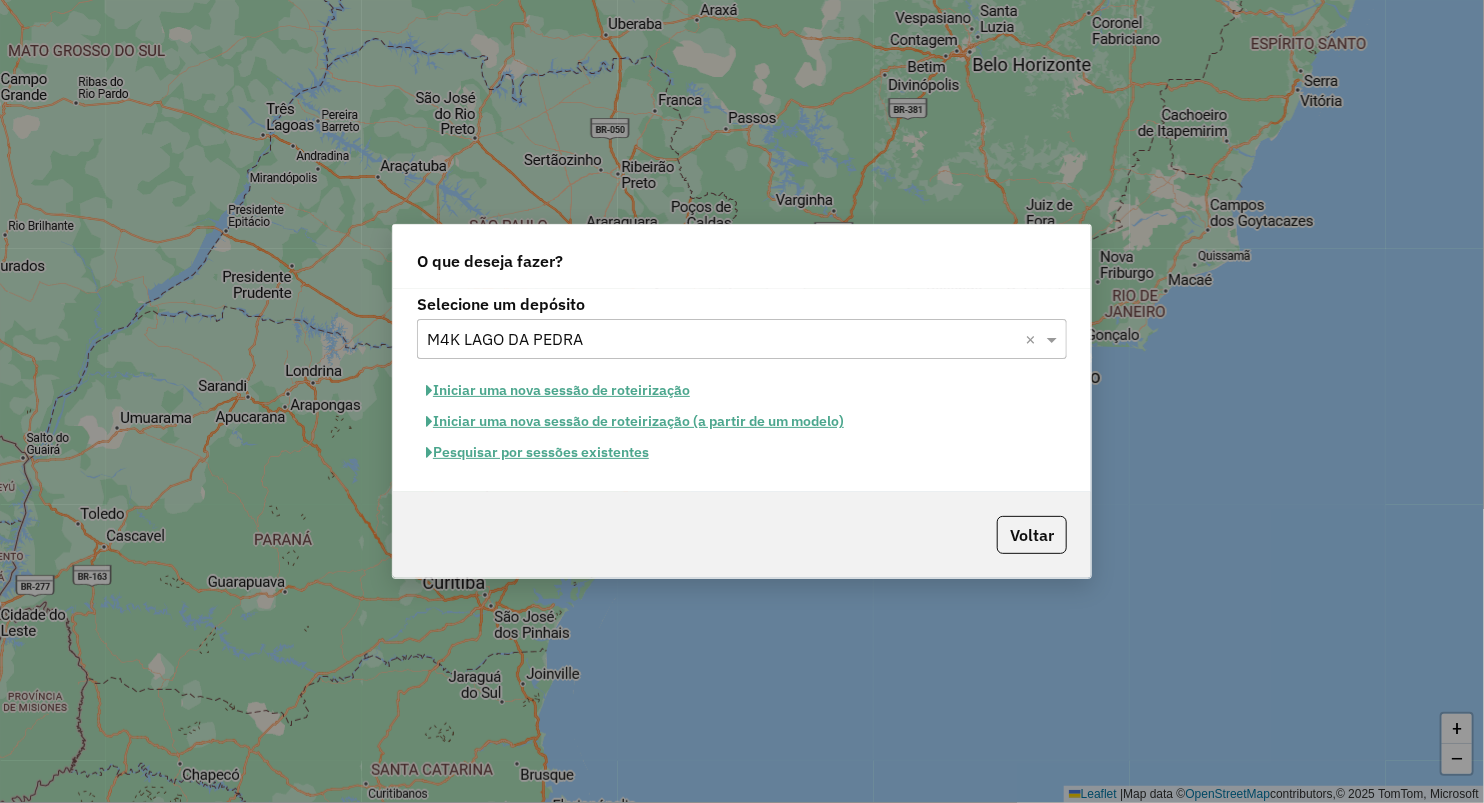 click on "Iniciar uma nova sessão de roteirização" 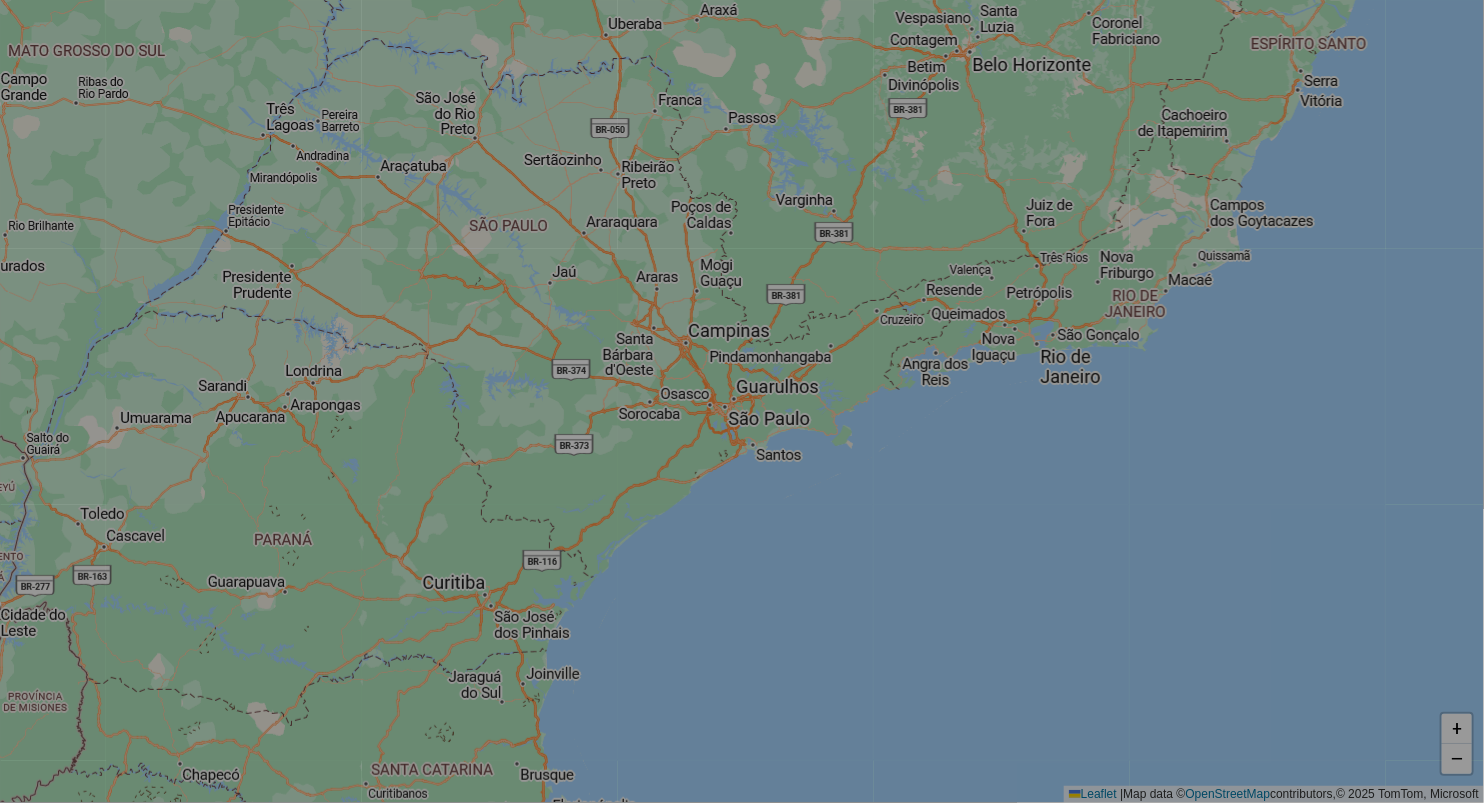 select on "*" 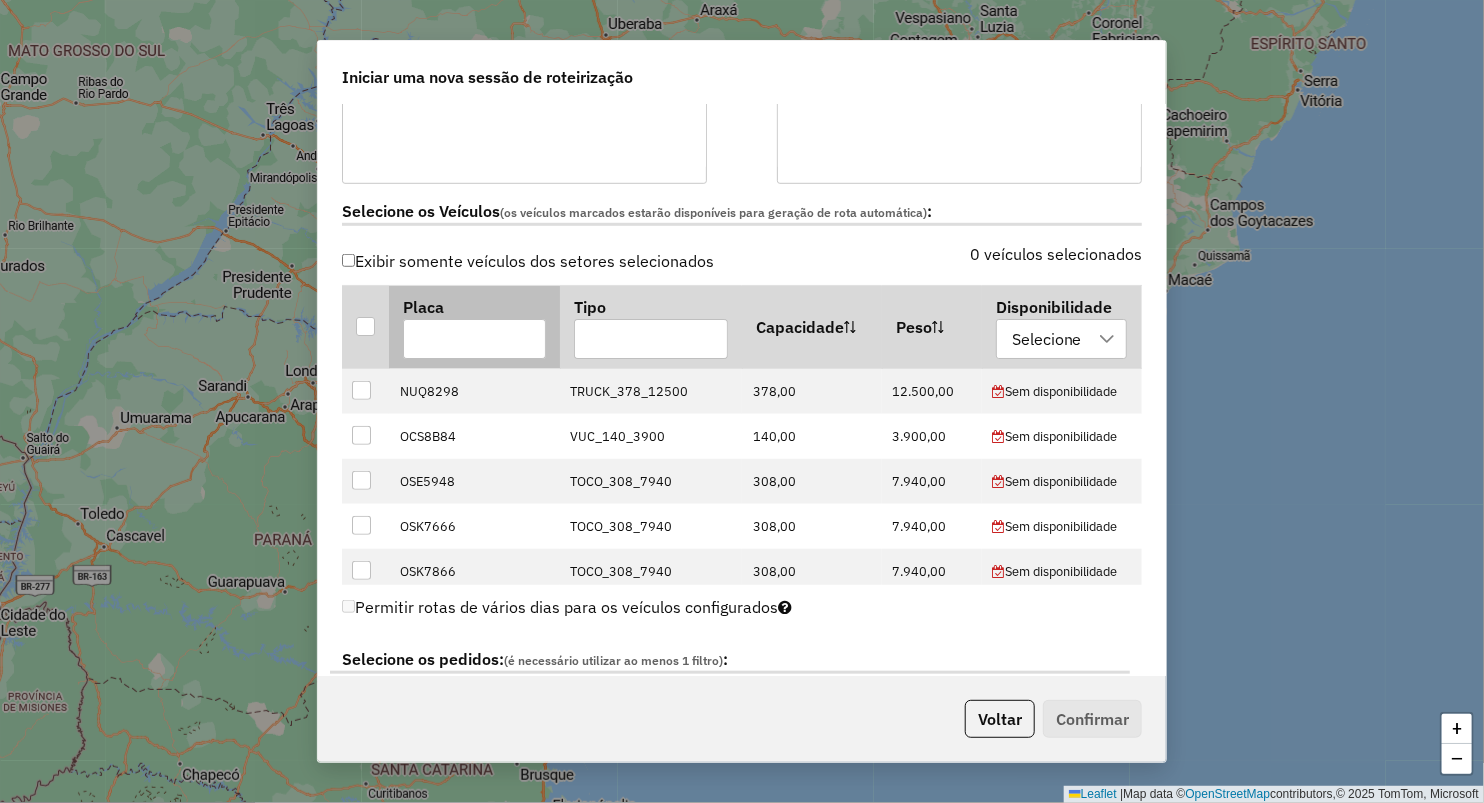 scroll, scrollTop: 555, scrollLeft: 0, axis: vertical 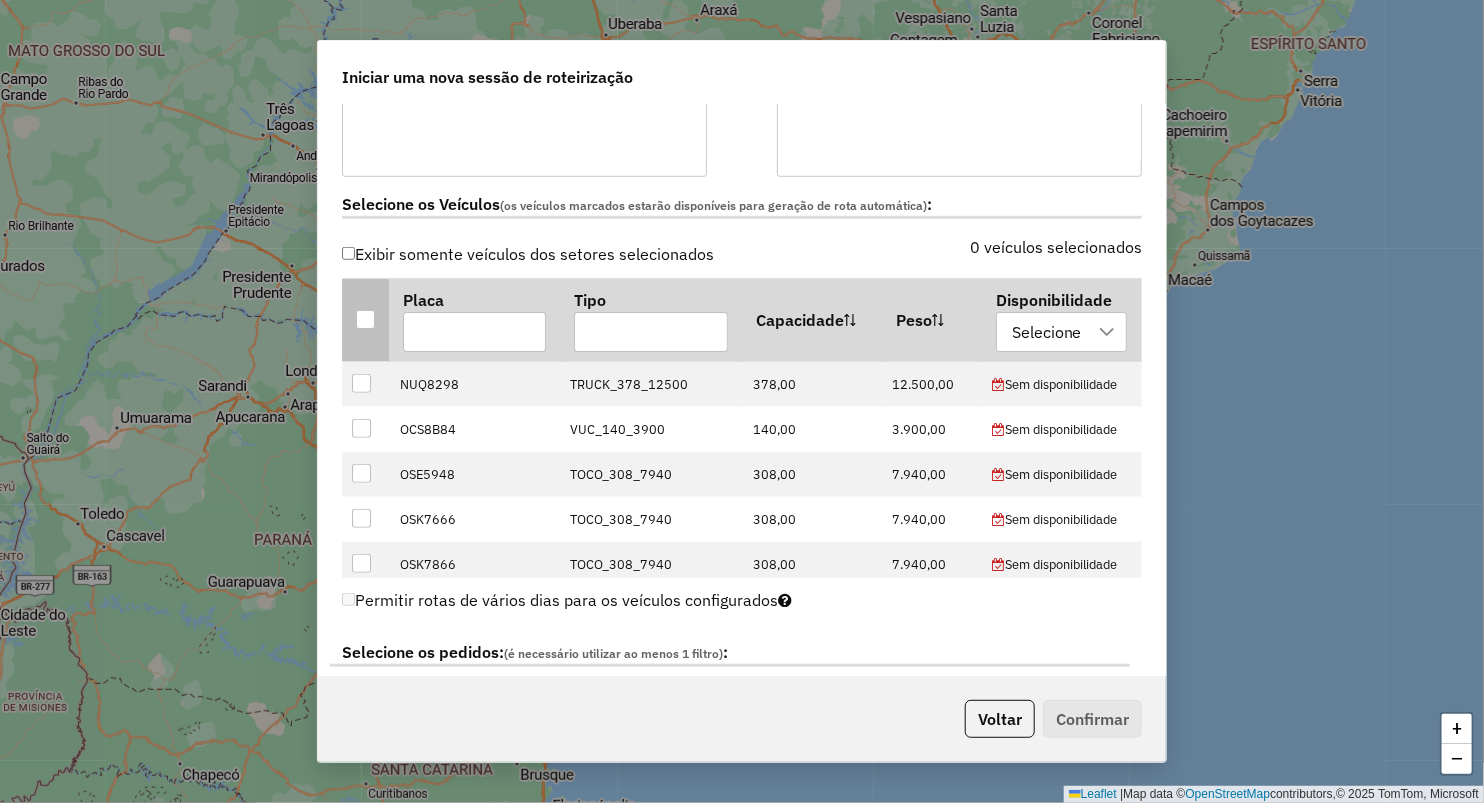 click at bounding box center [365, 319] 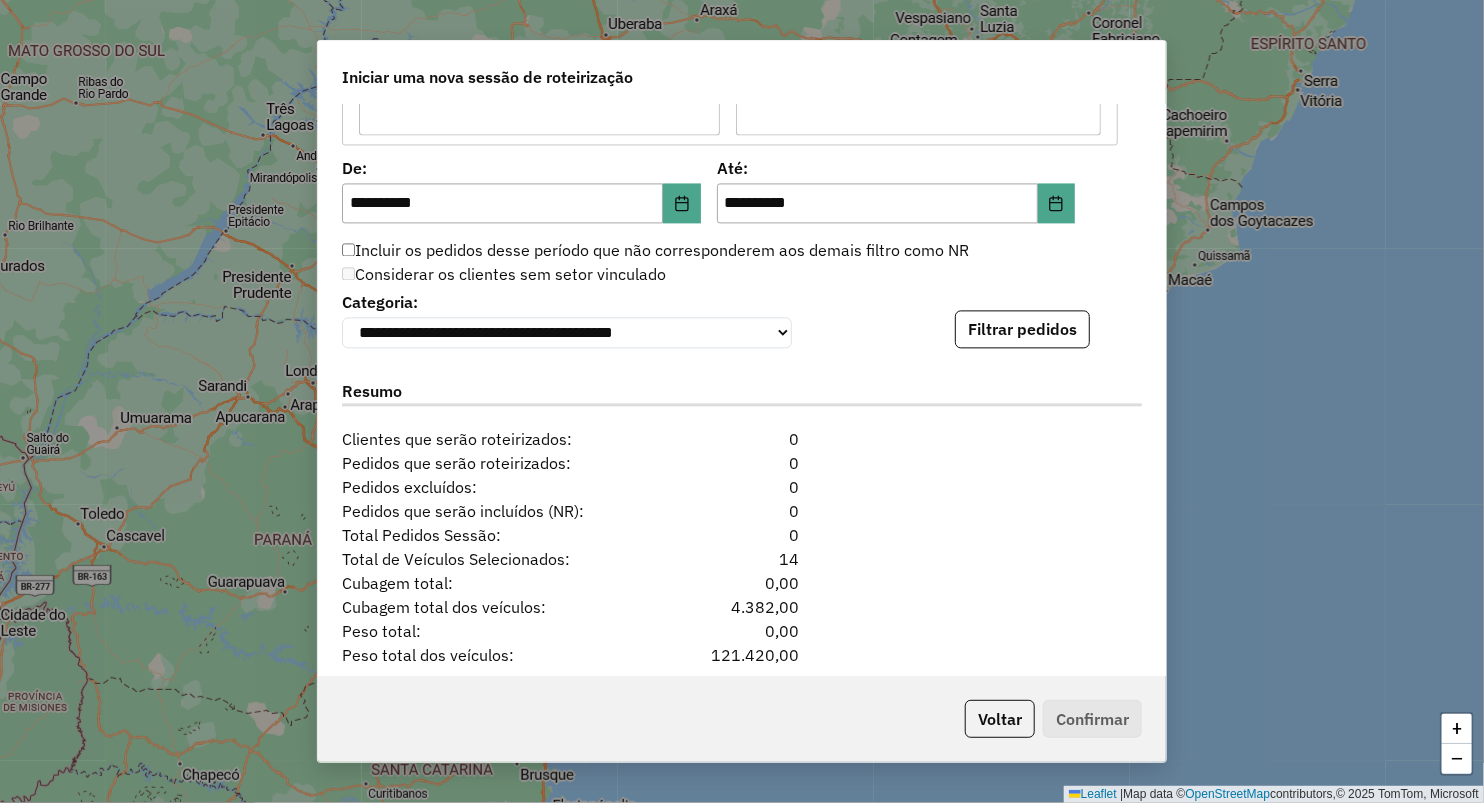 scroll, scrollTop: 1962, scrollLeft: 0, axis: vertical 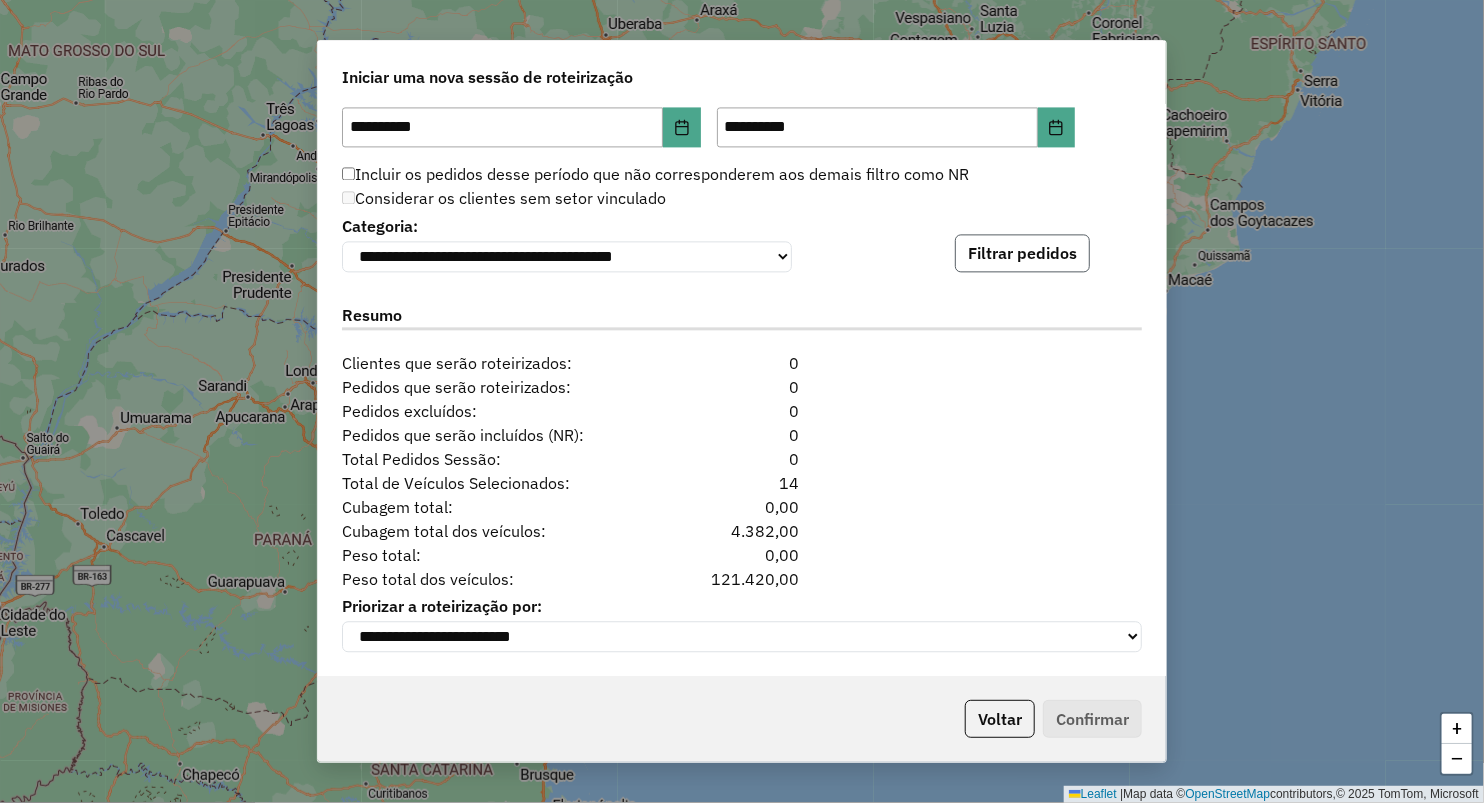 click on "Filtrar pedidos" 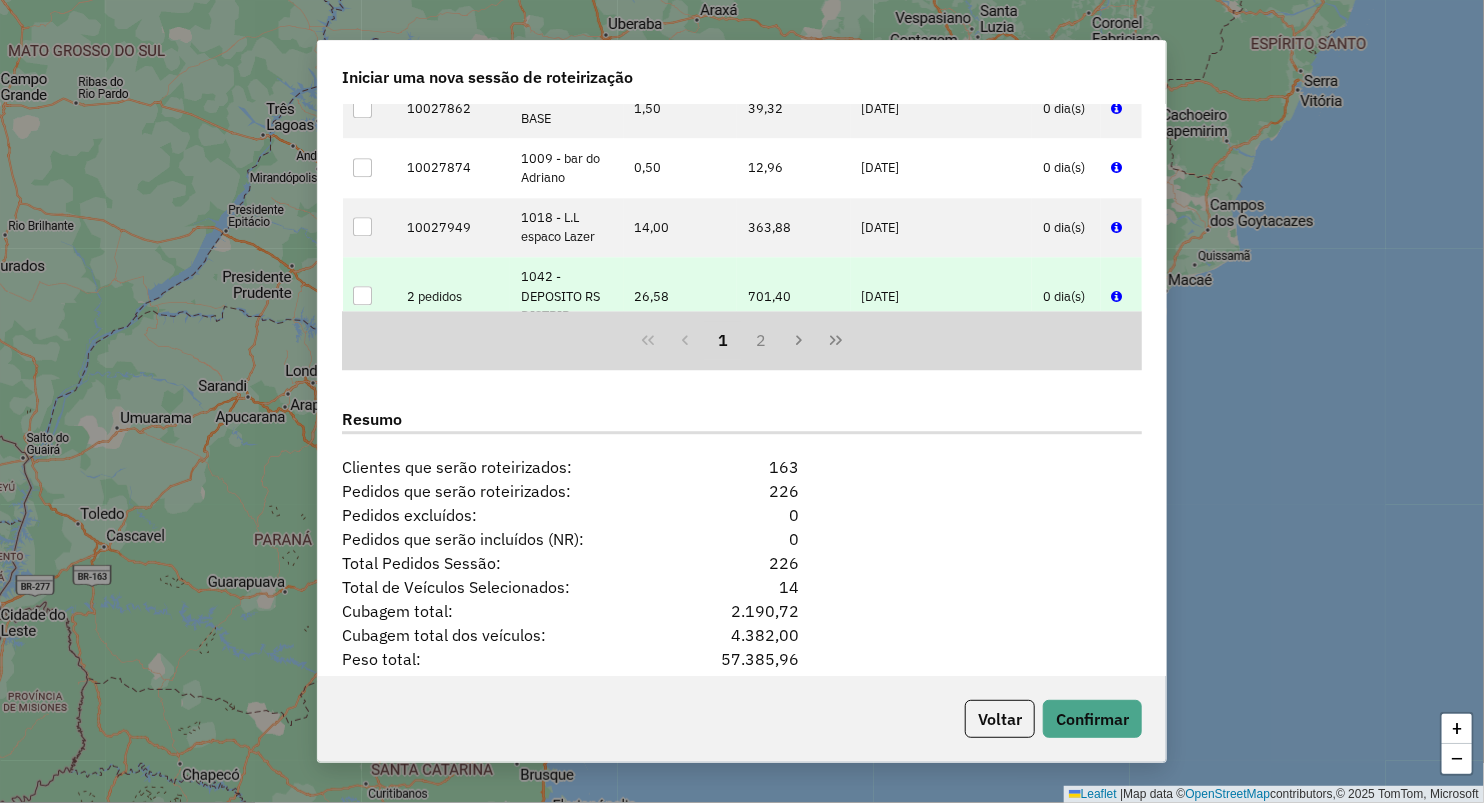 scroll, scrollTop: 2375, scrollLeft: 0, axis: vertical 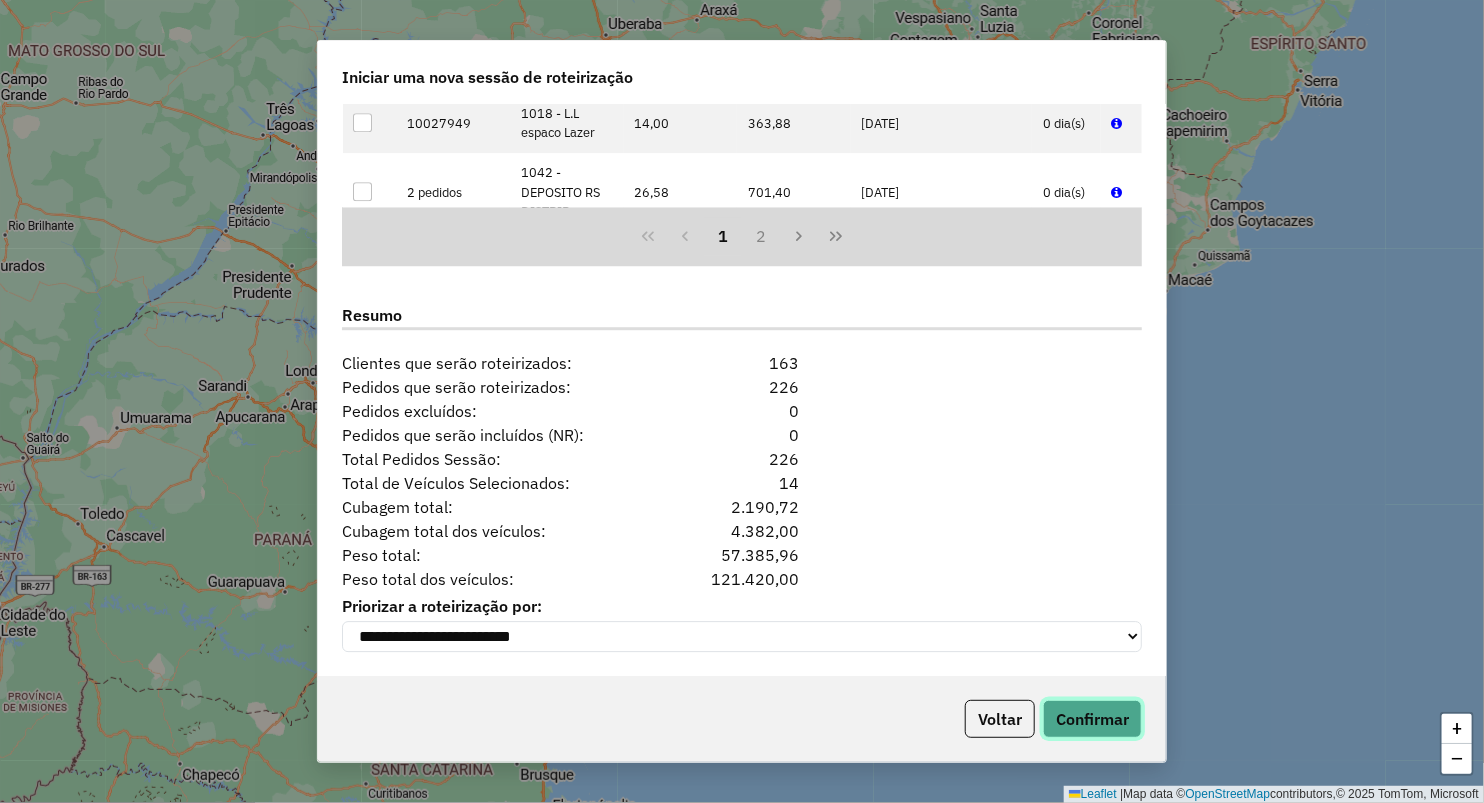 click on "Confirmar" 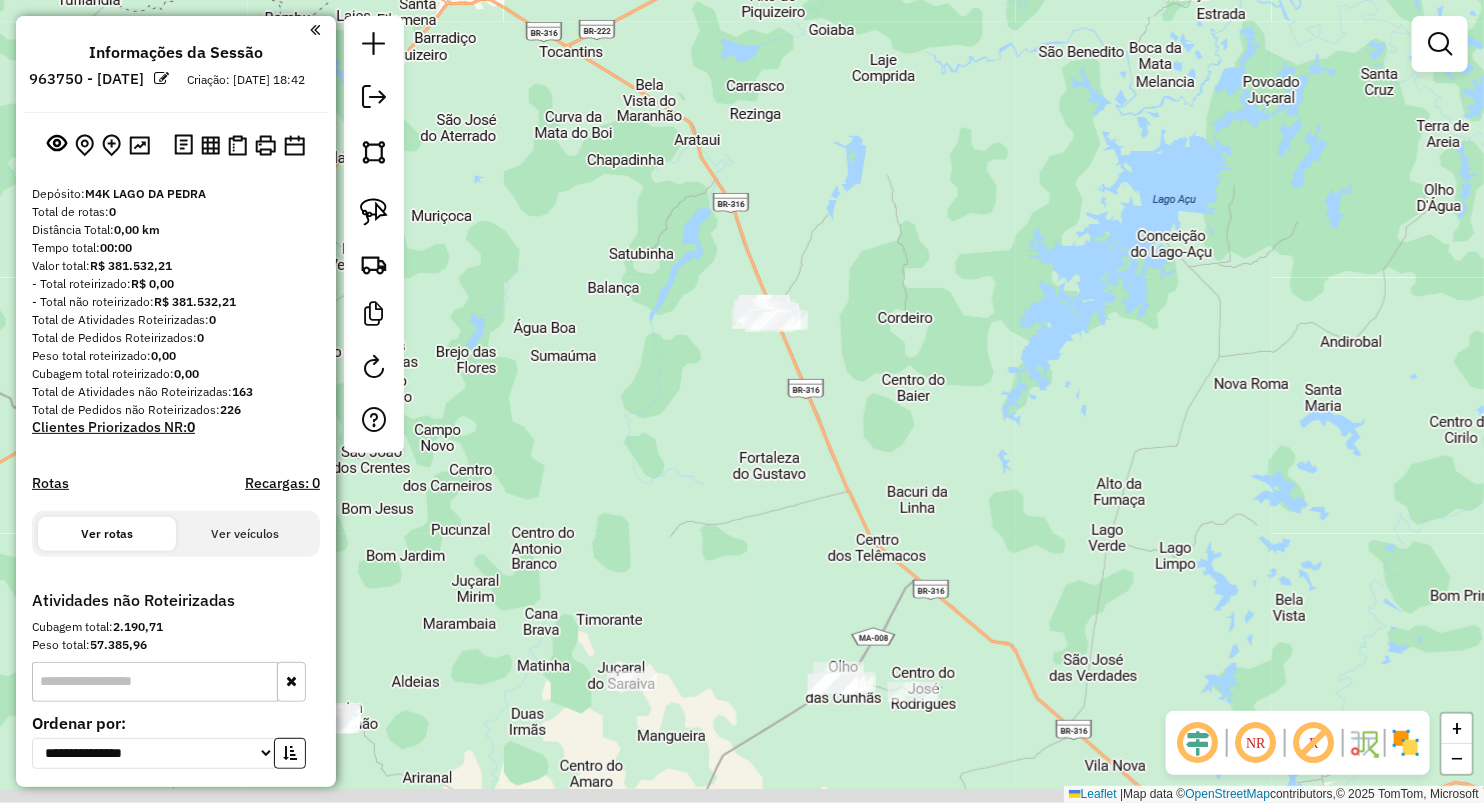 drag, startPoint x: 632, startPoint y: 436, endPoint x: 746, endPoint y: 279, distance: 194.0232 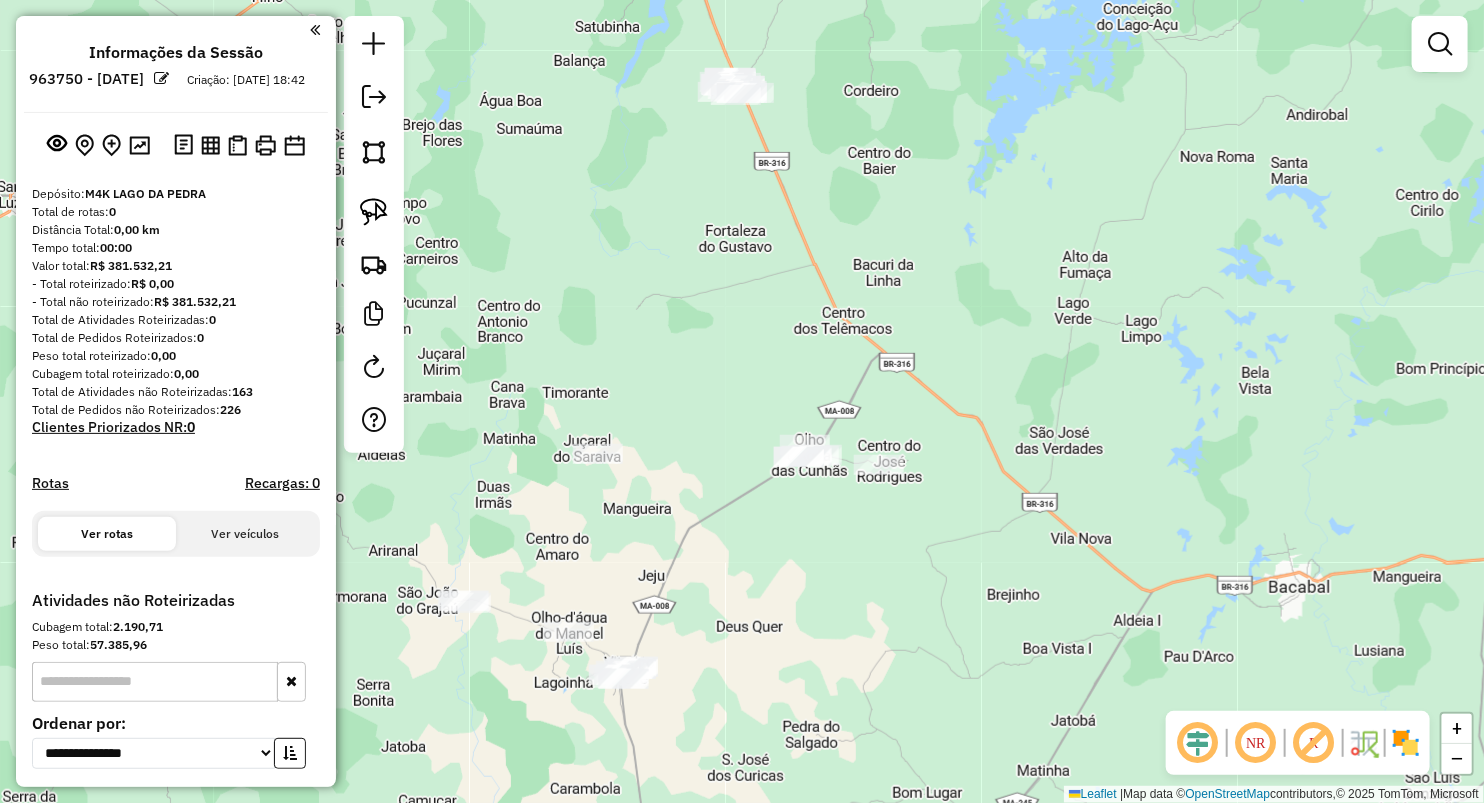 drag, startPoint x: 812, startPoint y: 308, endPoint x: 657, endPoint y: 234, distance: 171.75854 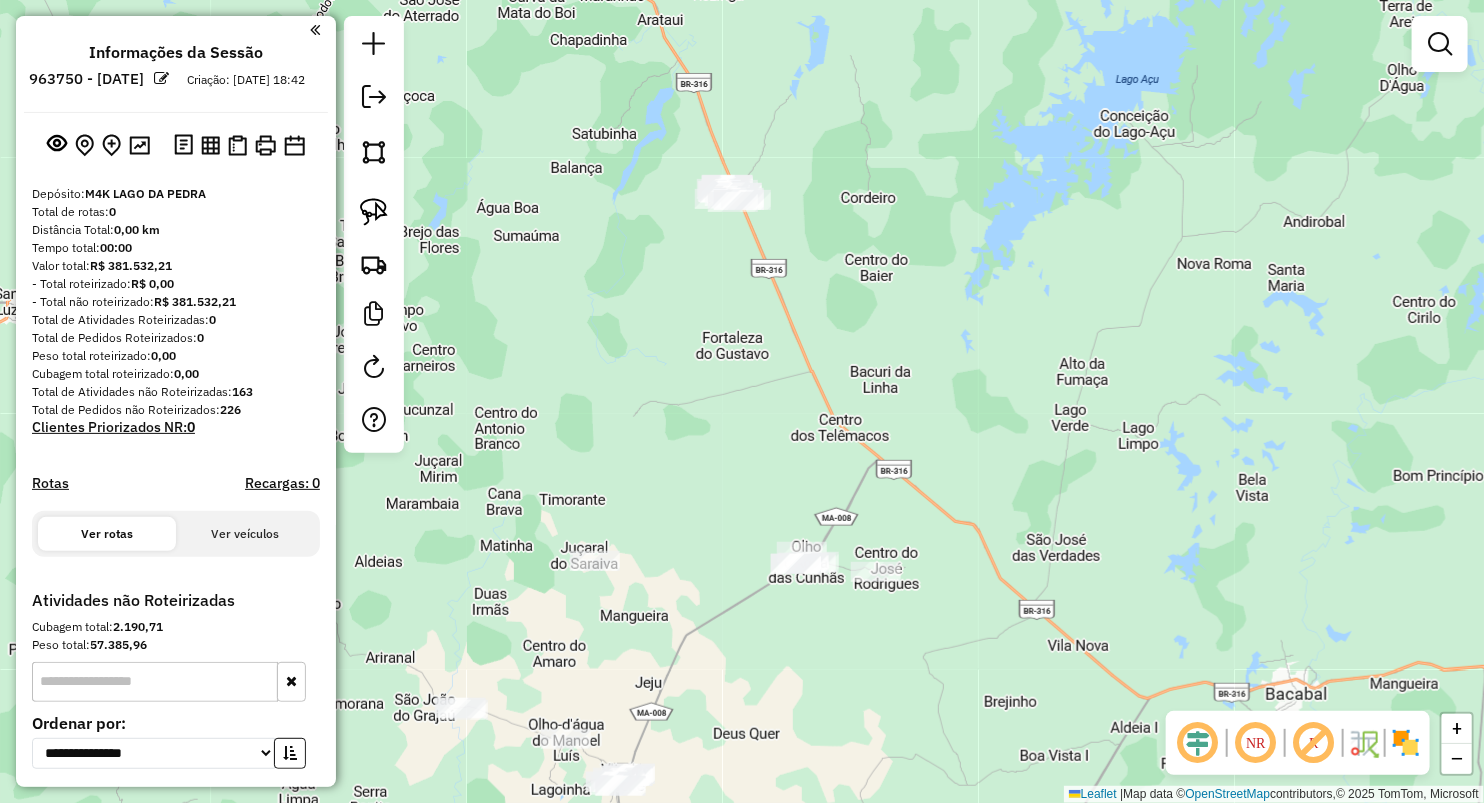 drag, startPoint x: 601, startPoint y: 164, endPoint x: 553, endPoint y: 267, distance: 113.63538 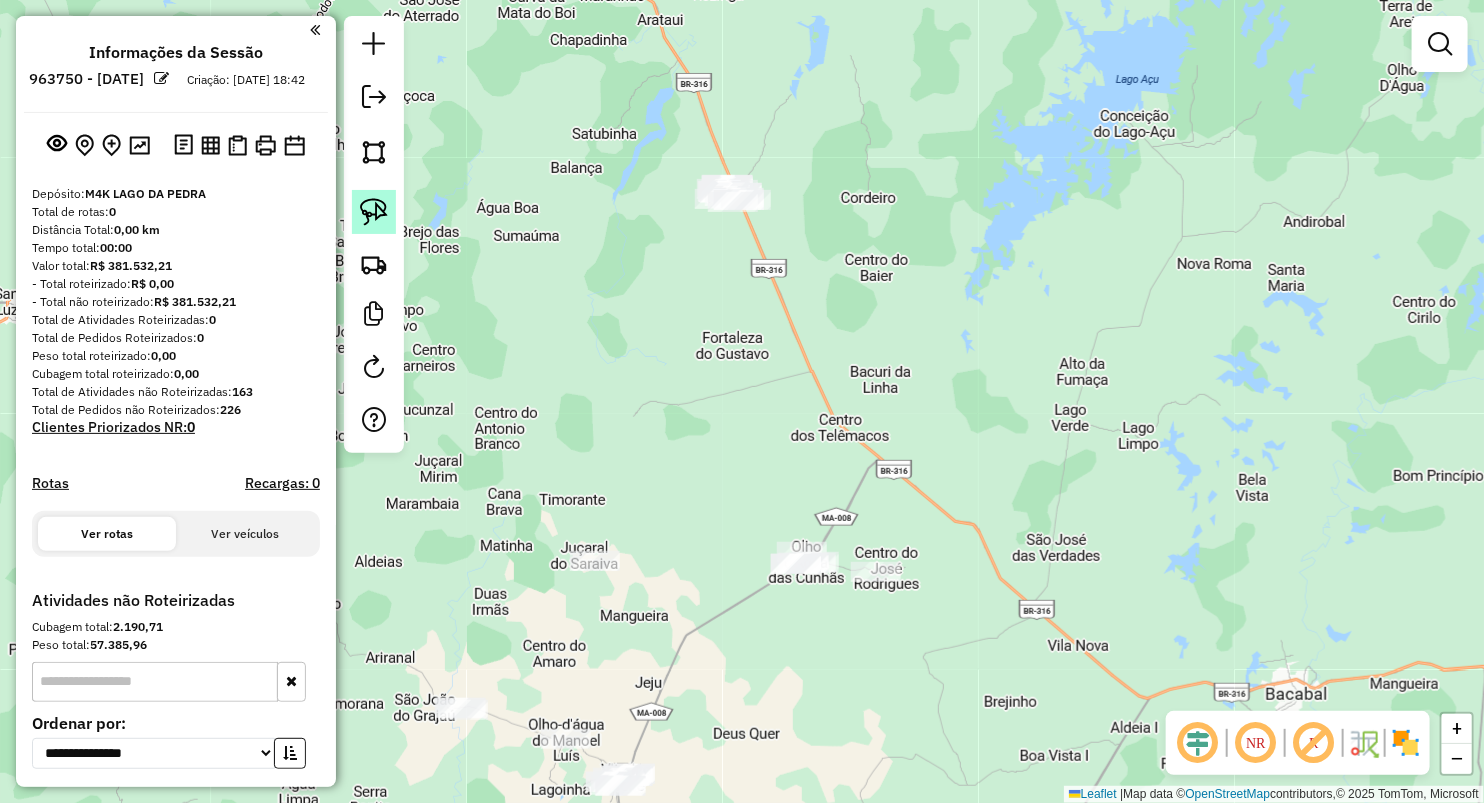 click 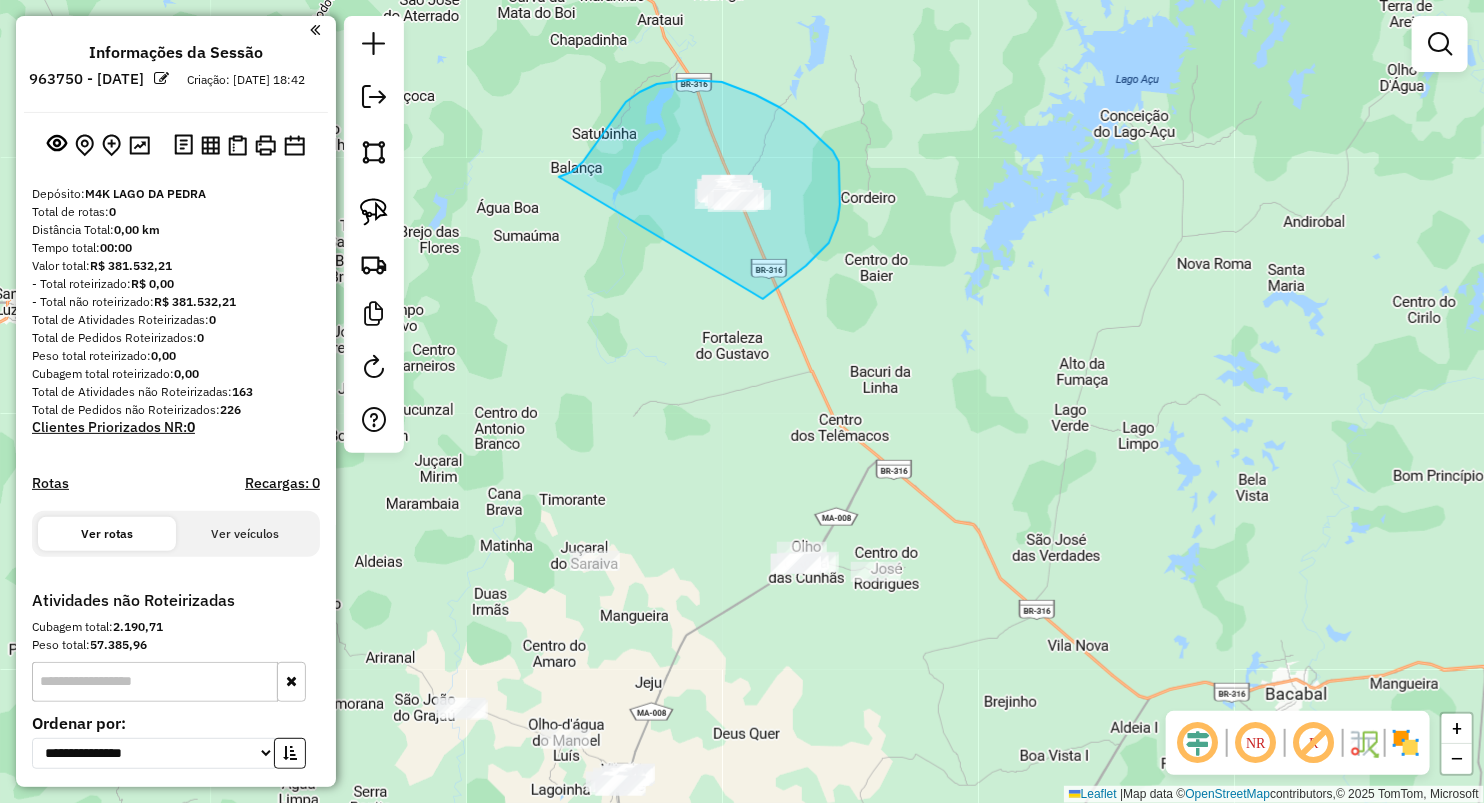 drag, startPoint x: 572, startPoint y: 172, endPoint x: 763, endPoint y: 299, distance: 229.3687 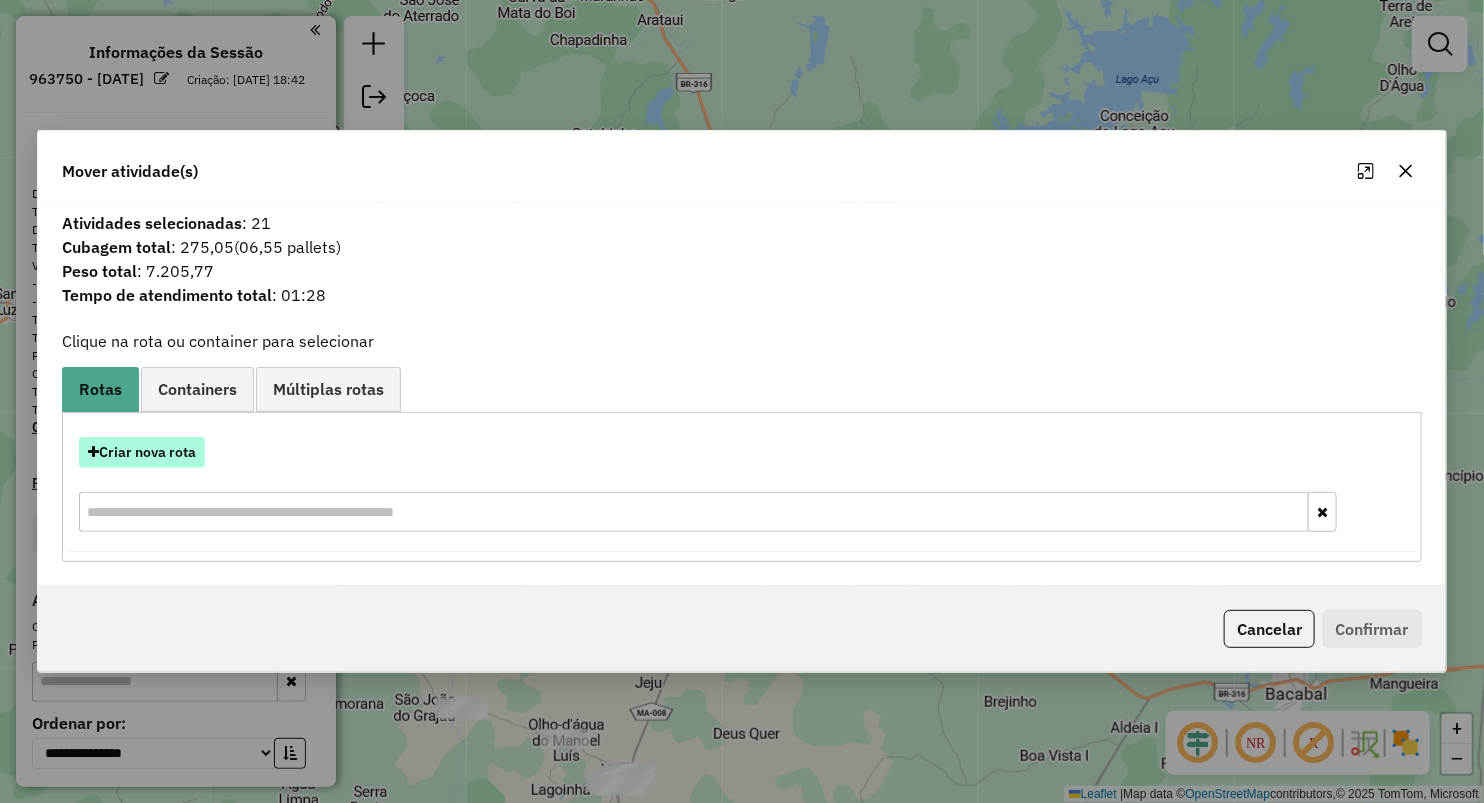 click on "Criar nova rota" at bounding box center (142, 452) 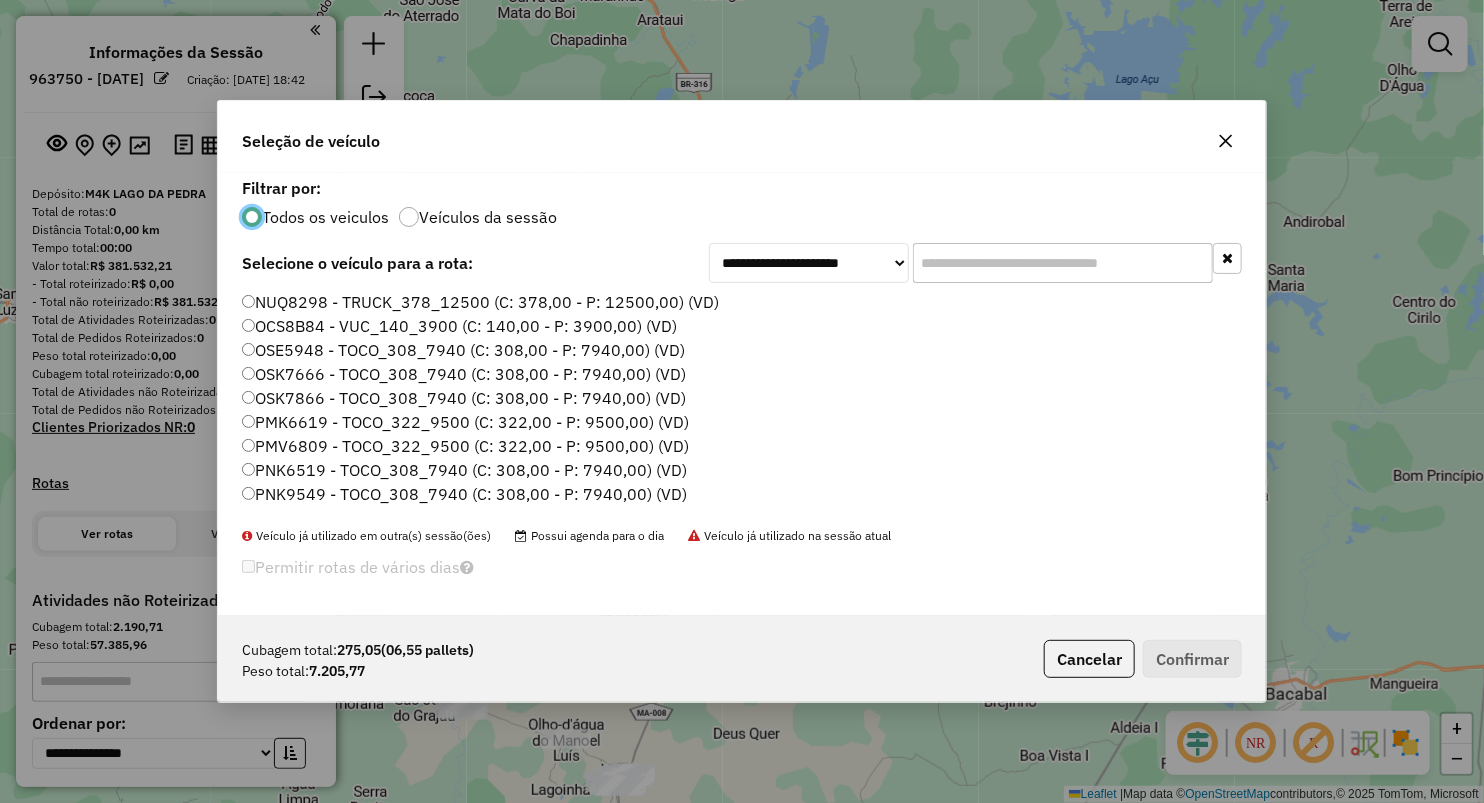 scroll, scrollTop: 10, scrollLeft: 6, axis: both 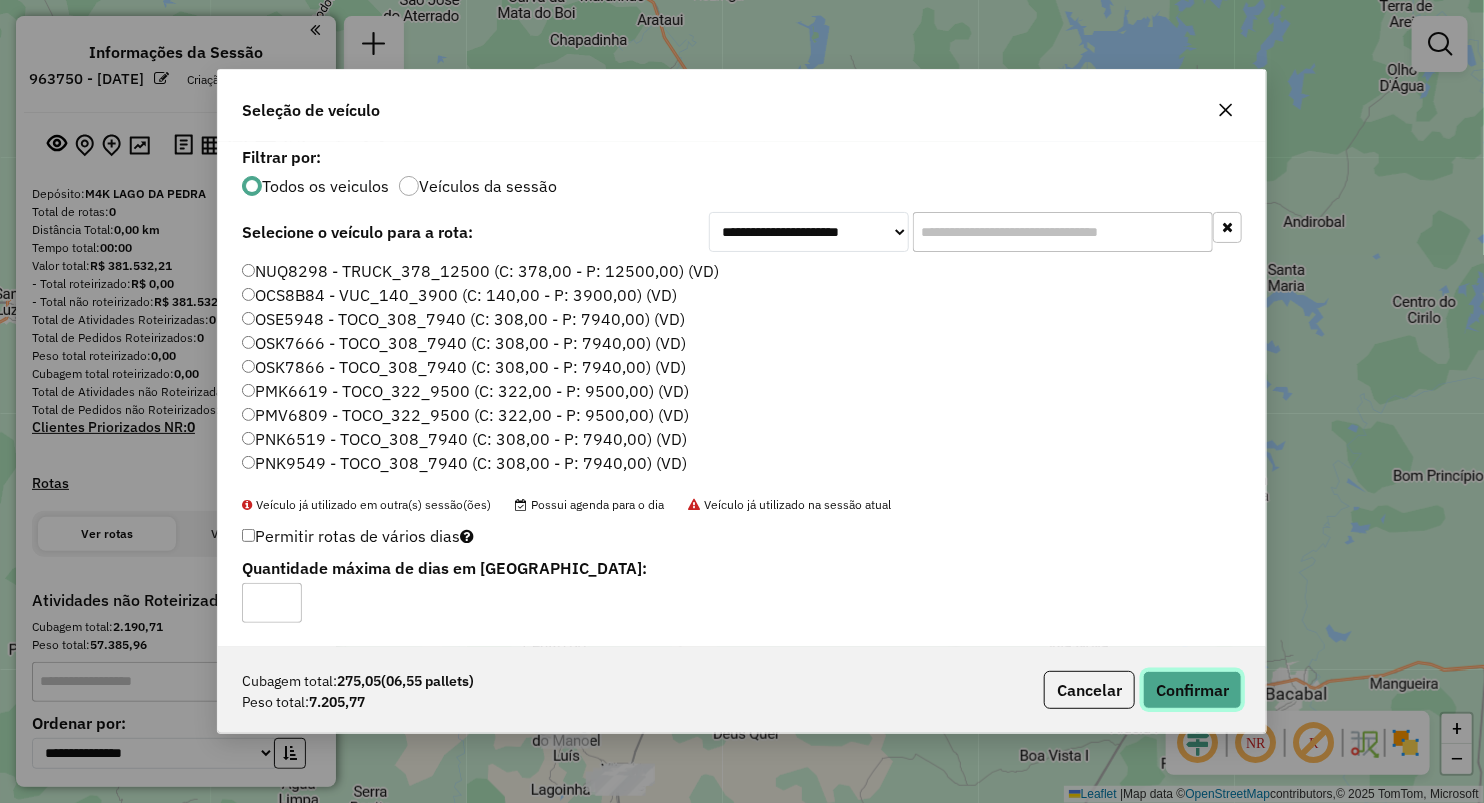drag, startPoint x: 1219, startPoint y: 692, endPoint x: 1171, endPoint y: 622, distance: 84.87638 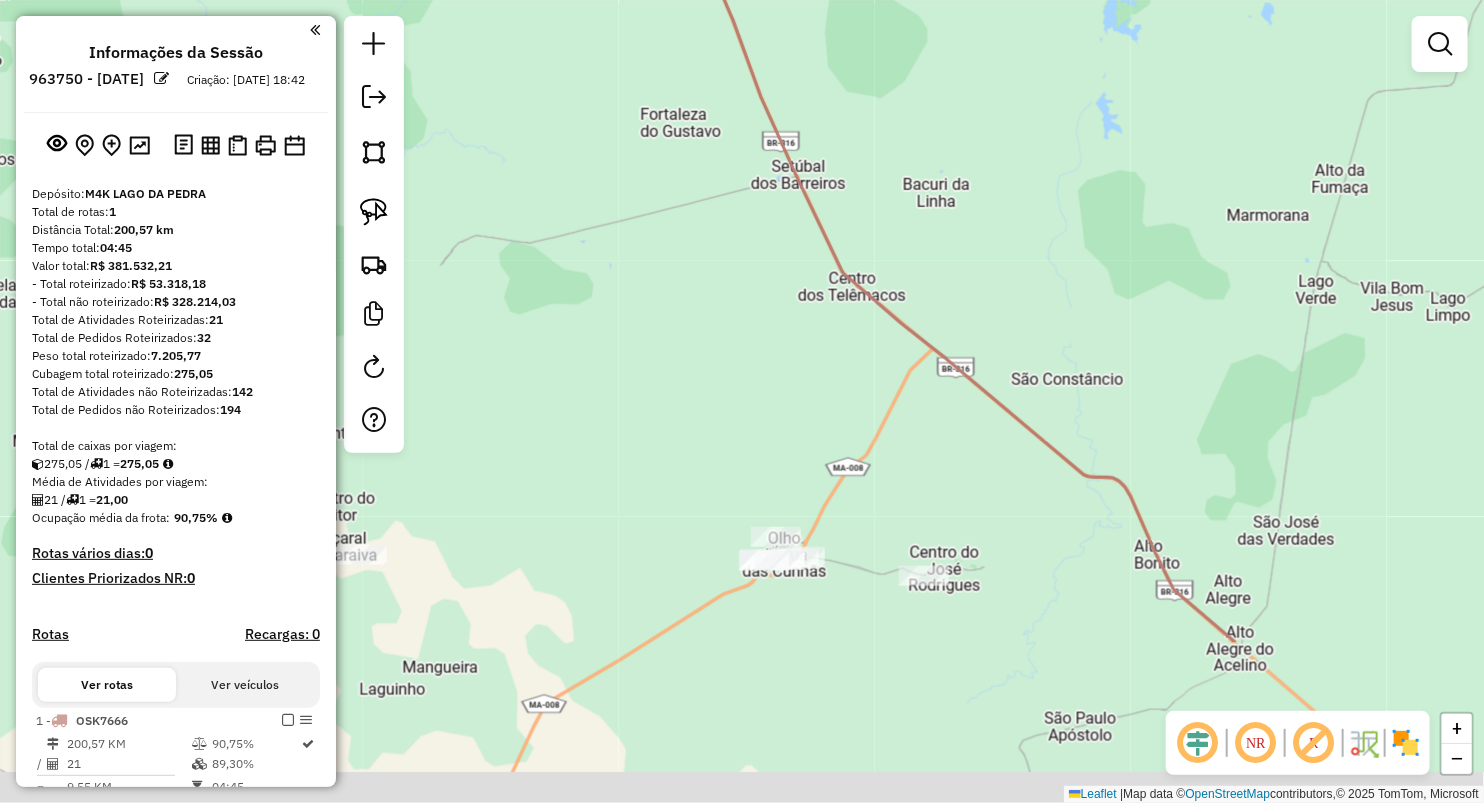 drag, startPoint x: 754, startPoint y: 452, endPoint x: 688, endPoint y: 114, distance: 344.3835 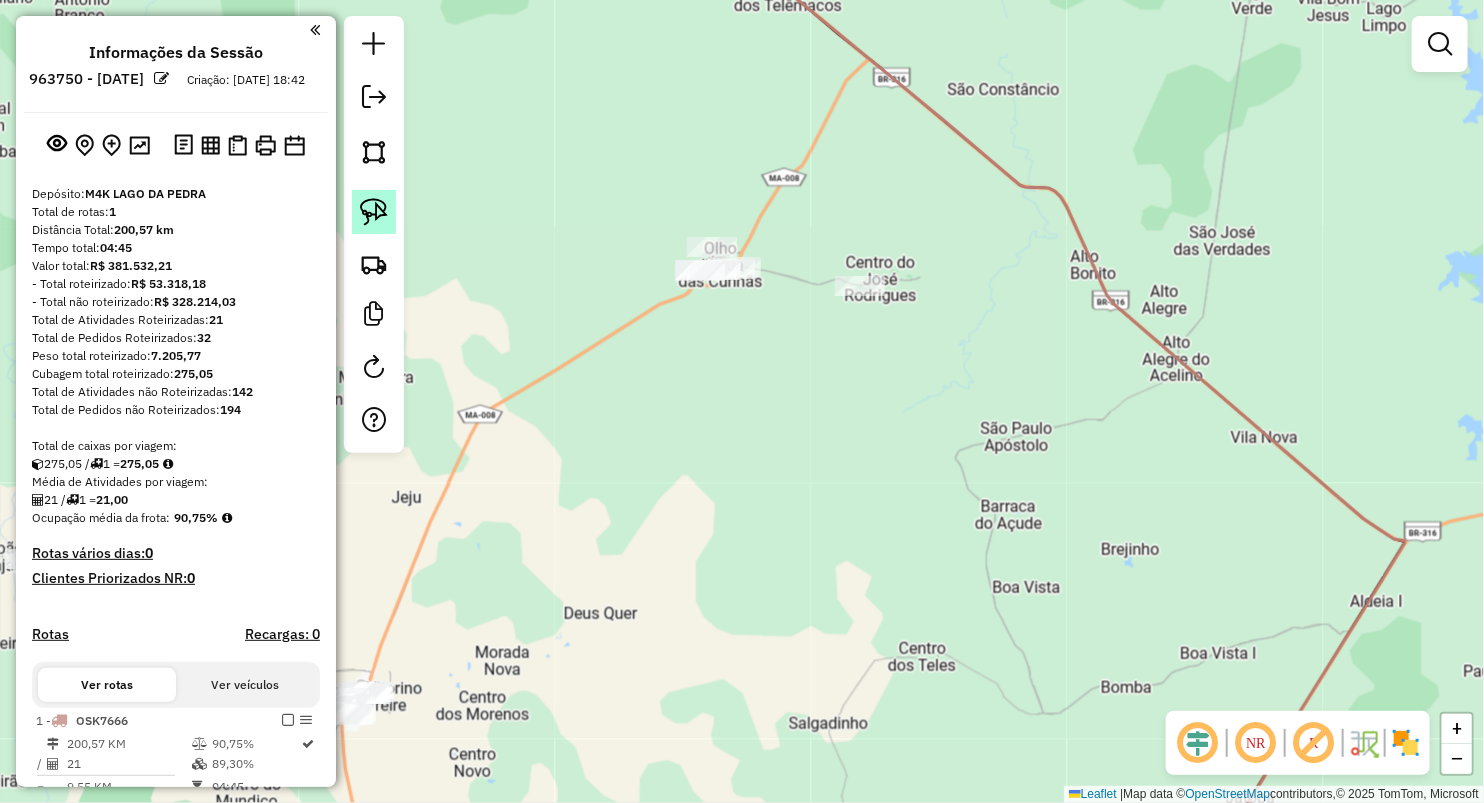 click 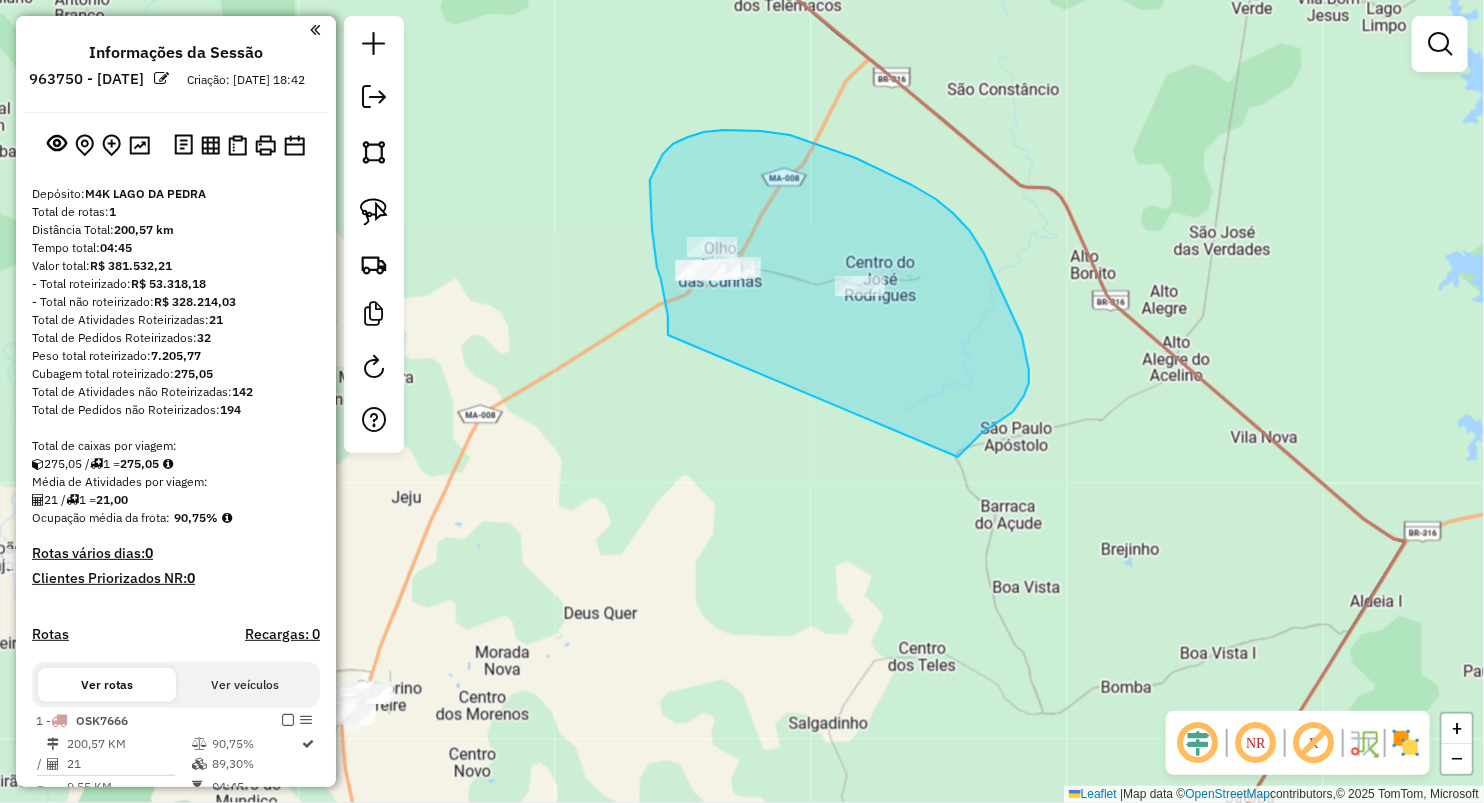 drag, startPoint x: 664, startPoint y: 294, endPoint x: 958, endPoint y: 457, distance: 336.16217 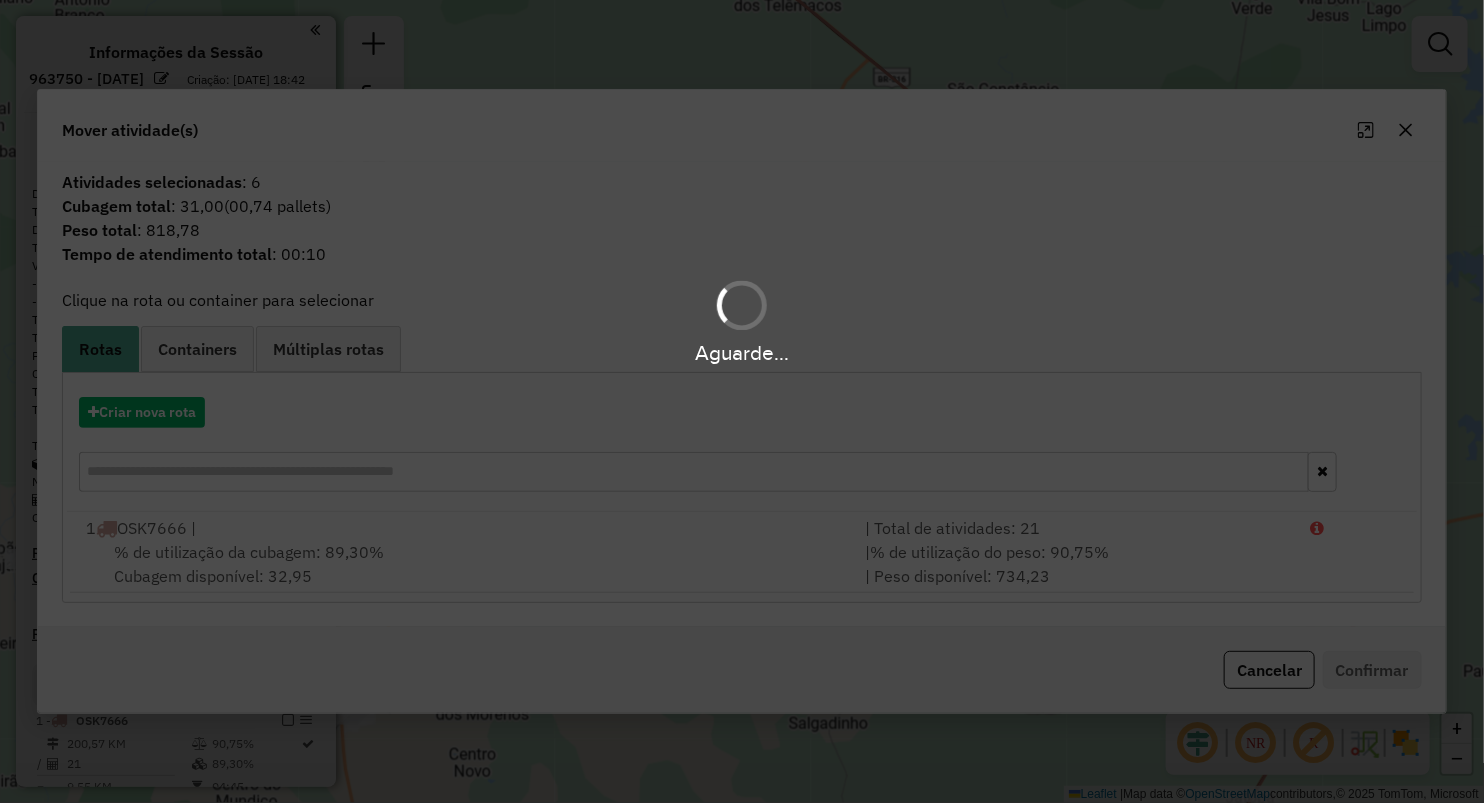 click on "Aguarde..." at bounding box center (742, 401) 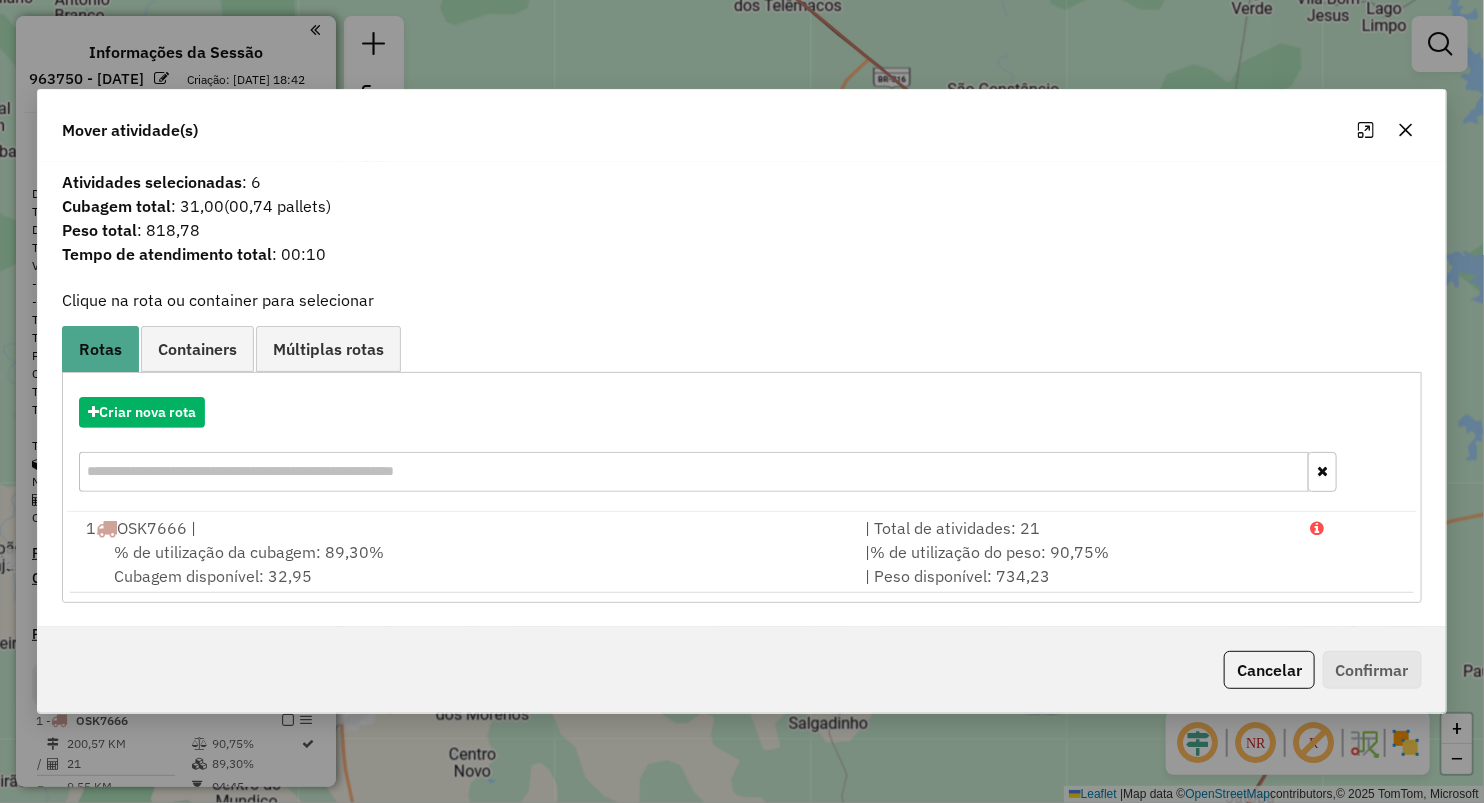 click 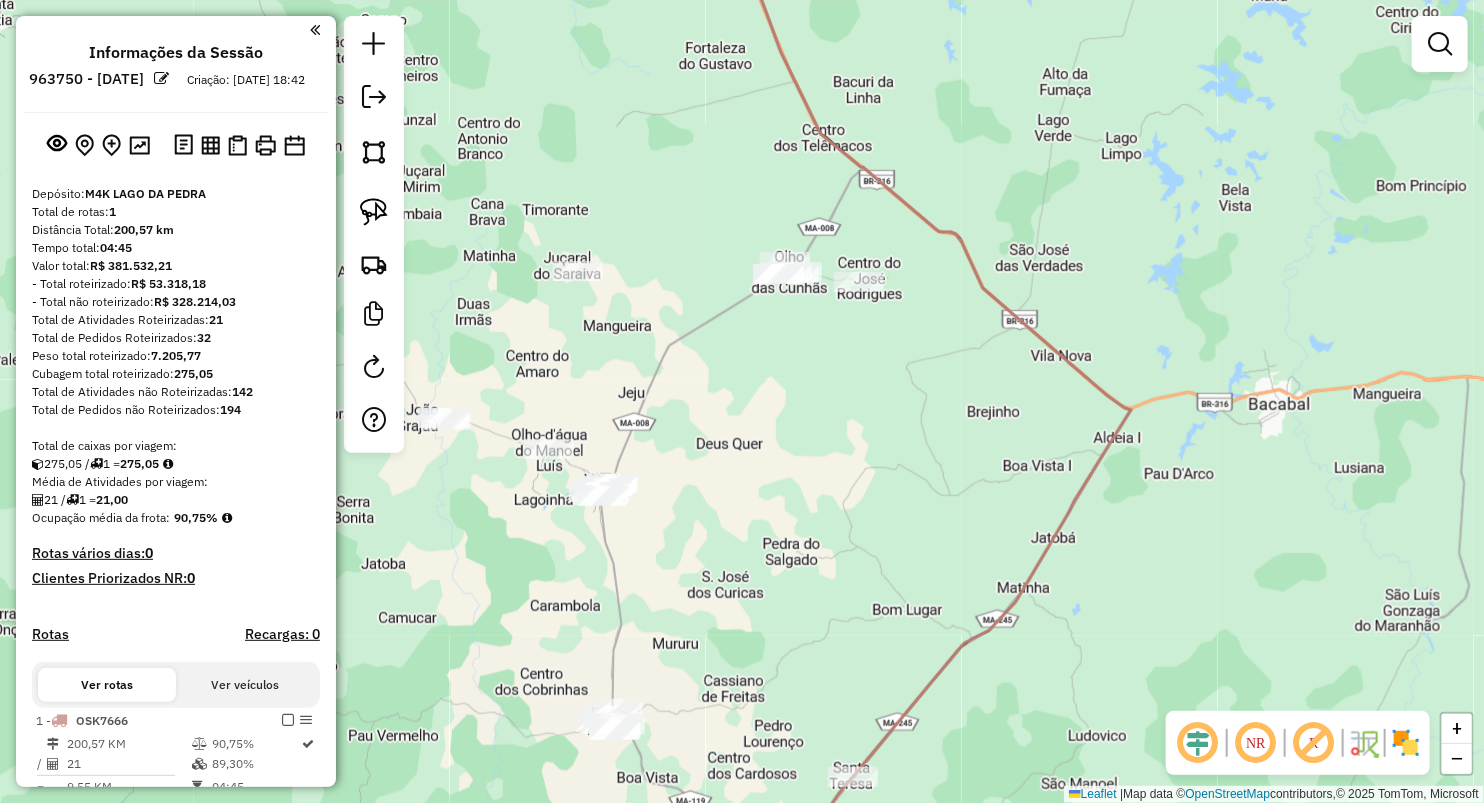 drag, startPoint x: 704, startPoint y: 435, endPoint x: 796, endPoint y: 392, distance: 101.55294 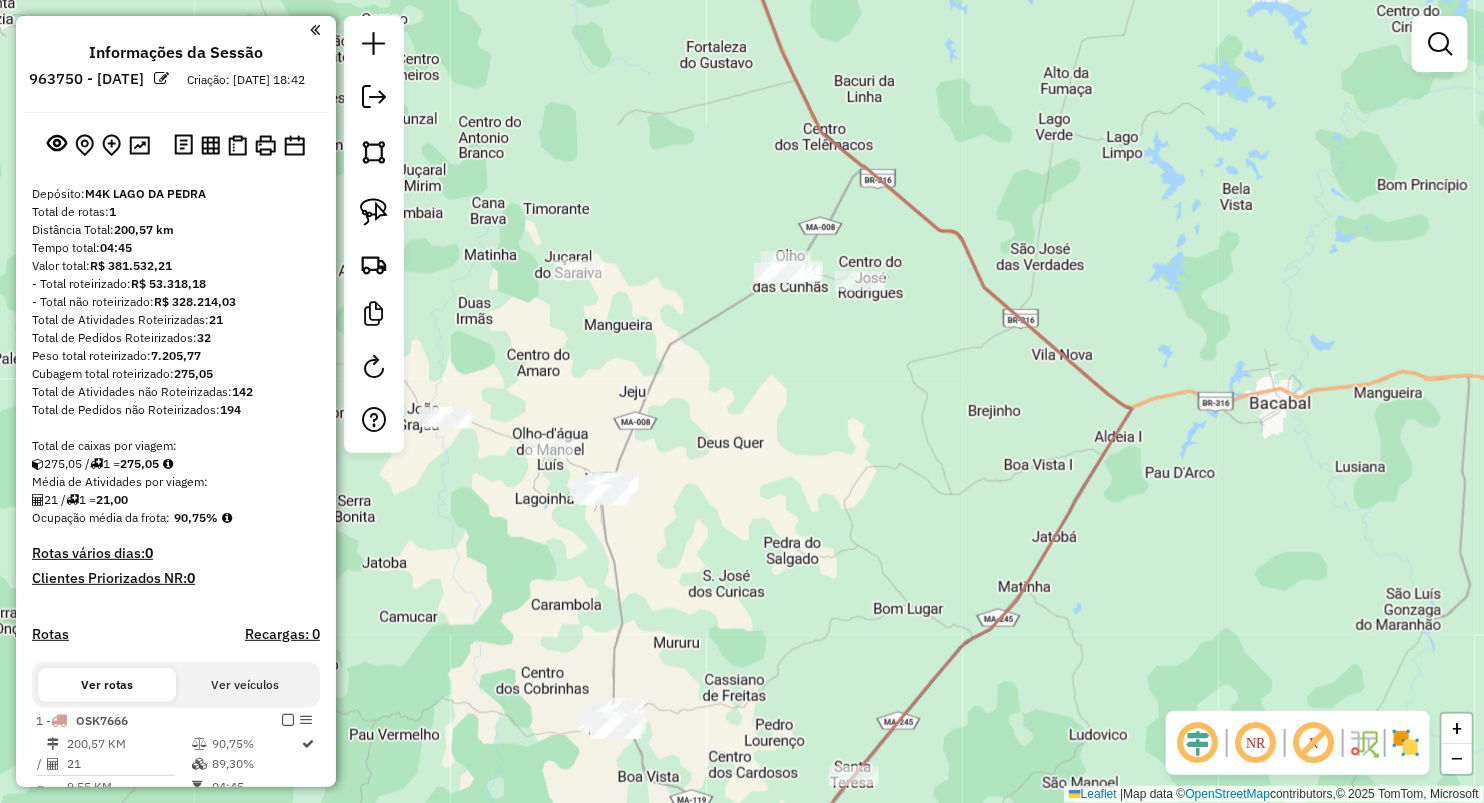 click 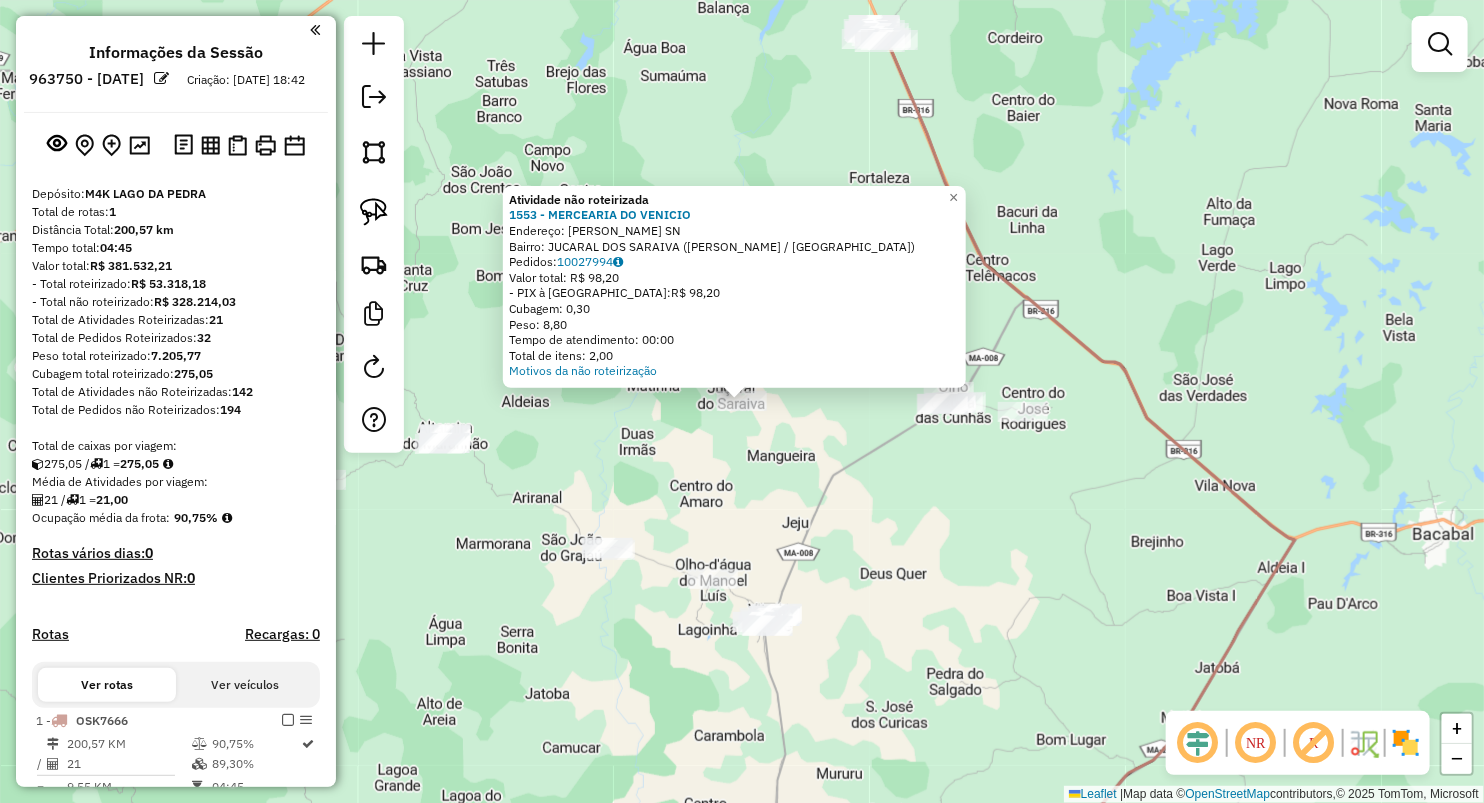 click on "Atividade não roteirizada 1553 - MERCEARIA DO VENICIO  Endereço:  AURELINO CARNEIRO SN   Bairro: JUCARAL DOS SARAIVA (VITORINO FREIRE / MA)   Pedidos:  10027994   Valor total: R$ 98,20   - PIX à Vista:  R$ 98,20   Cubagem: 0,30   Peso: 8,80   Tempo de atendimento: 00:00   Total de itens: 2,00  Motivos da não roteirização × Janela de atendimento Grade de atendimento Capacidade Transportadoras Veículos Cliente Pedidos  Rotas Selecione os dias de semana para filtrar as janelas de atendimento  Seg   Ter   Qua   Qui   Sex   Sáb   Dom  Informe o período da janela de atendimento: De: Até:  Filtrar exatamente a janela do cliente  Considerar janela de atendimento padrão  Selecione os dias de semana para filtrar as grades de atendimento  Seg   Ter   Qua   Qui   Sex   Sáb   Dom   Considerar clientes sem dia de atendimento cadastrado  Clientes fora do dia de atendimento selecionado Filtrar as atividades entre os valores definidos abaixo:  Peso mínimo:   Peso máximo:   Cubagem mínima:   Cubagem máxima:  +" 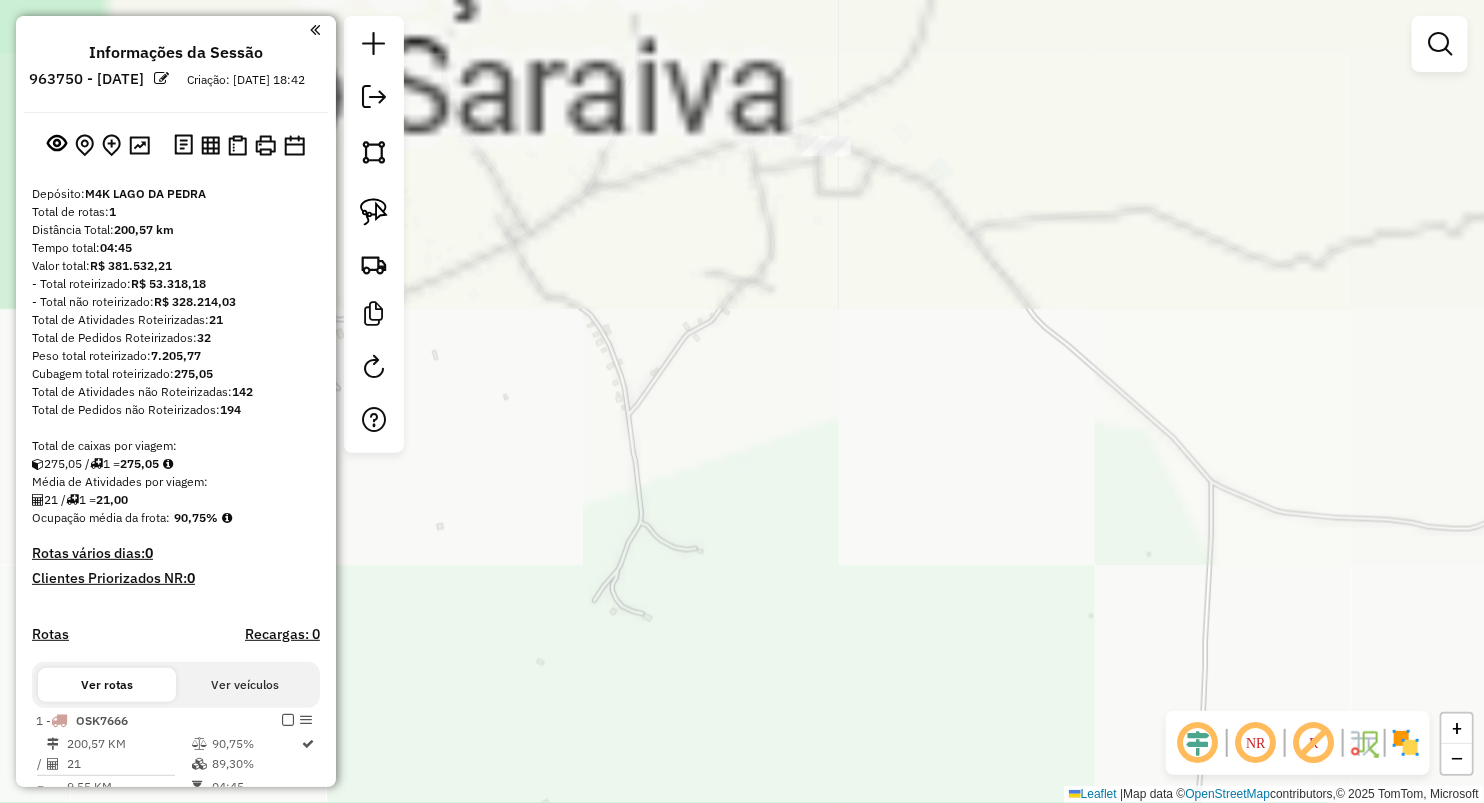drag, startPoint x: 763, startPoint y: 298, endPoint x: 767, endPoint y: 580, distance: 282.02838 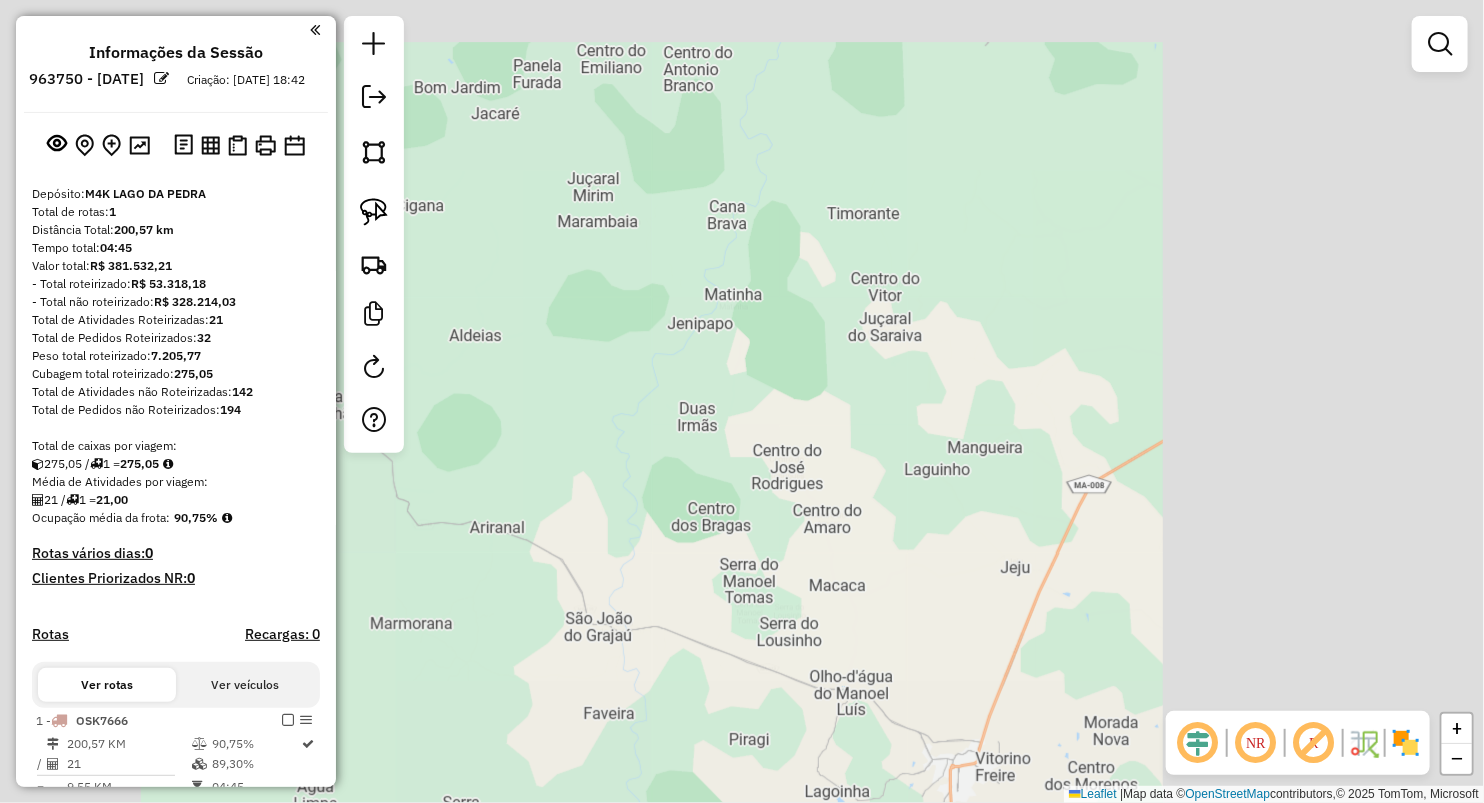 drag, startPoint x: 1118, startPoint y: 461, endPoint x: 900, endPoint y: 268, distance: 291.15802 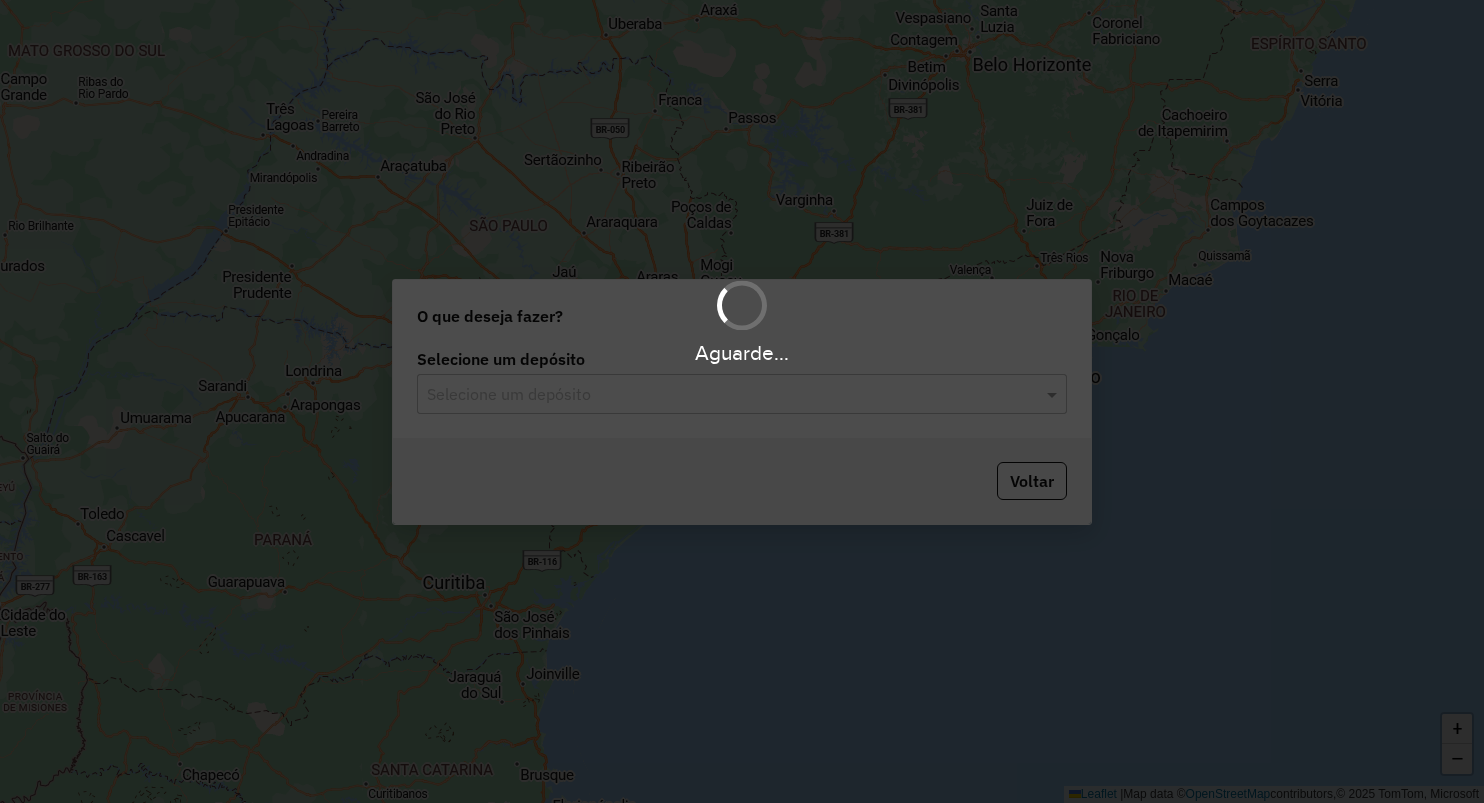 scroll, scrollTop: 0, scrollLeft: 0, axis: both 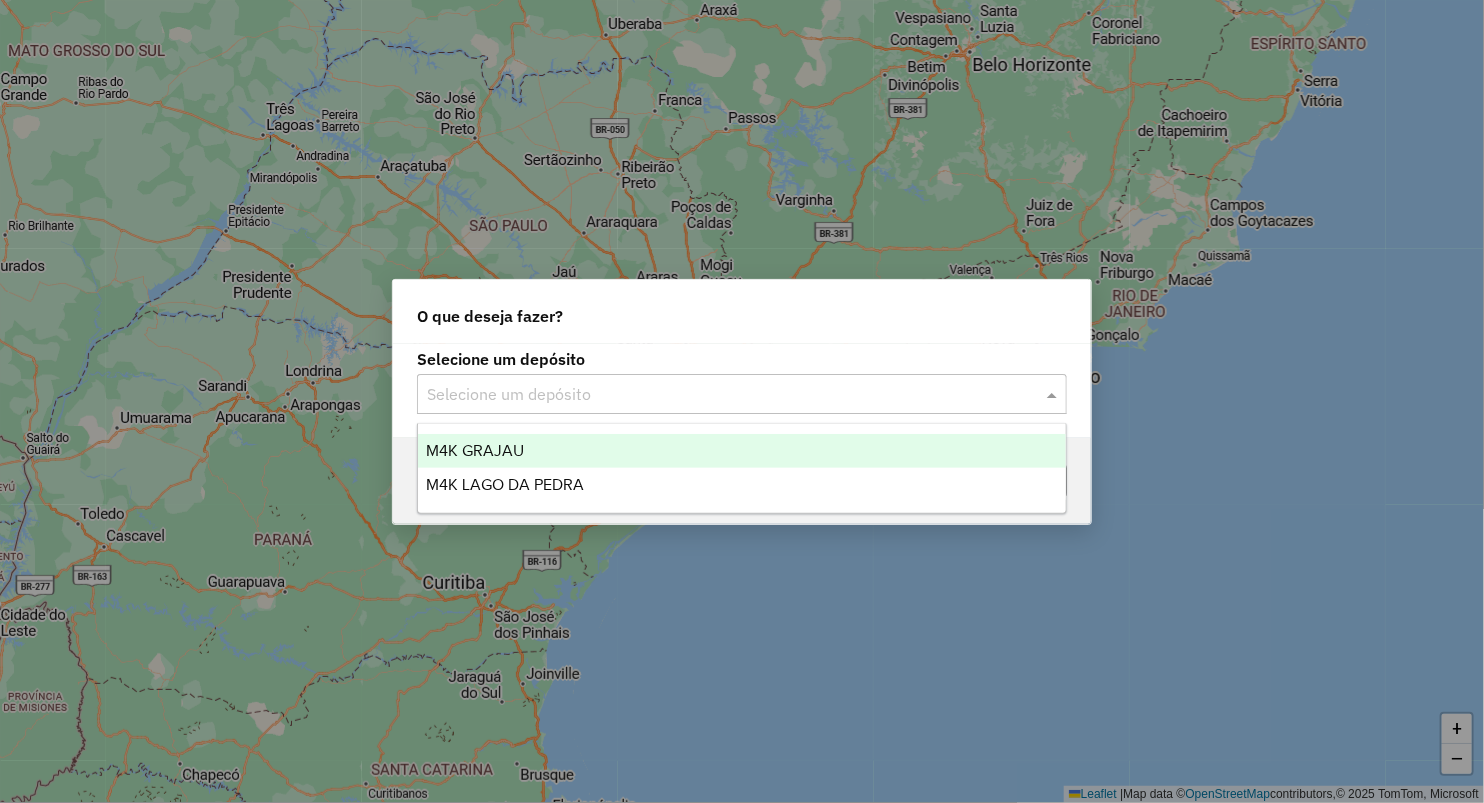 click 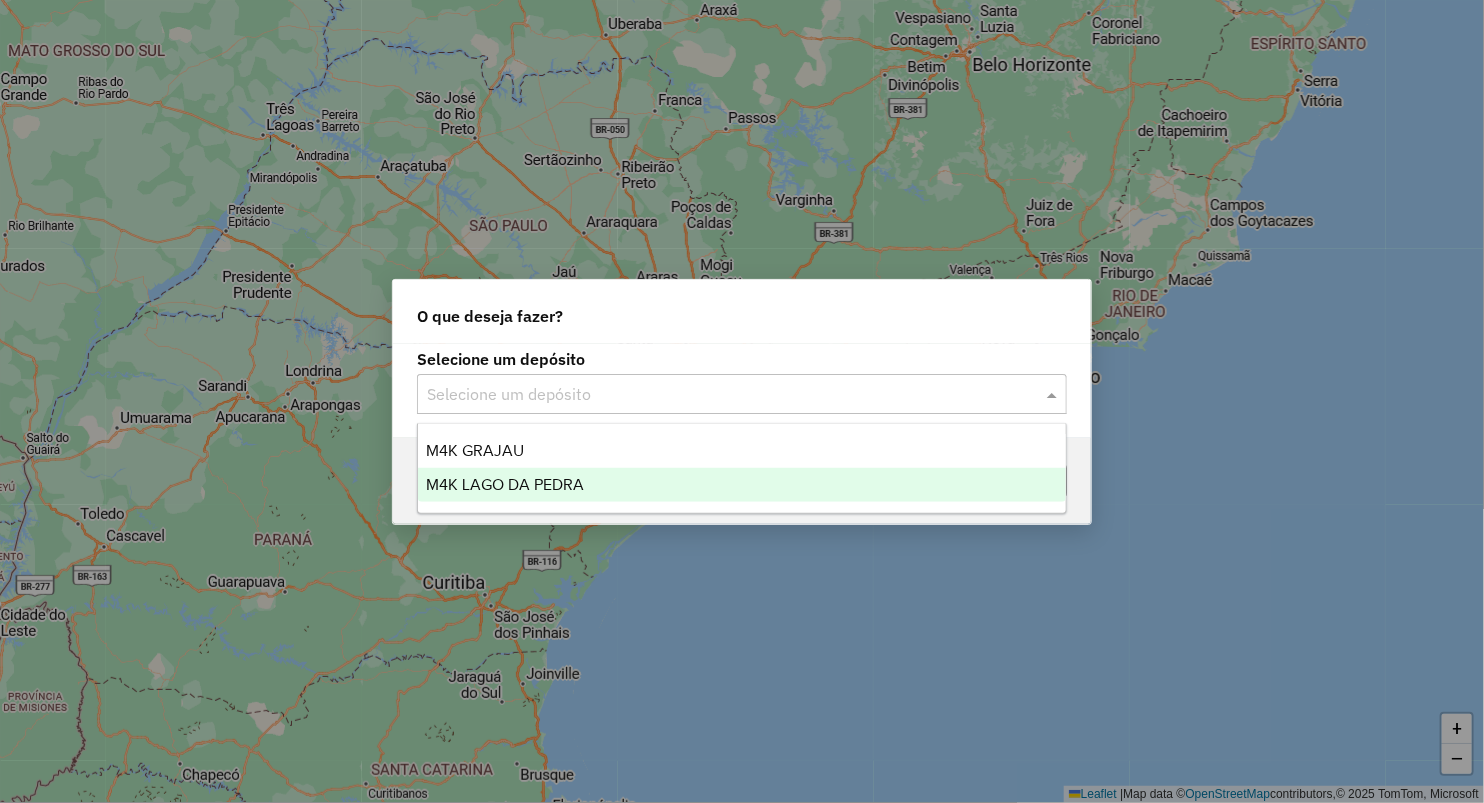 click on "M4K LAGO DA PEDRA" at bounding box center (505, 484) 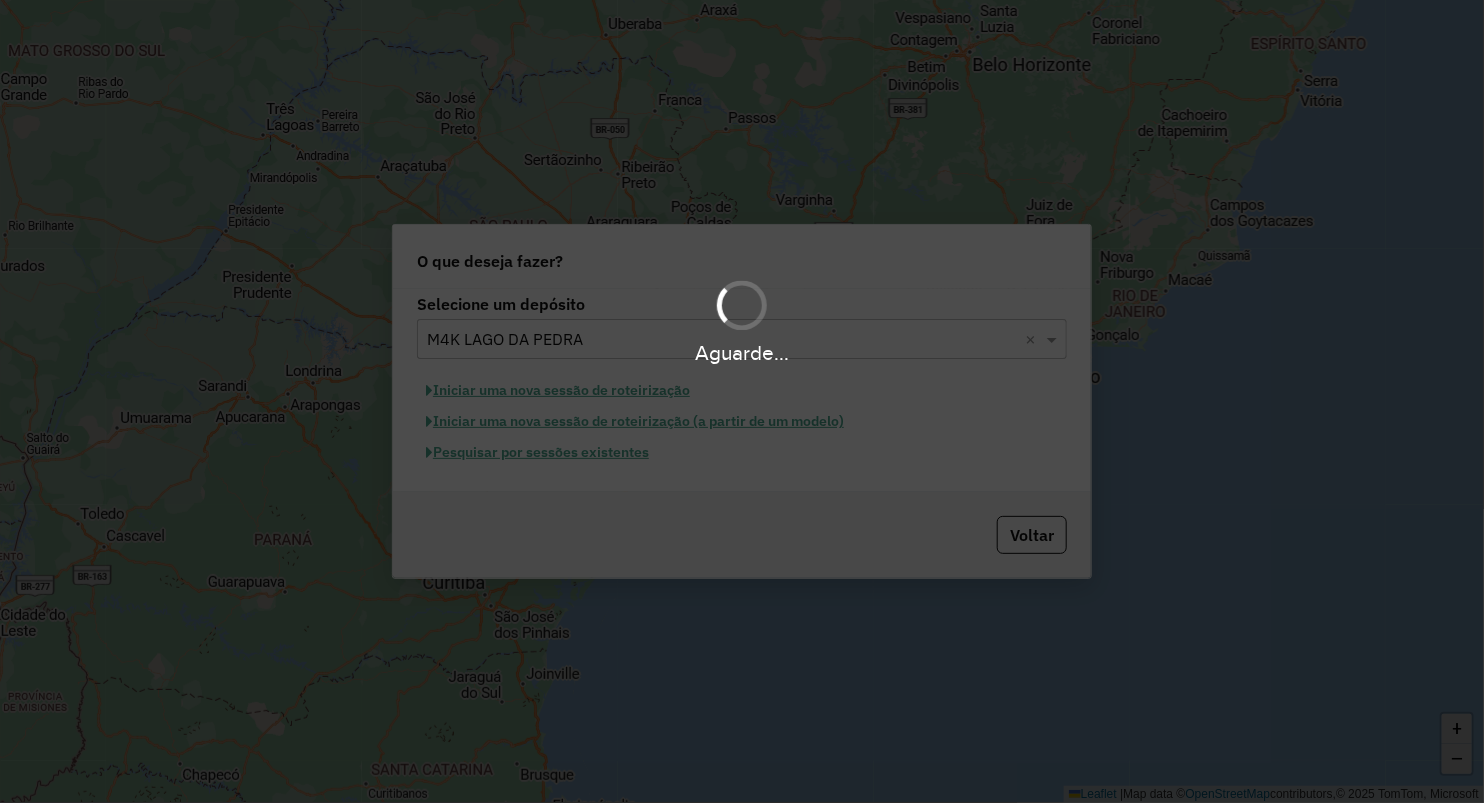 click on "Aguarde..." at bounding box center [742, 401] 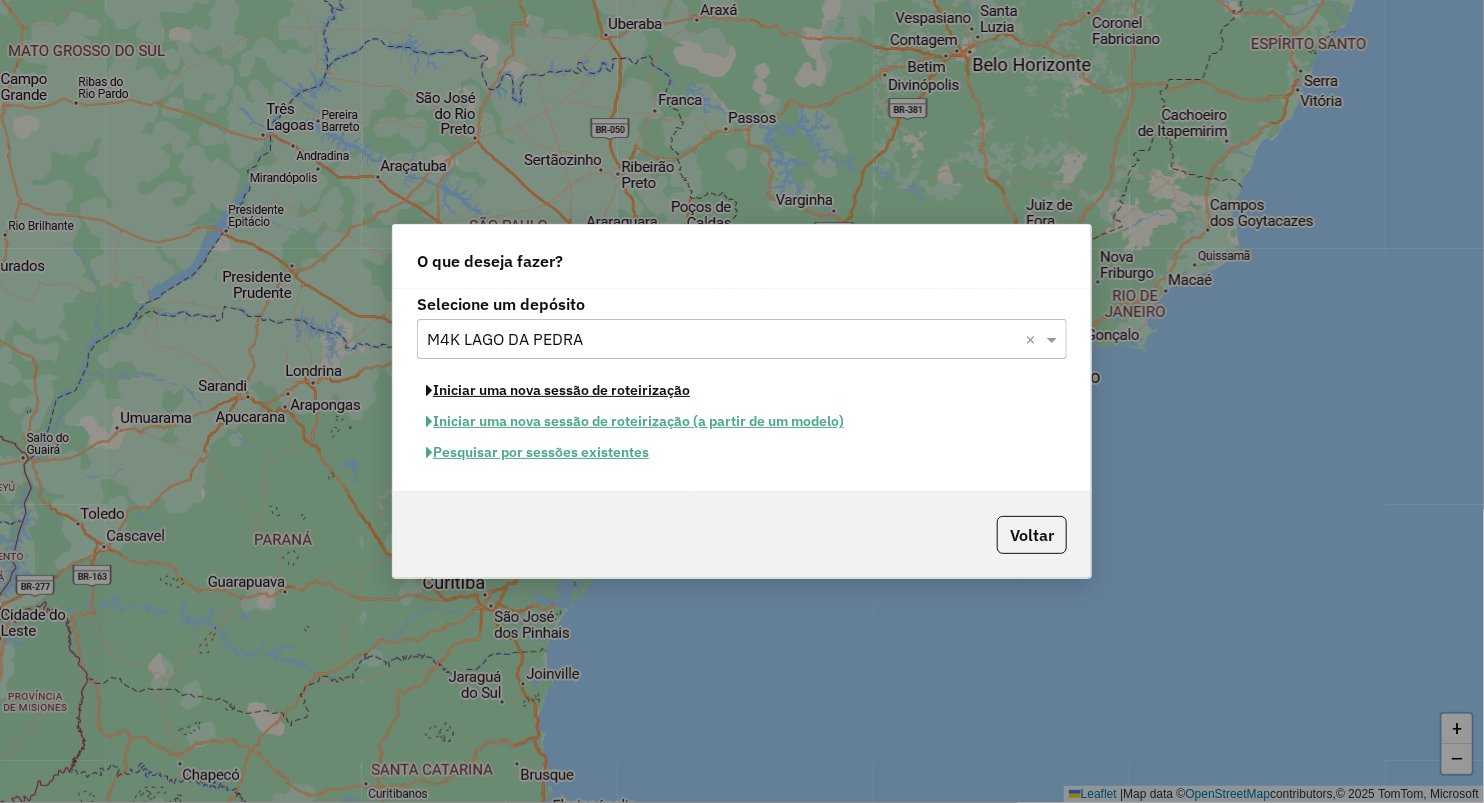 click on "Iniciar uma nova sessão de roteirização" 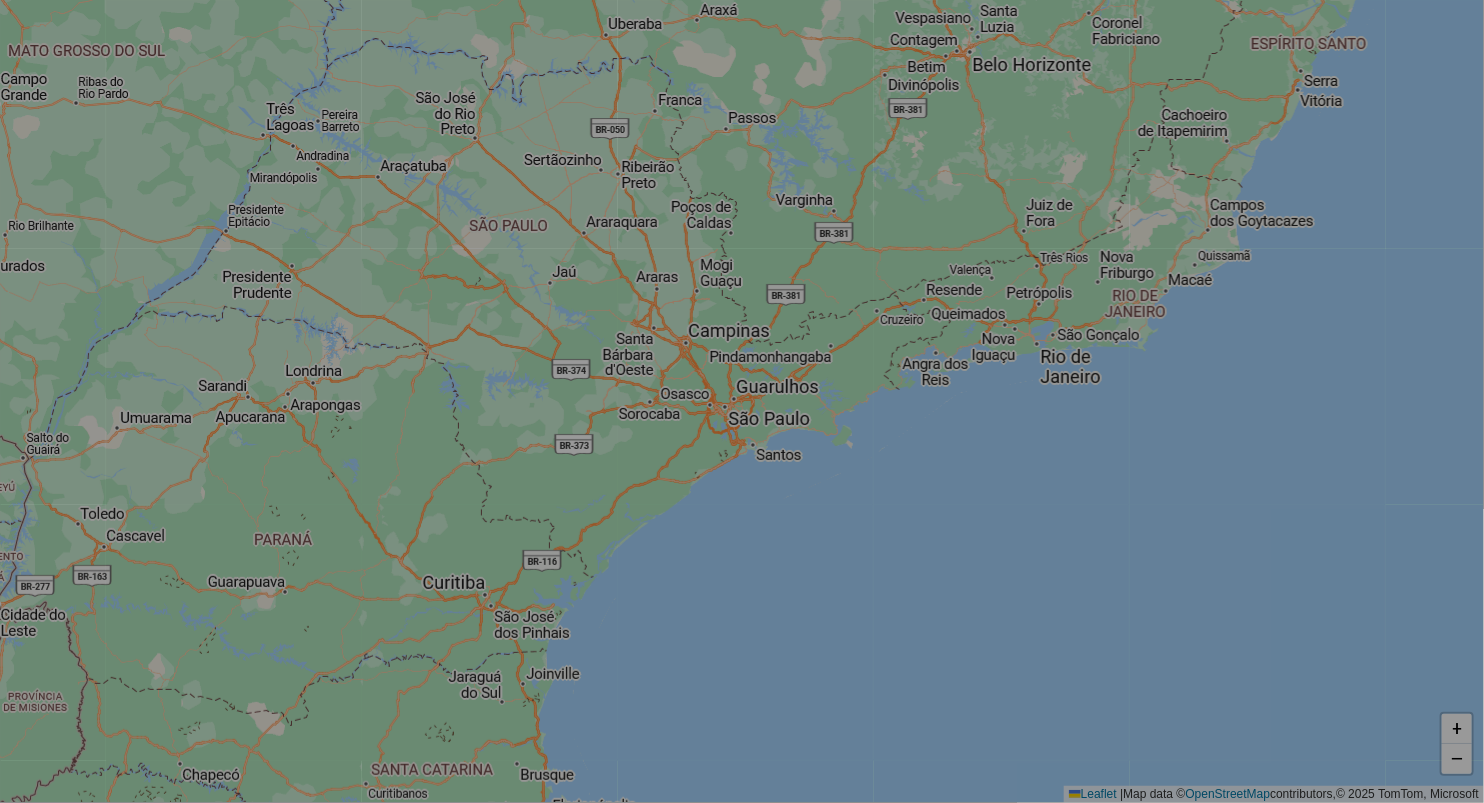 select on "*" 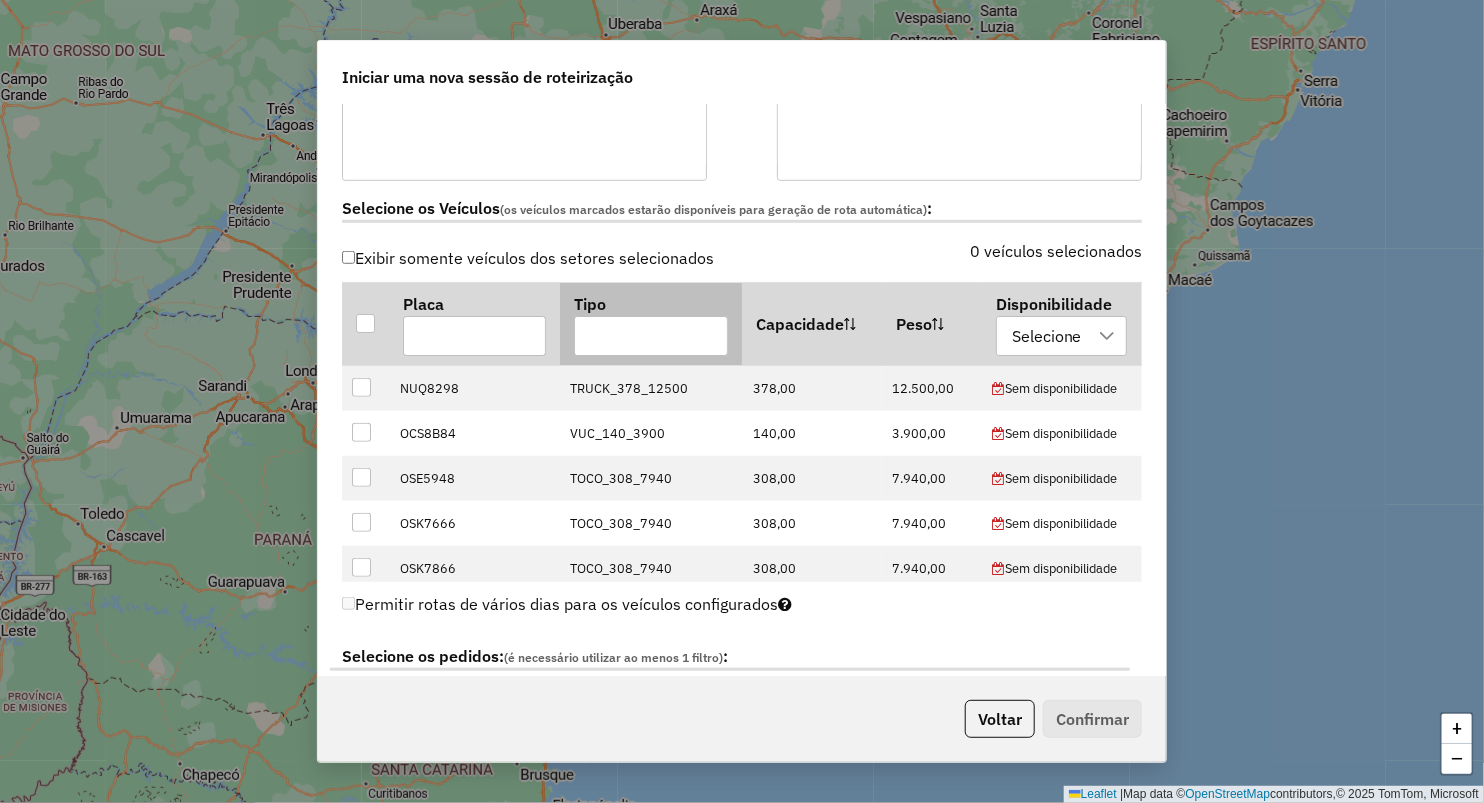 scroll, scrollTop: 555, scrollLeft: 0, axis: vertical 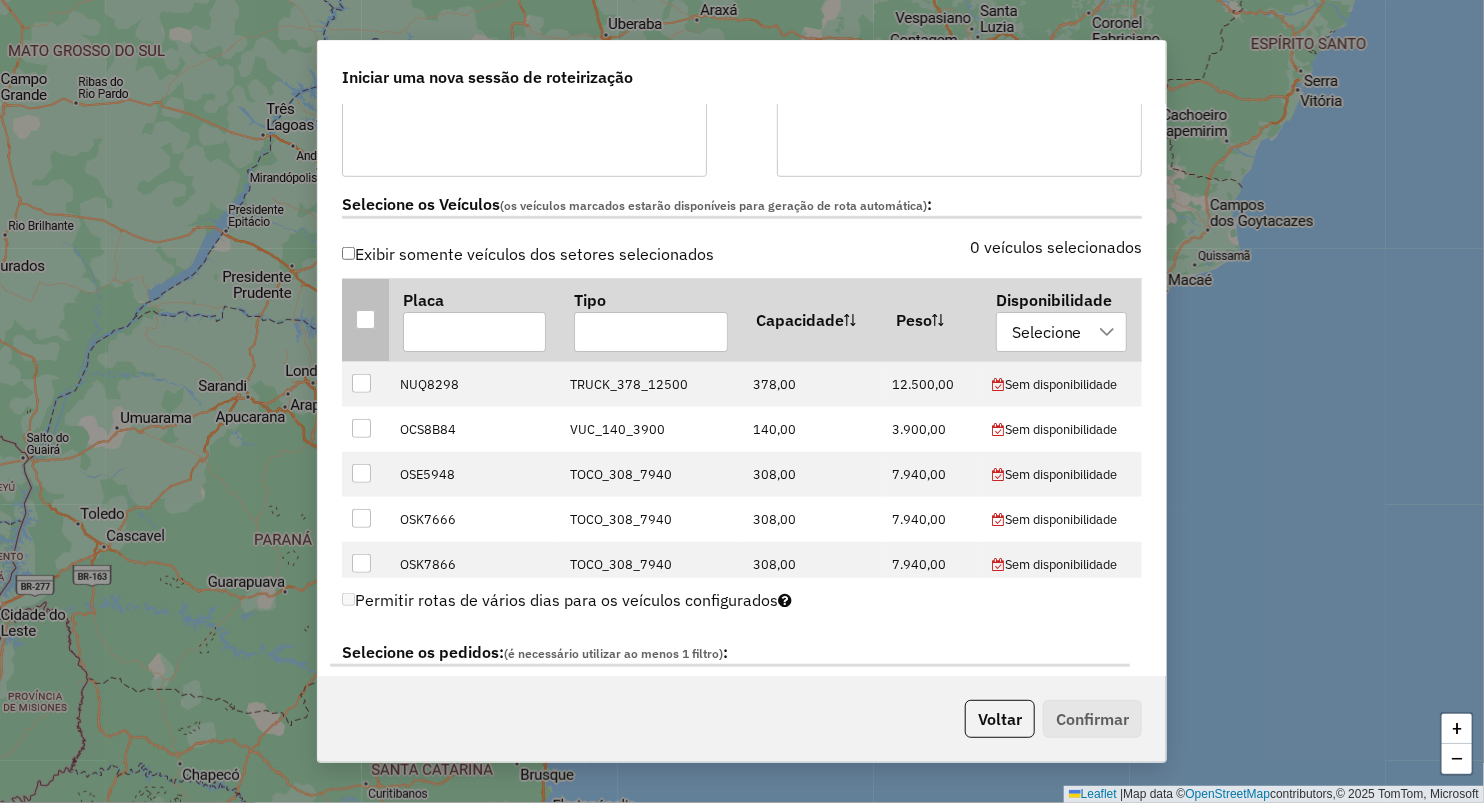 click at bounding box center (365, 319) 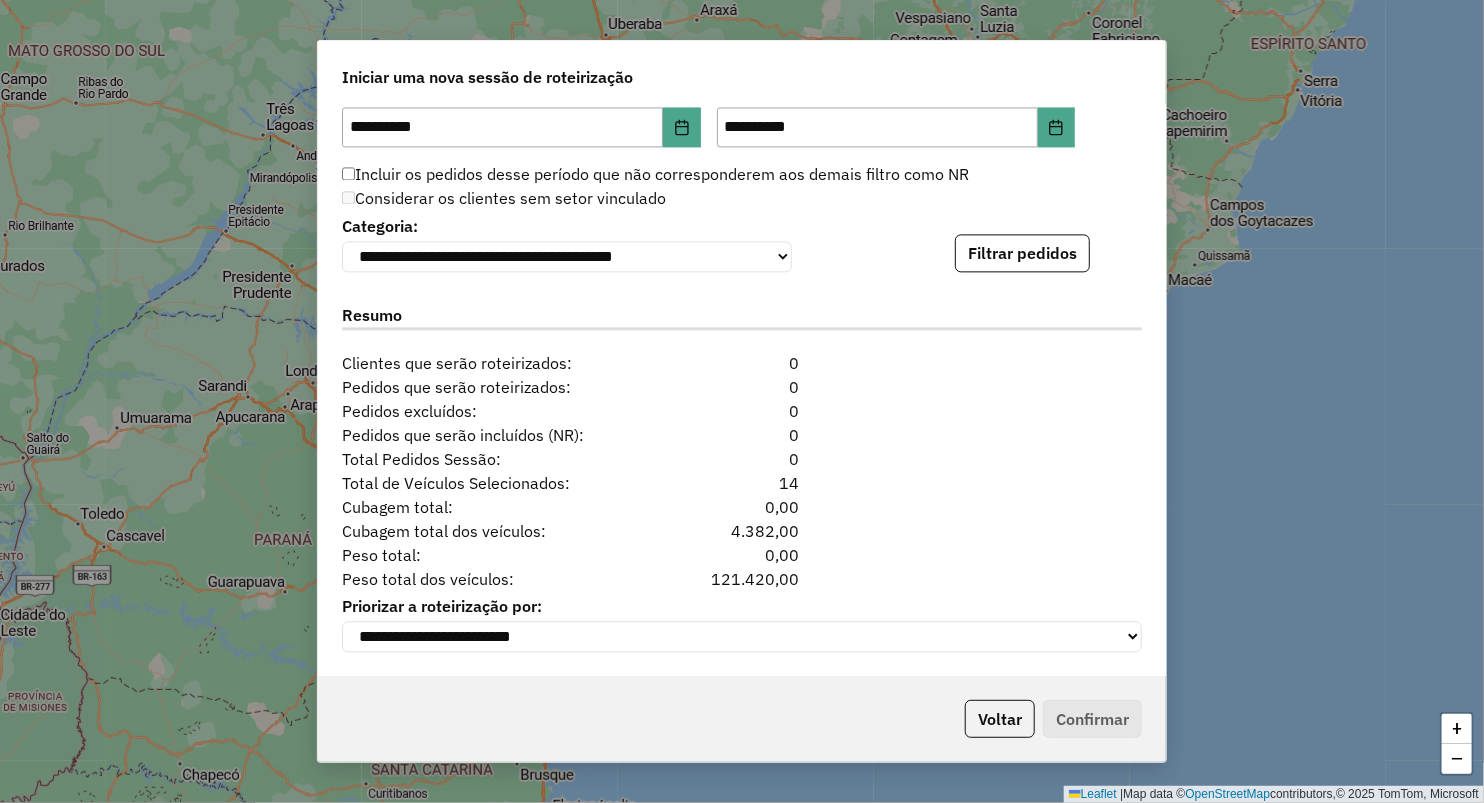 scroll, scrollTop: 1962, scrollLeft: 0, axis: vertical 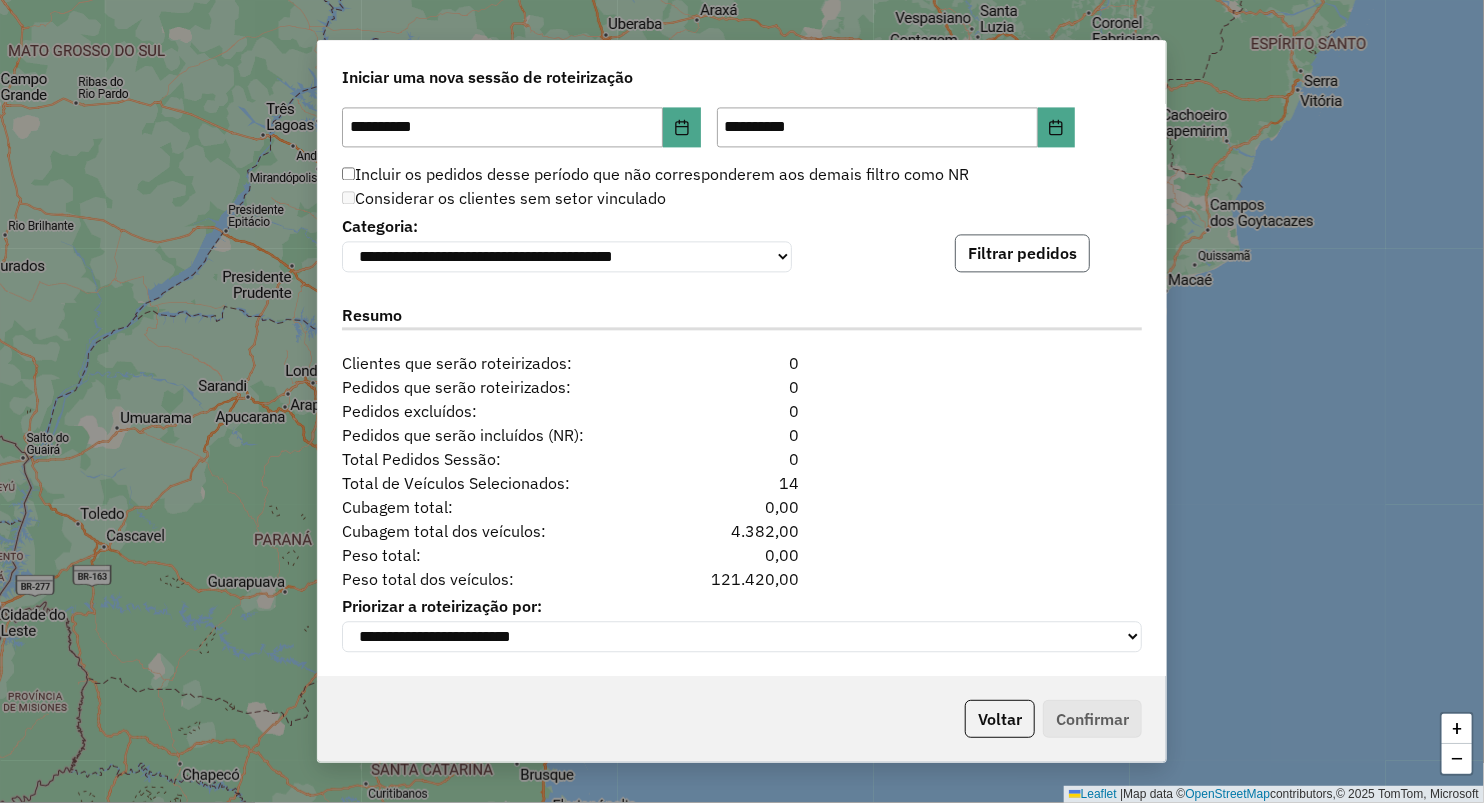 click on "Filtrar pedidos" 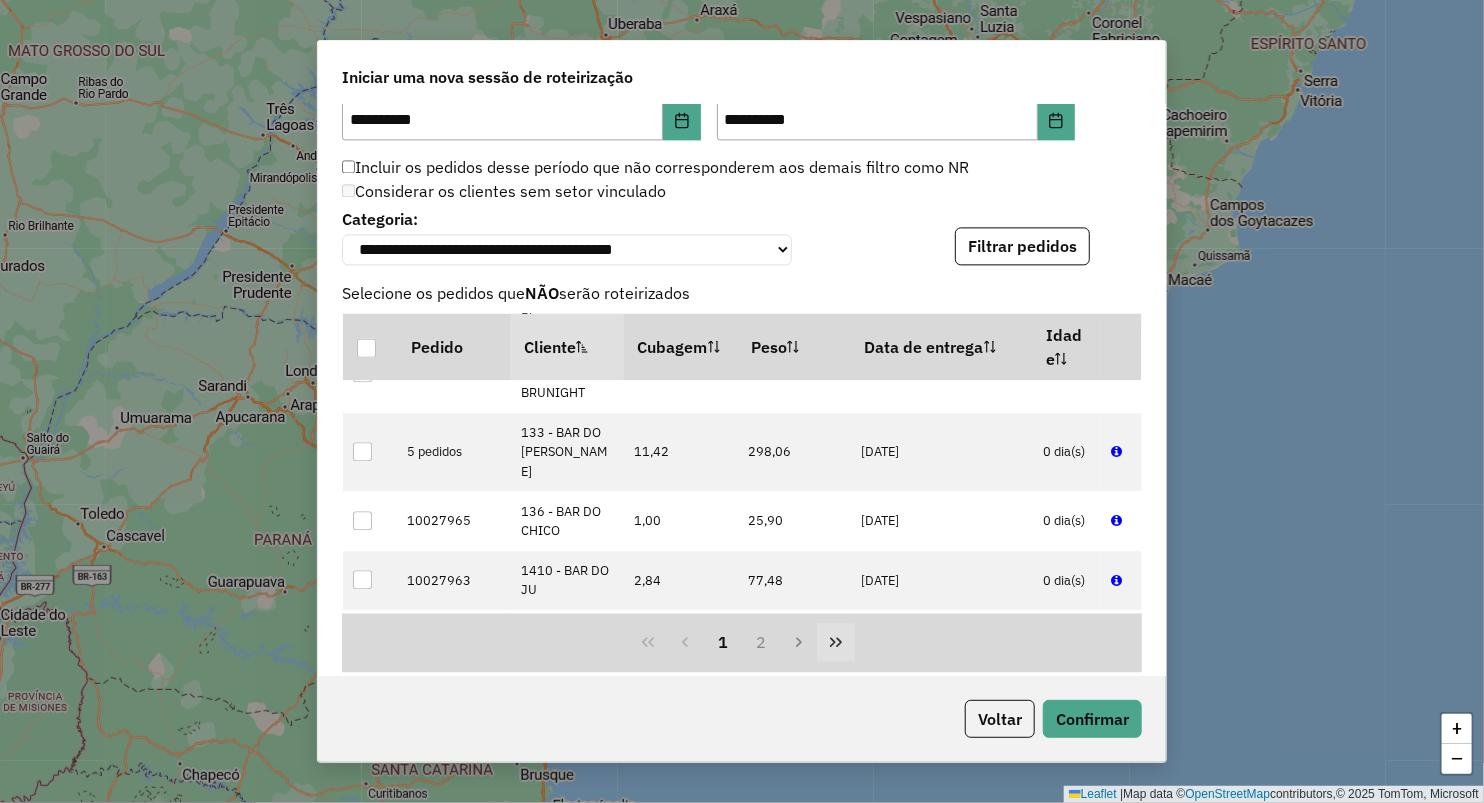 scroll, scrollTop: 1111, scrollLeft: 0, axis: vertical 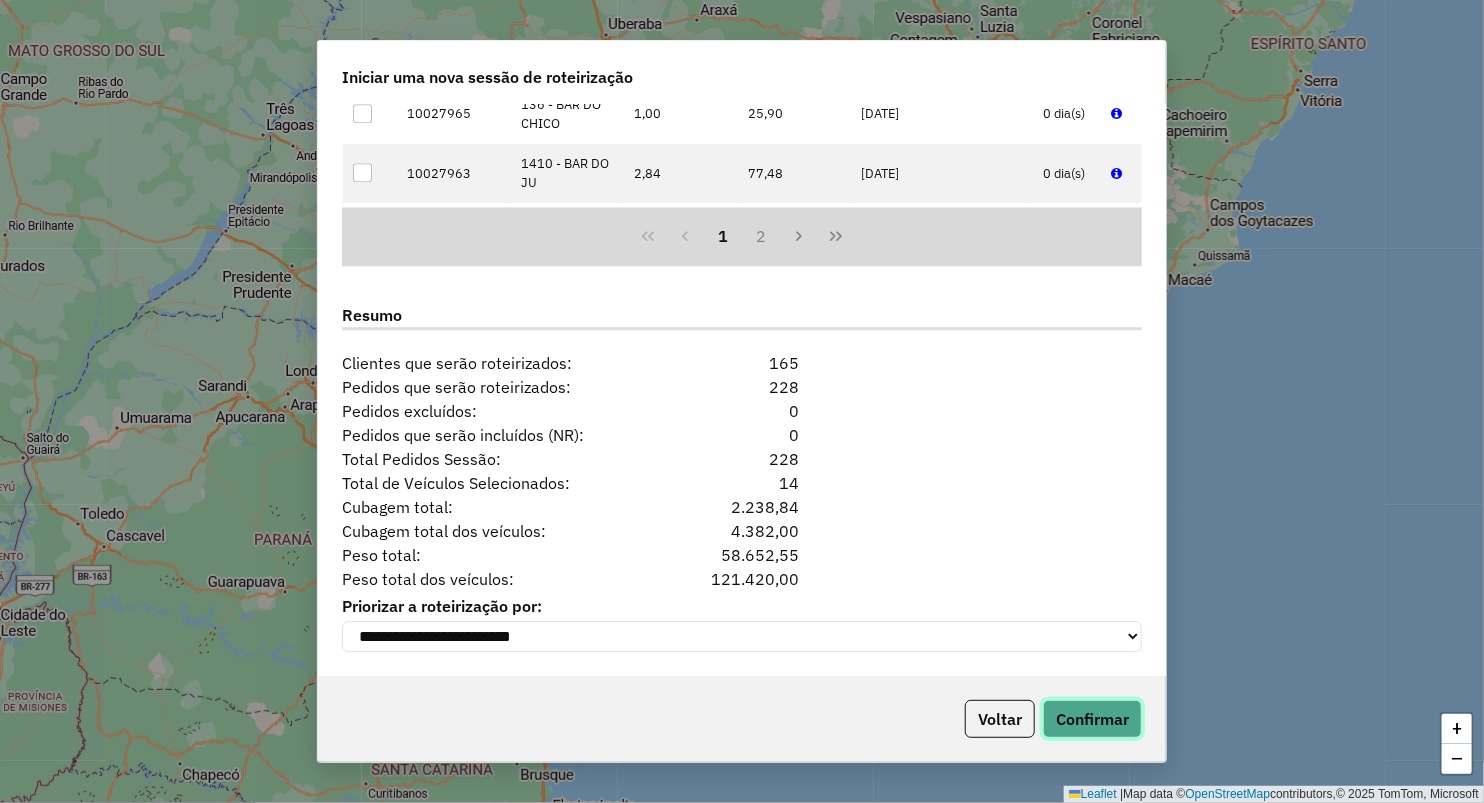 click on "Confirmar" 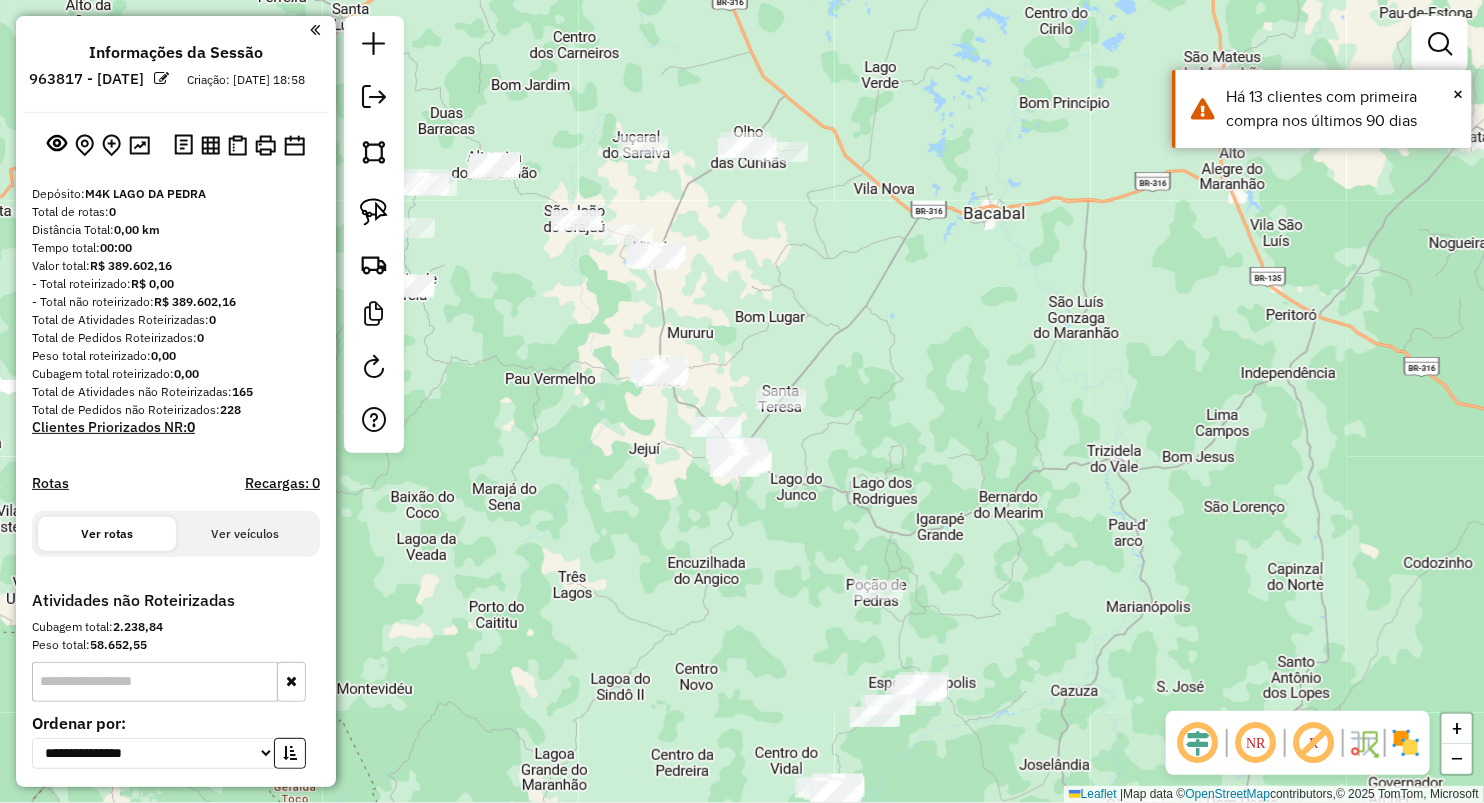 drag, startPoint x: 780, startPoint y: 282, endPoint x: 779, endPoint y: 429, distance: 147.0034 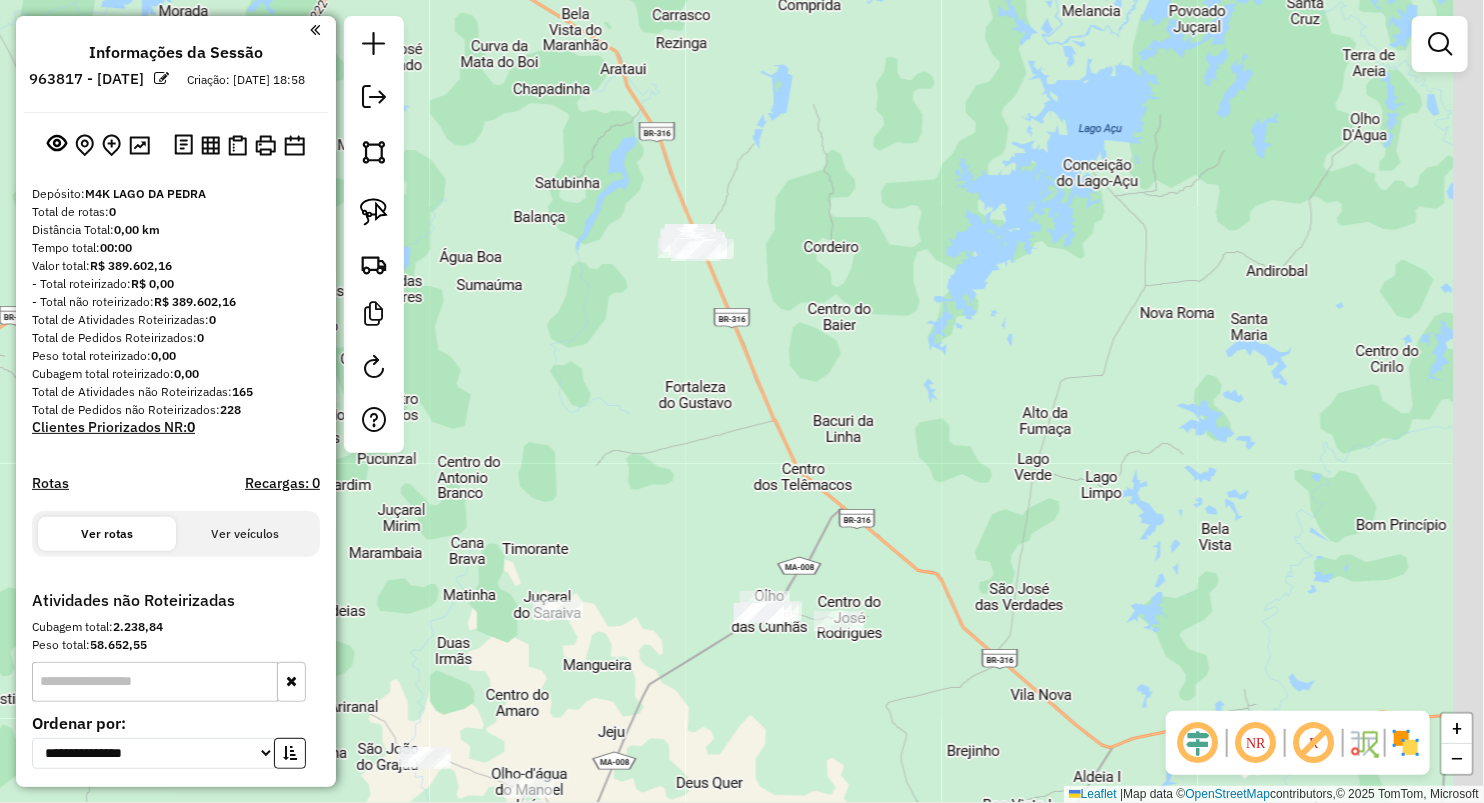 drag, startPoint x: 639, startPoint y: 252, endPoint x: 519, endPoint y: 249, distance: 120.03749 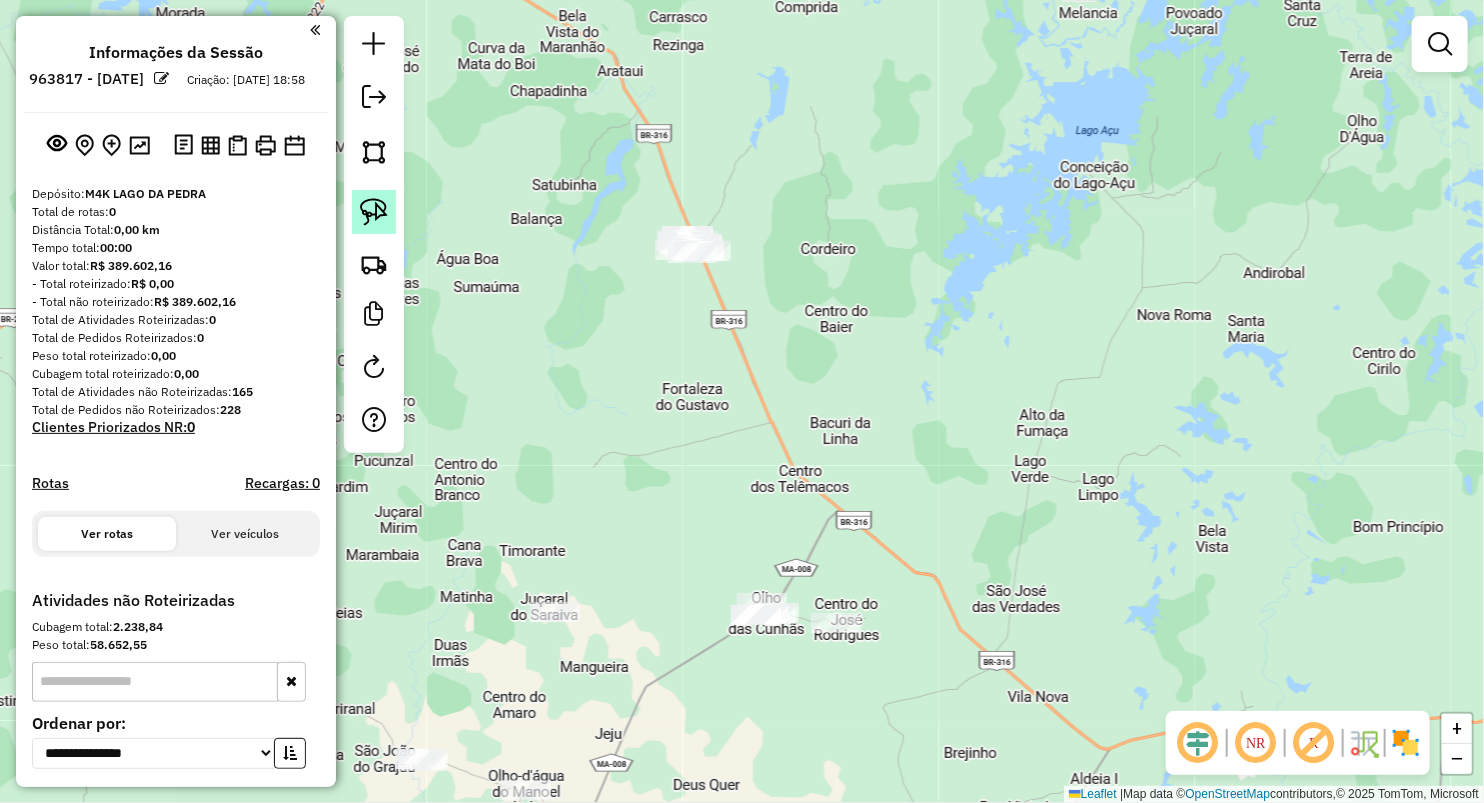 click 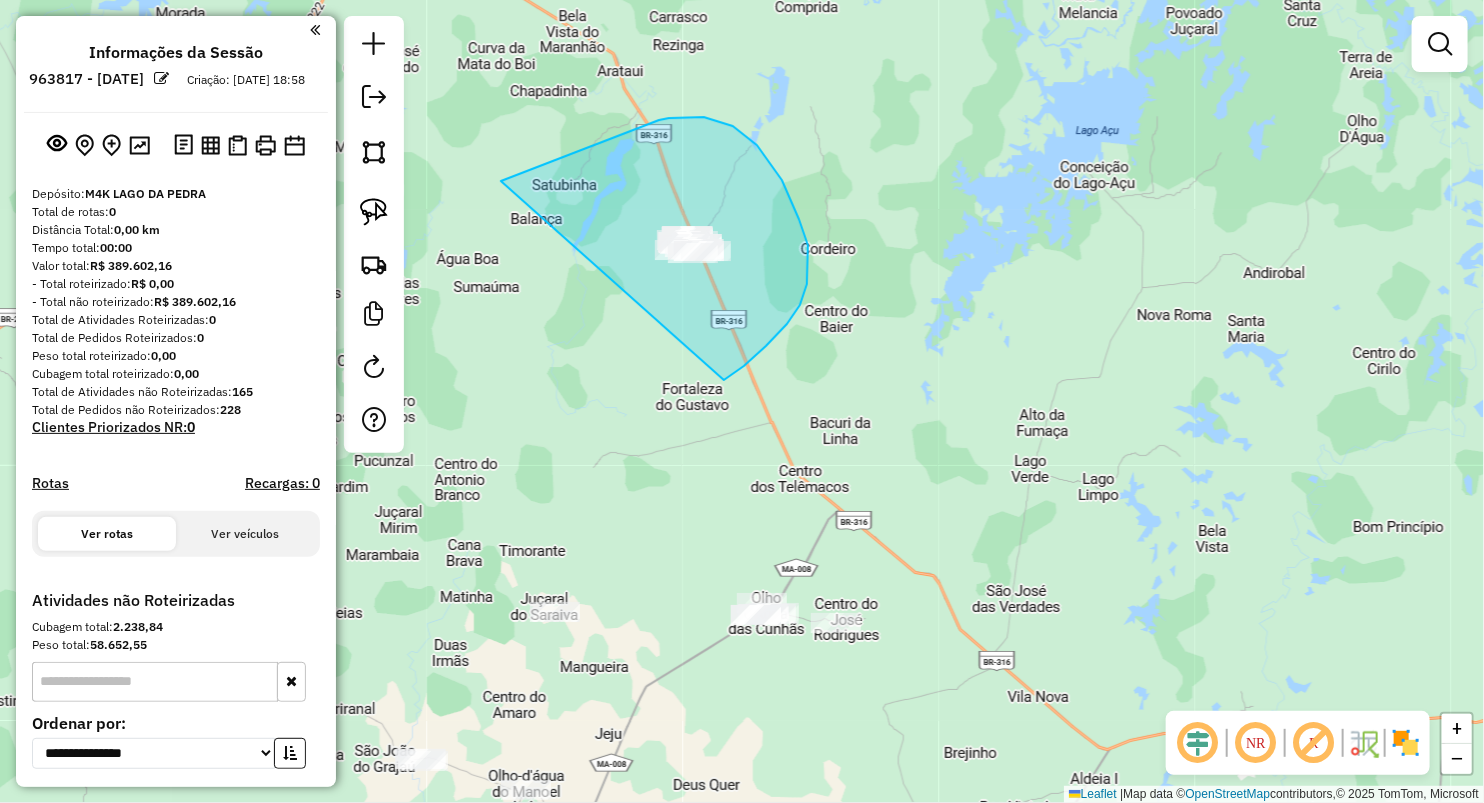 drag, startPoint x: 659, startPoint y: 120, endPoint x: 678, endPoint y: 404, distance: 284.63486 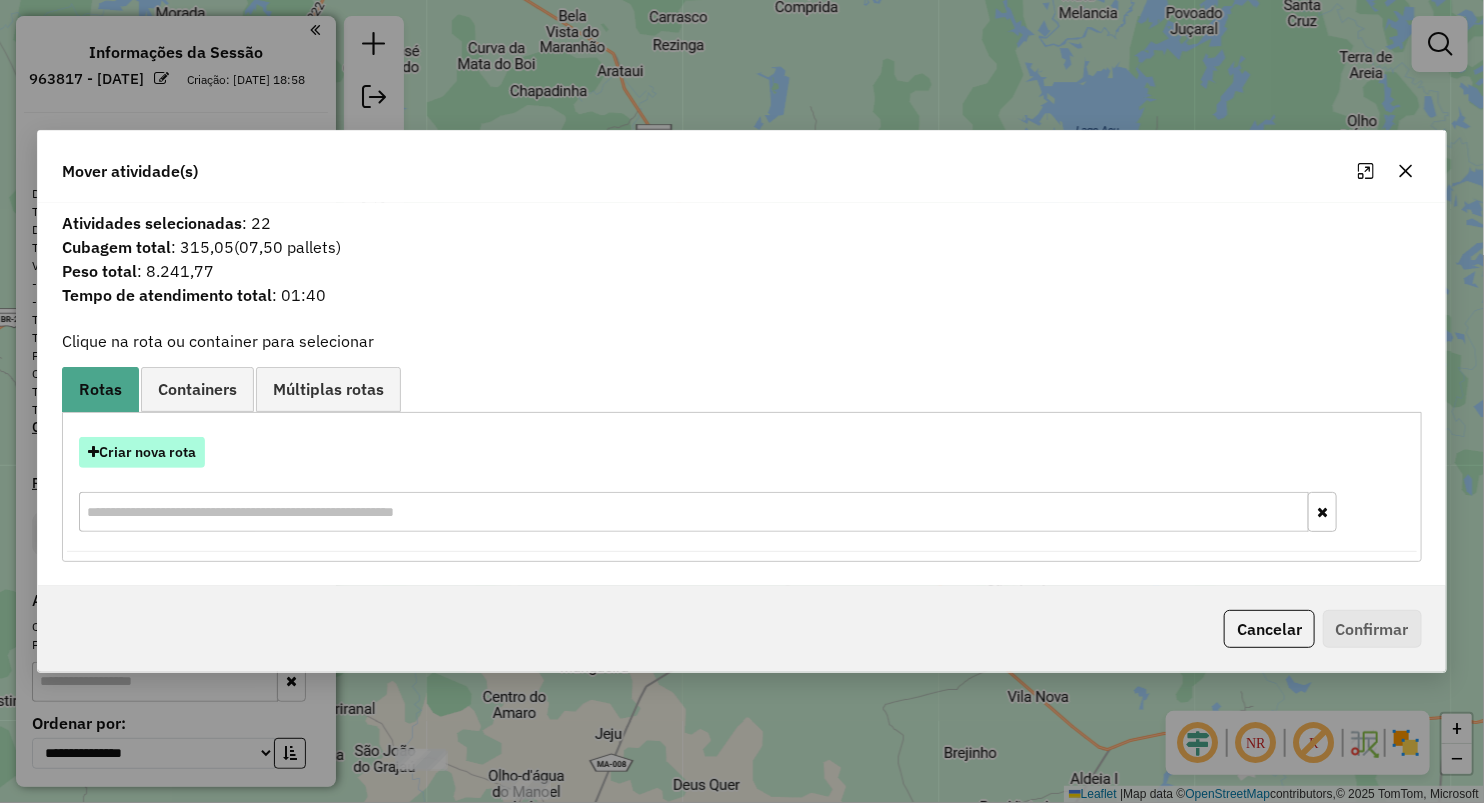 click on "Criar nova rota" at bounding box center (142, 452) 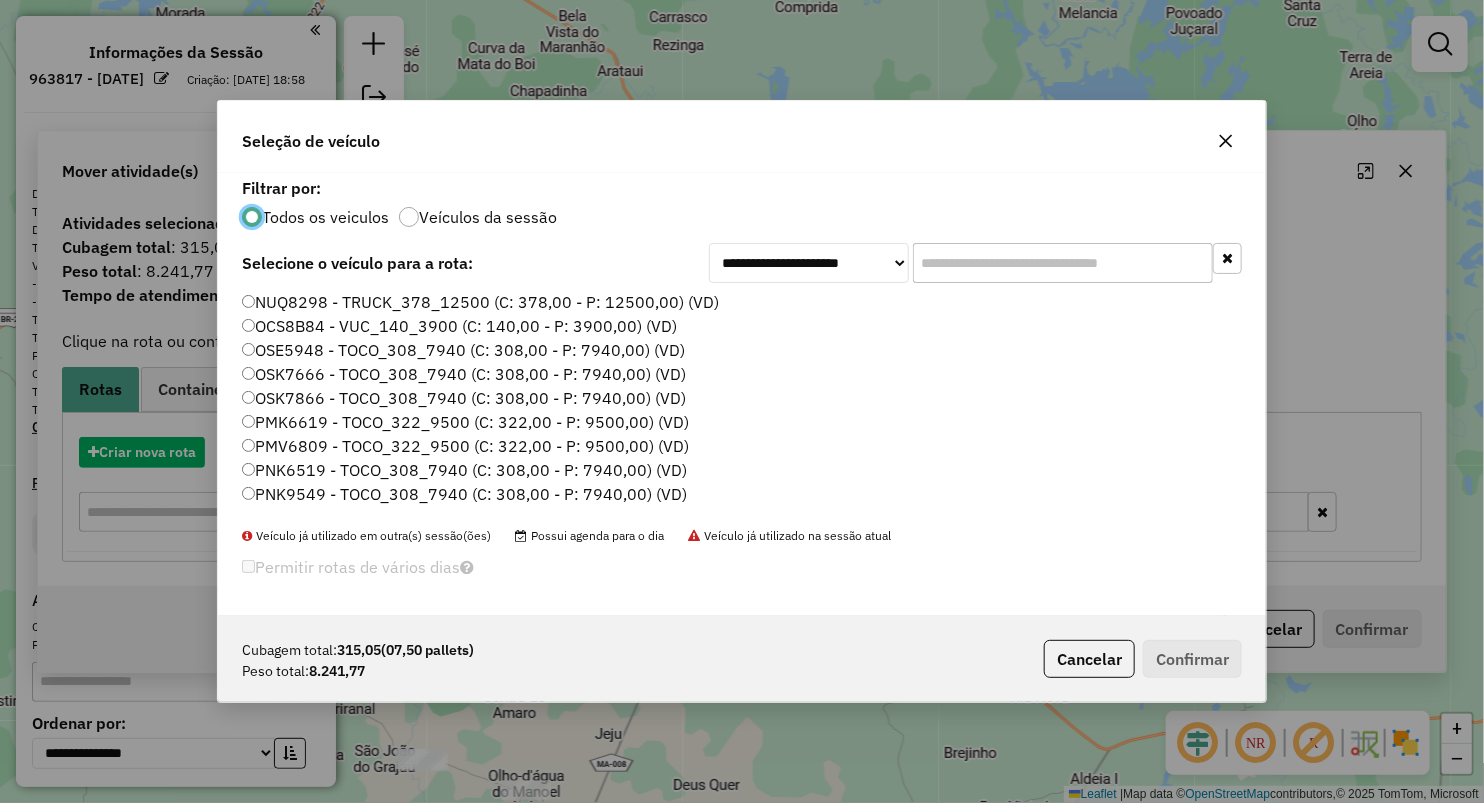 scroll, scrollTop: 10, scrollLeft: 6, axis: both 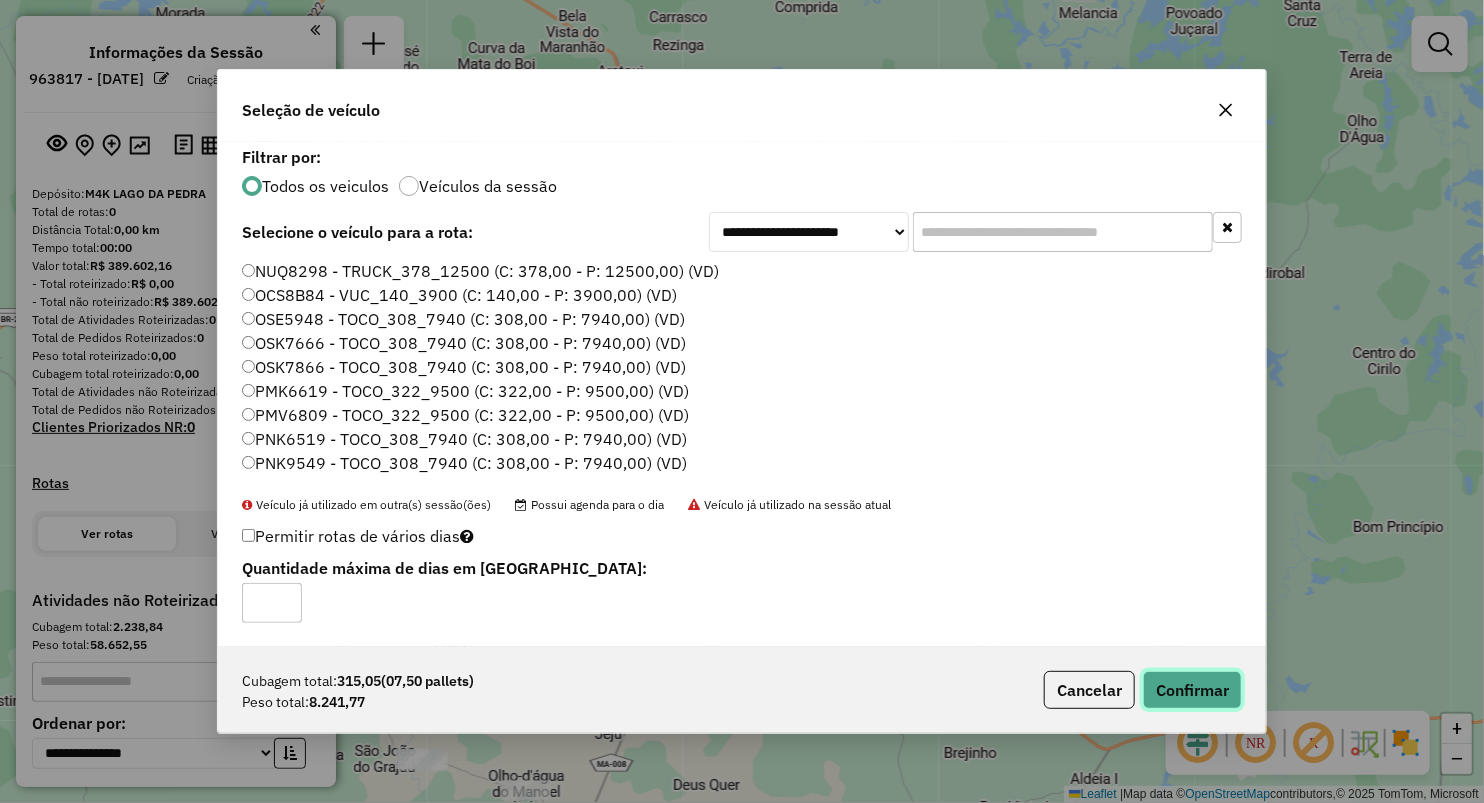 drag, startPoint x: 1205, startPoint y: 694, endPoint x: 973, endPoint y: 801, distance: 255.48581 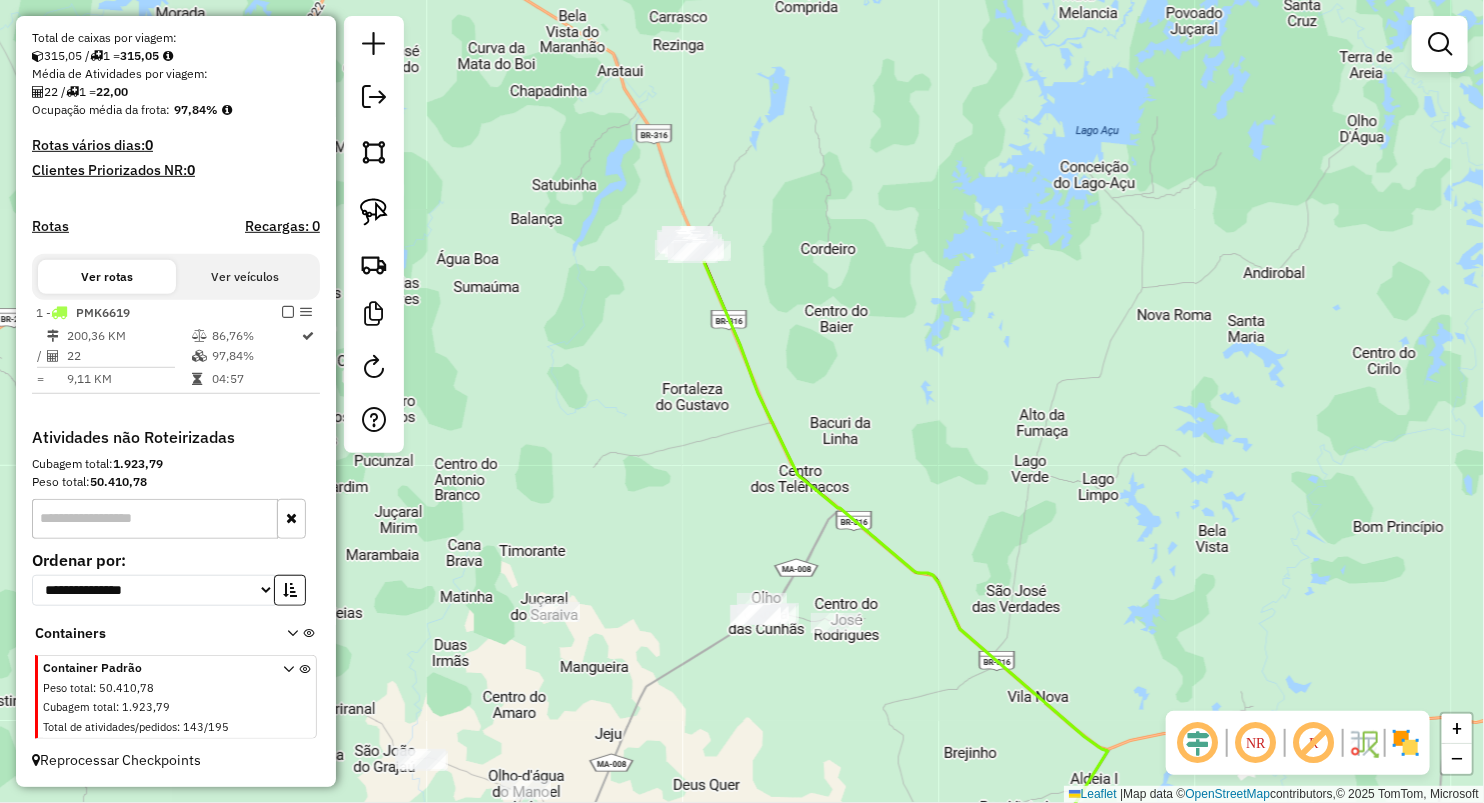 scroll, scrollTop: 425, scrollLeft: 0, axis: vertical 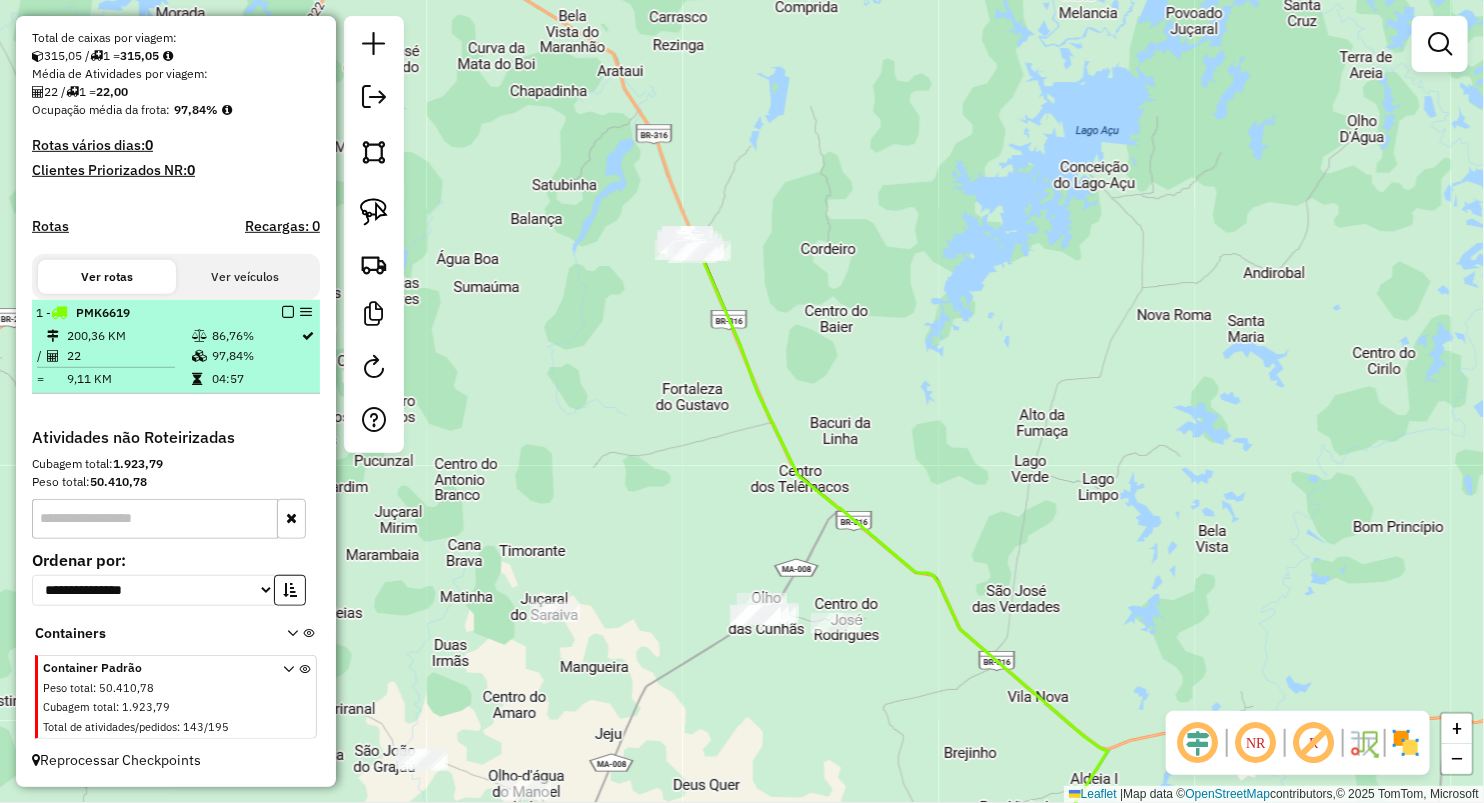 click on "9,11 KM" at bounding box center (128, 379) 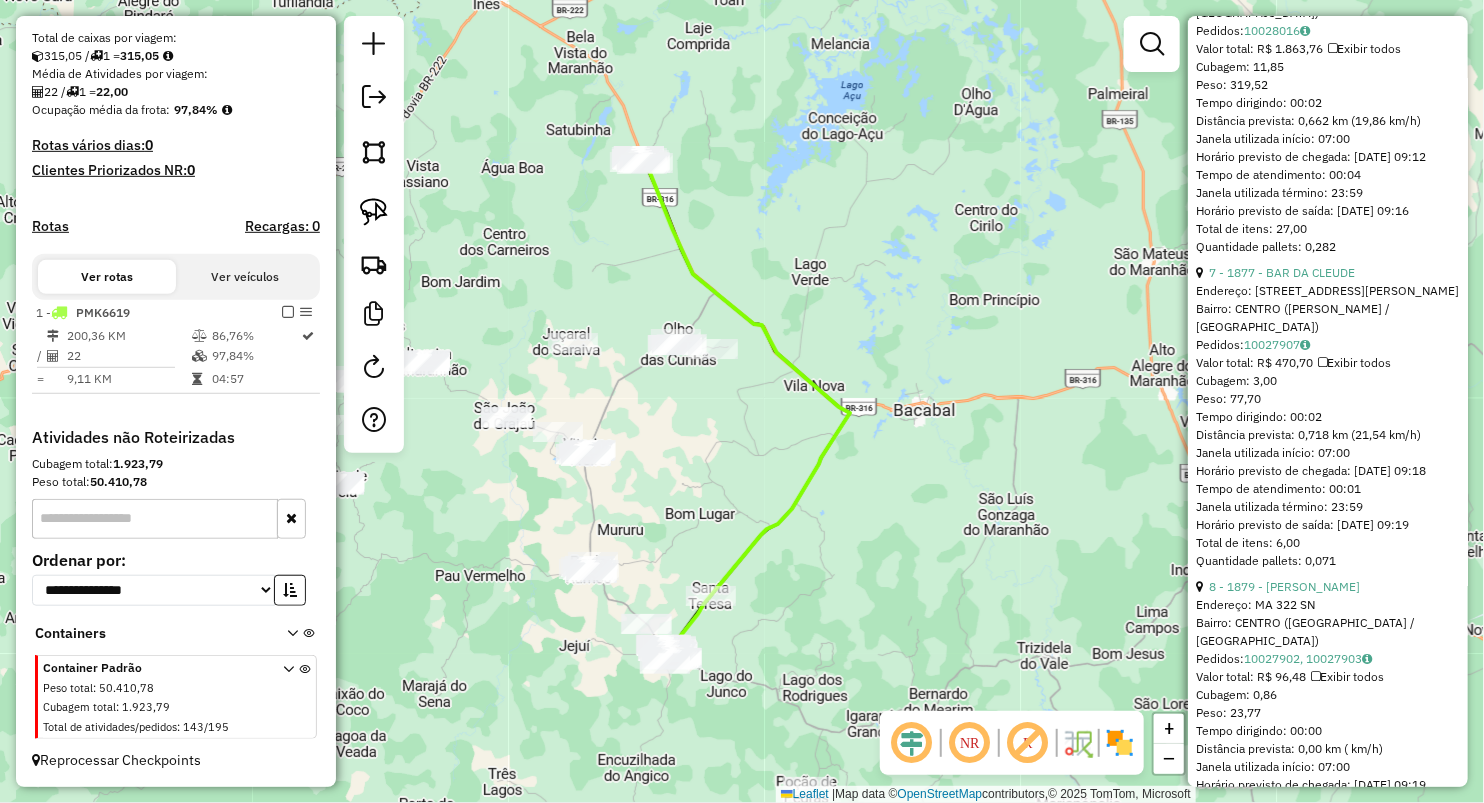 scroll, scrollTop: 2444, scrollLeft: 0, axis: vertical 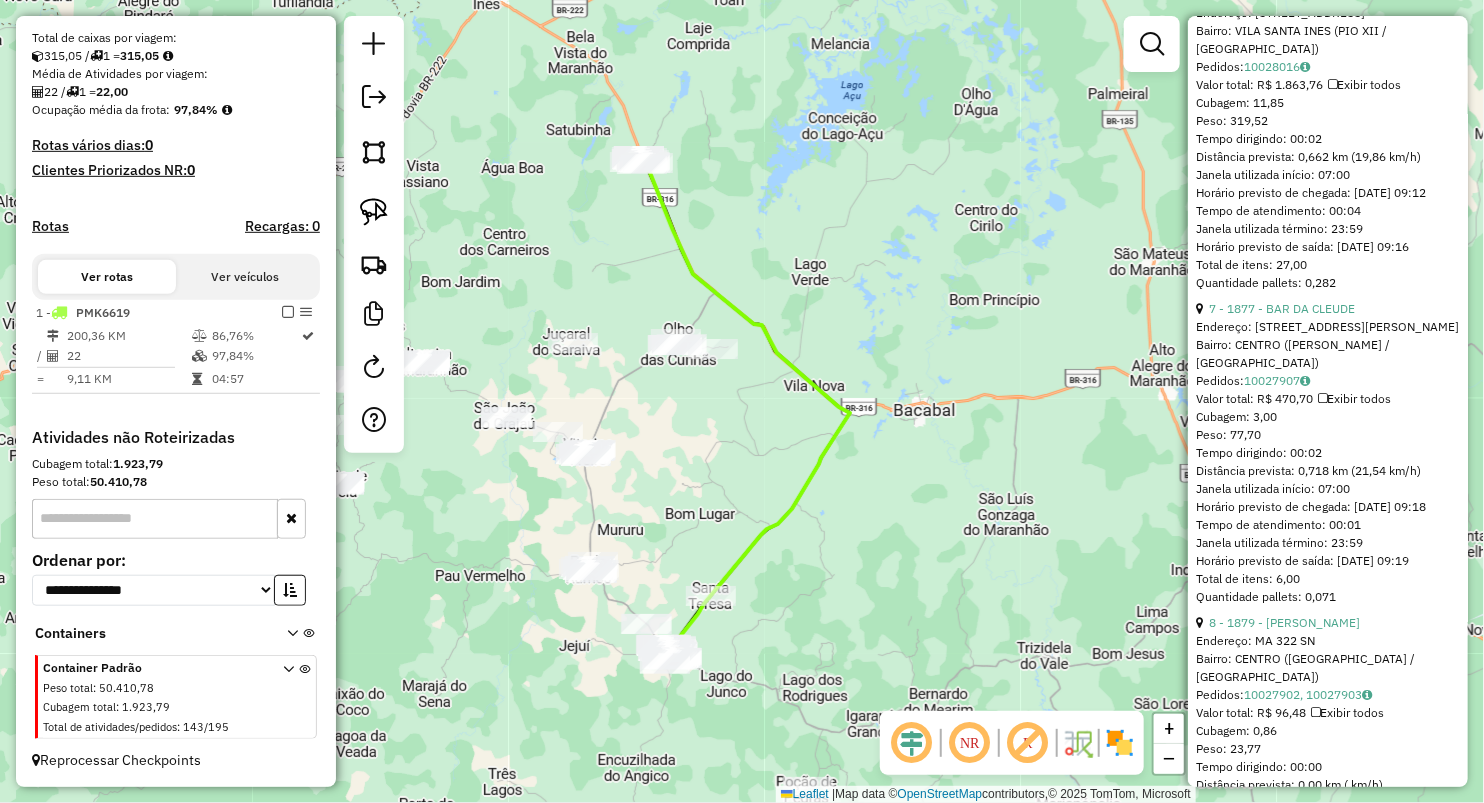 drag, startPoint x: 740, startPoint y: 170, endPoint x: 861, endPoint y: 207, distance: 126.53063 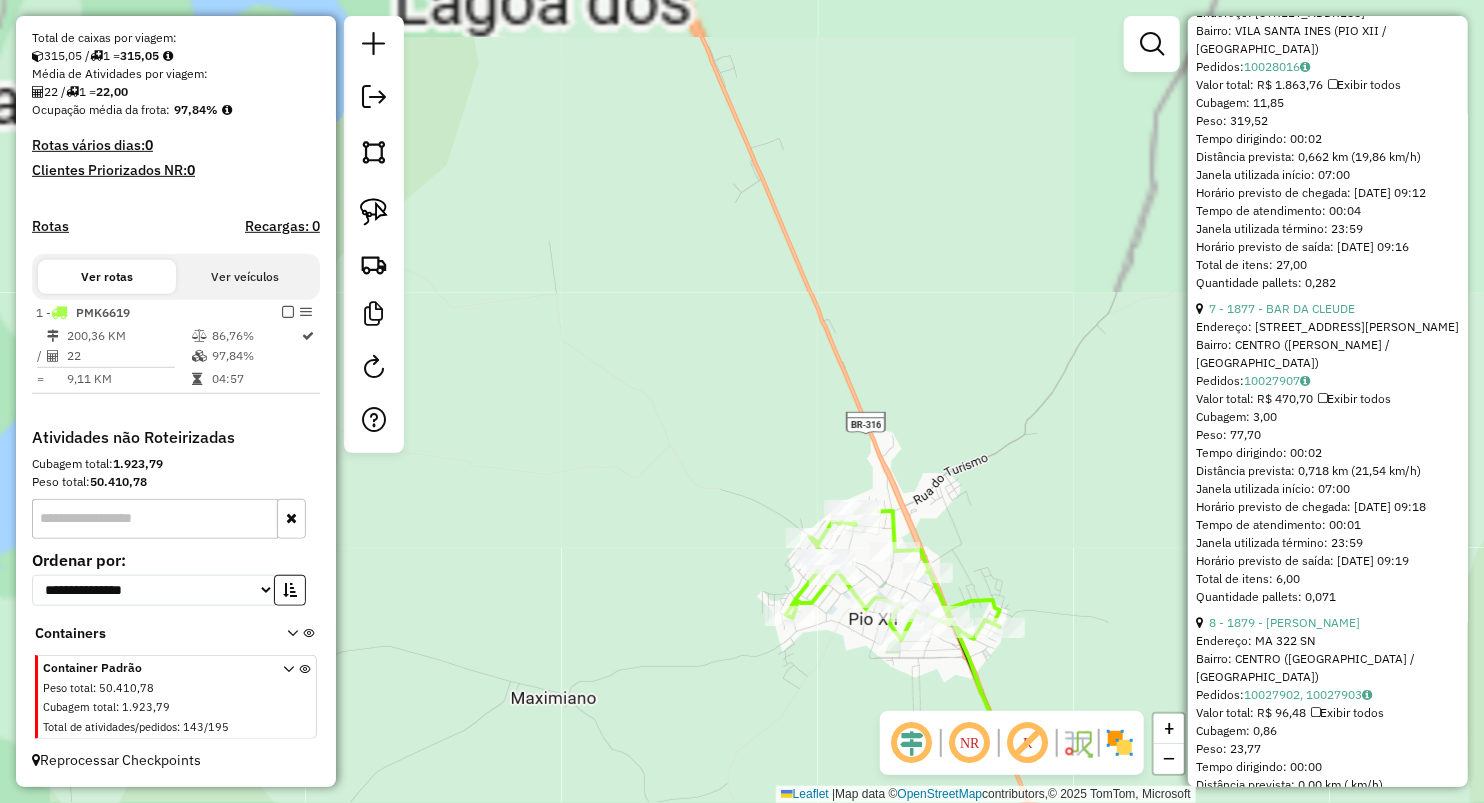 drag, startPoint x: 926, startPoint y: 334, endPoint x: 790, endPoint y: 55, distance: 310.38202 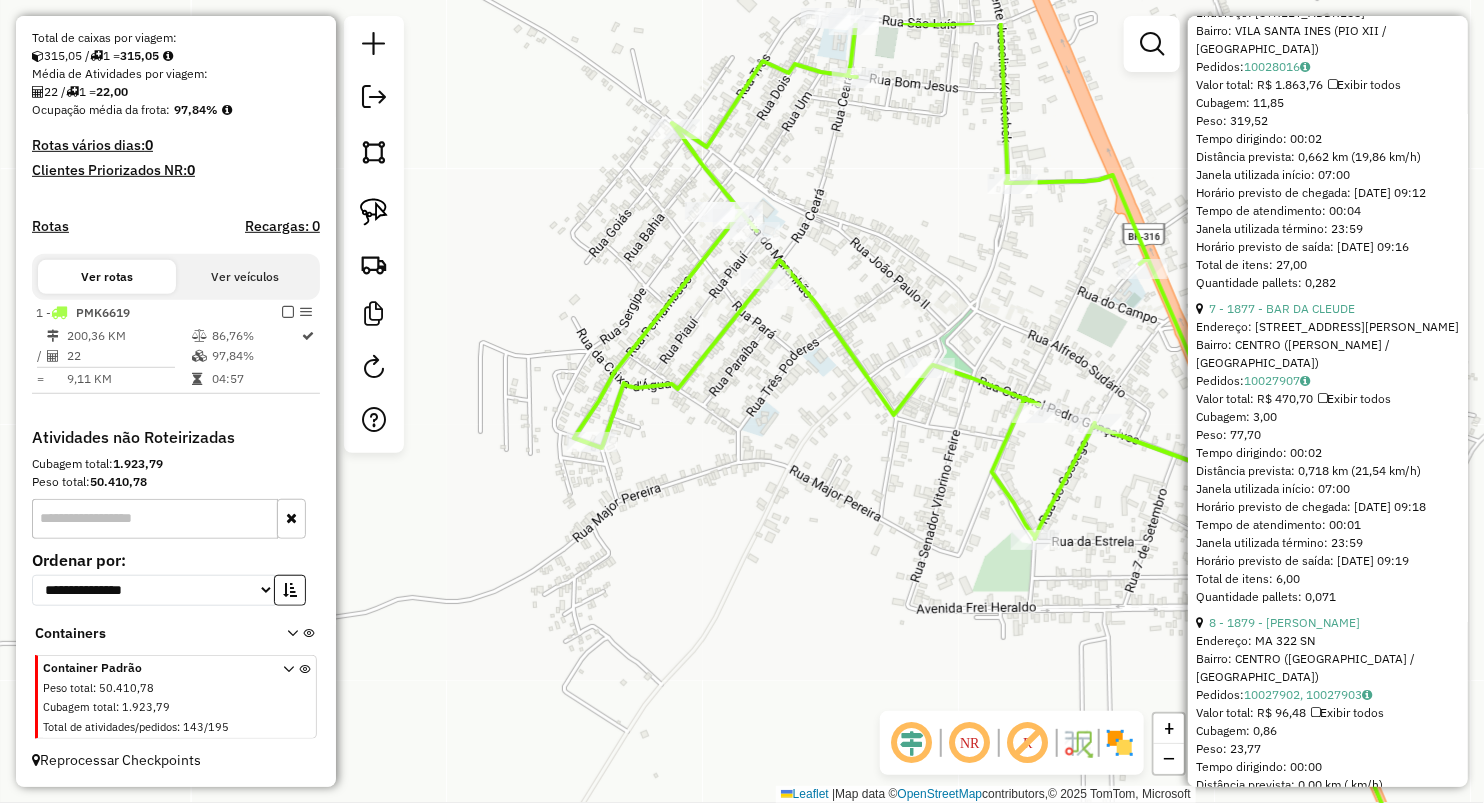 drag, startPoint x: 776, startPoint y: 228, endPoint x: 896, endPoint y: 386, distance: 198.40363 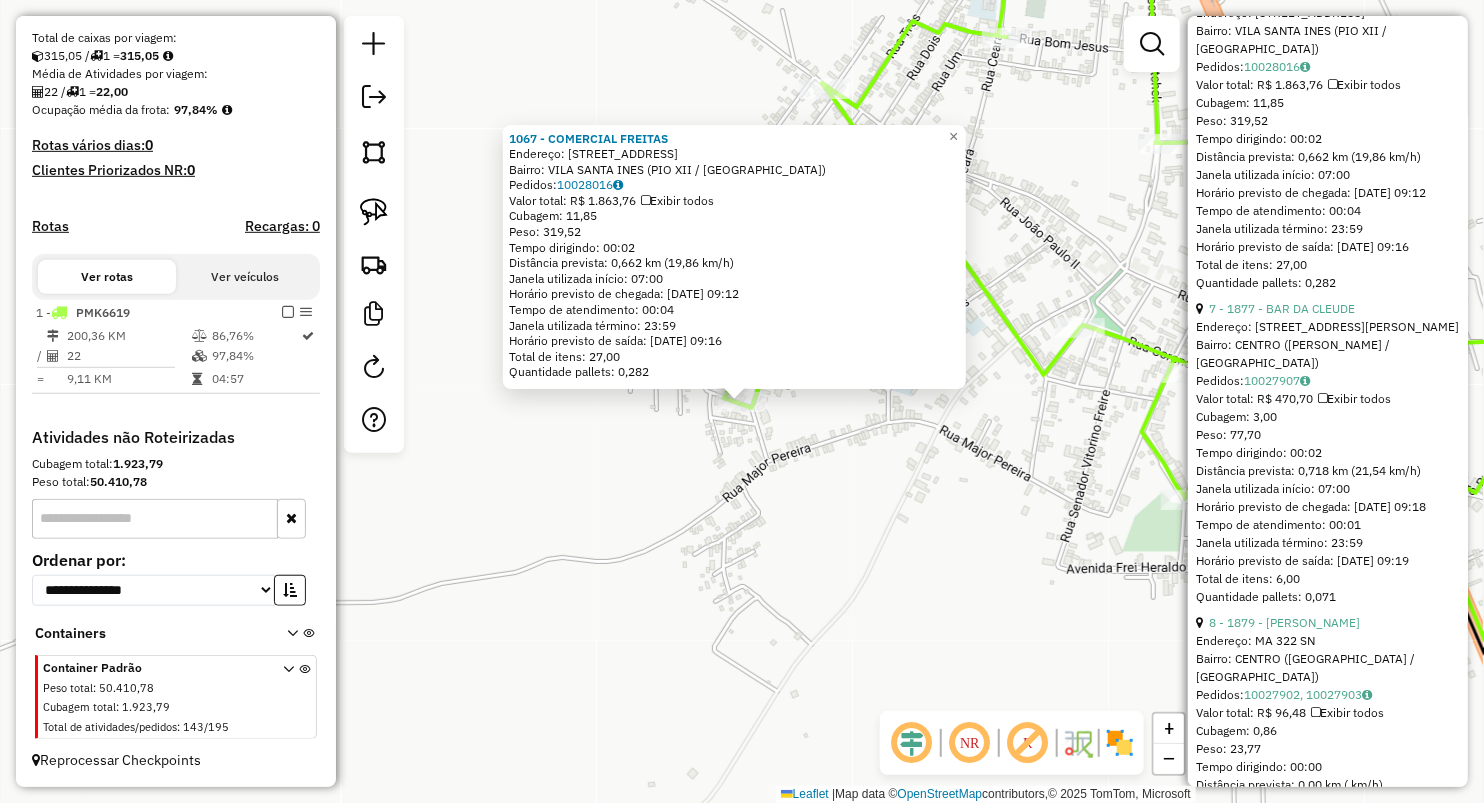 drag, startPoint x: 603, startPoint y: 459, endPoint x: 651, endPoint y: 444, distance: 50.289165 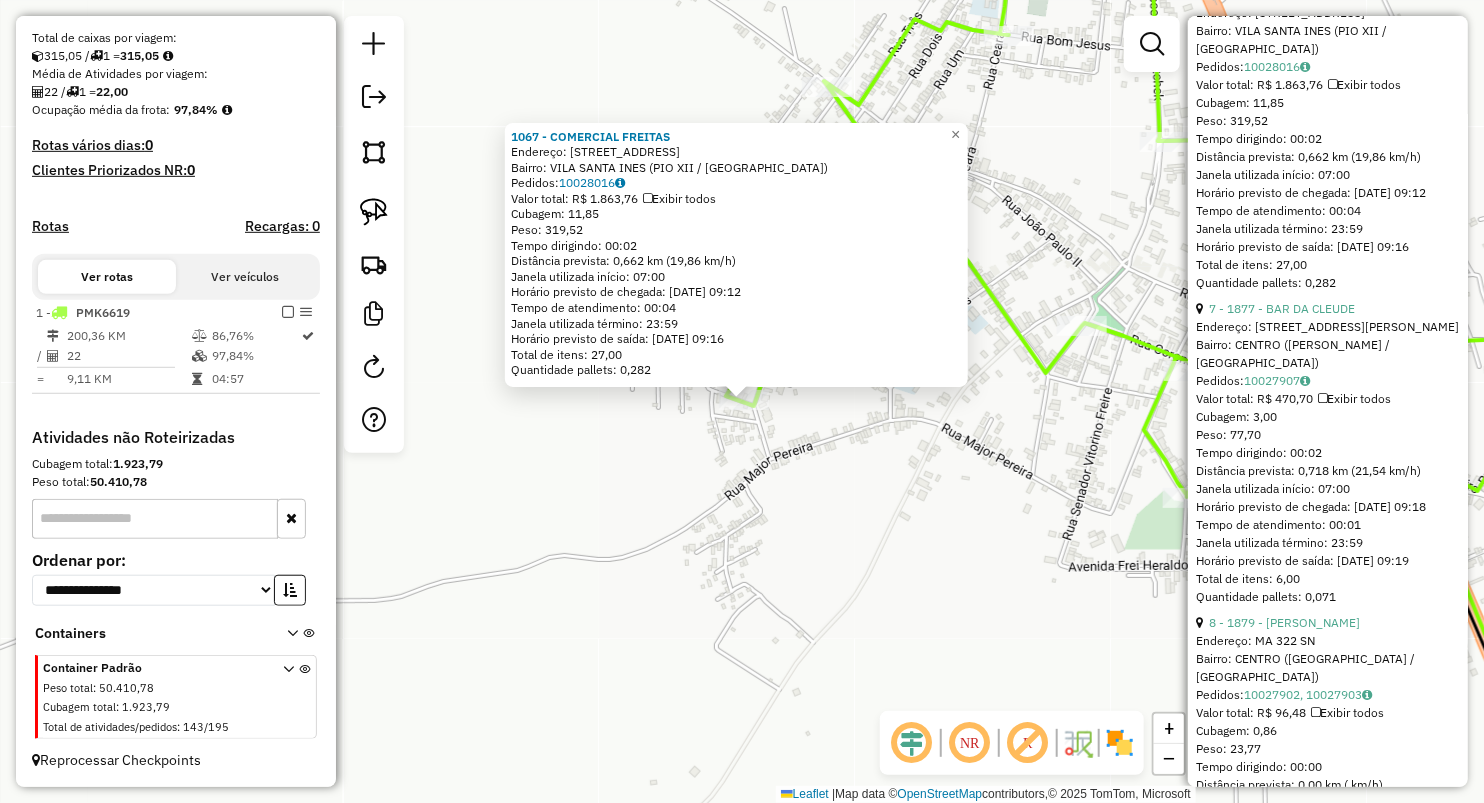 click on "1067 - COMERCIAL FREITAS  Endereço:  Rua Pernambuco 42   Bairro: VILA SANTA INES (PIO XII / MA)   Pedidos:  10028016   Valor total: R$ 1.863,76   Exibir todos   Cubagem: 11,85  Peso: 319,52  Tempo dirigindo: 00:02   Distância prevista: 0,662 km (19,86 km/h)   Janela utilizada início: 07:00   Horário previsto de chegada: 11/07/2025 09:12   Tempo de atendimento: 00:04   Janela utilizada término: 23:59   Horário previsto de saída: 11/07/2025 09:16   Total de itens: 27,00   Quantidade pallets: 0,282  × Janela de atendimento Grade de atendimento Capacidade Transportadoras Veículos Cliente Pedidos  Rotas Selecione os dias de semana para filtrar as janelas de atendimento  Seg   Ter   Qua   Qui   Sex   Sáb   Dom  Informe o período da janela de atendimento: De: Até:  Filtrar exatamente a janela do cliente  Considerar janela de atendimento padrão  Selecione os dias de semana para filtrar as grades de atendimento  Seg   Ter   Qua   Qui   Sex   Sáb   Dom   Clientes fora do dia de atendimento selecionado De:" 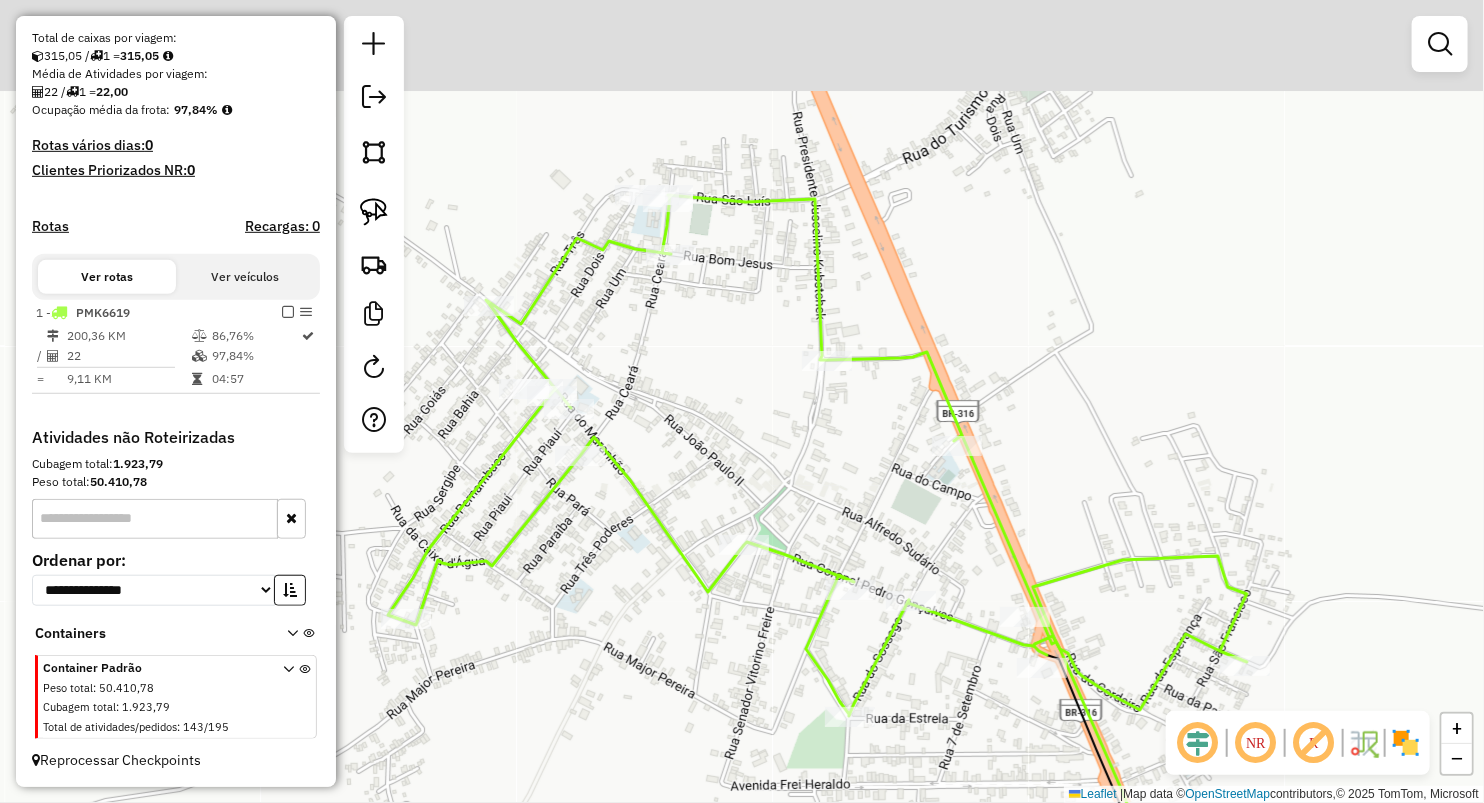 drag, startPoint x: 1057, startPoint y: 444, endPoint x: 719, endPoint y: 668, distance: 405.48737 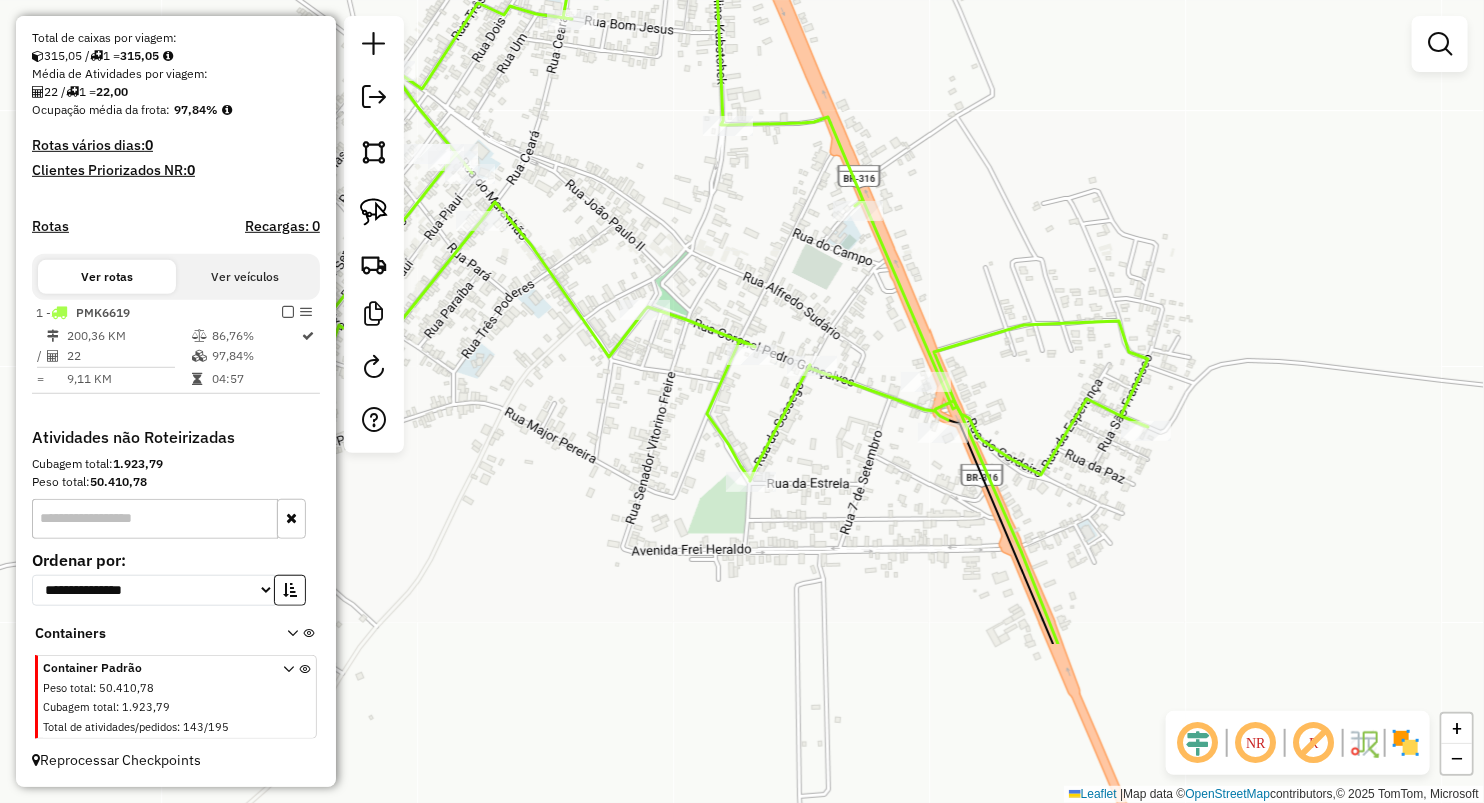 drag, startPoint x: 833, startPoint y: 523, endPoint x: 737, endPoint y: 283, distance: 258.4879 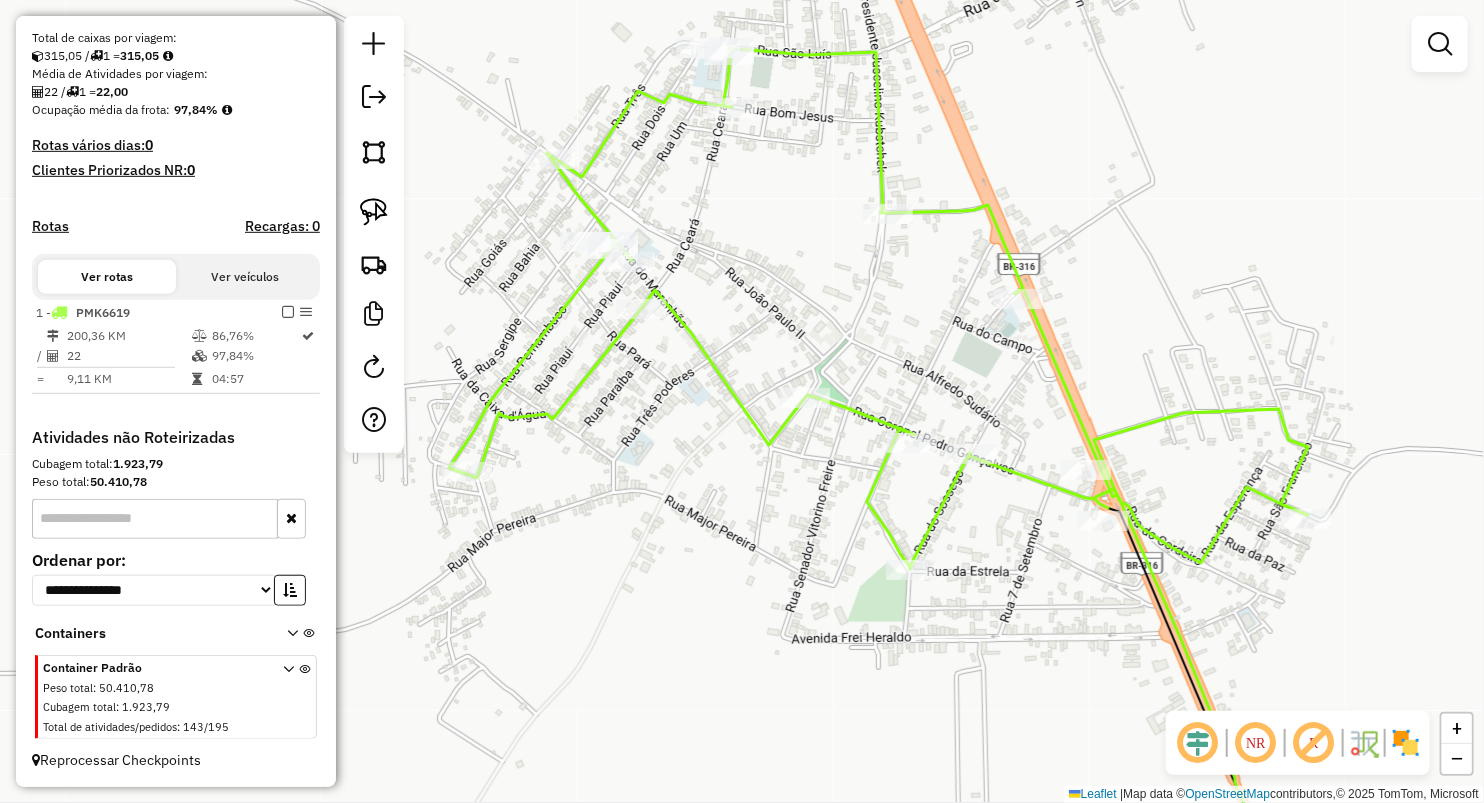 drag, startPoint x: 848, startPoint y: 334, endPoint x: 929, endPoint y: 374, distance: 90.33826 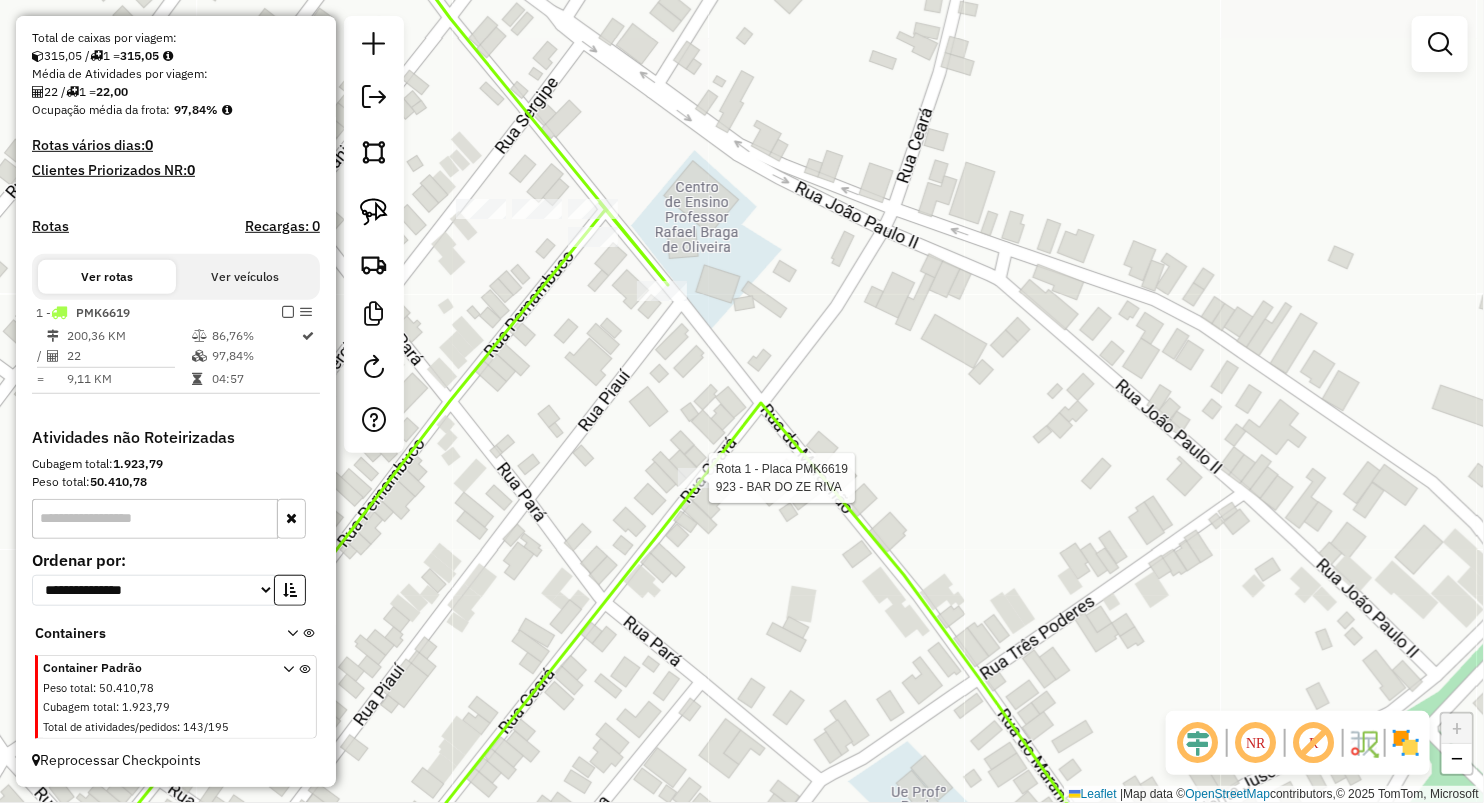 select on "**********" 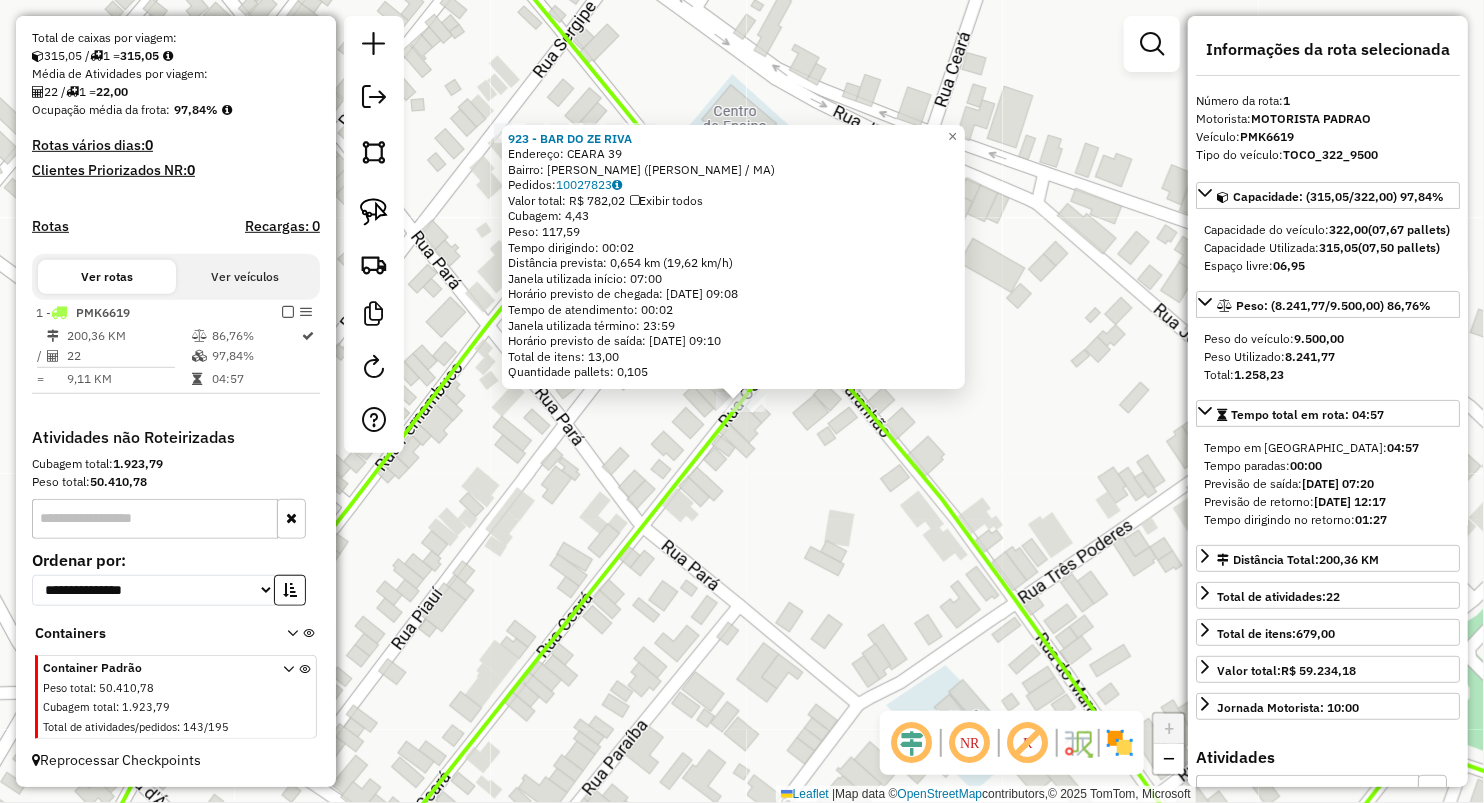 click on "923 - BAR DO ZE RIVA  Endereço:  CEARA 39   Bairro: MONTEIRO (PIO XII / MA)   Pedidos:  10027823   Valor total: R$ 782,02   Exibir todos   Cubagem: 4,43  Peso: 117,59  Tempo dirigindo: 00:02   Distância prevista: 0,654 km (19,62 km/h)   Janela utilizada início: 07:00   Horário previsto de chegada: 11/07/2025 09:08   Tempo de atendimento: 00:02   Janela utilizada término: 23:59   Horário previsto de saída: 11/07/2025 09:10   Total de itens: 13,00   Quantidade pallets: 0,105  × Janela de atendimento Grade de atendimento Capacidade Transportadoras Veículos Cliente Pedidos  Rotas Selecione os dias de semana para filtrar as janelas de atendimento  Seg   Ter   Qua   Qui   Sex   Sáb   Dom  Informe o período da janela de atendimento: De: Até:  Filtrar exatamente a janela do cliente  Considerar janela de atendimento padrão  Selecione os dias de semana para filtrar as grades de atendimento  Seg   Ter   Qua   Qui   Sex   Sáb   Dom   Considerar clientes sem dia de atendimento cadastrado  Peso mínimo:  De:" 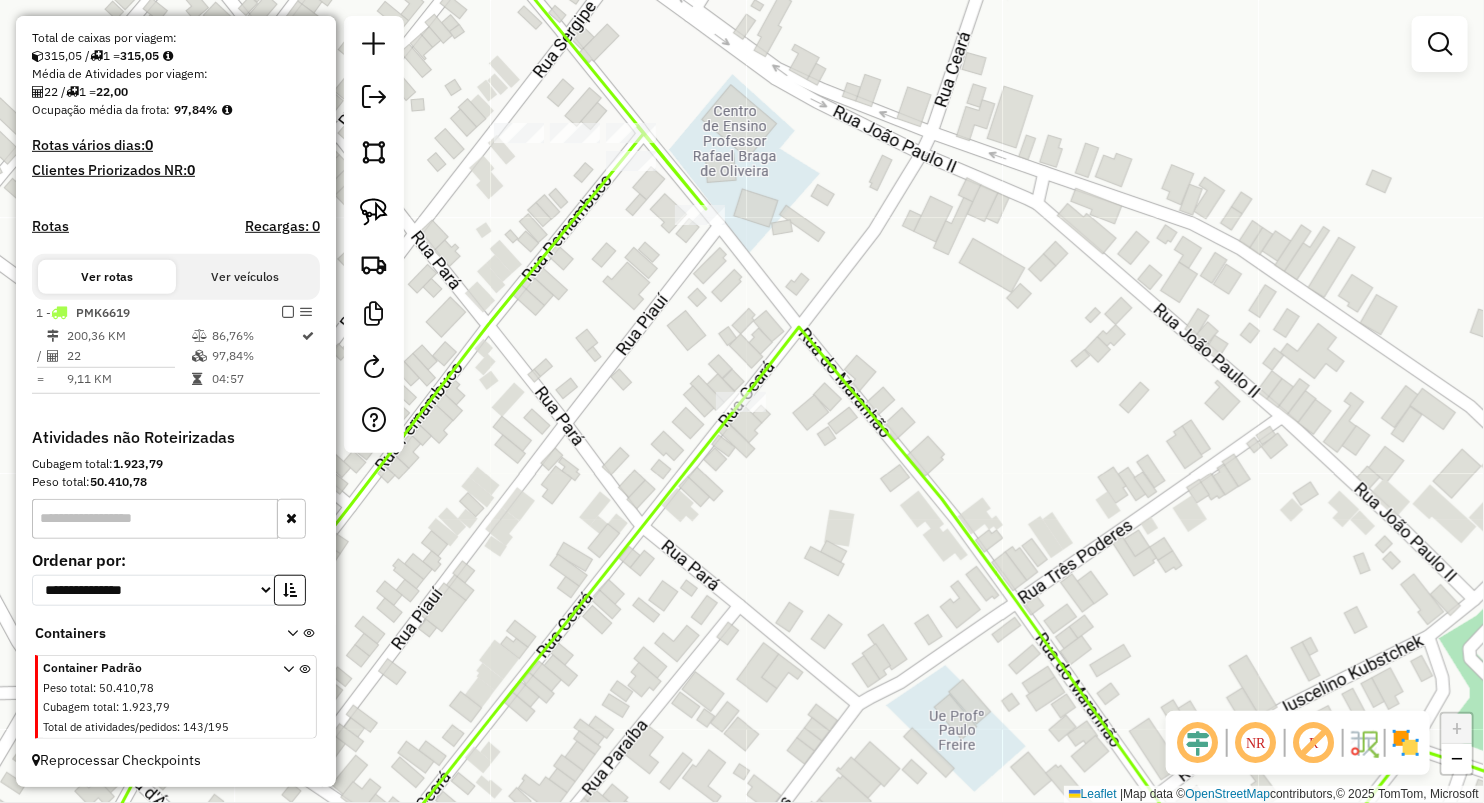 drag, startPoint x: 619, startPoint y: 360, endPoint x: 757, endPoint y: 544, distance: 230 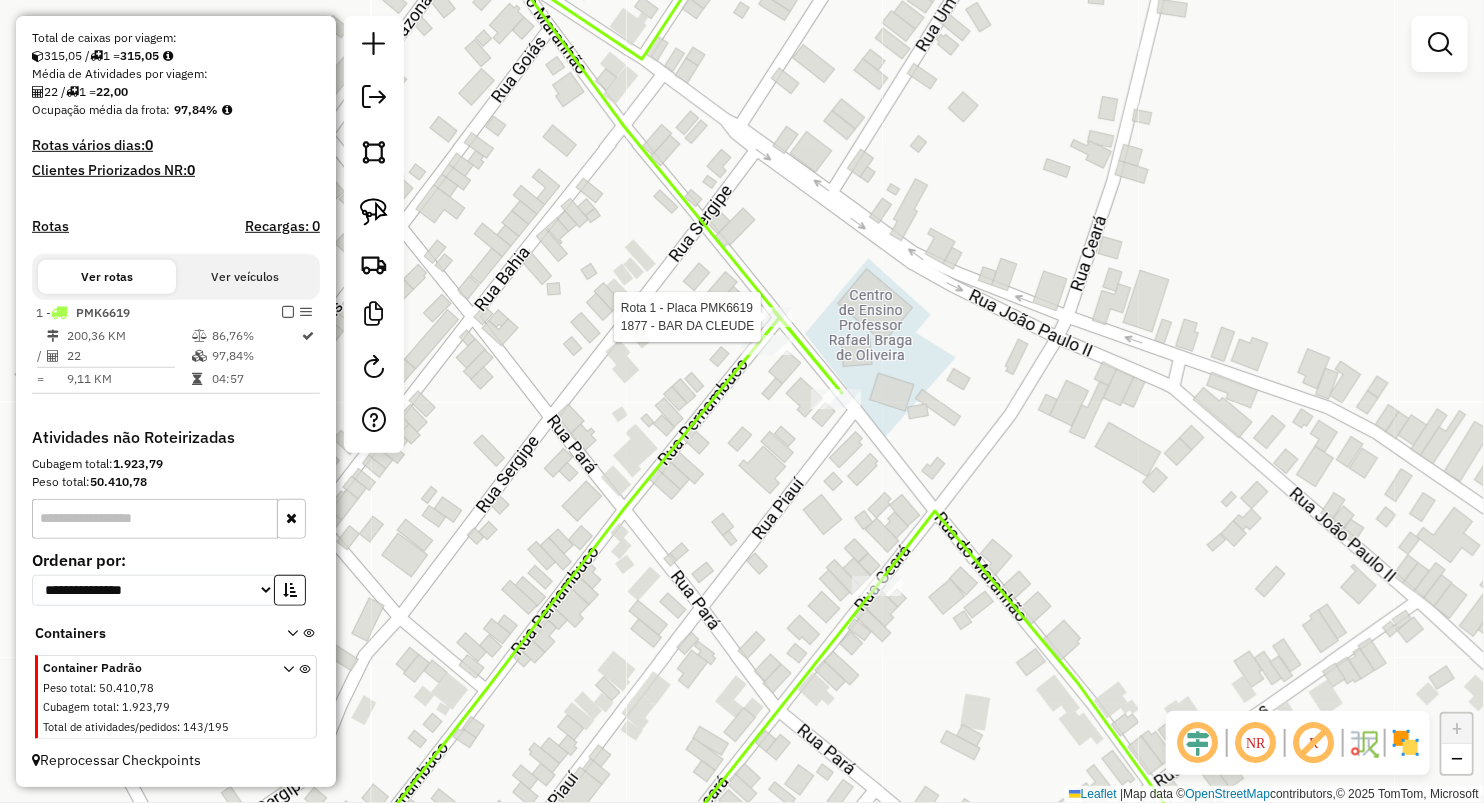 select on "**********" 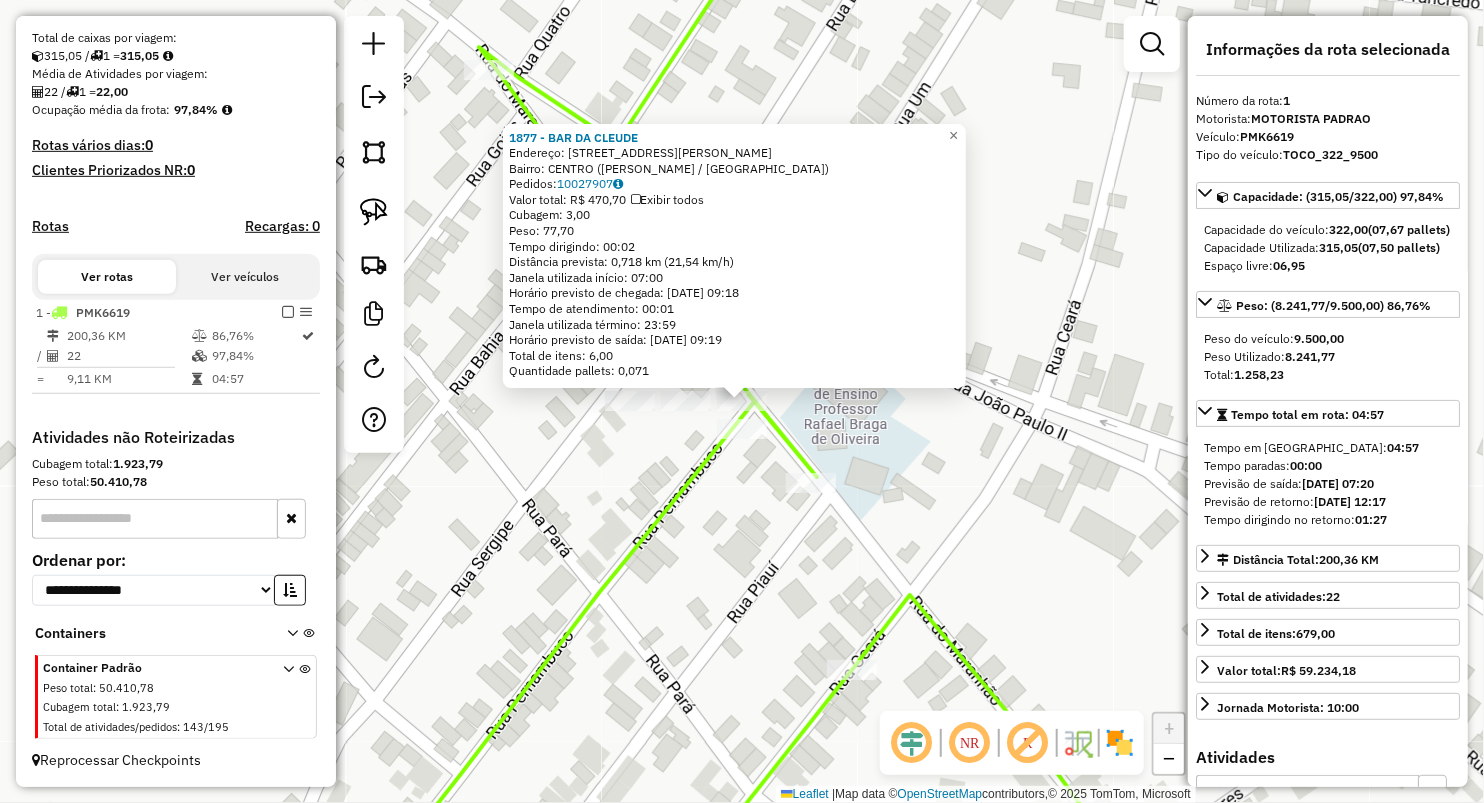click on "1877 - BAR DA CLEUDE  Endereço:  RUA DO AMARAL PEIXOTO 56   Bairro: CENTRO (VITORINO FREIRE / MA)   Pedidos:  10027907   Valor total: R$ 470,70   Exibir todos   Cubagem: 3,00  Peso: 77,70  Tempo dirigindo: 00:02   Distância prevista: 0,718 km (21,54 km/h)   Janela utilizada início: 07:00   Horário previsto de chegada: 11/07/2025 09:18   Tempo de atendimento: 00:01   Janela utilizada término: 23:59   Horário previsto de saída: 11/07/2025 09:19   Total de itens: 6,00   Quantidade pallets: 0,071  × Janela de atendimento Grade de atendimento Capacidade Transportadoras Veículos Cliente Pedidos  Rotas Selecione os dias de semana para filtrar as janelas de atendimento  Seg   Ter   Qua   Qui   Sex   Sáb   Dom  Informe o período da janela de atendimento: De: Até:  Filtrar exatamente a janela do cliente  Considerar janela de atendimento padrão  Selecione os dias de semana para filtrar as grades de atendimento  Seg   Ter   Qua   Qui   Sex   Sáb   Dom   Considerar clientes sem dia de atendimento cadastrado" 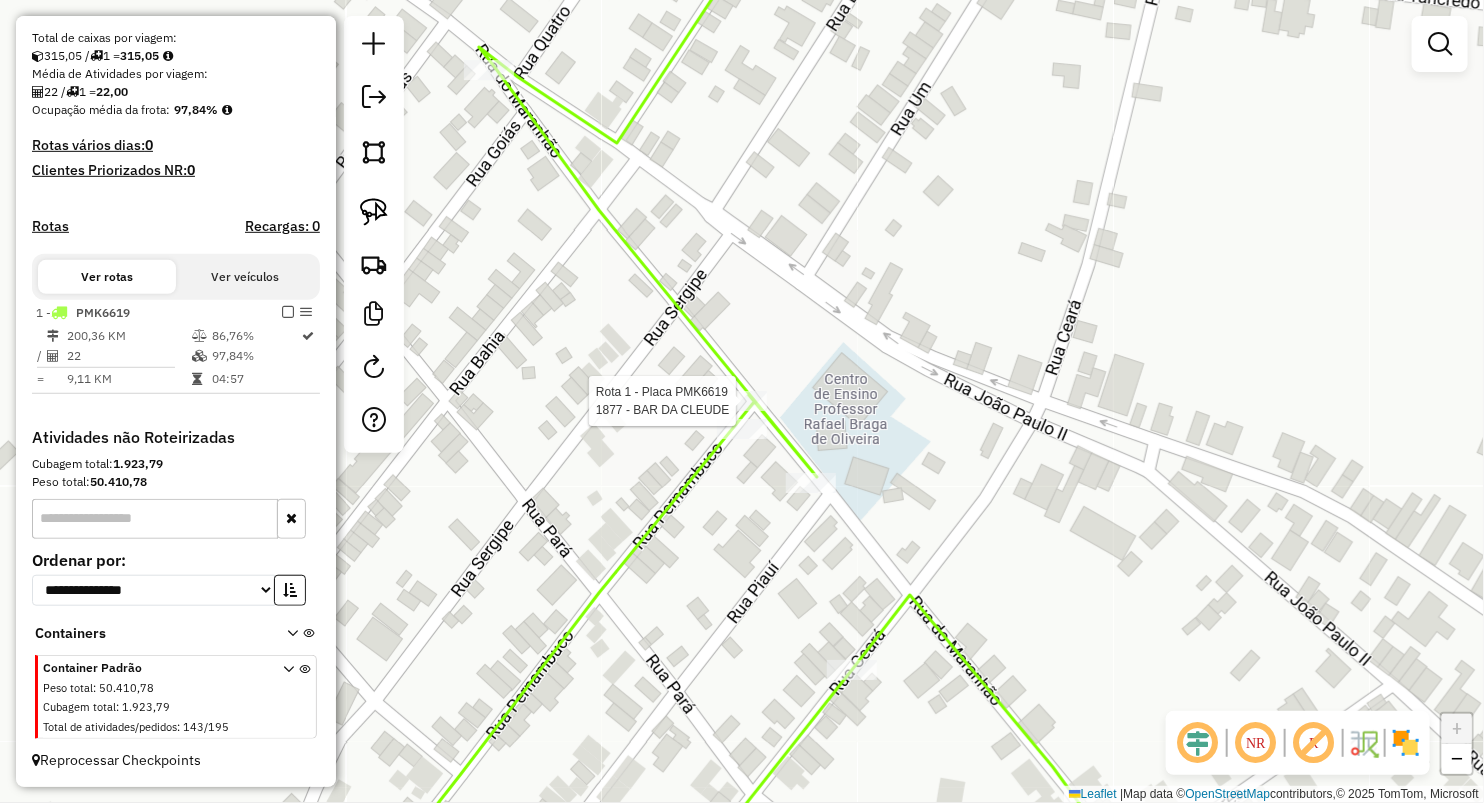 select on "**********" 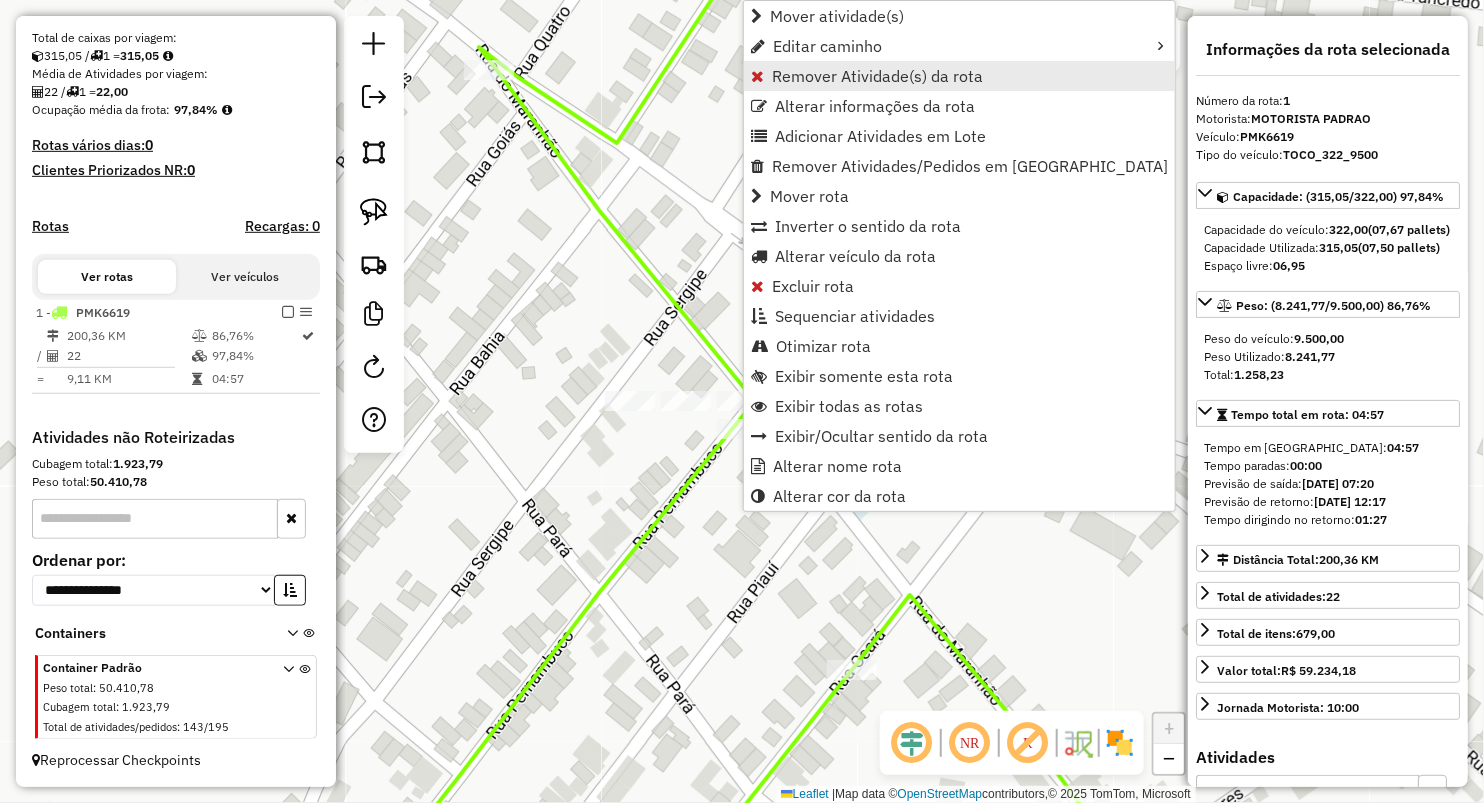 click on "Remover Atividade(s) da rota" at bounding box center [877, 76] 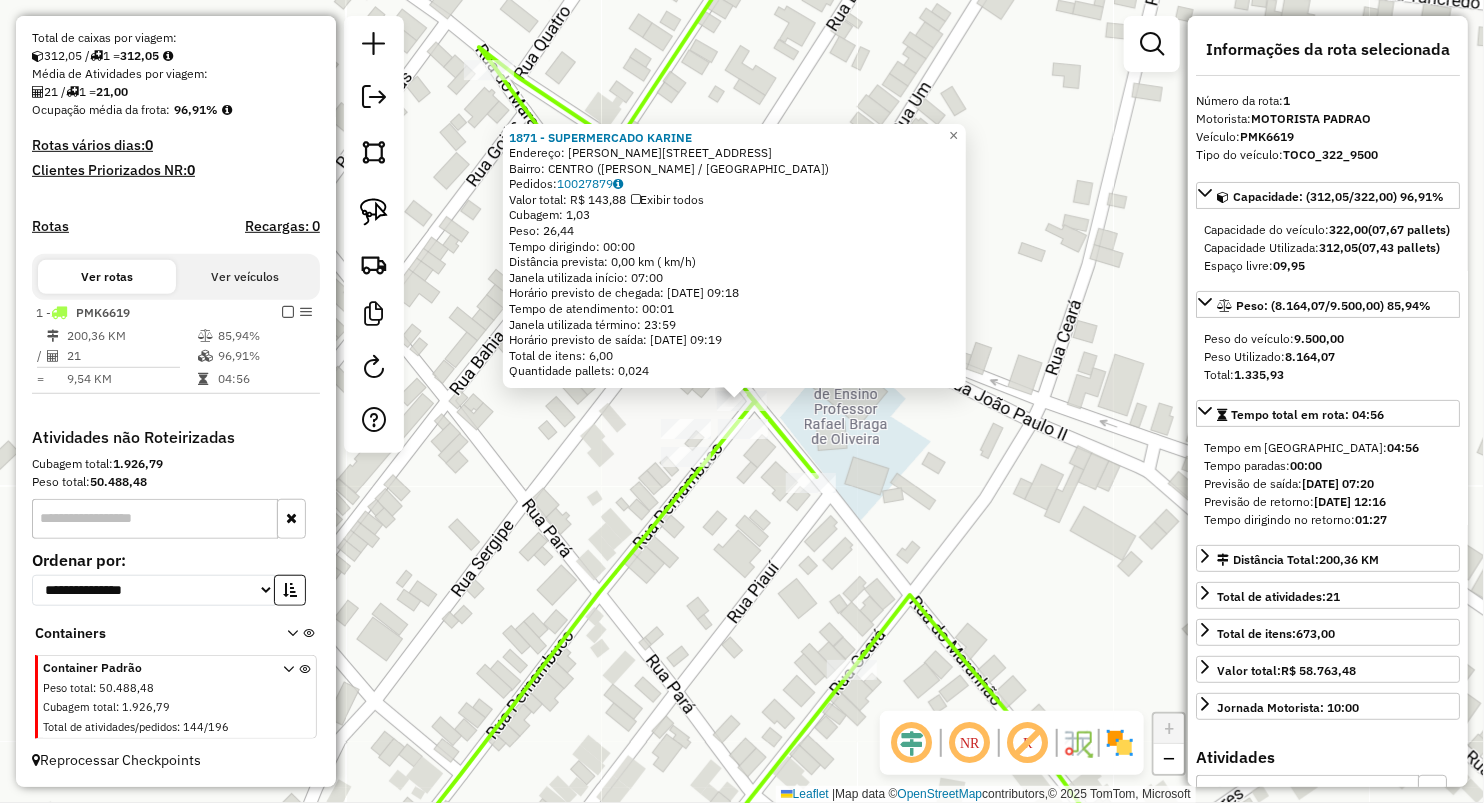 click on "1871 - SUPERMERCADO KARINE  Endereço:  APARICIO BANDEIRA 107   Bairro: CENTRO (VITORINO FREIRE / MA)   Pedidos:  10027879   Valor total: R$ 143,88   Exibir todos   Cubagem: 1,03  Peso: 26,44  Tempo dirigindo: 00:00   Distância prevista: 0,00 km ( km/h)   Janela utilizada início: 07:00   Horário previsto de chegada: 11/07/2025 09:18   Tempo de atendimento: 00:01   Janela utilizada término: 23:59   Horário previsto de saída: 11/07/2025 09:19   Total de itens: 6,00   Quantidade pallets: 0,024  × Janela de atendimento Grade de atendimento Capacidade Transportadoras Veículos Cliente Pedidos  Rotas Selecione os dias de semana para filtrar as janelas de atendimento  Seg   Ter   Qua   Qui   Sex   Sáb   Dom  Informe o período da janela de atendimento: De: Até:  Filtrar exatamente a janela do cliente  Considerar janela de atendimento padrão  Selecione os dias de semana para filtrar as grades de atendimento  Seg   Ter   Qua   Qui   Sex   Sáb   Dom   Considerar clientes sem dia de atendimento cadastrado De:" 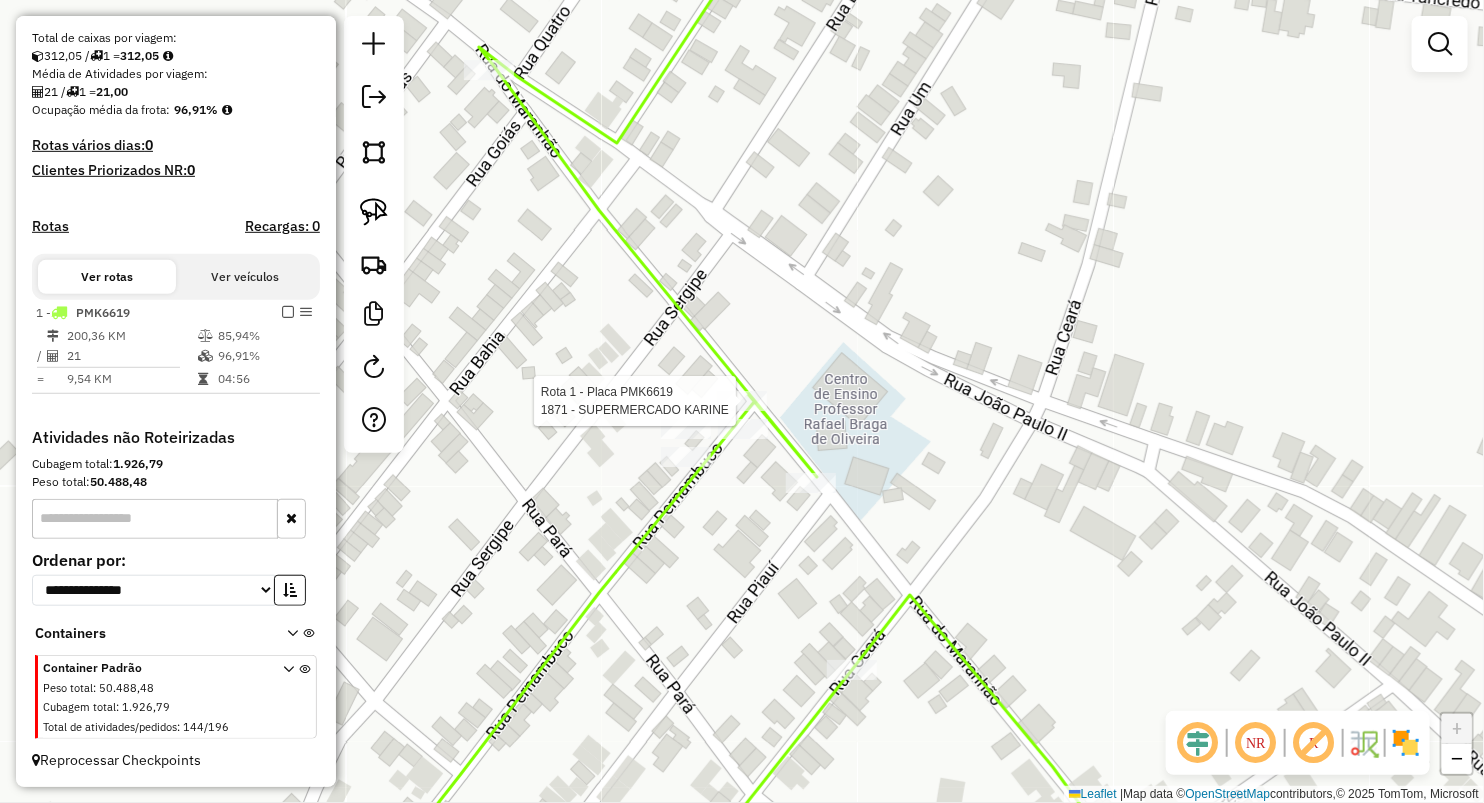 select on "**********" 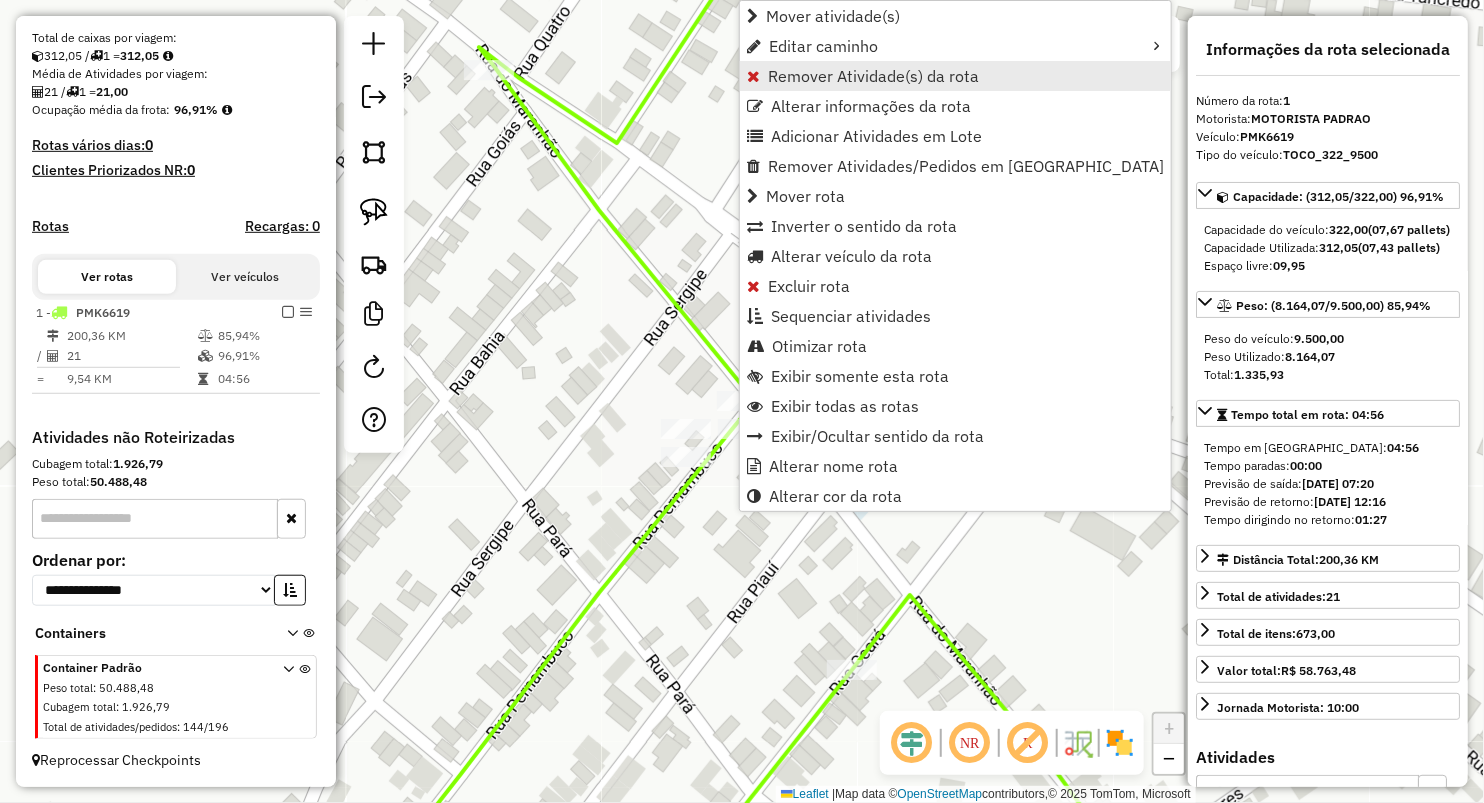 click on "Remover Atividade(s) da rota" at bounding box center [873, 76] 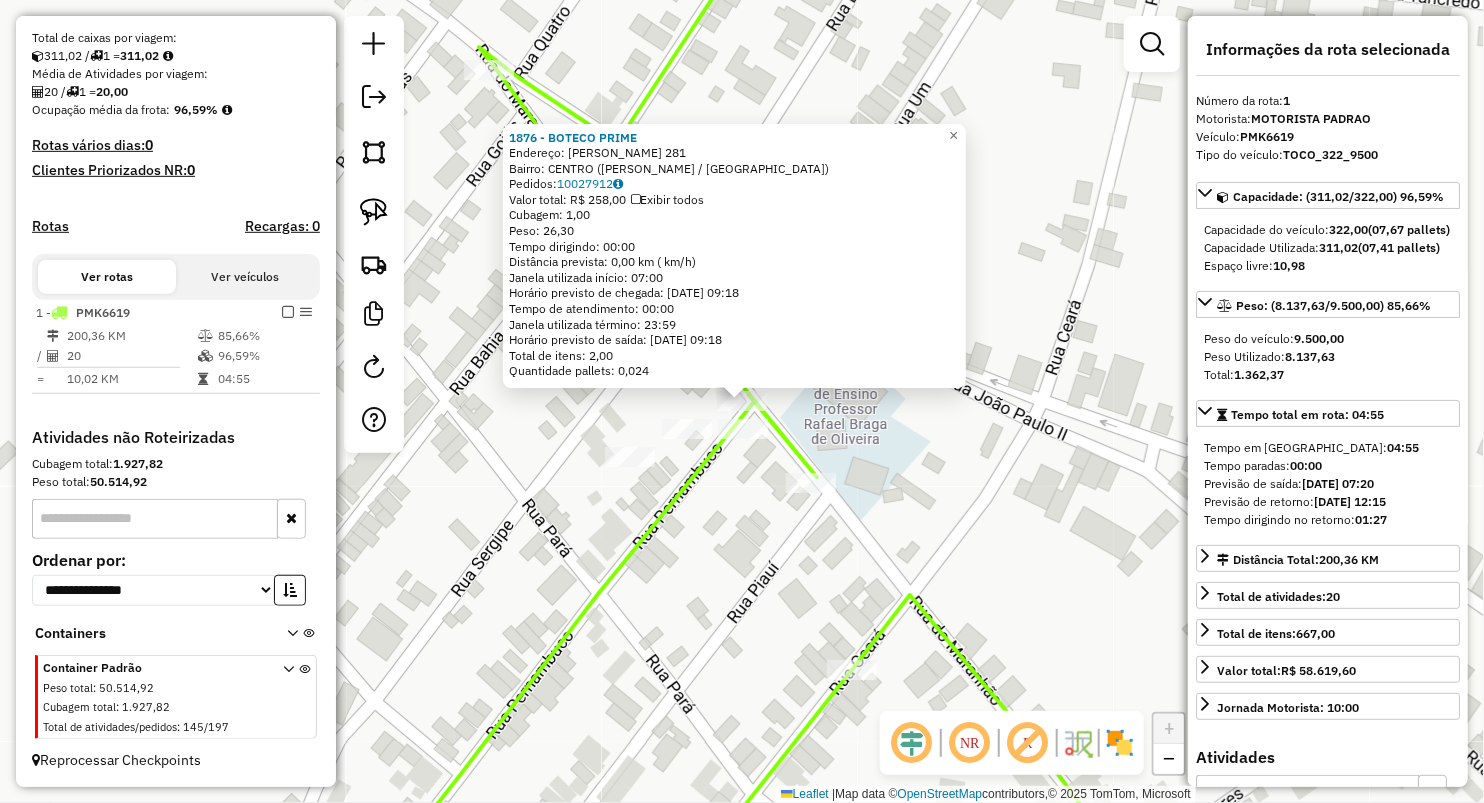 click on "1876 - BOTECO PRIME  Endereço:  JOSE CIPRIANO 281   Bairro: CENTRO (VITORINO FREIRE / MA)   Pedidos:  10027912   Valor total: R$ 258,00   Exibir todos   Cubagem: 1,00  Peso: 26,30  Tempo dirigindo: 00:00   Distância prevista: 0,00 km ( km/h)   Janela utilizada início: 07:00   Horário previsto de chegada: 11/07/2025 09:18   Tempo de atendimento: 00:00   Janela utilizada término: 23:59   Horário previsto de saída: 11/07/2025 09:18   Total de itens: 2,00   Quantidade pallets: 0,024  × Janela de atendimento Grade de atendimento Capacidade Transportadoras Veículos Cliente Pedidos  Rotas Selecione os dias de semana para filtrar as janelas de atendimento  Seg   Ter   Qua   Qui   Sex   Sáb   Dom  Informe o período da janela de atendimento: De: Até:  Filtrar exatamente a janela do cliente  Considerar janela de atendimento padrão  Selecione os dias de semana para filtrar as grades de atendimento  Seg   Ter   Qua   Qui   Sex   Sáb   Dom   Considerar clientes sem dia de atendimento cadastrado  De:   Até:" 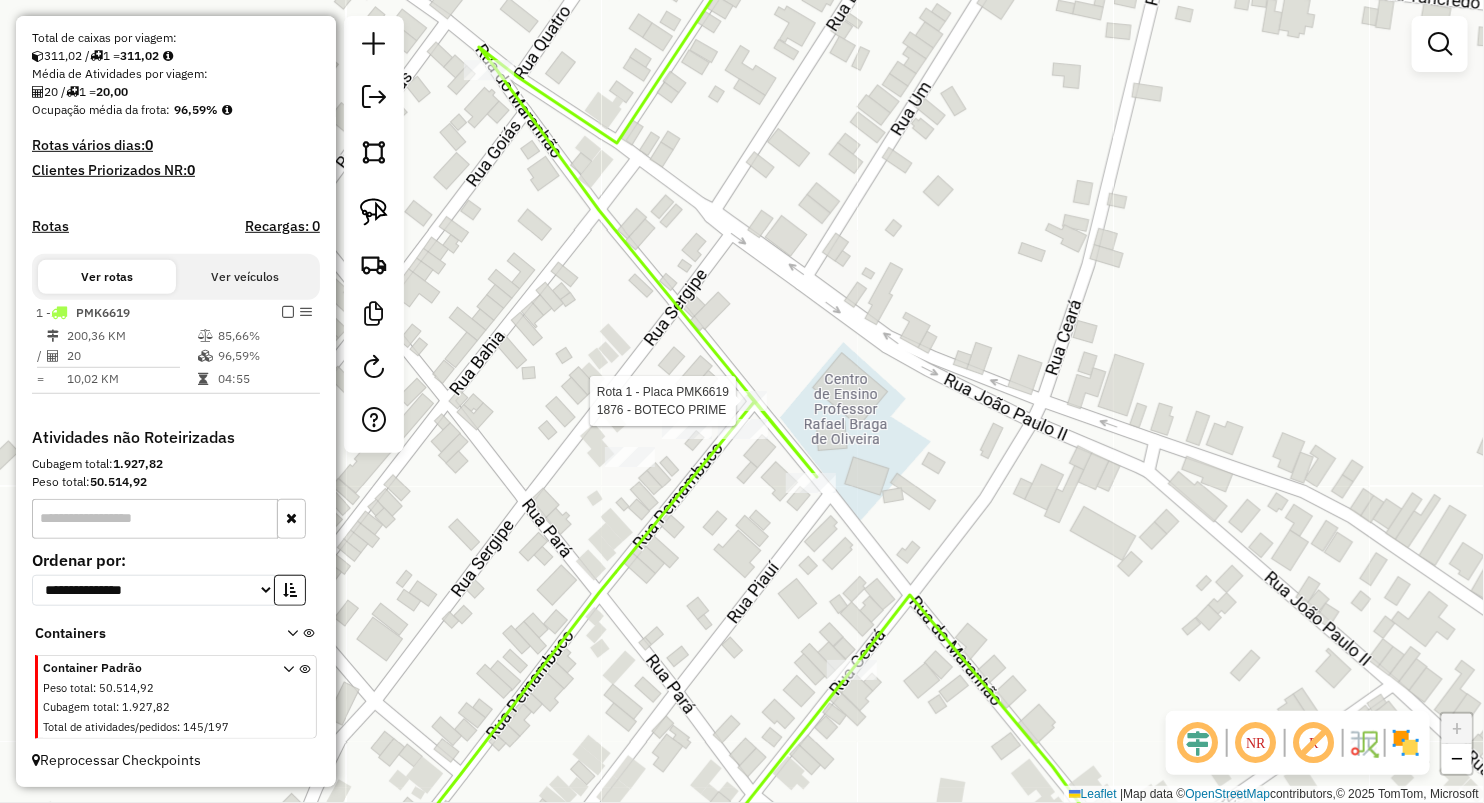 select on "**********" 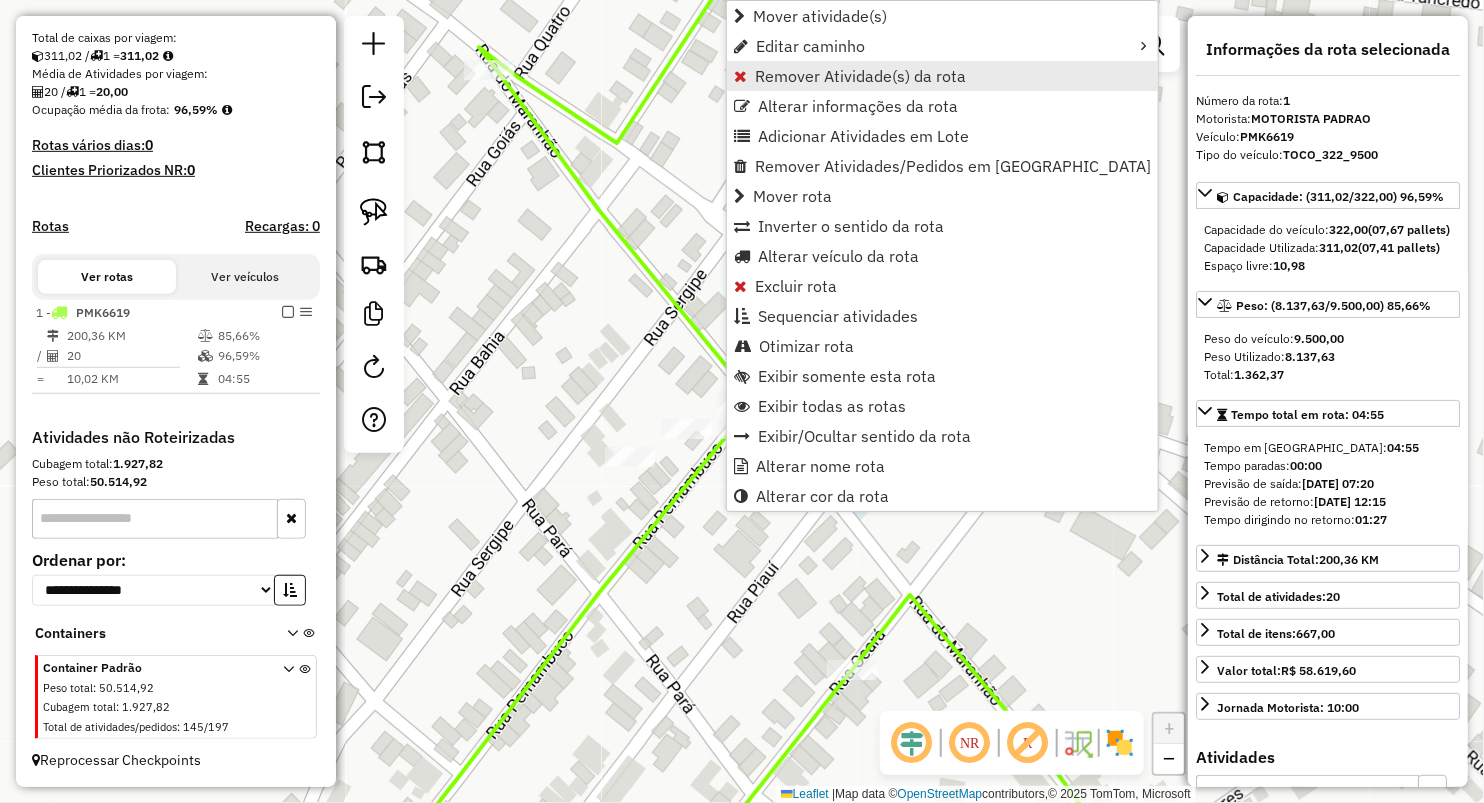 click on "Remover Atividade(s) da rota" at bounding box center [860, 76] 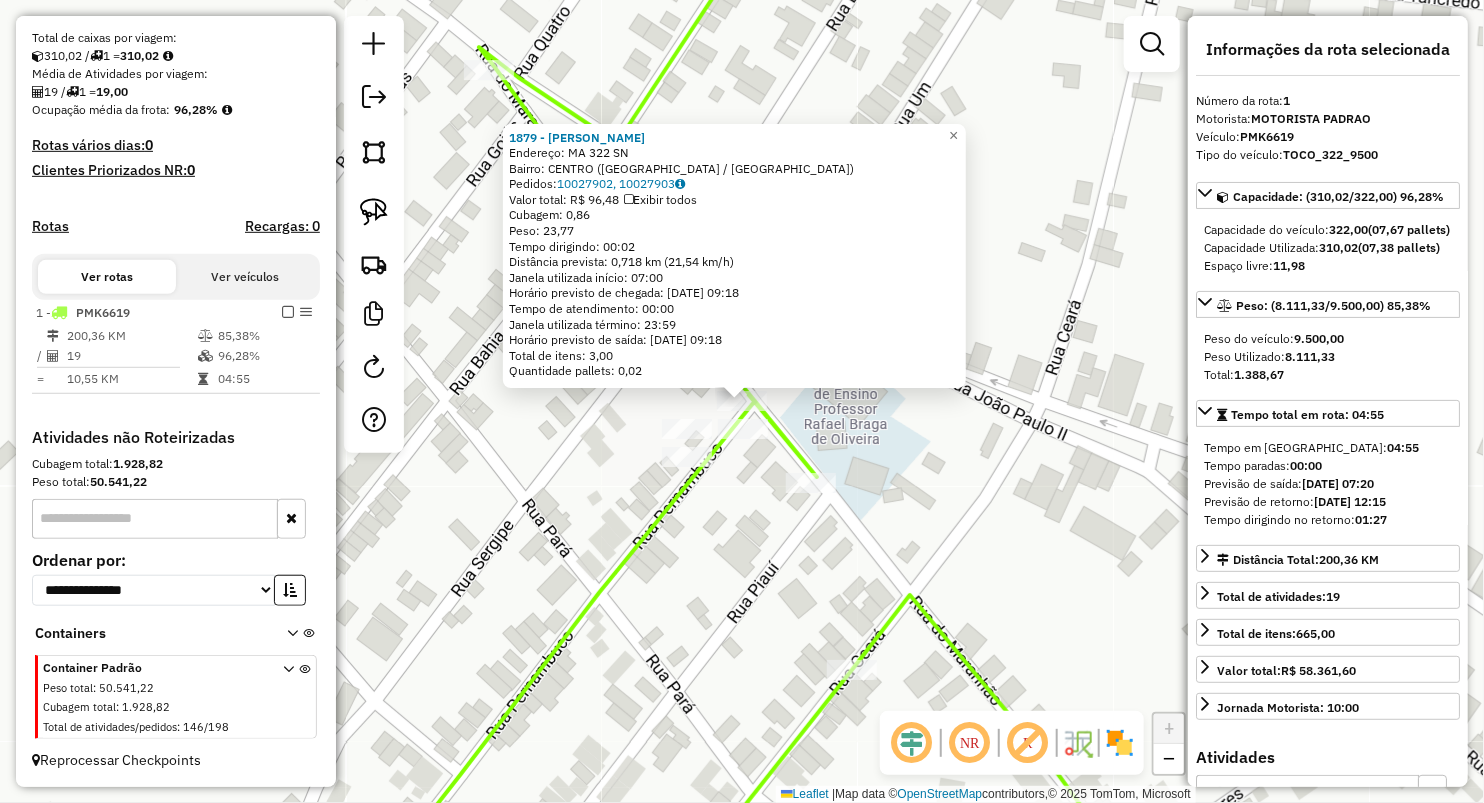 click on "1879 - MERCADINHO BRENDA  Endereço:  MA 322 SN   Bairro: CENTRO (BREJO DE AREIA / MA)   Pedidos:  10027902, 10027903   Valor total: R$ 96,48   Exibir todos   Cubagem: 0,86  Peso: 23,77  Tempo dirigindo: 00:02   Distância prevista: 0,718 km (21,54 km/h)   Janela utilizada início: 07:00   Horário previsto de chegada: 11/07/2025 09:18   Tempo de atendimento: 00:00   Janela utilizada término: 23:59   Horário previsto de saída: 11/07/2025 09:18   Total de itens: 3,00   Quantidade pallets: 0,02  × Janela de atendimento Grade de atendimento Capacidade Transportadoras Veículos Cliente Pedidos  Rotas Selecione os dias de semana para filtrar as janelas de atendimento  Seg   Ter   Qua   Qui   Sex   Sáb   Dom  Informe o período da janela de atendimento: De: Até:  Filtrar exatamente a janela do cliente  Considerar janela de atendimento padrão  Selecione os dias de semana para filtrar as grades de atendimento  Seg   Ter   Qua   Qui   Sex   Sáb   Dom   Considerar clientes sem dia de atendimento cadastrado De:" 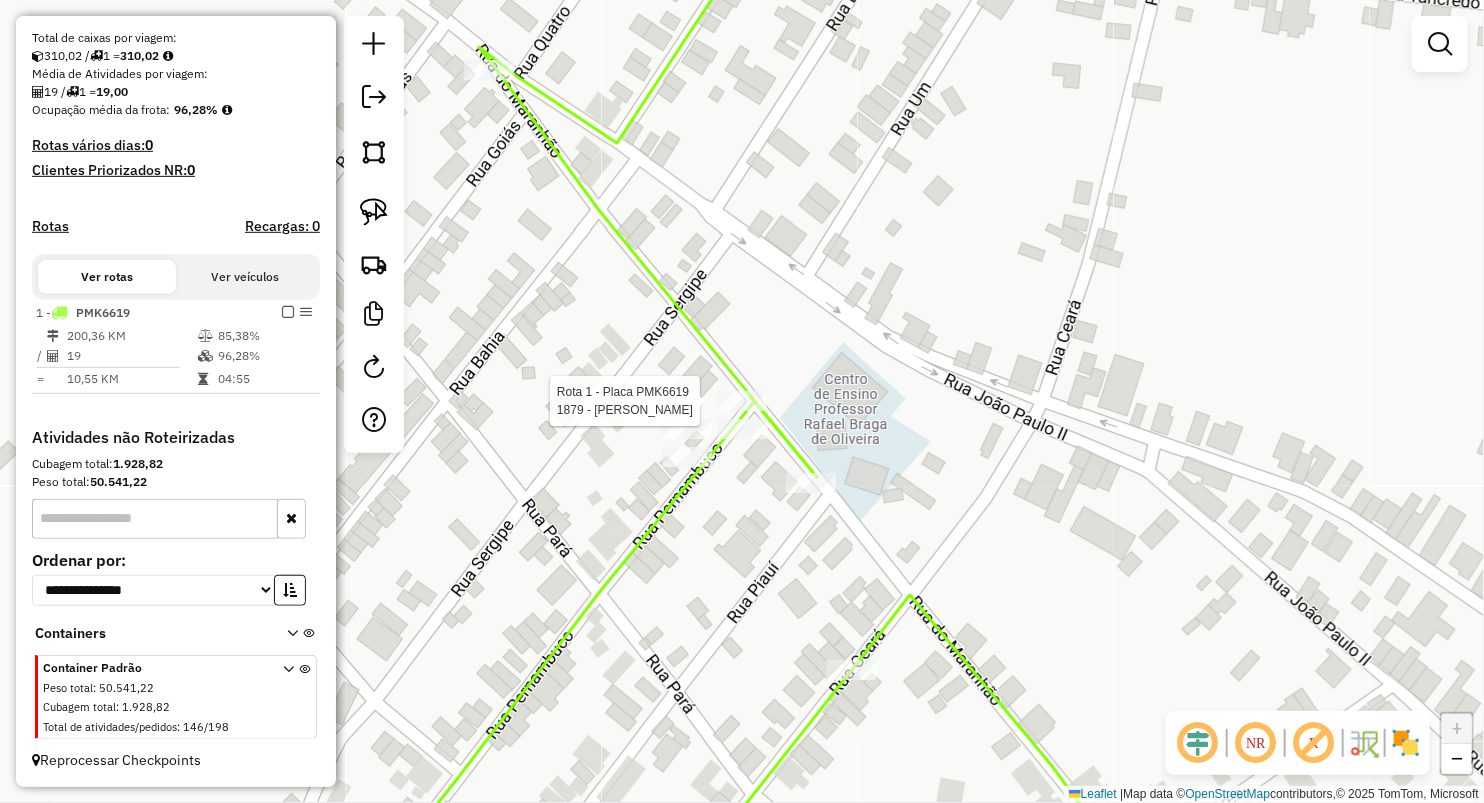 select on "**********" 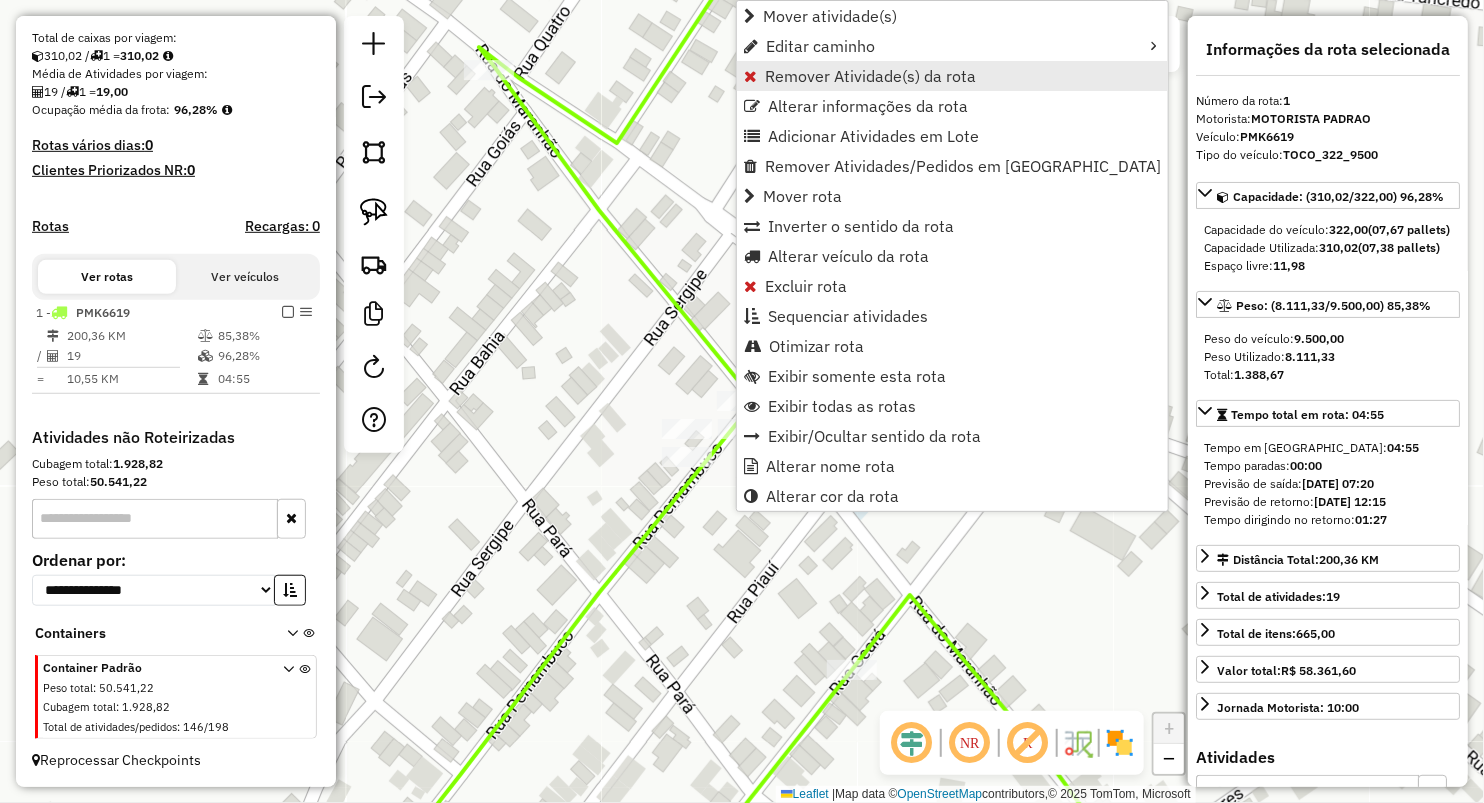 click on "Remover Atividade(s) da rota" at bounding box center (870, 76) 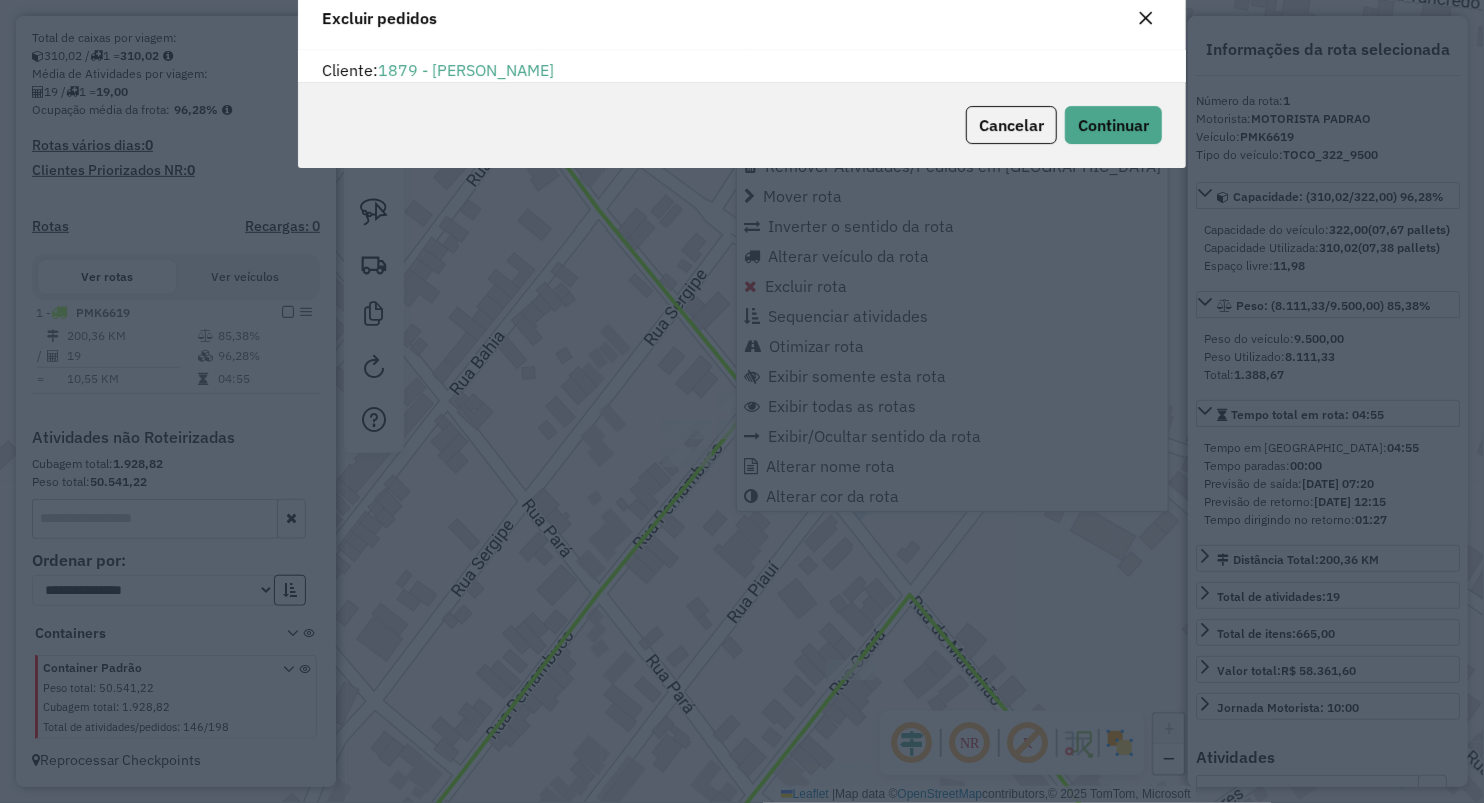 scroll, scrollTop: 10, scrollLeft: 6, axis: both 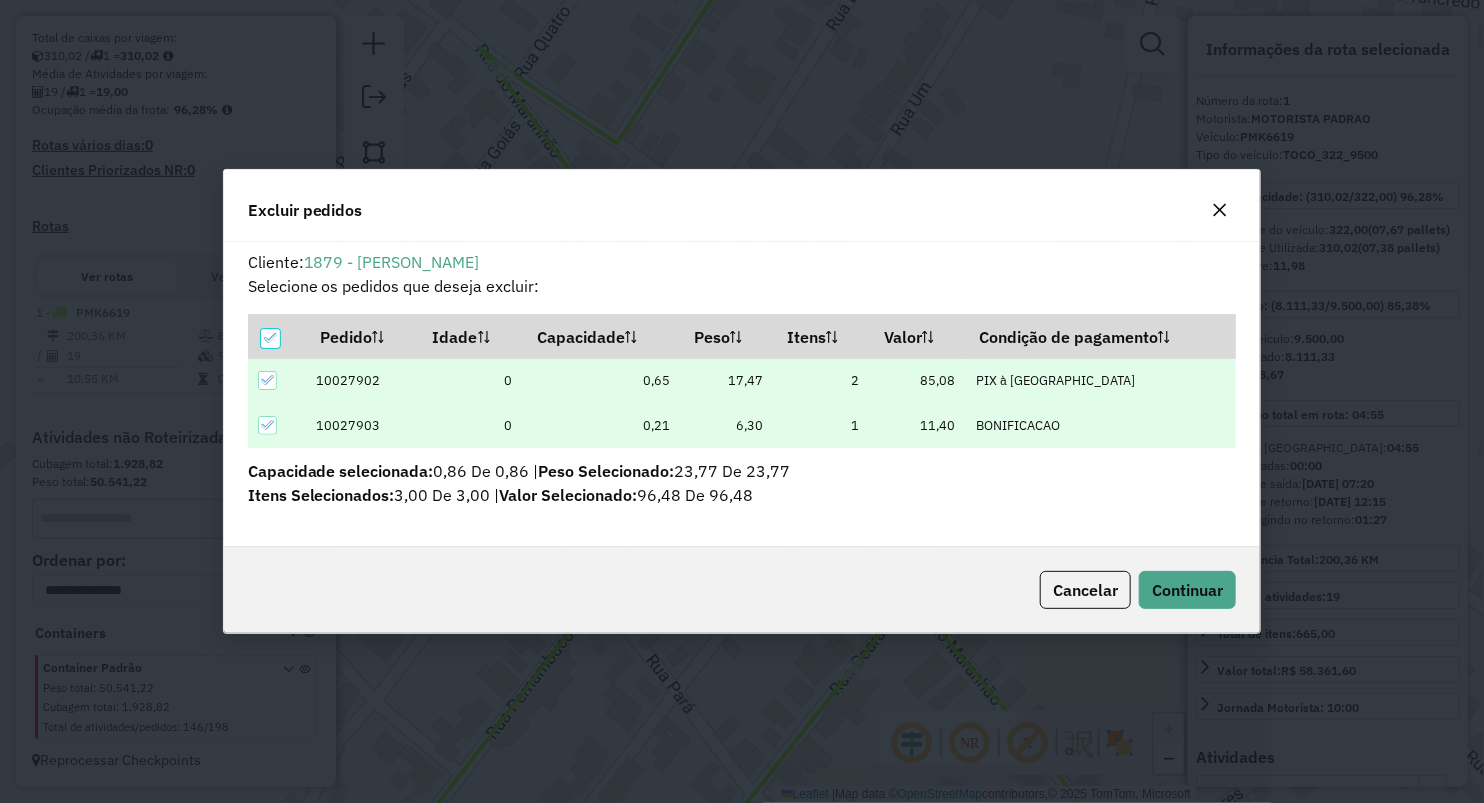 click on "Cancelar  Continuar" 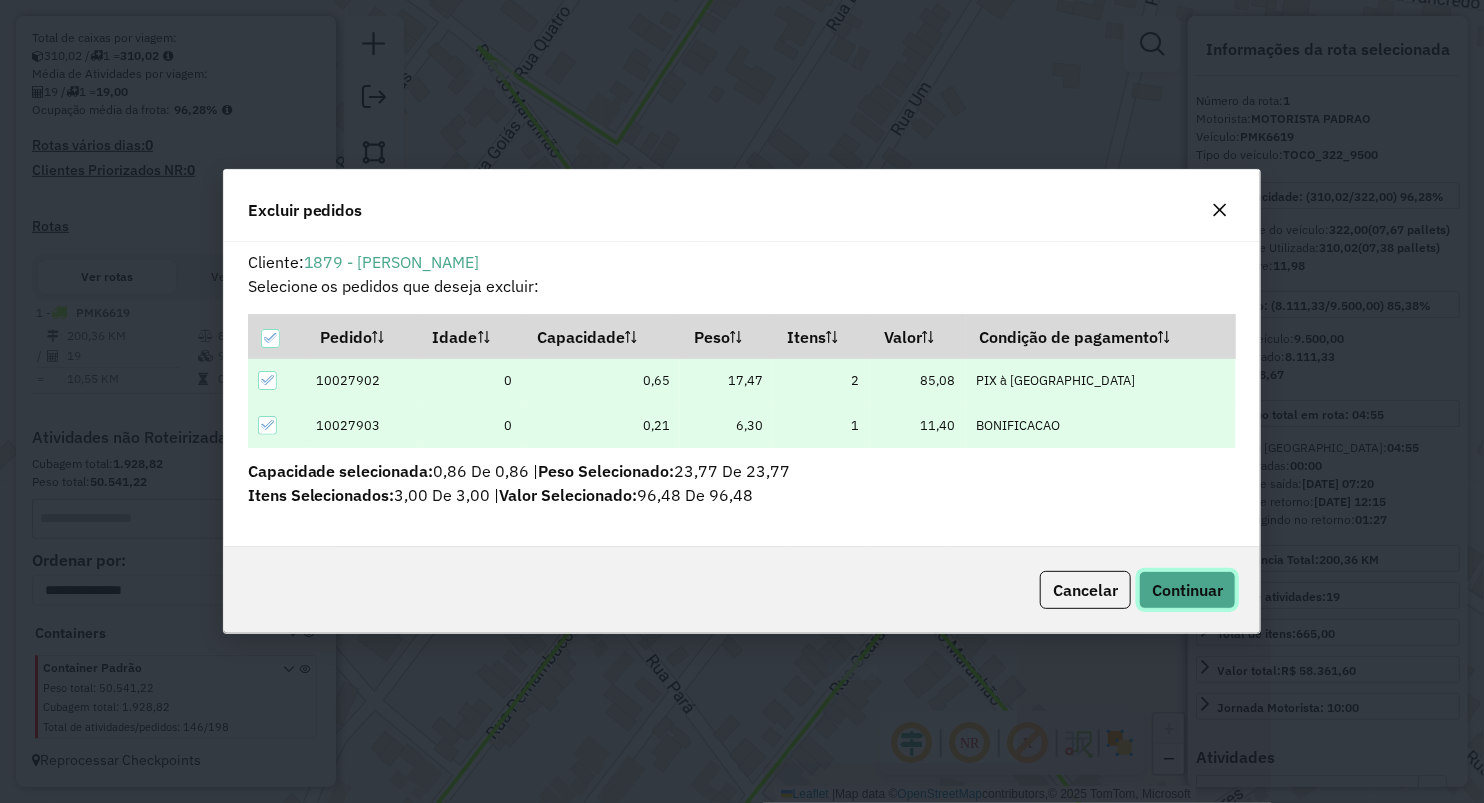 click on "Continuar" 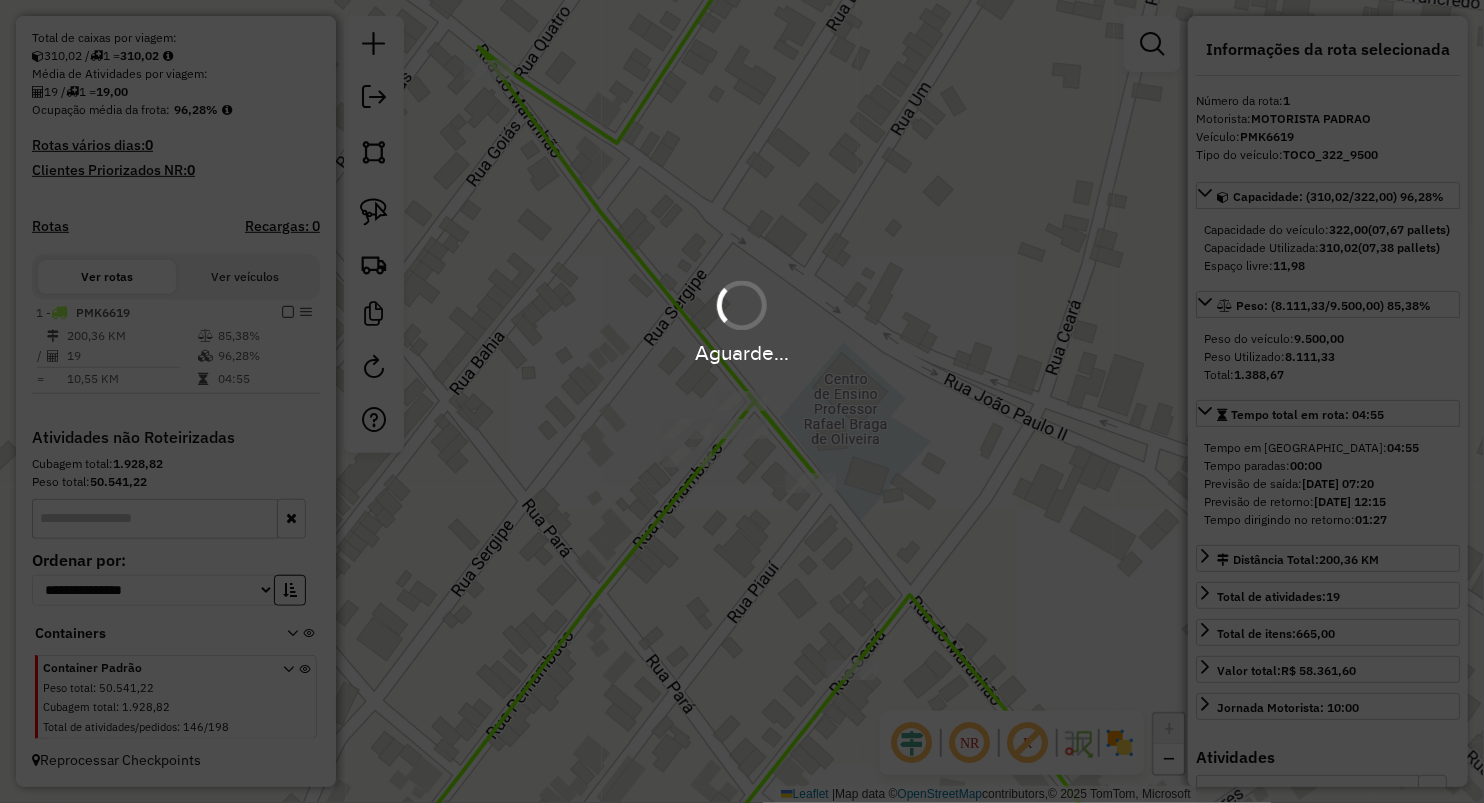 click on "Aguarde..." at bounding box center (742, 401) 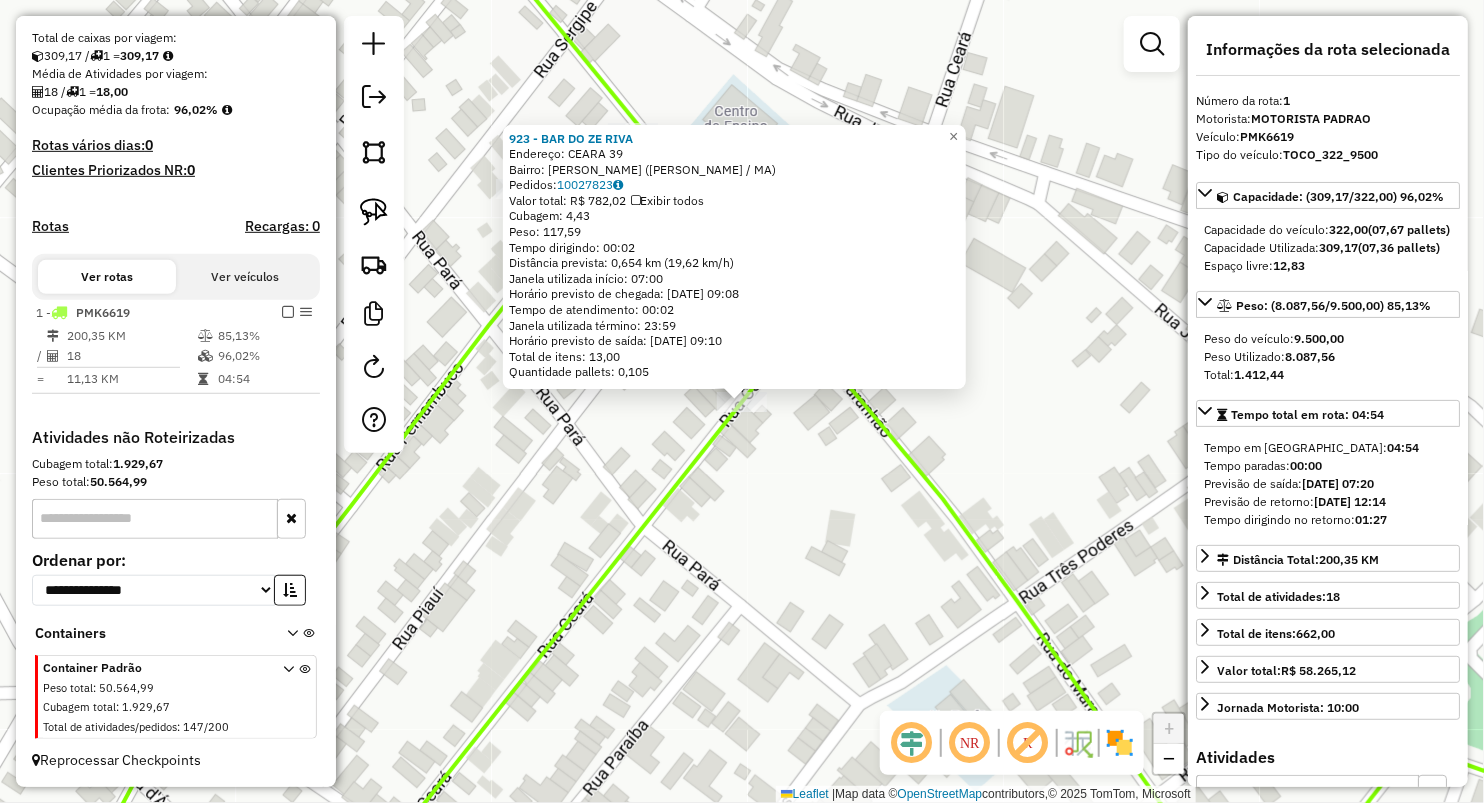 click on "Rota 1 - Placa PMK6619  923 - BAR DO ZE RIVA 923 - BAR DO ZE RIVA  Endereço:  CEARA 39   Bairro: MONTEIRO (PIO XII / MA)   Pedidos:  10027823   Valor total: R$ 782,02   Exibir todos   Cubagem: 4,43  Peso: 117,59  Tempo dirigindo: 00:02   Distância prevista: 0,654 km (19,62 km/h)   Janela utilizada início: 07:00   Horário previsto de chegada: 11/07/2025 09:08   Tempo de atendimento: 00:02   Janela utilizada término: 23:59   Horário previsto de saída: 11/07/2025 09:10   Total de itens: 13,00   Quantidade pallets: 0,105  × Janela de atendimento Grade de atendimento Capacidade Transportadoras Veículos Cliente Pedidos  Rotas Selecione os dias de semana para filtrar as janelas de atendimento  Seg   Ter   Qua   Qui   Sex   Sáb   Dom  Informe o período da janela de atendimento: De: Até:  Filtrar exatamente a janela do cliente  Considerar janela de atendimento padrão  Selecione os dias de semana para filtrar as grades de atendimento  Seg   Ter   Qua   Qui   Sex   Sáb   Dom   Peso mínimo:   De:   Até:" 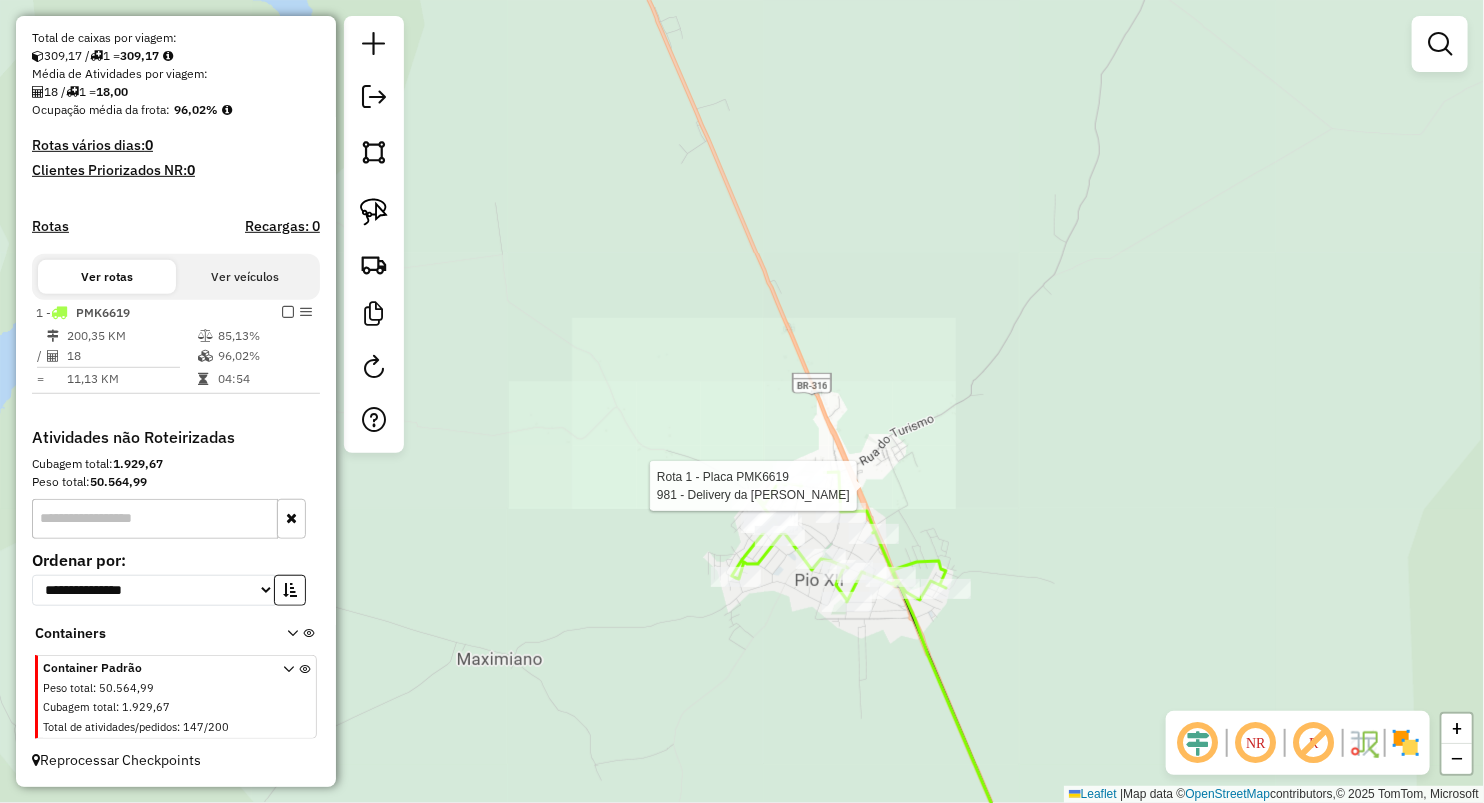 drag, startPoint x: 804, startPoint y: 500, endPoint x: 688, endPoint y: 339, distance: 198.43639 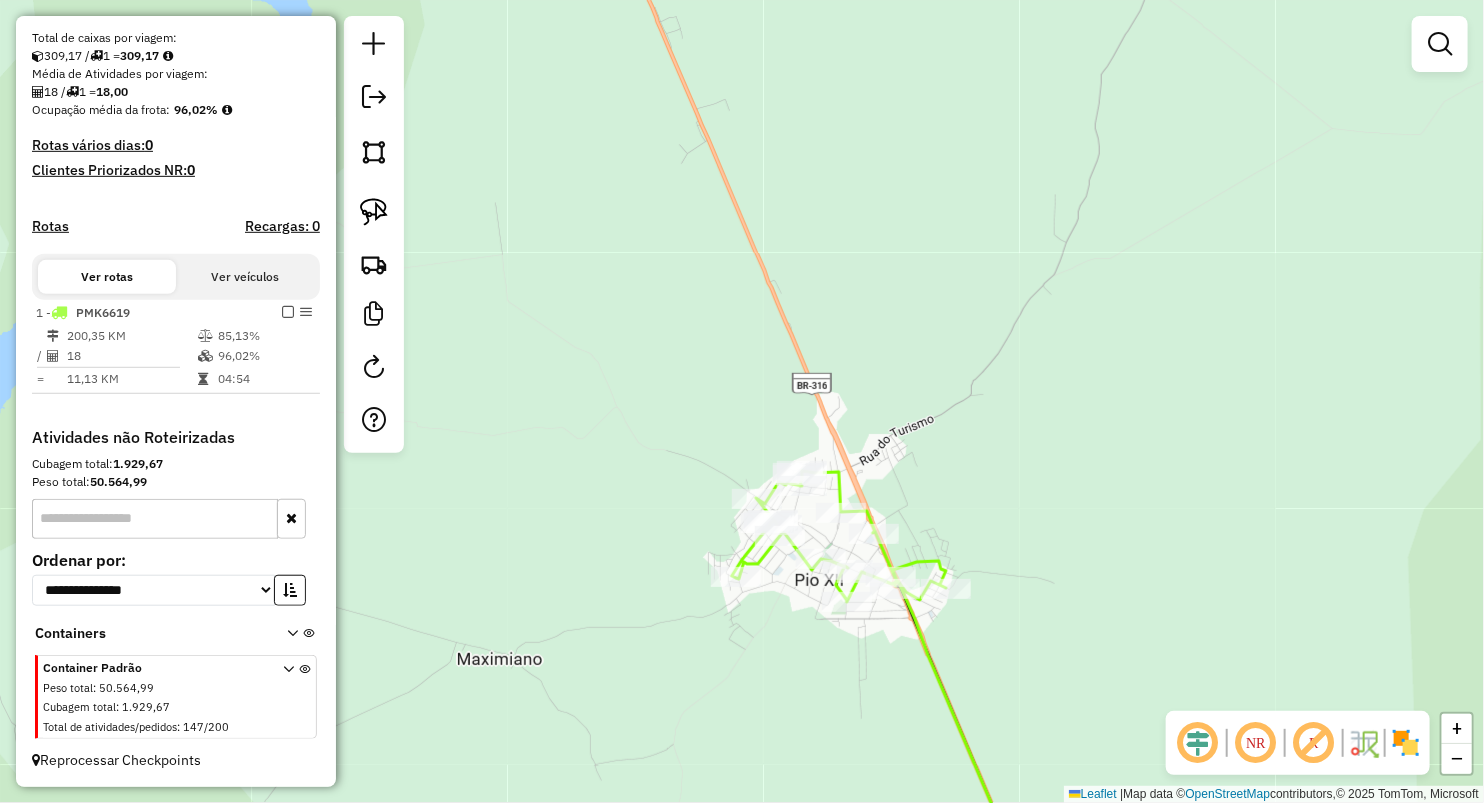 drag, startPoint x: 237, startPoint y: 354, endPoint x: 144, endPoint y: 781, distance: 437.01028 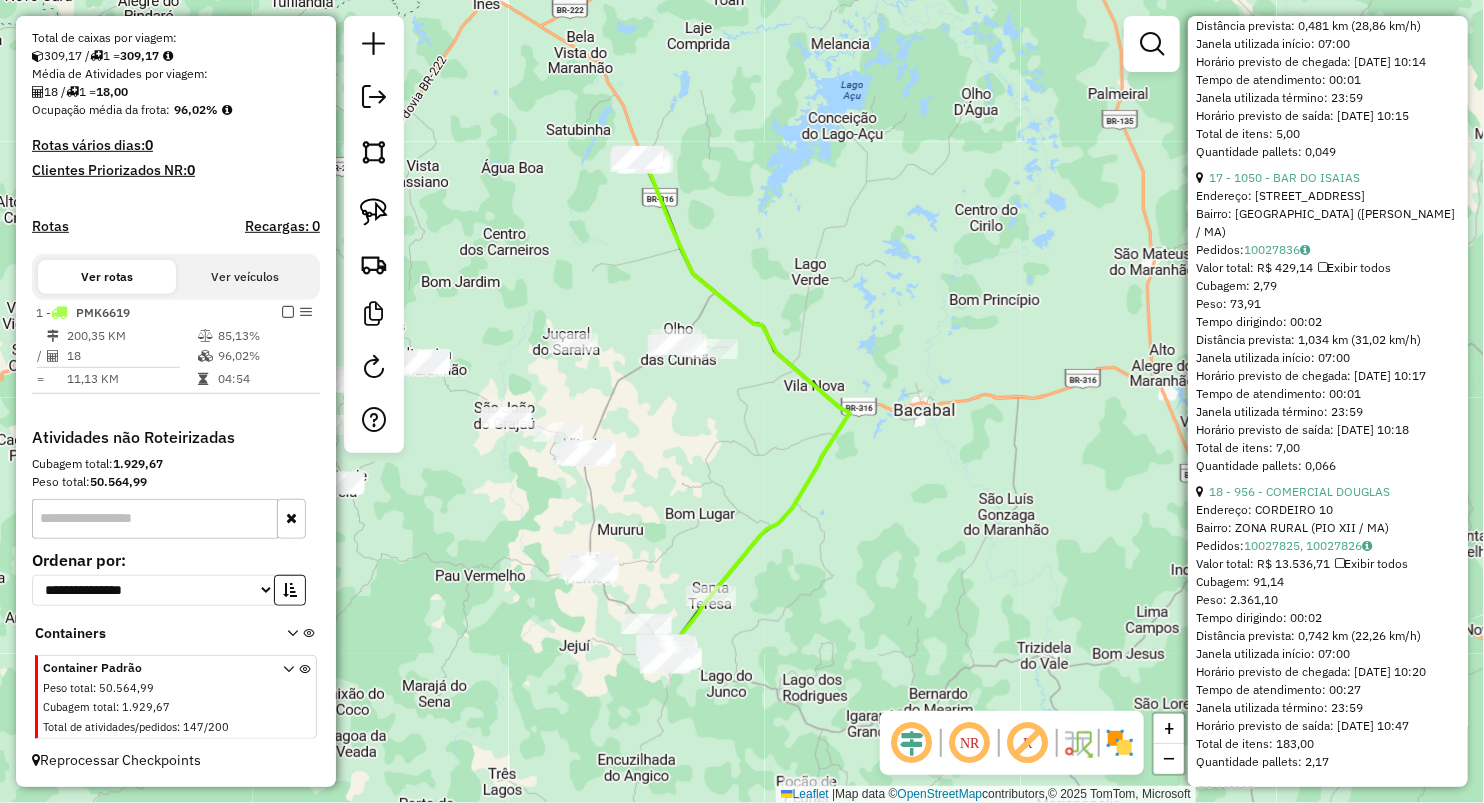 scroll, scrollTop: 5837, scrollLeft: 0, axis: vertical 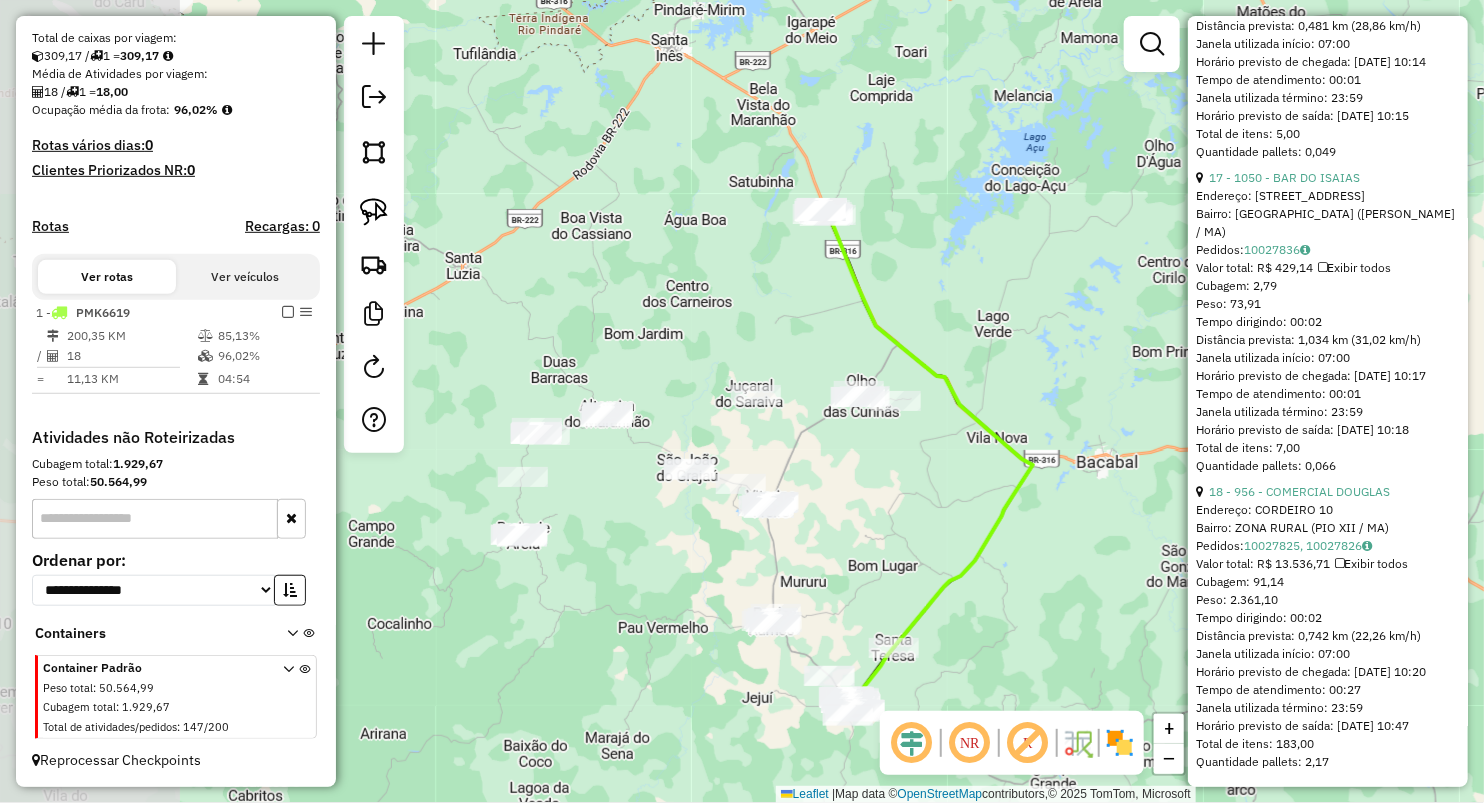drag, startPoint x: 927, startPoint y: 322, endPoint x: 958, endPoint y: 327, distance: 31.400637 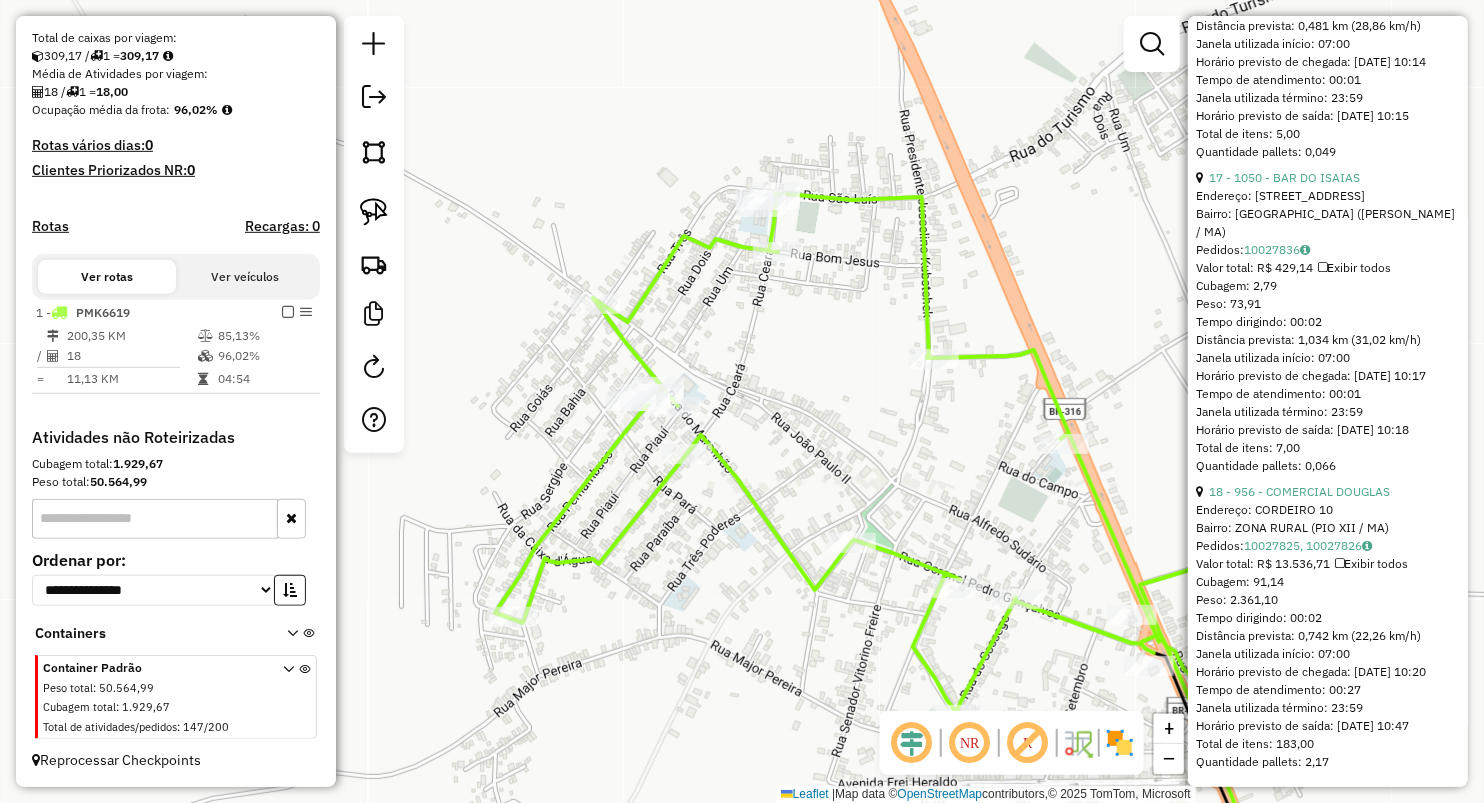 drag, startPoint x: 842, startPoint y: 375, endPoint x: 869, endPoint y: 298, distance: 81.596565 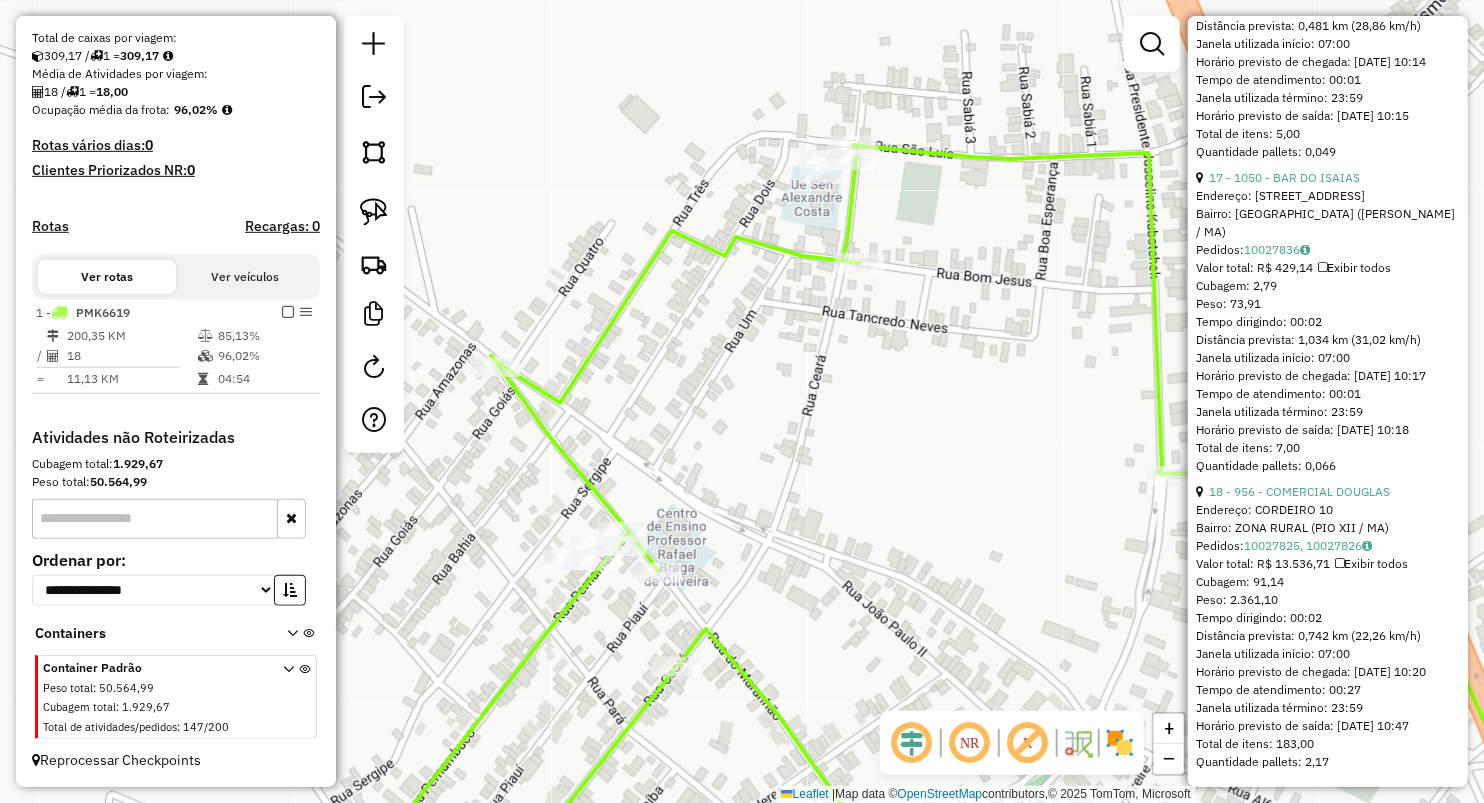 drag, startPoint x: 583, startPoint y: 271, endPoint x: 617, endPoint y: 265, distance: 34.525352 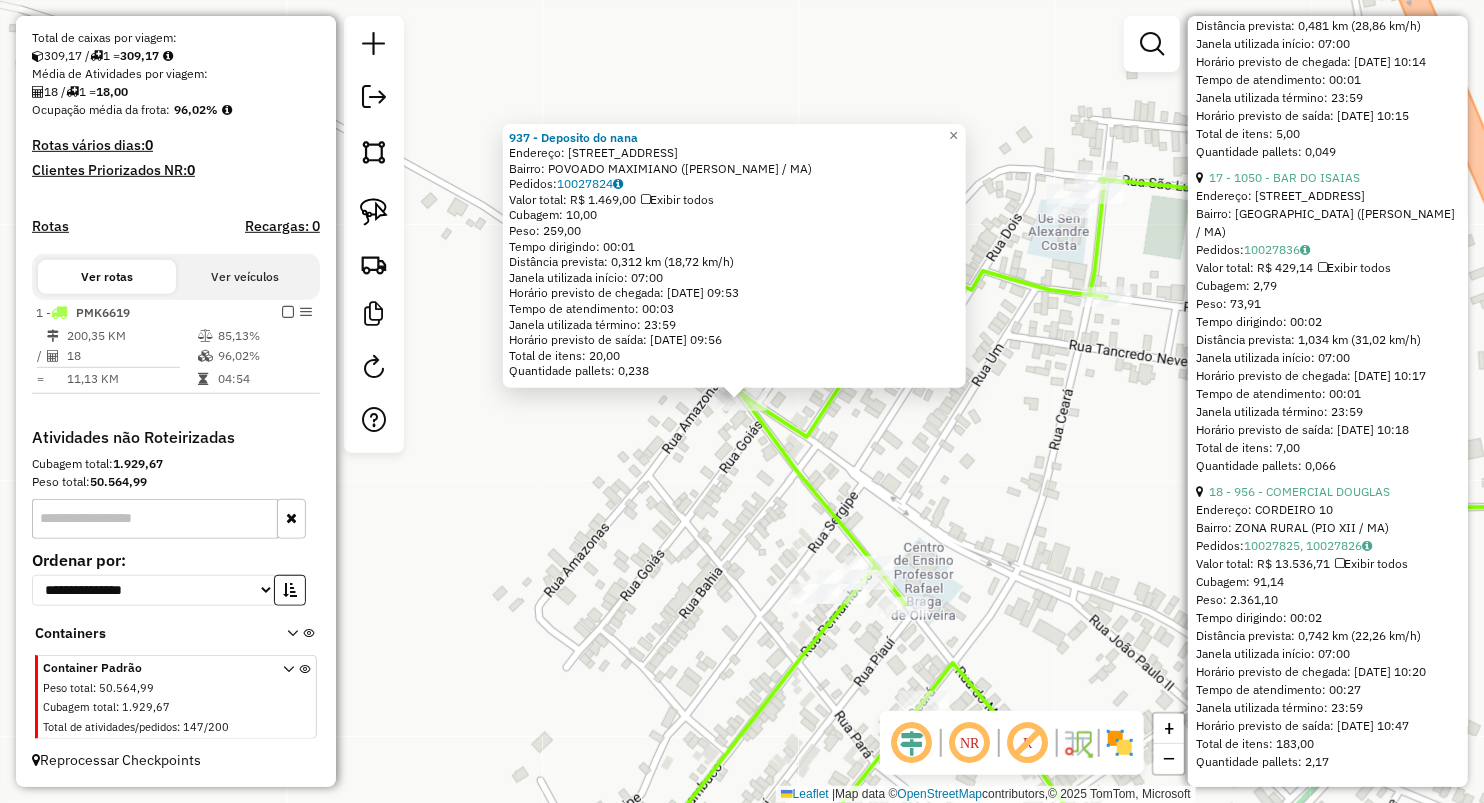 click on "937 - Deposito do nana  Endereço:  RUA GRANDE 10   Bairro: POVOADO MAXIMIANO (PIO XII / MA)   Pedidos:  10027824   Valor total: R$ 1.469,00   Exibir todos   Cubagem: 10,00  Peso: 259,00  Tempo dirigindo: 00:01   Distância prevista: 0,312 km (18,72 km/h)   Janela utilizada início: 07:00   Horário previsto de chegada: 11/07/2025 09:53   Tempo de atendimento: 00:03   Janela utilizada término: 23:59   Horário previsto de saída: 11/07/2025 09:56   Total de itens: 20,00   Quantidade pallets: 0,238  × Janela de atendimento Grade de atendimento Capacidade Transportadoras Veículos Cliente Pedidos  Rotas Selecione os dias de semana para filtrar as janelas de atendimento  Seg   Ter   Qua   Qui   Sex   Sáb   Dom  Informe o período da janela de atendimento: De: Até:  Filtrar exatamente a janela do cliente  Considerar janela de atendimento padrão  Selecione os dias de semana para filtrar as grades de atendimento  Seg   Ter   Qua   Qui   Sex   Sáb   Dom   Considerar clientes sem dia de atendimento cadastrado +" 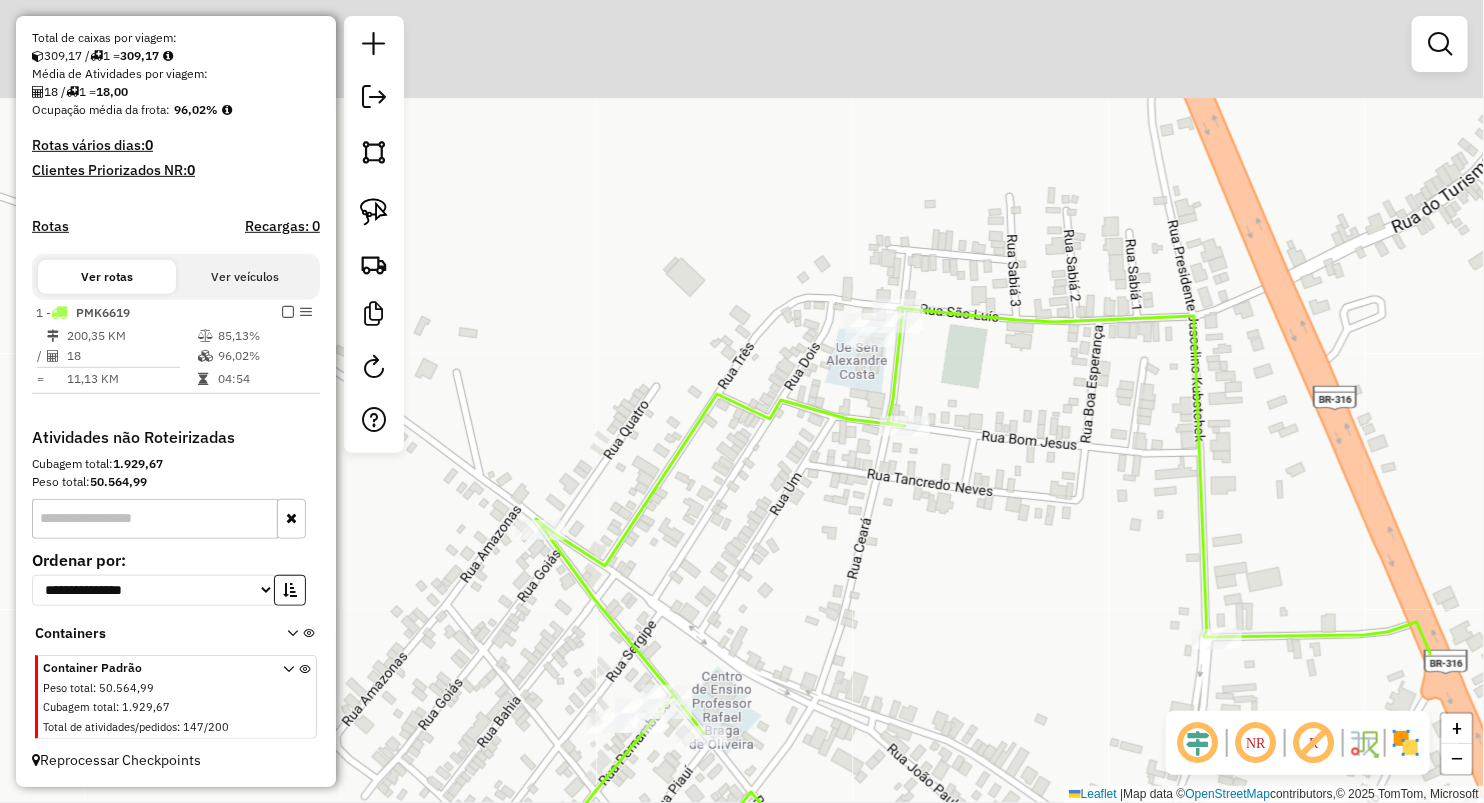 drag, startPoint x: 1148, startPoint y: 431, endPoint x: 933, endPoint y: 439, distance: 215.14879 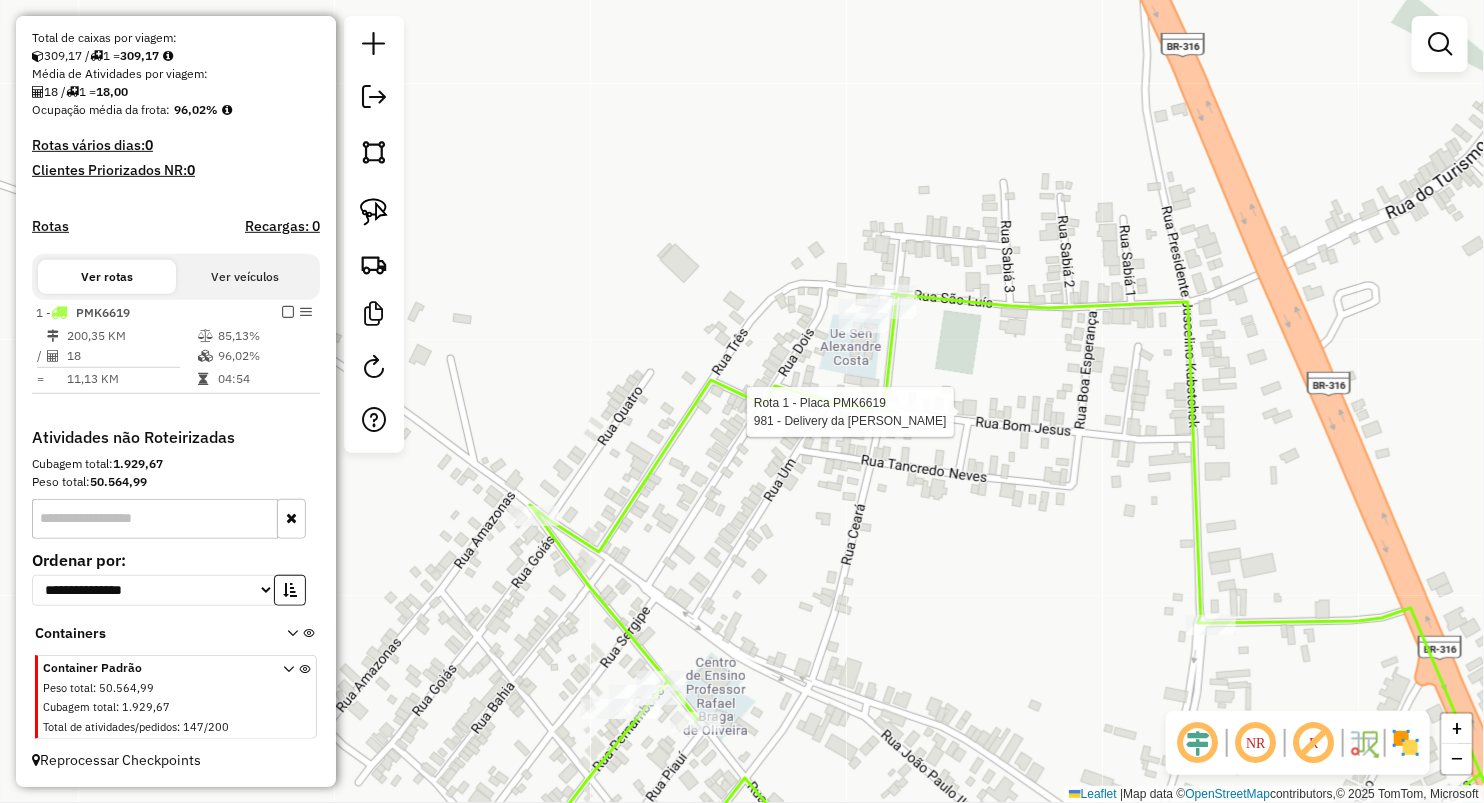 select on "**********" 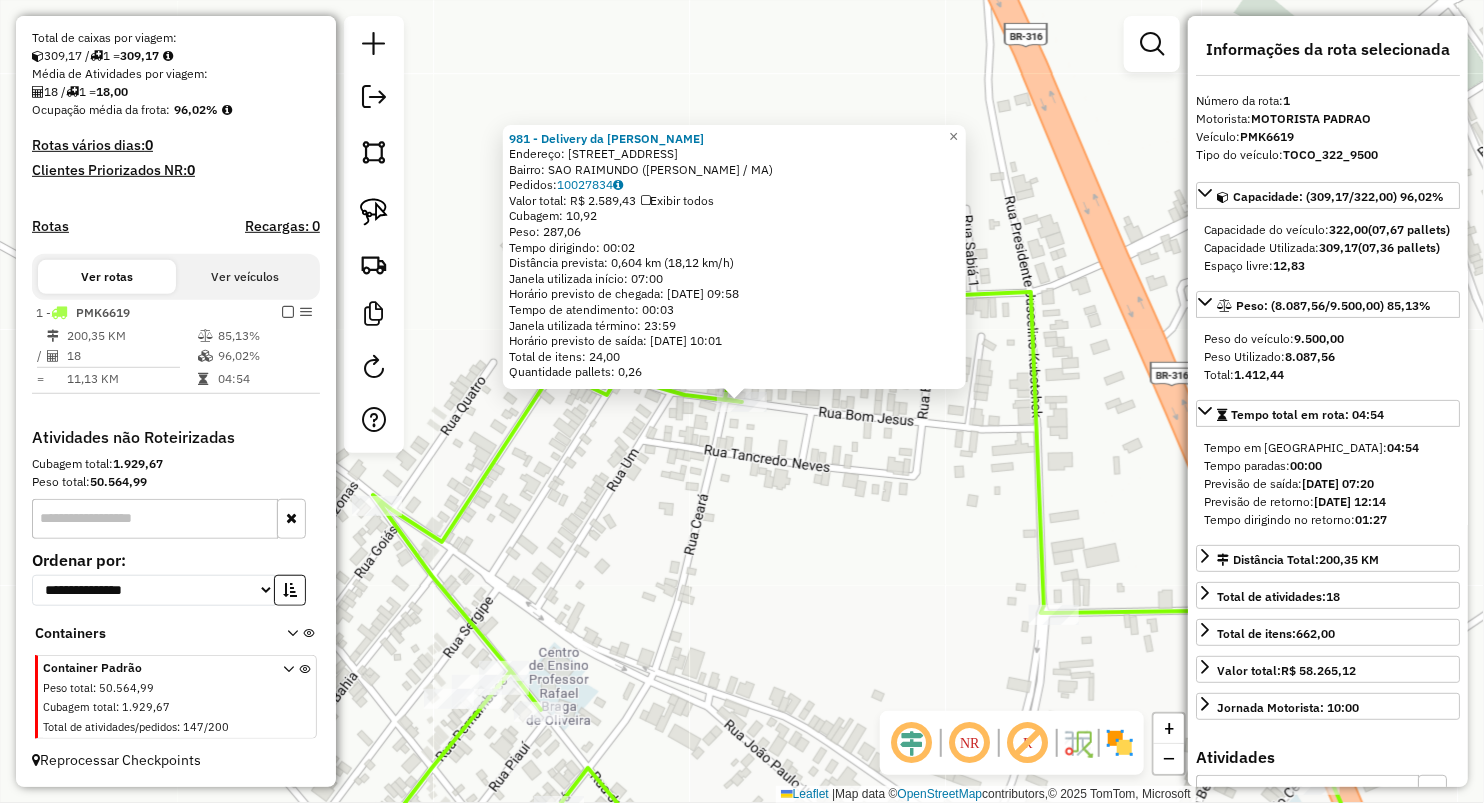 click on "981 - Delivery  da Patrici  Endereço:  Rua  bom Jesus 293   Bairro: SAO RAIMUNDO (PIO XII / MA)   Pedidos:  10027834   Valor total: R$ 2.589,43   Exibir todos   Cubagem: 10,92  Peso: 287,06  Tempo dirigindo: 00:02   Distância prevista: 0,604 km (18,12 km/h)   Janela utilizada início: 07:00   Horário previsto de chegada: 11/07/2025 09:58   Tempo de atendimento: 00:03   Janela utilizada término: 23:59   Horário previsto de saída: 11/07/2025 10:01   Total de itens: 24,00   Quantidade pallets: 0,26  × Janela de atendimento Grade de atendimento Capacidade Transportadoras Veículos Cliente Pedidos  Rotas Selecione os dias de semana para filtrar as janelas de atendimento  Seg   Ter   Qua   Qui   Sex   Sáb   Dom  Informe o período da janela de atendimento: De: Até:  Filtrar exatamente a janela do cliente  Considerar janela de atendimento padrão  Selecione os dias de semana para filtrar as grades de atendimento  Seg   Ter   Qua   Qui   Sex   Sáb   Dom   Clientes fora do dia de atendimento selecionado De:" 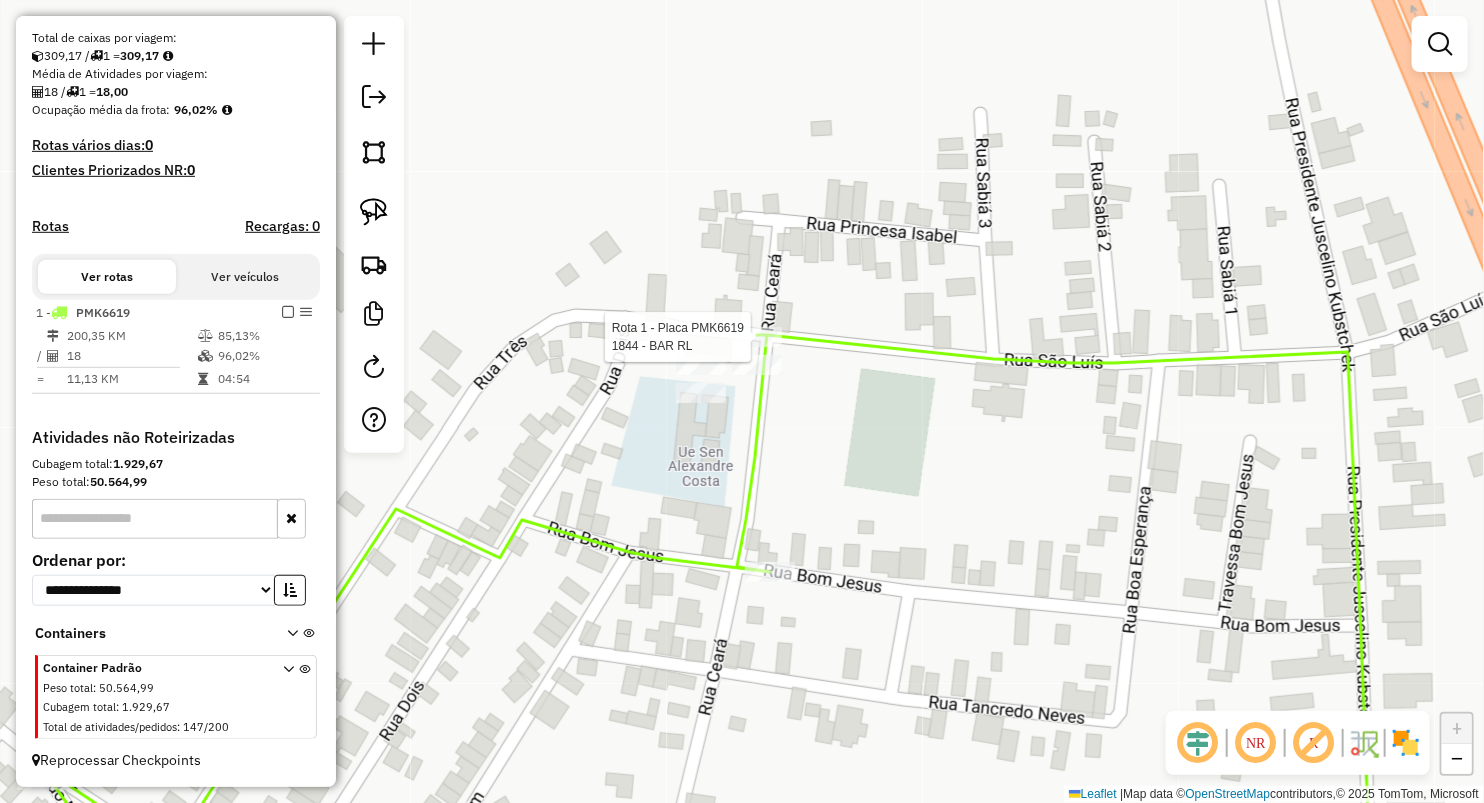 select on "**********" 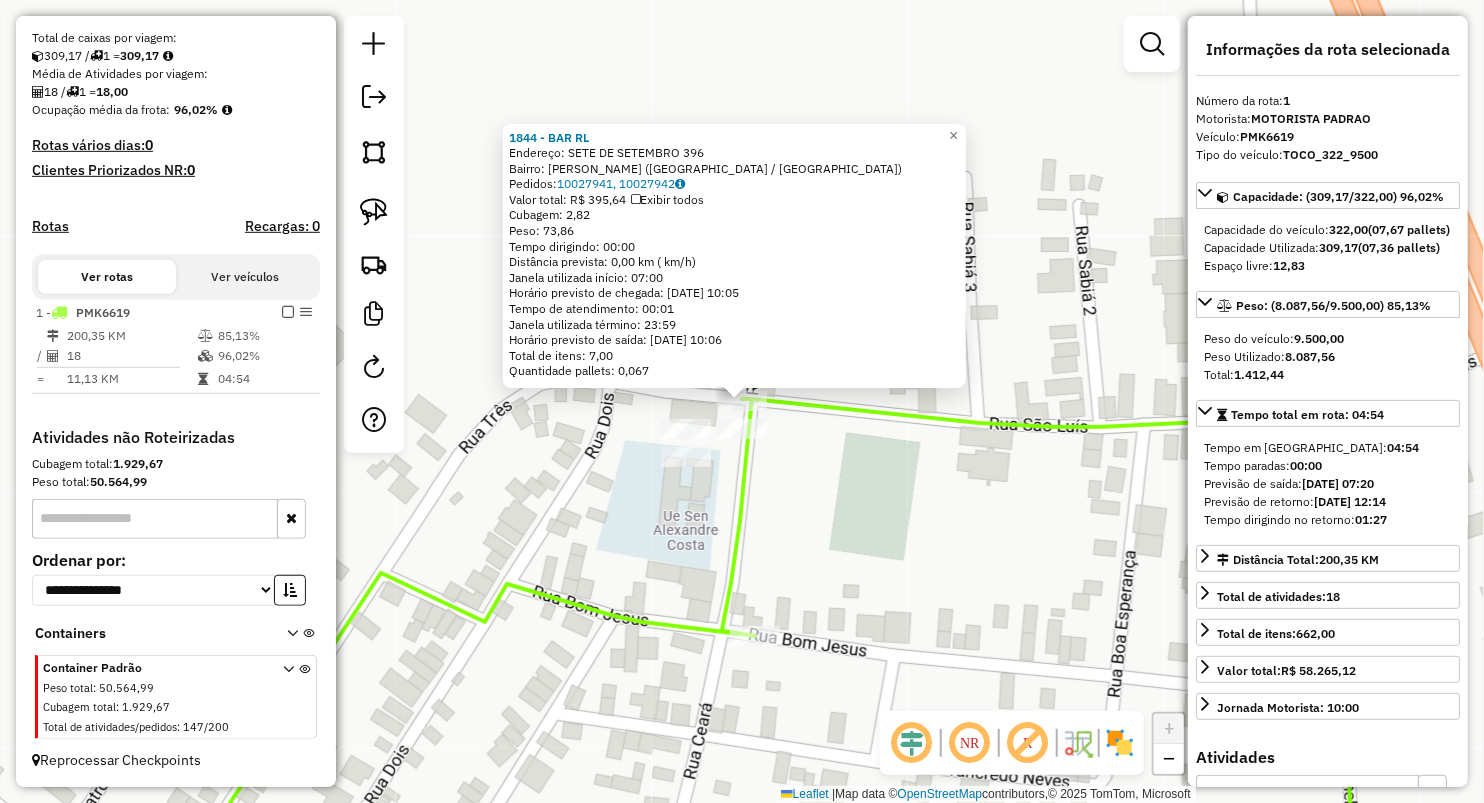 click on "1844 - BAR RL  Endereço:  SETE DE SETEMBRO 396   Bairro: WALDIR FILHO (LAGO DA PEDRA / MA)   Pedidos:  10027941, 10027942   Valor total: R$ 395,64   Exibir todos   Cubagem: 2,82  Peso: 73,86  Tempo dirigindo: 00:00   Distância prevista: 0,00 km ( km/h)   Janela utilizada início: 07:00   Horário previsto de chegada: 11/07/2025 10:05   Tempo de atendimento: 00:01   Janela utilizada término: 23:59   Horário previsto de saída: 11/07/2025 10:06   Total de itens: 7,00   Quantidade pallets: 0,067  × Janela de atendimento Grade de atendimento Capacidade Transportadoras Veículos Cliente Pedidos  Rotas Selecione os dias de semana para filtrar as janelas de atendimento  Seg   Ter   Qua   Qui   Sex   Sáb   Dom  Informe o período da janela de atendimento: De: Até:  Filtrar exatamente a janela do cliente  Considerar janela de atendimento padrão  Selecione os dias de semana para filtrar as grades de atendimento  Seg   Ter   Qua   Qui   Sex   Sáb   Dom   Considerar clientes sem dia de atendimento cadastrado De:" 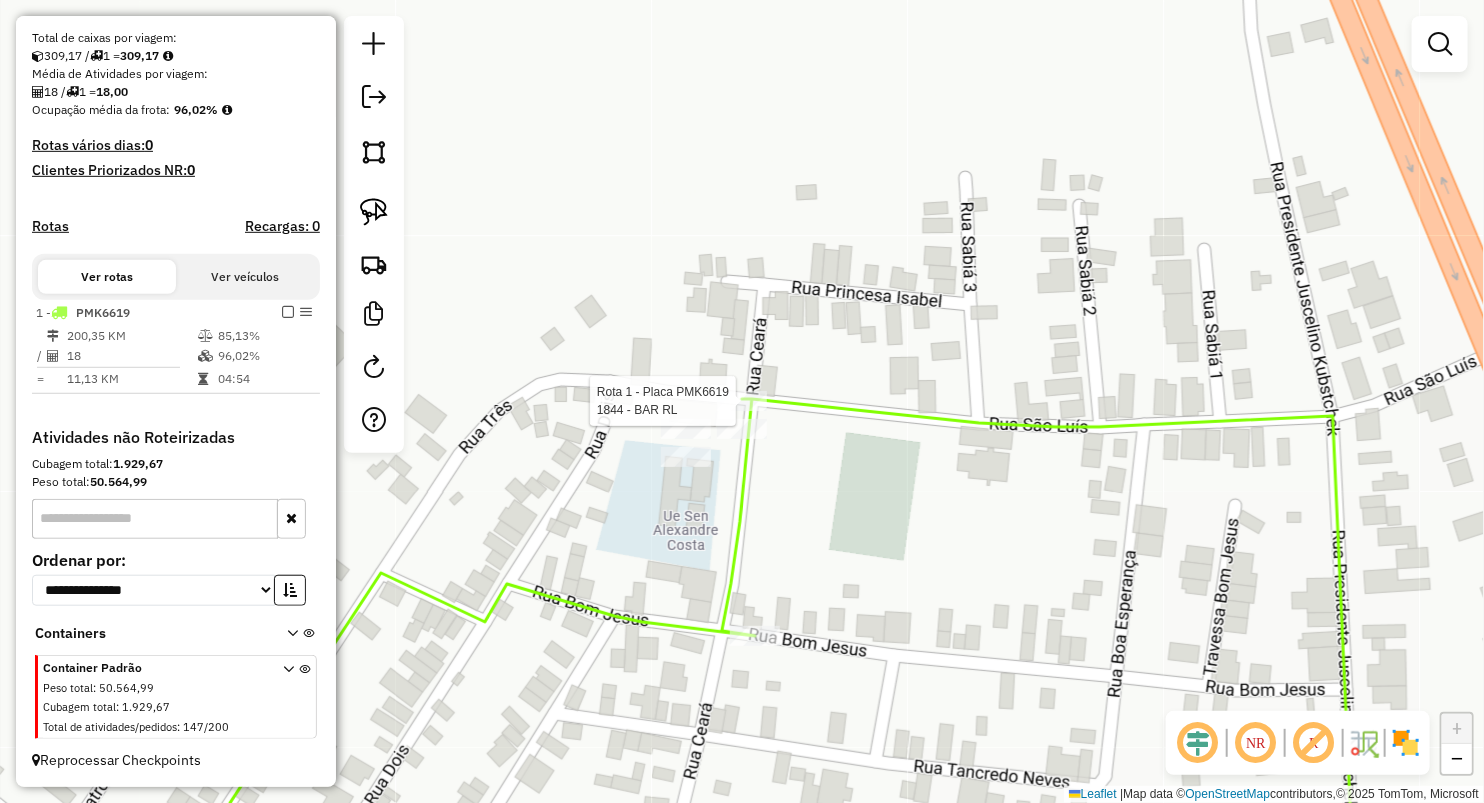 select on "**********" 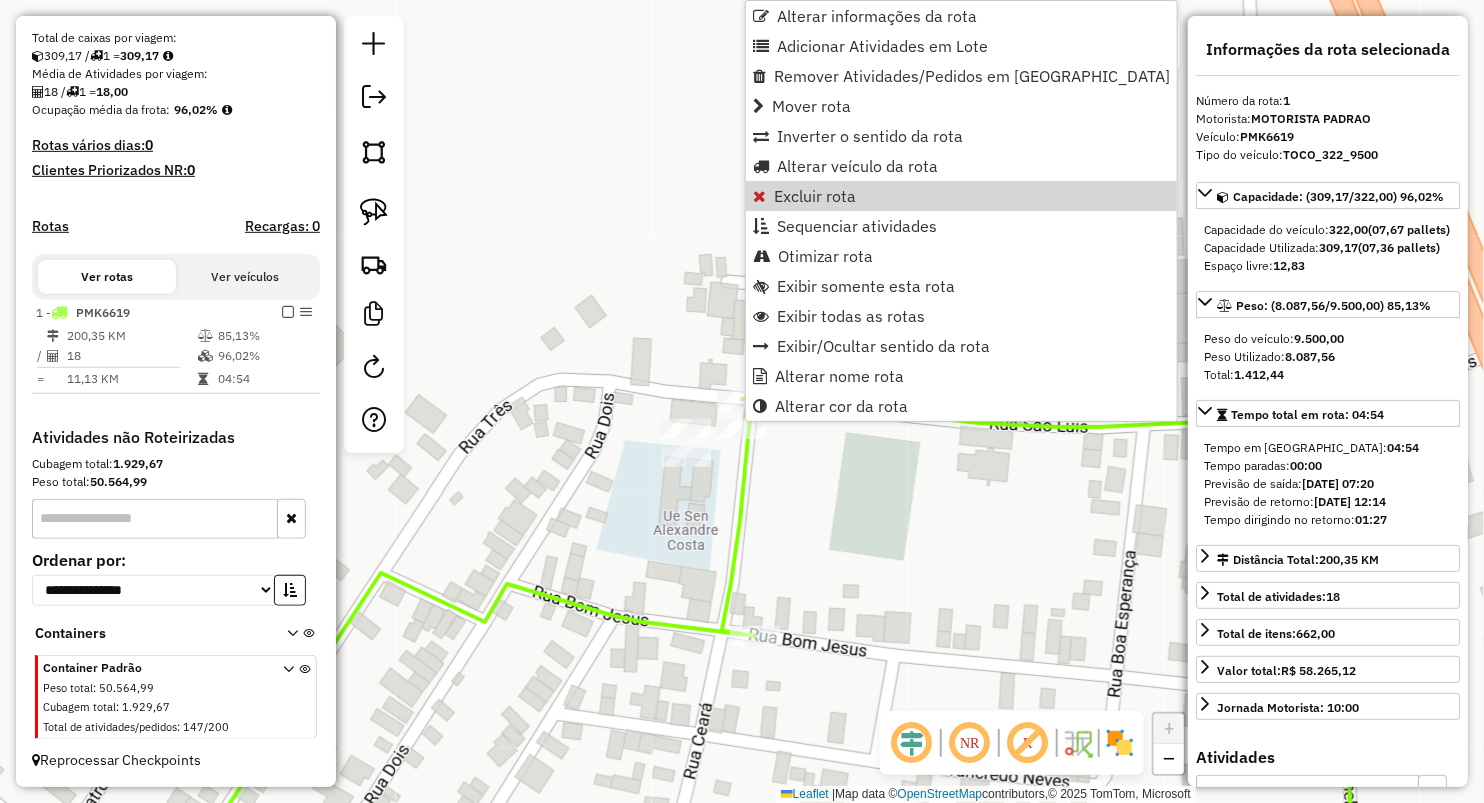 click on "Janela de atendimento Grade de atendimento Capacidade Transportadoras Veículos Cliente Pedidos  Rotas Selecione os dias de semana para filtrar as janelas de atendimento  Seg   Ter   Qua   Qui   Sex   Sáb   Dom  Informe o período da janela de atendimento: De: Até:  Filtrar exatamente a janela do cliente  Considerar janela de atendimento padrão  Selecione os dias de semana para filtrar as grades de atendimento  Seg   Ter   Qua   Qui   Sex   Sáb   Dom   Considerar clientes sem dia de atendimento cadastrado  Clientes fora do dia de atendimento selecionado Filtrar as atividades entre os valores definidos abaixo:  Peso mínimo:   Peso máximo:   Cubagem mínima:   Cubagem máxima:   De:   Até:  Filtrar as atividades entre o tempo de atendimento definido abaixo:  De:   Até:   Considerar capacidade total dos clientes não roteirizados Transportadora: Selecione um ou mais itens Tipo de veículo: Selecione um ou mais itens Veículo: Selecione um ou mais itens Motorista: Selecione um ou mais itens Nome: Rótulo:" 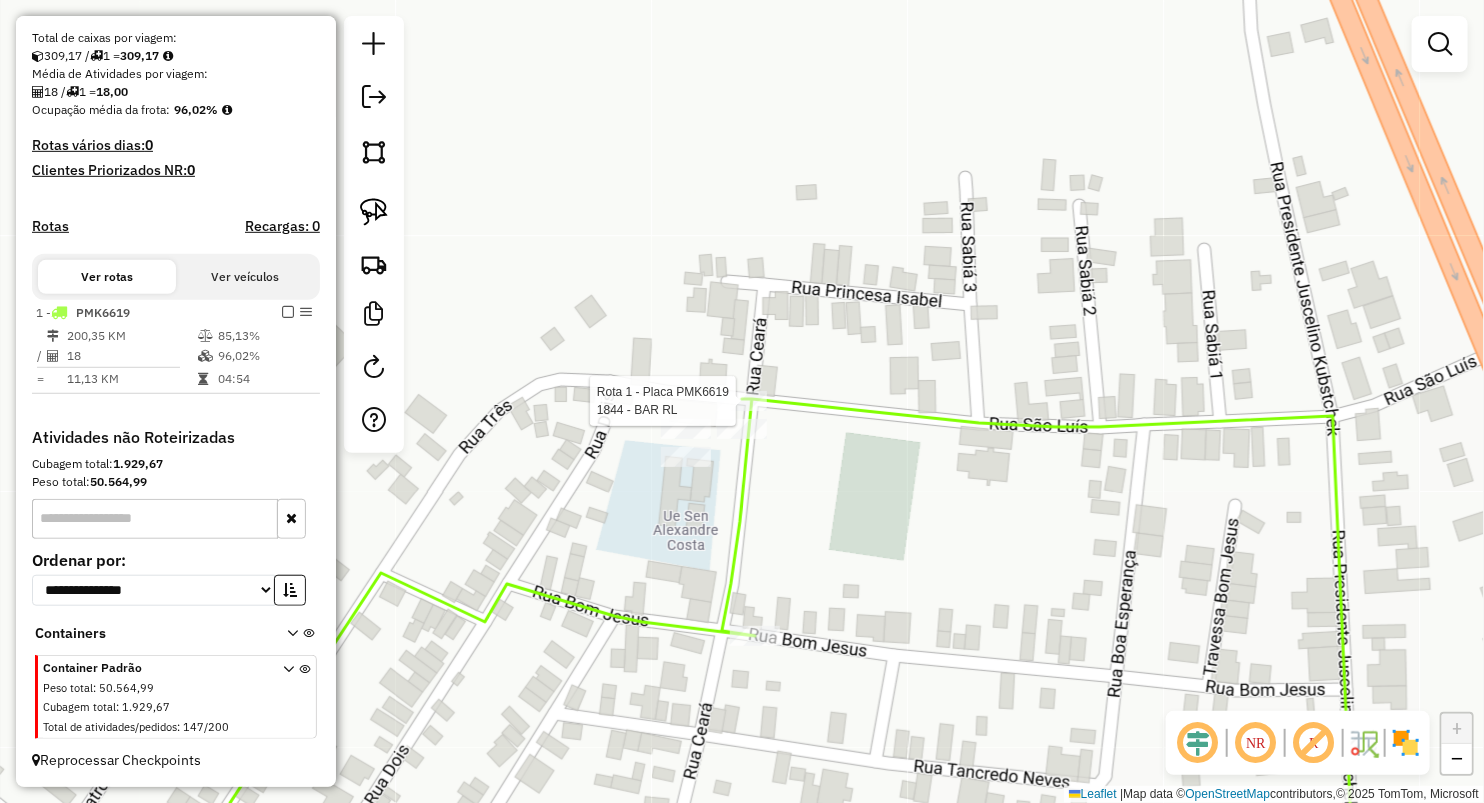 select on "**********" 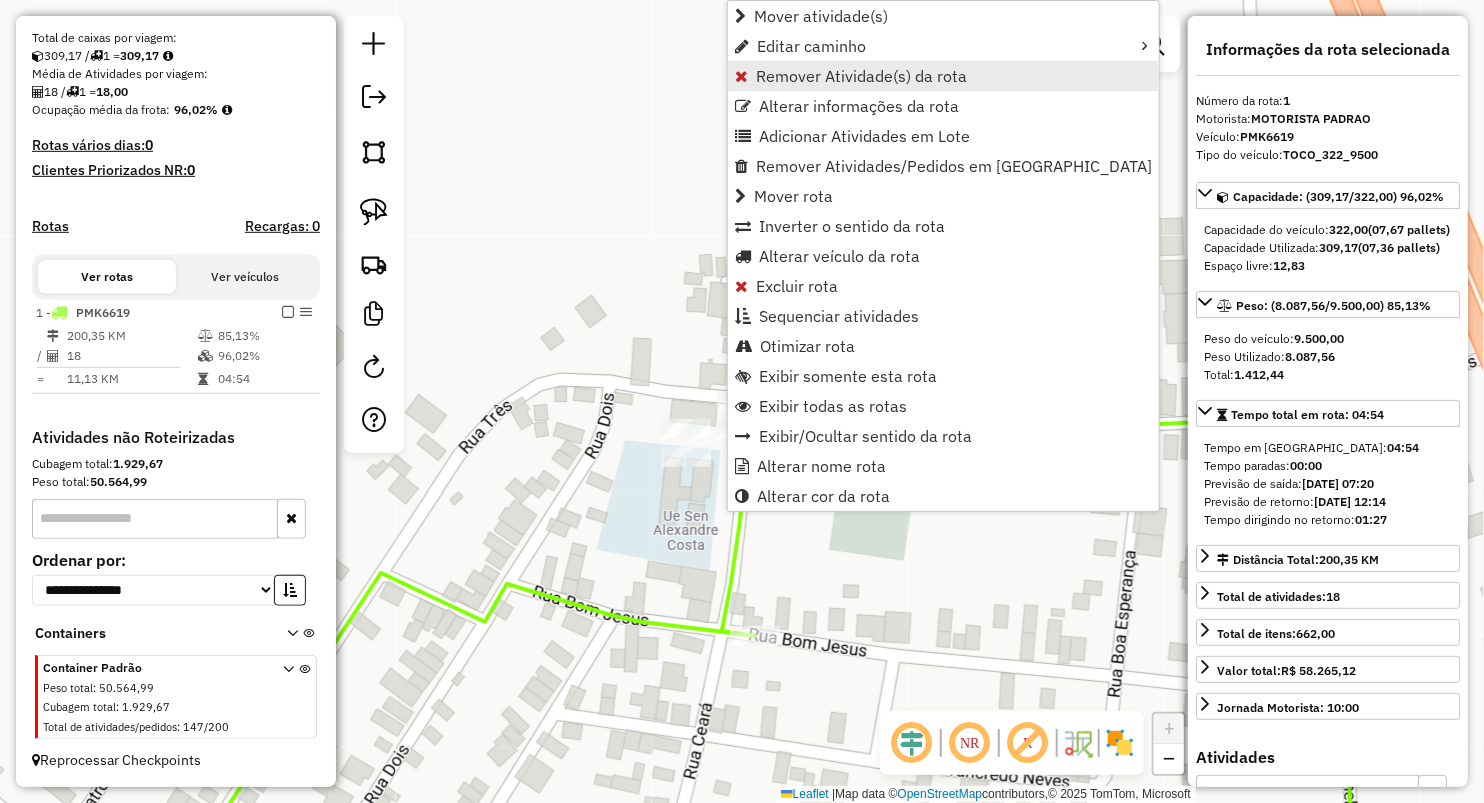 click on "Remover Atividade(s) da rota" at bounding box center [861, 76] 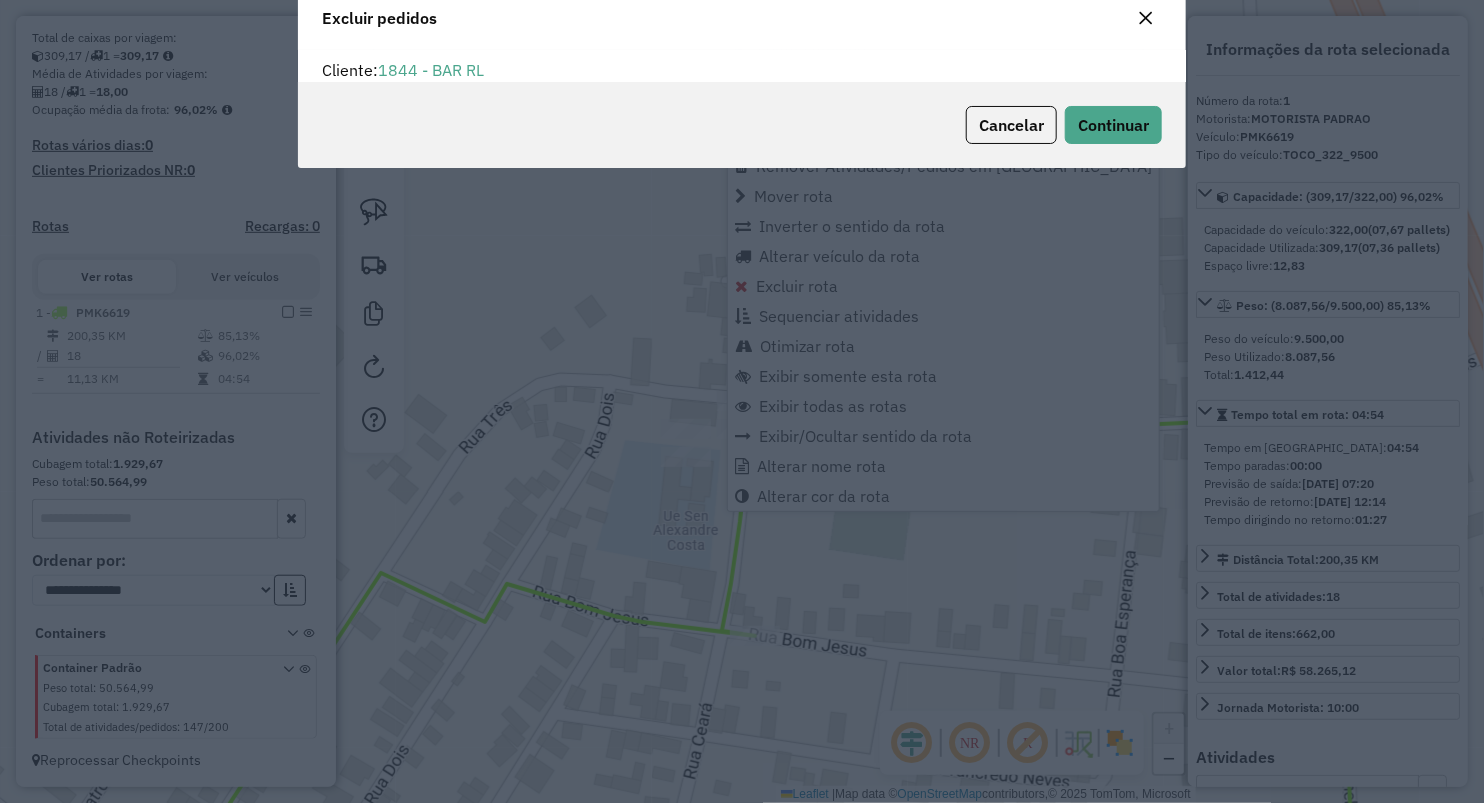 scroll, scrollTop: 69, scrollLeft: 0, axis: vertical 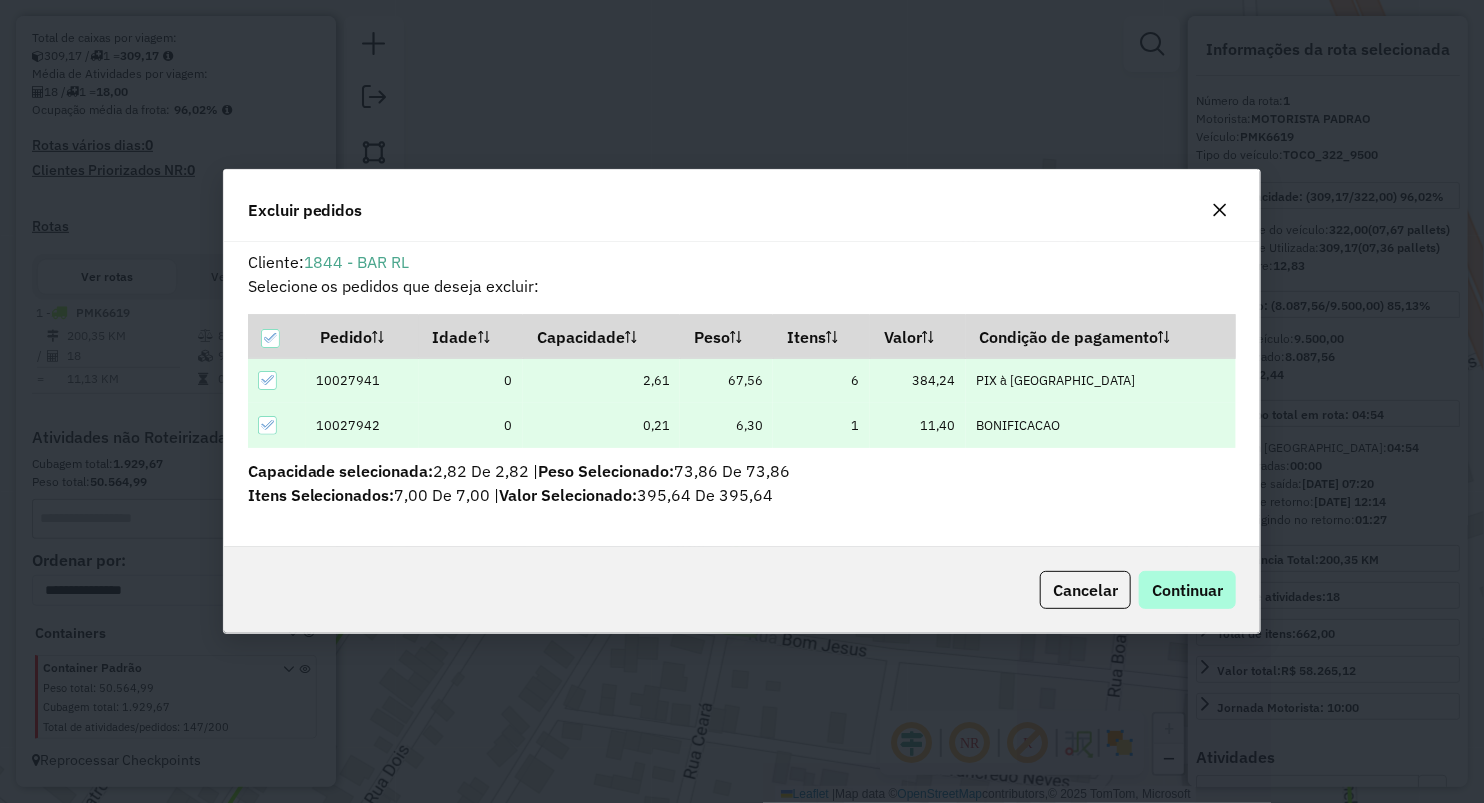 drag, startPoint x: 1196, startPoint y: 567, endPoint x: 1196, endPoint y: 584, distance: 17 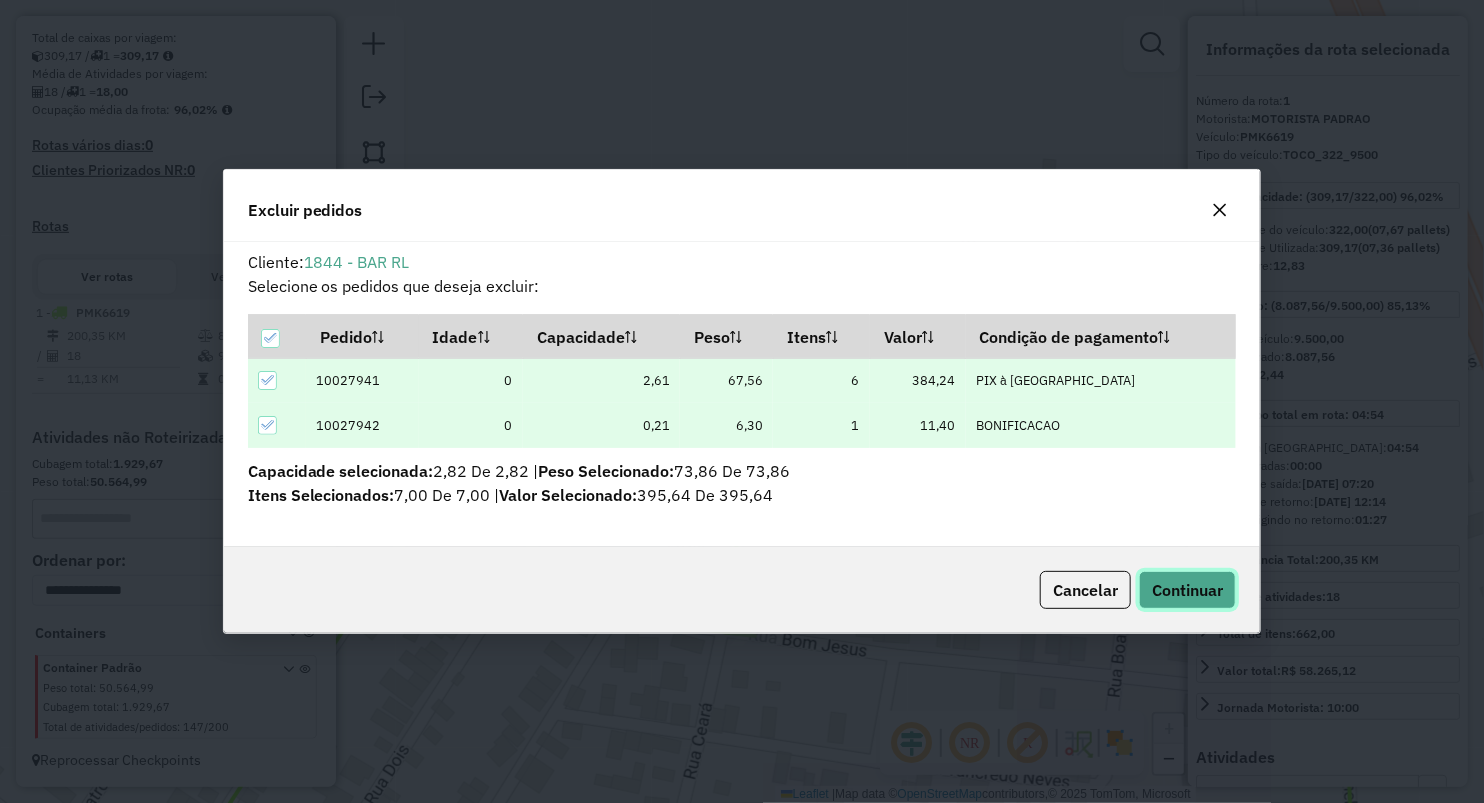 drag, startPoint x: 1196, startPoint y: 584, endPoint x: 1156, endPoint y: 588, distance: 40.1995 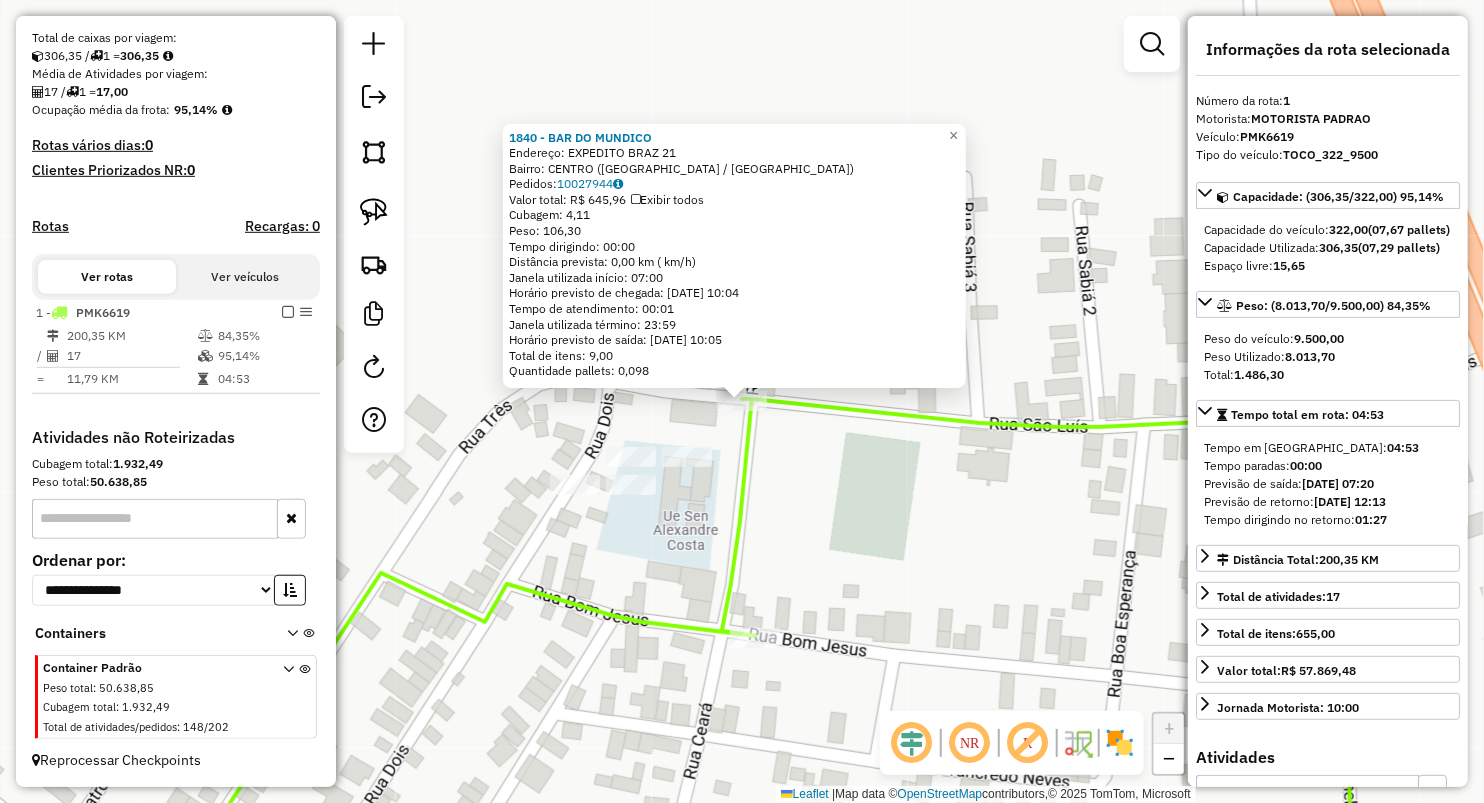 click on "1840 - BAR DO MUNDICO  Endereço:  EXPEDITO BRAZ 21   Bairro: CENTRO (BREJO DE AREIA / MA)   Pedidos:  10027944   Valor total: R$ 645,96   Exibir todos   Cubagem: 4,11  Peso: 106,30  Tempo dirigindo: 00:00   Distância prevista: 0,00 km ( km/h)   Janela utilizada início: 07:00   Horário previsto de chegada: 11/07/2025 10:04   Tempo de atendimento: 00:01   Janela utilizada término: 23:59   Horário previsto de saída: 11/07/2025 10:05   Total de itens: 9,00   Quantidade pallets: 0,098  × Janela de atendimento Grade de atendimento Capacidade Transportadoras Veículos Cliente Pedidos  Rotas Selecione os dias de semana para filtrar as janelas de atendimento  Seg   Ter   Qua   Qui   Sex   Sáb   Dom  Informe o período da janela de atendimento: De: Até:  Filtrar exatamente a janela do cliente  Considerar janela de atendimento padrão  Selecione os dias de semana para filtrar as grades de atendimento  Seg   Ter   Qua   Qui   Sex   Sáb   Dom   Considerar clientes sem dia de atendimento cadastrado  De:   Até:" 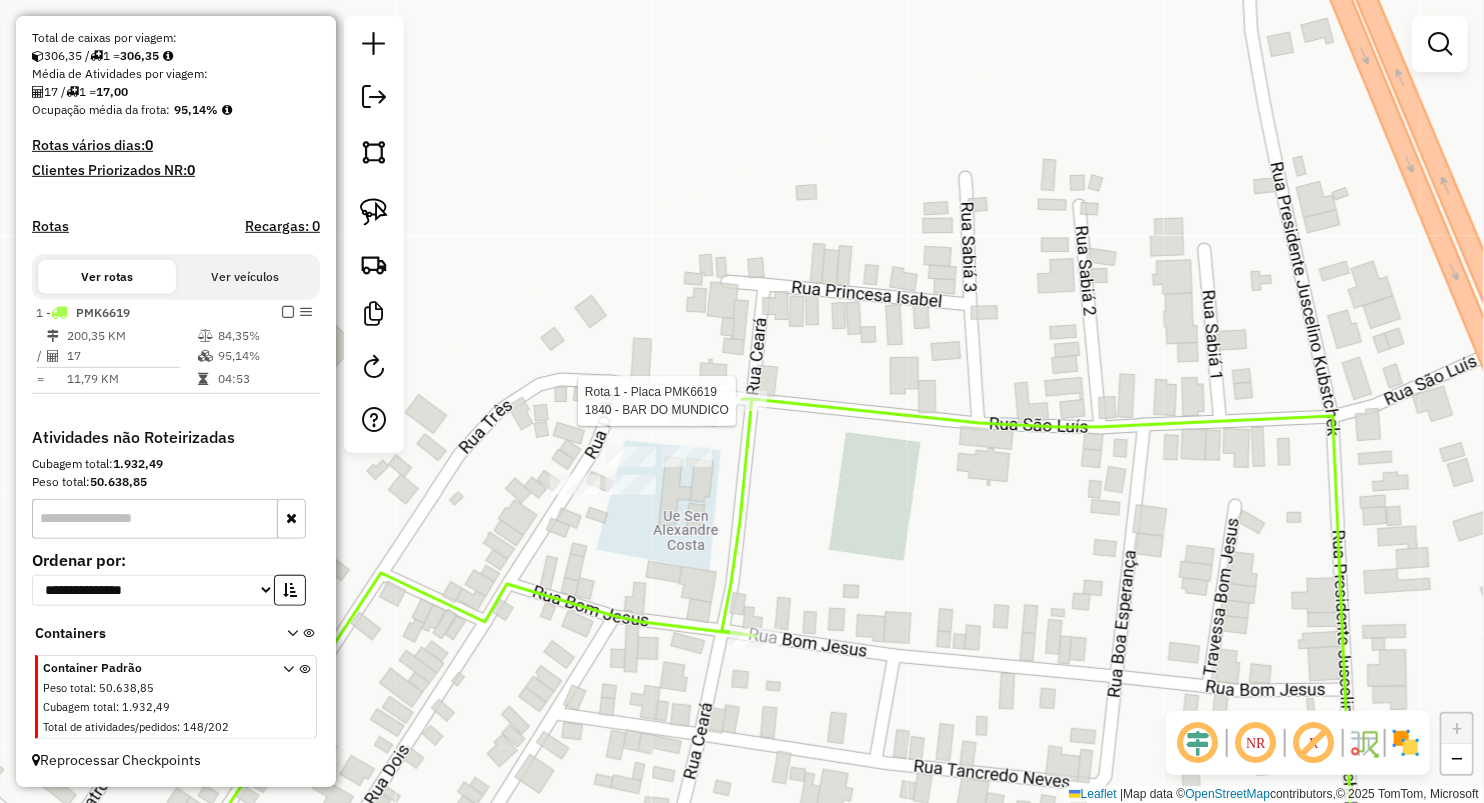 select on "**********" 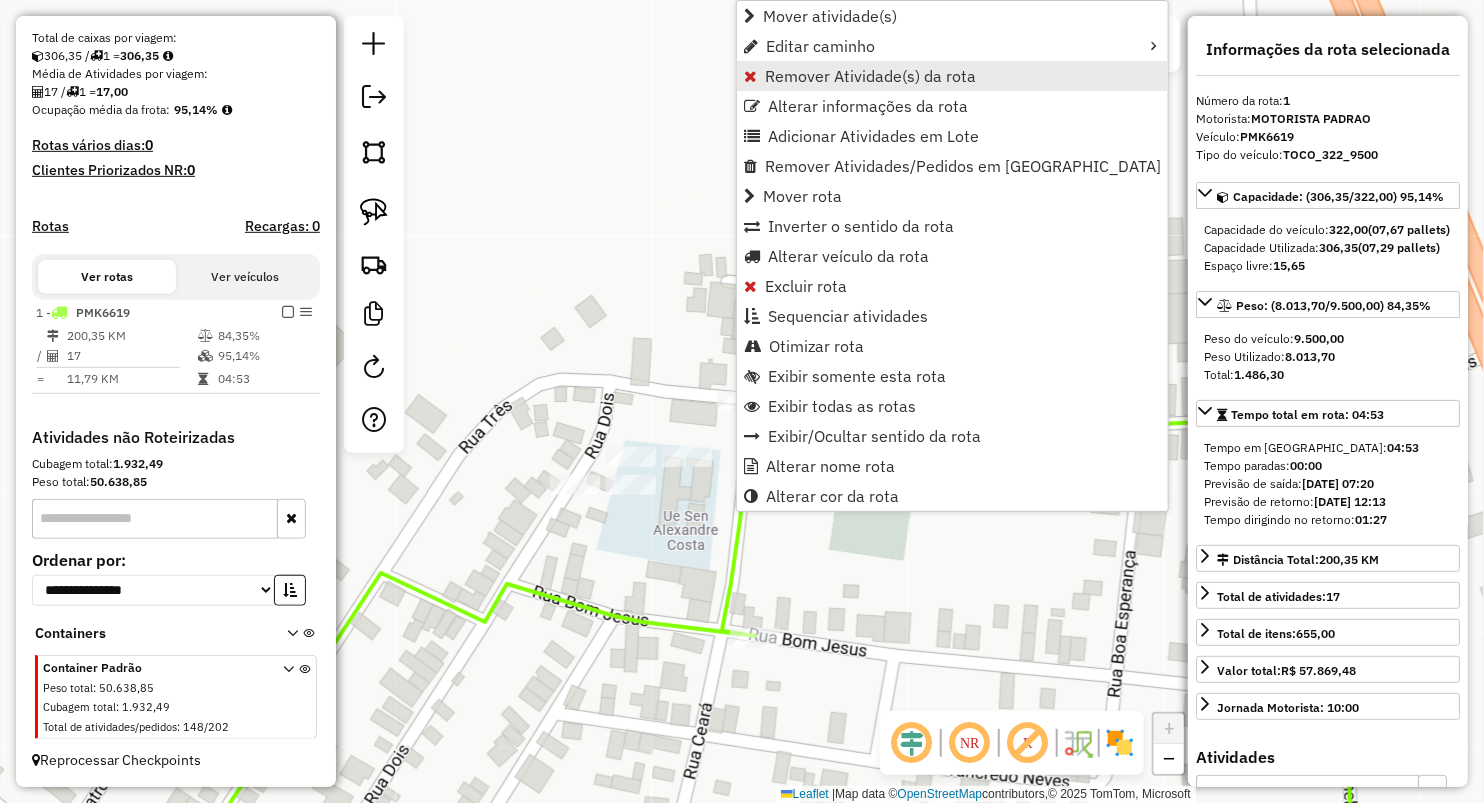 click on "Remover Atividade(s) da rota" at bounding box center [952, 76] 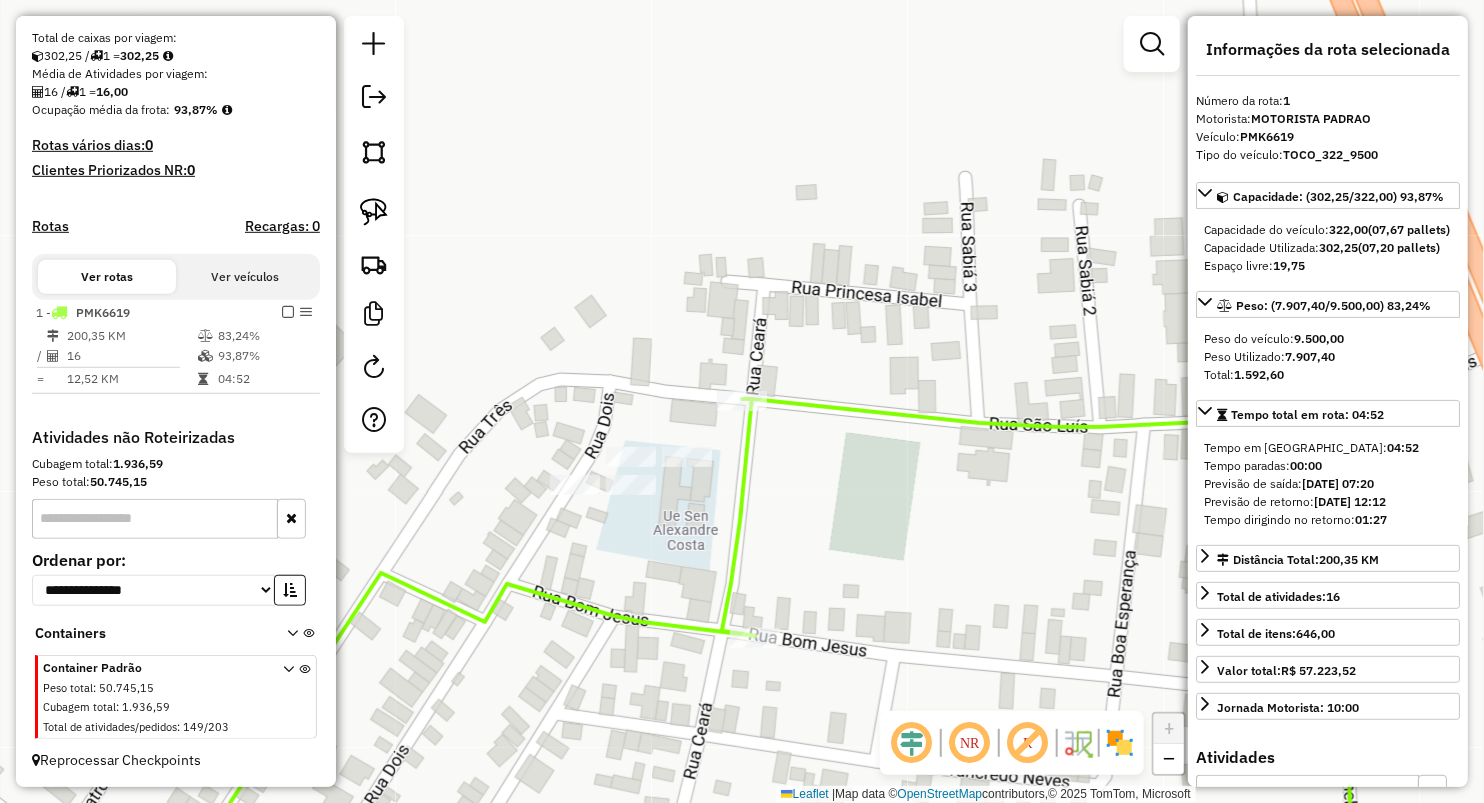 click on "Rota 1 - Placa PMK6619  1842 - POSTO COUTINHO Janela de atendimento Grade de atendimento Capacidade Transportadoras Veículos Cliente Pedidos  Rotas Selecione os dias de semana para filtrar as janelas de atendimento  Seg   Ter   Qua   Qui   Sex   Sáb   Dom  Informe o período da janela de atendimento: De: Até:  Filtrar exatamente a janela do cliente  Considerar janela de atendimento padrão  Selecione os dias de semana para filtrar as grades de atendimento  Seg   Ter   Qua   Qui   Sex   Sáb   Dom   Considerar clientes sem dia de atendimento cadastrado  Clientes fora do dia de atendimento selecionado Filtrar as atividades entre os valores definidos abaixo:  Peso mínimo:   Peso máximo:   Cubagem mínima:   Cubagem máxima:   De:   Até:  Filtrar as atividades entre o tempo de atendimento definido abaixo:  De:   Até:   Considerar capacidade total dos clientes não roteirizados Transportadora: Selecione um ou mais itens Tipo de veículo: Selecione um ou mais itens Veículo: Selecione um ou mais itens Nome:" 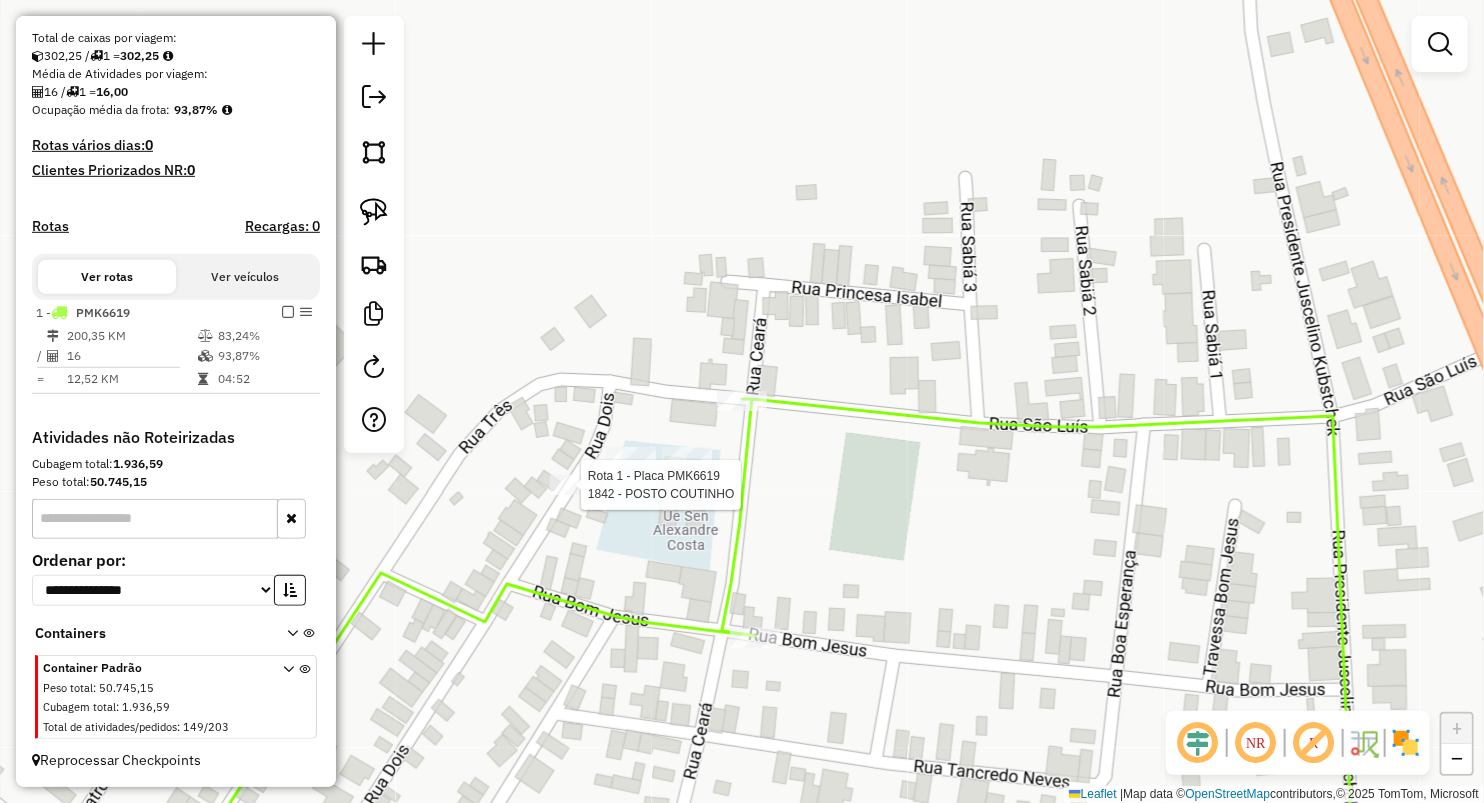 select on "**********" 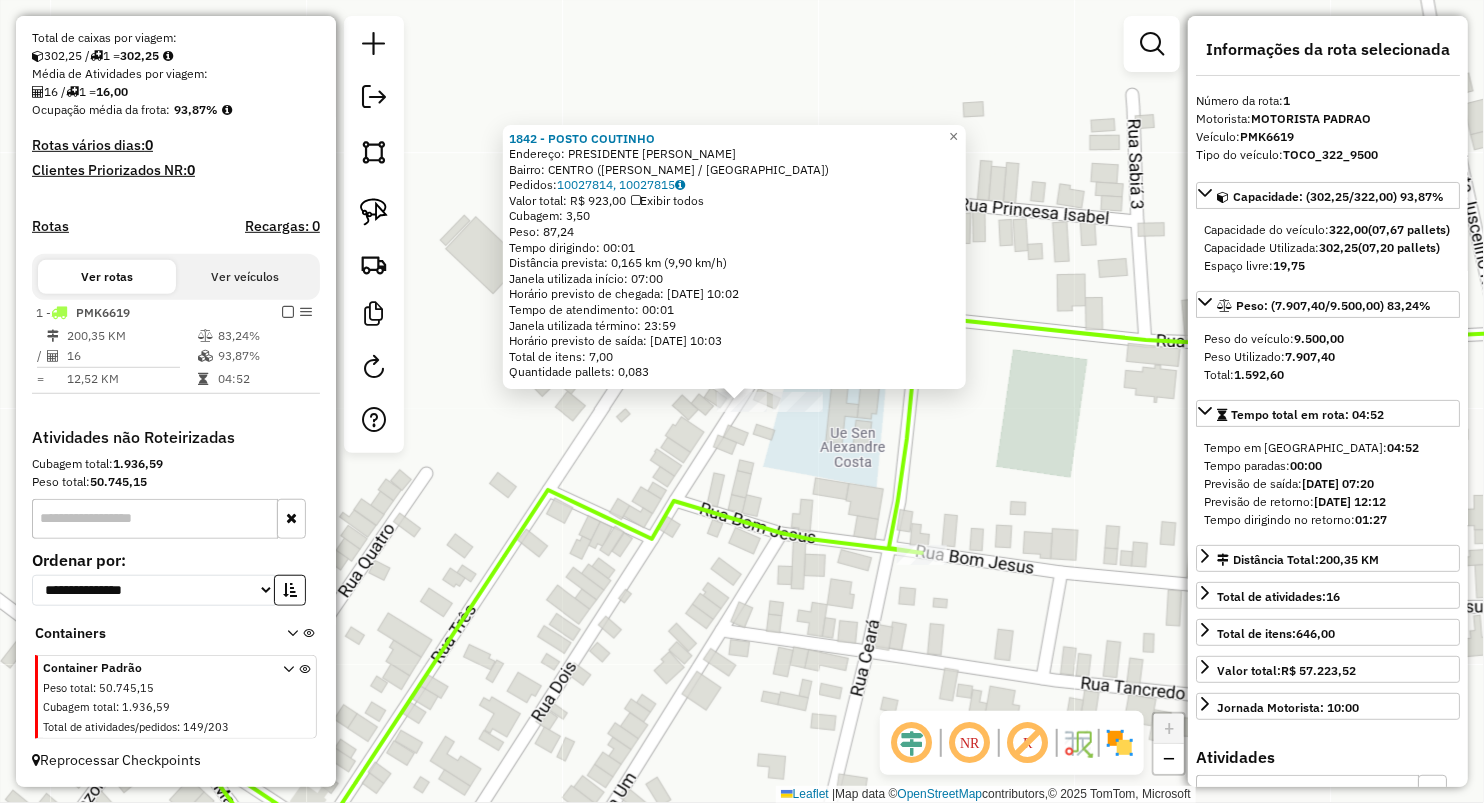 click on "1842 - POSTO COUTINHO  Endereço:  PRESIDENTE CASTELO BRANCO SN   Bairro: CENTRO (VITORINO FREIRE / MA)   Pedidos:  10027814, 10027815   Valor total: R$ 923,00   Exibir todos   Cubagem: 3,50  Peso: 87,24  Tempo dirigindo: 00:01   Distância prevista: 0,165 km (9,90 km/h)   Janela utilizada início: 07:00   Horário previsto de chegada: 11/07/2025 10:02   Tempo de atendimento: 00:01   Janela utilizada término: 23:59   Horário previsto de saída: 11/07/2025 10:03   Total de itens: 7,00   Quantidade pallets: 0,083  × Janela de atendimento Grade de atendimento Capacidade Transportadoras Veículos Cliente Pedidos  Rotas Selecione os dias de semana para filtrar as janelas de atendimento  Seg   Ter   Qua   Qui   Sex   Sáb   Dom  Informe o período da janela de atendimento: De: Até:  Filtrar exatamente a janela do cliente  Considerar janela de atendimento padrão  Selecione os dias de semana para filtrar as grades de atendimento  Seg   Ter   Qua   Qui   Sex   Sáb   Dom   Peso mínimo:   Peso máximo:   De:  De:" 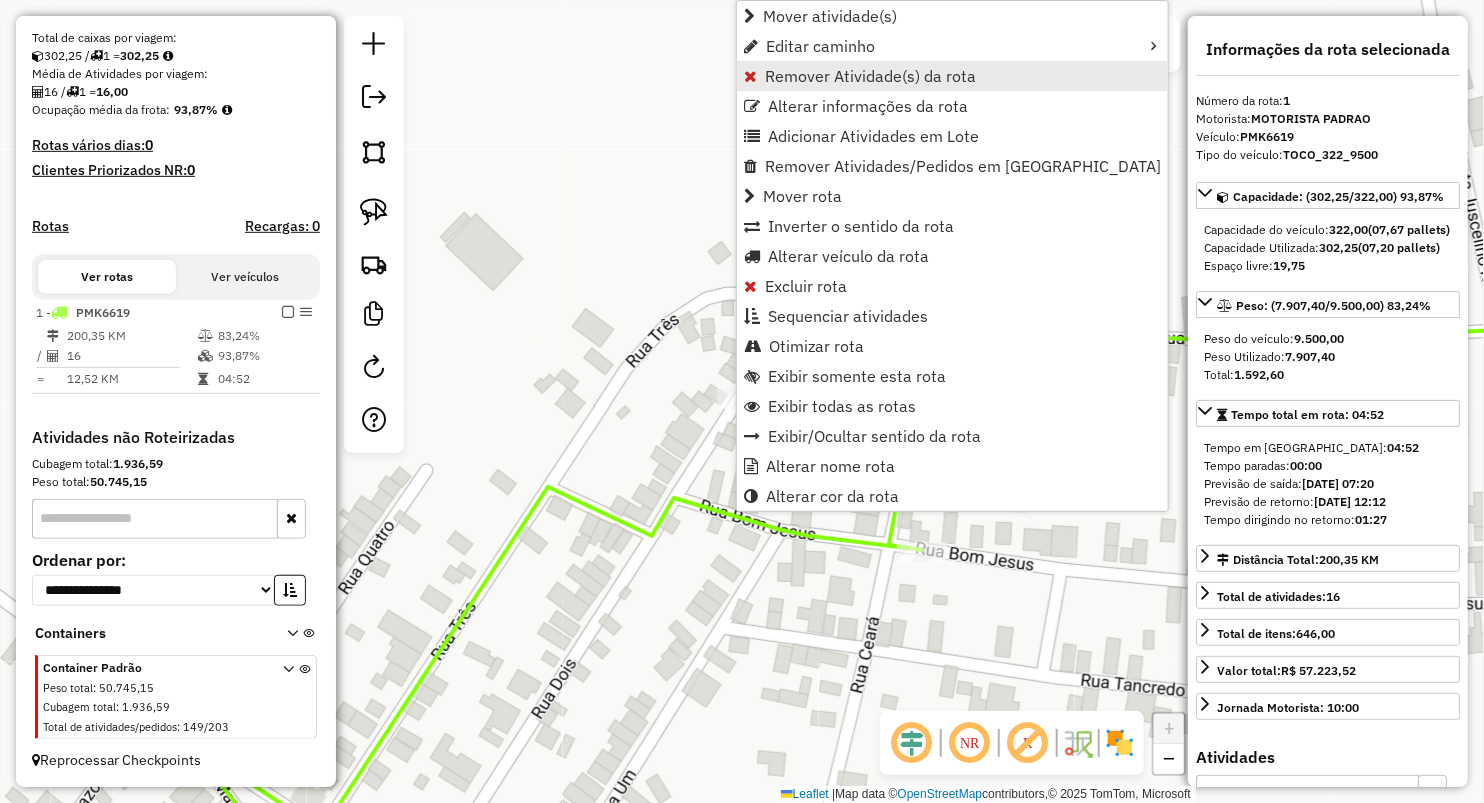 click on "Remover Atividade(s) da rota" at bounding box center [870, 76] 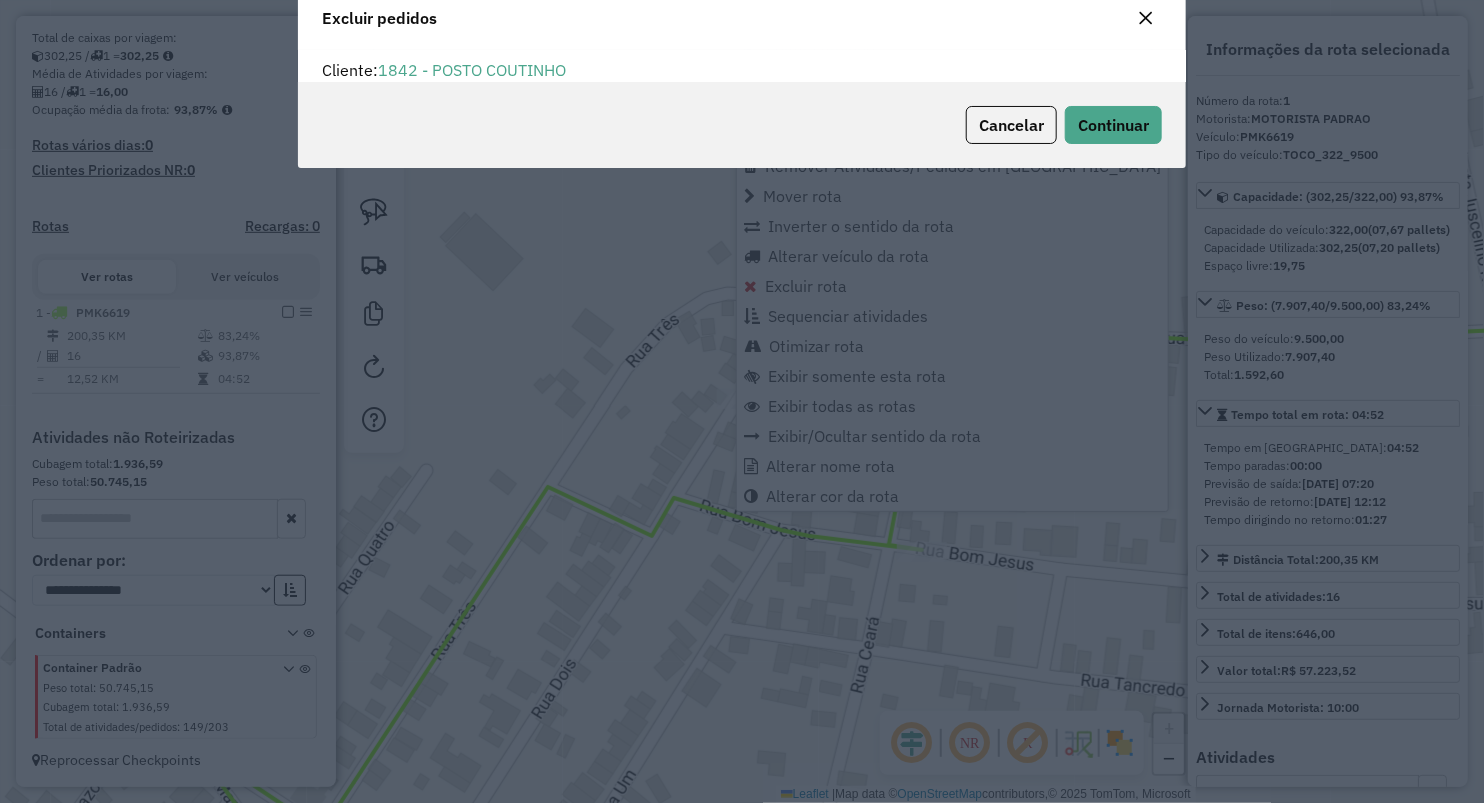 scroll, scrollTop: 69, scrollLeft: 0, axis: vertical 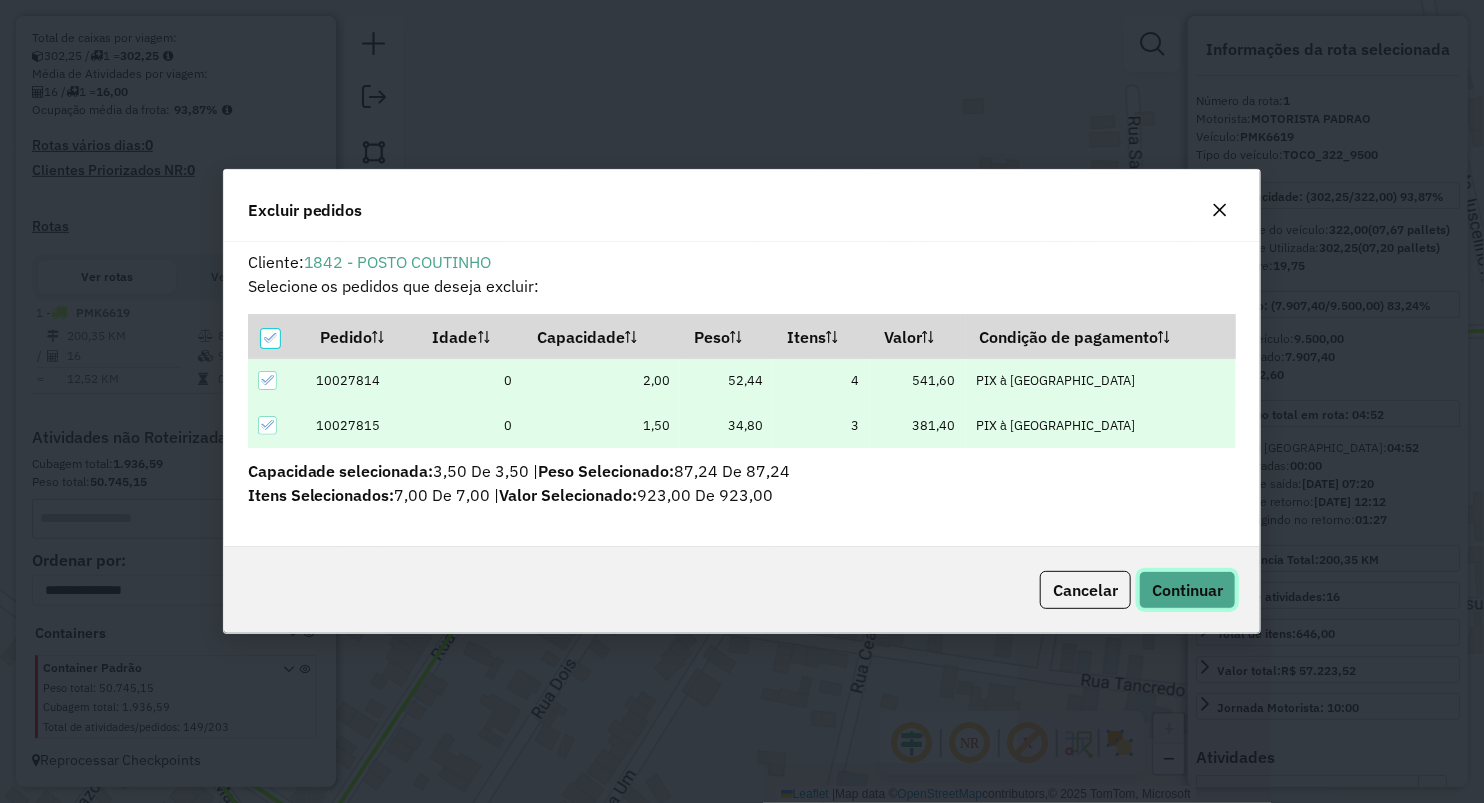 click on "Continuar" 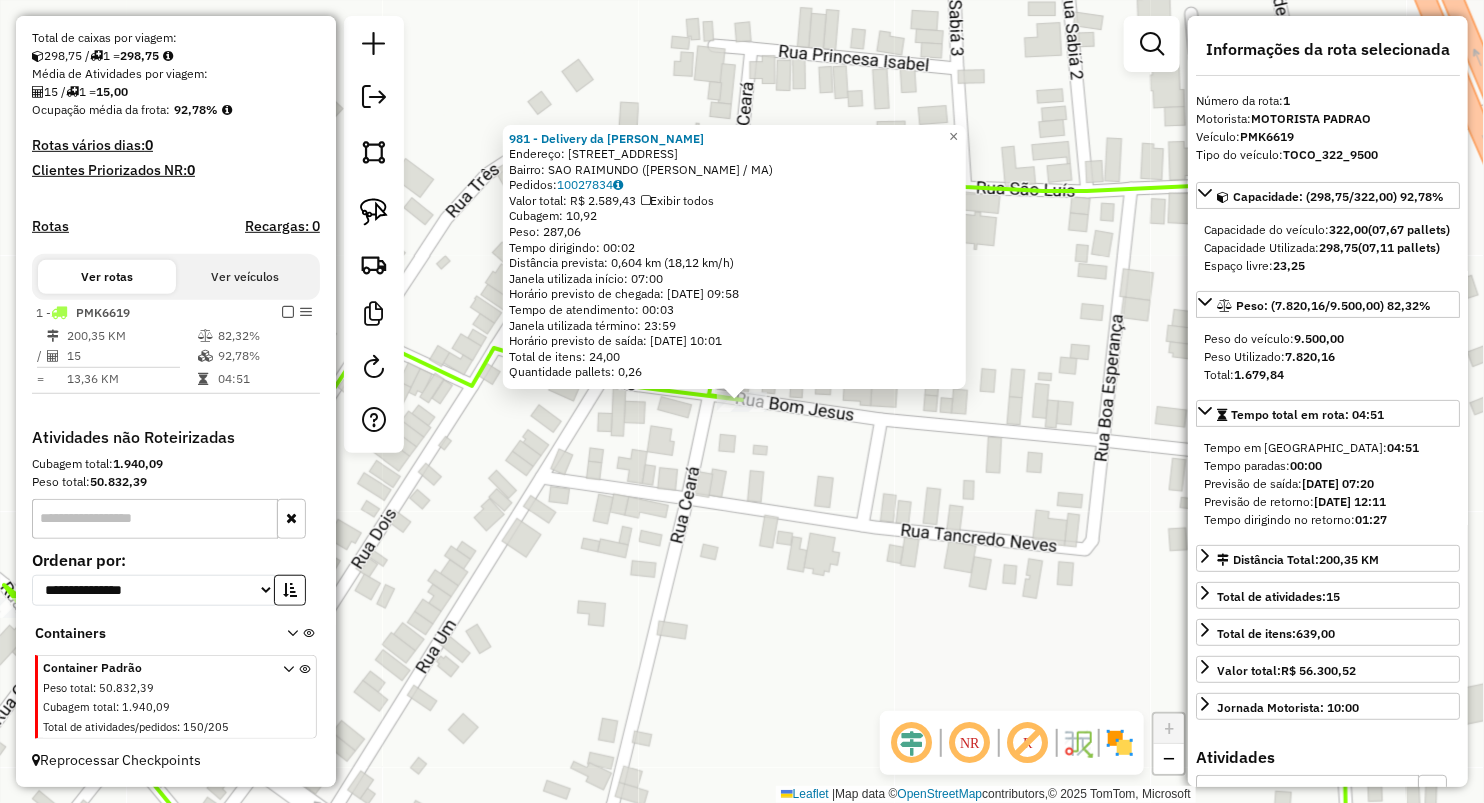 click on "981 - Delivery  da Patrici  Endereço:  Rua  bom Jesus 293   Bairro: SAO RAIMUNDO (PIO XII / MA)   Pedidos:  10027834   Valor total: R$ 2.589,43   Exibir todos   Cubagem: 10,92  Peso: 287,06  Tempo dirigindo: 00:02   Distância prevista: 0,604 km (18,12 km/h)   Janela utilizada início: 07:00   Horário previsto de chegada: 11/07/2025 09:58   Tempo de atendimento: 00:03   Janela utilizada término: 23:59   Horário previsto de saída: 11/07/2025 10:01   Total de itens: 24,00   Quantidade pallets: 0,26  × Janela de atendimento Grade de atendimento Capacidade Transportadoras Veículos Cliente Pedidos  Rotas Selecione os dias de semana para filtrar as janelas de atendimento  Seg   Ter   Qua   Qui   Sex   Sáb   Dom  Informe o período da janela de atendimento: De: Até:  Filtrar exatamente a janela do cliente  Considerar janela de atendimento padrão  Selecione os dias de semana para filtrar as grades de atendimento  Seg   Ter   Qua   Qui   Sex   Sáb   Dom   Clientes fora do dia de atendimento selecionado De:" 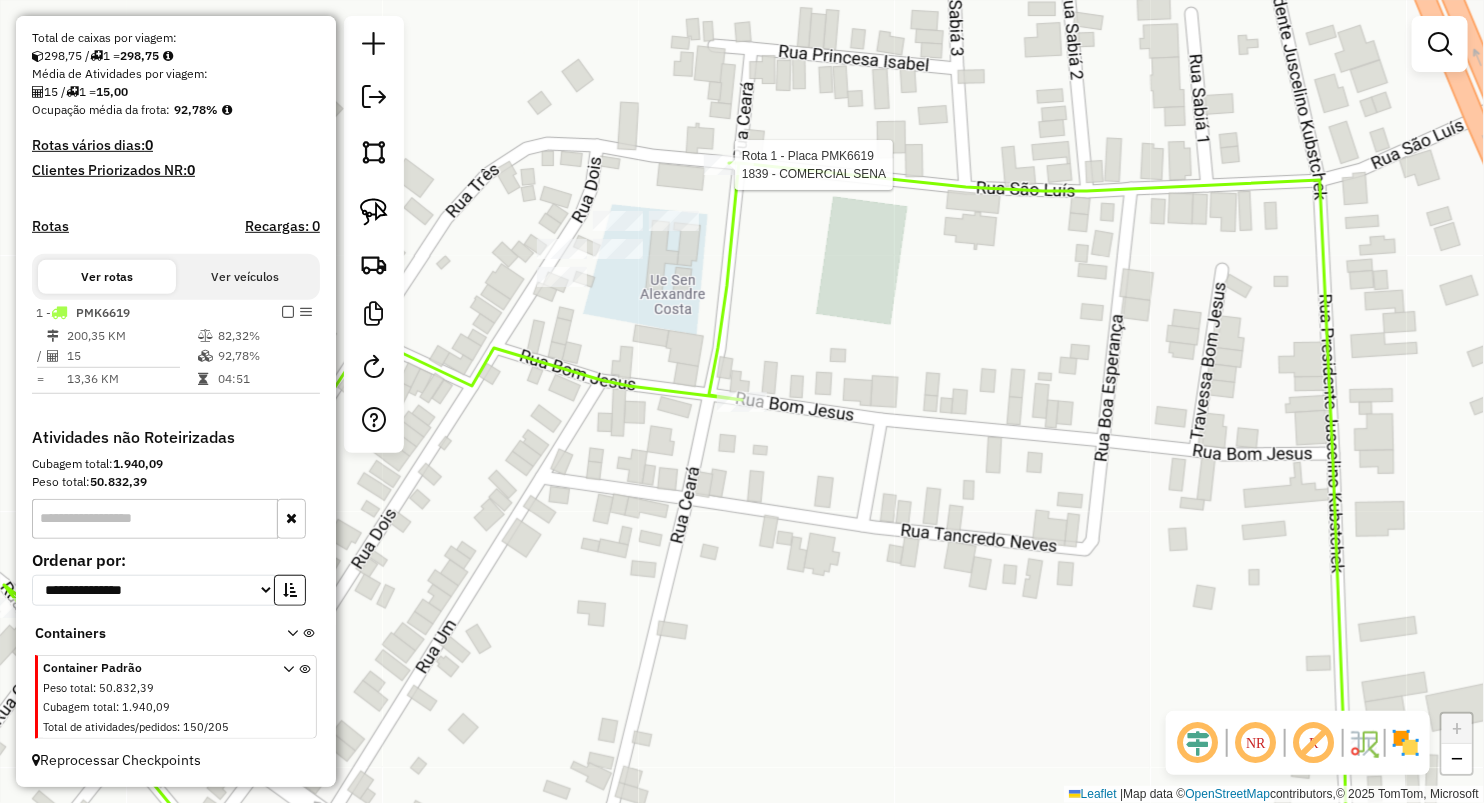 select on "**********" 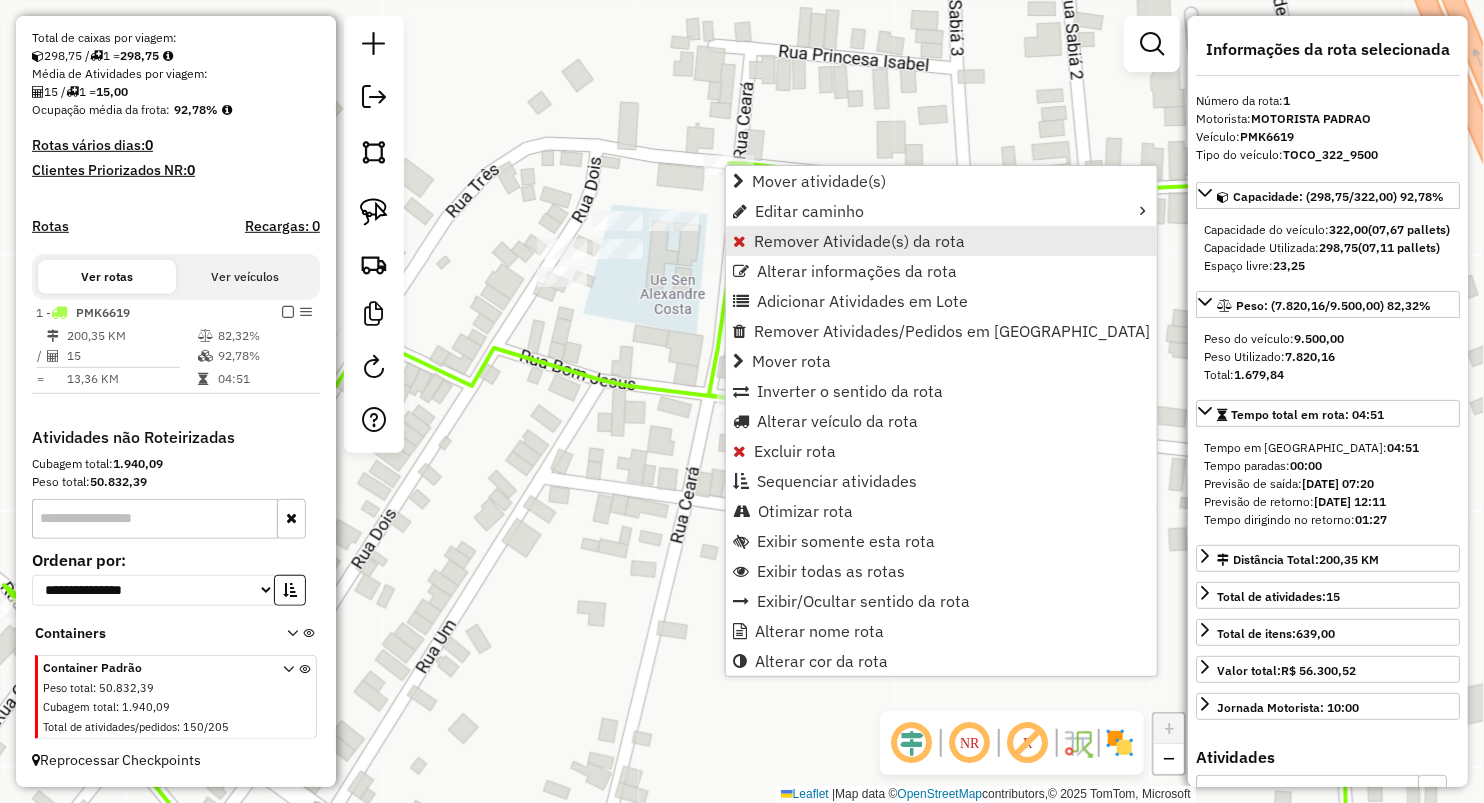 click on "Remover Atividade(s) da rota" at bounding box center [859, 241] 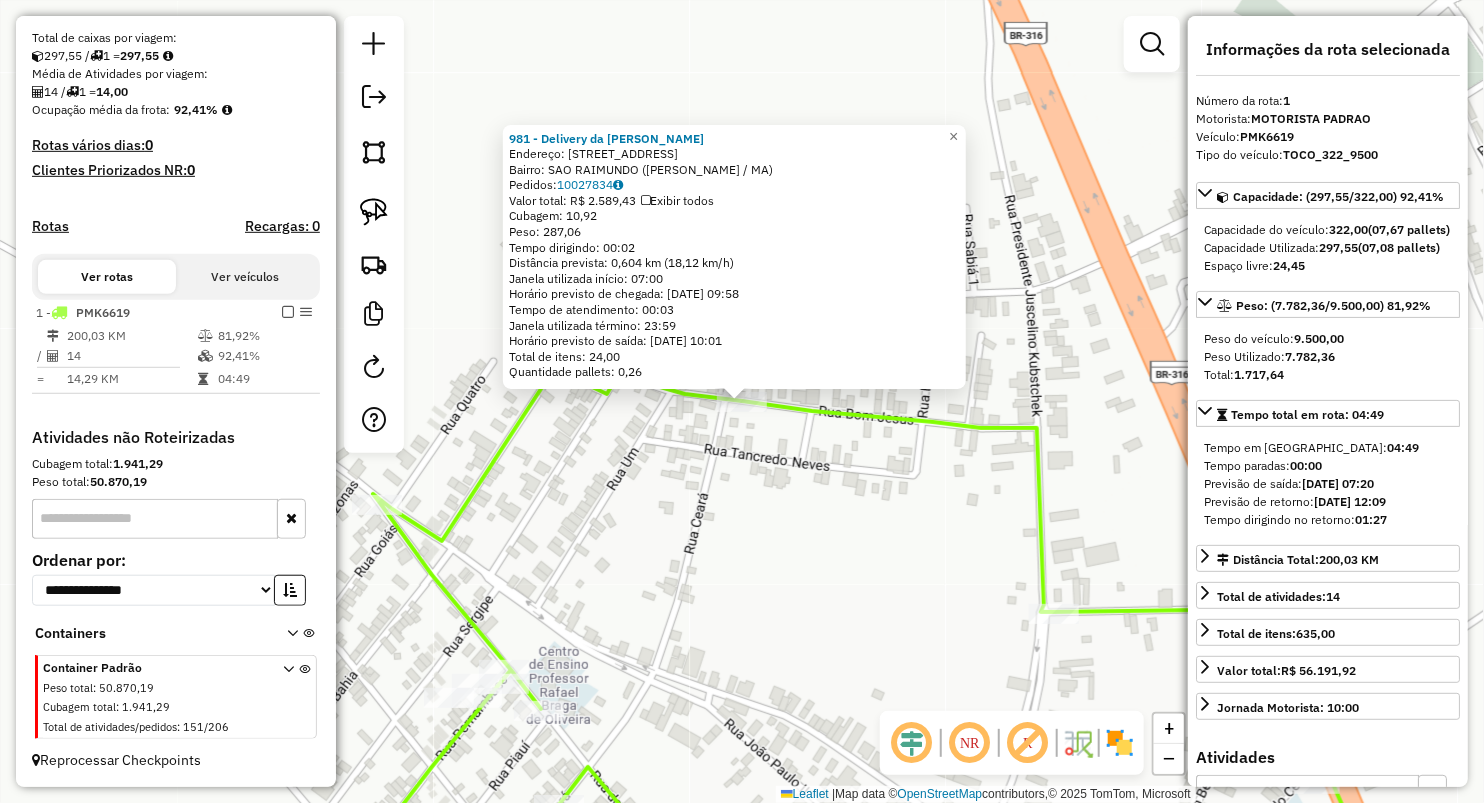 click on "981 - Delivery  da Patrici  Endereço:  Rua  bom Jesus 293   Bairro: SAO RAIMUNDO (PIO XII / MA)   Pedidos:  10027834   Valor total: R$ 2.589,43   Exibir todos   Cubagem: 10,92  Peso: 287,06  Tempo dirigindo: 00:02   Distância prevista: 0,604 km (18,12 km/h)   Janela utilizada início: 07:00   Horário previsto de chegada: 11/07/2025 09:58   Tempo de atendimento: 00:03   Janela utilizada término: 23:59   Horário previsto de saída: 11/07/2025 10:01   Total de itens: 24,00   Quantidade pallets: 0,26  × Janela de atendimento Grade de atendimento Capacidade Transportadoras Veículos Cliente Pedidos  Rotas Selecione os dias de semana para filtrar as janelas de atendimento  Seg   Ter   Qua   Qui   Sex   Sáb   Dom  Informe o período da janela de atendimento: De: Até:  Filtrar exatamente a janela do cliente  Considerar janela de atendimento padrão  Selecione os dias de semana para filtrar as grades de atendimento  Seg   Ter   Qua   Qui   Sex   Sáb   Dom   Clientes fora do dia de atendimento selecionado De:" 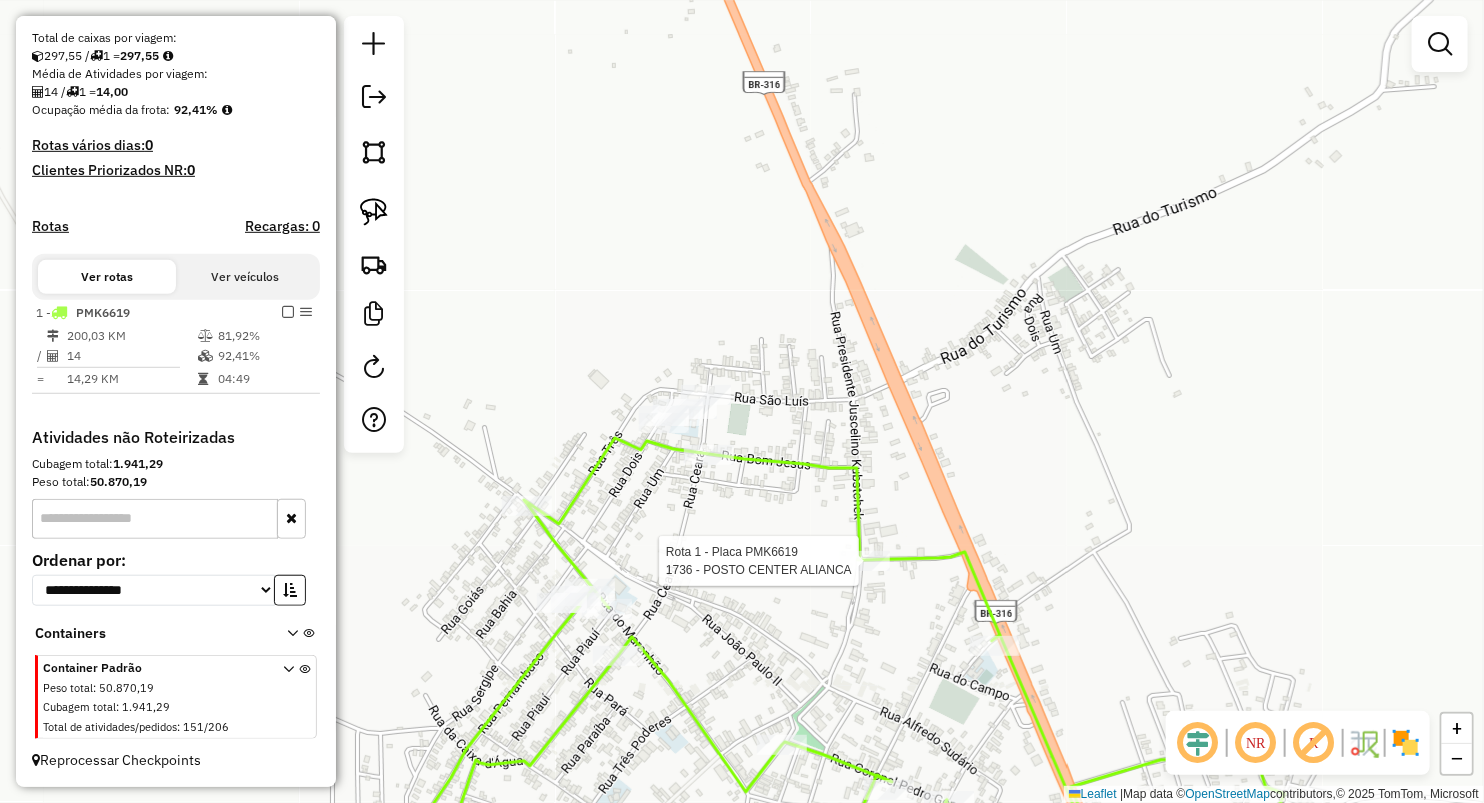 select on "**********" 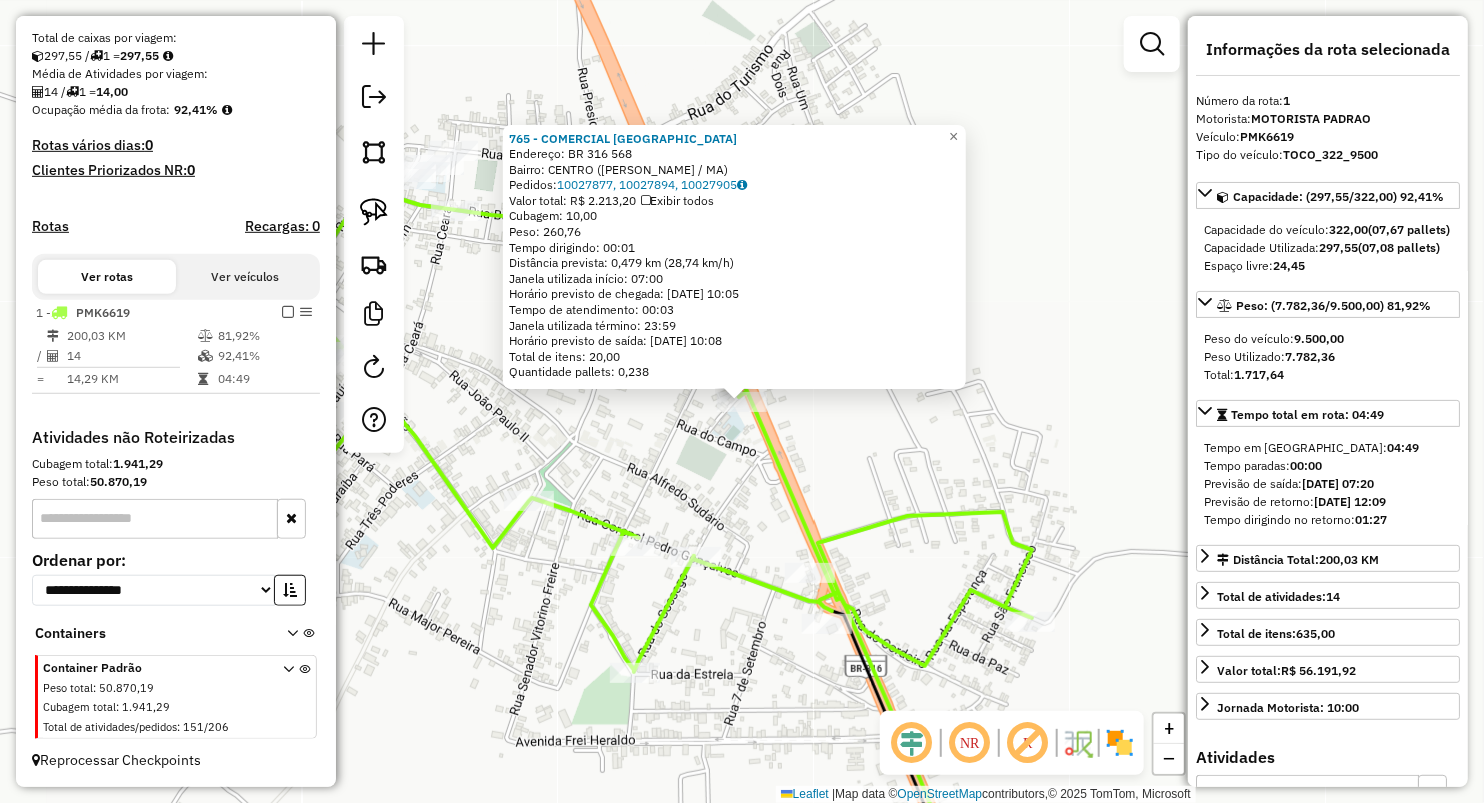 drag, startPoint x: 728, startPoint y: 427, endPoint x: 672, endPoint y: 412, distance: 57.974133 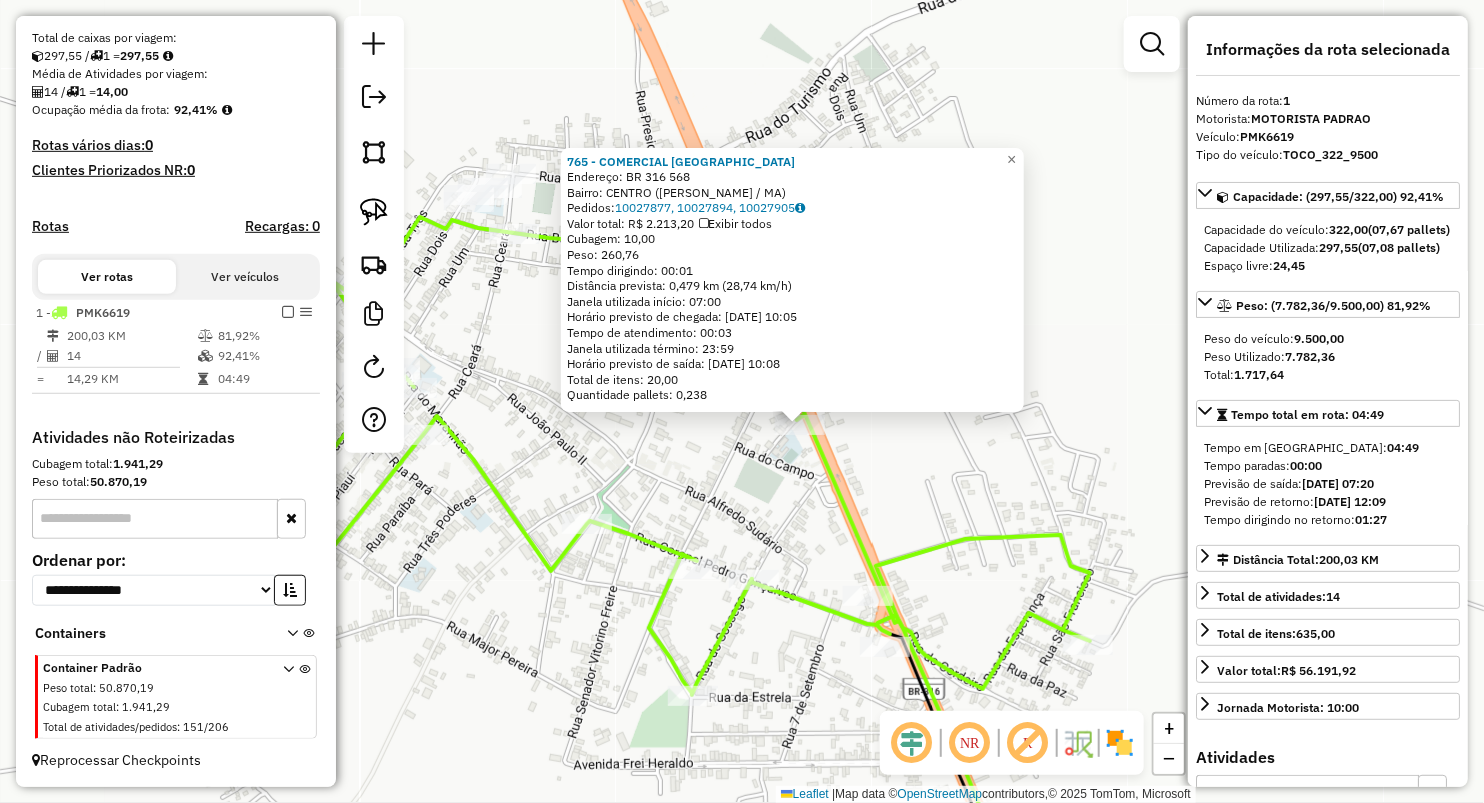drag, startPoint x: 629, startPoint y: 416, endPoint x: 757, endPoint y: 447, distance: 131.70042 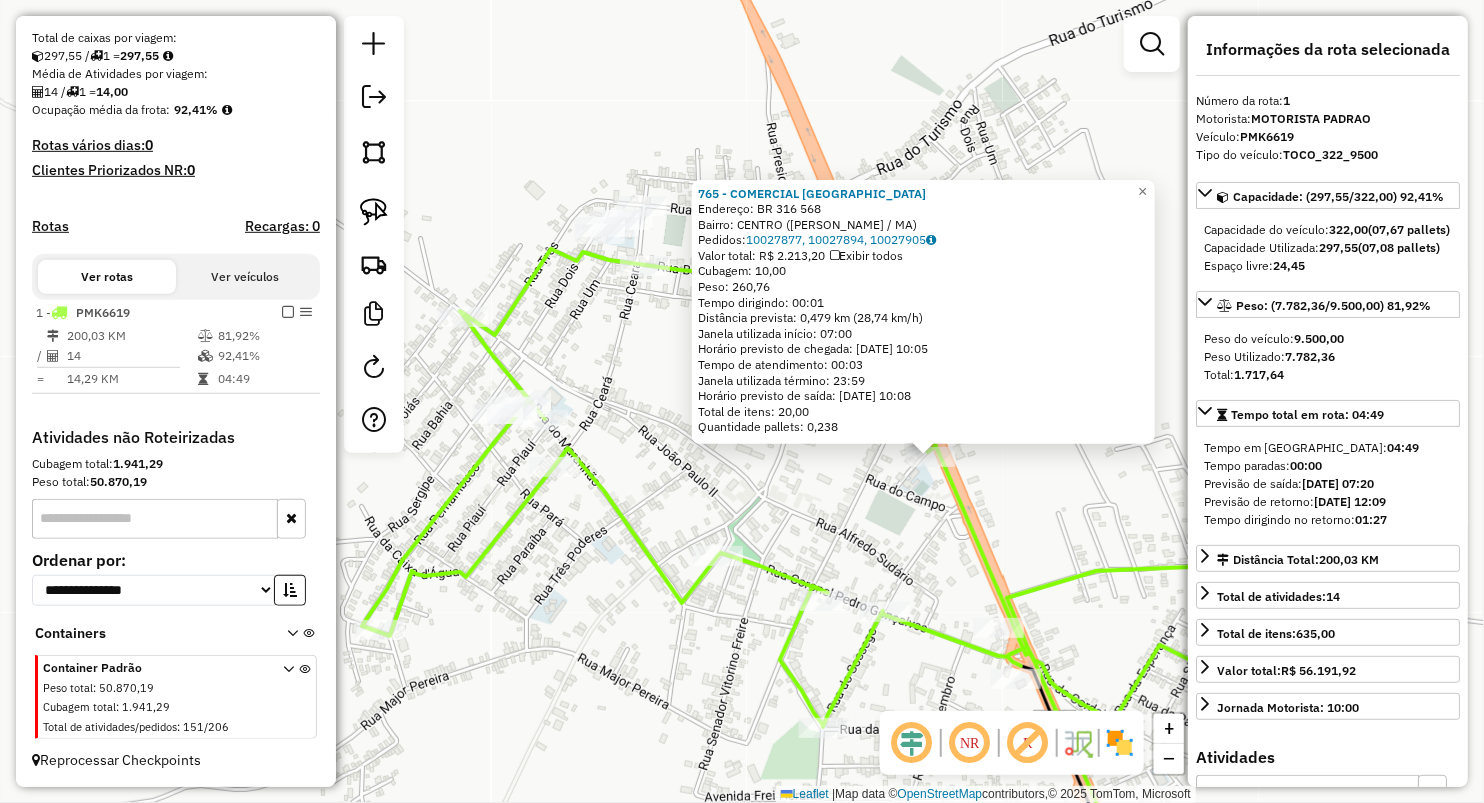 drag, startPoint x: 567, startPoint y: 329, endPoint x: 626, endPoint y: 361, distance: 67.11929 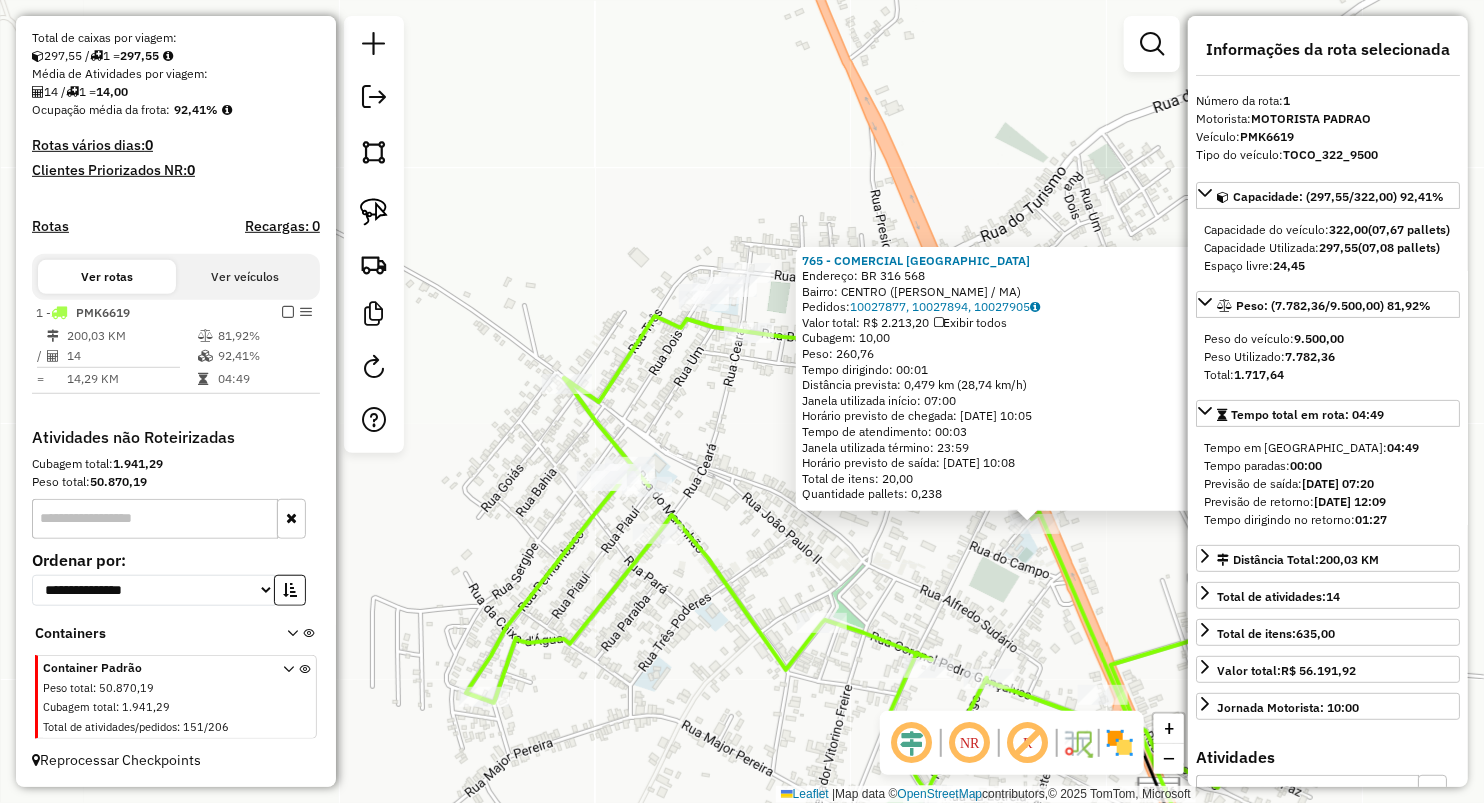 click on "765 - COMERCIAL LIMA  Endereço:  BR 316 568   Bairro: CENTRO (PIO XII / MA)   Pedidos:  10027877, 10027894, 10027905   Valor total: R$ 2.213,20   Exibir todos   Cubagem: 10,00  Peso: 260,76  Tempo dirigindo: 00:01   Distância prevista: 0,479 km (28,74 km/h)   Janela utilizada início: 07:00   Horário previsto de chegada: 11/07/2025 10:05   Tempo de atendimento: 00:03   Janela utilizada término: 23:59   Horário previsto de saída: 11/07/2025 10:08   Total de itens: 20,00   Quantidade pallets: 0,238  × Janela de atendimento Grade de atendimento Capacidade Transportadoras Veículos Cliente Pedidos  Rotas Selecione os dias de semana para filtrar as janelas de atendimento  Seg   Ter   Qua   Qui   Sex   Sáb   Dom  Informe o período da janela de atendimento: De: Até:  Filtrar exatamente a janela do cliente  Considerar janela de atendimento padrão  Selecione os dias de semana para filtrar as grades de atendimento  Seg   Ter   Qua   Qui   Sex   Sáb   Dom   Clientes fora do dia de atendimento selecionado De:" 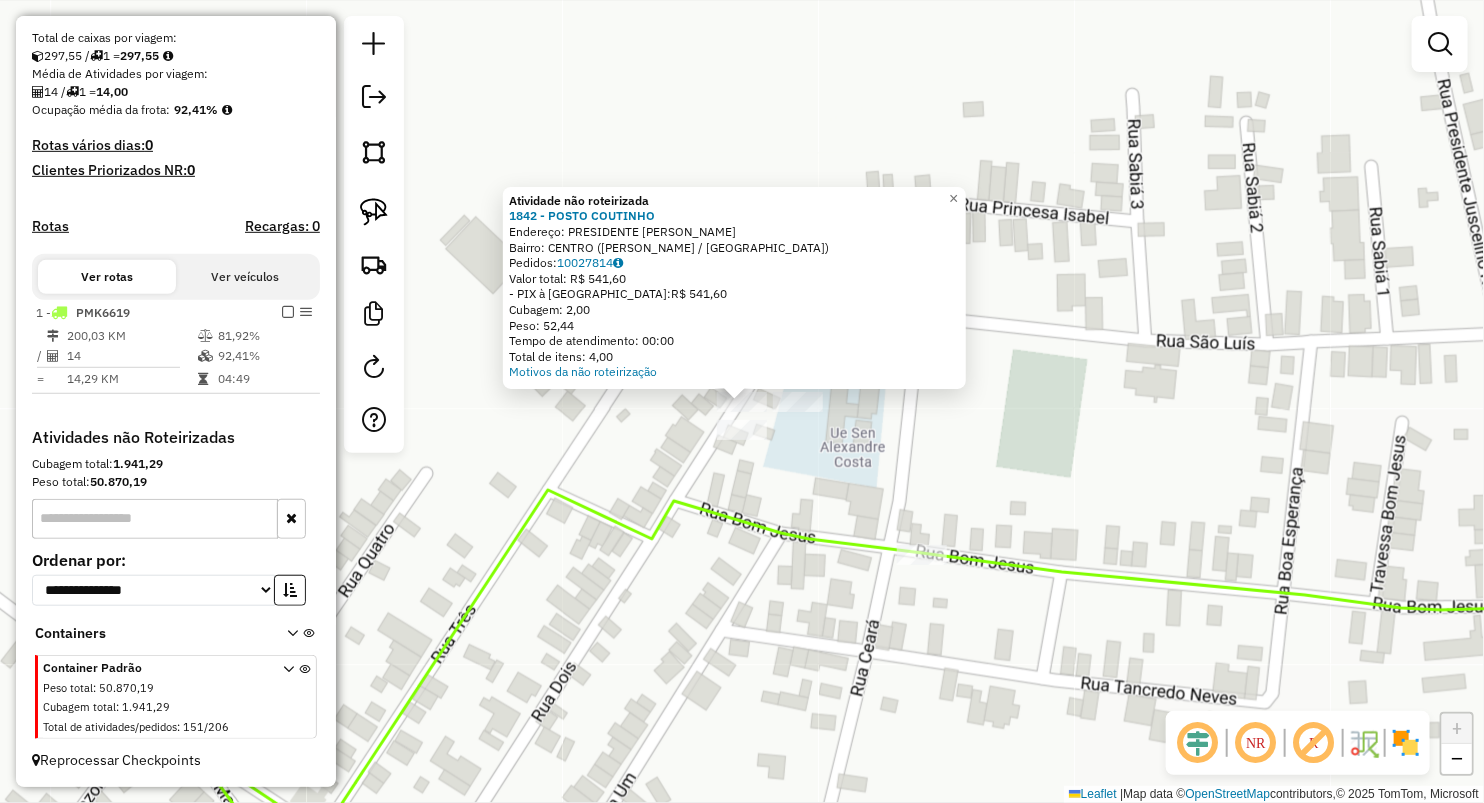 drag, startPoint x: 1192, startPoint y: 270, endPoint x: 1180, endPoint y: 264, distance: 13.416408 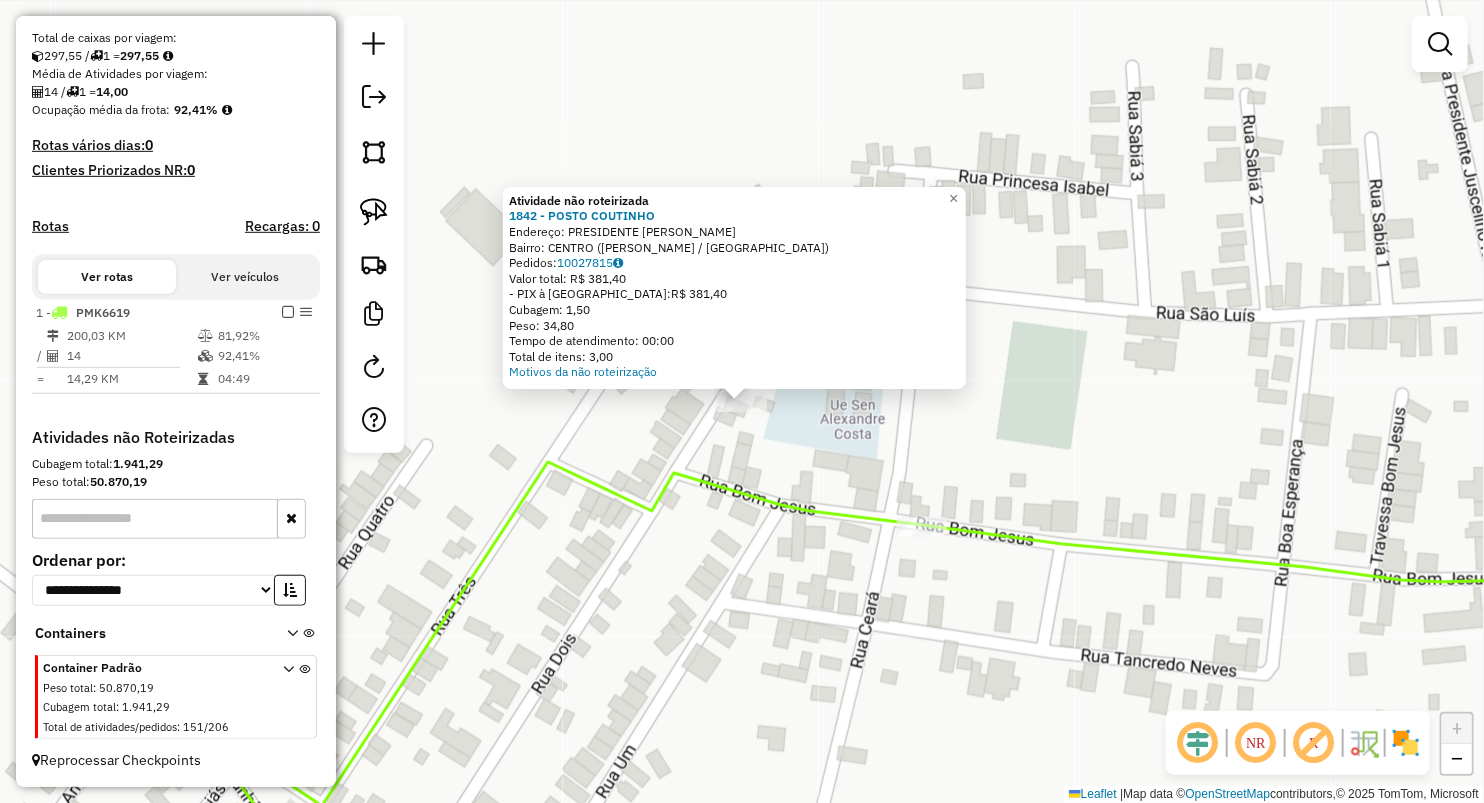 click 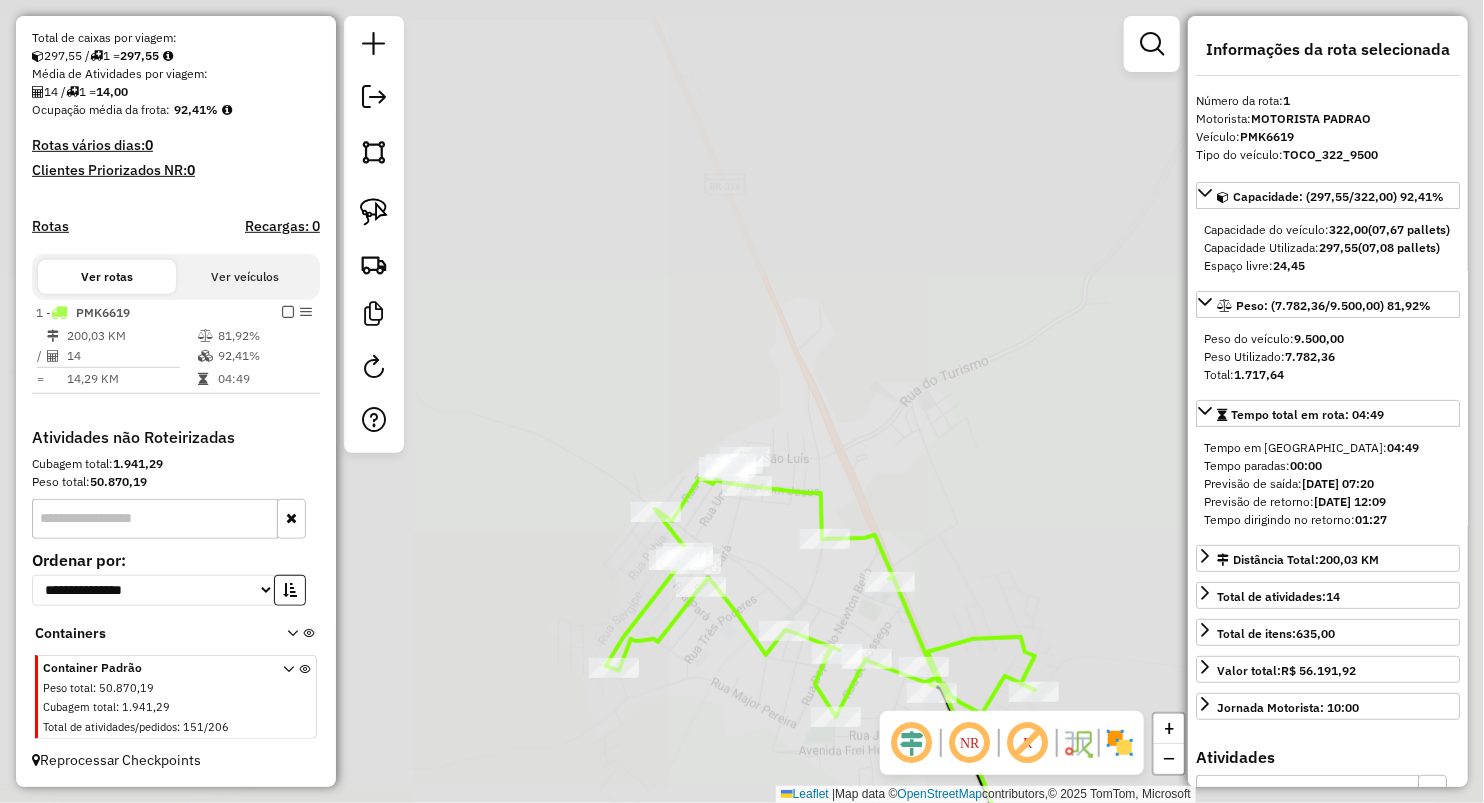 drag, startPoint x: 795, startPoint y: 553, endPoint x: 808, endPoint y: 342, distance: 211.4001 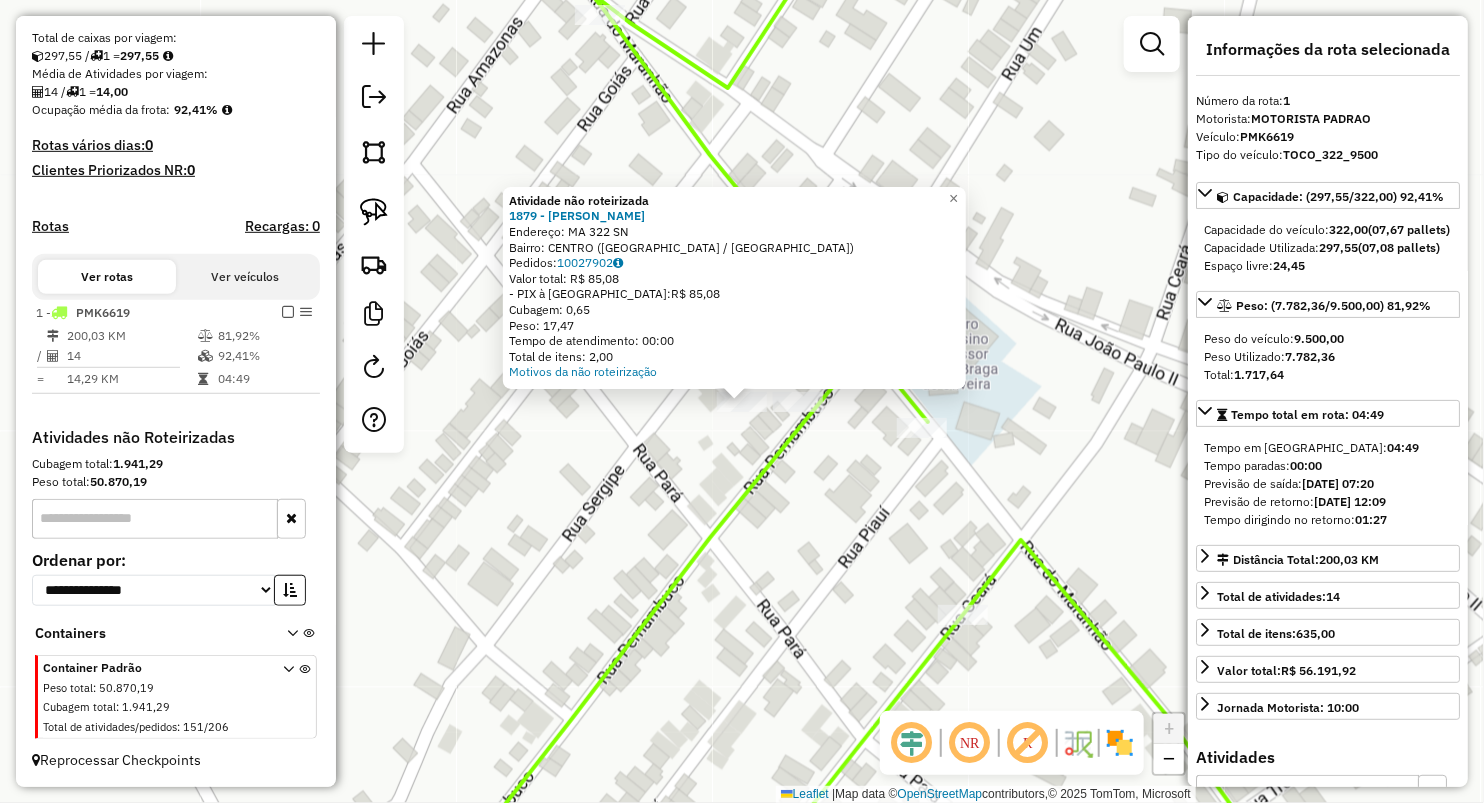 click on "Atividade não roteirizada 1879 - MERCADINHO BRENDA  Endereço:  MA 322 SN   Bairro: CENTRO (BREJO DE AREIA / MA)   Pedidos:  10027902   Valor total: R$ 85,08   - PIX à Vista:  R$ 85,08   Cubagem: 0,65   Peso: 17,47   Tempo de atendimento: 00:00   Total de itens: 2,00  Motivos da não roteirização × Janela de atendimento Grade de atendimento Capacidade Transportadoras Veículos Cliente Pedidos  Rotas Selecione os dias de semana para filtrar as janelas de atendimento  Seg   Ter   Qua   Qui   Sex   Sáb   Dom  Informe o período da janela de atendimento: De: Até:  Filtrar exatamente a janela do cliente  Considerar janela de atendimento padrão  Selecione os dias de semana para filtrar as grades de atendimento  Seg   Ter   Qua   Qui   Sex   Sáb   Dom   Considerar clientes sem dia de atendimento cadastrado  Clientes fora do dia de atendimento selecionado Filtrar as atividades entre os valores definidos abaixo:  Peso mínimo:   Peso máximo:   Cubagem mínima:   Cubagem máxima:   De:   Até:   De:   Até:" 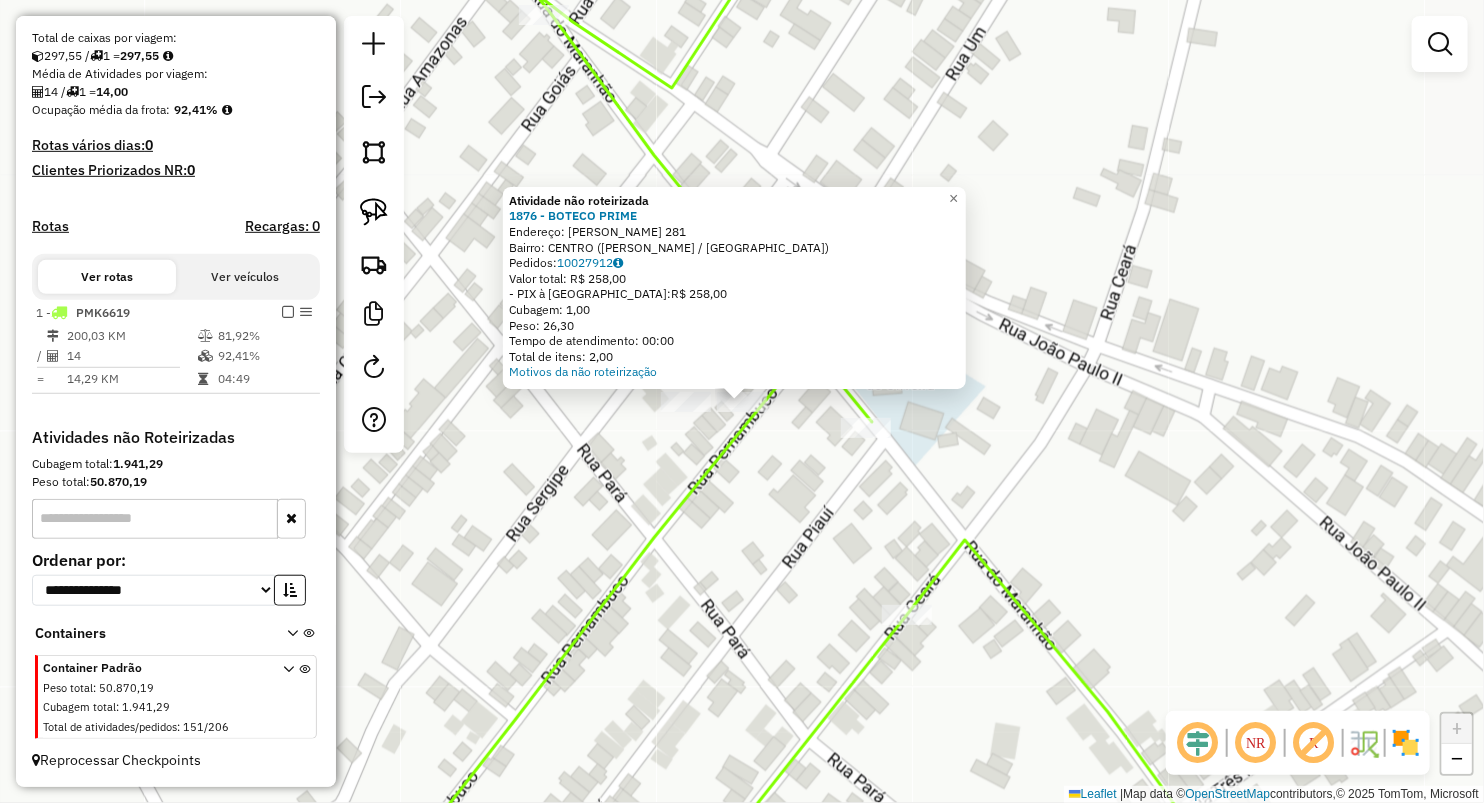 click on "Atividade não roteirizada 1876 - BOTECO PRIME  Endereço:  JOSE CIPRIANO 281   Bairro: CENTRO (VITORINO FREIRE / MA)   Pedidos:  10027912   Valor total: R$ 258,00   - PIX à Vista:  R$ 258,00   Cubagem: 1,00   Peso: 26,30   Tempo de atendimento: 00:00   Total de itens: 2,00  Motivos da não roteirização × Janela de atendimento Grade de atendimento Capacidade Transportadoras Veículos Cliente Pedidos  Rotas Selecione os dias de semana para filtrar as janelas de atendimento  Seg   Ter   Qua   Qui   Sex   Sáb   Dom  Informe o período da janela de atendimento: De: Até:  Filtrar exatamente a janela do cliente  Considerar janela de atendimento padrão  Selecione os dias de semana para filtrar as grades de atendimento  Seg   Ter   Qua   Qui   Sex   Sáb   Dom   Considerar clientes sem dia de atendimento cadastrado  Clientes fora do dia de atendimento selecionado Filtrar as atividades entre os valores definidos abaixo:  Peso mínimo:   Peso máximo:   Cubagem mínima:   Cubagem máxima:   De:   Até:   De:  +" 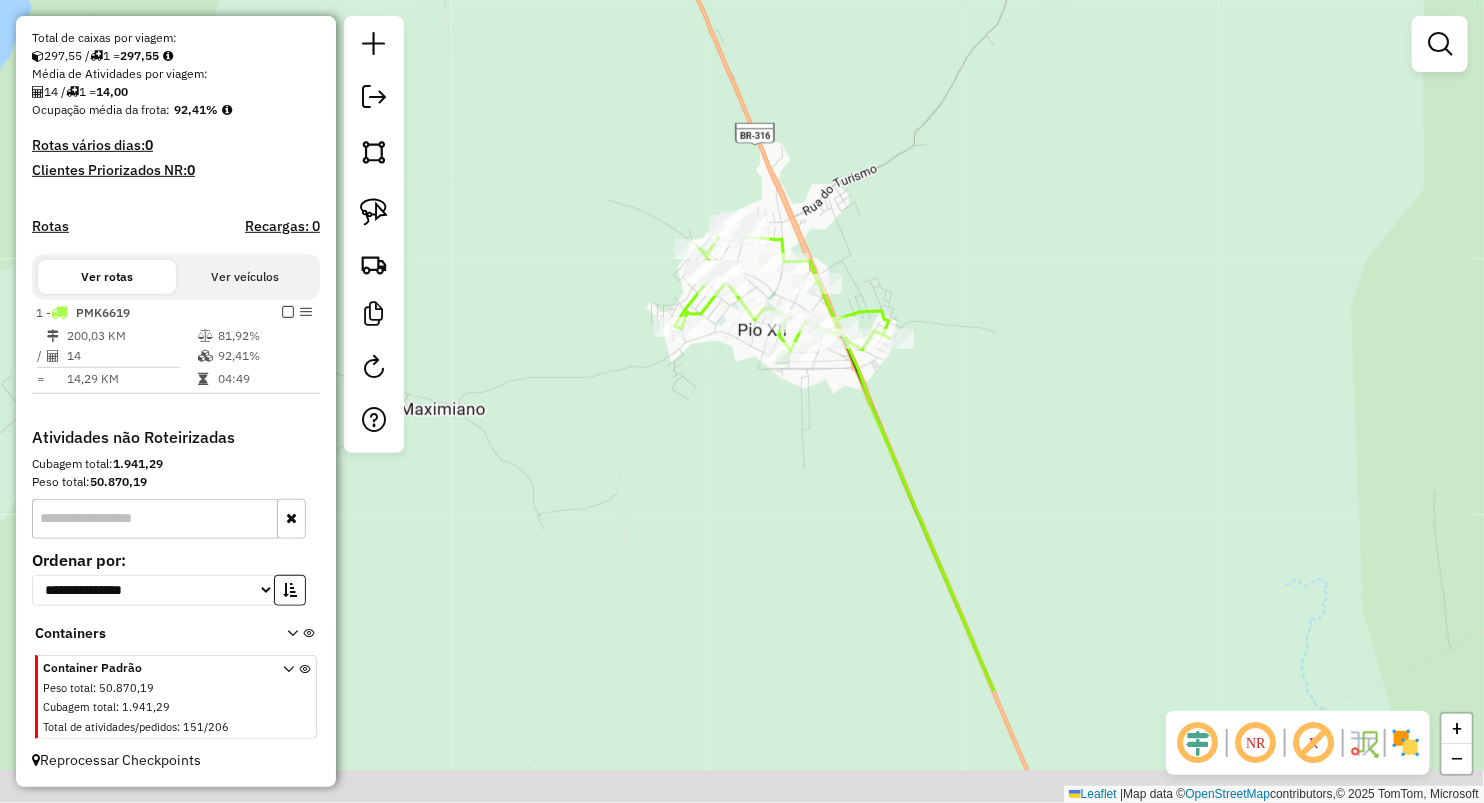 drag, startPoint x: 878, startPoint y: 372, endPoint x: 443, endPoint y: 454, distance: 442.66125 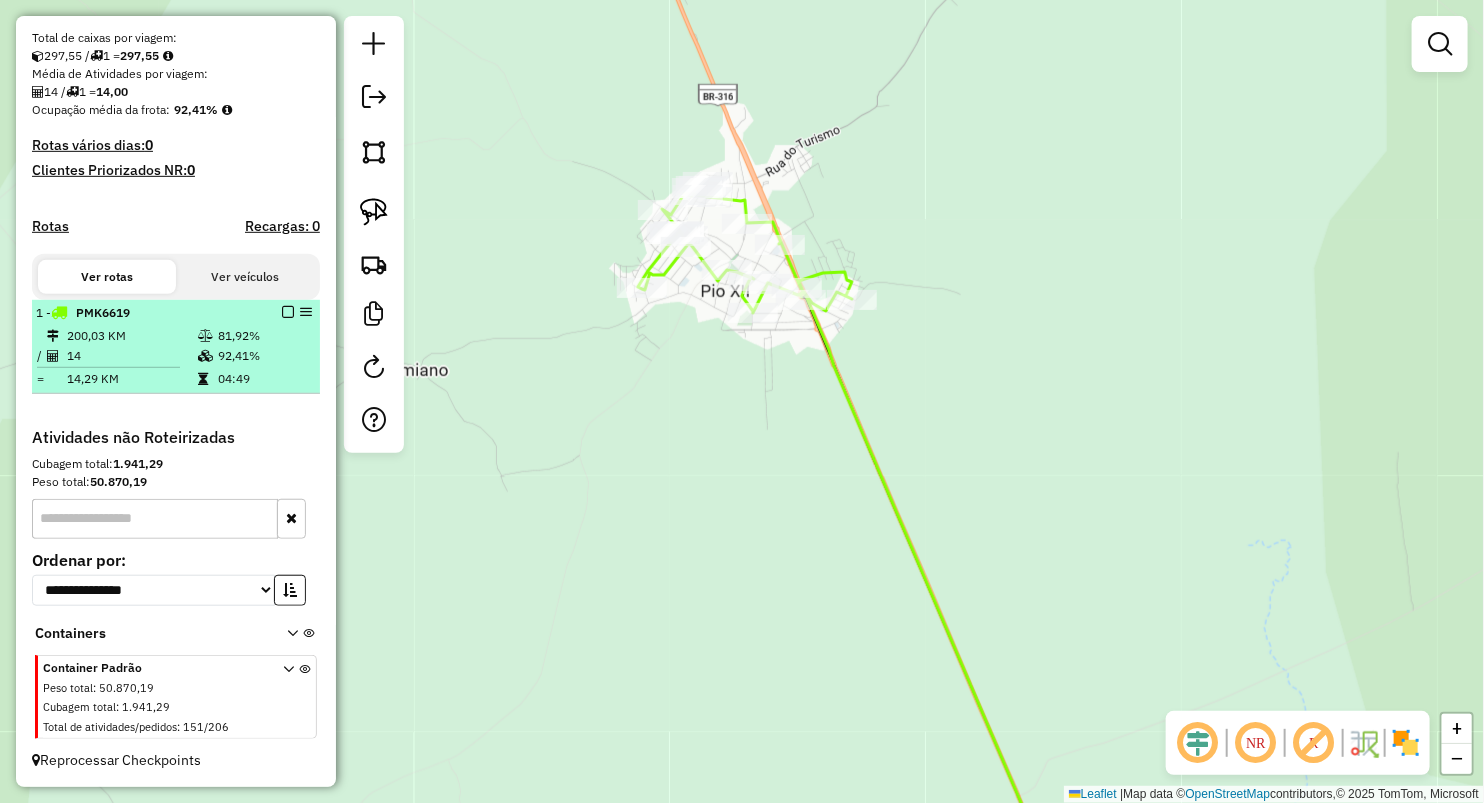 click on "14,29 KM" at bounding box center [131, 379] 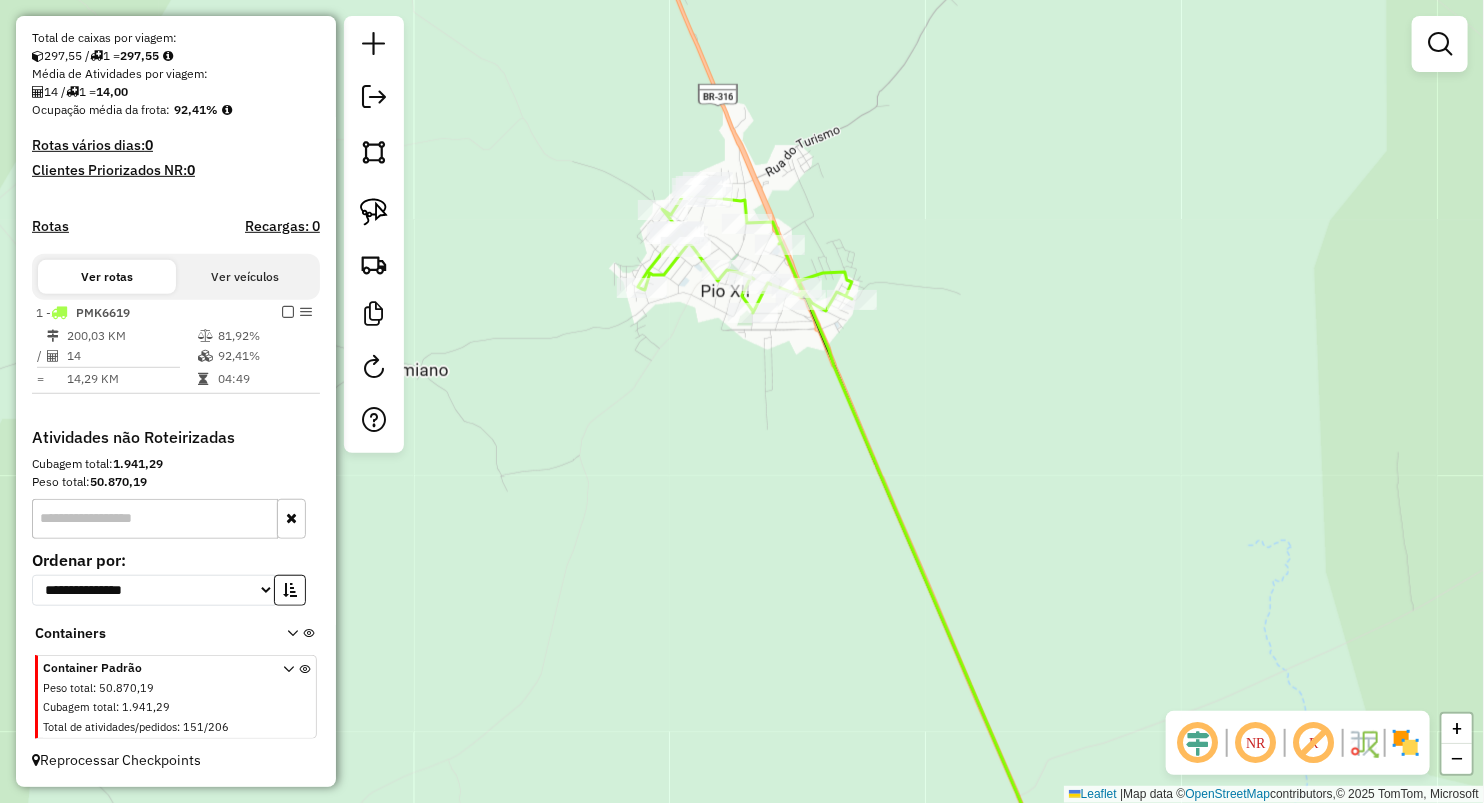 select on "**********" 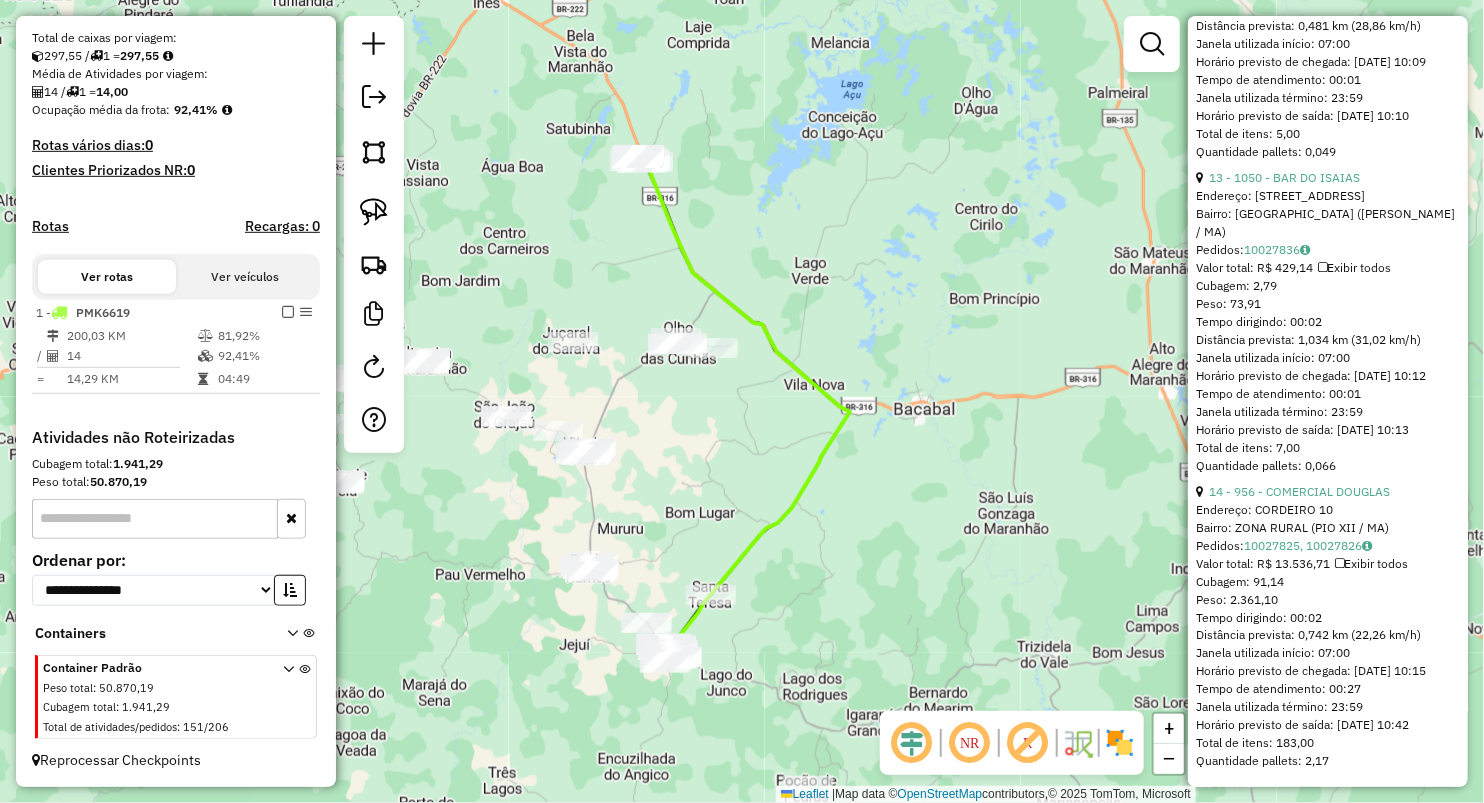 scroll, scrollTop: 4581, scrollLeft: 0, axis: vertical 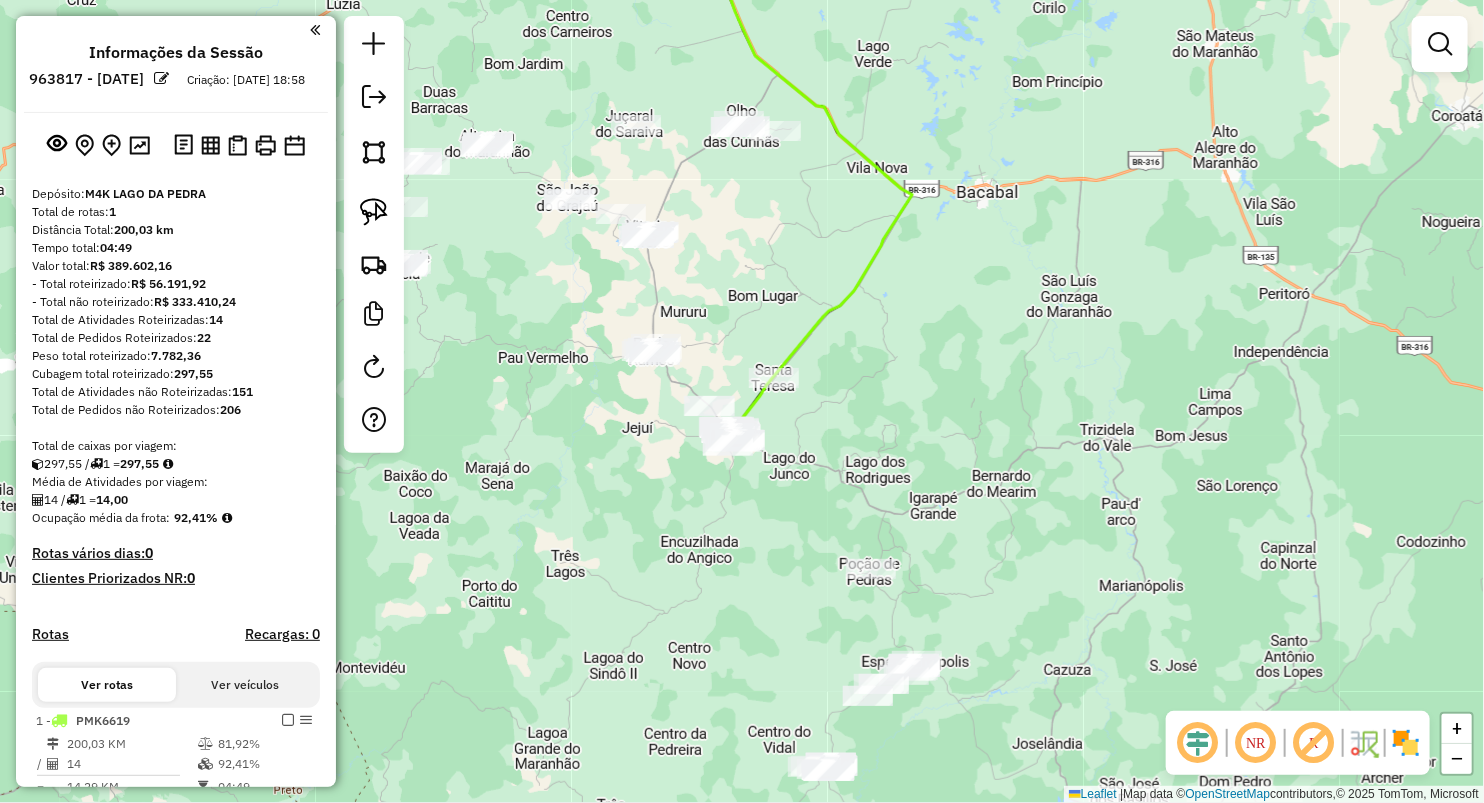 drag, startPoint x: 853, startPoint y: 240, endPoint x: 875, endPoint y: 432, distance: 193.2563 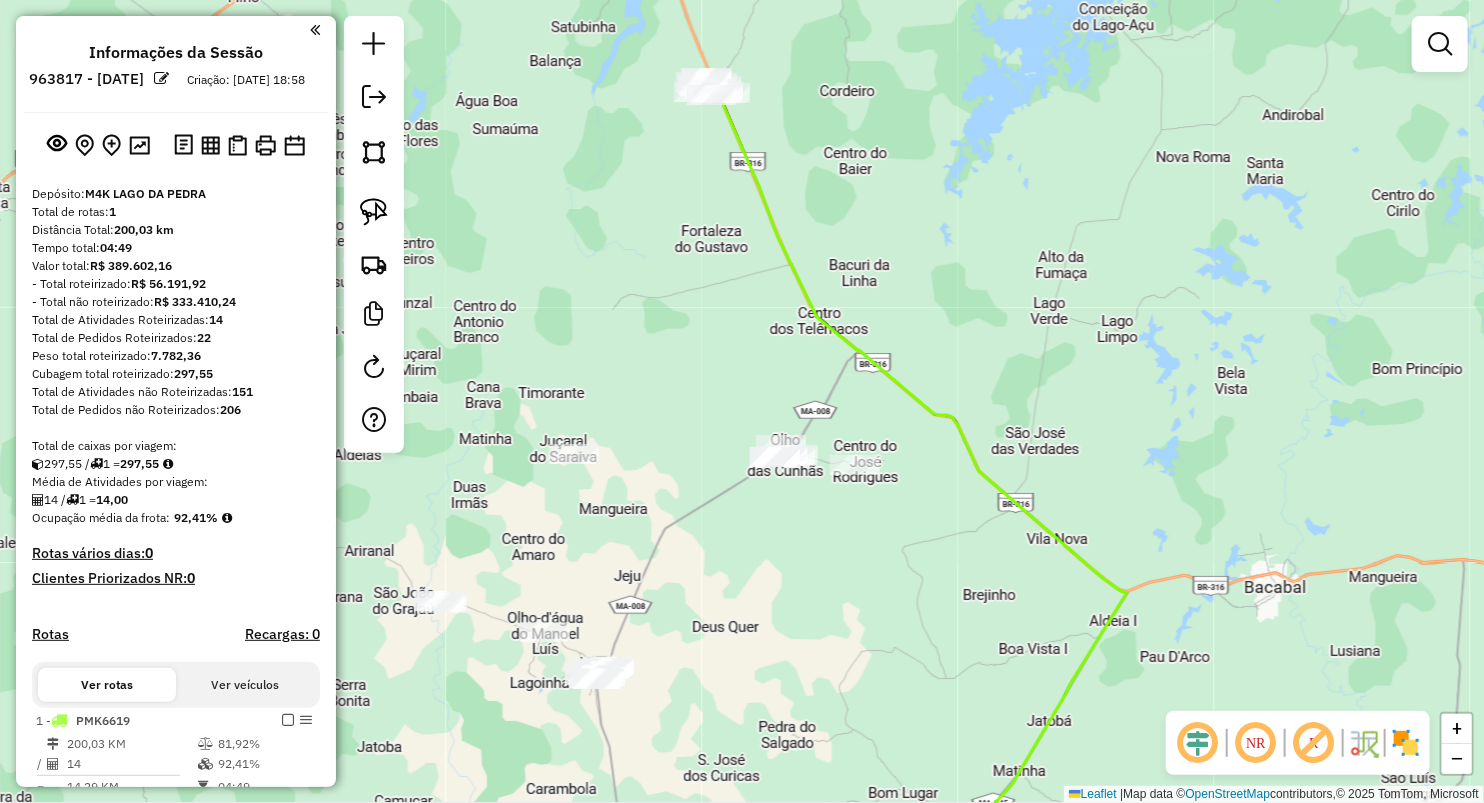 drag, startPoint x: 729, startPoint y: 296, endPoint x: 733, endPoint y: 385, distance: 89.08984 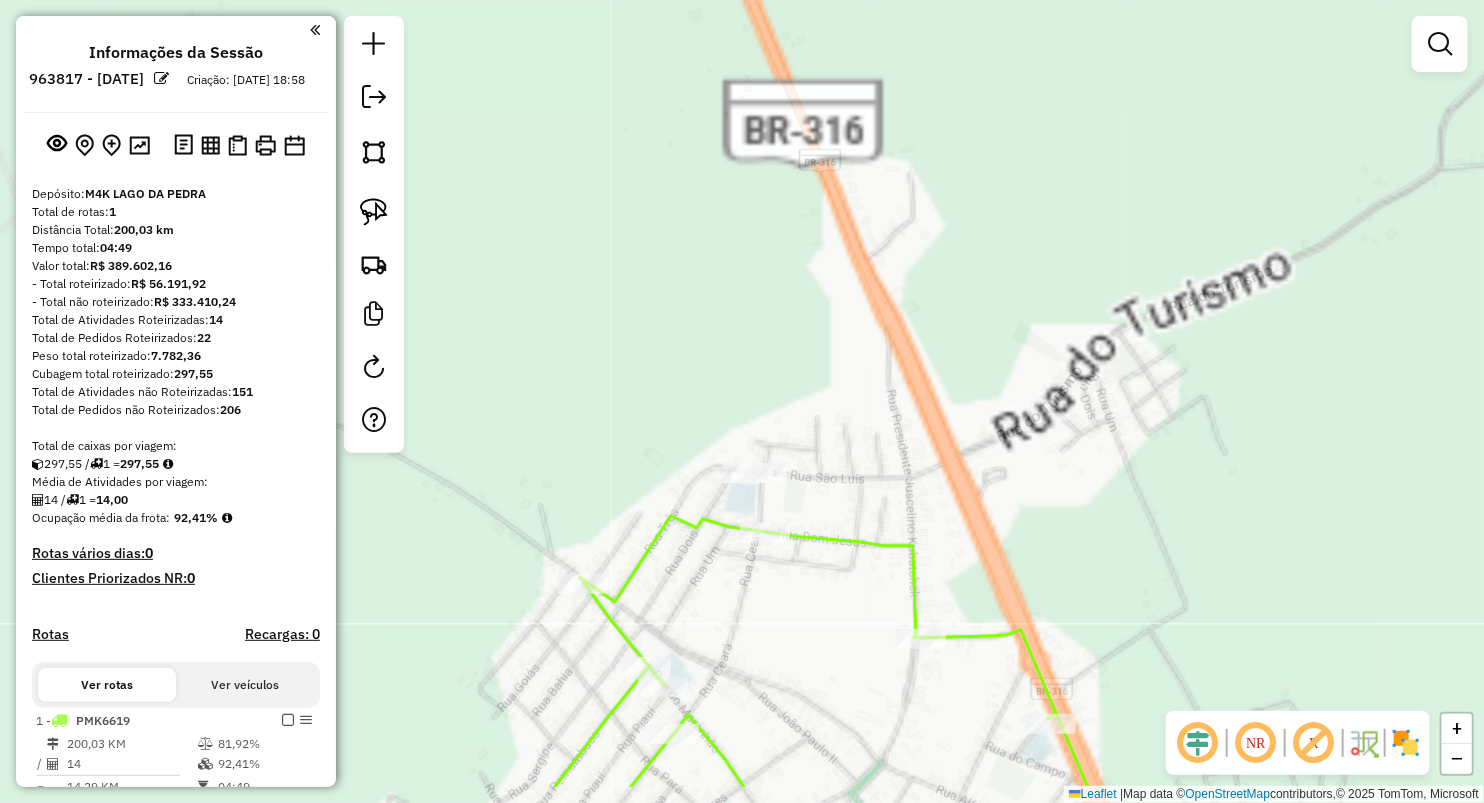 drag, startPoint x: 815, startPoint y: 450, endPoint x: 773, endPoint y: 60, distance: 392.255 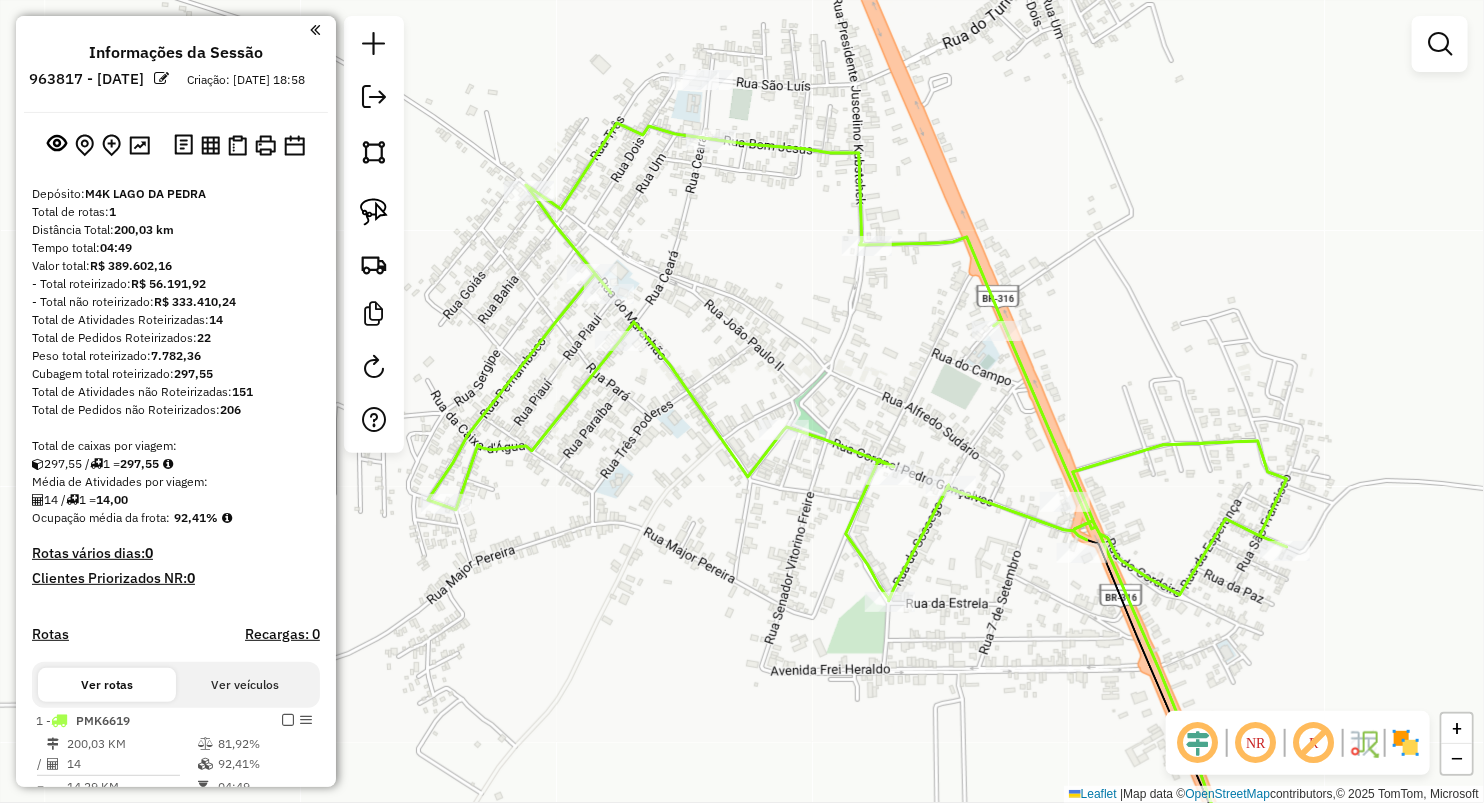 click on "Janela de atendimento Grade de atendimento Capacidade Transportadoras Veículos Cliente Pedidos  Rotas Selecione os dias de semana para filtrar as janelas de atendimento  Seg   Ter   Qua   Qui   Sex   Sáb   Dom  Informe o período da janela de atendimento: De: Até:  Filtrar exatamente a janela do cliente  Considerar janela de atendimento padrão  Selecione os dias de semana para filtrar as grades de atendimento  Seg   Ter   Qua   Qui   Sex   Sáb   Dom   Considerar clientes sem dia de atendimento cadastrado  Clientes fora do dia de atendimento selecionado Filtrar as atividades entre os valores definidos abaixo:  Peso mínimo:   Peso máximo:   Cubagem mínima:   Cubagem máxima:   De:   Até:  Filtrar as atividades entre o tempo de atendimento definido abaixo:  De:   Até:   Considerar capacidade total dos clientes não roteirizados Transportadora: Selecione um ou mais itens Tipo de veículo: Selecione um ou mais itens Veículo: Selecione um ou mais itens Motorista: Selecione um ou mais itens Nome: Rótulo:" 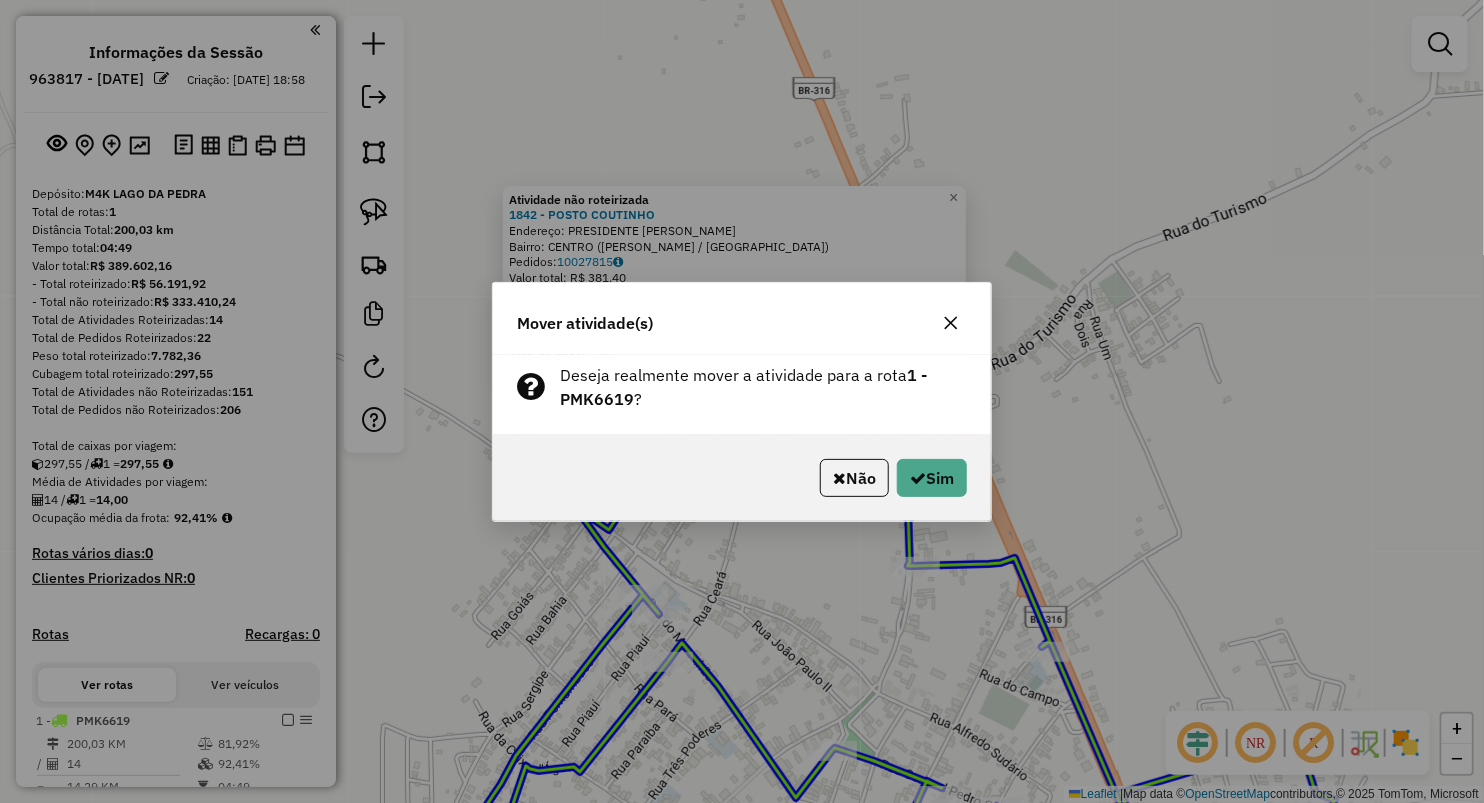 click 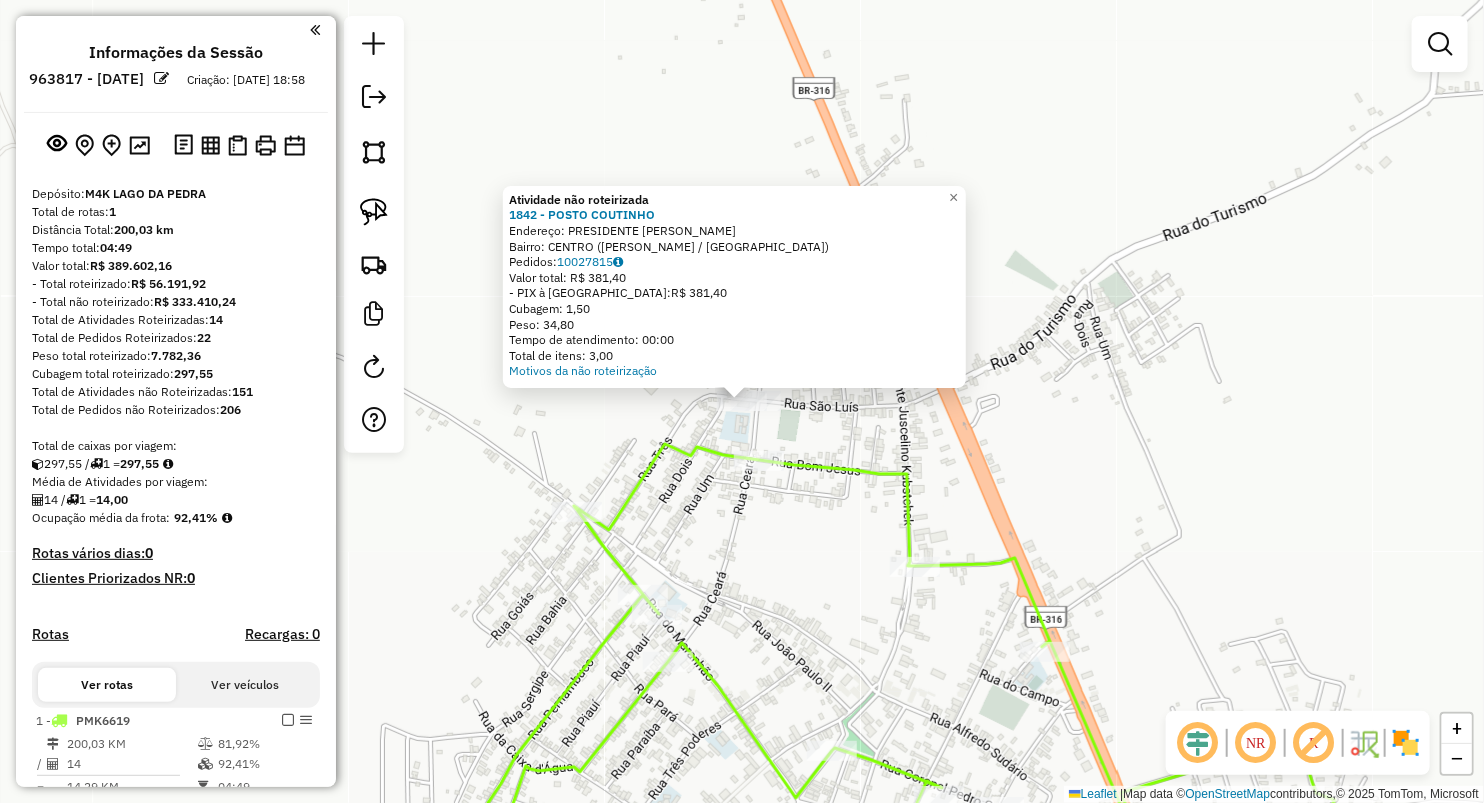 click 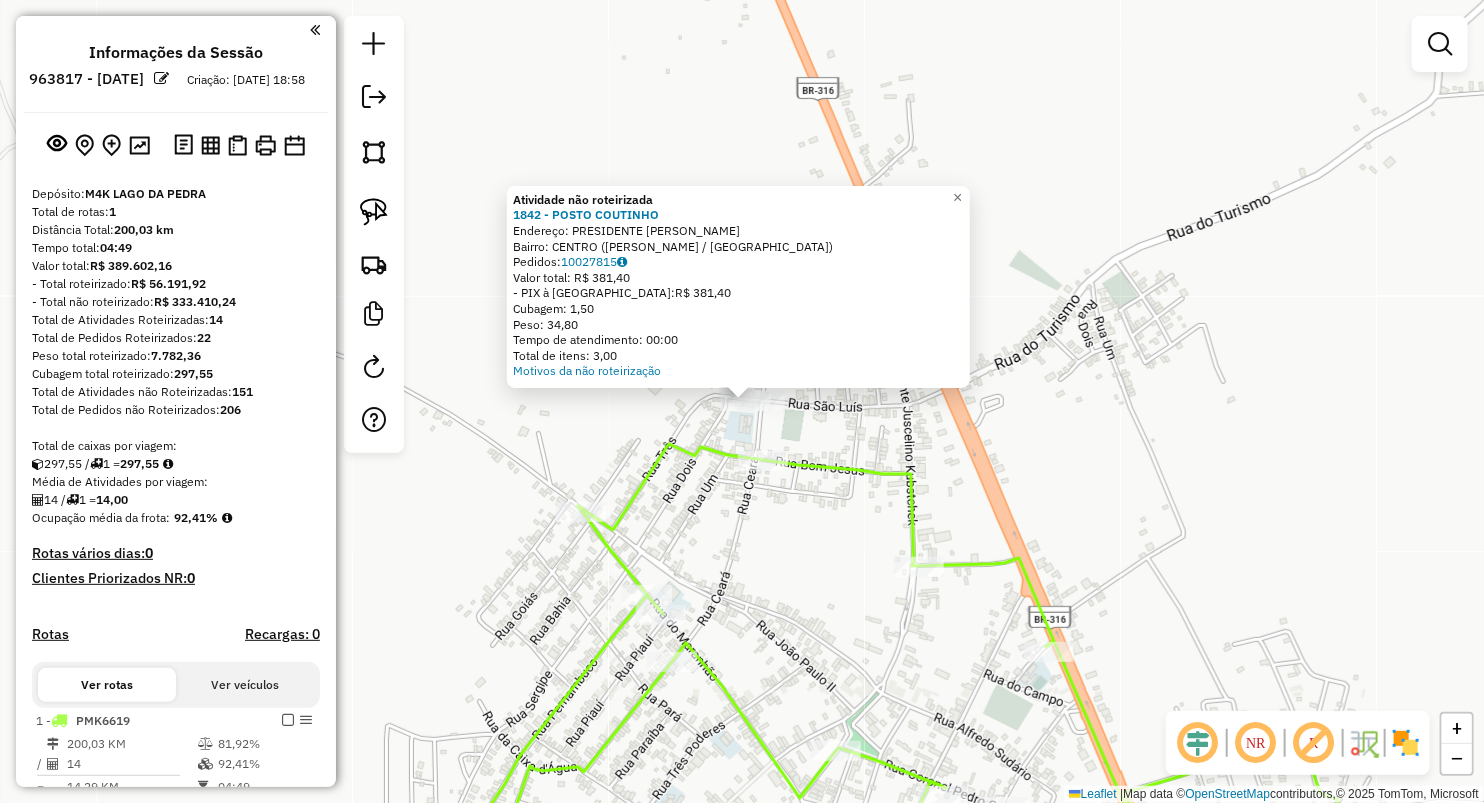 click on "Atividade não roteirizada 1842 - POSTO COUTINHO  Endereço:  PRESIDENTE CASTELO BRANCO SN   Bairro: CENTRO (VITORINO FREIRE / MA)   Pedidos:  10027815   Valor total: R$ 381,40   - PIX à Vista:  R$ 381,40   Cubagem: 1,50   Peso: 34,80   Tempo de atendimento: 00:00   Total de itens: 3,00  Motivos da não roteirização × Janela de atendimento Grade de atendimento Capacidade Transportadoras Veículos Cliente Pedidos  Rotas Selecione os dias de semana para filtrar as janelas de atendimento  Seg   Ter   Qua   Qui   Sex   Sáb   Dom  Informe o período da janela de atendimento: De: Até:  Filtrar exatamente a janela do cliente  Considerar janela de atendimento padrão  Selecione os dias de semana para filtrar as grades de atendimento  Seg   Ter   Qua   Qui   Sex   Sáb   Dom   Considerar clientes sem dia de atendimento cadastrado  Clientes fora do dia de atendimento selecionado Filtrar as atividades entre os valores definidos abaixo:  Peso mínimo:   Peso máximo:   Cubagem mínima:   Cubagem máxima:   De:  De:" 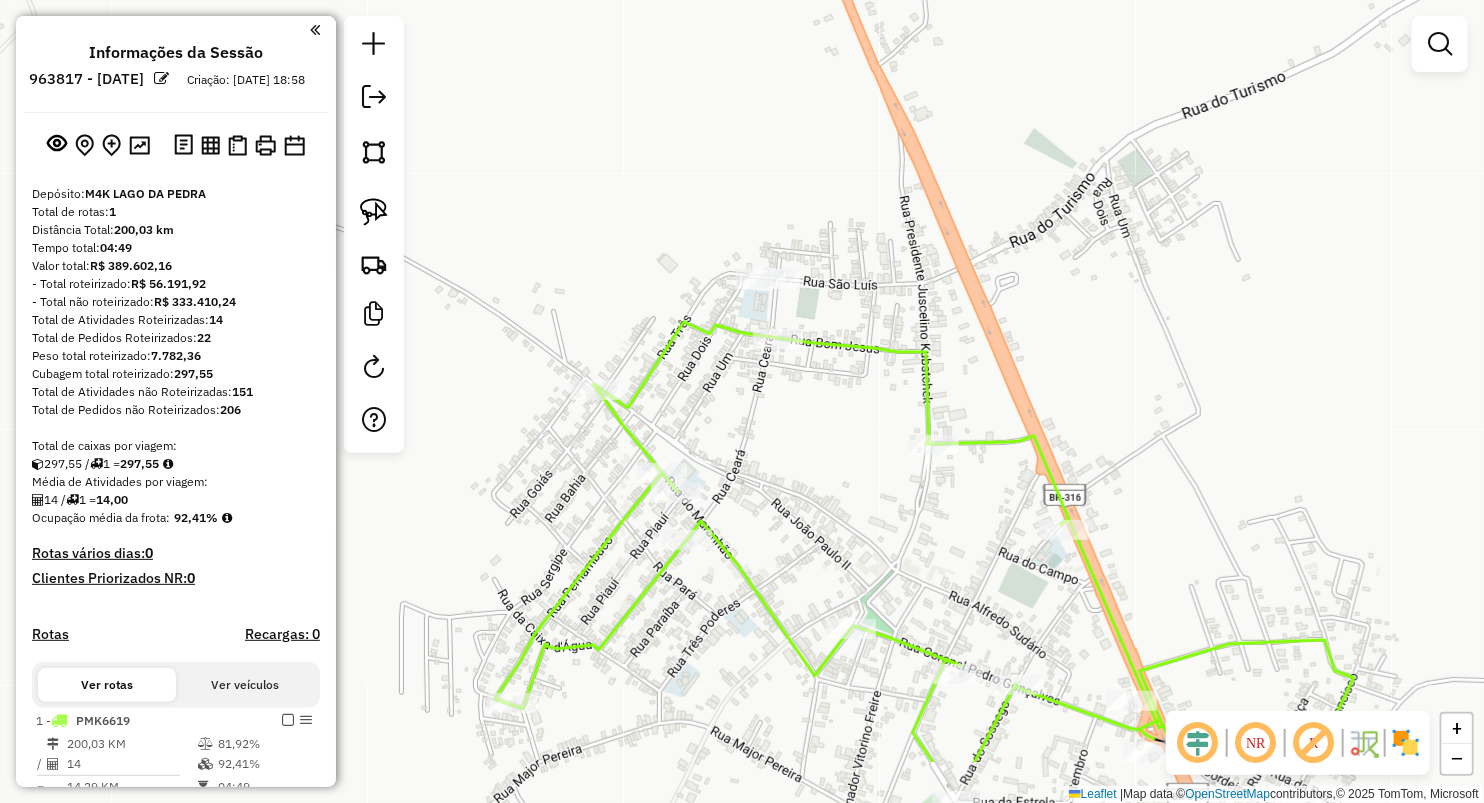 drag, startPoint x: 702, startPoint y: 564, endPoint x: 712, endPoint y: 432, distance: 132.37825 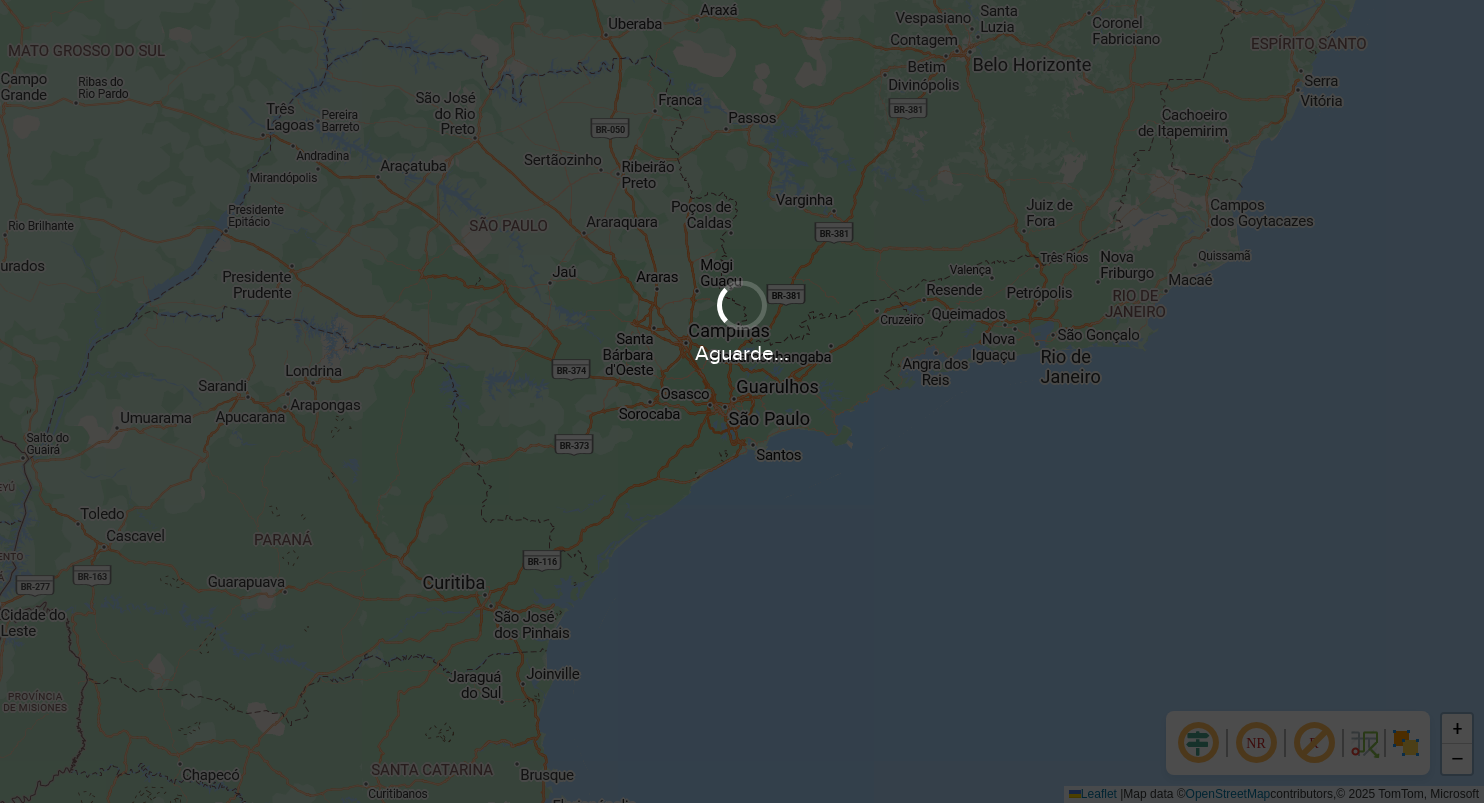 scroll, scrollTop: 0, scrollLeft: 0, axis: both 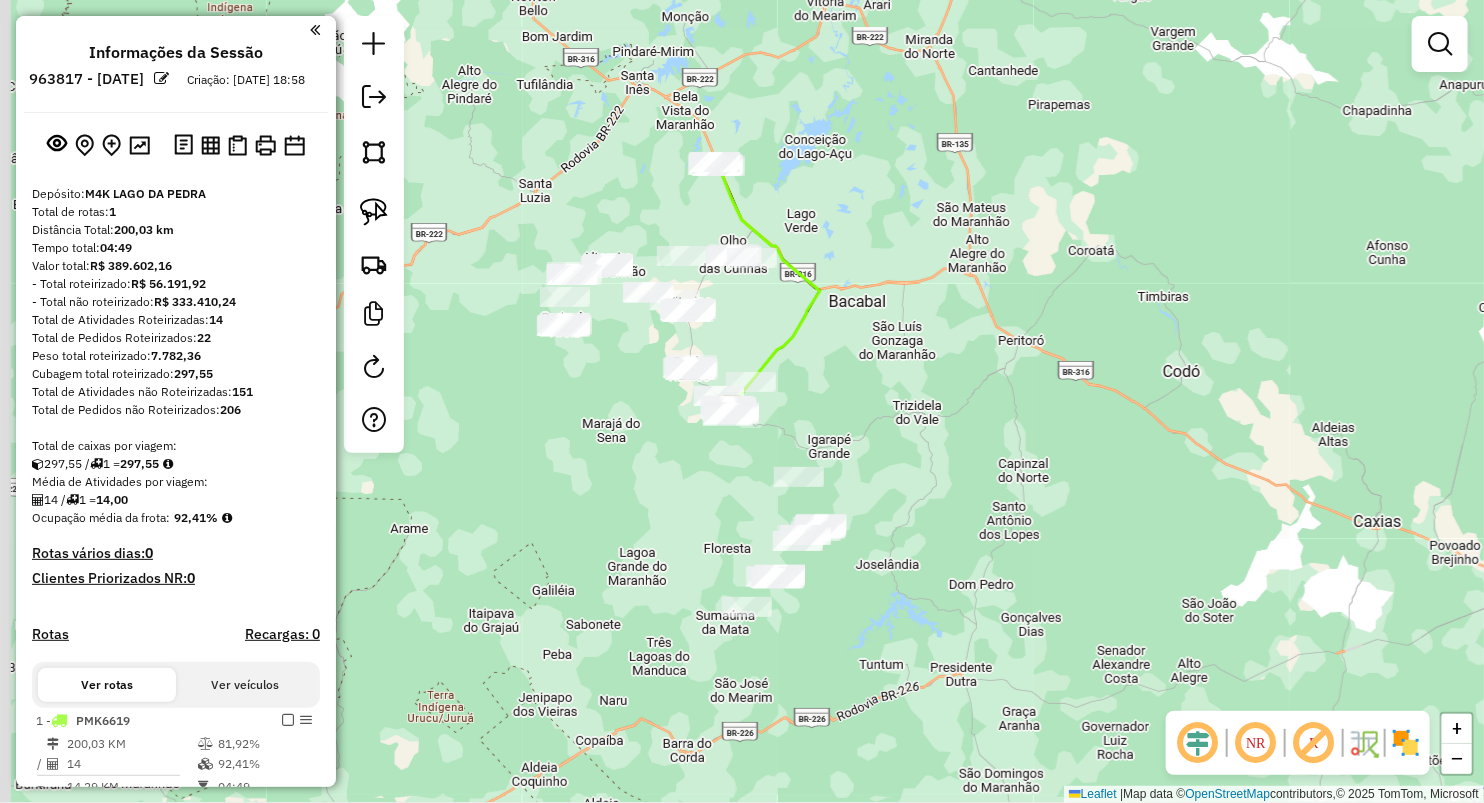 drag, startPoint x: 821, startPoint y: 311, endPoint x: 855, endPoint y: 358, distance: 58.00862 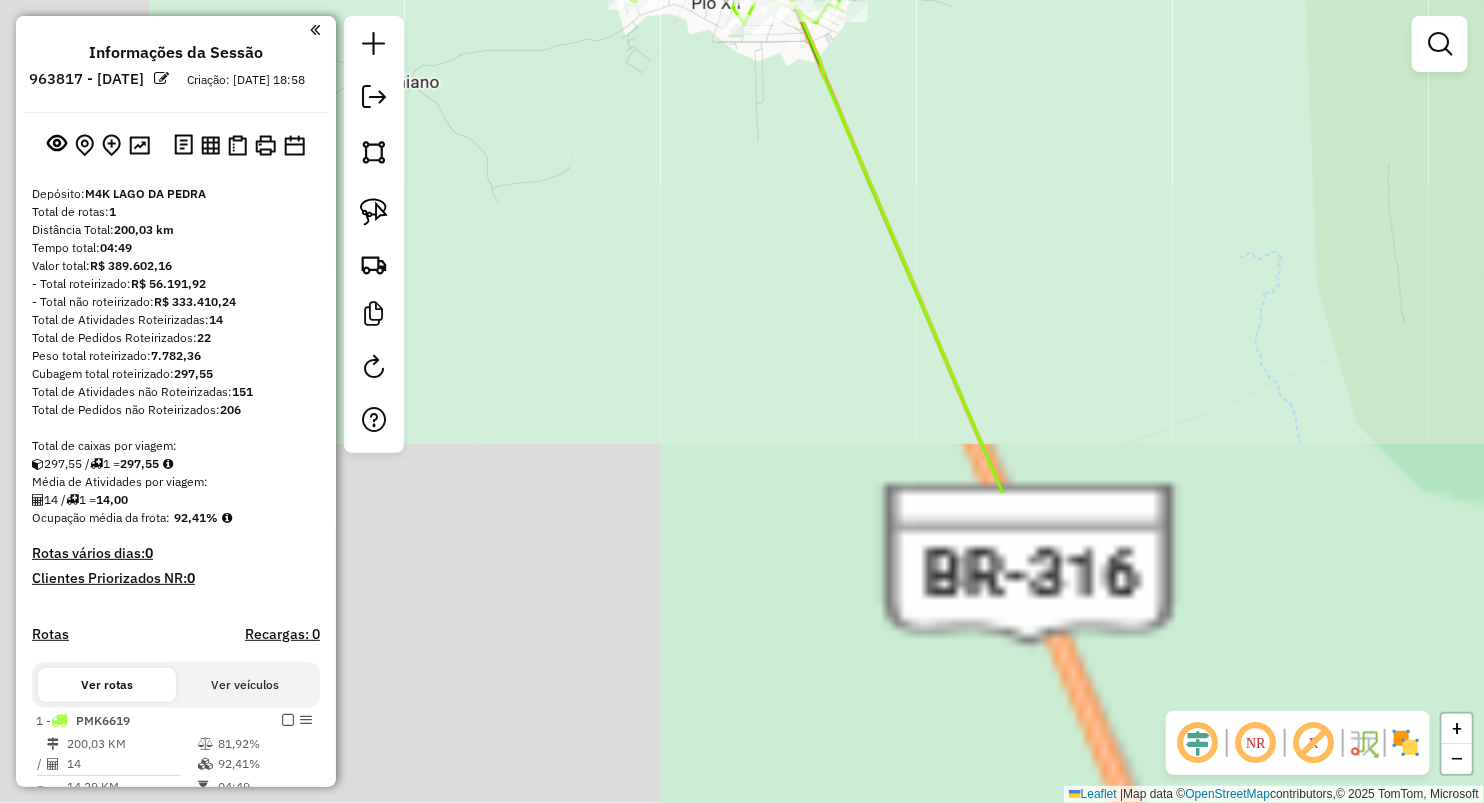 drag, startPoint x: 988, startPoint y: 372, endPoint x: 1061, endPoint y: 119, distance: 263.3211 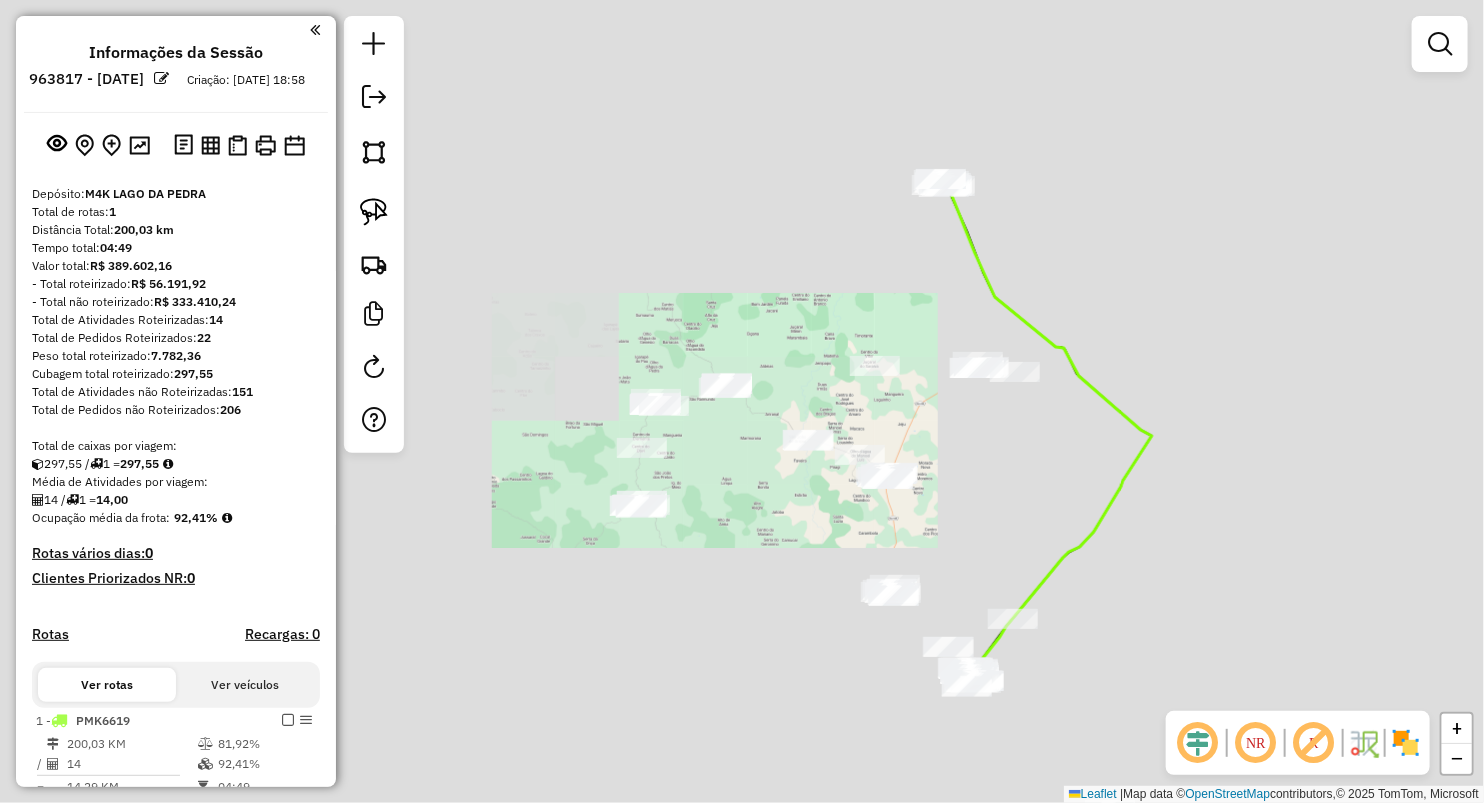 drag, startPoint x: 929, startPoint y: 422, endPoint x: 749, endPoint y: 158, distance: 319.52466 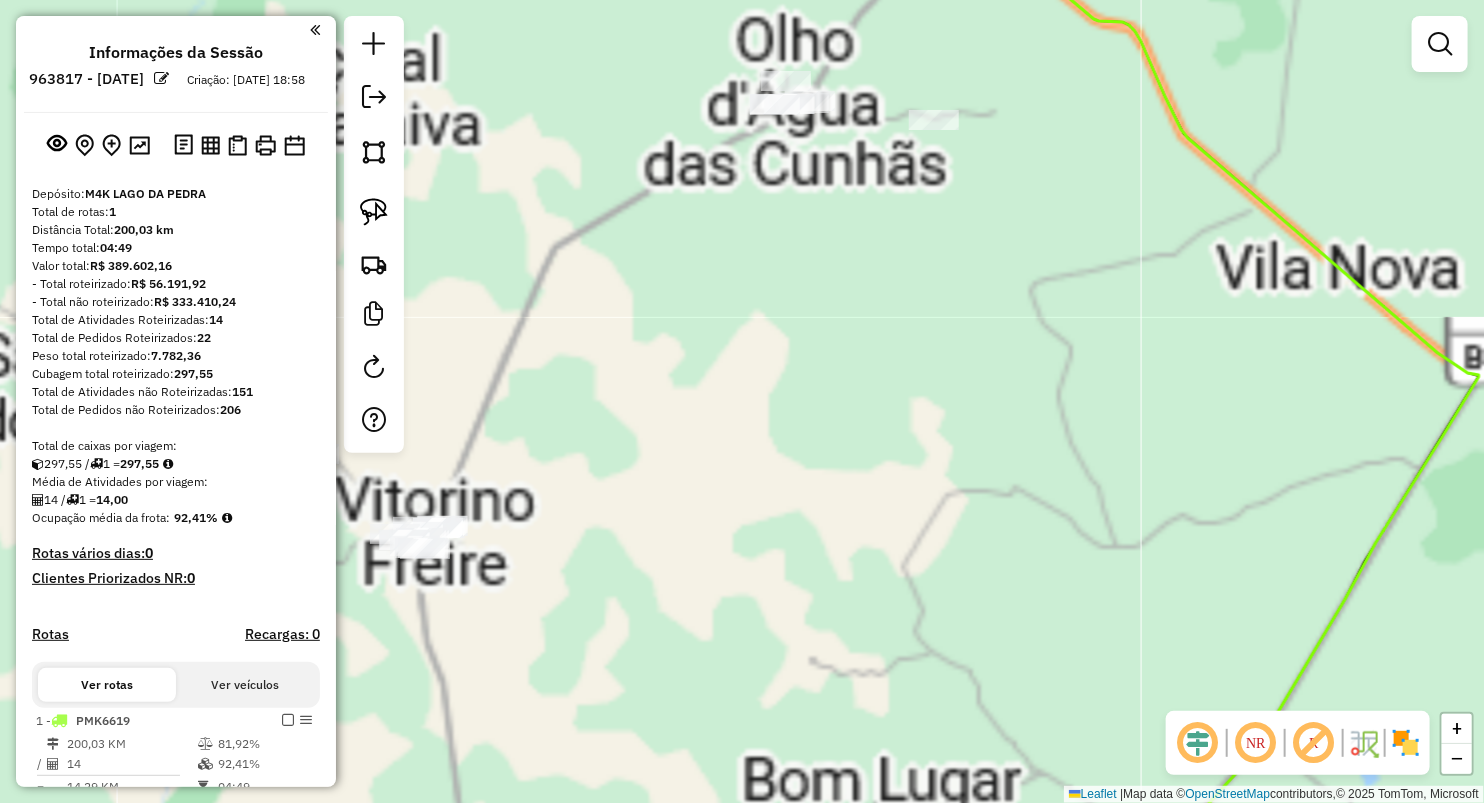 click on "Janela de atendimento Grade de atendimento Capacidade Transportadoras Veículos Cliente Pedidos  Rotas Selecione os dias de semana para filtrar as janelas de atendimento  Seg   Ter   Qua   Qui   Sex   Sáb   Dom  Informe o período da janela de atendimento: De: Até:  Filtrar exatamente a janela do cliente  Considerar janela de atendimento padrão  Selecione os dias de semana para filtrar as grades de atendimento  Seg   Ter   Qua   Qui   Sex   Sáb   Dom   Considerar clientes sem dia de atendimento cadastrado  Clientes fora do dia de atendimento selecionado Filtrar as atividades entre os valores definidos abaixo:  Peso mínimo:   Peso máximo:   Cubagem mínima:   Cubagem máxima:   De:   Até:  Filtrar as atividades entre o tempo de atendimento definido abaixo:  De:   Até:   Considerar capacidade total dos clientes não roteirizados Transportadora: Selecione um ou mais itens Tipo de veículo: Selecione um ou mais itens Veículo: Selecione um ou mais itens Motorista: Selecione um ou mais itens Nome: Rótulo:" 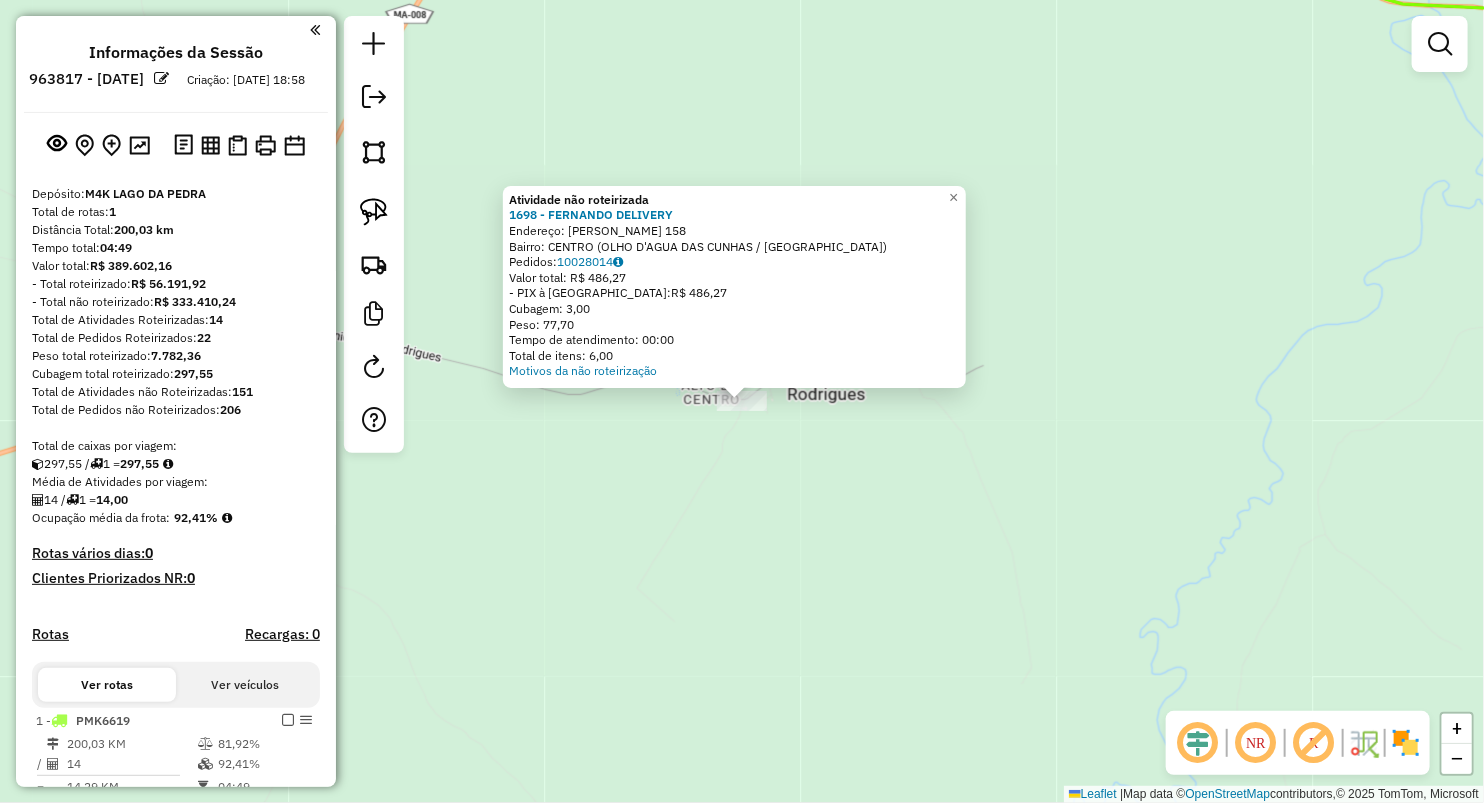 click on "Atividade não roteirizada 1698 - [PERSON_NAME]:  [PERSON_NAME] 158   Bairro: CENTRO (OLHO D'AGUA DAS CUNHAS / MA)   Pedidos:  10028014   Valor total: R$ 486,27   - PIX à Vista:  R$ 486,27   Cubagem: 3,00   Peso: 77,70   Tempo de atendimento: 00:00   Total de itens: 6,00  Motivos da não roteirização × Janela de atendimento Grade de atendimento Capacidade Transportadoras Veículos Cliente Pedidos  Rotas Selecione os dias de semana para filtrar as janelas de atendimento  Seg   Ter   Qua   Qui   Sex   Sáb   Dom  Informe o período da janela de atendimento: De: Até:  Filtrar exatamente a janela do cliente  Considerar janela de atendimento padrão  Selecione os dias de semana para filtrar as grades de atendimento  Seg   Ter   Qua   Qui   Sex   Sáb   Dom   Considerar clientes sem dia de atendimento cadastrado  Clientes fora do dia de atendimento selecionado Filtrar as atividades entre os valores definidos abaixo:  Peso mínimo:   Peso máximo:   Cubagem mínima:   Cubagem máxima:   De:  De:" 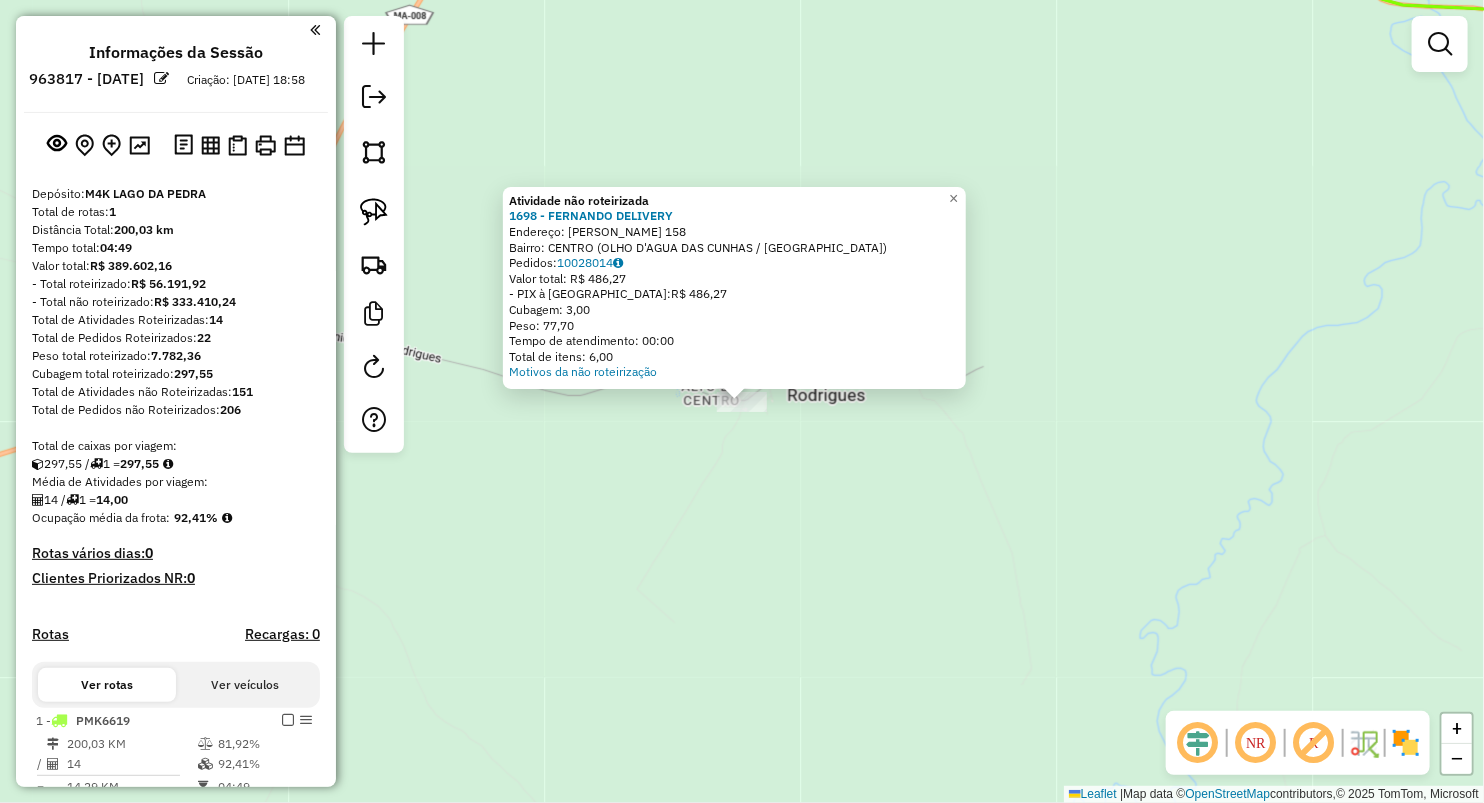 drag, startPoint x: 749, startPoint y: 620, endPoint x: 747, endPoint y: 598, distance: 22.090721 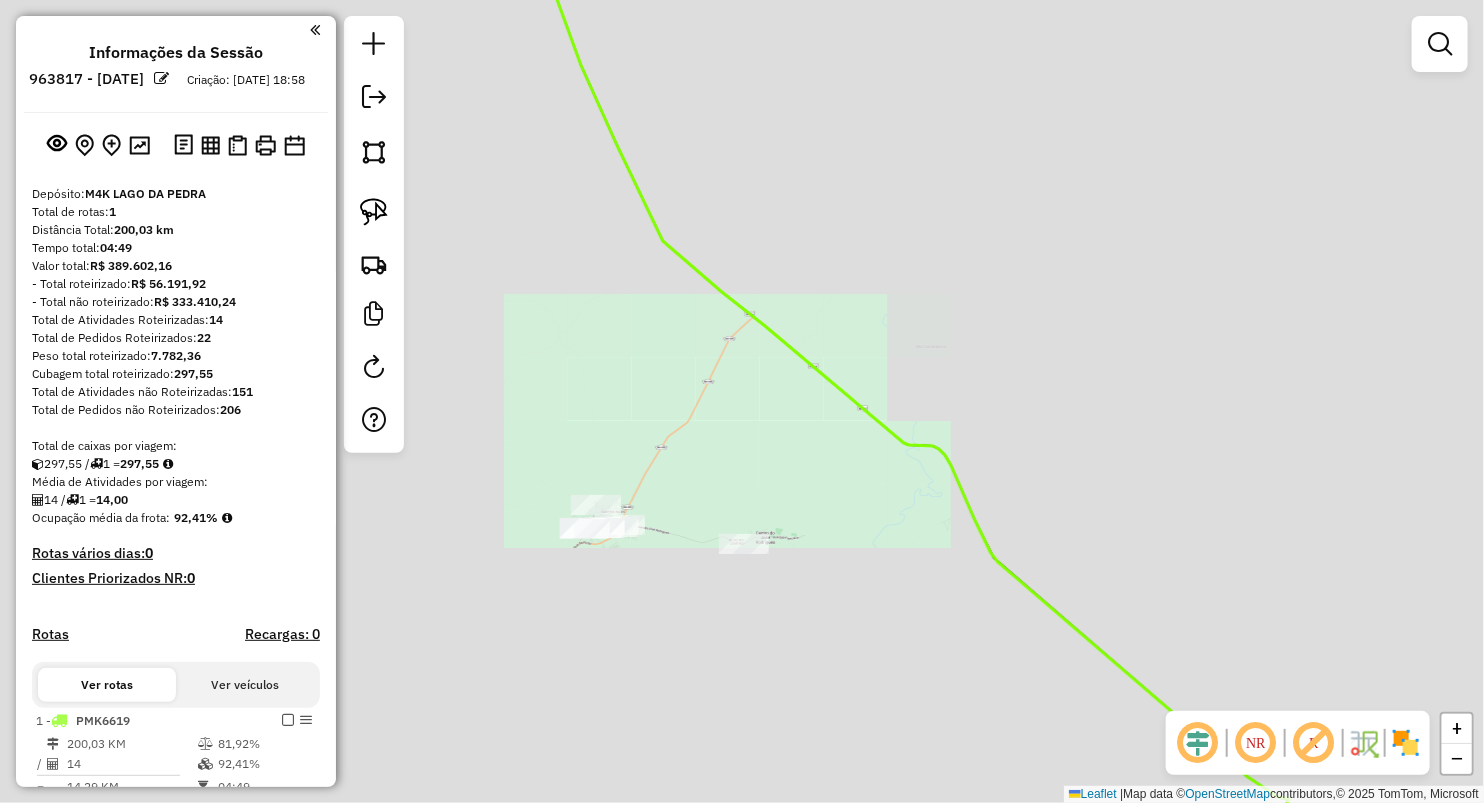 drag, startPoint x: 682, startPoint y: 612, endPoint x: 784, endPoint y: 479, distance: 167.60966 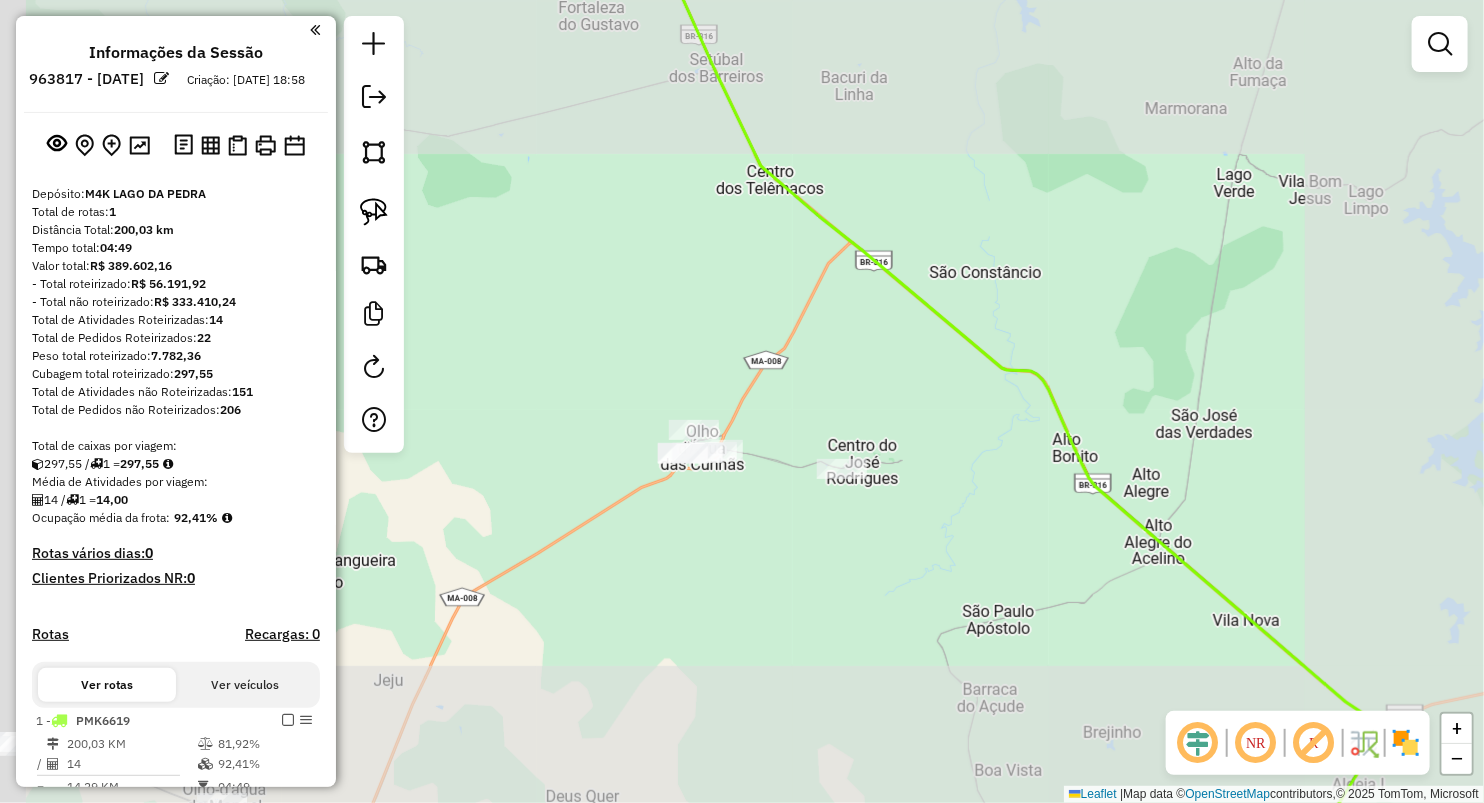 drag, startPoint x: 681, startPoint y: 579, endPoint x: 728, endPoint y: 524, distance: 72.34639 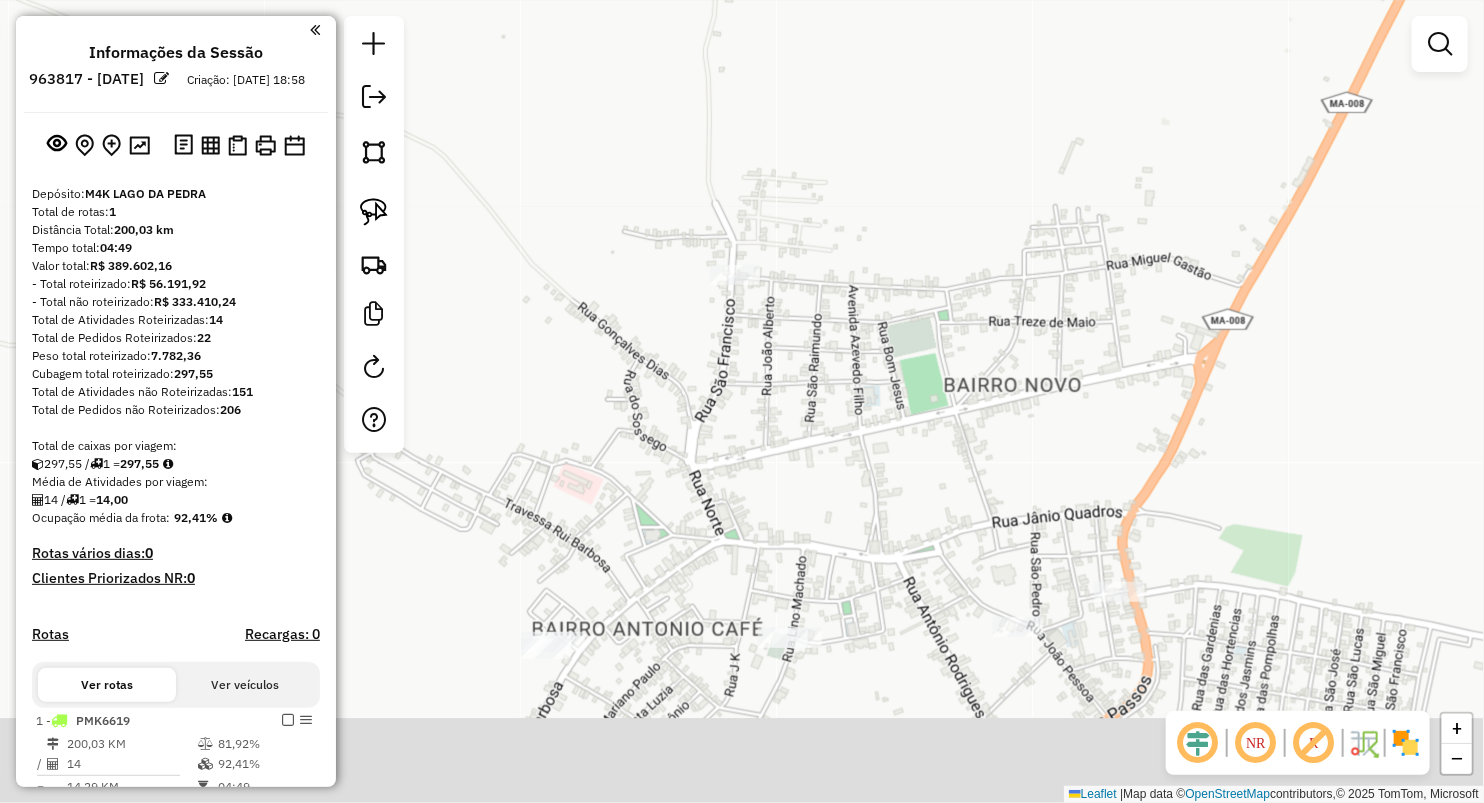 drag, startPoint x: 782, startPoint y: 552, endPoint x: 763, endPoint y: 321, distance: 231.78008 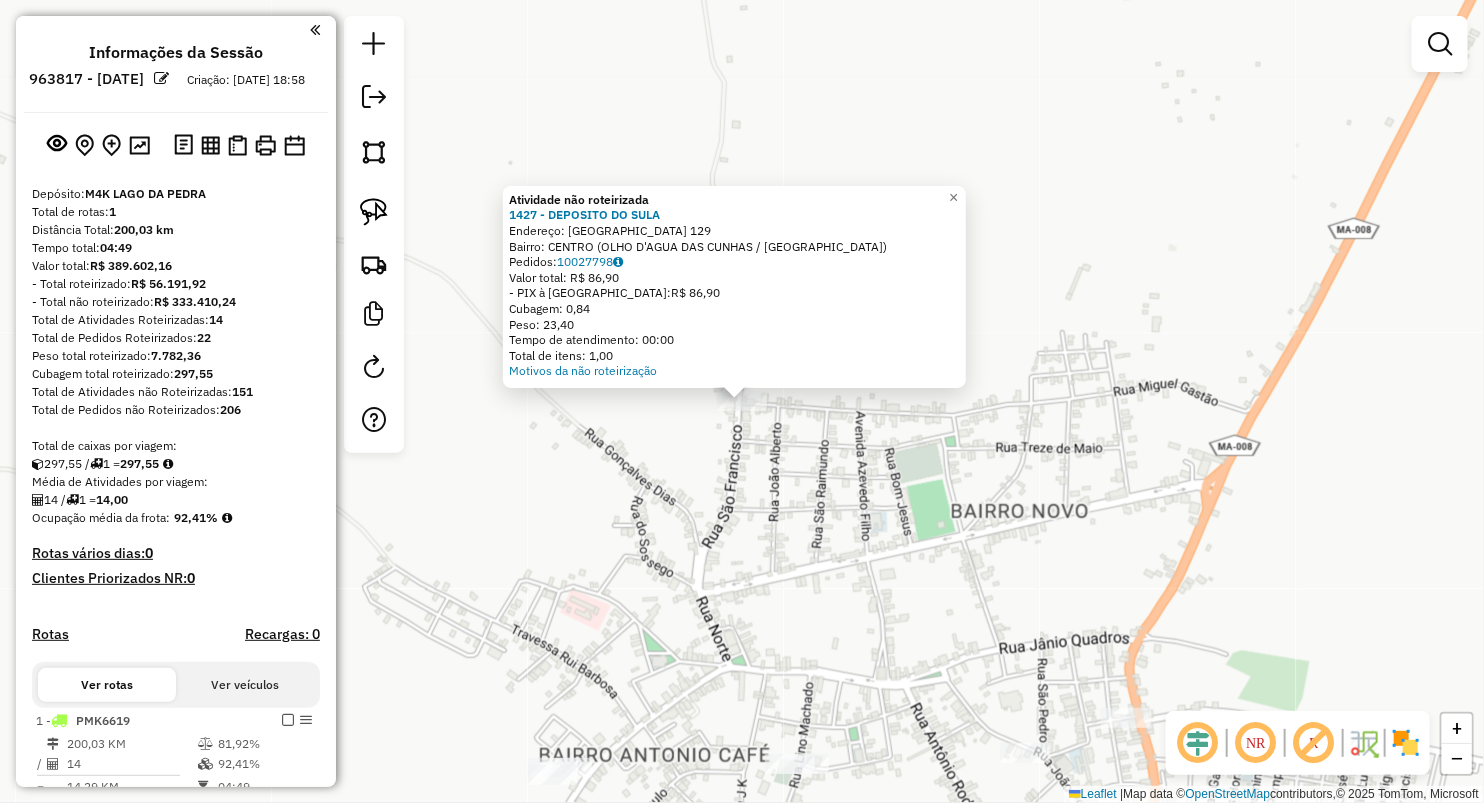 click on "Atividade não roteirizada 1427 - DEPOSITO DO SULA  Endereço:  SAO FRANCISCO 129   Bairro: CENTRO (OLHO D'AGUA DAS CUNHAS / MA)   Pedidos:  10027798   Valor total: R$ 86,90   - PIX à Vista:  R$ 86,90   Cubagem: 0,84   Peso: 23,40   Tempo de atendimento: 00:00   Total de itens: 1,00  Motivos da não roteirização × Janela de atendimento Grade de atendimento Capacidade Transportadoras Veículos Cliente Pedidos  Rotas Selecione os dias de semana para filtrar as janelas de atendimento  Seg   Ter   Qua   Qui   Sex   Sáb   Dom  Informe o período da janela de atendimento: De: Até:  Filtrar exatamente a janela do cliente  Considerar janela de atendimento padrão  Selecione os dias de semana para filtrar as grades de atendimento  Seg   Ter   Qua   Qui   Sex   Sáb   Dom   Considerar clientes sem dia de atendimento cadastrado  Clientes fora do dia de atendimento selecionado Filtrar as atividades entre os valores definidos abaixo:  Peso mínimo:   Peso máximo:   Cubagem mínima:   Cubagem máxima:   De:   Até:" 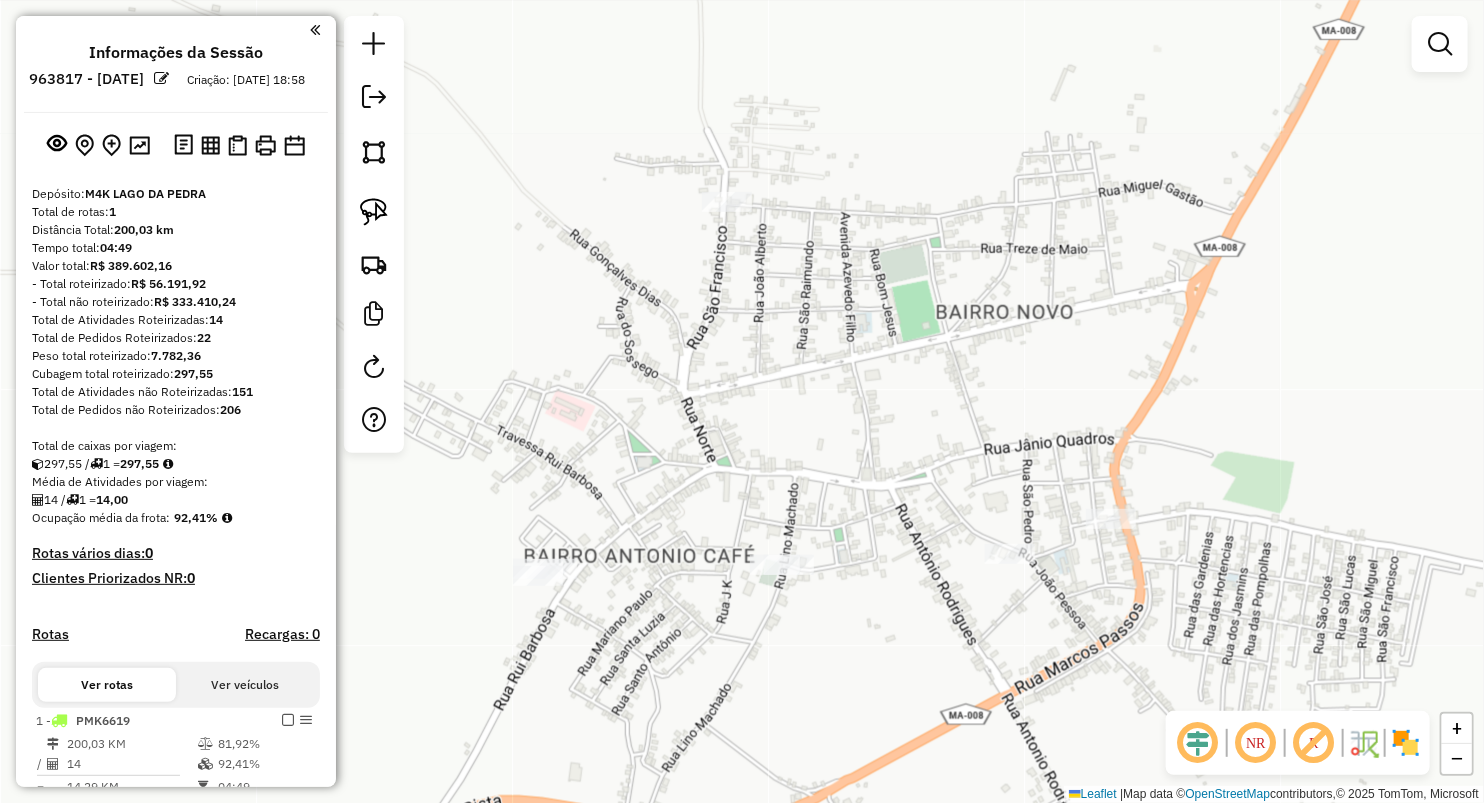 drag, startPoint x: 794, startPoint y: 600, endPoint x: 773, endPoint y: 484, distance: 117.88554 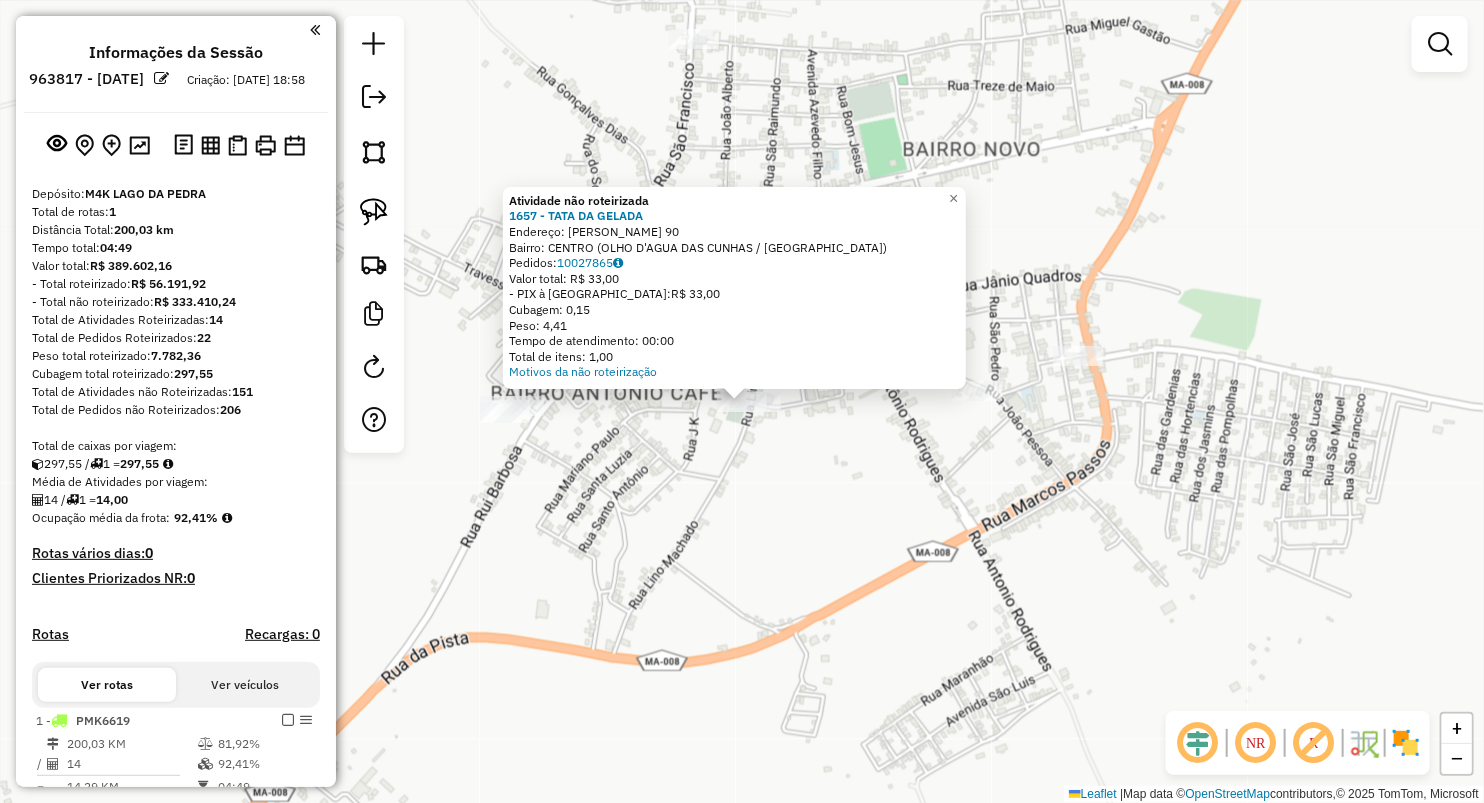 click on "Atividade não roteirizada 1657 - TATA DA GELADA  Endereço:  BENEDITO LEITE 90   Bairro: CENTRO (OLHO D'AGUA DAS CUNHAS / MA)   Pedidos:  10027865   Valor total: R$ 33,00   - PIX à Vista:  R$ 33,00   Cubagem: 0,15   Peso: 4,41   Tempo de atendimento: 00:00   Total de itens: 1,00  Motivos da não roteirização × Janela de atendimento Grade de atendimento Capacidade Transportadoras Veículos Cliente Pedidos  Rotas Selecione os dias de semana para filtrar as janelas de atendimento  Seg   Ter   Qua   Qui   Sex   Sáb   Dom  Informe o período da janela de atendimento: De: Até:  Filtrar exatamente a janela do cliente  Considerar janela de atendimento padrão  Selecione os dias de semana para filtrar as grades de atendimento  Seg   Ter   Qua   Qui   Sex   Sáb   Dom   Considerar clientes sem dia de atendimento cadastrado  Clientes fora do dia de atendimento selecionado Filtrar as atividades entre os valores definidos abaixo:  Peso mínimo:   Peso máximo:   Cubagem mínima:   Cubagem máxima:   De:   Até:  +" 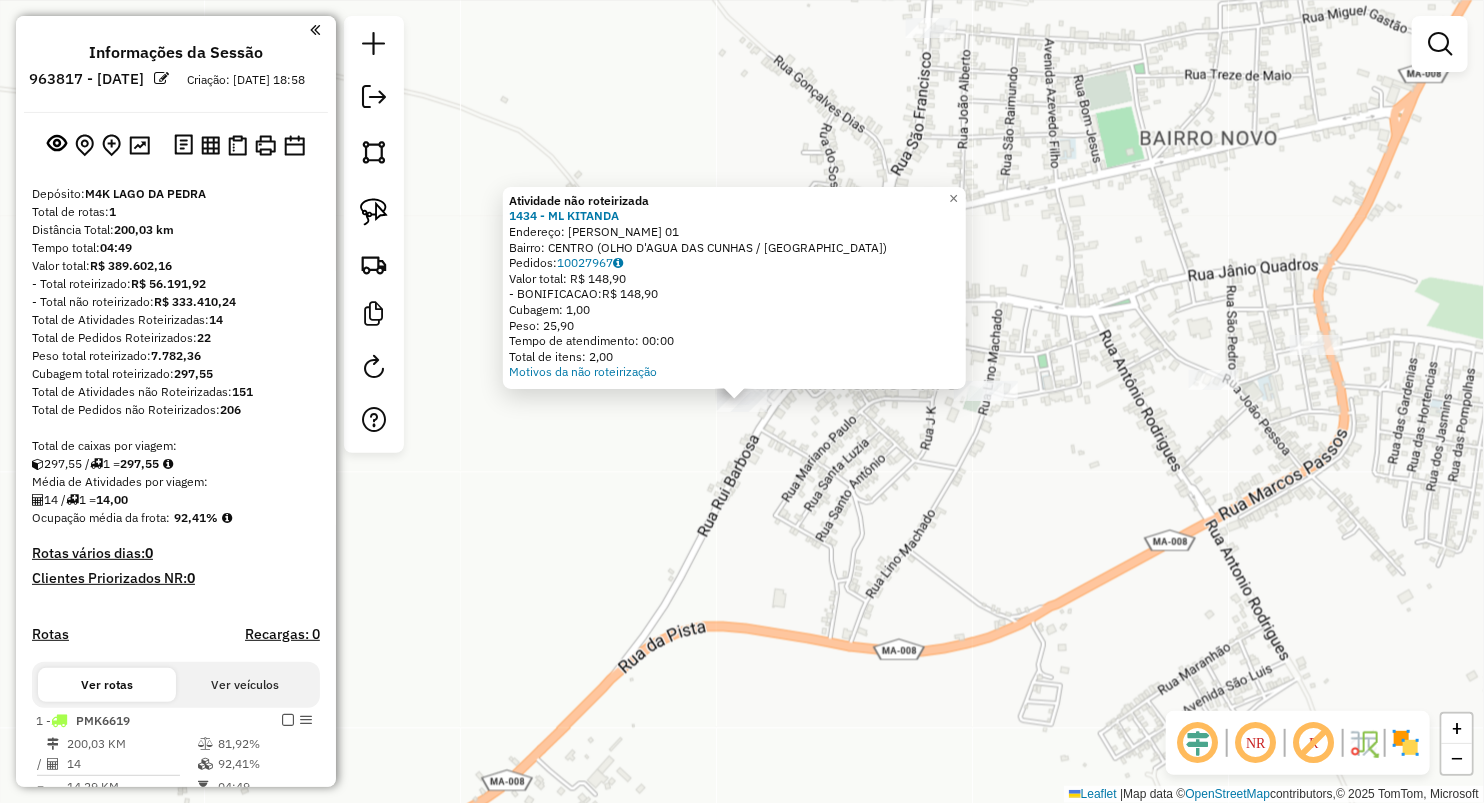 click on "Atividade não roteirizada 1434 - ML KITANDA  Endereço:  RUI BARBOSA 01   Bairro: CENTRO (OLHO D'AGUA DAS CUNHAS / MA)   Pedidos:  10027967   Valor total: R$ 148,90   - BONIFICACAO:  R$ 148,90   Cubagem: 1,00   Peso: 25,90   Tempo de atendimento: 00:00   Total de itens: 2,00  Motivos da não roteirização × Janela de atendimento Grade de atendimento Capacidade Transportadoras Veículos Cliente Pedidos  Rotas Selecione os dias de semana para filtrar as janelas de atendimento  Seg   Ter   Qua   Qui   Sex   Sáb   Dom  Informe o período da janela de atendimento: De: Até:  Filtrar exatamente a janela do cliente  Considerar janela de atendimento padrão  Selecione os dias de semana para filtrar as grades de atendimento  Seg   Ter   Qua   Qui   Sex   Sáb   Dom   Considerar clientes sem dia de atendimento cadastrado  Clientes fora do dia de atendimento selecionado Filtrar as atividades entre os valores definidos abaixo:  Peso mínimo:   Peso máximo:   Cubagem mínima:   Cubagem máxima:   De:   Até:   De:  +" 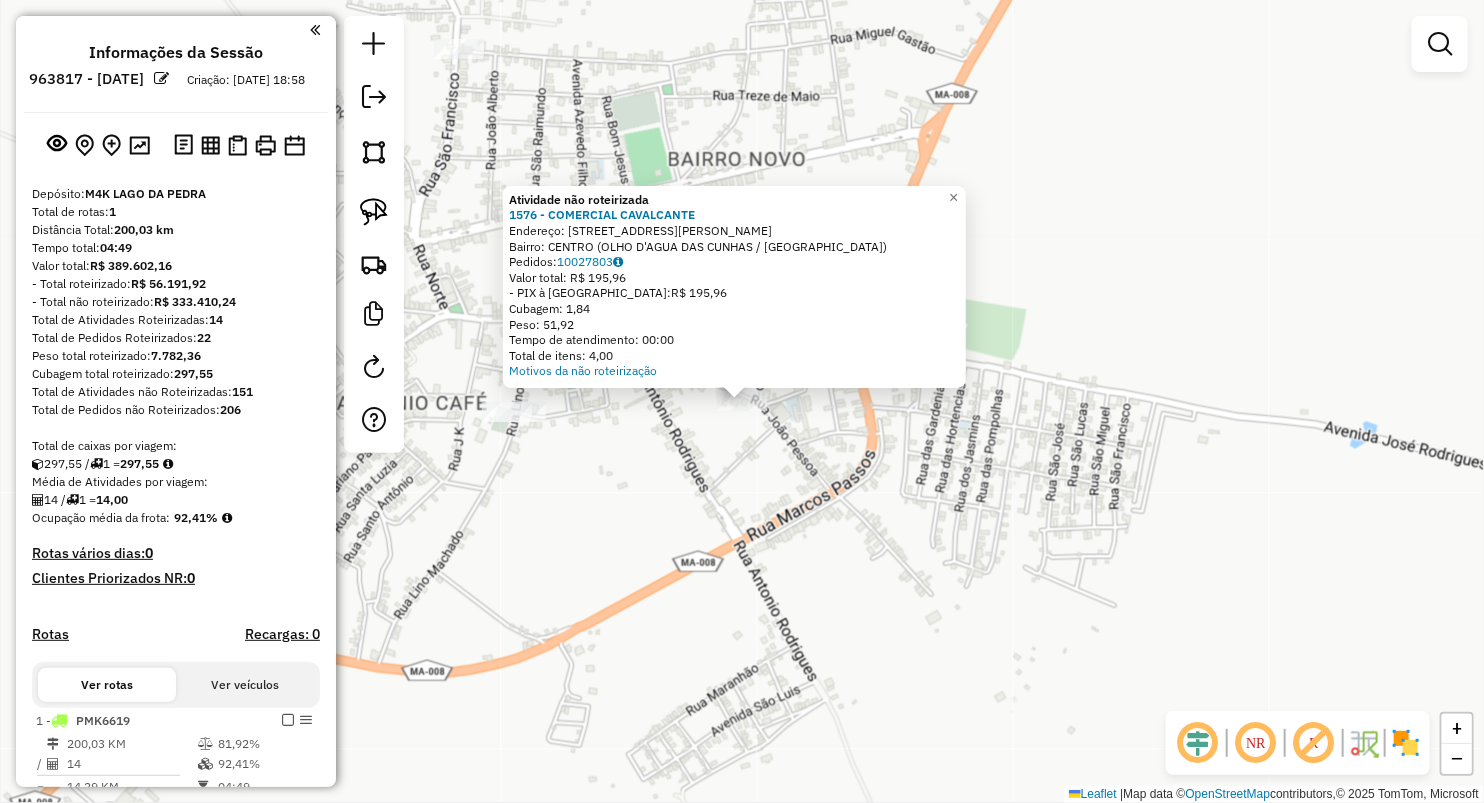 click on "Atividade não roteirizada 1576 - COMERCIAL CAVALCANTE  Endereço:  rua Joao pessoa 290   Bairro: CENTRO (OLHO D'AGUA DAS CUNHAS / MA)   Pedidos:  10027803   Valor total: R$ 195,96   - PIX à Vista:  R$ 195,96   Cubagem: 1,84   Peso: 51,92   Tempo de atendimento: 00:00   Total de itens: 4,00  Motivos da não roteirização × Janela de atendimento Grade de atendimento Capacidade Transportadoras Veículos Cliente Pedidos  Rotas Selecione os dias de semana para filtrar as janelas de atendimento  Seg   Ter   Qua   Qui   Sex   Sáb   Dom  Informe o período da janela de atendimento: De: Até:  Filtrar exatamente a janela do cliente  Considerar janela de atendimento padrão  Selecione os dias de semana para filtrar as grades de atendimento  Seg   Ter   Qua   Qui   Sex   Sáb   Dom   Considerar clientes sem dia de atendimento cadastrado  Clientes fora do dia de atendimento selecionado Filtrar as atividades entre os valores definidos abaixo:  Peso mínimo:   Peso máximo:   Cubagem mínima:   Cubagem máxima:   De:" 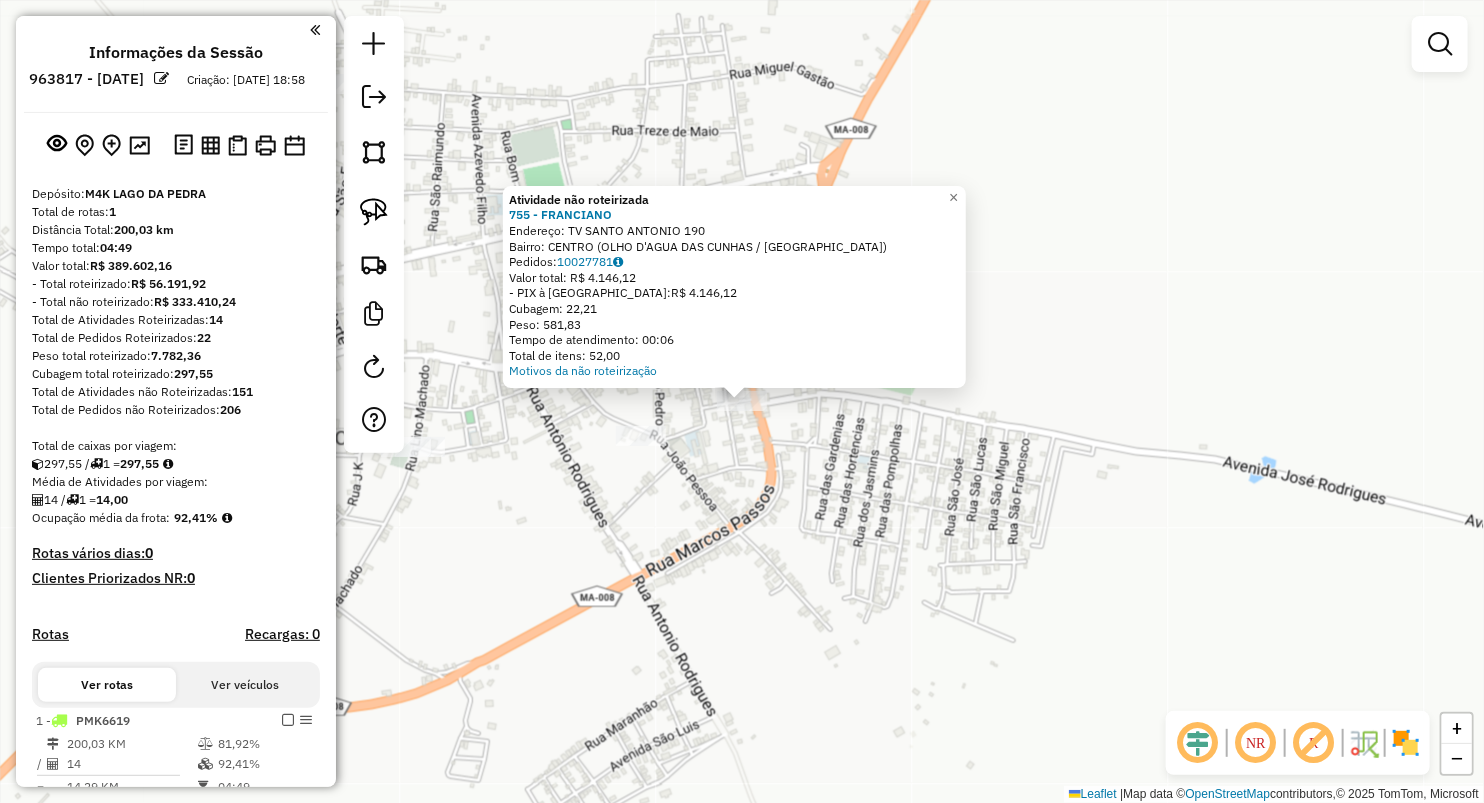 drag, startPoint x: 698, startPoint y: 533, endPoint x: 684, endPoint y: 523, distance: 17.20465 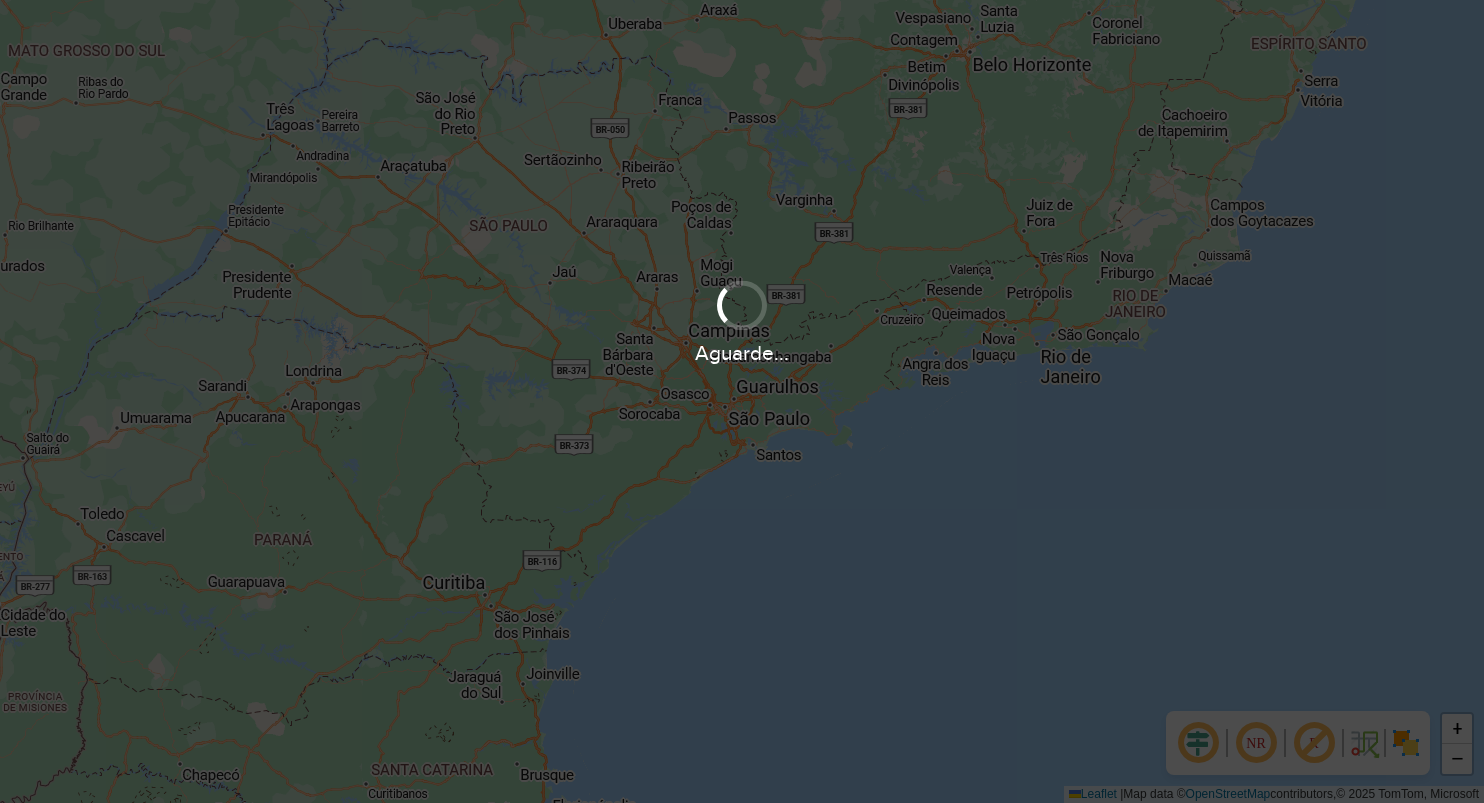 scroll, scrollTop: 0, scrollLeft: 0, axis: both 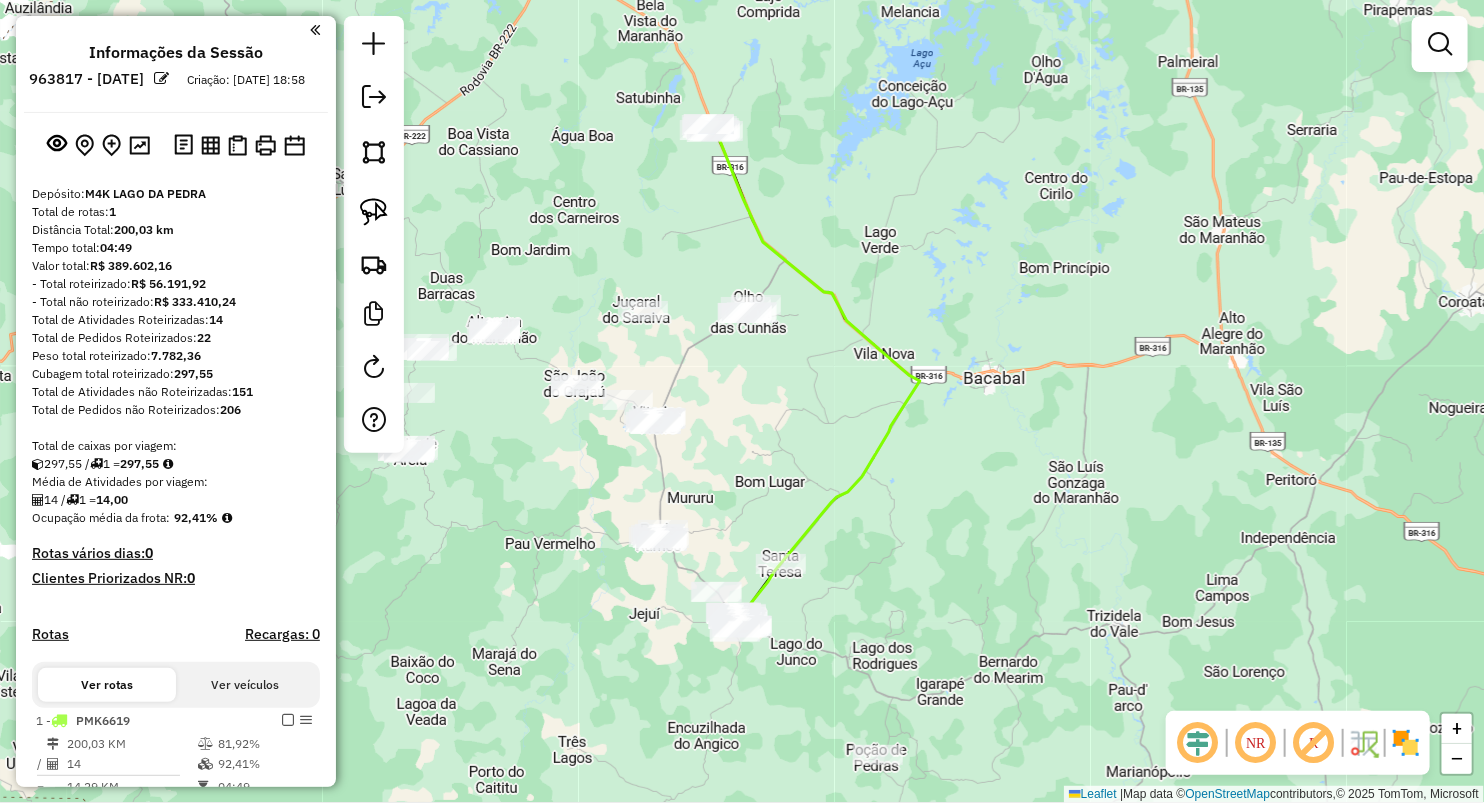 drag, startPoint x: 771, startPoint y: 274, endPoint x: 775, endPoint y: 340, distance: 66.1211 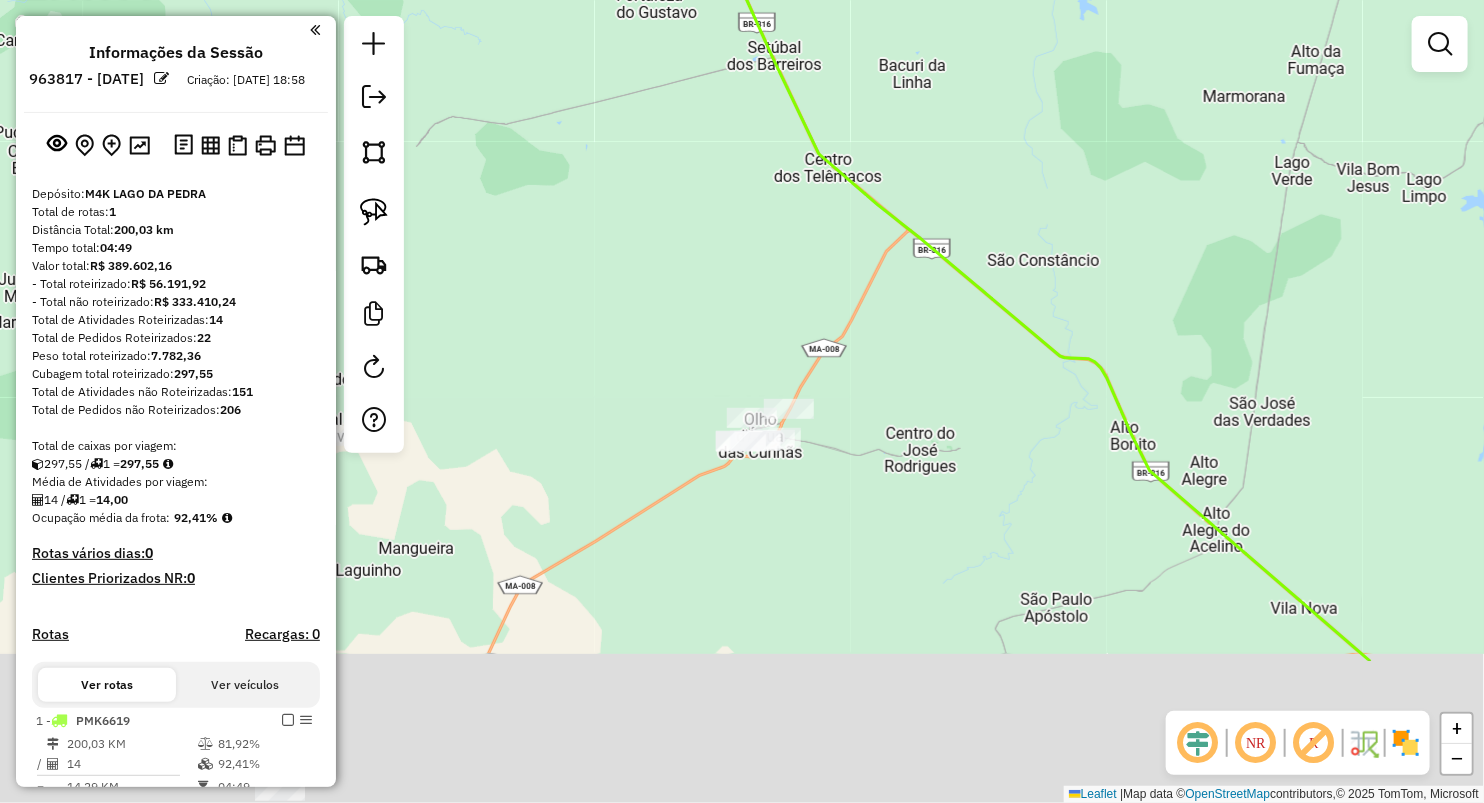 drag, startPoint x: 799, startPoint y: 517, endPoint x: 722, endPoint y: 314, distance: 217.11287 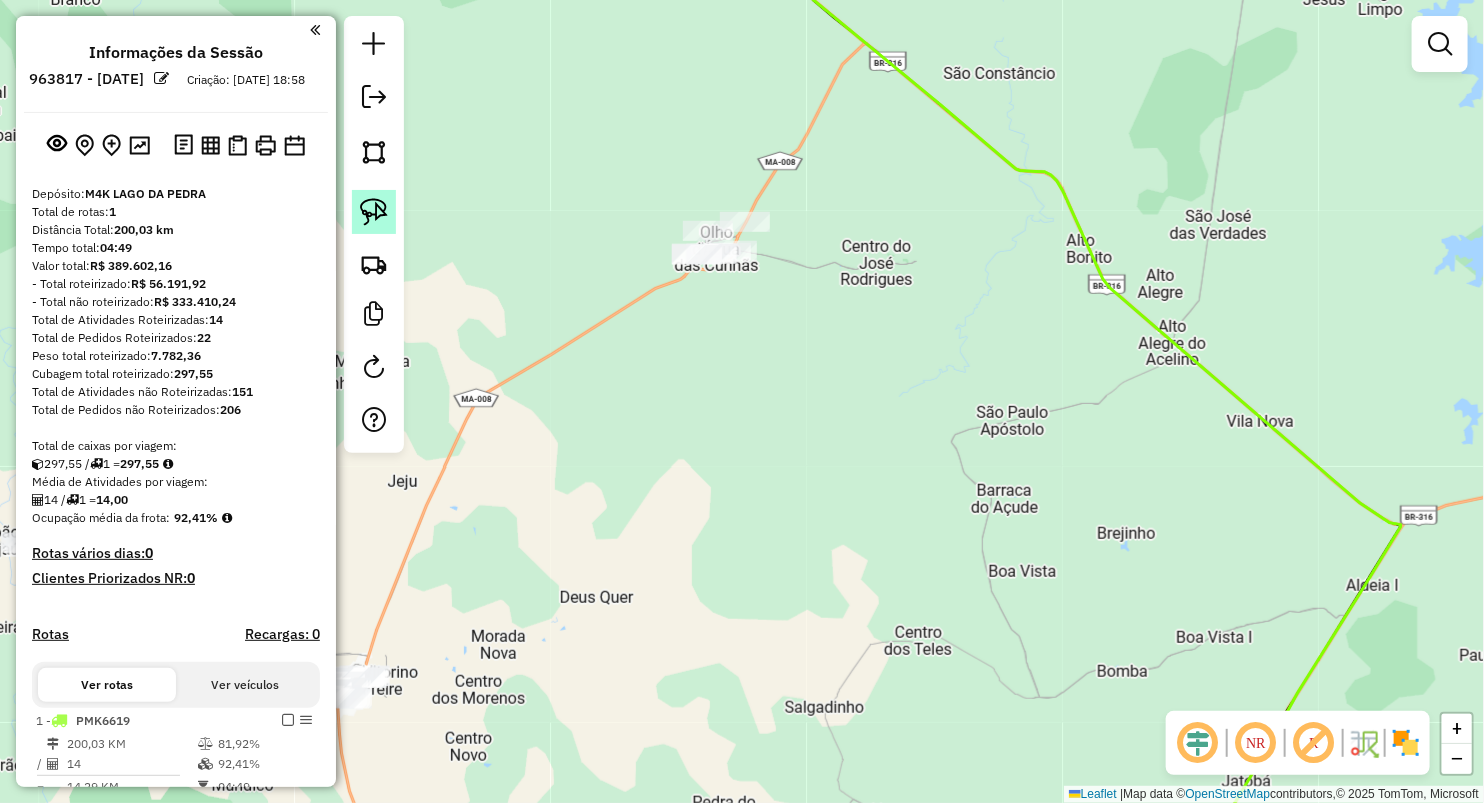 drag, startPoint x: 381, startPoint y: 208, endPoint x: 435, endPoint y: 159, distance: 72.91776 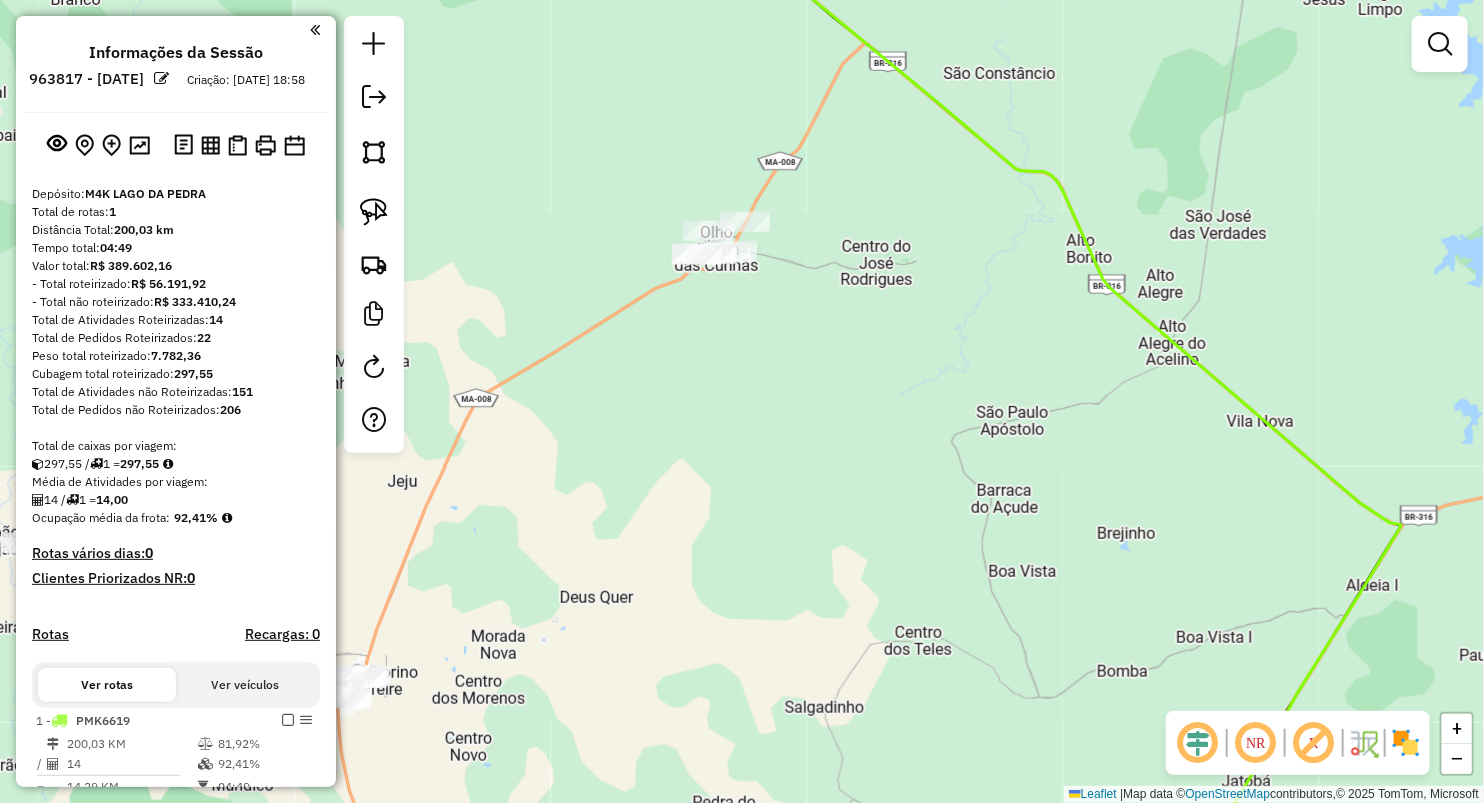 click 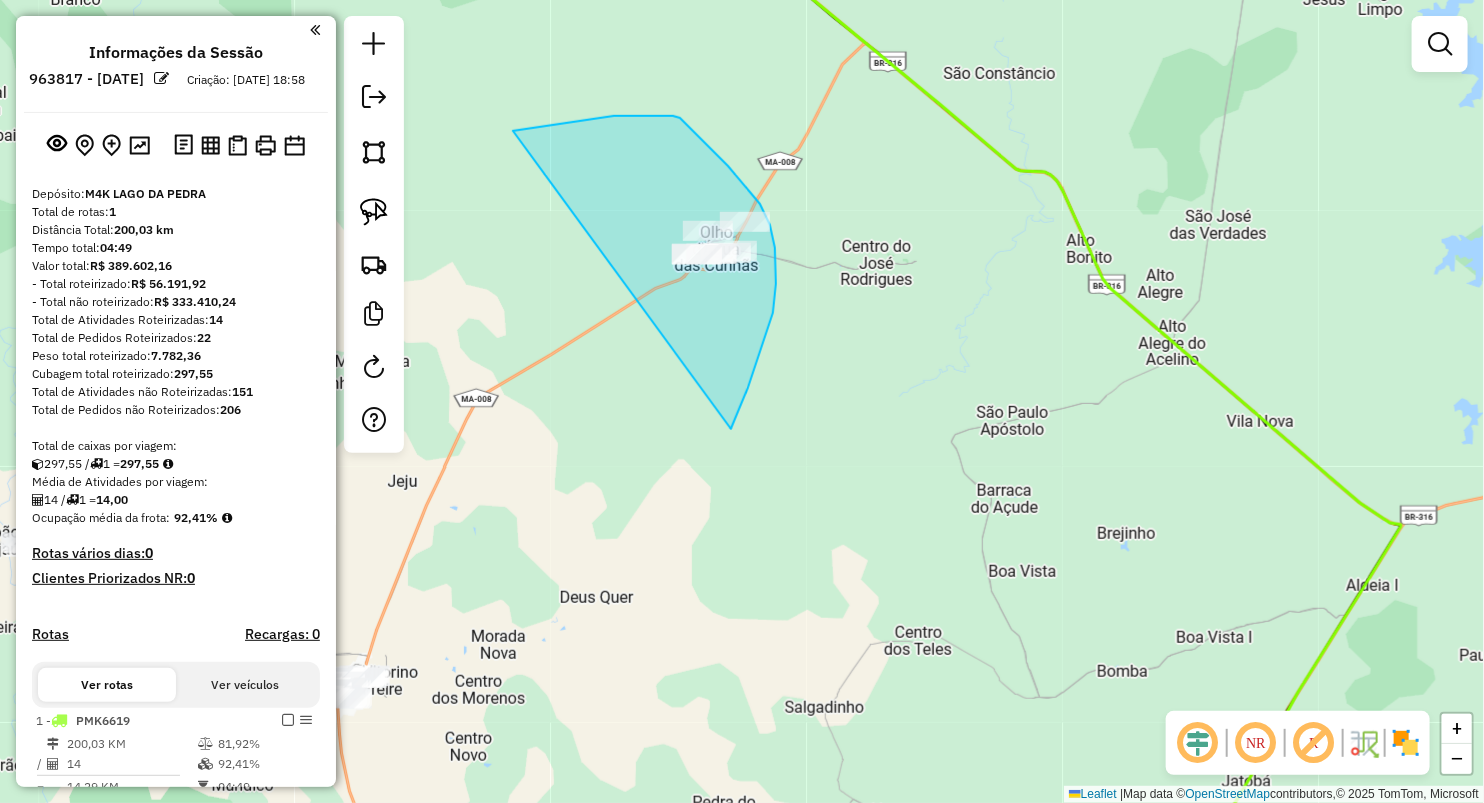 drag, startPoint x: 614, startPoint y: 116, endPoint x: 664, endPoint y: 524, distance: 411.0523 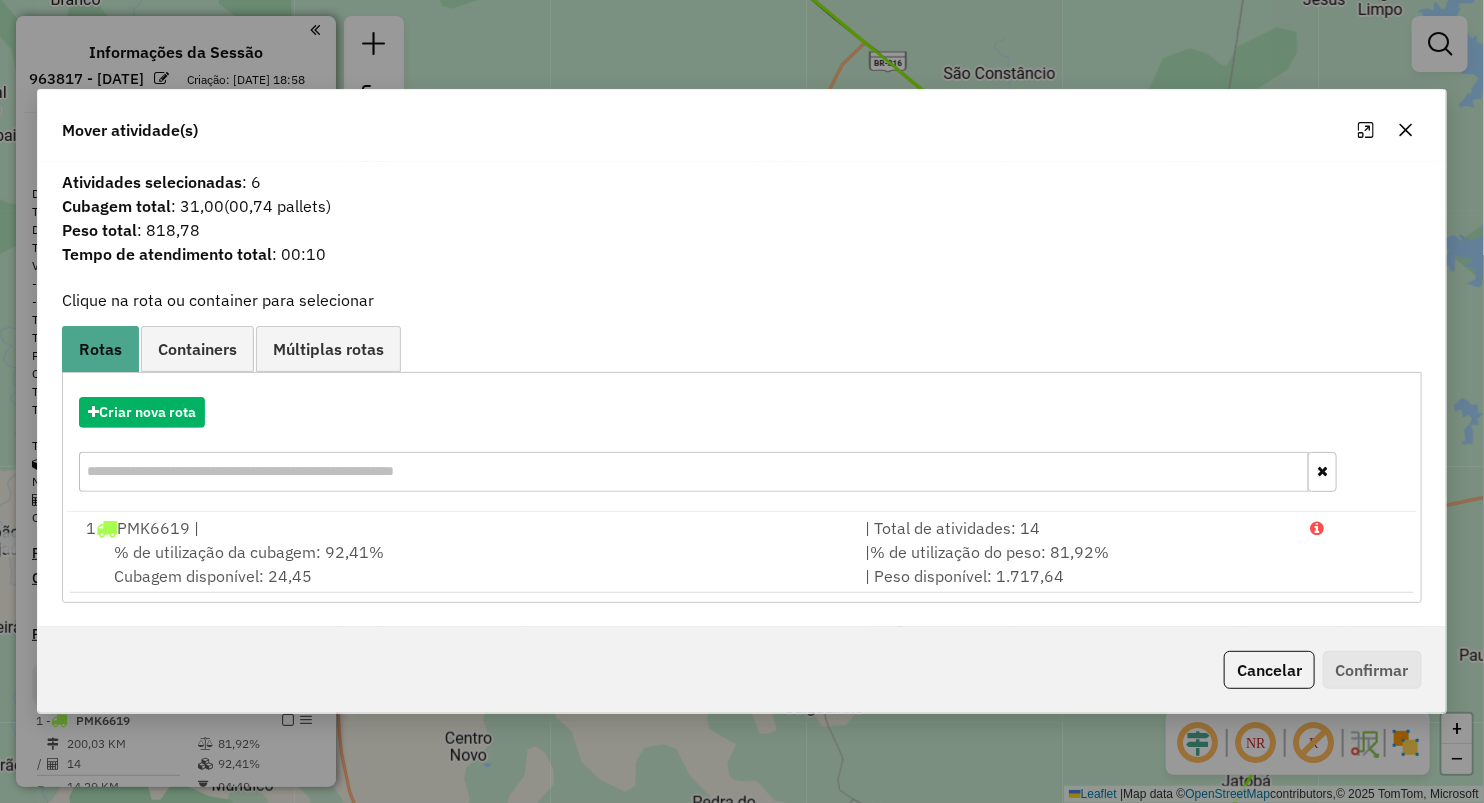 click on "% de utilização da cubagem: 92,41%" at bounding box center (249, 552) 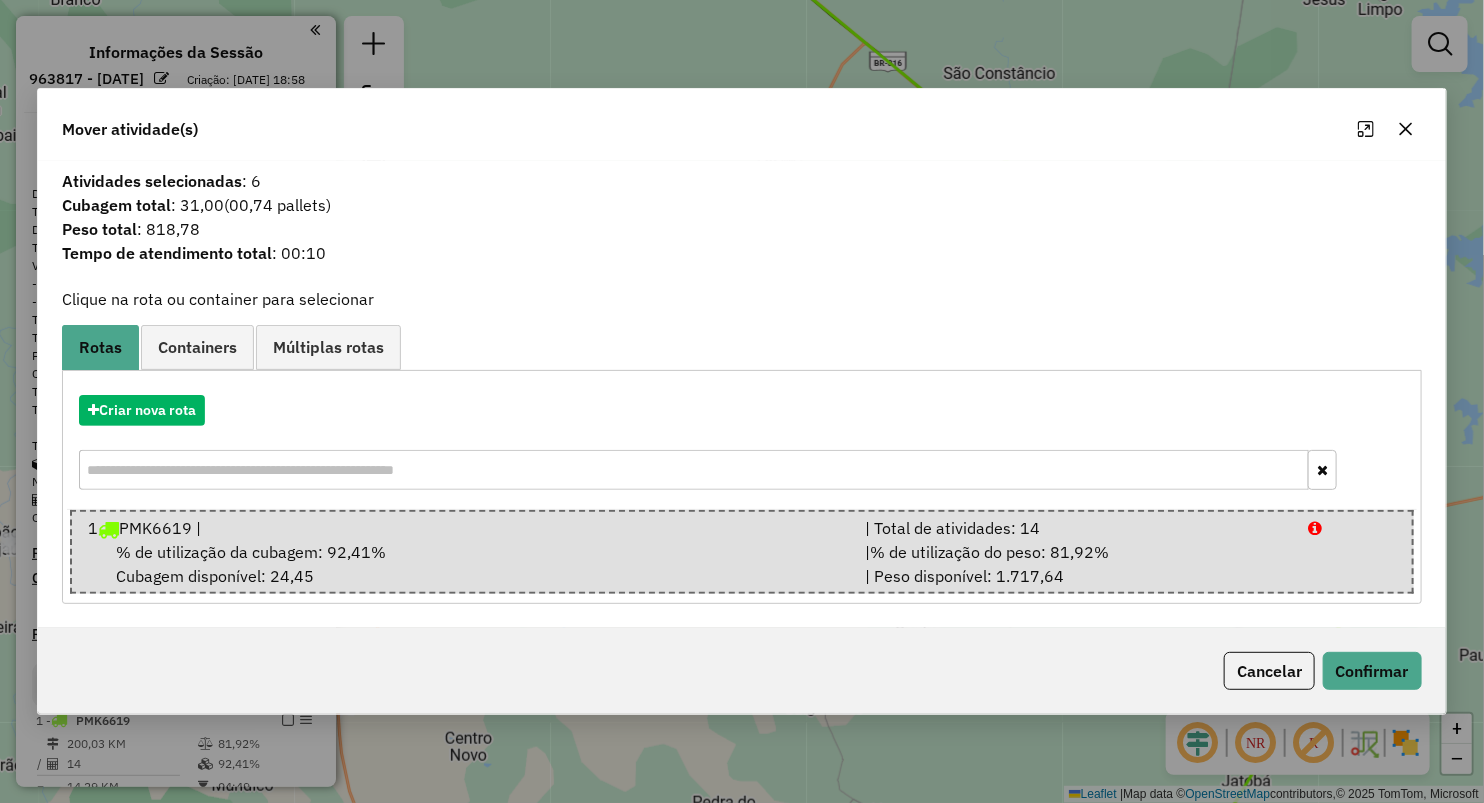 click 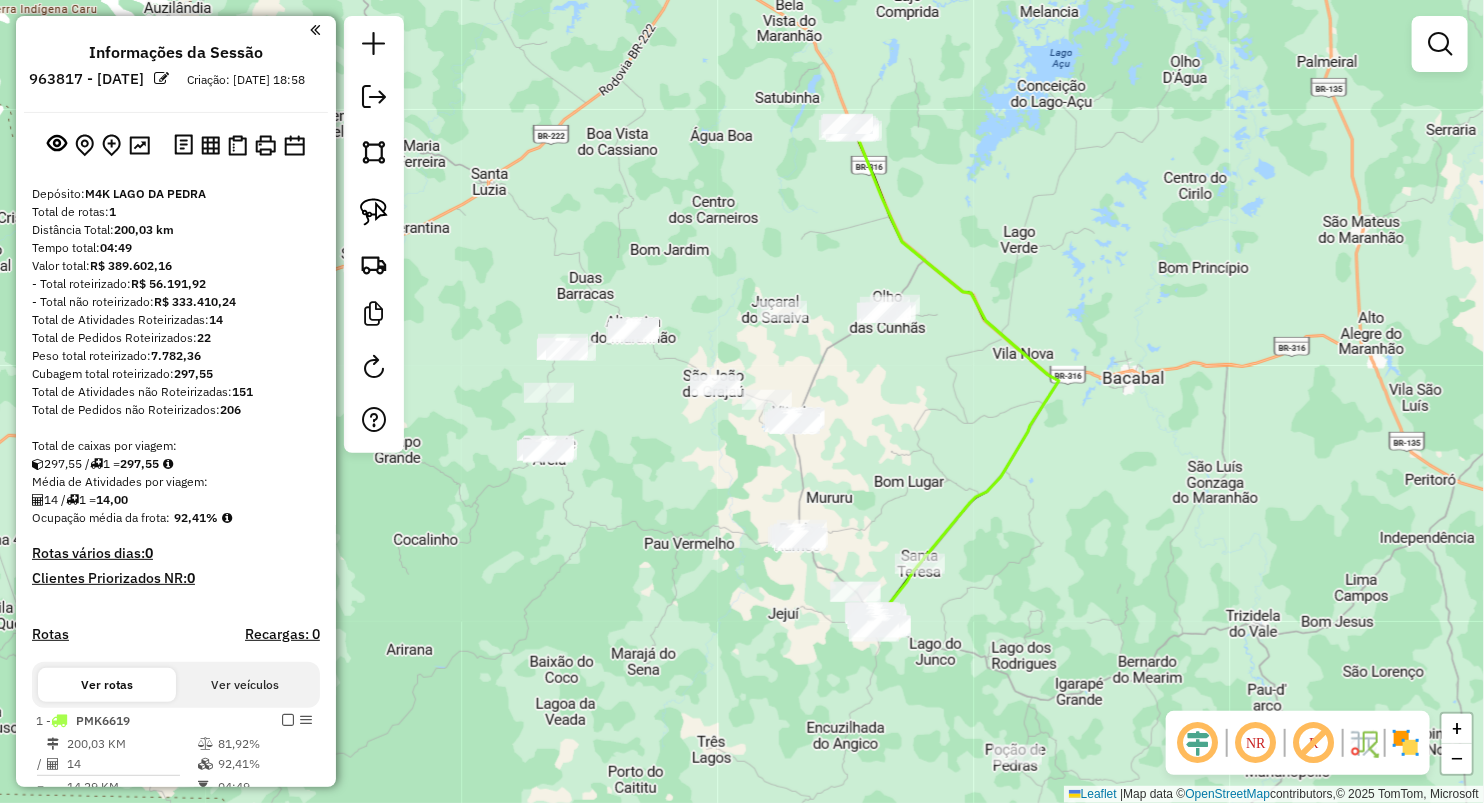 drag, startPoint x: 1079, startPoint y: 417, endPoint x: 869, endPoint y: 500, distance: 225.80743 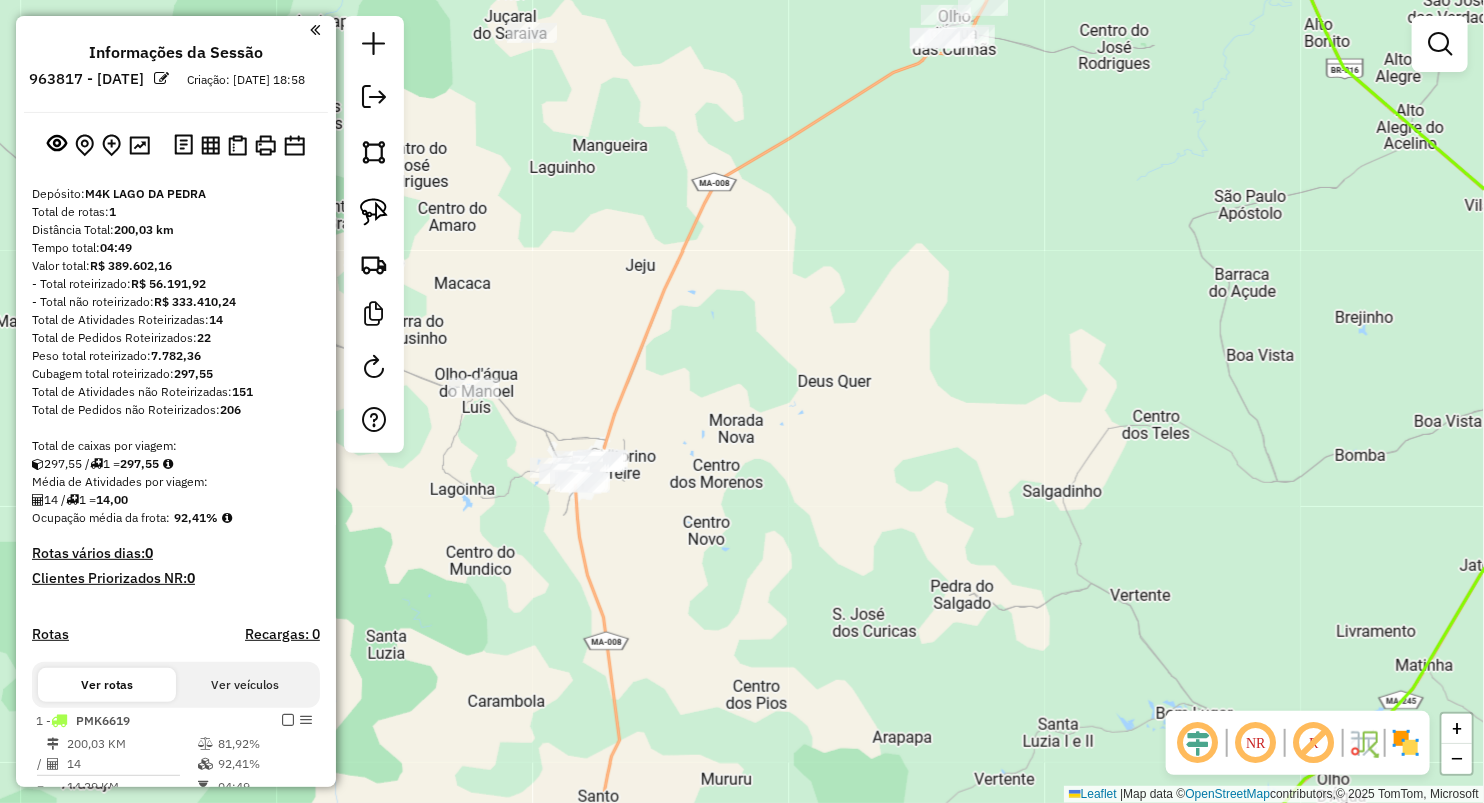 drag, startPoint x: 705, startPoint y: 205, endPoint x: 816, endPoint y: 378, distance: 205.54805 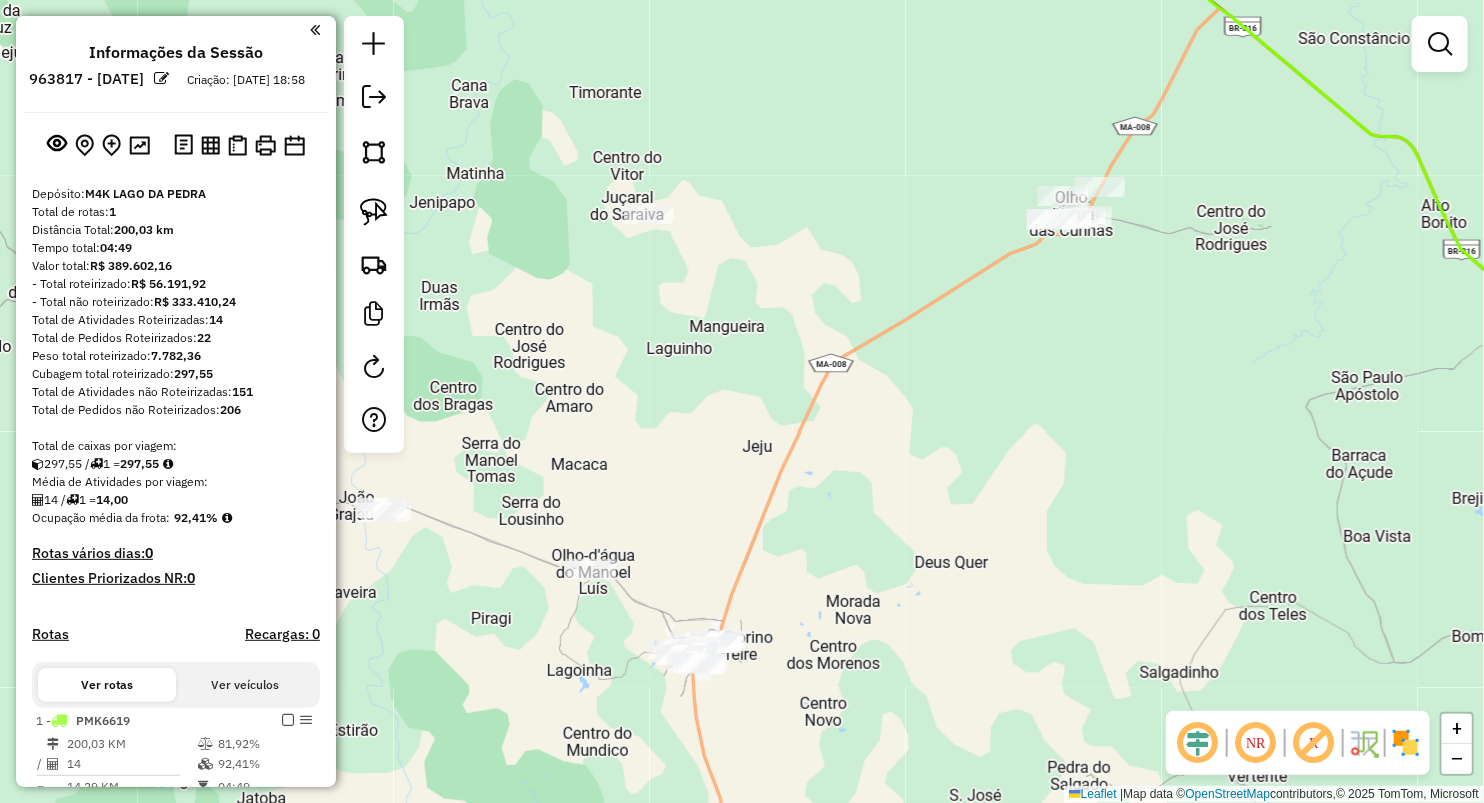 click on "Janela de atendimento Grade de atendimento Capacidade Transportadoras Veículos Cliente Pedidos  Rotas Selecione os dias de semana para filtrar as janelas de atendimento  Seg   Ter   Qua   Qui   Sex   Sáb   Dom  Informe o período da janela de atendimento: De: Até:  Filtrar exatamente a janela do cliente  Considerar janela de atendimento padrão  Selecione os dias de semana para filtrar as grades de atendimento  Seg   Ter   Qua   Qui   Sex   Sáb   Dom   Considerar clientes sem dia de atendimento cadastrado  Clientes fora do dia de atendimento selecionado Filtrar as atividades entre os valores definidos abaixo:  Peso mínimo:   Peso máximo:   Cubagem mínima:   Cubagem máxima:   De:   Até:  Filtrar as atividades entre o tempo de atendimento definido abaixo:  De:   Até:   Considerar capacidade total dos clientes não roteirizados Transportadora: Selecione um ou mais itens Tipo de veículo: Selecione um ou mais itens Veículo: Selecione um ou mais itens Motorista: Selecione um ou mais itens Nome: Rótulo:" 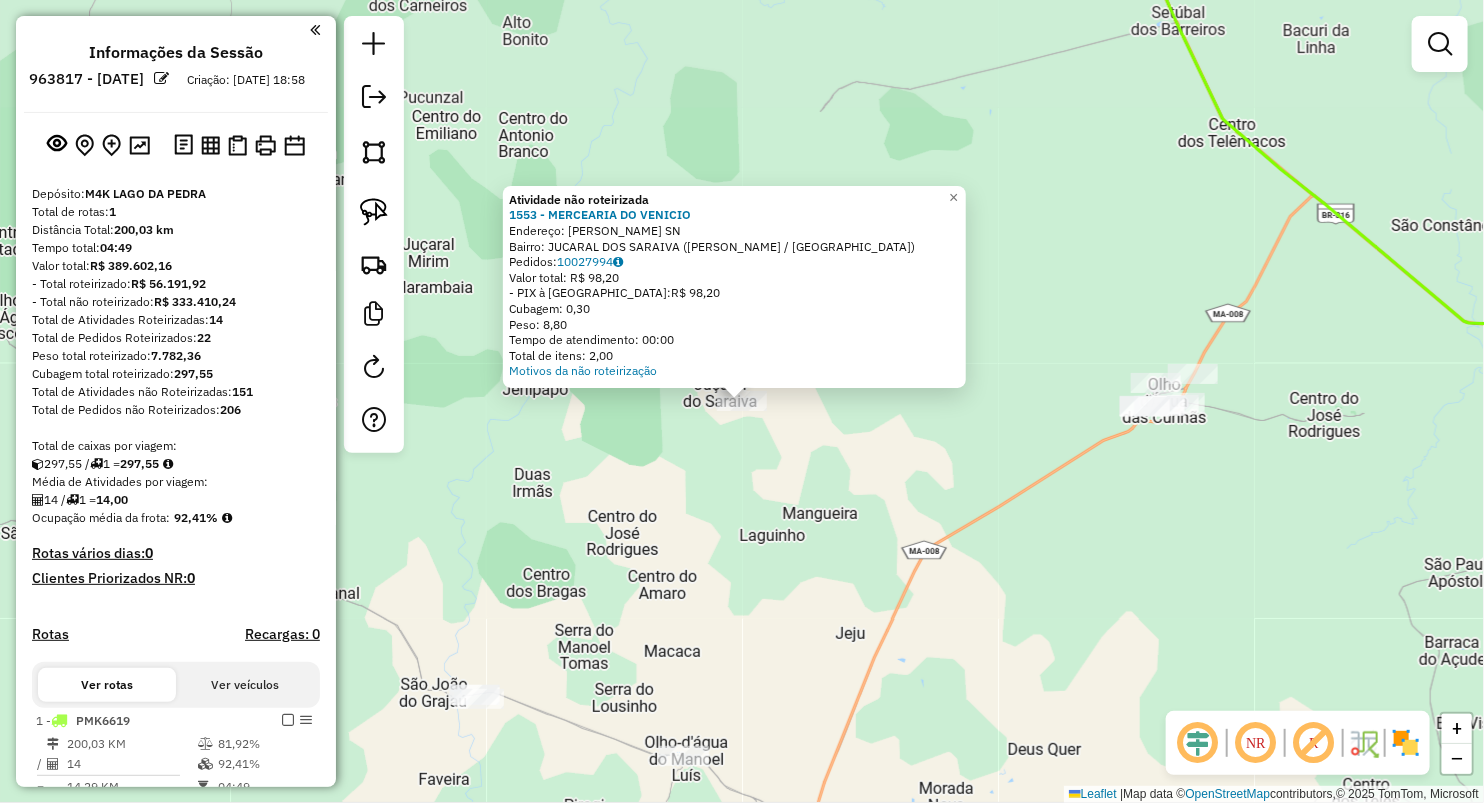 click on "Atividade não roteirizada 1553 - MERCEARIA DO VENICIO  Endereço:  AURELINO CARNEIRO SN   Bairro: JUCARAL DOS SARAIVA (VITORINO FREIRE / MA)   Pedidos:  10027994   Valor total: R$ 98,20   - PIX à Vista:  R$ 98,20   Cubagem: 0,30   Peso: 8,80   Tempo de atendimento: 00:00   Total de itens: 2,00  Motivos da não roteirização × Janela de atendimento Grade de atendimento Capacidade Transportadoras Veículos Cliente Pedidos  Rotas Selecione os dias de semana para filtrar as janelas de atendimento  Seg   Ter   Qua   Qui   Sex   Sáb   Dom  Informe o período da janela de atendimento: De: Até:  Filtrar exatamente a janela do cliente  Considerar janela de atendimento padrão  Selecione os dias de semana para filtrar as grades de atendimento  Seg   Ter   Qua   Qui   Sex   Sáb   Dom   Considerar clientes sem dia de atendimento cadastrado  Clientes fora do dia de atendimento selecionado Filtrar as atividades entre os valores definidos abaixo:  Peso mínimo:   Peso máximo:   Cubagem mínima:   Cubagem máxima:  +" 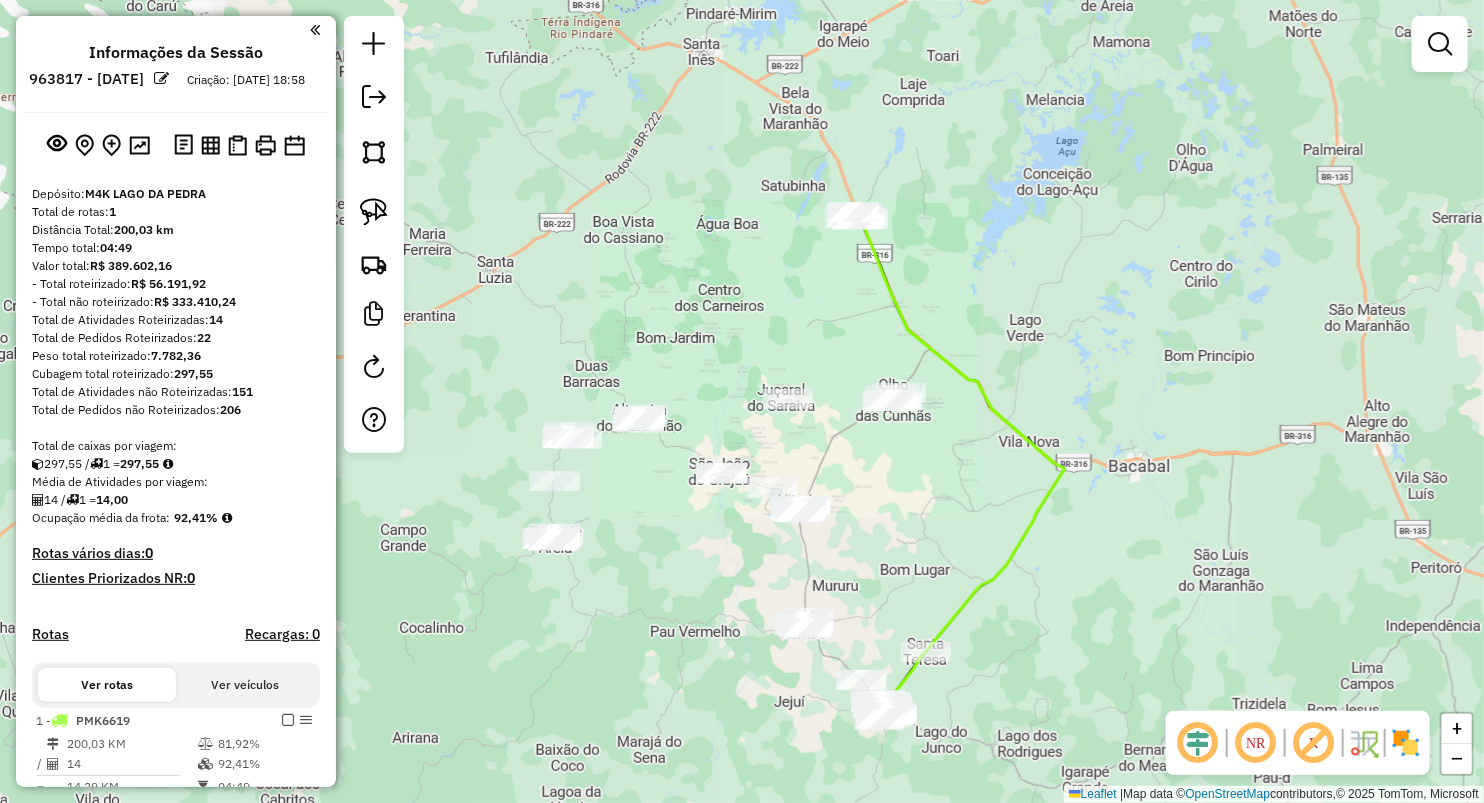 drag, startPoint x: 885, startPoint y: 572, endPoint x: 960, endPoint y: 404, distance: 183.98097 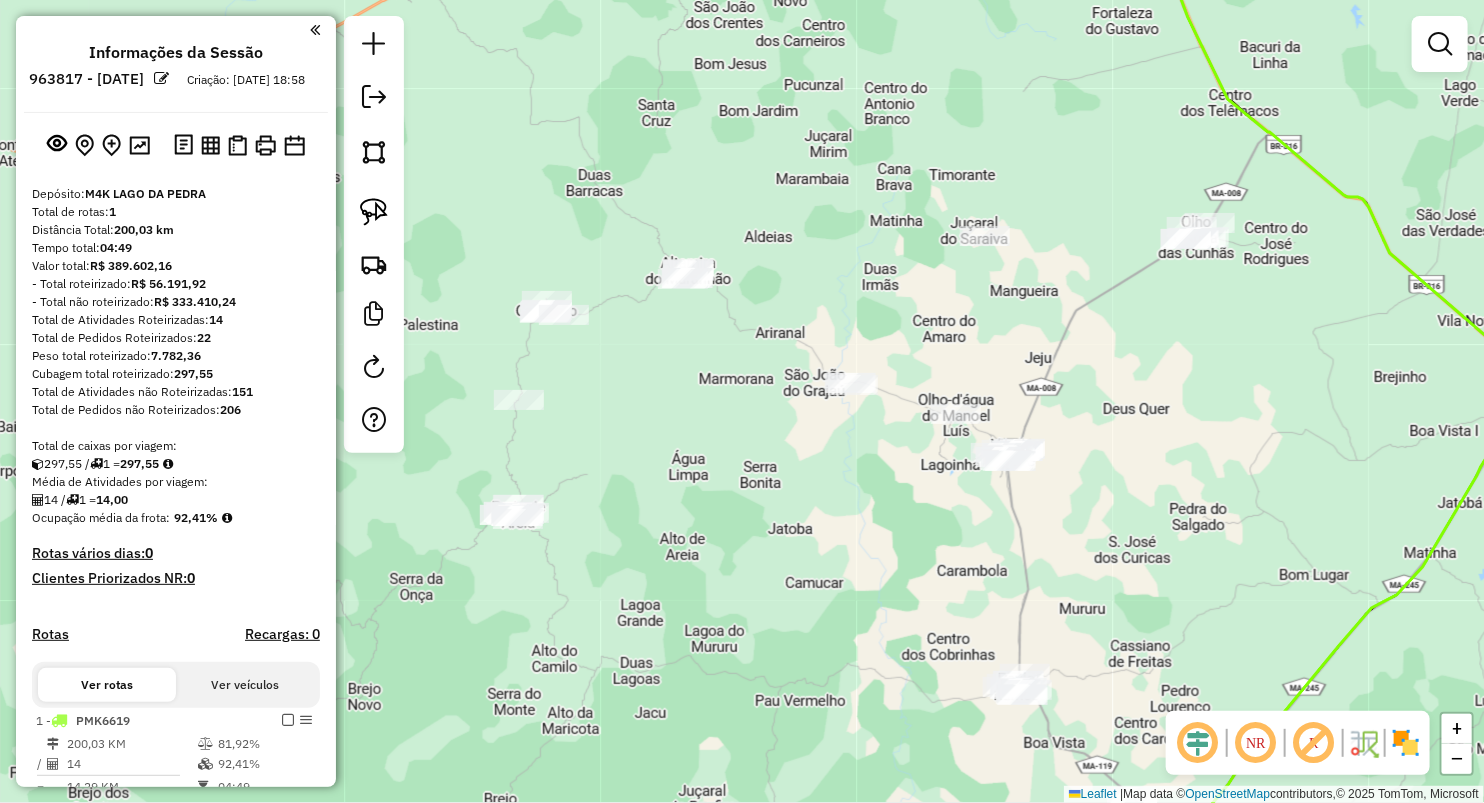 drag, startPoint x: 664, startPoint y: 428, endPoint x: 693, endPoint y: 436, distance: 30.083218 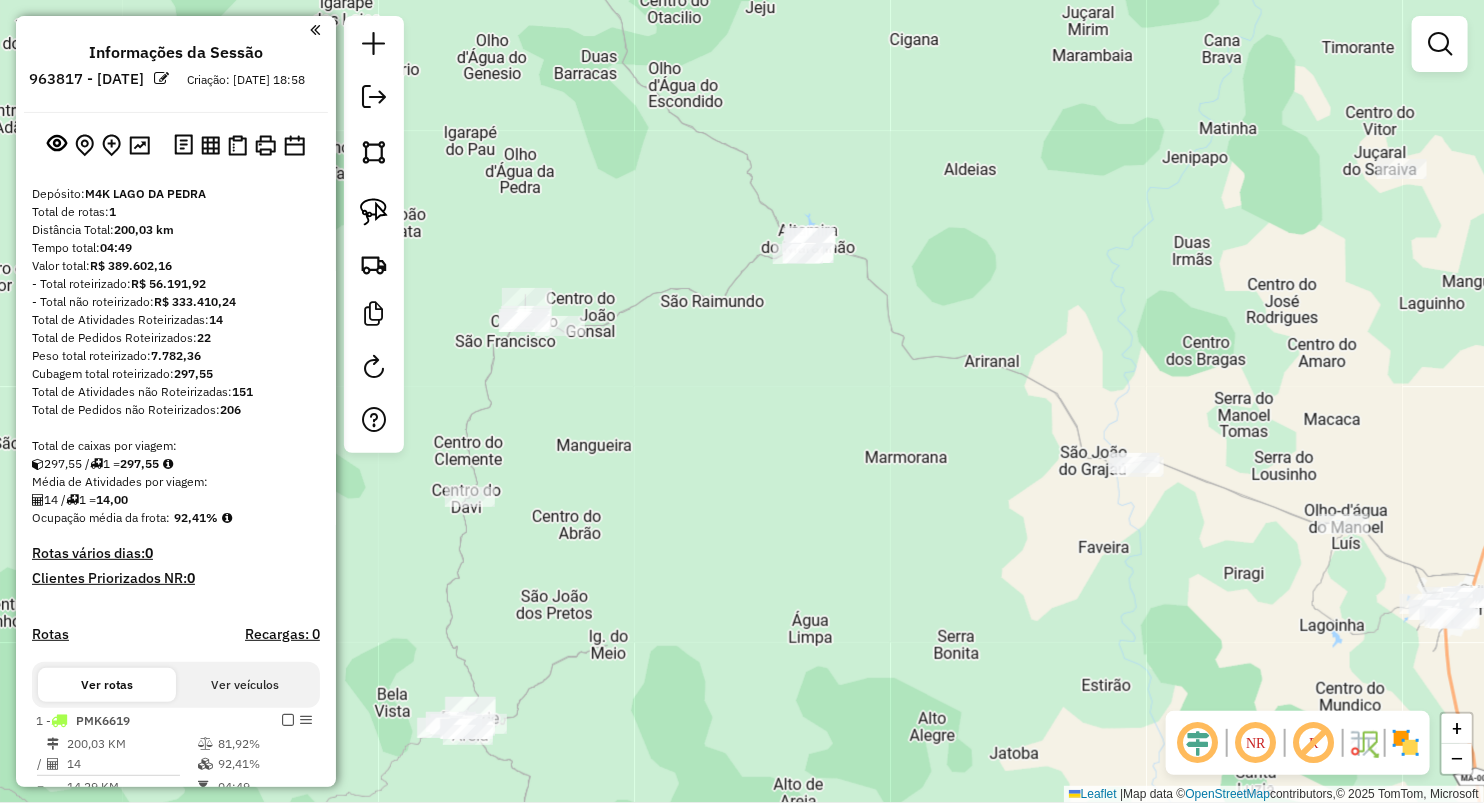drag, startPoint x: 639, startPoint y: 260, endPoint x: 694, endPoint y: 261, distance: 55.00909 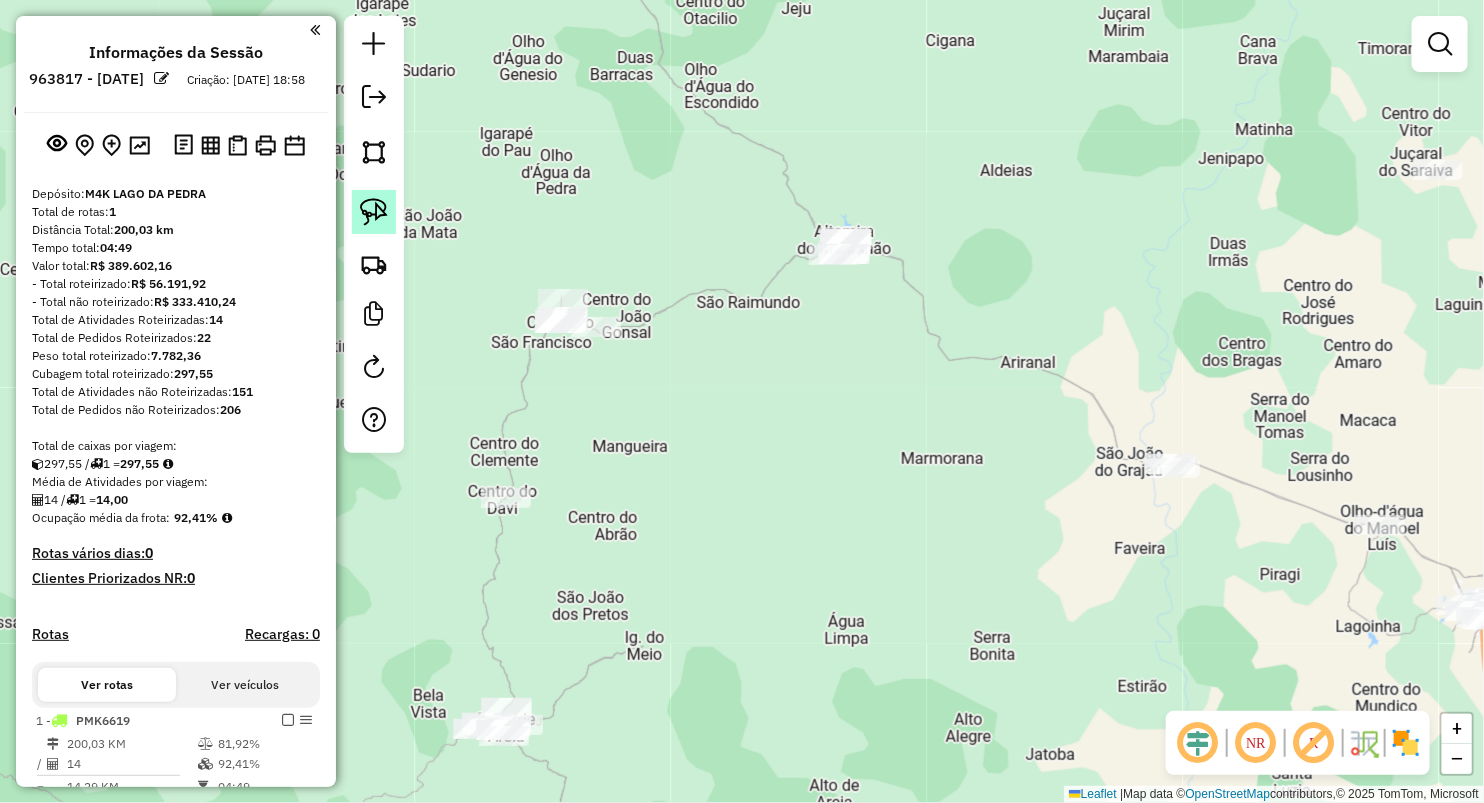 click 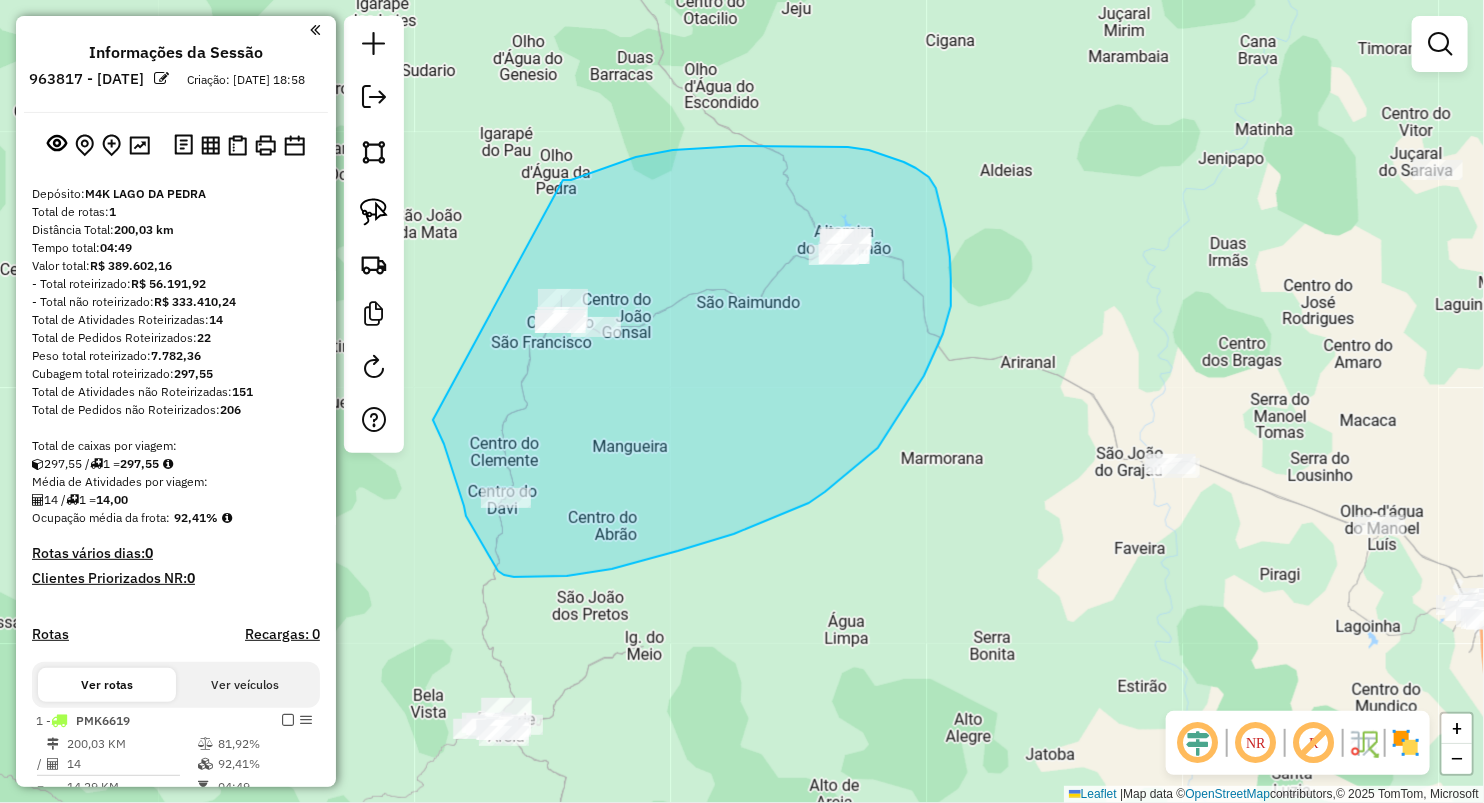 drag, startPoint x: 797, startPoint y: 146, endPoint x: 433, endPoint y: 420, distance: 455.6007 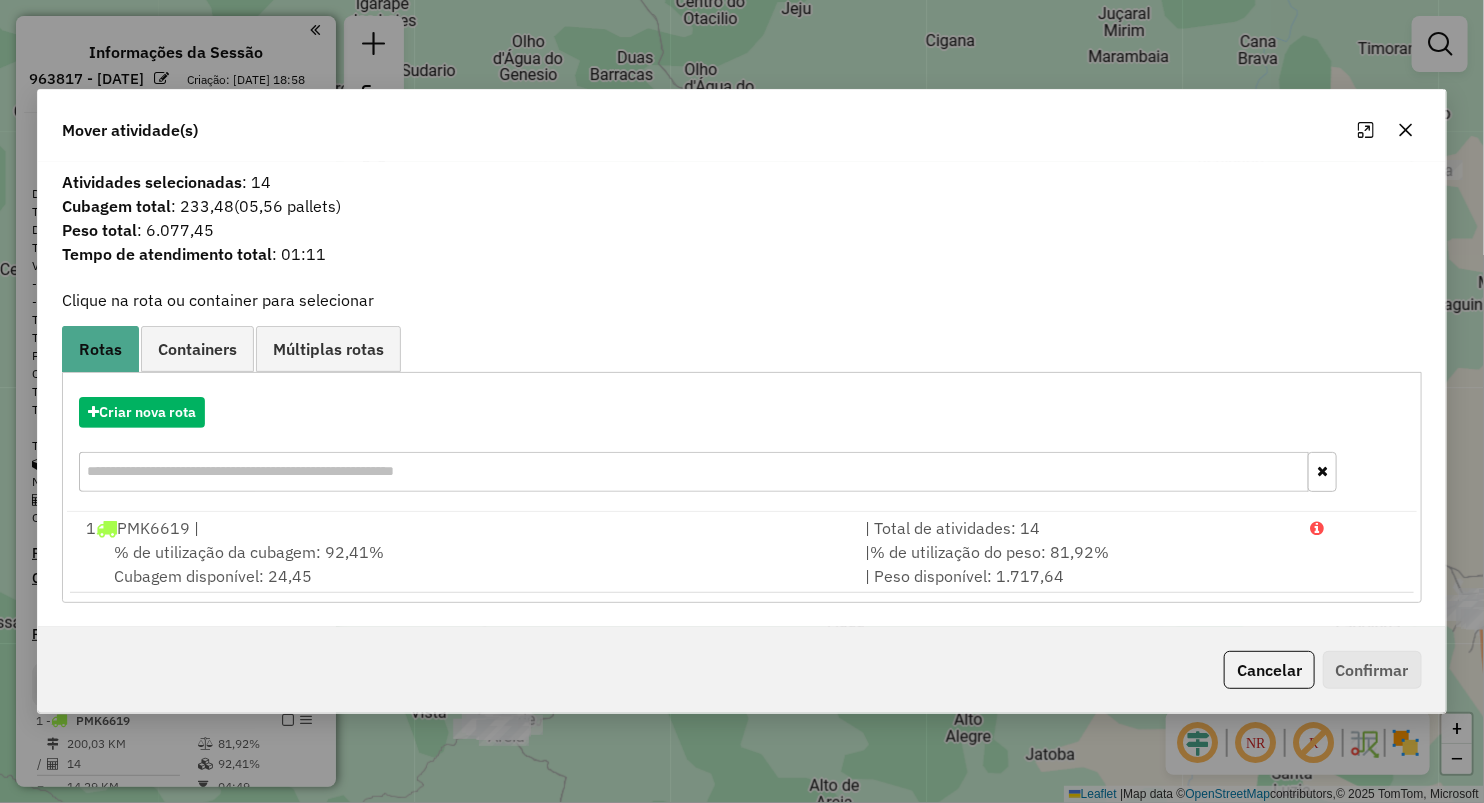 click 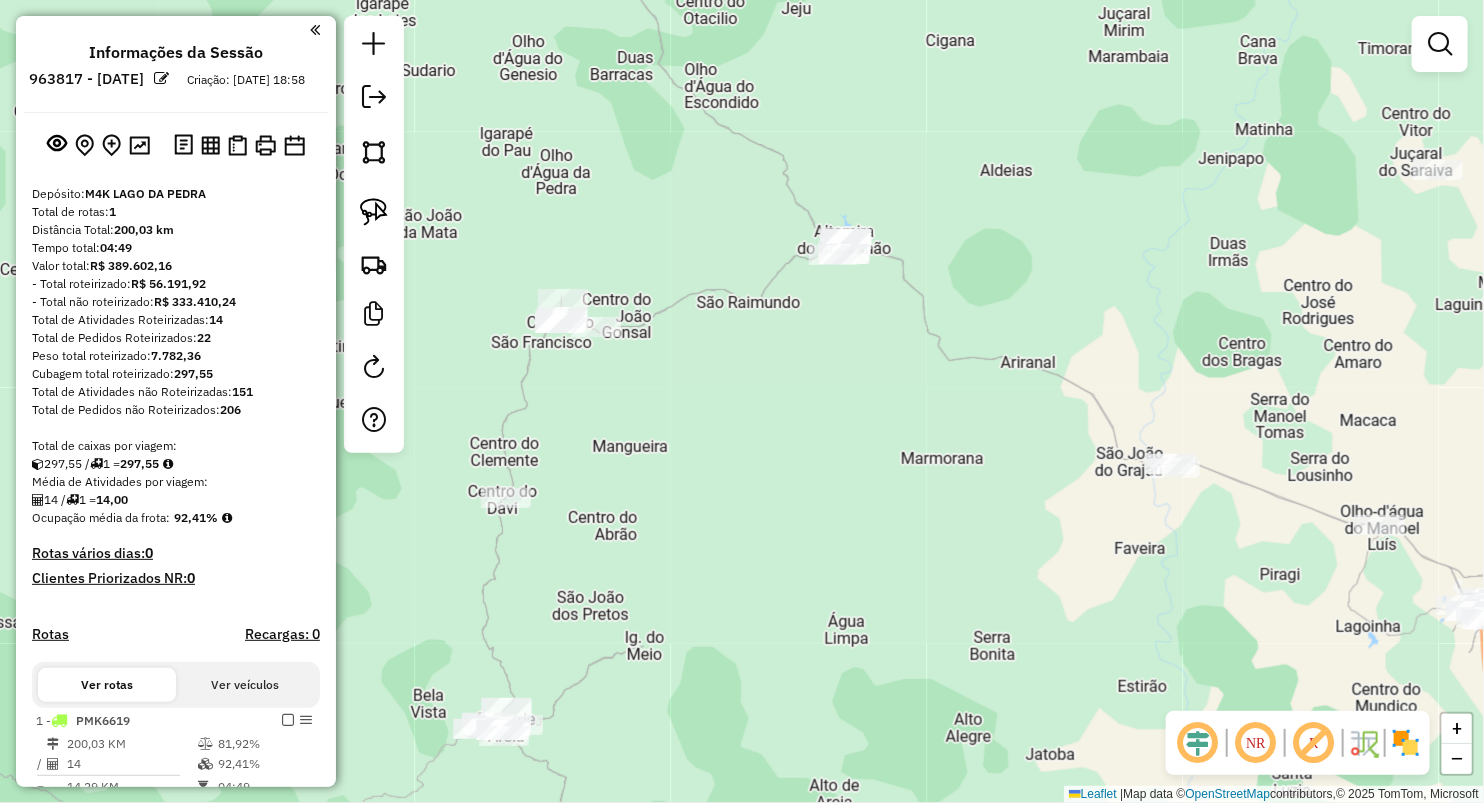 drag, startPoint x: 372, startPoint y: 209, endPoint x: 422, endPoint y: 193, distance: 52.49762 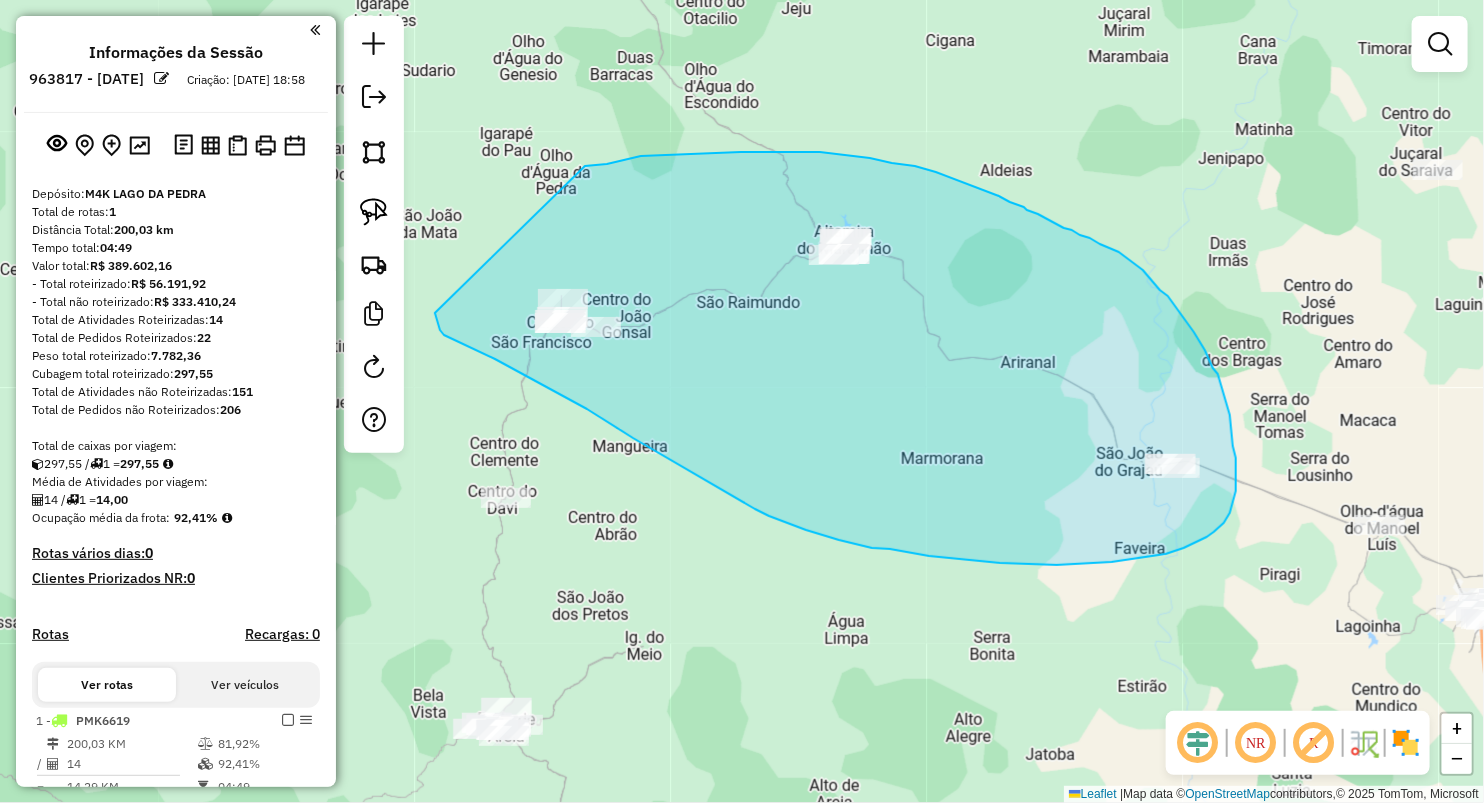 drag, startPoint x: 585, startPoint y: 166, endPoint x: 435, endPoint y: 313, distance: 210.02142 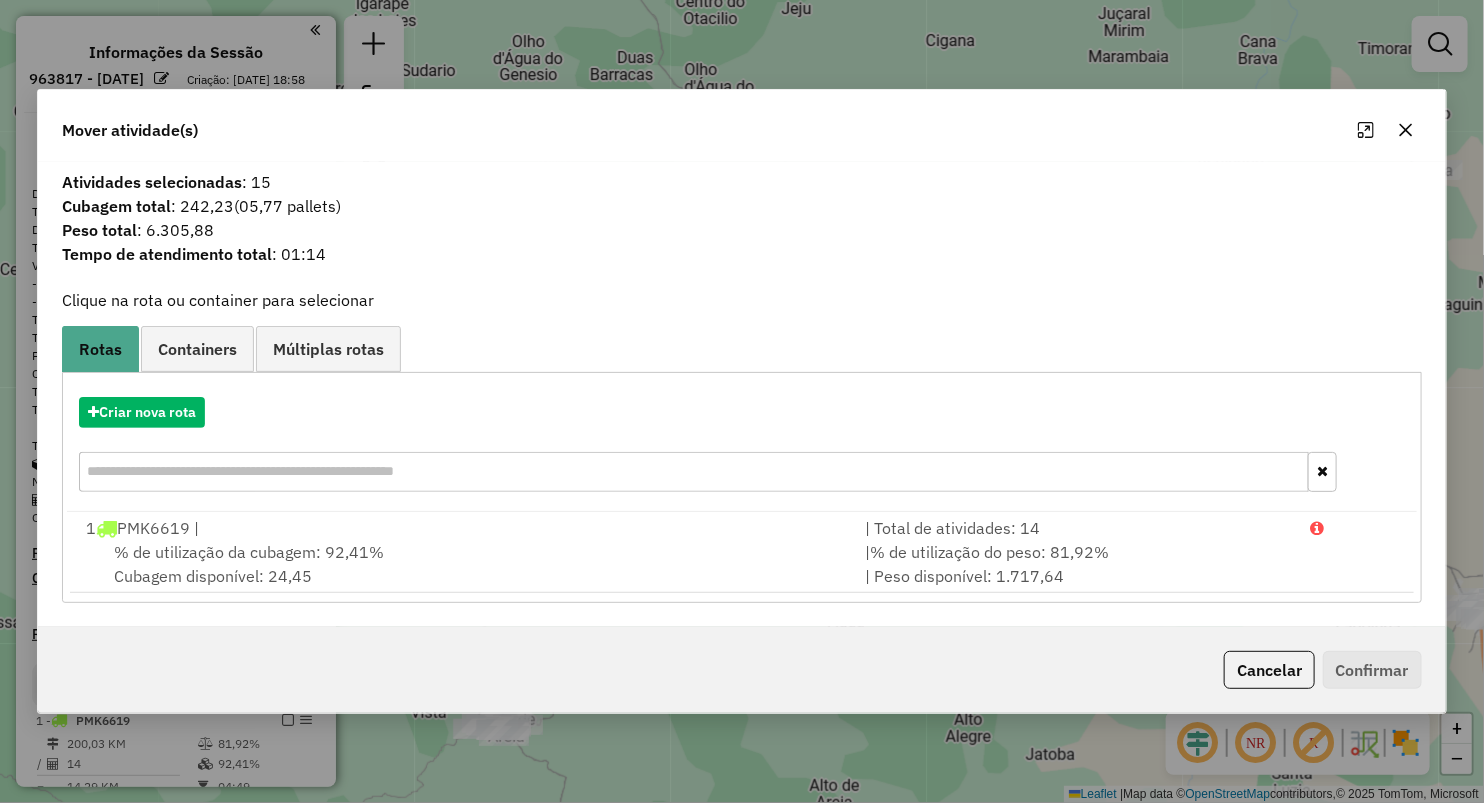 click on "Criar nova rota" at bounding box center (742, 447) 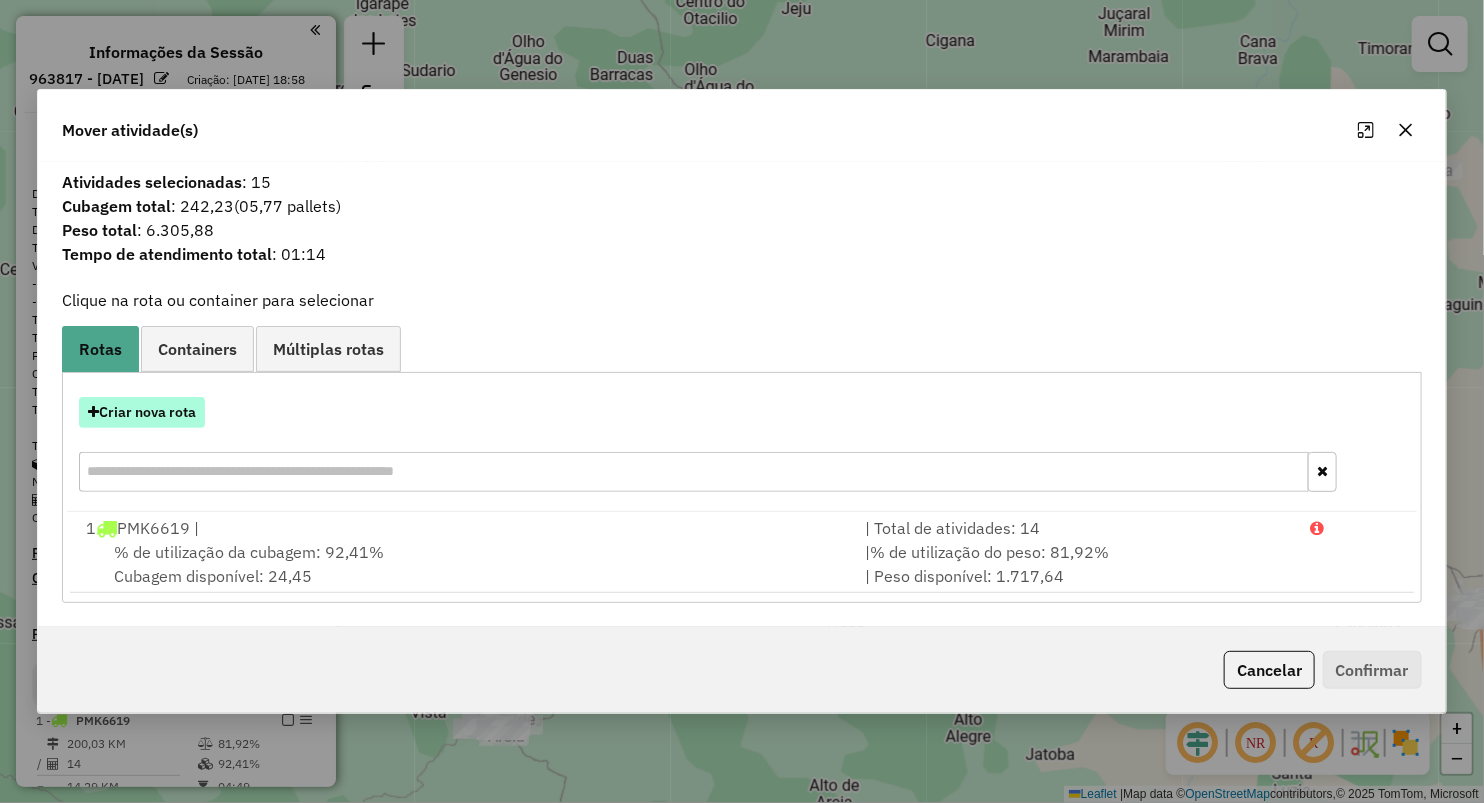 click on "Criar nova rota" at bounding box center [142, 412] 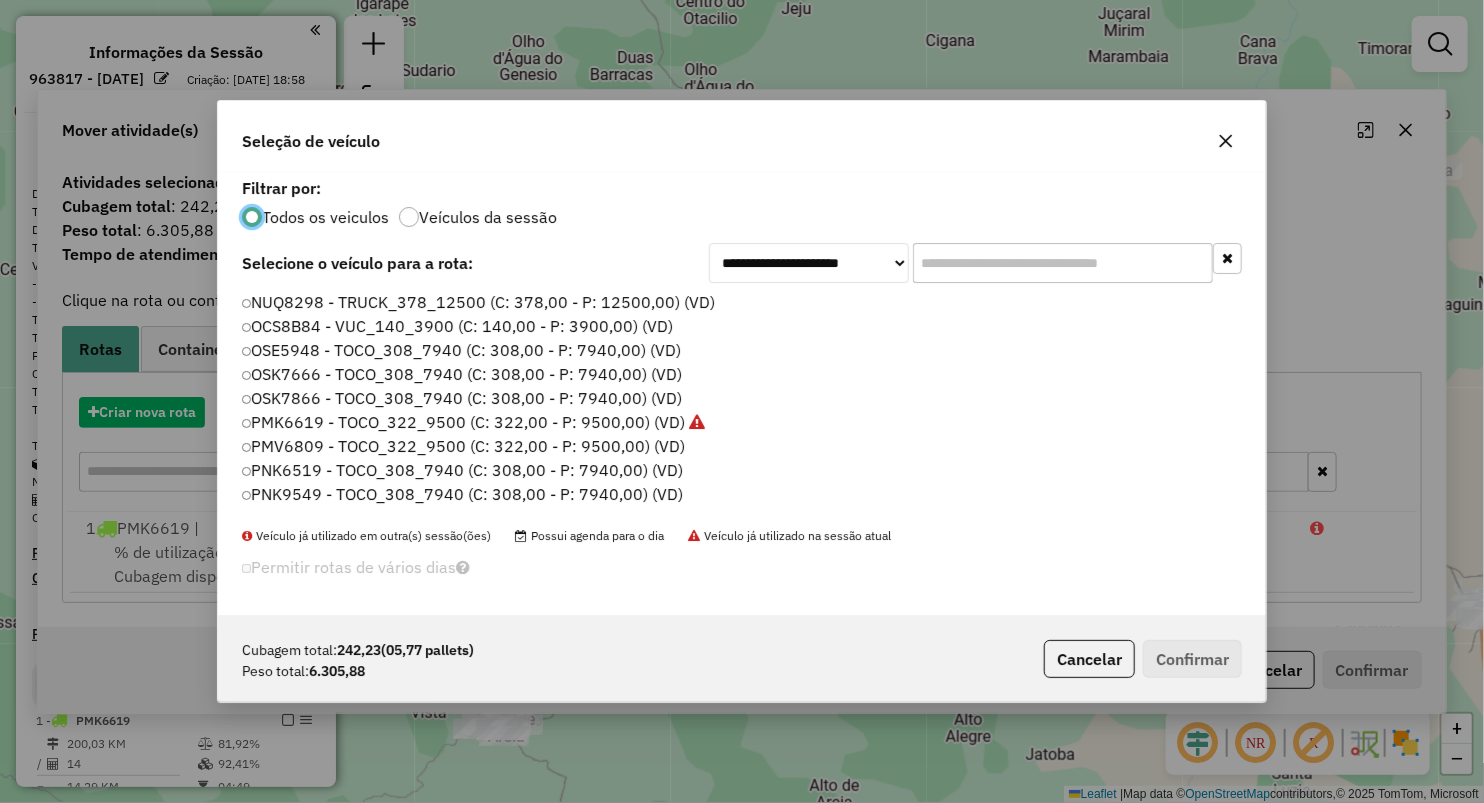 scroll, scrollTop: 10, scrollLeft: 6, axis: both 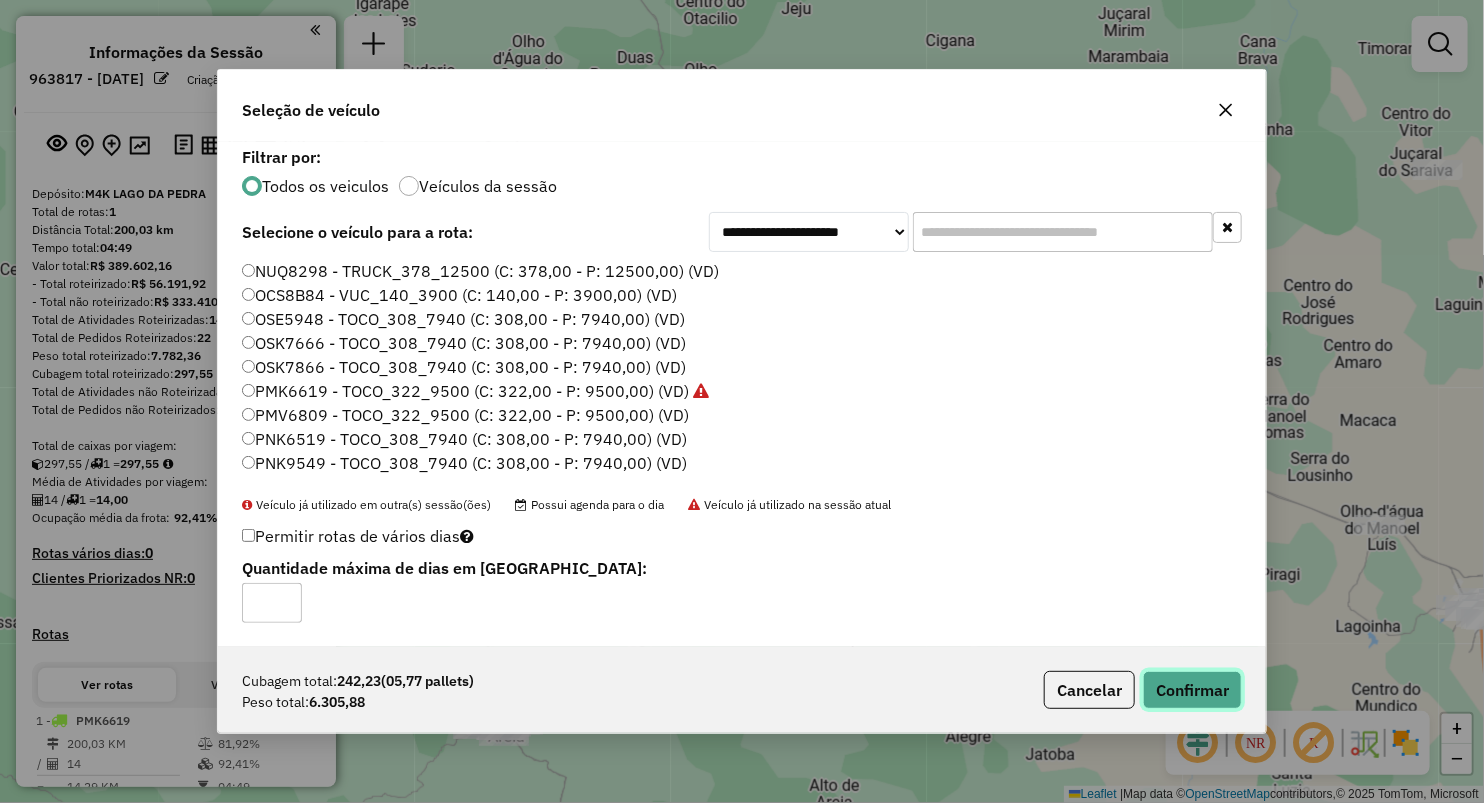 click on "Confirmar" 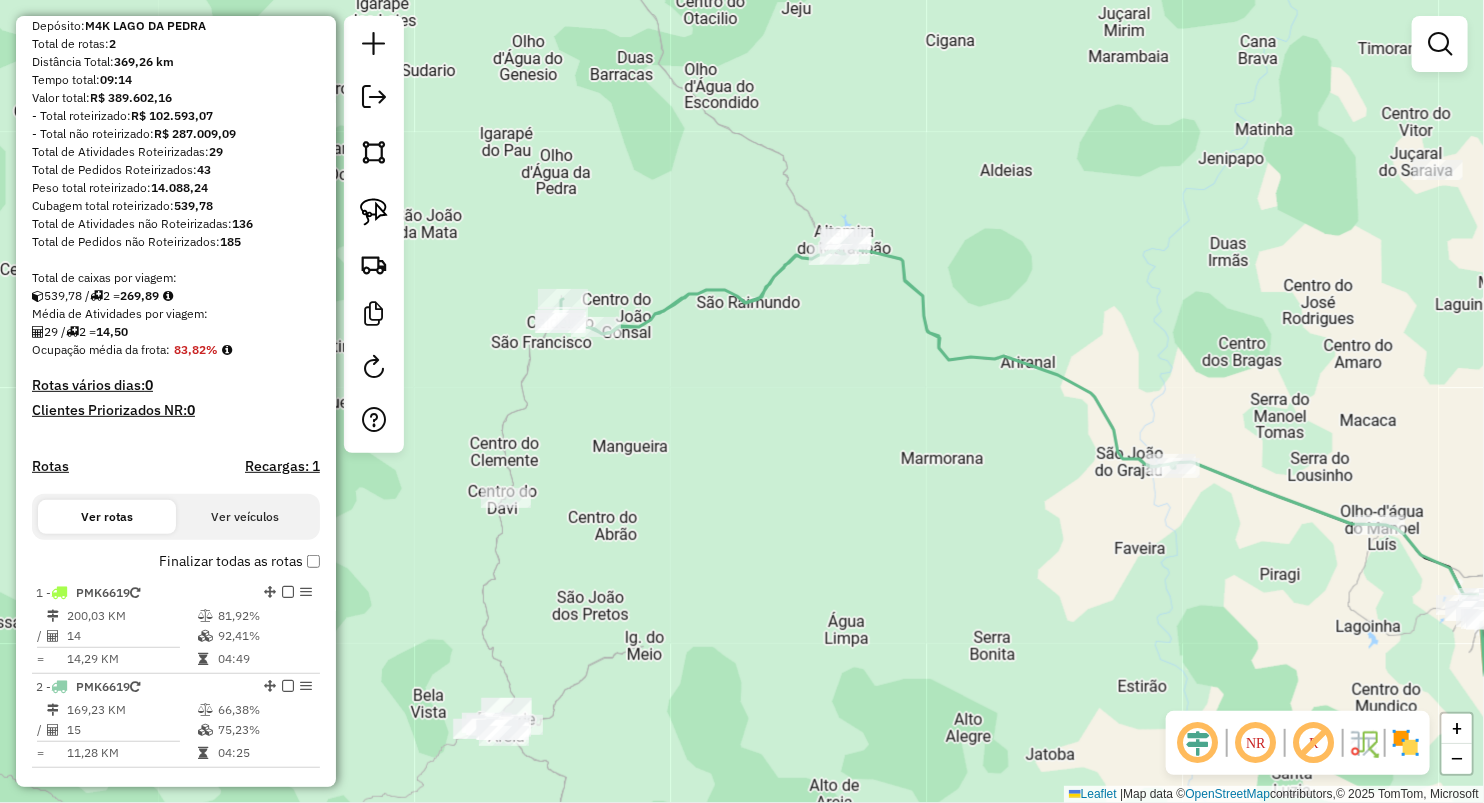 scroll, scrollTop: 222, scrollLeft: 0, axis: vertical 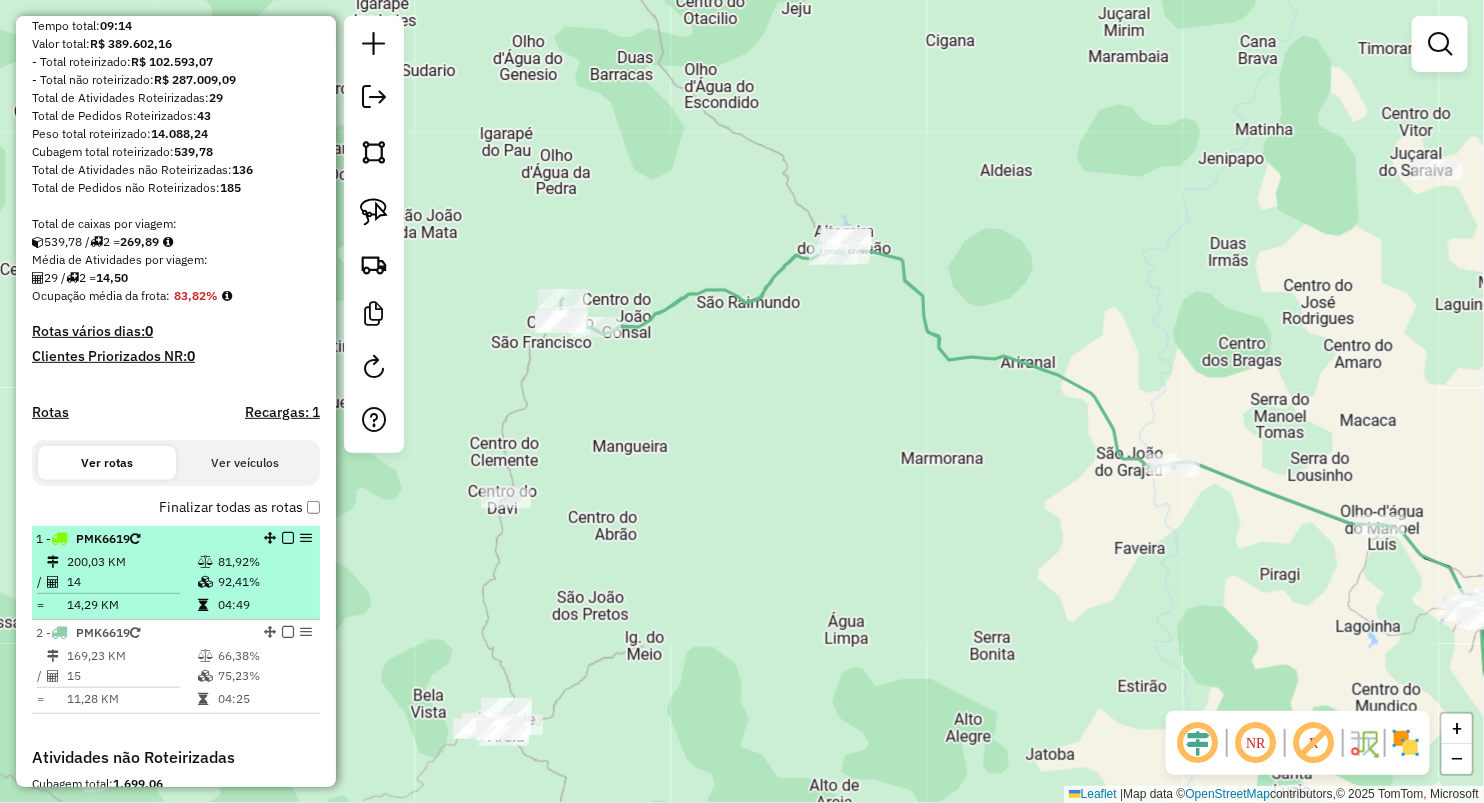 click on "200,03 KM" at bounding box center (131, 562) 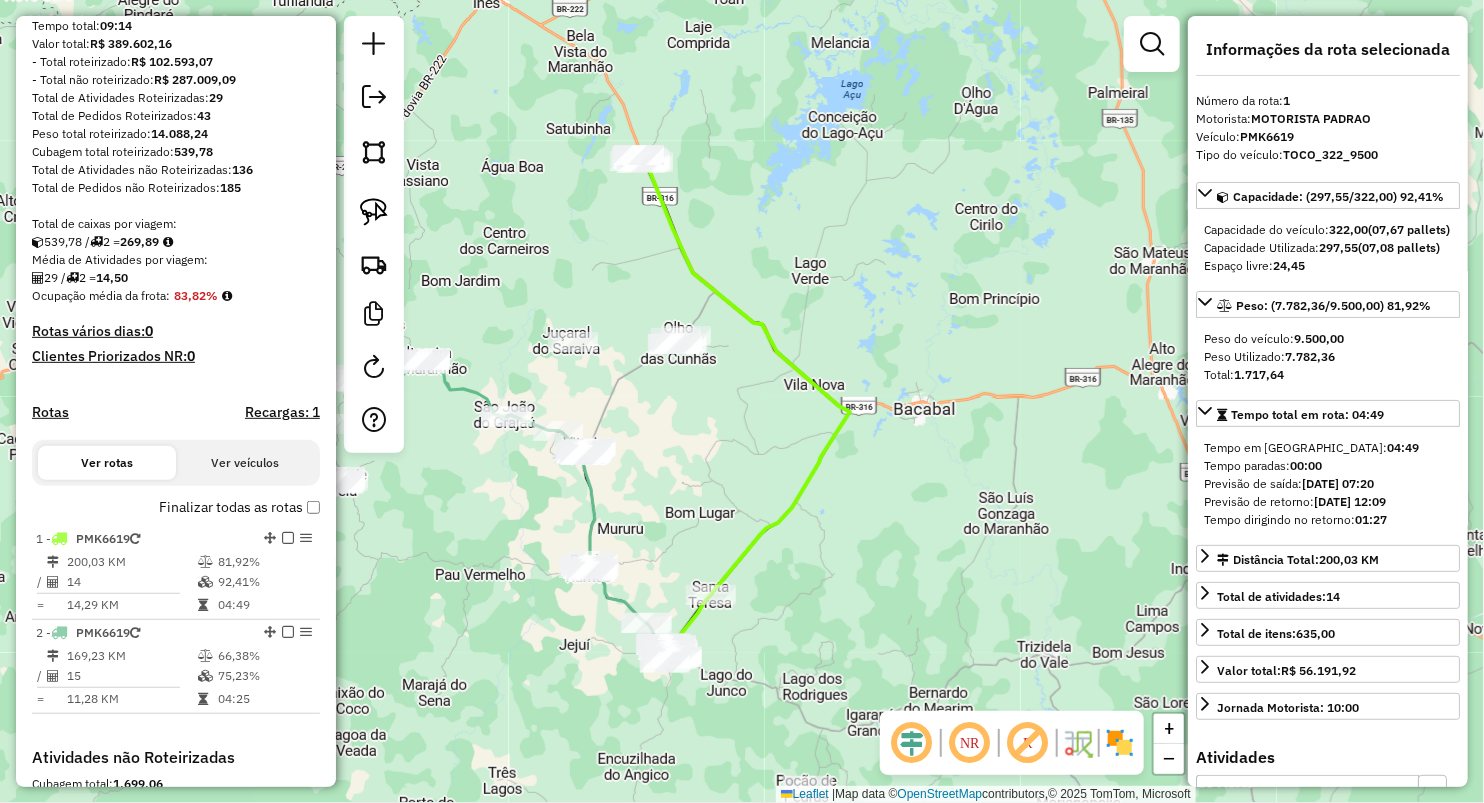 drag, startPoint x: 298, startPoint y: 543, endPoint x: 416, endPoint y: 626, distance: 144.26712 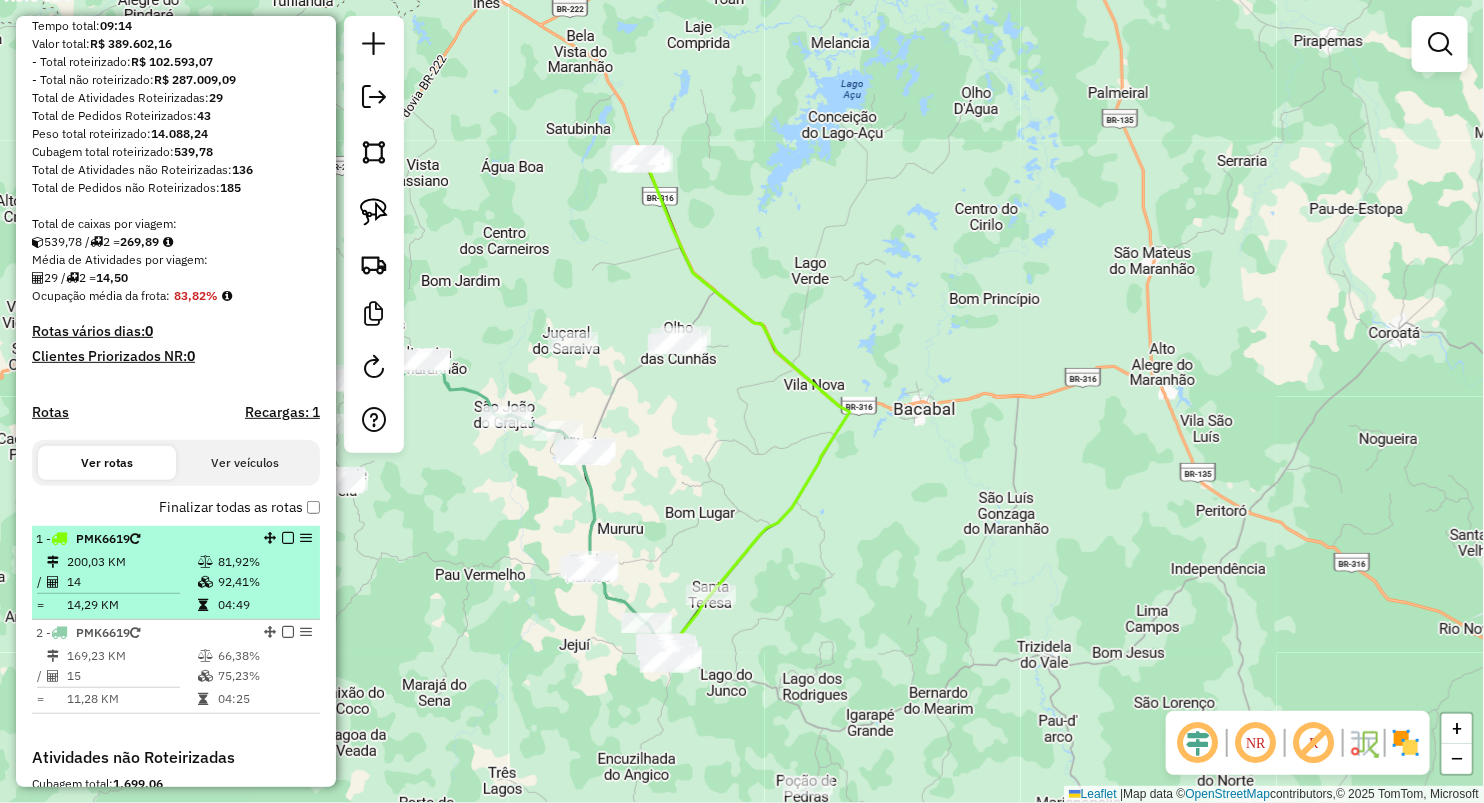 select on "**********" 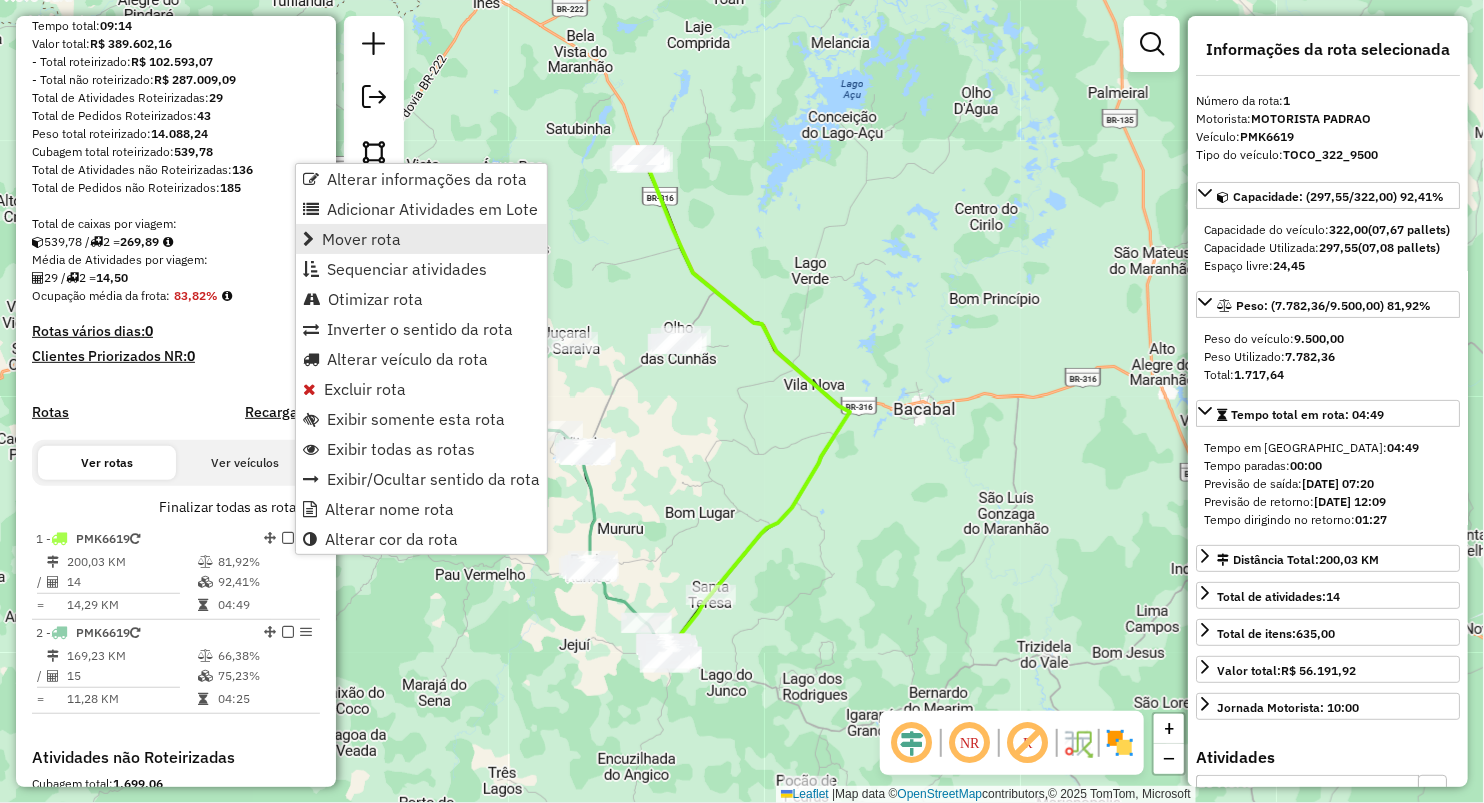 click on "Mover rota" at bounding box center [421, 239] 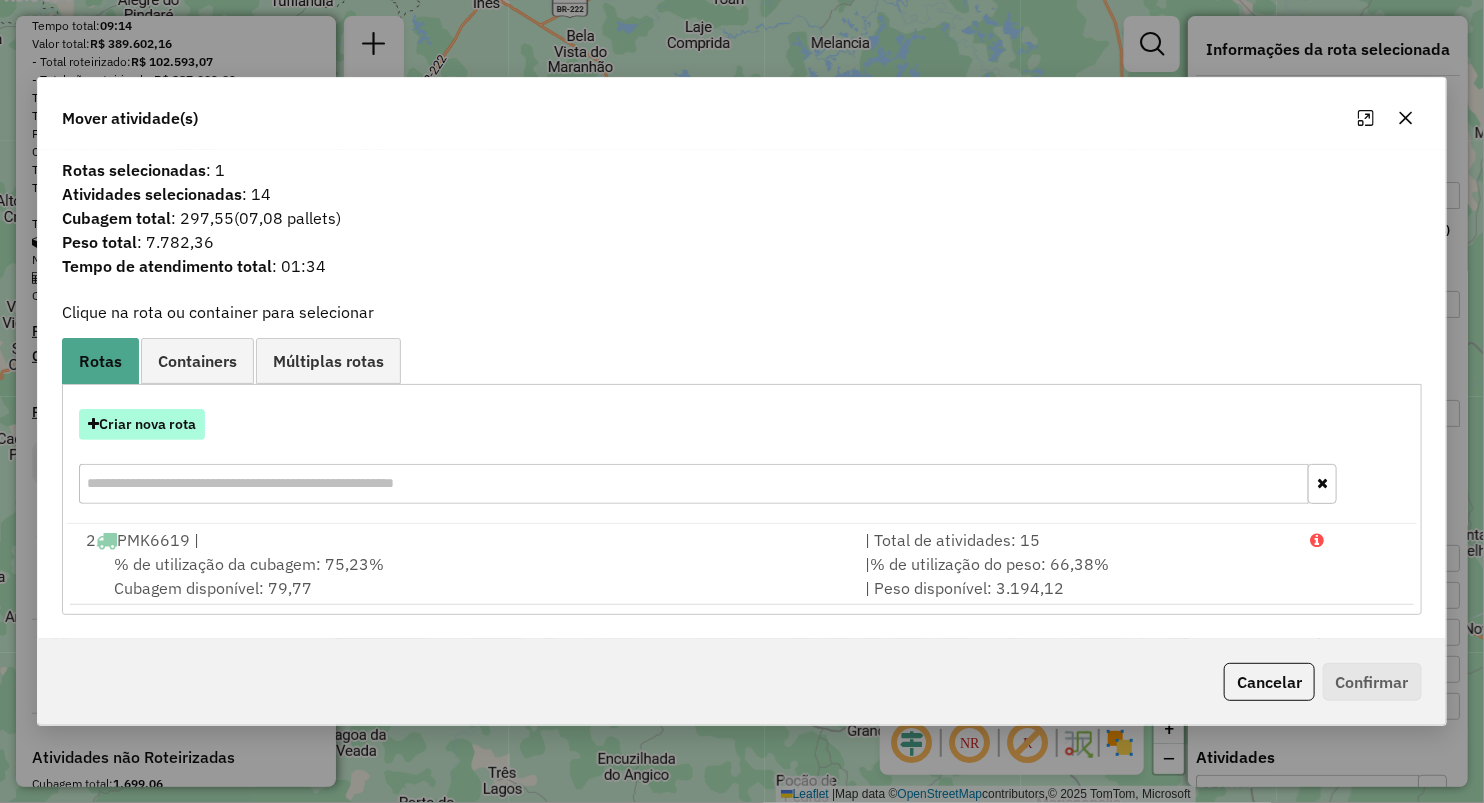 click on "Criar nova rota" at bounding box center (142, 424) 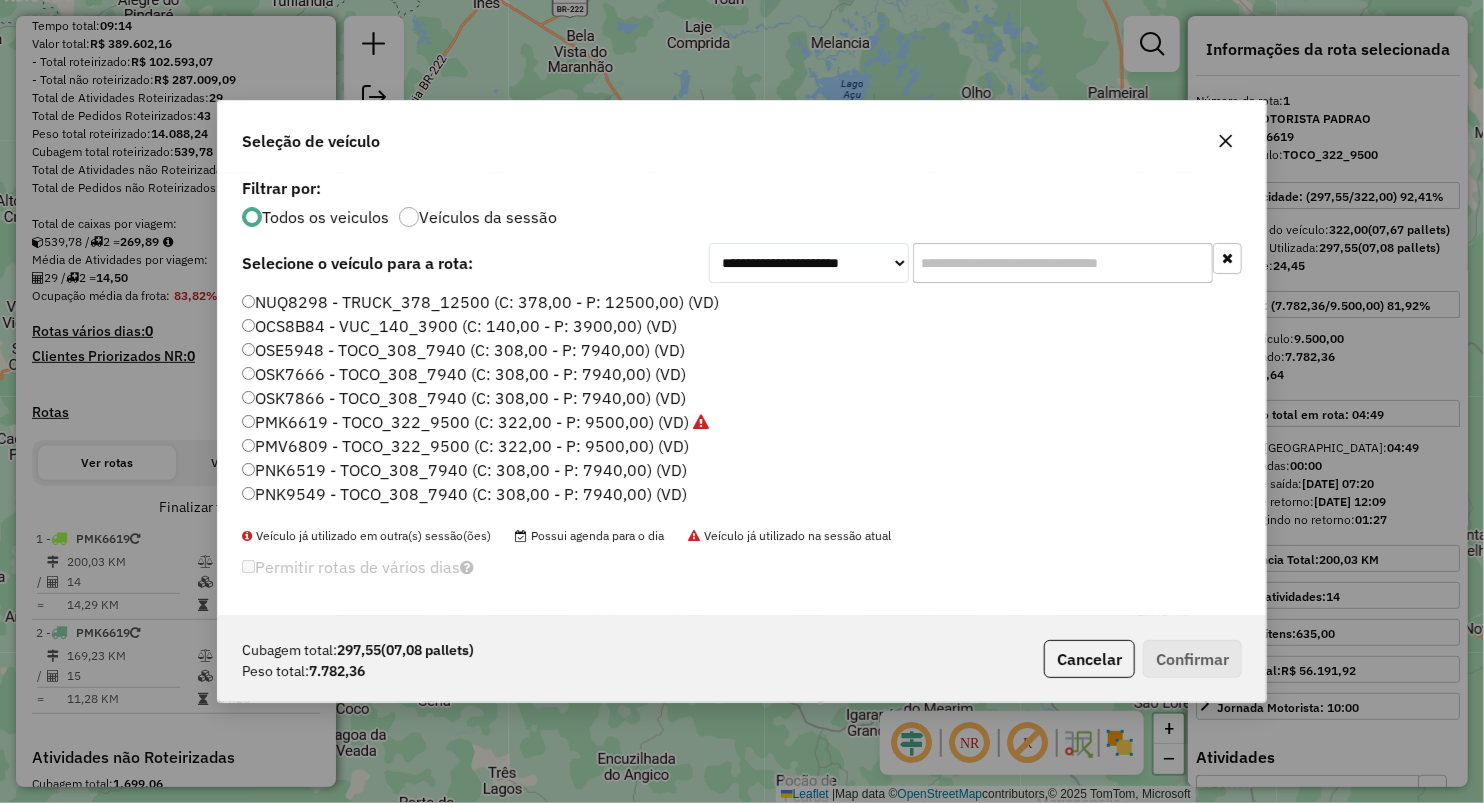 scroll, scrollTop: 10, scrollLeft: 6, axis: both 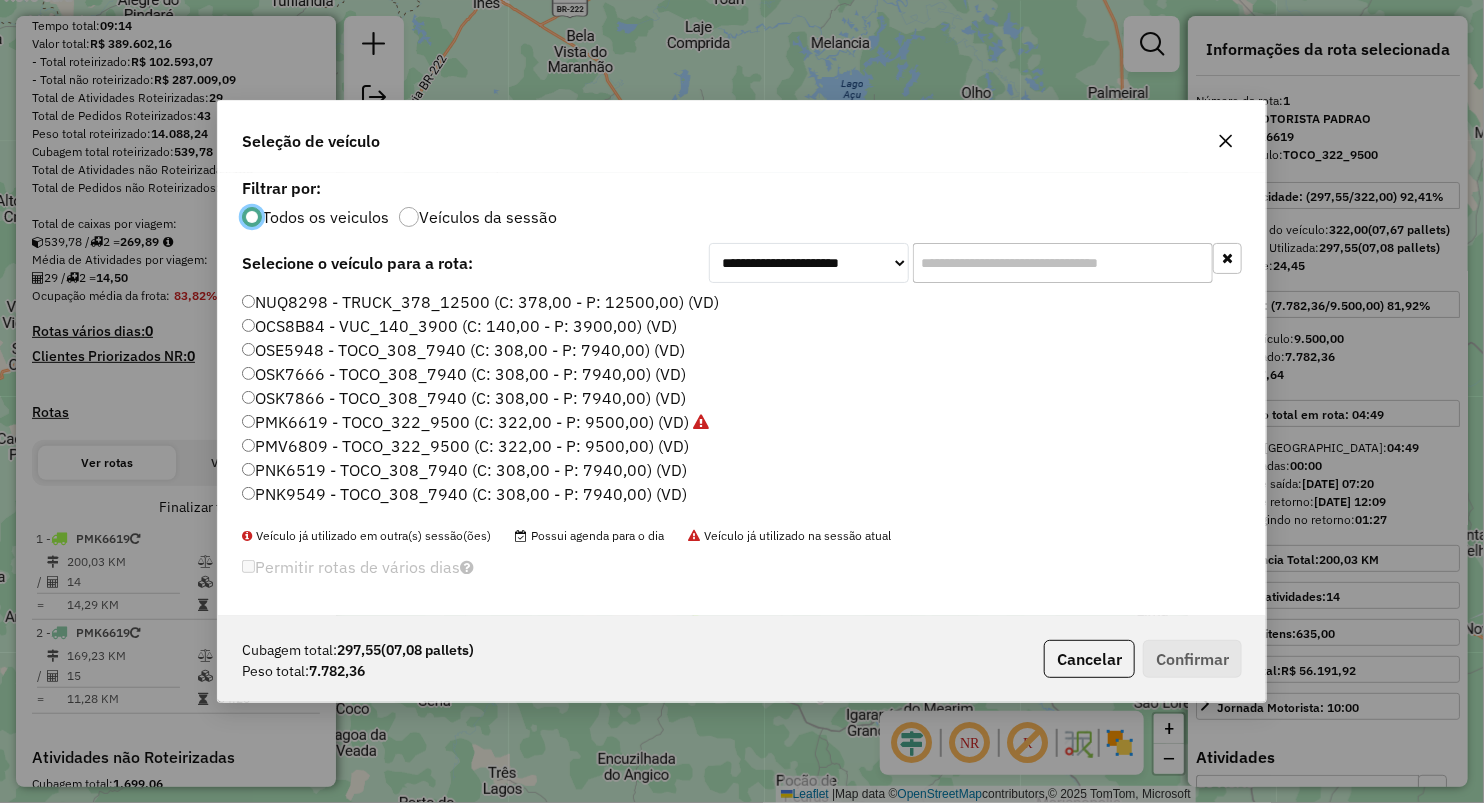 click on "OSK7666 - TOCO_308_7940 (C: 308,00 - P: 7940,00) (VD)" 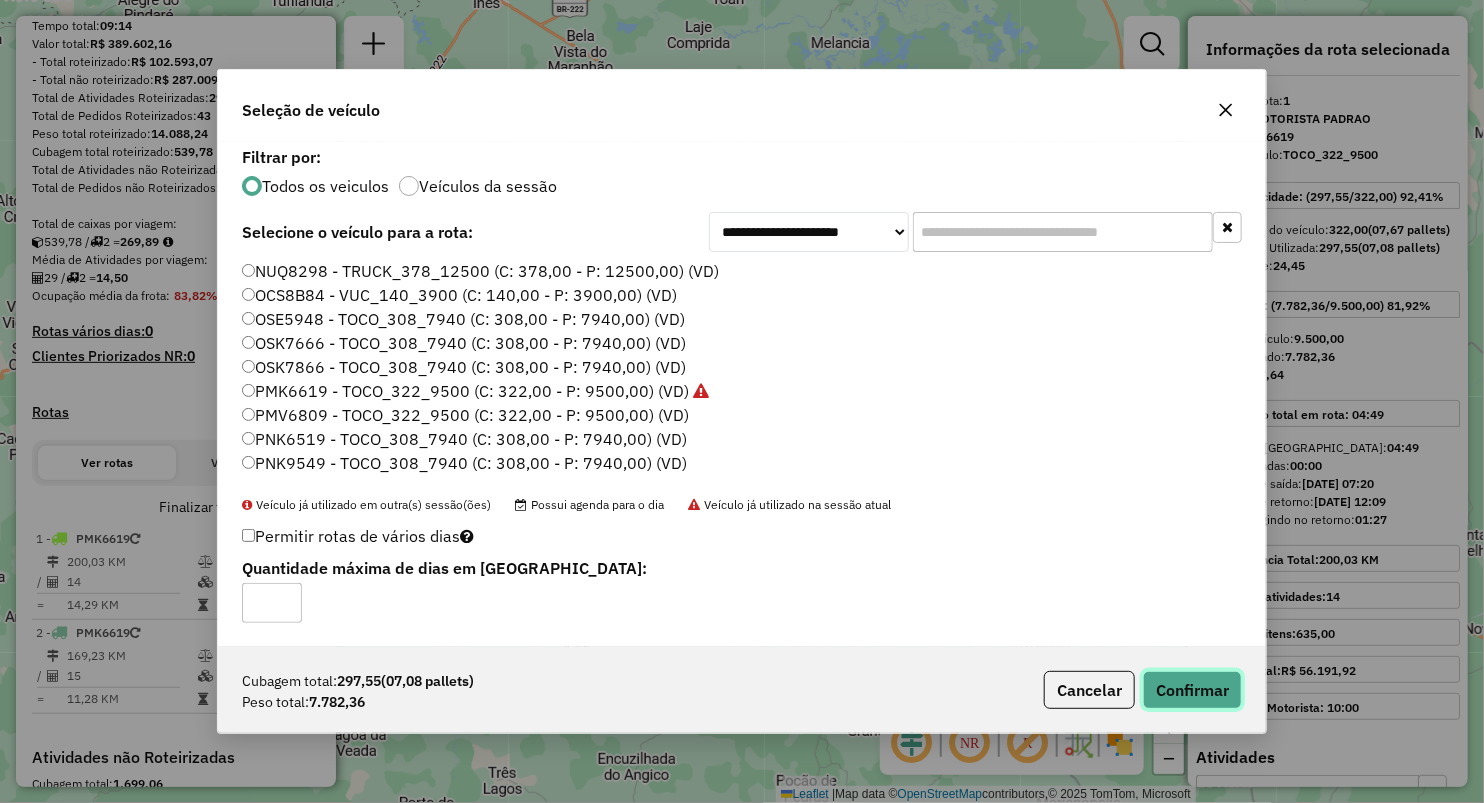 click on "Confirmar" 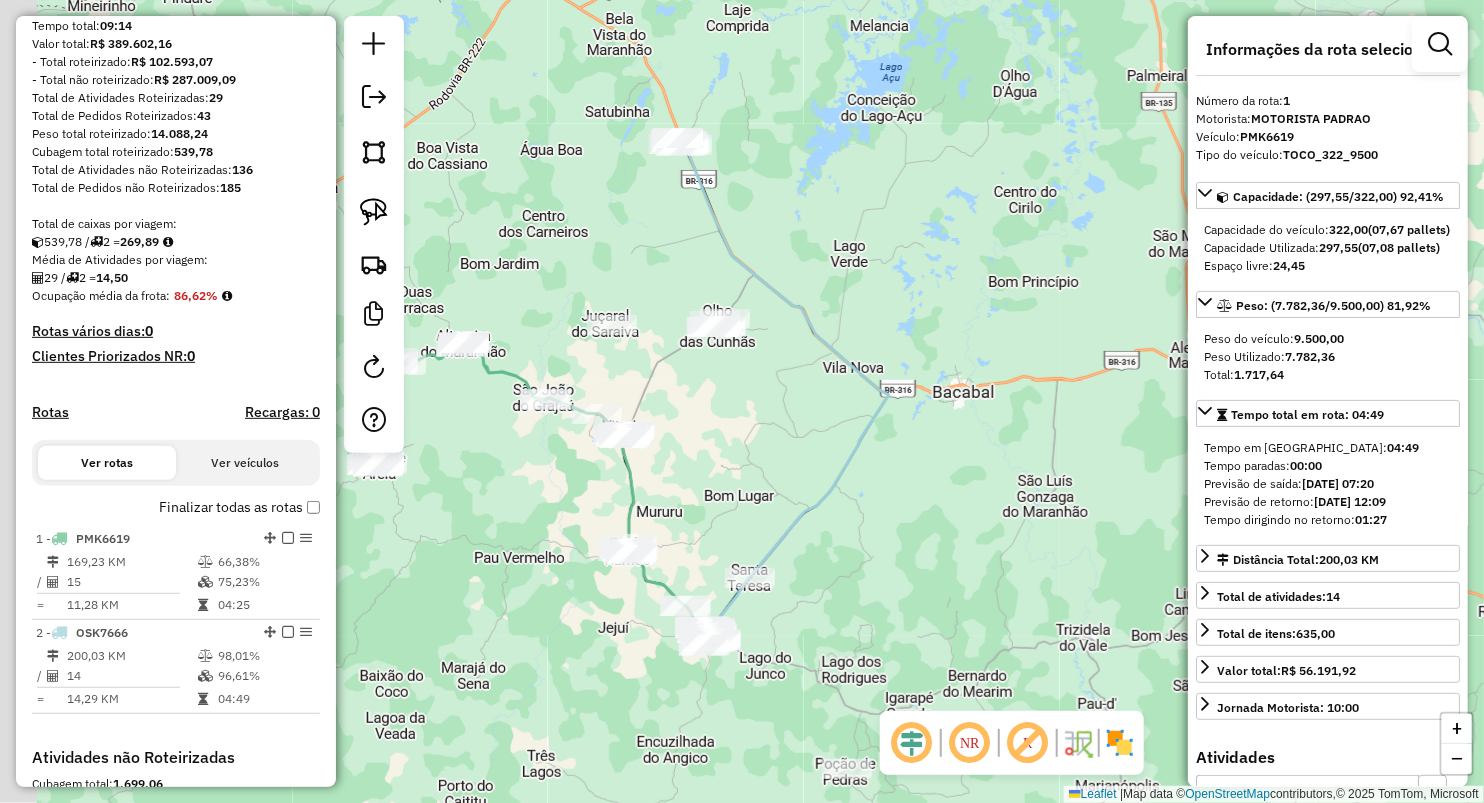 drag, startPoint x: 570, startPoint y: 260, endPoint x: 698, endPoint y: 158, distance: 163.6704 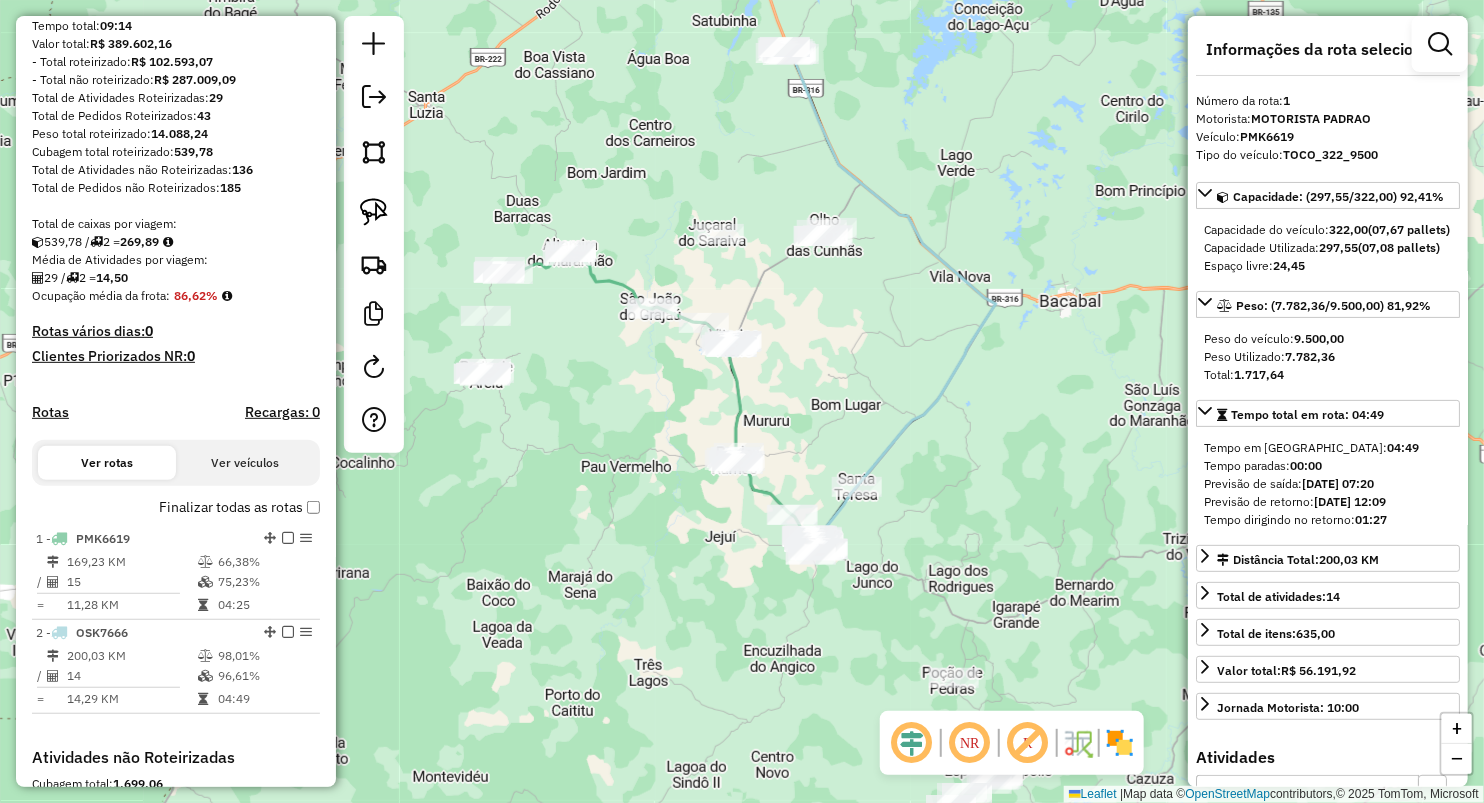 drag, startPoint x: 674, startPoint y: 383, endPoint x: 770, endPoint y: 352, distance: 100.88112 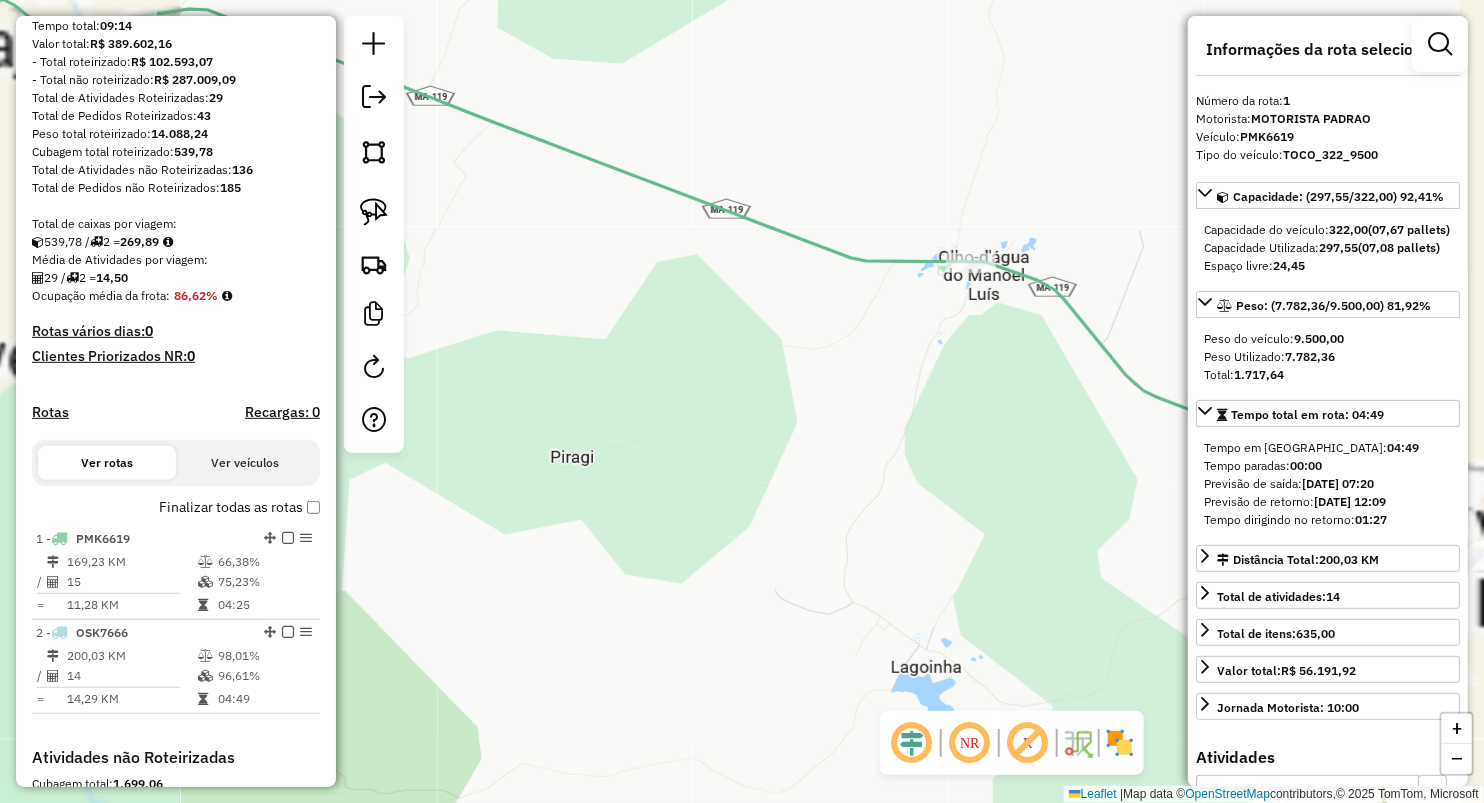 drag, startPoint x: 967, startPoint y: 209, endPoint x: 701, endPoint y: 260, distance: 270.84497 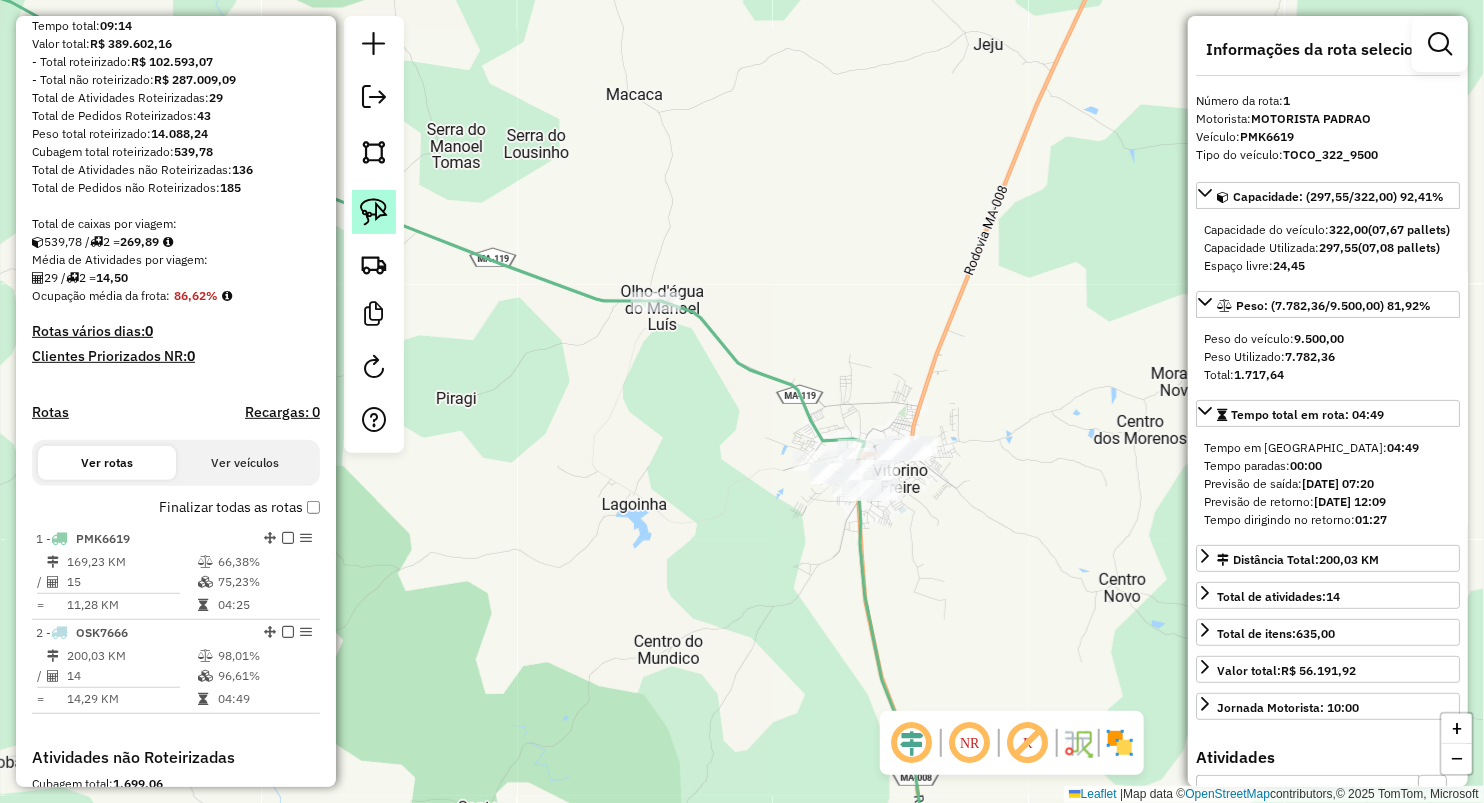 click 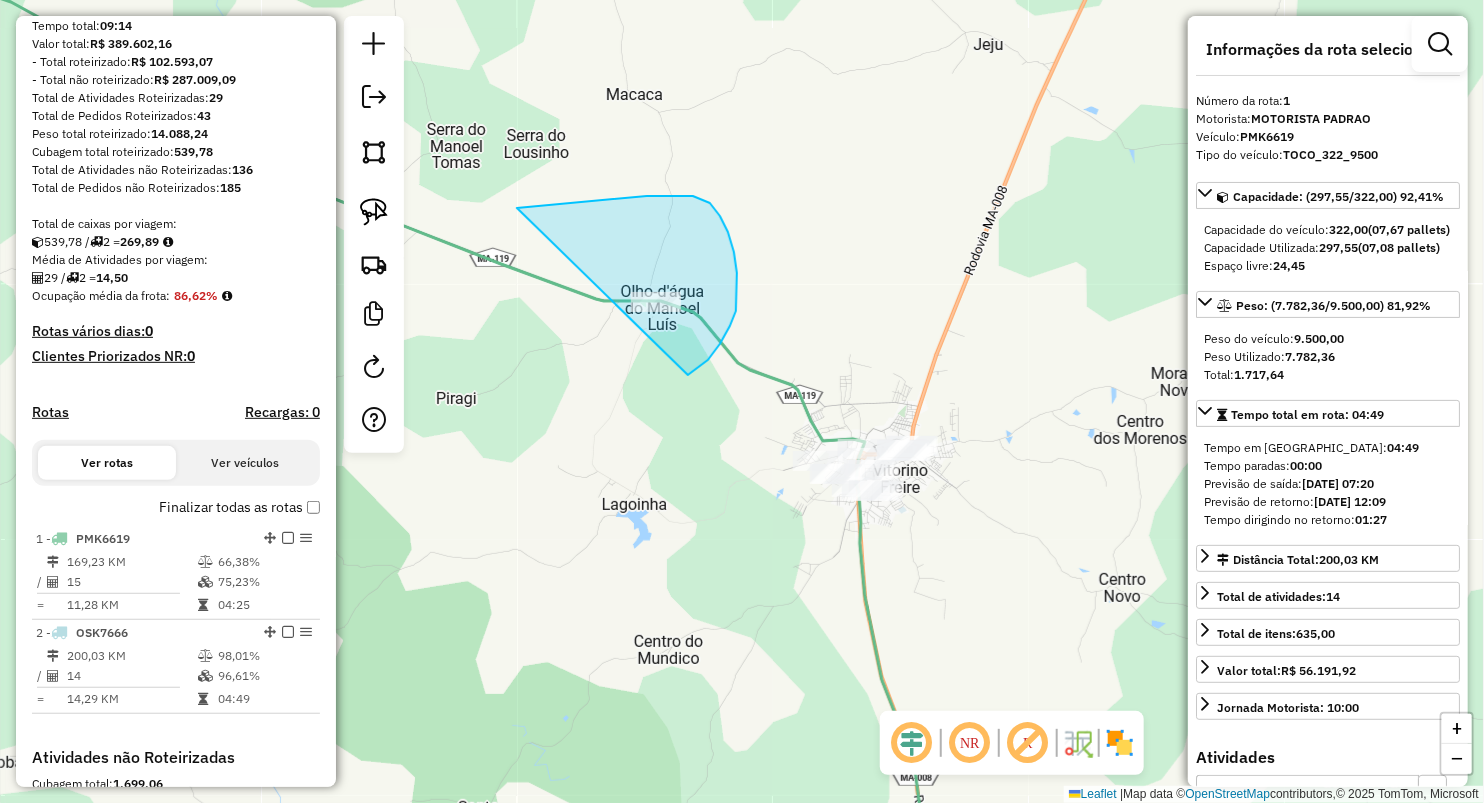 drag, startPoint x: 647, startPoint y: 196, endPoint x: 568, endPoint y: 447, distance: 263.13873 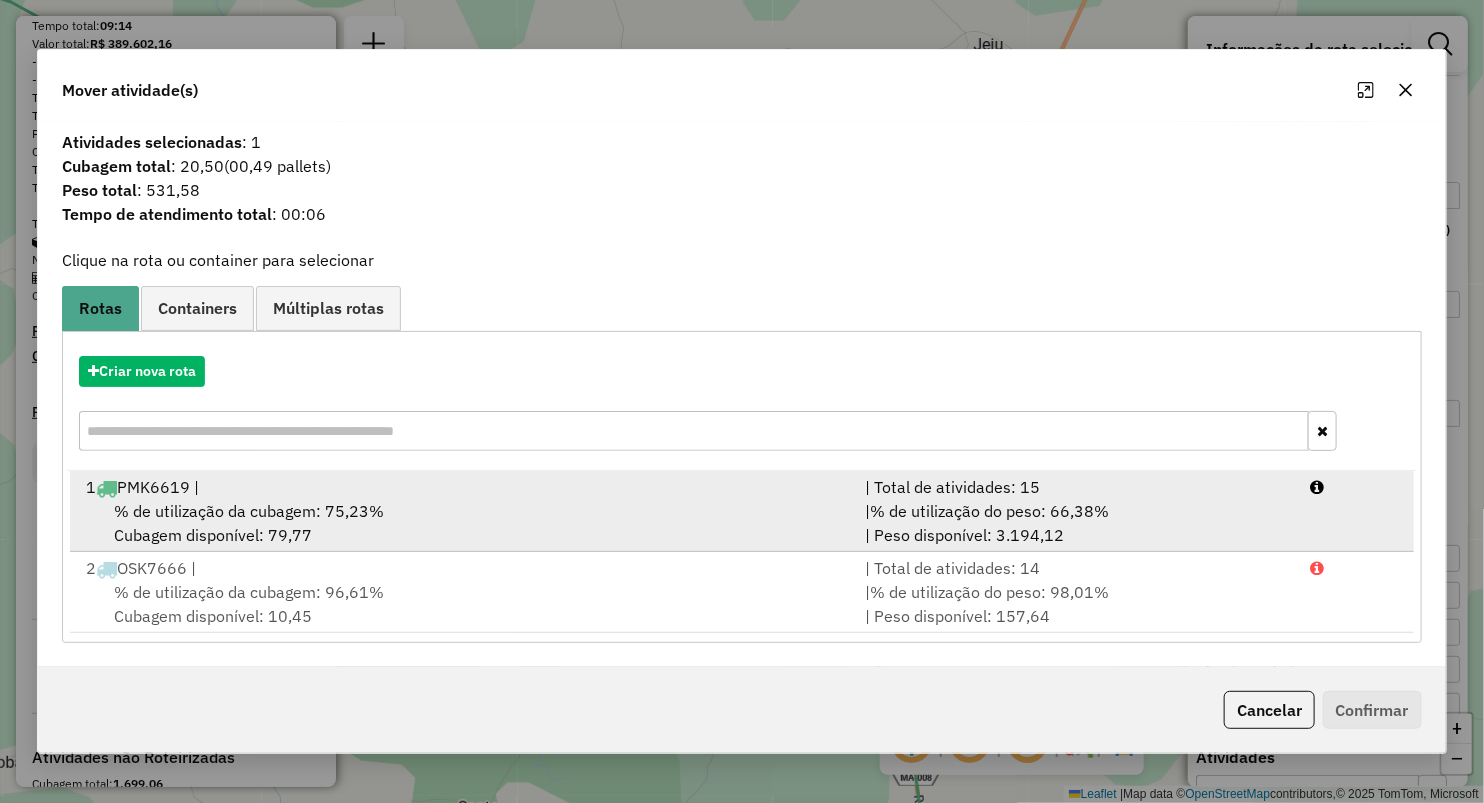 click on "% de utilização da cubagem: 75,23%  Cubagem disponível: 79,77" at bounding box center (463, 523) 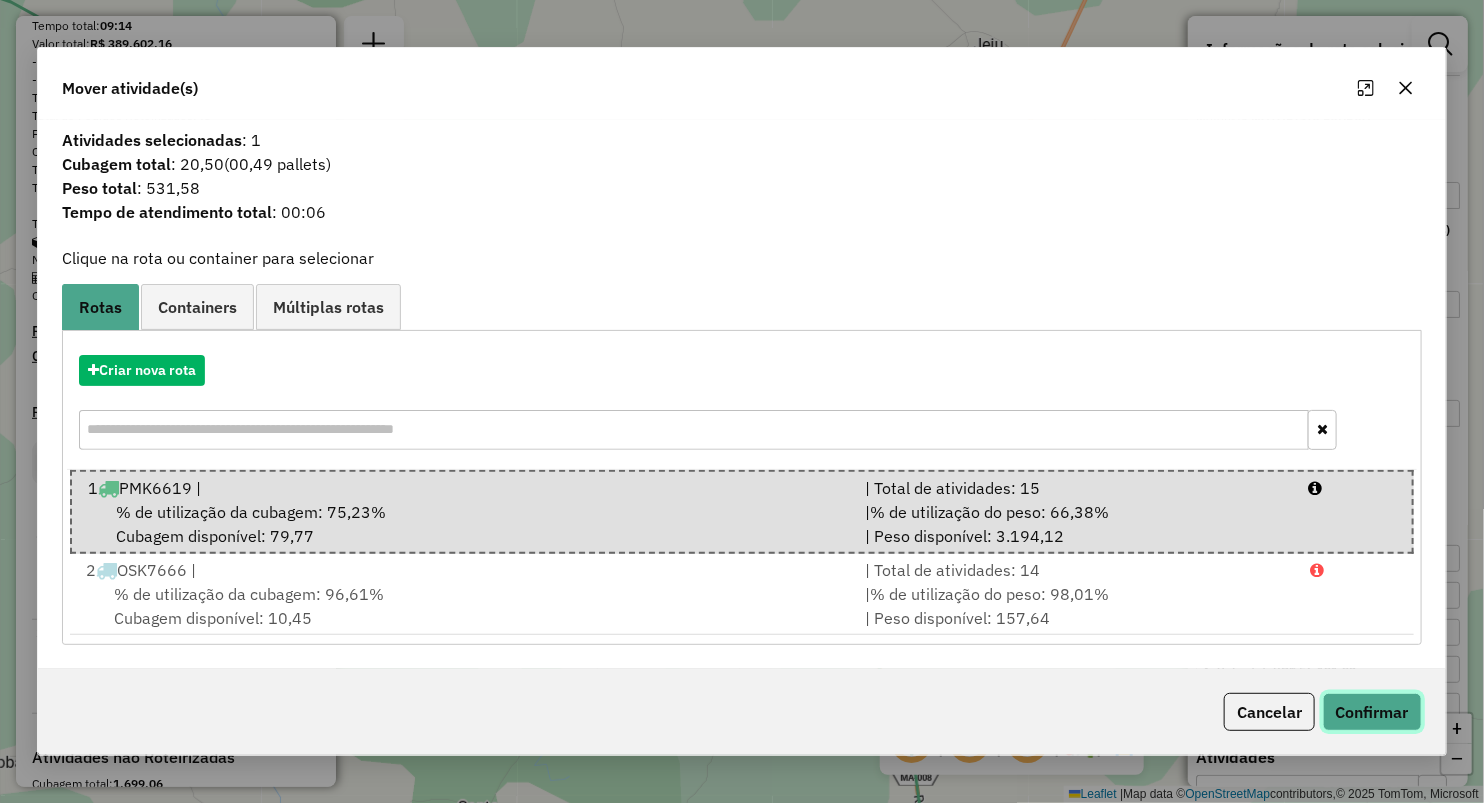 drag, startPoint x: 1368, startPoint y: 714, endPoint x: 1344, endPoint y: 735, distance: 31.890438 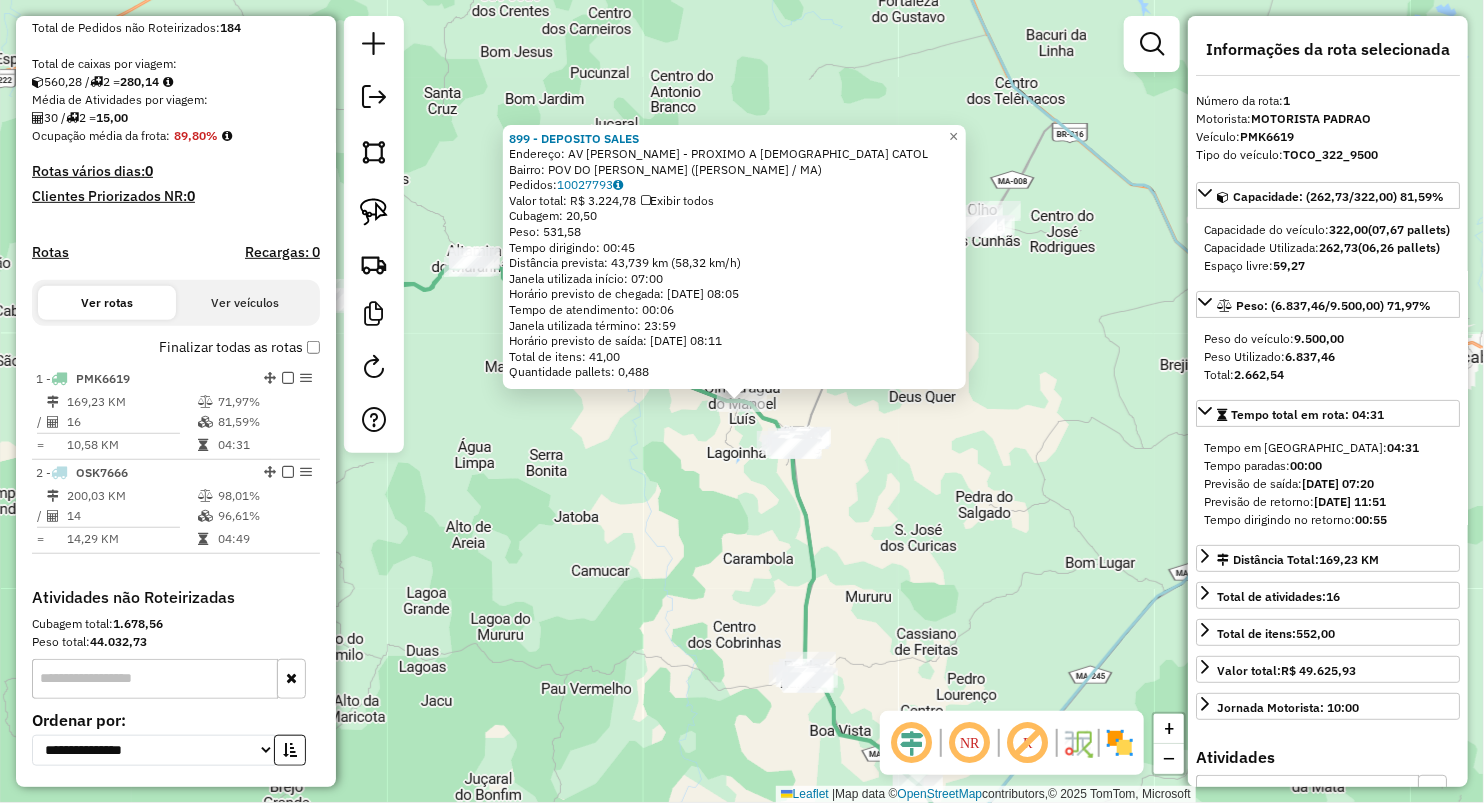 scroll, scrollTop: 559, scrollLeft: 0, axis: vertical 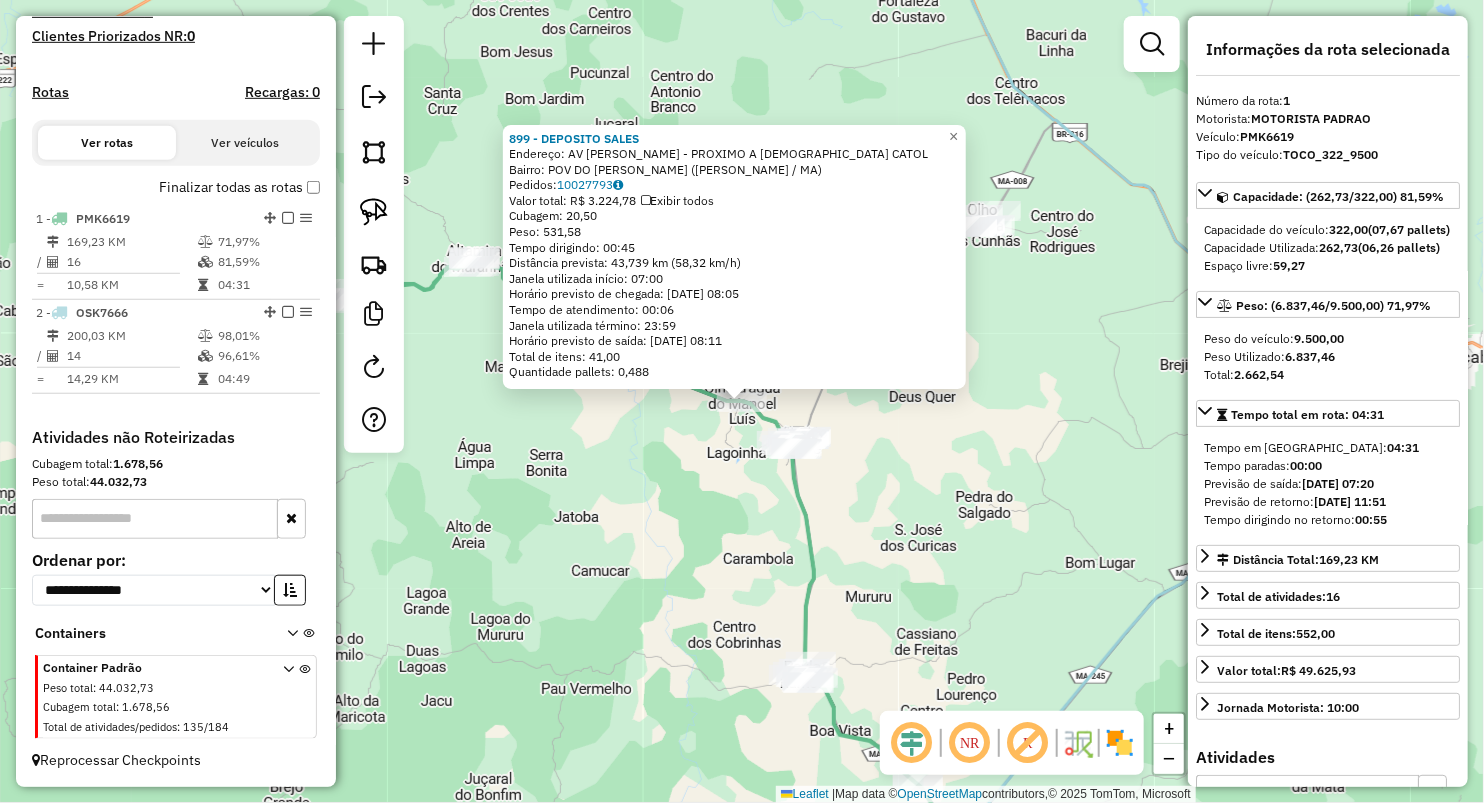 click on "899 - DEPOSITO SALES  Endereço:  AV PEDRO II - PROXIMO A IGREJA CATOL   Bairro: POV DO MANOEL LUIS (VITORINO FREIRE / MA)   Pedidos:  10027793   Valor total: R$ 3.224,78   Exibir todos   Cubagem: 20,50  Peso: 531,58  Tempo dirigindo: 00:45   Distância prevista: 43,739 km (58,32 km/h)   Janela utilizada início: 07:00   Horário previsto de chegada: 11/07/2025 08:05   Tempo de atendimento: 00:06   Janela utilizada término: 23:59   Horário previsto de saída: 11/07/2025 08:11   Total de itens: 41,00   Quantidade pallets: 0,488  × Janela de atendimento Grade de atendimento Capacidade Transportadoras Veículos Cliente Pedidos  Rotas Selecione os dias de semana para filtrar as janelas de atendimento  Seg   Ter   Qua   Qui   Sex   Sáb   Dom  Informe o período da janela de atendimento: De: Até:  Filtrar exatamente a janela do cliente  Considerar janela de atendimento padrão  Selecione os dias de semana para filtrar as grades de atendimento  Seg   Ter   Qua   Qui   Sex   Sáb   Dom   Peso mínimo:   De:  De:" 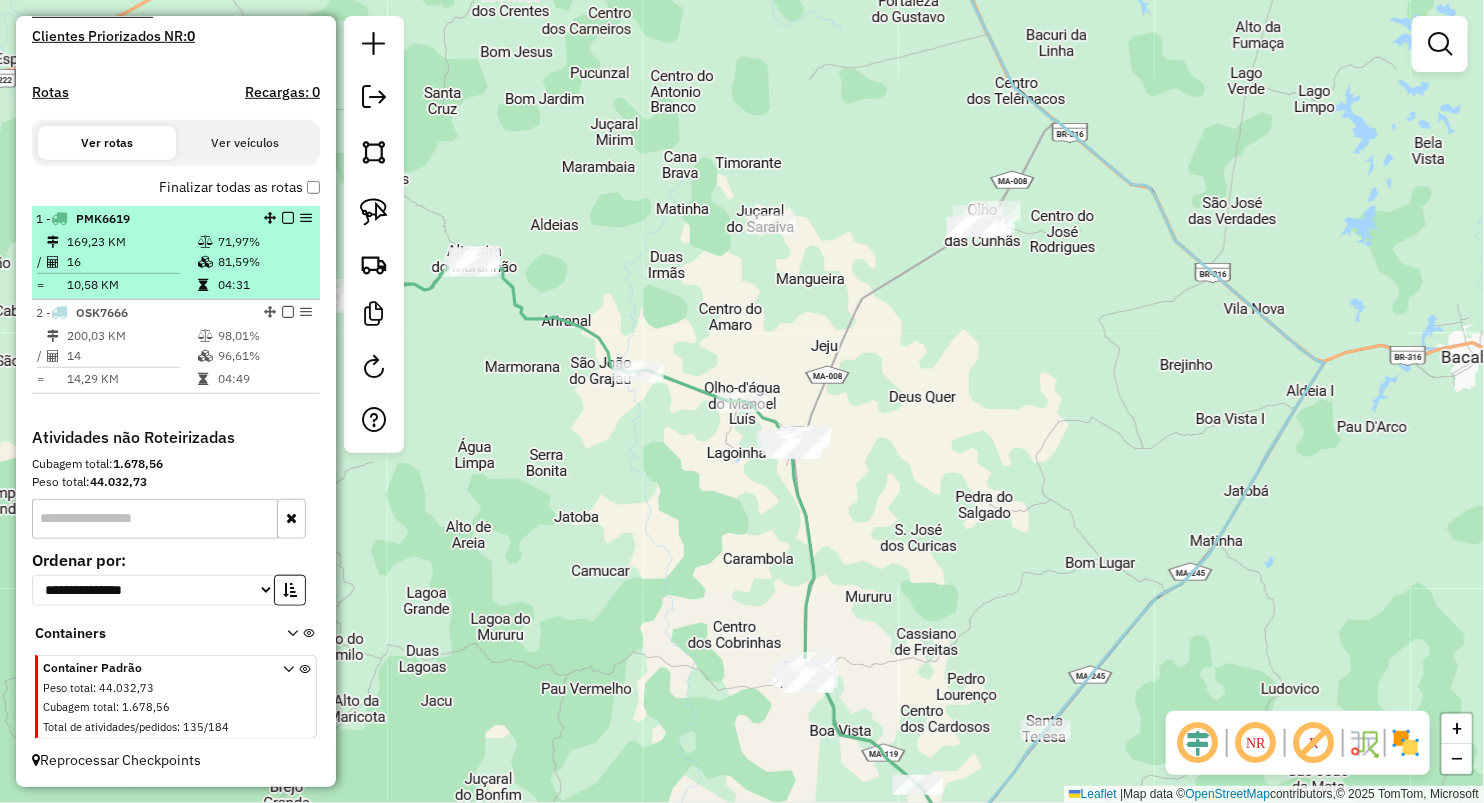 click on "16" at bounding box center (131, 262) 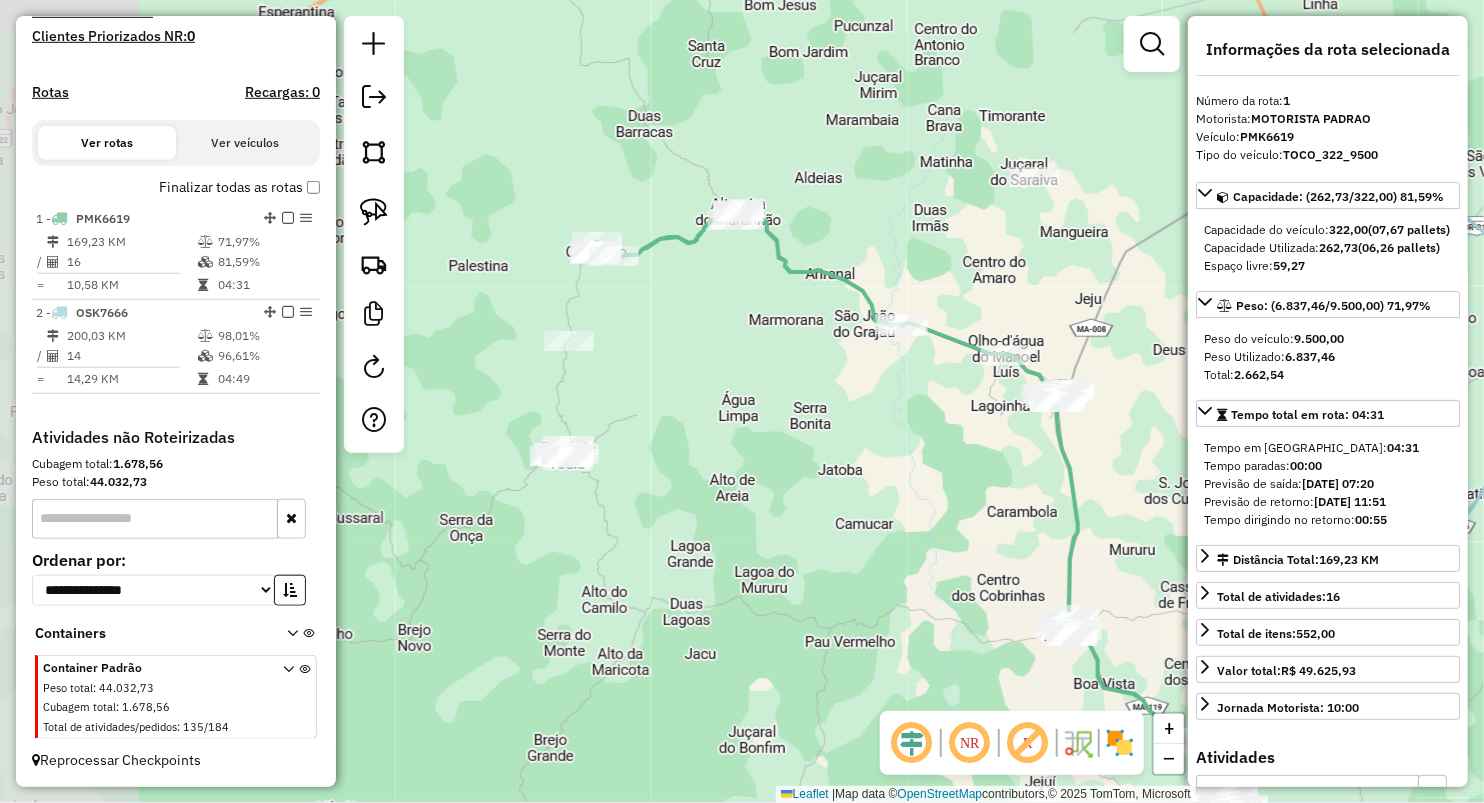 drag, startPoint x: 730, startPoint y: 302, endPoint x: 916, endPoint y: 404, distance: 212.13203 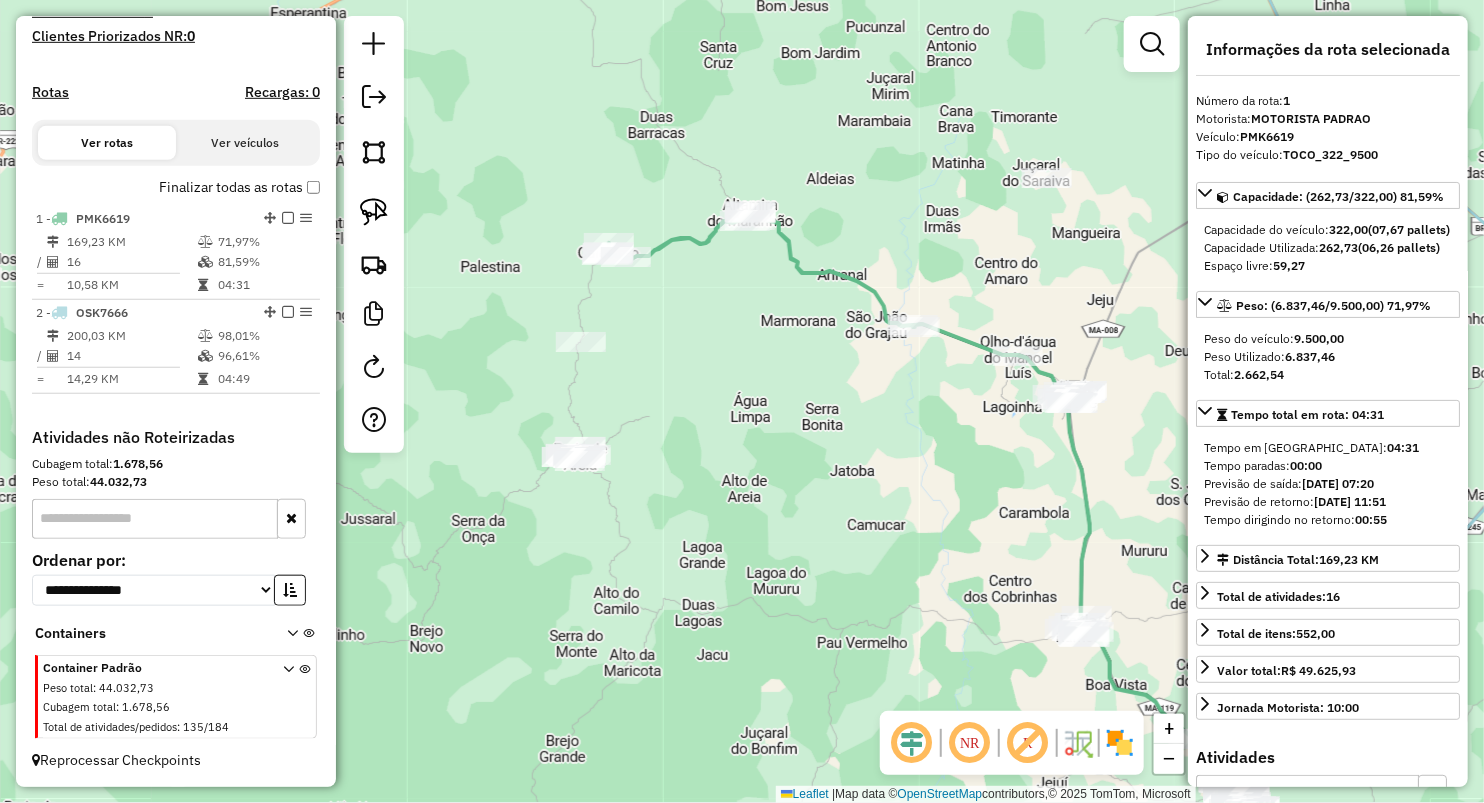 click on "Janela de atendimento Grade de atendimento Capacidade Transportadoras Veículos Cliente Pedidos  Rotas Selecione os dias de semana para filtrar as janelas de atendimento  Seg   Ter   Qua   Qui   Sex   Sáb   Dom  Informe o período da janela de atendimento: De: Até:  Filtrar exatamente a janela do cliente  Considerar janela de atendimento padrão  Selecione os dias de semana para filtrar as grades de atendimento  Seg   Ter   Qua   Qui   Sex   Sáb   Dom   Considerar clientes sem dia de atendimento cadastrado  Clientes fora do dia de atendimento selecionado Filtrar as atividades entre os valores definidos abaixo:  Peso mínimo:   Peso máximo:   Cubagem mínima:   Cubagem máxima:   De:   Até:  Filtrar as atividades entre o tempo de atendimento definido abaixo:  De:   Até:   Considerar capacidade total dos clientes não roteirizados Transportadora: Selecione um ou mais itens Tipo de veículo: Selecione um ou mais itens Veículo: Selecione um ou mais itens Motorista: Selecione um ou mais itens Nome: Rótulo:" 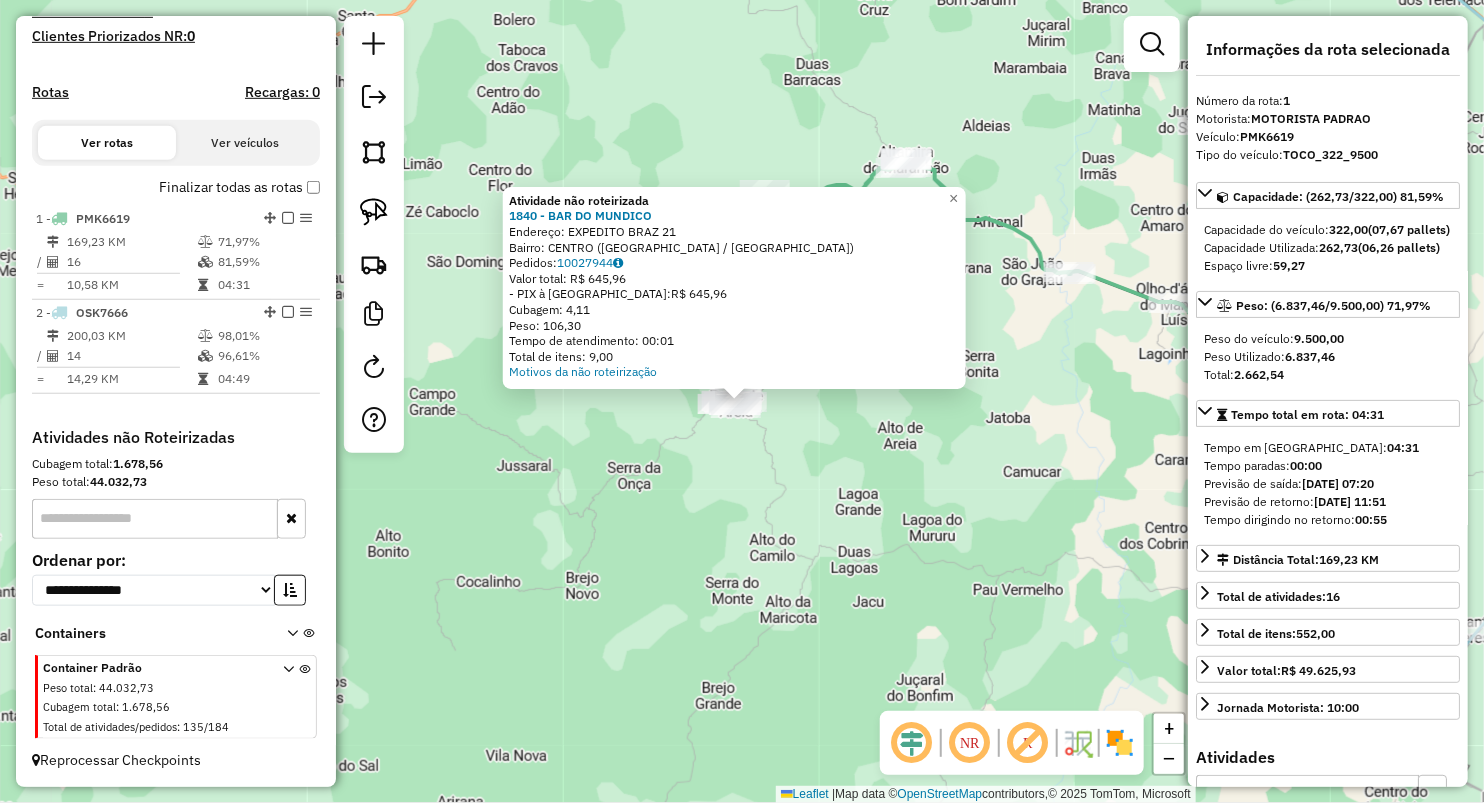 drag, startPoint x: 804, startPoint y: 556, endPoint x: 744, endPoint y: 521, distance: 69.46222 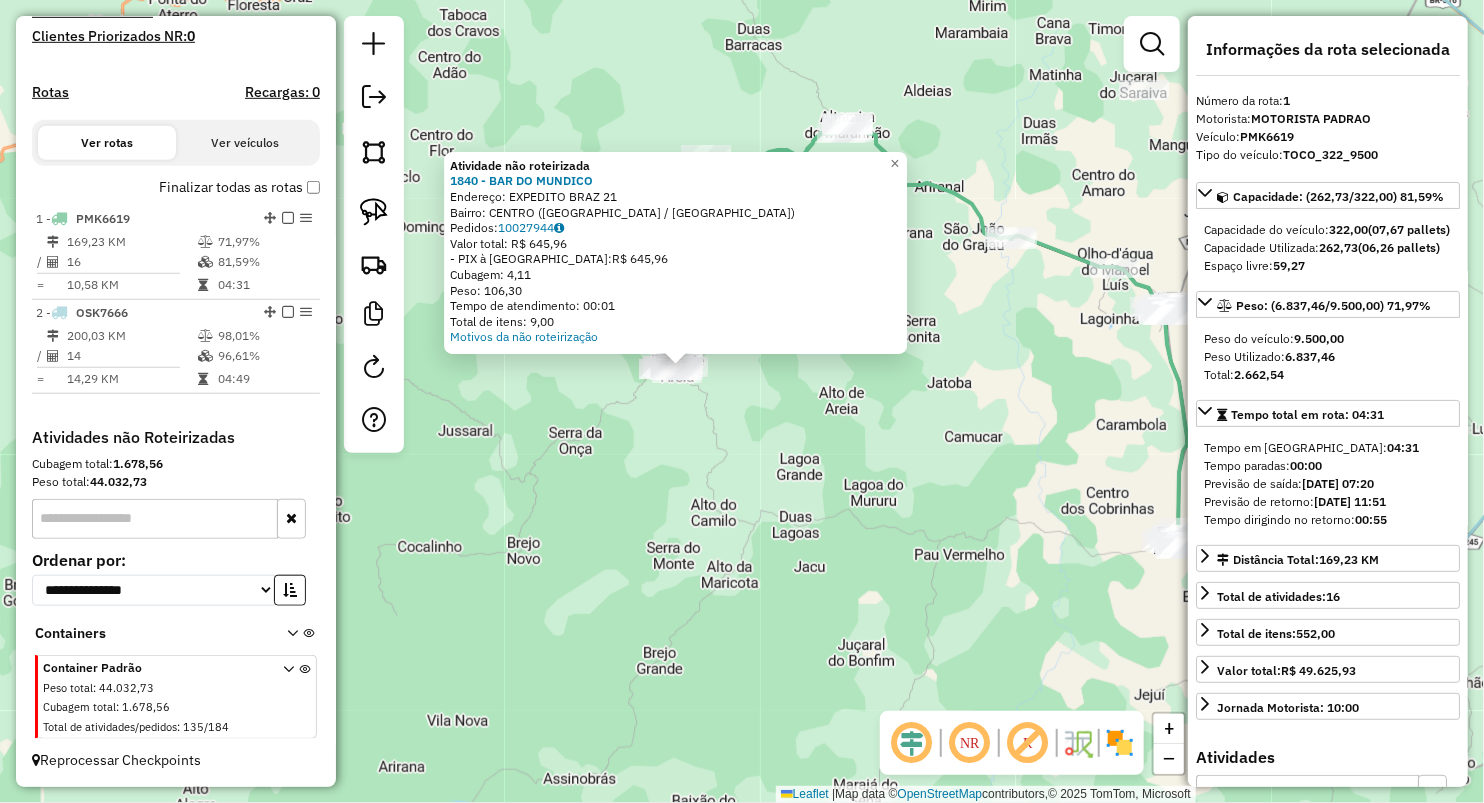 click on "Atividade não roteirizada 1840 - BAR DO MUNDICO  Endereço:  EXPEDITO BRAZ 21   Bairro: CENTRO (BREJO DE AREIA / MA)   Pedidos:  10027944   Valor total: R$ 645,96   - PIX à Vista:  R$ 645,96   Cubagem: 4,11   Peso: 106,30   Tempo de atendimento: 00:01   Total de itens: 9,00  Motivos da não roteirização × Janela de atendimento Grade de atendimento Capacidade Transportadoras Veículos Cliente Pedidos  Rotas Selecione os dias de semana para filtrar as janelas de atendimento  Seg   Ter   Qua   Qui   Sex   Sáb   Dom  Informe o período da janela de atendimento: De: Até:  Filtrar exatamente a janela do cliente  Considerar janela de atendimento padrão  Selecione os dias de semana para filtrar as grades de atendimento  Seg   Ter   Qua   Qui   Sex   Sáb   Dom   Considerar clientes sem dia de atendimento cadastrado  Clientes fora do dia de atendimento selecionado Filtrar as atividades entre os valores definidos abaixo:  Peso mínimo:   Peso máximo:   Cubagem mínima:   Cubagem máxima:   De:   Até:   De:  +" 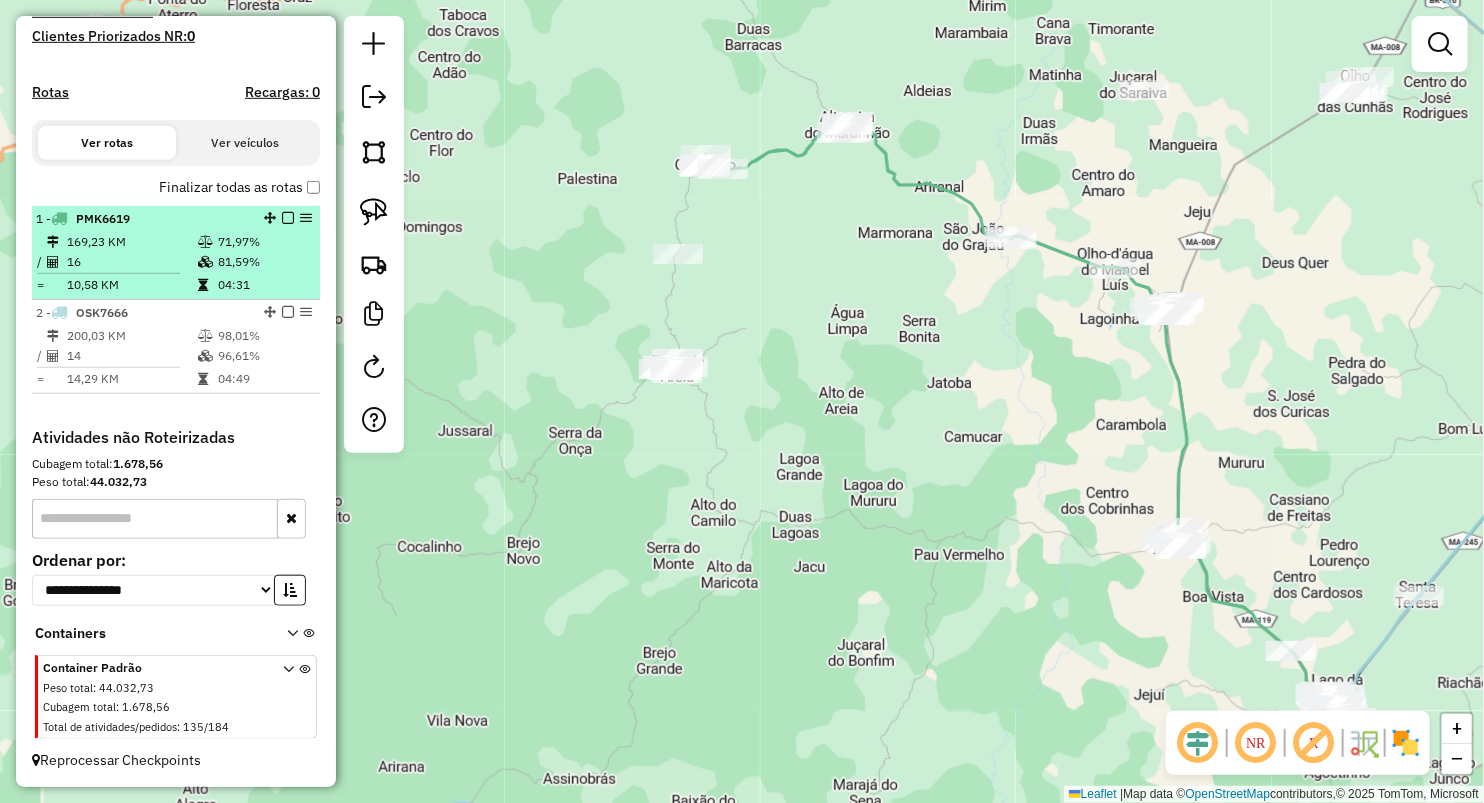 click at bounding box center (205, 262) 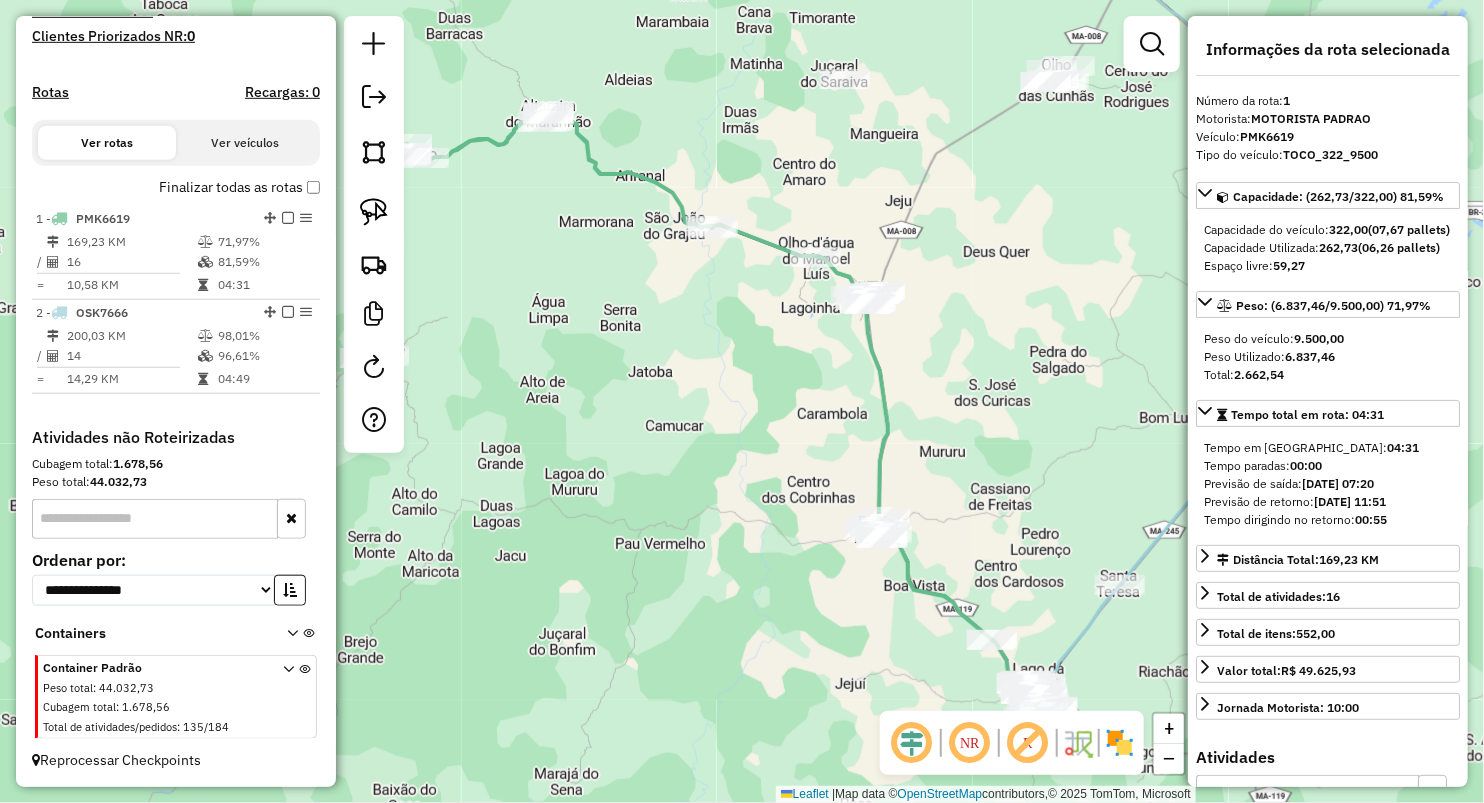 drag, startPoint x: 831, startPoint y: 311, endPoint x: 676, endPoint y: 308, distance: 155.02902 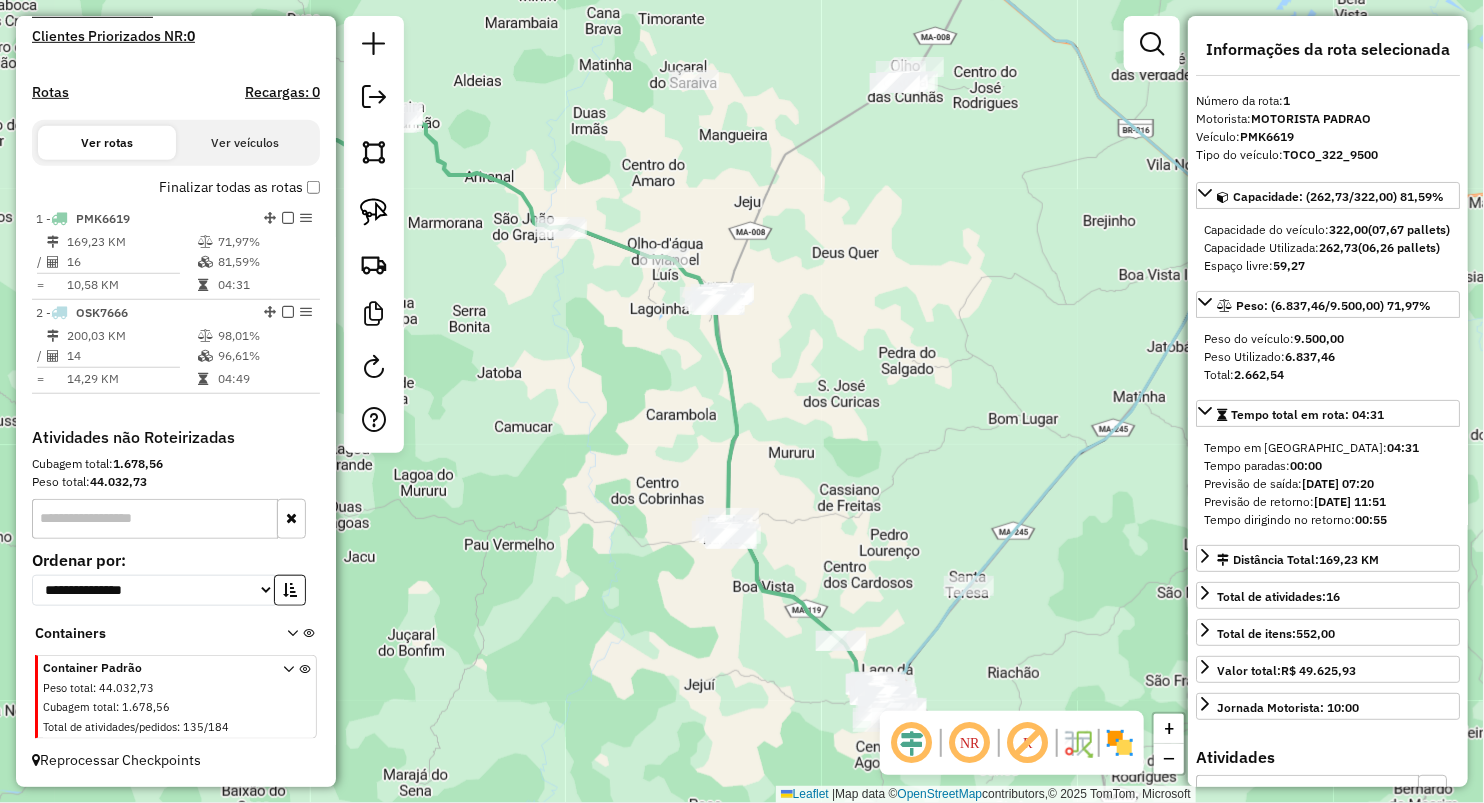 click on "Janela de atendimento Grade de atendimento Capacidade Transportadoras Veículos Cliente Pedidos  Rotas Selecione os dias de semana para filtrar as janelas de atendimento  Seg   Ter   Qua   Qui   Sex   Sáb   Dom  Informe o período da janela de atendimento: De: Até:  Filtrar exatamente a janela do cliente  Considerar janela de atendimento padrão  Selecione os dias de semana para filtrar as grades de atendimento  Seg   Ter   Qua   Qui   Sex   Sáb   Dom   Considerar clientes sem dia de atendimento cadastrado  Clientes fora do dia de atendimento selecionado Filtrar as atividades entre os valores definidos abaixo:  Peso mínimo:   Peso máximo:   Cubagem mínima:   Cubagem máxima:   De:   Até:  Filtrar as atividades entre o tempo de atendimento definido abaixo:  De:   Até:   Considerar capacidade total dos clientes não roteirizados Transportadora: Selecione um ou mais itens Tipo de veículo: Selecione um ou mais itens Veículo: Selecione um ou mais itens Motorista: Selecione um ou mais itens Nome: Rótulo:" 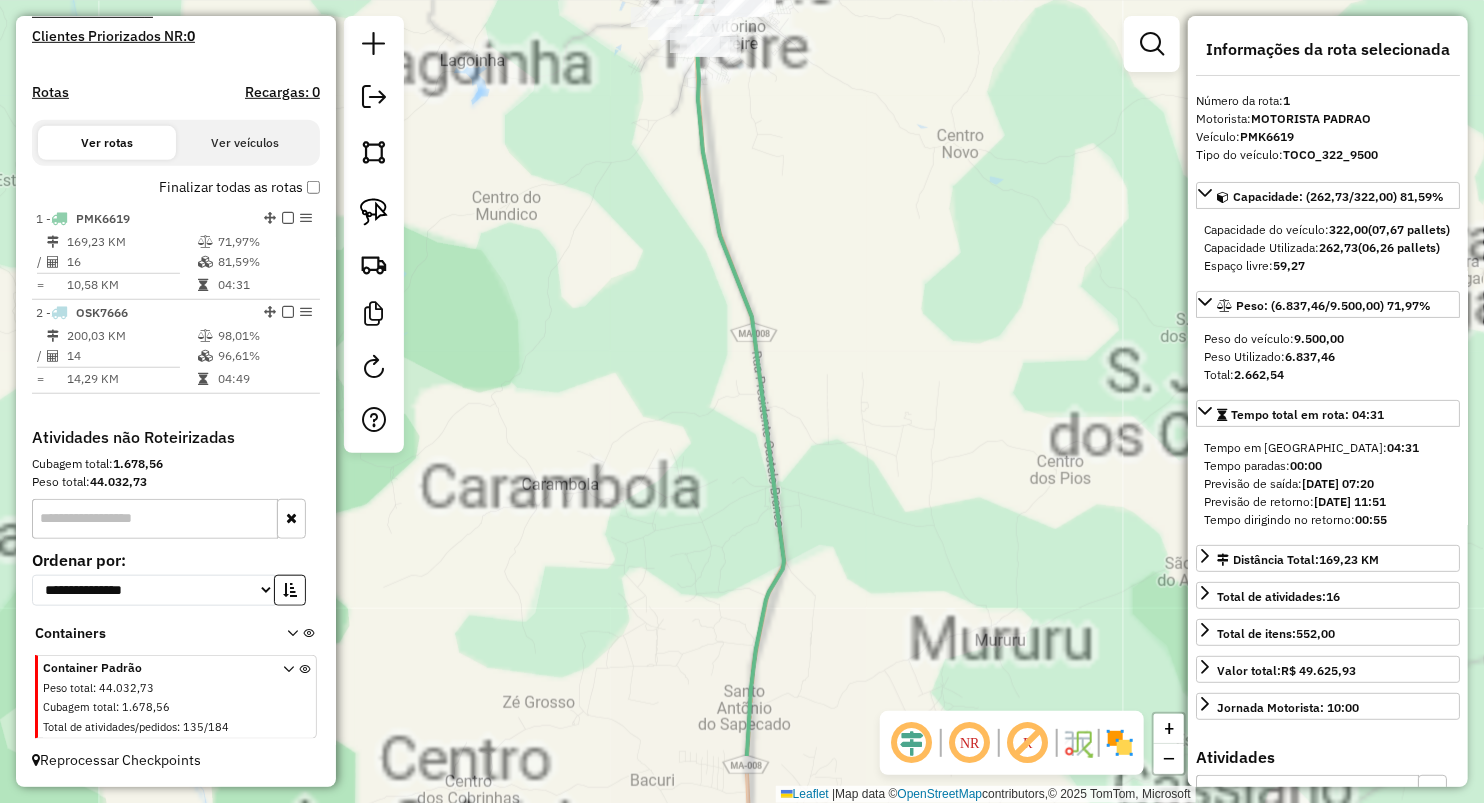 drag, startPoint x: 753, startPoint y: 516, endPoint x: 648, endPoint y: 165, distance: 366.36865 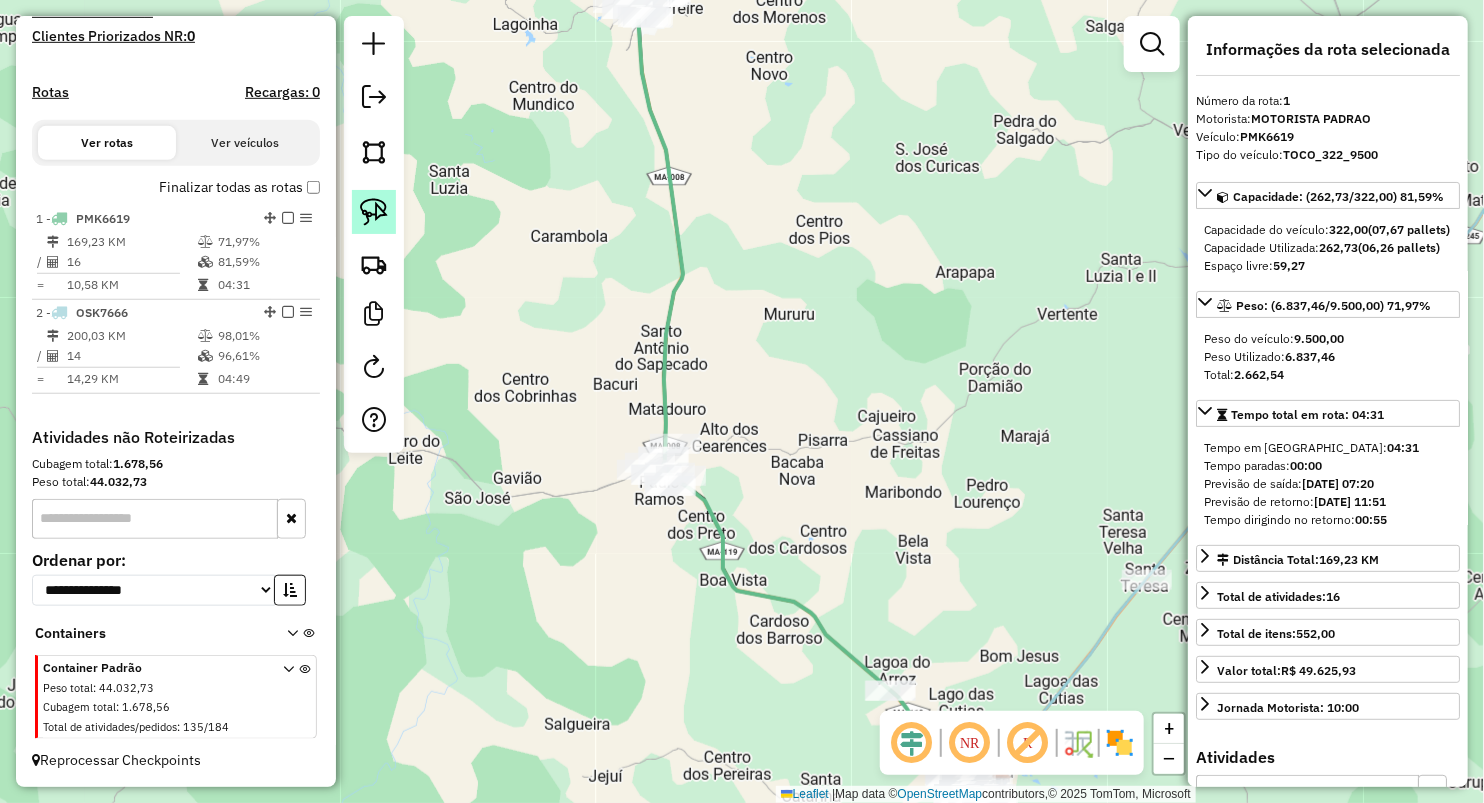 click 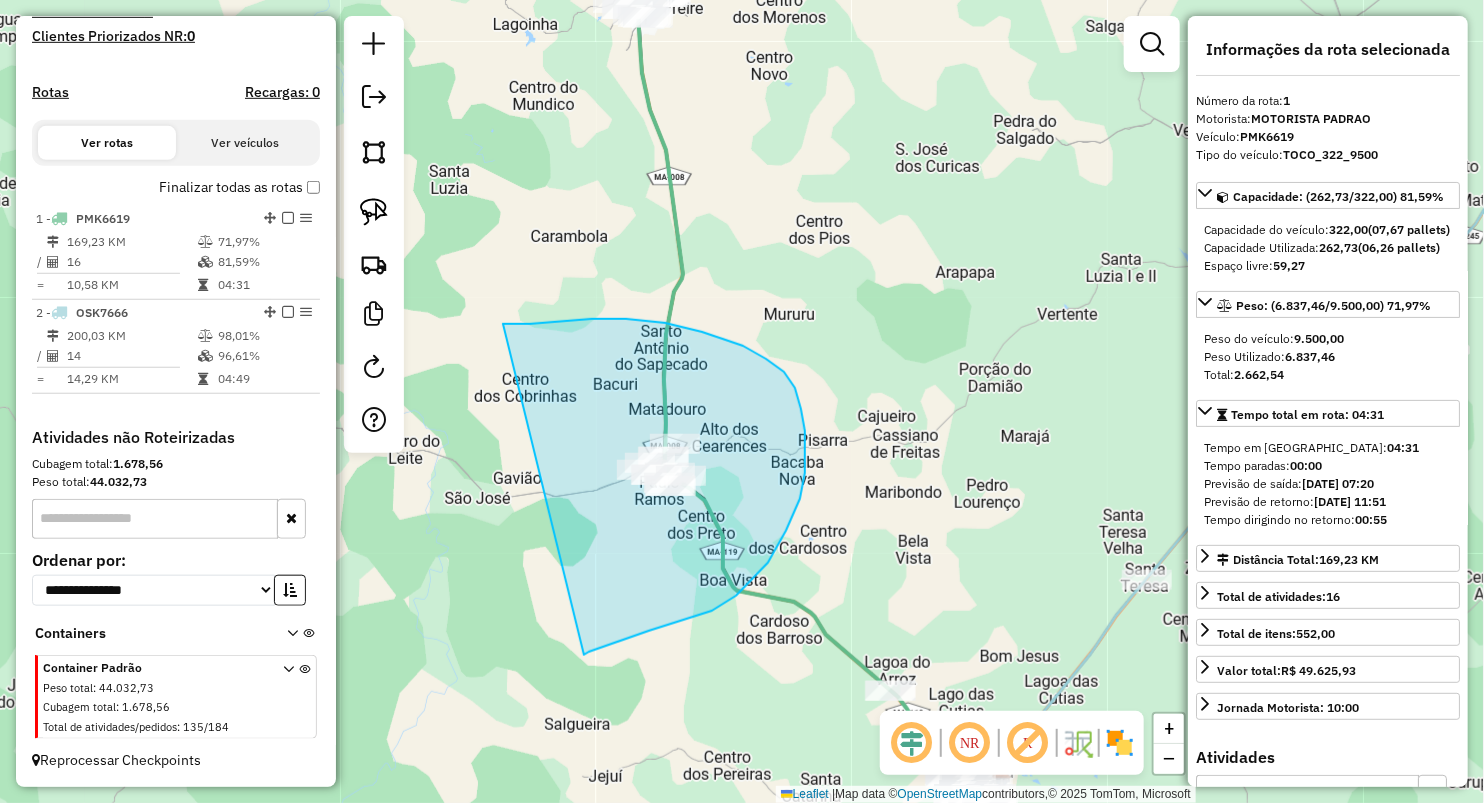 drag, startPoint x: 504, startPoint y: 324, endPoint x: 576, endPoint y: 658, distance: 341.67236 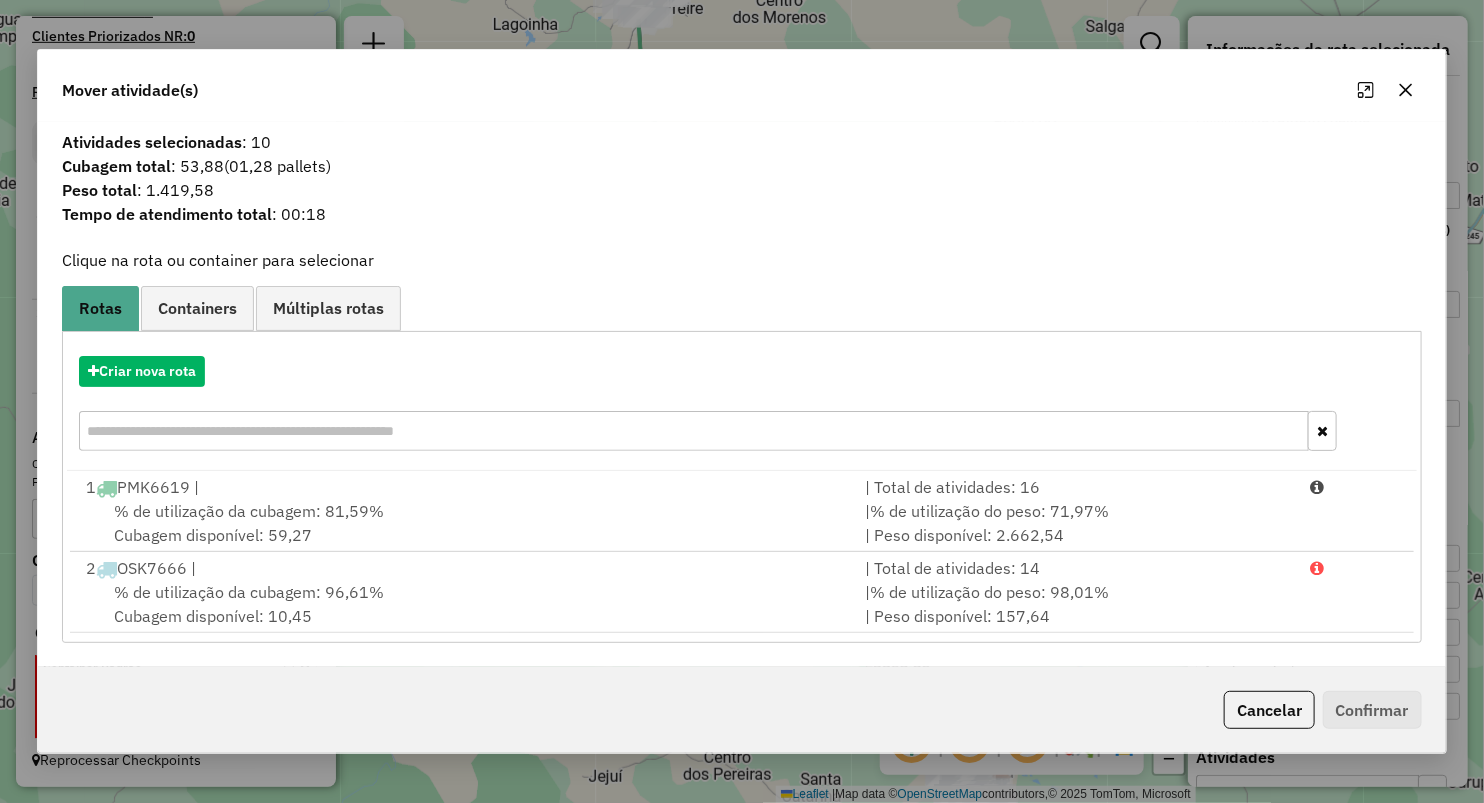 click 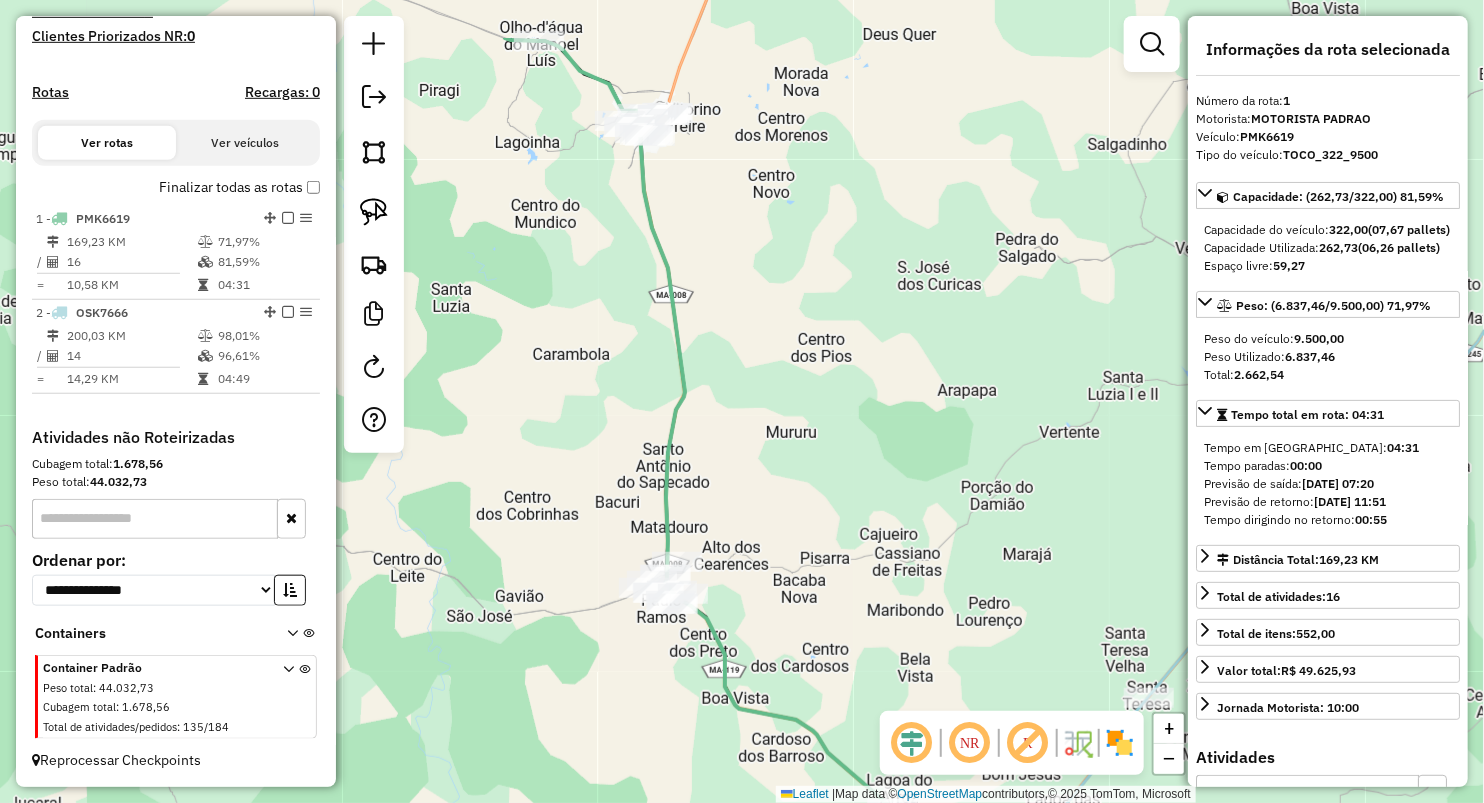 drag, startPoint x: 850, startPoint y: 389, endPoint x: 786, endPoint y: 490, distance: 119.57006 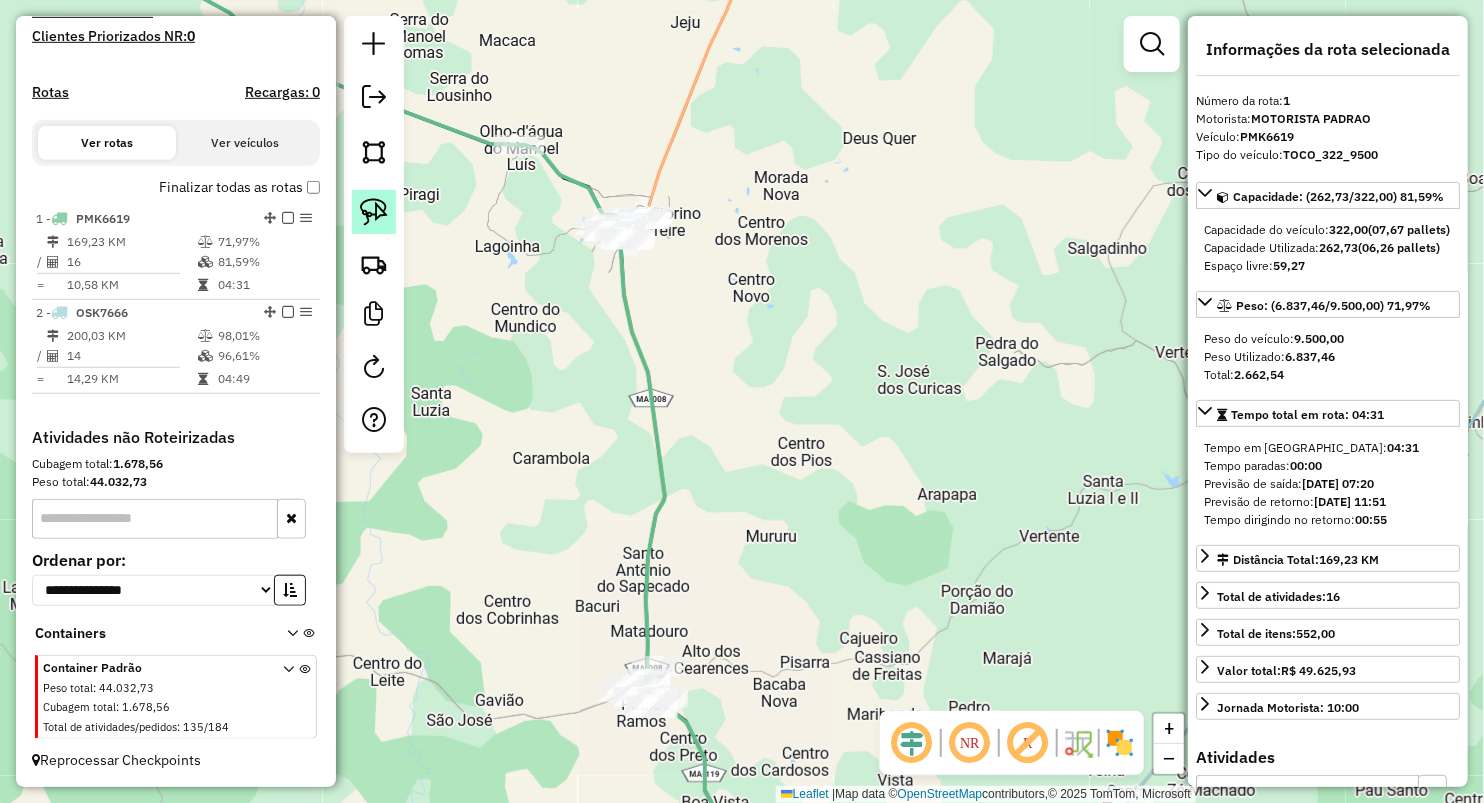 click 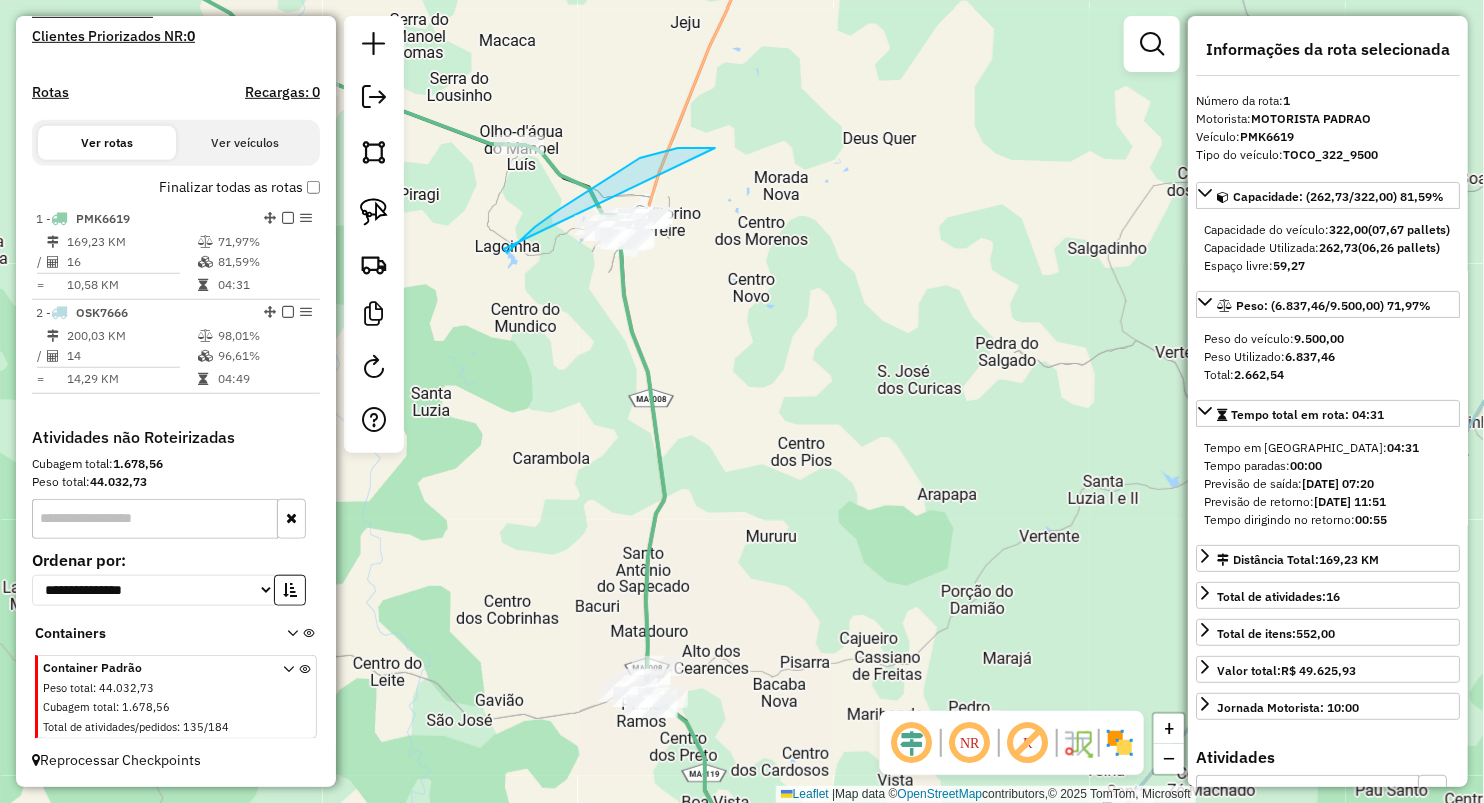 drag, startPoint x: 507, startPoint y: 253, endPoint x: 696, endPoint y: 376, distance: 225.49945 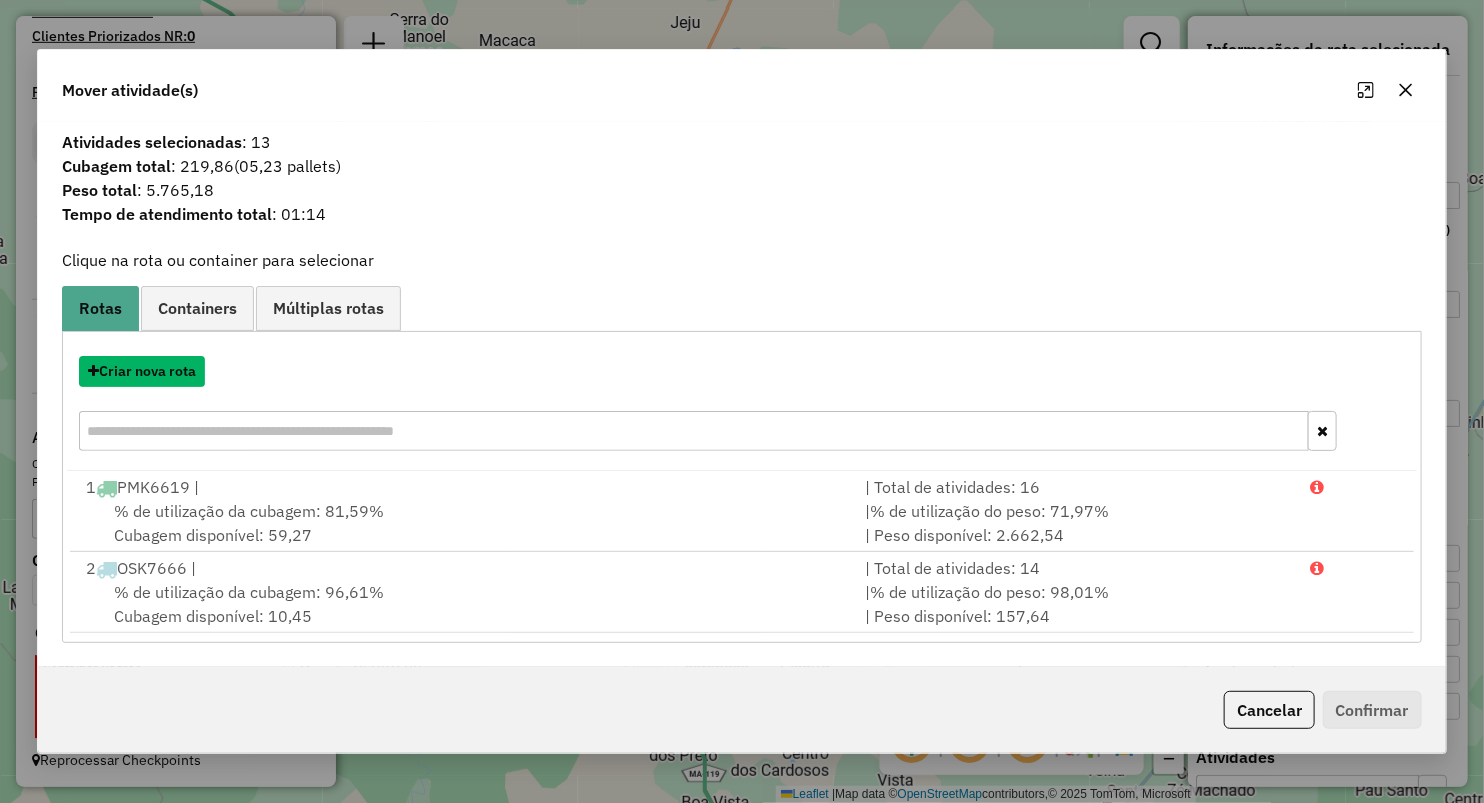 click on "Criar nova rota" at bounding box center [142, 371] 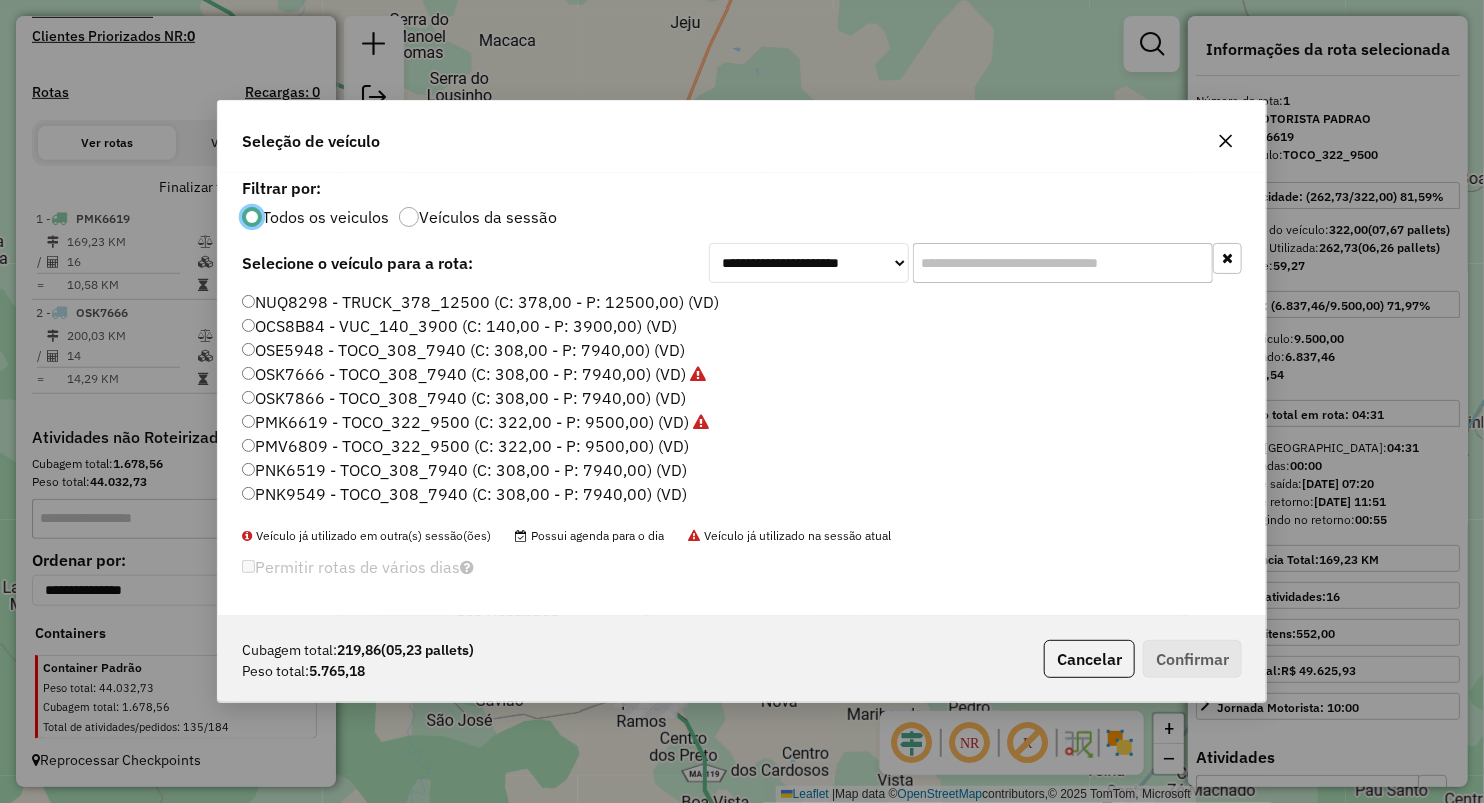 scroll, scrollTop: 10, scrollLeft: 6, axis: both 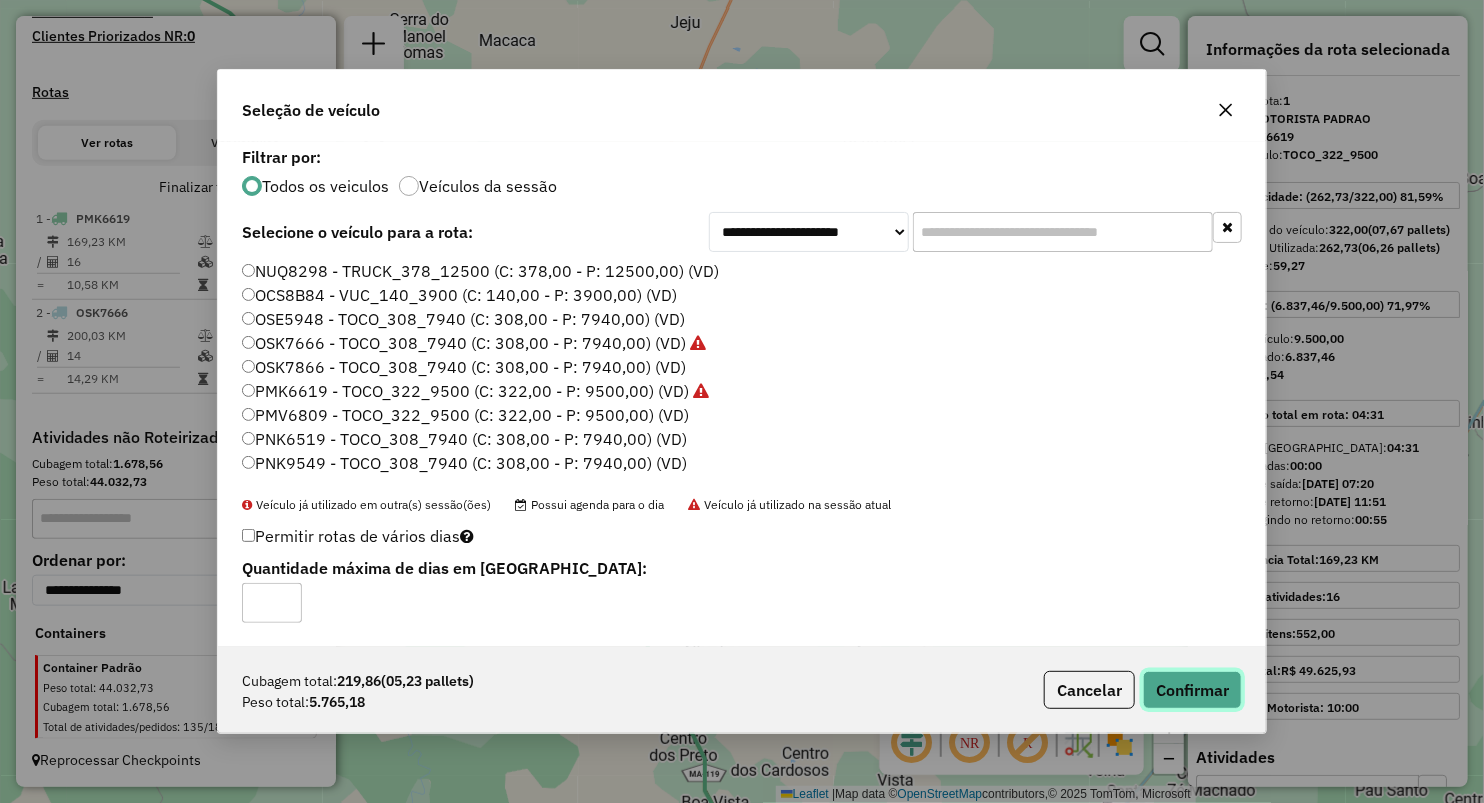 click on "Confirmar" 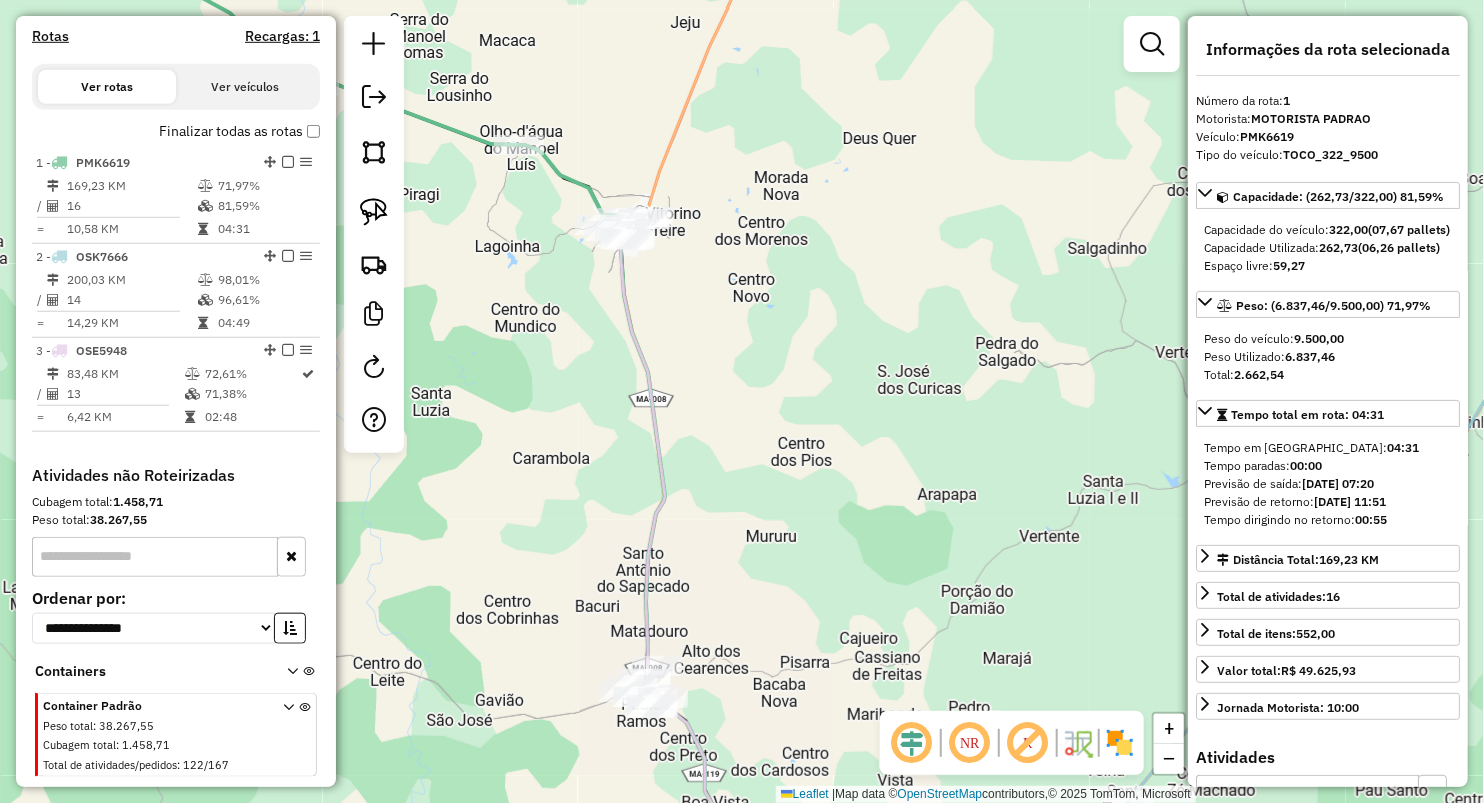 scroll, scrollTop: 653, scrollLeft: 0, axis: vertical 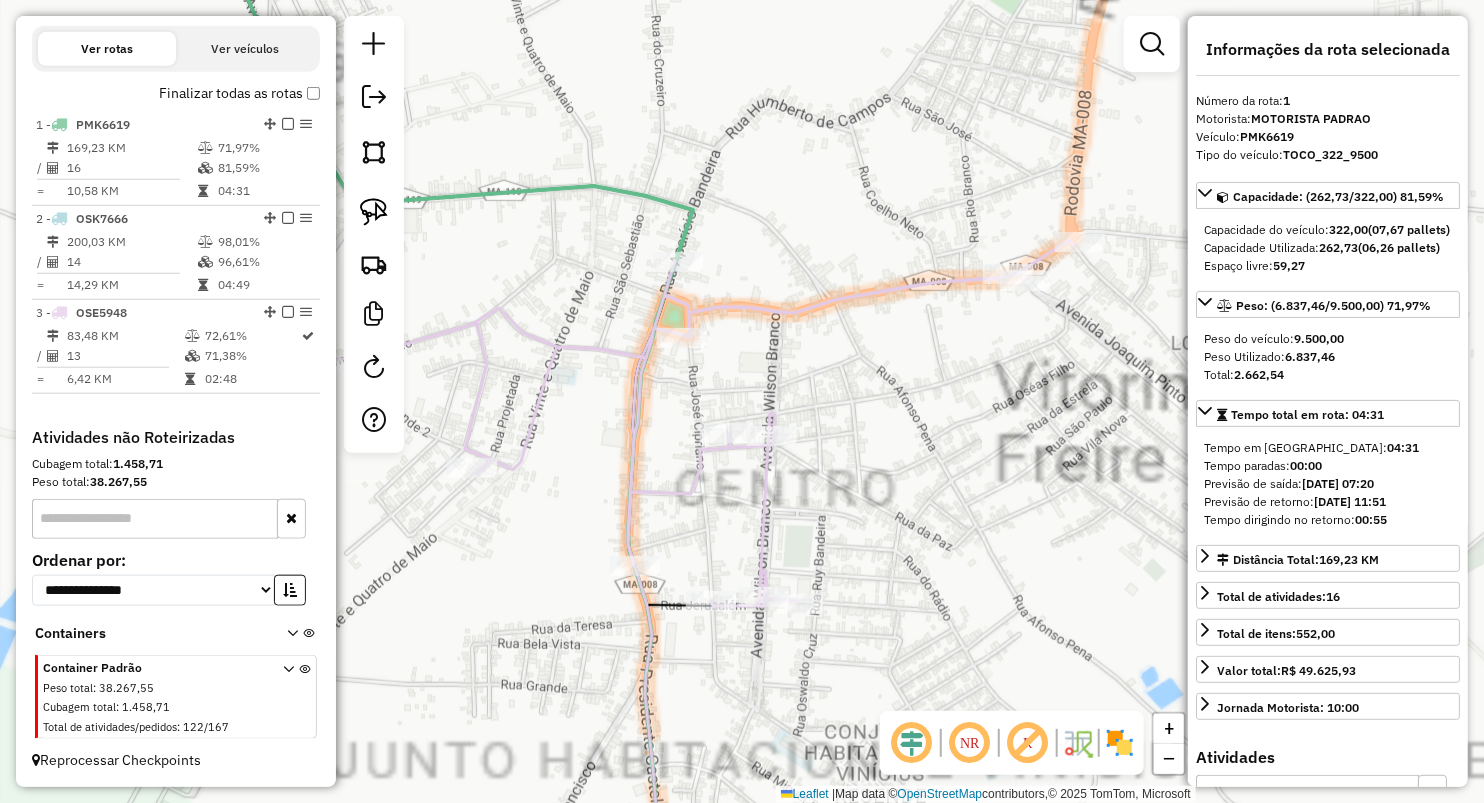 drag, startPoint x: 715, startPoint y: 177, endPoint x: 747, endPoint y: 163, distance: 34.928497 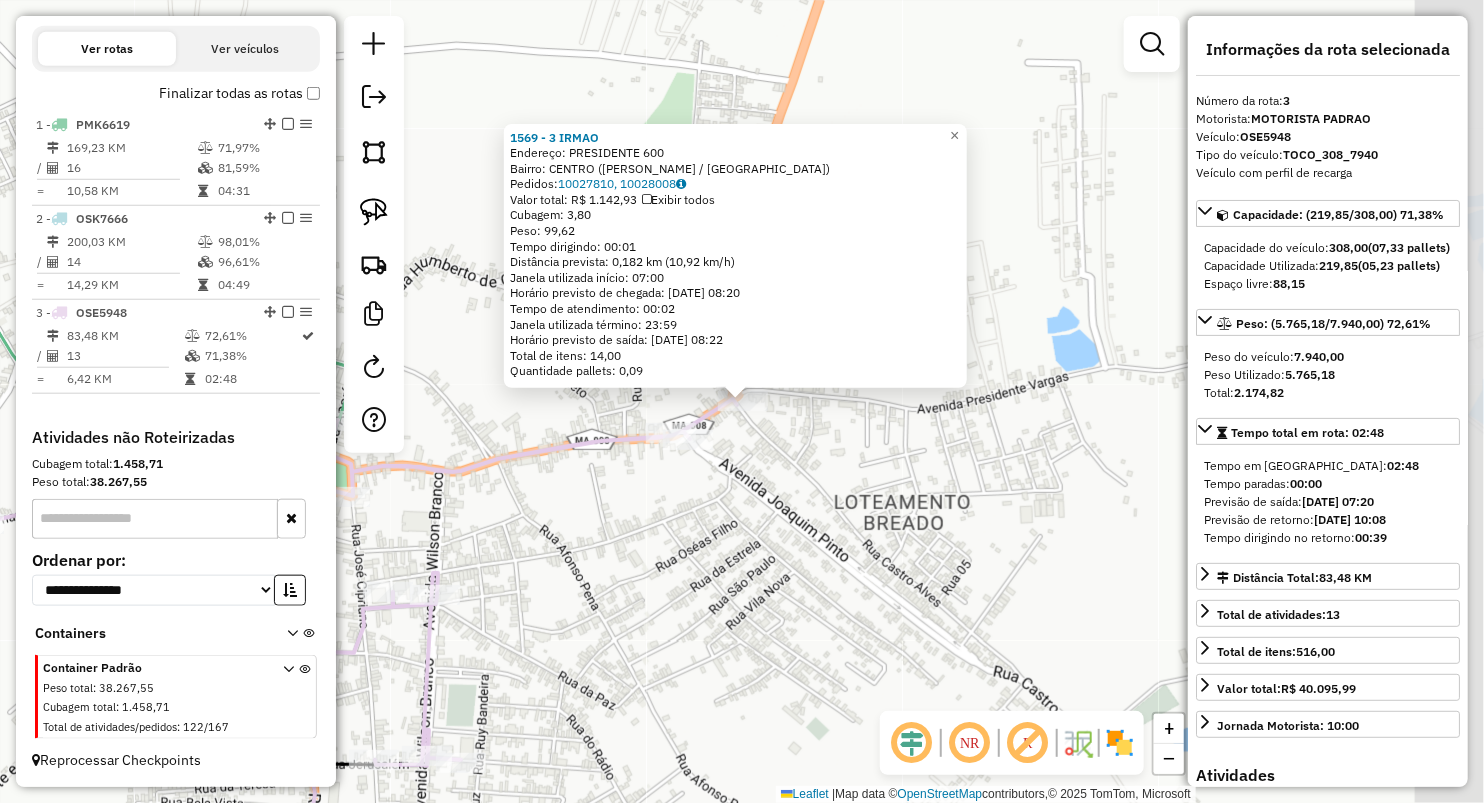 click on "1569 - 3 IRMAO  Endereço:  PRESIDENTE 600   Bairro: CENTRO (VITORINO FREIRE / MA)   Pedidos:  10027810, 10028008   Valor total: R$ 1.142,93   Exibir todos   Cubagem: 3,80  Peso: 99,62  Tempo dirigindo: 00:01   Distância prevista: 0,182 km (10,92 km/h)   Janela utilizada início: 07:00   Horário previsto de chegada: 11/07/2025 08:20   Tempo de atendimento: 00:02   Janela utilizada término: 23:59   Horário previsto de saída: 11/07/2025 08:22   Total de itens: 14,00   Quantidade pallets: 0,09  × Janela de atendimento Grade de atendimento Capacidade Transportadoras Veículos Cliente Pedidos  Rotas Selecione os dias de semana para filtrar as janelas de atendimento  Seg   Ter   Qua   Qui   Sex   Sáb   Dom  Informe o período da janela de atendimento: De: Até:  Filtrar exatamente a janela do cliente  Considerar janela de atendimento padrão  Selecione os dias de semana para filtrar as grades de atendimento  Seg   Ter   Qua   Qui   Sex   Sáb   Dom   Considerar clientes sem dia de atendimento cadastrado De:" 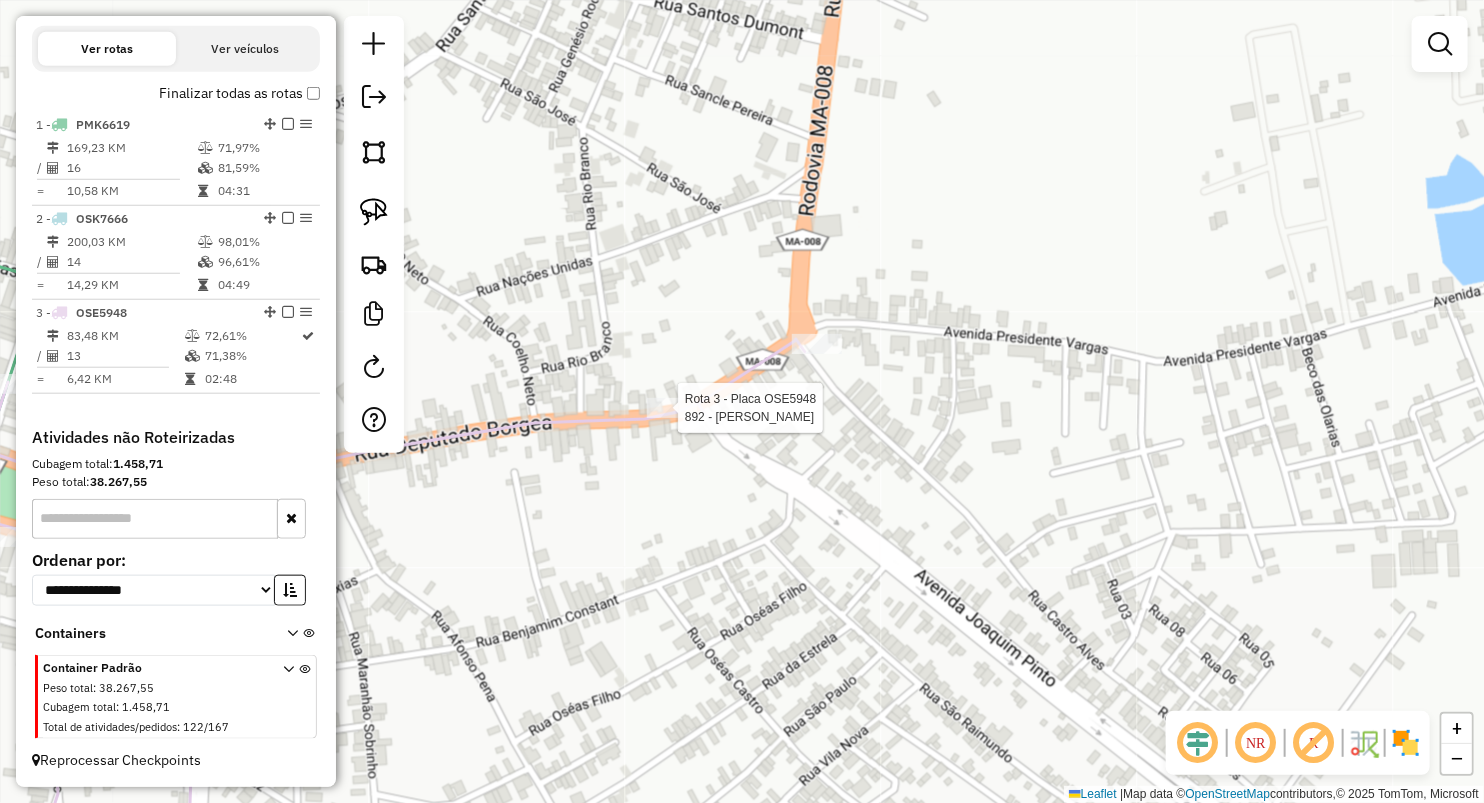 click 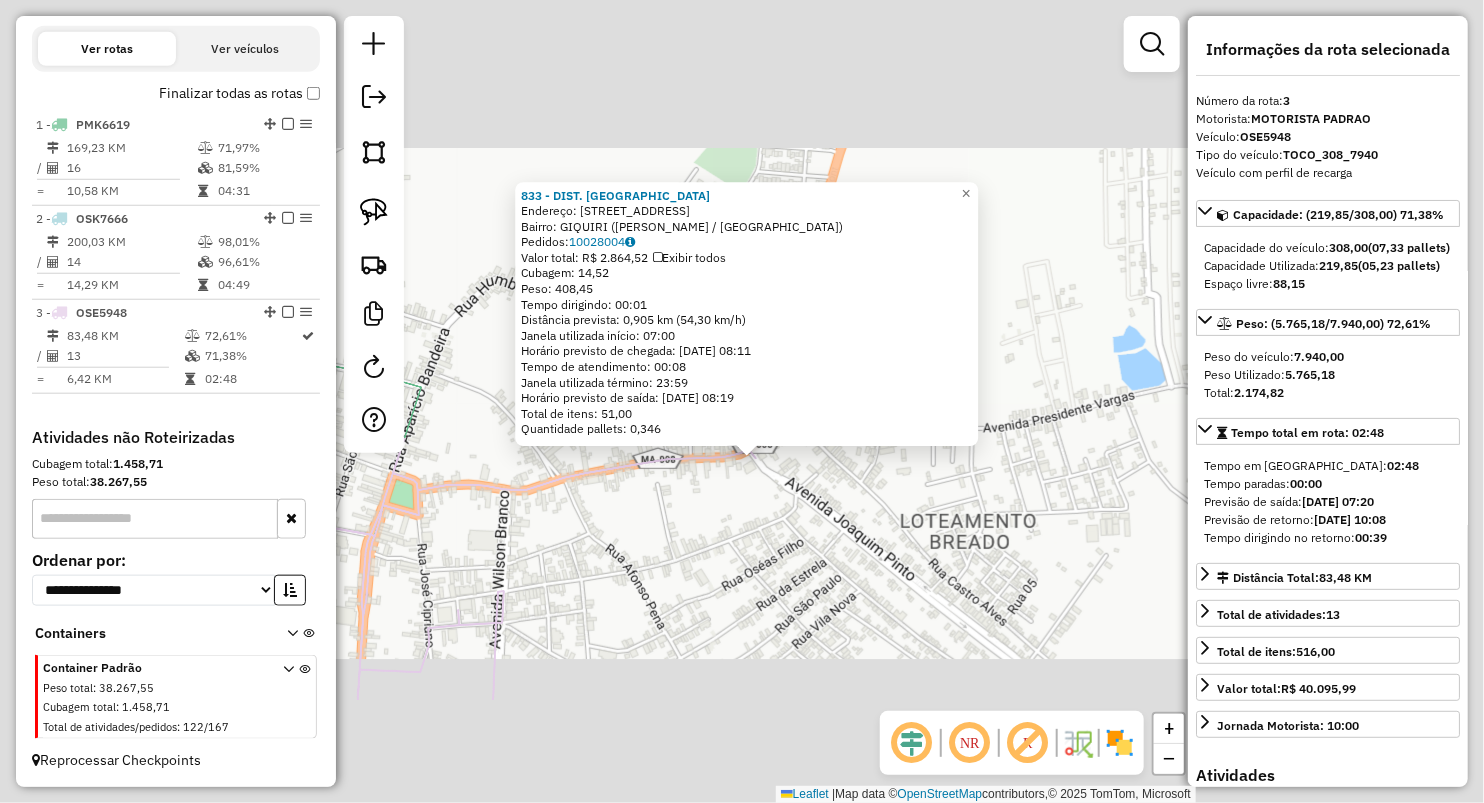 drag, startPoint x: 698, startPoint y: 593, endPoint x: 668, endPoint y: 597, distance: 30.265491 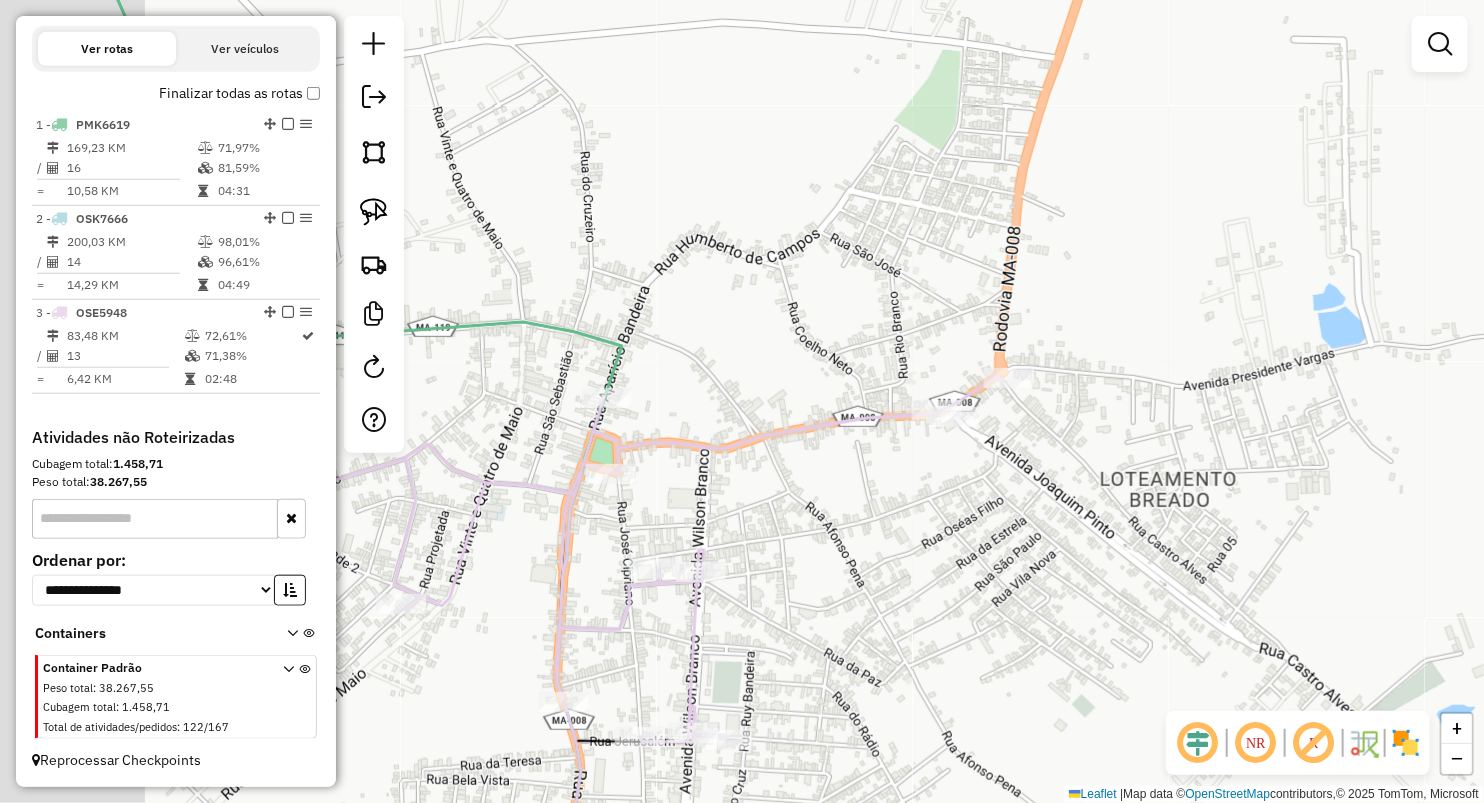 drag, startPoint x: 617, startPoint y: 598, endPoint x: 804, endPoint y: 482, distance: 220.05681 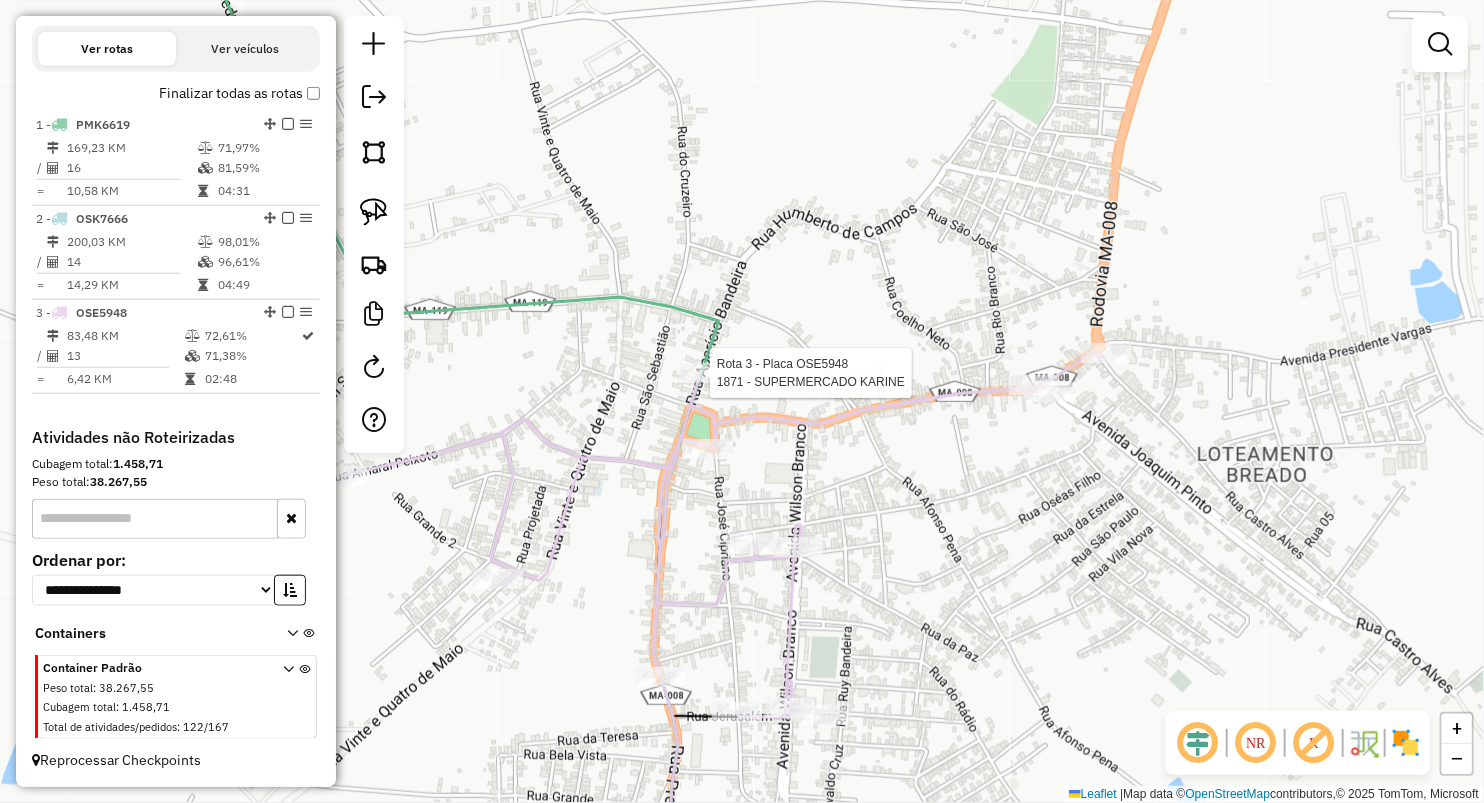 select on "**********" 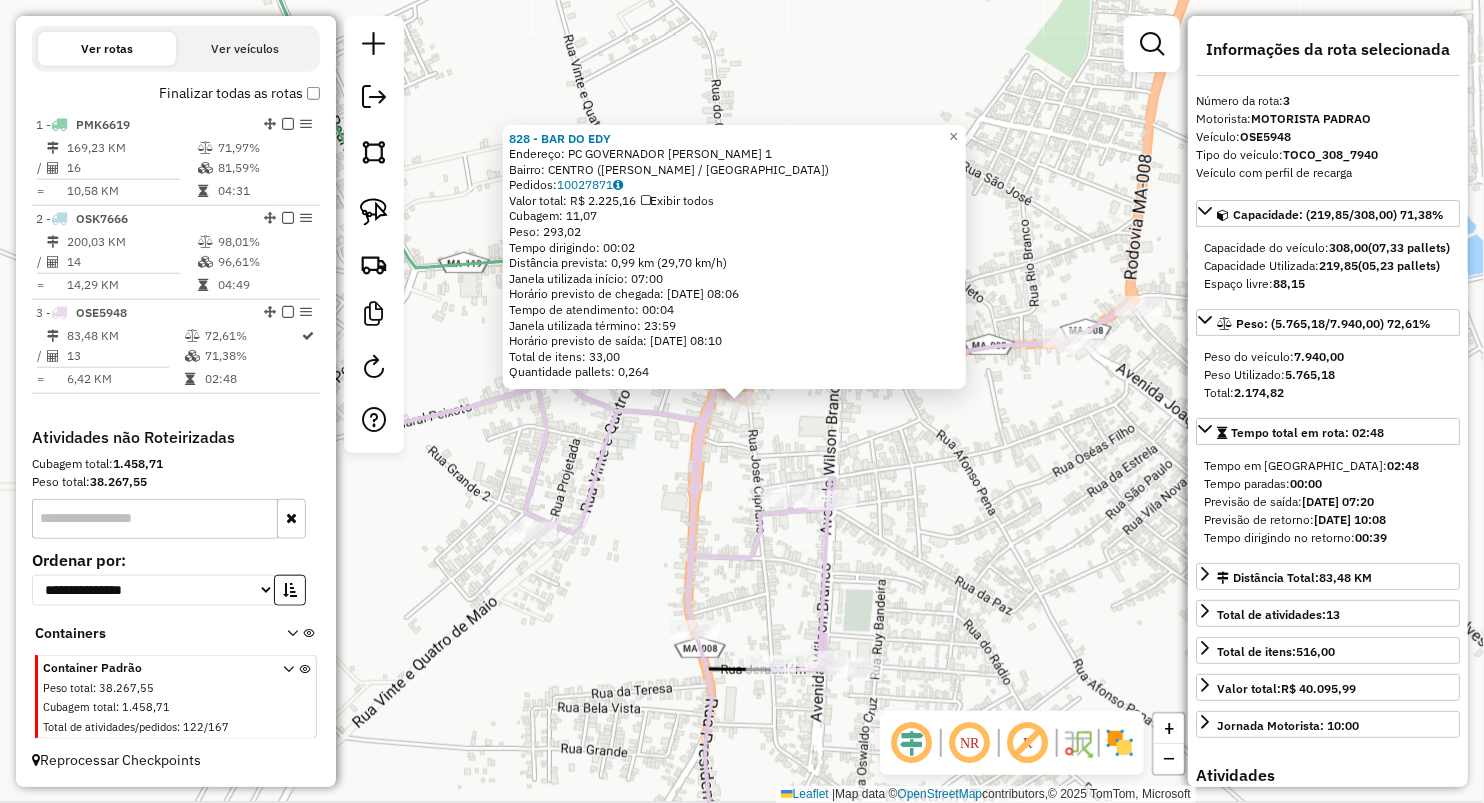 click on "828 - BAR DO EDY  Endereço:  PC GOVERNADOR SARNEY 1   Bairro: CENTRO (VITORINO FREIRE / MA)   Pedidos:  10027871   Valor total: R$ 2.225,16   Exibir todos   Cubagem: 11,07  Peso: 293,02  Tempo dirigindo: 00:02   Distância prevista: 0,99 km (29,70 km/h)   Janela utilizada início: 07:00   Horário previsto de chegada: 11/07/2025 08:06   Tempo de atendimento: 00:04   Janela utilizada término: 23:59   Horário previsto de saída: 11/07/2025 08:10   Total de itens: 33,00   Quantidade pallets: 0,264  × Janela de atendimento Grade de atendimento Capacidade Transportadoras Veículos Cliente Pedidos  Rotas Selecione os dias de semana para filtrar as janelas de atendimento  Seg   Ter   Qua   Qui   Sex   Sáb   Dom  Informe o período da janela de atendimento: De: Até:  Filtrar exatamente a janela do cliente  Considerar janela de atendimento padrão  Selecione os dias de semana para filtrar as grades de atendimento  Seg   Ter   Qua   Qui   Sex   Sáb   Dom   Considerar clientes sem dia de atendimento cadastrado +" 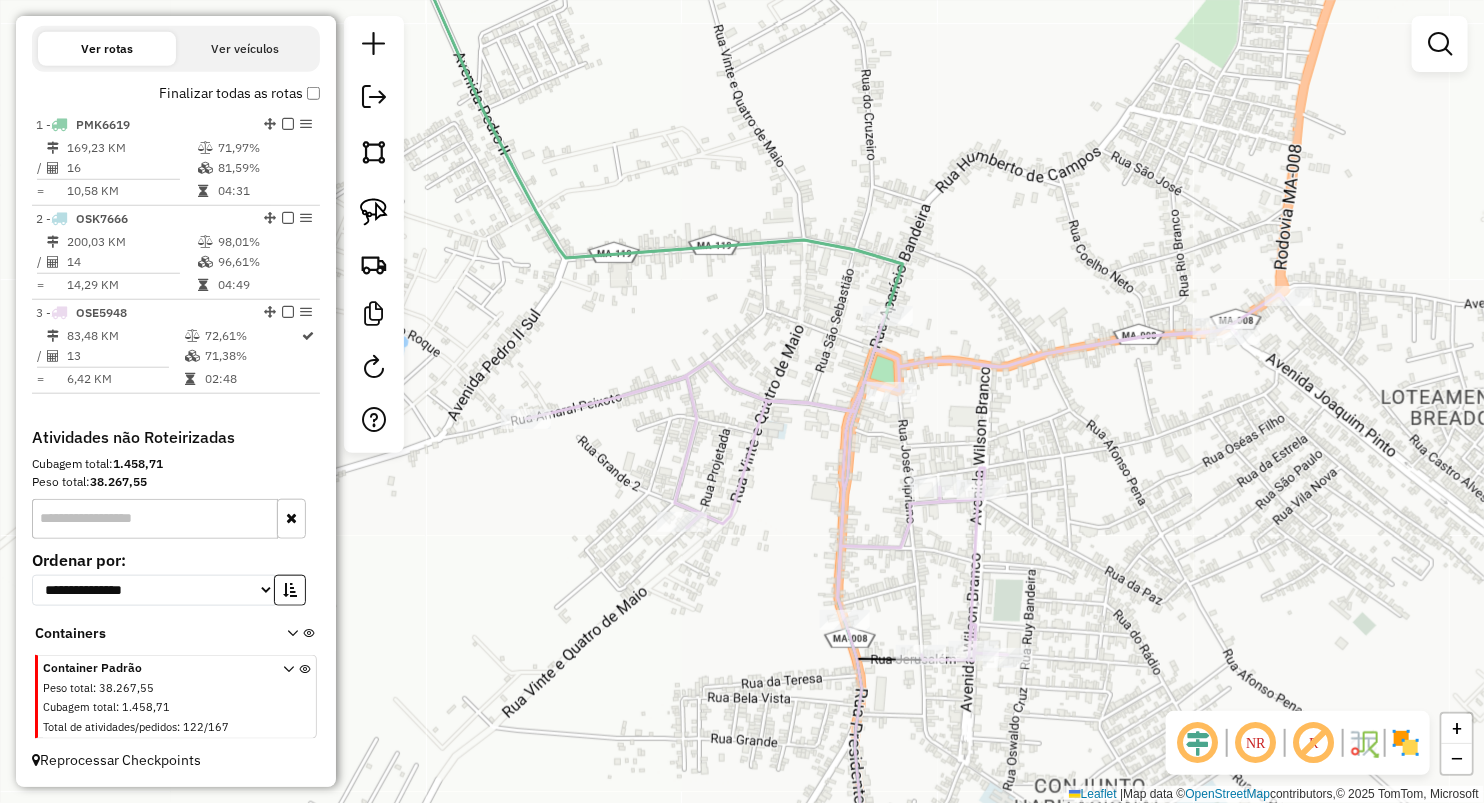 drag, startPoint x: 683, startPoint y: 544, endPoint x: 785, endPoint y: 524, distance: 103.94229 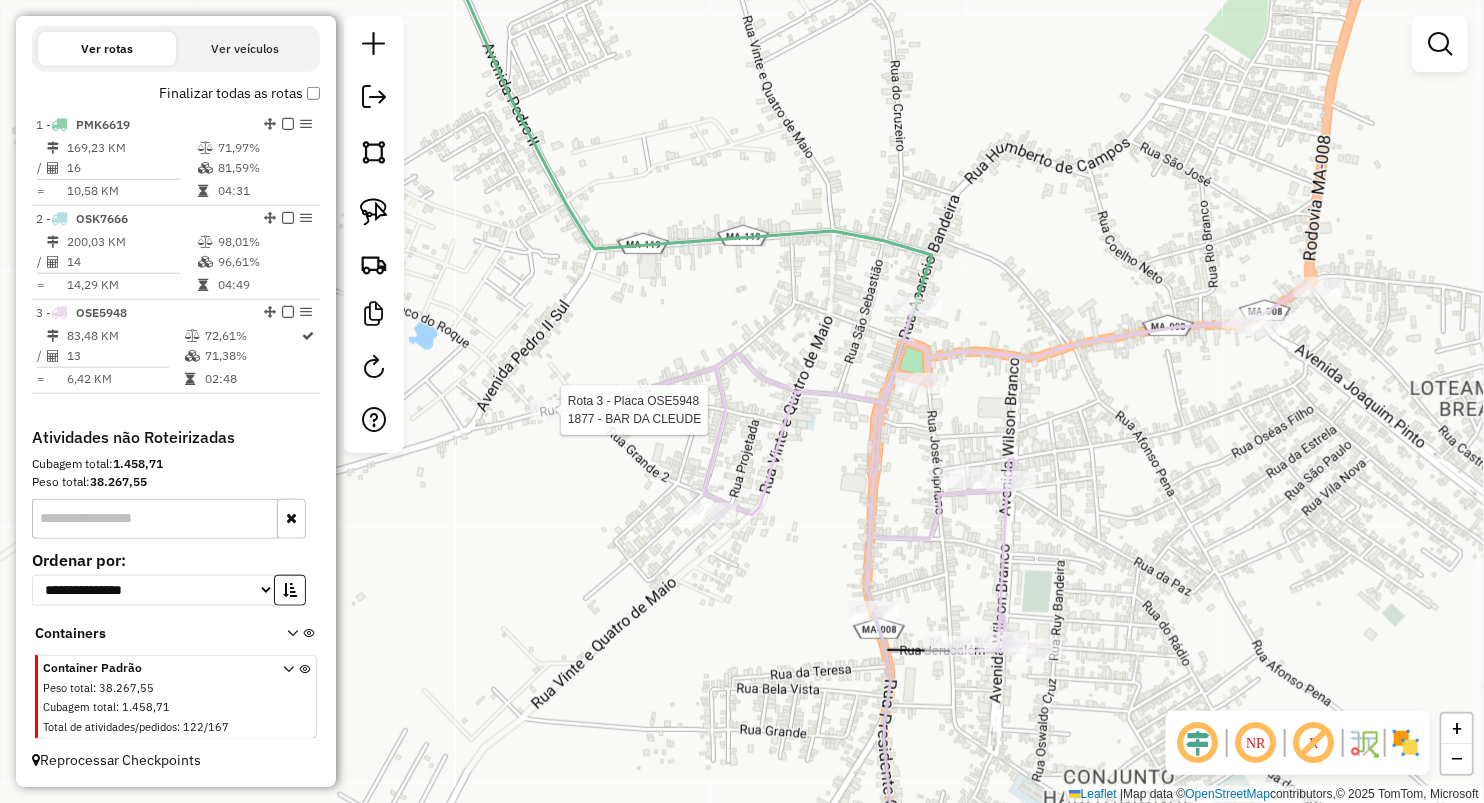 select on "**********" 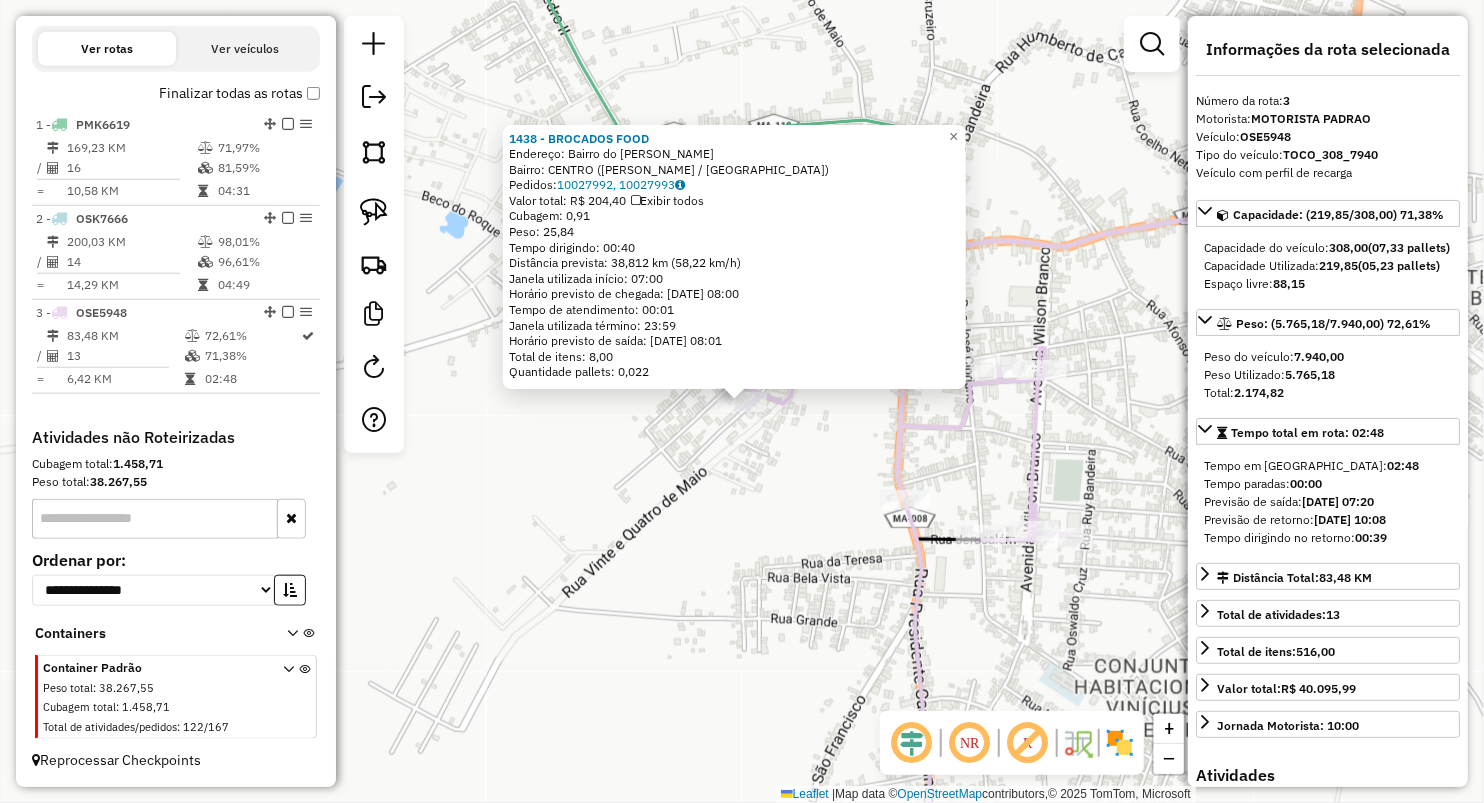 click on "1438 - BROCADOS FOOD  Endereço:  Bairro do fernando SN   Bairro: CENTRO (VITORINO FREIRE / MA)   Pedidos:  10027992, 10027993   Valor total: R$ 204,40   Exibir todos   Cubagem: 0,91  Peso: 25,84  Tempo dirigindo: 00:40   Distância prevista: 38,812 km (58,22 km/h)   Janela utilizada início: 07:00   Horário previsto de chegada: 11/07/2025 08:00   Tempo de atendimento: 00:01   Janela utilizada término: 23:59   Horário previsto de saída: 11/07/2025 08:01   Total de itens: 8,00   Quantidade pallets: 0,022  × Janela de atendimento Grade de atendimento Capacidade Transportadoras Veículos Cliente Pedidos  Rotas Selecione os dias de semana para filtrar as janelas de atendimento  Seg   Ter   Qua   Qui   Sex   Sáb   Dom  Informe o período da janela de atendimento: De: Até:  Filtrar exatamente a janela do cliente  Considerar janela de atendimento padrão  Selecione os dias de semana para filtrar as grades de atendimento  Seg   Ter   Qua   Qui   Sex   Sáb   Dom   Peso mínimo:   Peso máximo:   De:   Até:  +" 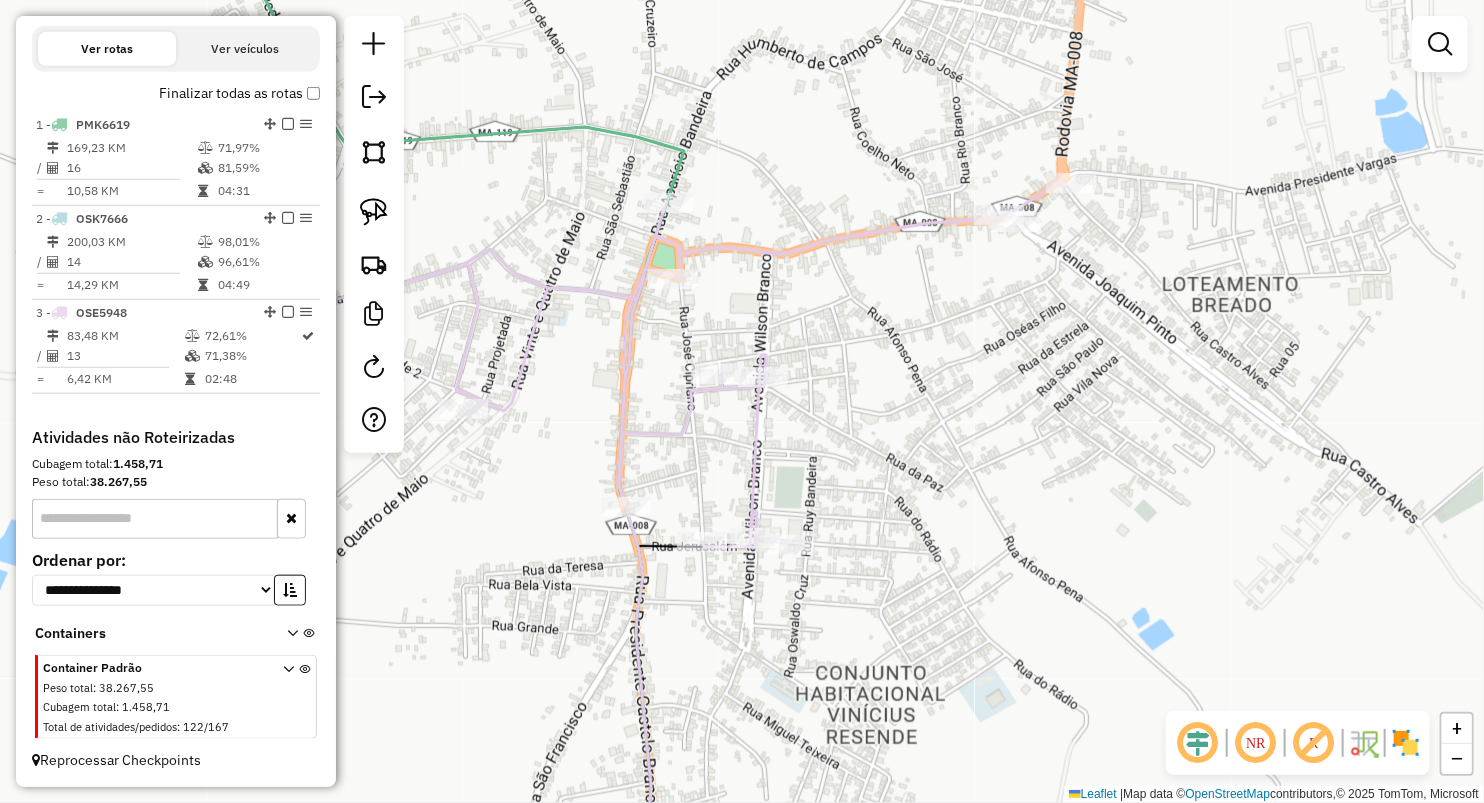 drag, startPoint x: 894, startPoint y: 468, endPoint x: 590, endPoint y: 476, distance: 304.10526 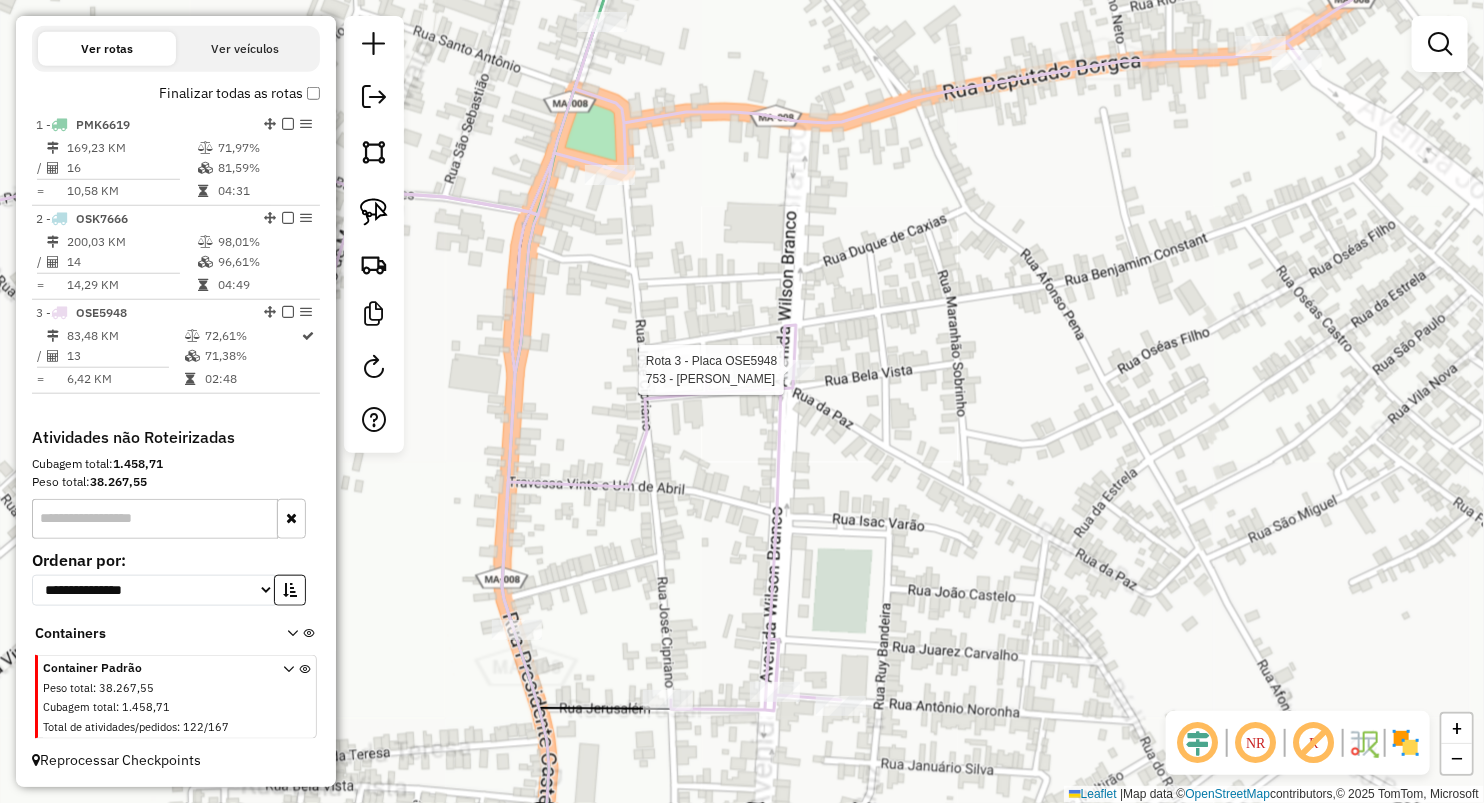 select on "**********" 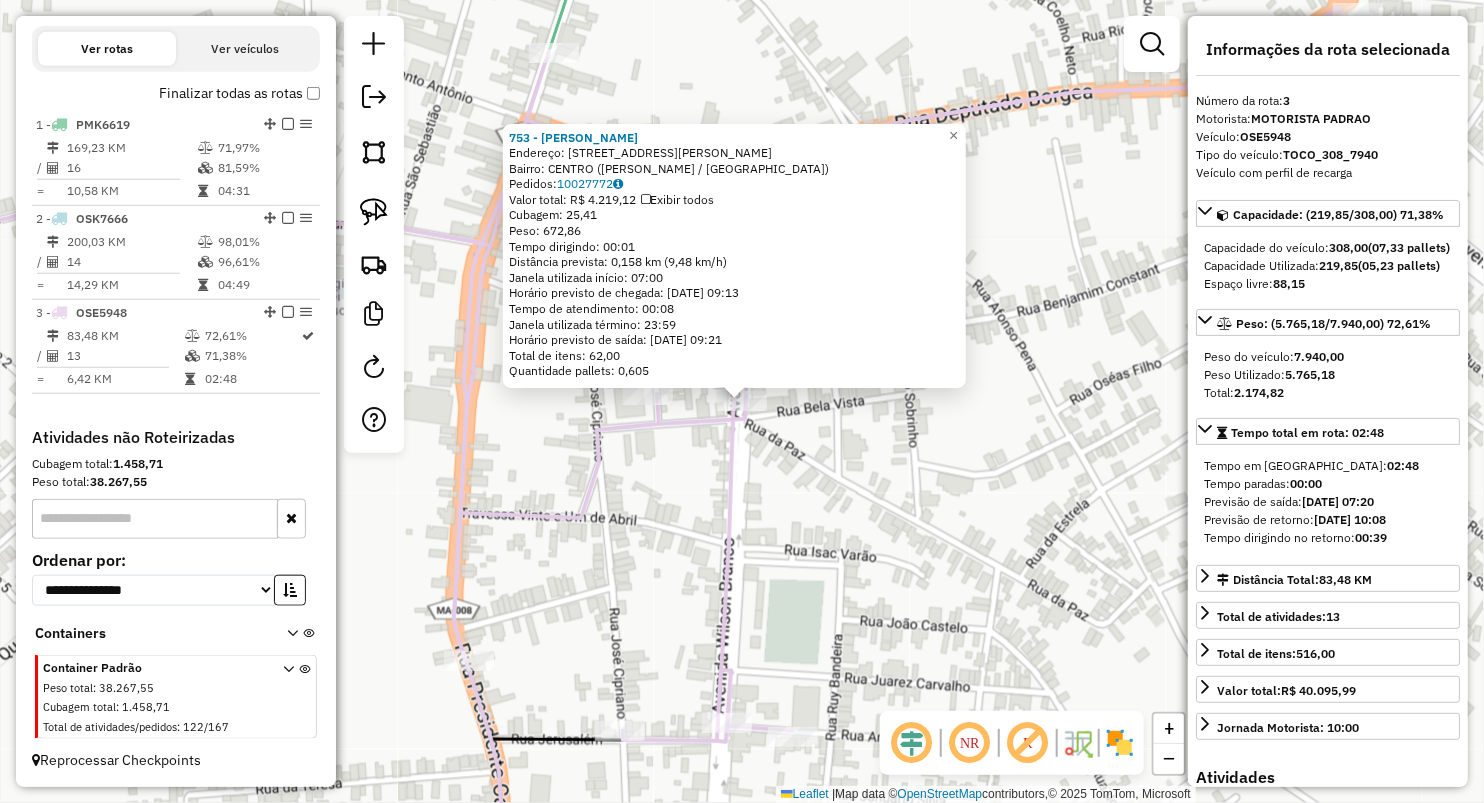click 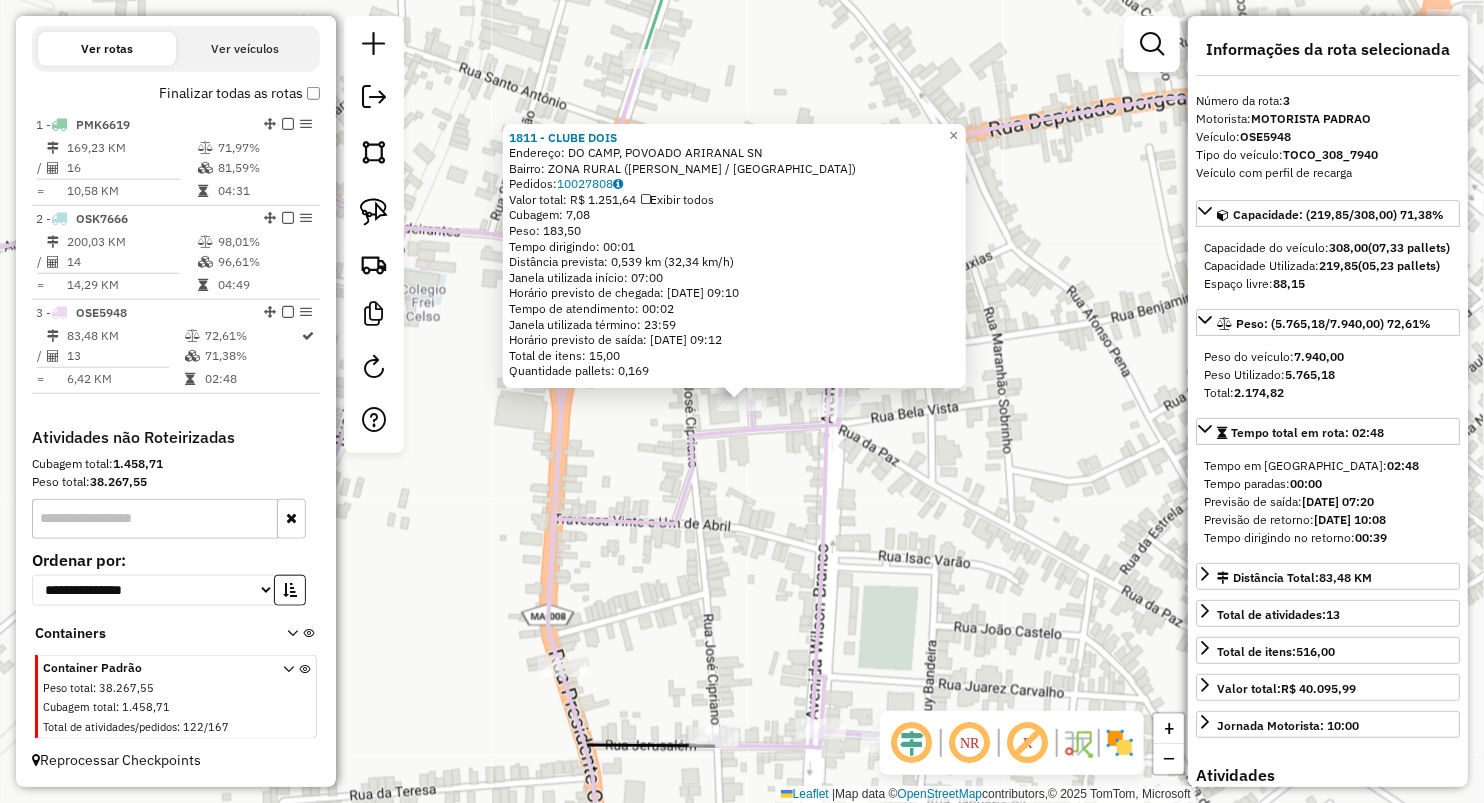 click on "1811 - CLUBE DOIS  Endereço:  DO CAMP, POVOADO ARIRANAL SN   Bairro: ZONA RURAL (VITORINO FREIRE / MA)   Pedidos:  10027808   Valor total: R$ 1.251,64   Exibir todos   Cubagem: 7,08  Peso: 183,50  Tempo dirigindo: 00:01   Distância prevista: 0,539 km (32,34 km/h)   Janela utilizada início: 07:00   Horário previsto de chegada: 11/07/2025 09:10   Tempo de atendimento: 00:02   Janela utilizada término: 23:59   Horário previsto de saída: 11/07/2025 09:12   Total de itens: 15,00   Quantidade pallets: 0,169  × Janela de atendimento Grade de atendimento Capacidade Transportadoras Veículos Cliente Pedidos  Rotas Selecione os dias de semana para filtrar as janelas de atendimento  Seg   Ter   Qua   Qui   Sex   Sáb   Dom  Informe o período da janela de atendimento: De: Até:  Filtrar exatamente a janela do cliente  Considerar janela de atendimento padrão  Selecione os dias de semana para filtrar as grades de atendimento  Seg   Ter   Qua   Qui   Sex   Sáb   Dom   Peso mínimo:   Peso máximo:   De:   Até:" 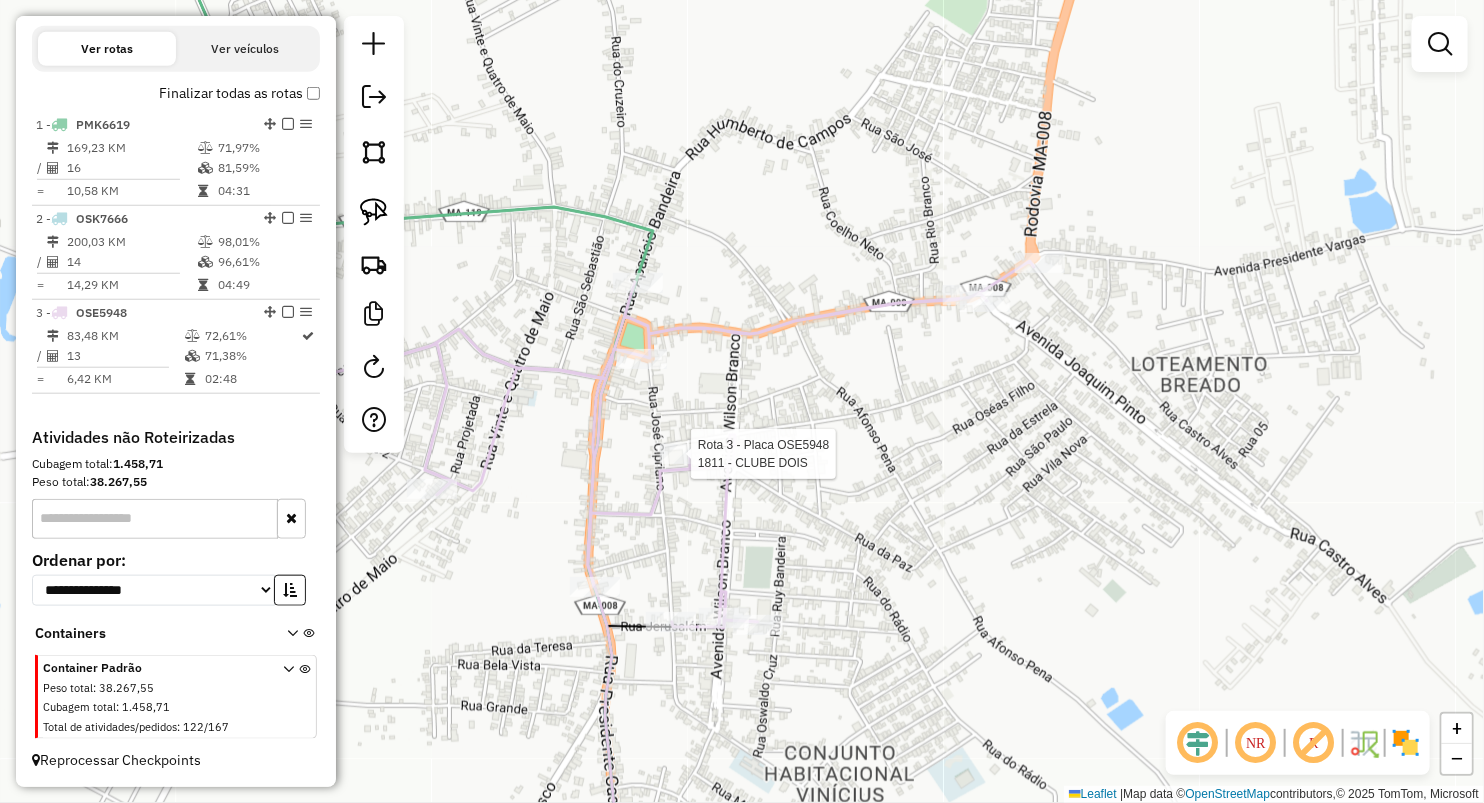 select on "**********" 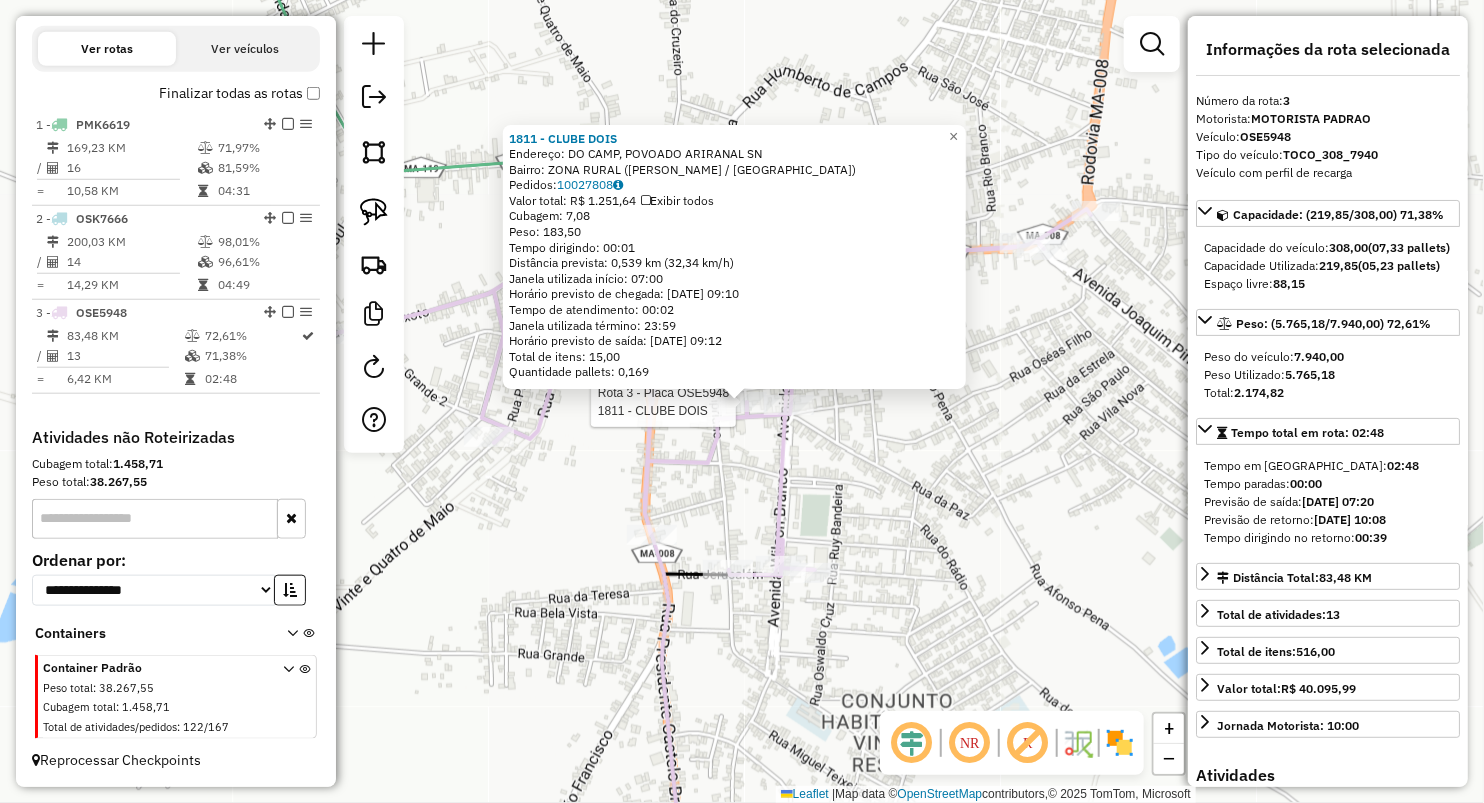 click on "Rota 3 - Placa OSE5948  1811 - CLUBE DOIS 1811 - CLUBE DOIS  Endereço:  DO CAMP, POVOADO ARIRANAL SN   Bairro: ZONA RURAL (VITORINO FREIRE / MA)   Pedidos:  10027808   Valor total: R$ 1.251,64   Exibir todos   Cubagem: 7,08  Peso: 183,50  Tempo dirigindo: 00:01   Distância prevista: 0,539 km (32,34 km/h)   Janela utilizada início: 07:00   Horário previsto de chegada: 11/07/2025 09:10   Tempo de atendimento: 00:02   Janela utilizada término: 23:59   Horário previsto de saída: 11/07/2025 09:12   Total de itens: 15,00   Quantidade pallets: 0,169  × Janela de atendimento Grade de atendimento Capacidade Transportadoras Veículos Cliente Pedidos  Rotas Selecione os dias de semana para filtrar as janelas de atendimento  Seg   Ter   Qua   Qui   Sex   Sáb   Dom  Informe o período da janela de atendimento: De: Até:  Filtrar exatamente a janela do cliente  Considerar janela de atendimento padrão  Selecione os dias de semana para filtrar as grades de atendimento  Seg   Ter   Qua   Qui   Sex   Sáb   Dom  De:" 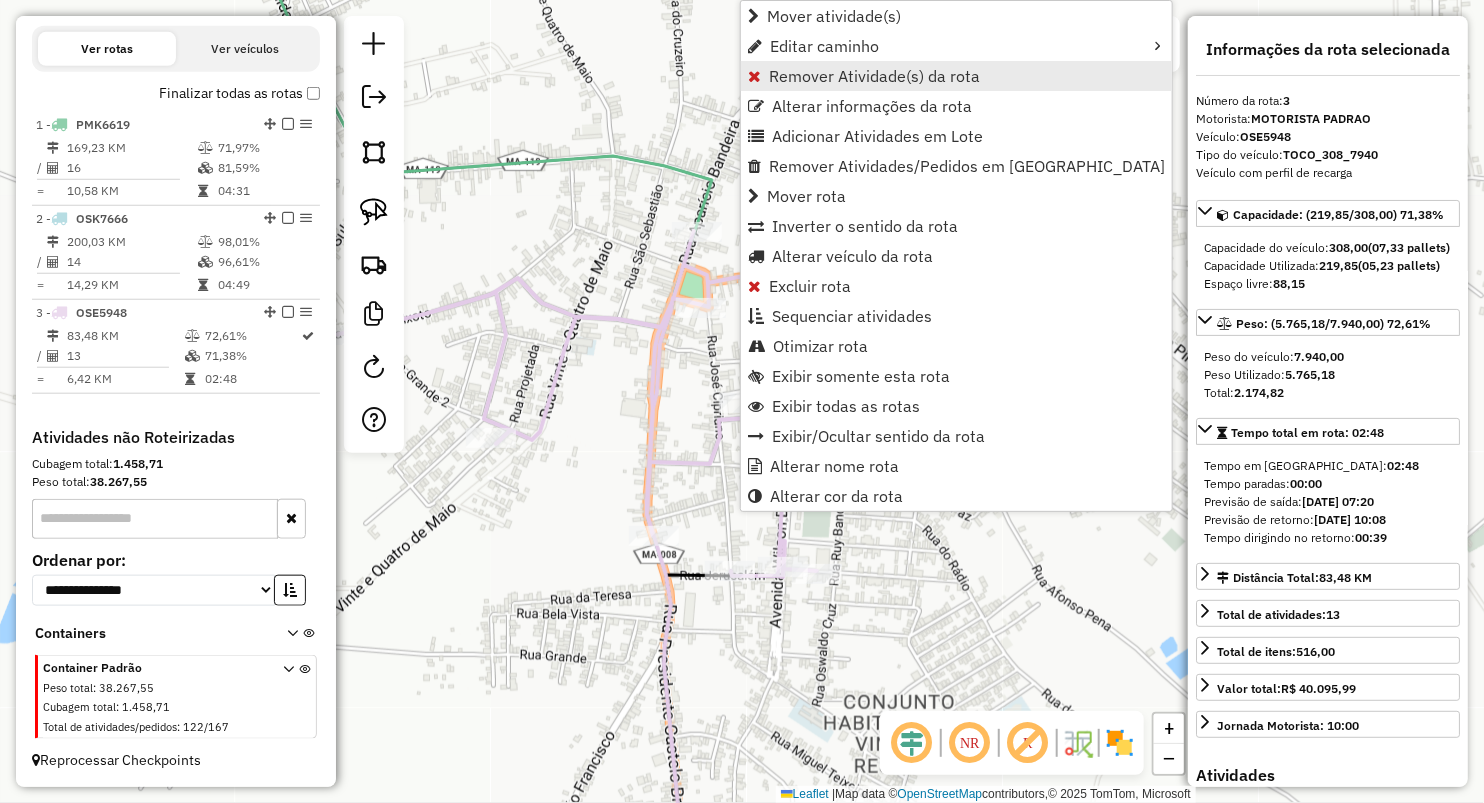 click on "Remover Atividade(s) da rota" at bounding box center (874, 76) 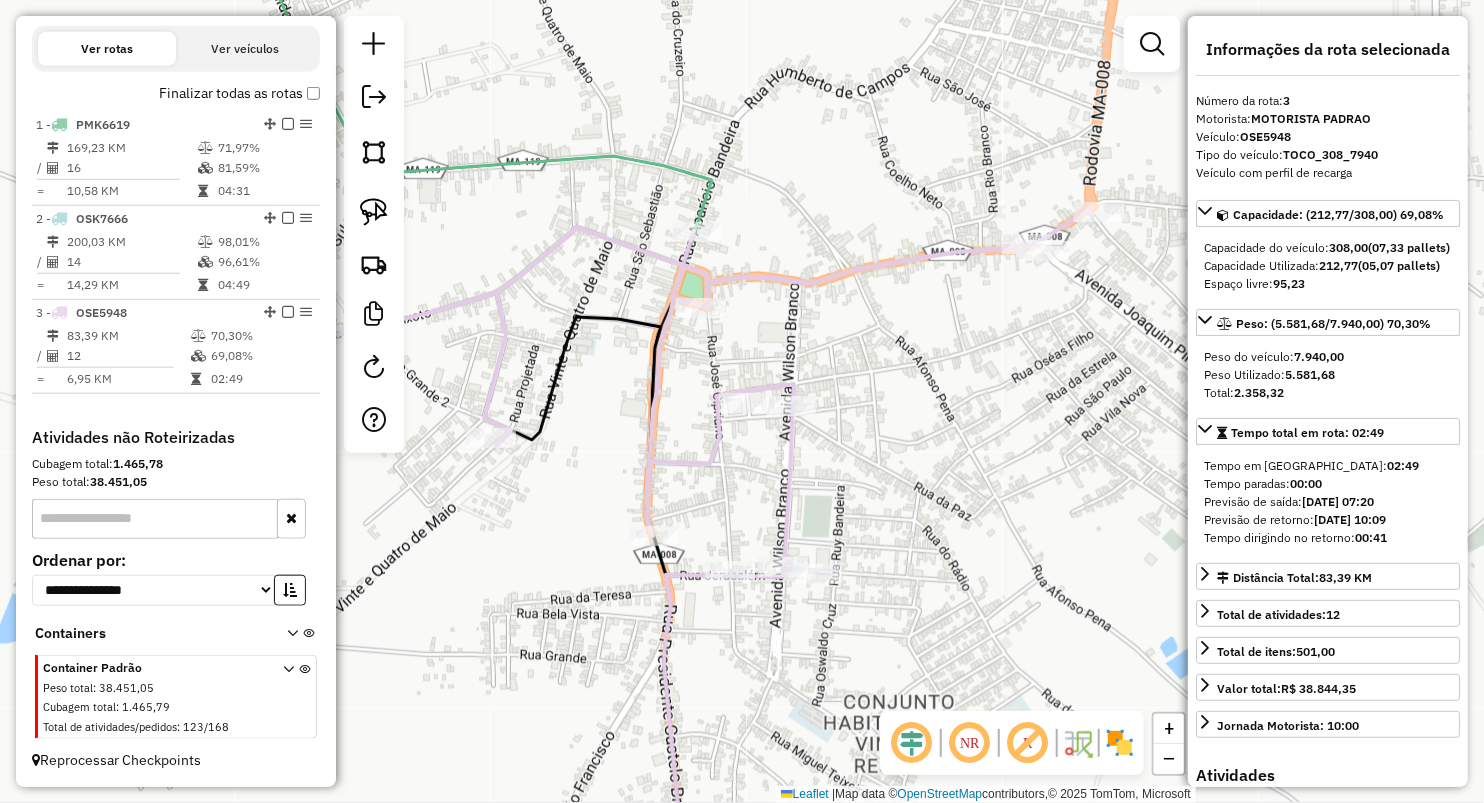 drag, startPoint x: 696, startPoint y: 470, endPoint x: 716, endPoint y: 449, distance: 29 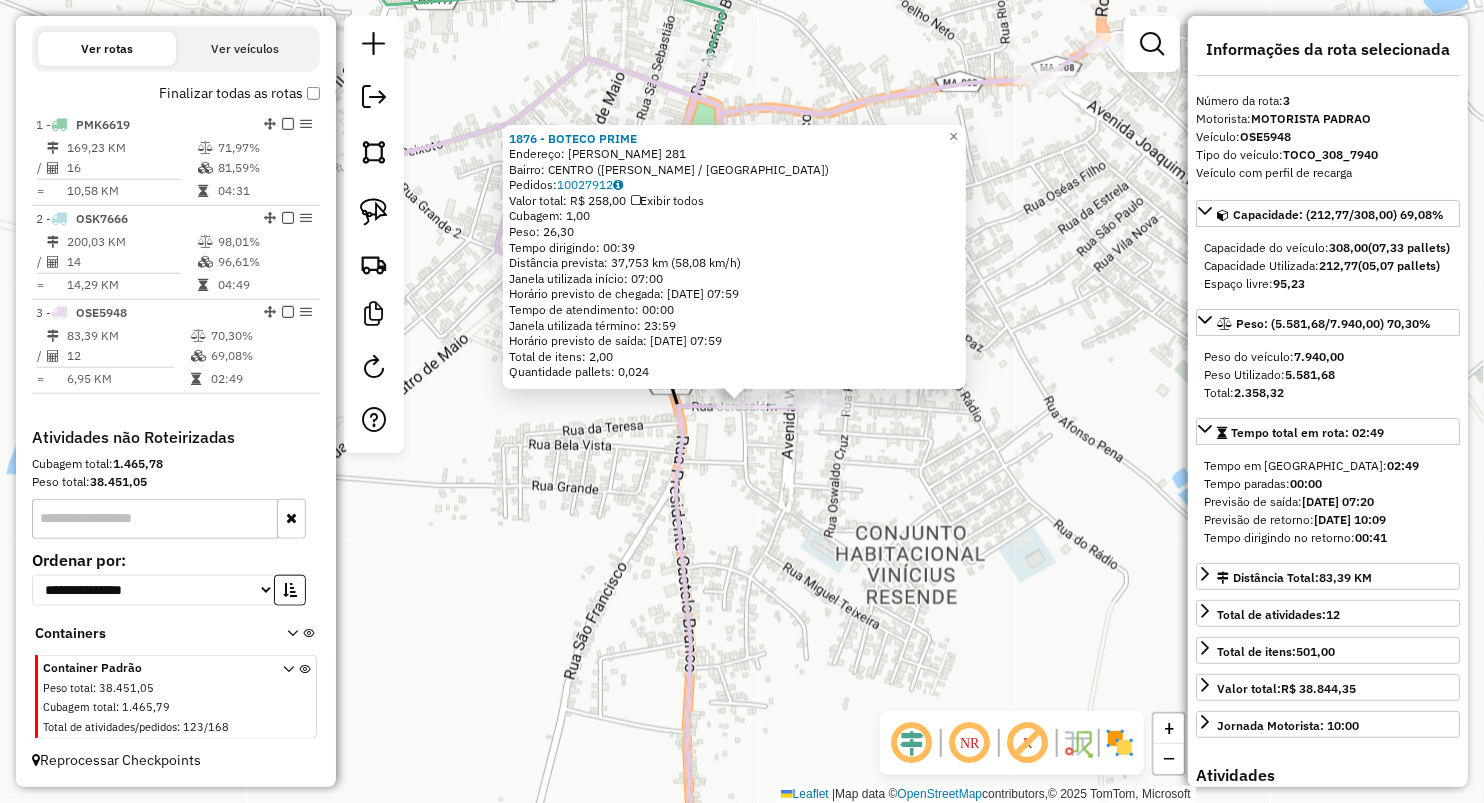 click on "1876 - BOTECO PRIME  Endereço:  JOSE CIPRIANO 281   Bairro: CENTRO (VITORINO FREIRE / MA)   Pedidos:  10027912   Valor total: R$ 258,00   Exibir todos   Cubagem: 1,00  Peso: 26,30  Tempo dirigindo: 00:39   Distância prevista: 37,753 km (58,08 km/h)   Janela utilizada início: 07:00   Horário previsto de chegada: 11/07/2025 07:59   Tempo de atendimento: 00:00   Janela utilizada término: 23:59   Horário previsto de saída: 11/07/2025 07:59   Total de itens: 2,00   Quantidade pallets: 0,024  × Janela de atendimento Grade de atendimento Capacidade Transportadoras Veículos Cliente Pedidos  Rotas Selecione os dias de semana para filtrar as janelas de atendimento  Seg   Ter   Qua   Qui   Sex   Sáb   Dom  Informe o período da janela de atendimento: De: Até:  Filtrar exatamente a janela do cliente  Considerar janela de atendimento padrão  Selecione os dias de semana para filtrar as grades de atendimento  Seg   Ter   Qua   Qui   Sex   Sáb   Dom   Considerar clientes sem dia de atendimento cadastrado  De:  +" 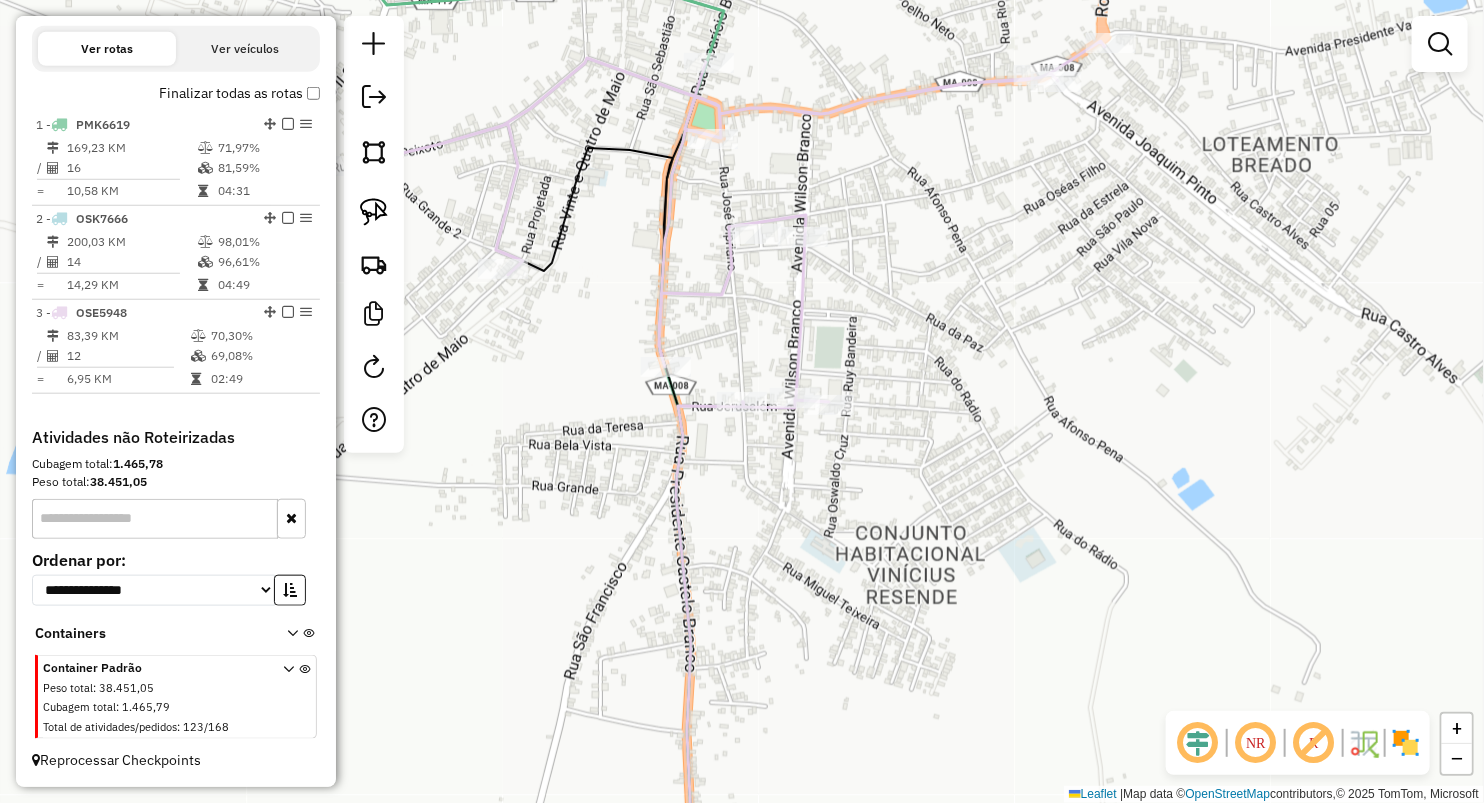 drag, startPoint x: 536, startPoint y: 371, endPoint x: 673, endPoint y: 567, distance: 239.13385 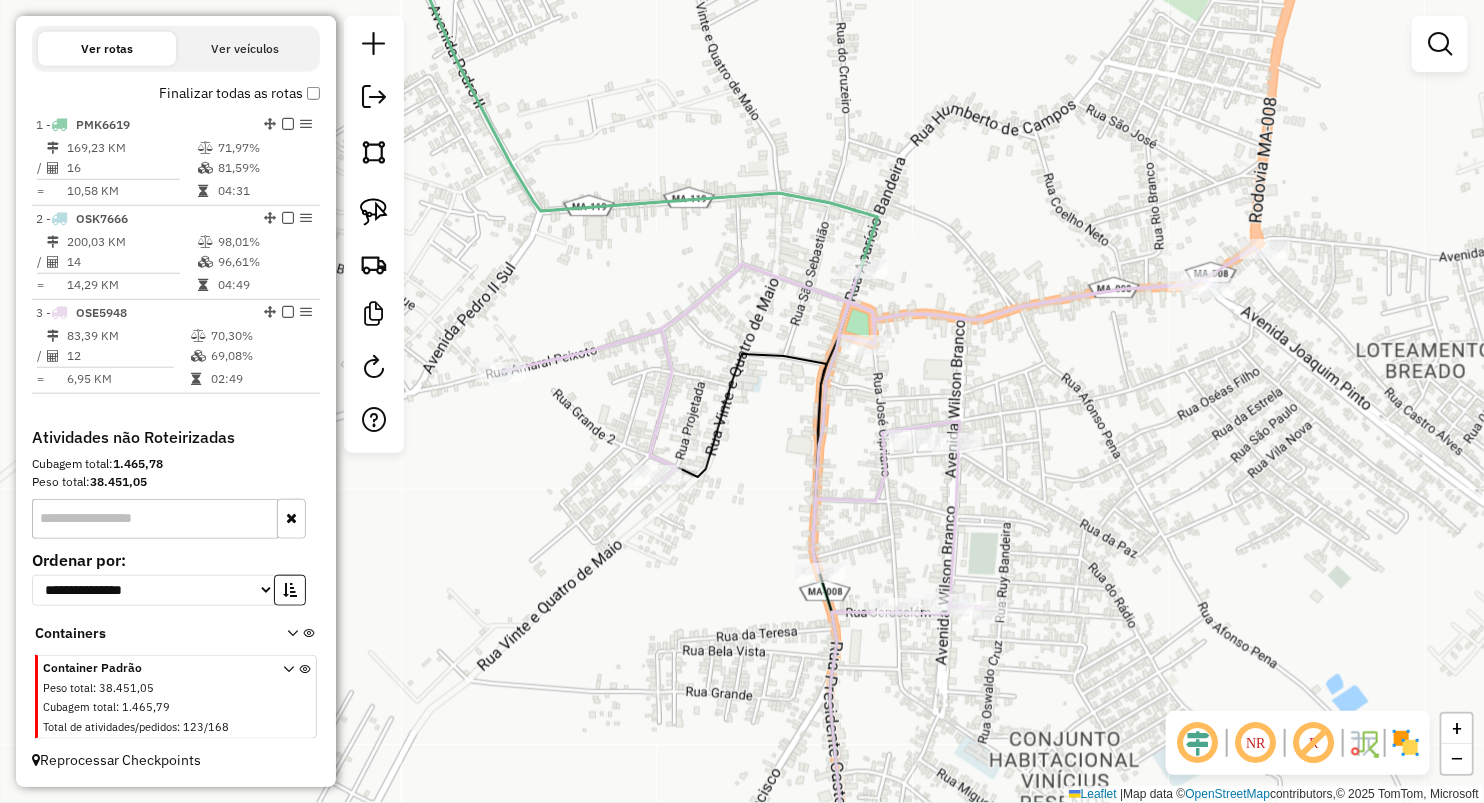 click 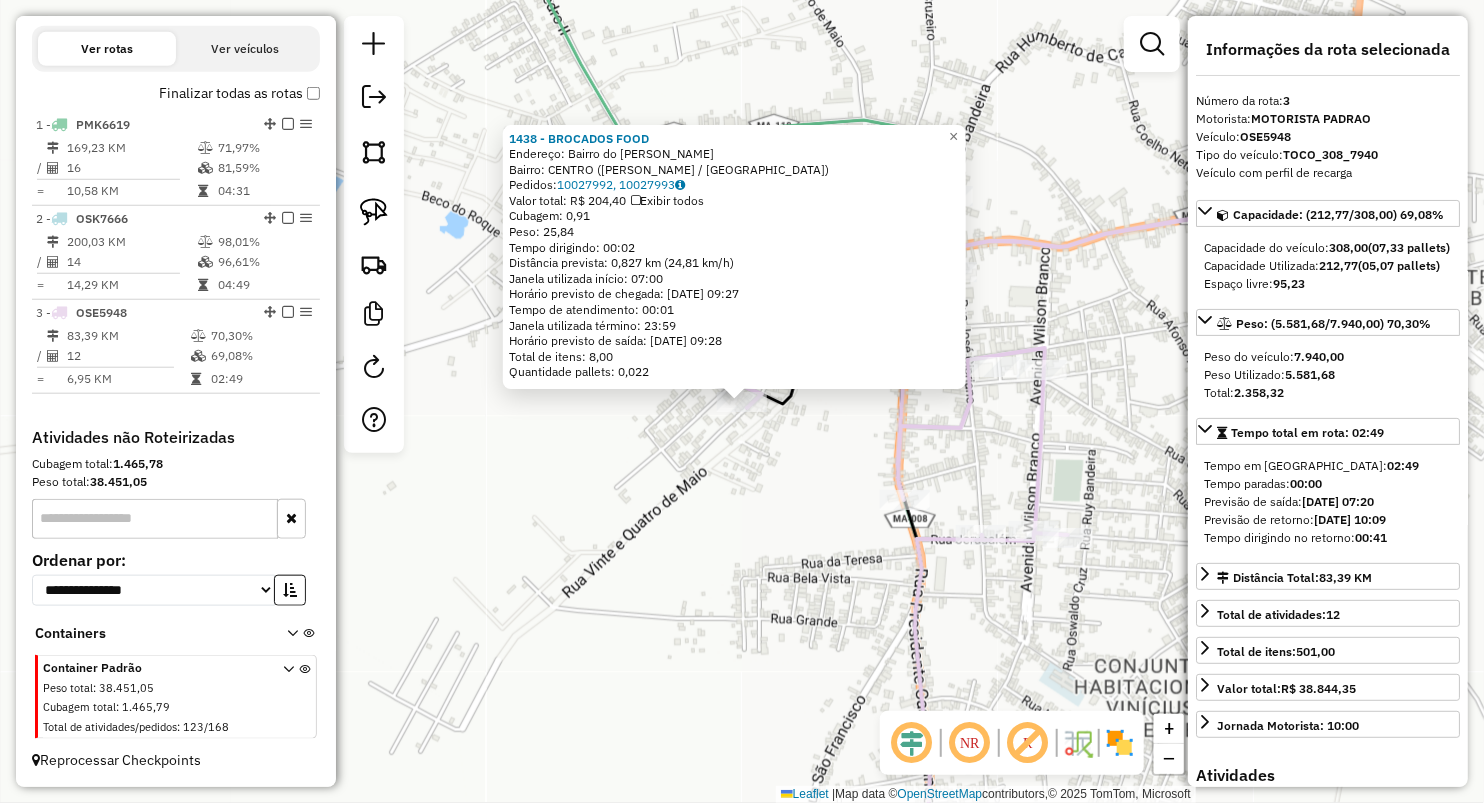 click on "1438 - BROCADOS FOOD  Endereço:  Bairro do fernando SN   Bairro: CENTRO (VITORINO FREIRE / MA)   Pedidos:  10027992, 10027993   Valor total: R$ 204,40   Exibir todos   Cubagem: 0,91  Peso: 25,84  Tempo dirigindo: 00:02   Distância prevista: 0,827 km (24,81 km/h)   Janela utilizada início: 07:00   Horário previsto de chegada: 11/07/2025 09:27   Tempo de atendimento: 00:01   Janela utilizada término: 23:59   Horário previsto de saída: 11/07/2025 09:28   Total de itens: 8,00   Quantidade pallets: 0,022  × Janela de atendimento Grade de atendimento Capacidade Transportadoras Veículos Cliente Pedidos  Rotas Selecione os dias de semana para filtrar as janelas de atendimento  Seg   Ter   Qua   Qui   Sex   Sáb   Dom  Informe o período da janela de atendimento: De: Até:  Filtrar exatamente a janela do cliente  Considerar janela de atendimento padrão  Selecione os dias de semana para filtrar as grades de atendimento  Seg   Ter   Qua   Qui   Sex   Sáb   Dom   Clientes fora do dia de atendimento selecionado" 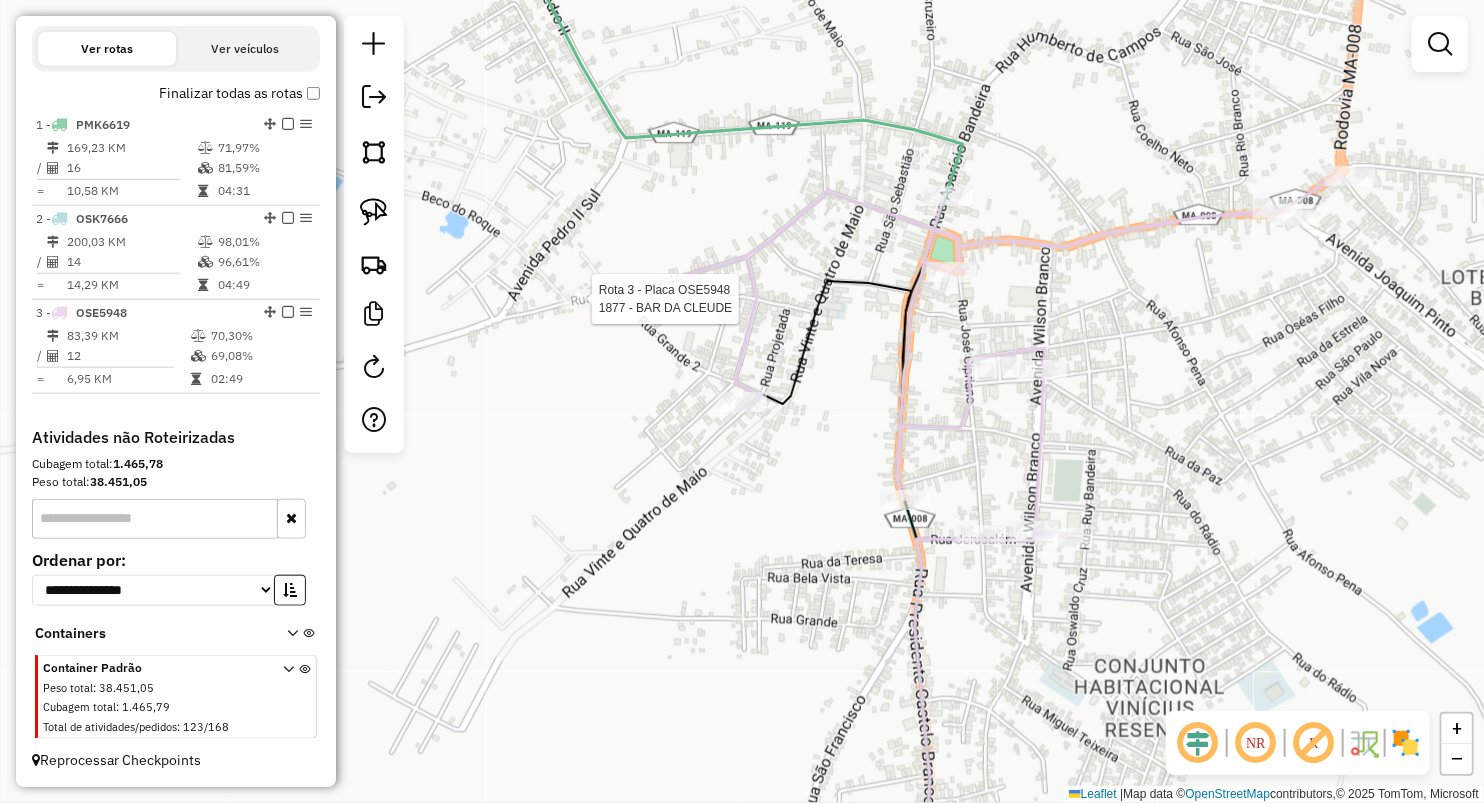 select on "**********" 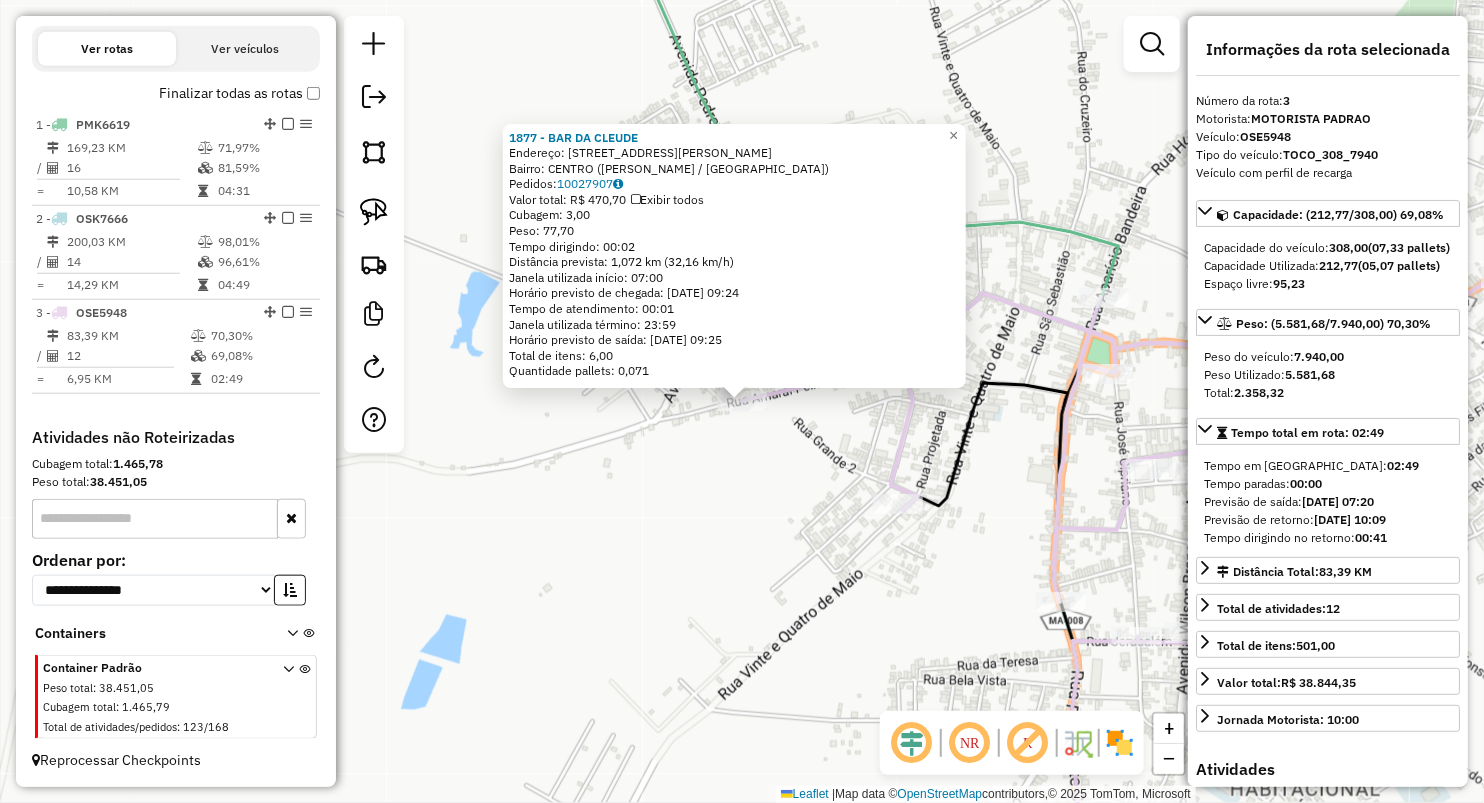 drag, startPoint x: 681, startPoint y: 571, endPoint x: 680, endPoint y: 548, distance: 23.021729 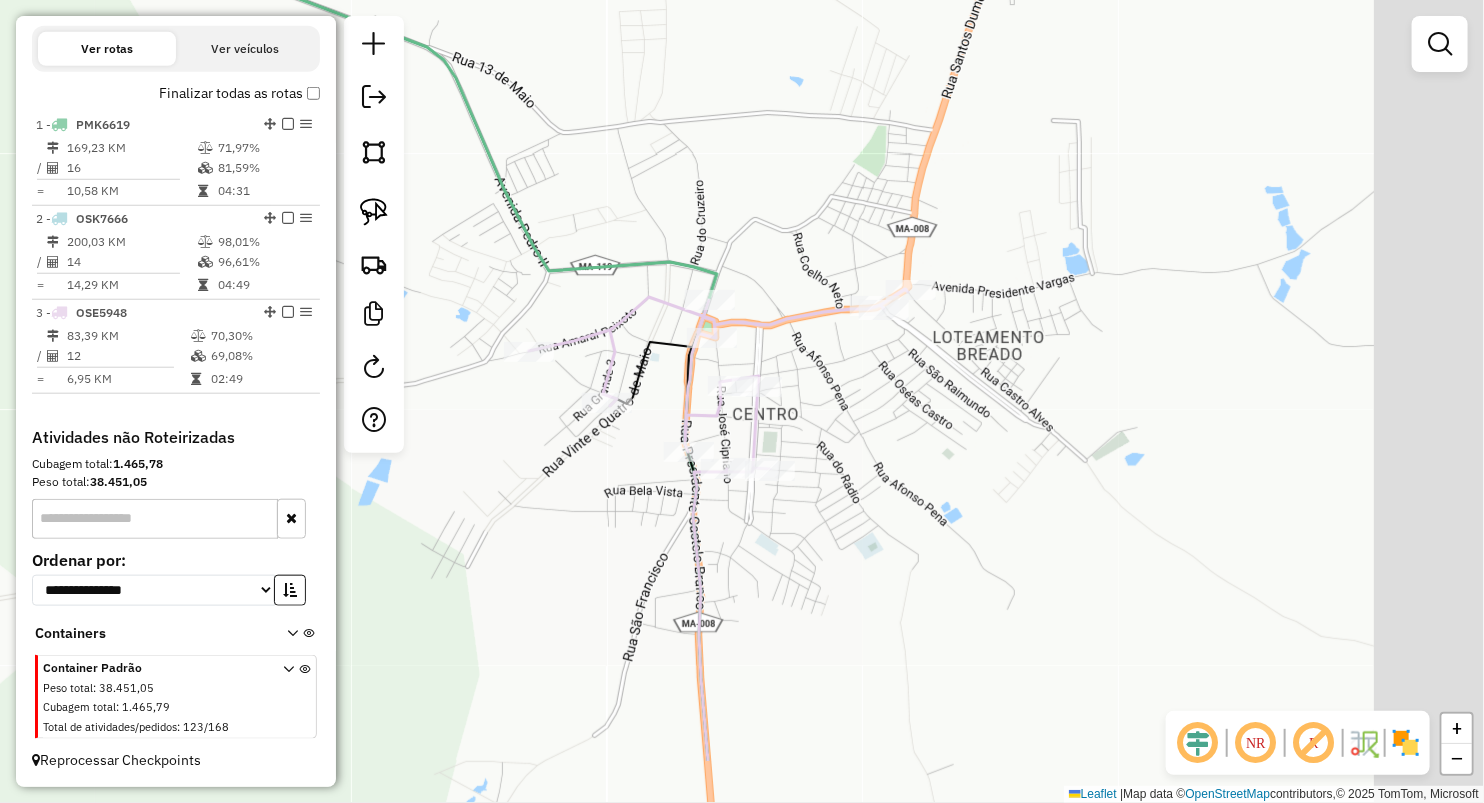 drag, startPoint x: 779, startPoint y: 631, endPoint x: 592, endPoint y: 505, distance: 225.48836 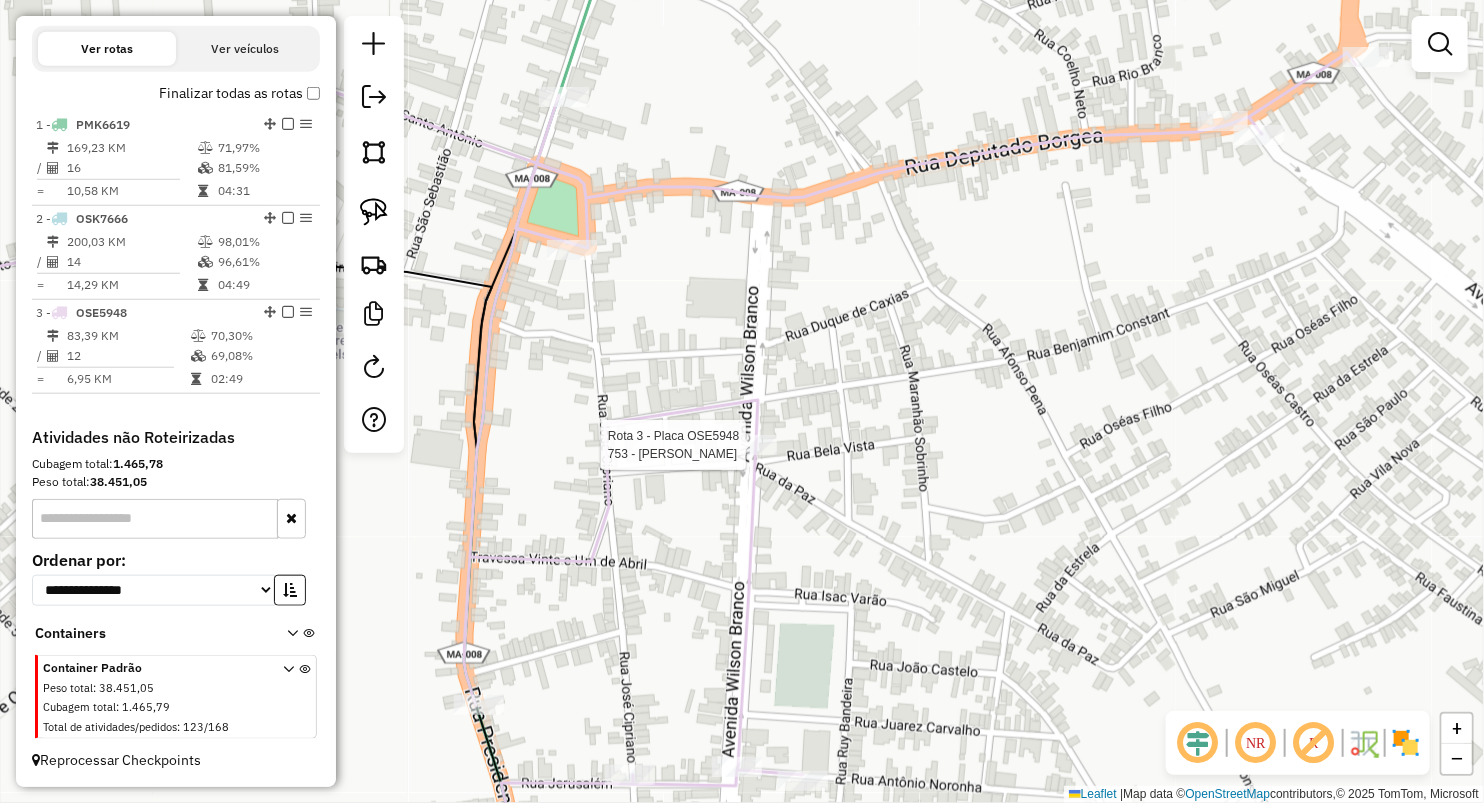 select on "**********" 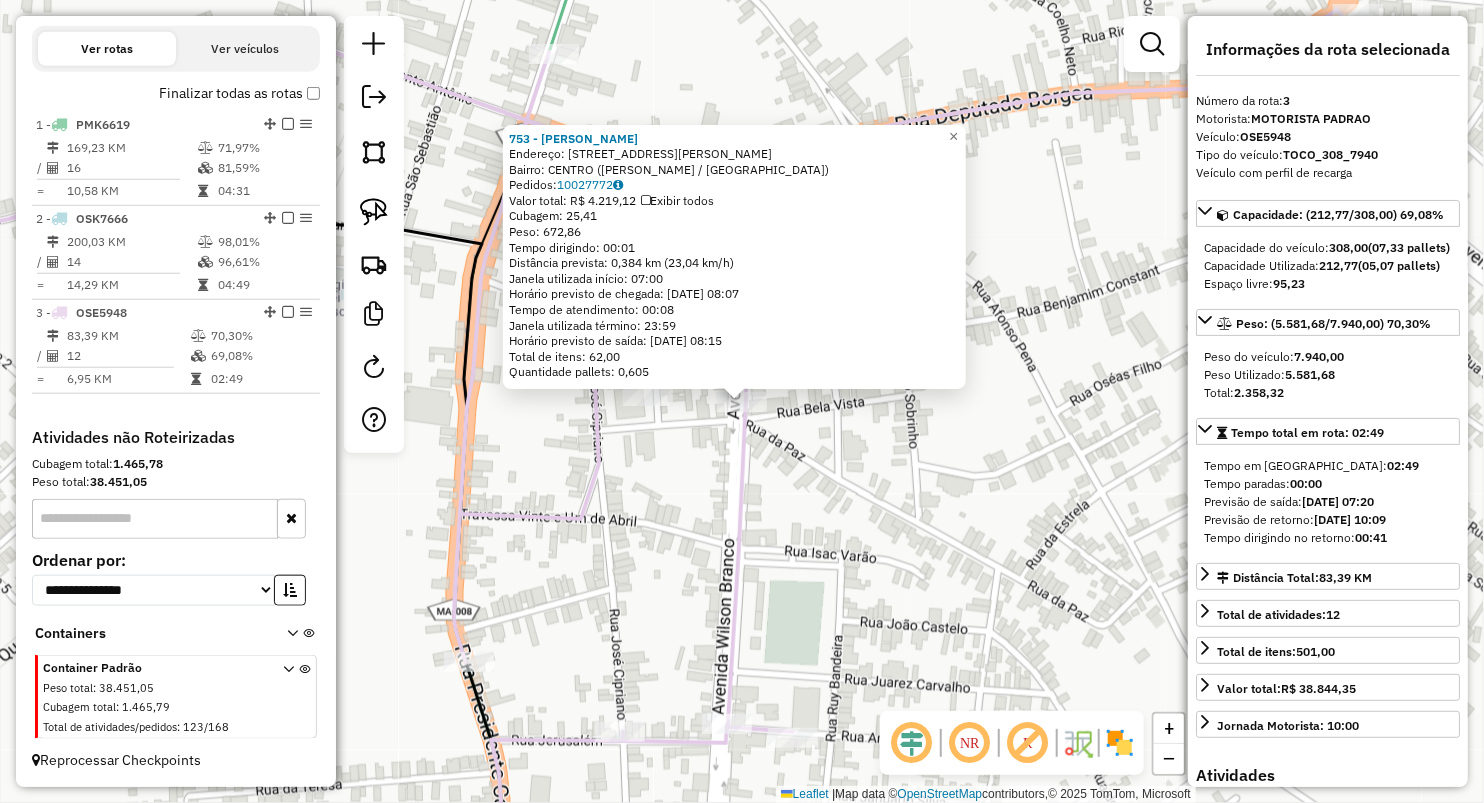 click on "753 - GINA BAR  Endereço:  AV WILSON BRANCO 97   Bairro: CENTRO (VITORINO FREIRE / MA)   Pedidos:  10027772   Valor total: R$ 4.219,12   Exibir todos   Cubagem: 25,41  Peso: 672,86  Tempo dirigindo: 00:01   Distância prevista: 0,384 km (23,04 km/h)   Janela utilizada início: 07:00   Horário previsto de chegada: 11/07/2025 08:07   Tempo de atendimento: 00:08   Janela utilizada término: 23:59   Horário previsto de saída: 11/07/2025 08:15   Total de itens: 62,00   Quantidade pallets: 0,605  × Janela de atendimento Grade de atendimento Capacidade Transportadoras Veículos Cliente Pedidos  Rotas Selecione os dias de semana para filtrar as janelas de atendimento  Seg   Ter   Qua   Qui   Sex   Sáb   Dom  Informe o período da janela de atendimento: De: Até:  Filtrar exatamente a janela do cliente  Considerar janela de atendimento padrão  Selecione os dias de semana para filtrar as grades de atendimento  Seg   Ter   Qua   Qui   Sex   Sáb   Dom   Considerar clientes sem dia de atendimento cadastrado  De:" 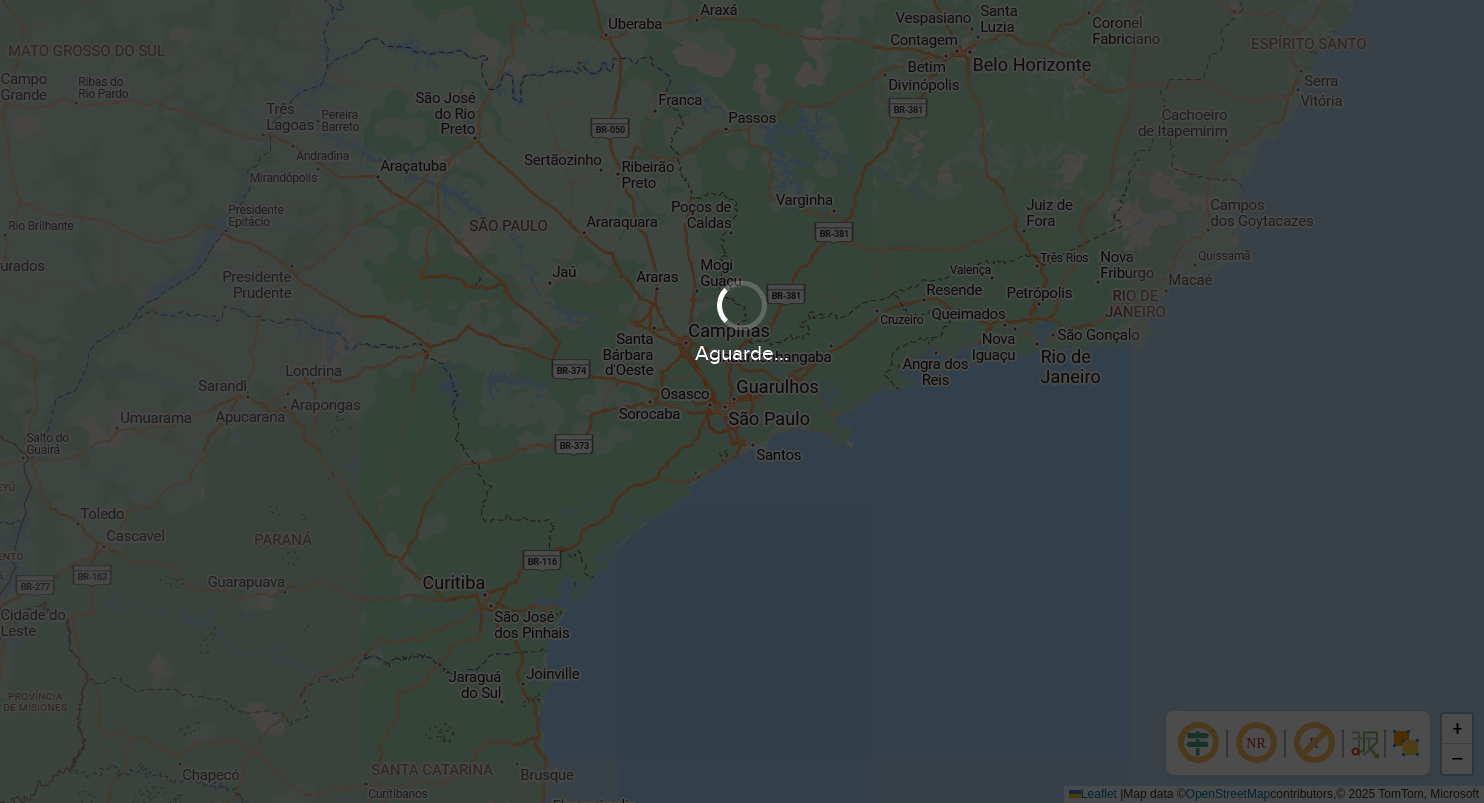 scroll, scrollTop: 0, scrollLeft: 0, axis: both 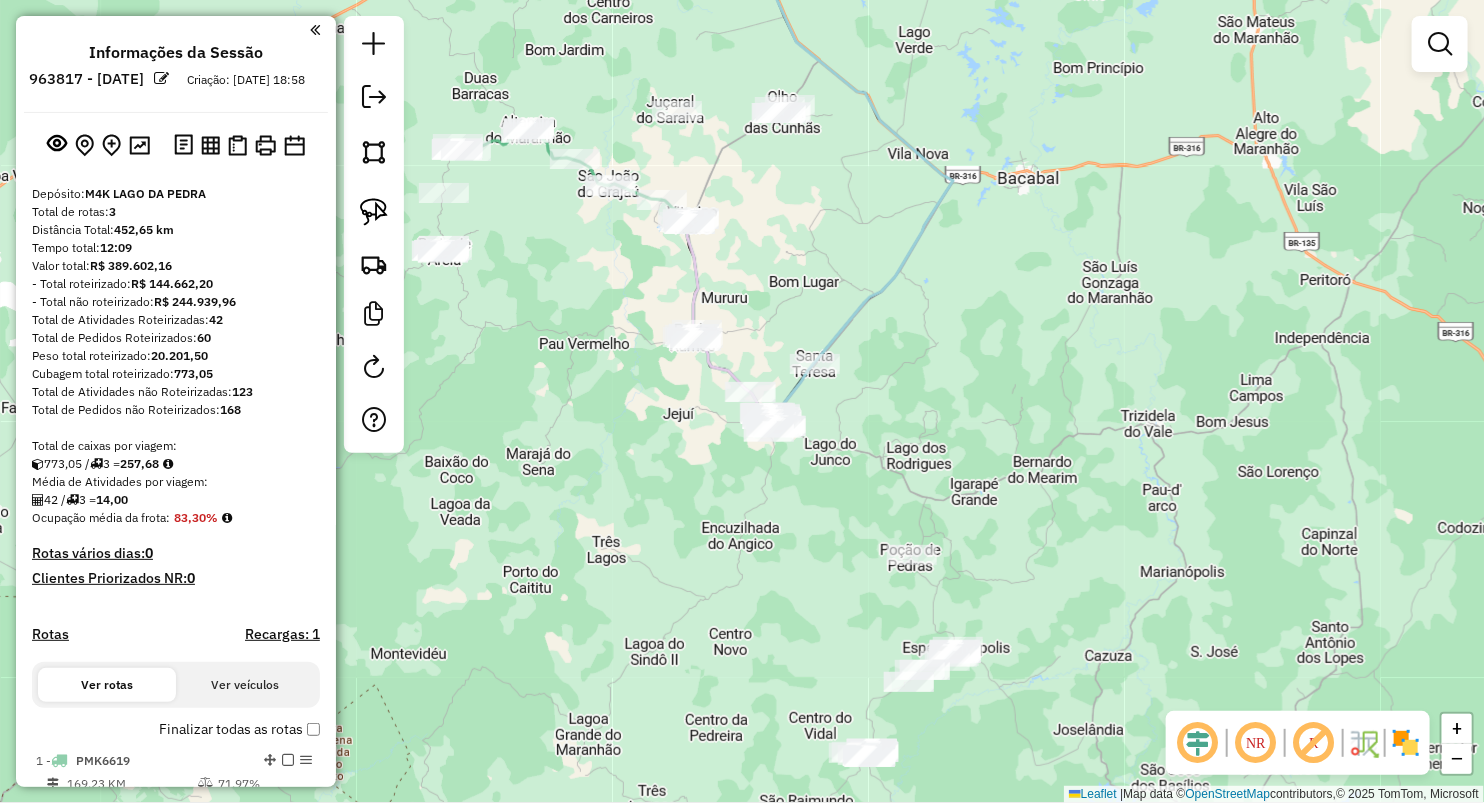 drag, startPoint x: 612, startPoint y: 325, endPoint x: 763, endPoint y: 444, distance: 192.25504 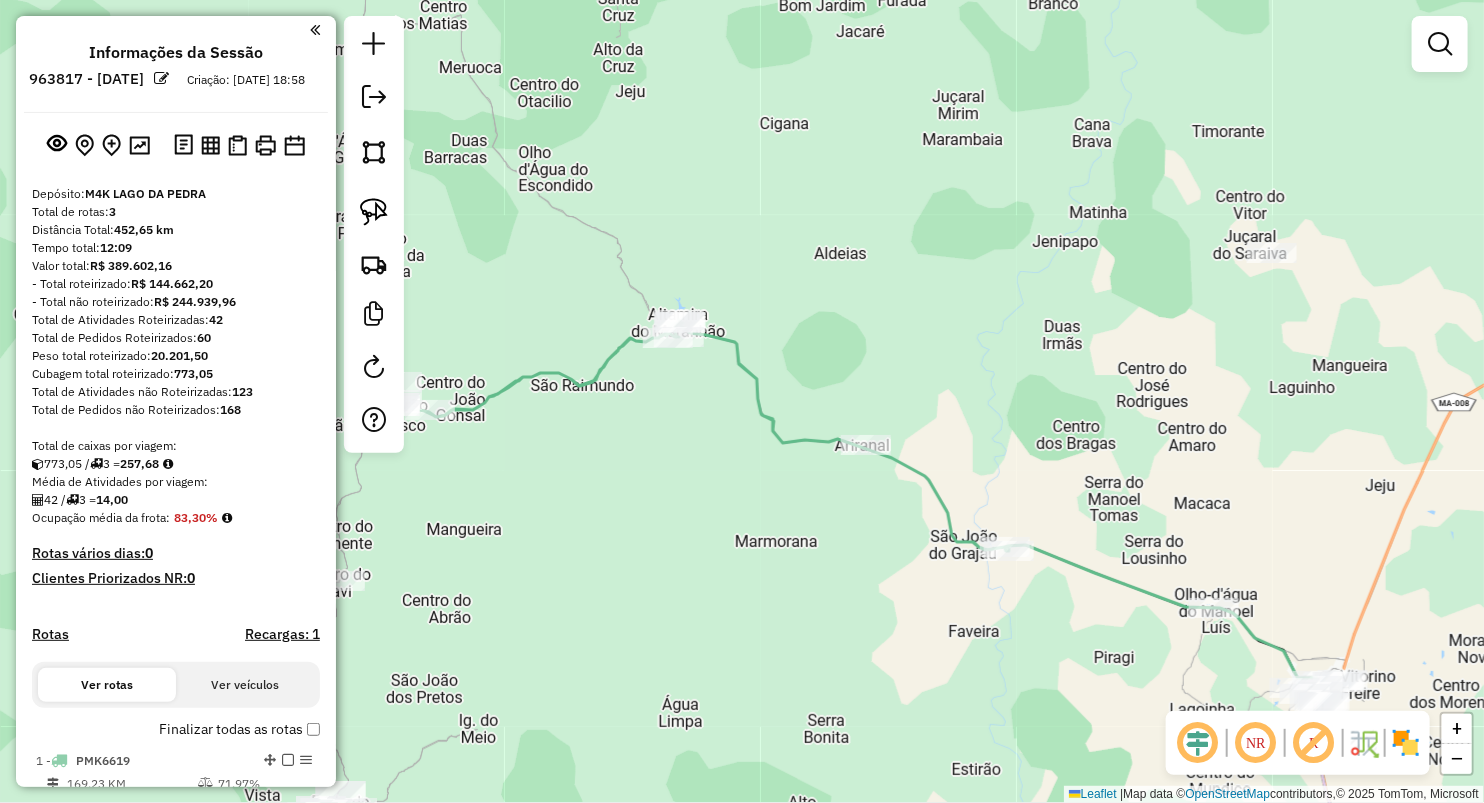 drag, startPoint x: 378, startPoint y: 205, endPoint x: 424, endPoint y: 211, distance: 46.389652 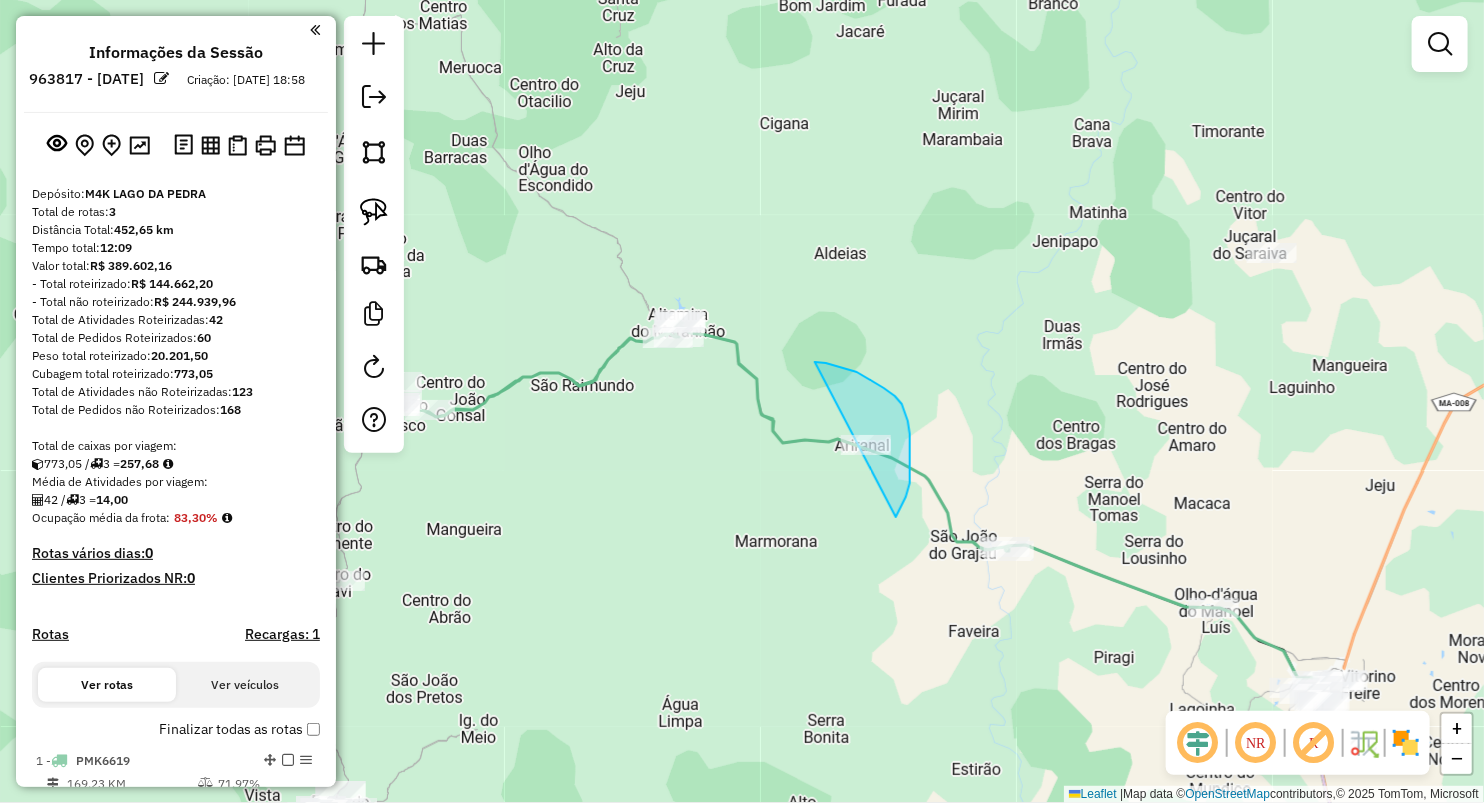 drag, startPoint x: 815, startPoint y: 362, endPoint x: 832, endPoint y: 546, distance: 184.78366 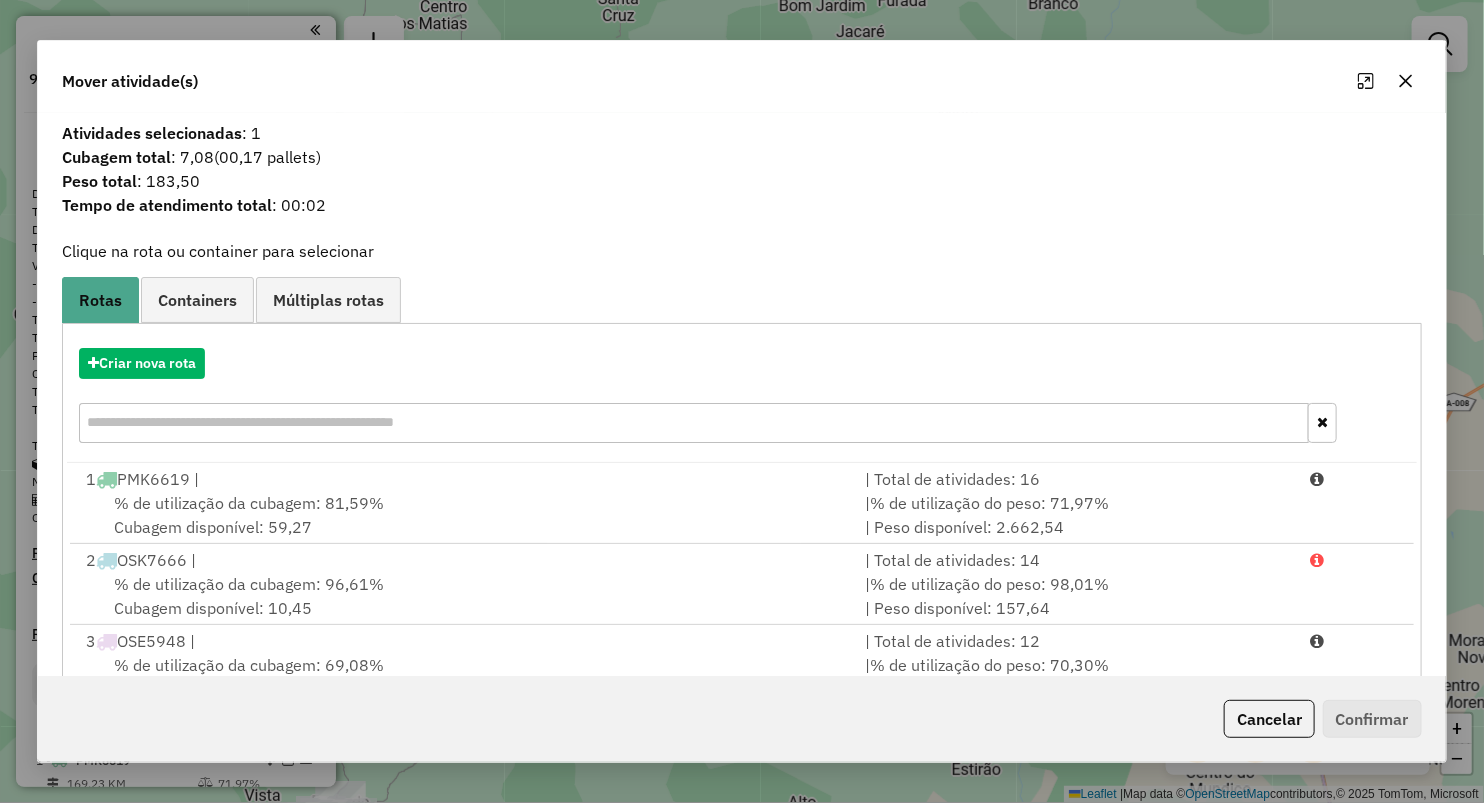 click on "1  PMK6619 |" at bounding box center [463, 479] 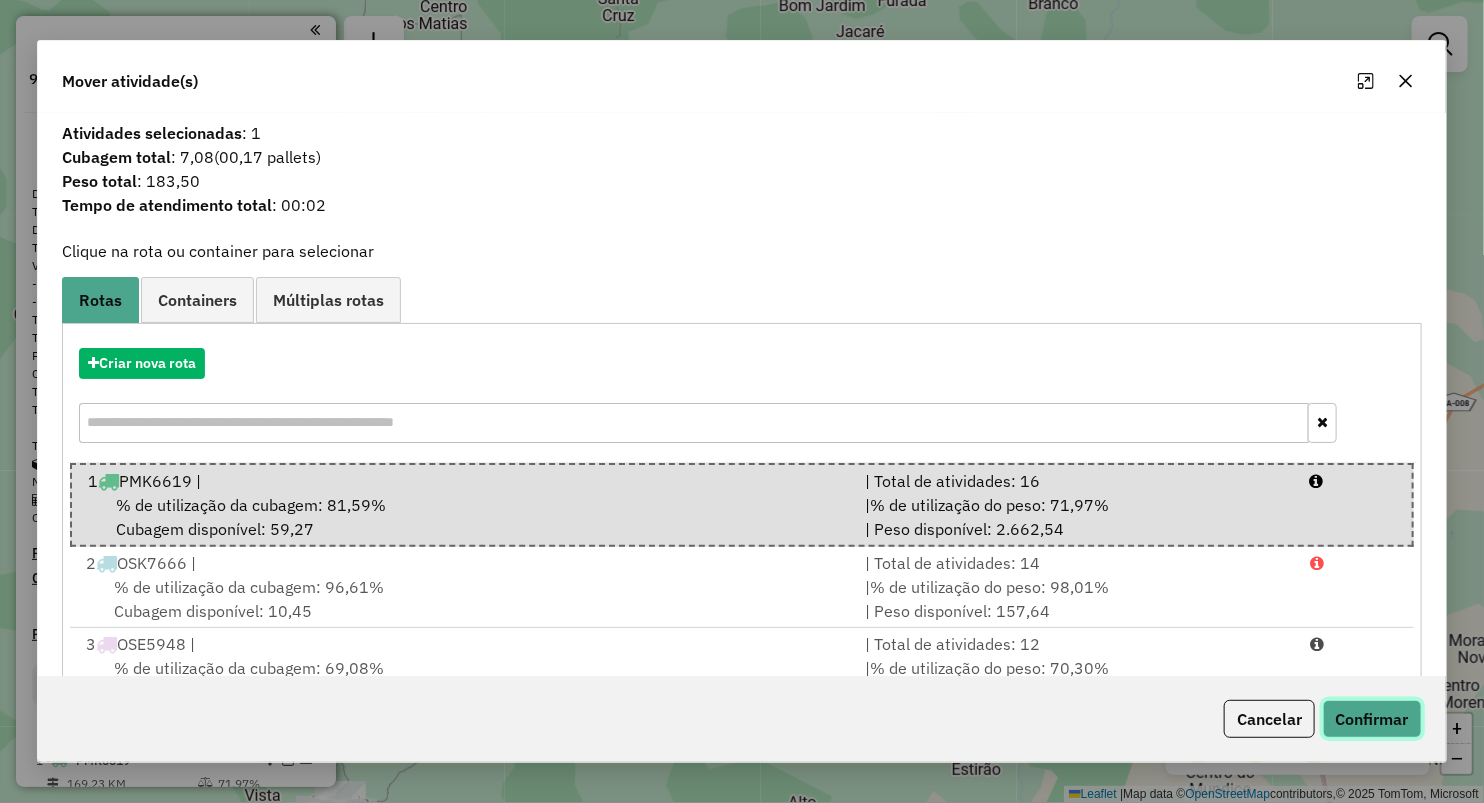 click on "Confirmar" 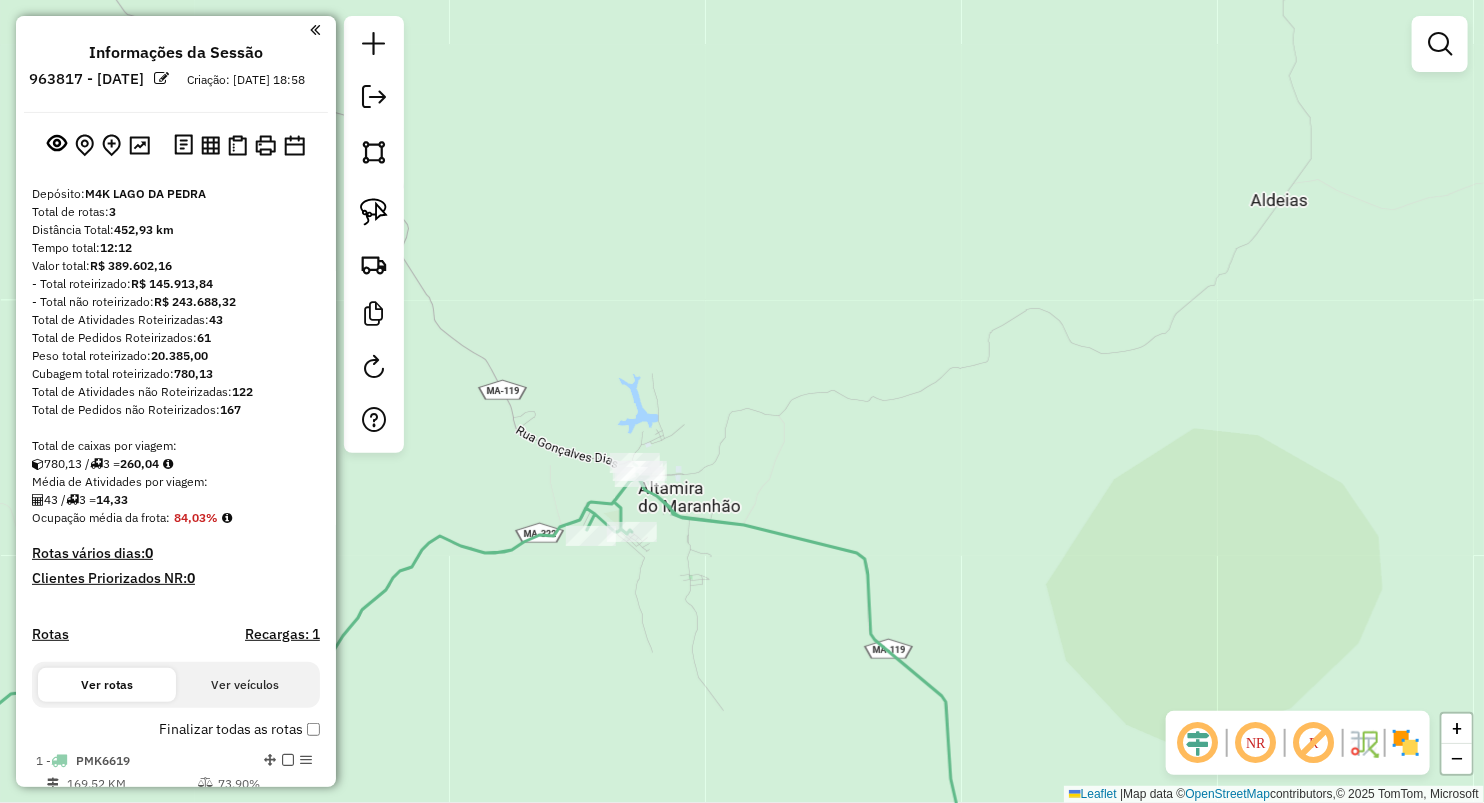drag, startPoint x: 995, startPoint y: 606, endPoint x: 709, endPoint y: 114, distance: 569.087 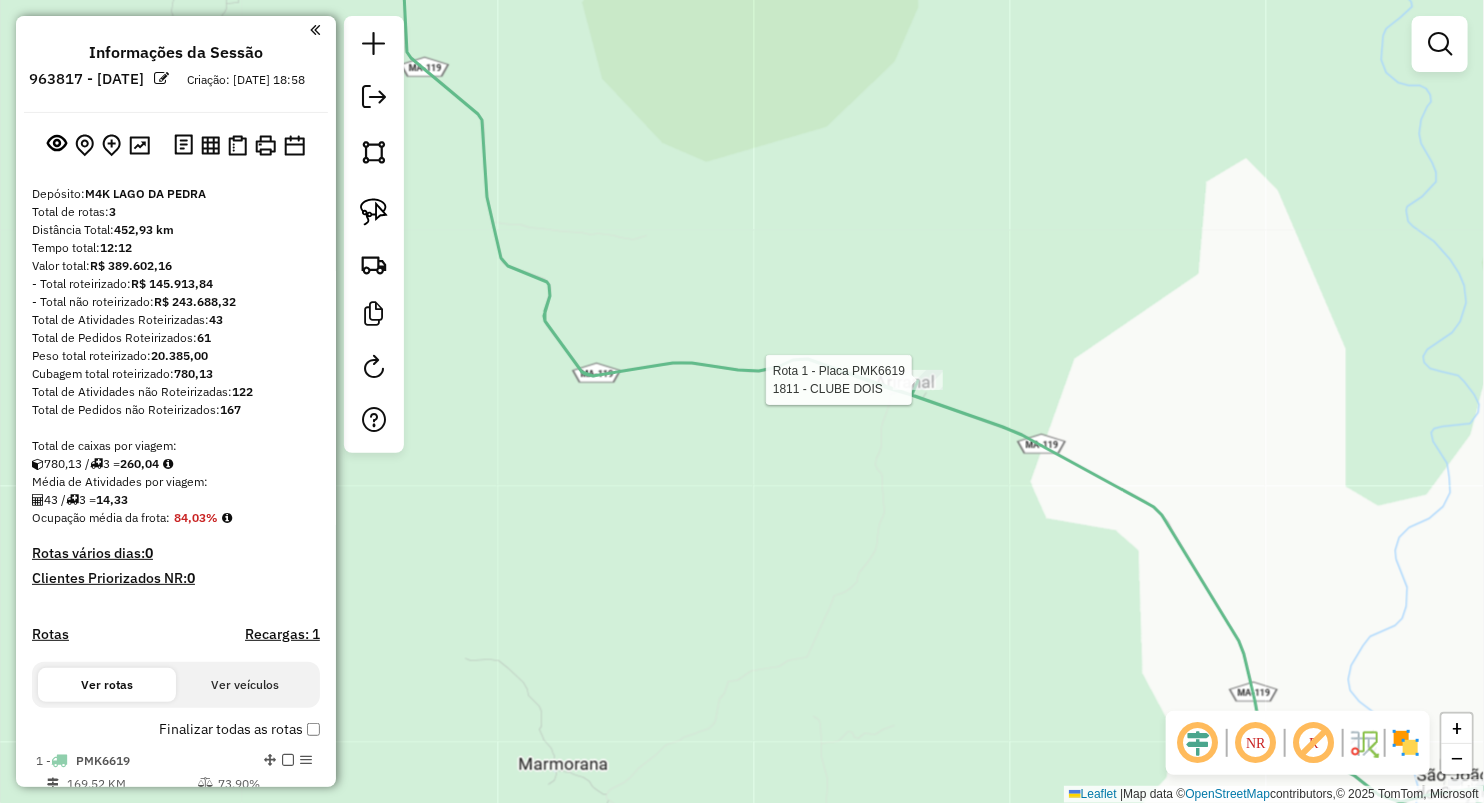 select on "**********" 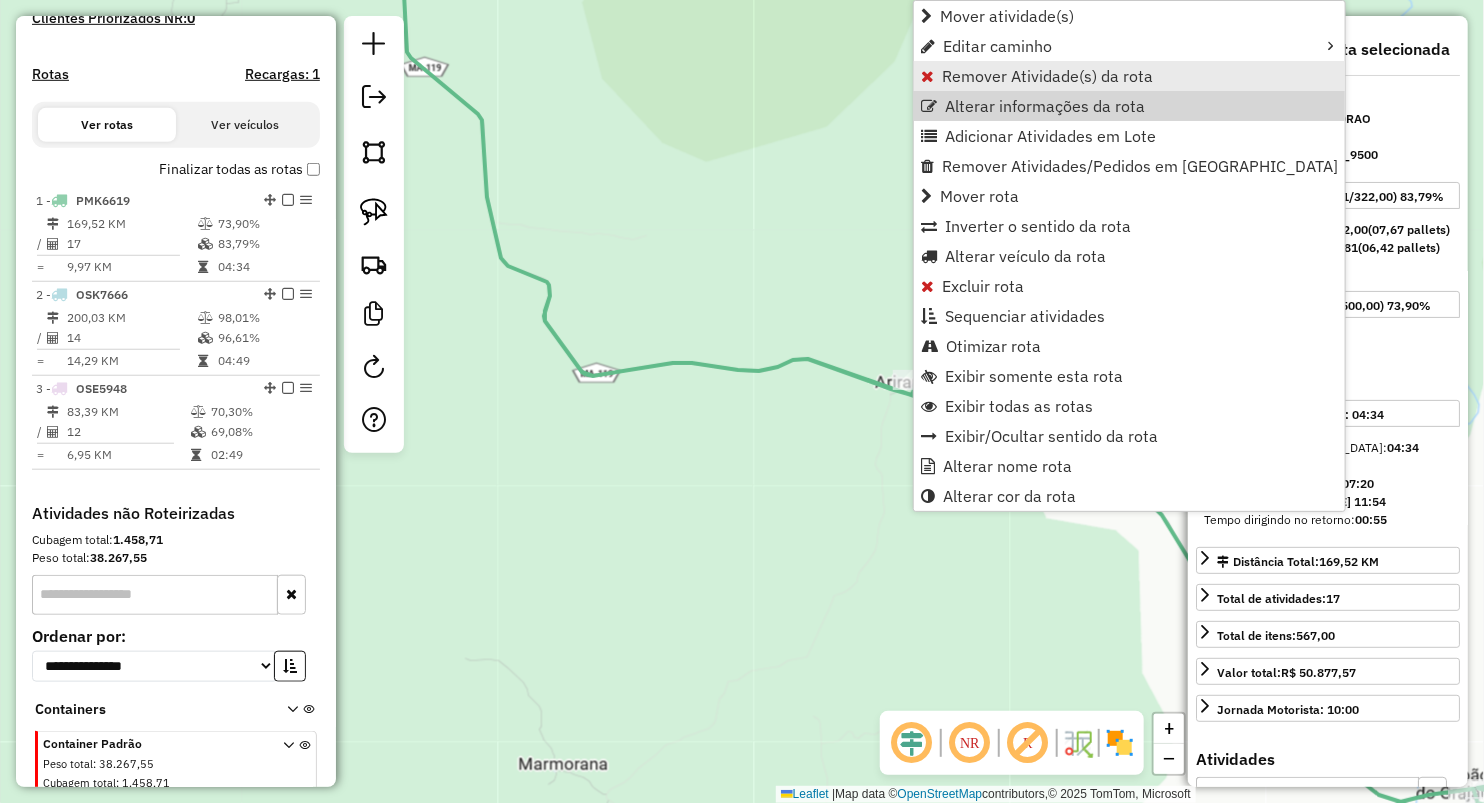 scroll, scrollTop: 653, scrollLeft: 0, axis: vertical 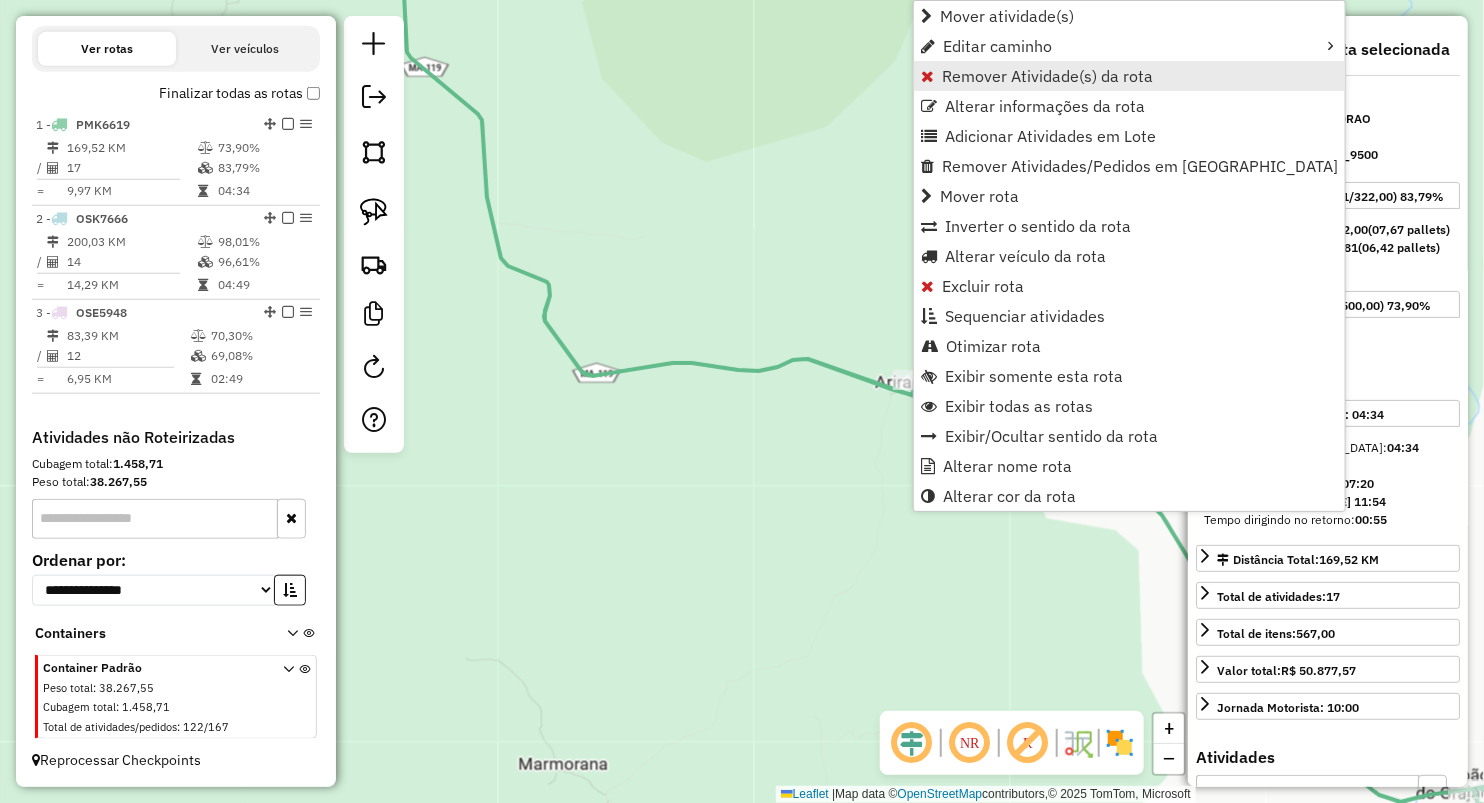 click on "Remover Atividade(s) da rota" at bounding box center [1047, 76] 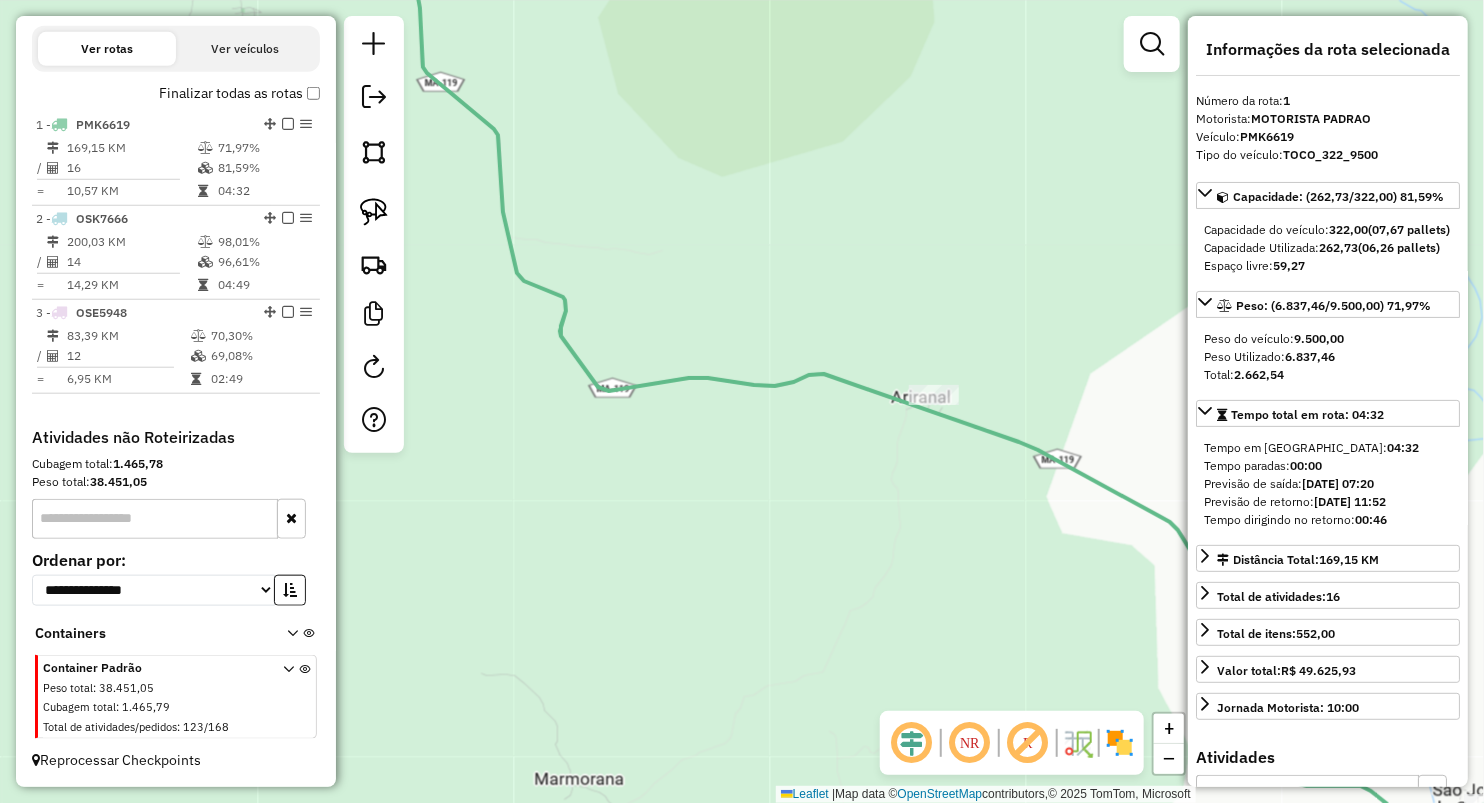 click on "Janela de atendimento Grade de atendimento Capacidade Transportadoras Veículos Cliente Pedidos  Rotas Selecione os dias de semana para filtrar as janelas de atendimento  Seg   Ter   Qua   Qui   Sex   Sáb   Dom  Informe o período da janela de atendimento: De: Até:  Filtrar exatamente a janela do cliente  Considerar janela de atendimento padrão  Selecione os dias de semana para filtrar as grades de atendimento  Seg   Ter   Qua   Qui   Sex   Sáb   Dom   Considerar clientes sem dia de atendimento cadastrado  Clientes fora do dia de atendimento selecionado Filtrar as atividades entre os valores definidos abaixo:  Peso mínimo:   Peso máximo:   Cubagem mínima:   Cubagem máxima:   De:   Até:  Filtrar as atividades entre o tempo de atendimento definido abaixo:  De:   Até:   Considerar capacidade total dos clientes não roteirizados Transportadora: Selecione um ou mais itens Tipo de veículo: Selecione um ou mais itens Veículo: Selecione um ou mais itens Motorista: Selecione um ou mais itens Nome: Rótulo:" 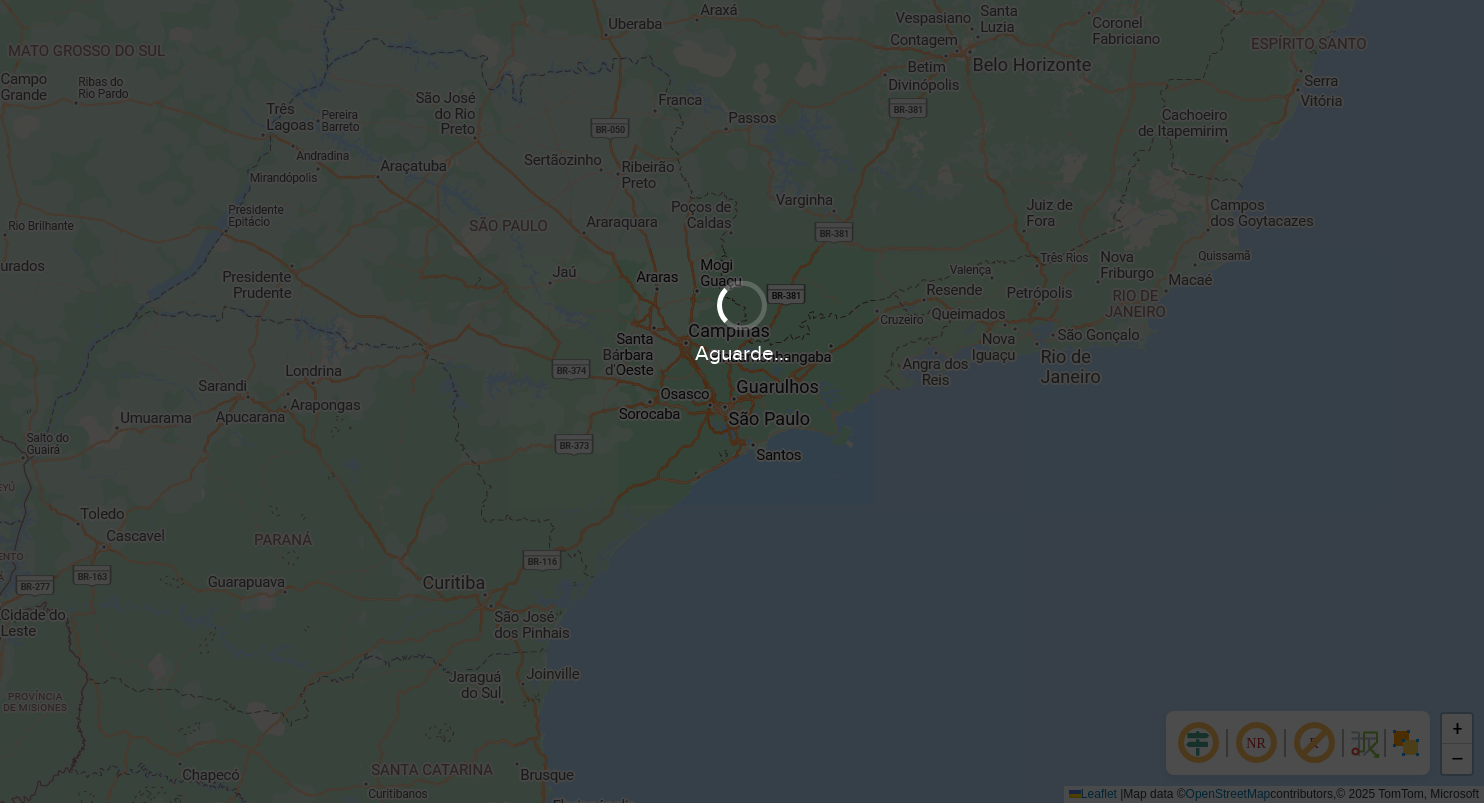 scroll, scrollTop: 0, scrollLeft: 0, axis: both 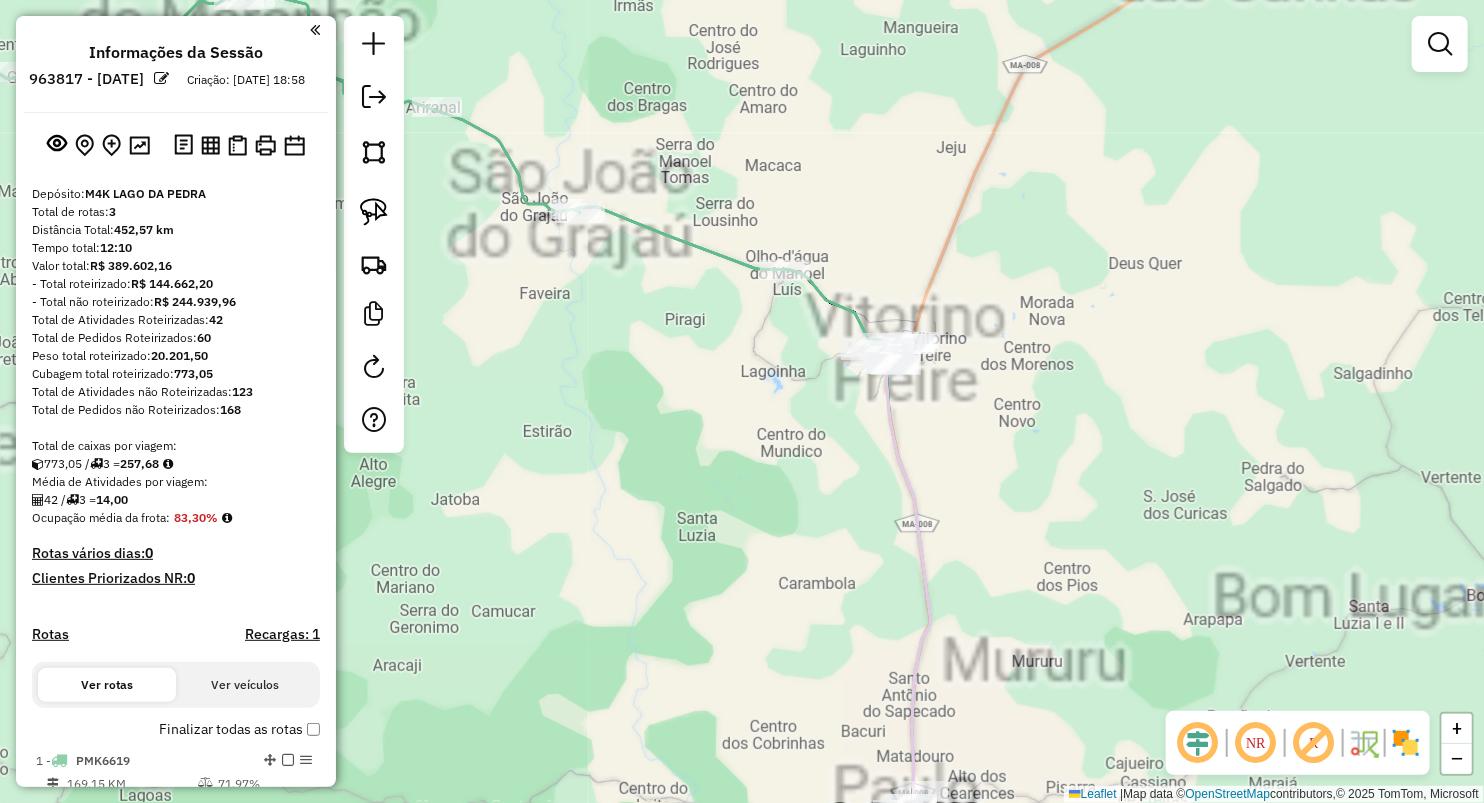 drag, startPoint x: 474, startPoint y: 250, endPoint x: 665, endPoint y: 461, distance: 284.6085 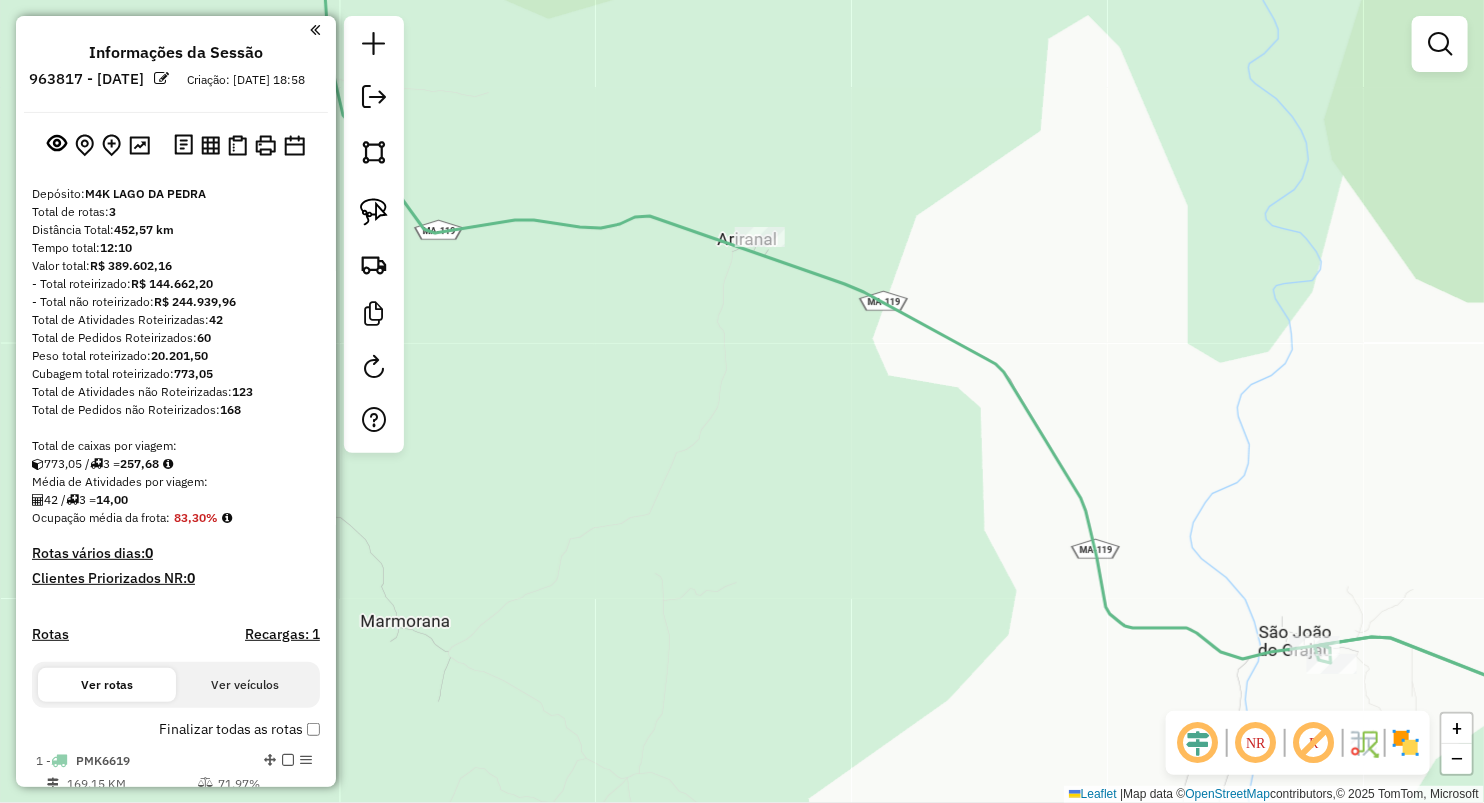click on "Janela de atendimento Grade de atendimento Capacidade Transportadoras Veículos Cliente Pedidos  Rotas Selecione os dias de semana para filtrar as janelas de atendimento  Seg   Ter   Qua   Qui   Sex   Sáb   Dom  Informe o período da janela de atendimento: De: Até:  Filtrar exatamente a janela do cliente  Considerar janela de atendimento padrão  Selecione os dias de semana para filtrar as grades de atendimento  Seg   Ter   Qua   Qui   Sex   Sáb   Dom   Considerar clientes sem dia de atendimento cadastrado  Clientes fora do dia de atendimento selecionado Filtrar as atividades entre os valores definidos abaixo:  Peso mínimo:   Peso máximo:   Cubagem mínima:   Cubagem máxima:   De:   Até:  Filtrar as atividades entre o tempo de atendimento definido abaixo:  De:   Até:   Considerar capacidade total dos clientes não roteirizados Transportadora: Selecione um ou mais itens Tipo de veículo: Selecione um ou mais itens Veículo: Selecione um ou mais itens Motorista: Selecione um ou mais itens Nome: Rótulo:" 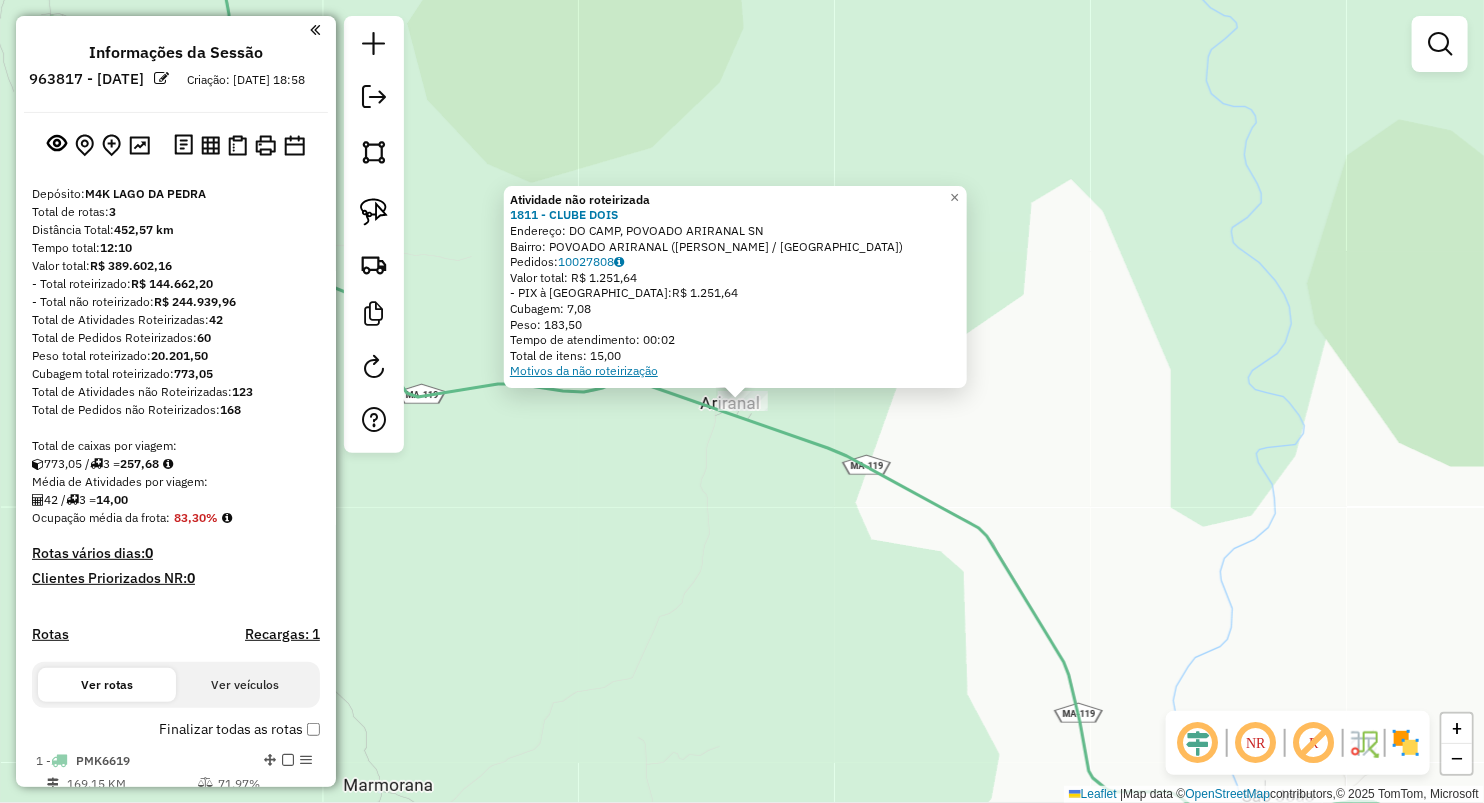 drag, startPoint x: 633, startPoint y: 516, endPoint x: 524, endPoint y: 372, distance: 180.60178 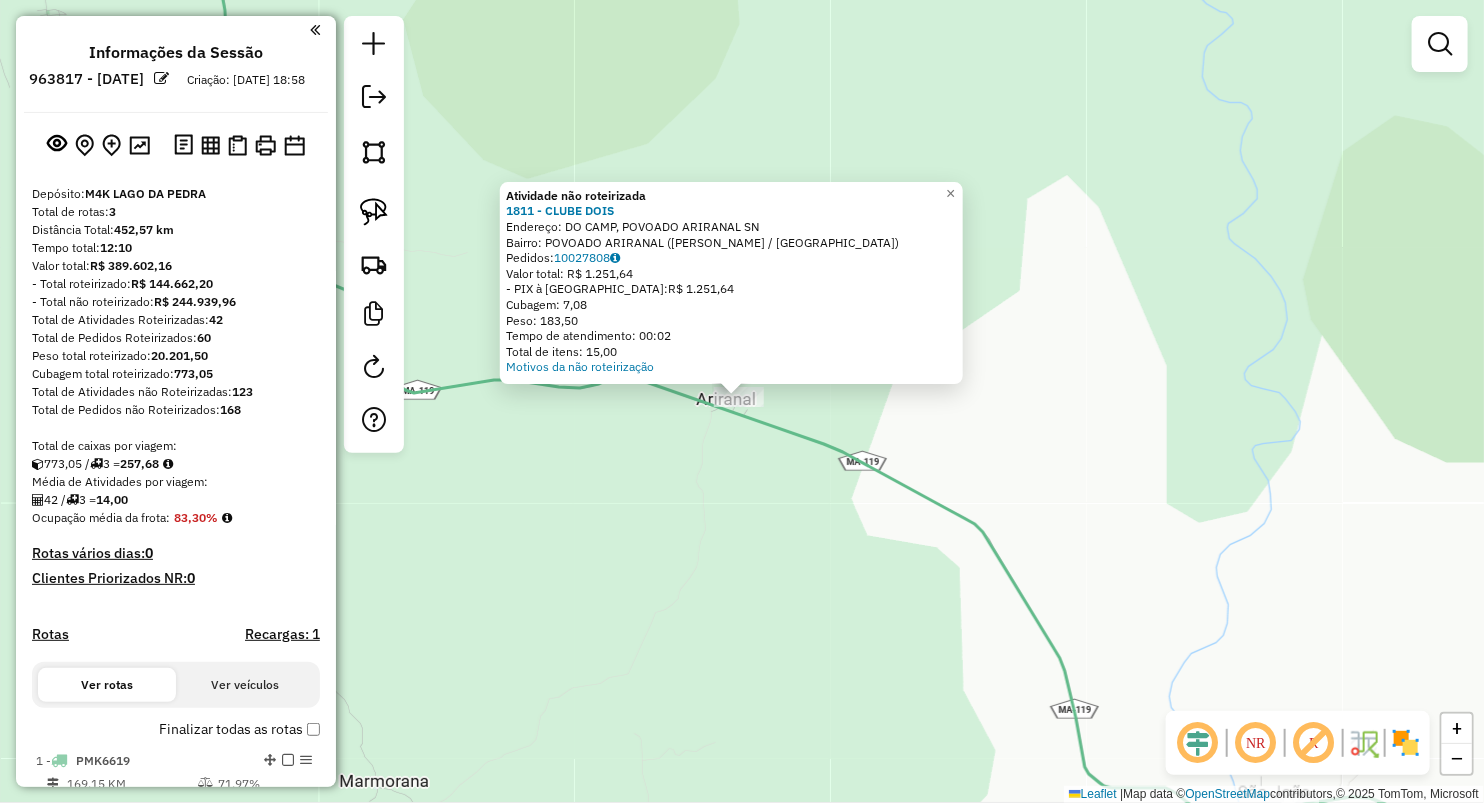 drag, startPoint x: 392, startPoint y: 211, endPoint x: 485, endPoint y: 360, distance: 175.64168 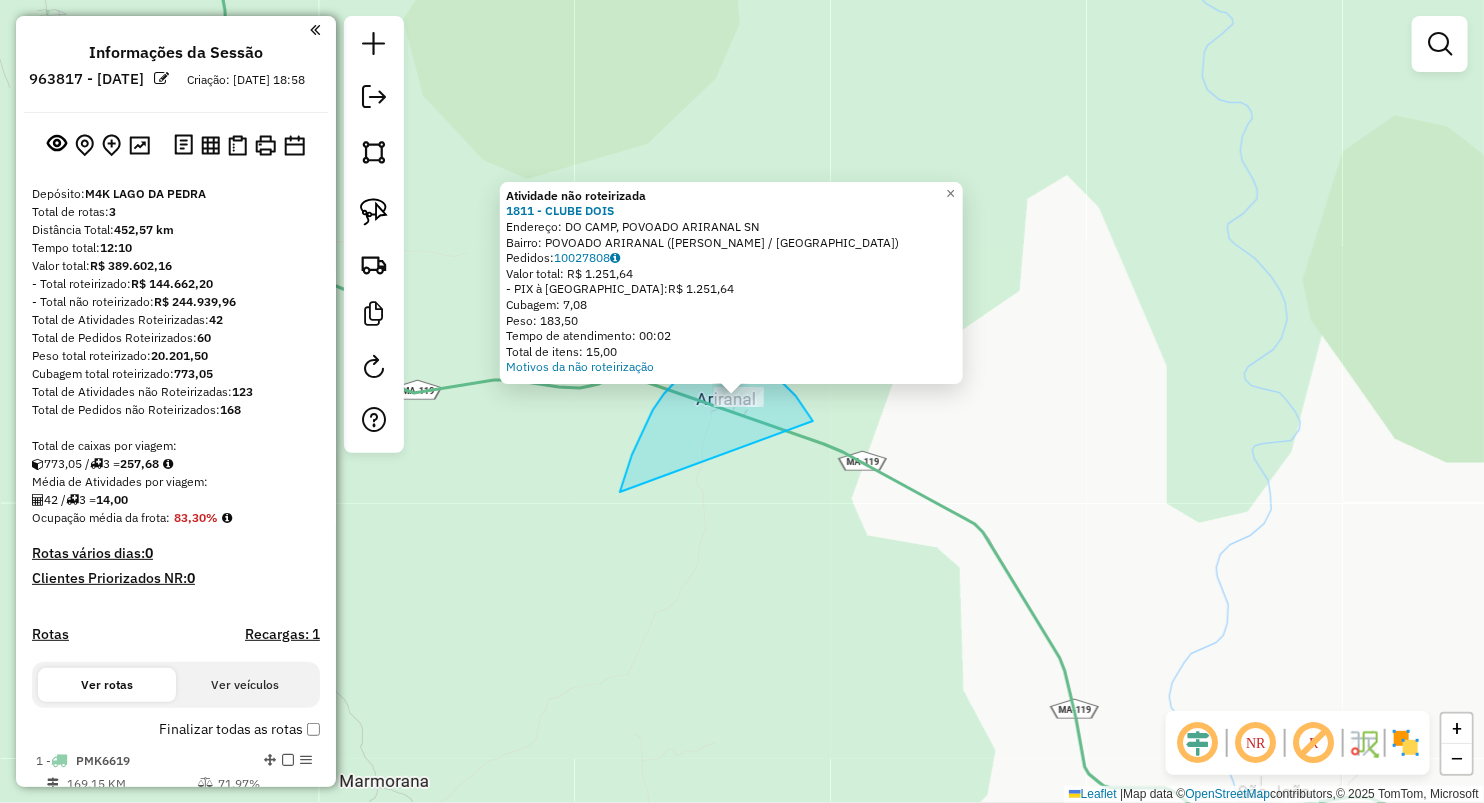 drag, startPoint x: 639, startPoint y: 439, endPoint x: 821, endPoint y: 462, distance: 183.44754 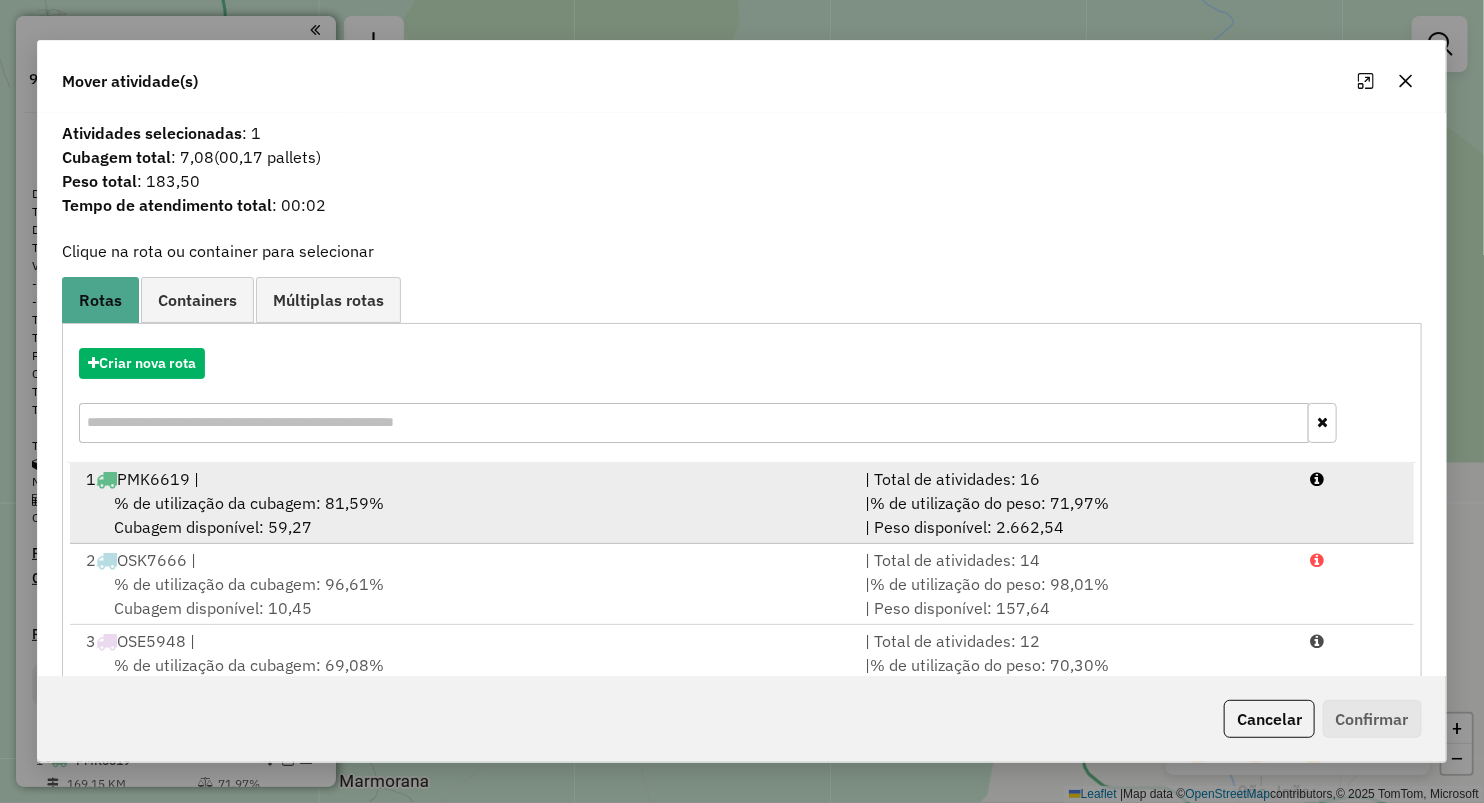 click on "% de utilização da cubagem: 81,59%" at bounding box center (249, 503) 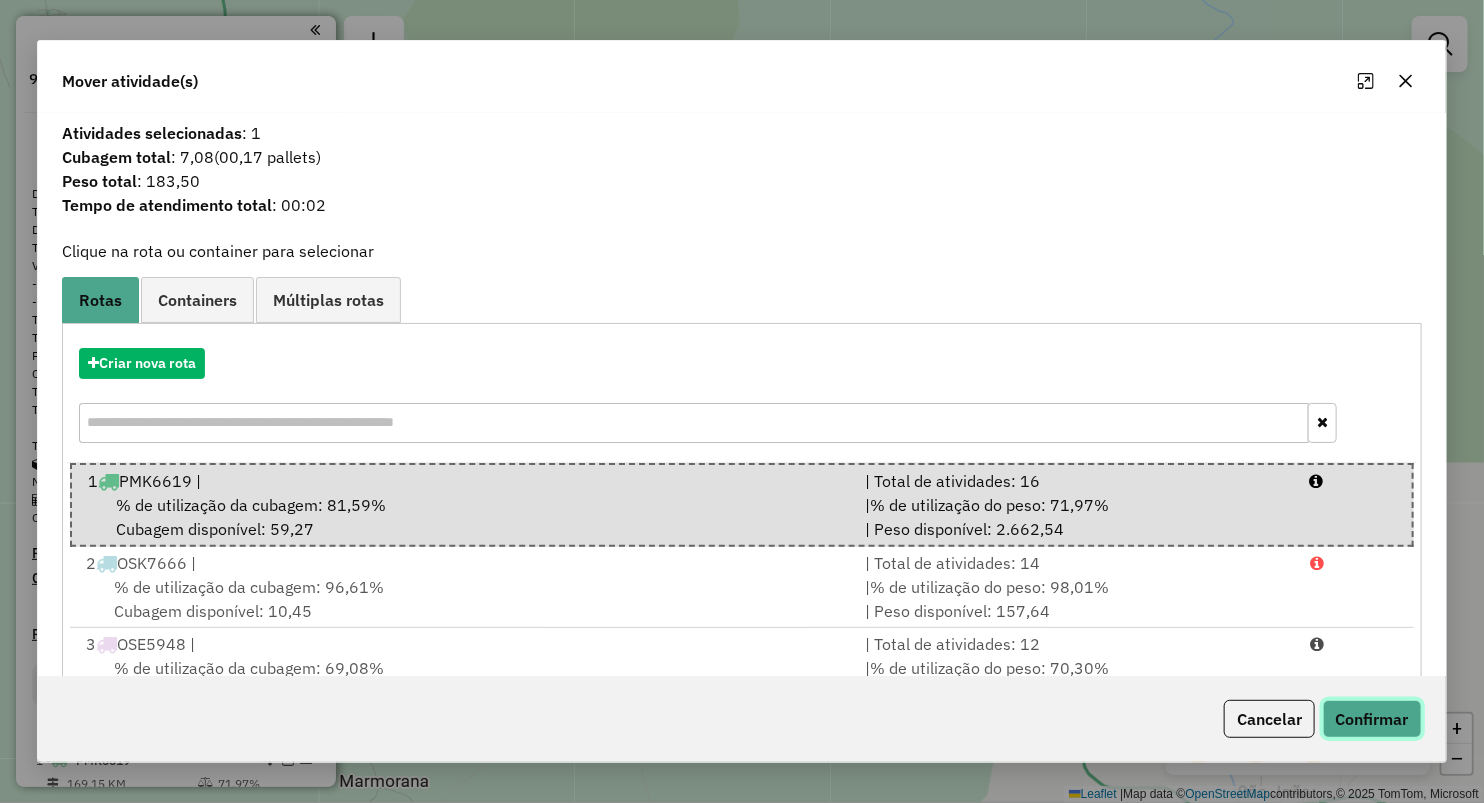 click on "Confirmar" 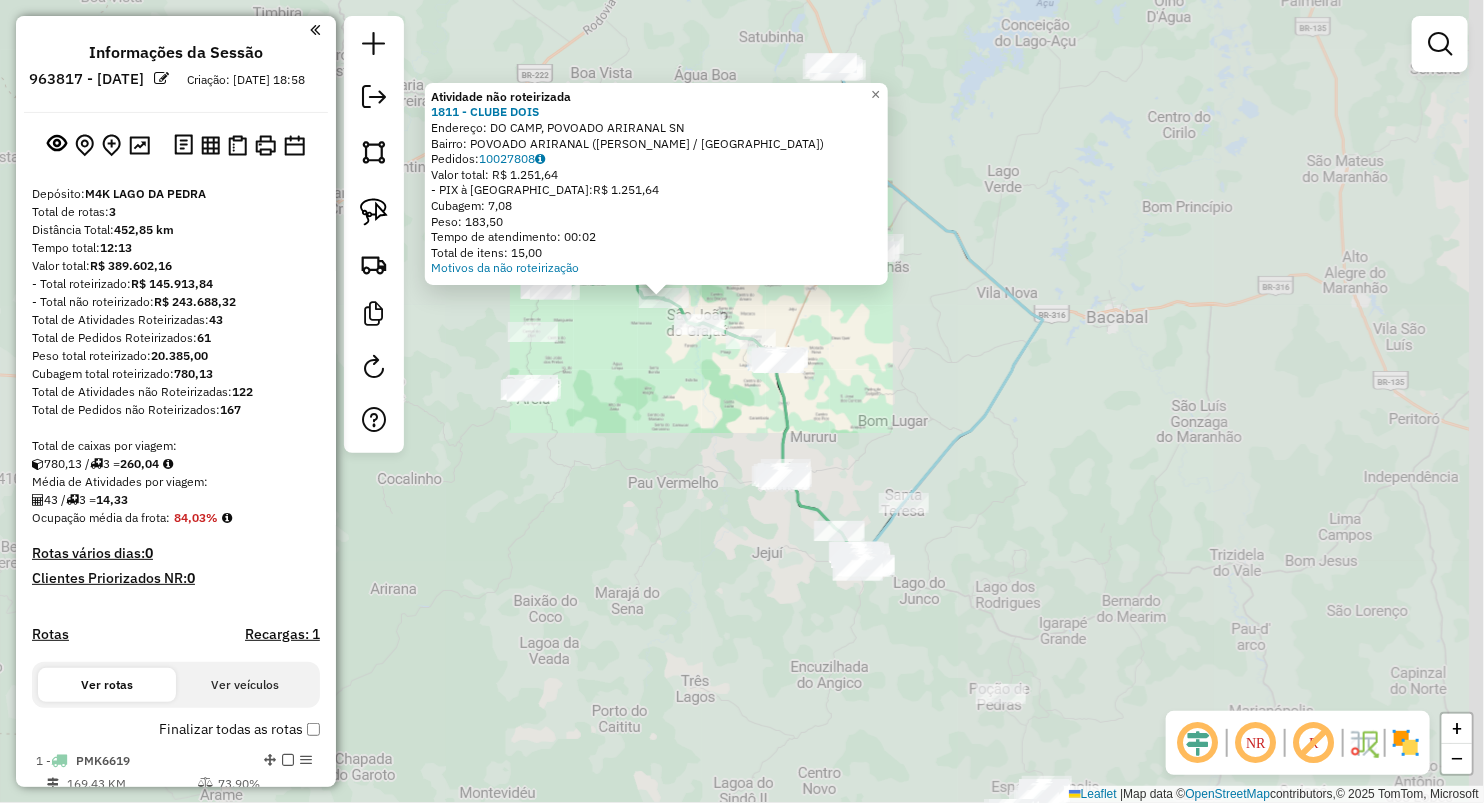 drag, startPoint x: 708, startPoint y: 600, endPoint x: 643, endPoint y: 382, distance: 227.48407 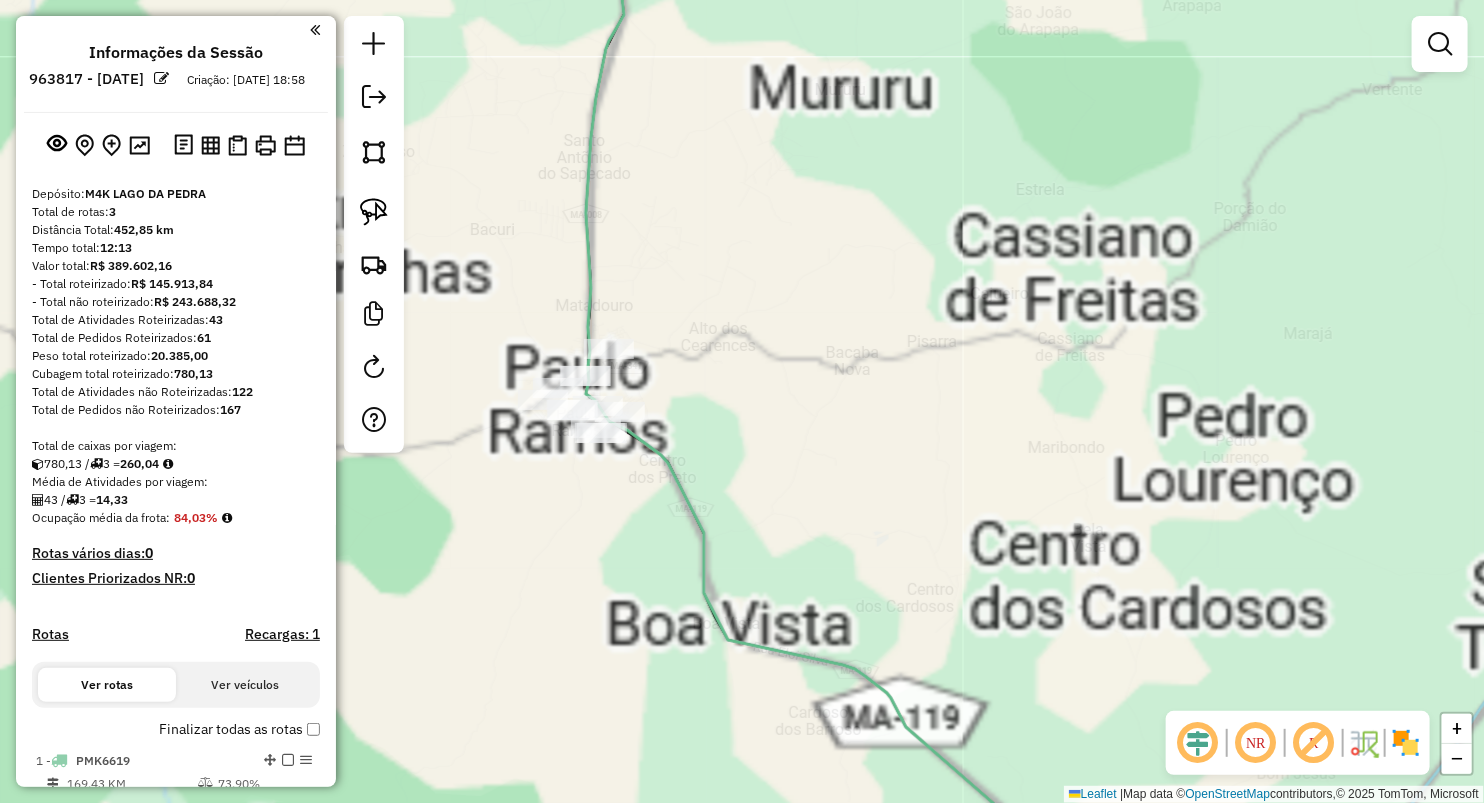 drag, startPoint x: 807, startPoint y: 278, endPoint x: 808, endPoint y: 318, distance: 40.012497 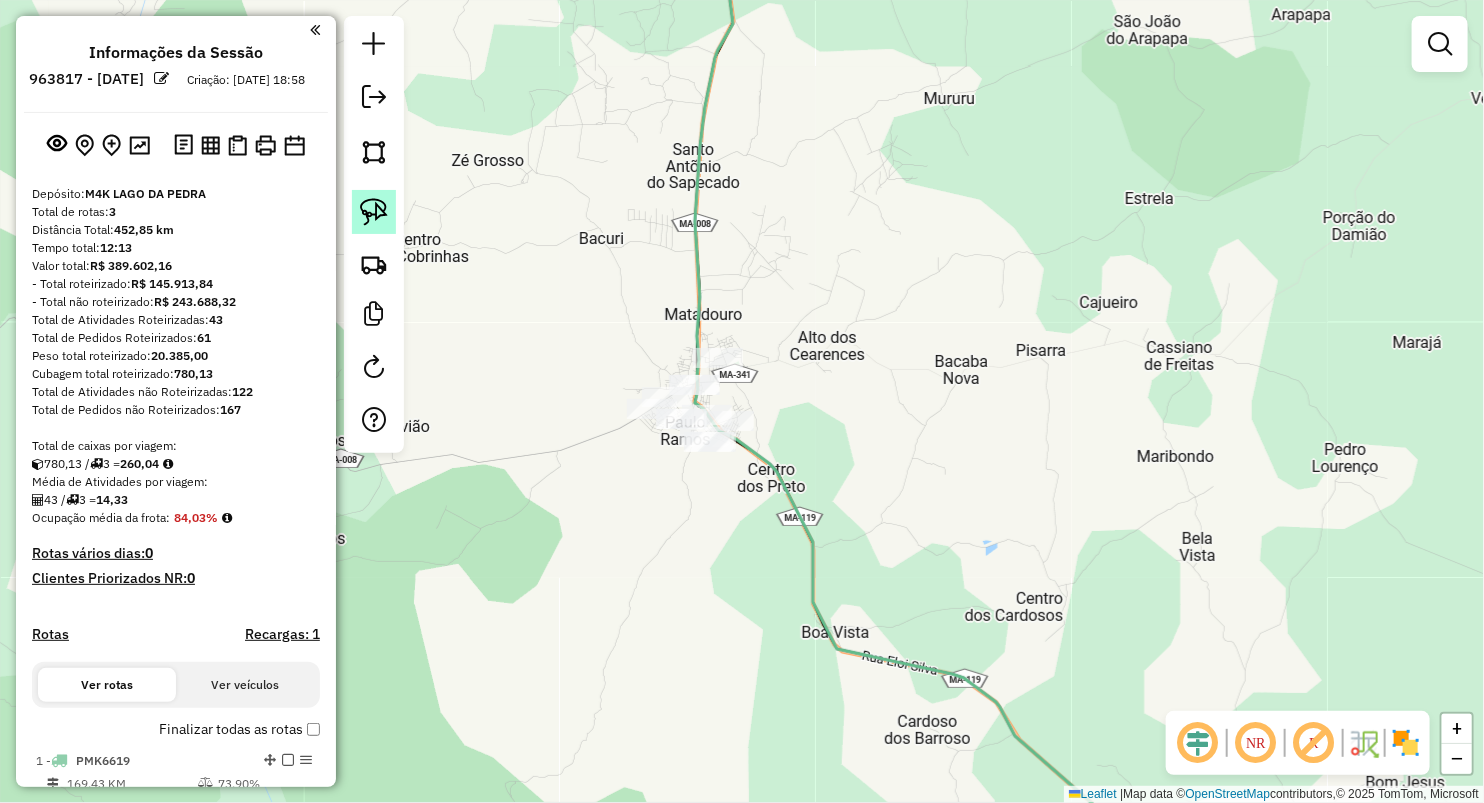 click 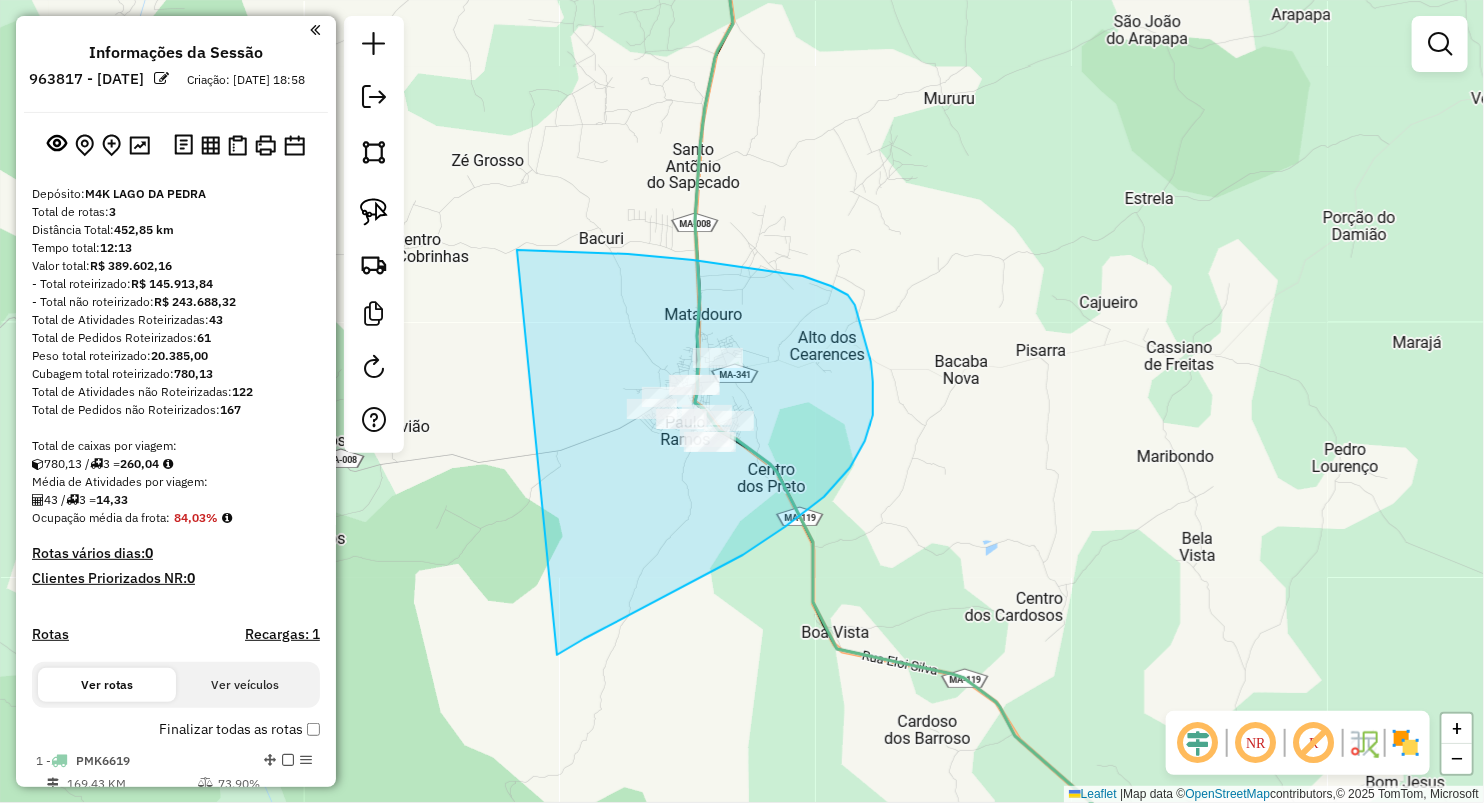 drag, startPoint x: 848, startPoint y: 295, endPoint x: 557, endPoint y: 655, distance: 462.90497 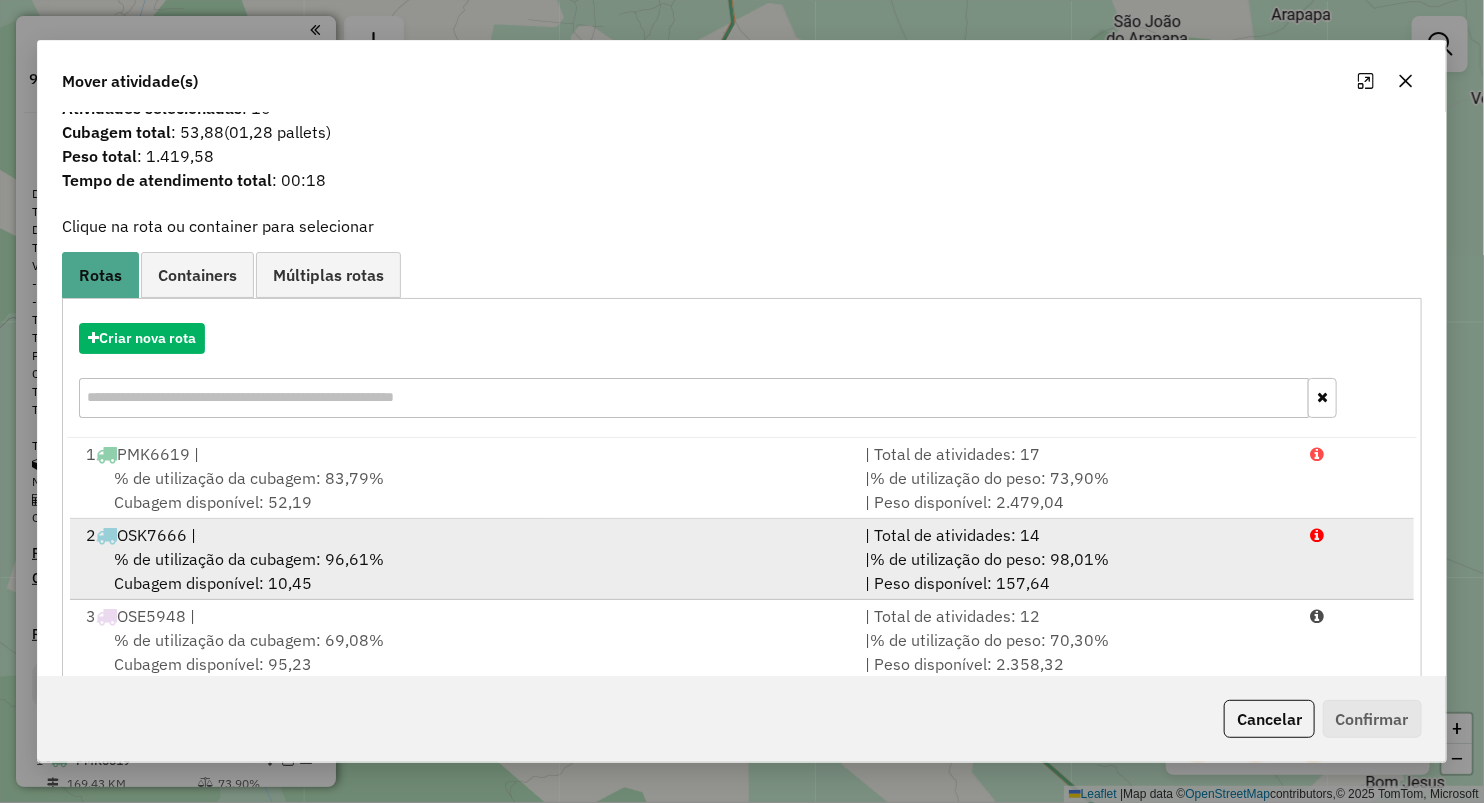 scroll, scrollTop: 63, scrollLeft: 0, axis: vertical 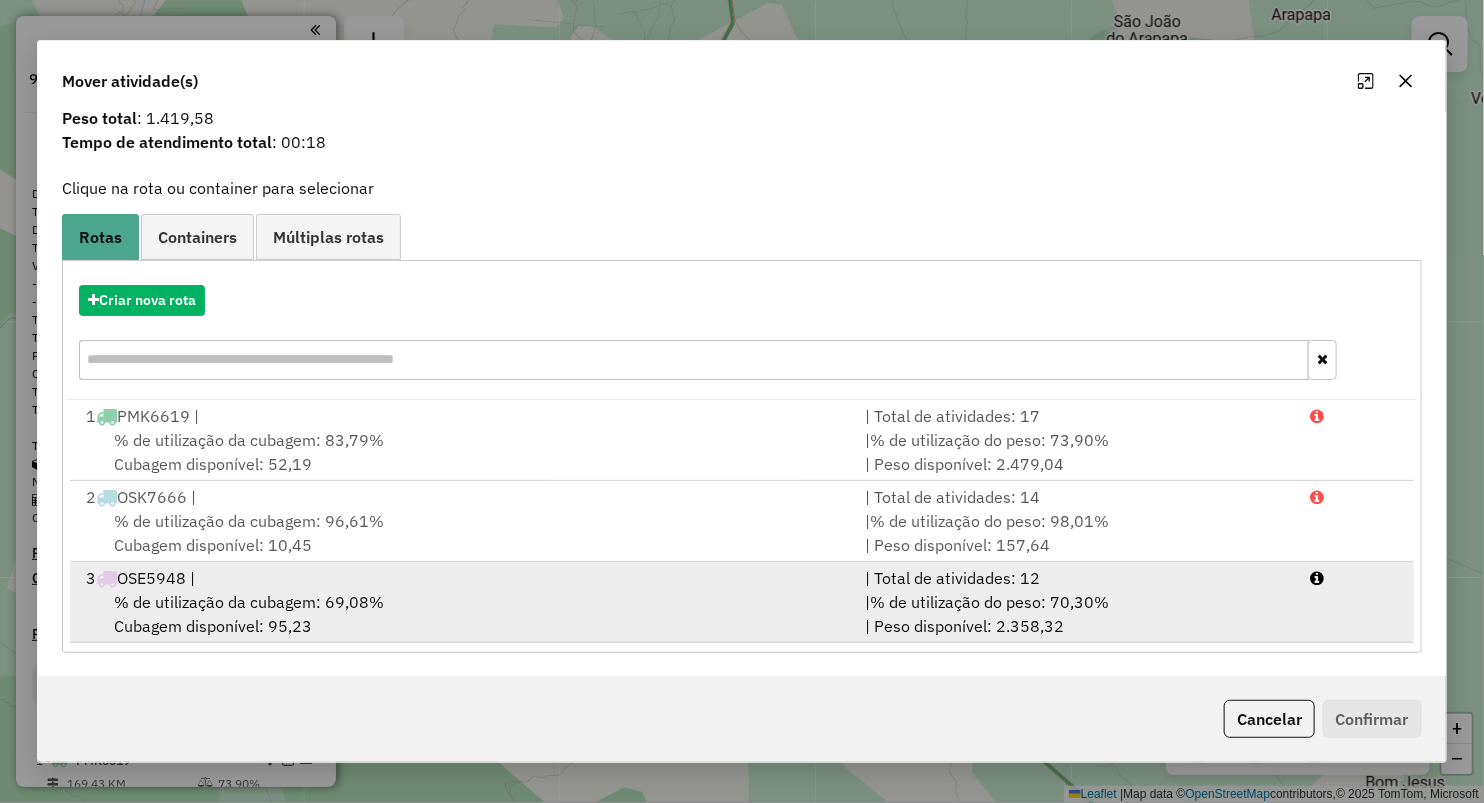 click on "% de utilização da cubagem: 69,08%" at bounding box center [249, 602] 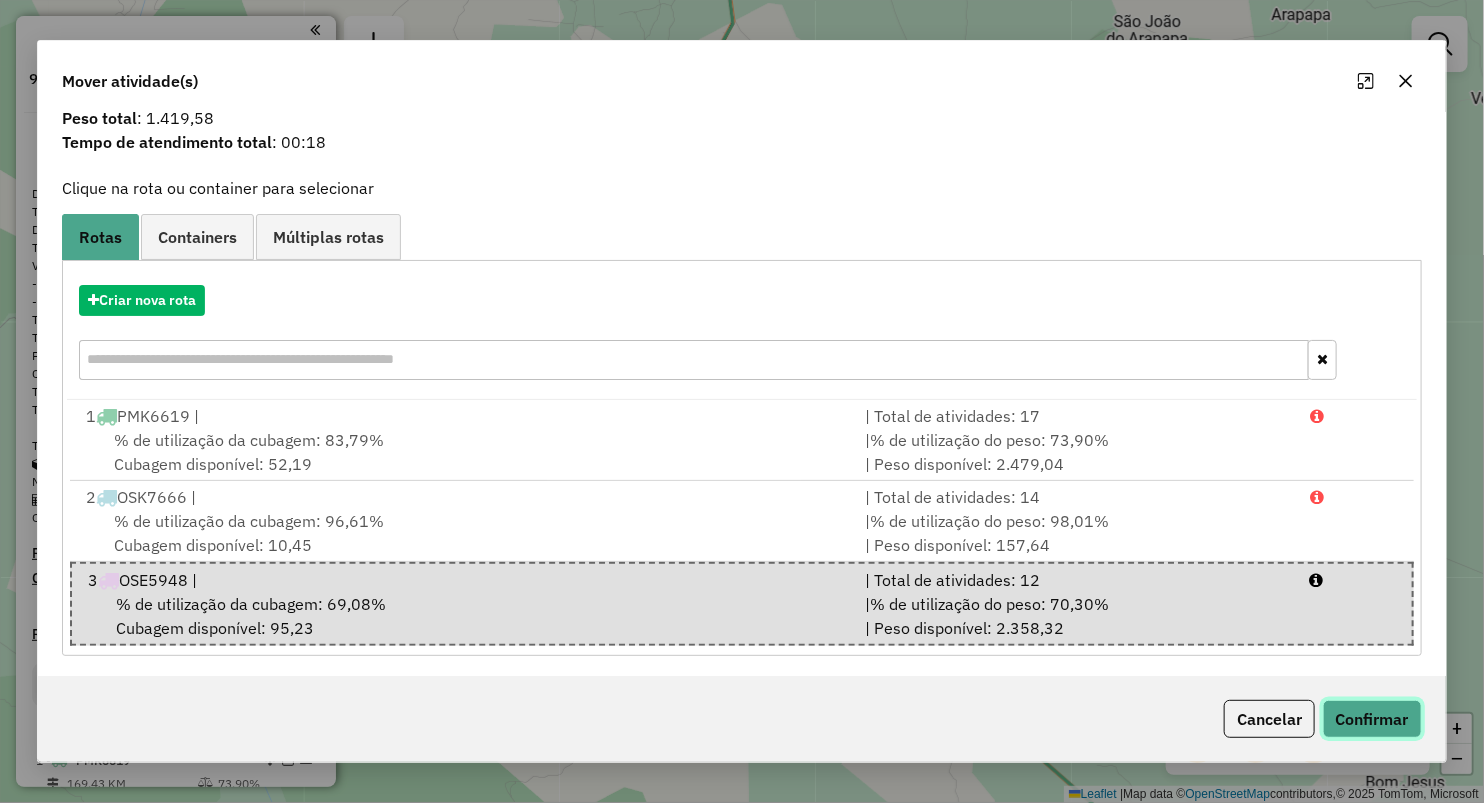 drag, startPoint x: 1364, startPoint y: 700, endPoint x: 1255, endPoint y: 589, distance: 155.56992 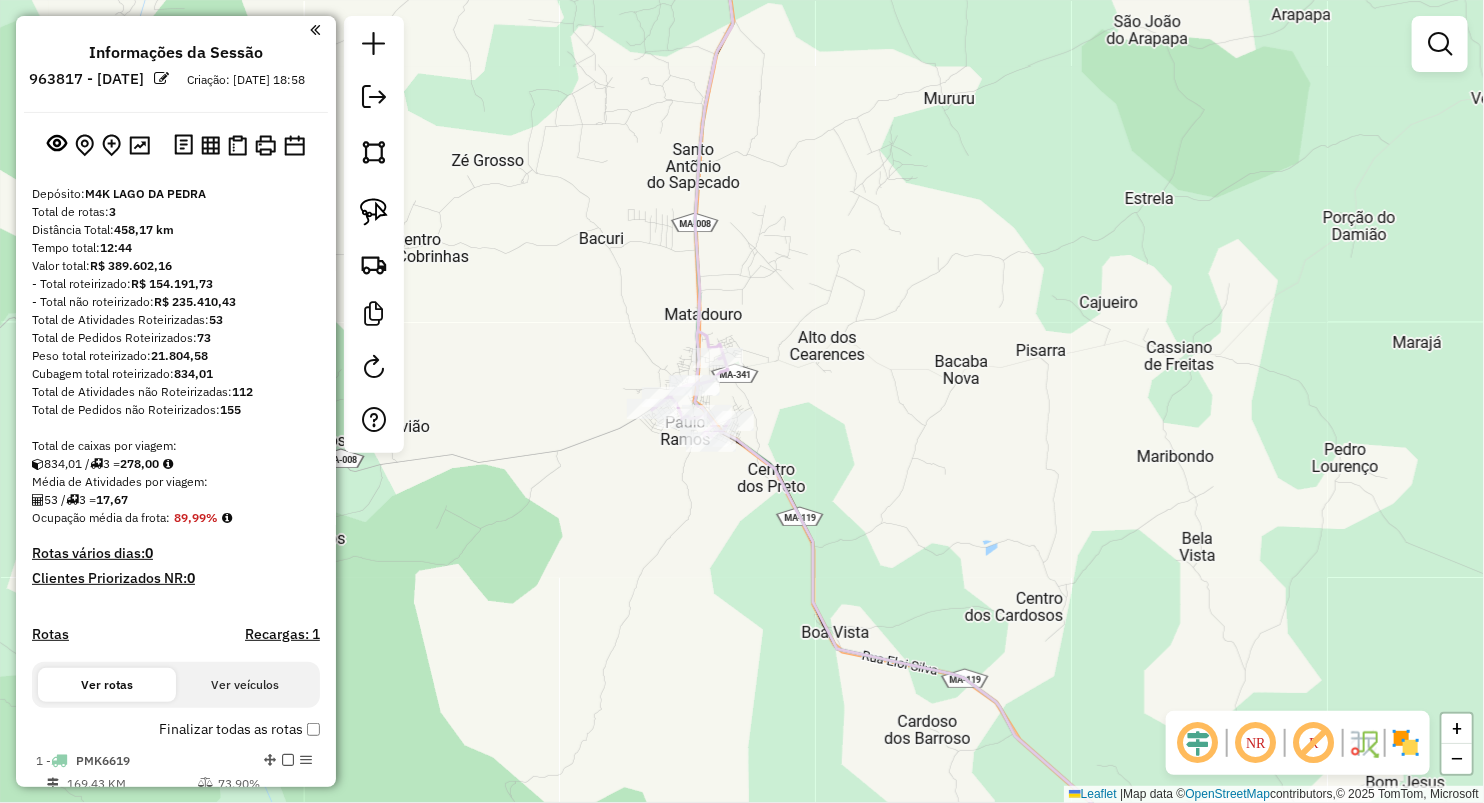 scroll, scrollTop: 0, scrollLeft: 0, axis: both 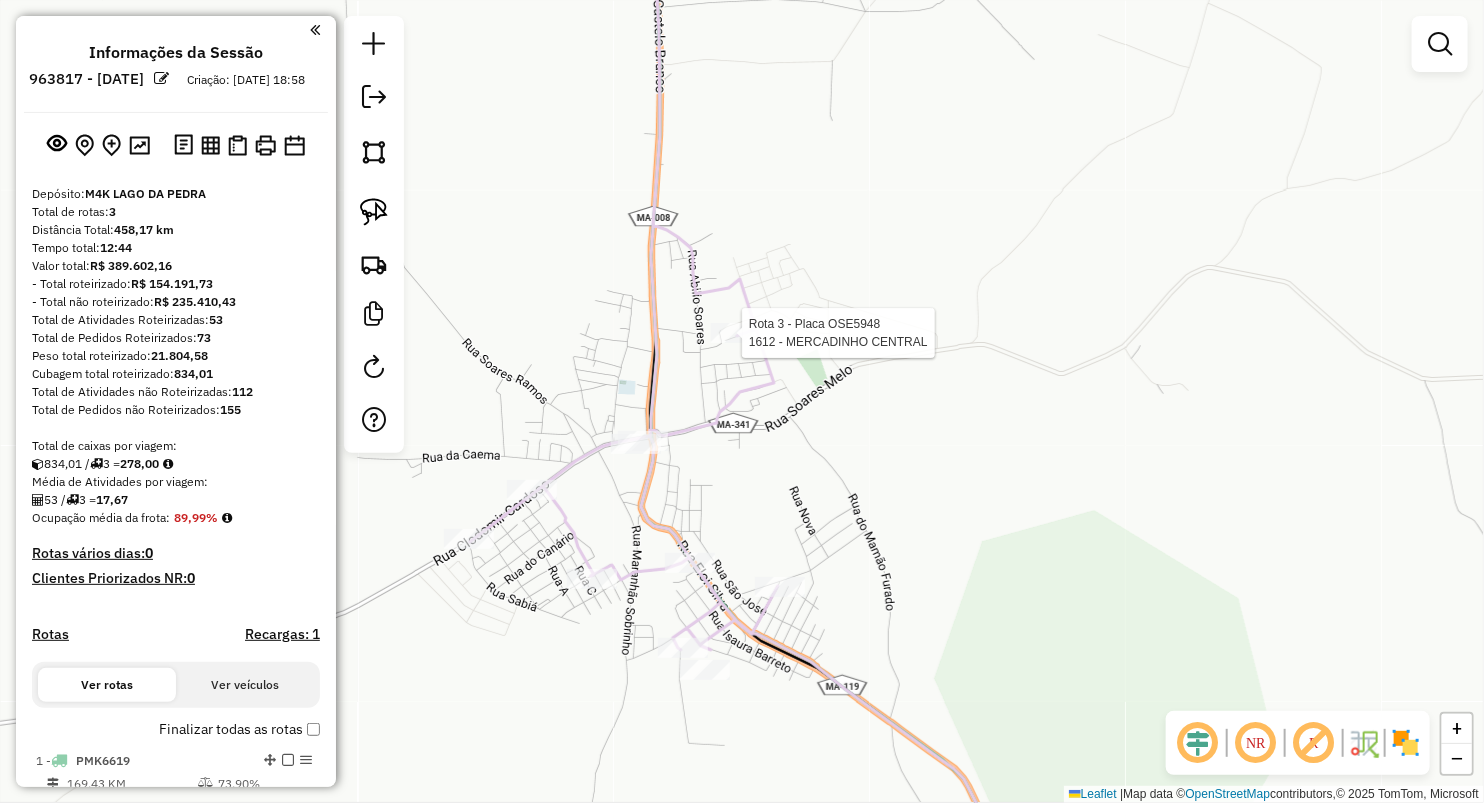 select on "**********" 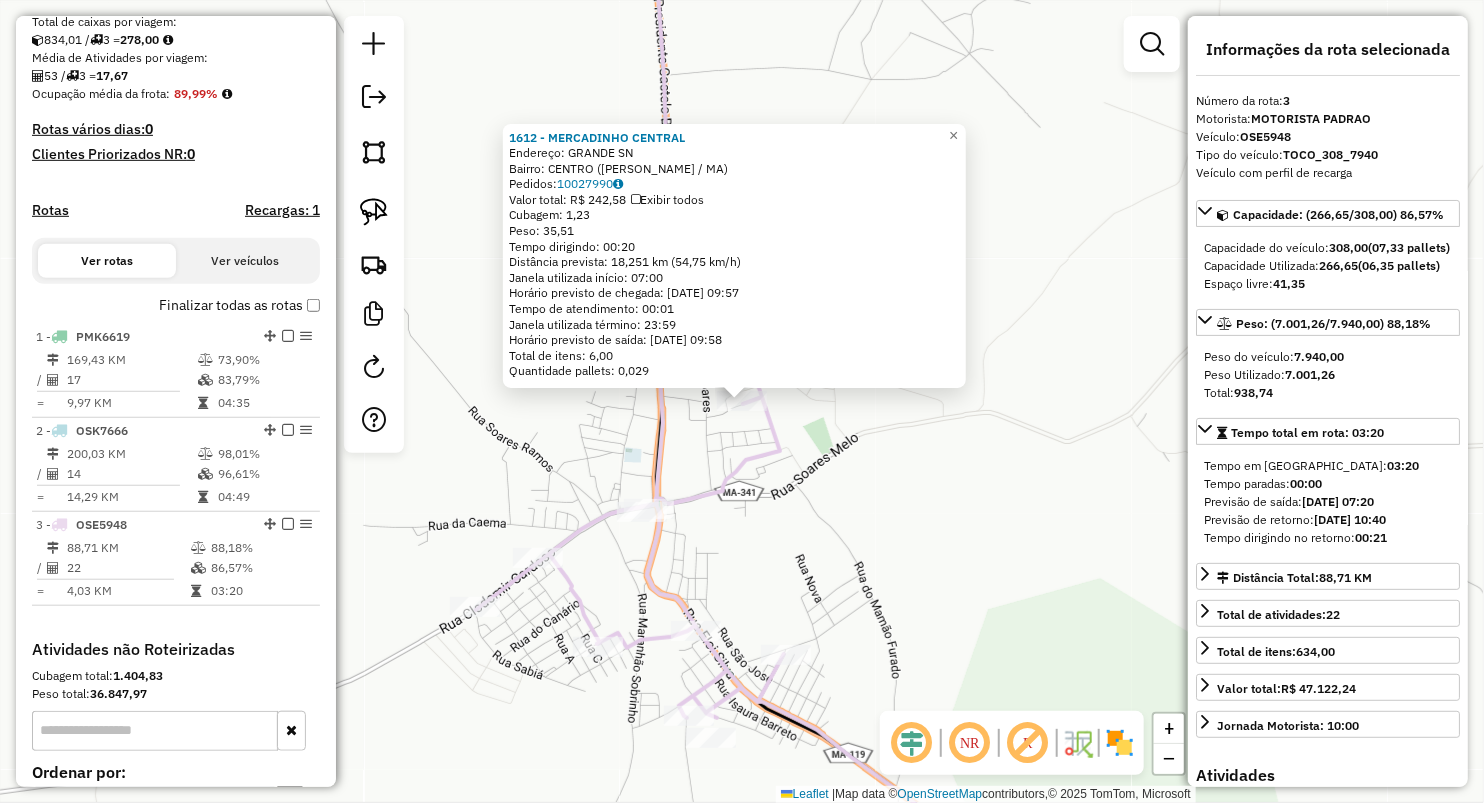 scroll, scrollTop: 653, scrollLeft: 0, axis: vertical 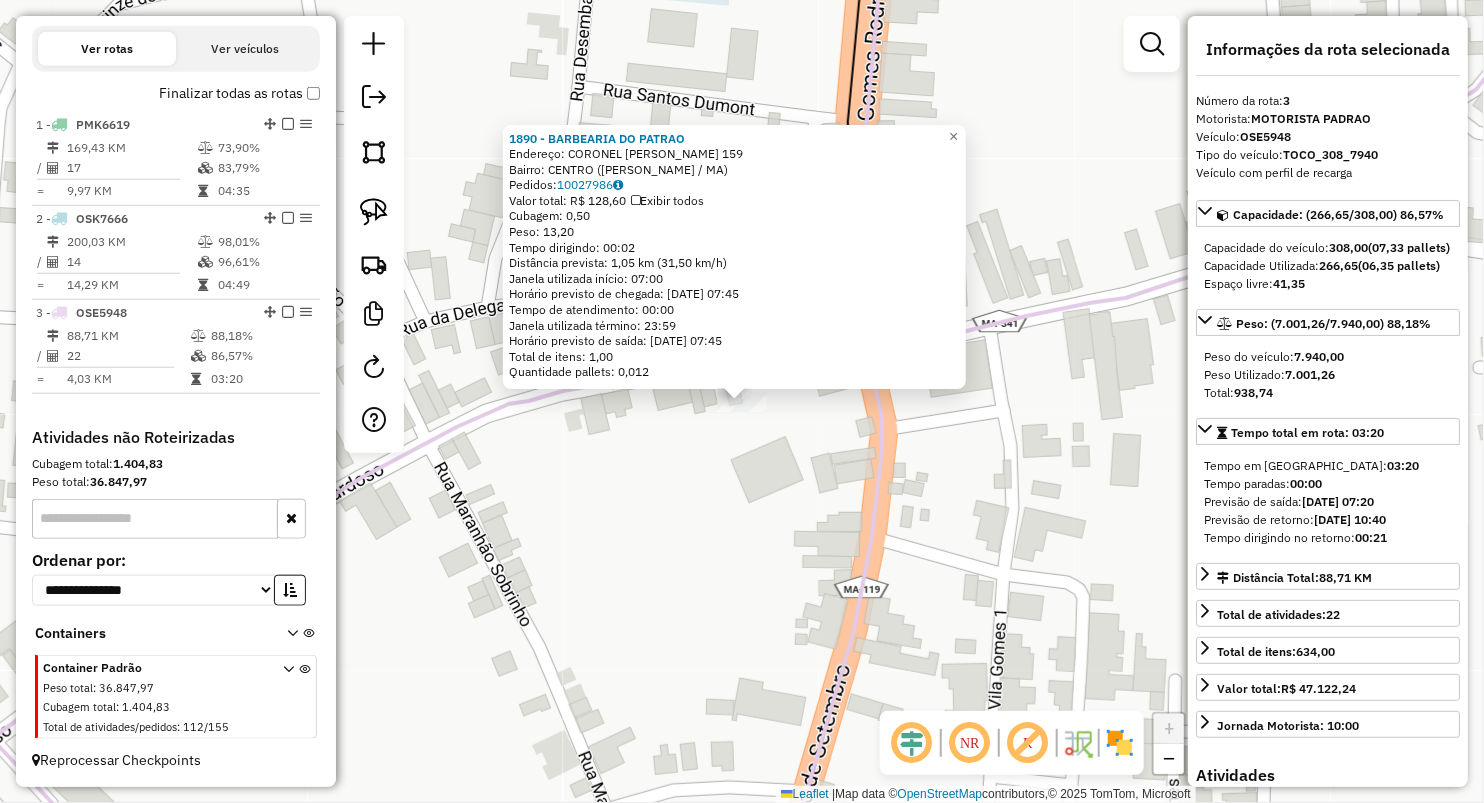 click on "1890 - BARBEARIA DO PATRAO  Endereço:  CORONEL [PERSON_NAME] 159   Bairro: CENTRO ([PERSON_NAME] / [GEOGRAPHIC_DATA])   Pedidos:  10027986   Valor total: R$ 128,60   Exibir todos   Cubagem: 0,50  Peso: 13,20  Tempo dirigindo: 00:02   Distância prevista: 1,05 km (31,50 km/h)   [GEOGRAPHIC_DATA] utilizada início: 07:00   Horário previsto de chegada: [DATE] 07:45   Tempo de atendimento: 00:00   Janela utilizada término: 23:59   Horário previsto de saída: [DATE] 07:45   Total de itens: 1,00   Quantidade pallets: 0,012  × Janela de atendimento Grade de atendimento Capacidade Transportadoras Veículos Cliente Pedidos  Rotas Selecione os dias de semana para filtrar as janelas de atendimento  Seg   Ter   Qua   Qui   Sex   Sáb   Dom  Informe o período da janela de atendimento: De: Até:  Filtrar exatamente a janela do cliente  Considerar janela de atendimento padrão  Selecione os dias de semana para filtrar as grades de atendimento  Seg   Ter   Qua   Qui   Sex   Sáb   Dom   Considerar clientes sem dia de atendimento cadastrado" 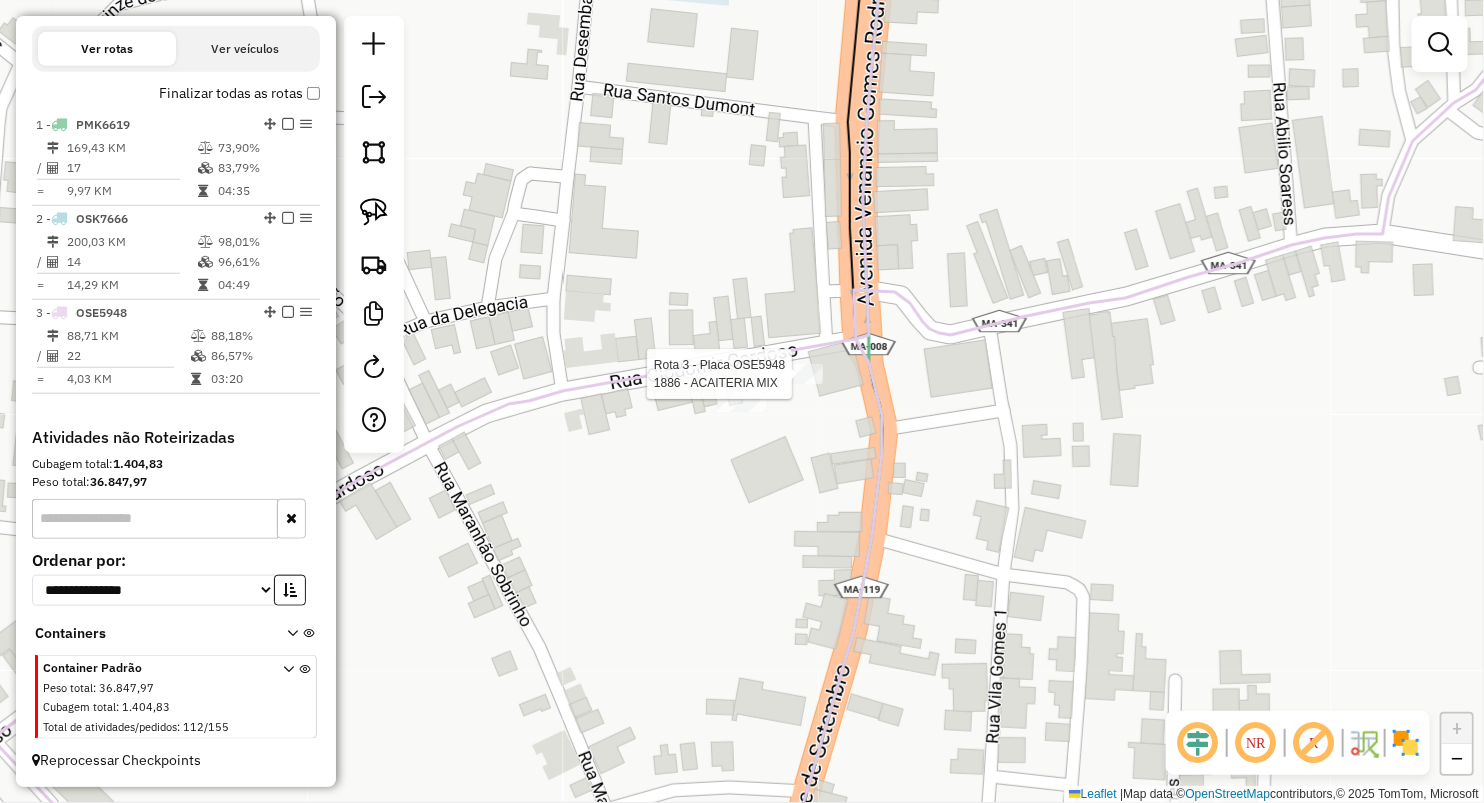 select on "**********" 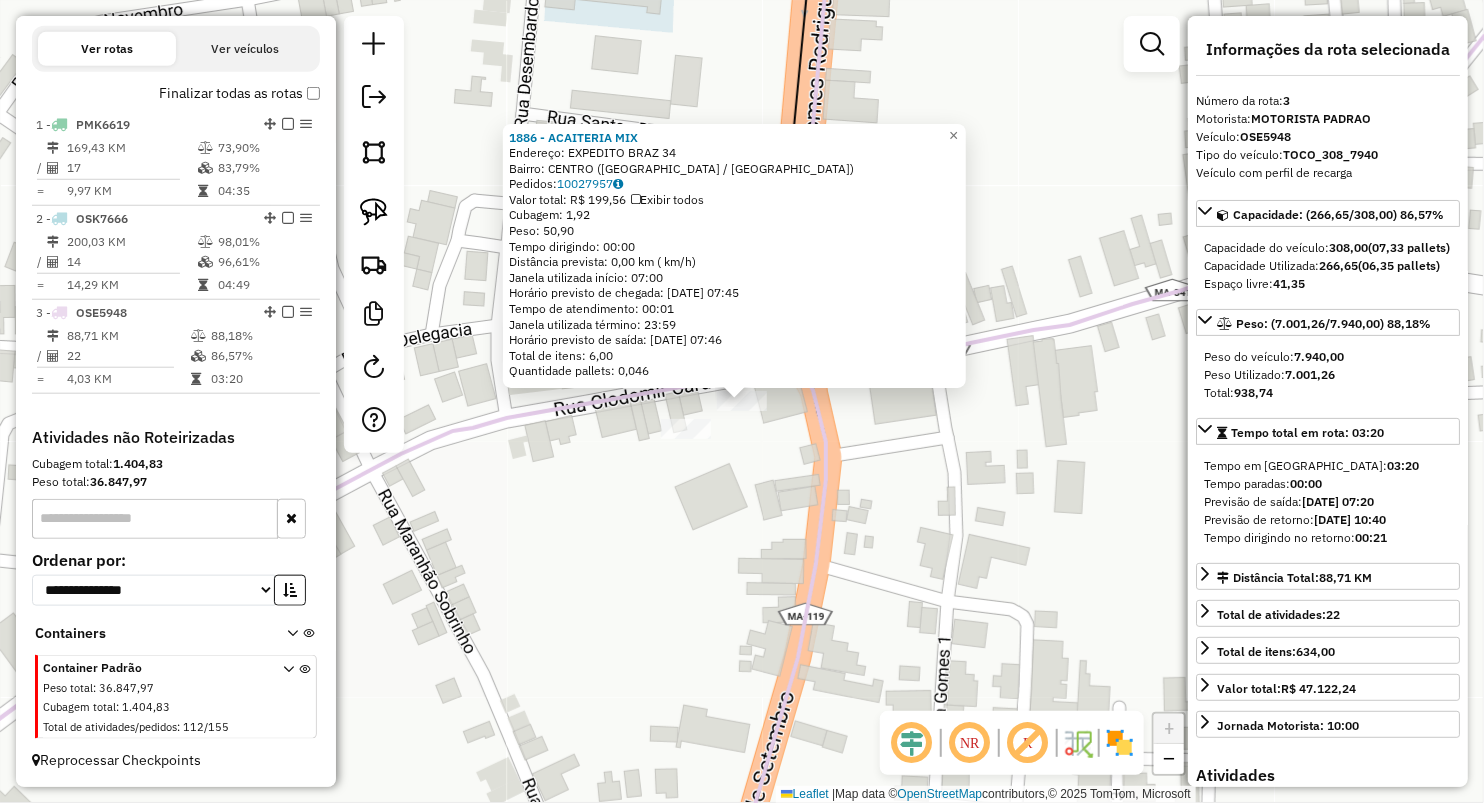 click on "1886 - ACAITERIA MIX  Endereço:  EXPEDITO BRAZ 34   Bairro: CENTRO (BREJO DE AREIA / MA)   Pedidos:  10027957   Valor total: R$ 199,56   Exibir todos   Cubagem: 1,92  Peso: 50,90  Tempo dirigindo: 00:00   Distância prevista: 0,00 km ( km/h)   Janela utilizada início: 07:00   Horário previsto de chegada: 11/07/2025 07:45   Tempo de atendimento: 00:01   Janela utilizada término: 23:59   Horário previsto de saída: 11/07/2025 07:46   Total de itens: 6,00   Quantidade pallets: 0,046  × Janela de atendimento Grade de atendimento Capacidade Transportadoras Veículos Cliente Pedidos  Rotas Selecione os dias de semana para filtrar as janelas de atendimento  Seg   Ter   Qua   Qui   Sex   Sáb   Dom  Informe o período da janela de atendimento: De: Até:  Filtrar exatamente a janela do cliente  Considerar janela de atendimento padrão  Selecione os dias de semana para filtrar as grades de atendimento  Seg   Ter   Qua   Qui   Sex   Sáb   Dom   Considerar clientes sem dia de atendimento cadastrado  Peso mínimo:" 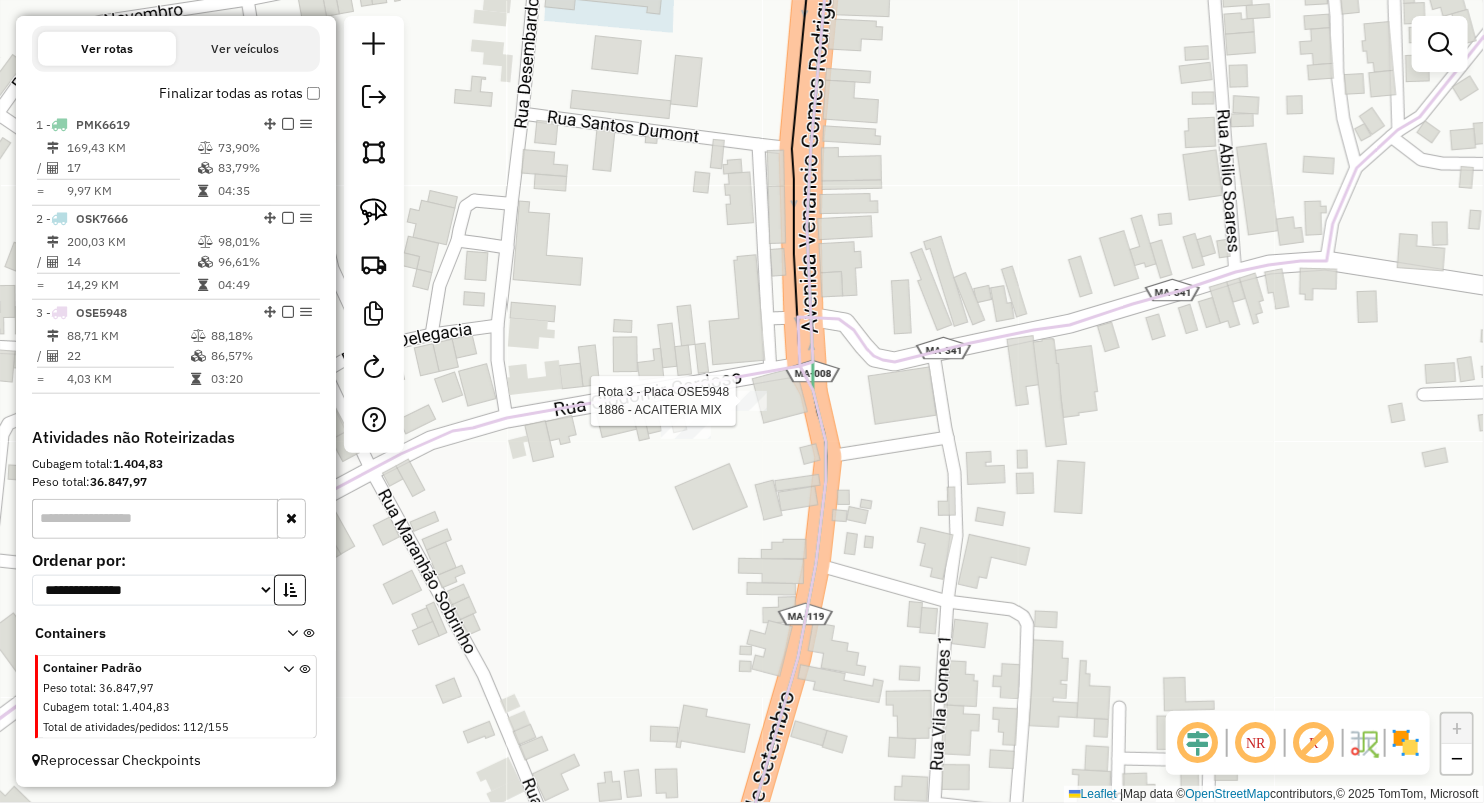 select on "**********" 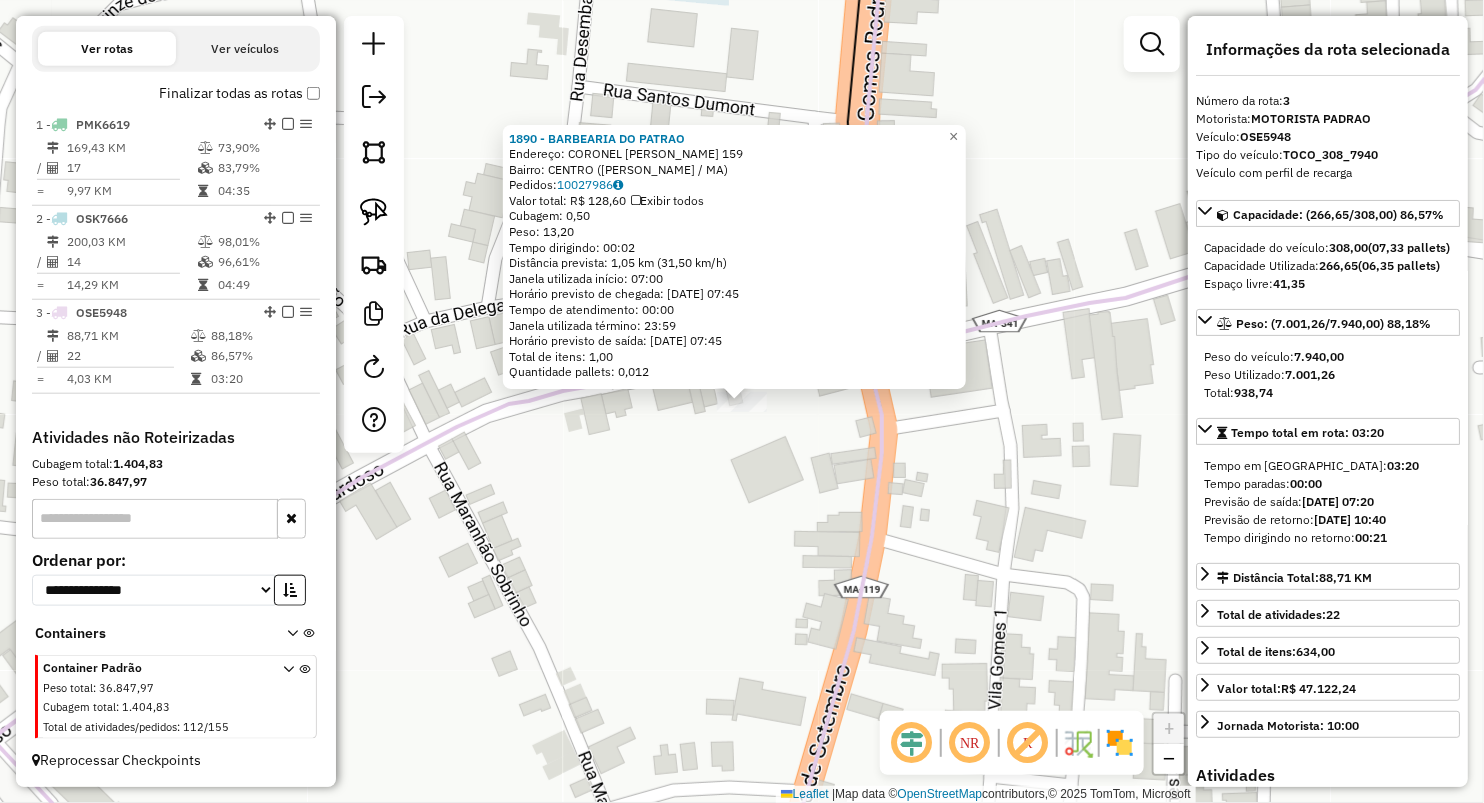 click on "1890 - BARBEARIA DO PATRAO  Endereço:  CORONEL PEDRO GONCALVES 159   Bairro: CENTRO (PIO XII / MA)   Pedidos:  10027986   Valor total: R$ 128,60   Exibir todos   Cubagem: 0,50  Peso: 13,20  Tempo dirigindo: 00:02   Distância prevista: 1,05 km (31,50 km/h)   Janela utilizada início: 07:00   Horário previsto de chegada: 11/07/2025 07:45   Tempo de atendimento: 00:00   Janela utilizada término: 23:59   Horário previsto de saída: 11/07/2025 07:45   Total de itens: 1,00   Quantidade pallets: 0,012  × Janela de atendimento Grade de atendimento Capacidade Transportadoras Veículos Cliente Pedidos  Rotas Selecione os dias de semana para filtrar as janelas de atendimento  Seg   Ter   Qua   Qui   Sex   Sáb   Dom  Informe o período da janela de atendimento: De: Até:  Filtrar exatamente a janela do cliente  Considerar janela de atendimento padrão  Selecione os dias de semana para filtrar as grades de atendimento  Seg   Ter   Qua   Qui   Sex   Sáb   Dom   Considerar clientes sem dia de atendimento cadastrado" 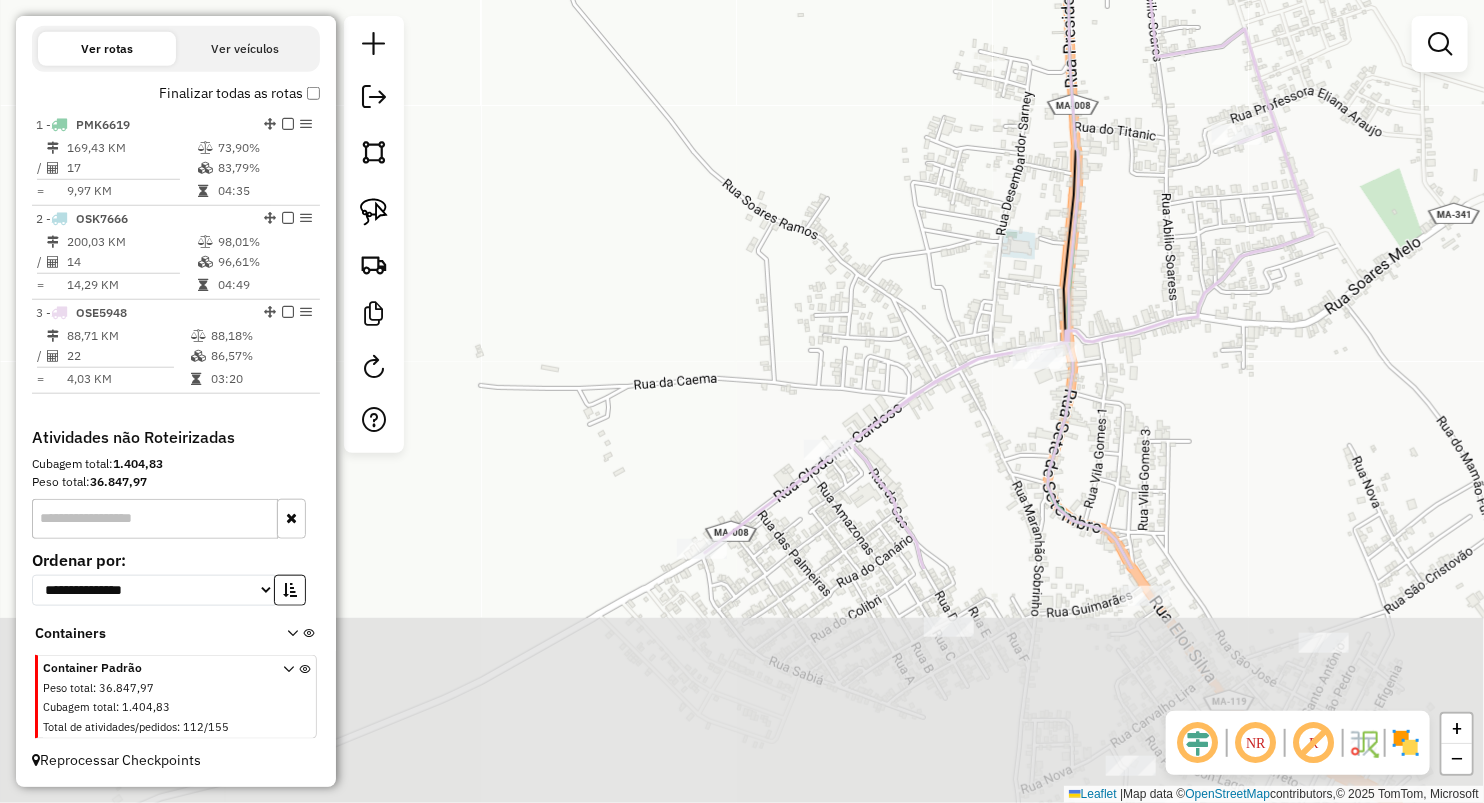 drag, startPoint x: 1111, startPoint y: 609, endPoint x: 1079, endPoint y: 299, distance: 311.64725 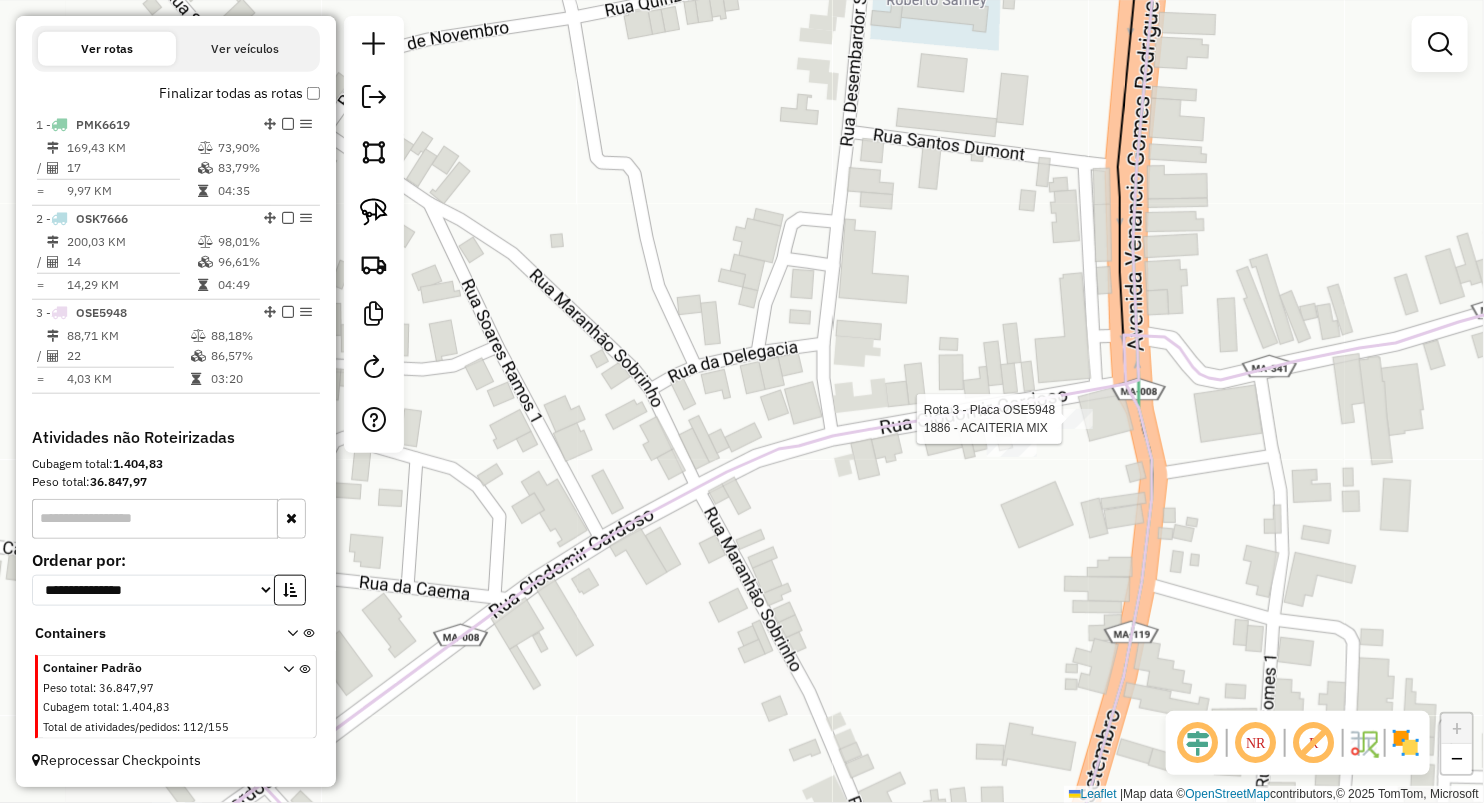 select on "**********" 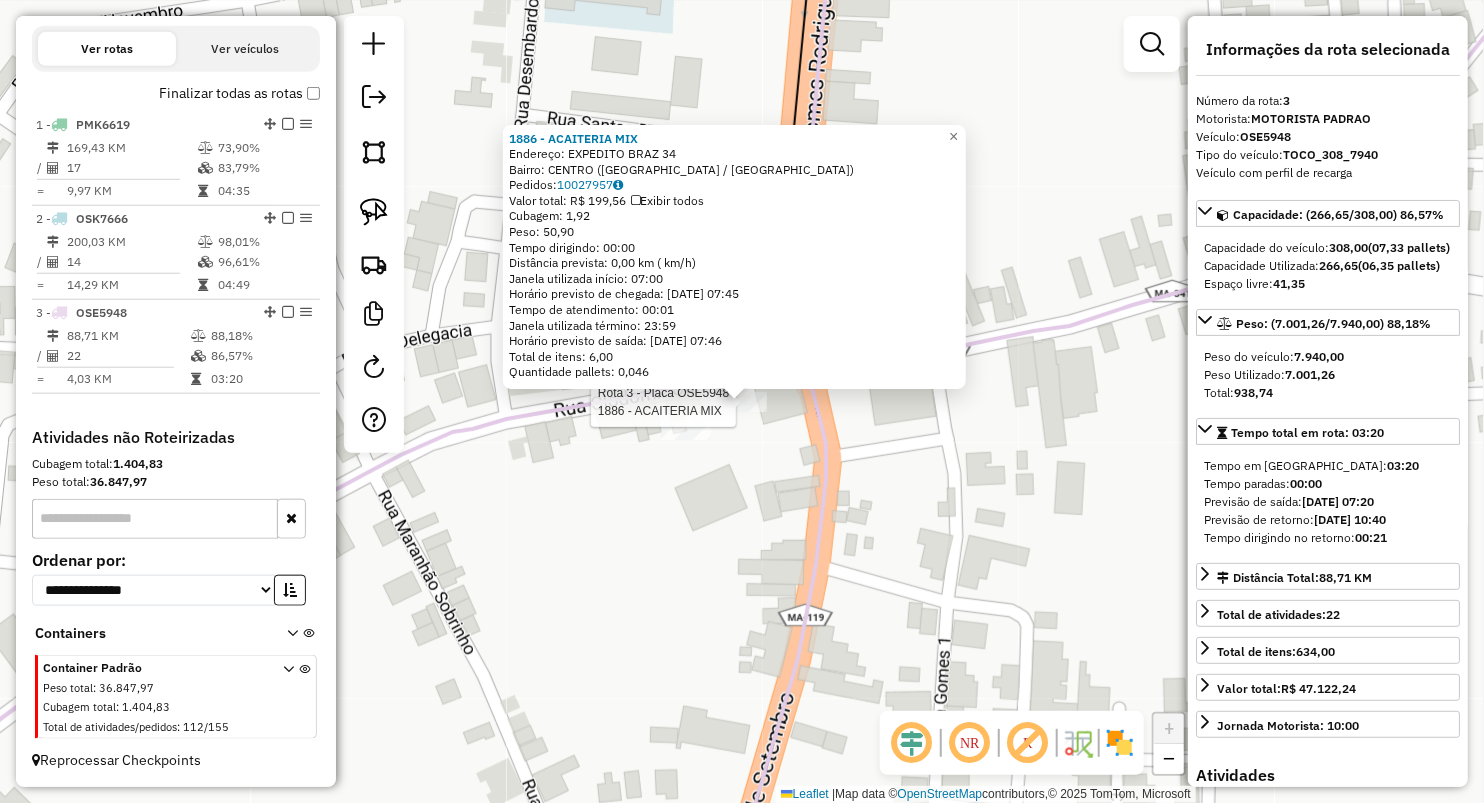 click on "Rota 3 - Placa OSE5948  1886 - ACAITERIA MIX 1886 - ACAITERIA MIX  Endereço:  EXPEDITO BRAZ 34   Bairro: CENTRO (BREJO DE AREIA / MA)   Pedidos:  10027957   Valor total: R$ 199,56   Exibir todos   Cubagem: 1,92  Peso: 50,90  Tempo dirigindo: 00:00   Distância prevista: 0,00 km ( km/h)   Janela utilizada início: 07:00   Horário previsto de chegada: 11/07/2025 07:45   Tempo de atendimento: 00:01   Janela utilizada término: 23:59   Horário previsto de saída: 11/07/2025 07:46   Total de itens: 6,00   Quantidade pallets: 0,046  × Janela de atendimento Grade de atendimento Capacidade Transportadoras Veículos Cliente Pedidos  Rotas Selecione os dias de semana para filtrar as janelas de atendimento  Seg   Ter   Qua   Qui   Sex   Sáb   Dom  Informe o período da janela de atendimento: De: Até:  Filtrar exatamente a janela do cliente  Considerar janela de atendimento padrão  Selecione os dias de semana para filtrar as grades de atendimento  Seg   Ter   Qua   Qui   Sex   Sáb   Dom   Peso mínimo:   De:  De:" 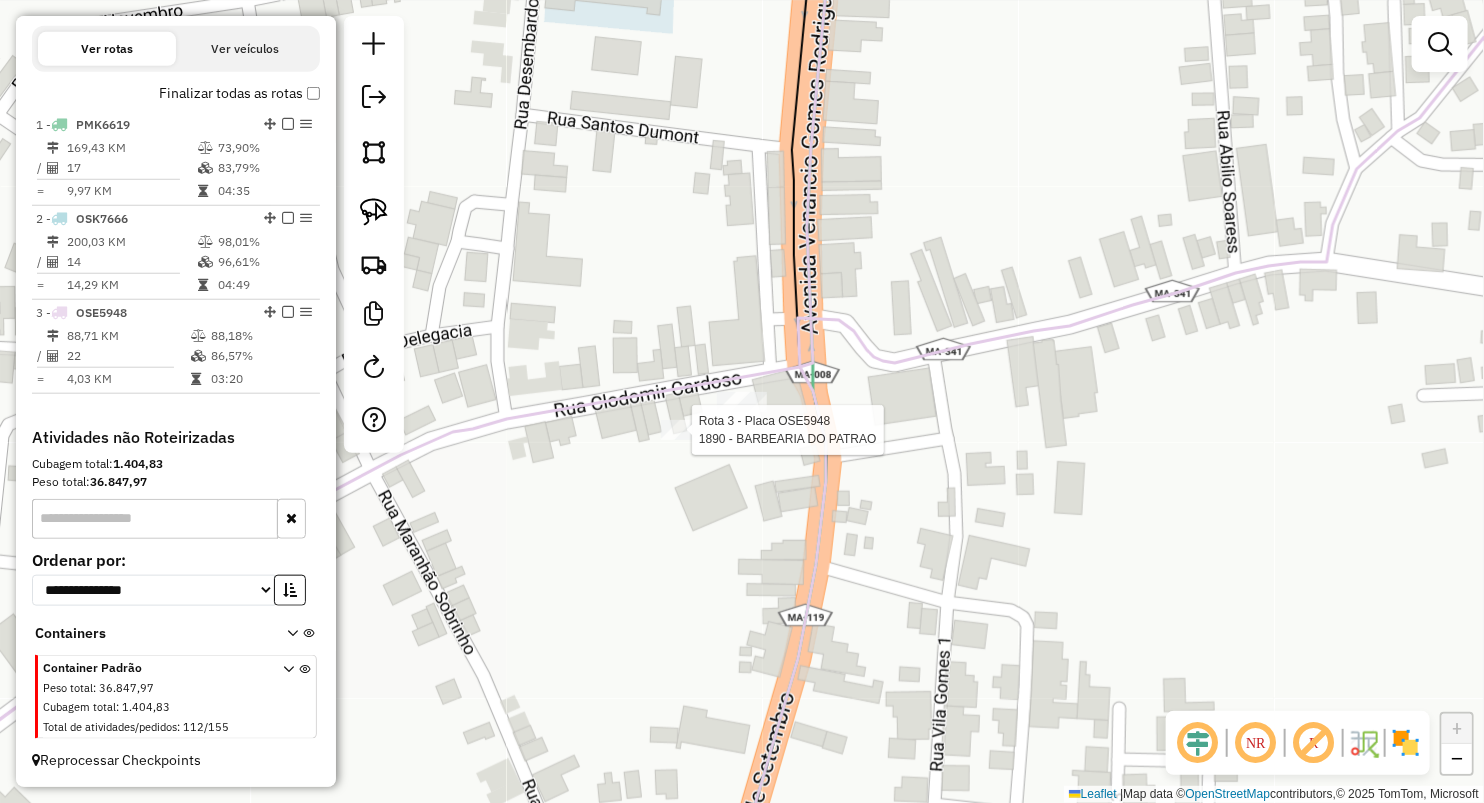 select on "**********" 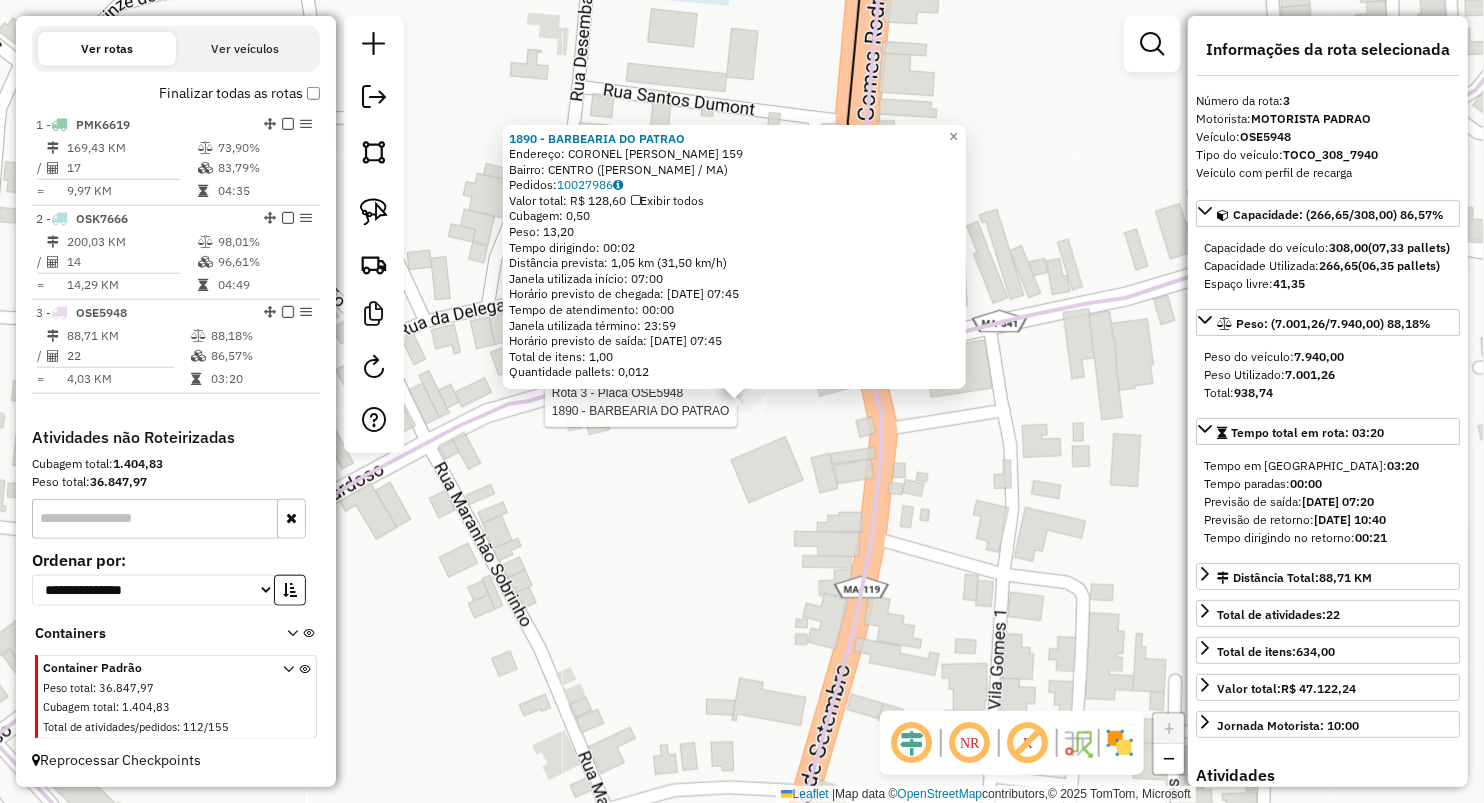click on "Rota 3 - Placa OSE5948  1890 - BARBEARIA DO PATRAO 1890 - BARBEARIA DO PATRAO  Endereço:  CORONEL PEDRO GONCALVES 159   Bairro: CENTRO (PIO XII / MA)   Pedidos:  10027986   Valor total: R$ 128,60   Exibir todos   Cubagem: 0,50  Peso: 13,20  Tempo dirigindo: 00:02   Distância prevista: 1,05 km (31,50 km/h)   Janela utilizada início: 07:00   Horário previsto de chegada: 11/07/2025 07:45   Tempo de atendimento: 00:00   Janela utilizada término: 23:59   Horário previsto de saída: 11/07/2025 07:45   Total de itens: 1,00   Quantidade pallets: 0,012  × Janela de atendimento Grade de atendimento Capacidade Transportadoras Veículos Cliente Pedidos  Rotas Selecione os dias de semana para filtrar as janelas de atendimento  Seg   Ter   Qua   Qui   Sex   Sáb   Dom  Informe o período da janela de atendimento: De: Até:  Filtrar exatamente a janela do cliente  Considerar janela de atendimento padrão  Selecione os dias de semana para filtrar as grades de atendimento  Seg   Ter   Qua   Qui   Sex   Sáb   Dom  De:" 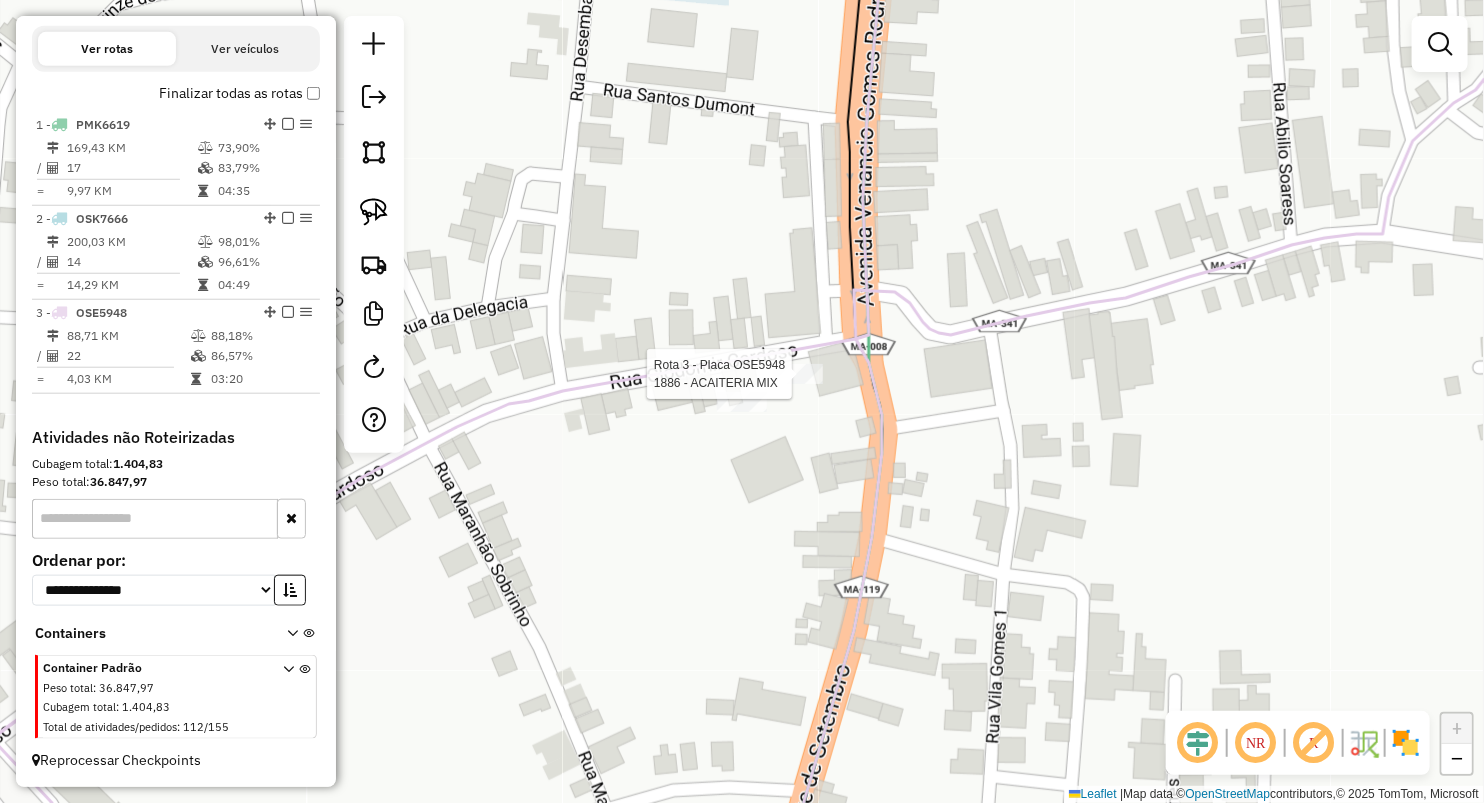 select on "**********" 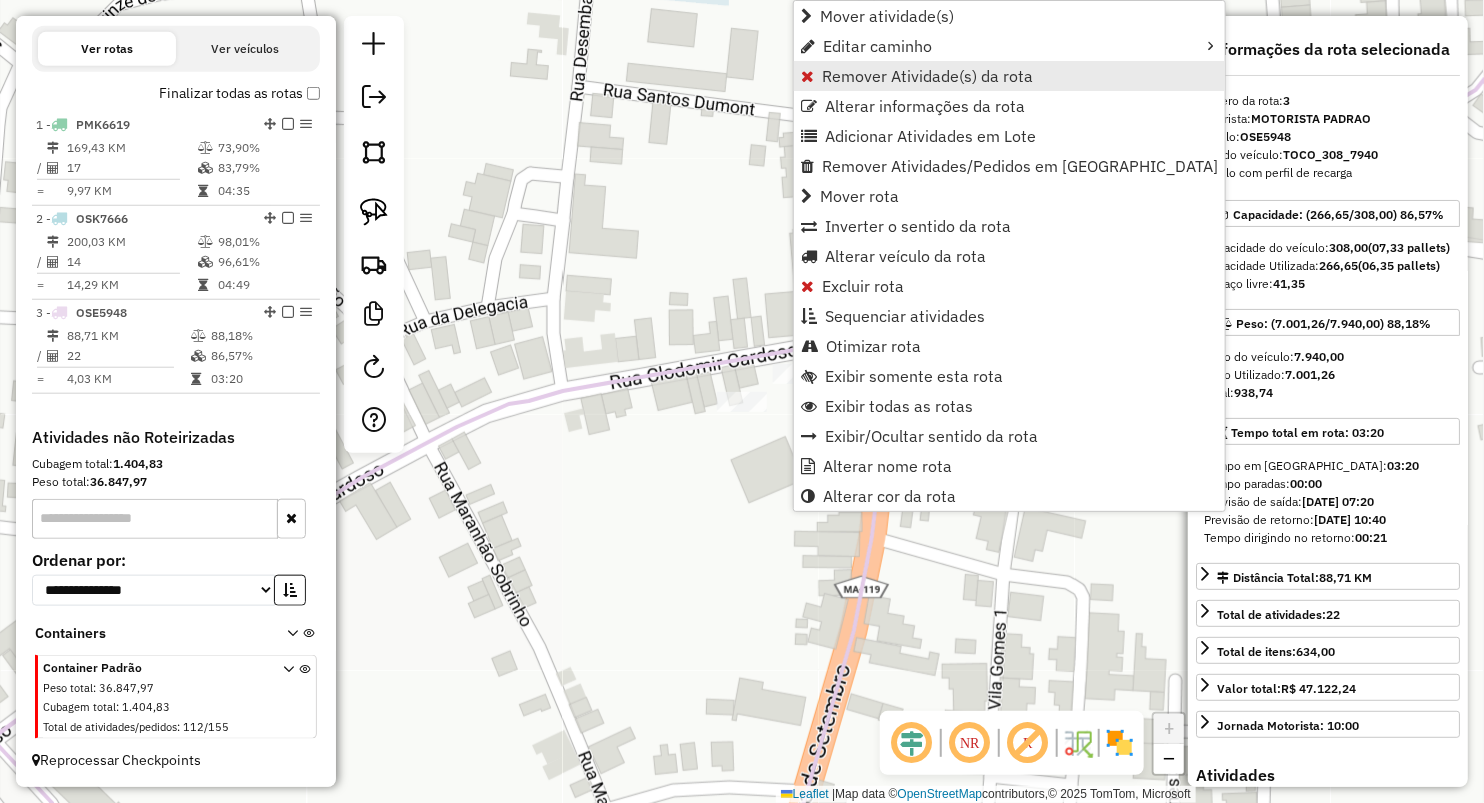 click on "Remover Atividade(s) da rota" at bounding box center [1009, 76] 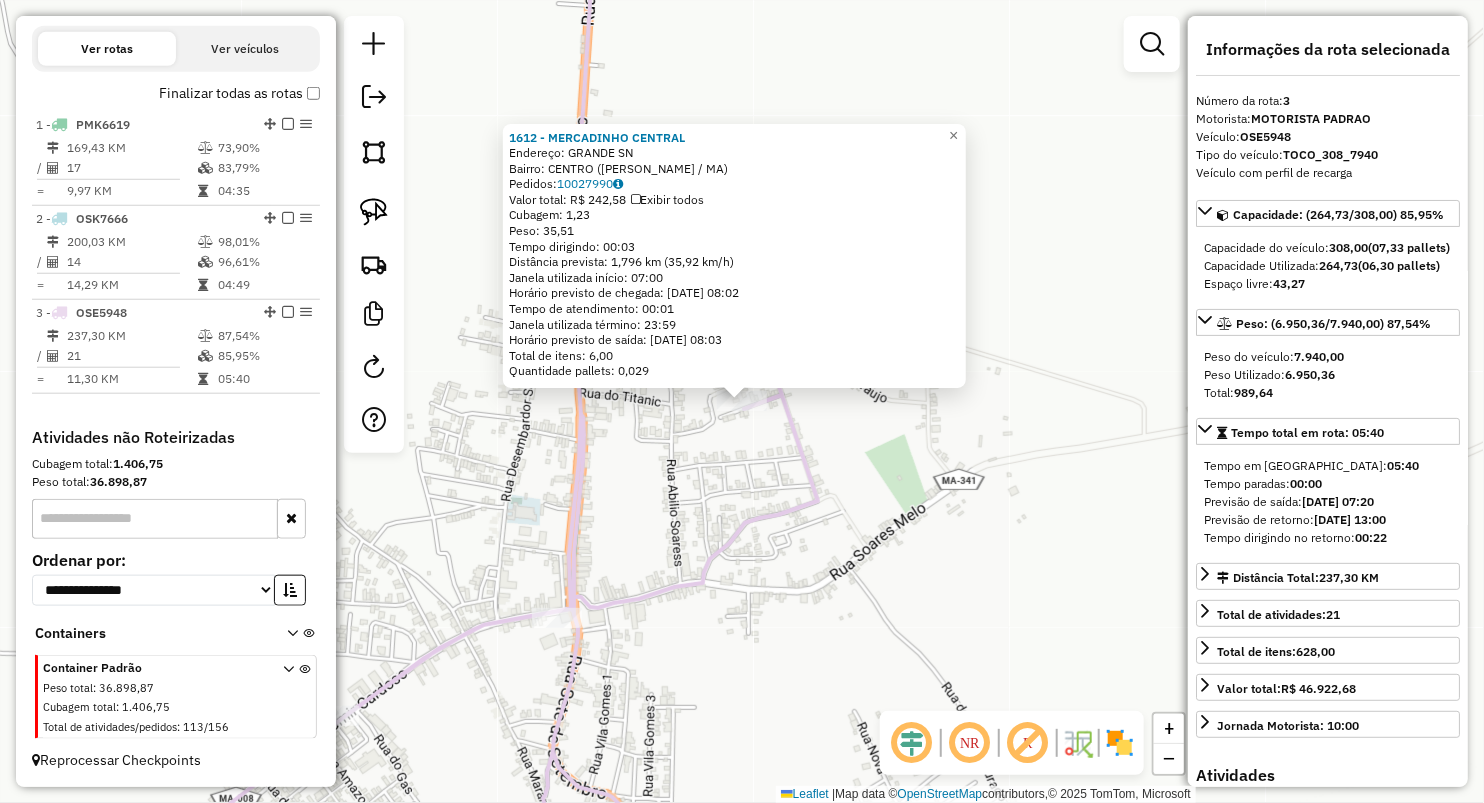 click on "1612 - MERCADINHO CENTRAL  Endereço:  GRANDE SN   Bairro: CENTRO (PAULO RAMOS / MA)   Pedidos:  10027990   Valor total: R$ 242,58   Exibir todos   Cubagem: 1,23  Peso: 35,51  Tempo dirigindo: 00:03   Distância prevista: 1,796 km (35,92 km/h)   Janela utilizada início: 07:00   Horário previsto de chegada: 11/07/2025 08:02   Tempo de atendimento: 00:01   Janela utilizada término: 23:59   Horário previsto de saída: 11/07/2025 08:03   Total de itens: 6,00   Quantidade pallets: 0,029  × Janela de atendimento Grade de atendimento Capacidade Transportadoras Veículos Cliente Pedidos  Rotas Selecione os dias de semana para filtrar as janelas de atendimento  Seg   Ter   Qua   Qui   Sex   Sáb   Dom  Informe o período da janela de atendimento: De: Até:  Filtrar exatamente a janela do cliente  Considerar janela de atendimento padrão  Selecione os dias de semana para filtrar as grades de atendimento  Seg   Ter   Qua   Qui   Sex   Sáb   Dom   Considerar clientes sem dia de atendimento cadastrado  De:   Até:" 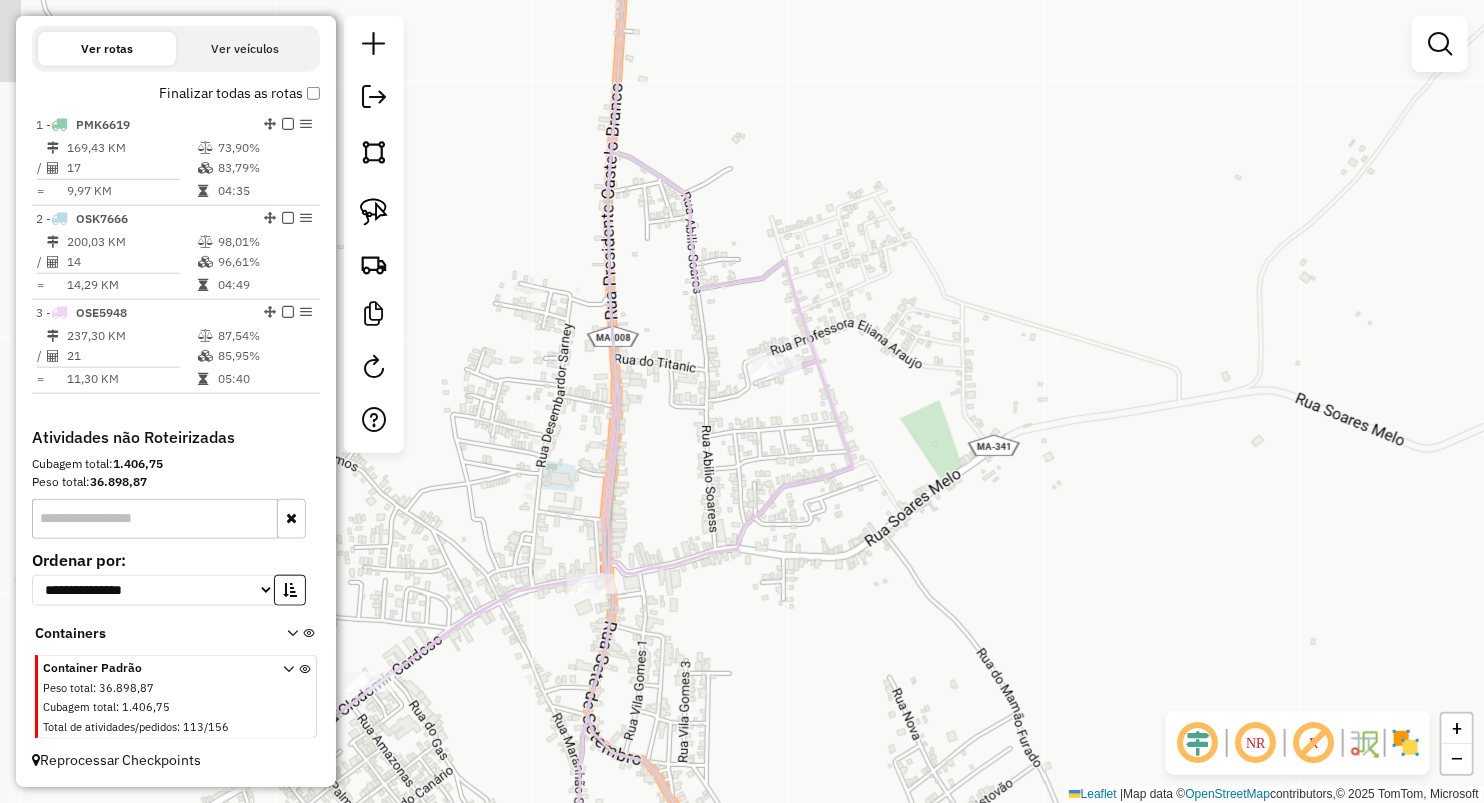 drag, startPoint x: 712, startPoint y: 603, endPoint x: 907, endPoint y: 204, distance: 444.10135 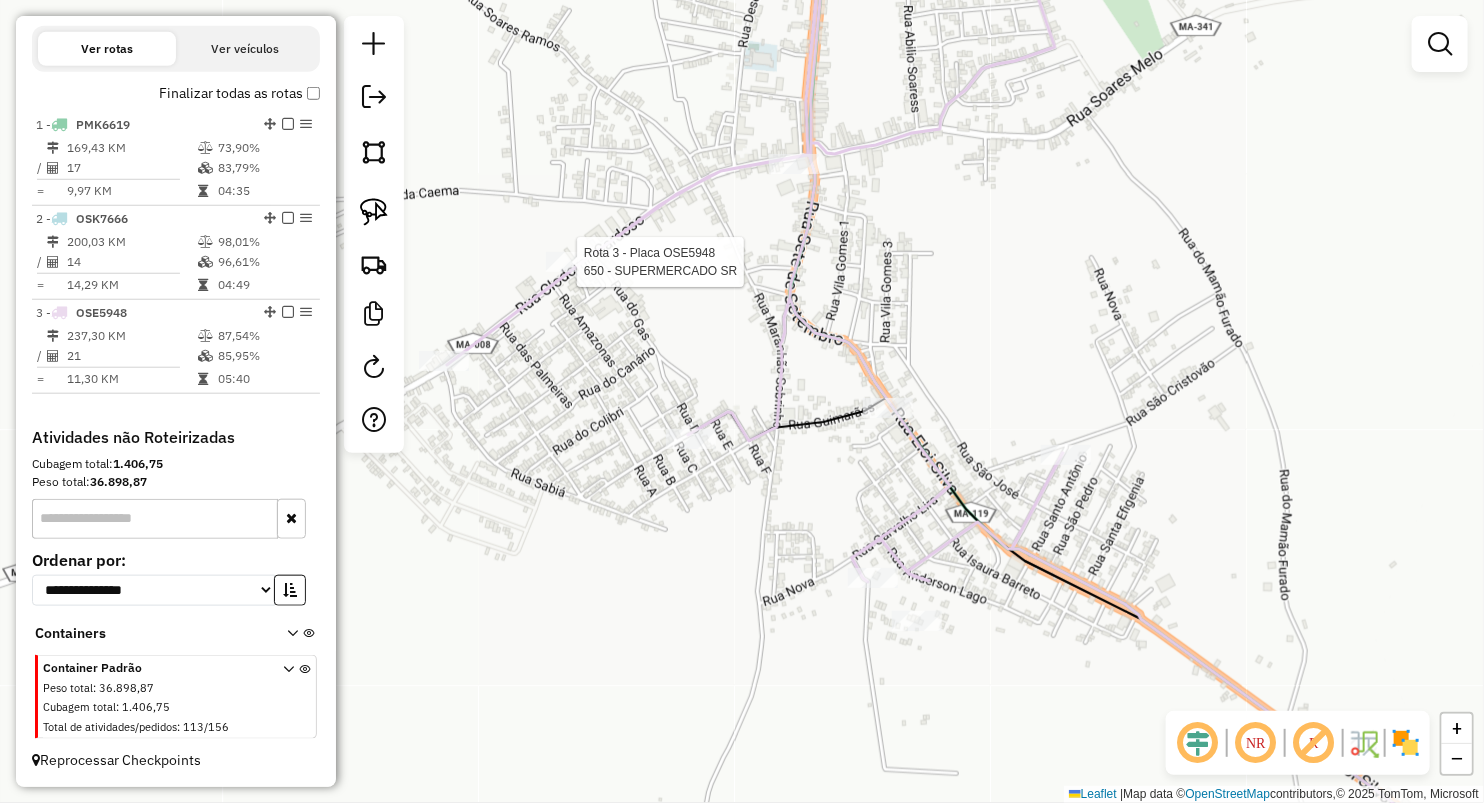 select on "**********" 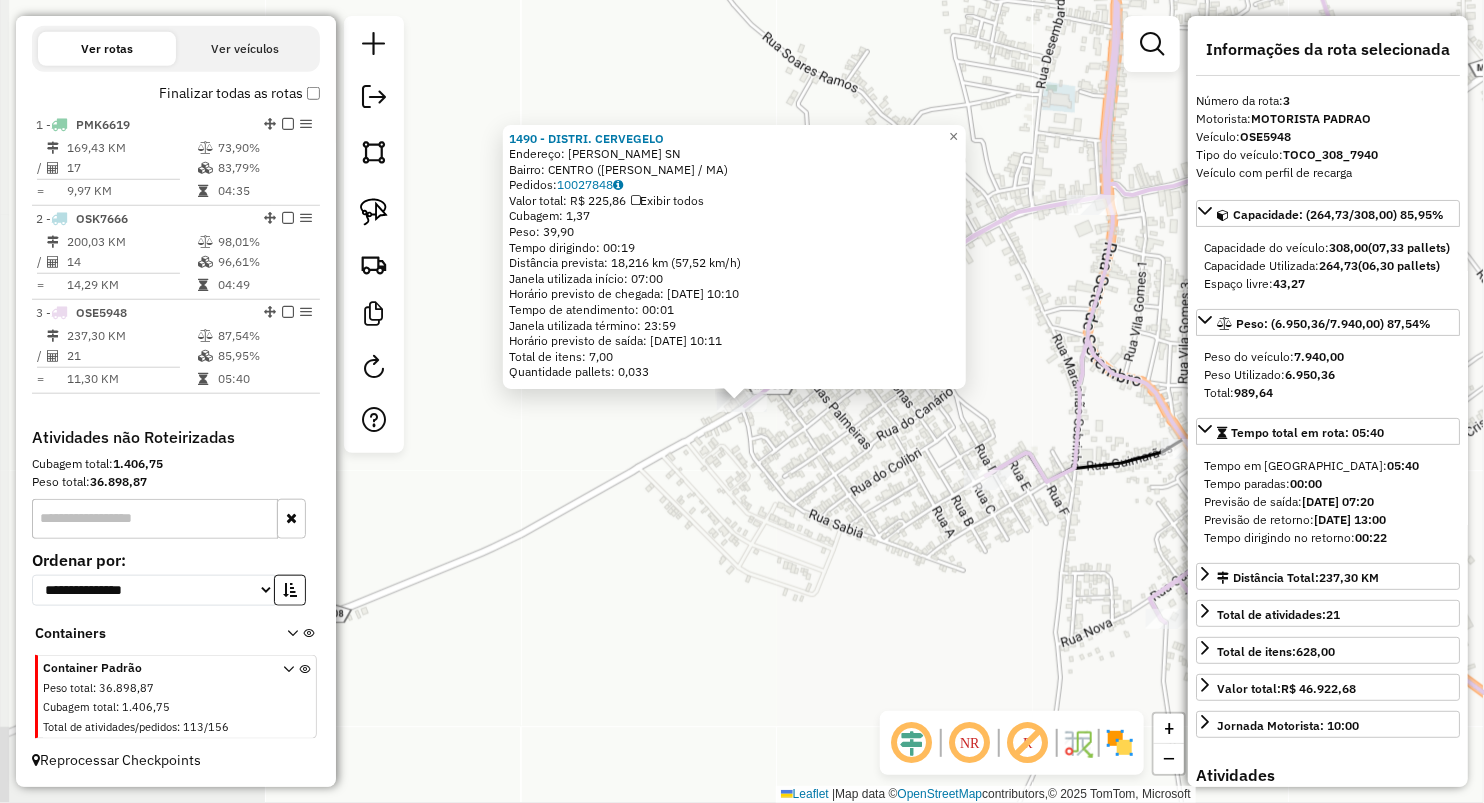 click on "Rota 3 - Placa OSE5948  1490 - DISTRI. CERVEGELO 1490 - DISTRI. CERVEGELO  Endereço:  CLODOMIR CARDOSO SN   Bairro: CENTRO (PAULO RAMOS / MA)   Pedidos:  10027848   Valor total: R$ 225,86   Exibir todos   Cubagem: 1,37  Peso: 39,90  Tempo dirigindo: 00:19   Distância prevista: 18,216 km (57,52 km/h)   Janela utilizada início: 07:00   Horário previsto de chegada: 11/07/2025 10:10   Tempo de atendimento: 00:01   Janela utilizada término: 23:59   Horário previsto de saída: 11/07/2025 10:11   Total de itens: 7,00   Quantidade pallets: 0,033  × Janela de atendimento Grade de atendimento Capacidade Transportadoras Veículos Cliente Pedidos  Rotas Selecione os dias de semana para filtrar as janelas de atendimento  Seg   Ter   Qua   Qui   Sex   Sáb   Dom  Informe o período da janela de atendimento: De: Até:  Filtrar exatamente a janela do cliente  Considerar janela de atendimento padrão  Selecione os dias de semana para filtrar as grades de atendimento  Seg   Ter   Qua   Qui   Sex   Sáb   Dom   De:  De:" 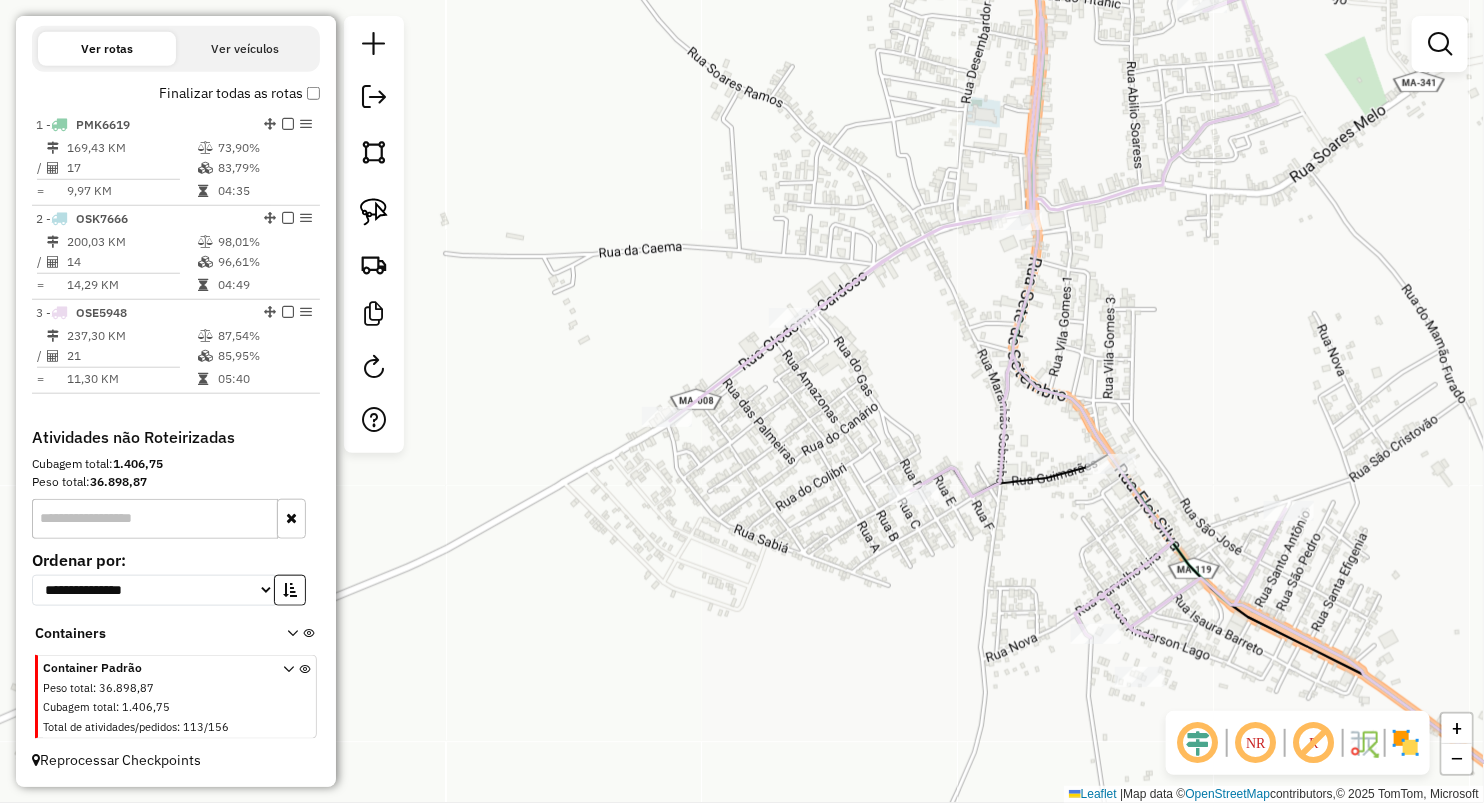 drag, startPoint x: 711, startPoint y: 540, endPoint x: 515, endPoint y: 531, distance: 196.20653 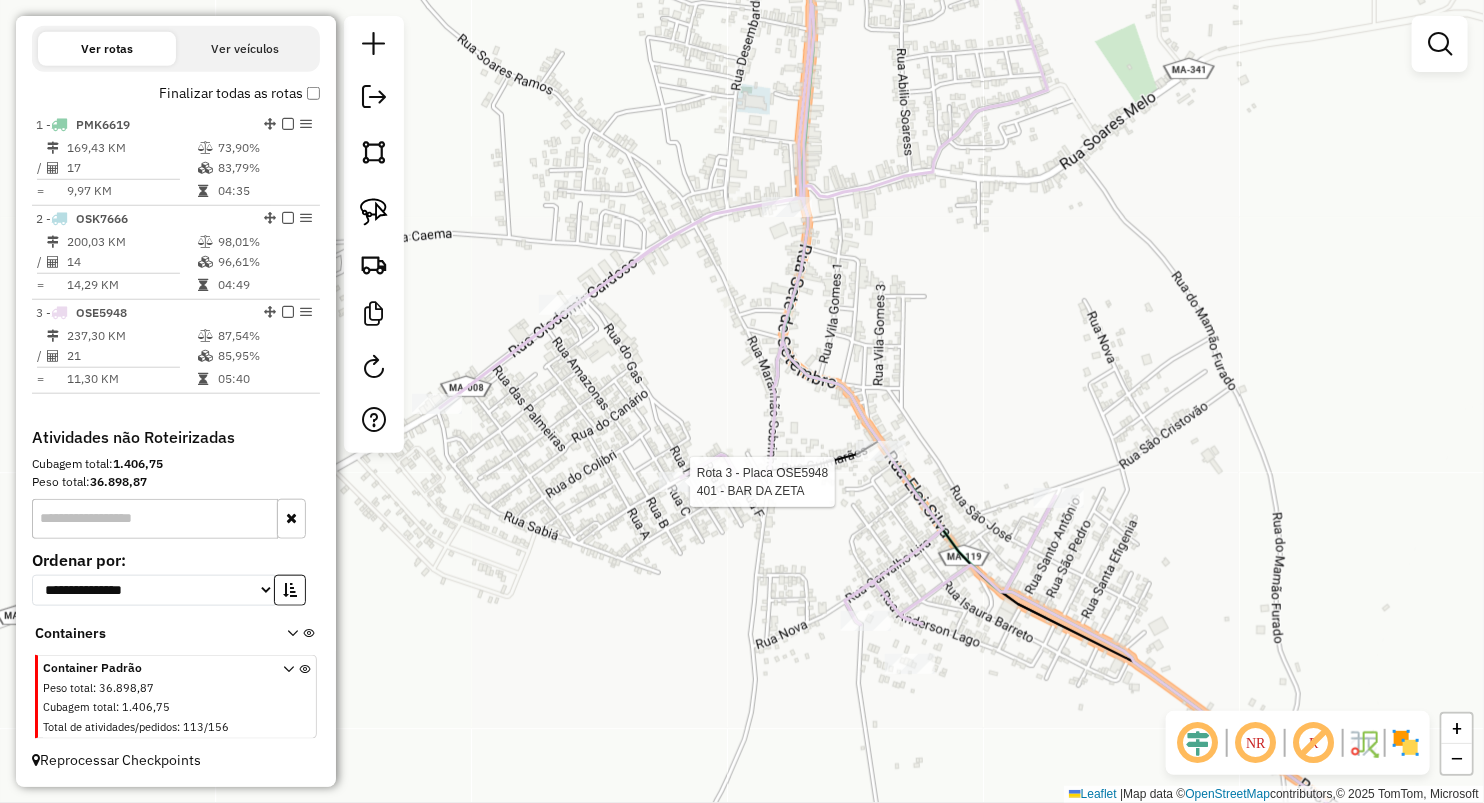 select on "**********" 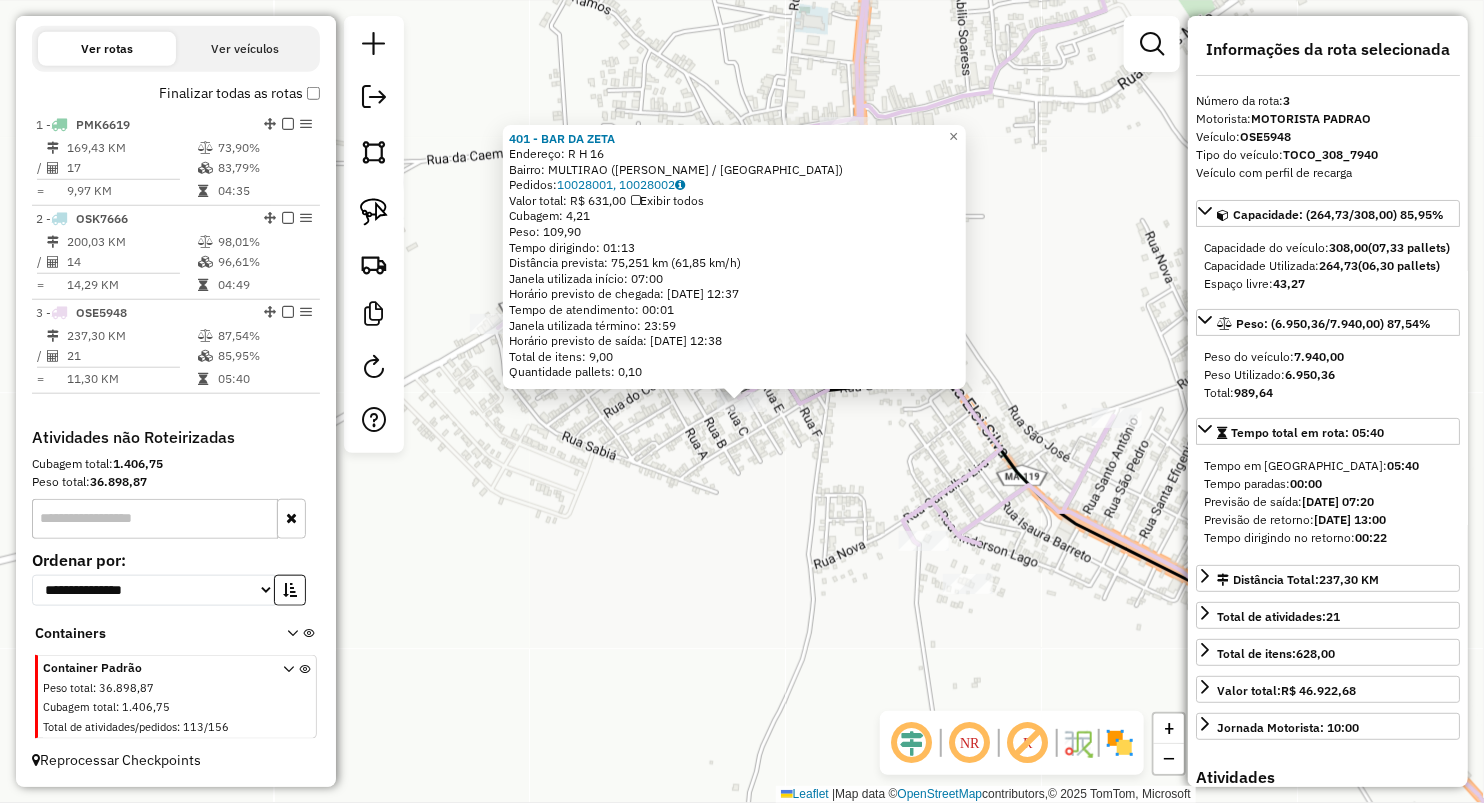 click on "401 - BAR DA ZETA  Endereço:  R H 16   Bairro: MULTIRAO (PAULO RAMOS / MA)   Pedidos:  10028001, 10028002   Valor total: R$ 631,00   Exibir todos   Cubagem: 4,21  Peso: 109,90  Tempo dirigindo: 01:13   Distância prevista: 75,251 km (61,85 km/h)   Janela utilizada início: 07:00   Horário previsto de chegada: 11/07/2025 12:37   Tempo de atendimento: 00:01   Janela utilizada término: 23:59   Horário previsto de saída: 11/07/2025 12:38   Total de itens: 9,00   Quantidade pallets: 0,10  × Janela de atendimento Grade de atendimento Capacidade Transportadoras Veículos Cliente Pedidos  Rotas Selecione os dias de semana para filtrar as janelas de atendimento  Seg   Ter   Qua   Qui   Sex   Sáb   Dom  Informe o período da janela de atendimento: De: Até:  Filtrar exatamente a janela do cliente  Considerar janela de atendimento padrão  Selecione os dias de semana para filtrar as grades de atendimento  Seg   Ter   Qua   Qui   Sex   Sáb   Dom   Considerar clientes sem dia de atendimento cadastrado  De:   De:" 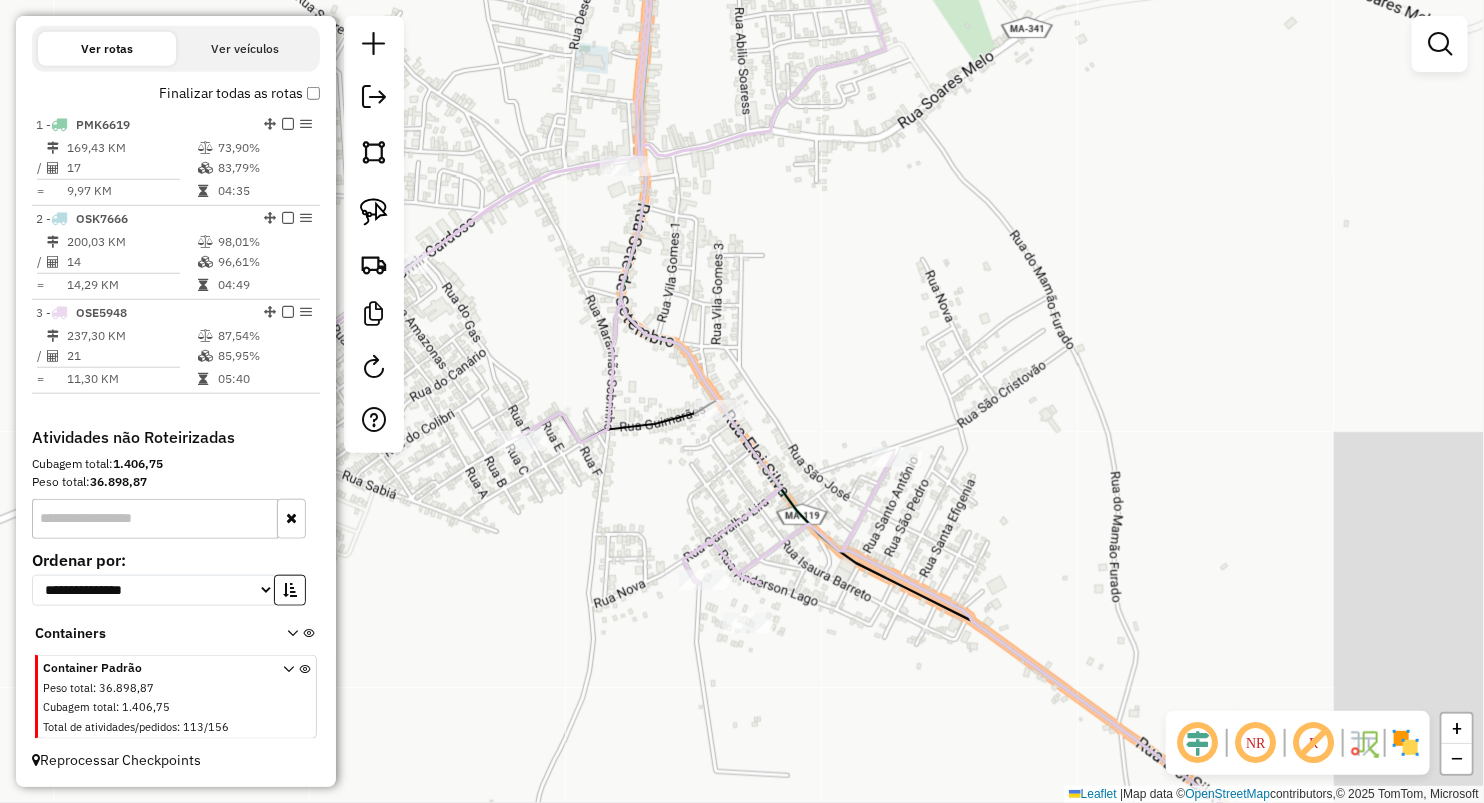 drag, startPoint x: 742, startPoint y: 464, endPoint x: 593, endPoint y: 484, distance: 150.33629 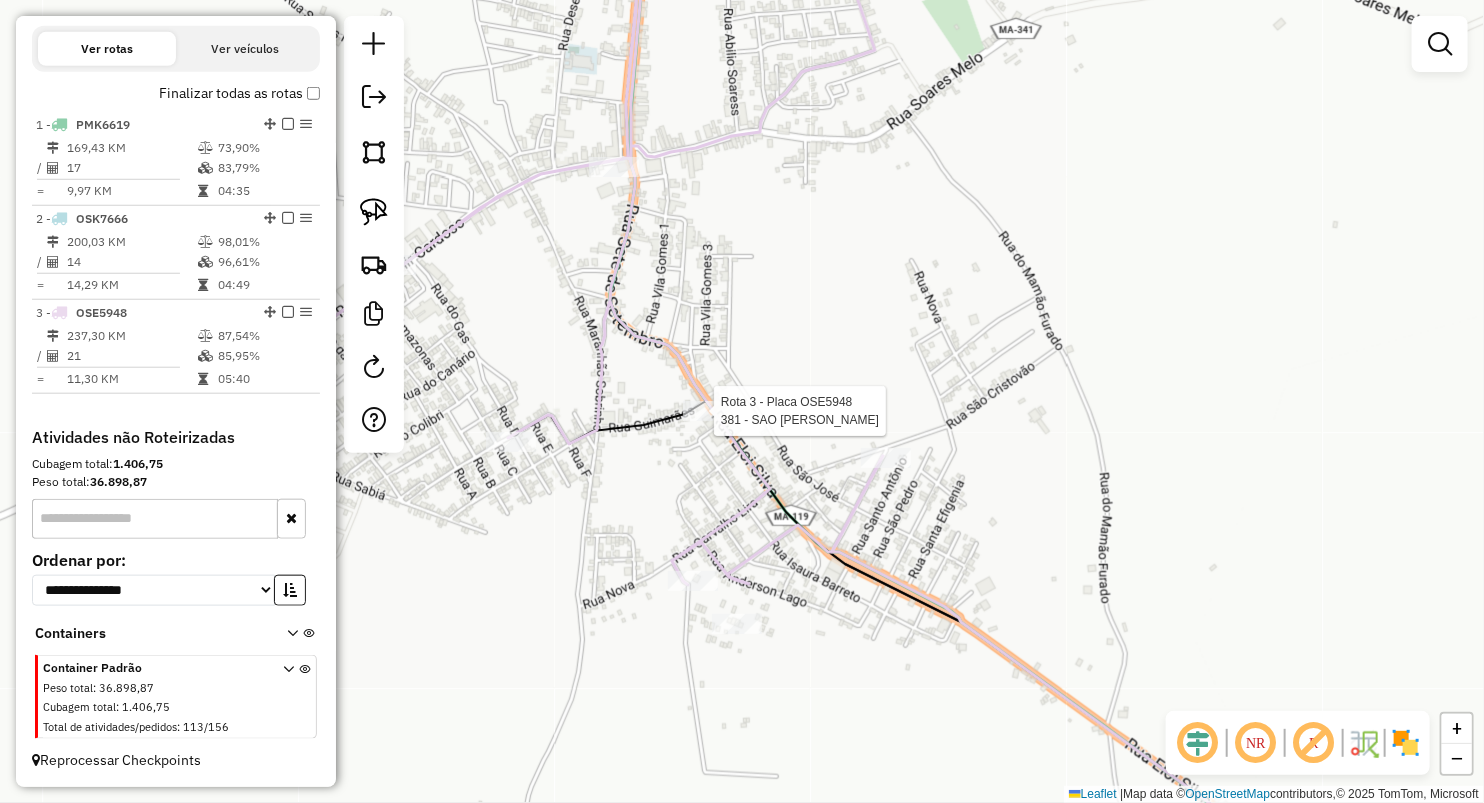 select on "**********" 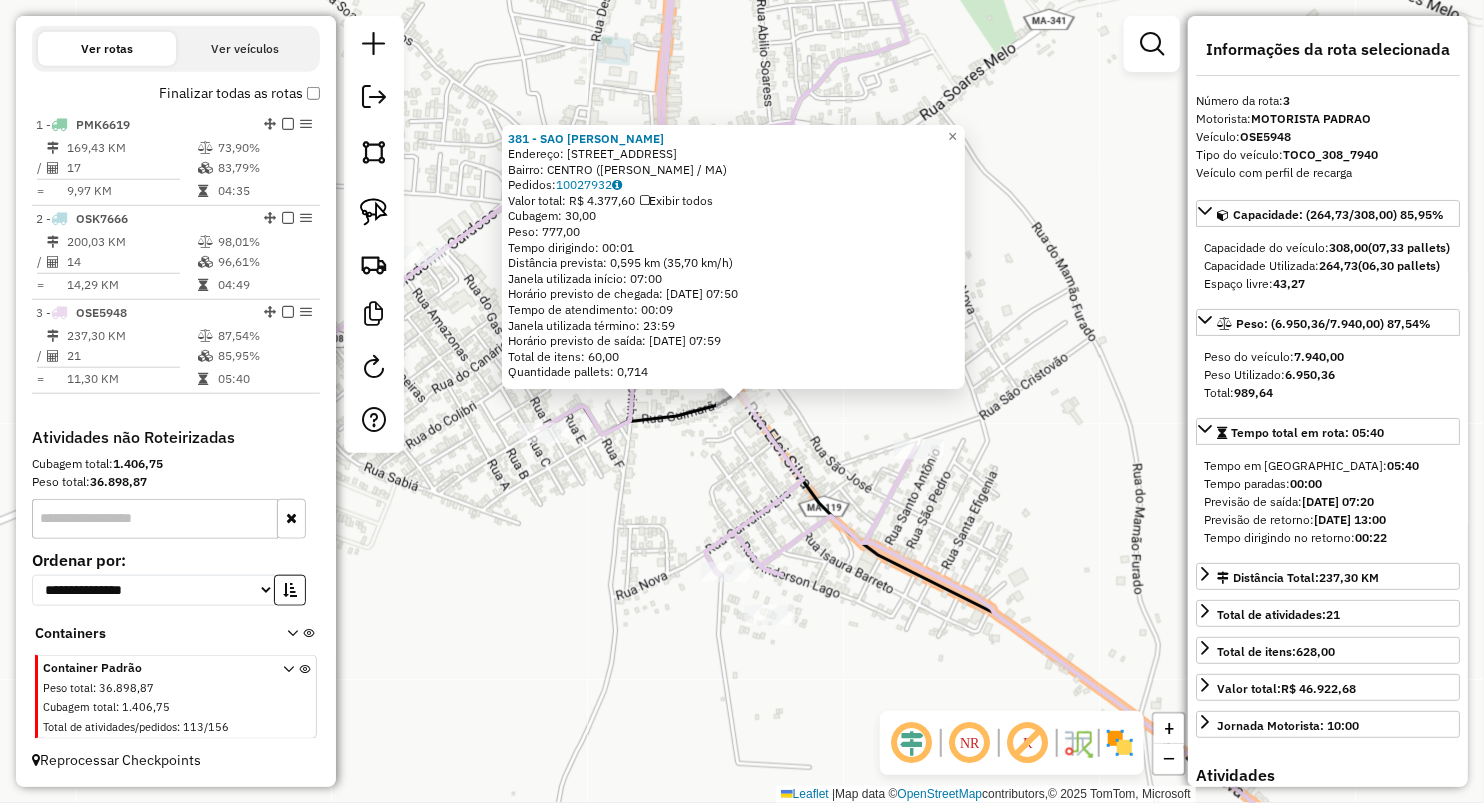 drag, startPoint x: 900, startPoint y: 534, endPoint x: 901, endPoint y: 473, distance: 61.008198 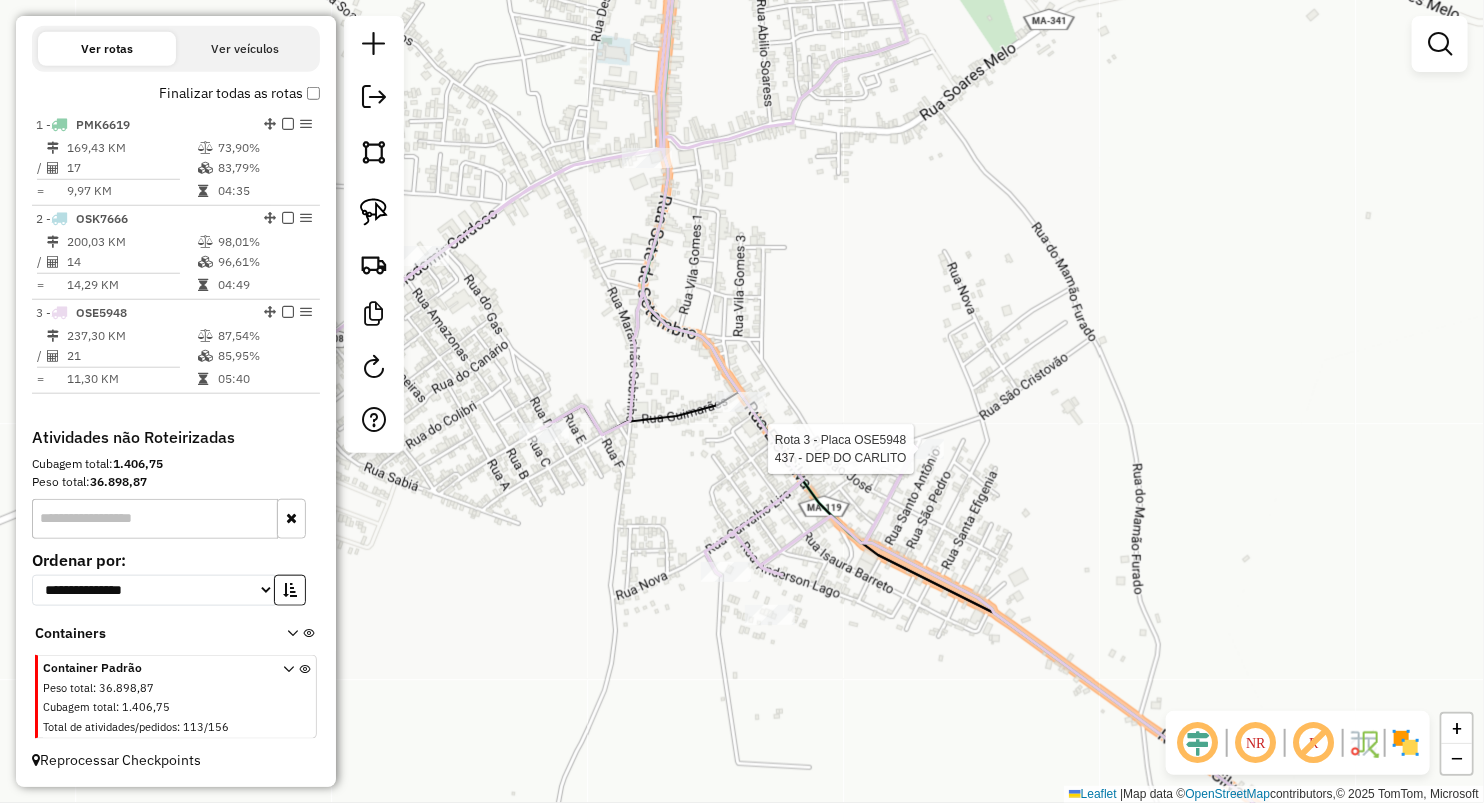 select on "**********" 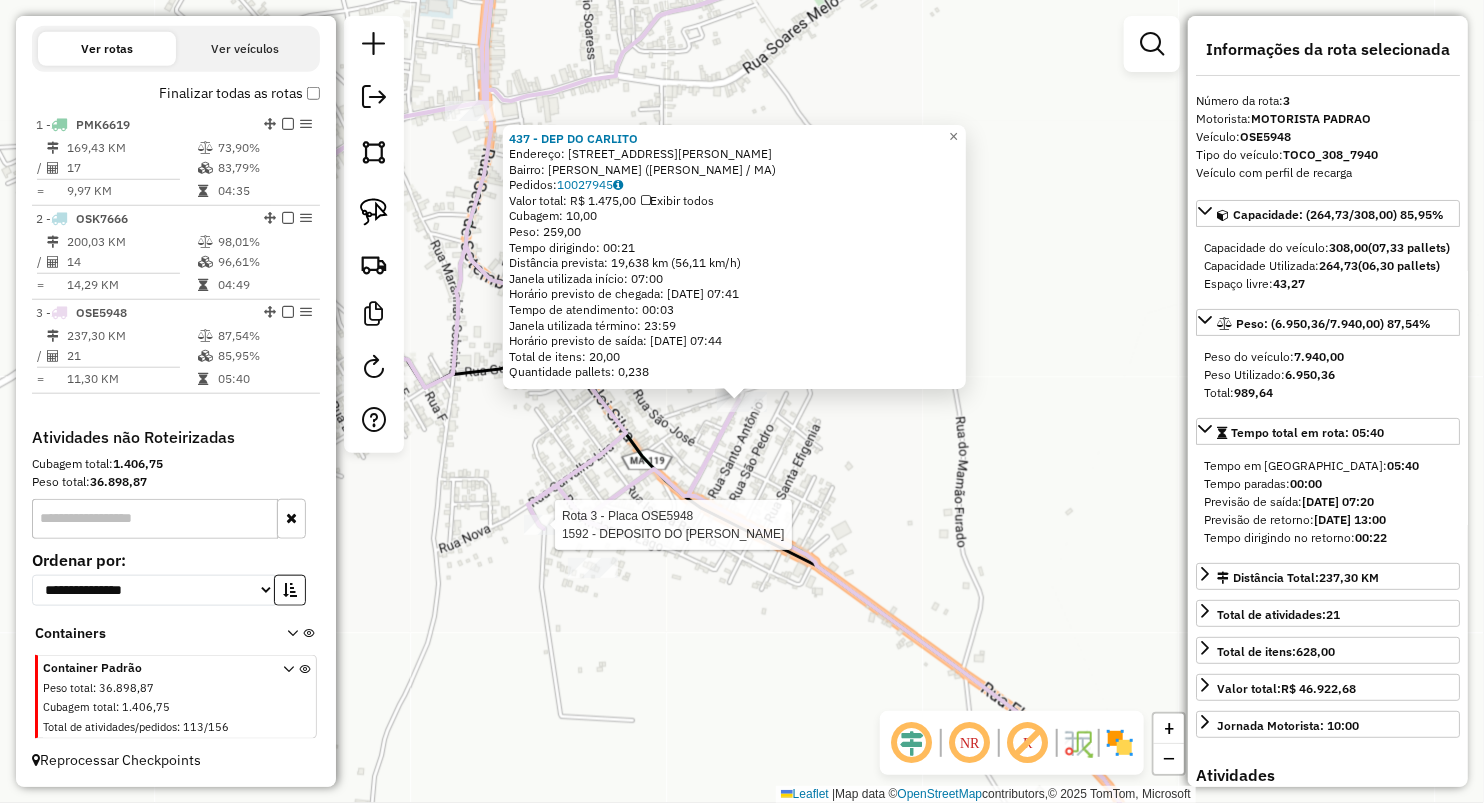 click 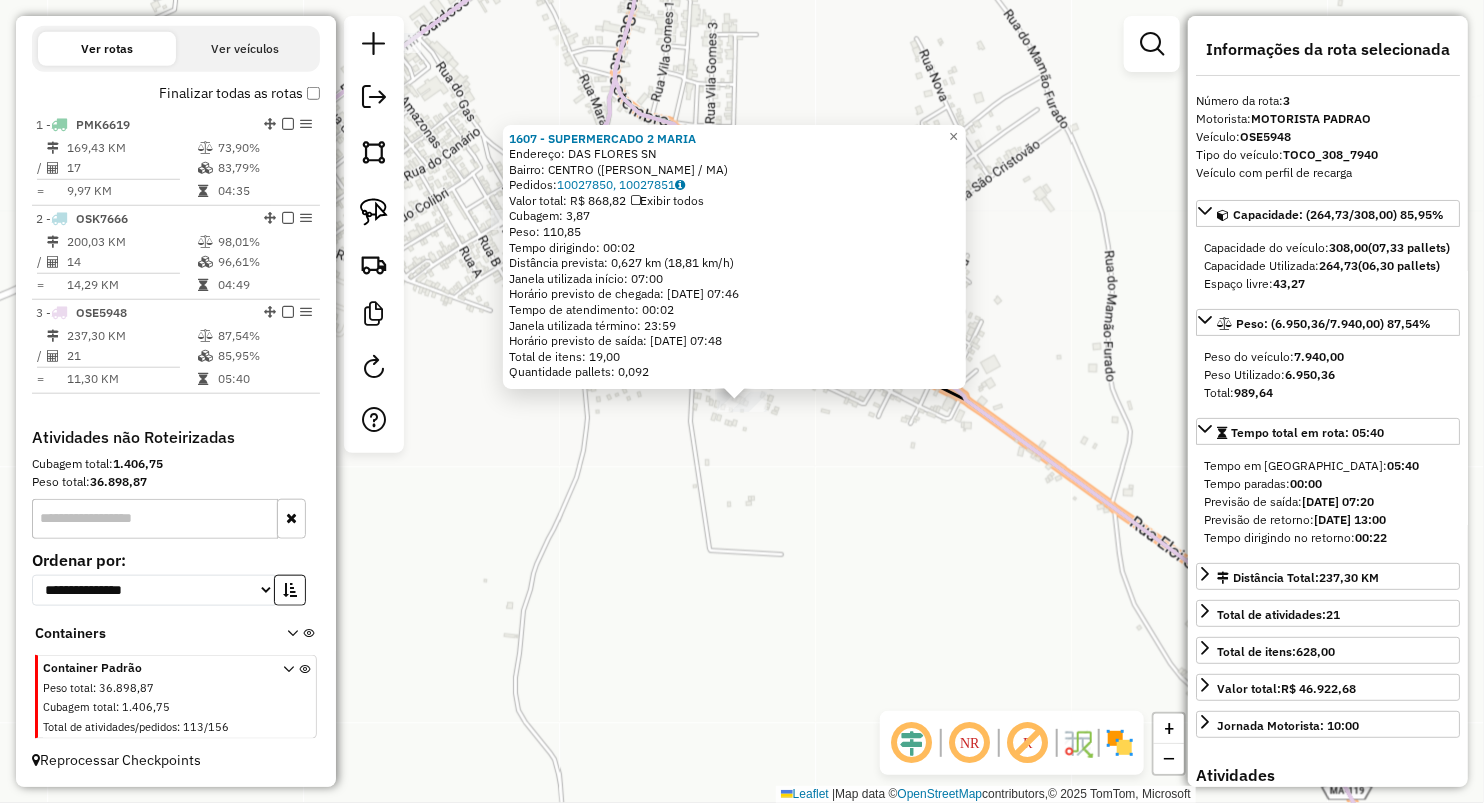 click on "Rota 3 - Placa OSE5948  1607 - SUPERMERCADO 2 MARIA 1607 - SUPERMERCADO 2 MARIA  Endereço:  DAS FLORES SN   Bairro: CENTRO (PAULO RAMOS / MA)   Pedidos:  10027850, 10027851   Valor total: R$ 868,82   Exibir todos   Cubagem: 3,87  Peso: 110,85  Tempo dirigindo: 00:02   Distância prevista: 0,627 km (18,81 km/h)   Janela utilizada início: 07:00   Horário previsto de chegada: 11/07/2025 07:46   Tempo de atendimento: 00:02   Janela utilizada término: 23:59   Horário previsto de saída: 11/07/2025 07:48   Total de itens: 19,00   Quantidade pallets: 0,092  × Janela de atendimento Grade de atendimento Capacidade Transportadoras Veículos Cliente Pedidos  Rotas Selecione os dias de semana para filtrar as janelas de atendimento  Seg   Ter   Qua   Qui   Sex   Sáb   Dom  Informe o período da janela de atendimento: De: Até:  Filtrar exatamente a janela do cliente  Considerar janela de atendimento padrão  Selecione os dias de semana para filtrar as grades de atendimento  Seg   Ter   Qua   Qui   Sex   Sáb   Dom" 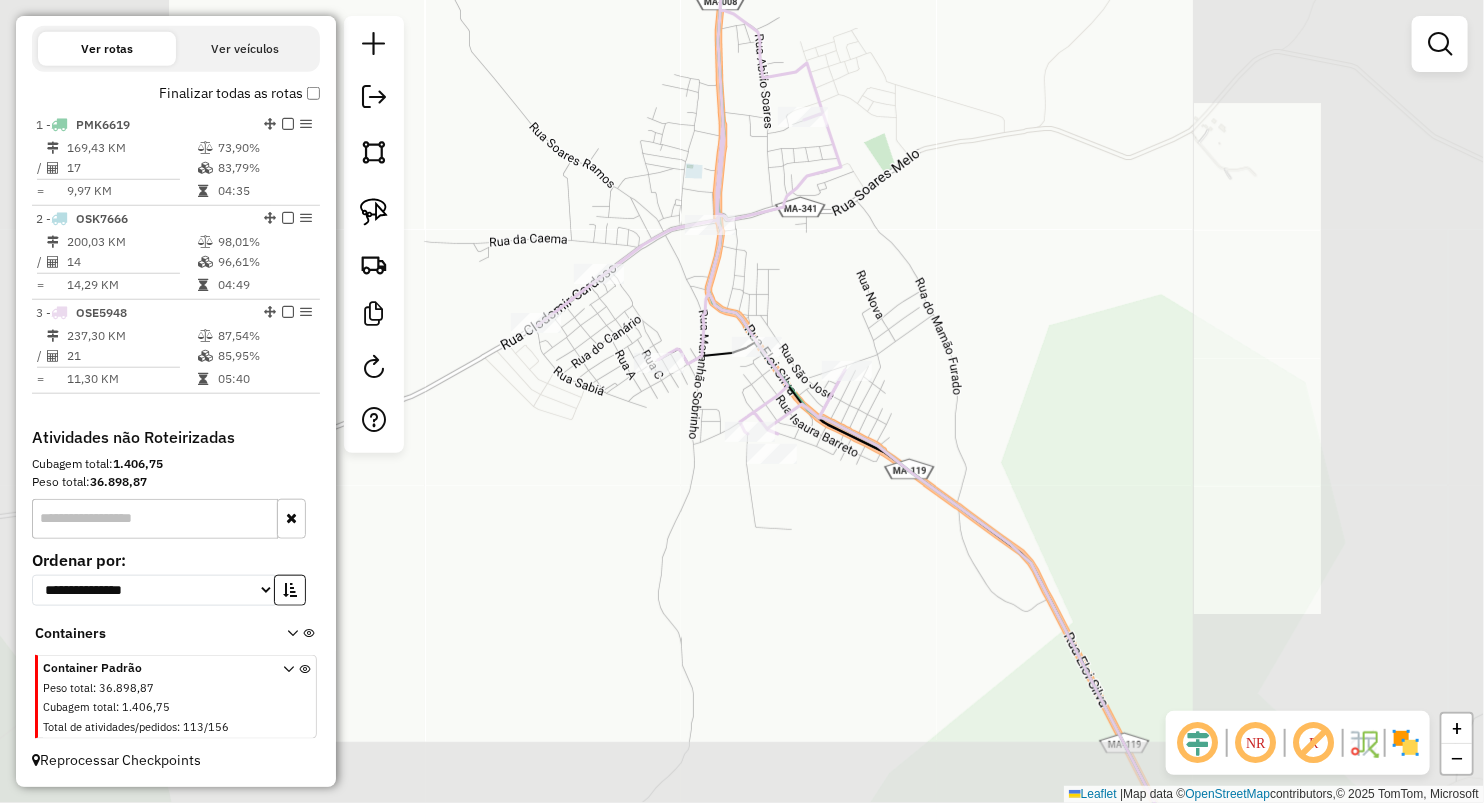 drag, startPoint x: 931, startPoint y: 421, endPoint x: 832, endPoint y: 549, distance: 161.8178 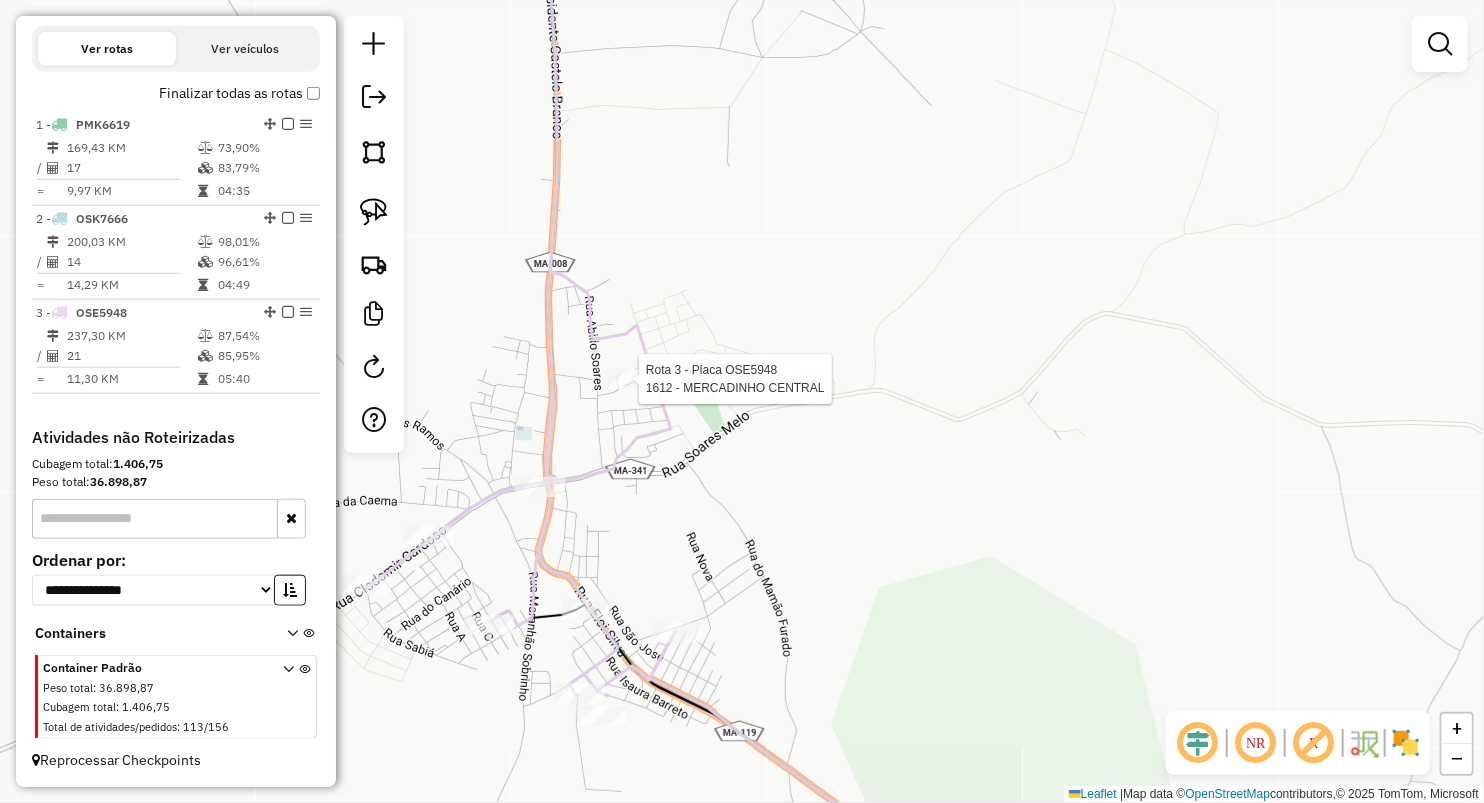 select on "**********" 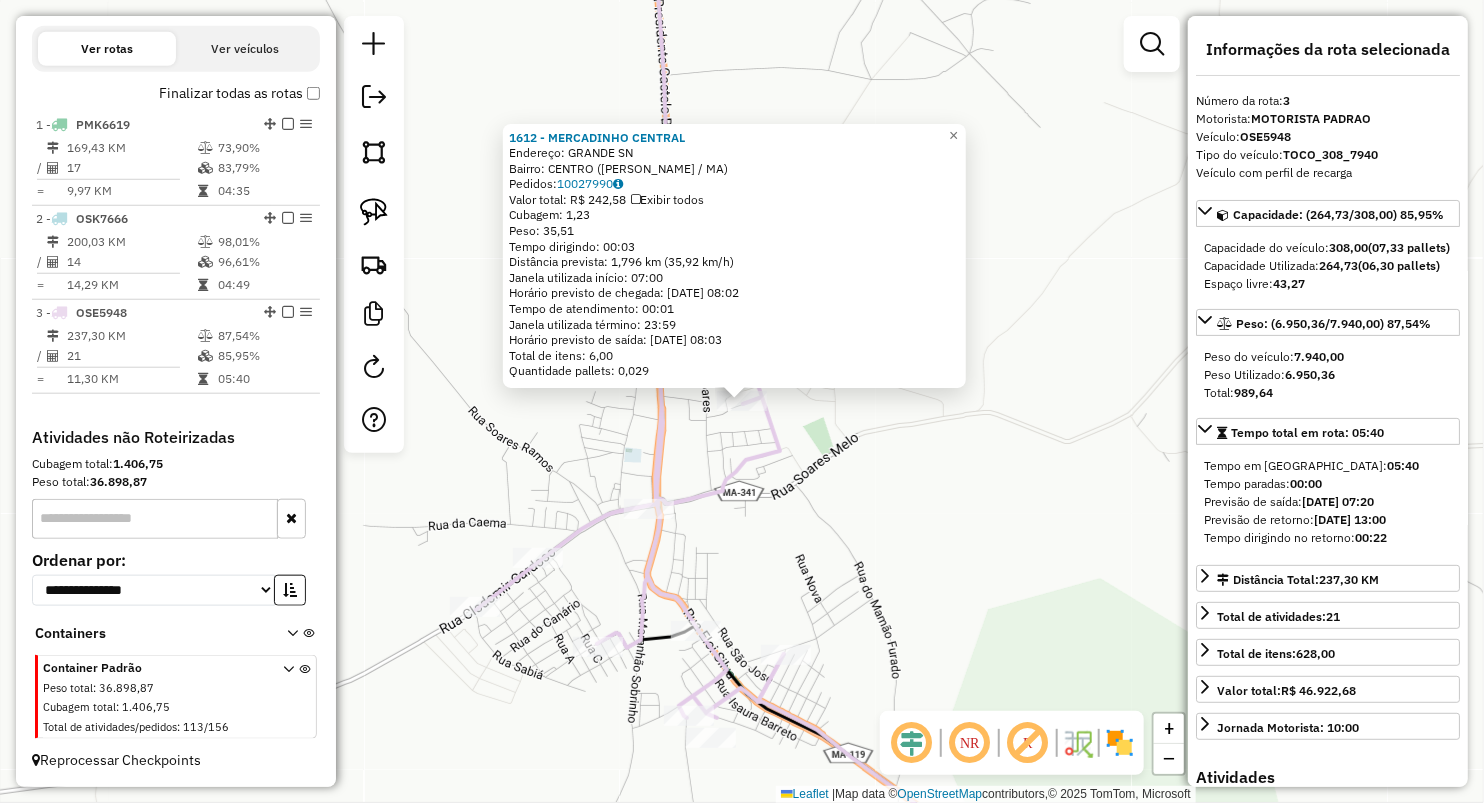 click on "1612 - MERCADINHO CENTRAL  Endereço:  GRANDE SN   Bairro: [GEOGRAPHIC_DATA] ([PERSON_NAME] / [GEOGRAPHIC_DATA])   Pedidos:  10027990   Valor total: R$ 242,58   Exibir todos   Cubagem: 1,23  Peso: 35,51  Tempo dirigindo: 00:03   Distância prevista: 1,796 km (35,92 km/h)   [GEOGRAPHIC_DATA] utilizada início: 07:00   Horário previsto de chegada: [DATE] 08:02   Tempo de atendimento: 00:01   Janela utilizada término: 23:59   Horário previsto de saída: [DATE] 08:03   Total de itens: 6,00   Quantidade pallets: 0,029  × Janela de atendimento Grade de atendimento Capacidade Transportadoras Veículos Cliente Pedidos  Rotas Selecione os dias de semana para filtrar as janelas de atendimento  Seg   Ter   Qua   Qui   Sex   Sáb   Dom  Informe o período da janela de atendimento: De: Até:  Filtrar exatamente a janela do cliente  Considerar janela de atendimento padrão  Selecione os dias de semana para filtrar as grades de atendimento  Seg   Ter   Qua   Qui   Sex   Sáb   Dom   Considerar clientes sem dia de atendimento cadastrado  De:   Até:" 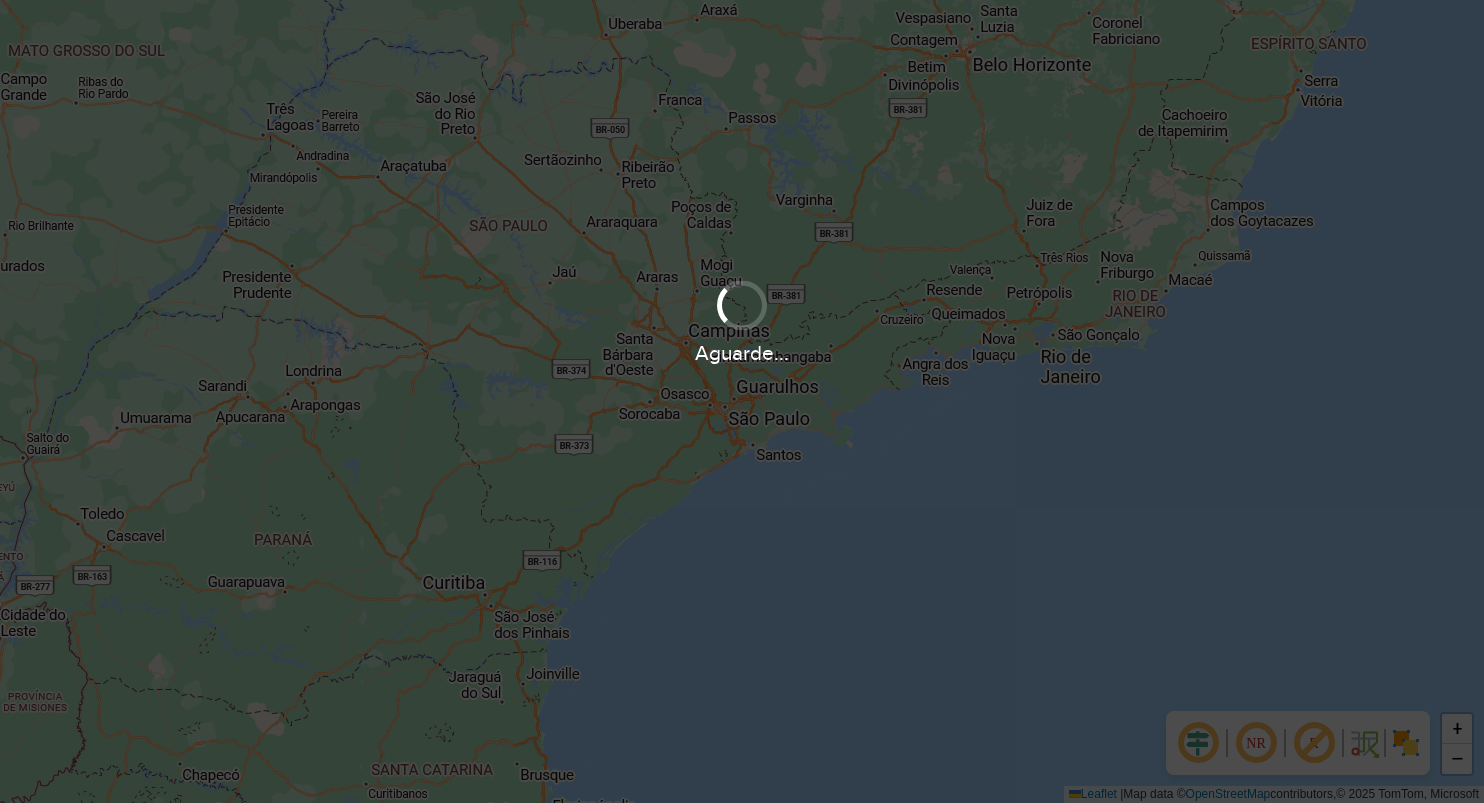 scroll, scrollTop: 0, scrollLeft: 0, axis: both 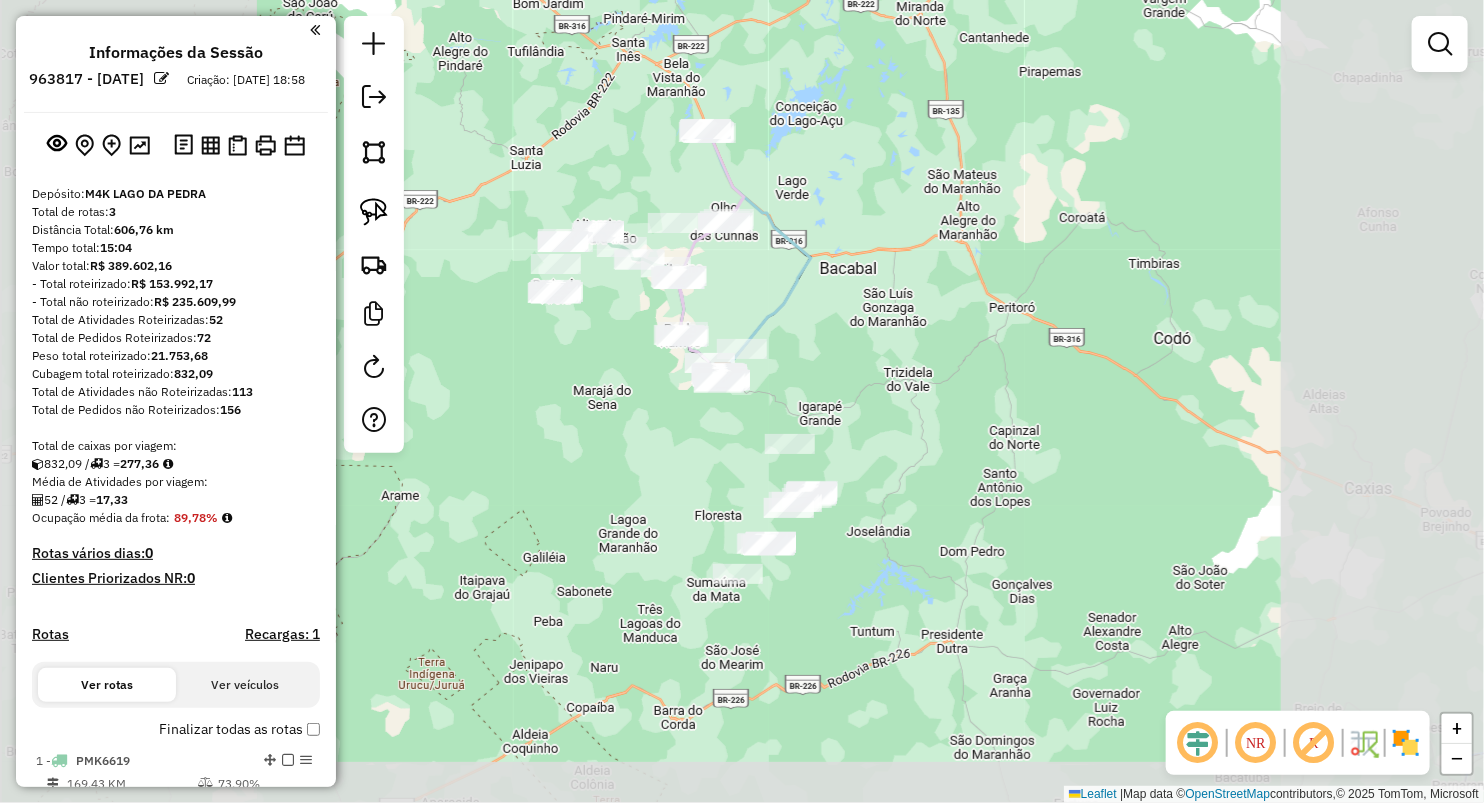 drag, startPoint x: 536, startPoint y: 270, endPoint x: 717, endPoint y: 357, distance: 200.8233 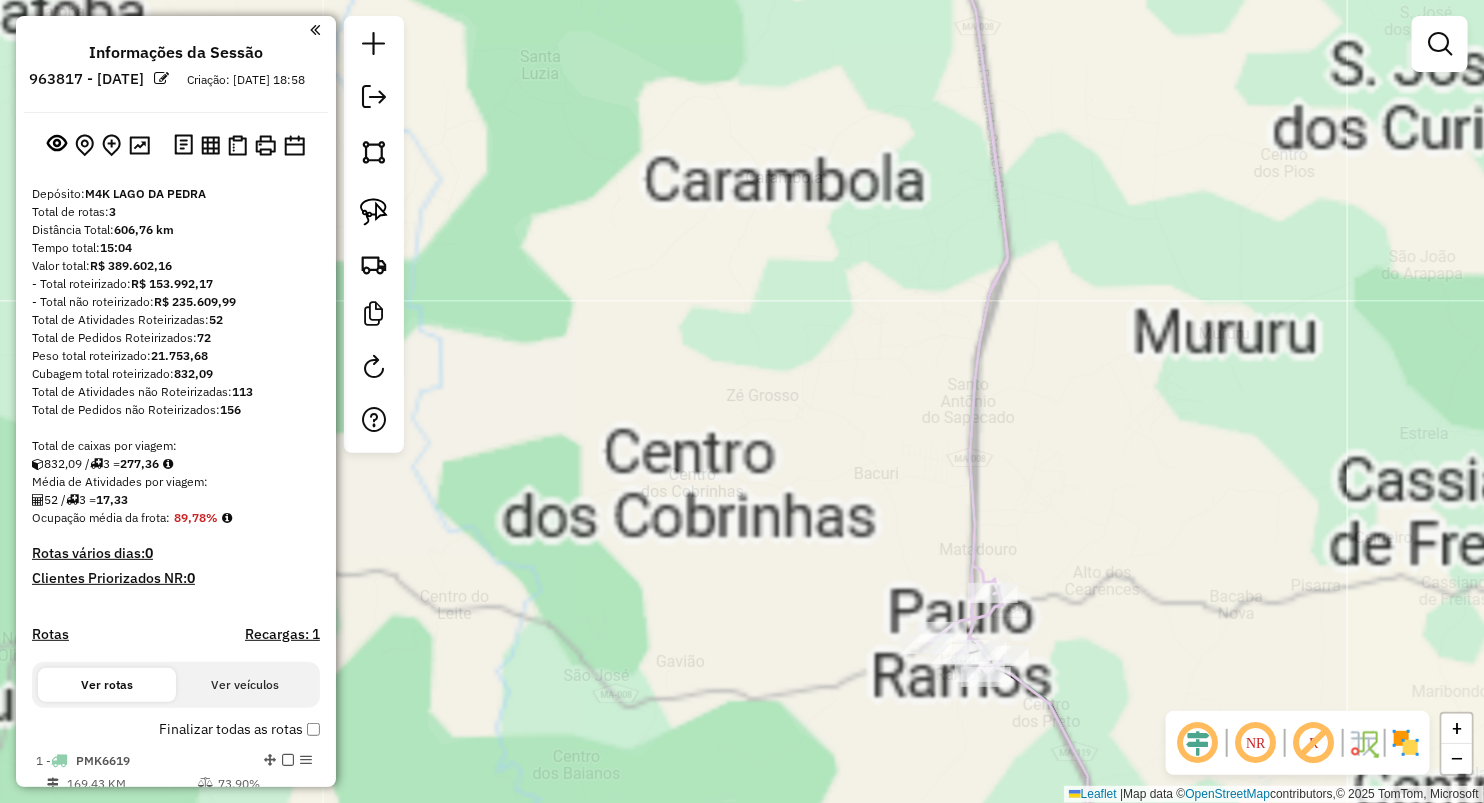 drag, startPoint x: 850, startPoint y: 414, endPoint x: 835, endPoint y: 406, distance: 17 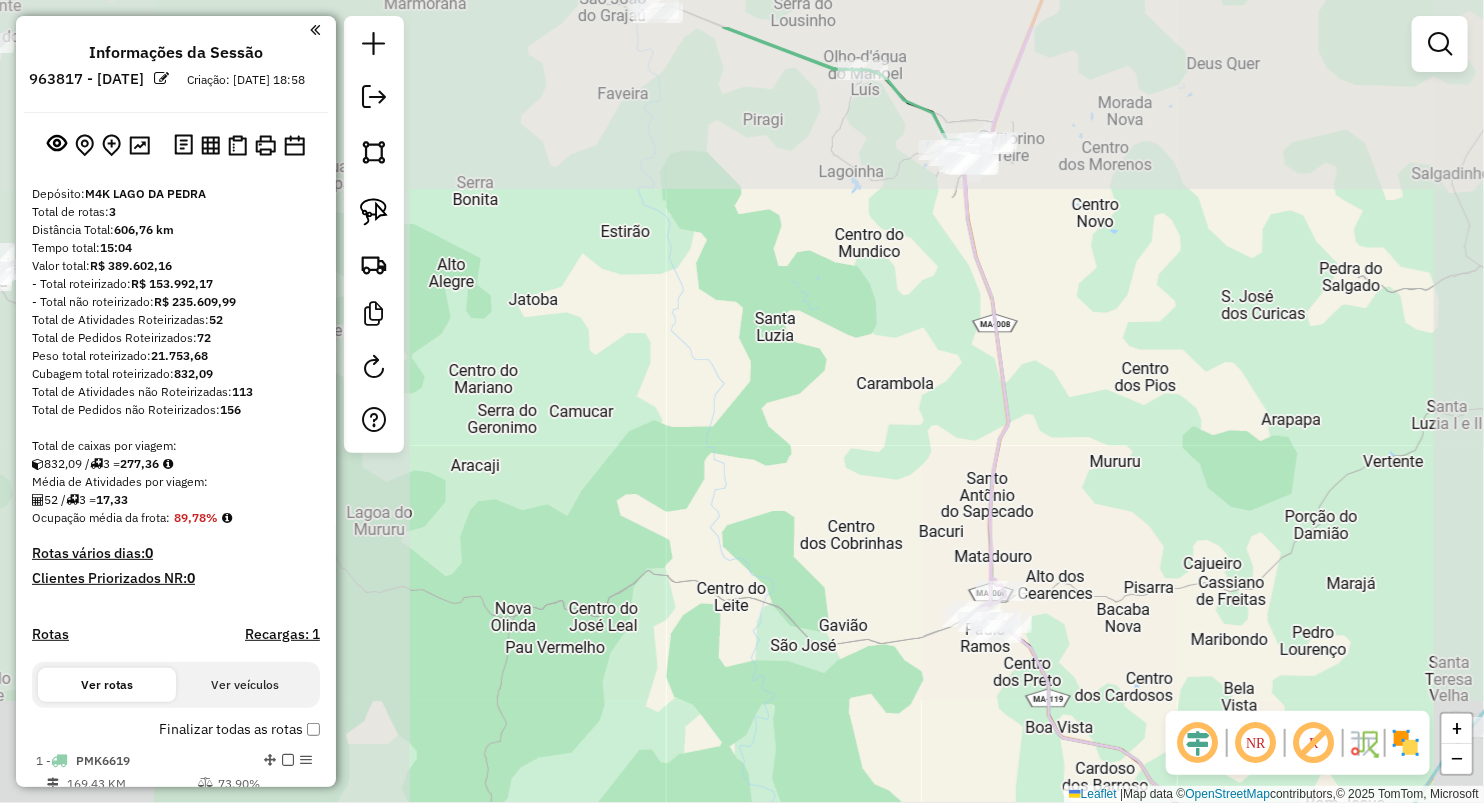 drag, startPoint x: 824, startPoint y: 330, endPoint x: 938, endPoint y: 462, distance: 174.4133 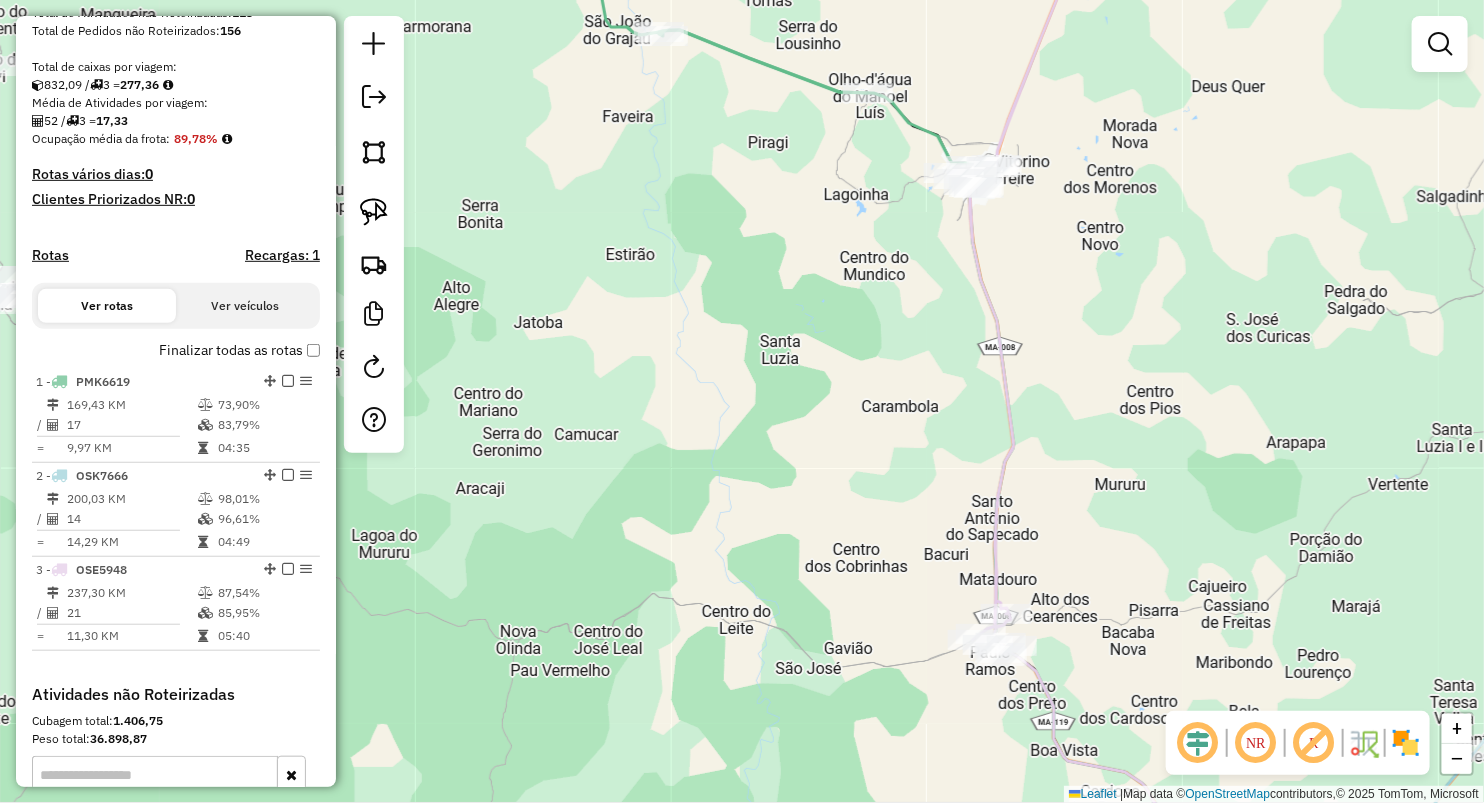 scroll, scrollTop: 653, scrollLeft: 0, axis: vertical 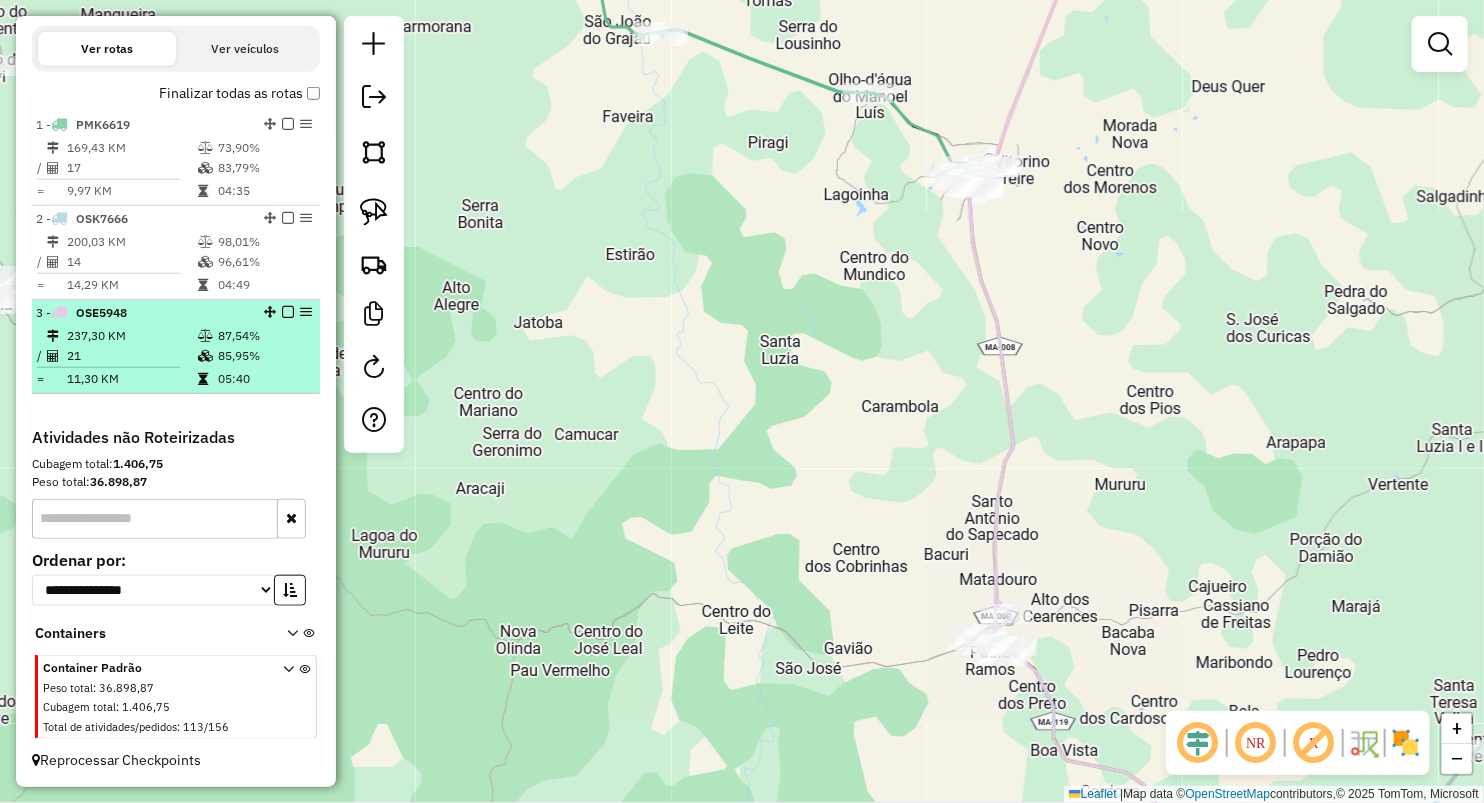 click at bounding box center (116, 367) 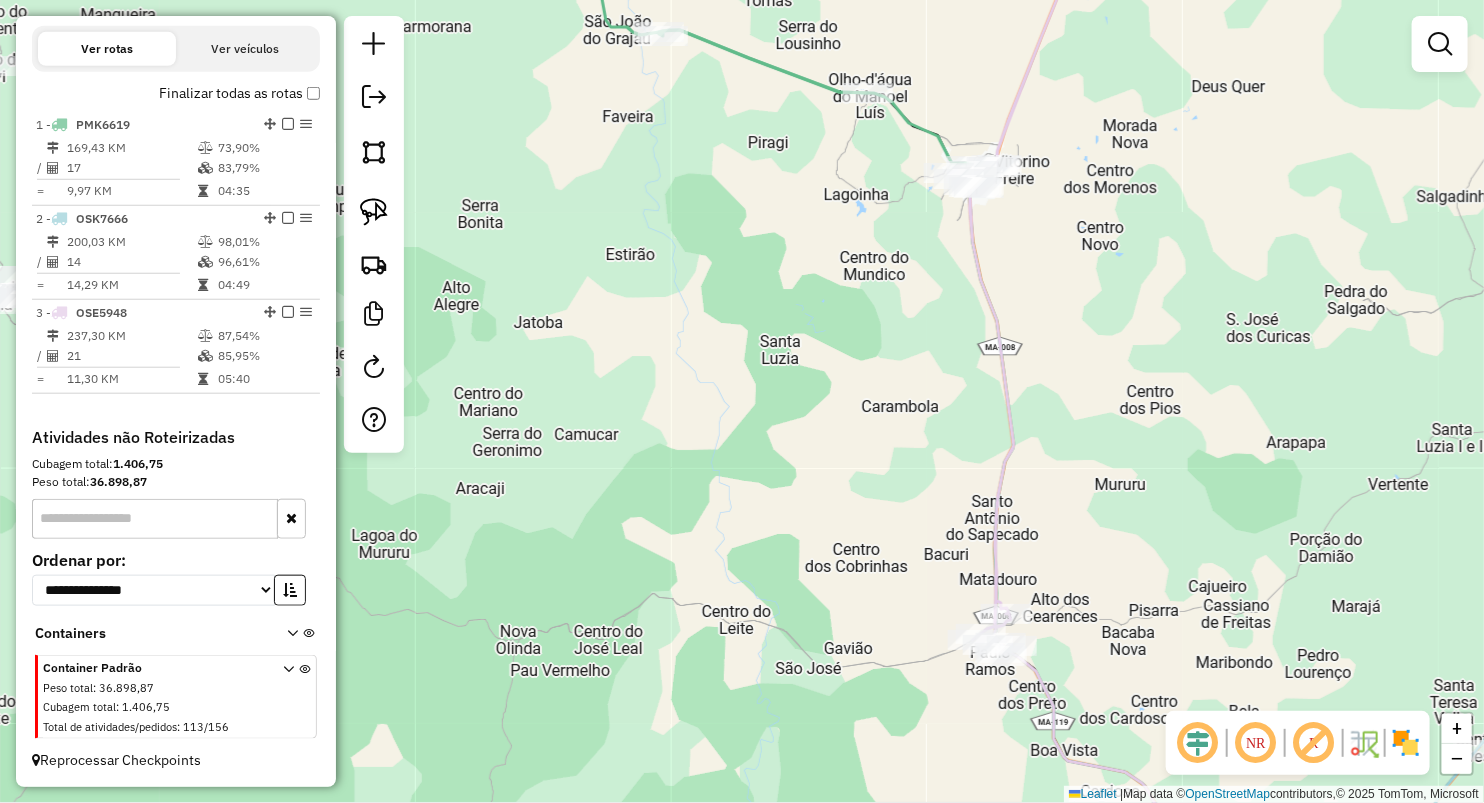 select on "**********" 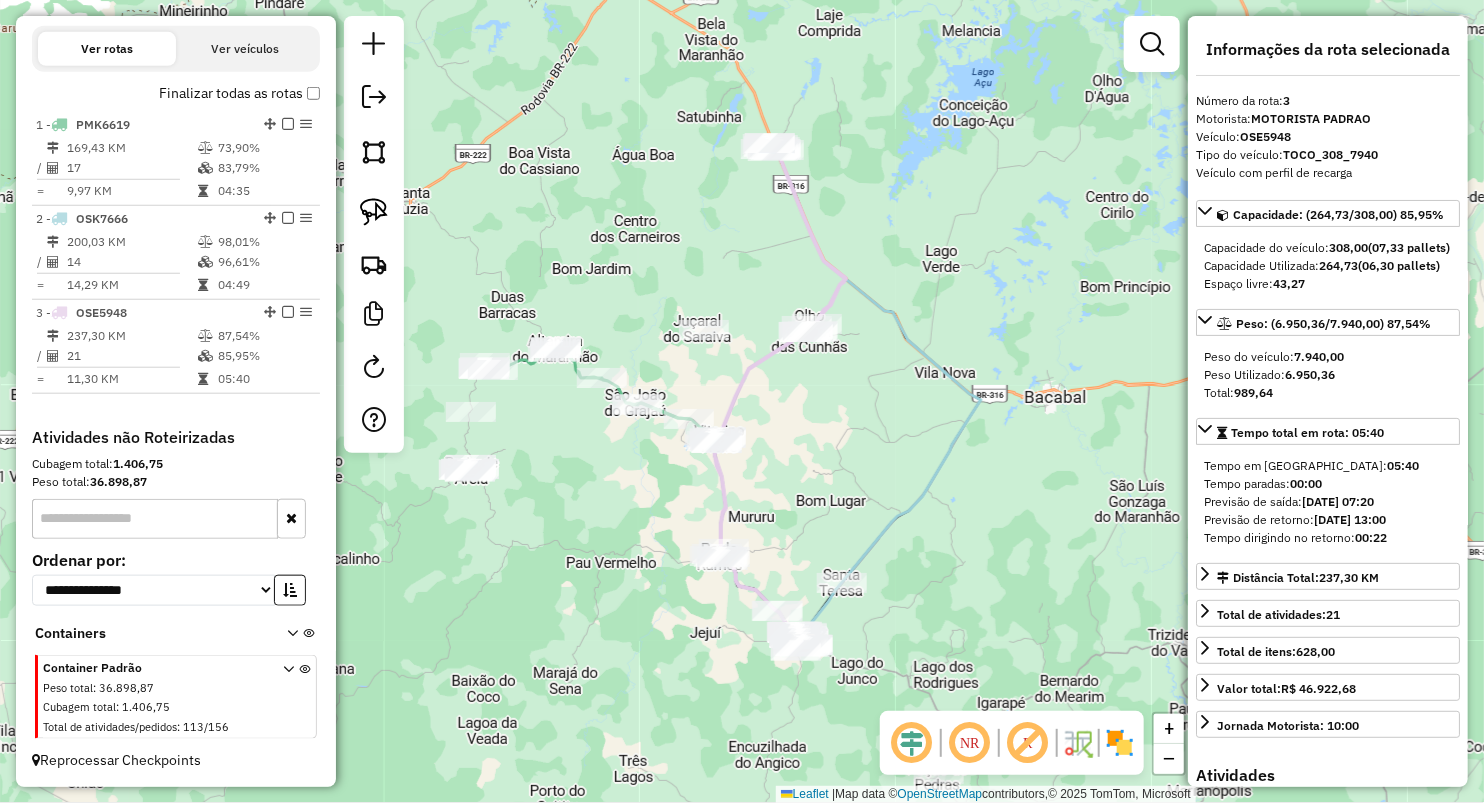 drag, startPoint x: 747, startPoint y: 418, endPoint x: 809, endPoint y: 348, distance: 93.50936 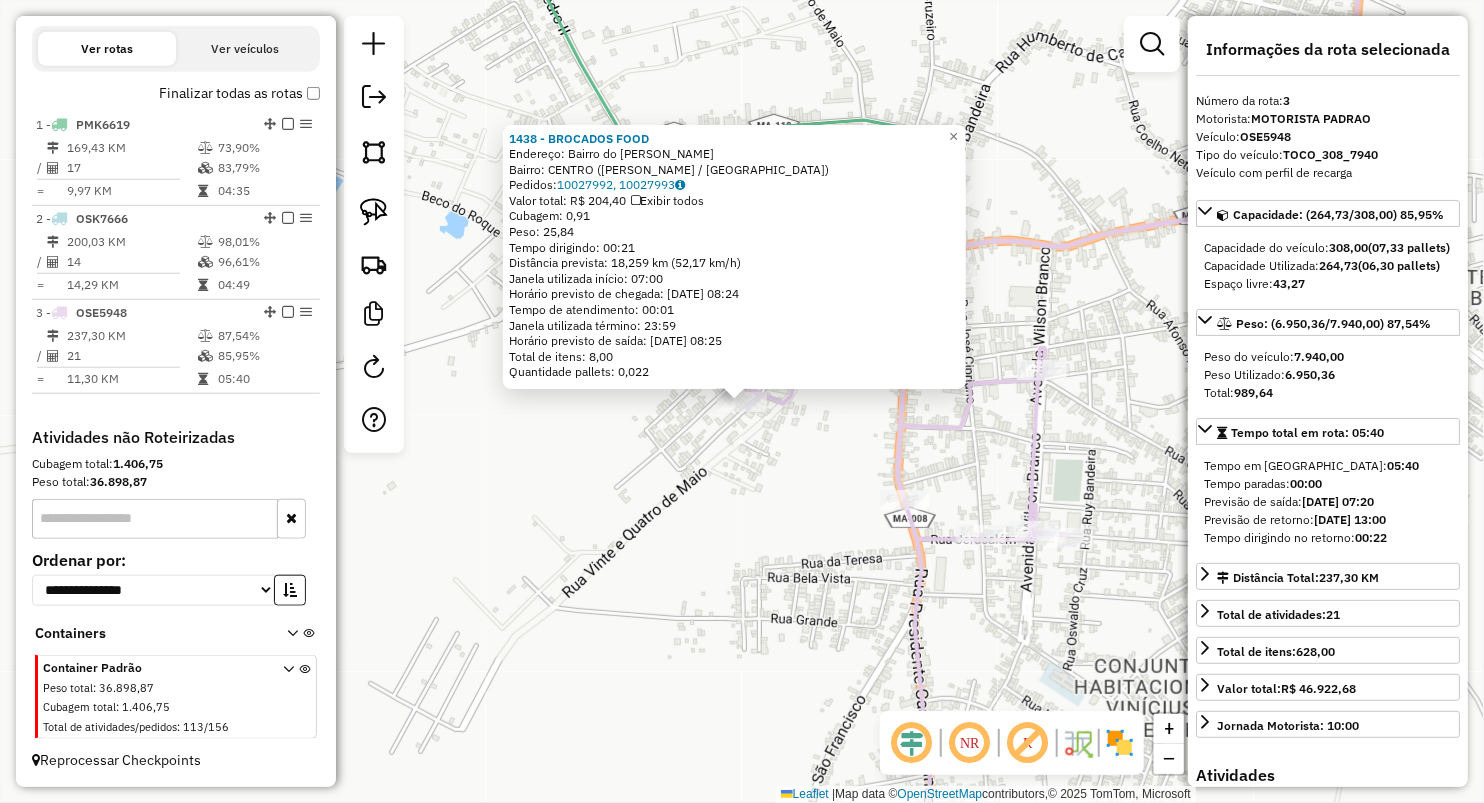click on "Rota 3 - Placa OSE5948  818 - BAR DO LASCADO 1438 - BROCADOS FOOD  Endereço:  Bairro do fernando SN   Bairro: CENTRO (VITORINO FREIRE / MA)   Pedidos:  10027992, 10027993   Valor total: R$ 204,40   Exibir todos   Cubagem: 0,91  Peso: 25,84  Tempo dirigindo: 00:21   Distância prevista: 18,259 km (52,17 km/h)   Janela utilizada início: 07:00   Horário previsto de chegada: 11/07/2025 08:24   Tempo de atendimento: 00:01   Janela utilizada término: 23:59   Horário previsto de saída: 11/07/2025 08:25   Total de itens: 8,00   Quantidade pallets: 0,022  × Janela de atendimento Grade de atendimento Capacidade Transportadoras Veículos Cliente Pedidos  Rotas Selecione os dias de semana para filtrar as janelas de atendimento  Seg   Ter   Qua   Qui   Sex   Sáb   Dom  Informe o período da janela de atendimento: De: Até:  Filtrar exatamente a janela do cliente  Considerar janela de atendimento padrão  Selecione os dias de semana para filtrar as grades de atendimento  Seg   Ter   Qua   Qui   Sex   Sáb   Dom  +" 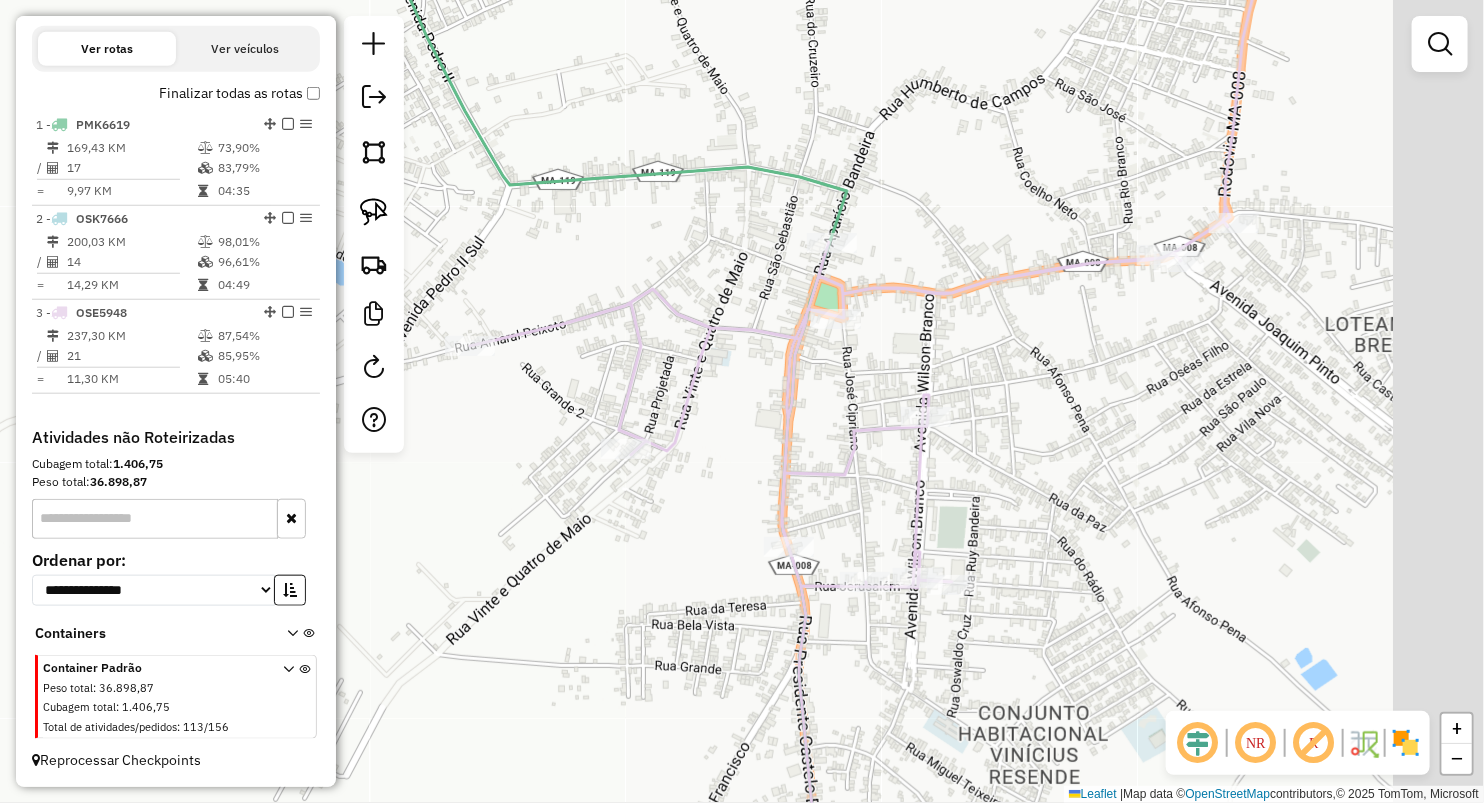 drag, startPoint x: 955, startPoint y: 426, endPoint x: 840, endPoint y: 456, distance: 118.84864 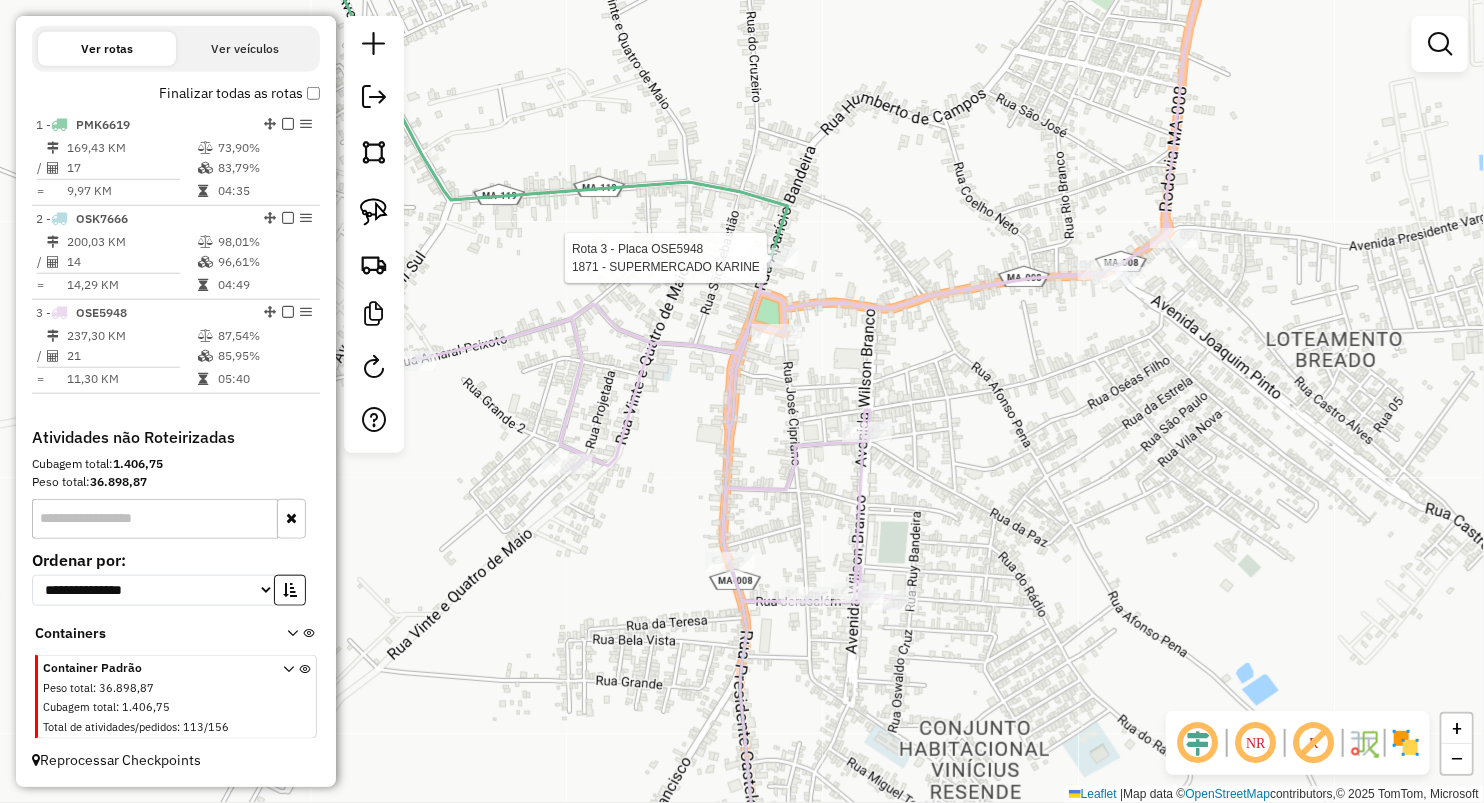 select on "**********" 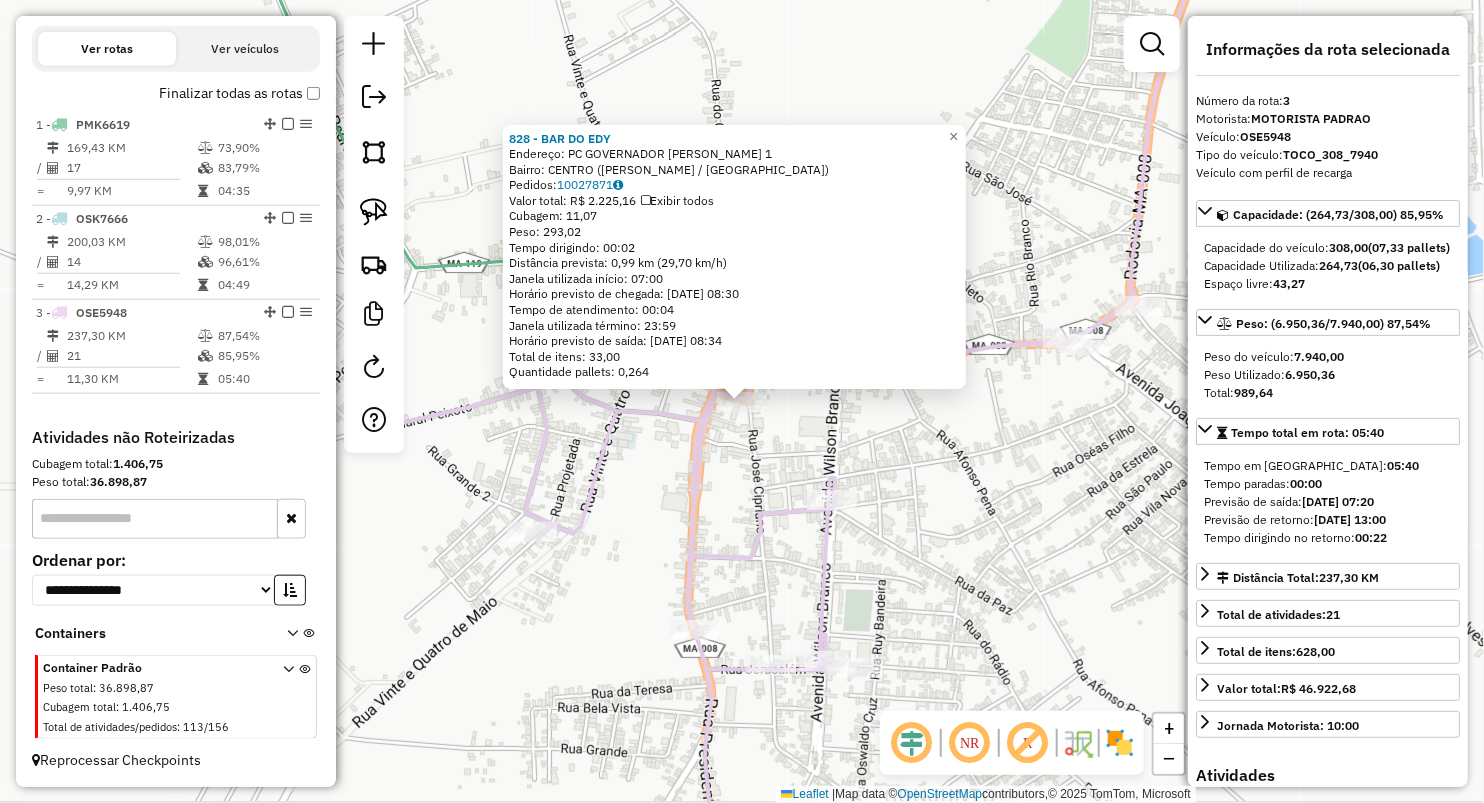 drag, startPoint x: 673, startPoint y: 495, endPoint x: 728, endPoint y: 571, distance: 93.813644 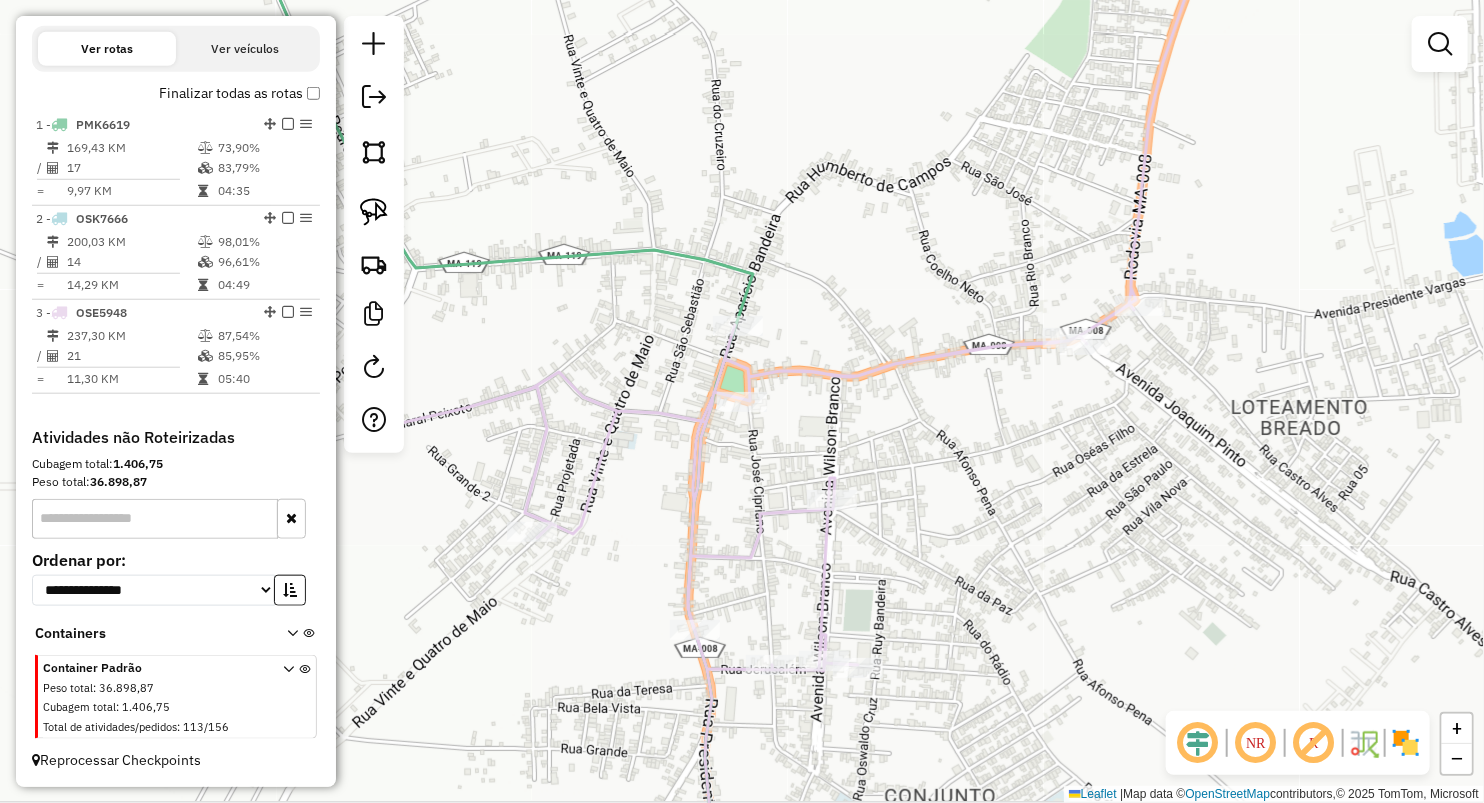 drag, startPoint x: 732, startPoint y: 572, endPoint x: 743, endPoint y: 422, distance: 150.40279 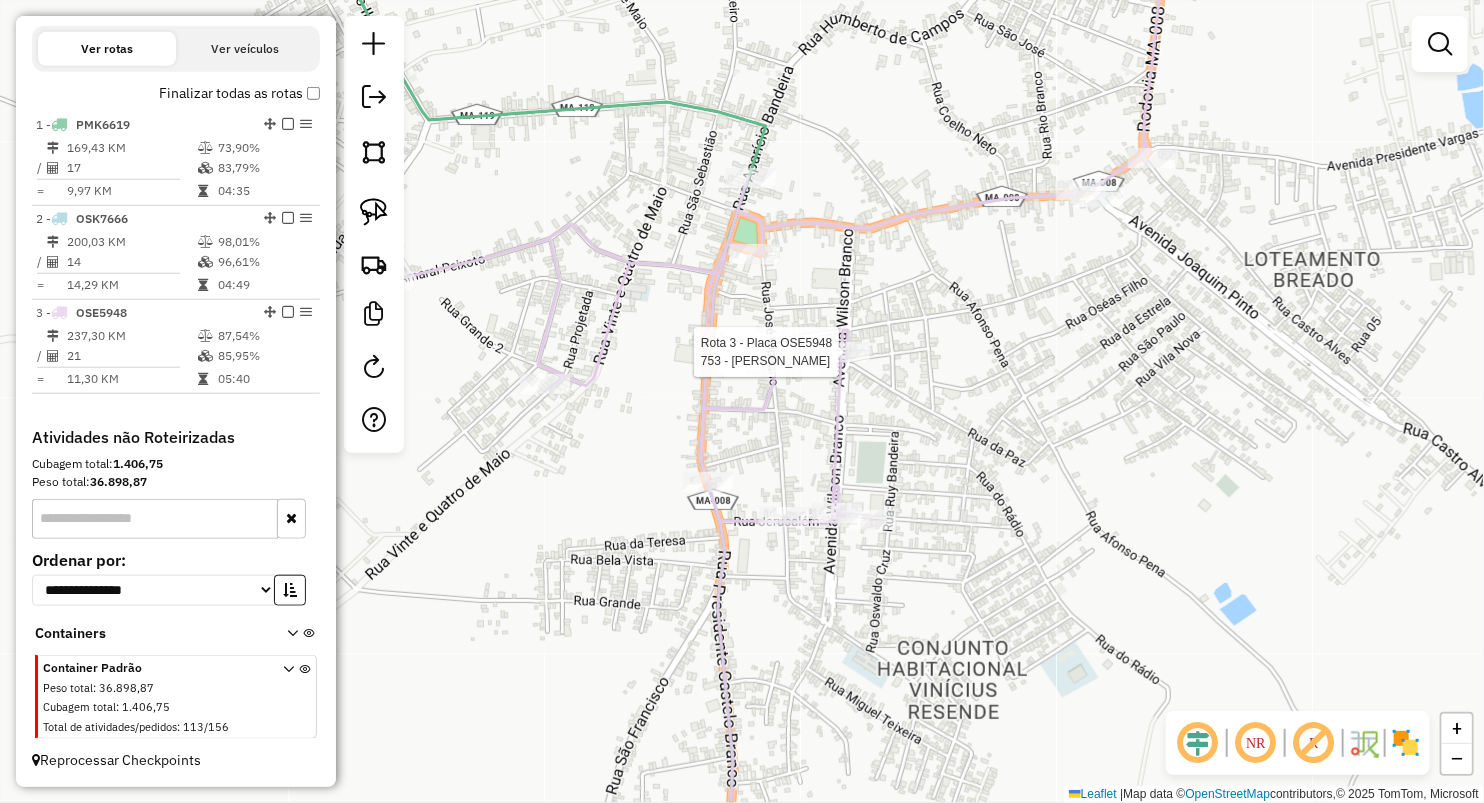 select on "**********" 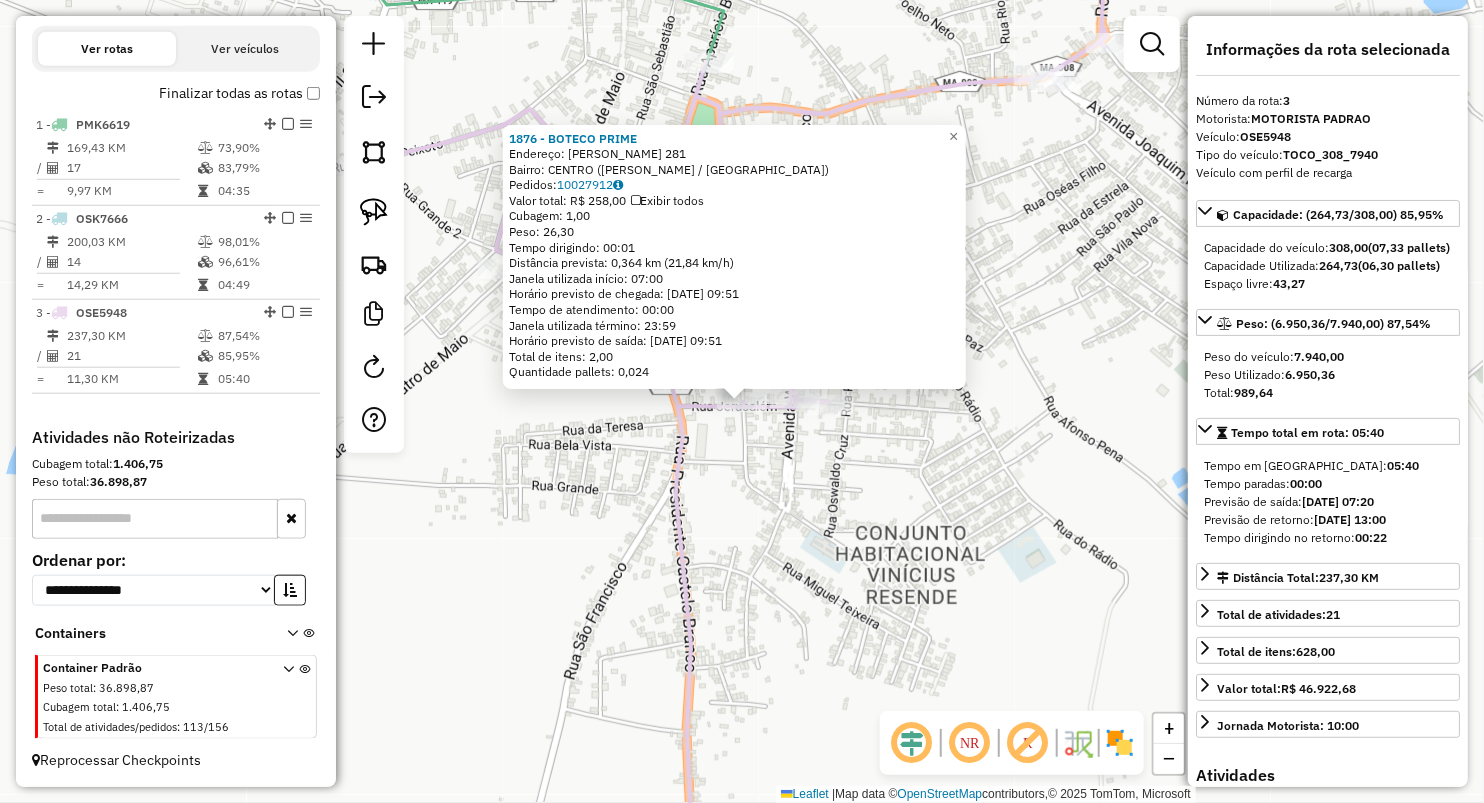 click on "1876 - BOTECO PRIME  Endereço:  JOSE CIPRIANO 281   Bairro: CENTRO (VITORINO FREIRE / MA)   Pedidos:  10027912   Valor total: R$ 258,00   Exibir todos   Cubagem: 1,00  Peso: 26,30  Tempo dirigindo: 00:01   Distância prevista: 0,364 km (21,84 km/h)   Janela utilizada início: 07:00   Horário previsto de chegada: 11/07/2025 09:51   Tempo de atendimento: 00:00   Janela utilizada término: 23:59   Horário previsto de saída: 11/07/2025 09:51   Total de itens: 2,00   Quantidade pallets: 0,024  × Janela de atendimento Grade de atendimento Capacidade Transportadoras Veículos Cliente Pedidos  Rotas Selecione os dias de semana para filtrar as janelas de atendimento  Seg   Ter   Qua   Qui   Sex   Sáb   Dom  Informe o período da janela de atendimento: De: Até:  Filtrar exatamente a janela do cliente  Considerar janela de atendimento padrão  Selecione os dias de semana para filtrar as grades de atendimento  Seg   Ter   Qua   Qui   Sex   Sáb   Dom   Considerar clientes sem dia de atendimento cadastrado  De:  +" 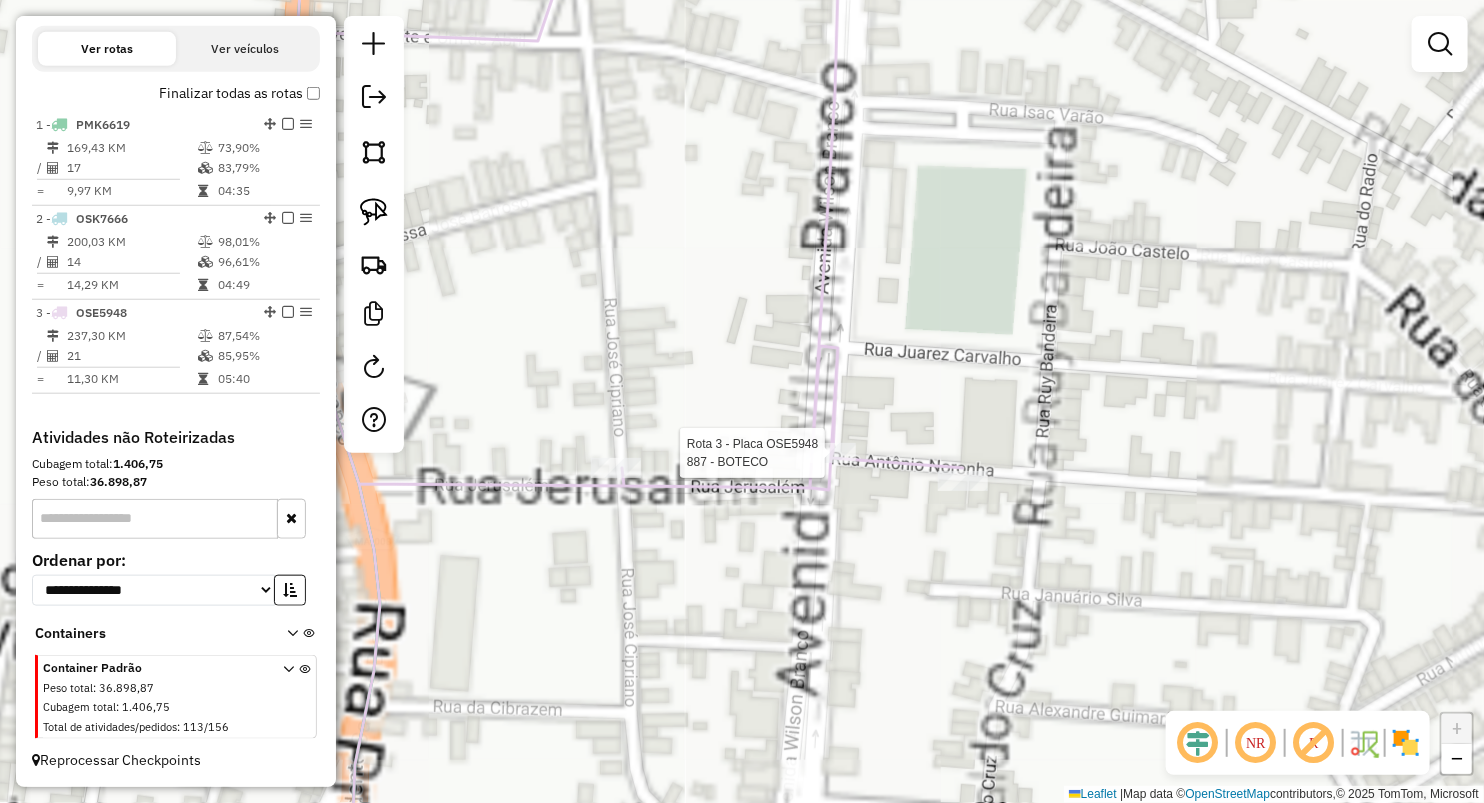 select on "**********" 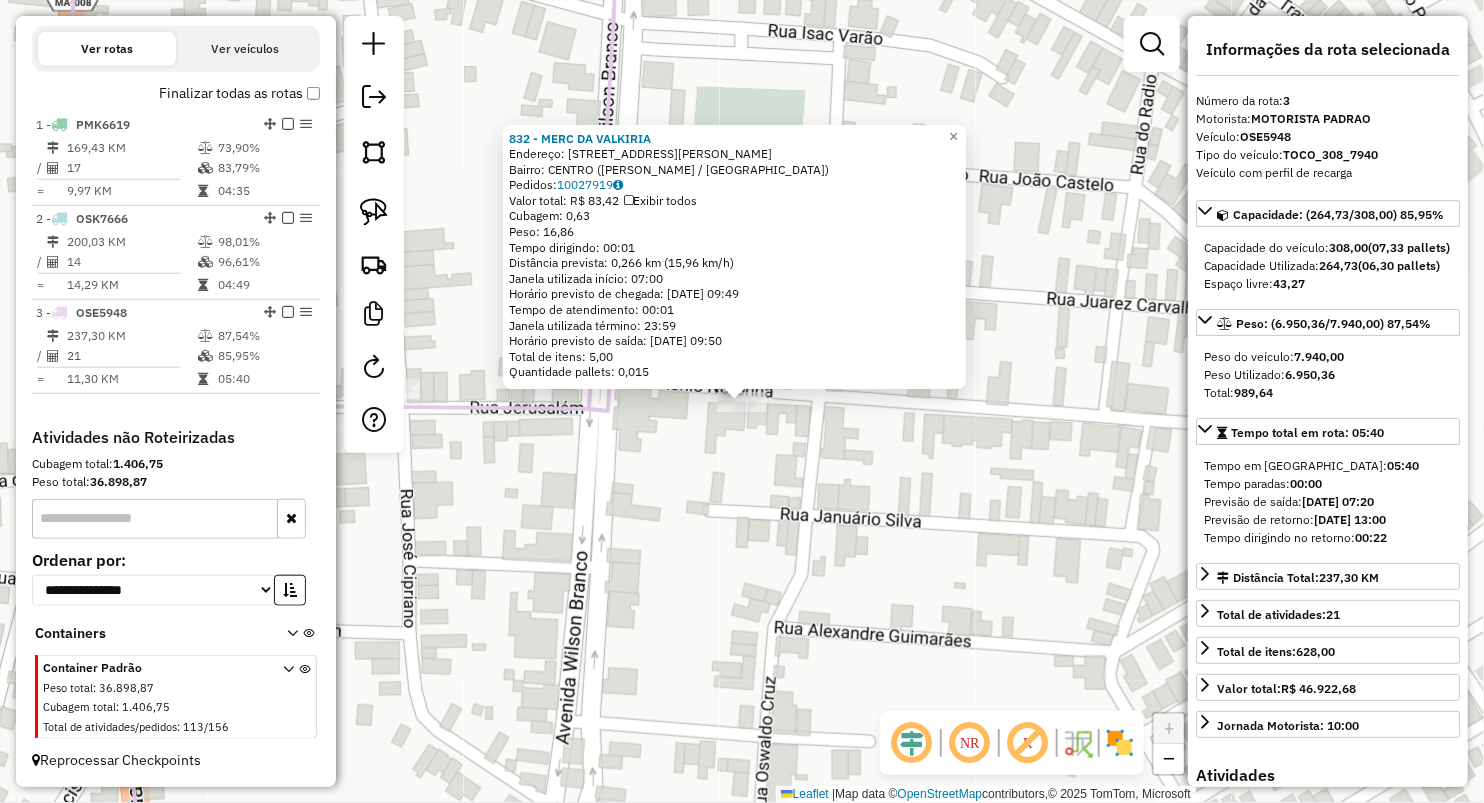 click on "832 - MERC DA VALKIRIA  Endereço:  R RUI BANDEIRA 200   Bairro: CENTRO (VITORINO FREIRE / MA)   Pedidos:  10027919   Valor total: R$ 83,42   Exibir todos   Cubagem: 0,63  Peso: 16,86  Tempo dirigindo: 00:01   Distância prevista: 0,266 km (15,96 km/h)   Janela utilizada início: 07:00   Horário previsto de chegada: 11/07/2025 09:49   Tempo de atendimento: 00:01   Janela utilizada término: 23:59   Horário previsto de saída: 11/07/2025 09:50   Total de itens: 5,00   Quantidade pallets: 0,015  × Janela de atendimento Grade de atendimento Capacidade Transportadoras Veículos Cliente Pedidos  Rotas Selecione os dias de semana para filtrar as janelas de atendimento  Seg   Ter   Qua   Qui   Sex   Sáb   Dom  Informe o período da janela de atendimento: De: Até:  Filtrar exatamente a janela do cliente  Considerar janela de atendimento padrão  Selecione os dias de semana para filtrar as grades de atendimento  Seg   Ter   Qua   Qui   Sex   Sáb   Dom   Considerar clientes sem dia de atendimento cadastrado  De:" 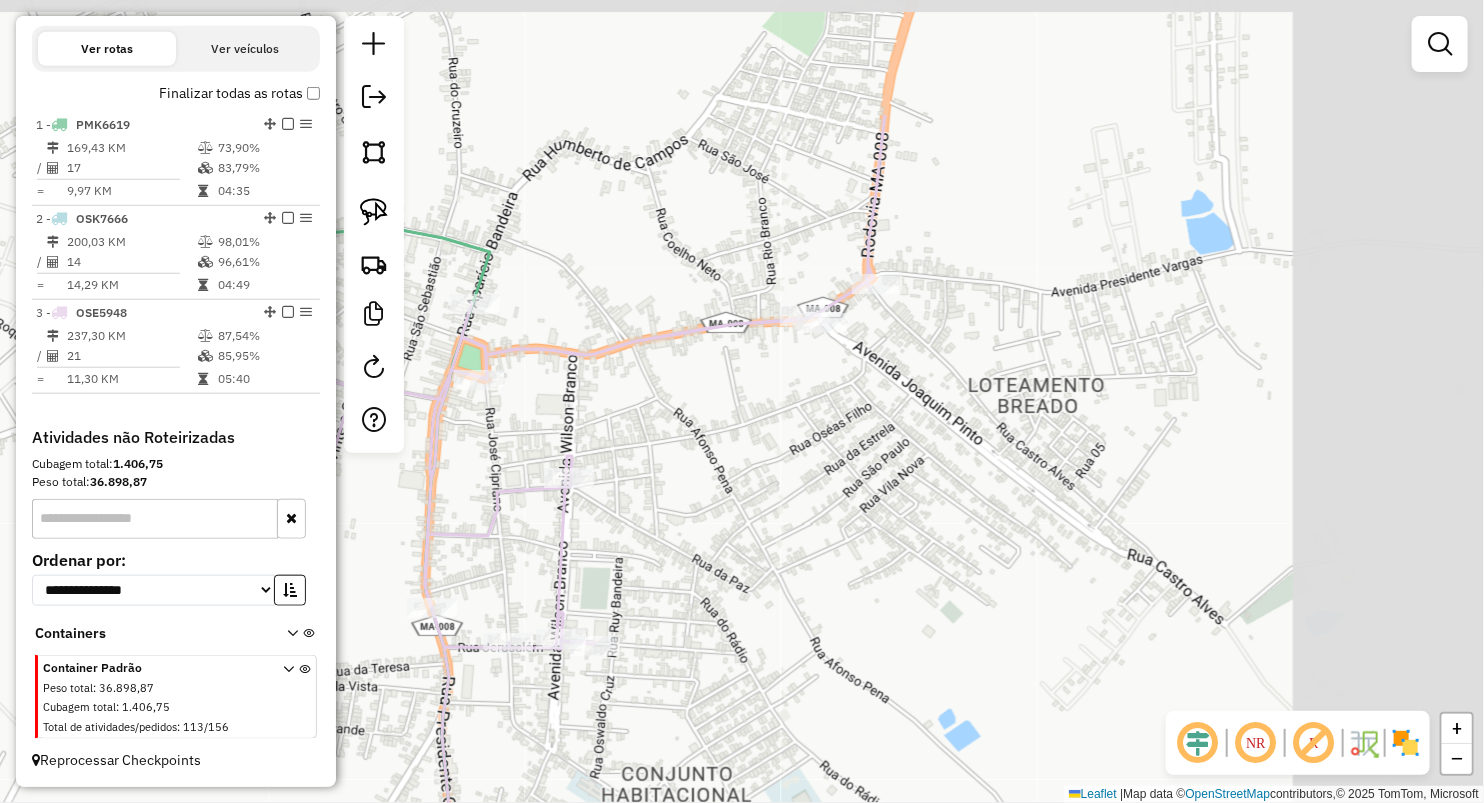 drag, startPoint x: 902, startPoint y: 379, endPoint x: 681, endPoint y: 580, distance: 298.734 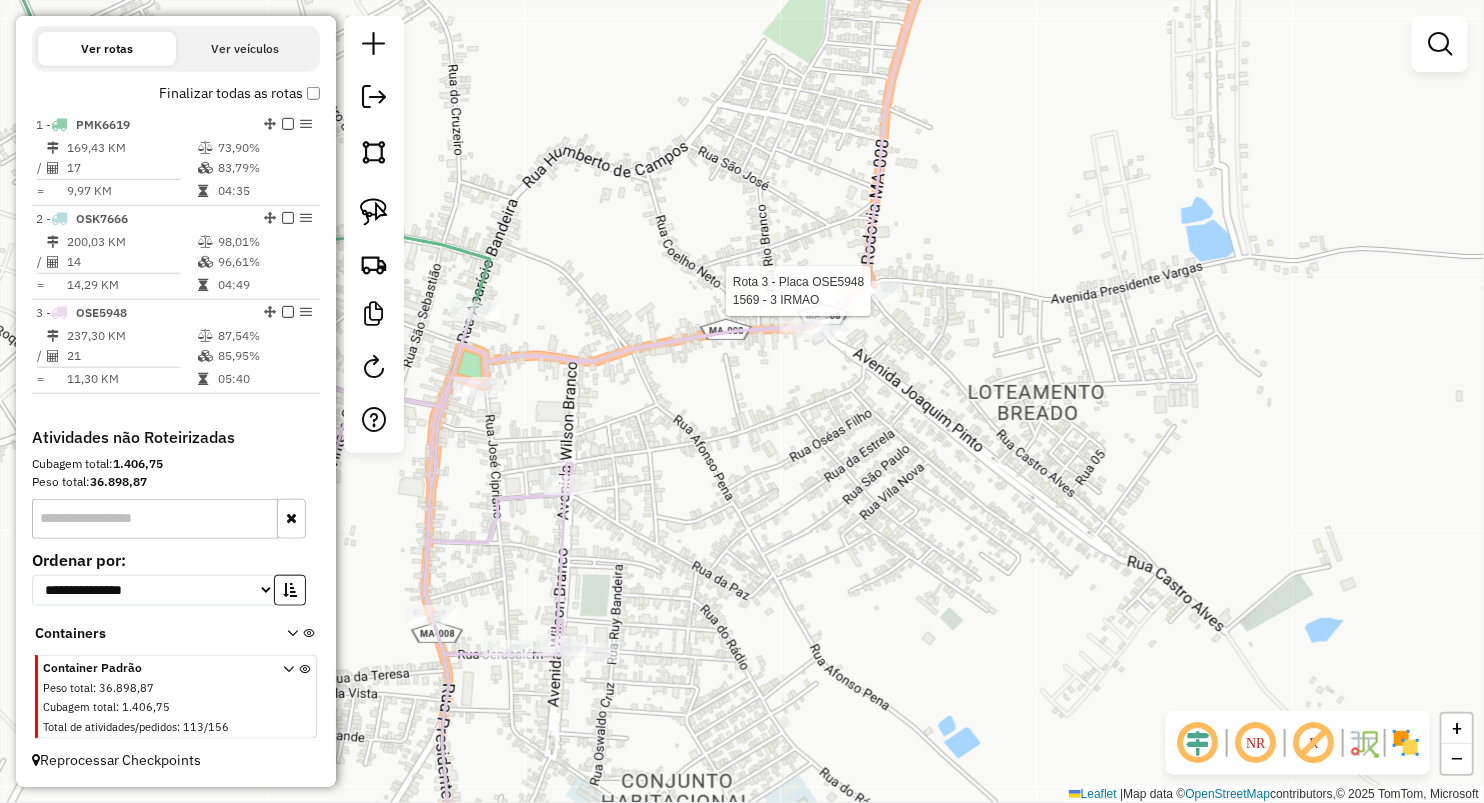 select on "**********" 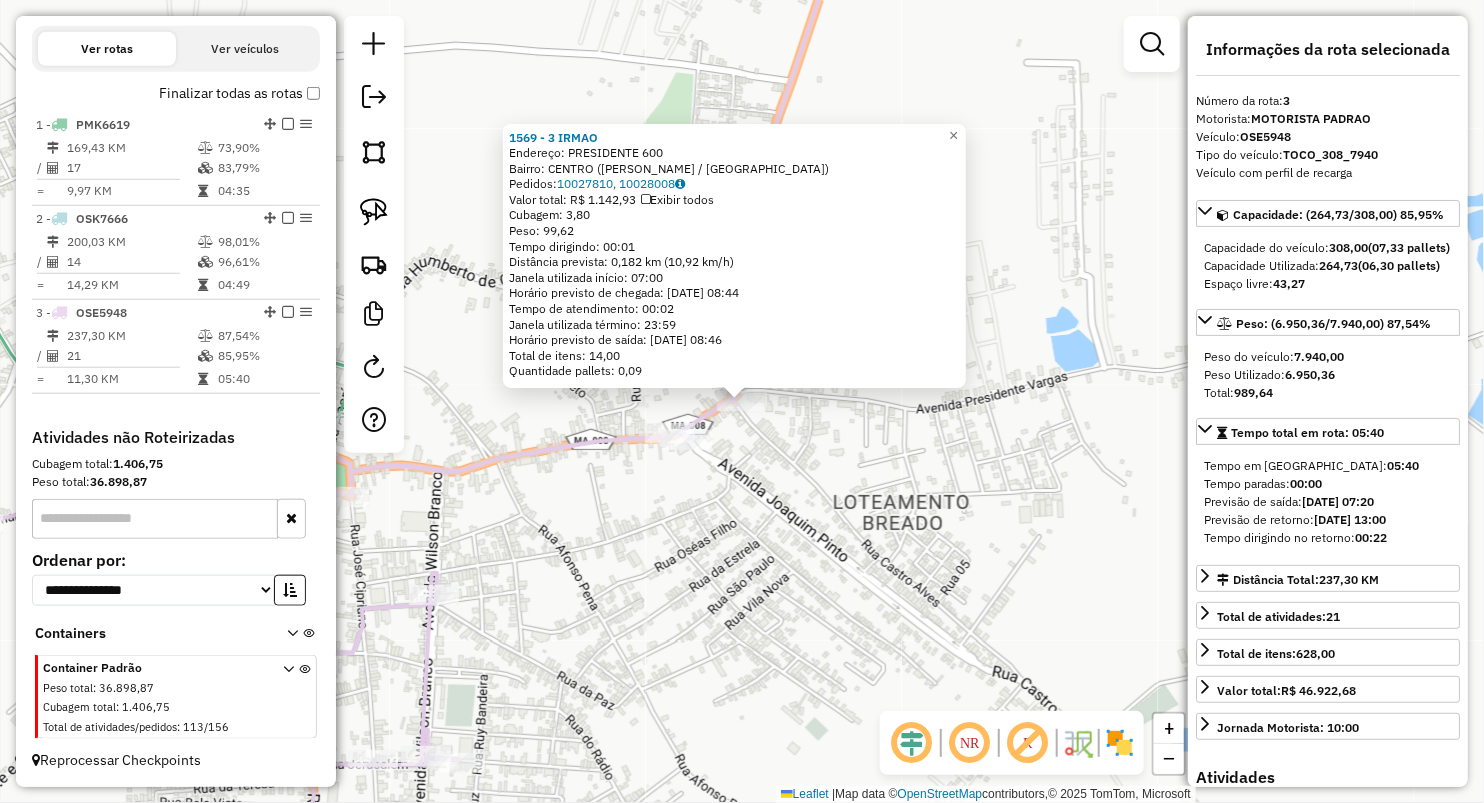 click on "1569 - 3 IRMAO  Endereço:  PRESIDENTE 600   Bairro: CENTRO (VITORINO FREIRE / MA)   Pedidos:  10027810, 10028008   Valor total: R$ 1.142,93   Exibir todos   Cubagem: 3,80  Peso: 99,62  Tempo dirigindo: 00:01   Distância prevista: 0,182 km (10,92 km/h)   Janela utilizada início: 07:00   Horário previsto de chegada: 11/07/2025 08:44   Tempo de atendimento: 00:02   Janela utilizada término: 23:59   Horário previsto de saída: 11/07/2025 08:46   Total de itens: 14,00   Quantidade pallets: 0,09  × Janela de atendimento Grade de atendimento Capacidade Transportadoras Veículos Cliente Pedidos  Rotas Selecione os dias de semana para filtrar as janelas de atendimento  Seg   Ter   Qua   Qui   Sex   Sáb   Dom  Informe o período da janela de atendimento: De: Até:  Filtrar exatamente a janela do cliente  Considerar janela de atendimento padrão  Selecione os dias de semana para filtrar as grades de atendimento  Seg   Ter   Qua   Qui   Sex   Sáb   Dom   Considerar clientes sem dia de atendimento cadastrado De:" 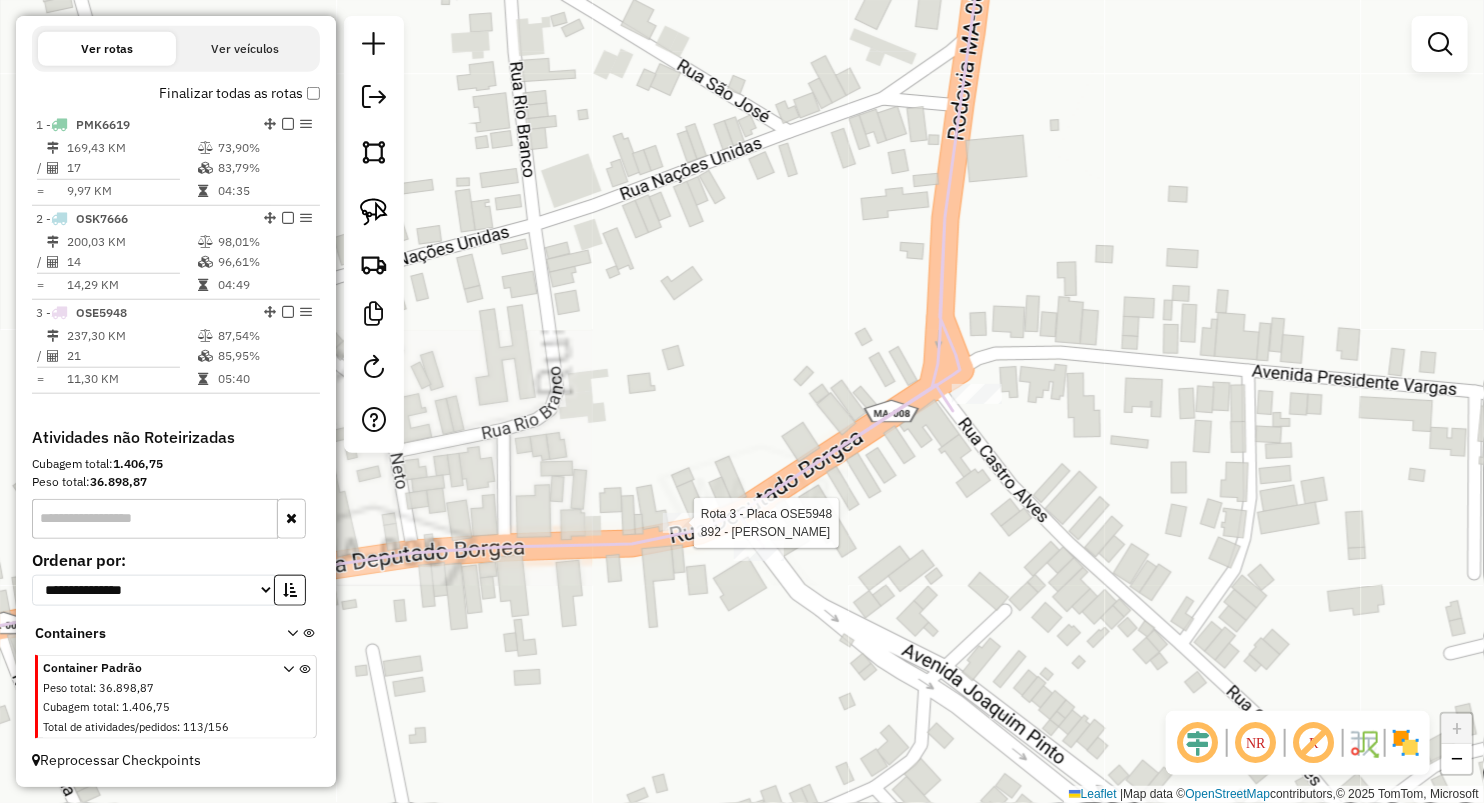 select on "**********" 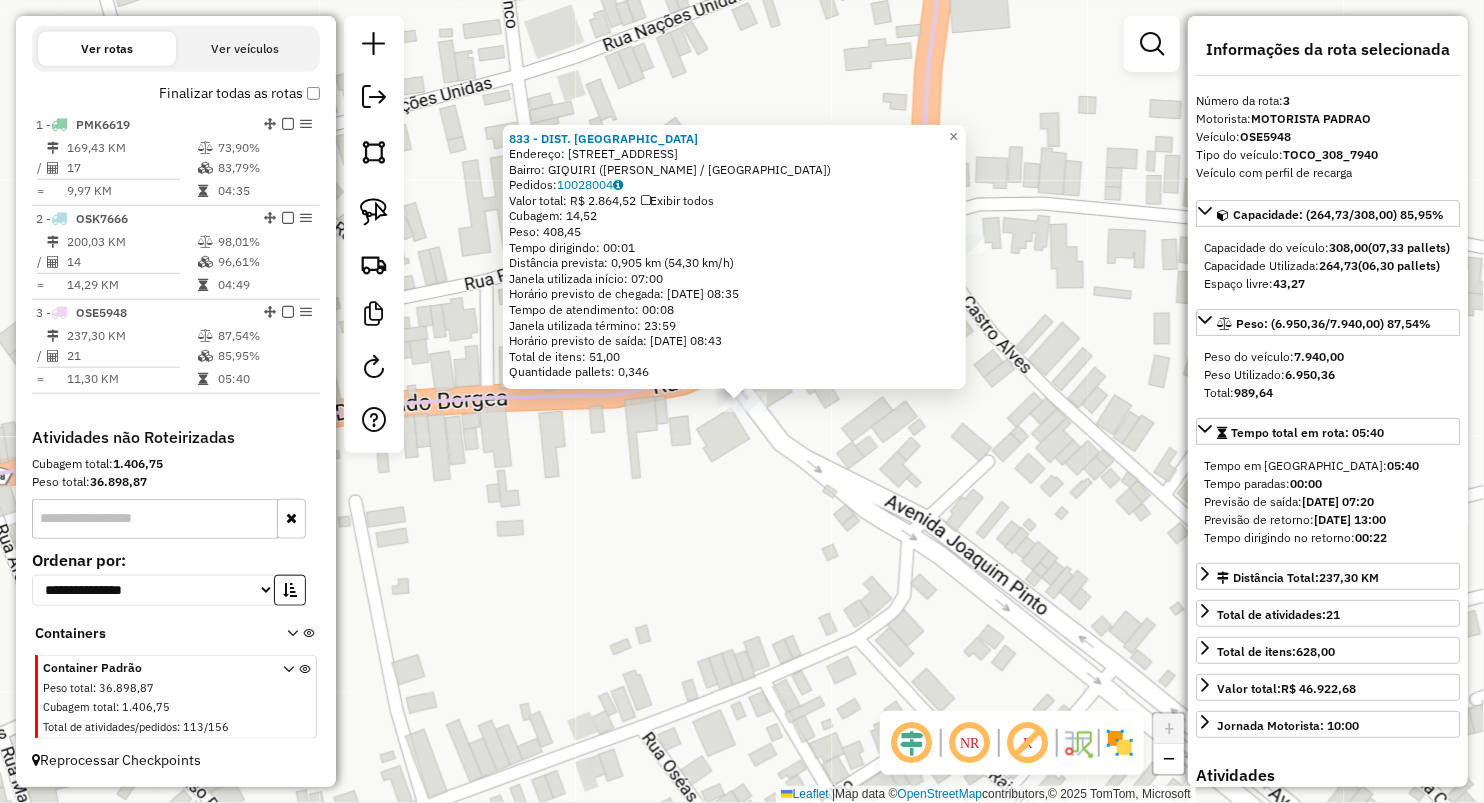 click on "833 - DIST. BEZERRA  Endereço:  R DEPUTADO BORGEA 57   Bairro: GIQUIRI (VITORINO FREIRE / MA)   Pedidos:  10028004   Valor total: R$ 2.864,52   Exibir todos   Cubagem: 14,52  Peso: 408,45  Tempo dirigindo: 00:01   Distância prevista: 0,905 km (54,30 km/h)   Janela utilizada início: 07:00   Horário previsto de chegada: 11/07/2025 08:35   Tempo de atendimento: 00:08   Janela utilizada término: 23:59   Horário previsto de saída: 11/07/2025 08:43   Total de itens: 51,00   Quantidade pallets: 0,346  × Janela de atendimento Grade de atendimento Capacidade Transportadoras Veículos Cliente Pedidos  Rotas Selecione os dias de semana para filtrar as janelas de atendimento  Seg   Ter   Qua   Qui   Sex   Sáb   Dom  Informe o período da janela de atendimento: De: Até:  Filtrar exatamente a janela do cliente  Considerar janela de atendimento padrão  Selecione os dias de semana para filtrar as grades de atendimento  Seg   Ter   Qua   Qui   Sex   Sáb   Dom   Considerar clientes sem dia de atendimento cadastrado" 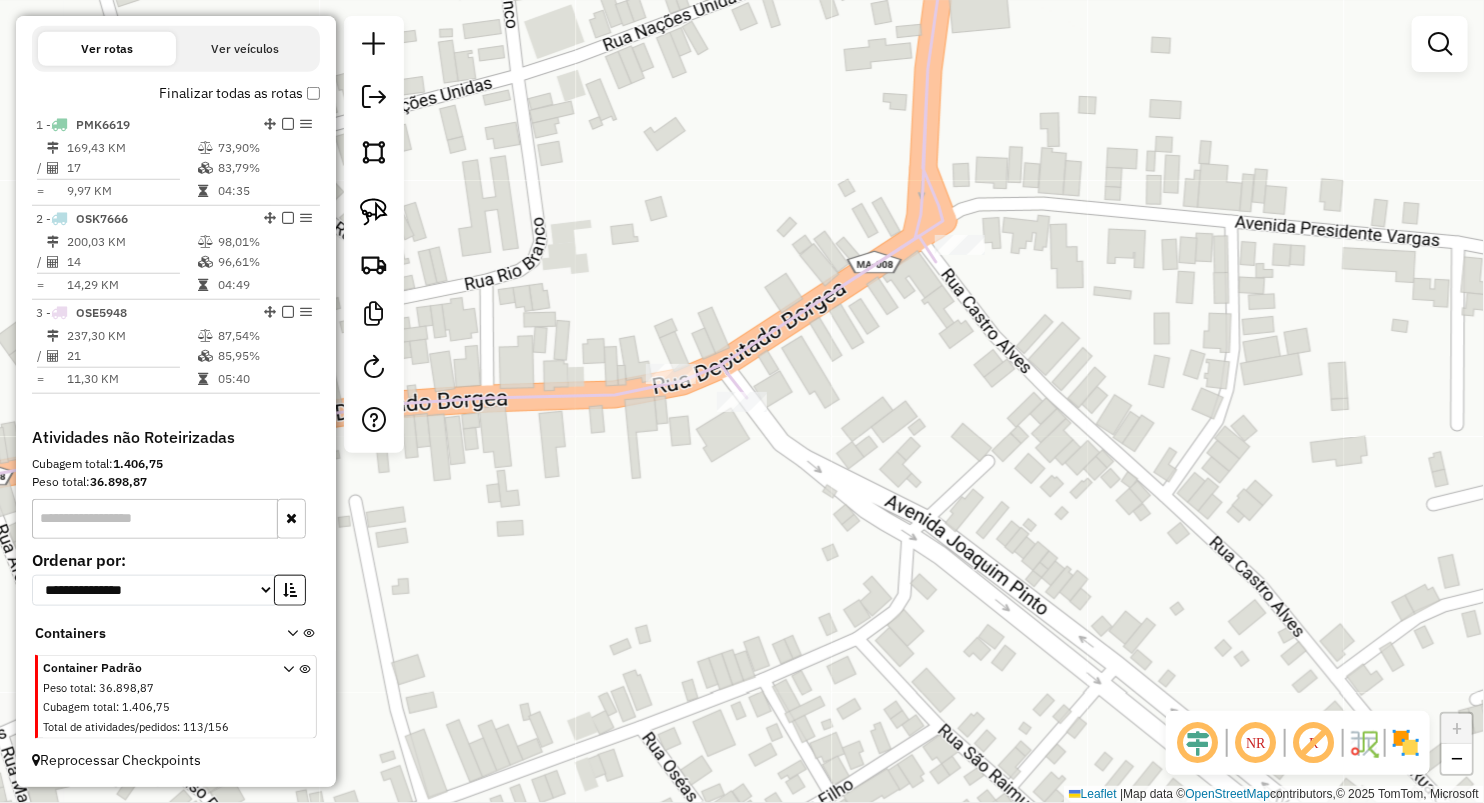 drag, startPoint x: 668, startPoint y: 613, endPoint x: 870, endPoint y: 430, distance: 272.5674 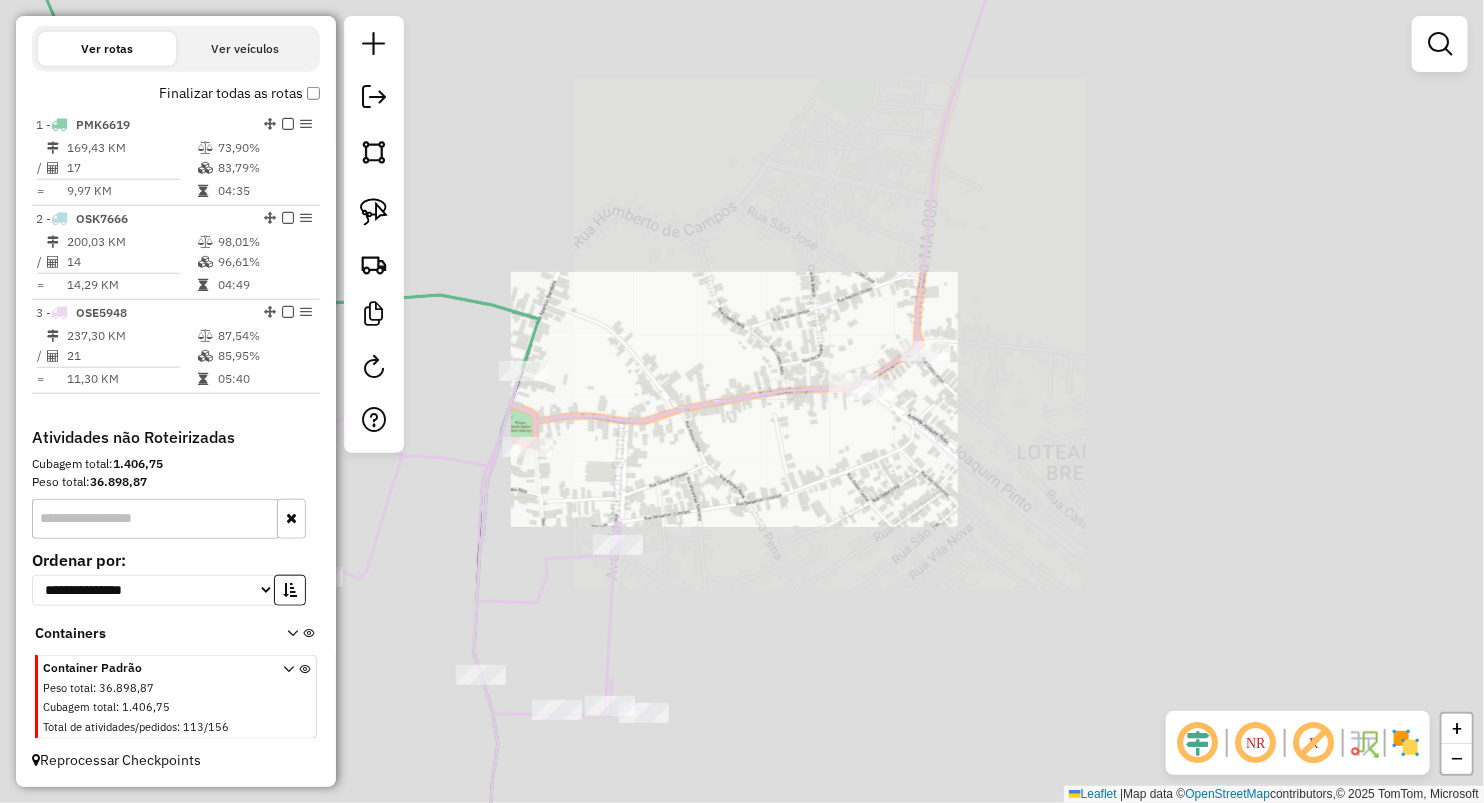 drag, startPoint x: 835, startPoint y: 453, endPoint x: 840, endPoint y: 425, distance: 28.442924 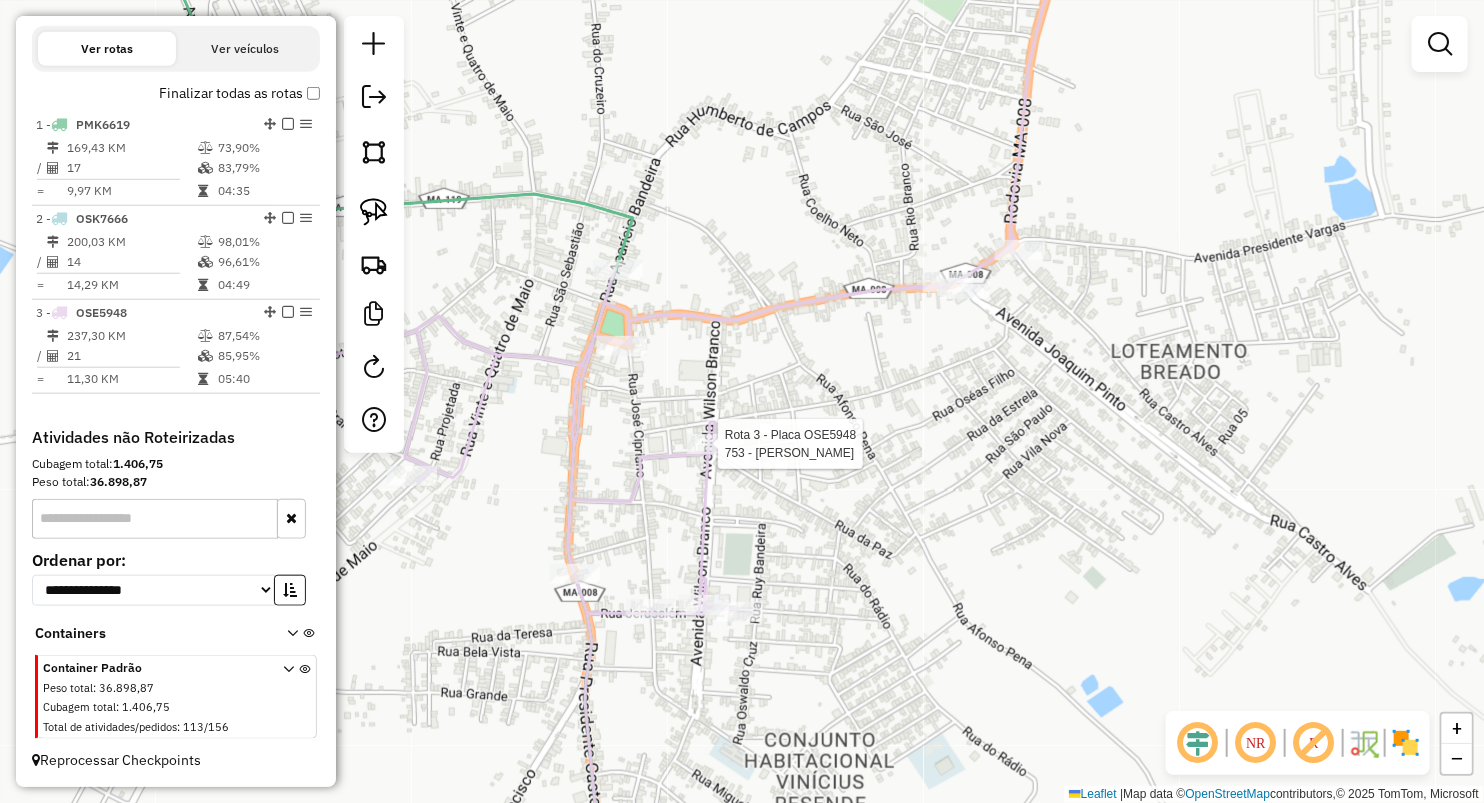 select on "**********" 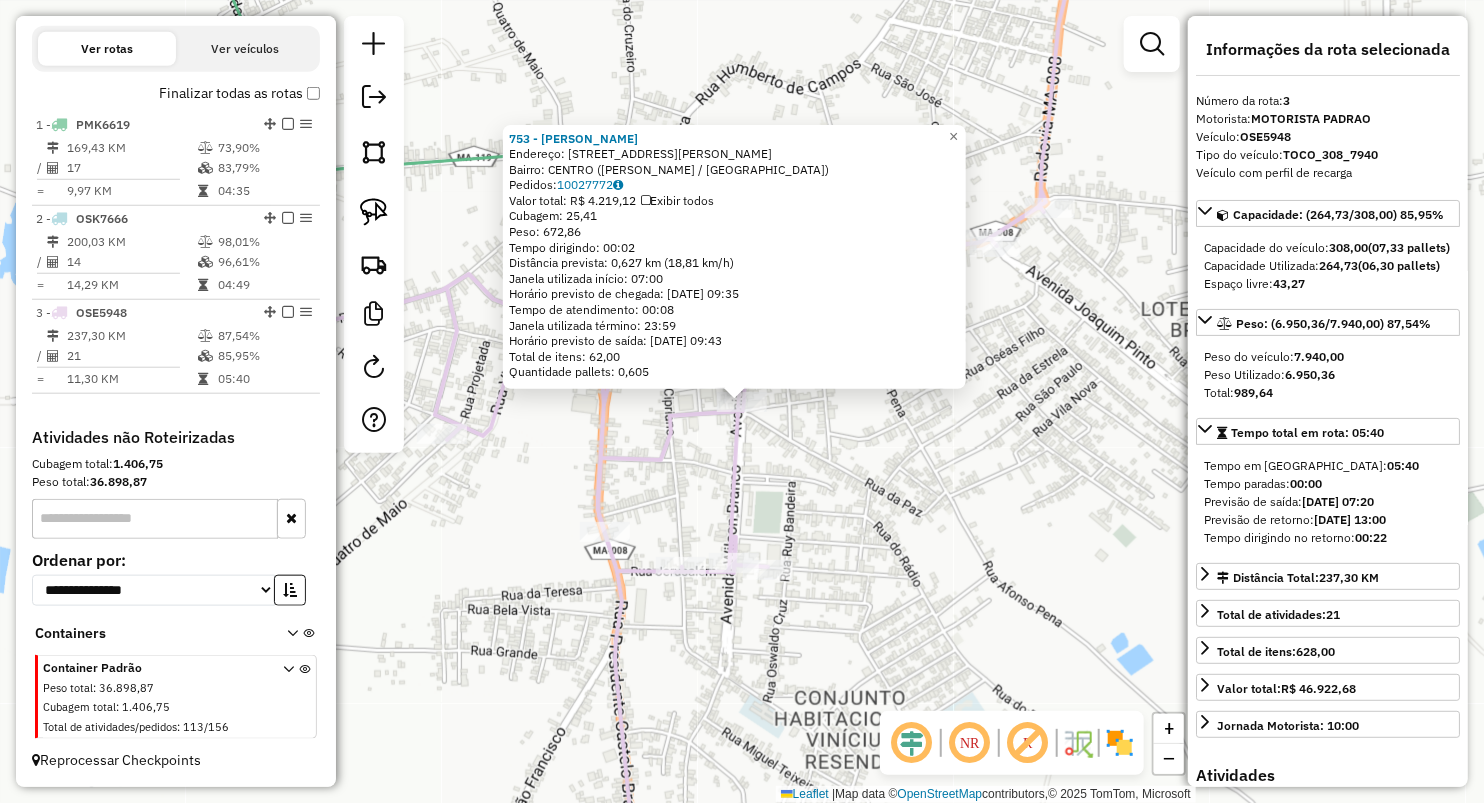 click on "753 - GINA BAR  Endereço:  AV WILSON BRANCO 97   Bairro: CENTRO (VITORINO FREIRE / MA)   Pedidos:  10027772   Valor total: R$ 4.219,12   Exibir todos   Cubagem: 25,41  Peso: 672,86  Tempo dirigindo: 00:02   Distância prevista: 0,627 km (18,81 km/h)   Janela utilizada início: 07:00   Horário previsto de chegada: 11/07/2025 09:35   Tempo de atendimento: 00:08   Janela utilizada término: 23:59   Horário previsto de saída: 11/07/2025 09:43   Total de itens: 62,00   Quantidade pallets: 0,605  × Janela de atendimento Grade de atendimento Capacidade Transportadoras Veículos Cliente Pedidos  Rotas Selecione os dias de semana para filtrar as janelas de atendimento  Seg   Ter   Qua   Qui   Sex   Sáb   Dom  Informe o período da janela de atendimento: De: Até:  Filtrar exatamente a janela do cliente  Considerar janela de atendimento padrão  Selecione os dias de semana para filtrar as grades de atendimento  Seg   Ter   Qua   Qui   Sex   Sáb   Dom   Considerar clientes sem dia de atendimento cadastrado  De:" 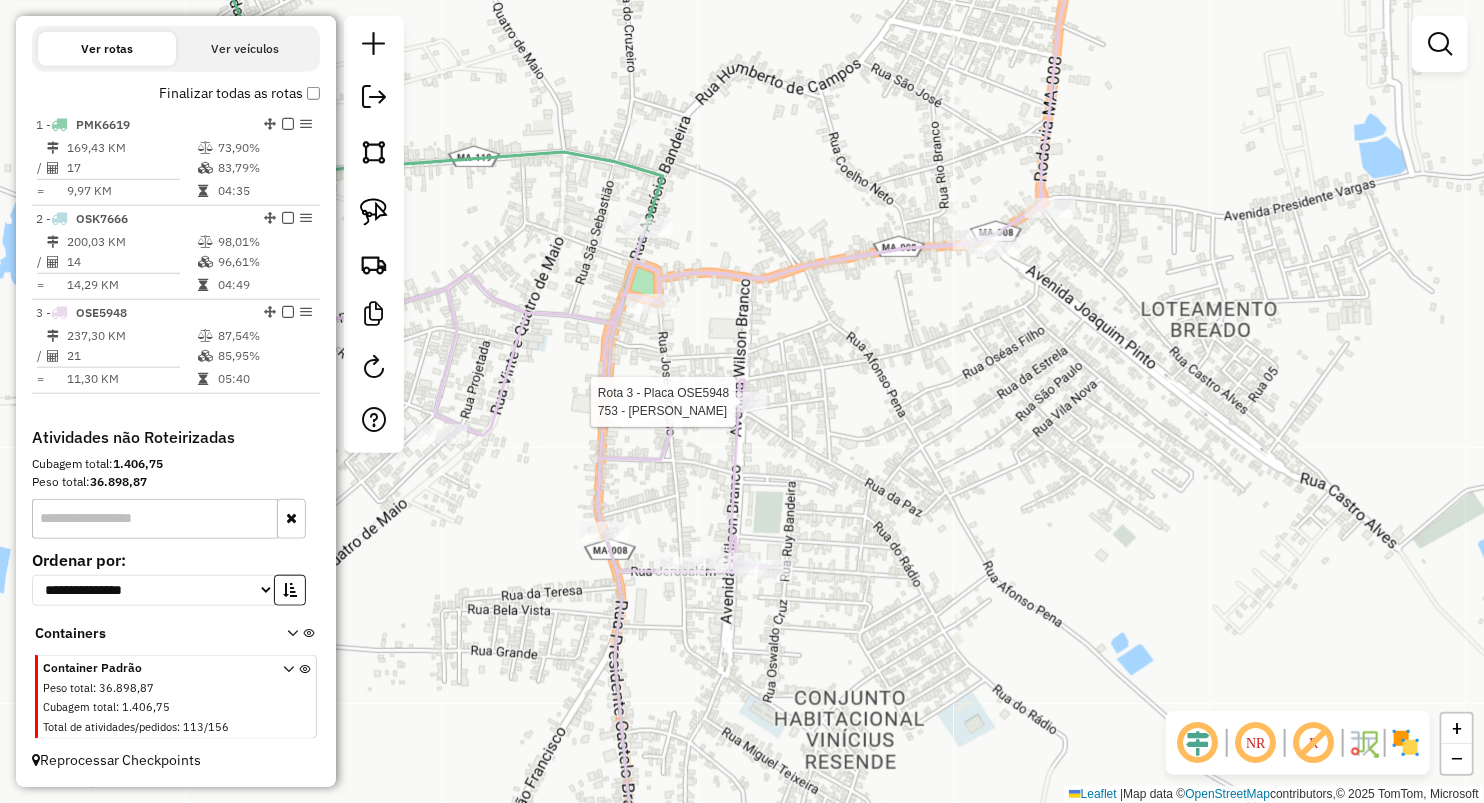 select on "**********" 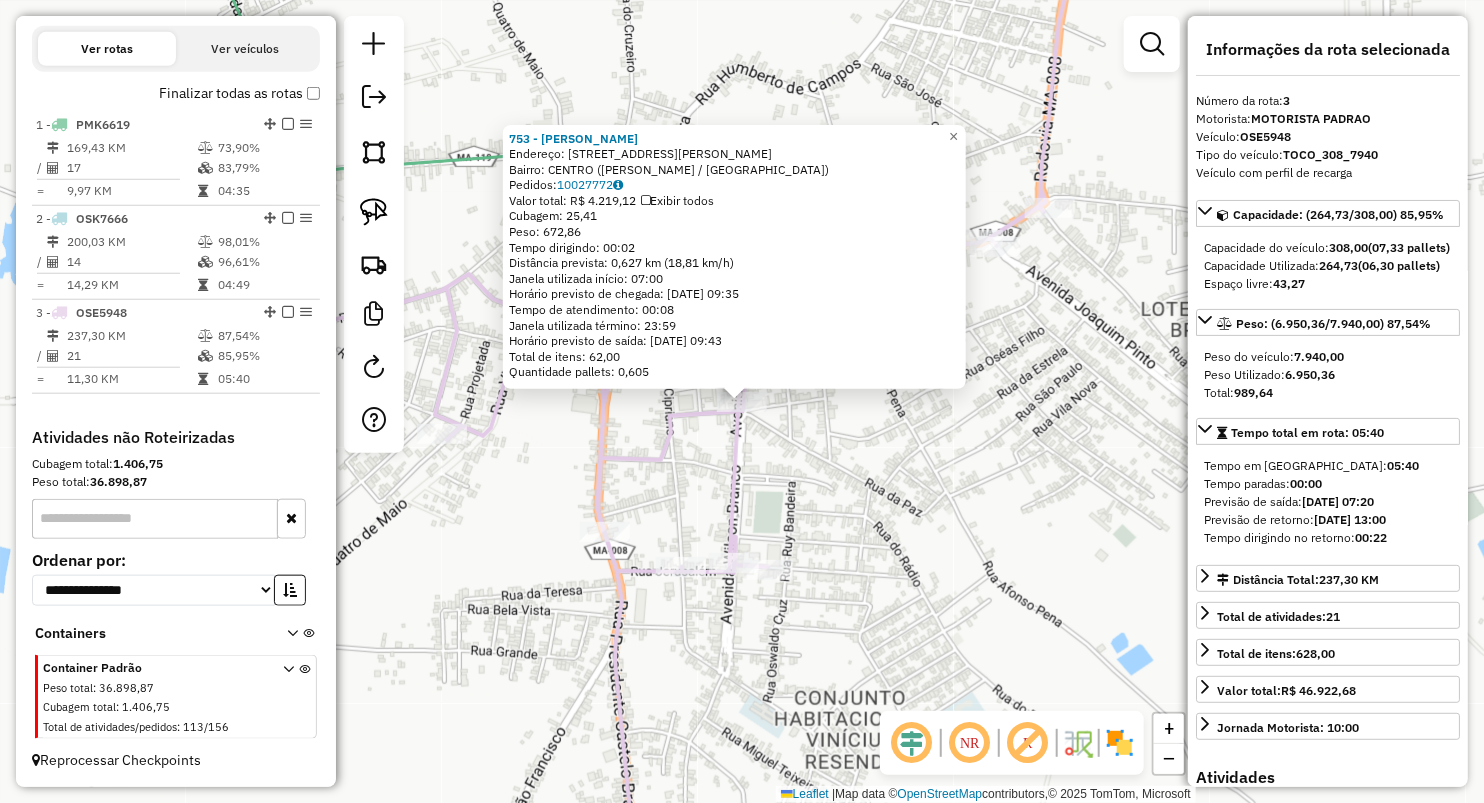 click 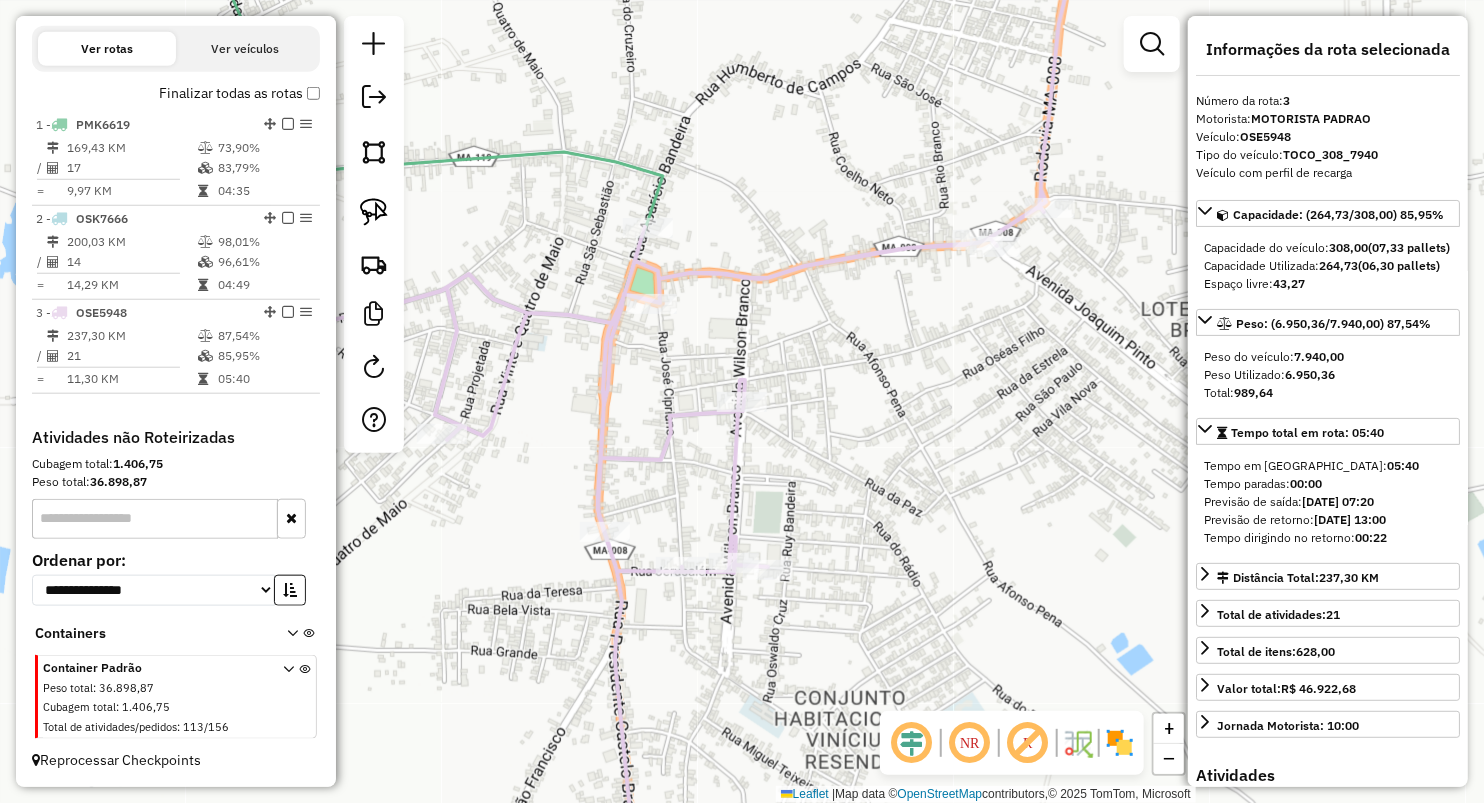 drag, startPoint x: 395, startPoint y: 217, endPoint x: 417, endPoint y: 222, distance: 22.561028 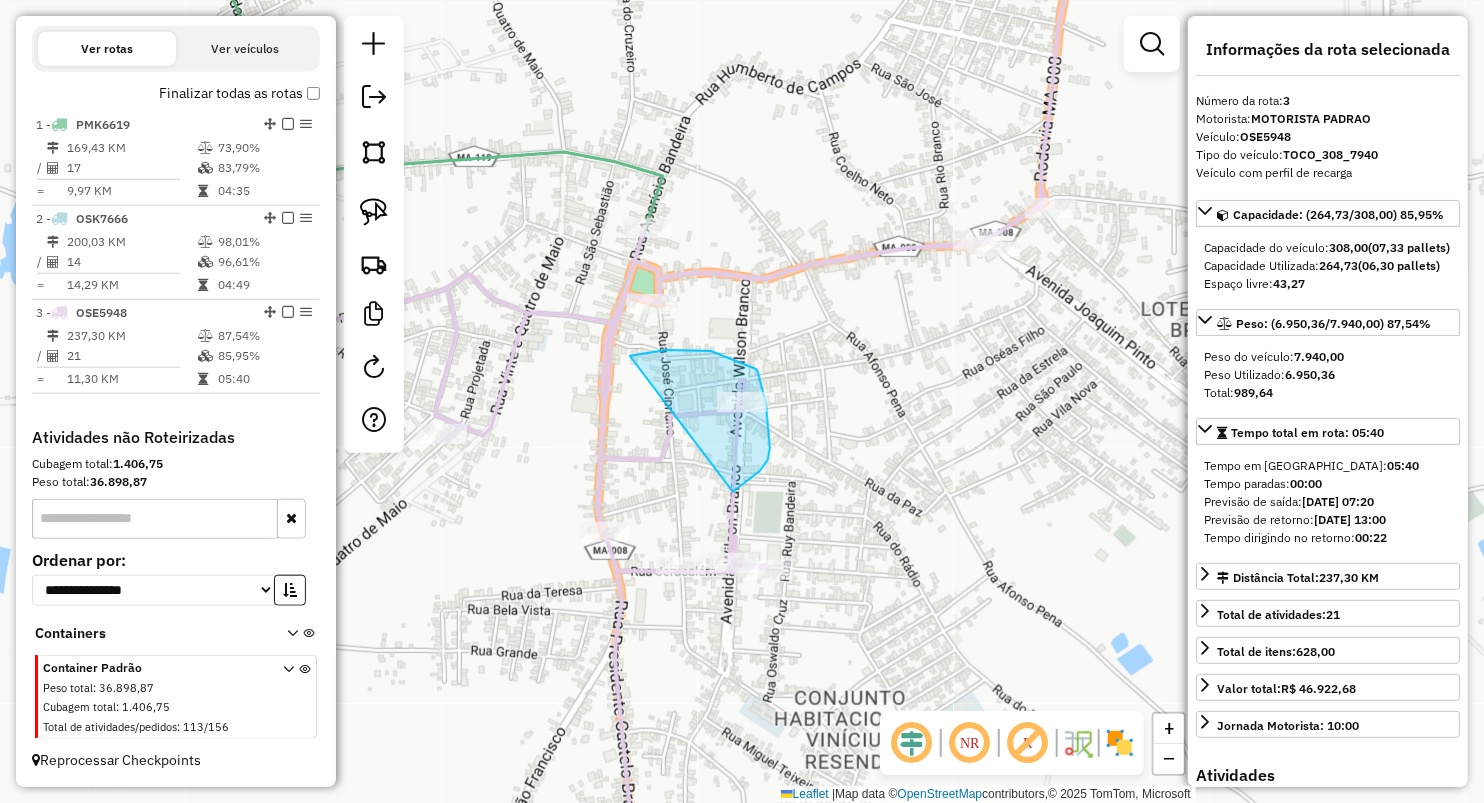 drag, startPoint x: 666, startPoint y: 350, endPoint x: 718, endPoint y: 497, distance: 155.92627 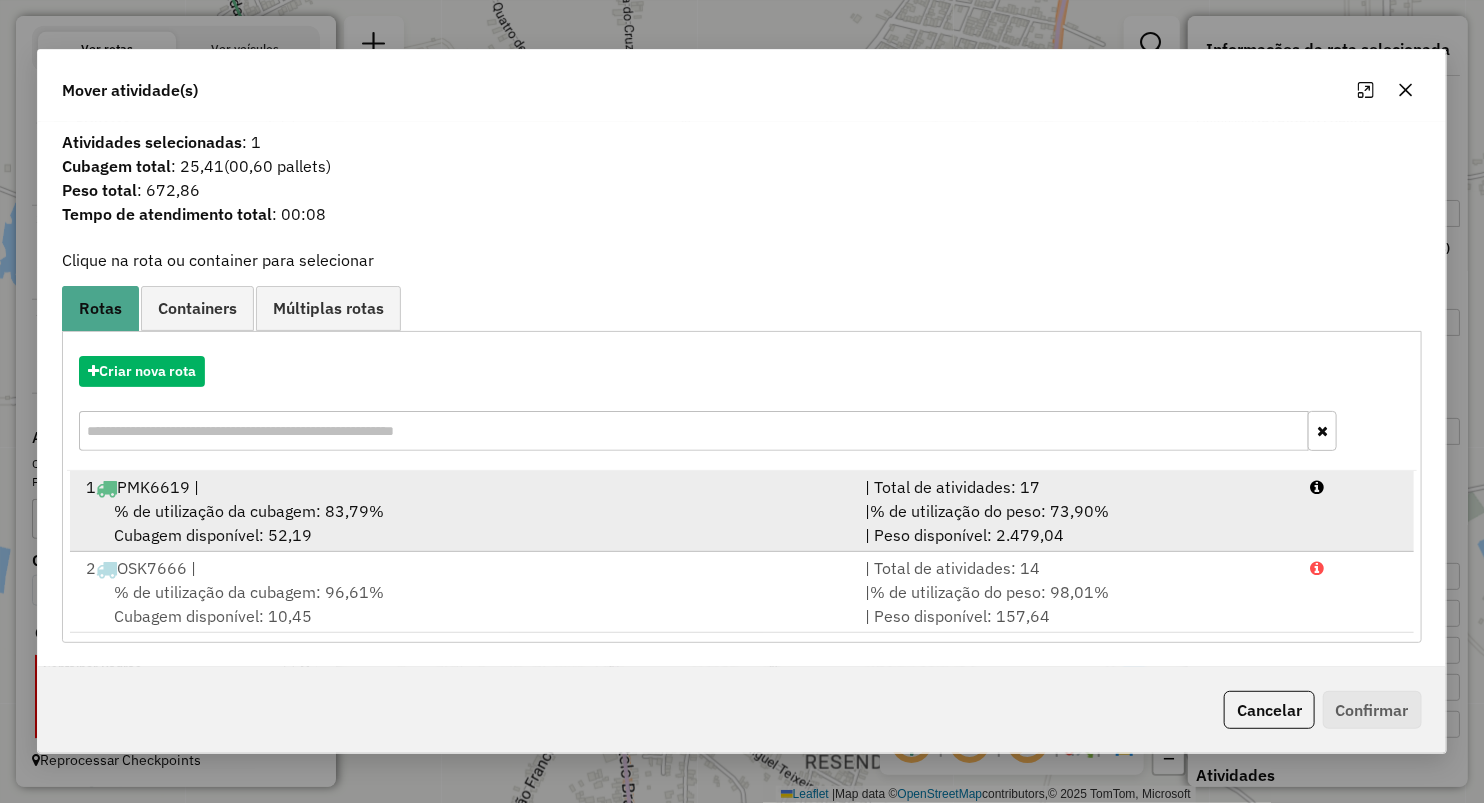 click on "% de utilização da cubagem: 83,79%" at bounding box center (249, 511) 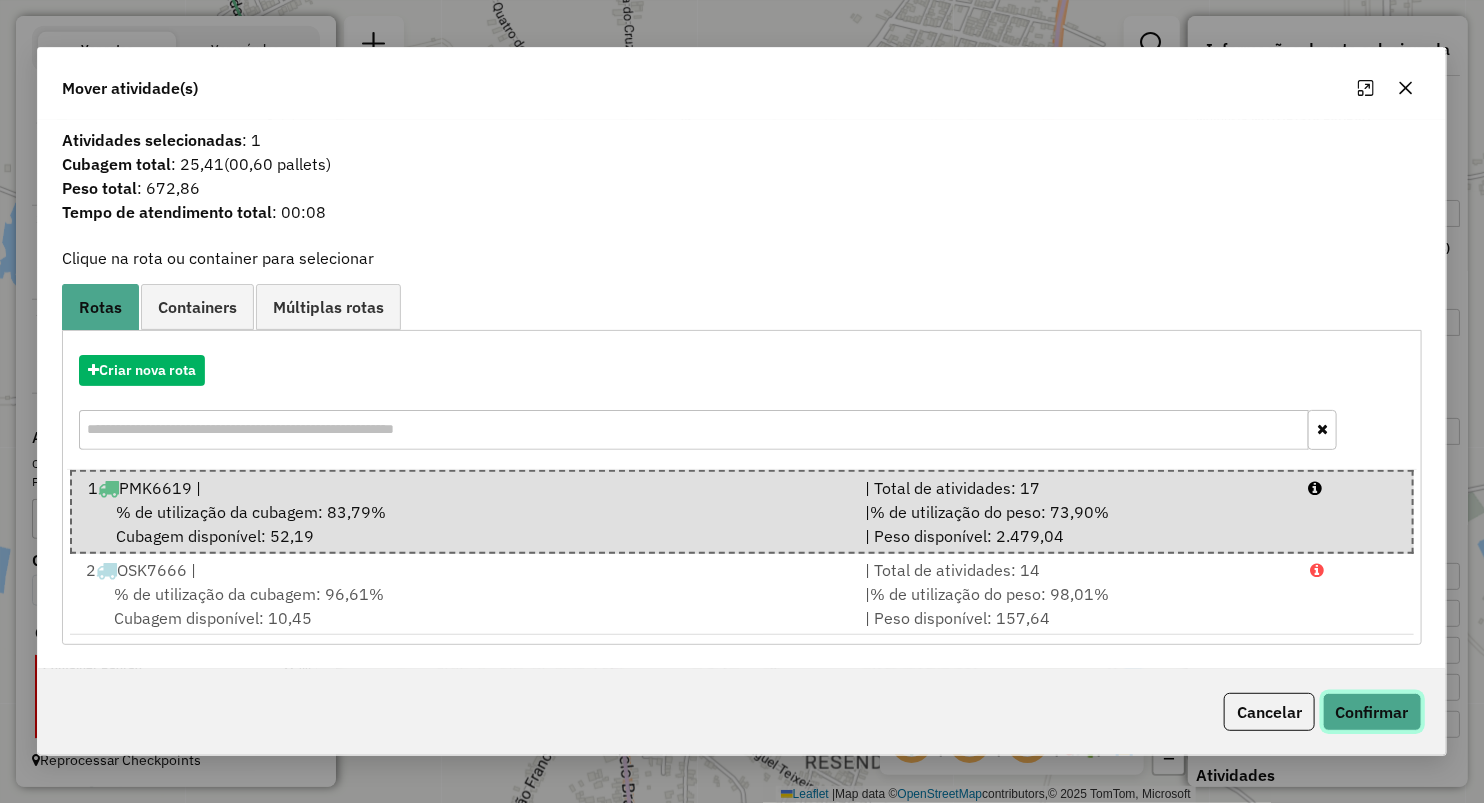 click on "Confirmar" 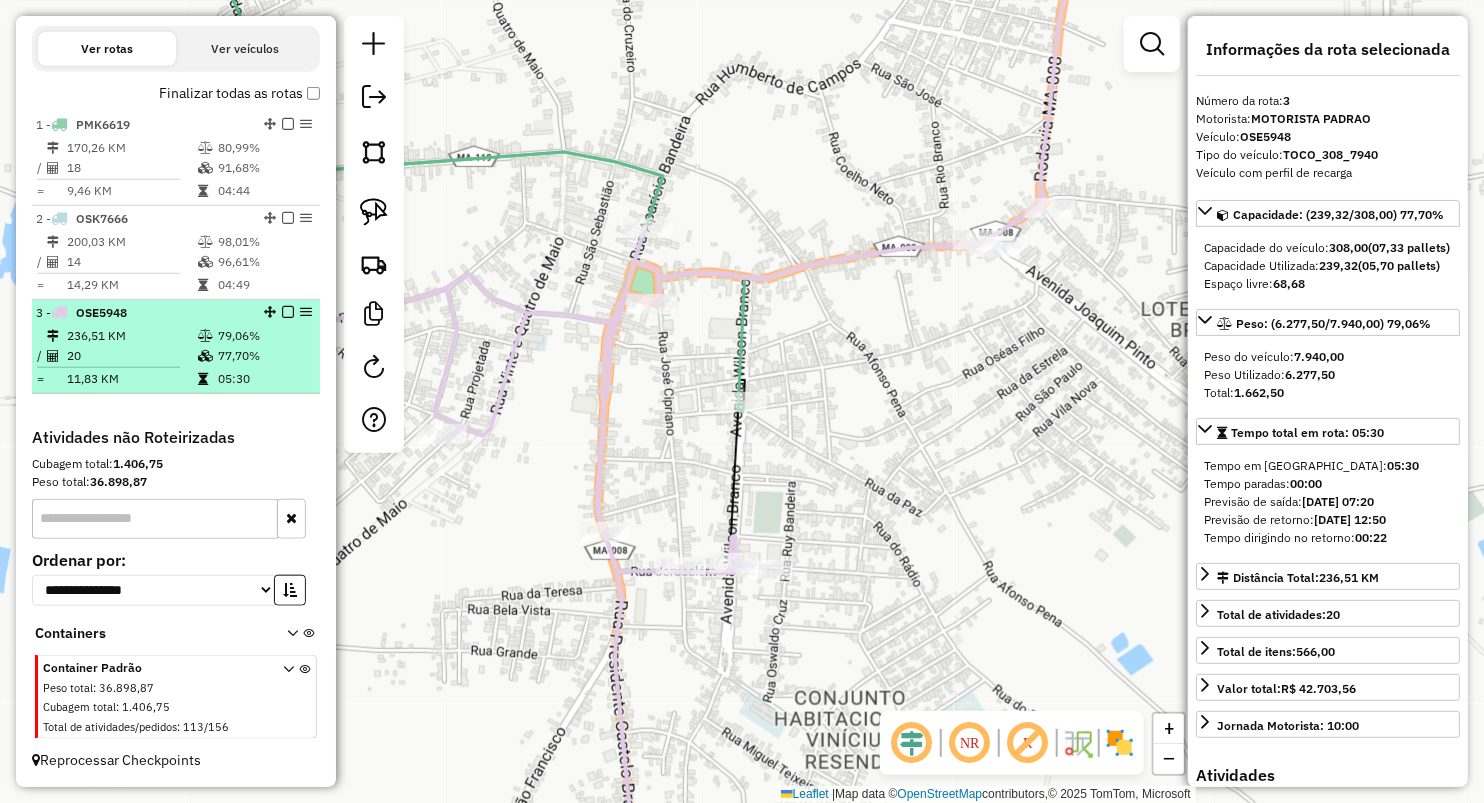 click on "20" at bounding box center (131, 356) 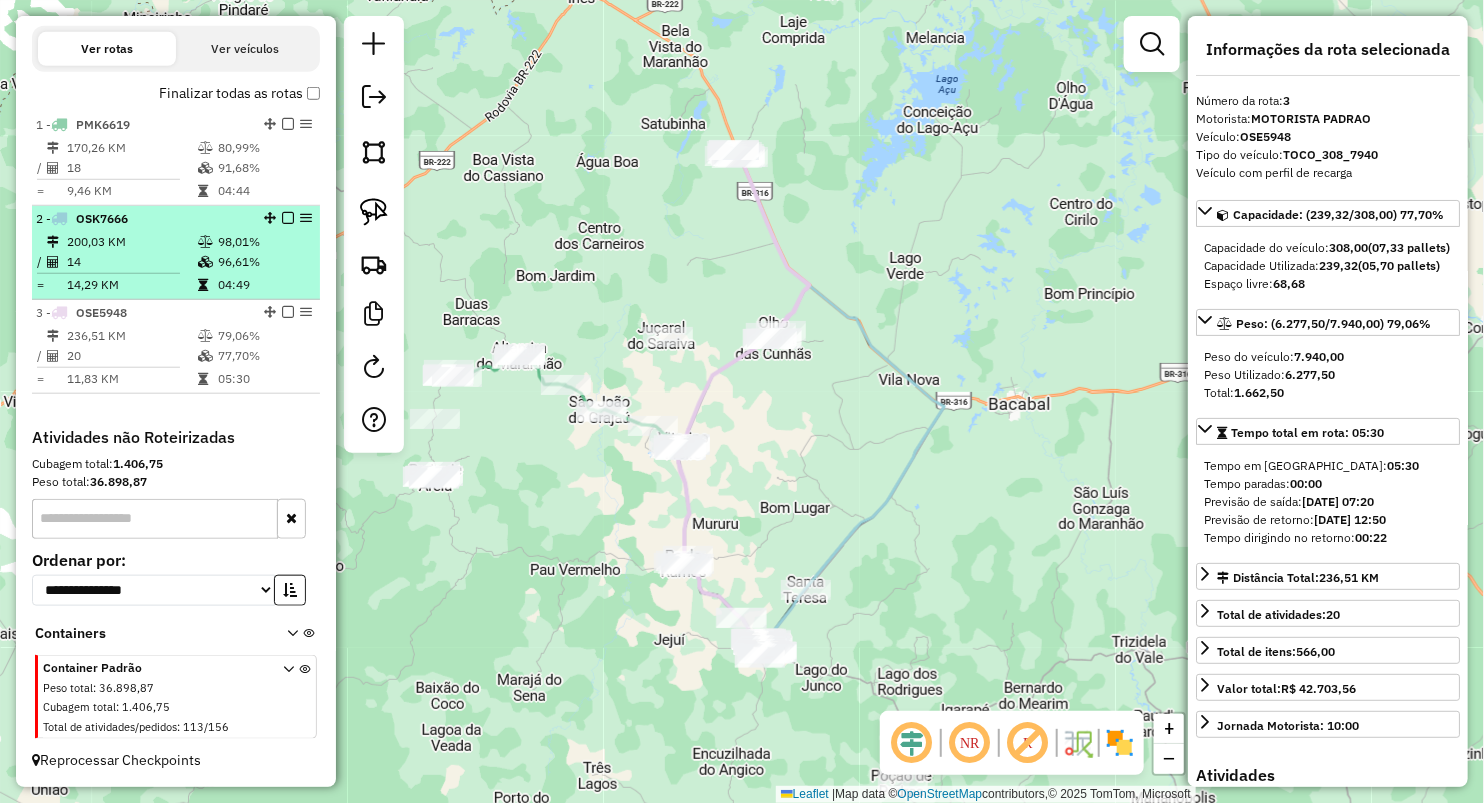 click on "14,29 KM" at bounding box center [131, 285] 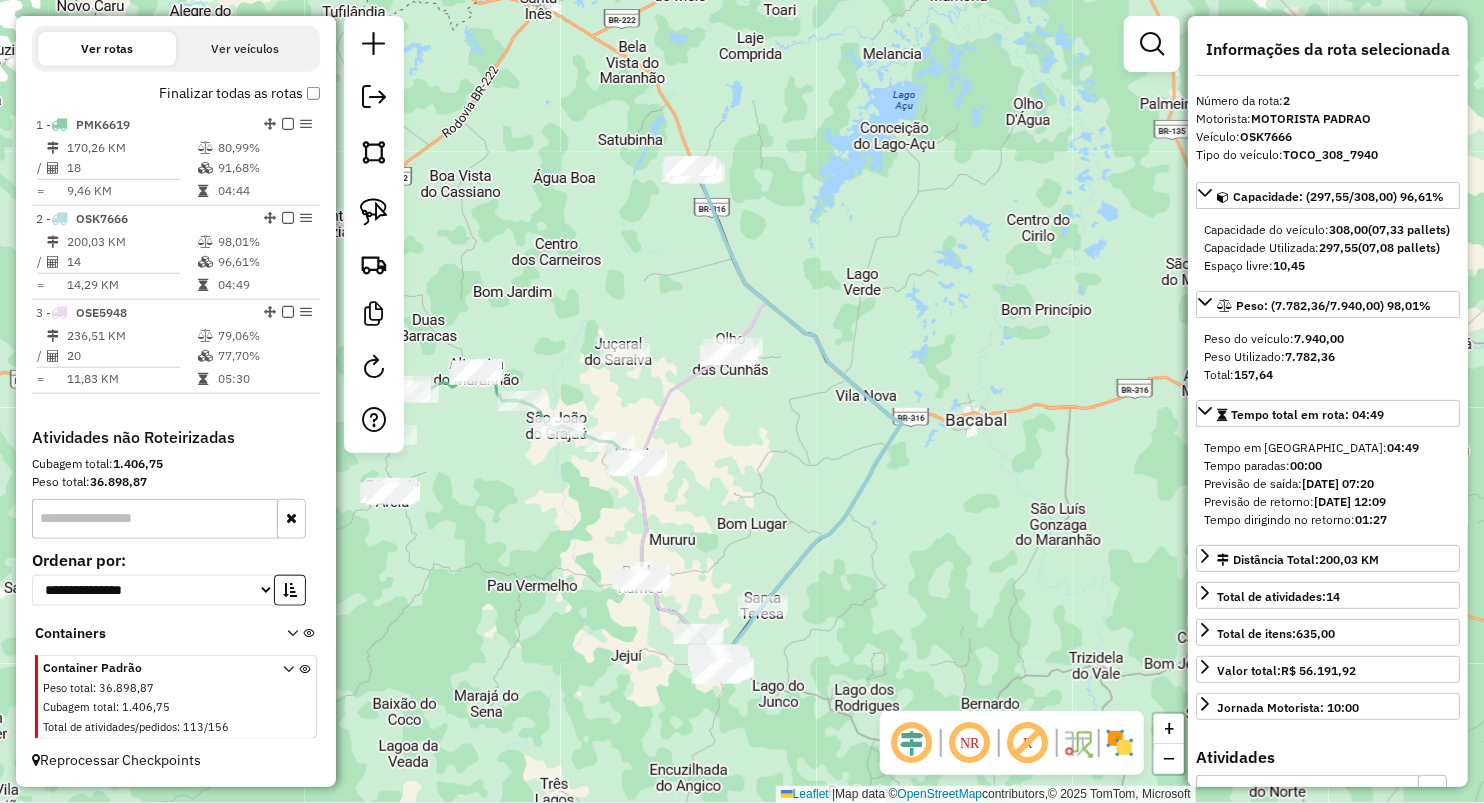 drag, startPoint x: 685, startPoint y: 405, endPoint x: 808, endPoint y: 391, distance: 123.79418 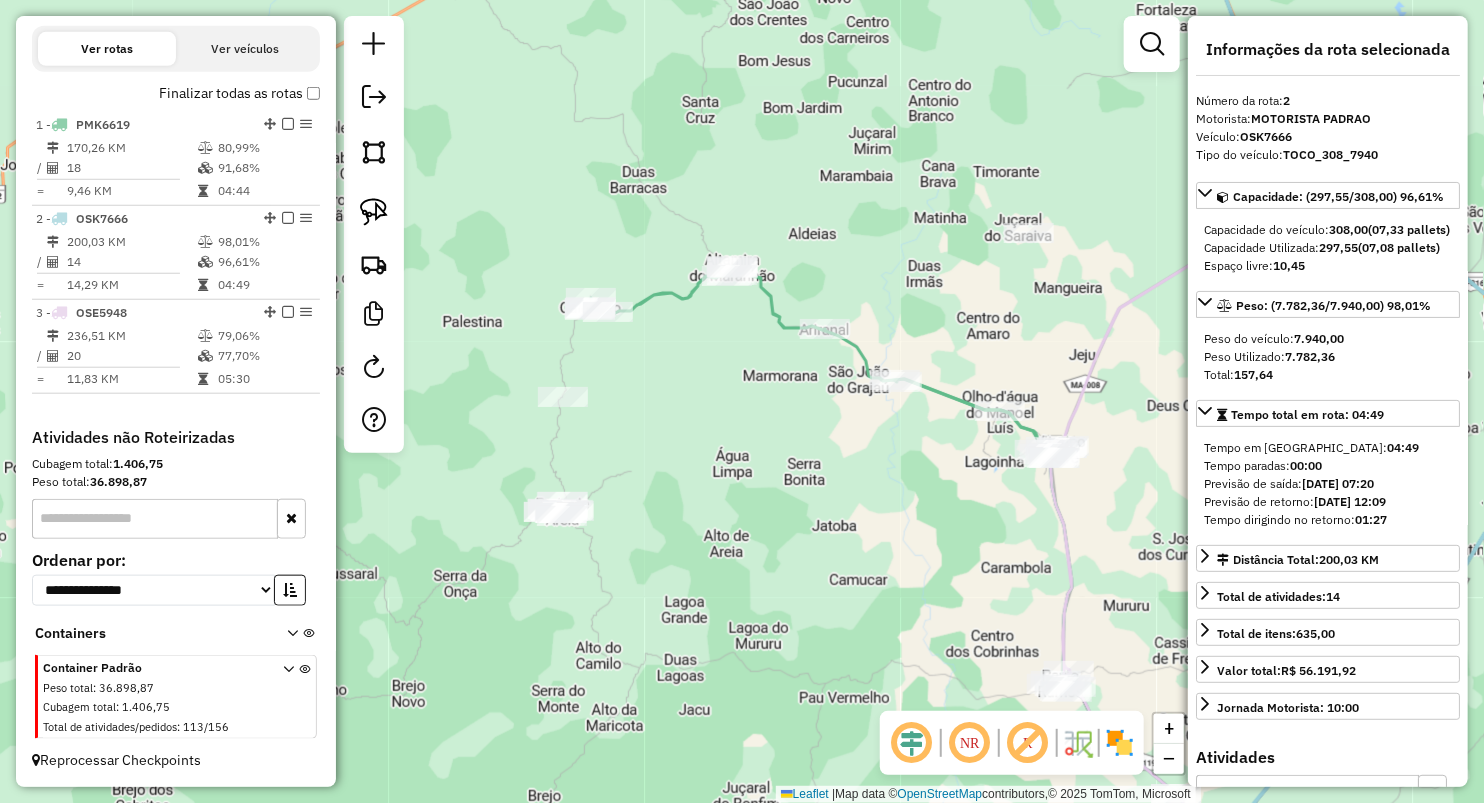 drag, startPoint x: 649, startPoint y: 396, endPoint x: 654, endPoint y: 365, distance: 31.400637 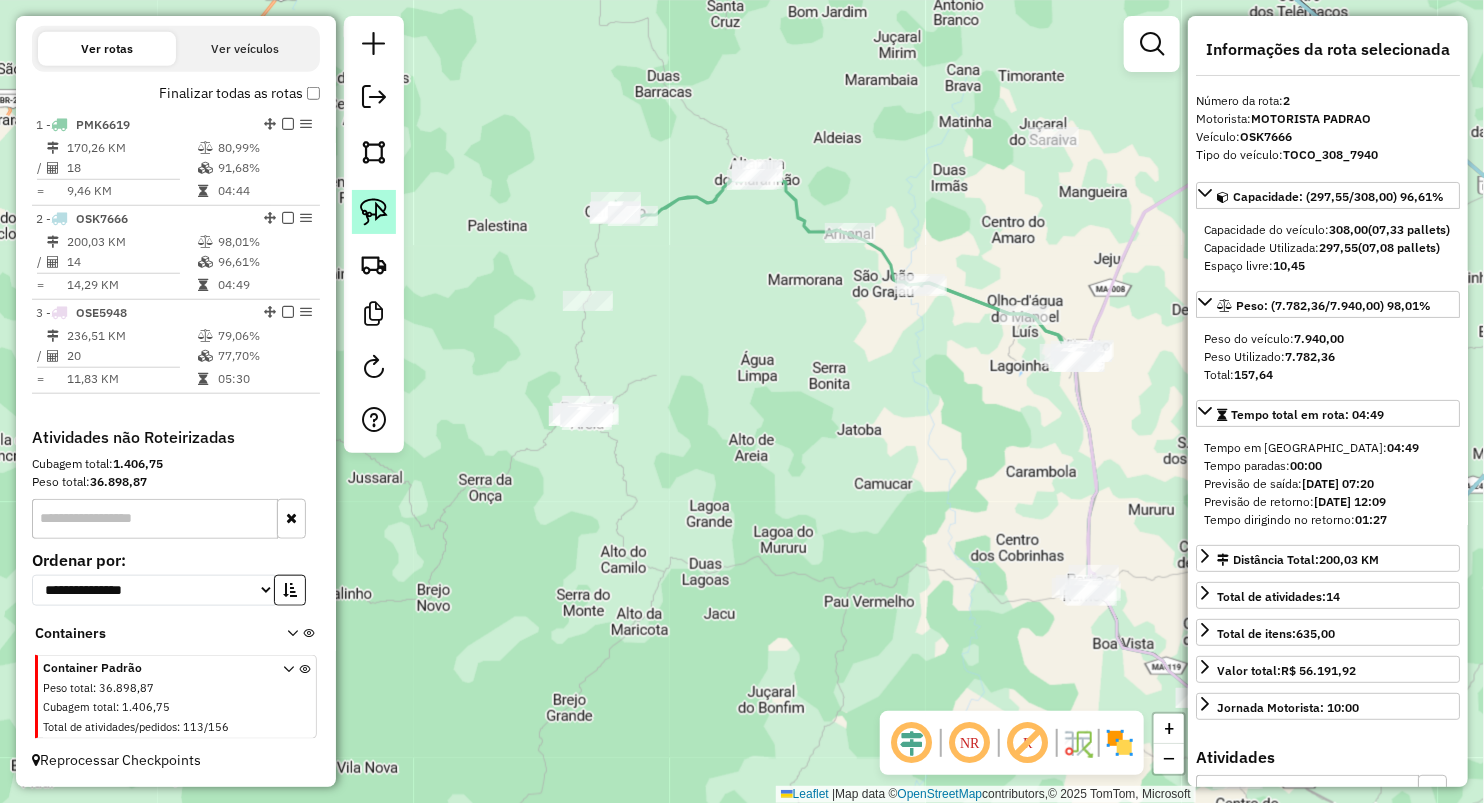 click 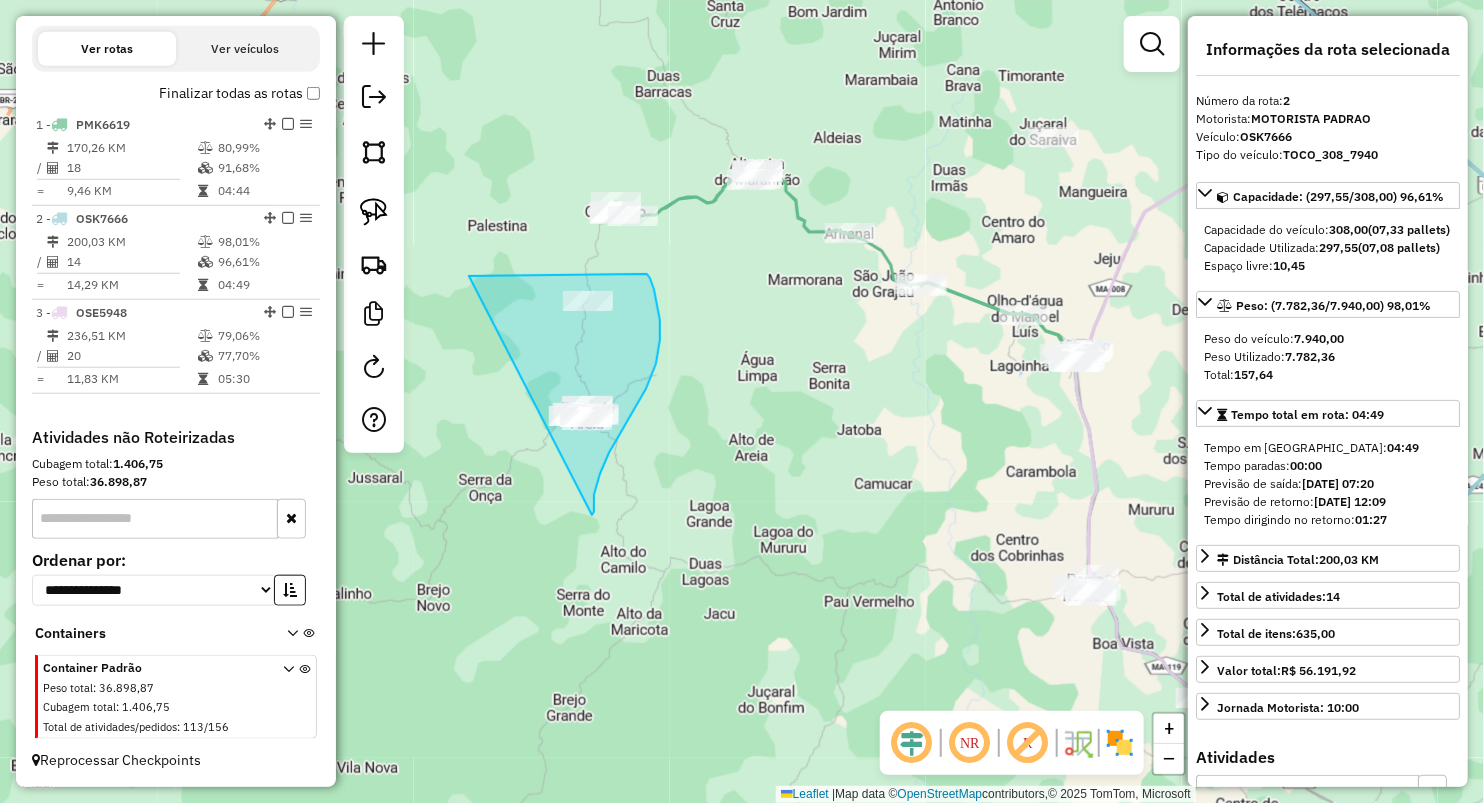 drag, startPoint x: 472, startPoint y: 276, endPoint x: 591, endPoint y: 518, distance: 269.67572 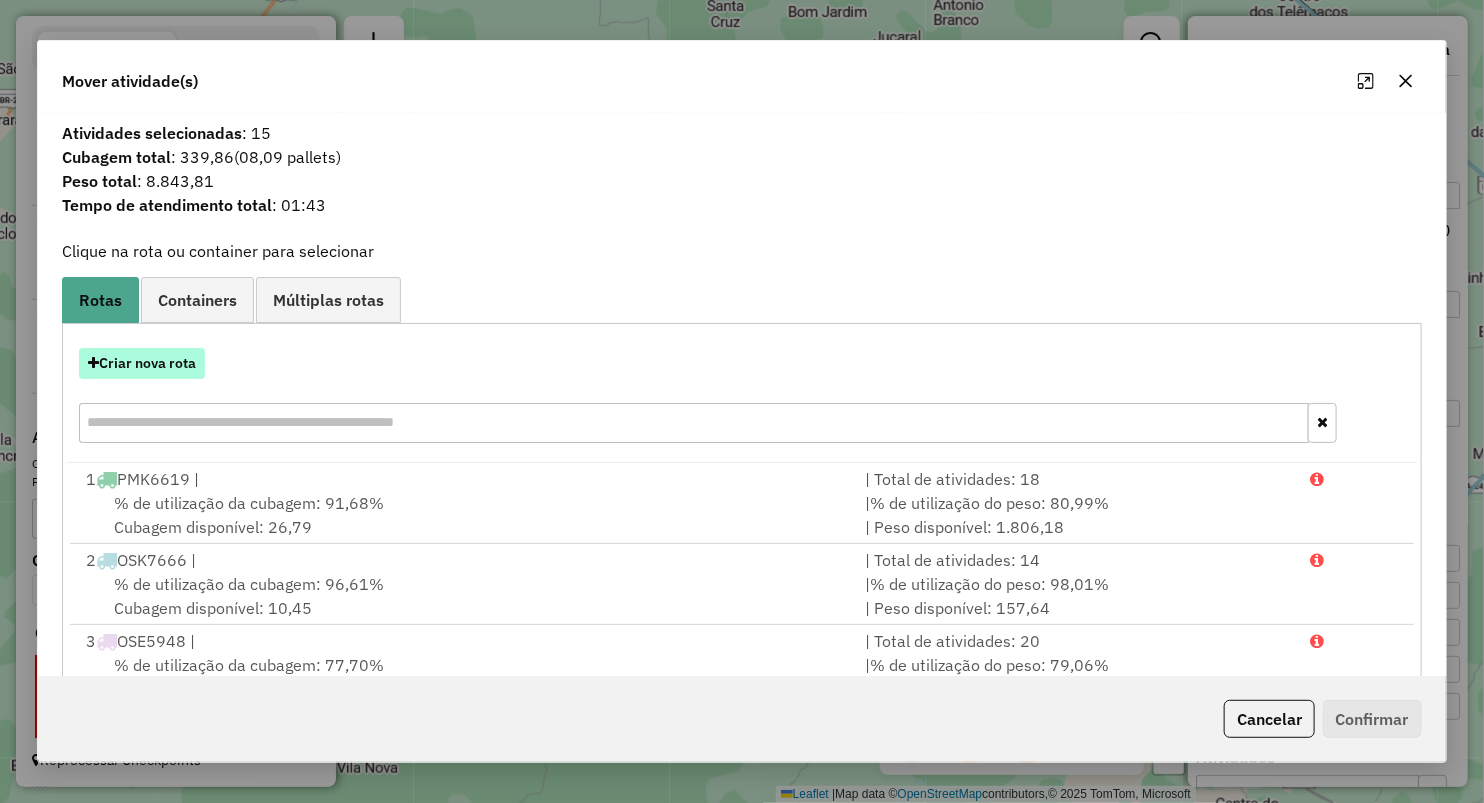 click on "Criar nova rota" at bounding box center (142, 363) 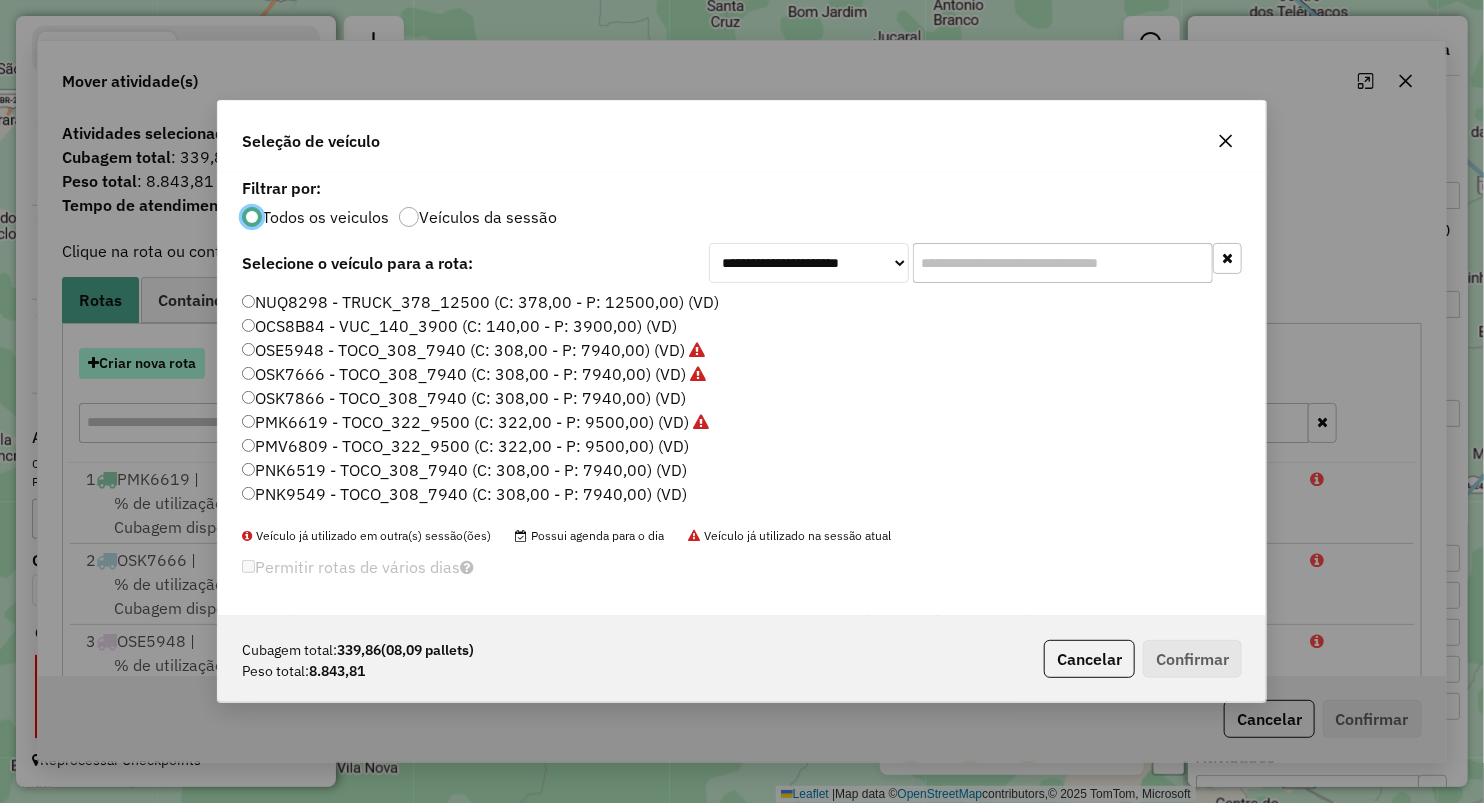 scroll, scrollTop: 10, scrollLeft: 6, axis: both 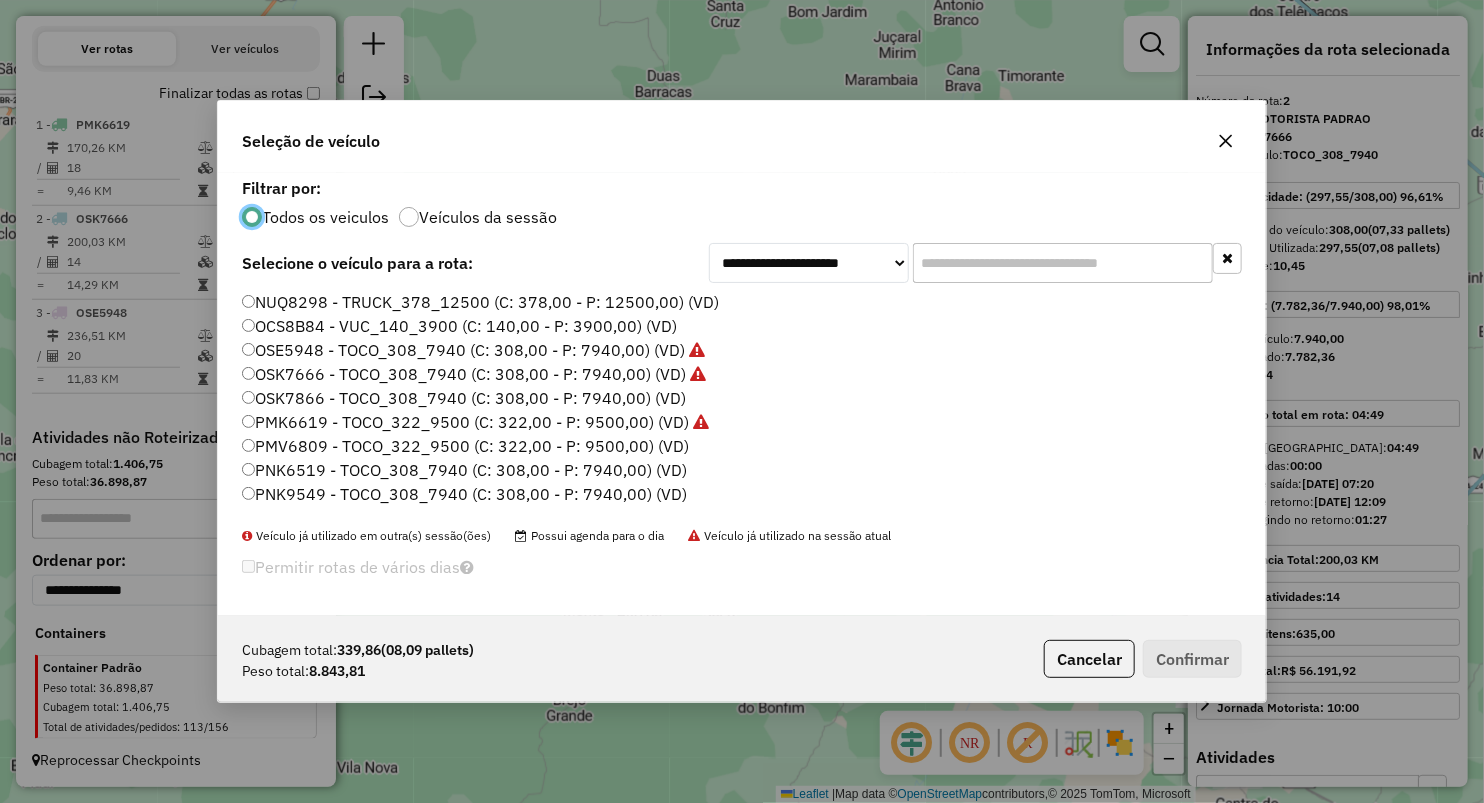 click on "NUQ8298 - TRUCK_378_12500 (C: 378,00 - P: 12500,00) (VD)   OCS8B84 - VUC_140_3900 (C: 140,00 - P: 3900,00) (VD)   OSE5948 - TOCO_308_7940 (C: 308,00 - P: 7940,00) (VD)   OSK7666 - TOCO_308_7940 (C: 308,00 - P: 7940,00) (VD)   OSK7866 - TOCO_308_7940 (C: 308,00 - P: 7940,00) (VD)   PMK6619 - TOCO_322_9500 (C: 322,00 - P: 9500,00) (VD)   PMV6809 - TOCO_322_9500 (C: 322,00 - P: 9500,00) (VD)   PNK6519 - TOCO_308_7940 (C: 308,00 - P: 7940,00) (VD)   PNK9549 - TOCO_308_7940 (C: 308,00 - P: 7940,00) (VD)   REC001 - TOCO_308_7940 (C: 308,00 - P: 7940,00) (VD)   REC002 - TOCO_308_7940 (C: 308,00 - P: 7940,00) (VD)   REC003 - TOCO_308_7940 (C: 308,00 - P: 7940,00) (VD)   RIJ5G29 - TRUCK_420_12500 (C: 420,00 - P: 12500,00) (VD)   SBO5E00 - TOCO_336_10000 (C: 336,00 - P: 10000,00) (VD)" 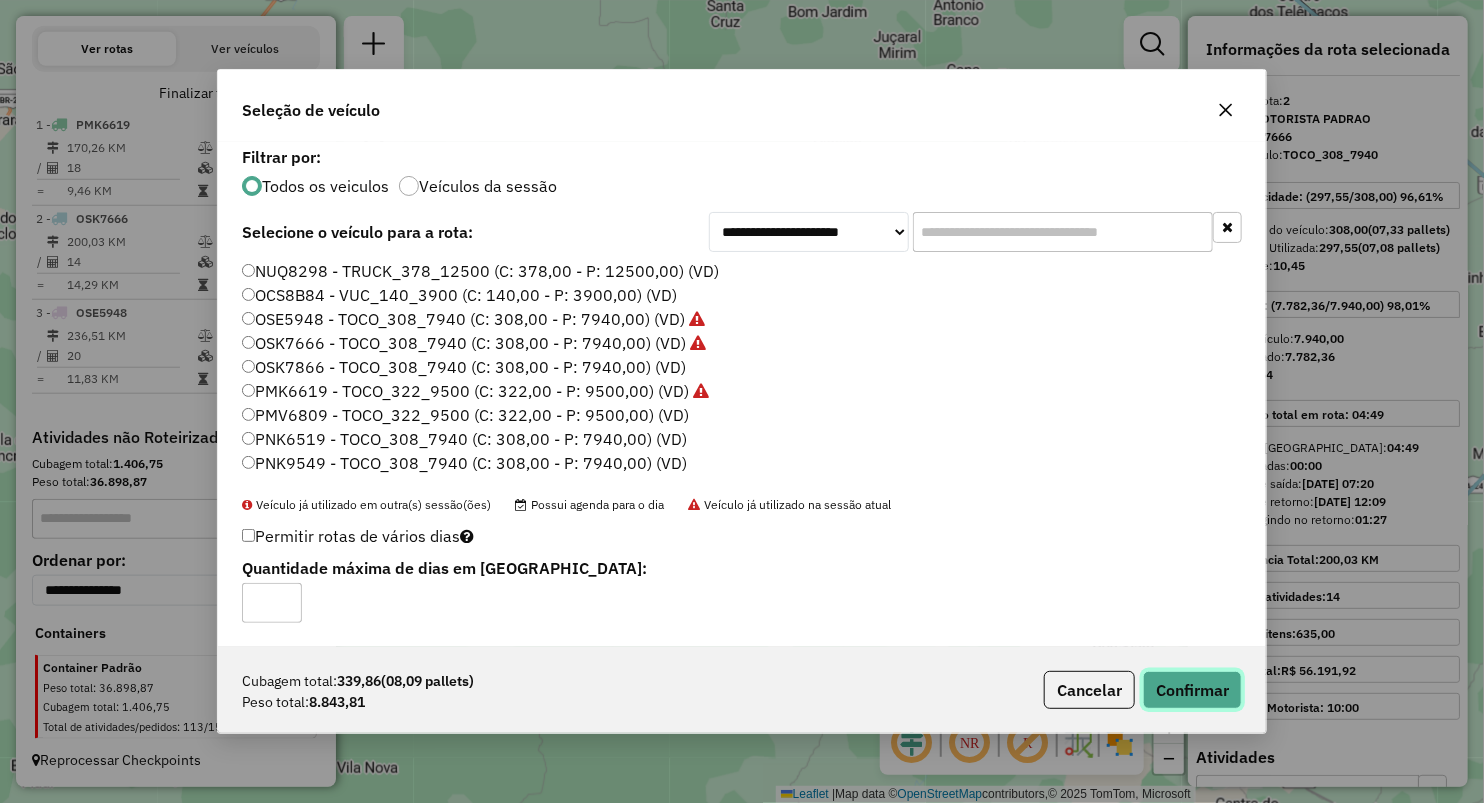 drag, startPoint x: 1209, startPoint y: 697, endPoint x: 1147, endPoint y: 796, distance: 116.81181 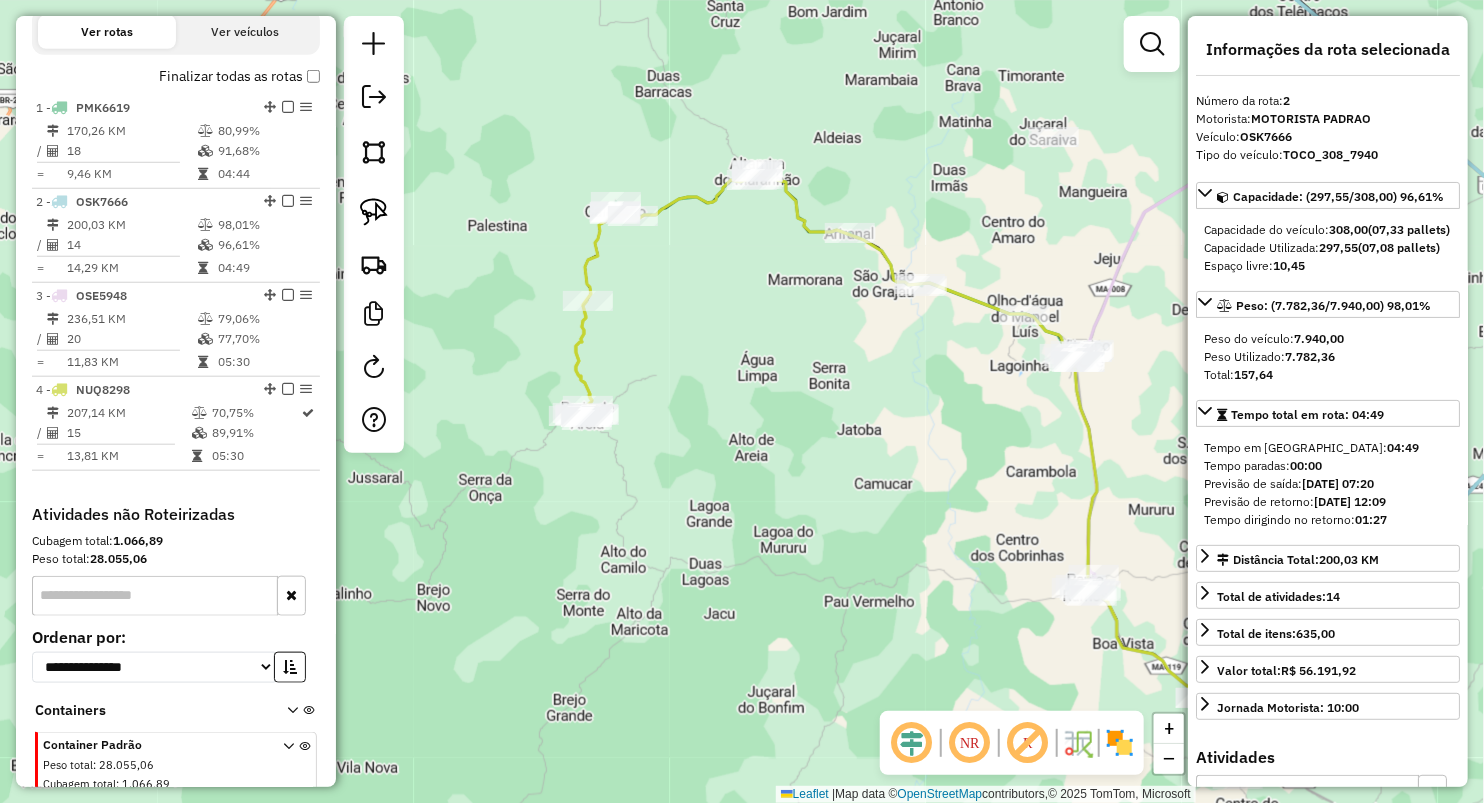 scroll, scrollTop: 746, scrollLeft: 0, axis: vertical 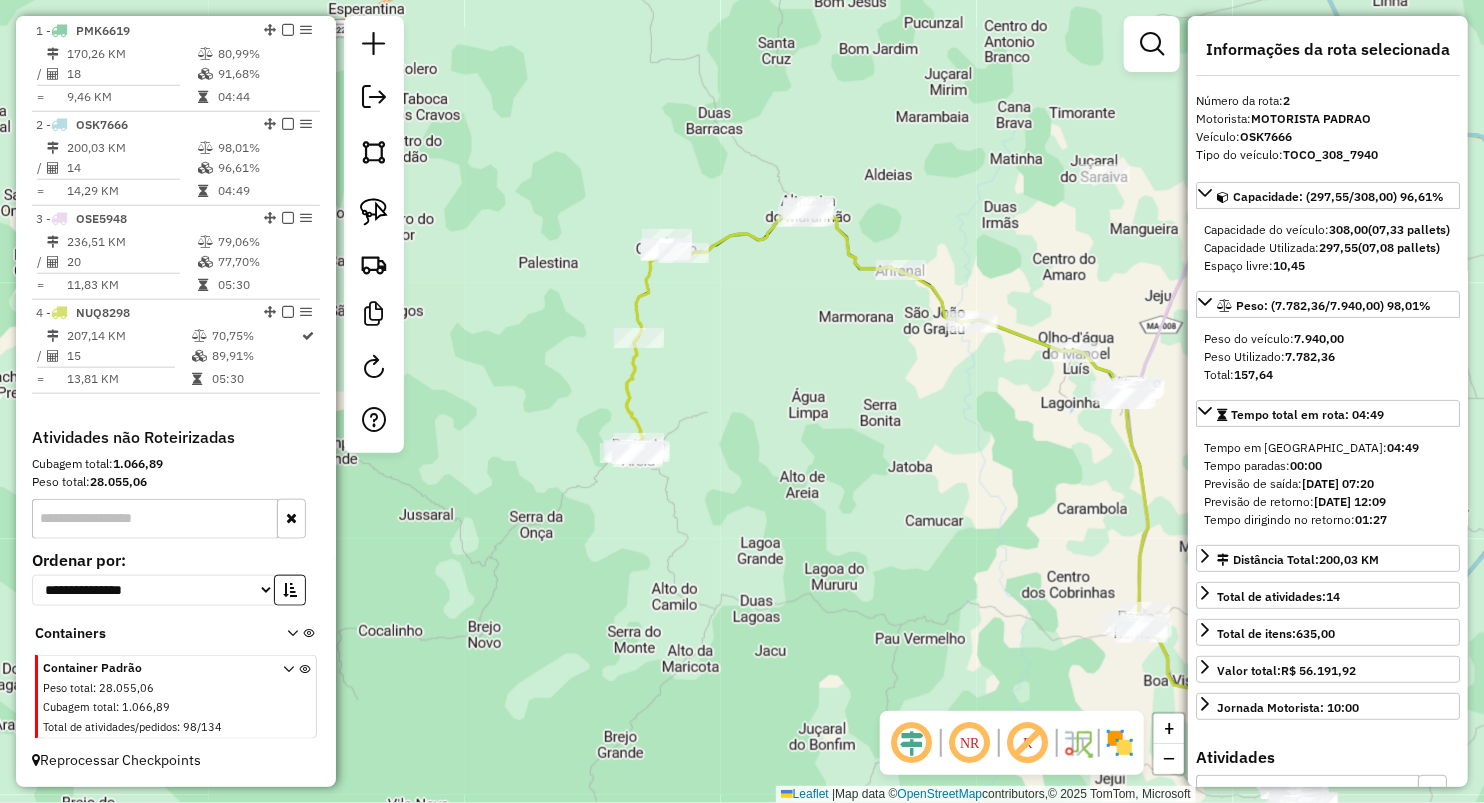 drag, startPoint x: 725, startPoint y: 382, endPoint x: 763, endPoint y: 404, distance: 43.908997 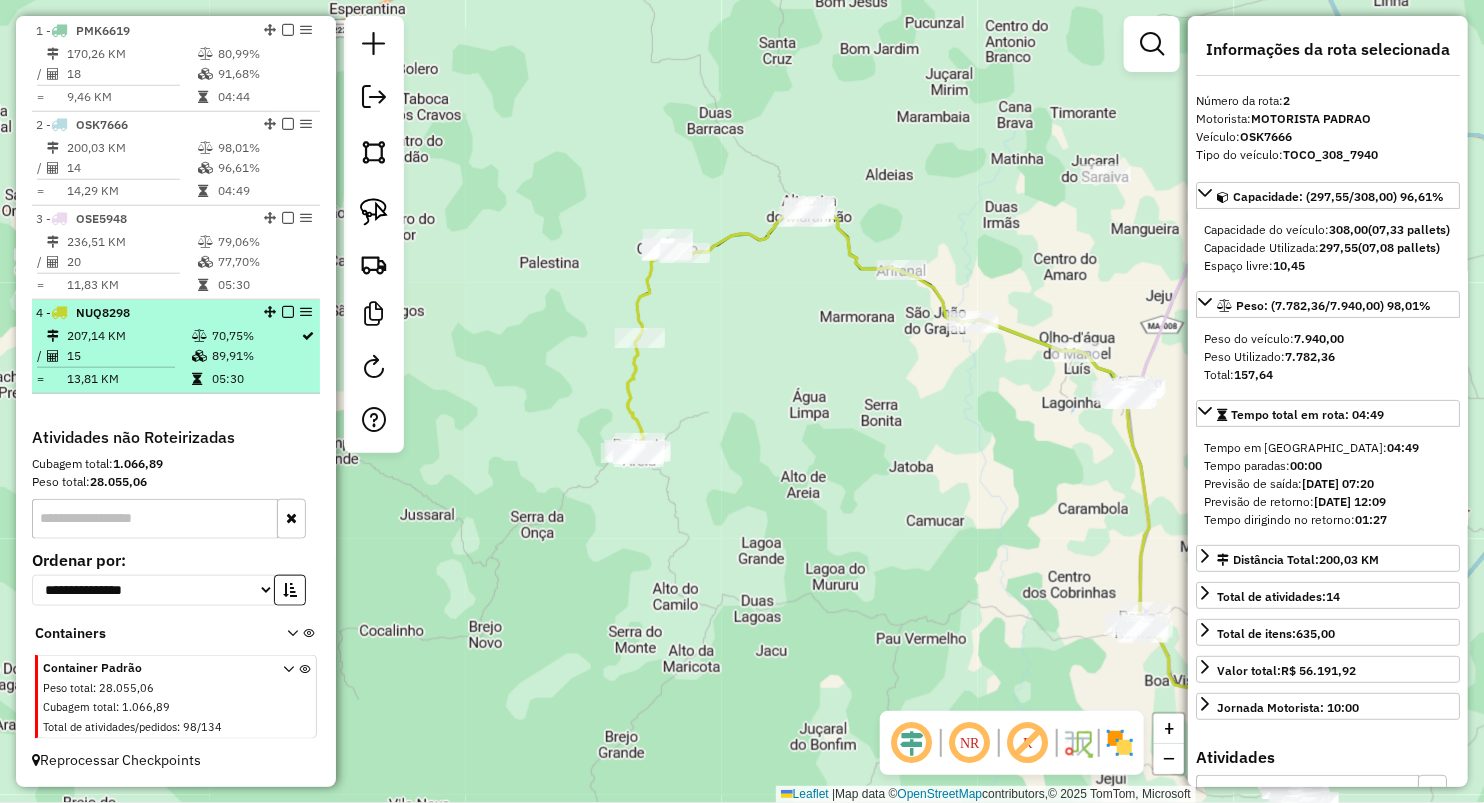 click on "89,91%" at bounding box center (256, 356) 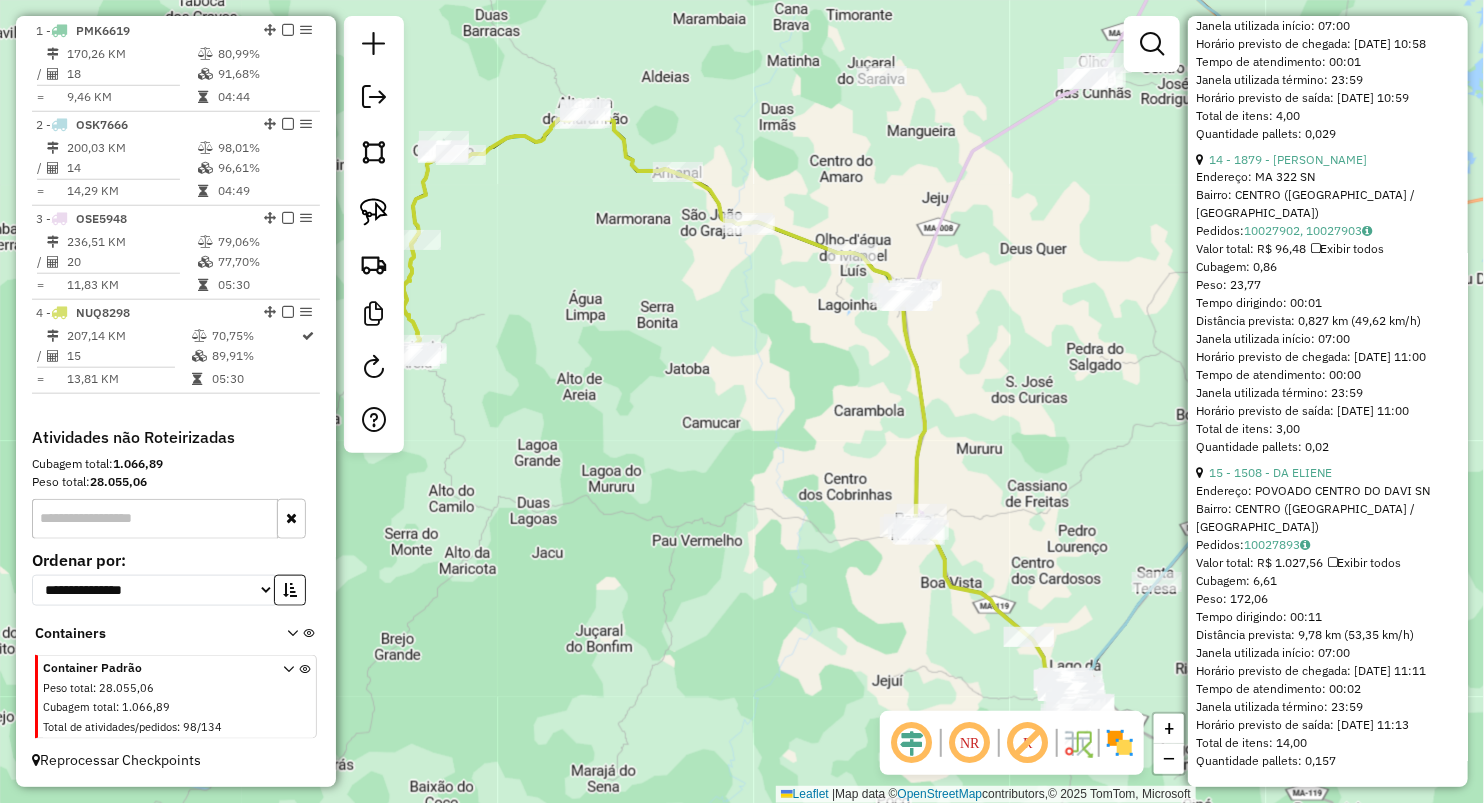 scroll, scrollTop: 4895, scrollLeft: 0, axis: vertical 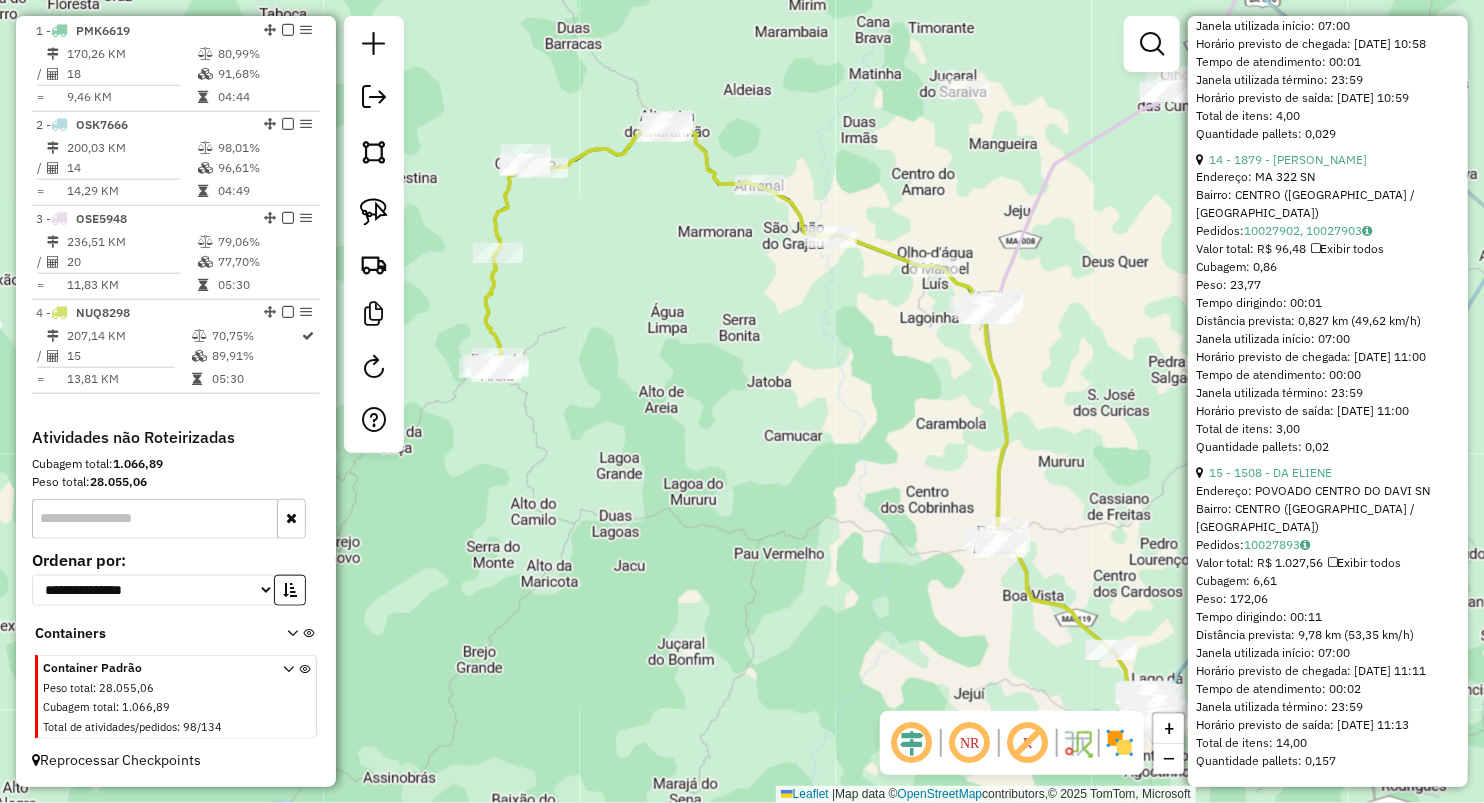 drag, startPoint x: 648, startPoint y: 449, endPoint x: 683, endPoint y: 447, distance: 35.057095 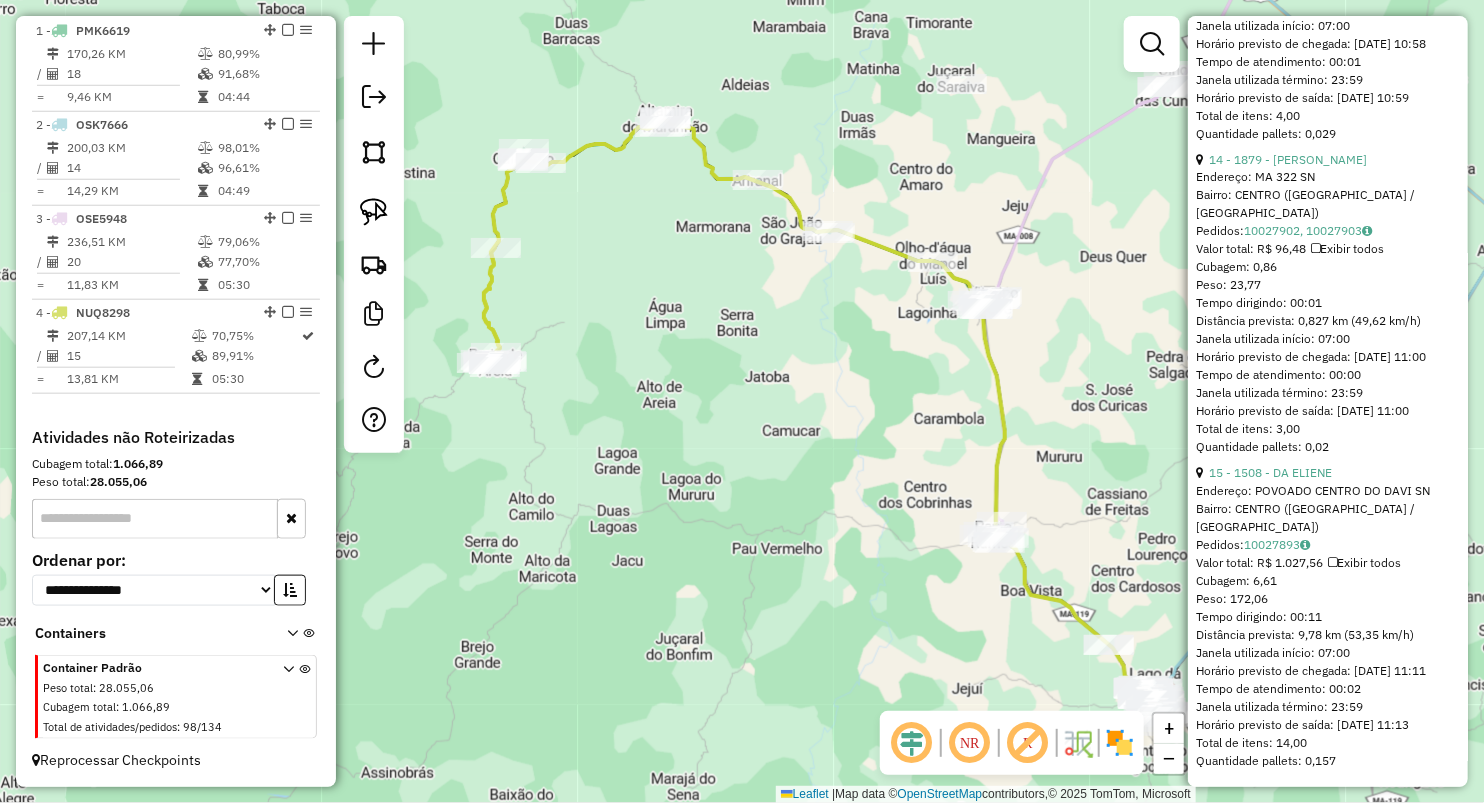 drag, startPoint x: 728, startPoint y: 463, endPoint x: 461, endPoint y: 150, distance: 411.40976 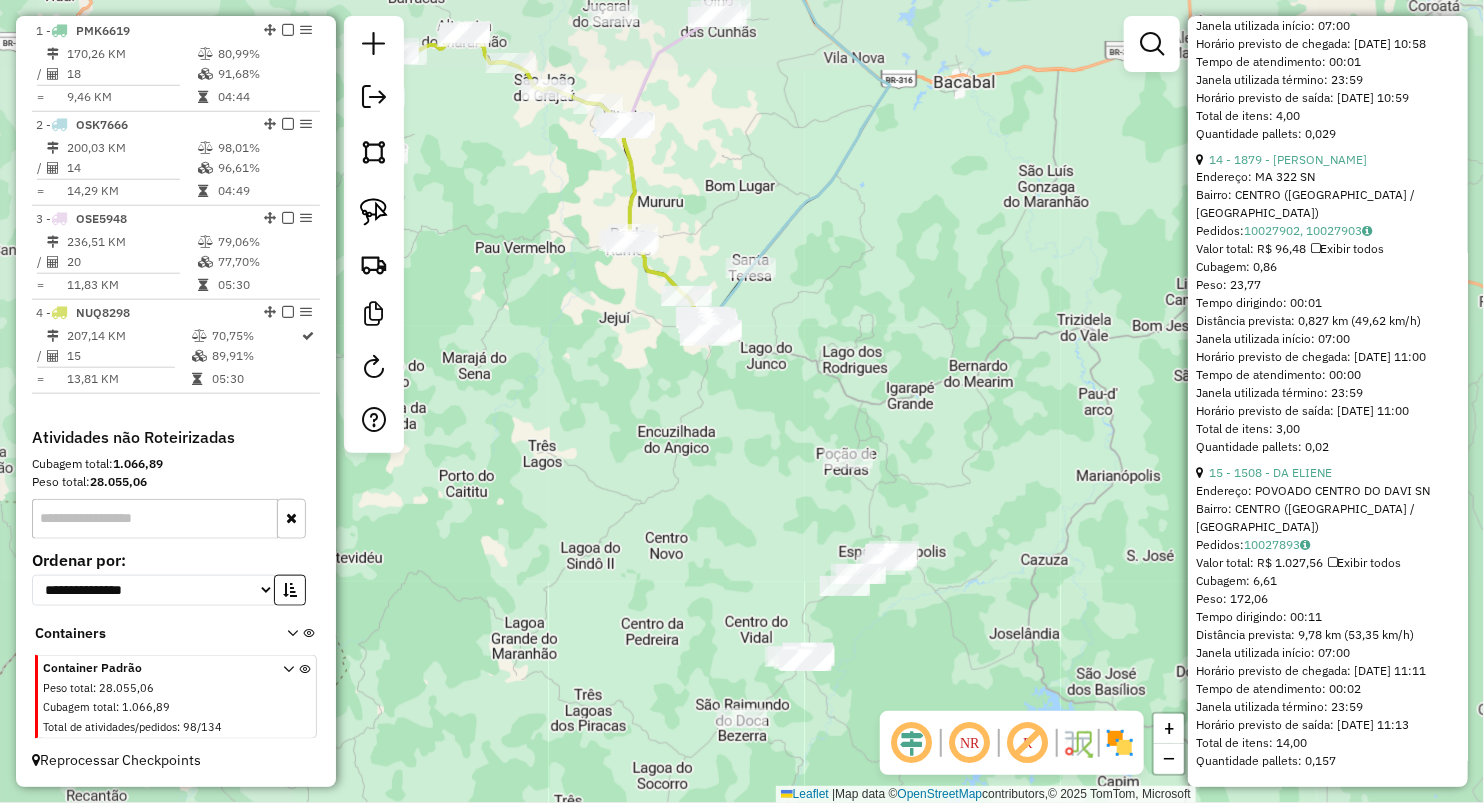 click on "Janela de atendimento Grade de atendimento Capacidade Transportadoras Veículos Cliente Pedidos  Rotas Selecione os dias de semana para filtrar as janelas de atendimento  Seg   Ter   Qua   Qui   Sex   Sáb   Dom  Informe o período da janela de atendimento: De: Até:  Filtrar exatamente a janela do cliente  Considerar janela de atendimento padrão  Selecione os dias de semana para filtrar as grades de atendimento  Seg   Ter   Qua   Qui   Sex   Sáb   Dom   Considerar clientes sem dia de atendimento cadastrado  Clientes fora do dia de atendimento selecionado Filtrar as atividades entre os valores definidos abaixo:  Peso mínimo:   Peso máximo:   Cubagem mínima:   Cubagem máxima:   De:   Até:  Filtrar as atividades entre o tempo de atendimento definido abaixo:  De:   Até:   Considerar capacidade total dos clientes não roteirizados Transportadora: Selecione um ou mais itens Tipo de veículo: Selecione um ou mais itens Veículo: Selecione um ou mais itens Motorista: Selecione um ou mais itens Nome: Rótulo:" 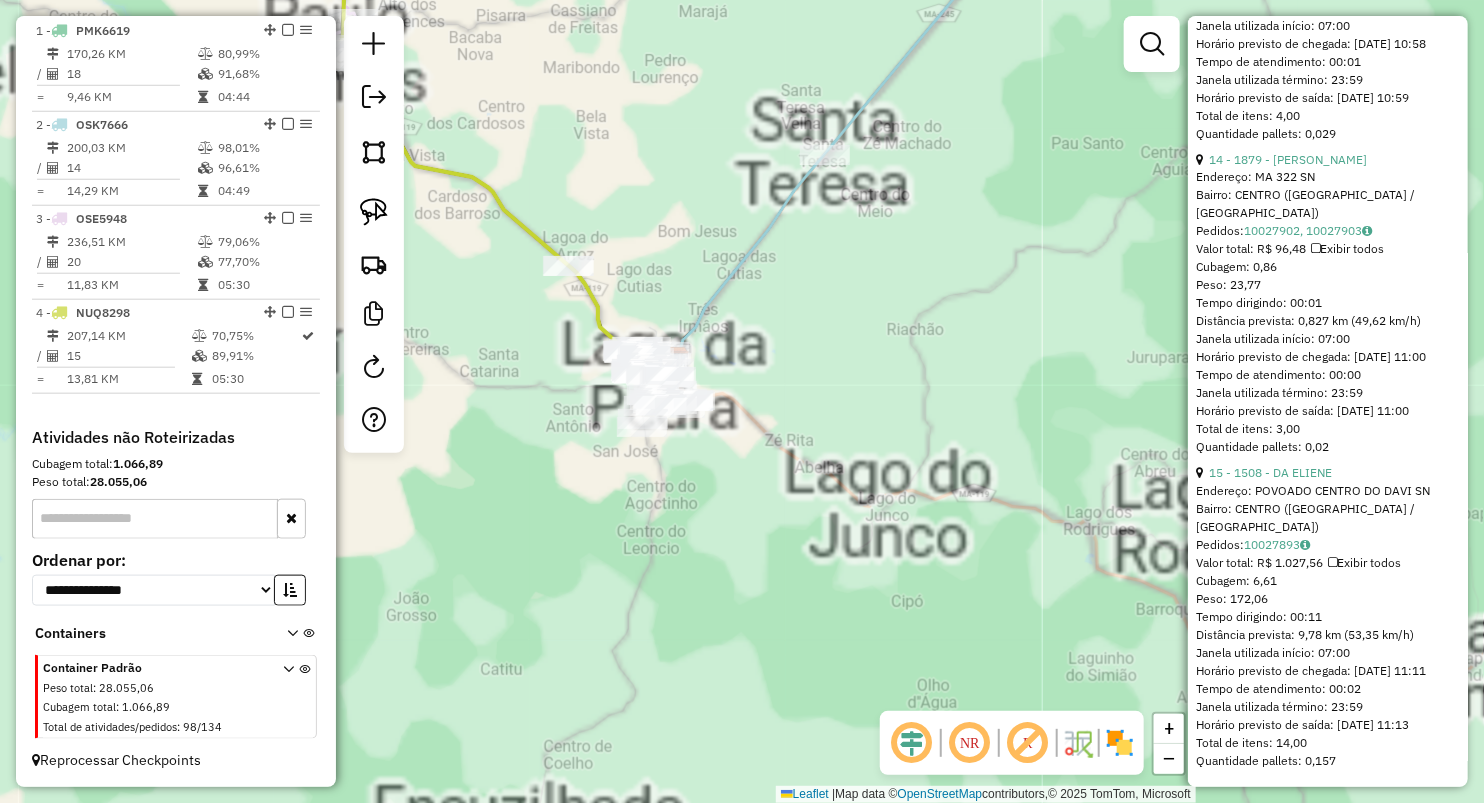drag, startPoint x: 905, startPoint y: 540, endPoint x: 720, endPoint y: 272, distance: 325.65164 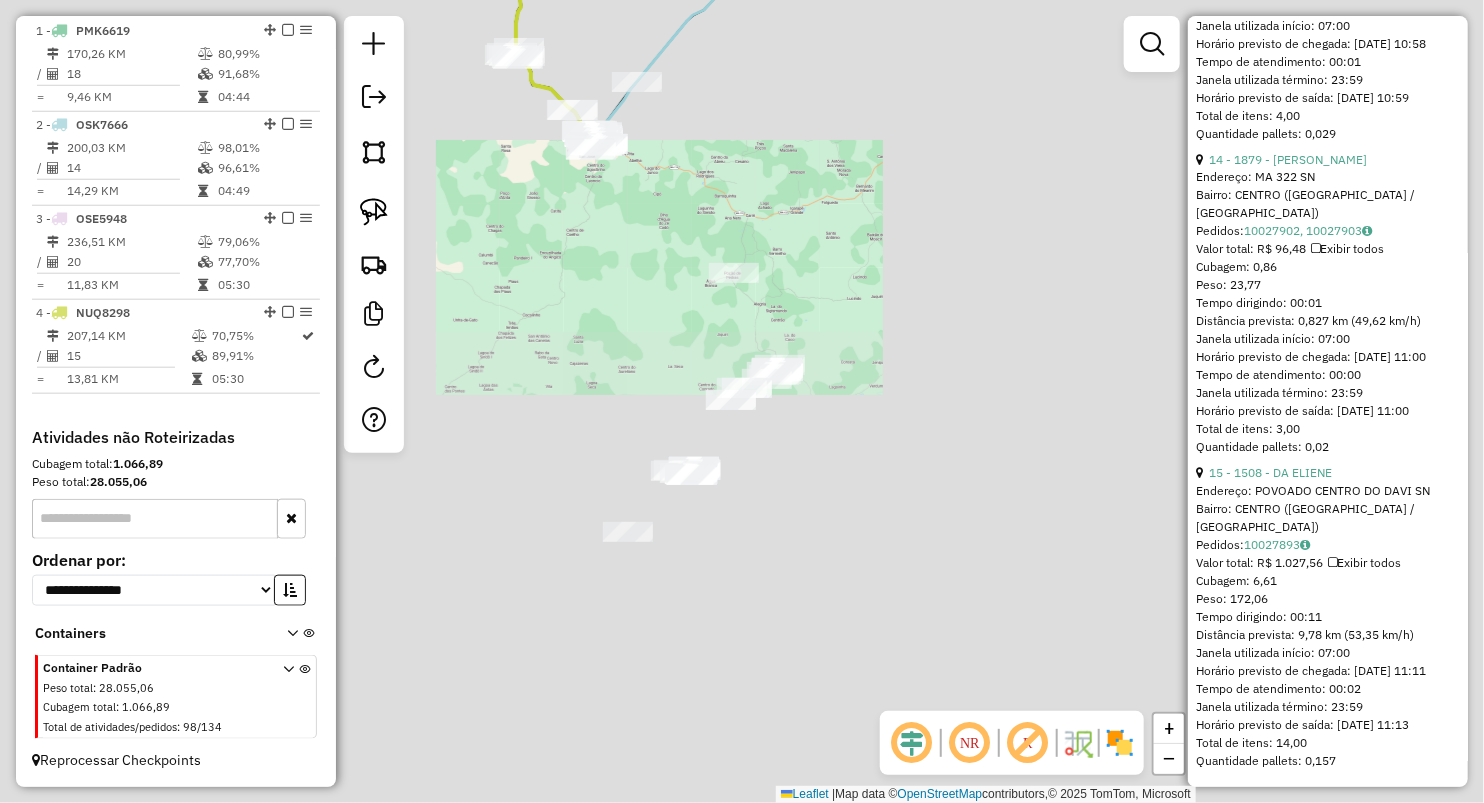 click on "Janela de atendimento Grade de atendimento Capacidade Transportadoras Veículos Cliente Pedidos  Rotas Selecione os dias de semana para filtrar as janelas de atendimento  Seg   Ter   Qua   Qui   Sex   Sáb   Dom  Informe o período da janela de atendimento: De: Até:  Filtrar exatamente a janela do cliente  Considerar janela de atendimento padrão  Selecione os dias de semana para filtrar as grades de atendimento  Seg   Ter   Qua   Qui   Sex   Sáb   Dom   Considerar clientes sem dia de atendimento cadastrado  Clientes fora do dia de atendimento selecionado Filtrar as atividades entre os valores definidos abaixo:  Peso mínimo:   Peso máximo:   Cubagem mínima:   Cubagem máxima:   De:   Até:  Filtrar as atividades entre o tempo de atendimento definido abaixo:  De:   Até:   Considerar capacidade total dos clientes não roteirizados Transportadora: Selecione um ou mais itens Tipo de veículo: Selecione um ou mais itens Veículo: Selecione um ou mais itens Motorista: Selecione um ou mais itens Nome: Rótulo:" 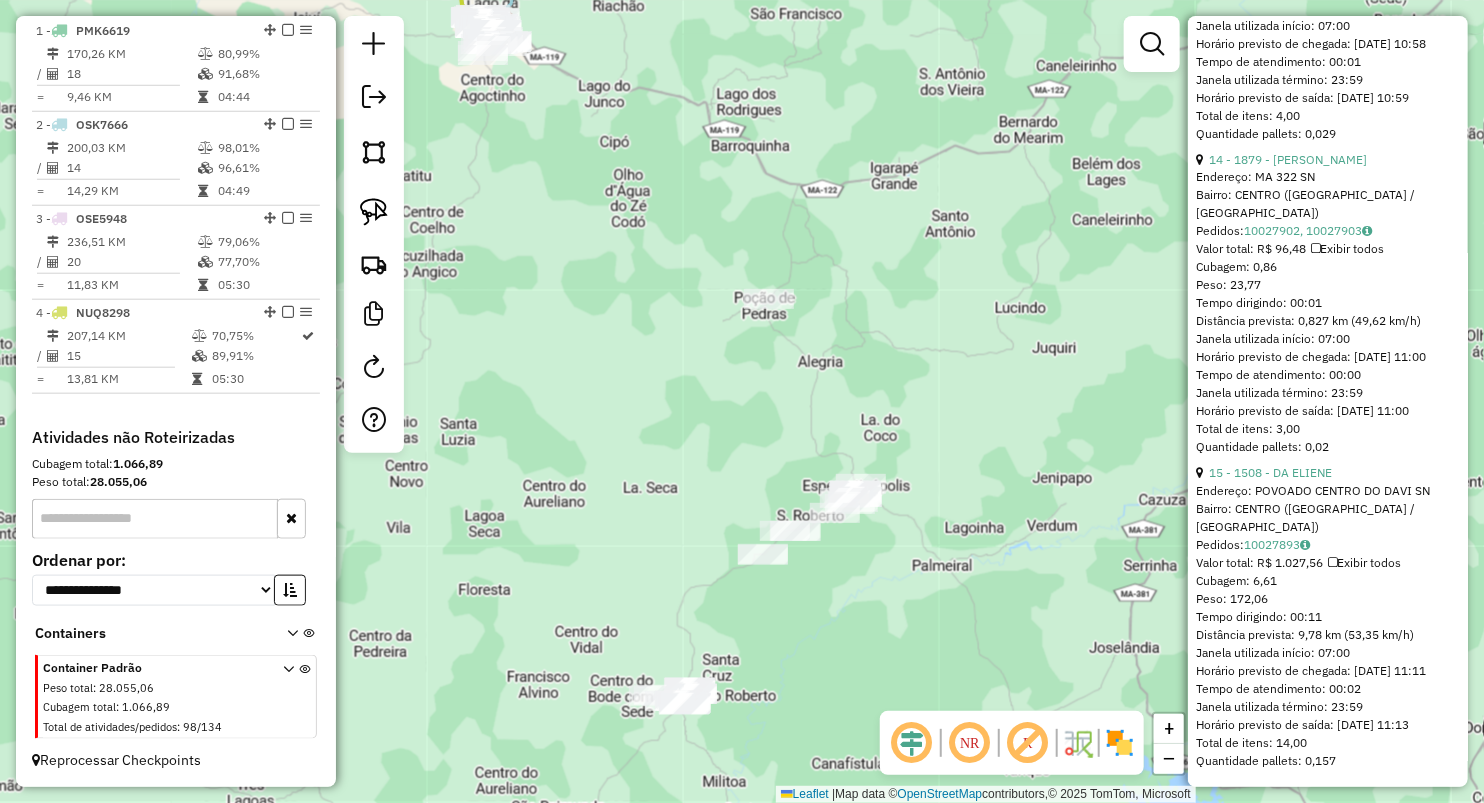 drag, startPoint x: 766, startPoint y: 510, endPoint x: 713, endPoint y: 463, distance: 70.837845 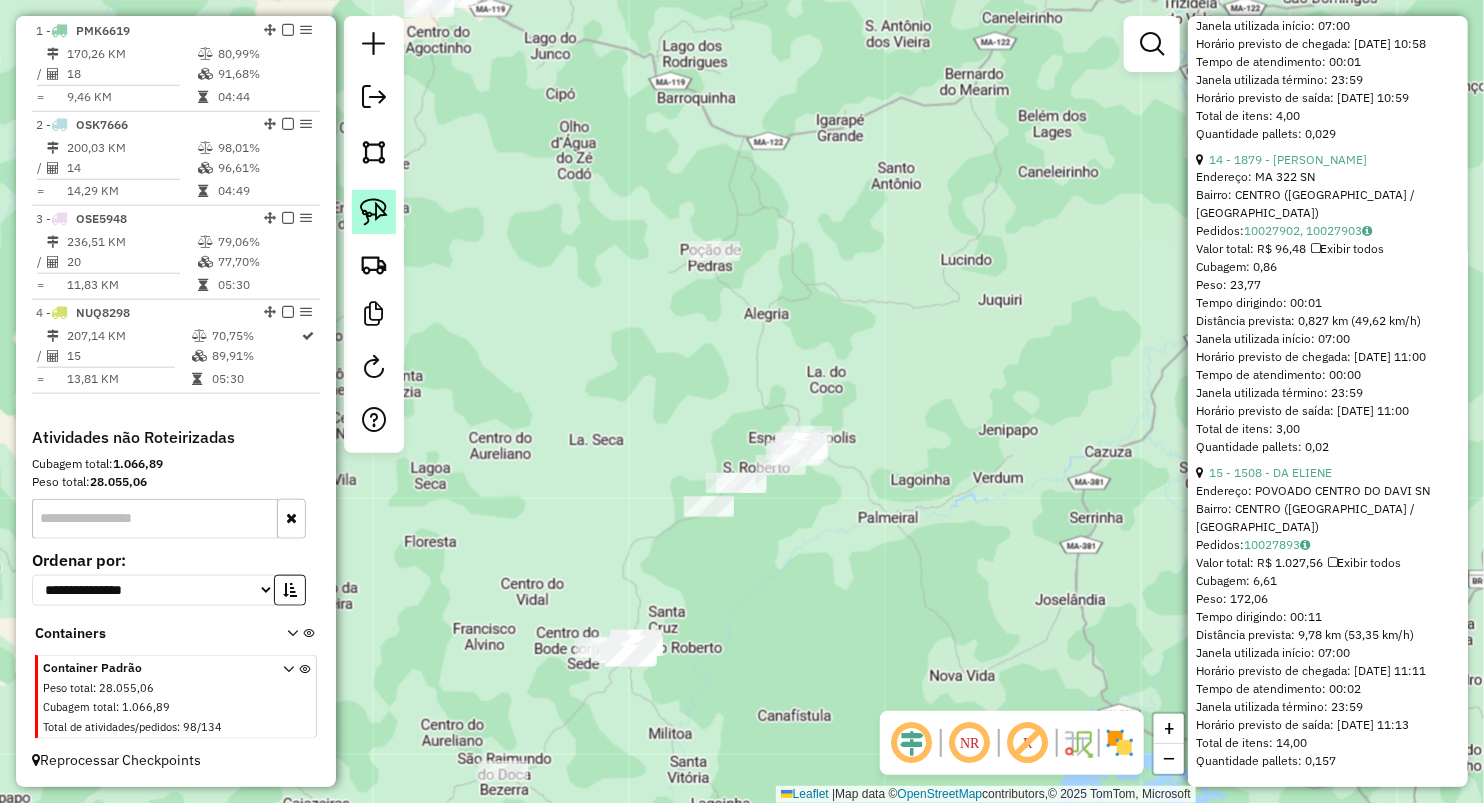 click 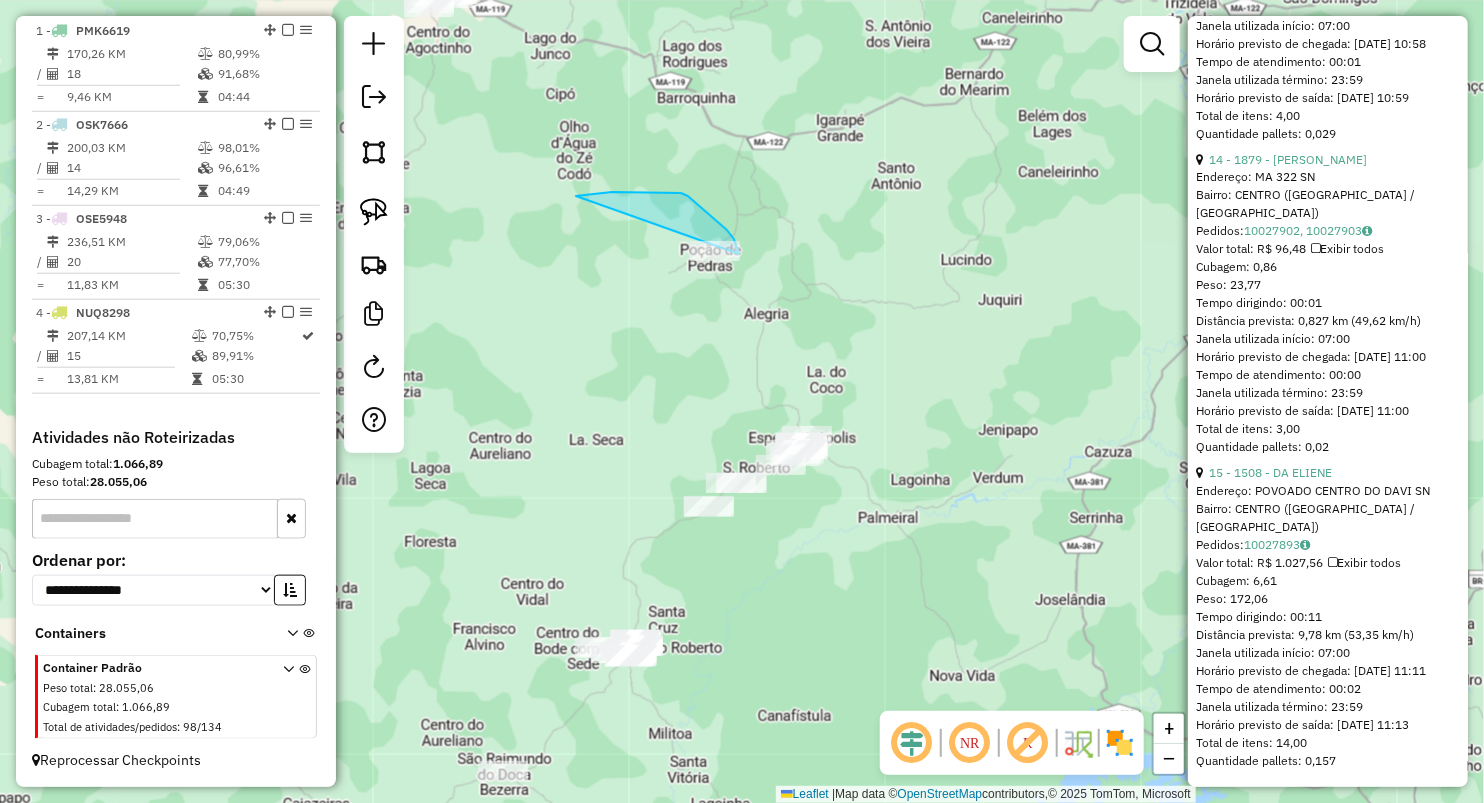 drag, startPoint x: 688, startPoint y: 196, endPoint x: 676, endPoint y: 381, distance: 185.38878 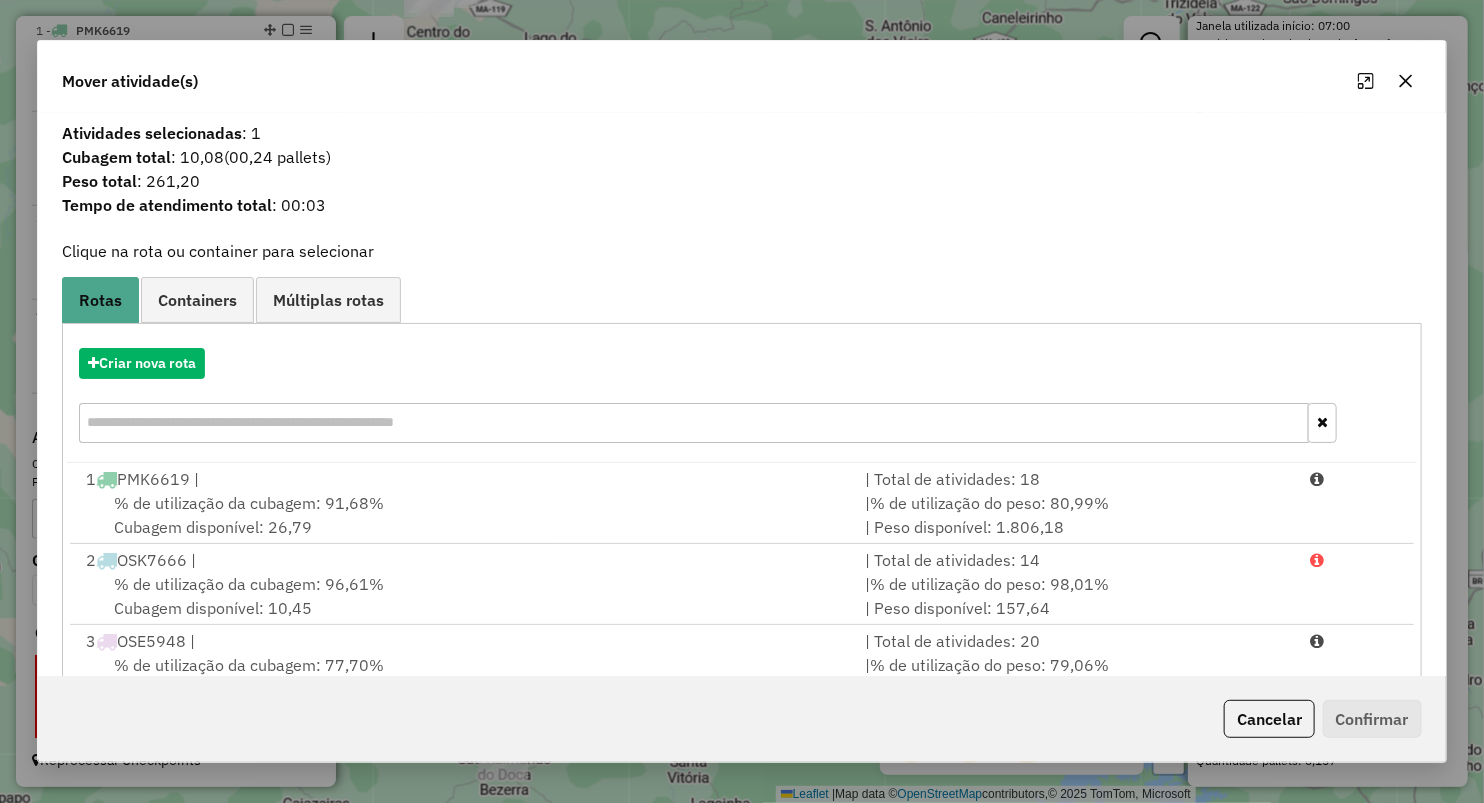 click 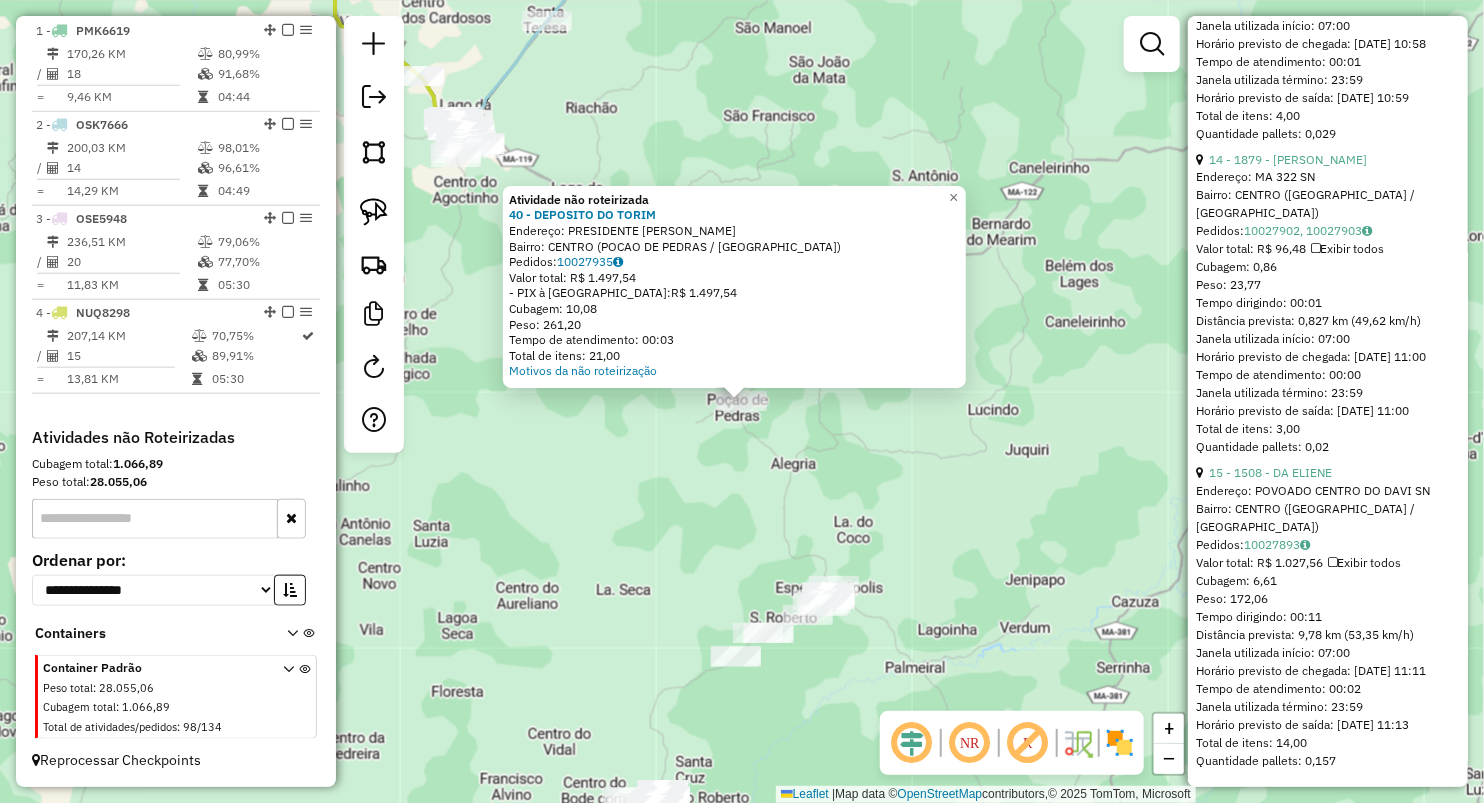 click on "Atividade não roteirizada 40 - DEPOSITO DO TORIM  Endereço:  PRESIDENTE  KENNEDY SN   Bairro: CENTRO (POCAO DE PEDRAS / MA)   Pedidos:  10027935   Valor total: R$ 1.497,54   - PIX à Vista:  R$ 1.497,54   Cubagem: 10,08   Peso: 261,20   Tempo de atendimento: 00:03   Total de itens: 21,00  Motivos da não roteirização × Janela de atendimento Grade de atendimento Capacidade Transportadoras Veículos Cliente Pedidos  Rotas Selecione os dias de semana para filtrar as janelas de atendimento  Seg   Ter   Qua   Qui   Sex   Sáb   Dom  Informe o período da janela de atendimento: De: Até:  Filtrar exatamente a janela do cliente  Considerar janela de atendimento padrão  Selecione os dias de semana para filtrar as grades de atendimento  Seg   Ter   Qua   Qui   Sex   Sáb   Dom   Considerar clientes sem dia de atendimento cadastrado  Clientes fora do dia de atendimento selecionado Filtrar as atividades entre os valores definidos abaixo:  Peso mínimo:   Peso máximo:   Cubagem mínima:   Cubagem máxima:   De:  +" 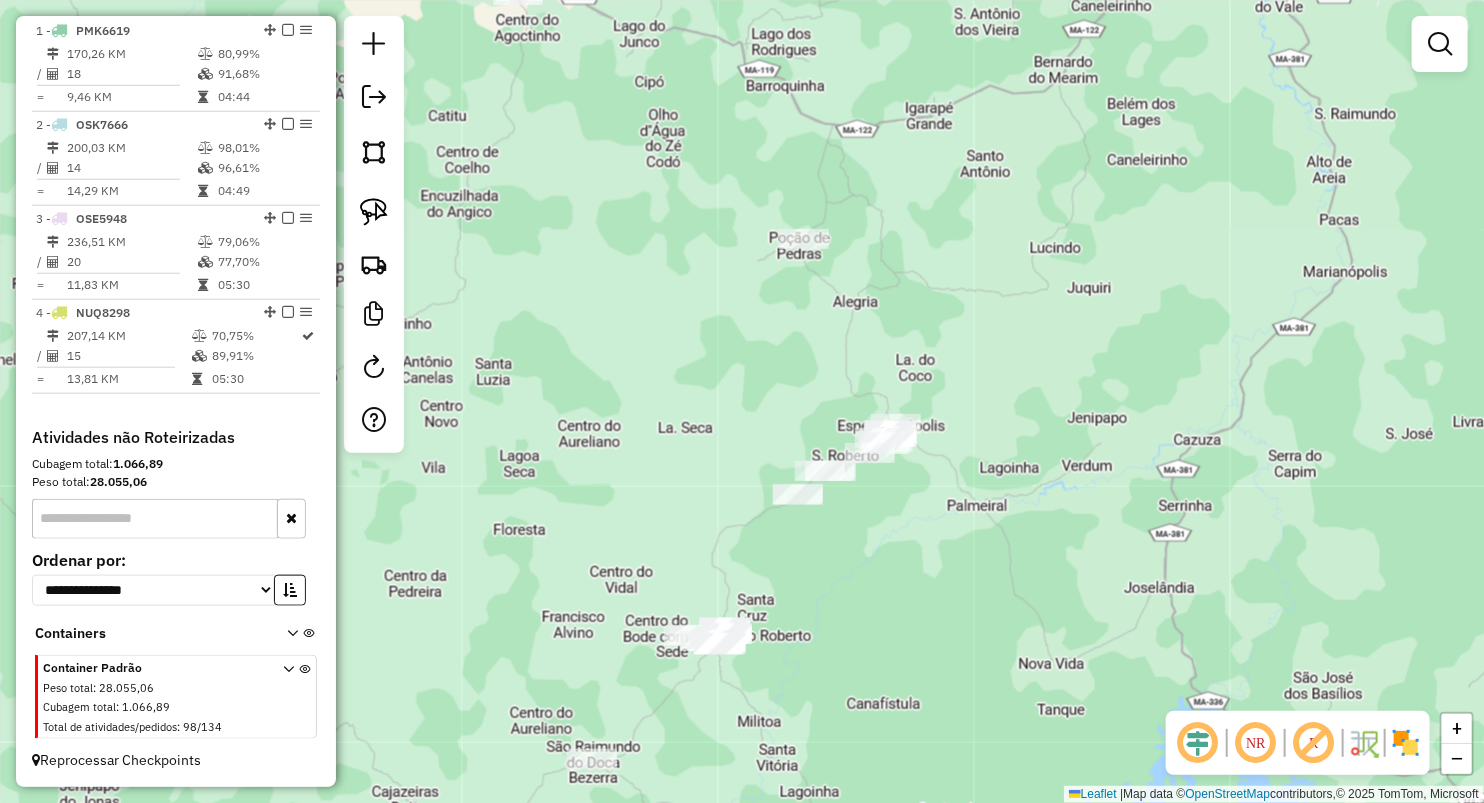 drag, startPoint x: 705, startPoint y: 551, endPoint x: 729, endPoint y: 395, distance: 157.83536 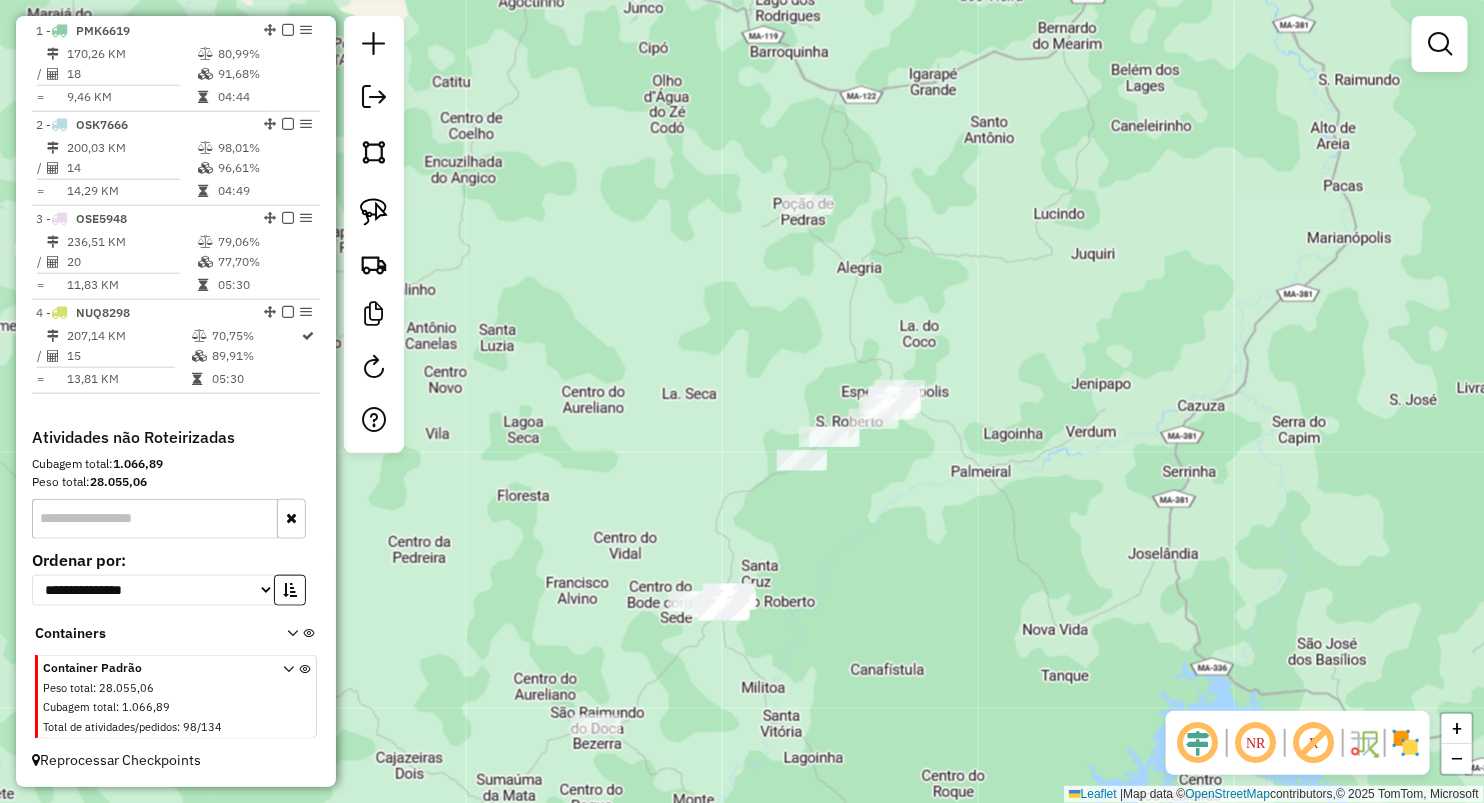 drag, startPoint x: 690, startPoint y: 387, endPoint x: 674, endPoint y: 380, distance: 17.464249 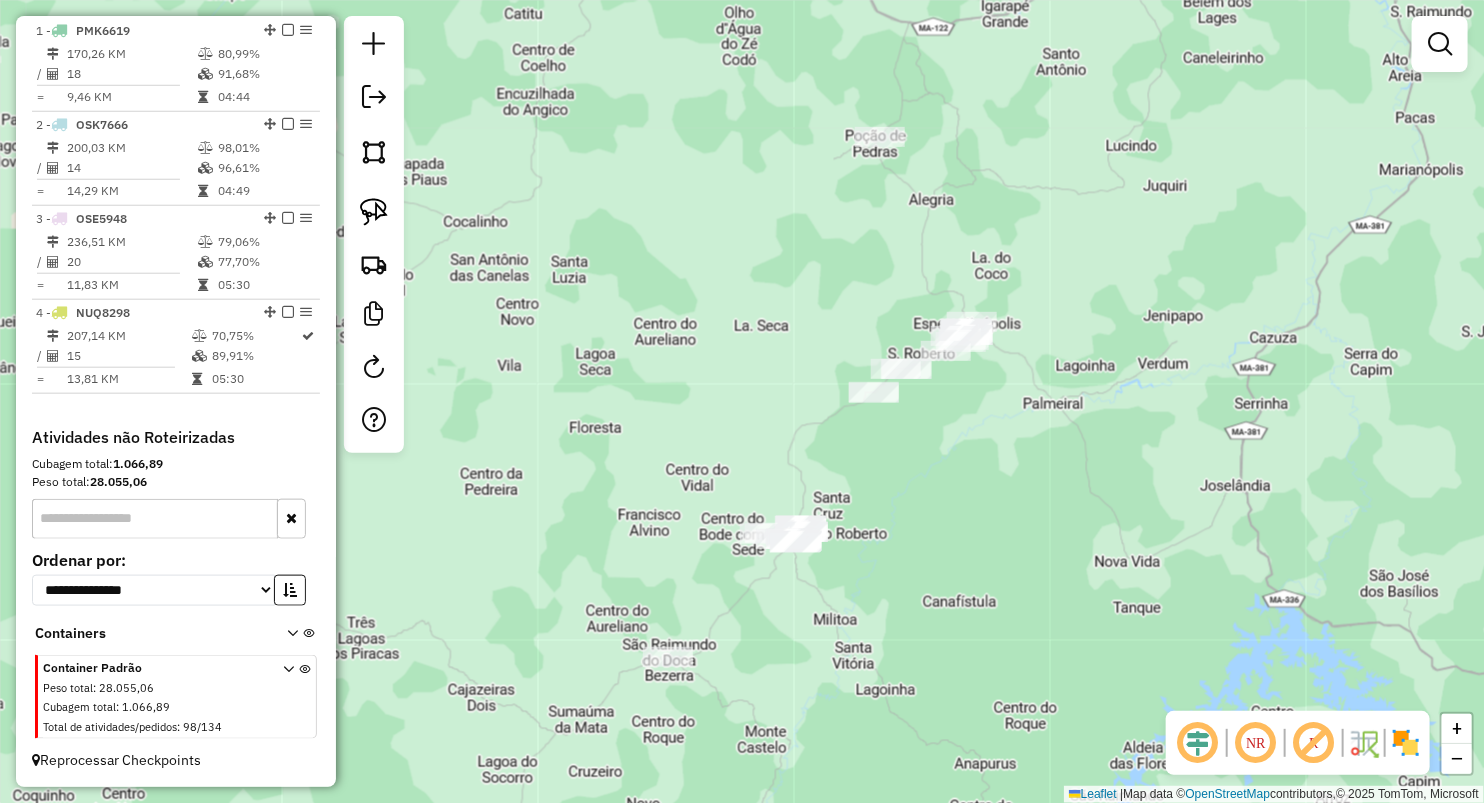 drag, startPoint x: 368, startPoint y: 206, endPoint x: 734, endPoint y: 273, distance: 372.08197 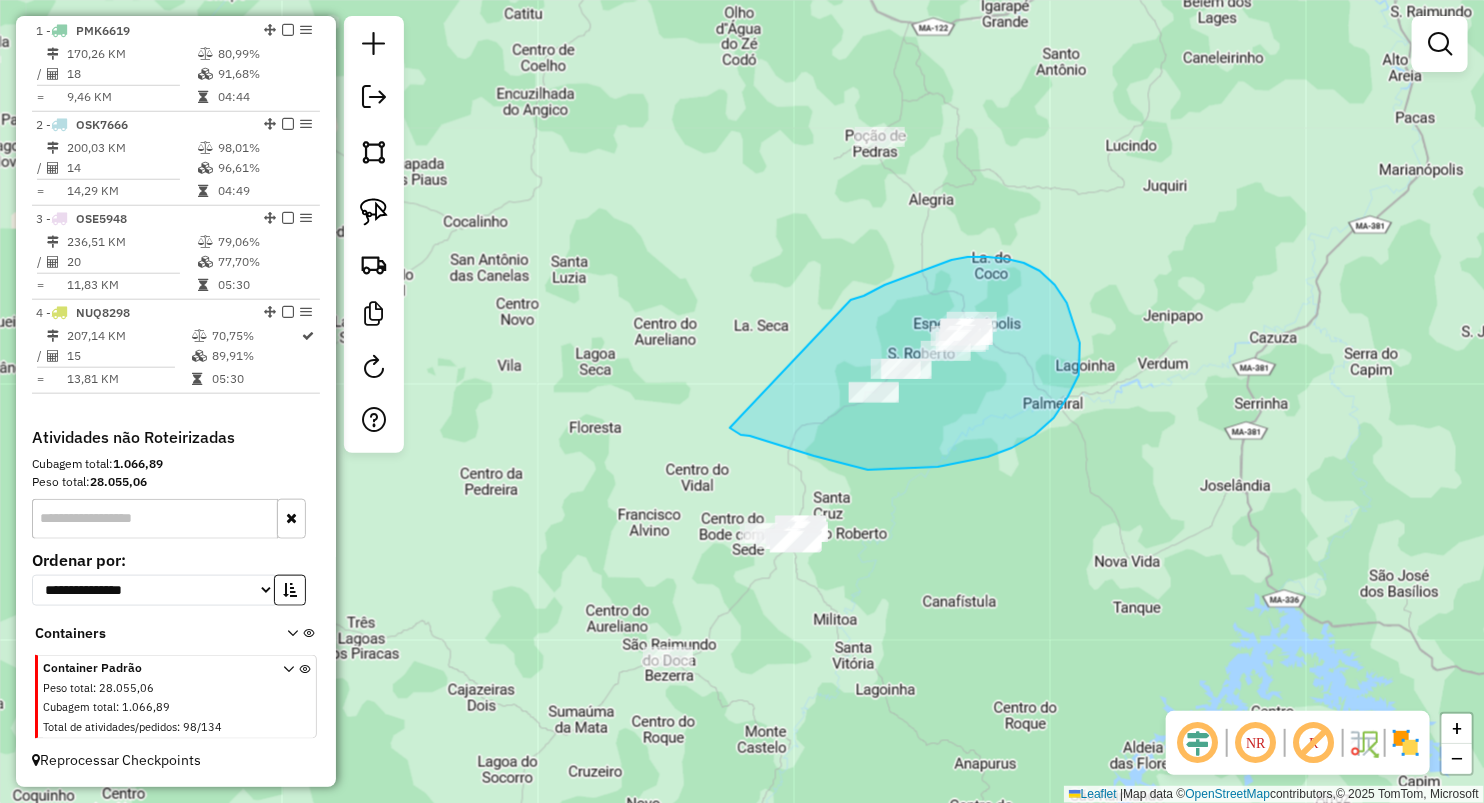 drag, startPoint x: 851, startPoint y: 300, endPoint x: 728, endPoint y: 427, distance: 176.79932 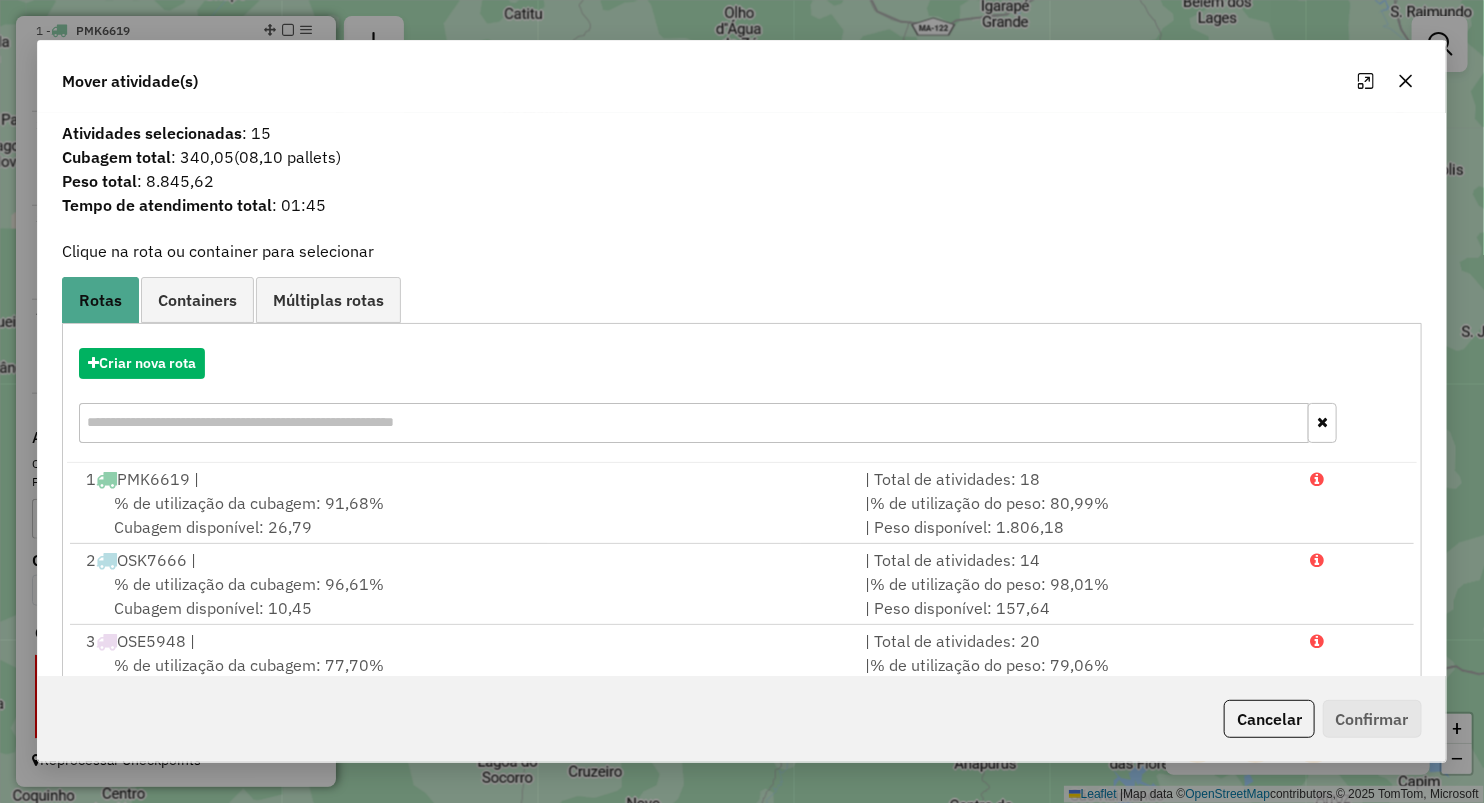 click 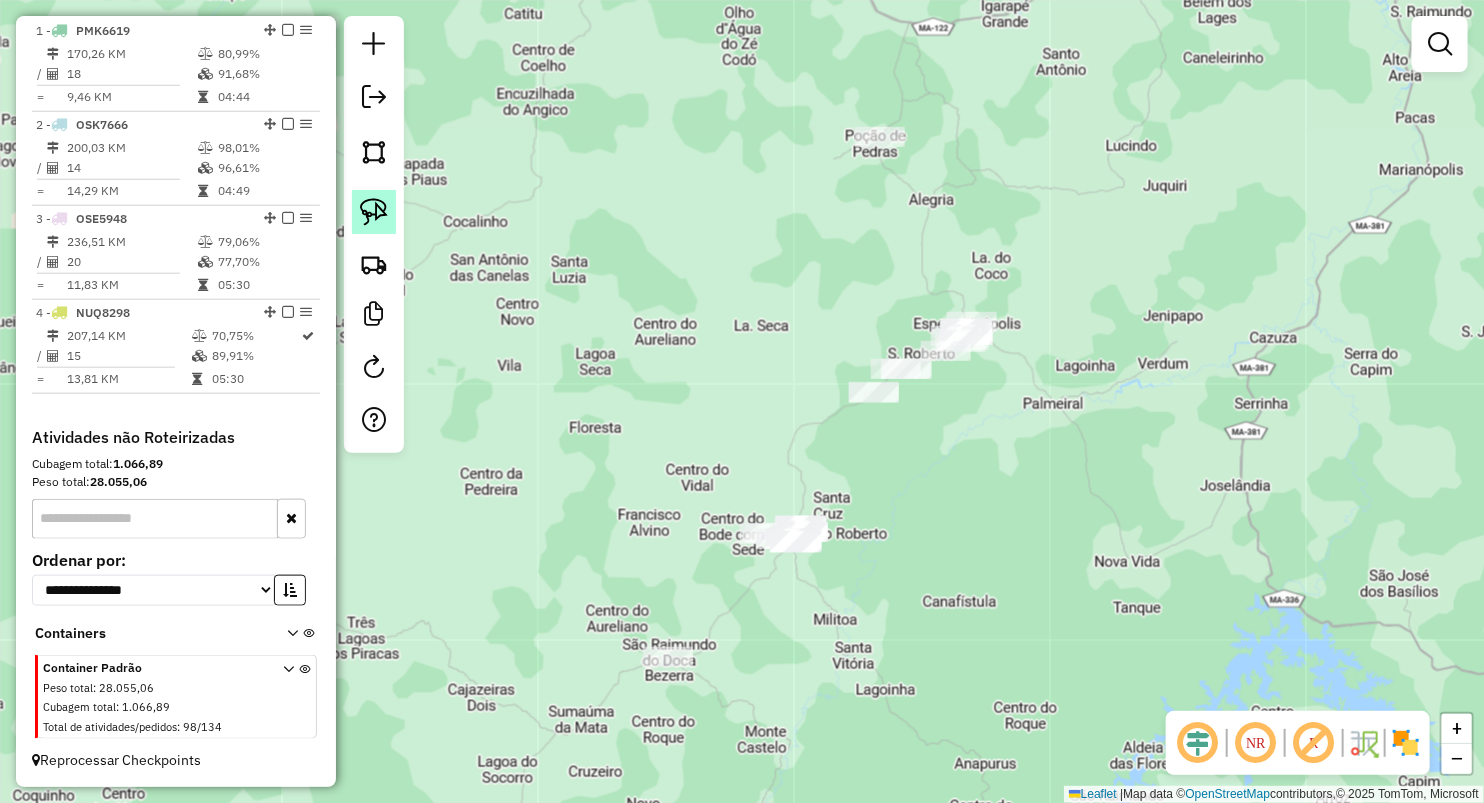click 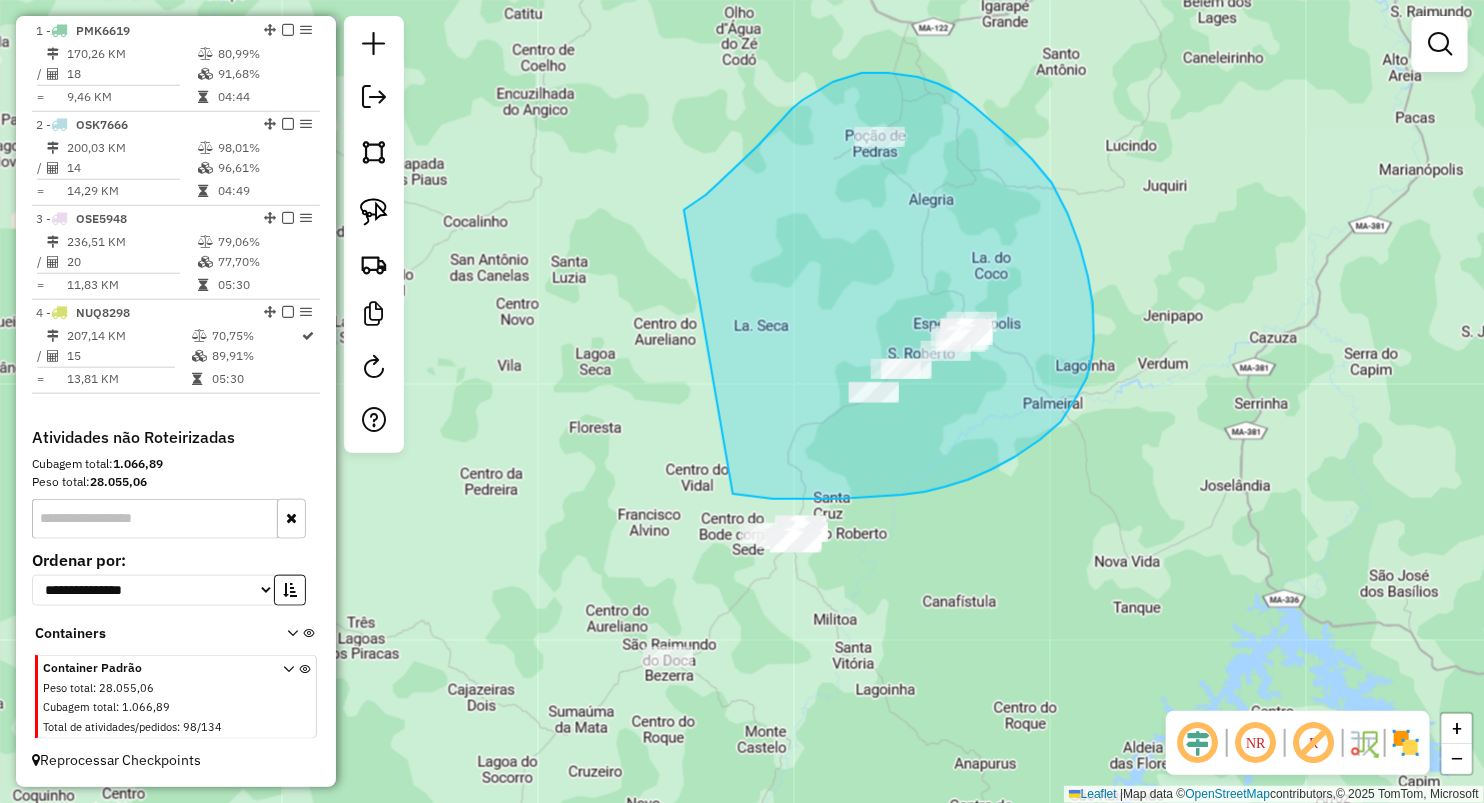 drag, startPoint x: 720, startPoint y: 182, endPoint x: 733, endPoint y: 494, distance: 312.27072 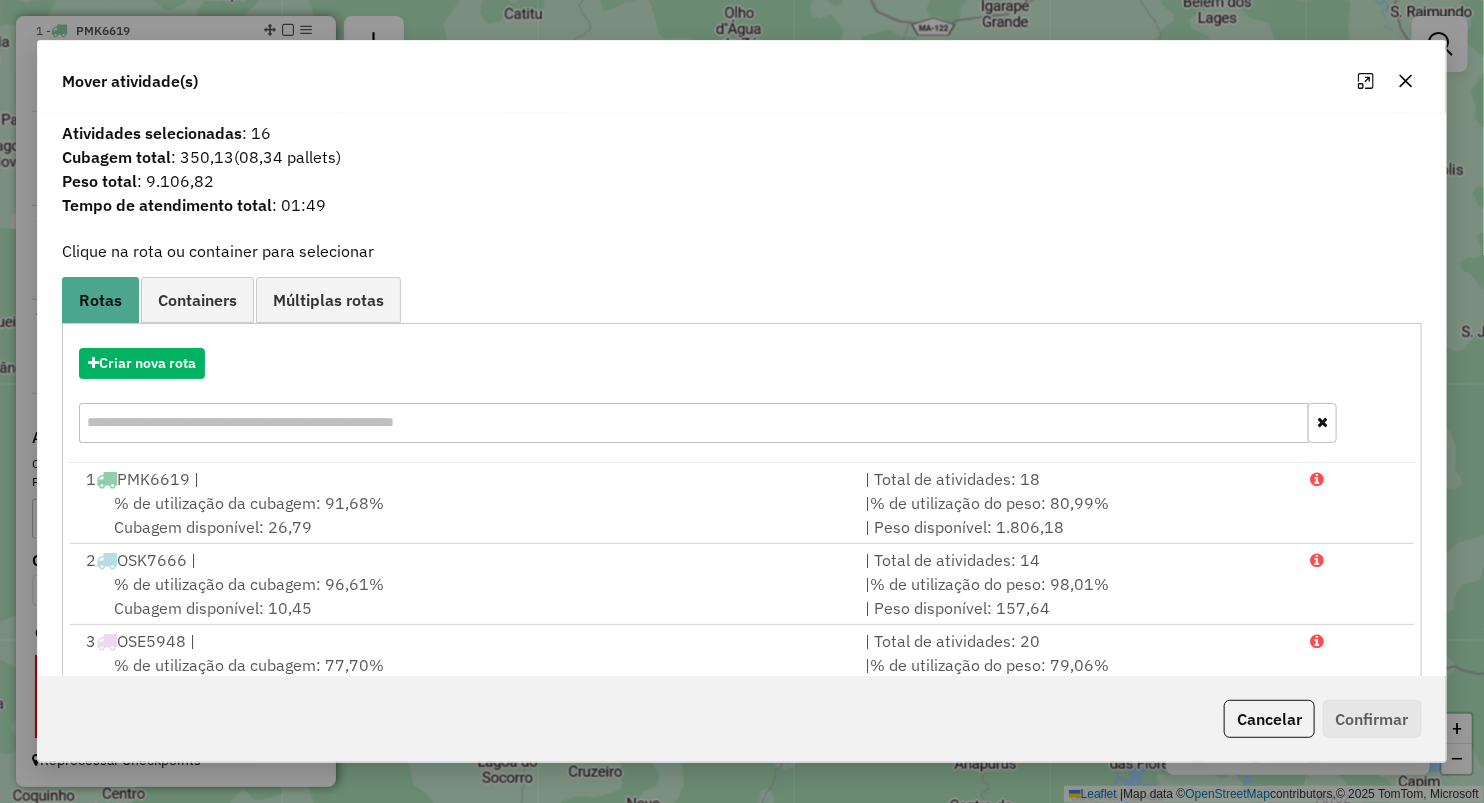 drag, startPoint x: 1409, startPoint y: 75, endPoint x: 1356, endPoint y: 112, distance: 64.63745 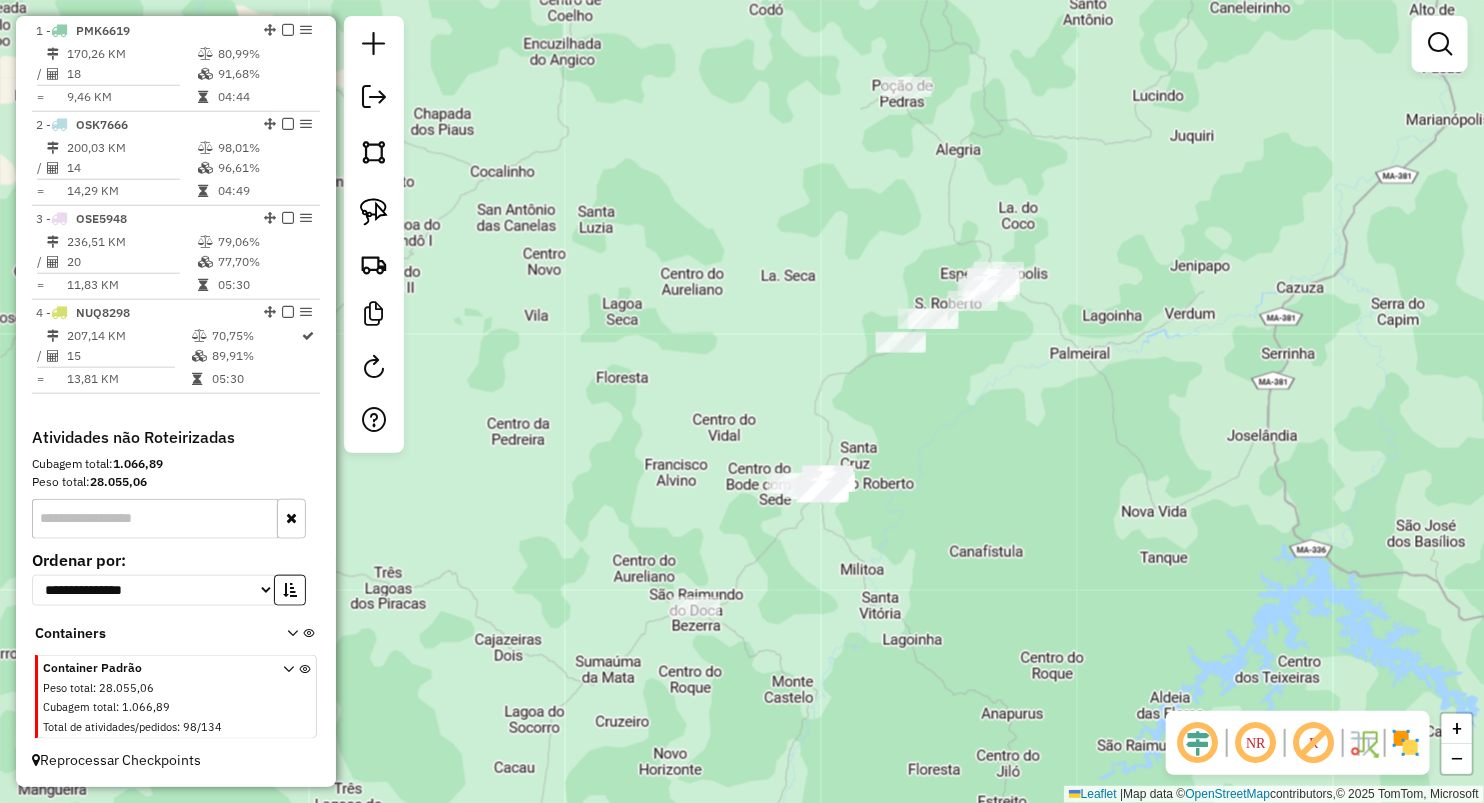 drag, startPoint x: 496, startPoint y: 386, endPoint x: 496, endPoint y: 276, distance: 110 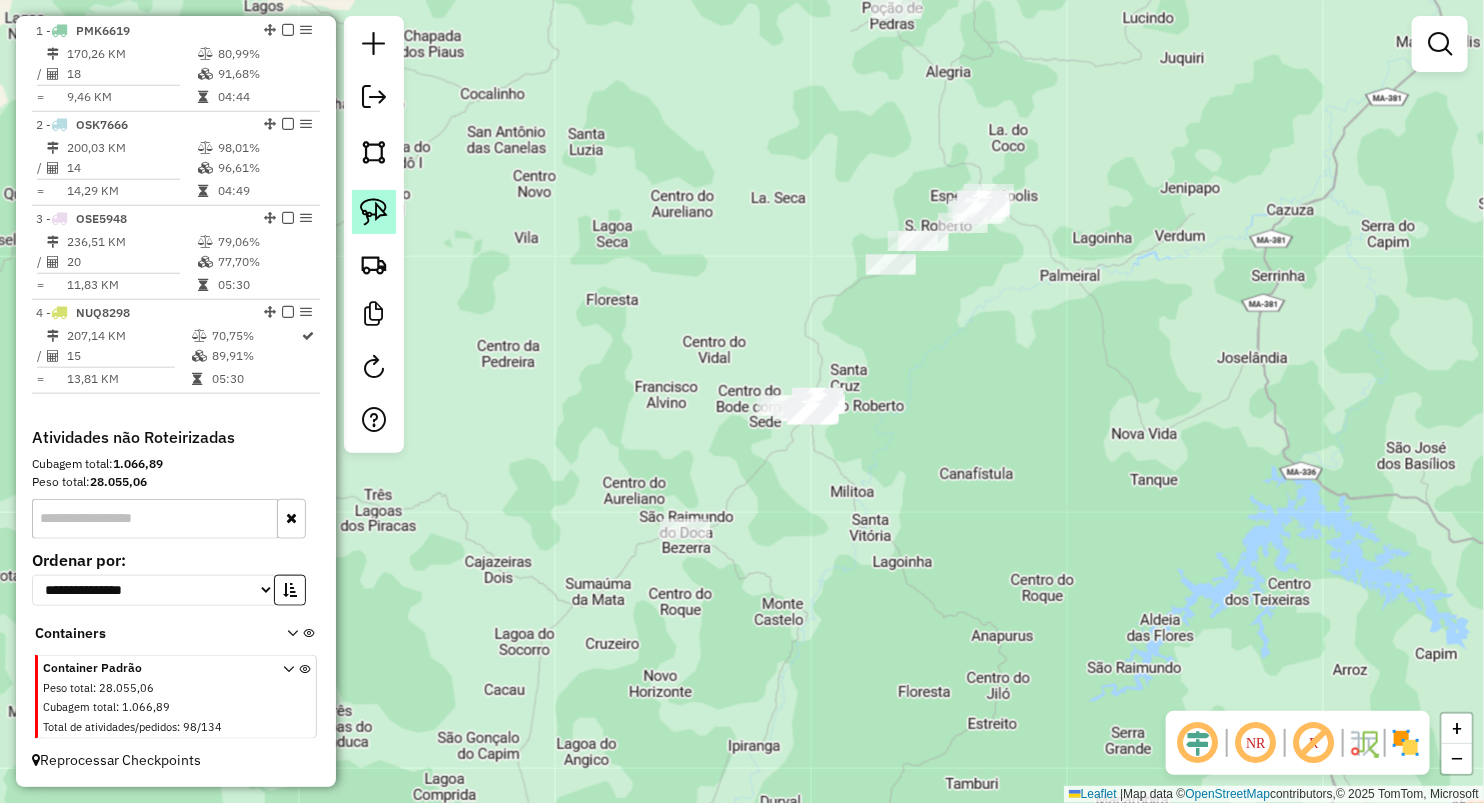 drag, startPoint x: 378, startPoint y: 213, endPoint x: 469, endPoint y: 346, distance: 161.1521 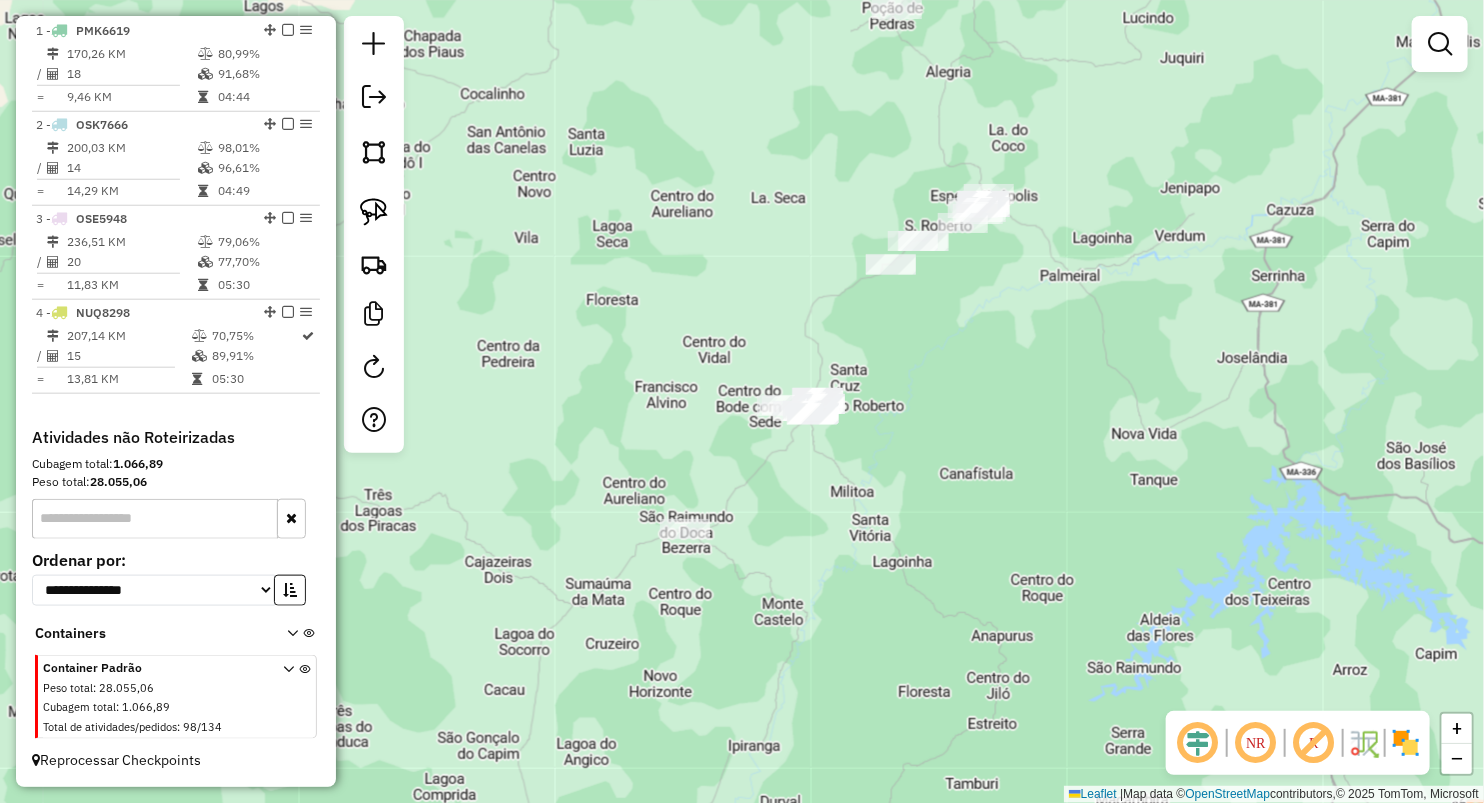 click 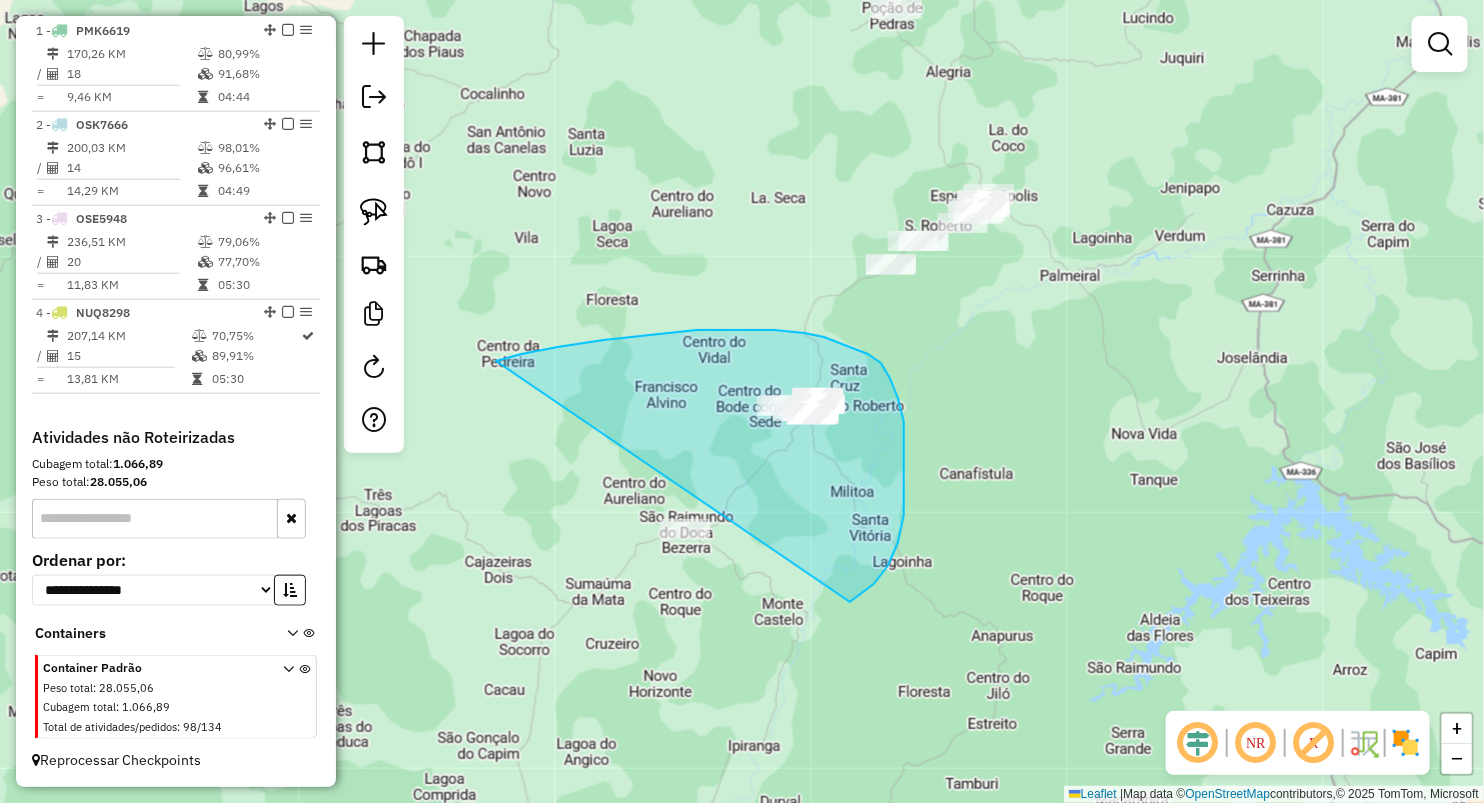 drag, startPoint x: 727, startPoint y: 330, endPoint x: 524, endPoint y: 688, distance: 411.5495 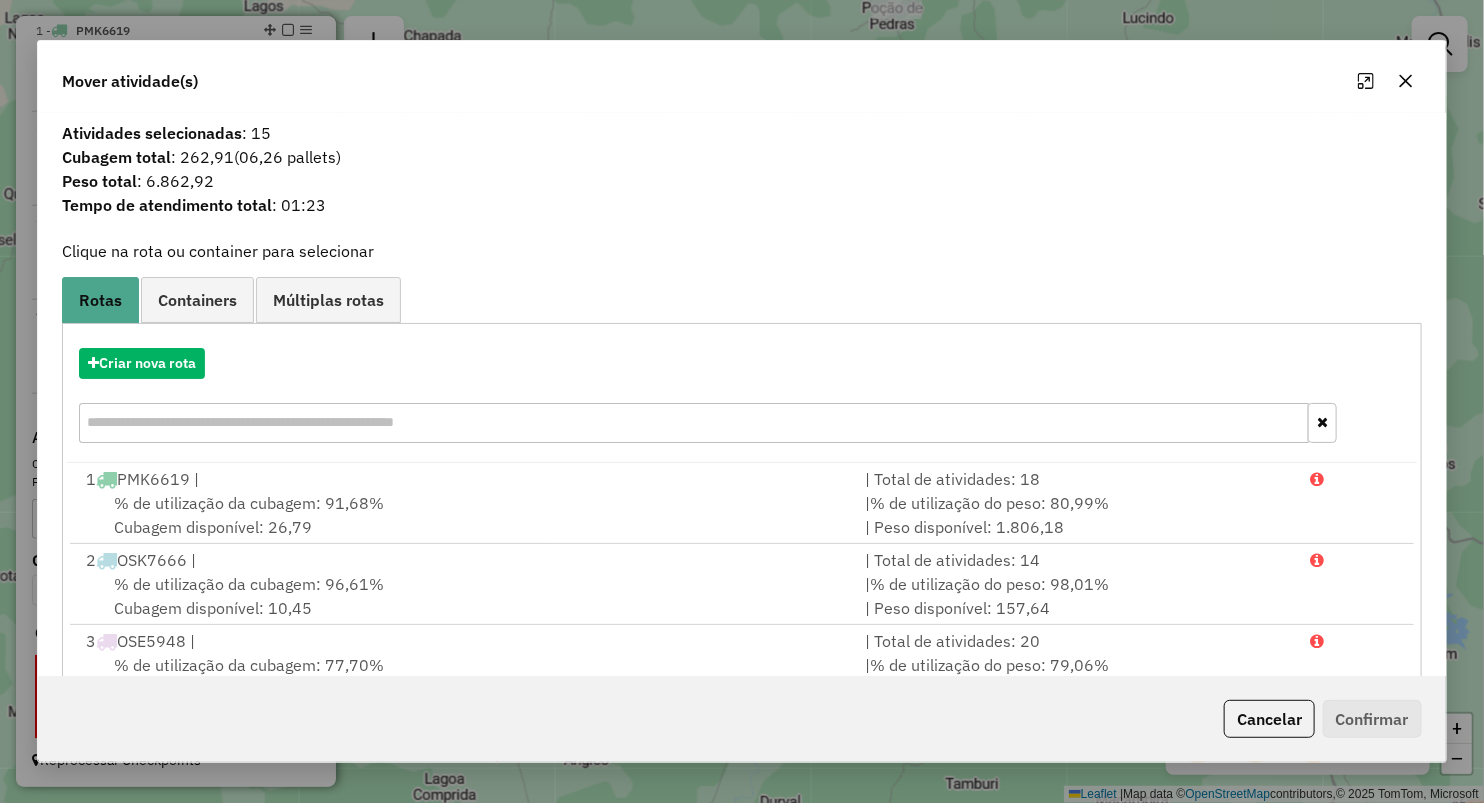 click 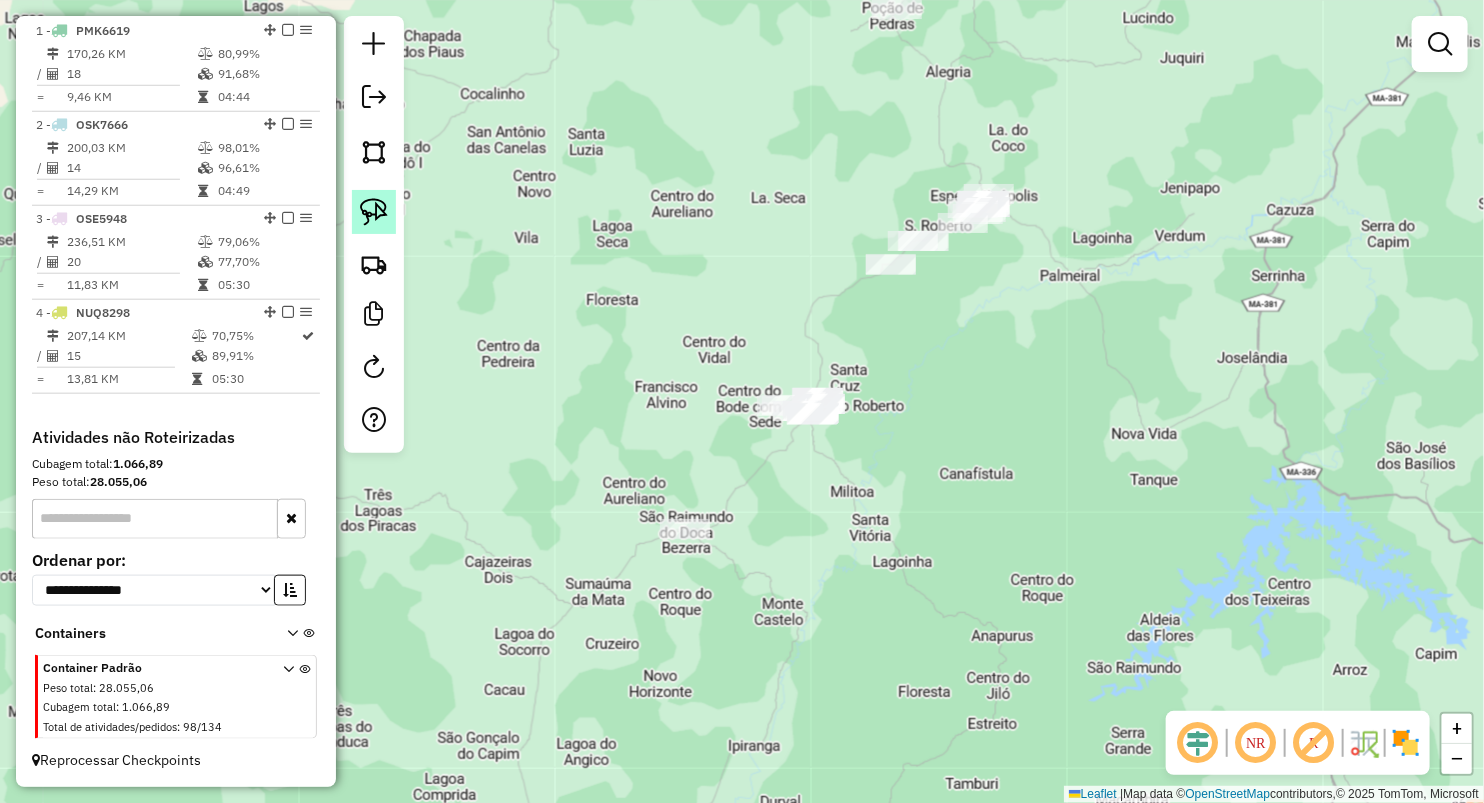 click 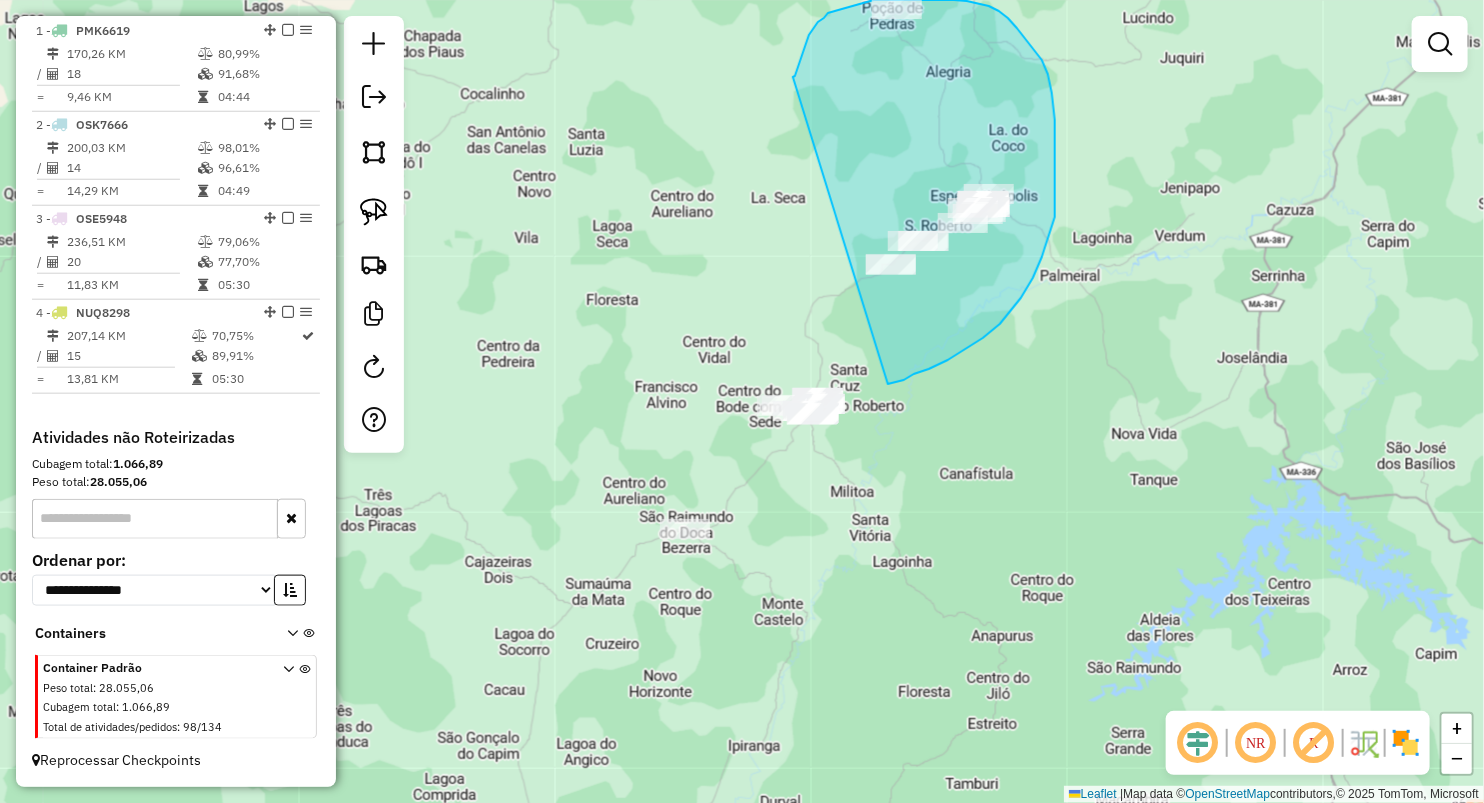 drag, startPoint x: 814, startPoint y: 28, endPoint x: 854, endPoint y: 386, distance: 360.2277 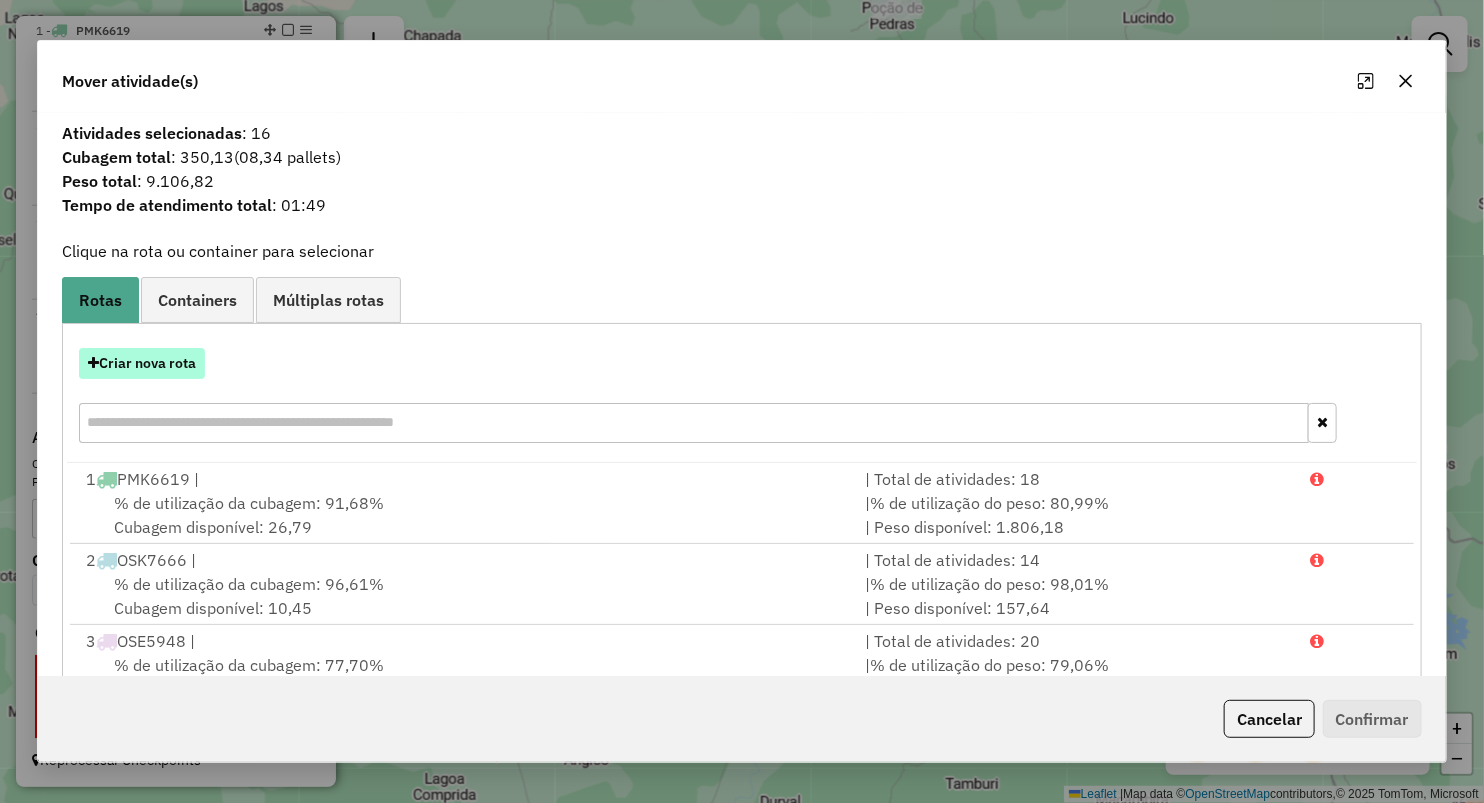 click on "Criar nova rota" at bounding box center [142, 363] 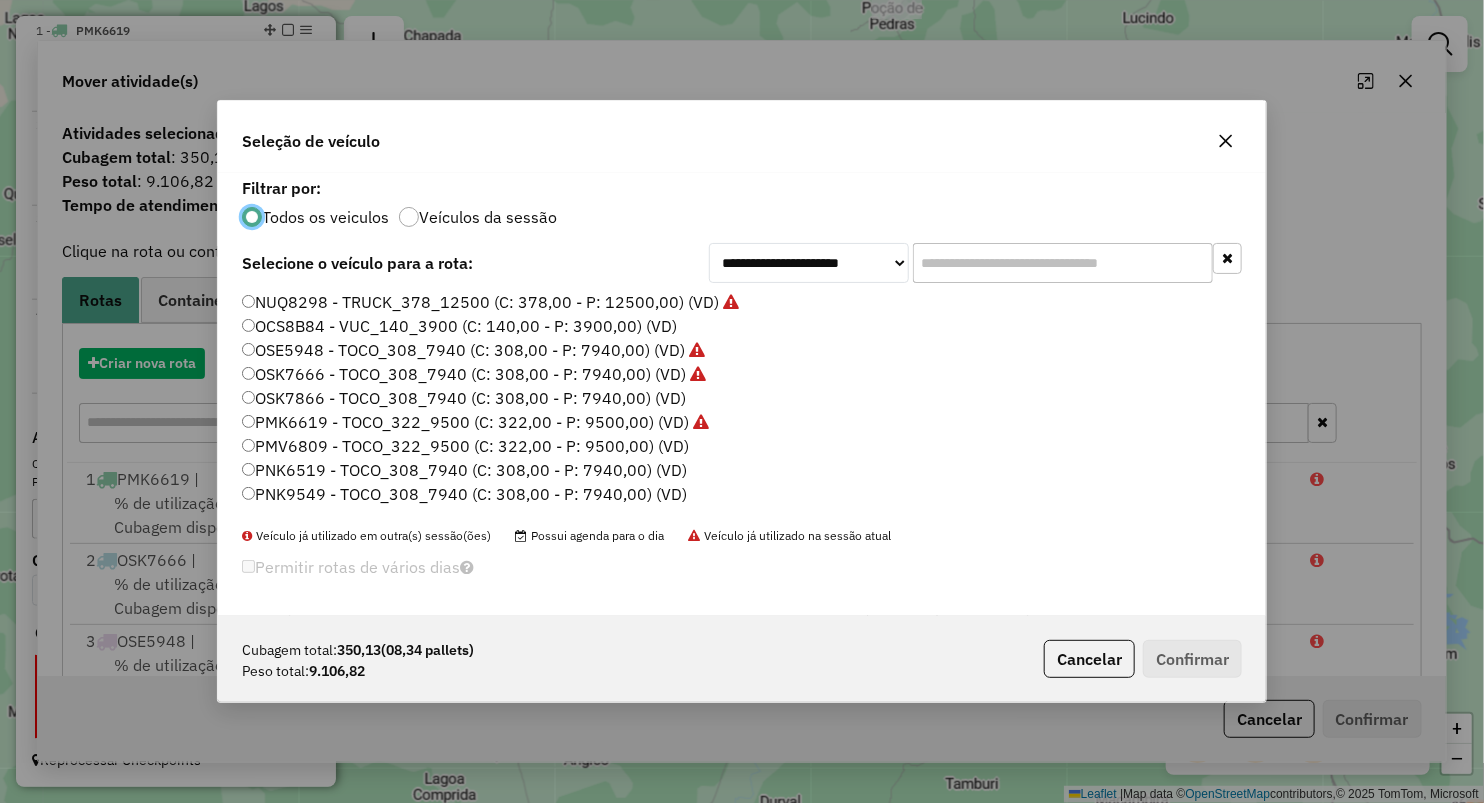 scroll, scrollTop: 10, scrollLeft: 6, axis: both 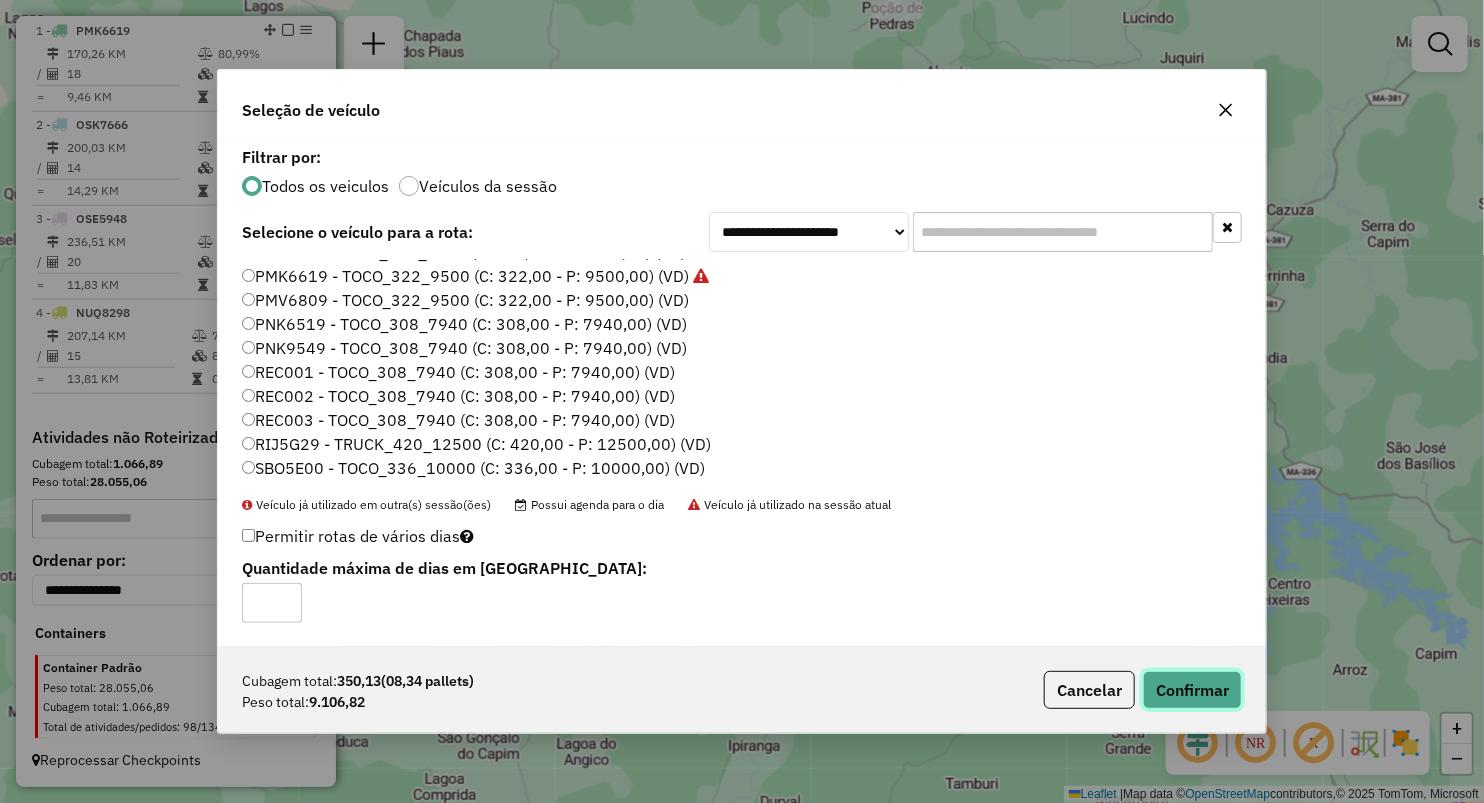 click on "Confirmar" 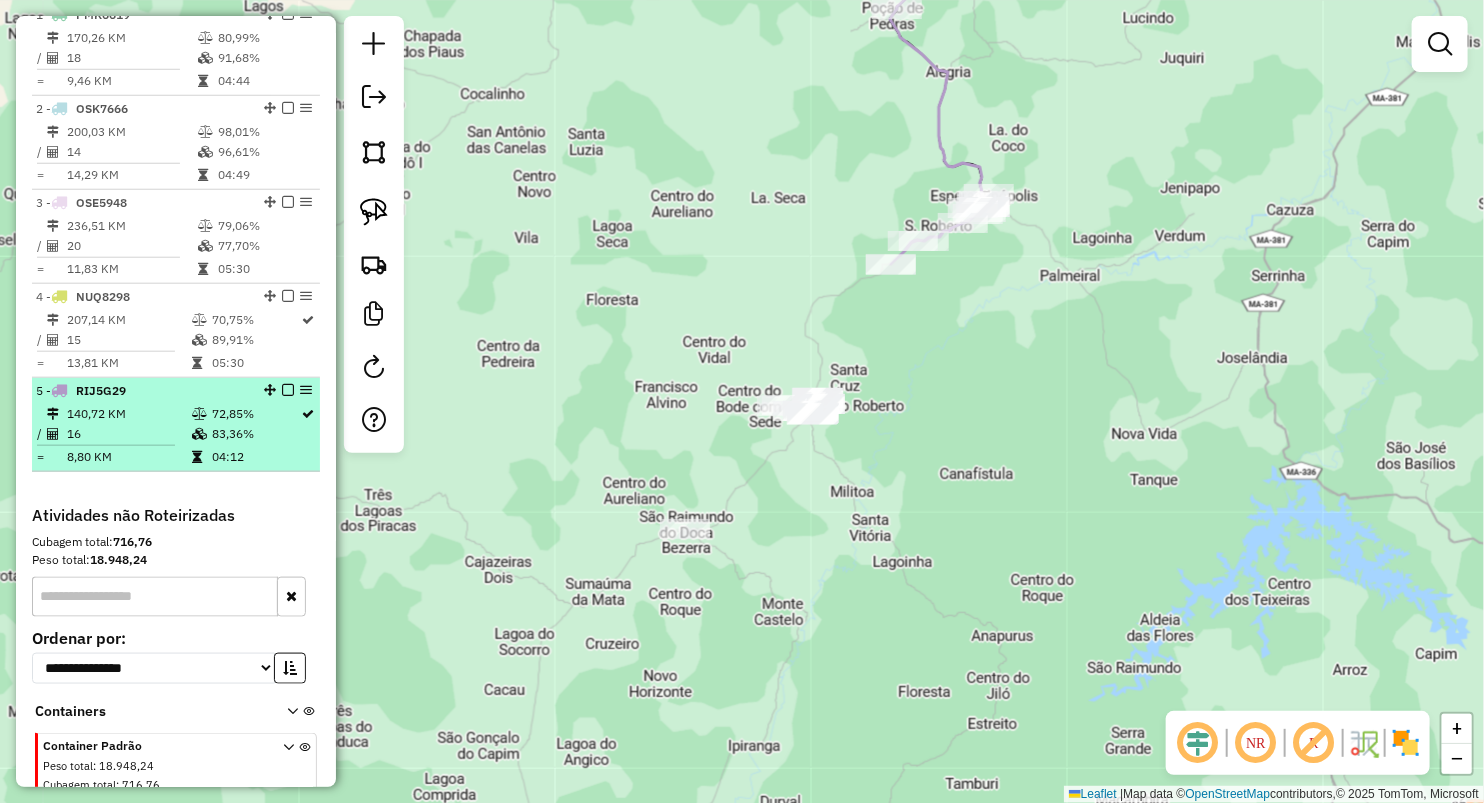 click on "8,80 KM" at bounding box center (128, 457) 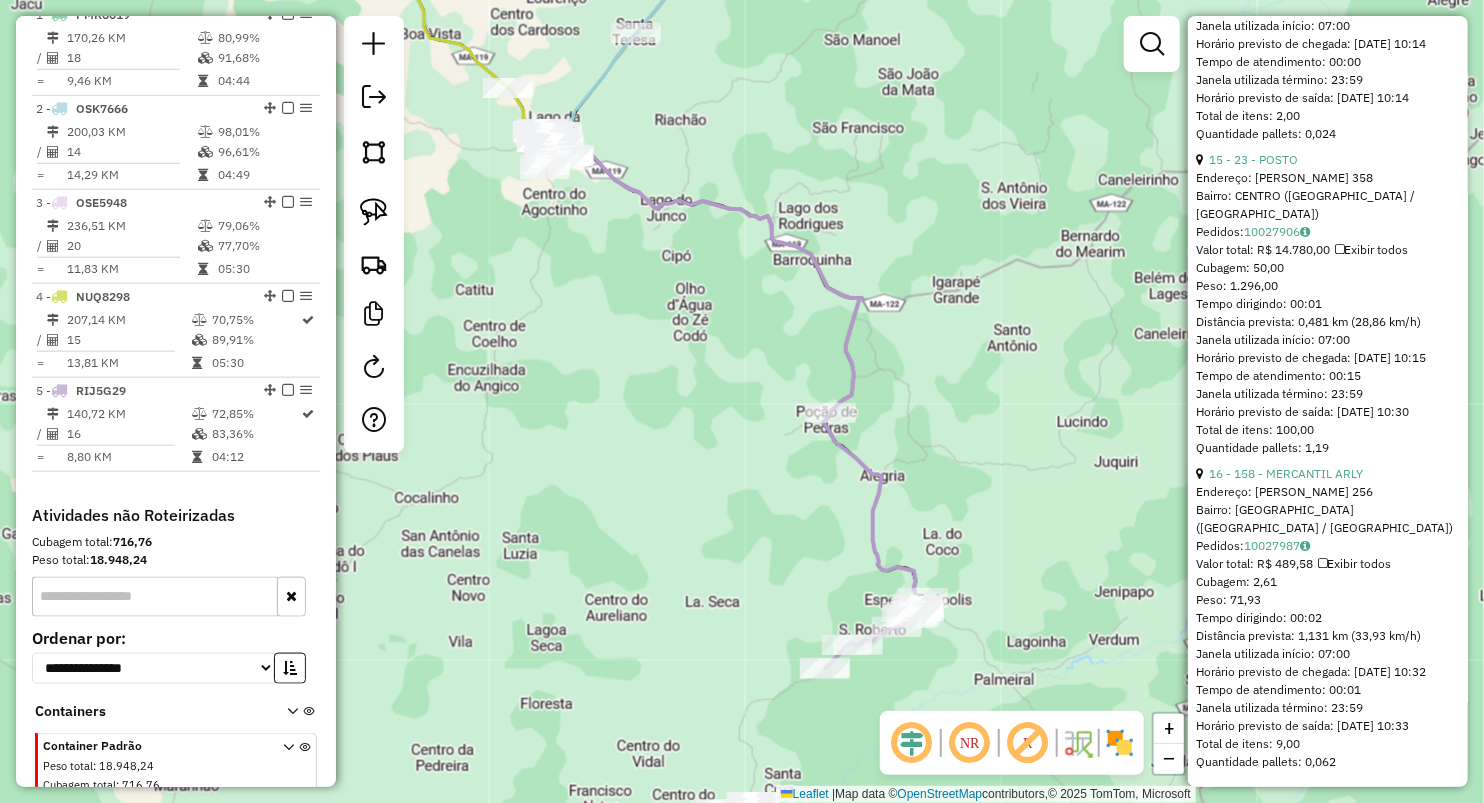 scroll, scrollTop: 5263, scrollLeft: 0, axis: vertical 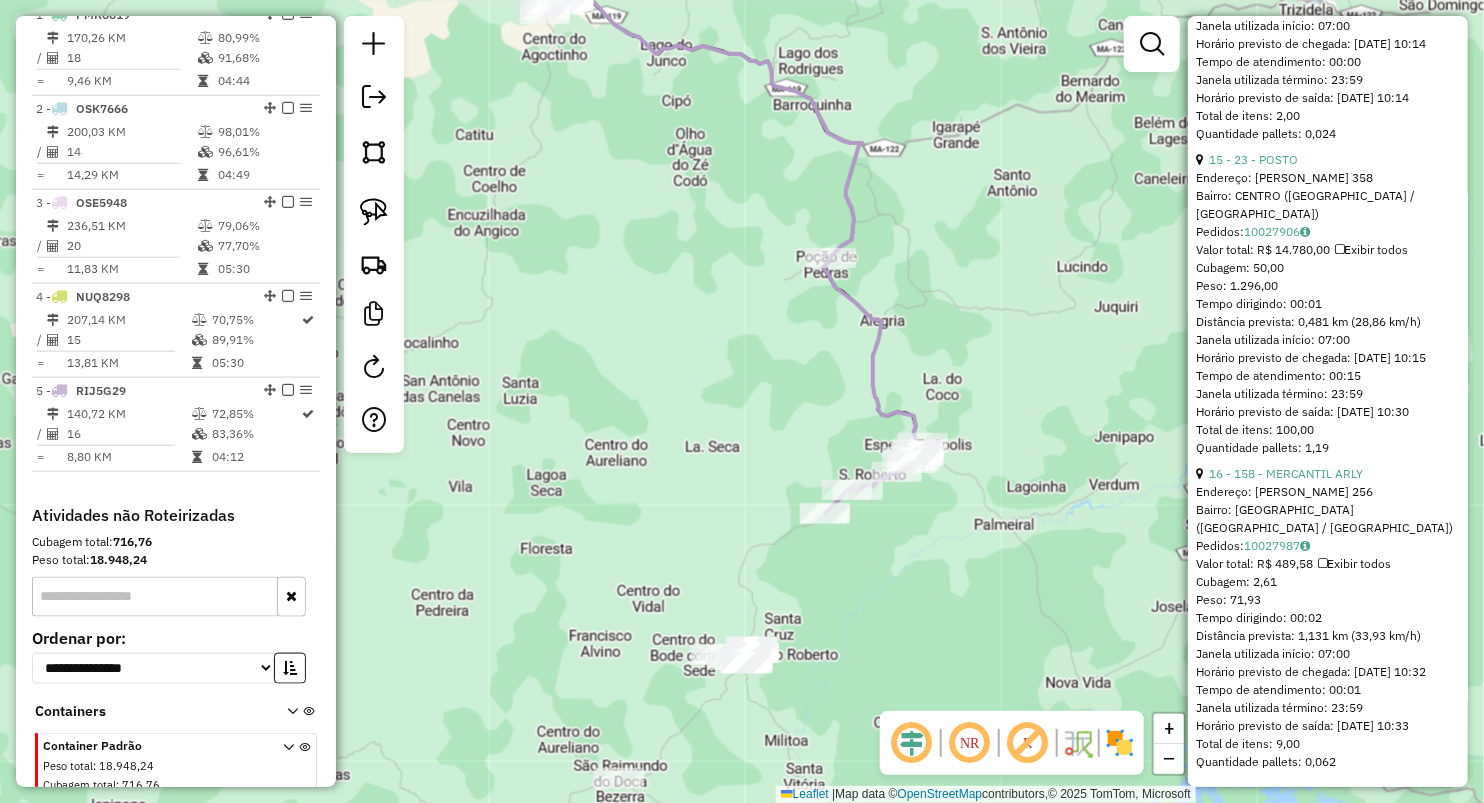 drag, startPoint x: 735, startPoint y: 577, endPoint x: 783, endPoint y: 205, distance: 375.08398 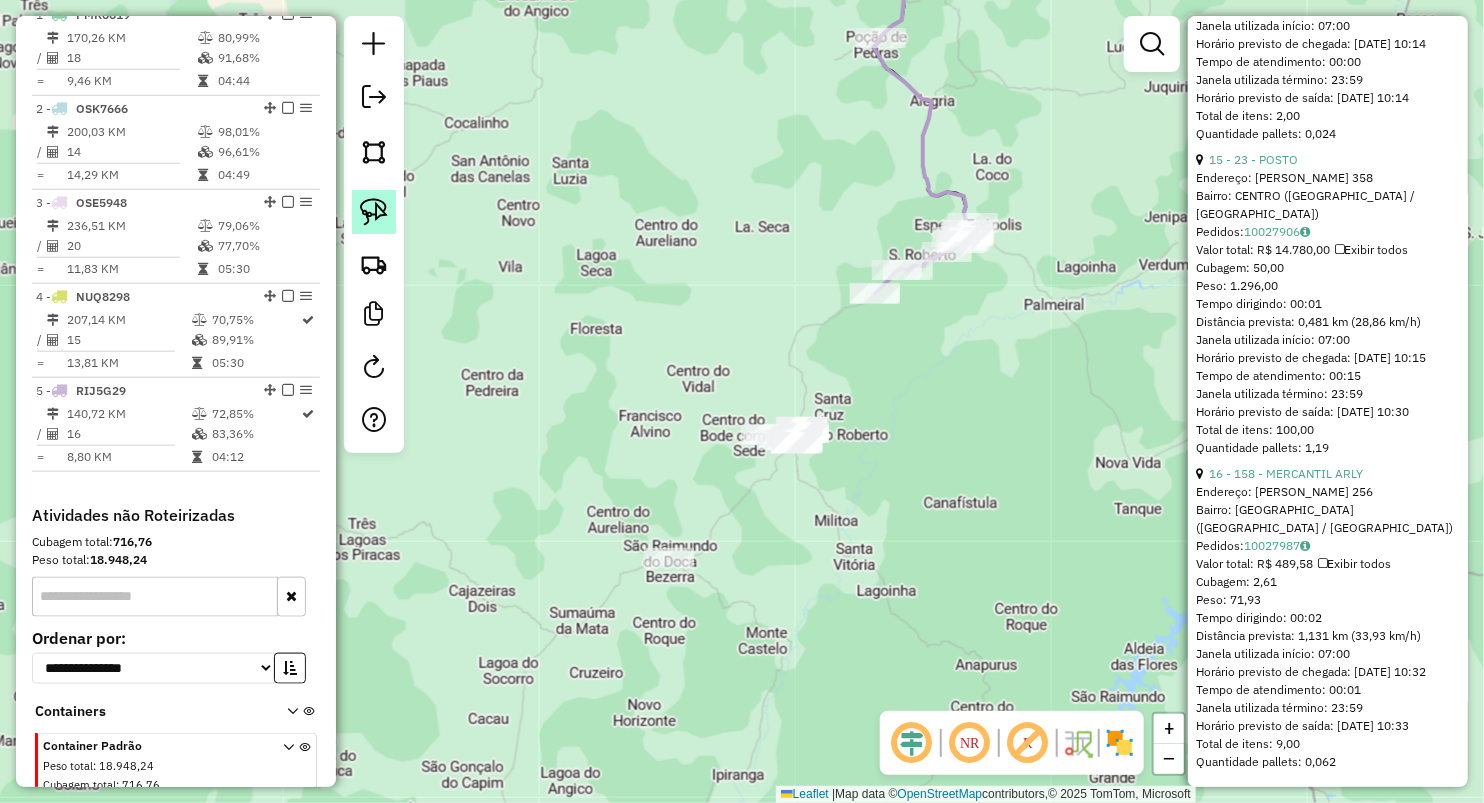 click 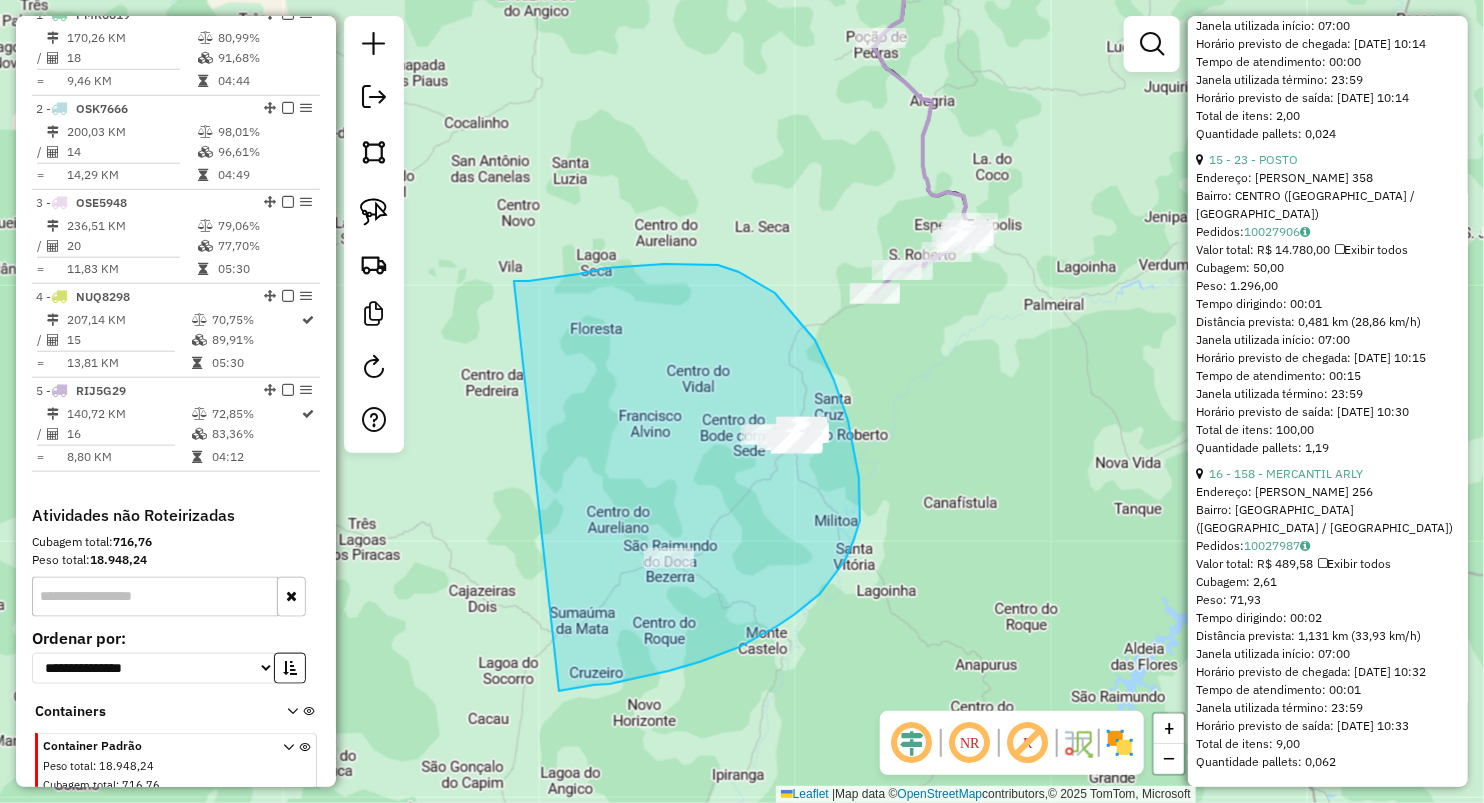 drag, startPoint x: 688, startPoint y: 264, endPoint x: 559, endPoint y: 691, distance: 446.06055 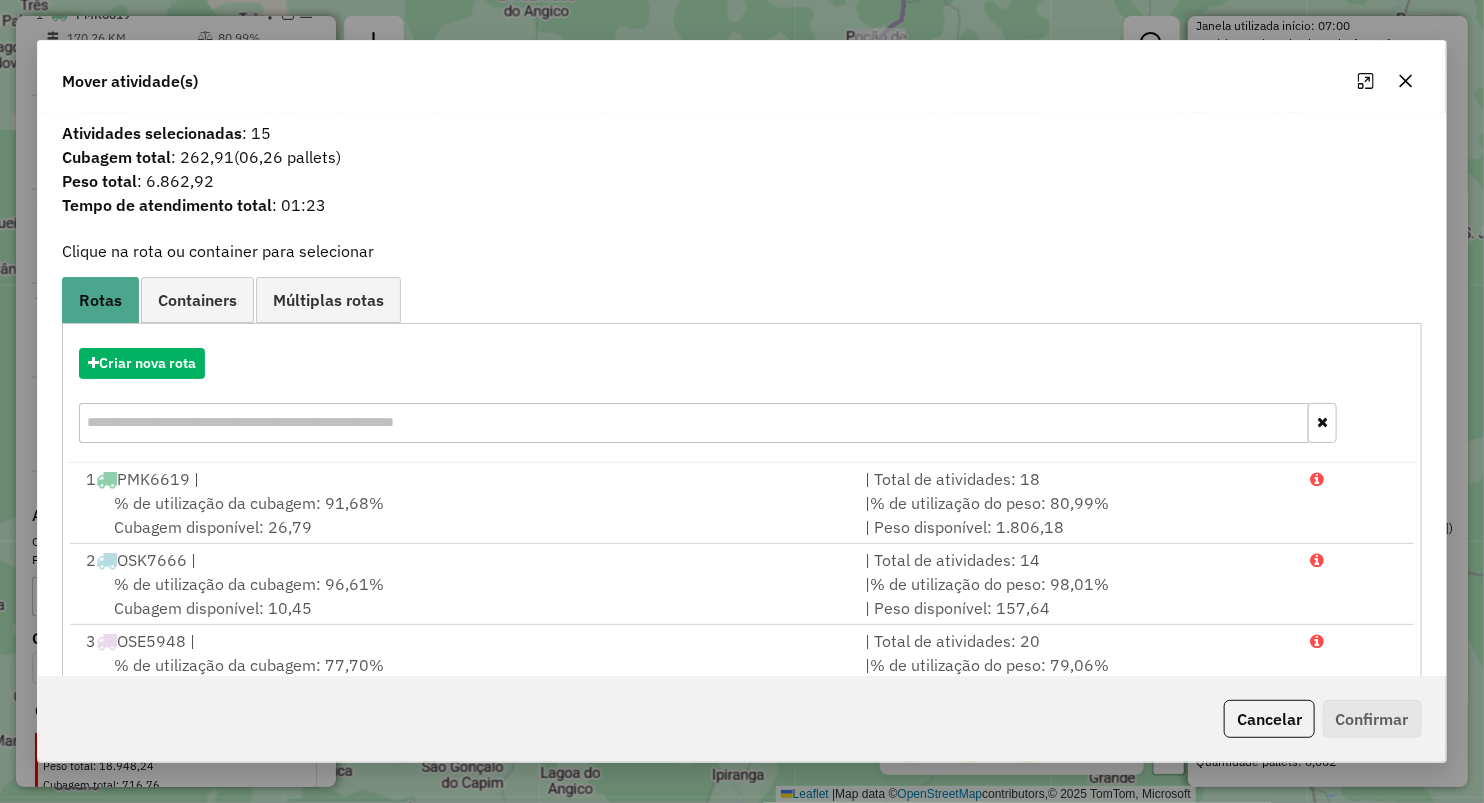 click 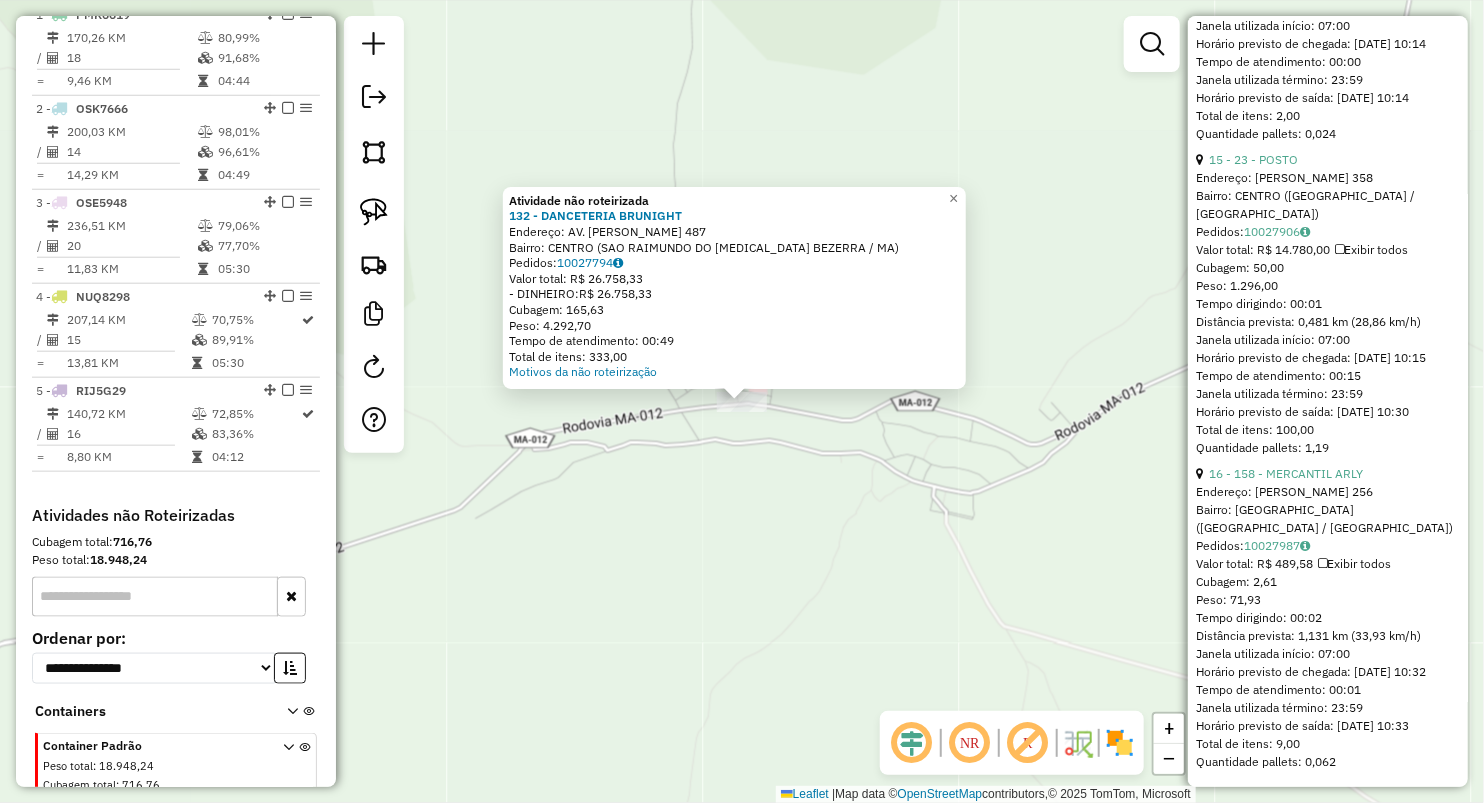 click on "Atividade não roteirizada 132 - DANCETERIA BRUNIGHT  Endereço:  AV. JOAO CASTELO 487   Bairro: CENTRO (SAO RAIMUNDO DO DOCA BEZERRA / MA)   Pedidos:  10027794   Valor total: R$ 26.758,33   - DINHEIRO:  R$ 26.758,33   Cubagem: 165,63   Peso: 4.292,70   Tempo de atendimento: 00:49   Total de itens: 333,00  Motivos da não roteirização × Janela de atendimento Grade de atendimento Capacidade Transportadoras Veículos Cliente Pedidos  Rotas Selecione os dias de semana para filtrar as janelas de atendimento  Seg   Ter   Qua   Qui   Sex   Sáb   Dom  Informe o período da janela de atendimento: De: Até:  Filtrar exatamente a janela do cliente  Considerar janela de atendimento padrão  Selecione os dias de semana para filtrar as grades de atendimento  Seg   Ter   Qua   Qui   Sex   Sáb   Dom   Considerar clientes sem dia de atendimento cadastrado  Clientes fora do dia de atendimento selecionado Filtrar as atividades entre os valores definidos abaixo:  Peso mínimo:   Peso máximo:   Cubagem mínima:   De:  De:" 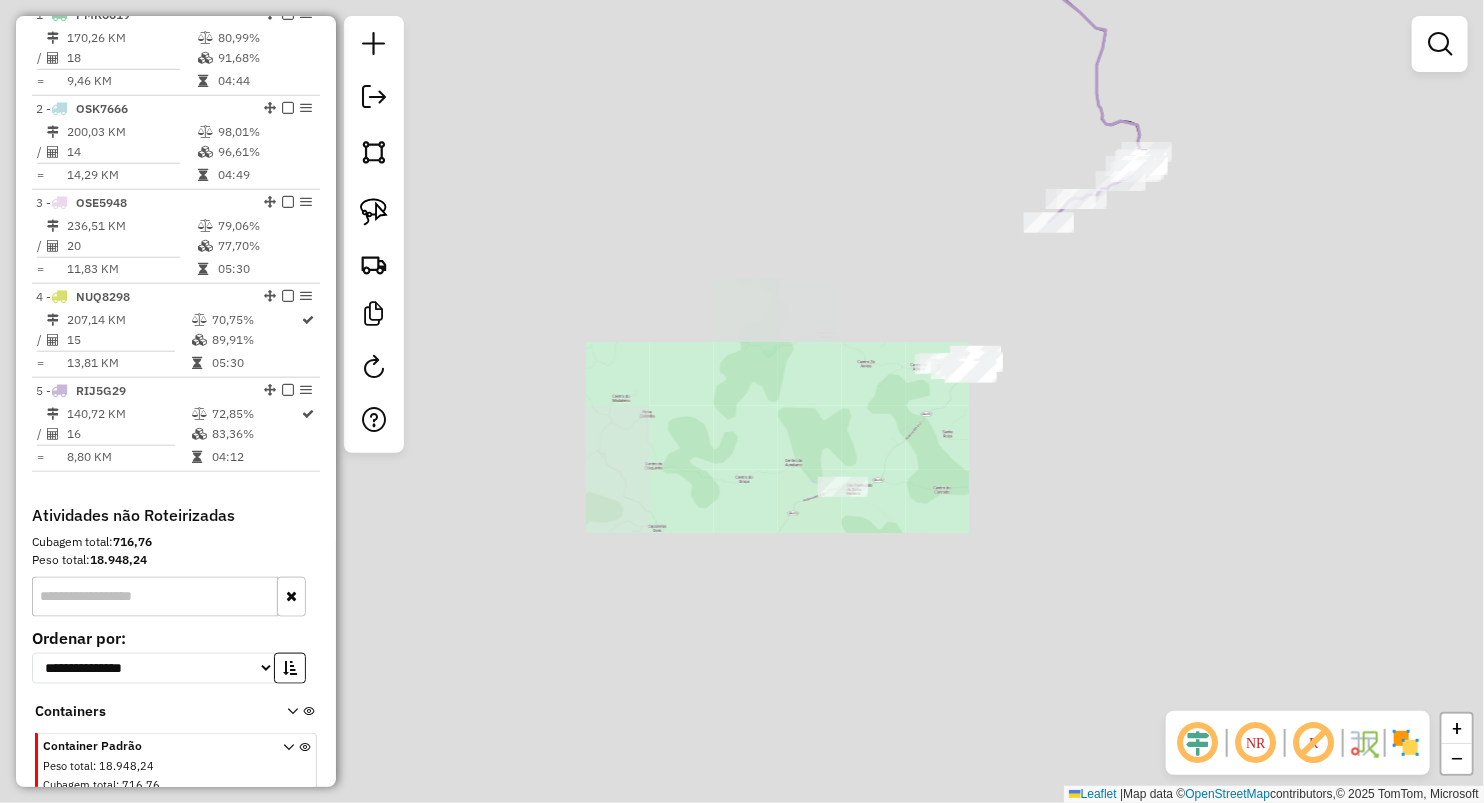 drag, startPoint x: 1011, startPoint y: 498, endPoint x: 903, endPoint y: 500, distance: 108.01852 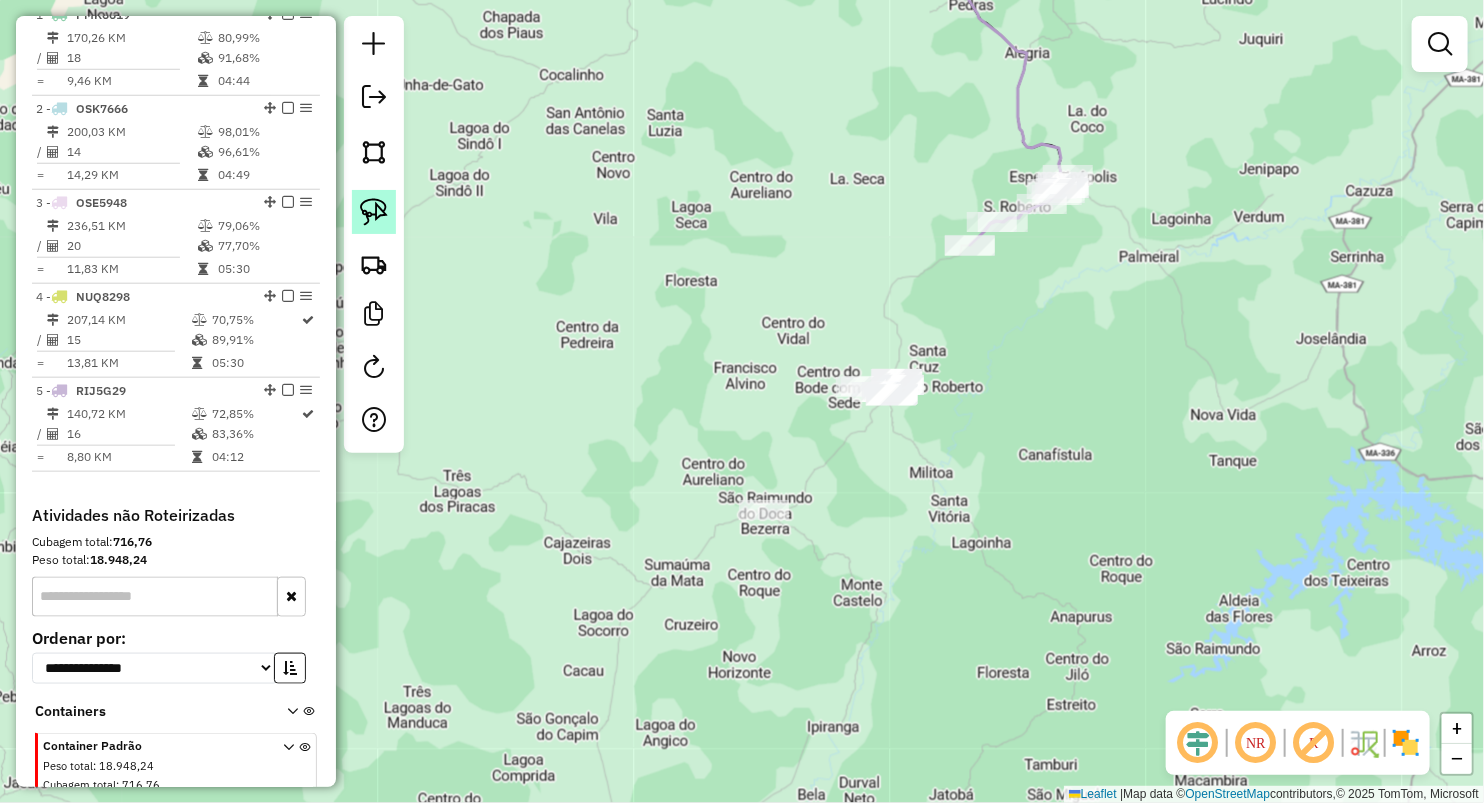 click 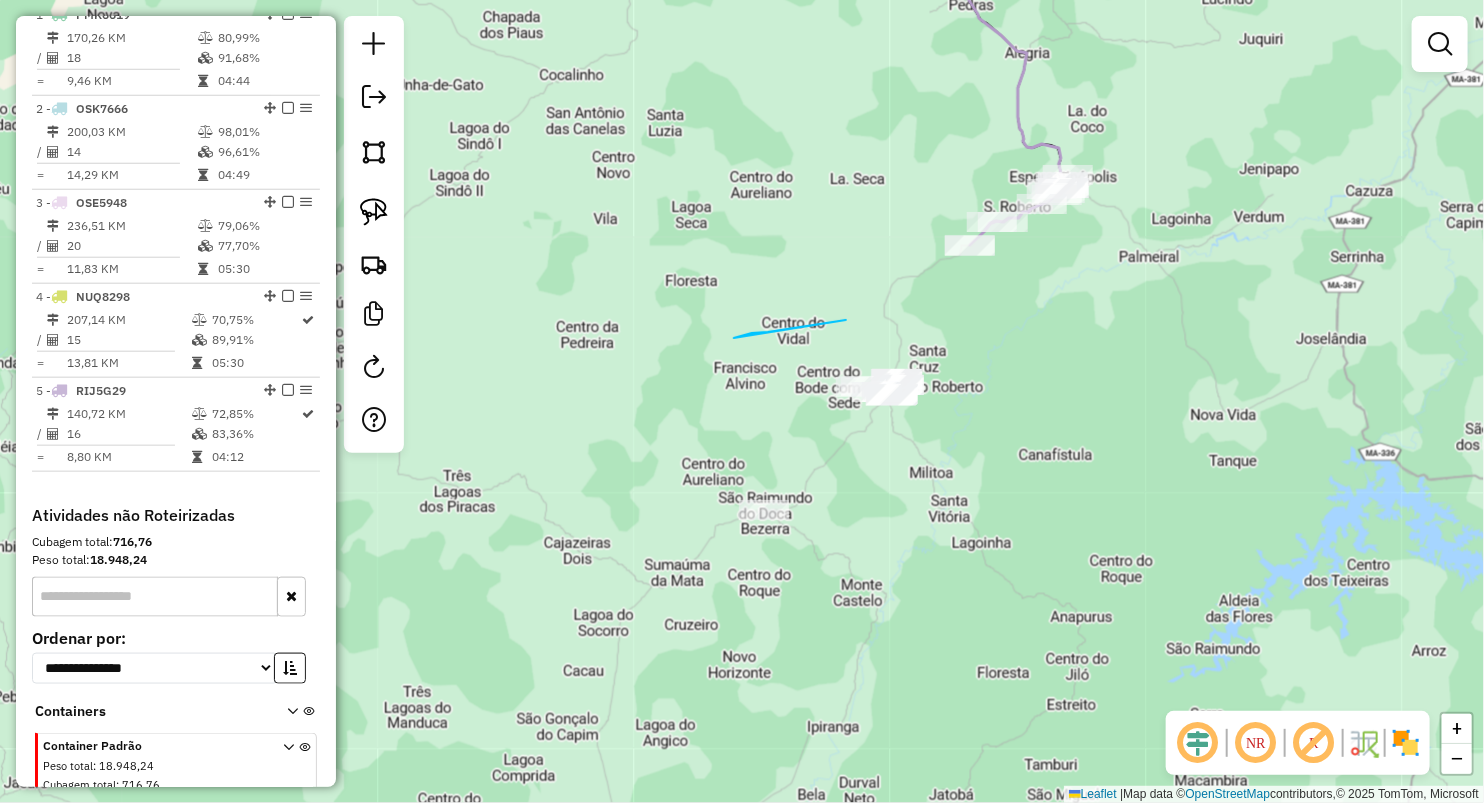 drag, startPoint x: 829, startPoint y: 322, endPoint x: 739, endPoint y: 476, distance: 178.3704 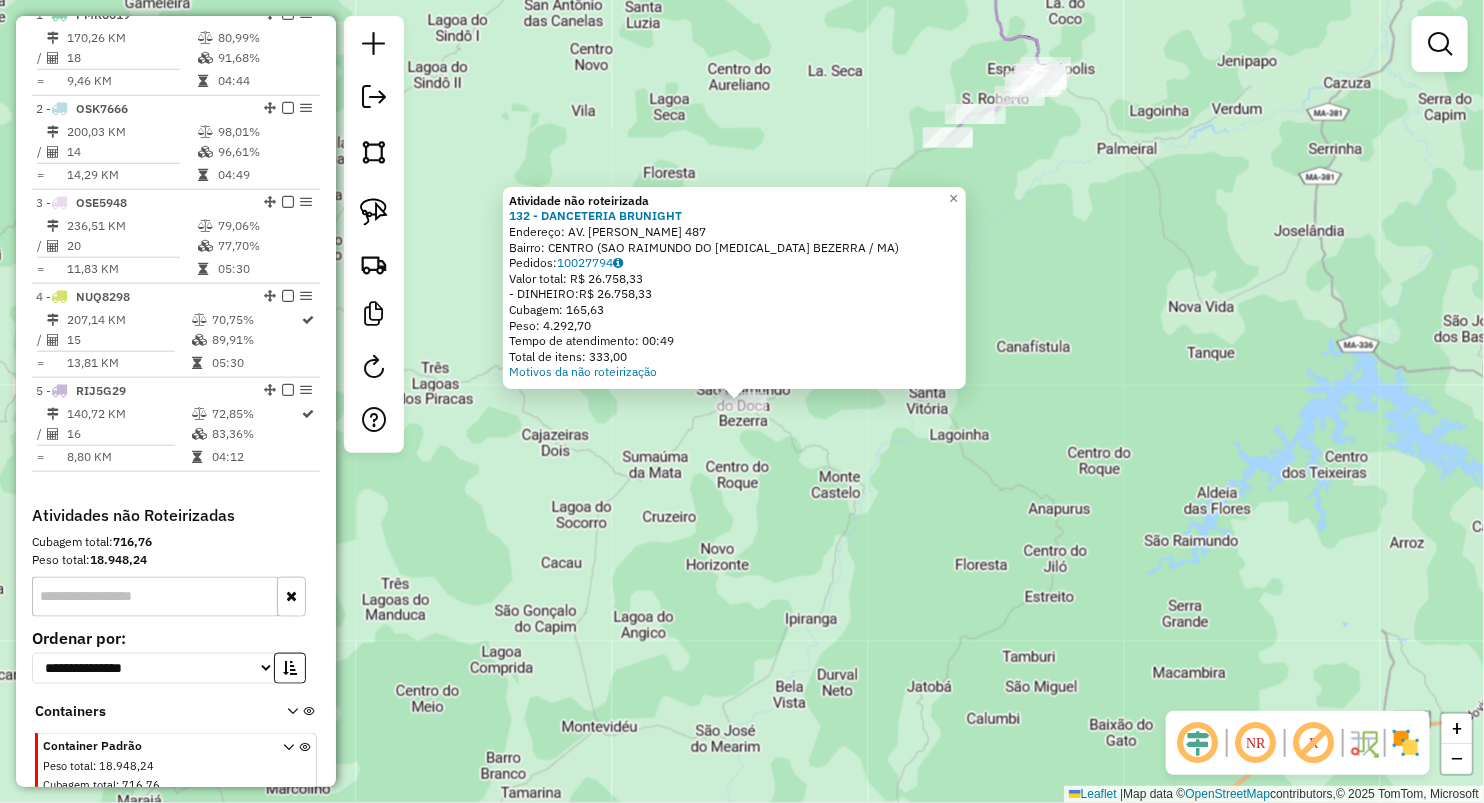 click on "Atividade não roteirizada 132 - DANCETERIA BRUNIGHT  Endereço:  AV. JOAO CASTELO 487   Bairro: CENTRO (SAO RAIMUNDO DO DOCA BEZERRA / MA)   Pedidos:  10027794   Valor total: R$ 26.758,33   - DINHEIRO:  R$ 26.758,33   Cubagem: 165,63   Peso: 4.292,70   Tempo de atendimento: 00:49   Total de itens: 333,00  Motivos da não roteirização × Janela de atendimento Grade de atendimento Capacidade Transportadoras Veículos Cliente Pedidos  Rotas Selecione os dias de semana para filtrar as janelas de atendimento  Seg   Ter   Qua   Qui   Sex   Sáb   Dom  Informe o período da janela de atendimento: De: Até:  Filtrar exatamente a janela do cliente  Considerar janela de atendimento padrão  Selecione os dias de semana para filtrar as grades de atendimento  Seg   Ter   Qua   Qui   Sex   Sáb   Dom   Considerar clientes sem dia de atendimento cadastrado  Clientes fora do dia de atendimento selecionado Filtrar as atividades entre os valores definidos abaixo:  Peso mínimo:   Peso máximo:   Cubagem mínima:   De:  De:" 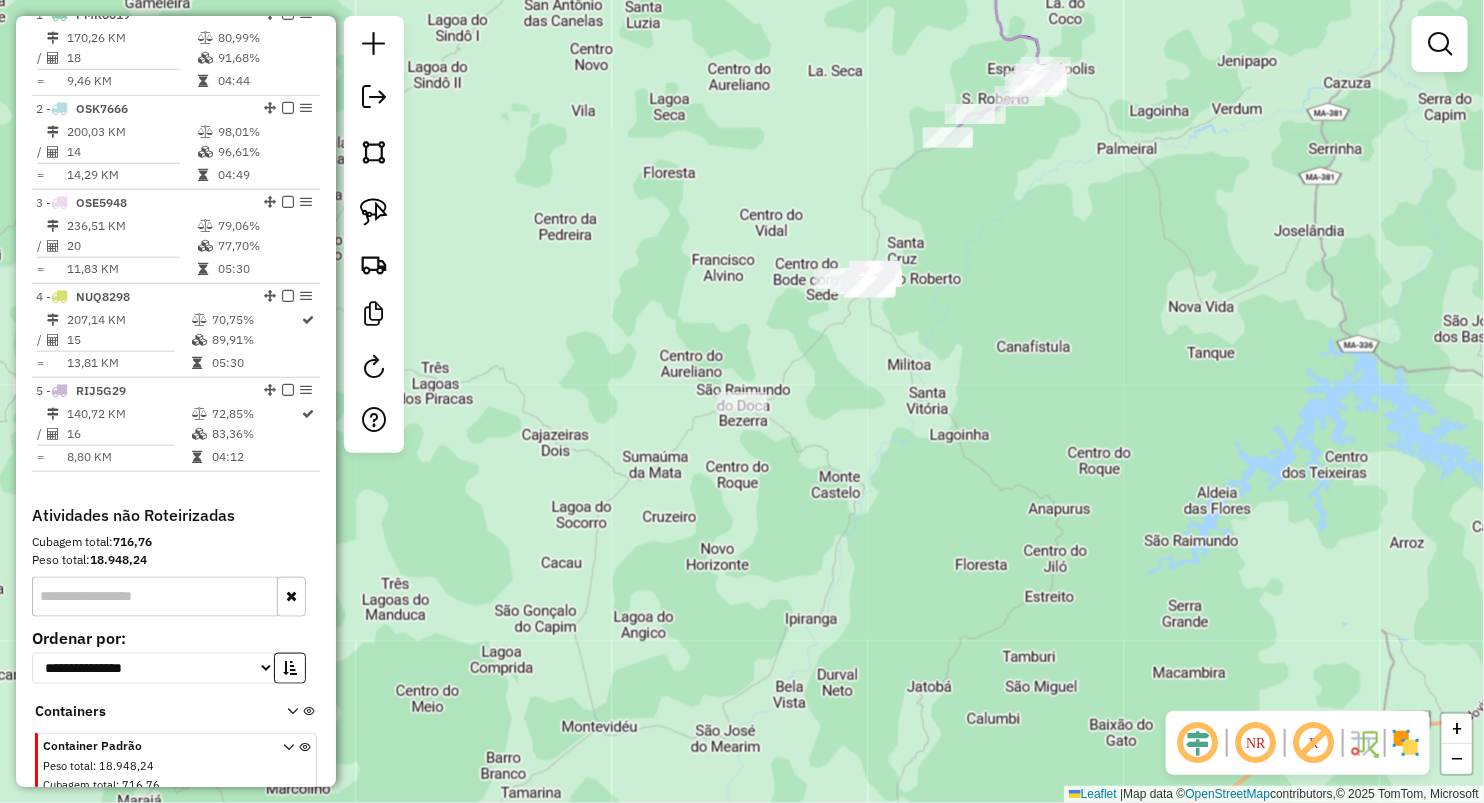drag, startPoint x: 364, startPoint y: 203, endPoint x: 406, endPoint y: 203, distance: 42 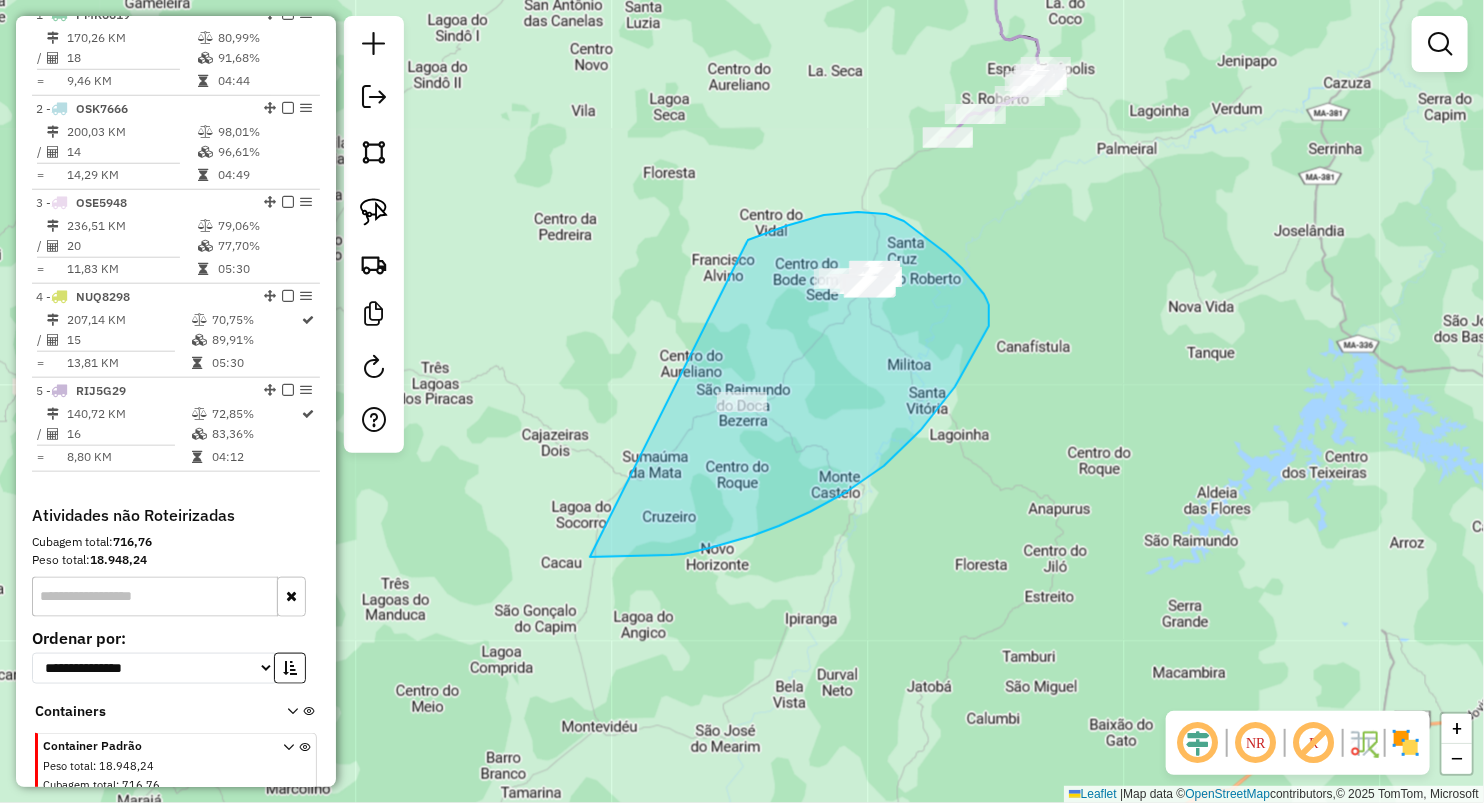 drag, startPoint x: 786, startPoint y: 226, endPoint x: 588, endPoint y: 556, distance: 384.84283 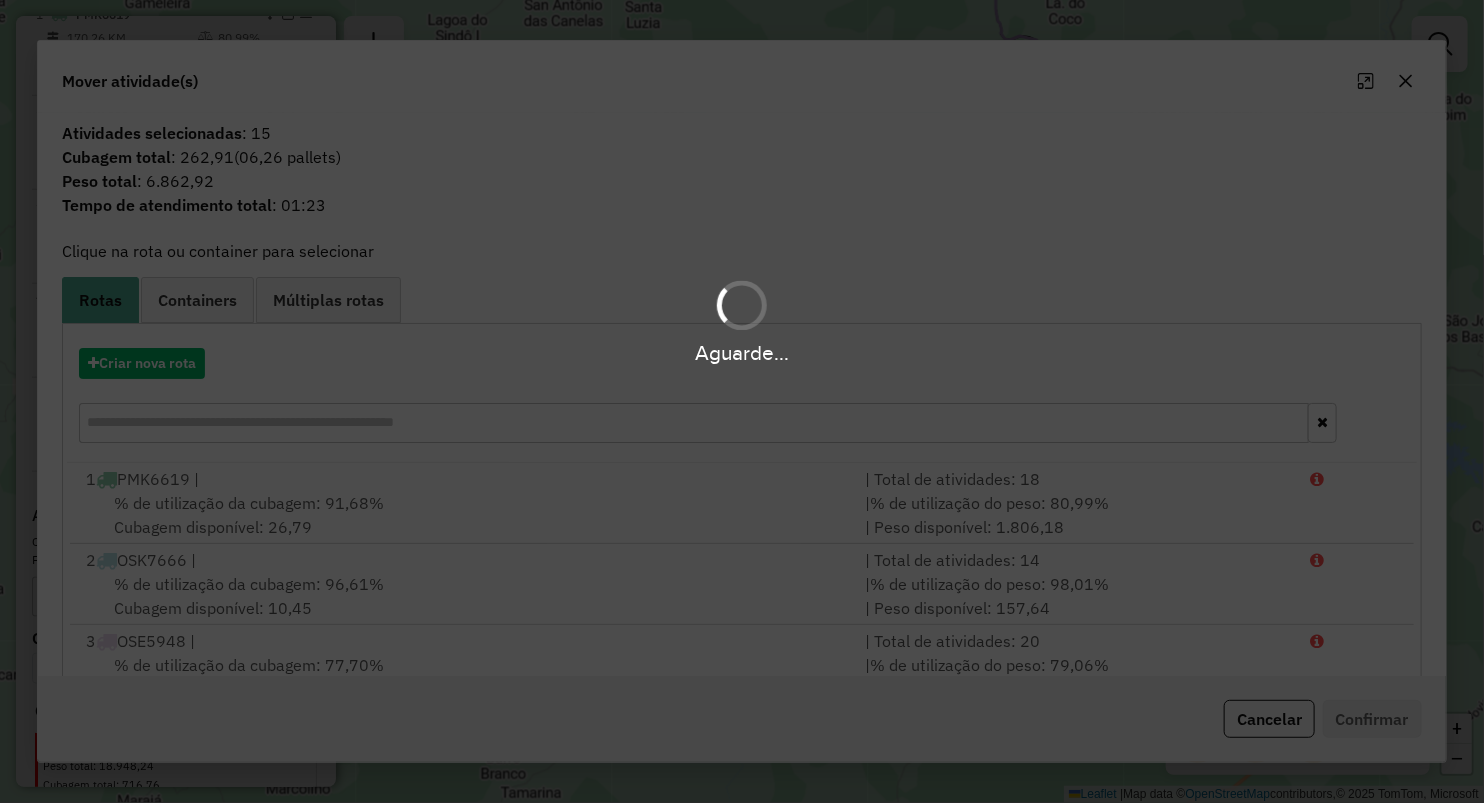 click on "Aguarde..." at bounding box center [742, 353] 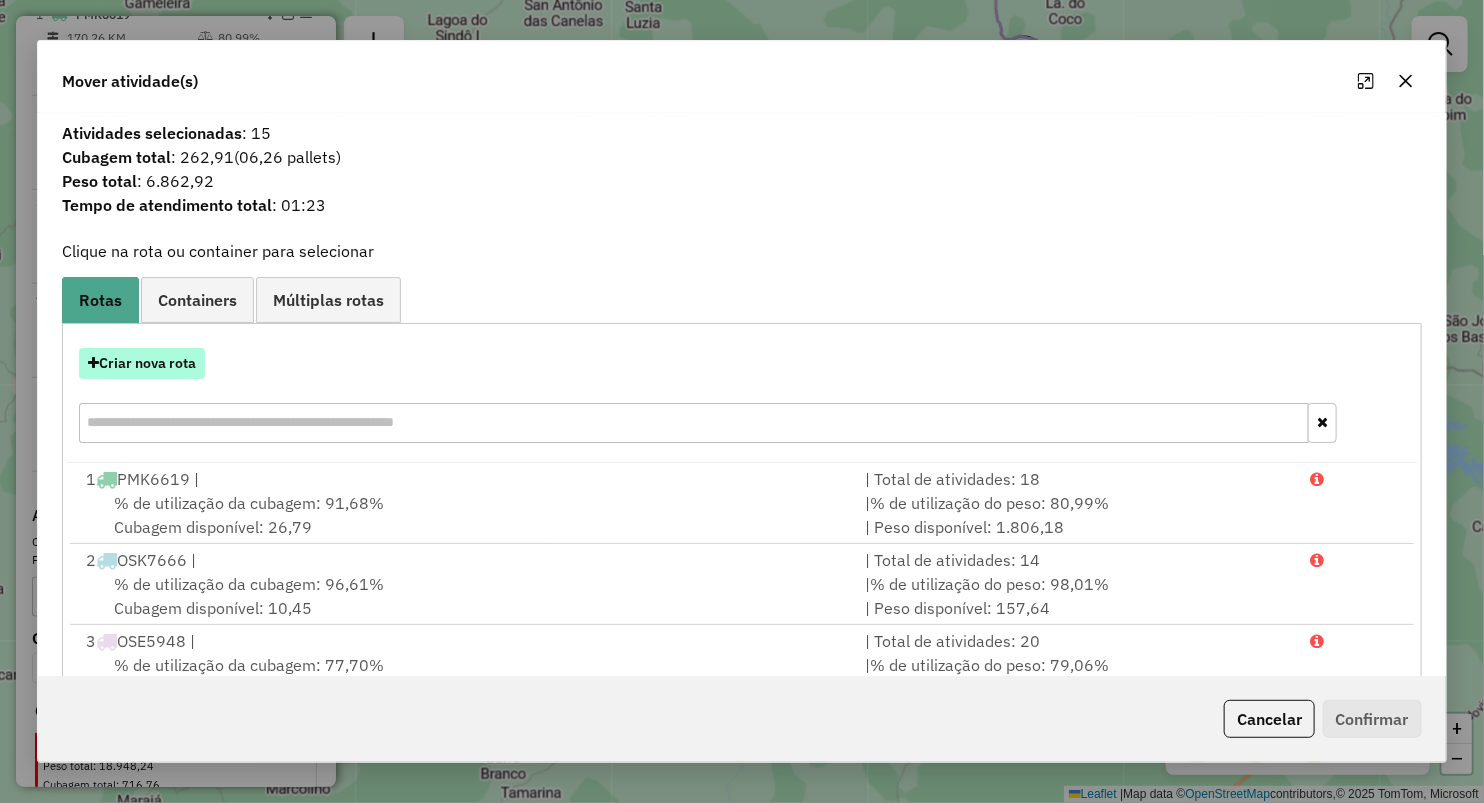 click on "Criar nova rota" at bounding box center (142, 363) 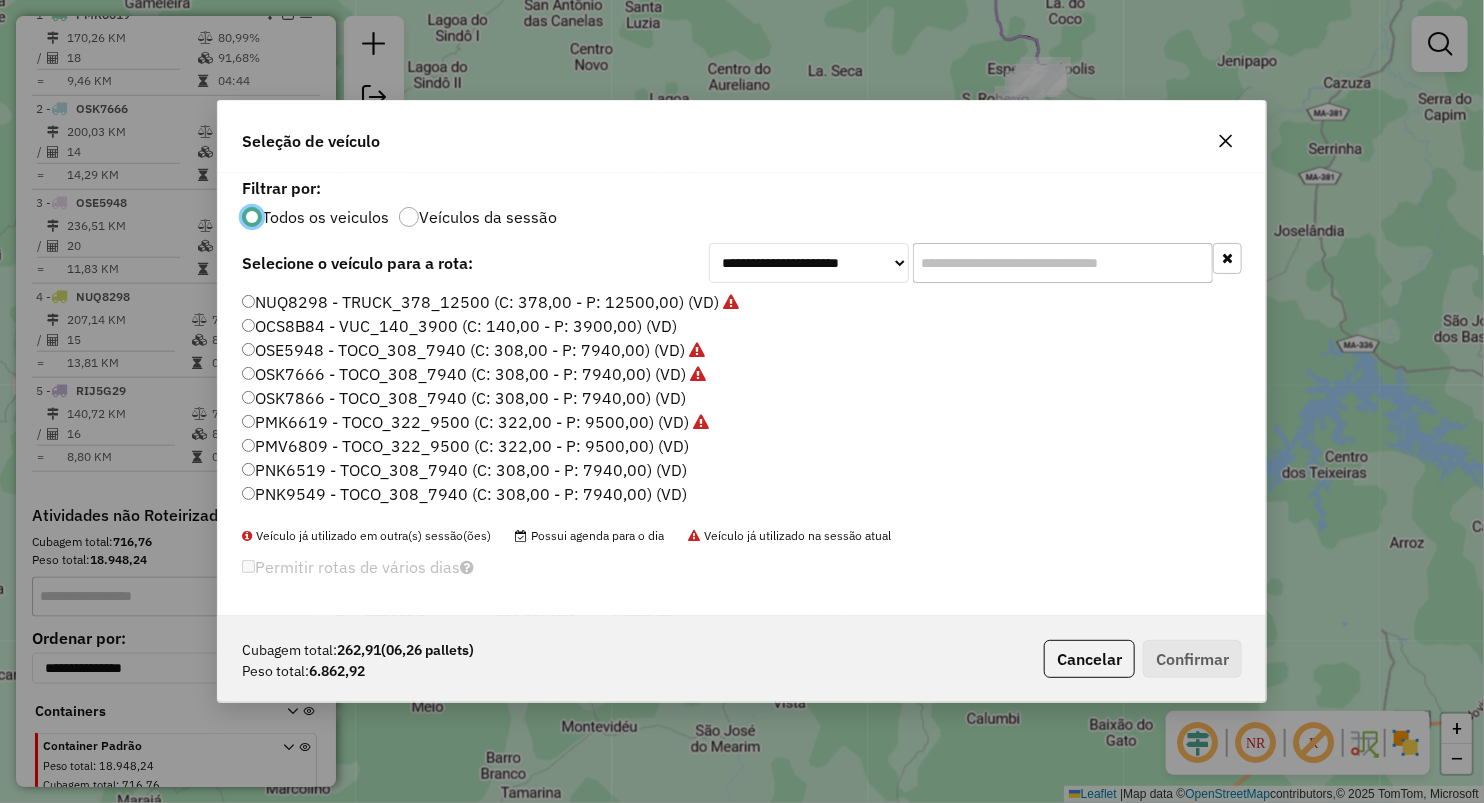 scroll, scrollTop: 10, scrollLeft: 6, axis: both 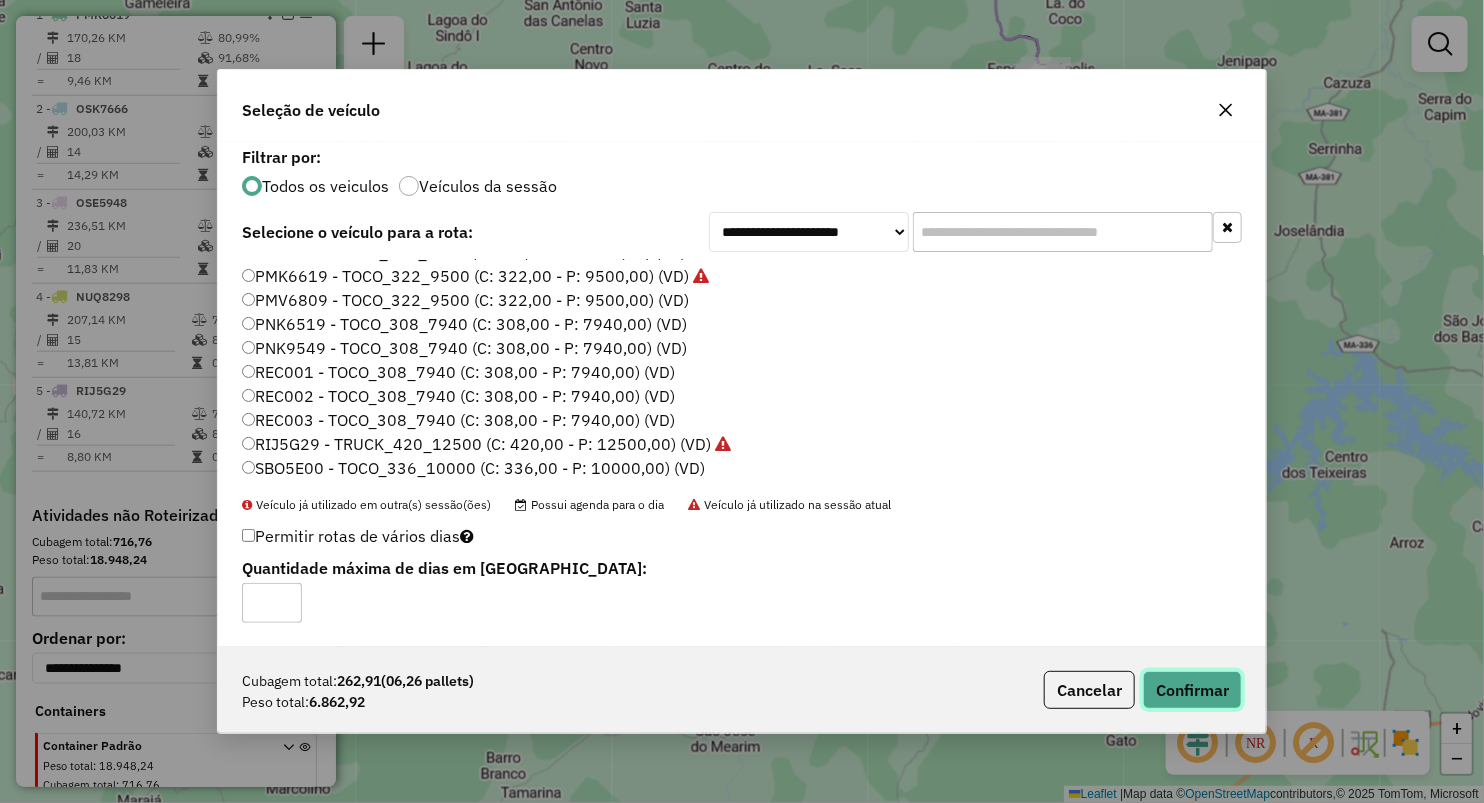 click on "Confirmar" 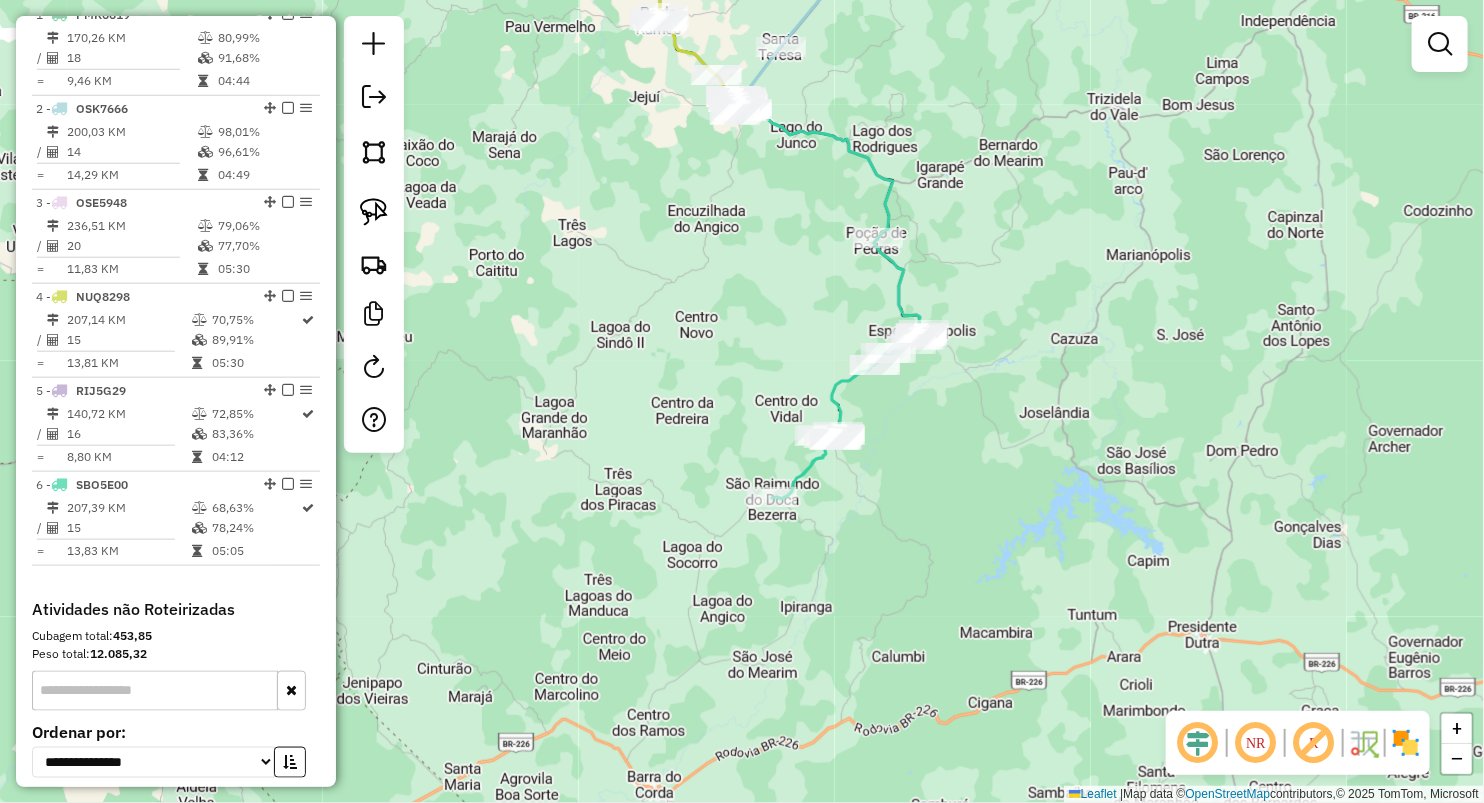 drag, startPoint x: 733, startPoint y: 311, endPoint x: 818, endPoint y: 446, distance: 159.53056 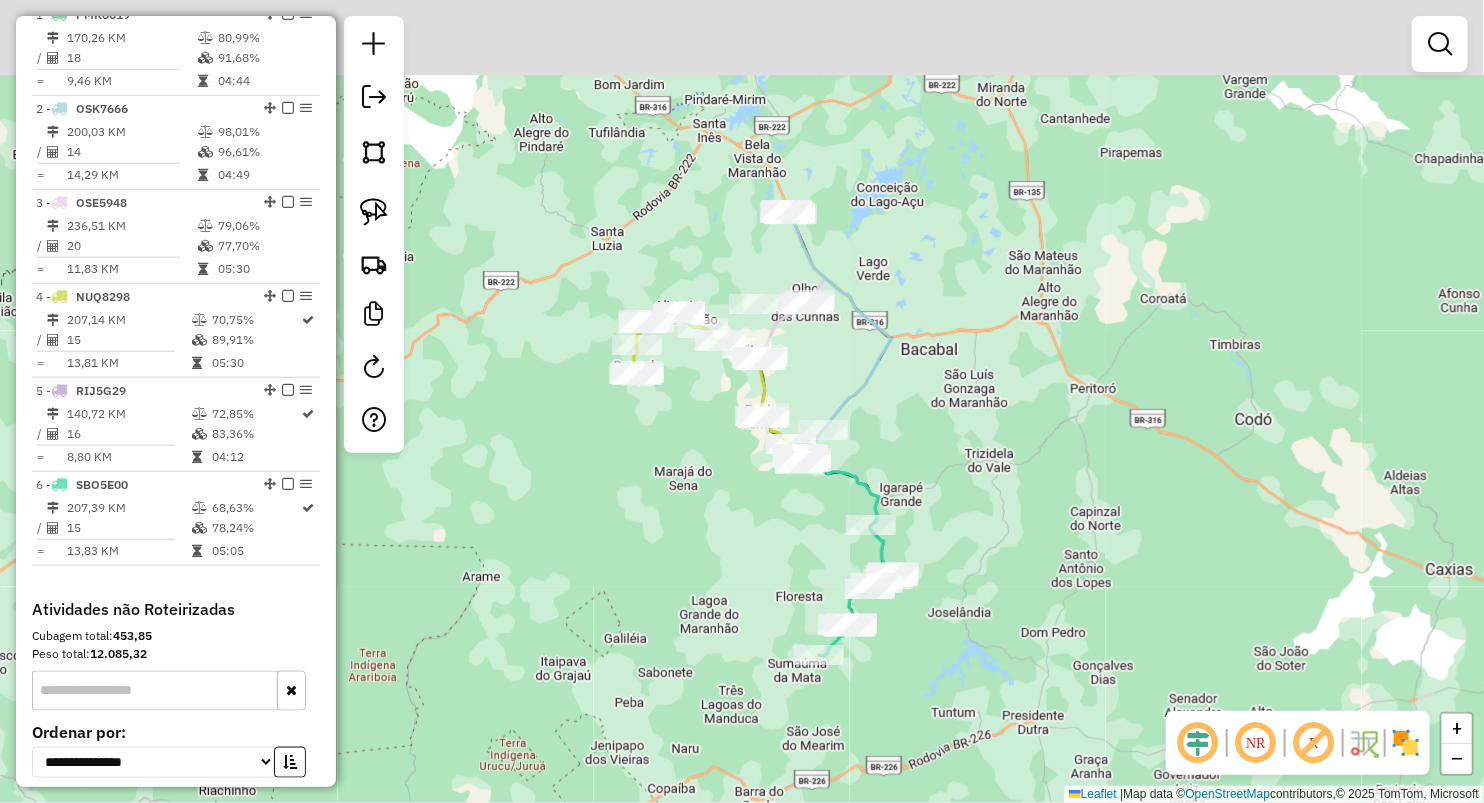 drag, startPoint x: 779, startPoint y: 427, endPoint x: 755, endPoint y: 530, distance: 105.75916 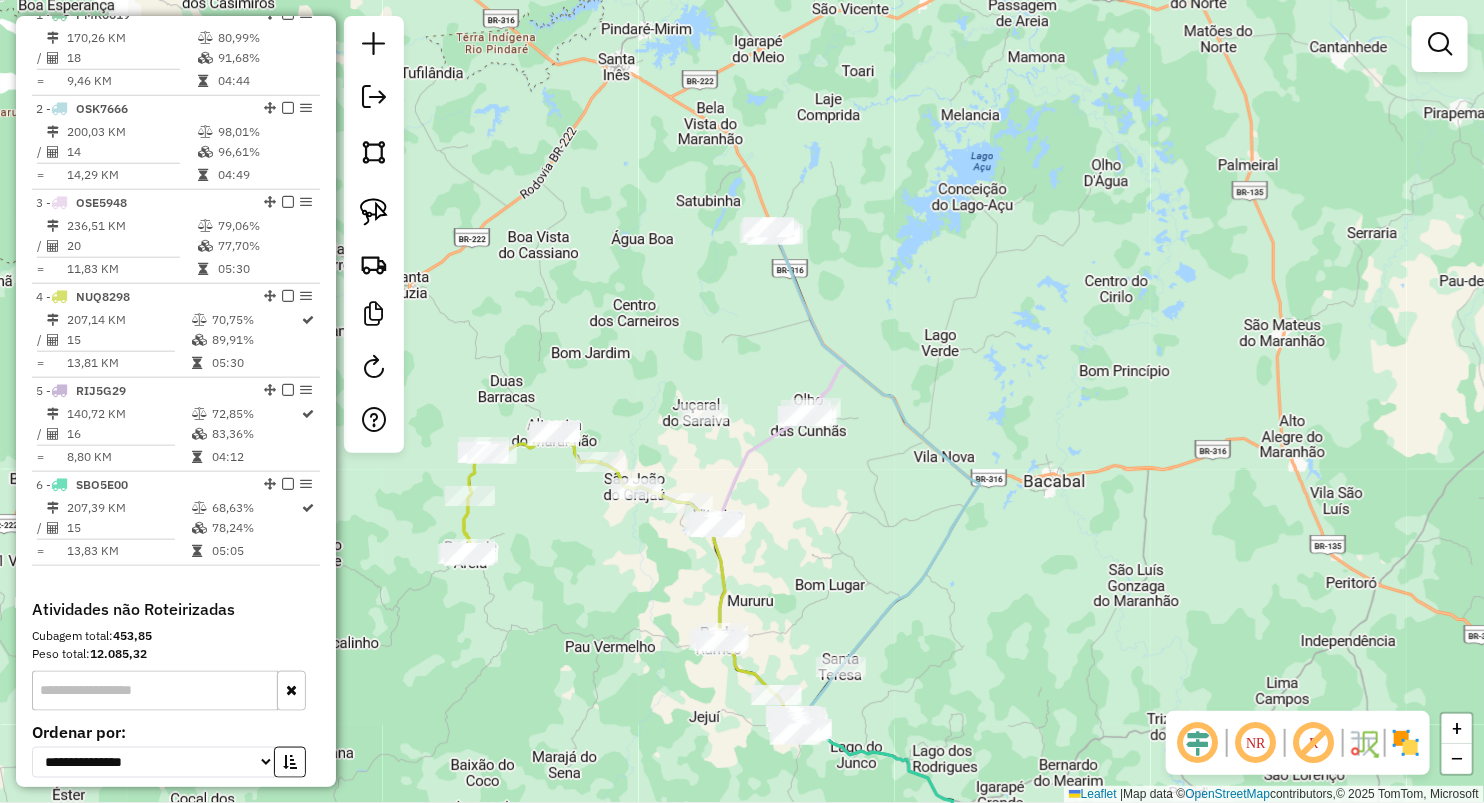 drag, startPoint x: 855, startPoint y: 435, endPoint x: 835, endPoint y: 540, distance: 106.887794 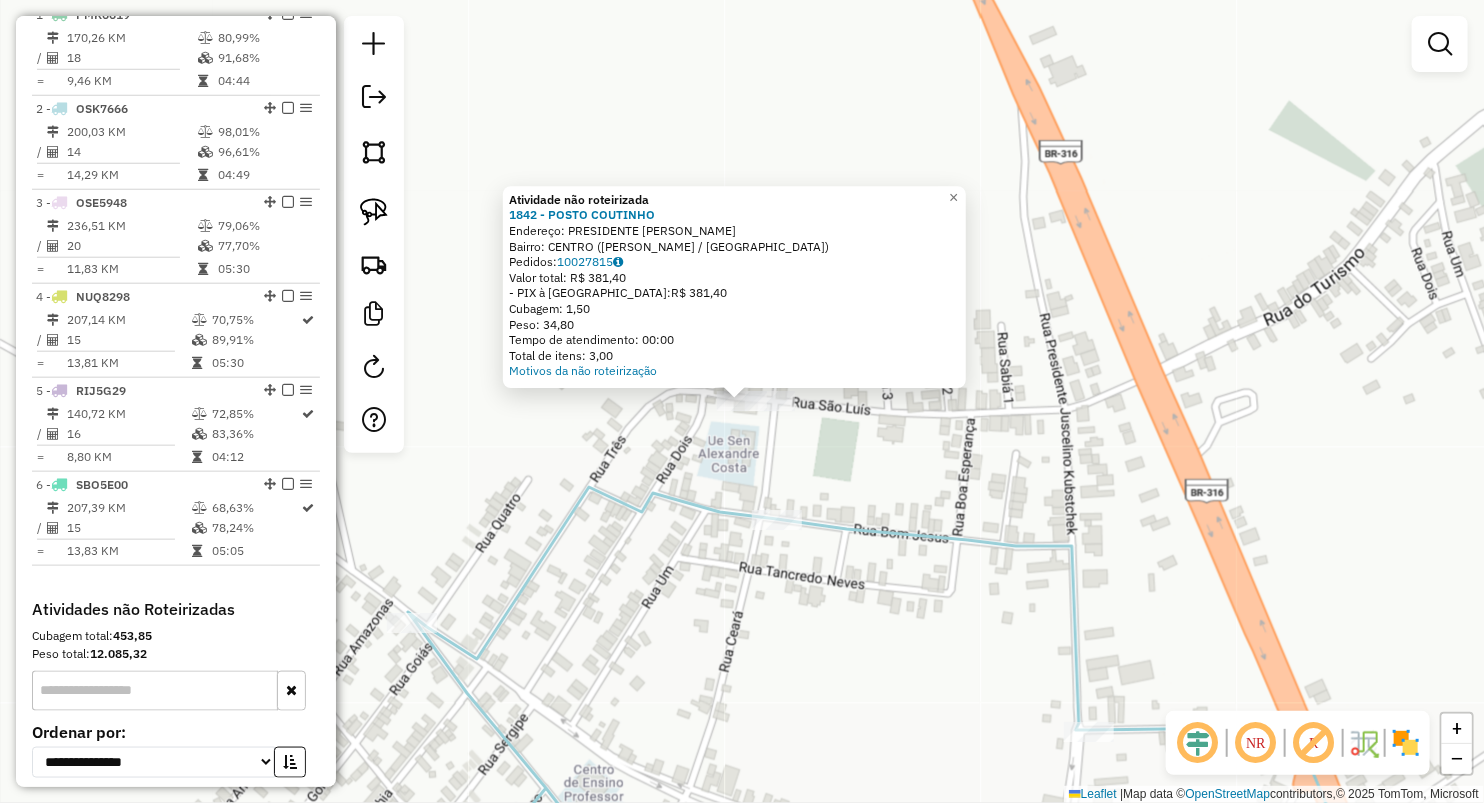 drag, startPoint x: 611, startPoint y: 491, endPoint x: 560, endPoint y: 424, distance: 84.20214 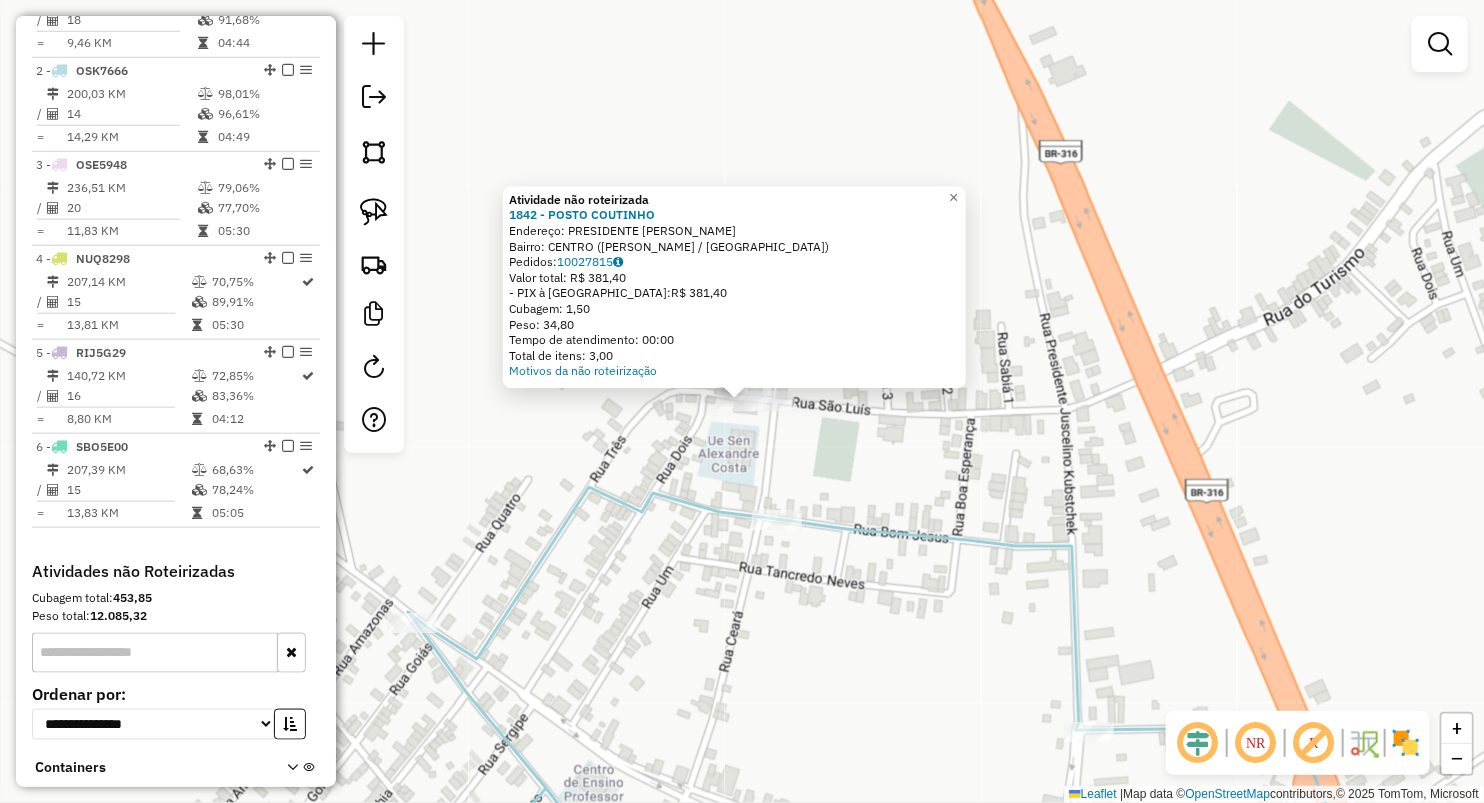 select on "**********" 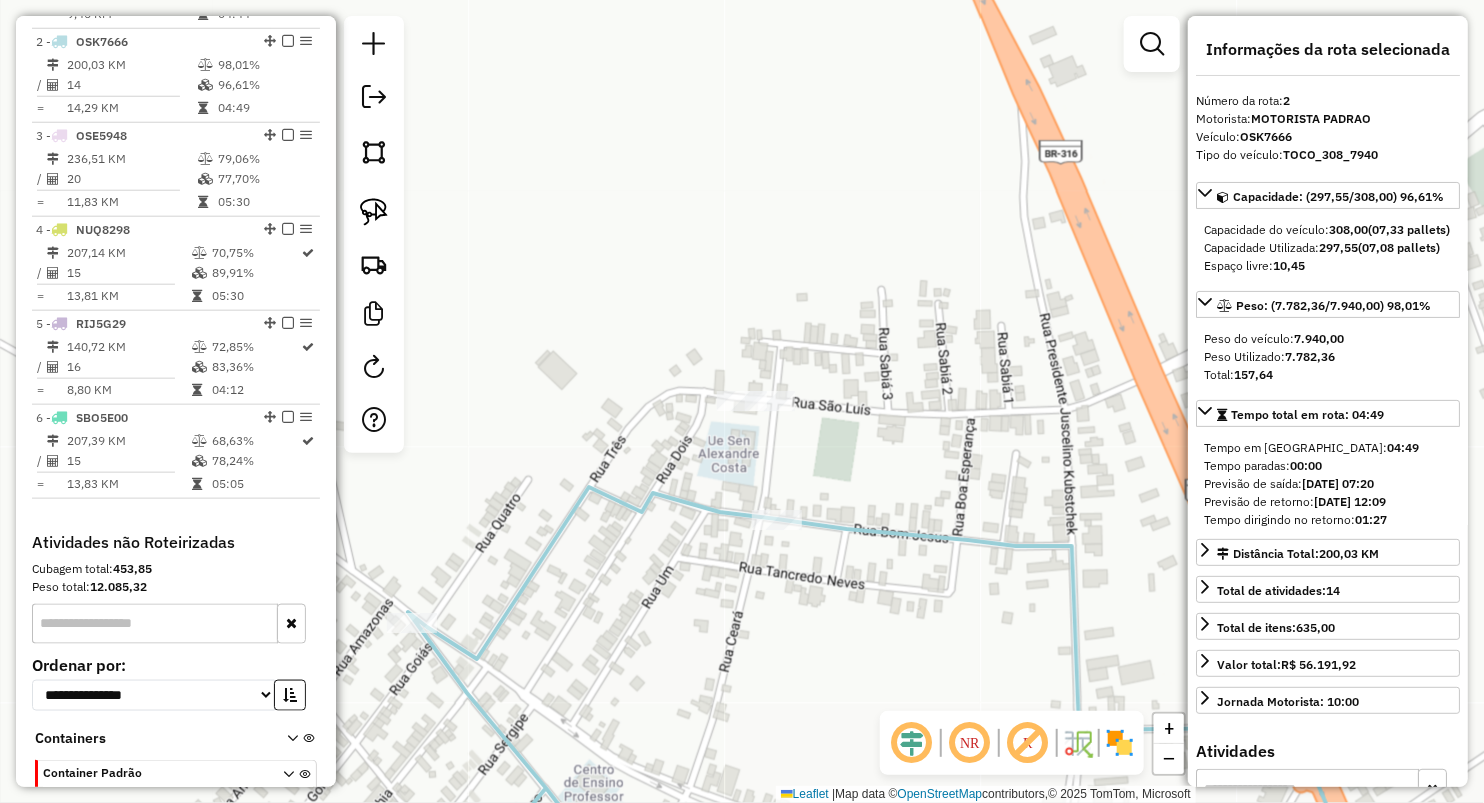 scroll, scrollTop: 842, scrollLeft: 0, axis: vertical 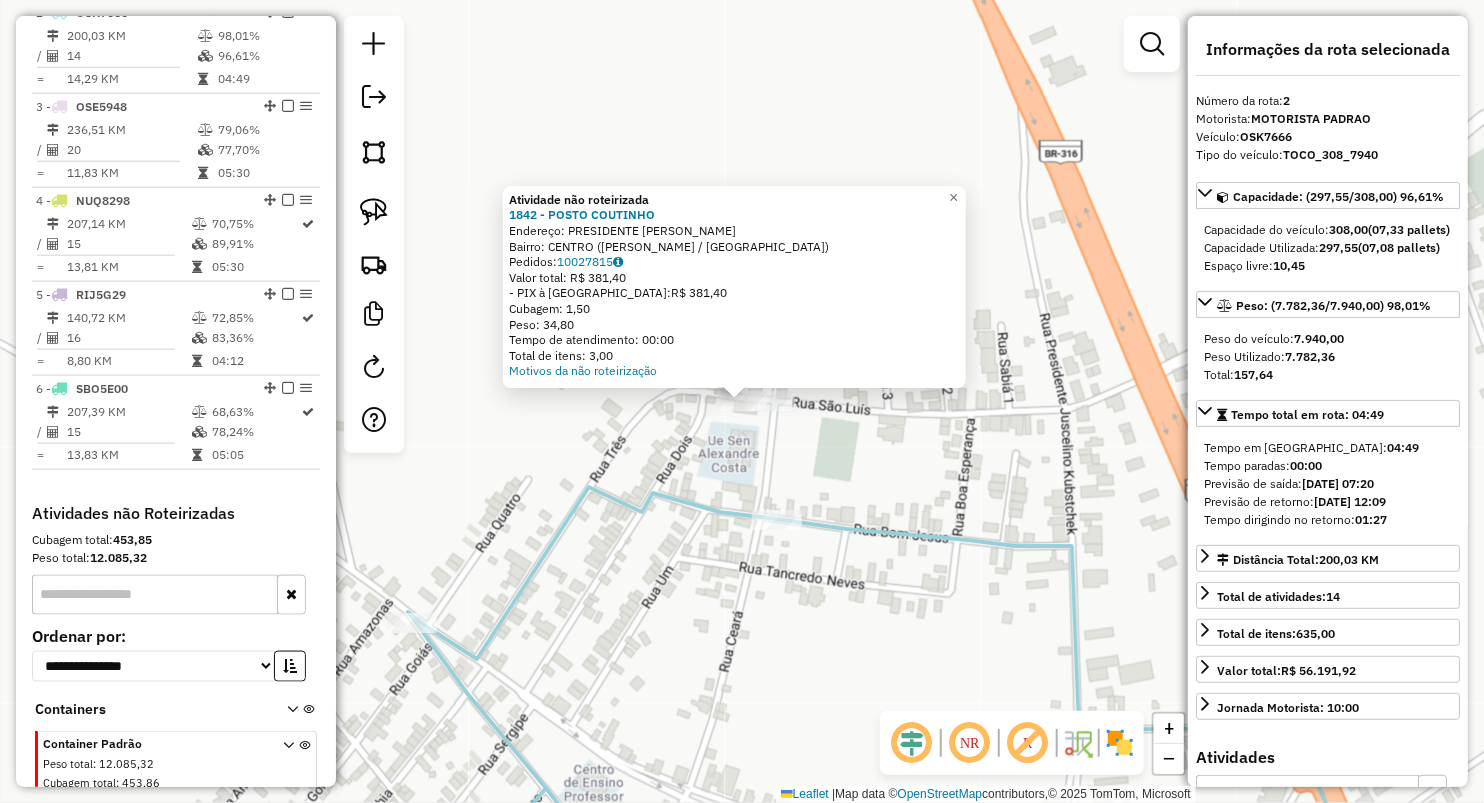 click on "Atividade não roteirizada 1842 - POSTO COUTINHO  Endereço:  PRESIDENTE CASTELO BRANCO SN   Bairro: CENTRO (VITORINO FREIRE / MA)   Pedidos:  10027815   Valor total: R$ 381,40   - PIX à Vista:  R$ 381,40   Cubagem: 1,50   Peso: 34,80   Tempo de atendimento: 00:00   Total de itens: 3,00  Motivos da não roteirização × Janela de atendimento Grade de atendimento Capacidade Transportadoras Veículos Cliente Pedidos  Rotas Selecione os dias de semana para filtrar as janelas de atendimento  Seg   Ter   Qua   Qui   Sex   Sáb   Dom  Informe o período da janela de atendimento: De: Até:  Filtrar exatamente a janela do cliente  Considerar janela de atendimento padrão  Selecione os dias de semana para filtrar as grades de atendimento  Seg   Ter   Qua   Qui   Sex   Sáb   Dom   Considerar clientes sem dia de atendimento cadastrado  Clientes fora do dia de atendimento selecionado Filtrar as atividades entre os valores definidos abaixo:  Peso mínimo:   Peso máximo:   Cubagem mínima:   Cubagem máxima:   De:  De:" 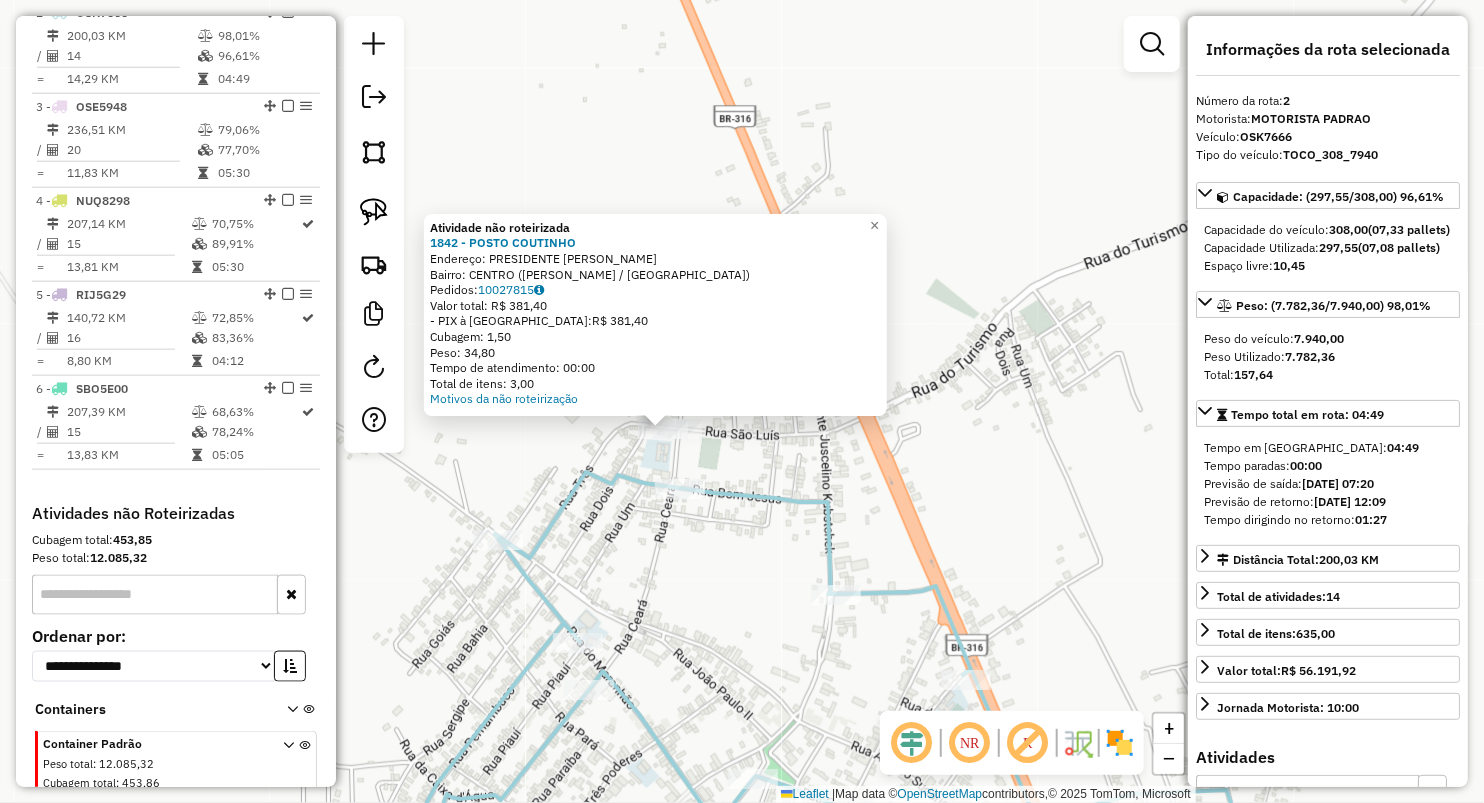 click on "Atividade não roteirizada 1842 - POSTO COUTINHO  Endereço:  PRESIDENTE CASTELO BRANCO SN   Bairro: CENTRO (VITORINO FREIRE / MA)   Pedidos:  10027815   Valor total: R$ 381,40   - PIX à Vista:  R$ 381,40   Cubagem: 1,50   Peso: 34,80   Tempo de atendimento: 00:00   Total de itens: 3,00  Motivos da não roteirização × Janela de atendimento Grade de atendimento Capacidade Transportadoras Veículos Cliente Pedidos  Rotas Selecione os dias de semana para filtrar as janelas de atendimento  Seg   Ter   Qua   Qui   Sex   Sáb   Dom  Informe o período da janela de atendimento: De: Até:  Filtrar exatamente a janela do cliente  Considerar janela de atendimento padrão  Selecione os dias de semana para filtrar as grades de atendimento  Seg   Ter   Qua   Qui   Sex   Sáb   Dom   Considerar clientes sem dia de atendimento cadastrado  Clientes fora do dia de atendimento selecionado Filtrar as atividades entre os valores definidos abaixo:  Peso mínimo:   Peso máximo:   Cubagem mínima:   Cubagem máxima:   De:  De:" 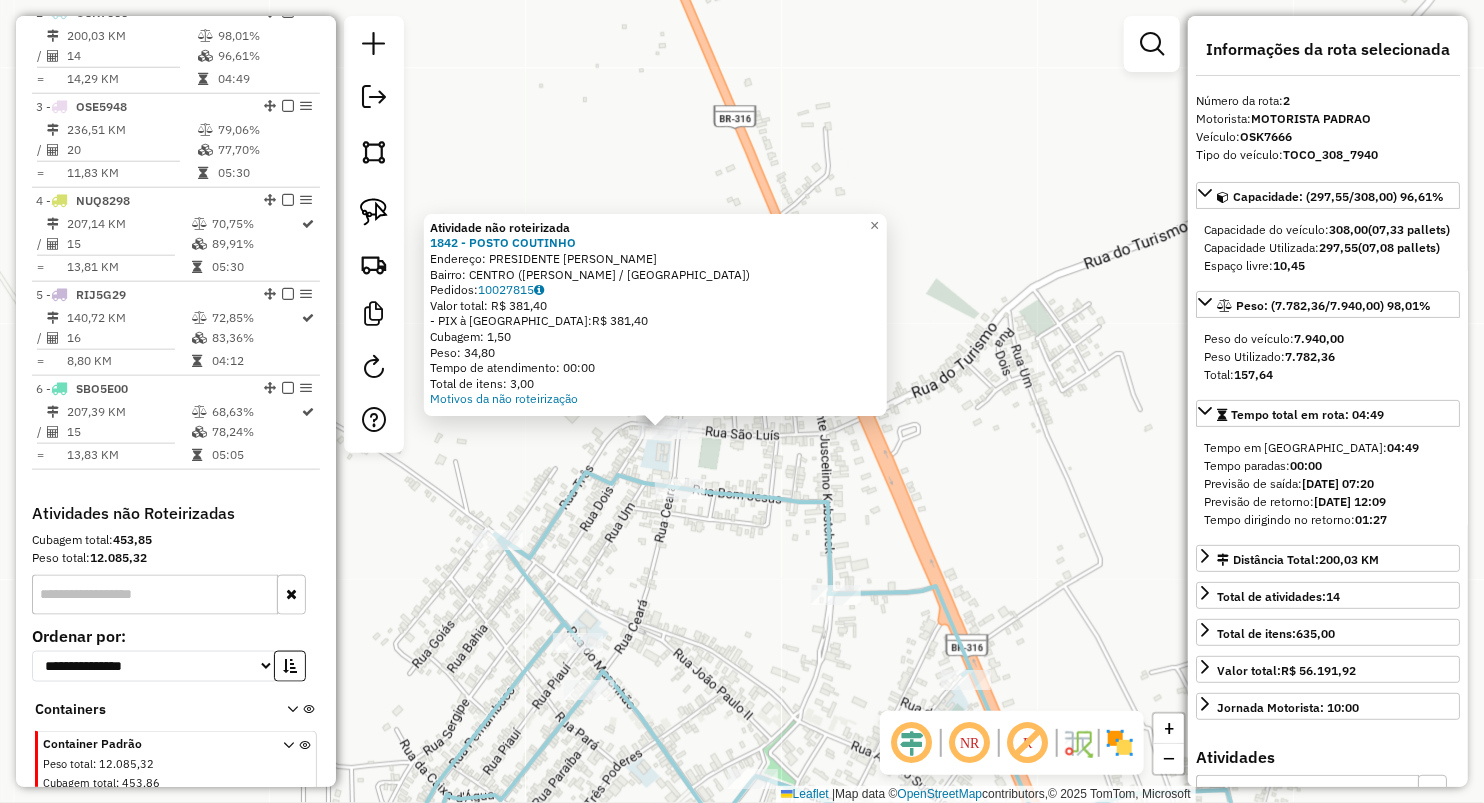 click on "Atividade não roteirizada 1842 - POSTO COUTINHO  Endereço:  PRESIDENTE CASTELO BRANCO SN   Bairro: CENTRO (VITORINO FREIRE / MA)   Pedidos:  10027815   Valor total: R$ 381,40   - PIX à Vista:  R$ 381,40   Cubagem: 1,50   Peso: 34,80   Tempo de atendimento: 00:00   Total de itens: 3,00  Motivos da não roteirização × Janela de atendimento Grade de atendimento Capacidade Transportadoras Veículos Cliente Pedidos  Rotas Selecione os dias de semana para filtrar as janelas de atendimento  Seg   Ter   Qua   Qui   Sex   Sáb   Dom  Informe o período da janela de atendimento: De: Até:  Filtrar exatamente a janela do cliente  Considerar janela de atendimento padrão  Selecione os dias de semana para filtrar as grades de atendimento  Seg   Ter   Qua   Qui   Sex   Sáb   Dom   Considerar clientes sem dia de atendimento cadastrado  Clientes fora do dia de atendimento selecionado Filtrar as atividades entre os valores definidos abaixo:  Peso mínimo:   Peso máximo:   Cubagem mínima:   Cubagem máxima:   De:  De:" 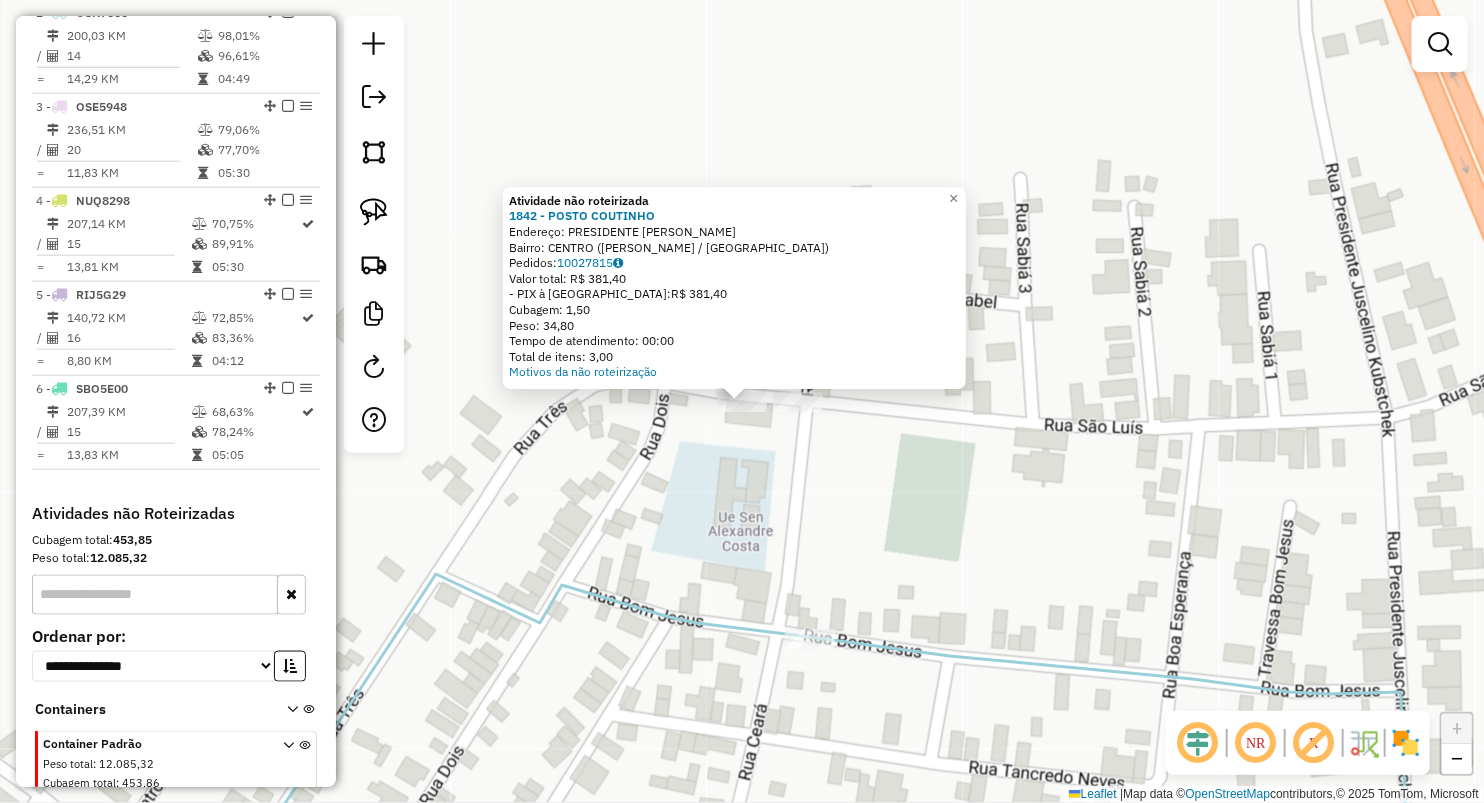 click on "Atividade não roteirizada 1842 - POSTO COUTINHO  Endereço:  PRESIDENTE CASTELO BRANCO SN   Bairro: CENTRO (VITORINO FREIRE / MA)   Pedidos:  10027815   Valor total: R$ 381,40   - PIX à Vista:  R$ 381,40   Cubagem: 1,50   Peso: 34,80   Tempo de atendimento: 00:00   Total de itens: 3,00  Motivos da não roteirização × Janela de atendimento Grade de atendimento Capacidade Transportadoras Veículos Cliente Pedidos  Rotas Selecione os dias de semana para filtrar as janelas de atendimento  Seg   Ter   Qua   Qui   Sex   Sáb   Dom  Informe o período da janela de atendimento: De: Até:  Filtrar exatamente a janela do cliente  Considerar janela de atendimento padrão  Selecione os dias de semana para filtrar as grades de atendimento  Seg   Ter   Qua   Qui   Sex   Sáb   Dom   Considerar clientes sem dia de atendimento cadastrado  Clientes fora do dia de atendimento selecionado Filtrar as atividades entre os valores definidos abaixo:  Peso mínimo:   Peso máximo:   Cubagem mínima:   Cubagem máxima:   De:  De:" 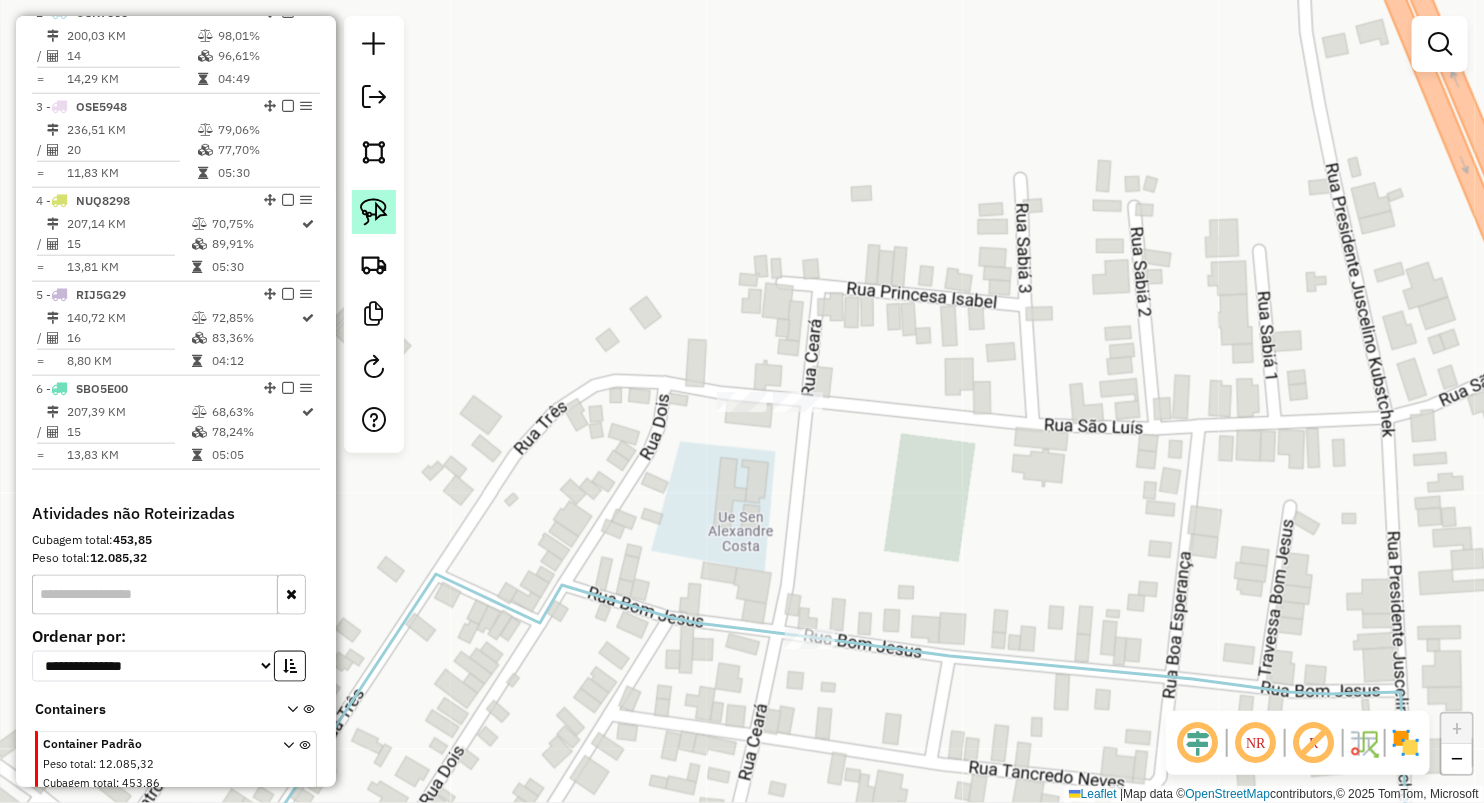 click 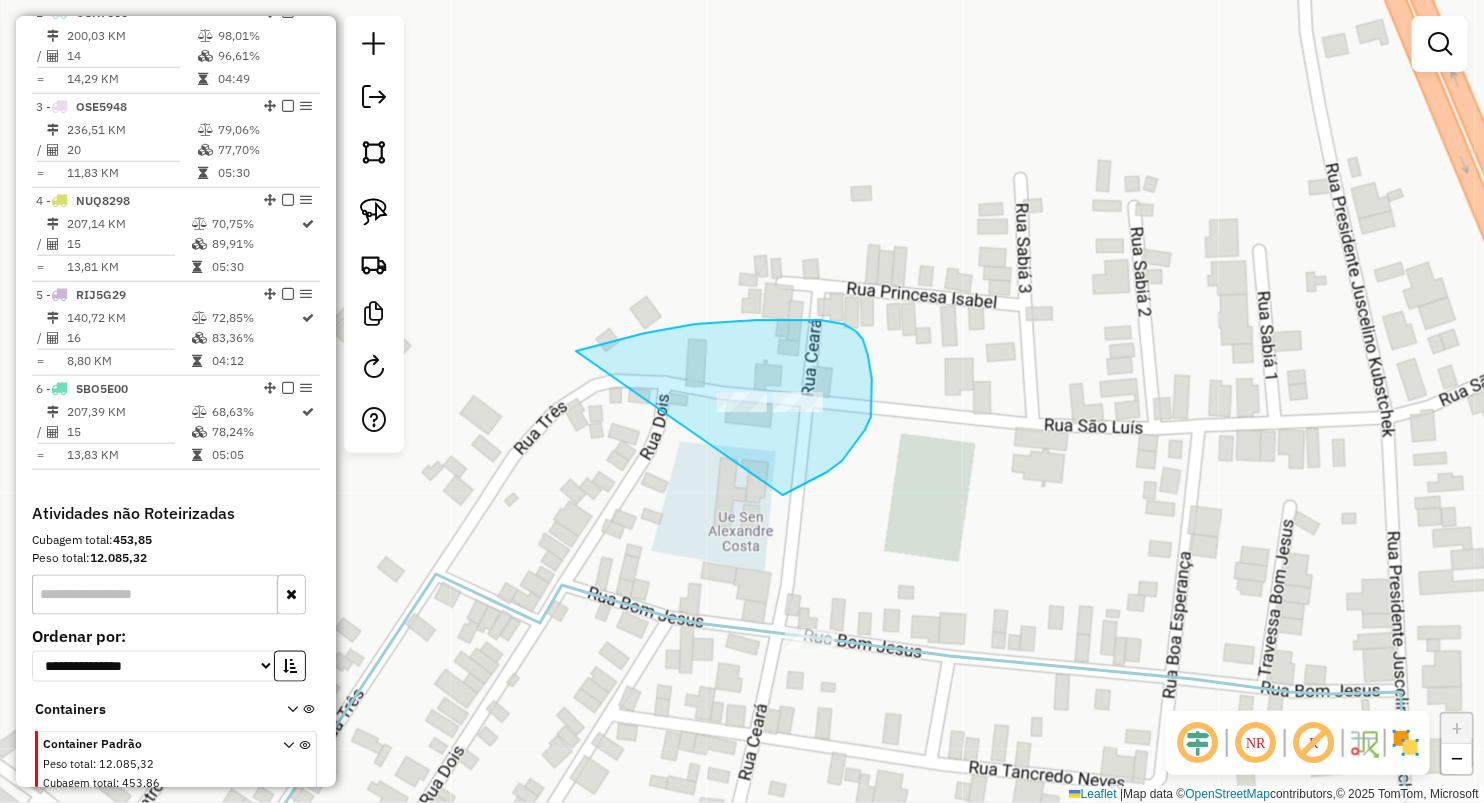 drag, startPoint x: 821, startPoint y: 320, endPoint x: 777, endPoint y: 500, distance: 185.29976 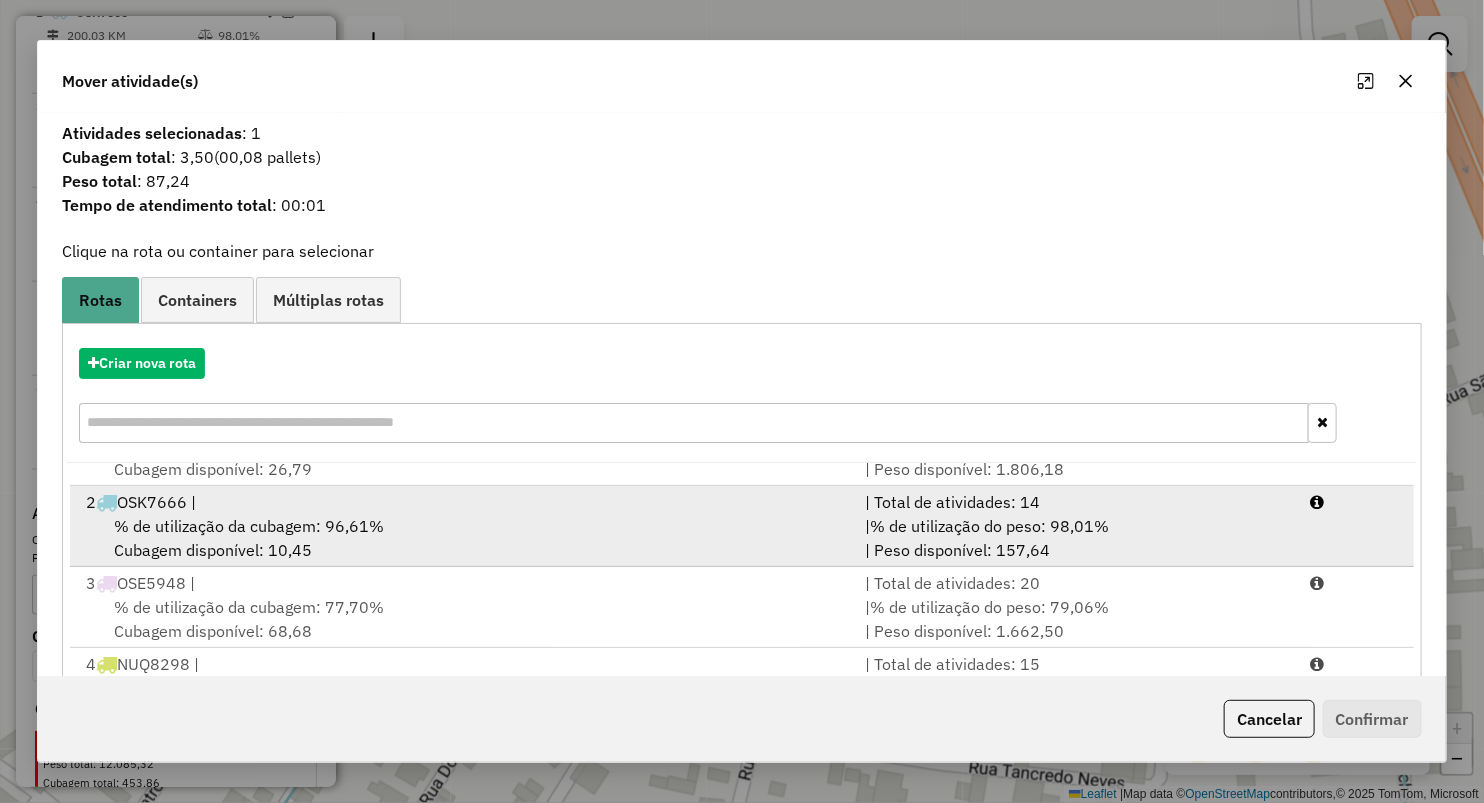 scroll, scrollTop: 85, scrollLeft: 0, axis: vertical 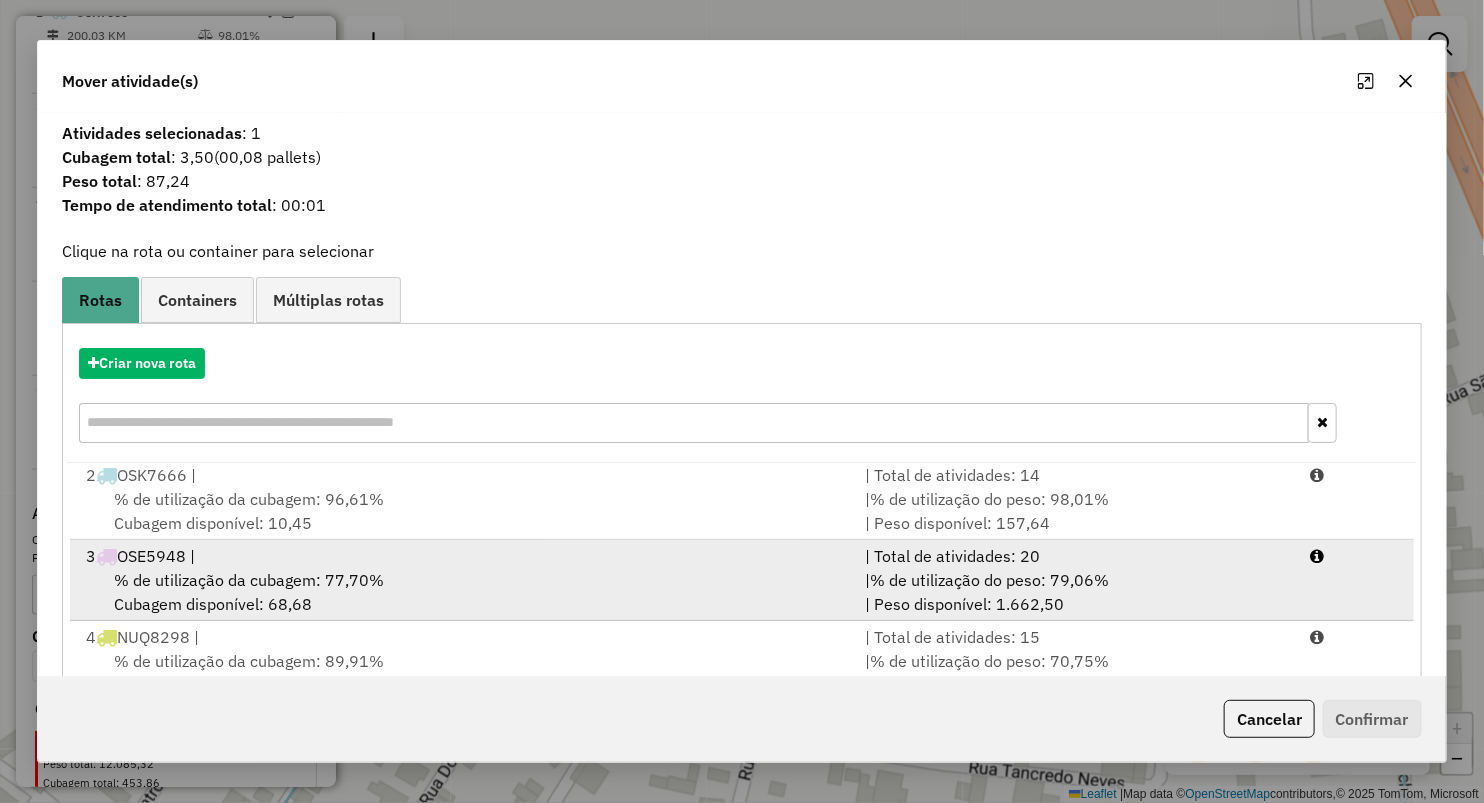 click on "3  OSE5948 |" at bounding box center (463, 556) 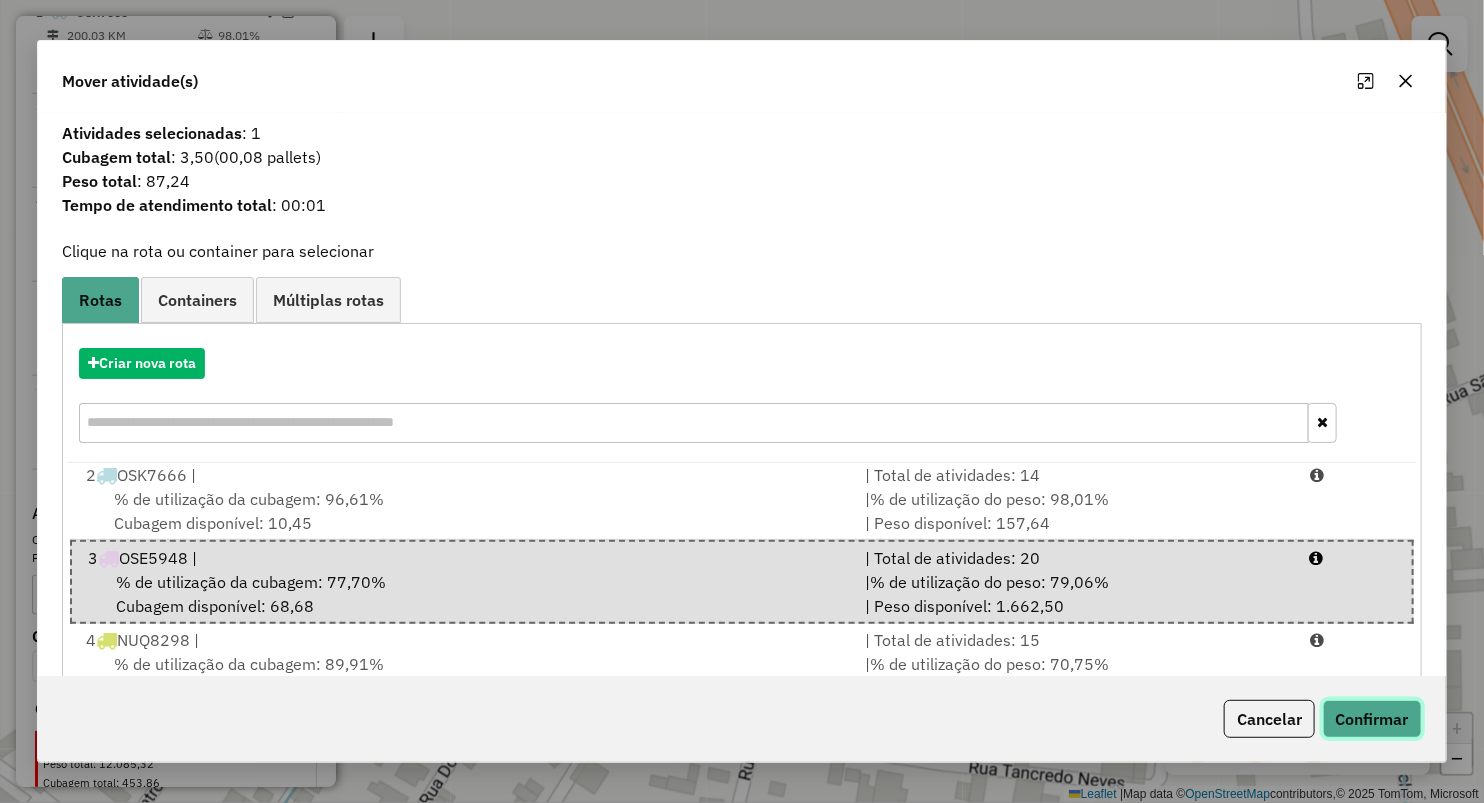 click on "Confirmar" 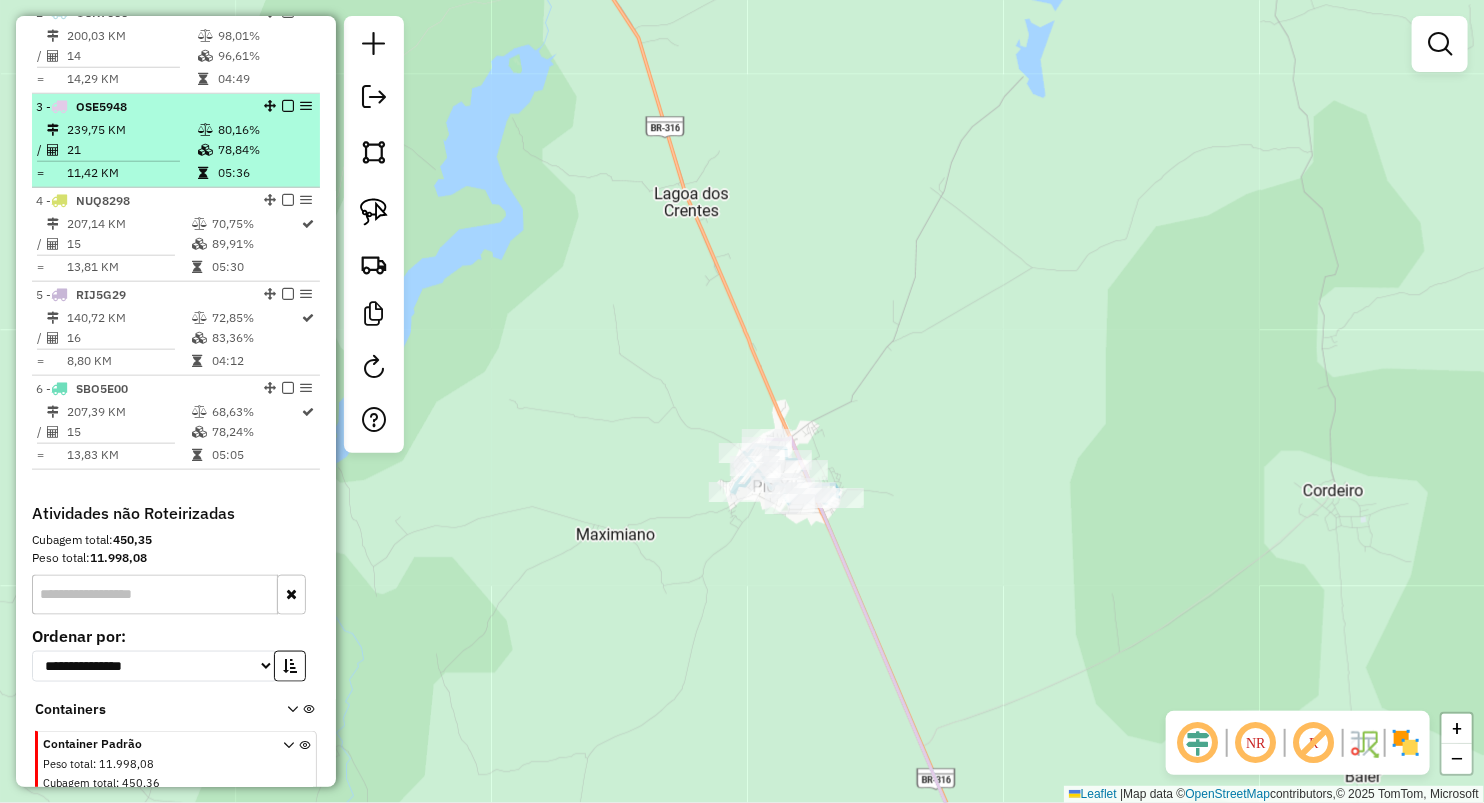 click on "239,75 KM" at bounding box center [131, 130] 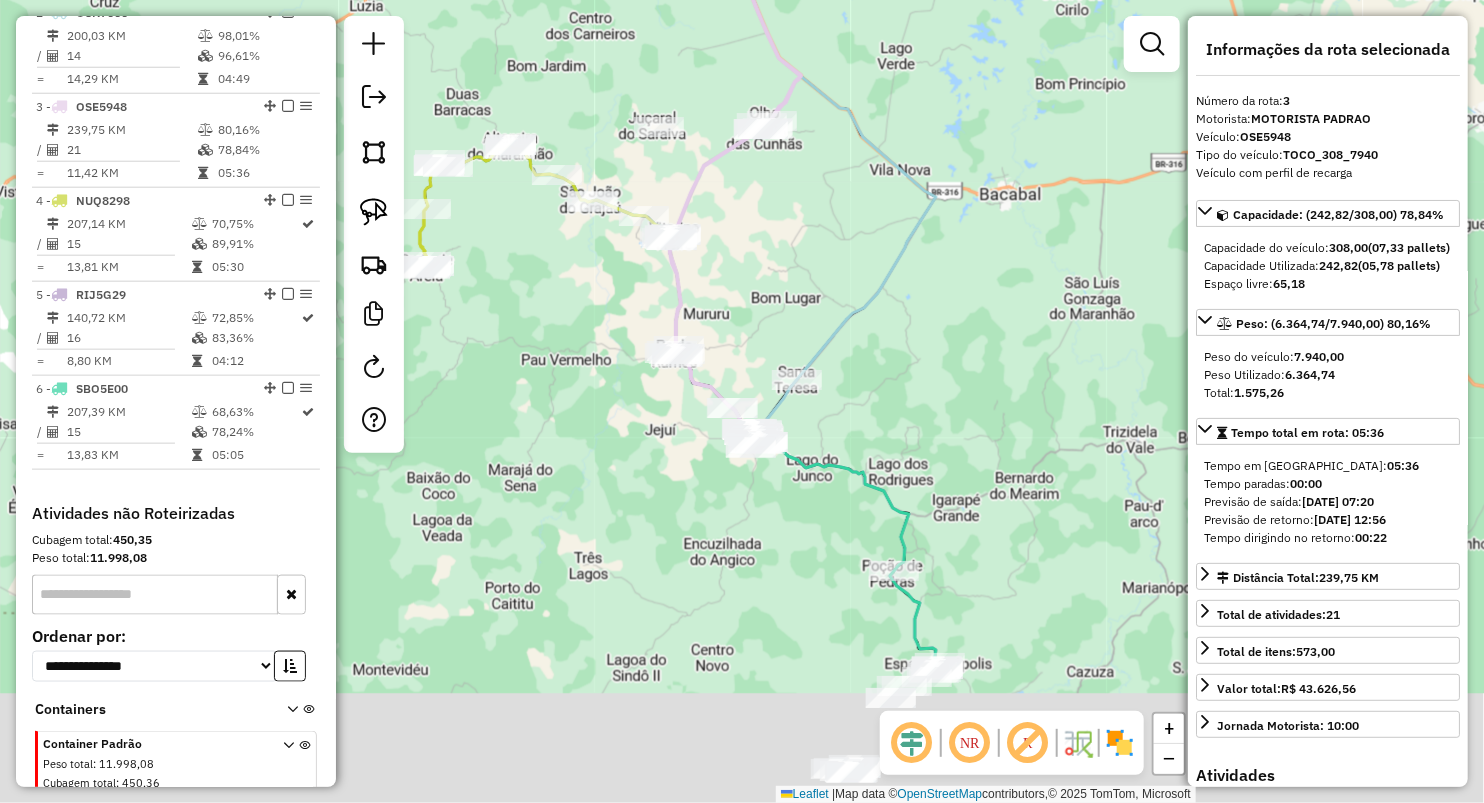 drag, startPoint x: 868, startPoint y: 547, endPoint x: 835, endPoint y: 263, distance: 285.91083 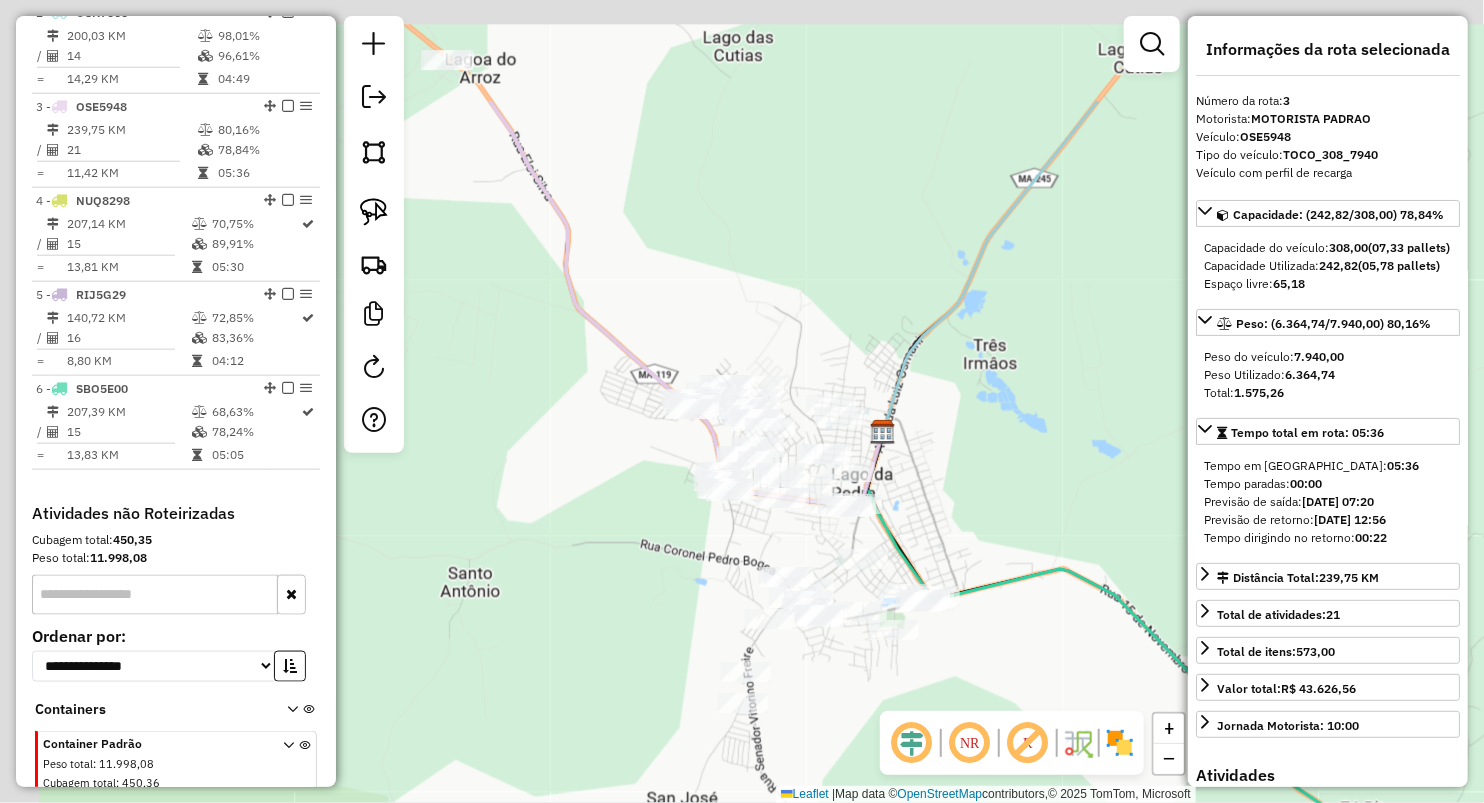 drag, startPoint x: 684, startPoint y: 189, endPoint x: 835, endPoint y: 440, distance: 292.91977 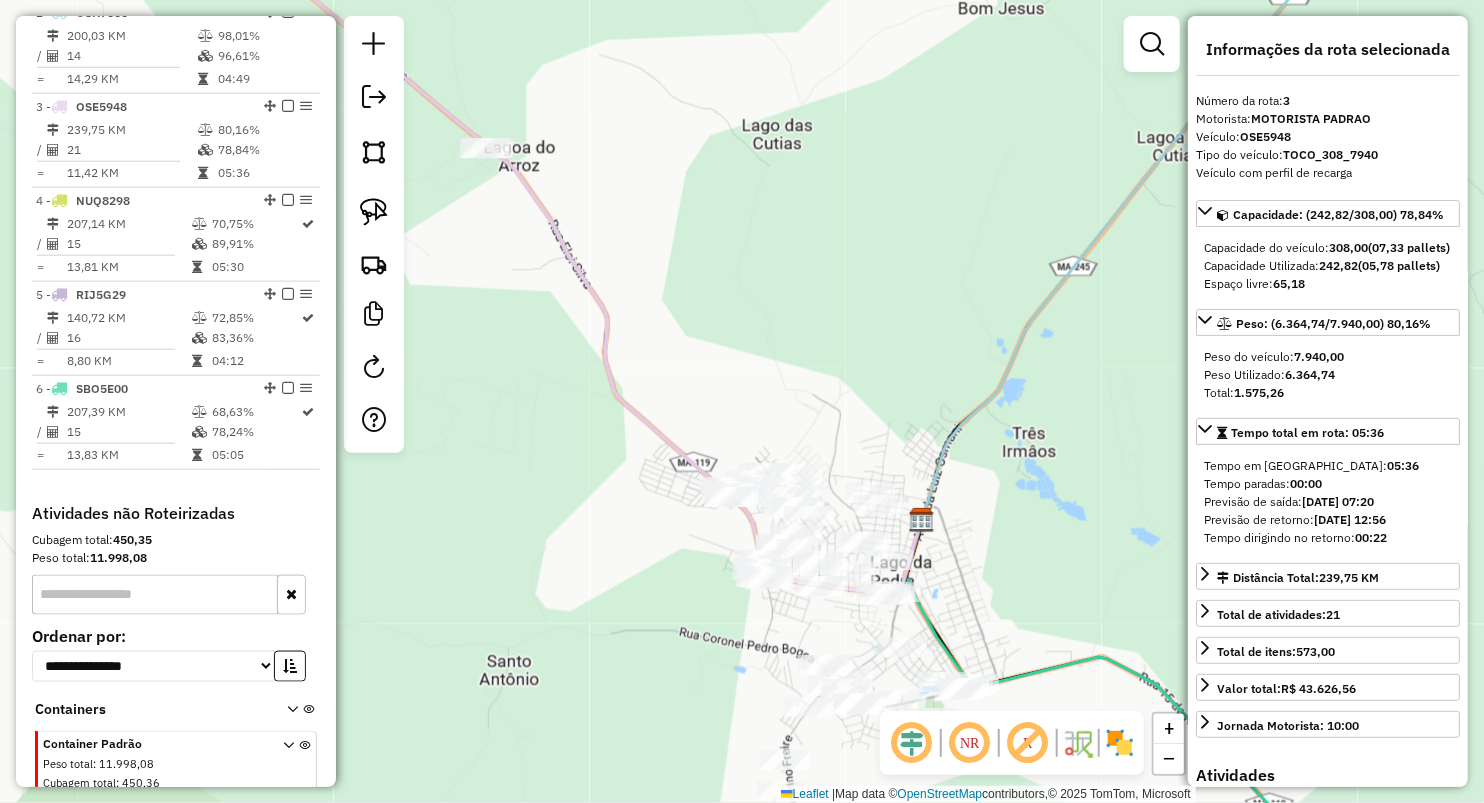 drag, startPoint x: 714, startPoint y: 357, endPoint x: 725, endPoint y: 380, distance: 25.495098 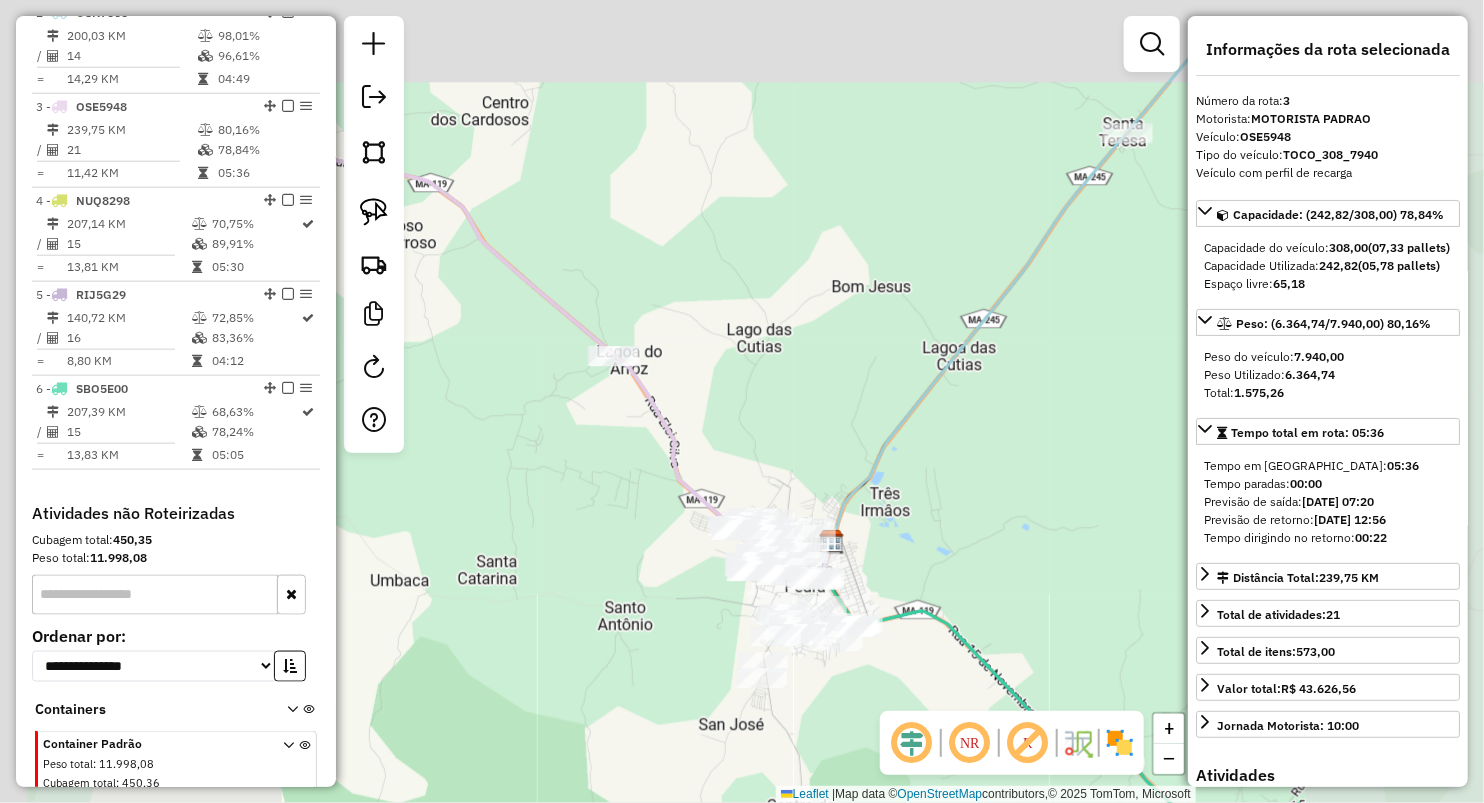 drag, startPoint x: 480, startPoint y: 298, endPoint x: 569, endPoint y: 354, distance: 105.15227 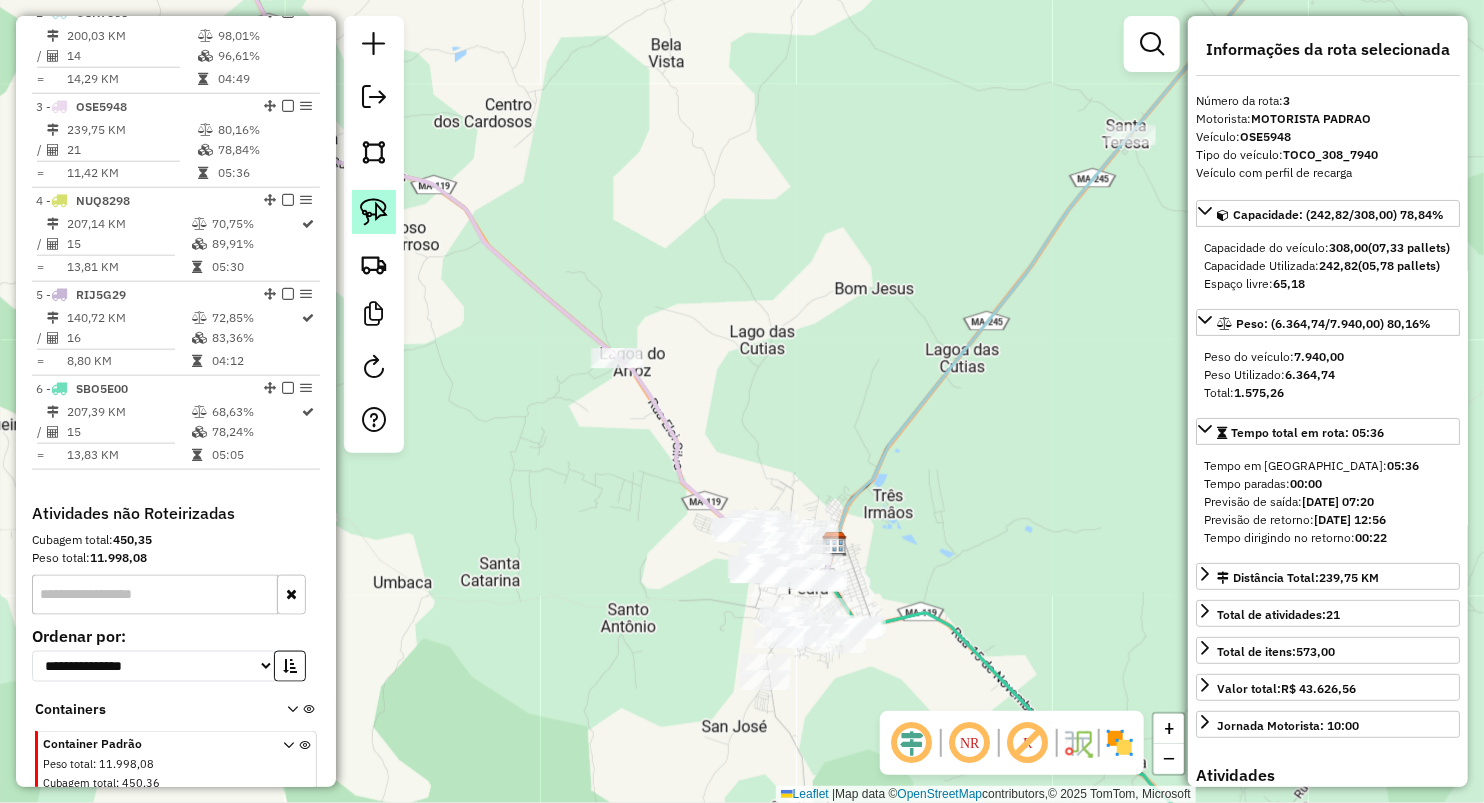click 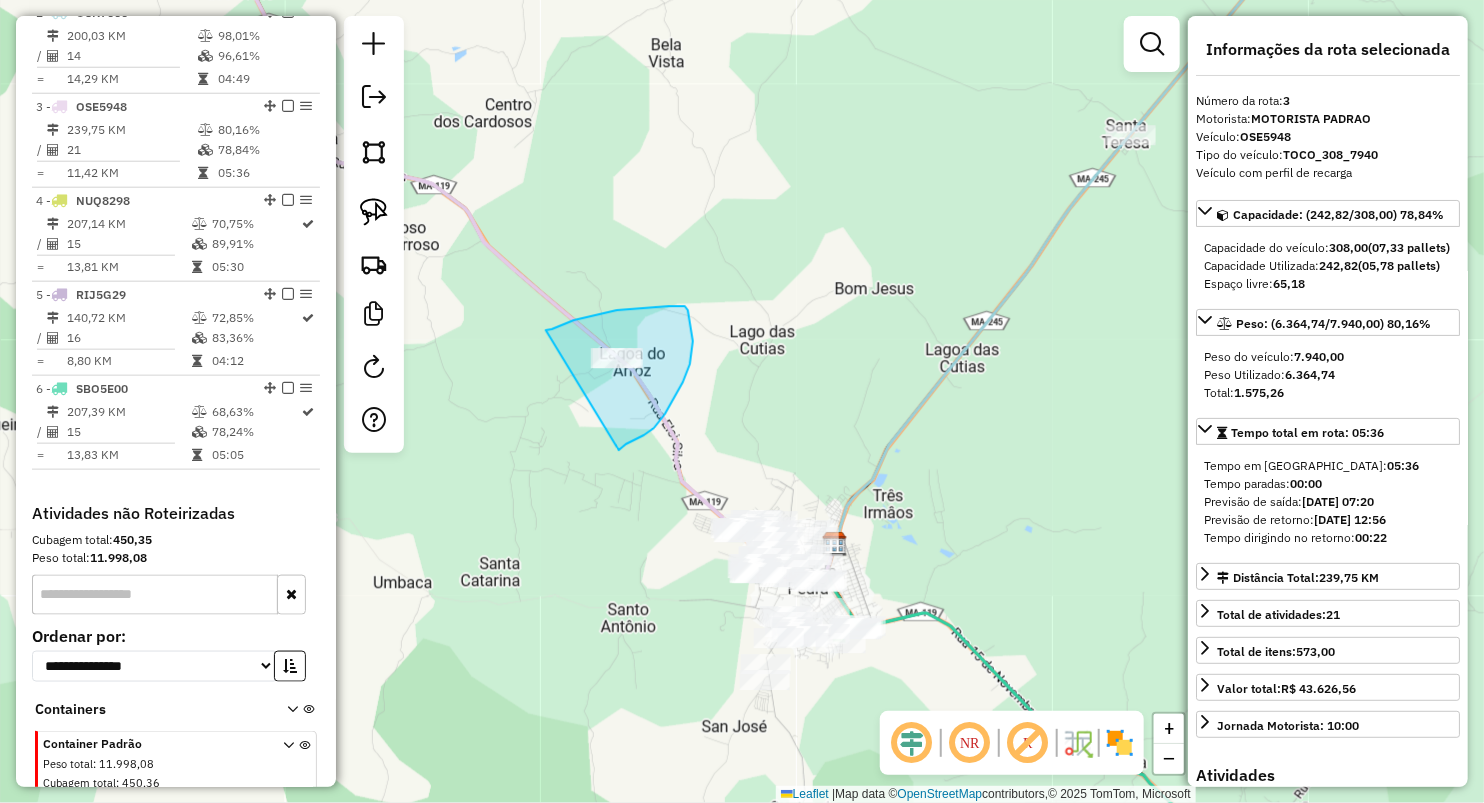 drag, startPoint x: 546, startPoint y: 330, endPoint x: 610, endPoint y: 457, distance: 142.21463 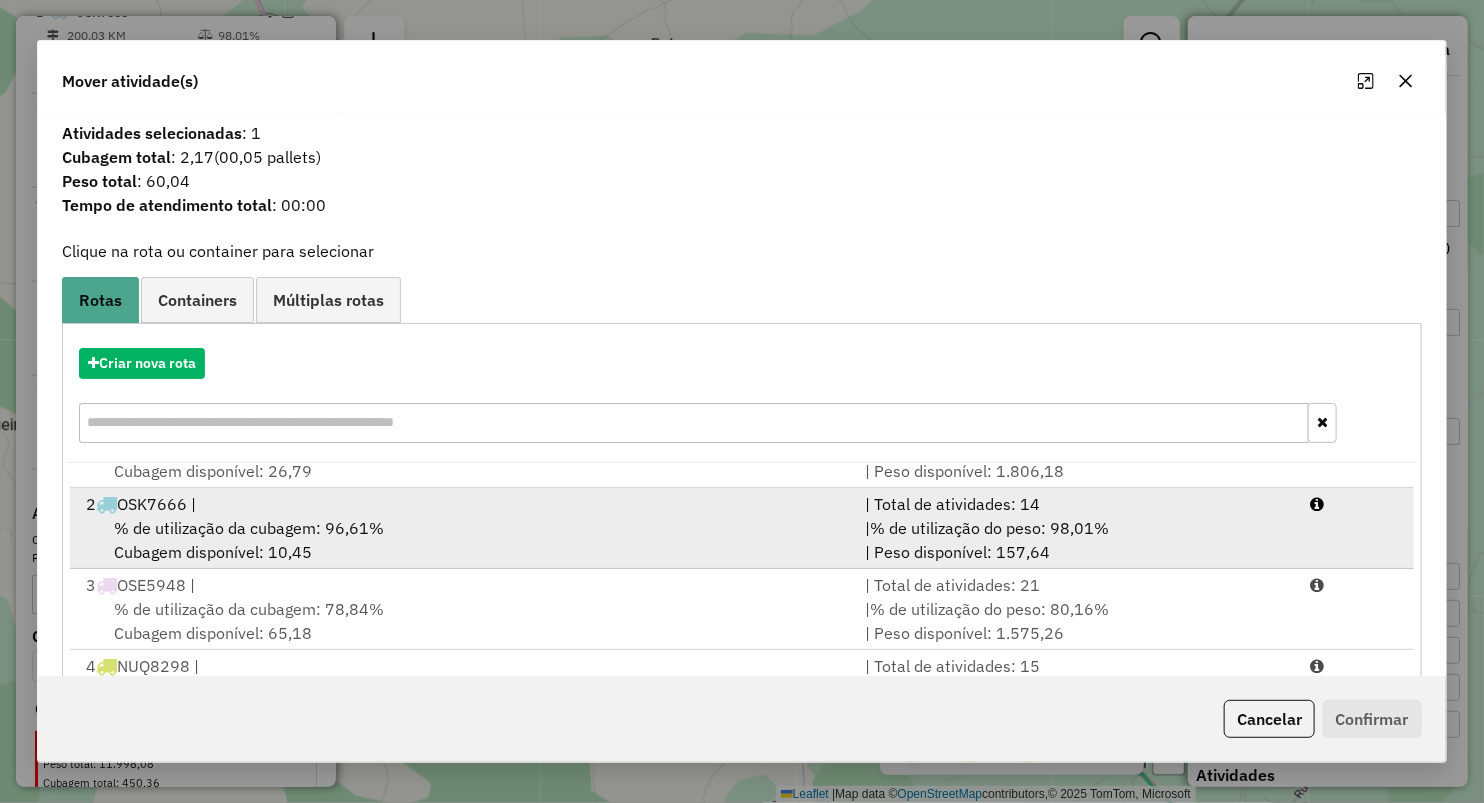 scroll, scrollTop: 85, scrollLeft: 0, axis: vertical 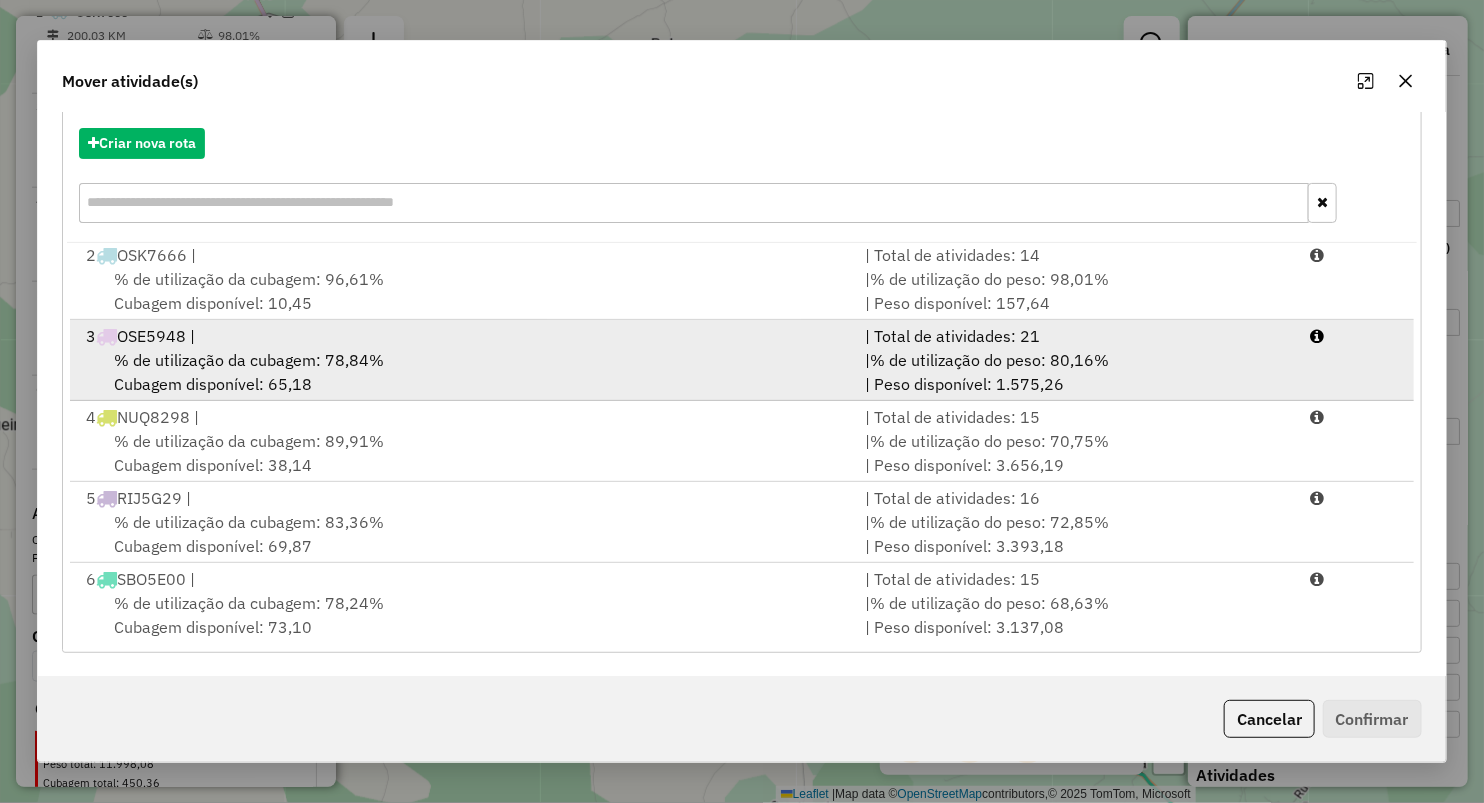 click on "% de utilização da cubagem: 78,84%  Cubagem disponível: 65,18" at bounding box center [463, 372] 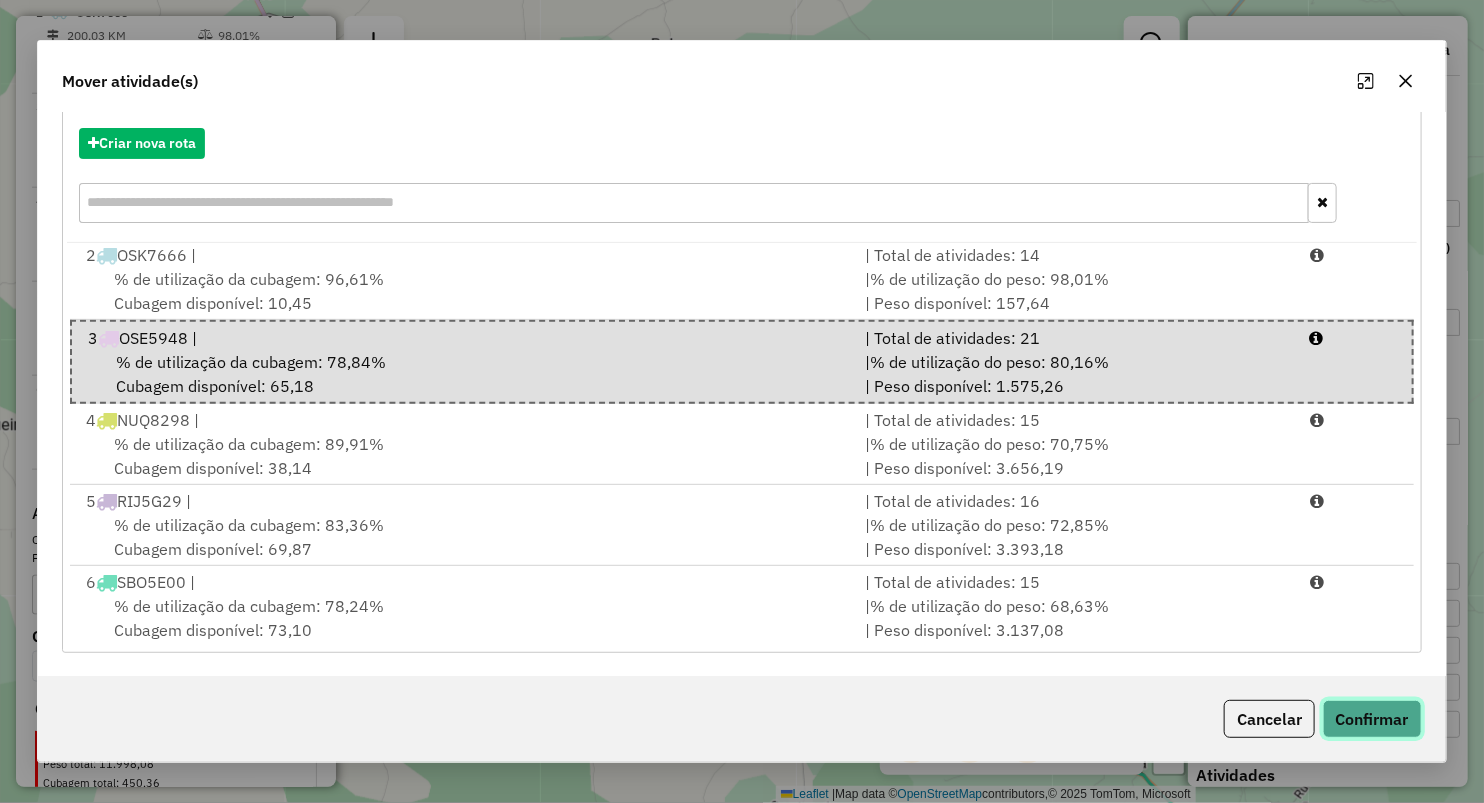 click on "Confirmar" 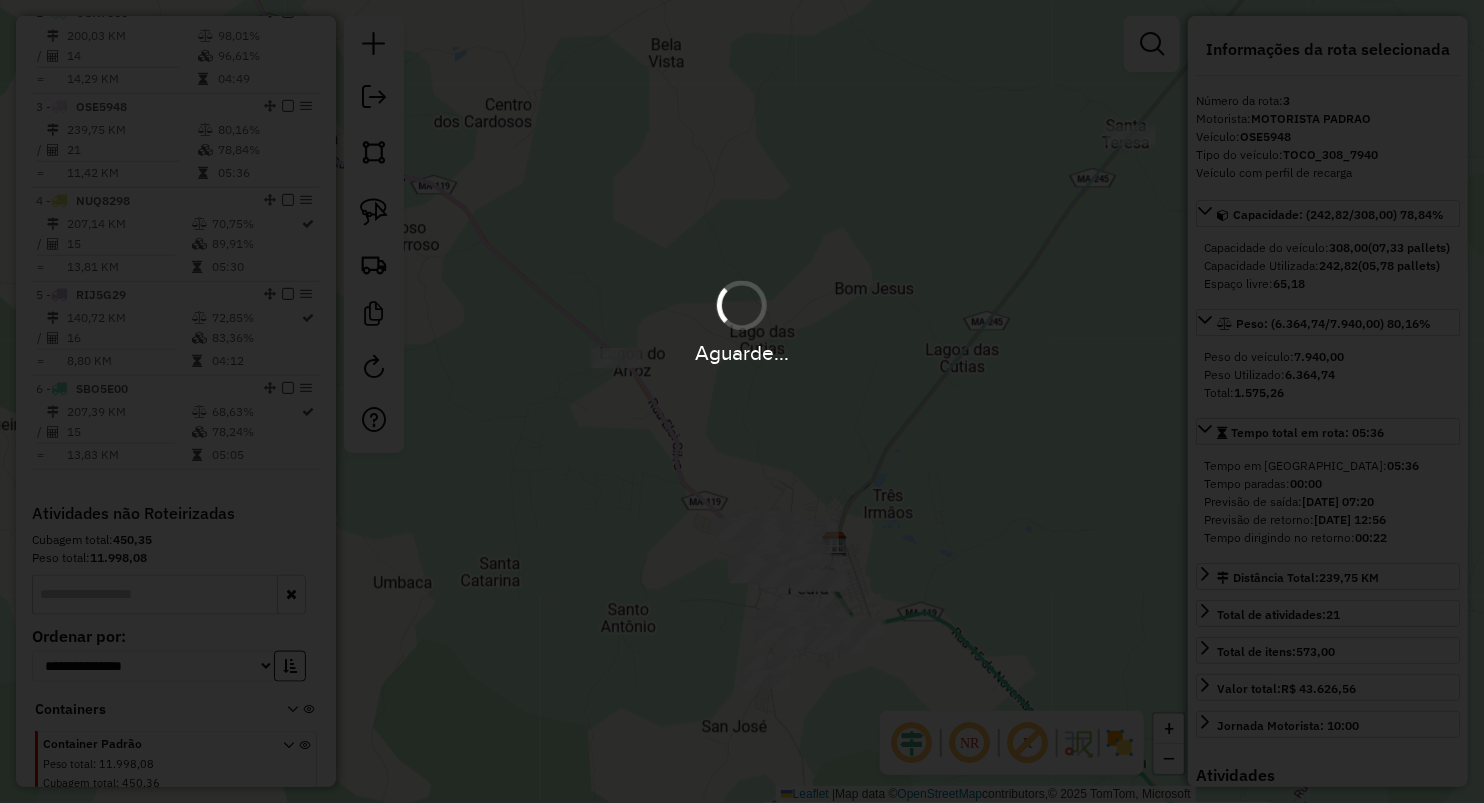 scroll, scrollTop: 0, scrollLeft: 0, axis: both 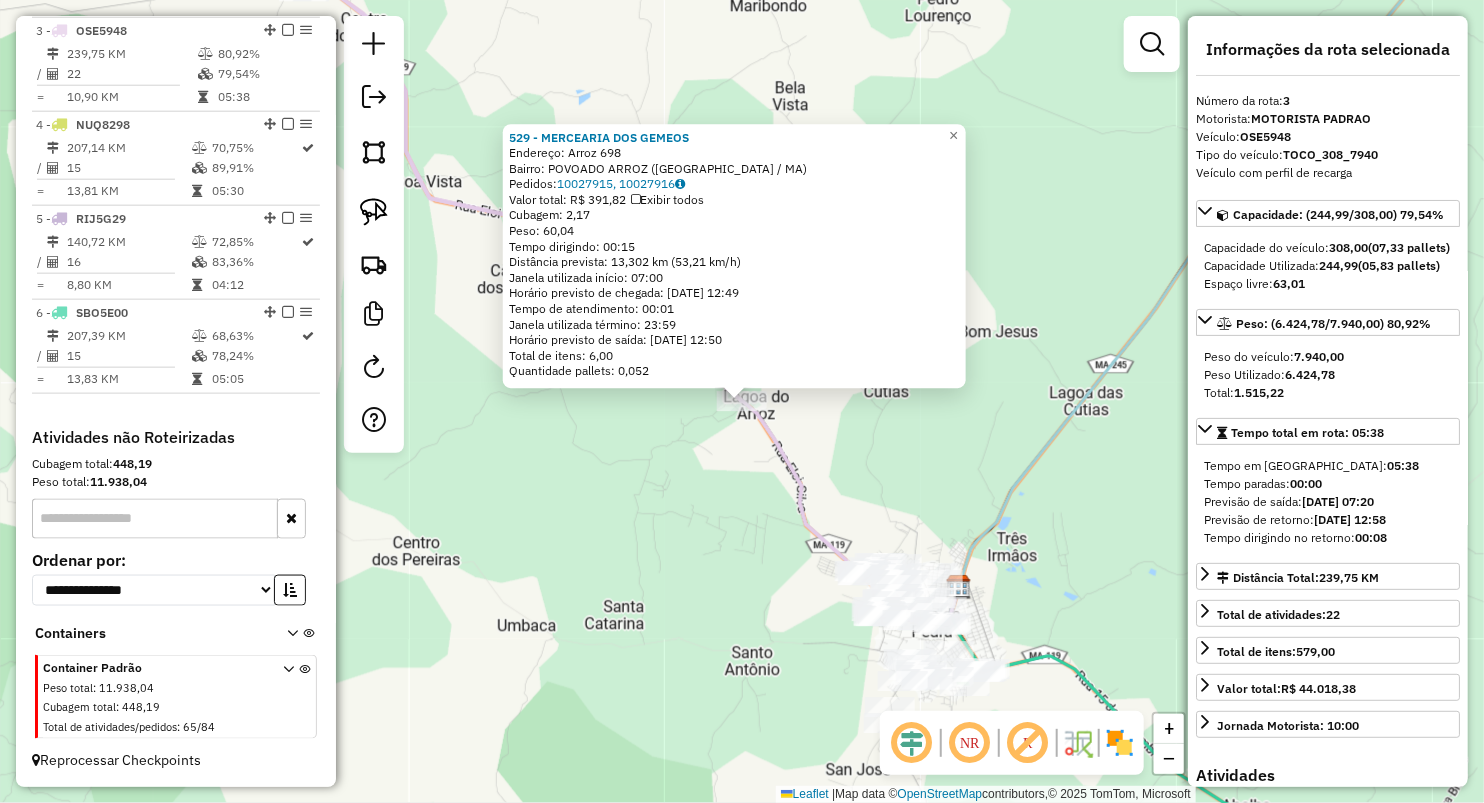 click on "529 - MERCEARIA DOS GEMEOS  Endereço:  Arroz 698   Bairro: POVOADO ARROZ (LAGO DA PEDRA / MA)   Pedidos:  10027915, 10027916   Valor total: R$ 391,82   Exibir todos   Cubagem: 2,17  Peso: 60,04  Tempo dirigindo: 00:15   Distância prevista: 13,302 km (53,21 km/h)   Janela utilizada início: 07:00   Horário previsto de chegada: 11/07/2025 12:49   Tempo de atendimento: 00:01   Janela utilizada término: 23:59   Horário previsto de saída: 11/07/2025 12:50   Total de itens: 6,00   Quantidade pallets: 0,052  × Janela de atendimento Grade de atendimento Capacidade Transportadoras Veículos Cliente Pedidos  Rotas Selecione os dias de semana para filtrar as janelas de atendimento  Seg   Ter   Qua   Qui   Sex   Sáb   Dom  Informe o período da janela de atendimento: De: Até:  Filtrar exatamente a janela do cliente  Considerar janela de atendimento padrão  Selecione os dias de semana para filtrar as grades de atendimento  Seg   Ter   Qua   Qui   Sex   Sáb   Dom   Clientes fora do dia de atendimento selecionado" 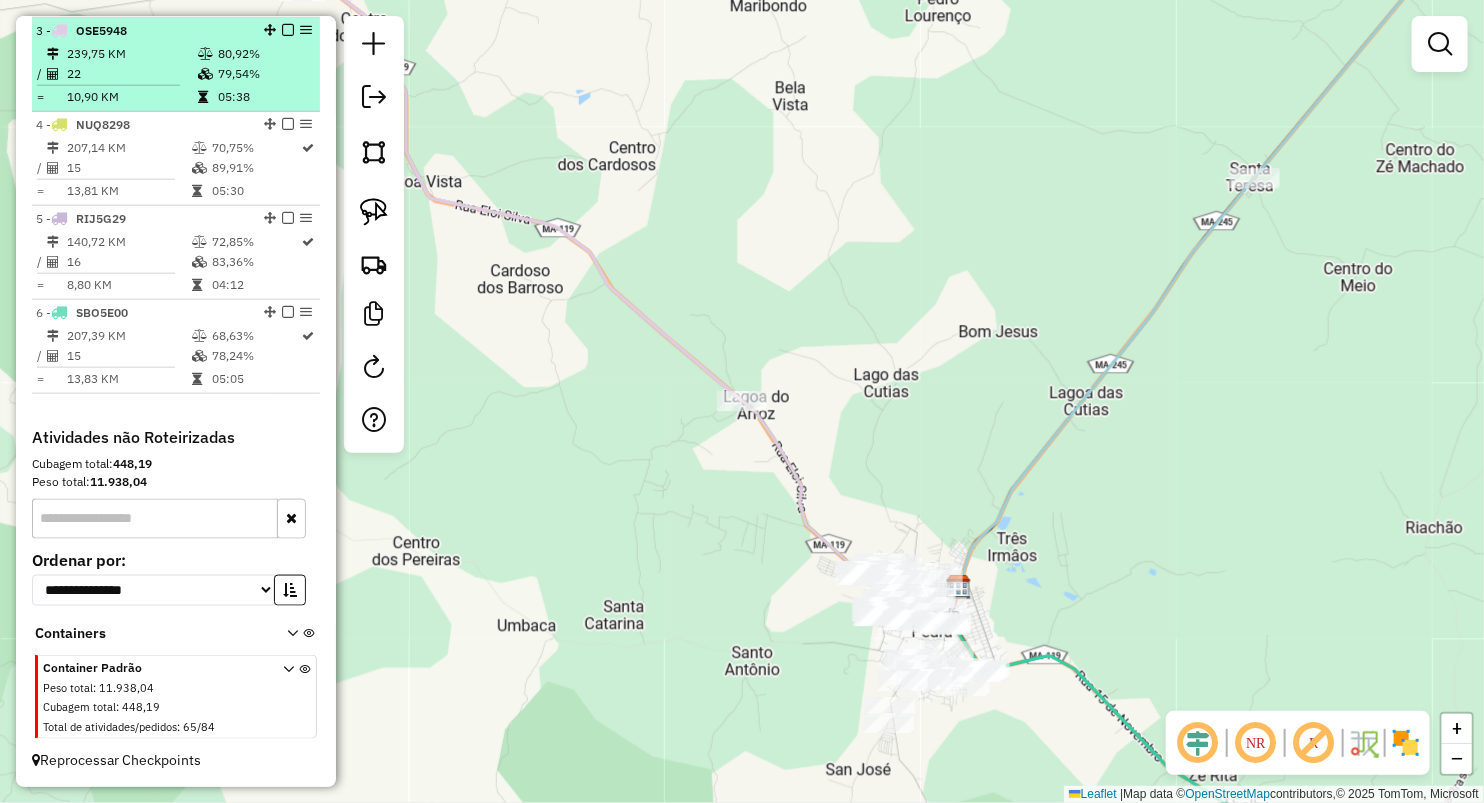 click on "3 -       OSE5948" at bounding box center [142, 31] 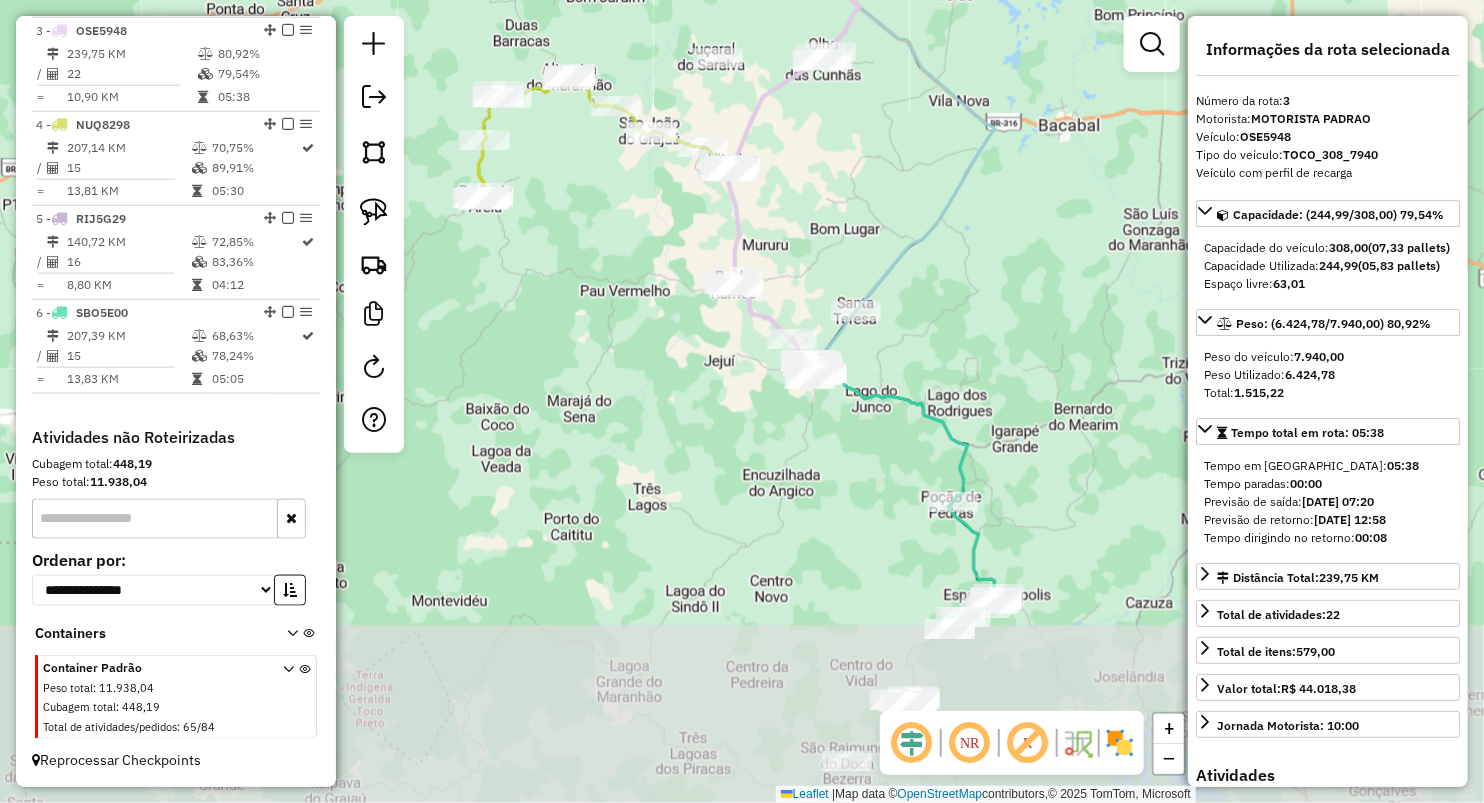 drag, startPoint x: 797, startPoint y: 482, endPoint x: 891, endPoint y: 215, distance: 283.0636 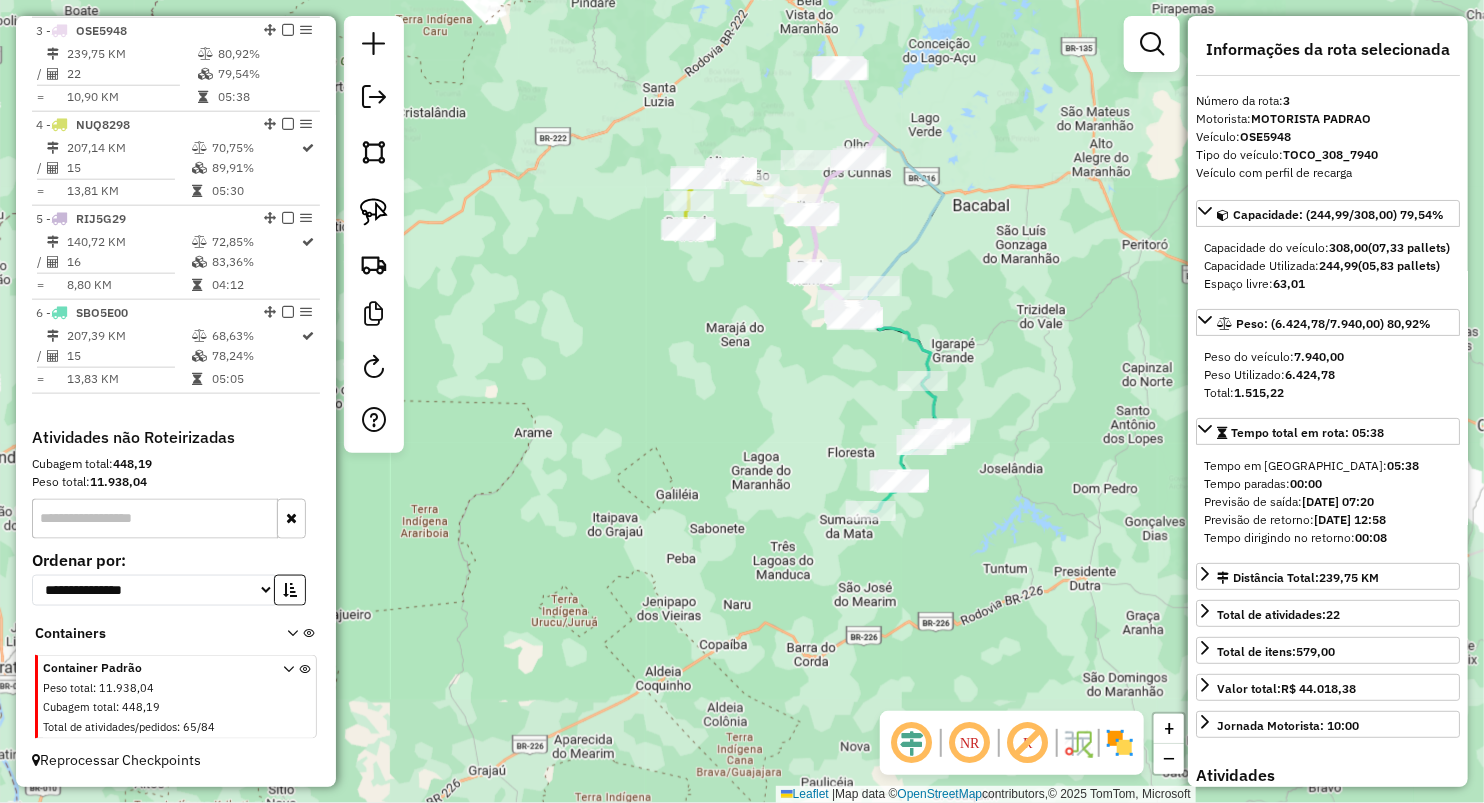 drag, startPoint x: 881, startPoint y: 440, endPoint x: 834, endPoint y: 445, distance: 47.26521 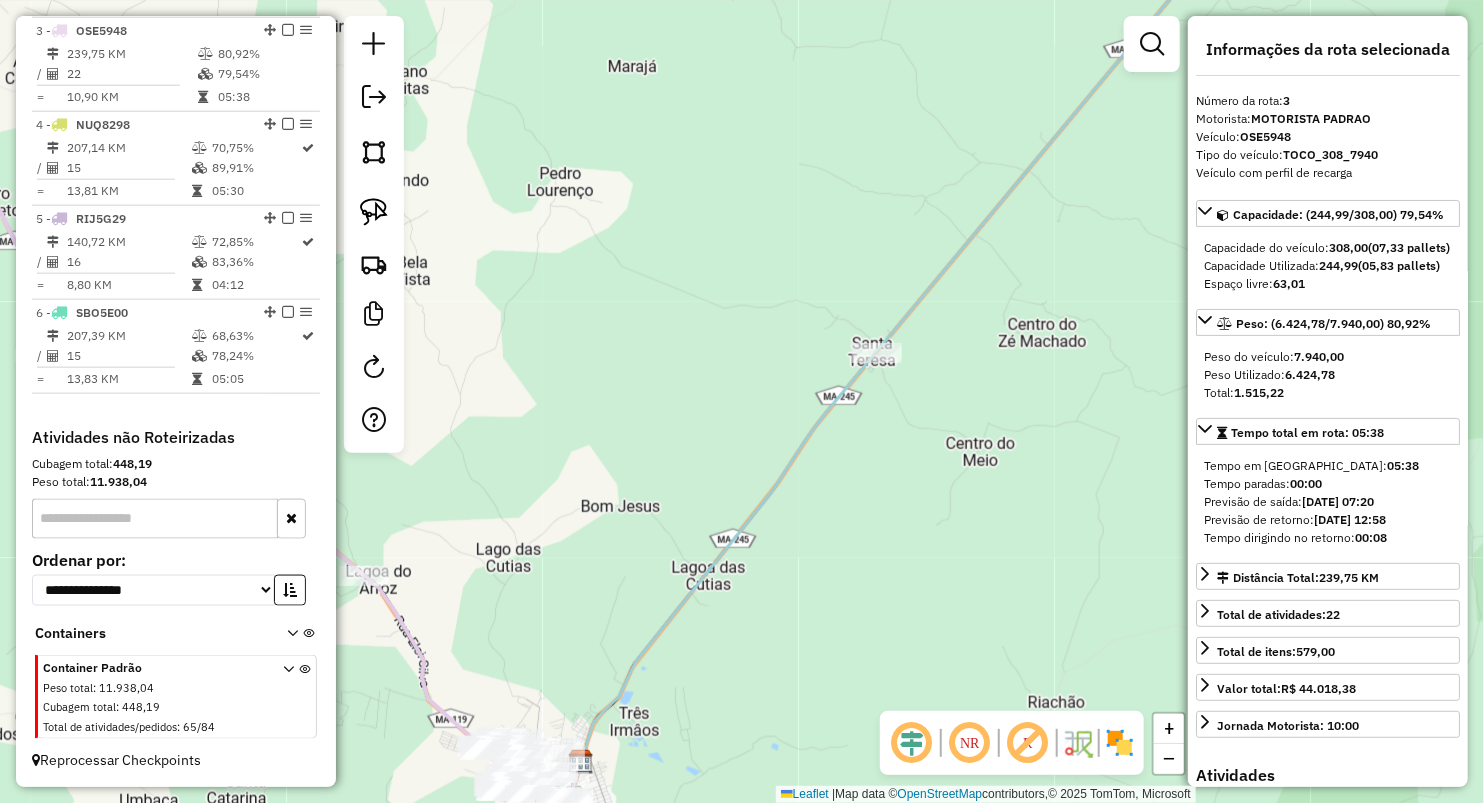 drag, startPoint x: 747, startPoint y: 486, endPoint x: 813, endPoint y: 331, distance: 168.46661 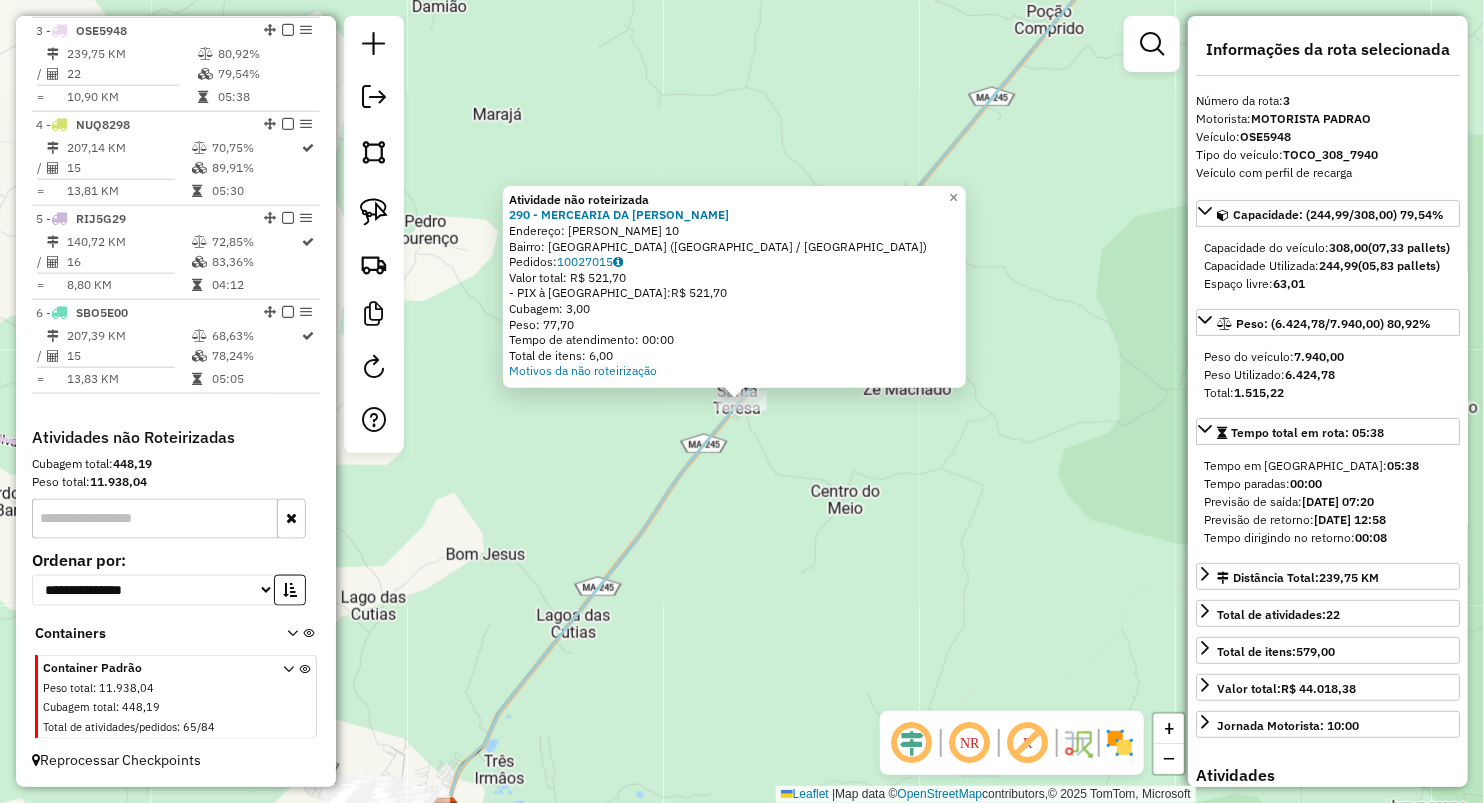 click on "Atividade não roteirizada 290 - MERCEARIA DA ANDRESS  Endereço:  Alexandre Duarte 10   Bairro: SANTA TEREZA (LAGO DA PEDRA / MA)   Pedidos:  10027015   Valor total: R$ 521,70   - PIX à Vista:  R$ 521,70   Cubagem: 3,00   Peso: 77,70   Tempo de atendimento: 00:00   Total de itens: 6,00  Motivos da não roteirização × Janela de atendimento Grade de atendimento Capacidade Transportadoras Veículos Cliente Pedidos  Rotas Selecione os dias de semana para filtrar as janelas de atendimento  Seg   Ter   Qua   Qui   Sex   Sáb   Dom  Informe o período da janela de atendimento: De: Até:  Filtrar exatamente a janela do cliente  Considerar janela de atendimento padrão  Selecione os dias de semana para filtrar as grades de atendimento  Seg   Ter   Qua   Qui   Sex   Sáb   Dom   Considerar clientes sem dia de atendimento cadastrado  Clientes fora do dia de atendimento selecionado Filtrar as atividades entre os valores definidos abaixo:  Peso mínimo:   Peso máximo:   Cubagem mínima:   Cubagem máxima:   De:  De:" 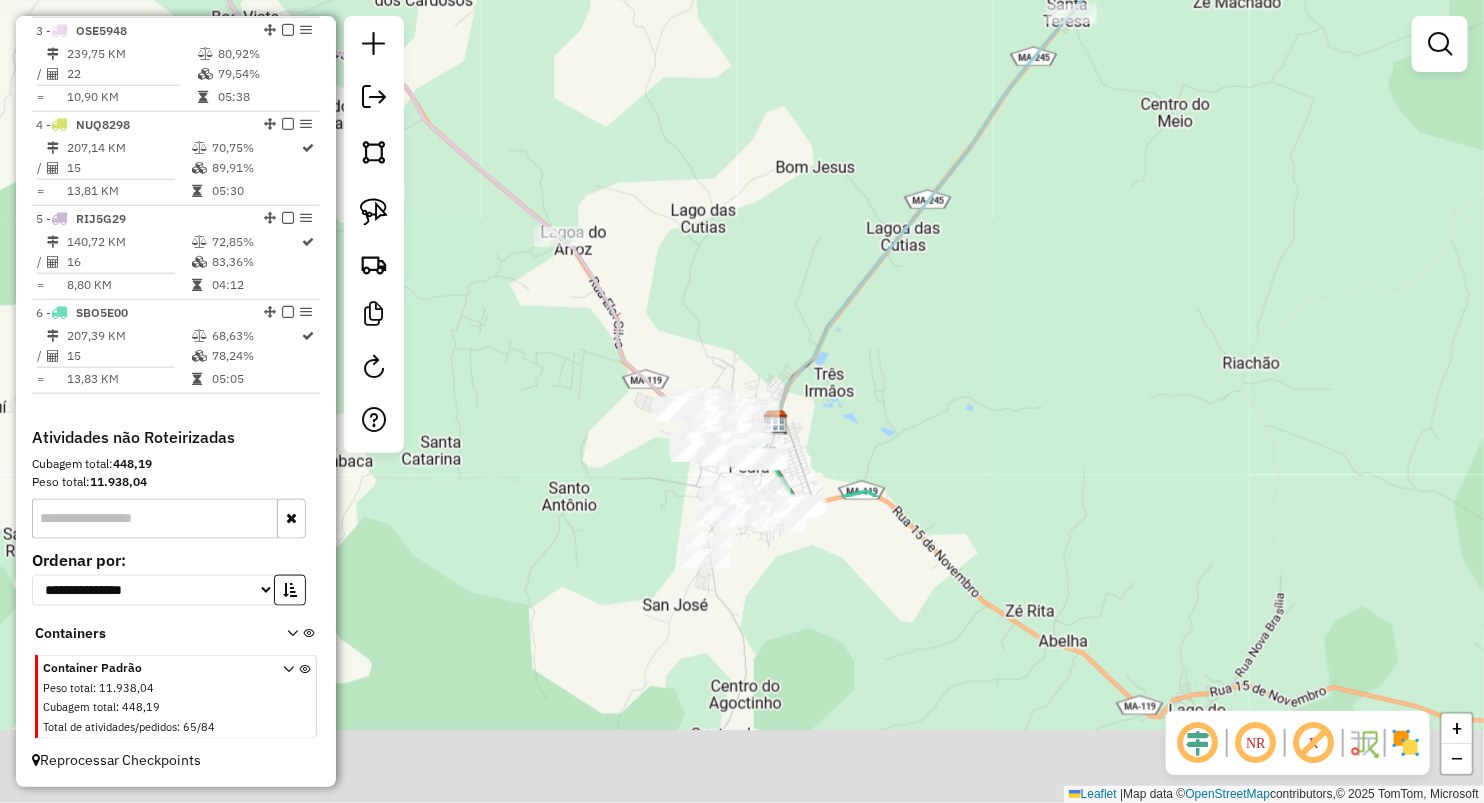 drag, startPoint x: 680, startPoint y: 673, endPoint x: 1050, endPoint y: 195, distance: 604.47003 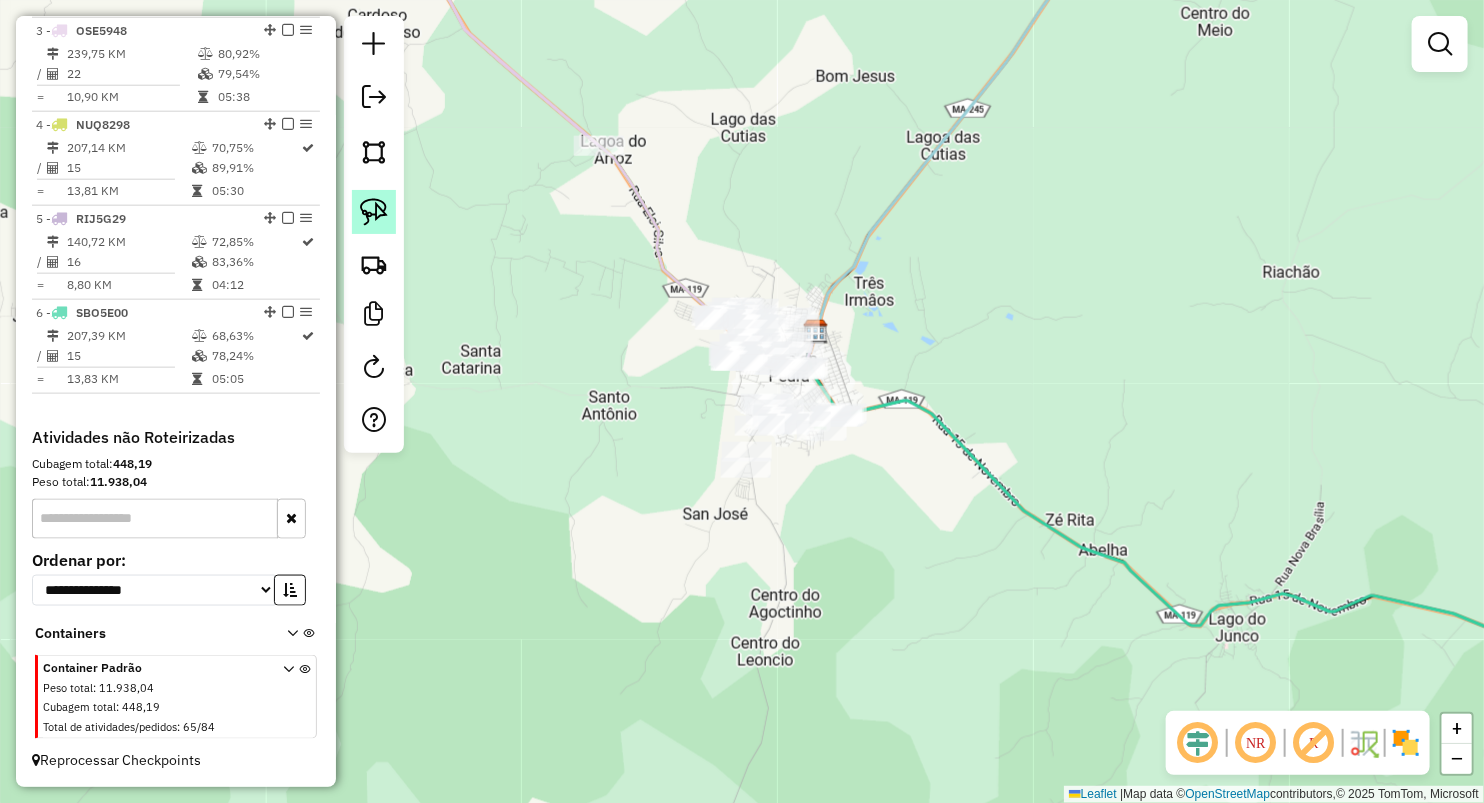 click 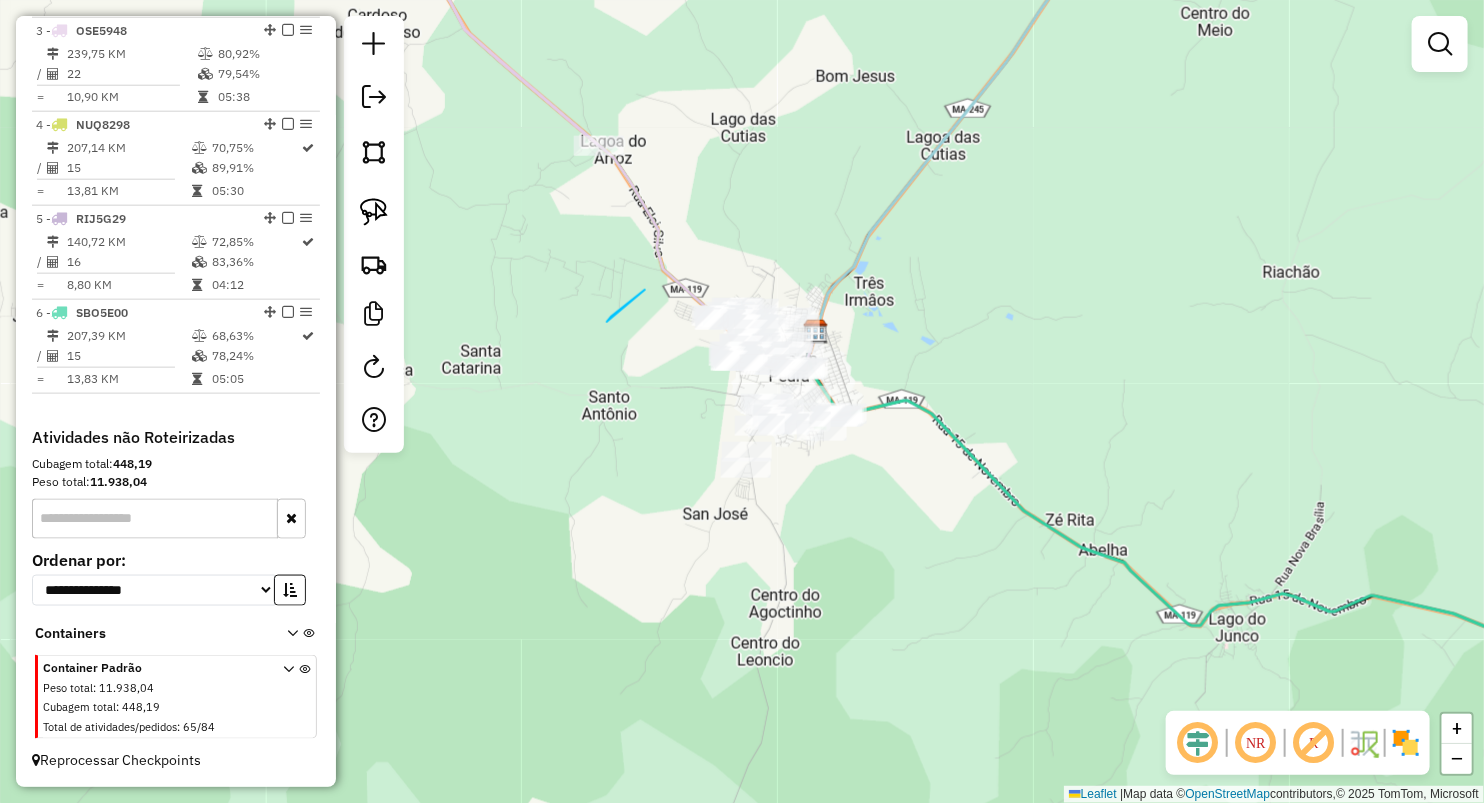 drag, startPoint x: 619, startPoint y: 311, endPoint x: 711, endPoint y: 252, distance: 109.29318 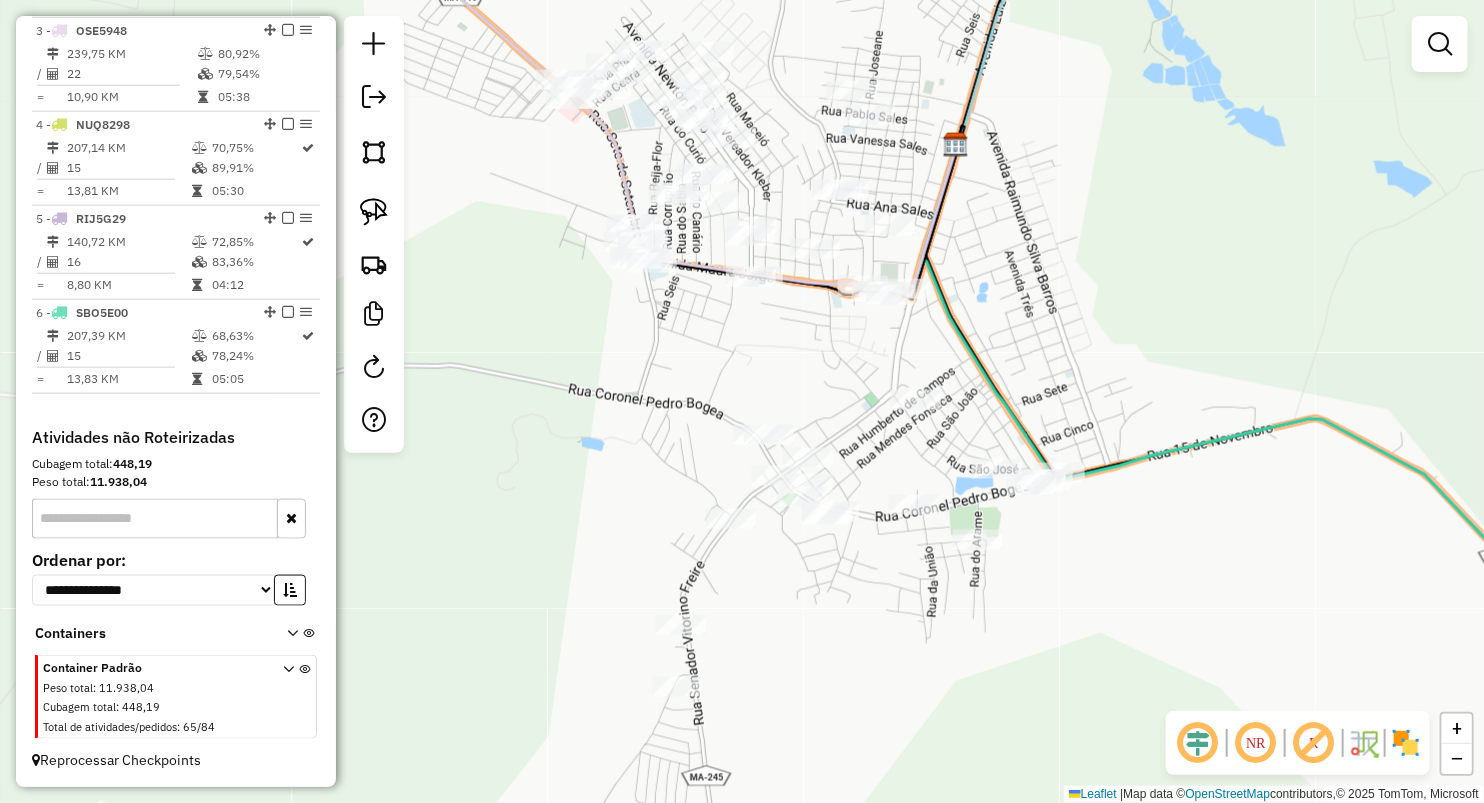 drag, startPoint x: 816, startPoint y: 540, endPoint x: 687, endPoint y: 340, distance: 237.9937 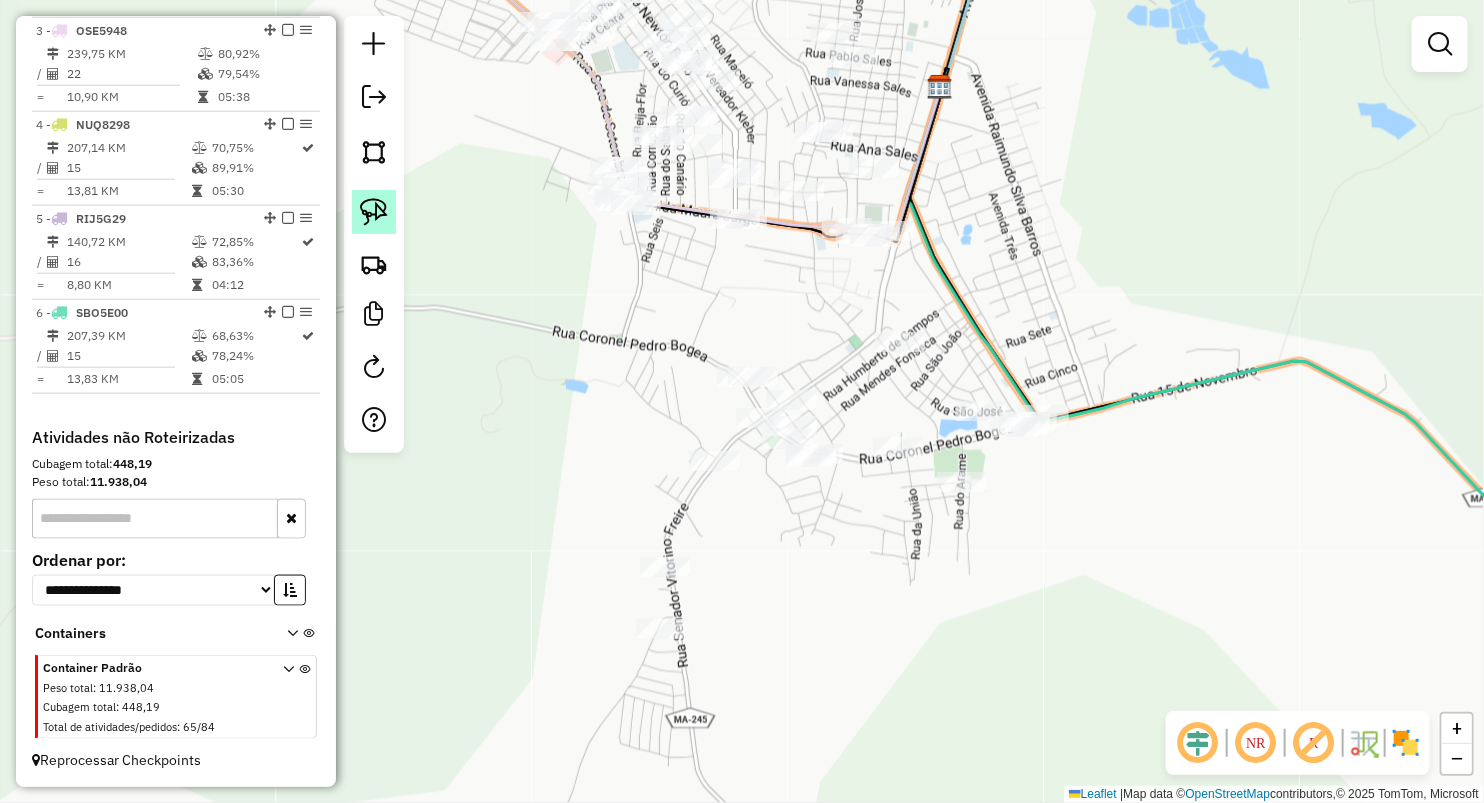 click 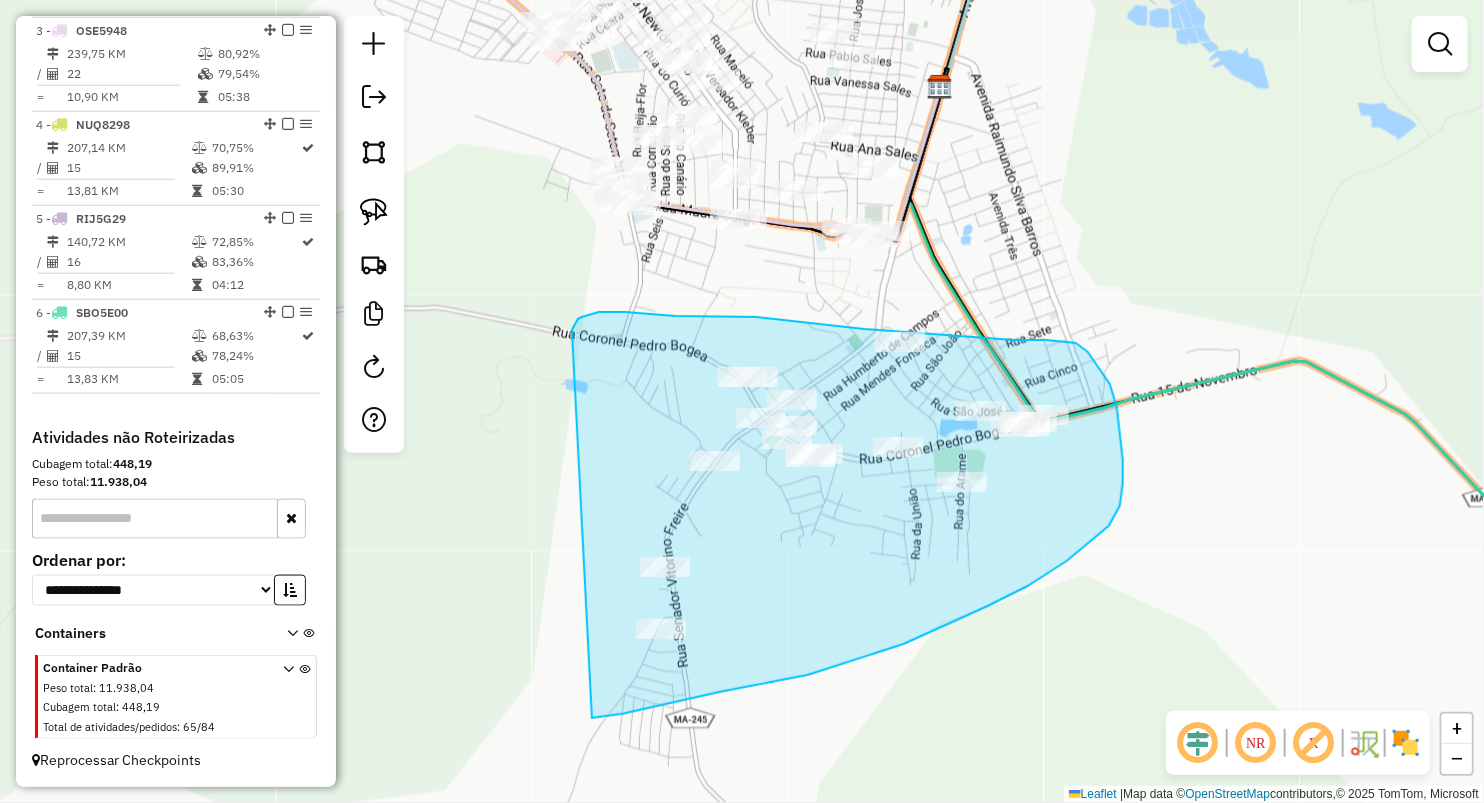 drag, startPoint x: 578, startPoint y: 319, endPoint x: 495, endPoint y: 728, distance: 417.3368 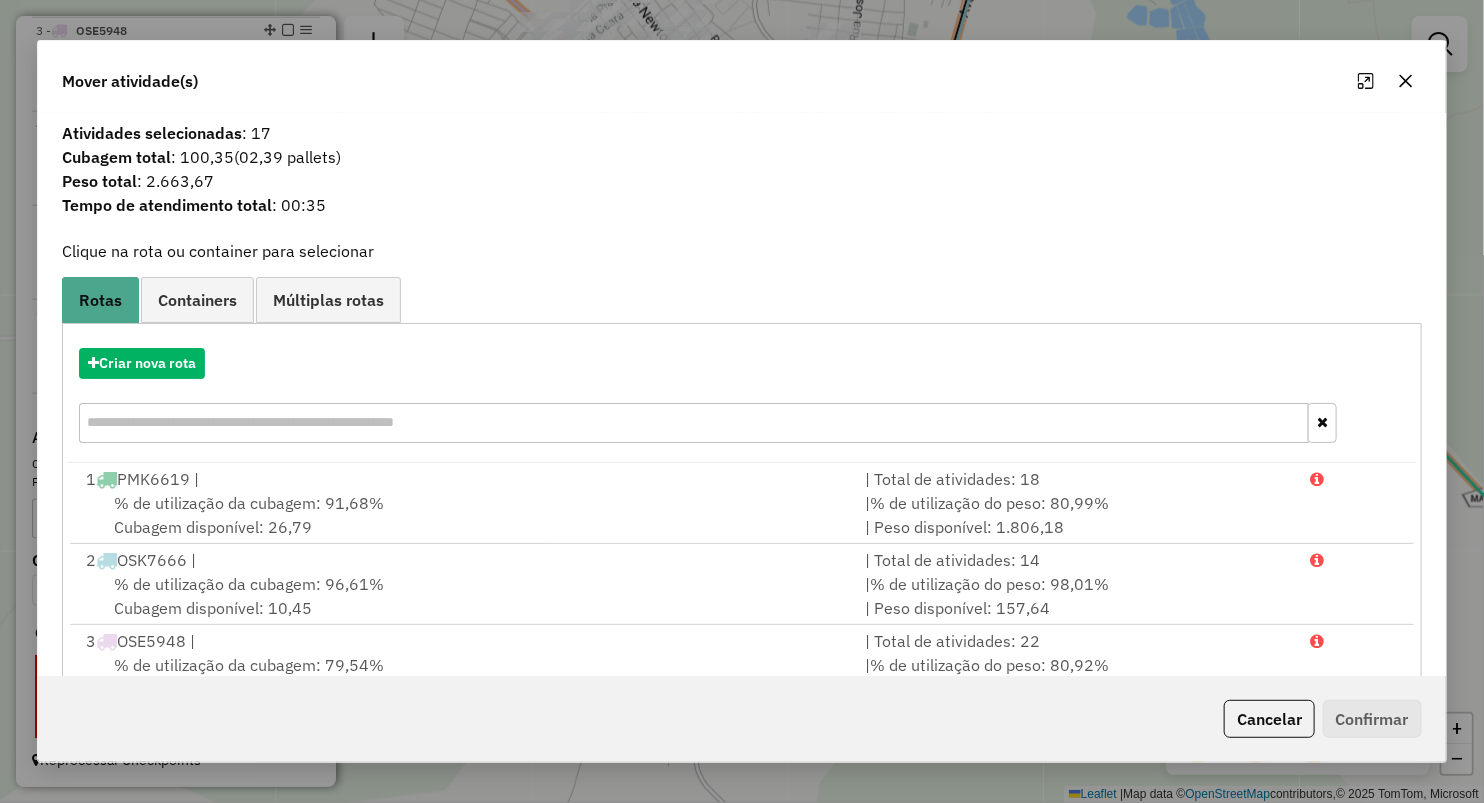 click 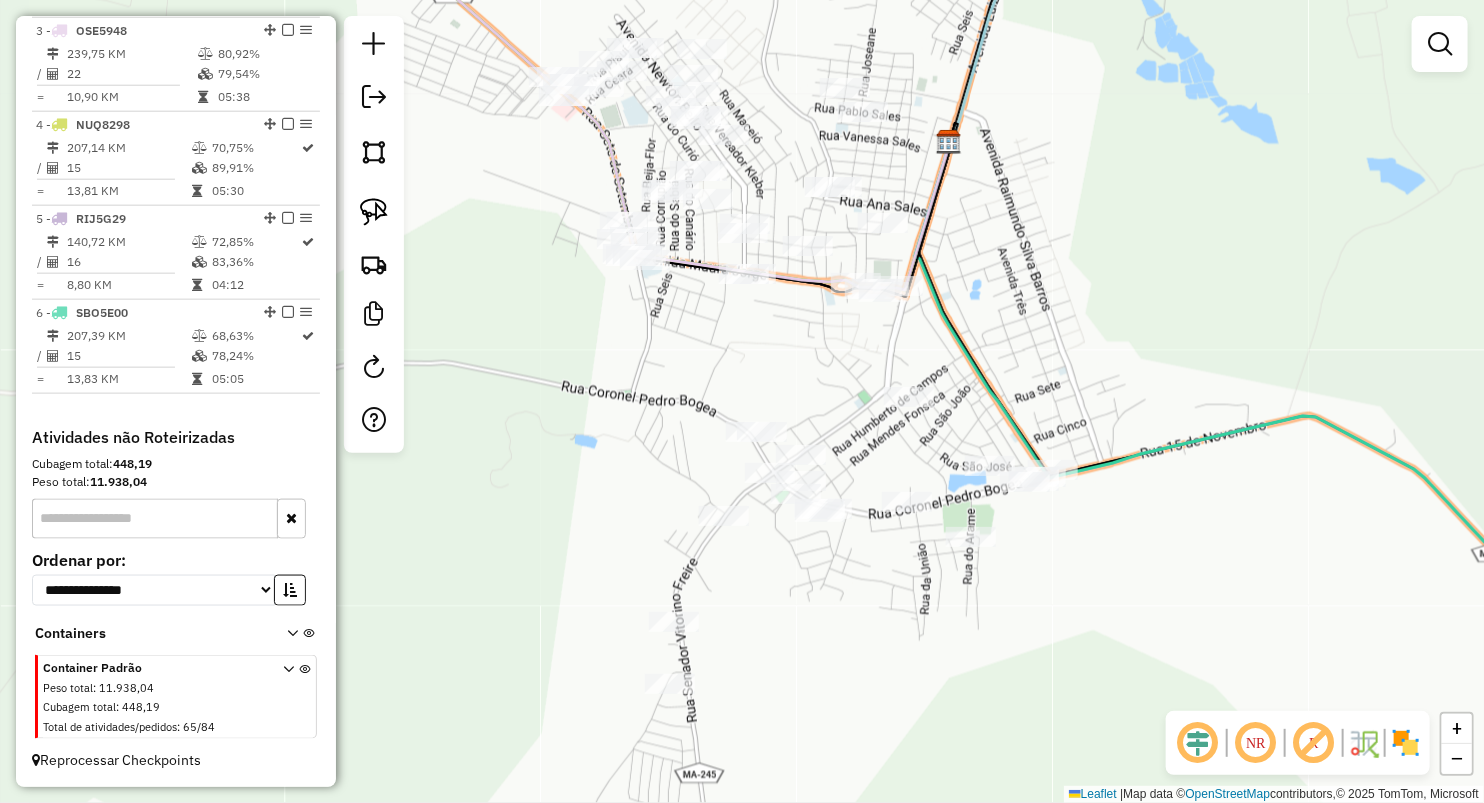 drag, startPoint x: 872, startPoint y: 334, endPoint x: 887, endPoint y: 516, distance: 182.61708 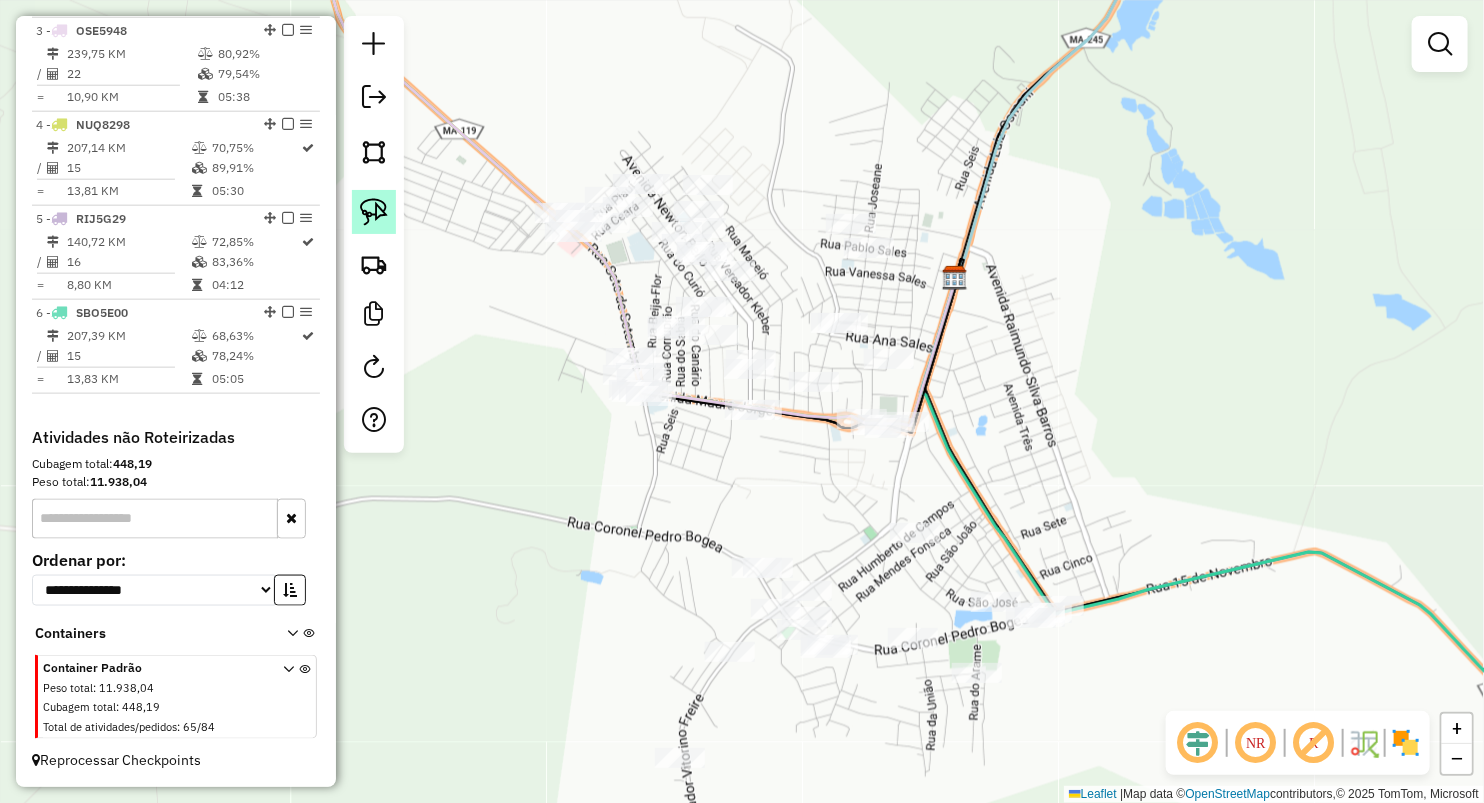 click 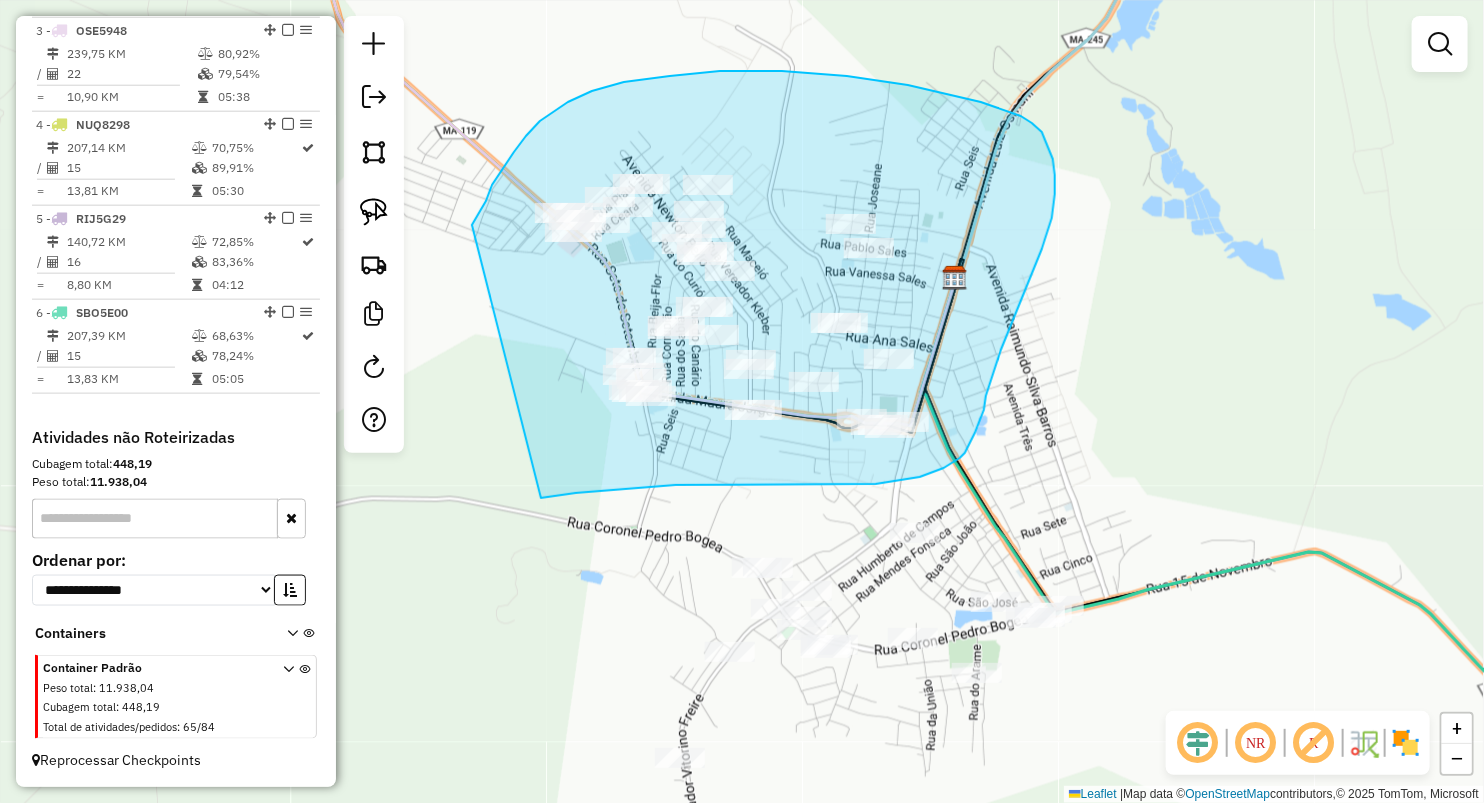 drag, startPoint x: 478, startPoint y: 215, endPoint x: 534, endPoint y: 499, distance: 289.46848 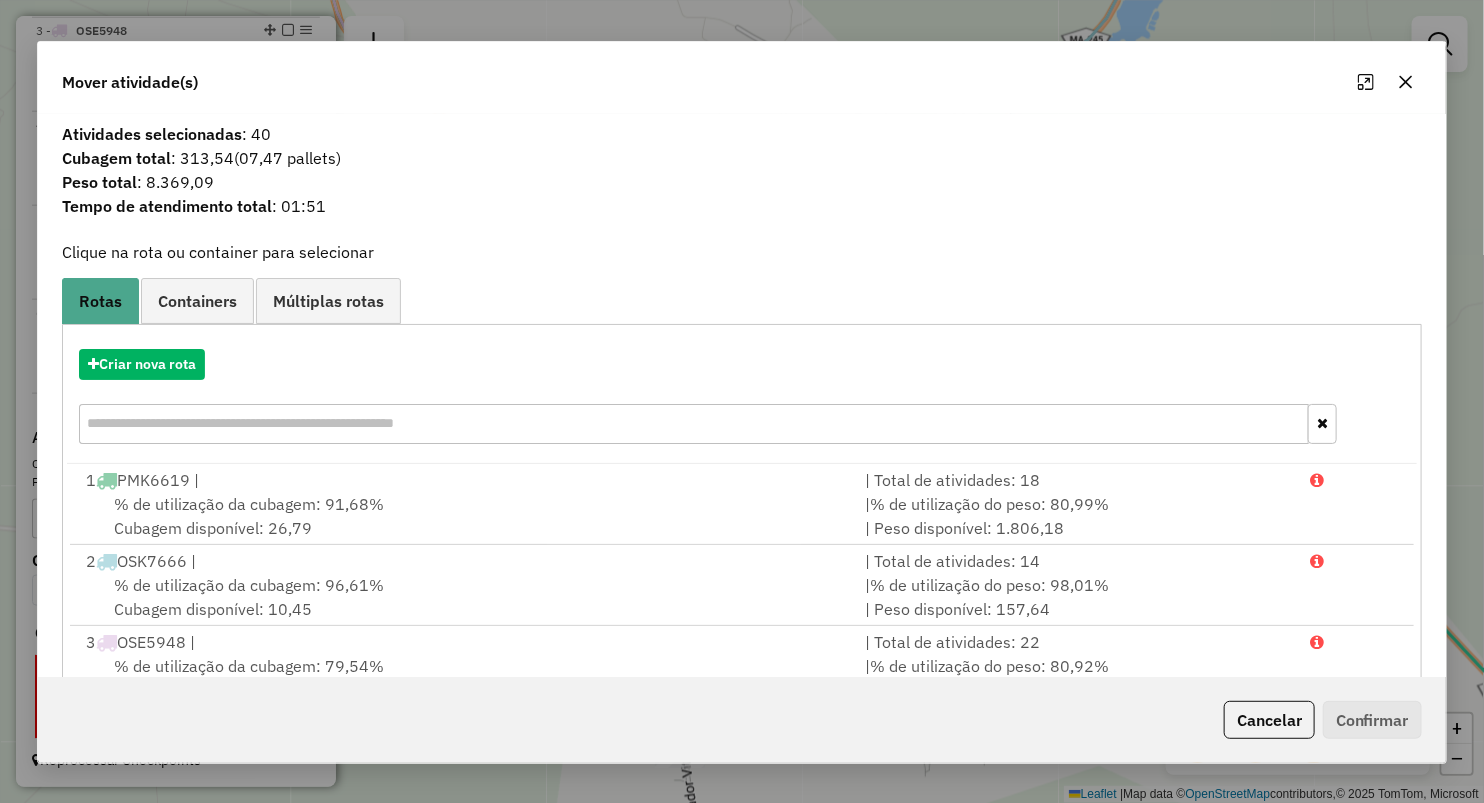 click 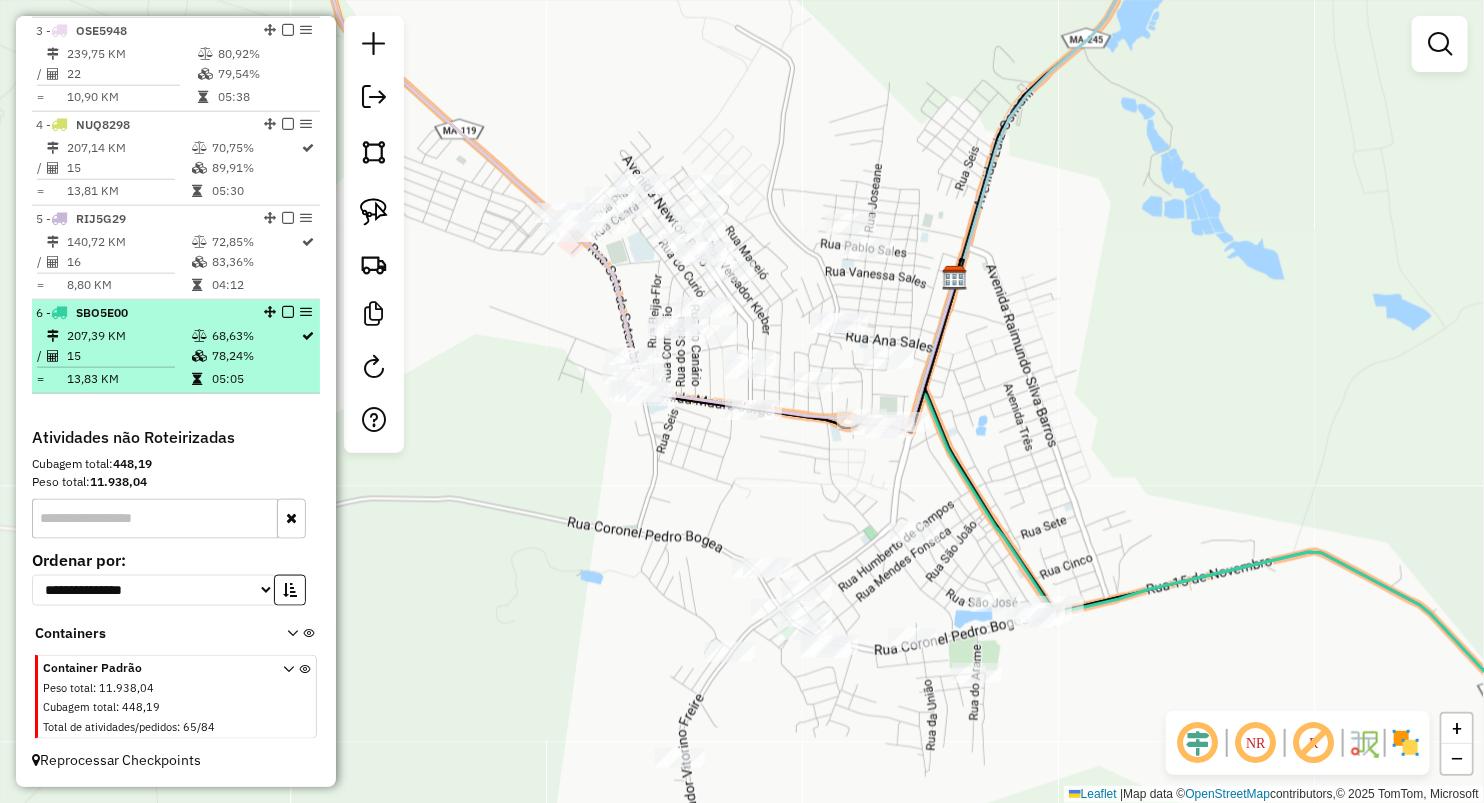 click on "6 -       SBO5E00" at bounding box center [142, 313] 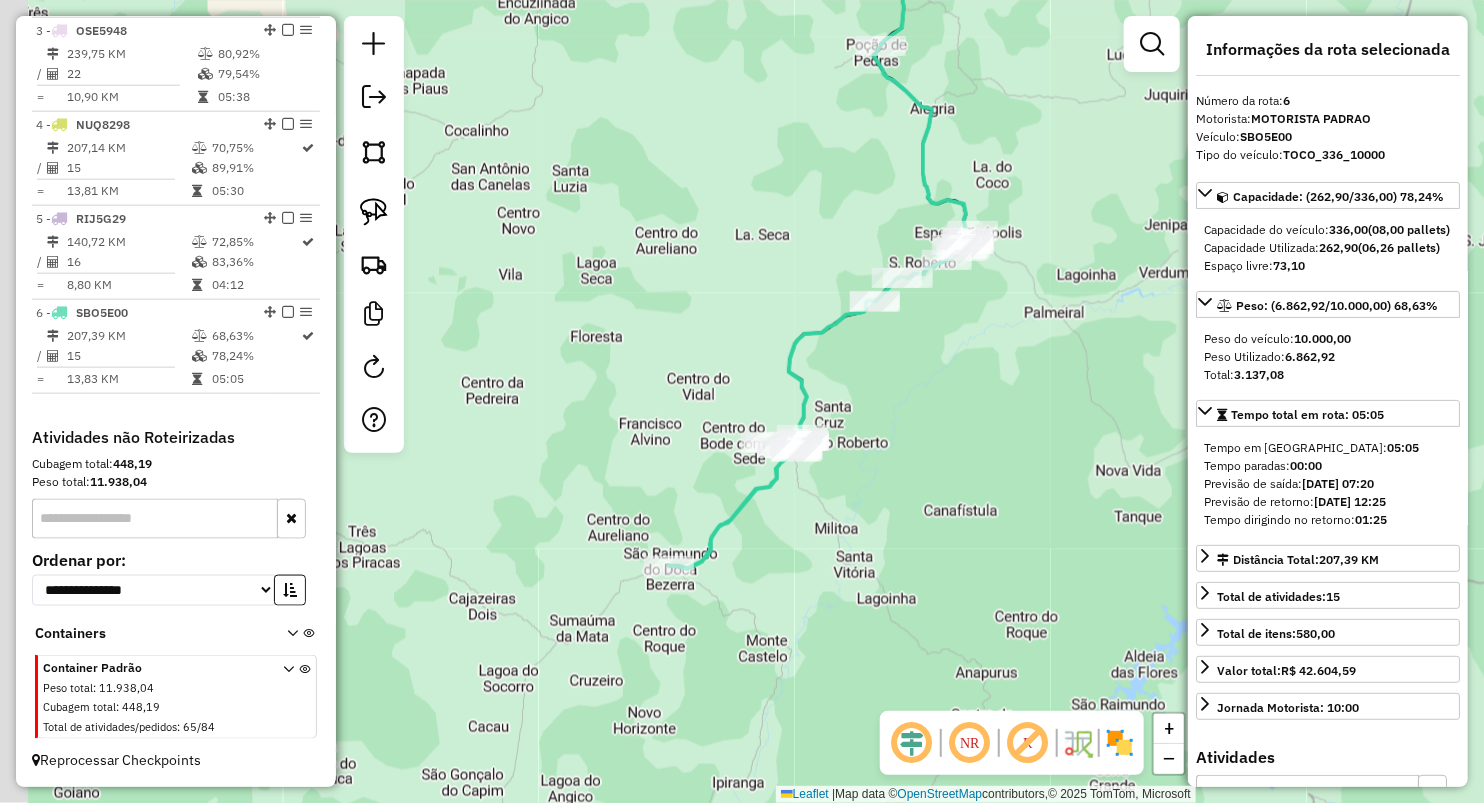 drag, startPoint x: 725, startPoint y: 522, endPoint x: 782, endPoint y: 136, distance: 390.18585 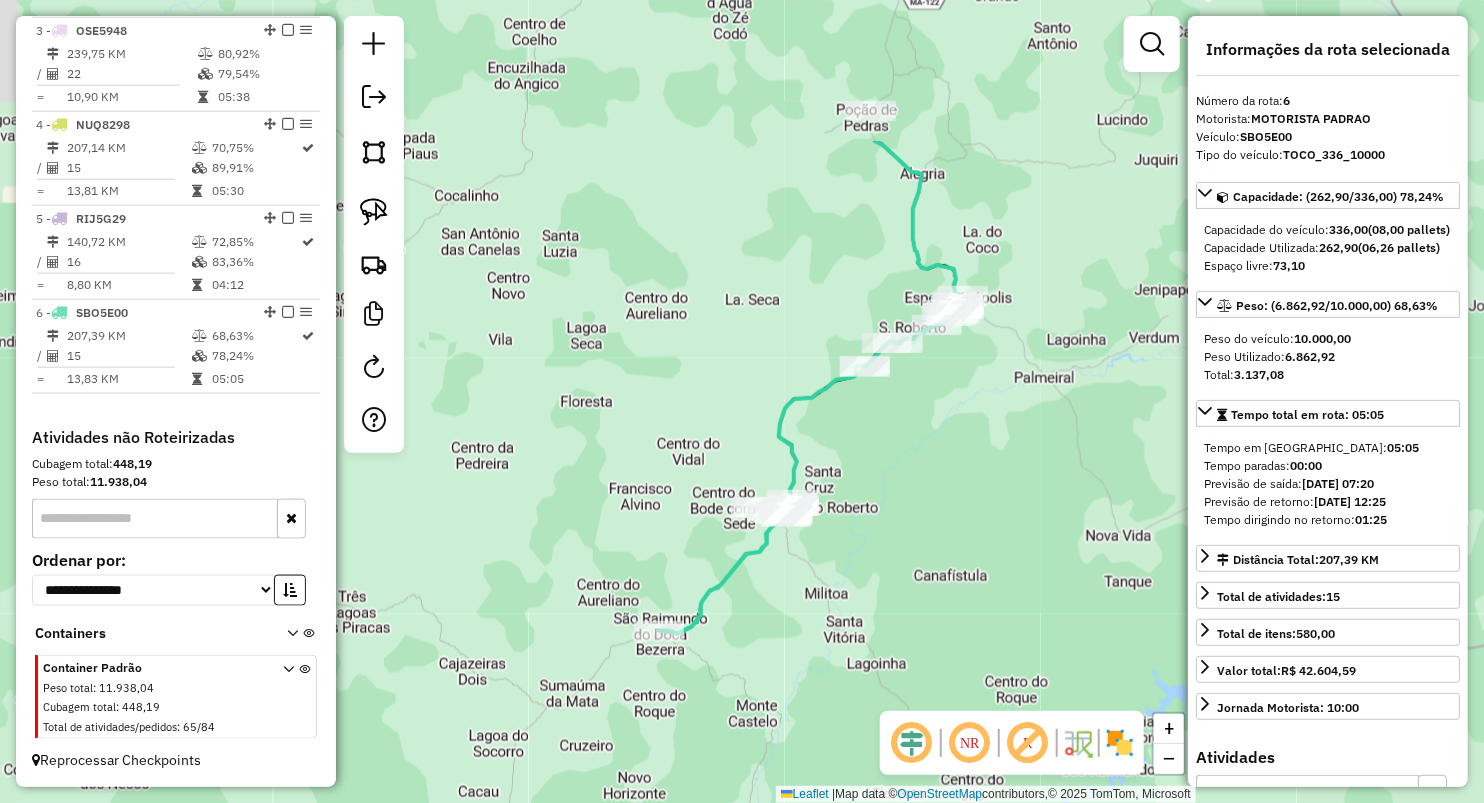 drag, startPoint x: 679, startPoint y: 359, endPoint x: 658, endPoint y: 547, distance: 189.16924 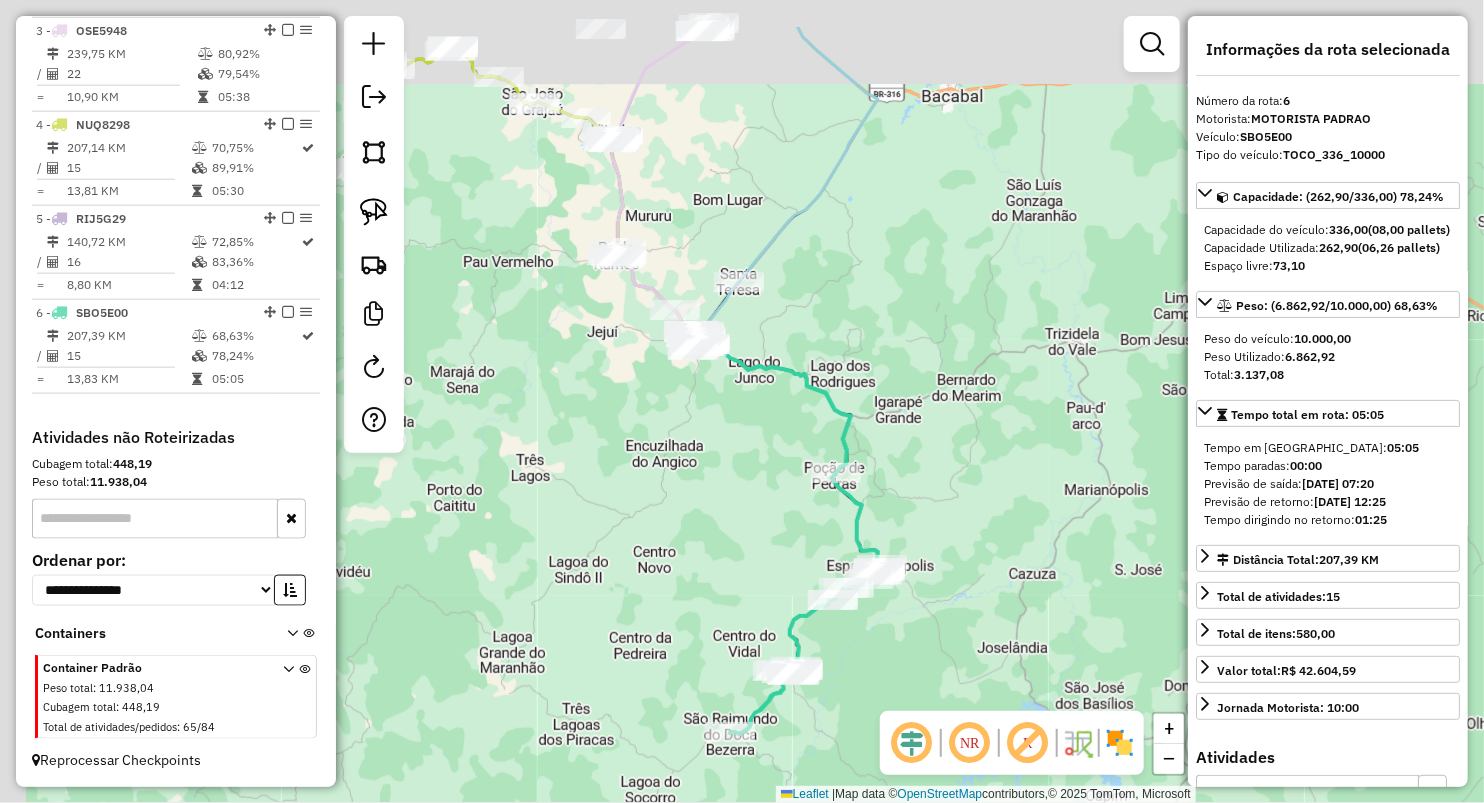 drag, startPoint x: 734, startPoint y: 511, endPoint x: 777, endPoint y: 596, distance: 95.257545 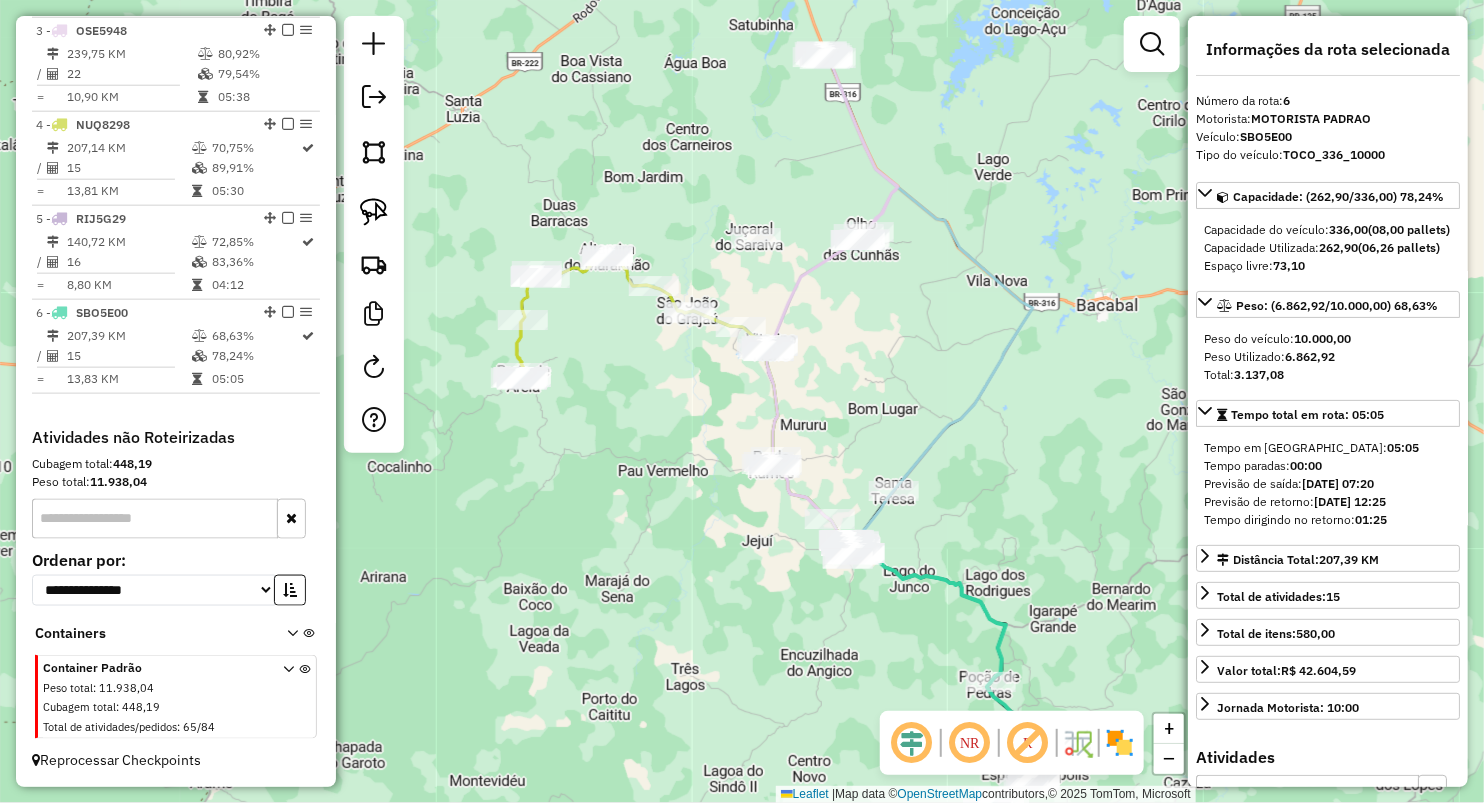 drag, startPoint x: 690, startPoint y: 468, endPoint x: 680, endPoint y: 454, distance: 17.20465 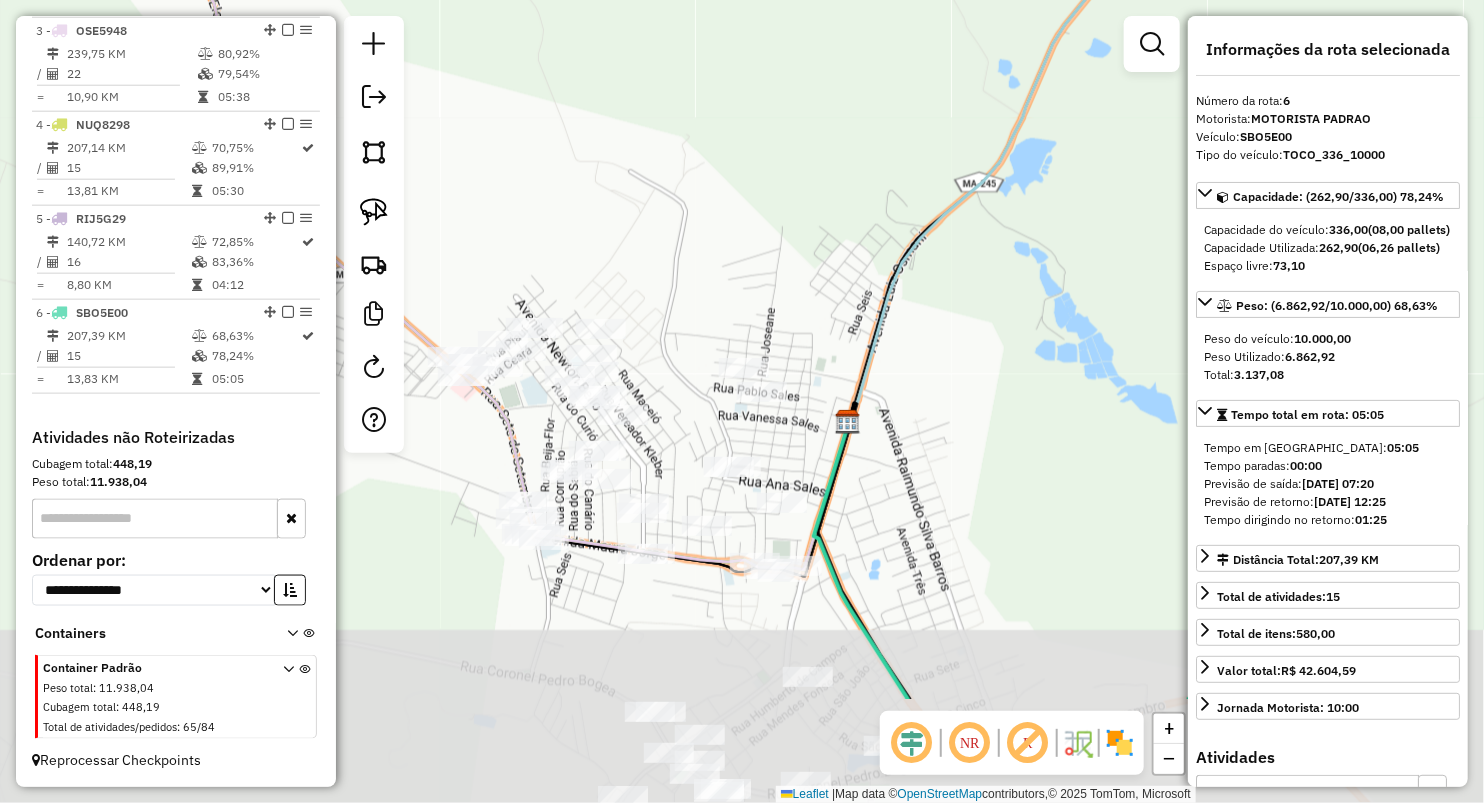 drag, startPoint x: 848, startPoint y: 423, endPoint x: 866, endPoint y: 174, distance: 249.64975 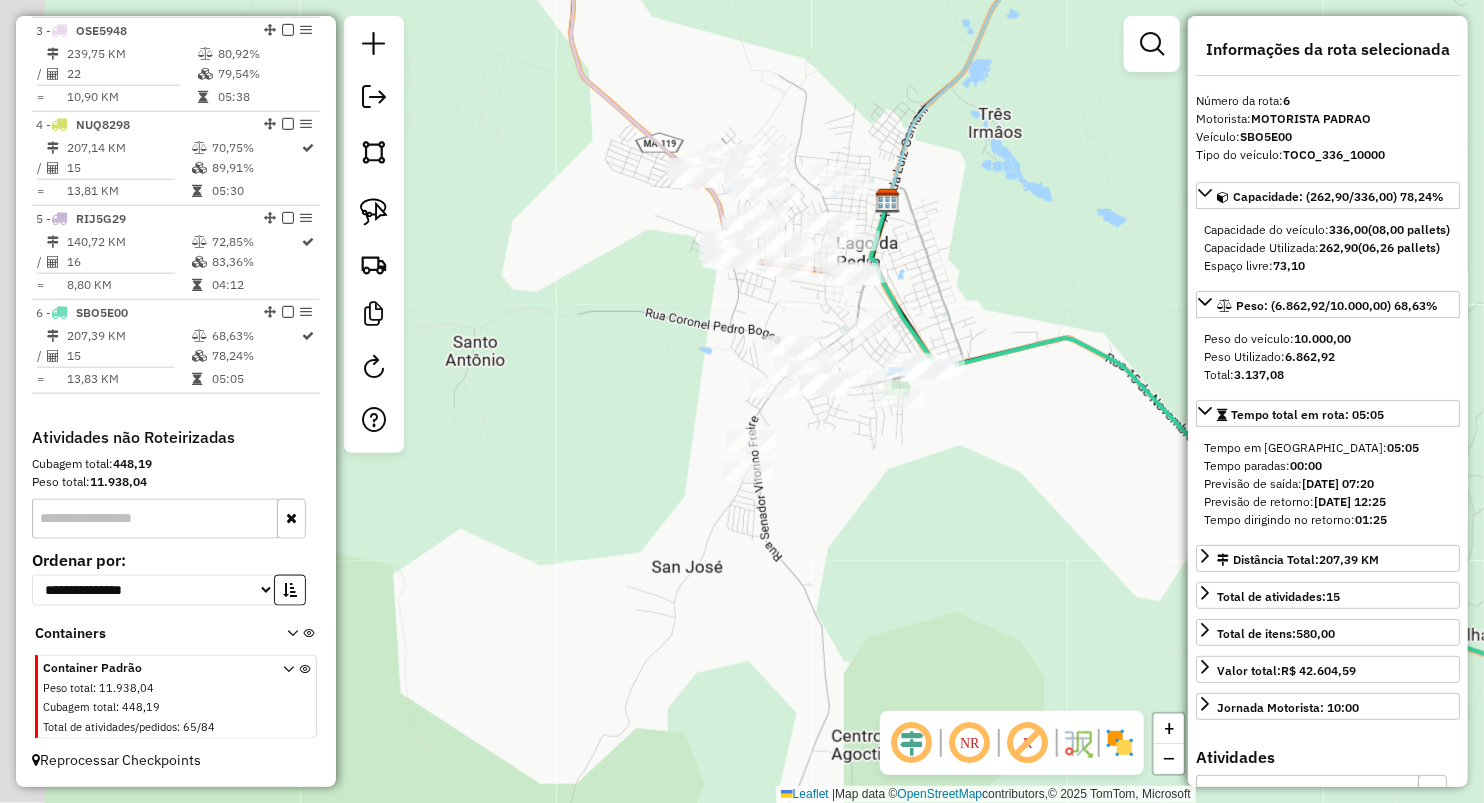 drag, startPoint x: 919, startPoint y: 501, endPoint x: 1008, endPoint y: 251, distance: 265.36957 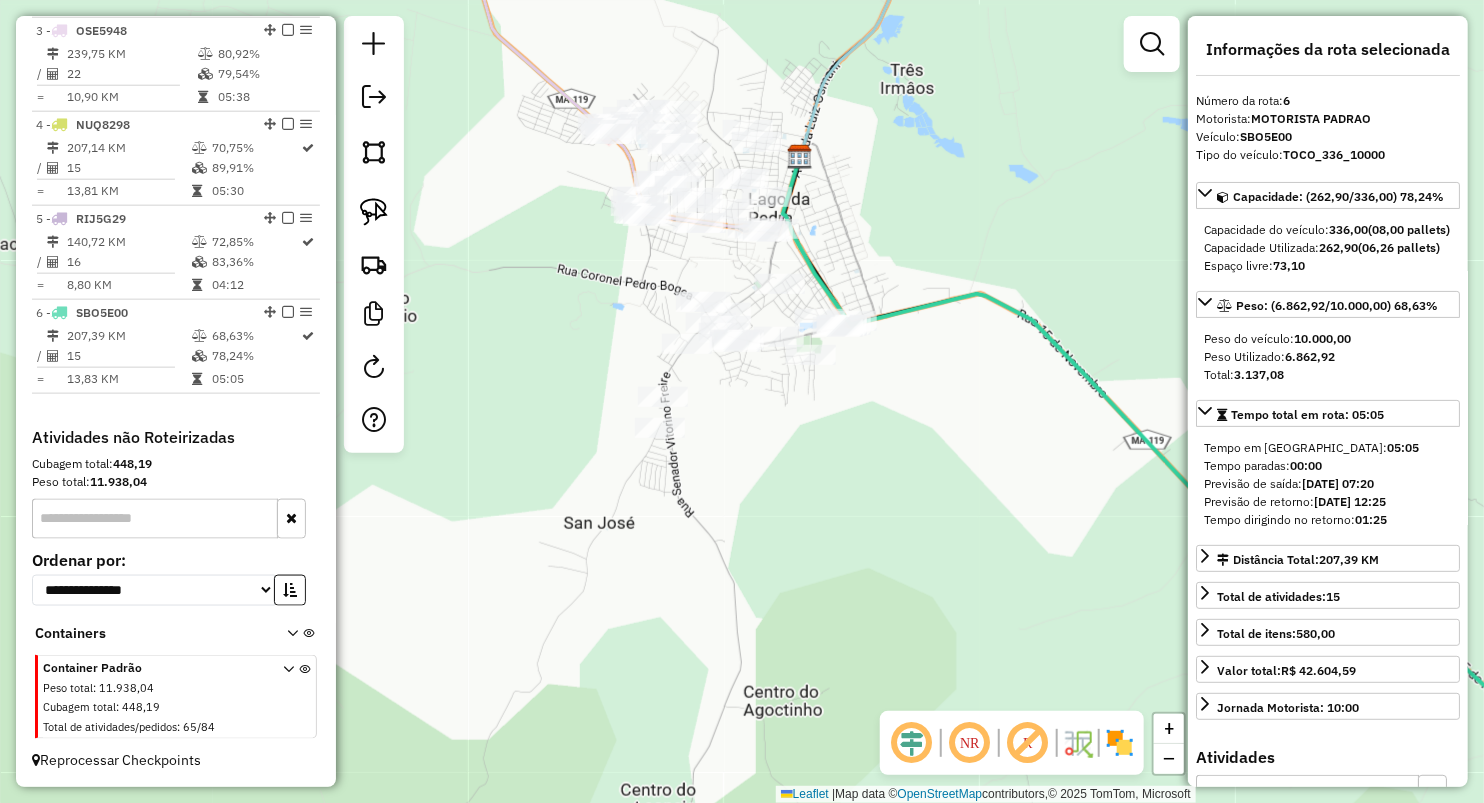 drag, startPoint x: 598, startPoint y: 315, endPoint x: 561, endPoint y: 301, distance: 39.56008 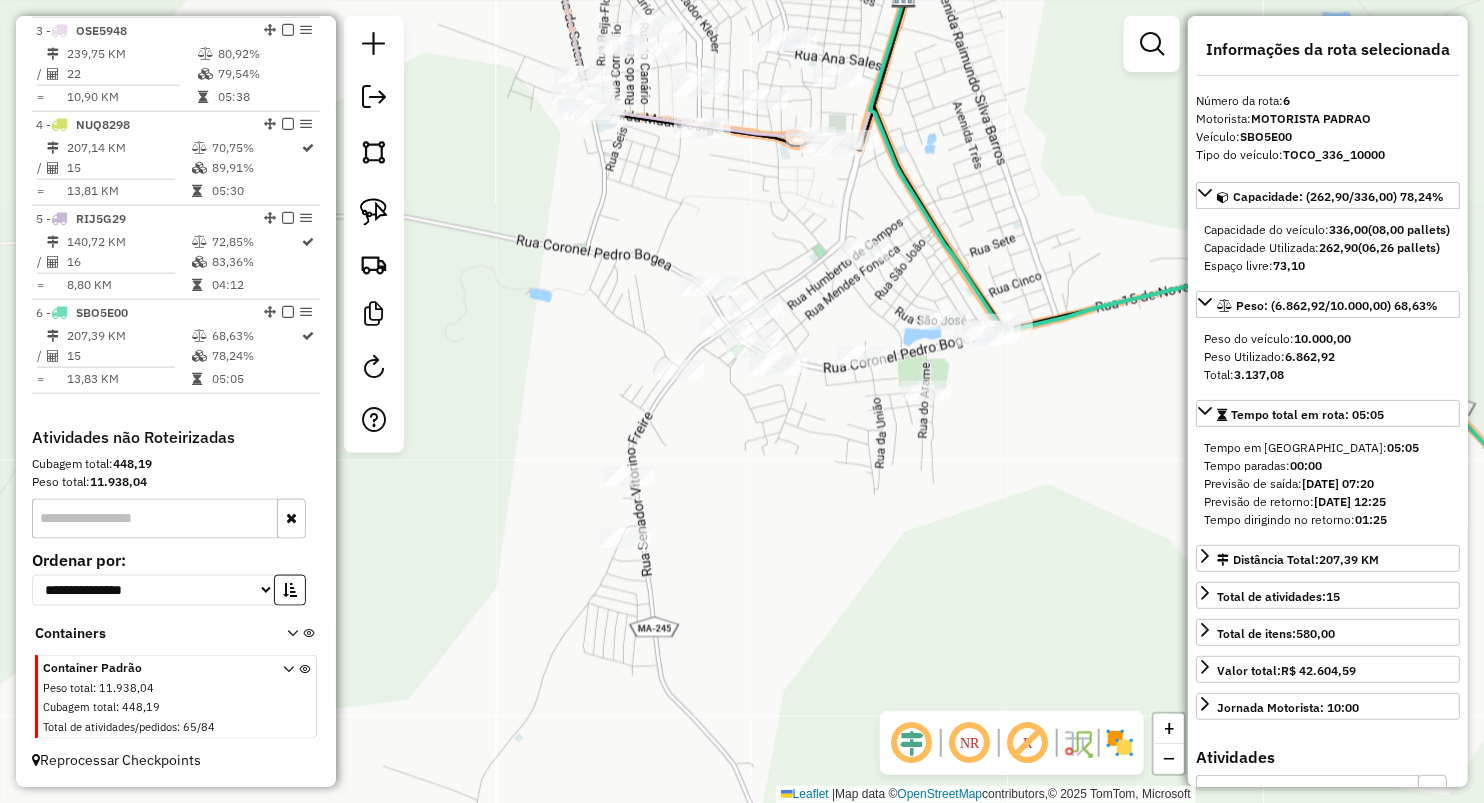 click on "Janela de atendimento Grade de atendimento Capacidade Transportadoras Veículos Cliente Pedidos  Rotas Selecione os dias de semana para filtrar as janelas de atendimento  Seg   Ter   Qua   Qui   Sex   Sáb   Dom  Informe o período da janela de atendimento: De: Até:  Filtrar exatamente a janela do cliente  Considerar janela de atendimento padrão  Selecione os dias de semana para filtrar as grades de atendimento  Seg   Ter   Qua   Qui   Sex   Sáb   Dom   Considerar clientes sem dia de atendimento cadastrado  Clientes fora do dia de atendimento selecionado Filtrar as atividades entre os valores definidos abaixo:  Peso mínimo:   Peso máximo:   Cubagem mínima:   Cubagem máxima:   De:   Até:  Filtrar as atividades entre o tempo de atendimento definido abaixo:  De:   Até:   Considerar capacidade total dos clientes não roteirizados Transportadora: Selecione um ou mais itens Tipo de veículo: Selecione um ou mais itens Veículo: Selecione um ou mais itens Motorista: Selecione um ou mais itens Nome: Rótulo:" 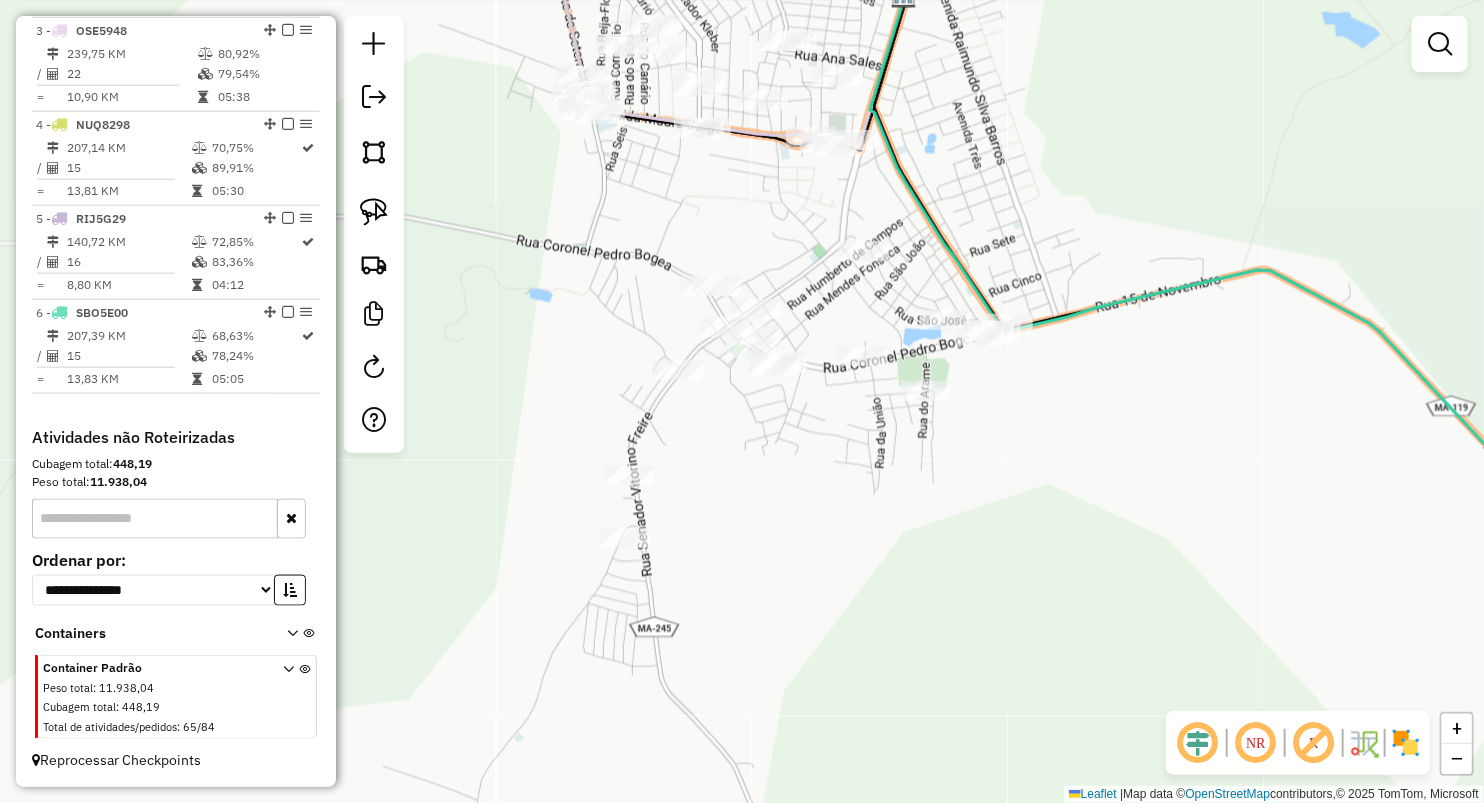 click 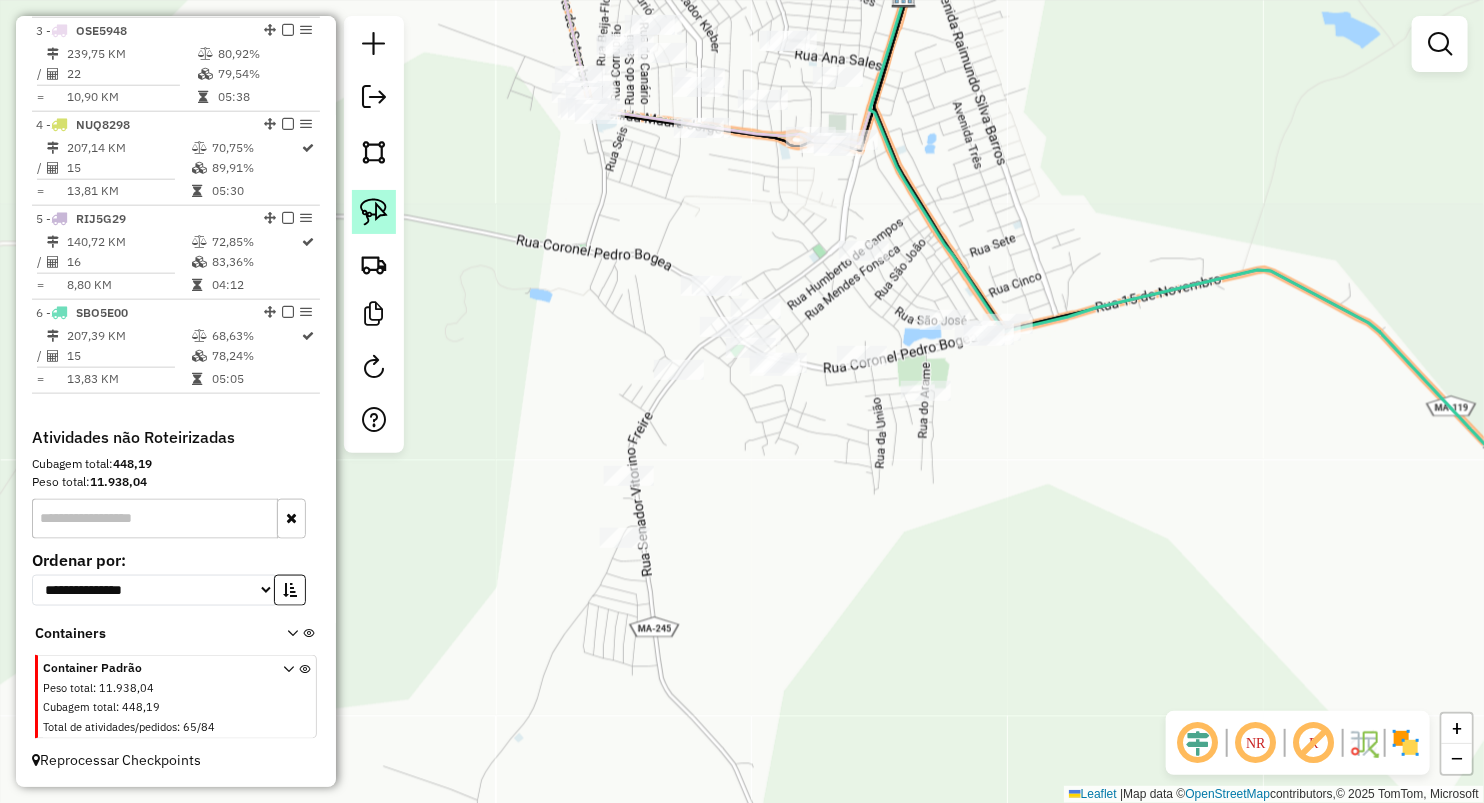 click 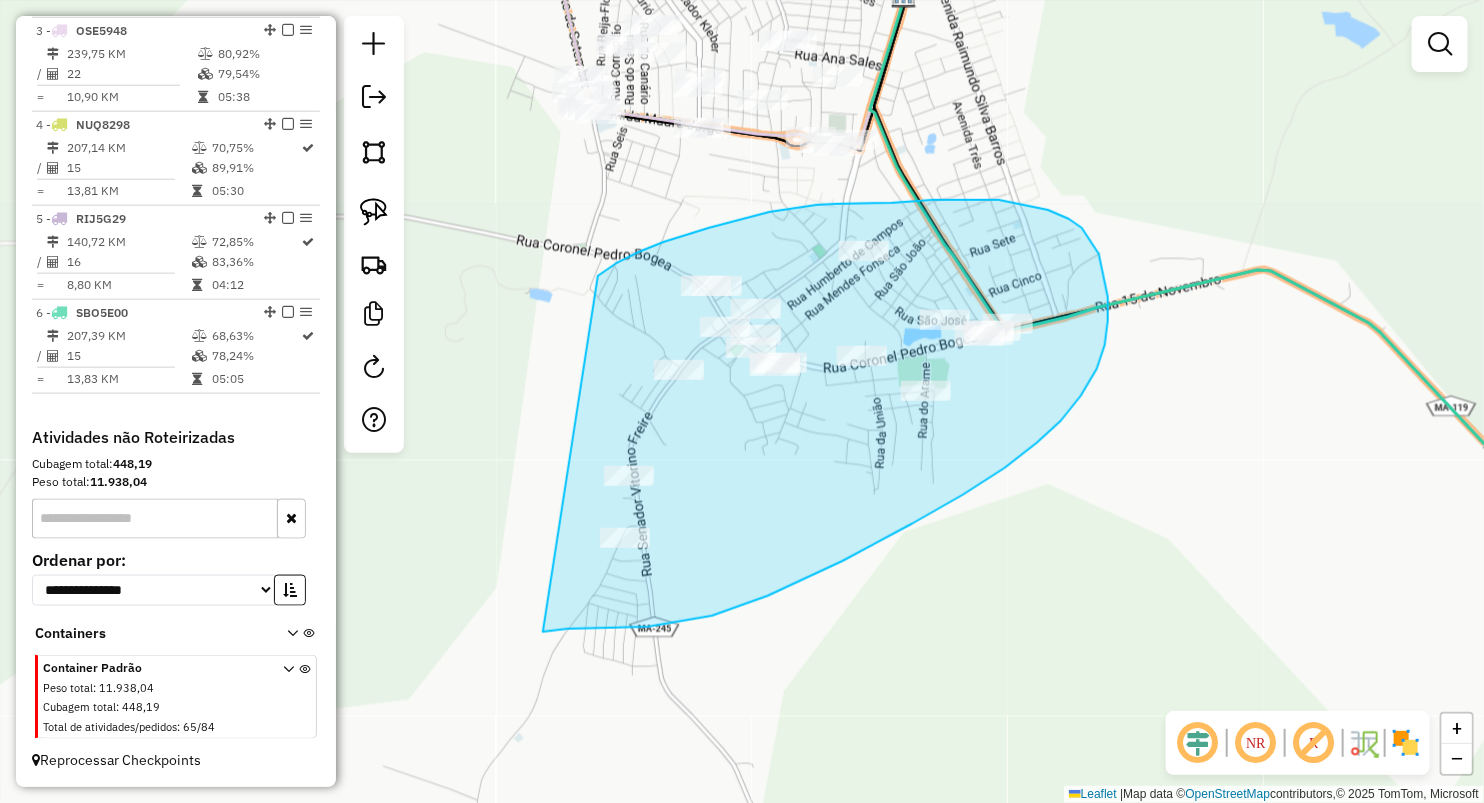 drag, startPoint x: 709, startPoint y: 228, endPoint x: 539, endPoint y: 633, distance: 439.2323 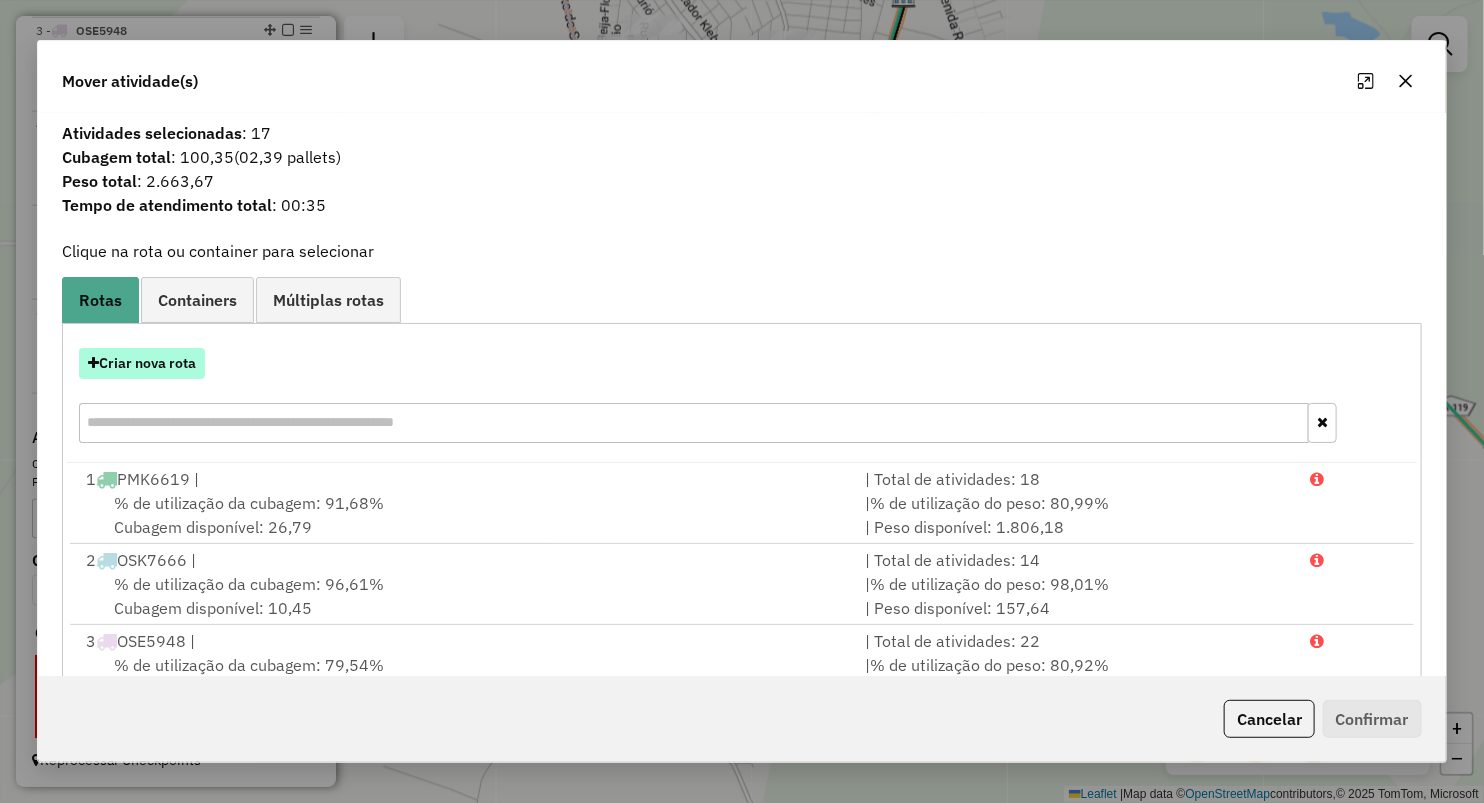 click on "Criar nova rota" at bounding box center (142, 363) 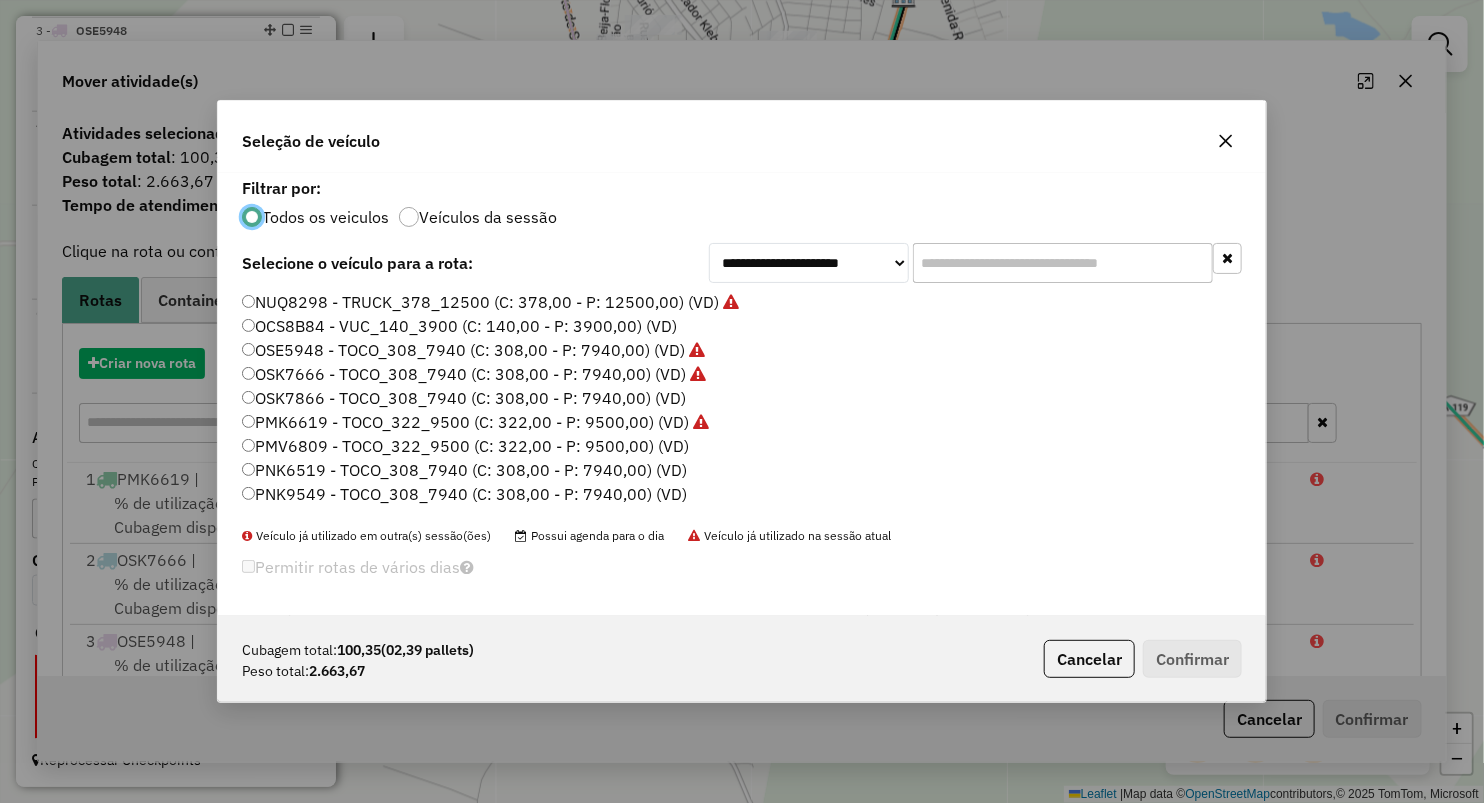 scroll, scrollTop: 10, scrollLeft: 6, axis: both 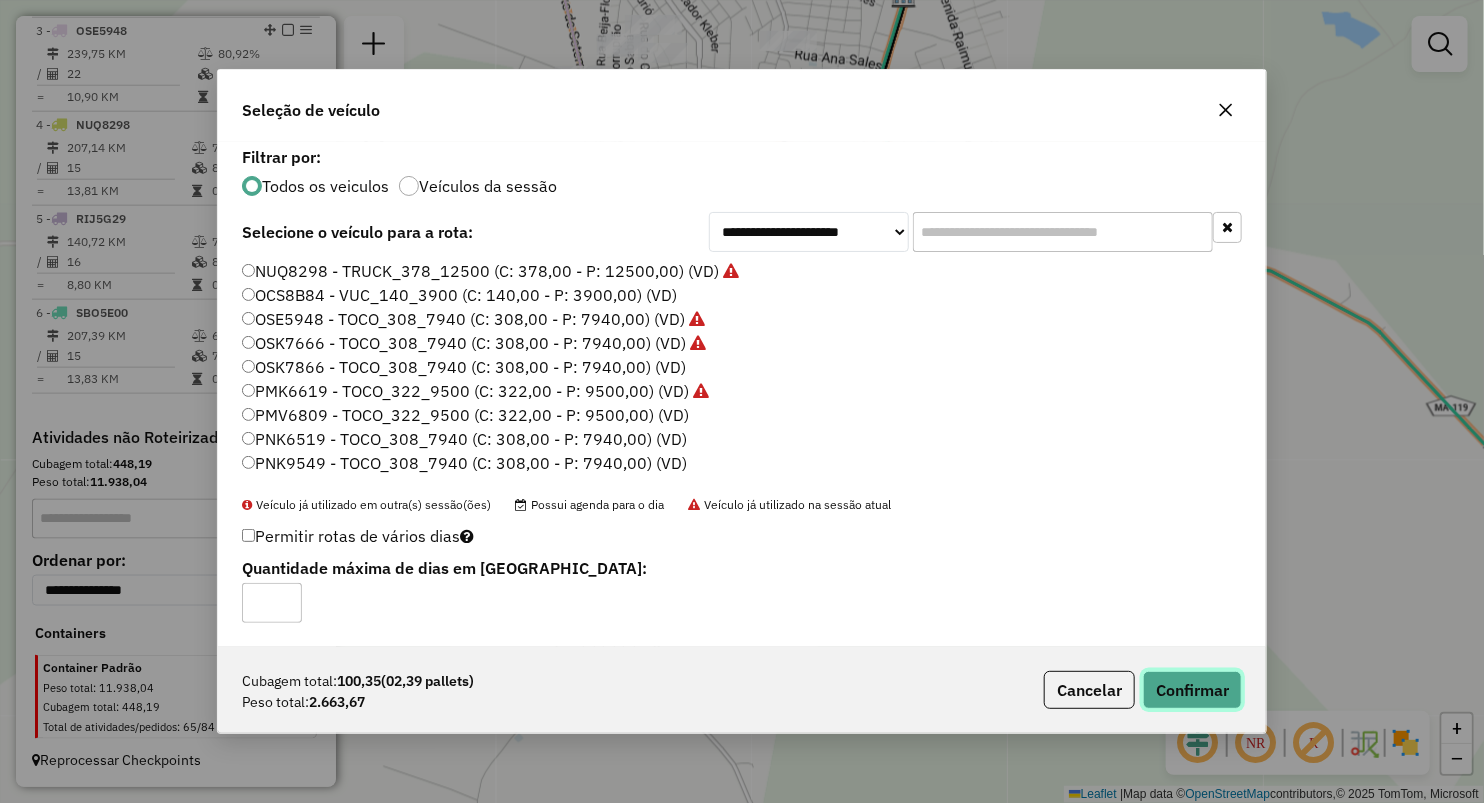 click on "Confirmar" 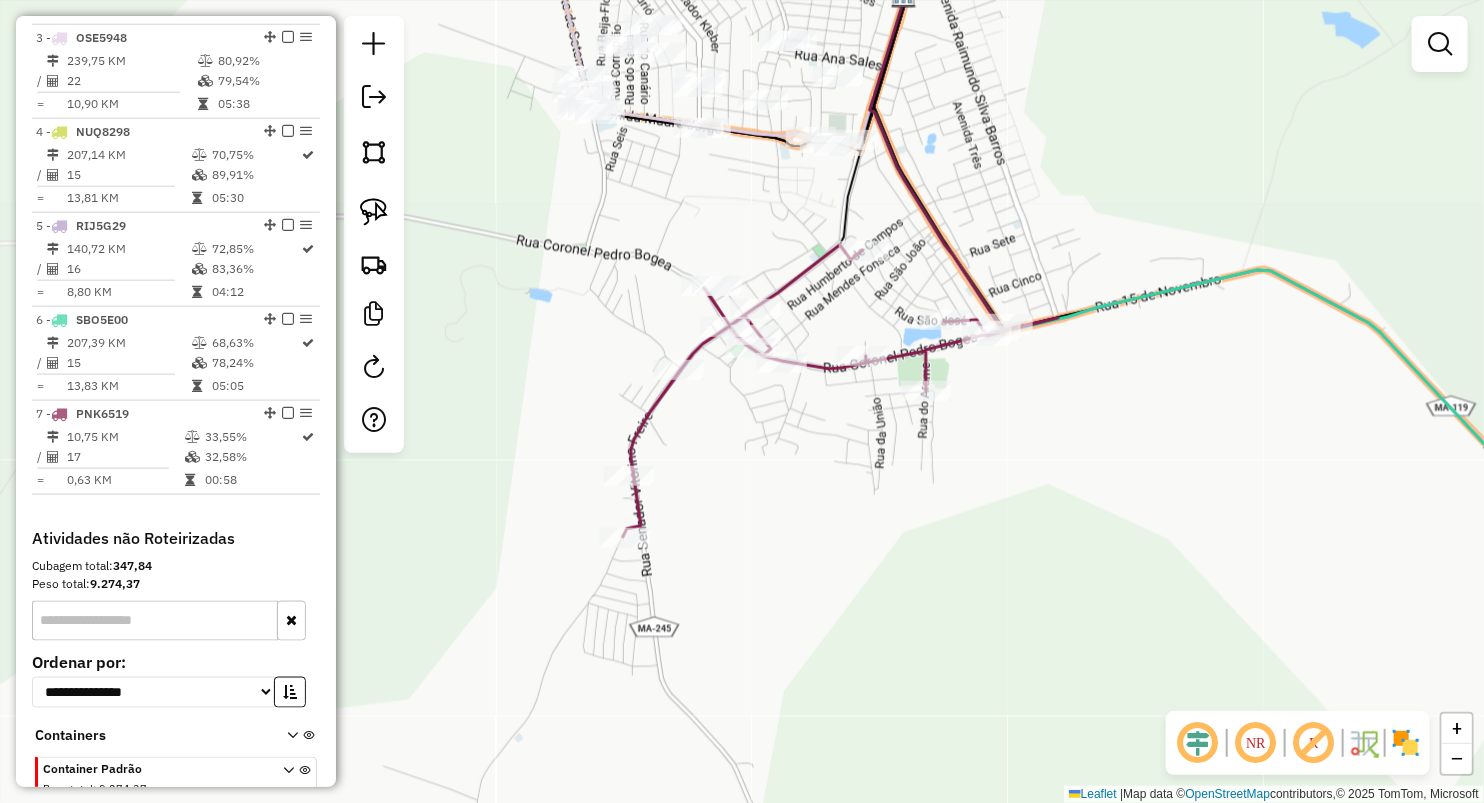 scroll, scrollTop: 960, scrollLeft: 0, axis: vertical 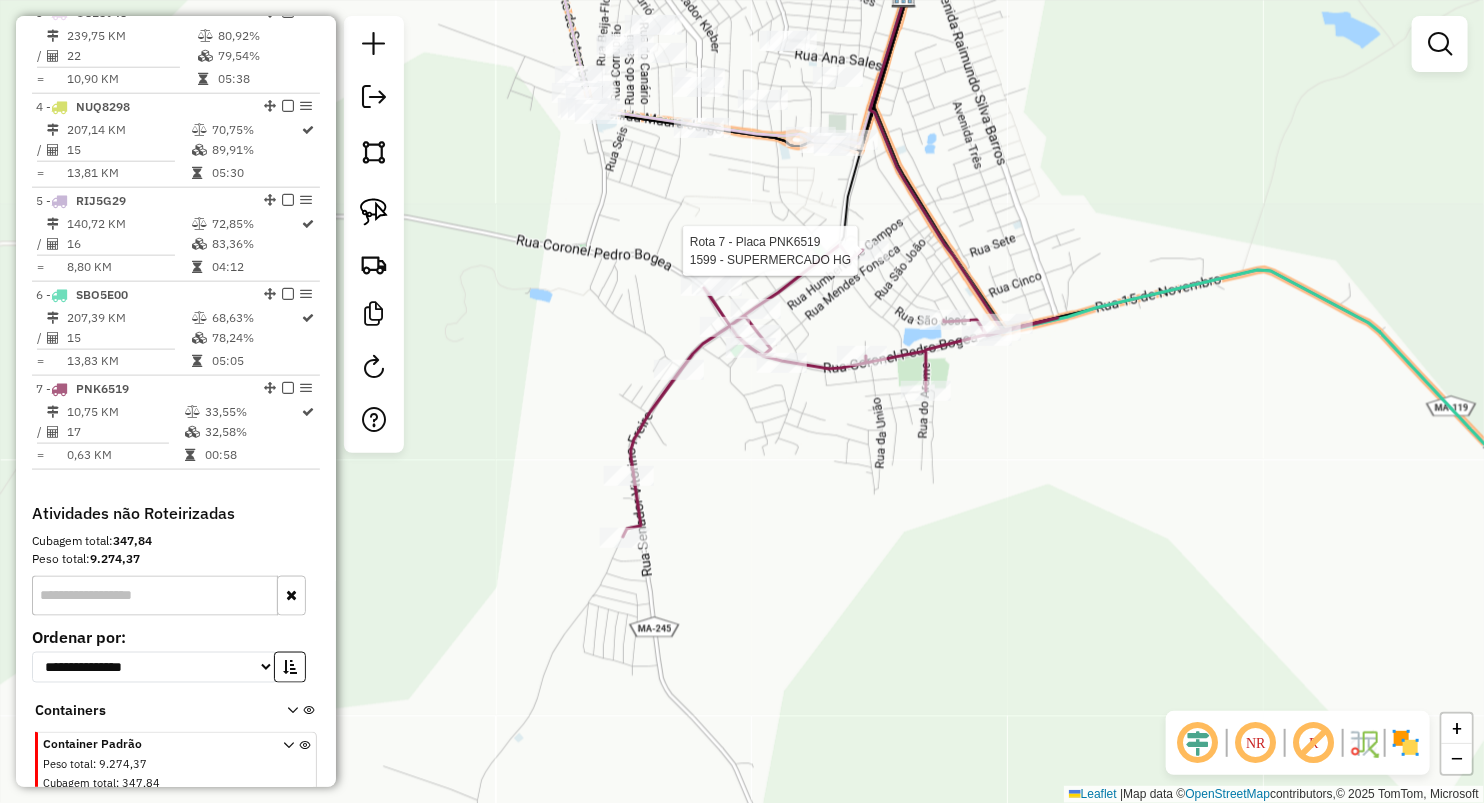 select on "**********" 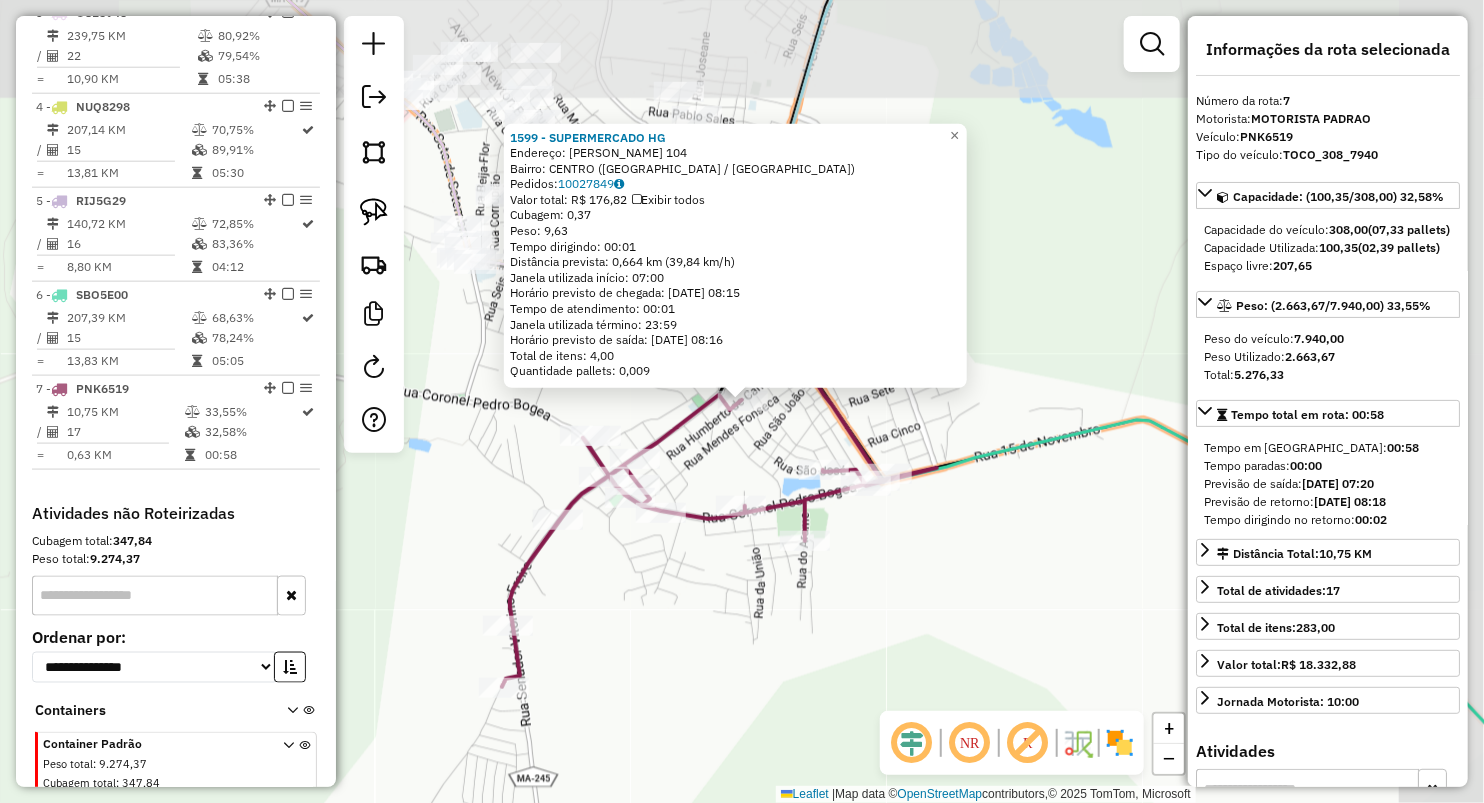 scroll, scrollTop: 1053, scrollLeft: 0, axis: vertical 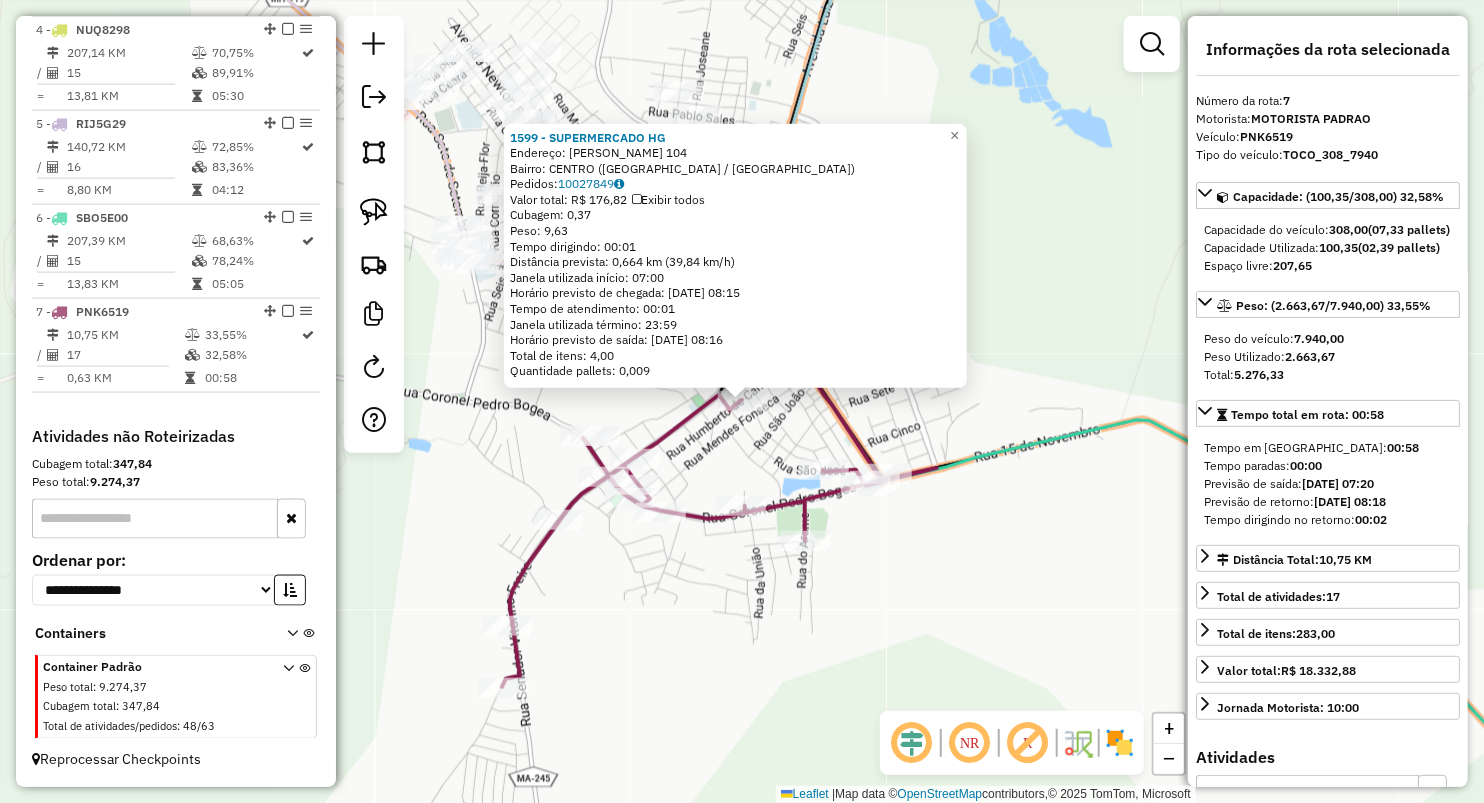 click on "1599 - SUPERMERCADO HG  Endereço:  HUMBERTO CAMPOS 104   Bairro: CENTRO (LAGO DA PEDRA / MA)   Pedidos:  10027849   Valor total: R$ 176,82   Exibir todos   Cubagem: 0,37  Peso: 9,63  Tempo dirigindo: 00:01   Distância prevista: 0,664 km (39,84 km/h)   Janela utilizada início: 07:00   Horário previsto de chegada: 11/07/2025 08:15   Tempo de atendimento: 00:01   Janela utilizada término: 23:59   Horário previsto de saída: 11/07/2025 08:16   Total de itens: 4,00   Quantidade pallets: 0,009  × Janela de atendimento Grade de atendimento Capacidade Transportadoras Veículos Cliente Pedidos  Rotas Selecione os dias de semana para filtrar as janelas de atendimento  Seg   Ter   Qua   Qui   Sex   Sáb   Dom  Informe o período da janela de atendimento: De: Até:  Filtrar exatamente a janela do cliente  Considerar janela de atendimento padrão  Selecione os dias de semana para filtrar as grades de atendimento  Seg   Ter   Qua   Qui   Sex   Sáb   Dom   Considerar clientes sem dia de atendimento cadastrado  De:" 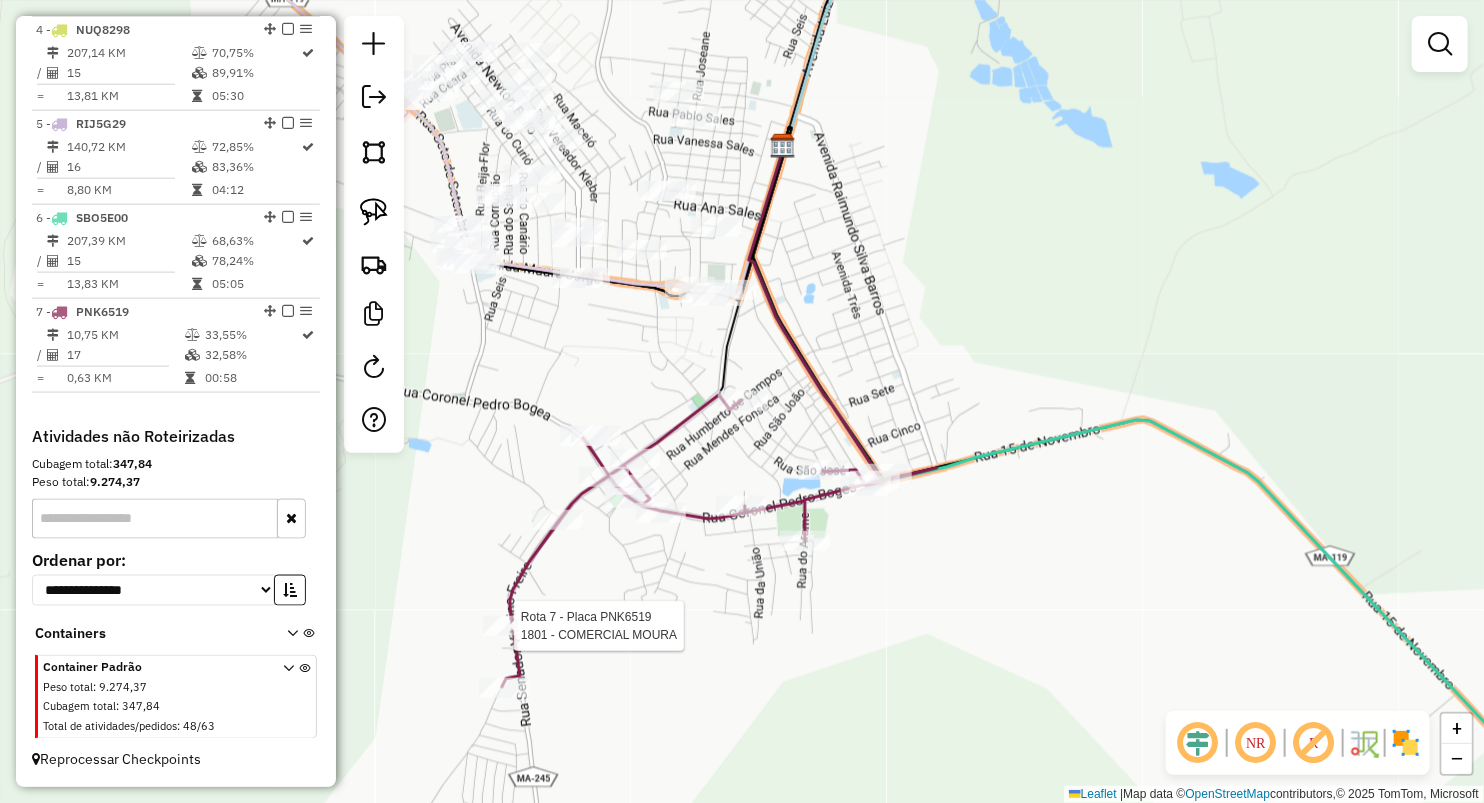 click 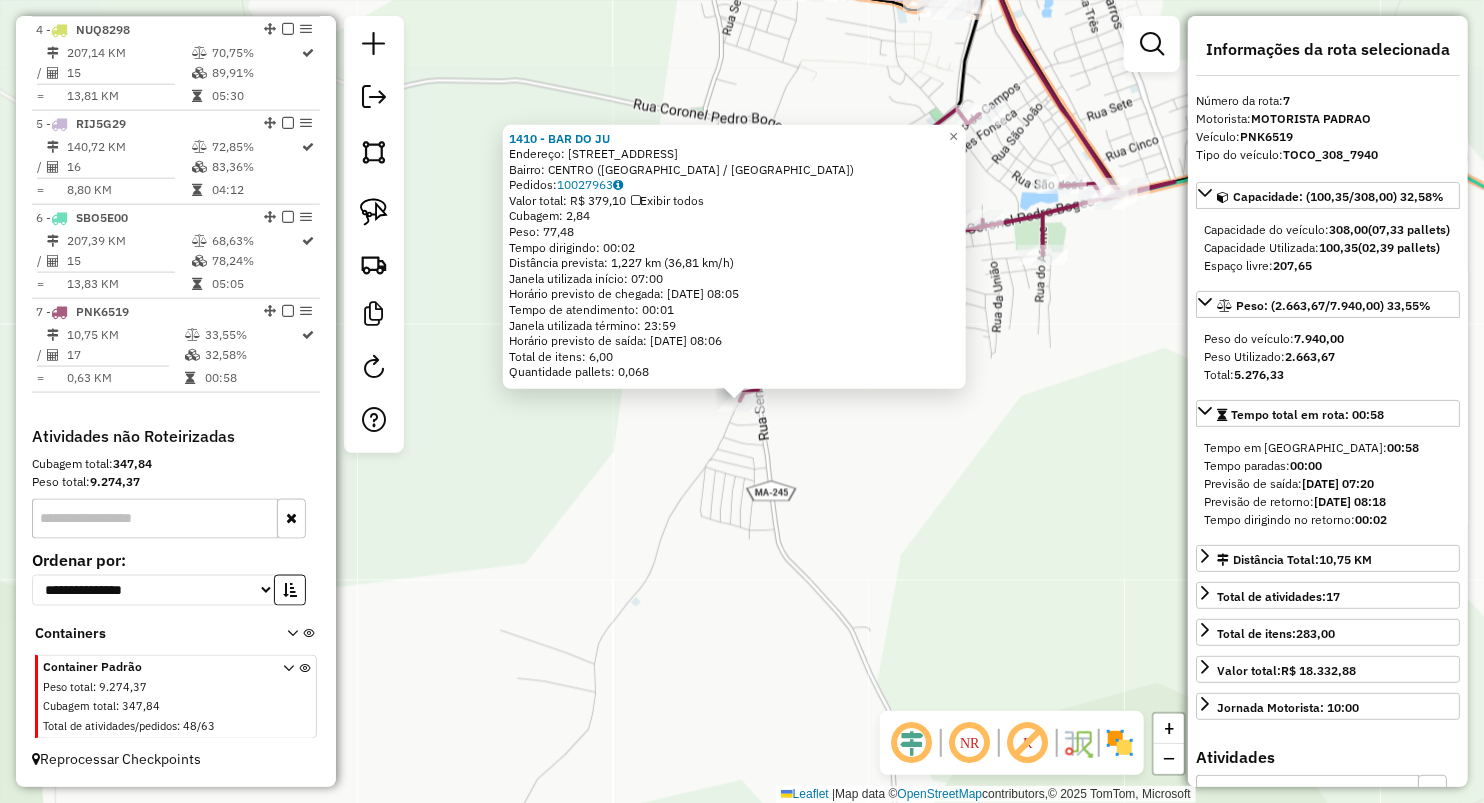 click on "1410 - BAR DO JU  Endereço:  Vila da  paz 53   Bairro: CENTRO (LAGO DA PEDRA / MA)   Pedidos:  10027963   Valor total: R$ 379,10   Exibir todos   Cubagem: 2,84  Peso: 77,48  Tempo dirigindo: 00:02   Distância prevista: 1,227 km (36,81 km/h)   Janela utilizada início: 07:00   Horário previsto de chegada: 11/07/2025 08:05   Tempo de atendimento: 00:01   Janela utilizada término: 23:59   Horário previsto de saída: 11/07/2025 08:06   Total de itens: 6,00   Quantidade pallets: 0,068  × Janela de atendimento Grade de atendimento Capacidade Transportadoras Veículos Cliente Pedidos  Rotas Selecione os dias de semana para filtrar as janelas de atendimento  Seg   Ter   Qua   Qui   Sex   Sáb   Dom  Informe o período da janela de atendimento: De: Até:  Filtrar exatamente a janela do cliente  Considerar janela de atendimento padrão  Selecione os dias de semana para filtrar as grades de atendimento  Seg   Ter   Qua   Qui   Sex   Sáb   Dom   Considerar clientes sem dia de atendimento cadastrado  Peso mínimo:" 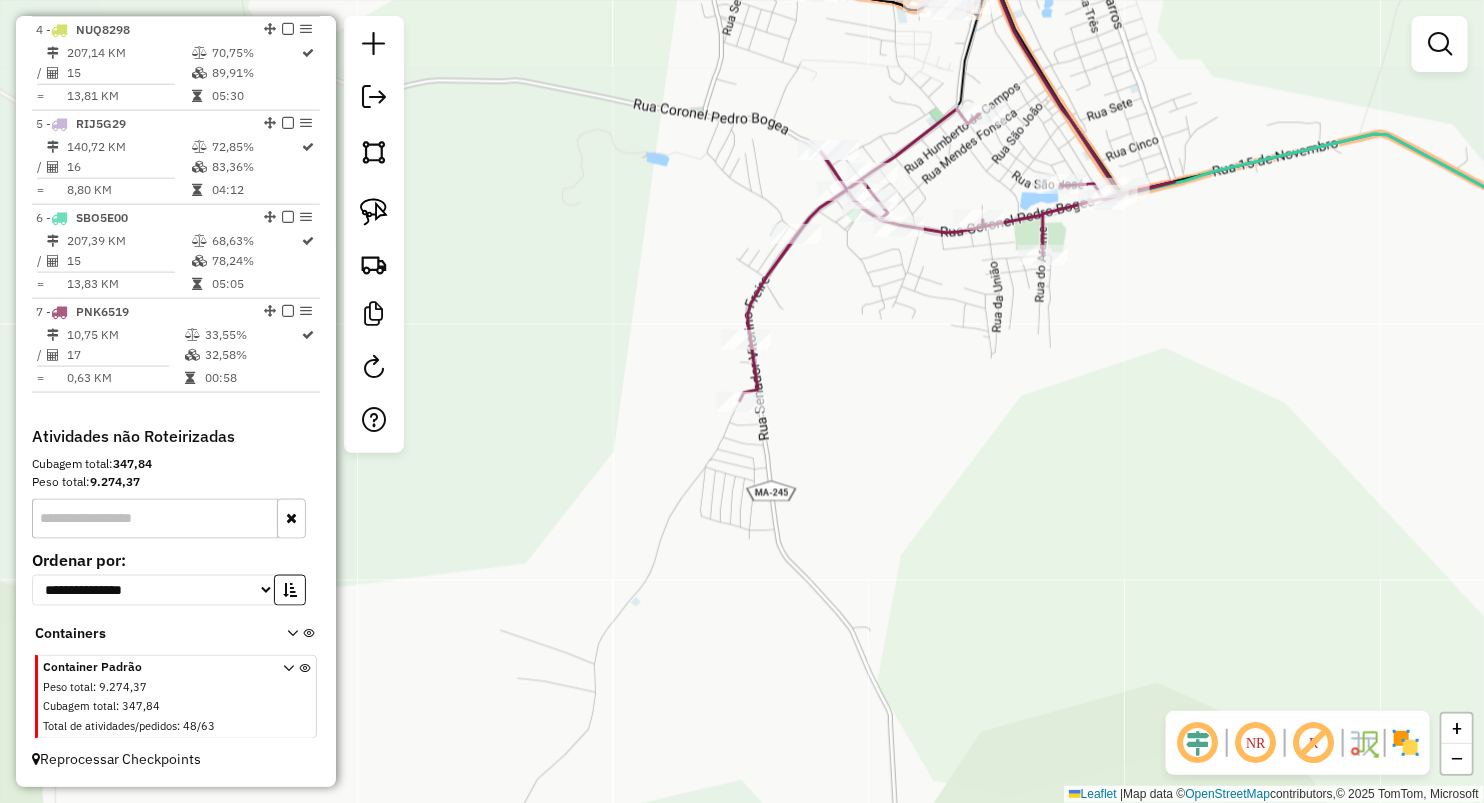 drag, startPoint x: 904, startPoint y: 390, endPoint x: 834, endPoint y: 559, distance: 182.92348 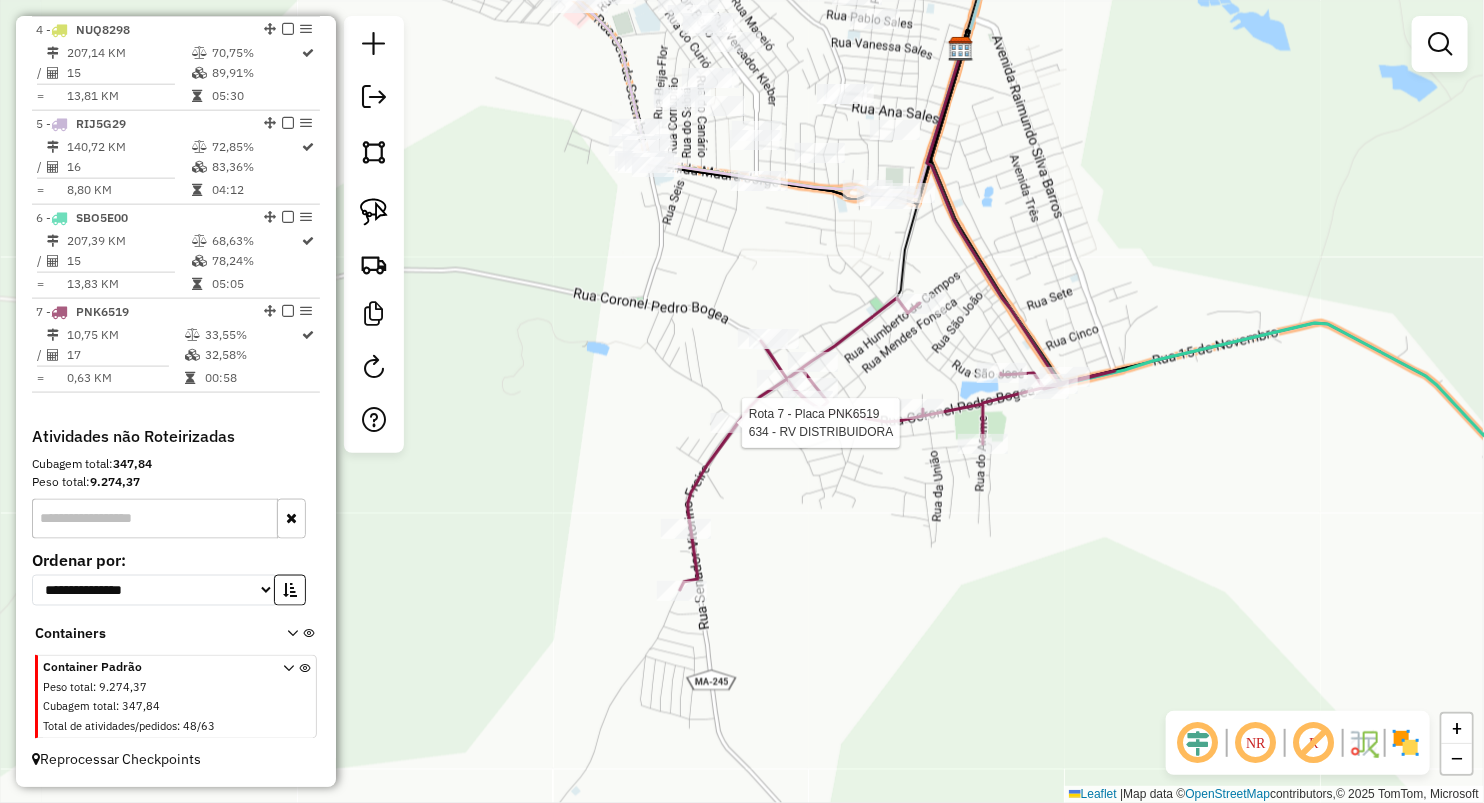 select on "**********" 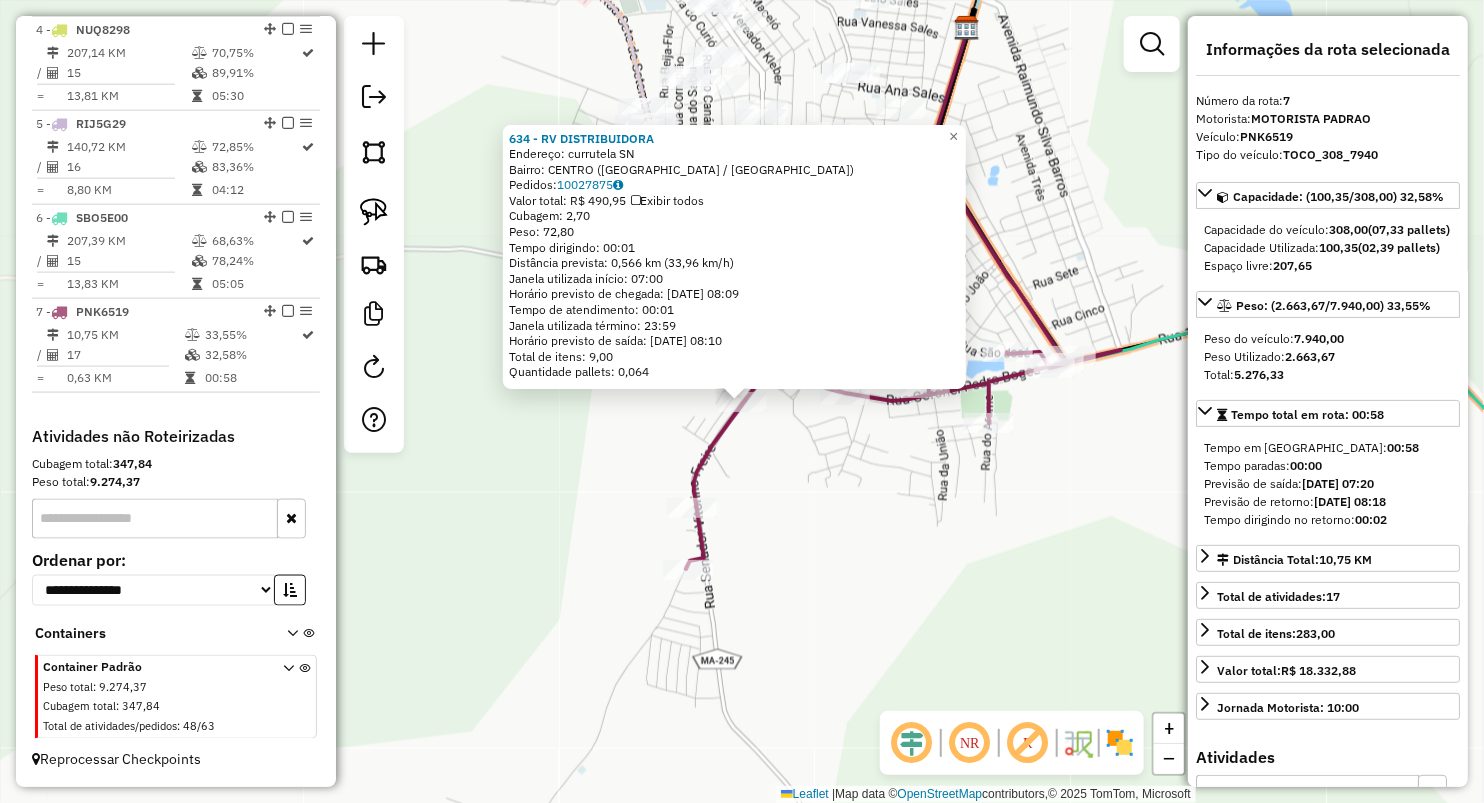 click on "634 - RV DISTRIBUIDORA  Endereço:  currutela SN   Bairro: CENTRO (LAGO DA PEDRA / MA)   Pedidos:  10027875   Valor total: R$ 490,95   Exibir todos   Cubagem: 2,70  Peso: 72,80  Tempo dirigindo: 00:01   Distância prevista: 0,566 km (33,96 km/h)   Janela utilizada início: 07:00   Horário previsto de chegada: 11/07/2025 08:09   Tempo de atendimento: 00:01   Janela utilizada término: 23:59   Horário previsto de saída: 11/07/2025 08:10   Total de itens: 9,00   Quantidade pallets: 0,064  × Janela de atendimento Grade de atendimento Capacidade Transportadoras Veículos Cliente Pedidos  Rotas Selecione os dias de semana para filtrar as janelas de atendimento  Seg   Ter   Qua   Qui   Sex   Sáb   Dom  Informe o período da janela de atendimento: De: Até:  Filtrar exatamente a janela do cliente  Considerar janela de atendimento padrão  Selecione os dias de semana para filtrar as grades de atendimento  Seg   Ter   Qua   Qui   Sex   Sáb   Dom   Considerar clientes sem dia de atendimento cadastrado  De:   De:" 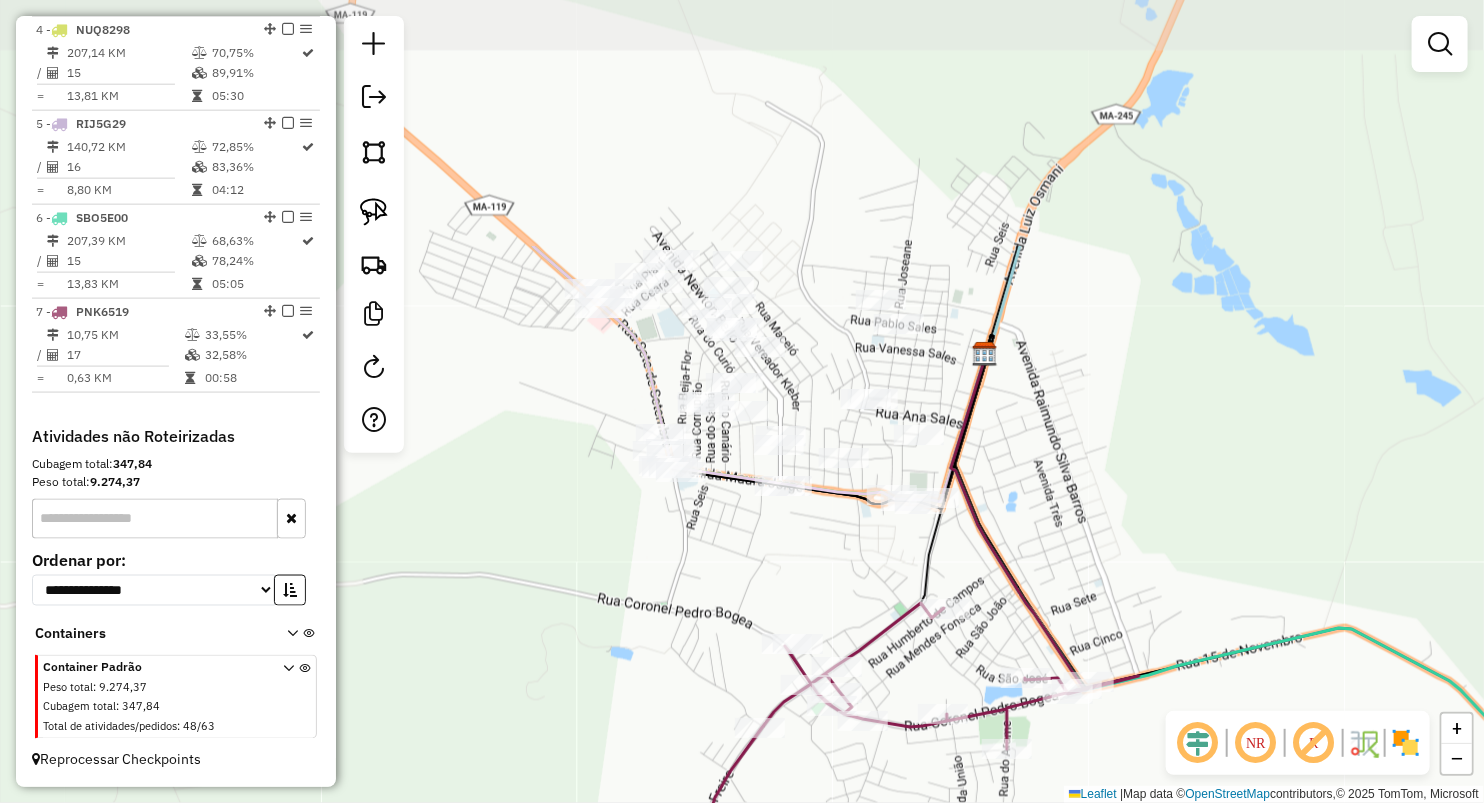 drag, startPoint x: 1136, startPoint y: 190, endPoint x: 1154, endPoint y: 516, distance: 326.49655 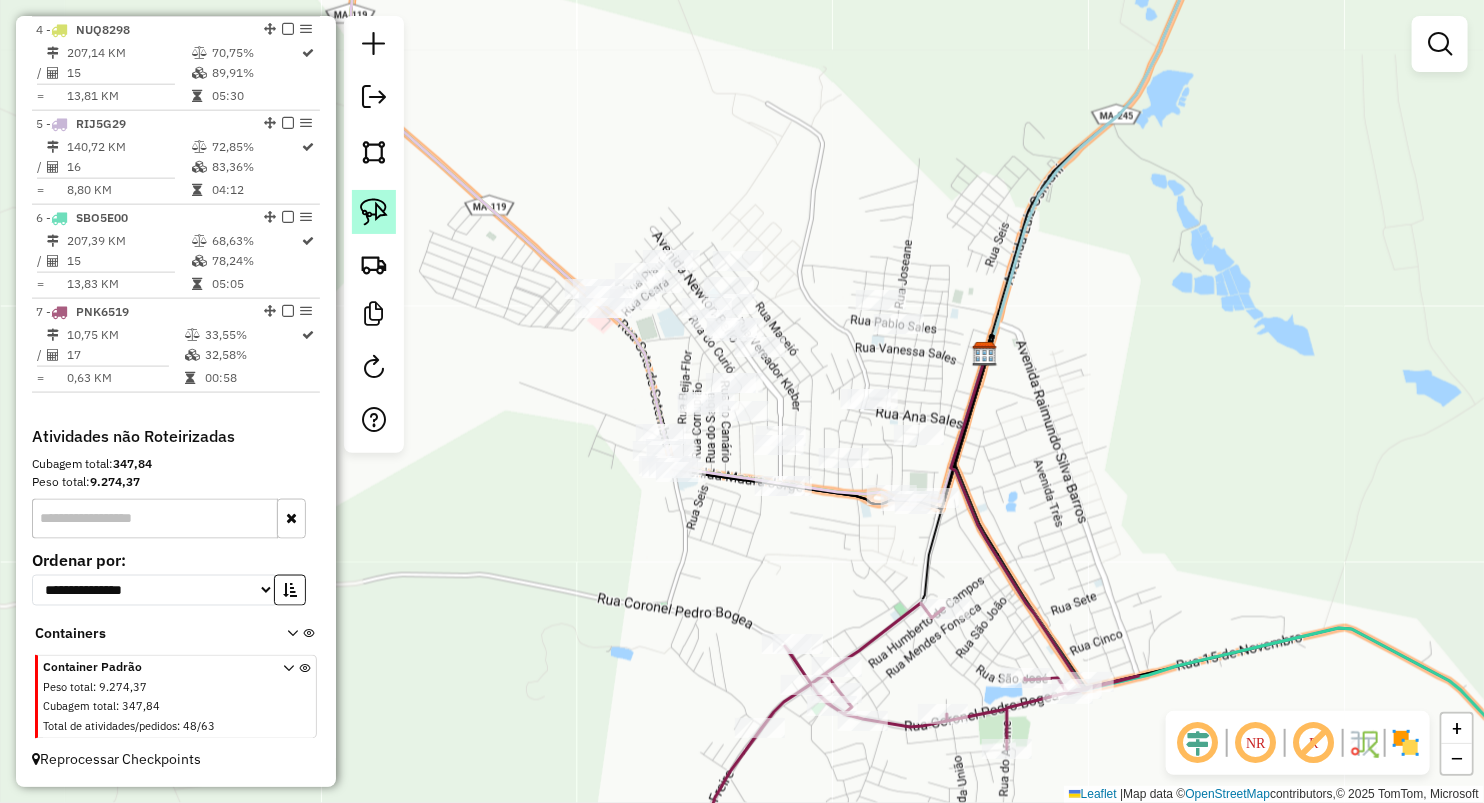 click 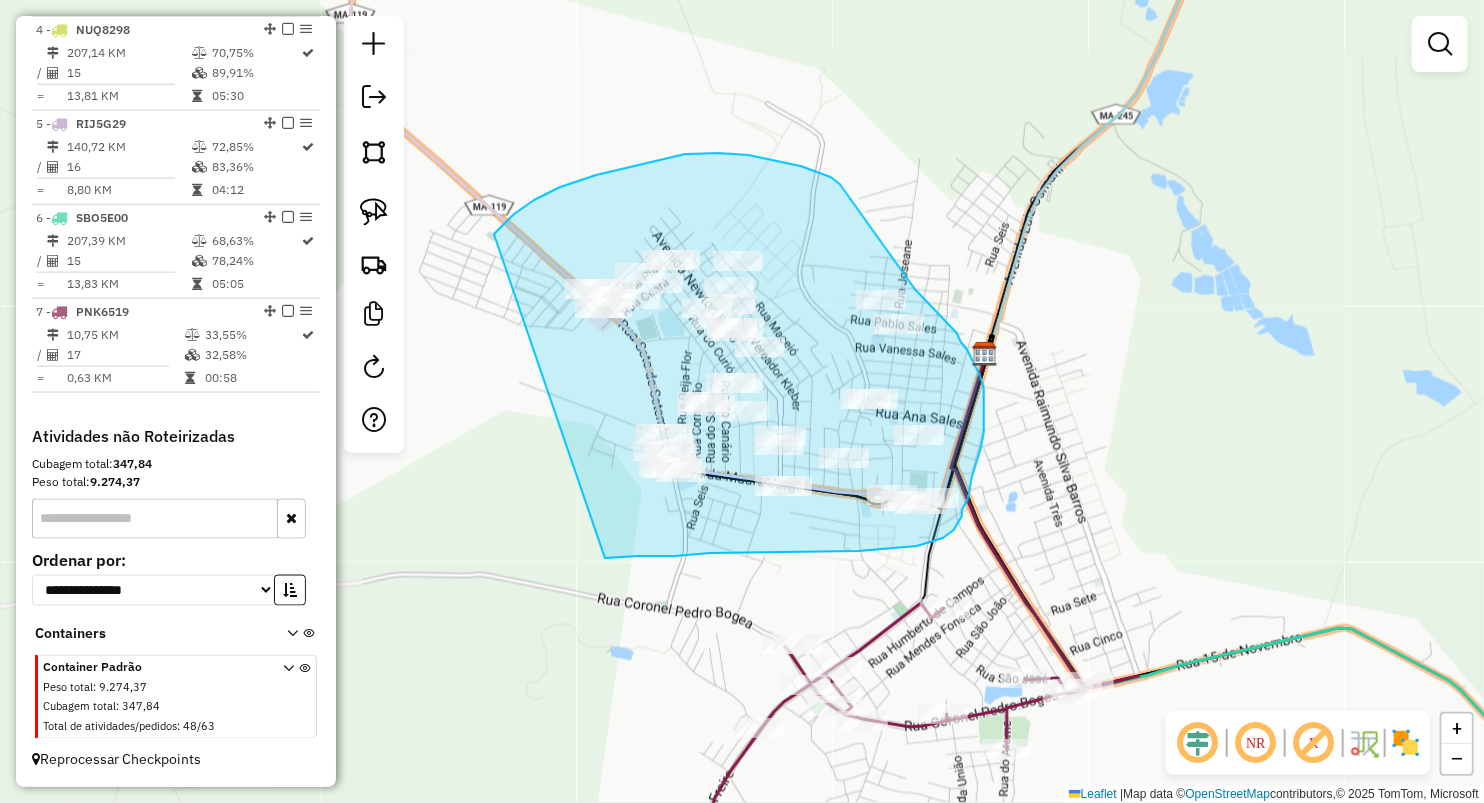 drag, startPoint x: 701, startPoint y: 153, endPoint x: 600, endPoint y: 558, distance: 417.40387 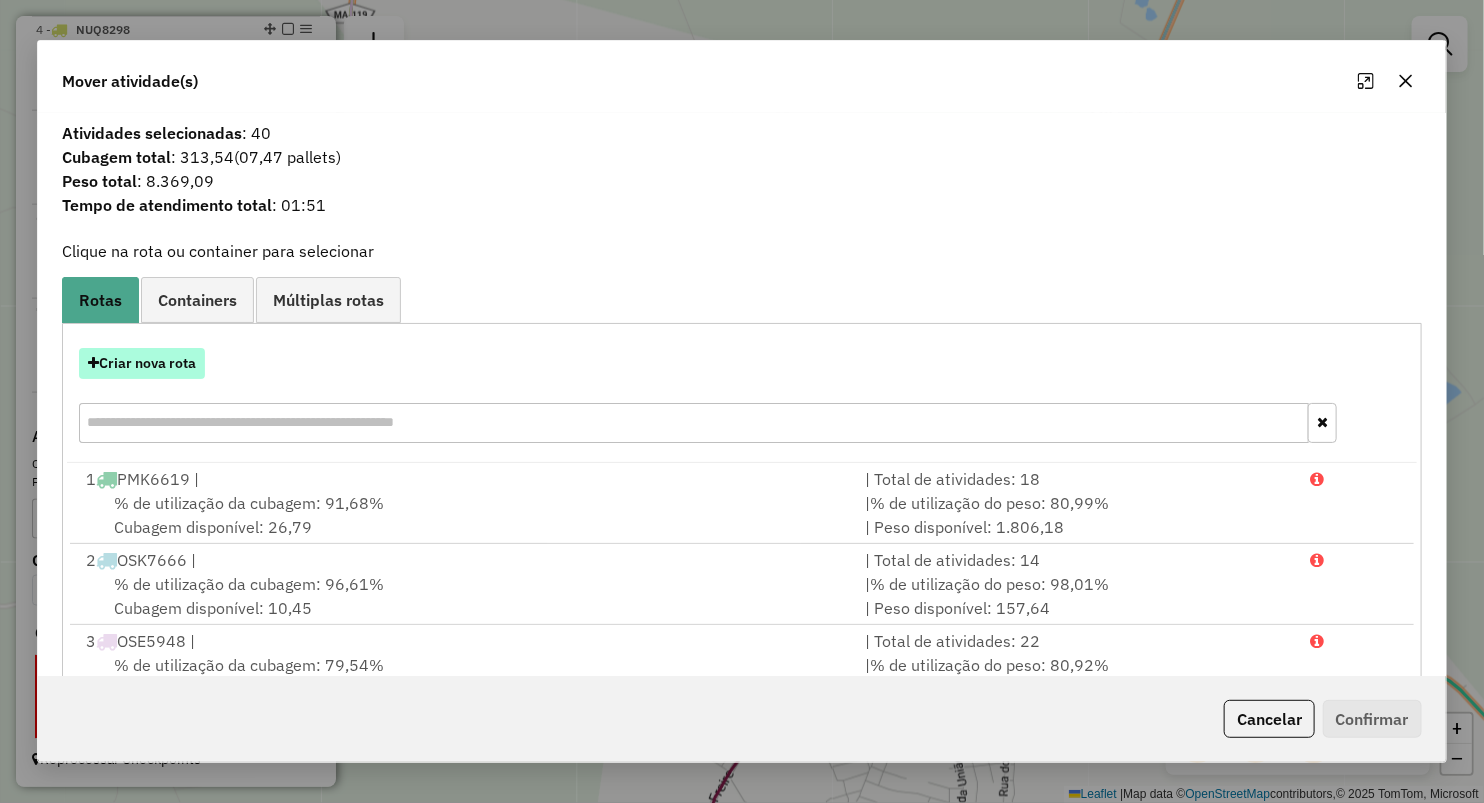 click on "Criar nova rota" at bounding box center [142, 363] 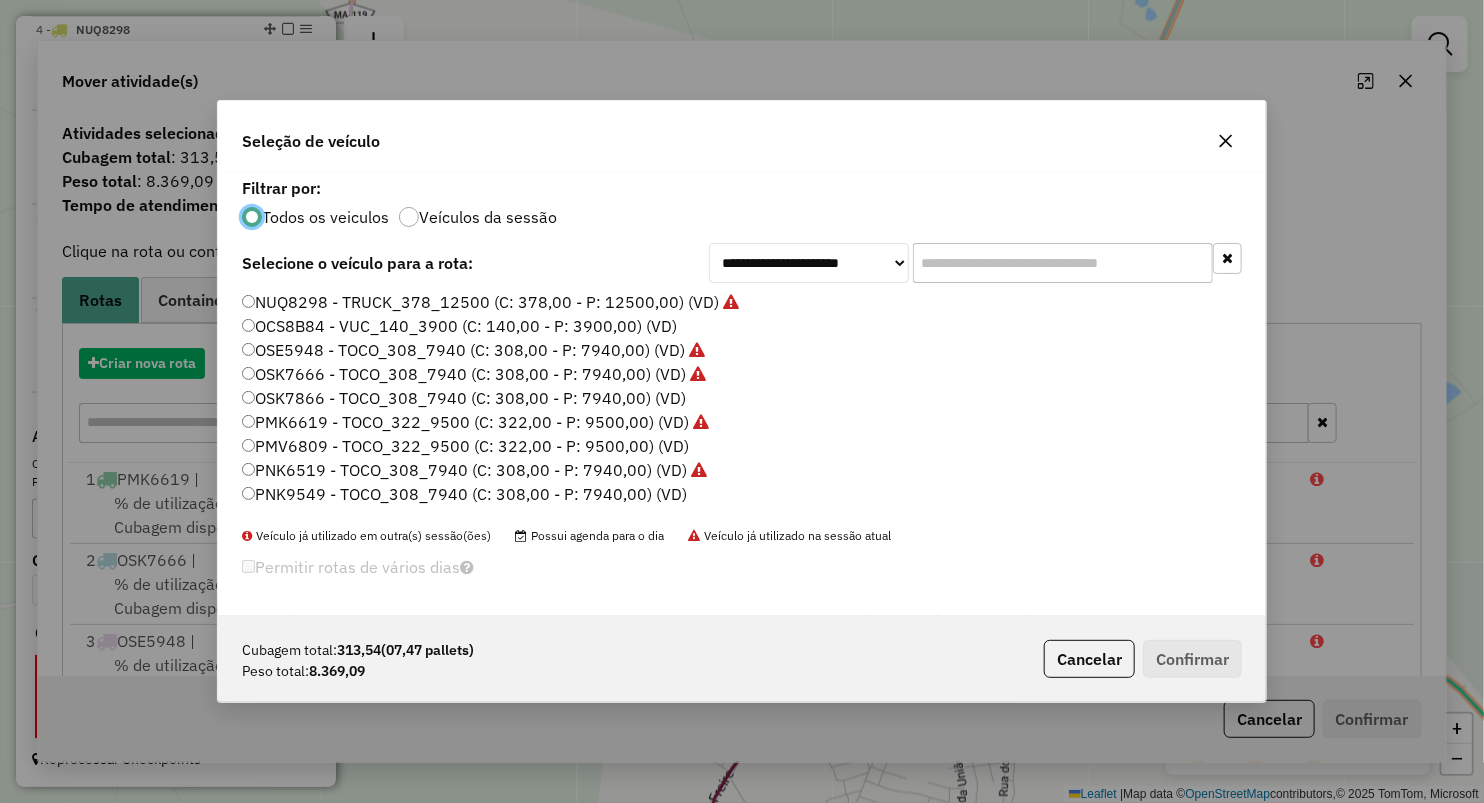 scroll, scrollTop: 10, scrollLeft: 6, axis: both 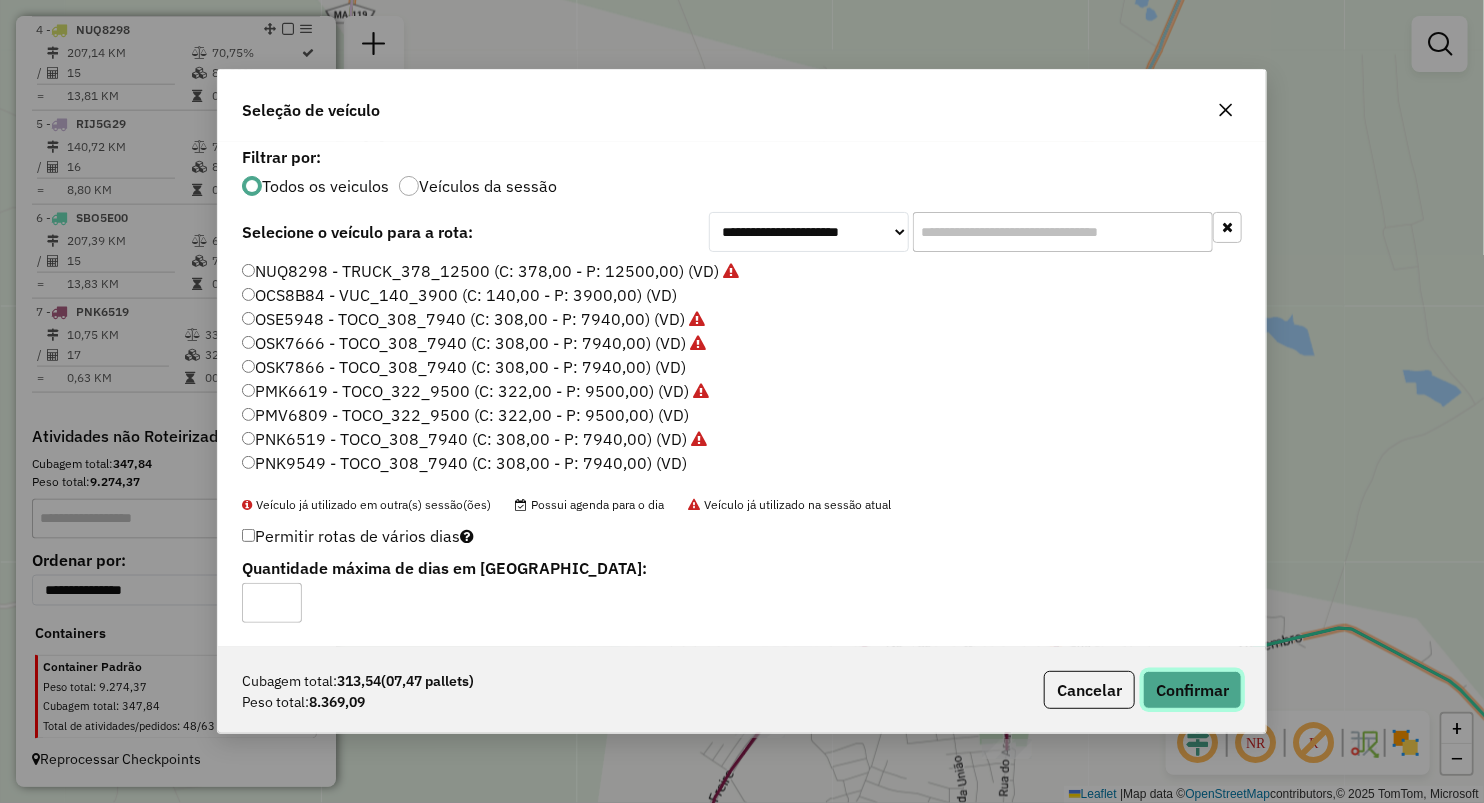 click on "Confirmar" 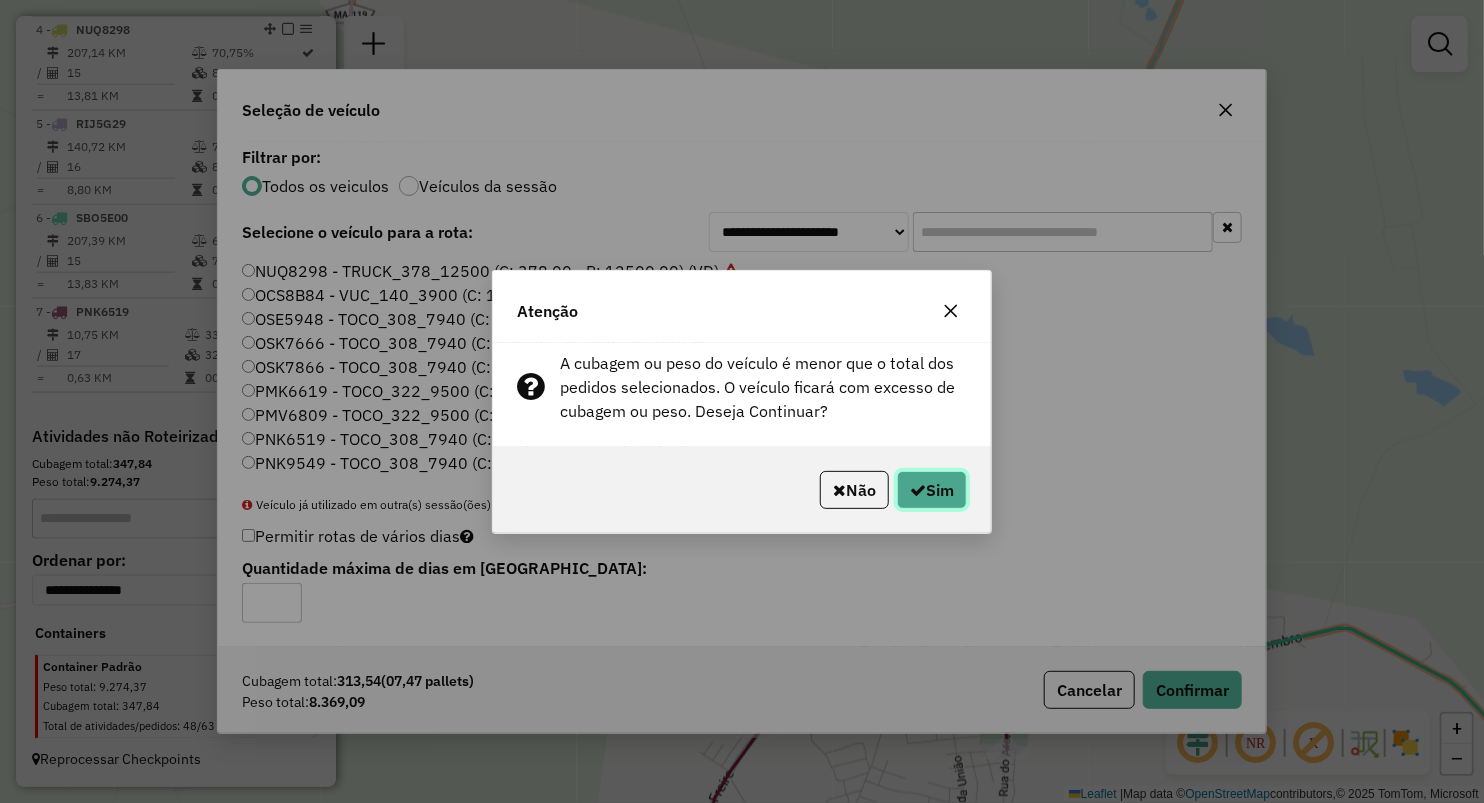 click on "Sim" 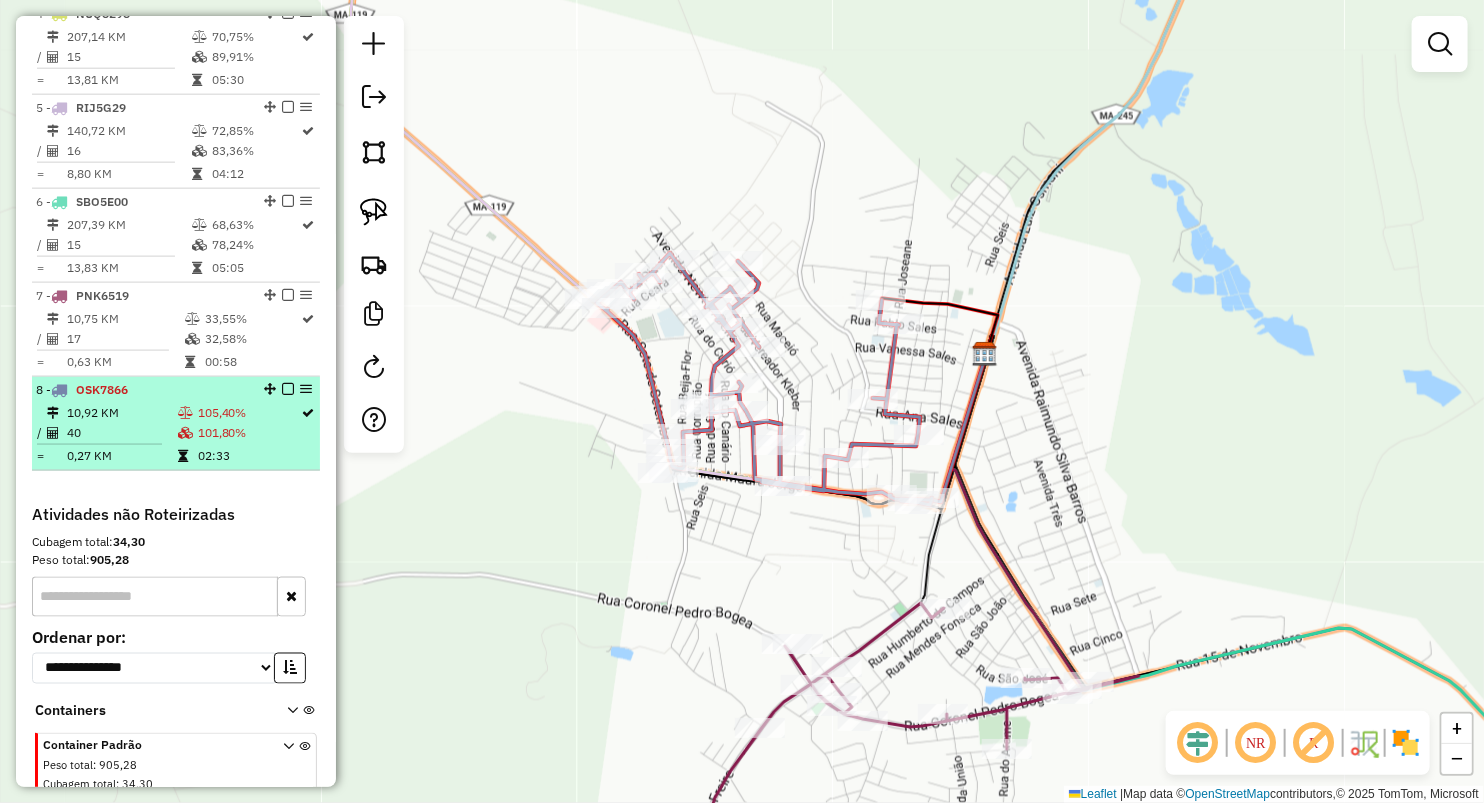click on "10,92 KM" at bounding box center (121, 413) 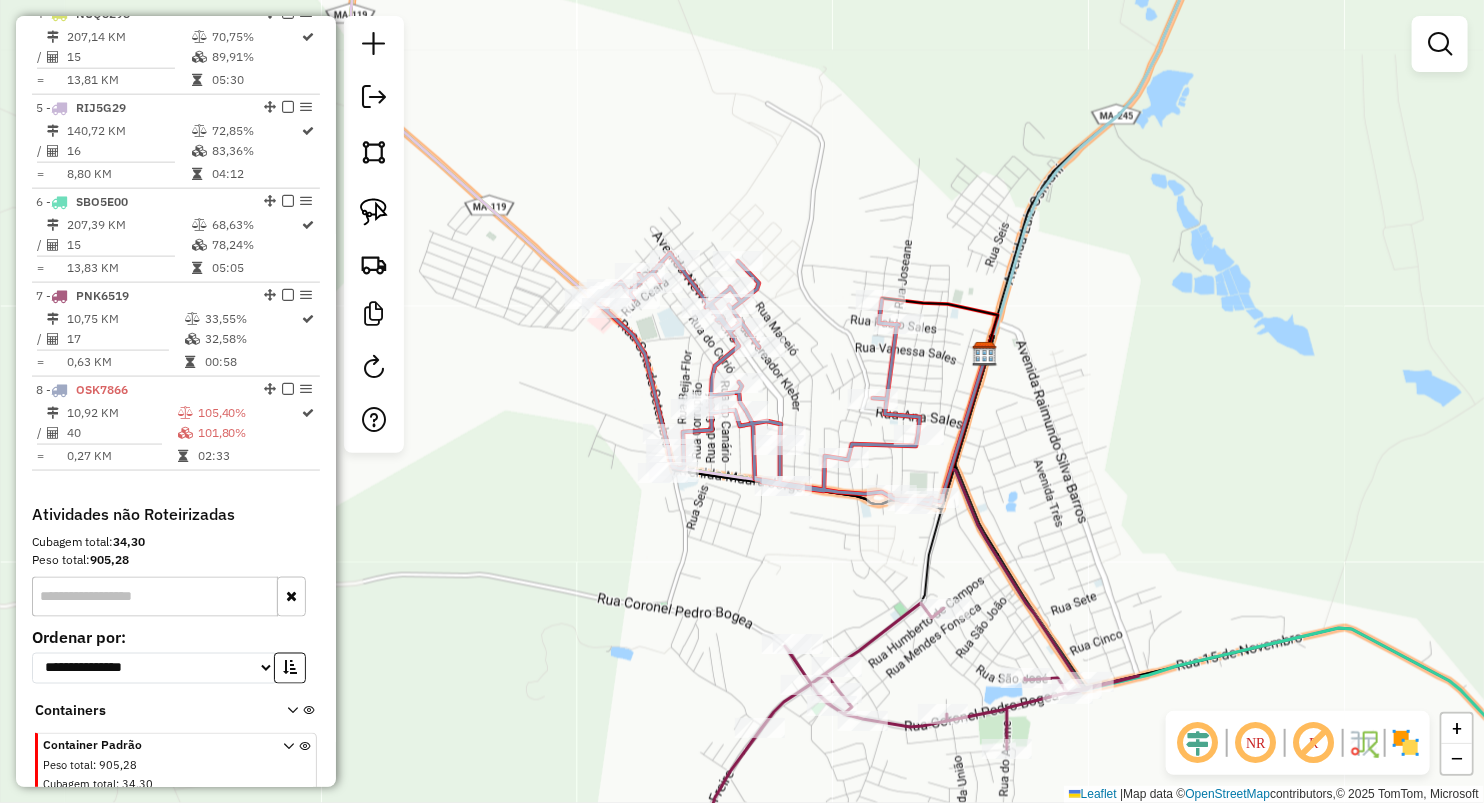 select on "**********" 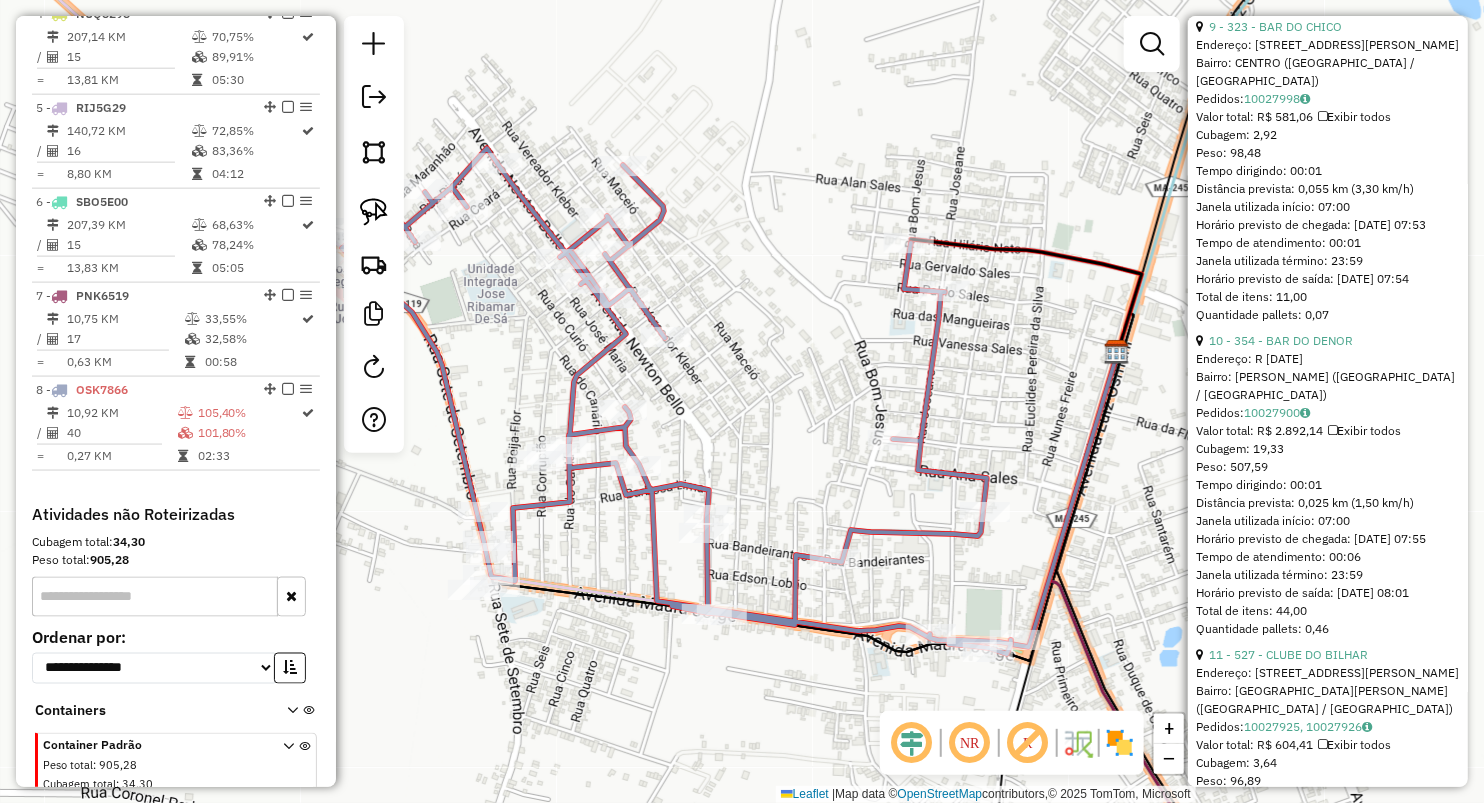 scroll, scrollTop: 3444, scrollLeft: 0, axis: vertical 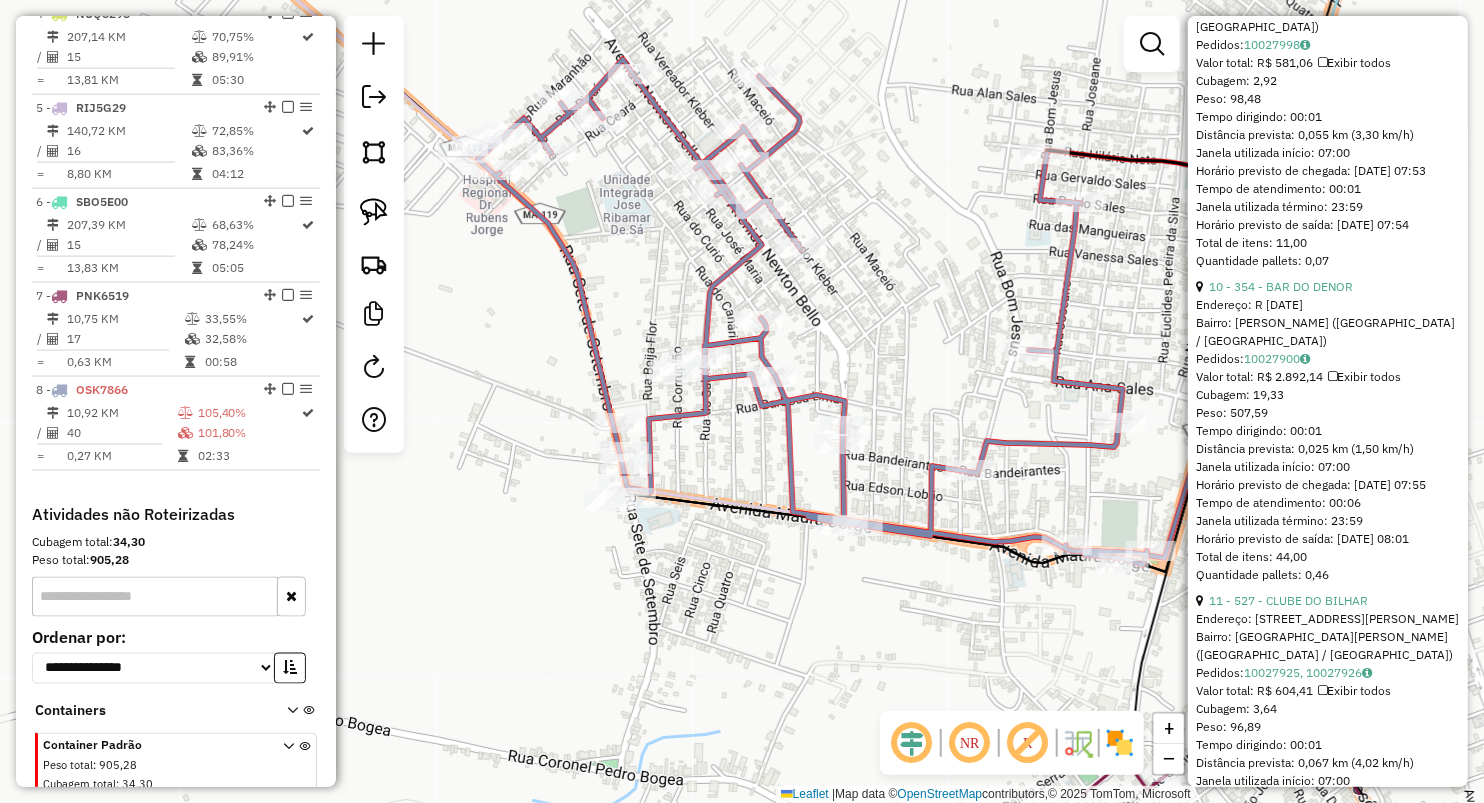 drag, startPoint x: 876, startPoint y: 445, endPoint x: 1029, endPoint y: 266, distance: 235.47824 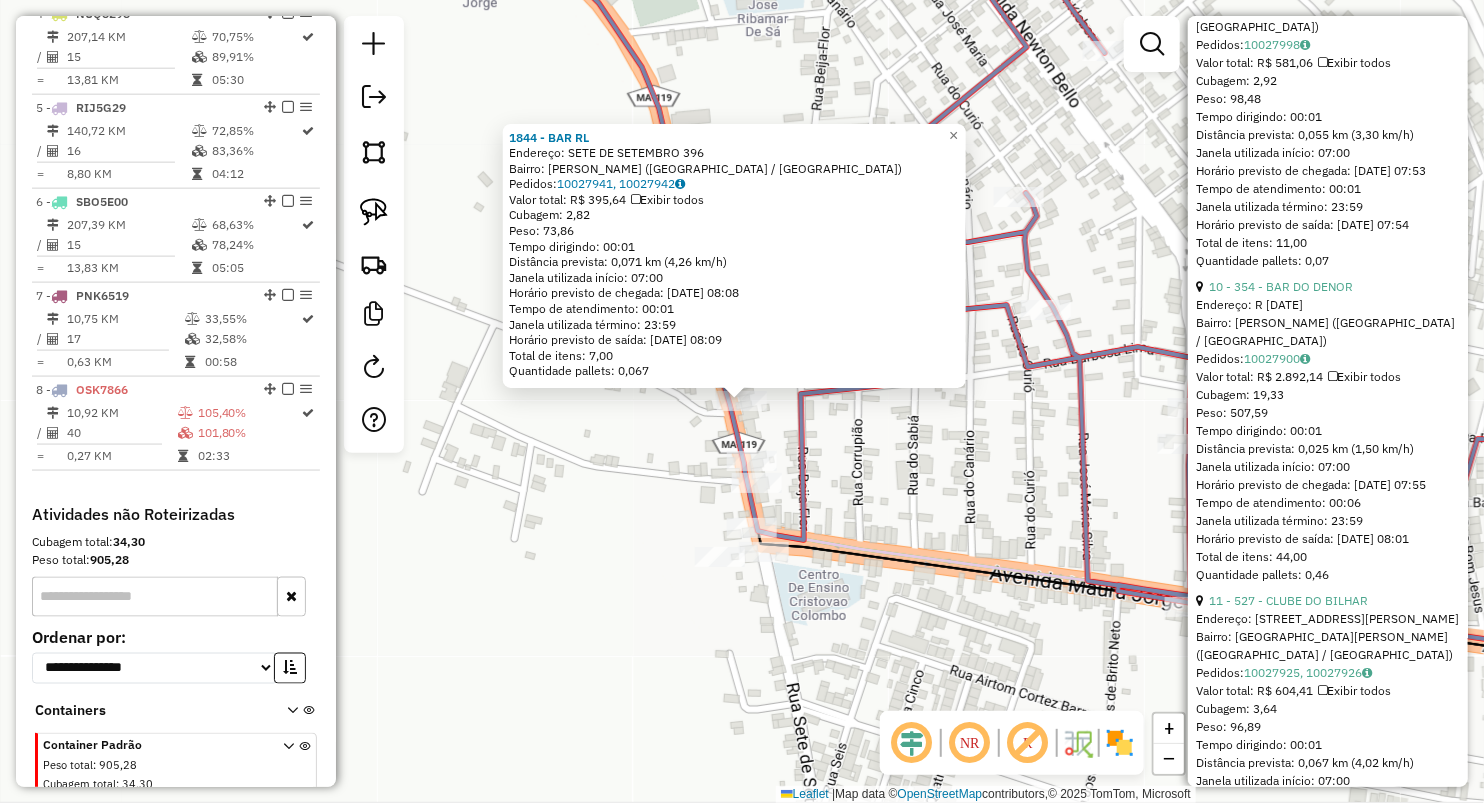 scroll, scrollTop: 1147, scrollLeft: 0, axis: vertical 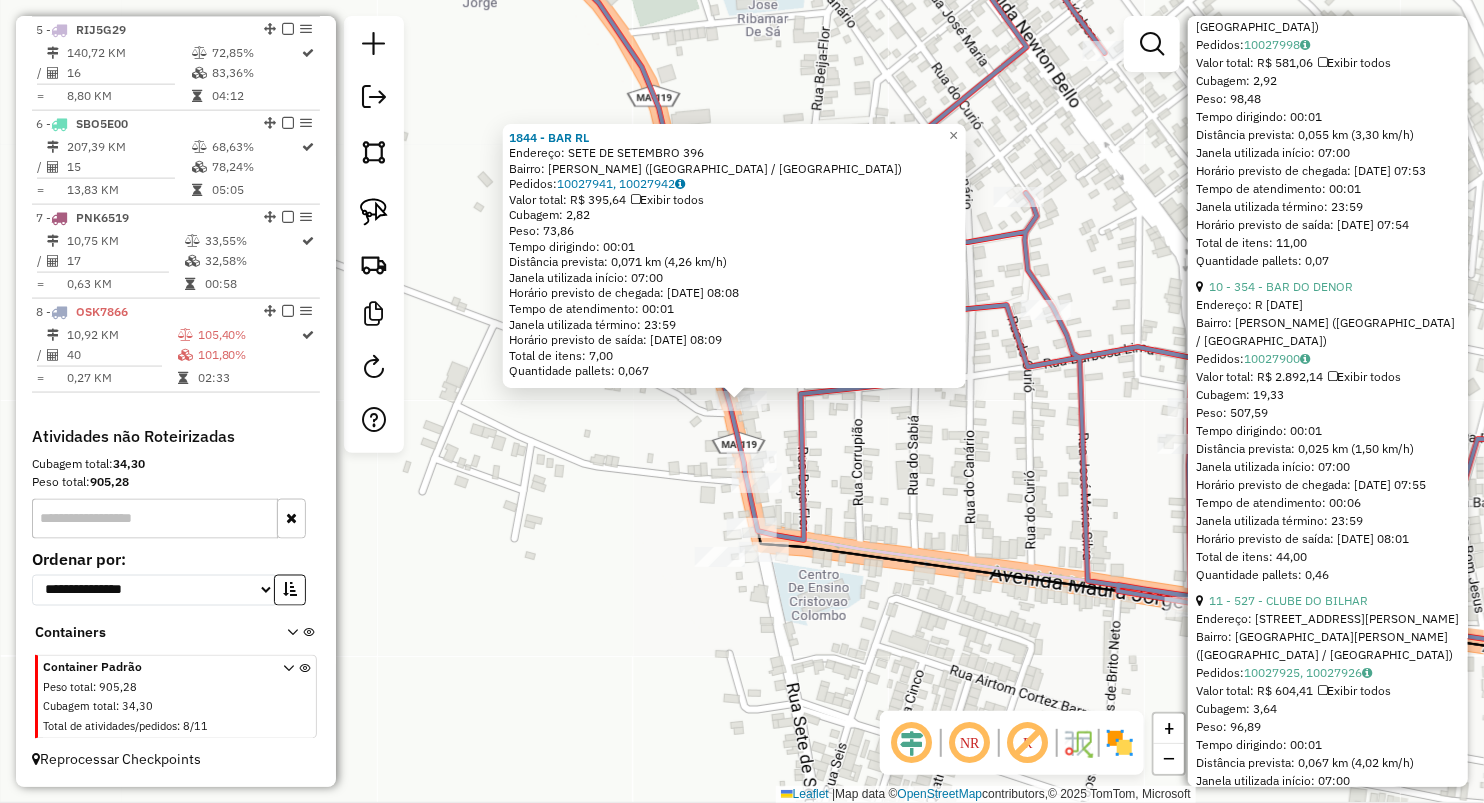click on "1844 - BAR RL  Endereço:  SETE DE SETEMBRO 396   Bairro: WALDIR FILHO (LAGO DA PEDRA / MA)   Pedidos:  10027941, 10027942   Valor total: R$ 395,64   Exibir todos   Cubagem: 2,82  Peso: 73,86  Tempo dirigindo: 00:01   Distância prevista: 0,071 km (4,26 km/h)   Janela utilizada início: 07:00   Horário previsto de chegada: 11/07/2025 08:08   Tempo de atendimento: 00:01   Janela utilizada término: 23:59   Horário previsto de saída: 11/07/2025 08:09   Total de itens: 7,00   Quantidade pallets: 0,067  × Janela de atendimento Grade de atendimento Capacidade Transportadoras Veículos Cliente Pedidos  Rotas Selecione os dias de semana para filtrar as janelas de atendimento  Seg   Ter   Qua   Qui   Sex   Sáb   Dom  Informe o período da janela de atendimento: De: Até:  Filtrar exatamente a janela do cliente  Considerar janela de atendimento padrão  Selecione os dias de semana para filtrar as grades de atendimento  Seg   Ter   Qua   Qui   Sex   Sáb   Dom   Clientes fora do dia de atendimento selecionado De:" 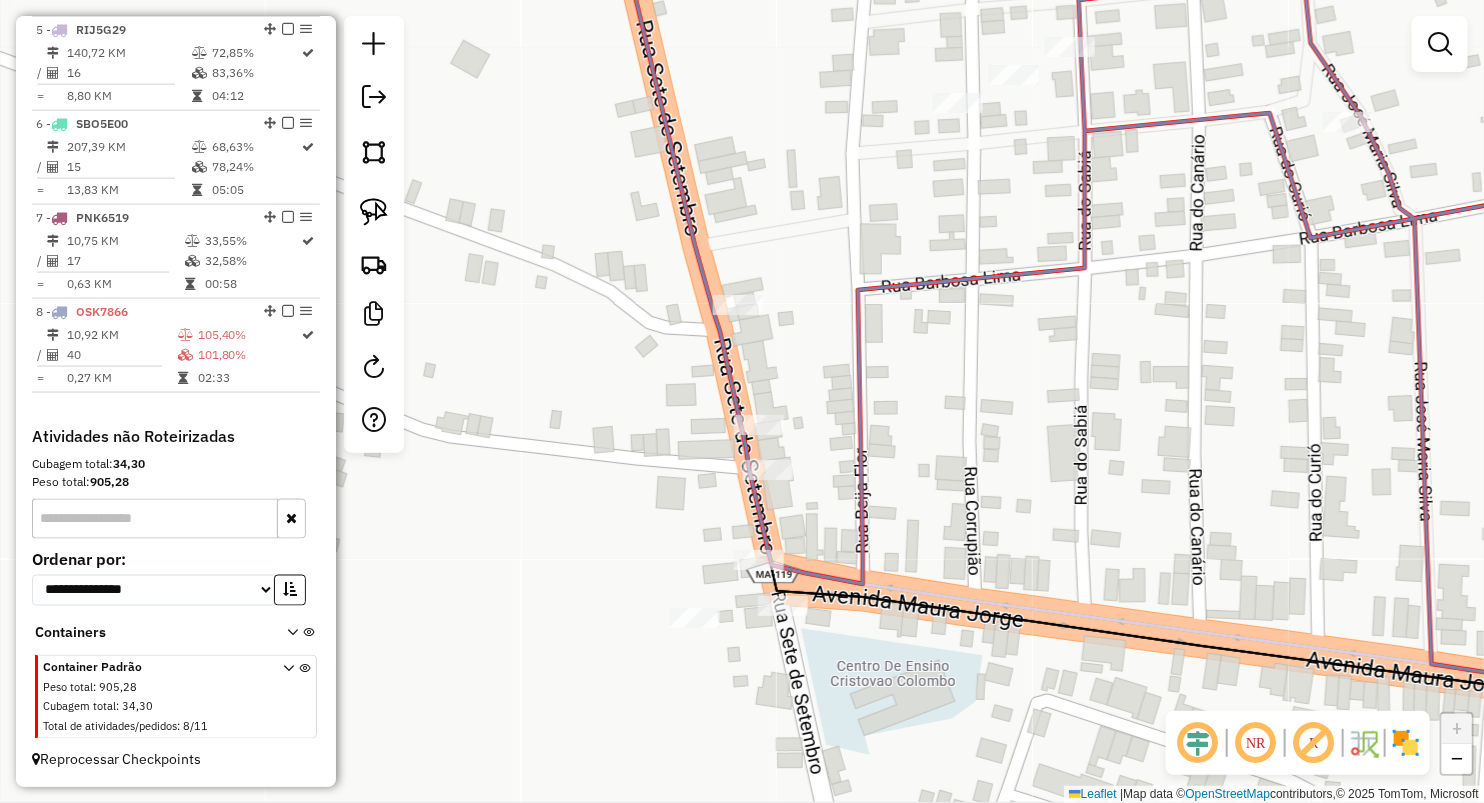 click on "Rota 8 - Placa OSK7866  326 - MAROMBAR Janela de atendimento Grade de atendimento Capacidade Transportadoras Veículos Cliente Pedidos  Rotas Selecione os dias de semana para filtrar as janelas de atendimento  Seg   Ter   Qua   Qui   Sex   Sáb   Dom  Informe o período da janela de atendimento: De: Até:  Filtrar exatamente a janela do cliente  Considerar janela de atendimento padrão  Selecione os dias de semana para filtrar as grades de atendimento  Seg   Ter   Qua   Qui   Sex   Sáb   Dom   Considerar clientes sem dia de atendimento cadastrado  Clientes fora do dia de atendimento selecionado Filtrar as atividades entre os valores definidos abaixo:  Peso mínimo:   Peso máximo:   Cubagem mínima:   Cubagem máxima:   De:   Até:  Filtrar as atividades entre o tempo de atendimento definido abaixo:  De:   Até:   Considerar capacidade total dos clientes não roteirizados Transportadora: Selecione um ou mais itens Tipo de veículo: Selecione um ou mais itens Veículo: Selecione um ou mais itens Motorista: +" 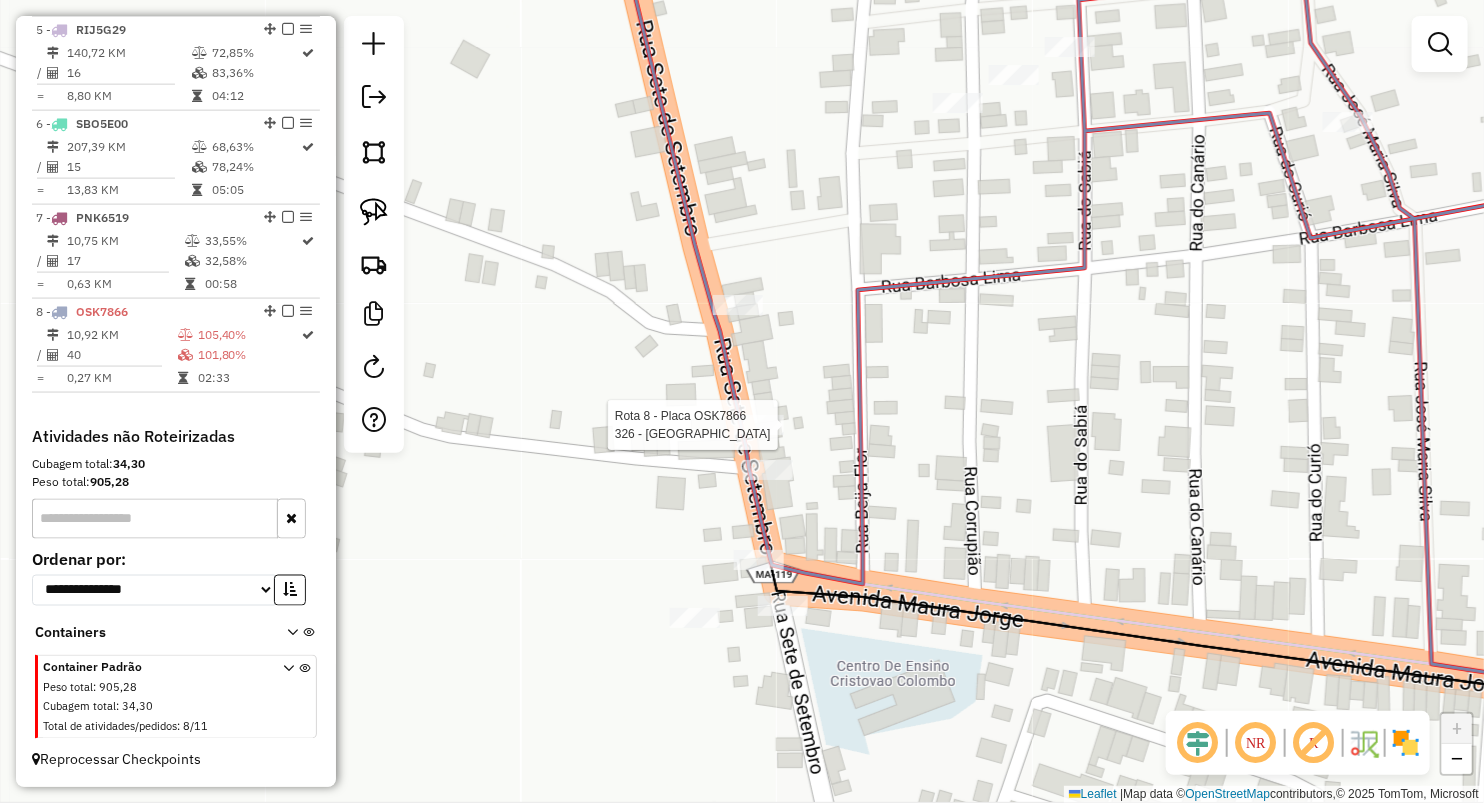 select on "**********" 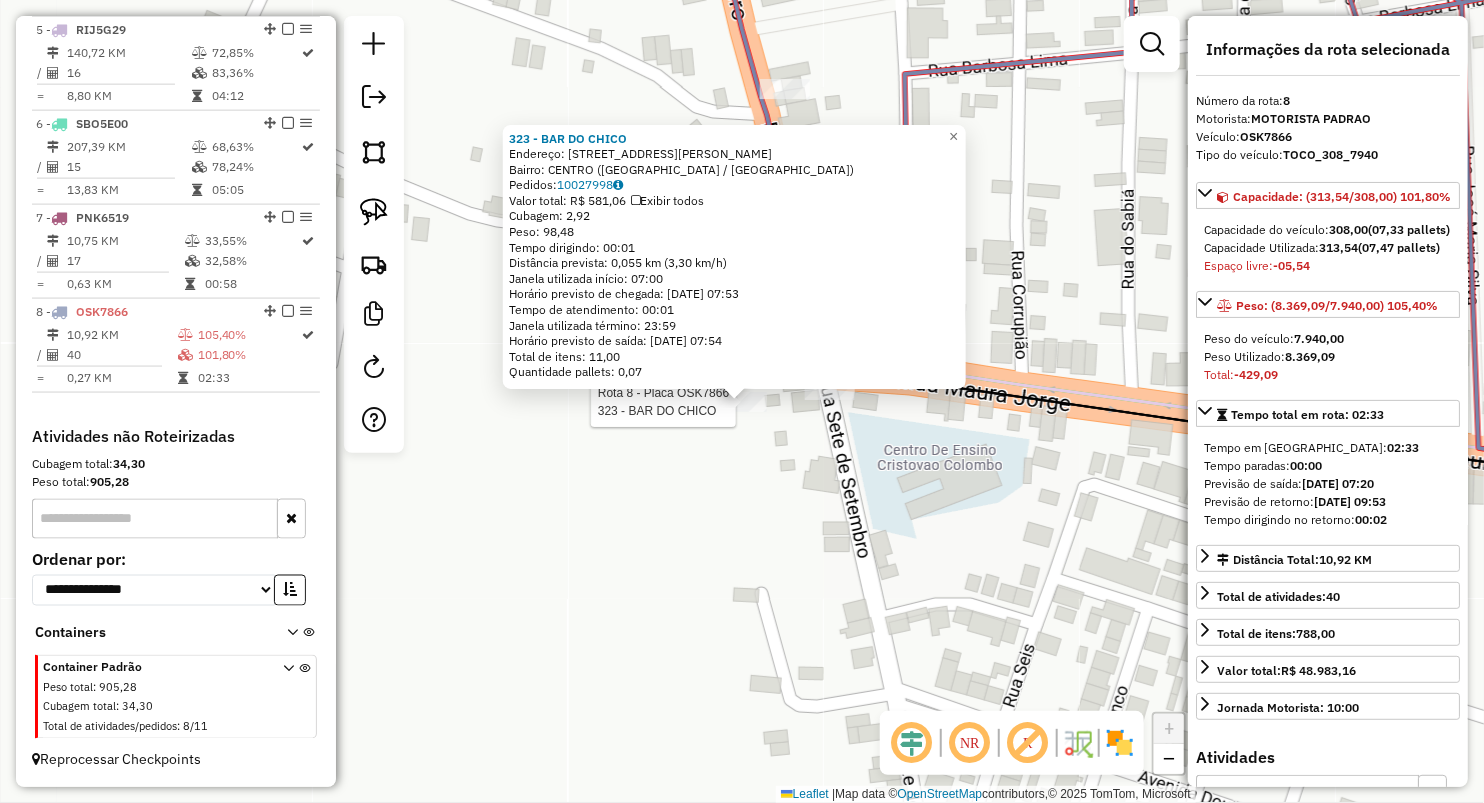 click on "Rota 8 - Placa OSK7866  323 - BAR DO CHICO 323 - BAR DO CHICO  Endereço:  AV MAURA JORGE 50   Bairro: CENTRO (LAGO DA PEDRA / MA)   Pedidos:  10027998   Valor total: R$ 581,06   Exibir todos   Cubagem: 2,92  Peso: 98,48  Tempo dirigindo: 00:01   Distância prevista: 0,055 km (3,30 km/h)   Janela utilizada início: 07:00   Horário previsto de chegada: 11/07/2025 07:53   Tempo de atendimento: 00:01   Janela utilizada término: 23:59   Horário previsto de saída: 11/07/2025 07:54   Total de itens: 11,00   Quantidade pallets: 0,07  × Janela de atendimento Grade de atendimento Capacidade Transportadoras Veículos Cliente Pedidos  Rotas Selecione os dias de semana para filtrar as janelas de atendimento  Seg   Ter   Qua   Qui   Sex   Sáb   Dom  Informe o período da janela de atendimento: De: Até:  Filtrar exatamente a janela do cliente  Considerar janela de atendimento padrão  Selecione os dias de semana para filtrar as grades de atendimento  Seg   Ter   Qua   Qui   Sex   Sáb   Dom   Peso mínimo:   De:  +" 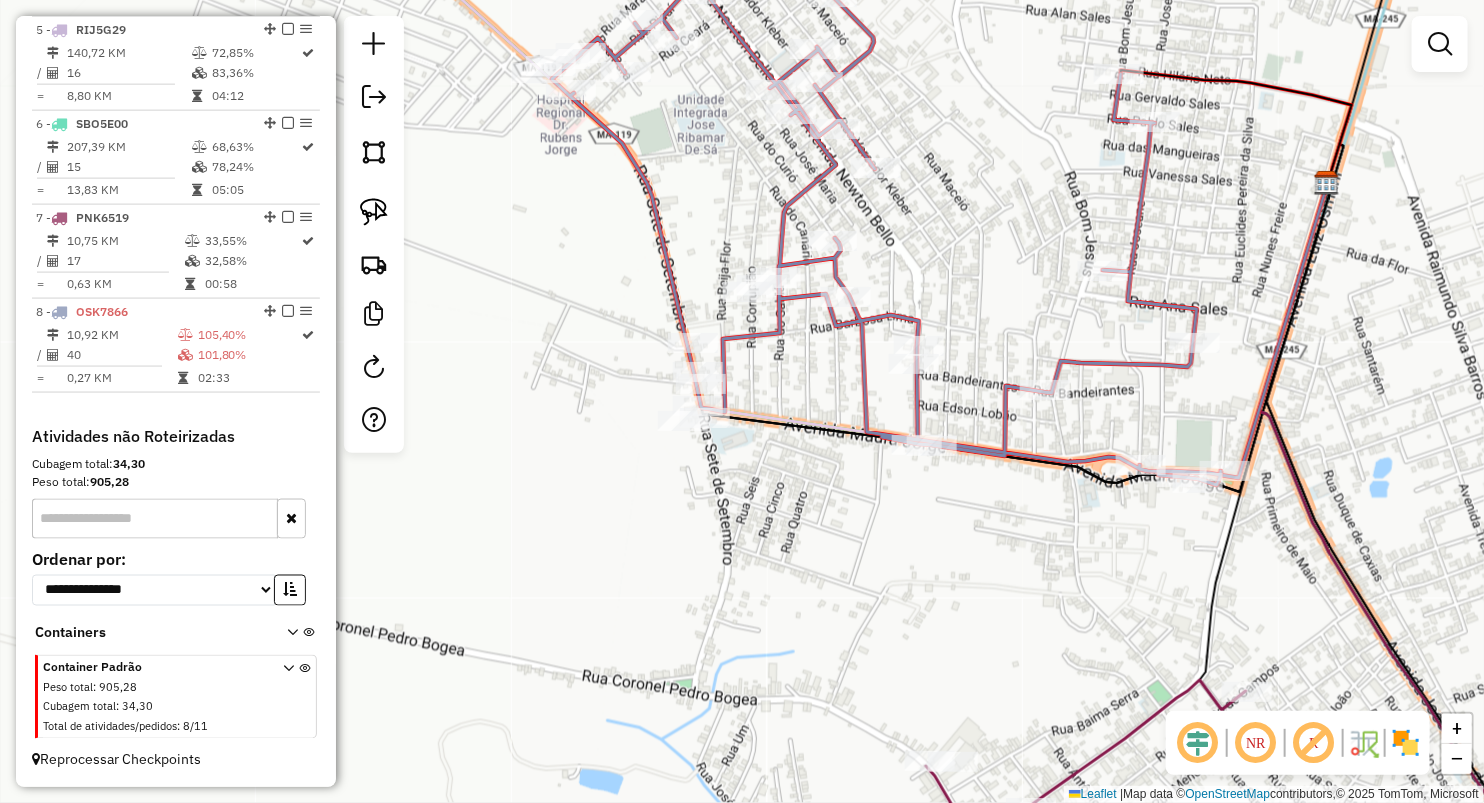 drag, startPoint x: 898, startPoint y: 556, endPoint x: 825, endPoint y: 470, distance: 112.805145 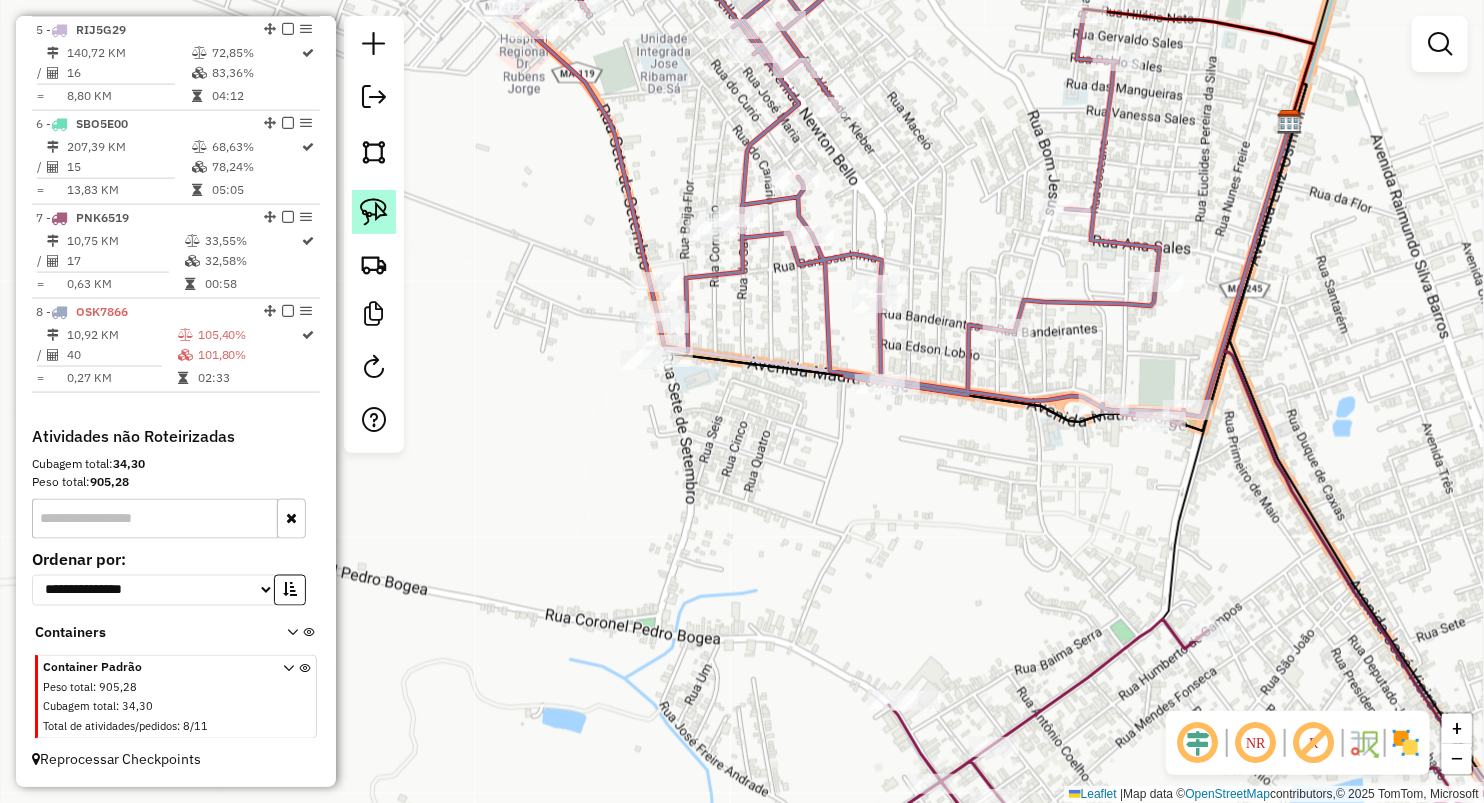 click 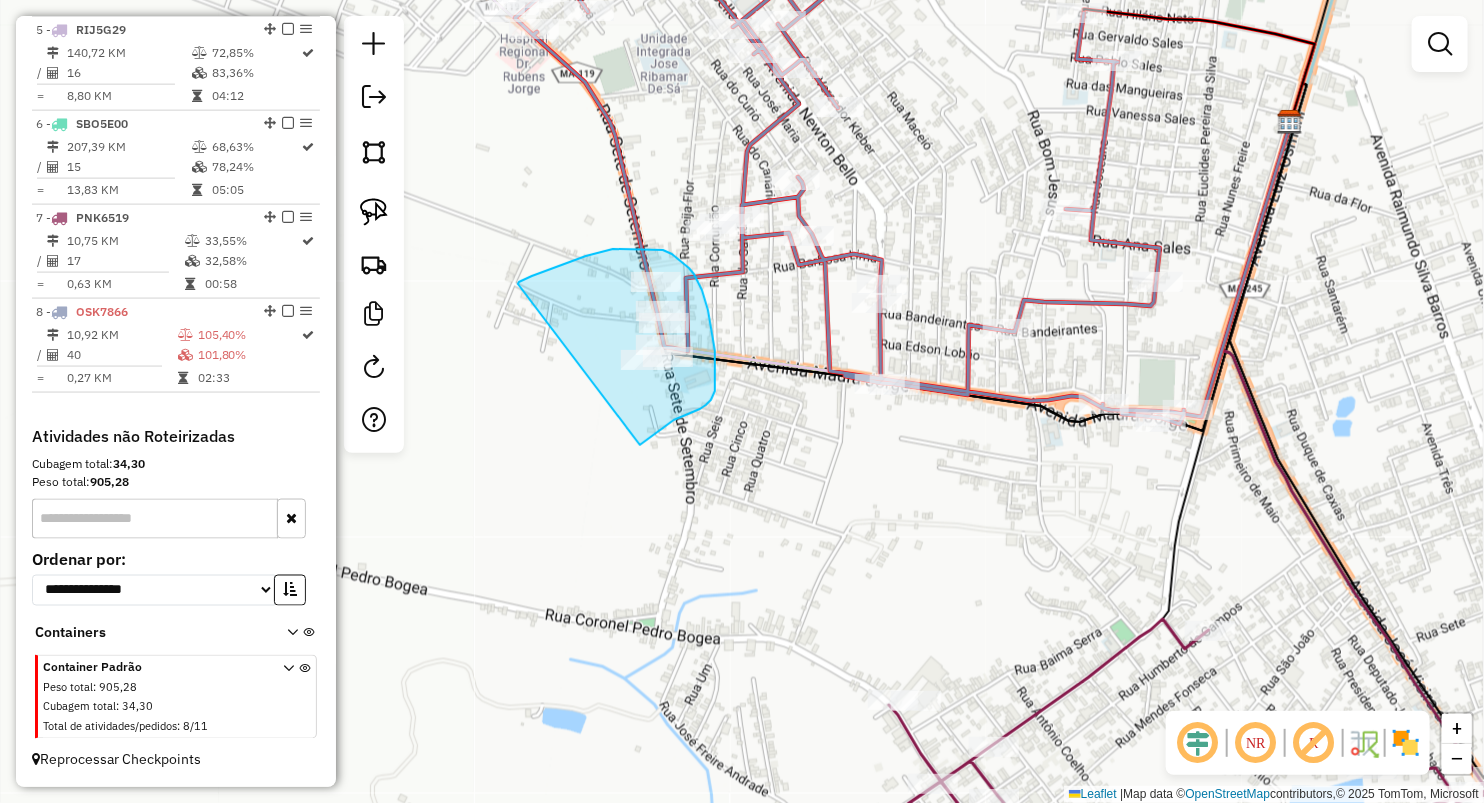 drag, startPoint x: 552, startPoint y: 269, endPoint x: 640, endPoint y: 445, distance: 196.77399 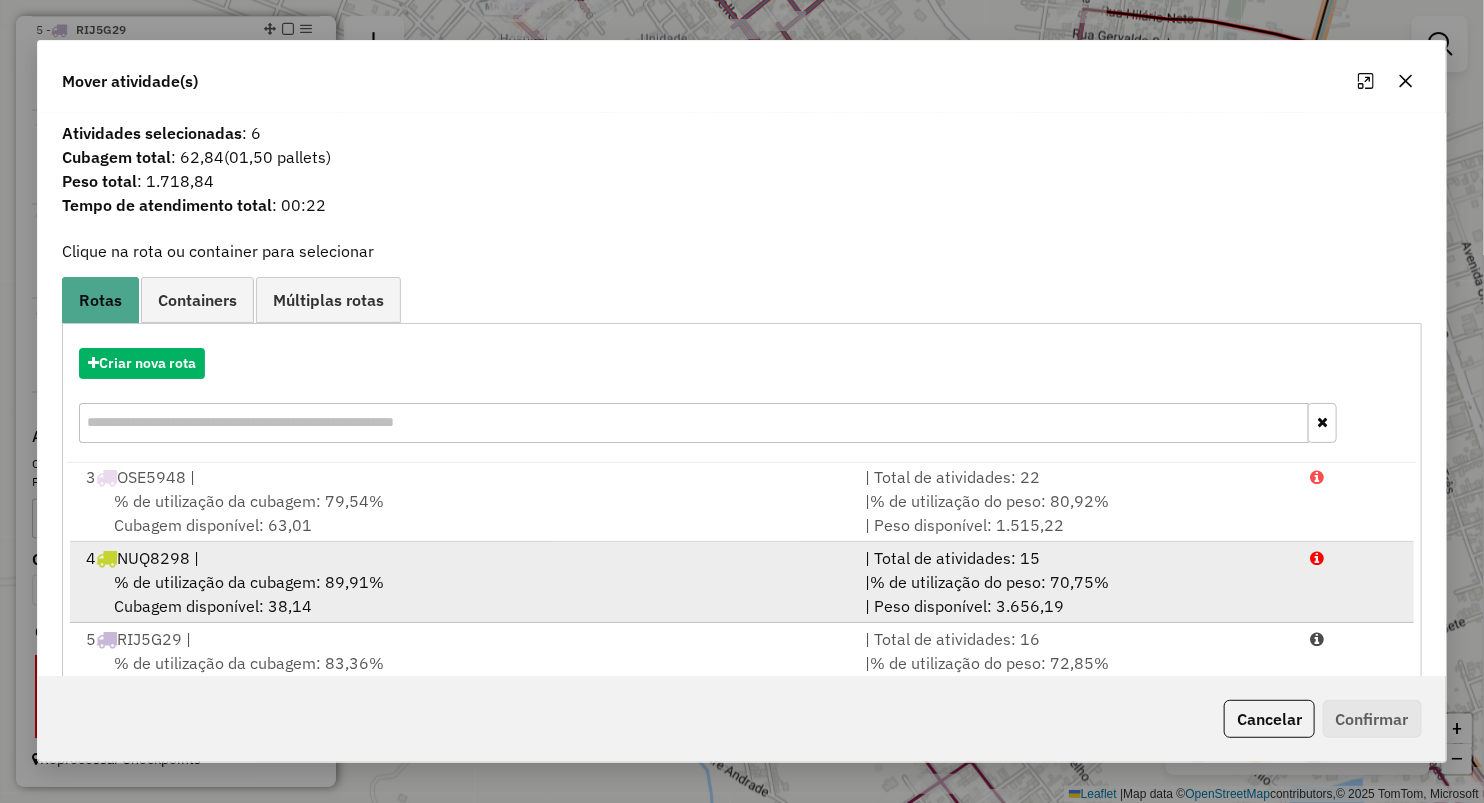 scroll, scrollTop: 166, scrollLeft: 0, axis: vertical 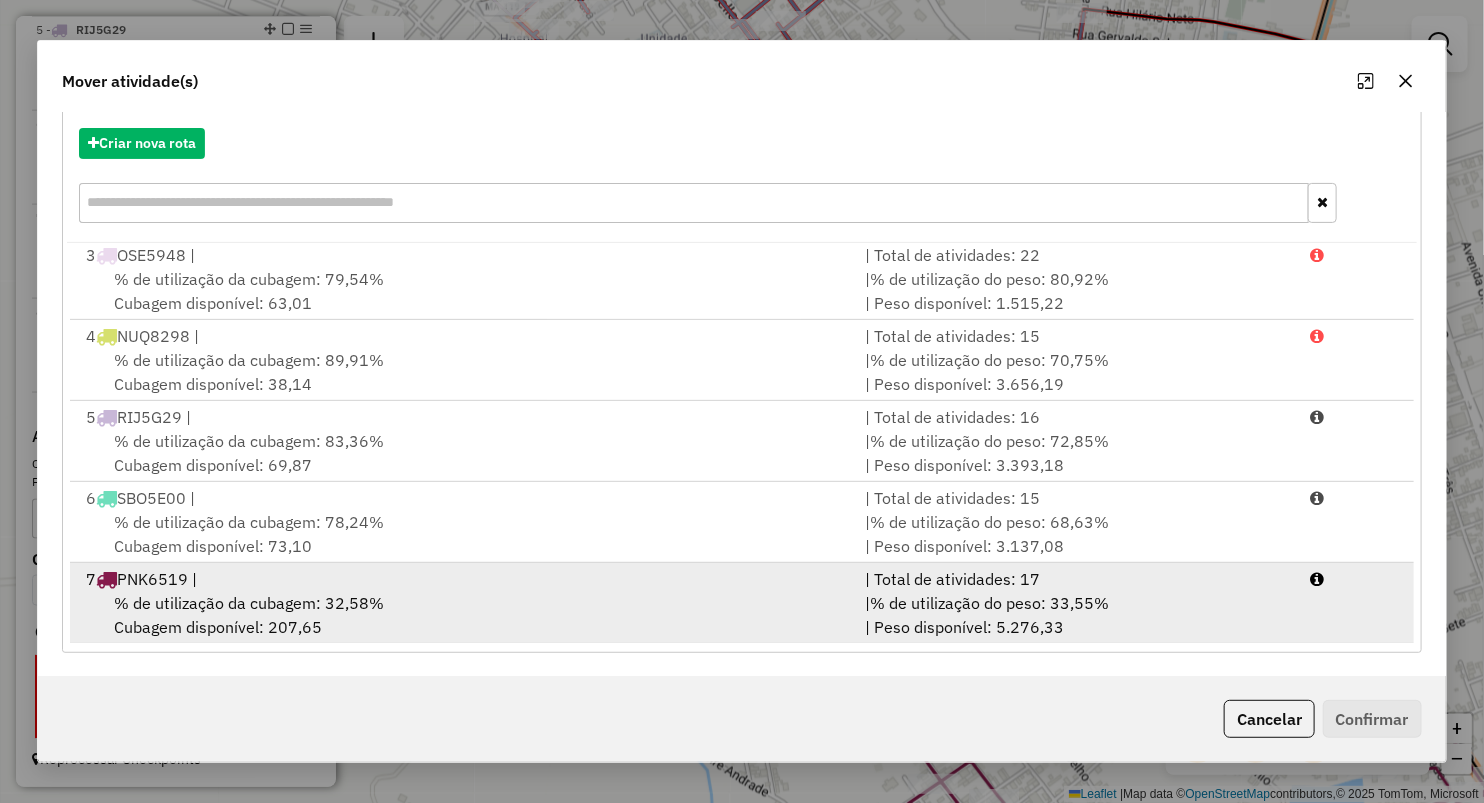 click on "% de utilização da cubagem: 32,58%  Cubagem disponível: 207,65" at bounding box center [463, 615] 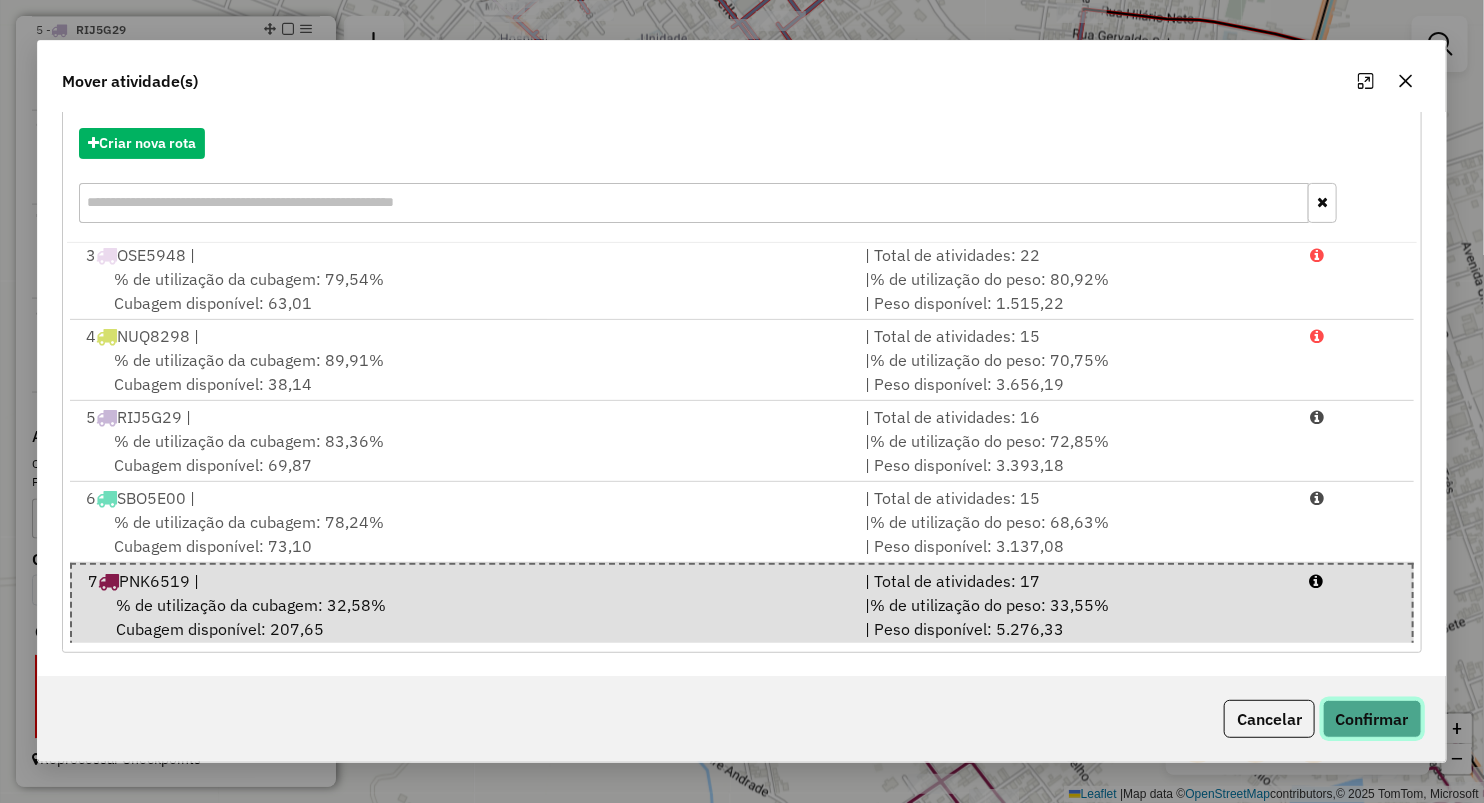 click on "Confirmar" 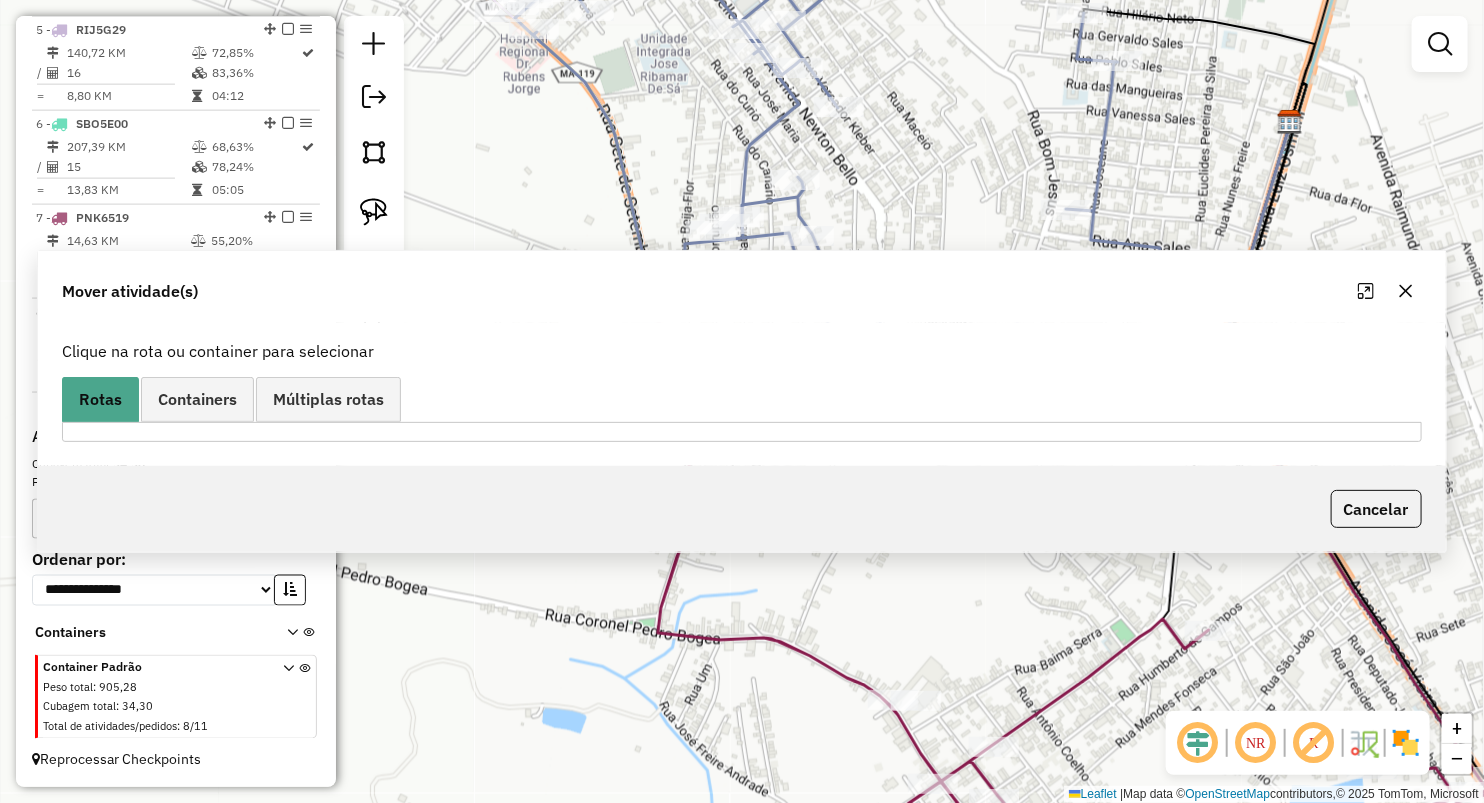 scroll, scrollTop: 0, scrollLeft: 0, axis: both 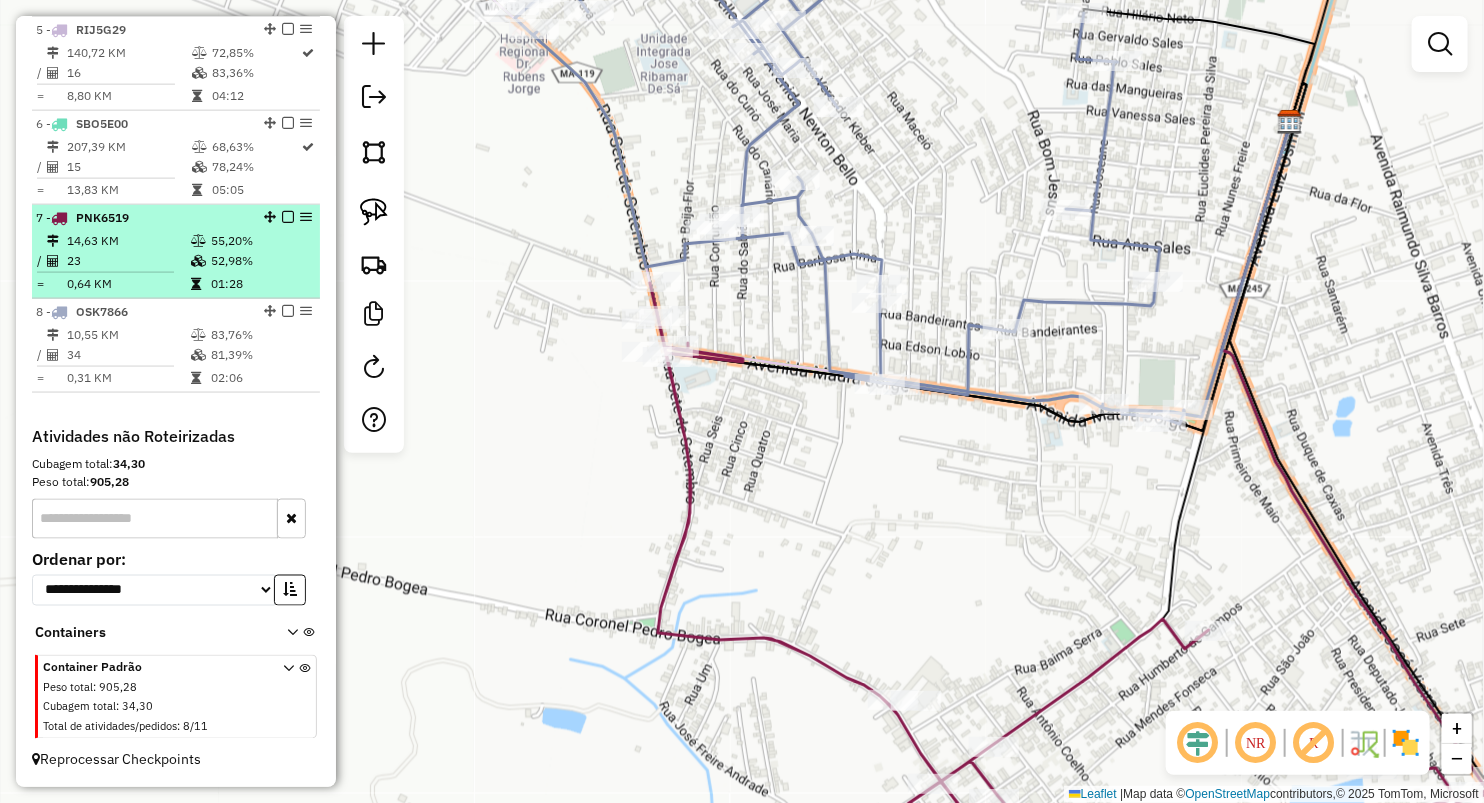 click on "52,98%" at bounding box center [260, 261] 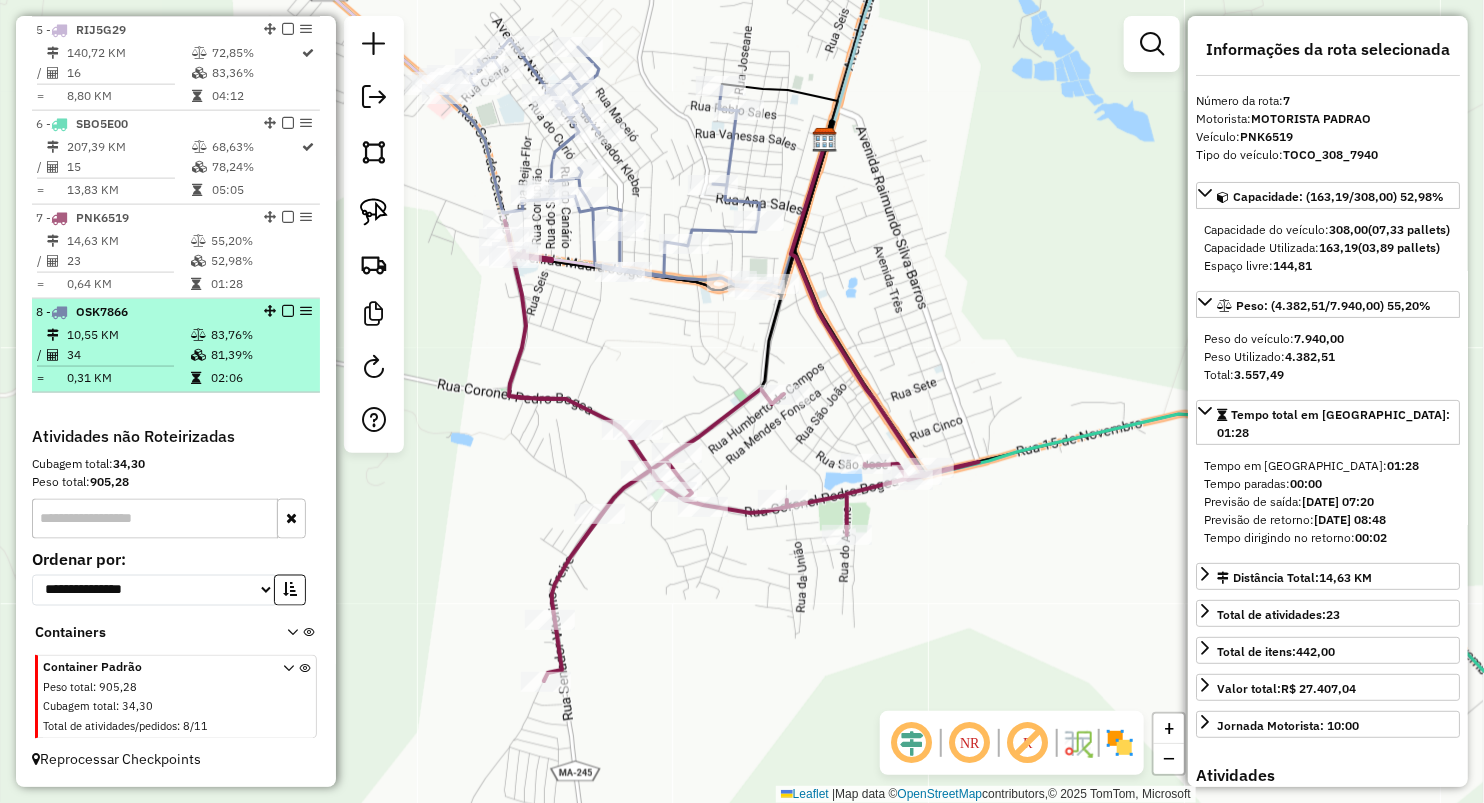 click at bounding box center (198, 335) 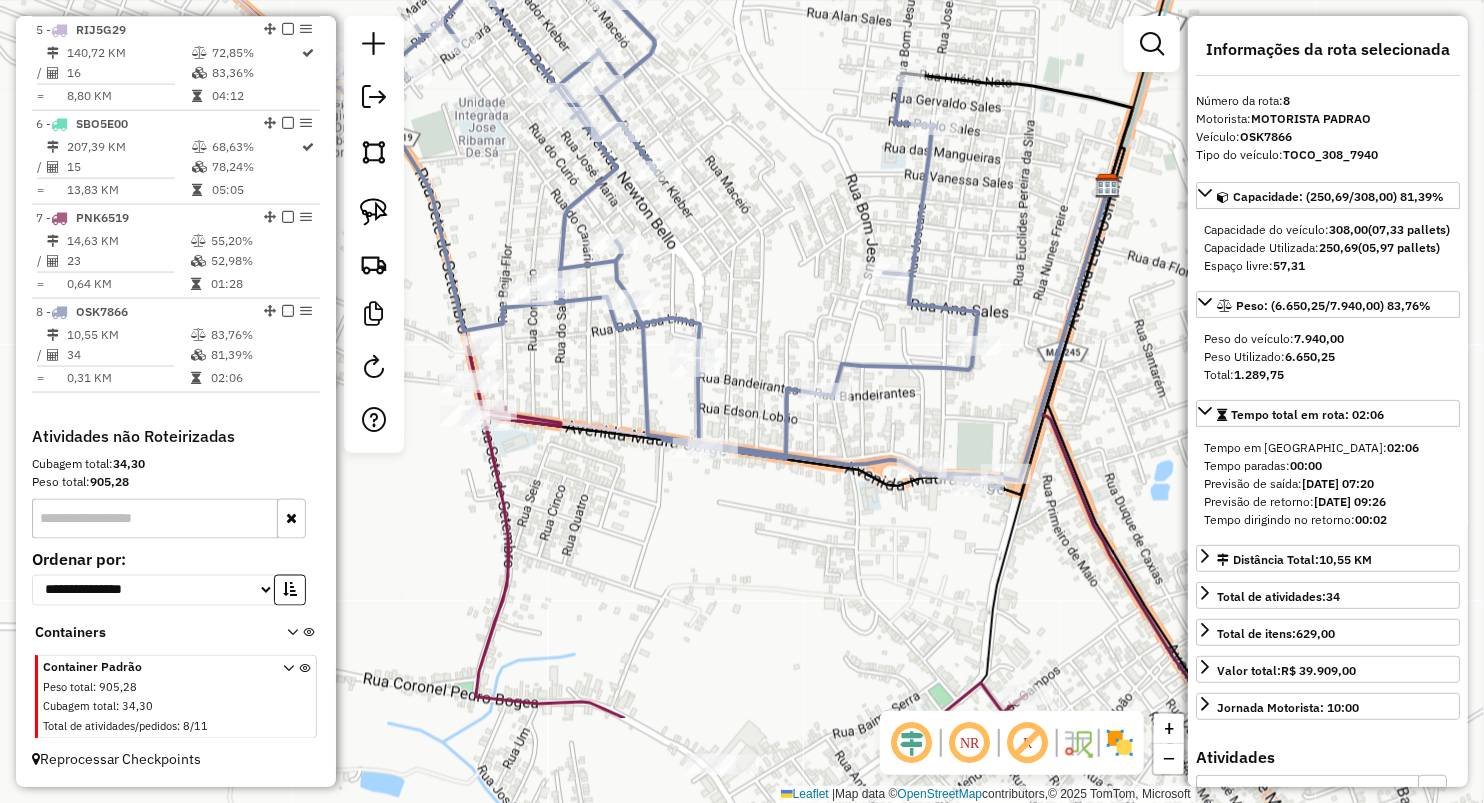 drag, startPoint x: 737, startPoint y: 447, endPoint x: 716, endPoint y: 231, distance: 217.01843 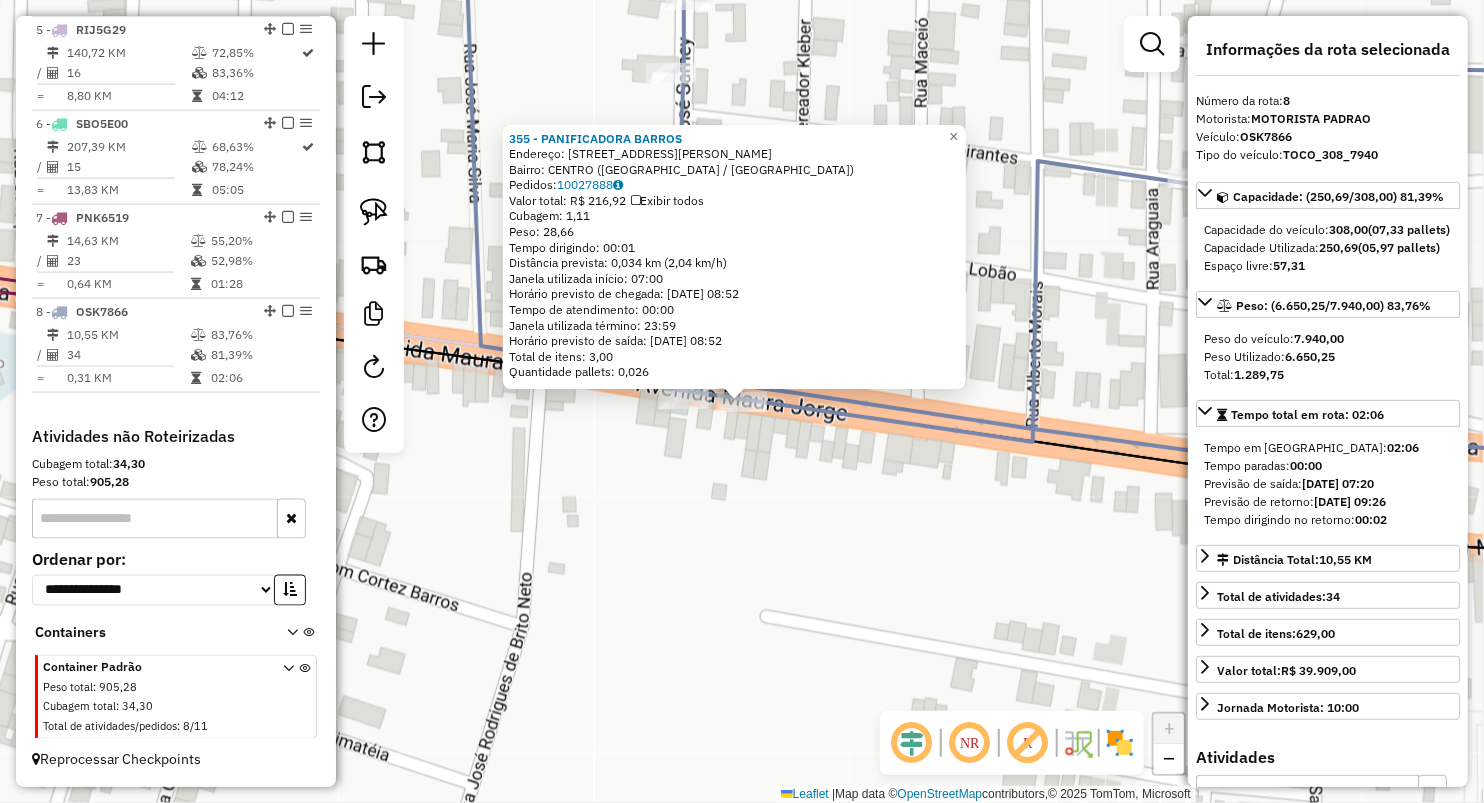 click on "355 - PANIFICADORA BARROS  Endereço:  AV MAURA JORGE 317   Bairro: CENTRO (LAGO DA PEDRA / MA)   Pedidos:  10027888   Valor total: R$ 216,92   Exibir todos   Cubagem: 1,11  Peso: 28,66  Tempo dirigindo: 00:01   Distância prevista: 0,034 km (2,04 km/h)   Janela utilizada início: 07:00   Horário previsto de chegada: 11/07/2025 08:52   Tempo de atendimento: 00:00   Janela utilizada término: 23:59   Horário previsto de saída: 11/07/2025 08:52   Total de itens: 3,00   Quantidade pallets: 0,026  × Janela de atendimento Grade de atendimento Capacidade Transportadoras Veículos Cliente Pedidos  Rotas Selecione os dias de semana para filtrar as janelas de atendimento  Seg   Ter   Qua   Qui   Sex   Sáb   Dom  Informe o período da janela de atendimento: De: Até:  Filtrar exatamente a janela do cliente  Considerar janela de atendimento padrão  Selecione os dias de semana para filtrar as grades de atendimento  Seg   Ter   Qua   Qui   Sex   Sáb   Dom   Considerar clientes sem dia de atendimento cadastrado De:" 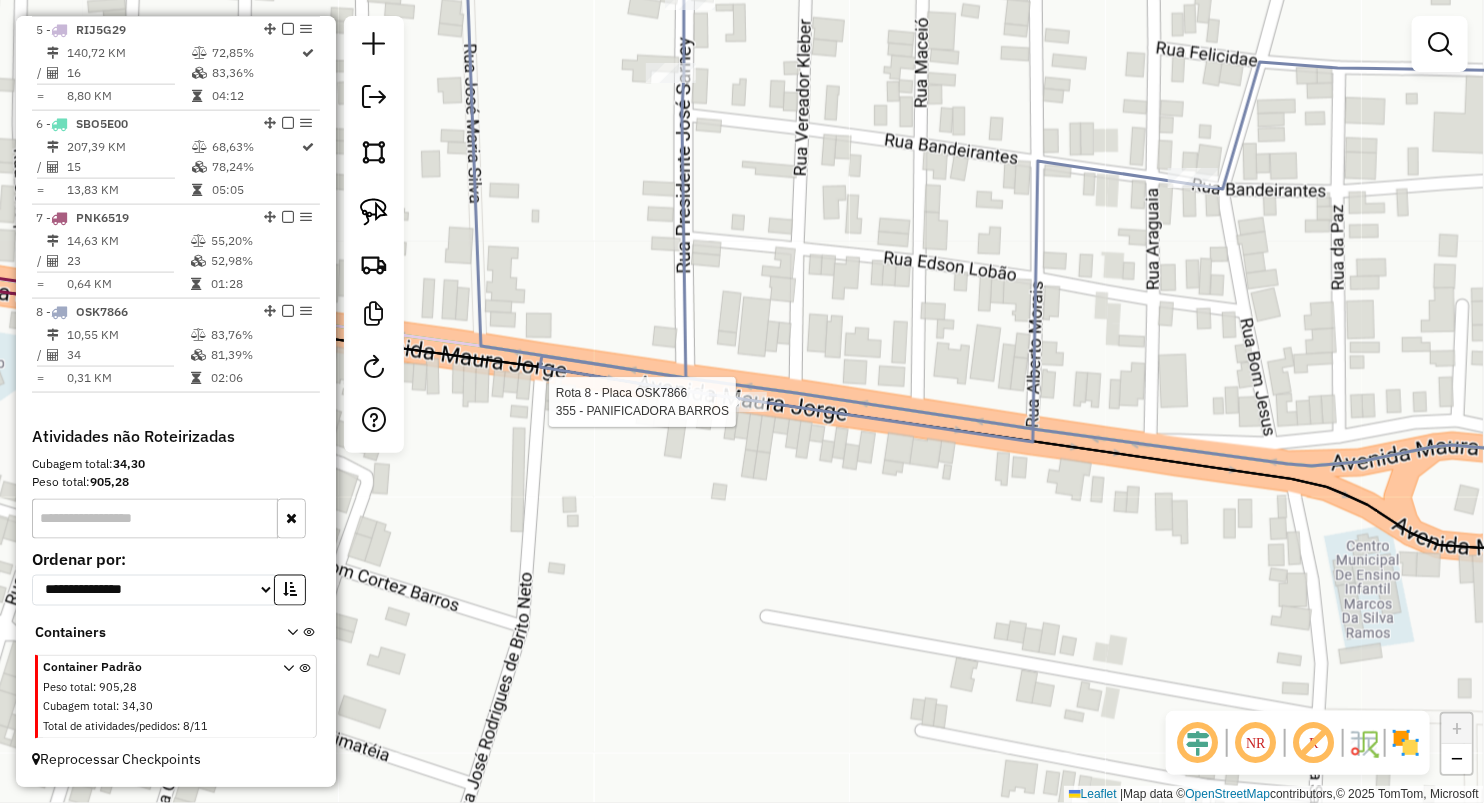 select on "**********" 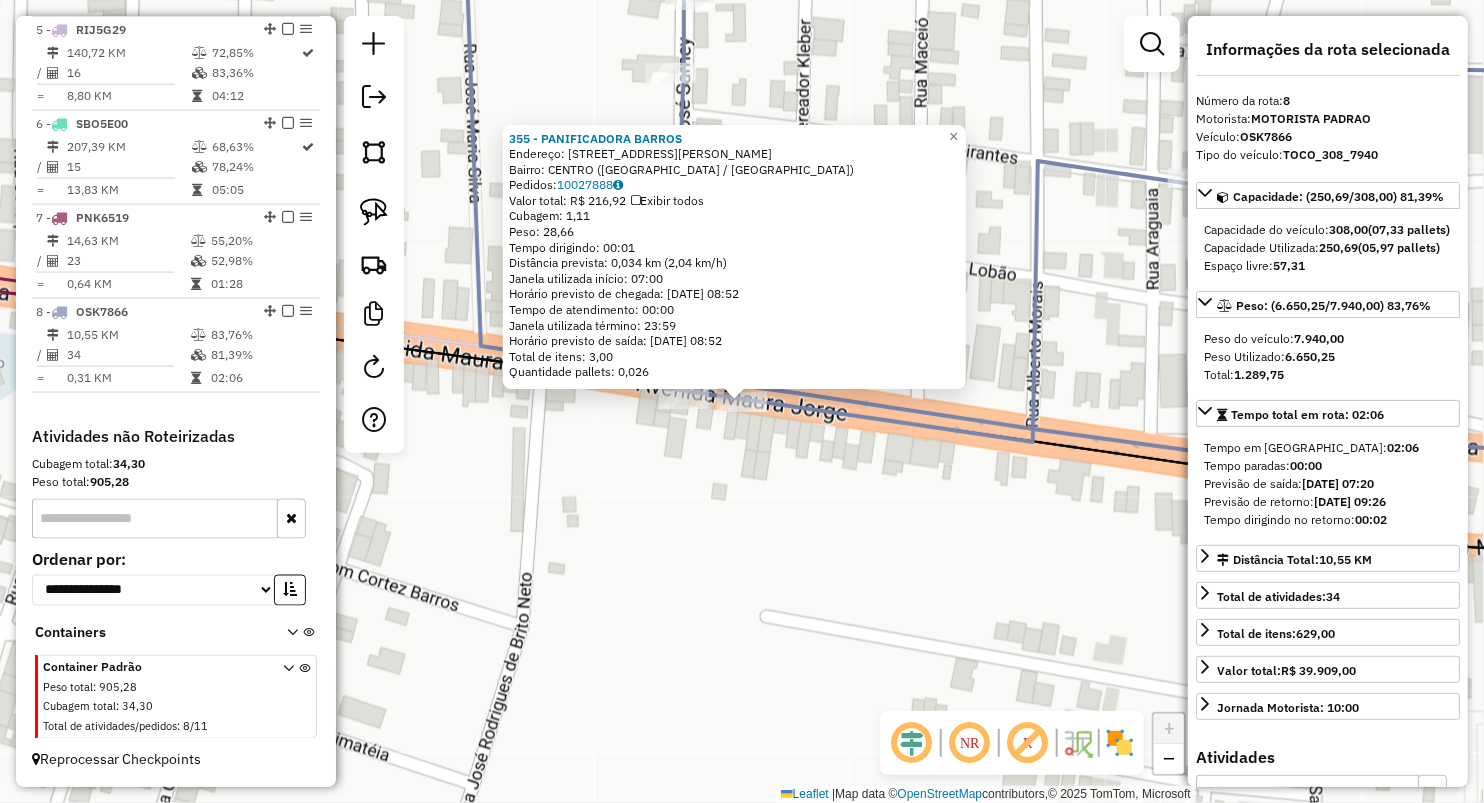 click on "355 - PANIFICADORA BARROS  Endereço:  AV MAURA JORGE 317   Bairro: CENTRO (LAGO DA PEDRA / MA)   Pedidos:  10027888   Valor total: R$ 216,92   Exibir todos   Cubagem: 1,11  Peso: 28,66  Tempo dirigindo: 00:01   Distância prevista: 0,034 km (2,04 km/h)   Janela utilizada início: 07:00   Horário previsto de chegada: 11/07/2025 08:52   Tempo de atendimento: 00:00   Janela utilizada término: 23:59   Horário previsto de saída: 11/07/2025 08:52   Total de itens: 3,00   Quantidade pallets: 0,026  × Janela de atendimento Grade de atendimento Capacidade Transportadoras Veículos Cliente Pedidos  Rotas Selecione os dias de semana para filtrar as janelas de atendimento  Seg   Ter   Qua   Qui   Sex   Sáb   Dom  Informe o período da janela de atendimento: De: Até:  Filtrar exatamente a janela do cliente  Considerar janela de atendimento padrão  Selecione os dias de semana para filtrar as grades de atendimento  Seg   Ter   Qua   Qui   Sex   Sáb   Dom   Considerar clientes sem dia de atendimento cadastrado De:" 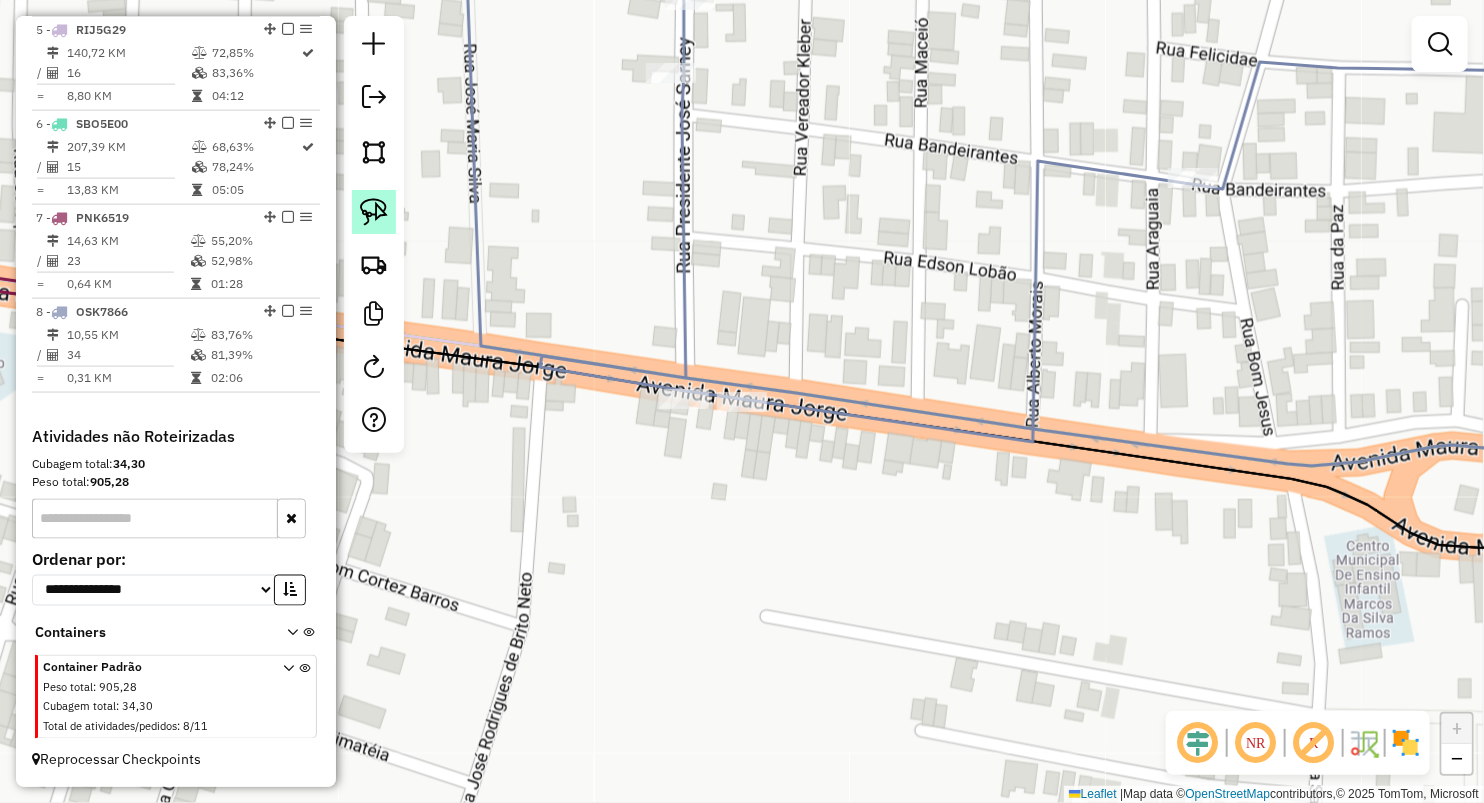 click 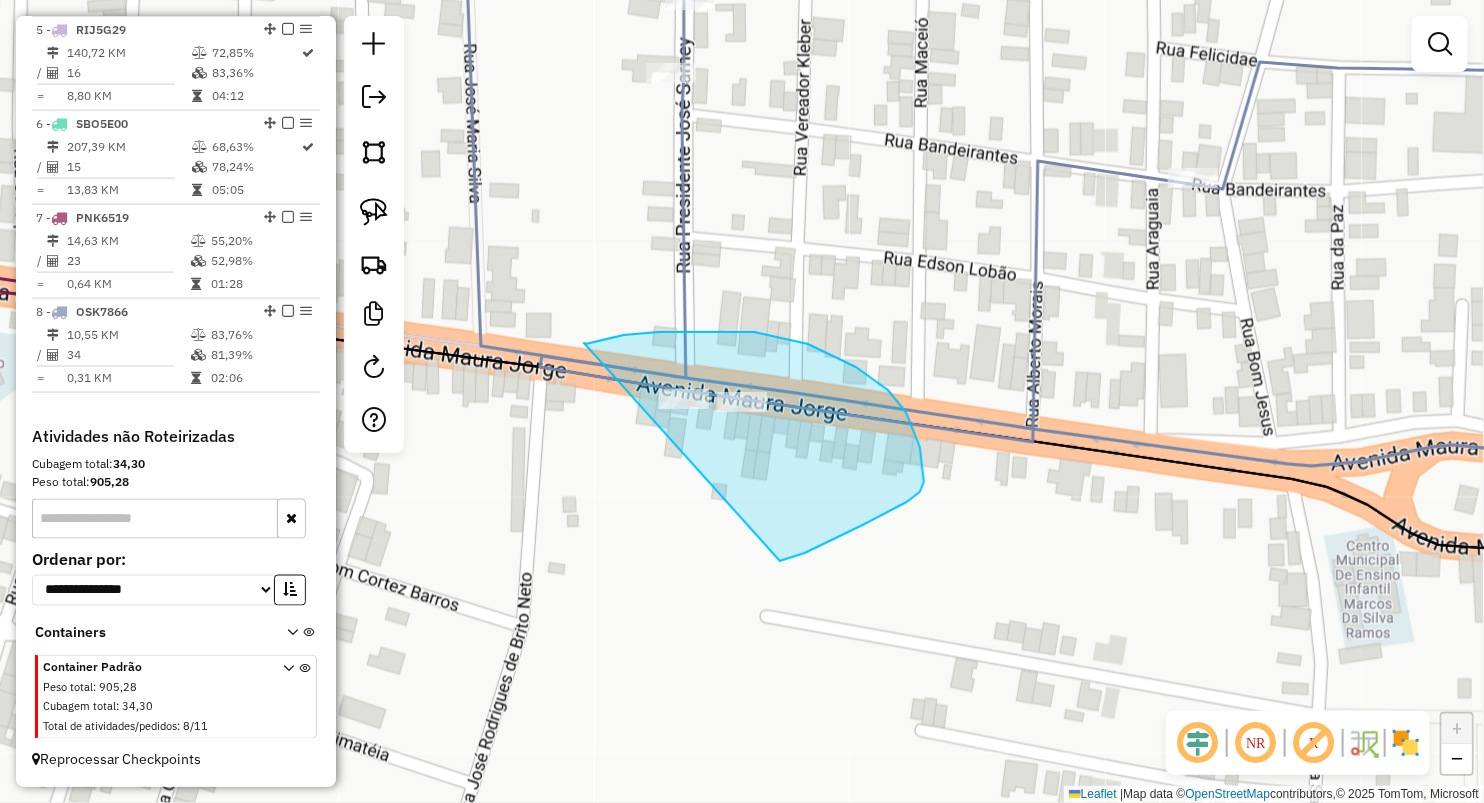 drag, startPoint x: 584, startPoint y: 344, endPoint x: 725, endPoint y: 605, distance: 296.6513 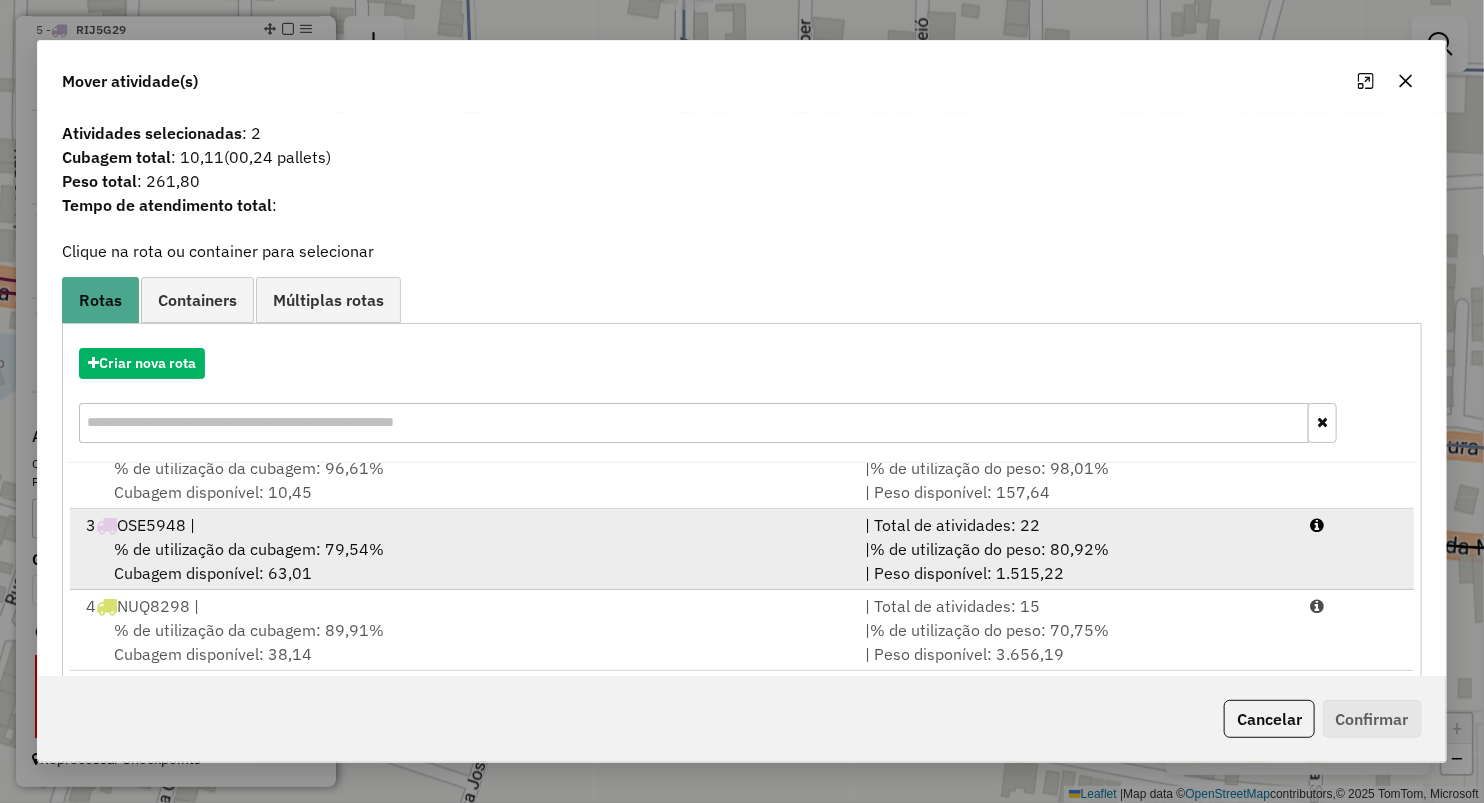 scroll, scrollTop: 166, scrollLeft: 0, axis: vertical 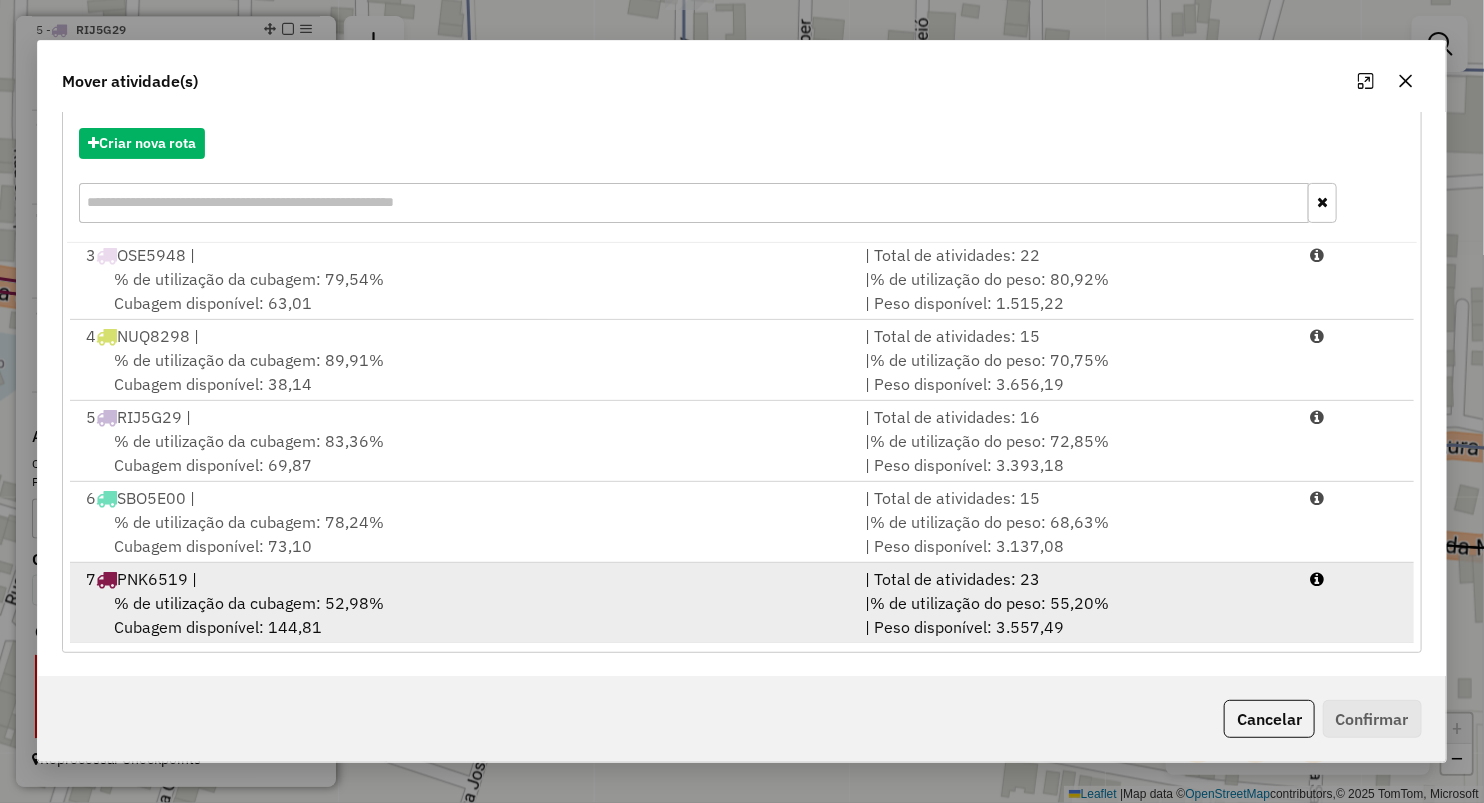 click on "% de utilização da cubagem: 52,98%" at bounding box center (249, 603) 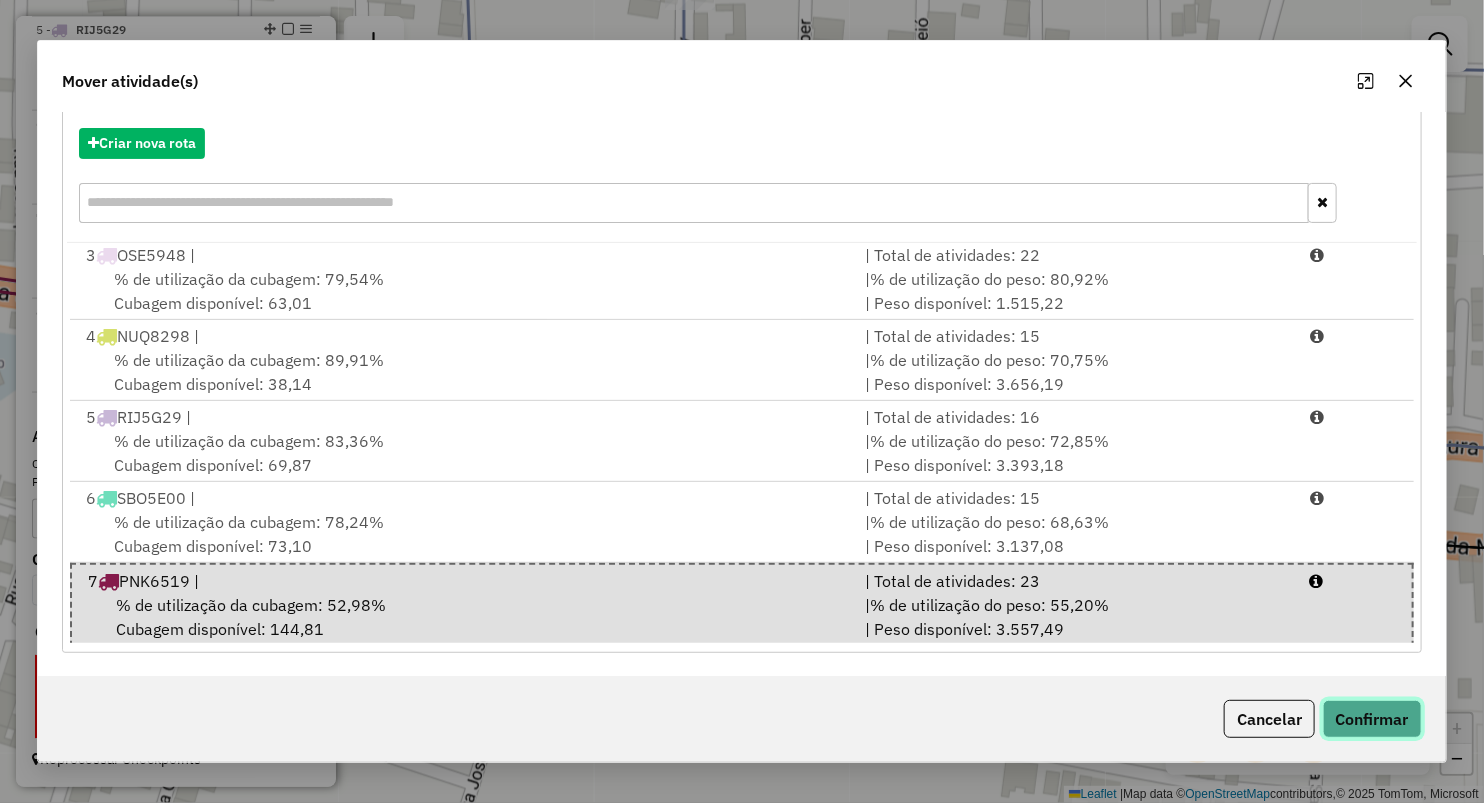 click on "Confirmar" 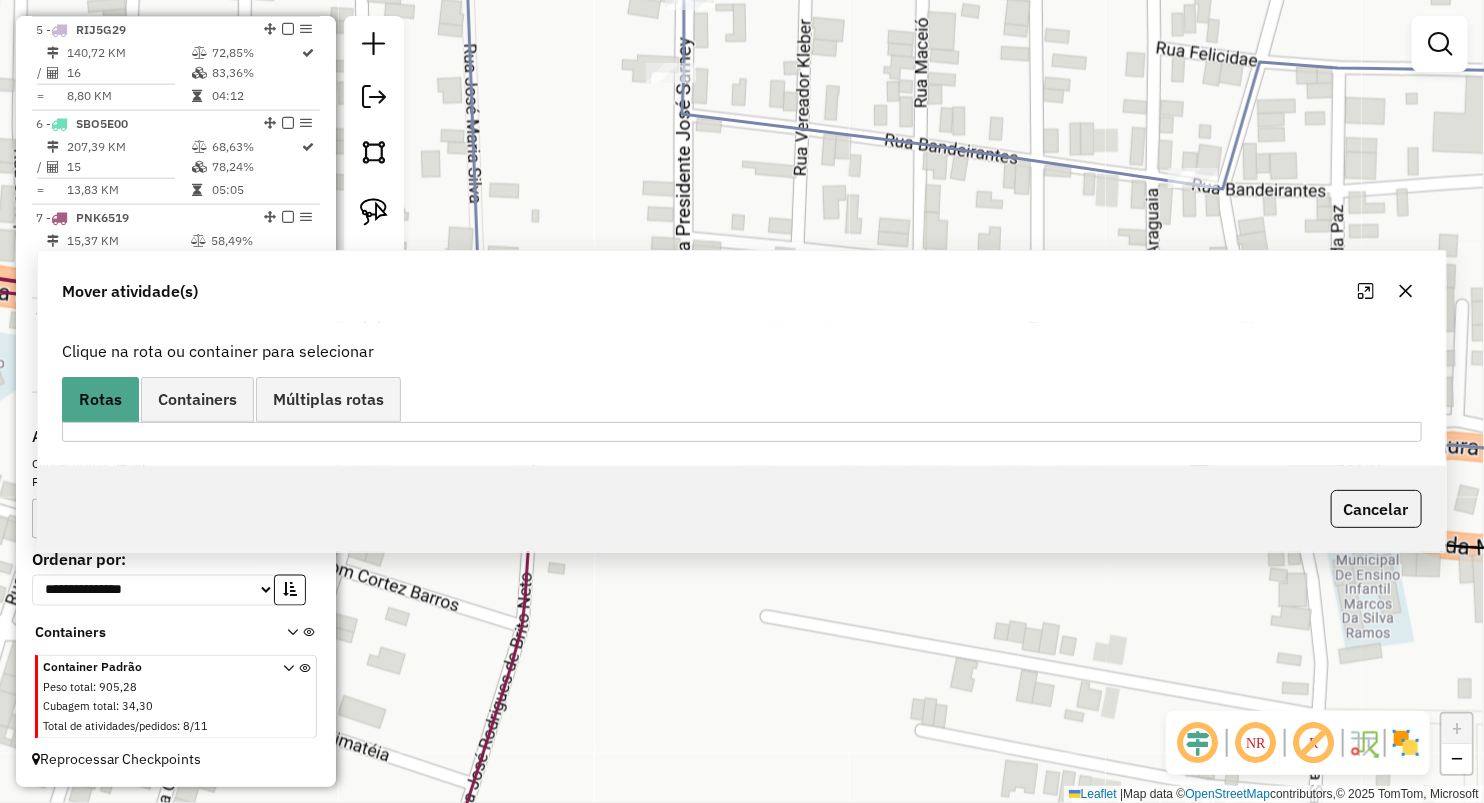 scroll, scrollTop: 0, scrollLeft: 0, axis: both 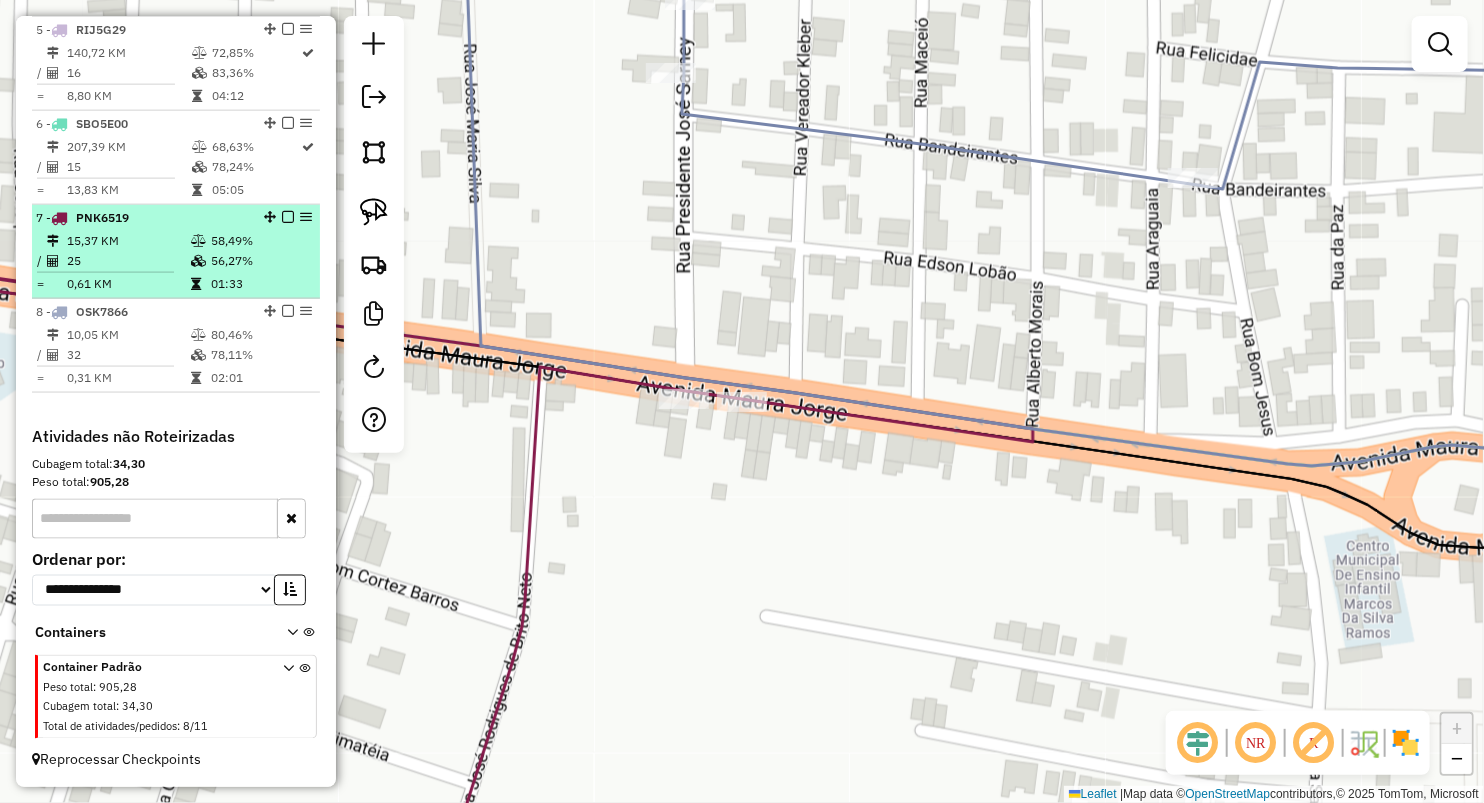 click on "0,61 KM" at bounding box center (128, 284) 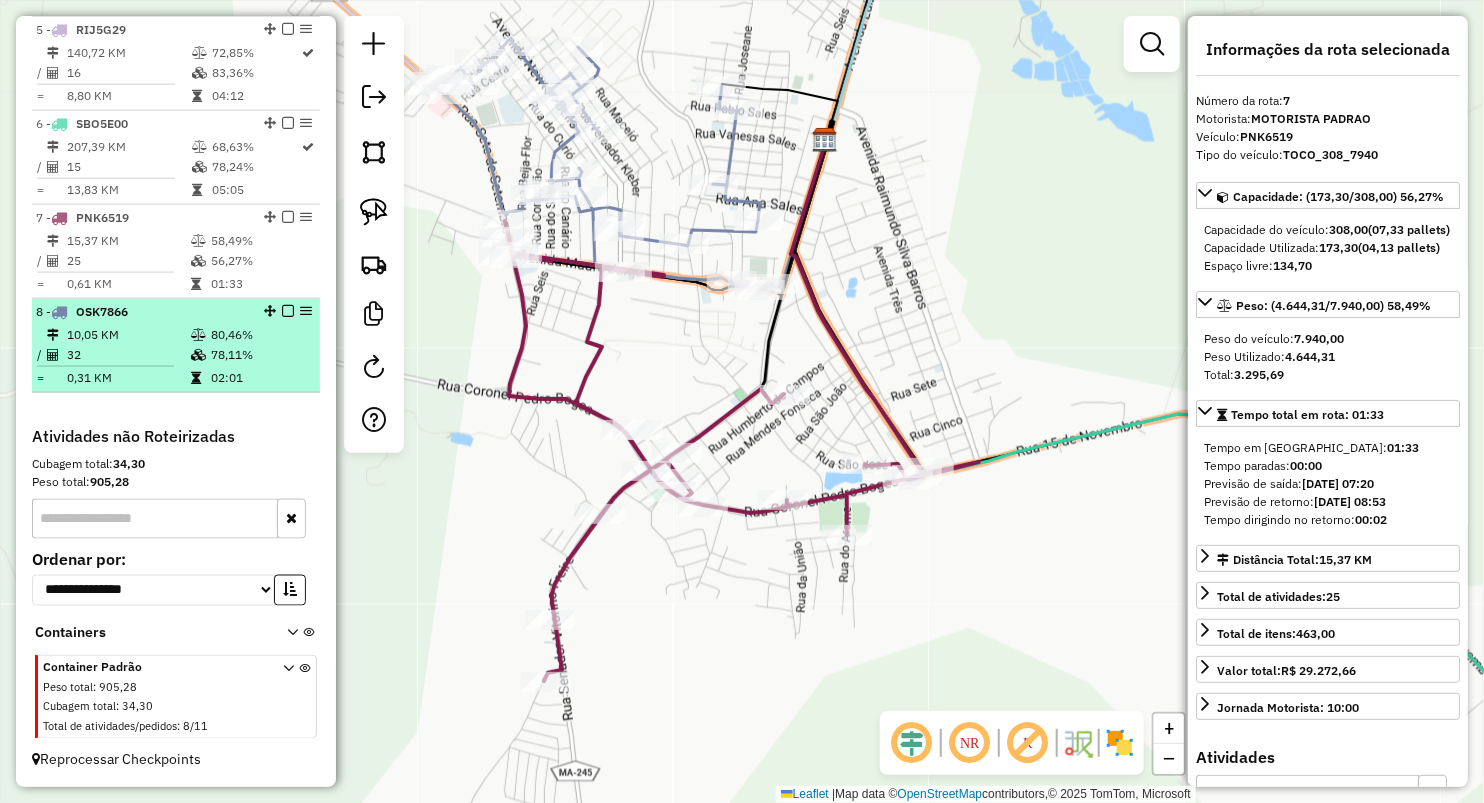 click on "10,05 KM" at bounding box center (128, 335) 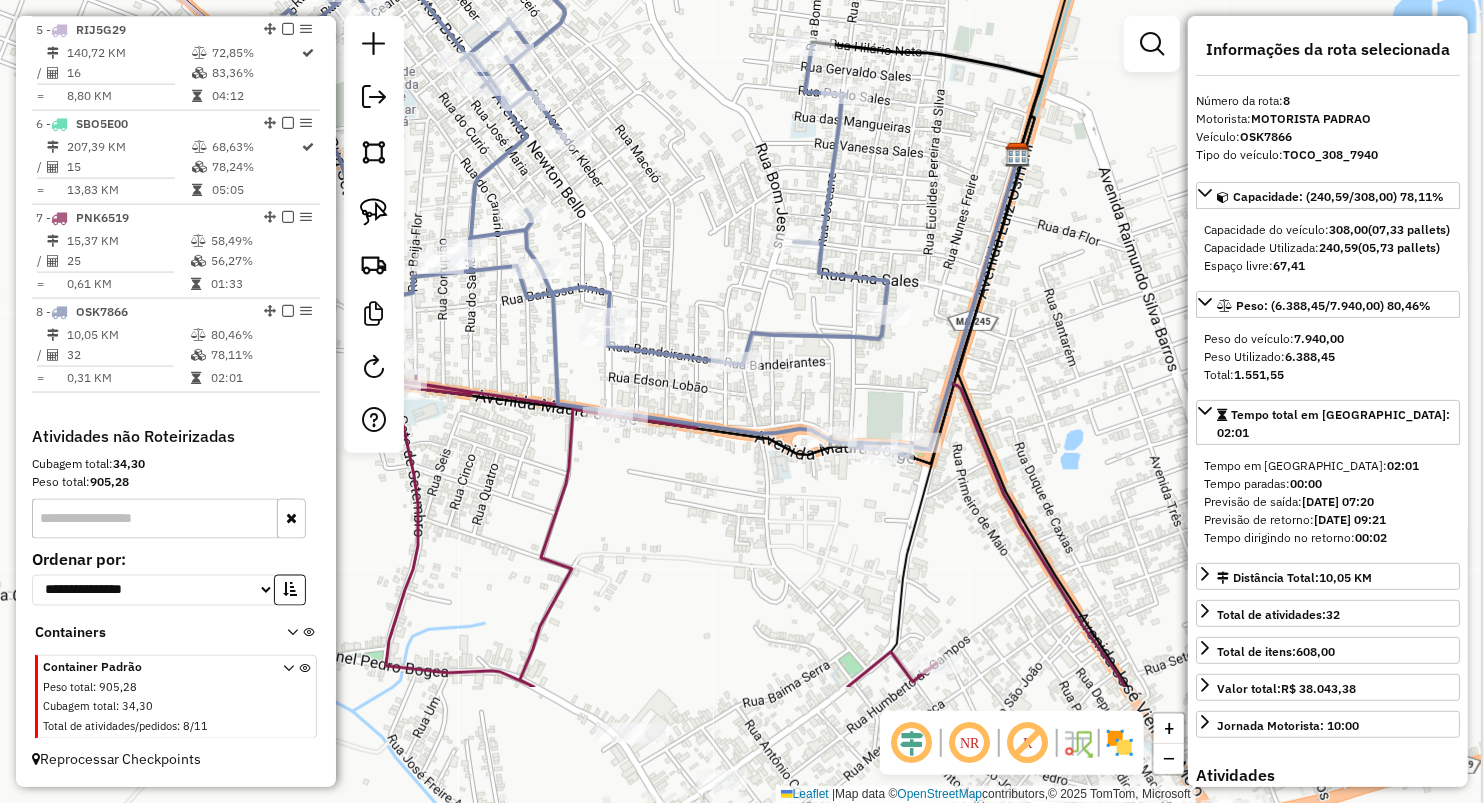 drag, startPoint x: 735, startPoint y: 539, endPoint x: 706, endPoint y: 388, distance: 153.75955 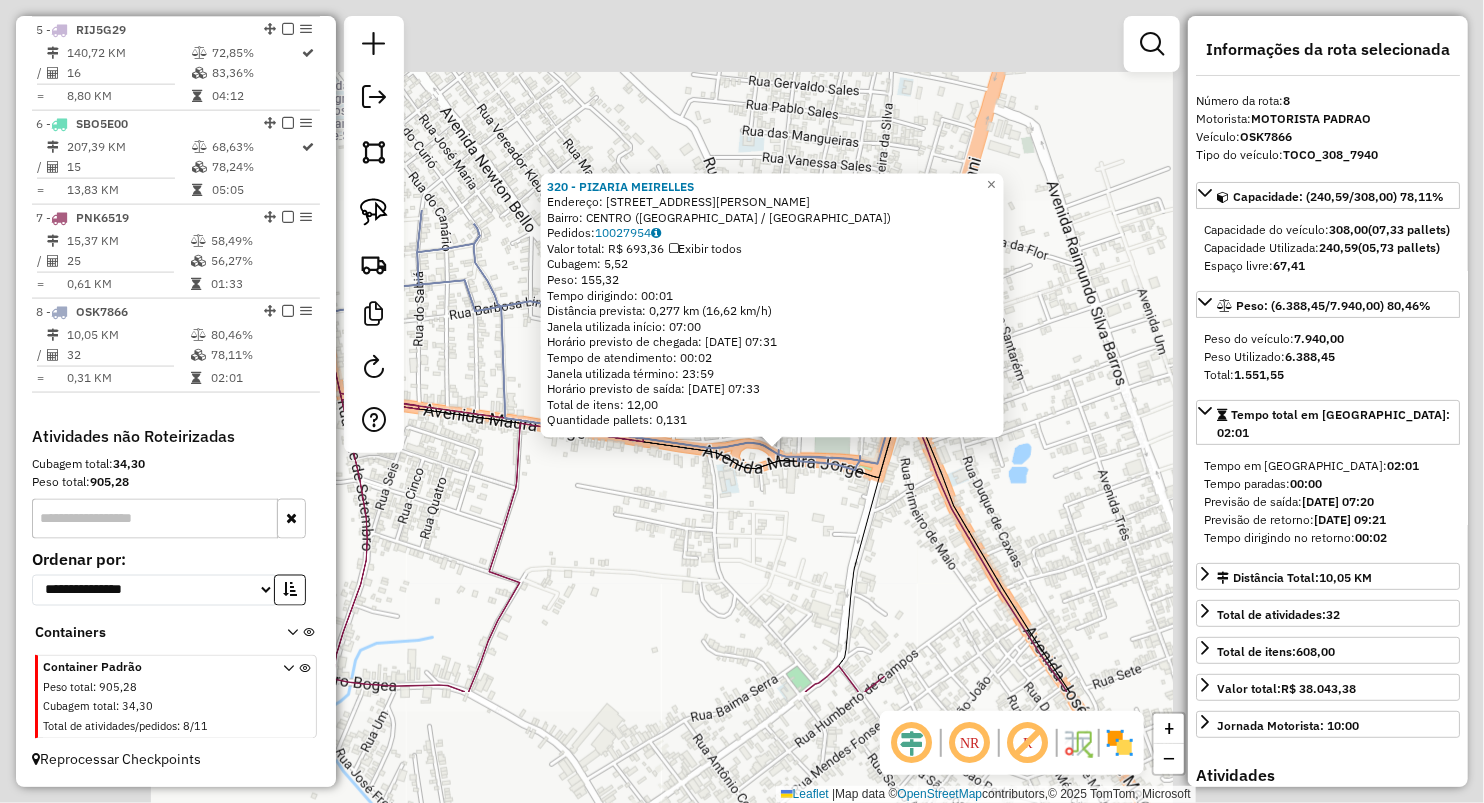 click on "320 - PIZARIA MEIRELLES  Endereço:  AV MAURA JORGE 73   Bairro: CENTRO (LAGO DA PEDRA / MA)   Pedidos:  10027954   Valor total: R$ 693,36   Exibir todos   Cubagem: 5,52  Peso: 155,32  Tempo dirigindo: 00:01   Distância prevista: 0,277 km (16,62 km/h)   Janela utilizada início: 07:00   Horário previsto de chegada: 11/07/2025 07:31   Tempo de atendimento: 00:02   Janela utilizada término: 23:59   Horário previsto de saída: 11/07/2025 07:33   Total de itens: 12,00   Quantidade pallets: 0,131  × Janela de atendimento Grade de atendimento Capacidade Transportadoras Veículos Cliente Pedidos  Rotas Selecione os dias de semana para filtrar as janelas de atendimento  Seg   Ter   Qua   Qui   Sex   Sáb   Dom  Informe o período da janela de atendimento: De: Até:  Filtrar exatamente a janela do cliente  Considerar janela de atendimento padrão  Selecione os dias de semana para filtrar as grades de atendimento  Seg   Ter   Qua   Qui   Sex   Sáb   Dom   Considerar clientes sem dia de atendimento cadastrado De:" 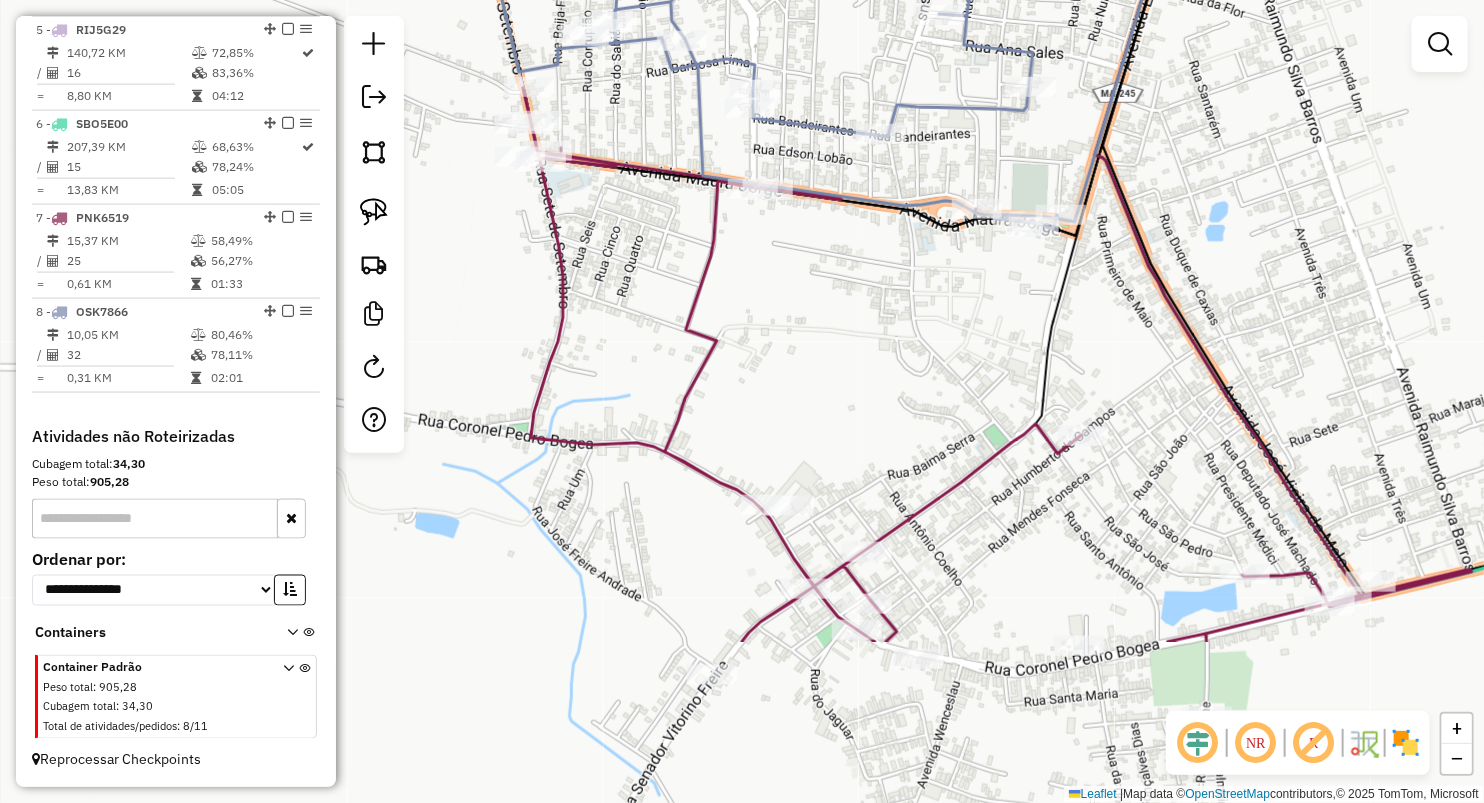 drag, startPoint x: 760, startPoint y: 576, endPoint x: 765, endPoint y: 325, distance: 251.04979 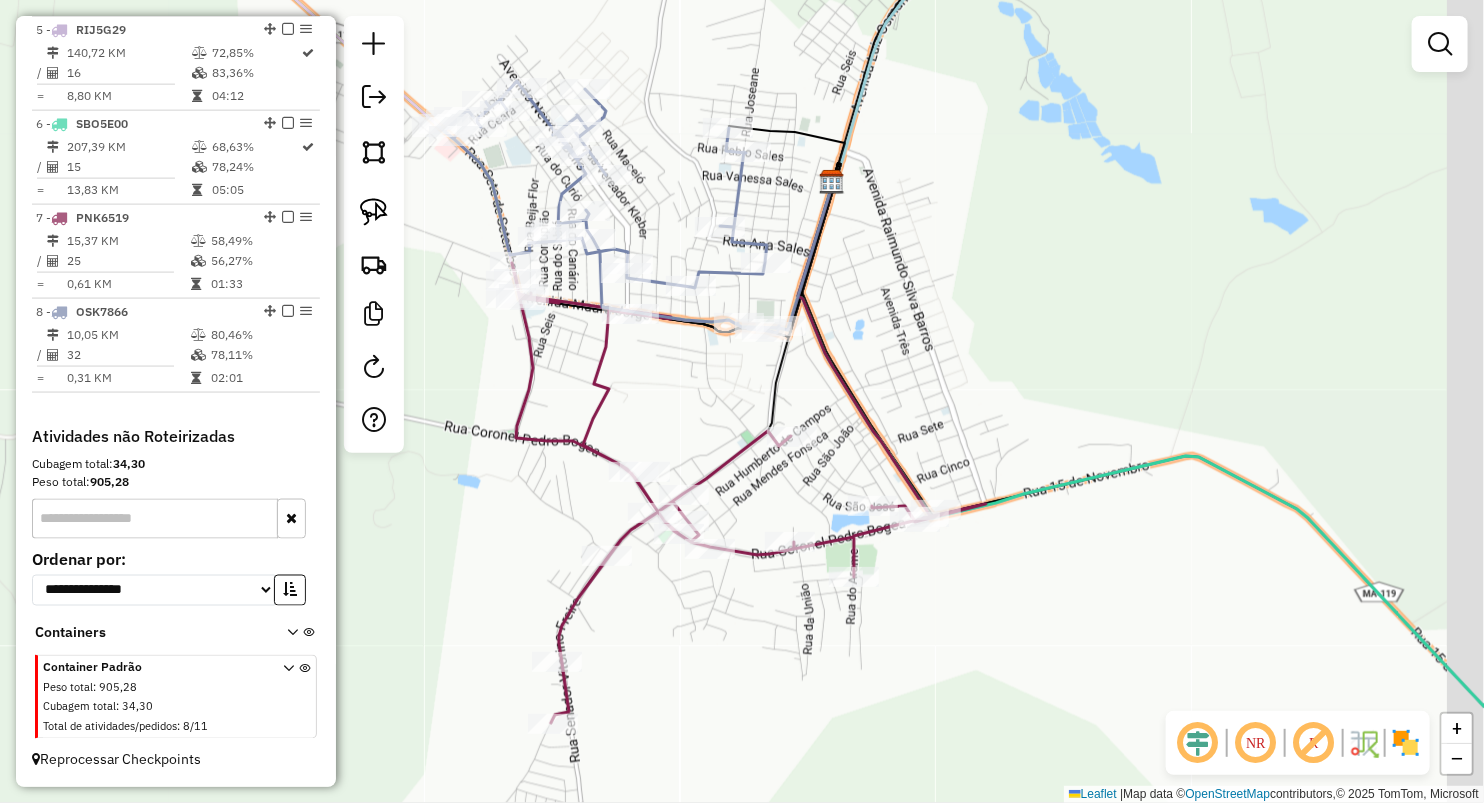 drag, startPoint x: 855, startPoint y: 372, endPoint x: 746, endPoint y: 414, distance: 116.81181 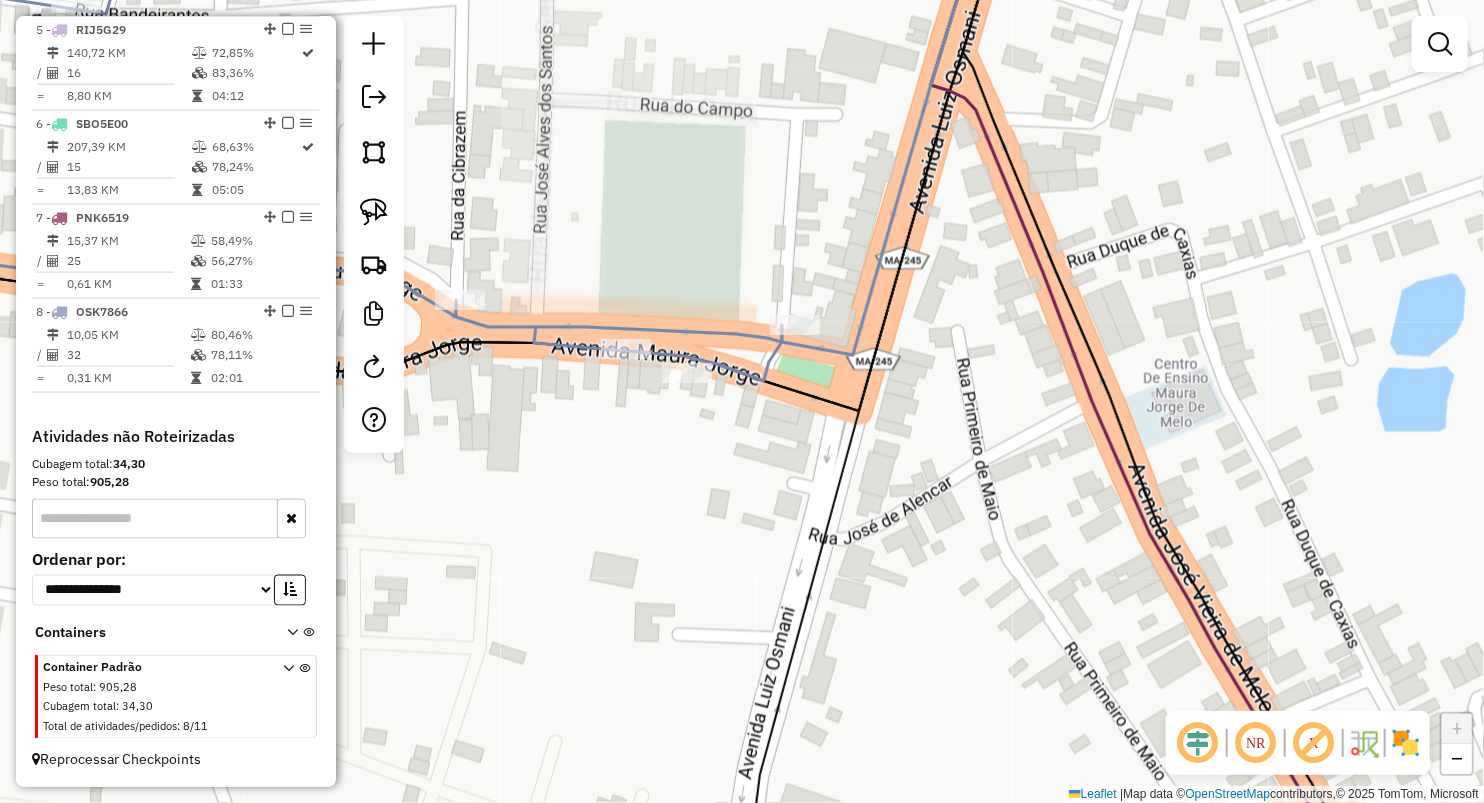 drag, startPoint x: 738, startPoint y: 264, endPoint x: 880, endPoint y: 300, distance: 146.49232 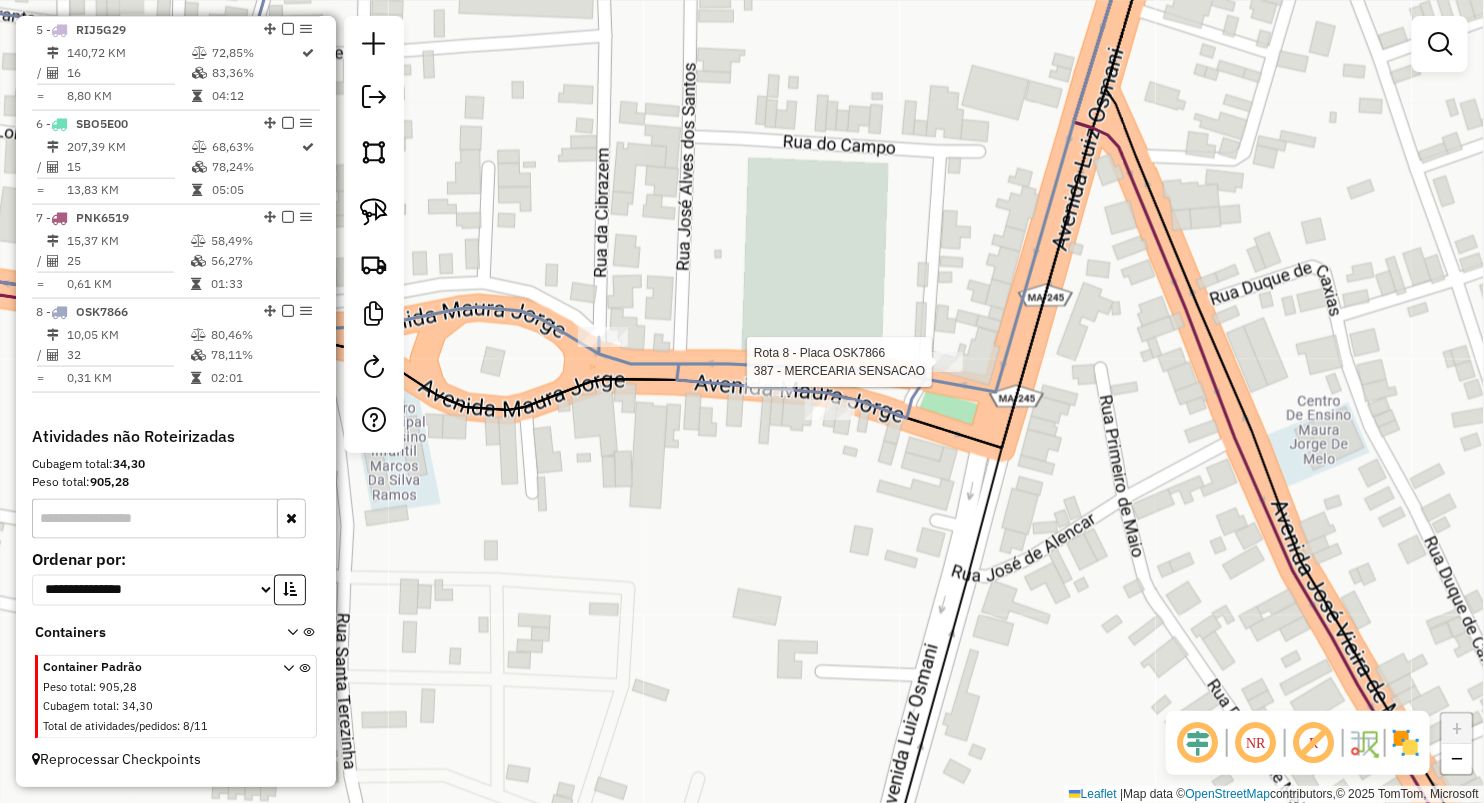 select on "**********" 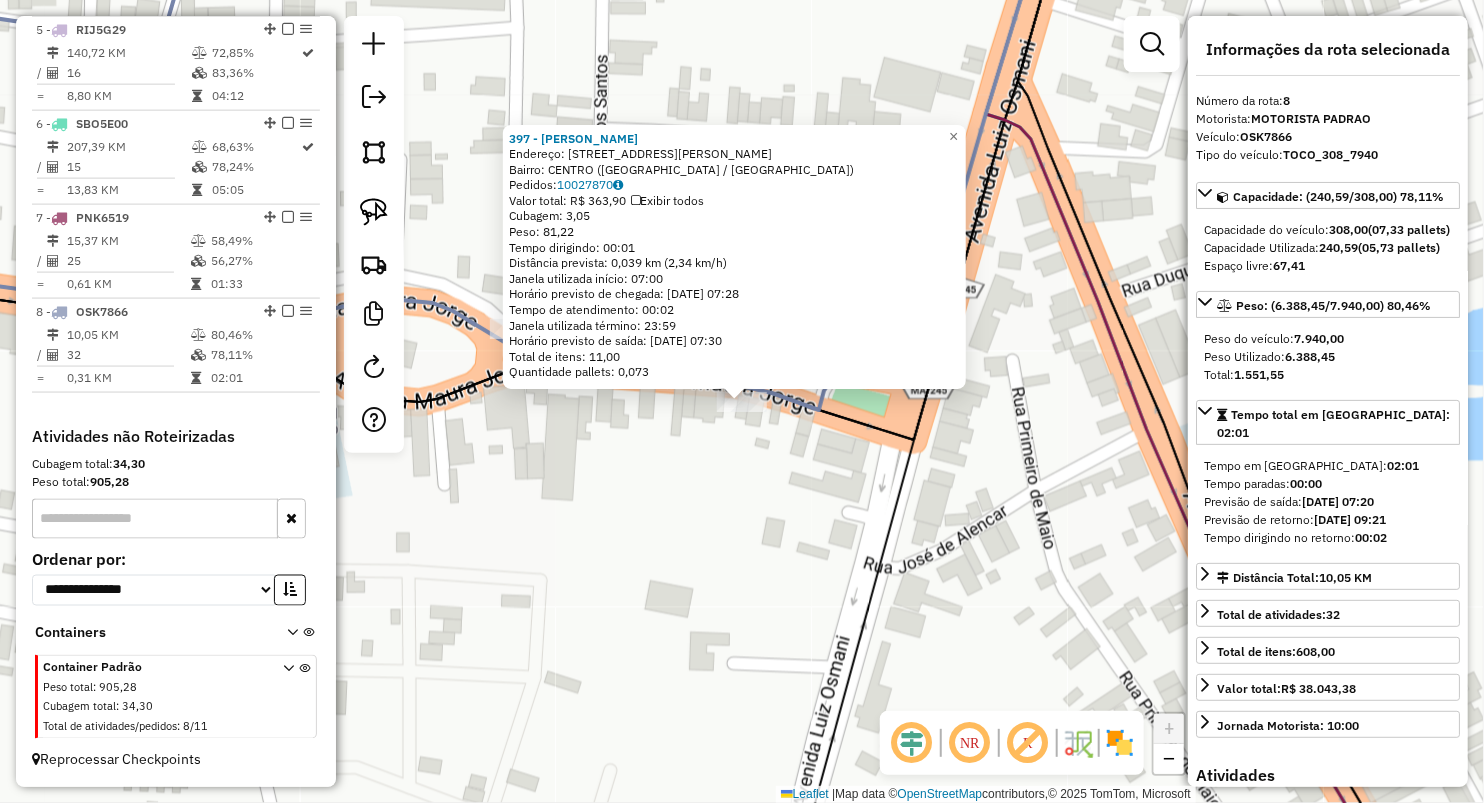 click on "397 - DONA COXINHA  Endereço:  AV VIEIRA DE MELO 10   Bairro: CENTRO (LAGO DA PEDRA / MA)   Pedidos:  10027870   Valor total: R$ 363,90   Exibir todos   Cubagem: 3,05  Peso: 81,22  Tempo dirigindo: 00:01   Distância prevista: 0,039 km (2,34 km/h)   Janela utilizada início: 07:00   Horário previsto de chegada: 11/07/2025 07:28   Tempo de atendimento: 00:02   Janela utilizada término: 23:59   Horário previsto de saída: 11/07/2025 07:30   Total de itens: 11,00   Quantidade pallets: 0,073  × Janela de atendimento Grade de atendimento Capacidade Transportadoras Veículos Cliente Pedidos  Rotas Selecione os dias de semana para filtrar as janelas de atendimento  Seg   Ter   Qua   Qui   Sex   Sáb   Dom  Informe o período da janela de atendimento: De: Até:  Filtrar exatamente a janela do cliente  Considerar janela de atendimento padrão  Selecione os dias de semana para filtrar as grades de atendimento  Seg   Ter   Qua   Qui   Sex   Sáb   Dom   Considerar clientes sem dia de atendimento cadastrado  De:  +" 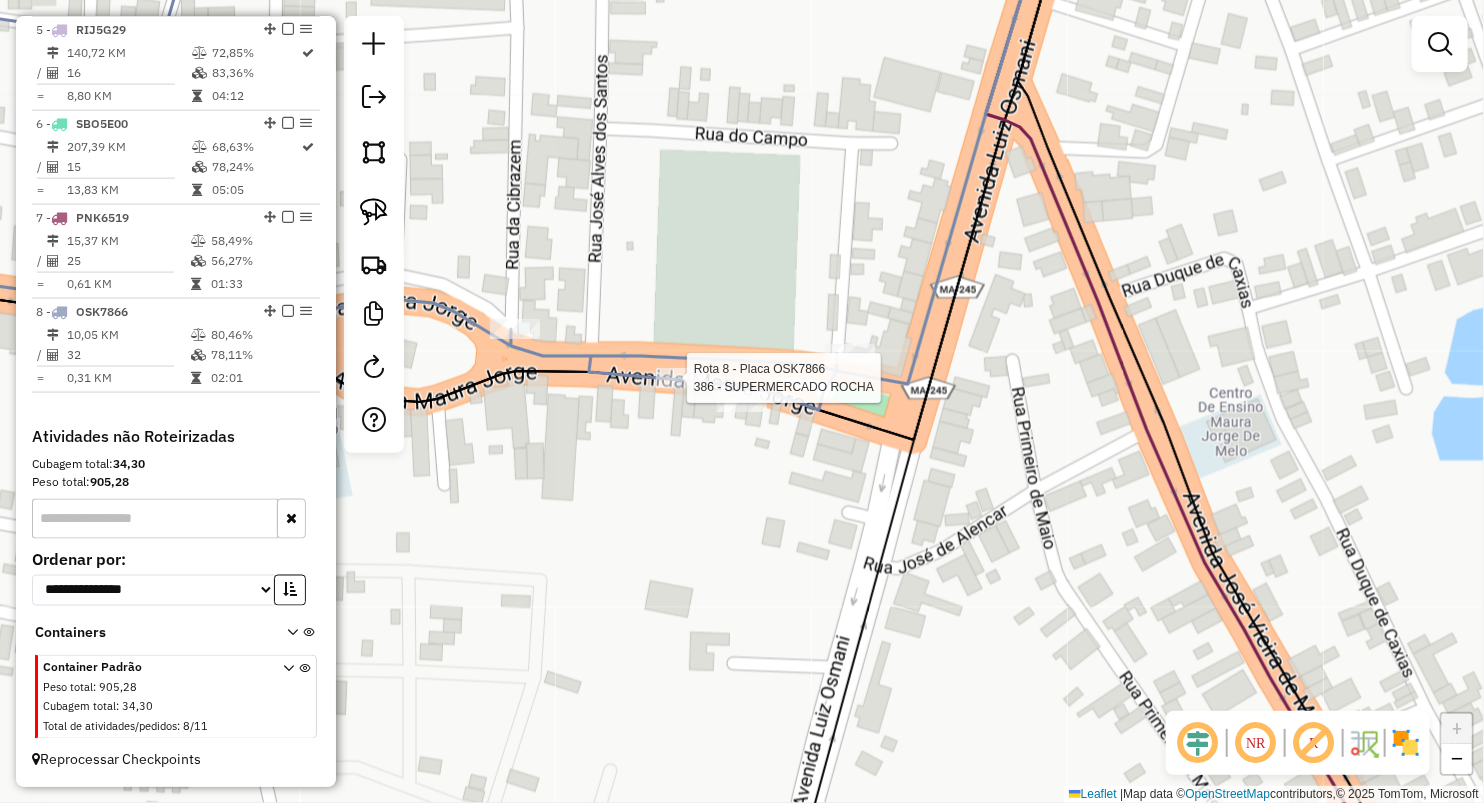 select on "**********" 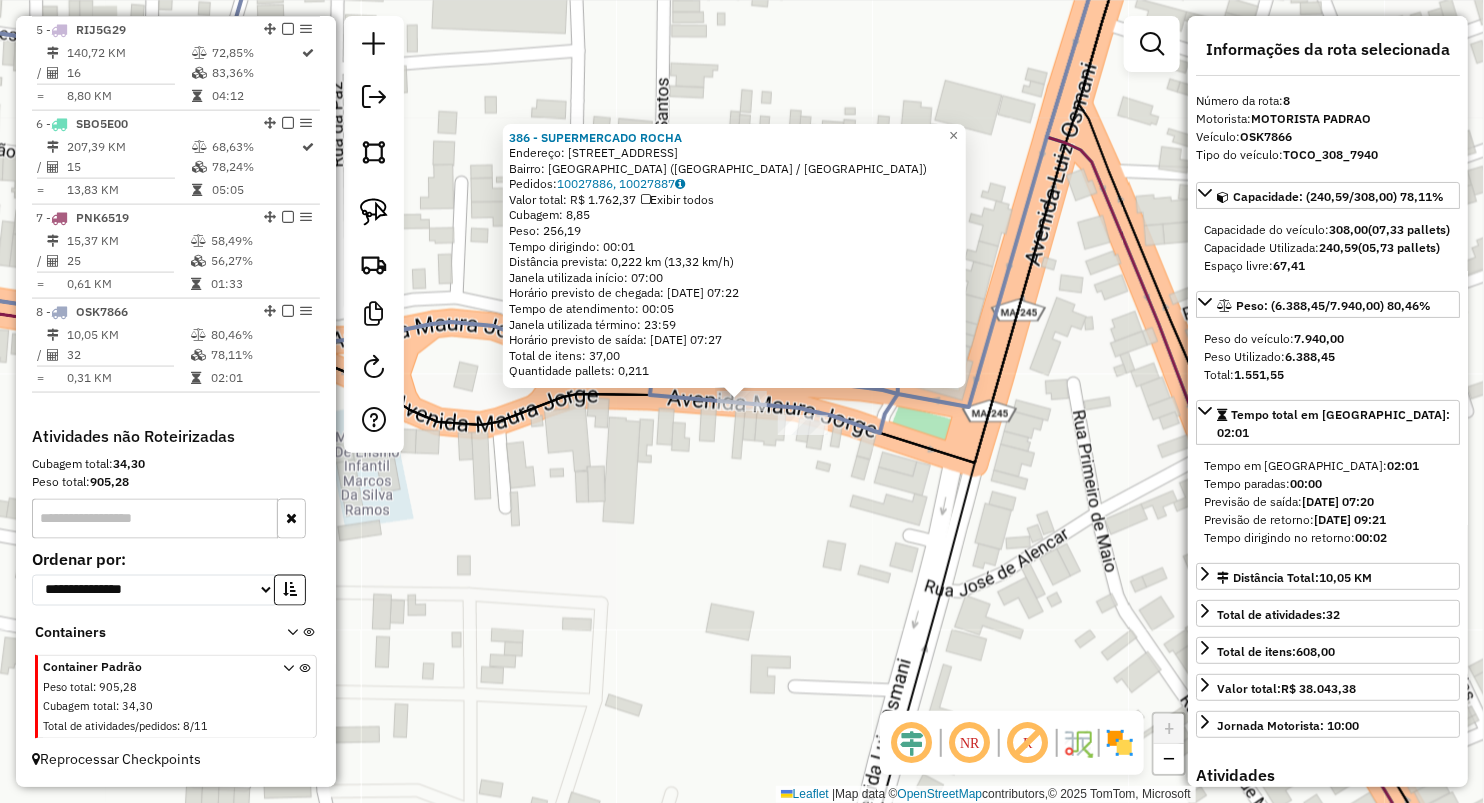 click on "386 - SUPERMERCADO ROCHA  Endereço:  AV ALOMESA 23   Bairro: VILA ROCHA (LAGO DA PEDRA / MA)   Pedidos:  10027886, 10027887   Valor total: R$ 1.762,37   Exibir todos   Cubagem: 8,85  Peso: 256,19  Tempo dirigindo: 00:01   Distância prevista: 0,222 km (13,32 km/h)   Janela utilizada início: 07:00   Horário previsto de chegada: 11/07/2025 07:22   Tempo de atendimento: 00:05   Janela utilizada término: 23:59   Horário previsto de saída: 11/07/2025 07:27   Total de itens: 37,00   Quantidade pallets: 0,211  × Janela de atendimento Grade de atendimento Capacidade Transportadoras Veículos Cliente Pedidos  Rotas Selecione os dias de semana para filtrar as janelas de atendimento  Seg   Ter   Qua   Qui   Sex   Sáb   Dom  Informe o período da janela de atendimento: De: Até:  Filtrar exatamente a janela do cliente  Considerar janela de atendimento padrão  Selecione os dias de semana para filtrar as grades de atendimento  Seg   Ter   Qua   Qui   Sex   Sáb   Dom   Peso mínimo:   Peso máximo:   De:   Até:" 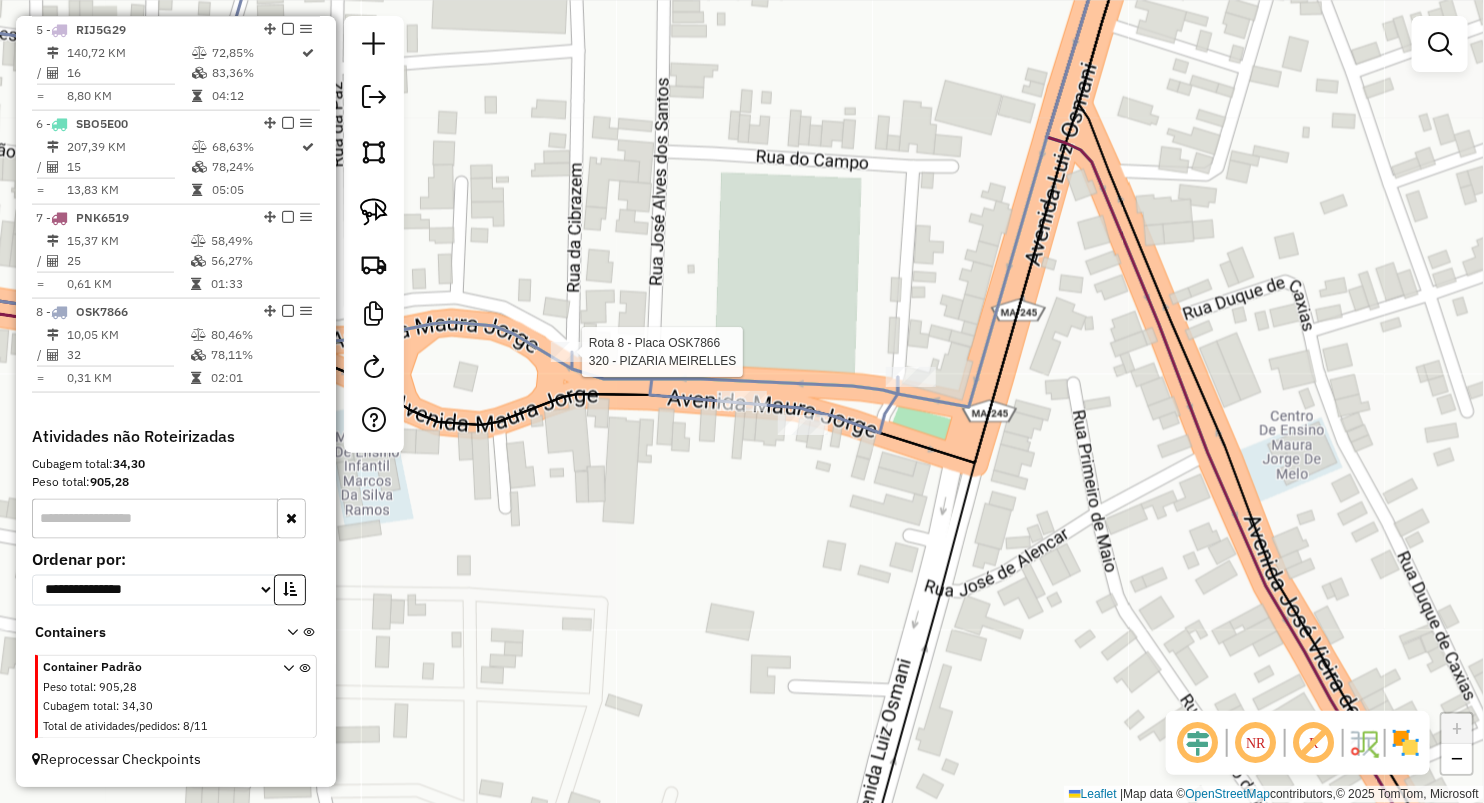 select on "**********" 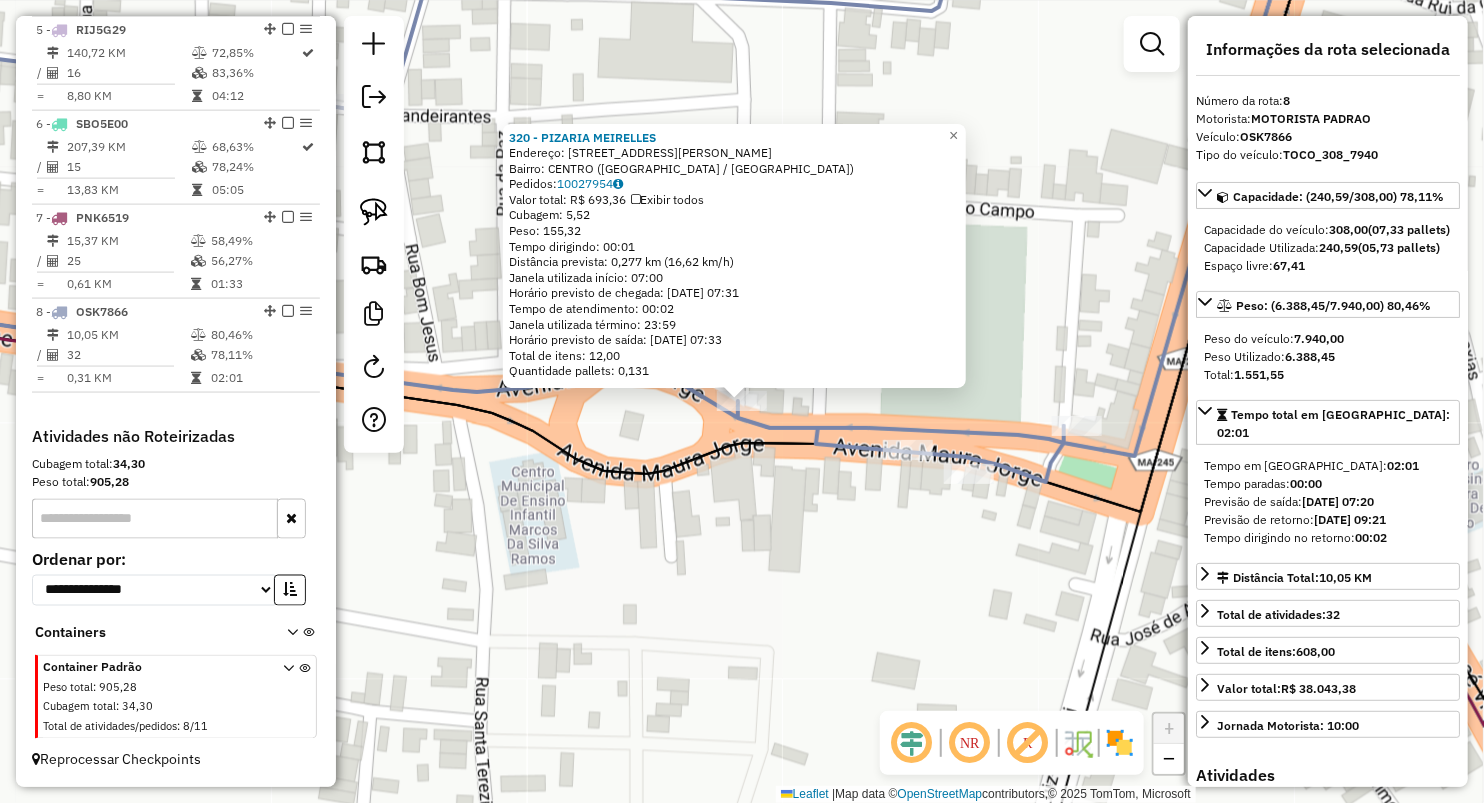 click on "320 - PIZARIA MEIRELLES  Endereço:  AV MAURA JORGE 73   Bairro: CENTRO (LAGO DA PEDRA / MA)   Pedidos:  10027954   Valor total: R$ 693,36   Exibir todos   Cubagem: 5,52  Peso: 155,32  Tempo dirigindo: 00:01   Distância prevista: 0,277 km (16,62 km/h)   Janela utilizada início: 07:00   Horário previsto de chegada: 11/07/2025 07:31   Tempo de atendimento: 00:02   Janela utilizada término: 23:59   Horário previsto de saída: 11/07/2025 07:33   Total de itens: 12,00   Quantidade pallets: 0,131  × Janela de atendimento Grade de atendimento Capacidade Transportadoras Veículos Cliente Pedidos  Rotas Selecione os dias de semana para filtrar as janelas de atendimento  Seg   Ter   Qua   Qui   Sex   Sáb   Dom  Informe o período da janela de atendimento: De: Até:  Filtrar exatamente a janela do cliente  Considerar janela de atendimento padrão  Selecione os dias de semana para filtrar as grades de atendimento  Seg   Ter   Qua   Qui   Sex   Sáb   Dom   Considerar clientes sem dia de atendimento cadastrado De:" 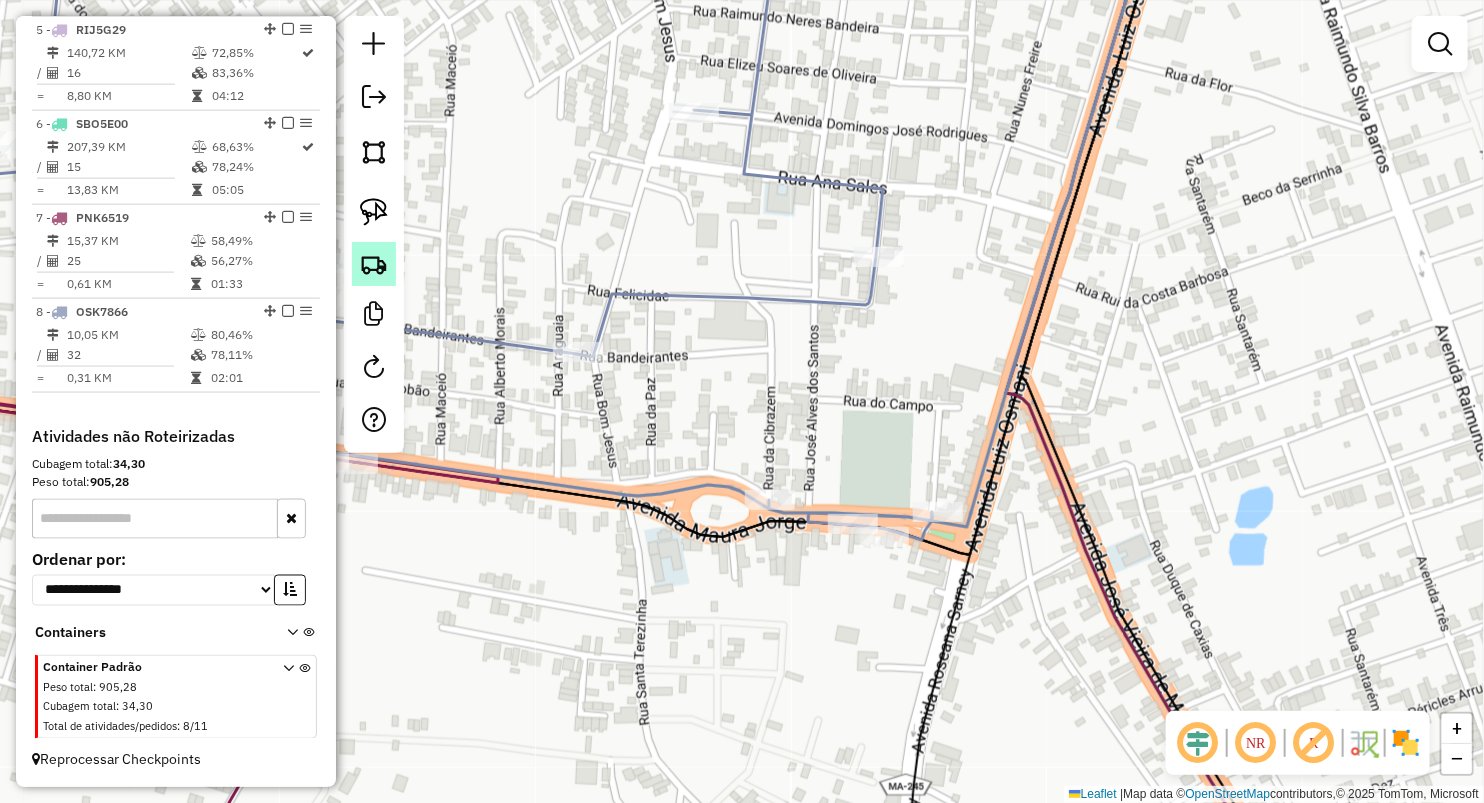 drag, startPoint x: 376, startPoint y: 228, endPoint x: 392, endPoint y: 268, distance: 43.081318 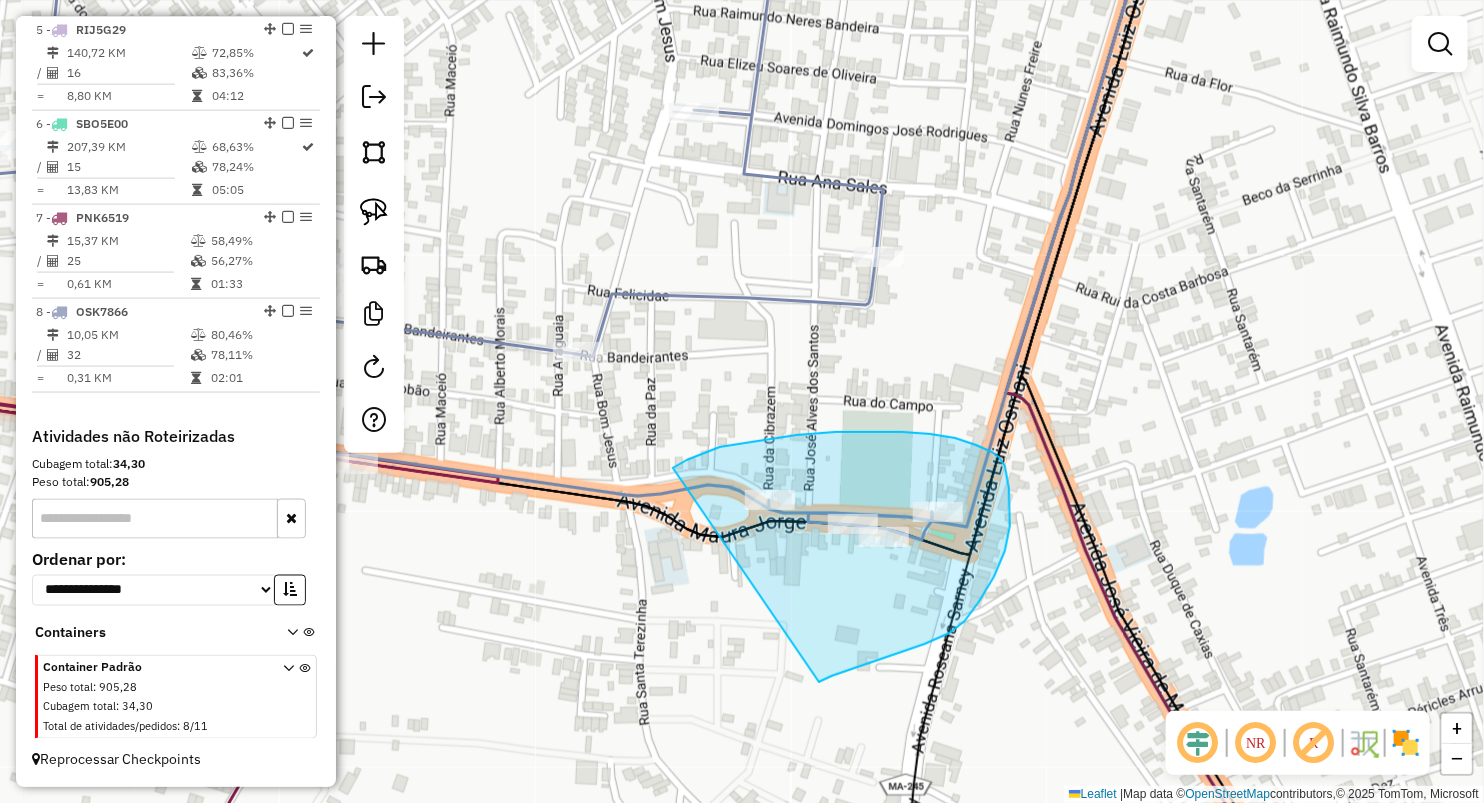 drag, startPoint x: 673, startPoint y: 468, endPoint x: 816, endPoint y: 684, distance: 259.04633 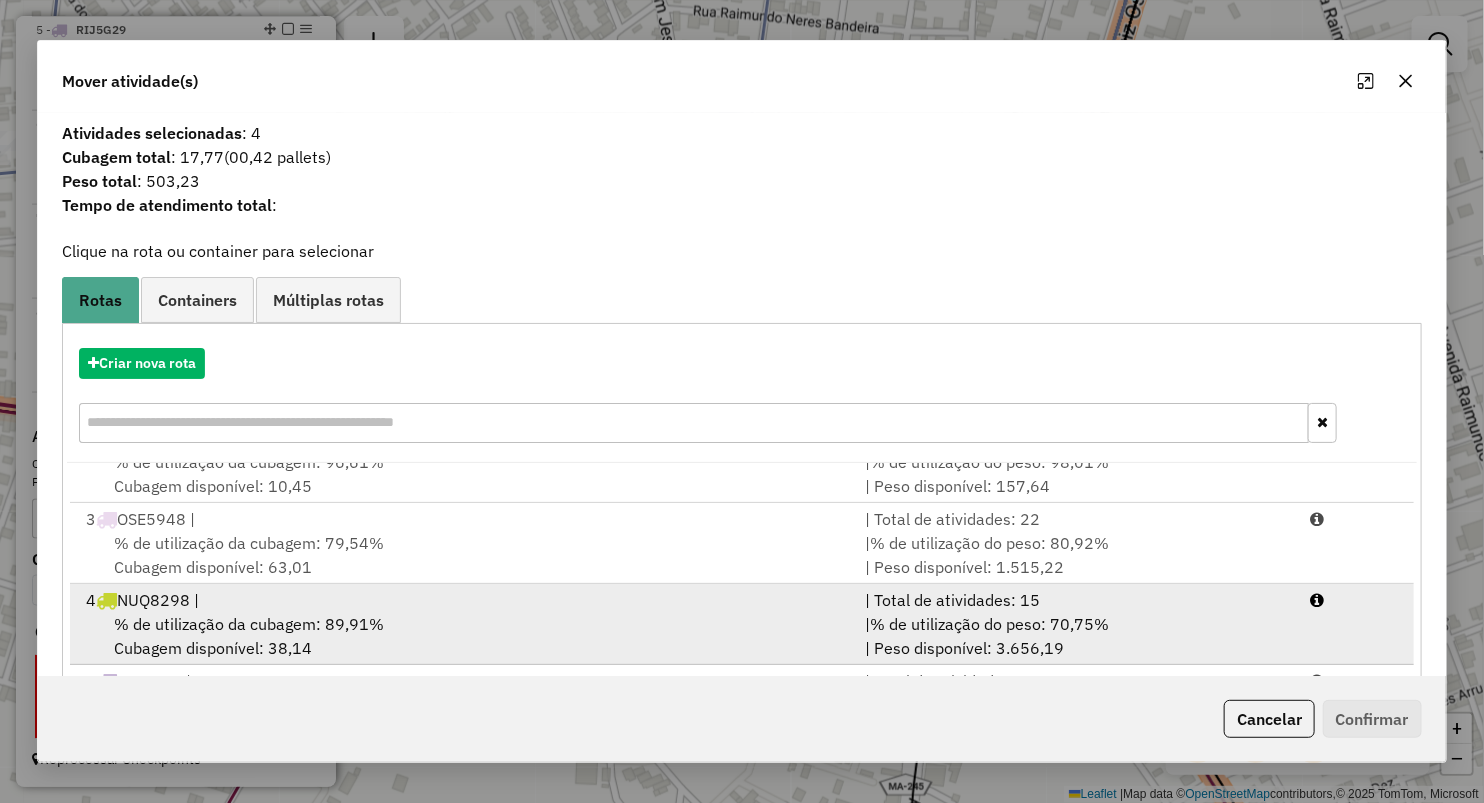 scroll, scrollTop: 166, scrollLeft: 0, axis: vertical 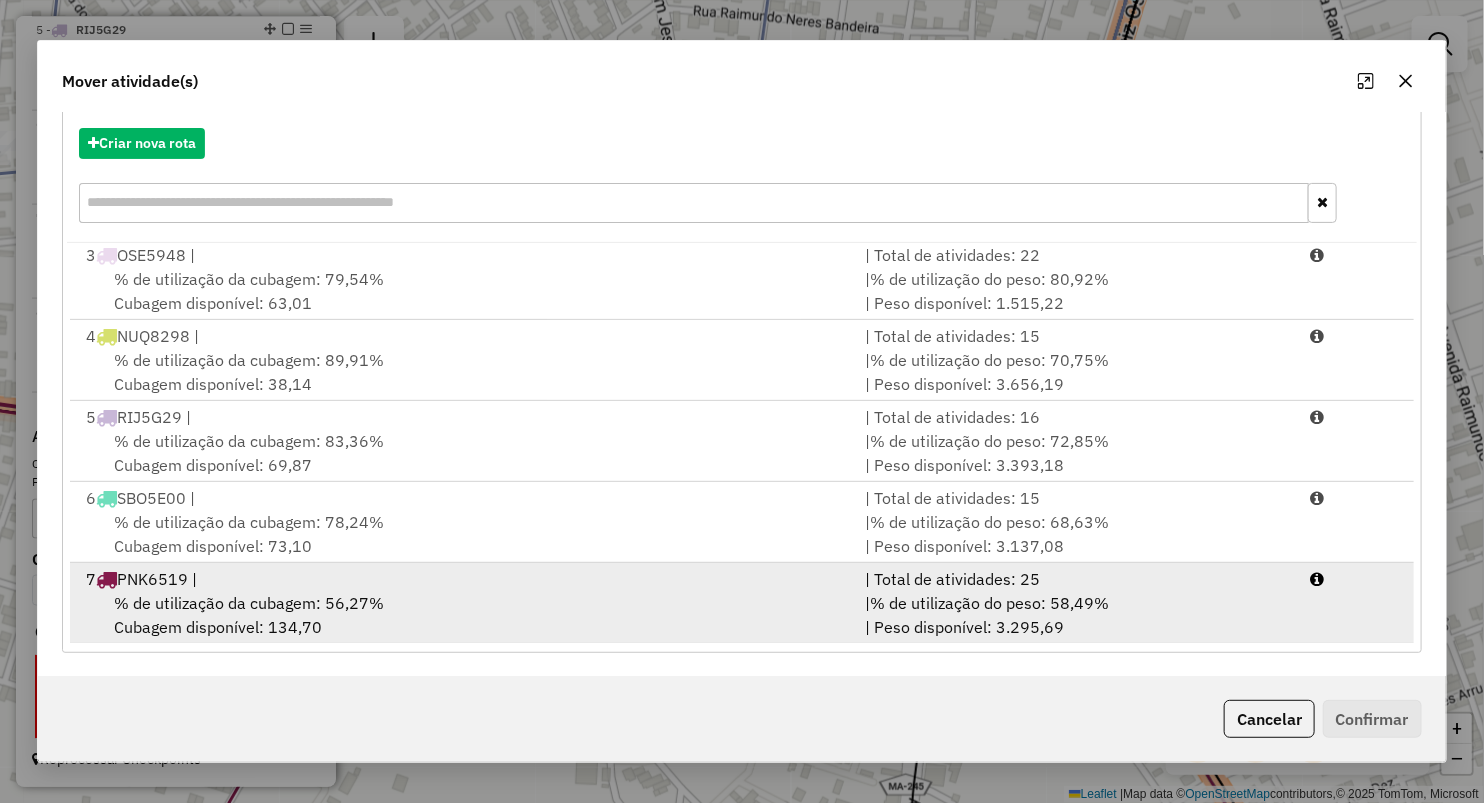click on "% de utilização da cubagem: 56,27%  Cubagem disponível: 134,70" at bounding box center [463, 615] 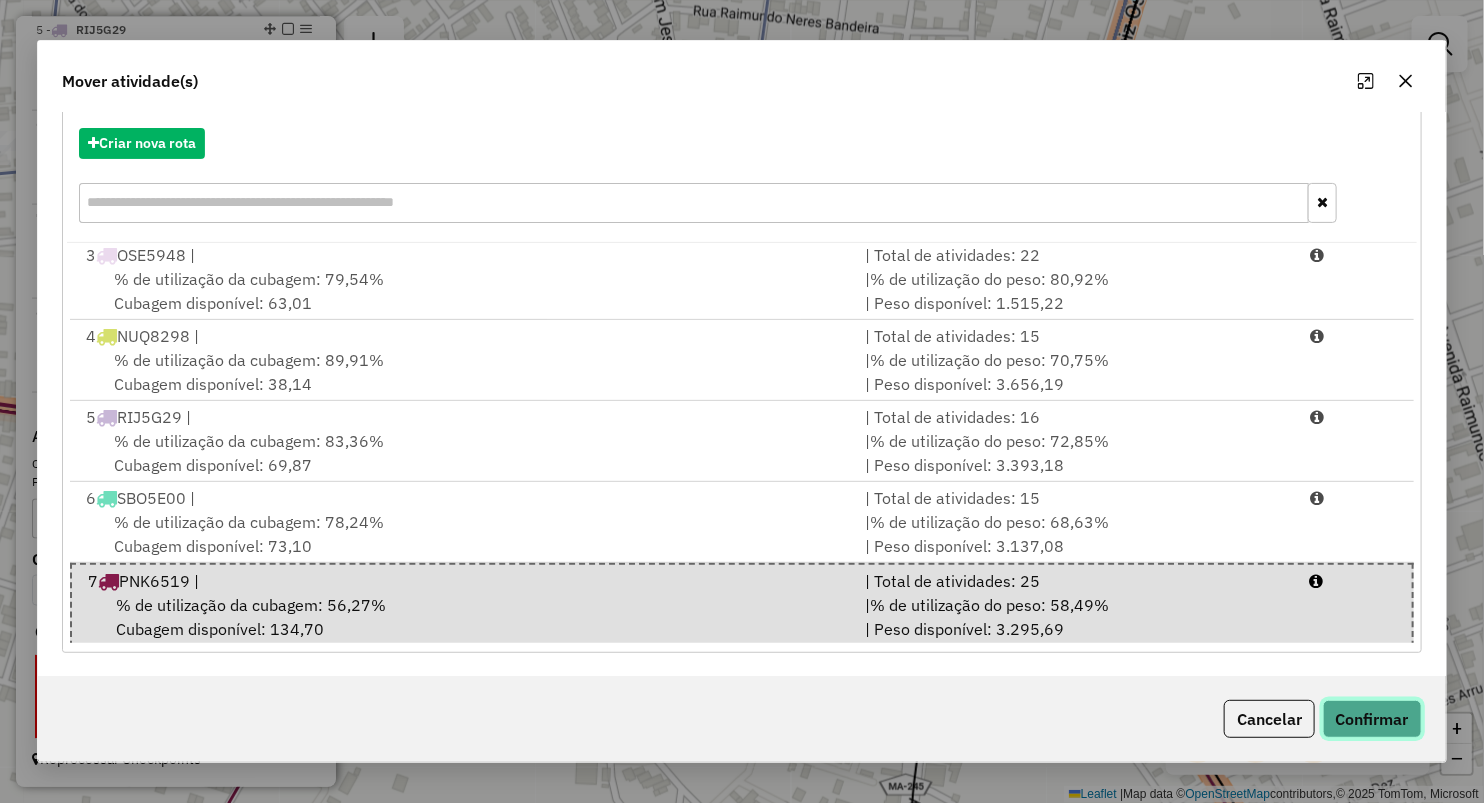 click on "Confirmar" 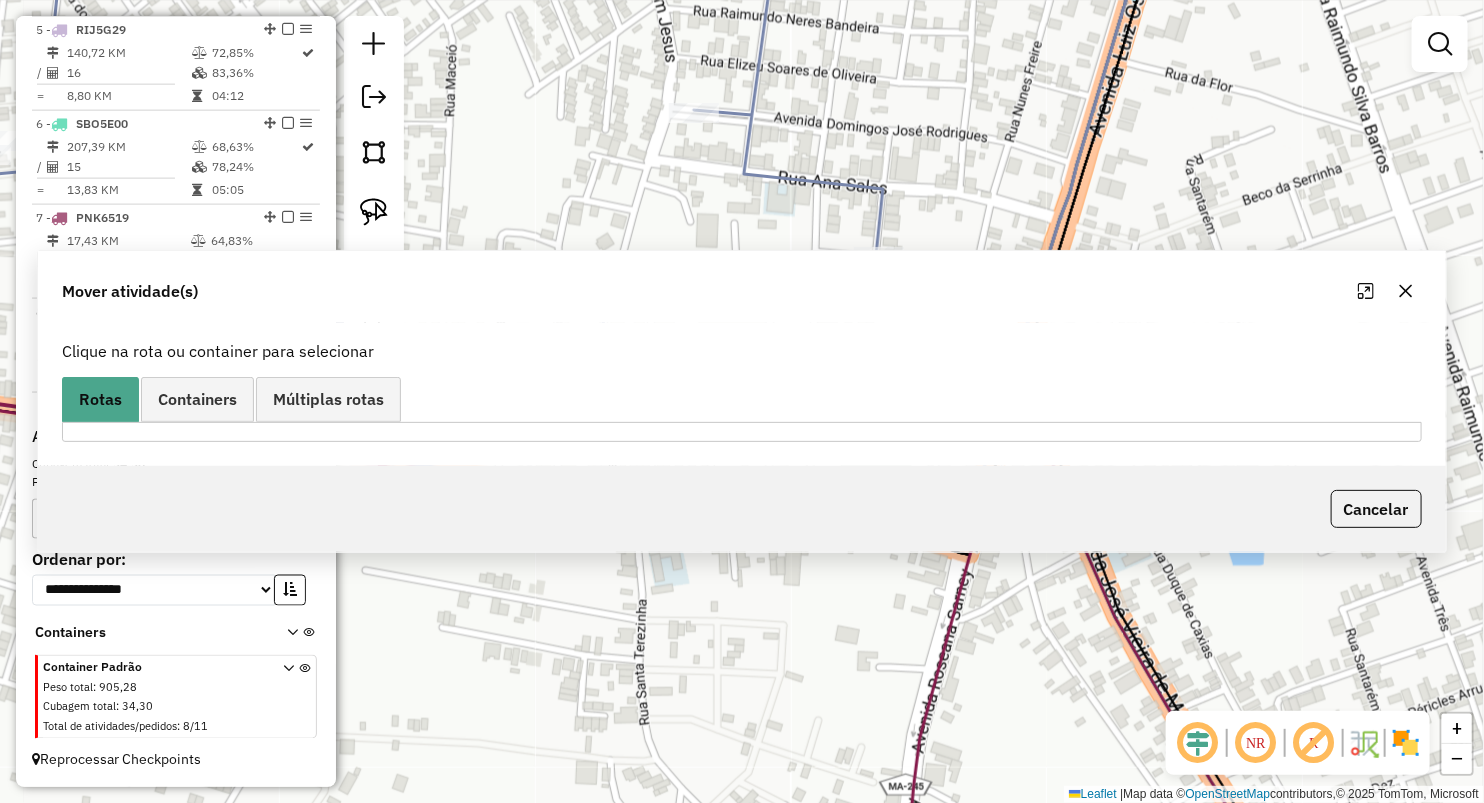 scroll, scrollTop: 0, scrollLeft: 0, axis: both 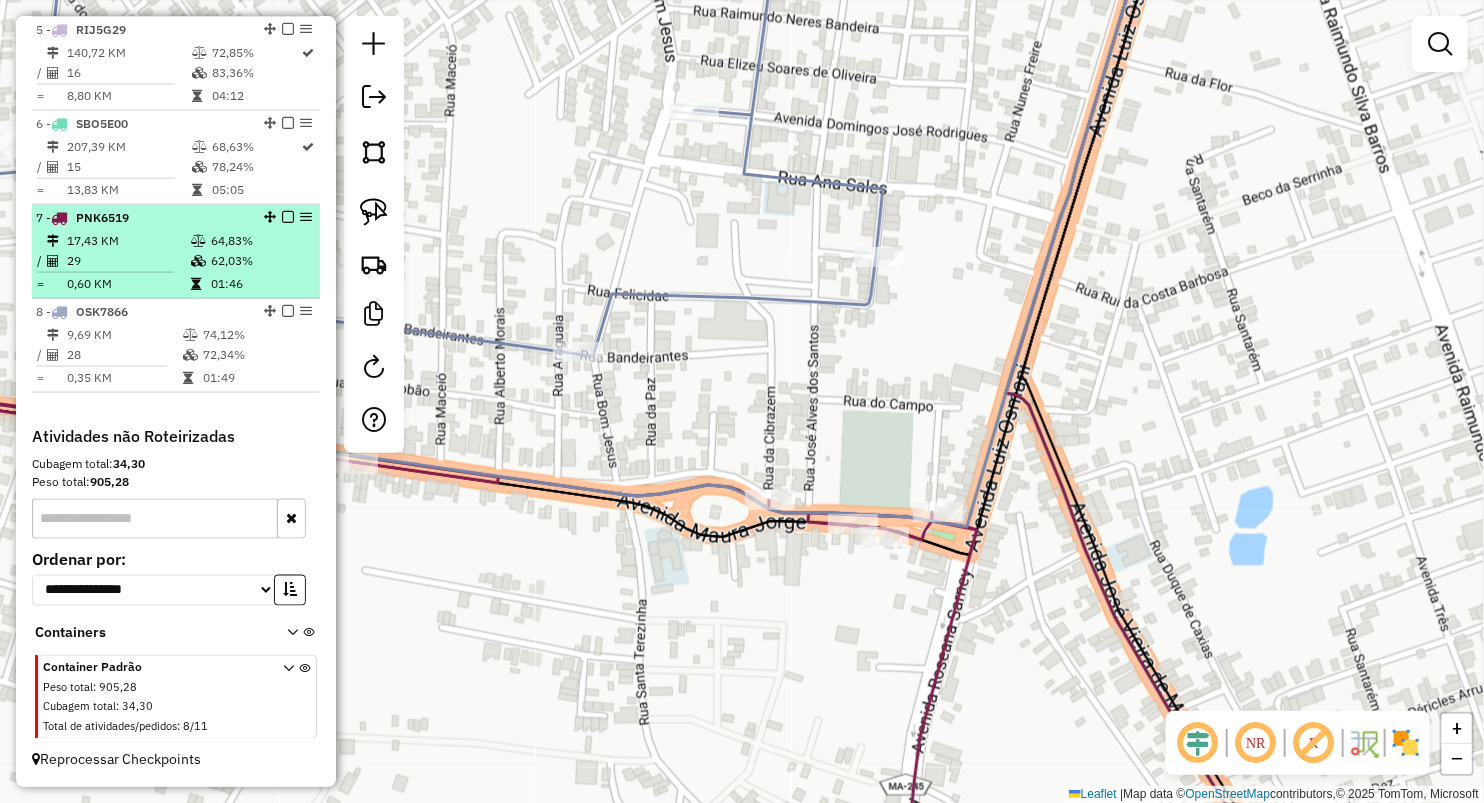 click on "29" at bounding box center (128, 261) 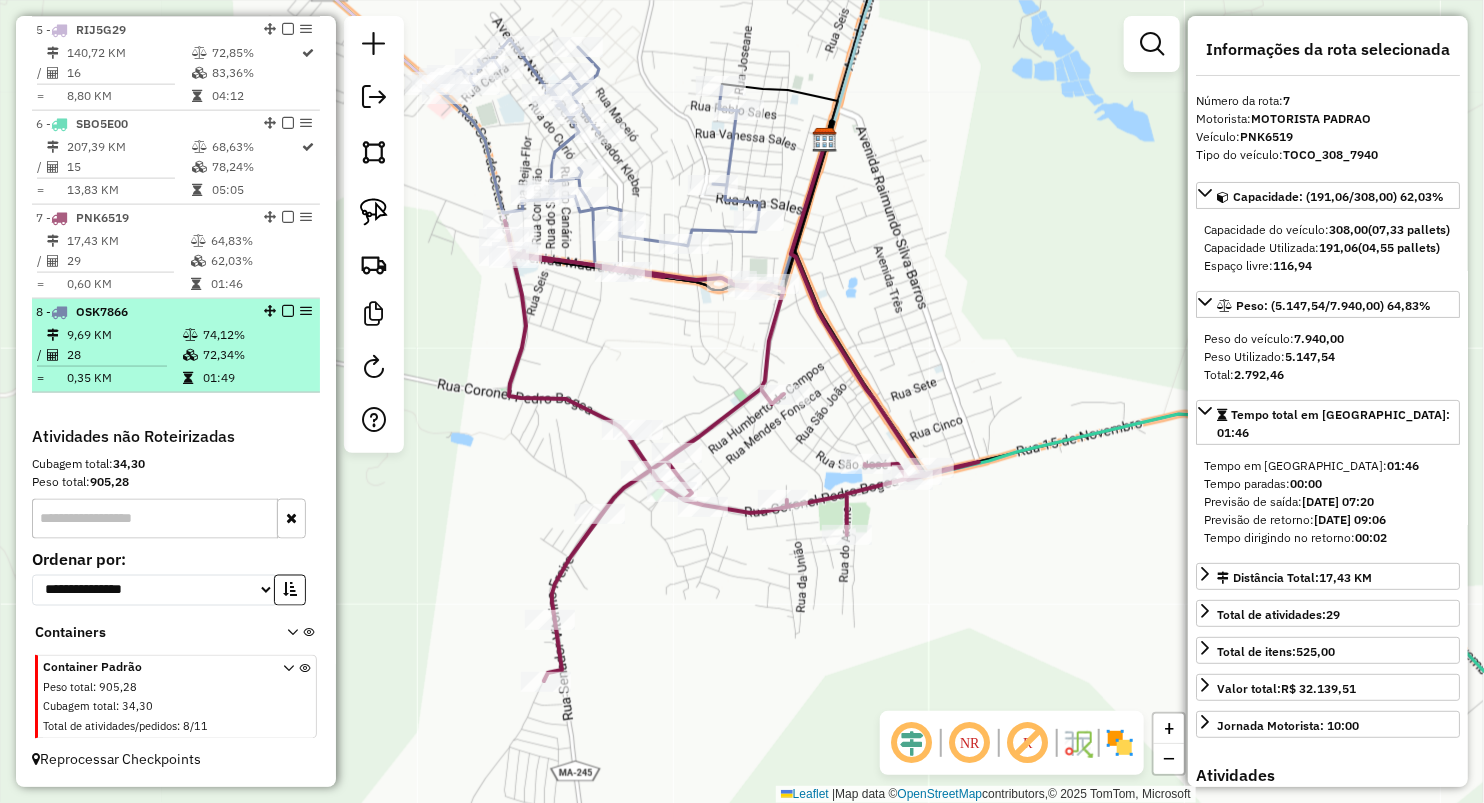 click on "9,69 KM" at bounding box center [124, 335] 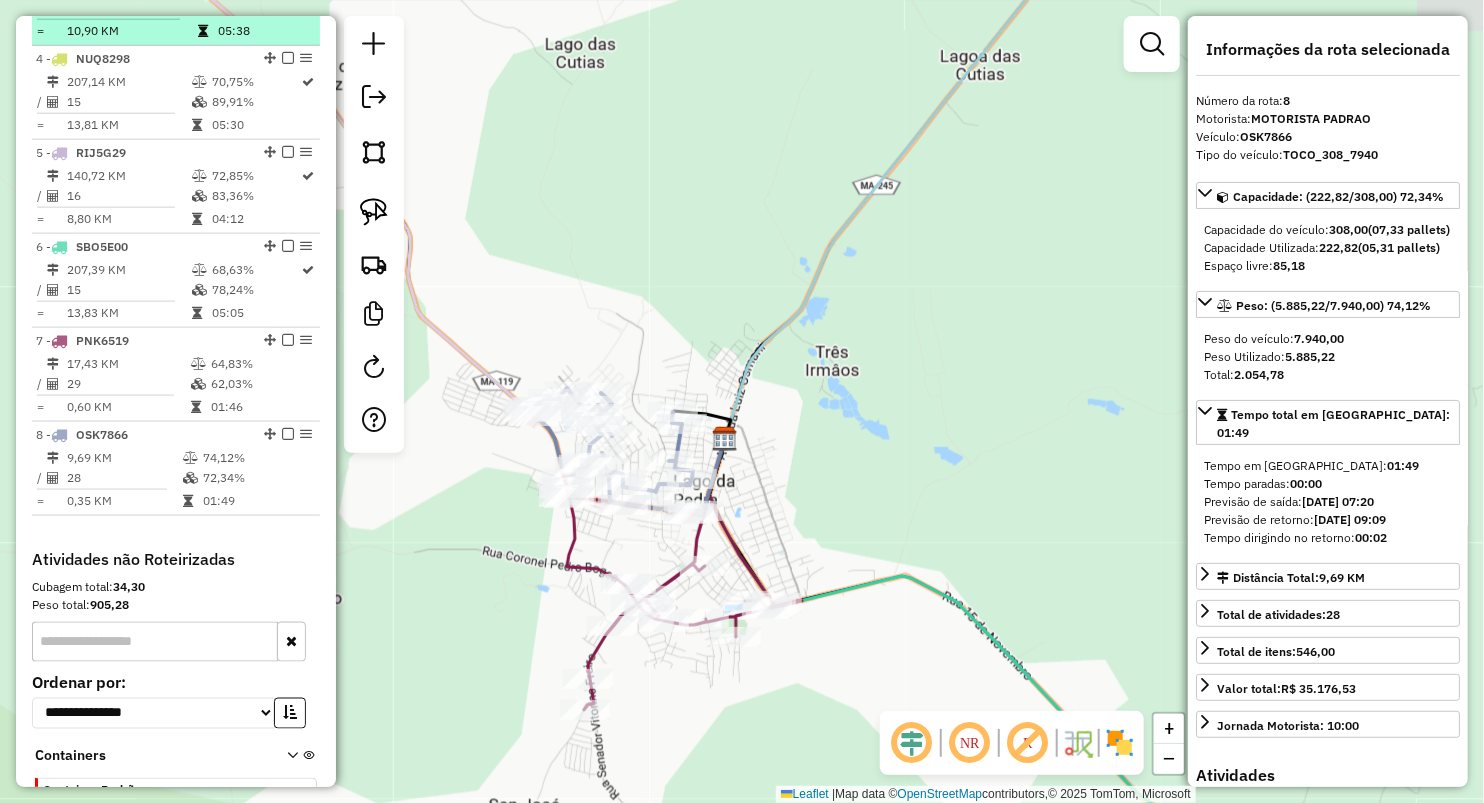 scroll, scrollTop: 703, scrollLeft: 0, axis: vertical 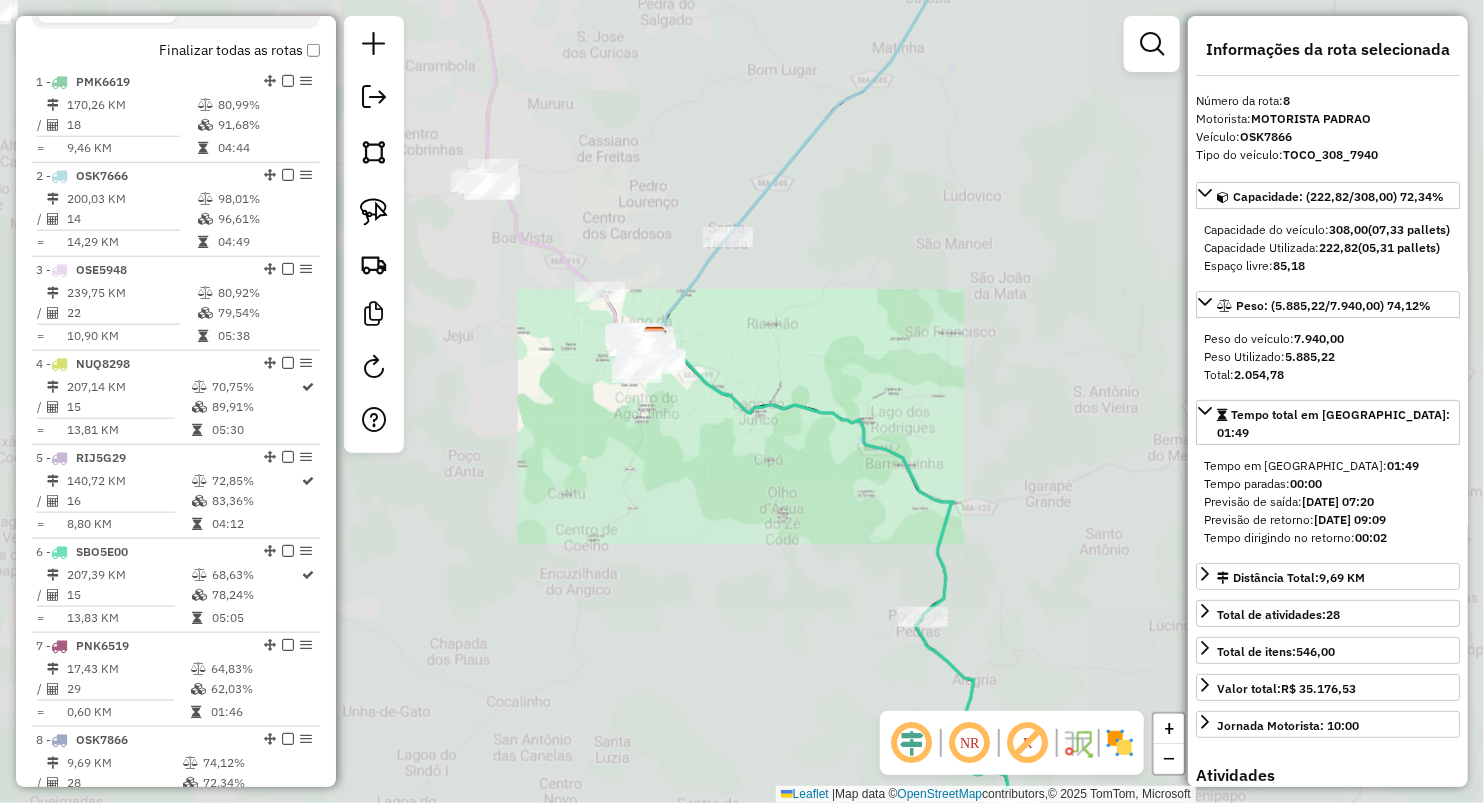 drag, startPoint x: 664, startPoint y: 254, endPoint x: 735, endPoint y: 342, distance: 113.07078 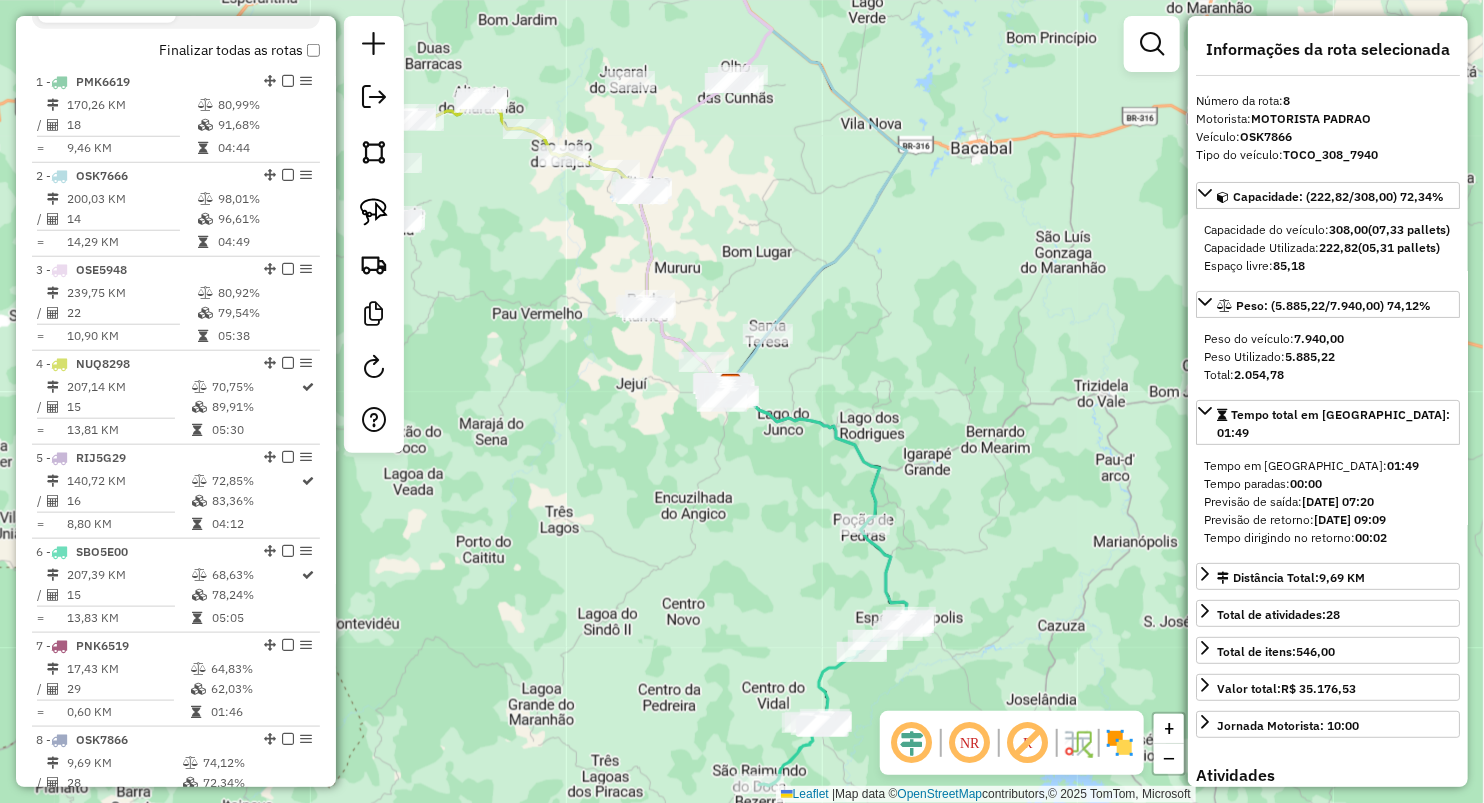 drag, startPoint x: 936, startPoint y: 378, endPoint x: 961, endPoint y: 422, distance: 50.606323 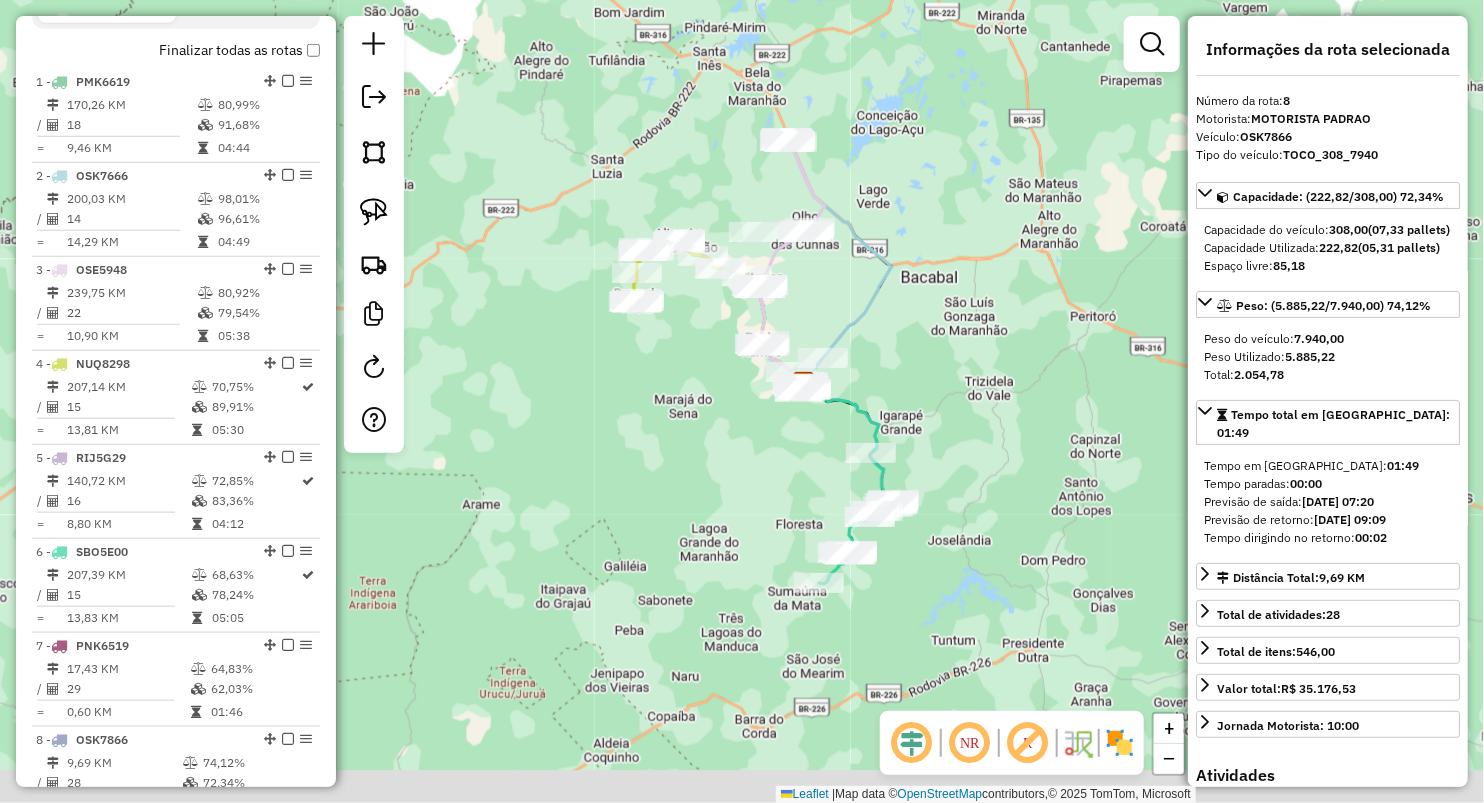 drag, startPoint x: 960, startPoint y: 423, endPoint x: 847, endPoint y: 314, distance: 157.00319 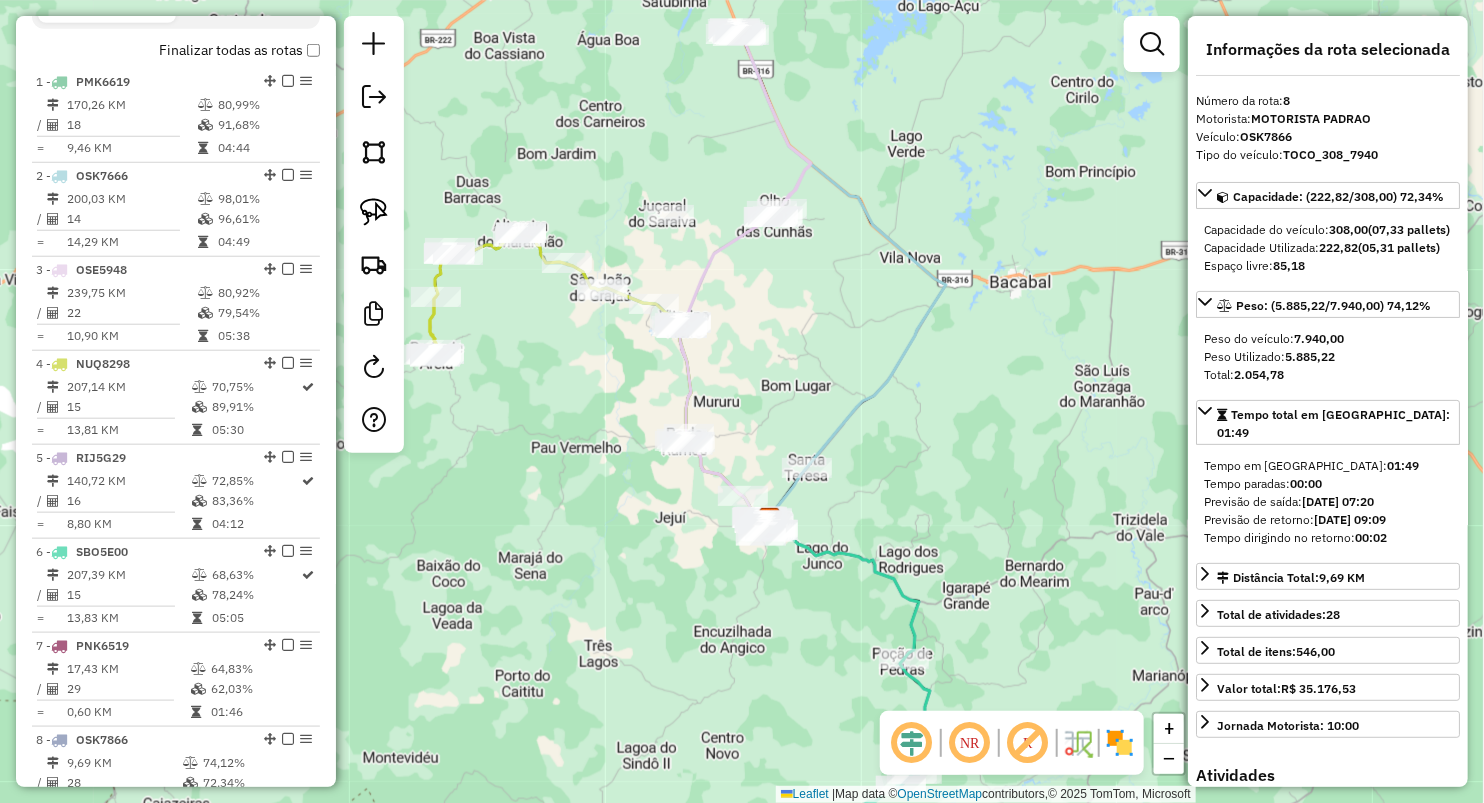 drag, startPoint x: 800, startPoint y: 364, endPoint x: 768, endPoint y: 352, distance: 34.176014 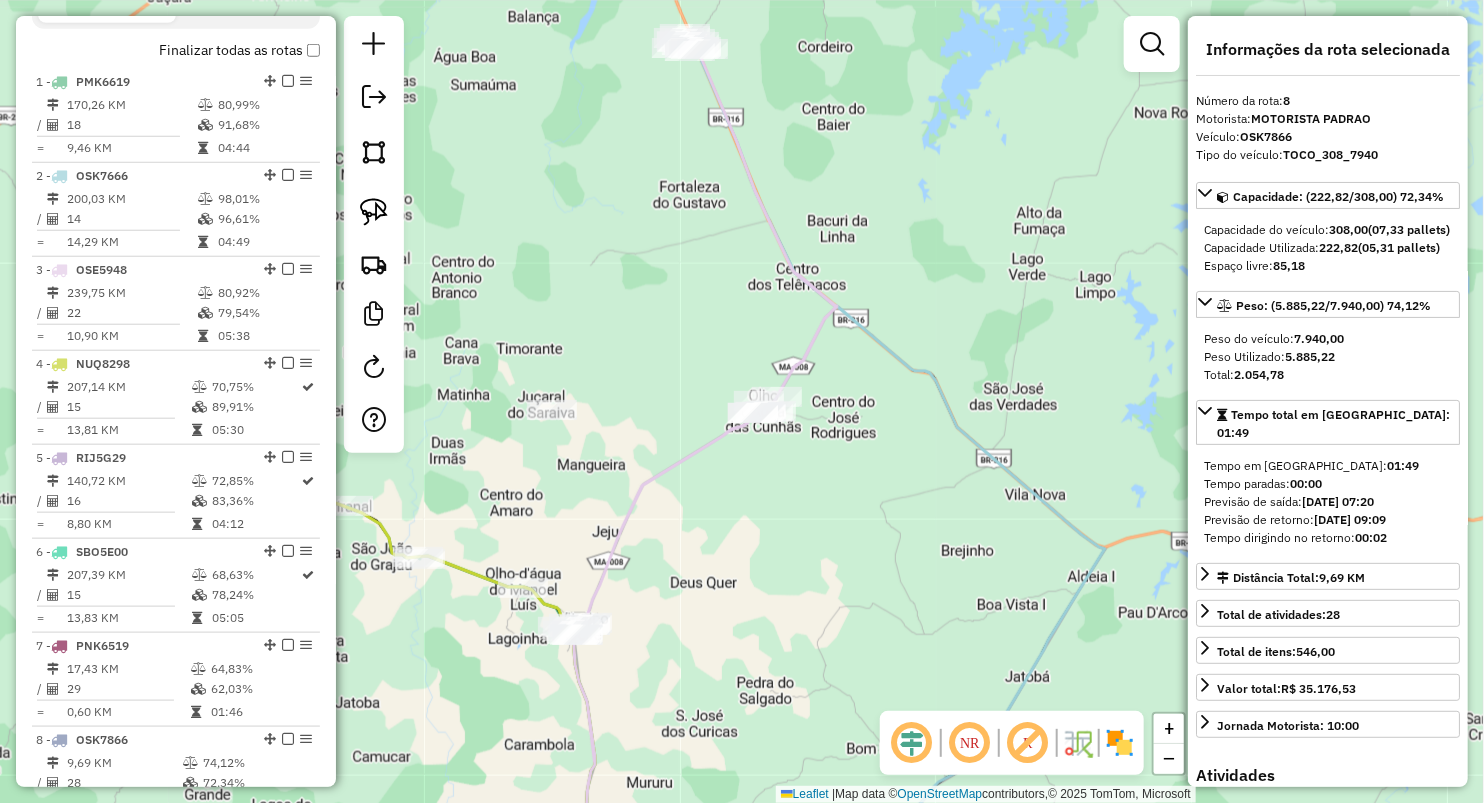 click on "Janela de atendimento Grade de atendimento Capacidade Transportadoras Veículos Cliente Pedidos  Rotas Selecione os dias de semana para filtrar as janelas de atendimento  Seg   Ter   Qua   Qui   Sex   Sáb   Dom  Informe o período da janela de atendimento: De: Até:  Filtrar exatamente a janela do cliente  Considerar janela de atendimento padrão  Selecione os dias de semana para filtrar as grades de atendimento  Seg   Ter   Qua   Qui   Sex   Sáb   Dom   Considerar clientes sem dia de atendimento cadastrado  Clientes fora do dia de atendimento selecionado Filtrar as atividades entre os valores definidos abaixo:  Peso mínimo:   Peso máximo:   Cubagem mínima:   Cubagem máxima:   De:   Até:  Filtrar as atividades entre o tempo de atendimento definido abaixo:  De:   Até:   Considerar capacidade total dos clientes não roteirizados Transportadora: Selecione um ou mais itens Tipo de veículo: Selecione um ou mais itens Veículo: Selecione um ou mais itens Motorista: Selecione um ou mais itens Nome: Rótulo:" 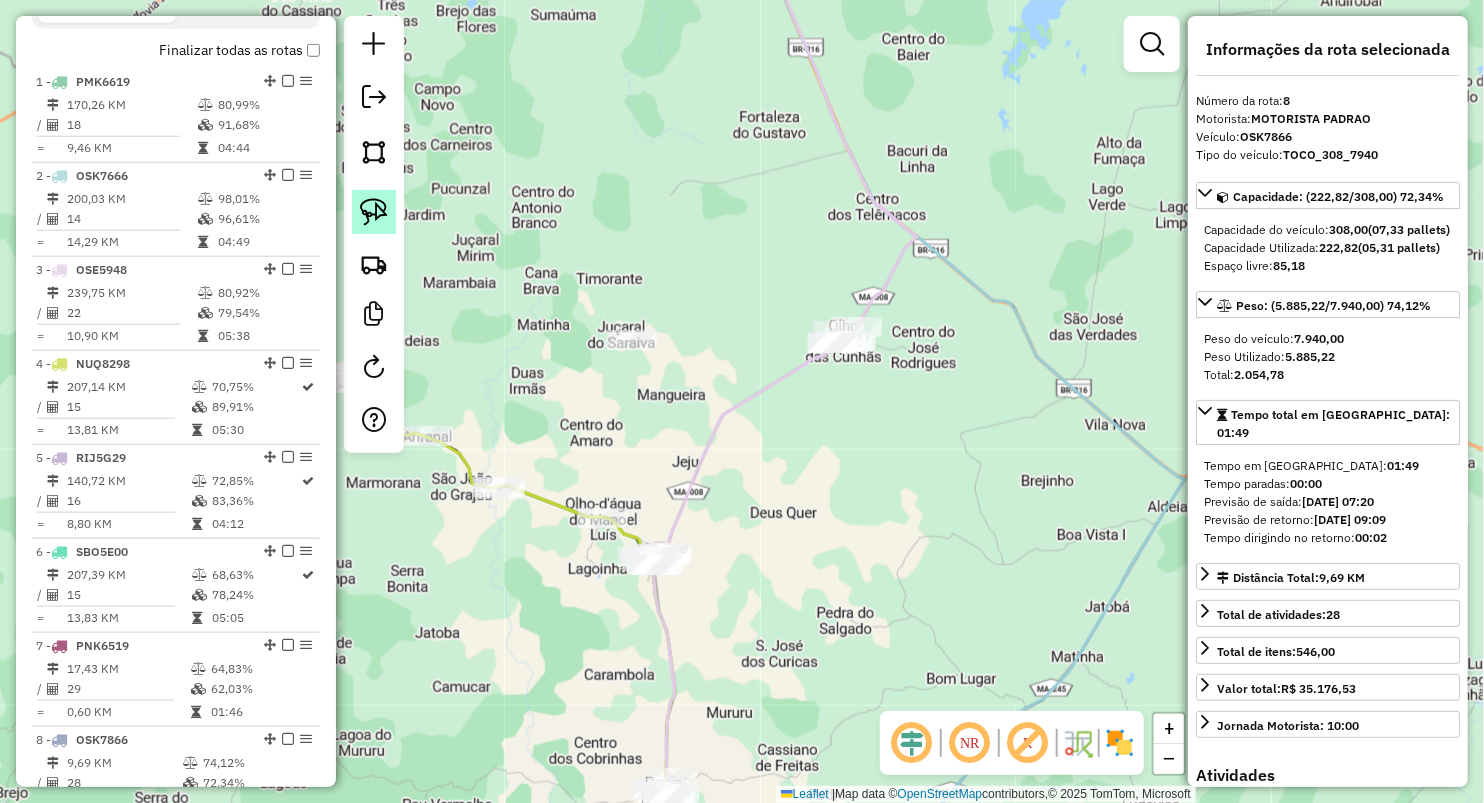 click 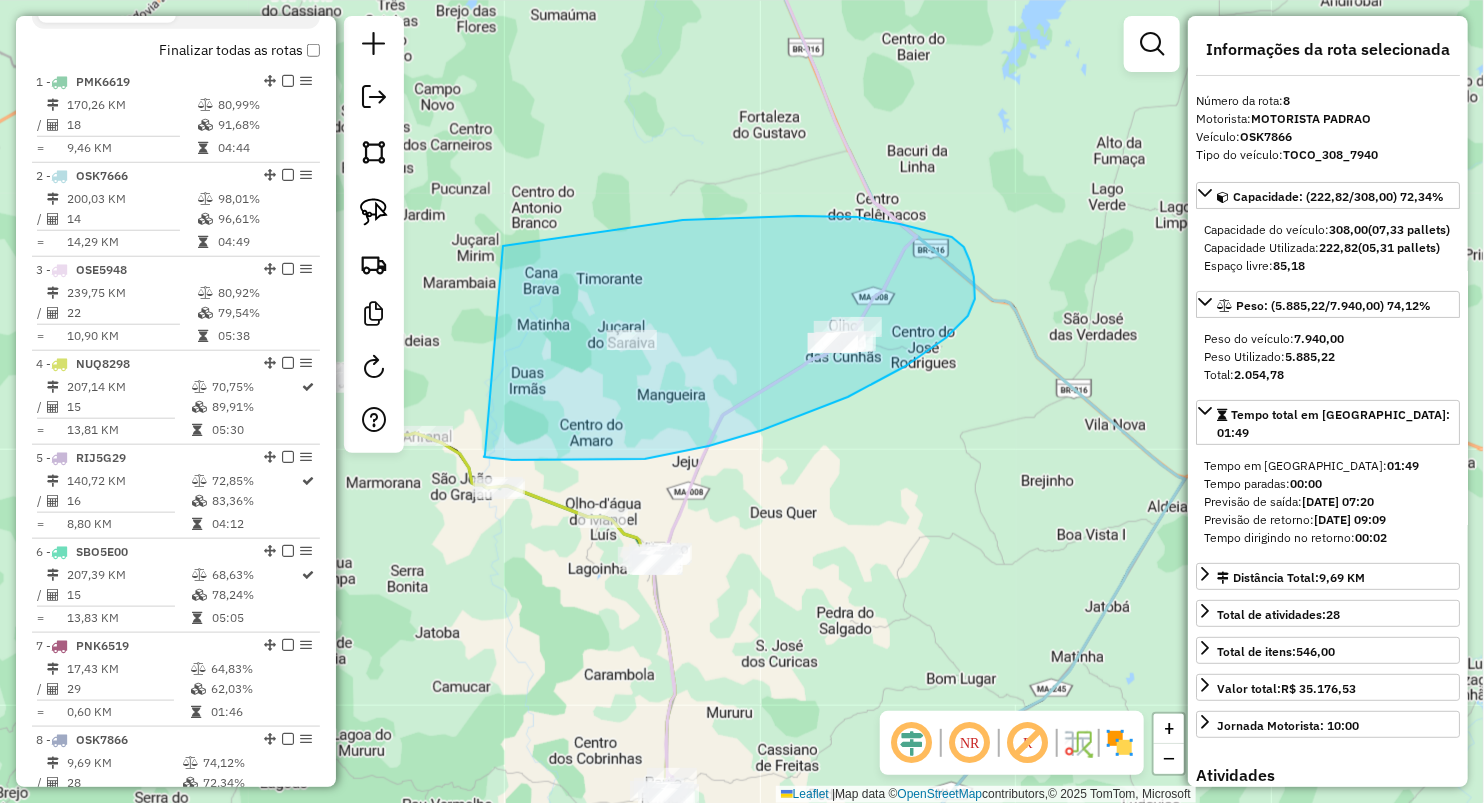 drag, startPoint x: 832, startPoint y: 216, endPoint x: 488, endPoint y: 455, distance: 418.8759 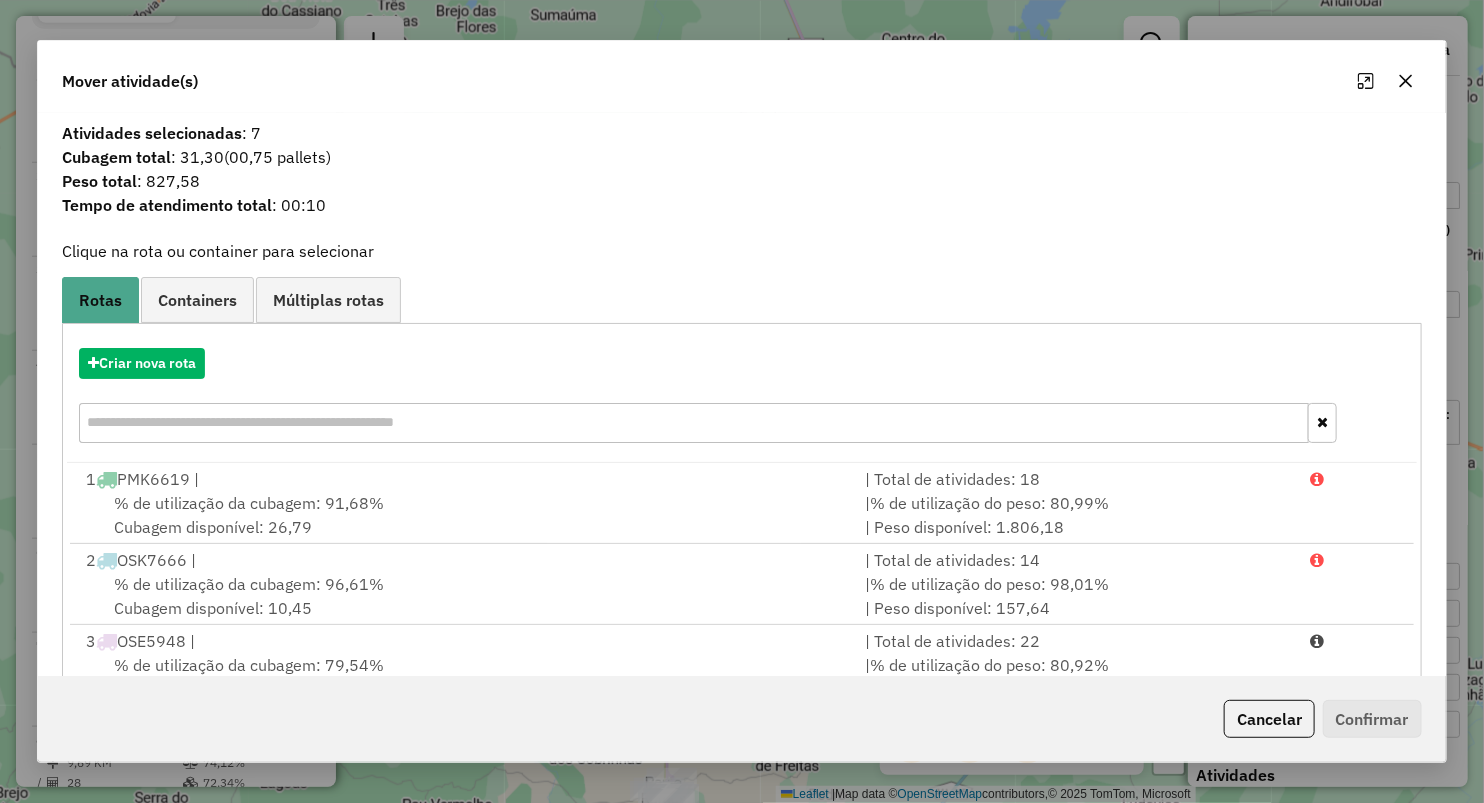 drag, startPoint x: 1408, startPoint y: 75, endPoint x: 1320, endPoint y: 218, distance: 167.90771 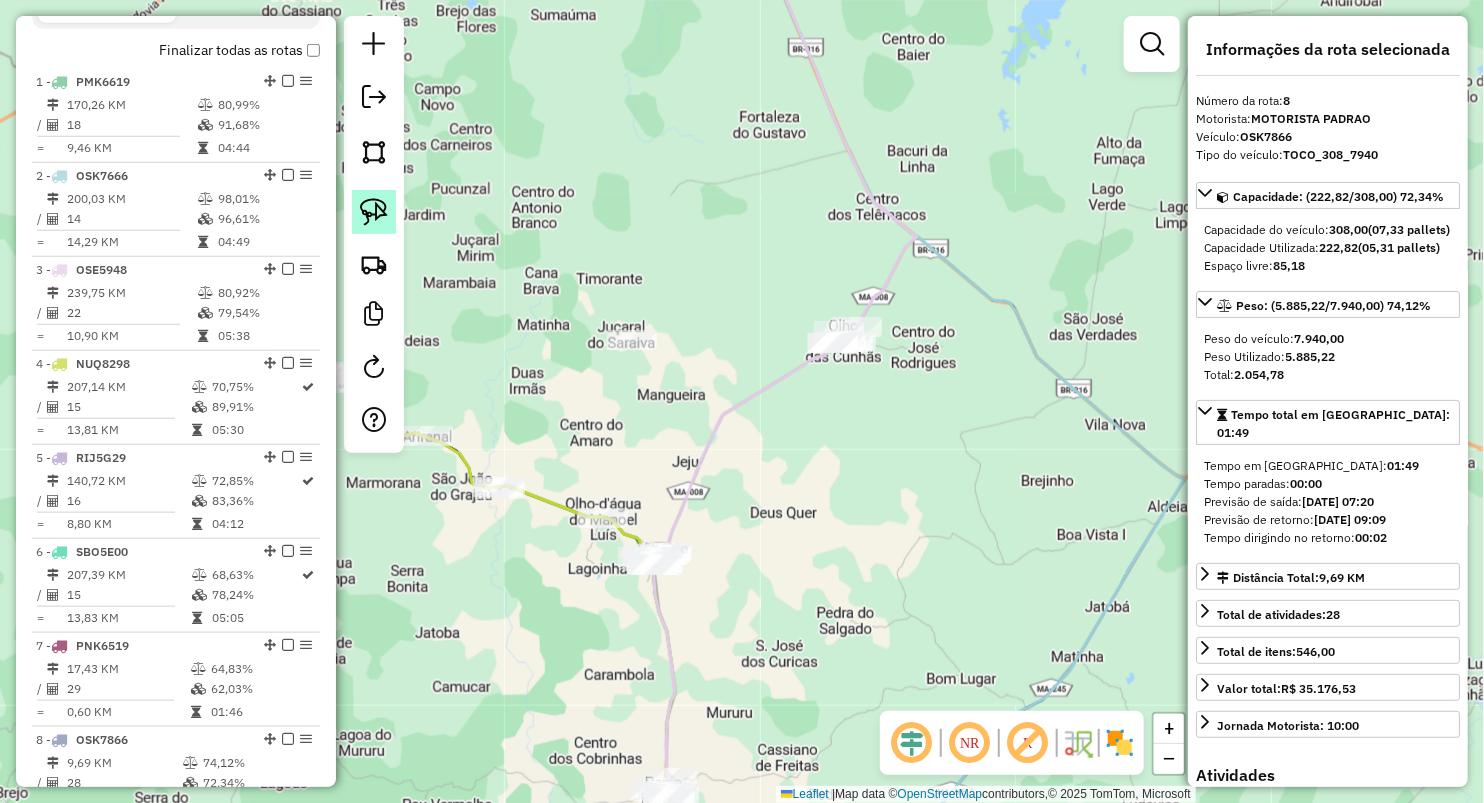 click 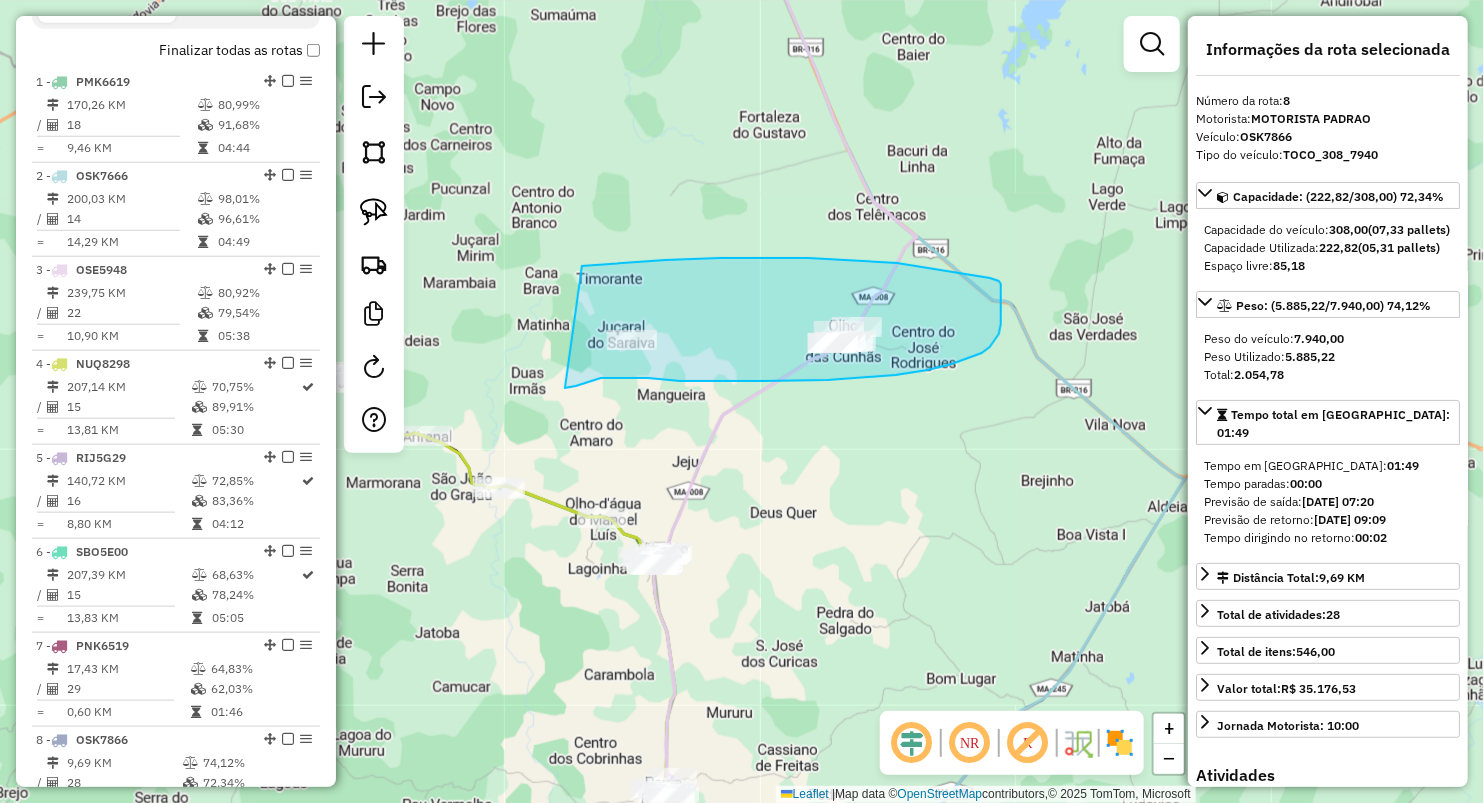 drag, startPoint x: 606, startPoint y: 265, endPoint x: 567, endPoint y: 380, distance: 121.433105 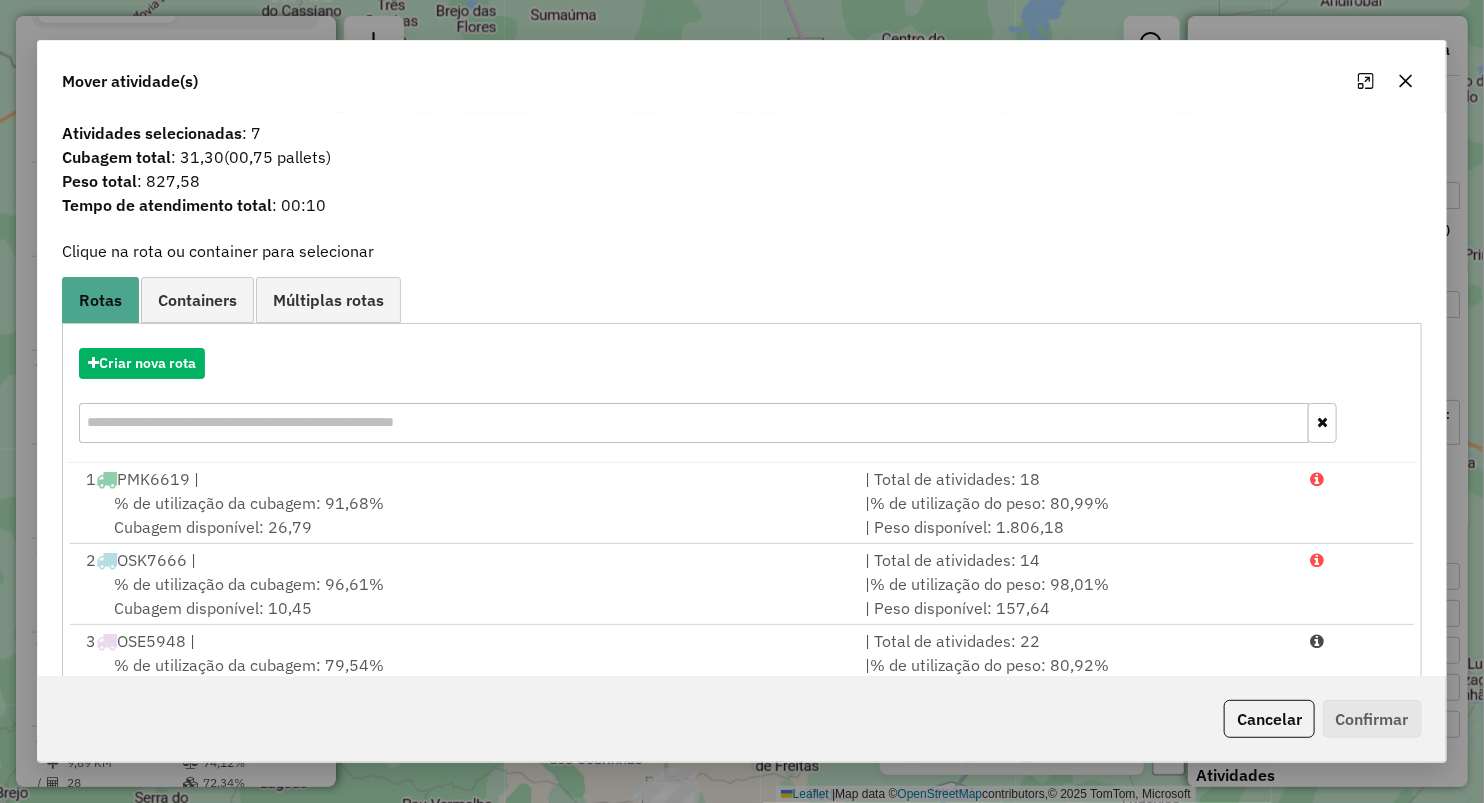 click 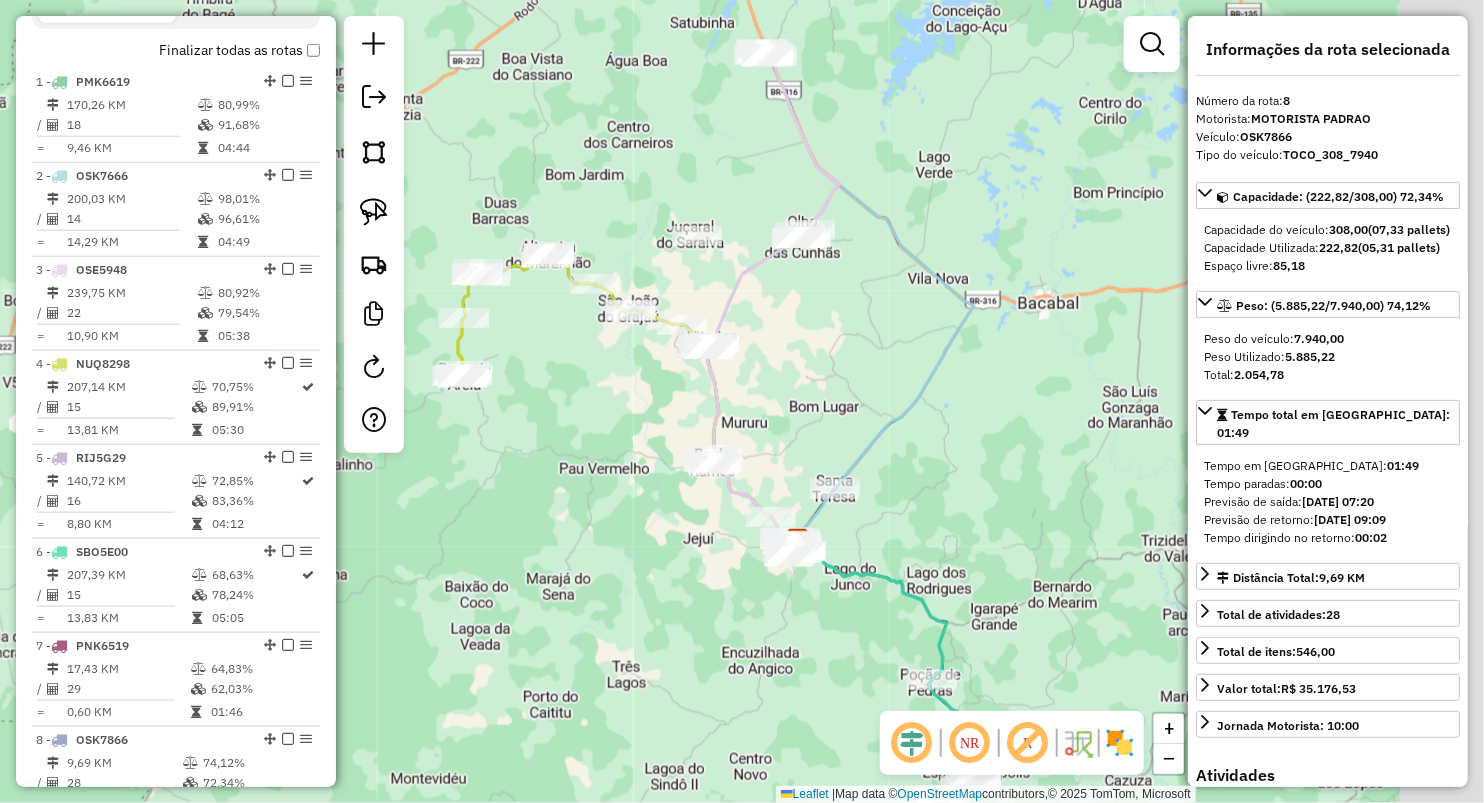 drag, startPoint x: 943, startPoint y: 462, endPoint x: 823, endPoint y: 283, distance: 215.50174 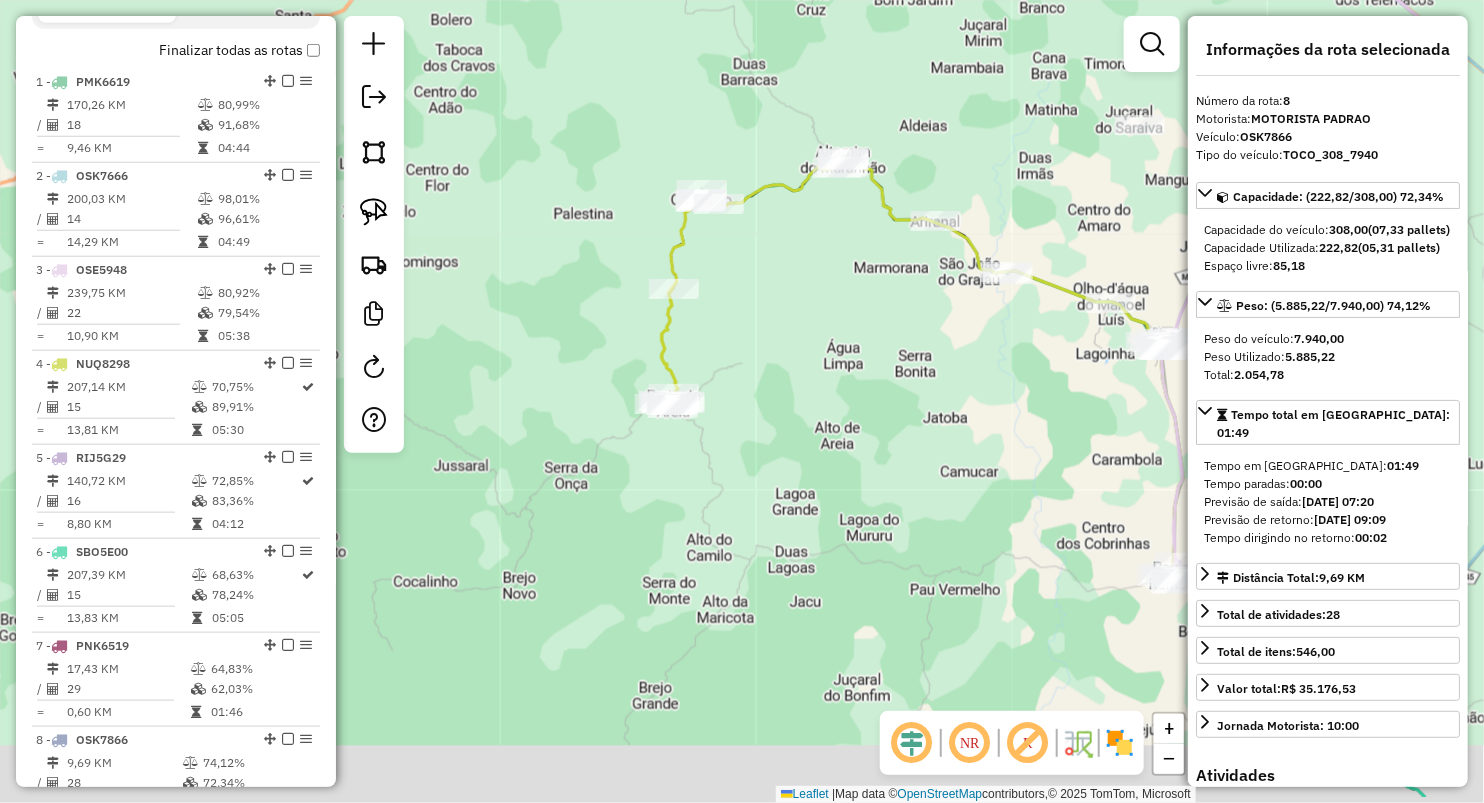 drag, startPoint x: 618, startPoint y: 571, endPoint x: 827, endPoint y: 466, distance: 233.89314 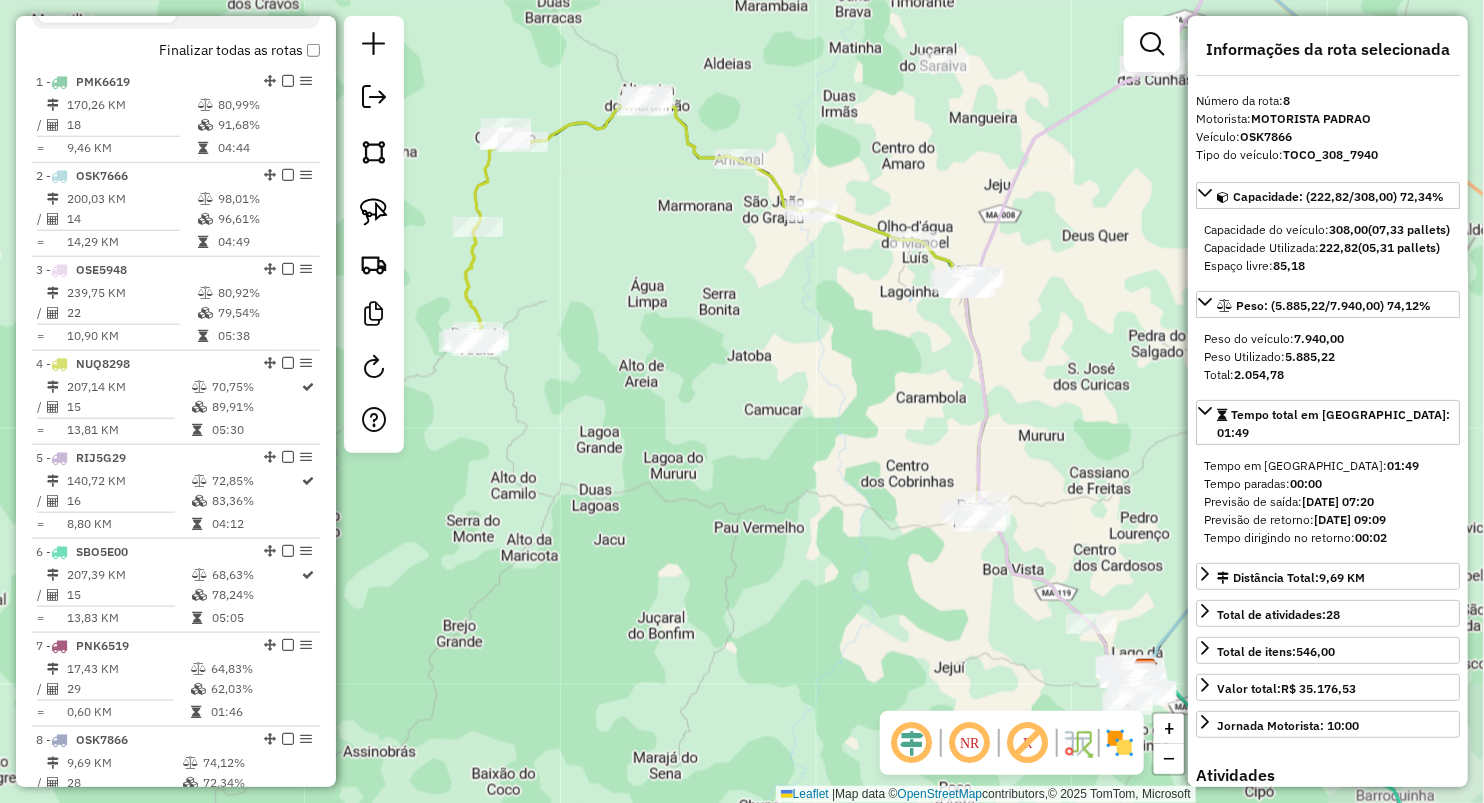 drag, startPoint x: 1008, startPoint y: 394, endPoint x: 793, endPoint y: 346, distance: 220.29298 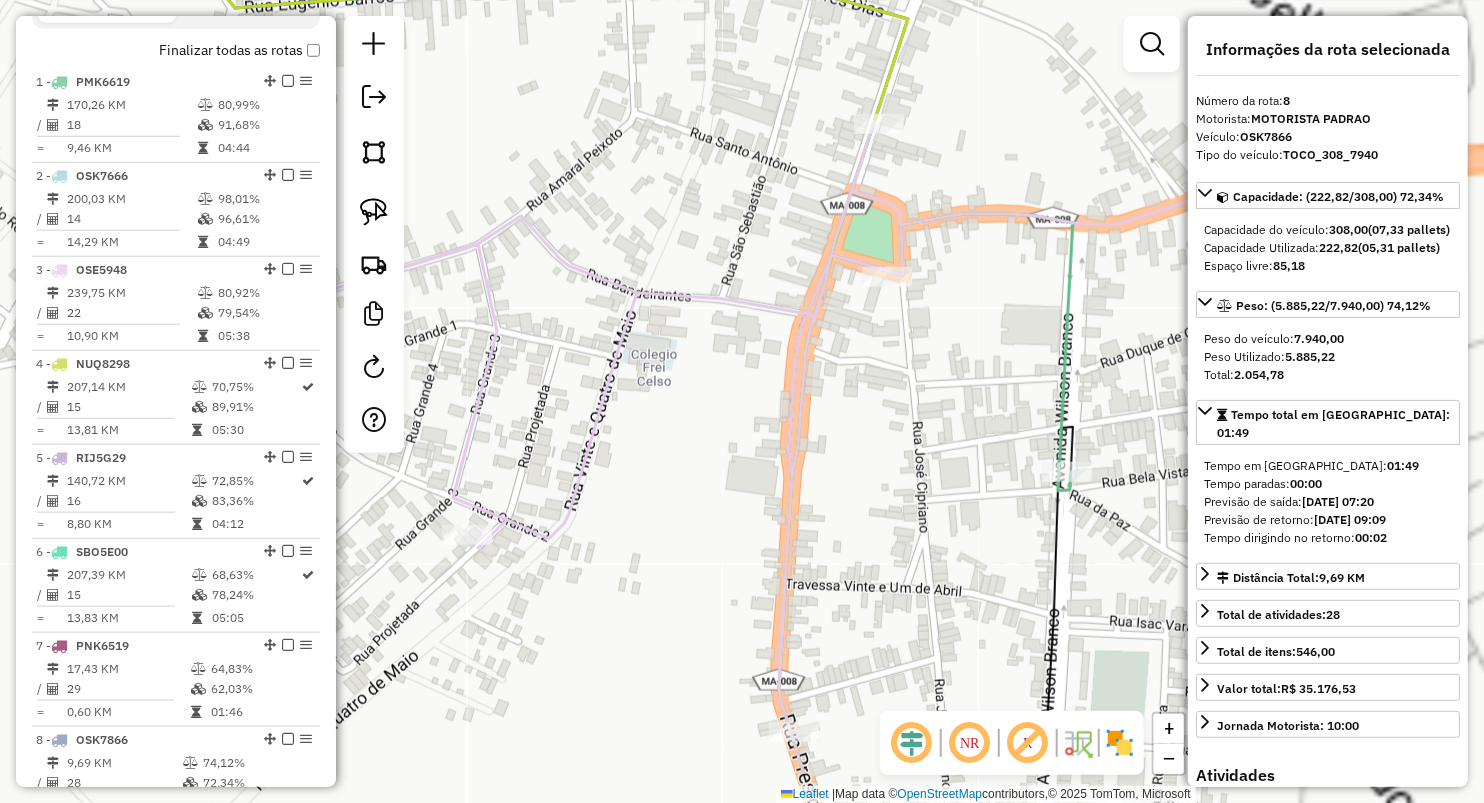 drag, startPoint x: 1105, startPoint y: 409, endPoint x: 767, endPoint y: 253, distance: 372.26334 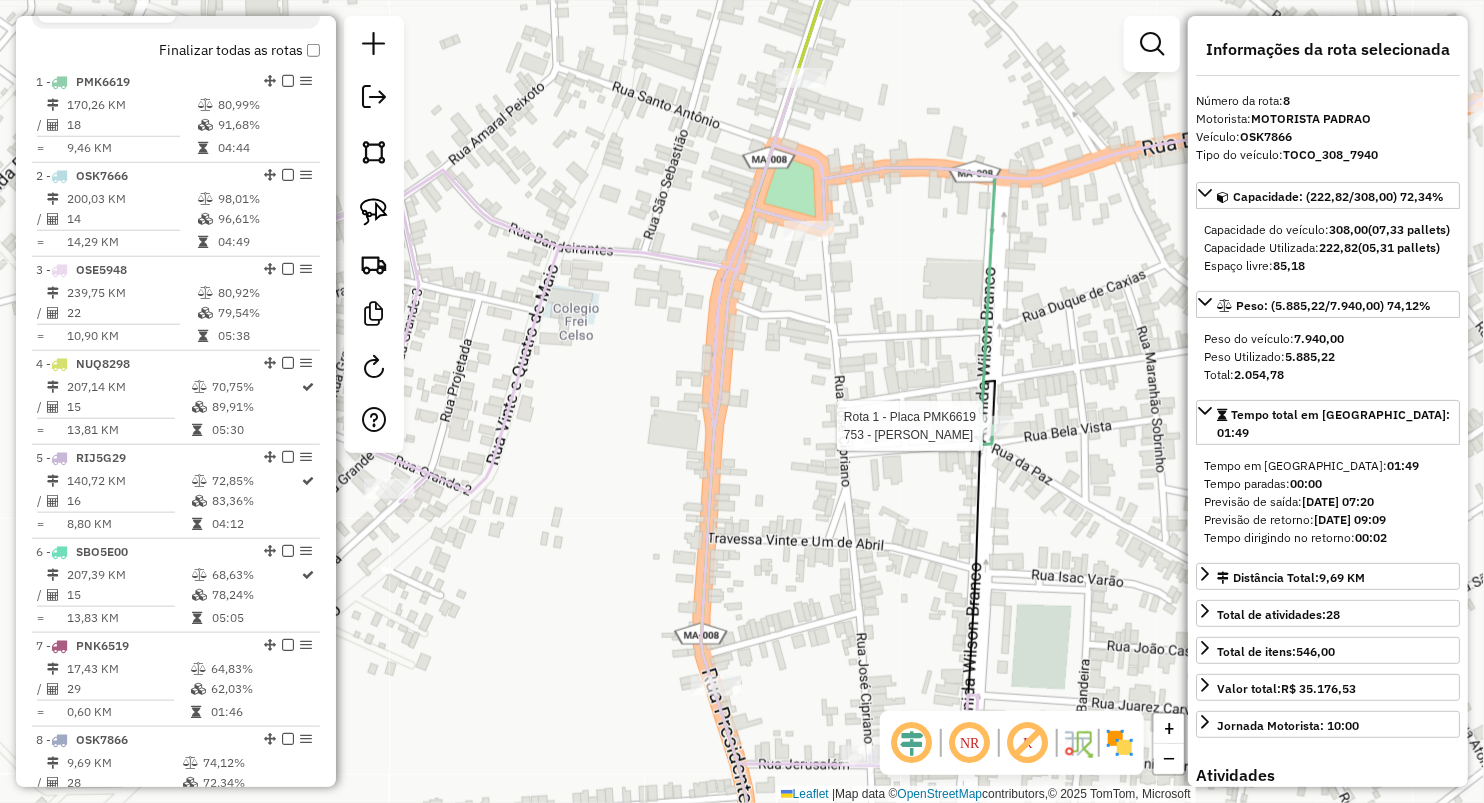 click 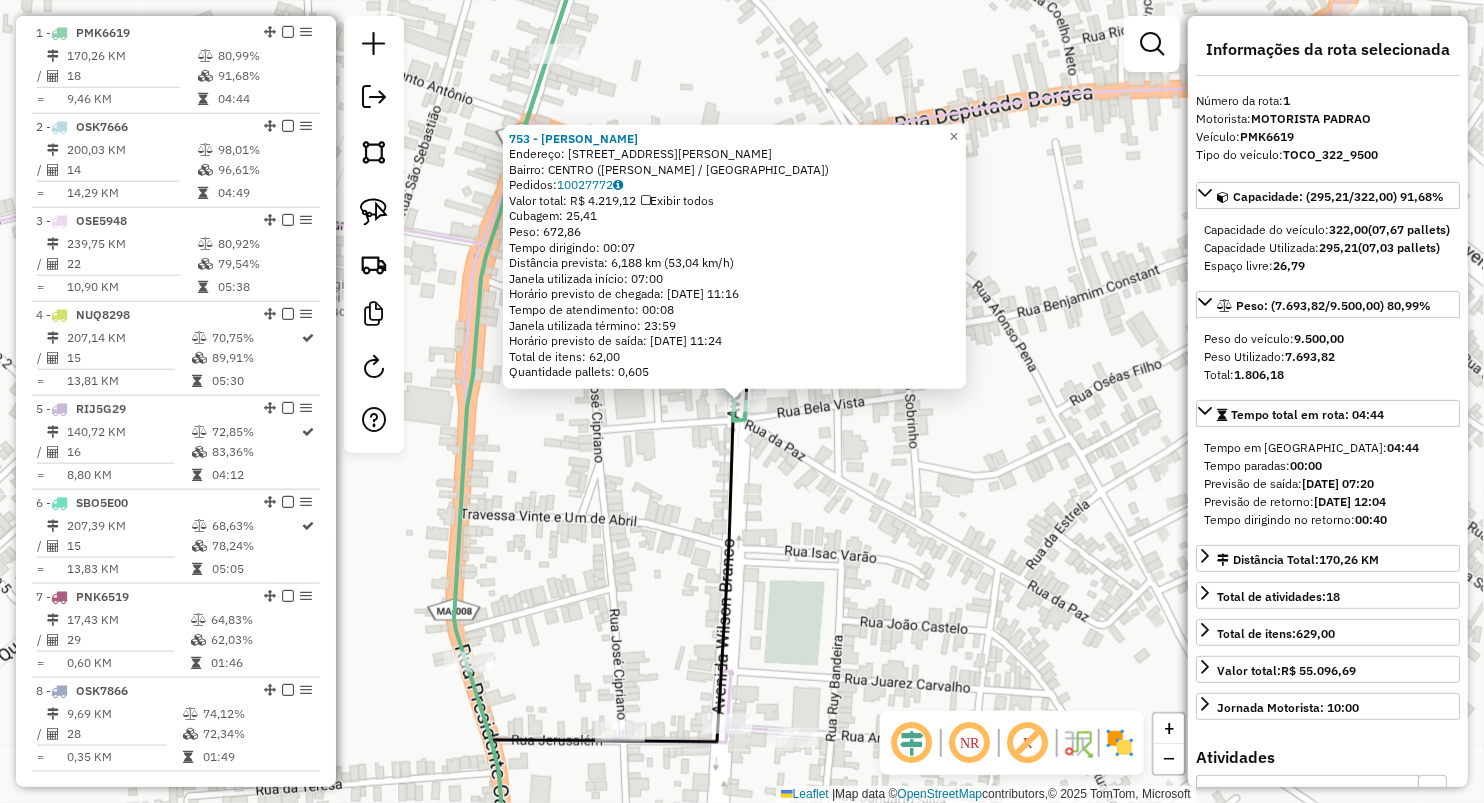 scroll, scrollTop: 774, scrollLeft: 0, axis: vertical 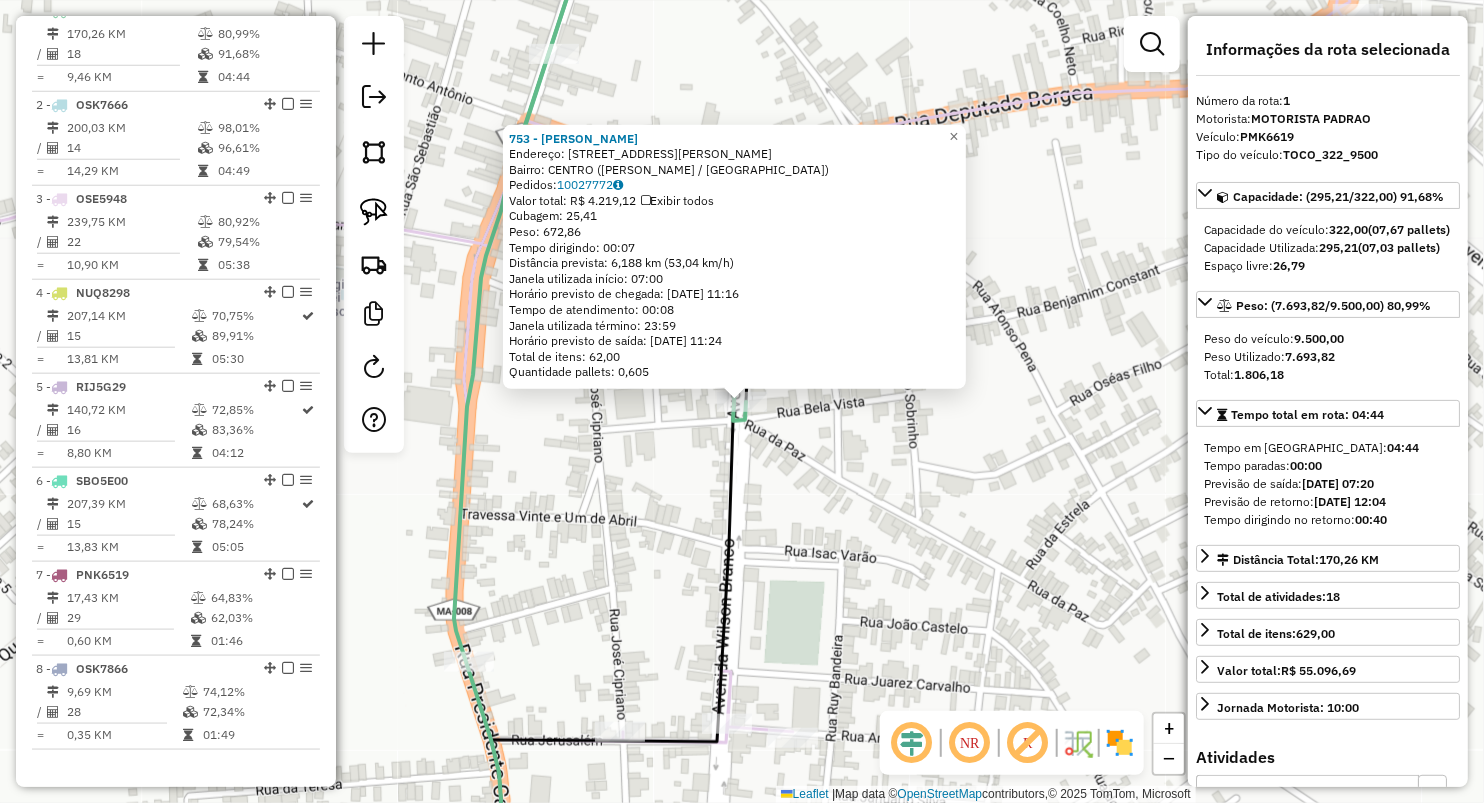 click on "753 - GINA BAR  Endereço:  AV WILSON BRANCO 97   Bairro: CENTRO (VITORINO FREIRE / MA)   Pedidos:  10027772   Valor total: R$ 4.219,12   Exibir todos   Cubagem: 25,41  Peso: 672,86  Tempo dirigindo: 00:07   Distância prevista: 6,188 km (53,04 km/h)   Janela utilizada início: 07:00   Horário previsto de chegada: 11/07/2025 11:16   Tempo de atendimento: 00:08   Janela utilizada término: 23:59   Horário previsto de saída: 11/07/2025 11:24   Total de itens: 62,00   Quantidade pallets: 0,605  × Janela de atendimento Grade de atendimento Capacidade Transportadoras Veículos Cliente Pedidos  Rotas Selecione os dias de semana para filtrar as janelas de atendimento  Seg   Ter   Qua   Qui   Sex   Sáb   Dom  Informe o período da janela de atendimento: De: Até:  Filtrar exatamente a janela do cliente  Considerar janela de atendimento padrão  Selecione os dias de semana para filtrar as grades de atendimento  Seg   Ter   Qua   Qui   Sex   Sáb   Dom   Considerar clientes sem dia de atendimento cadastrado  De:" 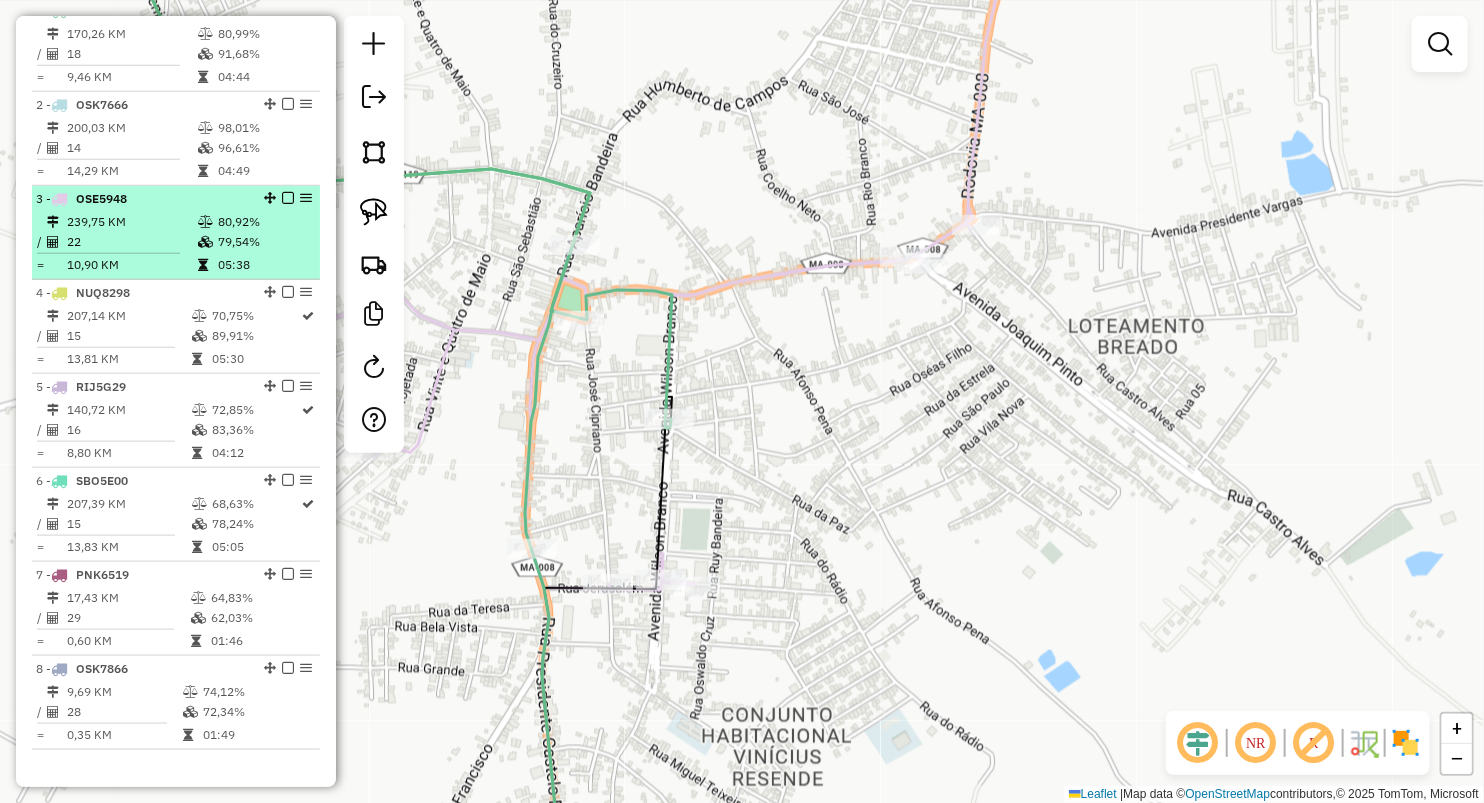 drag, startPoint x: 220, startPoint y: 221, endPoint x: 227, endPoint y: 255, distance: 34.713108 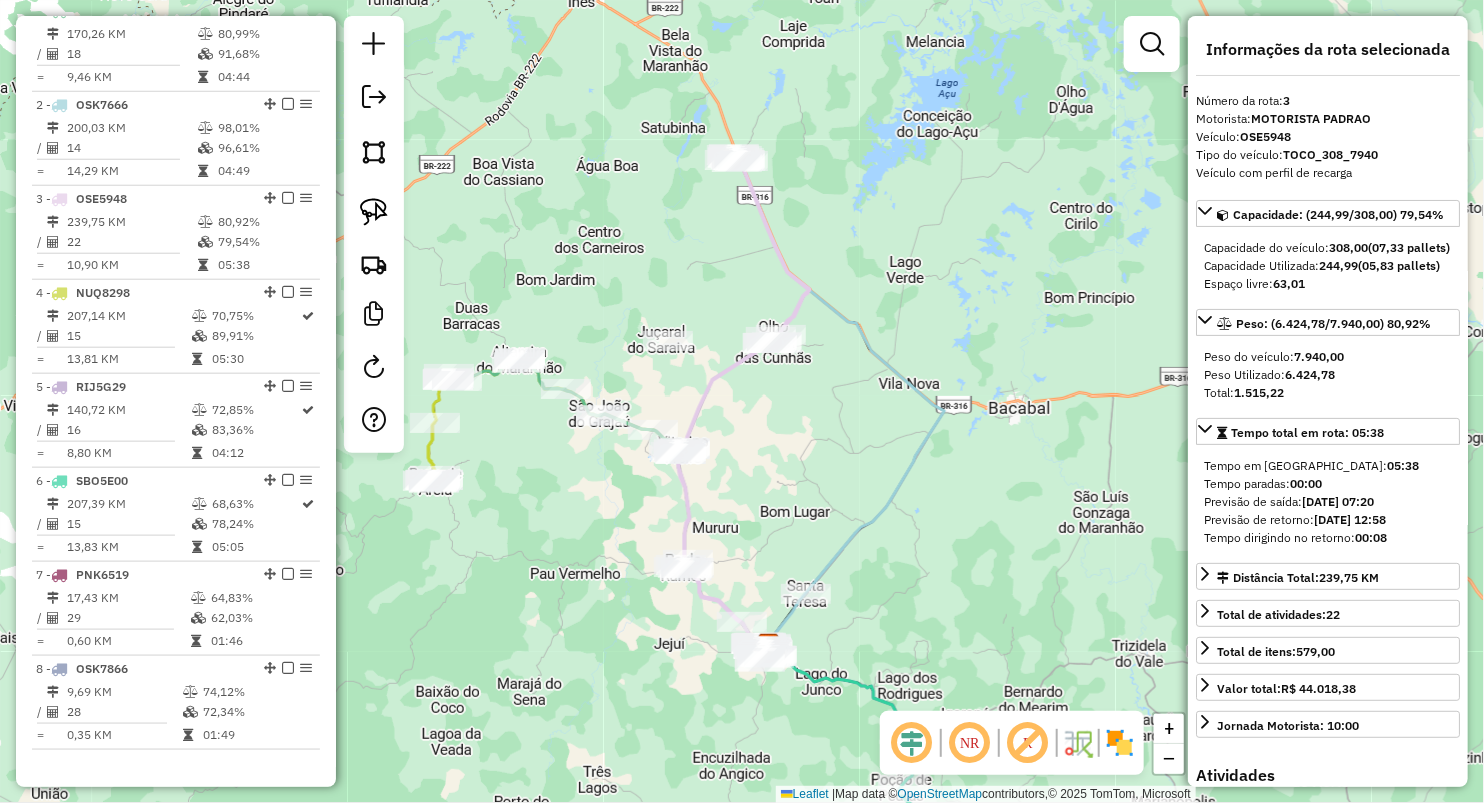 drag, startPoint x: 1333, startPoint y: 282, endPoint x: 1391, endPoint y: 286, distance: 58.137768 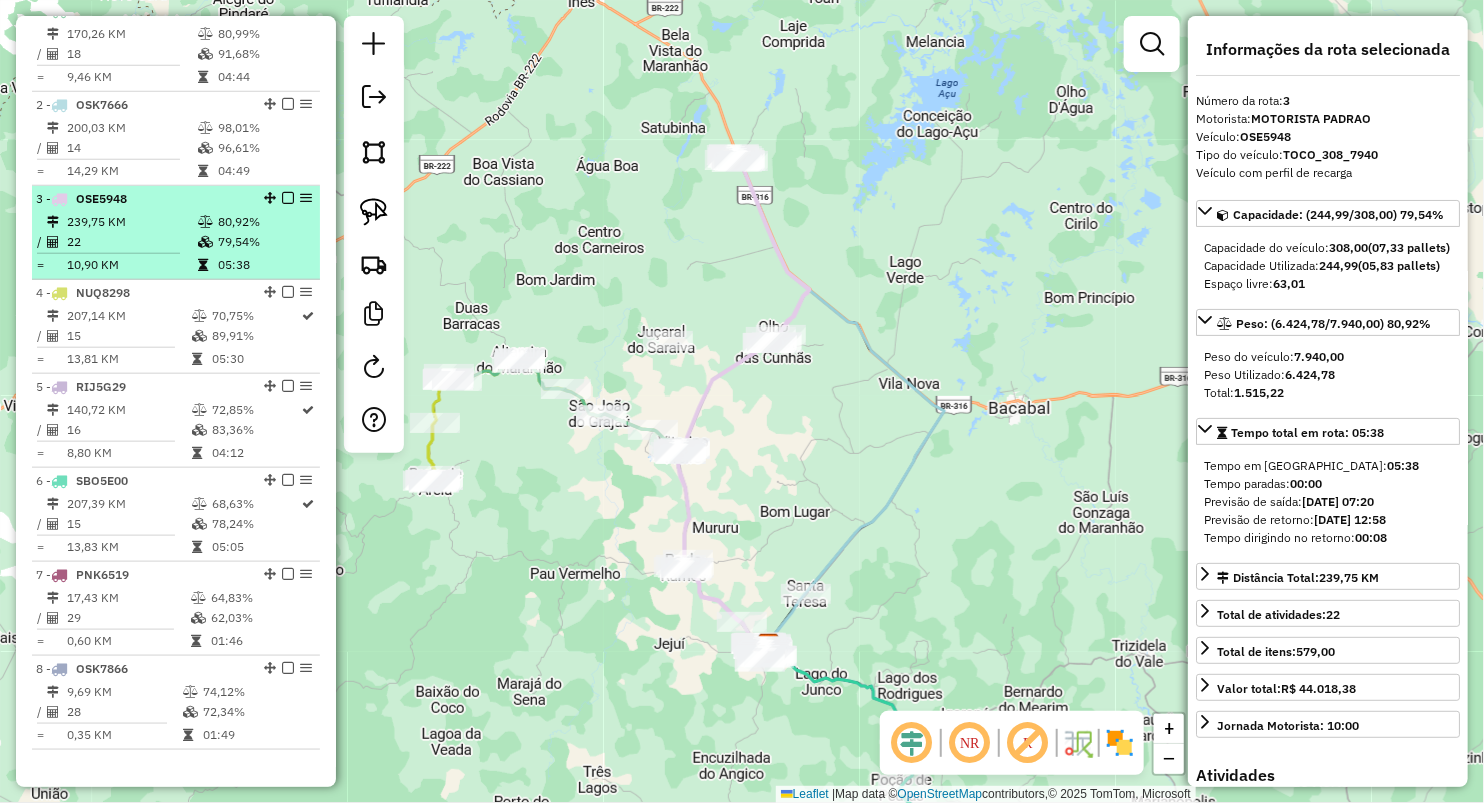 click on "239,75 KM" at bounding box center (131, 222) 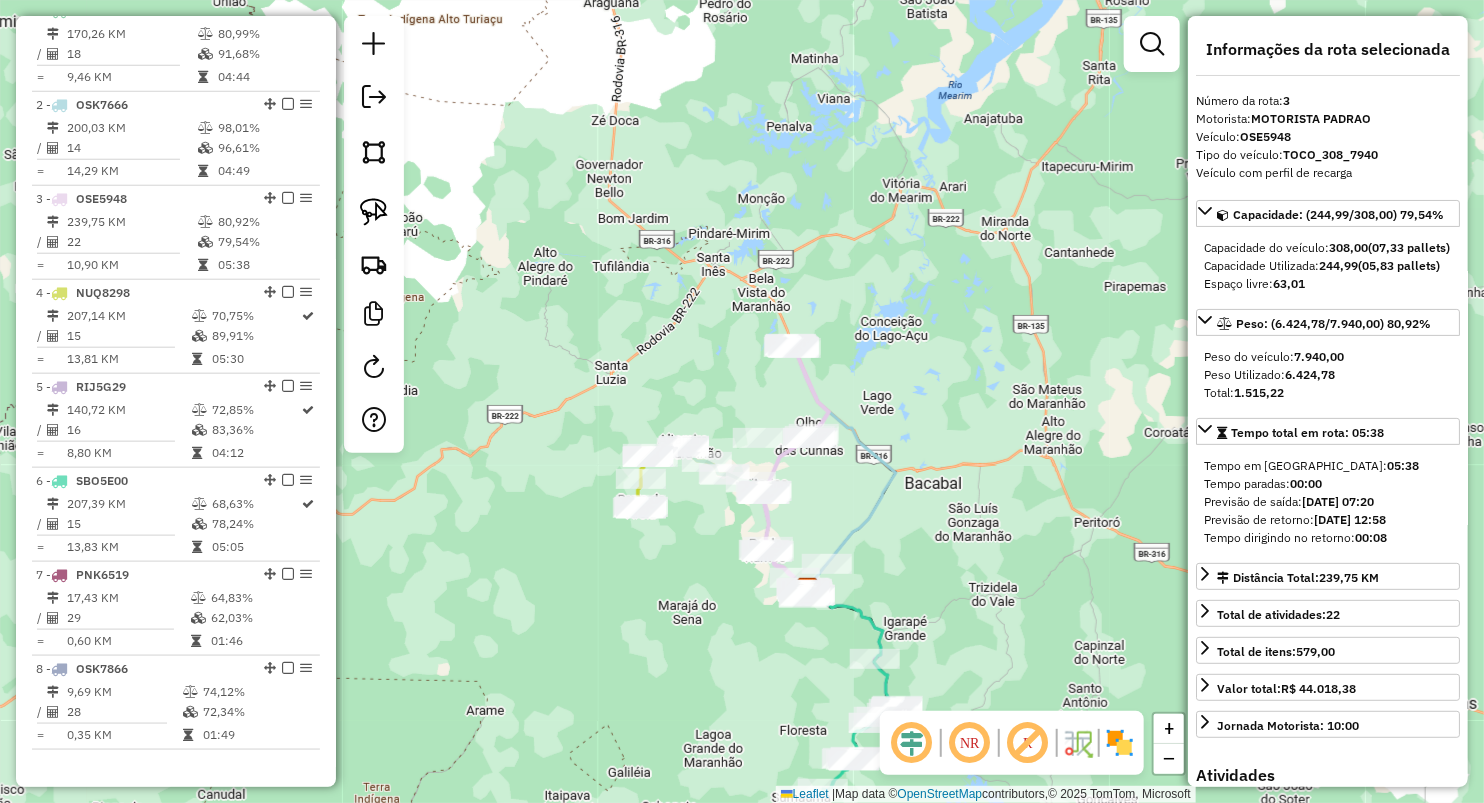 drag, startPoint x: 896, startPoint y: 481, endPoint x: 1039, endPoint y: 285, distance: 242.62111 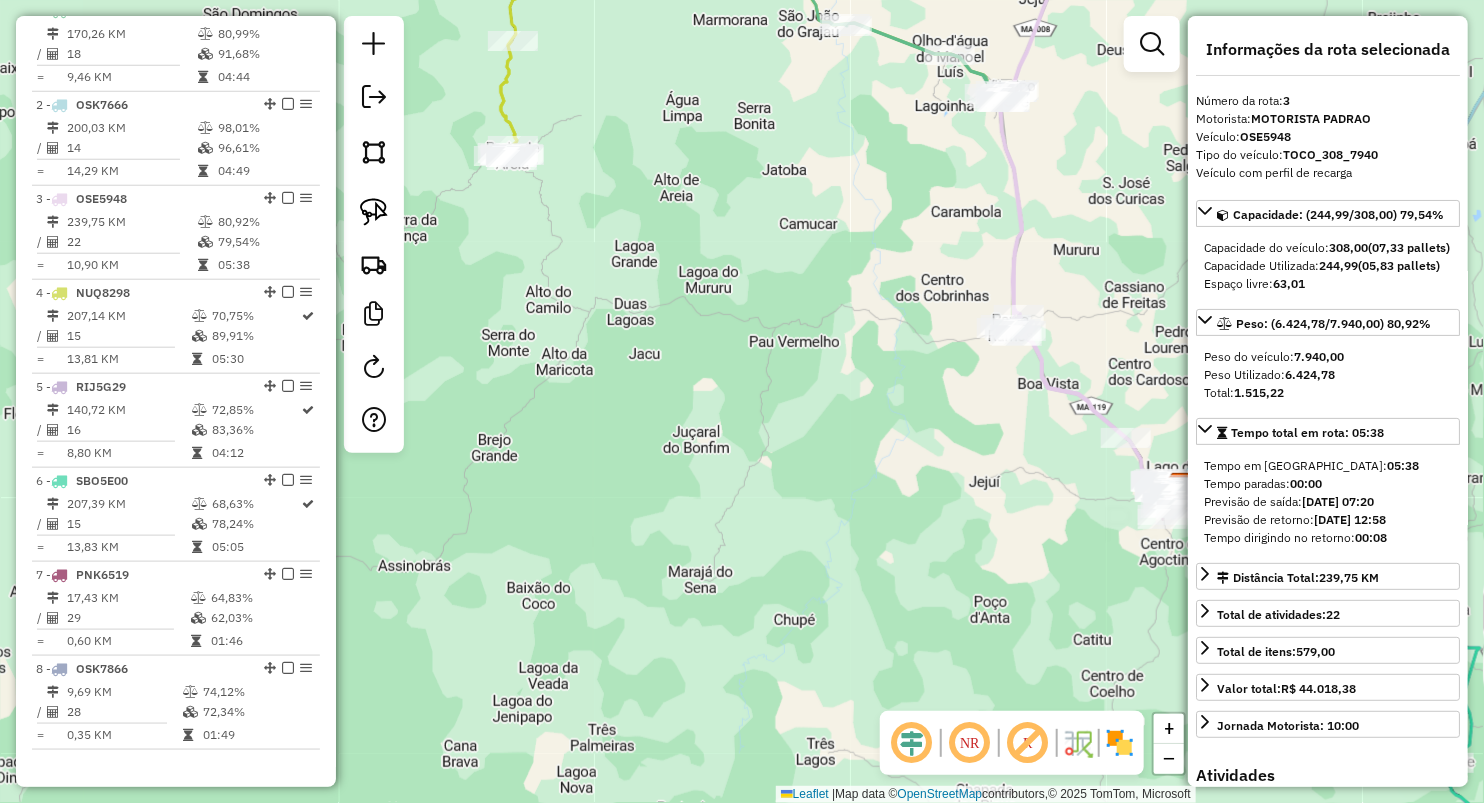 drag, startPoint x: 922, startPoint y: 547, endPoint x: 720, endPoint y: 444, distance: 226.74435 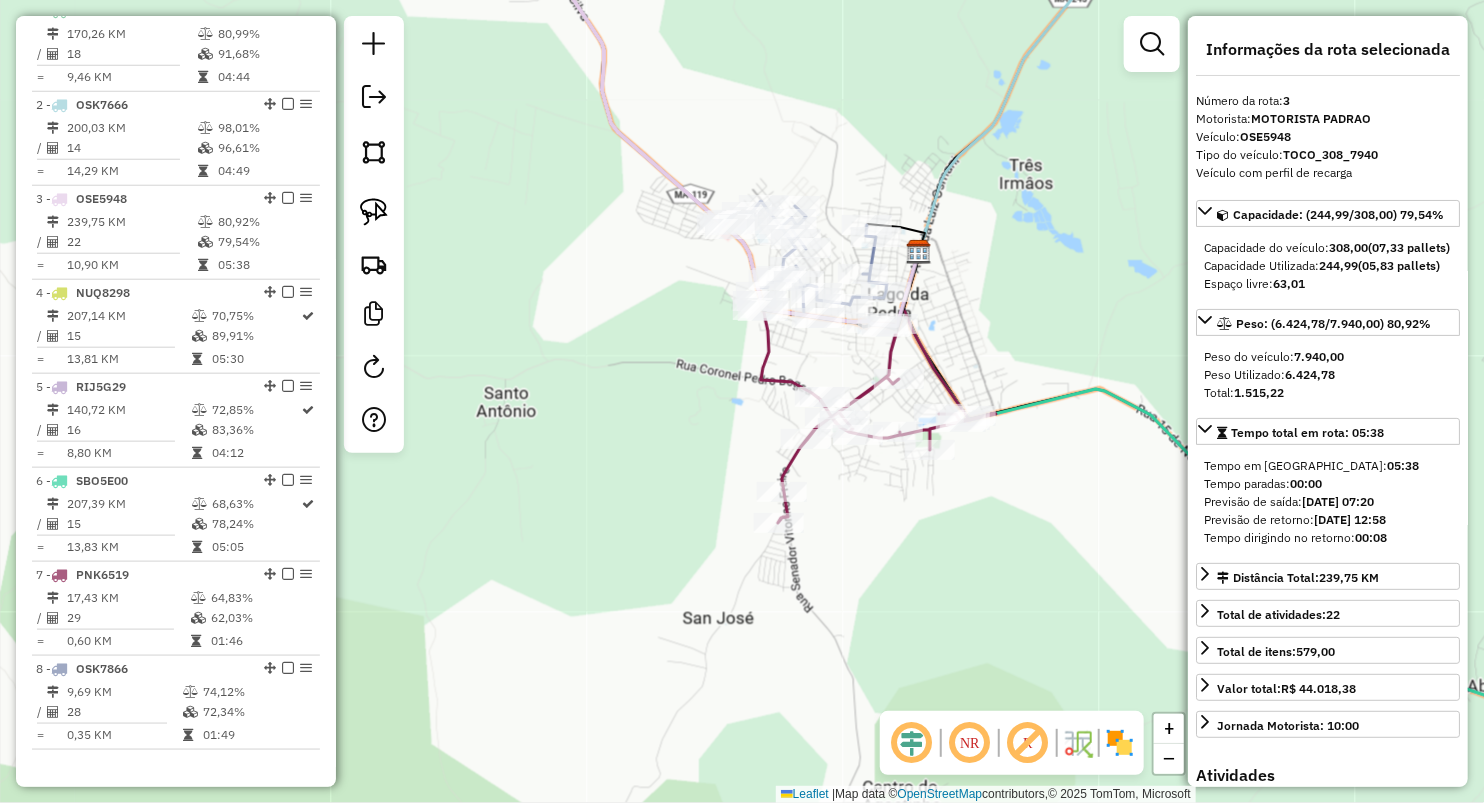 click on "Janela de atendimento Grade de atendimento Capacidade Transportadoras Veículos Cliente Pedidos  Rotas Selecione os dias de semana para filtrar as janelas de atendimento  Seg   Ter   Qua   Qui   Sex   Sáb   Dom  Informe o período da janela de atendimento: De: Até:  Filtrar exatamente a janela do cliente  Considerar janela de atendimento padrão  Selecione os dias de semana para filtrar as grades de atendimento  Seg   Ter   Qua   Qui   Sex   Sáb   Dom   Considerar clientes sem dia de atendimento cadastrado  Clientes fora do dia de atendimento selecionado Filtrar as atividades entre os valores definidos abaixo:  Peso mínimo:   Peso máximo:   Cubagem mínima:   Cubagem máxima:   De:   Até:  Filtrar as atividades entre o tempo de atendimento definido abaixo:  De:   Até:   Considerar capacidade total dos clientes não roteirizados Transportadora: Selecione um ou mais itens Tipo de veículo: Selecione um ou mais itens Veículo: Selecione um ou mais itens Motorista: Selecione um ou mais itens Nome: Rótulo:" 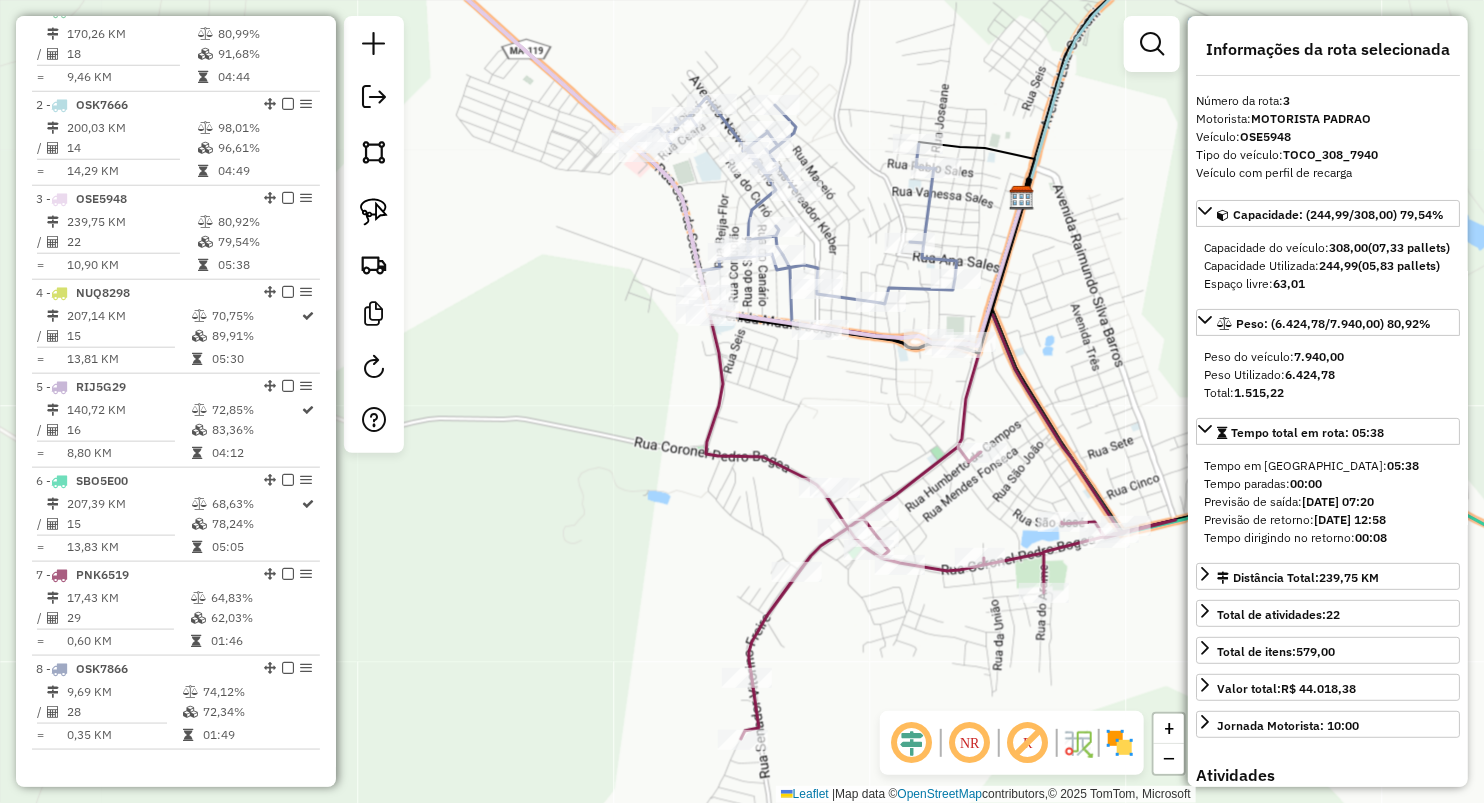 drag, startPoint x: 811, startPoint y: 497, endPoint x: 783, endPoint y: 249, distance: 249.57564 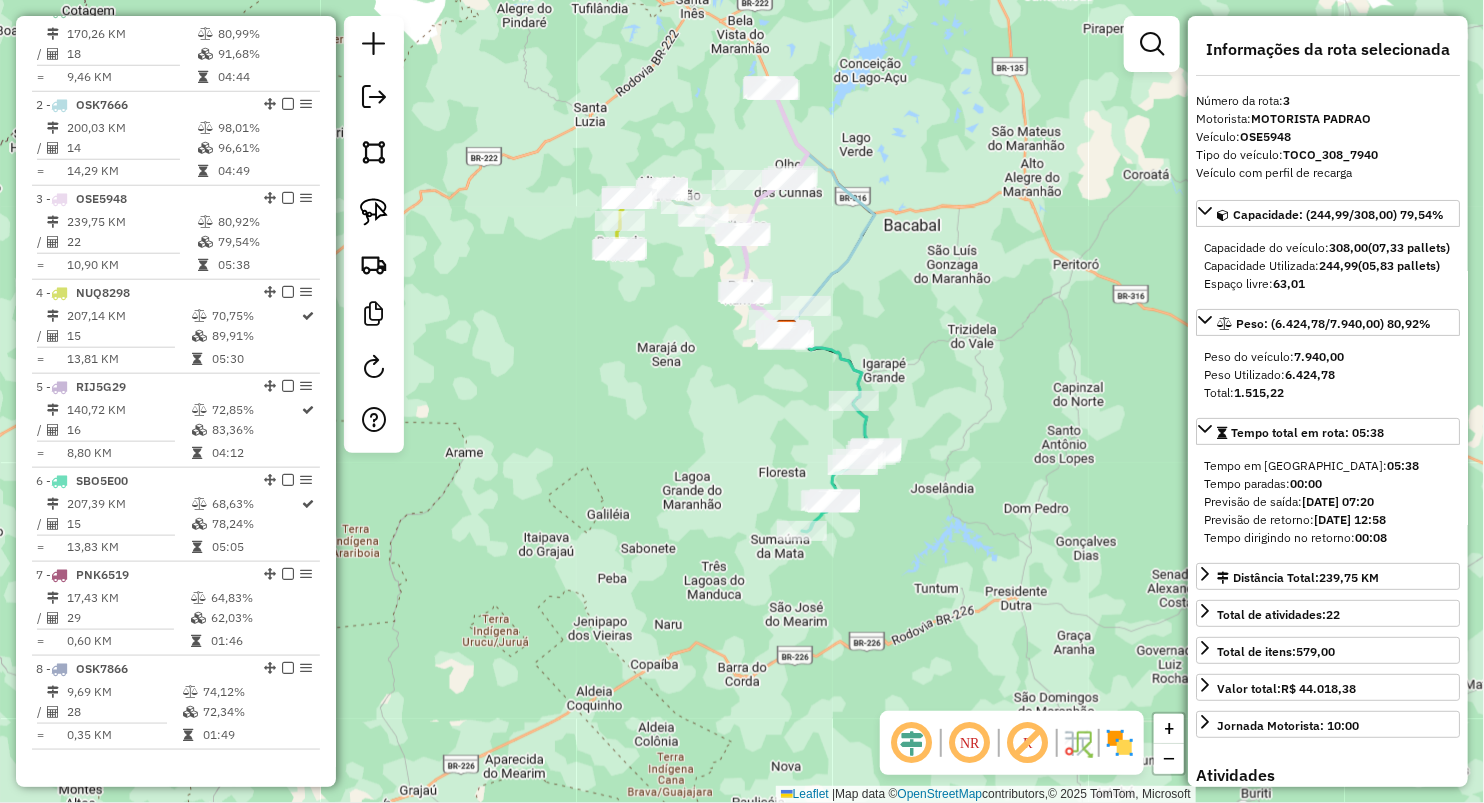 drag, startPoint x: 709, startPoint y: 505, endPoint x: 703, endPoint y: 555, distance: 50.358715 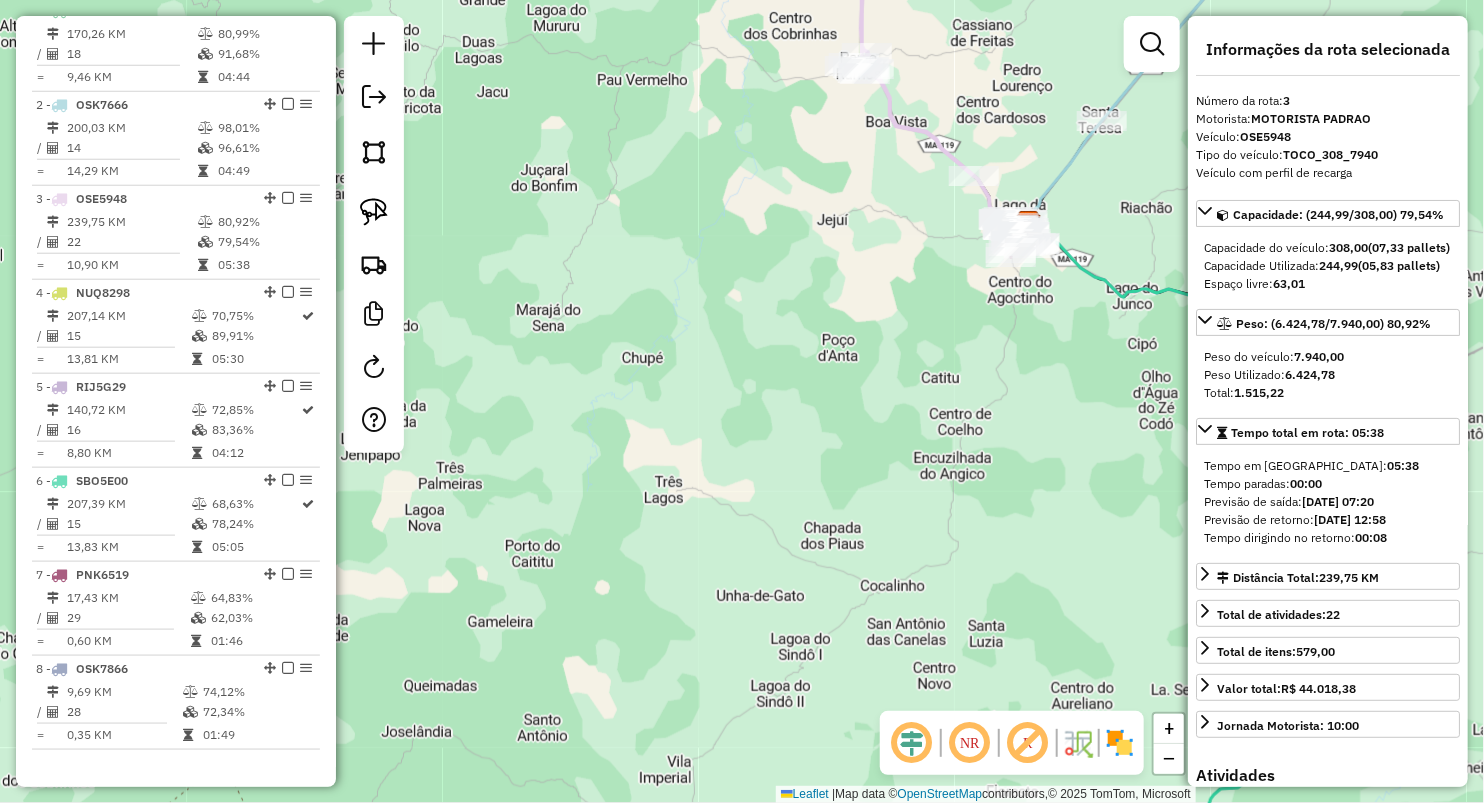 drag, startPoint x: 752, startPoint y: 295, endPoint x: 746, endPoint y: 396, distance: 101.17806 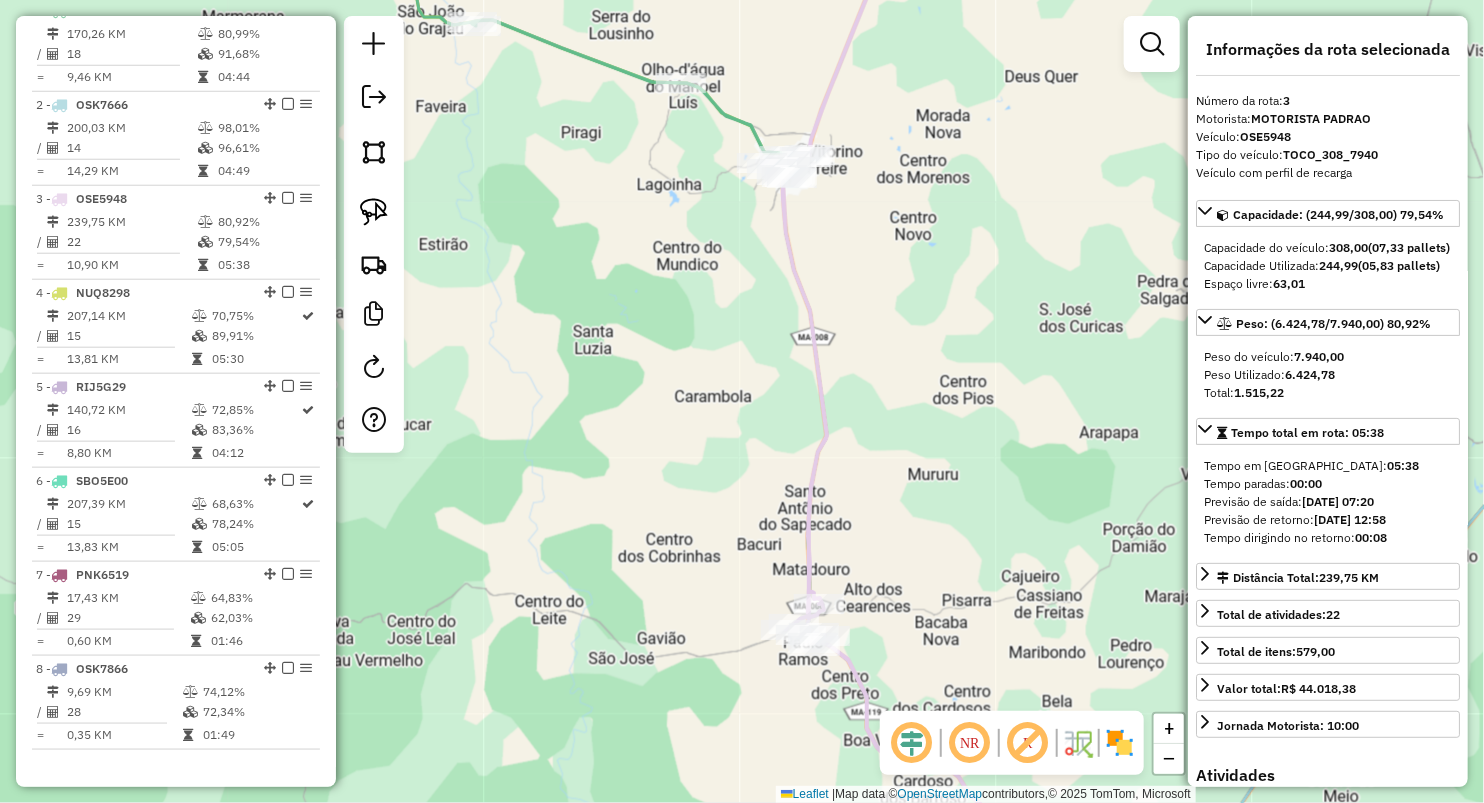 drag, startPoint x: 924, startPoint y: 519, endPoint x: 881, endPoint y: 236, distance: 286.24814 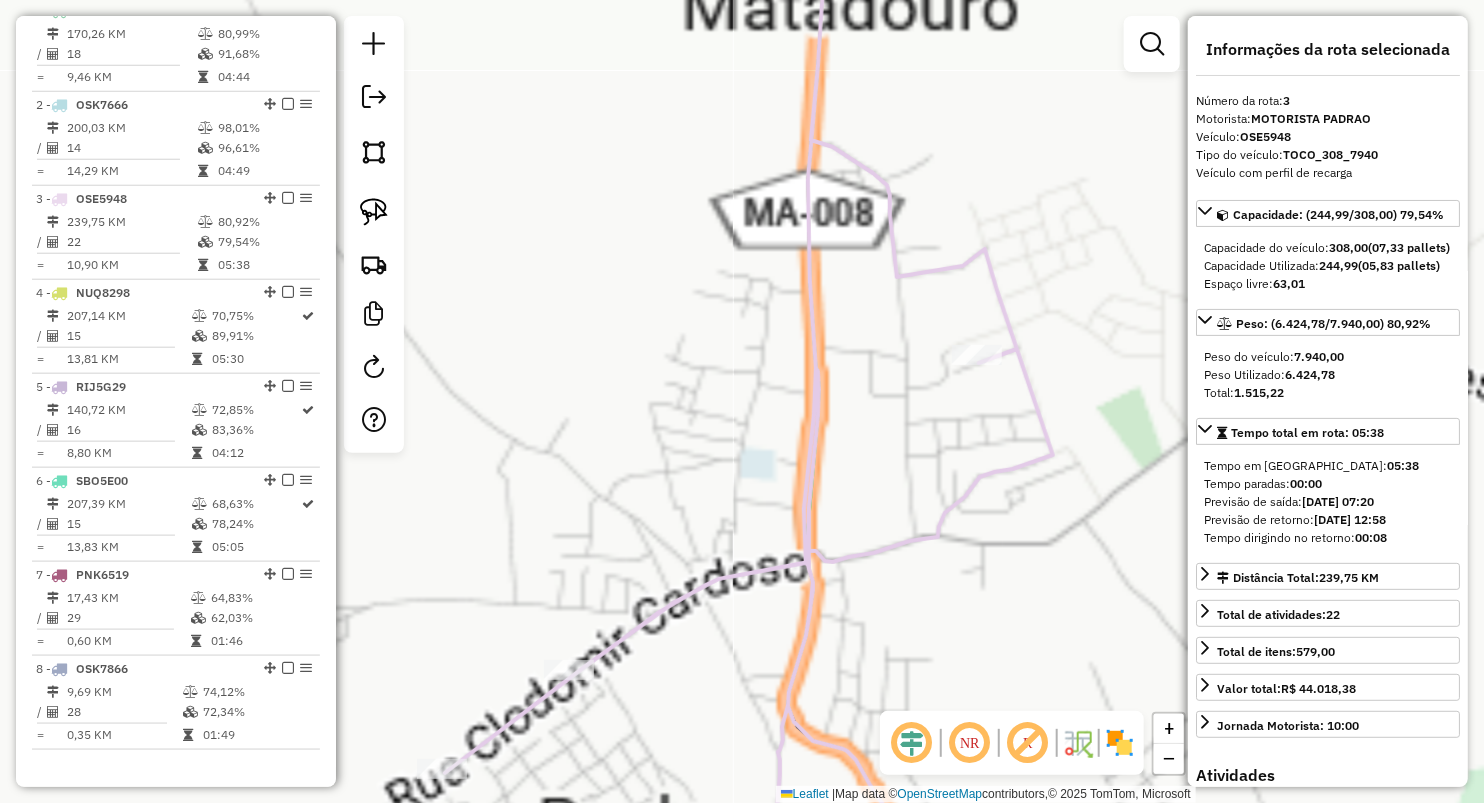 drag, startPoint x: 909, startPoint y: 406, endPoint x: 901, endPoint y: 376, distance: 31.04835 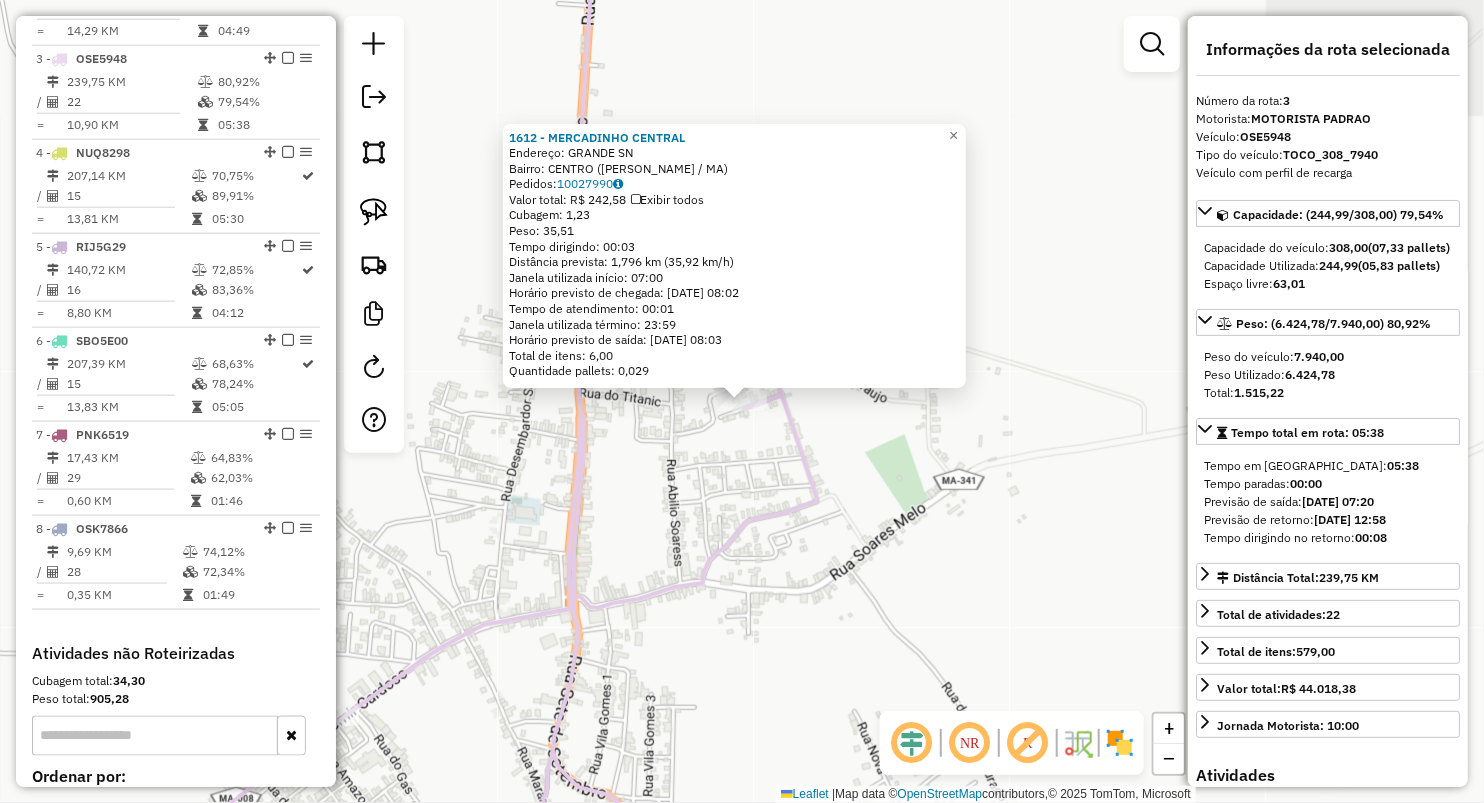 scroll, scrollTop: 960, scrollLeft: 0, axis: vertical 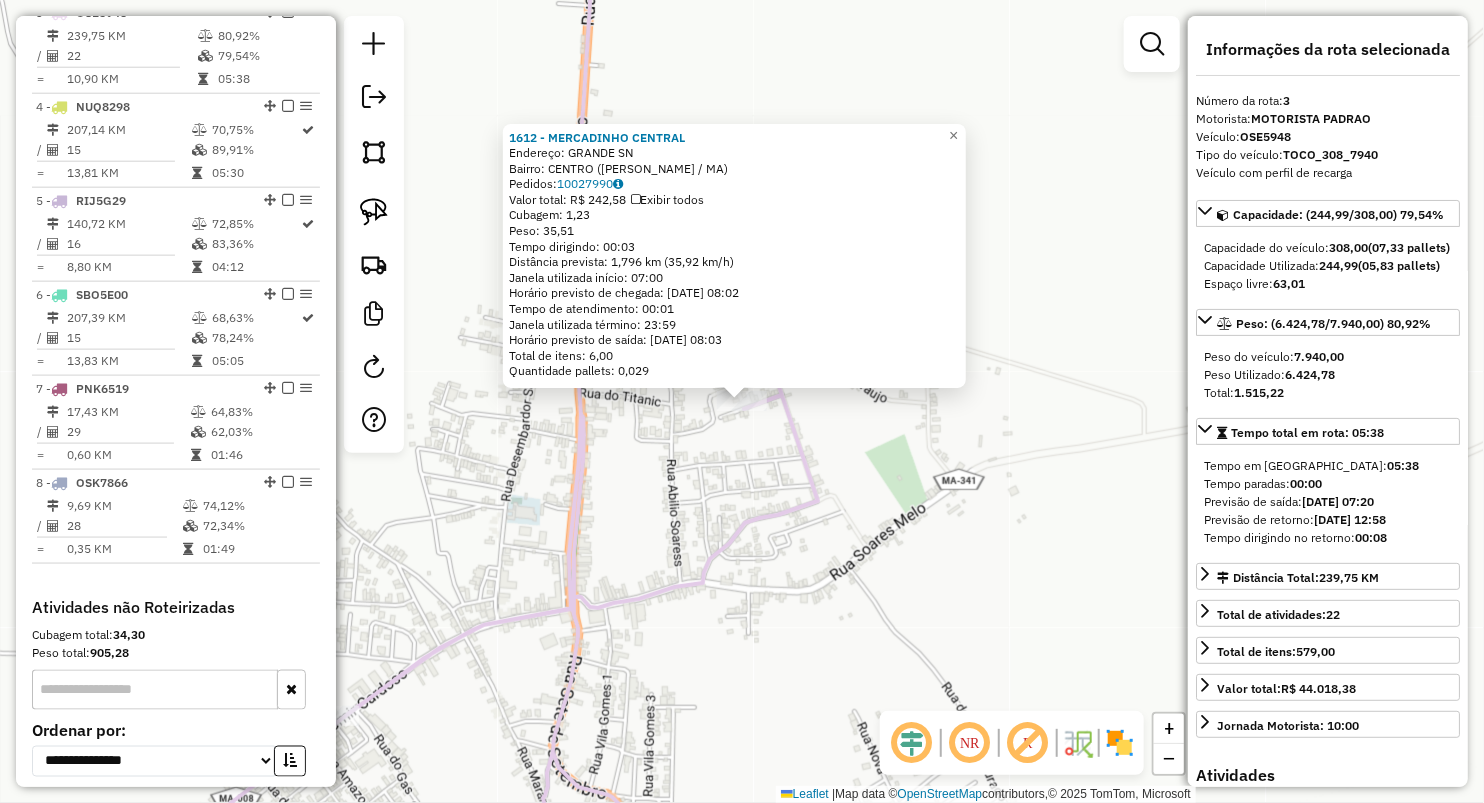 drag, startPoint x: 686, startPoint y: 589, endPoint x: 723, endPoint y: 649, distance: 70.491135 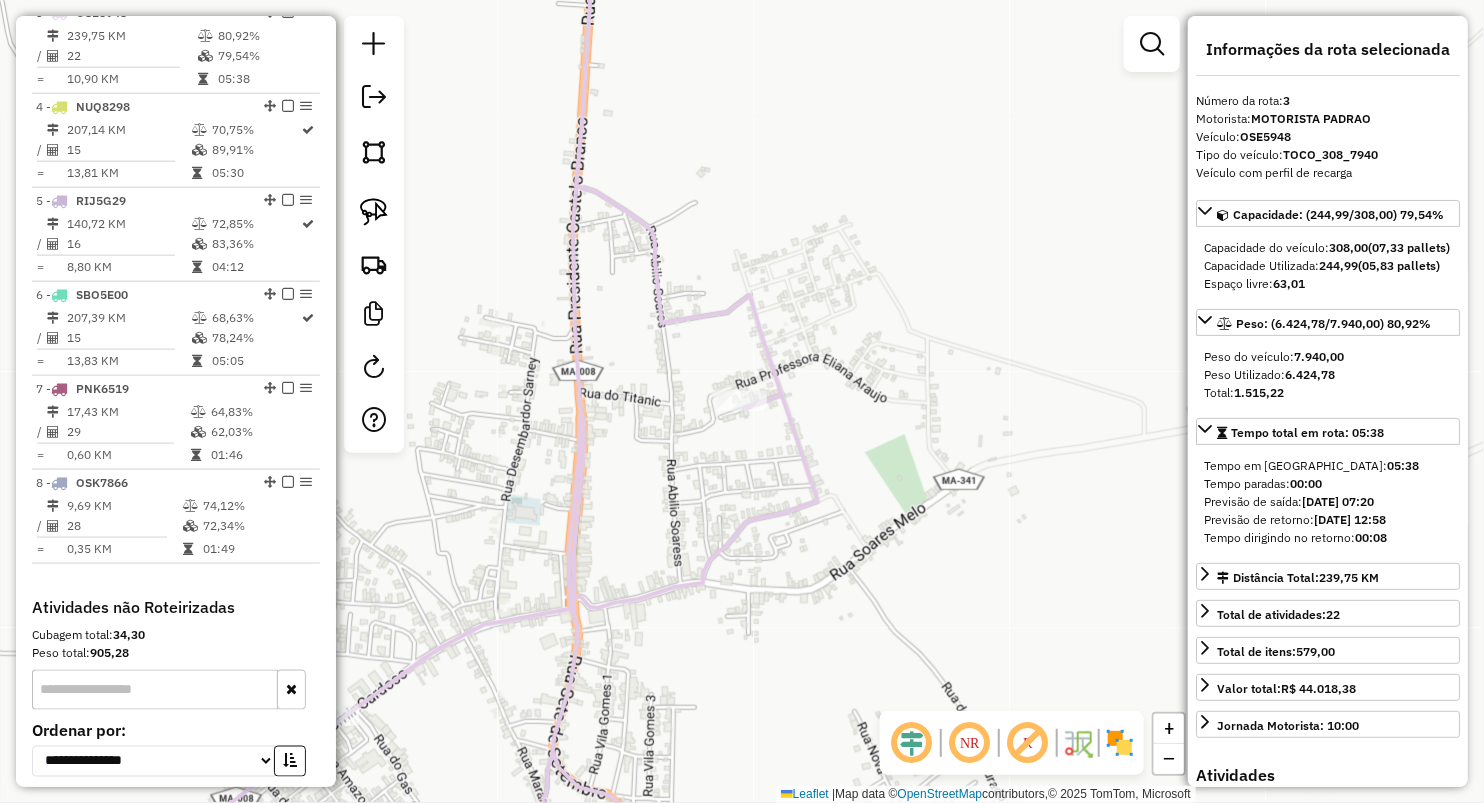 drag, startPoint x: 856, startPoint y: 583, endPoint x: 1047, endPoint y: 278, distance: 359.86942 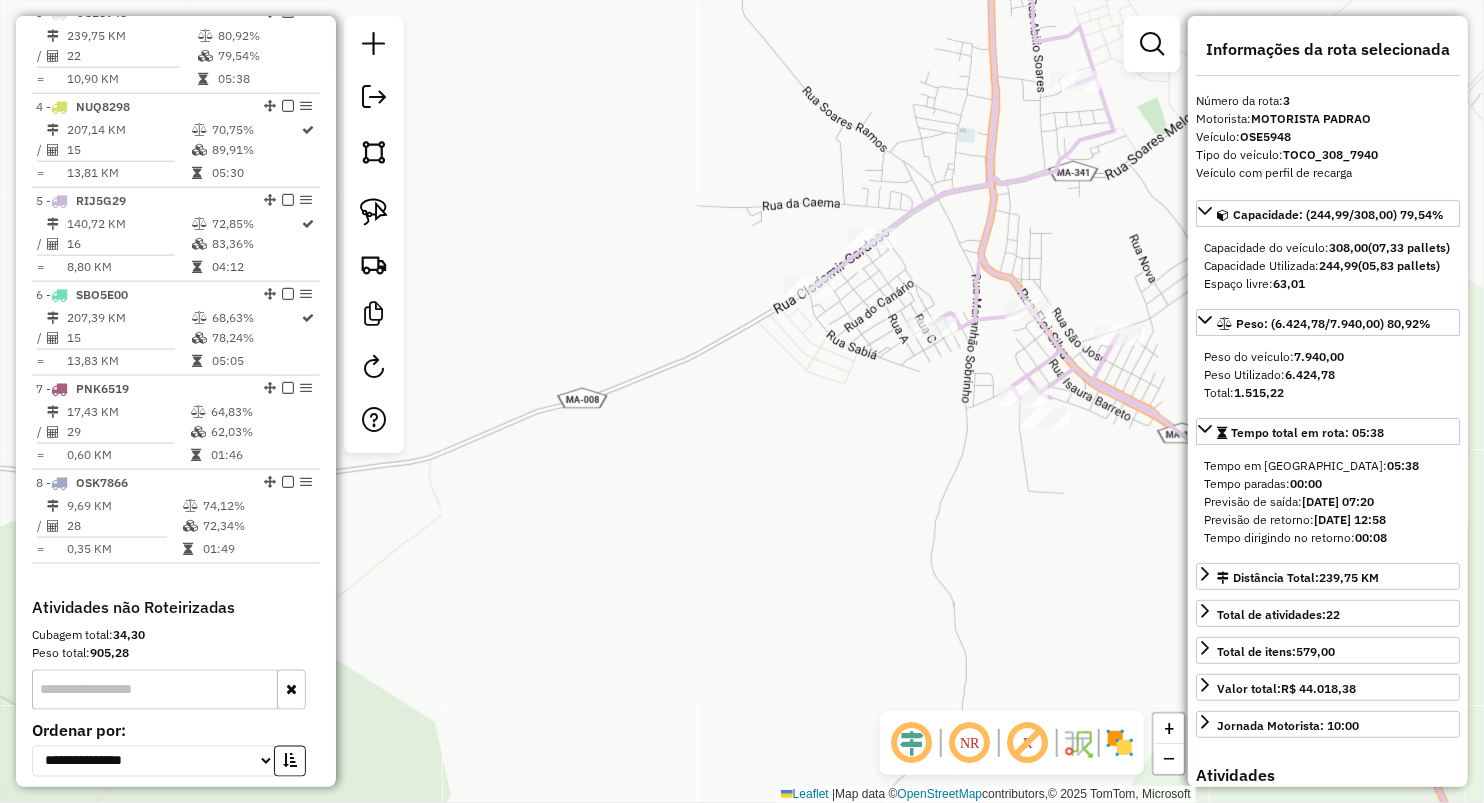 click on "Rota 3 - Placa OSE5948  650 - SUPERMERCADO SR Janela de atendimento Grade de atendimento Capacidade Transportadoras Veículos Cliente Pedidos  Rotas Selecione os dias de semana para filtrar as janelas de atendimento  Seg   Ter   Qua   Qui   Sex   Sáb   Dom  Informe o período da janela de atendimento: De: Até:  Filtrar exatamente a janela do cliente  Considerar janela de atendimento padrão  Selecione os dias de semana para filtrar as grades de atendimento  Seg   Ter   Qua   Qui   Sex   Sáb   Dom   Considerar clientes sem dia de atendimento cadastrado  Clientes fora do dia de atendimento selecionado Filtrar as atividades entre os valores definidos abaixo:  Peso mínimo:   Peso máximo:   Cubagem mínima:   Cubagem máxima:   De:   Até:  Filtrar as atividades entre o tempo de atendimento definido abaixo:  De:   Até:   Considerar capacidade total dos clientes não roteirizados Transportadora: Selecione um ou mais itens Tipo de veículo: Selecione um ou mais itens Veículo: Selecione um ou mais itens Nome:" 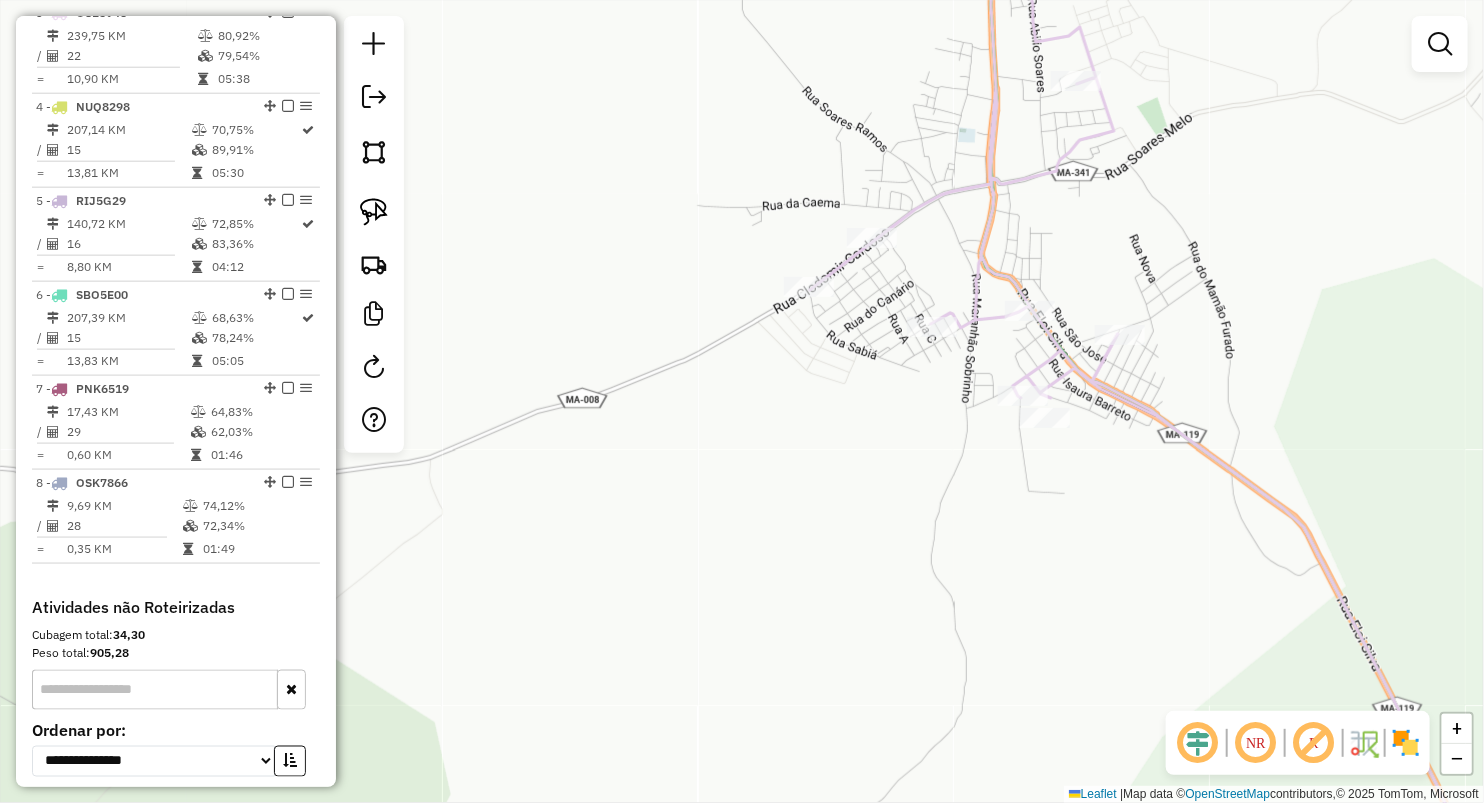 select on "**********" 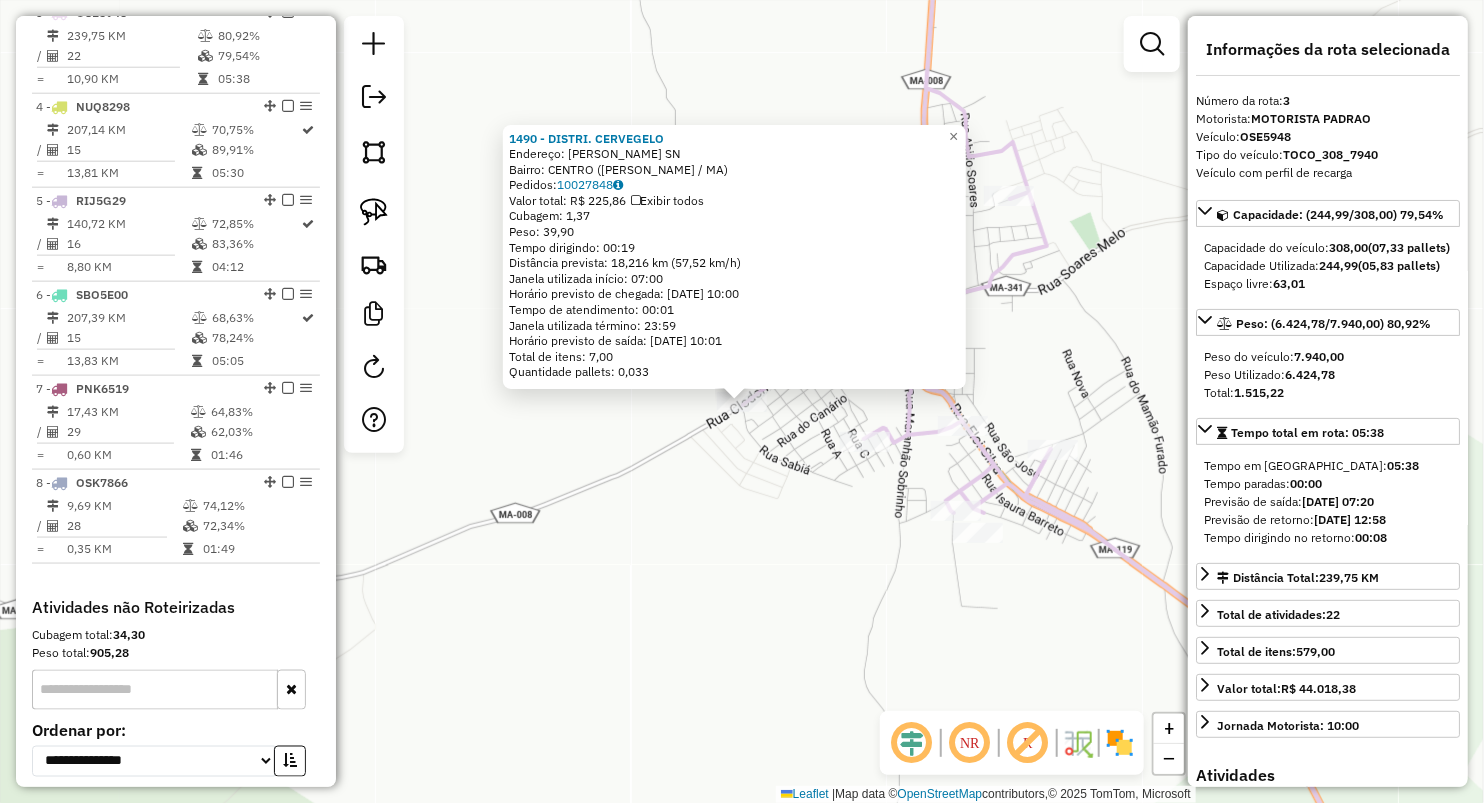 click on "Rota 3 - Placa OSE5948  1490 - DISTRI. CERVEGELO × 1490 - DISTRI. CERVEGELO  Endereço:  CLODOMIR CARDOSO SN   Bairro: CENTRO (PAULO RAMOS / MA)   Pedidos:  10027848   Valor total: R$ 225,86   Exibir todos   Cubagem: 1,37  Peso: 39,90  Tempo dirigindo: 00:19   Distância prevista: 18,216 km (57,52 km/h)   Janela utilizada início: 07:00   Horário previsto de chegada: 11/07/2025 10:00   Tempo de atendimento: 00:01   Janela utilizada término: 23:59   Horário previsto de saída: 11/07/2025 10:01   Total de itens: 7,00   Quantidade pallets: 0,033  × Janela de atendimento Grade de atendimento Capacidade Transportadoras Veículos Cliente Pedidos  Rotas Selecione os dias de semana para filtrar as janelas de atendimento  Seg   Ter   Qua   Qui   Sex   Sáb   Dom  Informe o período da janela de atendimento: De: Até:  Filtrar exatamente a janela do cliente  Considerar janela de atendimento padrão  Selecione os dias de semana para filtrar as grades de atendimento  Seg   Ter   Qua   Qui   Sex   Sáb   Dom   De:  +" 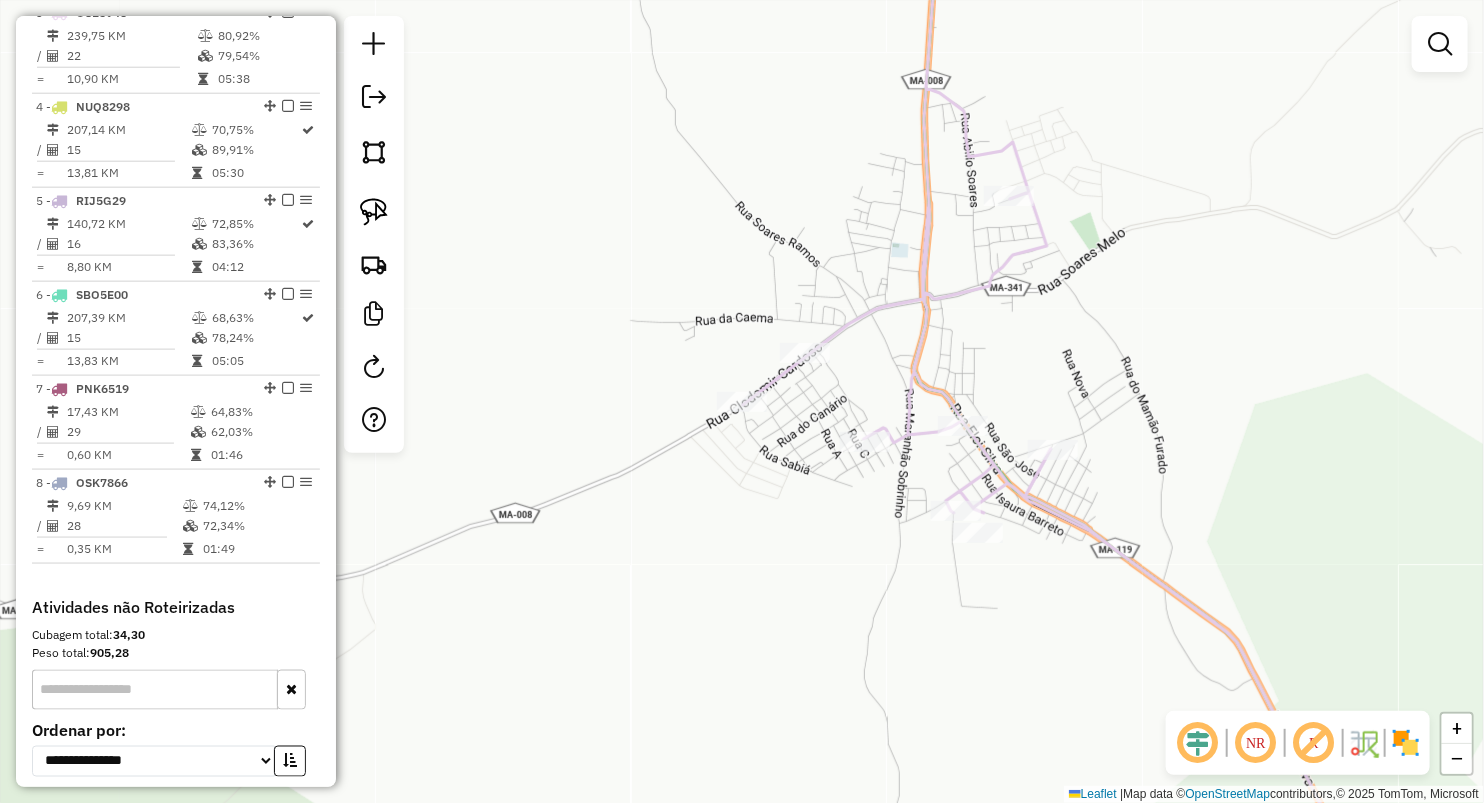 drag, startPoint x: 920, startPoint y: 517, endPoint x: 770, endPoint y: 516, distance: 150.00333 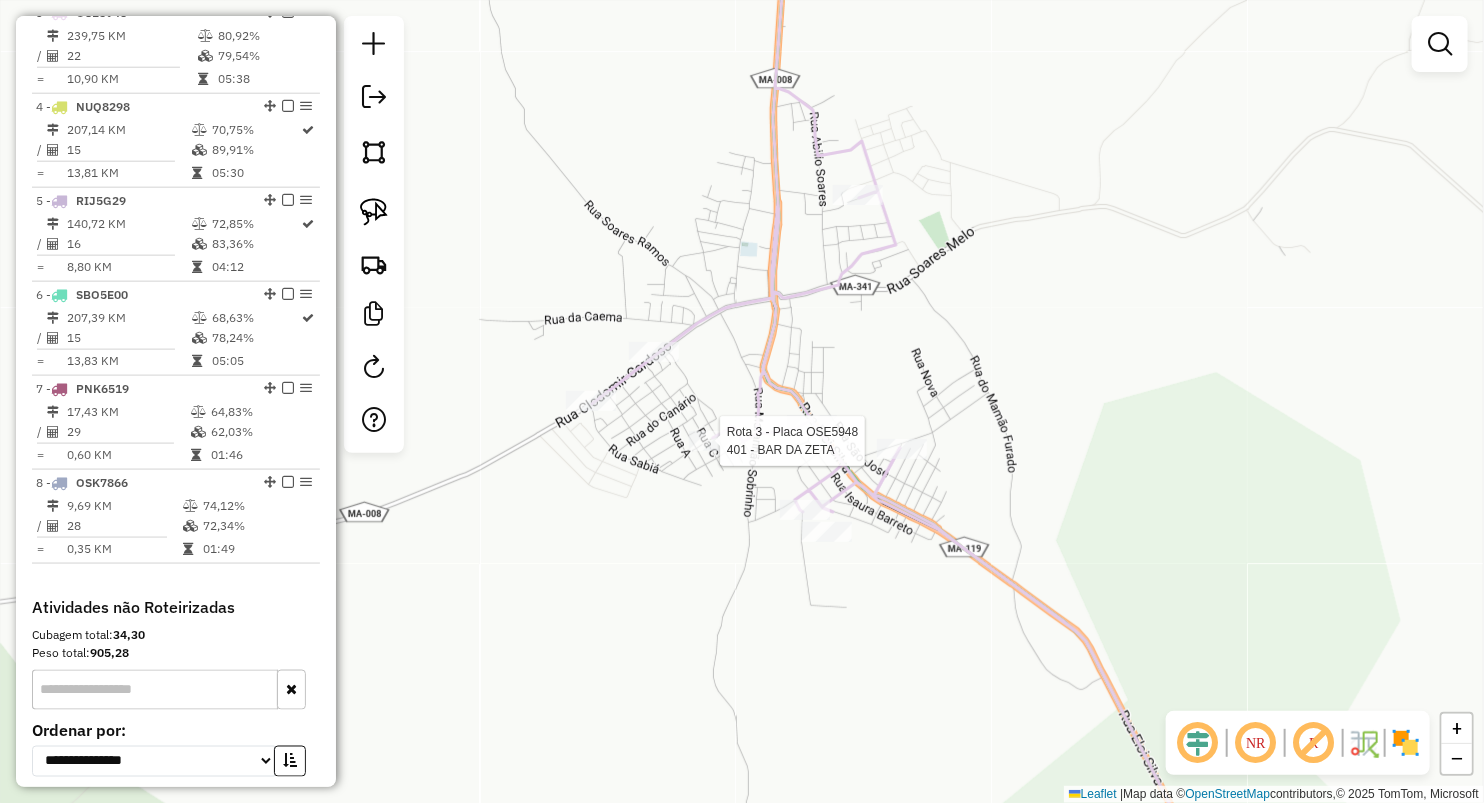 select on "**********" 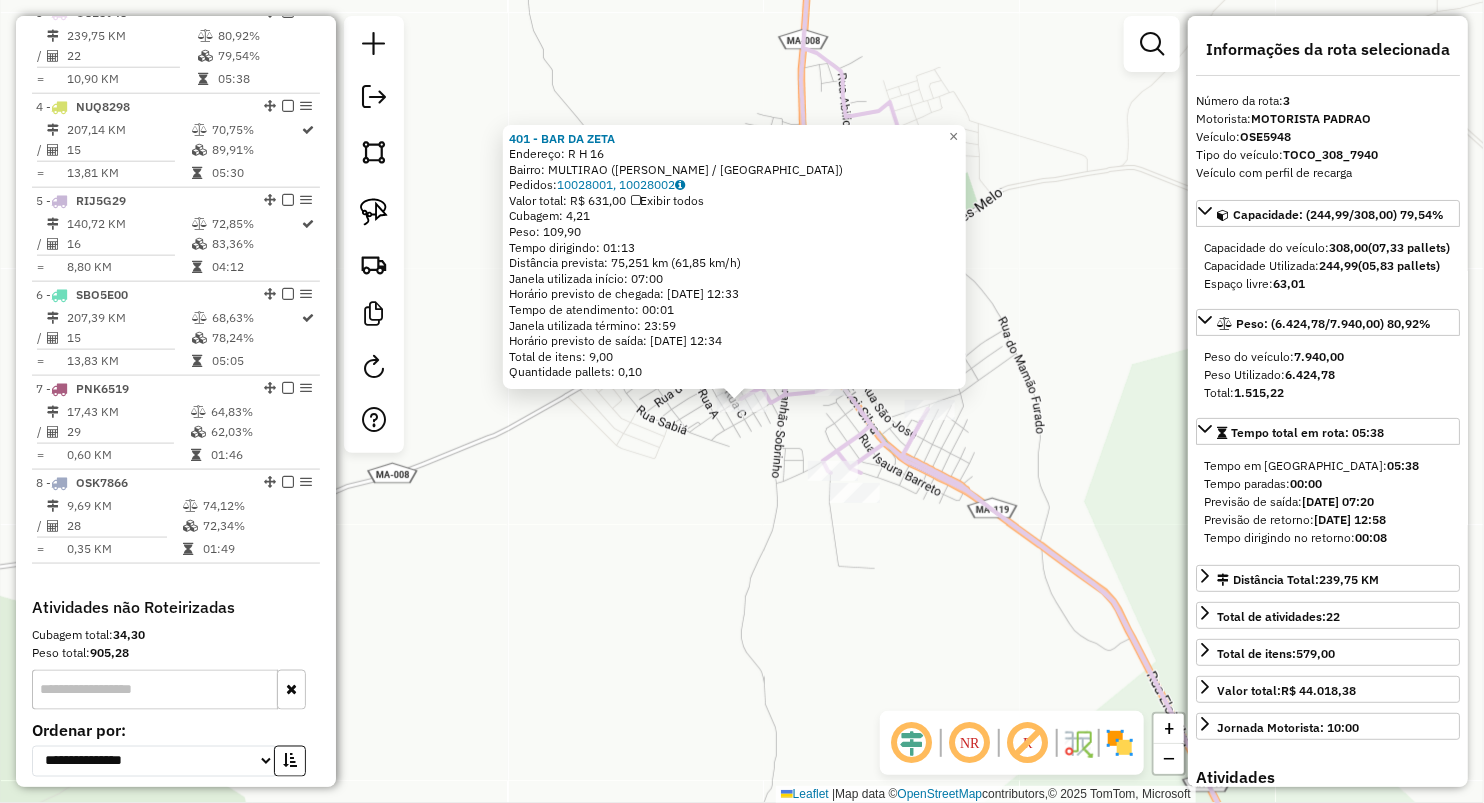 click on "401 - BAR DA ZETA  Endereço:  R H 16   Bairro: MULTIRAO (PAULO RAMOS / MA)   Pedidos:  10028001, 10028002   Valor total: R$ 631,00   Exibir todos   Cubagem: 4,21  Peso: 109,90  Tempo dirigindo: 01:13   Distância prevista: 75,251 km (61,85 km/h)   Janela utilizada início: 07:00   Horário previsto de chegada: 11/07/2025 12:33   Tempo de atendimento: 00:01   Janela utilizada término: 23:59   Horário previsto de saída: 11/07/2025 12:34   Total de itens: 9,00   Quantidade pallets: 0,10  × Janela de atendimento Grade de atendimento Capacidade Transportadoras Veículos Cliente Pedidos  Rotas Selecione os dias de semana para filtrar as janelas de atendimento  Seg   Ter   Qua   Qui   Sex   Sáb   Dom  Informe o período da janela de atendimento: De: Até:  Filtrar exatamente a janela do cliente  Considerar janela de atendimento padrão  Selecione os dias de semana para filtrar as grades de atendimento  Seg   Ter   Qua   Qui   Sex   Sáb   Dom   Considerar clientes sem dia de atendimento cadastrado  De:   De:" 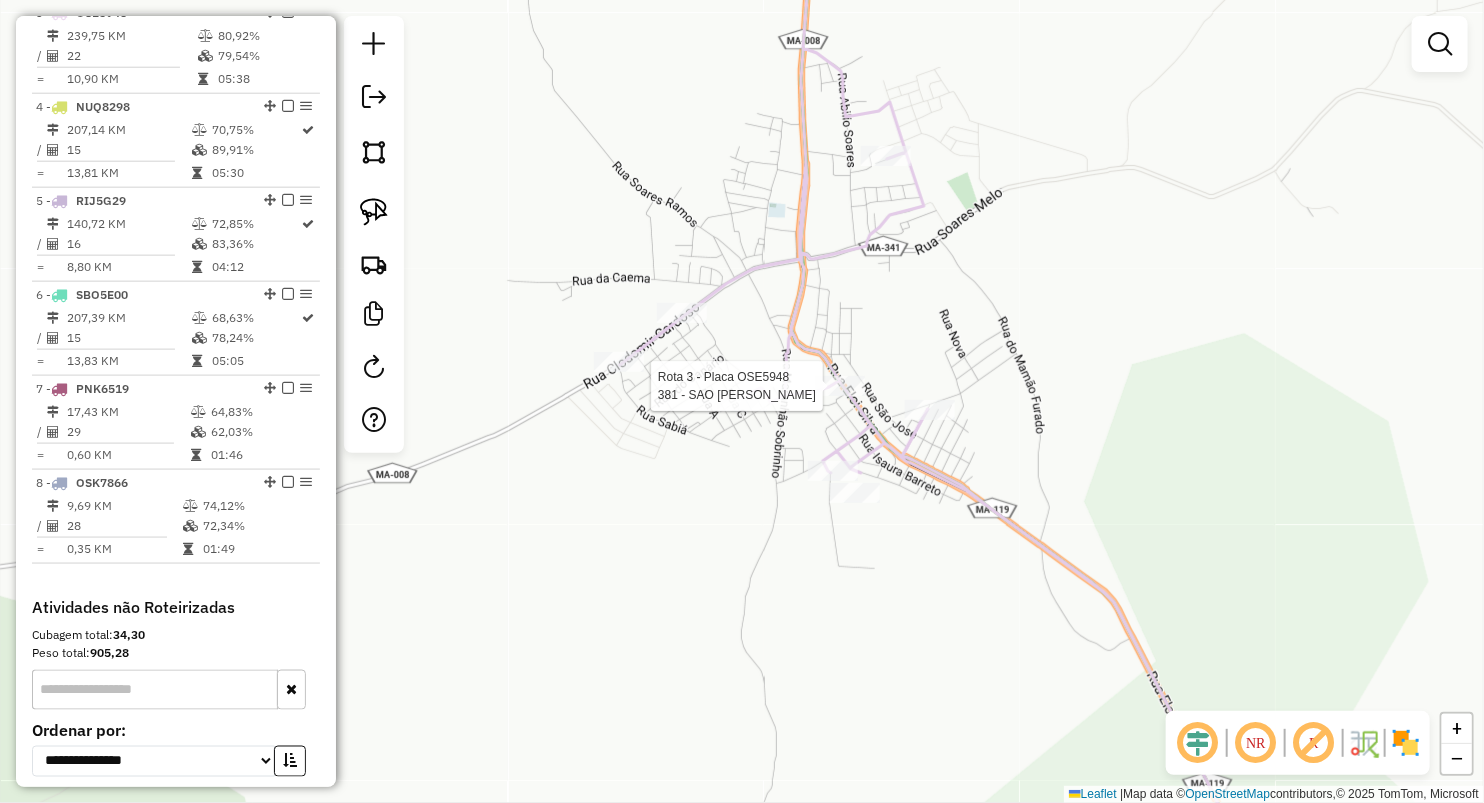 select on "**********" 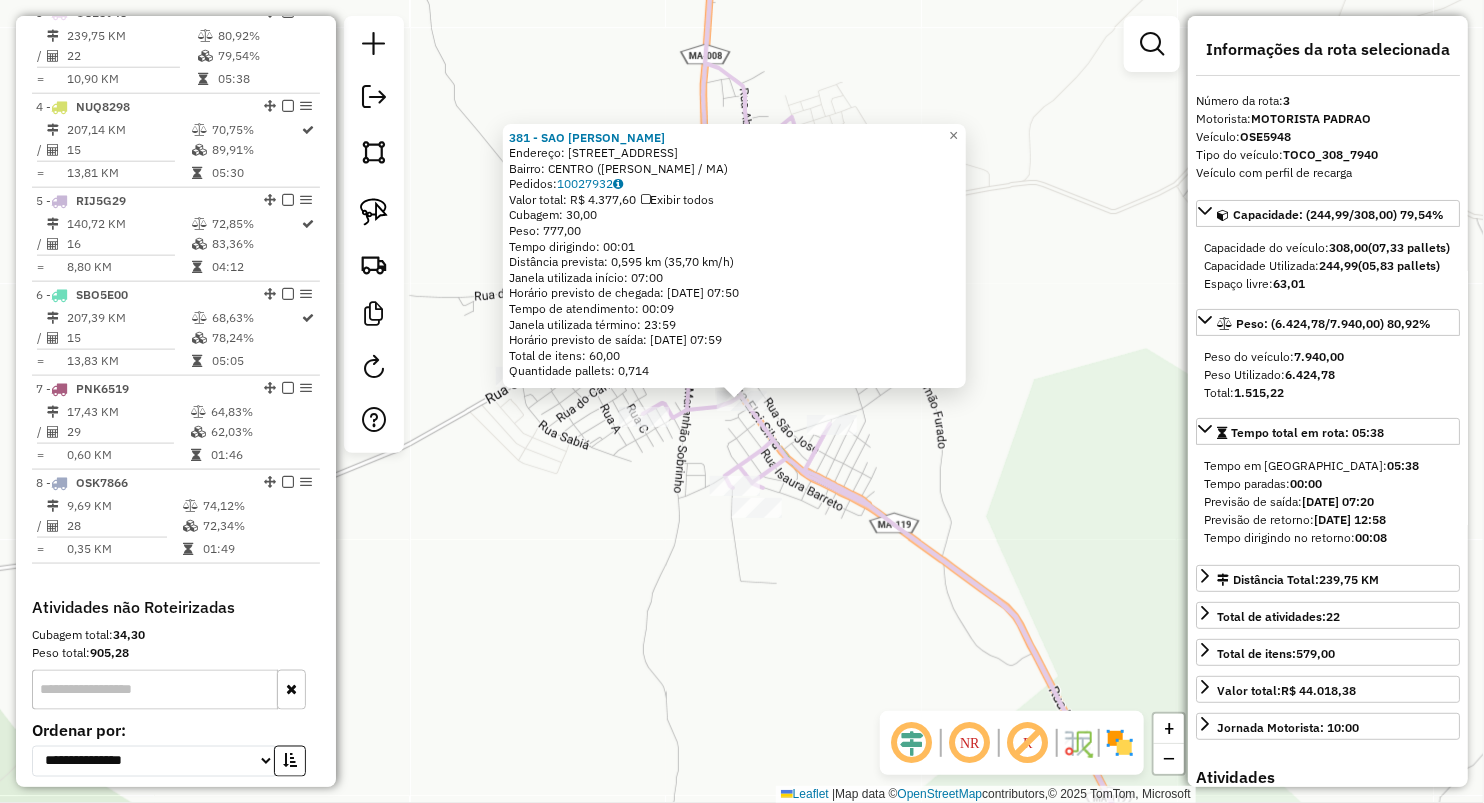 click on "381 - SAO JOAQUIM BEBIDAS  Endereço:  R NOVA 310   Bairro: CENTRO (PAULO RAMOS / MA)   Pedidos:  10027932   Valor total: R$ 4.377,60   Exibir todos   Cubagem: 30,00  Peso: 777,00  Tempo dirigindo: 00:01   Distância prevista: 0,595 km (35,70 km/h)   Janela utilizada início: 07:00   Horário previsto de chegada: 11/07/2025 07:50   Tempo de atendimento: 00:09   Janela utilizada término: 23:59   Horário previsto de saída: 11/07/2025 07:59   Total de itens: 60,00   Quantidade pallets: 0,714  × Janela de atendimento Grade de atendimento Capacidade Transportadoras Veículos Cliente Pedidos  Rotas Selecione os dias de semana para filtrar as janelas de atendimento  Seg   Ter   Qua   Qui   Sex   Sáb   Dom  Informe o período da janela de atendimento: De: Até:  Filtrar exatamente a janela do cliente  Considerar janela de atendimento padrão  Selecione os dias de semana para filtrar as grades de atendimento  Seg   Ter   Qua   Qui   Sex   Sáb   Dom   Considerar clientes sem dia de atendimento cadastrado  De:  +" 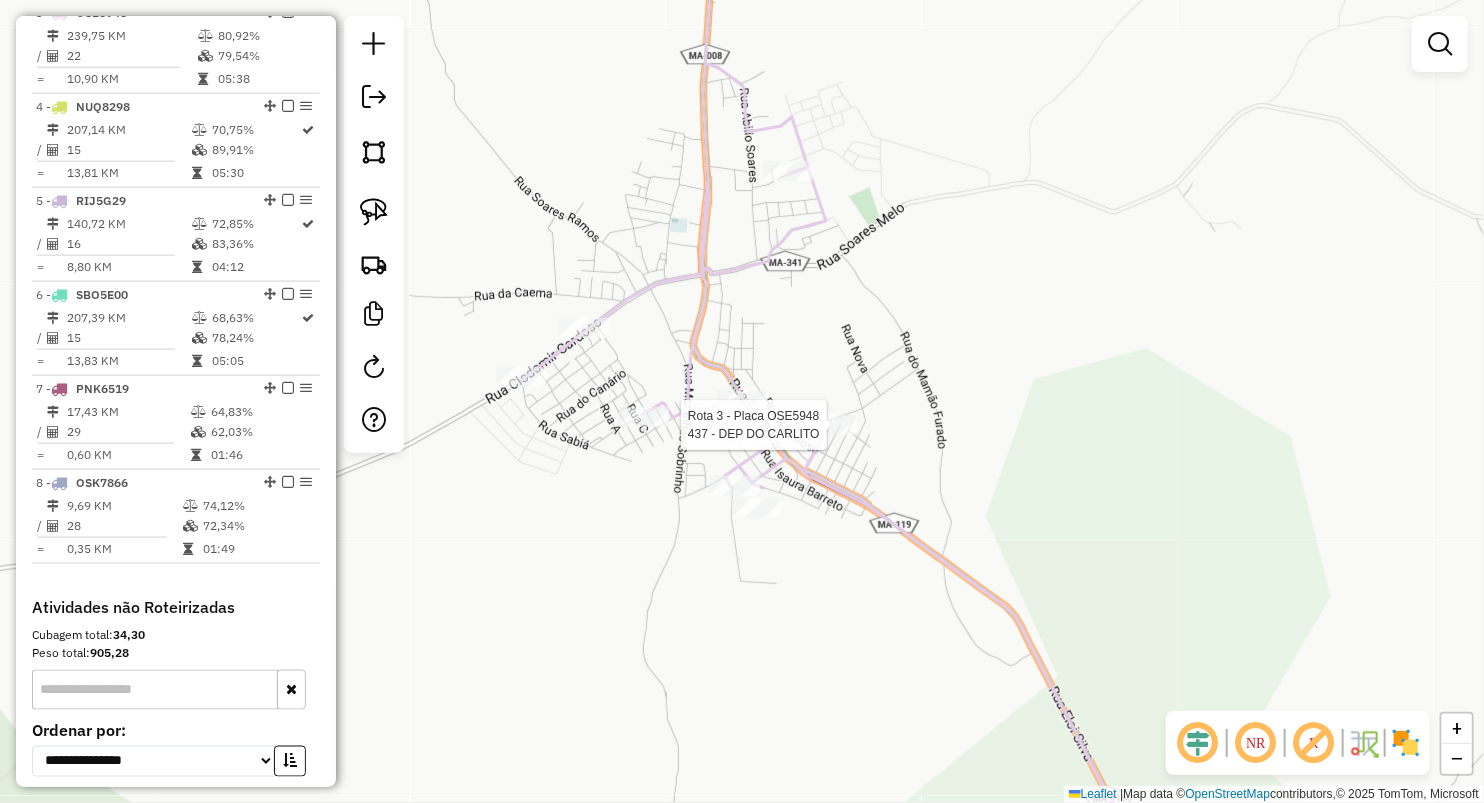 select on "**********" 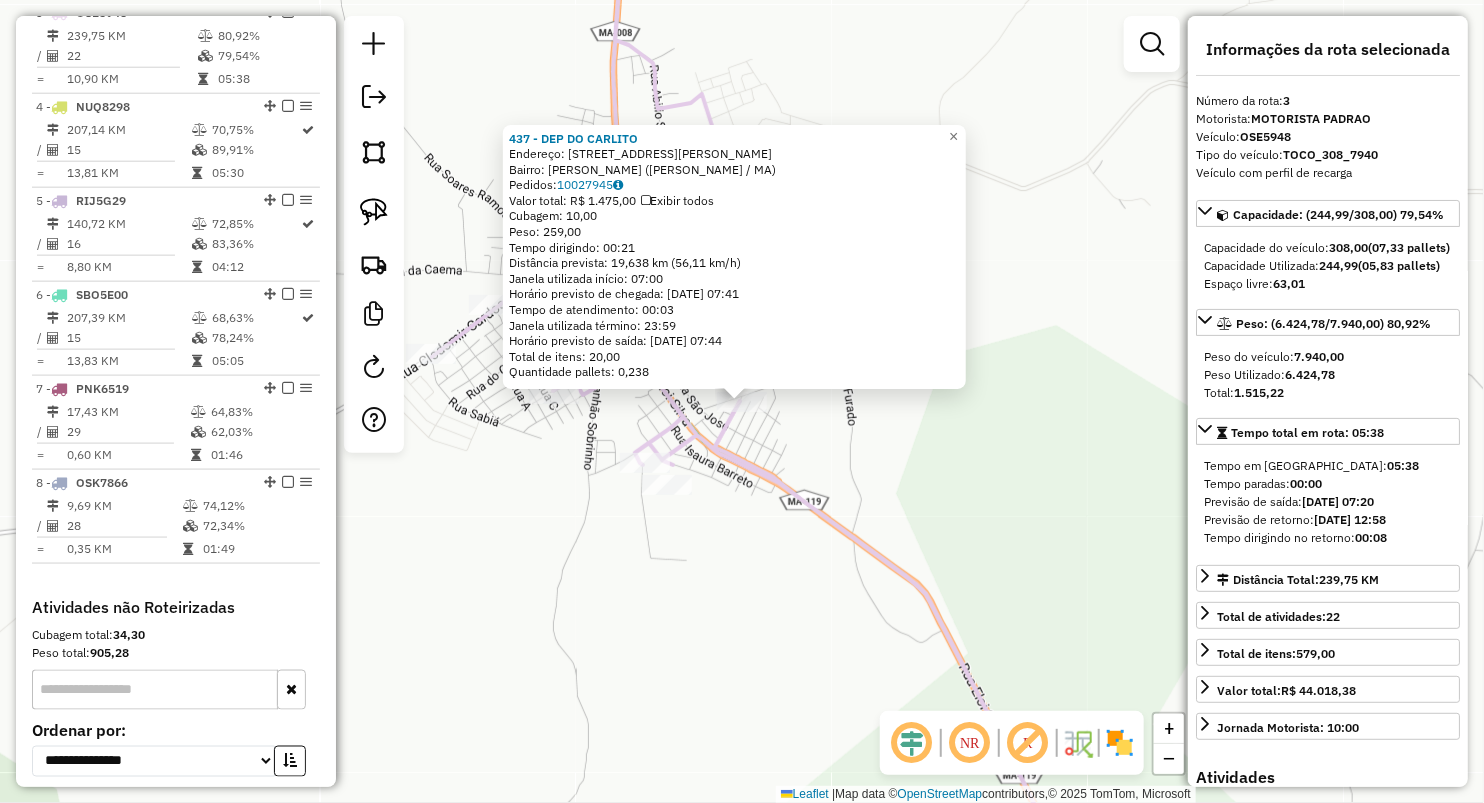 click on "437 - DEP DO CARLITO  Endereço:  RUA ISAURA BARRETO 10   Bairro: FRANCISCO ROLINS (PAULO RAMOS / MA)   Pedidos:  10027945   Valor total: R$ 1.475,00   Exibir todos   Cubagem: 10,00  Peso: 259,00  Tempo dirigindo: 00:21   Distância prevista: 19,638 km (56,11 km/h)   Janela utilizada início: 07:00   Horário previsto de chegada: 11/07/2025 07:41   Tempo de atendimento: 00:03   Janela utilizada término: 23:59   Horário previsto de saída: 11/07/2025 07:44   Total de itens: 20,00   Quantidade pallets: 0,238  × Janela de atendimento Grade de atendimento Capacidade Transportadoras Veículos Cliente Pedidos  Rotas Selecione os dias de semana para filtrar as janelas de atendimento  Seg   Ter   Qua   Qui   Sex   Sáb   Dom  Informe o período da janela de atendimento: De: Até:  Filtrar exatamente a janela do cliente  Considerar janela de atendimento padrão  Selecione os dias de semana para filtrar as grades de atendimento  Seg   Ter   Qua   Qui   Sex   Sáb   Dom   Peso mínimo:   Peso máximo:   De:   Até:" 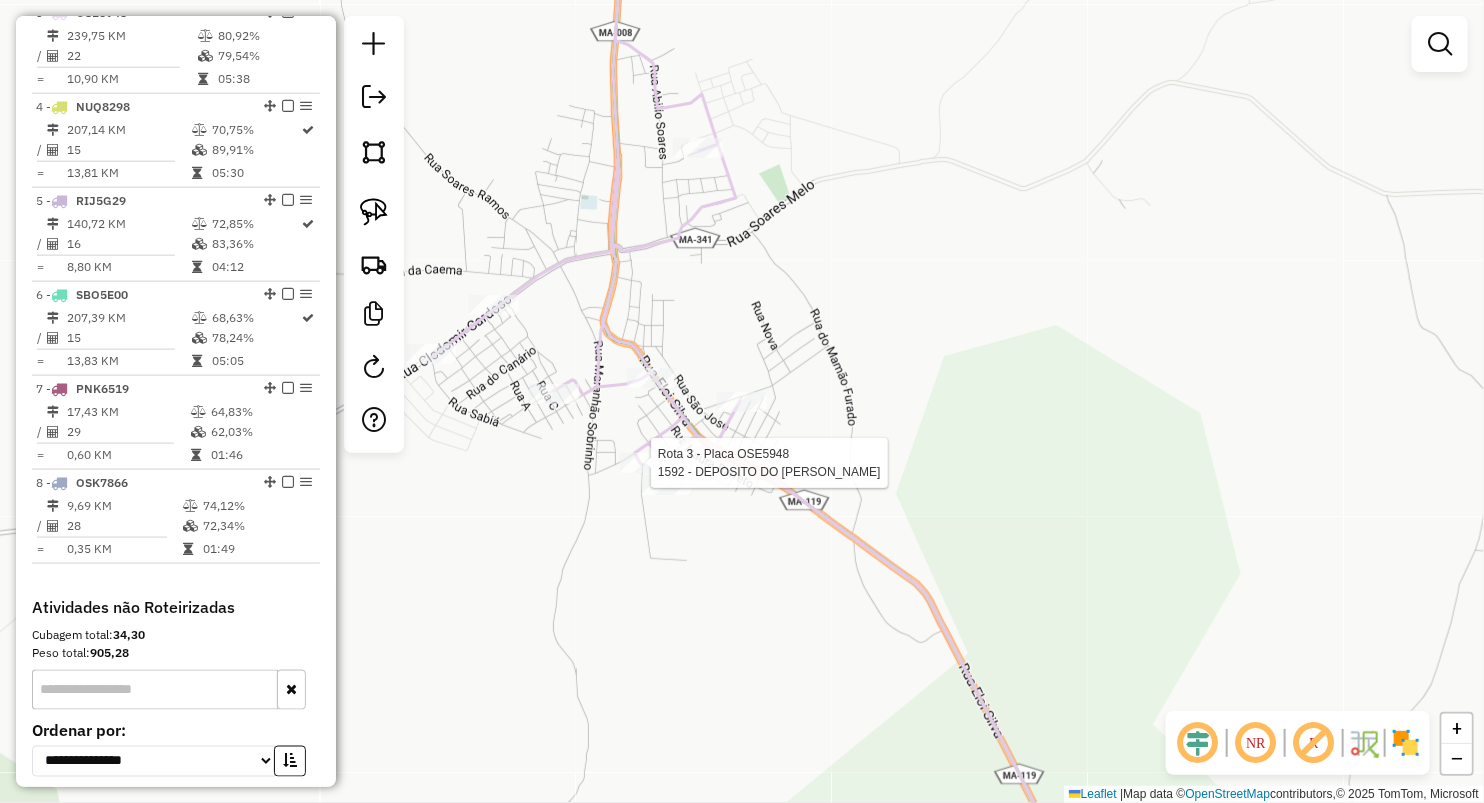 select on "**********" 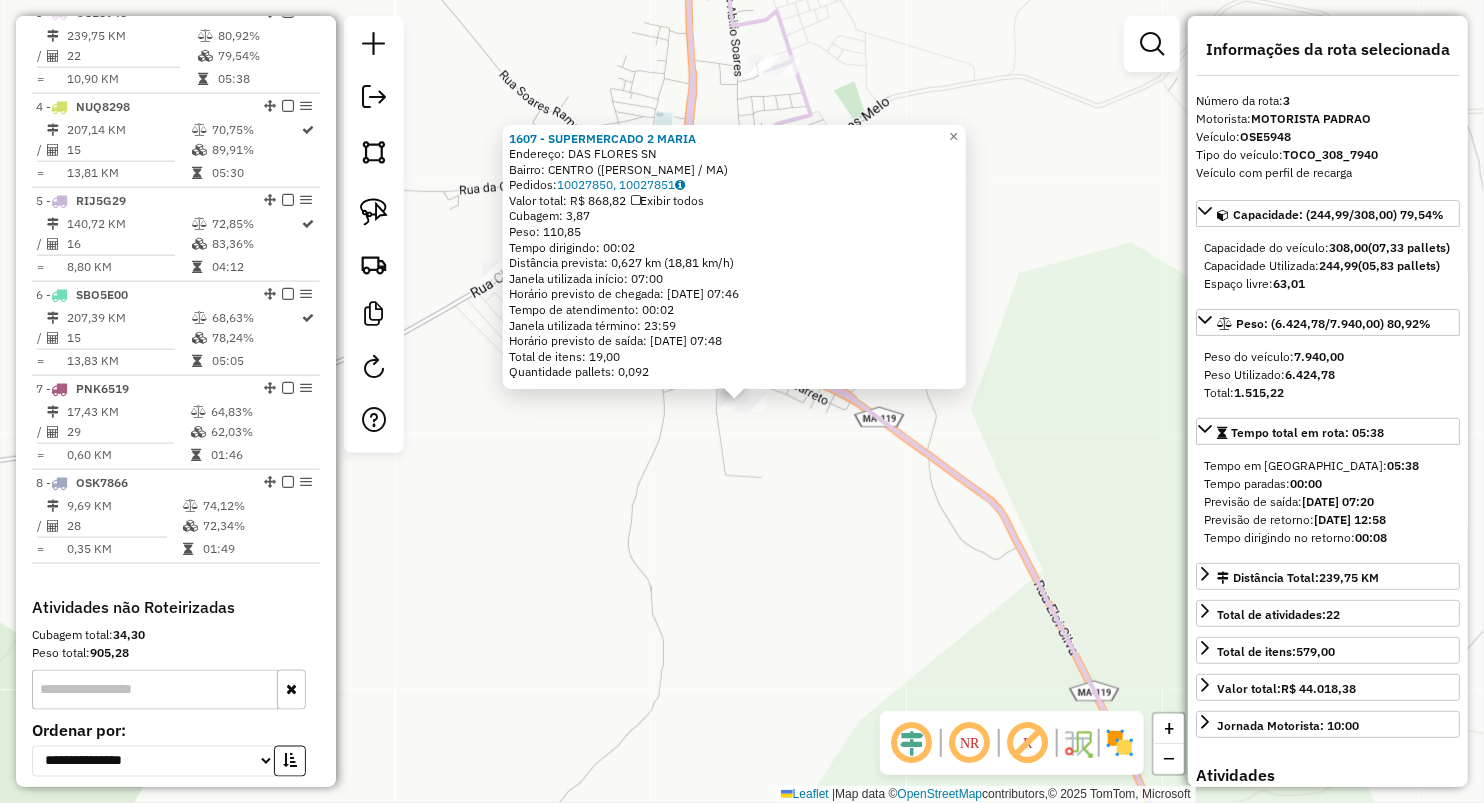 click on "1607 - SUPERMERCADO 2 MARIA  Endereço:  DAS FLORES SN   Bairro: CENTRO (PAULO RAMOS / MA)   Pedidos:  10027850, 10027851   Valor total: R$ 868,82   Exibir todos   Cubagem: 3,87  Peso: 110,85  Tempo dirigindo: 00:02   Distância prevista: 0,627 km (18,81 km/h)   Janela utilizada início: 07:00   Horário previsto de chegada: 11/07/2025 07:46   Tempo de atendimento: 00:02   Janela utilizada término: 23:59   Horário previsto de saída: 11/07/2025 07:48   Total de itens: 19,00   Quantidade pallets: 0,092  × Janela de atendimento Grade de atendimento Capacidade Transportadoras Veículos Cliente Pedidos  Rotas Selecione os dias de semana para filtrar as janelas de atendimento  Seg   Ter   Qua   Qui   Sex   Sáb   Dom  Informe o período da janela de atendimento: De: Até:  Filtrar exatamente a janela do cliente  Considerar janela de atendimento padrão  Selecione os dias de semana para filtrar as grades de atendimento  Seg   Ter   Qua   Qui   Sex   Sáb   Dom   Clientes fora do dia de atendimento selecionado +" 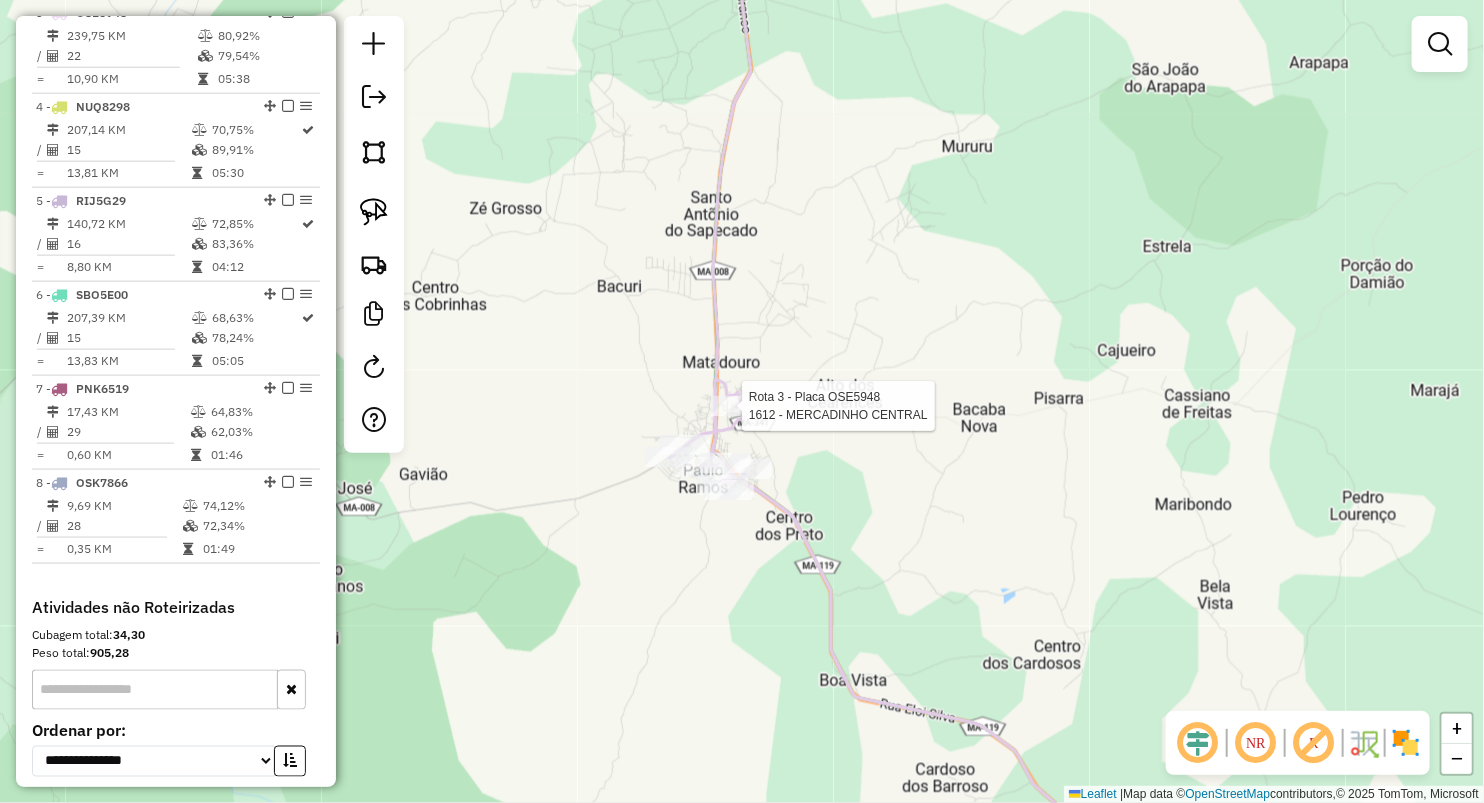 select on "**********" 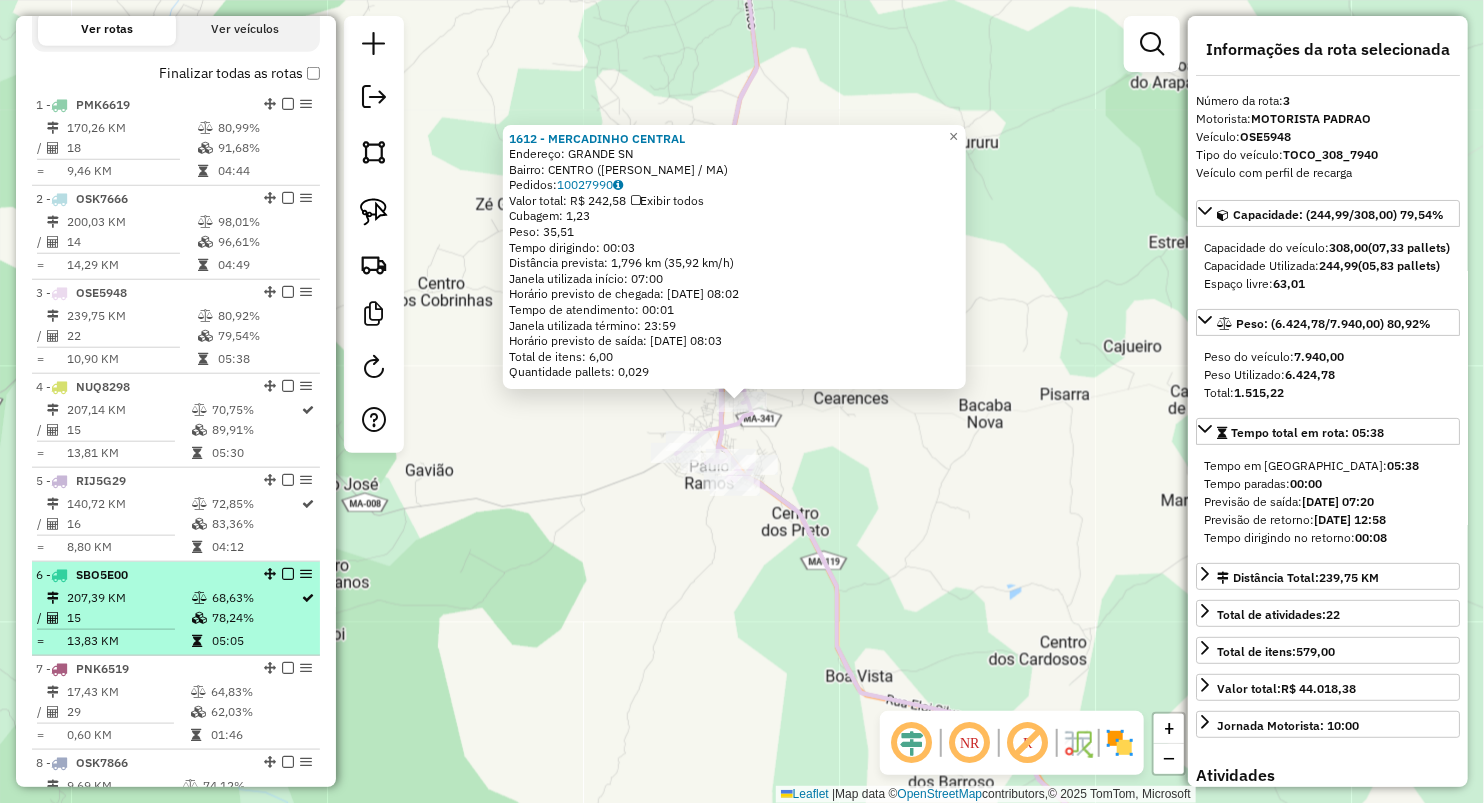 scroll, scrollTop: 627, scrollLeft: 0, axis: vertical 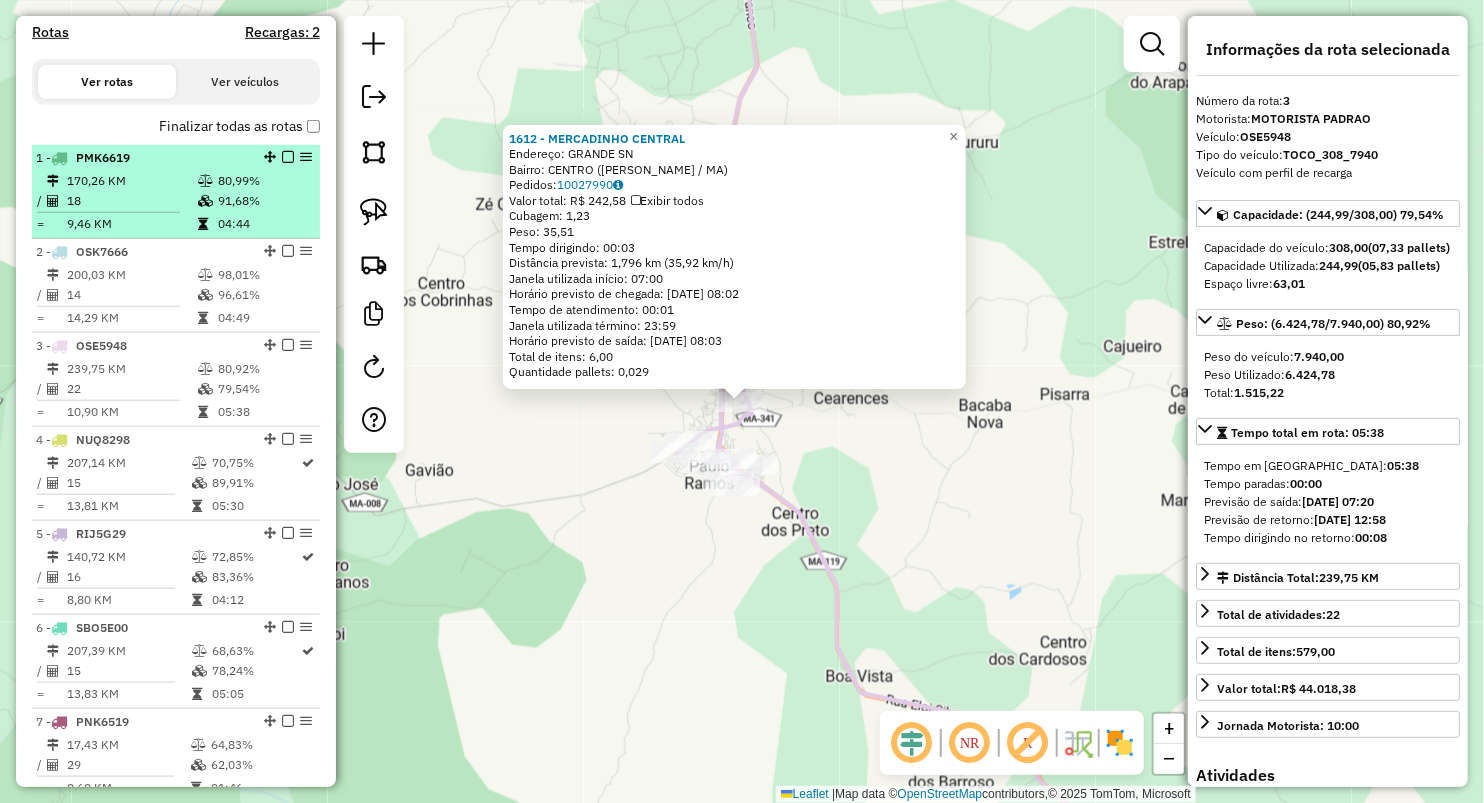 click on "18" at bounding box center (131, 201) 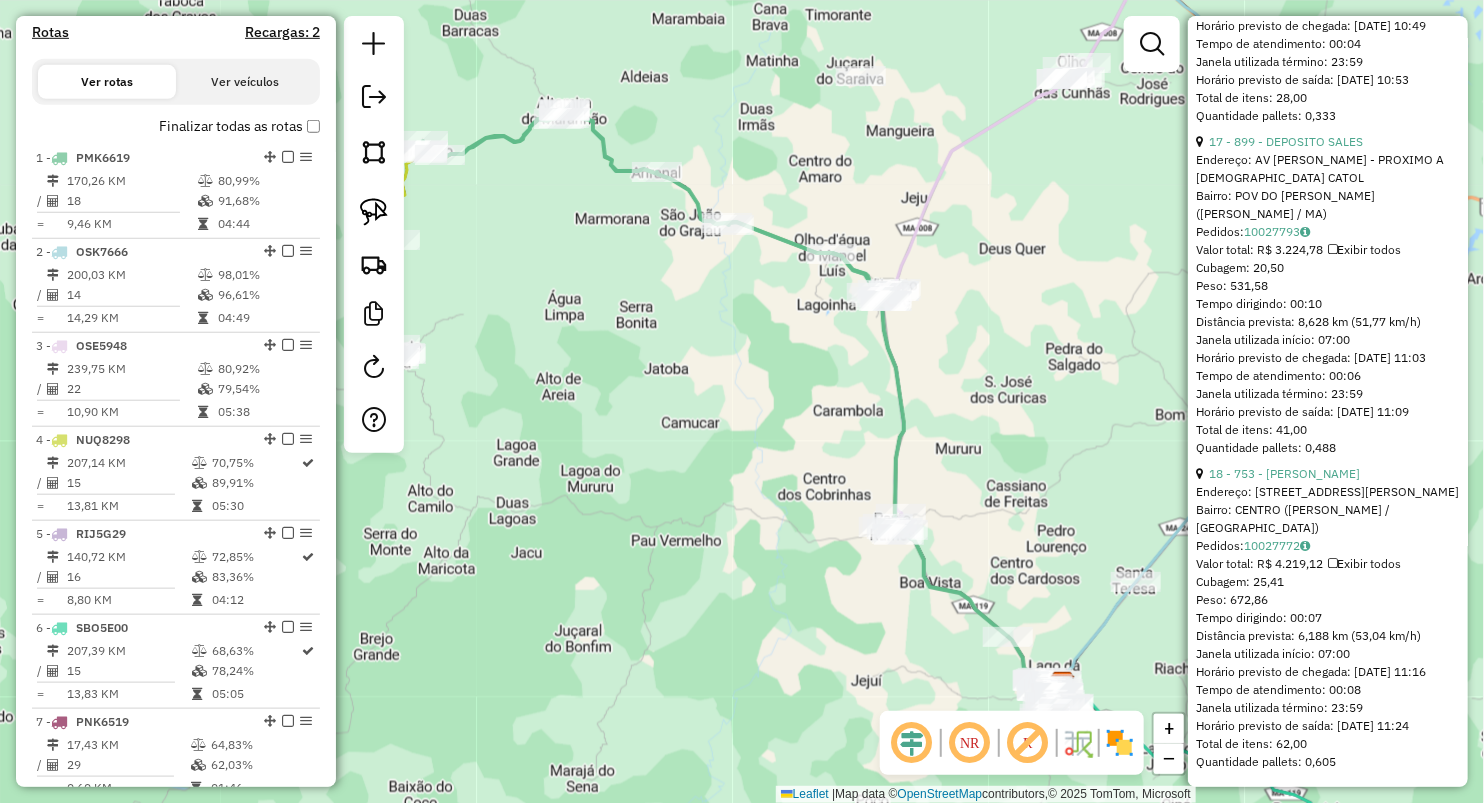 scroll, scrollTop: 6160, scrollLeft: 0, axis: vertical 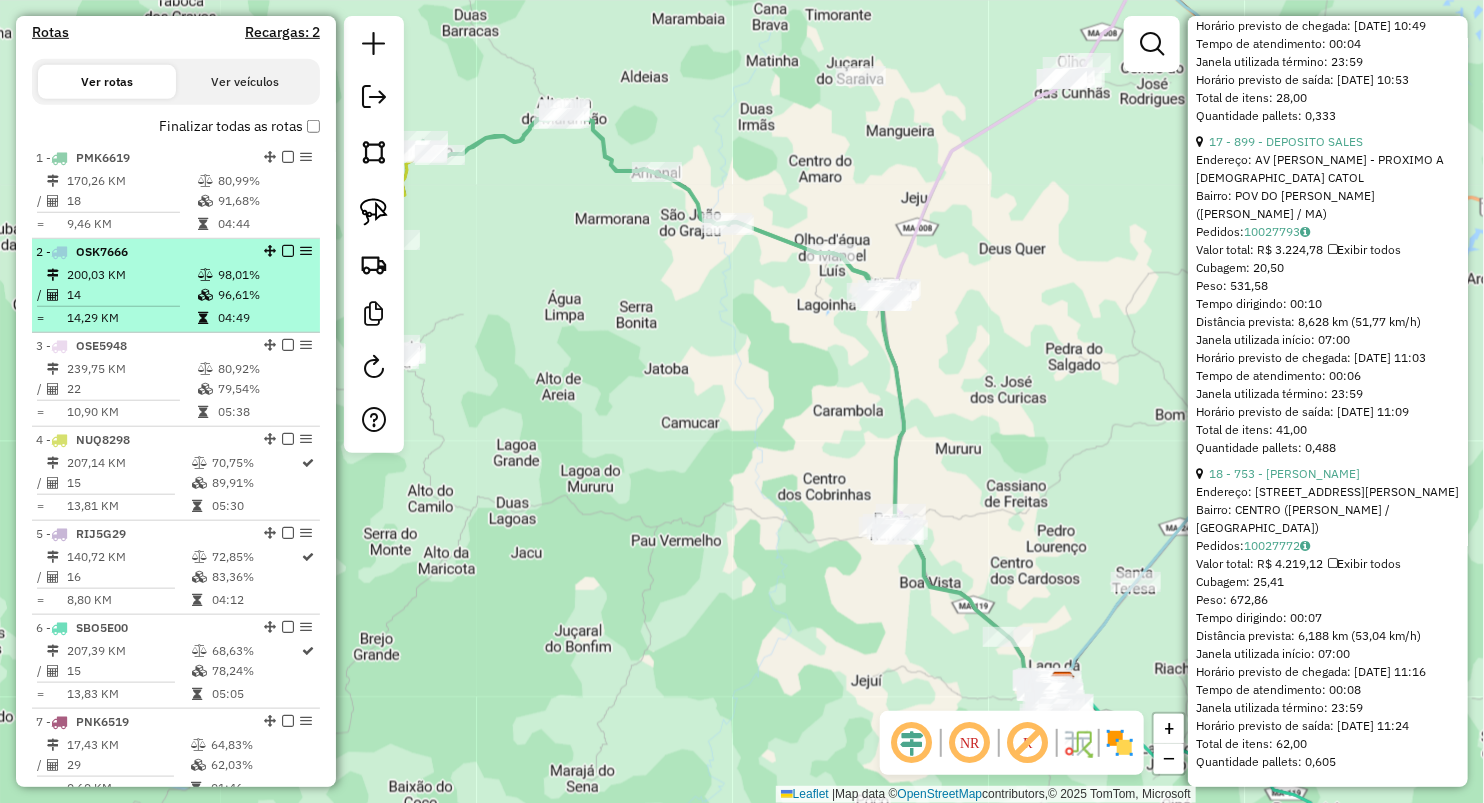 click on "14" at bounding box center [131, 295] 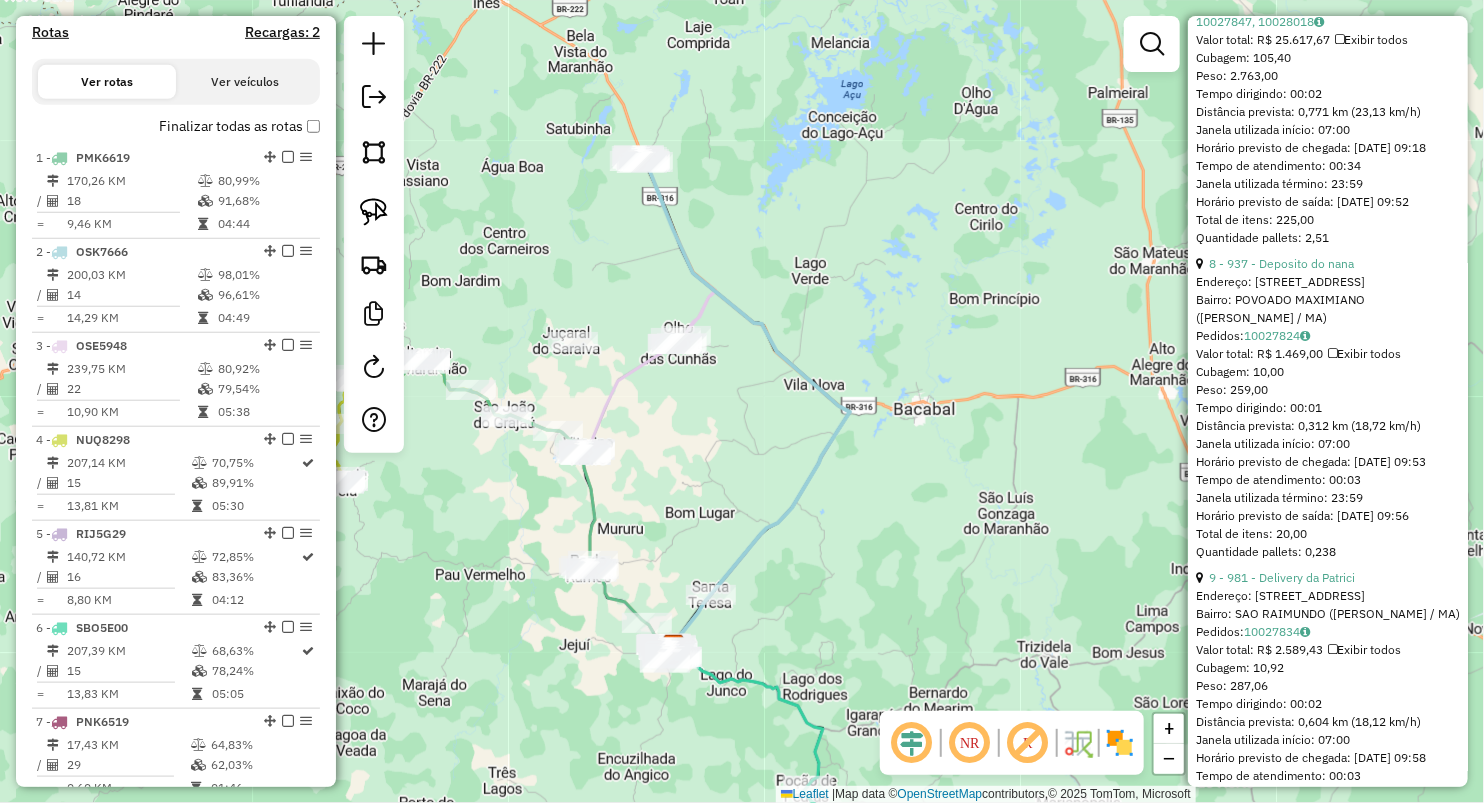 scroll, scrollTop: 2692, scrollLeft: 0, axis: vertical 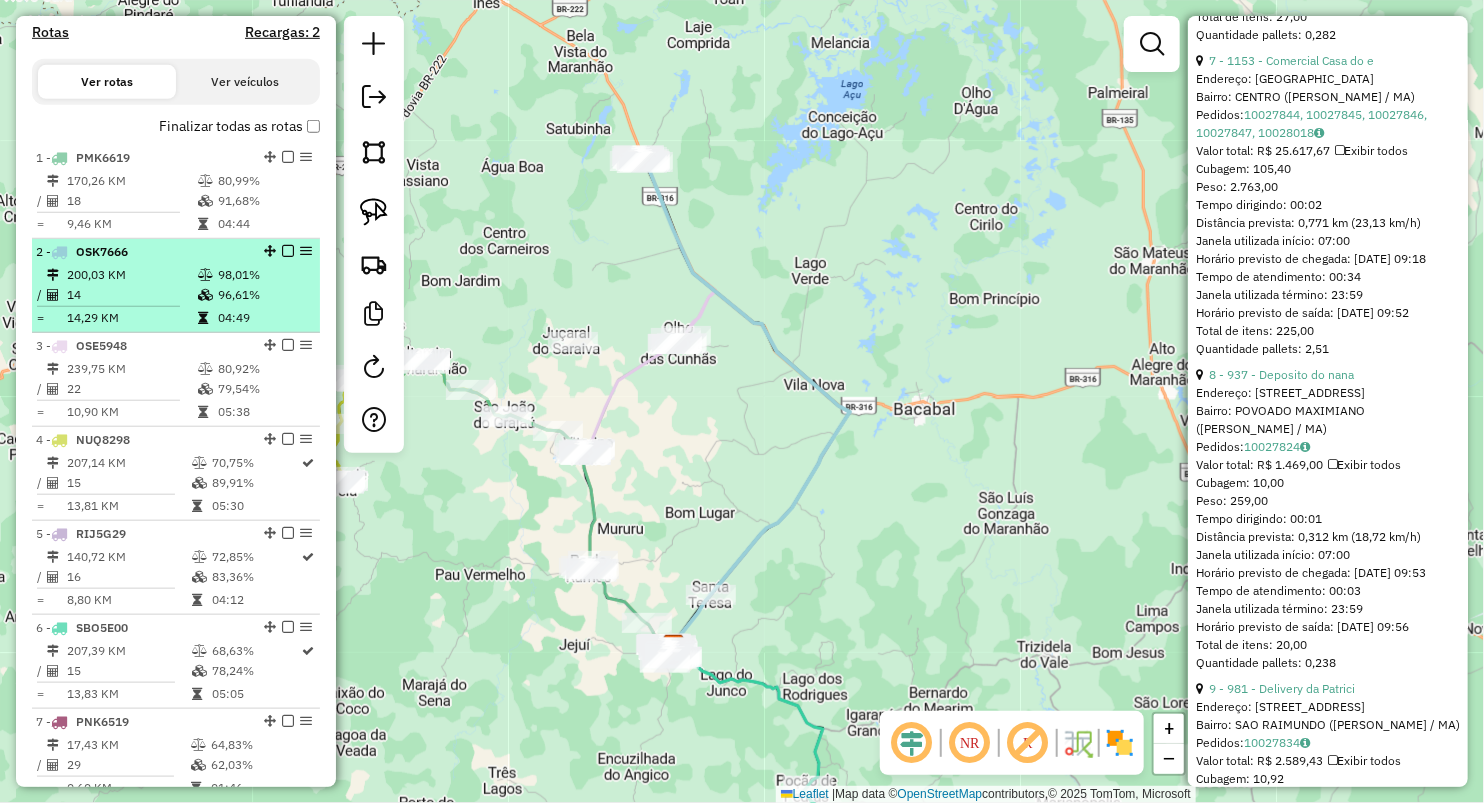 click at bounding box center [207, 295] 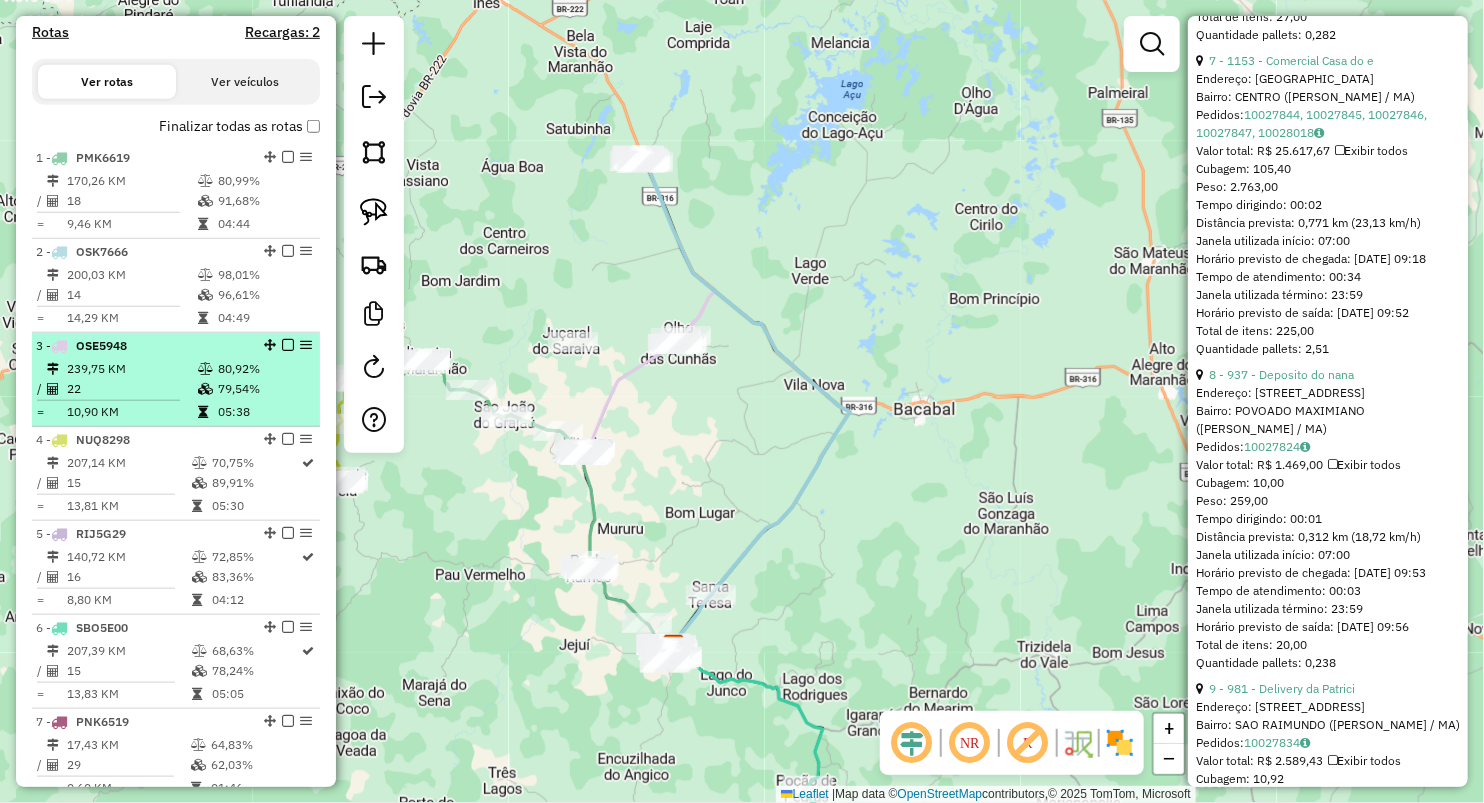 click on "3 -       OSE5948" at bounding box center (142, 346) 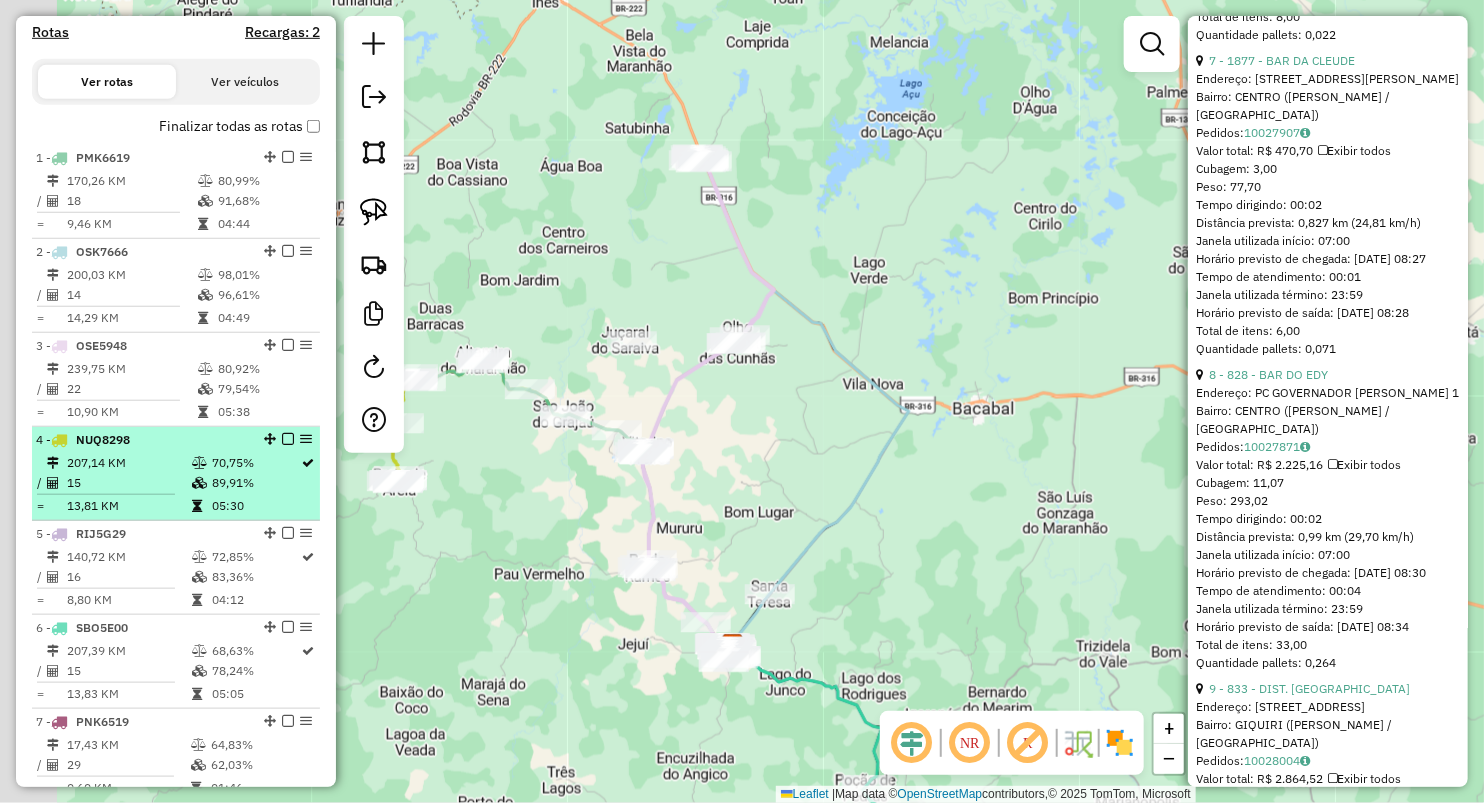 scroll, scrollTop: 2710, scrollLeft: 0, axis: vertical 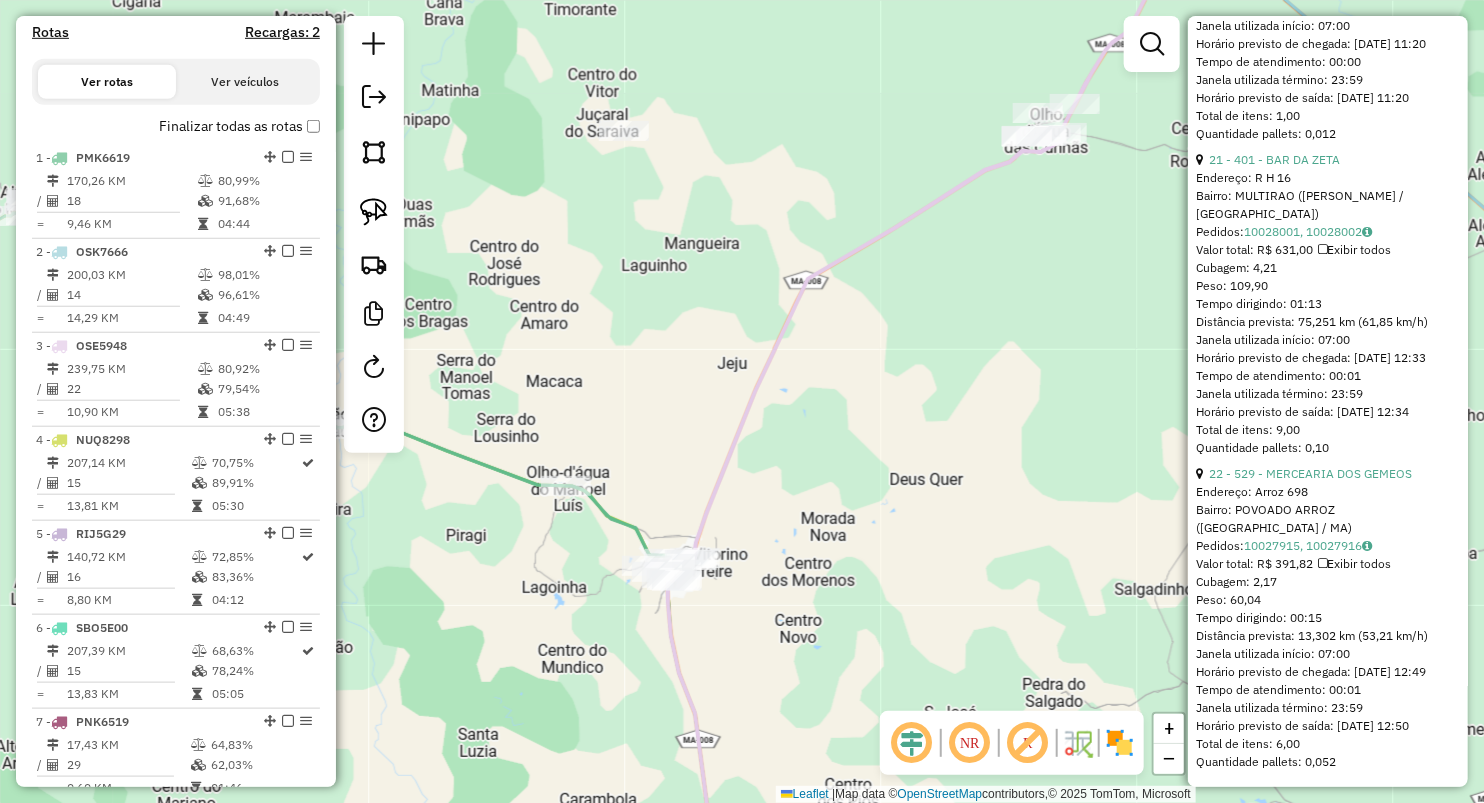 drag, startPoint x: 776, startPoint y: 460, endPoint x: 832, endPoint y: 320, distance: 150.78462 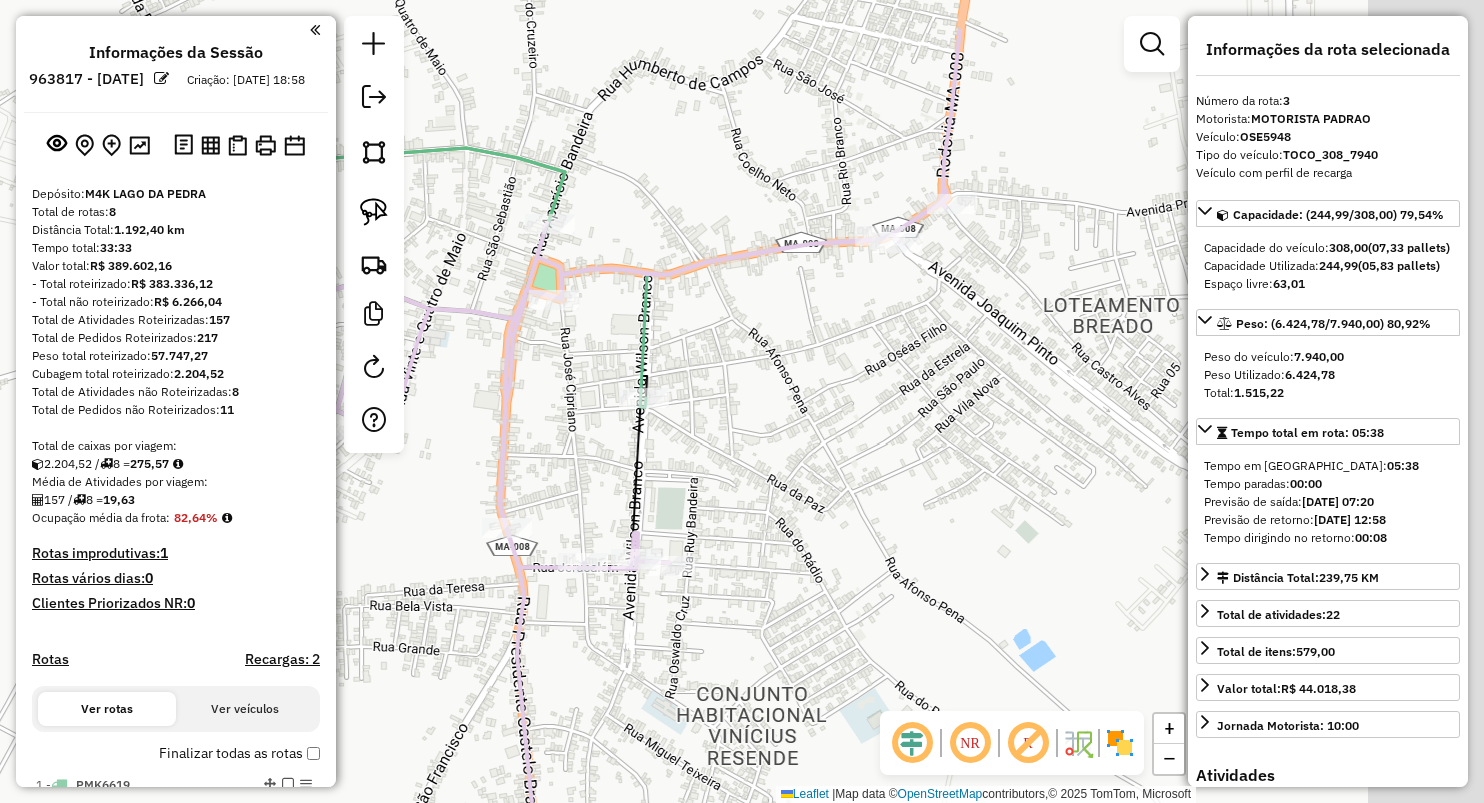 select on "**********" 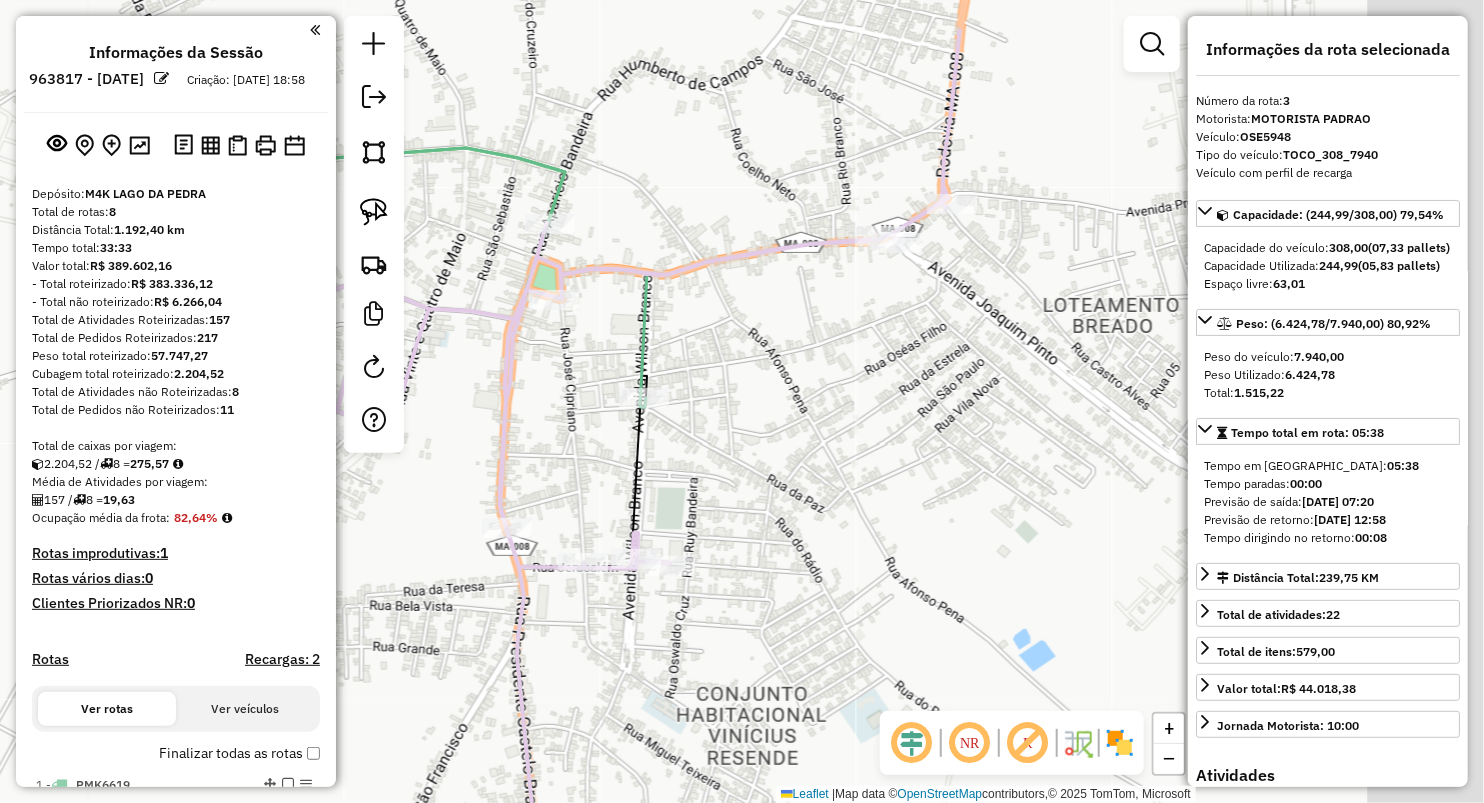 click on "Janela de atendimento Grade de atendimento Capacidade Transportadoras Veículos Cliente Pedidos  Rotas Selecione os dias de semana para filtrar as janelas de atendimento  Seg   Ter   Qua   Qui   Sex   Sáb   Dom  Informe o período da janela de atendimento: De: Até:  Filtrar exatamente a janela do cliente  Considerar janela de atendimento padrão  Selecione os dias de semana para filtrar as grades de atendimento  Seg   Ter   Qua   Qui   Sex   Sáb   Dom   Considerar clientes sem dia de atendimento cadastrado  Clientes fora do dia de atendimento selecionado Filtrar as atividades entre os valores definidos abaixo:  Peso mínimo:   Peso máximo:   Cubagem mínima:   Cubagem máxima:   De:   Até:  Filtrar as atividades entre o tempo de atendimento definido abaixo:  De:   Até:   Considerar capacidade total dos clientes não roteirizados Transportadora: Selecione um ou mais itens Tipo de veículo: Selecione um ou mais itens Veículo: Selecione um ou mais itens Motorista: Selecione um ou mais itens Nome: Rótulo:" 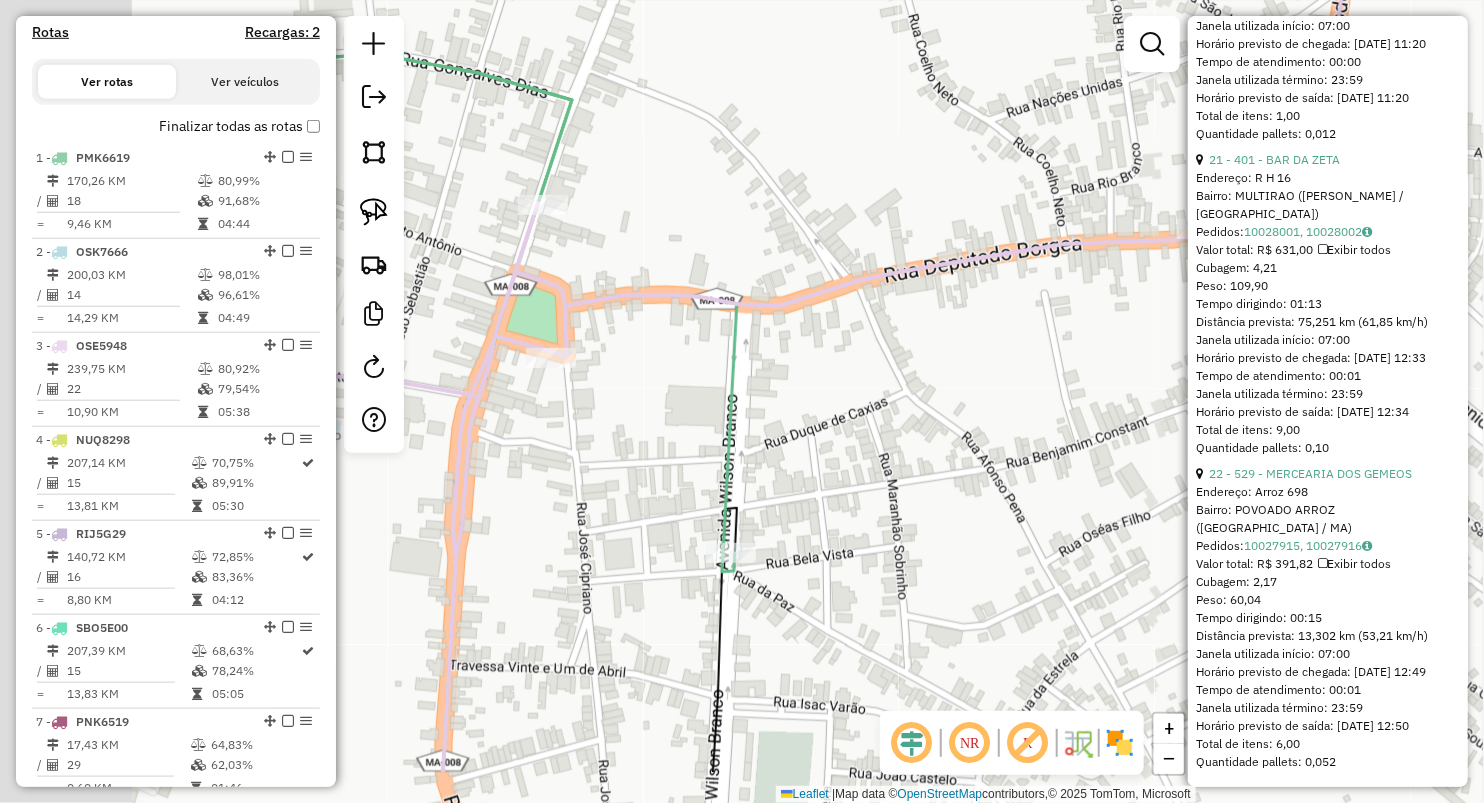 drag, startPoint x: 1080, startPoint y: 437, endPoint x: 1145, endPoint y: 398, distance: 75.802376 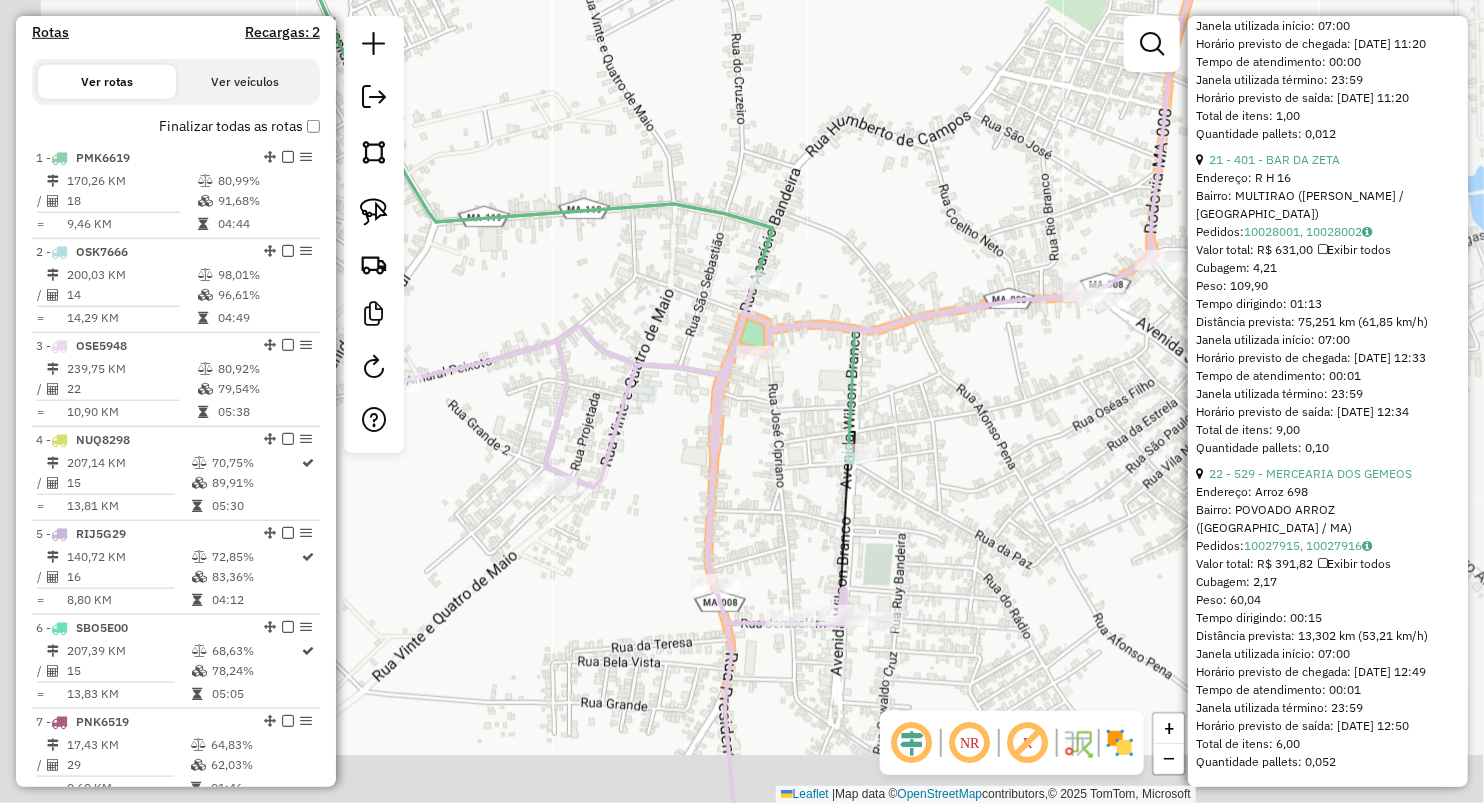 drag, startPoint x: 984, startPoint y: 468, endPoint x: 1046, endPoint y: 314, distance: 166.01205 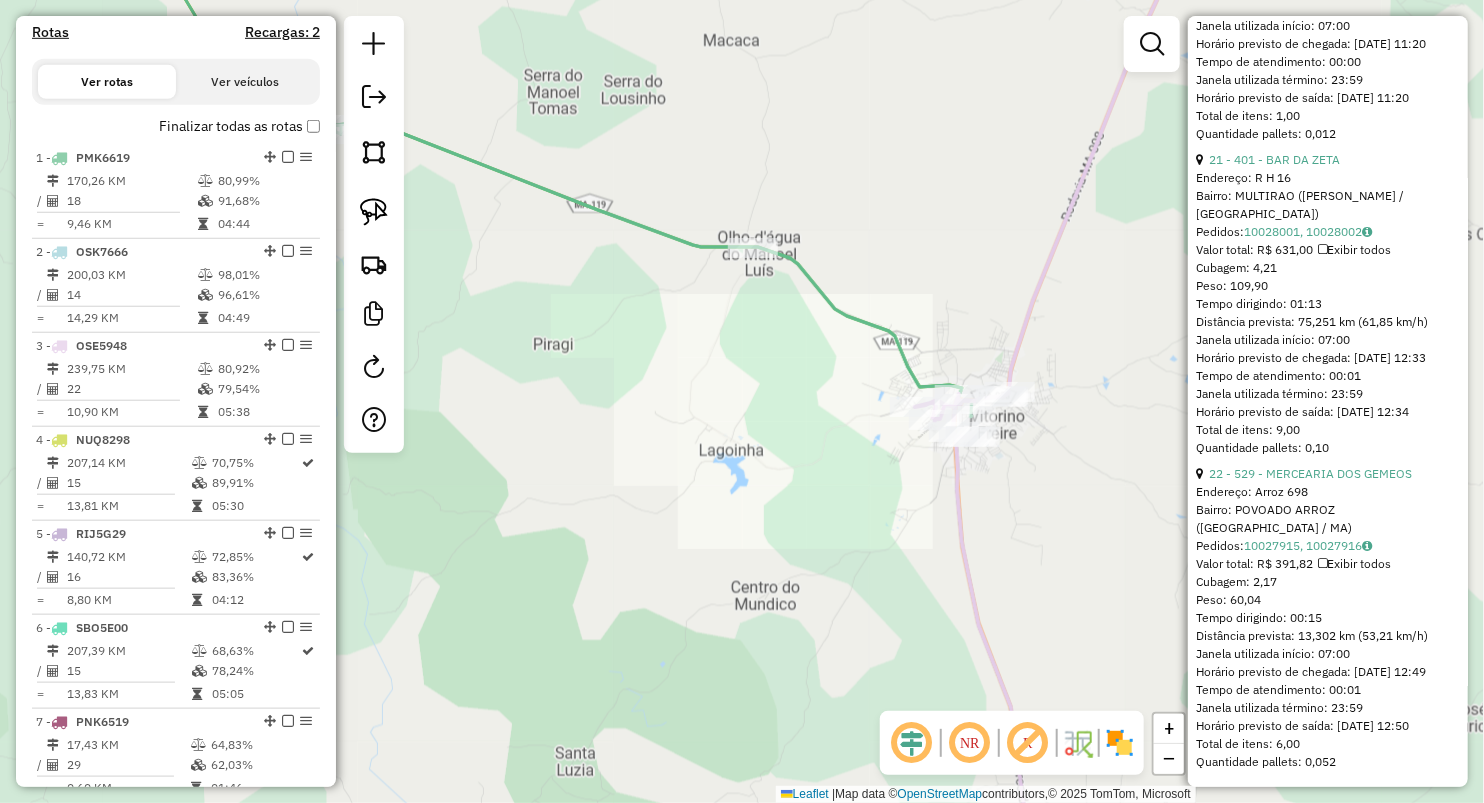 drag, startPoint x: 1038, startPoint y: 549, endPoint x: 909, endPoint y: 227, distance: 346.87894 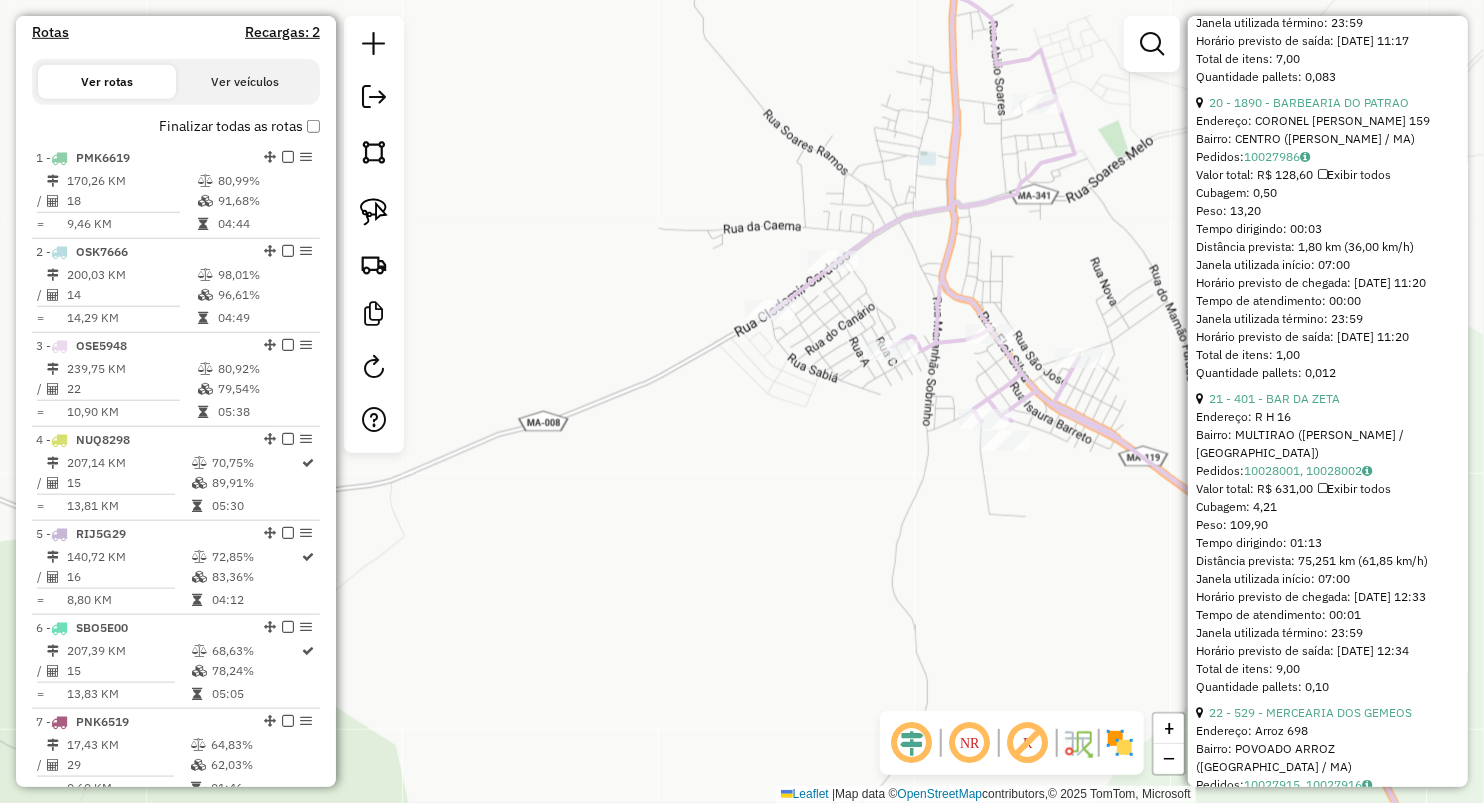 scroll, scrollTop: 6684, scrollLeft: 0, axis: vertical 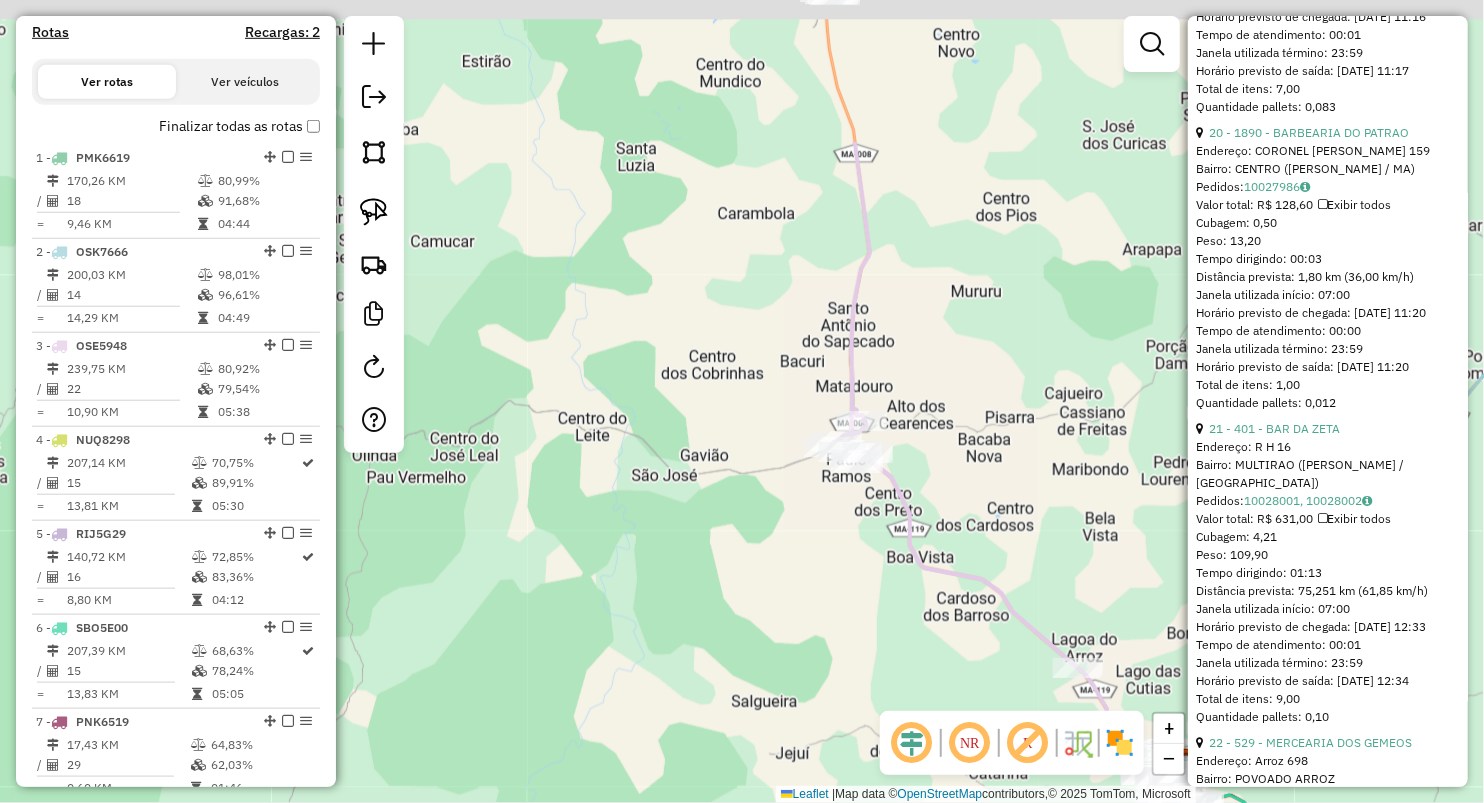 drag, startPoint x: 958, startPoint y: 200, endPoint x: 921, endPoint y: 451, distance: 253.71243 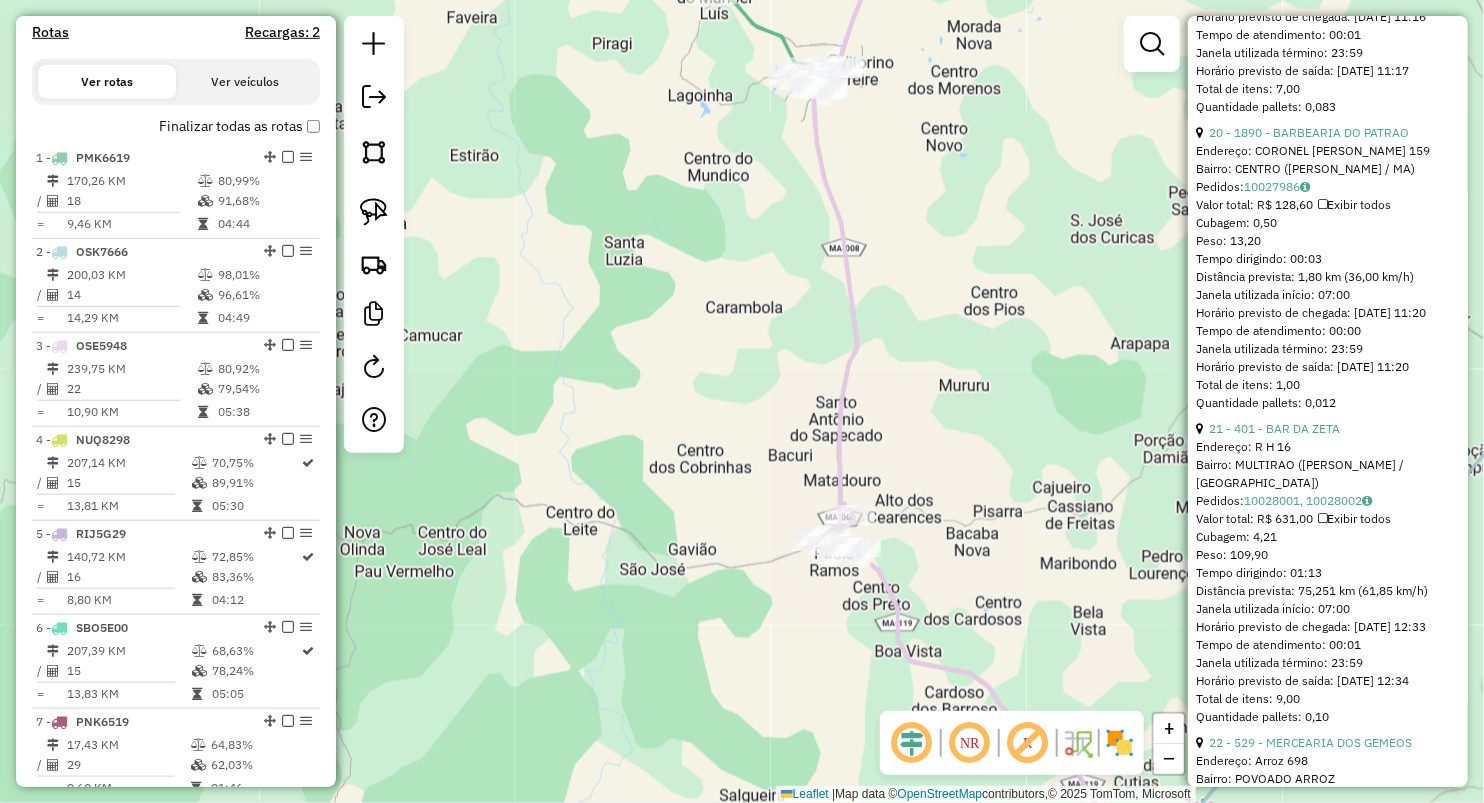 drag, startPoint x: 912, startPoint y: 207, endPoint x: 918, endPoint y: 343, distance: 136.1323 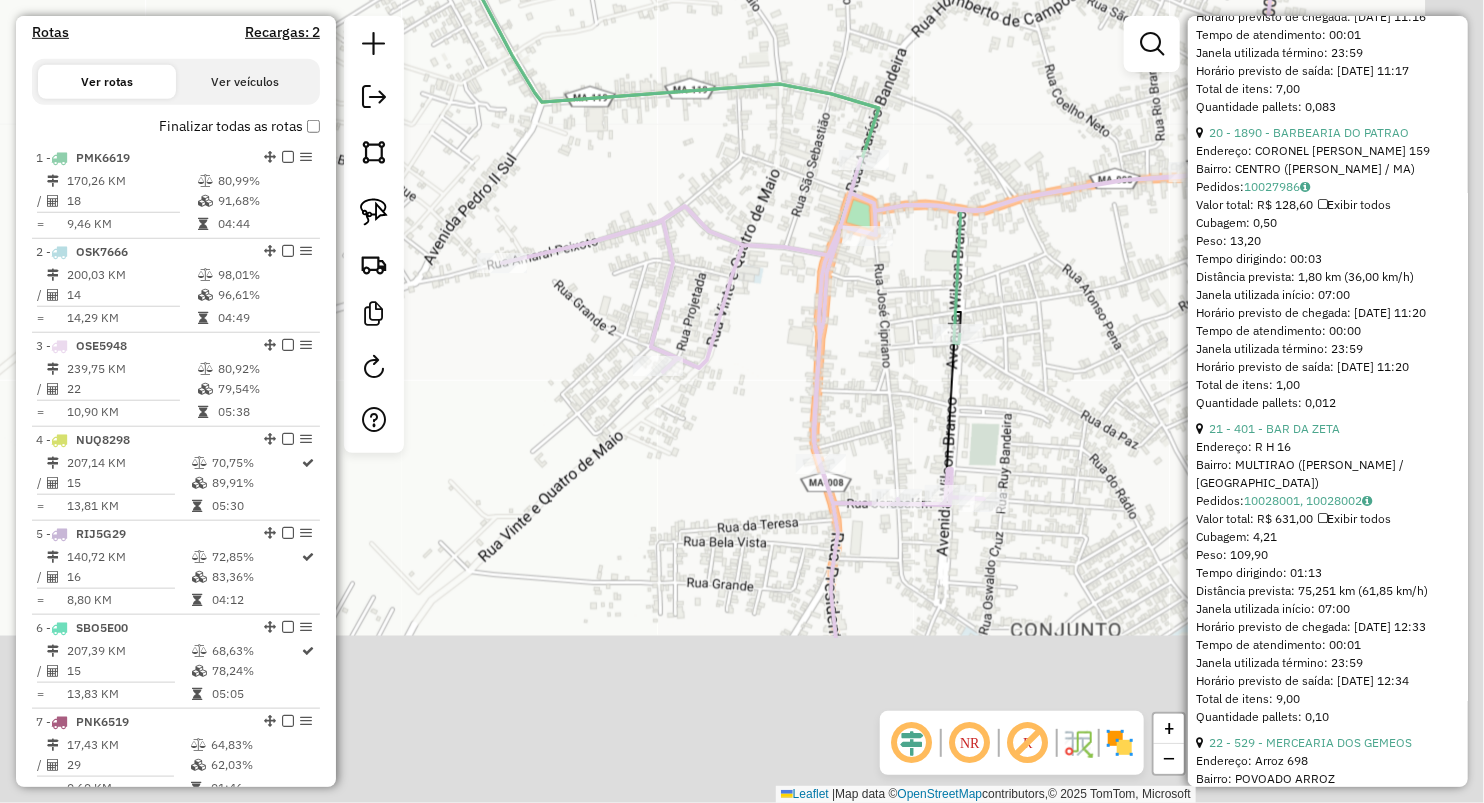 drag, startPoint x: 815, startPoint y: 492, endPoint x: 752, endPoint y: 184, distance: 314.37717 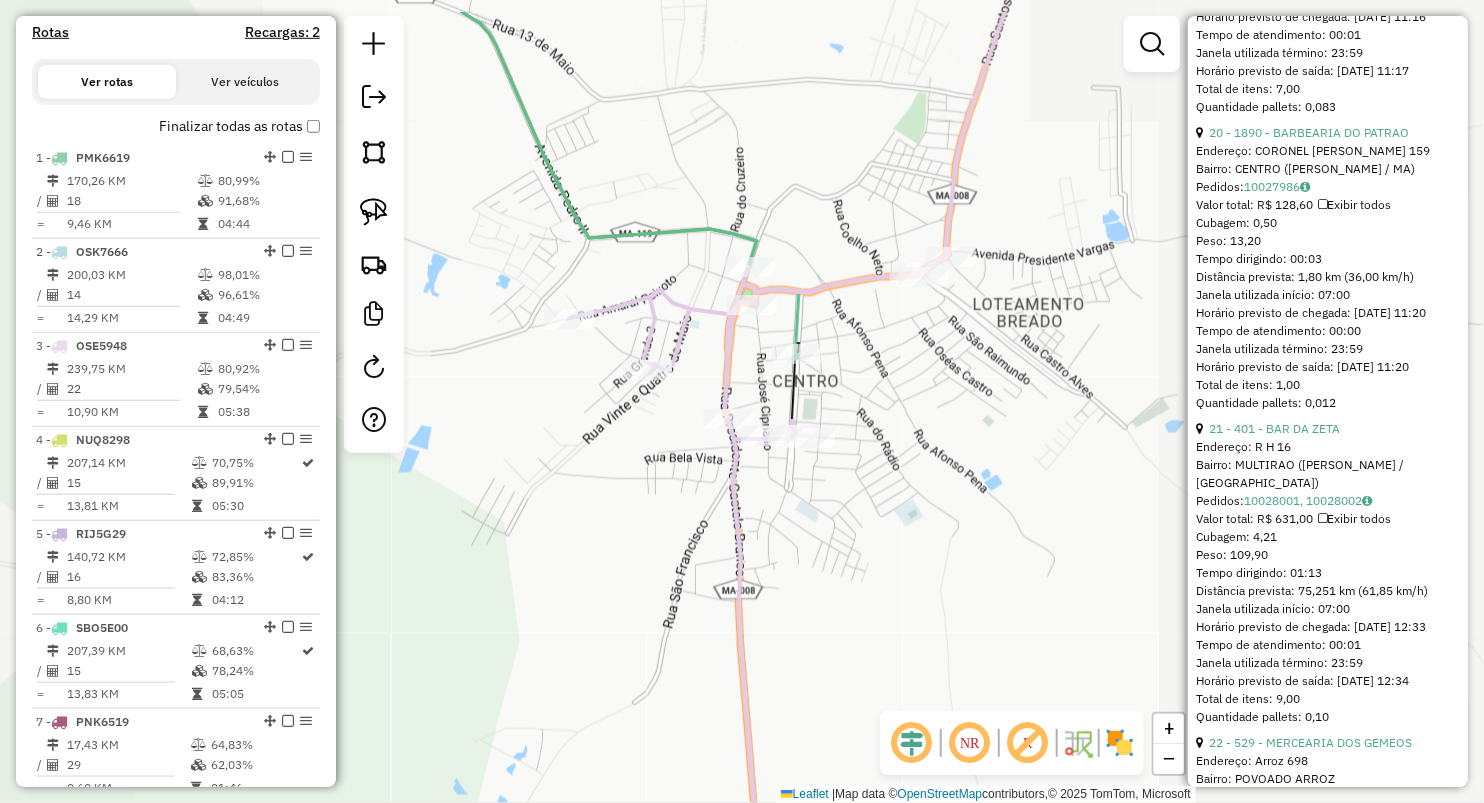 drag, startPoint x: 913, startPoint y: 358, endPoint x: 857, endPoint y: 436, distance: 96.02083 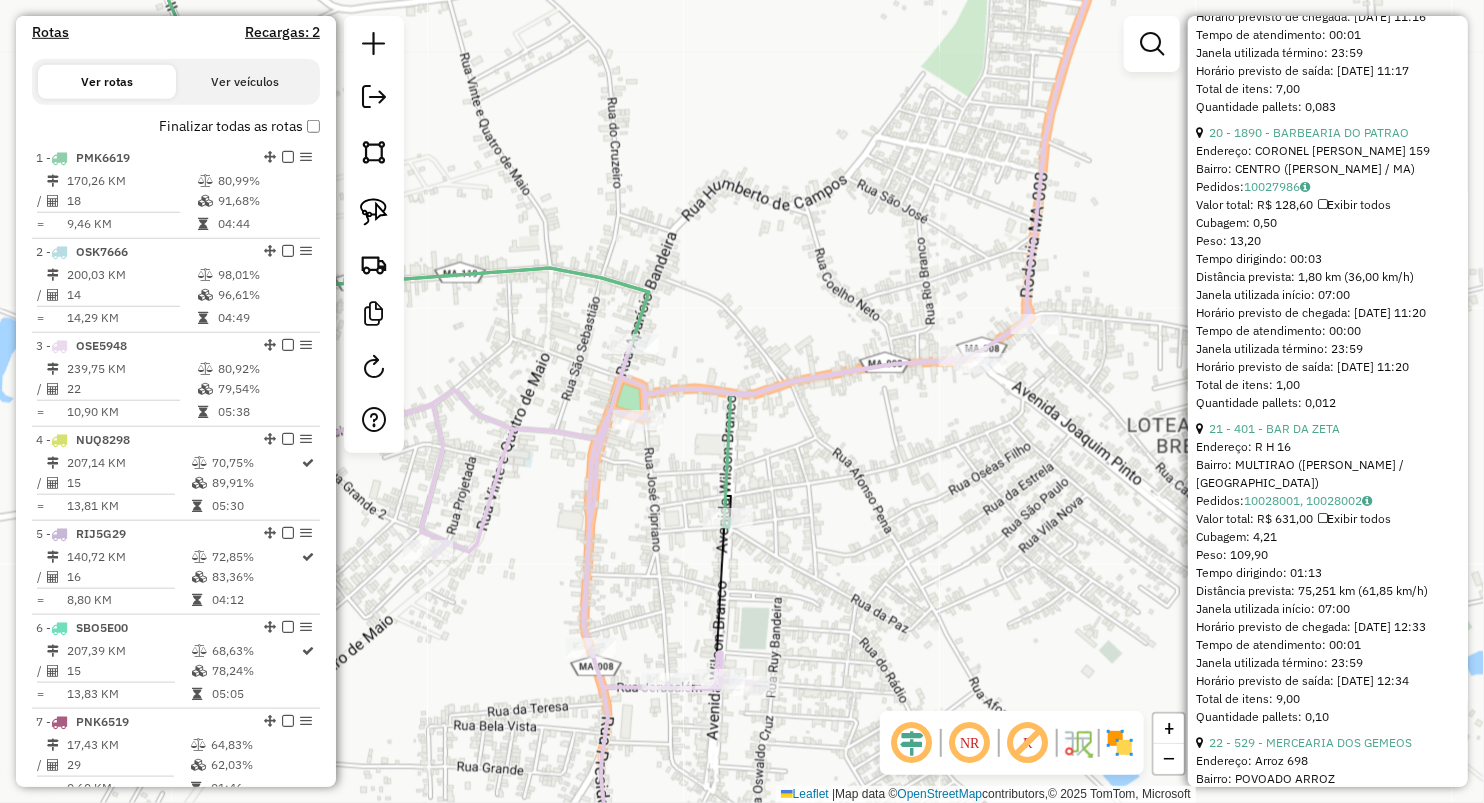 drag, startPoint x: 828, startPoint y: 496, endPoint x: 1060, endPoint y: 416, distance: 245.40579 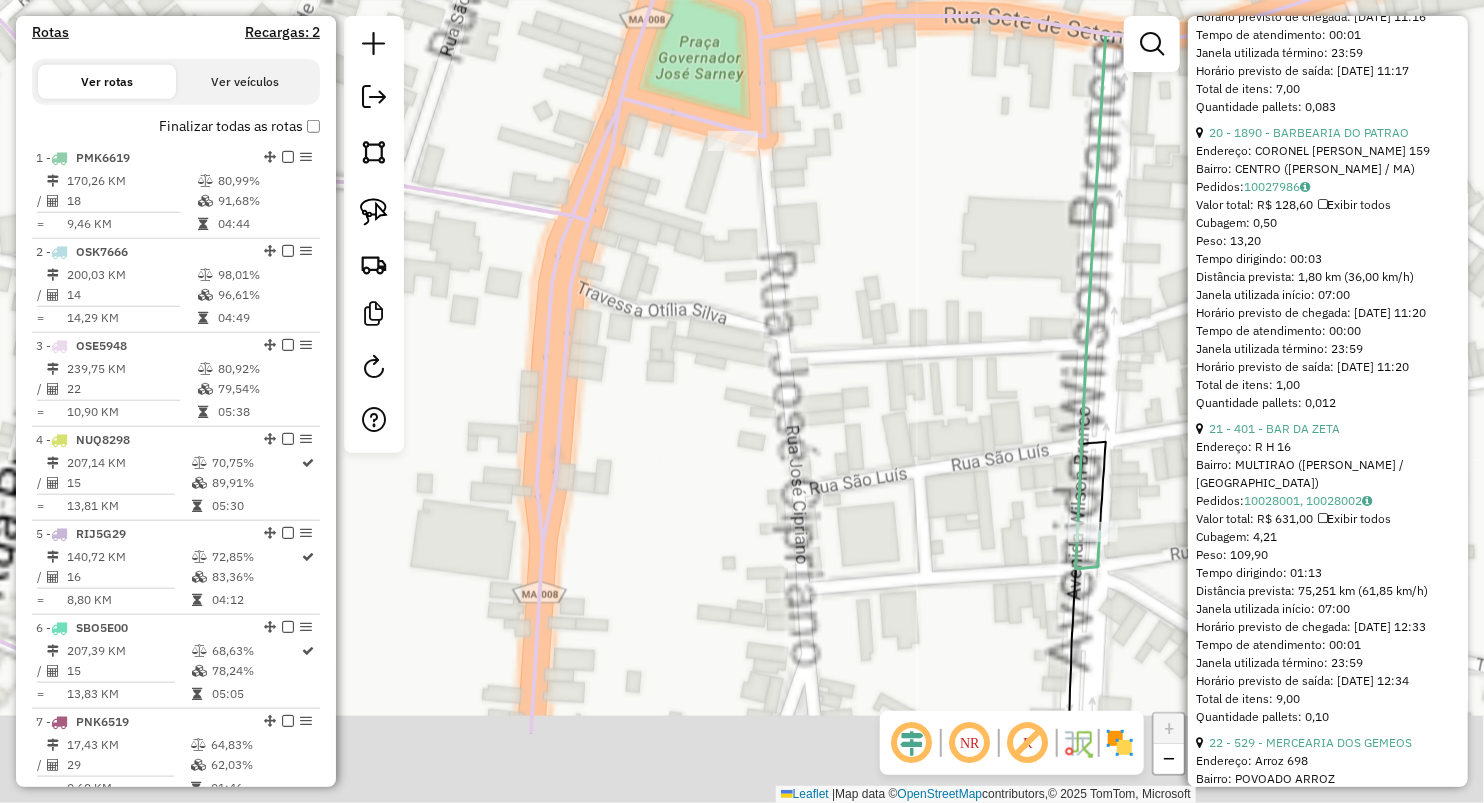 drag, startPoint x: 859, startPoint y: 456, endPoint x: 879, endPoint y: 106, distance: 350.57095 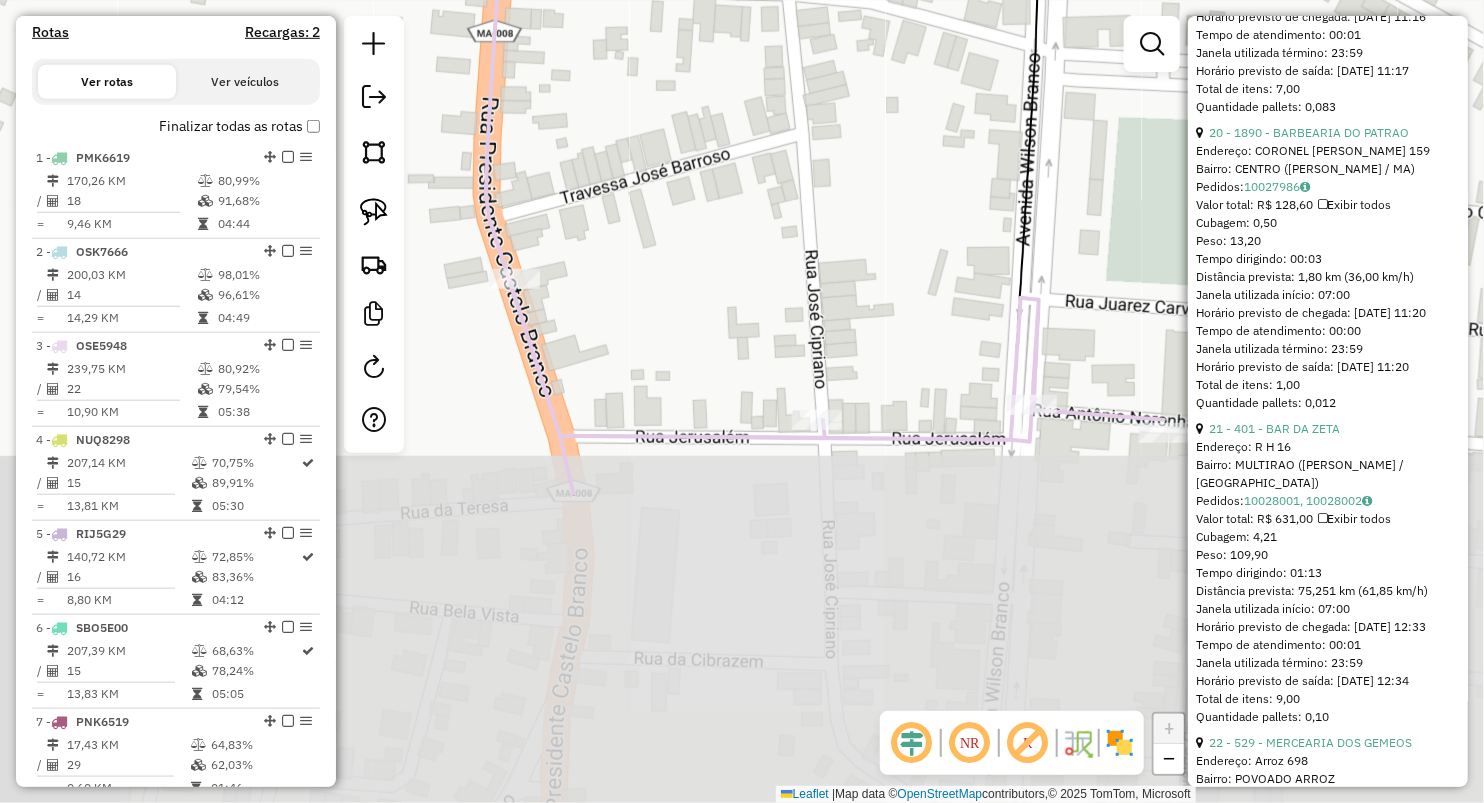 drag, startPoint x: 816, startPoint y: 252, endPoint x: 814, endPoint y: 186, distance: 66.0303 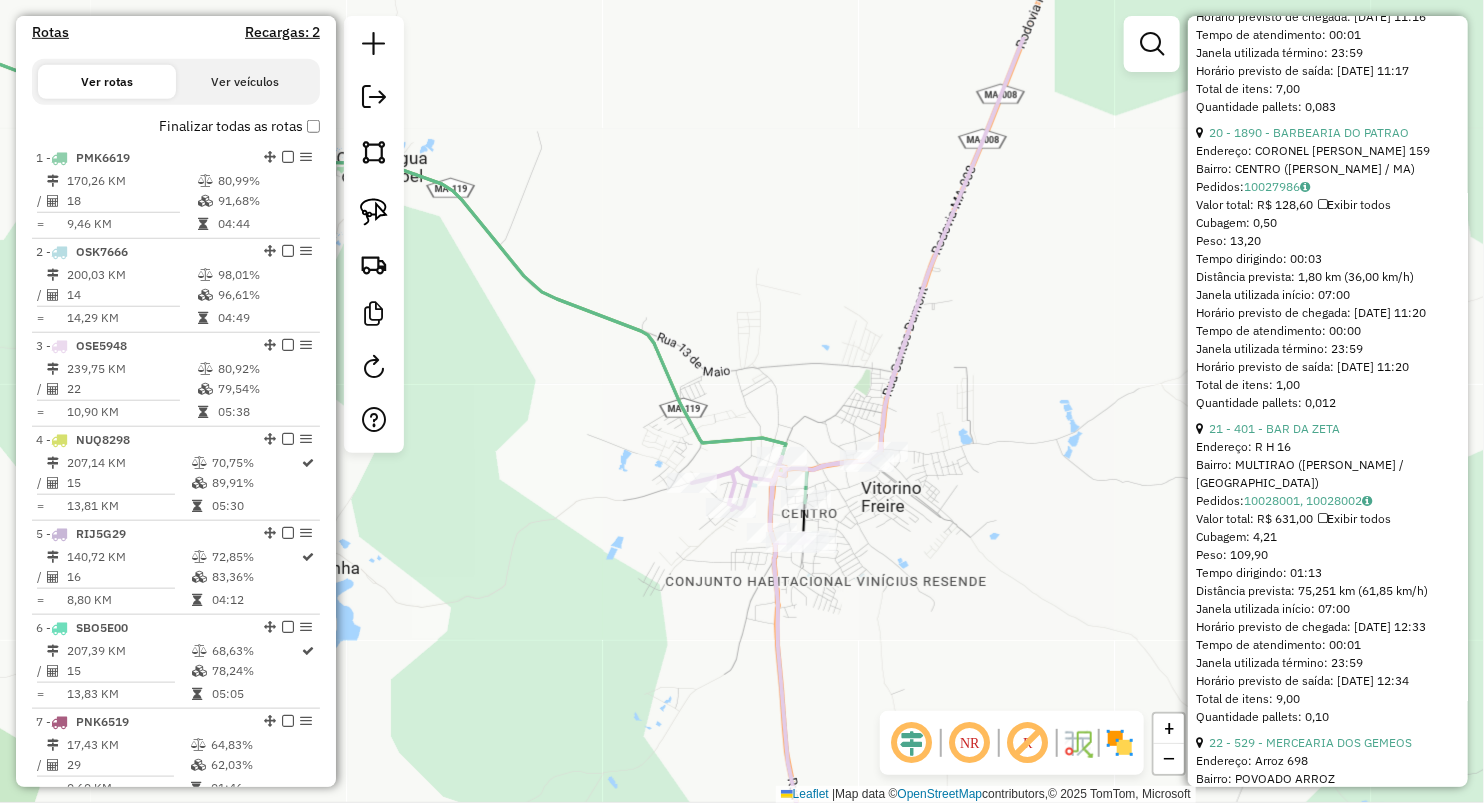 drag, startPoint x: 999, startPoint y: 417, endPoint x: 905, endPoint y: 524, distance: 142.42542 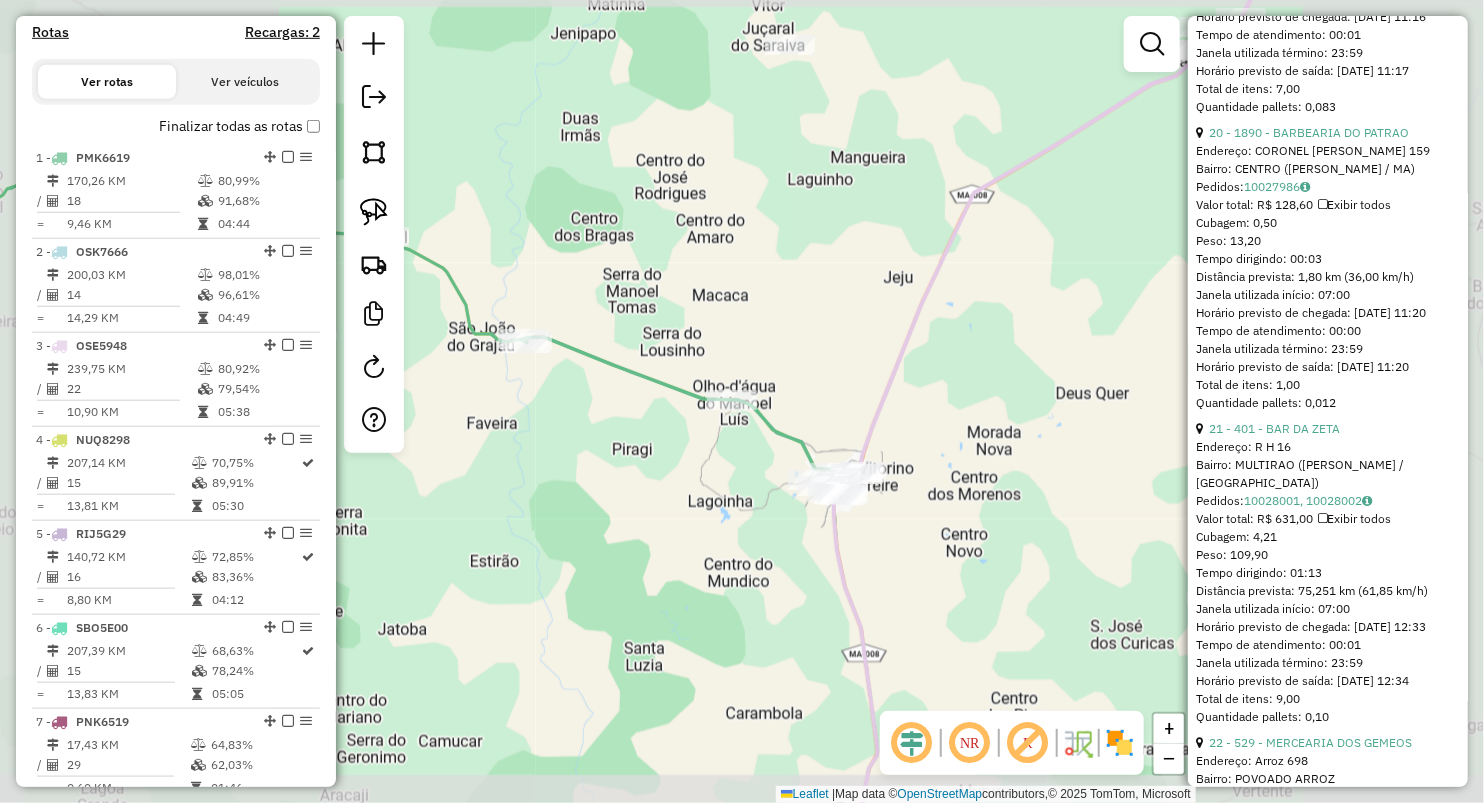 drag, startPoint x: 1000, startPoint y: 291, endPoint x: 933, endPoint y: 301, distance: 67.74216 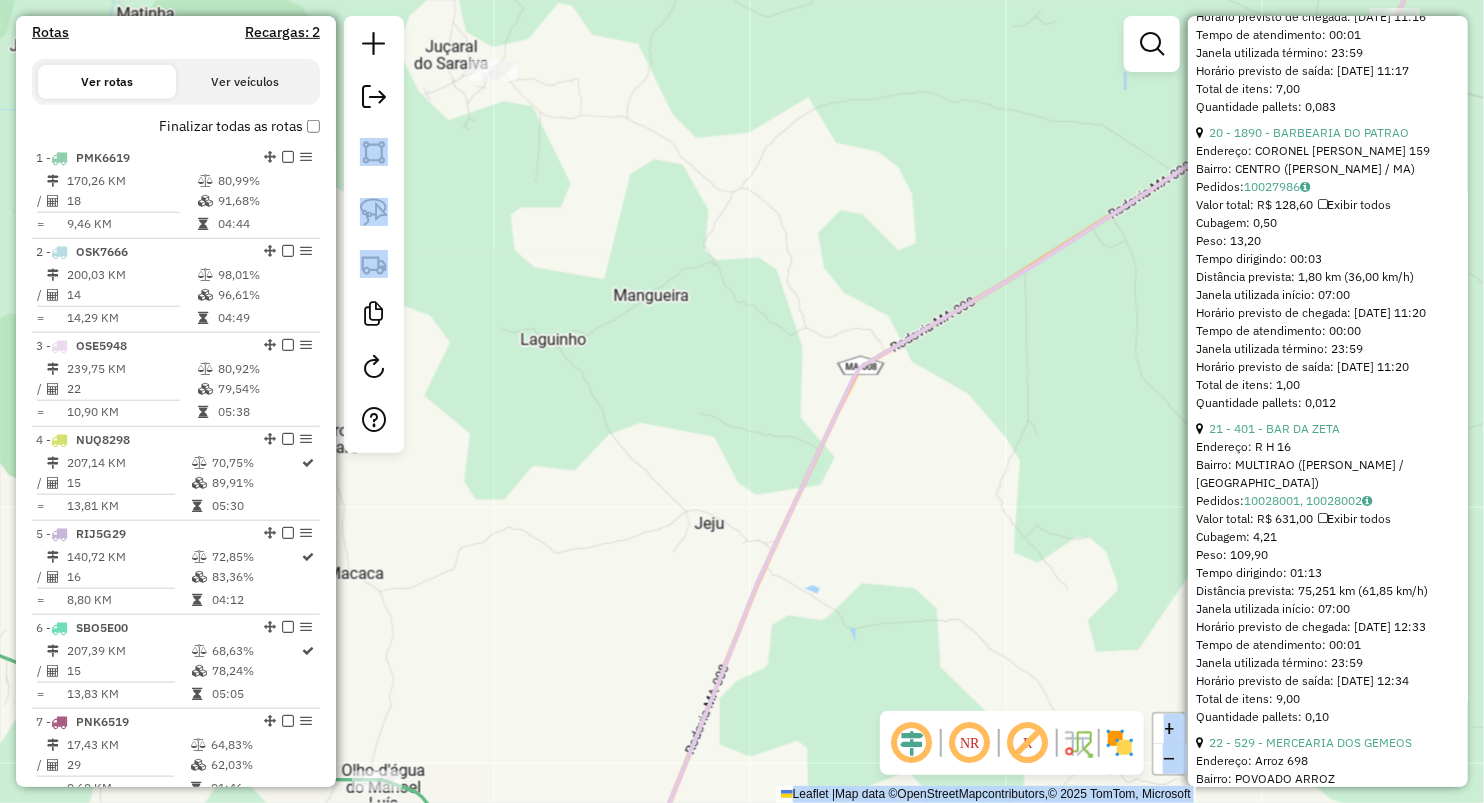 drag, startPoint x: 1022, startPoint y: 172, endPoint x: 344, endPoint y: 442, distance: 729.7835 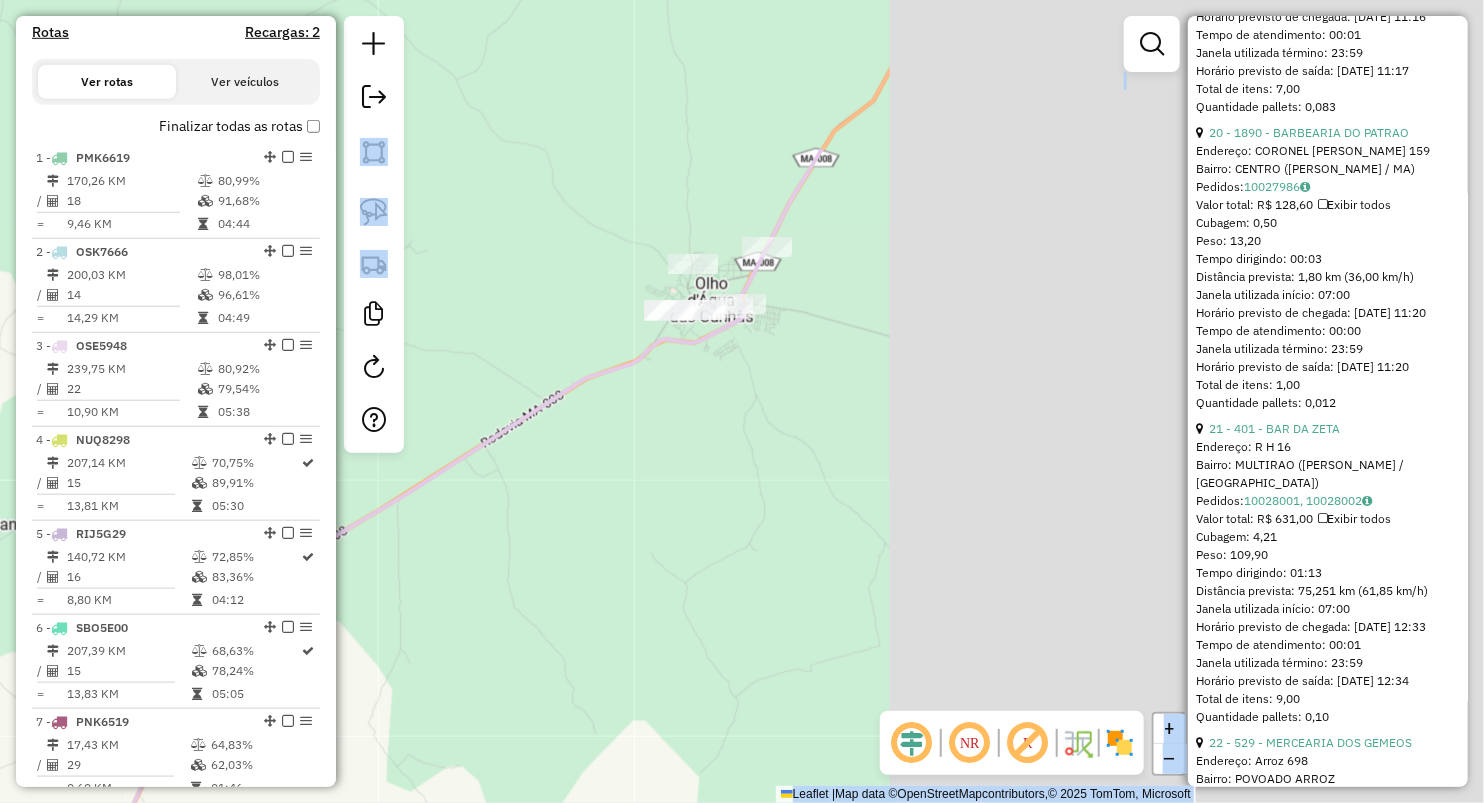 drag, startPoint x: 955, startPoint y: 159, endPoint x: 327, endPoint y: 388, distance: 668.4497 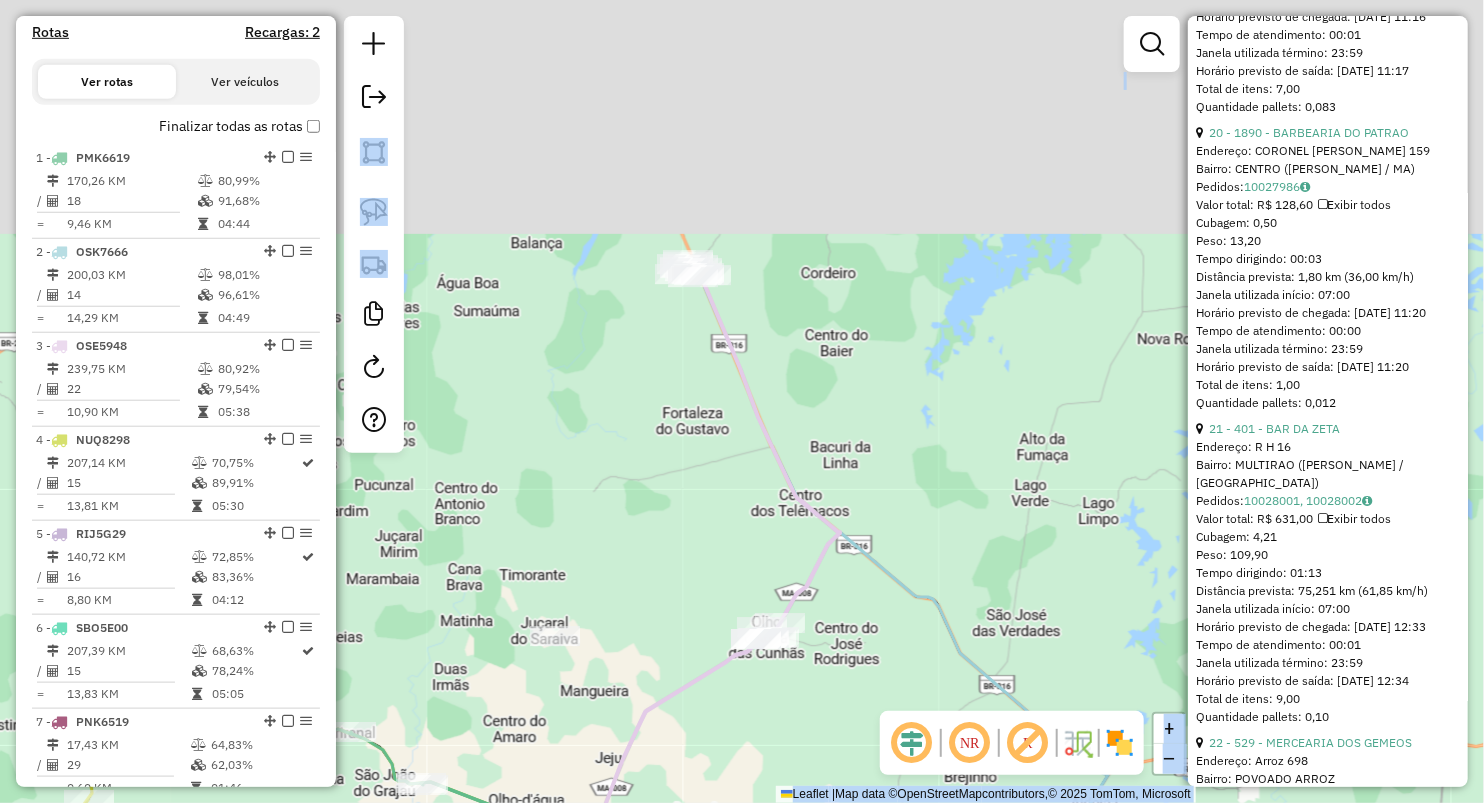 drag, startPoint x: 789, startPoint y: 289, endPoint x: 747, endPoint y: 416, distance: 133.76472 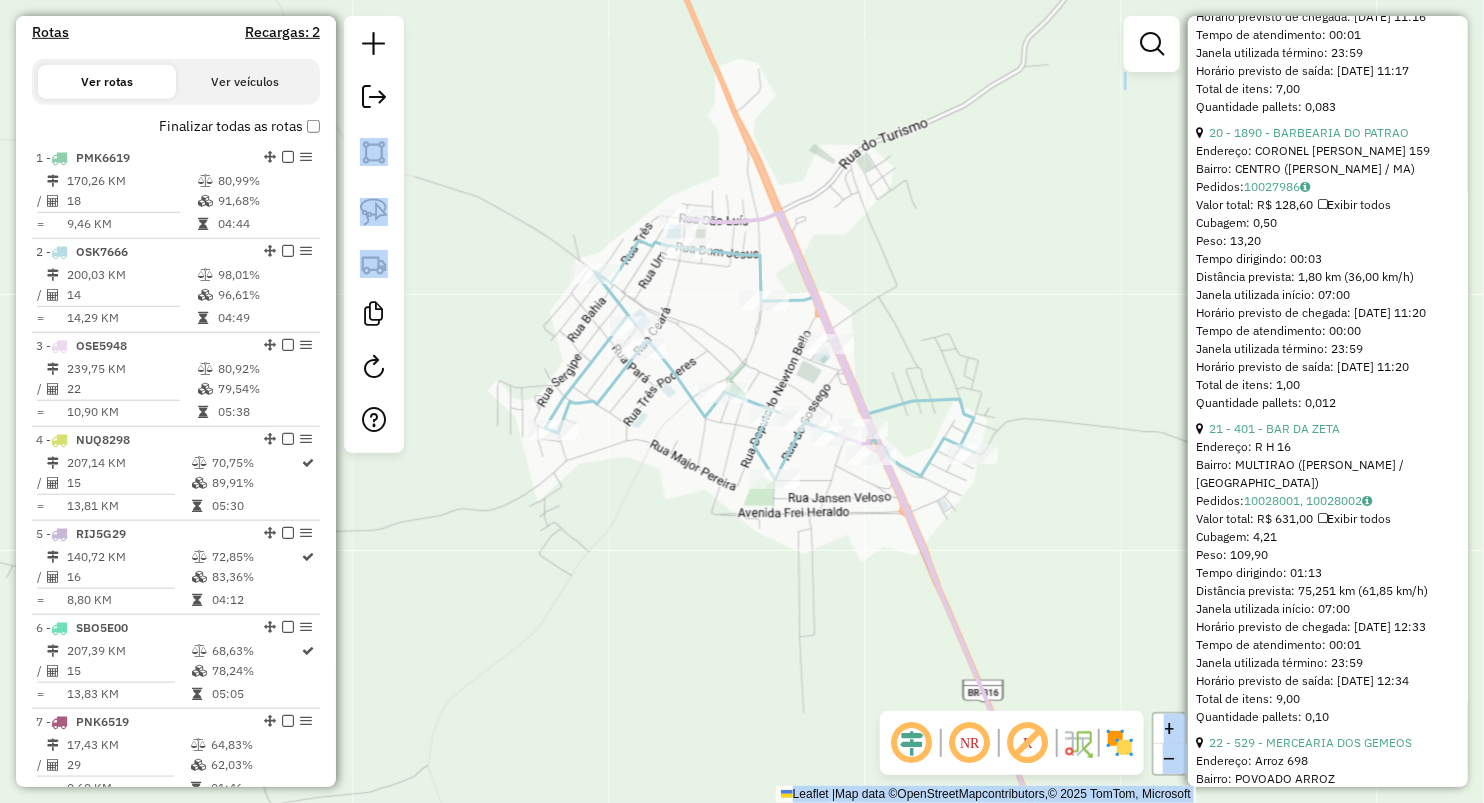 drag, startPoint x: 895, startPoint y: 325, endPoint x: 928, endPoint y: 213, distance: 116.76044 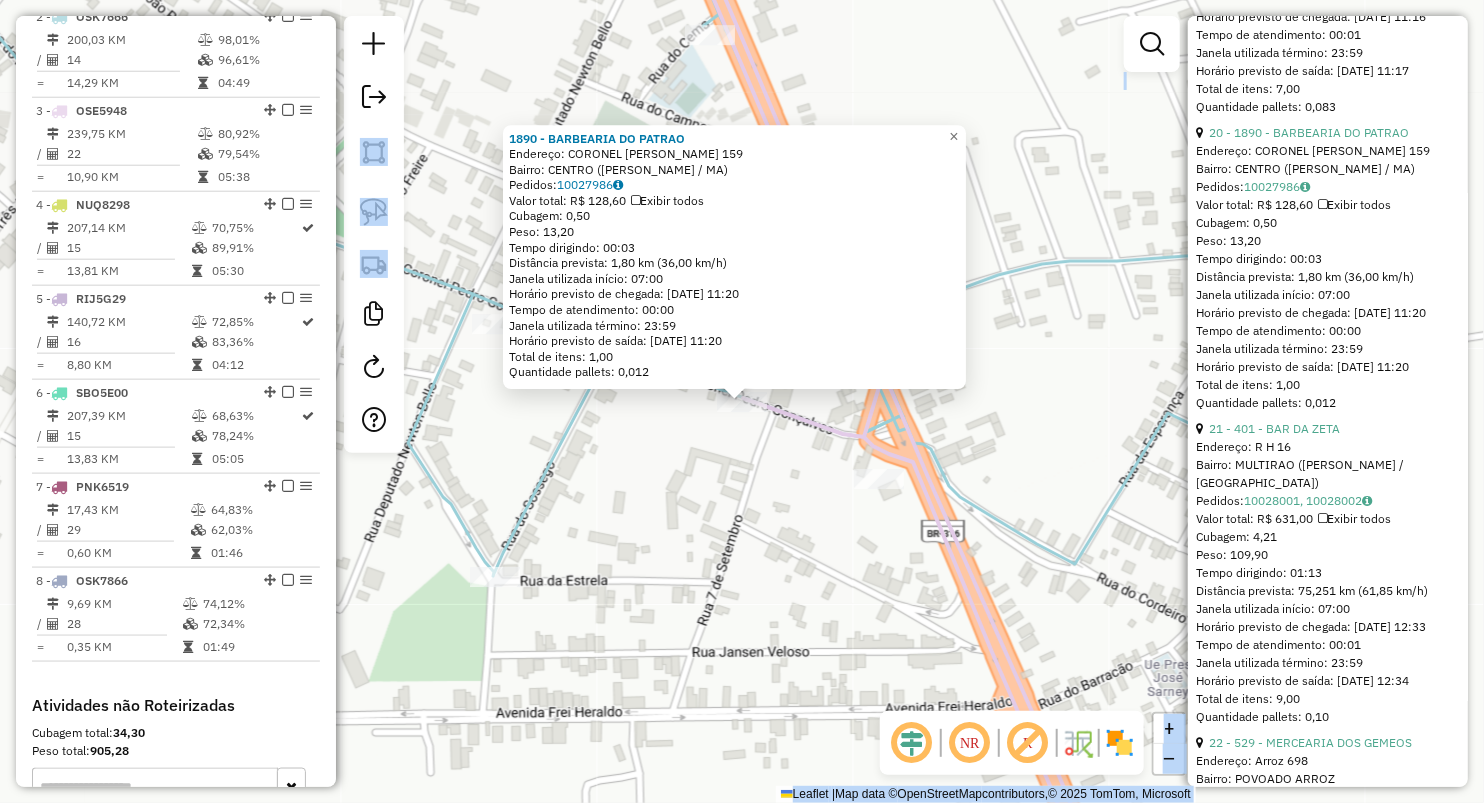 scroll, scrollTop: 960, scrollLeft: 0, axis: vertical 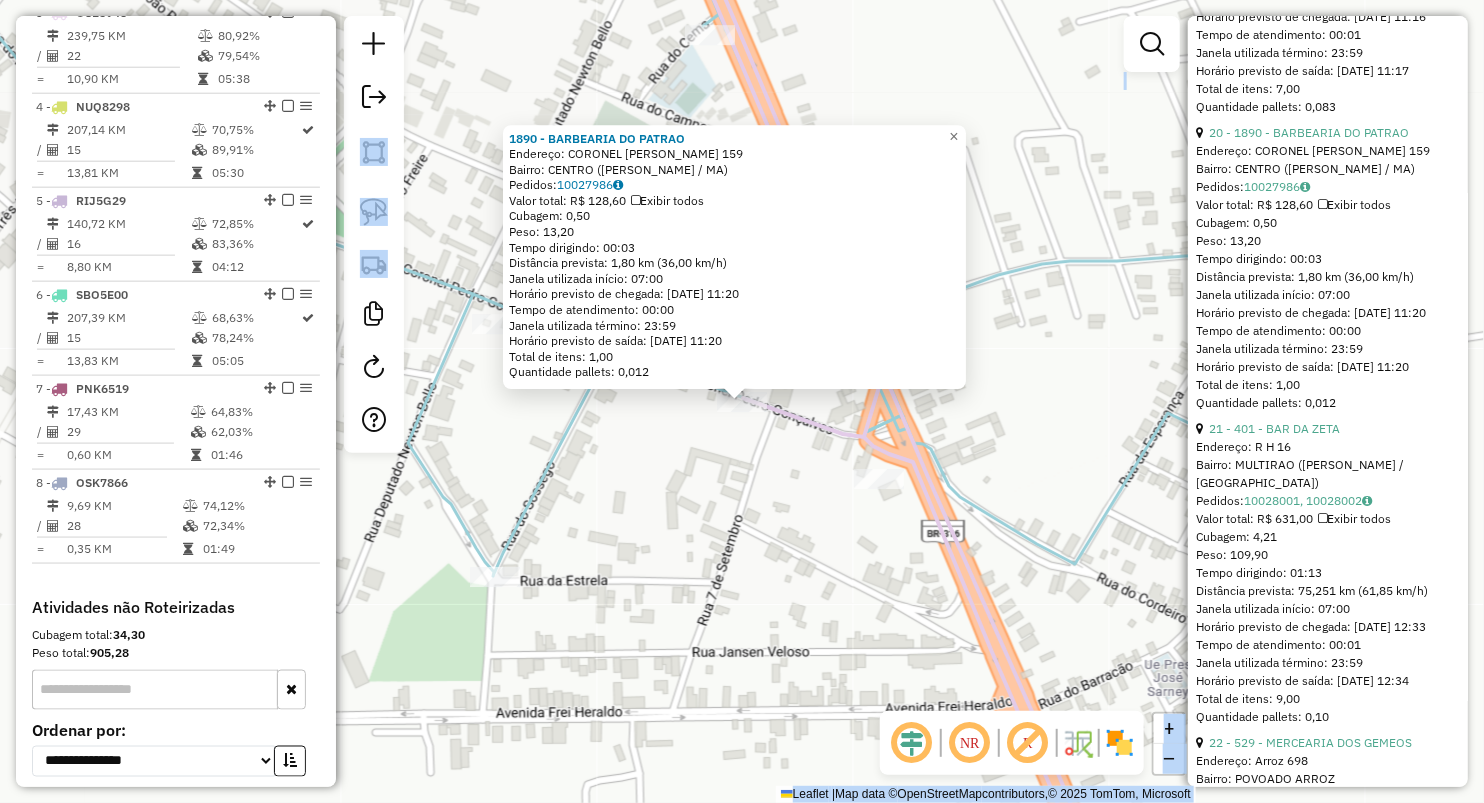 click on "1890 - BARBEARIA DO PATRAO  Endereço:  CORONEL [PERSON_NAME] 159   Bairro: CENTRO ([PERSON_NAME] / [GEOGRAPHIC_DATA])   Pedidos:  10027986   Valor total: R$ 128,60   Exibir todos   Cubagem: 0,50  Peso: 13,20  Tempo dirigindo: 00:03   Distância prevista: 1,80 km (36,00 km/h)   [GEOGRAPHIC_DATA] utilizada início: 07:00   Horário previsto de chegada: [DATE] 11:20   Tempo de atendimento: 00:00   Janela utilizada término: 23:59   Horário previsto de saída: [DATE] 11:20   Total de itens: 1,00   Quantidade pallets: 0,012  × Janela de atendimento Grade de atendimento Capacidade Transportadoras Veículos Cliente Pedidos  Rotas Selecione os dias de semana para filtrar as janelas de atendimento  Seg   Ter   Qua   Qui   Sex   Sáb   Dom  Informe o período da janela de atendimento: De: Até:  Filtrar exatamente a janela do cliente  Considerar janela de atendimento padrão  Selecione os dias de semana para filtrar as grades de atendimento  Seg   Ter   Qua   Qui   Sex   Sáb   Dom   Considerar clientes sem dia de atendimento cadastrado" 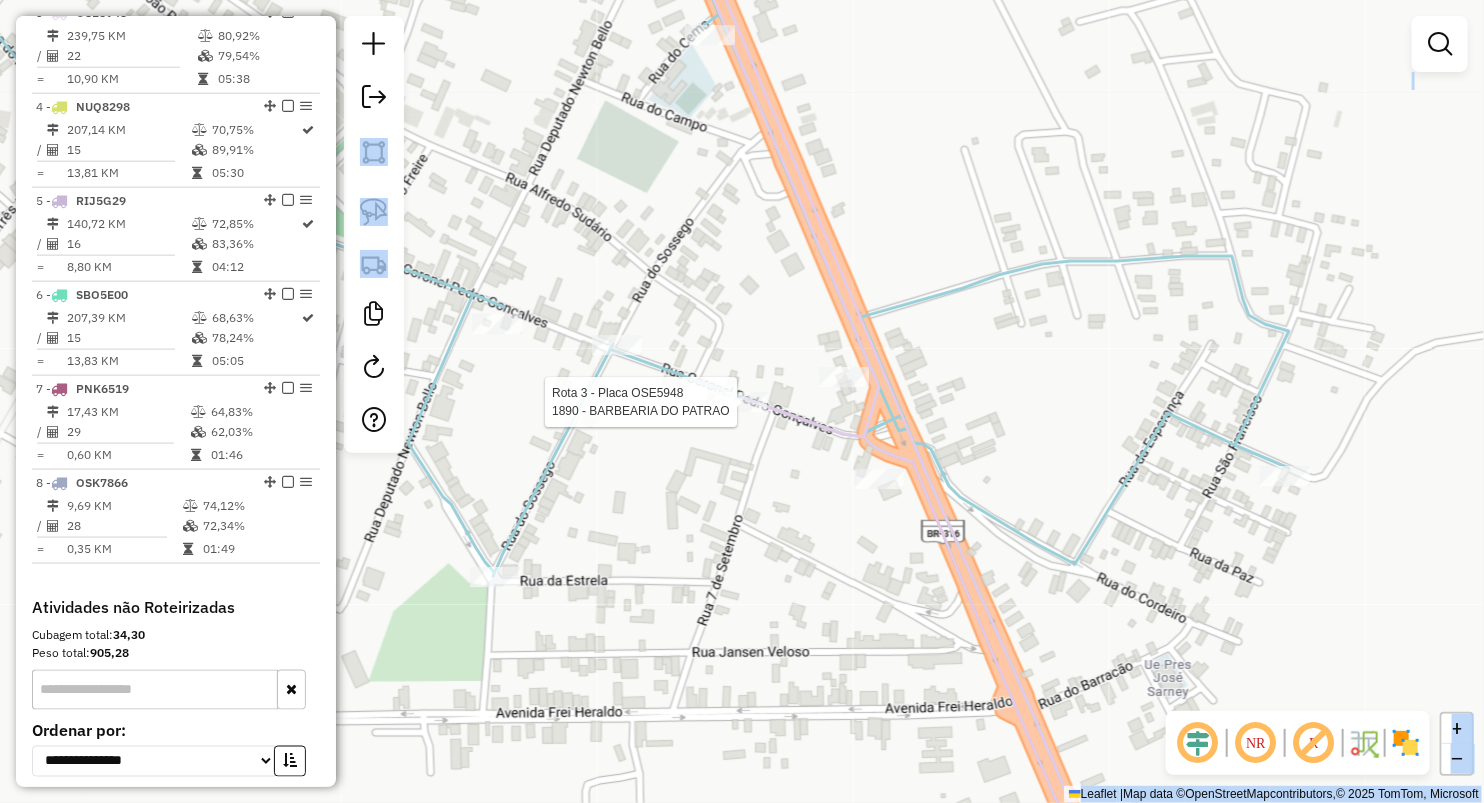 click 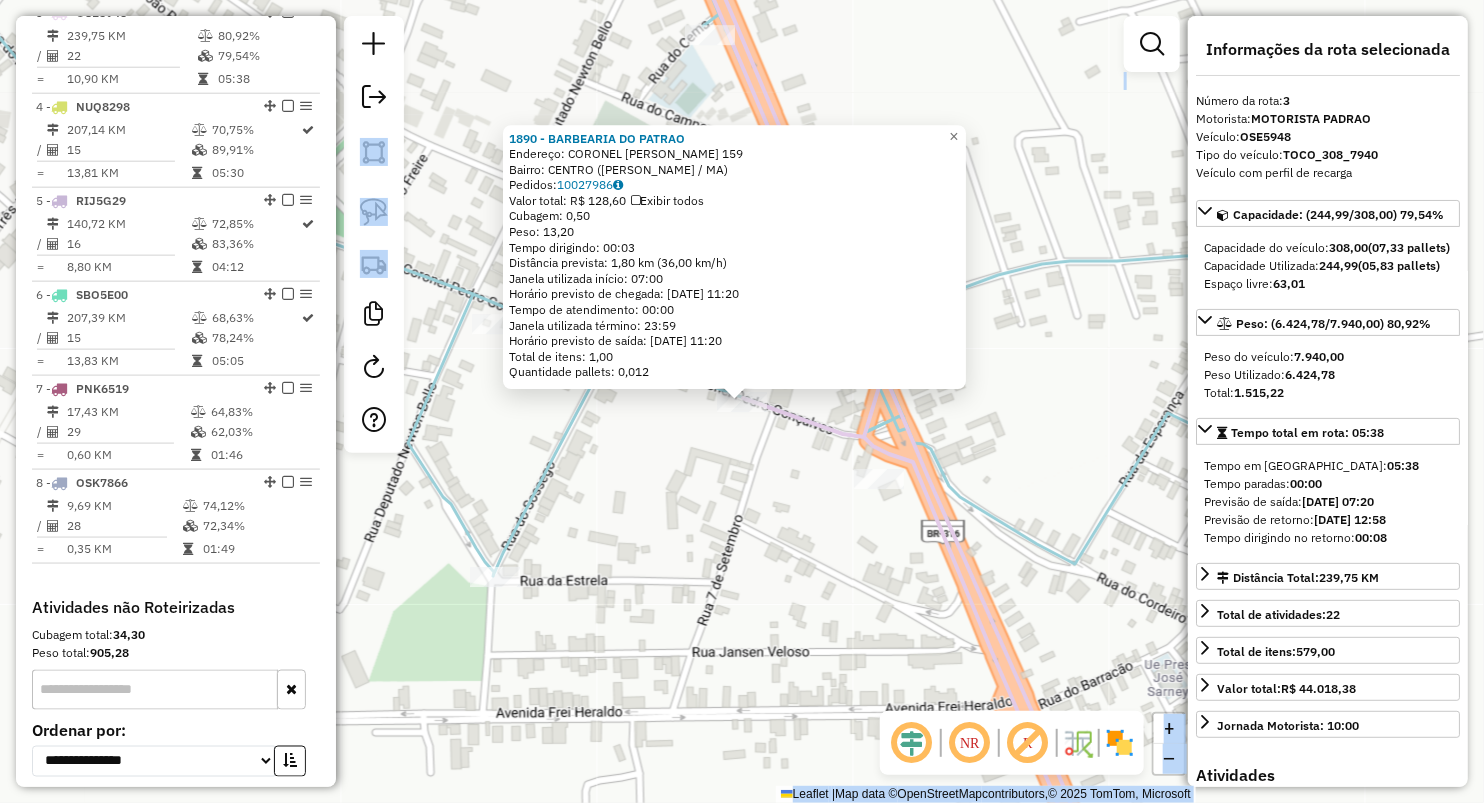 click on "1890 - BARBEARIA DO PATRAO  Endereço:  CORONEL [PERSON_NAME] 159   Bairro: CENTRO ([PERSON_NAME] / [GEOGRAPHIC_DATA])   Pedidos:  10027986   Valor total: R$ 128,60   Exibir todos   Cubagem: 0,50  Peso: 13,20  Tempo dirigindo: 00:03   Distância prevista: 1,80 km (36,00 km/h)   [GEOGRAPHIC_DATA] utilizada início: 07:00   Horário previsto de chegada: [DATE] 11:20   Tempo de atendimento: 00:00   Janela utilizada término: 23:59   Horário previsto de saída: [DATE] 11:20   Total de itens: 1,00   Quantidade pallets: 0,012  × Janela de atendimento Grade de atendimento Capacidade Transportadoras Veículos Cliente Pedidos  Rotas Selecione os dias de semana para filtrar as janelas de atendimento  Seg   Ter   Qua   Qui   Sex   Sáb   Dom  Informe o período da janela de atendimento: De: Até:  Filtrar exatamente a janela do cliente  Considerar janela de atendimento padrão  Selecione os dias de semana para filtrar as grades de atendimento  Seg   Ter   Qua   Qui   Sex   Sáb   Dom   Considerar clientes sem dia de atendimento cadastrado" 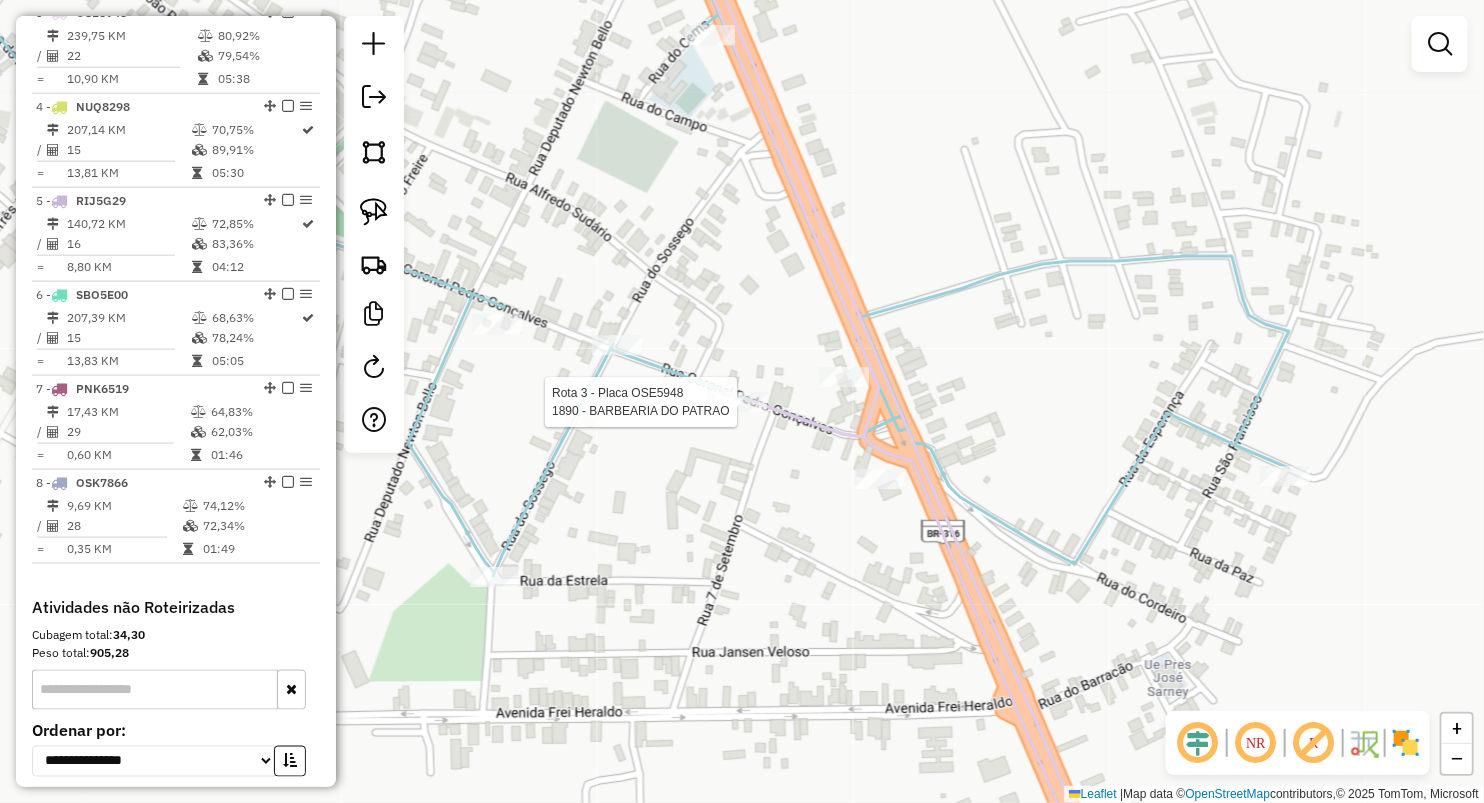 select on "**********" 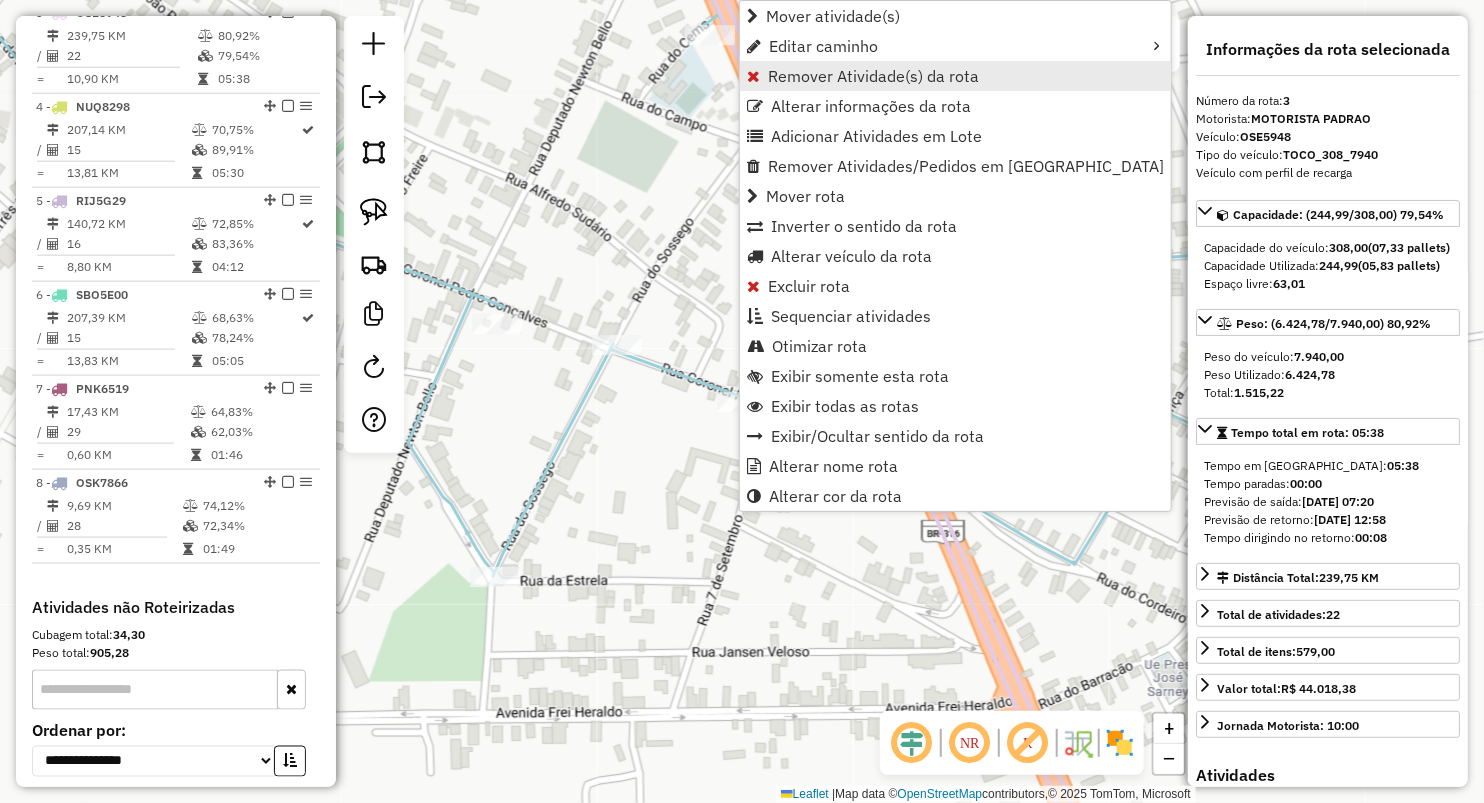 click on "Remover Atividade(s) da rota" at bounding box center [873, 76] 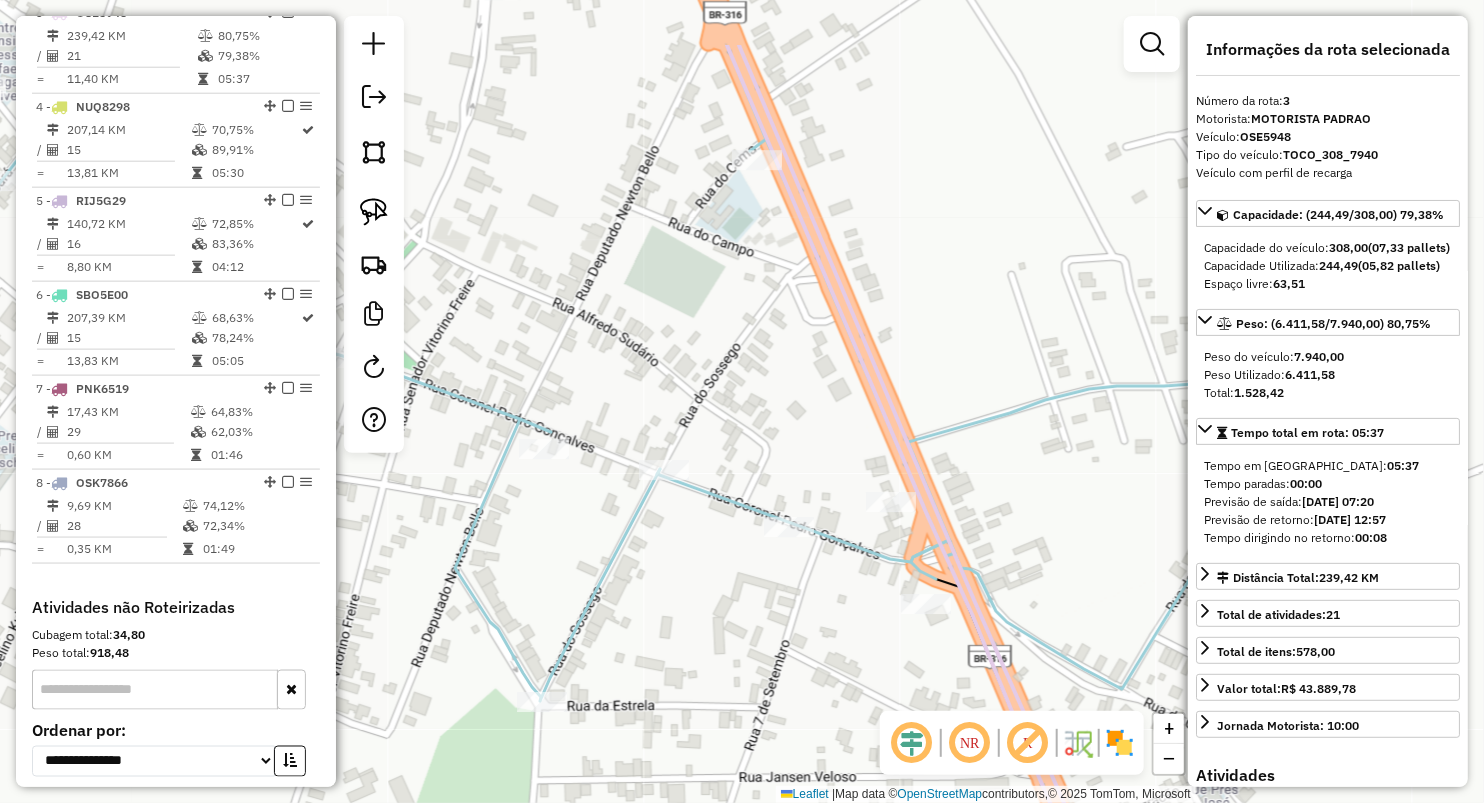 drag, startPoint x: 712, startPoint y: 307, endPoint x: 749, endPoint y: 423, distance: 121.75796 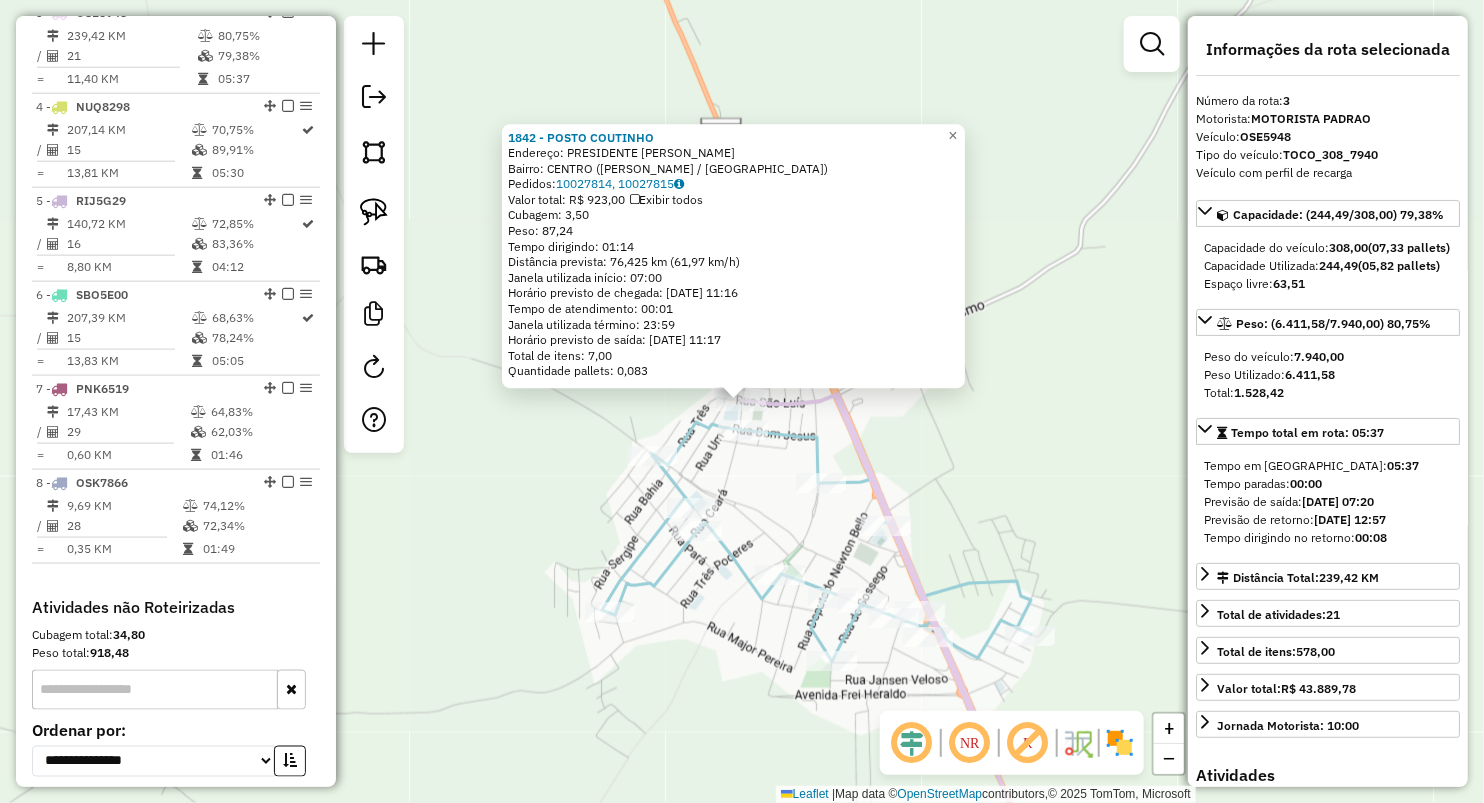 click on "1842 - POSTO [PERSON_NAME]:  PRESIDENTE CASTELO BRANCO SN   Bairro: CENTRO ([PERSON_NAME] / [GEOGRAPHIC_DATA])   Pedidos:  10027814, 10027815   Valor total: R$ 923,00   Exibir todos   Cubagem: 3,50  Peso: 87,24  Tempo dirigindo: 01:14   Distância prevista: 76,425 km (61,97 km/h)   [GEOGRAPHIC_DATA] utilizada início: 07:00   Horário previsto de chegada: [DATE] 11:16   Tempo de atendimento: 00:01   Janela utilizada término: 23:59   Horário previsto de saída: [DATE] 11:17   Total de itens: 7,00   Quantidade pallets: 0,083  × Janela de atendimento Grade de atendimento Capacidade Transportadoras Veículos Cliente Pedidos  Rotas Selecione os dias de semana para filtrar as janelas de atendimento  Seg   Ter   Qua   Qui   Sex   Sáb   Dom  Informe o período da janela de atendimento: De: Até:  Filtrar exatamente a janela do cliente  Considerar janela de atendimento padrão  Selecione os dias de semana para filtrar as grades de atendimento  Seg   Ter   Qua   Qui   Sex   Sáb   Dom   Peso mínimo:   Peso máximo:   De:  +" 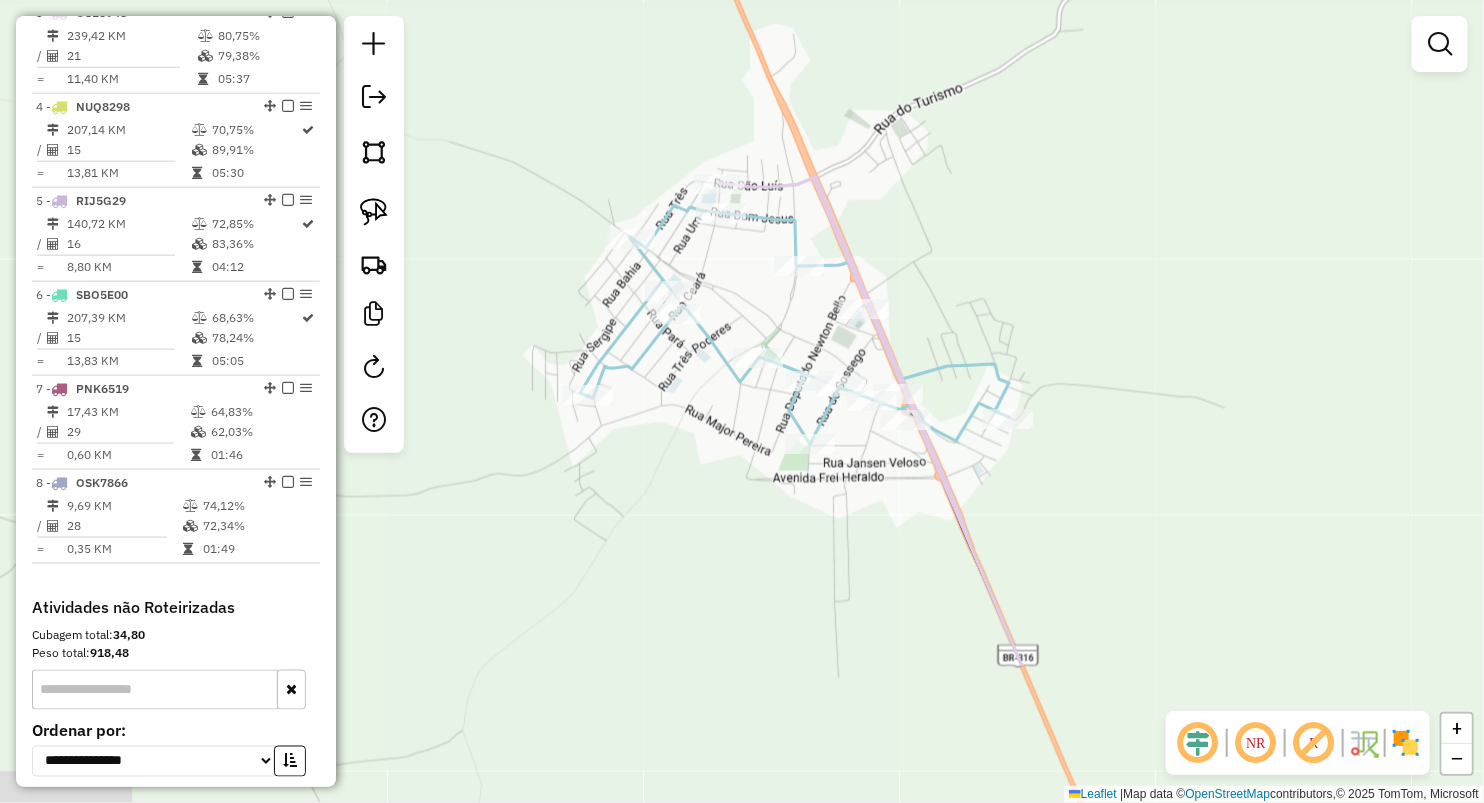 drag, startPoint x: 955, startPoint y: 463, endPoint x: 911, endPoint y: 289, distance: 179.47702 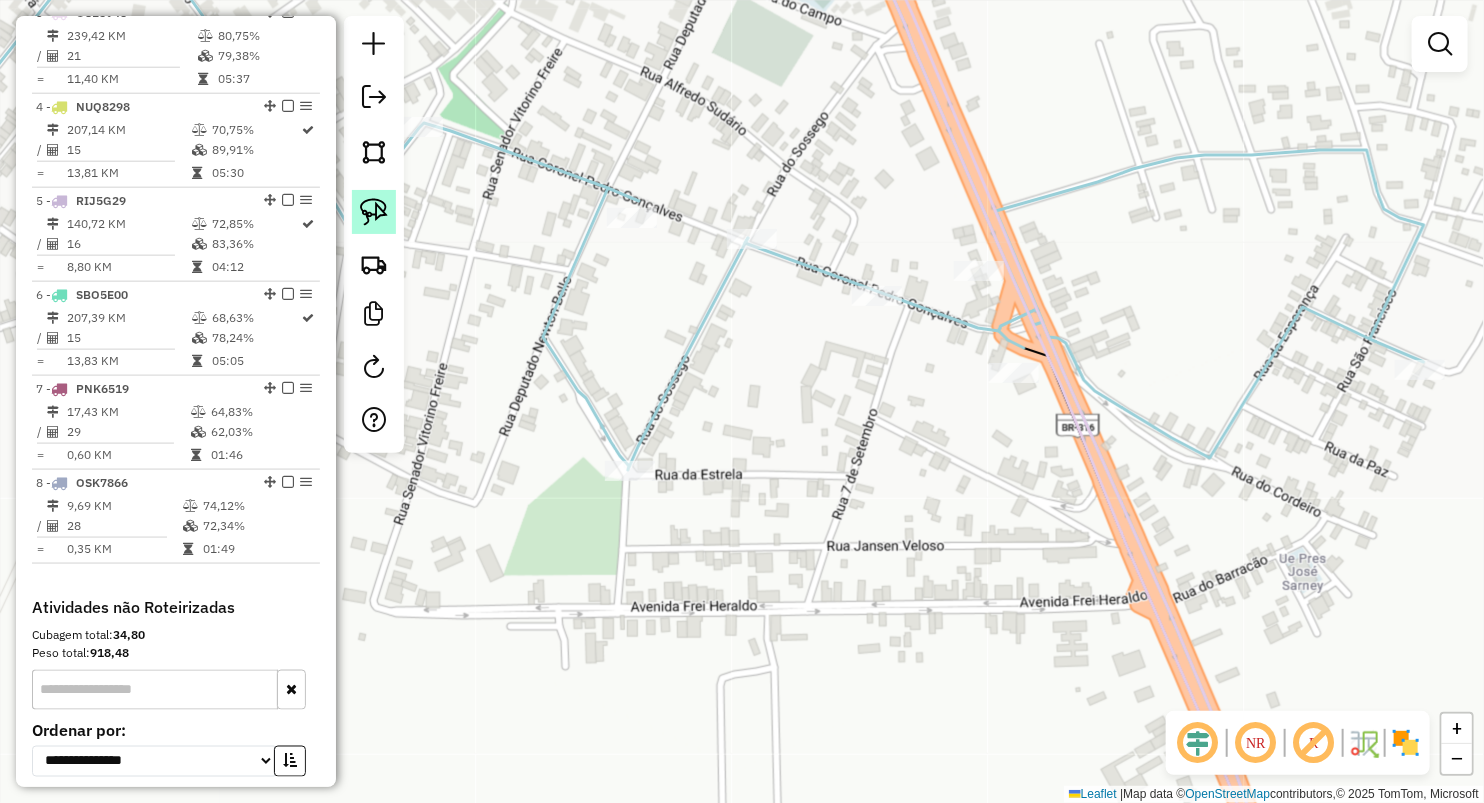 click 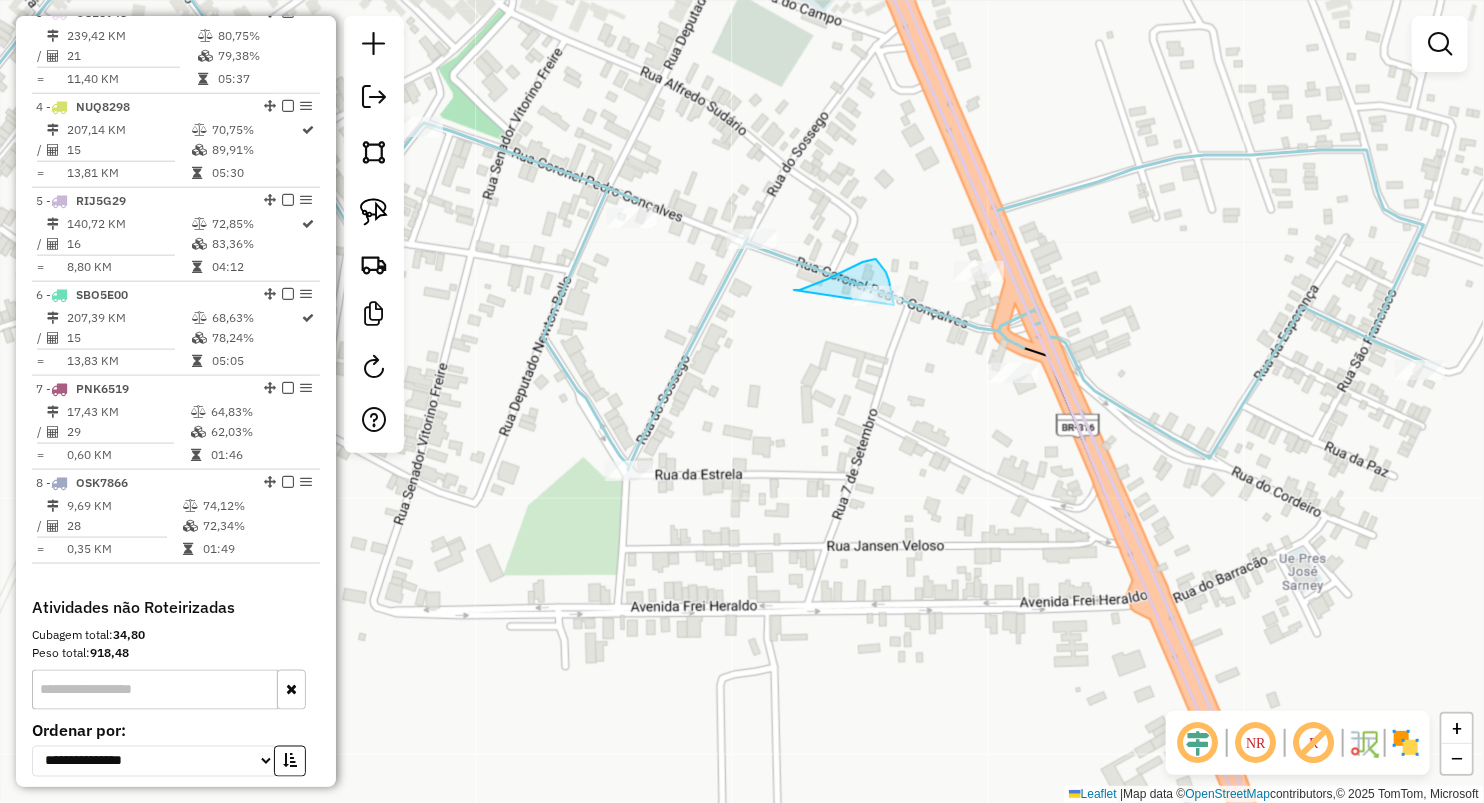 drag, startPoint x: 812, startPoint y: 285, endPoint x: 885, endPoint y: 357, distance: 102.53292 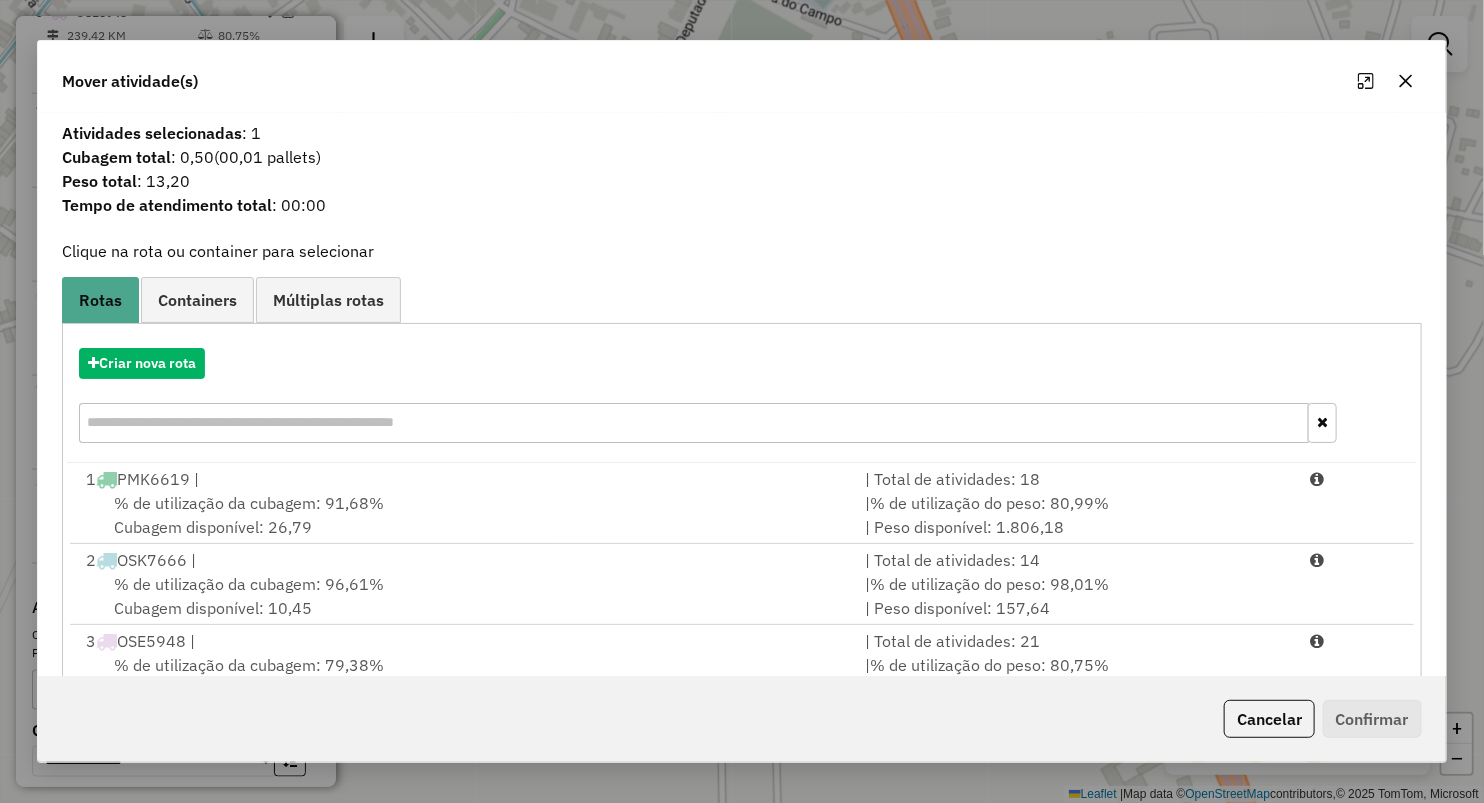 click 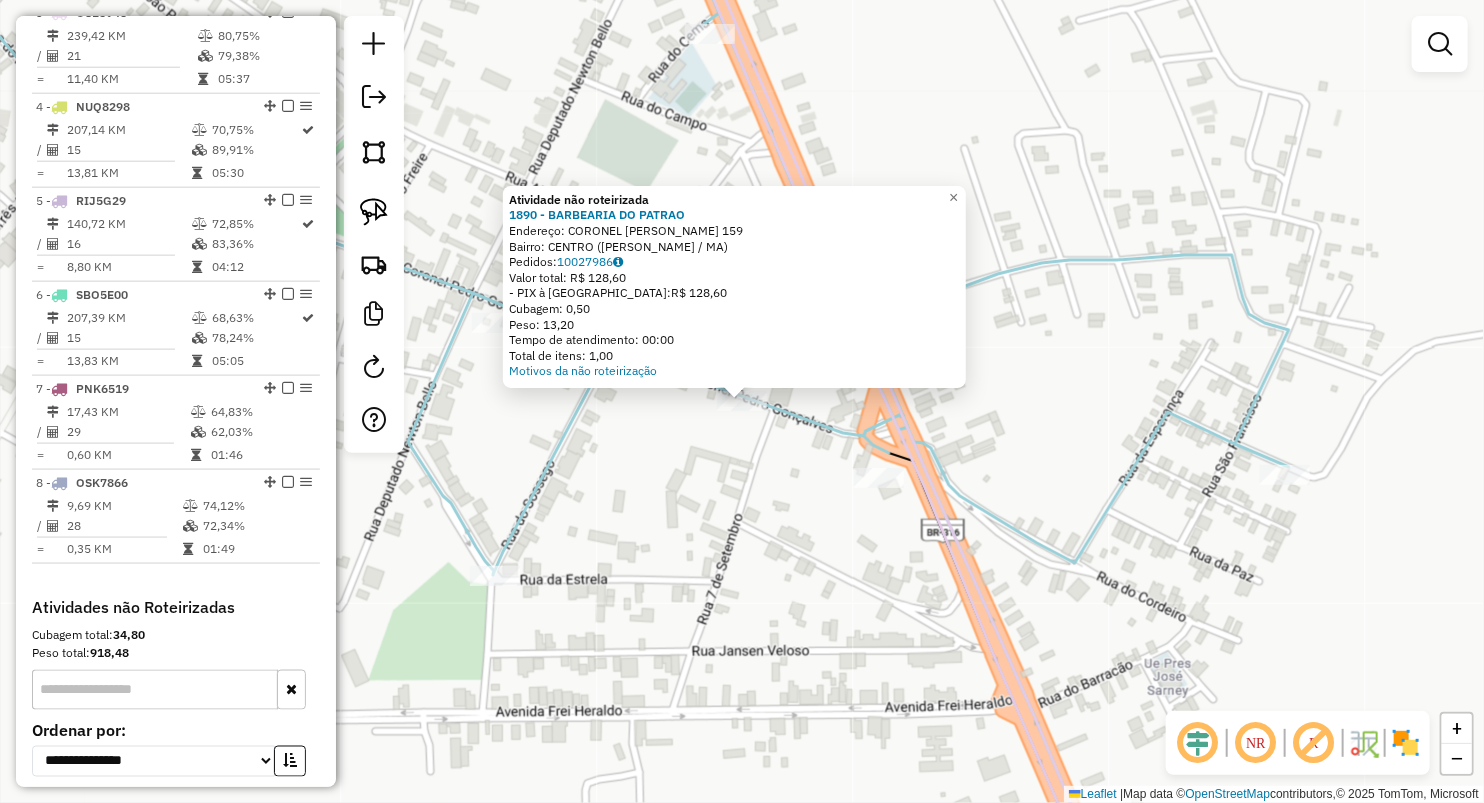 click on "Atividade não roteirizada 1890 - BARBEARIA DO PATRAO  Endereço:  CORONEL [PERSON_NAME] 159   Bairro: CENTRO ([PERSON_NAME] / MA)   Pedidos:  10027986   Valor total: R$ 128,60   - PIX à Vista:  R$ 128,60   Cubagem: 0,50   Peso: 13,20   Tempo de atendimento: 00:00   Total de itens: 1,00  Motivos da não roteirização × Janela de atendimento Grade de atendimento Capacidade Transportadoras Veículos Cliente Pedidos  Rotas Selecione os dias de semana para filtrar as janelas de atendimento  Seg   Ter   Qua   Qui   Sex   Sáb   Dom  Informe o período da janela de atendimento: De: Até:  Filtrar exatamente a janela do cliente  Considerar janela de atendimento padrão  Selecione os dias de semana para filtrar as grades de atendimento  Seg   Ter   Qua   Qui   Sex   Sáb   Dom   Considerar clientes sem dia de atendimento cadastrado  Clientes fora do dia de atendimento selecionado Filtrar as atividades entre os valores definidos abaixo:  Peso mínimo:   Peso máximo:   Cubagem mínima:   Cubagem máxima:   De:   Até:" 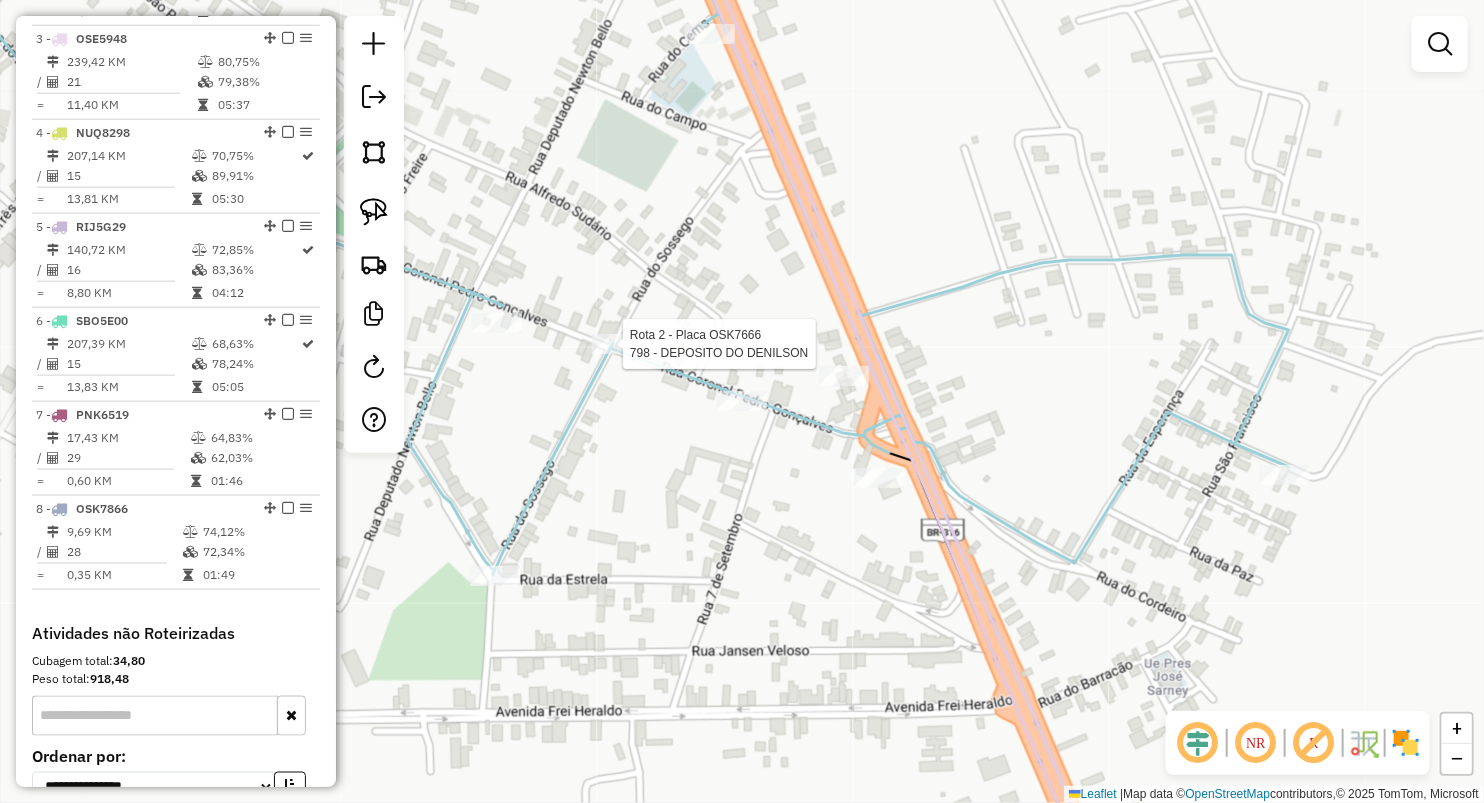 select on "**********" 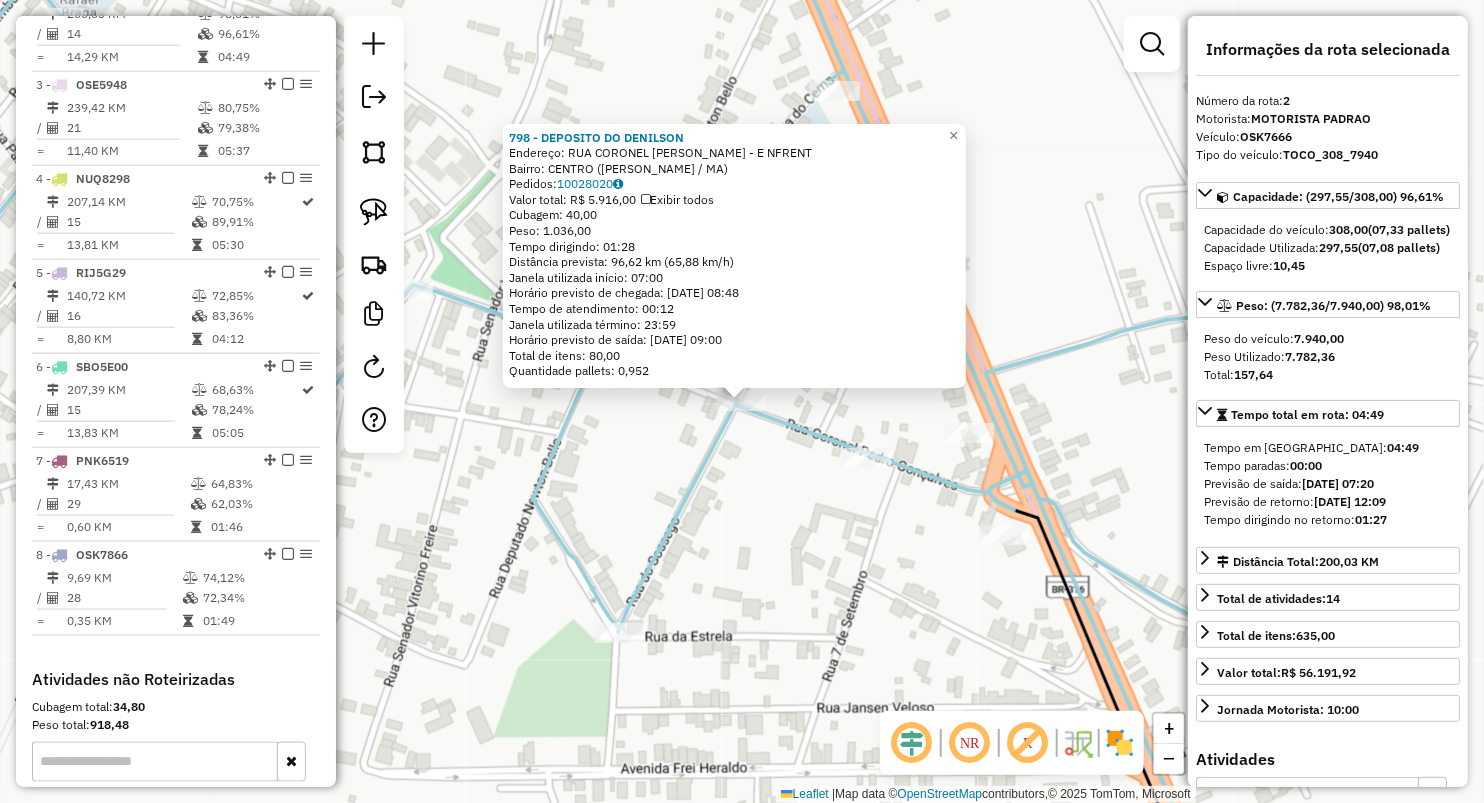 scroll, scrollTop: 868, scrollLeft: 0, axis: vertical 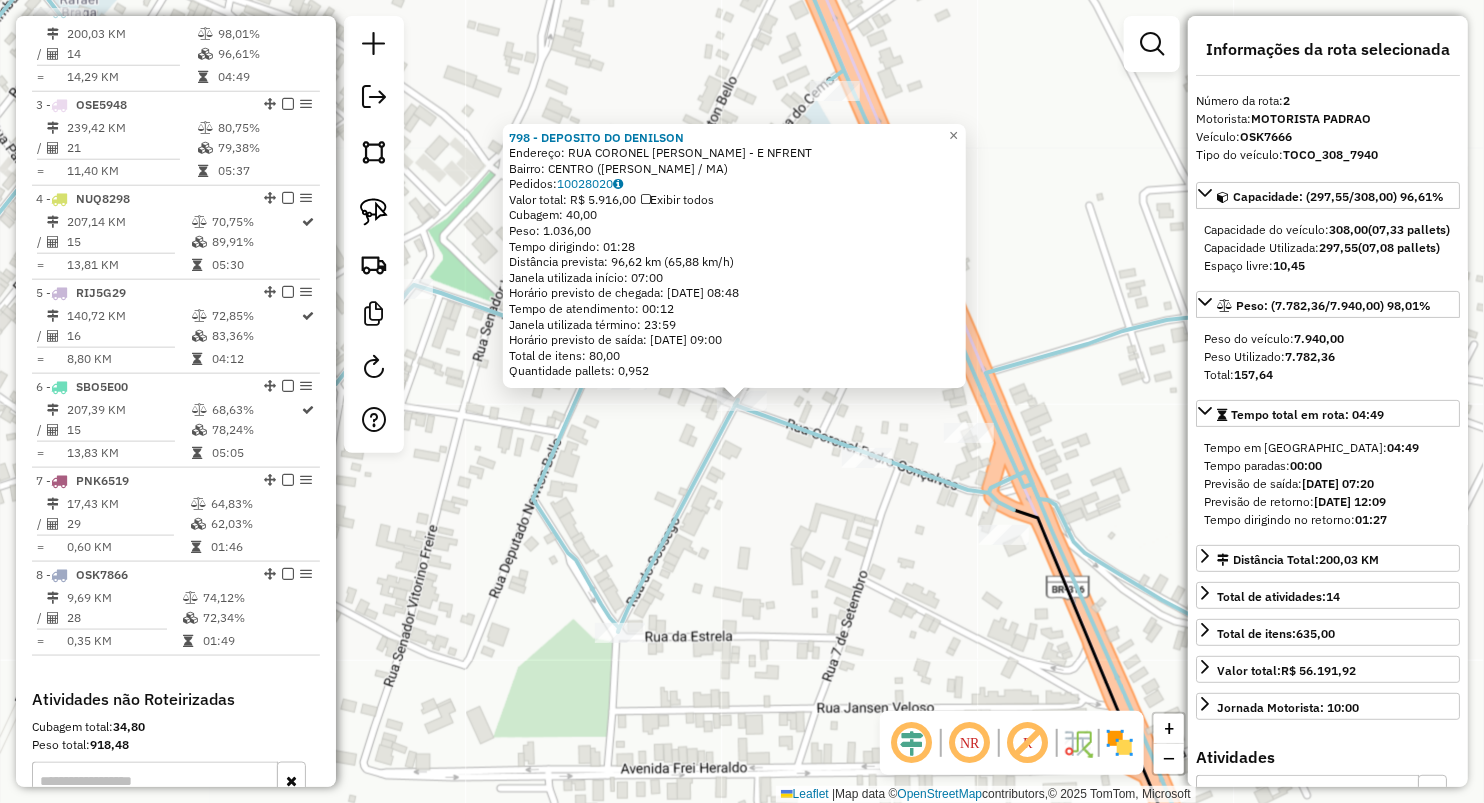 click on "Rota 2 - Placa OSK7666  798 - DEPOSITO DO DENILSON 798 - DEPOSITO DO DENILSON  Endereço:  [GEOGRAPHIC_DATA][PERSON_NAME] - E NFRENT   Bairro: [GEOGRAPHIC_DATA] ([GEOGRAPHIC_DATA] / [GEOGRAPHIC_DATA])   Pedidos:  10028020   Valor total: R$ 5.916,00   Exibir todos   Cubagem: 40,00  Peso: 1.036,00  Tempo dirigindo: 01:28   Distância prevista: 96,62 km (65,88 km/h)   [GEOGRAPHIC_DATA] utilizada início: 07:00   Horário previsto de chegada: [DATE] 08:48   Tempo de atendimento: 00:12   Janela utilizada término: 23:59   Horário previsto de saída: [DATE] 09:00   Total de itens: 80,00   Quantidade pallets: 0,952  × Janela de atendimento Grade de atendimento Capacidade Transportadoras Veículos Cliente Pedidos  Rotas Selecione os dias de semana para filtrar as janelas de atendimento  Seg   Ter   Qua   Qui   Sex   Sáb   Dom  Informe o período da janela de atendimento: De: Até:  Filtrar exatamente a janela do cliente  Considerar janela de atendimento padrão  Selecione os dias de semana para filtrar as grades de atendimento  Seg   Ter   Qua   Qui   Sex" 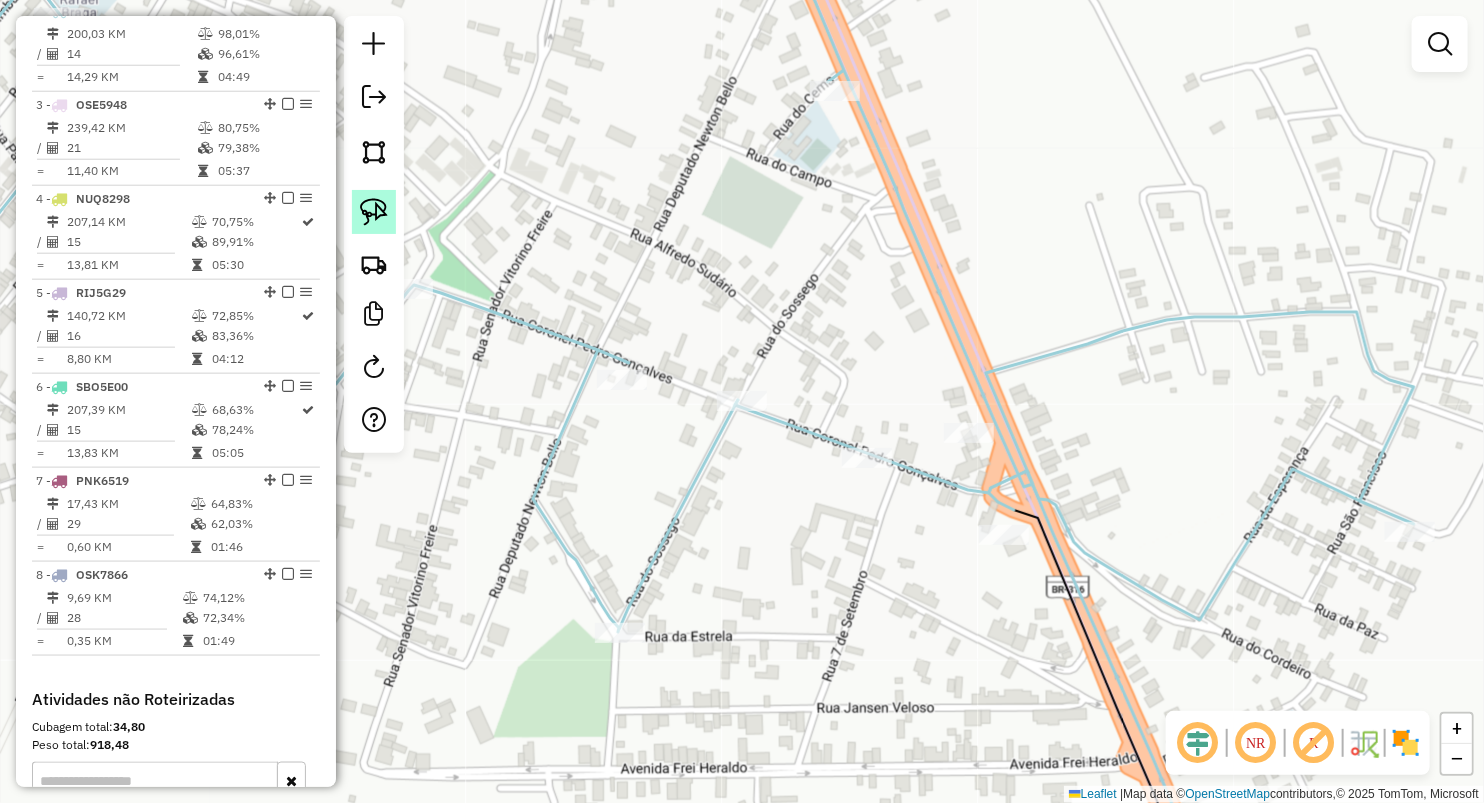 click 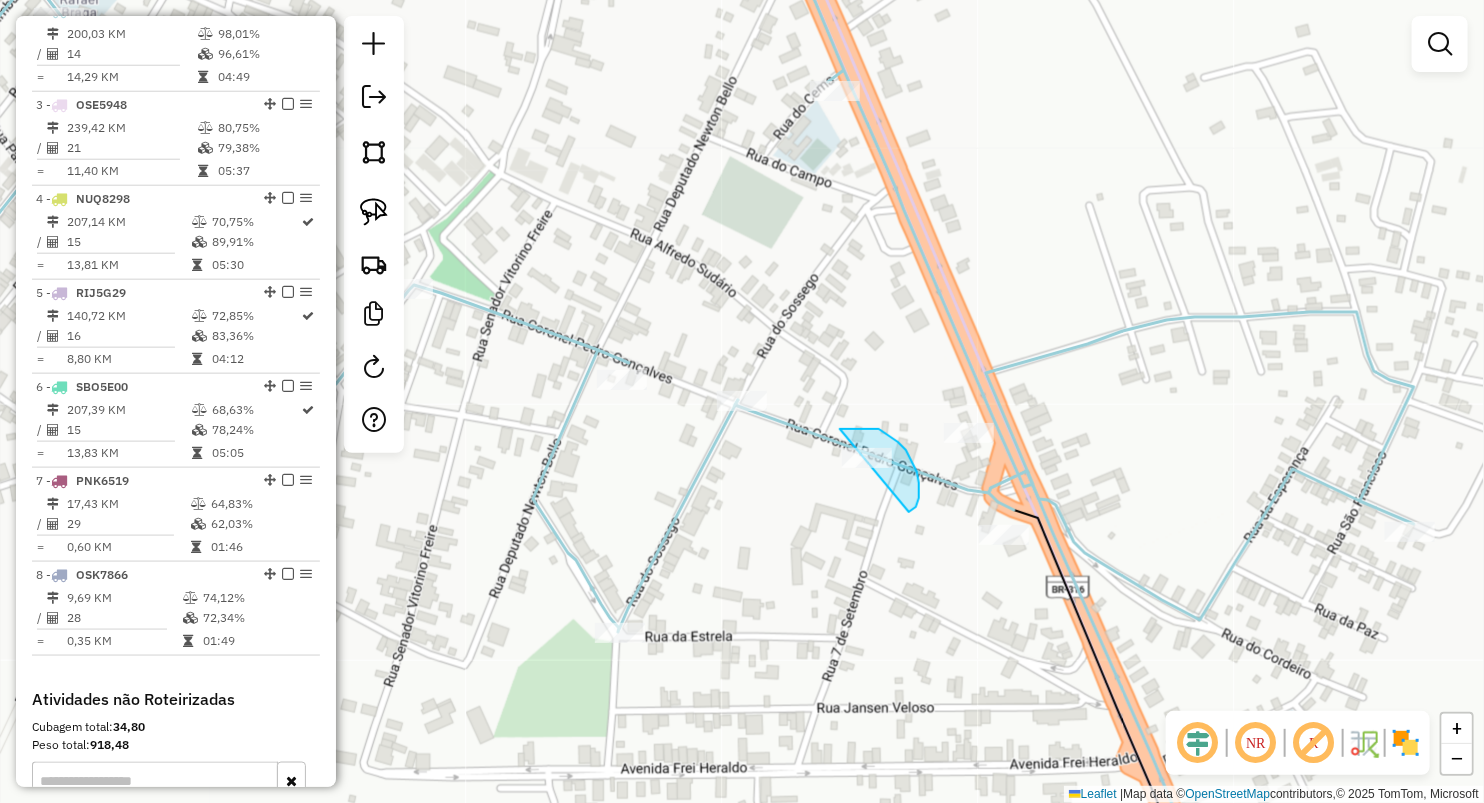 drag, startPoint x: 840, startPoint y: 429, endPoint x: 796, endPoint y: 551, distance: 129.69194 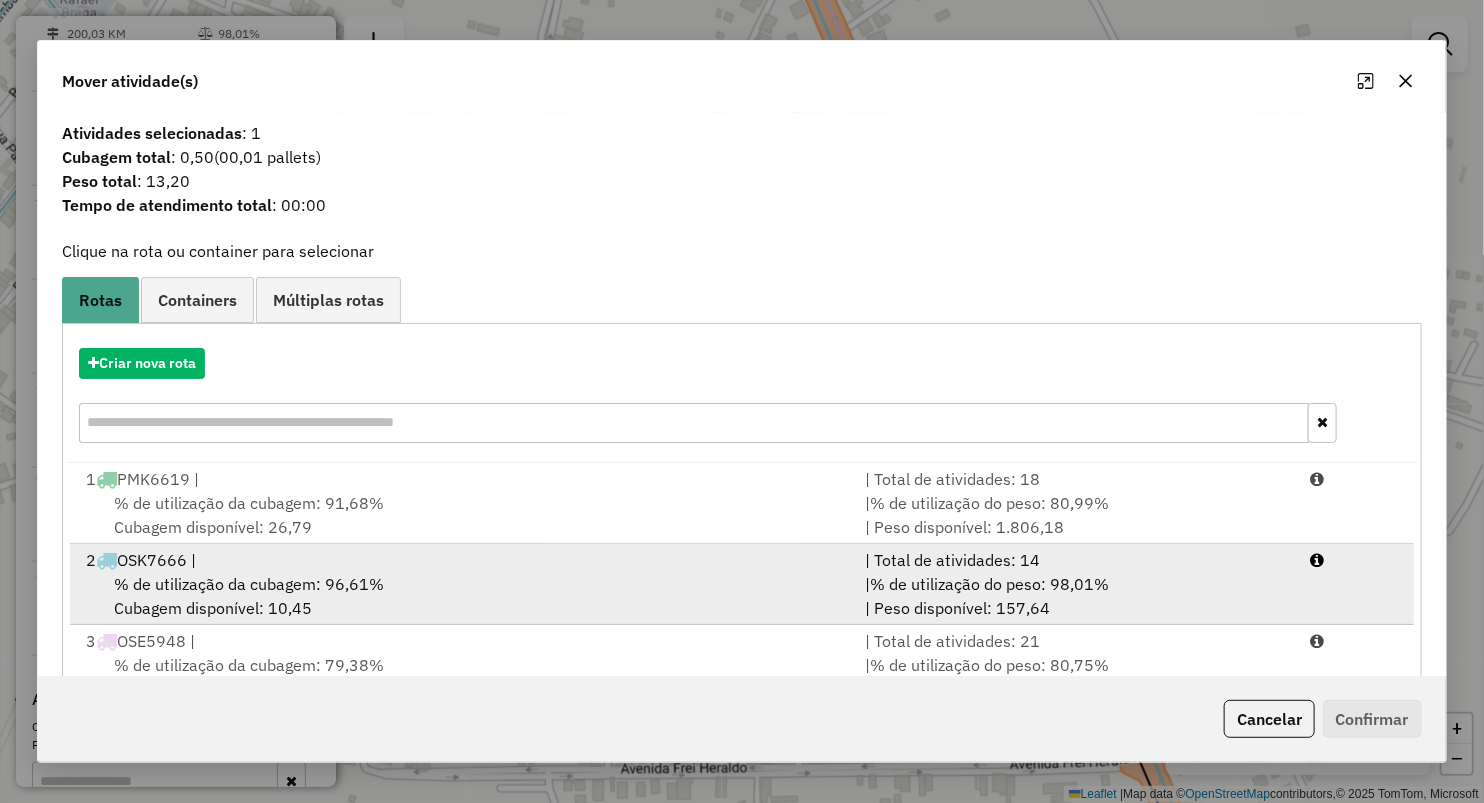 click on "% de utilização da cubagem: 96,61%  Cubagem disponível: 10,45" at bounding box center (463, 596) 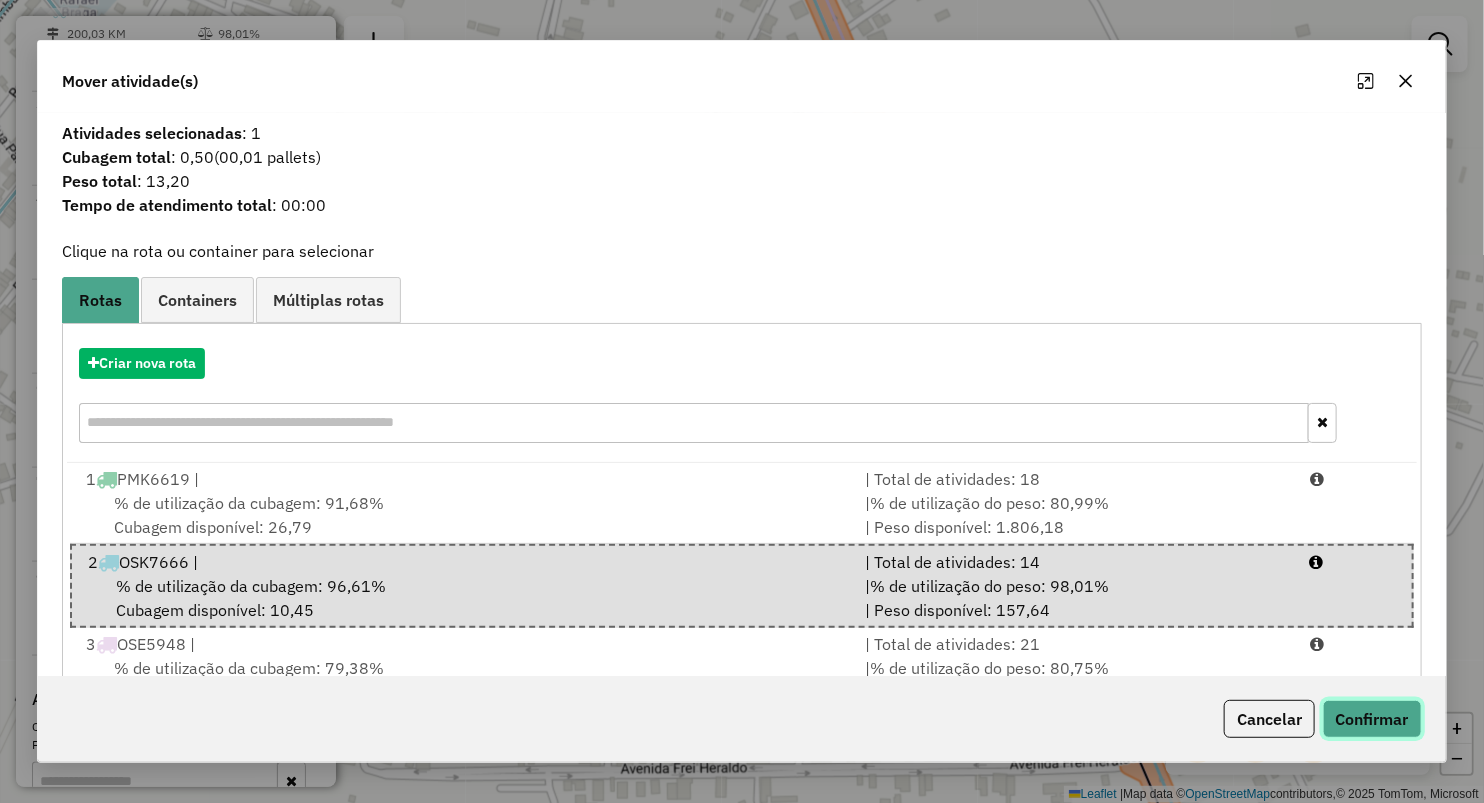 click on "Confirmar" 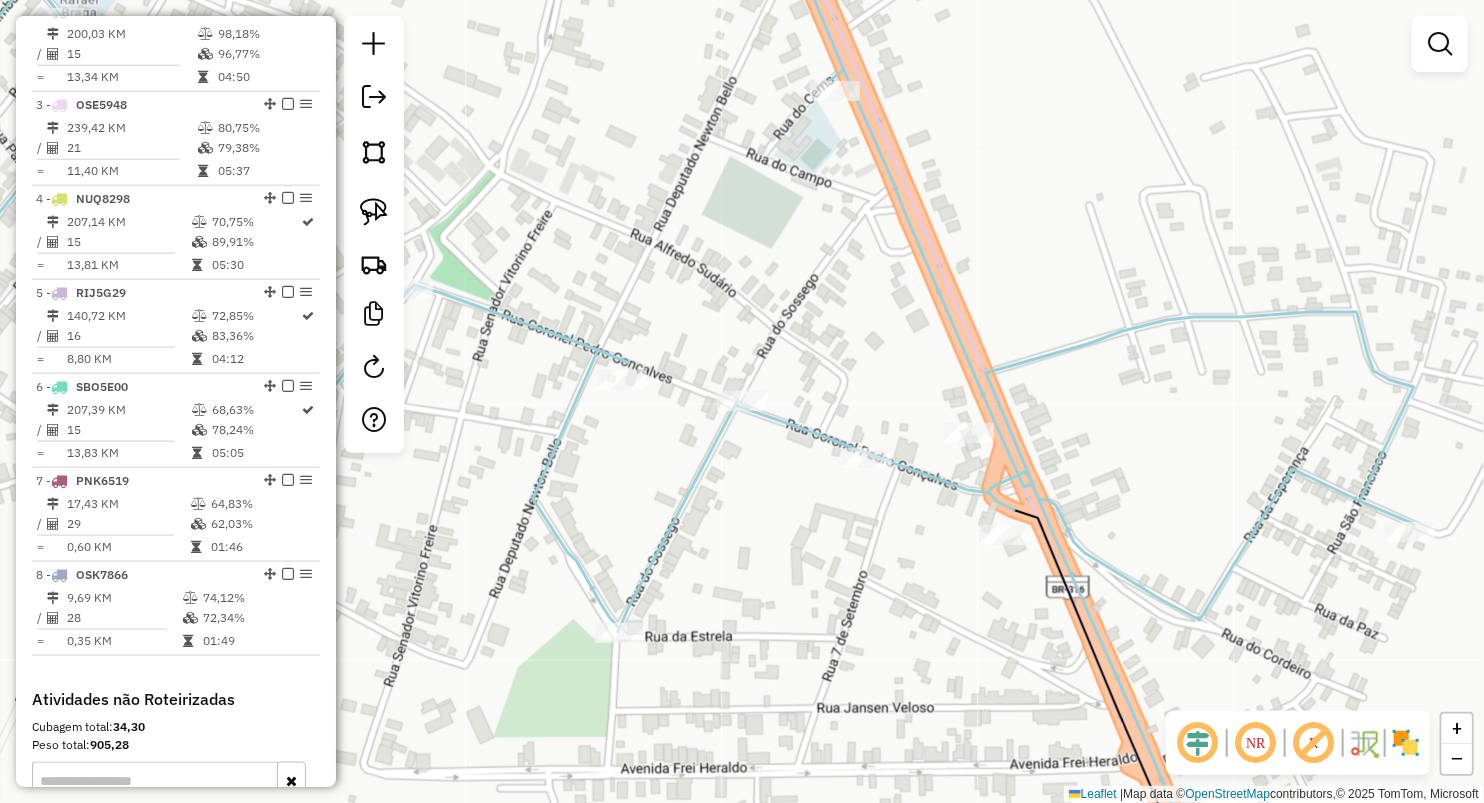 scroll, scrollTop: 774, scrollLeft: 0, axis: vertical 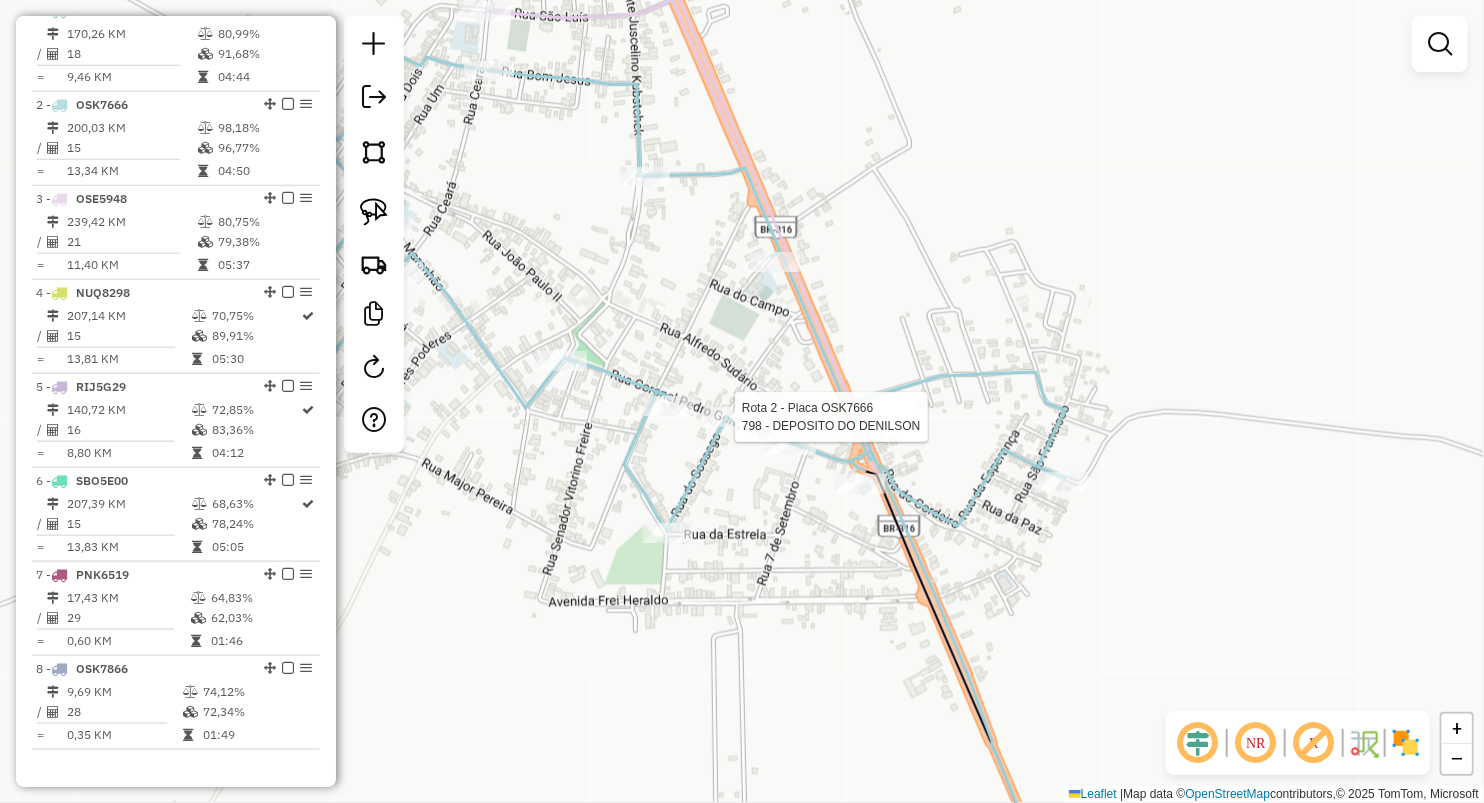 select on "**********" 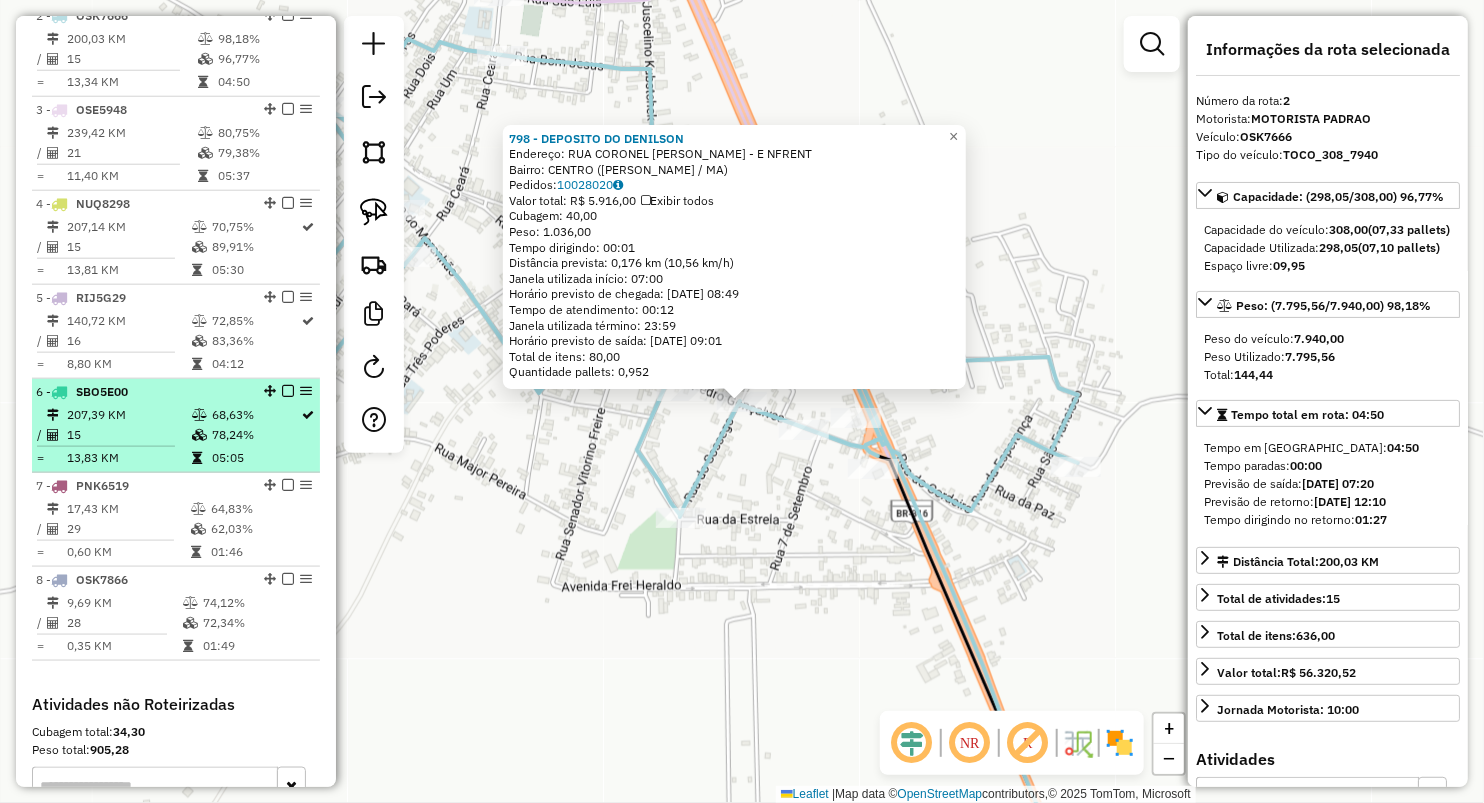 scroll, scrollTop: 868, scrollLeft: 0, axis: vertical 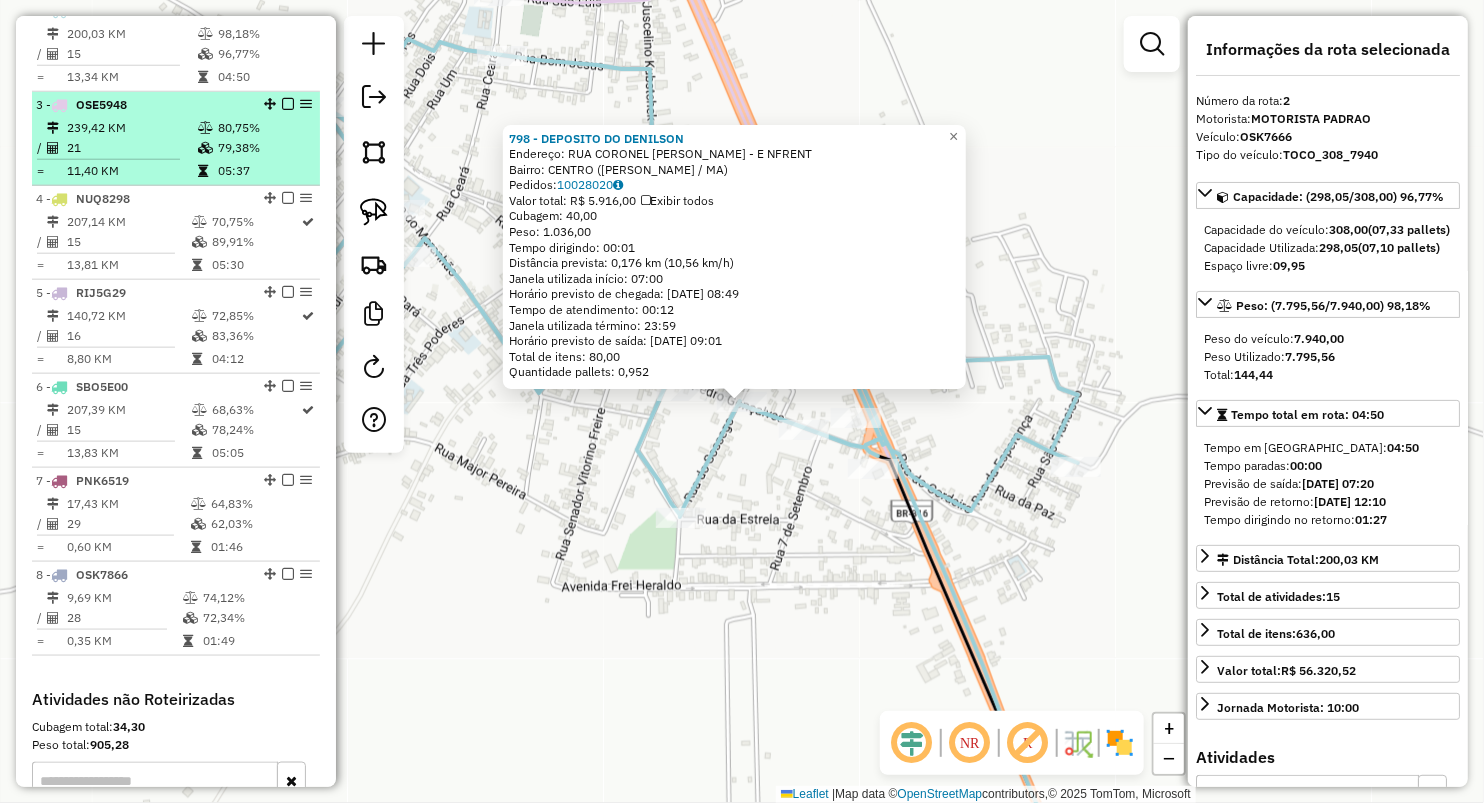drag, startPoint x: 166, startPoint y: 182, endPoint x: 493, endPoint y: 275, distance: 339.96765 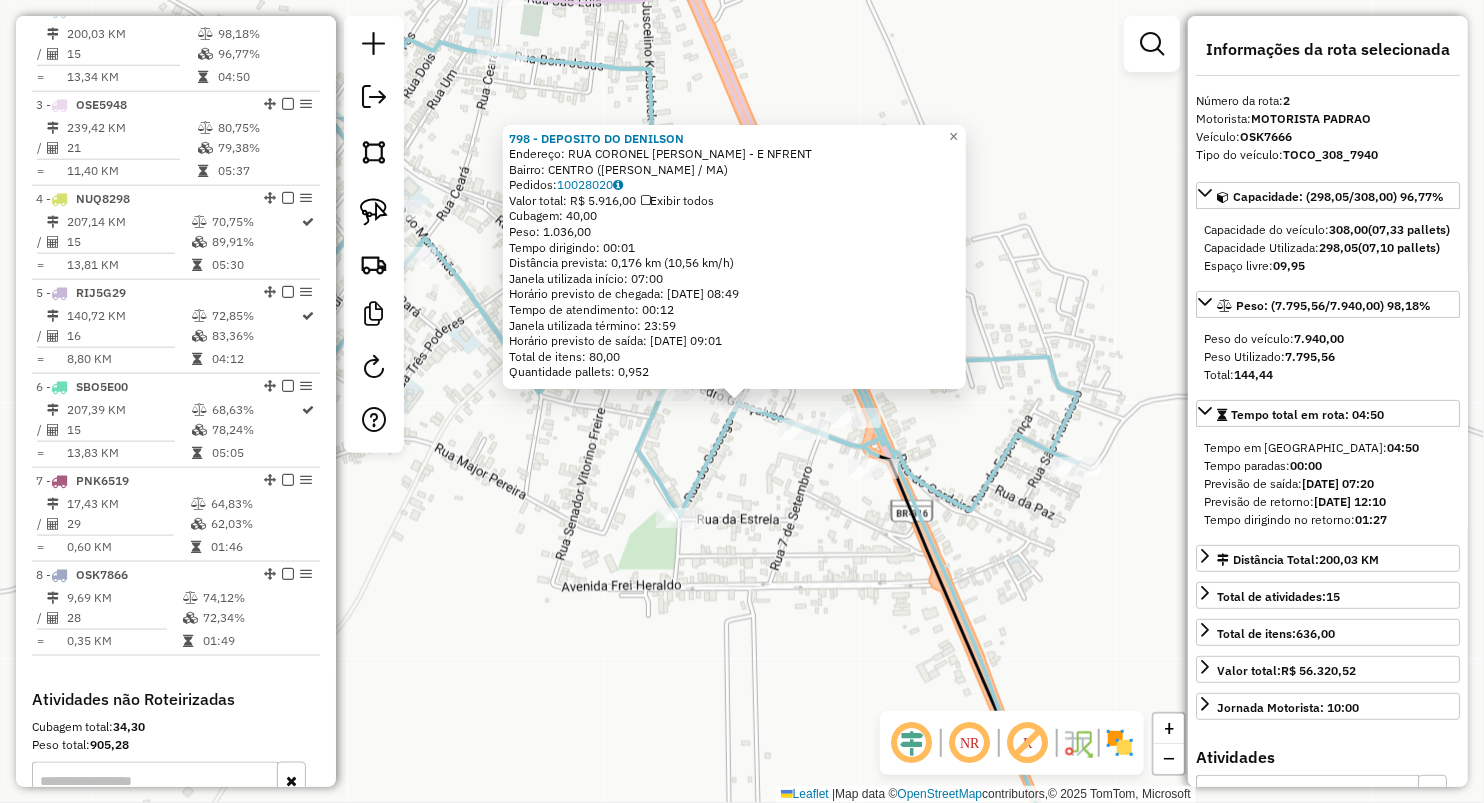 click on "11,40 KM" at bounding box center [131, 171] 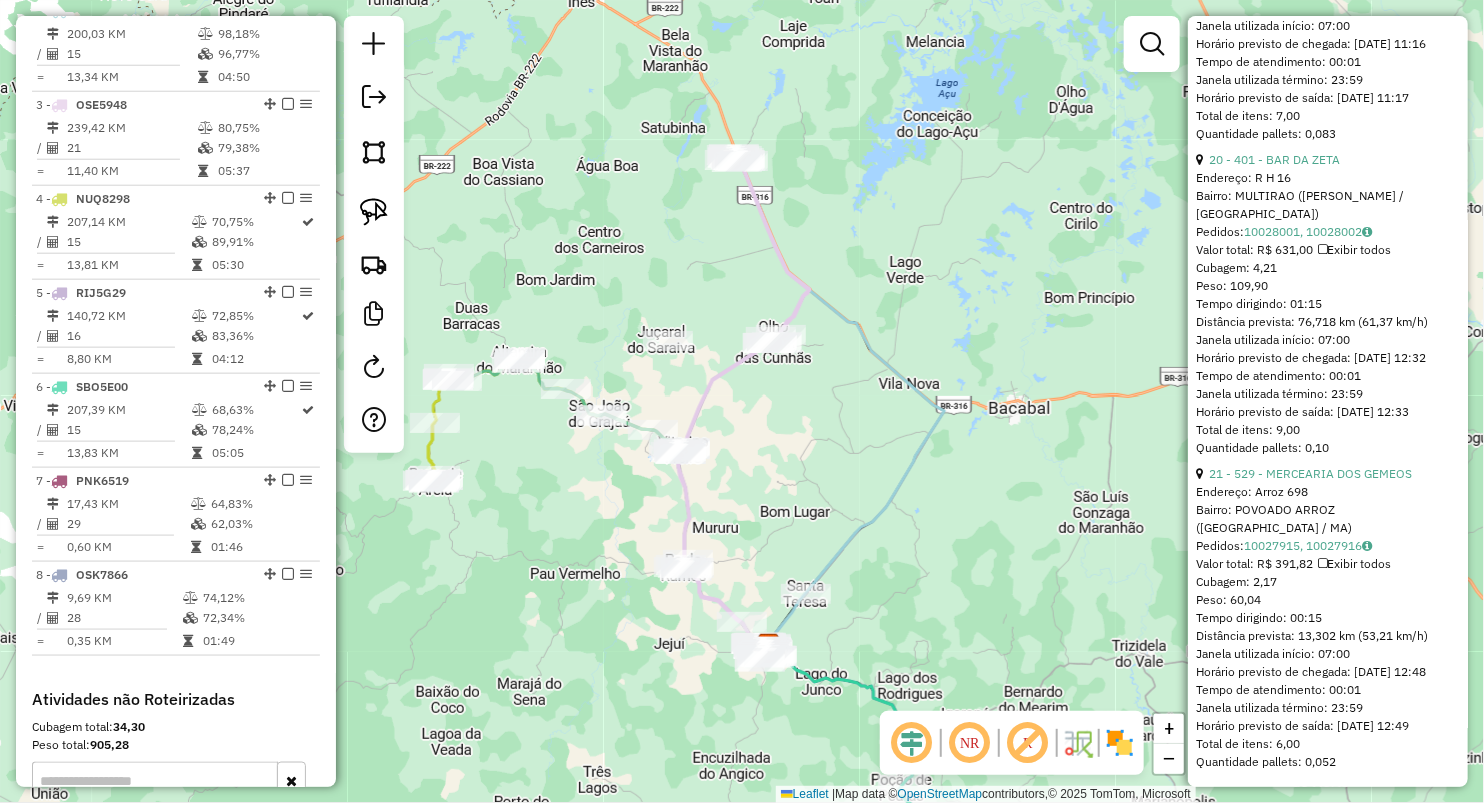 scroll, scrollTop: 6815, scrollLeft: 0, axis: vertical 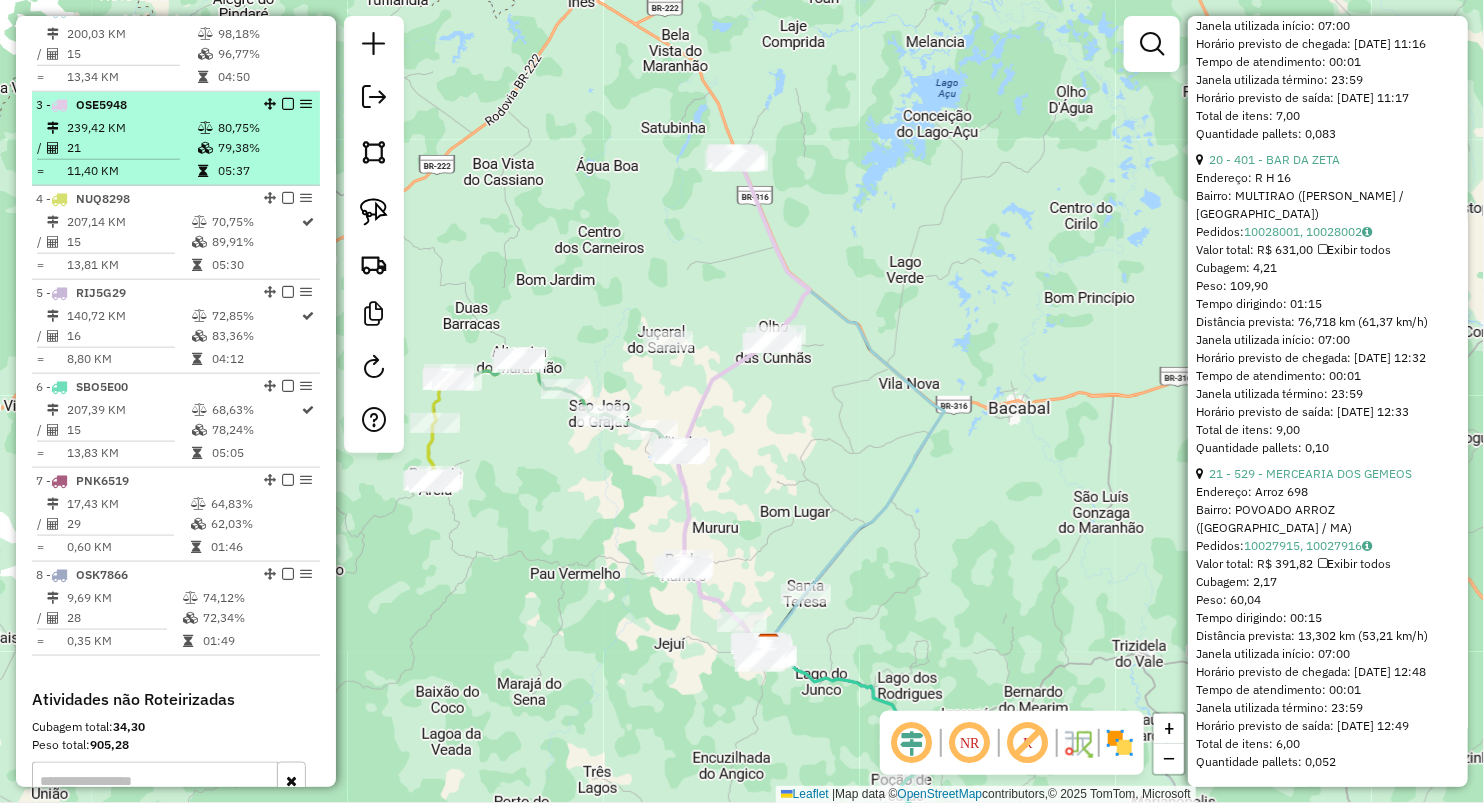 click on "11,40 KM" at bounding box center (131, 171) 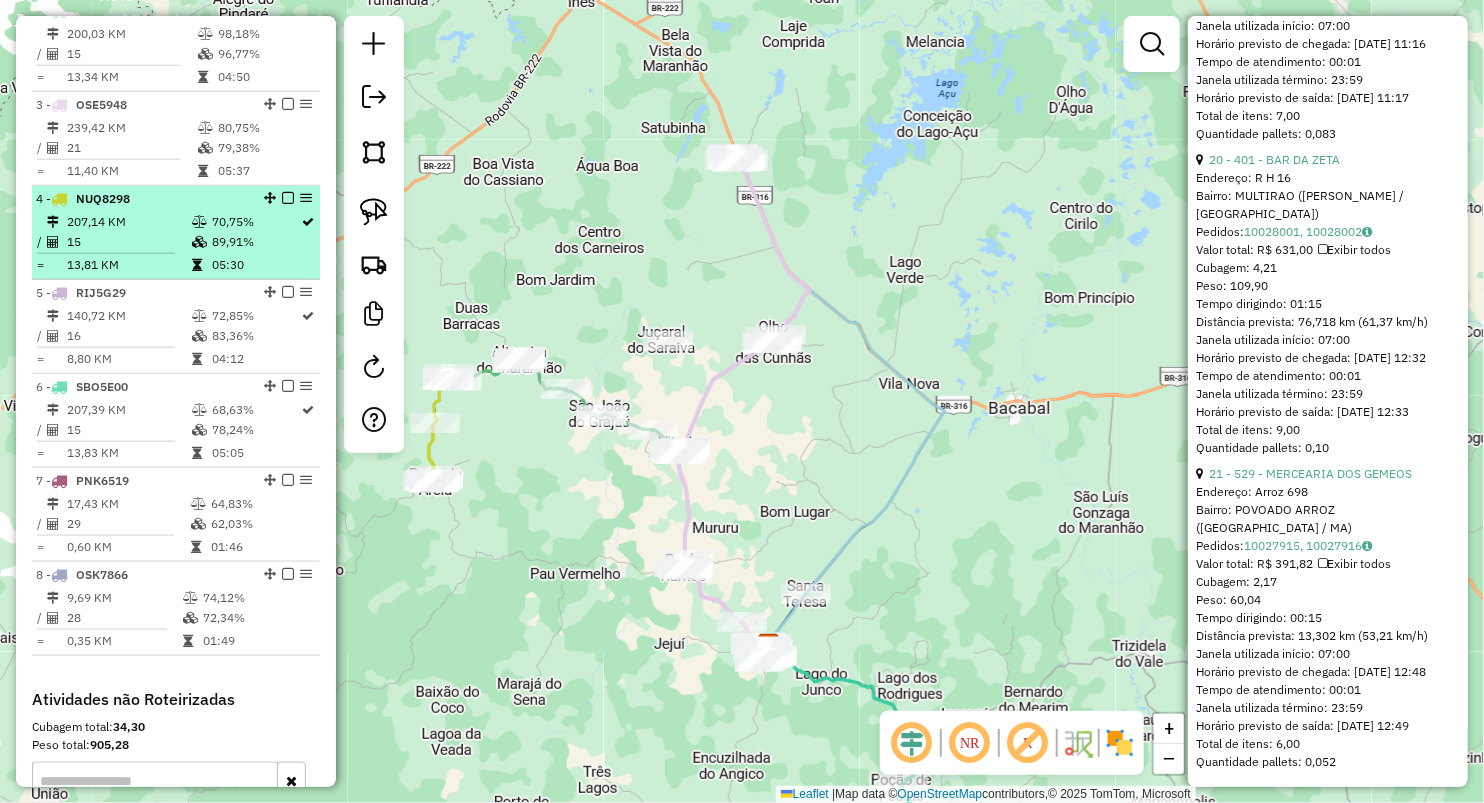click on "15" at bounding box center [128, 242] 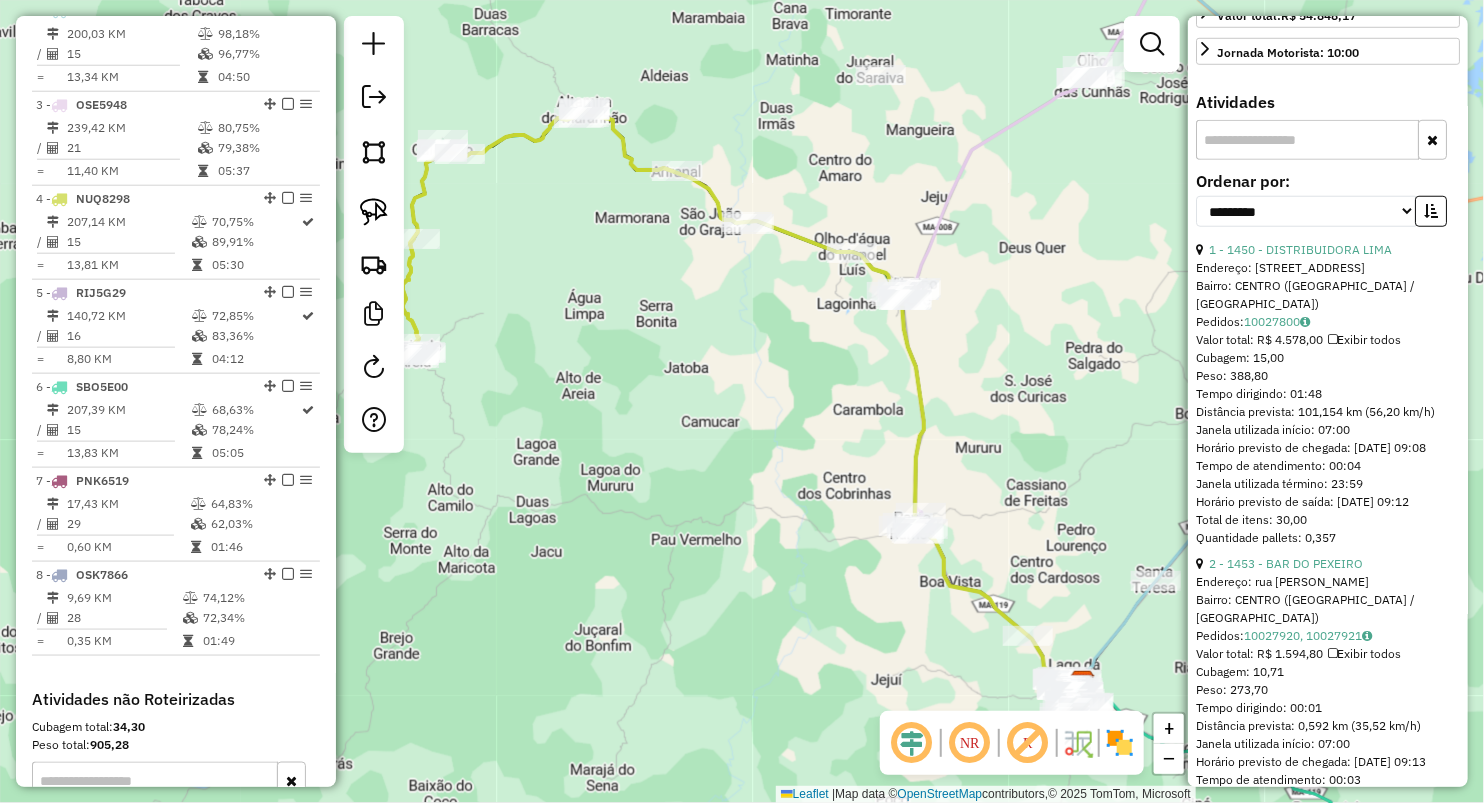 scroll, scrollTop: 672, scrollLeft: 0, axis: vertical 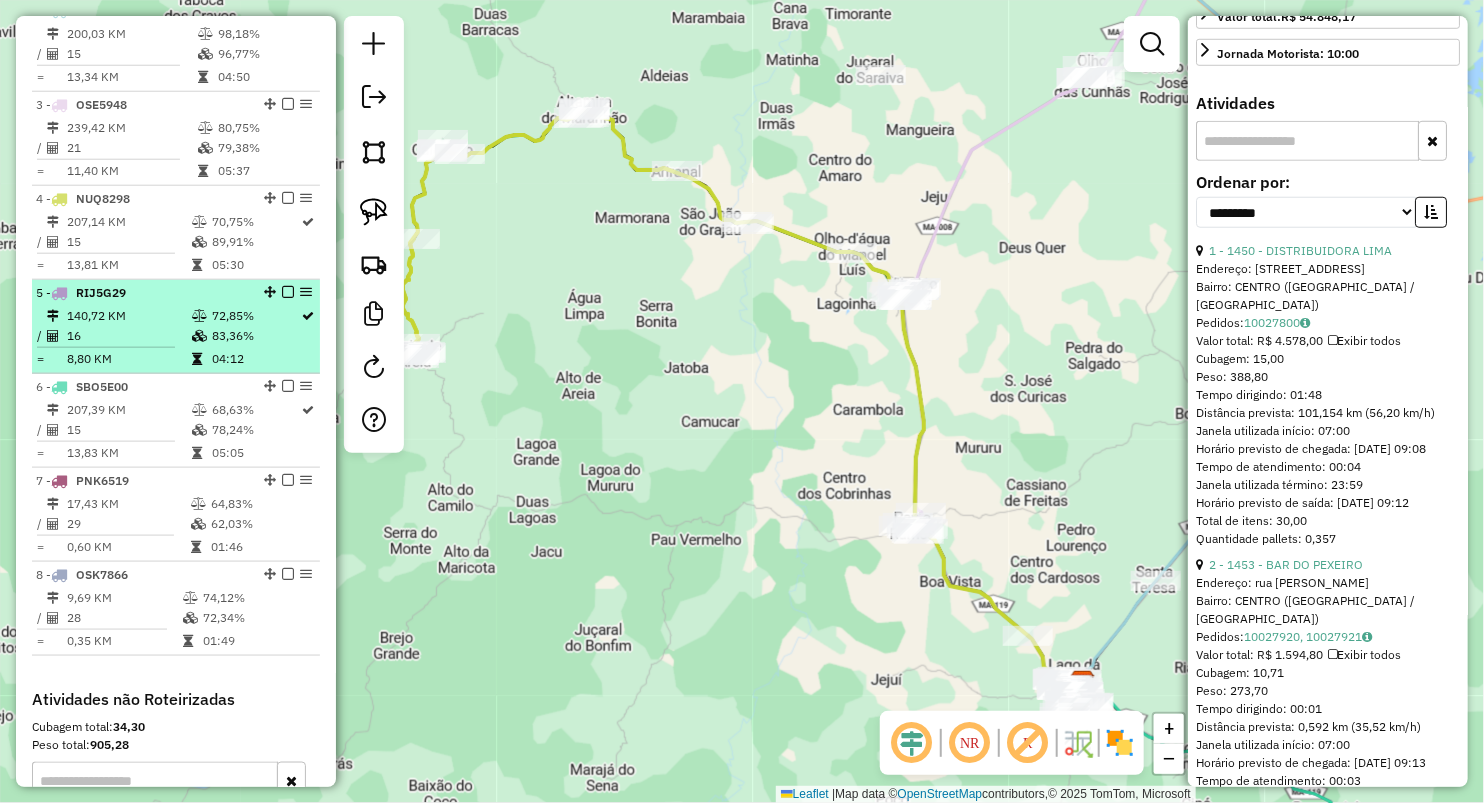 click on "5 -       RIJ5G29   140,72 KM   72,85%  /  16   83,36%     =  8,80 KM   04:12" at bounding box center [176, 327] 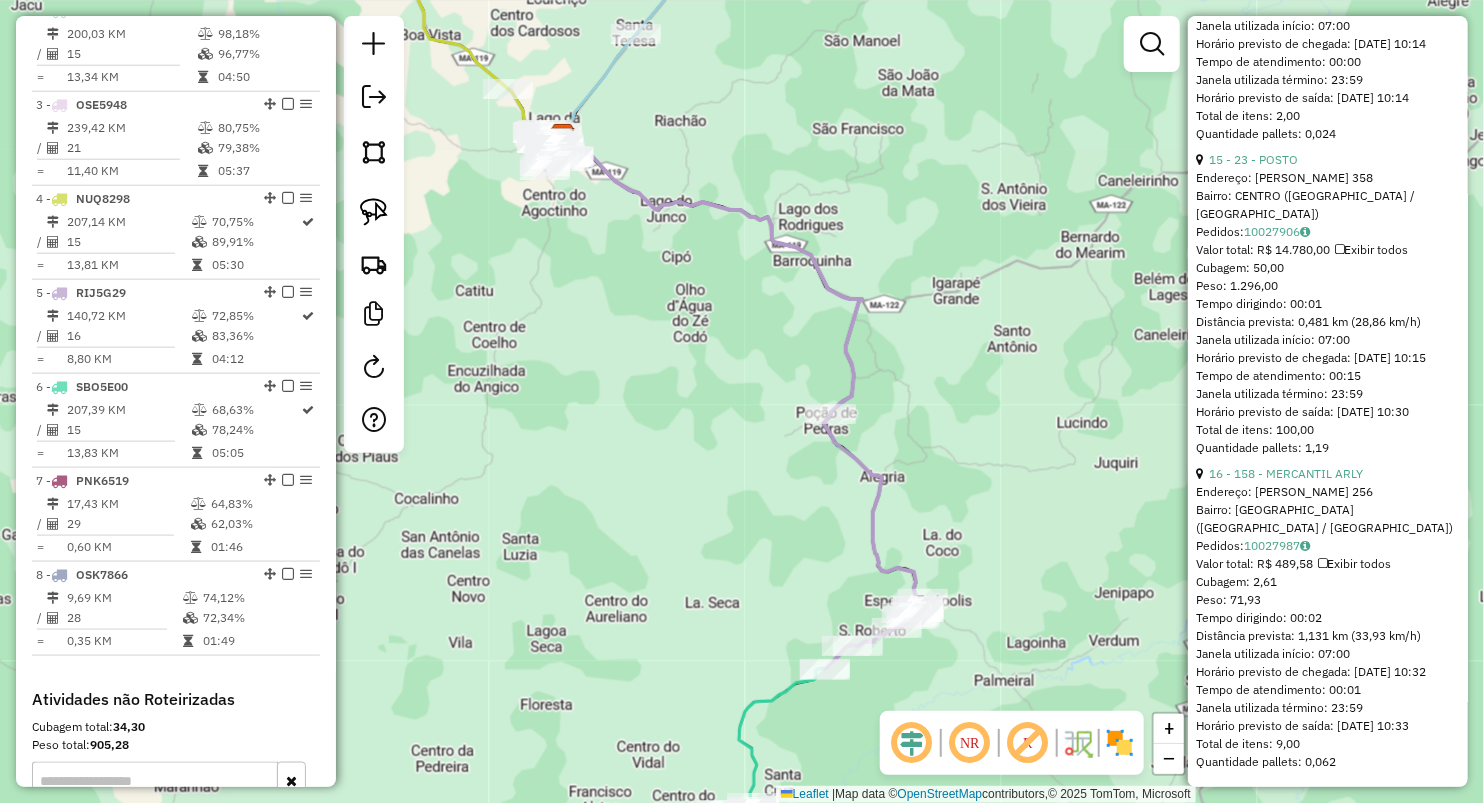 scroll, scrollTop: 5263, scrollLeft: 0, axis: vertical 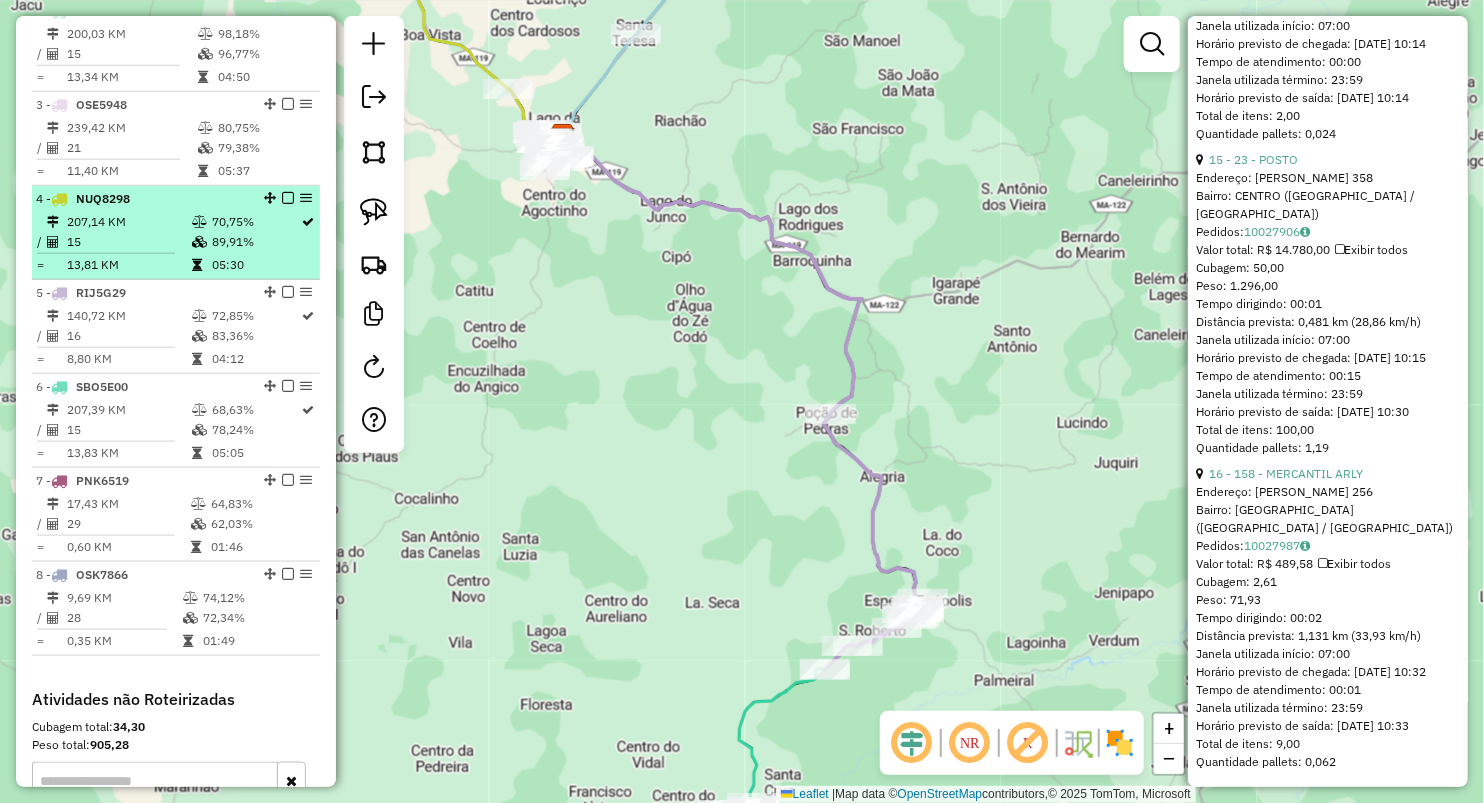 click on "4 -       NUQ8298" at bounding box center (142, 199) 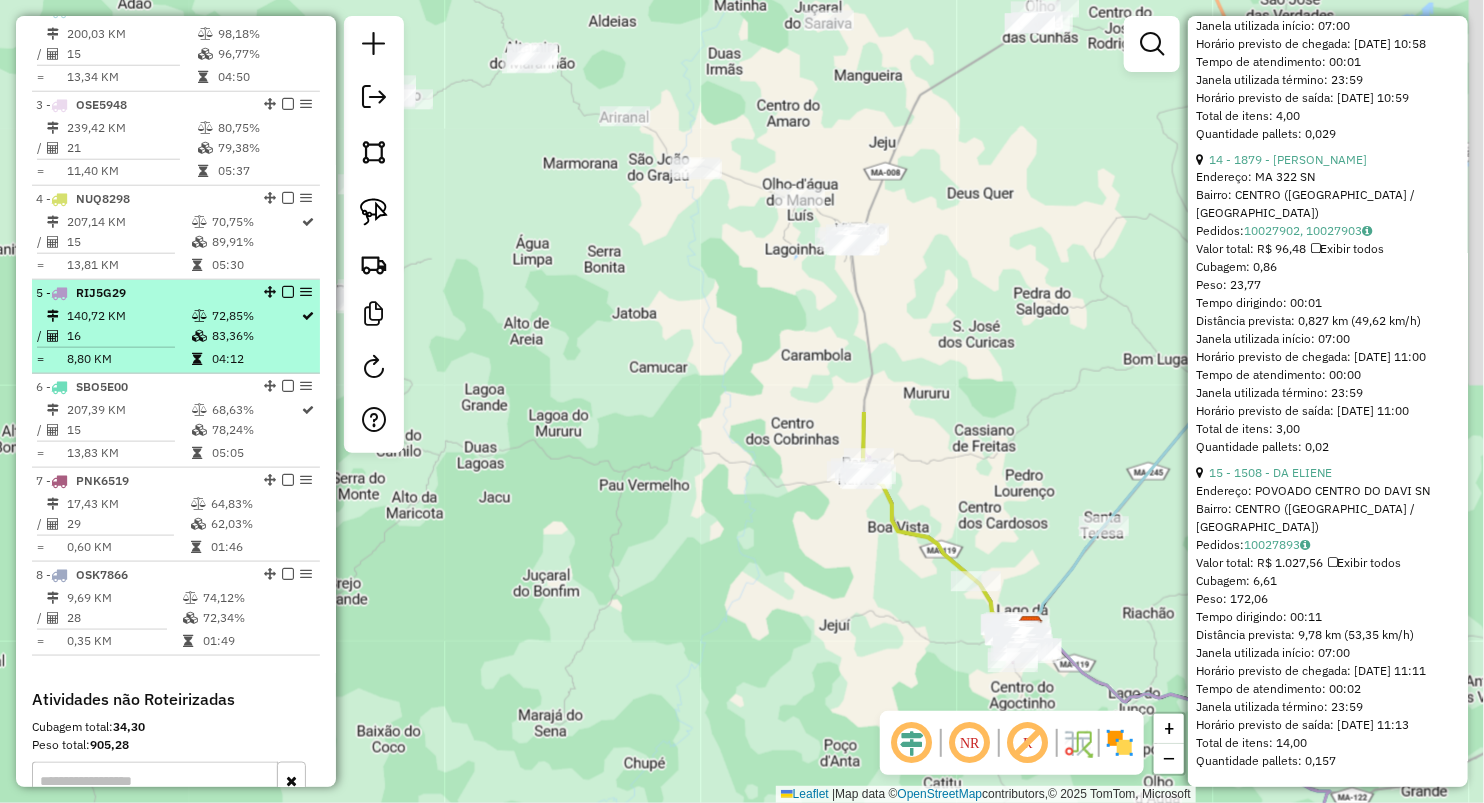 click on "140,72 KM" at bounding box center [128, 316] 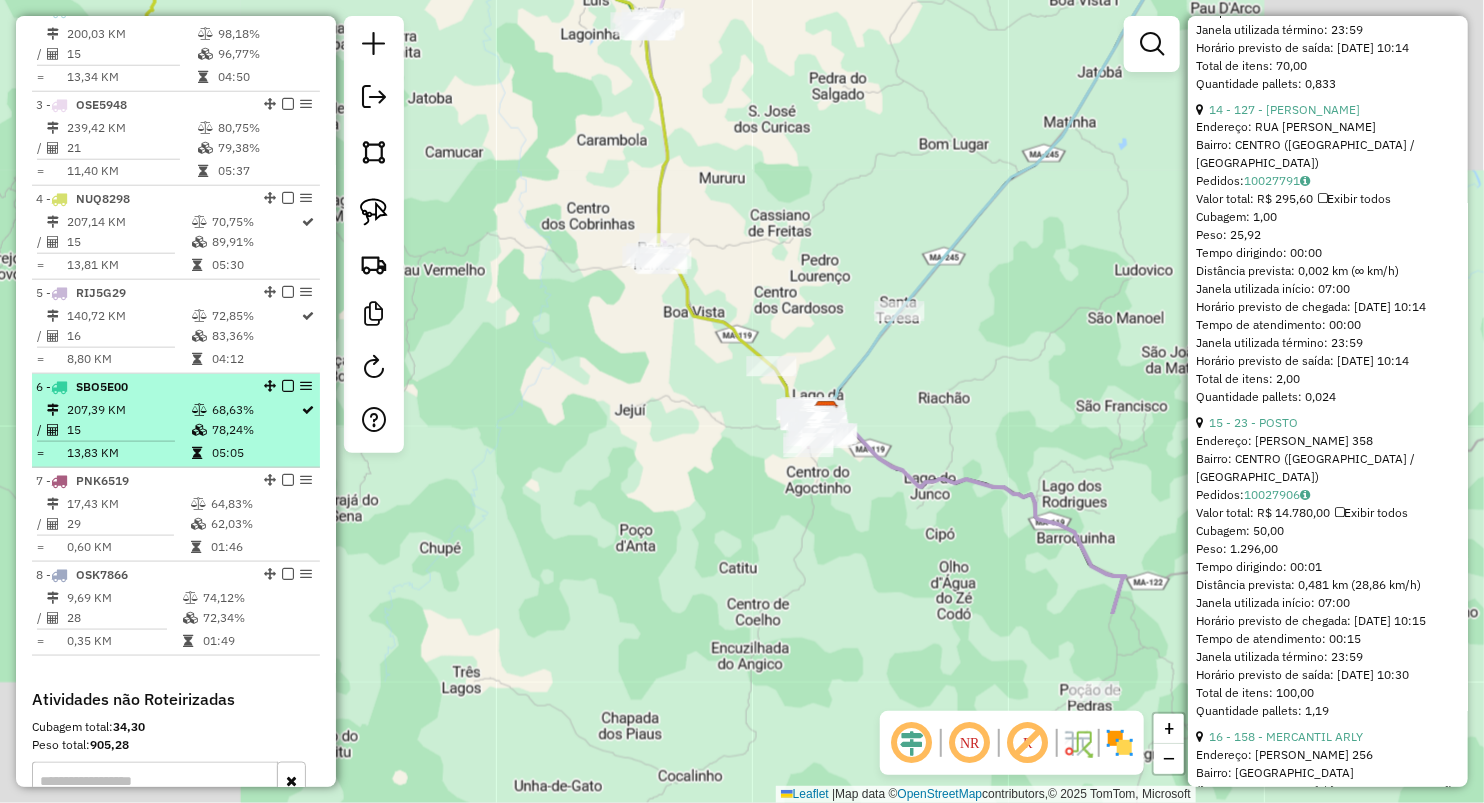 scroll, scrollTop: 5263, scrollLeft: 0, axis: vertical 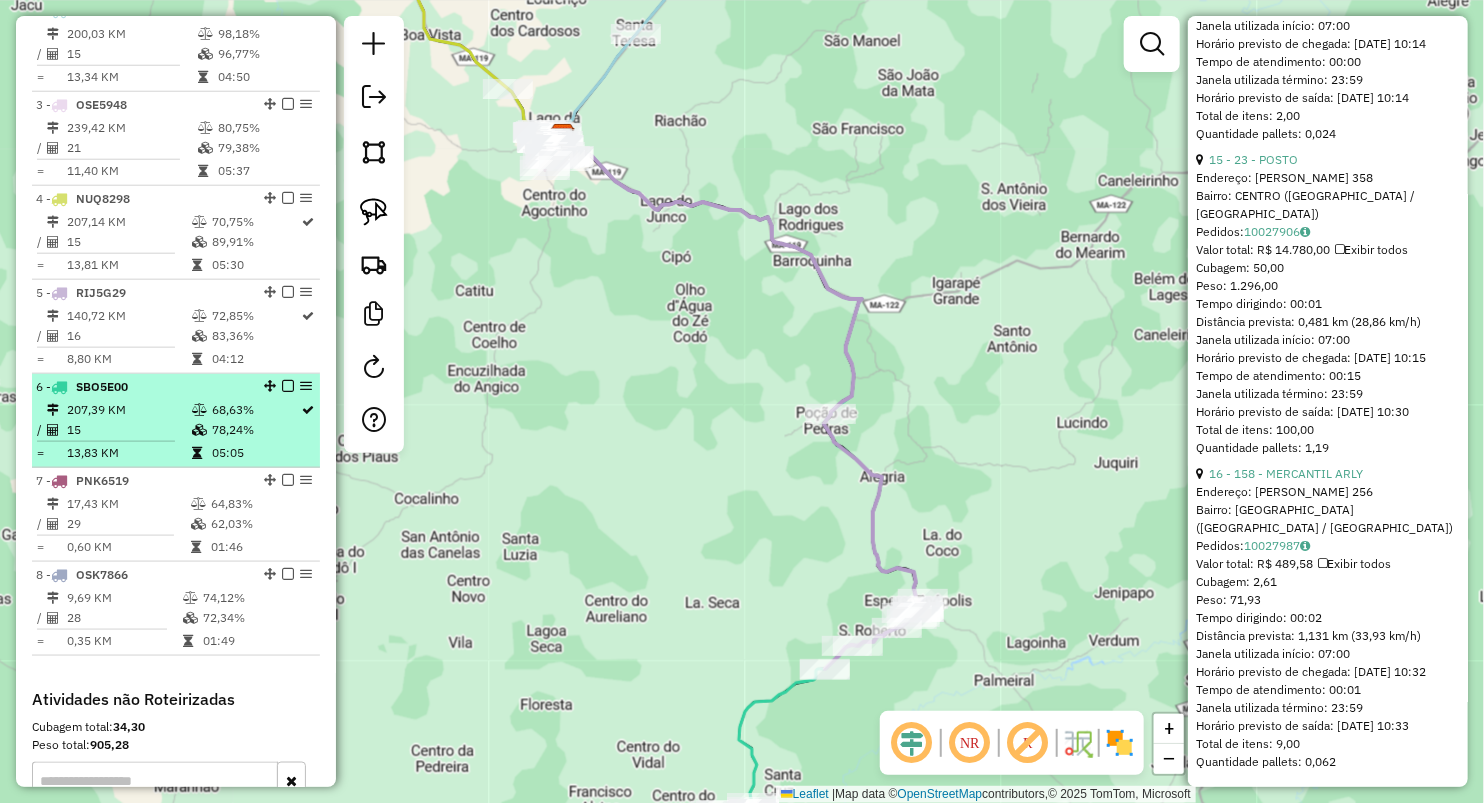 click on "207,39 KM" at bounding box center (128, 410) 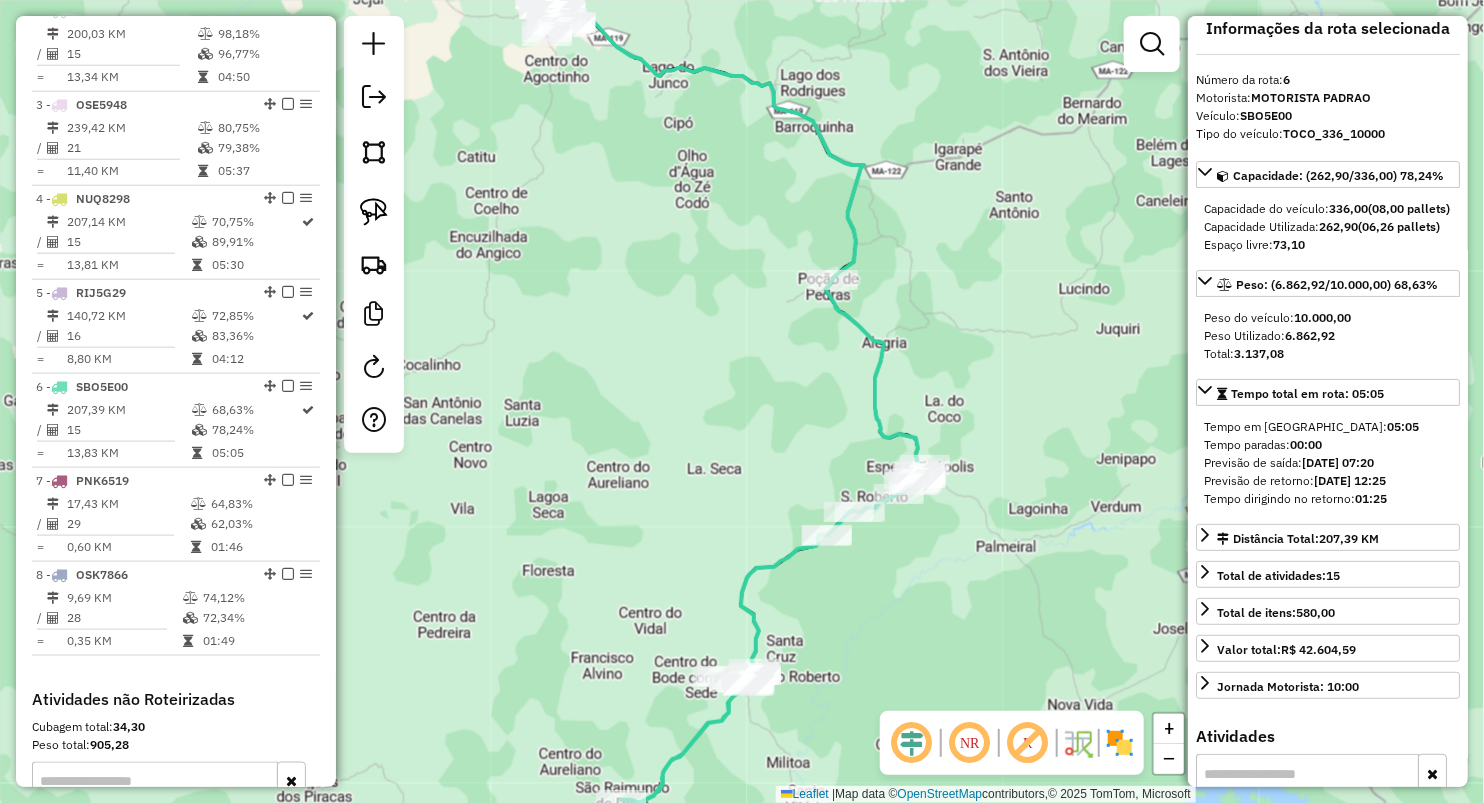 scroll, scrollTop: 0, scrollLeft: 0, axis: both 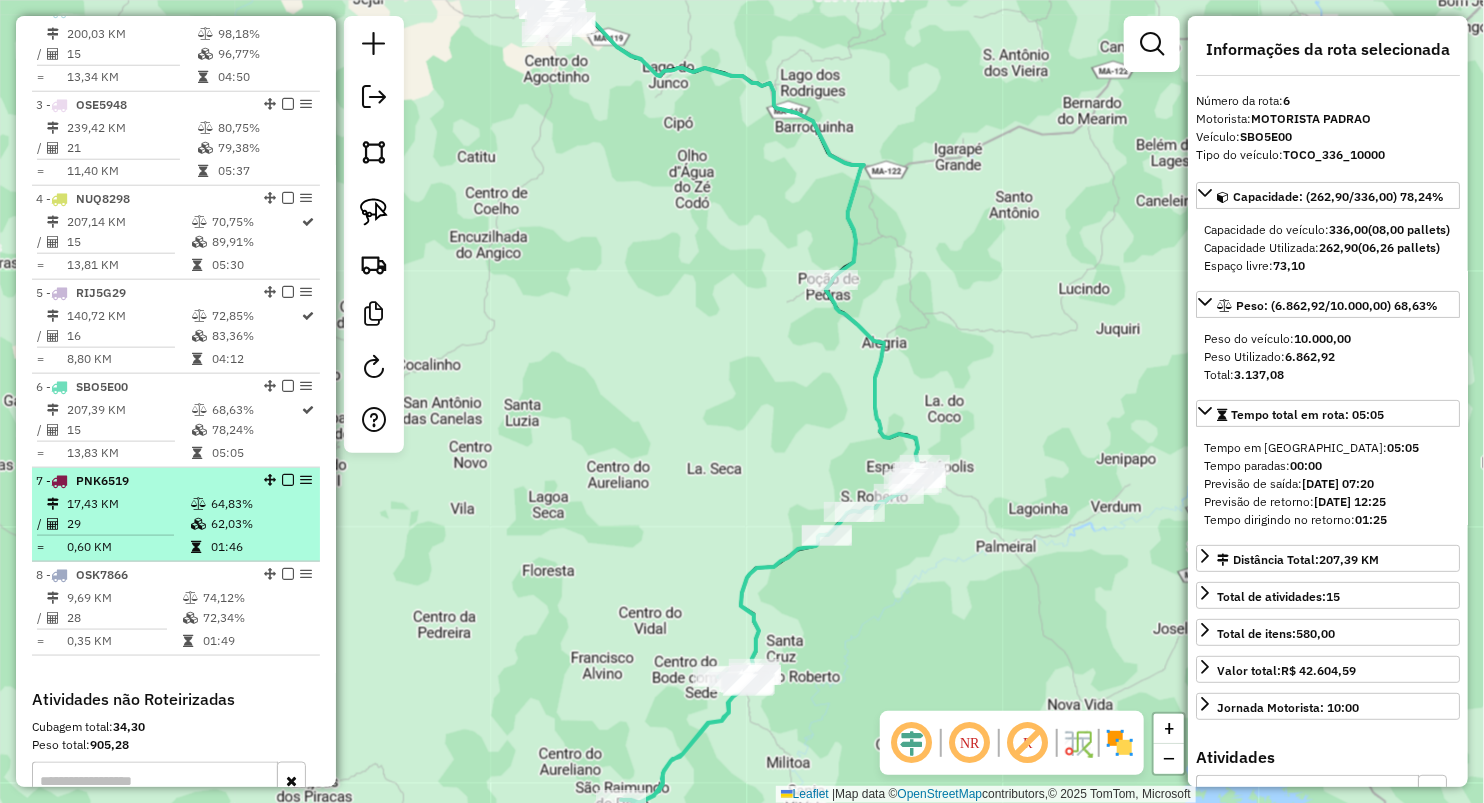click on "17,43 KM" at bounding box center [128, 504] 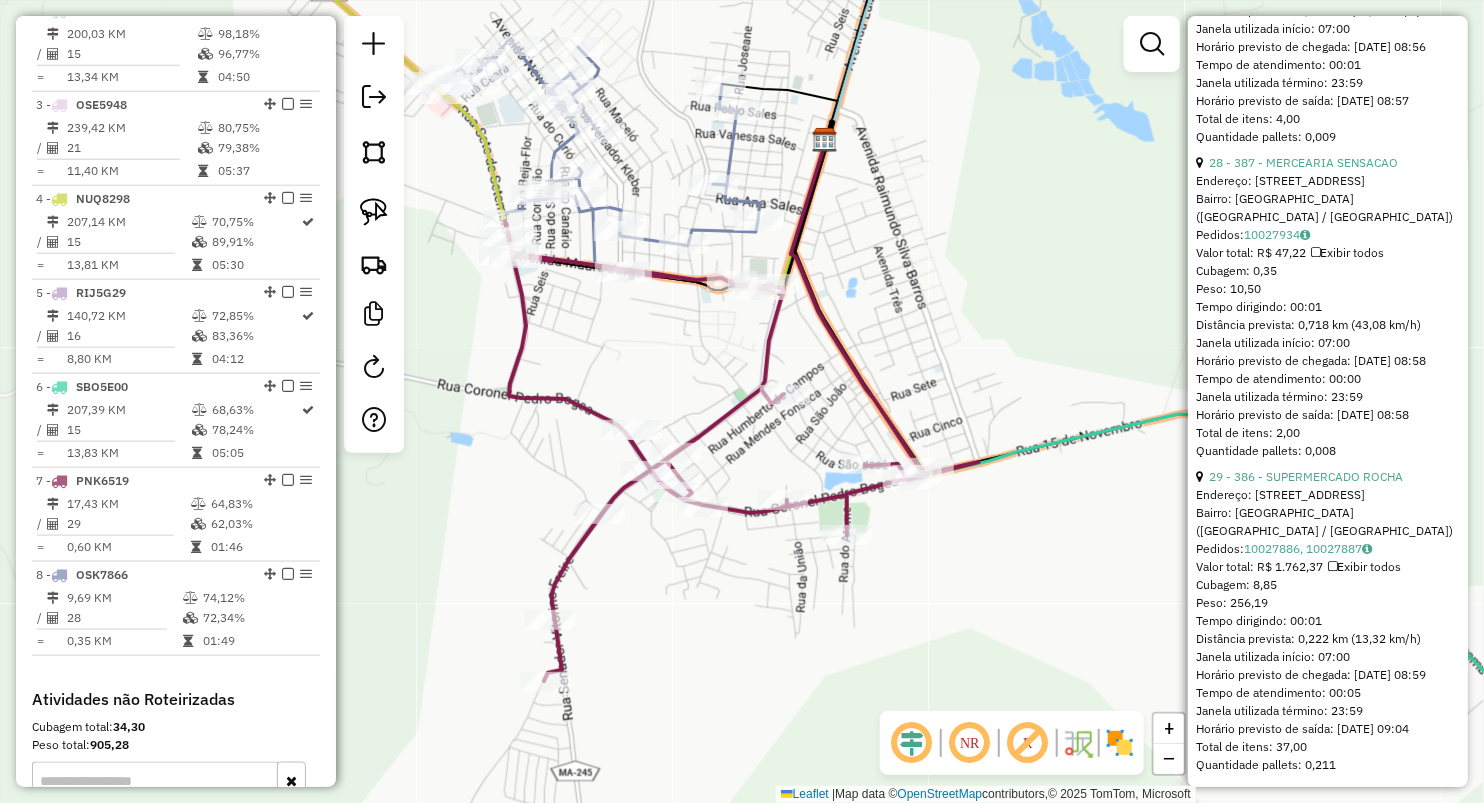 scroll, scrollTop: 9272, scrollLeft: 0, axis: vertical 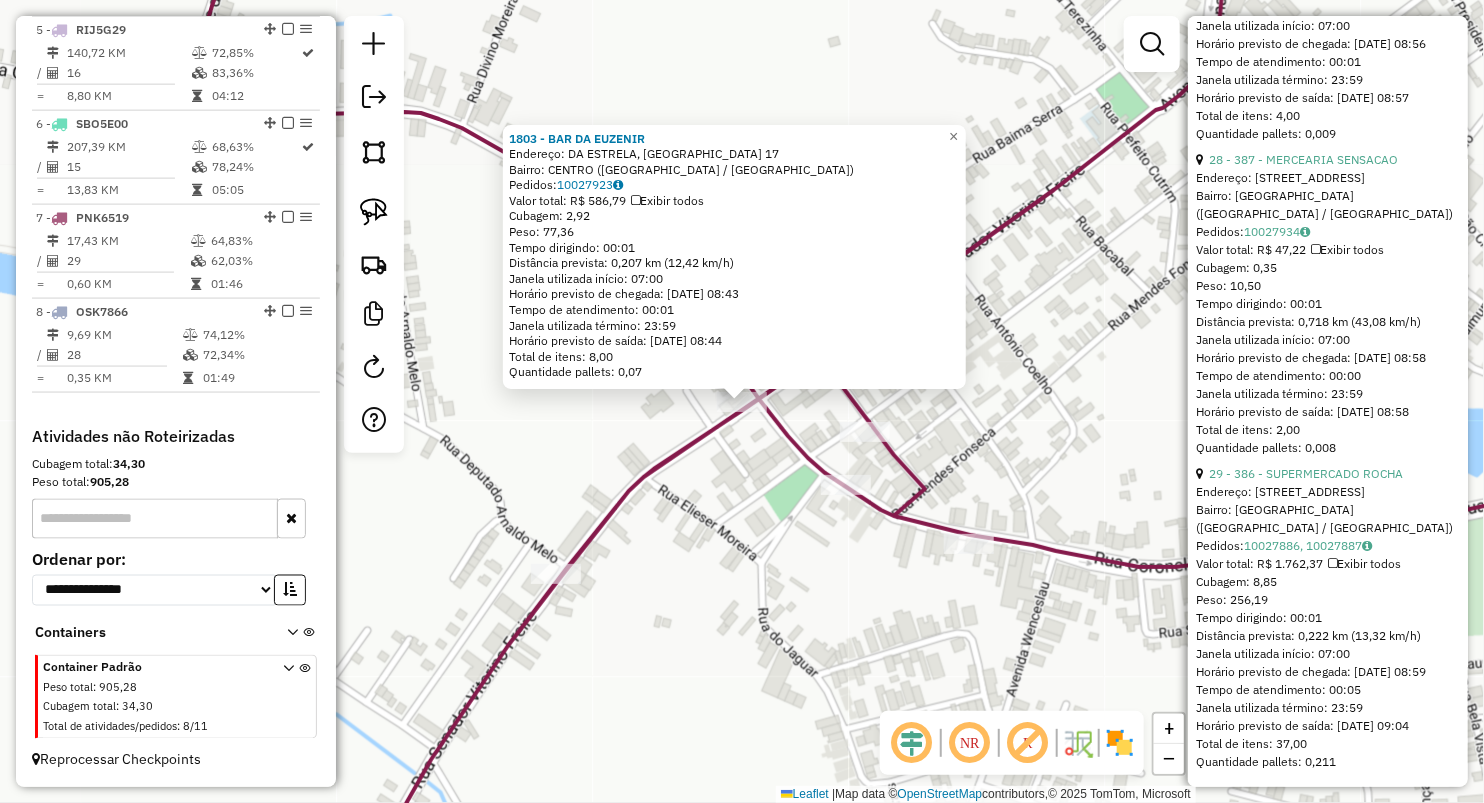 click on "1803 - BAR DA EUZENIR  Endereço:  DA ESTRELA, CAMPO VELHO 17   Bairro: CENTRO (BREJO DE AREIA / MA)   Pedidos:  10027923   Valor total: R$ 586,79   Exibir todos   Cubagem: 2,92  Peso: 77,36  Tempo dirigindo: 00:01   Distância prevista: 0,207 km (12,42 km/h)   Janela utilizada início: 07:00   Horário previsto de chegada: 11/07/2025 08:43   Tempo de atendimento: 00:01   Janela utilizada término: 23:59   Horário previsto de saída: 11/07/2025 08:44   Total de itens: 8,00   Quantidade pallets: 0,07  × Janela de atendimento Grade de atendimento Capacidade Transportadoras Veículos Cliente Pedidos  Rotas Selecione os dias de semana para filtrar as janelas de atendimento  Seg   Ter   Qua   Qui   Sex   Sáb   Dom  Informe o período da janela de atendimento: De: Até:  Filtrar exatamente a janela do cliente  Considerar janela de atendimento padrão  Selecione os dias de semana para filtrar as grades de atendimento  Seg   Ter   Qua   Qui   Sex   Sáb   Dom   Considerar clientes sem dia de atendimento cadastrado" 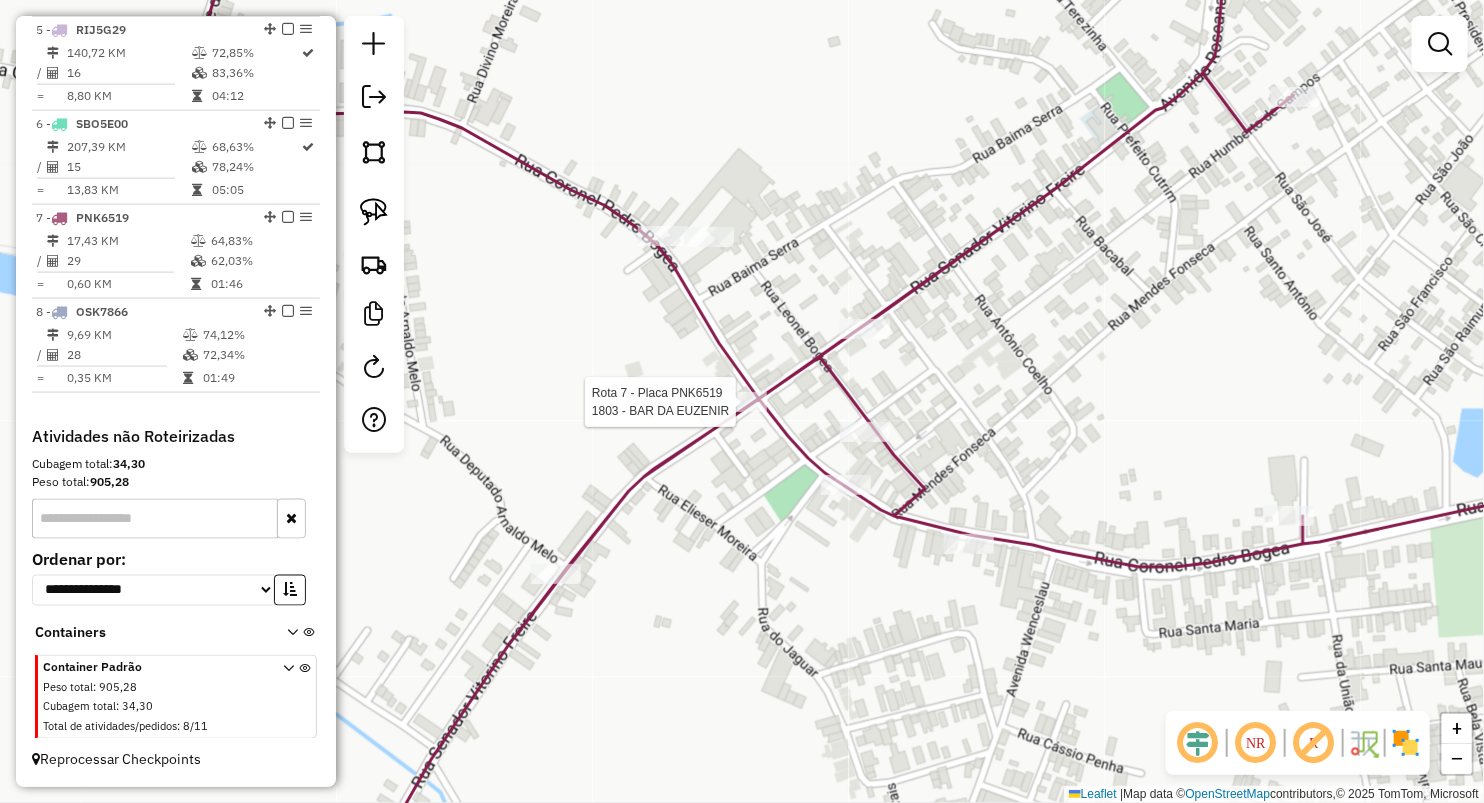 select on "**********" 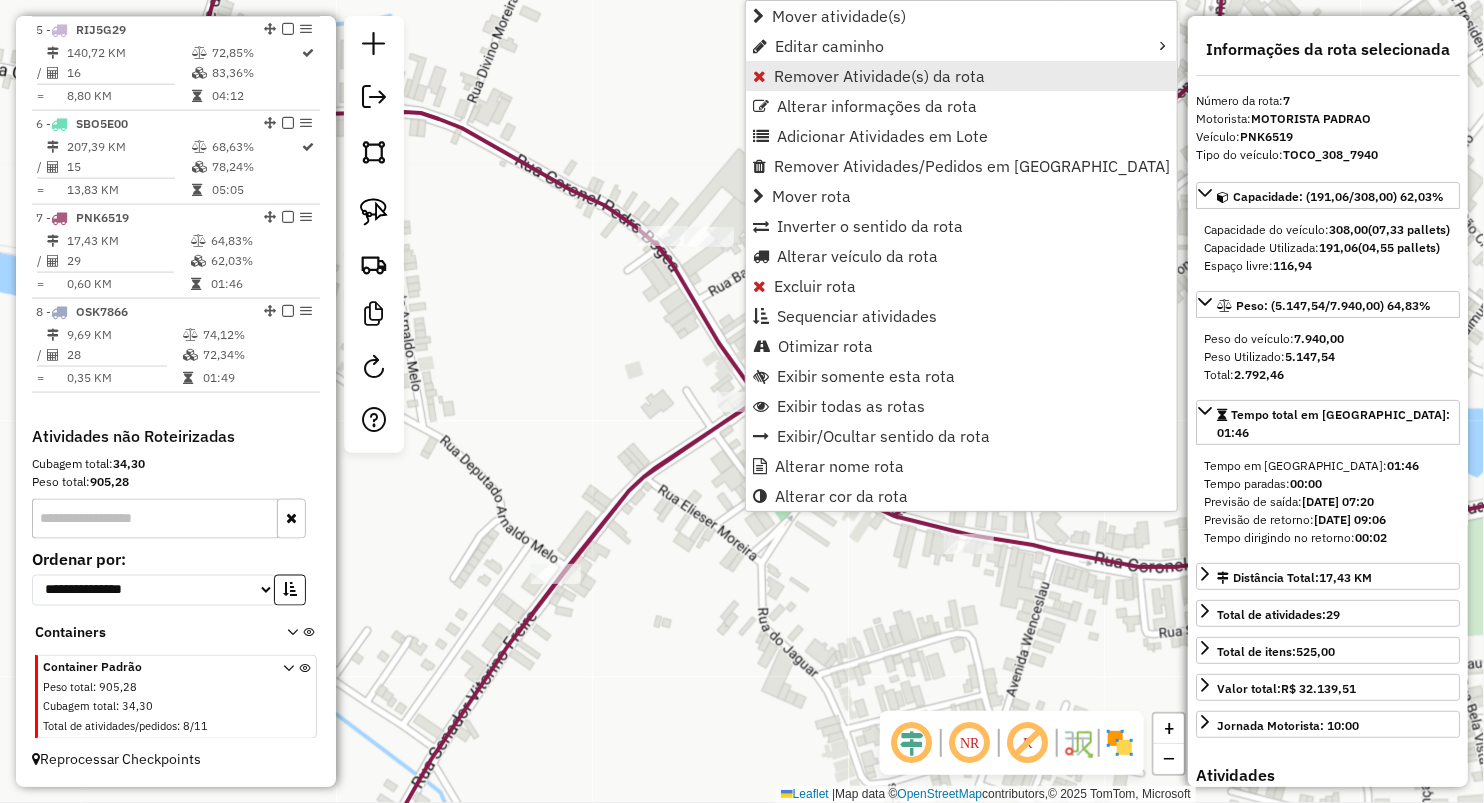 click on "Remover Atividade(s) da rota" at bounding box center (879, 76) 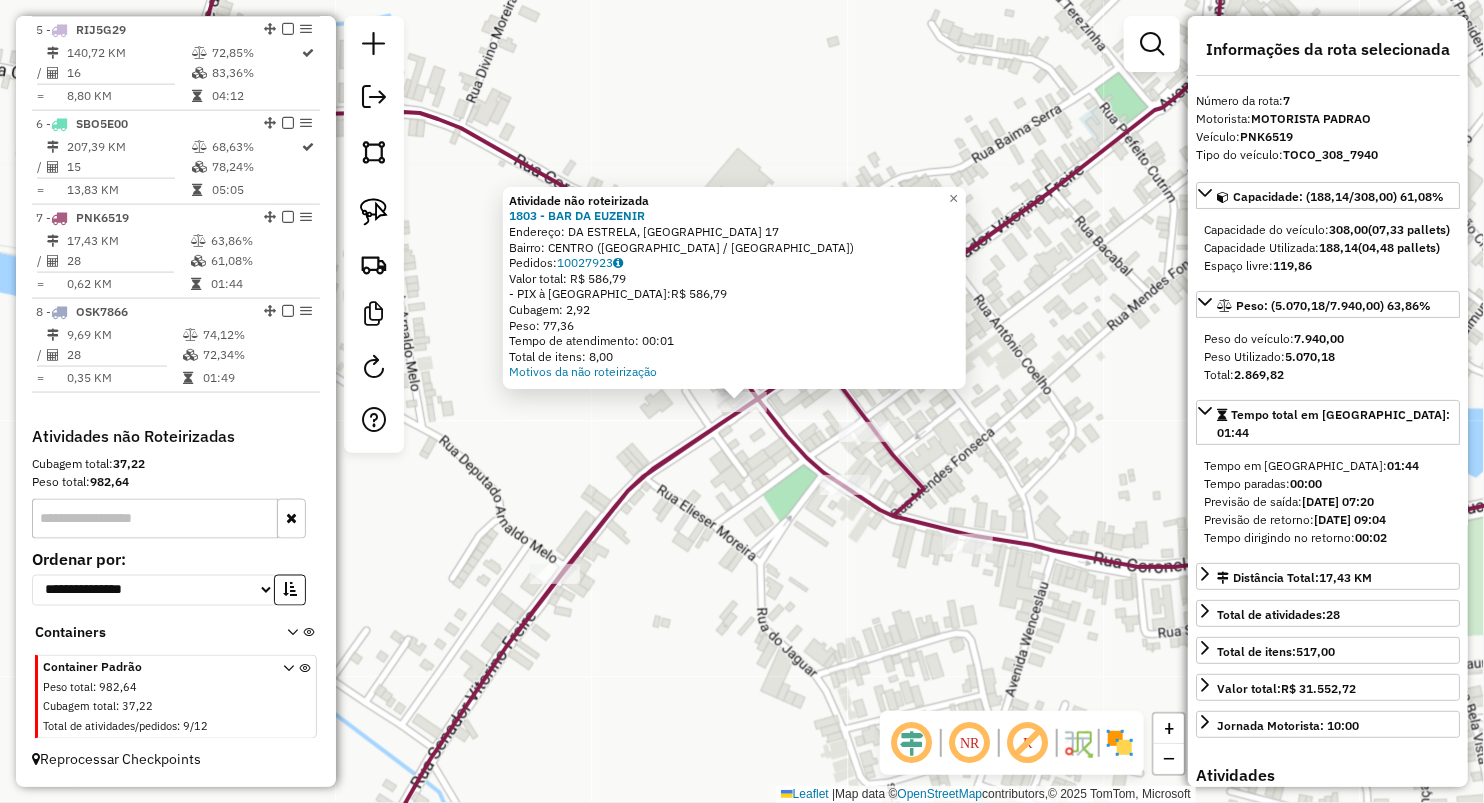 click on "Atividade não roteirizada 1803 - BAR DA EUZENIR  Endereço:  DA ESTRELA, CAMPO VELHO 17   Bairro: CENTRO (BREJO DE AREIA / MA)   Pedidos:  10027923   Valor total: R$ 586,79   - PIX à Vista:  R$ 586,79   Cubagem: 2,92   Peso: 77,36   Tempo de atendimento: 00:01   Total de itens: 8,00  Motivos da não roteirização × Janela de atendimento Grade de atendimento Capacidade Transportadoras Veículos Cliente Pedidos  Rotas Selecione os dias de semana para filtrar as janelas de atendimento  Seg   Ter   Qua   Qui   Sex   Sáb   Dom  Informe o período da janela de atendimento: De: Até:  Filtrar exatamente a janela do cliente  Considerar janela de atendimento padrão  Selecione os dias de semana para filtrar as grades de atendimento  Seg   Ter   Qua   Qui   Sex   Sáb   Dom   Considerar clientes sem dia de atendimento cadastrado  Clientes fora do dia de atendimento selecionado Filtrar as atividades entre os valores definidos abaixo:  Peso mínimo:   Peso máximo:   Cubagem mínima:   Cubagem máxima:   De:   De:" 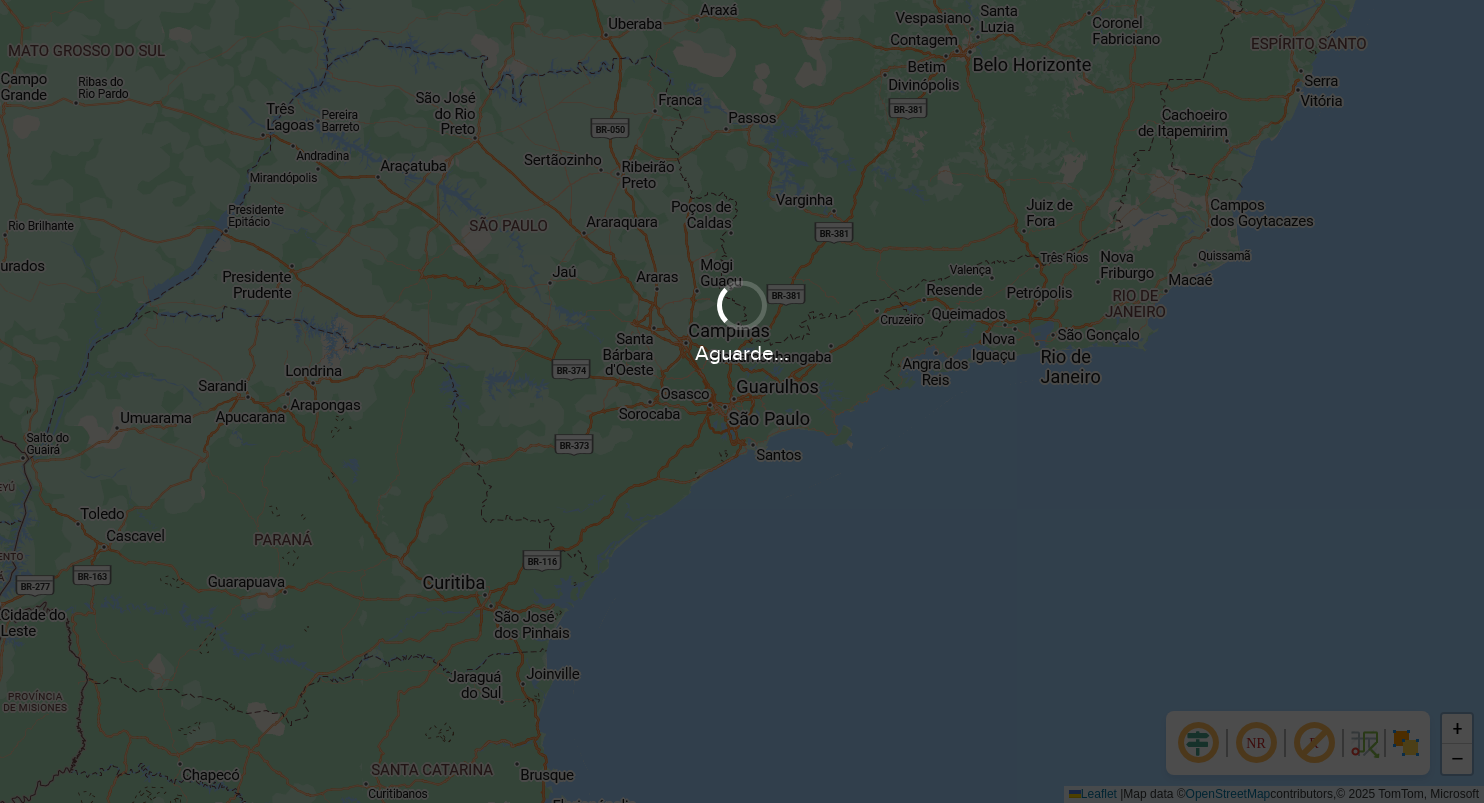 scroll, scrollTop: 0, scrollLeft: 0, axis: both 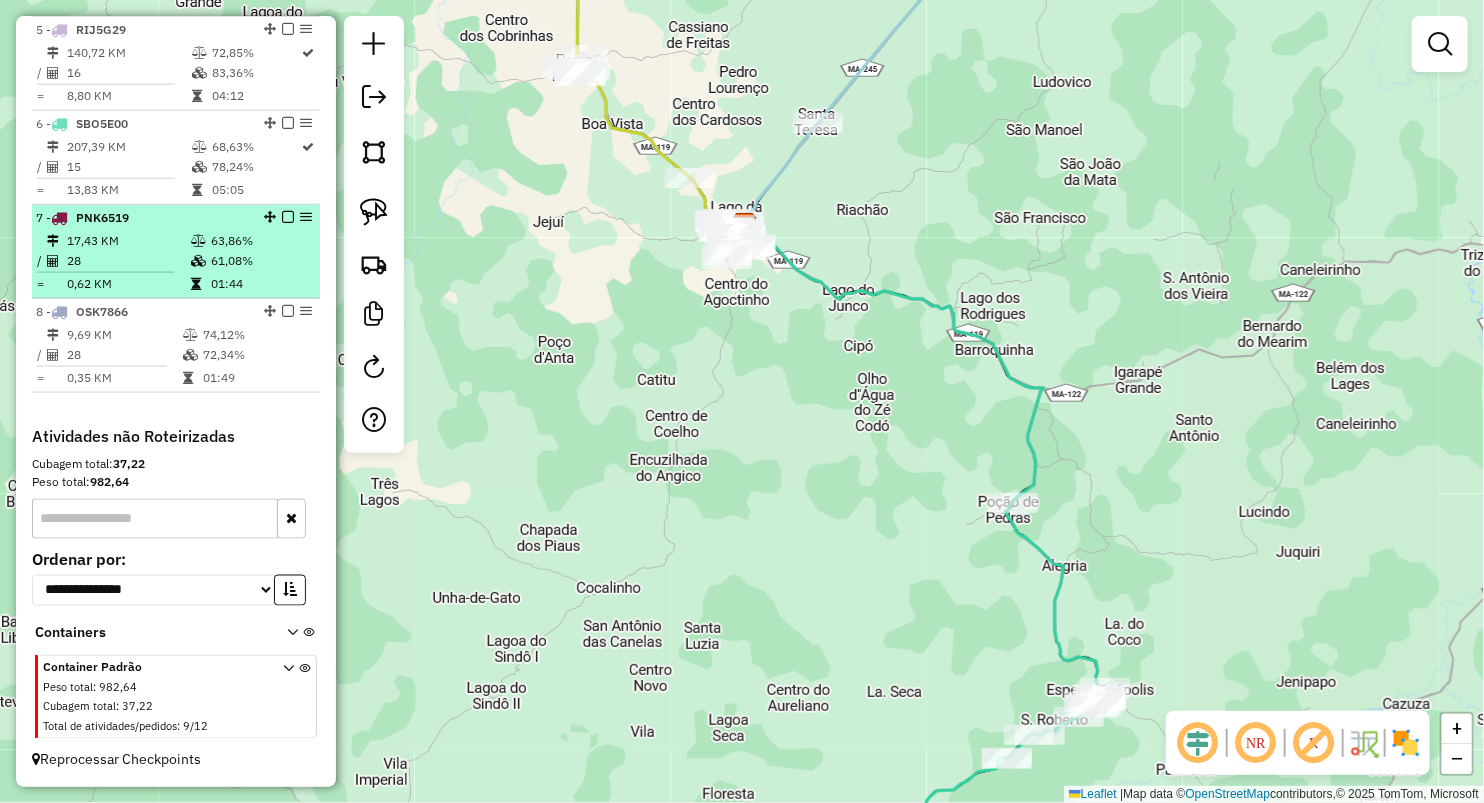 click at bounding box center [198, 261] 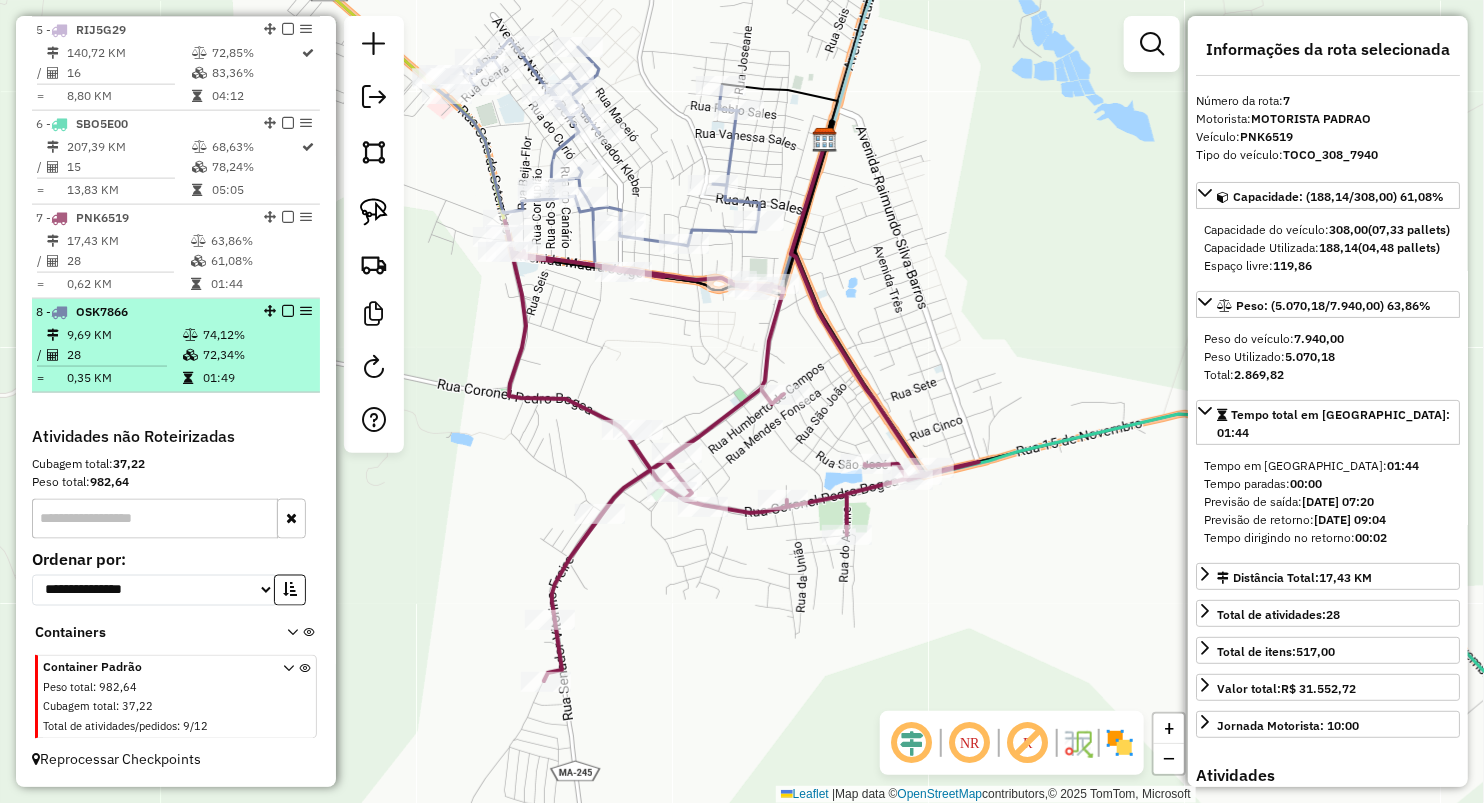 drag, startPoint x: 187, startPoint y: 353, endPoint x: 241, endPoint y: 348, distance: 54.230988 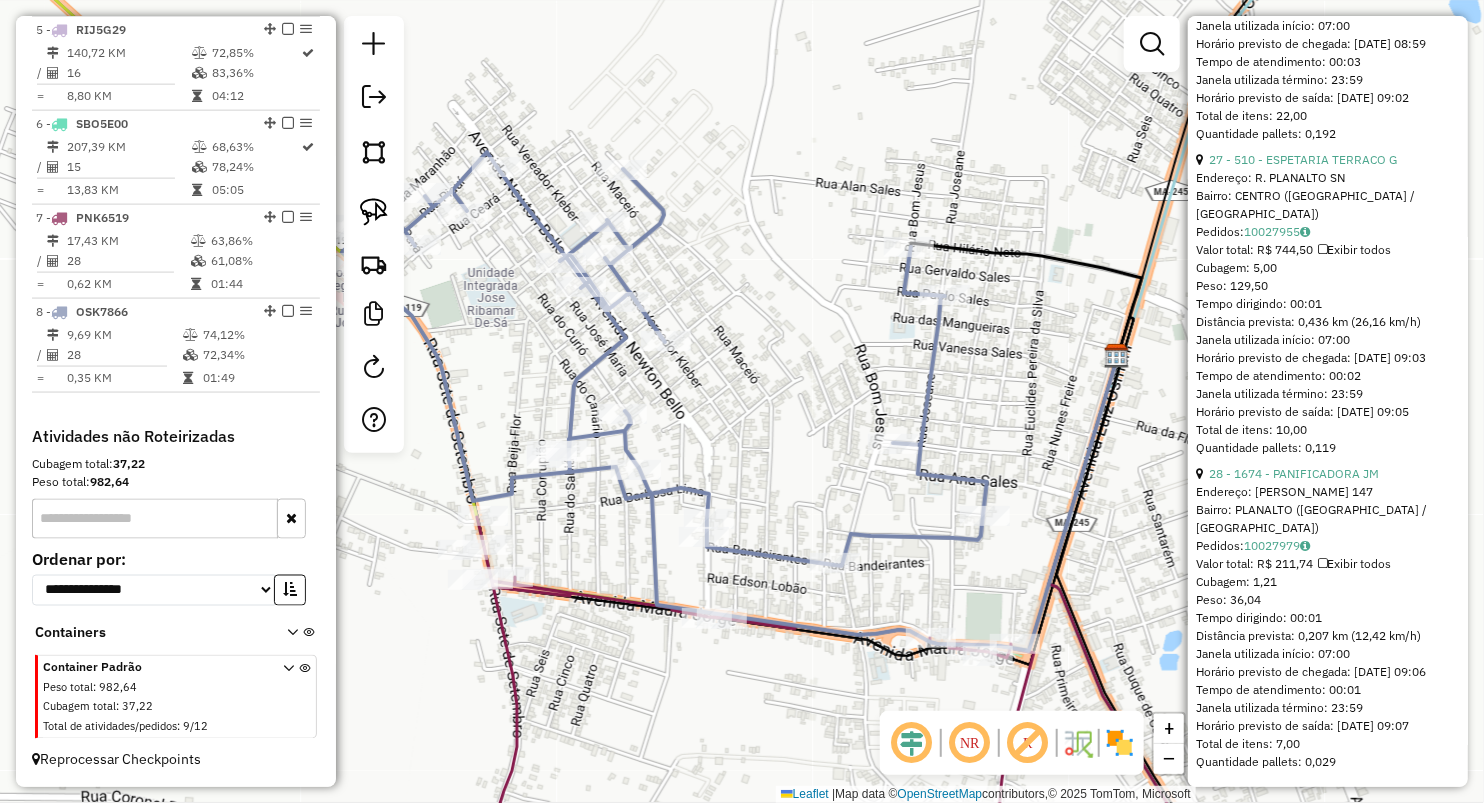 scroll, scrollTop: 9048, scrollLeft: 0, axis: vertical 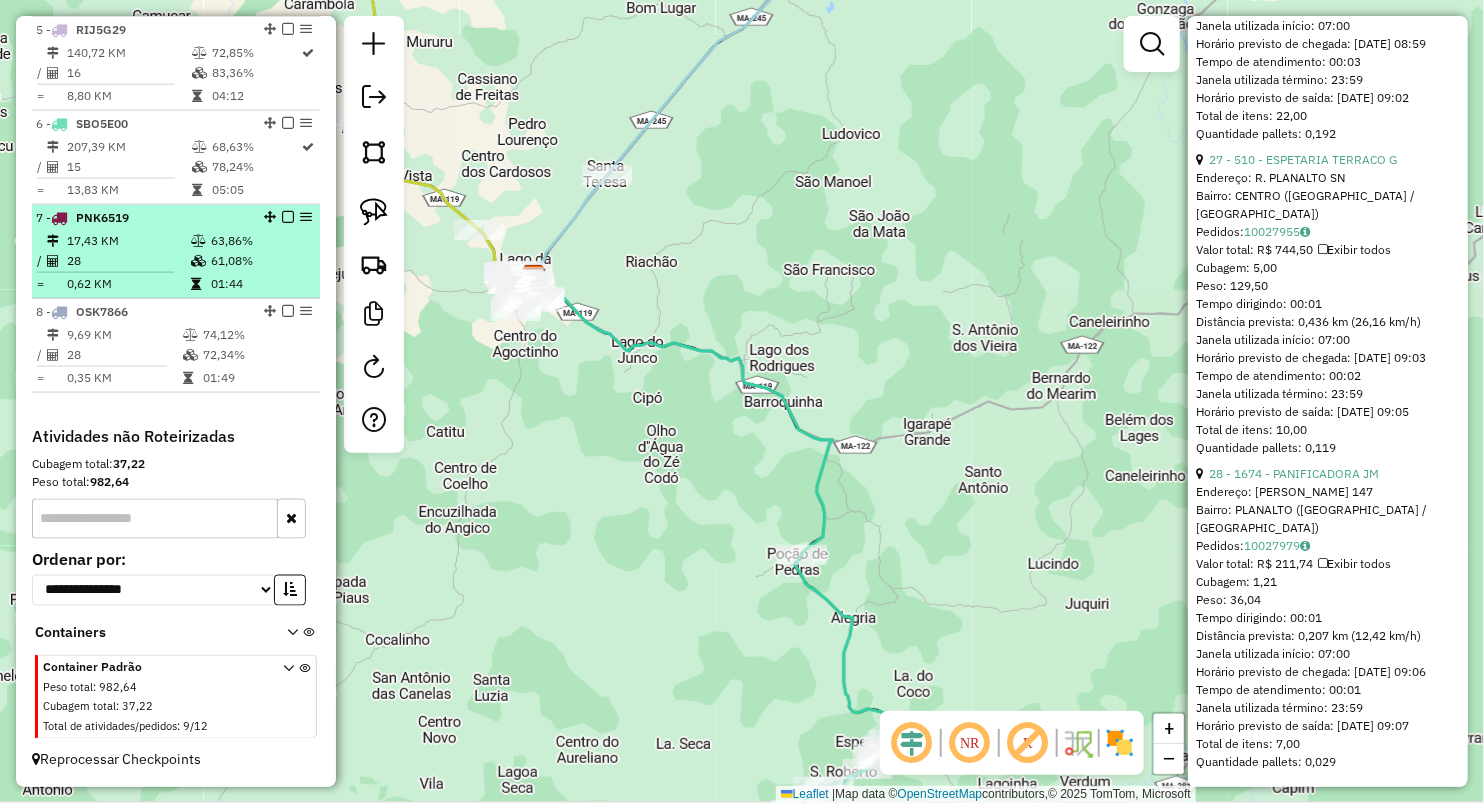 click on "0,62 KM" at bounding box center [128, 284] 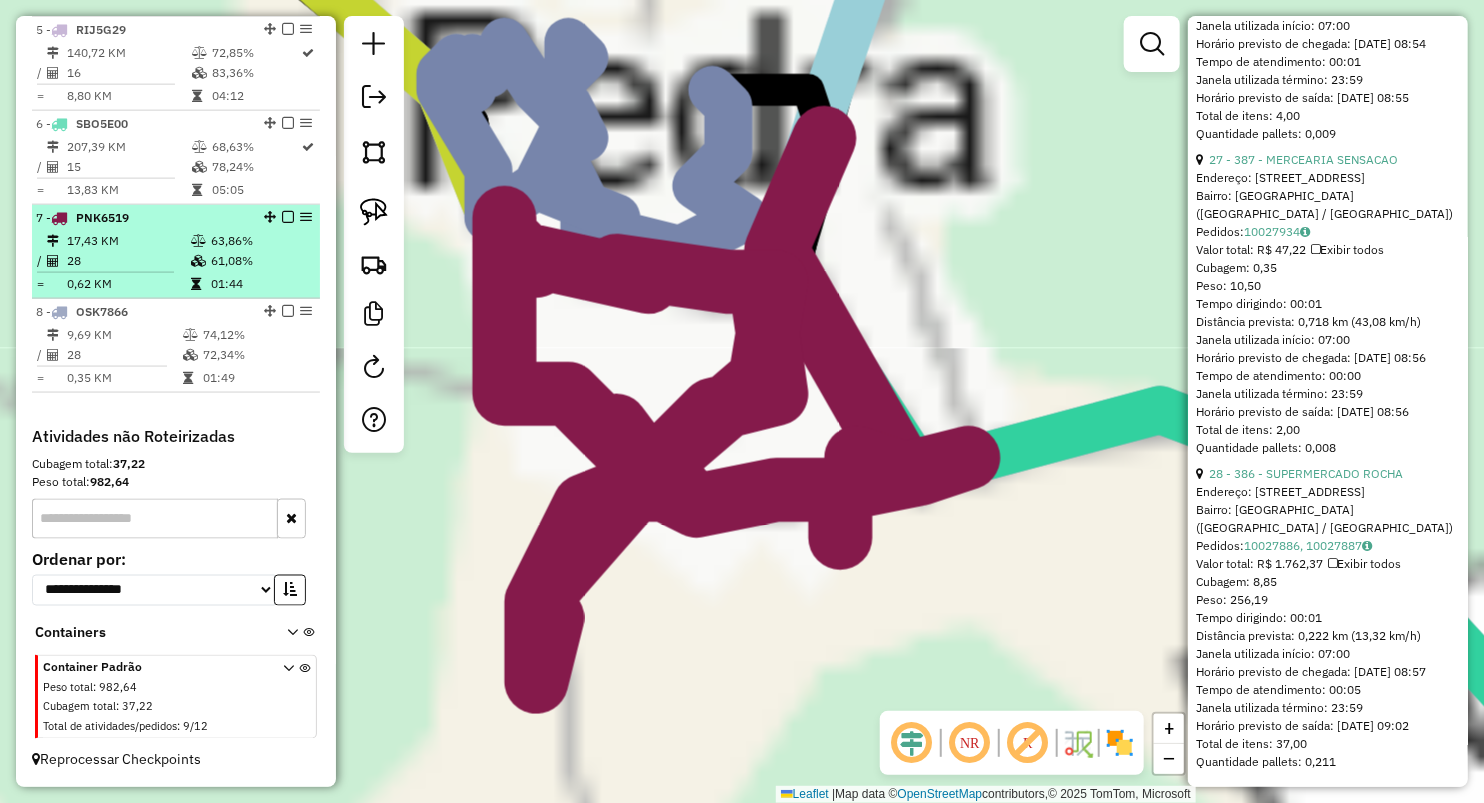 scroll, scrollTop: 8959, scrollLeft: 0, axis: vertical 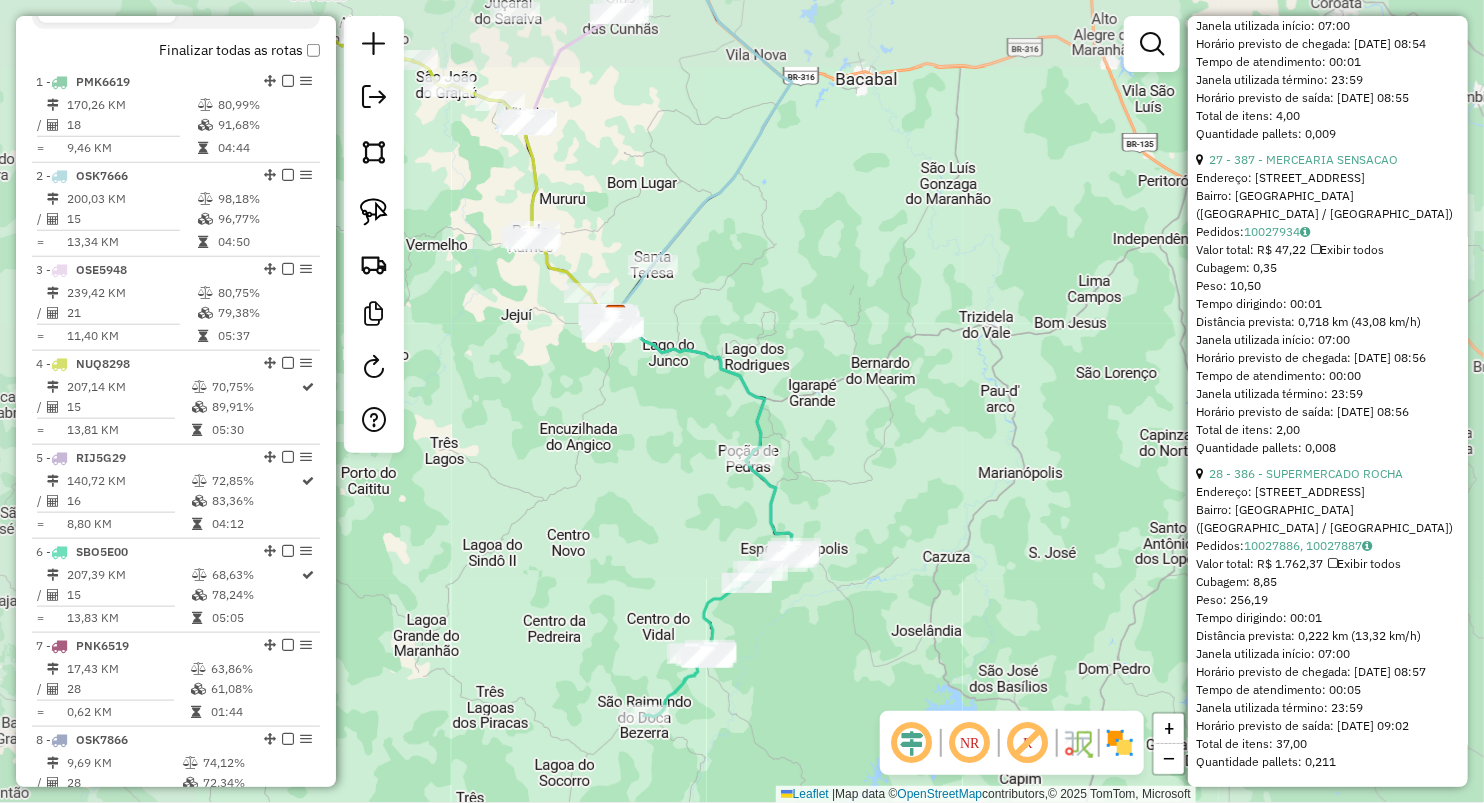 drag, startPoint x: 598, startPoint y: 214, endPoint x: 1138, endPoint y: 317, distance: 549.7354 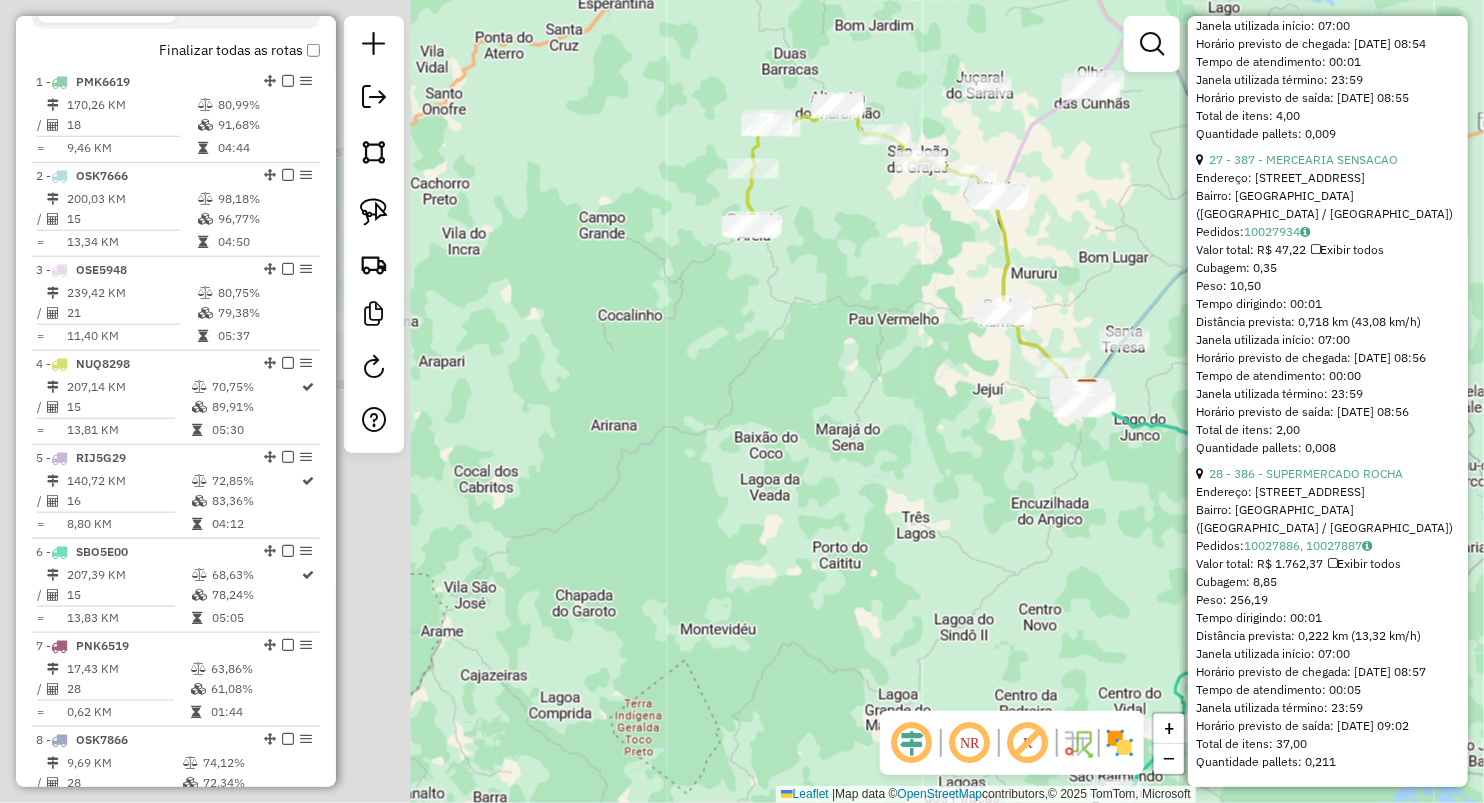 click on "Janela de atendimento Grade de atendimento Capacidade Transportadoras Veículos Cliente Pedidos  Rotas Selecione os dias de semana para filtrar as janelas de atendimento  Seg   Ter   Qua   Qui   Sex   Sáb   Dom  Informe o período da janela de atendimento: De: Até:  Filtrar exatamente a janela do cliente  Considerar janela de atendimento padrão  Selecione os dias de semana para filtrar as grades de atendimento  Seg   Ter   Qua   Qui   Sex   Sáb   Dom   Considerar clientes sem dia de atendimento cadastrado  Clientes fora do dia de atendimento selecionado Filtrar as atividades entre os valores definidos abaixo:  Peso mínimo:   Peso máximo:   Cubagem mínima:   Cubagem máxima:   De:   Até:  Filtrar as atividades entre o tempo de atendimento definido abaixo:  De:   Até:   Considerar capacidade total dos clientes não roteirizados Transportadora: Selecione um ou mais itens Tipo de veículo: Selecione um ou mais itens Veículo: Selecione um ou mais itens Motorista: Selecione um ou mais itens Nome: Rótulo:" 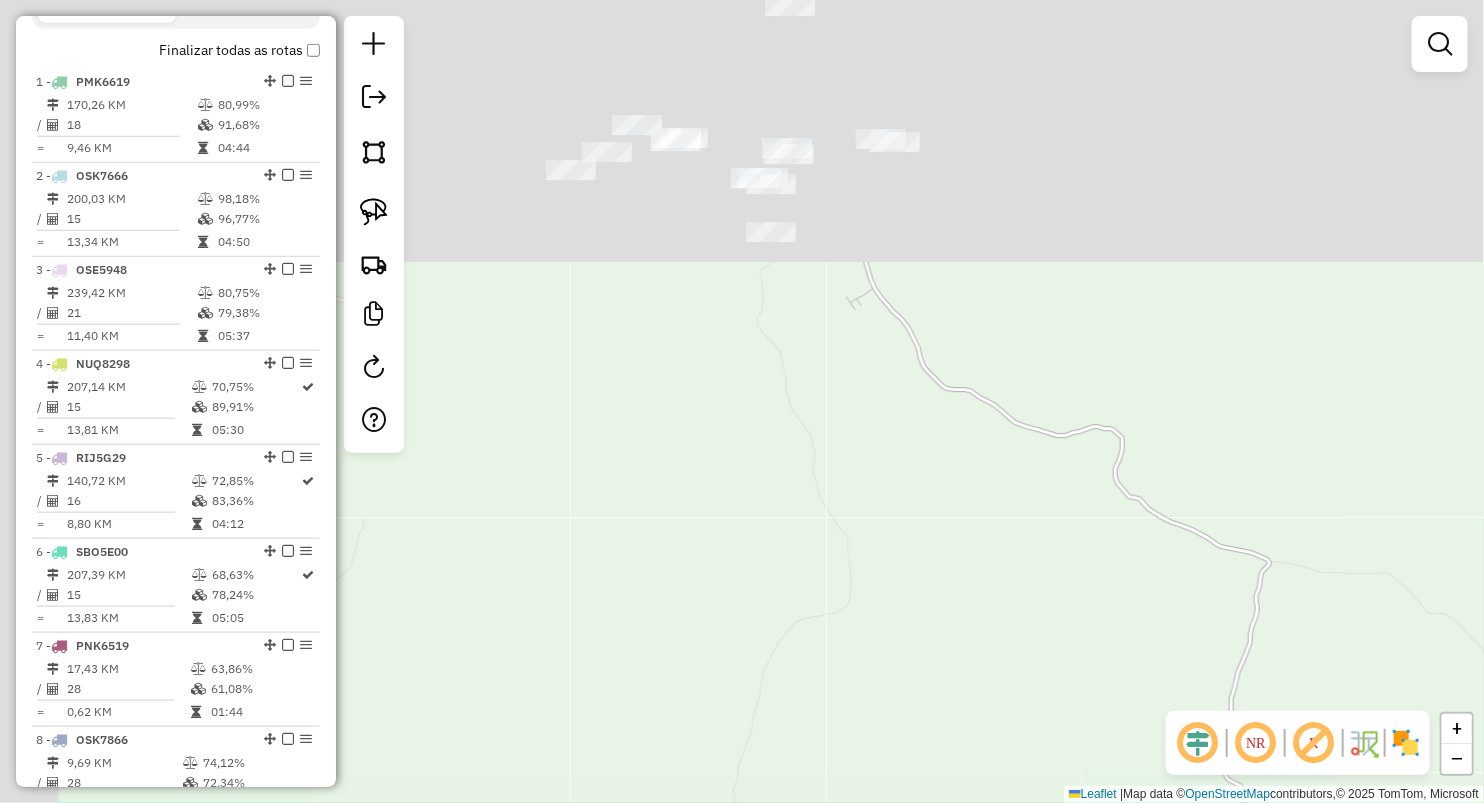 drag, startPoint x: 768, startPoint y: 294, endPoint x: 935, endPoint y: 600, distance: 348.60437 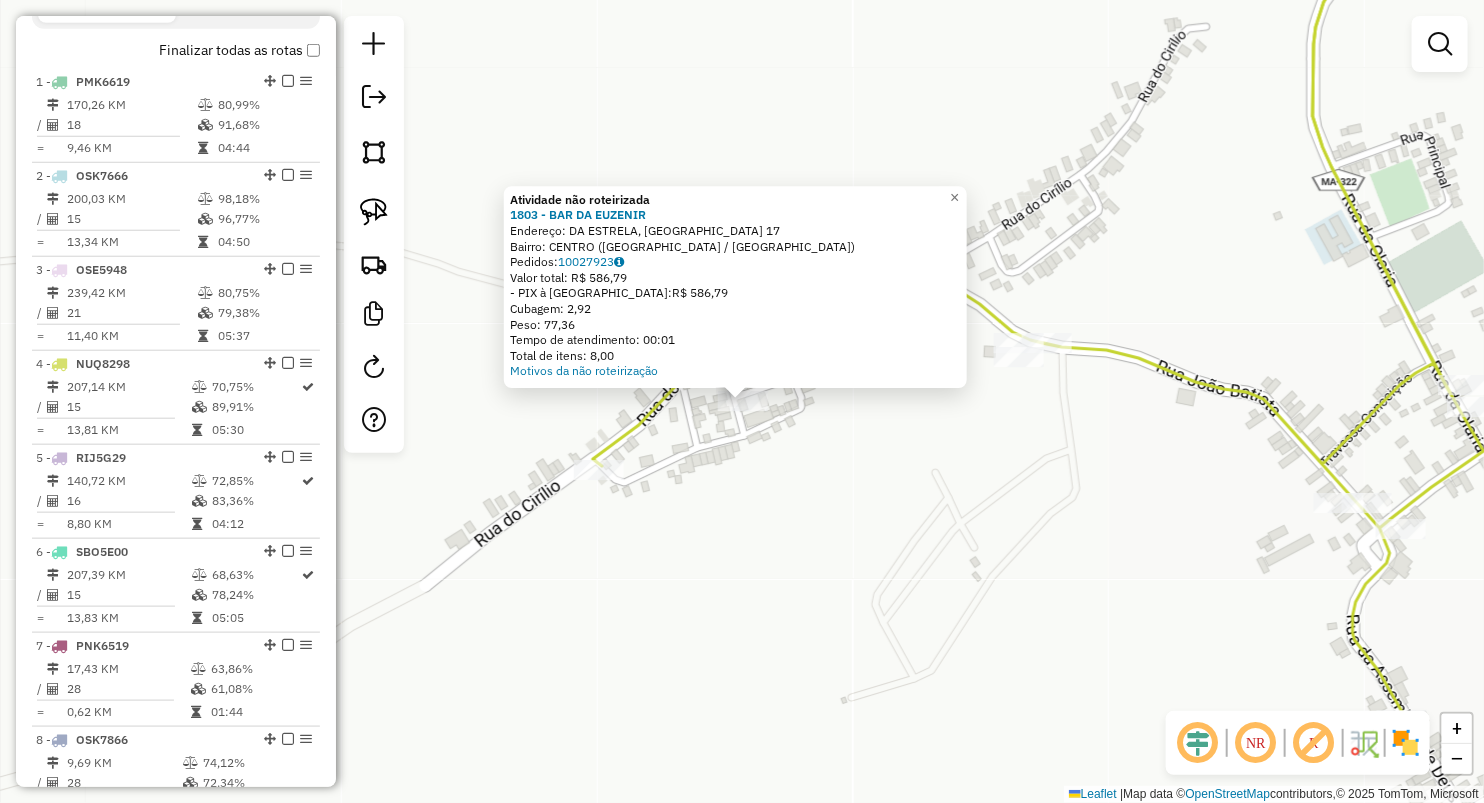 drag, startPoint x: 665, startPoint y: 514, endPoint x: 652, endPoint y: 460, distance: 55.542778 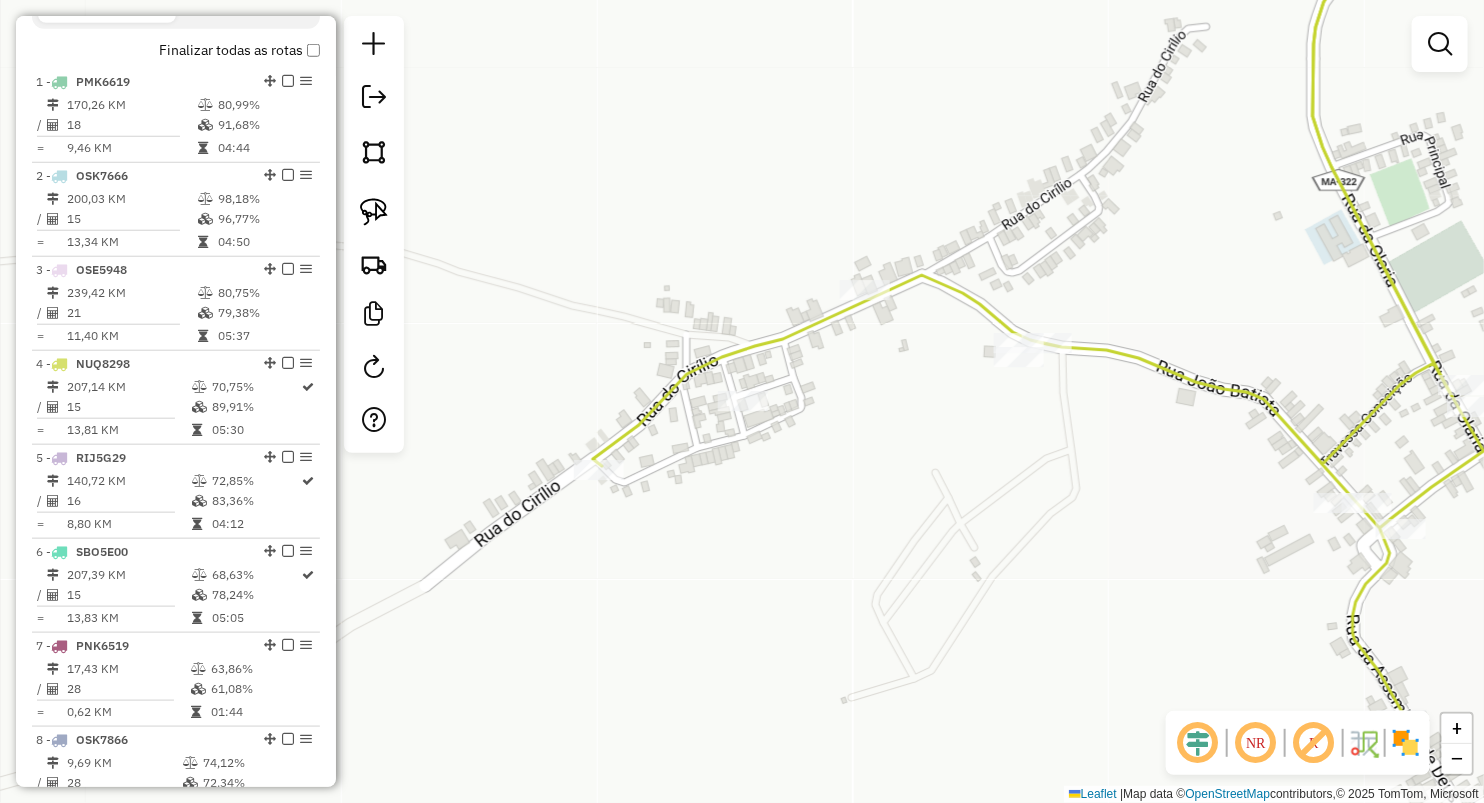 click 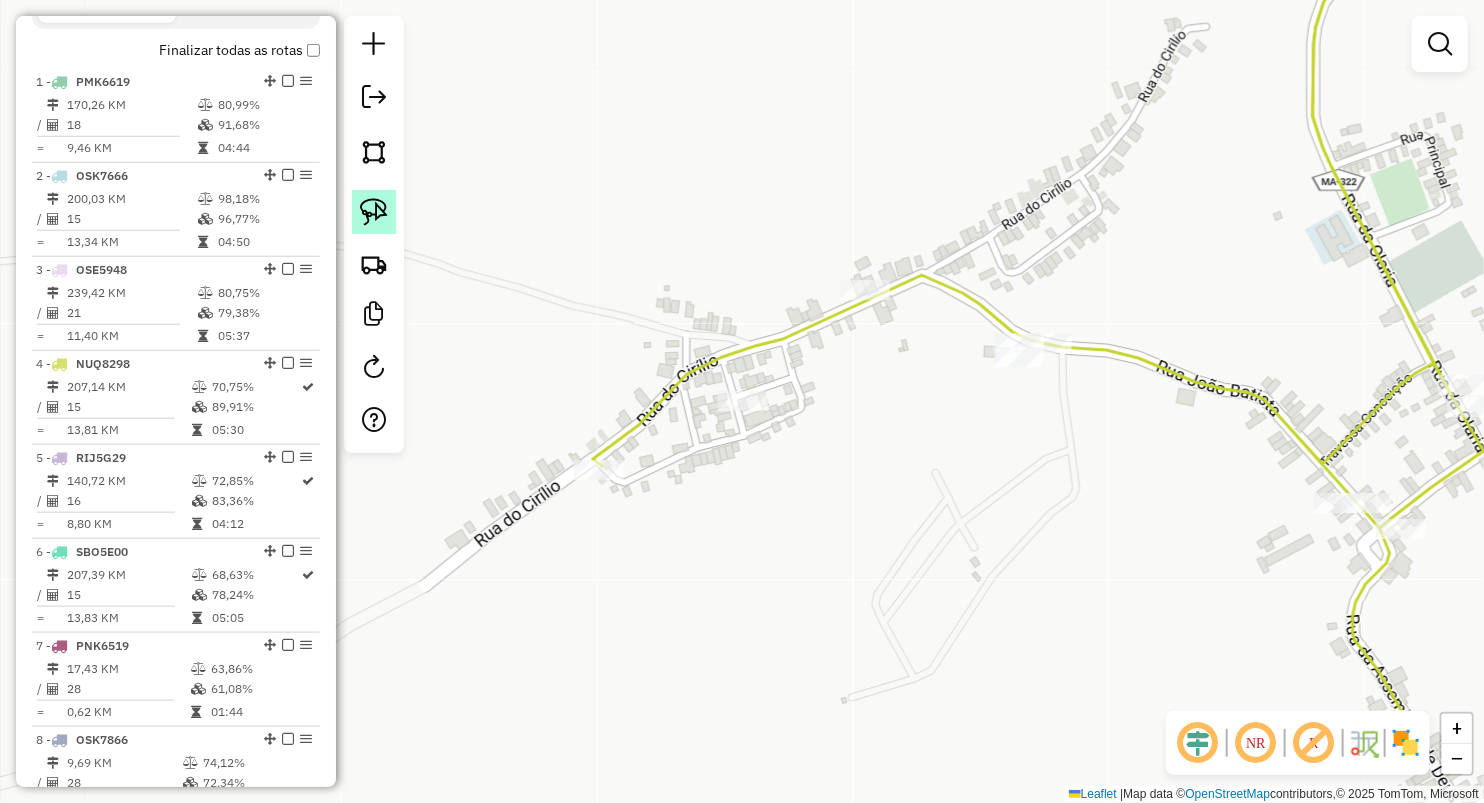 click 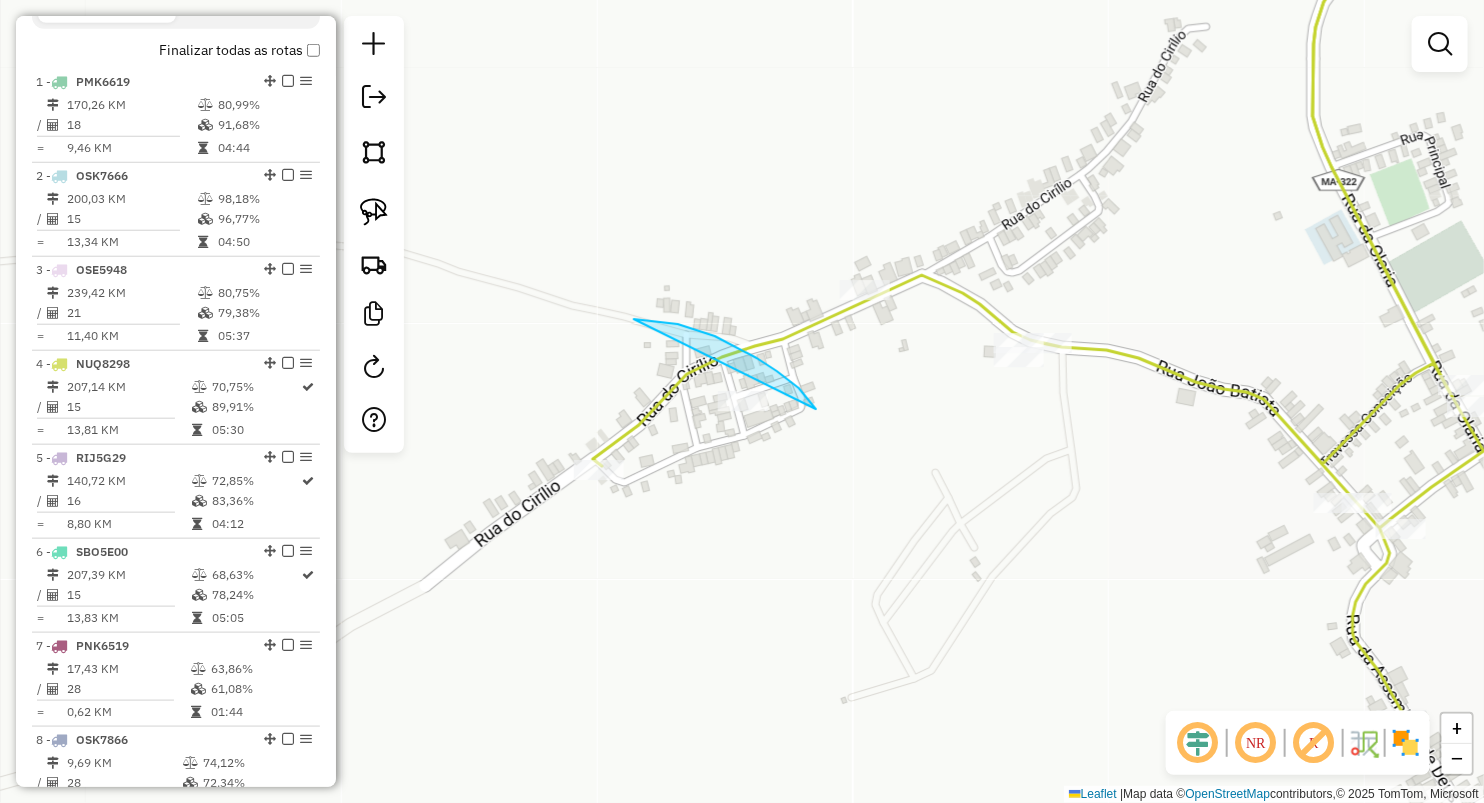 drag, startPoint x: 736, startPoint y: 347, endPoint x: 759, endPoint y: 536, distance: 190.39433 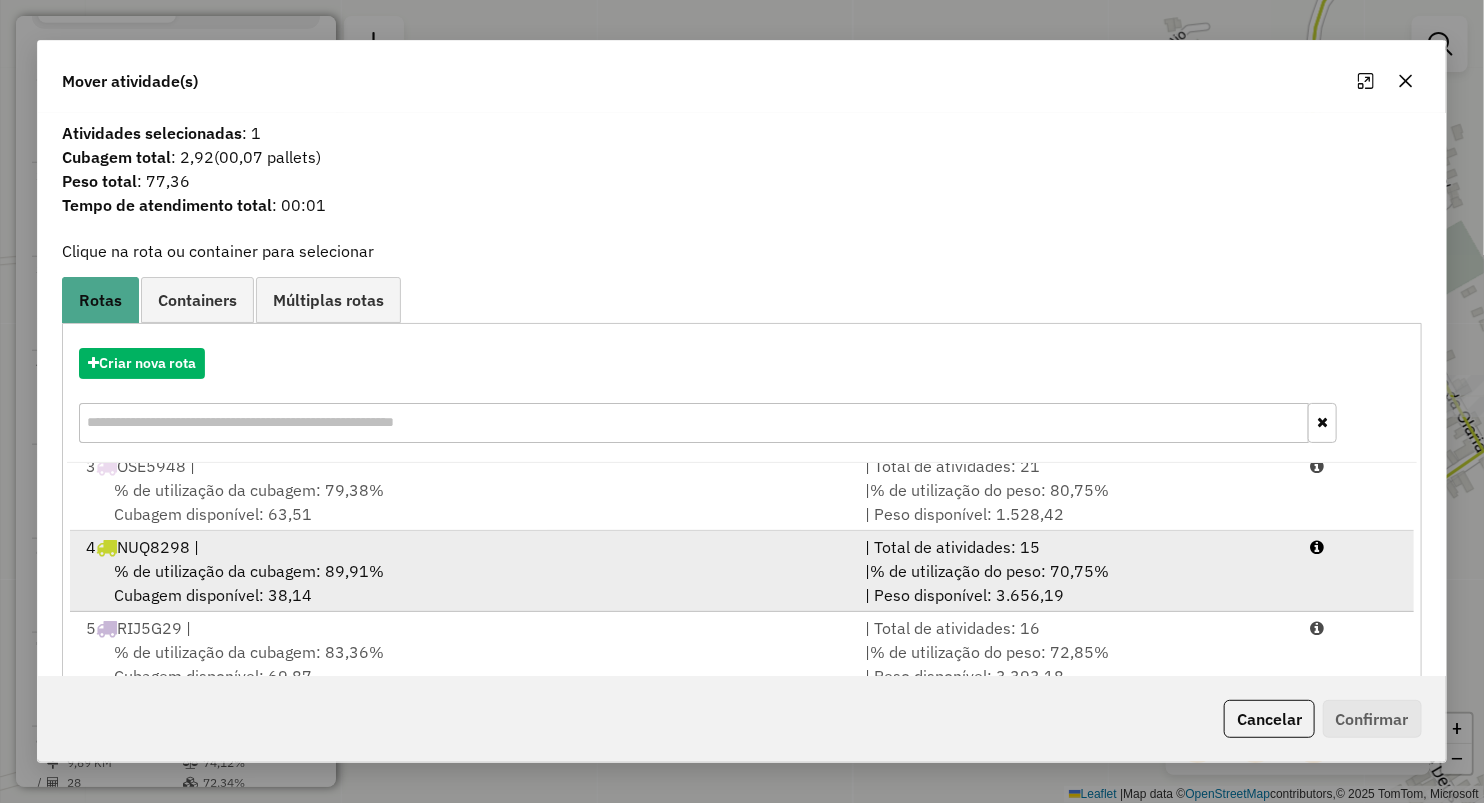 scroll, scrollTop: 247, scrollLeft: 0, axis: vertical 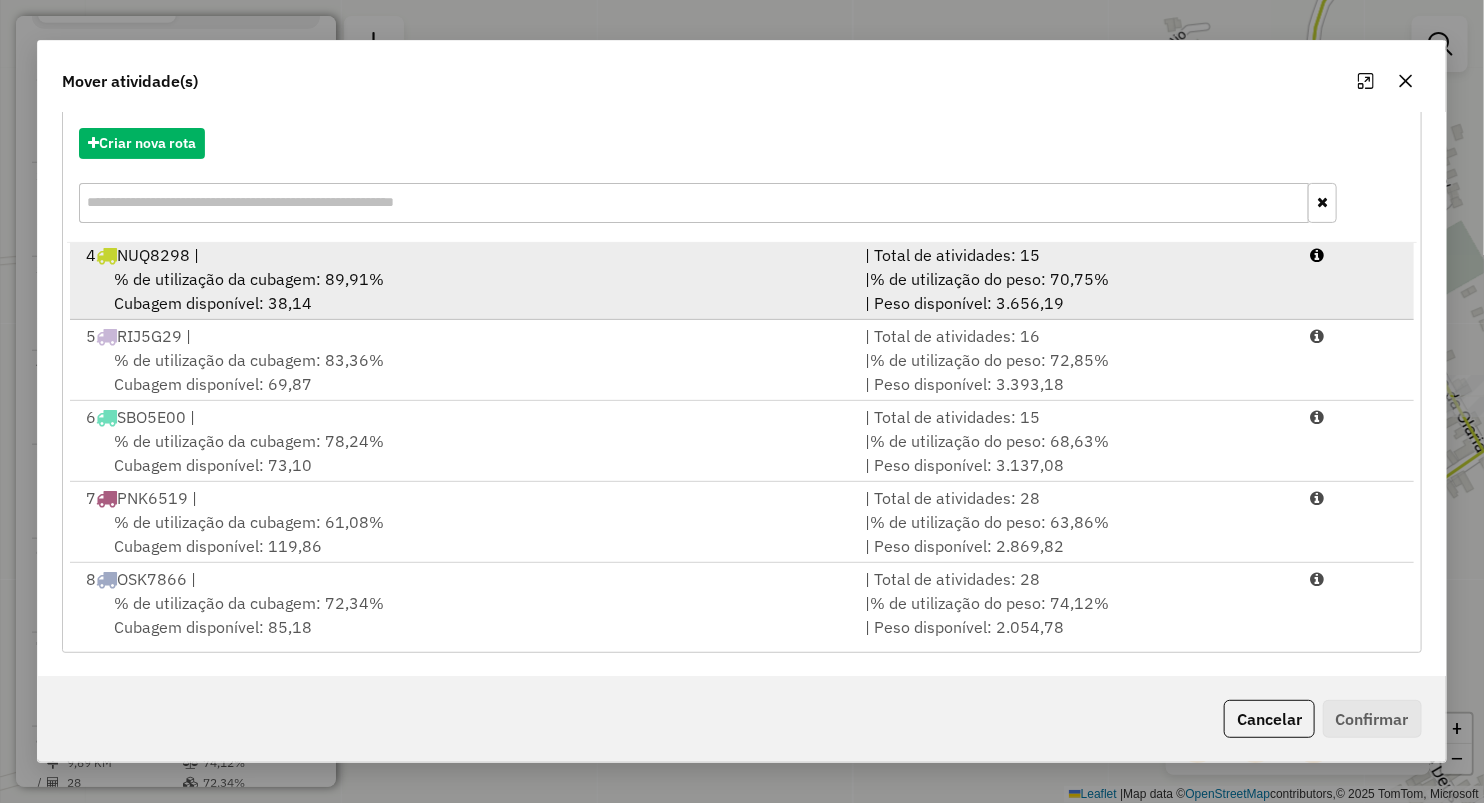 click on "% de utilização da cubagem: 89,91%  Cubagem disponível: 38,14" at bounding box center (463, 291) 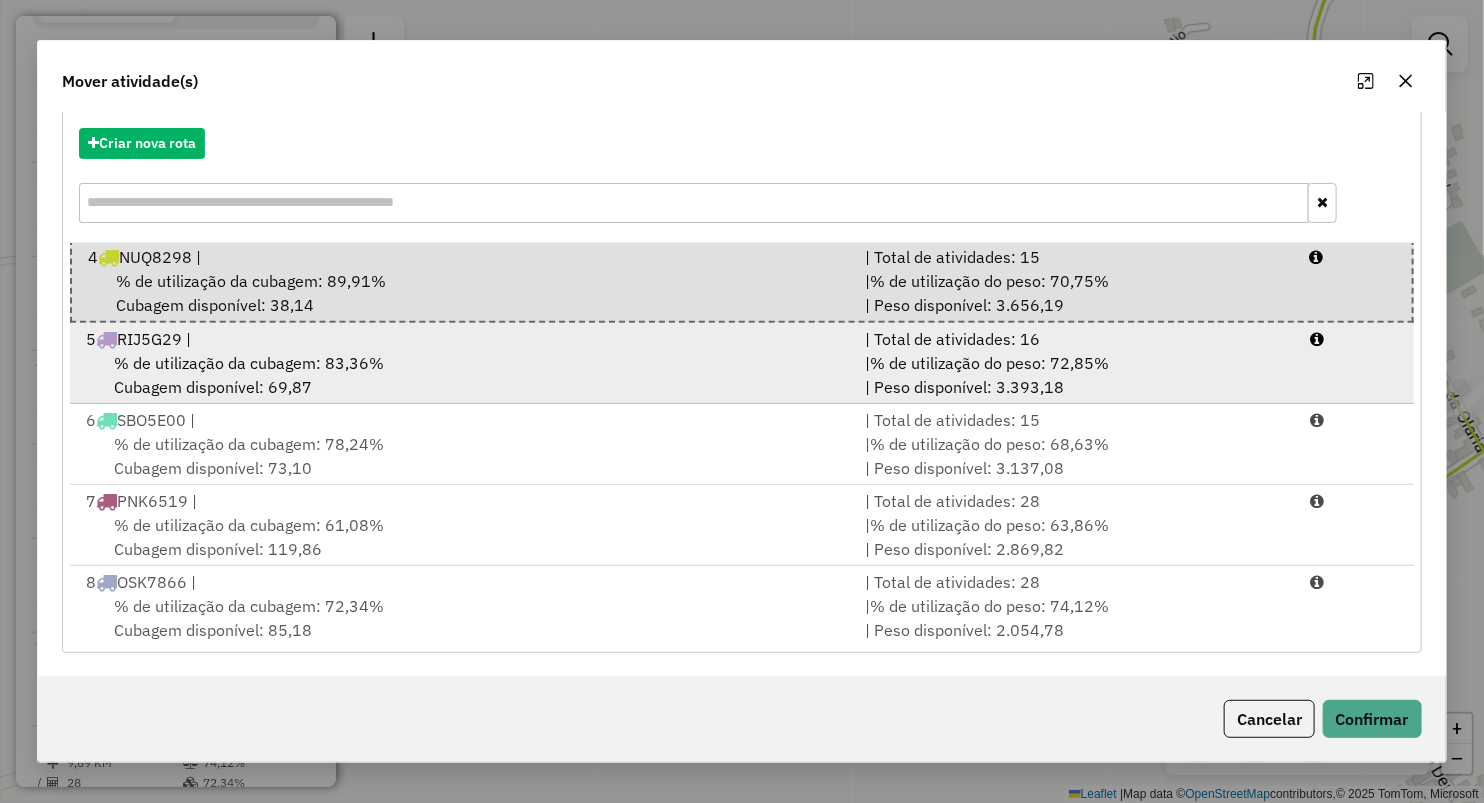 scroll, scrollTop: 248, scrollLeft: 0, axis: vertical 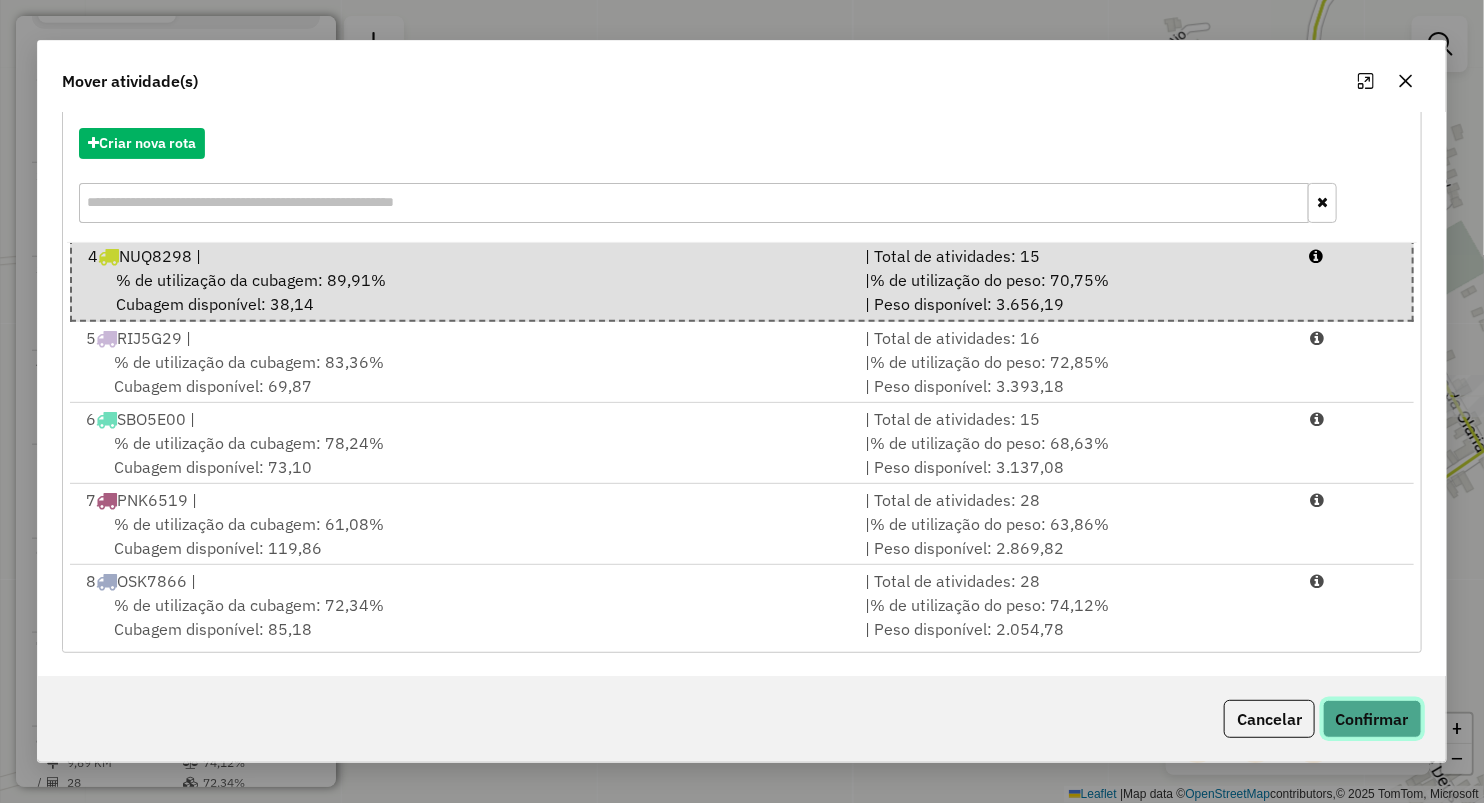 click on "Confirmar" 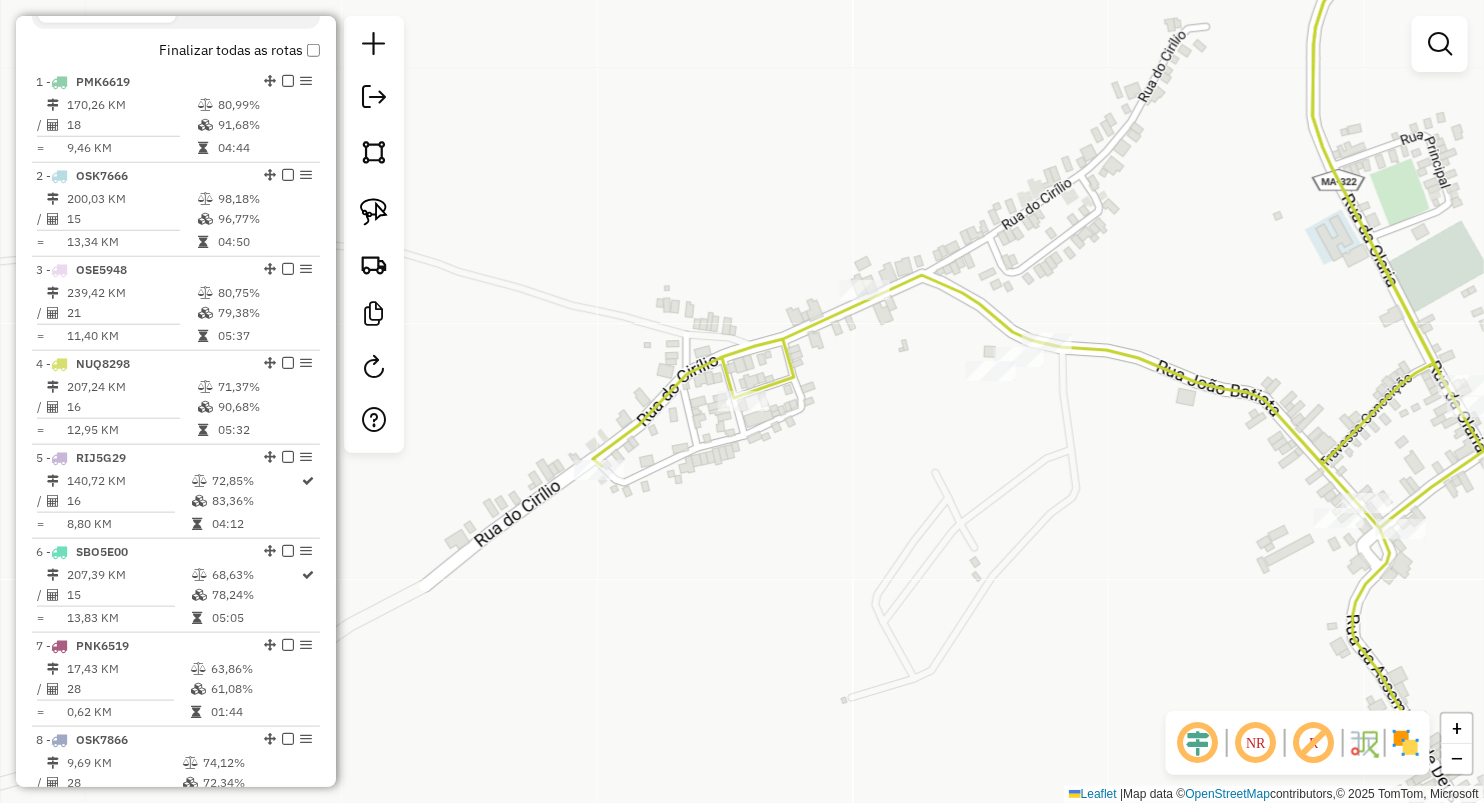 scroll, scrollTop: 0, scrollLeft: 0, axis: both 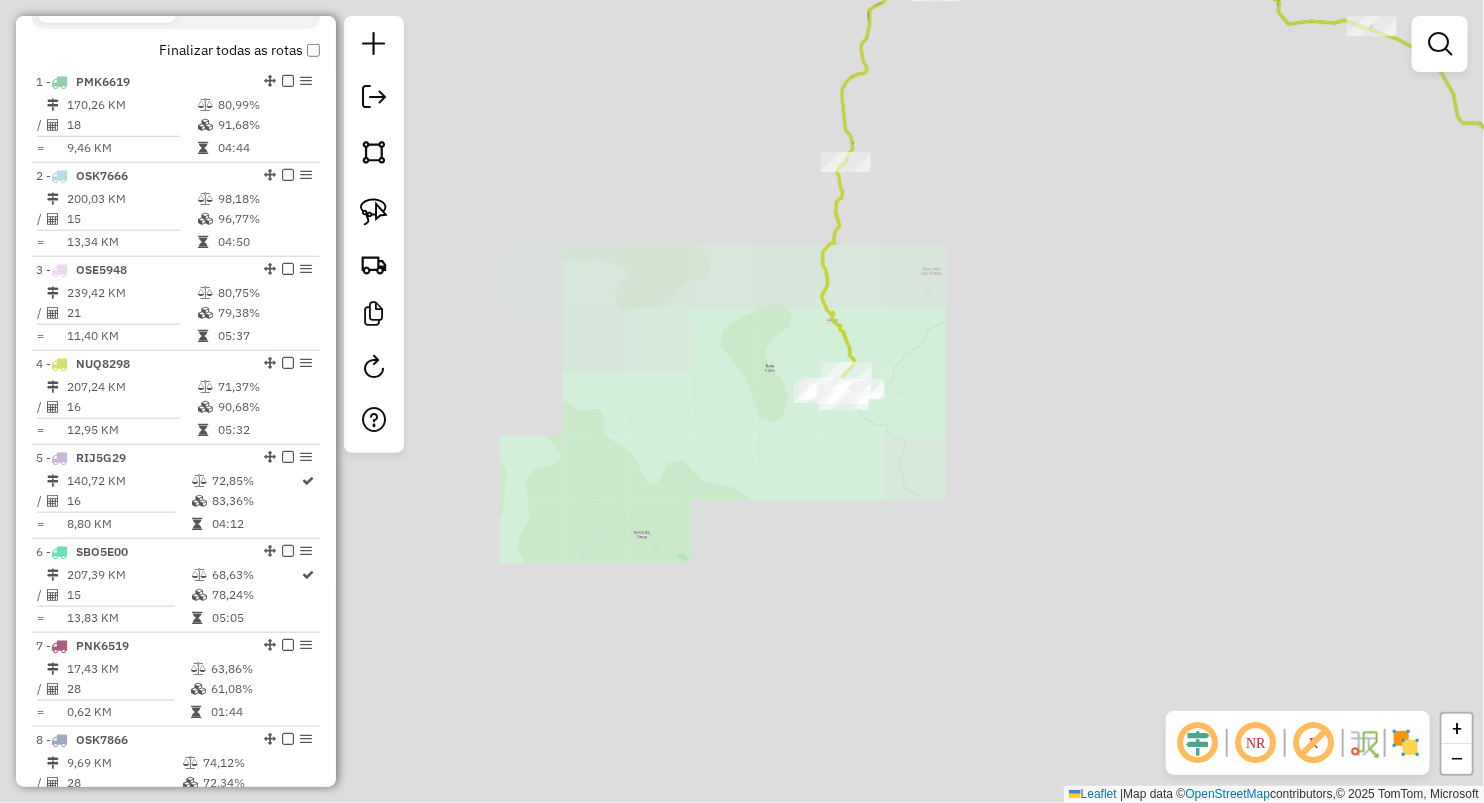 drag, startPoint x: 1071, startPoint y: 400, endPoint x: 784, endPoint y: 450, distance: 291.32285 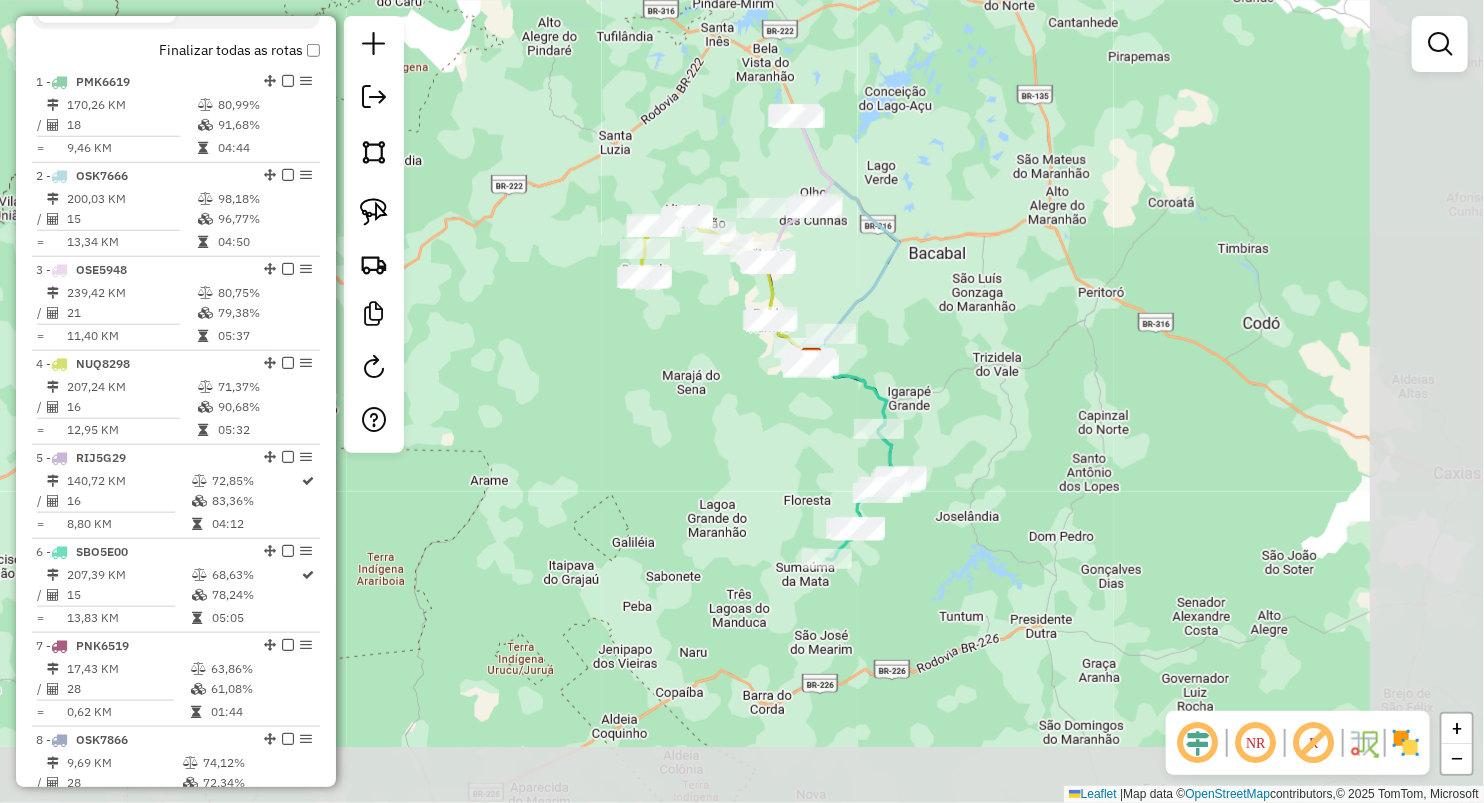 drag, startPoint x: 994, startPoint y: 461, endPoint x: 872, endPoint y: 295, distance: 206.0097 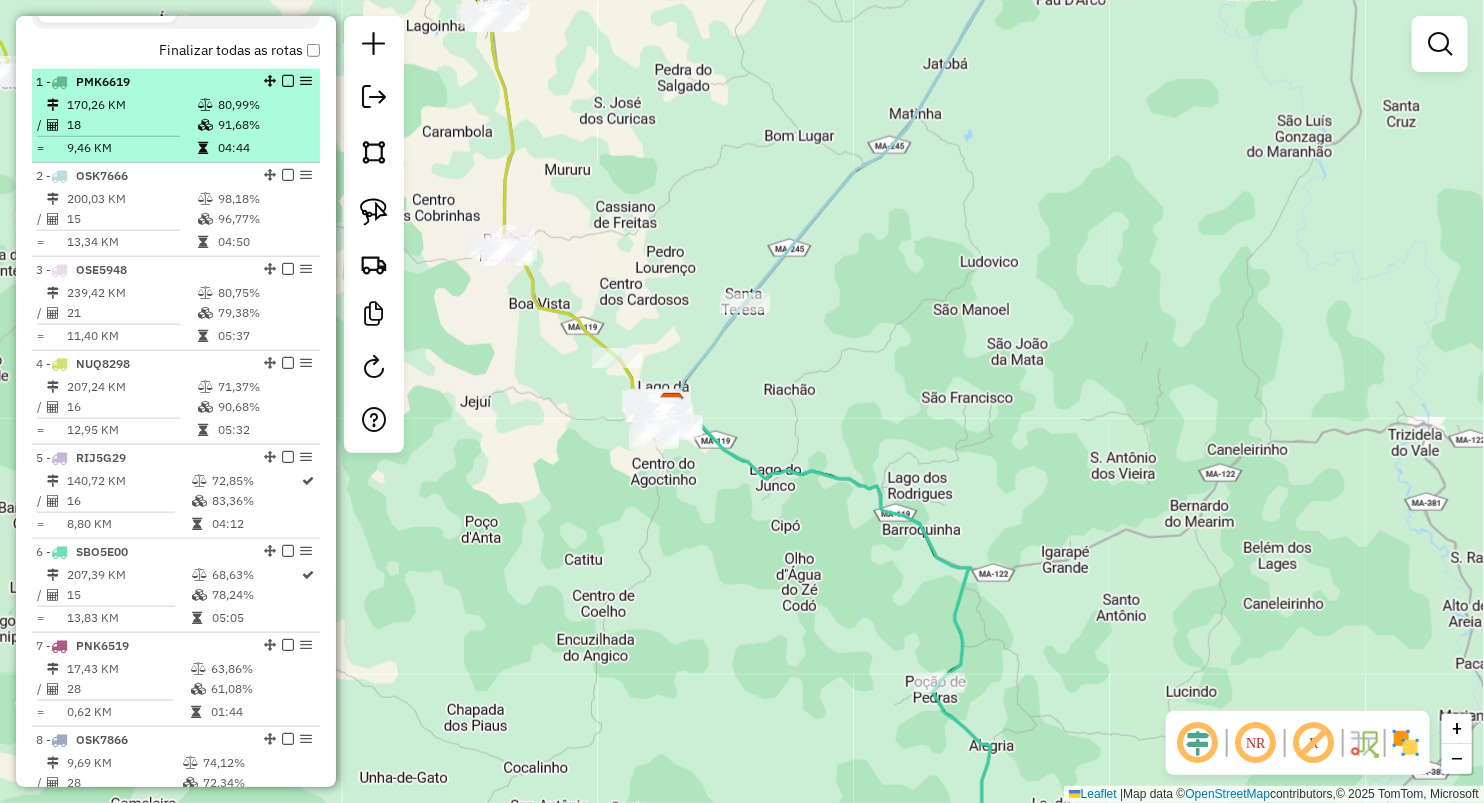 click on "1 -       PMK6619" at bounding box center (142, 82) 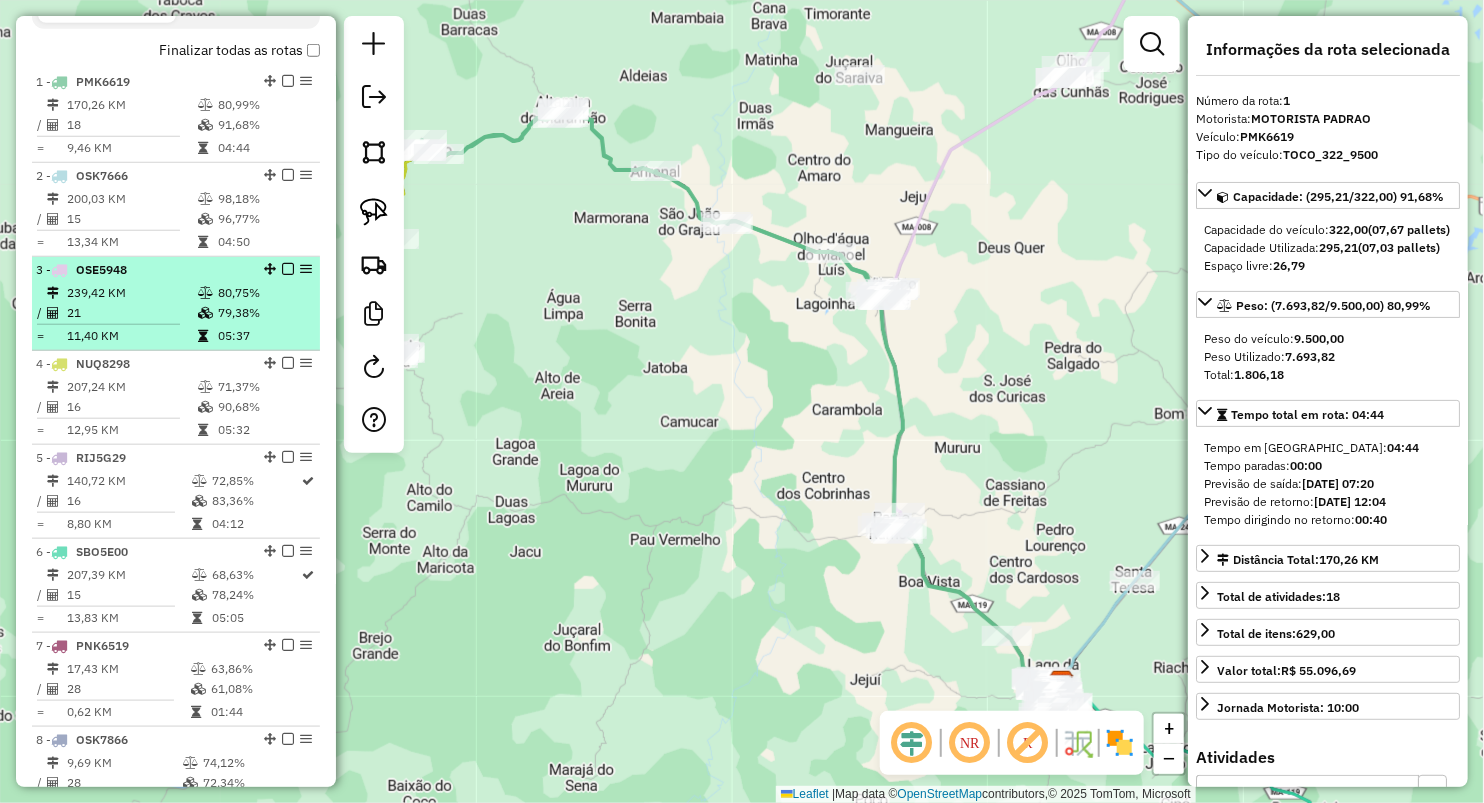 drag, startPoint x: 84, startPoint y: 321, endPoint x: 98, endPoint y: 310, distance: 17.804493 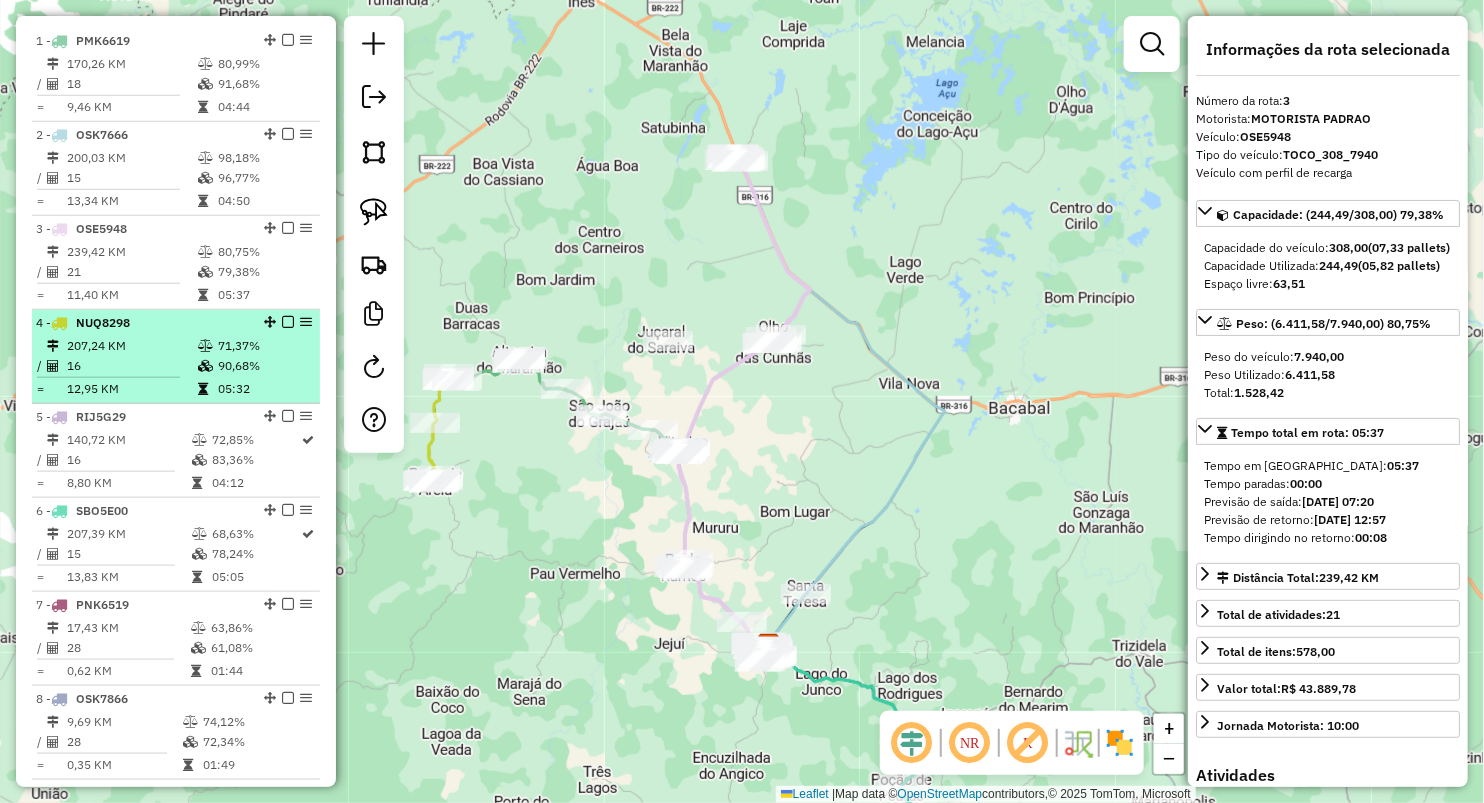 scroll, scrollTop: 814, scrollLeft: 0, axis: vertical 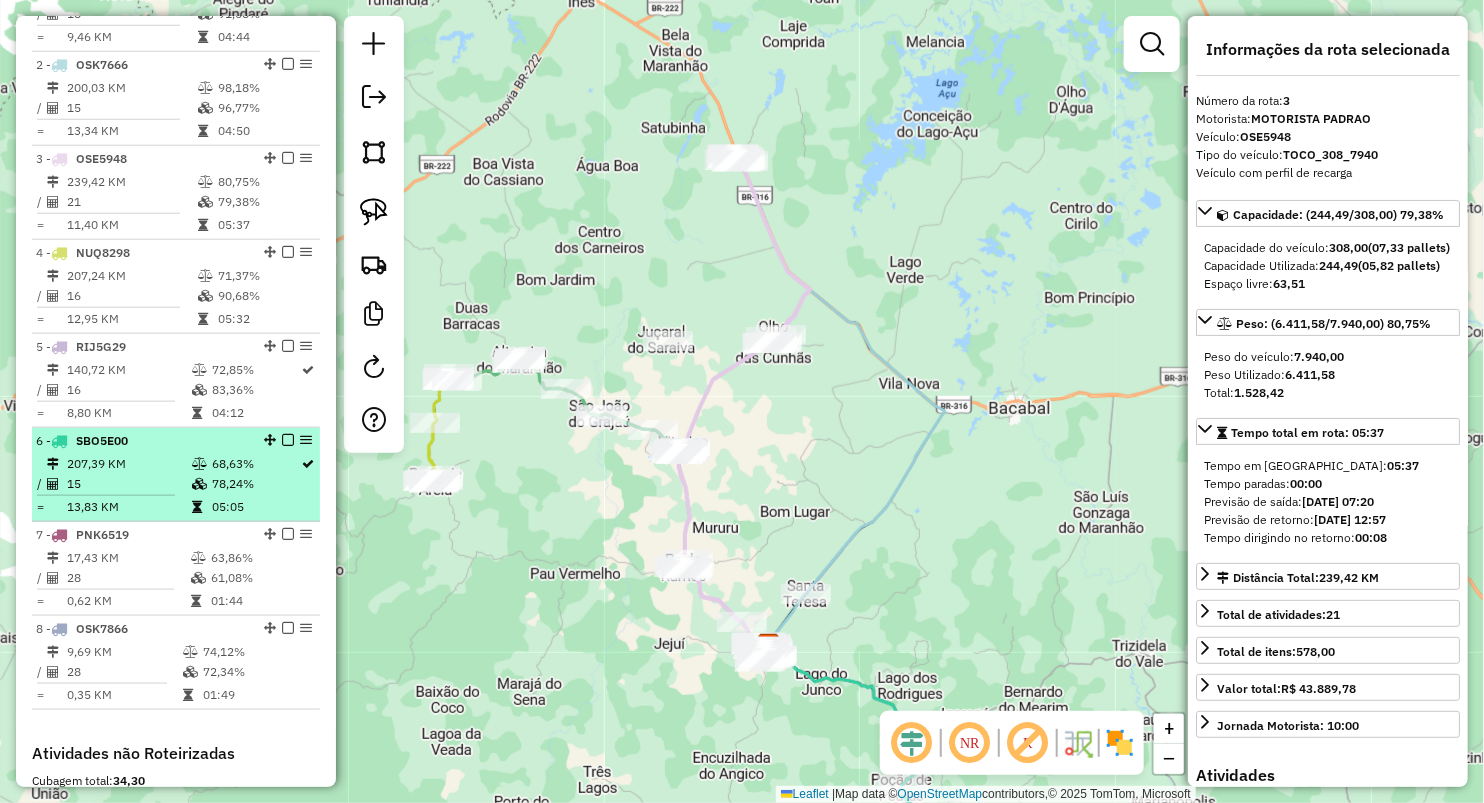 click at bounding box center [201, 484] 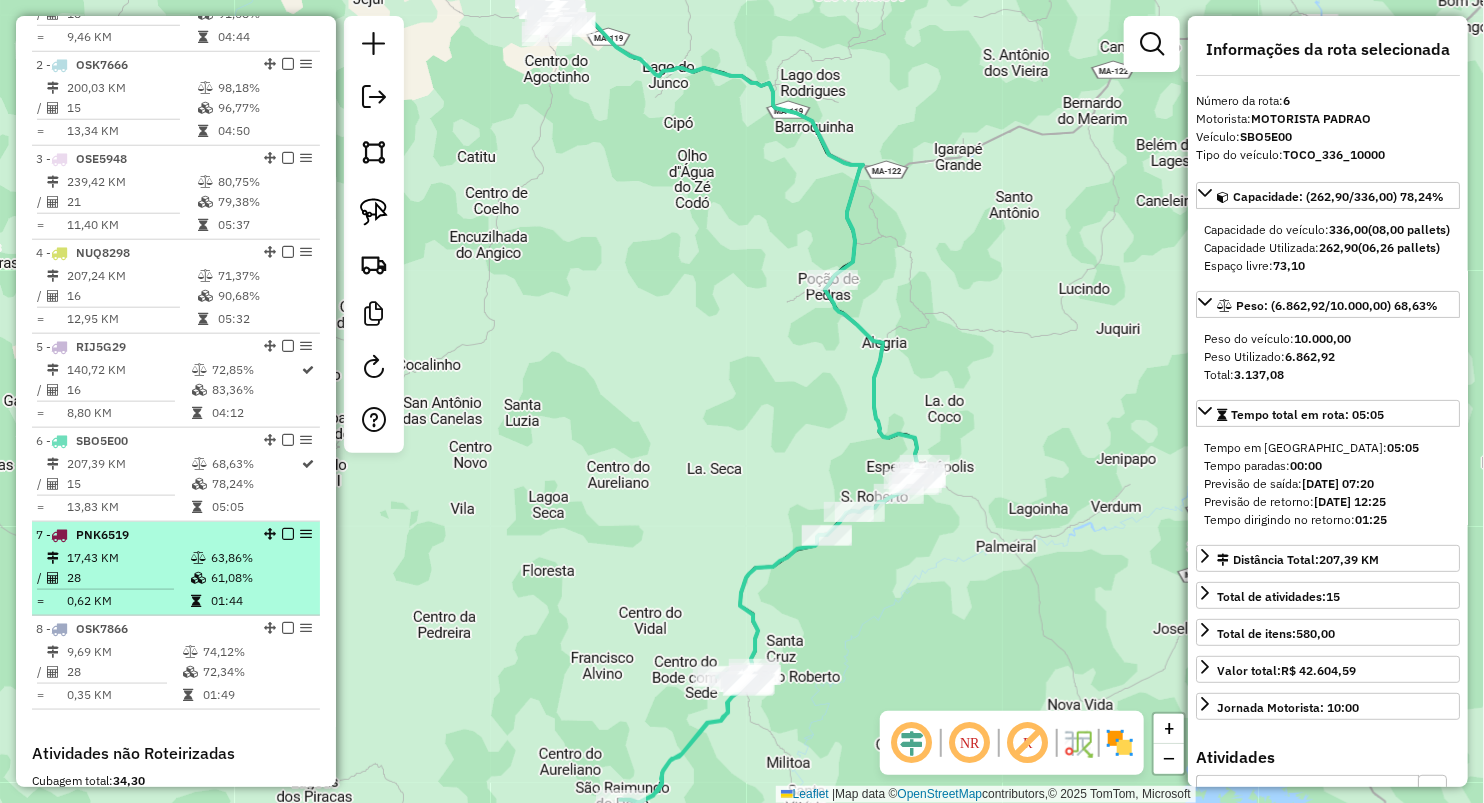 click on "7 -       PNK6519" at bounding box center (142, 535) 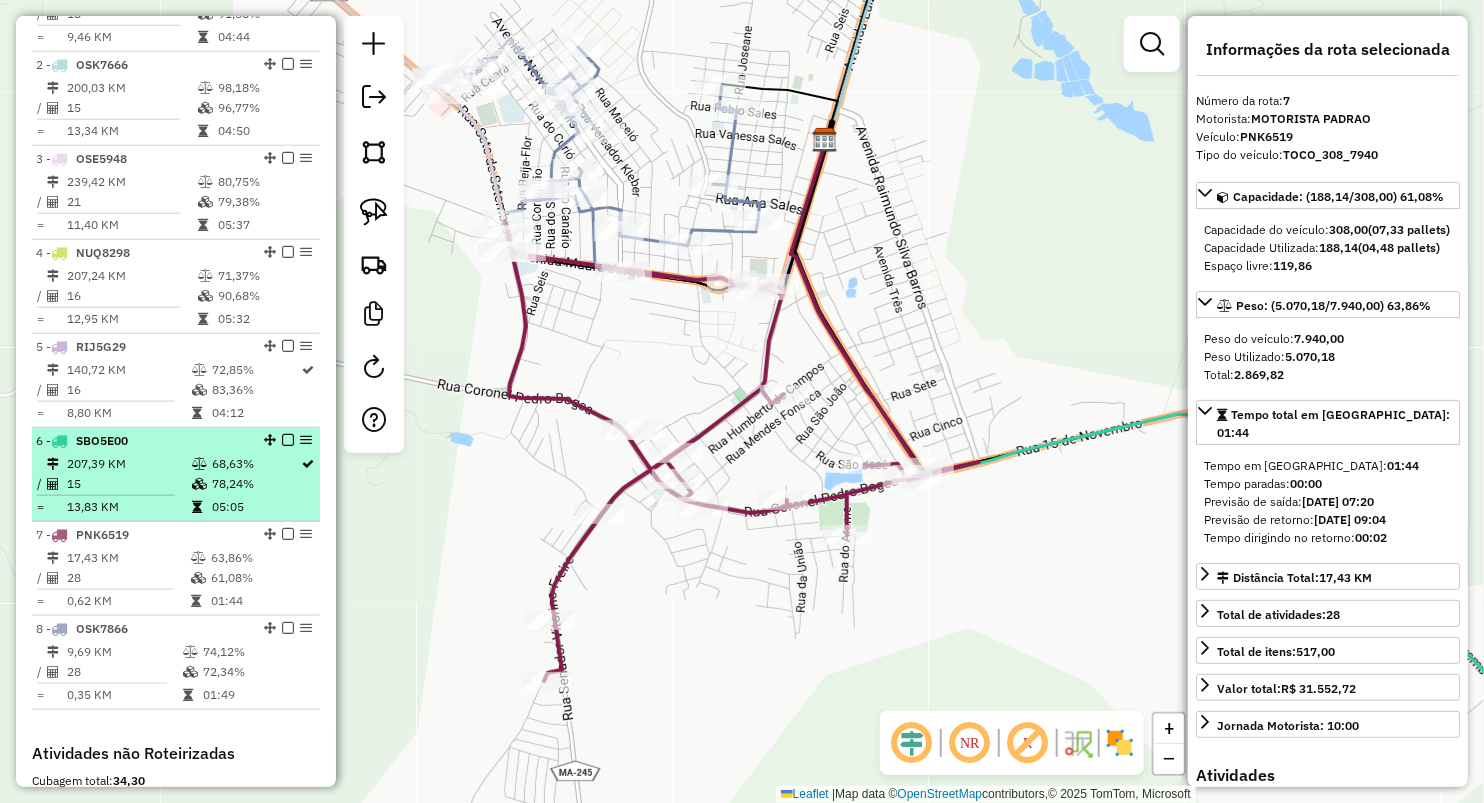 scroll, scrollTop: 925, scrollLeft: 0, axis: vertical 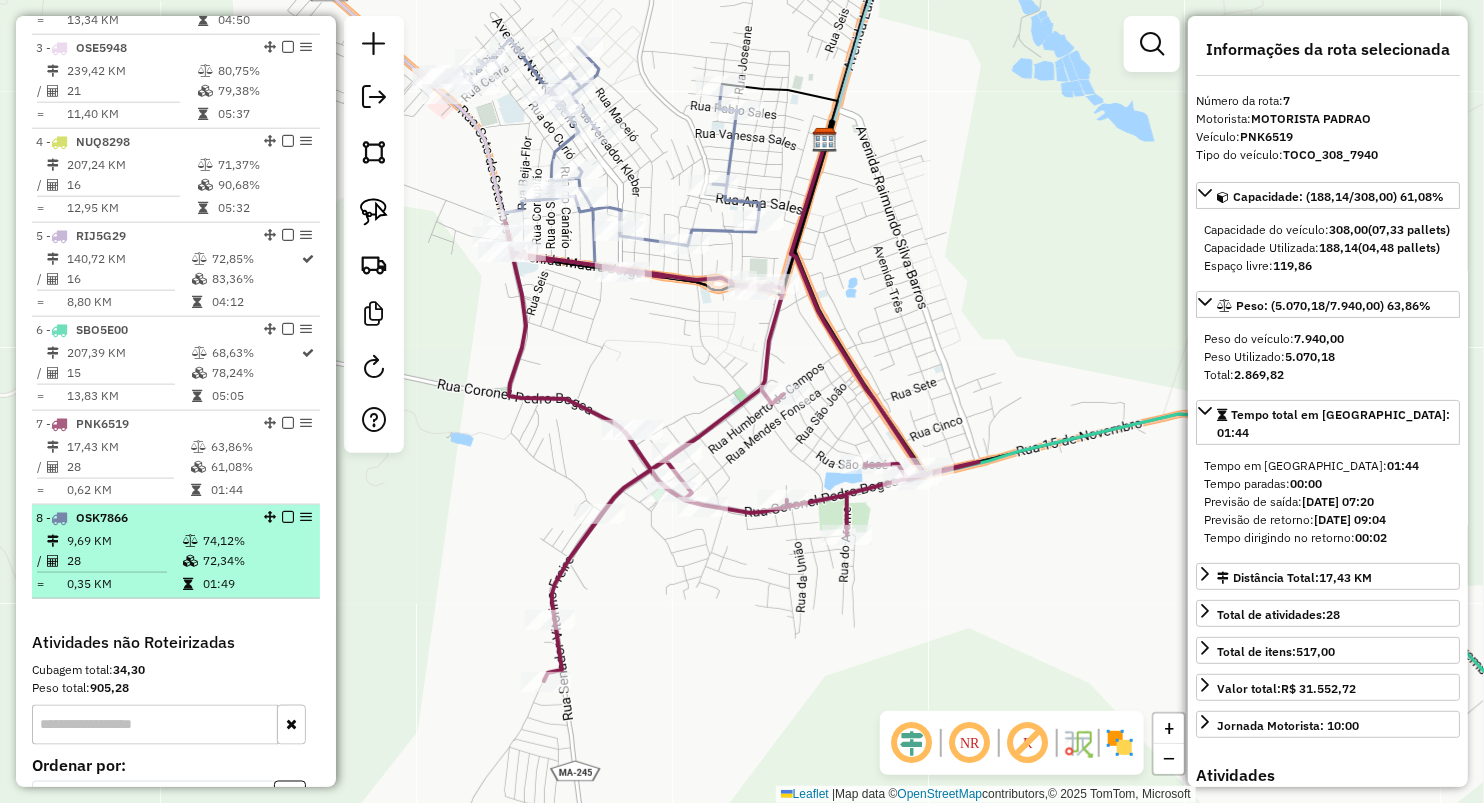 click on "28" at bounding box center (124, 561) 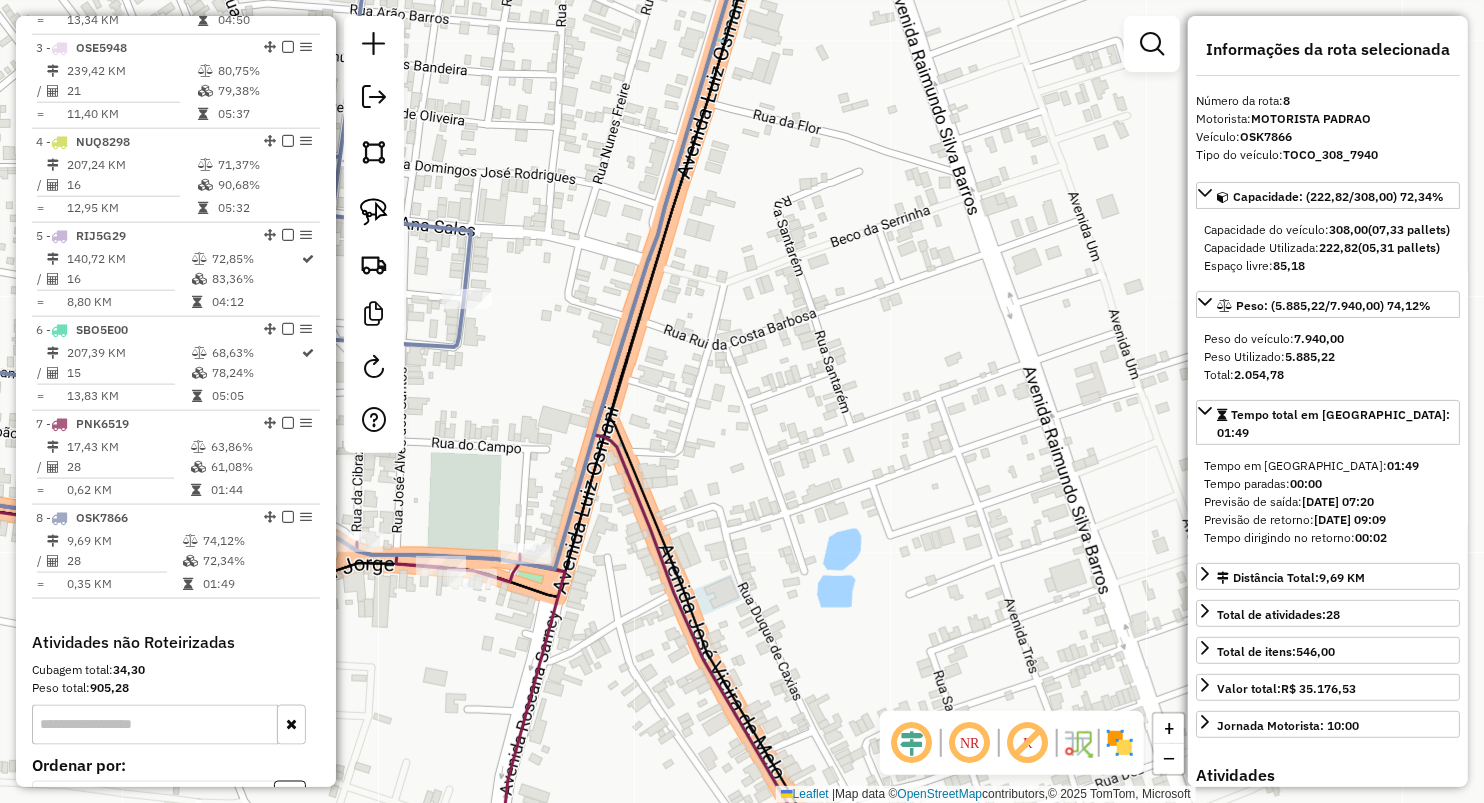 drag, startPoint x: 814, startPoint y: 416, endPoint x: 954, endPoint y: 375, distance: 145.88008 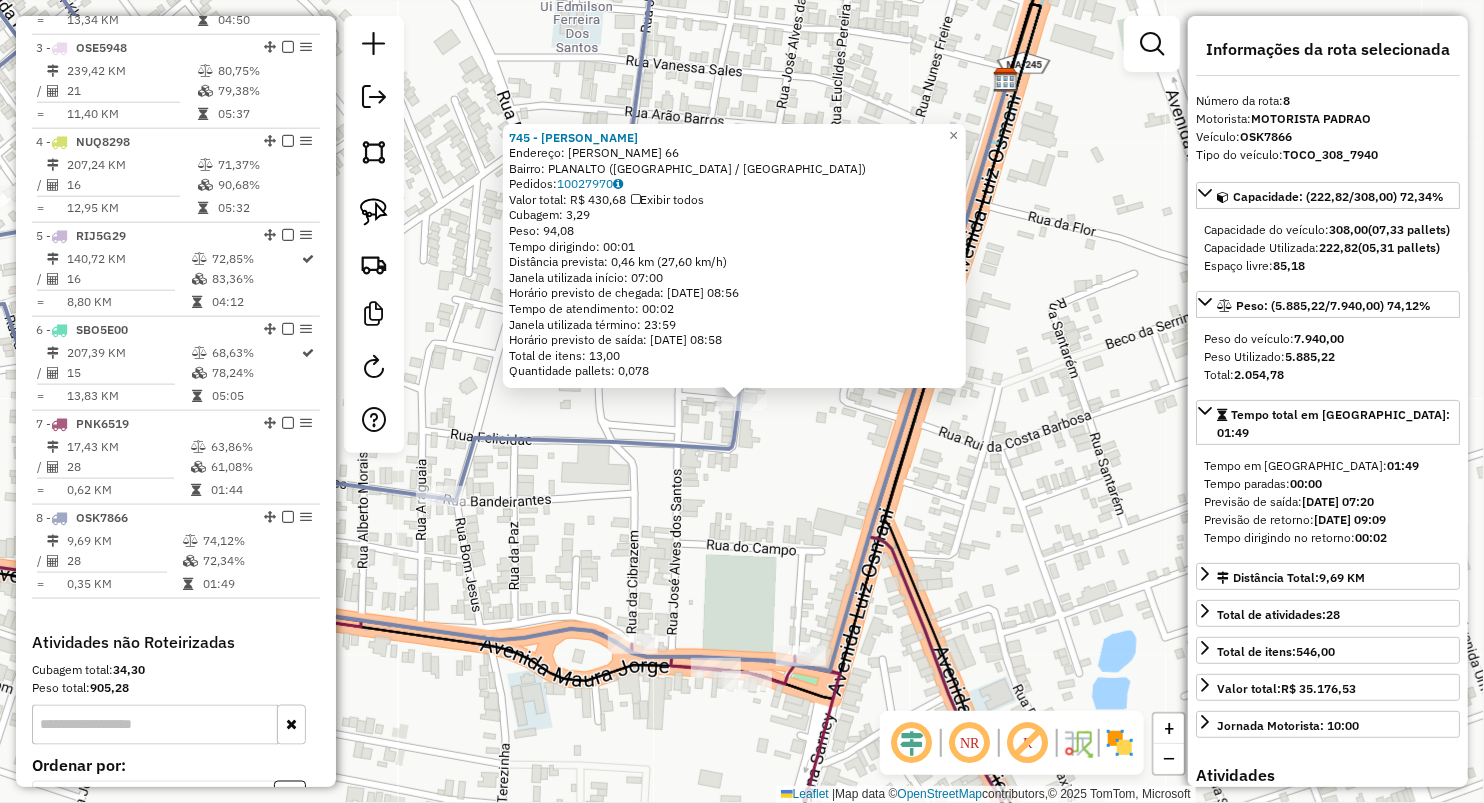 scroll, scrollTop: 1147, scrollLeft: 0, axis: vertical 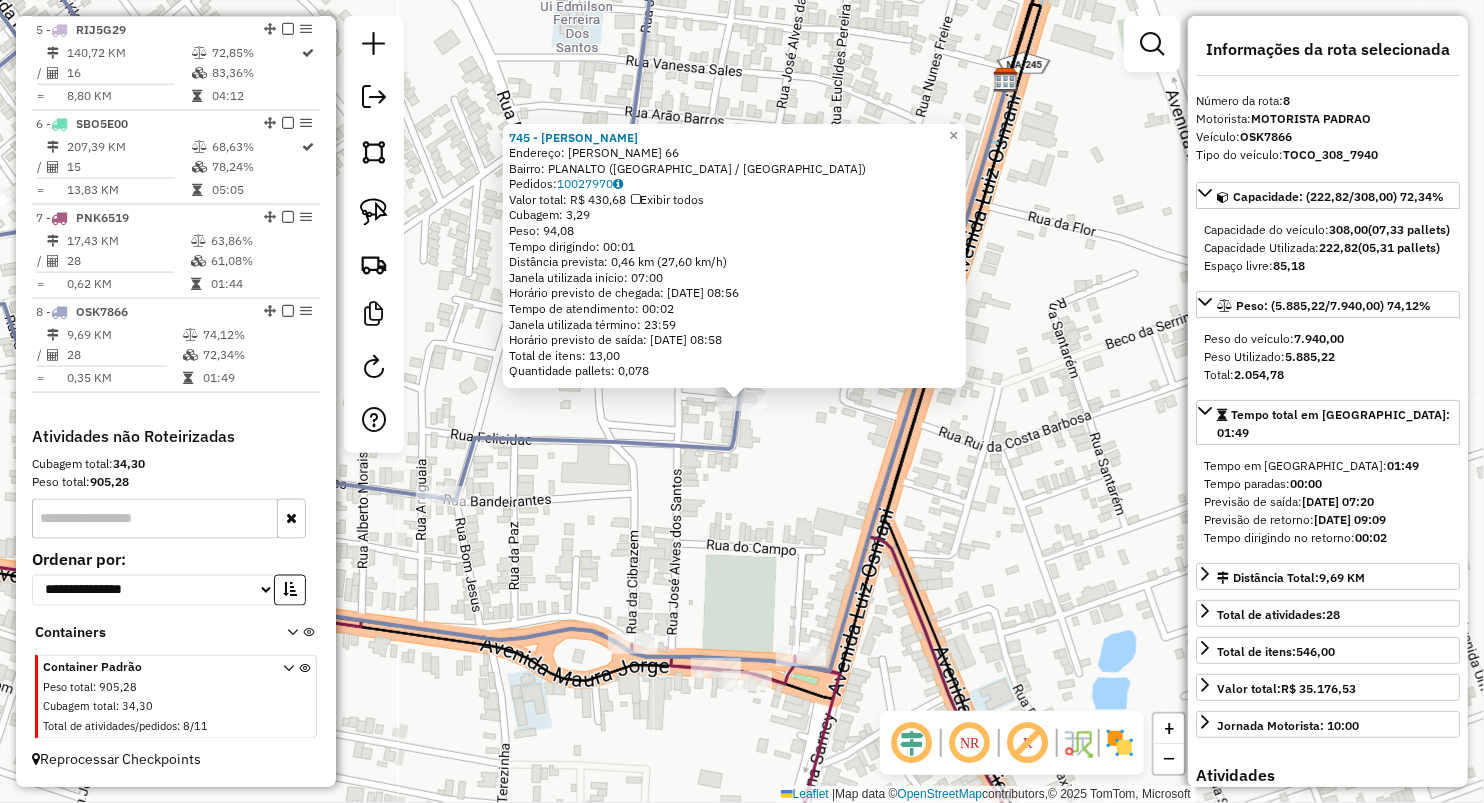click on "745 - MERCANTIL  GUILHEMER  Endereço:  JOSE ALVES DA PENHA 66   Bairro: PLANALTO (LAGO DA PEDRA / MA)   Pedidos:  10027970   Valor total: R$ 430,68   Exibir todos   Cubagem: 3,29  Peso: 94,08  Tempo dirigindo: 00:01   Distância prevista: 0,46 km (27,60 km/h)   Janela utilizada início: 07:00   Horário previsto de chegada: 11/07/2025 08:56   Tempo de atendimento: 00:02   Janela utilizada término: 23:59   Horário previsto de saída: 11/07/2025 08:58   Total de itens: 13,00   Quantidade pallets: 0,078  × Janela de atendimento Grade de atendimento Capacidade Transportadoras Veículos Cliente Pedidos  Rotas Selecione os dias de semana para filtrar as janelas de atendimento  Seg   Ter   Qua   Qui   Sex   Sáb   Dom  Informe o período da janela de atendimento: De: Até:  Filtrar exatamente a janela do cliente  Considerar janela de atendimento padrão  Selecione os dias de semana para filtrar as grades de atendimento  Seg   Ter   Qua   Qui   Sex   Sáb   Dom   Clientes fora do dia de atendimento selecionado +" 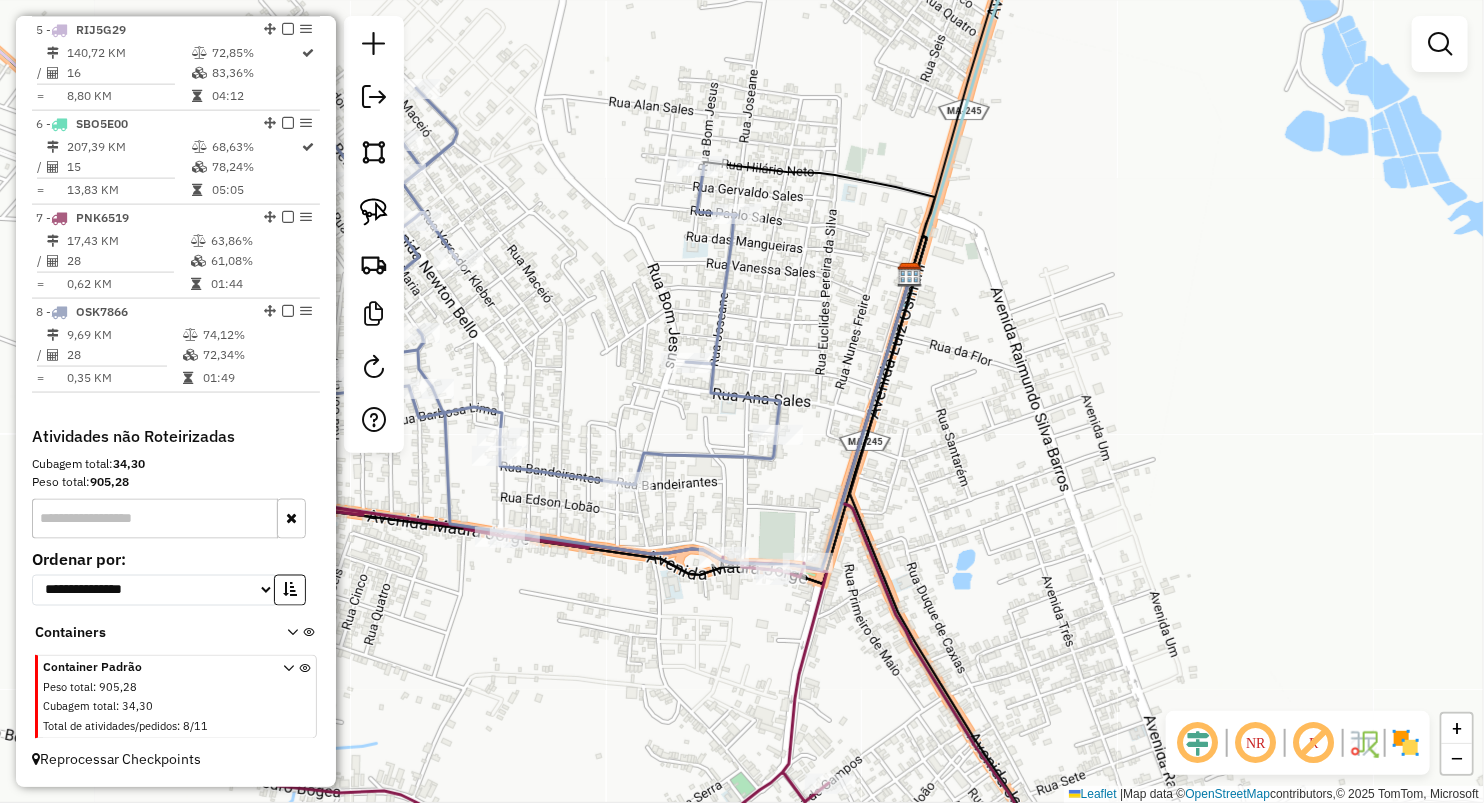 click on "Janela de atendimento Grade de atendimento Capacidade Transportadoras Veículos Cliente Pedidos  Rotas Selecione os dias de semana para filtrar as janelas de atendimento  Seg   Ter   Qua   Qui   Sex   Sáb   Dom  Informe o período da janela de atendimento: De: Até:  Filtrar exatamente a janela do cliente  Considerar janela de atendimento padrão  Selecione os dias de semana para filtrar as grades de atendimento  Seg   Ter   Qua   Qui   Sex   Sáb   Dom   Considerar clientes sem dia de atendimento cadastrado  Clientes fora do dia de atendimento selecionado Filtrar as atividades entre os valores definidos abaixo:  Peso mínimo:   Peso máximo:   Cubagem mínima:   Cubagem máxima:   De:   Até:  Filtrar as atividades entre o tempo de atendimento definido abaixo:  De:   Até:   Considerar capacidade total dos clientes não roteirizados Transportadora: Selecione um ou mais itens Tipo de veículo: Selecione um ou mais itens Veículo: Selecione um ou mais itens Motorista: Selecione um ou mais itens Nome: Rótulo:" 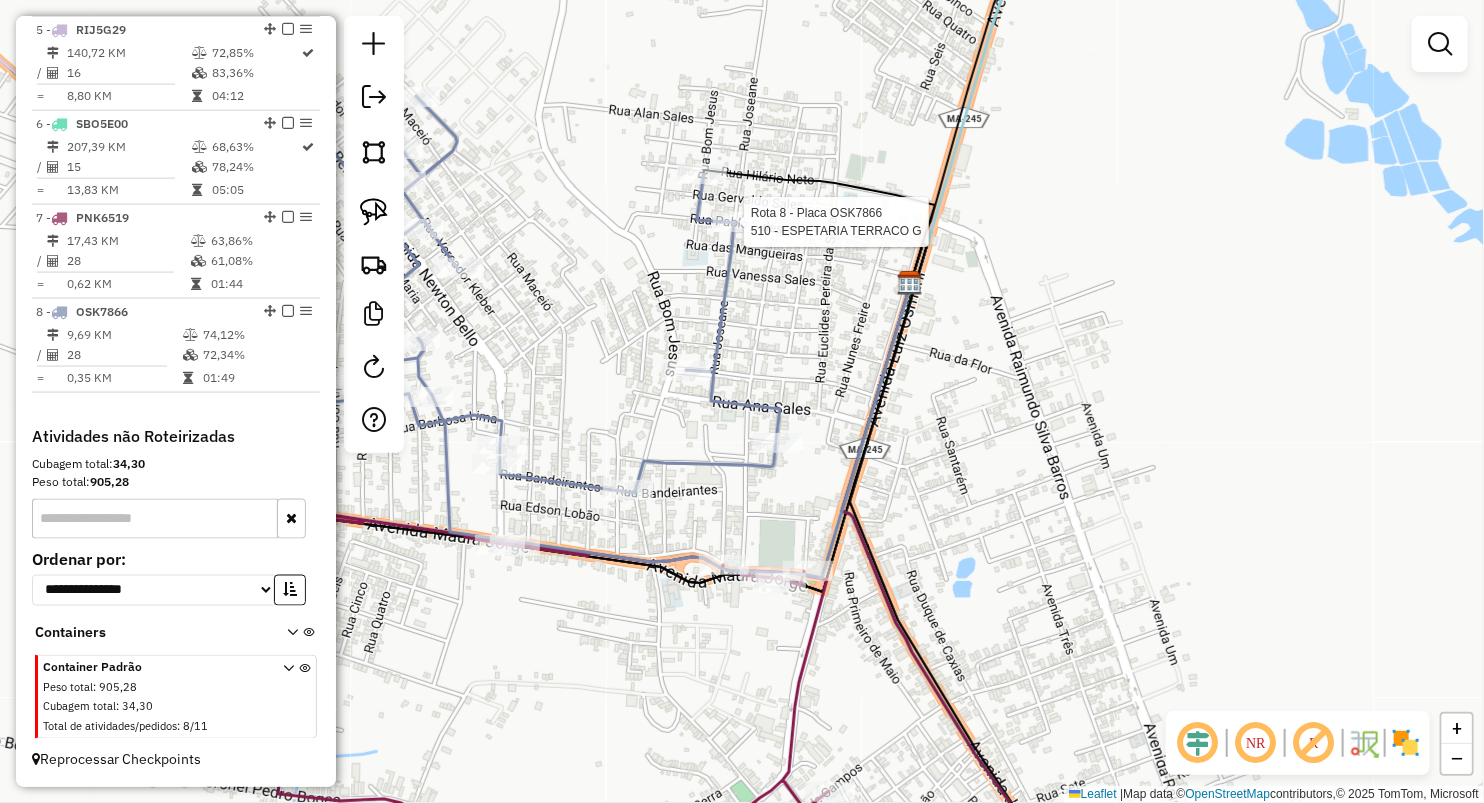 select on "**********" 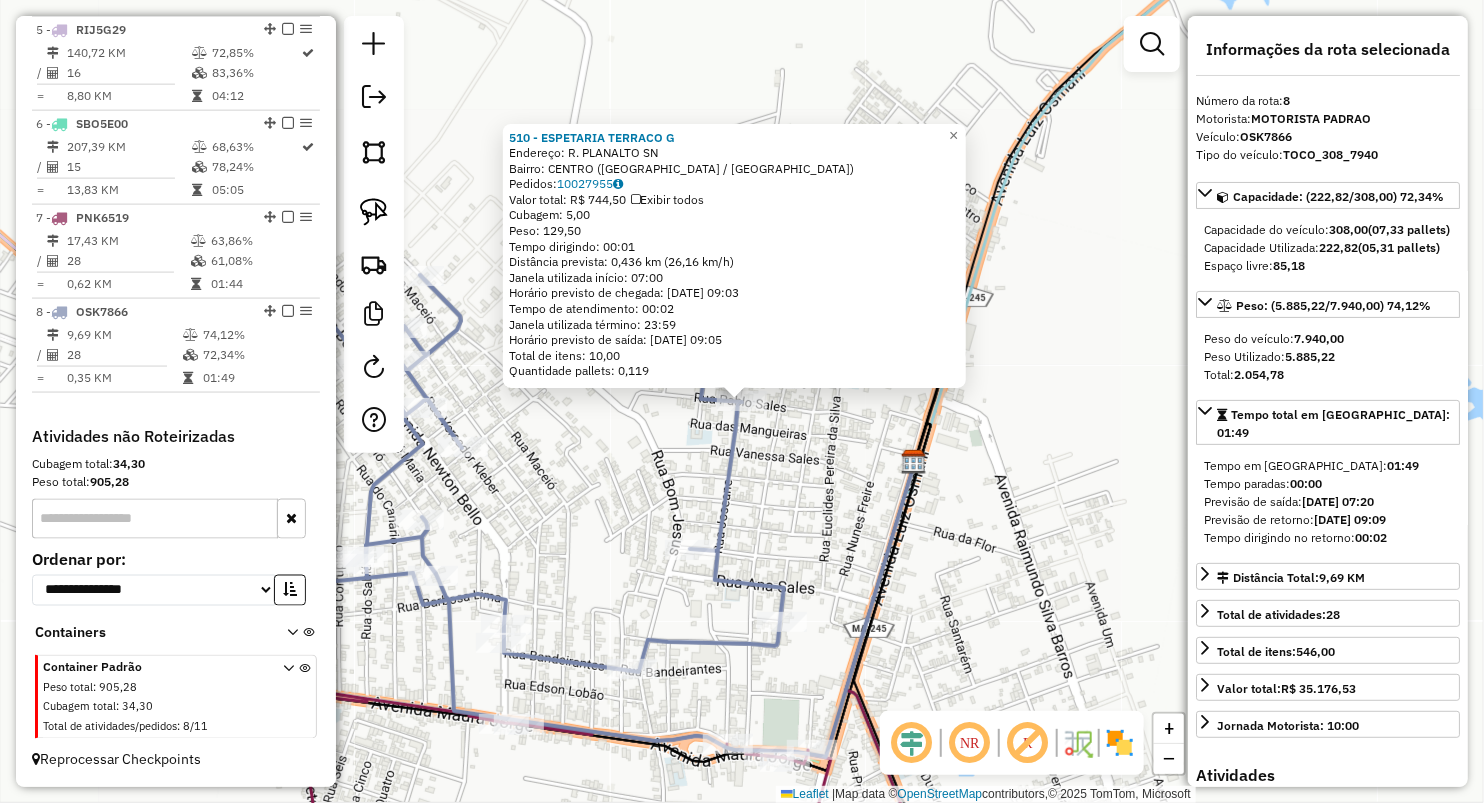 click on "510 - ESPETARIA TERRACO G  Endereço:  R. PLANALTO SN   Bairro: CENTRO (LAGO DA PEDRA / MA)   Pedidos:  10027955   Valor total: R$ 744,50   Exibir todos   Cubagem: 5,00  Peso: 129,50  Tempo dirigindo: 00:01   Distância prevista: 0,436 km (26,16 km/h)   Janela utilizada início: 07:00   Horário previsto de chegada: 11/07/2025 09:03   Tempo de atendimento: 00:02   Janela utilizada término: 23:59   Horário previsto de saída: 11/07/2025 09:05   Total de itens: 10,00   Quantidade pallets: 0,119  × Janela de atendimento Grade de atendimento Capacidade Transportadoras Veículos Cliente Pedidos  Rotas Selecione os dias de semana para filtrar as janelas de atendimento  Seg   Ter   Qua   Qui   Sex   Sáb   Dom  Informe o período da janela de atendimento: De: Até:  Filtrar exatamente a janela do cliente  Considerar janela de atendimento padrão  Selecione os dias de semana para filtrar as grades de atendimento  Seg   Ter   Qua   Qui   Sex   Sáb   Dom   Considerar clientes sem dia de atendimento cadastrado  De:" 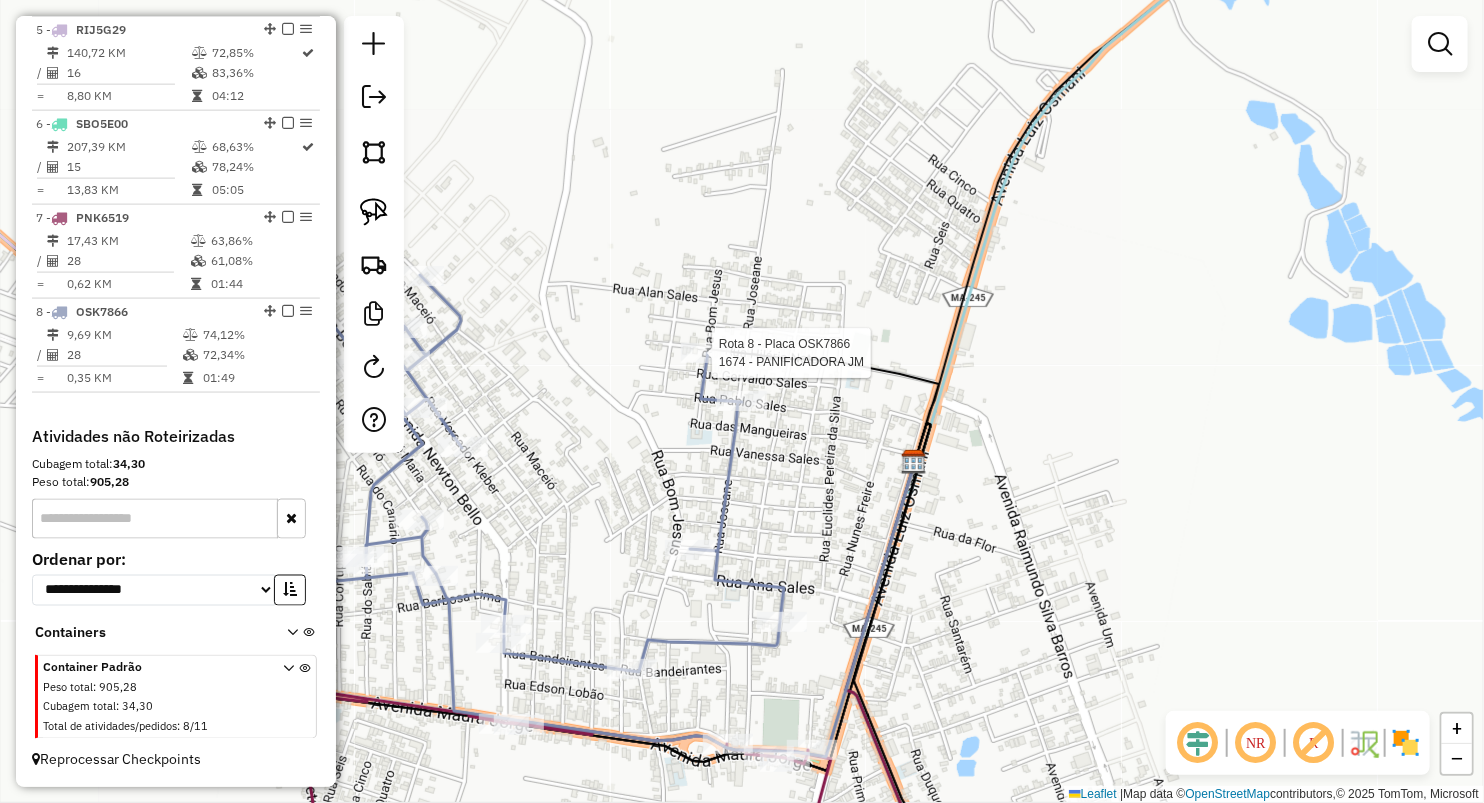 select on "**********" 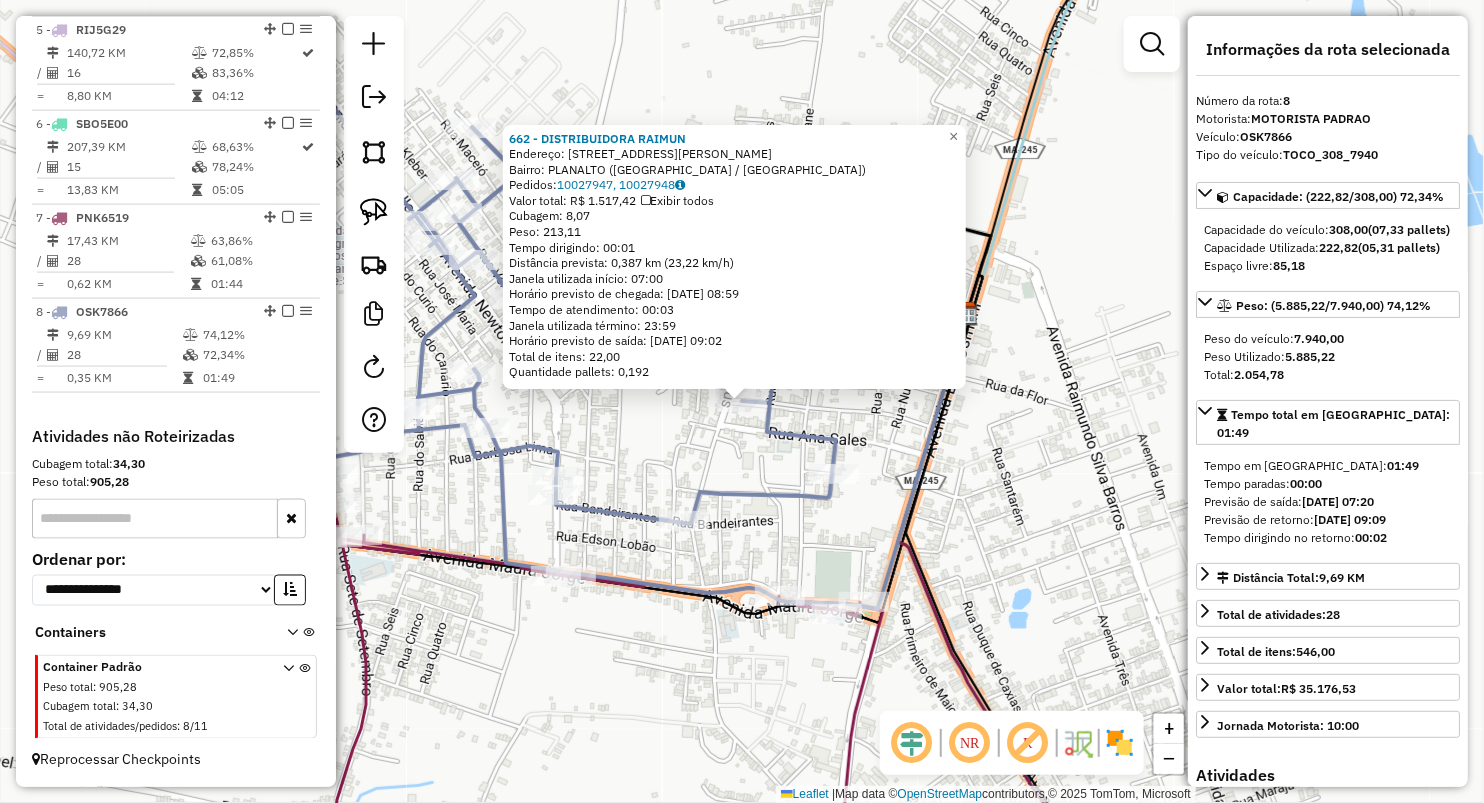click on "662 - DISTRIBUIDORA RAIMUN  Endereço:  Av Domingues Jose Rodrigues 94   Bairro: PLANALTO (LAGO DA PEDRA / MA)   Pedidos:  10027947, 10027948   Valor total: R$ 1.517,42   Exibir todos   Cubagem: 8,07  Peso: 213,11  Tempo dirigindo: 00:01   Distância prevista: 0,387 km (23,22 km/h)   Janela utilizada início: 07:00   Horário previsto de chegada: 11/07/2025 08:59   Tempo de atendimento: 00:03   Janela utilizada término: 23:59   Horário previsto de saída: 11/07/2025 09:02   Total de itens: 22,00   Quantidade pallets: 0,192  × Janela de atendimento Grade de atendimento Capacidade Transportadoras Veículos Cliente Pedidos  Rotas Selecione os dias de semana para filtrar as janelas de atendimento  Seg   Ter   Qua   Qui   Sex   Sáb   Dom  Informe o período da janela de atendimento: De: Até:  Filtrar exatamente a janela do cliente  Considerar janela de atendimento padrão  Selecione os dias de semana para filtrar as grades de atendimento  Seg   Ter   Qua   Qui   Sex   Sáb   Dom   Peso mínimo:   De:   Até:" 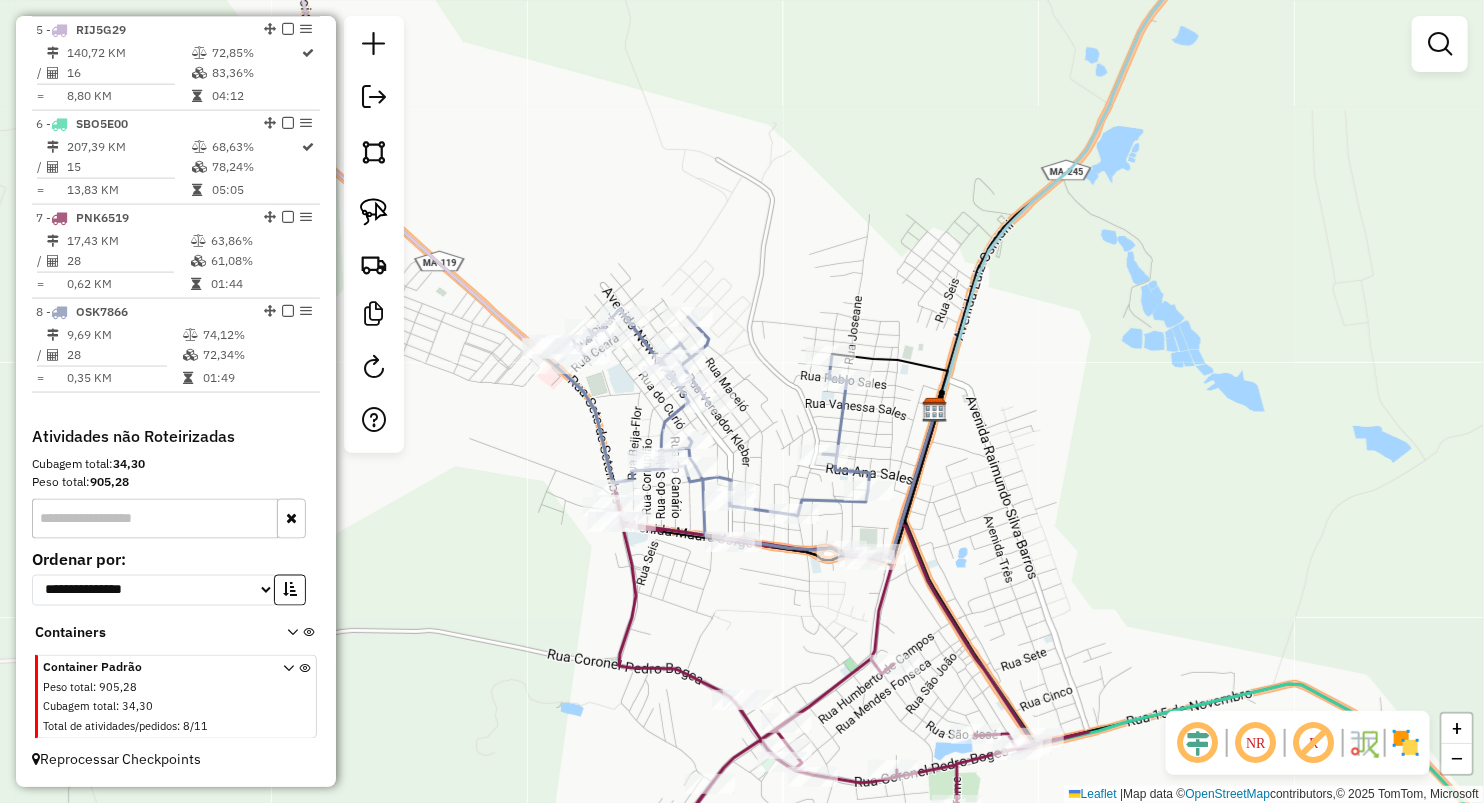 drag, startPoint x: 1000, startPoint y: 580, endPoint x: 940, endPoint y: 554, distance: 65.39113 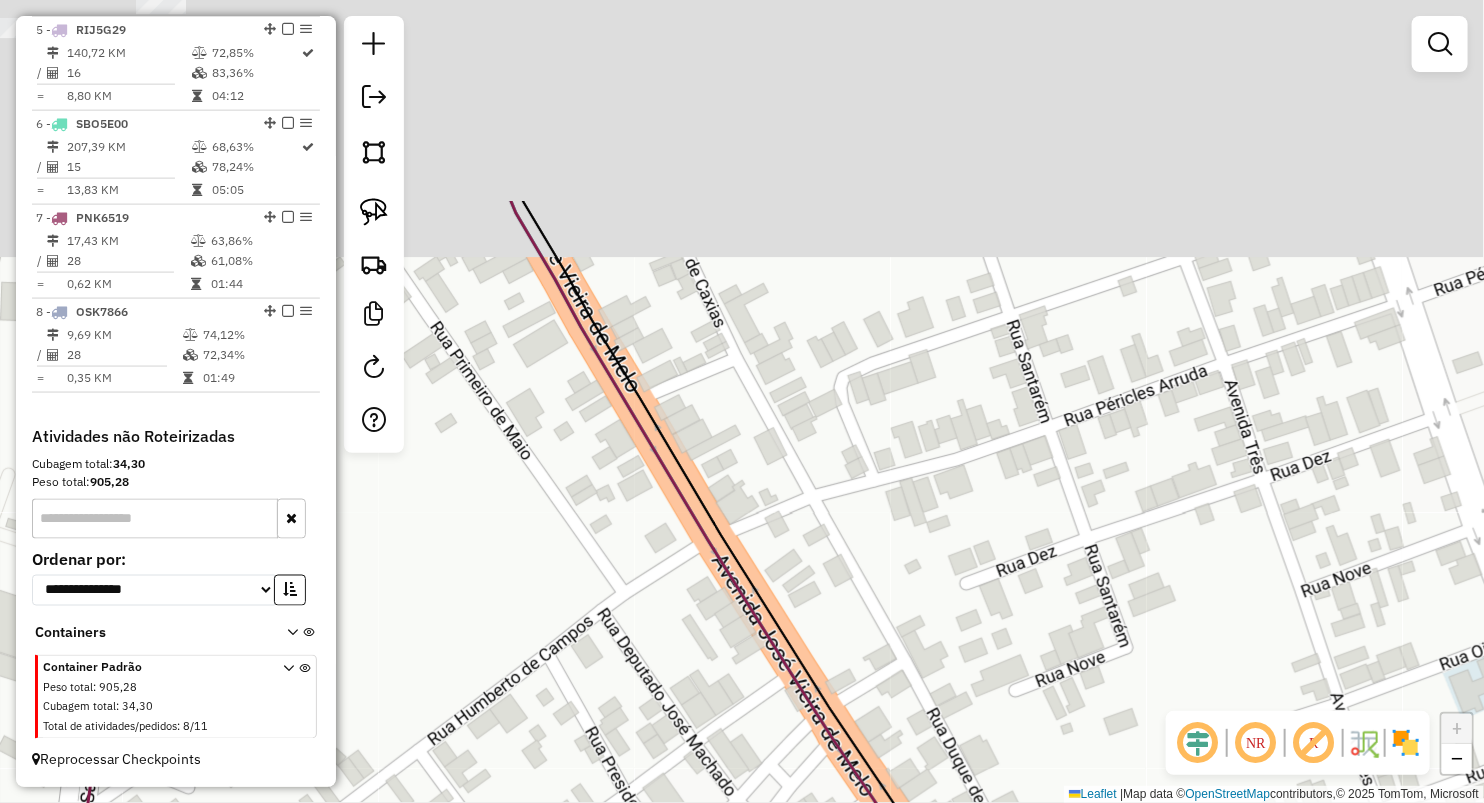 drag, startPoint x: 1040, startPoint y: 638, endPoint x: 1099, endPoint y: 800, distance: 172.4094 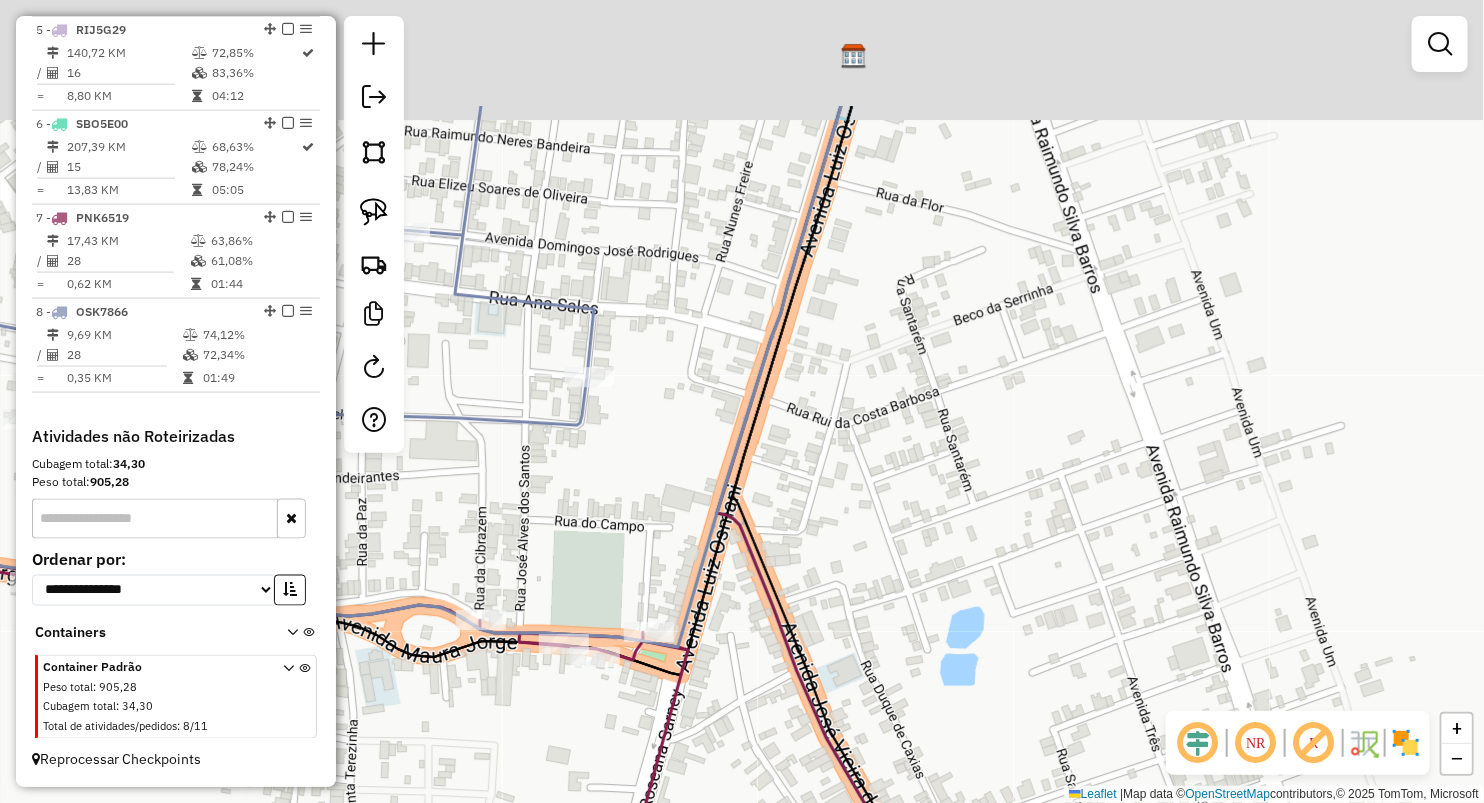 drag, startPoint x: 1057, startPoint y: 441, endPoint x: 1051, endPoint y: 704, distance: 263.06842 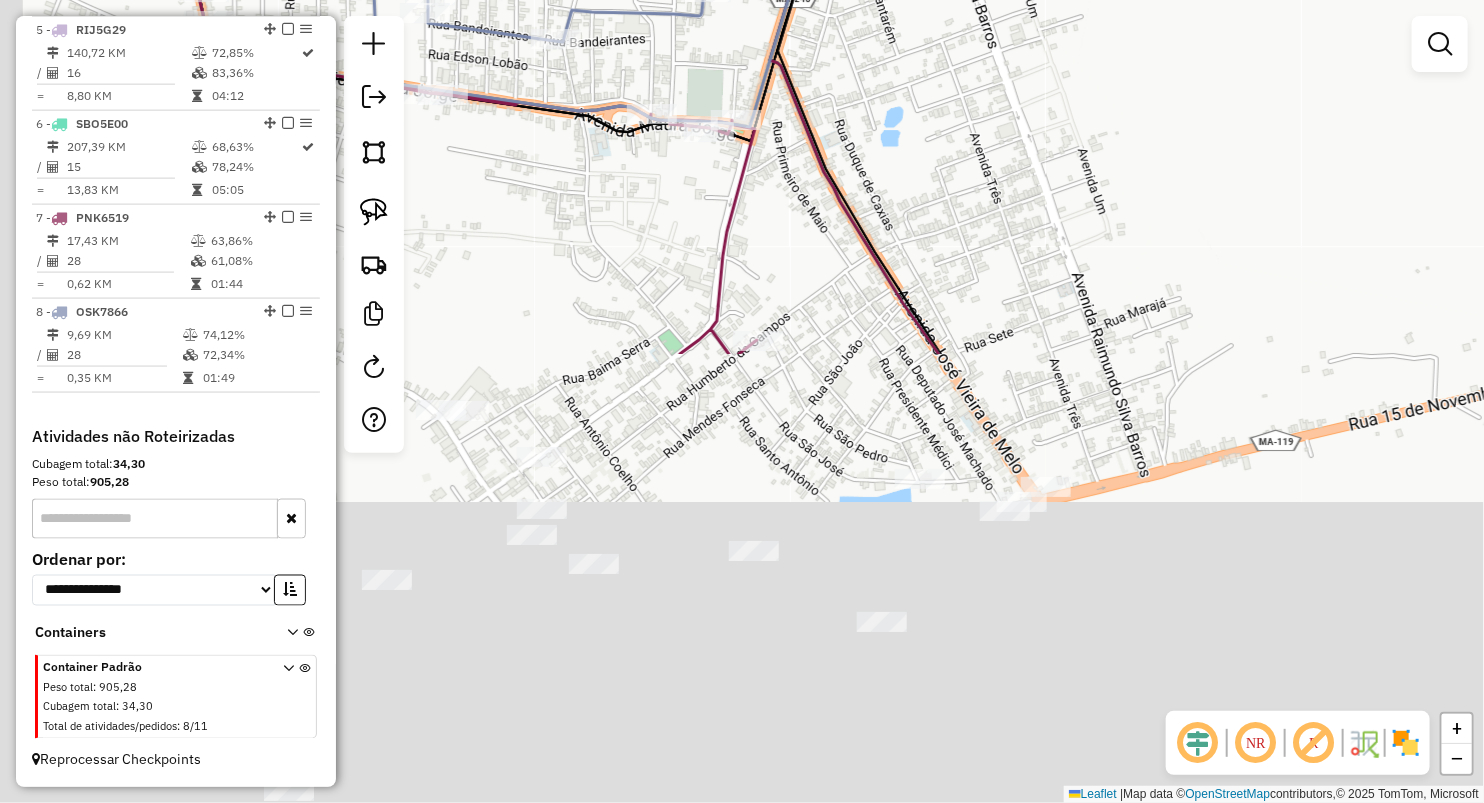 drag, startPoint x: 944, startPoint y: 390, endPoint x: 936, endPoint y: 150, distance: 240.1333 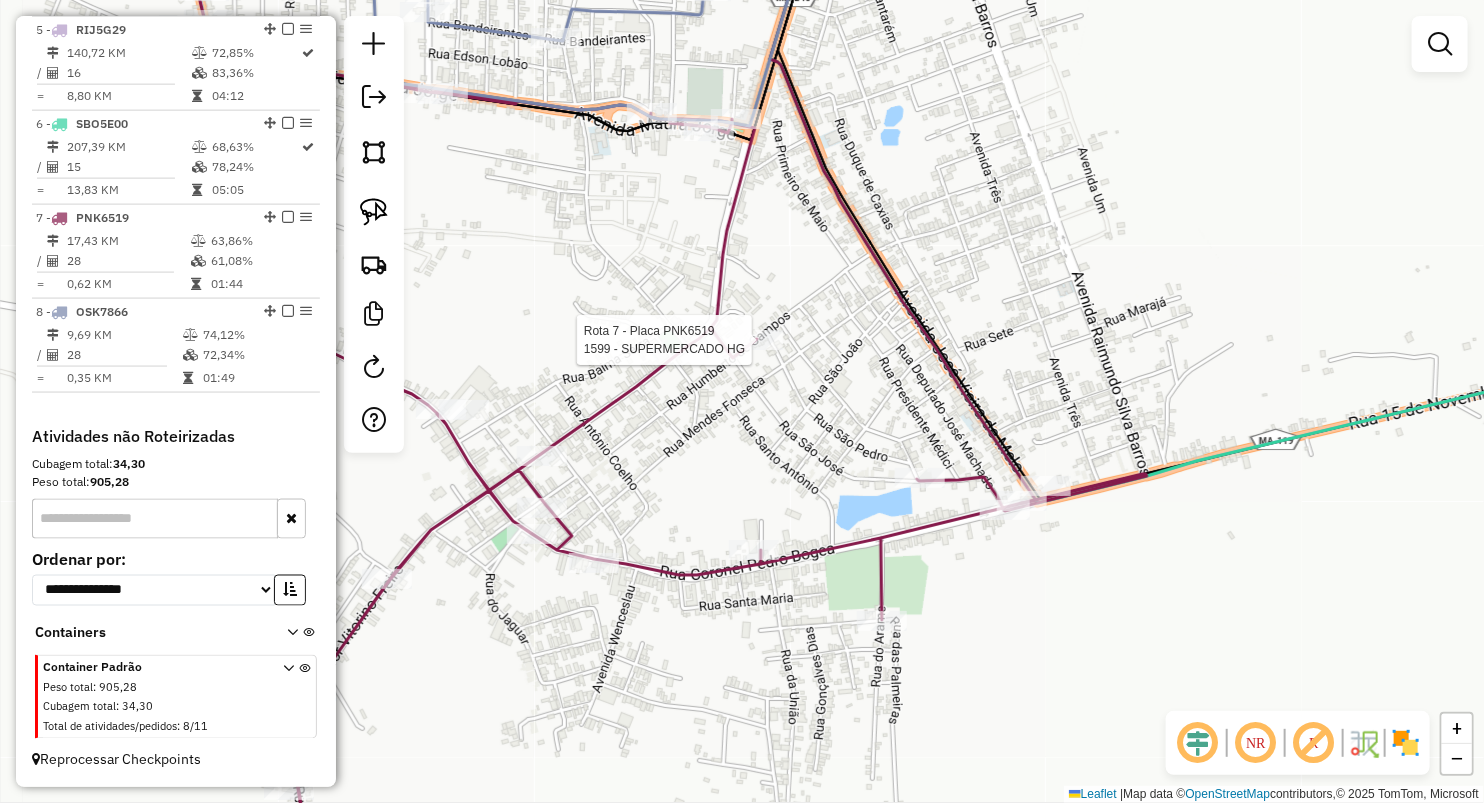select on "**********" 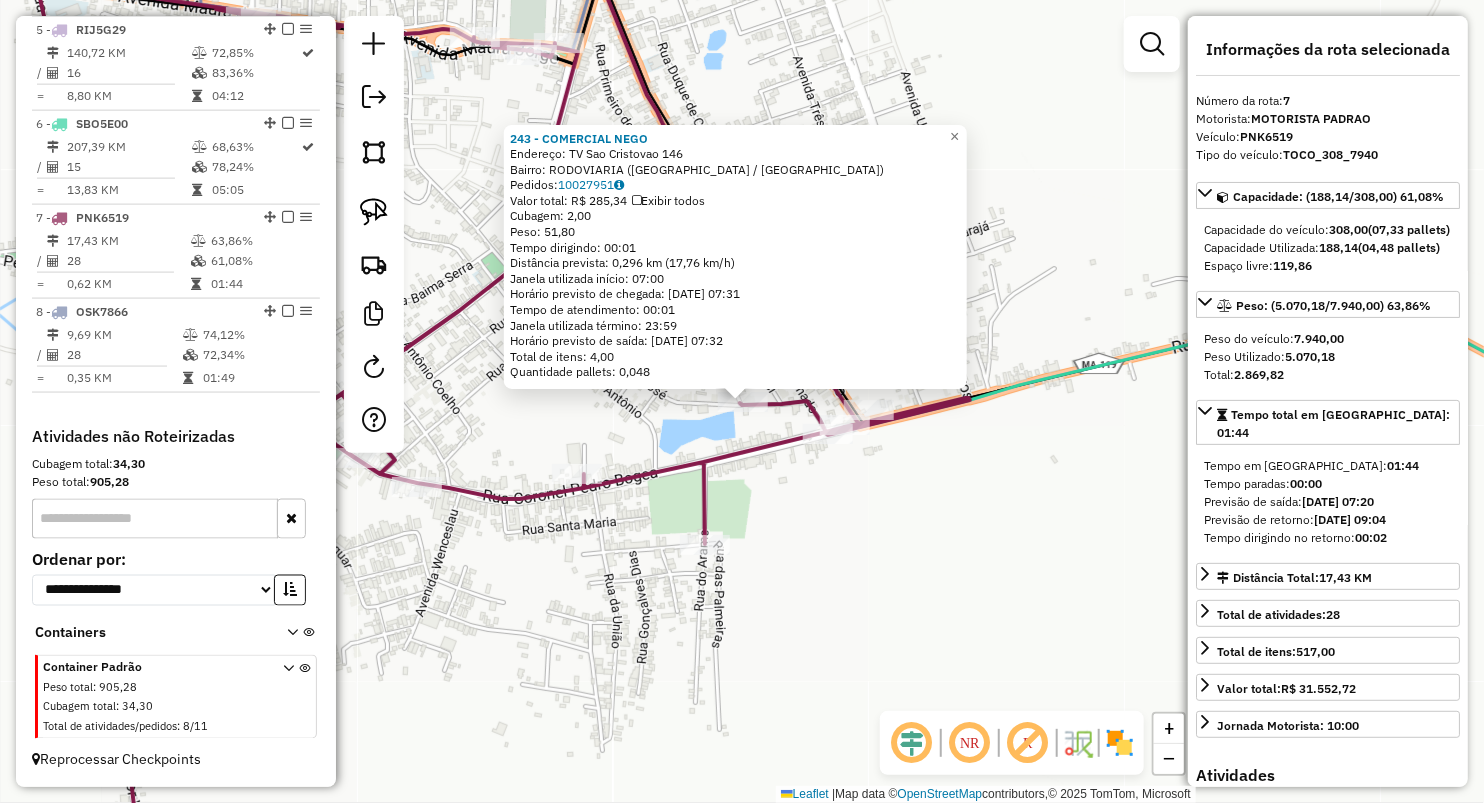 click on "243 - COMERCIAL NEGO  Endereço:  TV Sao Cristovao 146   Bairro: RODOVIARIA (LAGO DA PEDRA / MA)   Pedidos:  10027951   Valor total: R$ 285,34   Exibir todos   Cubagem: 2,00  Peso: 51,80  Tempo dirigindo: 00:01   Distância prevista: 0,296 km (17,76 km/h)   Janela utilizada início: 07:00   Horário previsto de chegada: 11/07/2025 07:31   Tempo de atendimento: 00:01   Janela utilizada término: 23:59   Horário previsto de saída: 11/07/2025 07:32   Total de itens: 4,00   Quantidade pallets: 0,048  × Janela de atendimento Grade de atendimento Capacidade Transportadoras Veículos Cliente Pedidos  Rotas Selecione os dias de semana para filtrar as janelas de atendimento  Seg   Ter   Qua   Qui   Sex   Sáb   Dom  Informe o período da janela de atendimento: De: Até:  Filtrar exatamente a janela do cliente  Considerar janela de atendimento padrão  Selecione os dias de semana para filtrar as grades de atendimento  Seg   Ter   Qua   Qui   Sex   Sáb   Dom   Considerar clientes sem dia de atendimento cadastrado +" 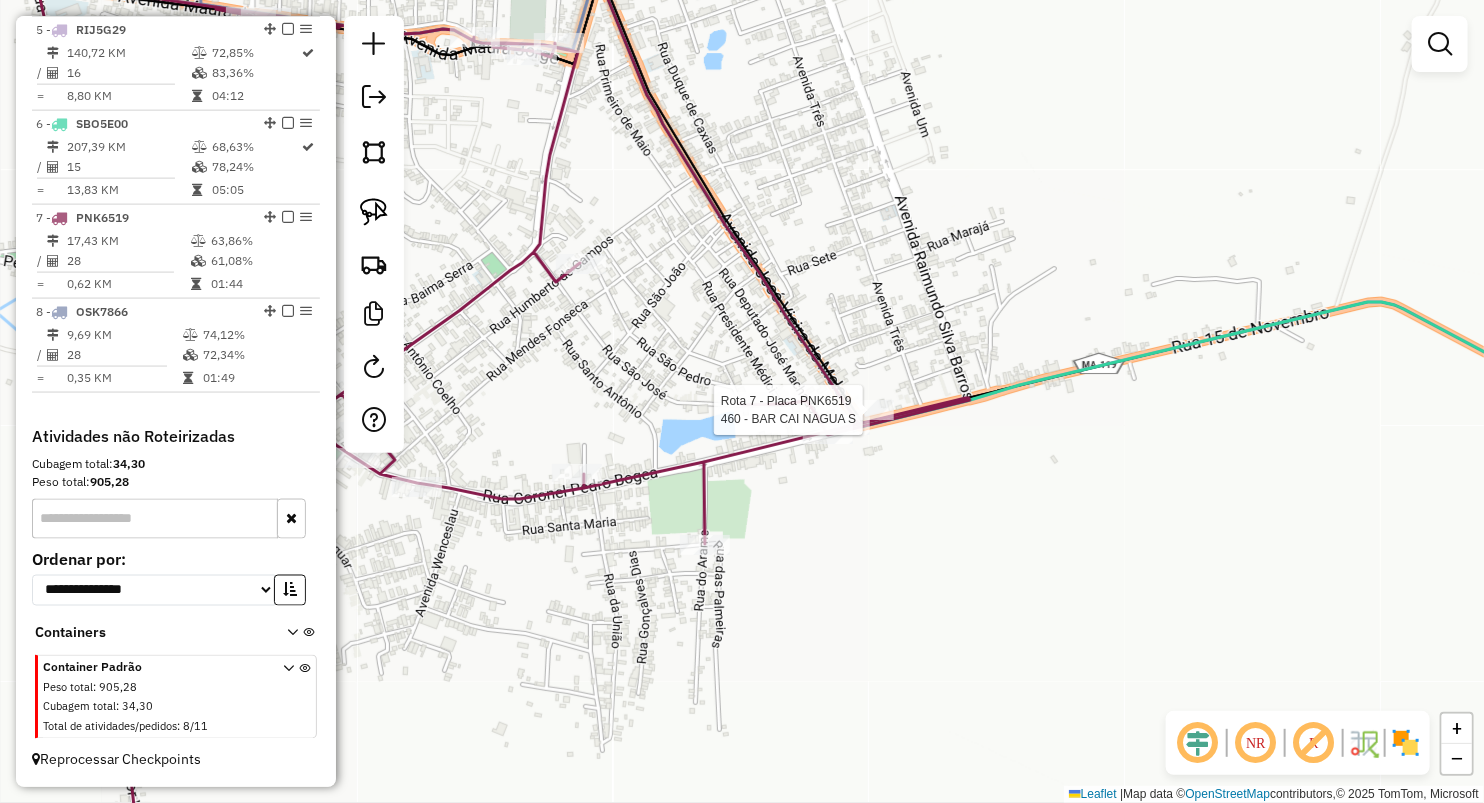 select on "**********" 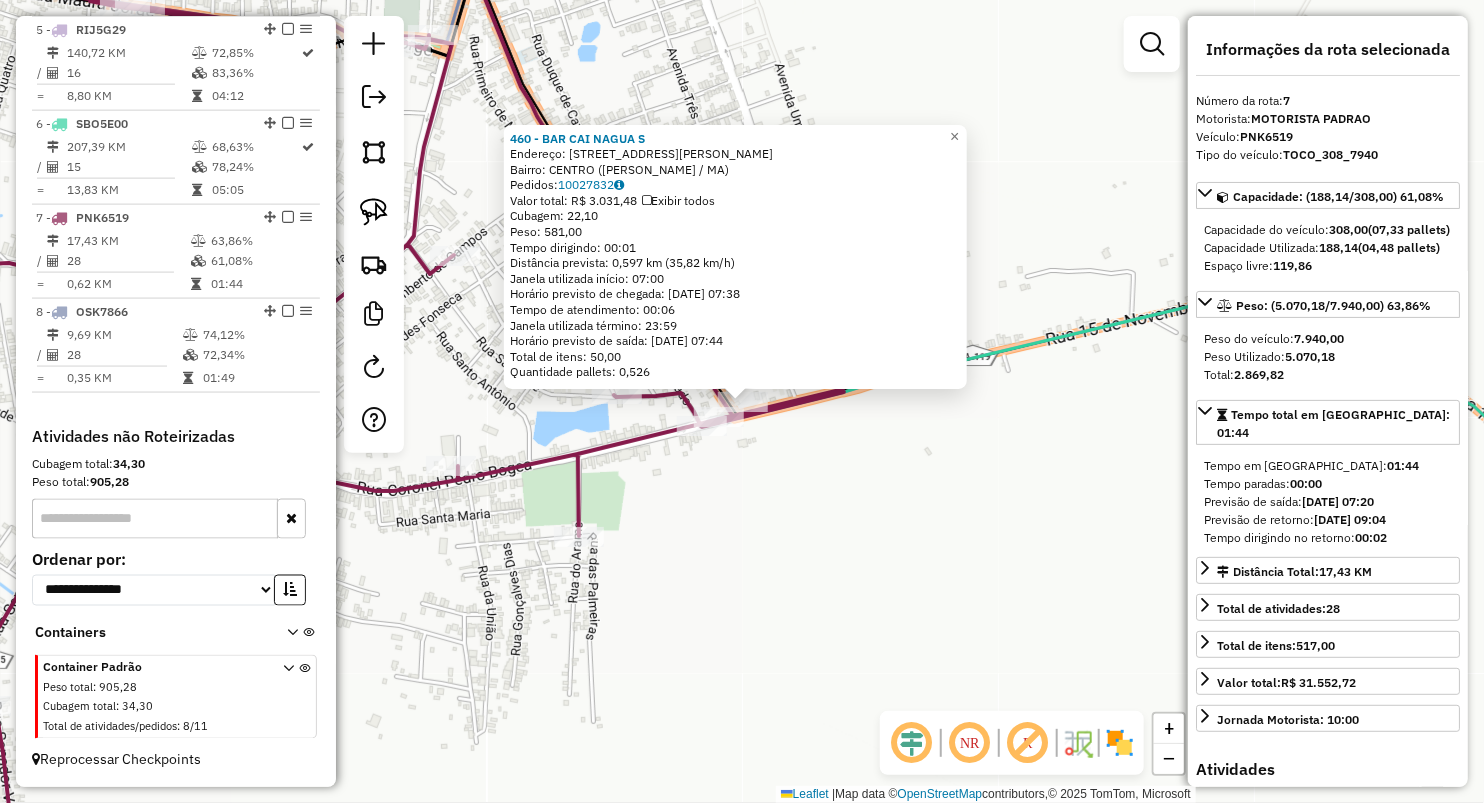 click on "460 - BAR CAI NAGUA S  Endereço:  RUA PROFESSOR GOMES SOUZA 67   Bairro: CENTRO (PAULO RAMOS / MA)   Pedidos:  10027832   Valor total: R$ 3.031,48   Exibir todos   Cubagem: 22,10  Peso: 581,00  Tempo dirigindo: 00:01   Distância prevista: 0,597 km (35,82 km/h)   Janela utilizada início: 07:00   Horário previsto de chegada: 11/07/2025 07:38   Tempo de atendimento: 00:06   Janela utilizada término: 23:59   Horário previsto de saída: 11/07/2025 07:44   Total de itens: 50,00   Quantidade pallets: 0,526  × Janela de atendimento Grade de atendimento Capacidade Transportadoras Veículos Cliente Pedidos  Rotas Selecione os dias de semana para filtrar as janelas de atendimento  Seg   Ter   Qua   Qui   Sex   Sáb   Dom  Informe o período da janela de atendimento: De: Até:  Filtrar exatamente a janela do cliente  Considerar janela de atendimento padrão  Selecione os dias de semana para filtrar as grades de atendimento  Seg   Ter   Qua   Qui   Sex   Sáb   Dom   Clientes fora do dia de atendimento selecionado" 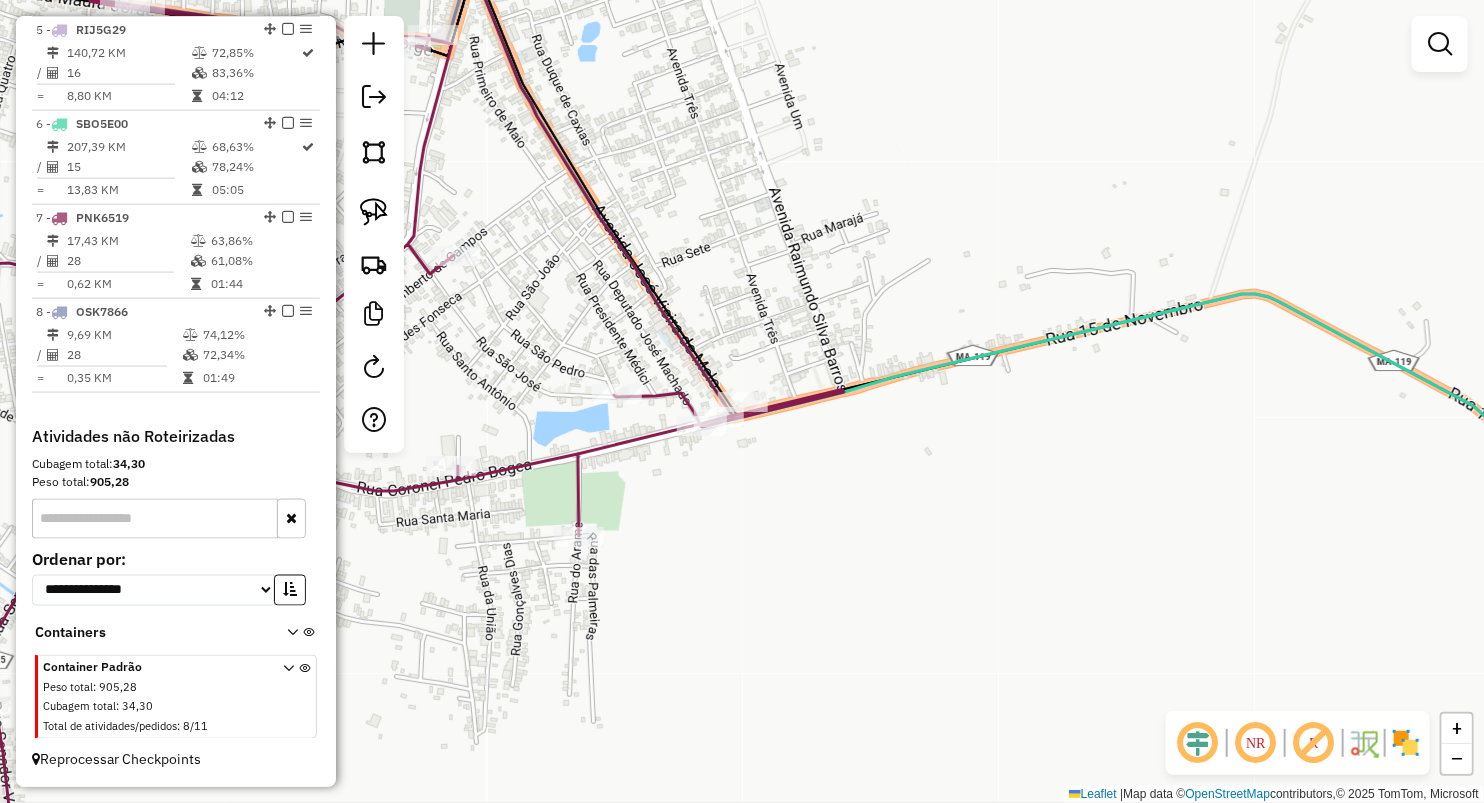 click on "Janela de atendimento Grade de atendimento Capacidade Transportadoras Veículos Cliente Pedidos  Rotas Selecione os dias de semana para filtrar as janelas de atendimento  Seg   Ter   Qua   Qui   Sex   Sáb   Dom  Informe o período da janela de atendimento: De: Até:  Filtrar exatamente a janela do cliente  Considerar janela de atendimento padrão  Selecione os dias de semana para filtrar as grades de atendimento  Seg   Ter   Qua   Qui   Sex   Sáb   Dom   Considerar clientes sem dia de atendimento cadastrado  Clientes fora do dia de atendimento selecionado Filtrar as atividades entre os valores definidos abaixo:  Peso mínimo:   Peso máximo:   Cubagem mínima:   Cubagem máxima:   De:   Até:  Filtrar as atividades entre o tempo de atendimento definido abaixo:  De:   Até:   Considerar capacidade total dos clientes não roteirizados Transportadora: Selecione um ou mais itens Tipo de veículo: Selecione um ou mais itens Veículo: Selecione um ou mais itens Motorista: Selecione um ou mais itens Nome: Rótulo:" 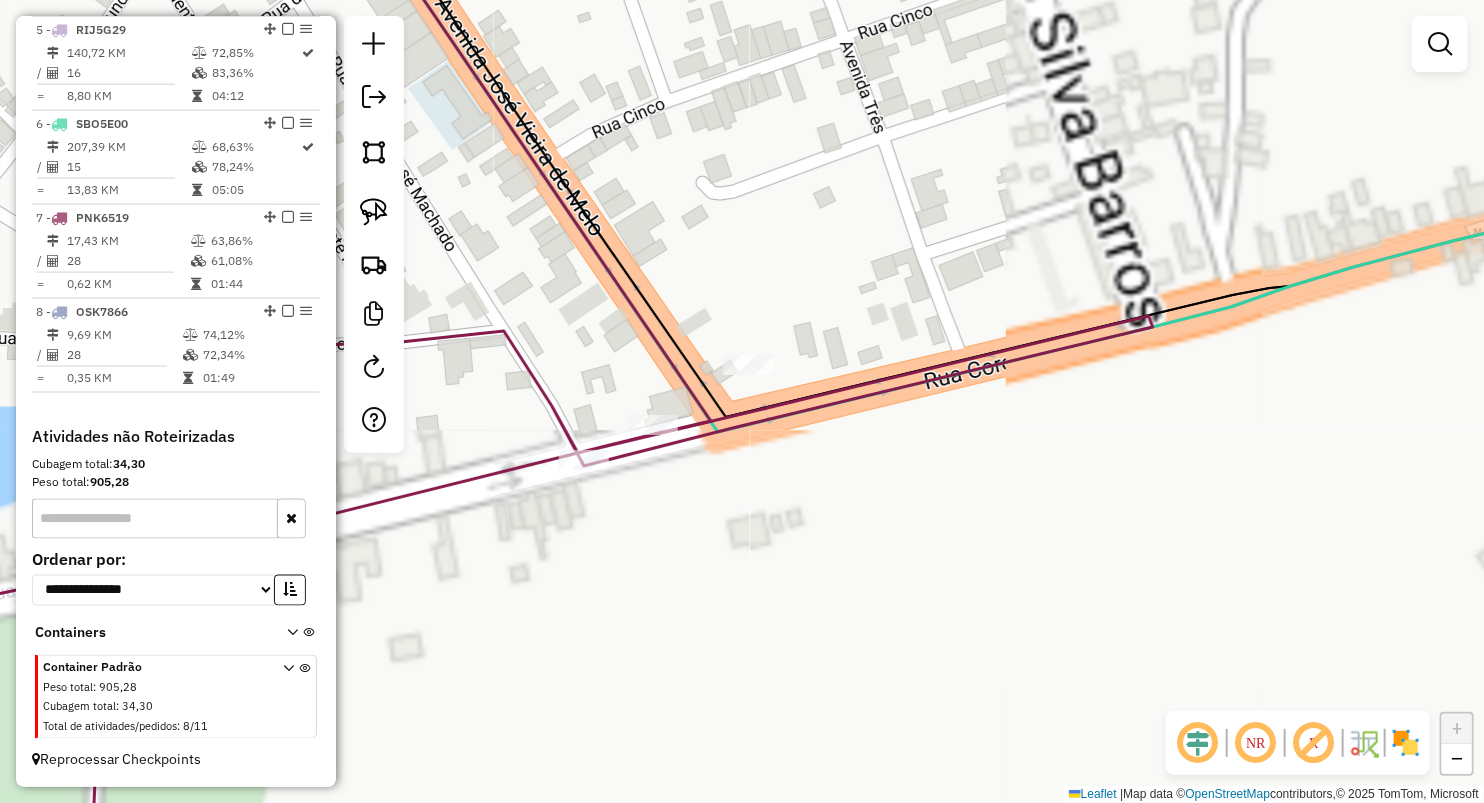 click on "Rota 7 - Placa PNK6519  460 - BAR CAI NAGUA S Janela de atendimento Grade de atendimento Capacidade Transportadoras Veículos Cliente Pedidos  Rotas Selecione os dias de semana para filtrar as janelas de atendimento  Seg   Ter   Qua   Qui   Sex   Sáb   Dom  Informe o período da janela de atendimento: De: Até:  Filtrar exatamente a janela do cliente  Considerar janela de atendimento padrão  Selecione os dias de semana para filtrar as grades de atendimento  Seg   Ter   Qua   Qui   Sex   Sáb   Dom   Considerar clientes sem dia de atendimento cadastrado  Clientes fora do dia de atendimento selecionado Filtrar as atividades entre os valores definidos abaixo:  Peso mínimo:   Peso máximo:   Cubagem mínima:   Cubagem máxima:   De:   Até:  Filtrar as atividades entre o tempo de atendimento definido abaixo:  De:   Até:   Considerar capacidade total dos clientes não roteirizados Transportadora: Selecione um ou mais itens Tipo de veículo: Selecione um ou mais itens Veículo: Selecione um ou mais itens Nome:" 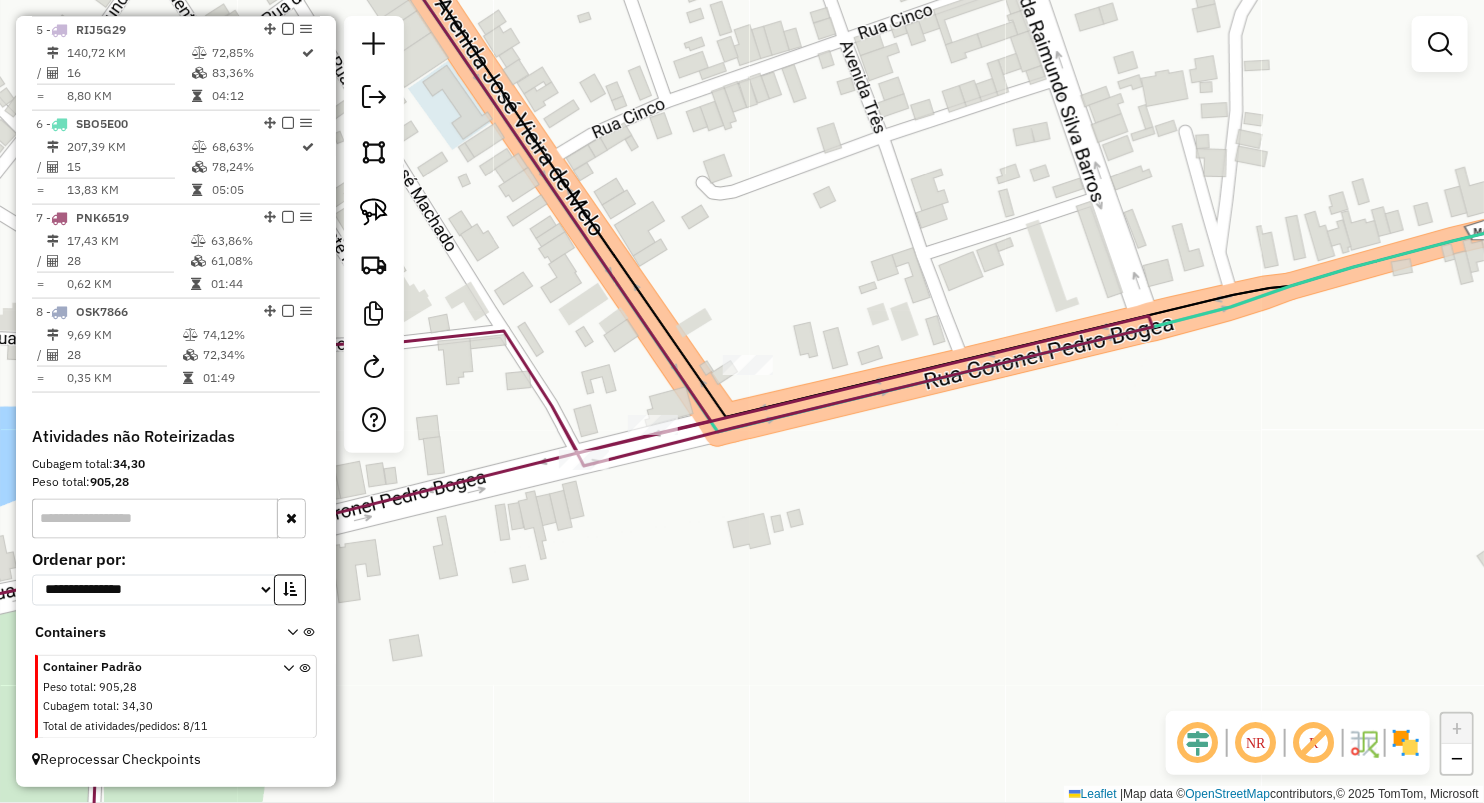 select on "**********" 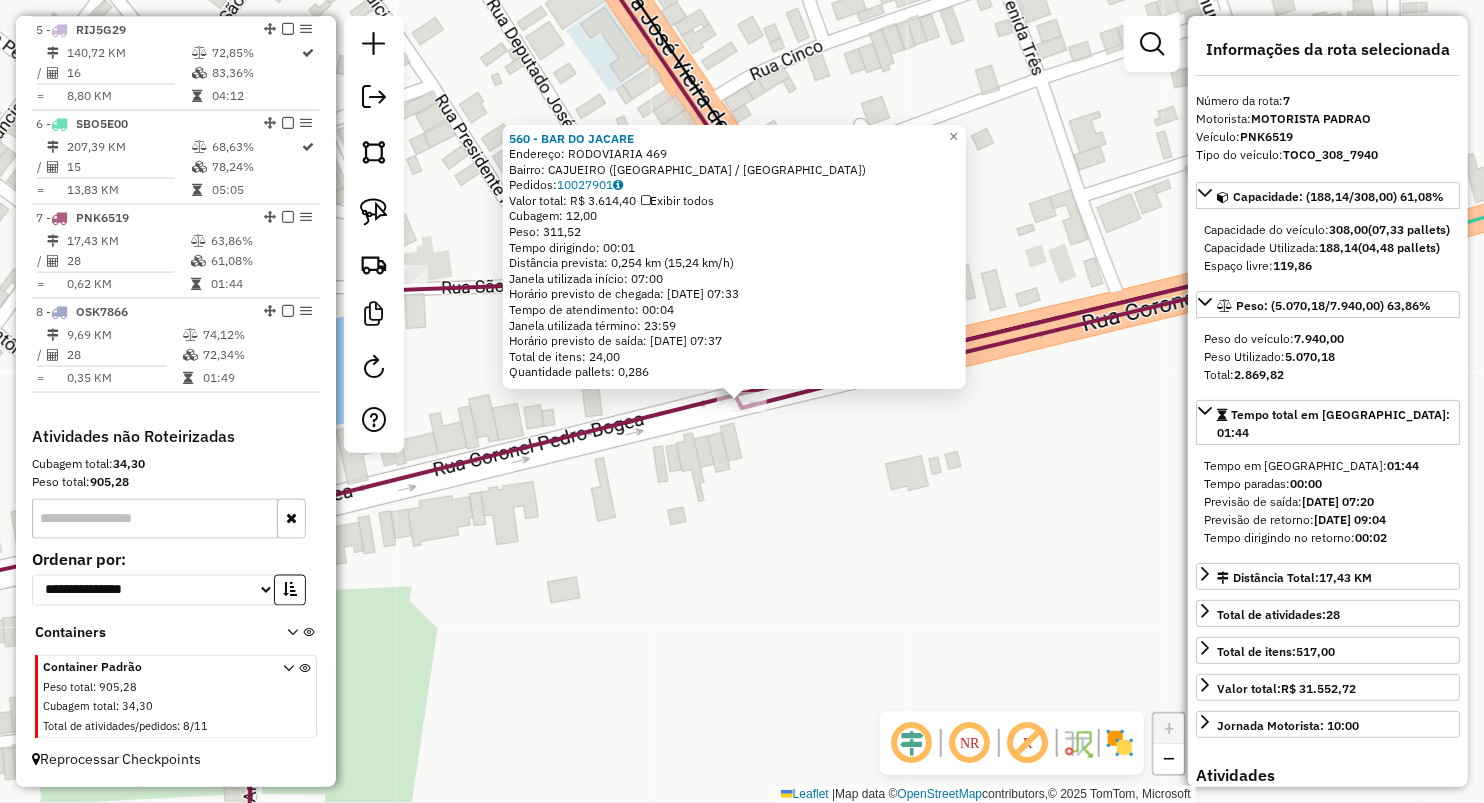 click on "560 - BAR DO JACARE  Endereço:  RODOVIARIA 469   Bairro: CAJUEIRO (LAGO DA PEDRA / MA)   Pedidos:  10027901   Valor total: R$ 3.614,40   Exibir todos   Cubagem: 12,00  Peso: 311,52  Tempo dirigindo: 00:01   Distância prevista: 0,254 km (15,24 km/h)   Janela utilizada início: 07:00   Horário previsto de chegada: 11/07/2025 07:33   Tempo de atendimento: 00:04   Janela utilizada término: 23:59   Horário previsto de saída: 11/07/2025 07:37   Total de itens: 24,00   Quantidade pallets: 0,286  × Janela de atendimento Grade de atendimento Capacidade Transportadoras Veículos Cliente Pedidos  Rotas Selecione os dias de semana para filtrar as janelas de atendimento  Seg   Ter   Qua   Qui   Sex   Sáb   Dom  Informe o período da janela de atendimento: De: Até:  Filtrar exatamente a janela do cliente  Considerar janela de atendimento padrão  Selecione os dias de semana para filtrar as grades de atendimento  Seg   Ter   Qua   Qui   Sex   Sáb   Dom   Considerar clientes sem dia de atendimento cadastrado  De:" 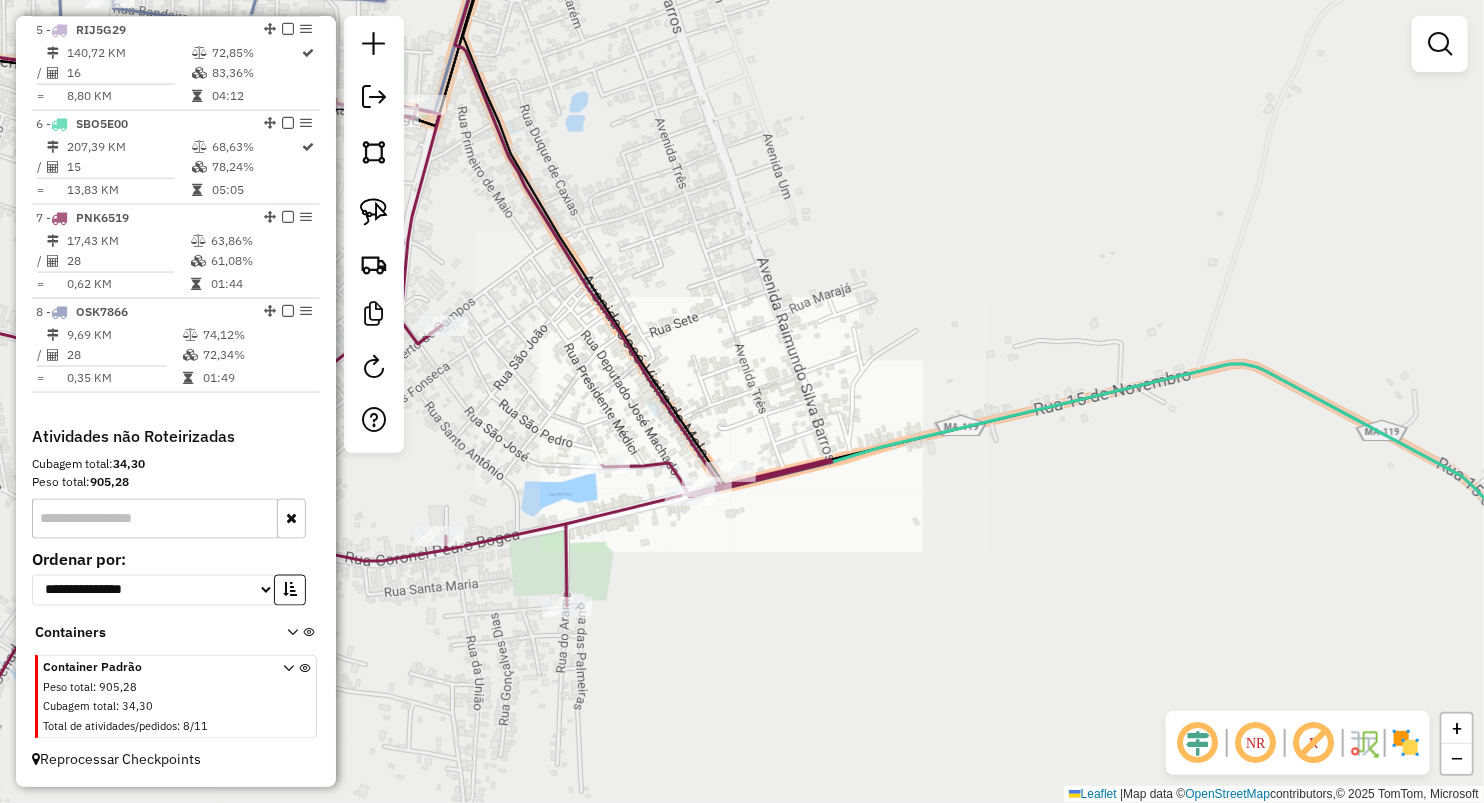 drag, startPoint x: 664, startPoint y: 416, endPoint x: 720, endPoint y: 432, distance: 58.24088 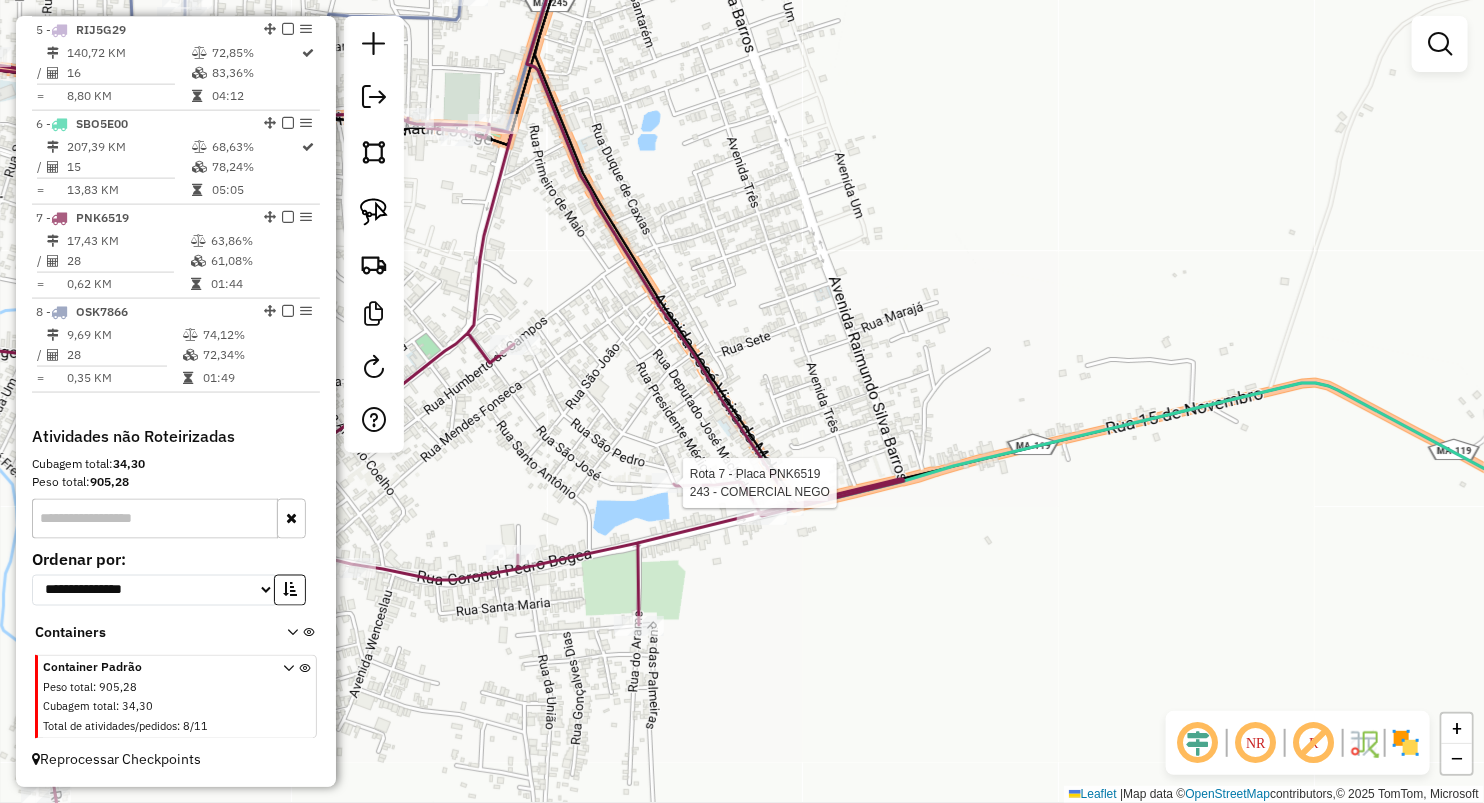 click 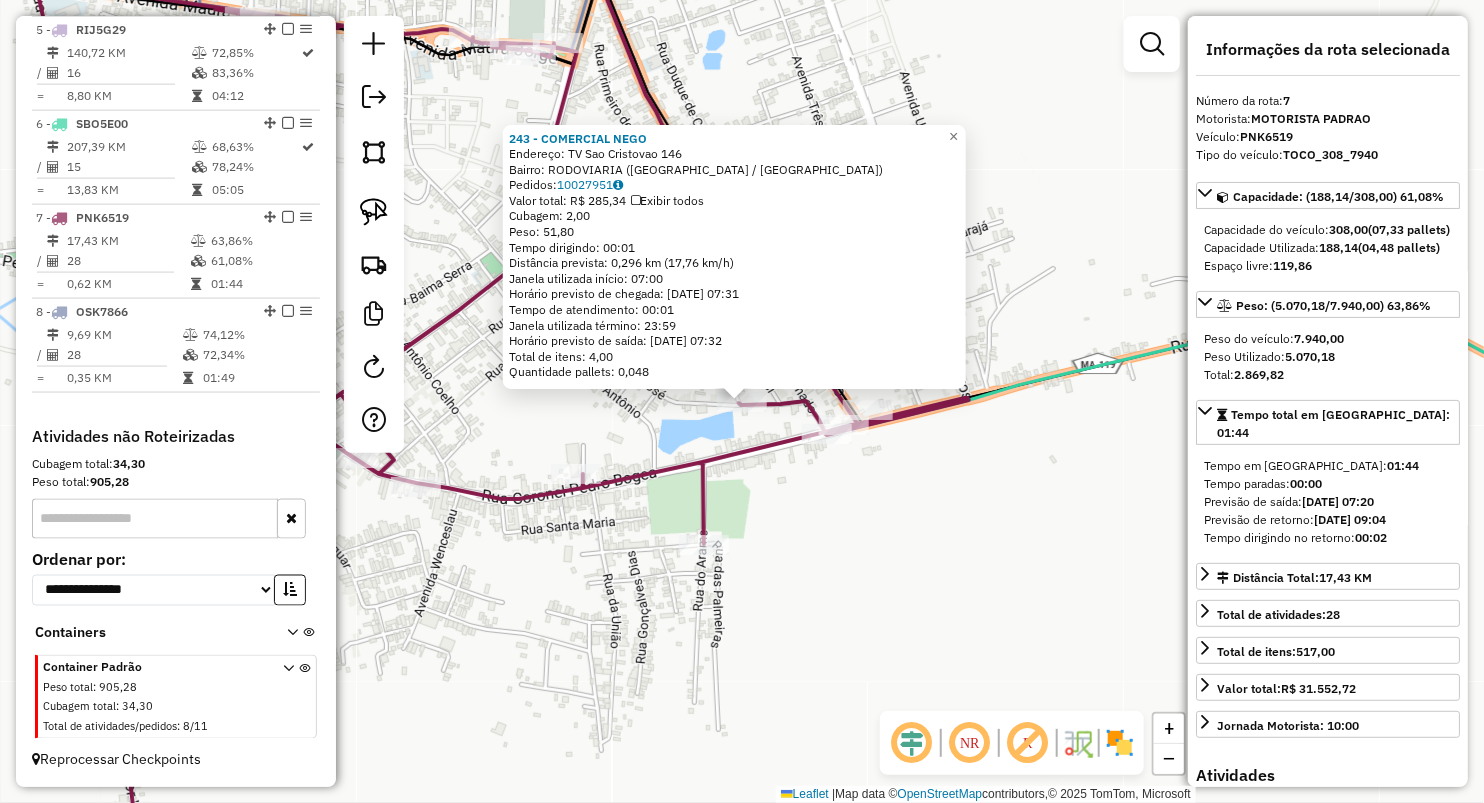 click on "243 - COMERCIAL NEGO  Endereço:  TV Sao Cristovao 146   Bairro: RODOVIARIA (LAGO DA PEDRA / MA)   Pedidos:  10027951   Valor total: R$ 285,34   Exibir todos   Cubagem: 2,00  Peso: 51,80  Tempo dirigindo: 00:01   Distância prevista: 0,296 km (17,76 km/h)   Janela utilizada início: 07:00   Horário previsto de chegada: 11/07/2025 07:31   Tempo de atendimento: 00:01   Janela utilizada término: 23:59   Horário previsto de saída: 11/07/2025 07:32   Total de itens: 4,00   Quantidade pallets: 0,048  × Janela de atendimento Grade de atendimento Capacidade Transportadoras Veículos Cliente Pedidos  Rotas Selecione os dias de semana para filtrar as janelas de atendimento  Seg   Ter   Qua   Qui   Sex   Sáb   Dom  Informe o período da janela de atendimento: De: Até:  Filtrar exatamente a janela do cliente  Considerar janela de atendimento padrão  Selecione os dias de semana para filtrar as grades de atendimento  Seg   Ter   Qua   Qui   Sex   Sáb   Dom   Considerar clientes sem dia de atendimento cadastrado +" 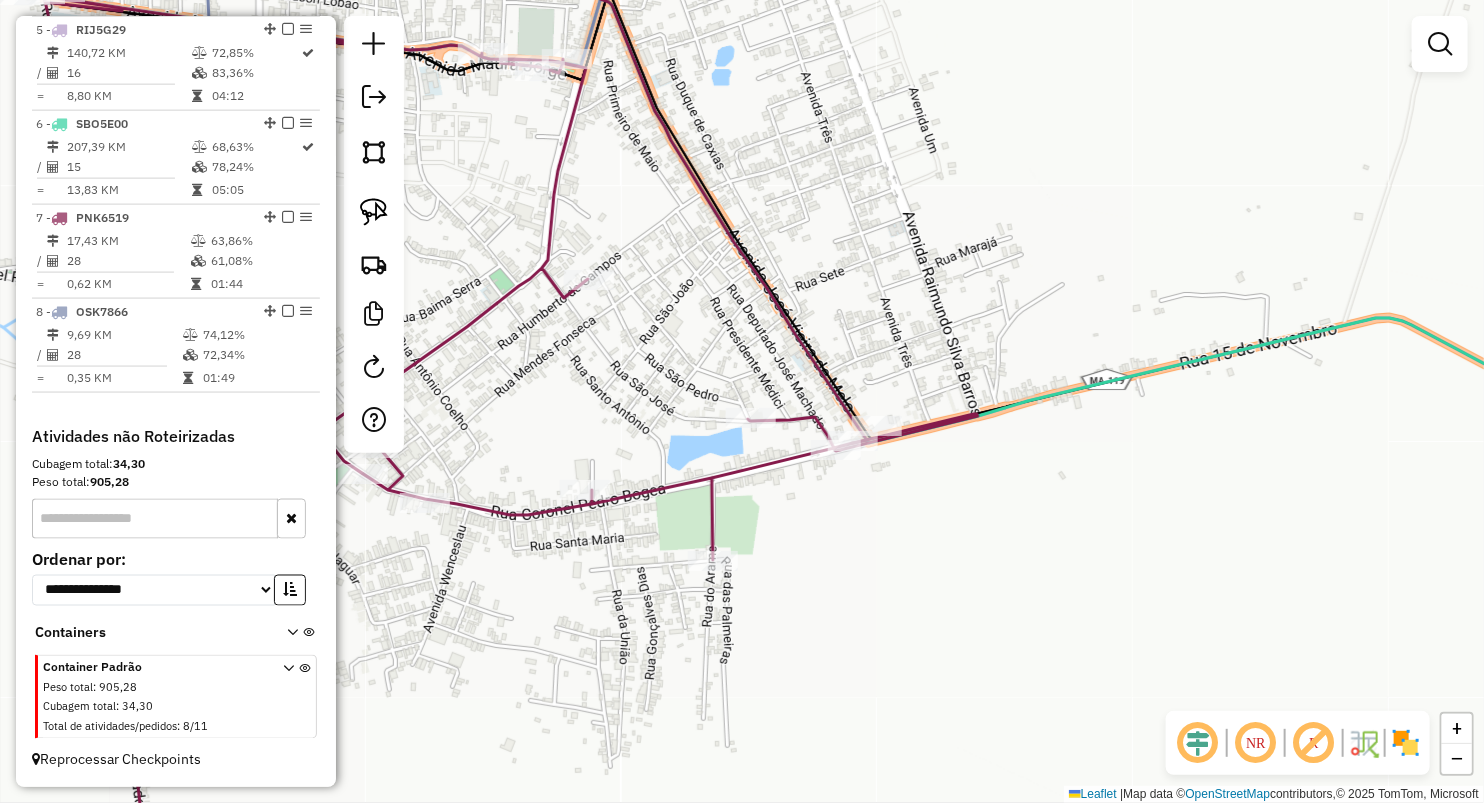 drag, startPoint x: 667, startPoint y: 412, endPoint x: 708, endPoint y: 497, distance: 94.371605 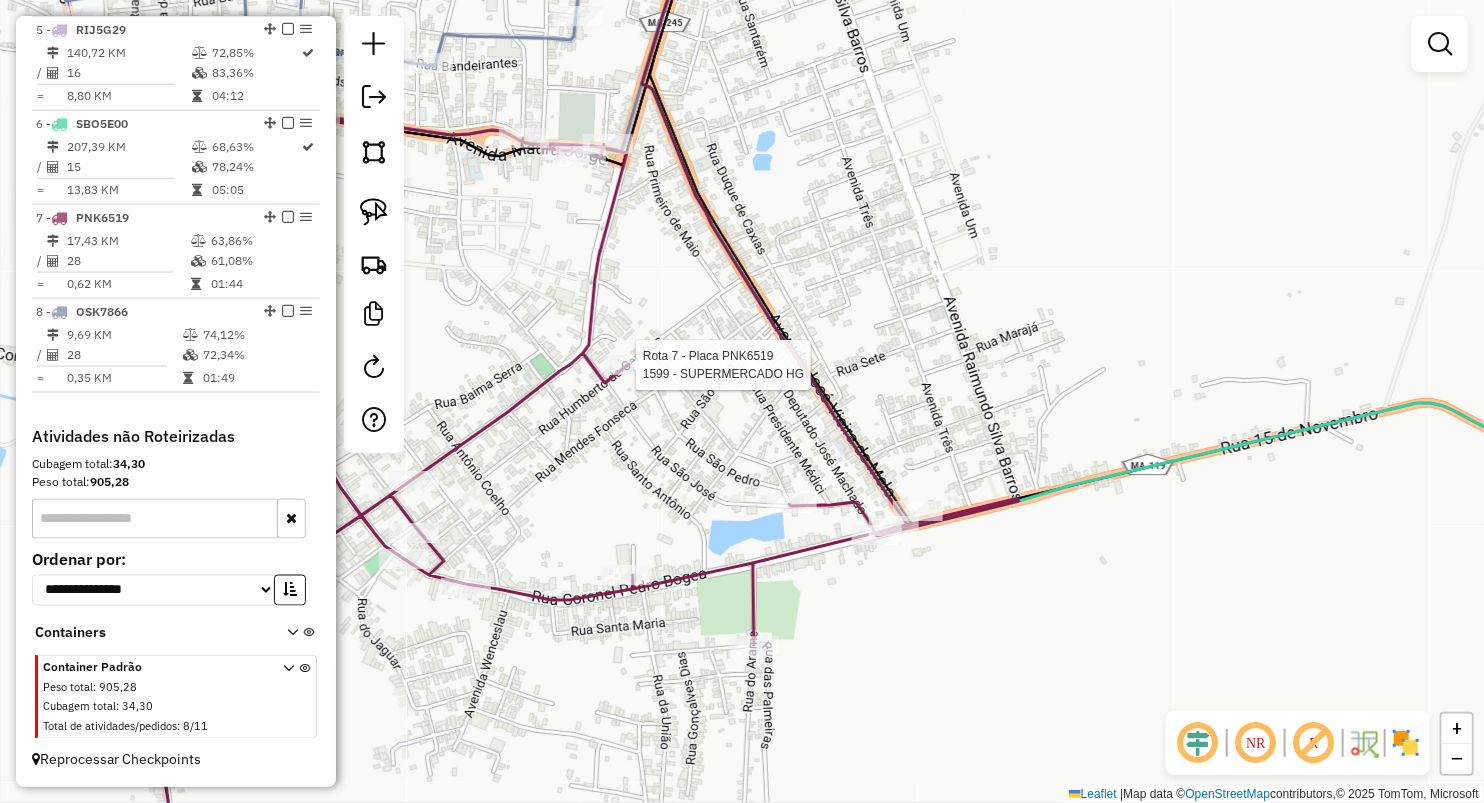 select on "**********" 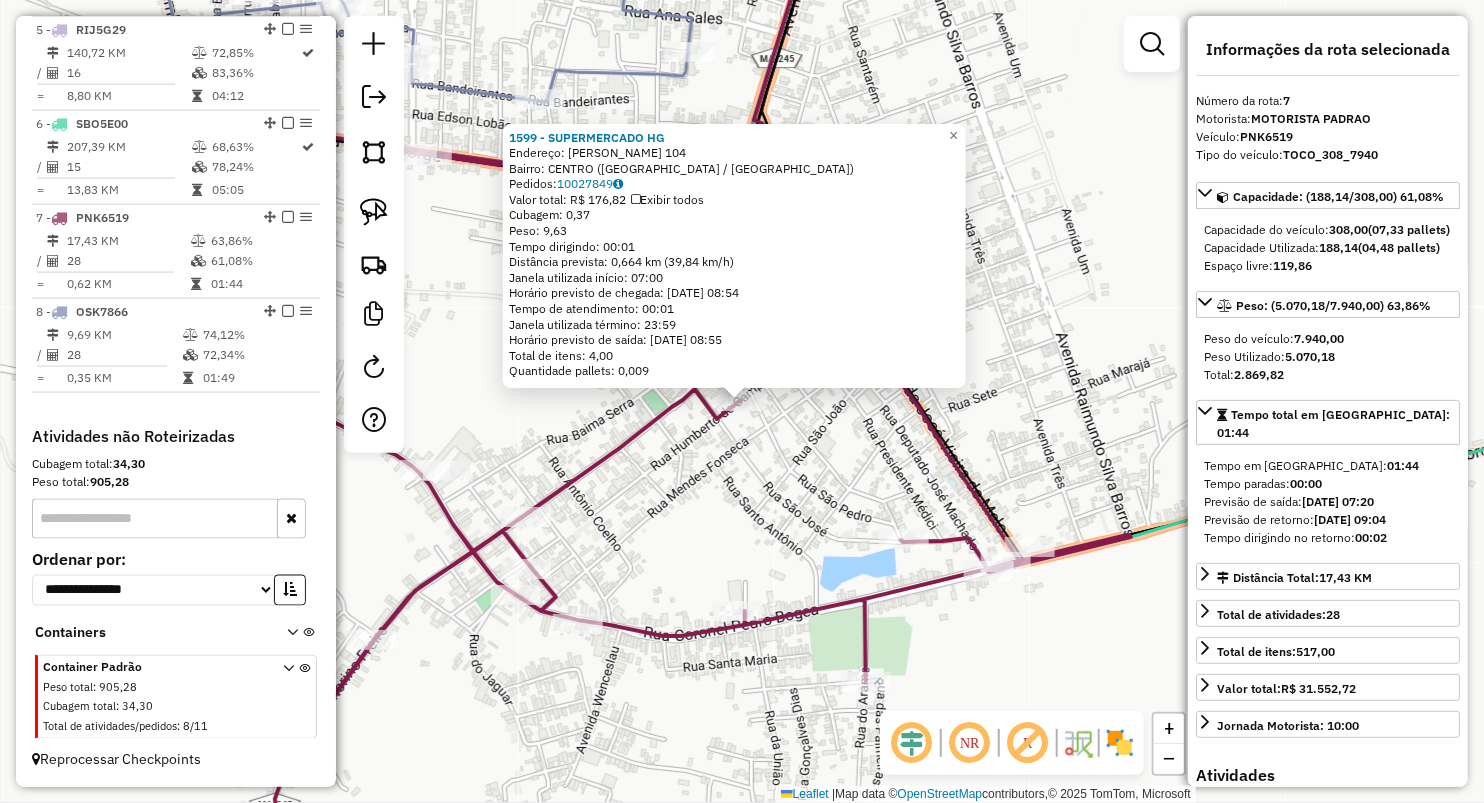drag, startPoint x: 682, startPoint y: 486, endPoint x: 723, endPoint y: 304, distance: 186.56099 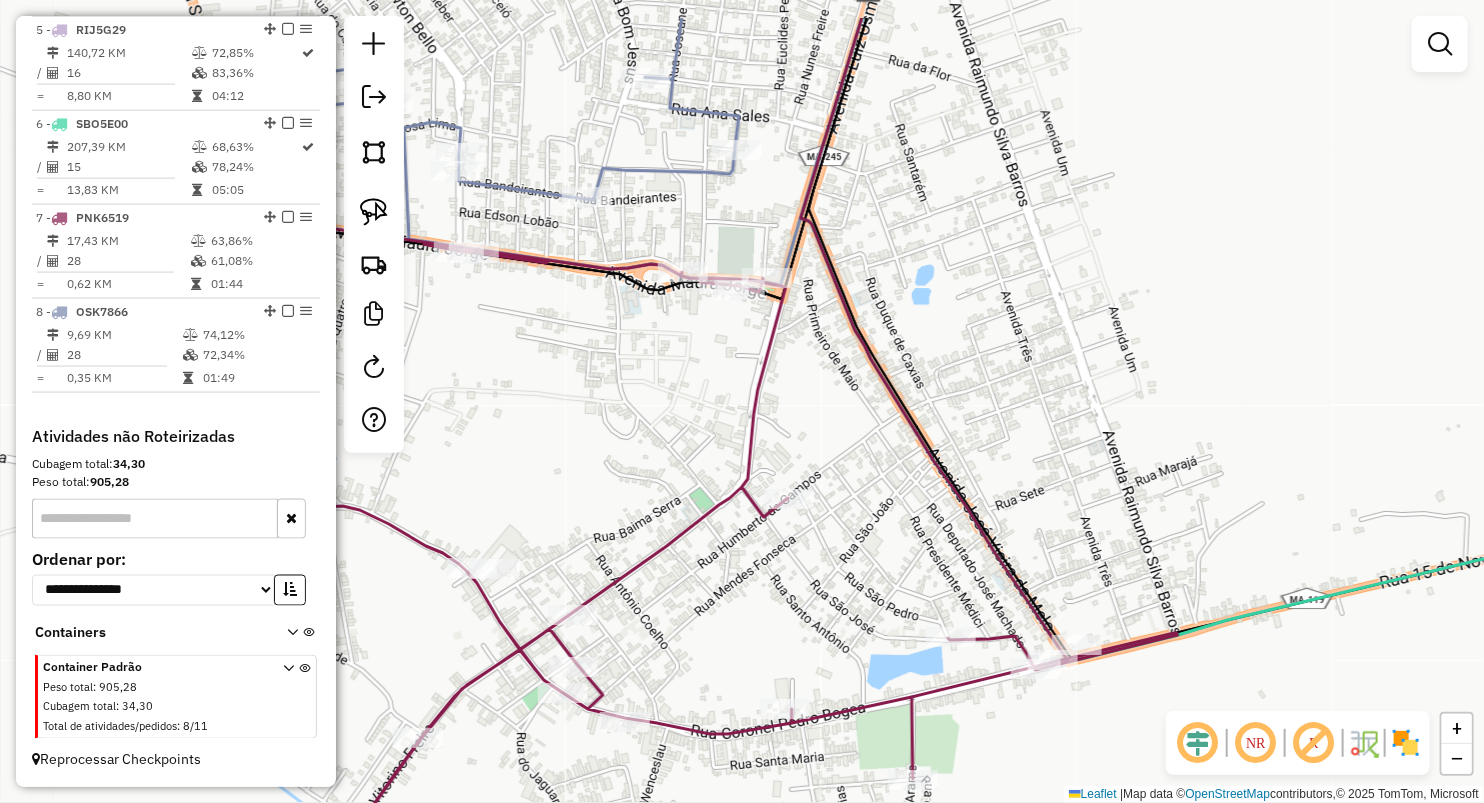 drag, startPoint x: 728, startPoint y: 279, endPoint x: 784, endPoint y: 397, distance: 130.61394 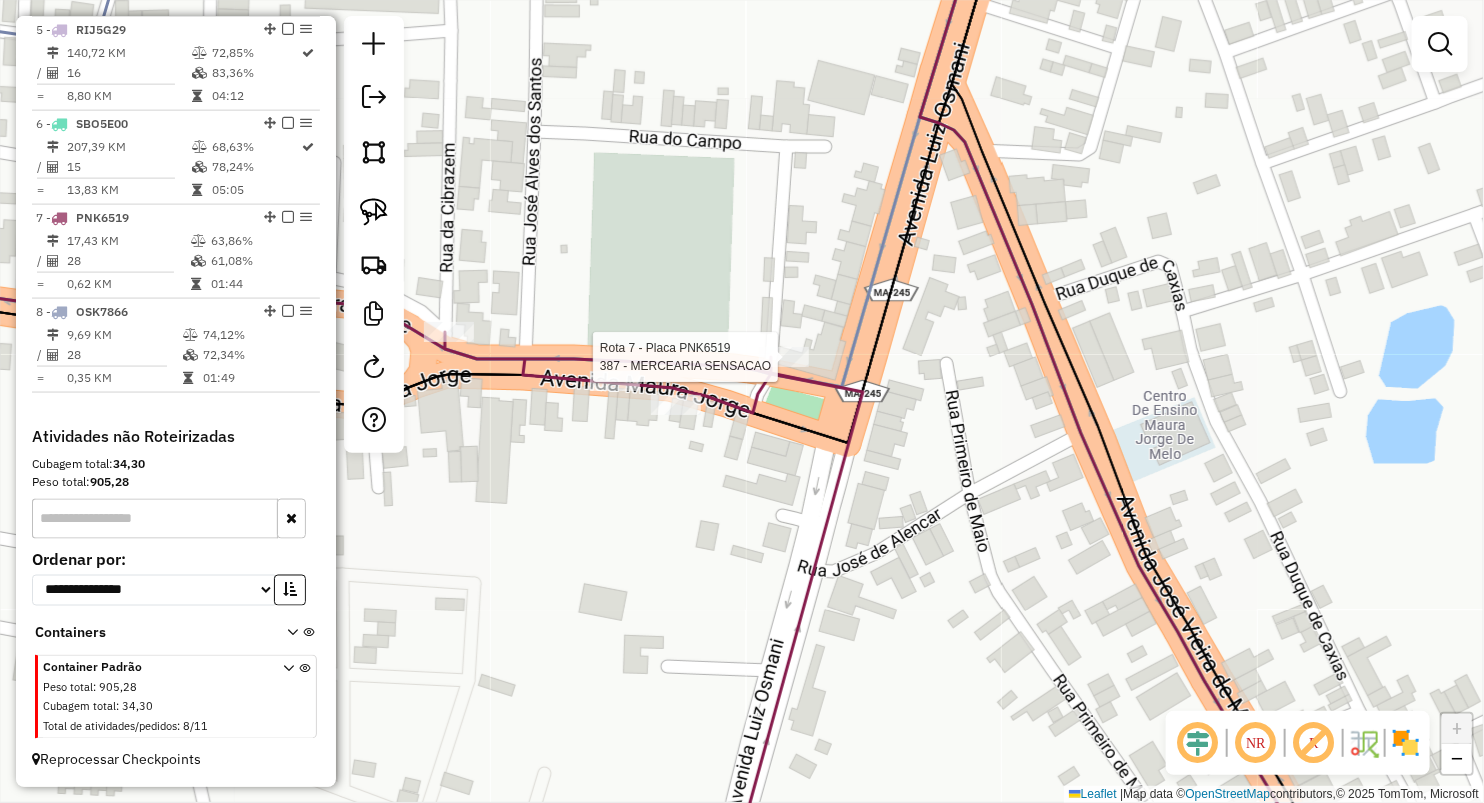 select on "**********" 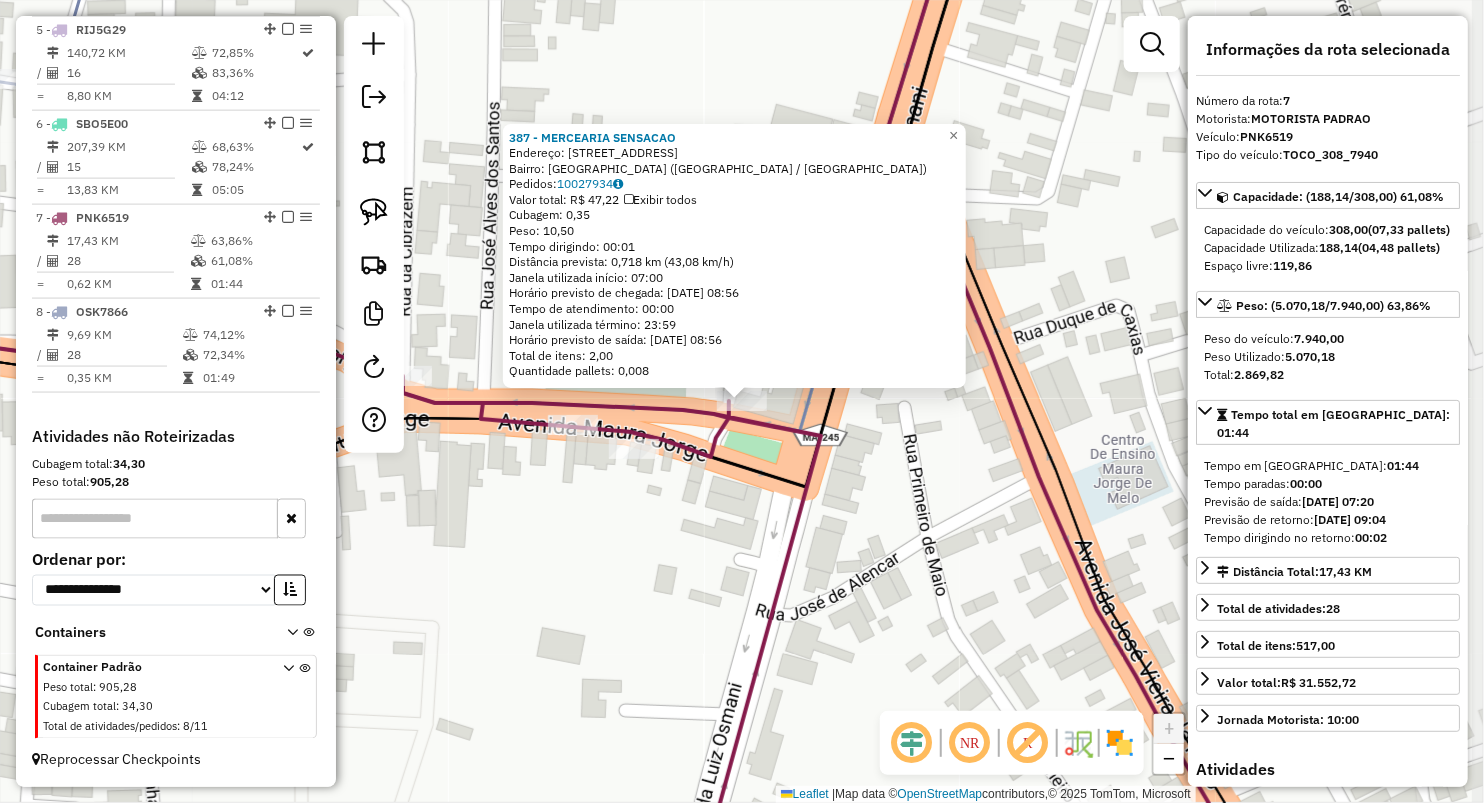 click on "Rota 7 - Placa PNK6519  387 - MERCEARIA SENSACAO 387 - MERCEARIA SENSACAO  Endereço:  R DO CAMPO 137   Bairro: VILA ROCHA (LAGO DA PEDRA / MA)   Pedidos:  10027934   Valor total: R$ 47,22   Exibir todos   Cubagem: 0,35  Peso: 10,50  Tempo dirigindo: 00:01   Distância prevista: 0,718 km (43,08 km/h)   Janela utilizada início: 07:00   Horário previsto de chegada: 11/07/2025 08:56   Tempo de atendimento: 00:00   Janela utilizada término: 23:59   Horário previsto de saída: 11/07/2025 08:56   Total de itens: 2,00   Quantidade pallets: 0,008  × Janela de atendimento Grade de atendimento Capacidade Transportadoras Veículos Cliente Pedidos  Rotas Selecione os dias de semana para filtrar as janelas de atendimento  Seg   Ter   Qua   Qui   Sex   Sáb   Dom  Informe o período da janela de atendimento: De: Até:  Filtrar exatamente a janela do cliente  Considerar janela de atendimento padrão  Selecione os dias de semana para filtrar as grades de atendimento  Seg   Ter   Qua   Qui   Sex   Sáb   Dom   De:   De:" 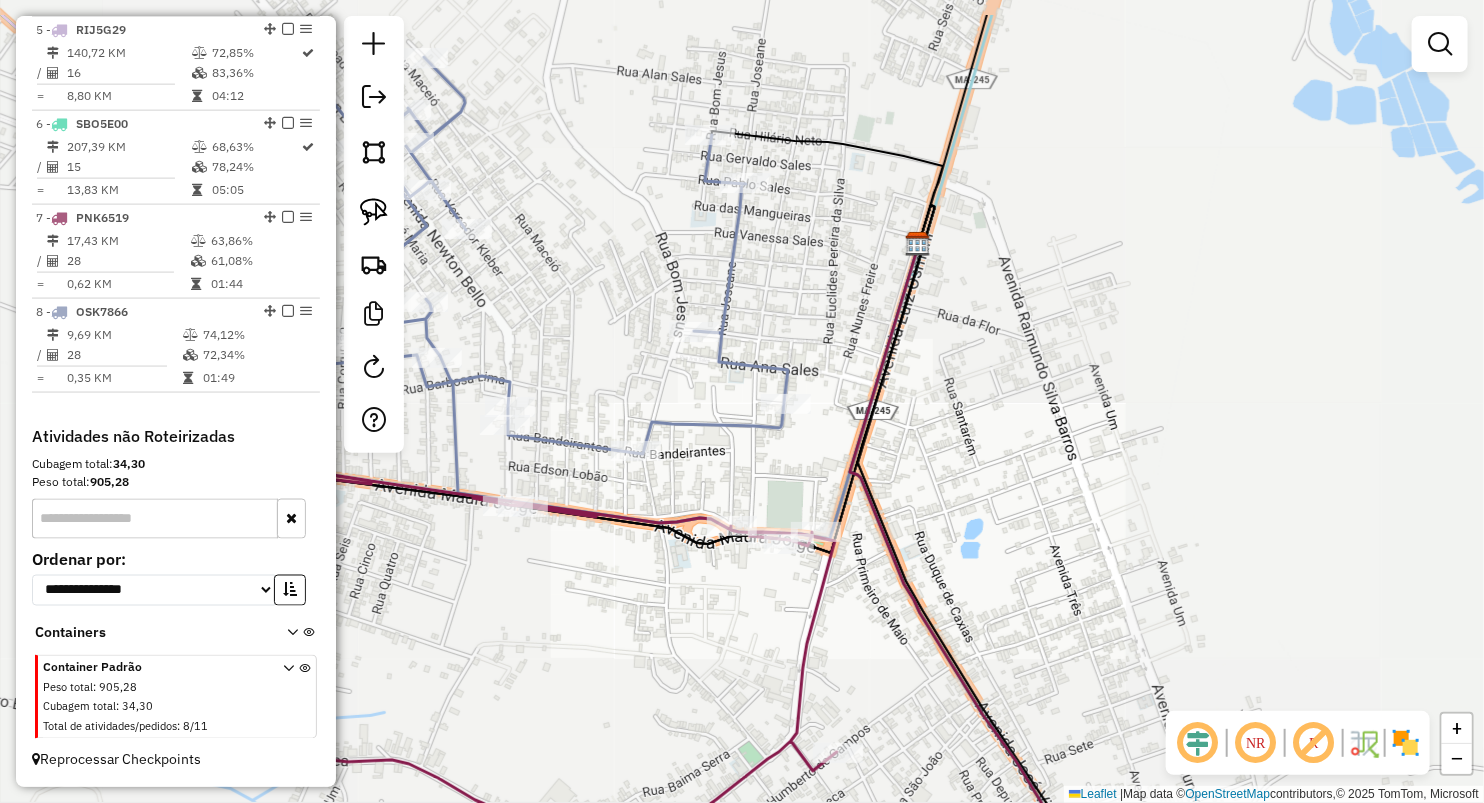 drag, startPoint x: 867, startPoint y: 413, endPoint x: 800, endPoint y: 464, distance: 84.20214 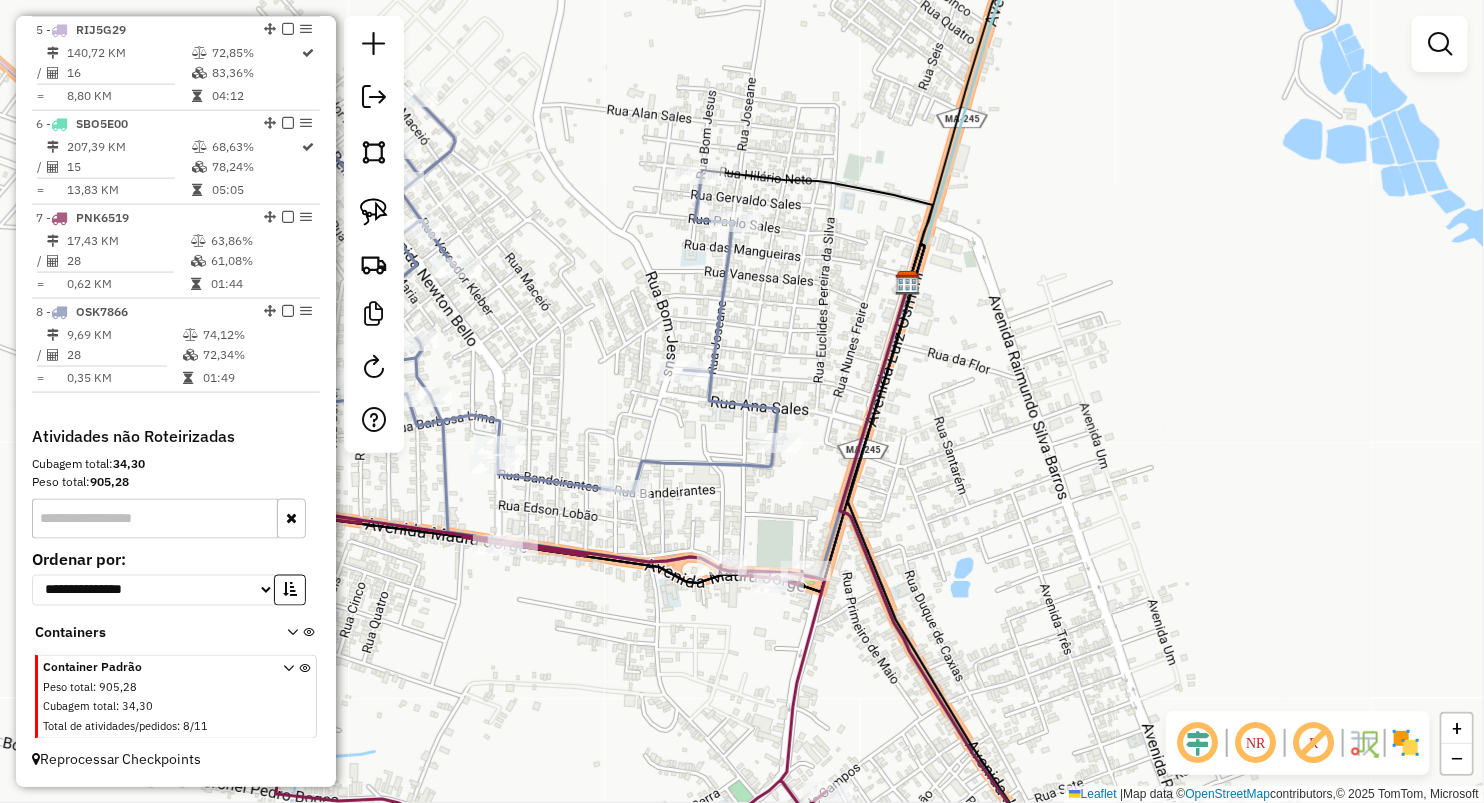 click on "Janela de atendimento Grade de atendimento Capacidade Transportadoras Veículos Cliente Pedidos  Rotas Selecione os dias de semana para filtrar as janelas de atendimento  Seg   Ter   Qua   Qui   Sex   Sáb   Dom  Informe o período da janela de atendimento: De: Até:  Filtrar exatamente a janela do cliente  Considerar janela de atendimento padrão  Selecione os dias de semana para filtrar as grades de atendimento  Seg   Ter   Qua   Qui   Sex   Sáb   Dom   Considerar clientes sem dia de atendimento cadastrado  Clientes fora do dia de atendimento selecionado Filtrar as atividades entre os valores definidos abaixo:  Peso mínimo:   Peso máximo:   Cubagem mínima:   Cubagem máxima:   De:   Até:  Filtrar as atividades entre o tempo de atendimento definido abaixo:  De:   Até:   Considerar capacidade total dos clientes não roteirizados Transportadora: Selecione um ou mais itens Tipo de veículo: Selecione um ou mais itens Veículo: Selecione um ou mais itens Motorista: Selecione um ou mais itens Nome: Rótulo:" 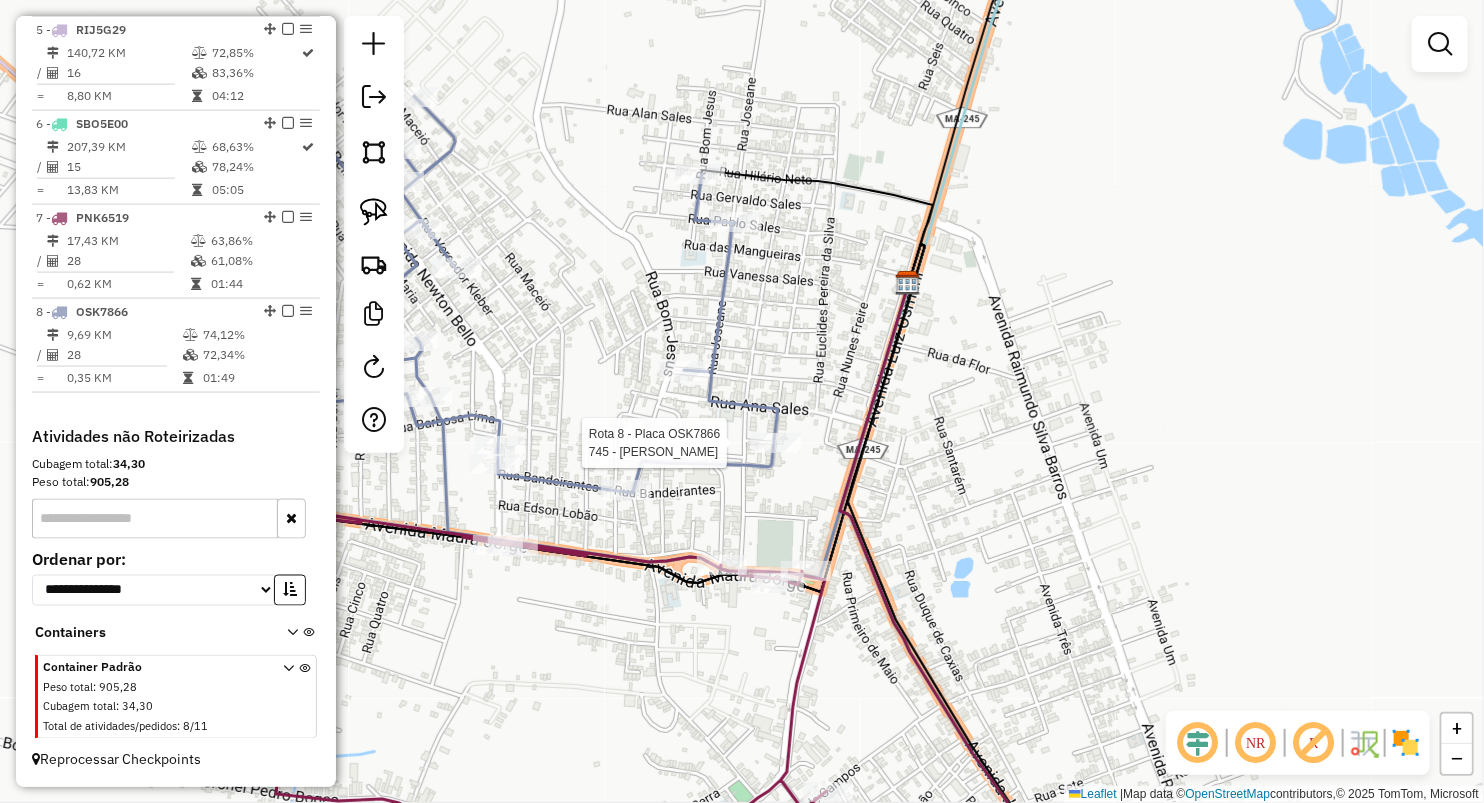 select on "**********" 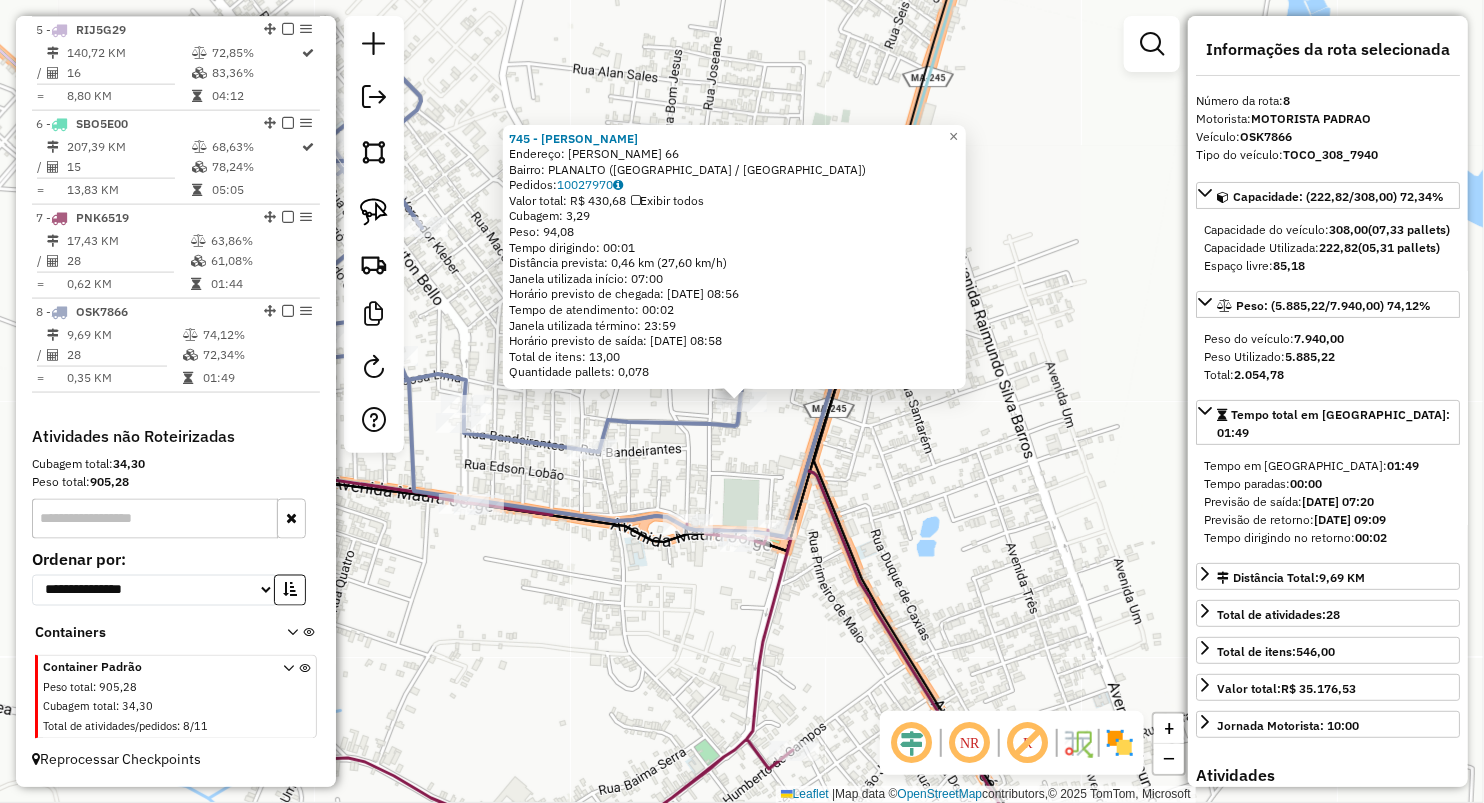 click 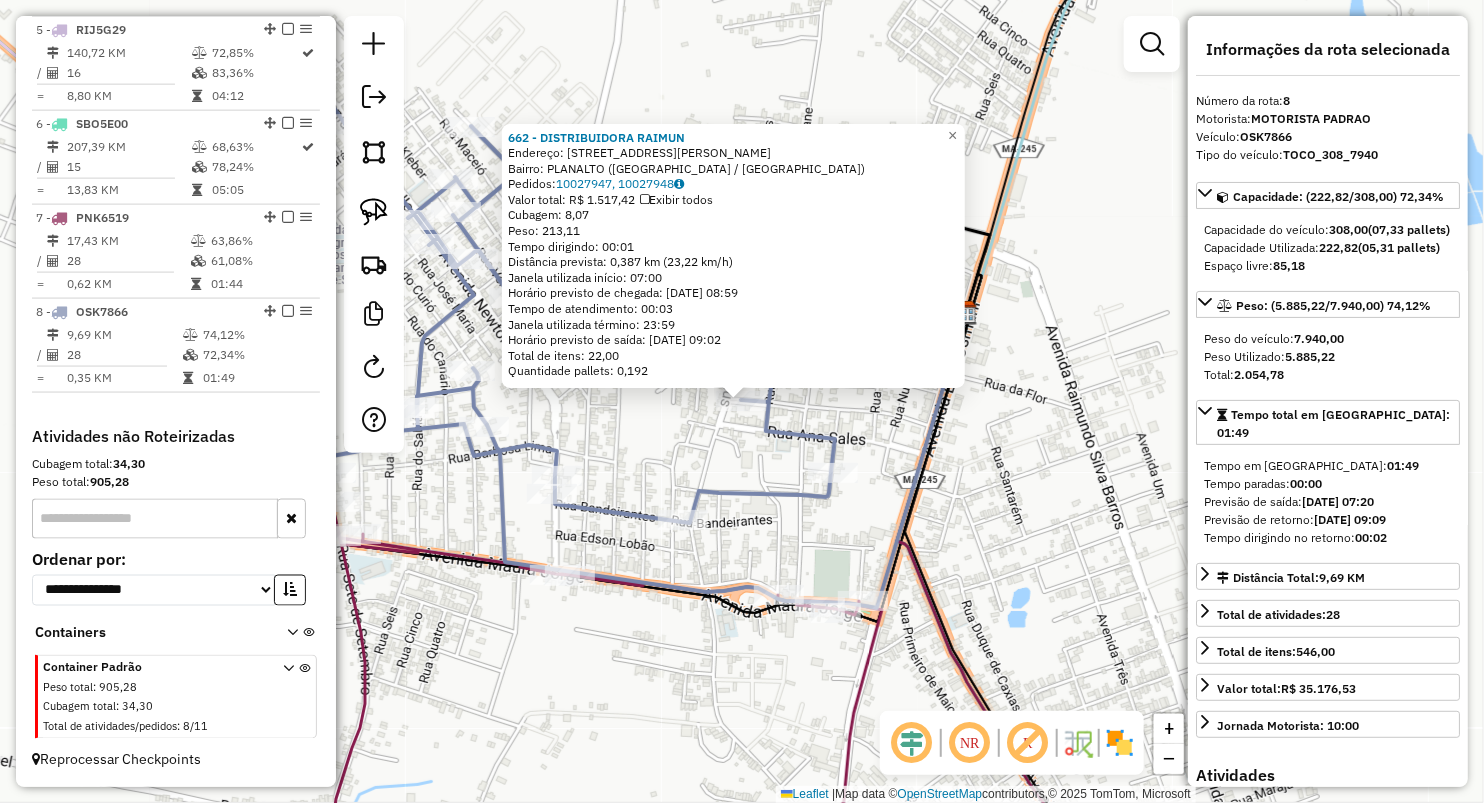 click on "662 - DISTRIBUIDORA RAIMUN  Endereço:  Av Domingues Jose Rodrigues 94   Bairro: PLANALTO (LAGO DA PEDRA / MA)   Pedidos:  10027947, 10027948   Valor total: R$ 1.517,42   Exibir todos   Cubagem: 8,07  Peso: 213,11  Tempo dirigindo: 00:01   Distância prevista: 0,387 km (23,22 km/h)   Janela utilizada início: 07:00   Horário previsto de chegada: 11/07/2025 08:59   Tempo de atendimento: 00:03   Janela utilizada término: 23:59   Horário previsto de saída: 11/07/2025 09:02   Total de itens: 22,00   Quantidade pallets: 0,192  × Janela de atendimento Grade de atendimento Capacidade Transportadoras Veículos Cliente Pedidos  Rotas Selecione os dias de semana para filtrar as janelas de atendimento  Seg   Ter   Qua   Qui   Sex   Sáb   Dom  Informe o período da janela de atendimento: De: Até:  Filtrar exatamente a janela do cliente  Considerar janela de atendimento padrão  Selecione os dias de semana para filtrar as grades de atendimento  Seg   Ter   Qua   Qui   Sex   Sáb   Dom   Peso mínimo:   De:   Até:" 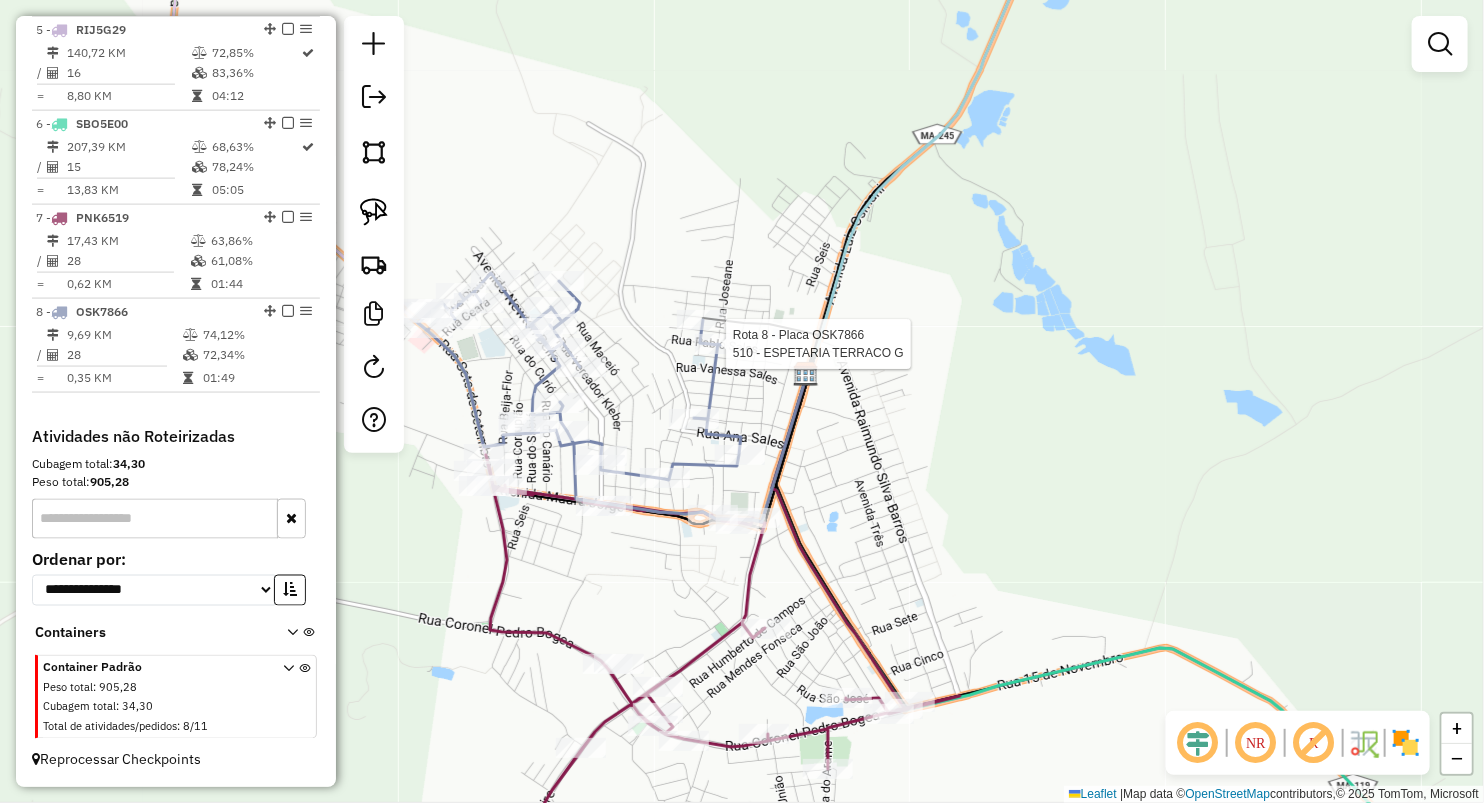 select on "**********" 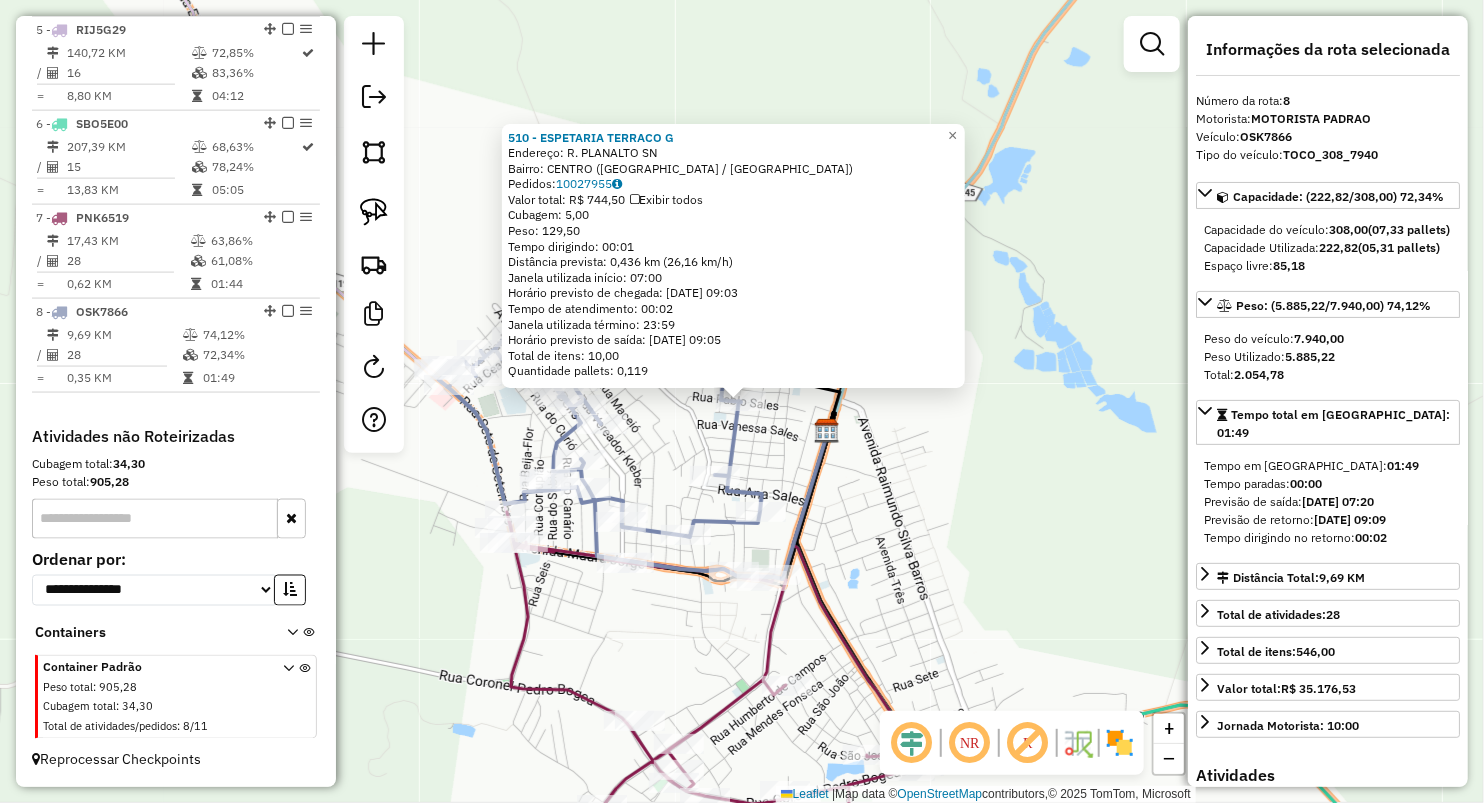 click on "510 - ESPETARIA TERRACO G  Endereço:  R. PLANALTO SN   Bairro: CENTRO (LAGO DA PEDRA / MA)   Pedidos:  10027955   Valor total: R$ 744,50   Exibir todos   Cubagem: 5,00  Peso: 129,50  Tempo dirigindo: 00:01   Distância prevista: 0,436 km (26,16 km/h)   Janela utilizada início: 07:00   Horário previsto de chegada: 11/07/2025 09:03   Tempo de atendimento: 00:02   Janela utilizada término: 23:59   Horário previsto de saída: 11/07/2025 09:05   Total de itens: 10,00   Quantidade pallets: 0,119  × Janela de atendimento Grade de atendimento Capacidade Transportadoras Veículos Cliente Pedidos  Rotas Selecione os dias de semana para filtrar as janelas de atendimento  Seg   Ter   Qua   Qui   Sex   Sáb   Dom  Informe o período da janela de atendimento: De: Até:  Filtrar exatamente a janela do cliente  Considerar janela de atendimento padrão  Selecione os dias de semana para filtrar as grades de atendimento  Seg   Ter   Qua   Qui   Sex   Sáb   Dom   Considerar clientes sem dia de atendimento cadastrado  De:" 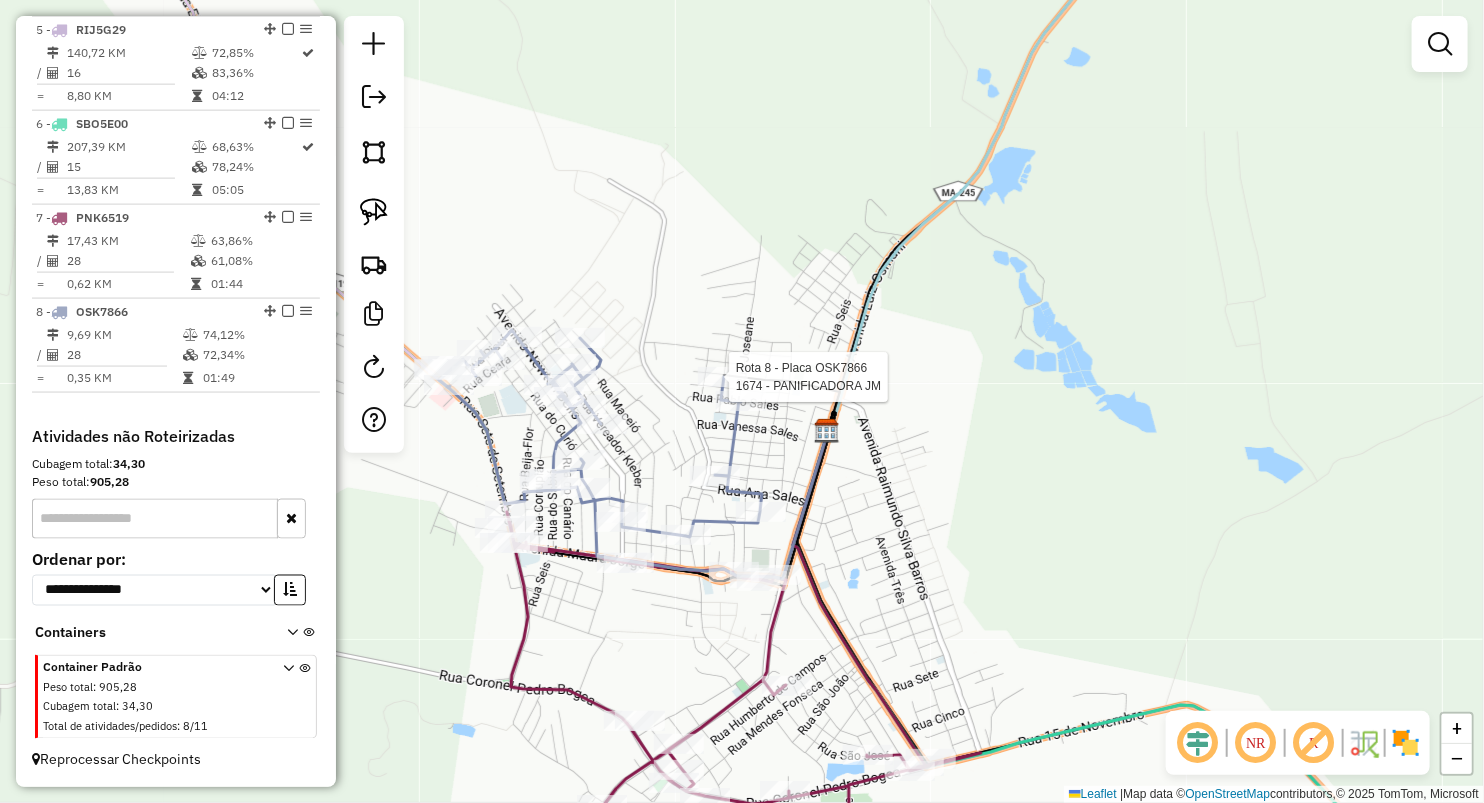 select on "**********" 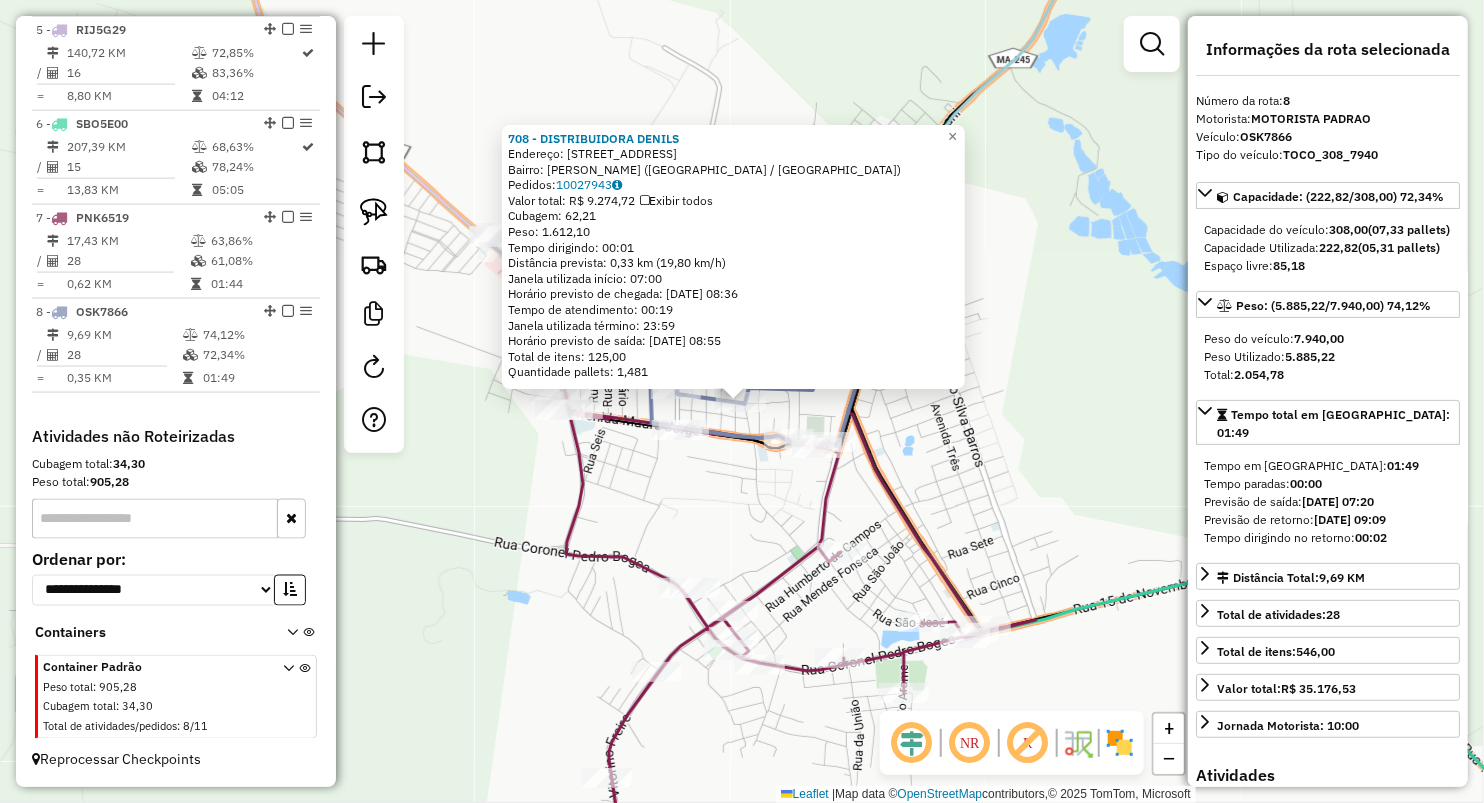 click on "708 - DISTRIBUIDORA DENILS  Endereço:  RUA BANDEIRANTES 14   Bairro: WALDIR FILHO (LAGO DA PEDRA / MA)   Pedidos:  10027943   Valor total: R$ 9.274,72   Exibir todos   Cubagem: 62,21  Peso: 1.612,10  Tempo dirigindo: 00:01   Distância prevista: 0,33 km (19,80 km/h)   Janela utilizada início: 07:00   Horário previsto de chegada: 11/07/2025 08:36   Tempo de atendimento: 00:19   Janela utilizada término: 23:59   Horário previsto de saída: 11/07/2025 08:55   Total de itens: 125,00   Quantidade pallets: 1,481  × Janela de atendimento Grade de atendimento Capacidade Transportadoras Veículos Cliente Pedidos  Rotas Selecione os dias de semana para filtrar as janelas de atendimento  Seg   Ter   Qua   Qui   Sex   Sáb   Dom  Informe o período da janela de atendimento: De: Até:  Filtrar exatamente a janela do cliente  Considerar janela de atendimento padrão  Selecione os dias de semana para filtrar as grades de atendimento  Seg   Ter   Qua   Qui   Sex   Sáb   Dom   Peso mínimo:   Peso máximo:   De:   De:" 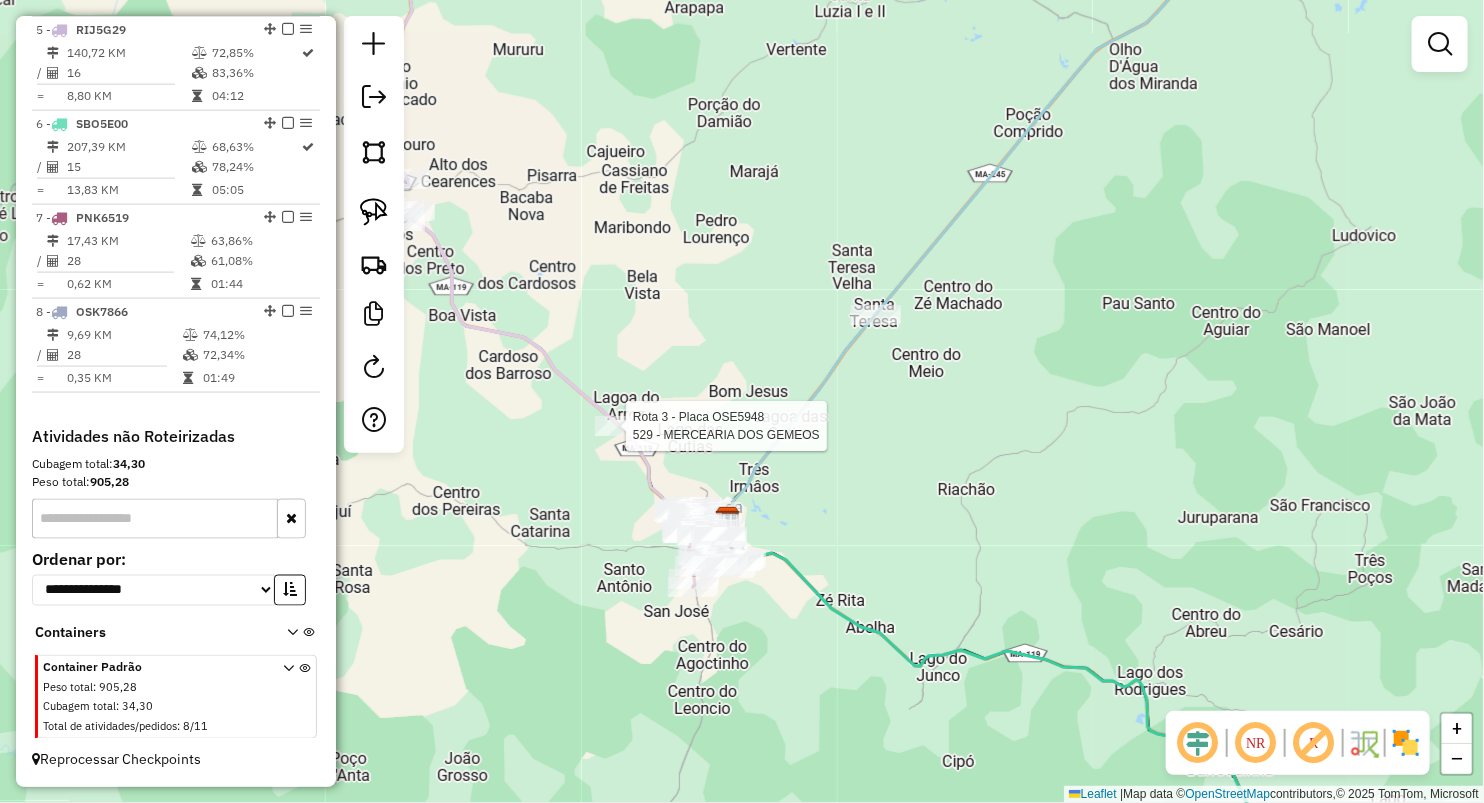 select on "**********" 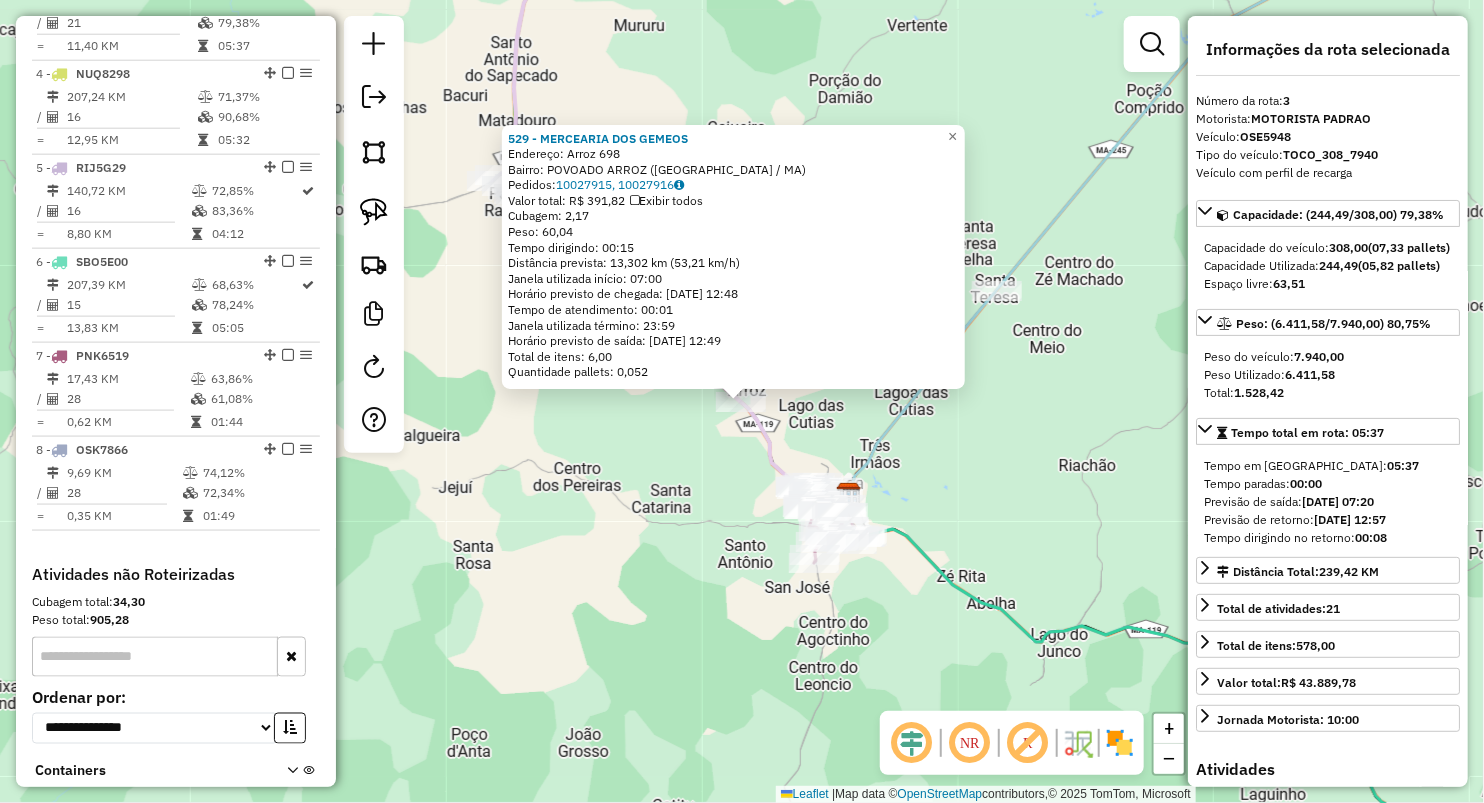 click on "529 - MERCEARIA DOS GEMEOS  Endereço:  Arroz 698   Bairro: POVOADO ARROZ (LAGO DA PEDRA / MA)   Pedidos:  10027915, 10027916   Valor total: R$ 391,82   Exibir todos   Cubagem: 2,17  Peso: 60,04  Tempo dirigindo: 00:15   Distância prevista: 13,302 km (53,21 km/h)   Janela utilizada início: 07:00   Horário previsto de chegada: 11/07/2025 12:48   Tempo de atendimento: 00:01   Janela utilizada término: 23:59   Horário previsto de saída: 11/07/2025 12:49   Total de itens: 6,00   Quantidade pallets: 0,052  × Janela de atendimento Grade de atendimento Capacidade Transportadoras Veículos Cliente Pedidos  Rotas Selecione os dias de semana para filtrar as janelas de atendimento  Seg   Ter   Qua   Qui   Sex   Sáb   Dom  Informe o período da janela de atendimento: De: Até:  Filtrar exatamente a janela do cliente  Considerar janela de atendimento padrão  Selecione os dias de semana para filtrar as grades de atendimento  Seg   Ter   Qua   Qui   Sex   Sáb   Dom   Clientes fora do dia de atendimento selecionado" 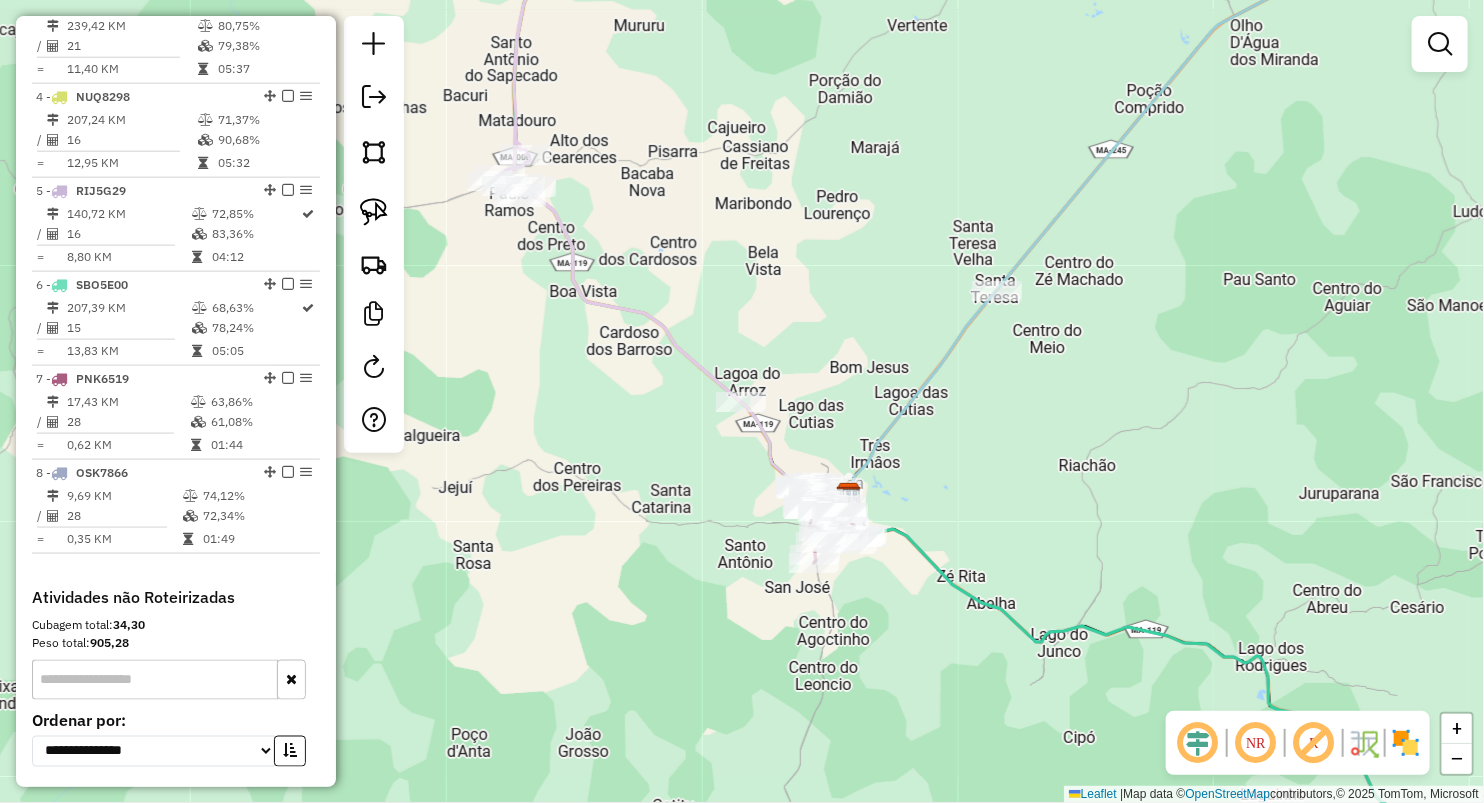 scroll, scrollTop: 960, scrollLeft: 0, axis: vertical 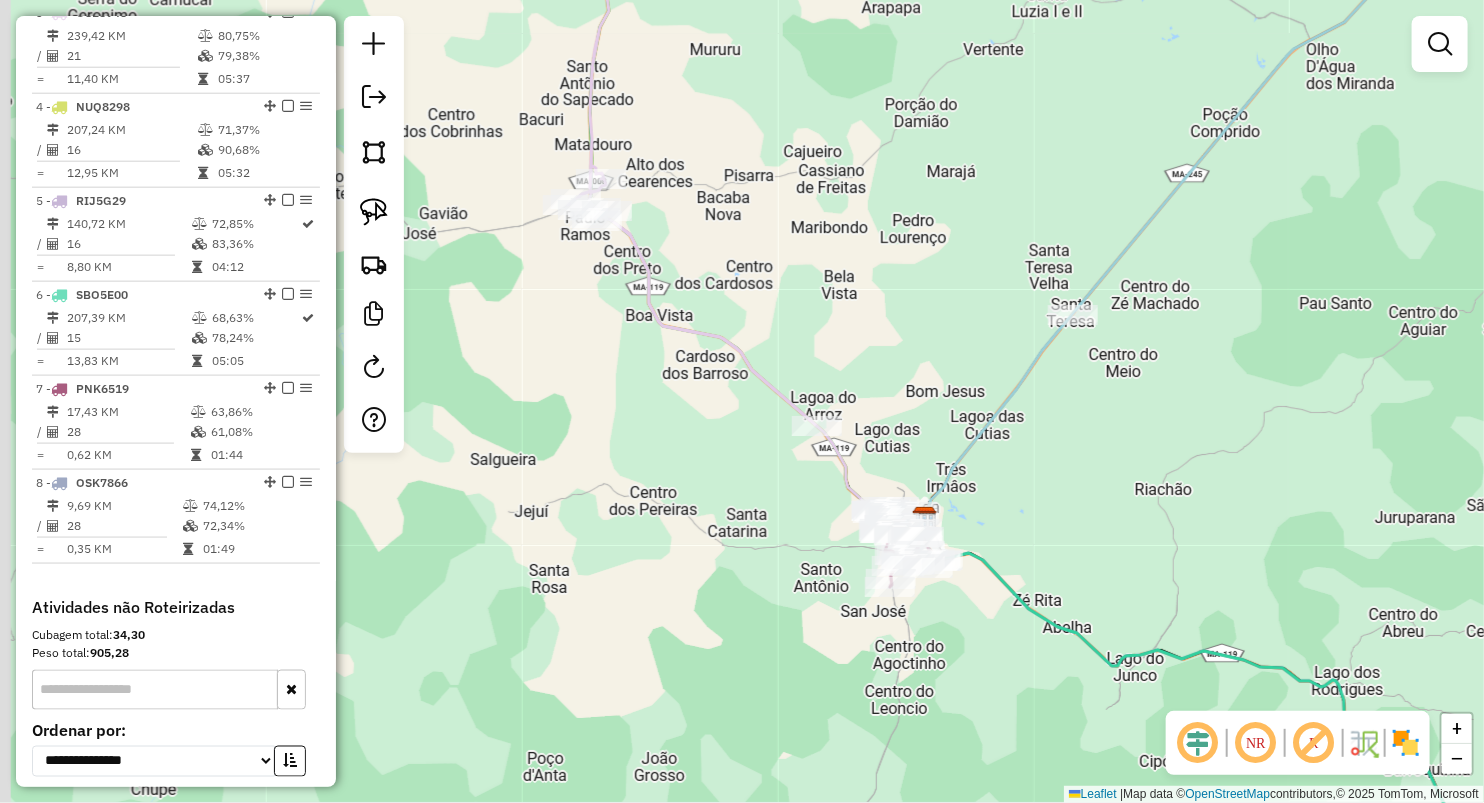 drag, startPoint x: 616, startPoint y: 452, endPoint x: 784, endPoint y: 556, distance: 197.58542 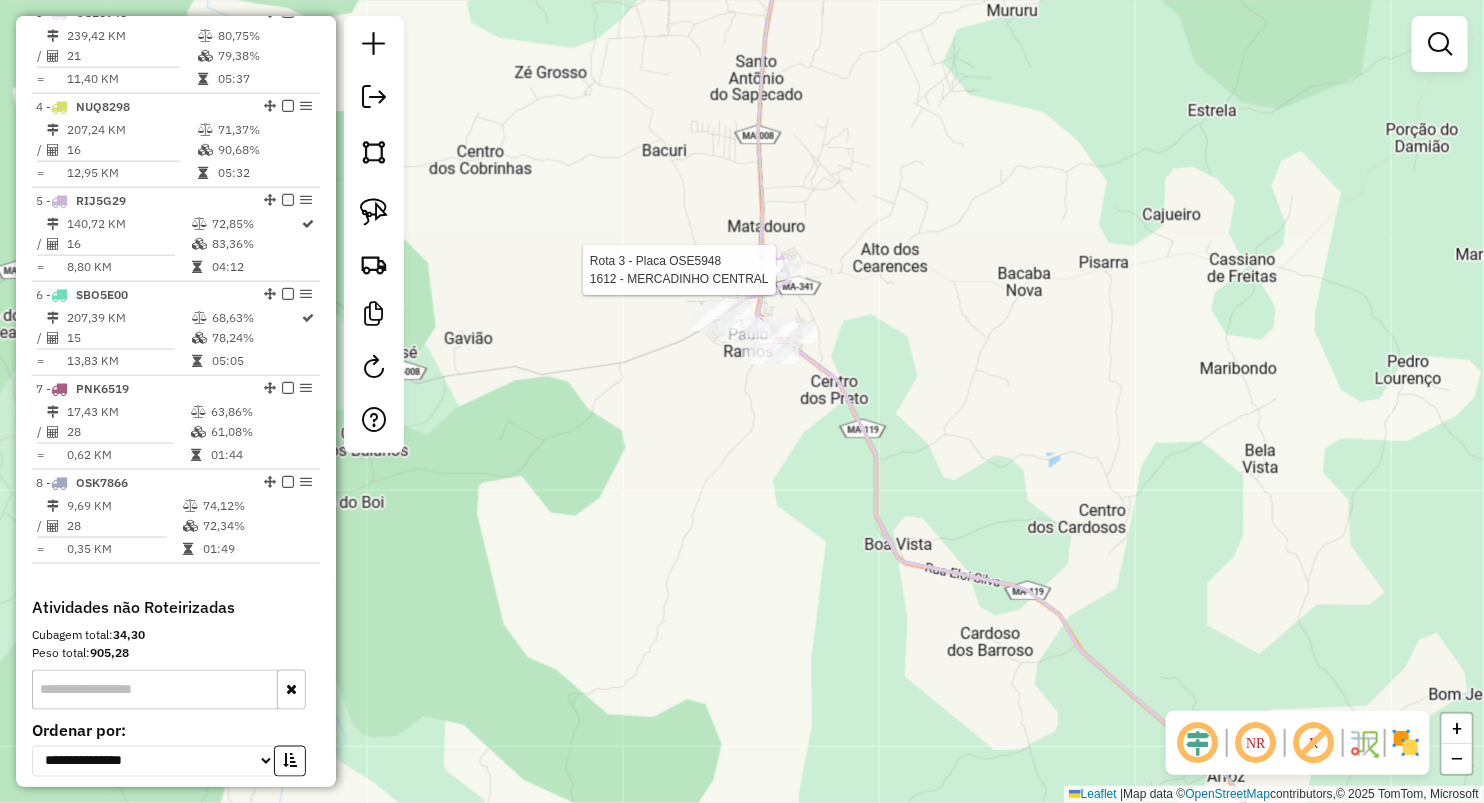 select on "**********" 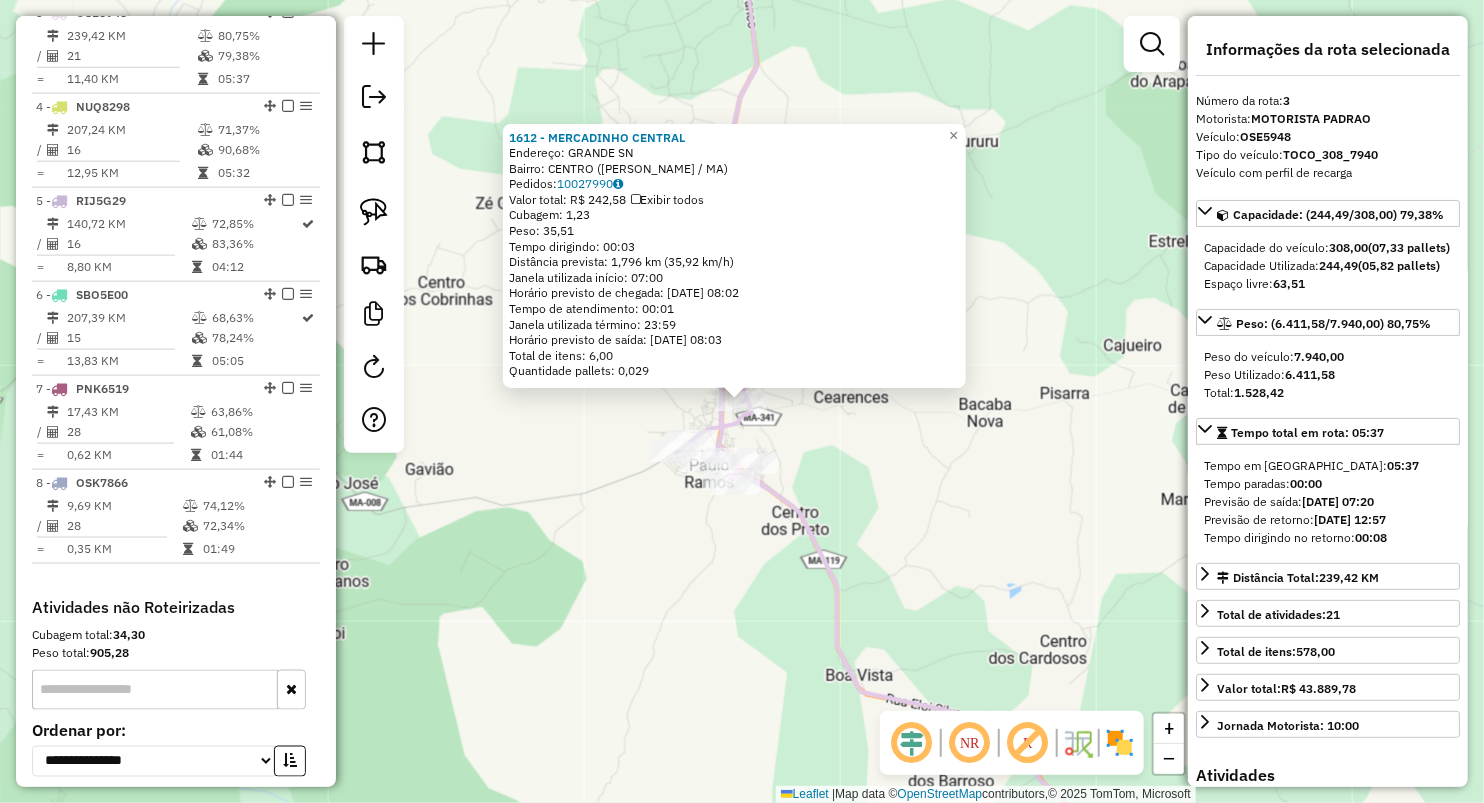 drag, startPoint x: 627, startPoint y: 575, endPoint x: 624, endPoint y: 561, distance: 14.3178215 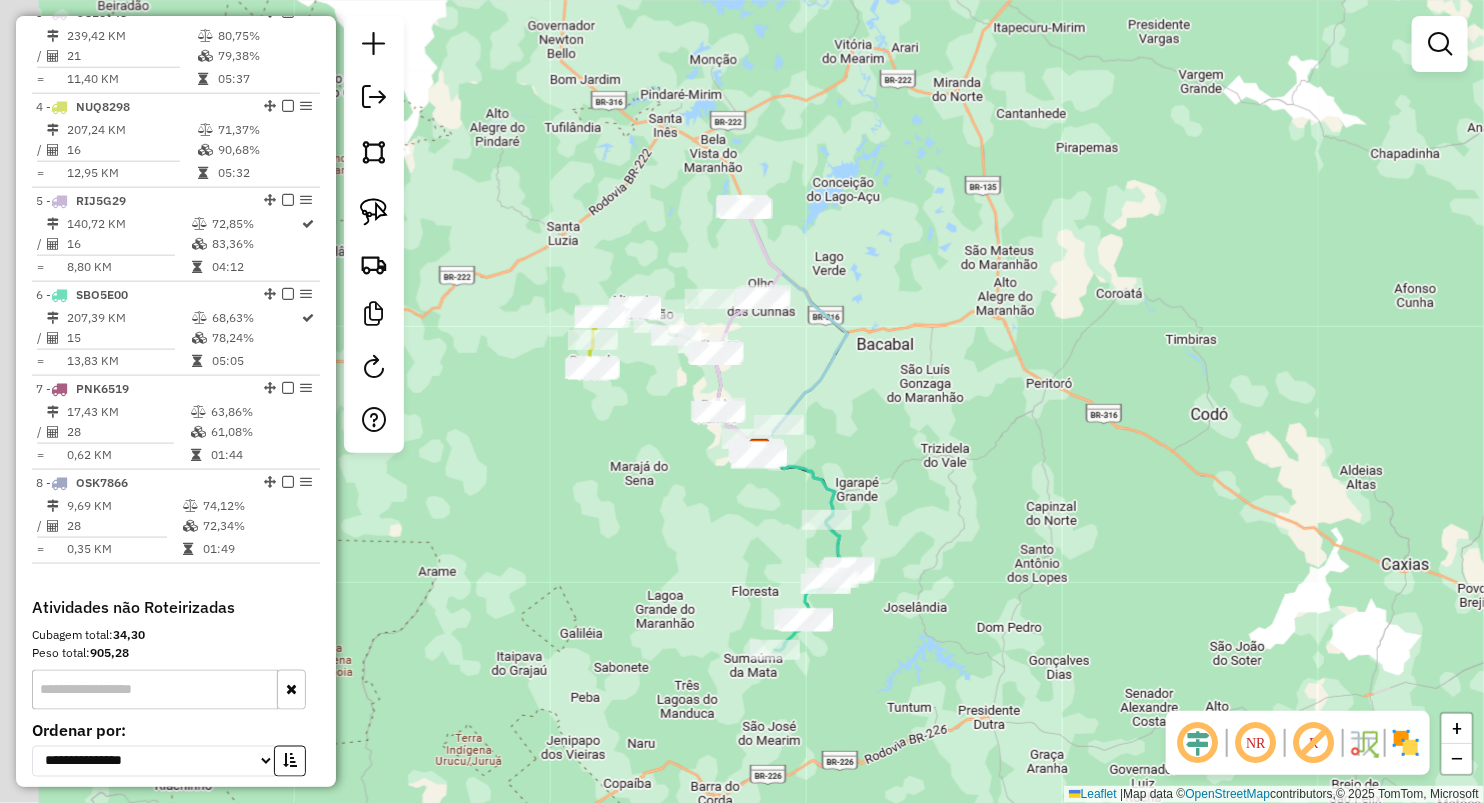 drag, startPoint x: 786, startPoint y: 492, endPoint x: 860, endPoint y: 291, distance: 214.18916 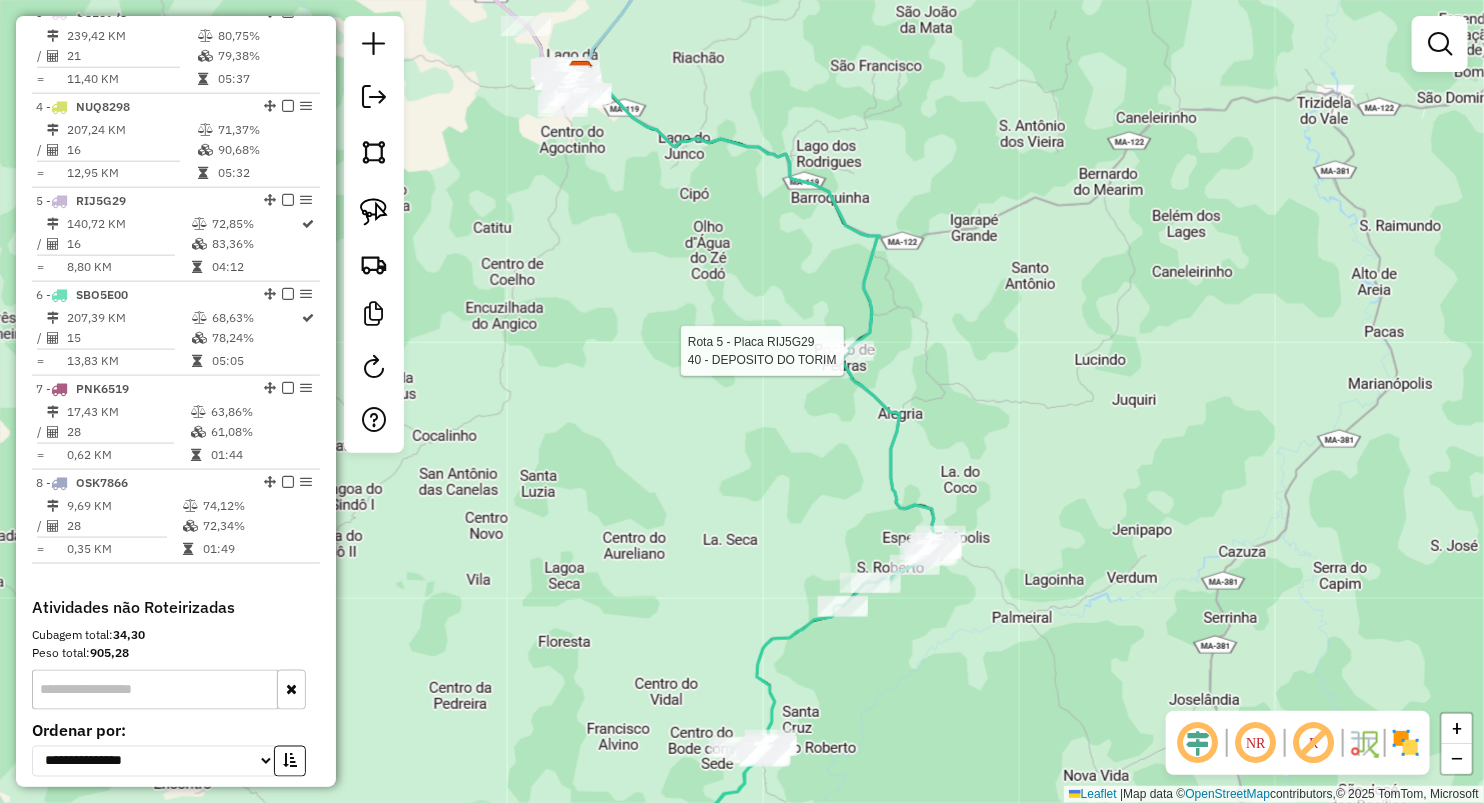 select on "**********" 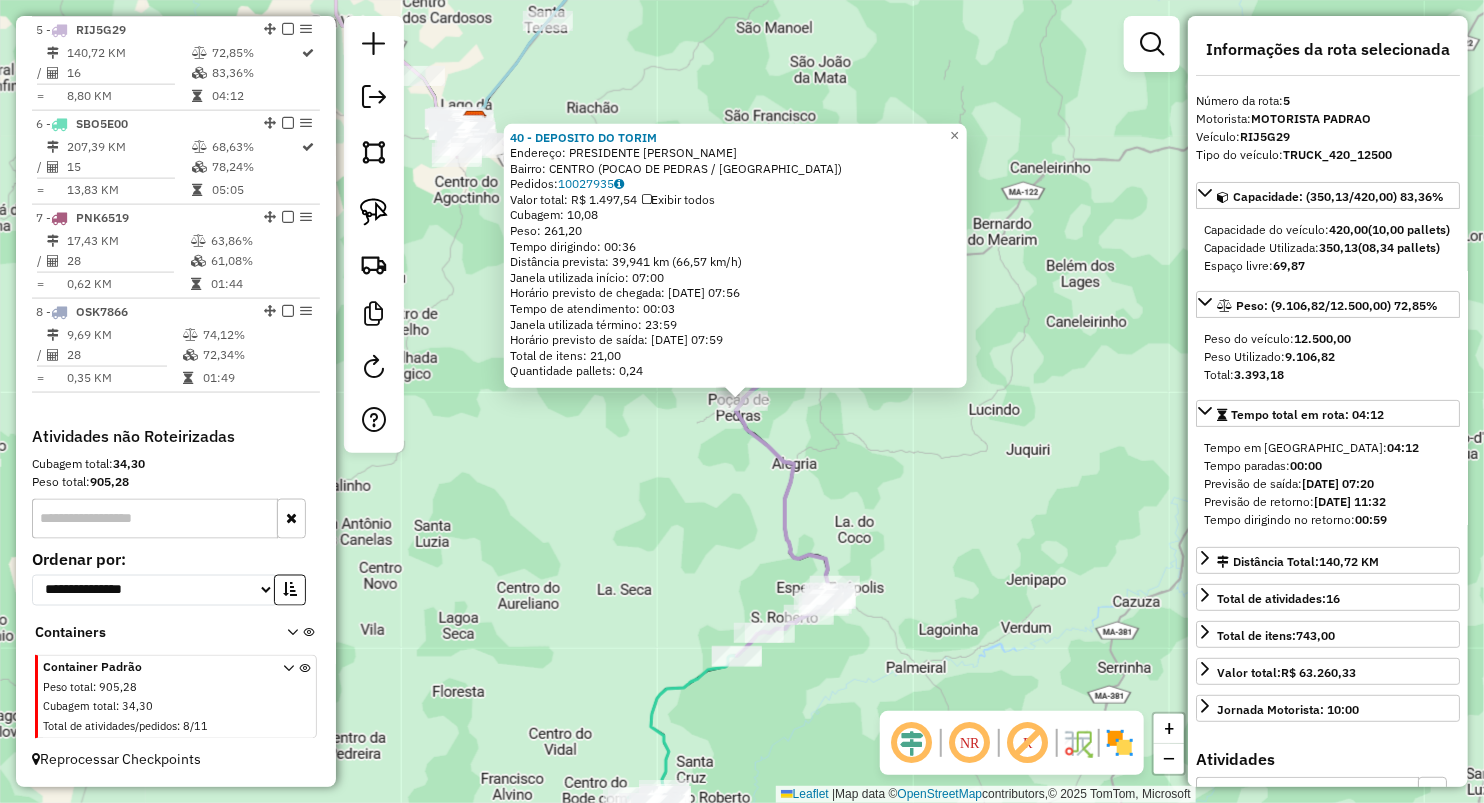 click on "40 - DEPOSITO DO TORIM  Endereço:  PRESIDENTE  KENNEDY SN   Bairro: CENTRO (POCAO DE PEDRAS / MA)   Pedidos:  10027935   Valor total: R$ 1.497,54   Exibir todos   Cubagem: 10,08  Peso: 261,20  Tempo dirigindo: 00:36   Distância prevista: 39,941 km (66,57 km/h)   Janela utilizada início: 07:00   Horário previsto de chegada: 11/07/2025 07:56   Tempo de atendimento: 00:03   Janela utilizada término: 23:59   Horário previsto de saída: 11/07/2025 07:59   Total de itens: 21,00   Quantidade pallets: 0,24  × Janela de atendimento Grade de atendimento Capacidade Transportadoras Veículos Cliente Pedidos  Rotas Selecione os dias de semana para filtrar as janelas de atendimento  Seg   Ter   Qua   Qui   Sex   Sáb   Dom  Informe o período da janela de atendimento: De: Até:  Filtrar exatamente a janela do cliente  Considerar janela de atendimento padrão  Selecione os dias de semana para filtrar as grades de atendimento  Seg   Ter   Qua   Qui   Sex   Sáb   Dom   Clientes fora do dia de atendimento selecionado +" 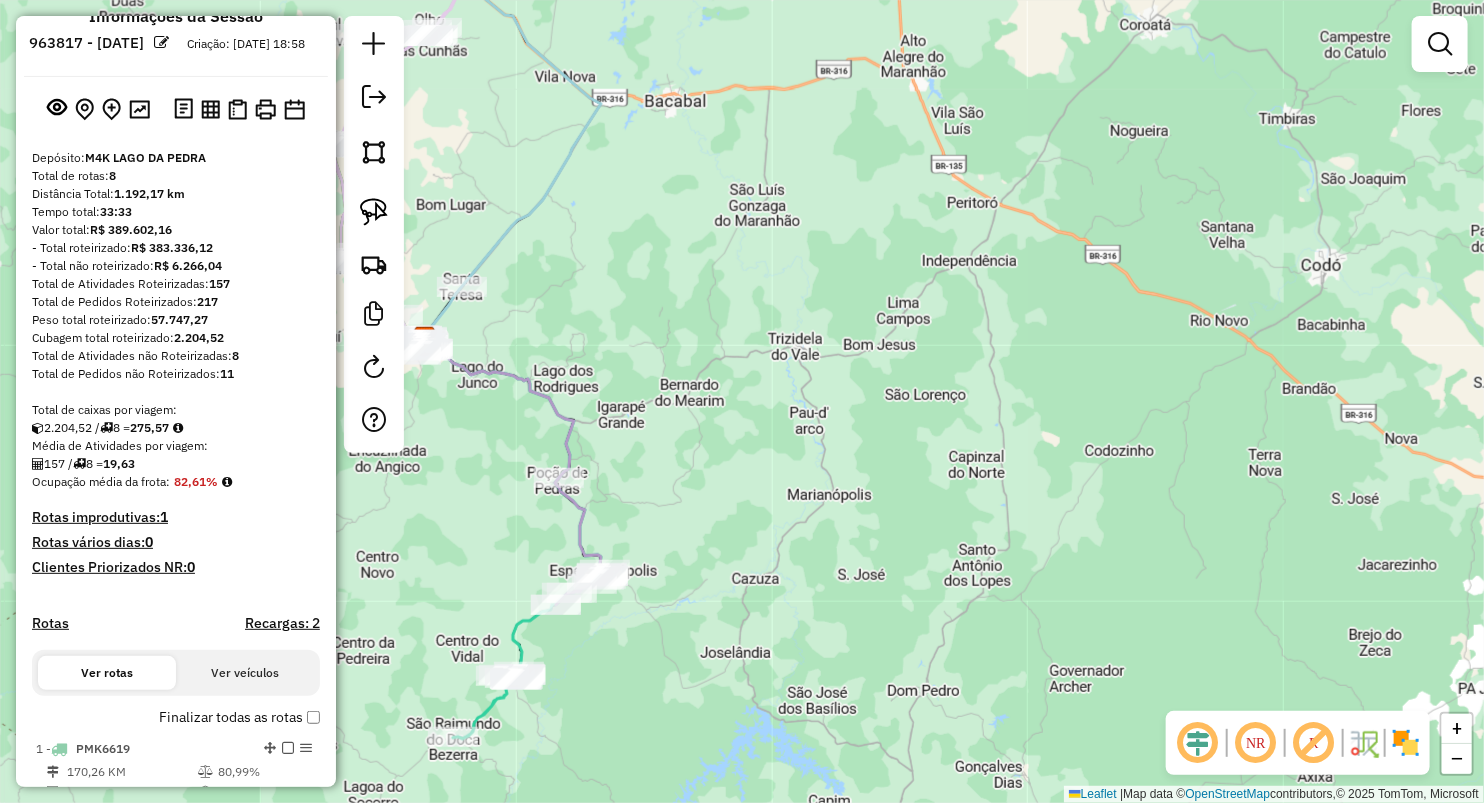 scroll, scrollTop: 0, scrollLeft: 0, axis: both 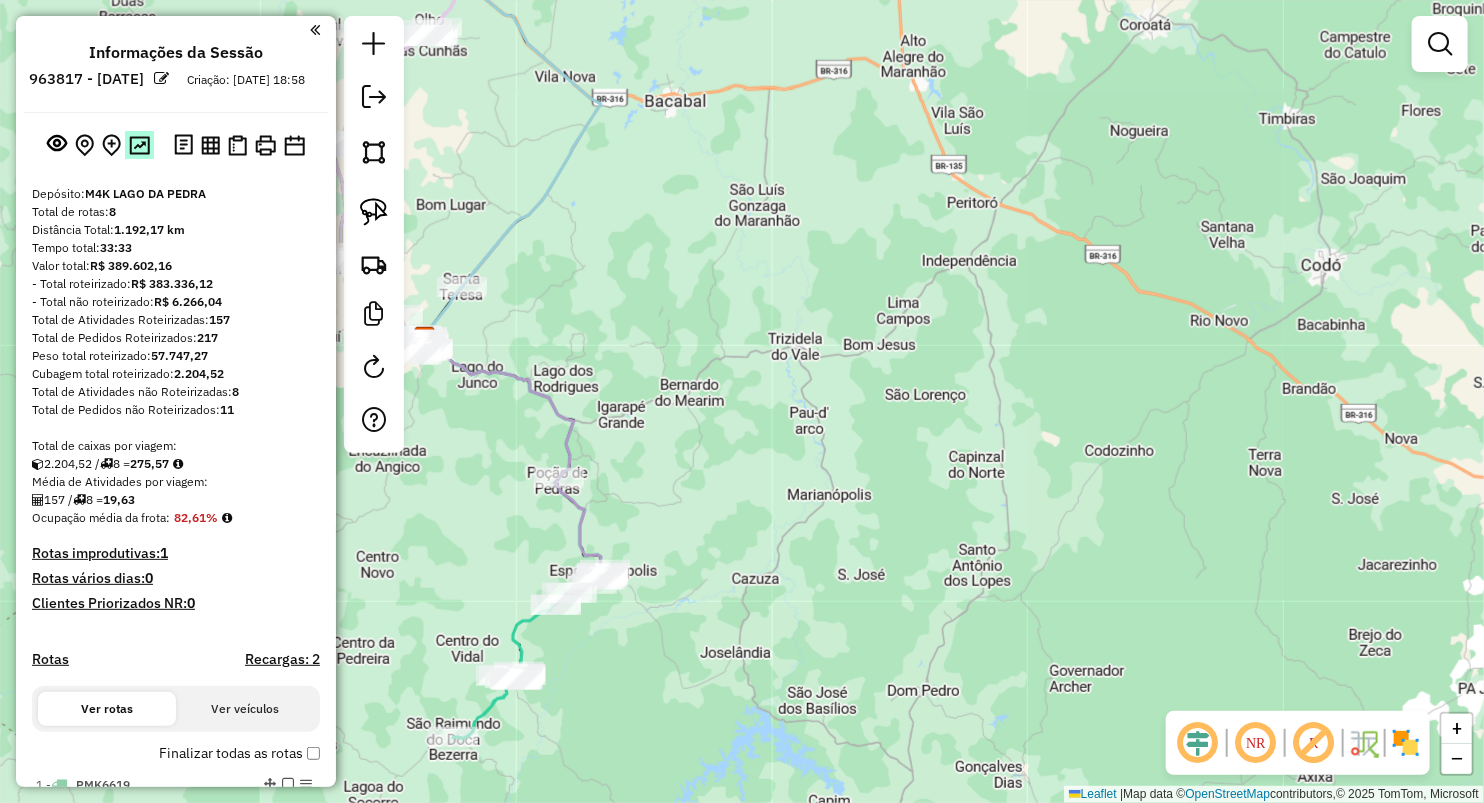 click at bounding box center [139, 145] 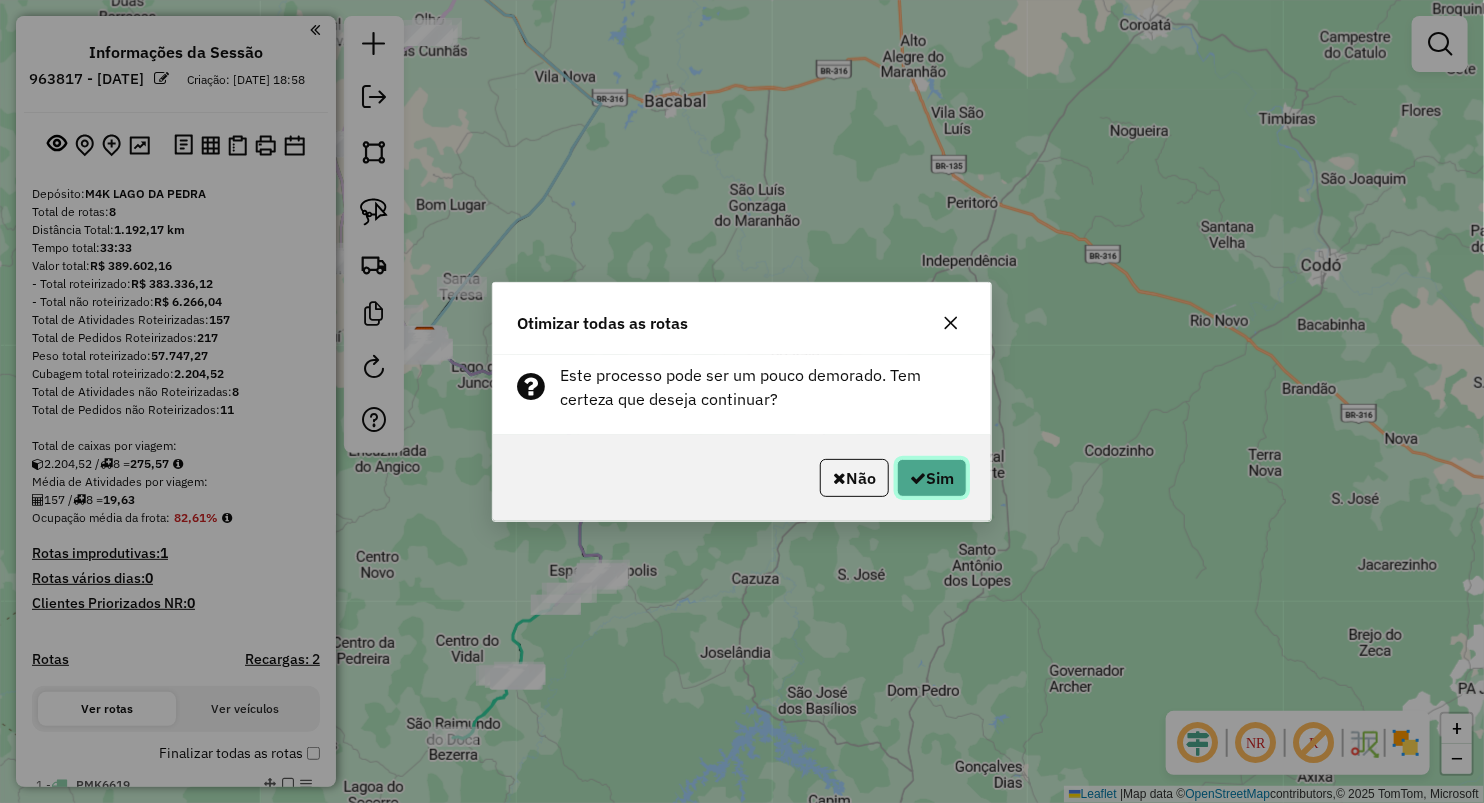 click on "Sim" 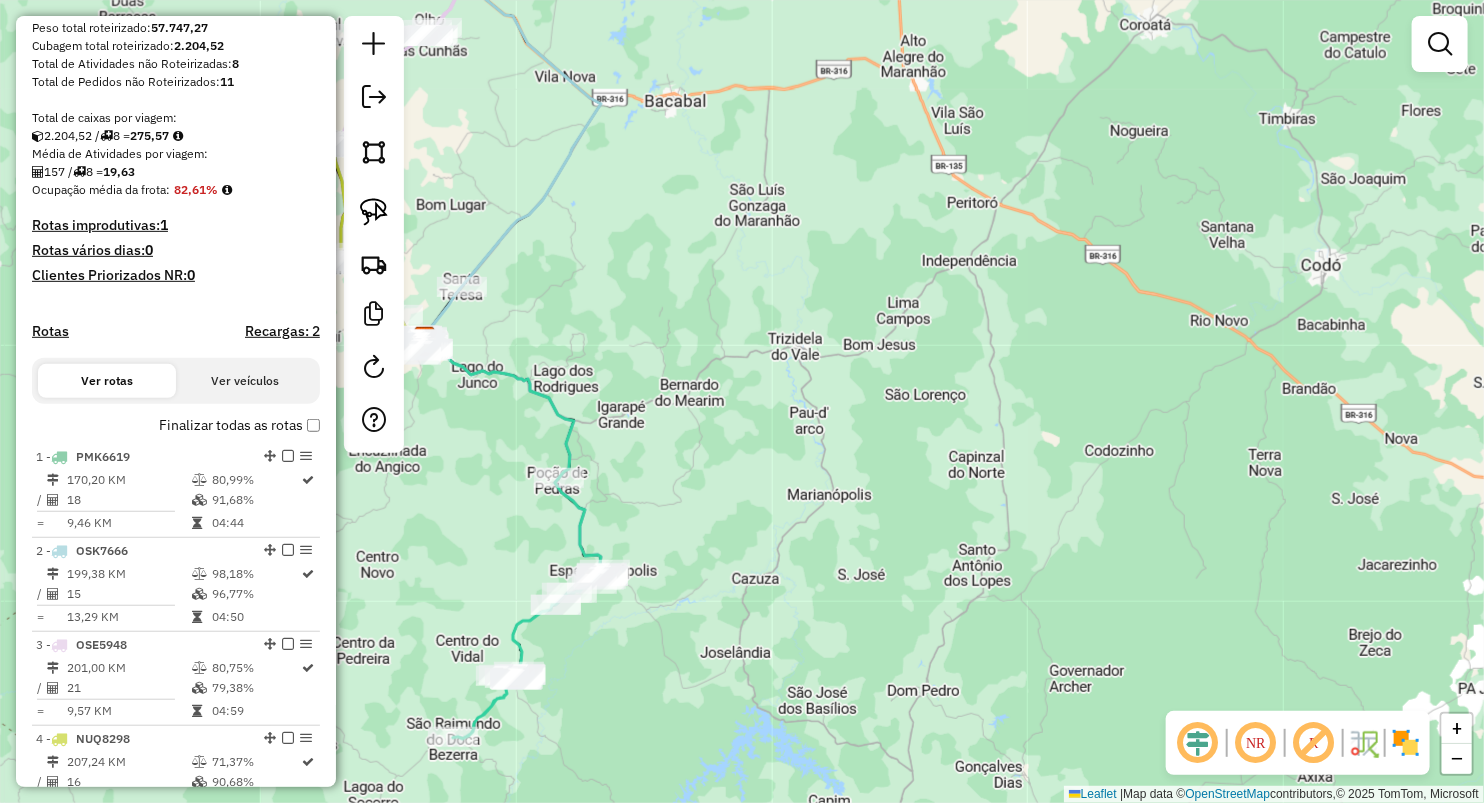 scroll, scrollTop: 333, scrollLeft: 0, axis: vertical 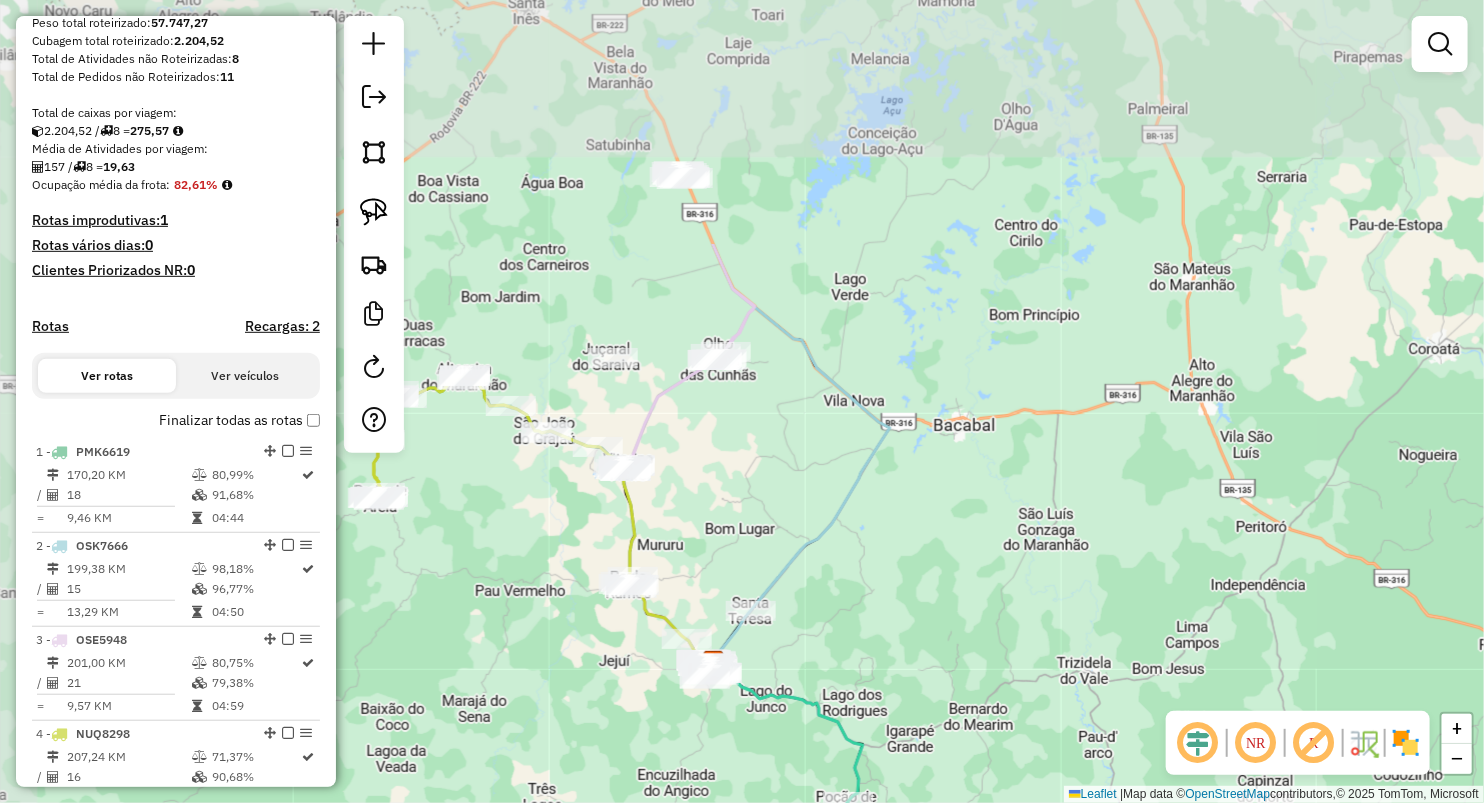drag, startPoint x: 800, startPoint y: 308, endPoint x: 1087, endPoint y: 628, distance: 429.84766 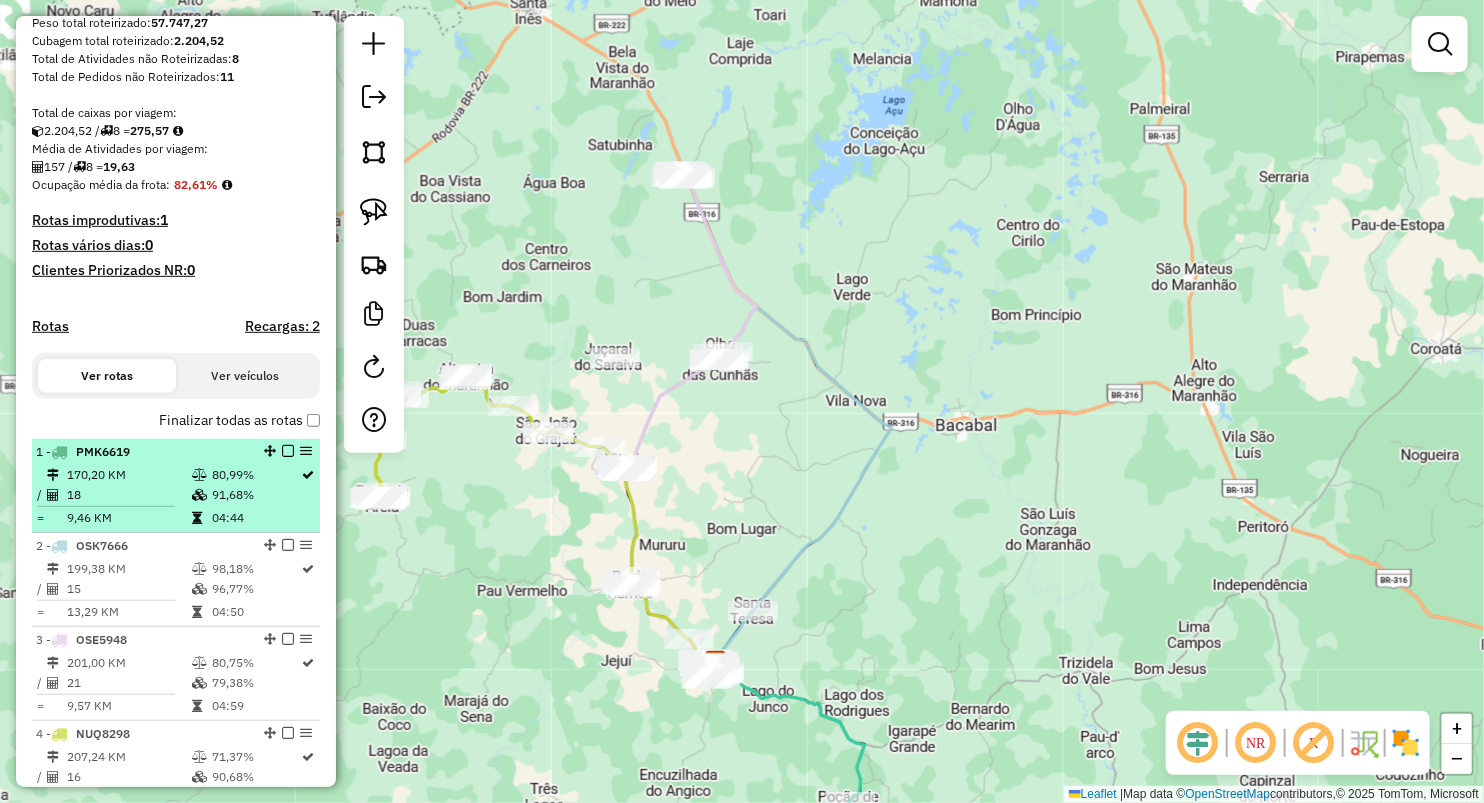 click on "170,20 KM" at bounding box center (128, 475) 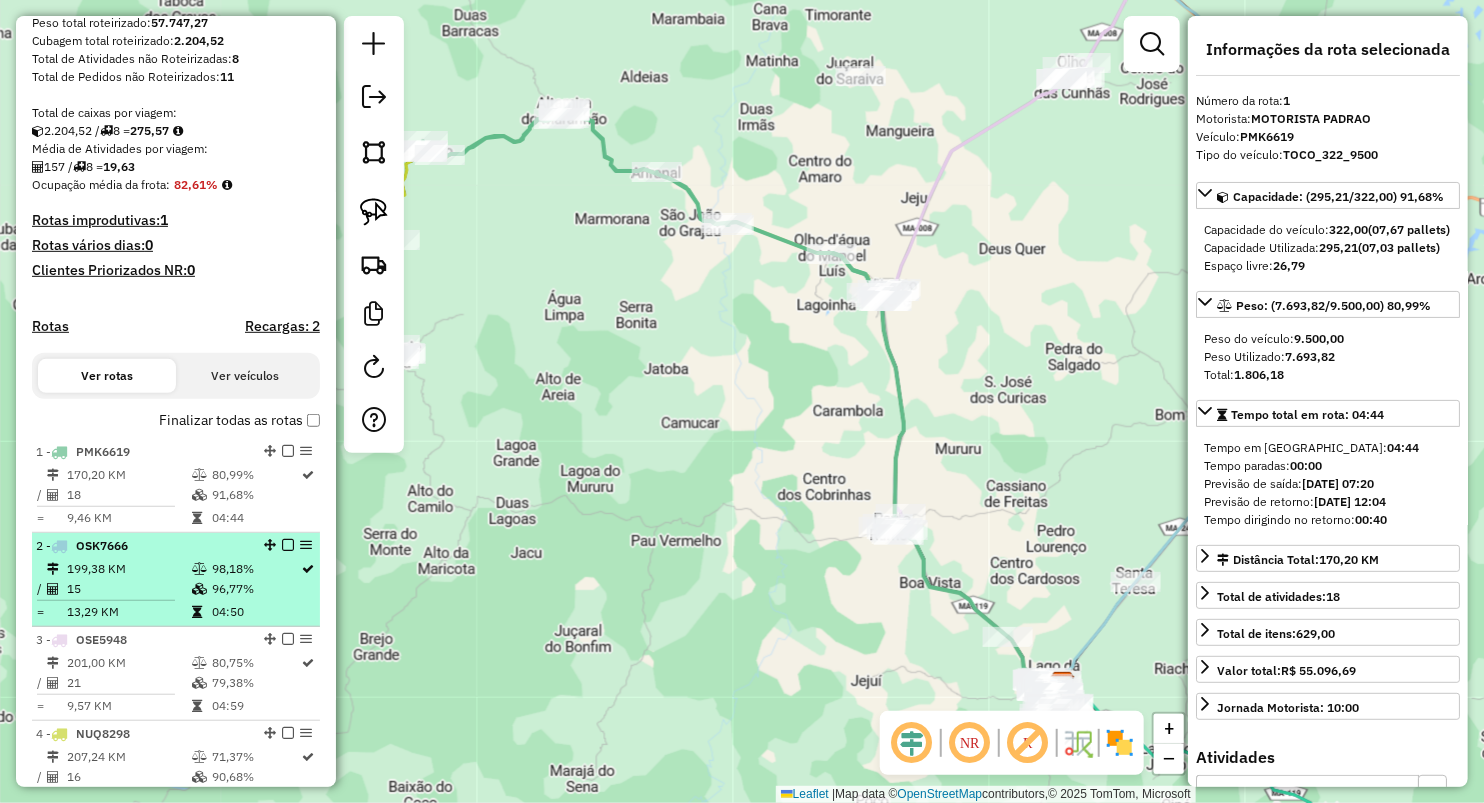 click on "199,38 KM" at bounding box center (128, 569) 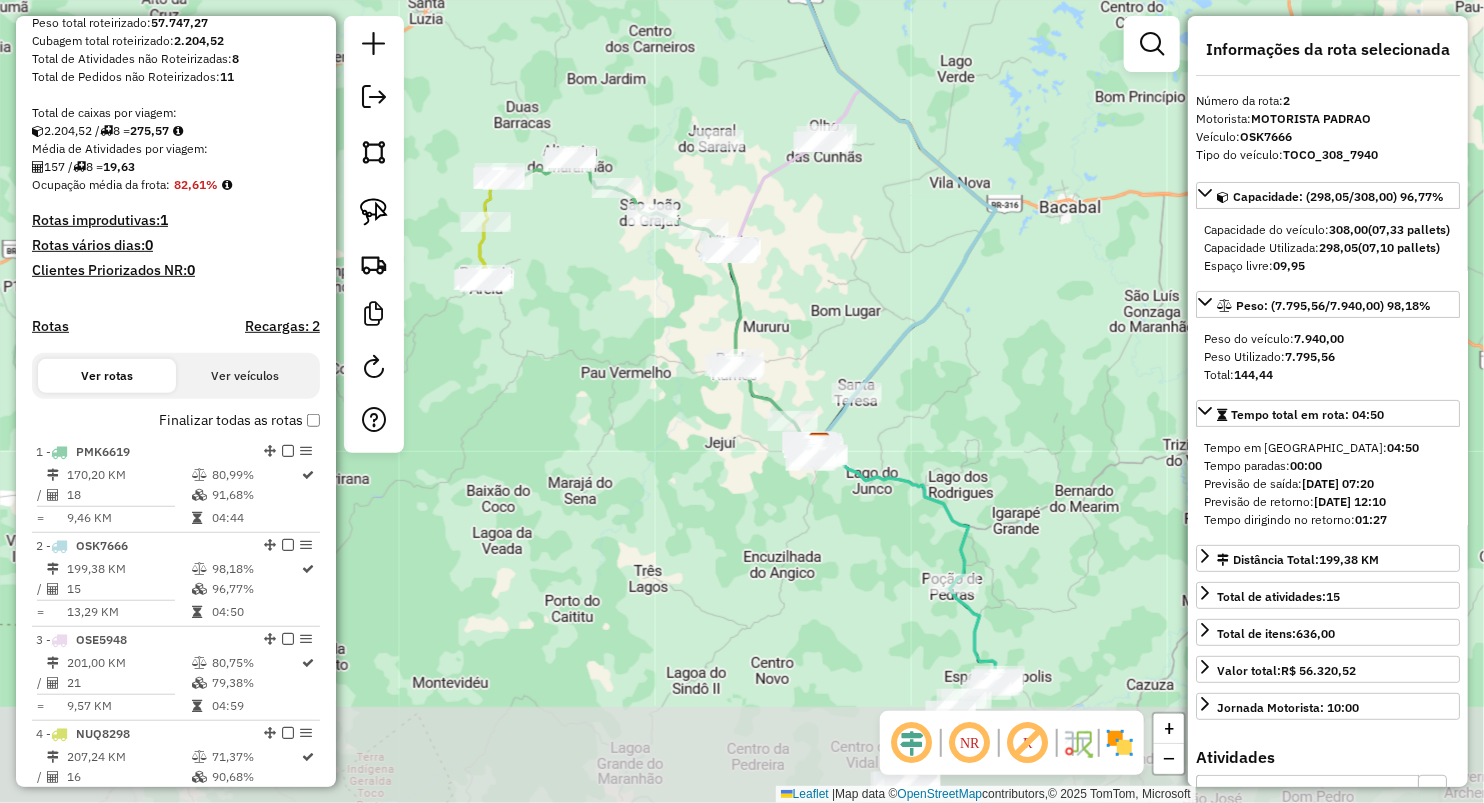 drag, startPoint x: 752, startPoint y: 560, endPoint x: 888, endPoint y: 361, distance: 241.03319 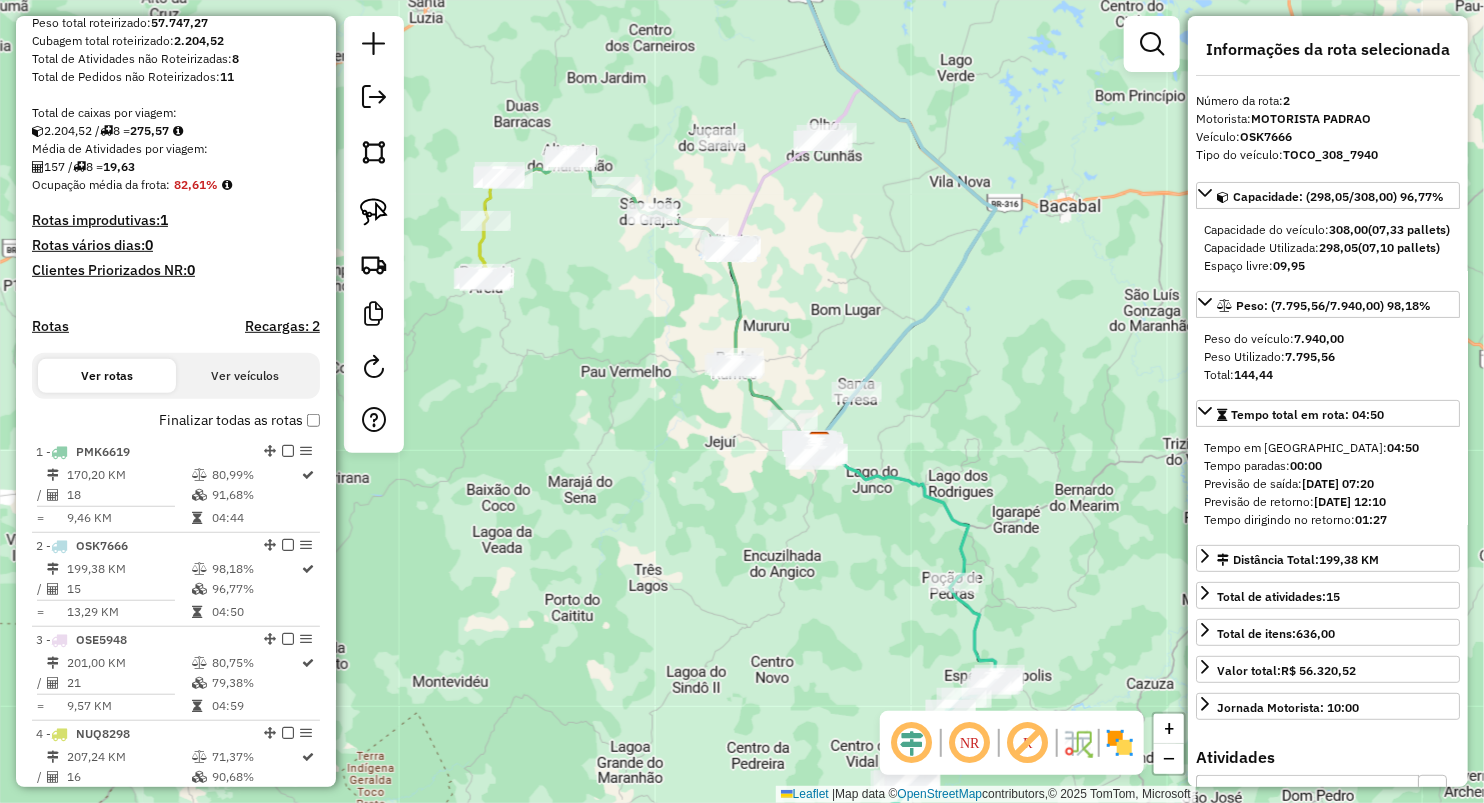 drag, startPoint x: 717, startPoint y: 508, endPoint x: 576, endPoint y: 260, distance: 285.28058 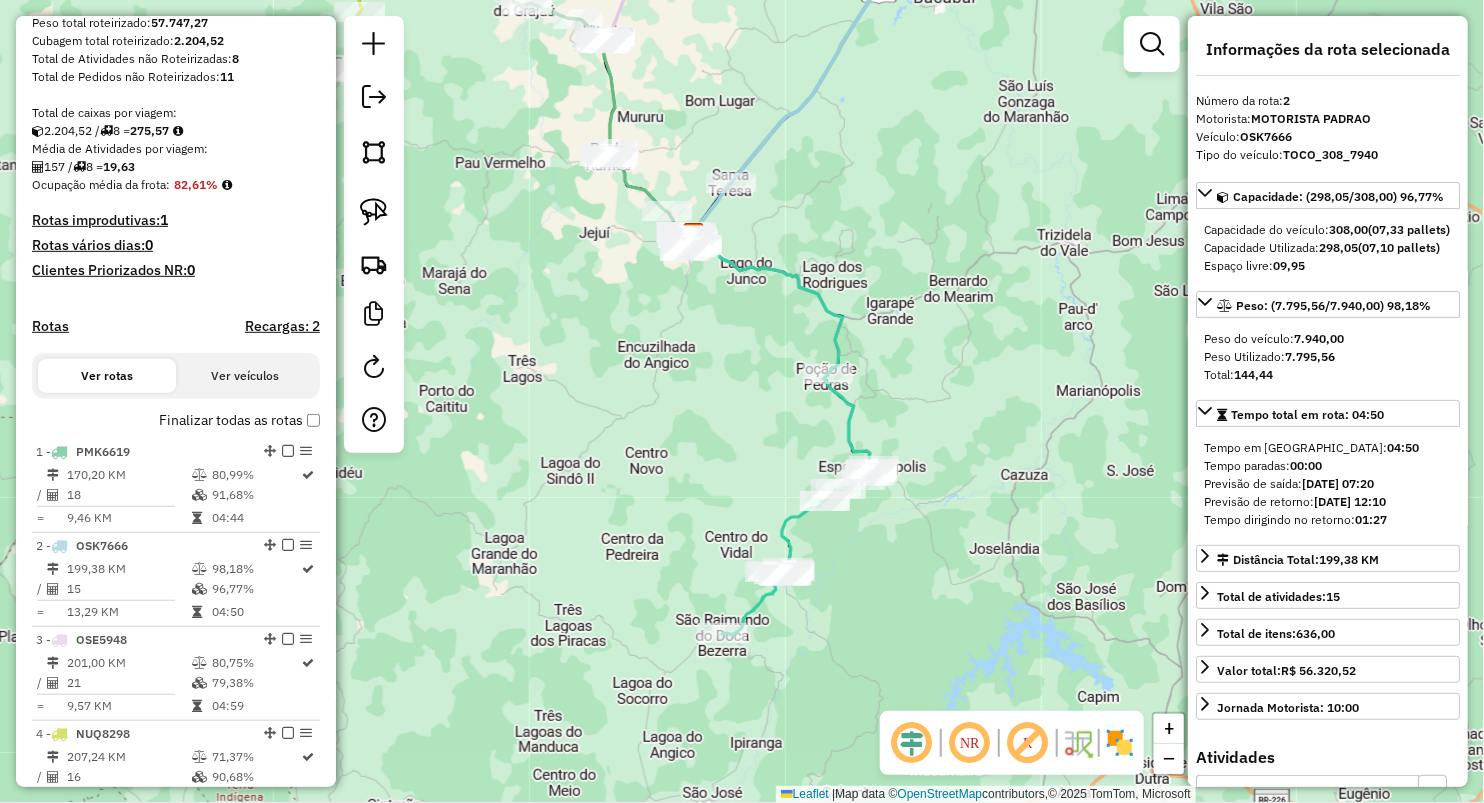 drag, startPoint x: 570, startPoint y: 296, endPoint x: 578, endPoint y: 310, distance: 16.124516 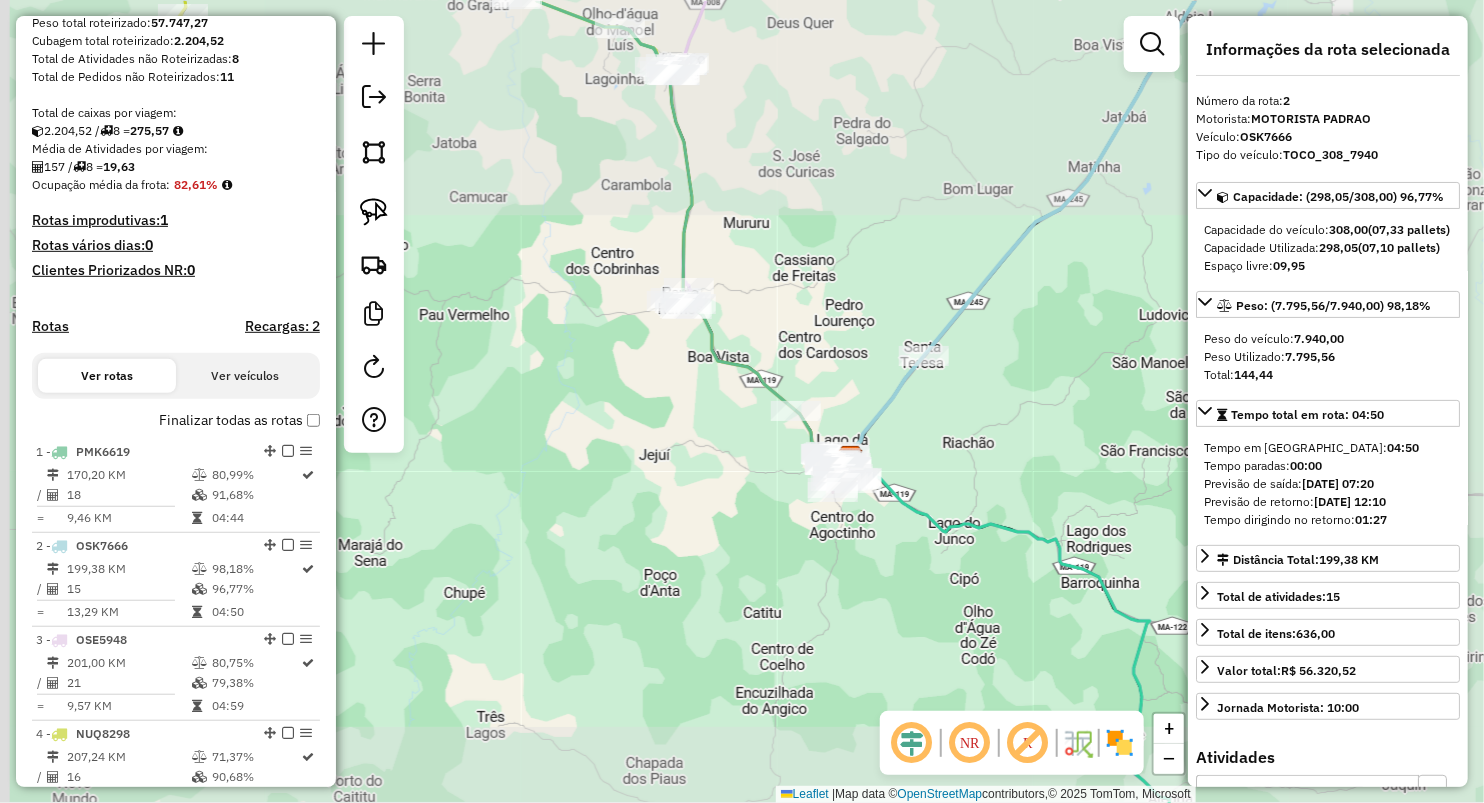 drag, startPoint x: 742, startPoint y: 180, endPoint x: 831, endPoint y: 524, distance: 355.3266 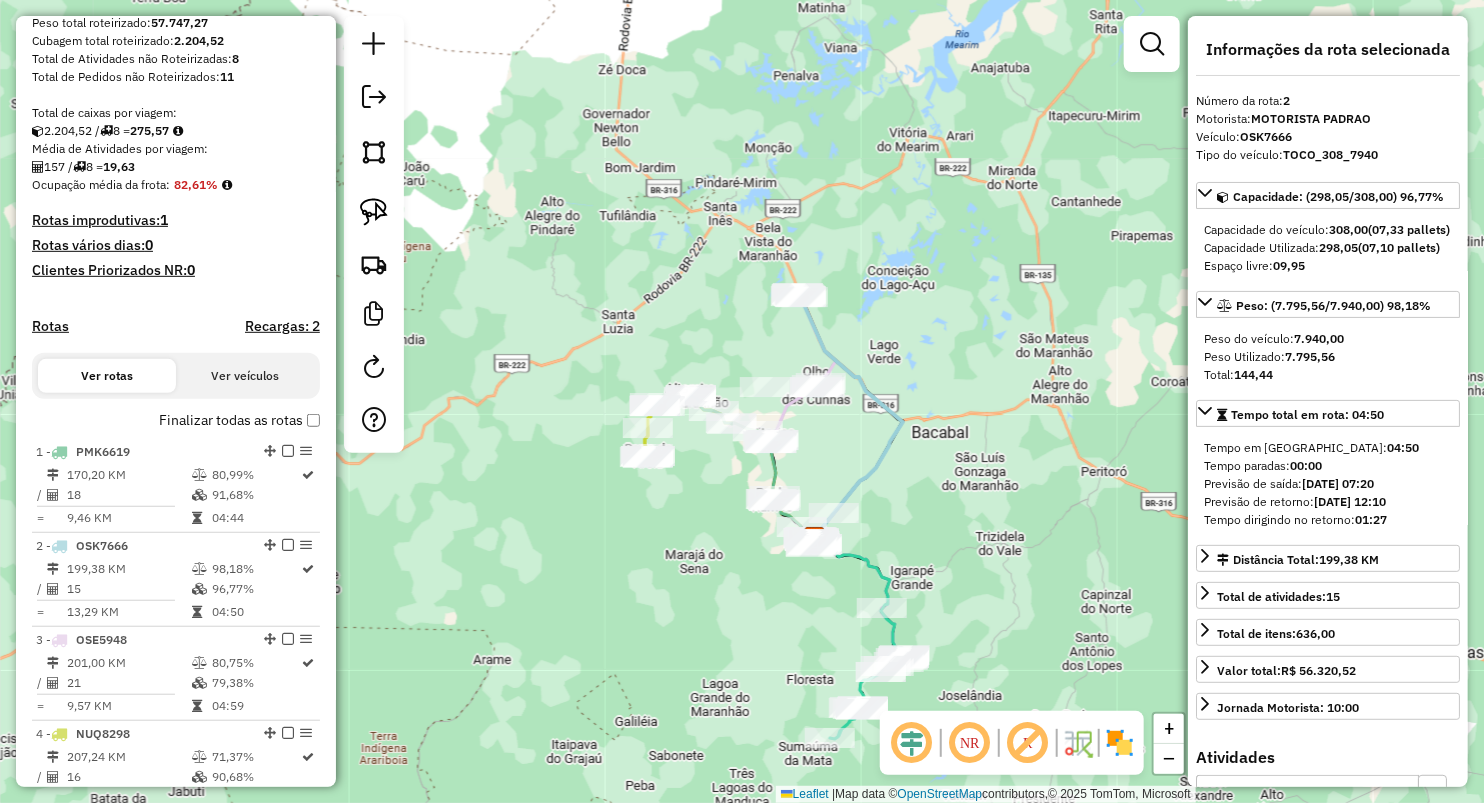 click 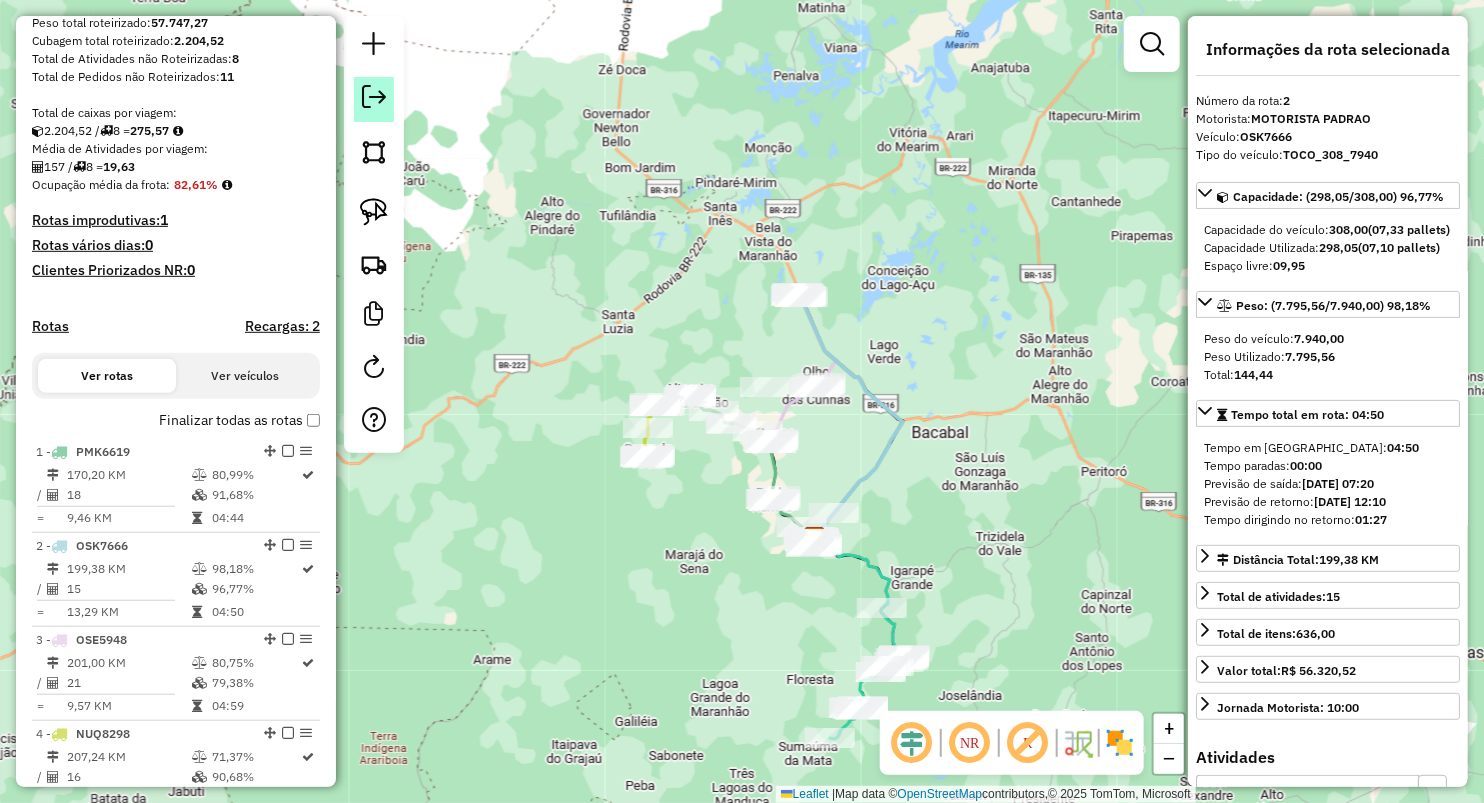 click 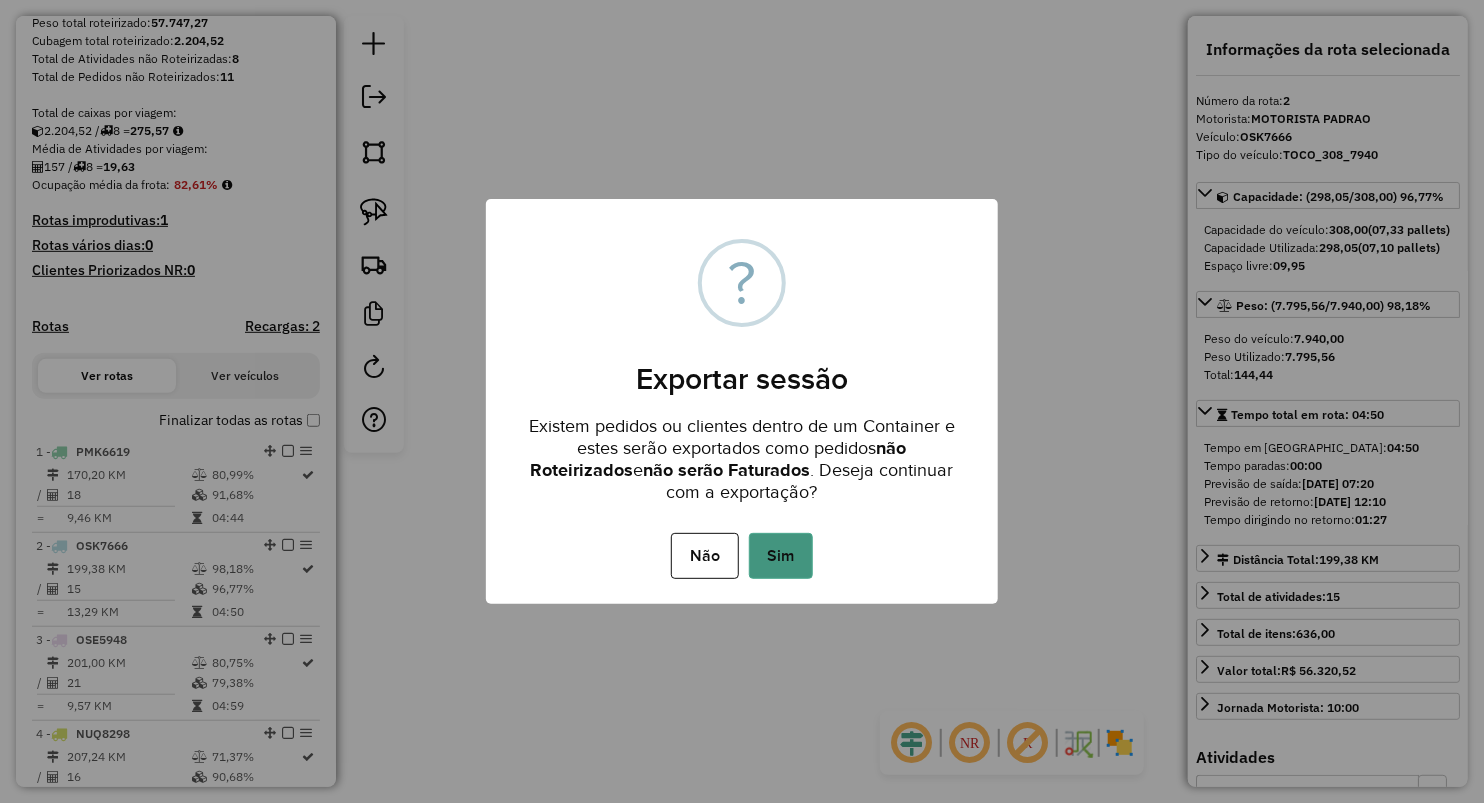 click on "Sim" at bounding box center (781, 556) 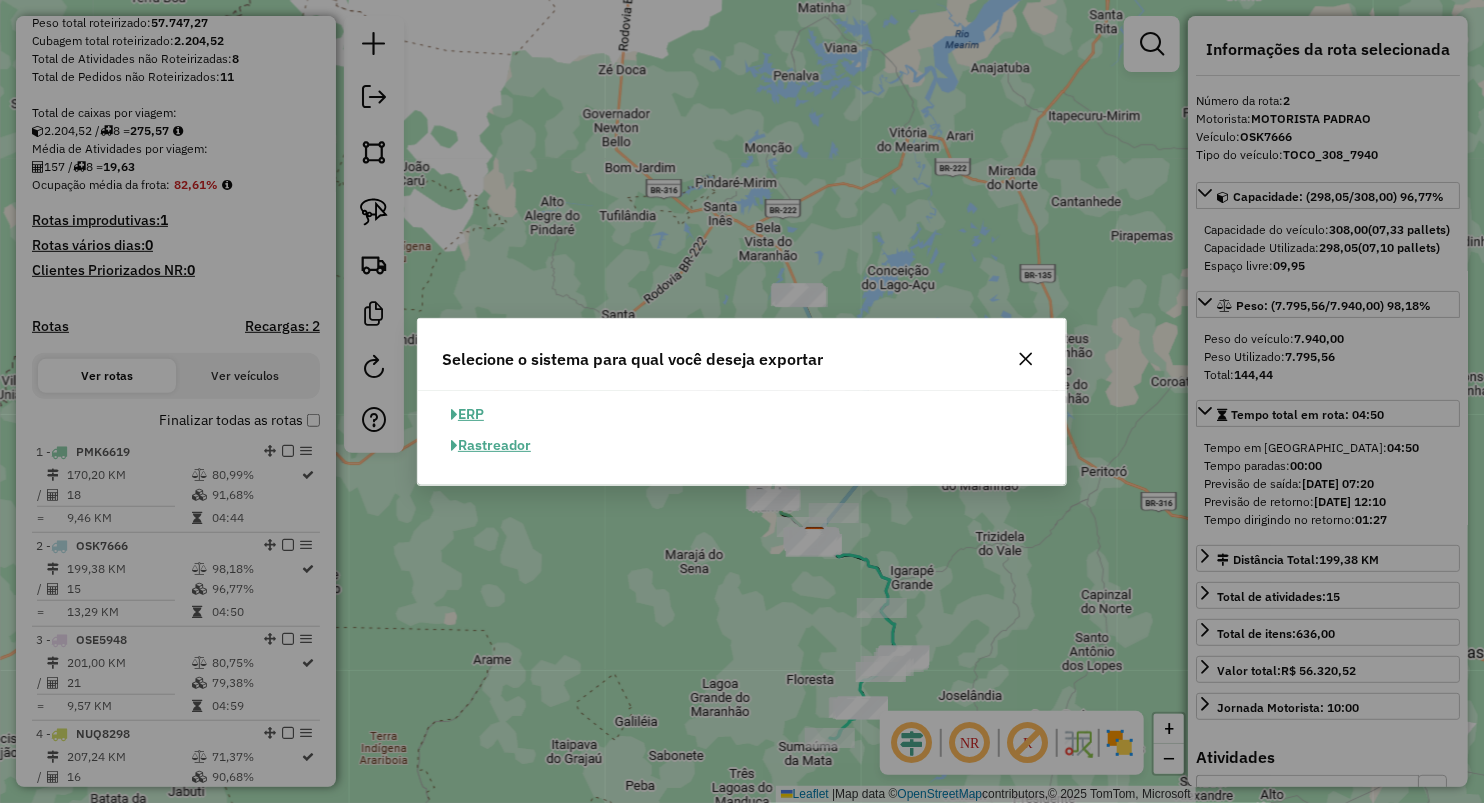 click on "ERP" 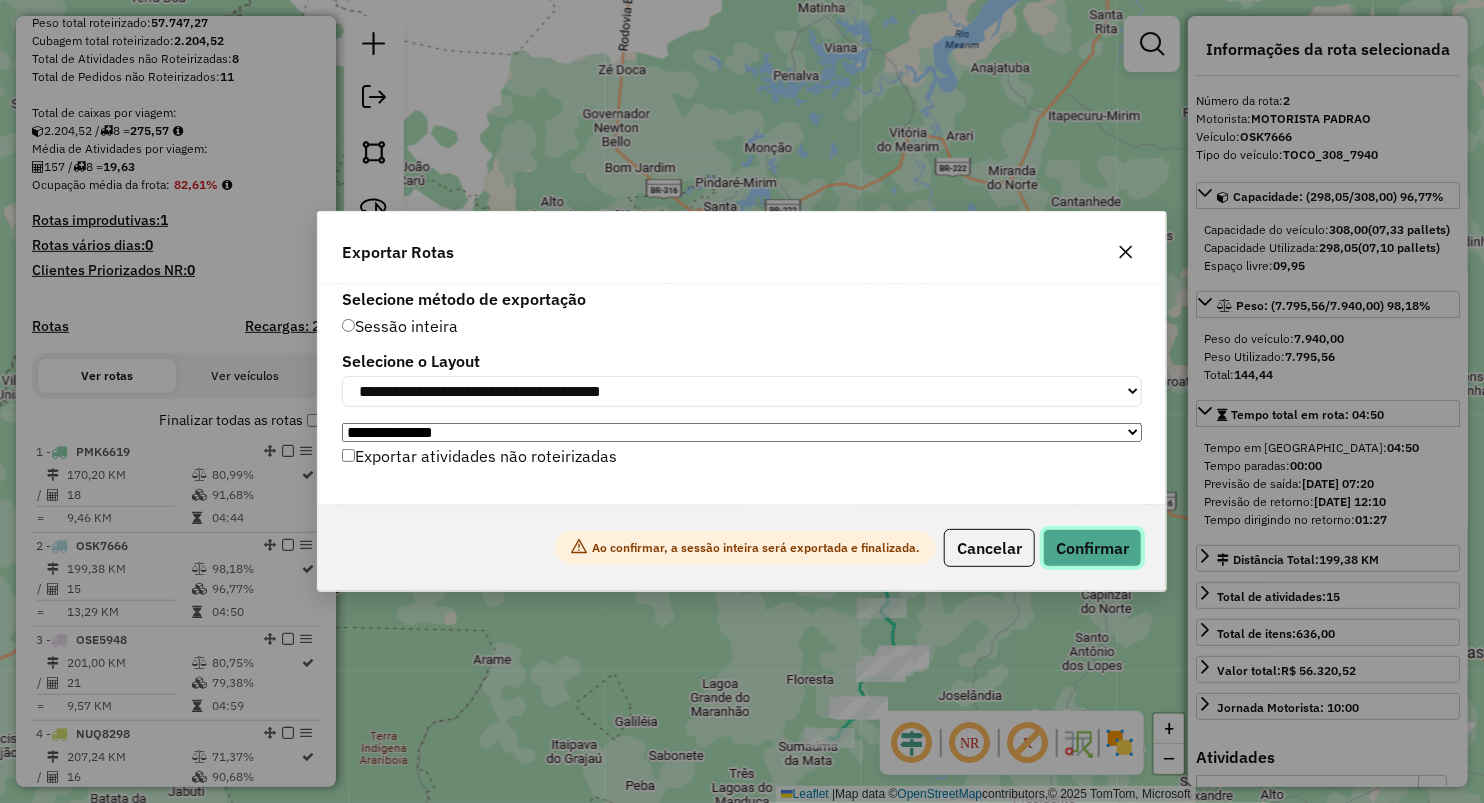 click on "Confirmar" 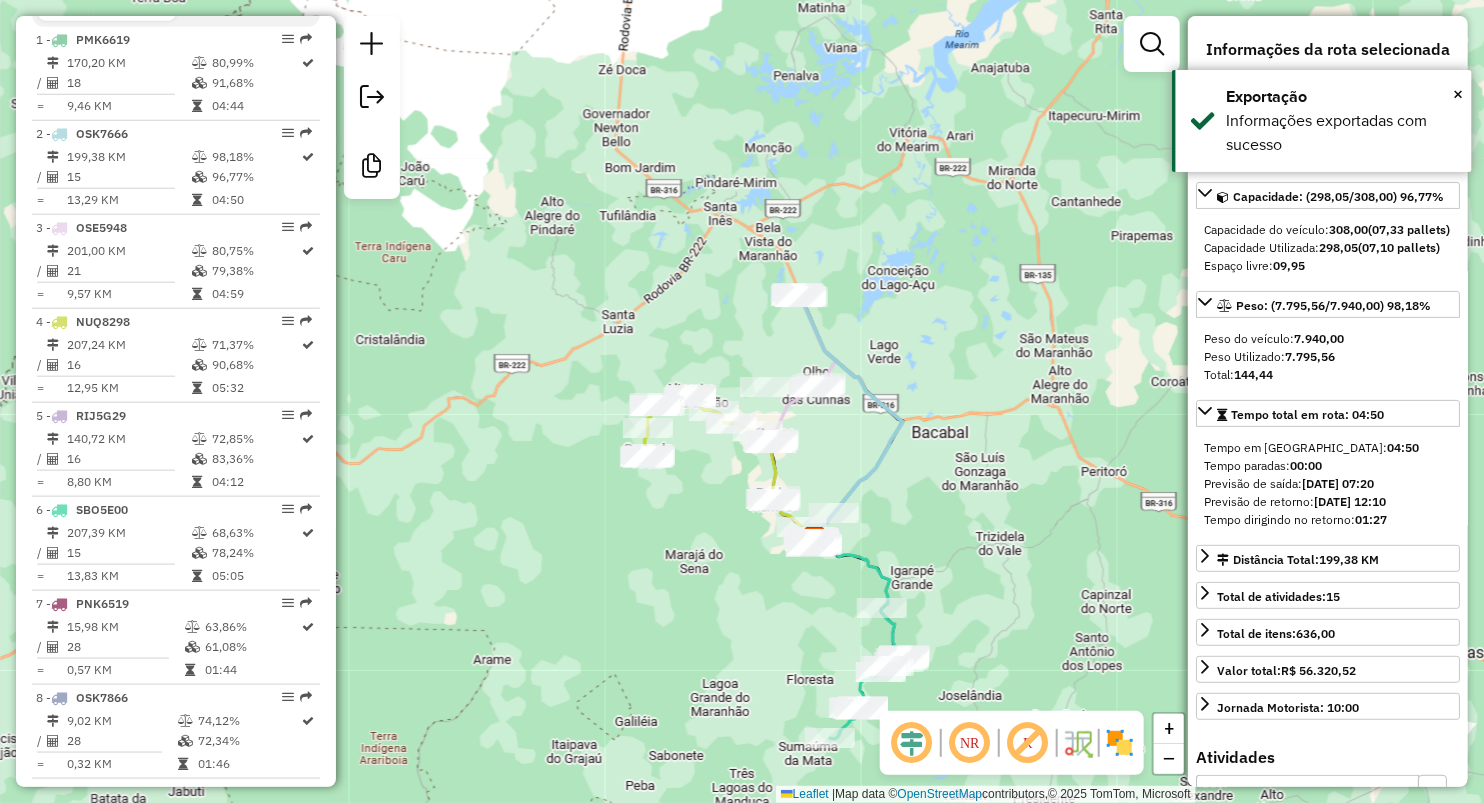 scroll, scrollTop: 880, scrollLeft: 0, axis: vertical 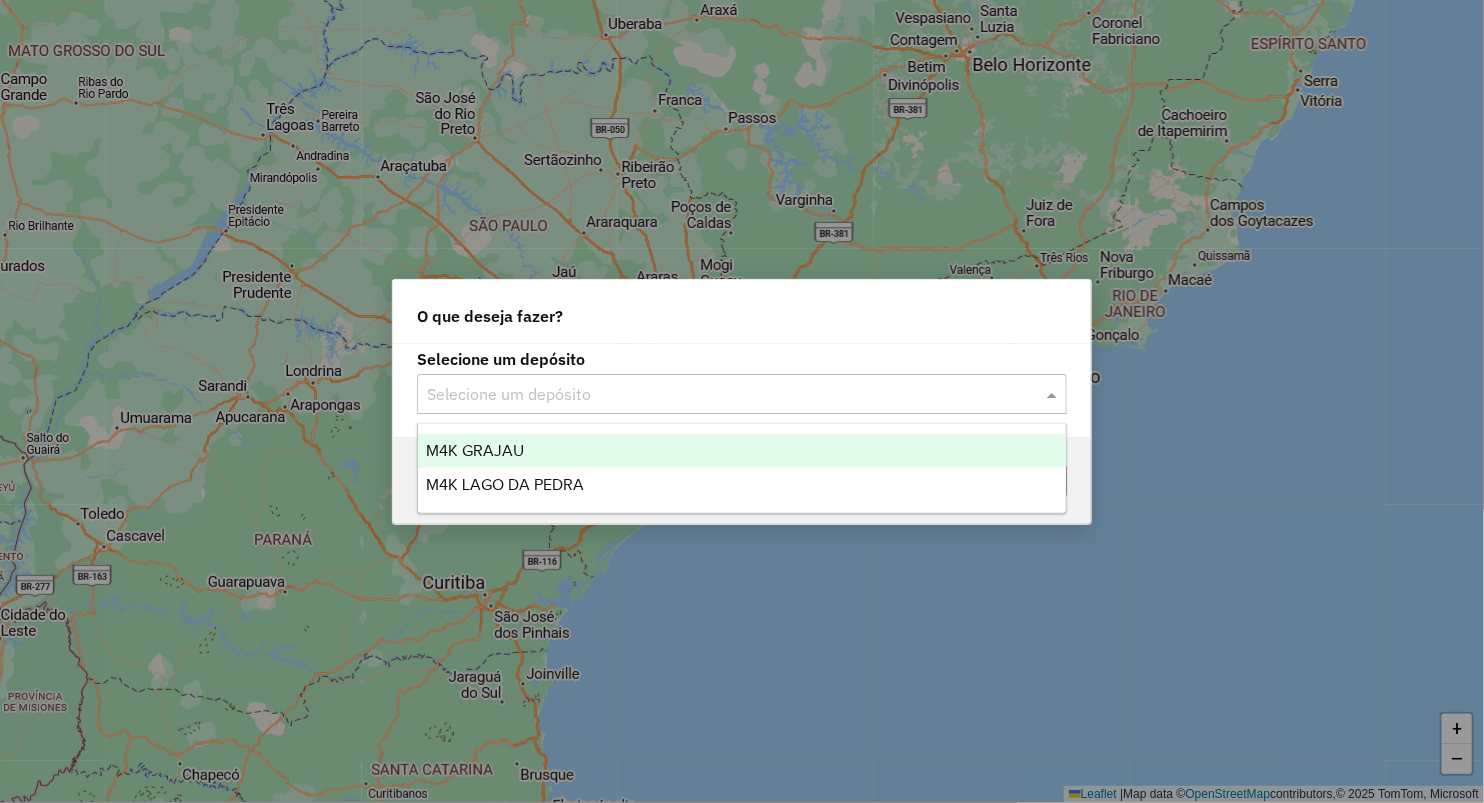 click on "Selecione um depósito" 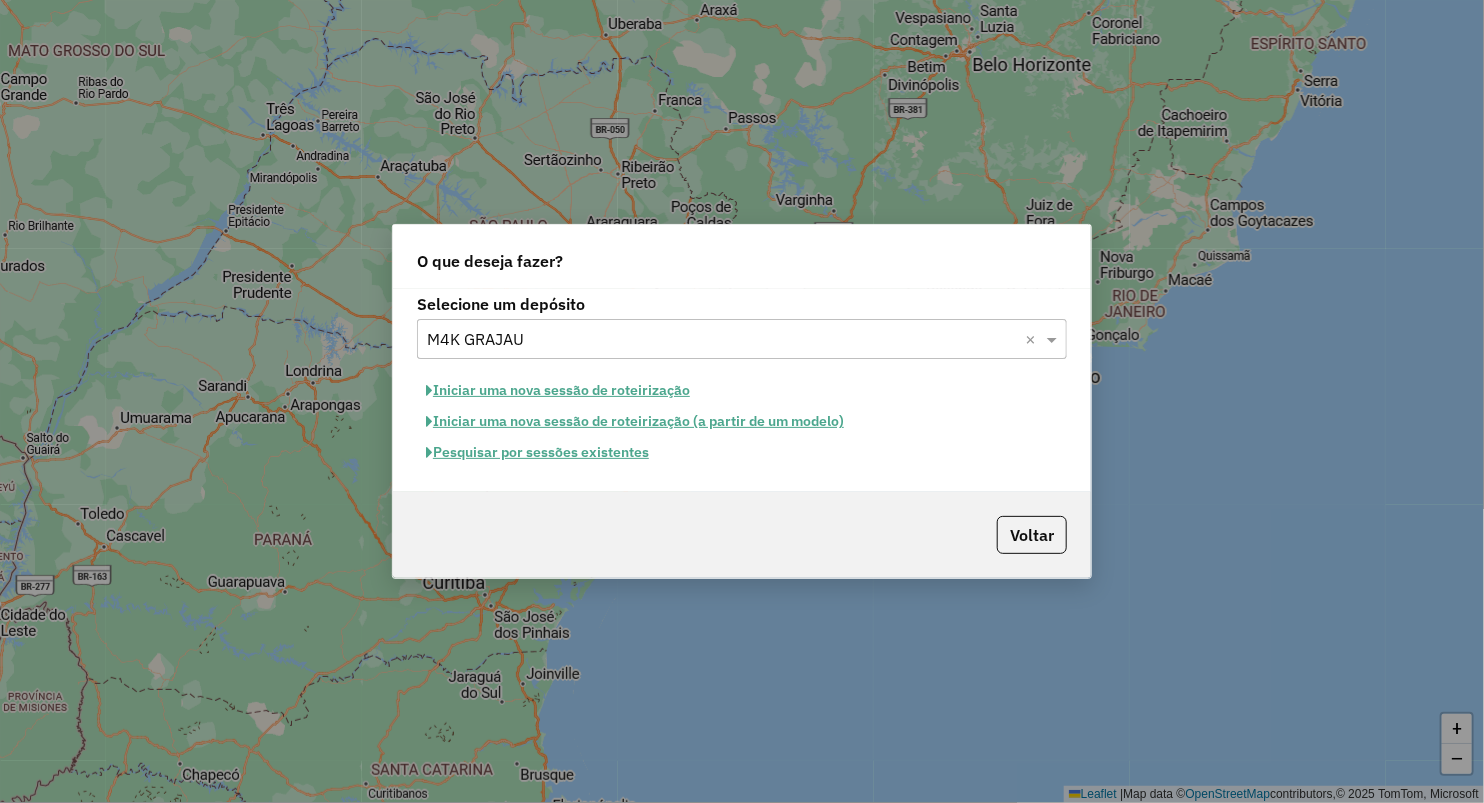 click on "Iniciar uma nova sessão de roteirização" 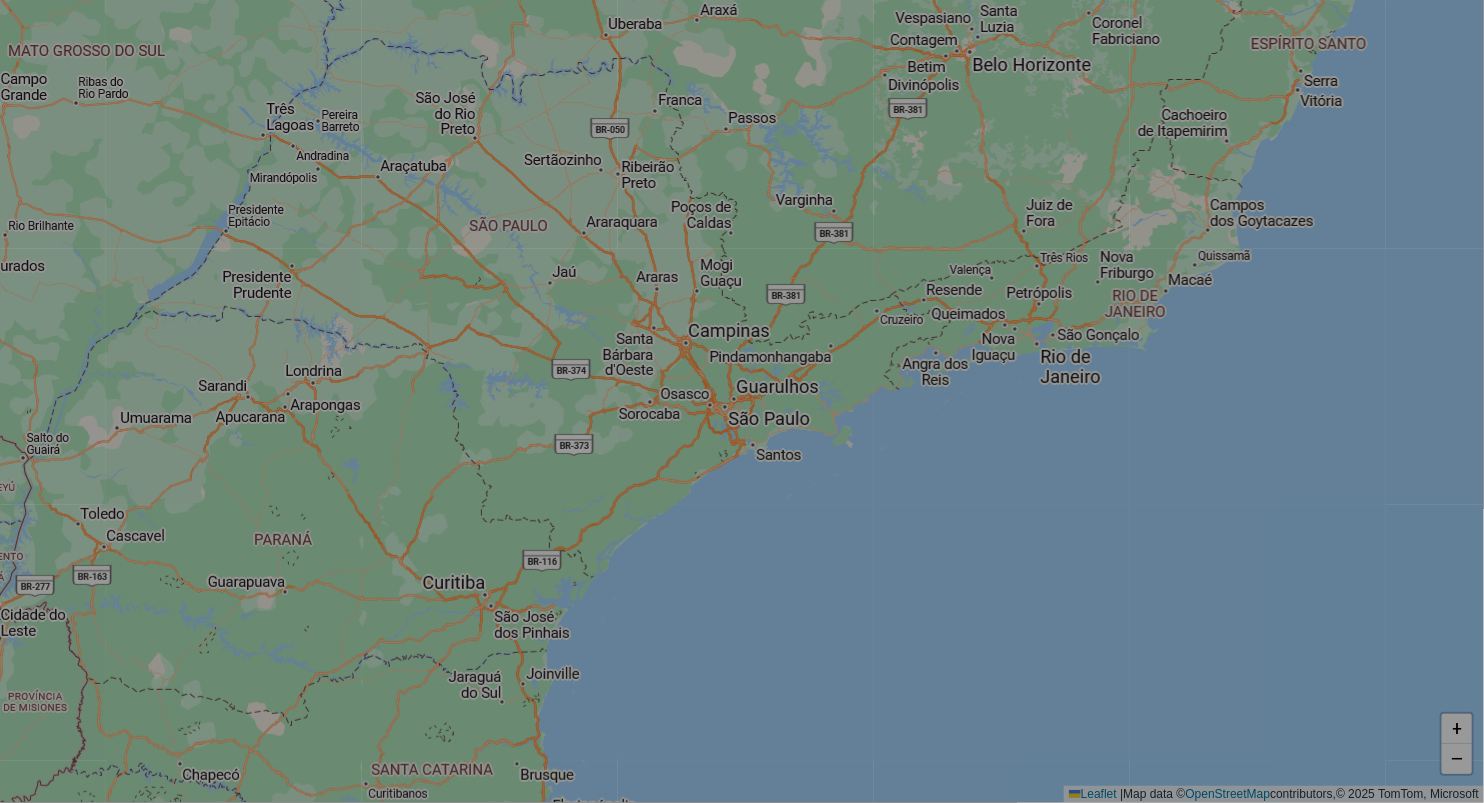 select on "*" 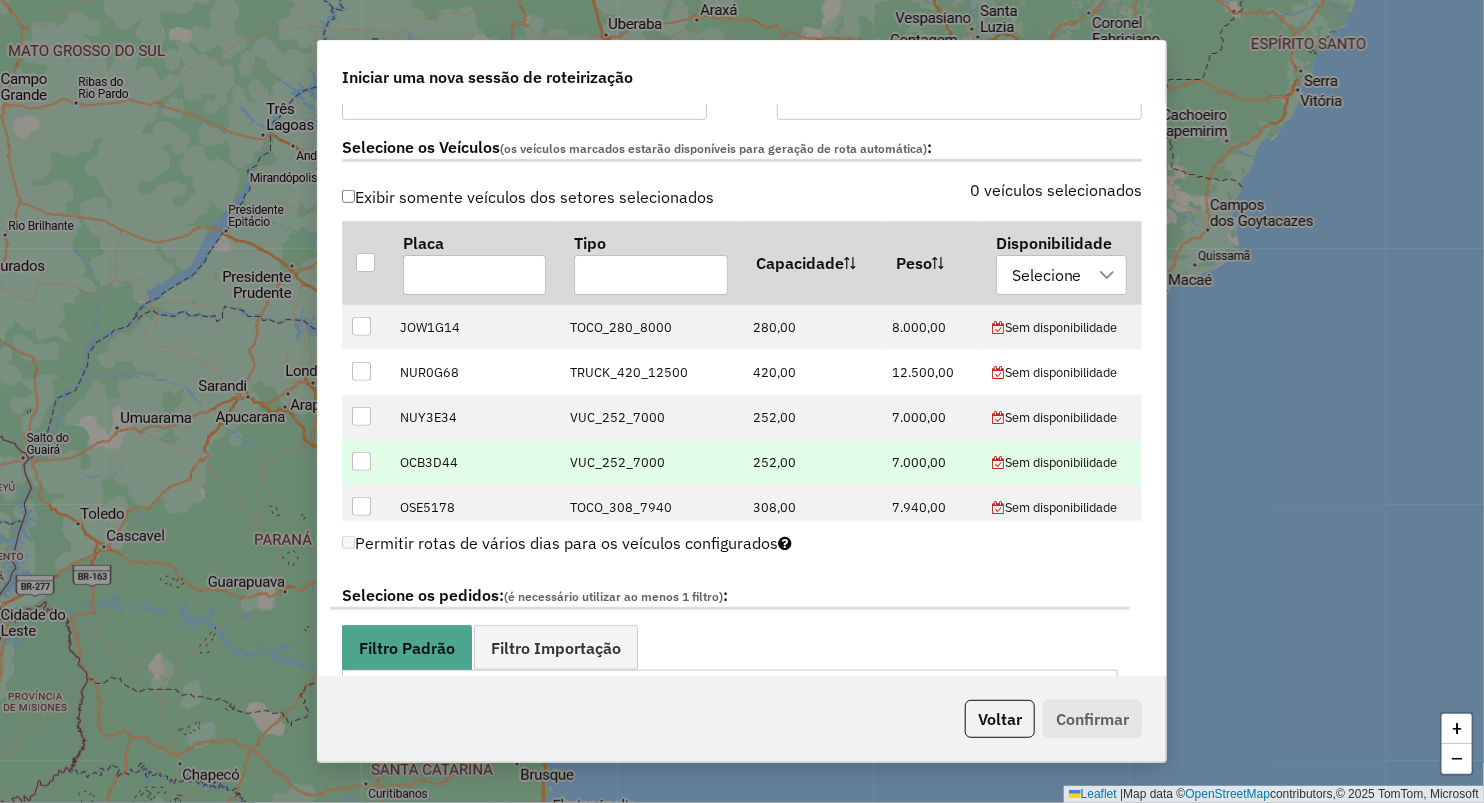 scroll, scrollTop: 666, scrollLeft: 0, axis: vertical 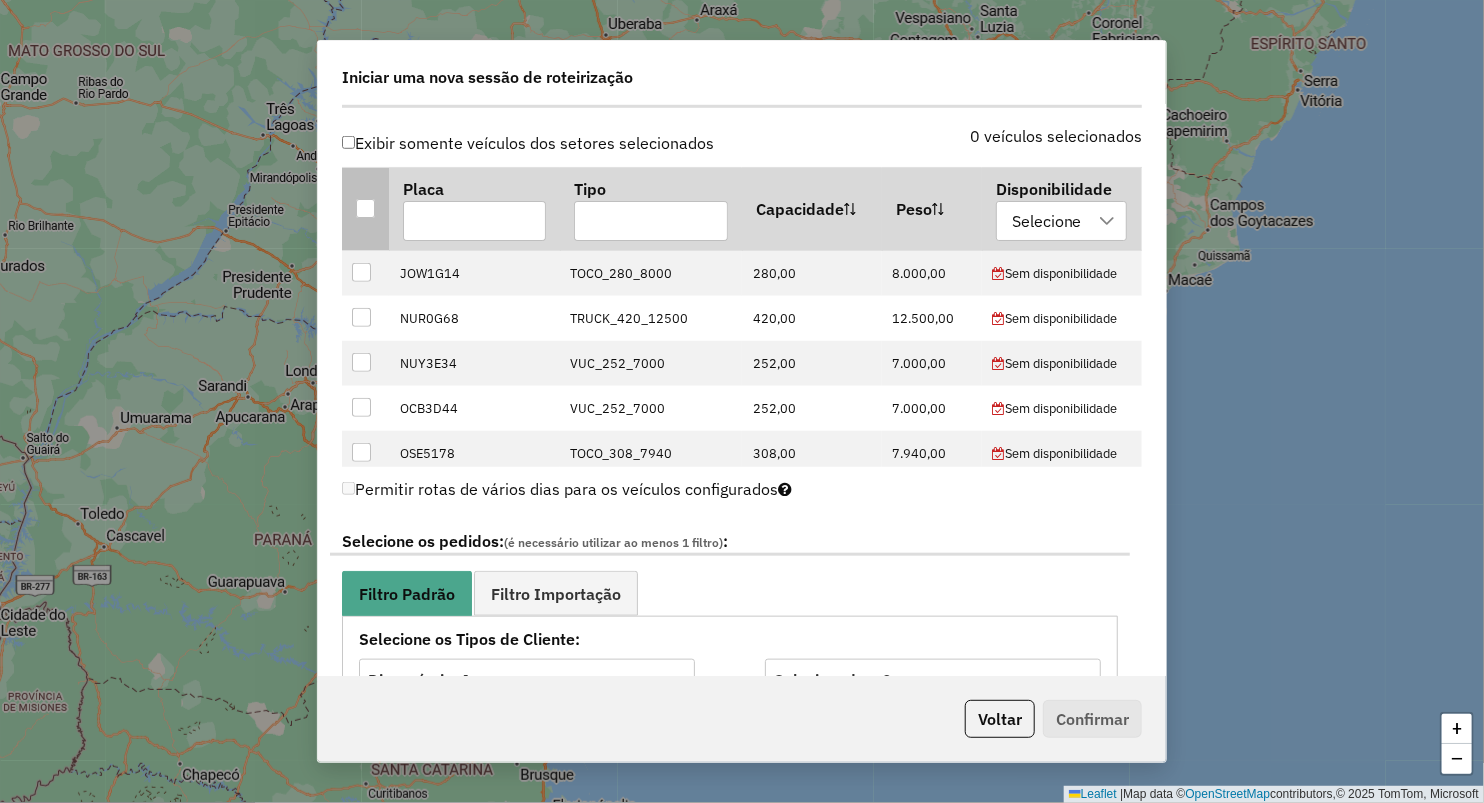 click at bounding box center (365, 208) 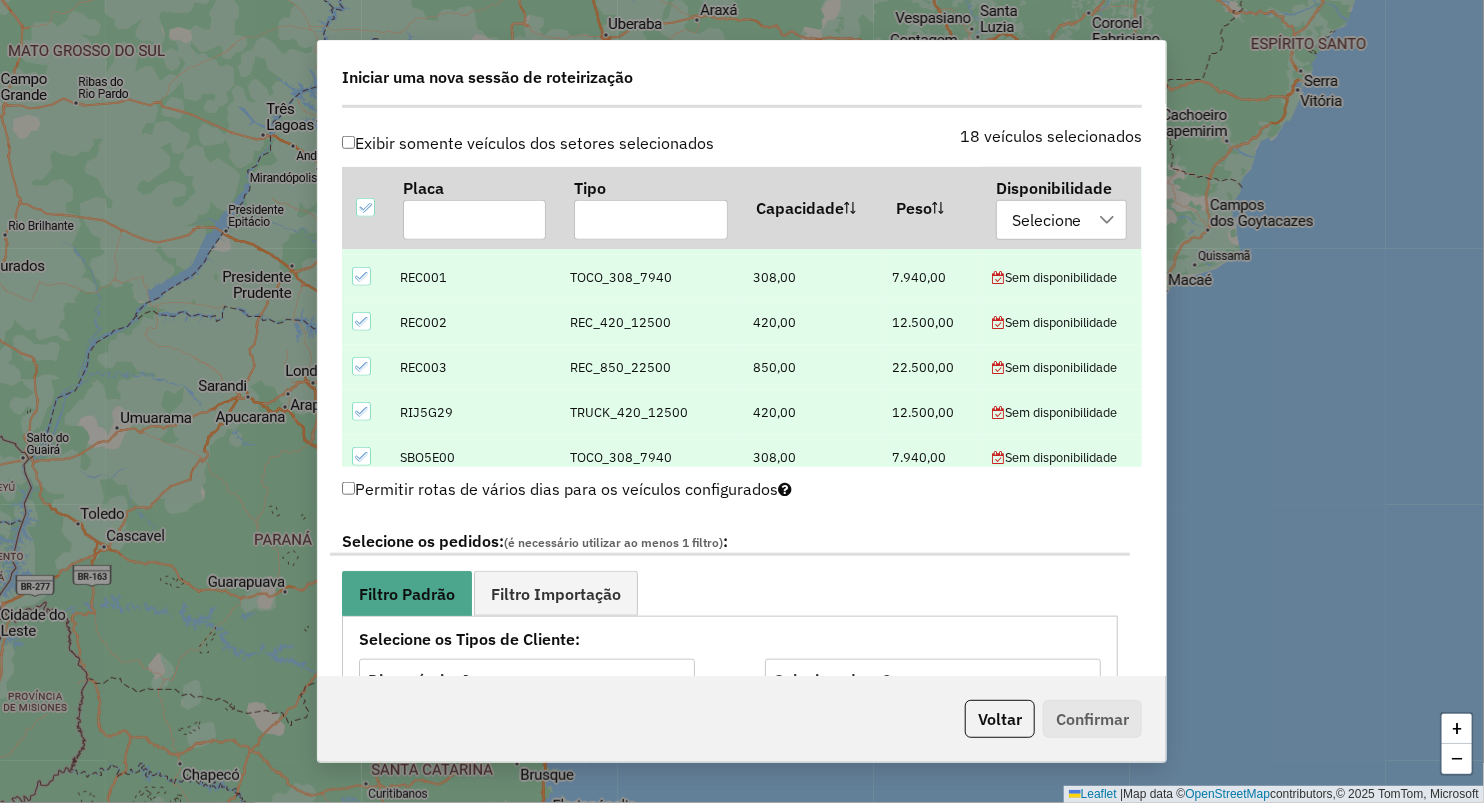 scroll, scrollTop: 593, scrollLeft: 0, axis: vertical 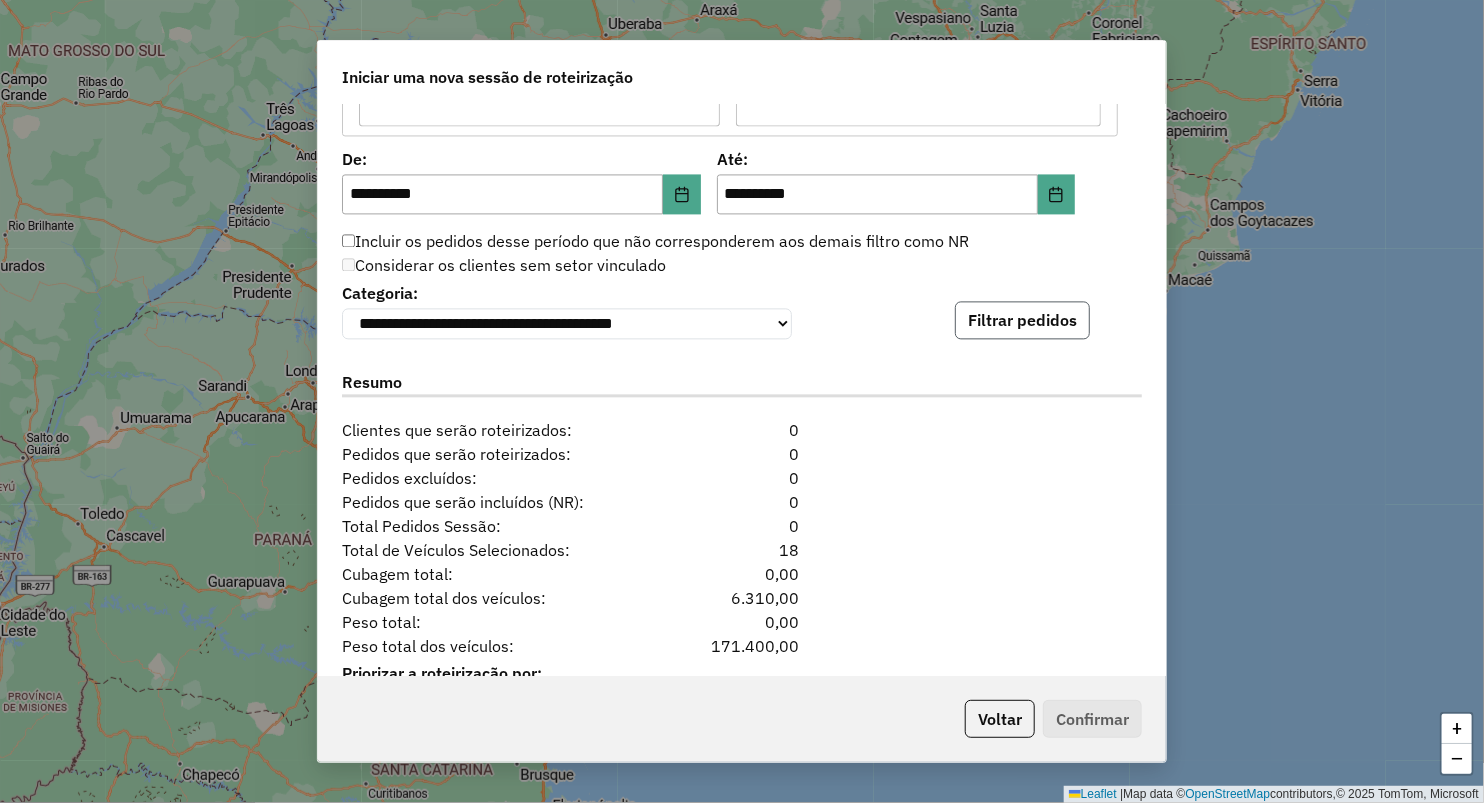 click on "Filtrar pedidos" 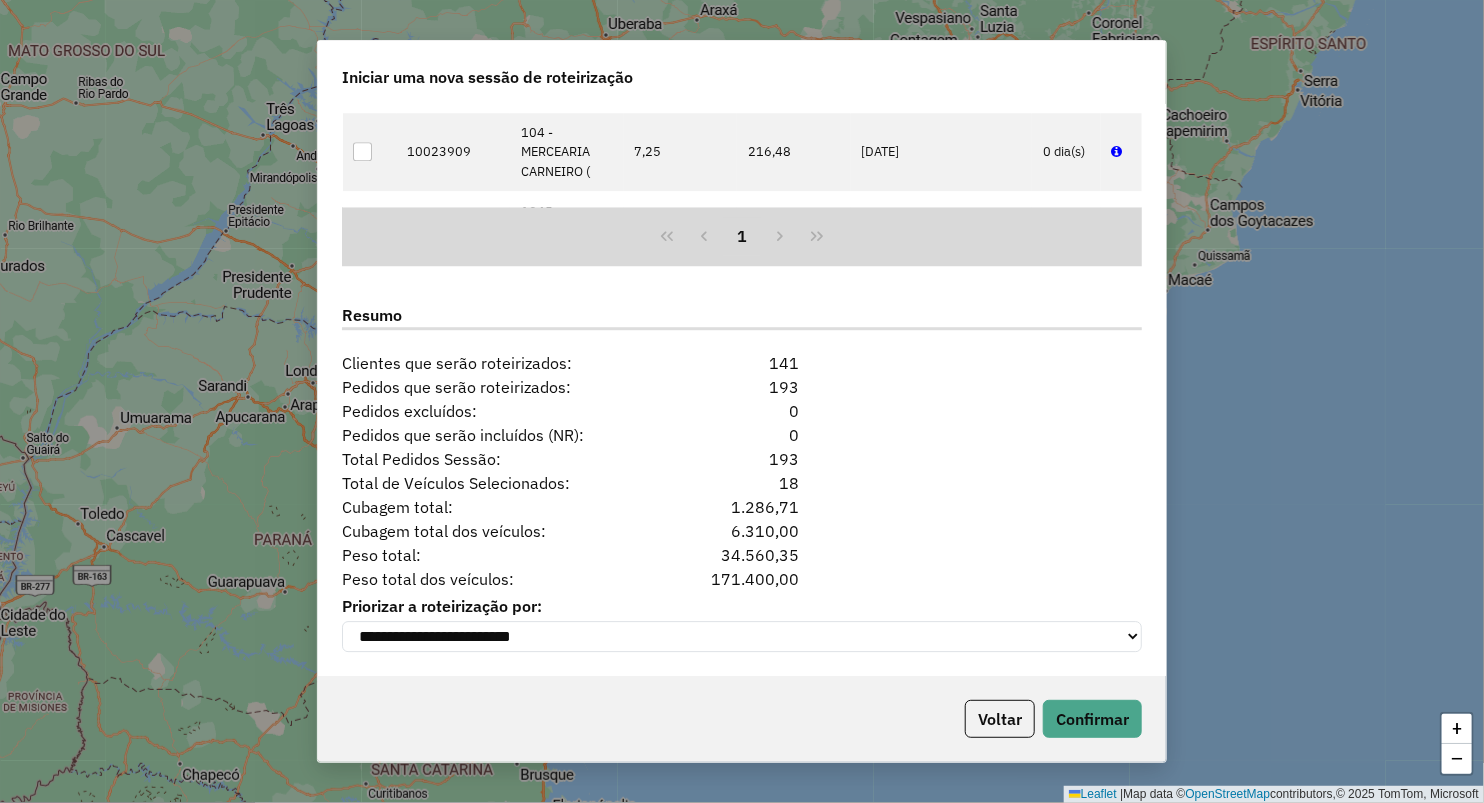 scroll, scrollTop: 2375, scrollLeft: 0, axis: vertical 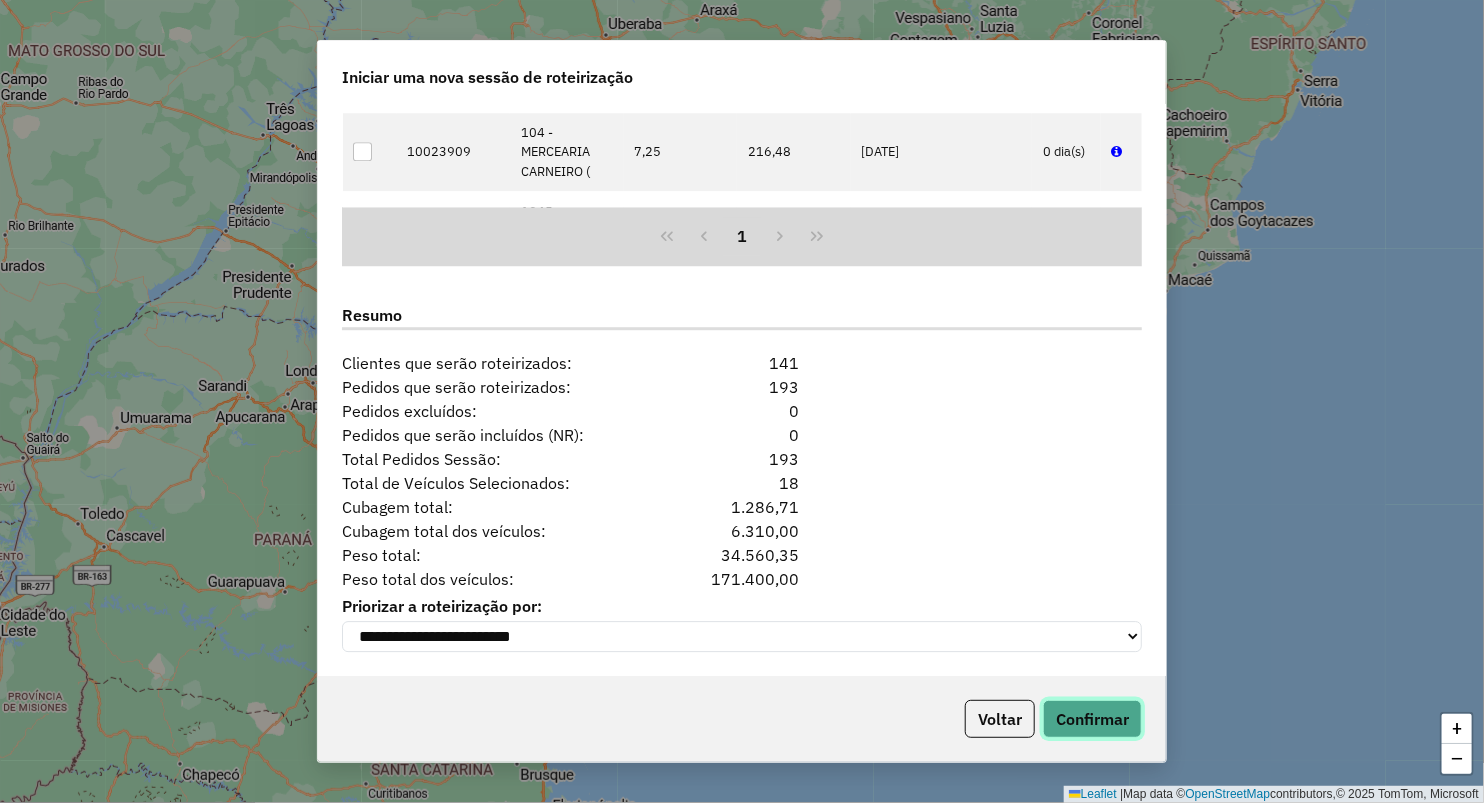 click on "Confirmar" 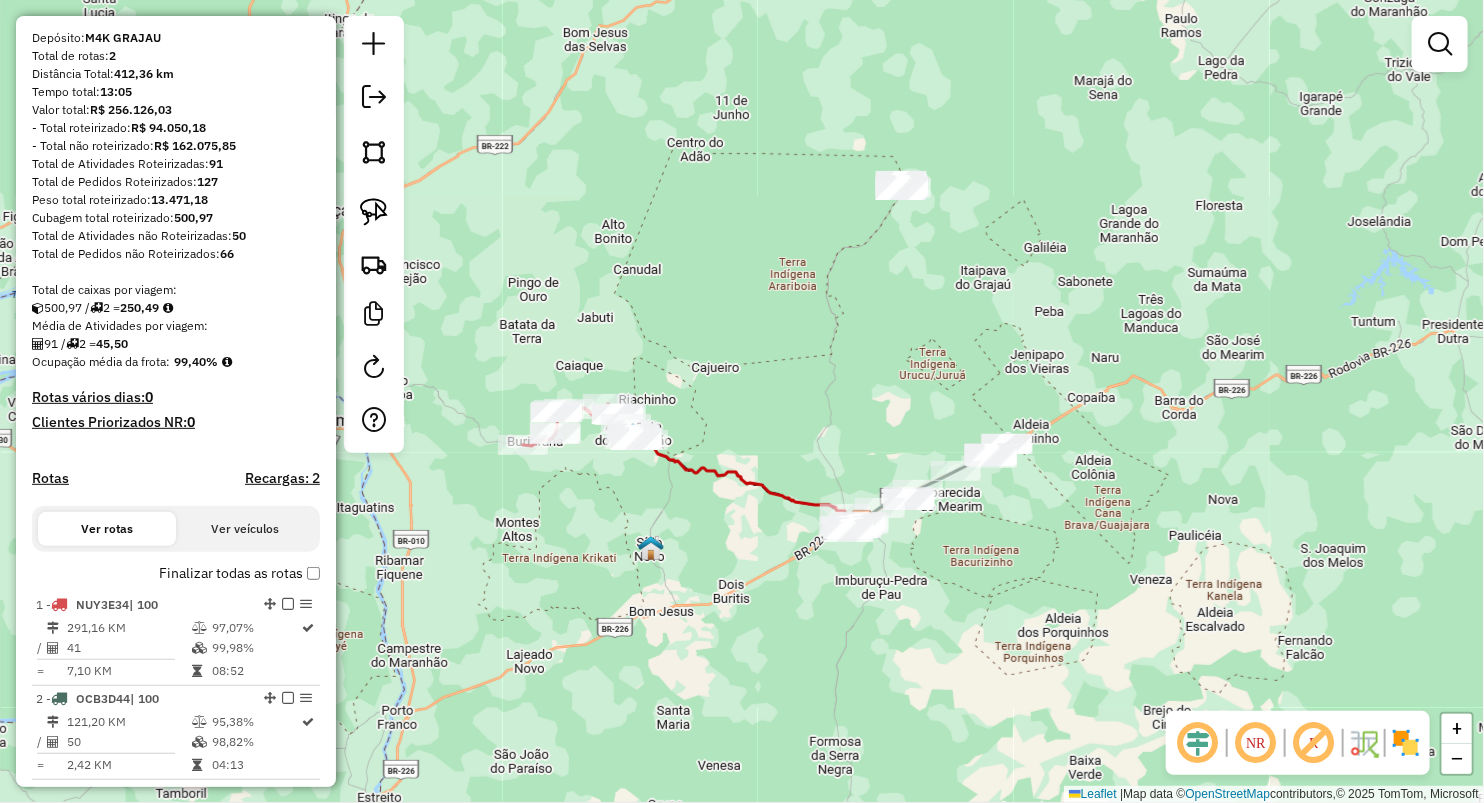 scroll, scrollTop: 333, scrollLeft: 0, axis: vertical 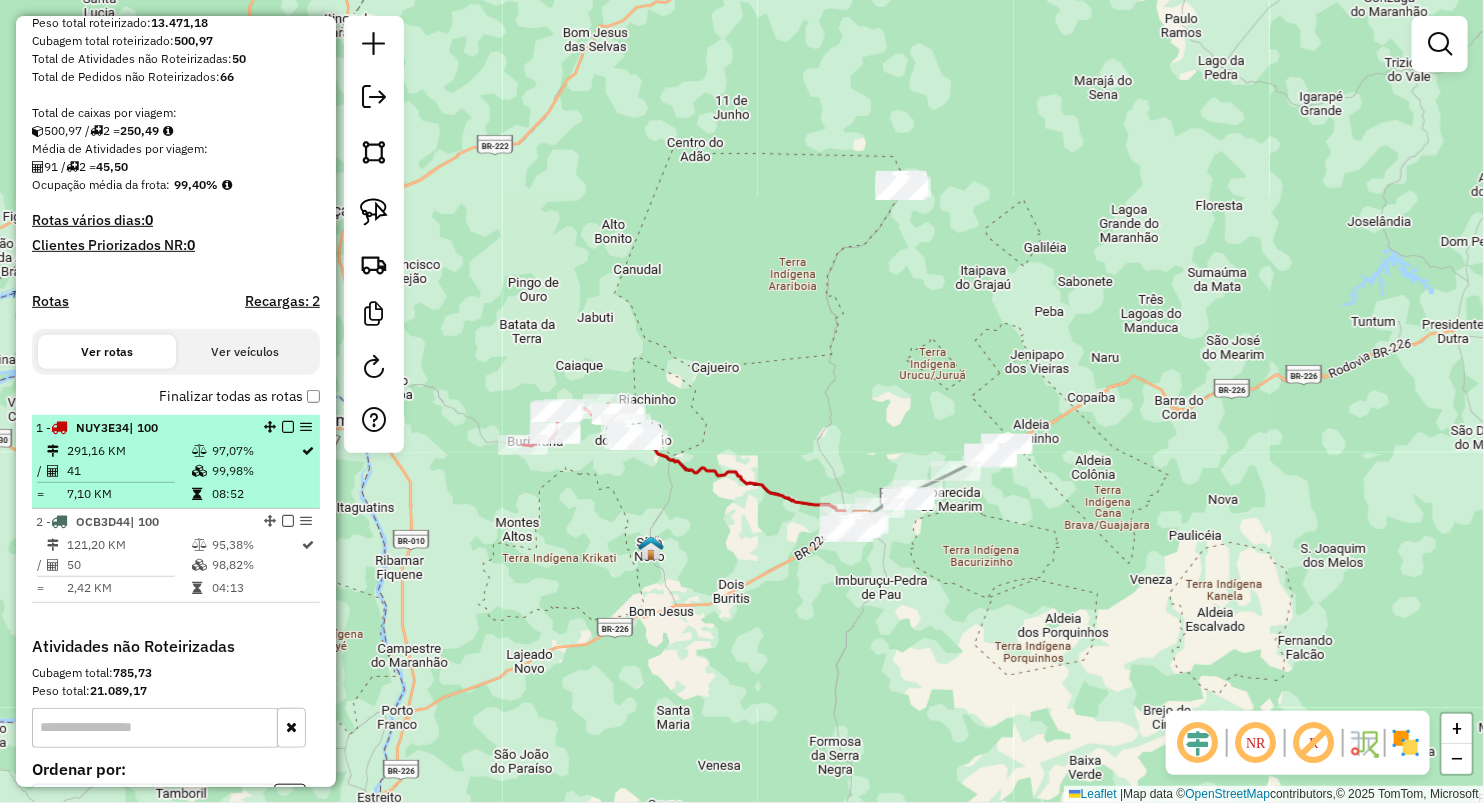 select on "**********" 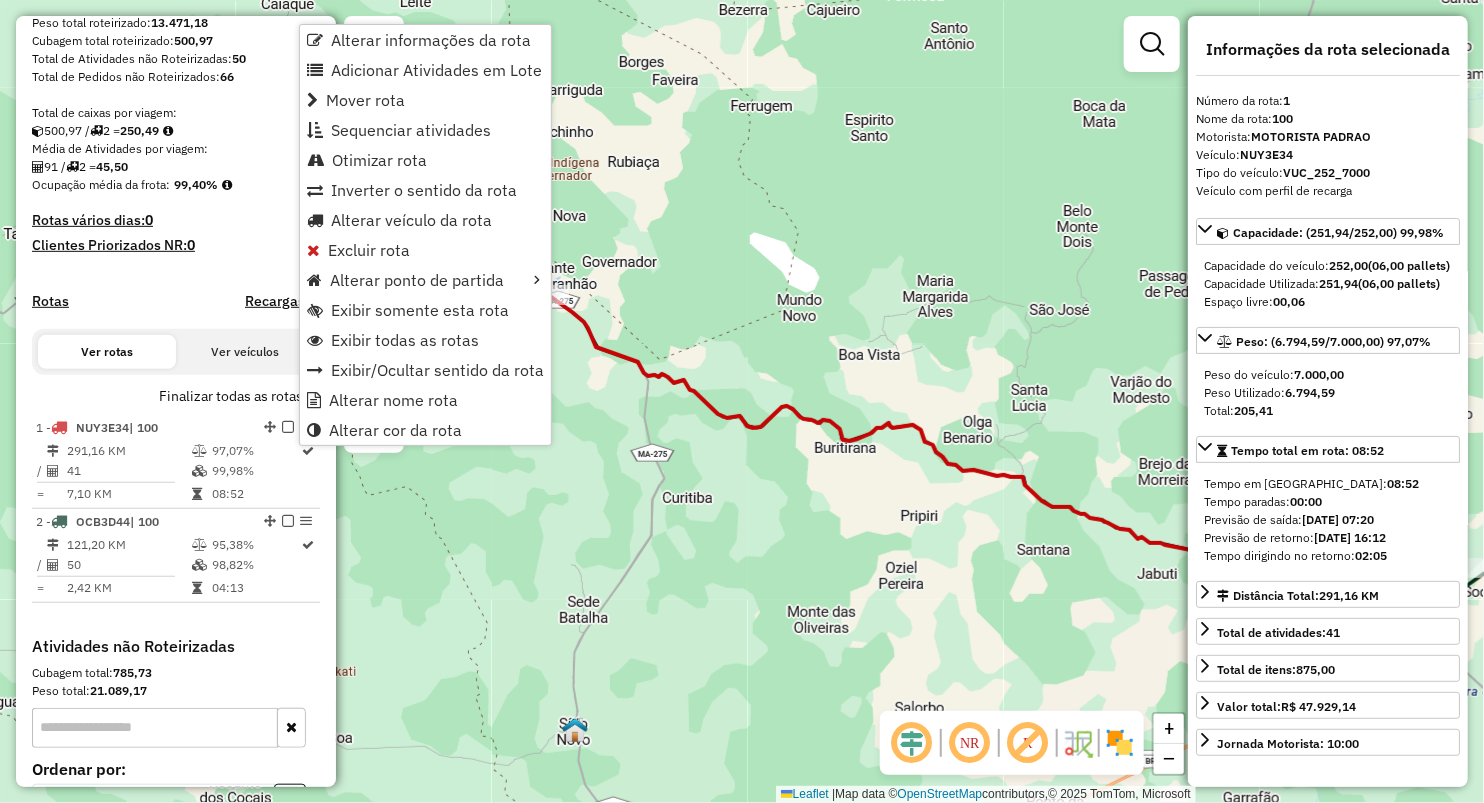 click on "Depósito:  M4K GRAJAU  Total de rotas:  2  Distância Total:  412,36 km  Tempo total:  13:05  Valor total:  R$ 256.126,03  - Total roteirizado:  R$ 94.050,18  - Total não roteirizado:  R$ 162.075,85  Total de Atividades Roteirizadas:  91  Total de Pedidos Roteirizados:  127  Peso total roteirizado:  13.471,18  Cubagem total roteirizado:  500,97  Total de Atividades não Roteirizadas:  50  Total de Pedidos não Roteirizados:  66 Total de caixas por viagem:  500,97 /   2 =  250,49 Média de Atividades por viagem:  91 /   2 =  45,50 Ocupação média da frota:  99,40%   Rotas vários dias:  0  Clientes Priorizados NR:  0 Rotas  Recargas: 2   Ver rotas   Ver veículos  Finalizar todas as rotas   1 -       NUY3E34   | 100  291,16 KM   97,07%  /  41   99,98%     =  7,10 KM   08:52   2 -       OCB3D44   | 100  121,20 KM   95,38%  /  50   98,82%     =  2,42 KM   04:13" at bounding box center (176, 244) 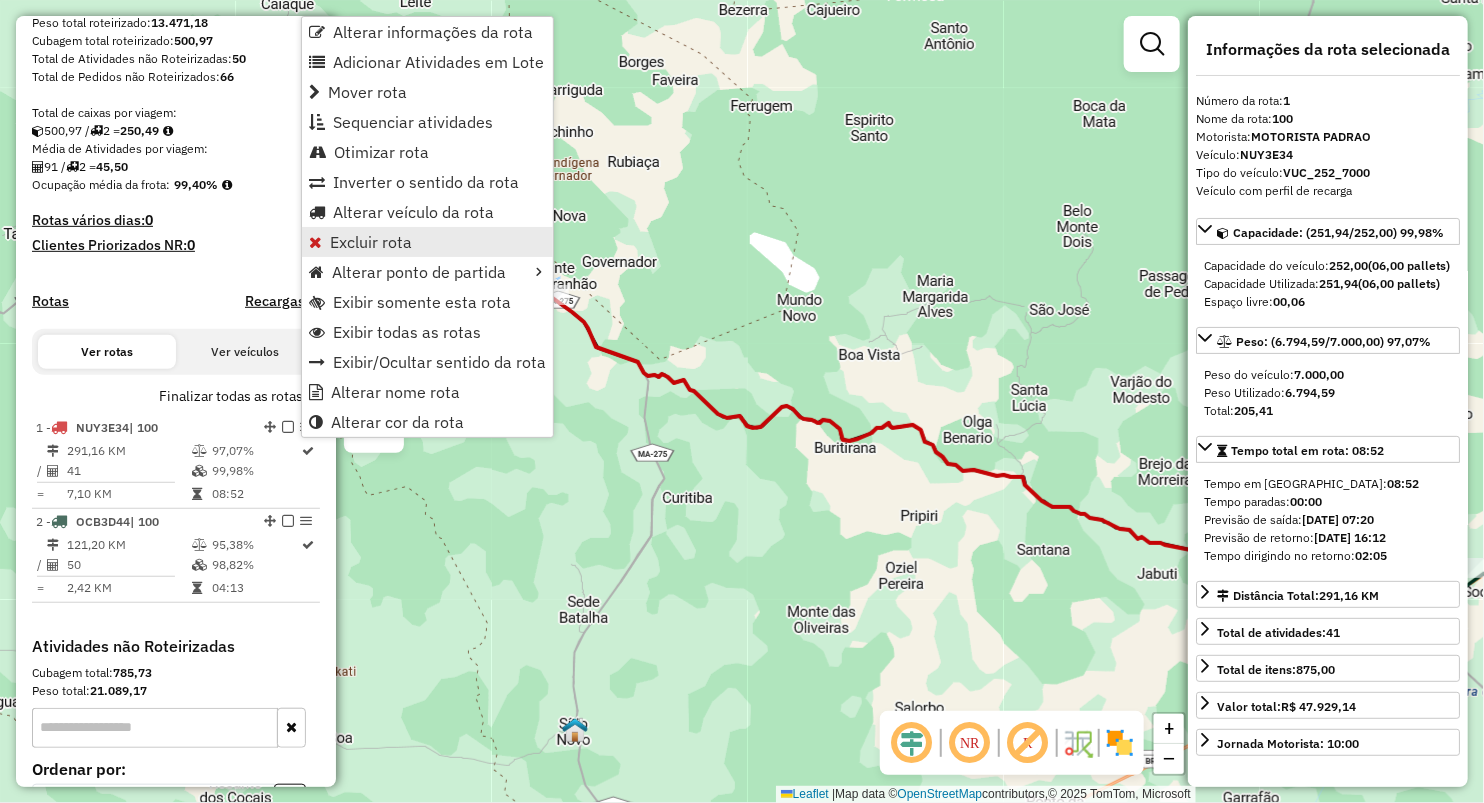 click on "Excluir rota" at bounding box center [371, 242] 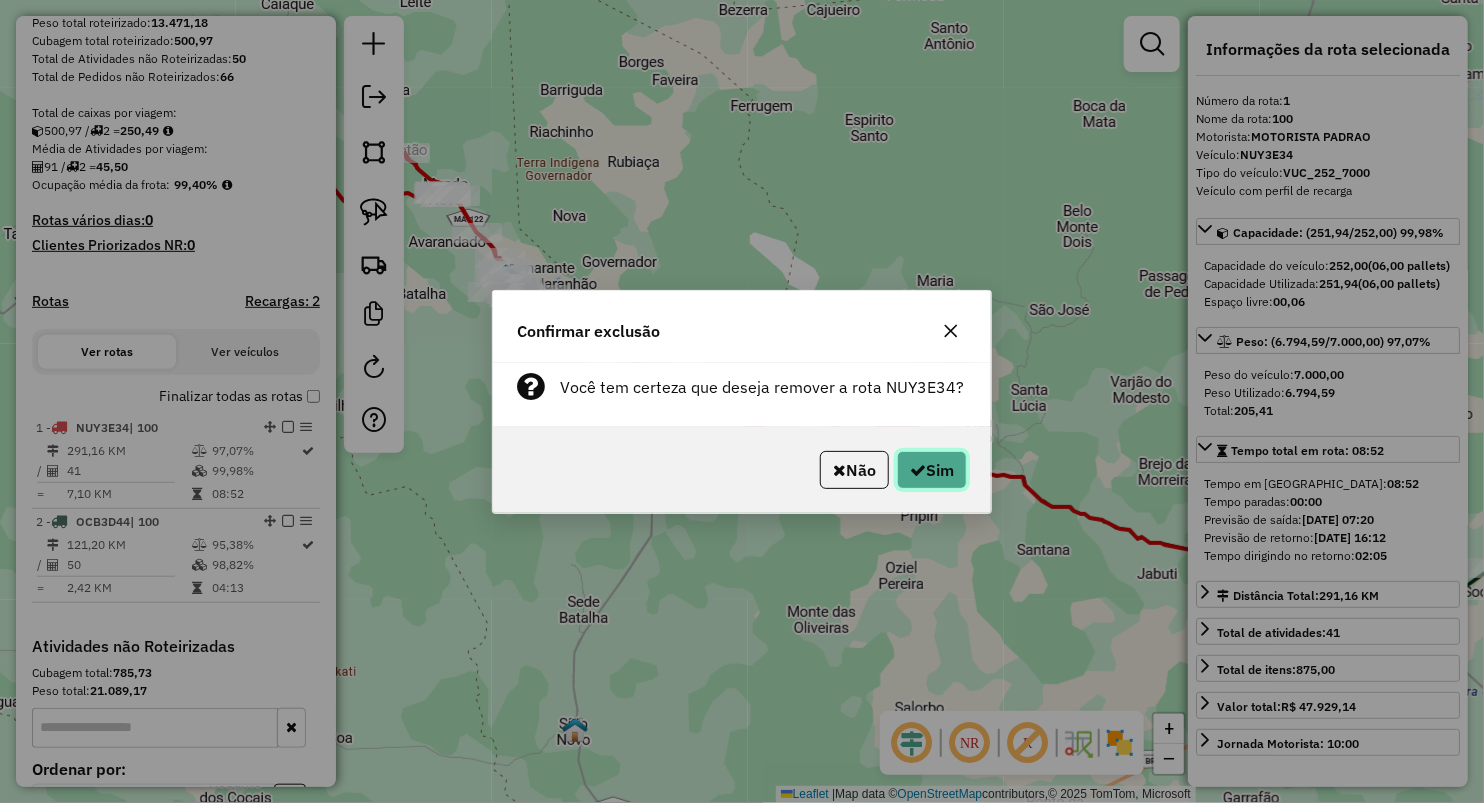 click on "Sim" 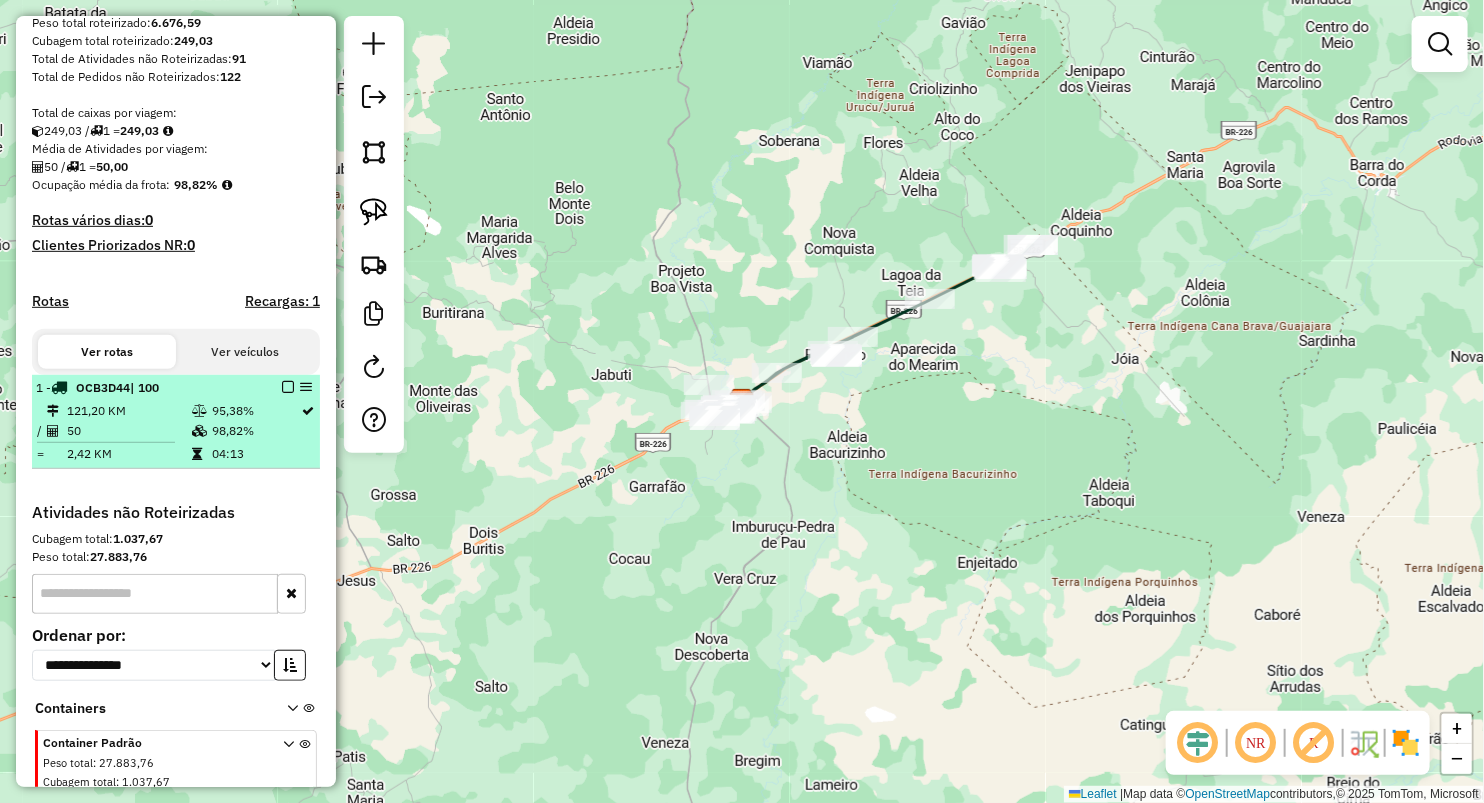 select on "**********" 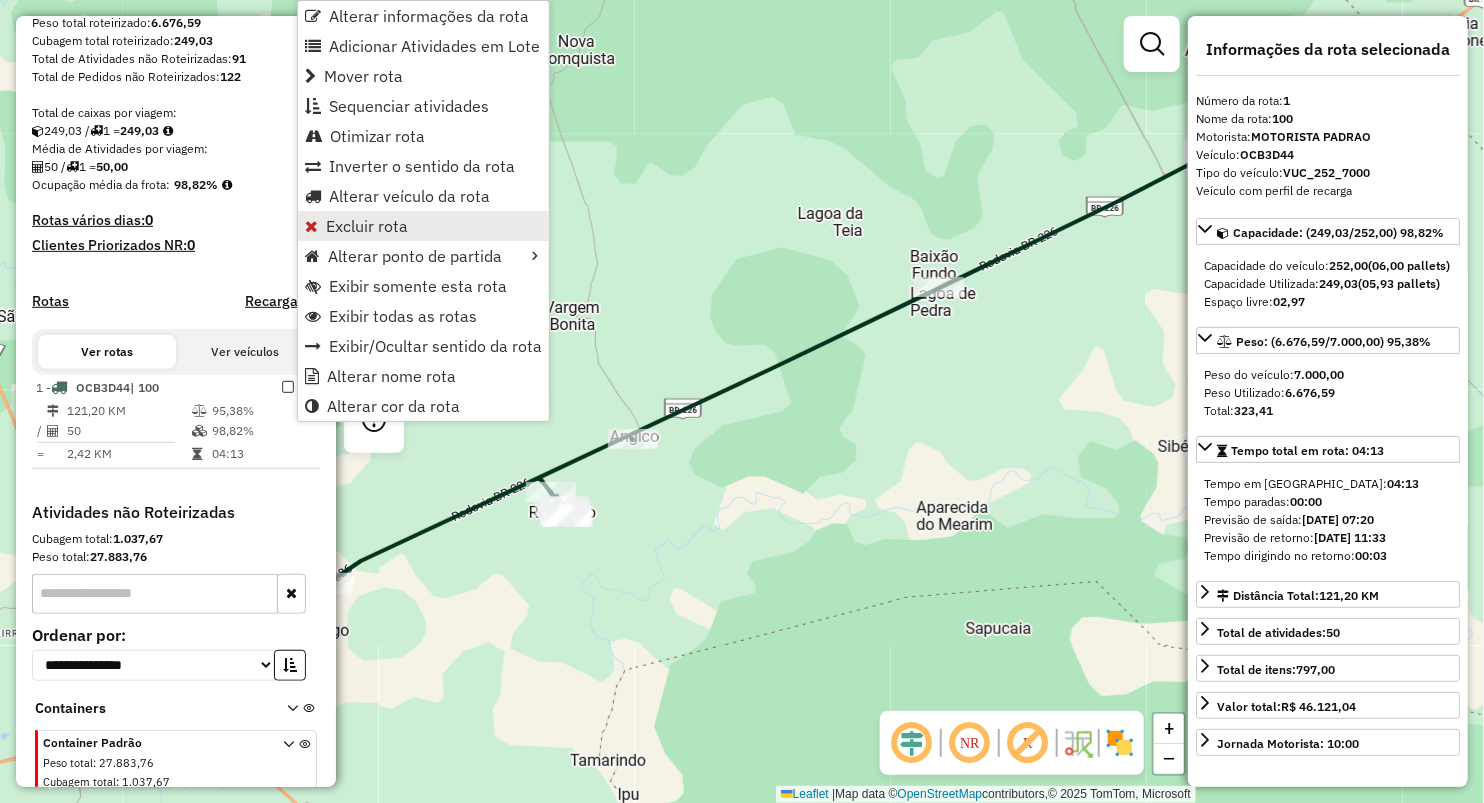 click on "Excluir rota" at bounding box center (423, 226) 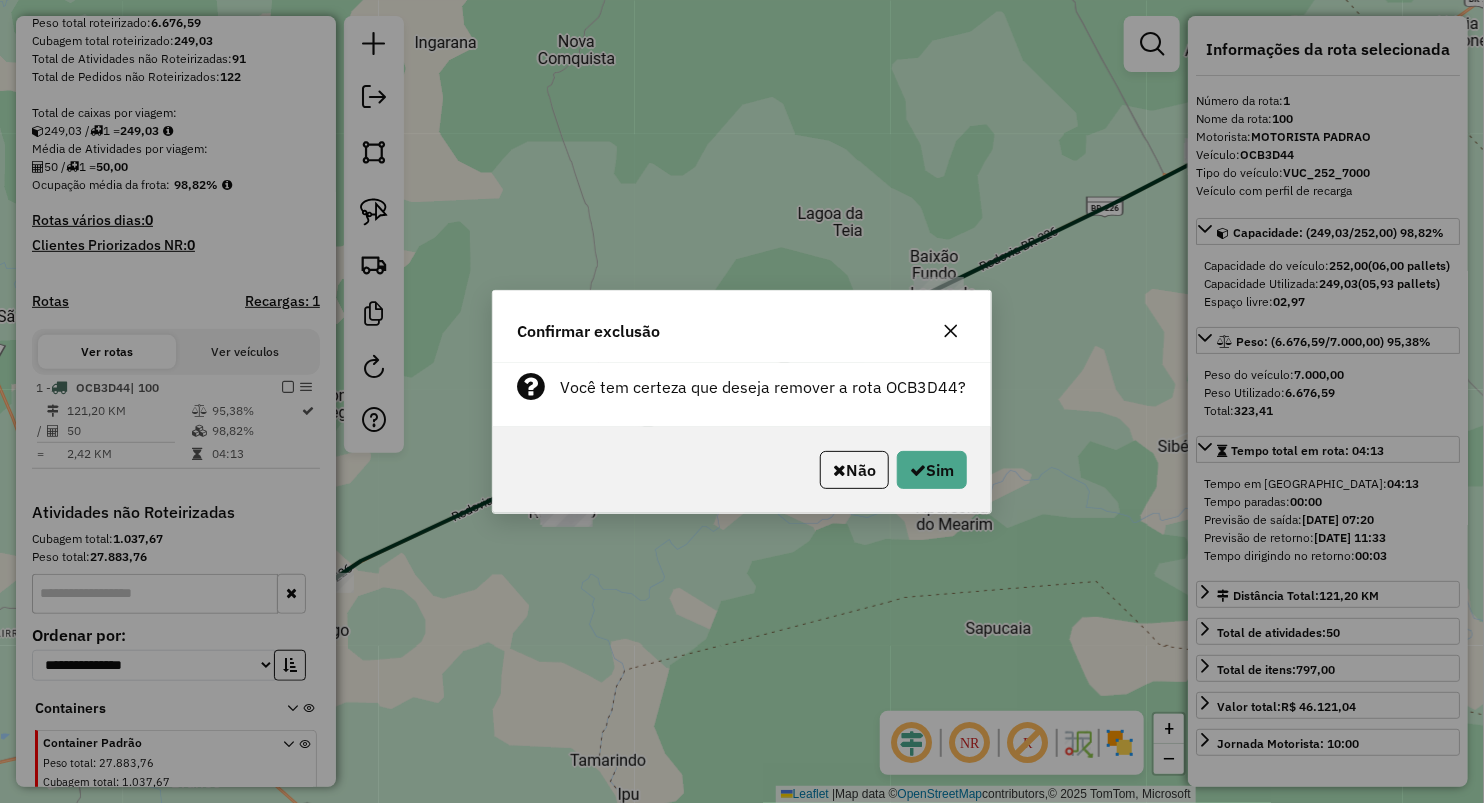 click on "Não   Sim" 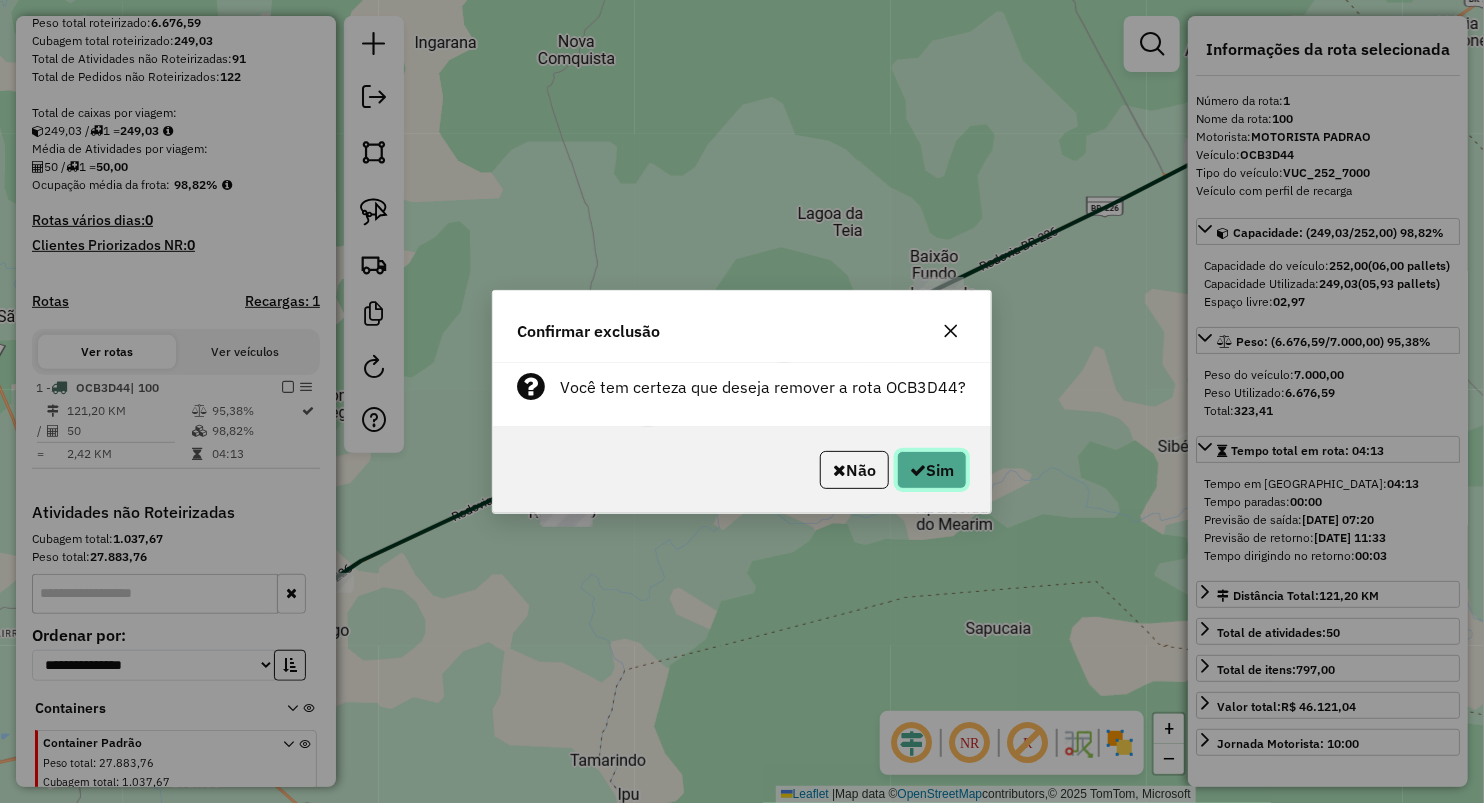 click on "Sim" 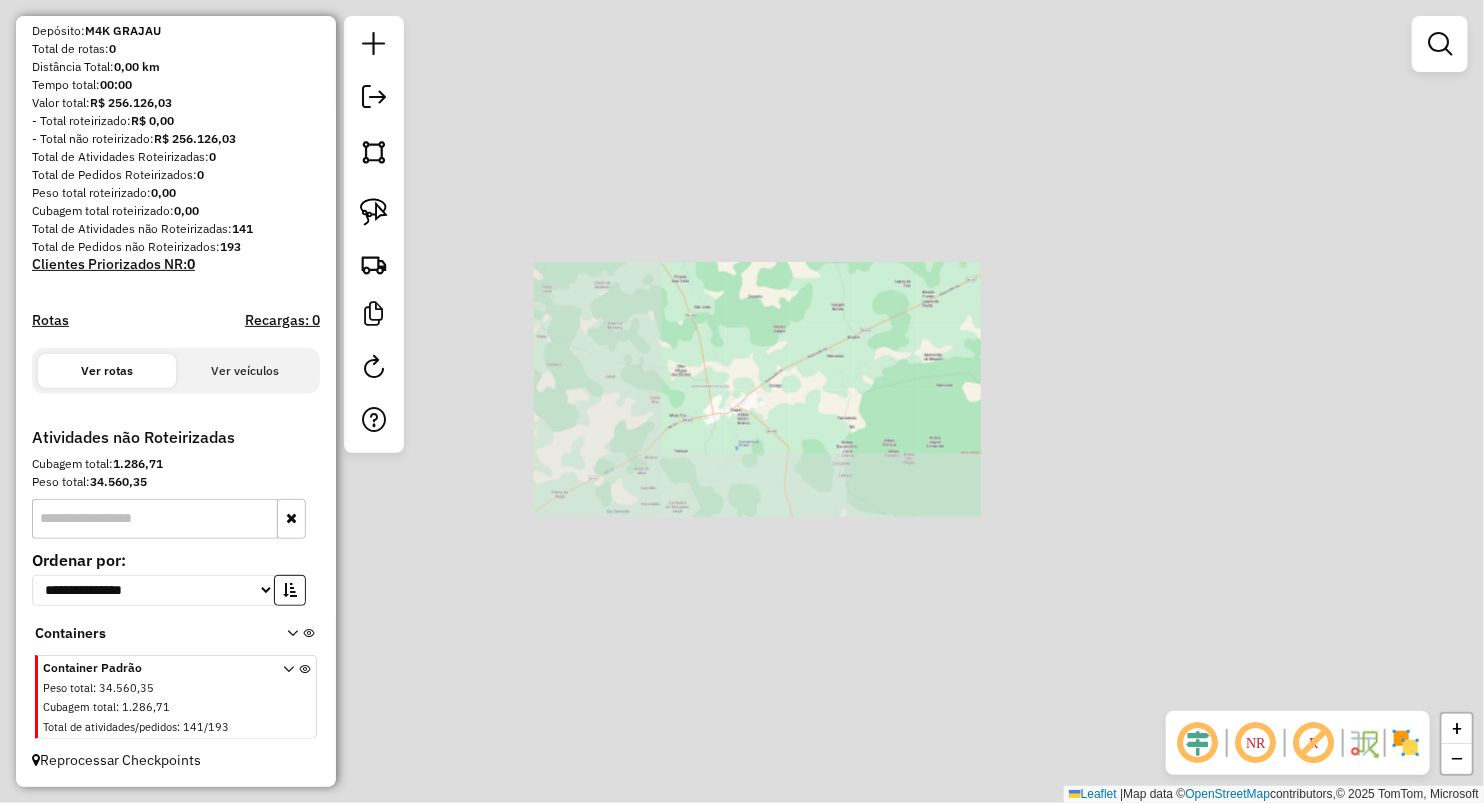 scroll, scrollTop: 180, scrollLeft: 0, axis: vertical 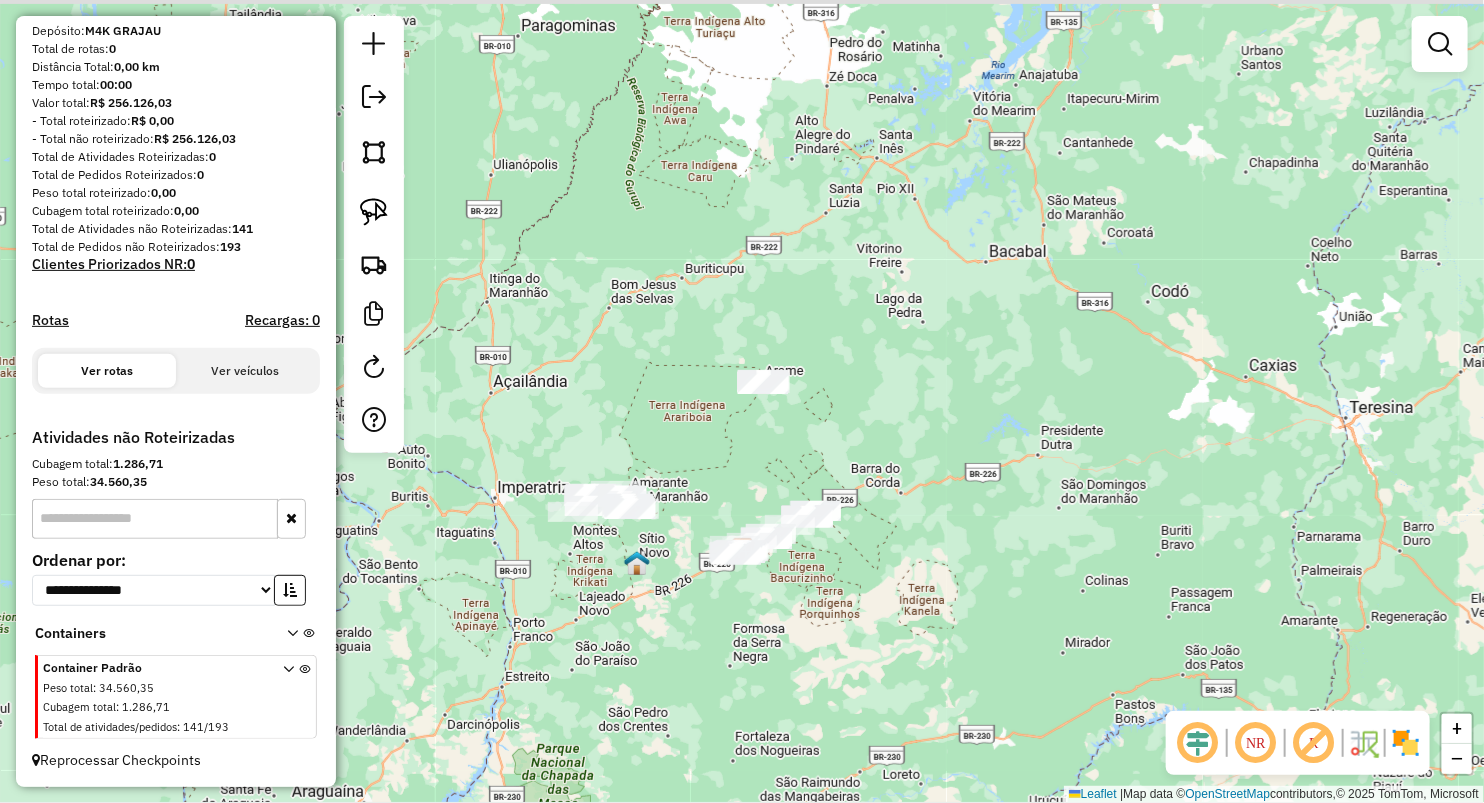 click on "Janela de atendimento Grade de atendimento Capacidade Transportadoras Veículos Cliente Pedidos  Rotas Selecione os dias de semana para filtrar as janelas de atendimento  Seg   Ter   Qua   Qui   Sex   Sáb   Dom  Informe o período da janela de atendimento: De: Até:  Filtrar exatamente a janela do cliente  Considerar janela de atendimento padrão  Selecione os dias de semana para filtrar as grades de atendimento  Seg   Ter   Qua   Qui   Sex   Sáb   Dom   Considerar clientes sem dia de atendimento cadastrado  Clientes fora do dia de atendimento selecionado Filtrar as atividades entre os valores definidos abaixo:  Peso mínimo:   Peso máximo:   Cubagem mínima:   Cubagem máxima:   De:   Até:  Filtrar as atividades entre o tempo de atendimento definido abaixo:  De:   Até:   Considerar capacidade total dos clientes não roteirizados Transportadora: Selecione um ou mais itens Tipo de veículo: Selecione um ou mais itens Veículo: Selecione um ou mais itens Motorista: Selecione um ou mais itens Nome: Rótulo:" 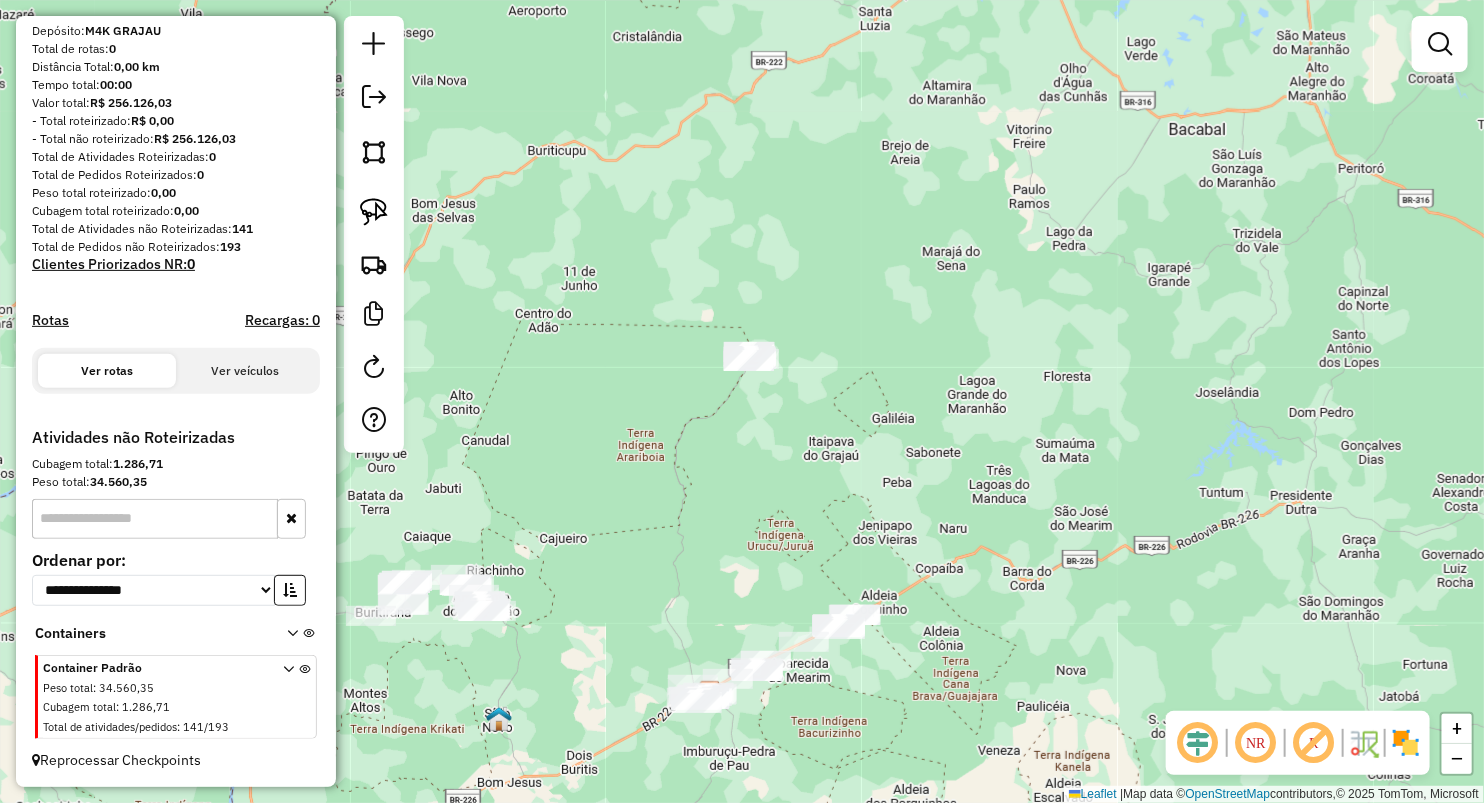drag, startPoint x: 796, startPoint y: 402, endPoint x: 777, endPoint y: 241, distance: 162.11725 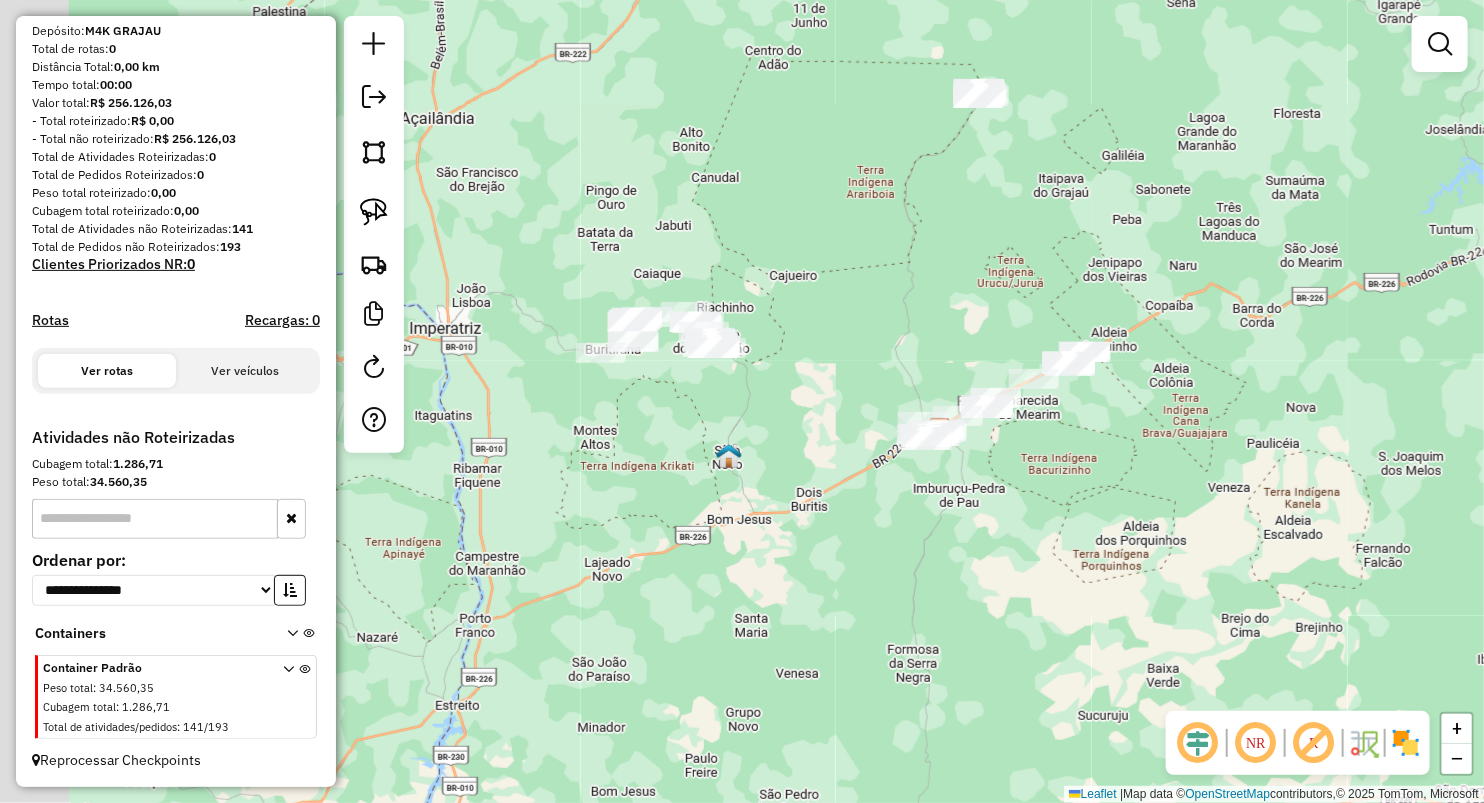 drag, startPoint x: 776, startPoint y: 388, endPoint x: 1032, endPoint y: 248, distance: 291.78073 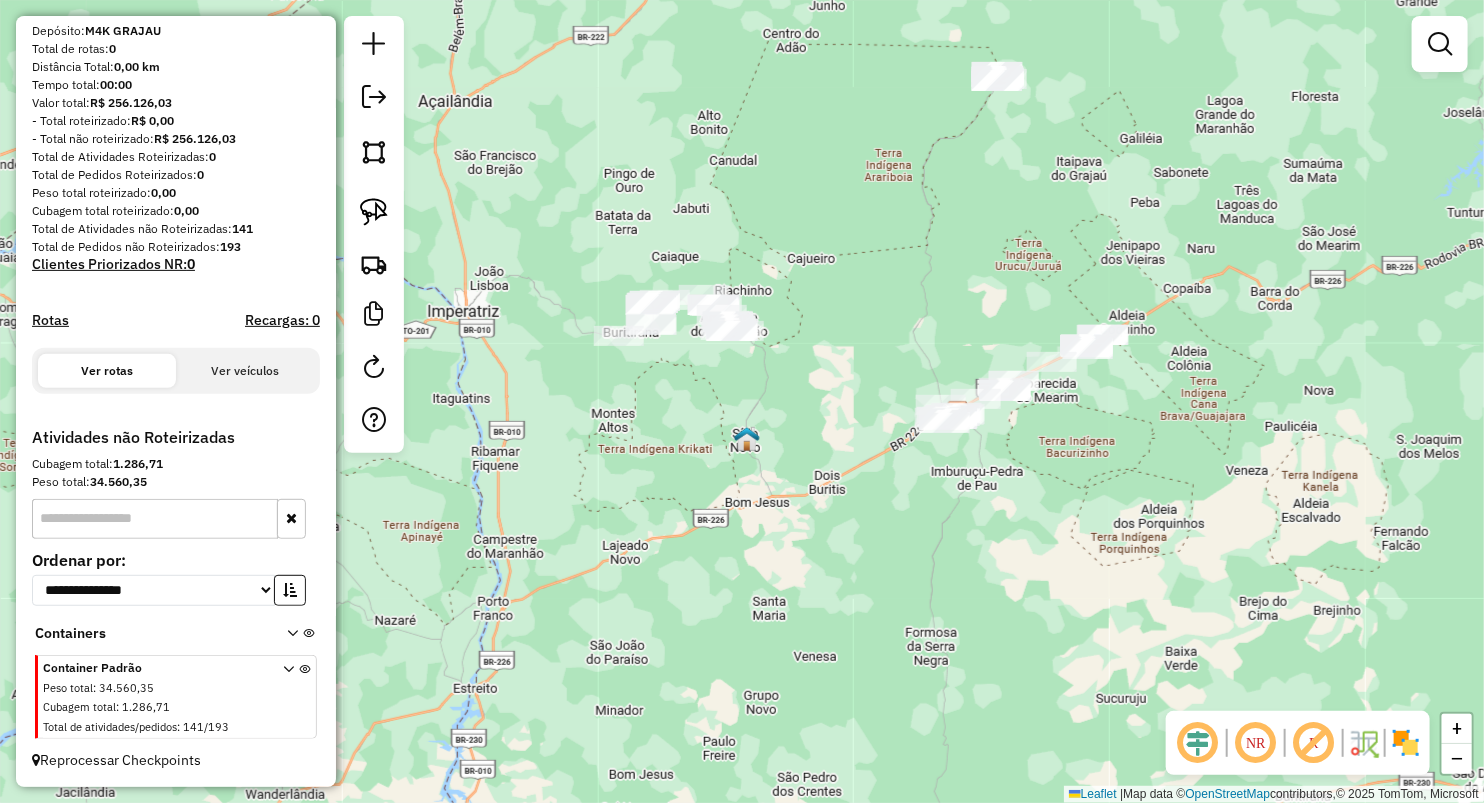 drag, startPoint x: 1092, startPoint y: 125, endPoint x: 955, endPoint y: 284, distance: 209.88092 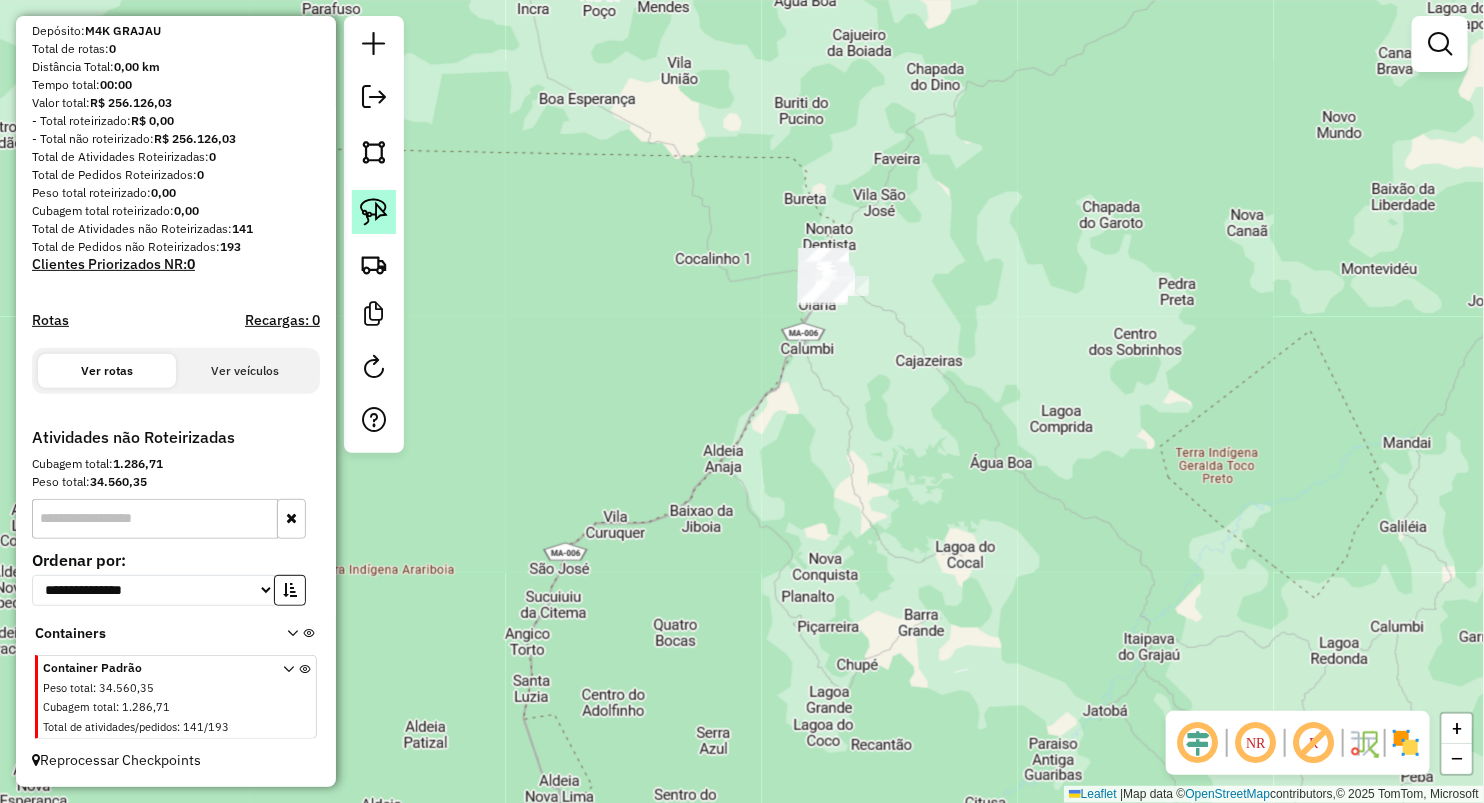 click 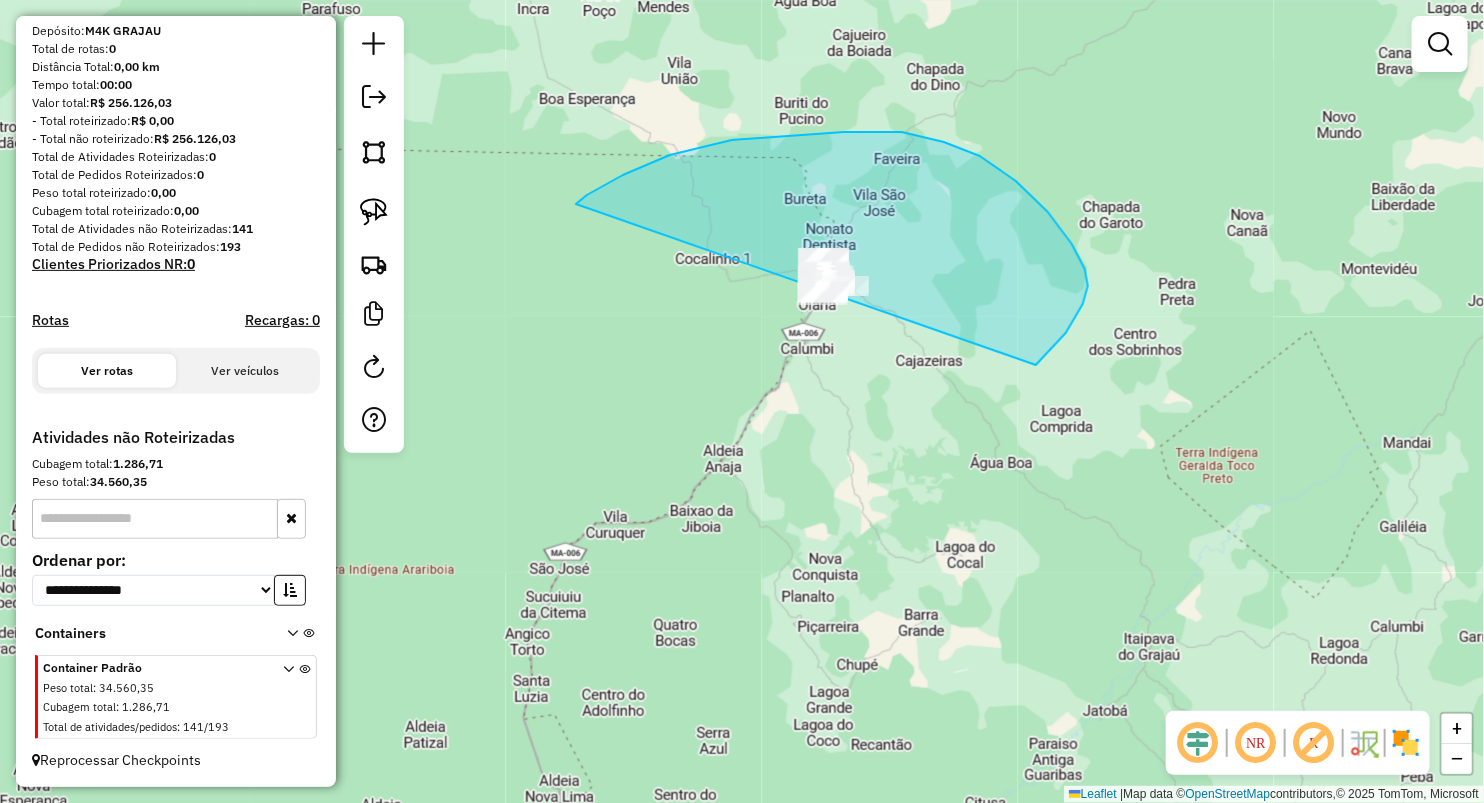 drag, startPoint x: 587, startPoint y: 195, endPoint x: 905, endPoint y: 453, distance: 409.49725 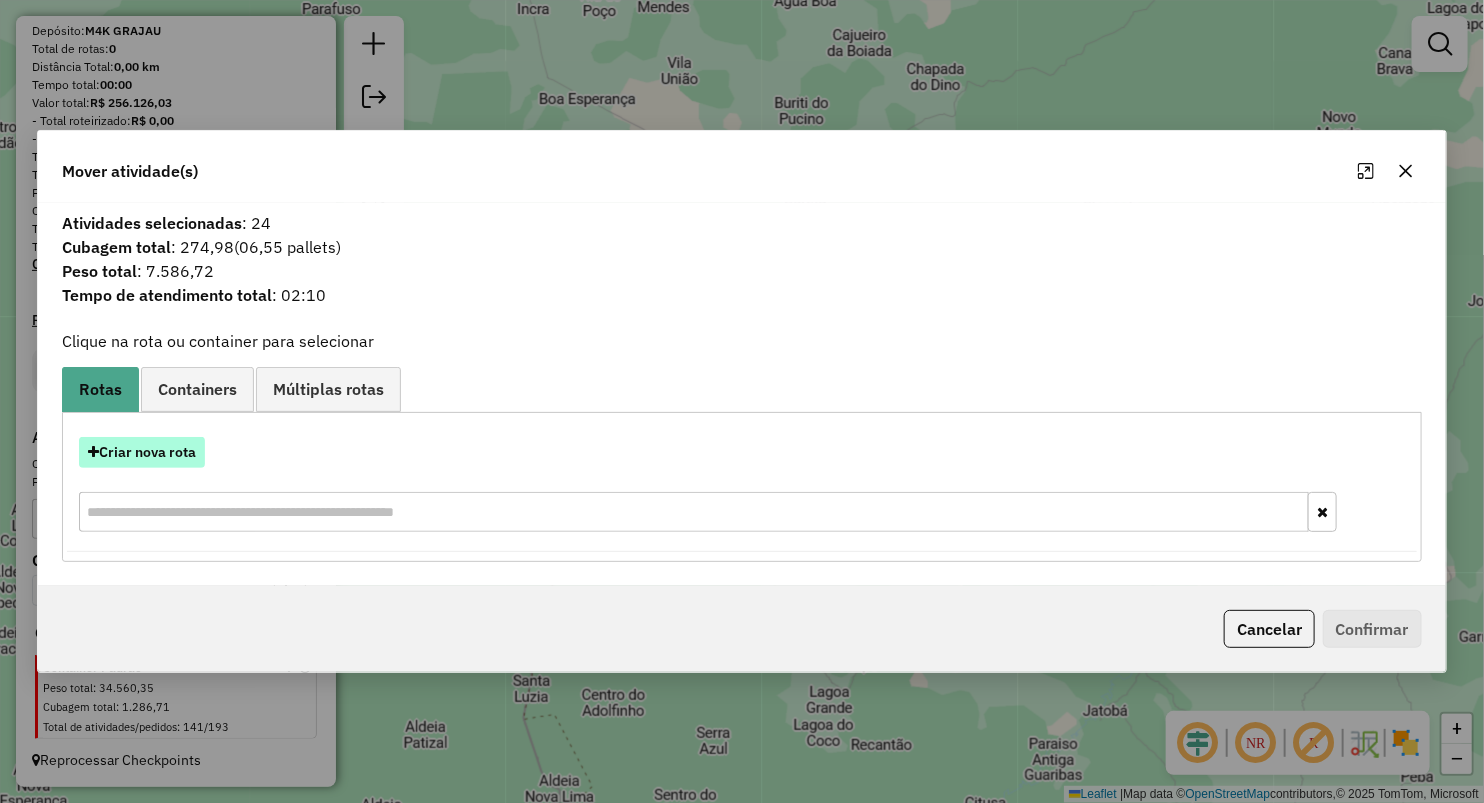 click on "Criar nova rota" at bounding box center [142, 452] 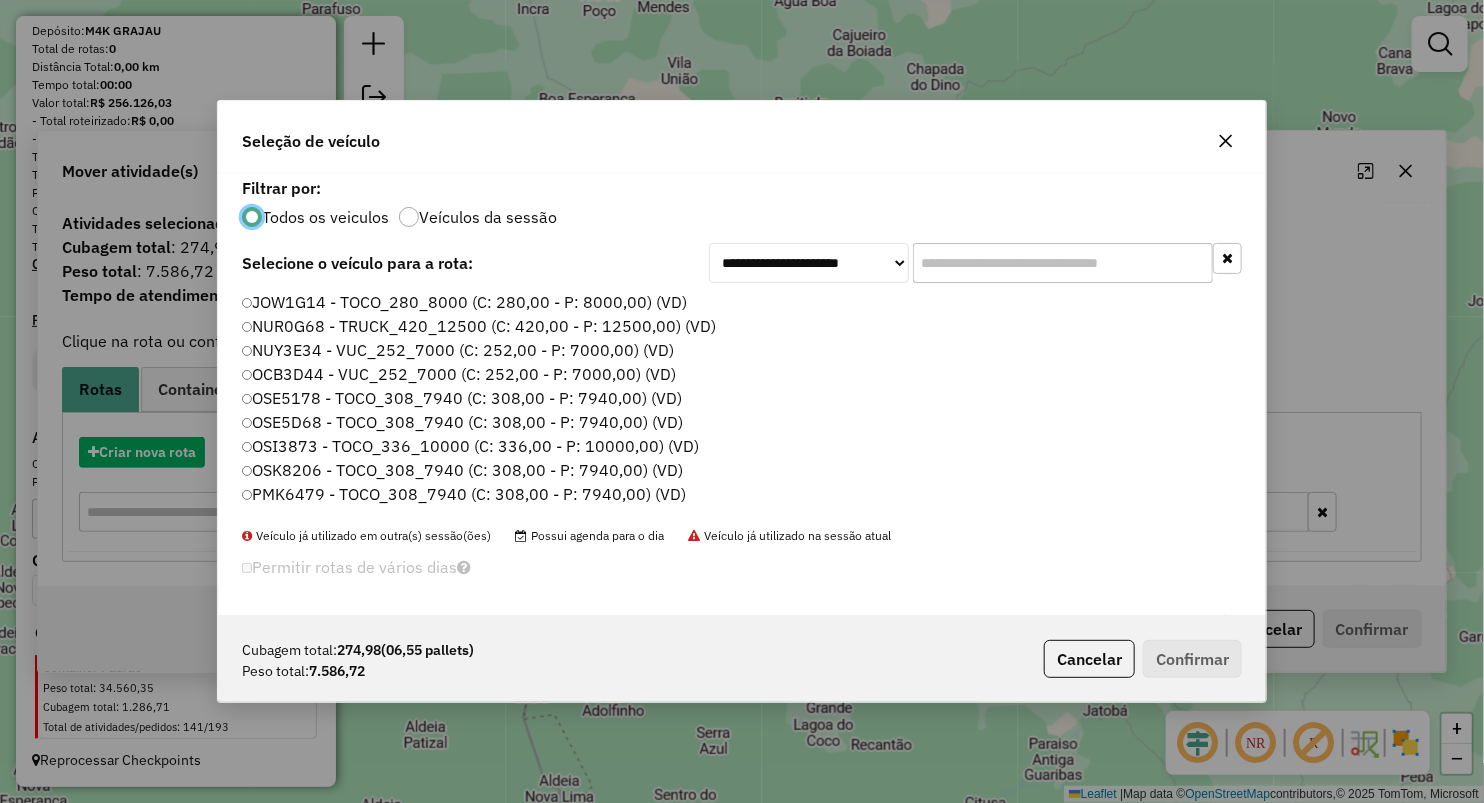 scroll, scrollTop: 10, scrollLeft: 6, axis: both 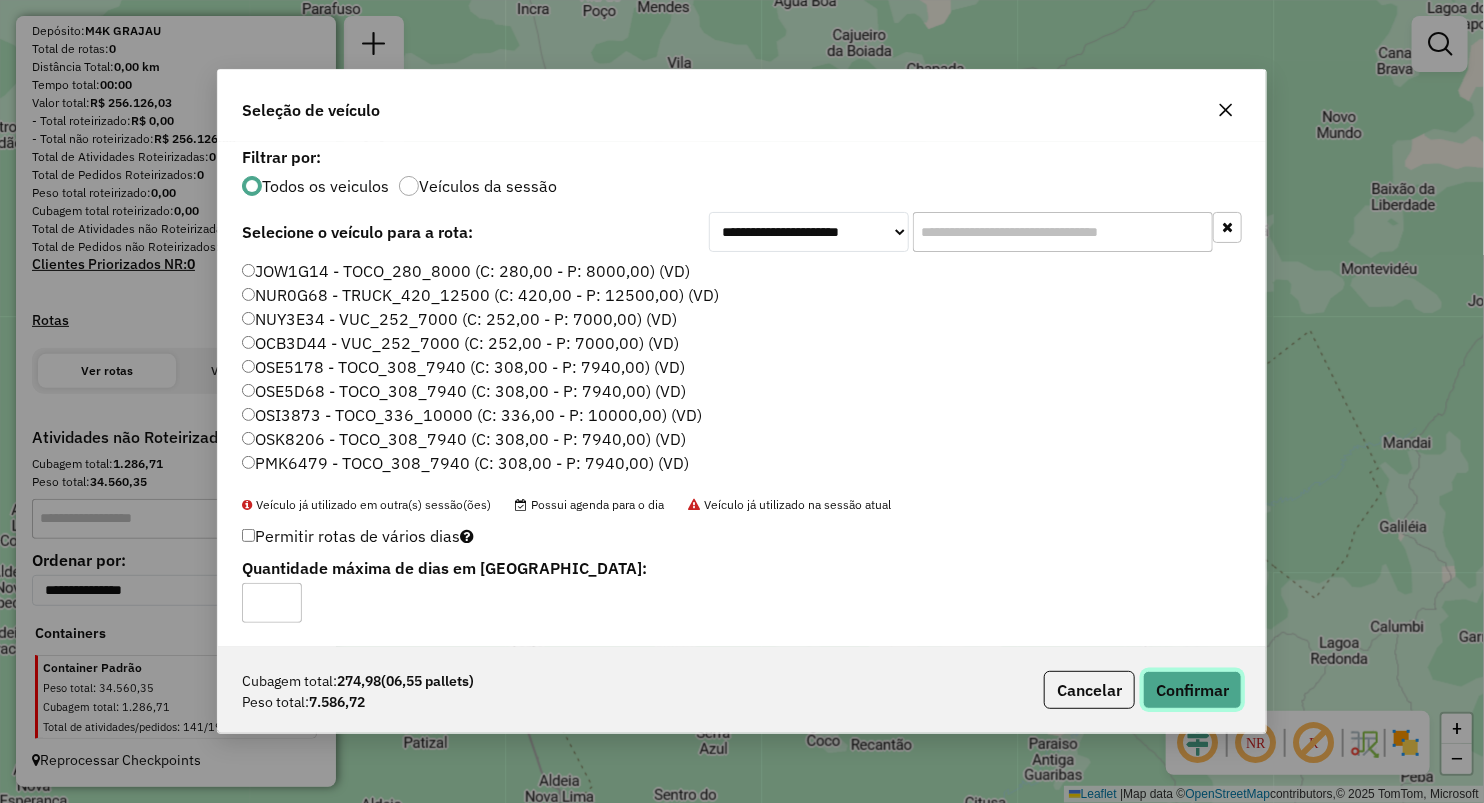 click on "Confirmar" 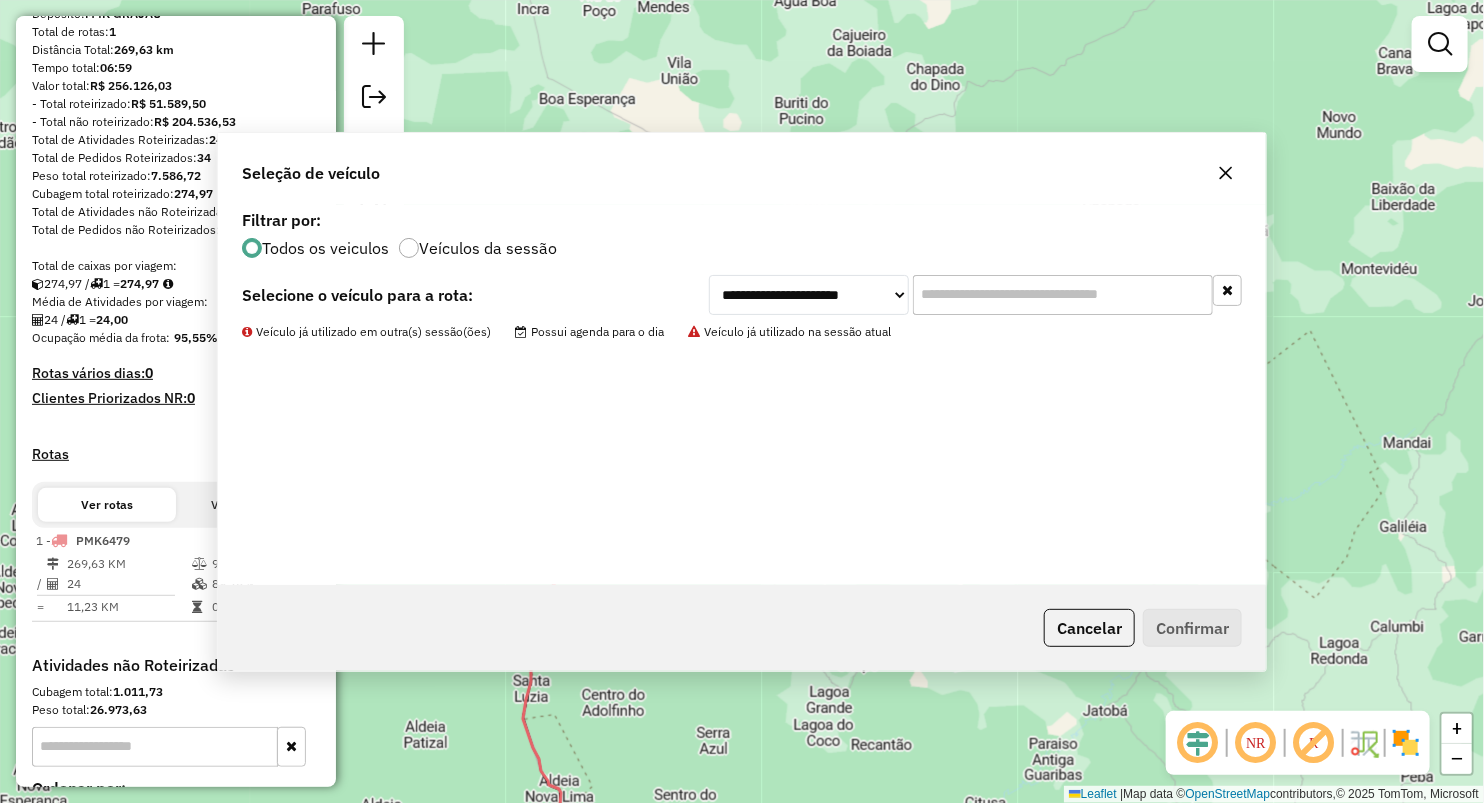 scroll, scrollTop: 333, scrollLeft: 0, axis: vertical 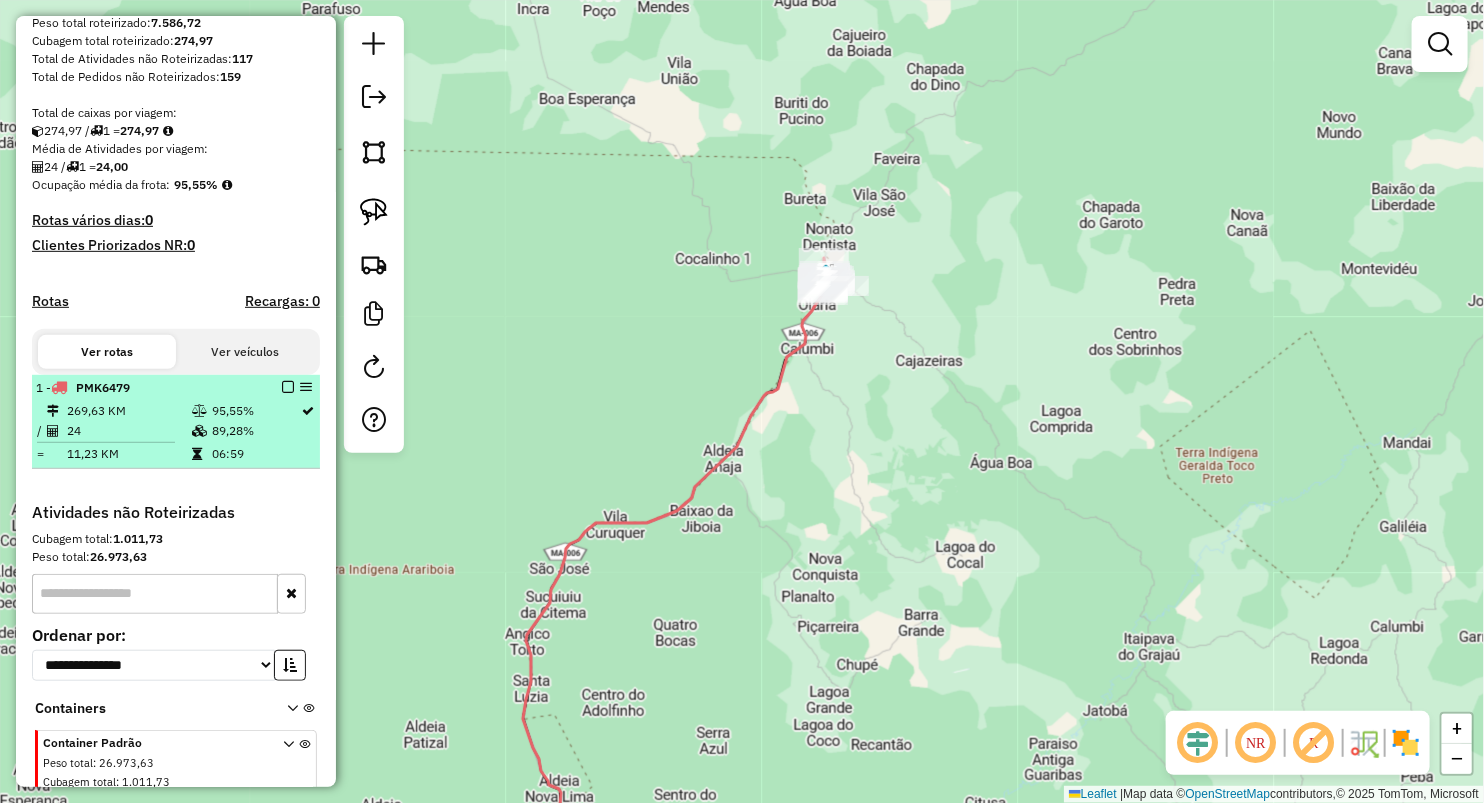 click on "269,63 KM" at bounding box center (128, 411) 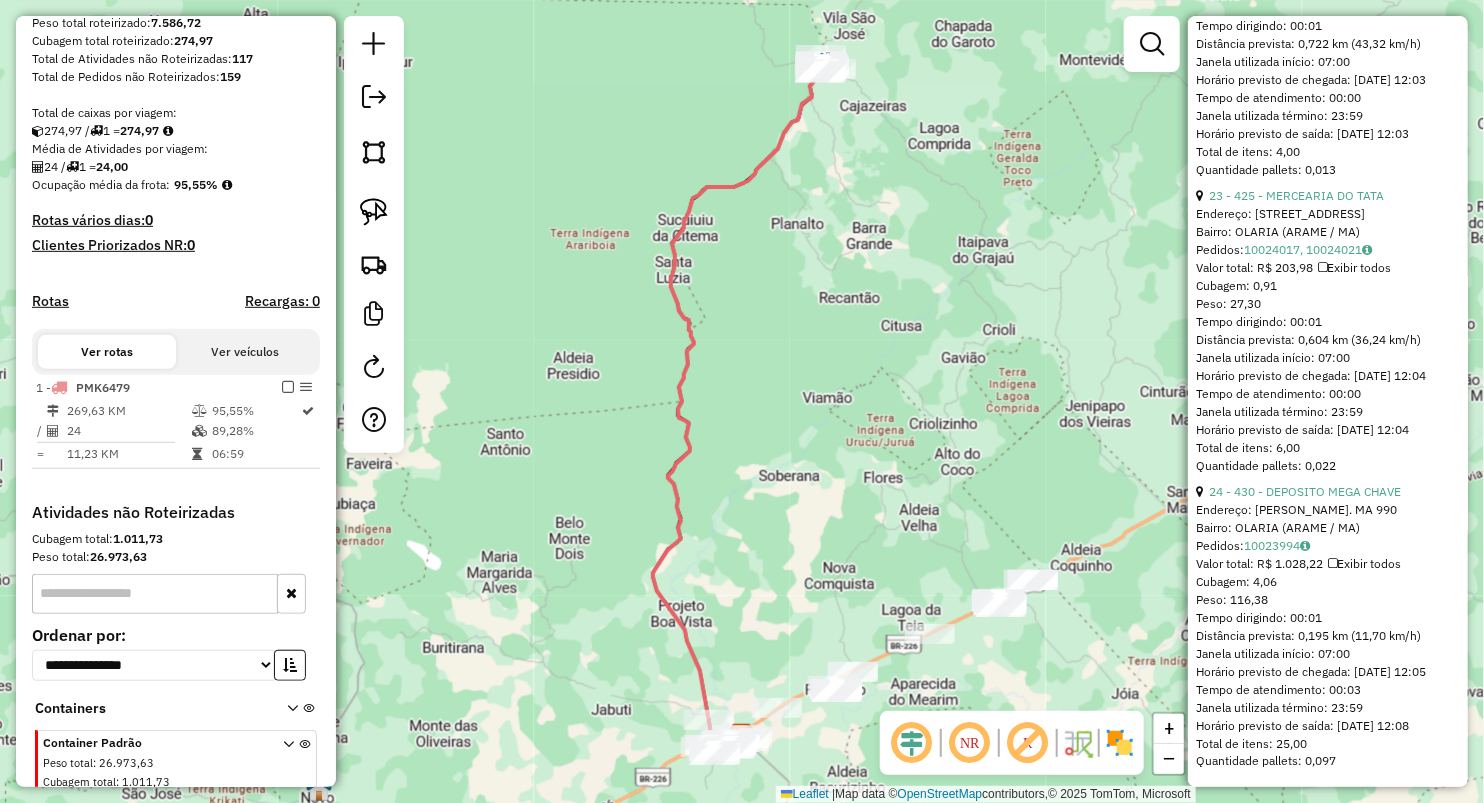 scroll, scrollTop: 7720, scrollLeft: 0, axis: vertical 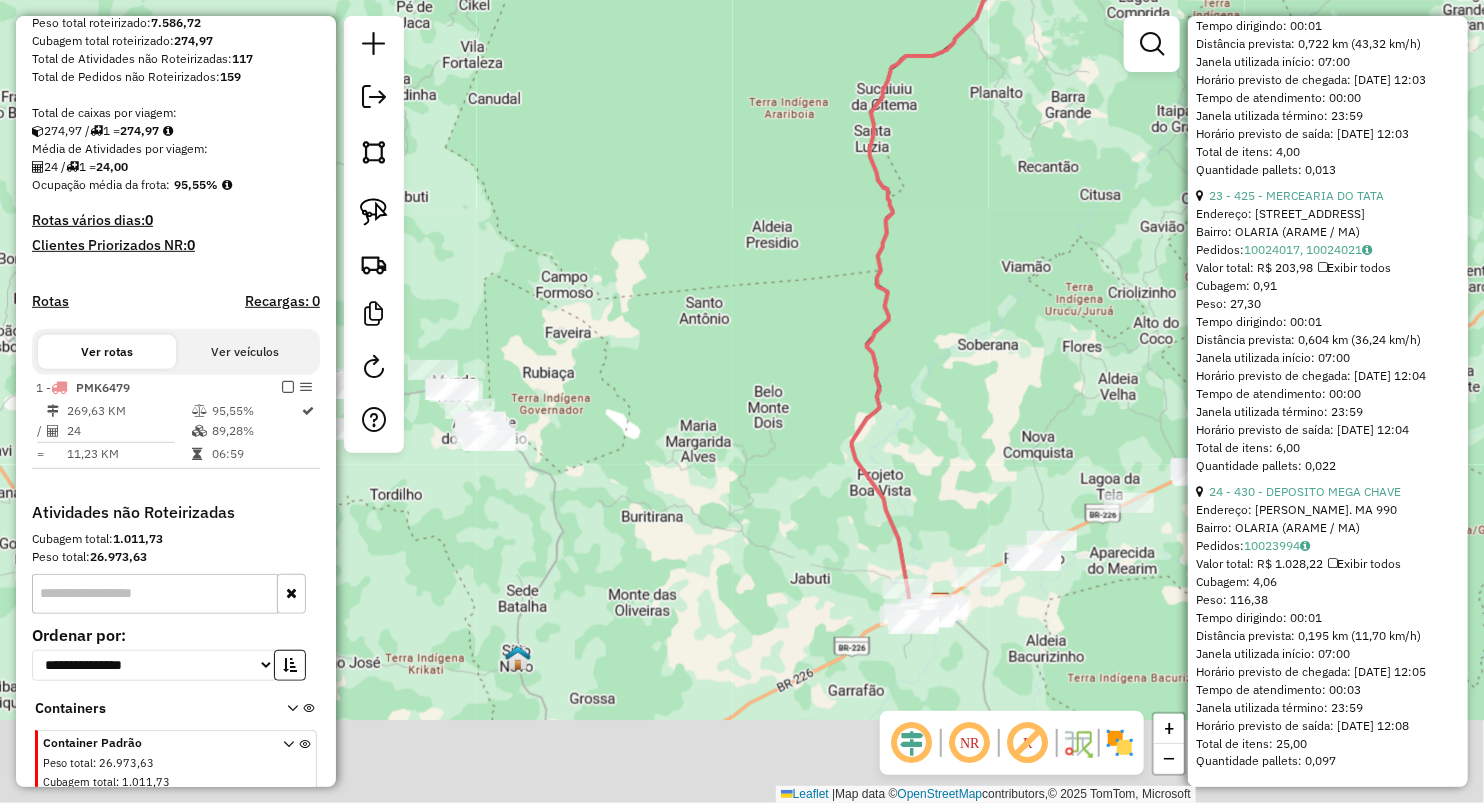 drag, startPoint x: 509, startPoint y: 577, endPoint x: 840, endPoint y: 233, distance: 477.3856 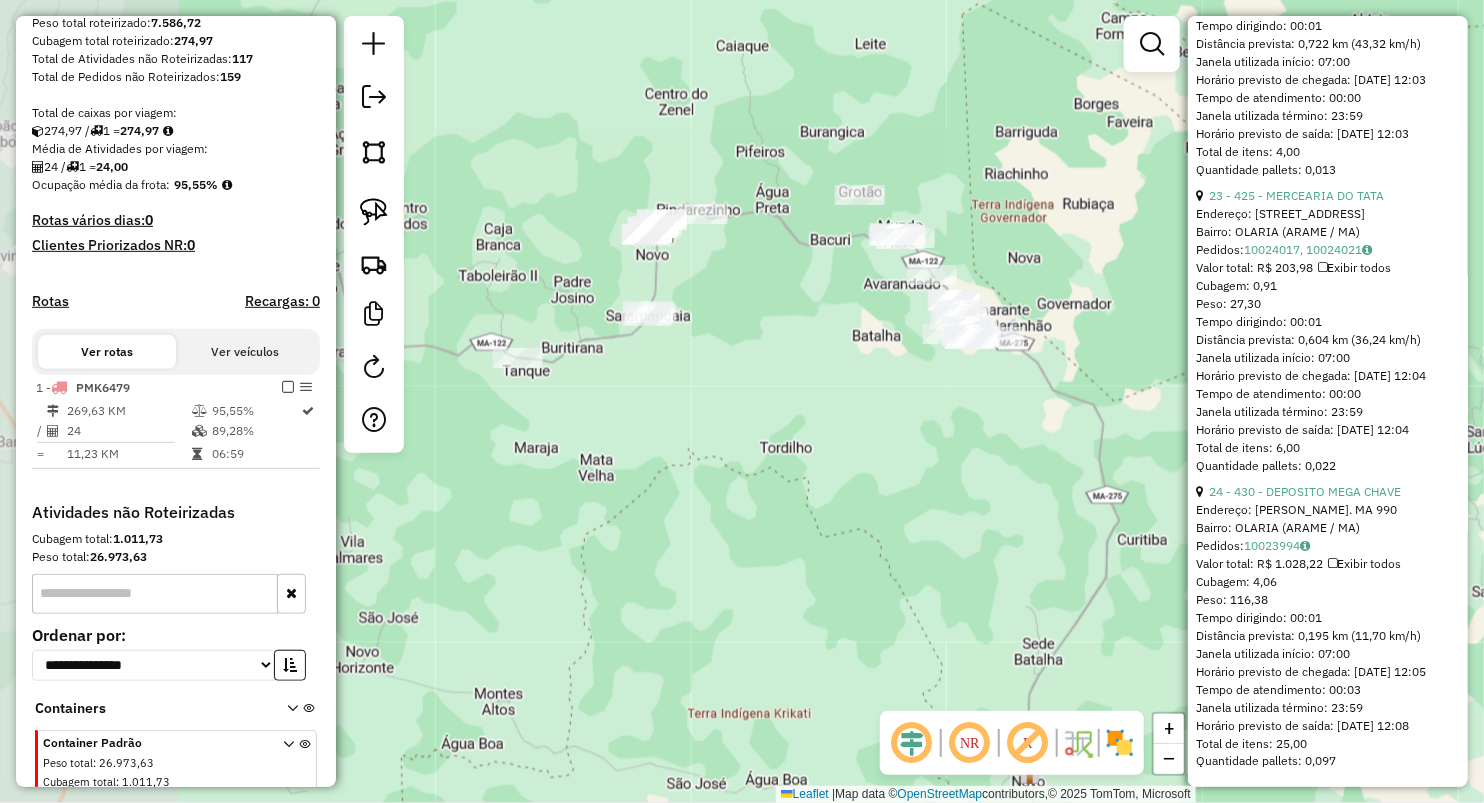 drag, startPoint x: 513, startPoint y: 139, endPoint x: 700, endPoint y: 158, distance: 187.96277 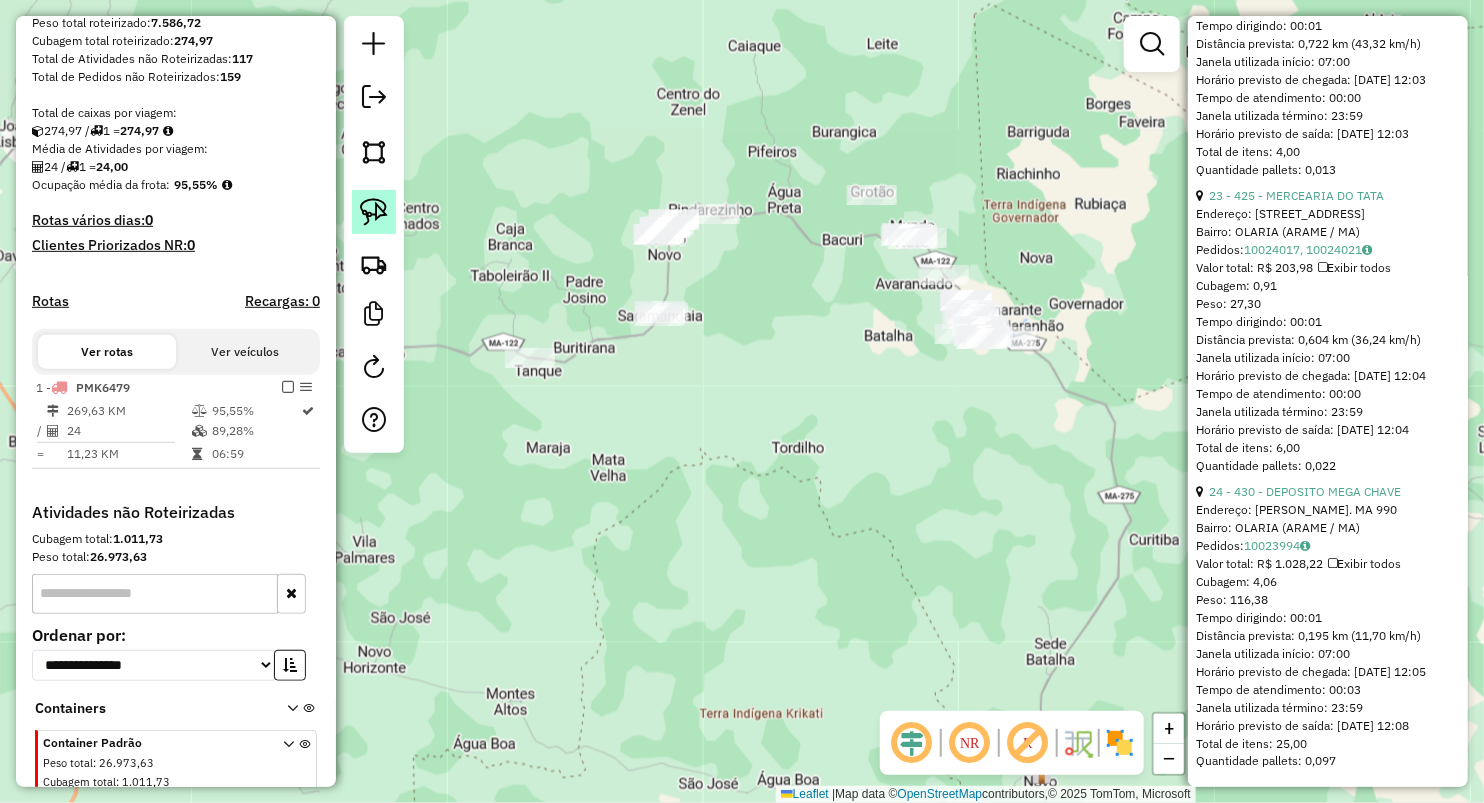 drag, startPoint x: 385, startPoint y: 220, endPoint x: 408, endPoint y: 200, distance: 30.479502 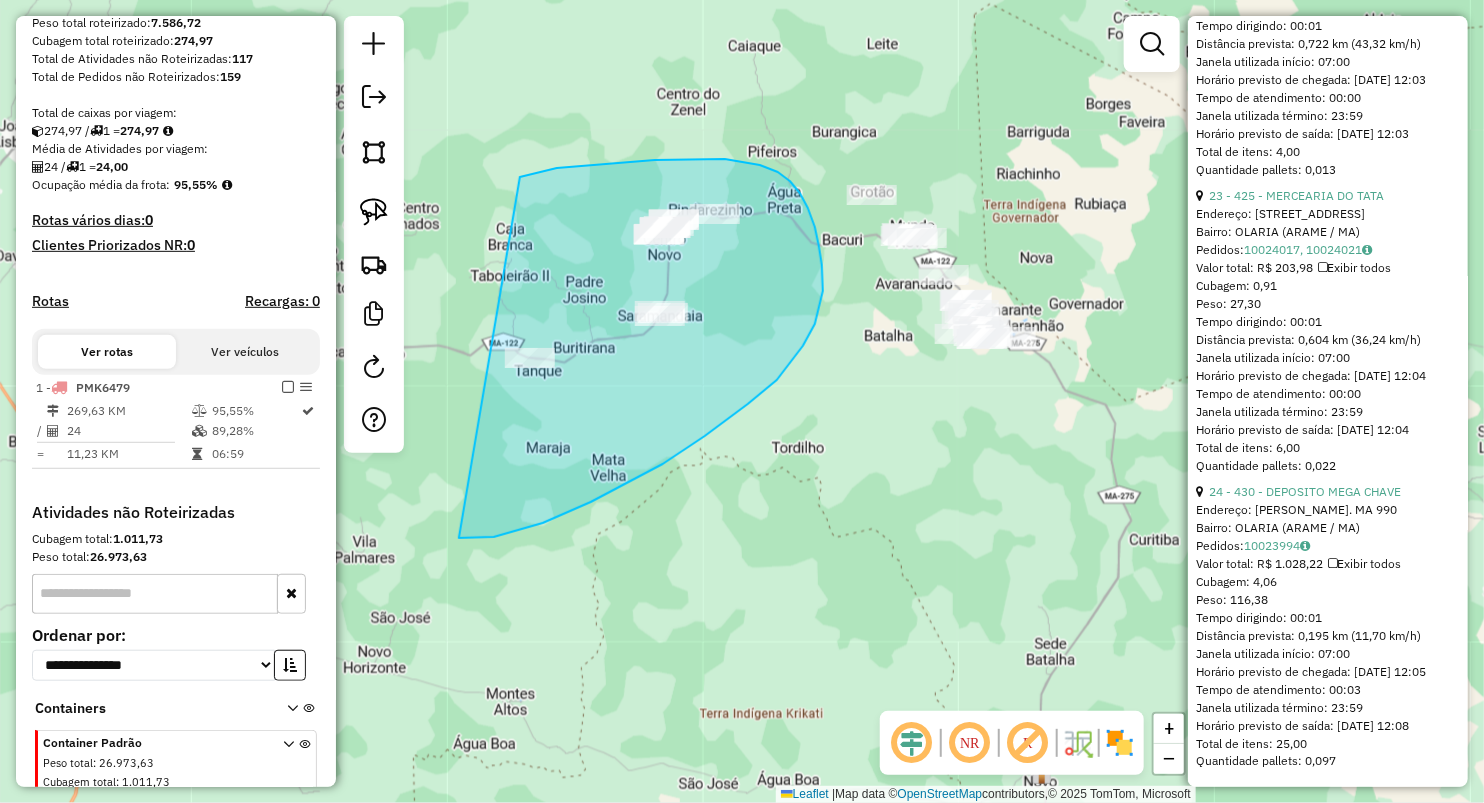 drag, startPoint x: 696, startPoint y: 159, endPoint x: 451, endPoint y: 538, distance: 451.2937 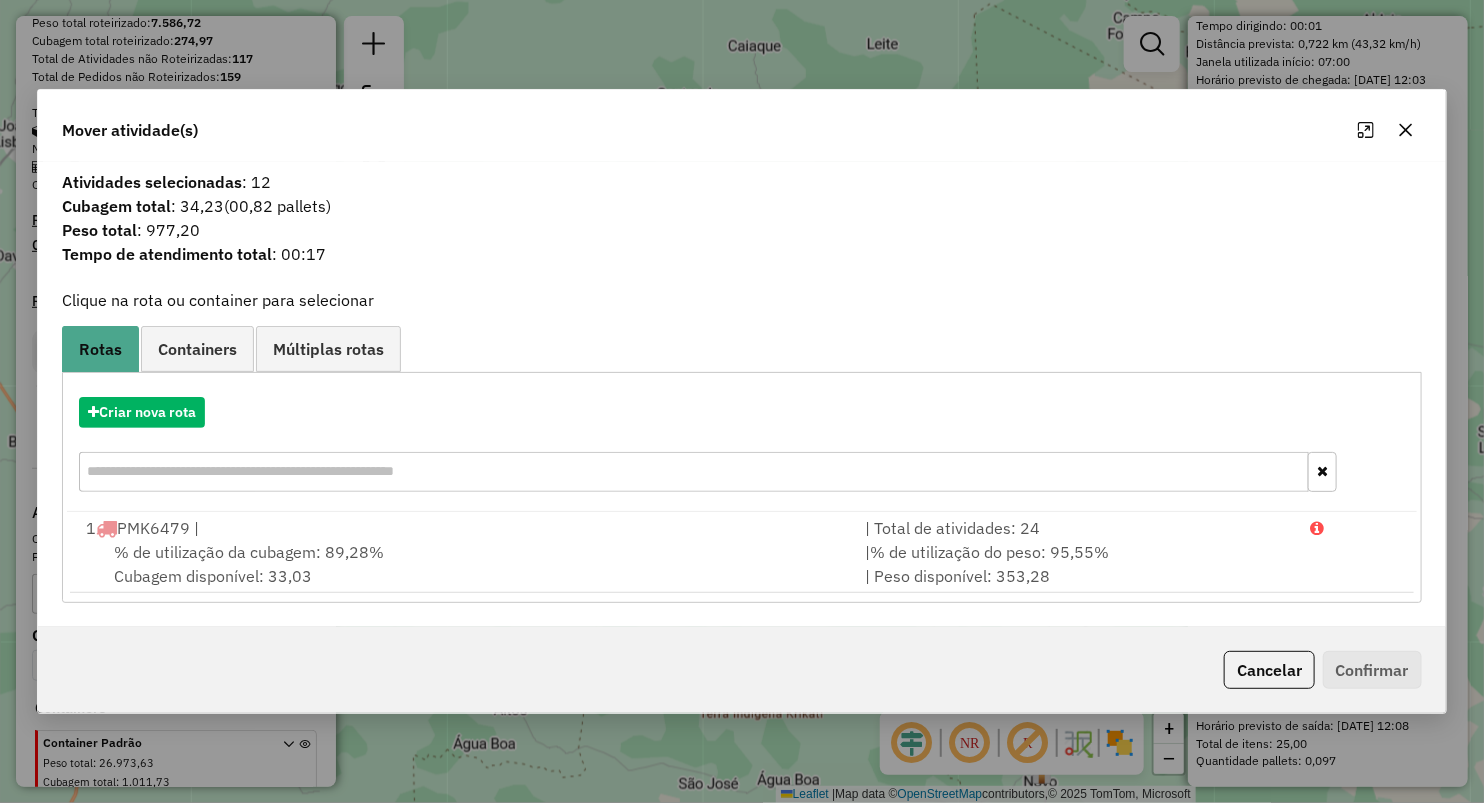 drag, startPoint x: 1401, startPoint y: 132, endPoint x: 1216, endPoint y: 138, distance: 185.09727 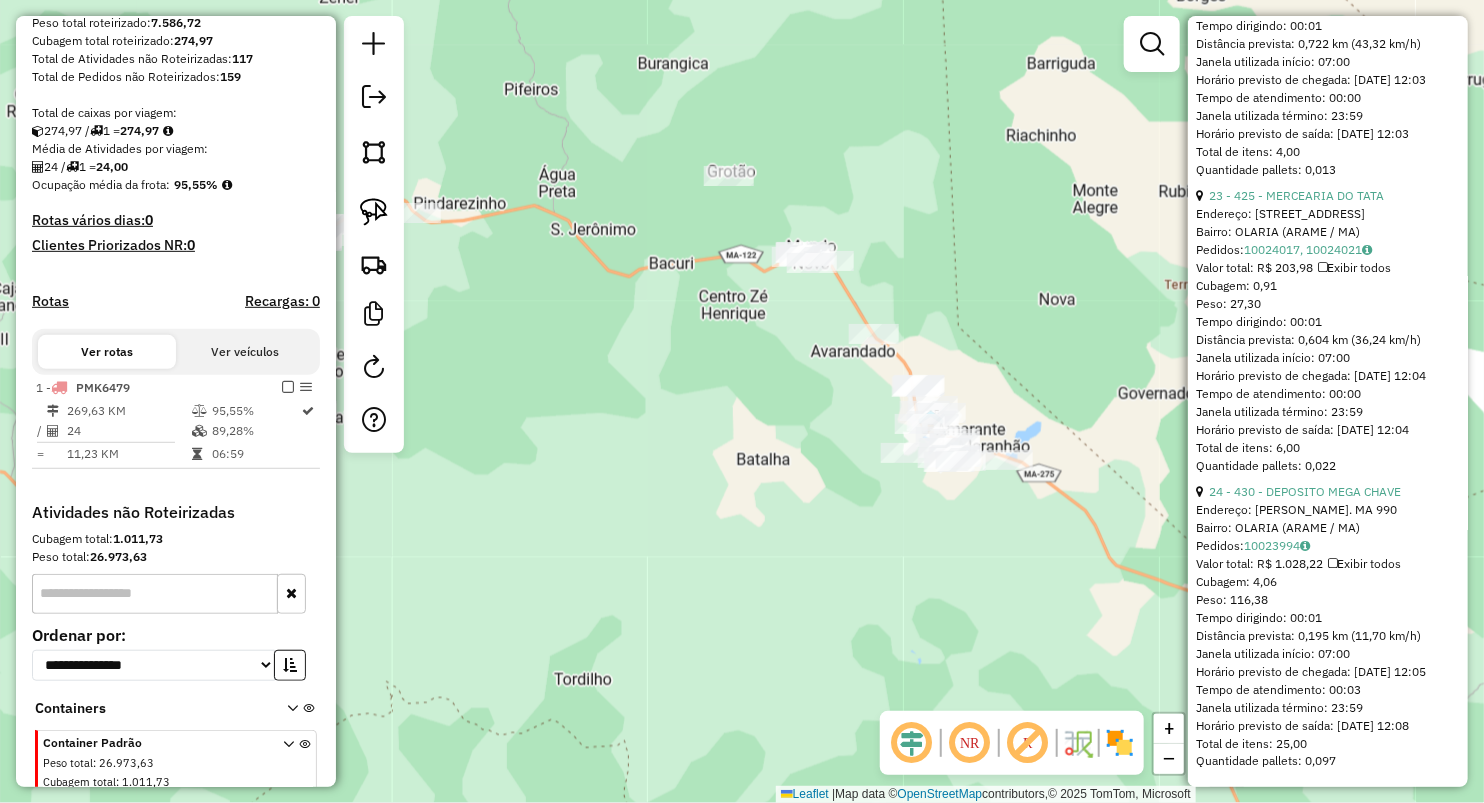 drag, startPoint x: 1007, startPoint y: 325, endPoint x: 868, endPoint y: 269, distance: 149.8566 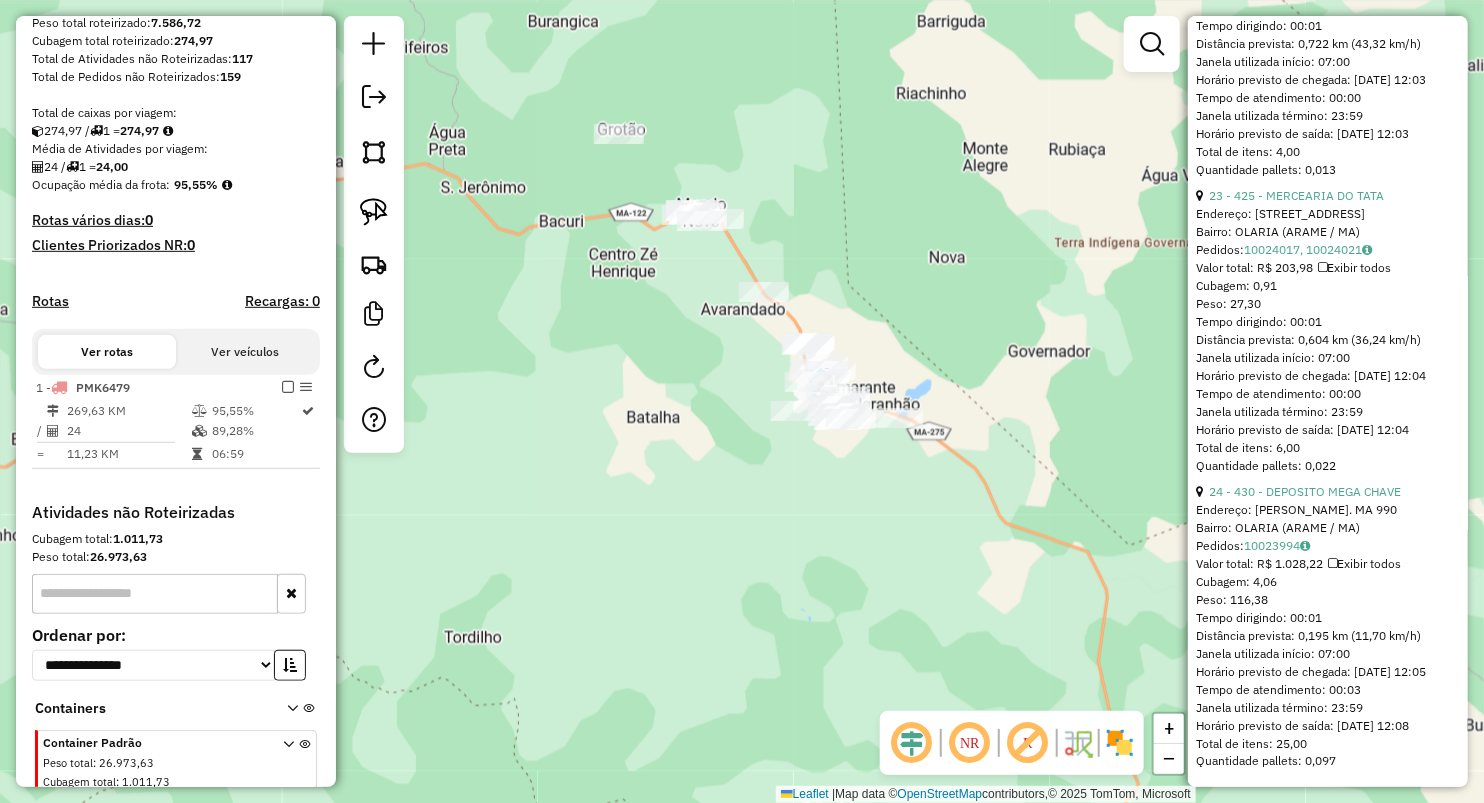 drag, startPoint x: 368, startPoint y: 208, endPoint x: 425, endPoint y: 177, distance: 64.884514 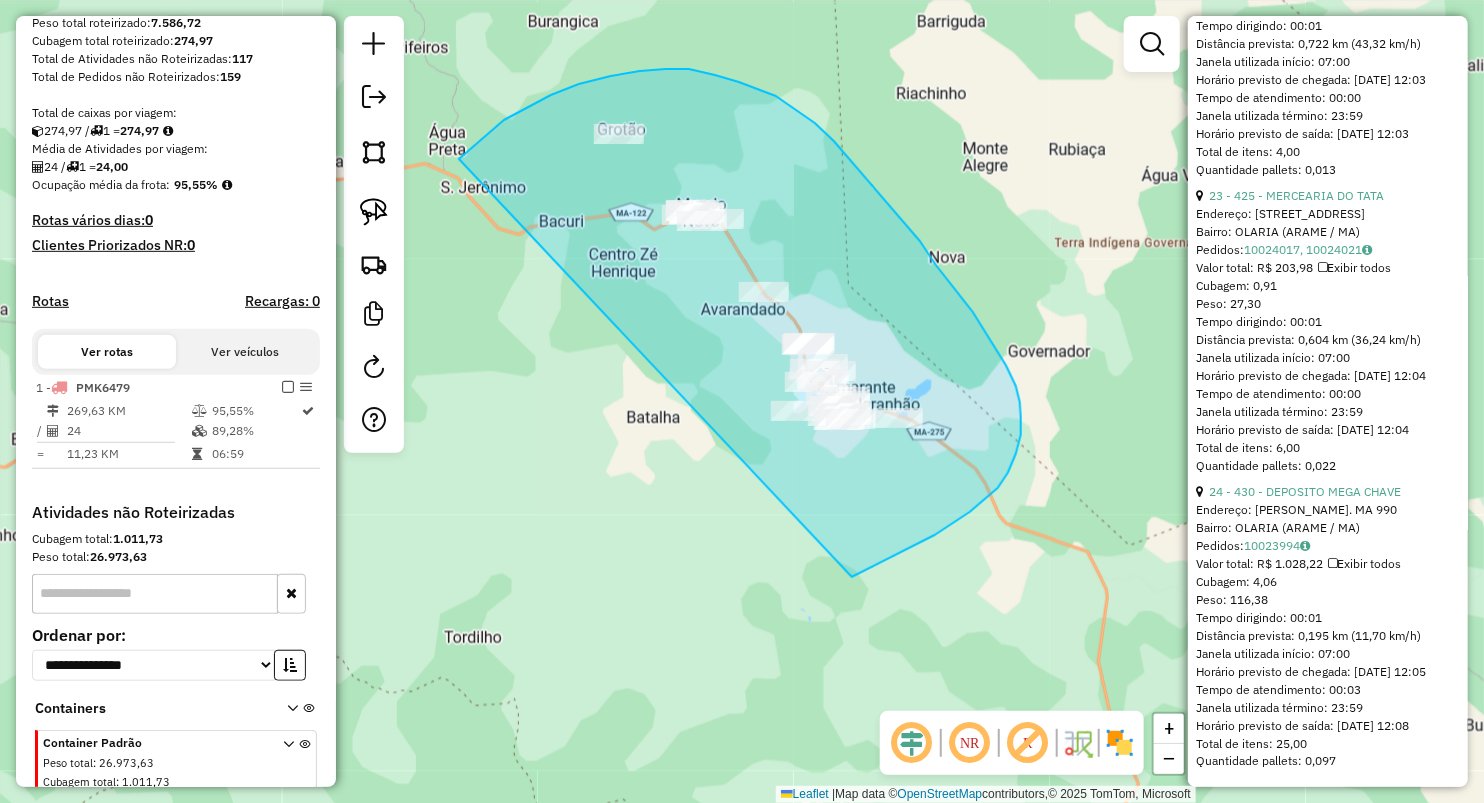 drag, startPoint x: 487, startPoint y: 134, endPoint x: 840, endPoint y: 583, distance: 571.14795 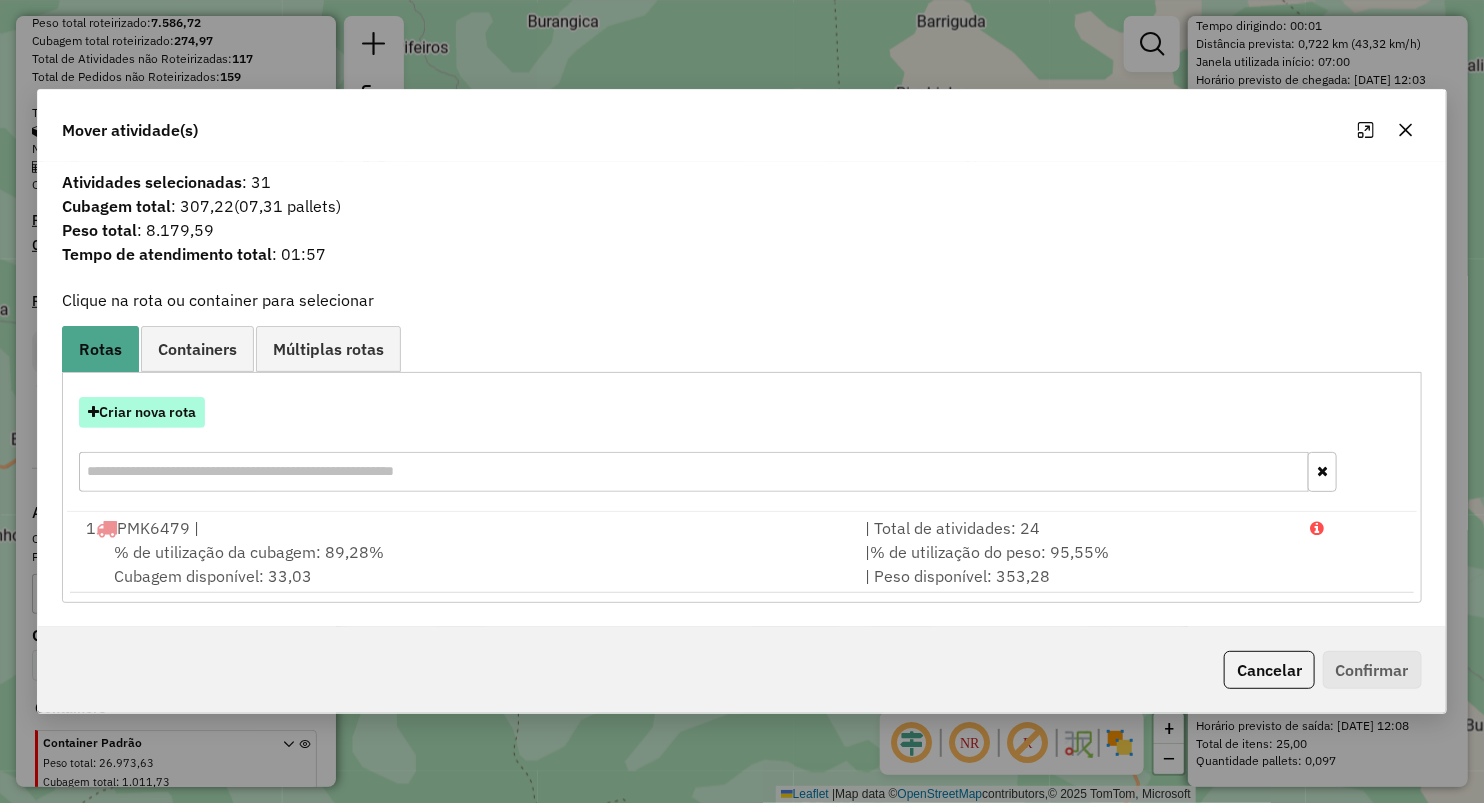 click on "Criar nova rota" at bounding box center (142, 412) 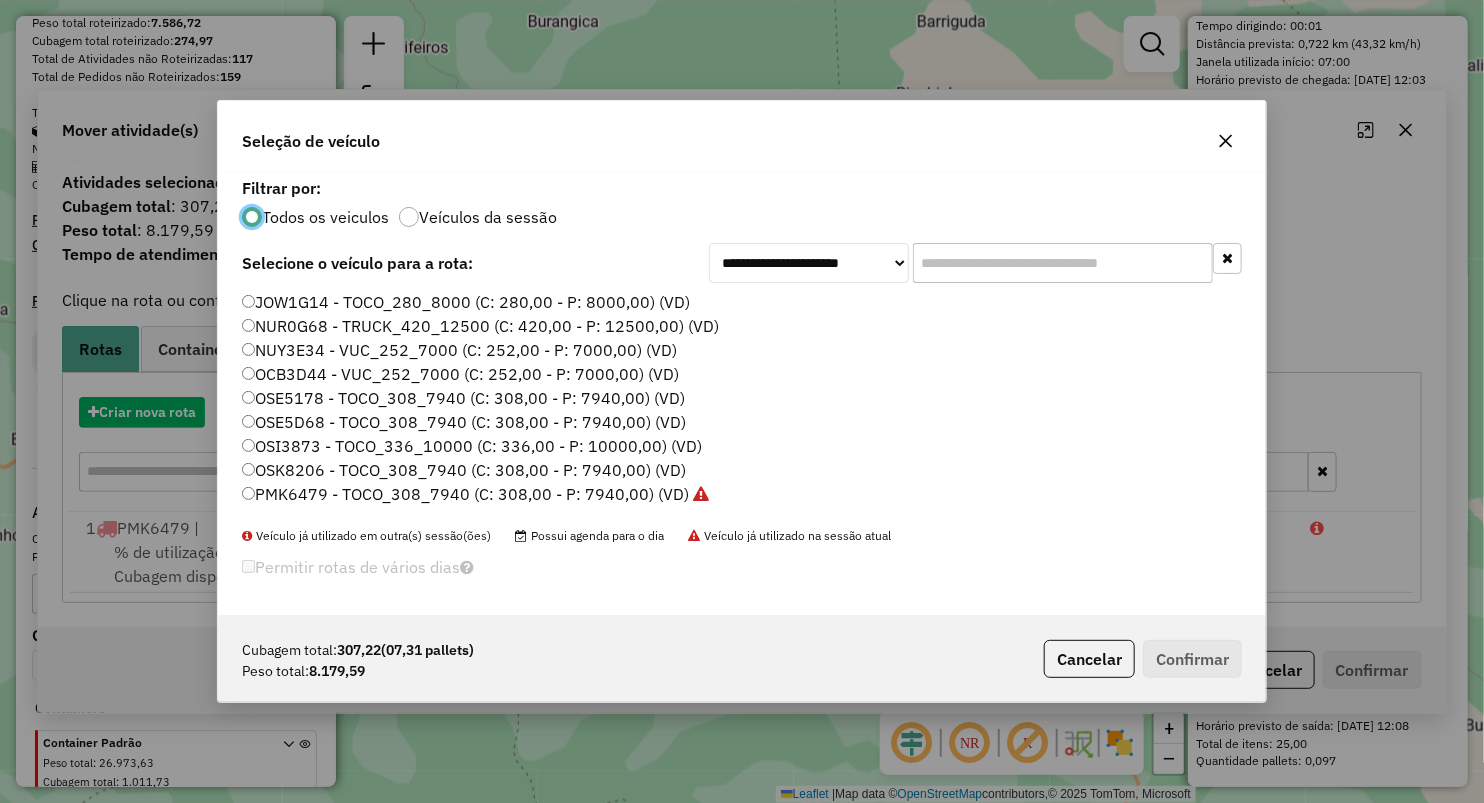 scroll, scrollTop: 10, scrollLeft: 6, axis: both 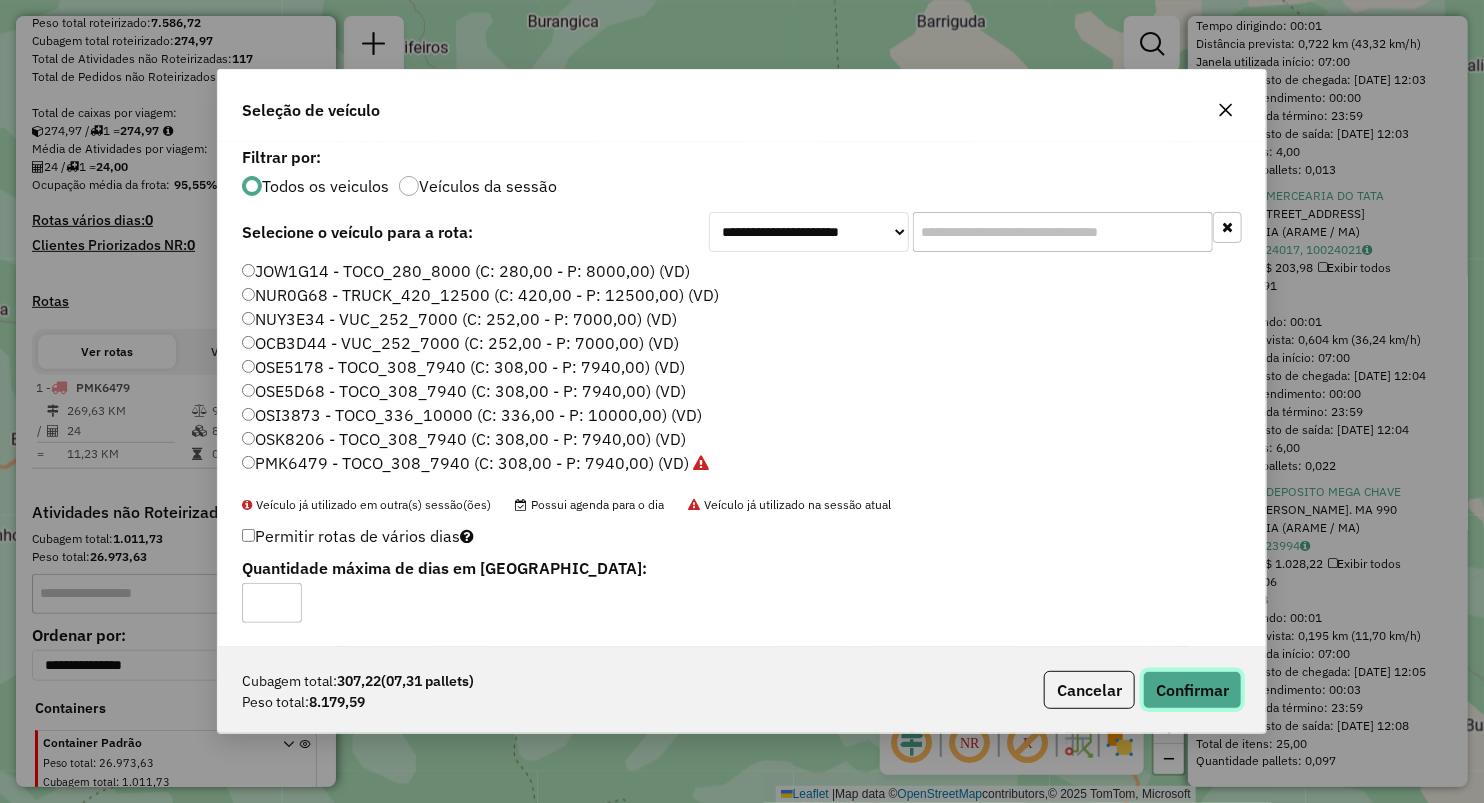 click on "Confirmar" 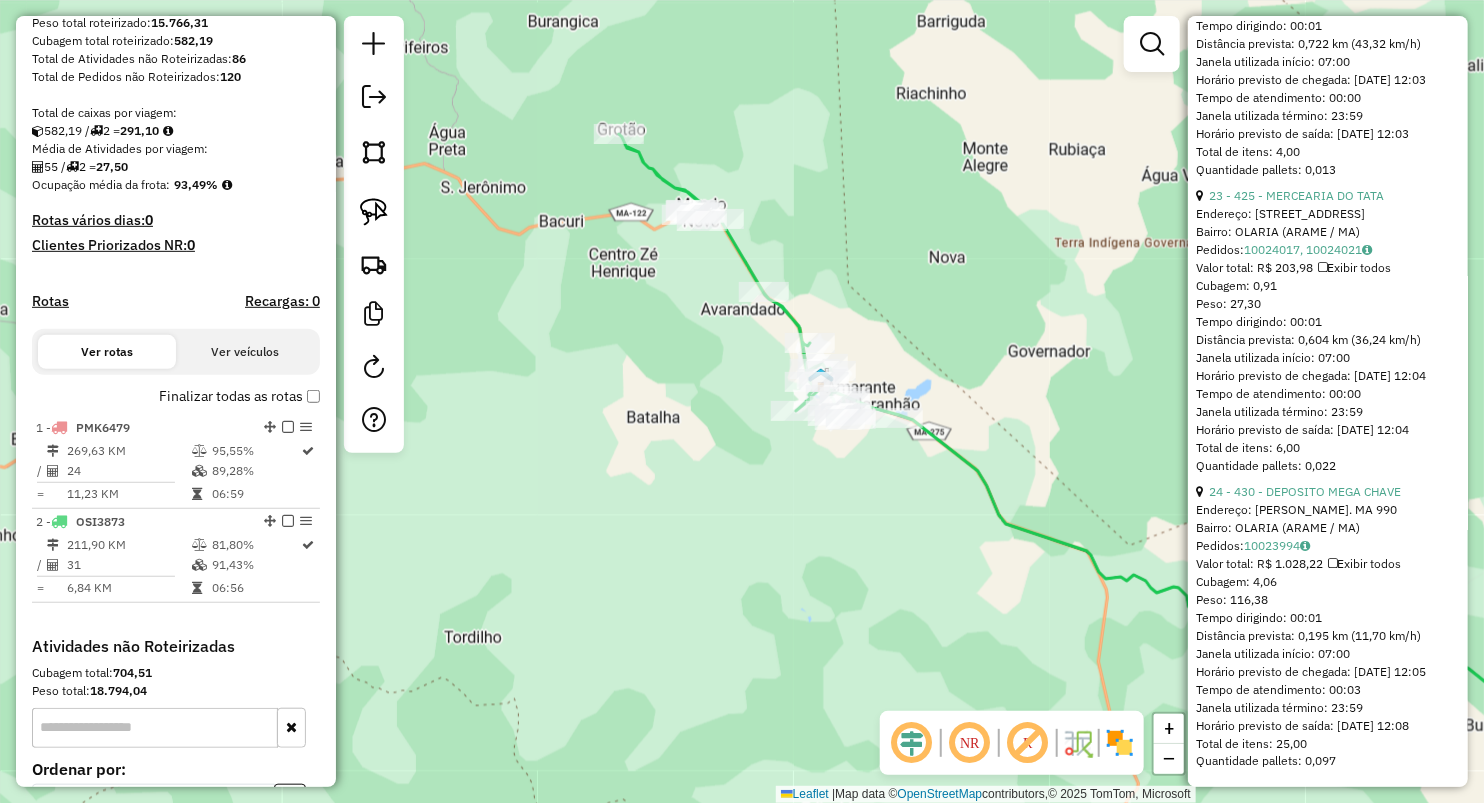 scroll, scrollTop: 149, scrollLeft: 0, axis: vertical 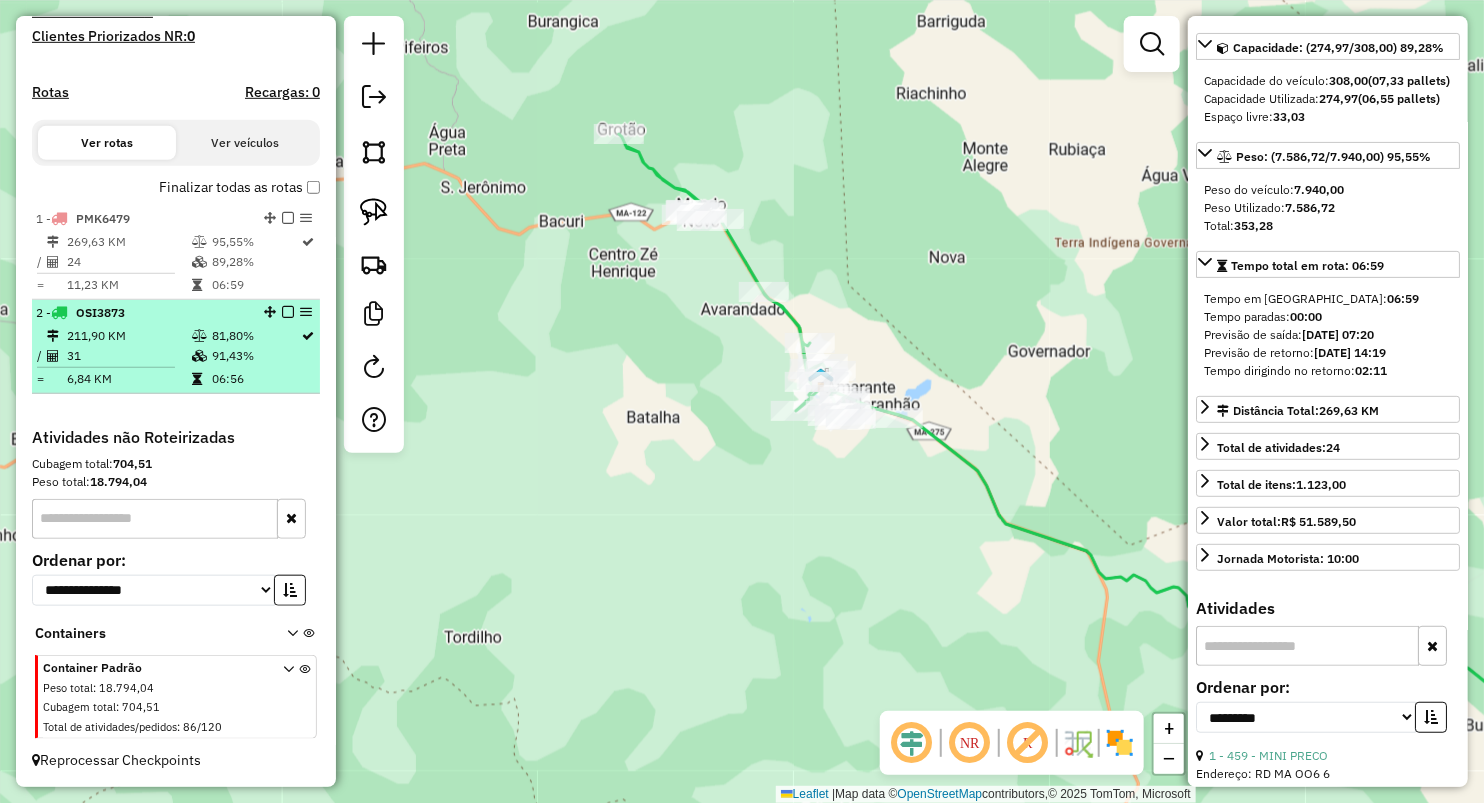 click on "211,90 KM" at bounding box center [128, 336] 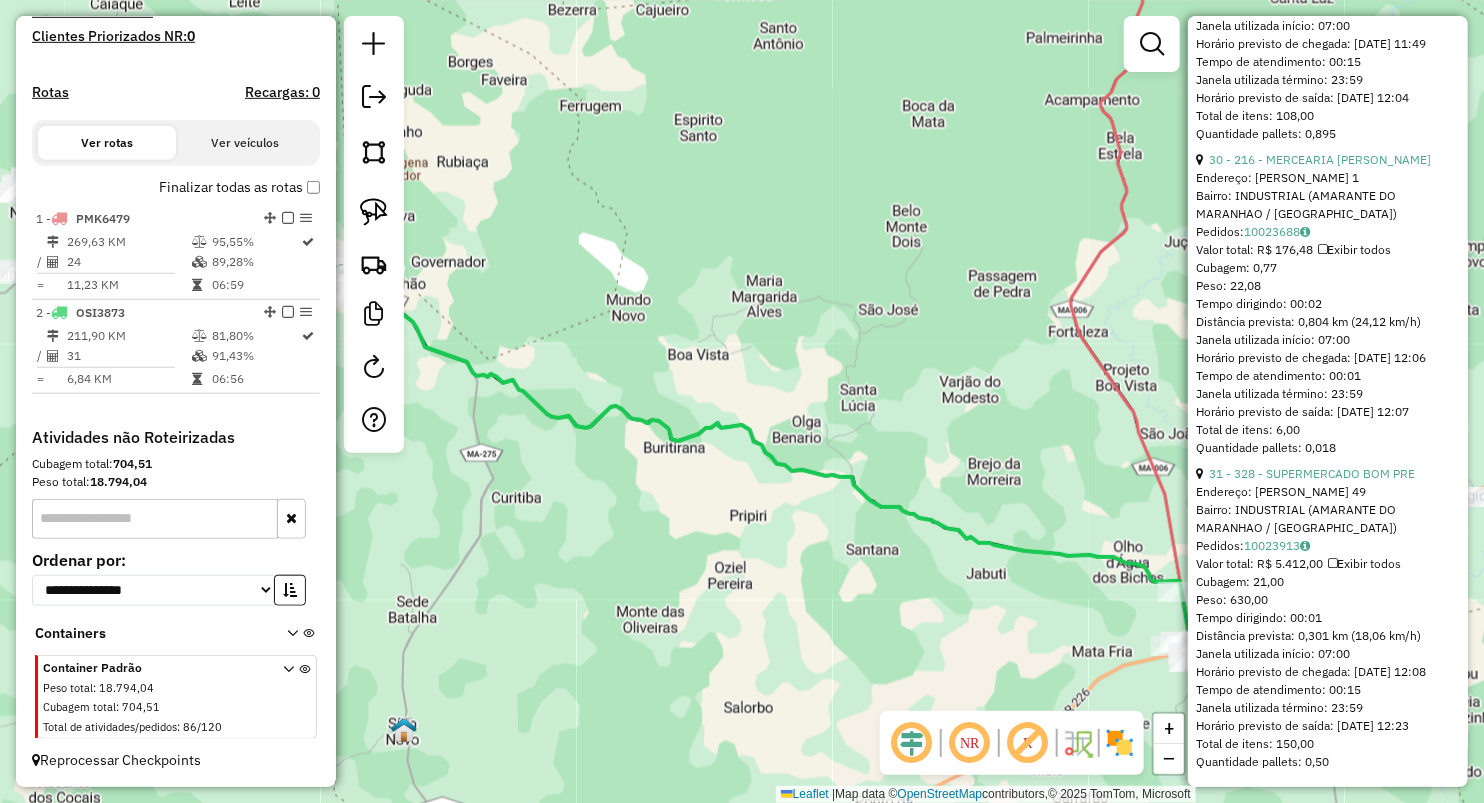scroll, scrollTop: 10512, scrollLeft: 0, axis: vertical 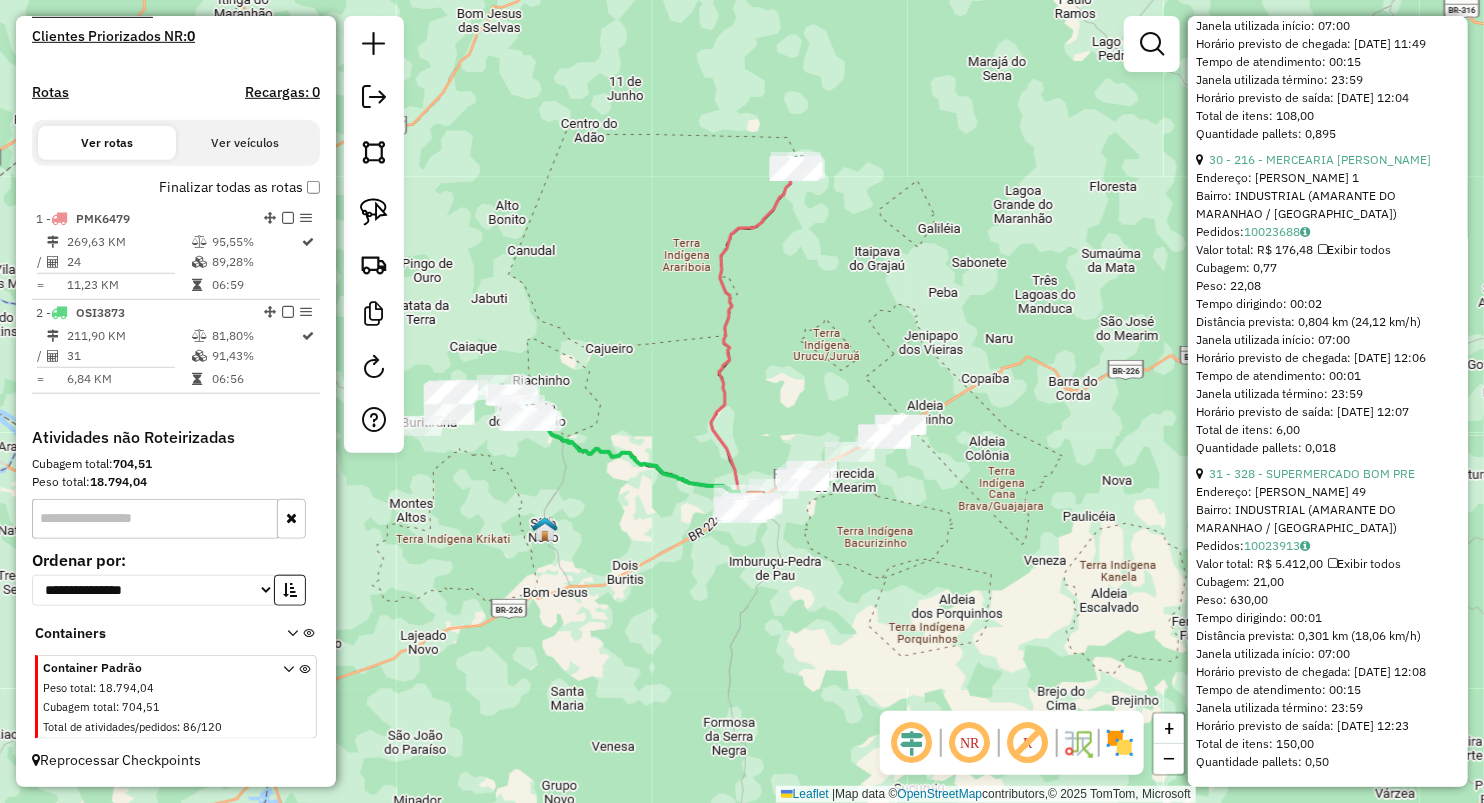drag, startPoint x: 600, startPoint y: 355, endPoint x: 727, endPoint y: 337, distance: 128.26924 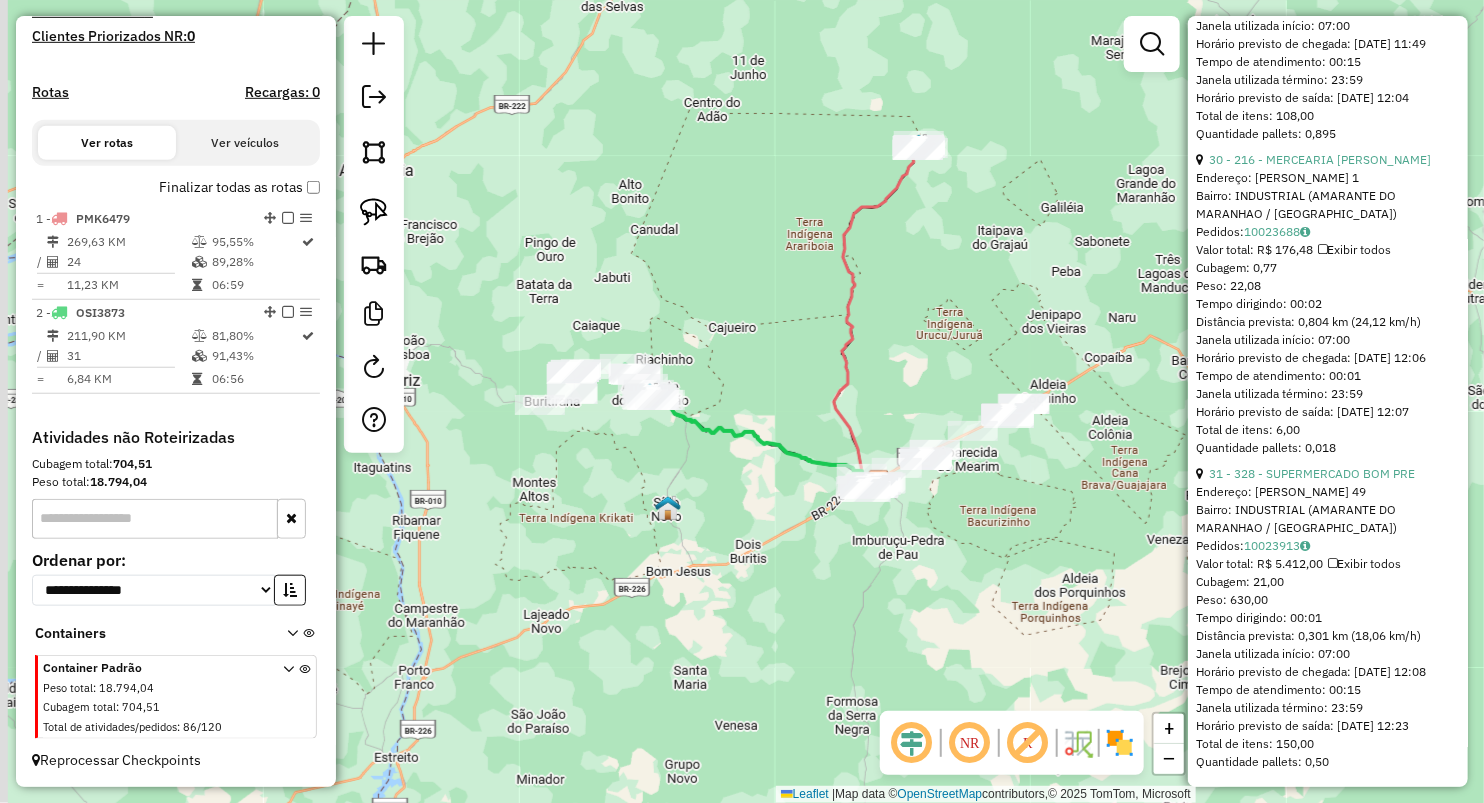 drag, startPoint x: 552, startPoint y: 468, endPoint x: 674, endPoint y: 344, distance: 173.95401 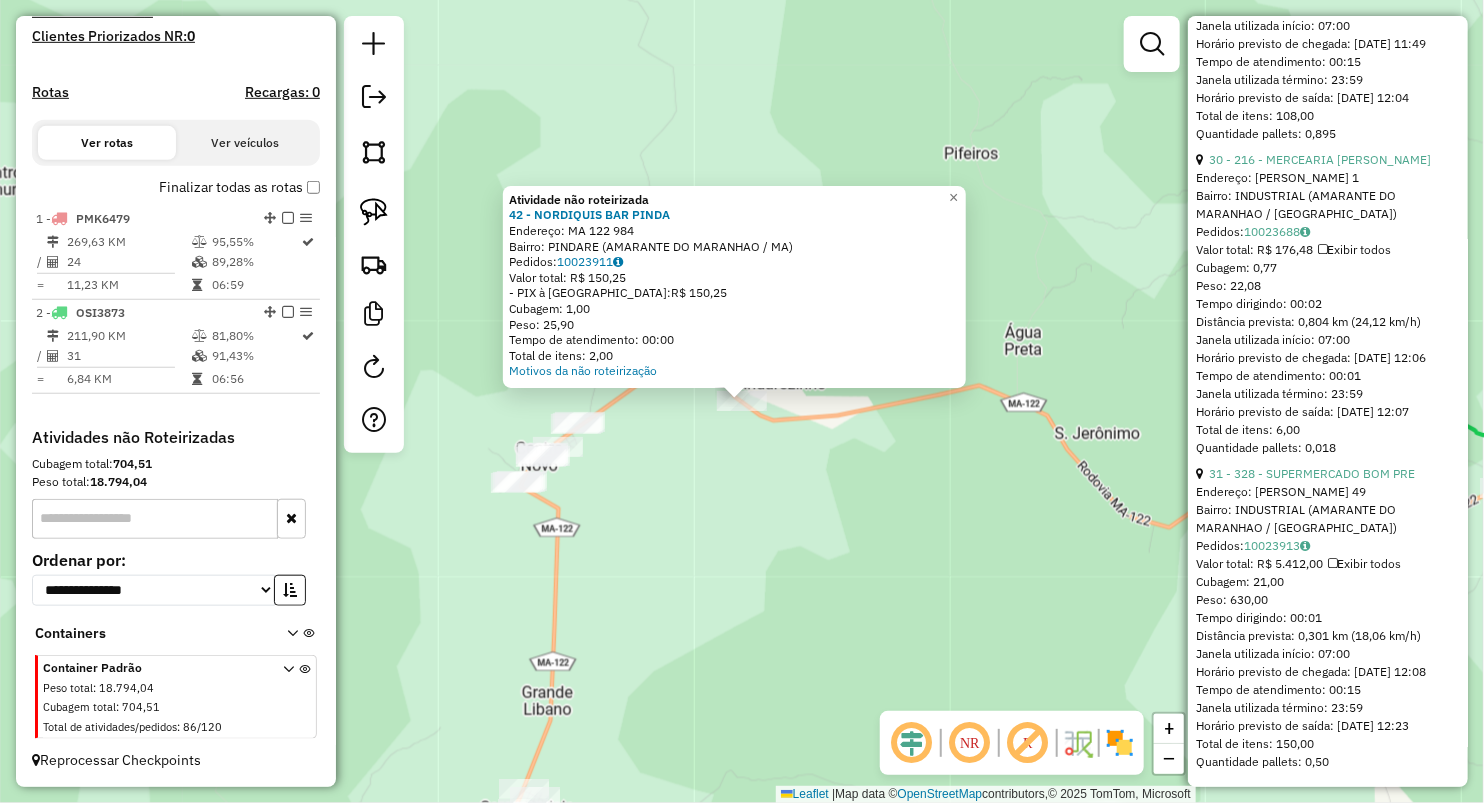 click on "Atividade não roteirizada 42 - NORDIQUIS BAR  PINDA  Endereço:  MA 122 984   Bairro: PINDARE (AMARANTE DO MARANHAO / MA)   Pedidos:  10023911   Valor total: R$ 150,25   - PIX à Vista:  R$ 150,25   Cubagem: 1,00   Peso: 25,90   Tempo de atendimento: 00:00   Total de itens: 2,00  Motivos da não roteirização × Janela de atendimento Grade de atendimento Capacidade Transportadoras Veículos Cliente Pedidos  Rotas Selecione os dias de semana para filtrar as janelas de atendimento  Seg   Ter   Qua   Qui   Sex   Sáb   Dom  Informe o período da janela de atendimento: De: Até:  Filtrar exatamente a janela do cliente  Considerar janela de atendimento padrão  Selecione os dias de semana para filtrar as grades de atendimento  Seg   Ter   Qua   Qui   Sex   Sáb   Dom   Considerar clientes sem dia de atendimento cadastrado  Clientes fora do dia de atendimento selecionado Filtrar as atividades entre os valores definidos abaixo:  Peso mínimo:   Peso máximo:   Cubagem mínima:   Cubagem máxima:   De:   Até:  De:" 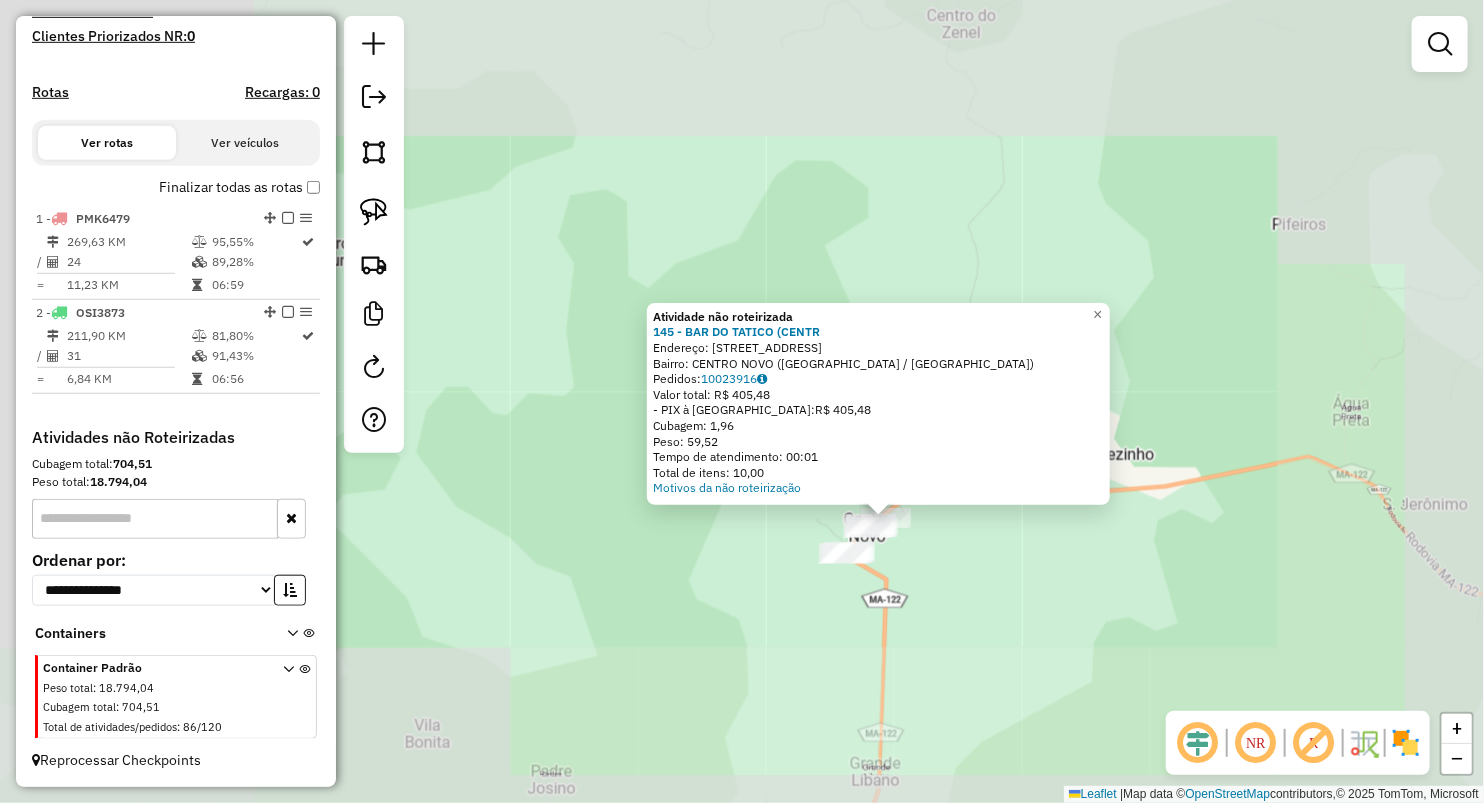 drag, startPoint x: 1035, startPoint y: 602, endPoint x: 1048, endPoint y: 600, distance: 13.152946 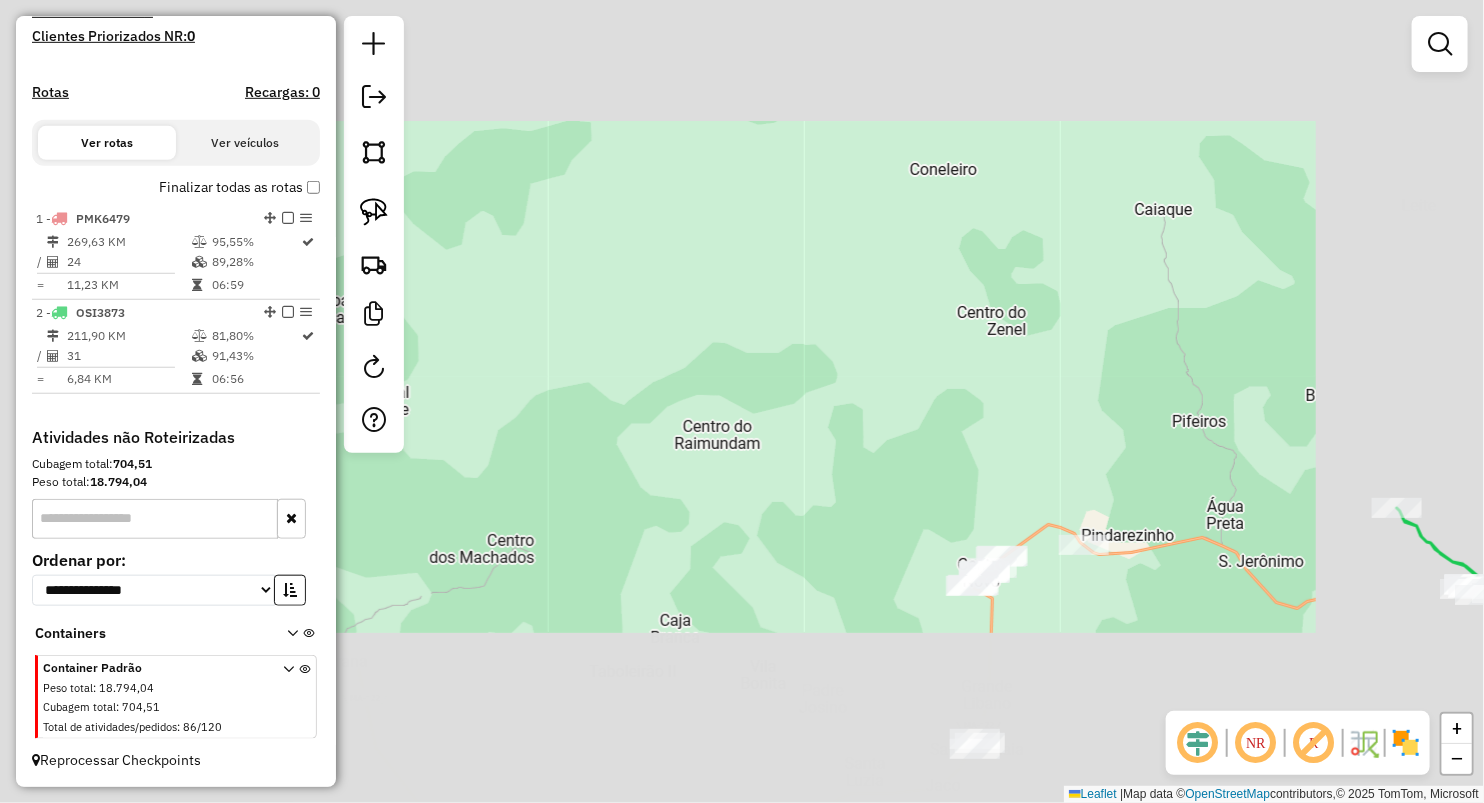 drag, startPoint x: 1182, startPoint y: 675, endPoint x: 733, endPoint y: 294, distance: 588.865 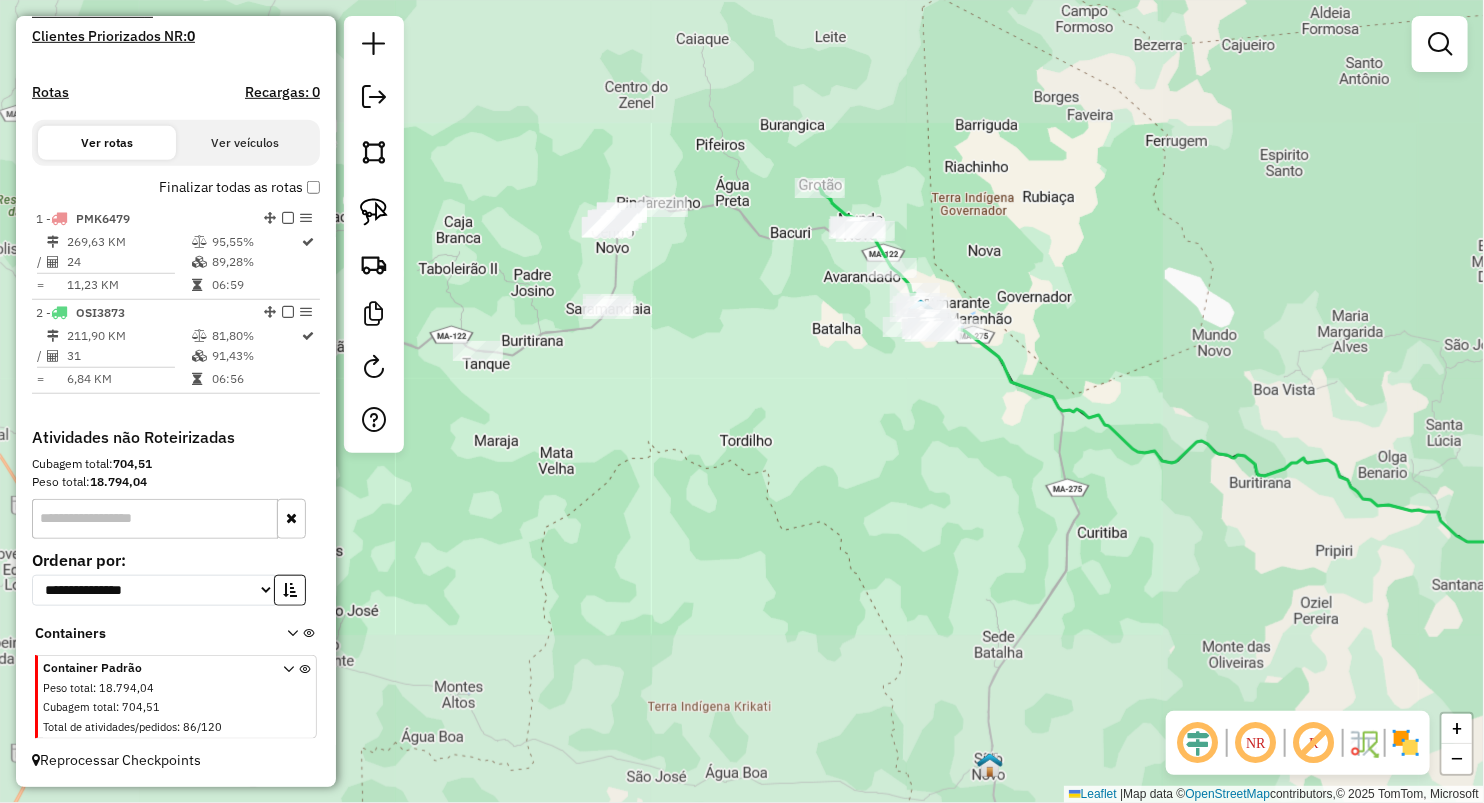 drag, startPoint x: 953, startPoint y: 503, endPoint x: 457, endPoint y: 260, distance: 552.3269 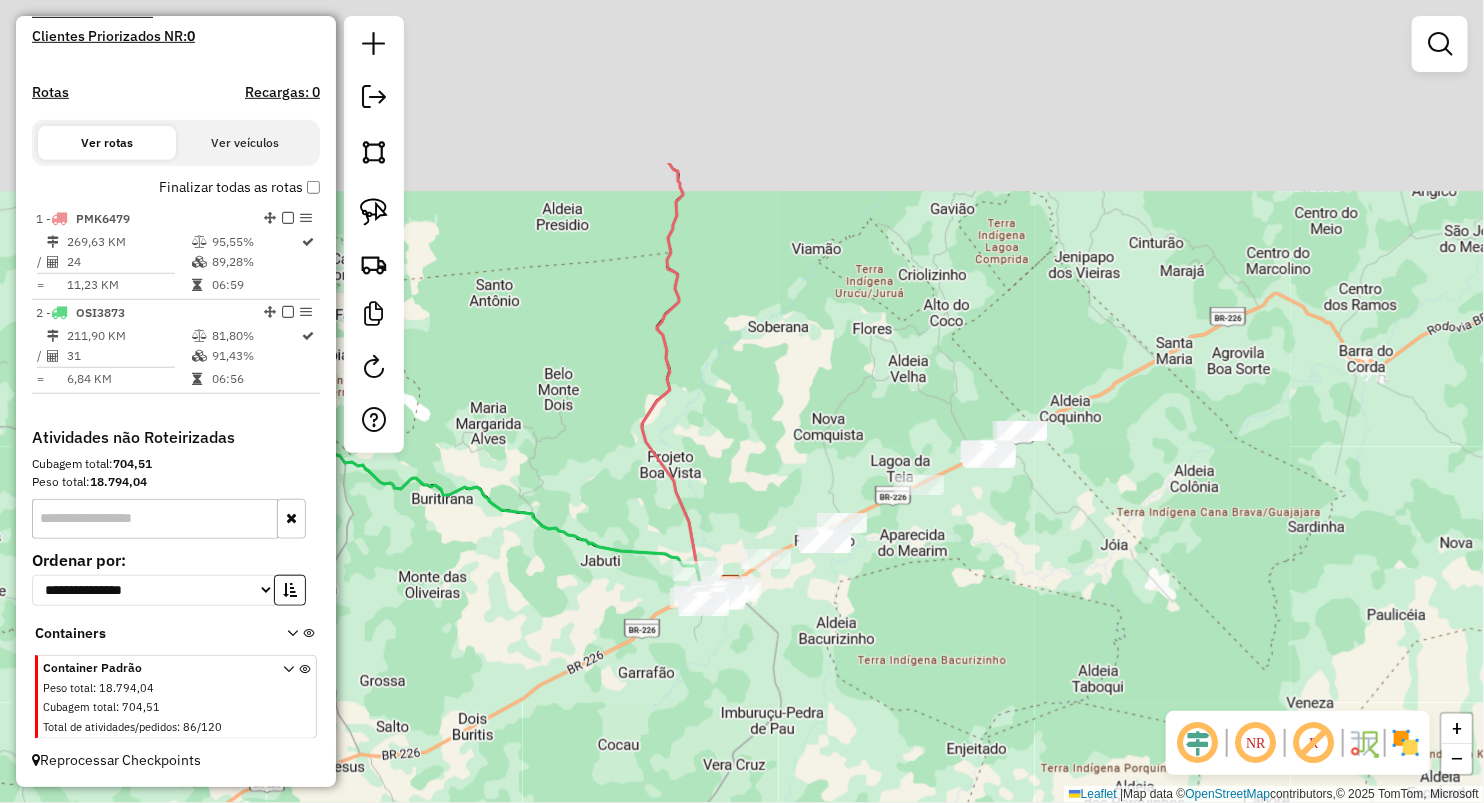 drag, startPoint x: 910, startPoint y: 197, endPoint x: 733, endPoint y: 459, distance: 316.18506 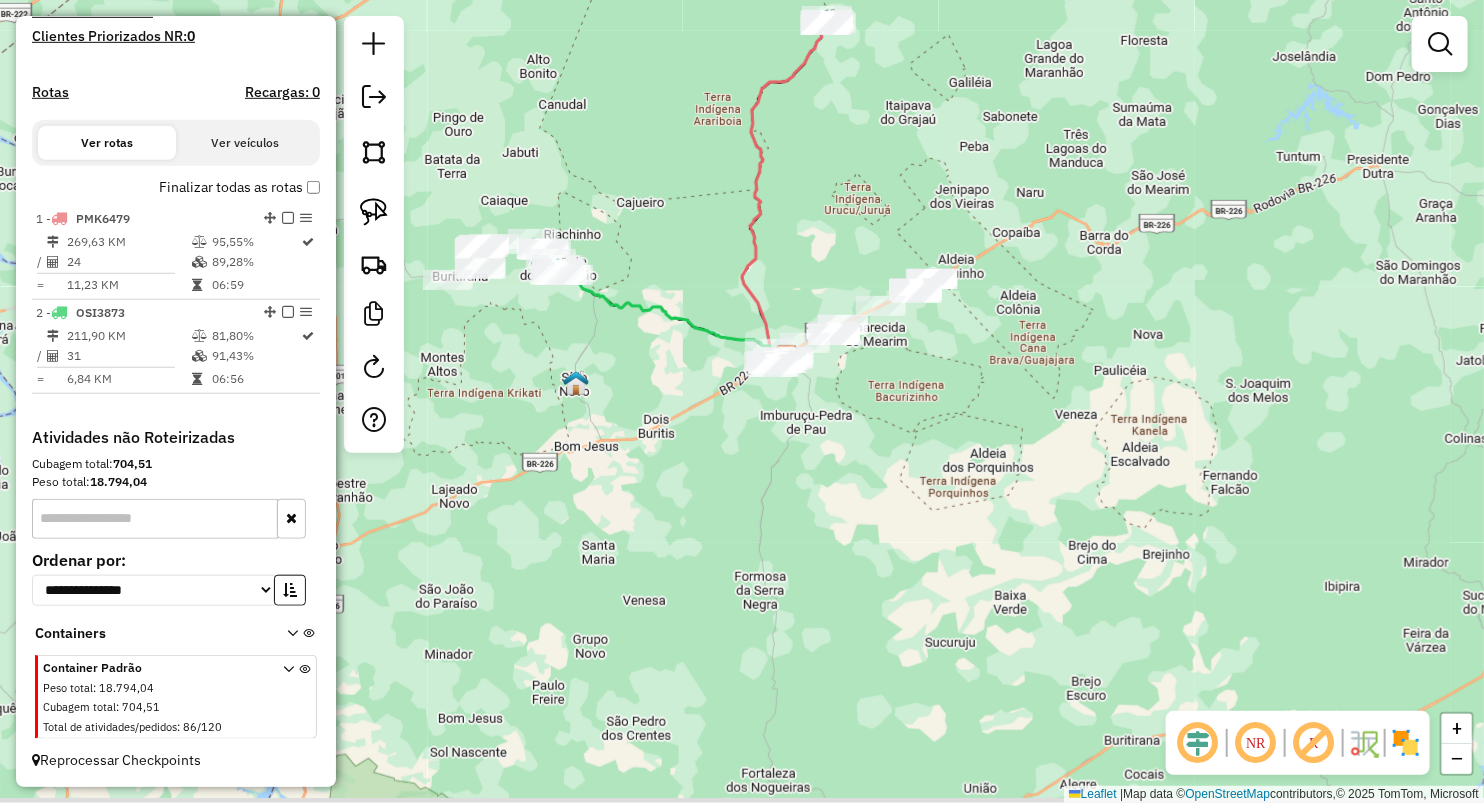drag, startPoint x: 818, startPoint y: 413, endPoint x: 848, endPoint y: 247, distance: 168.68906 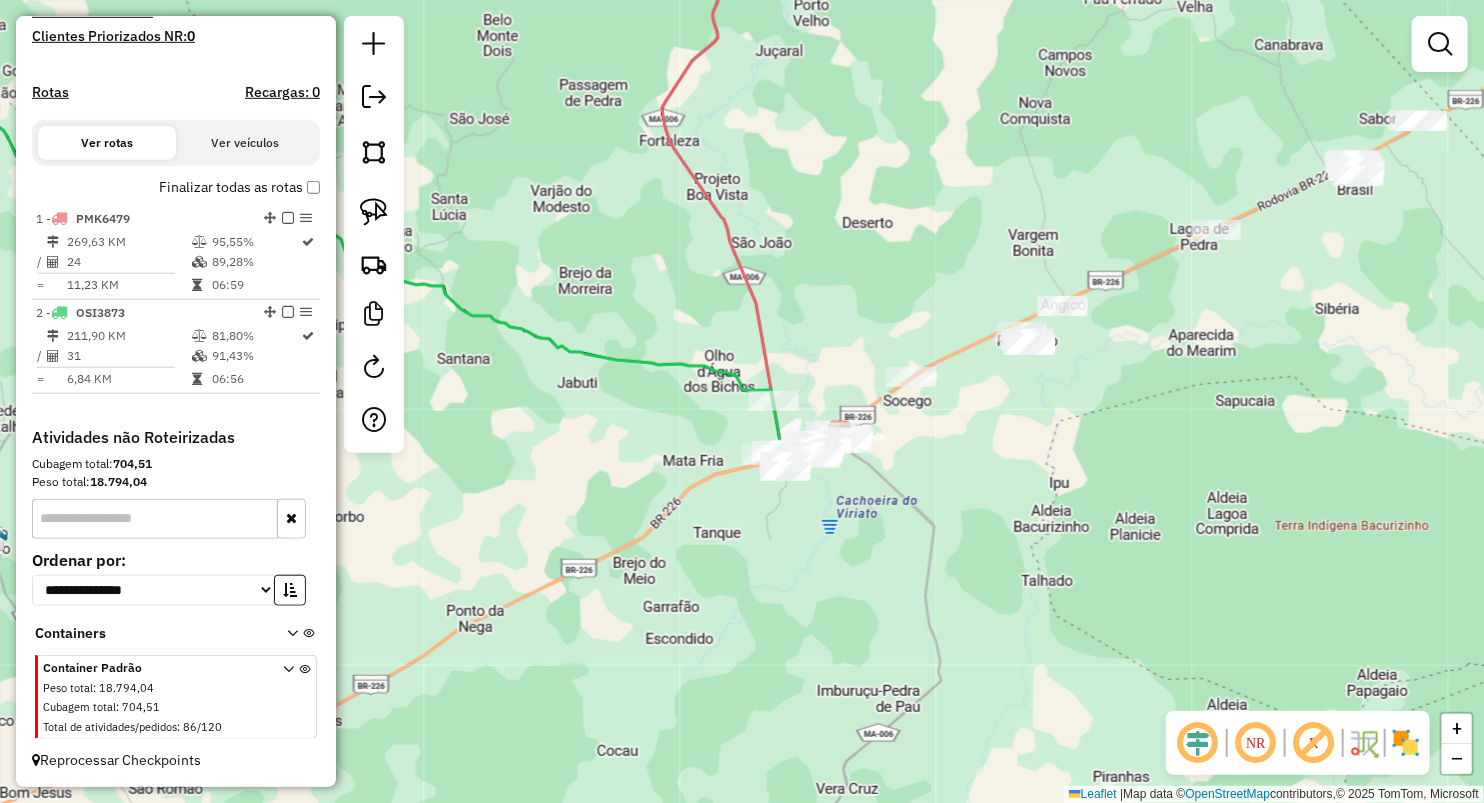 drag, startPoint x: 956, startPoint y: 201, endPoint x: 712, endPoint y: 326, distance: 274.15506 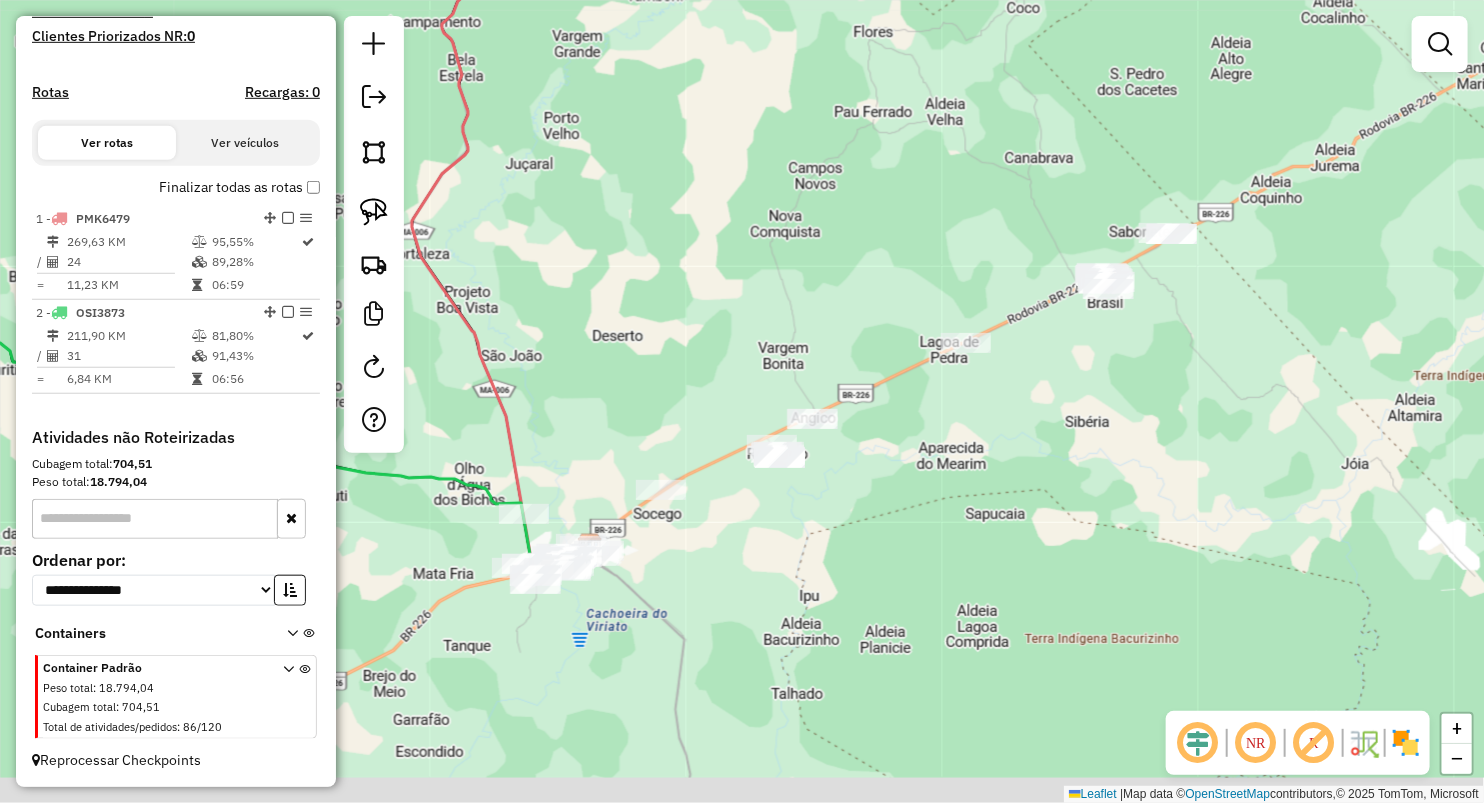drag, startPoint x: 733, startPoint y: 332, endPoint x: 747, endPoint y: 270, distance: 63.560993 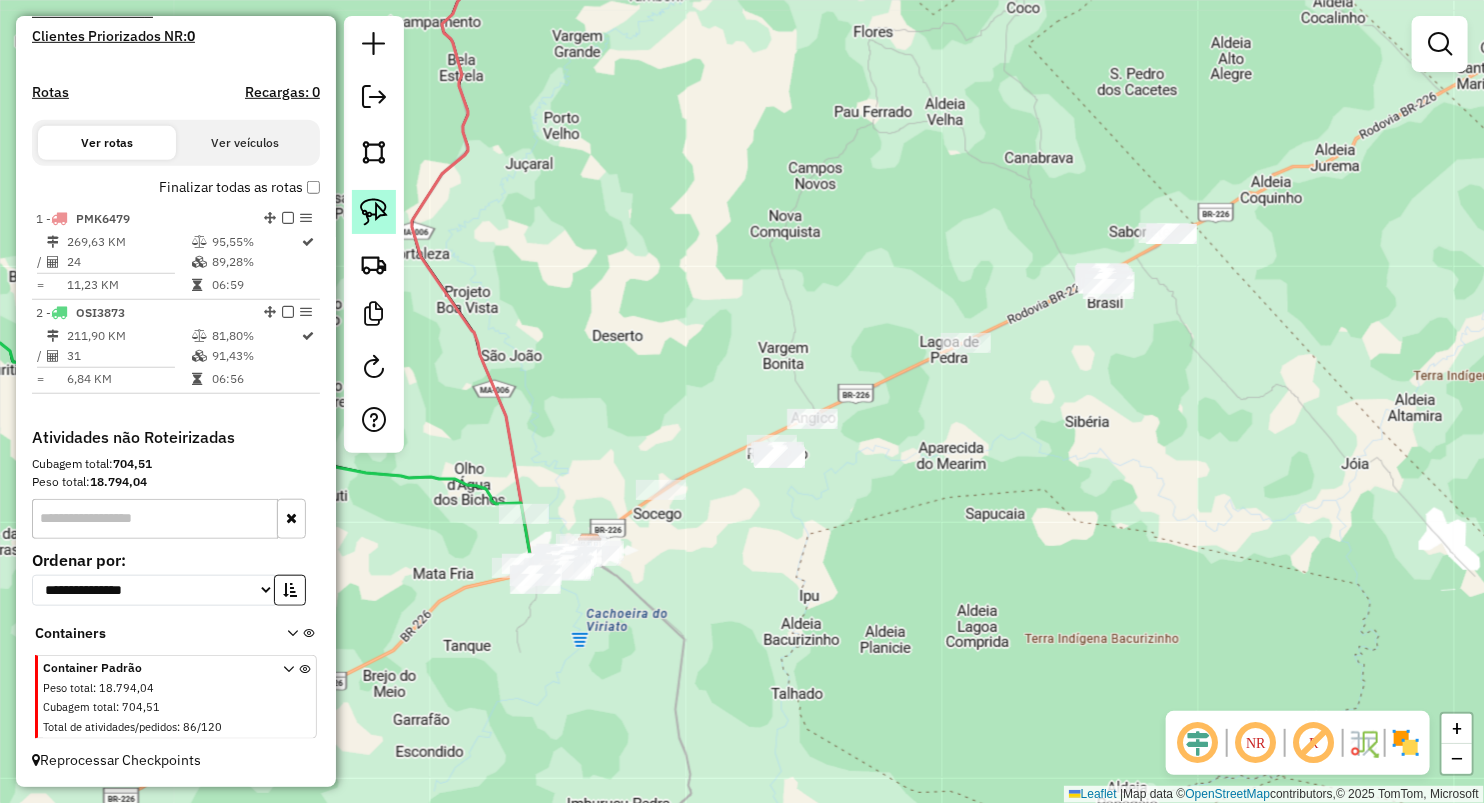 click 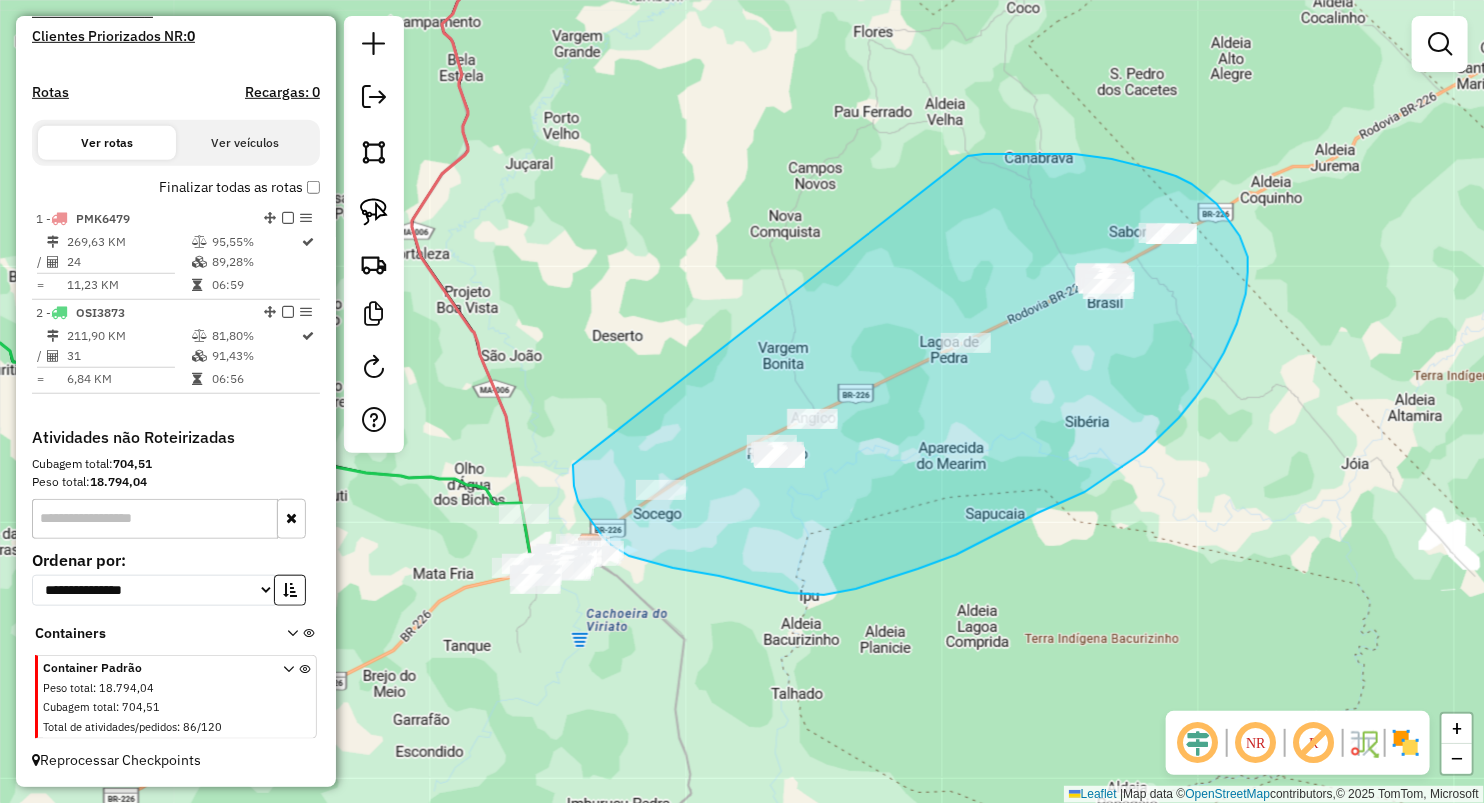 drag, startPoint x: 991, startPoint y: 154, endPoint x: 584, endPoint y: 392, distance: 471.47958 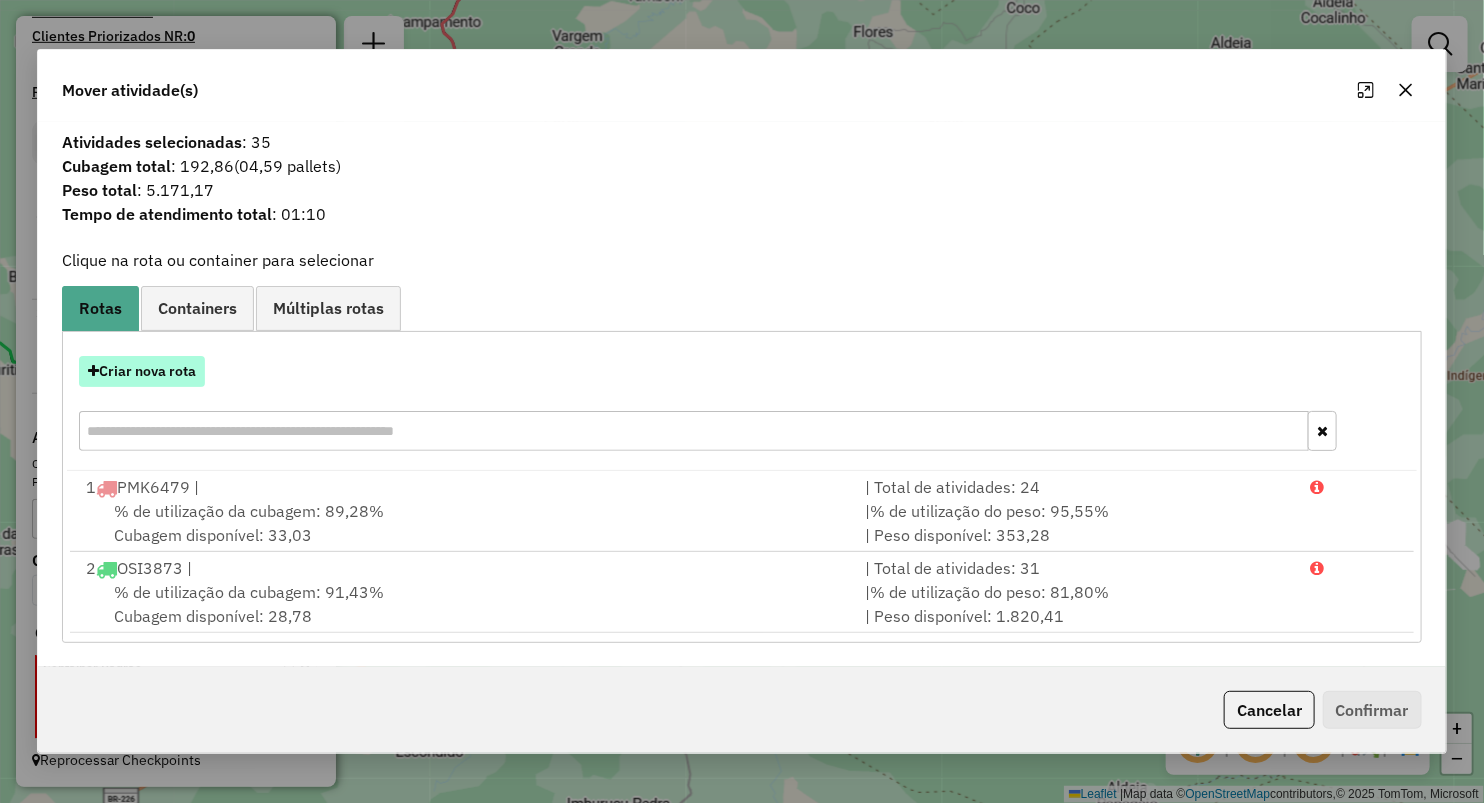 click on "Criar nova rota" at bounding box center [142, 371] 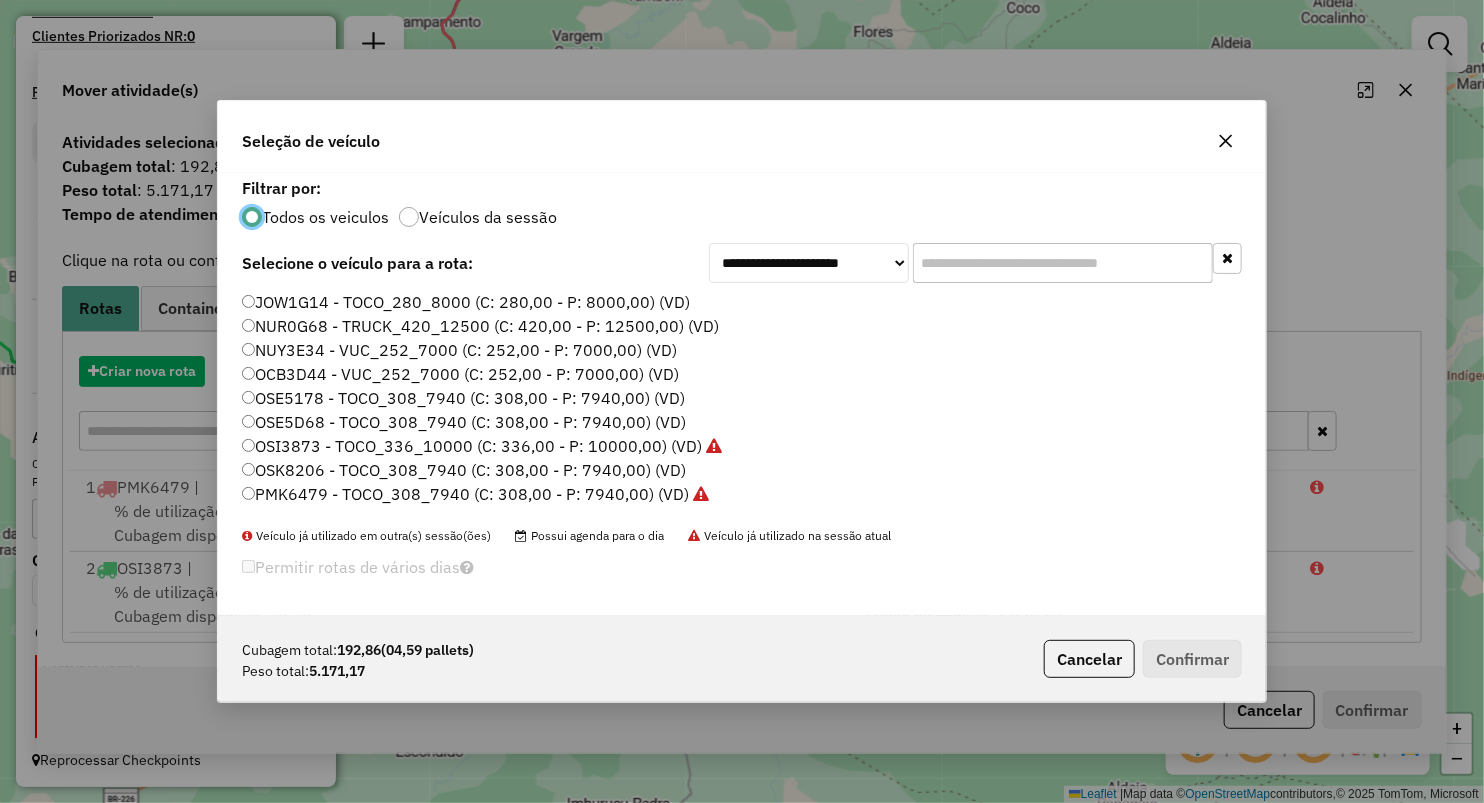 scroll, scrollTop: 10, scrollLeft: 6, axis: both 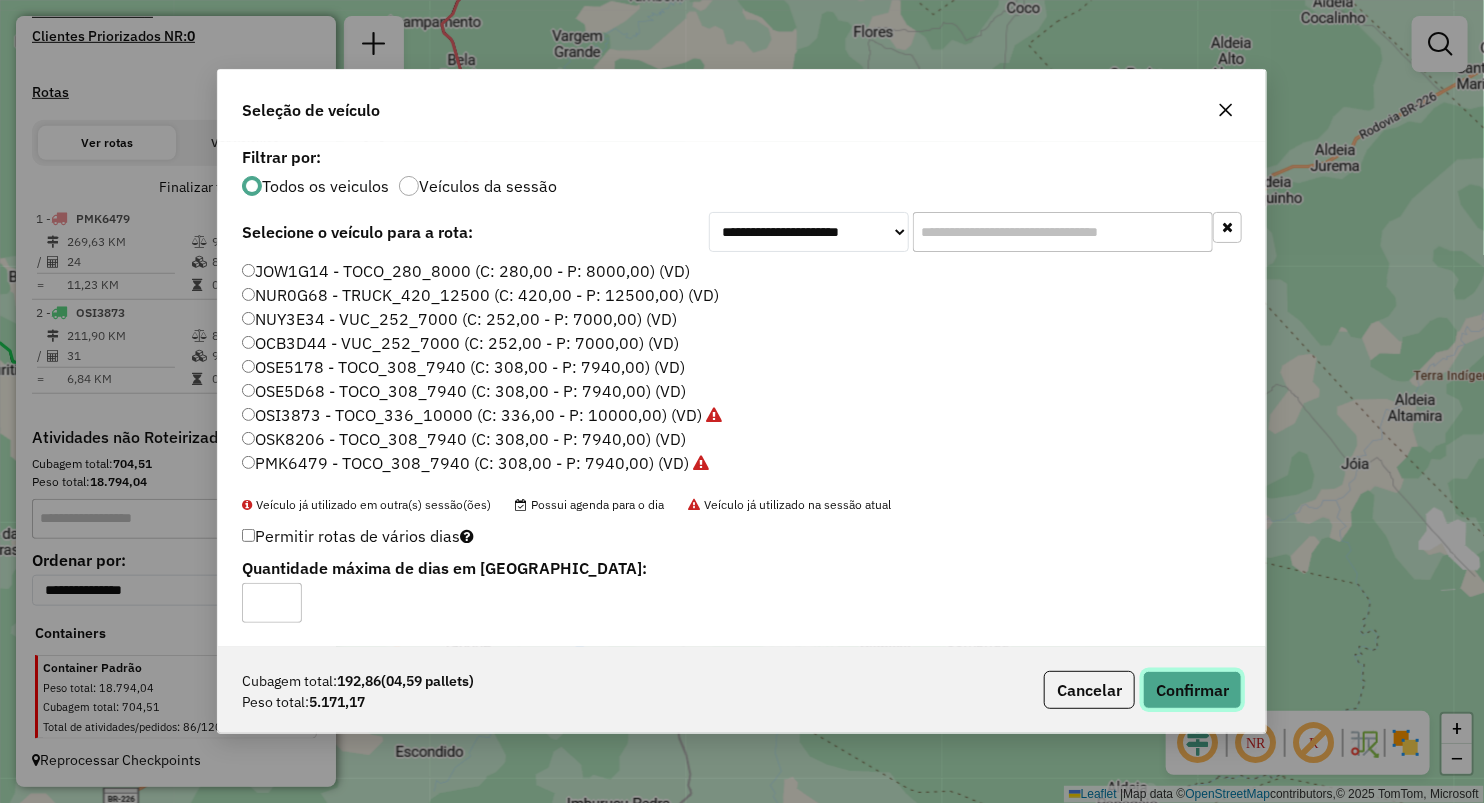 click on "Confirmar" 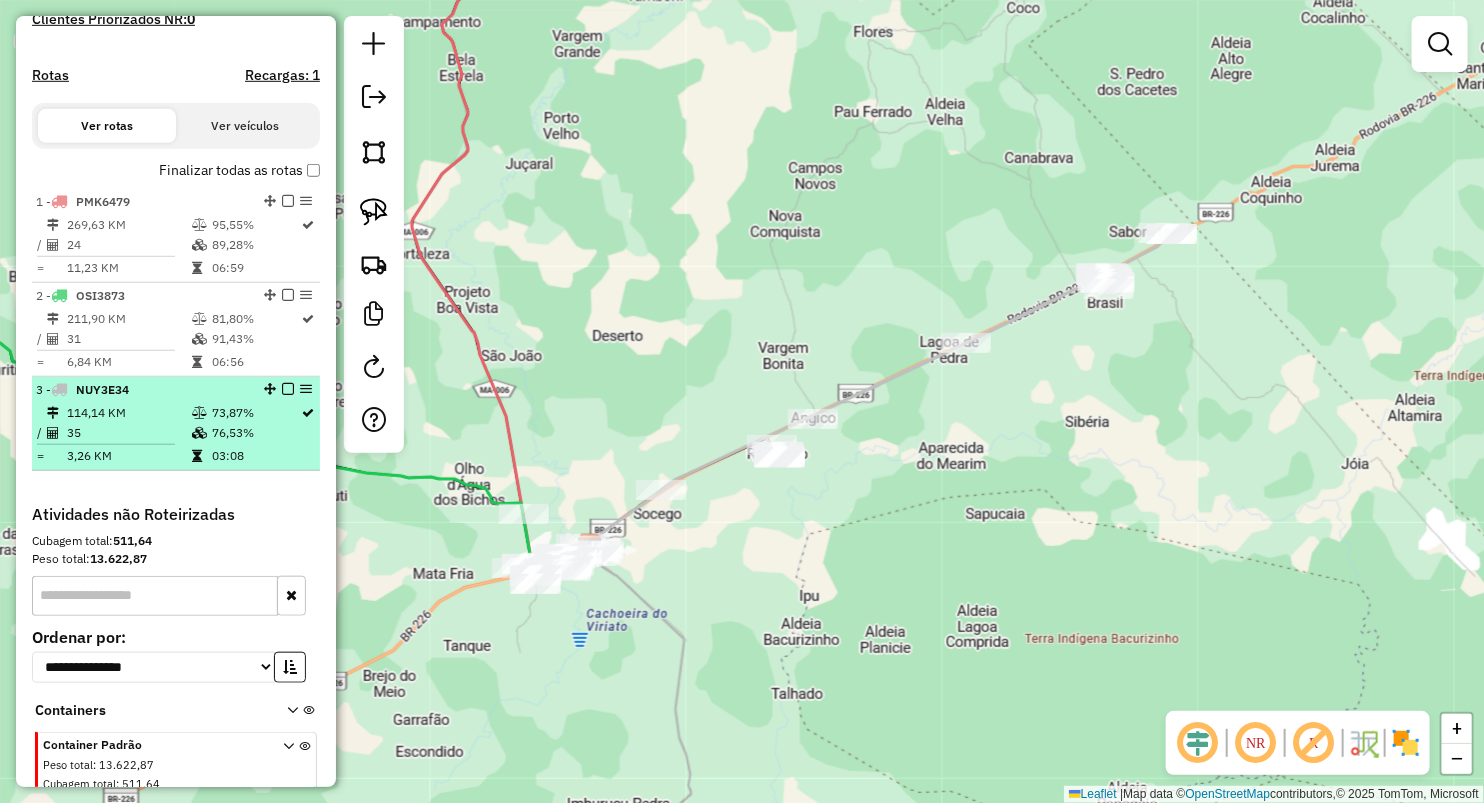 click at bounding box center (201, 413) 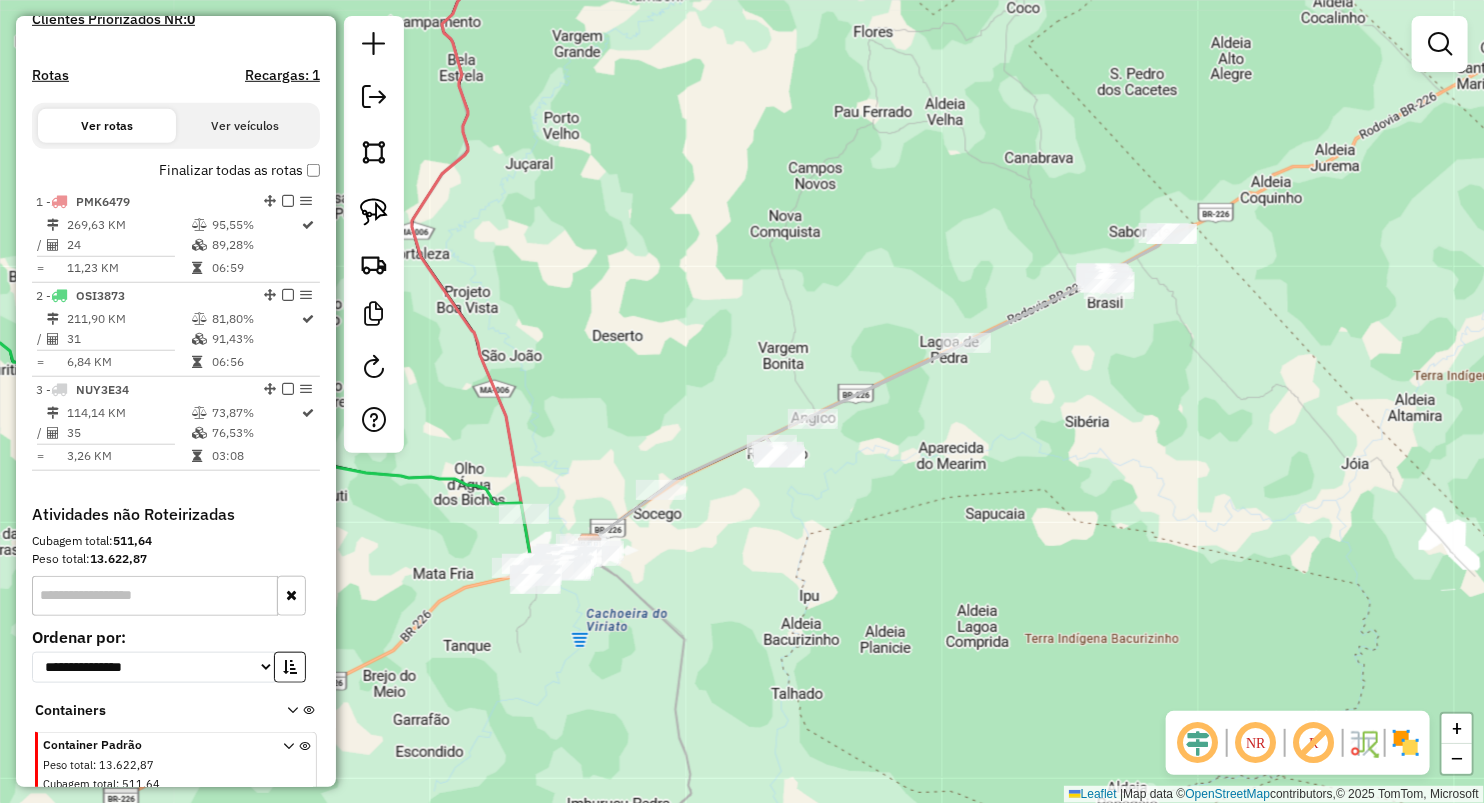 select on "**********" 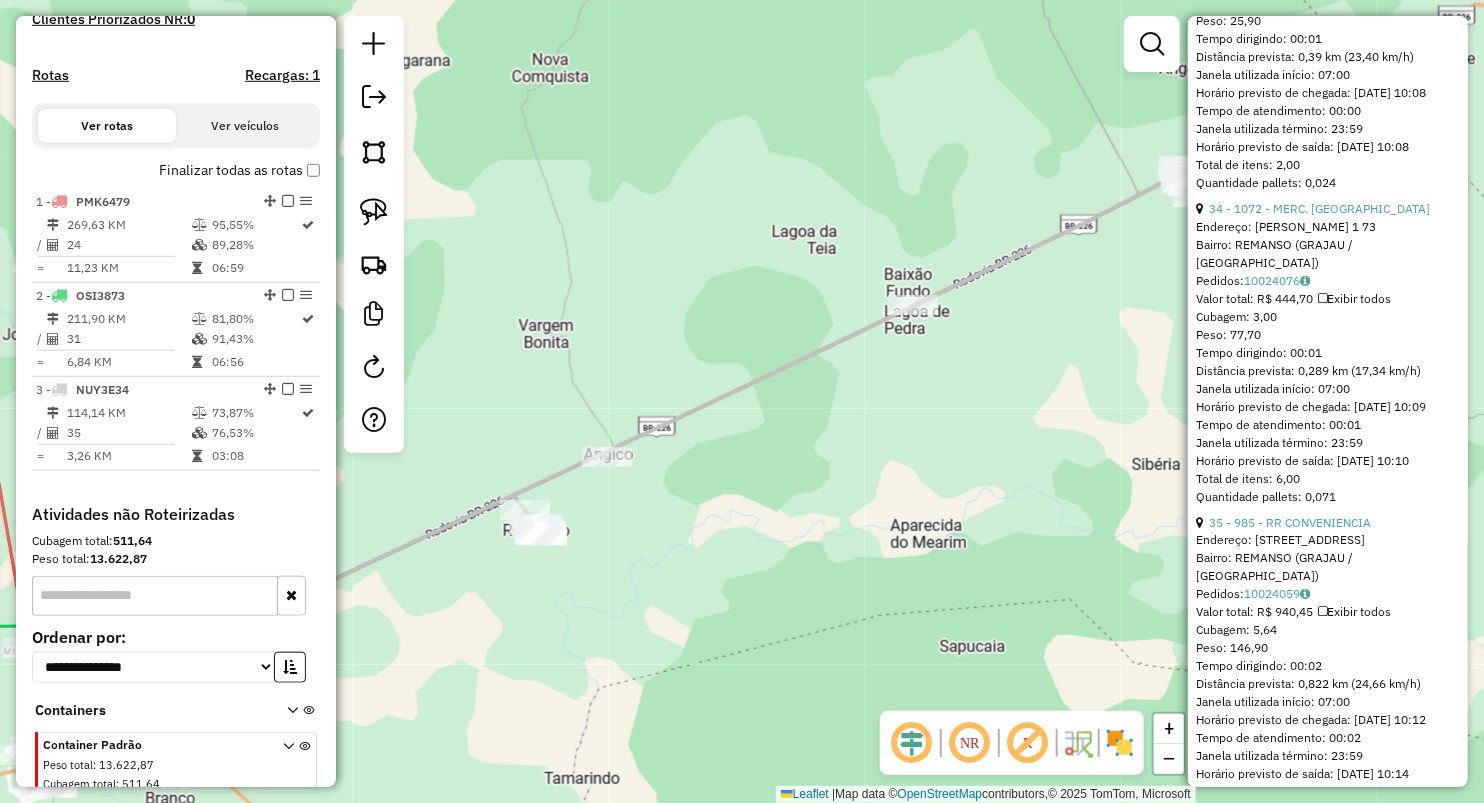 scroll, scrollTop: 11175, scrollLeft: 0, axis: vertical 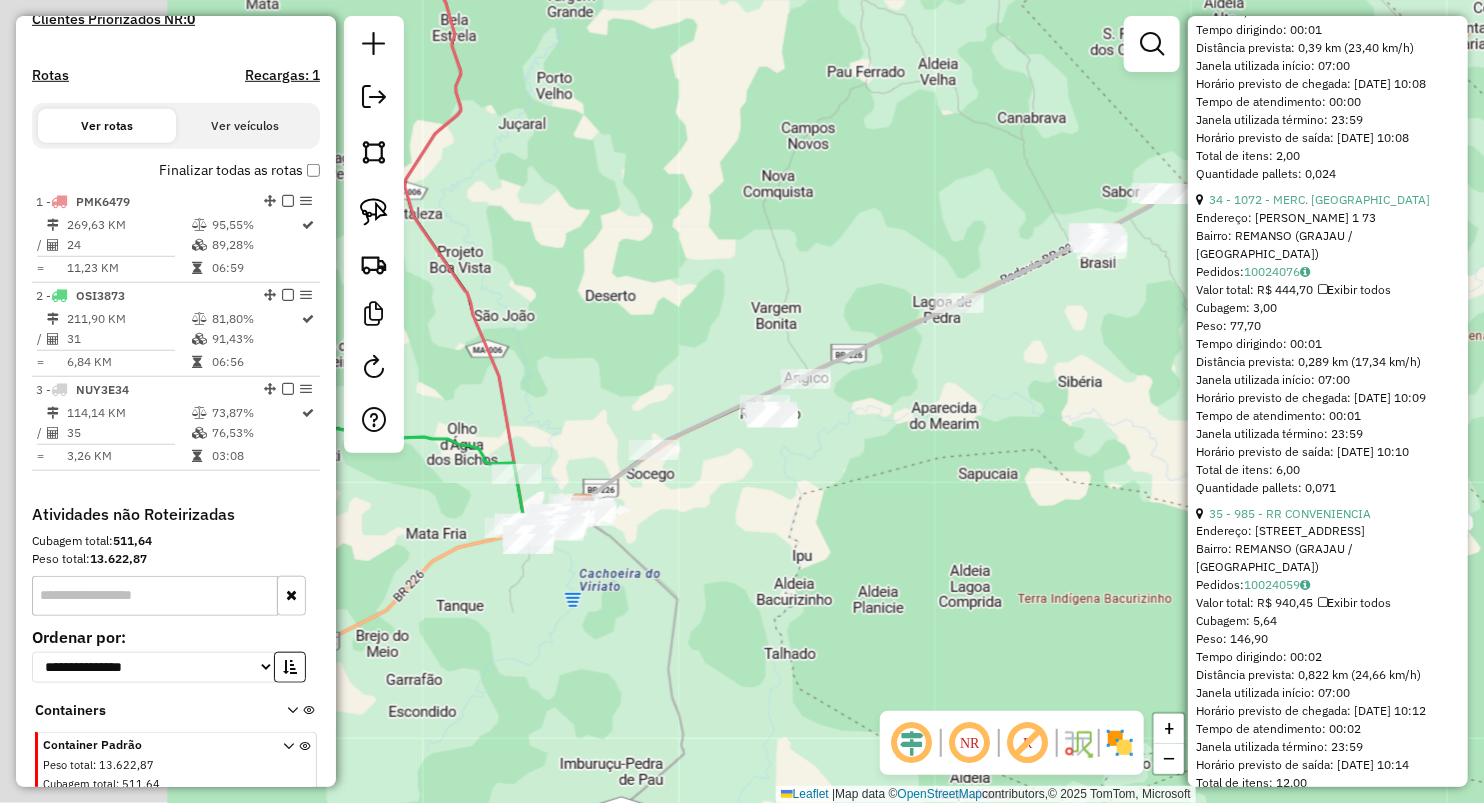 drag, startPoint x: 786, startPoint y: 247, endPoint x: 796, endPoint y: 241, distance: 11.661903 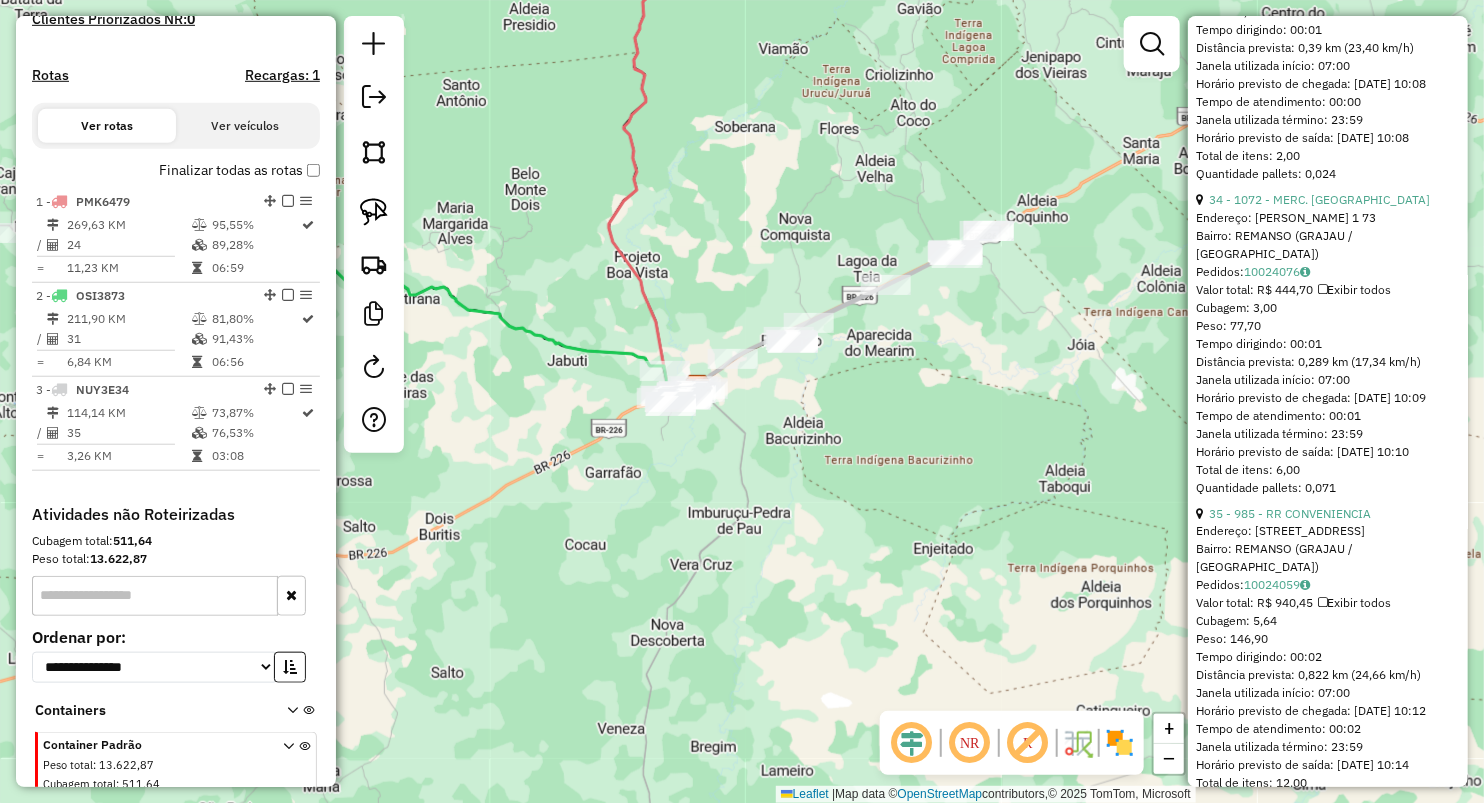 drag, startPoint x: 931, startPoint y: 195, endPoint x: 981, endPoint y: 156, distance: 63.411354 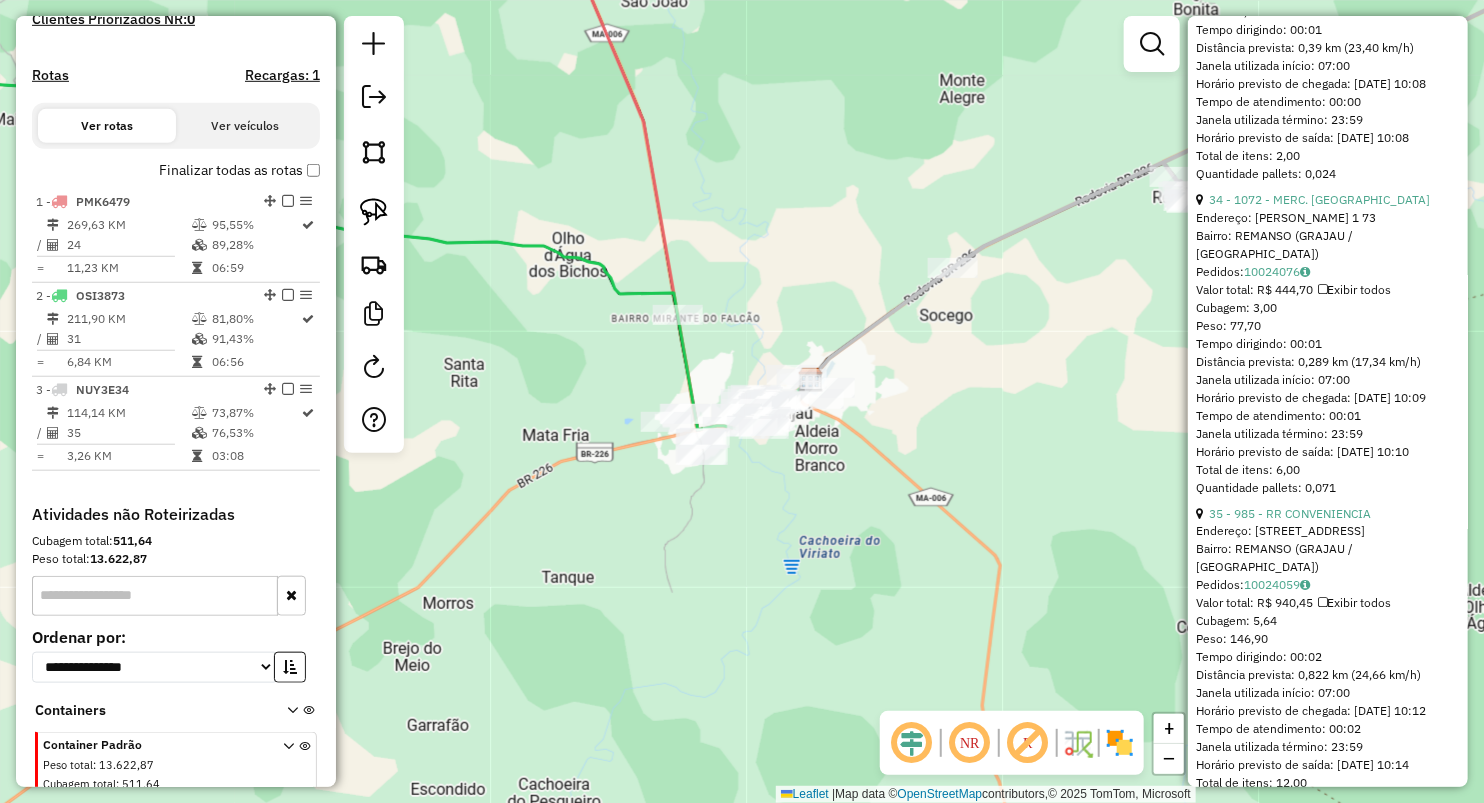 drag, startPoint x: 773, startPoint y: 383, endPoint x: 808, endPoint y: 299, distance: 91 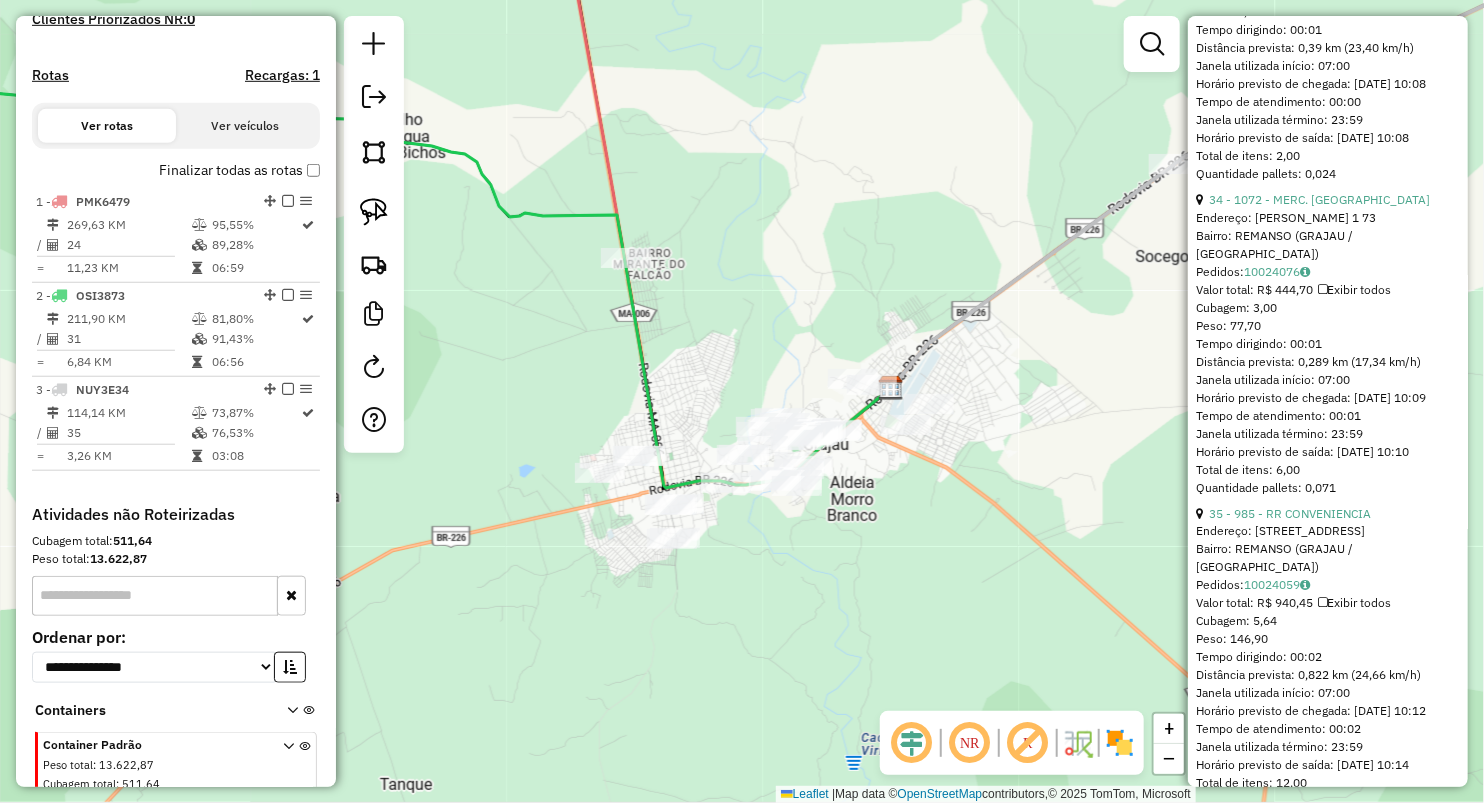 drag, startPoint x: 768, startPoint y: 320, endPoint x: 784, endPoint y: 297, distance: 28.01785 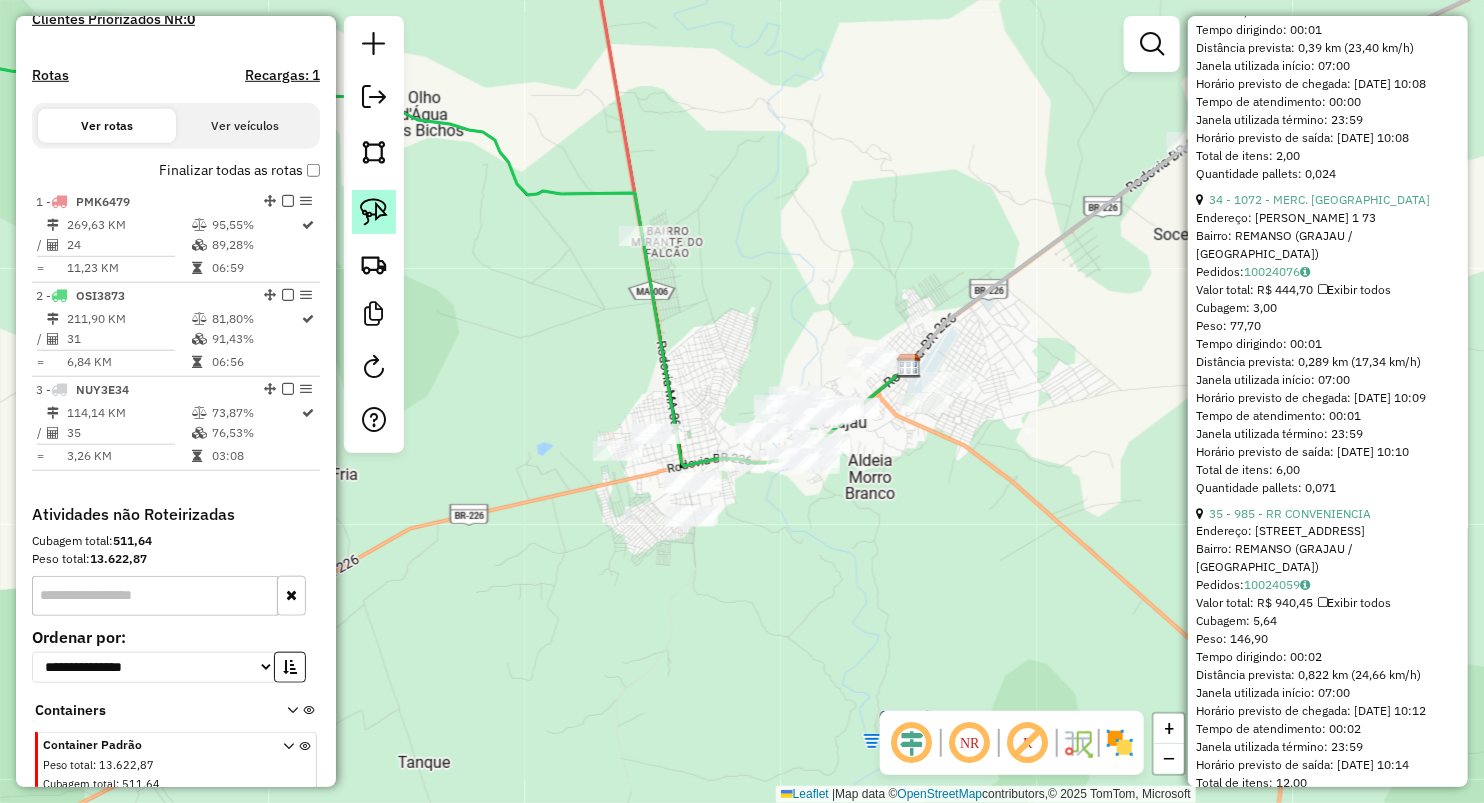click 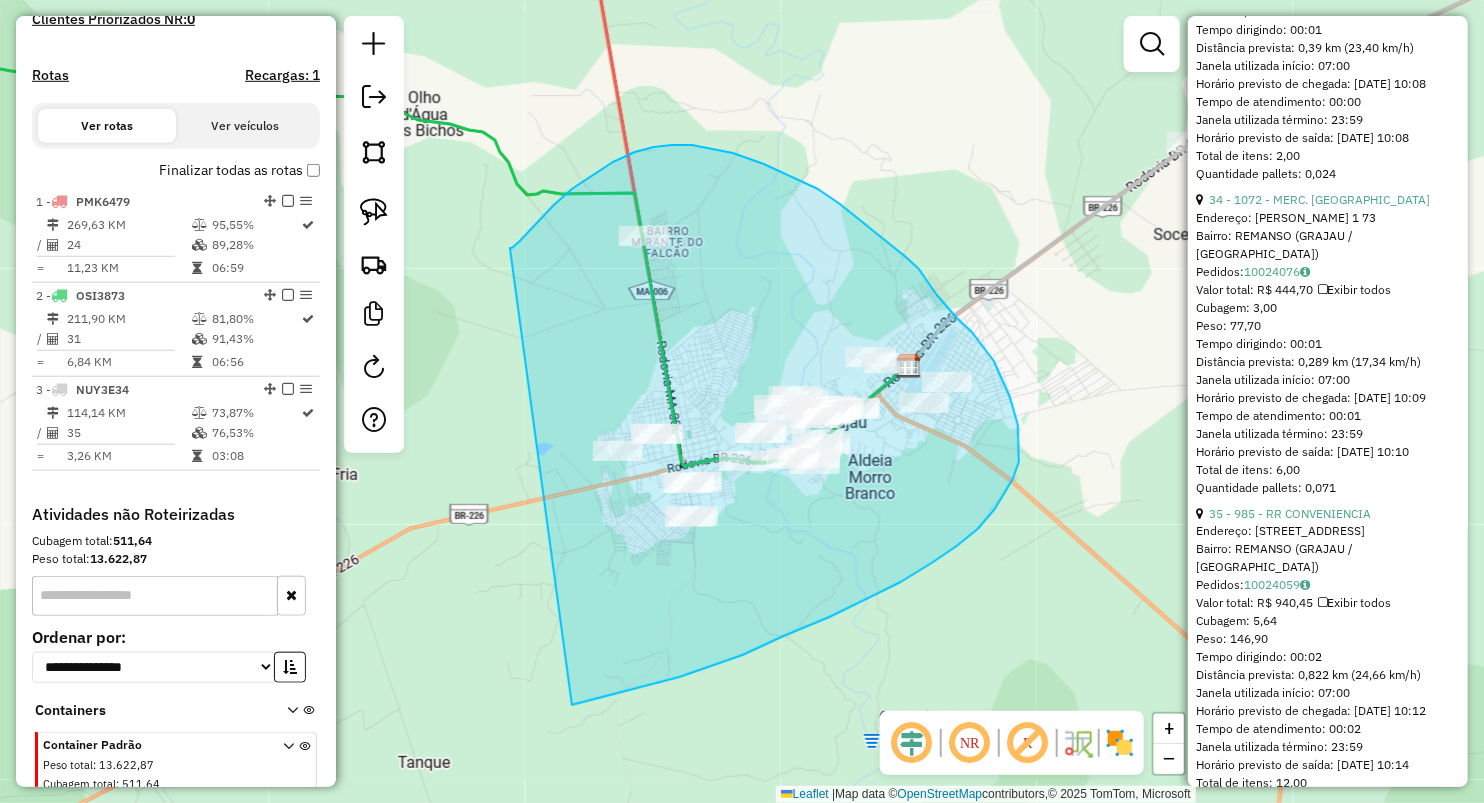 drag, startPoint x: 635, startPoint y: 152, endPoint x: 572, endPoint y: 705, distance: 556.577 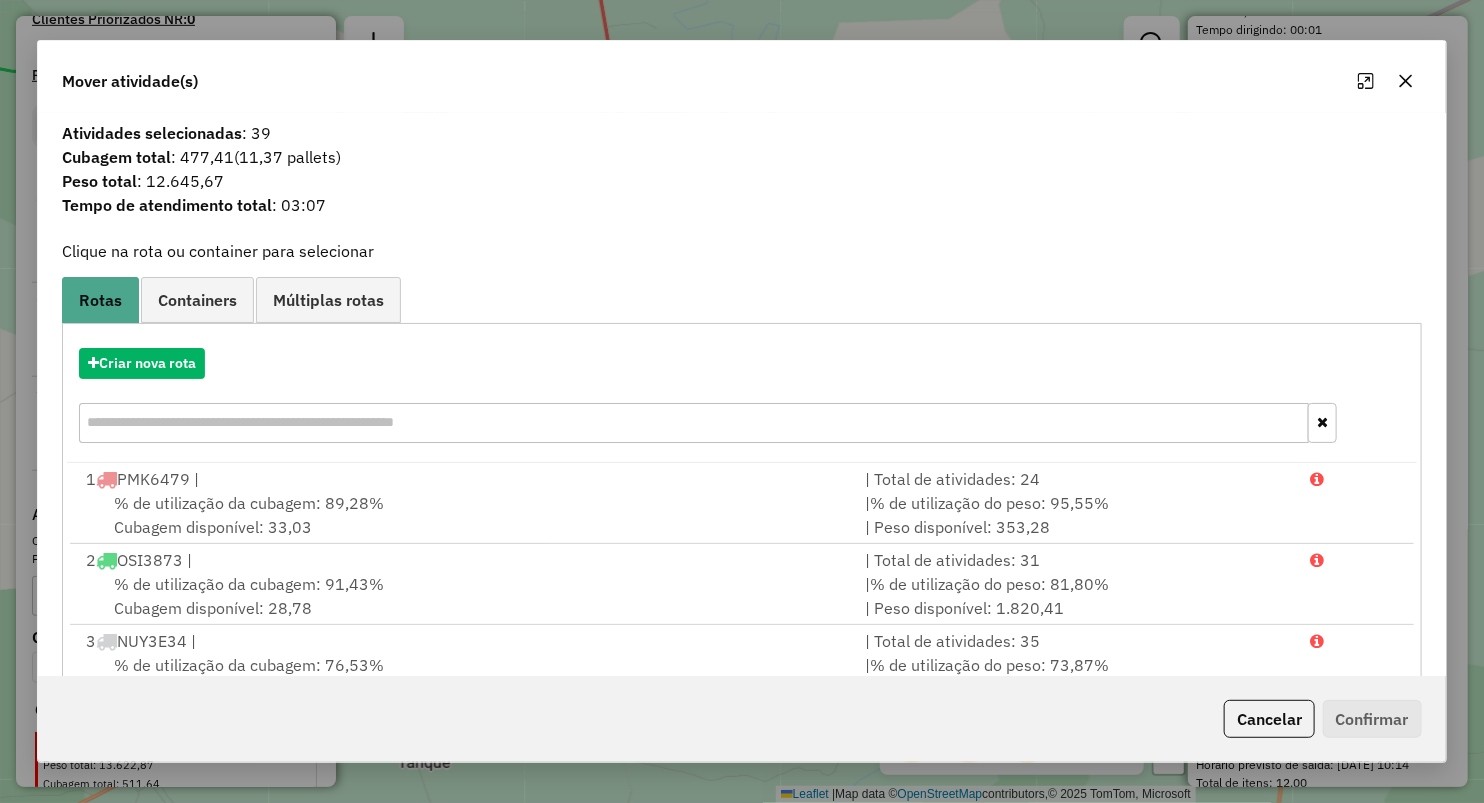 click 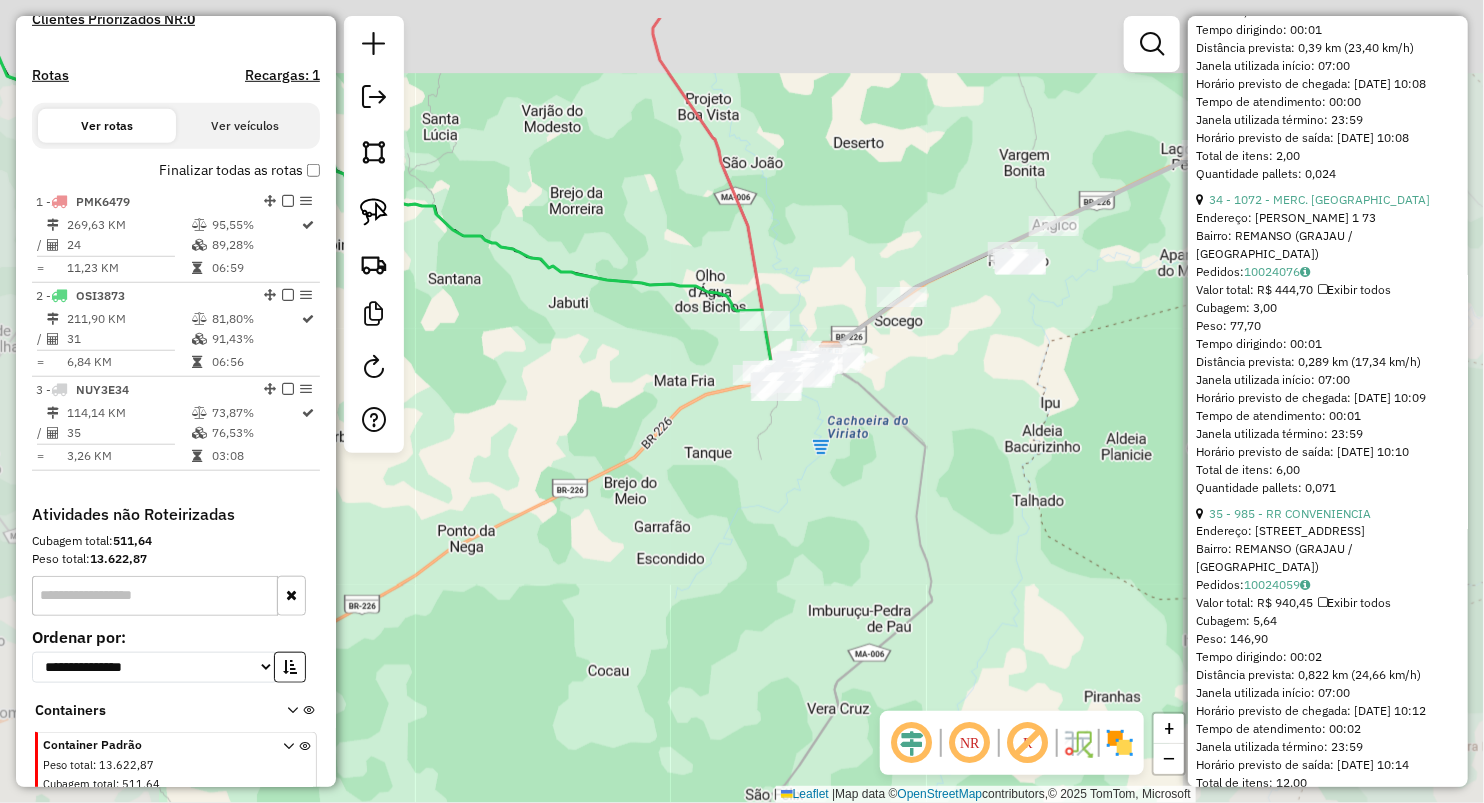 drag, startPoint x: 857, startPoint y: 159, endPoint x: 704, endPoint y: 434, distance: 314.6967 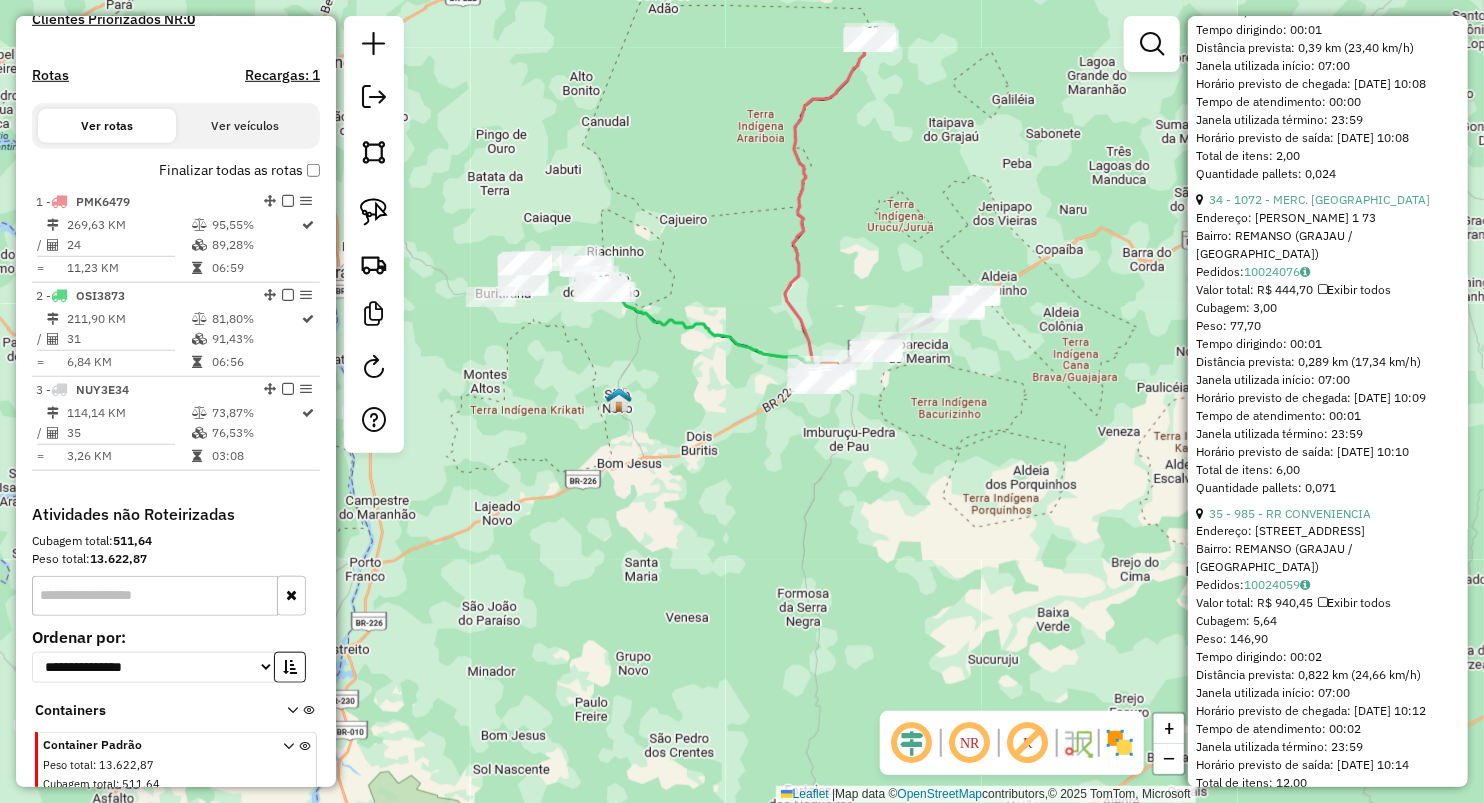 drag, startPoint x: 751, startPoint y: 361, endPoint x: 865, endPoint y: 301, distance: 128.82547 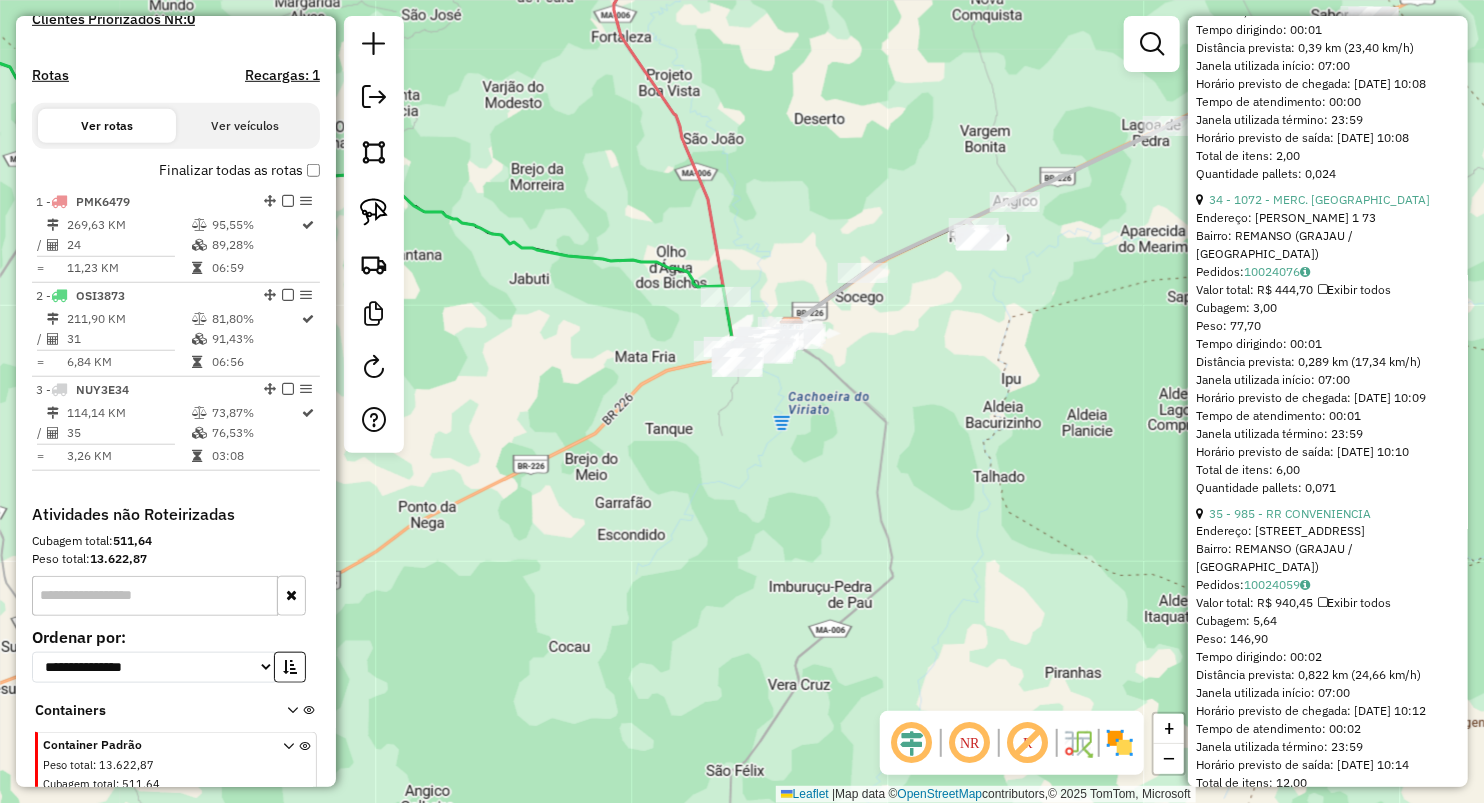 drag, startPoint x: 806, startPoint y: 203, endPoint x: 738, endPoint y: 226, distance: 71.7844 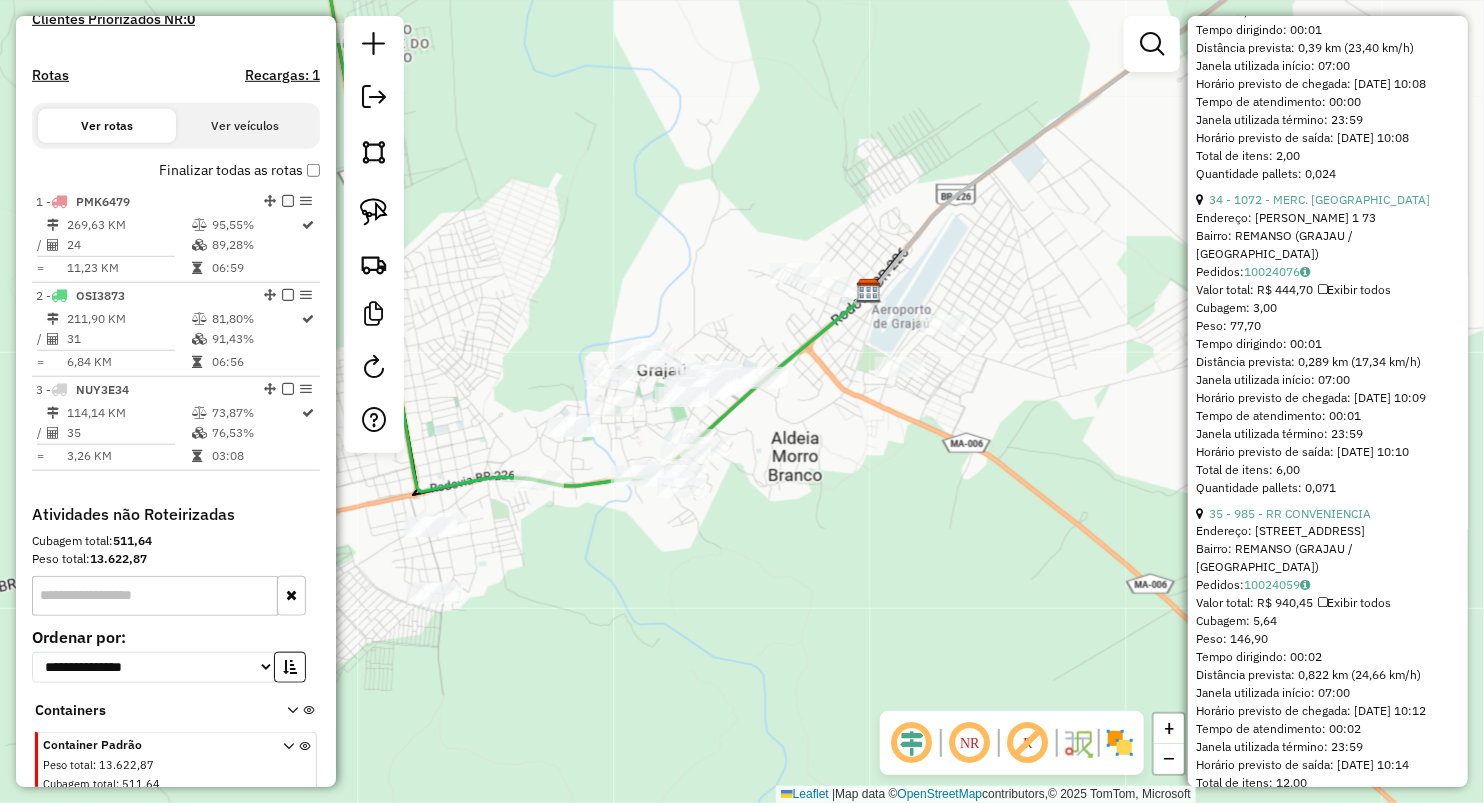 drag, startPoint x: 761, startPoint y: 286, endPoint x: 761, endPoint y: 235, distance: 51 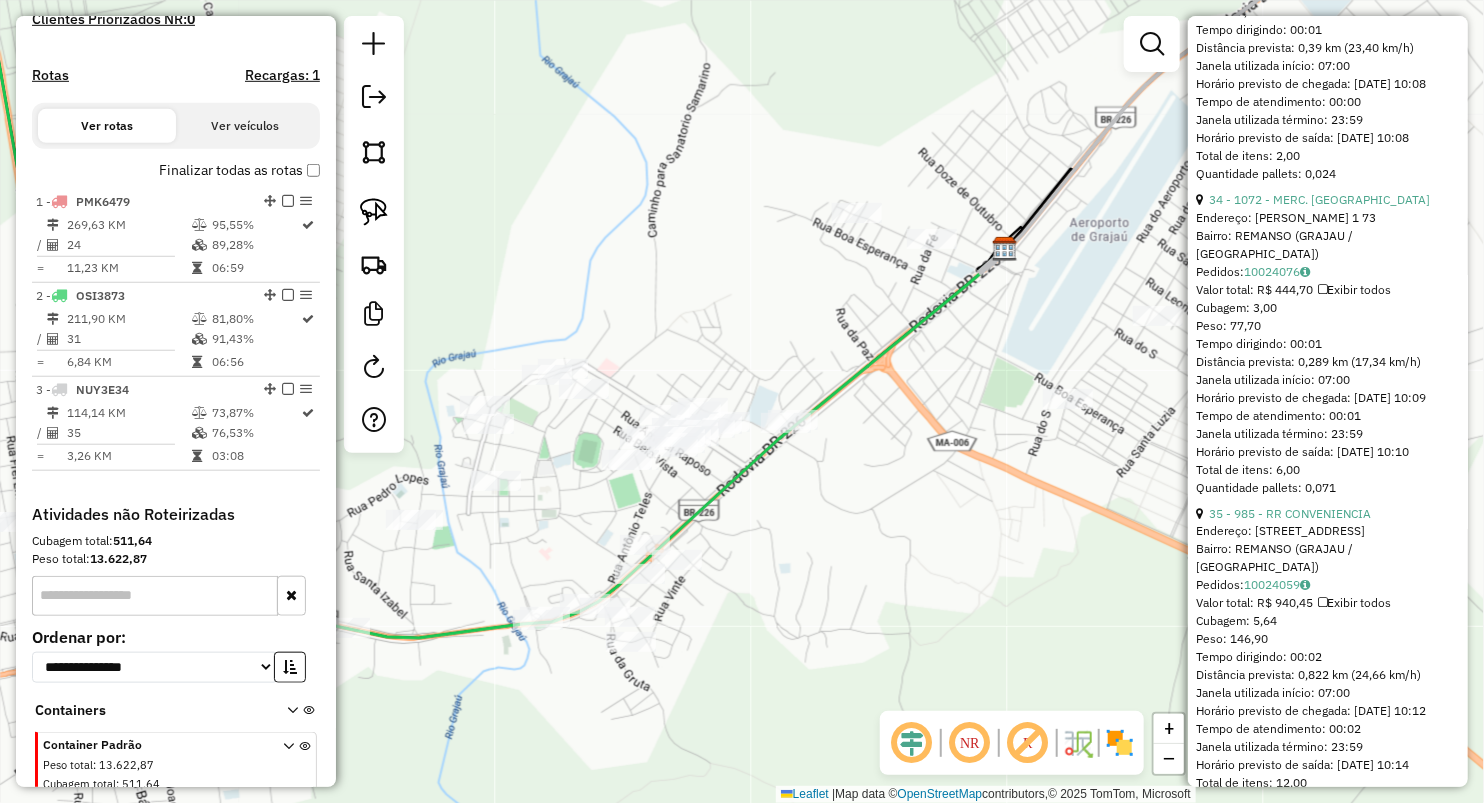 click on "Janela de atendimento Grade de atendimento Capacidade Transportadoras Veículos Cliente Pedidos  Rotas Selecione os dias de semana para filtrar as janelas de atendimento  Seg   Ter   Qua   Qui   Sex   Sáb   Dom  Informe o período da janela de atendimento: De: Até:  Filtrar exatamente a janela do cliente  Considerar janela de atendimento padrão  Selecione os dias de semana para filtrar as grades de atendimento  Seg   Ter   Qua   Qui   Sex   Sáb   Dom   Considerar clientes sem dia de atendimento cadastrado  Clientes fora do dia de atendimento selecionado Filtrar as atividades entre os valores definidos abaixo:  Peso mínimo:   Peso máximo:   Cubagem mínima:   Cubagem máxima:   De:   Até:  Filtrar as atividades entre o tempo de atendimento definido abaixo:  De:   Até:   Considerar capacidade total dos clientes não roteirizados Transportadora: Selecione um ou mais itens Tipo de veículo: Selecione um ou mais itens Veículo: Selecione um ou mais itens Motorista: Selecione um ou mais itens Nome: Rótulo:" 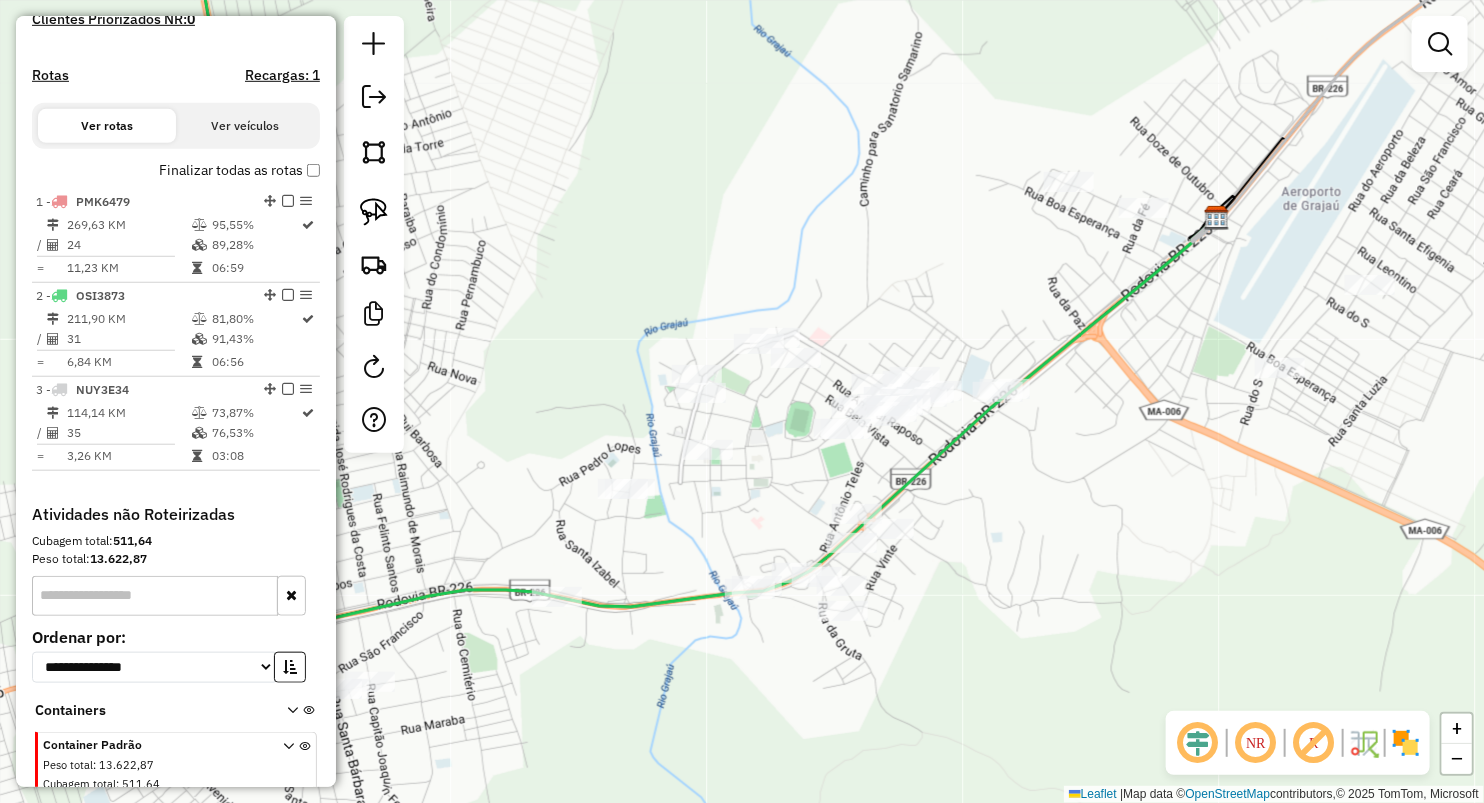 drag, startPoint x: 742, startPoint y: 261, endPoint x: 1054, endPoint y: 194, distance: 319.11282 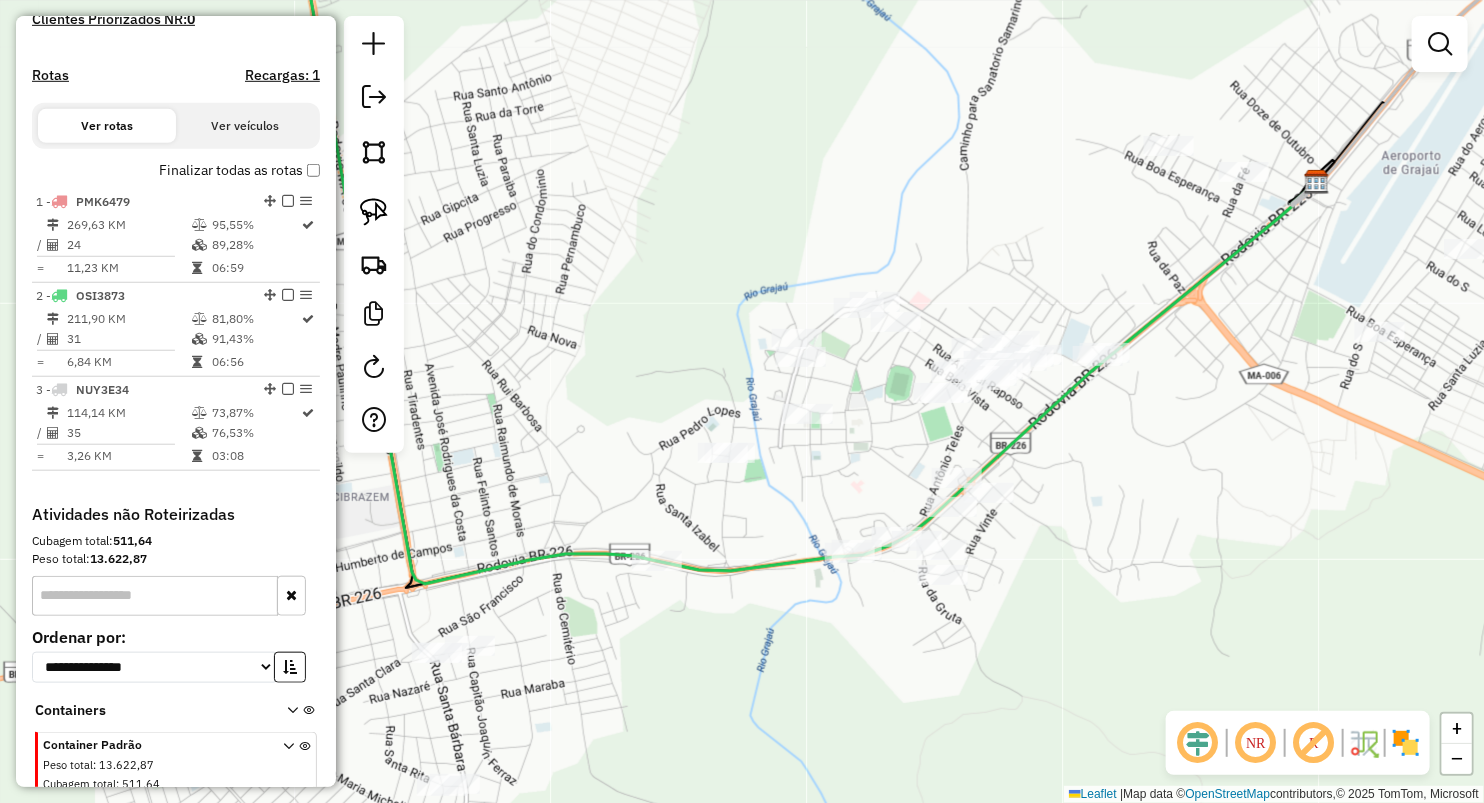 drag, startPoint x: 1000, startPoint y: 222, endPoint x: 1107, endPoint y: 209, distance: 107.78683 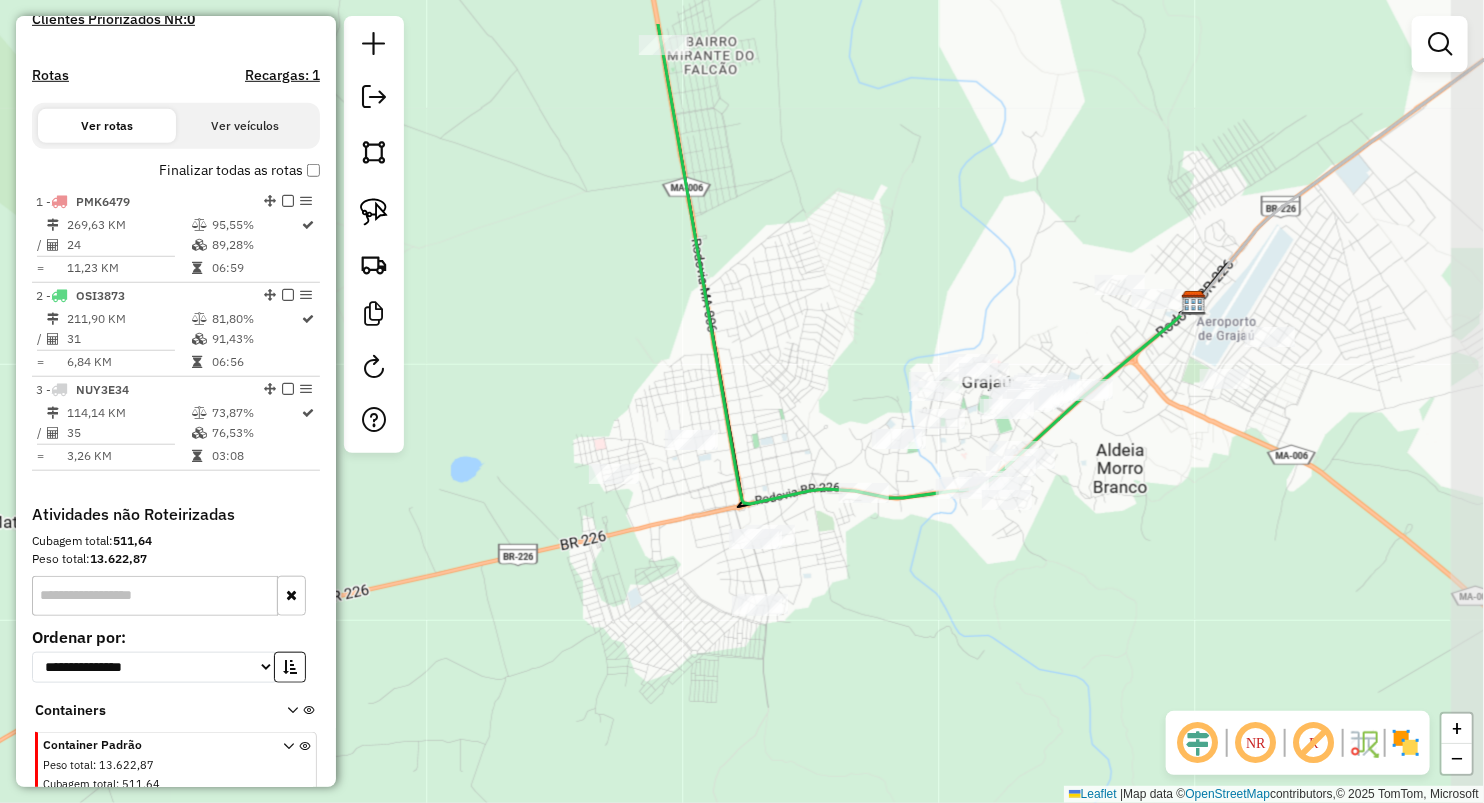 drag, startPoint x: 943, startPoint y: 155, endPoint x: 765, endPoint y: 270, distance: 211.91743 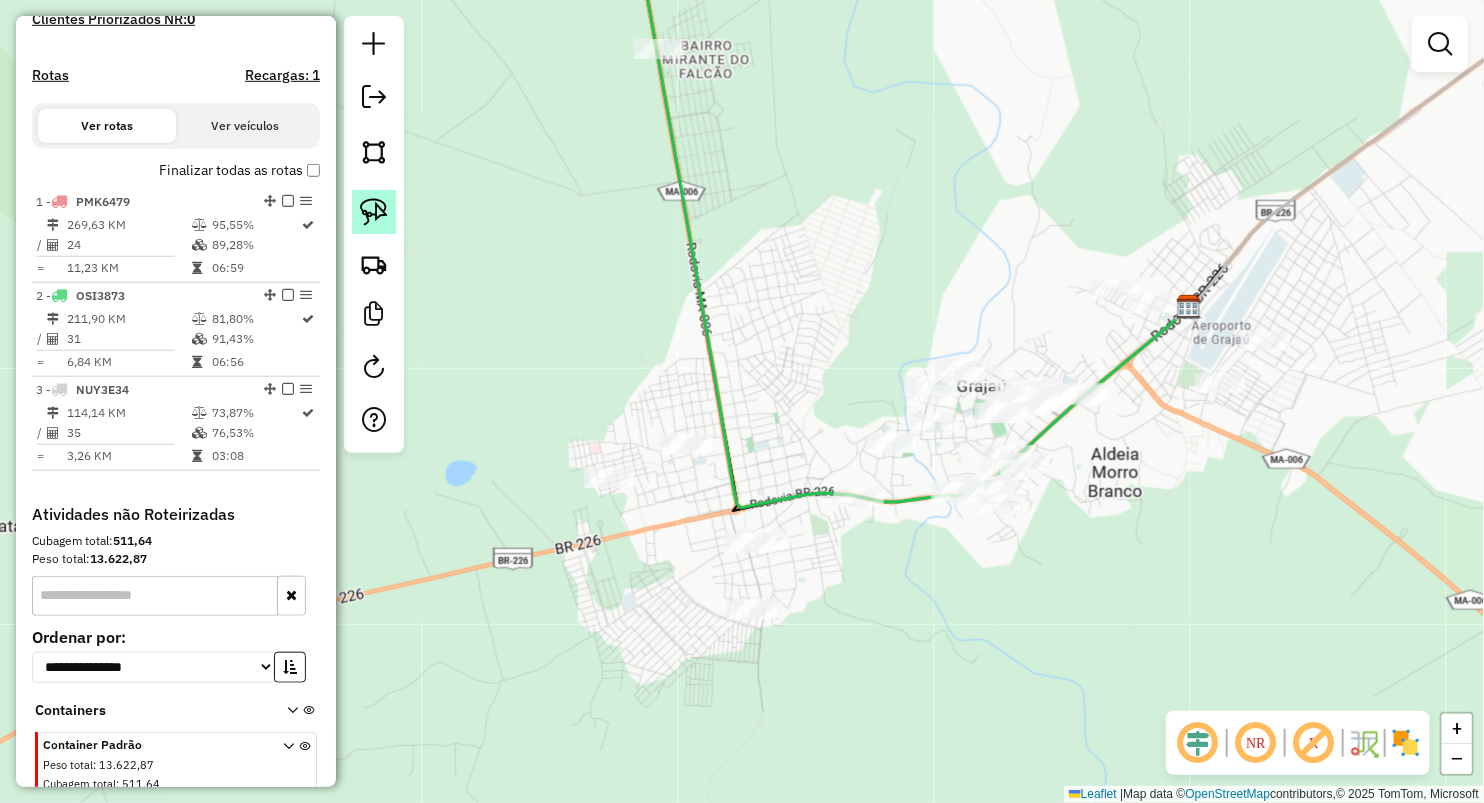 drag, startPoint x: 372, startPoint y: 206, endPoint x: 379, endPoint y: 194, distance: 13.892444 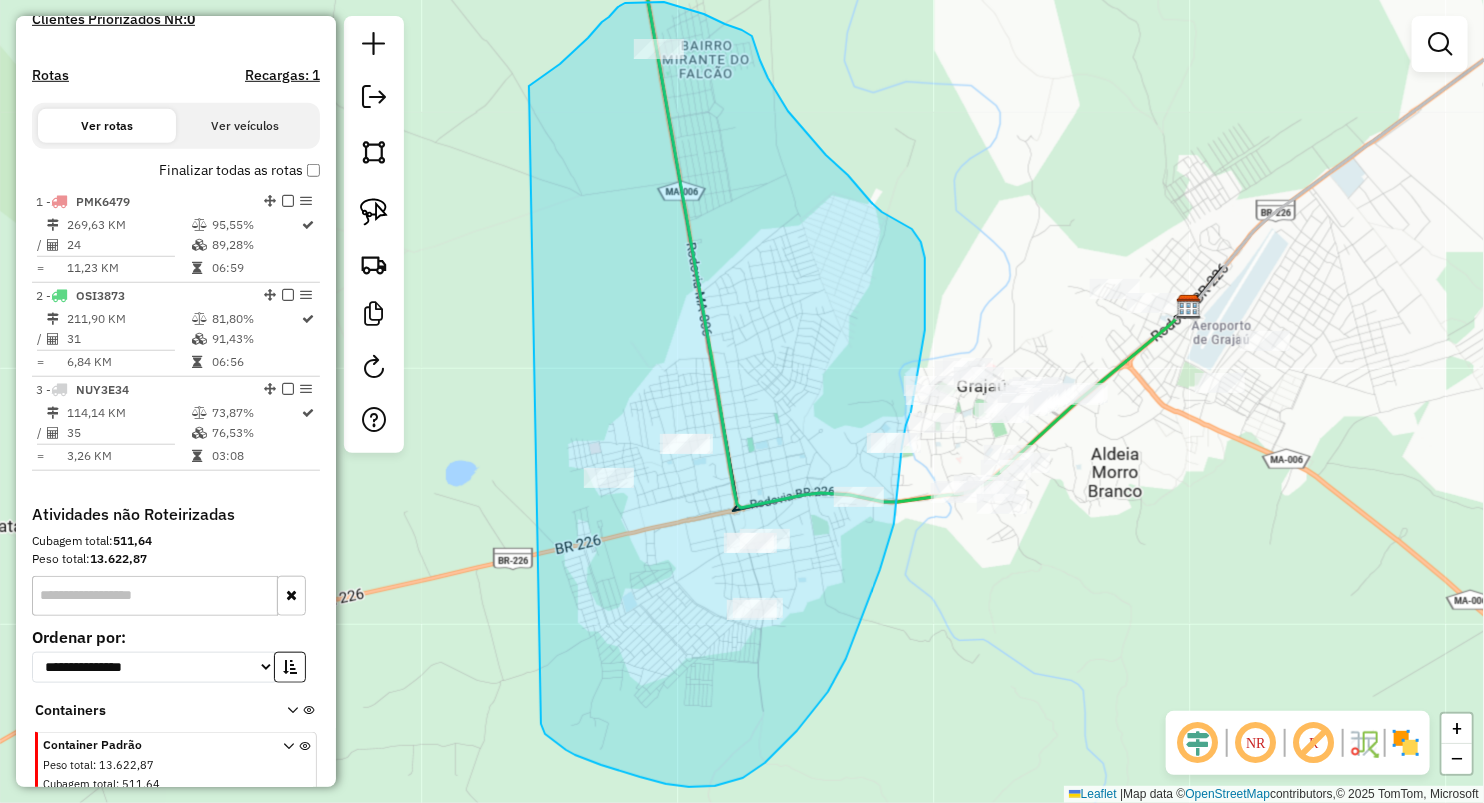 drag, startPoint x: 560, startPoint y: 64, endPoint x: 538, endPoint y: 714, distance: 650.3722 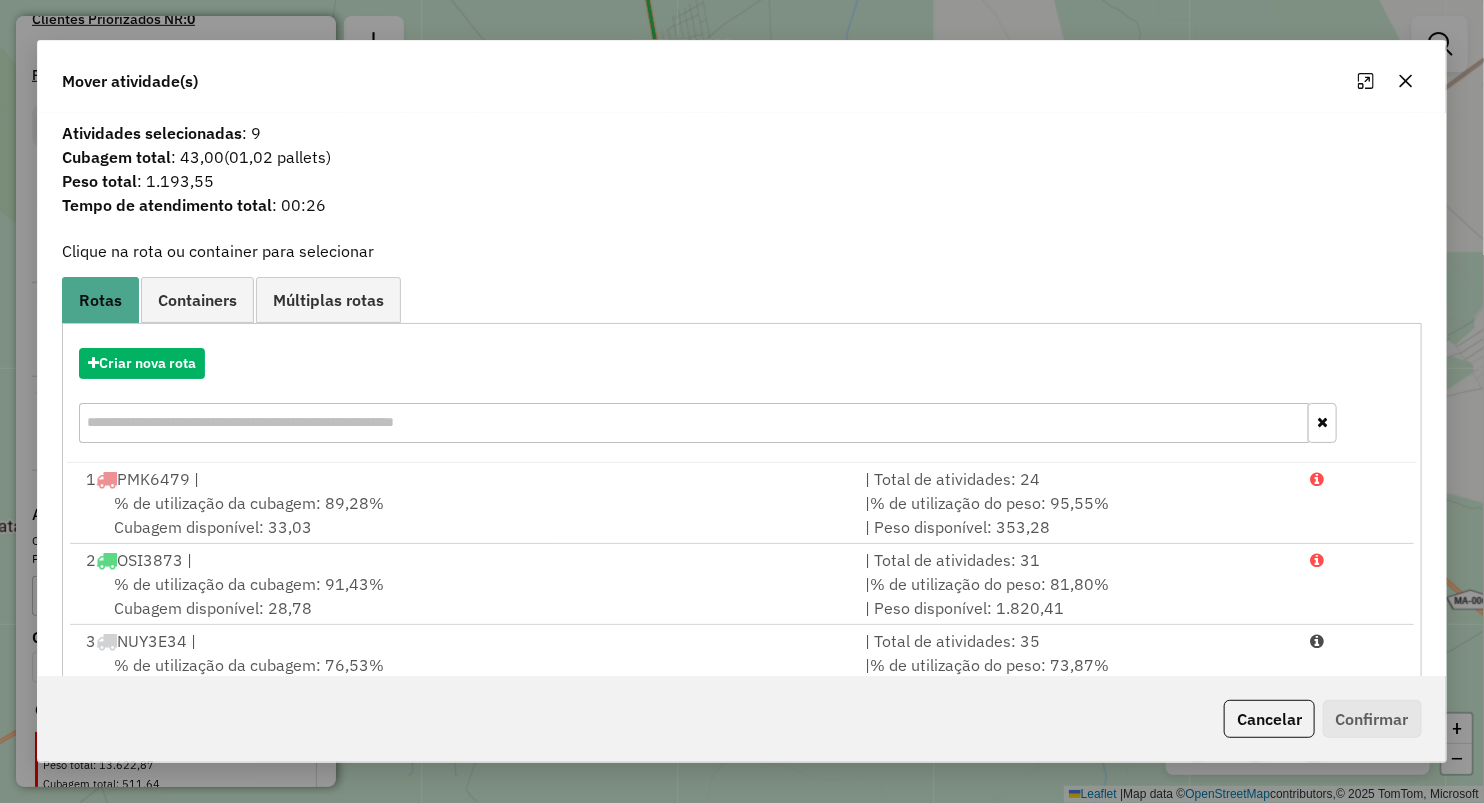 drag, startPoint x: 1416, startPoint y: 81, endPoint x: 1258, endPoint y: 137, distance: 167.63054 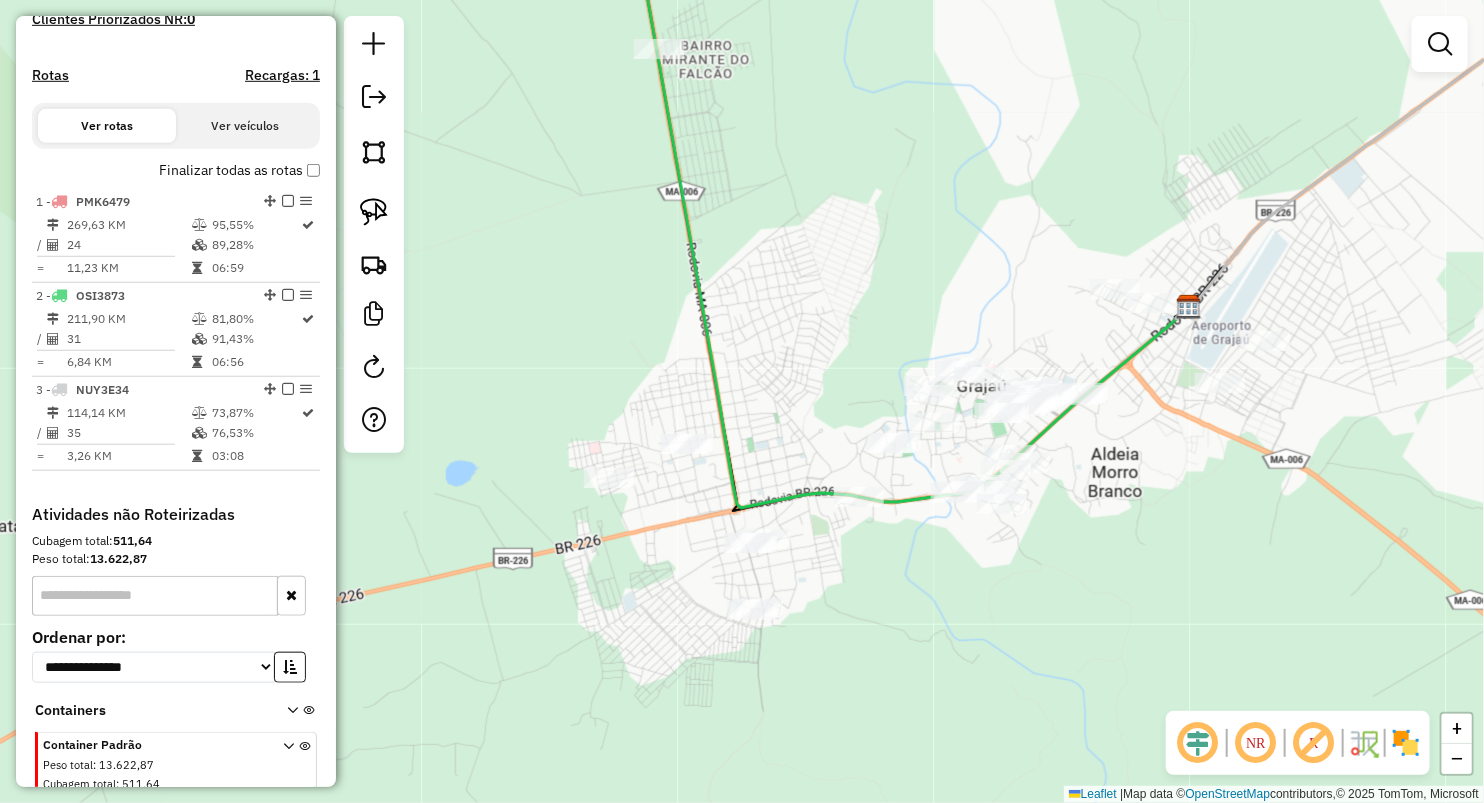 drag, startPoint x: 1112, startPoint y: 193, endPoint x: 821, endPoint y: 201, distance: 291.10995 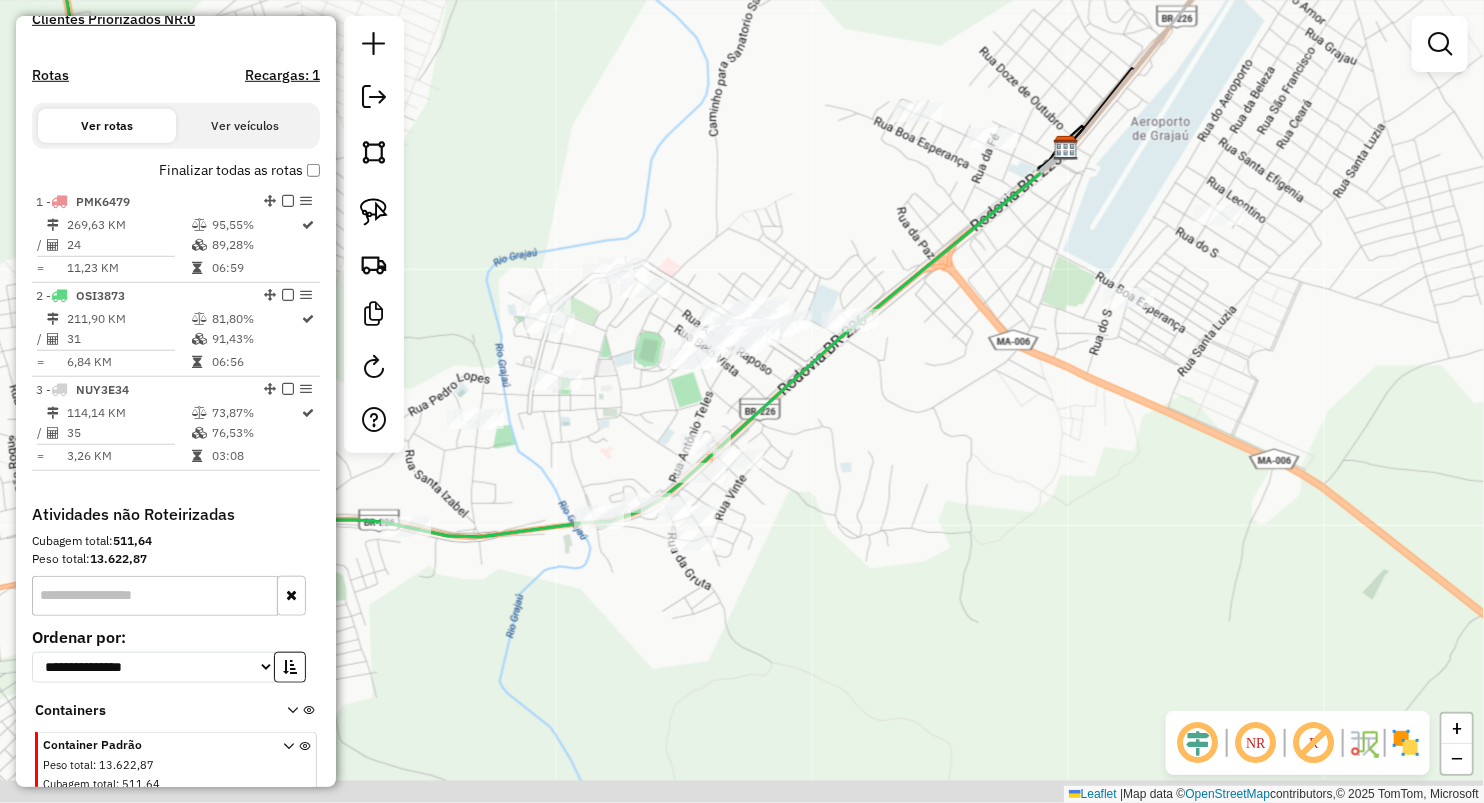 drag, startPoint x: 765, startPoint y: 362, endPoint x: 713, endPoint y: 170, distance: 198.91707 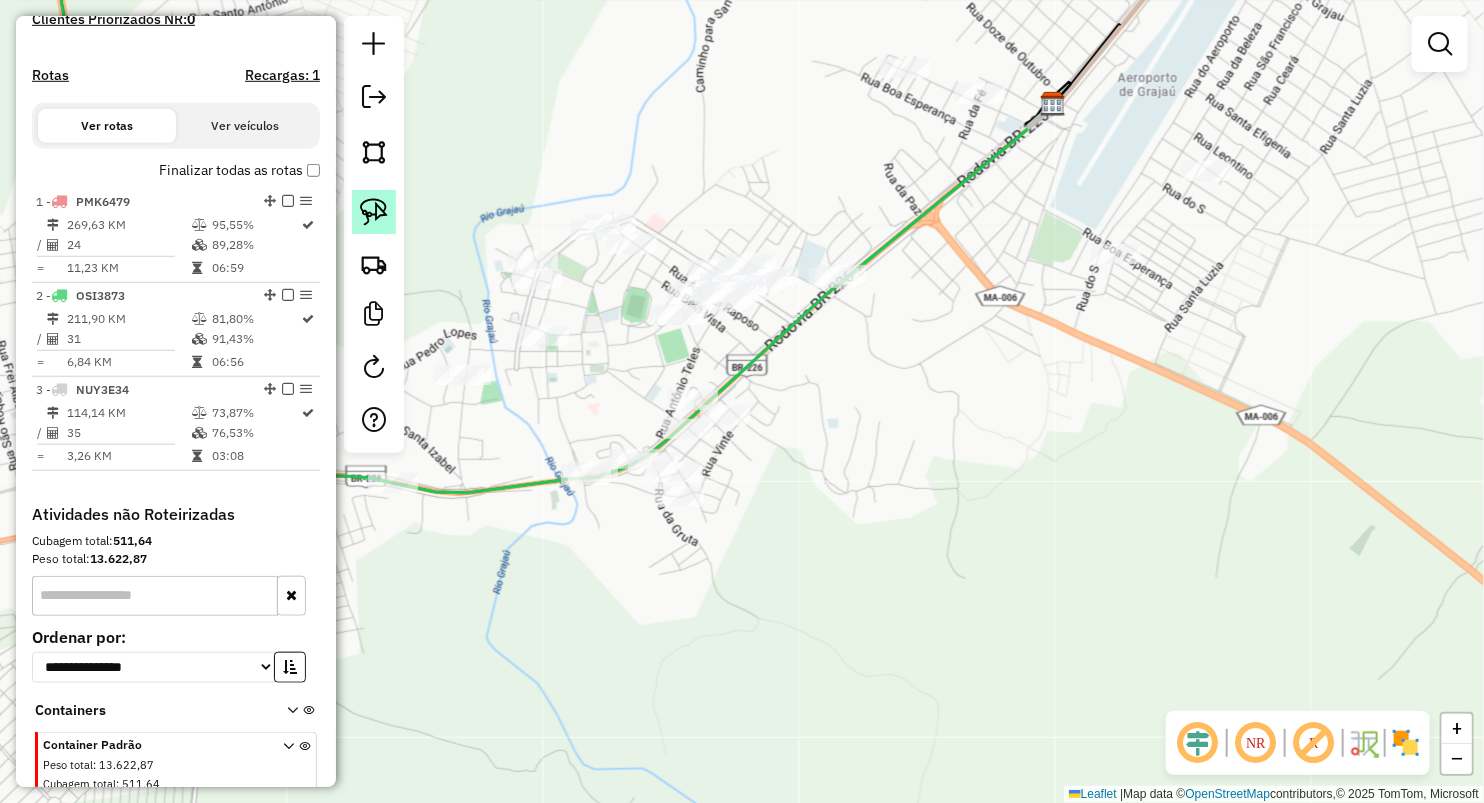 click 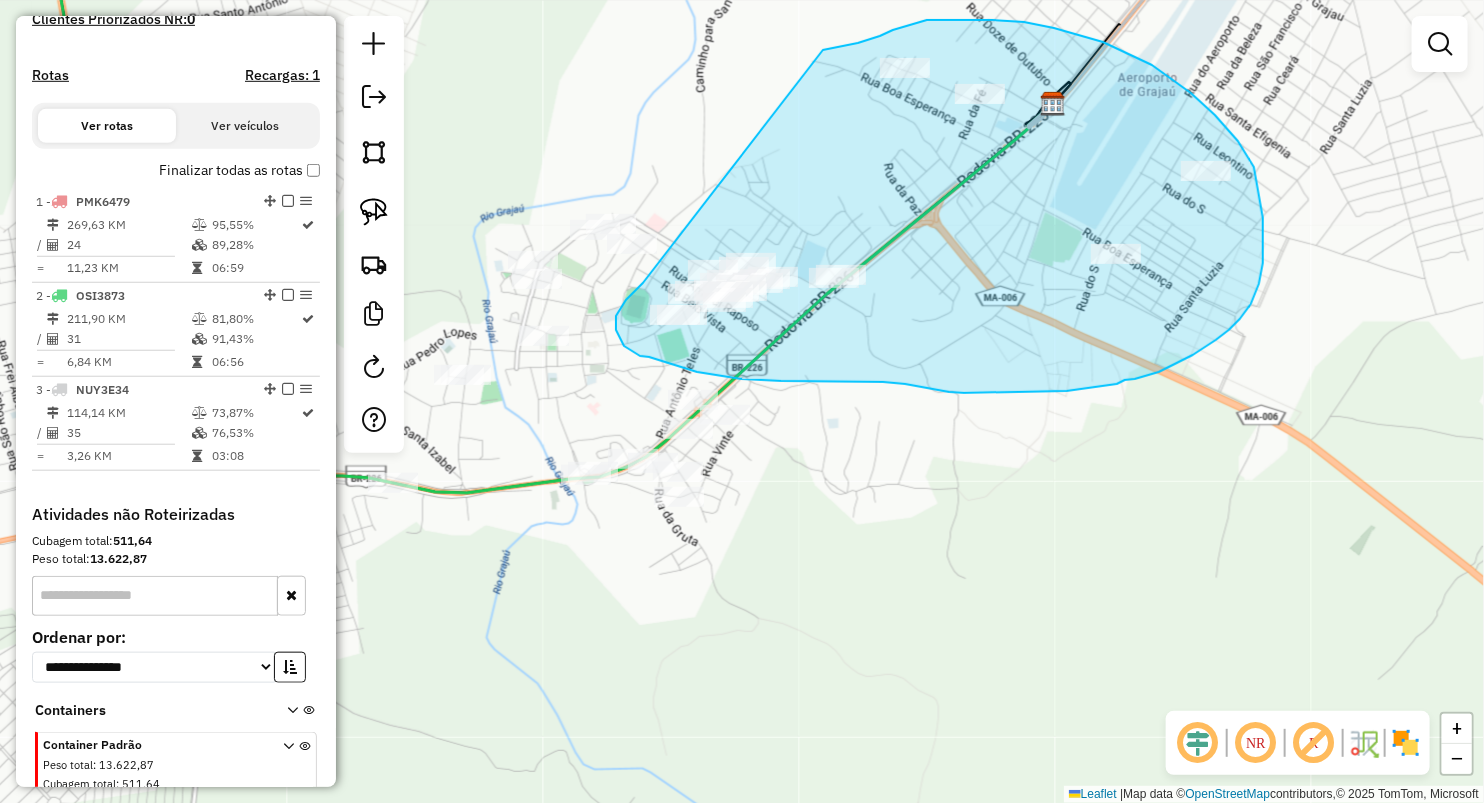 drag, startPoint x: 846, startPoint y: 45, endPoint x: 645, endPoint y: 281, distance: 309.99515 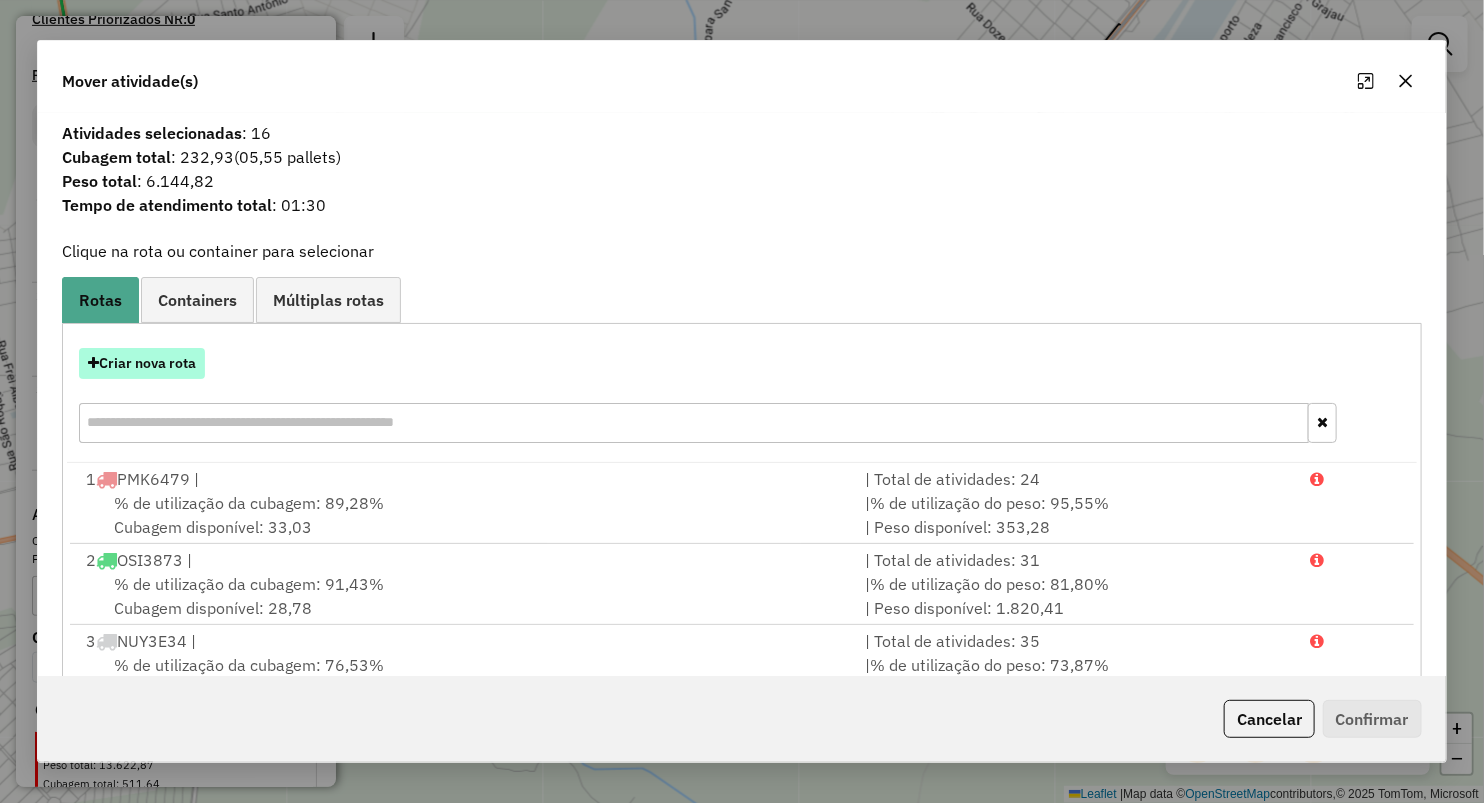 click on "Criar nova rota" at bounding box center [142, 363] 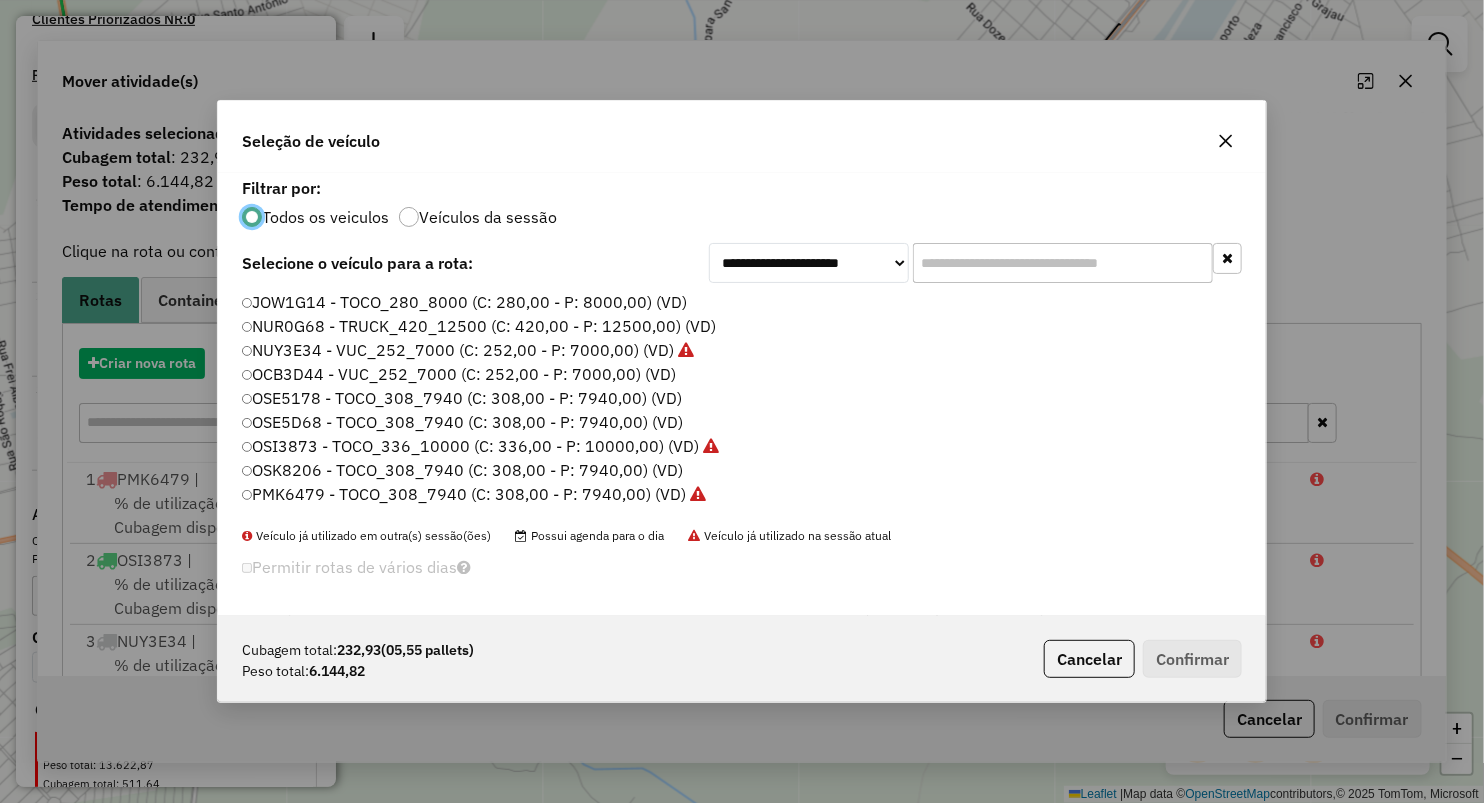 scroll, scrollTop: 10, scrollLeft: 6, axis: both 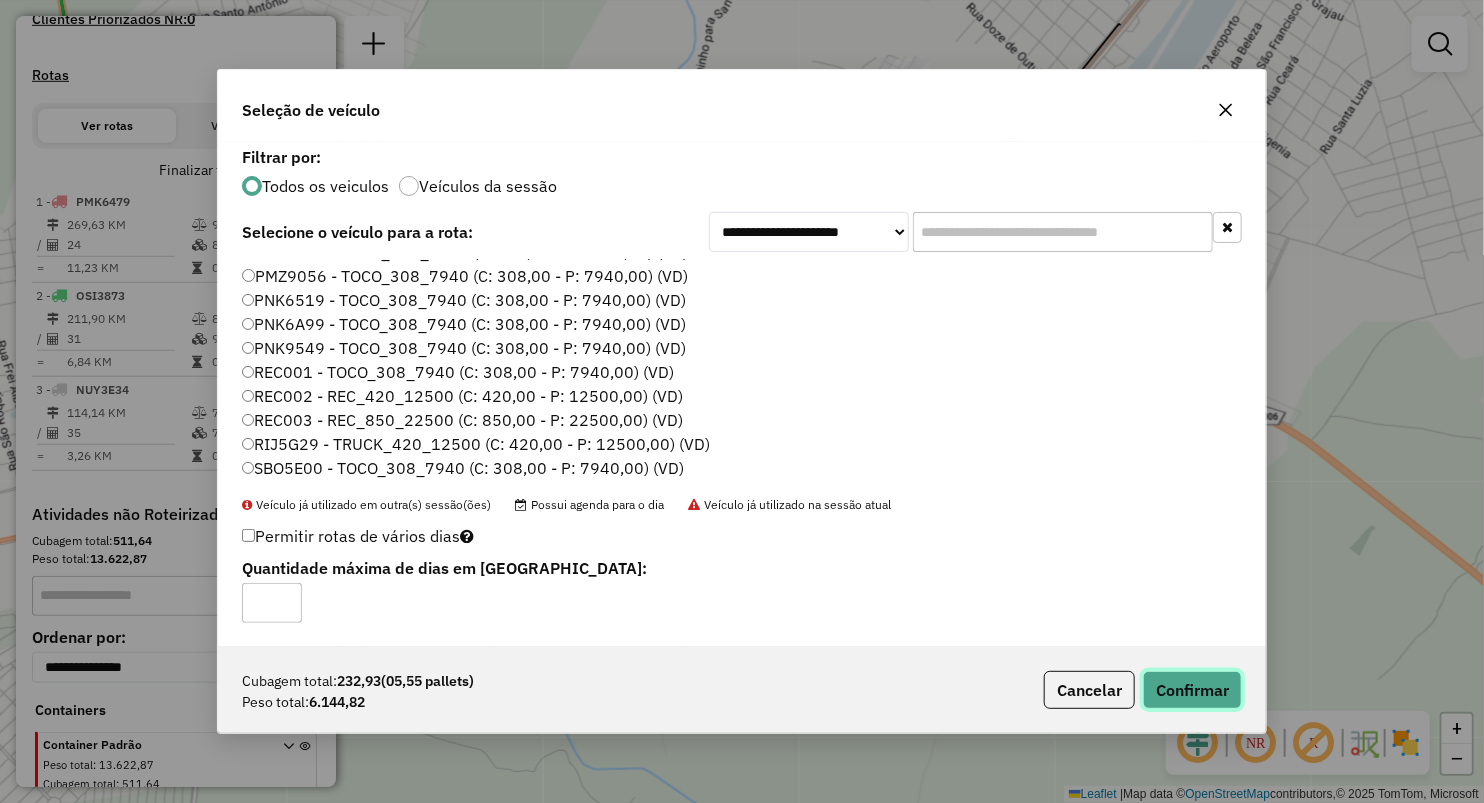 click on "Confirmar" 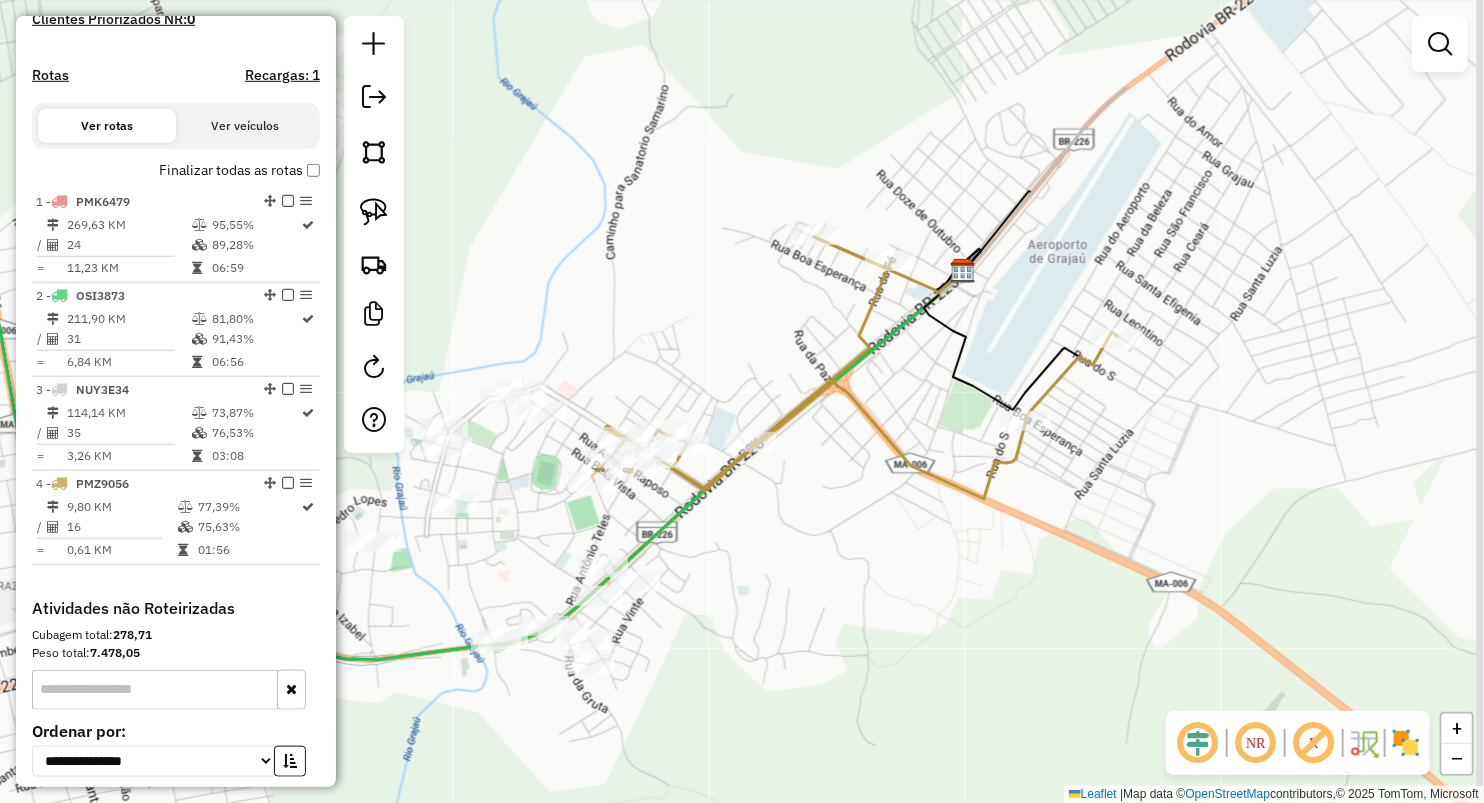 drag, startPoint x: 842, startPoint y: 181, endPoint x: 795, endPoint y: 284, distance: 113.216606 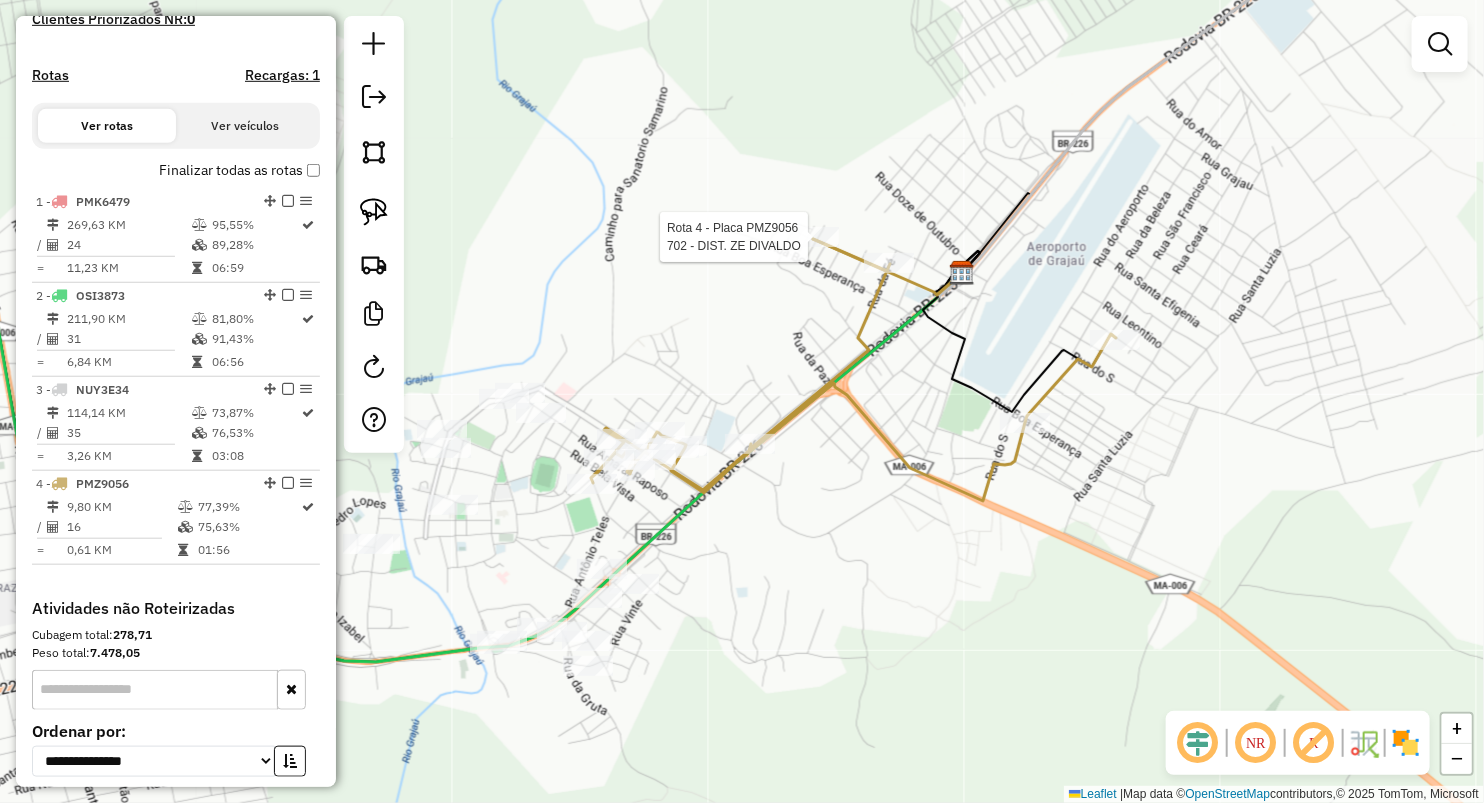 select on "**********" 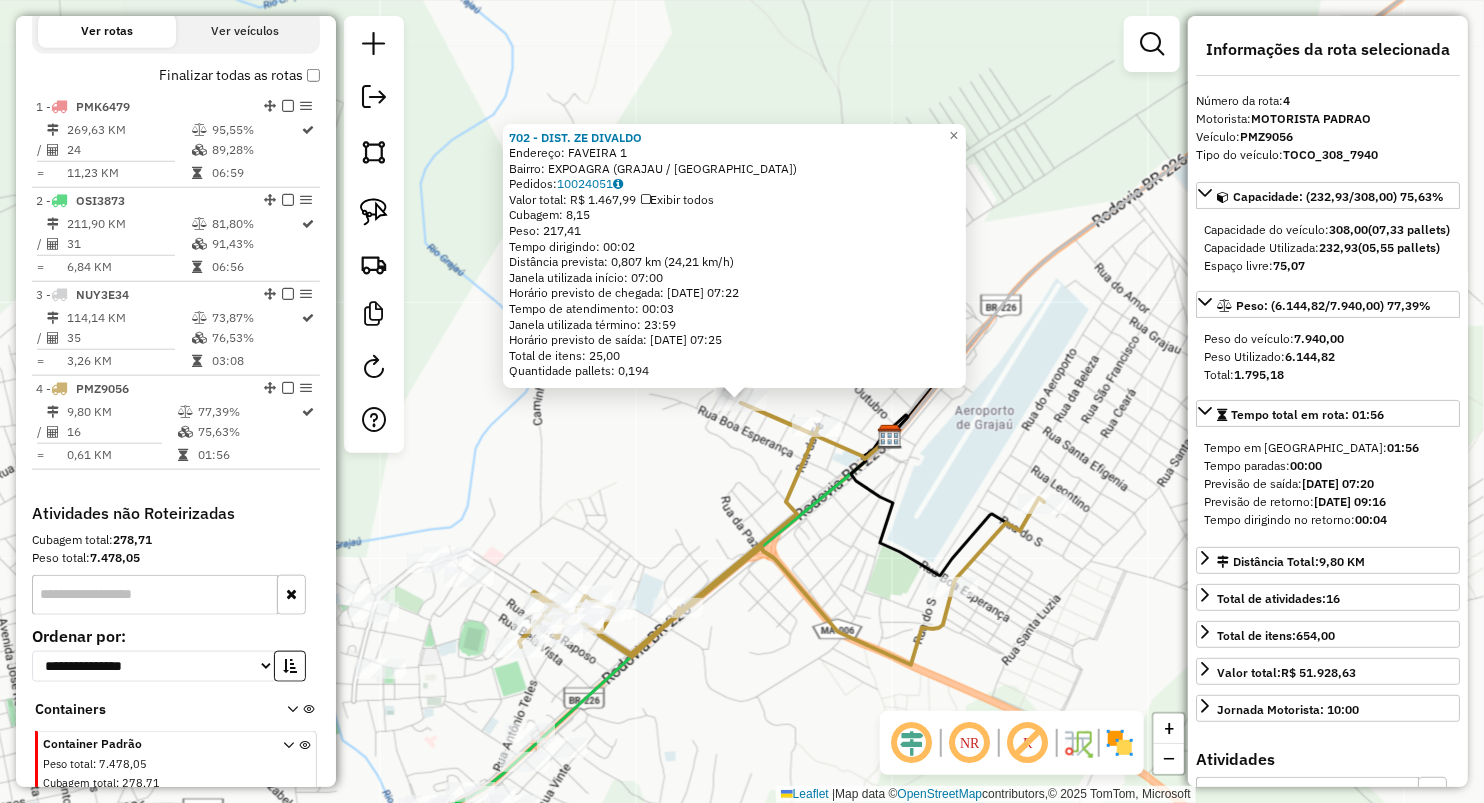 scroll, scrollTop: 746, scrollLeft: 0, axis: vertical 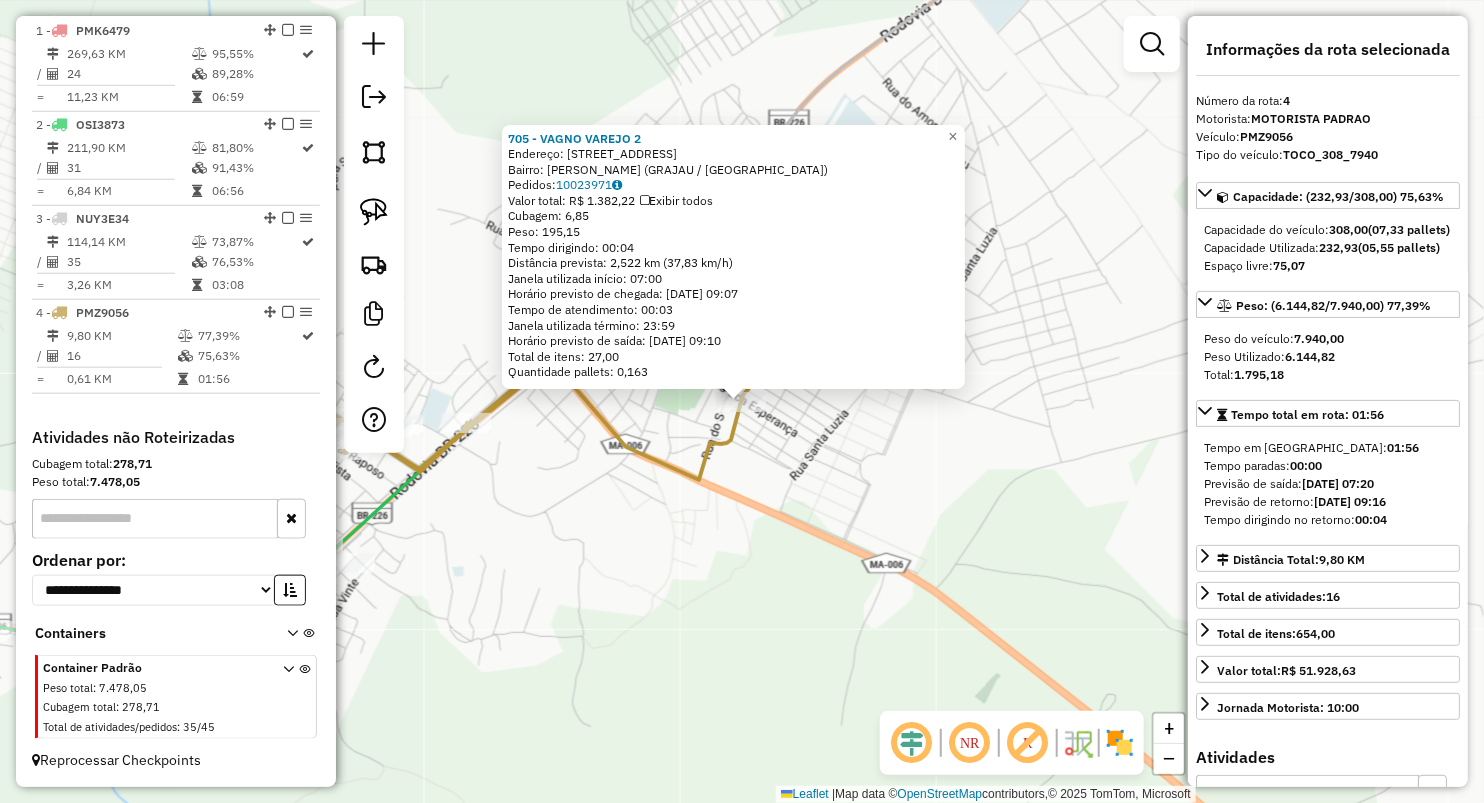 click on "705 - VAGNO VAREJO 2  Endereço:  Rua Rua 17 1   Bairro: JOANA BATISTA (GRAJAU / MA)   Pedidos:  10023971   Valor total: R$ 1.382,22   Exibir todos   Cubagem: 6,85  Peso: 195,15  Tempo dirigindo: 00:04   Distância prevista: 2,522 km (37,83 km/h)   Janela utilizada início: 07:00   Horário previsto de chegada: 11/07/2025 09:07   Tempo de atendimento: 00:03   Janela utilizada término: 23:59   Horário previsto de saída: 11/07/2025 09:10   Total de itens: 27,00   Quantidade pallets: 0,163  × Janela de atendimento Grade de atendimento Capacidade Transportadoras Veículos Cliente Pedidos  Rotas Selecione os dias de semana para filtrar as janelas de atendimento  Seg   Ter   Qua   Qui   Sex   Sáb   Dom  Informe o período da janela de atendimento: De: Até:  Filtrar exatamente a janela do cliente  Considerar janela de atendimento padrão  Selecione os dias de semana para filtrar as grades de atendimento  Seg   Ter   Qua   Qui   Sex   Sáb   Dom   Considerar clientes sem dia de atendimento cadastrado  De:  De:" 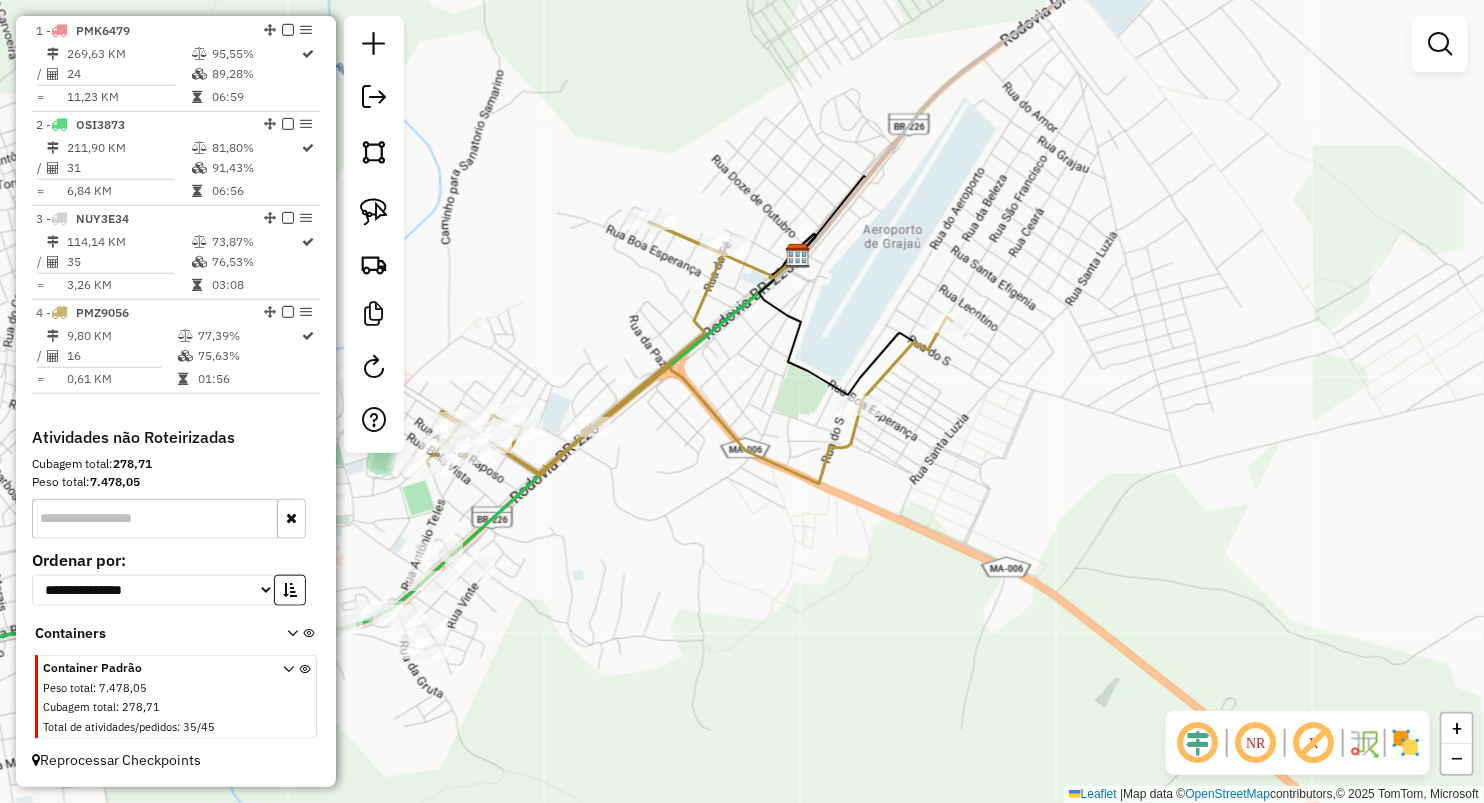 drag, startPoint x: 681, startPoint y: 528, endPoint x: 856, endPoint y: 537, distance: 175.23128 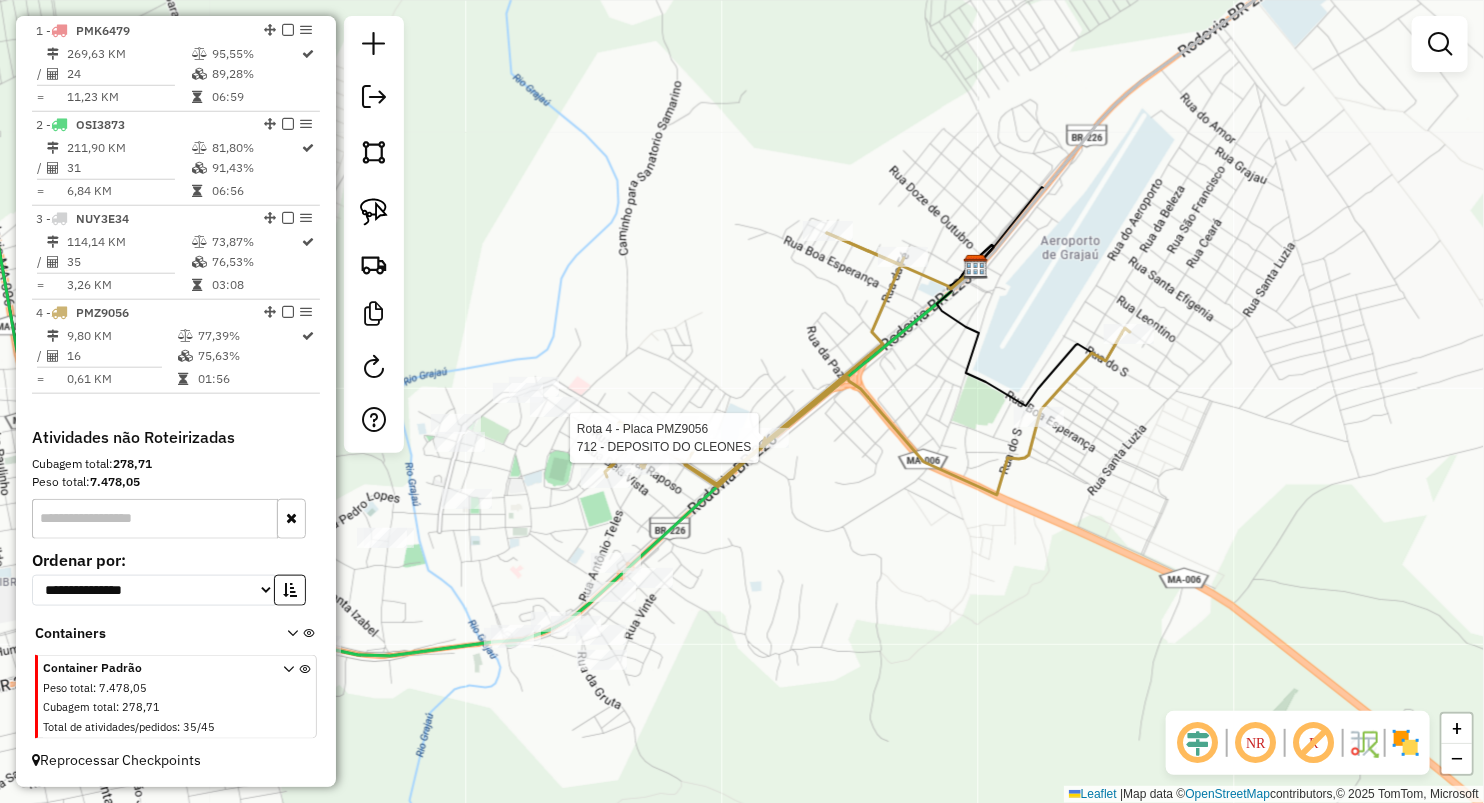 click 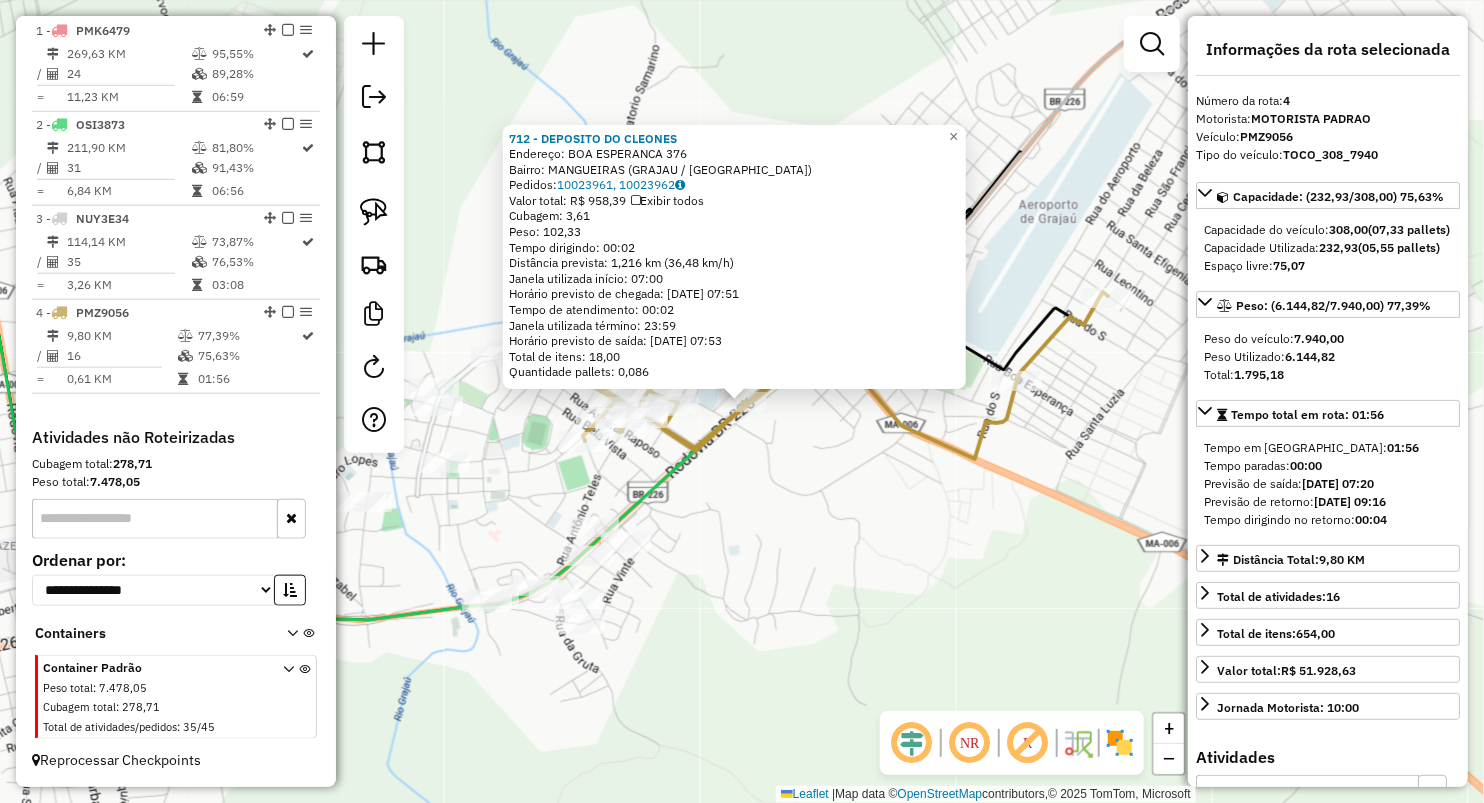 click on "712 - DEPOSITO  DO CLEONES  Endereço:  BOA ESPERANCA 376   Bairro: MANGUEIRAS (GRAJAU / MA)   Pedidos:  10023961, 10023962   Valor total: R$ 958,39   Exibir todos   Cubagem: 3,61  Peso: 102,33  Tempo dirigindo: 00:02   Distância prevista: 1,216 km (36,48 km/h)   Janela utilizada início: 07:00   Horário previsto de chegada: 11/07/2025 07:51   Tempo de atendimento: 00:02   Janela utilizada término: 23:59   Horário previsto de saída: 11/07/2025 07:53   Total de itens: 18,00   Quantidade pallets: 0,086  × Janela de atendimento Grade de atendimento Capacidade Transportadoras Veículos Cliente Pedidos  Rotas Selecione os dias de semana para filtrar as janelas de atendimento  Seg   Ter   Qua   Qui   Sex   Sáb   Dom  Informe o período da janela de atendimento: De: Até:  Filtrar exatamente a janela do cliente  Considerar janela de atendimento padrão  Selecione os dias de semana para filtrar as grades de atendimento  Seg   Ter   Qua   Qui   Sex   Sáb   Dom   Clientes fora do dia de atendimento selecionado" 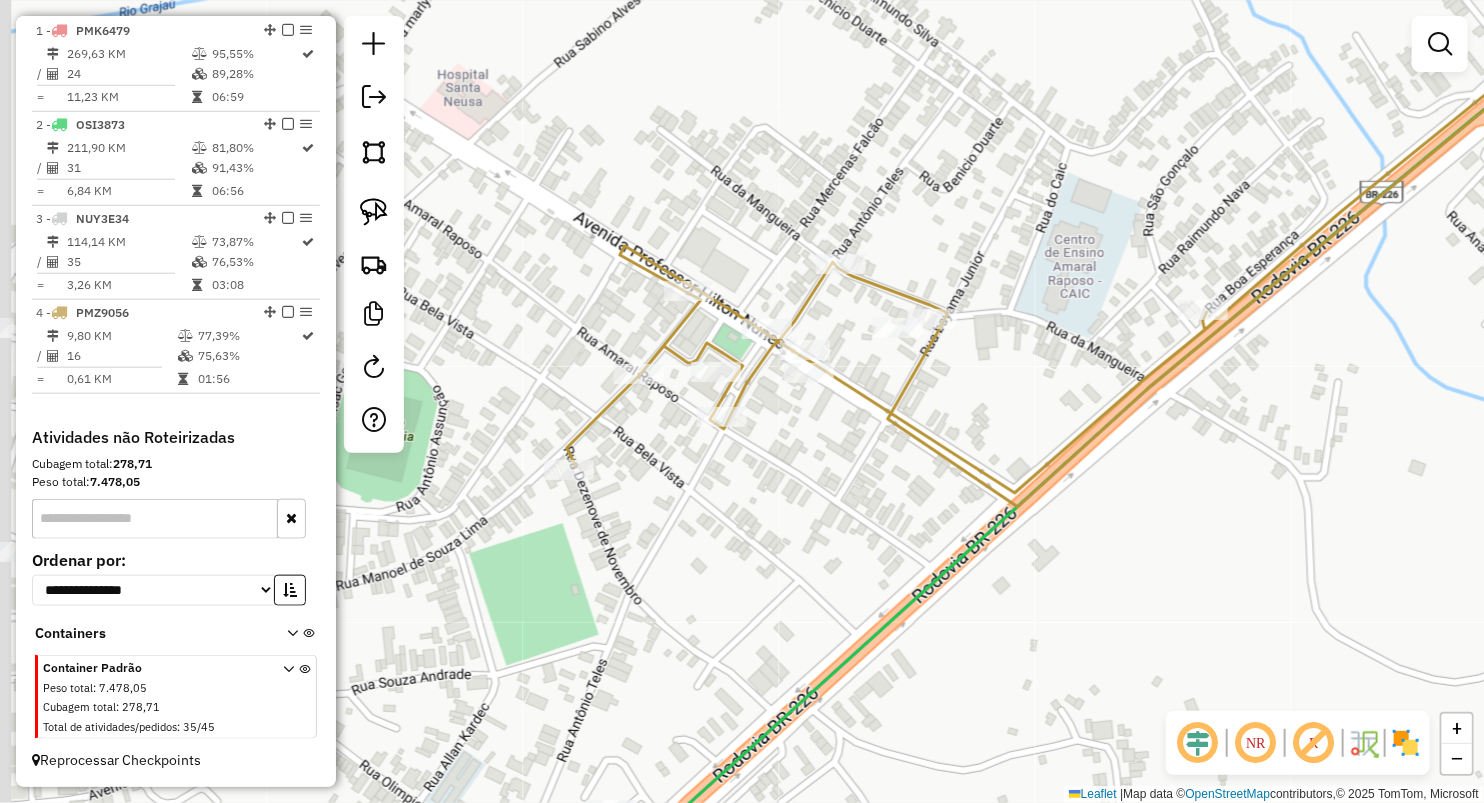 drag, startPoint x: 668, startPoint y: 259, endPoint x: 795, endPoint y: 210, distance: 136.12494 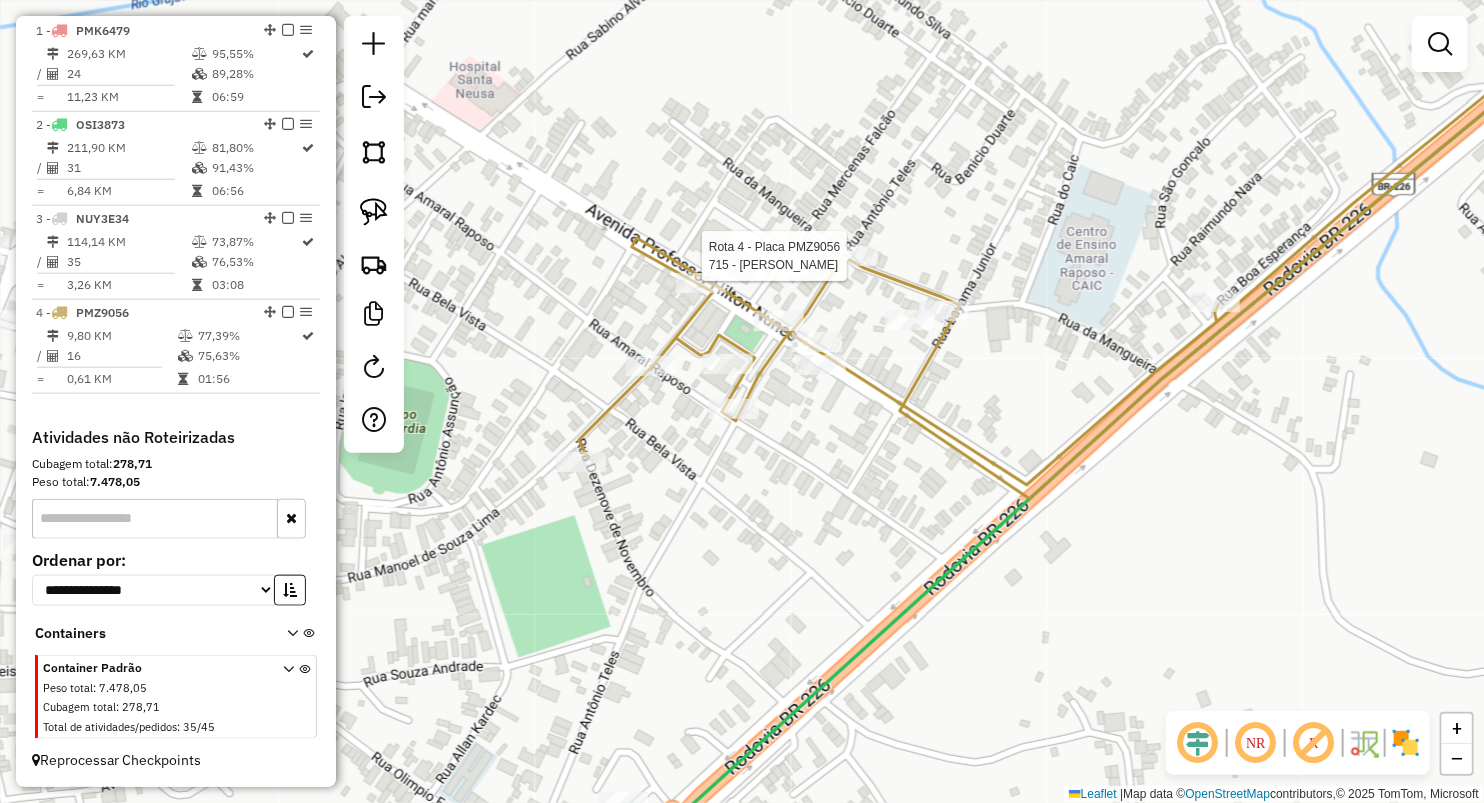 select on "**********" 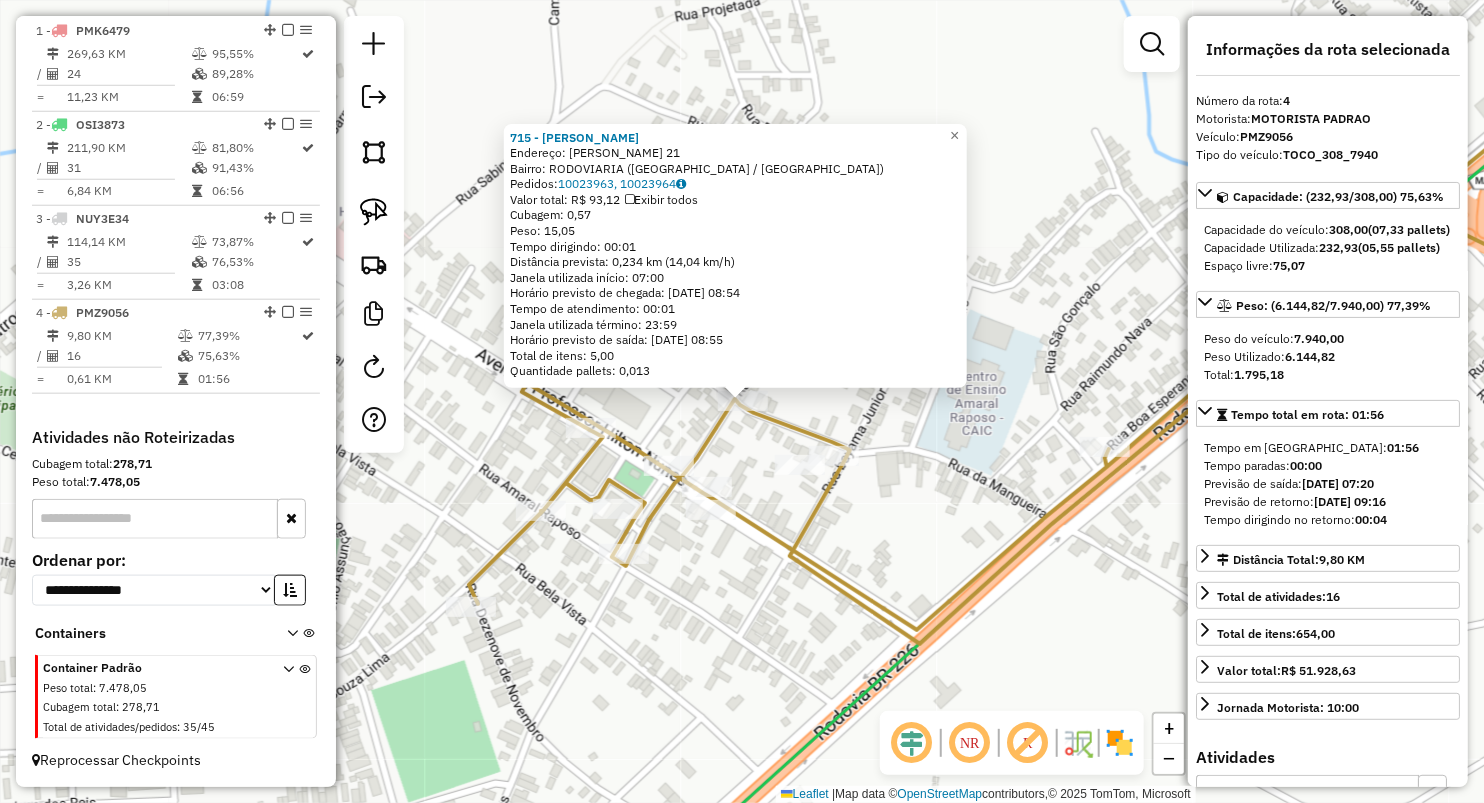 click 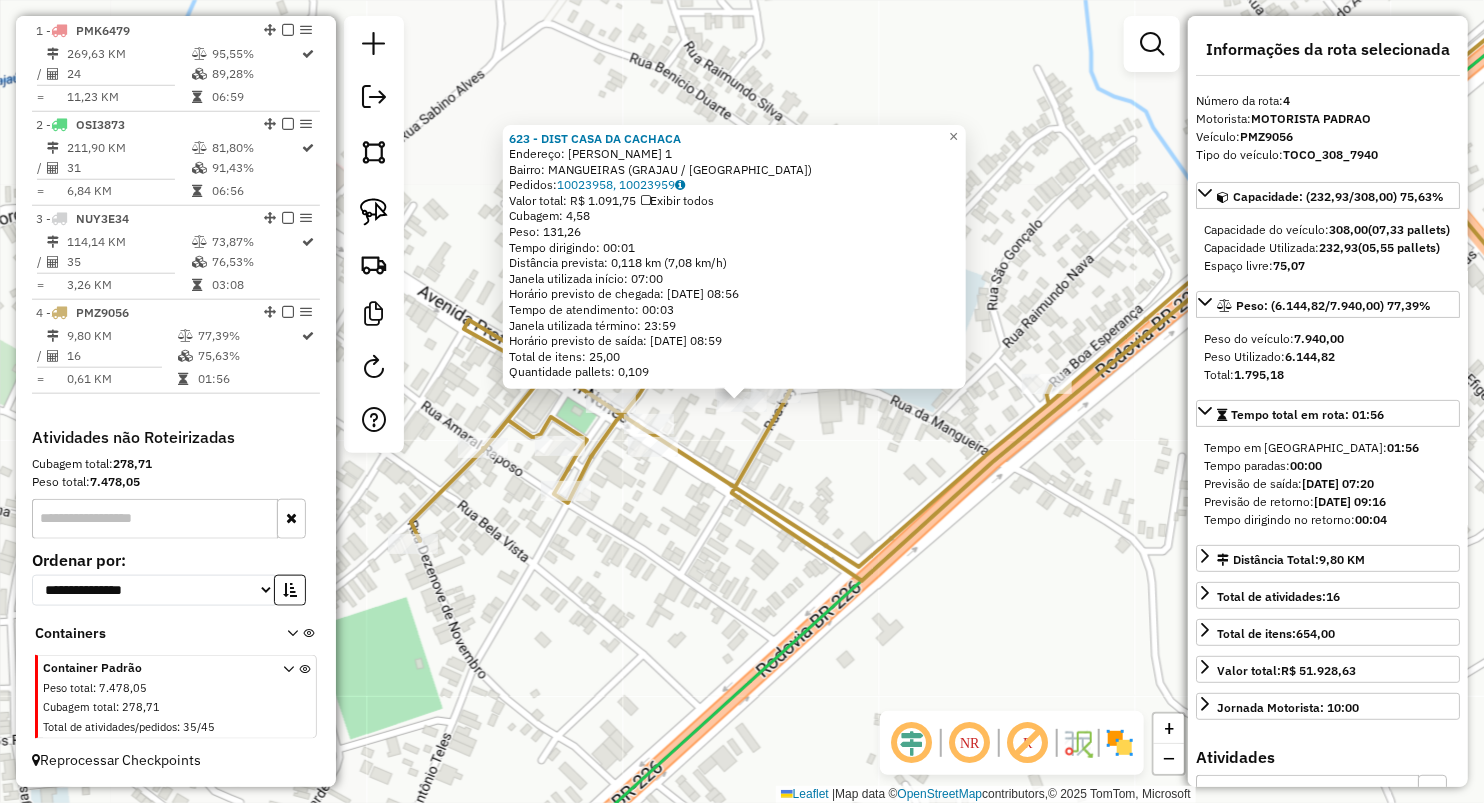 drag, startPoint x: 696, startPoint y: 491, endPoint x: 680, endPoint y: 496, distance: 16.763054 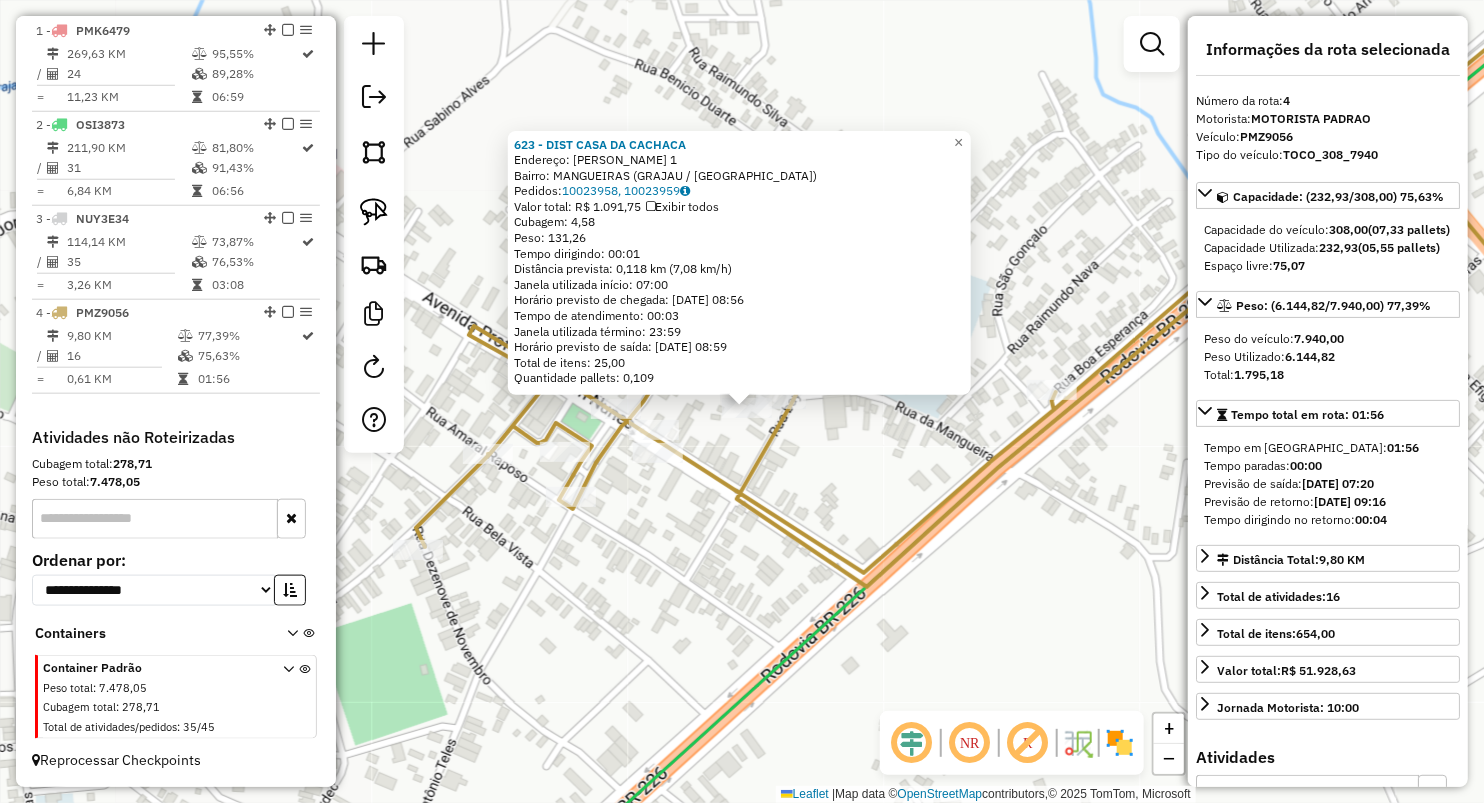drag, startPoint x: 677, startPoint y: 505, endPoint x: 744, endPoint y: 501, distance: 67.11929 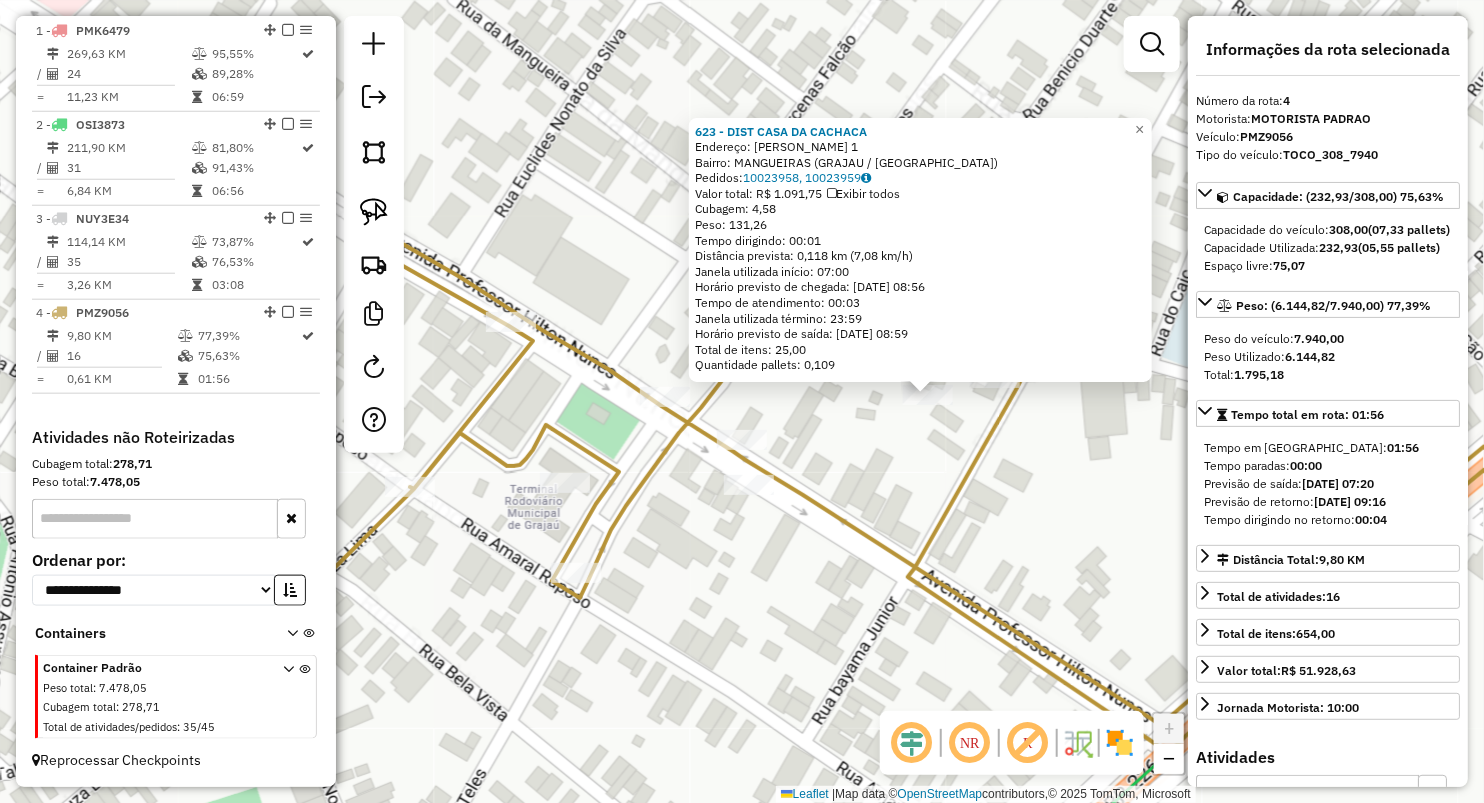 click on "623 - DIST CASA DA CACHACA  Endereço:  R LEAO FIGUEIREIDO 1   Bairro: MANGUEIRAS (GRAJAU / MA)   Pedidos:  10023958, 10023959   Valor total: R$ 1.091,75   Exibir todos   Cubagem: 4,58  Peso: 131,26  Tempo dirigindo: 00:01   Distância prevista: 0,118 km (7,08 km/h)   Janela utilizada início: 07:00   Horário previsto de chegada: 11/07/2025 08:56   Tempo de atendimento: 00:03   Janela utilizada término: 23:59   Horário previsto de saída: 11/07/2025 08:59   Total de itens: 25,00   Quantidade pallets: 0,109  × Janela de atendimento Grade de atendimento Capacidade Transportadoras Veículos Cliente Pedidos  Rotas Selecione os dias de semana para filtrar as janelas de atendimento  Seg   Ter   Qua   Qui   Sex   Sáb   Dom  Informe o período da janela de atendimento: De: Até:  Filtrar exatamente a janela do cliente  Considerar janela de atendimento padrão  Selecione os dias de semana para filtrar as grades de atendimento  Seg   Ter   Qua   Qui   Sex   Sáb   Dom   Peso mínimo:   Peso máximo:   De:   Até:" 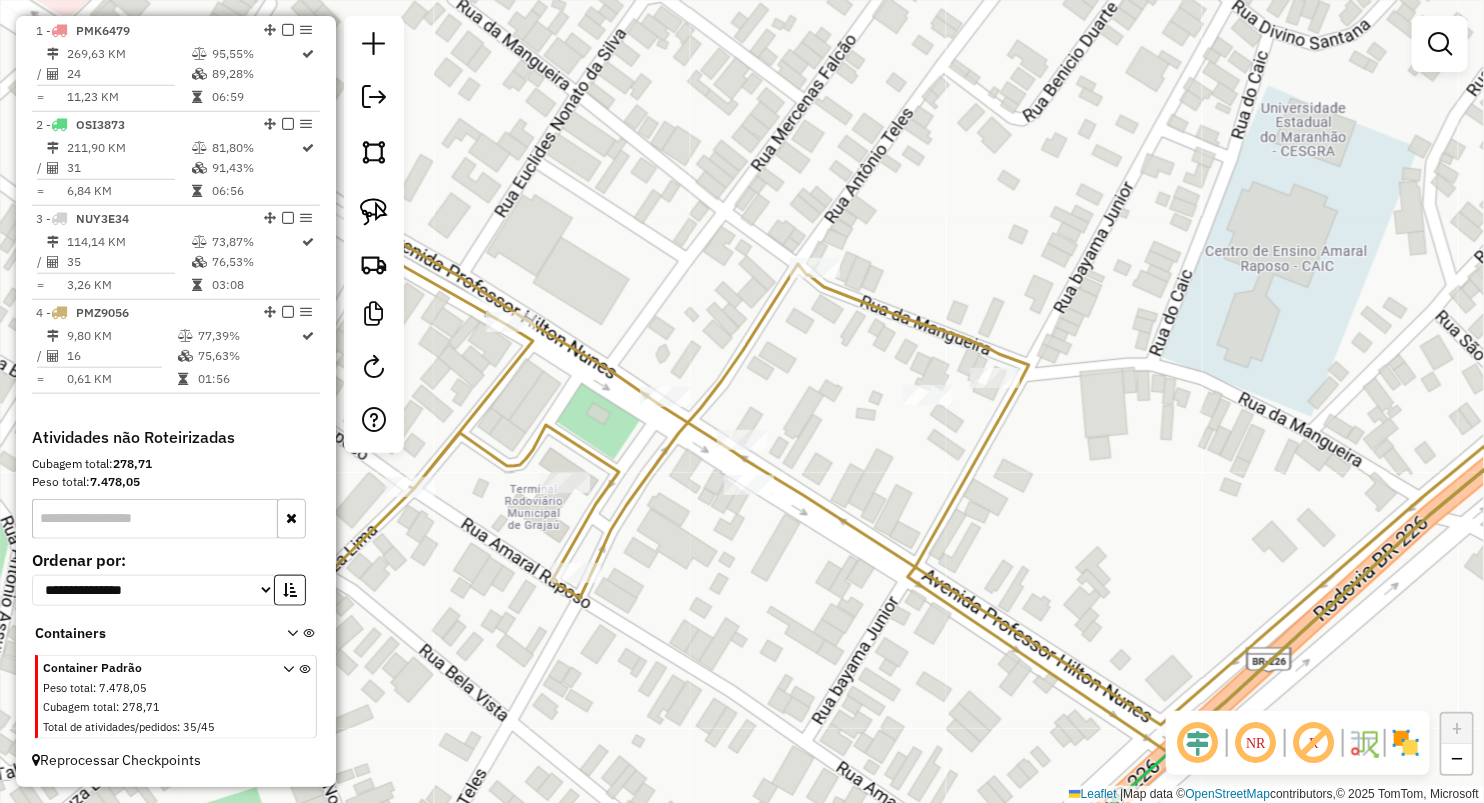 click 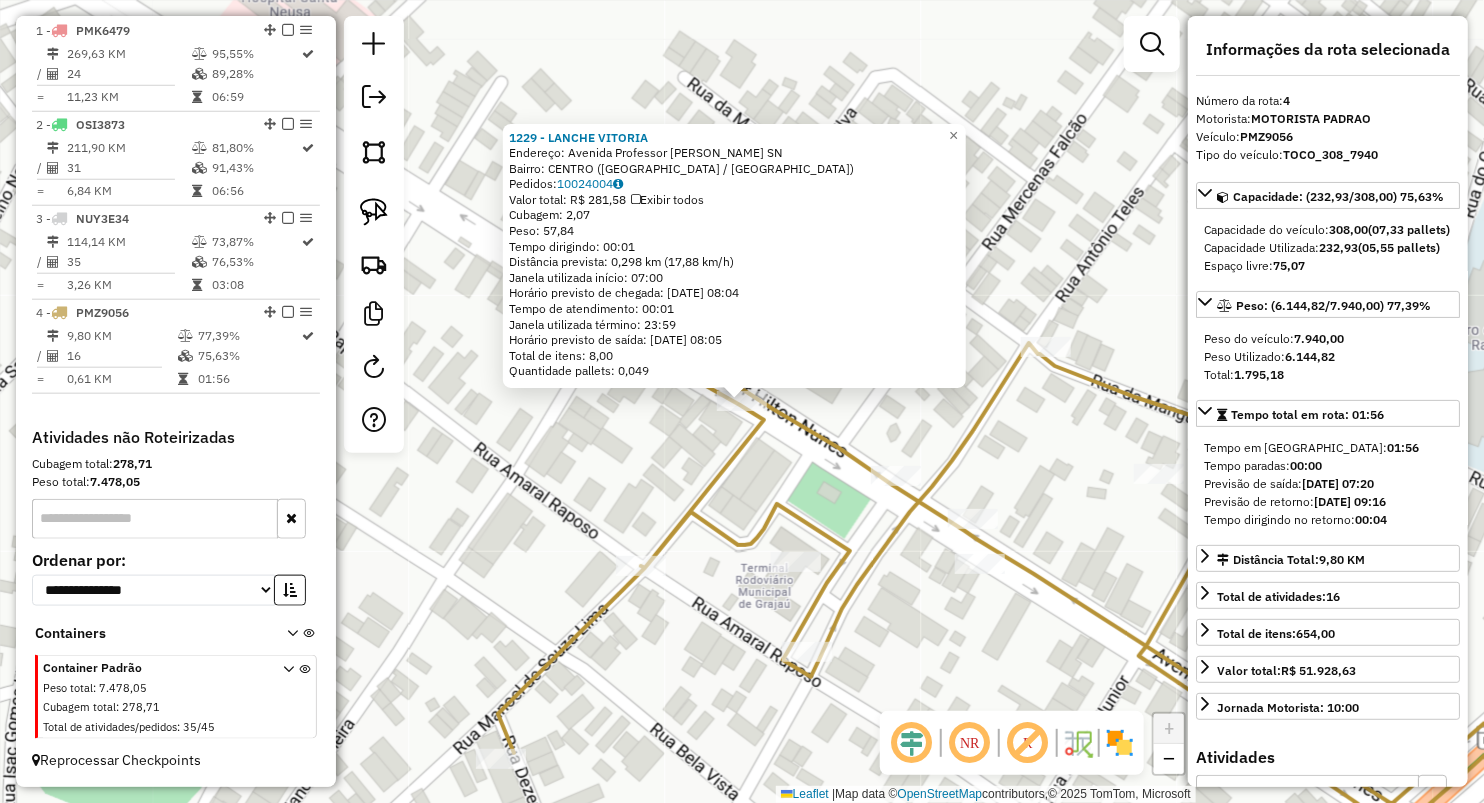 click on "1229 - LANCHE VITORIA  Endereço:  Avenida Professor Hilton Nunes SN   Bairro: CENTRO (GRAJAU / MA)   Pedidos:  10024004   Valor total: R$ 281,58   Exibir todos   Cubagem: 2,07  Peso: 57,84  Tempo dirigindo: 00:01   Distância prevista: 0,298 km (17,88 km/h)   Janela utilizada início: 07:00   Horário previsto de chegada: 11/07/2025 08:04   Tempo de atendimento: 00:01   Janela utilizada término: 23:59   Horário previsto de saída: 11/07/2025 08:05   Total de itens: 8,00   Quantidade pallets: 0,049  × Janela de atendimento Grade de atendimento Capacidade Transportadoras Veículos Cliente Pedidos  Rotas Selecione os dias de semana para filtrar as janelas de atendimento  Seg   Ter   Qua   Qui   Sex   Sáb   Dom  Informe o período da janela de atendimento: De: Até:  Filtrar exatamente a janela do cliente  Considerar janela de atendimento padrão  Selecione os dias de semana para filtrar as grades de atendimento  Seg   Ter   Qua   Qui   Sex   Sáb   Dom   Considerar clientes sem dia de atendimento cadastrado" 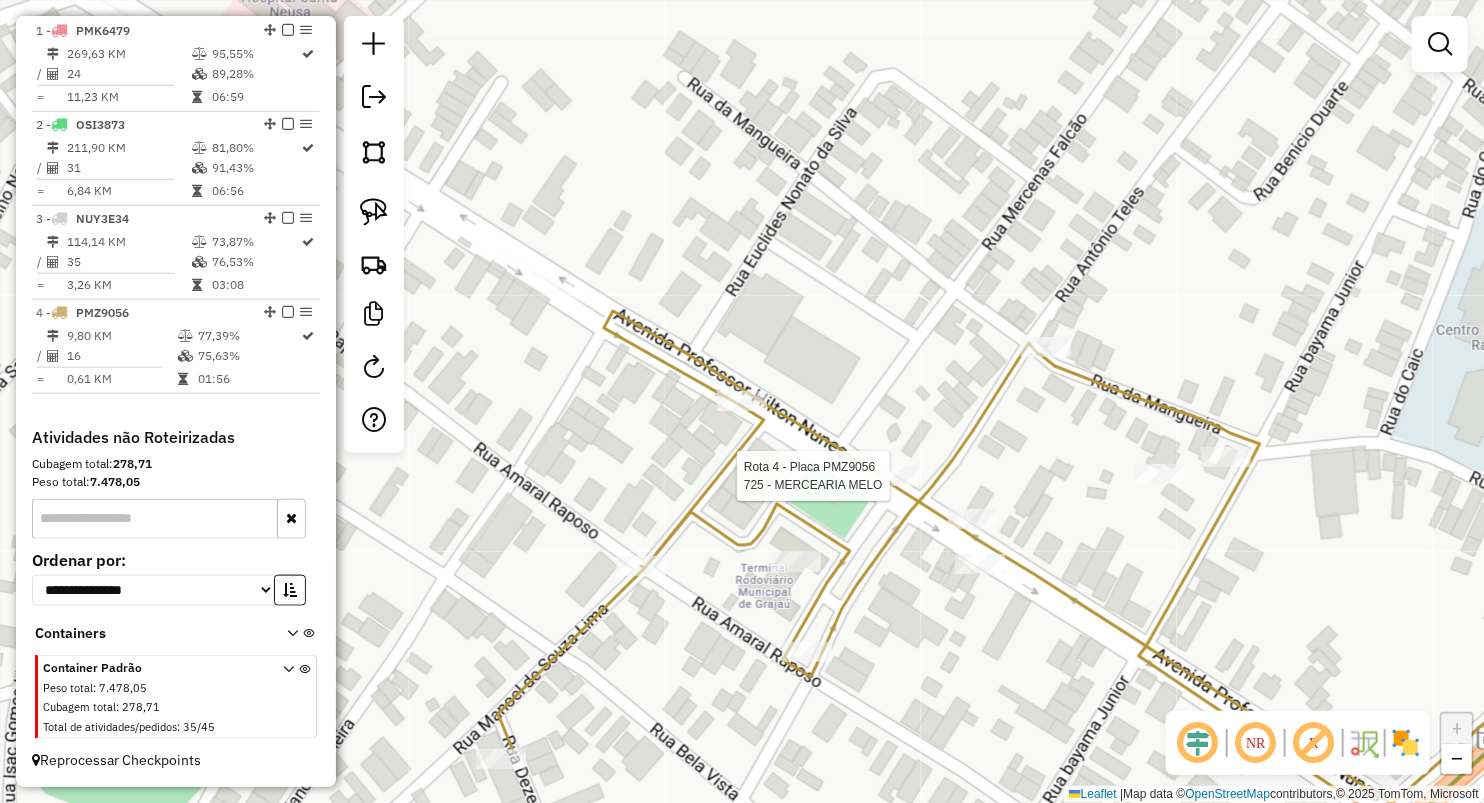 select on "**********" 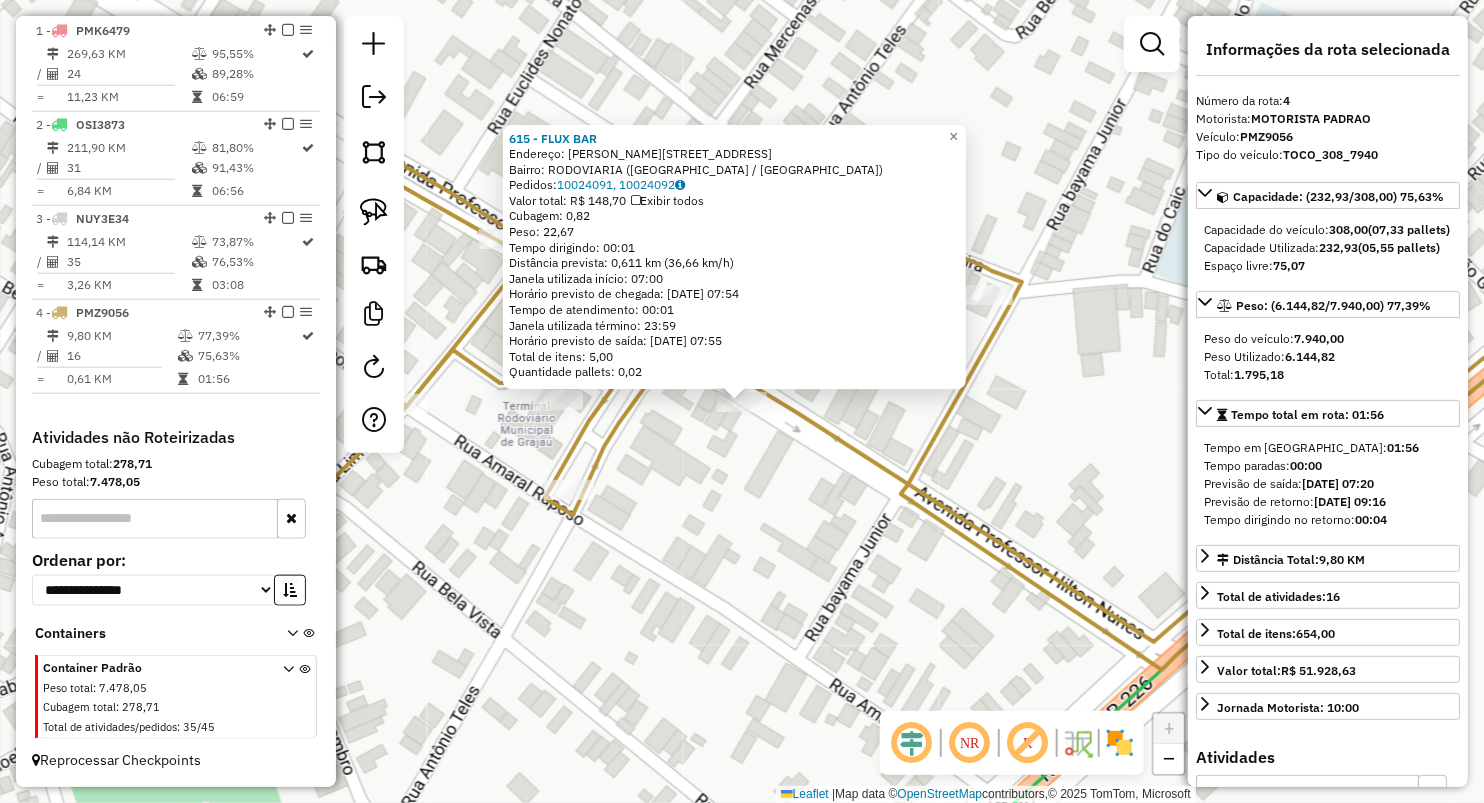 click on "615 - FLUX BAR  Endereço:  R HILTON NUNNES 158   Bairro: RODOVIARIA (GRAJAU / MA)   Pedidos:  10024091, 10024092   Valor total: R$ 148,70   Exibir todos   Cubagem: 0,82  Peso: 22,67  Tempo dirigindo: 00:01   Distância prevista: 0,611 km (36,66 km/h)   Janela utilizada início: 07:00   Horário previsto de chegada: 11/07/2025 07:54   Tempo de atendimento: 00:01   Janela utilizada término: 23:59   Horário previsto de saída: 11/07/2025 07:55   Total de itens: 5,00   Quantidade pallets: 0,02  × Janela de atendimento Grade de atendimento Capacidade Transportadoras Veículos Cliente Pedidos  Rotas Selecione os dias de semana para filtrar as janelas de atendimento  Seg   Ter   Qua   Qui   Sex   Sáb   Dom  Informe o período da janela de atendimento: De: Até:  Filtrar exatamente a janela do cliente  Considerar janela de atendimento padrão  Selecione os dias de semana para filtrar as grades de atendimento  Seg   Ter   Qua   Qui   Sex   Sáb   Dom   Considerar clientes sem dia de atendimento cadastrado  De:  +" 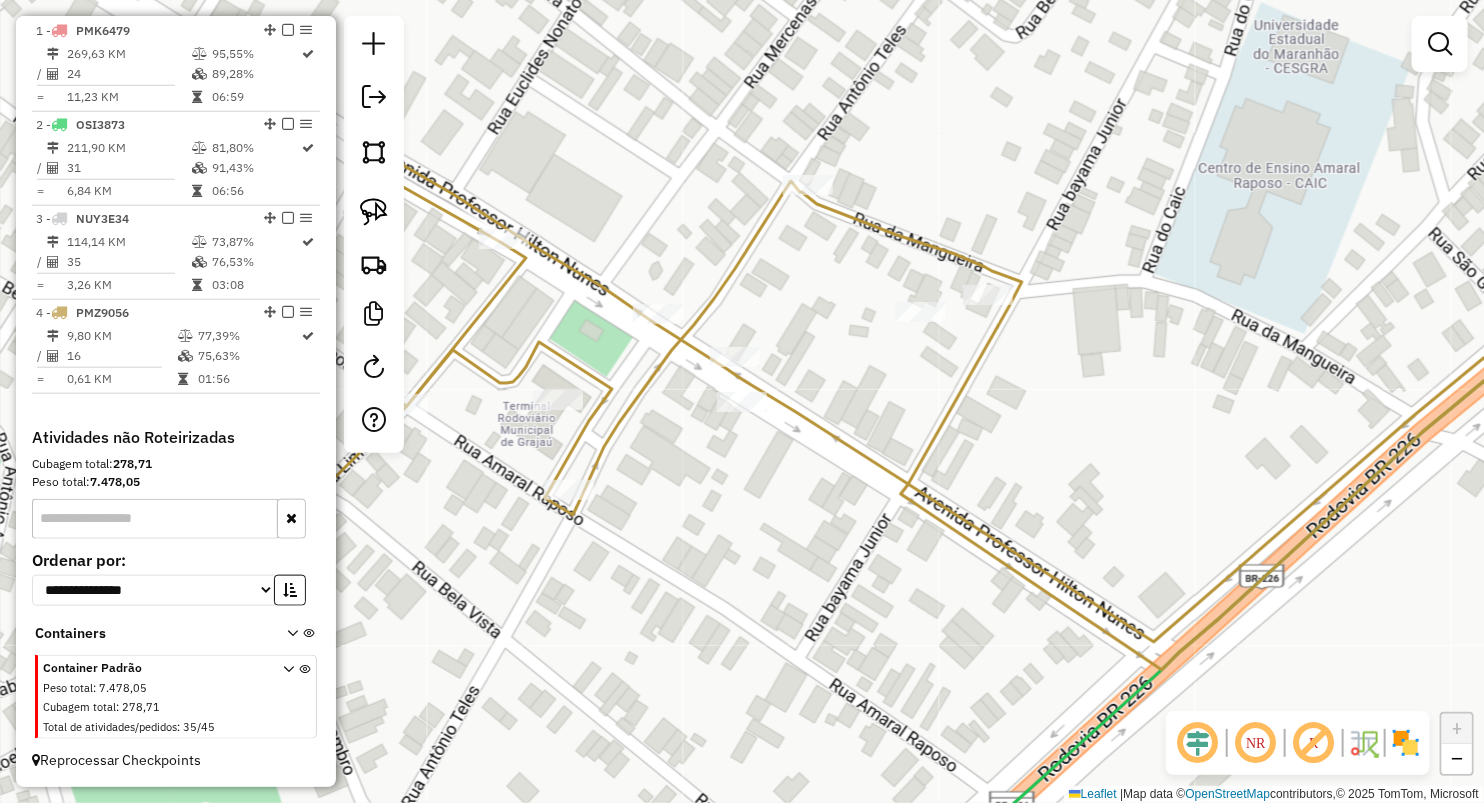 drag, startPoint x: 664, startPoint y: 513, endPoint x: 829, endPoint y: 515, distance: 165.01212 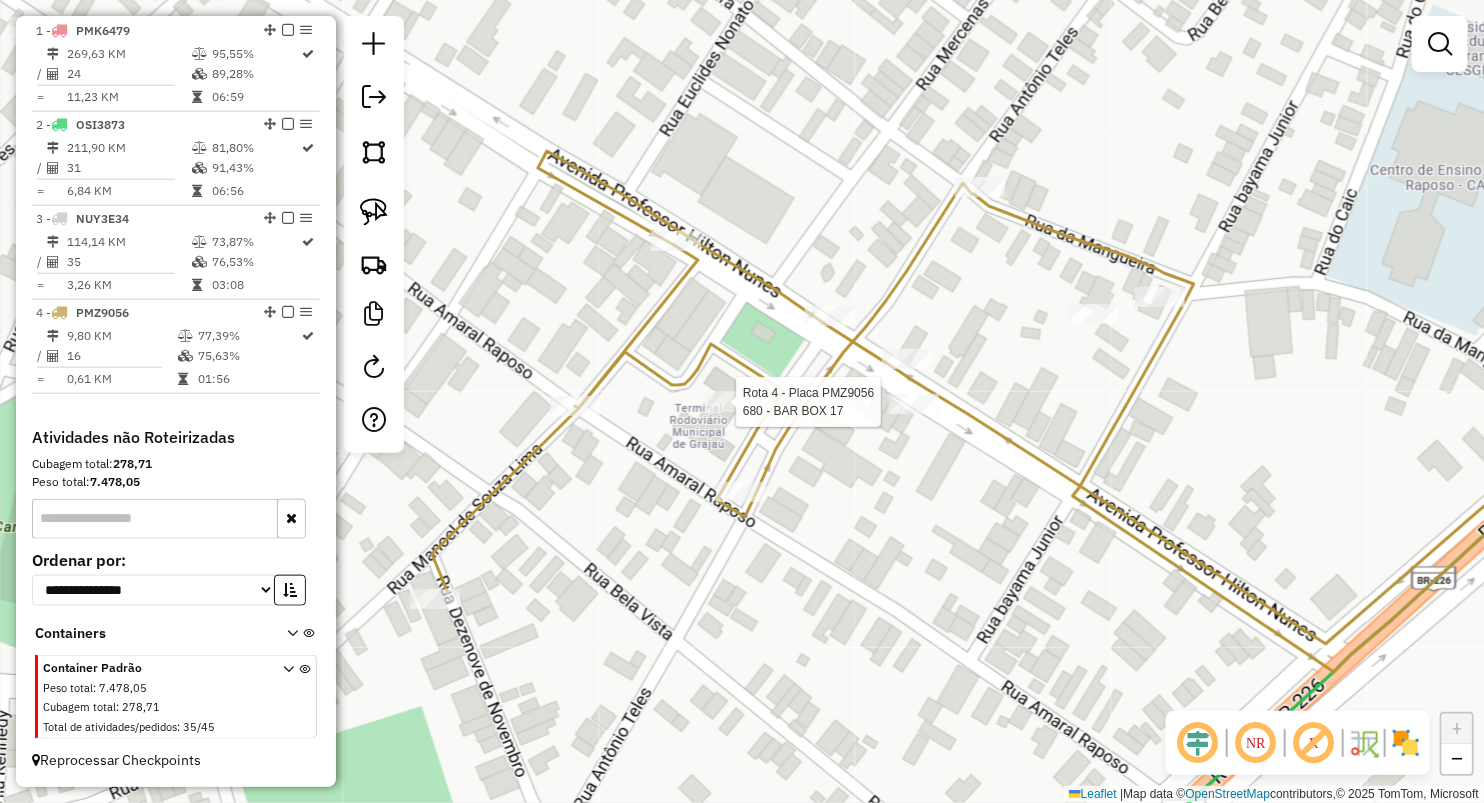 select on "**********" 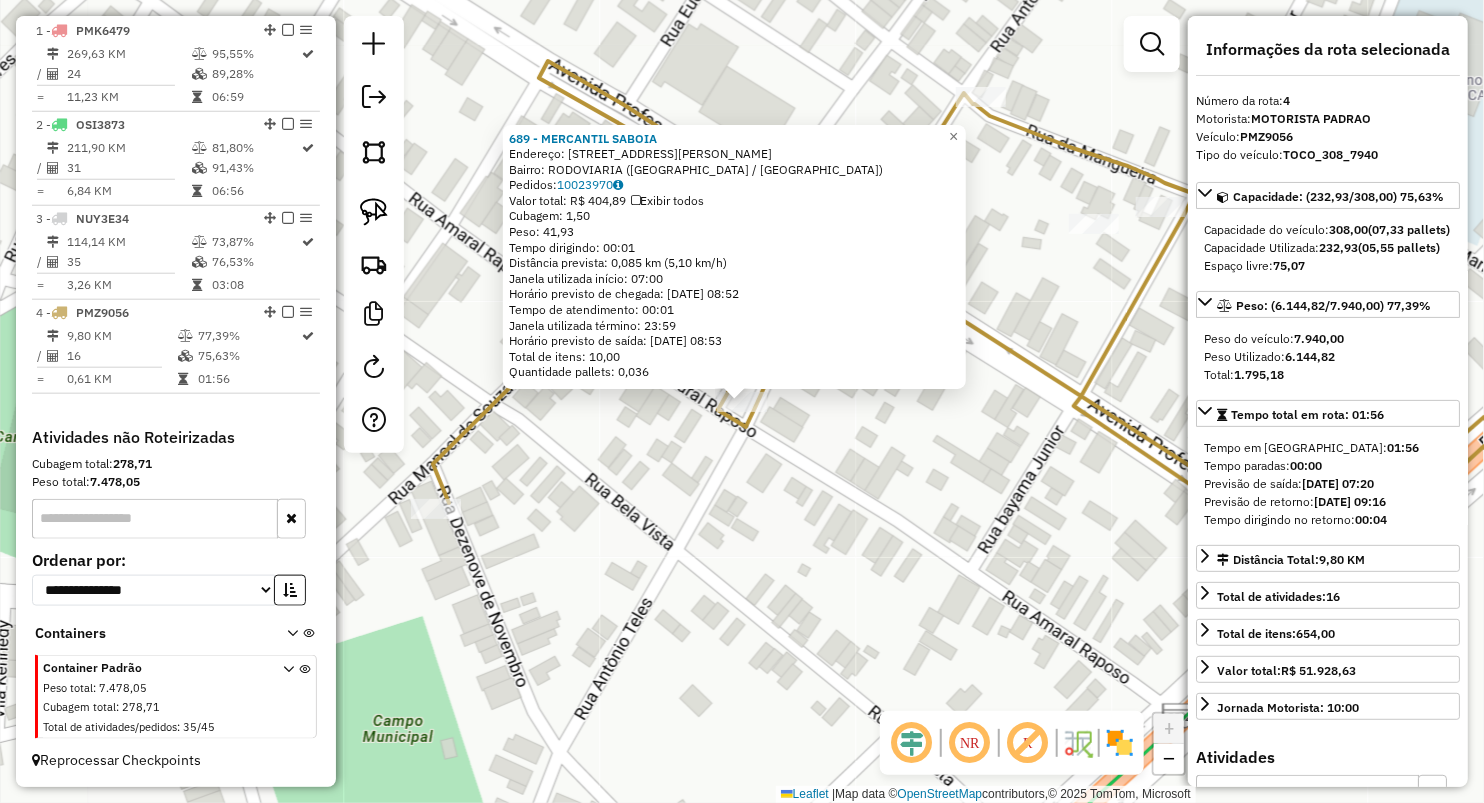 click on "689 - MERCANTIL SABOIA  Endereço:  AV  ANTONIO TELLES 798   Bairro: RODOVIARIA (GRAJAU / MA)   Pedidos:  10023970   Valor total: R$ 404,89   Exibir todos   Cubagem: 1,50  Peso: 41,93  Tempo dirigindo: 00:01   Distância prevista: 0,085 km (5,10 km/h)   Janela utilizada início: 07:00   Horário previsto de chegada: 11/07/2025 08:52   Tempo de atendimento: 00:01   Janela utilizada término: 23:59   Horário previsto de saída: 11/07/2025 08:53   Total de itens: 10,00   Quantidade pallets: 0,036  × Janela de atendimento Grade de atendimento Capacidade Transportadoras Veículos Cliente Pedidos  Rotas Selecione os dias de semana para filtrar as janelas de atendimento  Seg   Ter   Qua   Qui   Sex   Sáb   Dom  Informe o período da janela de atendimento: De: Até:  Filtrar exatamente a janela do cliente  Considerar janela de atendimento padrão  Selecione os dias de semana para filtrar as grades de atendimento  Seg   Ter   Qua   Qui   Sex   Sáb   Dom   Considerar clientes sem dia de atendimento cadastrado  De:" 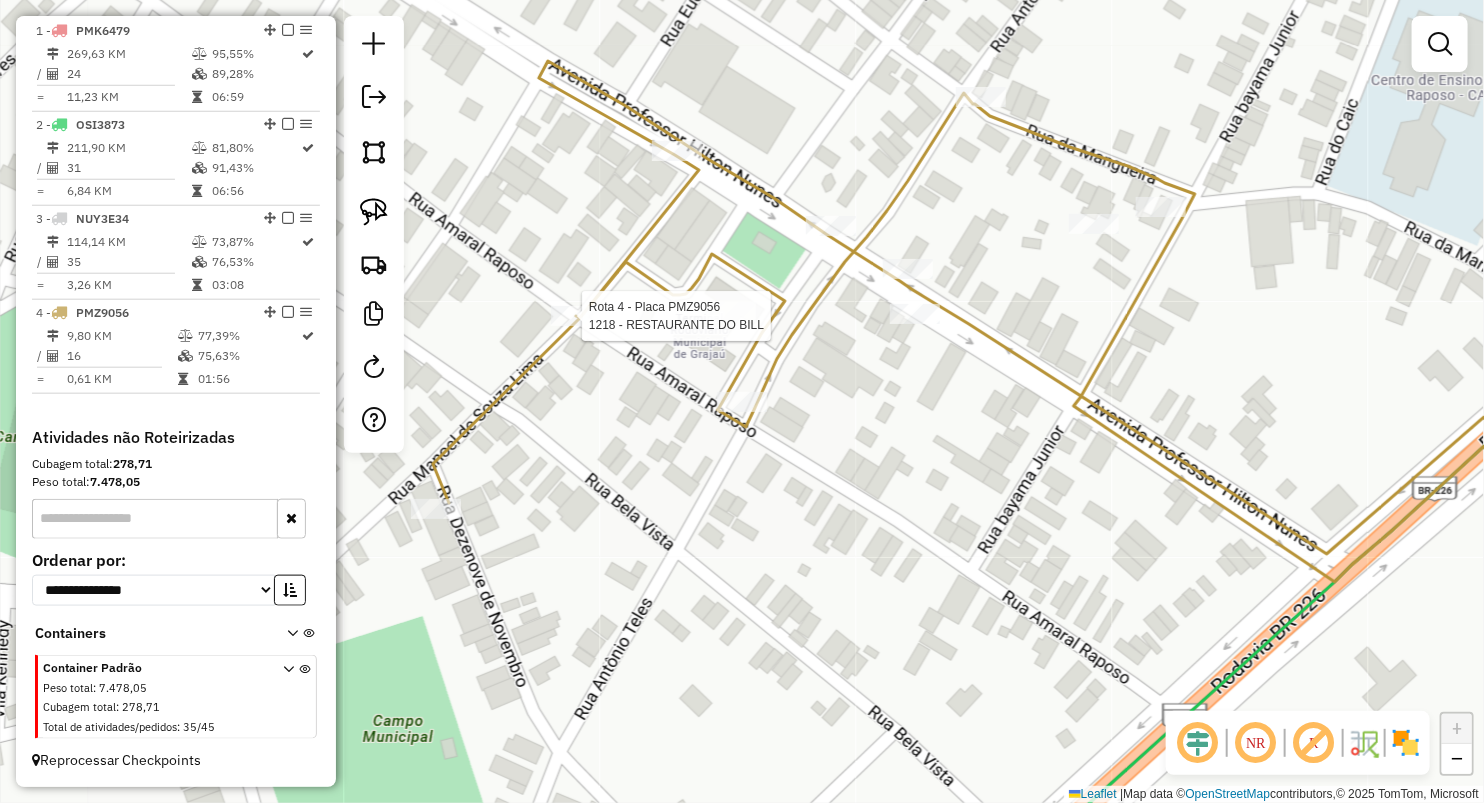 select on "**********" 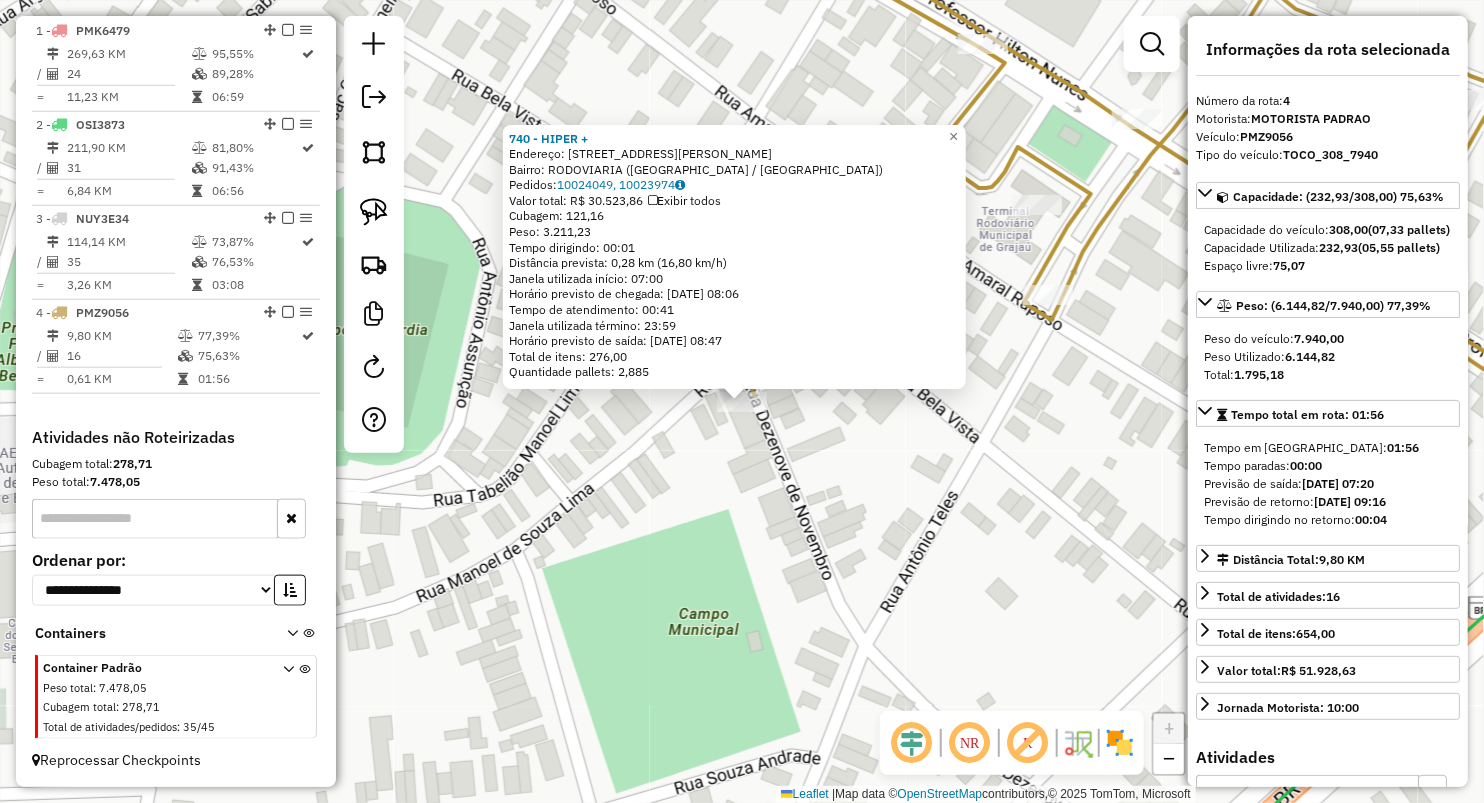click on "740 - HIPER +  Endereço:  RUA.MANOEL DE SOUSA LIMA 252   Bairro: RODOVIARIA (GRAJAU / MA)   Pedidos:  10024049, 10023974   Valor total: R$ 30.523,86   Exibir todos   Cubagem: 121,16  Peso: 3.211,23  Tempo dirigindo: 00:01   Distância prevista: 0,28 km (16,80 km/h)   Janela utilizada início: 07:00   Horário previsto de chegada: 11/07/2025 08:06   Tempo de atendimento: 00:41   Janela utilizada término: 23:59   Horário previsto de saída: 11/07/2025 08:47   Total de itens: 276,00   Quantidade pallets: 2,885  × Janela de atendimento Grade de atendimento Capacidade Transportadoras Veículos Cliente Pedidos  Rotas Selecione os dias de semana para filtrar as janelas de atendimento  Seg   Ter   Qua   Qui   Sex   Sáb   Dom  Informe o período da janela de atendimento: De: Até:  Filtrar exatamente a janela do cliente  Considerar janela de atendimento padrão  Selecione os dias de semana para filtrar as grades de atendimento  Seg   Ter   Qua   Qui   Sex   Sáb   Dom   Peso mínimo:   Peso máximo:   De:   De:" 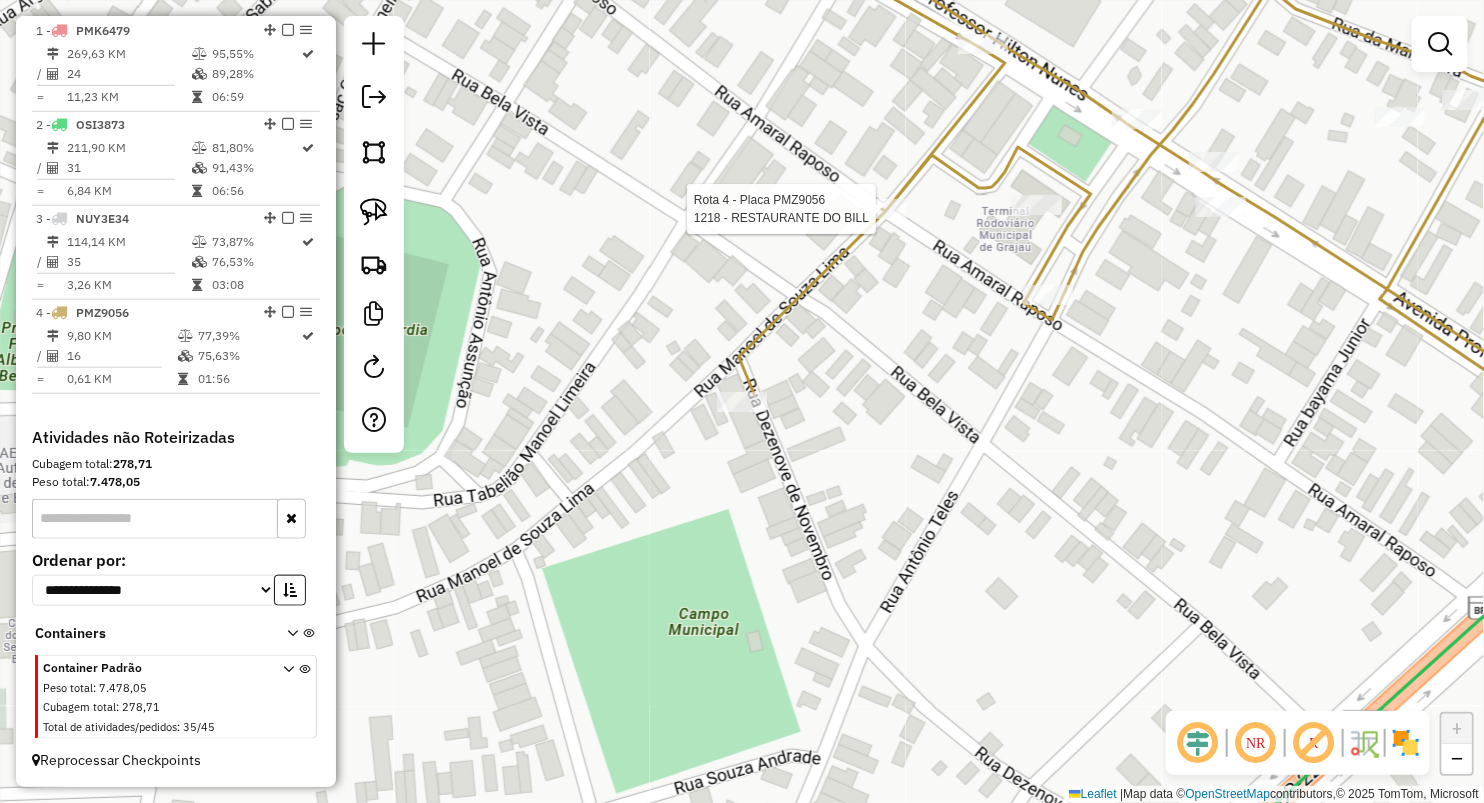 select on "**********" 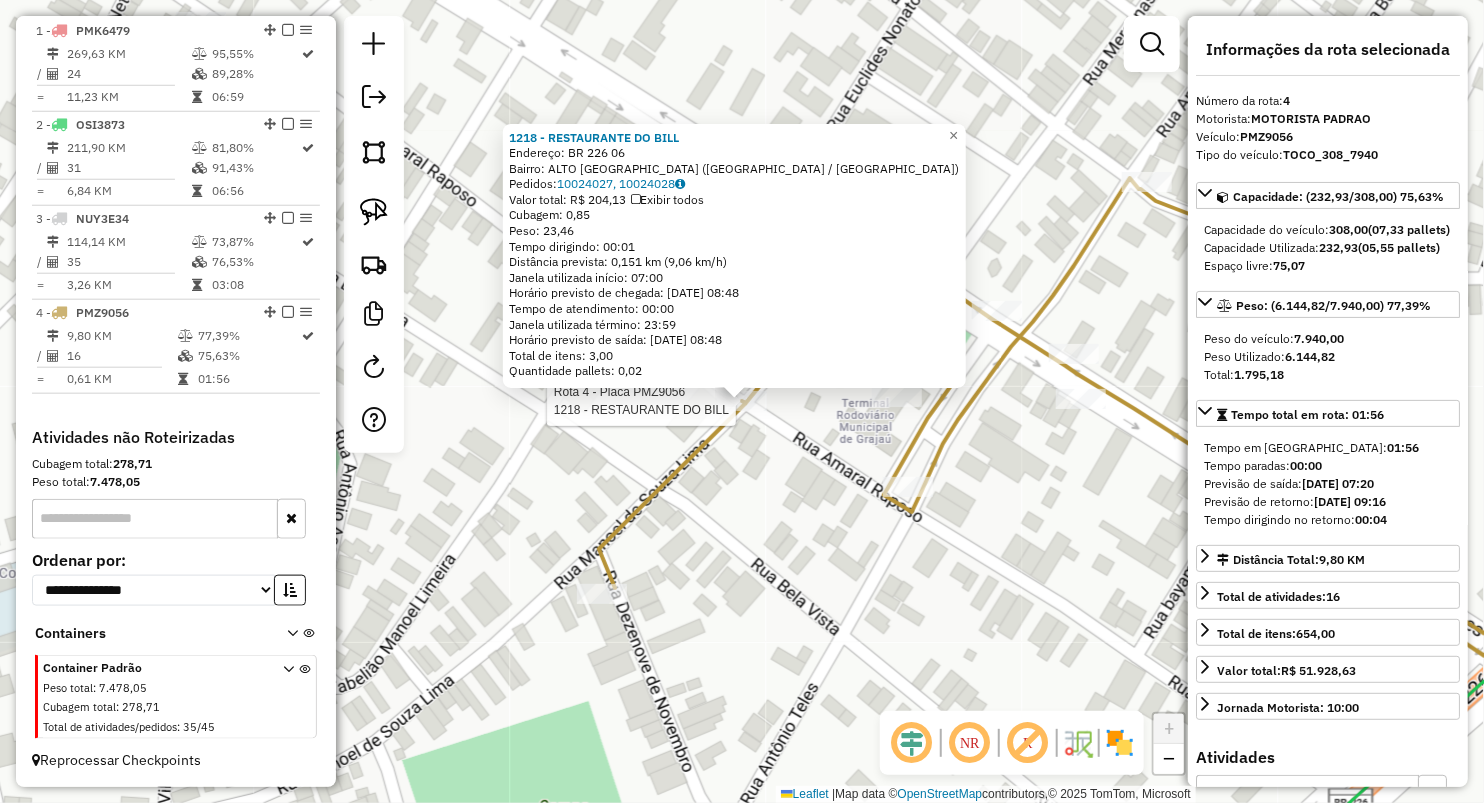 drag, startPoint x: 741, startPoint y: 499, endPoint x: 741, endPoint y: 476, distance: 23 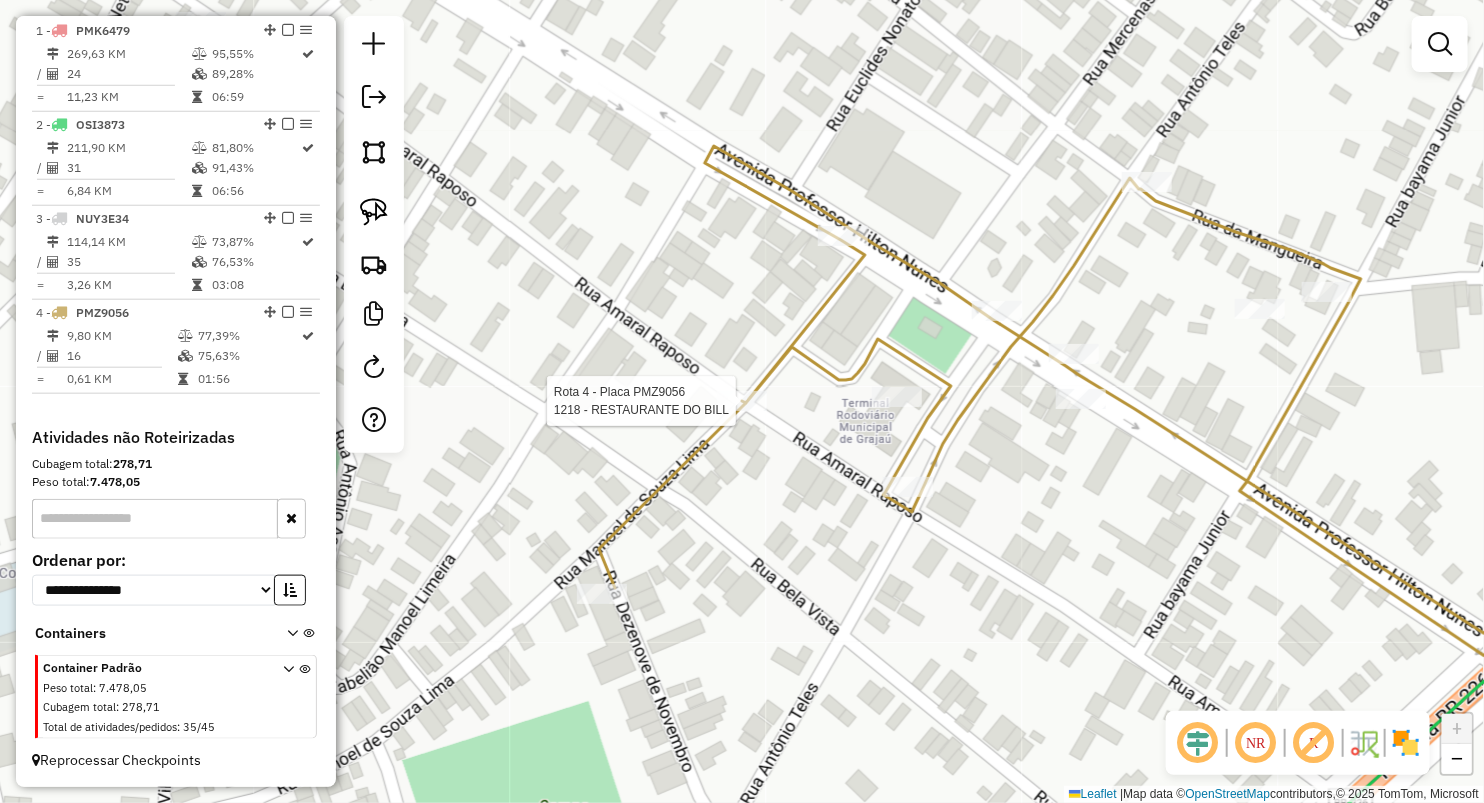 select on "**********" 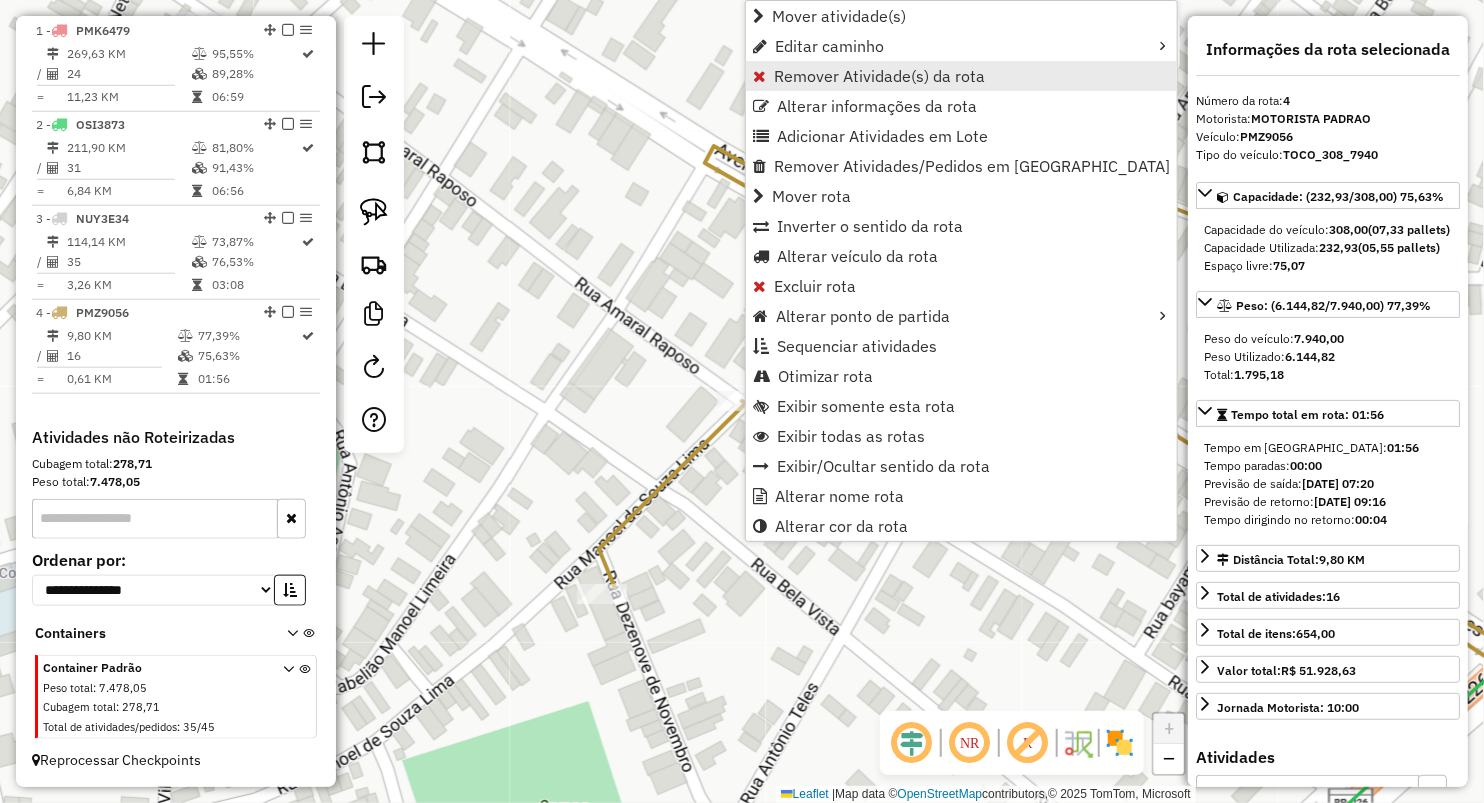 click on "Remover Atividade(s) da rota" at bounding box center (879, 76) 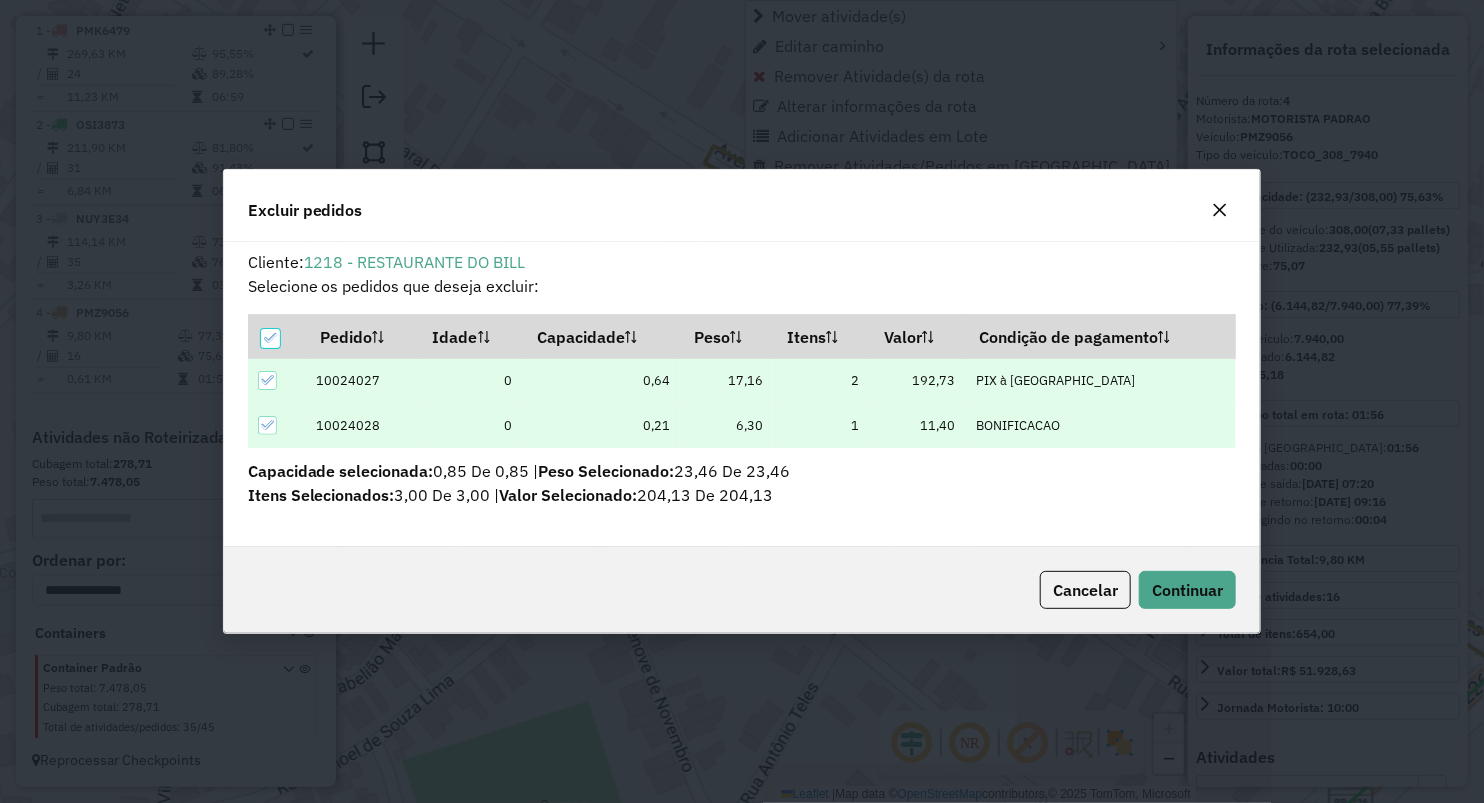 scroll, scrollTop: 0, scrollLeft: 0, axis: both 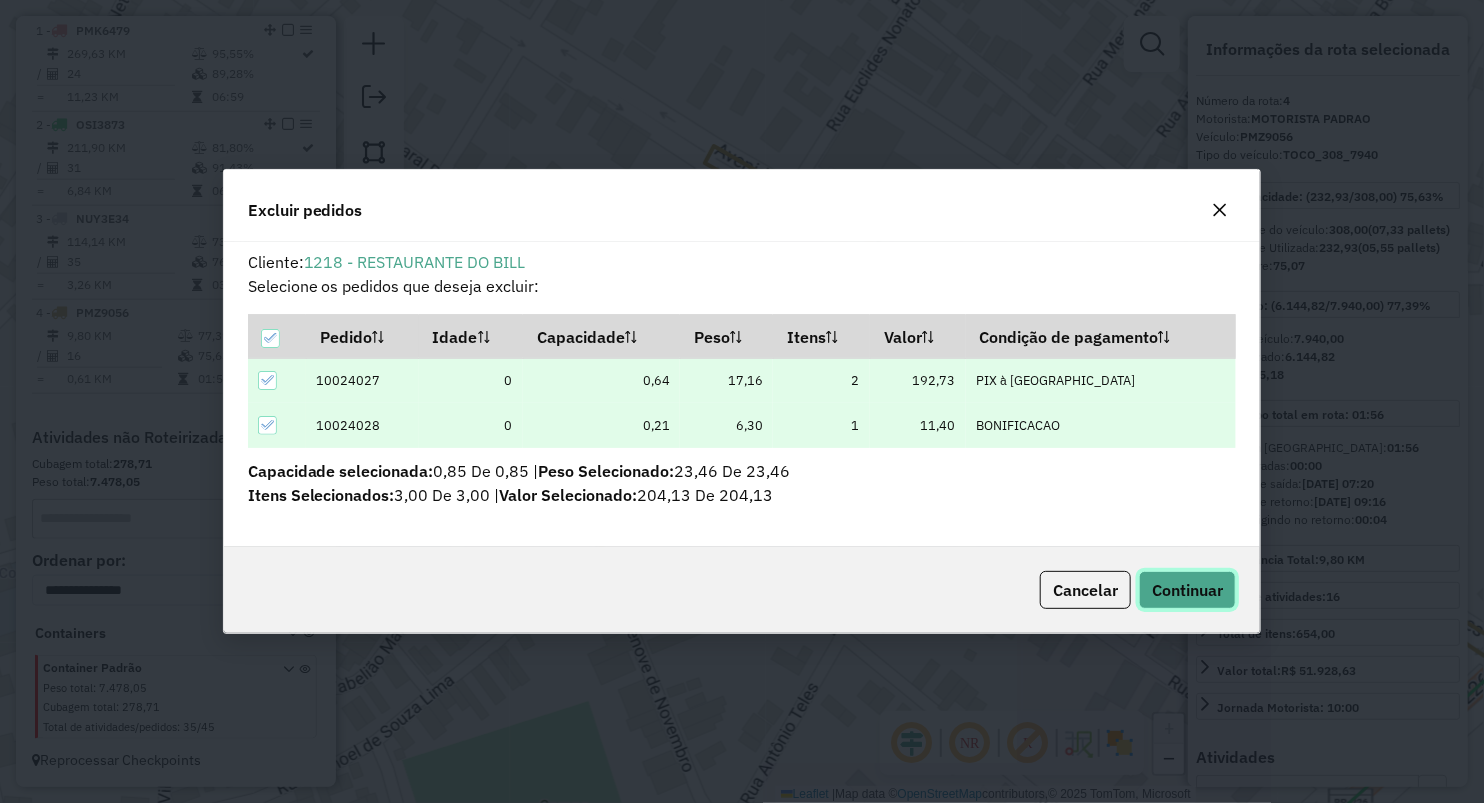 click on "Continuar" 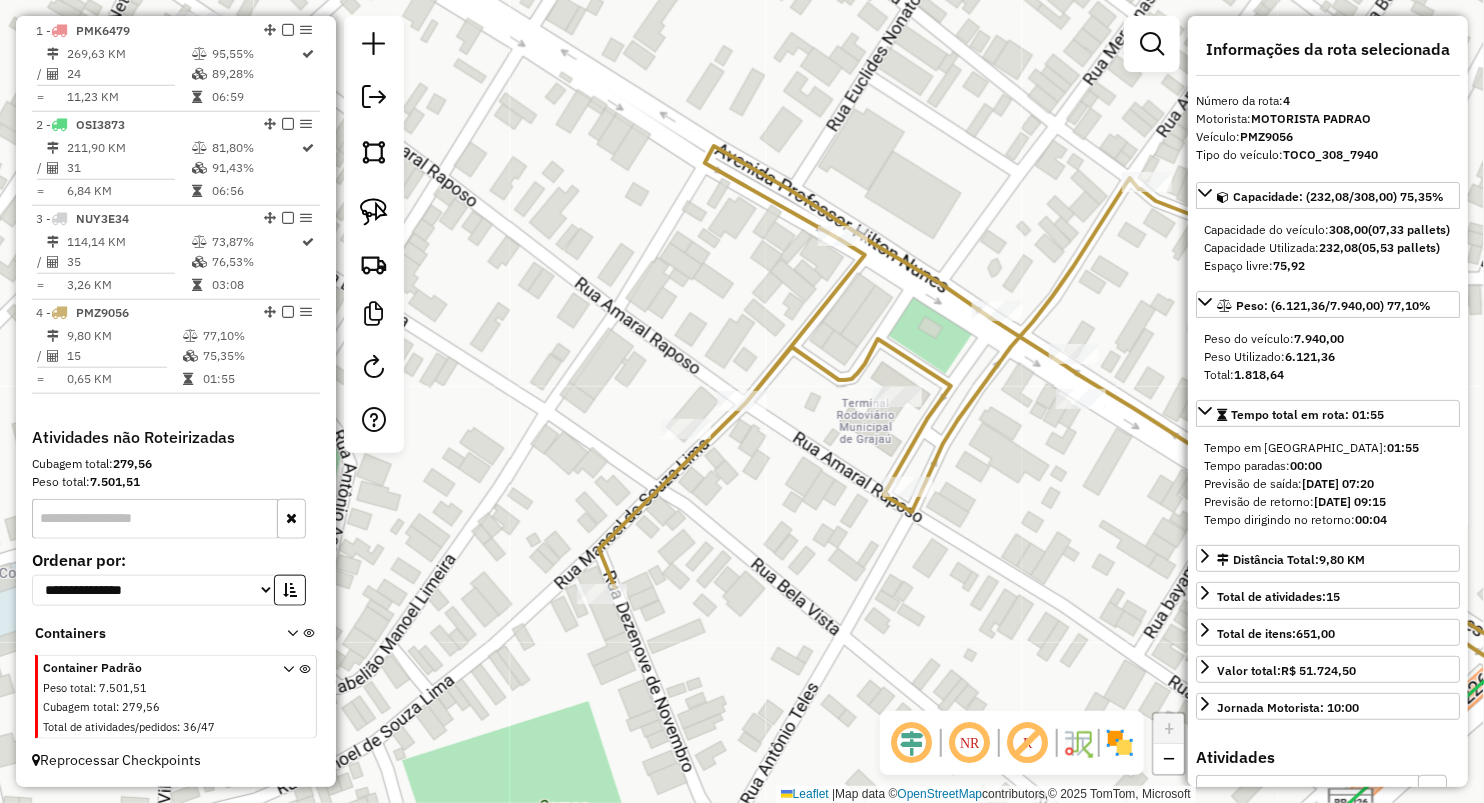 click 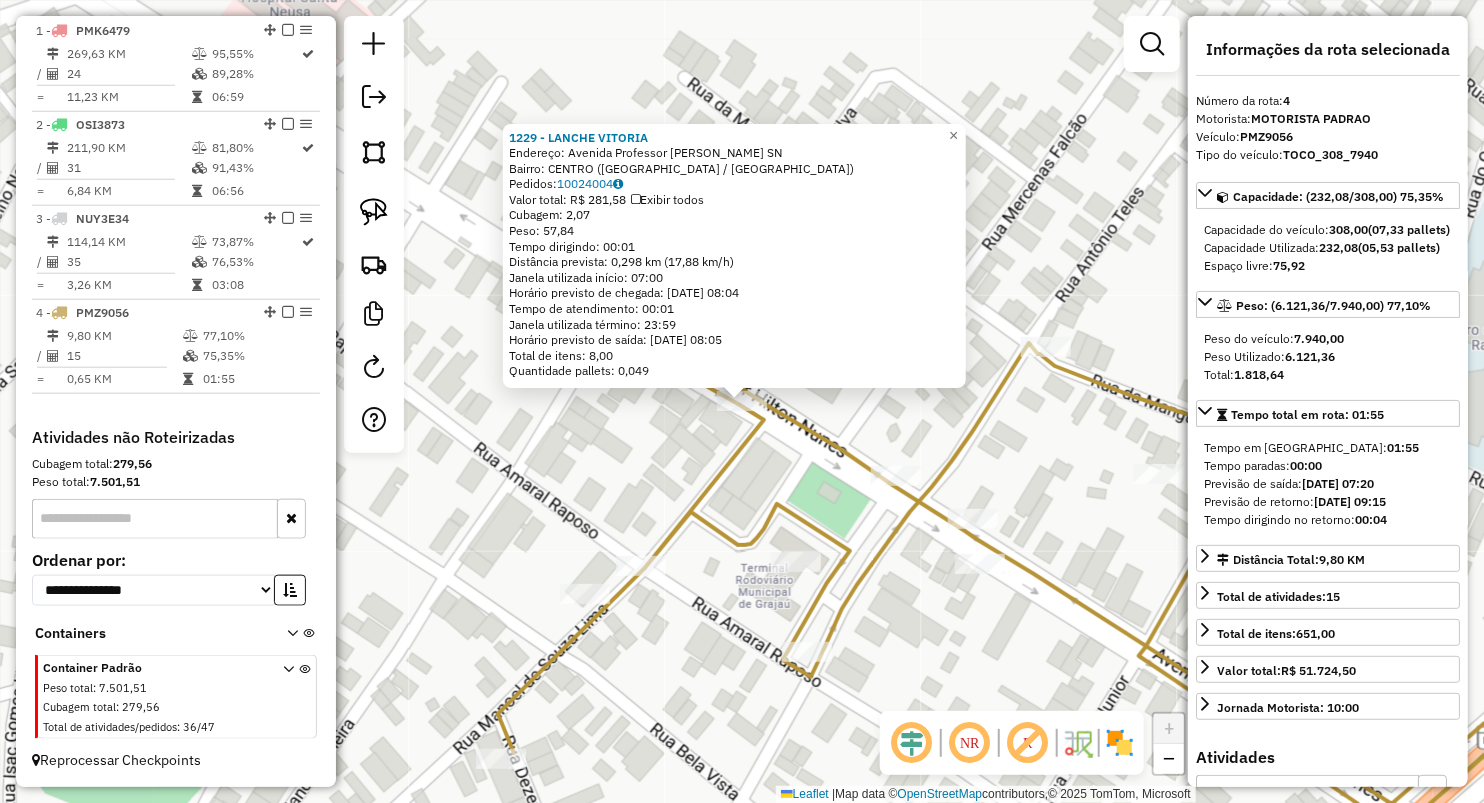 click on "1229 - LANCHE VITORIA  Endereço:  Avenida Professor Hilton Nunes SN   Bairro: CENTRO (GRAJAU / MA)   Pedidos:  10024004   Valor total: R$ 281,58   Exibir todos   Cubagem: 2,07  Peso: 57,84  Tempo dirigindo: 00:01   Distância prevista: 0,298 km (17,88 km/h)   Janela utilizada início: 07:00   Horário previsto de chegada: 11/07/2025 08:04   Tempo de atendimento: 00:01   Janela utilizada término: 23:59   Horário previsto de saída: 11/07/2025 08:05   Total de itens: 8,00   Quantidade pallets: 0,049  × Janela de atendimento Grade de atendimento Capacidade Transportadoras Veículos Cliente Pedidos  Rotas Selecione os dias de semana para filtrar as janelas de atendimento  Seg   Ter   Qua   Qui   Sex   Sáb   Dom  Informe o período da janela de atendimento: De: Até:  Filtrar exatamente a janela do cliente  Considerar janela de atendimento padrão  Selecione os dias de semana para filtrar as grades de atendimento  Seg   Ter   Qua   Qui   Sex   Sáb   Dom   Considerar clientes sem dia de atendimento cadastrado" 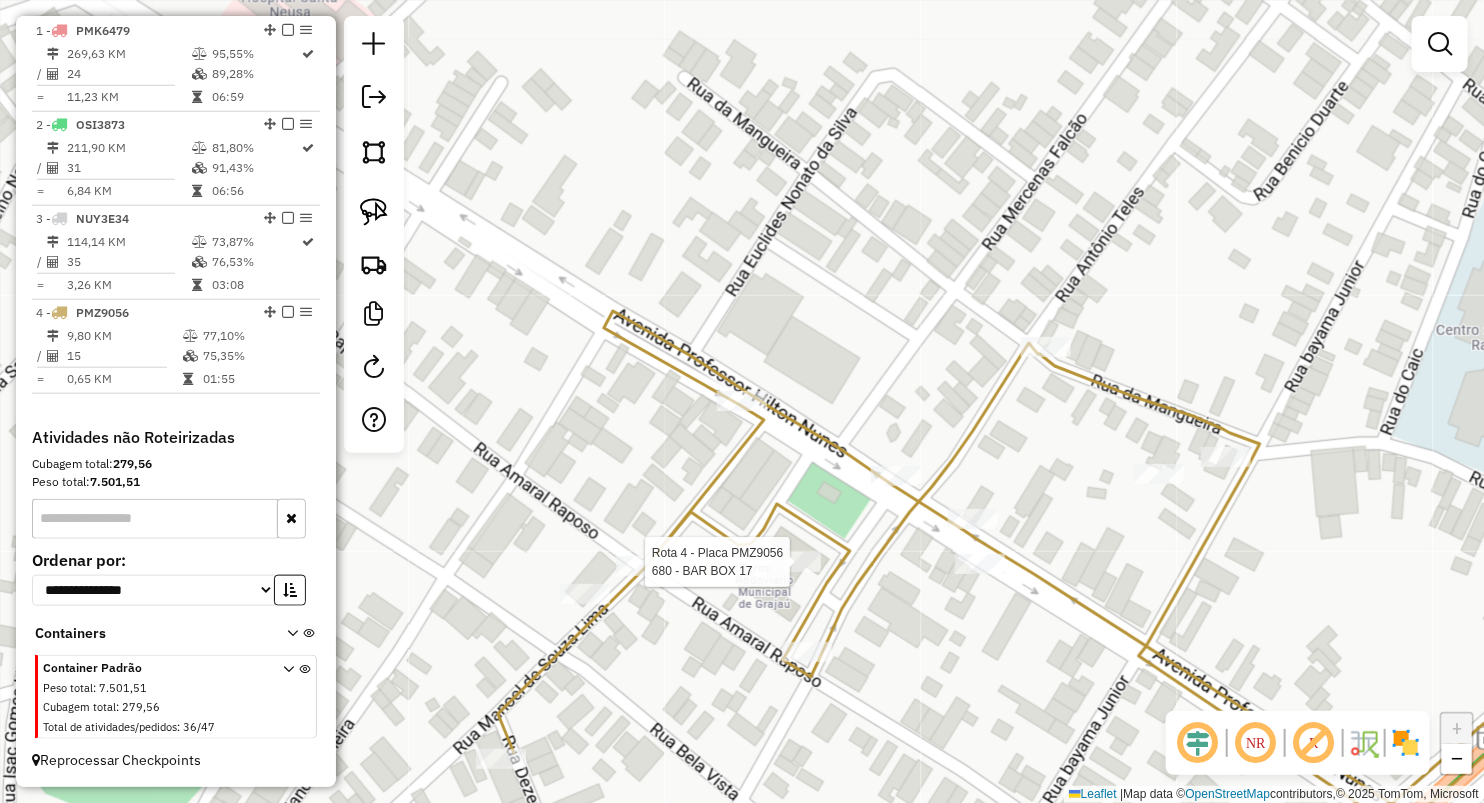 select on "**********" 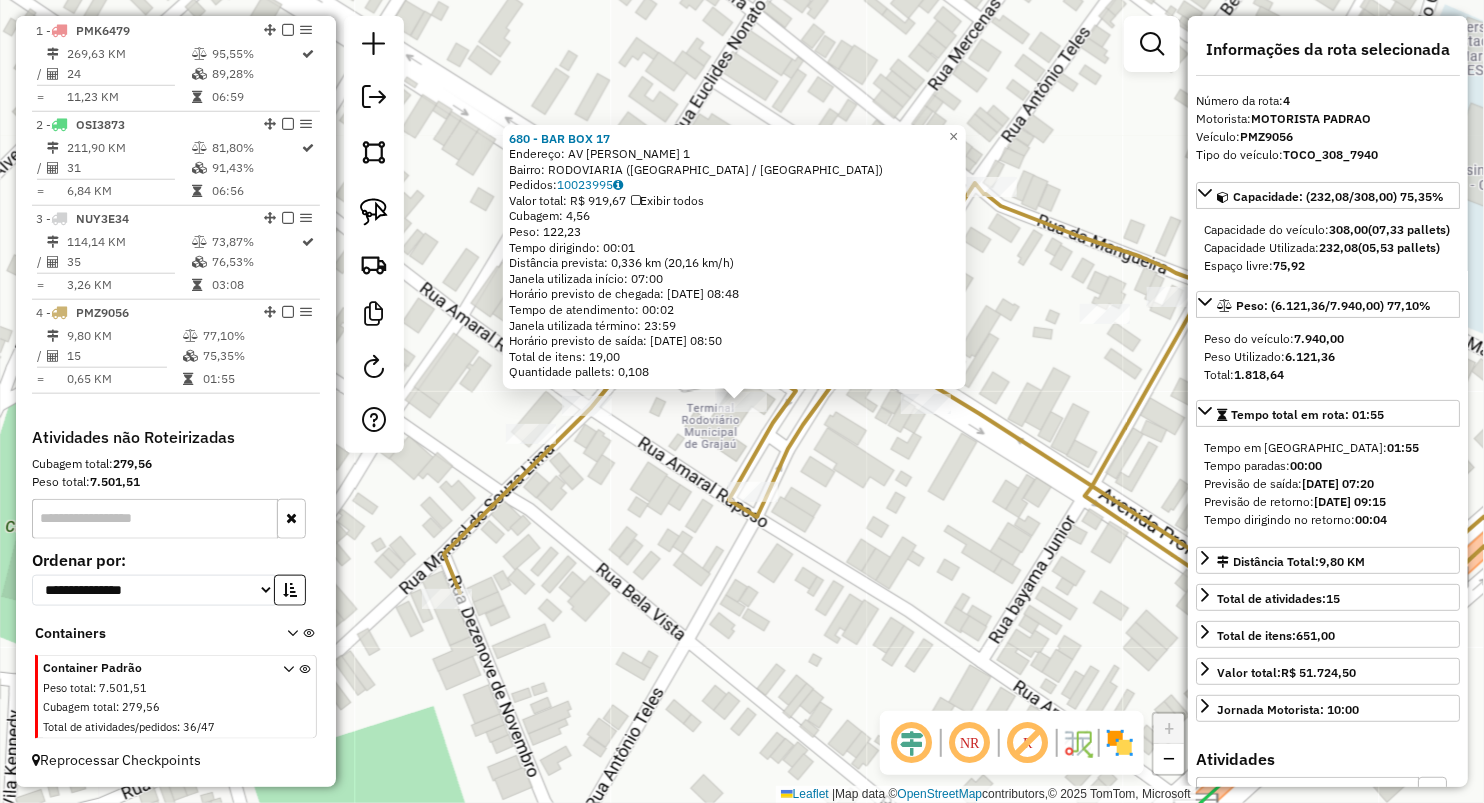 click on "Rota 4 - Placa PMZ9056  680 - BAR BOX 17 680 - BAR BOX 17  Endereço:  AV ANTONIO TELES 1   Bairro: RODOVIARIA (GRAJAU / MA)   Pedidos:  10023995   Valor total: R$ 919,67   Exibir todos   Cubagem: 4,56  Peso: 122,23  Tempo dirigindo: 00:01   Distância prevista: 0,336 km (20,16 km/h)   Janela utilizada início: 07:00   Horário previsto de chegada: 11/07/2025 08:48   Tempo de atendimento: 00:02   Janela utilizada término: 23:59   Horário previsto de saída: 11/07/2025 08:50   Total de itens: 19,00   Quantidade pallets: 0,108  × Janela de atendimento Grade de atendimento Capacidade Transportadoras Veículos Cliente Pedidos  Rotas Selecione os dias de semana para filtrar as janelas de atendimento  Seg   Ter   Qua   Qui   Sex   Sáb   Dom  Informe o período da janela de atendimento: De: Até:  Filtrar exatamente a janela do cliente  Considerar janela de atendimento padrão  Selecione os dias de semana para filtrar as grades de atendimento  Seg   Ter   Qua   Qui   Sex   Sáb   Dom   Peso mínimo:   De:   De:" 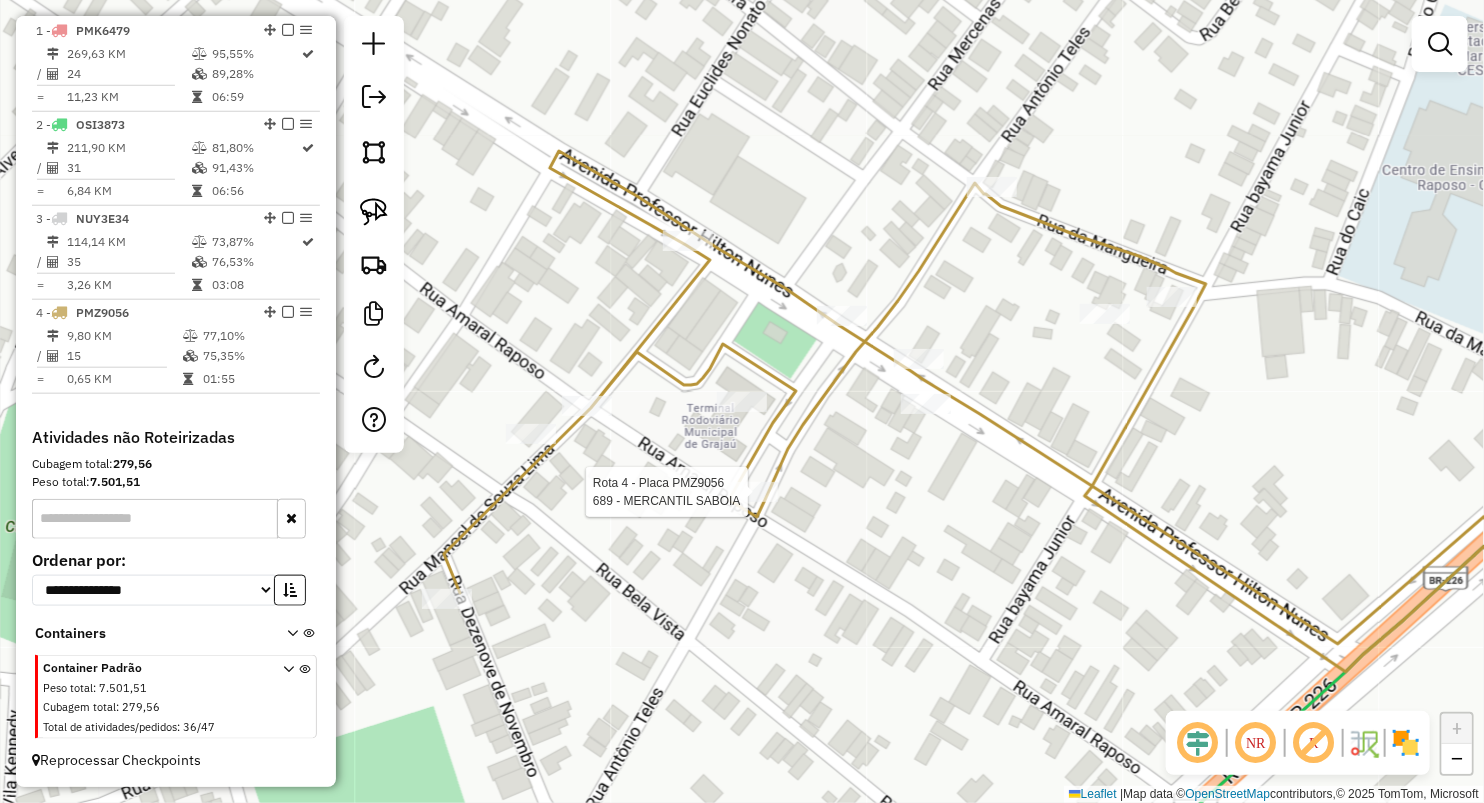select on "**********" 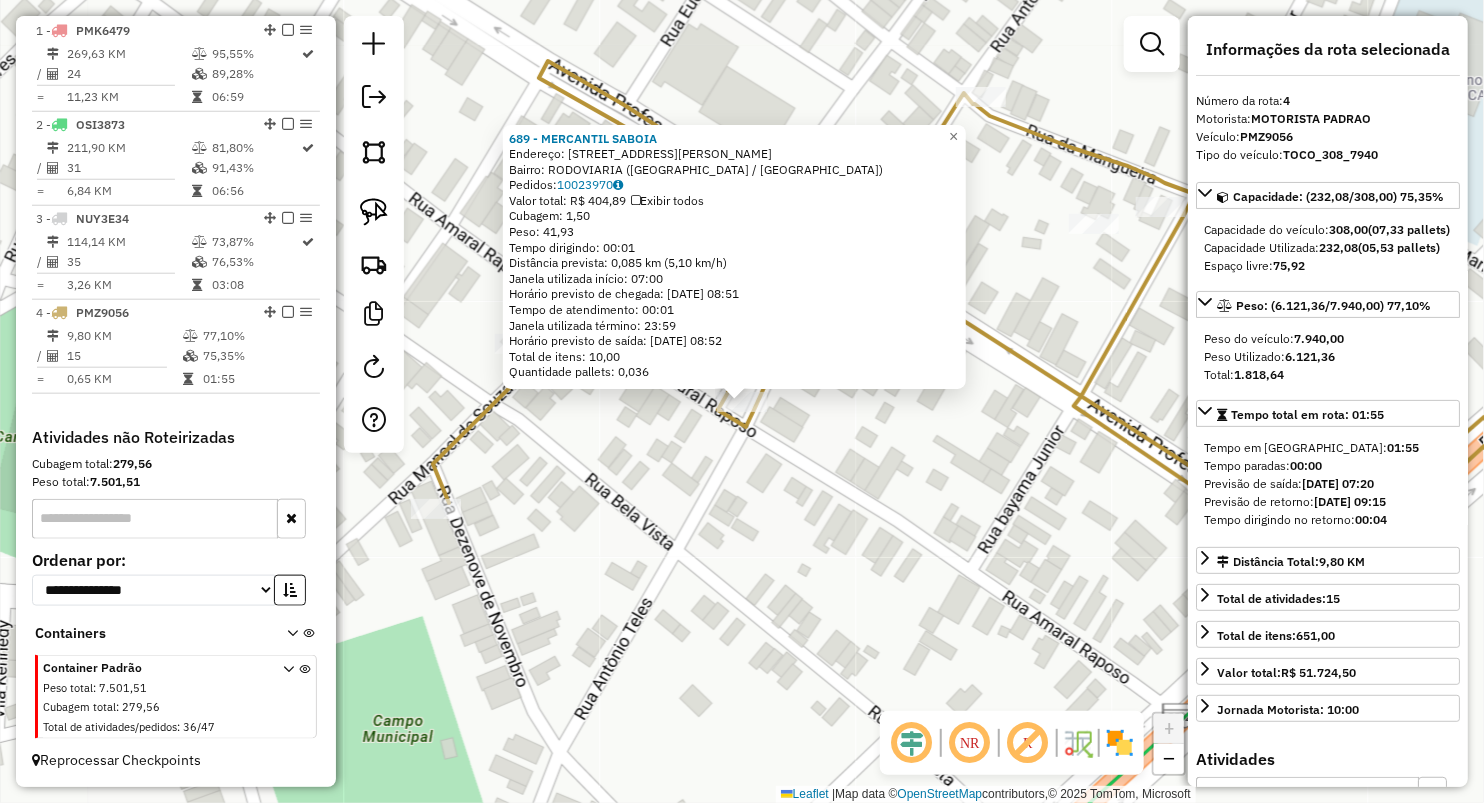 click on "Rota 4 - Placa PMZ9056  689 - MERCANTIL SABOIA 689 - MERCANTIL SABOIA  Endereço:  AV  ANTONIO TELLES 798   Bairro: RODOVIARIA (GRAJAU / MA)   Pedidos:  10023970   Valor total: R$ 404,89   Exibir todos   Cubagem: 1,50  Peso: 41,93  Tempo dirigindo: 00:01   Distância prevista: 0,085 km (5,10 km/h)   Janela utilizada início: 07:00   Horário previsto de chegada: 11/07/2025 08:51   Tempo de atendimento: 00:01   Janela utilizada término: 23:59   Horário previsto de saída: 11/07/2025 08:52   Total de itens: 10,00   Quantidade pallets: 0,036  × Janela de atendimento Grade de atendimento Capacidade Transportadoras Veículos Cliente Pedidos  Rotas Selecione os dias de semana para filtrar as janelas de atendimento  Seg   Ter   Qua   Qui   Sex   Sáb   Dom  Informe o período da janela de atendimento: De: Até:  Filtrar exatamente a janela do cliente  Considerar janela de atendimento padrão  Selecione os dias de semana para filtrar as grades de atendimento  Seg   Ter   Qua   Qui   Sex   Sáb   Dom   De:   Até:" 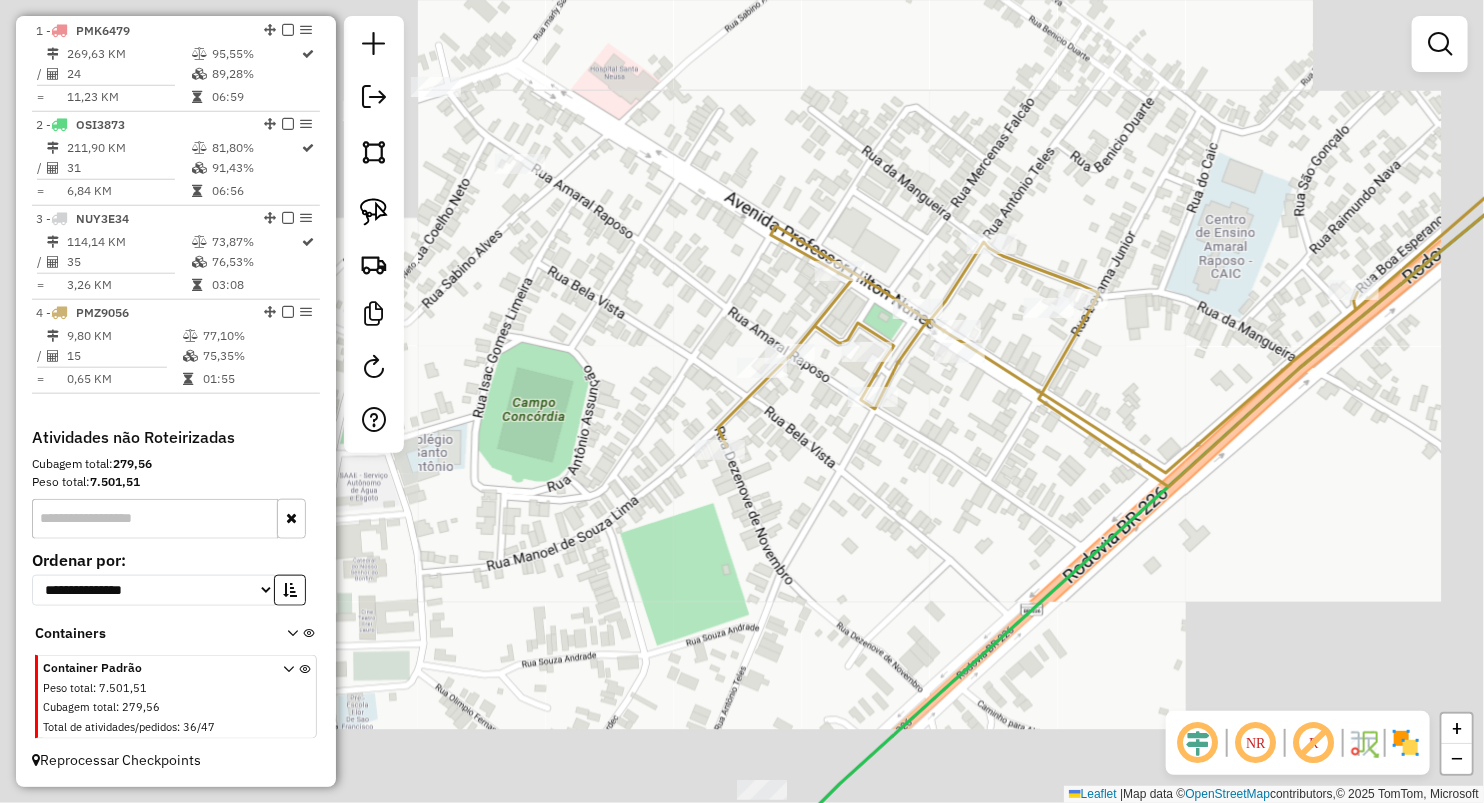 drag, startPoint x: 817, startPoint y: 508, endPoint x: 882, endPoint y: 429, distance: 102.30347 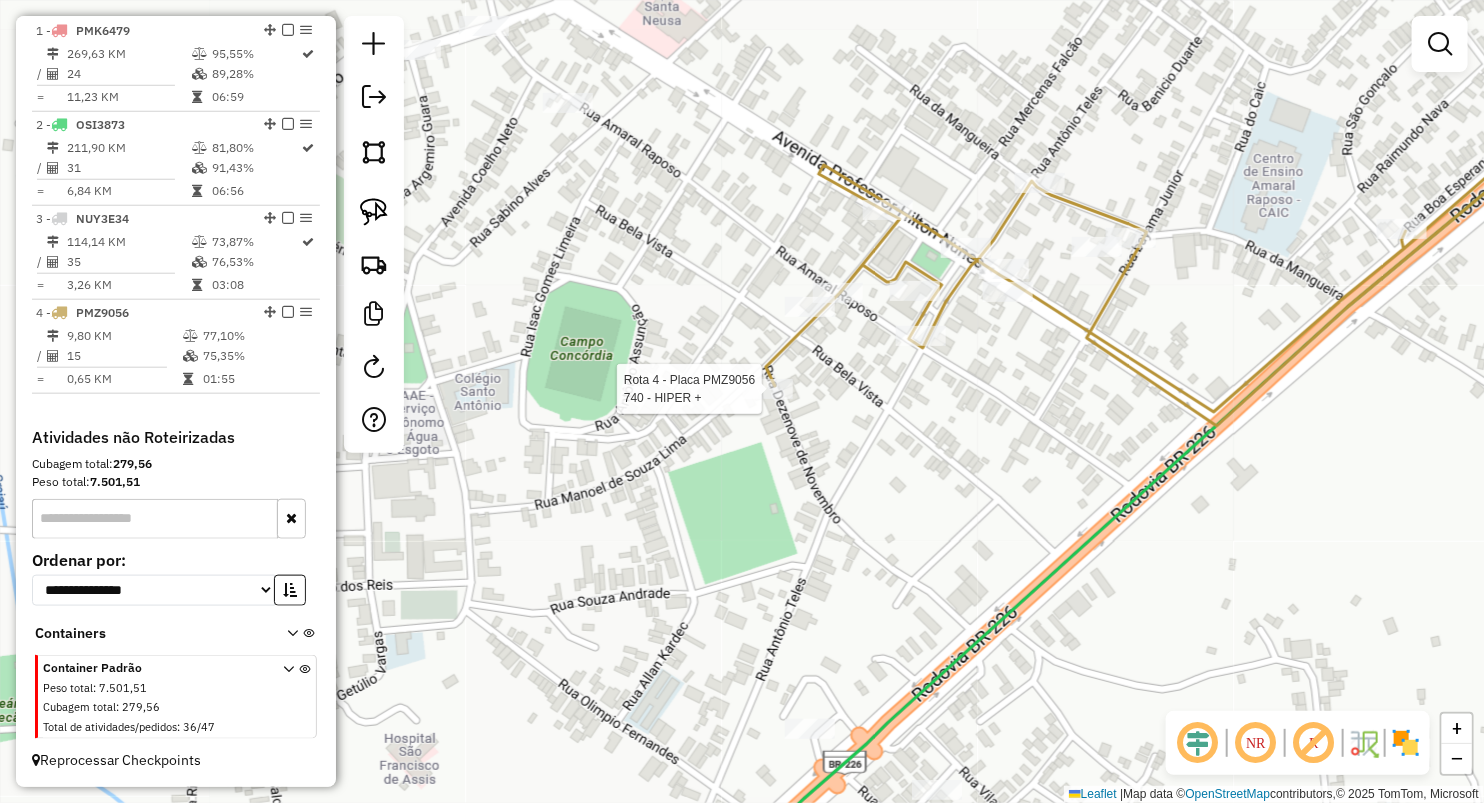 select on "**********" 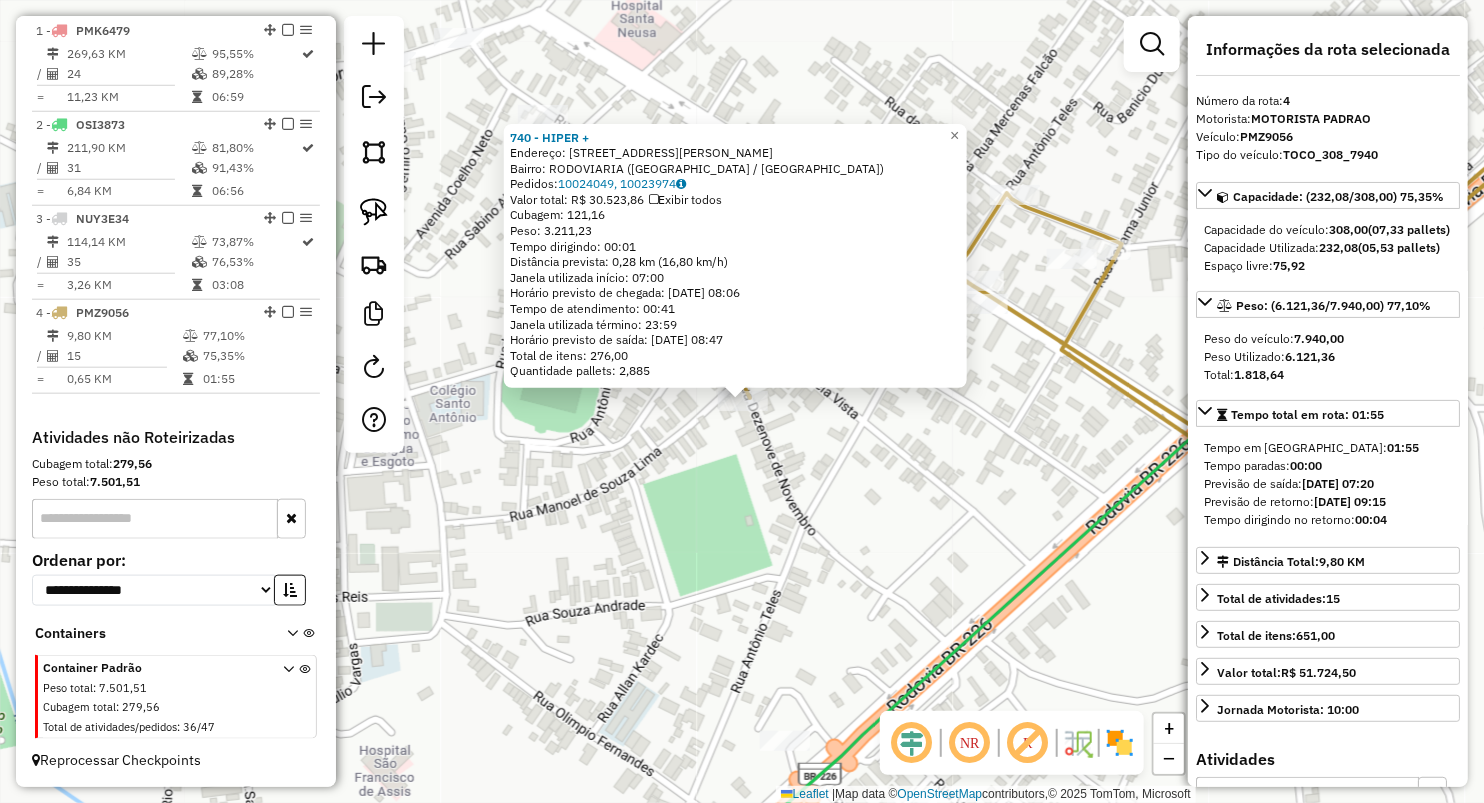 drag, startPoint x: 808, startPoint y: 551, endPoint x: 818, endPoint y: 539, distance: 15.6205 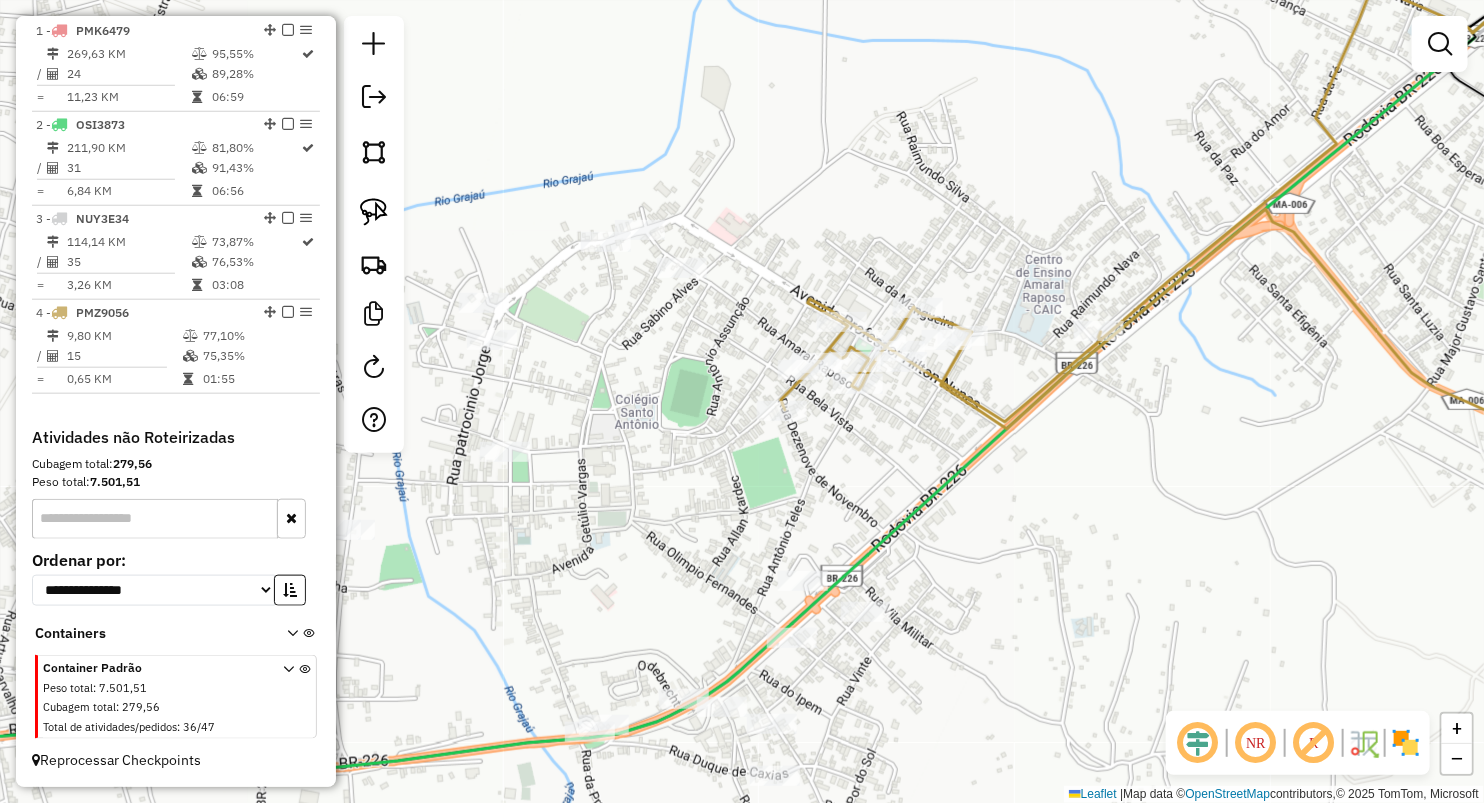 drag, startPoint x: 944, startPoint y: 539, endPoint x: 936, endPoint y: 367, distance: 172.18594 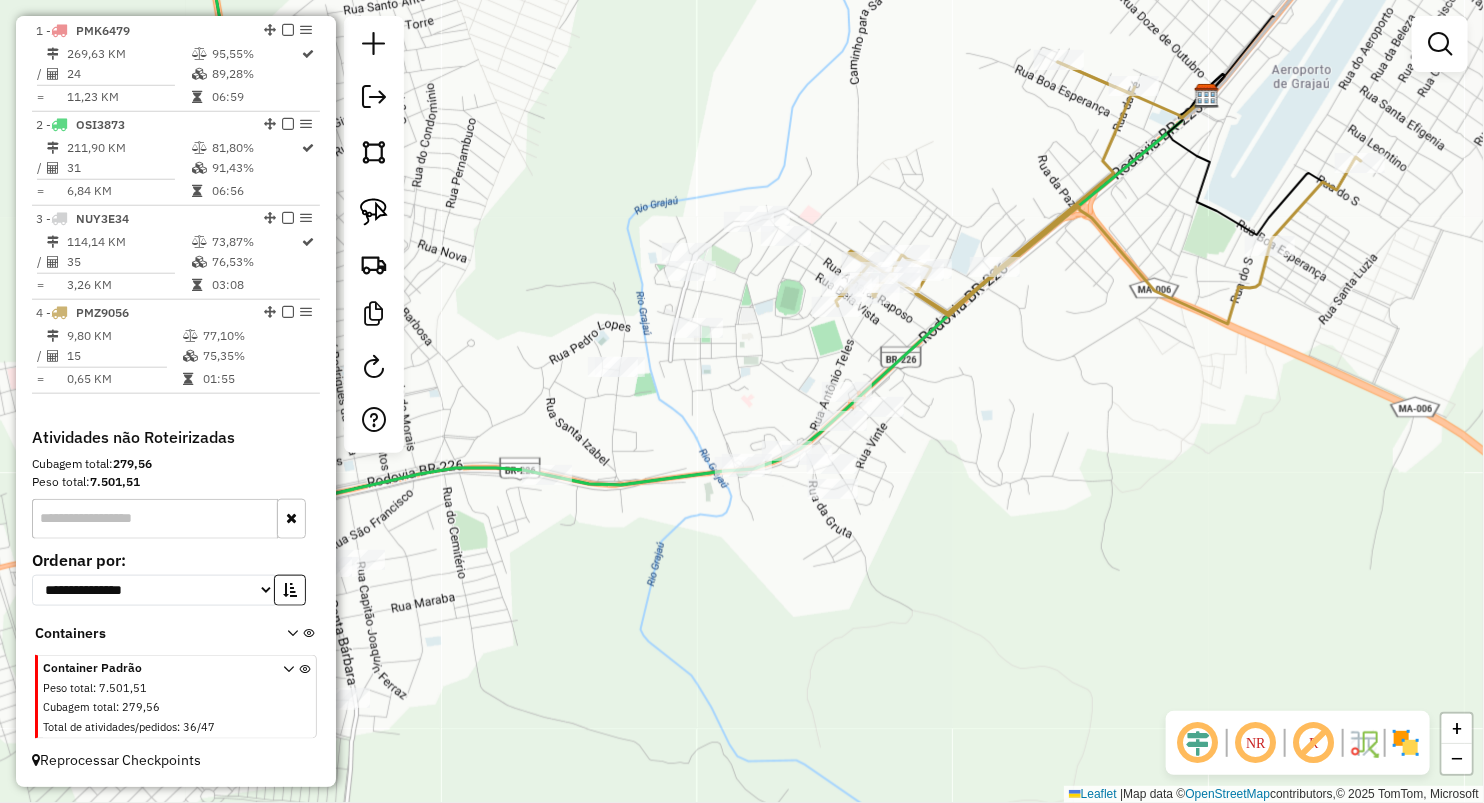 drag, startPoint x: 933, startPoint y: 371, endPoint x: 920, endPoint y: 359, distance: 17.691807 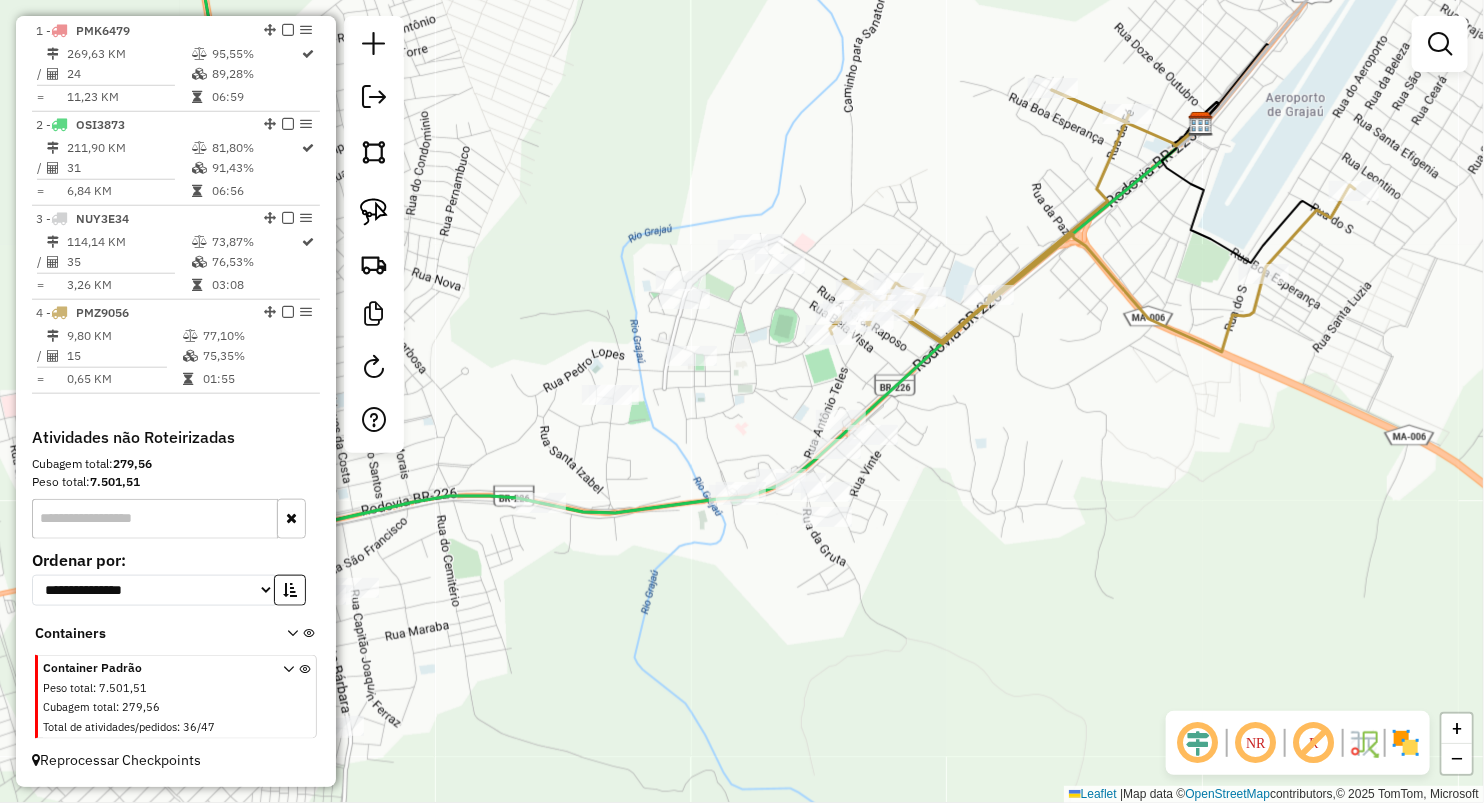 drag, startPoint x: 745, startPoint y: 277, endPoint x: 743, endPoint y: 313, distance: 36.05551 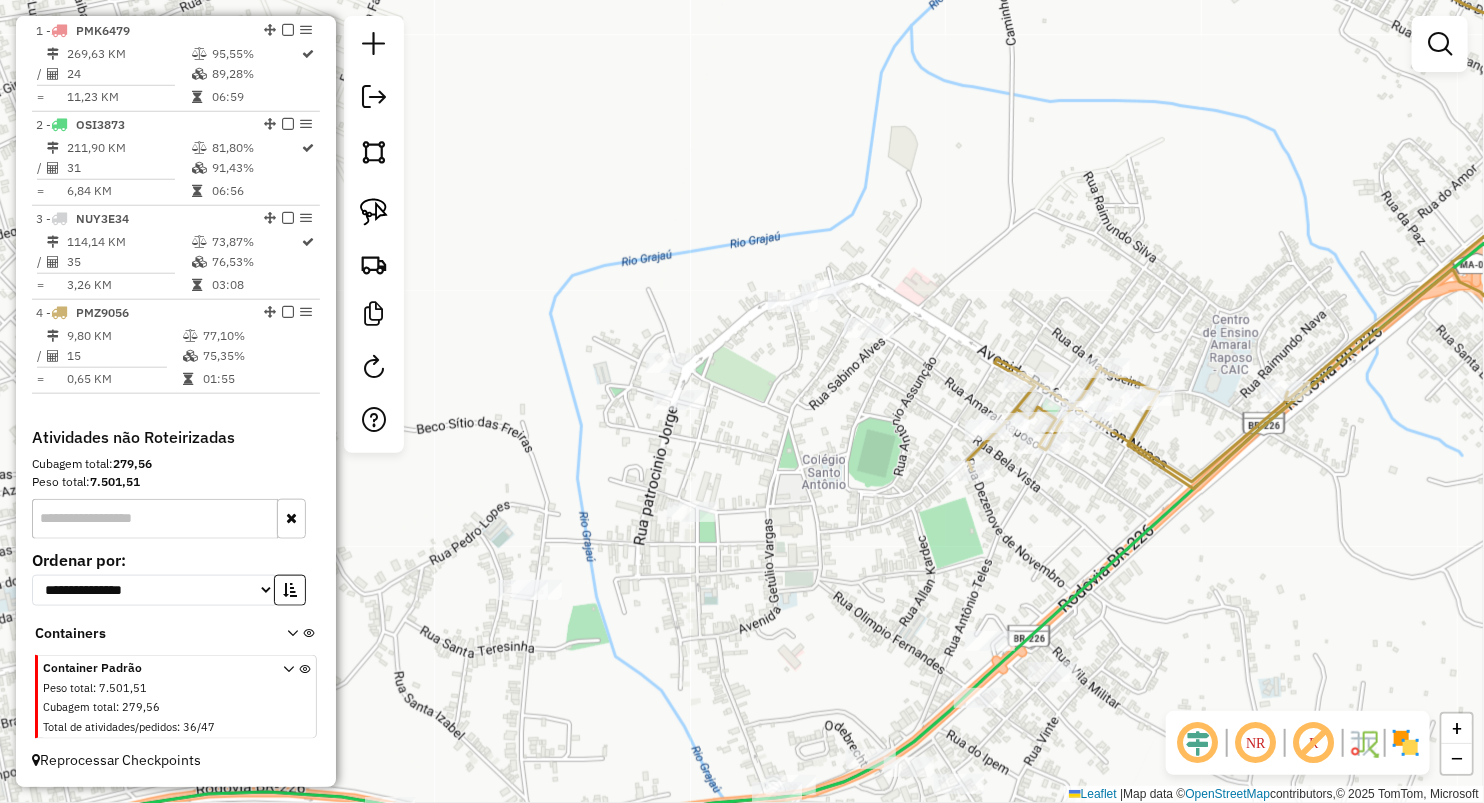 drag, startPoint x: 713, startPoint y: 295, endPoint x: 722, endPoint y: 218, distance: 77.52419 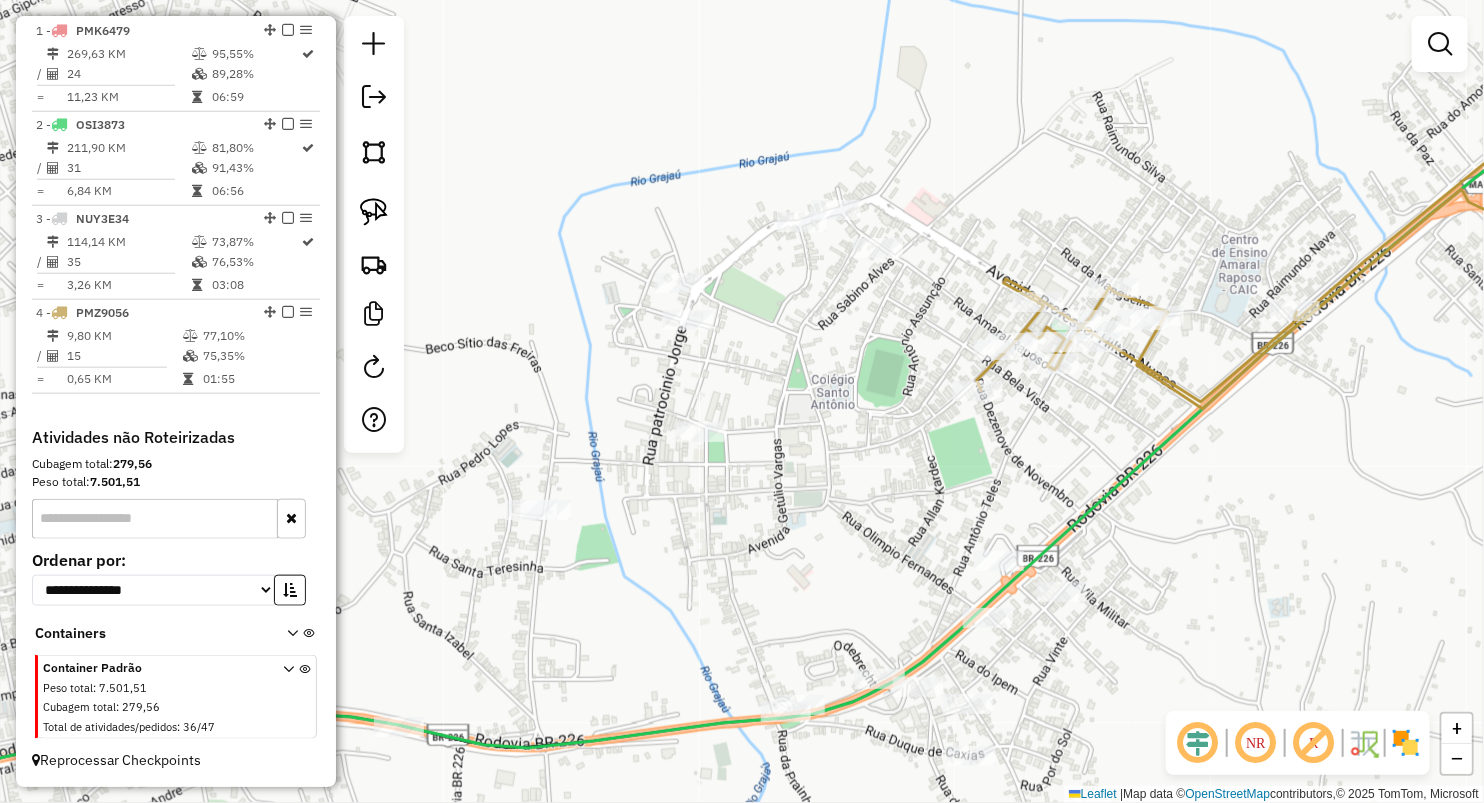 drag, startPoint x: 380, startPoint y: 204, endPoint x: 466, endPoint y: 192, distance: 86.833176 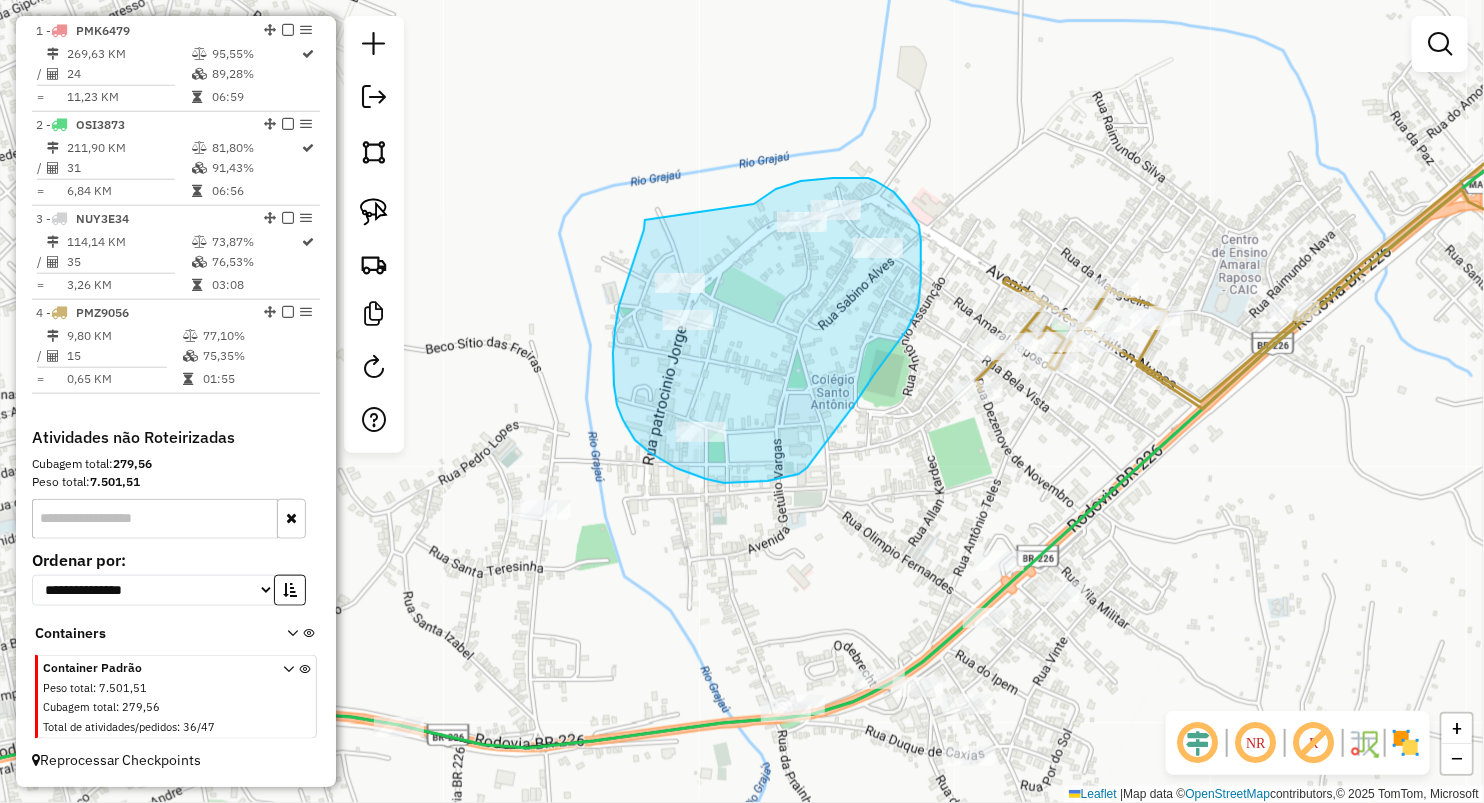 drag, startPoint x: 760, startPoint y: 199, endPoint x: 634, endPoint y: 294, distance: 157.8005 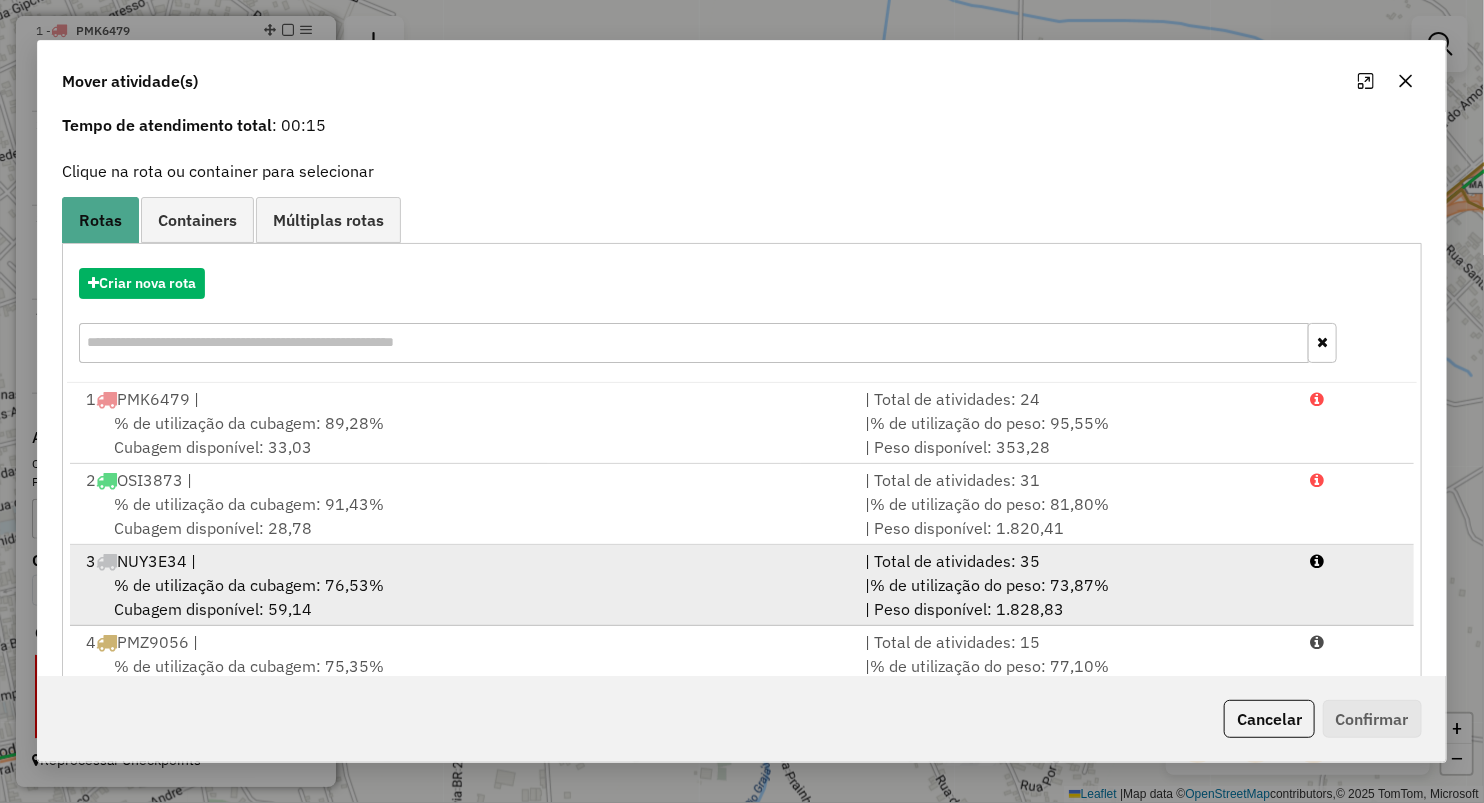 scroll, scrollTop: 144, scrollLeft: 0, axis: vertical 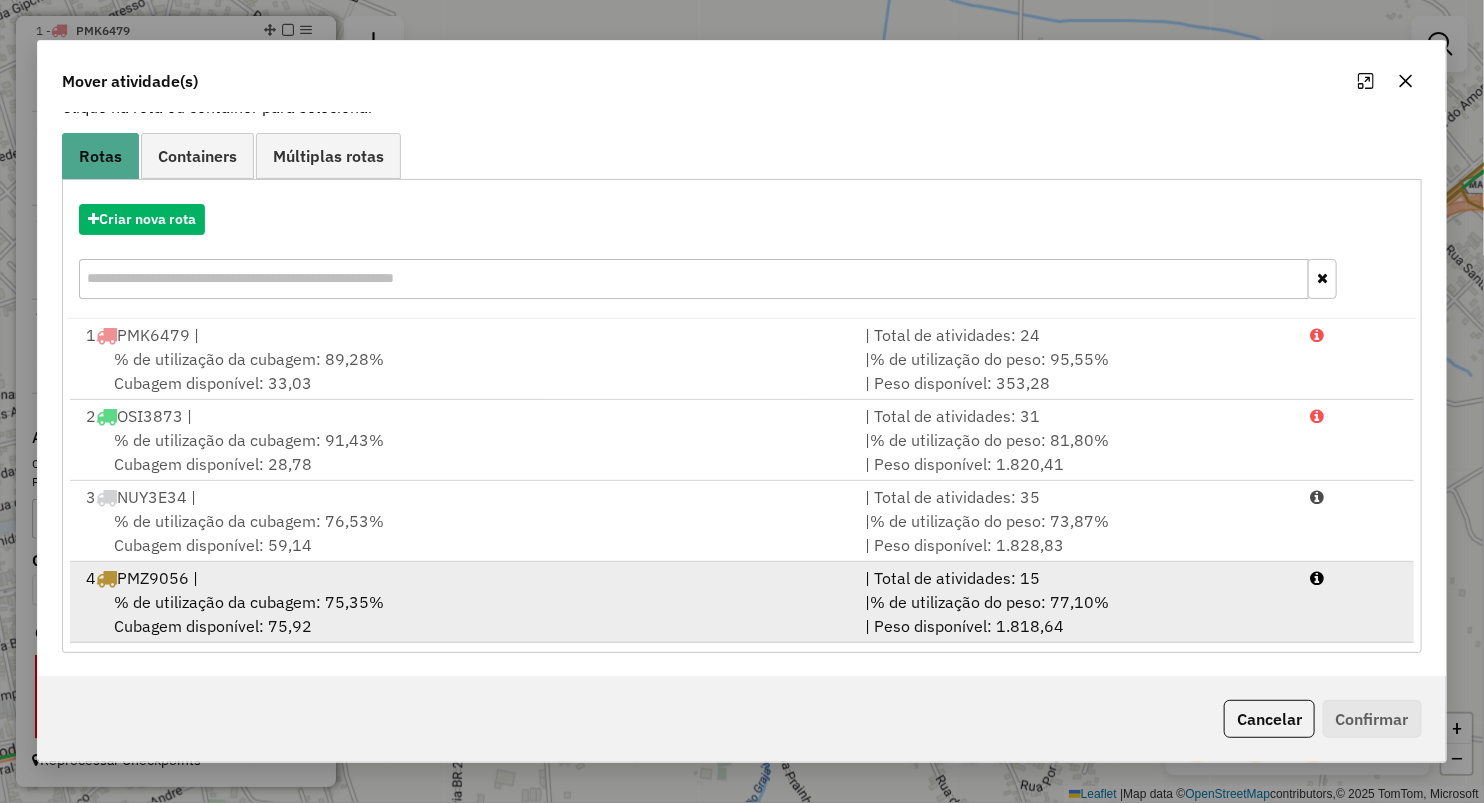 click on "% de utilização da cubagem: 75,35%  Cubagem disponível: 75,92" at bounding box center (463, 614) 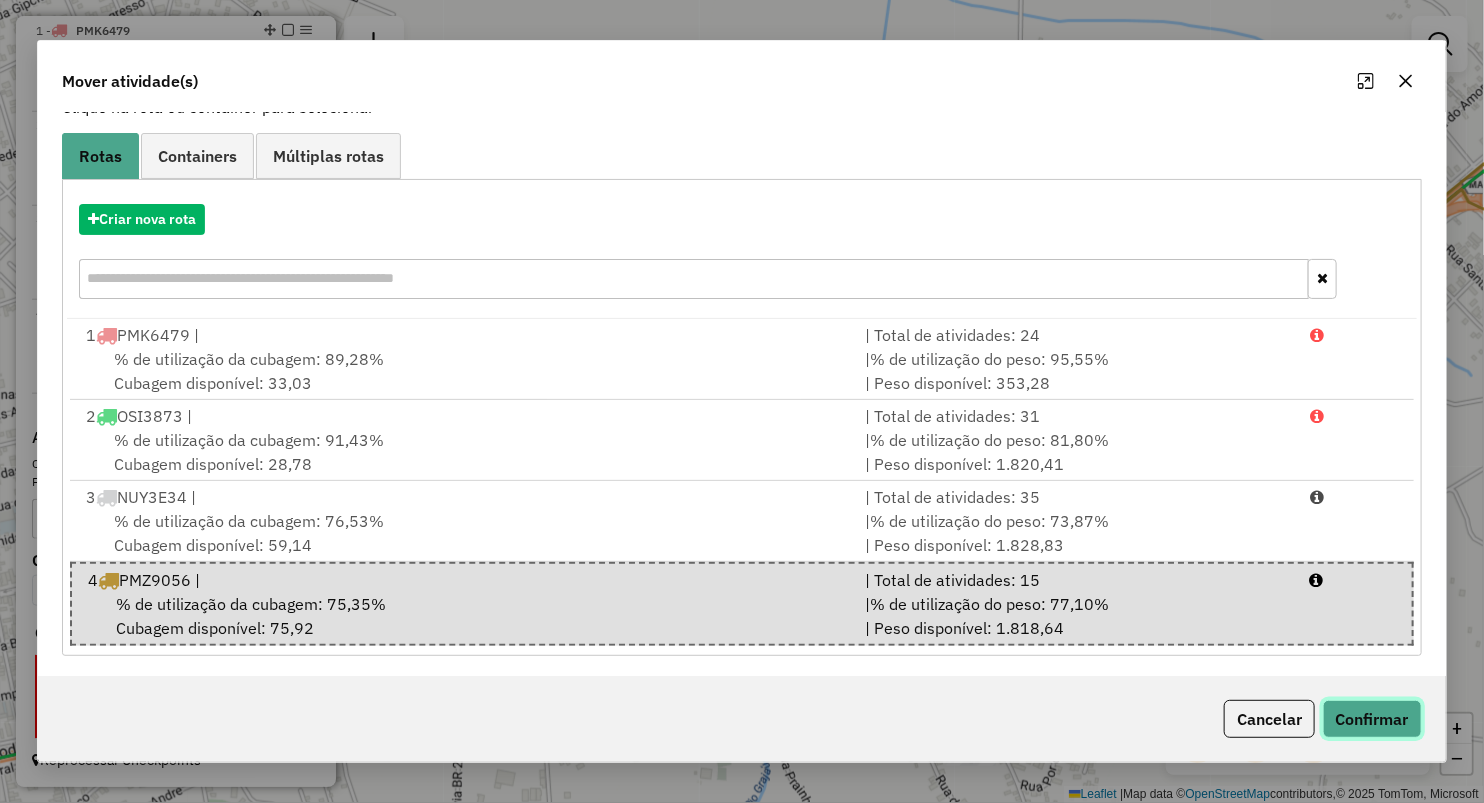 click on "Confirmar" 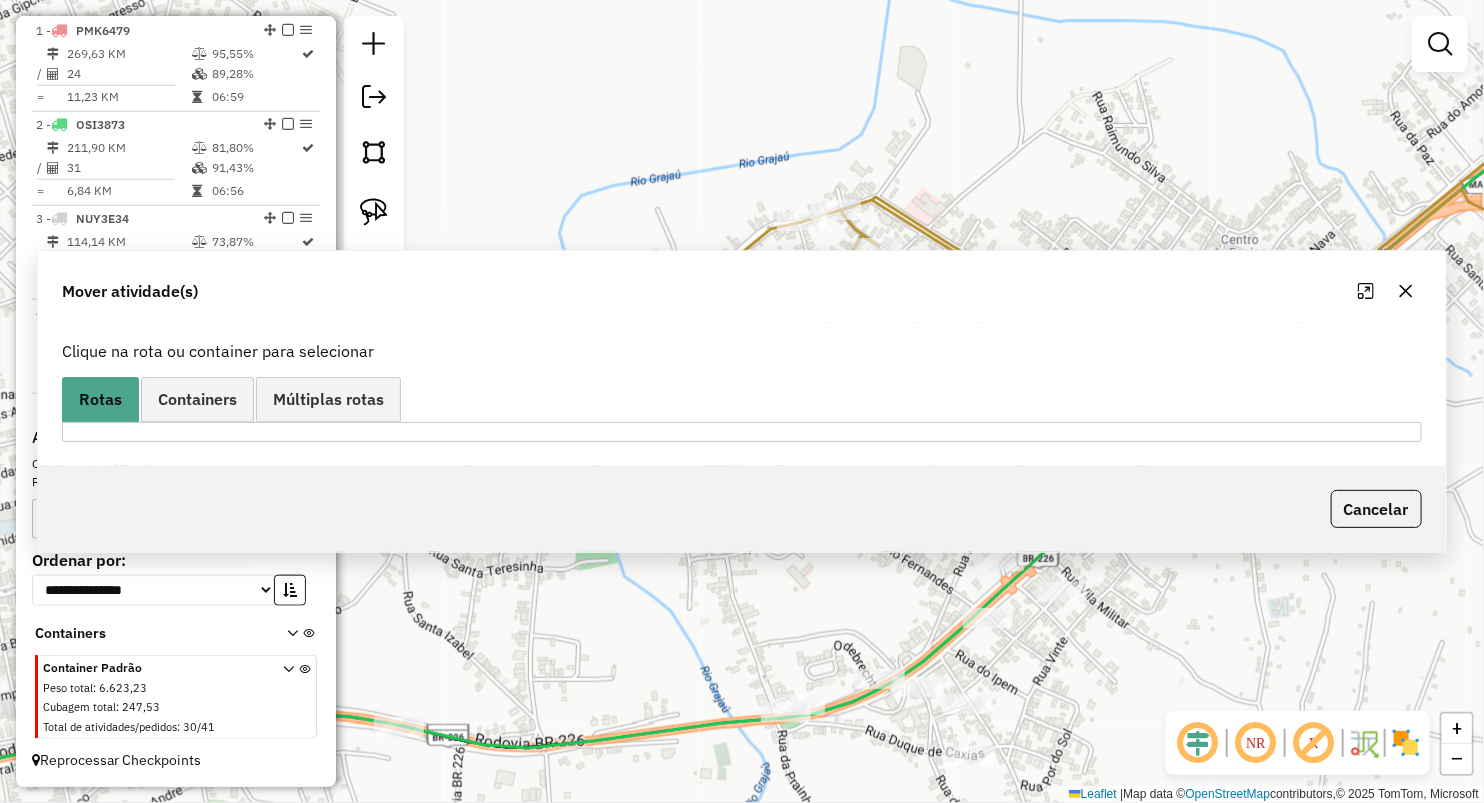 scroll, scrollTop: 0, scrollLeft: 0, axis: both 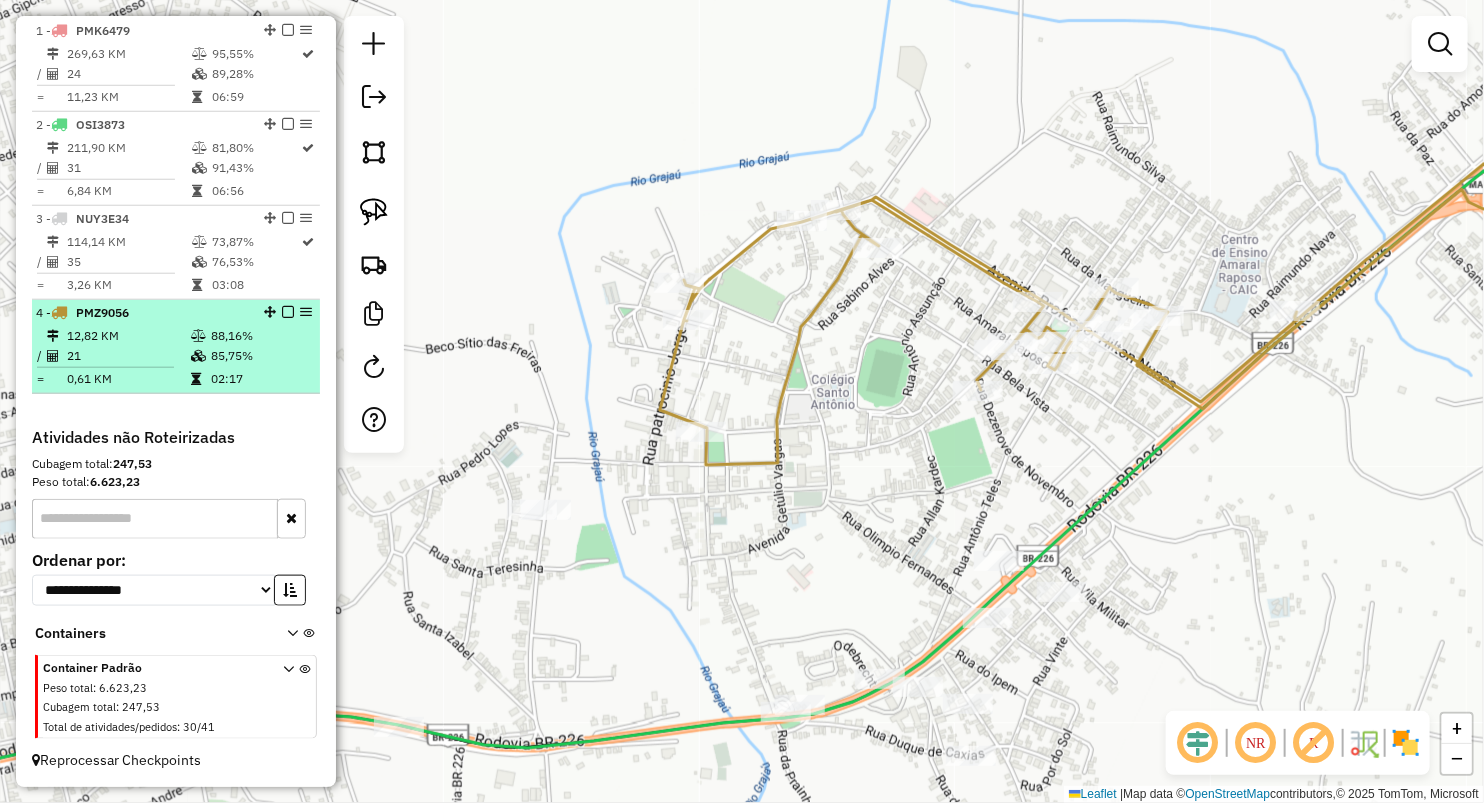 click on "85,75%" at bounding box center [260, 356] 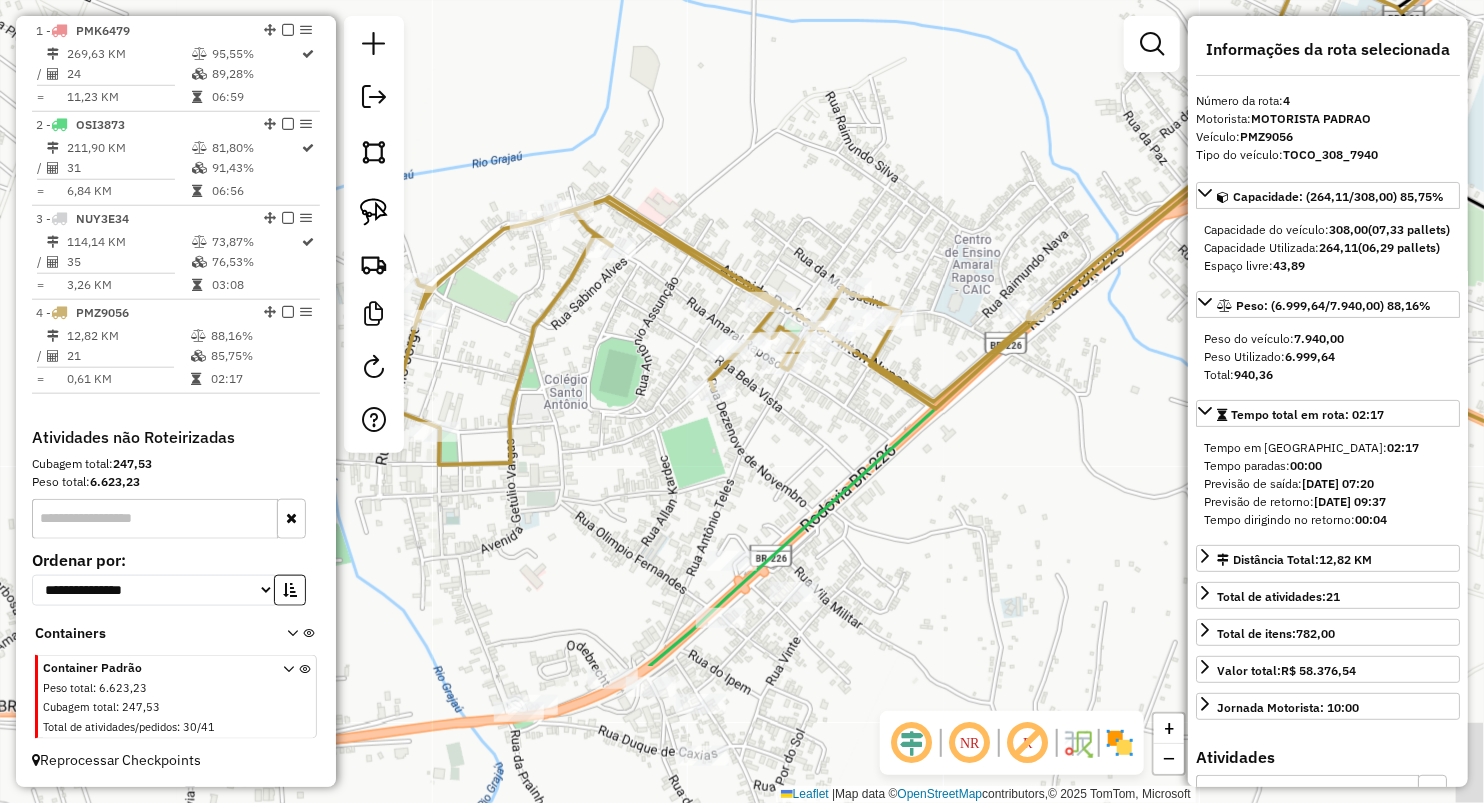 drag, startPoint x: 607, startPoint y: 380, endPoint x: 995, endPoint y: 118, distance: 468.17517 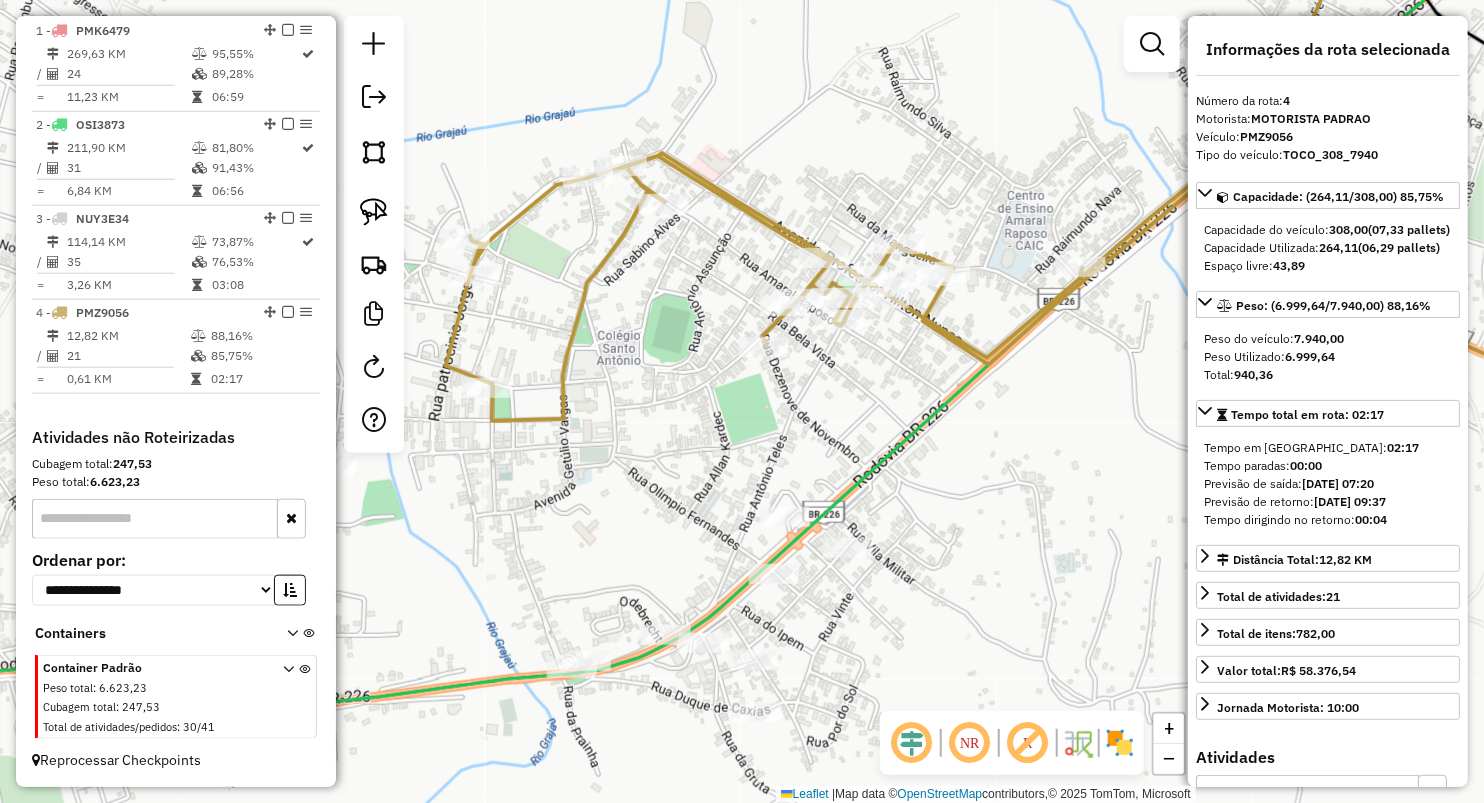 drag, startPoint x: 558, startPoint y: 313, endPoint x: 736, endPoint y: 387, distance: 192.76929 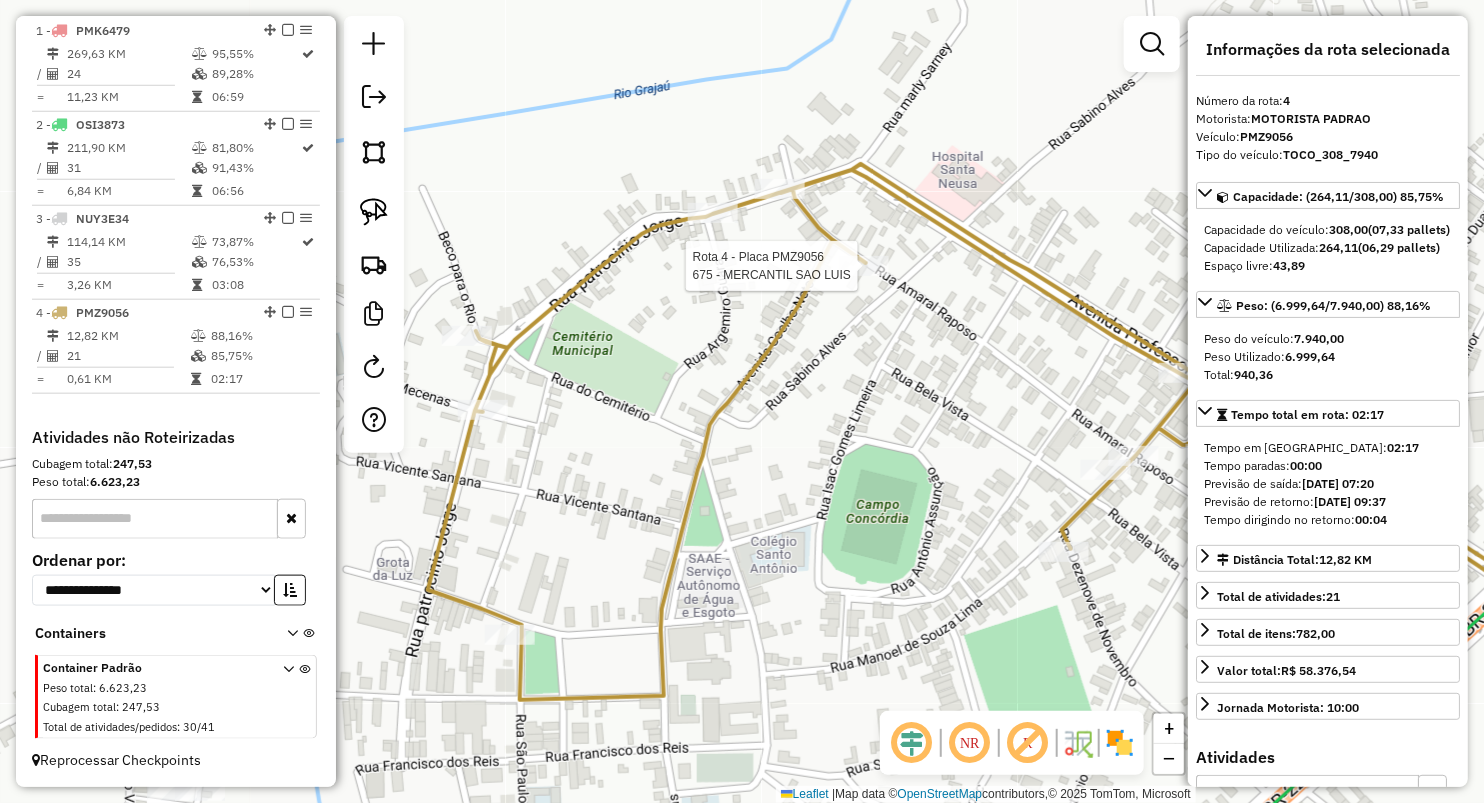 click 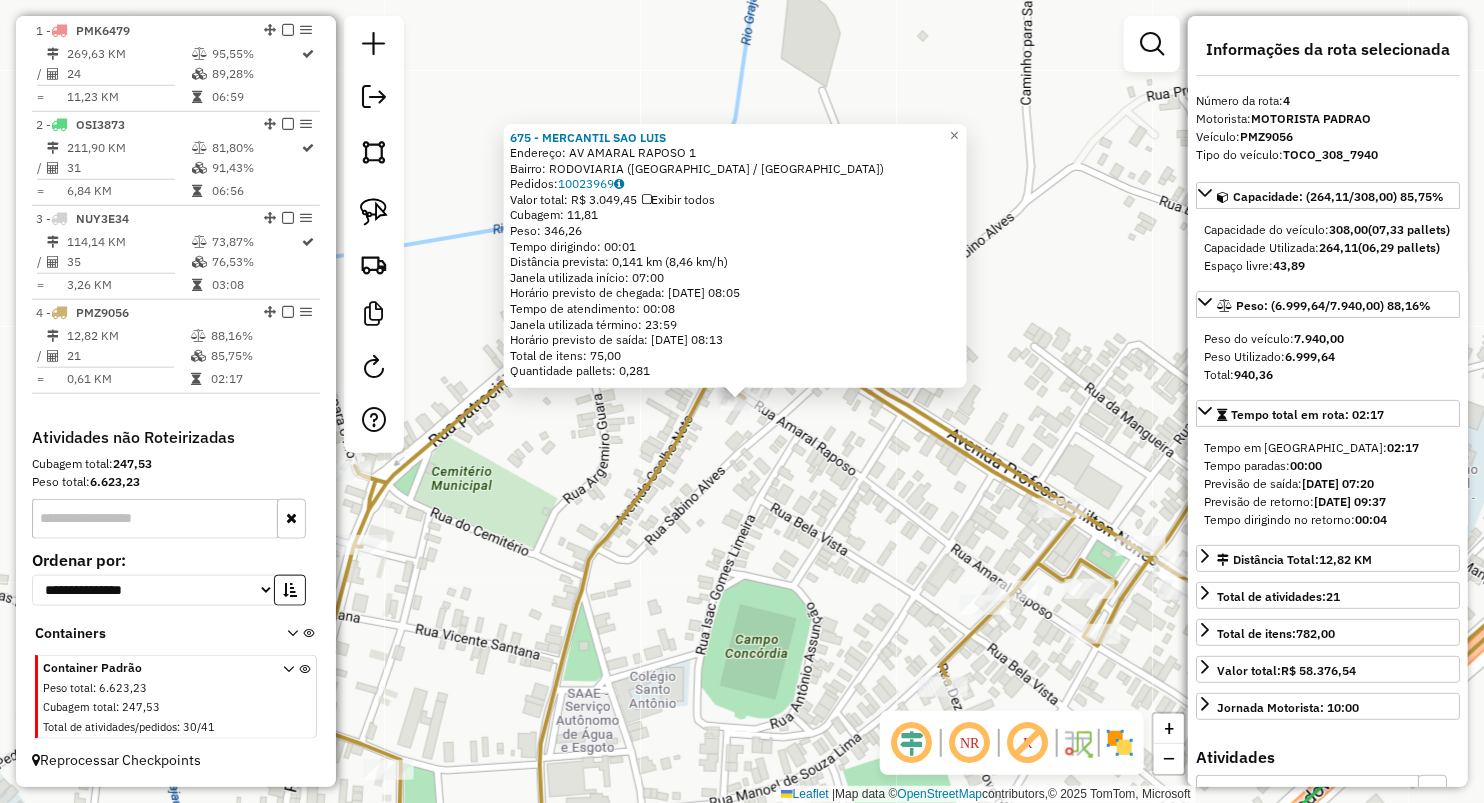 click on "675 - MERCANTIL SAO LUIS  Endereço:  AV AMARAL RAPOSO 1   Bairro: RODOVIARIA (GRAJAU / MA)   Pedidos:  10023969   Valor total: R$ 3.049,45   Exibir todos   Cubagem: 11,81  Peso: 346,26  Tempo dirigindo: 00:01   Distância prevista: 0,141 km (8,46 km/h)   Janela utilizada início: 07:00   Horário previsto de chegada: 11/07/2025 08:05   Tempo de atendimento: 00:08   Janela utilizada término: 23:59   Horário previsto de saída: 11/07/2025 08:13   Total de itens: 75,00   Quantidade pallets: 0,281  × Janela de atendimento Grade de atendimento Capacidade Transportadoras Veículos Cliente Pedidos  Rotas Selecione os dias de semana para filtrar as janelas de atendimento  Seg   Ter   Qua   Qui   Sex   Sáb   Dom  Informe o período da janela de atendimento: De: Até:  Filtrar exatamente a janela do cliente  Considerar janela de atendimento padrão  Selecione os dias de semana para filtrar as grades de atendimento  Seg   Ter   Qua   Qui   Sex   Sáb   Dom   Considerar clientes sem dia de atendimento cadastrado De:" 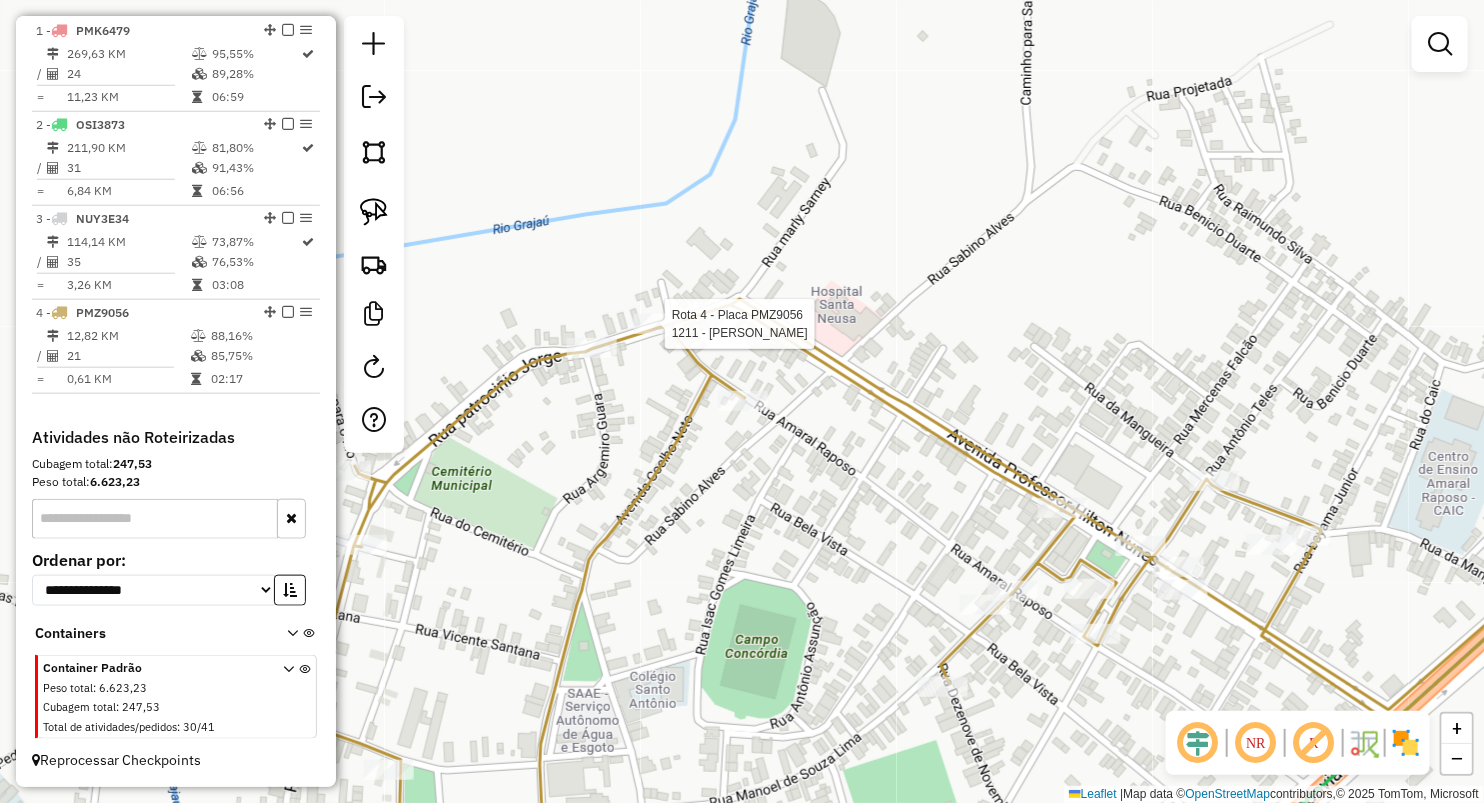 select on "**********" 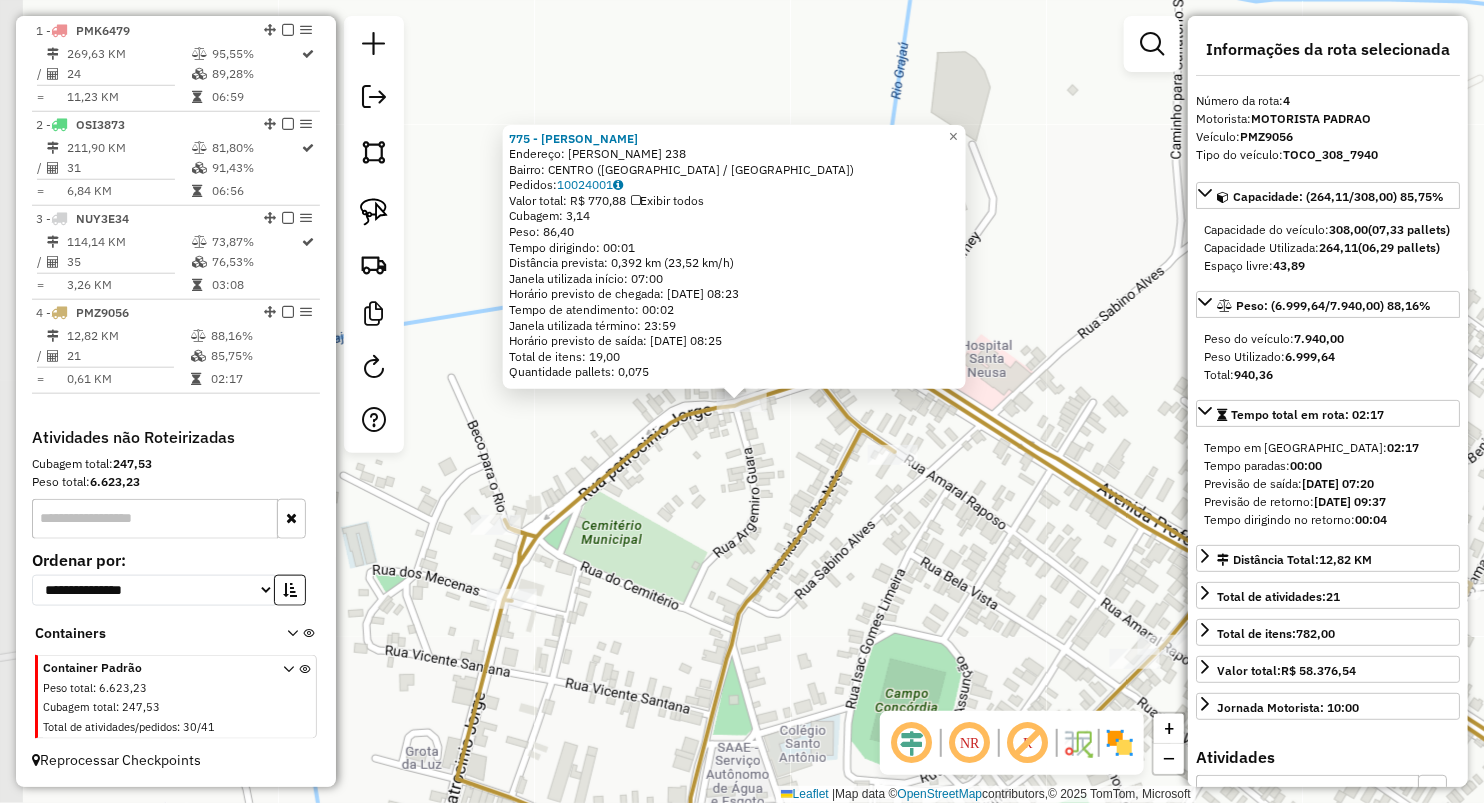 click on "Rota 4 - Placa PMZ9056  775 - MERCEARIA CARDOSO 775 - MERCEARIA CARDOSO  Endereço:  MARLI SARNEY 238   Bairro: CENTRO (GRAJAU / MA)   Pedidos:  10024001   Valor total: R$ 770,88   Exibir todos   Cubagem: 3,14  Peso: 86,40  Tempo dirigindo: 00:01   Distância prevista: 0,392 km (23,52 km/h)   Janela utilizada início: 07:00   Horário previsto de chegada: 11/07/2025 08:23   Tempo de atendimento: 00:02   Janela utilizada término: 23:59   Horário previsto de saída: 11/07/2025 08:25   Total de itens: 19,00   Quantidade pallets: 0,075  × Janela de atendimento Grade de atendimento Capacidade Transportadoras Veículos Cliente Pedidos  Rotas Selecione os dias de semana para filtrar as janelas de atendimento  Seg   Ter   Qua   Qui   Sex   Sáb   Dom  Informe o período da janela de atendimento: De: Até:  Filtrar exatamente a janela do cliente  Considerar janela de atendimento padrão  Selecione os dias de semana para filtrar as grades de atendimento  Seg   Ter   Qua   Qui   Sex   Sáb   Dom   Peso mínimo:  De:" 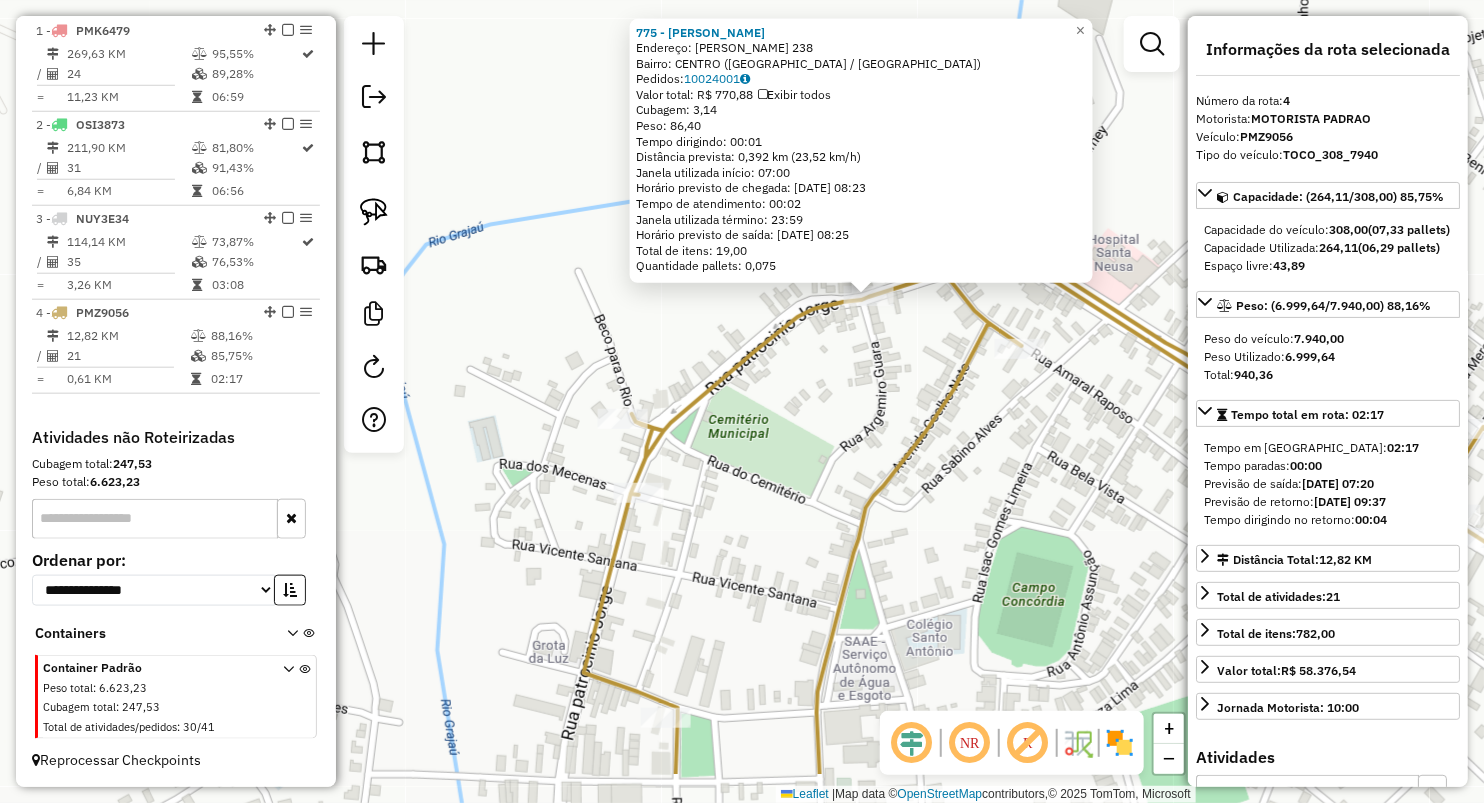 drag, startPoint x: 633, startPoint y: 571, endPoint x: 789, endPoint y: 419, distance: 217.80725 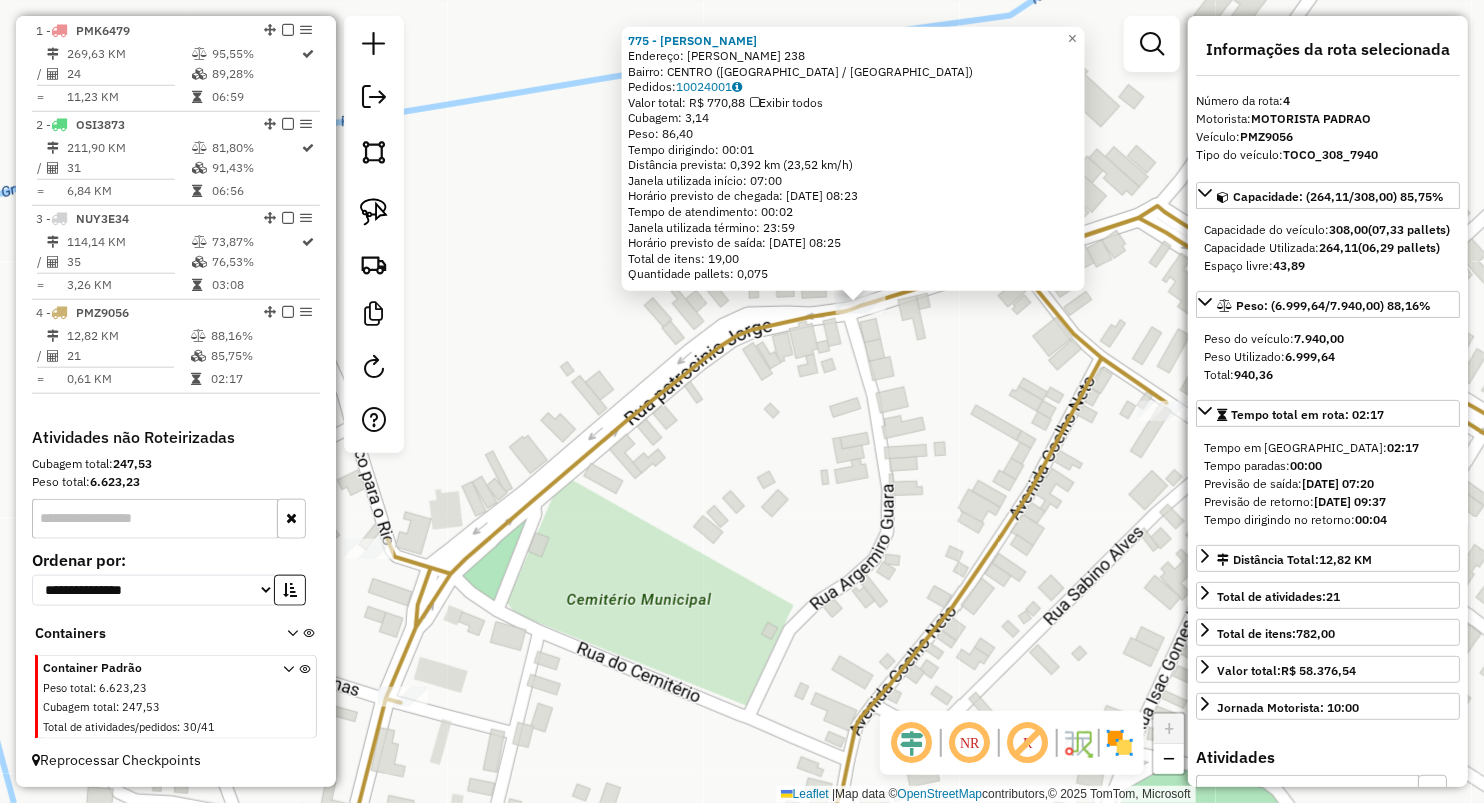 click on "775 - MERCEARIA CARDOSO  Endereço:  MARLI SARNEY 238   Bairro: CENTRO (GRAJAU / MA)   Pedidos:  10024001   Valor total: R$ 770,88   Exibir todos   Cubagem: 3,14  Peso: 86,40  Tempo dirigindo: 00:01   Distância prevista: 0,392 km (23,52 km/h)   Janela utilizada início: 07:00   Horário previsto de chegada: 11/07/2025 08:23   Tempo de atendimento: 00:02   Janela utilizada término: 23:59   Horário previsto de saída: 11/07/2025 08:25   Total de itens: 19,00   Quantidade pallets: 0,075  × Janela de atendimento Grade de atendimento Capacidade Transportadoras Veículos Cliente Pedidos  Rotas Selecione os dias de semana para filtrar as janelas de atendimento  Seg   Ter   Qua   Qui   Sex   Sáb   Dom  Informe o período da janela de atendimento: De: Até:  Filtrar exatamente a janela do cliente  Considerar janela de atendimento padrão  Selecione os dias de semana para filtrar as grades de atendimento  Seg   Ter   Qua   Qui   Sex   Sáb   Dom   Considerar clientes sem dia de atendimento cadastrado  De:   Até:" 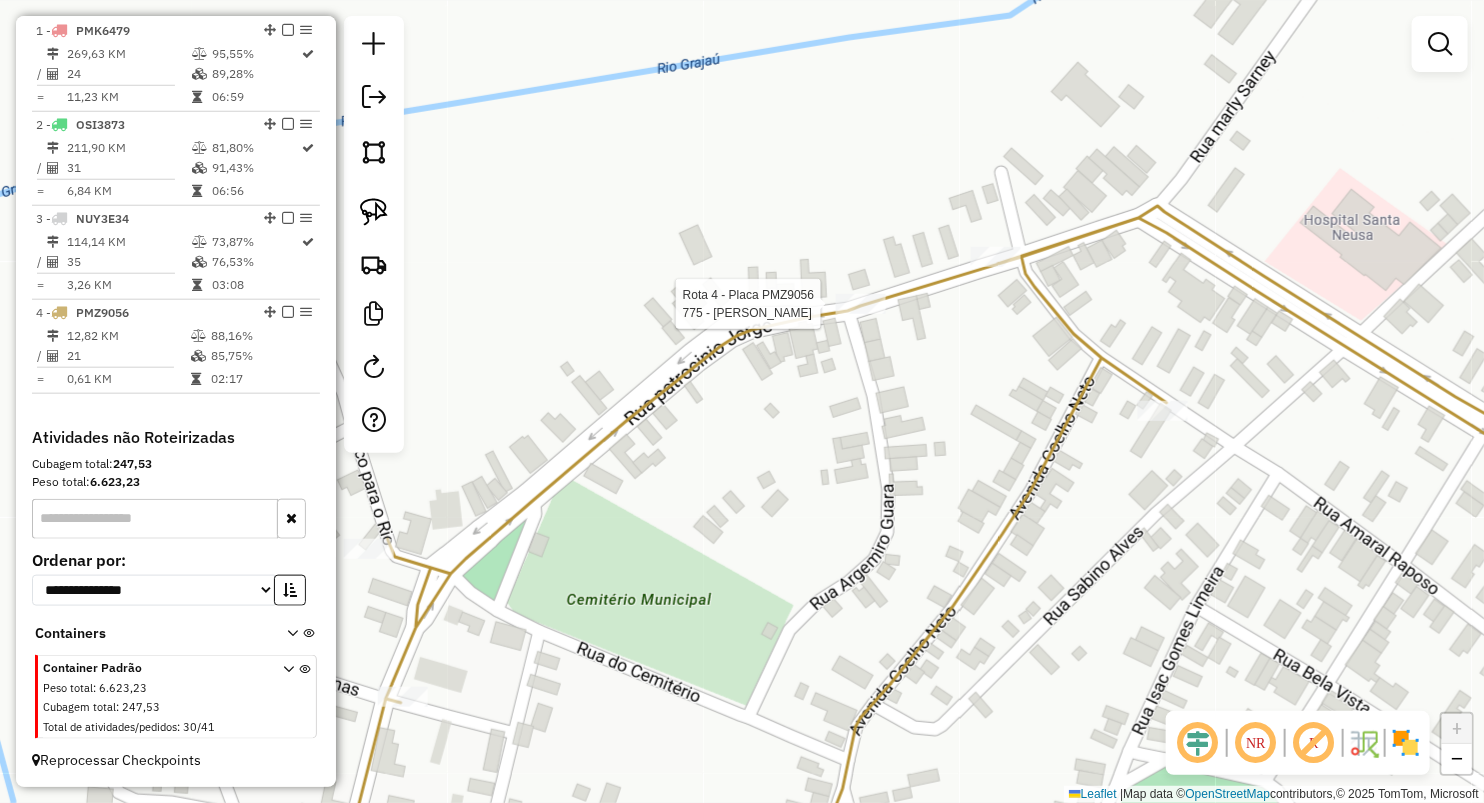 select on "**********" 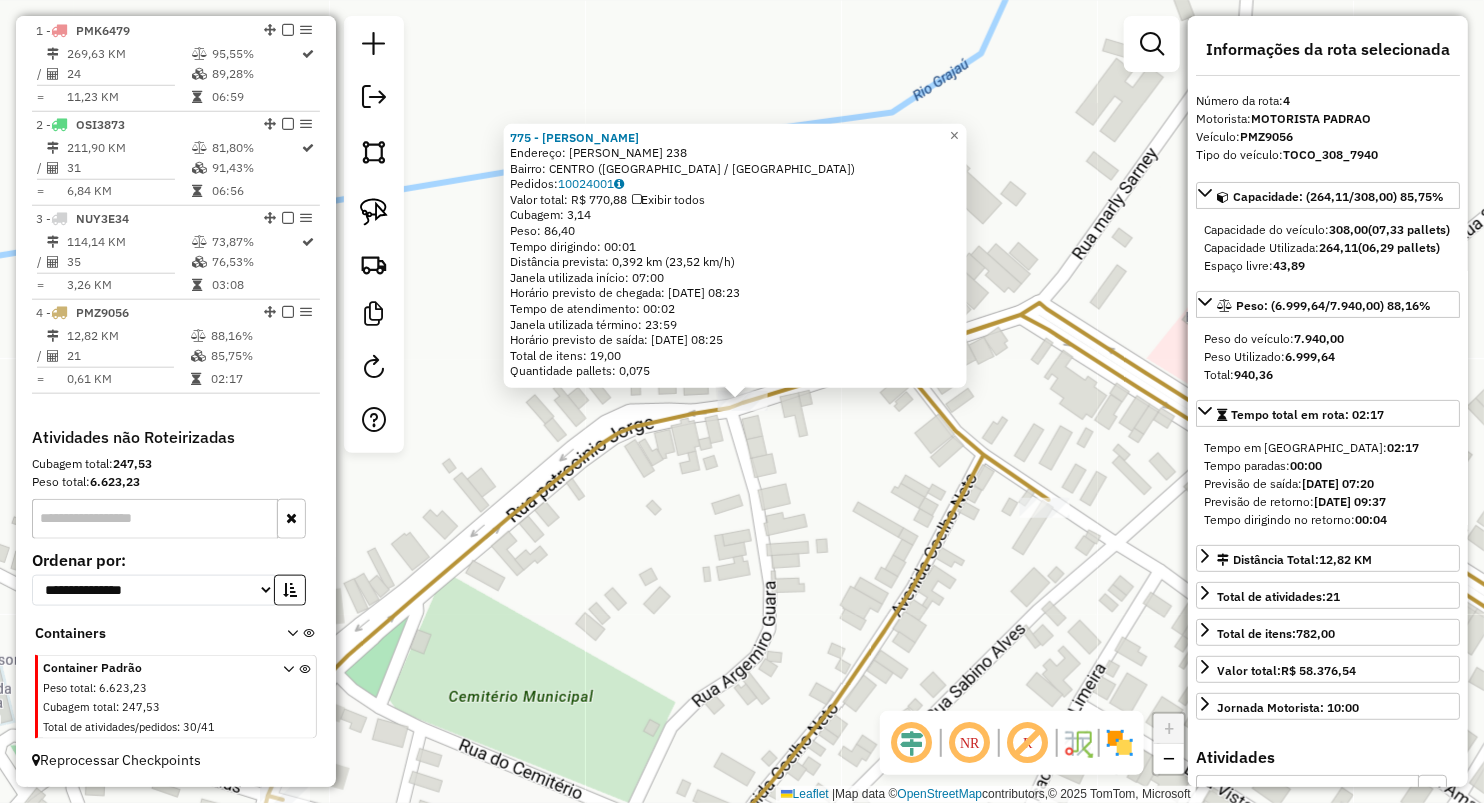 click on "775 - MERCEARIA CARDOSO  Endereço:  MARLI SARNEY 238   Bairro: CENTRO (GRAJAU / MA)   Pedidos:  10024001   Valor total: R$ 770,88   Exibir todos   Cubagem: 3,14  Peso: 86,40  Tempo dirigindo: 00:01   Distância prevista: 0,392 km (23,52 km/h)   Janela utilizada início: 07:00   Horário previsto de chegada: 11/07/2025 08:23   Tempo de atendimento: 00:02   Janela utilizada término: 23:59   Horário previsto de saída: 11/07/2025 08:25   Total de itens: 19,00   Quantidade pallets: 0,075  × Janela de atendimento Grade de atendimento Capacidade Transportadoras Veículos Cliente Pedidos  Rotas Selecione os dias de semana para filtrar as janelas de atendimento  Seg   Ter   Qua   Qui   Sex   Sáb   Dom  Informe o período da janela de atendimento: De: Até:  Filtrar exatamente a janela do cliente  Considerar janela de atendimento padrão  Selecione os dias de semana para filtrar as grades de atendimento  Seg   Ter   Qua   Qui   Sex   Sáb   Dom   Considerar clientes sem dia de atendimento cadastrado  De:   Até:" 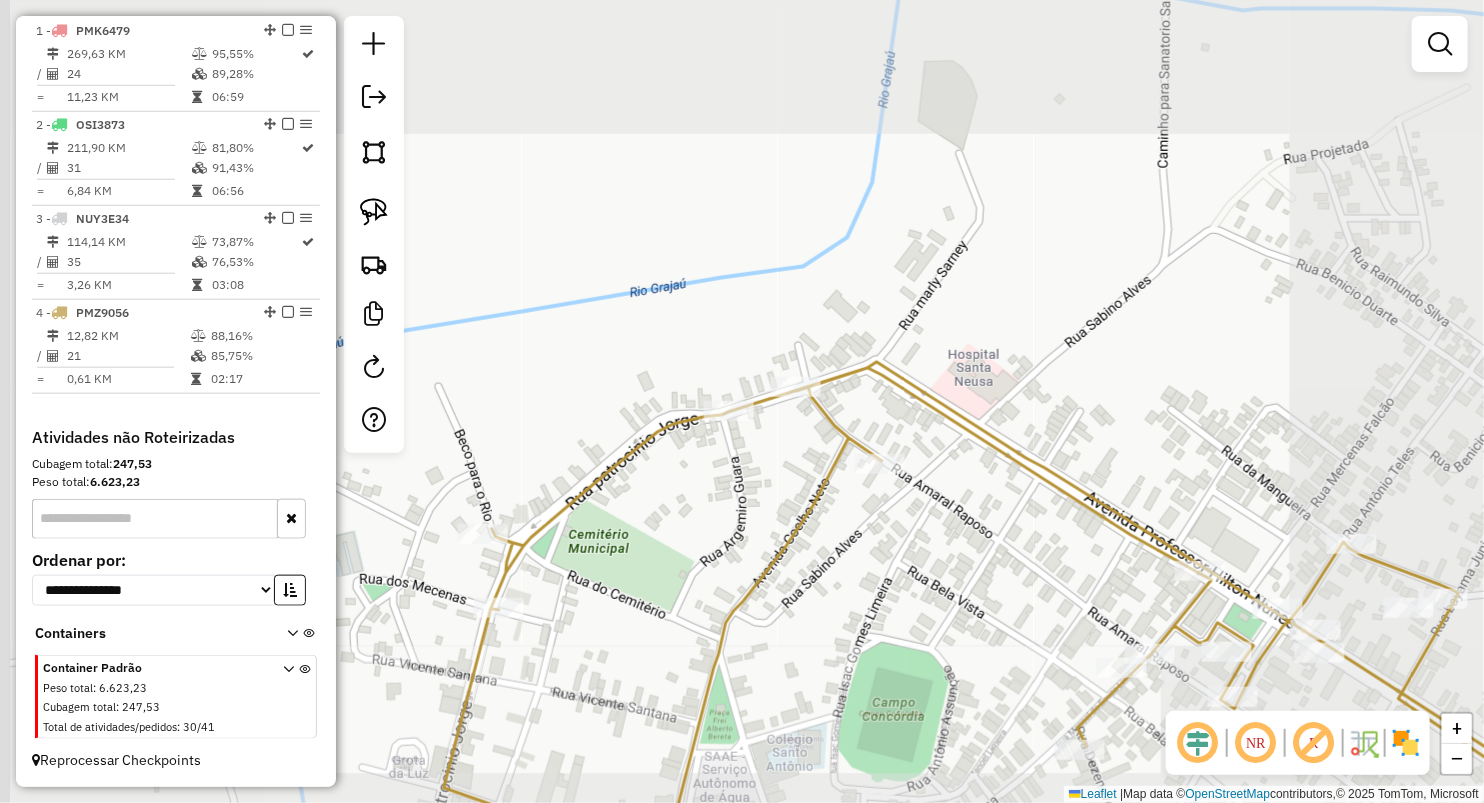 drag, startPoint x: 655, startPoint y: 580, endPoint x: 834, endPoint y: 292, distance: 339.0944 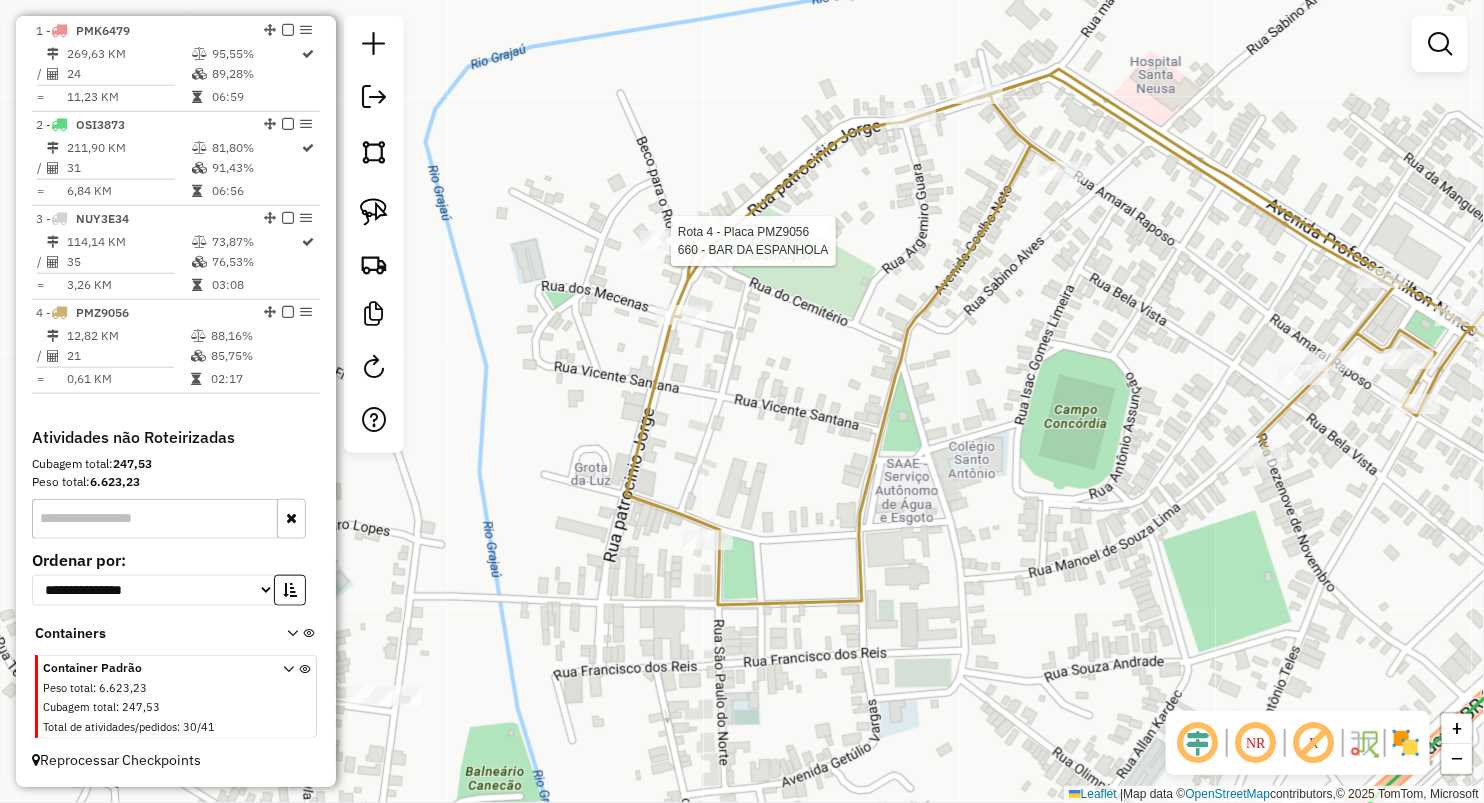 select on "**********" 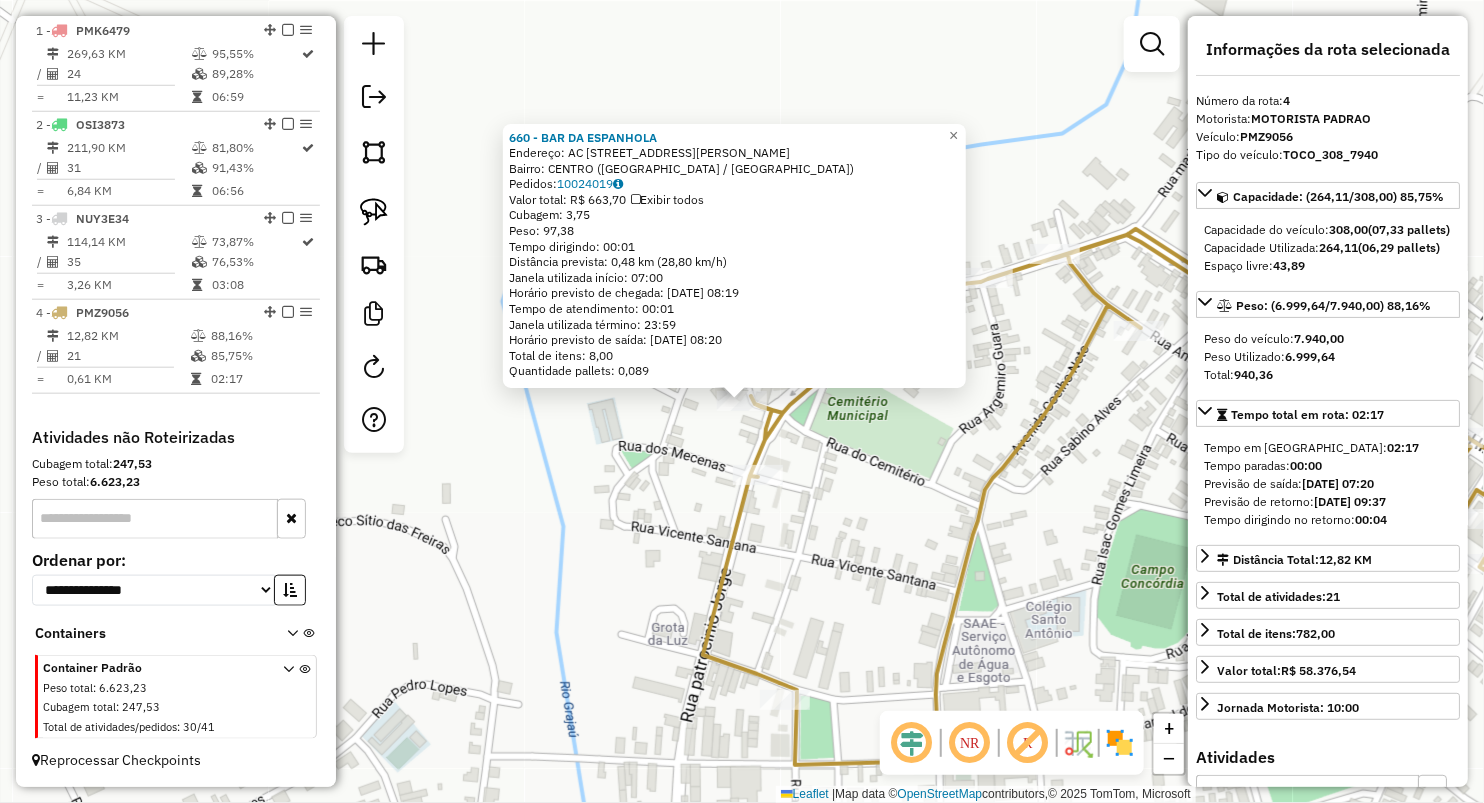 click on "660 - BAR DA ESPANHOLA  Endereço:  AC RUA PATROCINIO JORGE 1   Bairro: CENTRO (GRAJAU / MA)   Pedidos:  10024019   Valor total: R$ 663,70   Exibir todos   Cubagem: 3,75  Peso: 97,38  Tempo dirigindo: 00:01   Distância prevista: 0,48 km (28,80 km/h)   Janela utilizada início: 07:00   Horário previsto de chegada: 11/07/2025 08:19   Tempo de atendimento: 00:01   Janela utilizada término: 23:59   Horário previsto de saída: 11/07/2025 08:20   Total de itens: 8,00   Quantidade pallets: 0,089  × Janela de atendimento Grade de atendimento Capacidade Transportadoras Veículos Cliente Pedidos  Rotas Selecione os dias de semana para filtrar as janelas de atendimento  Seg   Ter   Qua   Qui   Sex   Sáb   Dom  Informe o período da janela de atendimento: De: Até:  Filtrar exatamente a janela do cliente  Considerar janela de atendimento padrão  Selecione os dias de semana para filtrar as grades de atendimento  Seg   Ter   Qua   Qui   Sex   Sáb   Dom   Considerar clientes sem dia de atendimento cadastrado  De:  +" 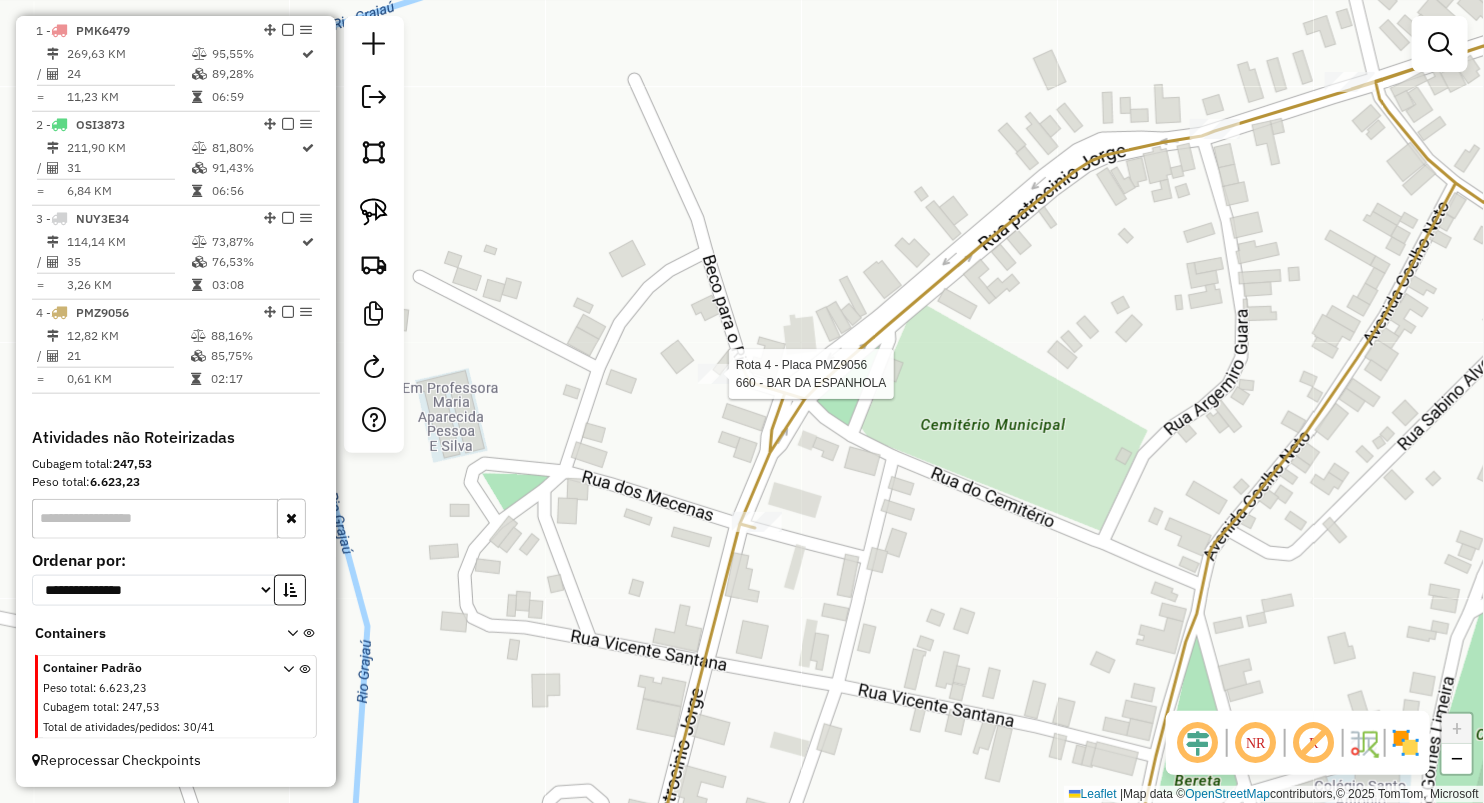 select on "**********" 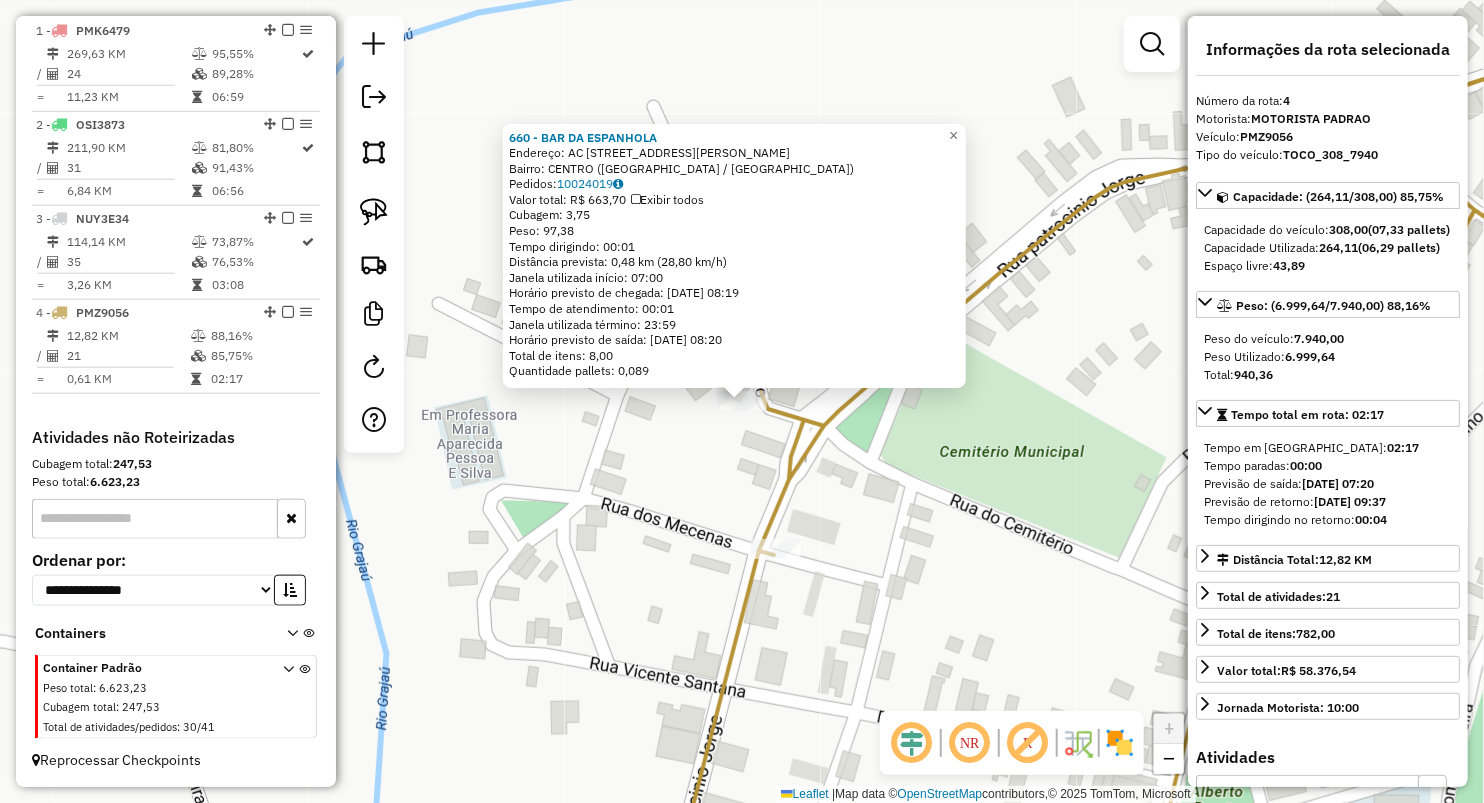 click on "660 - BAR DA ESPANHOLA  Endereço:  AC RUA PATROCINIO JORGE 1   Bairro: CENTRO (GRAJAU / MA)   Pedidos:  10024019   Valor total: R$ 663,70   Exibir todos   Cubagem: 3,75  Peso: 97,38  Tempo dirigindo: 00:01   Distância prevista: 0,48 km (28,80 km/h)   Janela utilizada início: 07:00   Horário previsto de chegada: 11/07/2025 08:19   Tempo de atendimento: 00:01   Janela utilizada término: 23:59   Horário previsto de saída: 11/07/2025 08:20   Total de itens: 8,00   Quantidade pallets: 0,089  × Janela de atendimento Grade de atendimento Capacidade Transportadoras Veículos Cliente Pedidos  Rotas Selecione os dias de semana para filtrar as janelas de atendimento  Seg   Ter   Qua   Qui   Sex   Sáb   Dom  Informe o período da janela de atendimento: De: Até:  Filtrar exatamente a janela do cliente  Considerar janela de atendimento padrão  Selecione os dias de semana para filtrar as grades de atendimento  Seg   Ter   Qua   Qui   Sex   Sáb   Dom   Considerar clientes sem dia de atendimento cadastrado  De:  +" 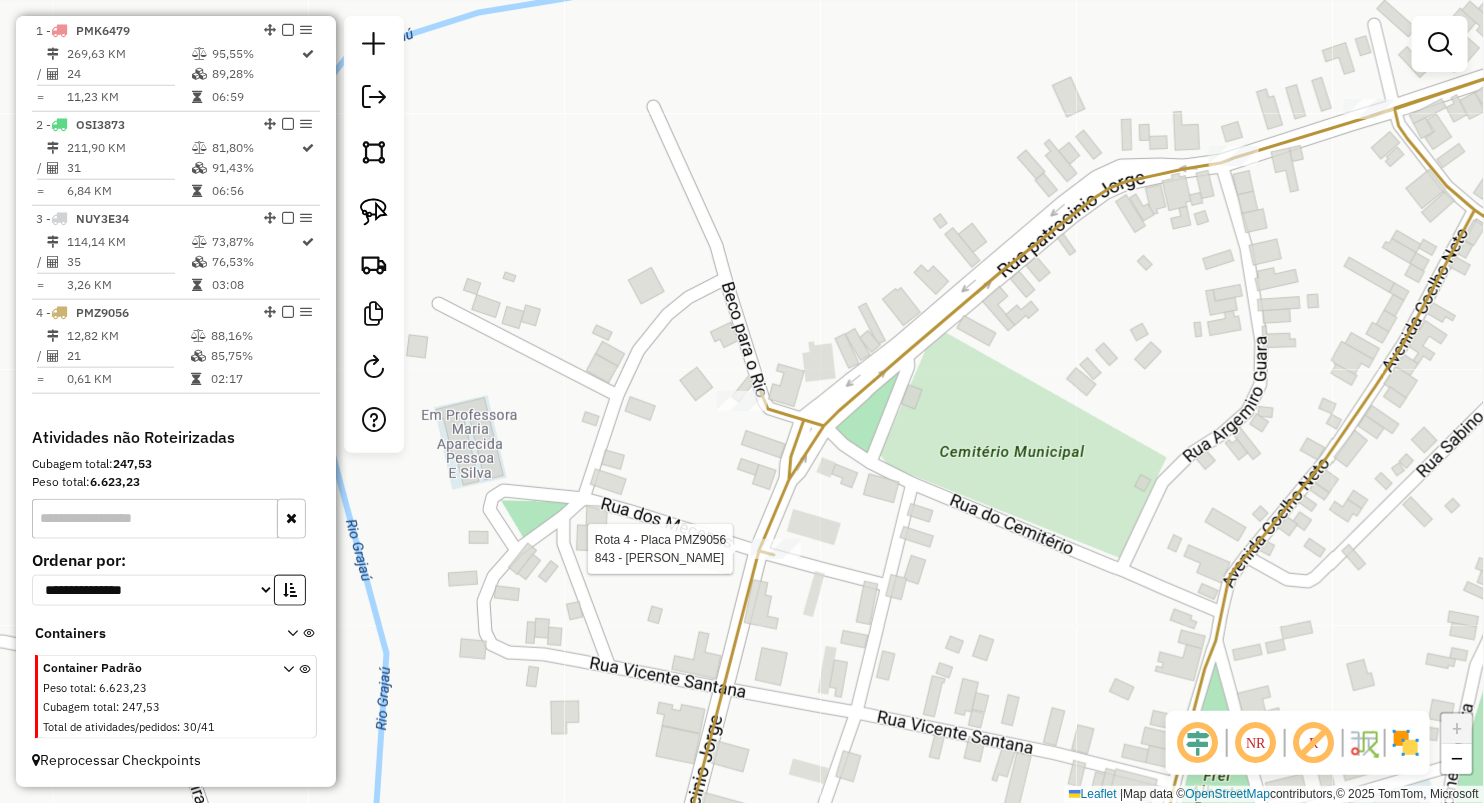 select on "**********" 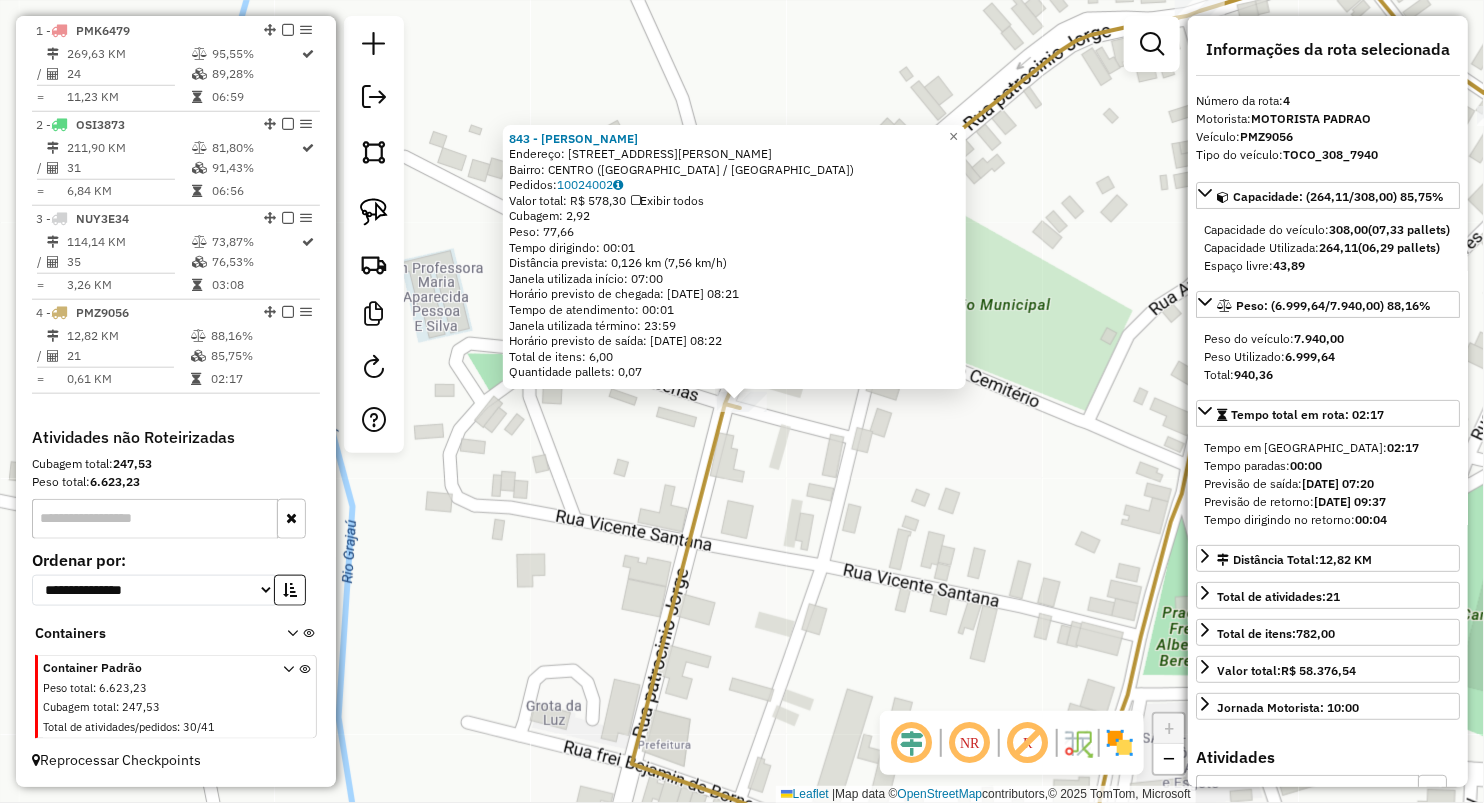 click on "843 - MERCANTIL CARVALHO  Endereço:  RUA PATROCINIO JORGE 121   Bairro: CENTRO (GRAJAU / MA)   Pedidos:  10024002   Valor total: R$ 578,30   Exibir todos   Cubagem: 2,92  Peso: 77,66  Tempo dirigindo: 00:01   Distância prevista: 0,126 km (7,56 km/h)   Janela utilizada início: 07:00   Horário previsto de chegada: 11/07/2025 08:21   Tempo de atendimento: 00:01   Janela utilizada término: 23:59   Horário previsto de saída: 11/07/2025 08:22   Total de itens: 6,00   Quantidade pallets: 0,07  × Janela de atendimento Grade de atendimento Capacidade Transportadoras Veículos Cliente Pedidos  Rotas Selecione os dias de semana para filtrar as janelas de atendimento  Seg   Ter   Qua   Qui   Sex   Sáb   Dom  Informe o período da janela de atendimento: De: Até:  Filtrar exatamente a janela do cliente  Considerar janela de atendimento padrão  Selecione os dias de semana para filtrar as grades de atendimento  Seg   Ter   Qua   Qui   Sex   Sáb   Dom   Considerar clientes sem dia de atendimento cadastrado  De:  +" 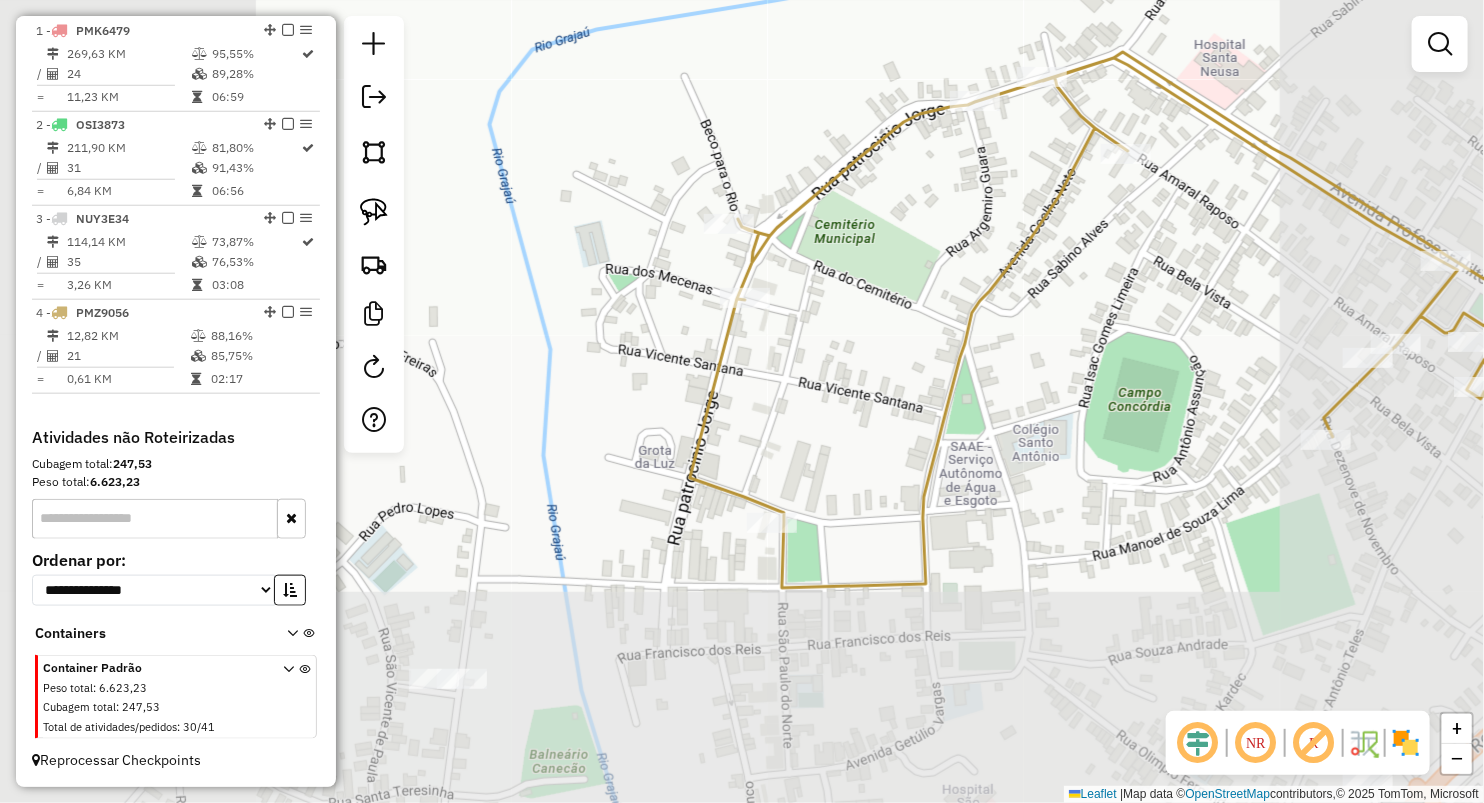 drag, startPoint x: 804, startPoint y: 505, endPoint x: 736, endPoint y: 411, distance: 116.01724 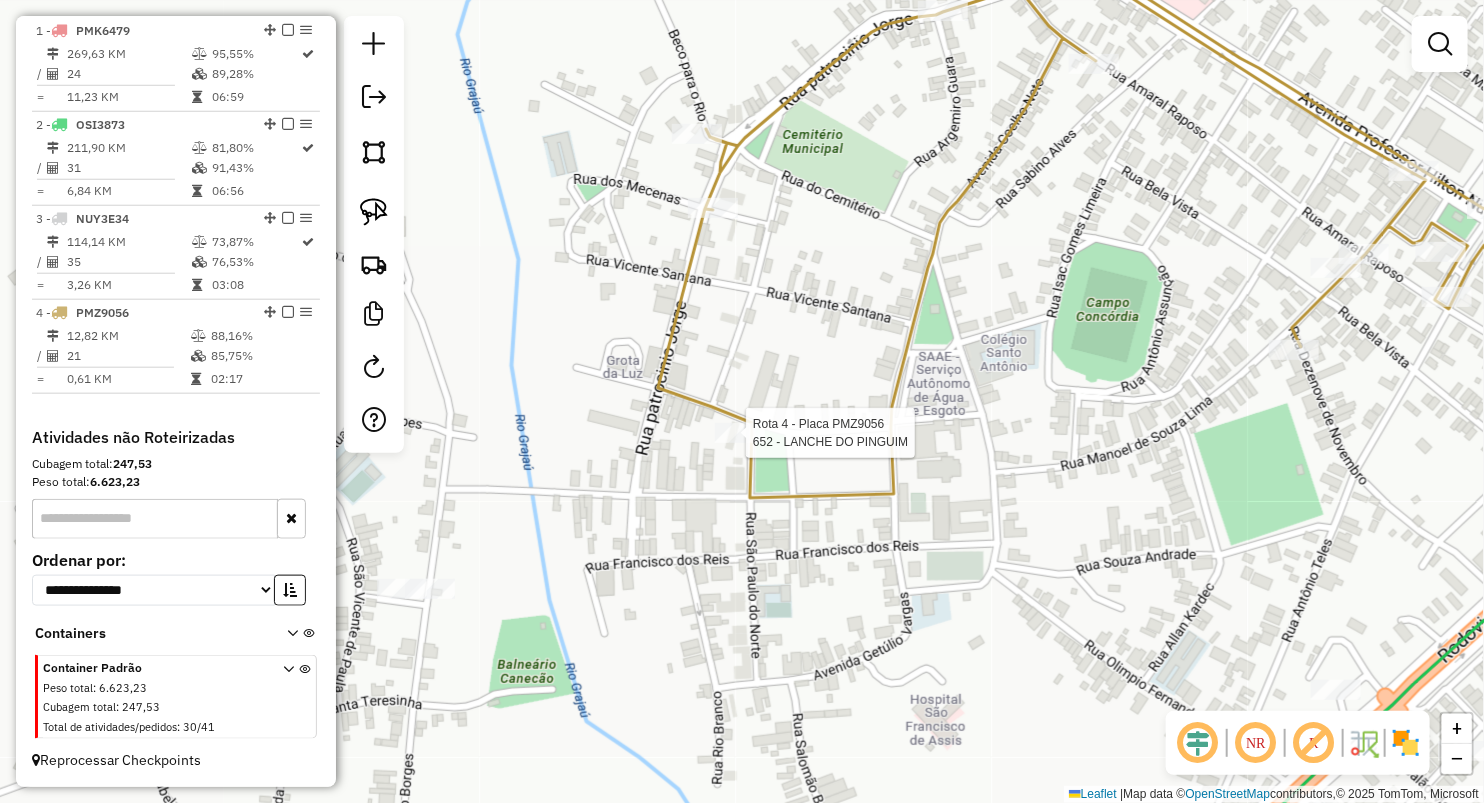 select on "**********" 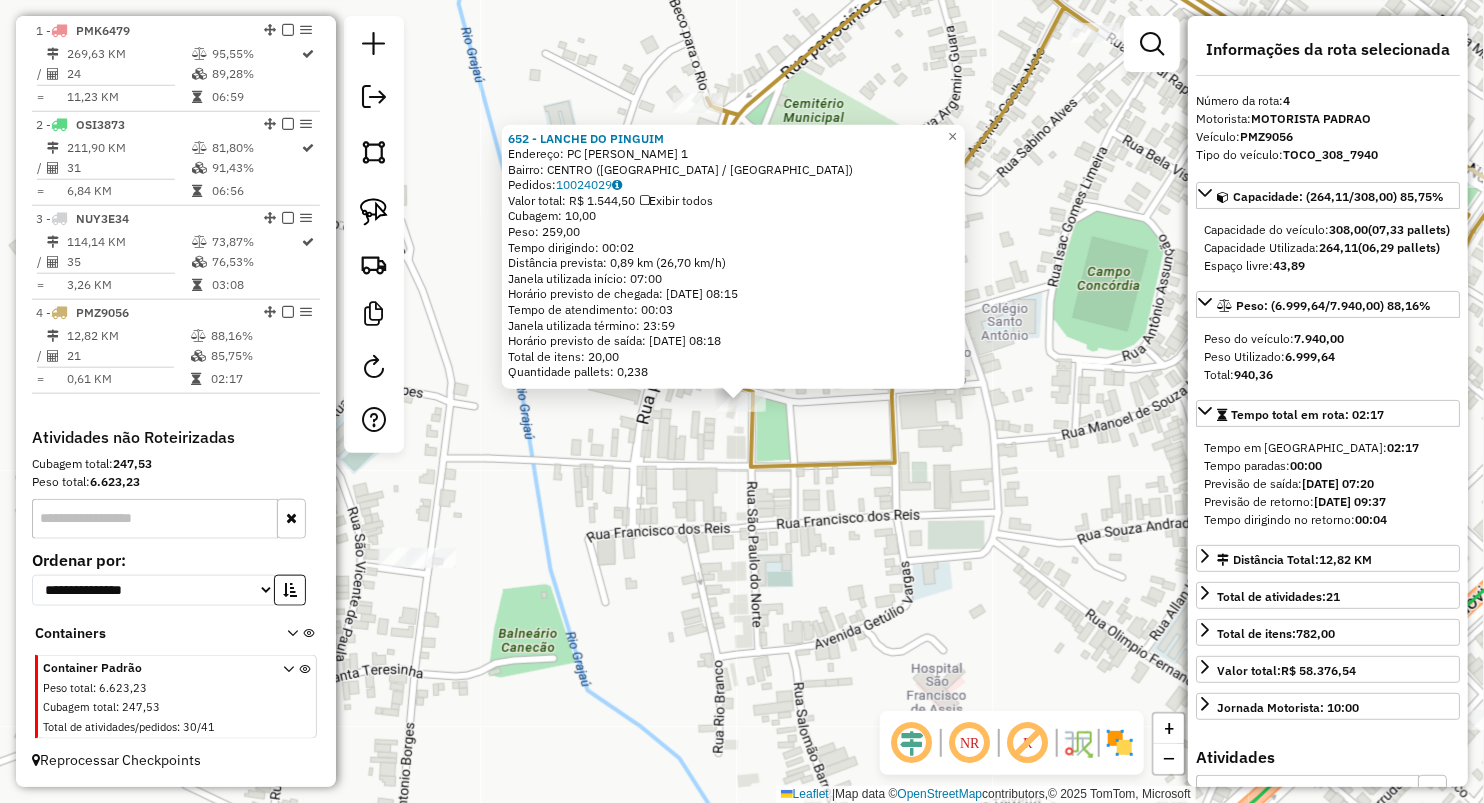click on "652 - LANCHE DO PINGUIM  Endereço:  PC RAIMUNDO SIMAS 1   Bairro: CENTRO (GRAJAU / MA)   Pedidos:  10024029   Valor total: R$ 1.544,50   Exibir todos   Cubagem: 10,00  Peso: 259,00  Tempo dirigindo: 00:02   Distância prevista: 0,89 km (26,70 km/h)   Janela utilizada início: 07:00   Horário previsto de chegada: 11/07/2025 08:15   Tempo de atendimento: 00:03   Janela utilizada término: 23:59   Horário previsto de saída: 11/07/2025 08:18   Total de itens: 20,00   Quantidade pallets: 0,238  × Janela de atendimento Grade de atendimento Capacidade Transportadoras Veículos Cliente Pedidos  Rotas Selecione os dias de semana para filtrar as janelas de atendimento  Seg   Ter   Qua   Qui   Sex   Sáb   Dom  Informe o período da janela de atendimento: De: Até:  Filtrar exatamente a janela do cliente  Considerar janela de atendimento padrão  Selecione os dias de semana para filtrar as grades de atendimento  Seg   Ter   Qua   Qui   Sex   Sáb   Dom   Considerar clientes sem dia de atendimento cadastrado  De:  +" 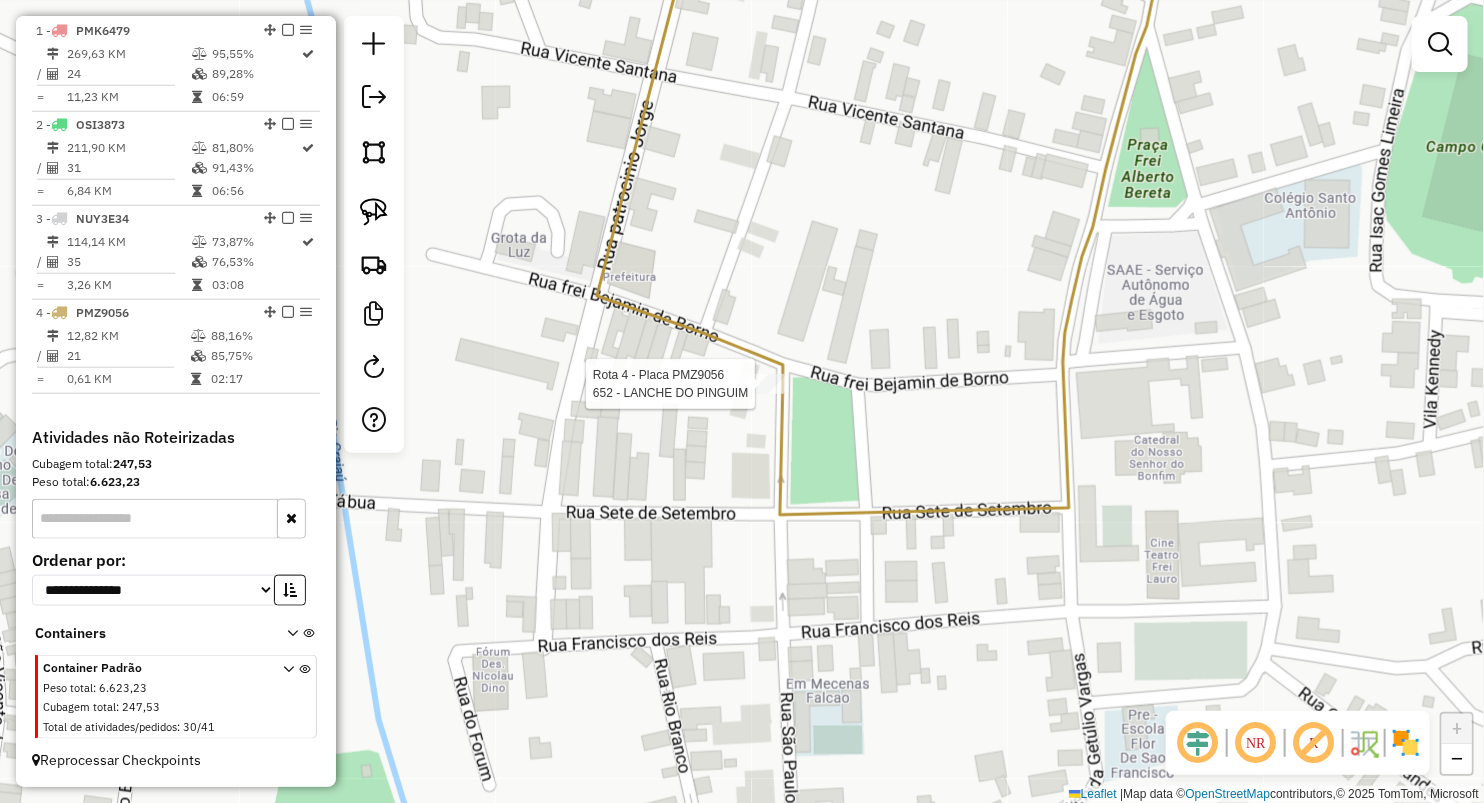select on "**********" 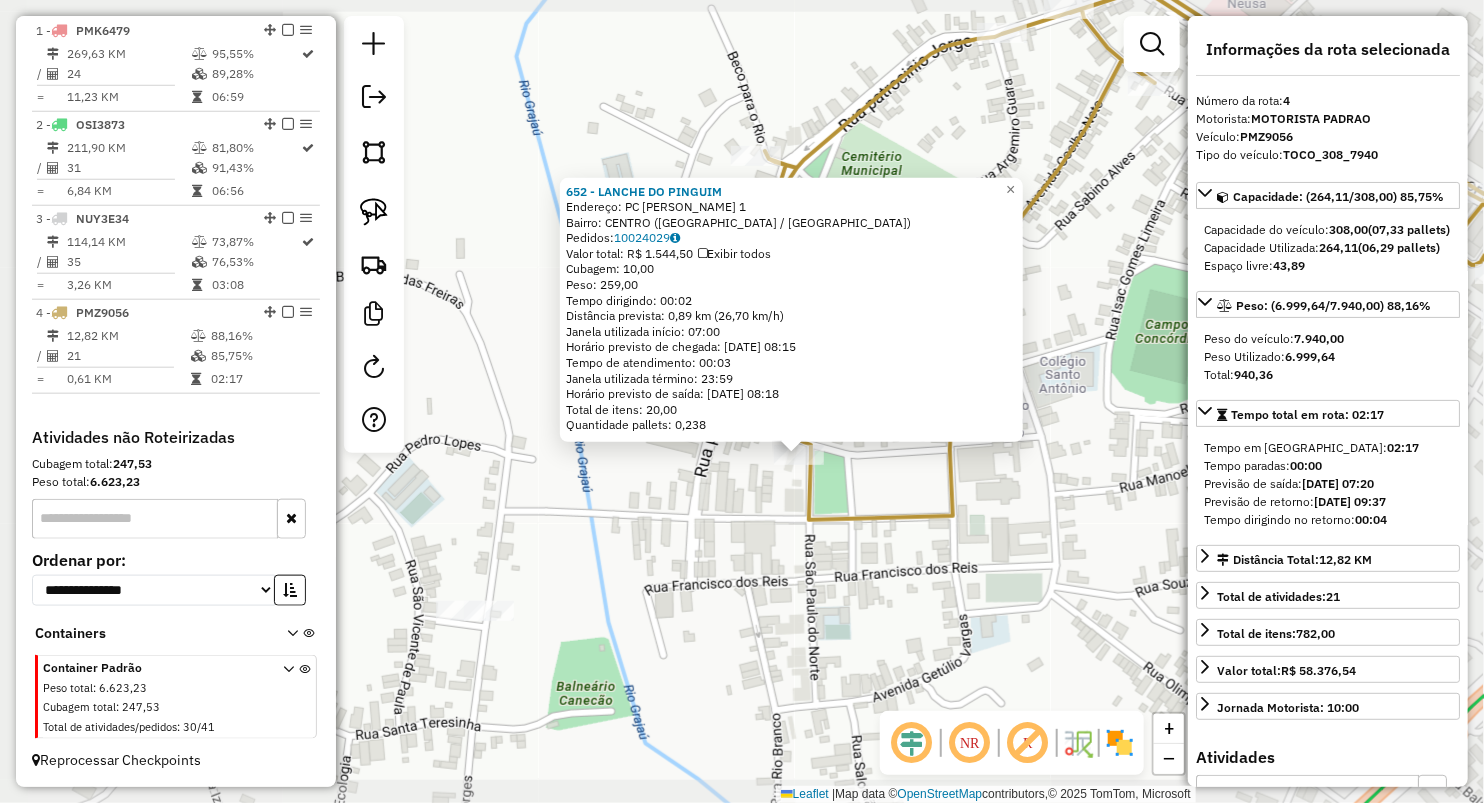 click on "652 - LANCHE DO PINGUIM  Endereço:  PC RAIMUNDO SIMAS 1   Bairro: CENTRO (GRAJAU / MA)   Pedidos:  10024029   Valor total: R$ 1.544,50   Exibir todos   Cubagem: 10,00  Peso: 259,00  Tempo dirigindo: 00:02   Distância prevista: 0,89 km (26,70 km/h)   Janela utilizada início: 07:00   Horário previsto de chegada: 11/07/2025 08:15   Tempo de atendimento: 00:03   Janela utilizada término: 23:59   Horário previsto de saída: 11/07/2025 08:18   Total de itens: 20,00   Quantidade pallets: 0,238  × Janela de atendimento Grade de atendimento Capacidade Transportadoras Veículos Cliente Pedidos  Rotas Selecione os dias de semana para filtrar as janelas de atendimento  Seg   Ter   Qua   Qui   Sex   Sáb   Dom  Informe o período da janela de atendimento: De: Até:  Filtrar exatamente a janela do cliente  Considerar janela de atendimento padrão  Selecione os dias de semana para filtrar as grades de atendimento  Seg   Ter   Qua   Qui   Sex   Sáb   Dom   Considerar clientes sem dia de atendimento cadastrado  De:  +" 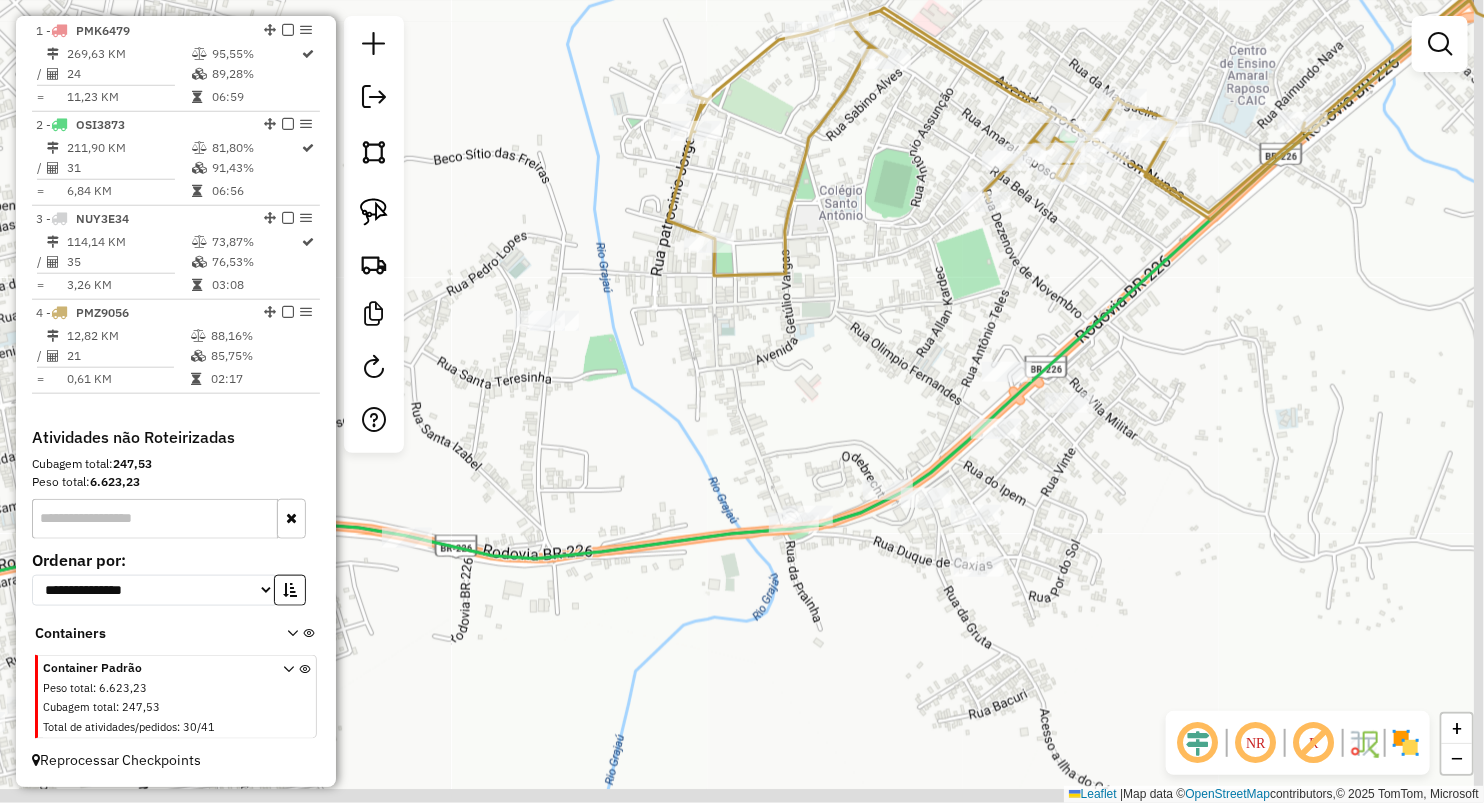 drag, startPoint x: 854, startPoint y: 654, endPoint x: 803, endPoint y: 314, distance: 343.8037 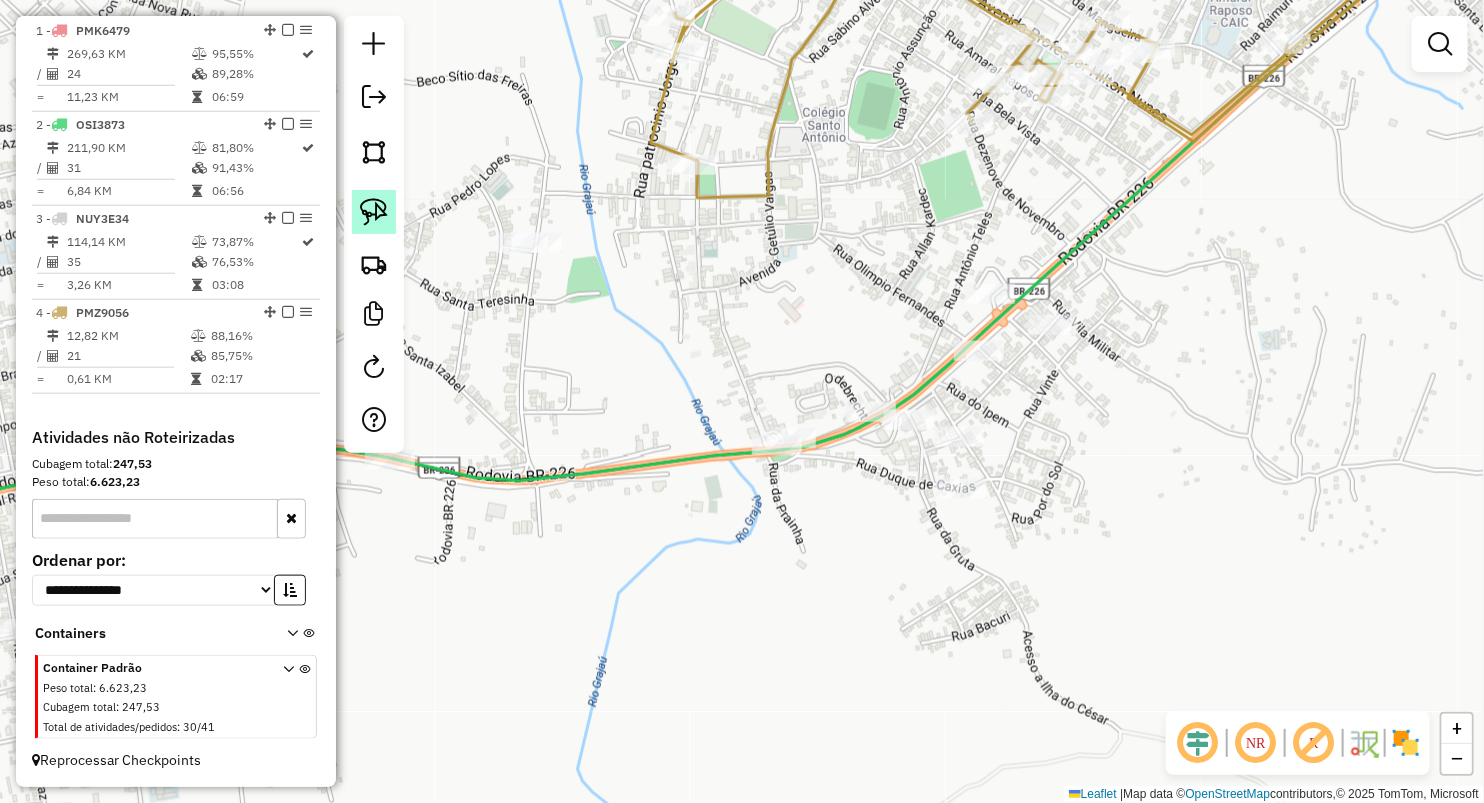 drag, startPoint x: 362, startPoint y: 193, endPoint x: 374, endPoint y: 193, distance: 12 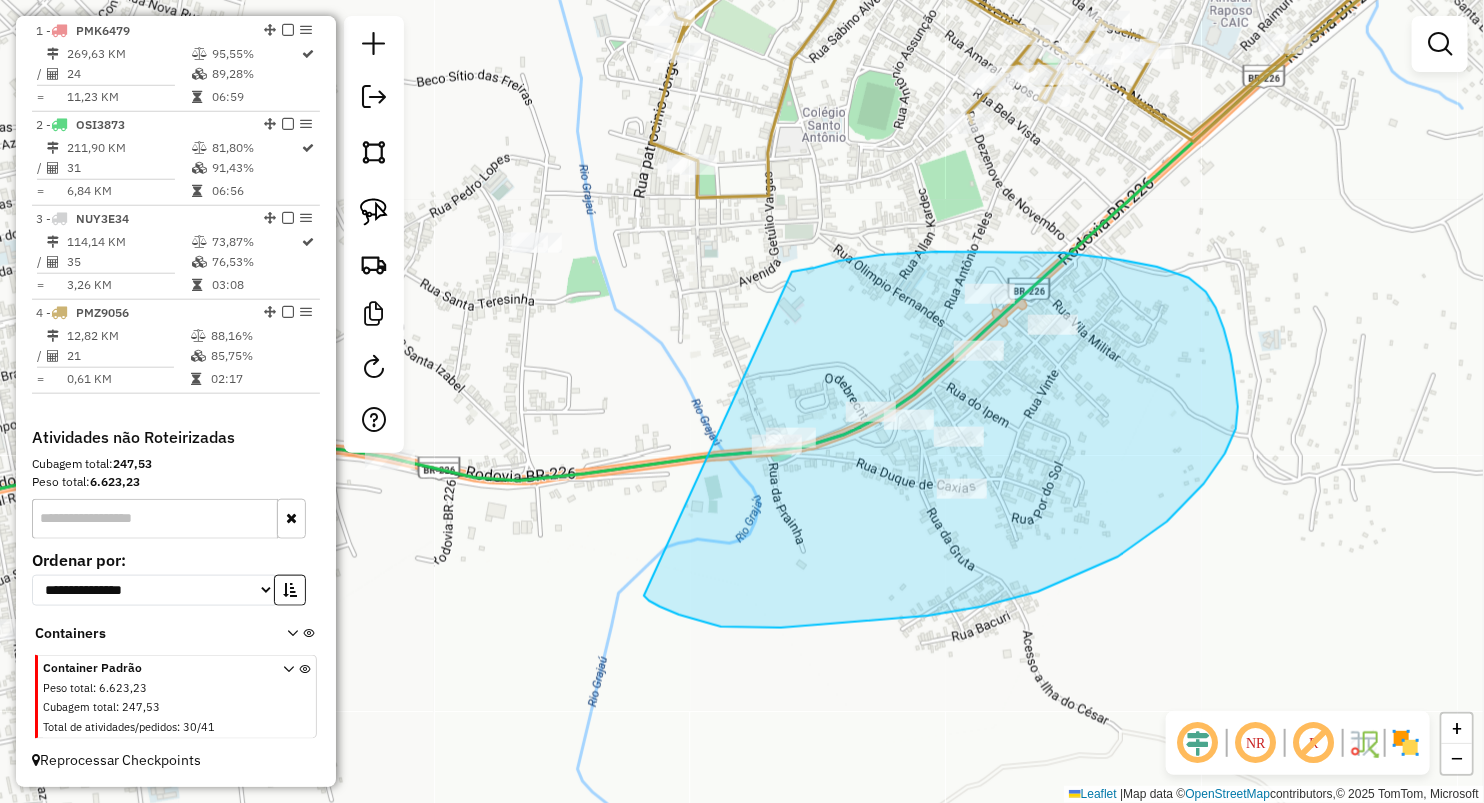 drag, startPoint x: 882, startPoint y: 255, endPoint x: 644, endPoint y: 596, distance: 415.84253 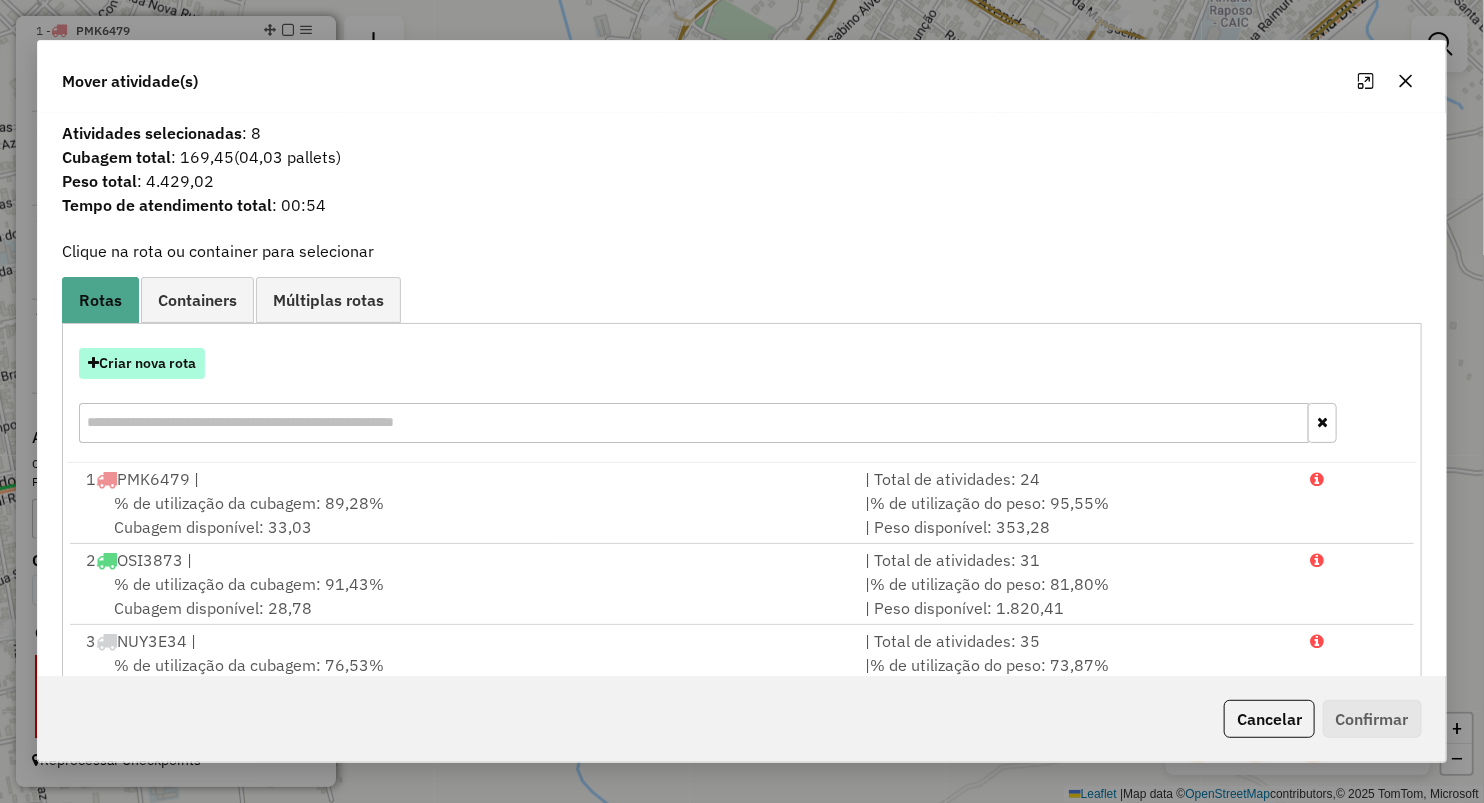 click on "Criar nova rota" at bounding box center (142, 363) 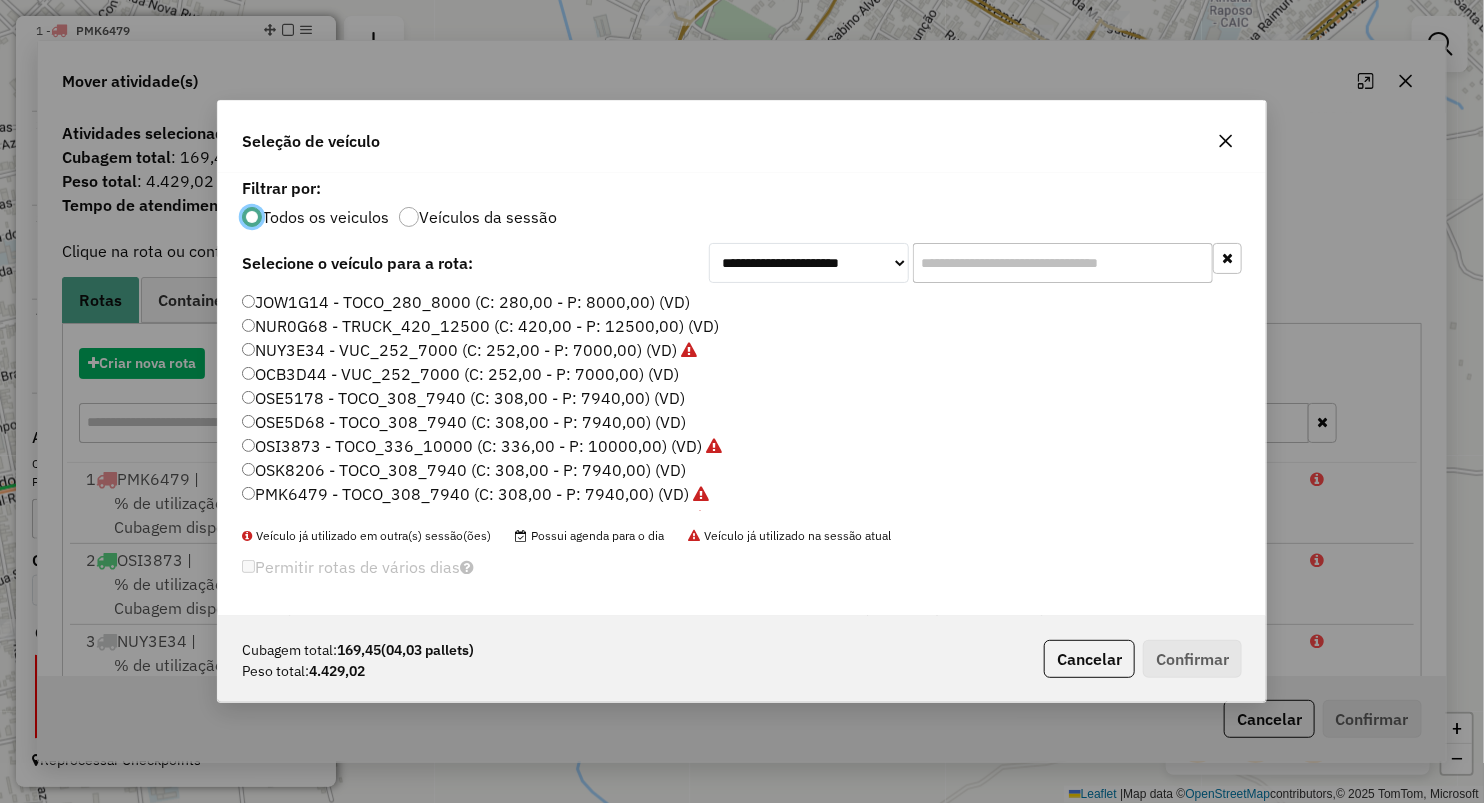 scroll, scrollTop: 10, scrollLeft: 6, axis: both 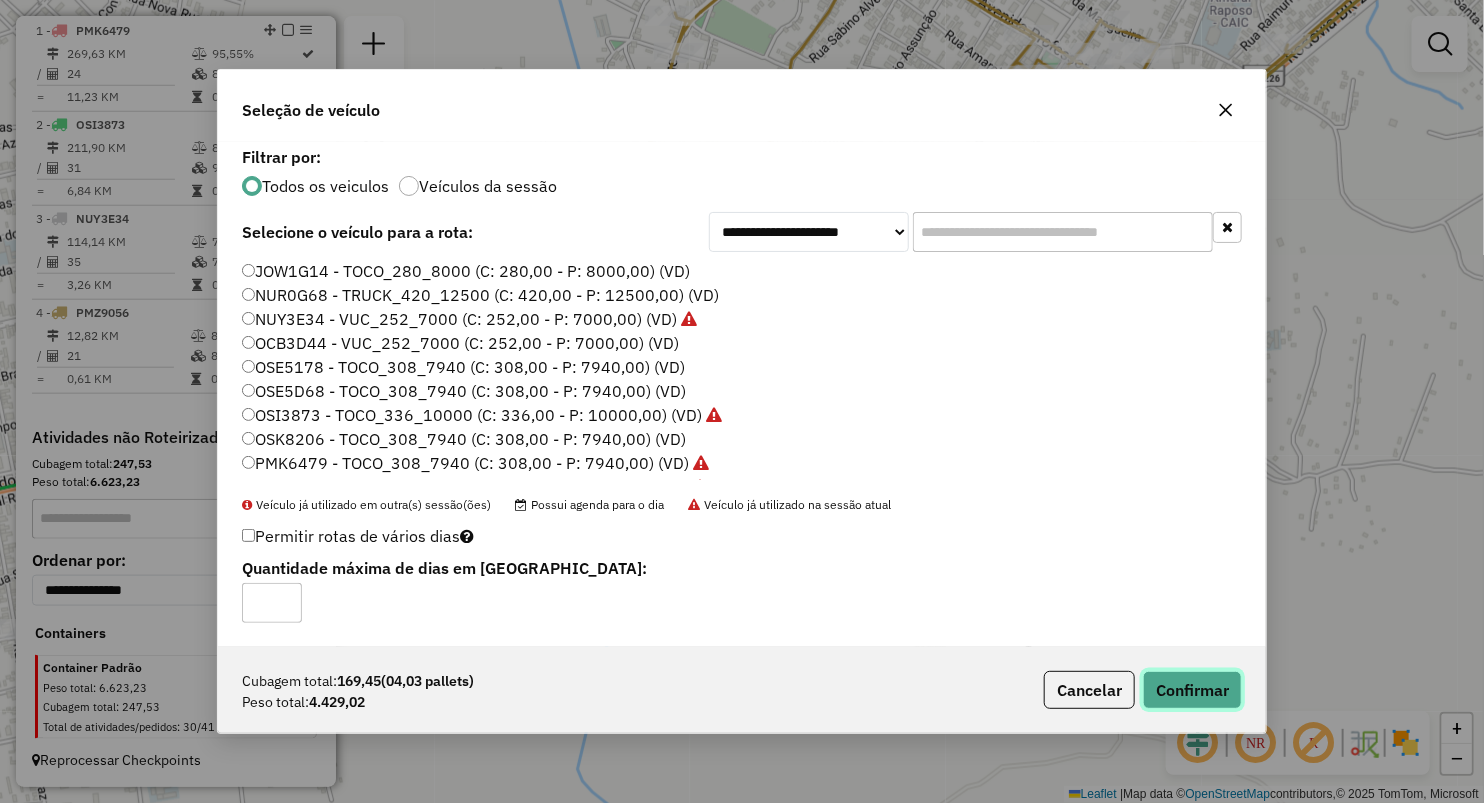 click on "Confirmar" 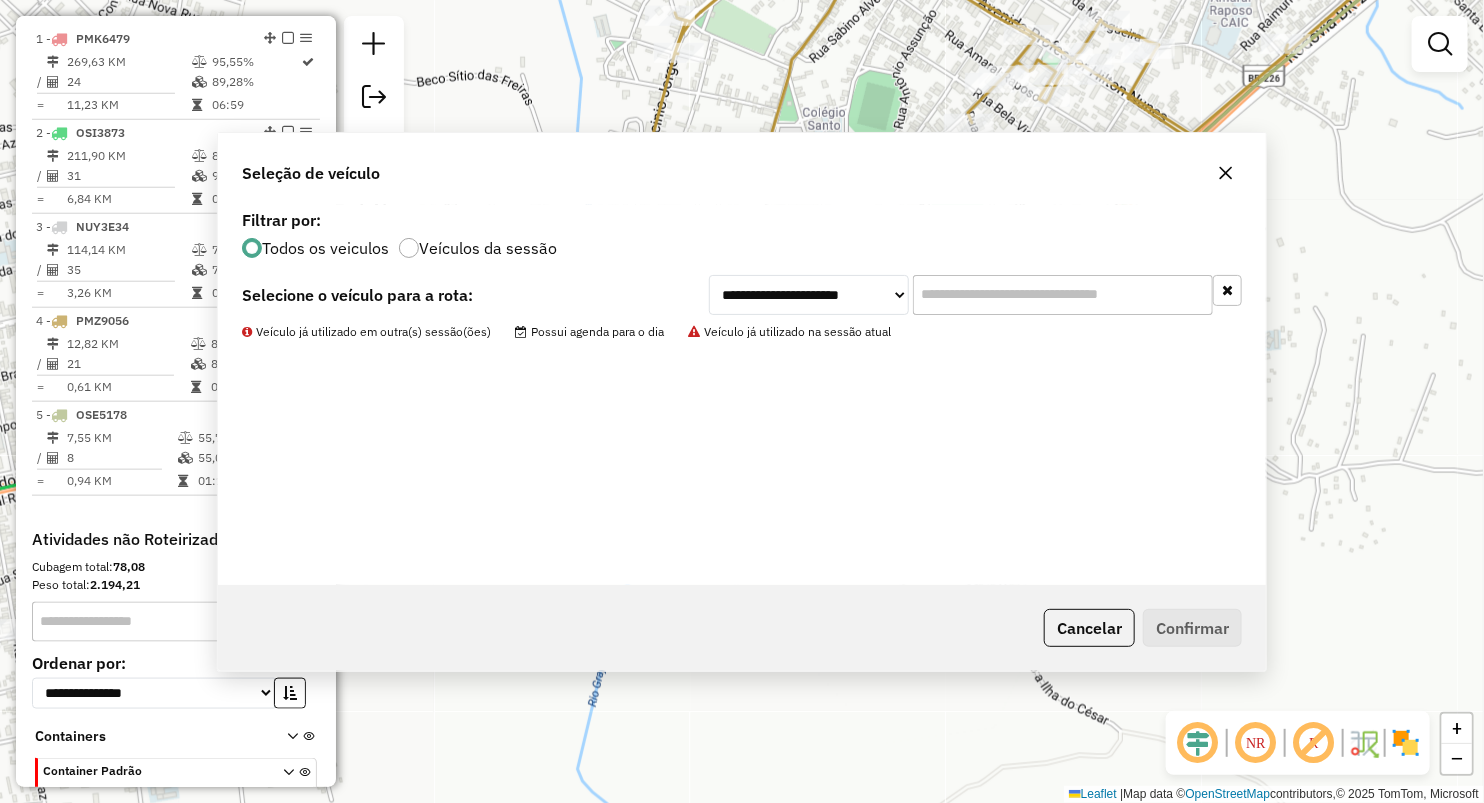 scroll, scrollTop: 770, scrollLeft: 0, axis: vertical 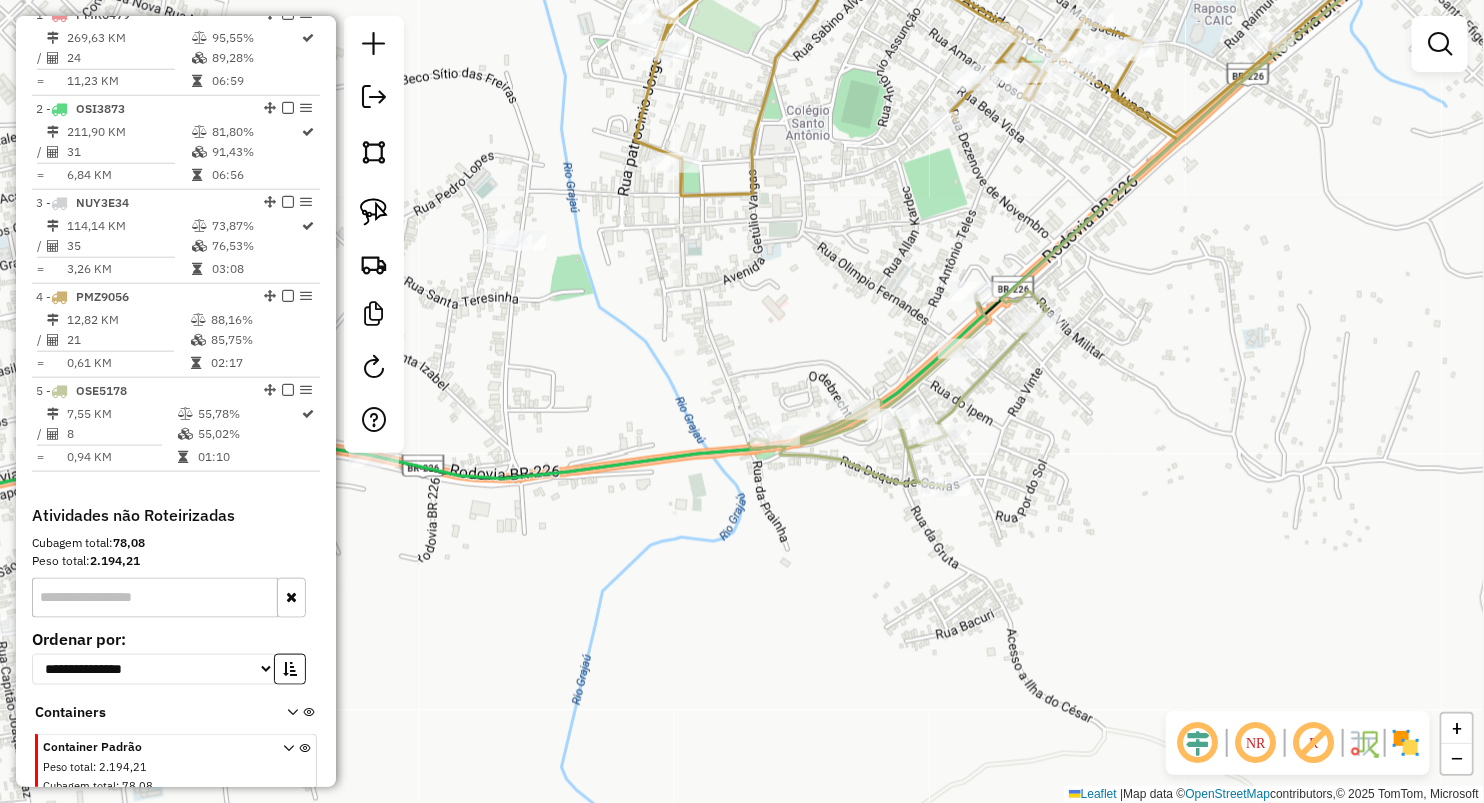 drag, startPoint x: 880, startPoint y: 351, endPoint x: 780, endPoint y: 305, distance: 110.0727 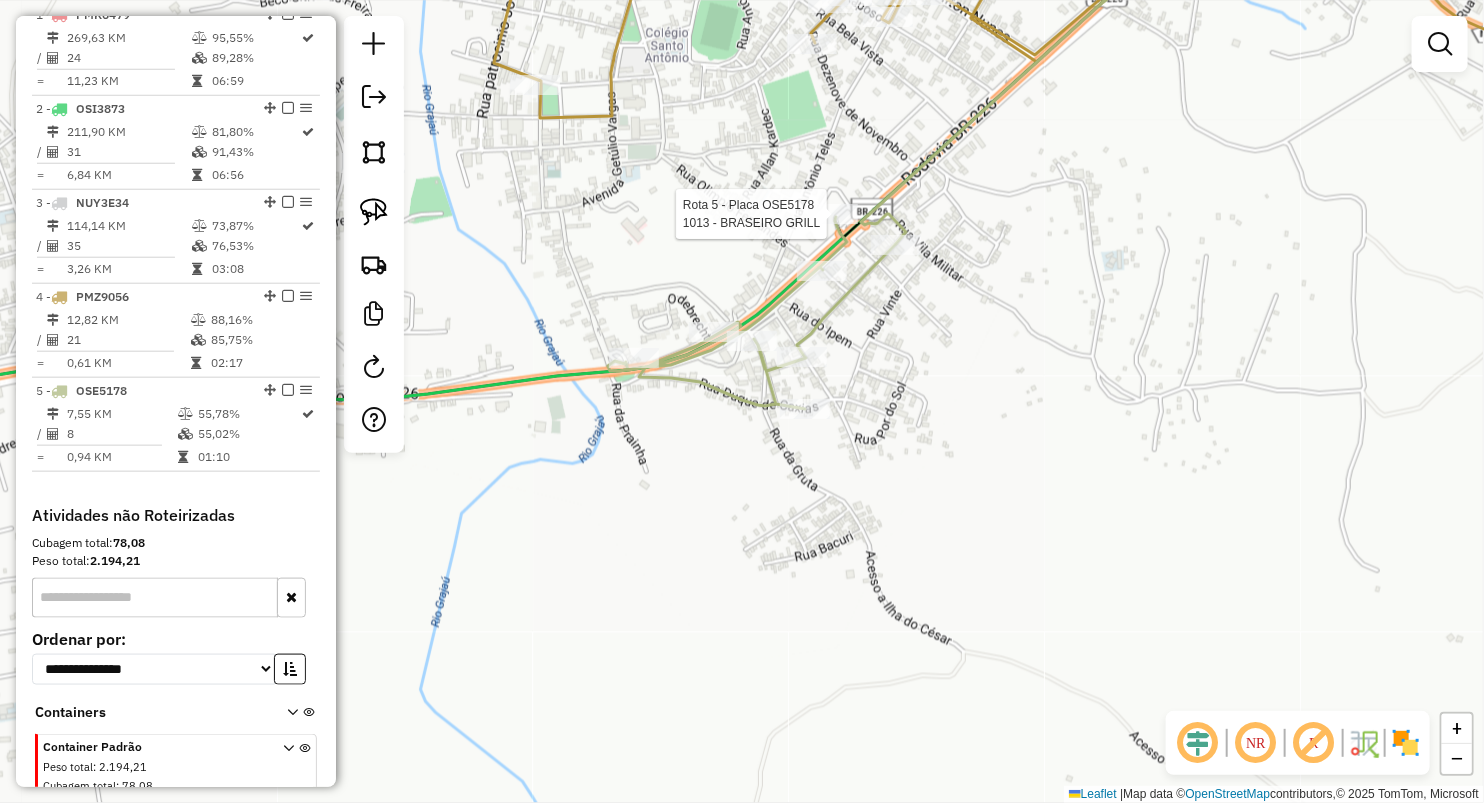 select on "**********" 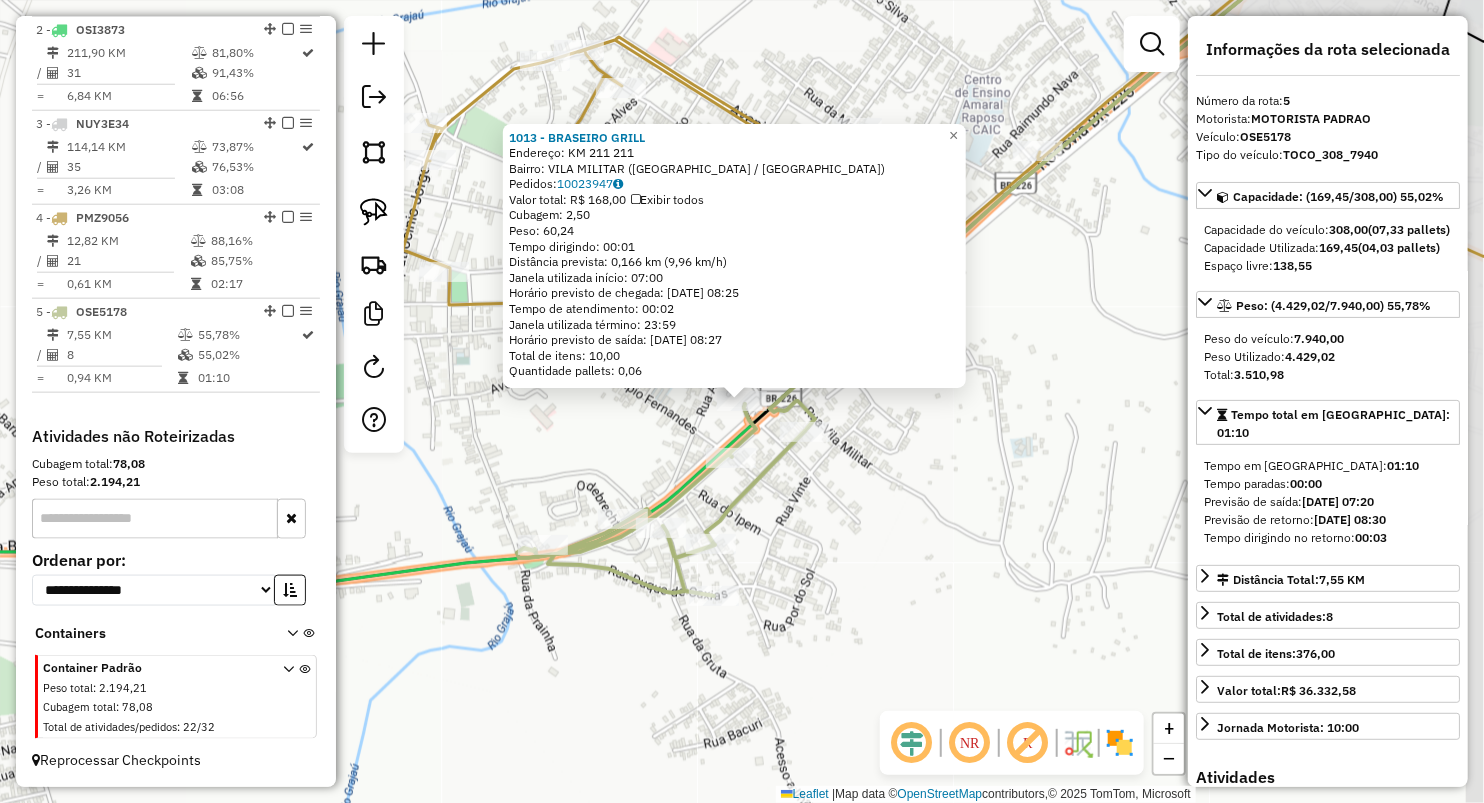 scroll, scrollTop: 865, scrollLeft: 0, axis: vertical 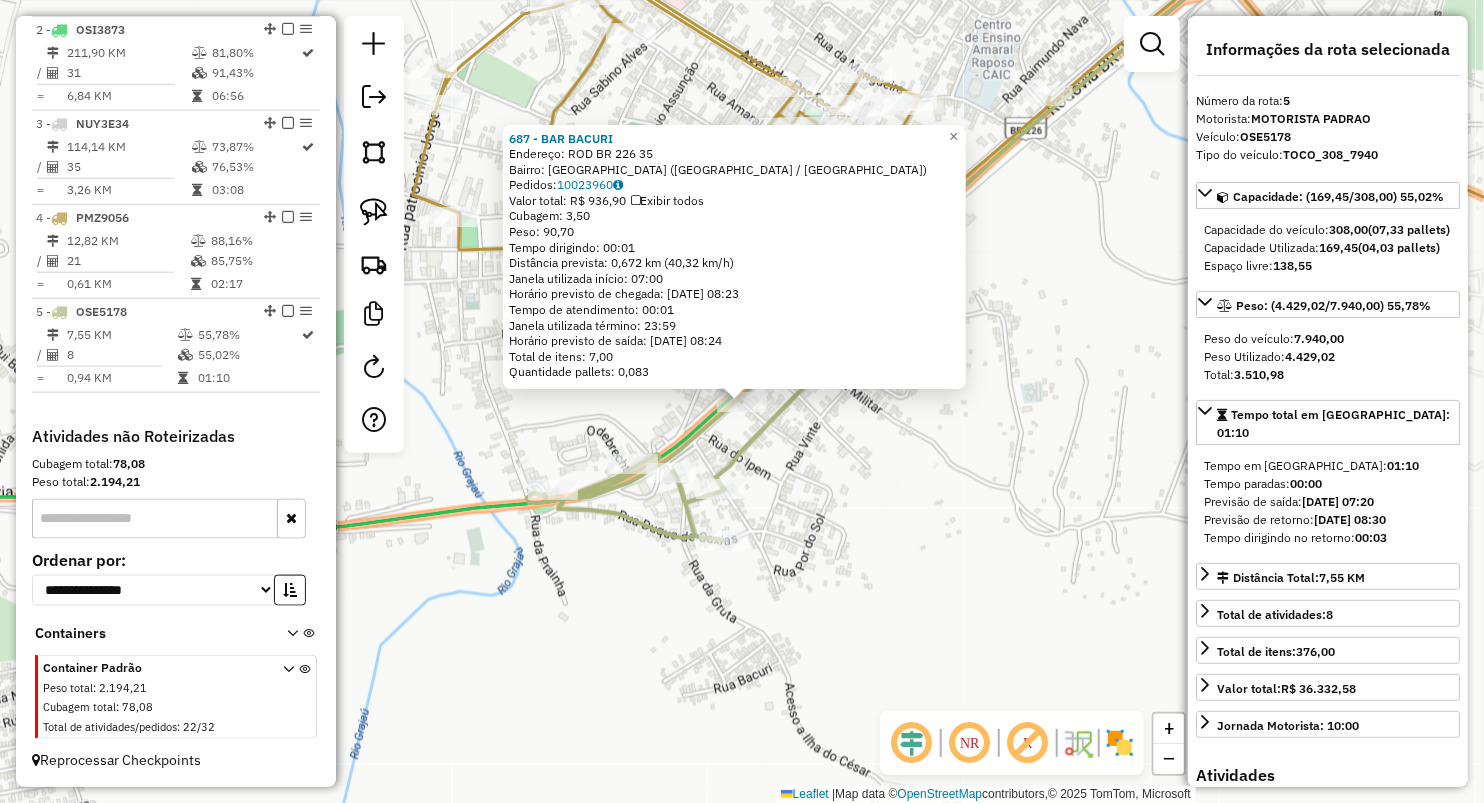 drag, startPoint x: 582, startPoint y: 533, endPoint x: 619, endPoint y: 493, distance: 54.48853 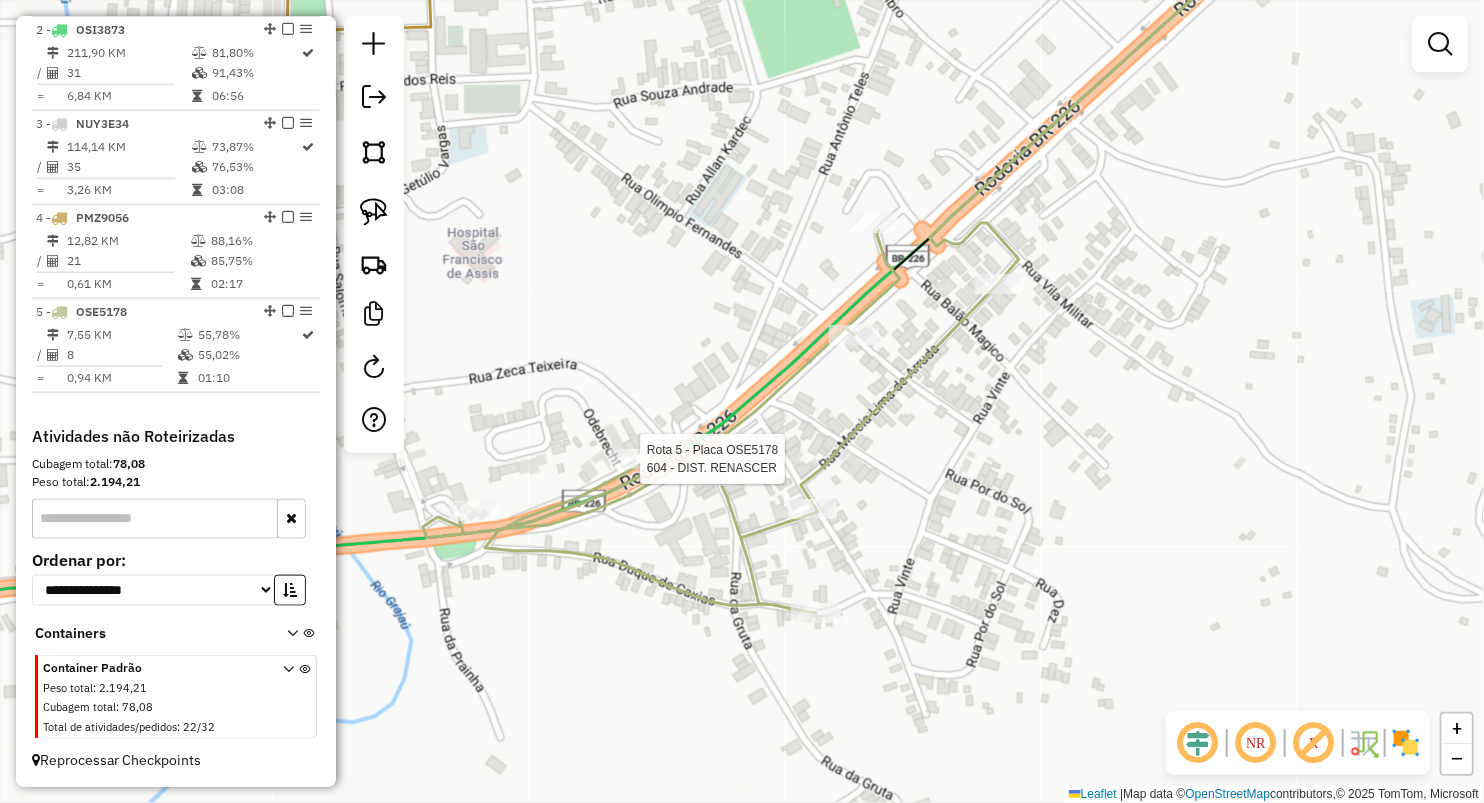 select on "**********" 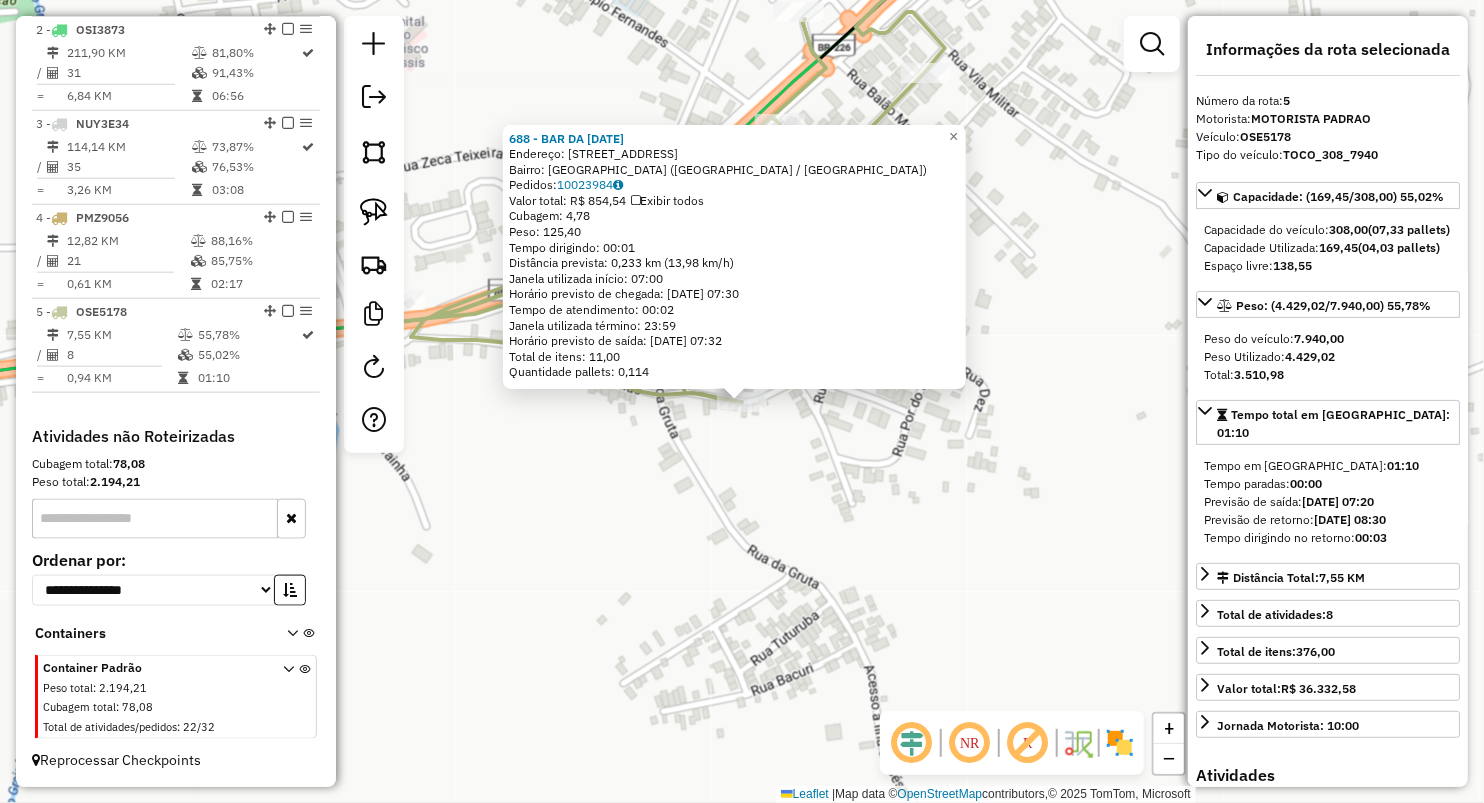 click on "Rota 5 - Placa OSE5178  688 - BAR DA LUCIA 688 - BAR DA LUCIA  Endereço:  R DUQUE DE CAXIAS 1   Bairro: VILA VIANA (GRAJAU / MA)   Pedidos:  10023984   Valor total: R$ 854,54   Exibir todos   Cubagem: 4,78  Peso: 125,40  Tempo dirigindo: 00:01   Distância prevista: 0,233 km (13,98 km/h)   Janela utilizada início: 07:00   Horário previsto de chegada: 11/07/2025 07:30   Tempo de atendimento: 00:02   Janela utilizada término: 23:59   Horário previsto de saída: 11/07/2025 07:32   Total de itens: 11,00   Quantidade pallets: 0,114  × Janela de atendimento Grade de atendimento Capacidade Transportadoras Veículos Cliente Pedidos  Rotas Selecione os dias de semana para filtrar as janelas de atendimento  Seg   Ter   Qua   Qui   Sex   Sáb   Dom  Informe o período da janela de atendimento: De: Até:  Filtrar exatamente a janela do cliente  Considerar janela de atendimento padrão  Selecione os dias de semana para filtrar as grades de atendimento  Seg   Ter   Qua   Qui   Sex   Sáb   Dom   Peso mínimo:   De:" 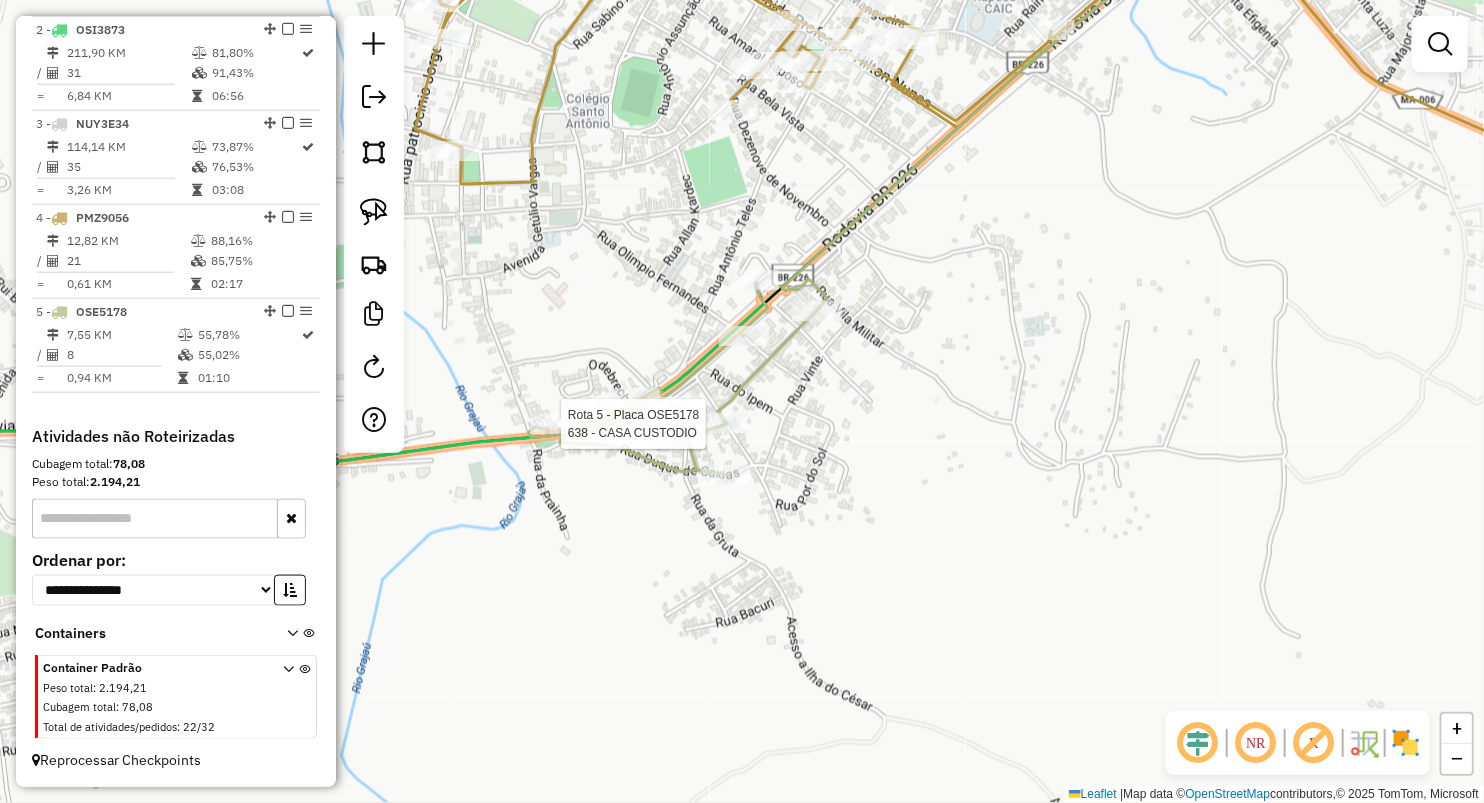 select on "**********" 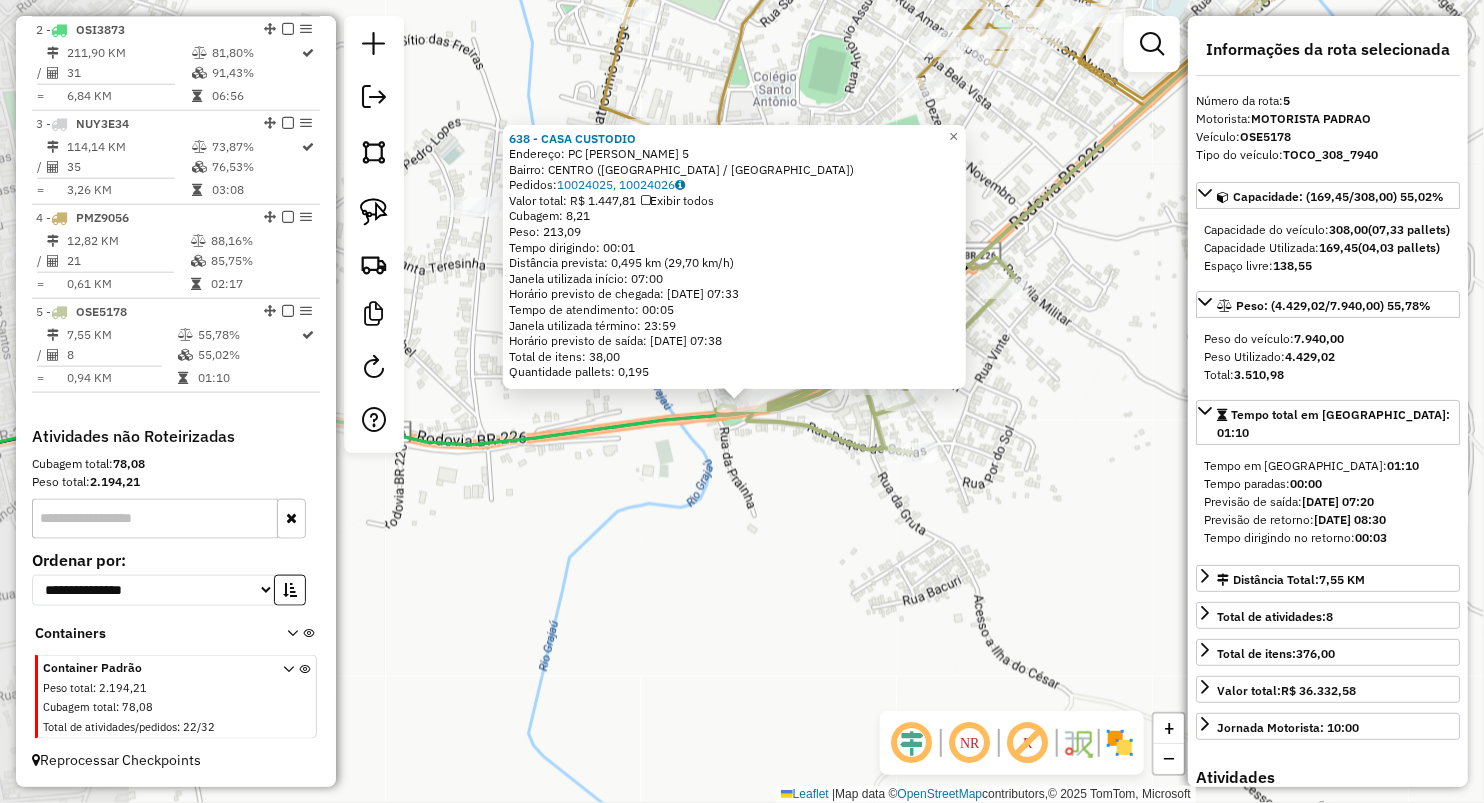 click on "Rota 5 - Placa OSE5178  638 - CASA CUSTODIO 638 - CASA CUSTODIO  Endereço:  PC PRACA FERREIRA LIMA 5   Bairro: CENTRO (GRAJAU / MA)   Pedidos:  10024025, 10024026   Valor total: R$ 1.447,81   Exibir todos   Cubagem: 8,21  Peso: 213,09  Tempo dirigindo: 00:01   Distância prevista: 0,495 km (29,70 km/h)   Janela utilizada início: 07:00   Horário previsto de chegada: 11/07/2025 07:33   Tempo de atendimento: 00:05   Janela utilizada término: 23:59   Horário previsto de saída: 11/07/2025 07:38   Total de itens: 38,00   Quantidade pallets: 0,195  × Janela de atendimento Grade de atendimento Capacidade Transportadoras Veículos Cliente Pedidos  Rotas Selecione os dias de semana para filtrar as janelas de atendimento  Seg   Ter   Qua   Qui   Sex   Sáb   Dom  Informe o período da janela de atendimento: De: Até:  Filtrar exatamente a janela do cliente  Considerar janela de atendimento padrão  Selecione os dias de semana para filtrar as grades de atendimento  Seg   Ter   Qua   Qui   Sex   Sáb   Dom   De:  +" 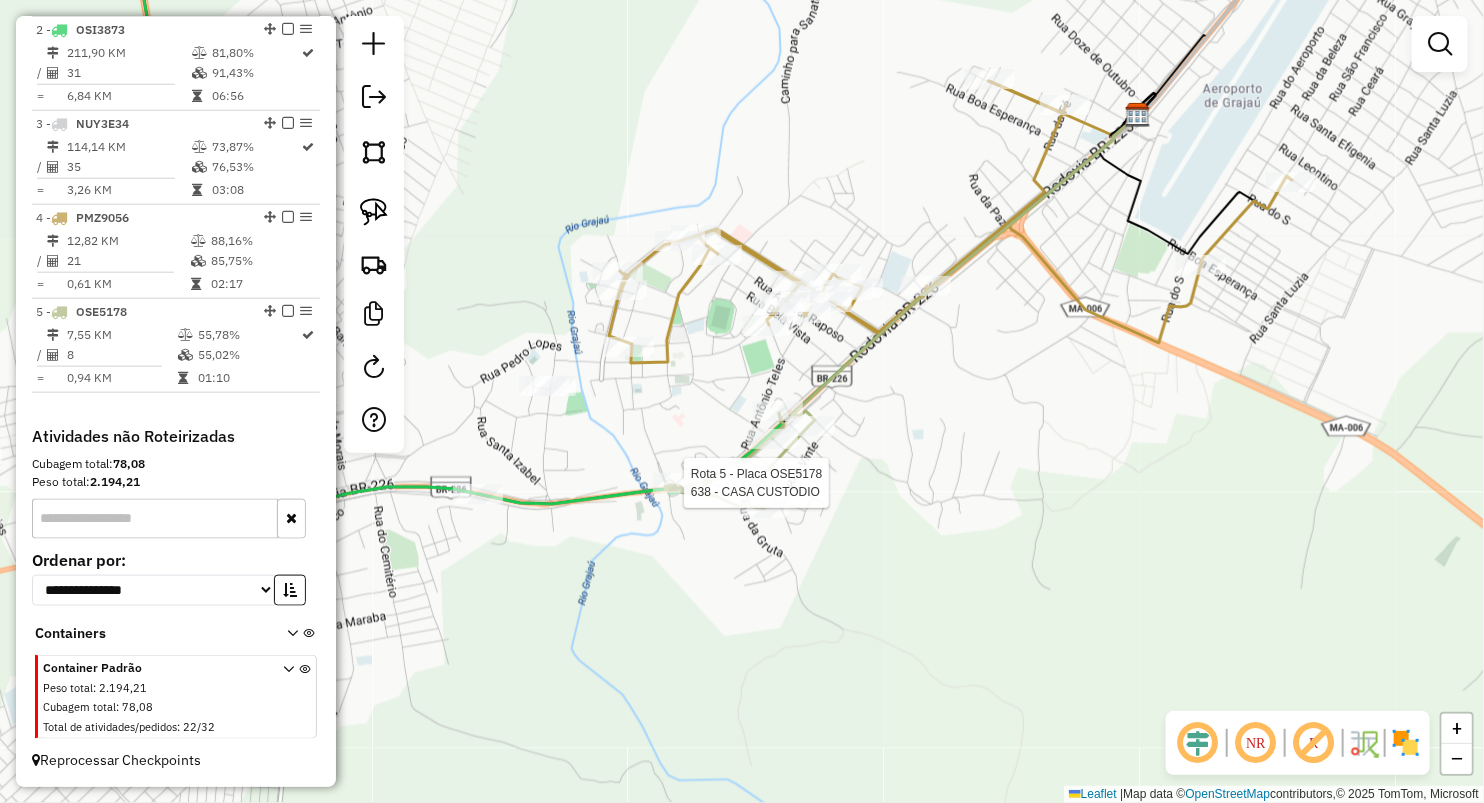 click on "Rota 5 - Placa OSE5178  638 - CASA CUSTODIO Janela de atendimento Grade de atendimento Capacidade Transportadoras Veículos Cliente Pedidos  Rotas Selecione os dias de semana para filtrar as janelas de atendimento  Seg   Ter   Qua   Qui   Sex   Sáb   Dom  Informe o período da janela de atendimento: De: Até:  Filtrar exatamente a janela do cliente  Considerar janela de atendimento padrão  Selecione os dias de semana para filtrar as grades de atendimento  Seg   Ter   Qua   Qui   Sex   Sáb   Dom   Considerar clientes sem dia de atendimento cadastrado  Clientes fora do dia de atendimento selecionado Filtrar as atividades entre os valores definidos abaixo:  Peso mínimo:   Peso máximo:   Cubagem mínima:   Cubagem máxima:   De:   Até:  Filtrar as atividades entre o tempo de atendimento definido abaixo:  De:   Até:   Considerar capacidade total dos clientes não roteirizados Transportadora: Selecione um ou mais itens Tipo de veículo: Selecione um ou mais itens Veículo: Selecione um ou mais itens Nome: +" 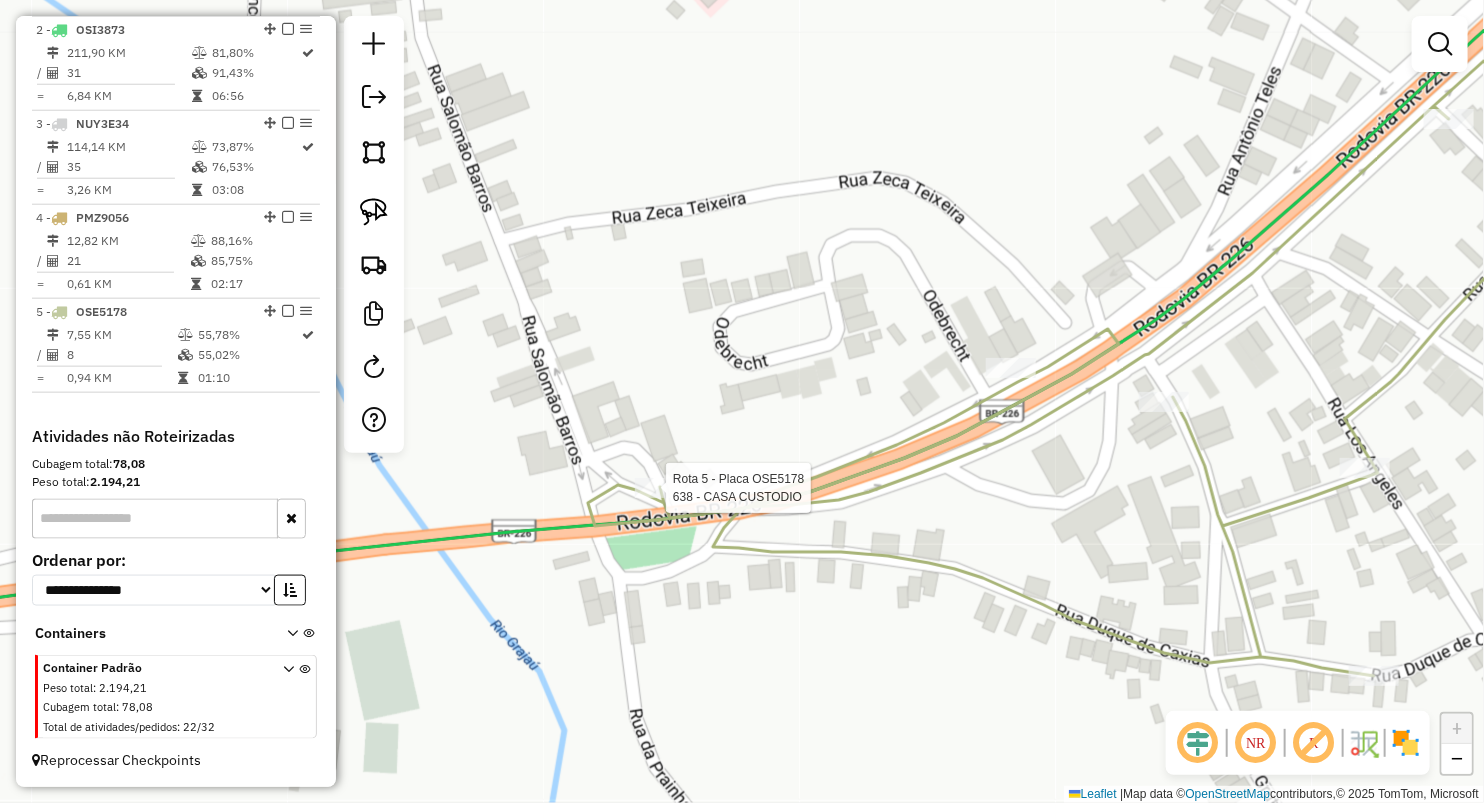 select on "**********" 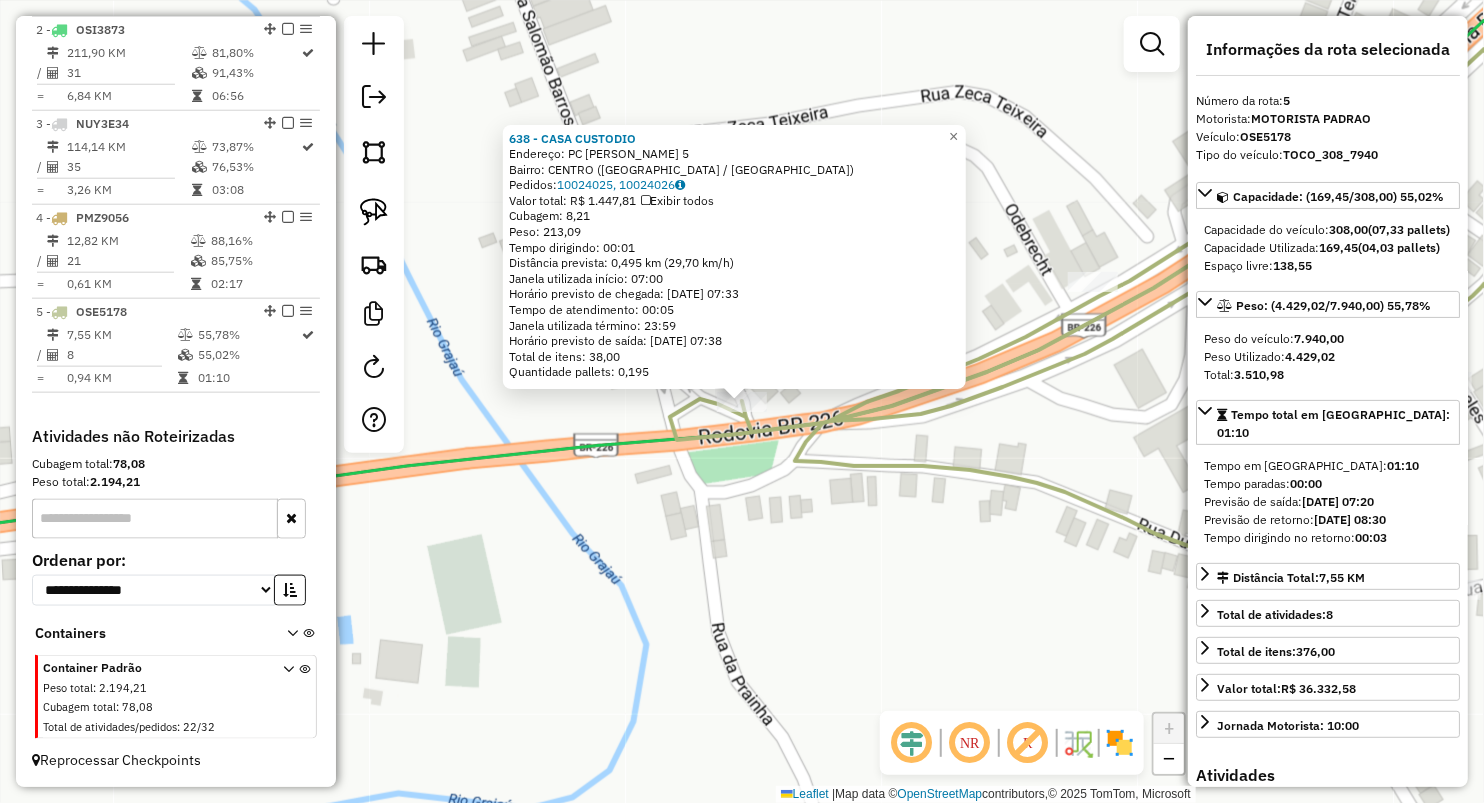 click on "638 - CASA CUSTODIO  Endereço:  PC PRACA FERREIRA LIMA 5   Bairro: CENTRO (GRAJAU / MA)   Pedidos:  10024025, 10024026   Valor total: R$ 1.447,81   Exibir todos   Cubagem: 8,21  Peso: 213,09  Tempo dirigindo: 00:01   Distância prevista: 0,495 km (29,70 km/h)   Janela utilizada início: 07:00   Horário previsto de chegada: 11/07/2025 07:33   Tempo de atendimento: 00:05   Janela utilizada término: 23:59   Horário previsto de saída: 11/07/2025 07:38   Total de itens: 38,00   Quantidade pallets: 0,195  × Janela de atendimento Grade de atendimento Capacidade Transportadoras Veículos Cliente Pedidos  Rotas Selecione os dias de semana para filtrar as janelas de atendimento  Seg   Ter   Qua   Qui   Sex   Sáb   Dom  Informe o período da janela de atendimento: De: Até:  Filtrar exatamente a janela do cliente  Considerar janela de atendimento padrão  Selecione os dias de semana para filtrar as grades de atendimento  Seg   Ter   Qua   Qui   Sex   Sáb   Dom   Clientes fora do dia de atendimento selecionado +" 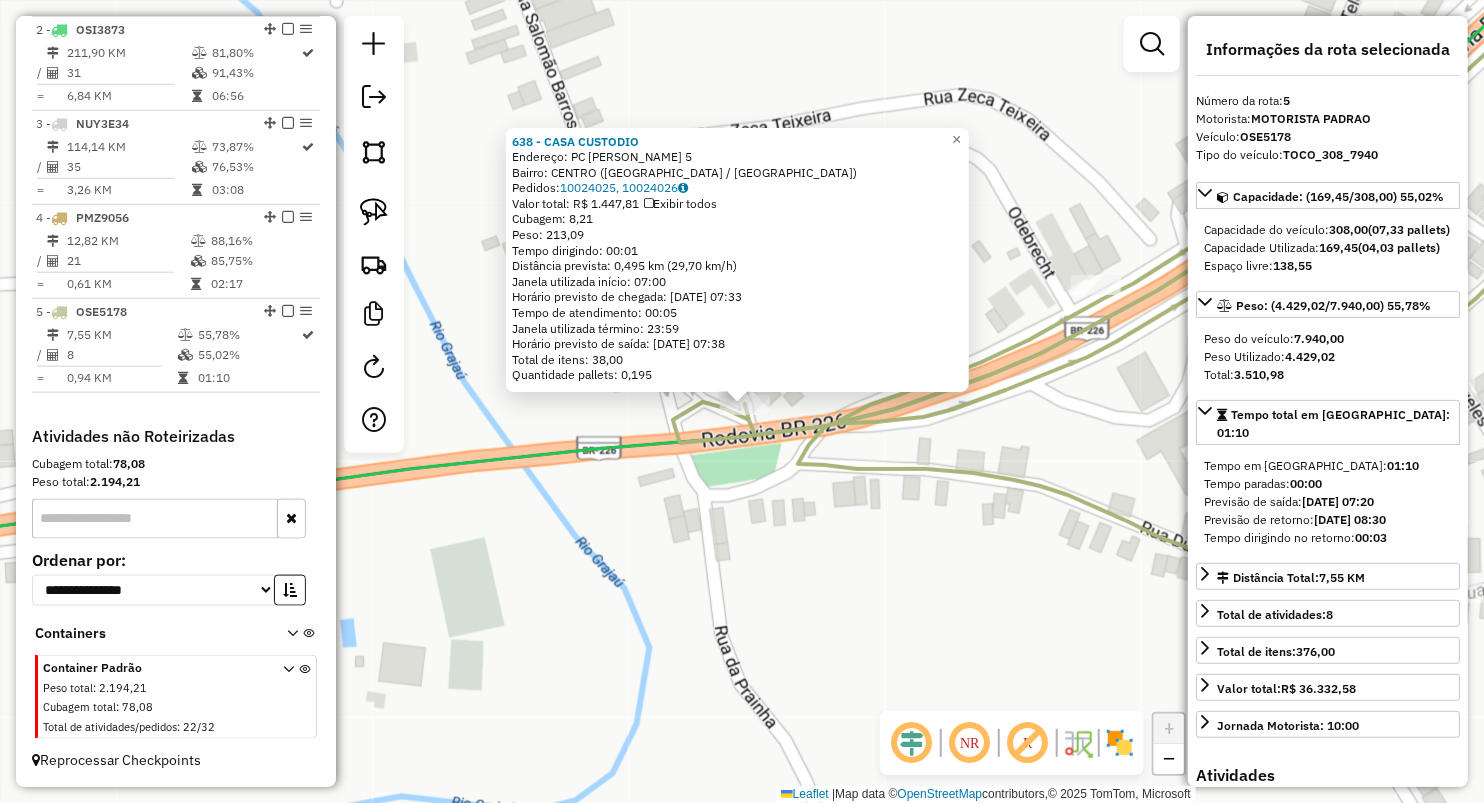 click on "Rota 5 - Placa OSE5178  638 - CASA CUSTODIO 638 - CASA CUSTODIO  Endereço:  PC PRACA FERREIRA LIMA 5   Bairro: CENTRO (GRAJAU / MA)   Pedidos:  10024025, 10024026   Valor total: R$ 1.447,81   Exibir todos   Cubagem: 8,21  Peso: 213,09  Tempo dirigindo: 00:01   Distância prevista: 0,495 km (29,70 km/h)   Janela utilizada início: 07:00   Horário previsto de chegada: 11/07/2025 07:33   Tempo de atendimento: 00:05   Janela utilizada término: 23:59   Horário previsto de saída: 11/07/2025 07:38   Total de itens: 38,00   Quantidade pallets: 0,195  × Janela de atendimento Grade de atendimento Capacidade Transportadoras Veículos Cliente Pedidos  Rotas Selecione os dias de semana para filtrar as janelas de atendimento  Seg   Ter   Qua   Qui   Sex   Sáb   Dom  Informe o período da janela de atendimento: De: Até:  Filtrar exatamente a janela do cliente  Considerar janela de atendimento padrão  Selecione os dias de semana para filtrar as grades de atendimento  Seg   Ter   Qua   Qui   Sex   Sáb   Dom   De:  +" 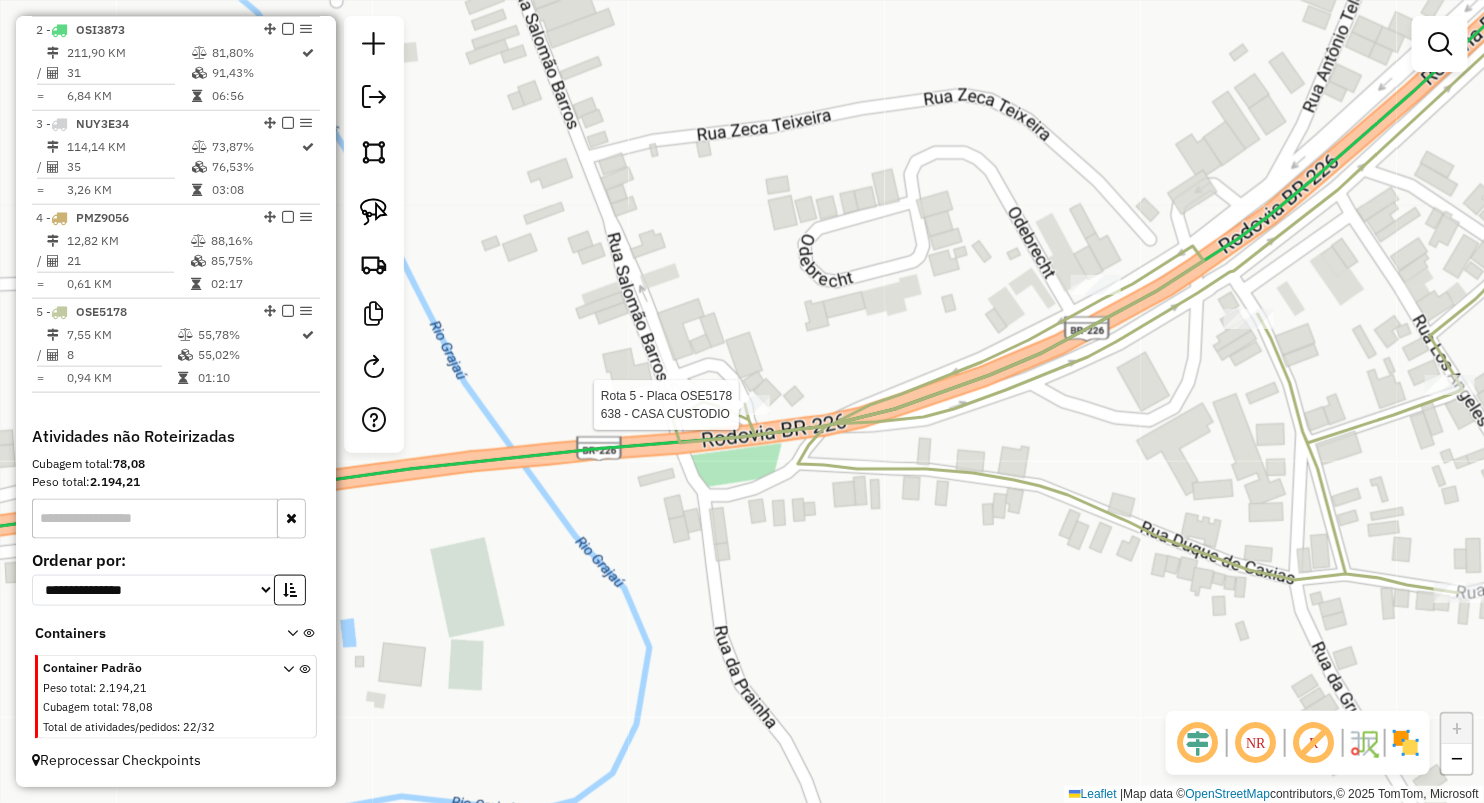 select on "**********" 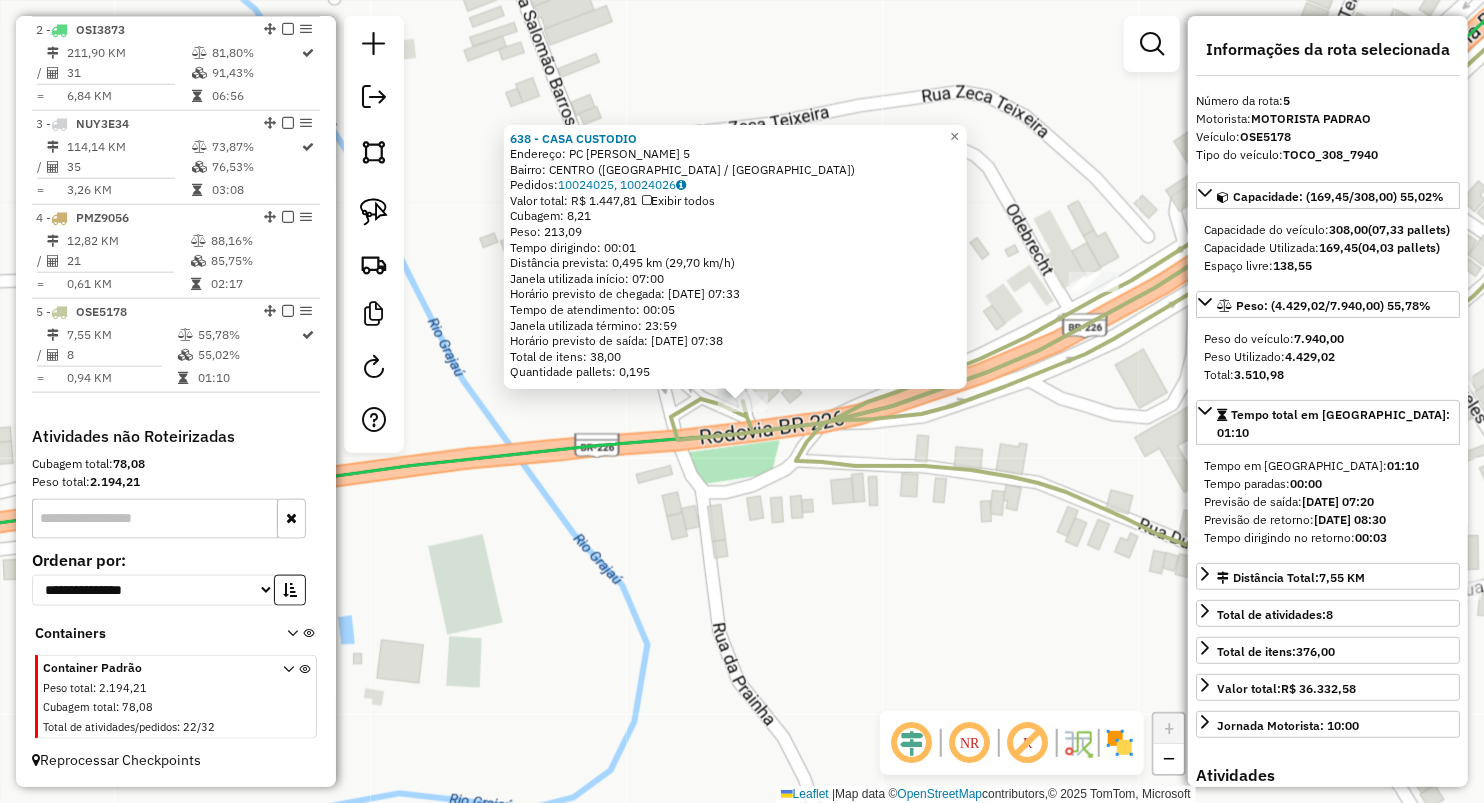 click on "638 - CASA CUSTODIO  Endereço:  PC PRACA FERREIRA LIMA 5   Bairro: CENTRO (GRAJAU / MA)   Pedidos:  10024025, 10024026   Valor total: R$ 1.447,81   Exibir todos   Cubagem: 8,21  Peso: 213,09  Tempo dirigindo: 00:01   Distância prevista: 0,495 km (29,70 km/h)   Janela utilizada início: 07:00   Horário previsto de chegada: 11/07/2025 07:33   Tempo de atendimento: 00:05   Janela utilizada término: 23:59   Horário previsto de saída: 11/07/2025 07:38   Total de itens: 38,00   Quantidade pallets: 0,195  × Janela de atendimento Grade de atendimento Capacidade Transportadoras Veículos Cliente Pedidos  Rotas Selecione os dias de semana para filtrar as janelas de atendimento  Seg   Ter   Qua   Qui   Sex   Sáb   Dom  Informe o período da janela de atendimento: De: Até:  Filtrar exatamente a janela do cliente  Considerar janela de atendimento padrão  Selecione os dias de semana para filtrar as grades de atendimento  Seg   Ter   Qua   Qui   Sex   Sáb   Dom   Clientes fora do dia de atendimento selecionado +" 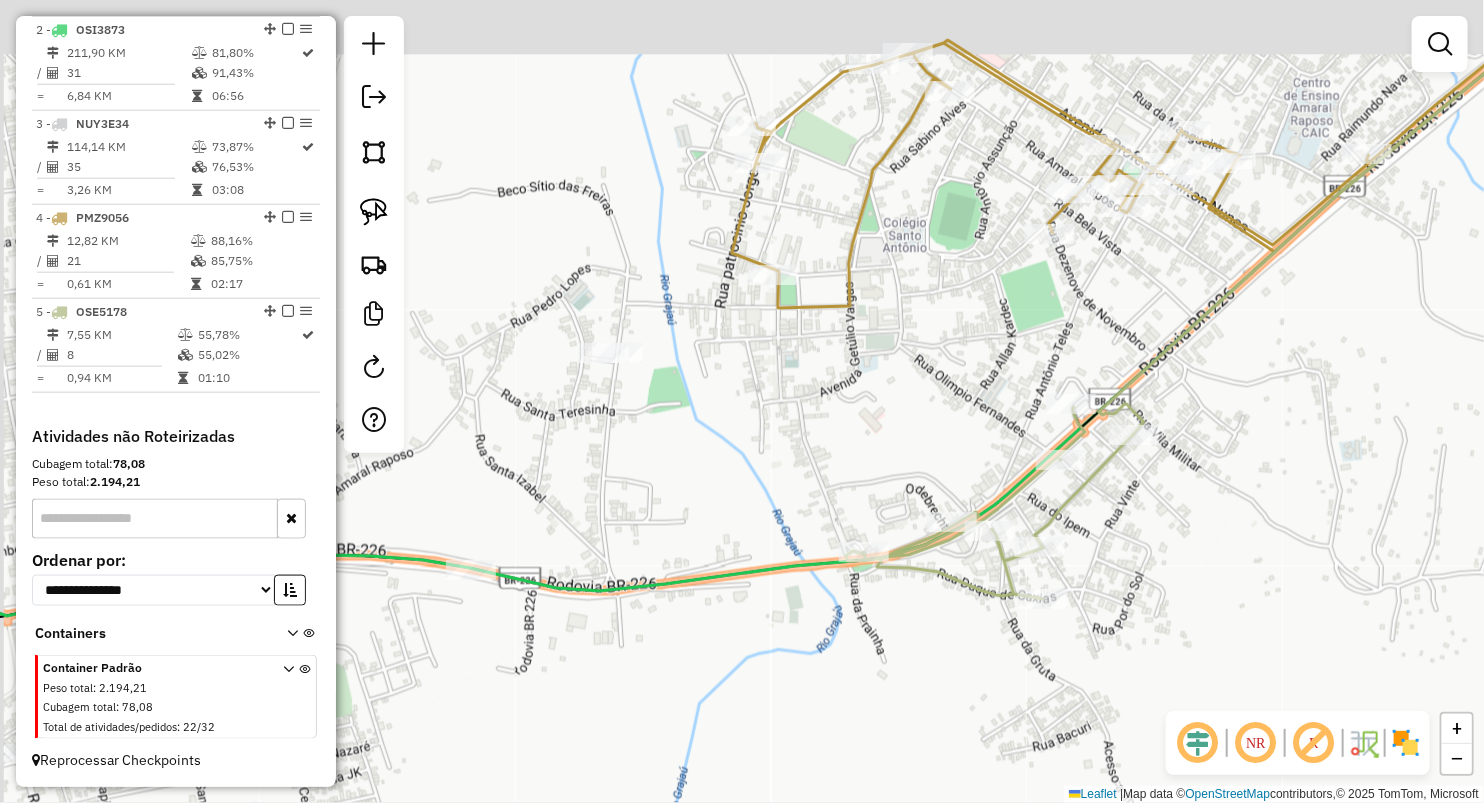 drag, startPoint x: 848, startPoint y: 493, endPoint x: 867, endPoint y: 493, distance: 19 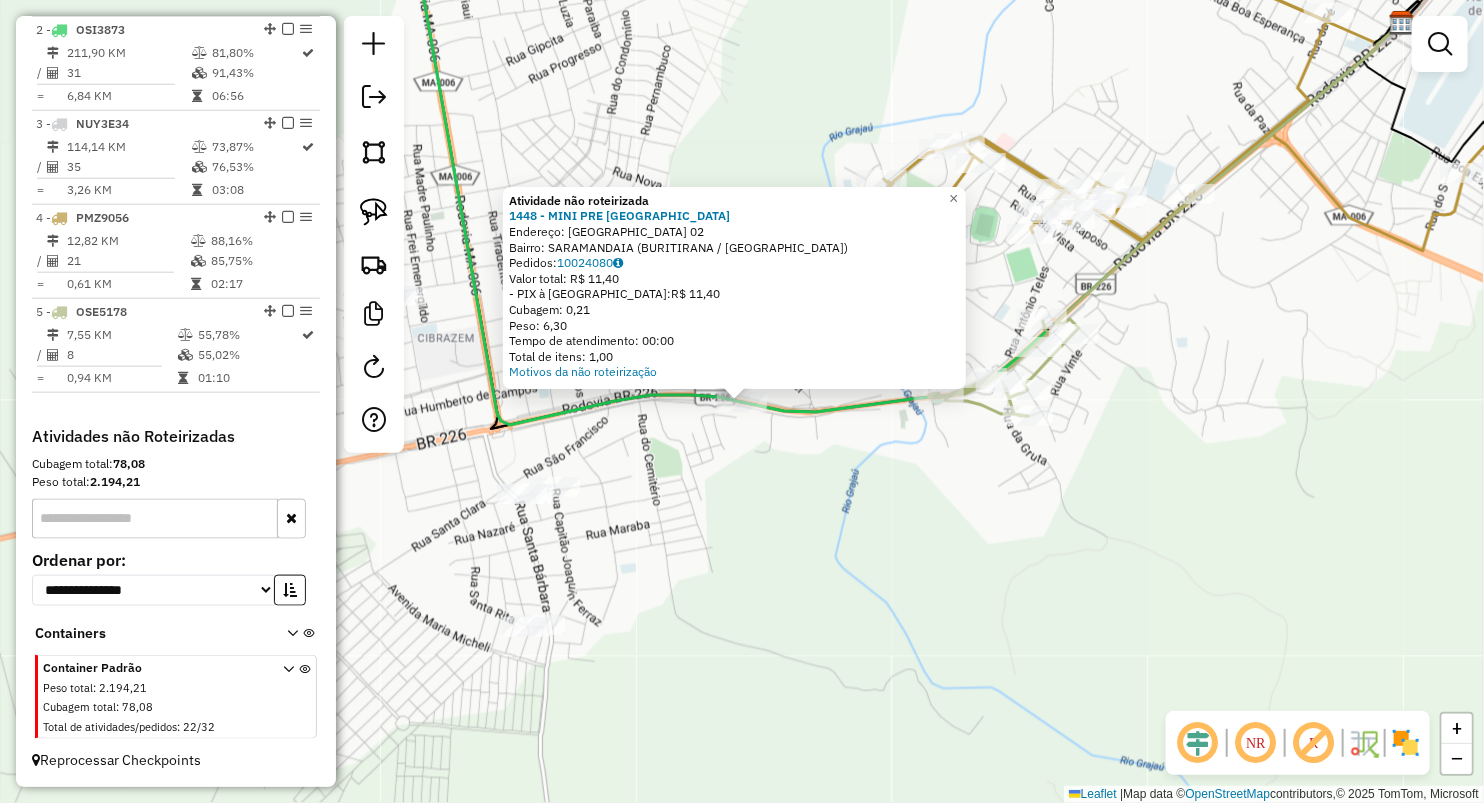 click on "Atividade não roteirizada 1448 - MINI PRE SARAMANDAIA  Endereço:  BRASIL 02   Bairro: SARAMANDAIA (BURITIRANA / MA)   Pedidos:  10024080   Valor total: R$ 11,40   - PIX à Vista:  R$ 11,40   Cubagem: 0,21   Peso: 6,30   Tempo de atendimento: 00:00   Total de itens: 1,00  Motivos da não roteirização × Janela de atendimento Grade de atendimento Capacidade Transportadoras Veículos Cliente Pedidos  Rotas Selecione os dias de semana para filtrar as janelas de atendimento  Seg   Ter   Qua   Qui   Sex   Sáb   Dom  Informe o período da janela de atendimento: De: Até:  Filtrar exatamente a janela do cliente  Considerar janela de atendimento padrão  Selecione os dias de semana para filtrar as grades de atendimento  Seg   Ter   Qua   Qui   Sex   Sáb   Dom   Considerar clientes sem dia de atendimento cadastrado  Clientes fora do dia de atendimento selecionado Filtrar as atividades entre os valores definidos abaixo:  Peso mínimo:   Peso máximo:   Cubagem mínima:   Cubagem máxima:   De:   Até:   De:  Nome:" 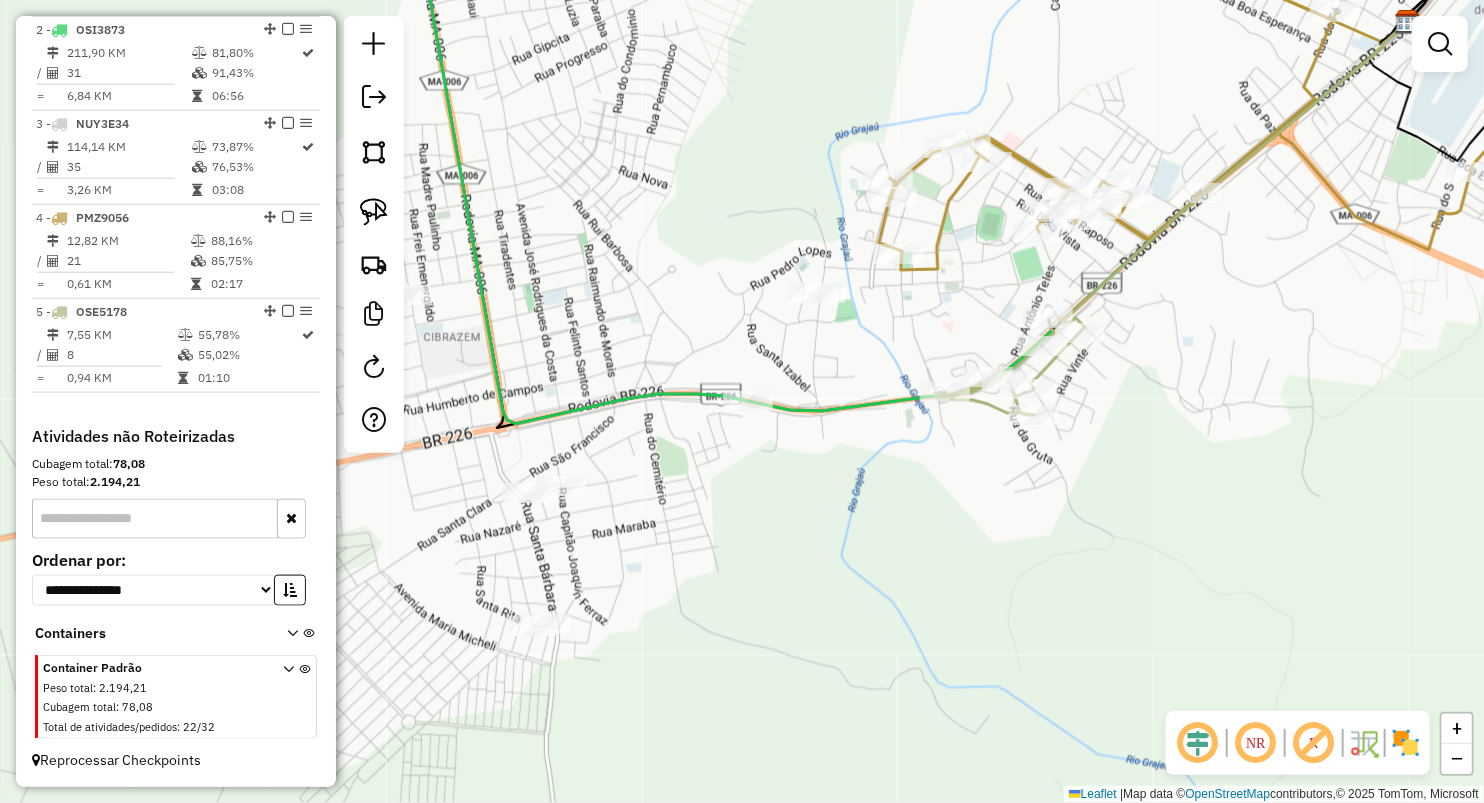 drag, startPoint x: 642, startPoint y: 533, endPoint x: 723, endPoint y: 492, distance: 90.78546 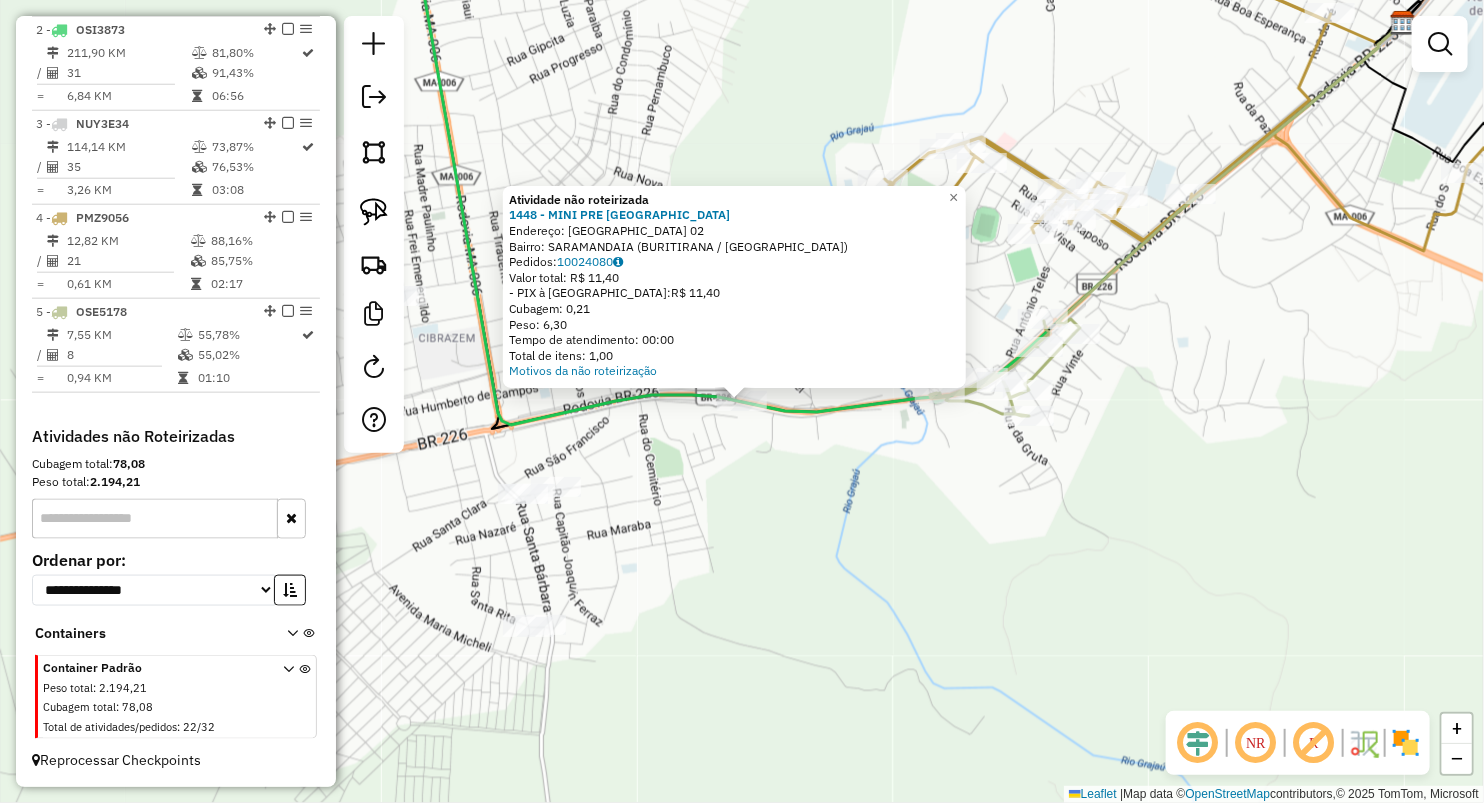 click on "Atividade não roteirizada 1448 - MINI PRE SARAMANDAIA  Endereço:  BRASIL 02   Bairro: SARAMANDAIA (BURITIRANA / MA)   Pedidos:  10024080   Valor total: R$ 11,40   - PIX à Vista:  R$ 11,40   Cubagem: 0,21   Peso: 6,30   Tempo de atendimento: 00:00   Total de itens: 1,00  Motivos da não roteirização × Janela de atendimento Grade de atendimento Capacidade Transportadoras Veículos Cliente Pedidos  Rotas Selecione os dias de semana para filtrar as janelas de atendimento  Seg   Ter   Qua   Qui   Sex   Sáb   Dom  Informe o período da janela de atendimento: De: Até:  Filtrar exatamente a janela do cliente  Considerar janela de atendimento padrão  Selecione os dias de semana para filtrar as grades de atendimento  Seg   Ter   Qua   Qui   Sex   Sáb   Dom   Considerar clientes sem dia de atendimento cadastrado  Clientes fora do dia de atendimento selecionado Filtrar as atividades entre os valores definidos abaixo:  Peso mínimo:   Peso máximo:   Cubagem mínima:   Cubagem máxima:   De:   Até:   De:  Nome:" 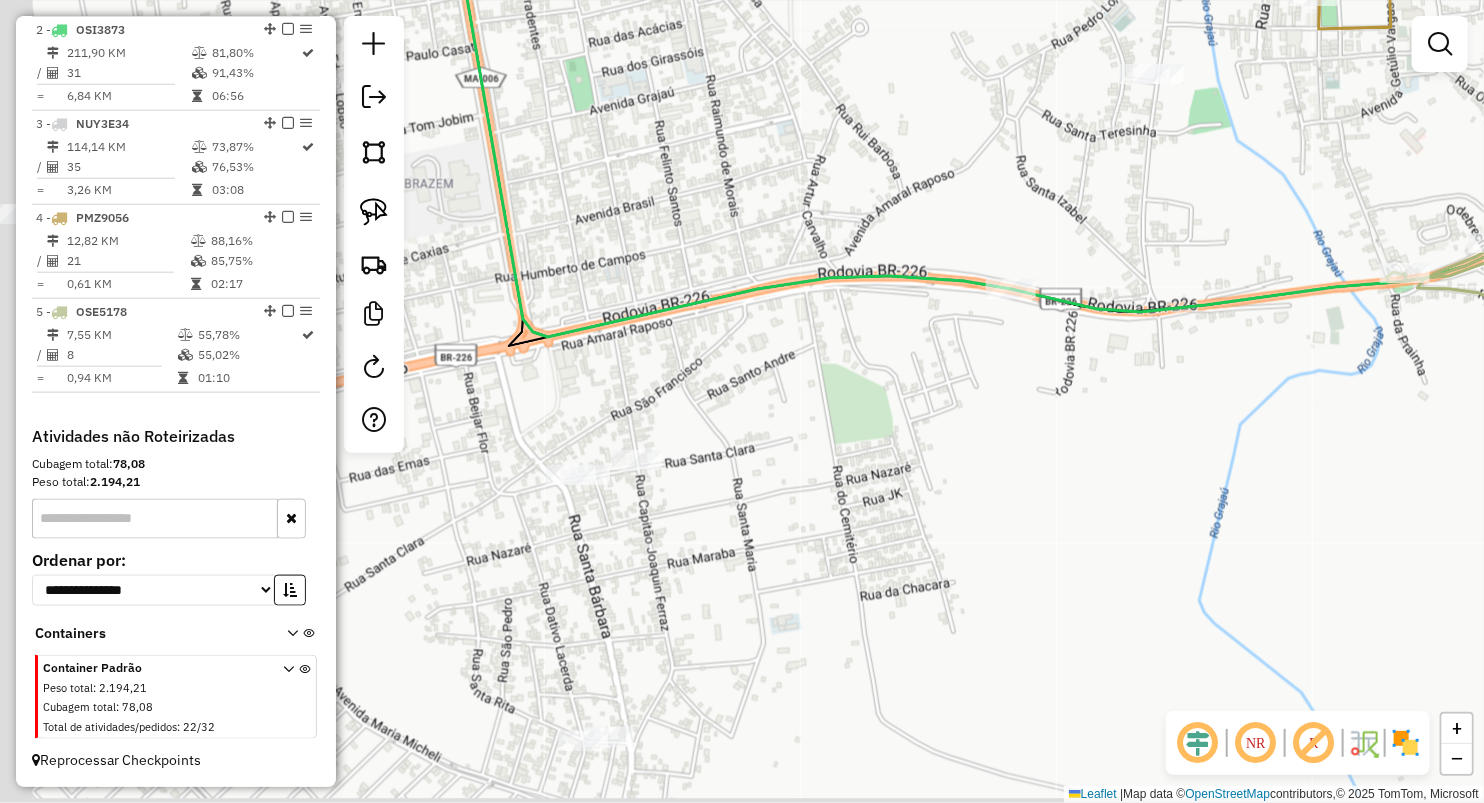 drag, startPoint x: 702, startPoint y: 498, endPoint x: 791, endPoint y: 353, distance: 170.13524 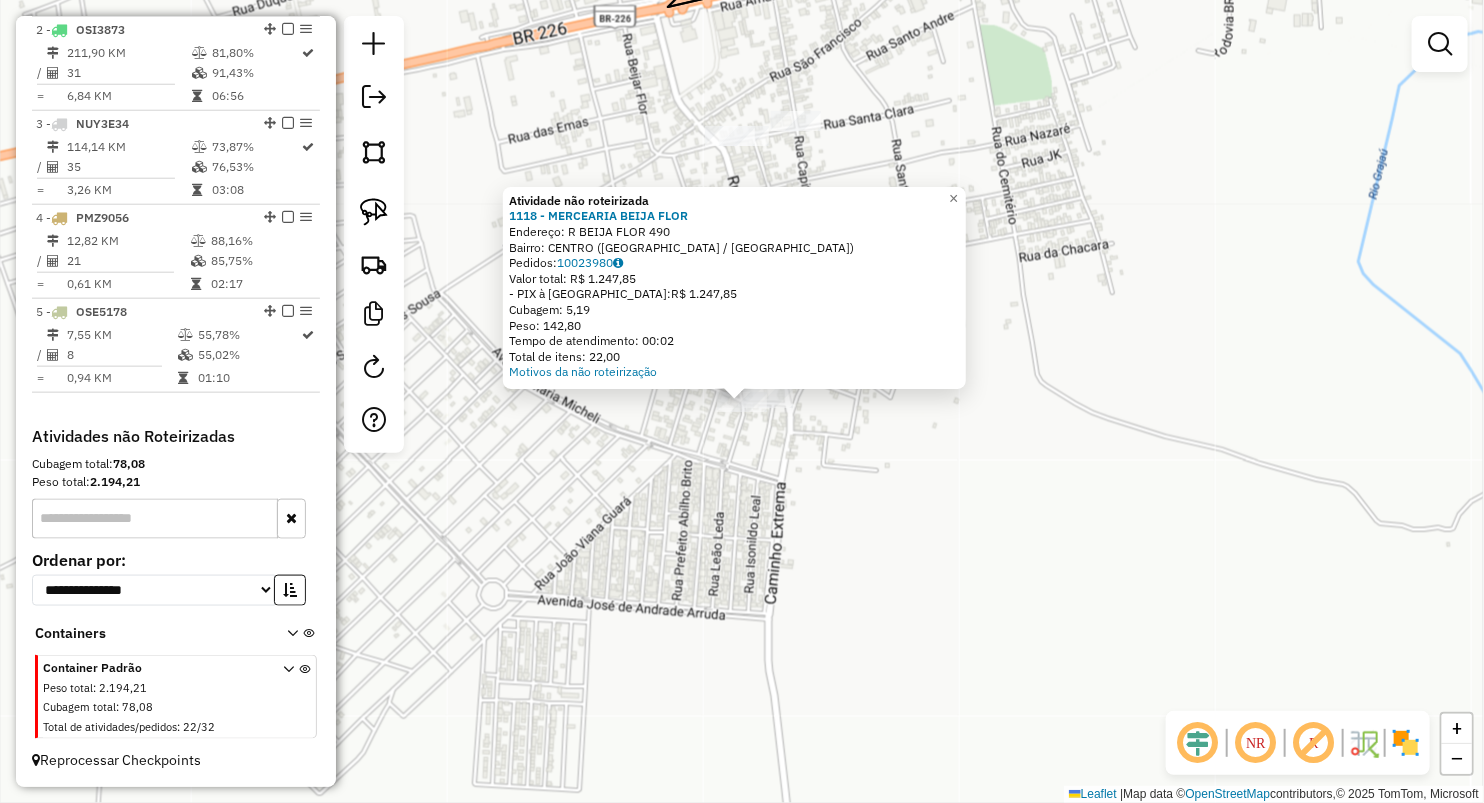 click on "Atividade não roteirizada 1118 - MERCEARIA BEIJA FLOR  Endereço:  R BEIJA FLOR 490   Bairro: CENTRO (GRAJAU / MA)   Pedidos:  10023980   Valor total: R$ 1.247,85   - PIX à Vista:  R$ 1.247,85   Cubagem: 5,19   Peso: 142,80   Tempo de atendimento: 00:02   Total de itens: 22,00  Motivos da não roteirização × Janela de atendimento Grade de atendimento Capacidade Transportadoras Veículos Cliente Pedidos  Rotas Selecione os dias de semana para filtrar as janelas de atendimento  Seg   Ter   Qua   Qui   Sex   Sáb   Dom  Informe o período da janela de atendimento: De: Até:  Filtrar exatamente a janela do cliente  Considerar janela de atendimento padrão  Selecione os dias de semana para filtrar as grades de atendimento  Seg   Ter   Qua   Qui   Sex   Sáb   Dom   Considerar clientes sem dia de atendimento cadastrado  Clientes fora do dia de atendimento selecionado Filtrar as atividades entre os valores definidos abaixo:  Peso mínimo:   Peso máximo:   Cubagem mínima:   Cubagem máxima:   De:   Até:  De:" 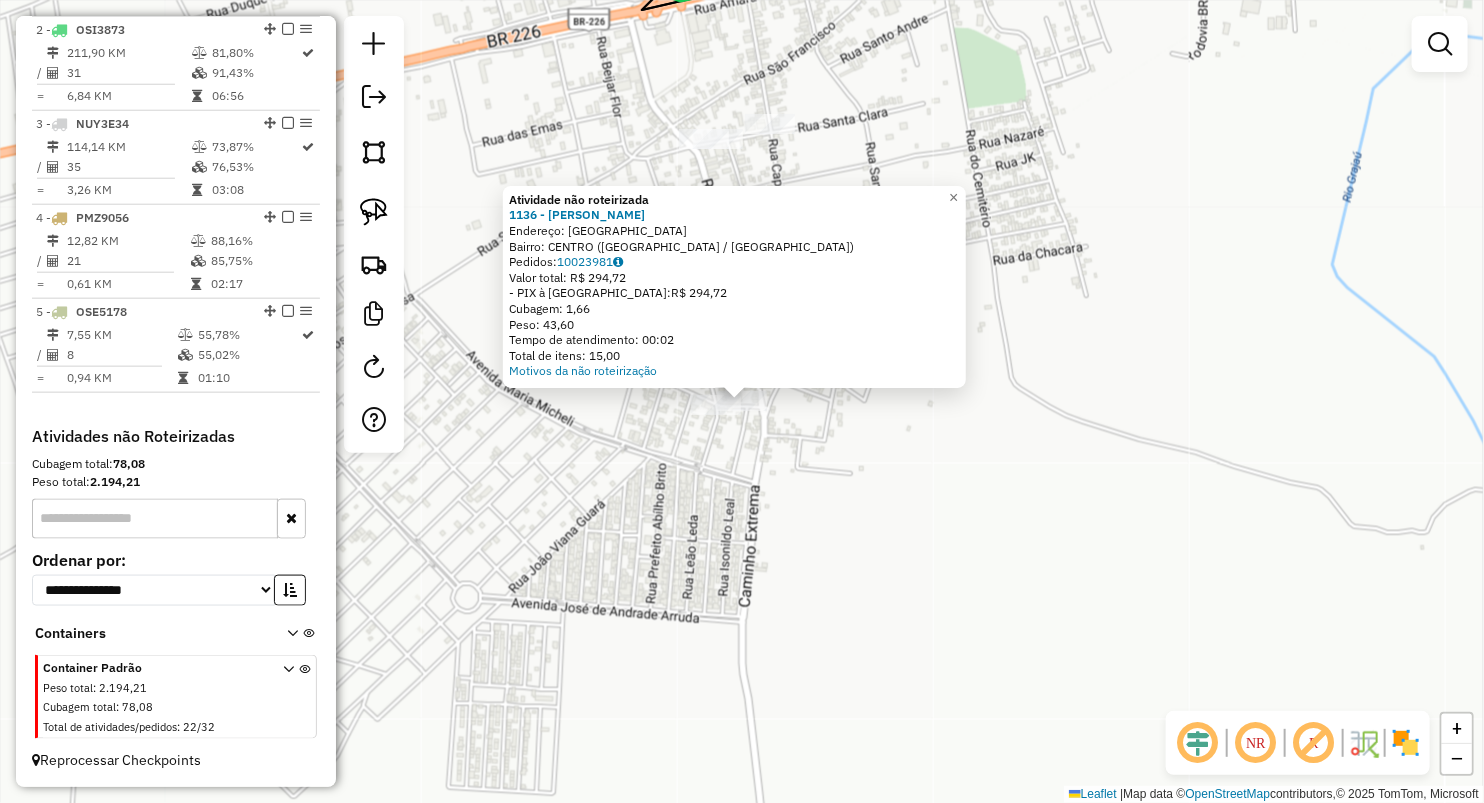 click on "Atividade não roteirizada 1136 - PAULO PEREIRA DA CUN  Endereço:  Rua Santa Rita SN   Bairro: CENTRO (GRAJAU / MA)   Pedidos:  10023981   Valor total: R$ 294,72   - PIX à Vista:  R$ 294,72   Cubagem: 1,66   Peso: 43,60   Tempo de atendimento: 00:02   Total de itens: 15,00  Motivos da não roteirização × Janela de atendimento Grade de atendimento Capacidade Transportadoras Veículos Cliente Pedidos  Rotas Selecione os dias de semana para filtrar as janelas de atendimento  Seg   Ter   Qua   Qui   Sex   Sáb   Dom  Informe o período da janela de atendimento: De: Até:  Filtrar exatamente a janela do cliente  Considerar janela de atendimento padrão  Selecione os dias de semana para filtrar as grades de atendimento  Seg   Ter   Qua   Qui   Sex   Sáb   Dom   Considerar clientes sem dia de atendimento cadastrado  Clientes fora do dia de atendimento selecionado Filtrar as atividades entre os valores definidos abaixo:  Peso mínimo:   Peso máximo:   Cubagem mínima:   Cubagem máxima:   De:   Até:   De:  +" 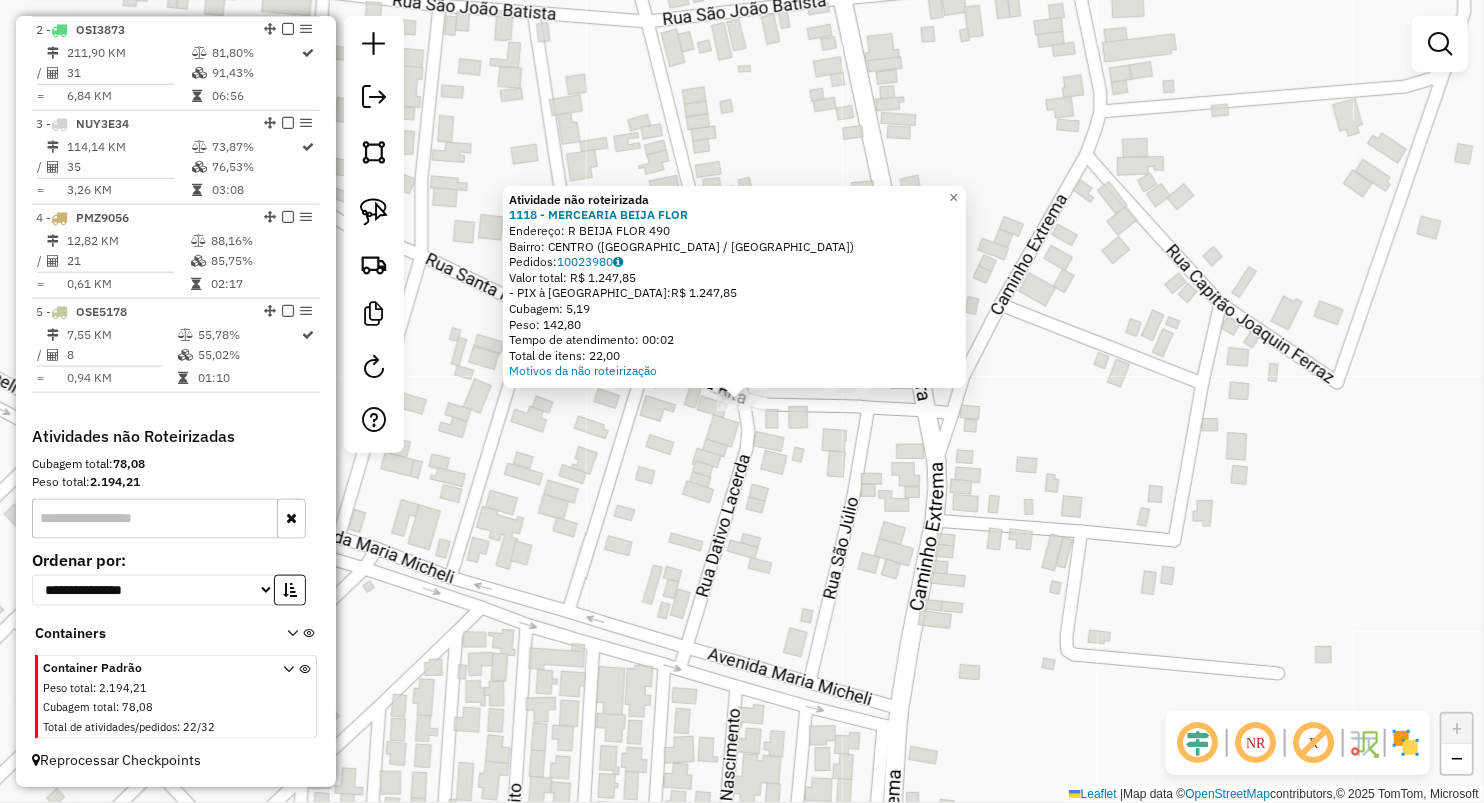 click on "Atividade não roteirizada 1118 - MERCEARIA BEIJA FLOR  Endereço:  R BEIJA FLOR 490   Bairro: CENTRO (GRAJAU / MA)   Pedidos:  10023980   Valor total: R$ 1.247,85   - PIX à Vista:  R$ 1.247,85   Cubagem: 5,19   Peso: 142,80   Tempo de atendimento: 00:02   Total de itens: 22,00  Motivos da não roteirização × Janela de atendimento Grade de atendimento Capacidade Transportadoras Veículos Cliente Pedidos  Rotas Selecione os dias de semana para filtrar as janelas de atendimento  Seg   Ter   Qua   Qui   Sex   Sáb   Dom  Informe o período da janela de atendimento: De: Até:  Filtrar exatamente a janela do cliente  Considerar janela de atendimento padrão  Selecione os dias de semana para filtrar as grades de atendimento  Seg   Ter   Qua   Qui   Sex   Sáb   Dom   Considerar clientes sem dia de atendimento cadastrado  Clientes fora do dia de atendimento selecionado Filtrar as atividades entre os valores definidos abaixo:  Peso mínimo:   Peso máximo:   Cubagem mínima:   Cubagem máxima:   De:   Até:  De:" 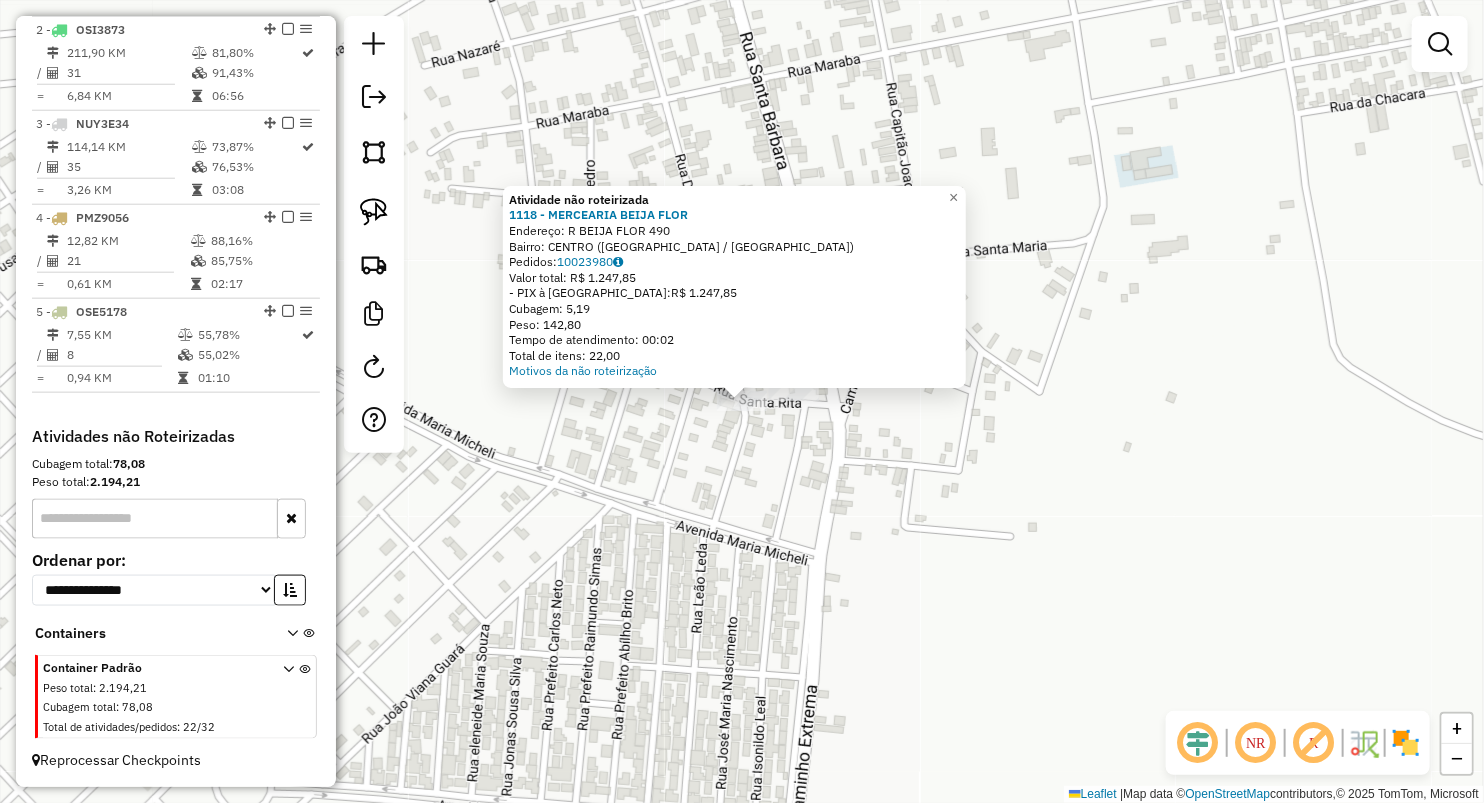 drag, startPoint x: 1015, startPoint y: 188, endPoint x: 970, endPoint y: 29, distance: 165.24527 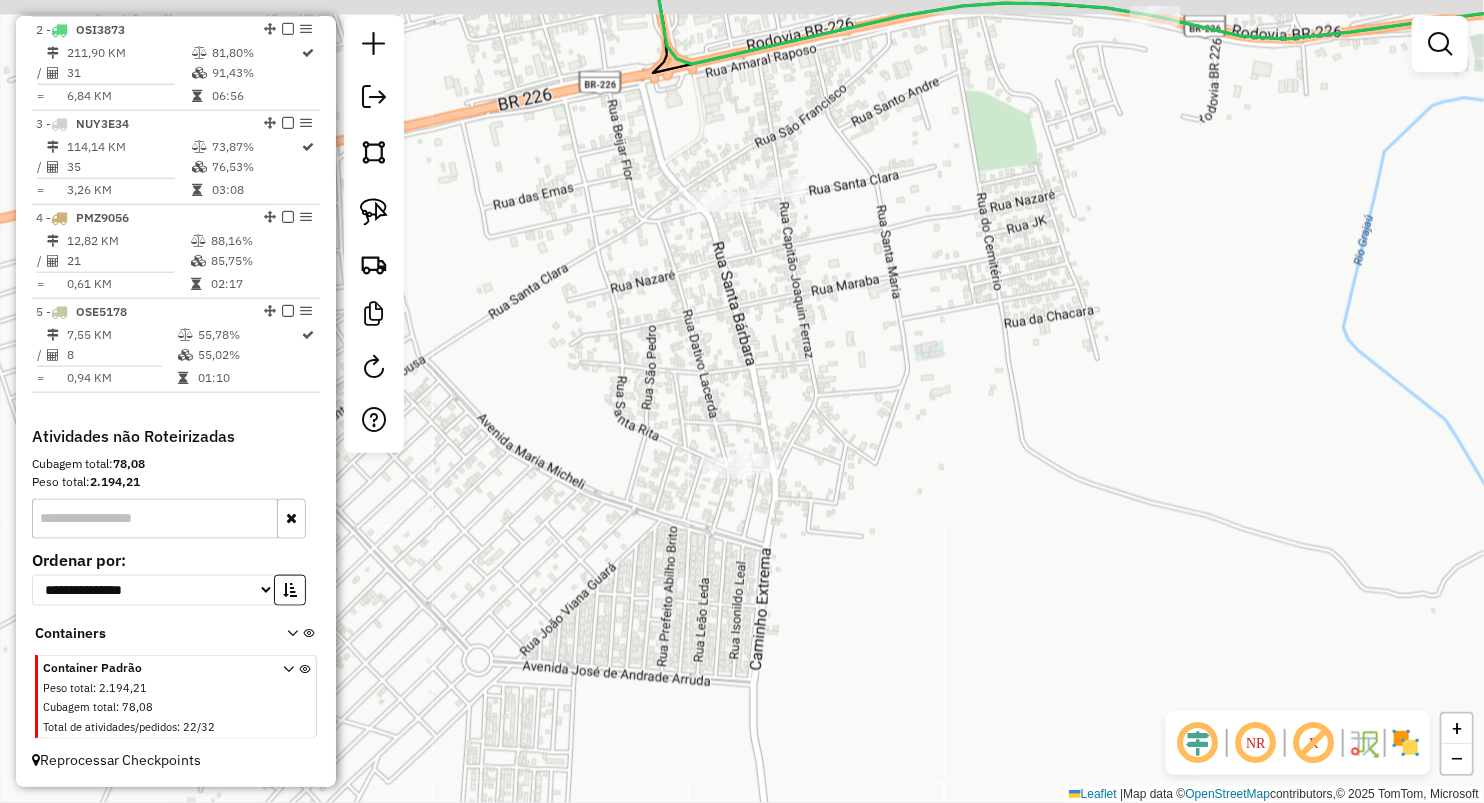 drag, startPoint x: 708, startPoint y: 380, endPoint x: 744, endPoint y: 476, distance: 102.528046 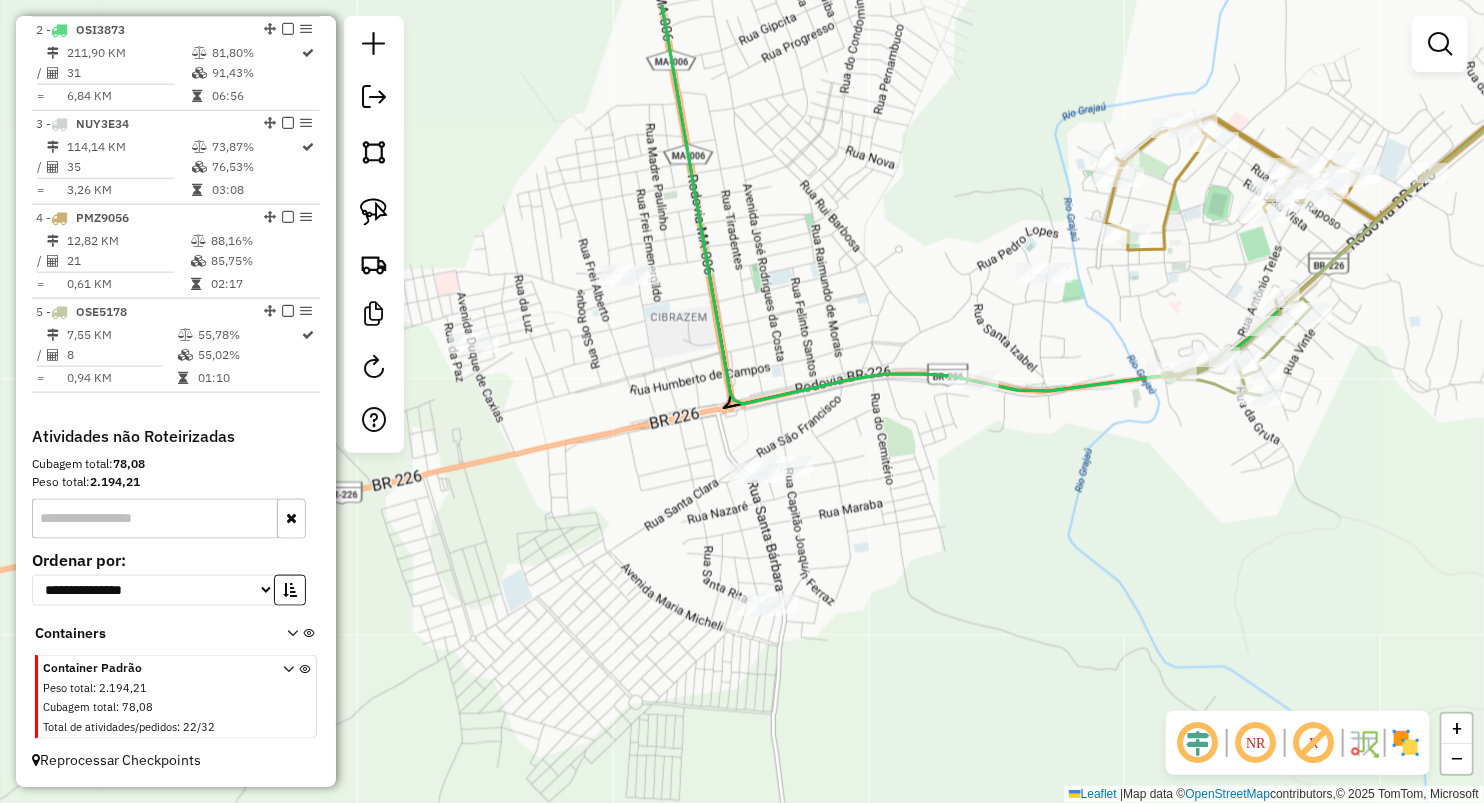 drag, startPoint x: 797, startPoint y: 399, endPoint x: 794, endPoint y: 433, distance: 34.132095 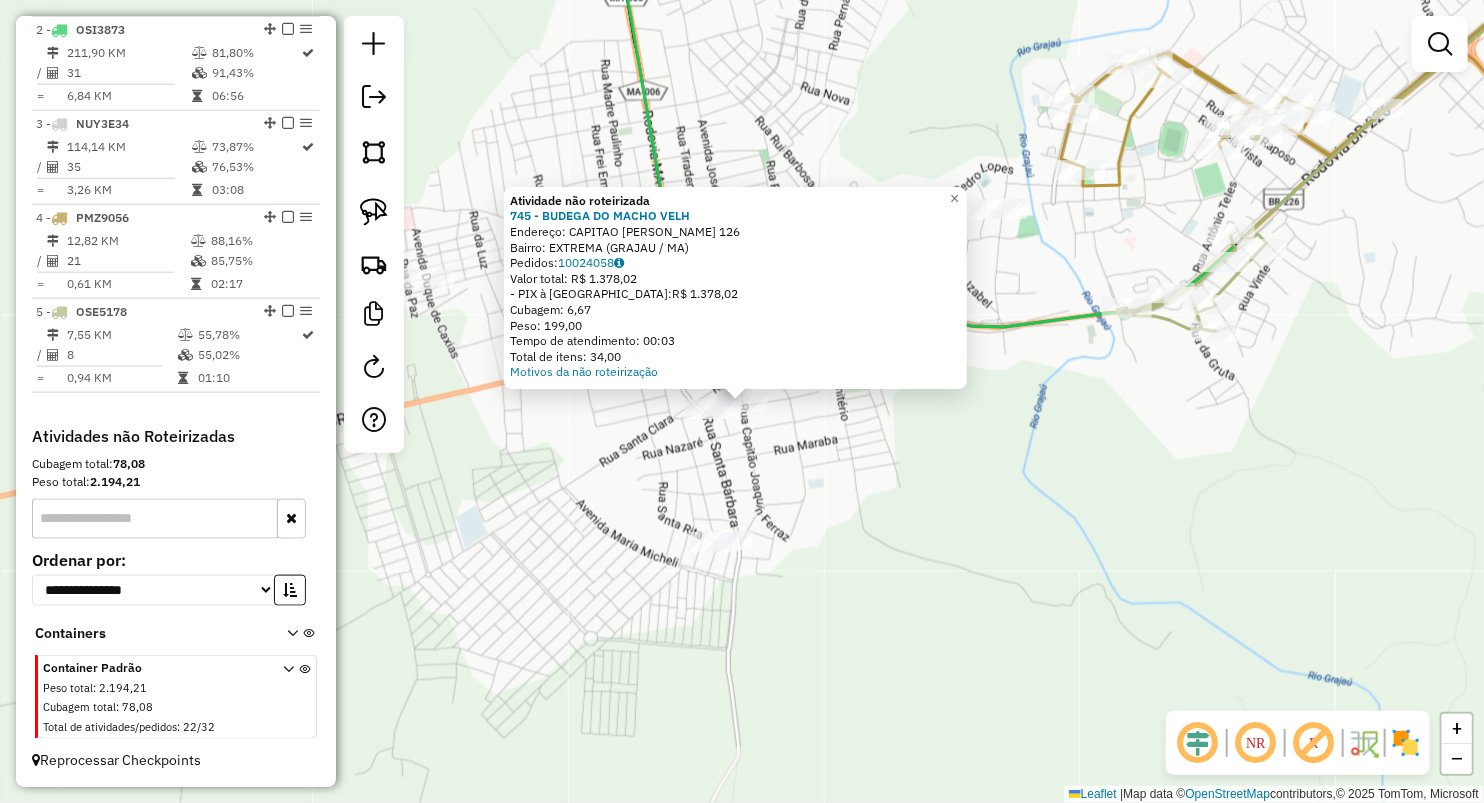 click on "Atividade não roteirizada 745 - BUDEGA DO MACHO VELH  Endereço:  CAPITAO JOAQUIN FERRAZ 126   Bairro: EXTREMA (GRAJAU / MA)   Pedidos:  10024058   Valor total: R$ 1.378,02   - PIX à Vista:  R$ 1.378,02   Cubagem: 6,67   Peso: 199,00   Tempo de atendimento: 00:03   Total de itens: 34,00  Motivos da não roteirização × Janela de atendimento Grade de atendimento Capacidade Transportadoras Veículos Cliente Pedidos  Rotas Selecione os dias de semana para filtrar as janelas de atendimento  Seg   Ter   Qua   Qui   Sex   Sáb   Dom  Informe o período da janela de atendimento: De: Até:  Filtrar exatamente a janela do cliente  Considerar janela de atendimento padrão  Selecione os dias de semana para filtrar as grades de atendimento  Seg   Ter   Qua   Qui   Sex   Sáb   Dom   Considerar clientes sem dia de atendimento cadastrado  Clientes fora do dia de atendimento selecionado Filtrar as atividades entre os valores definidos abaixo:  Peso mínimo:   Peso máximo:   Cubagem mínima:   Cubagem máxima:   De:  +" 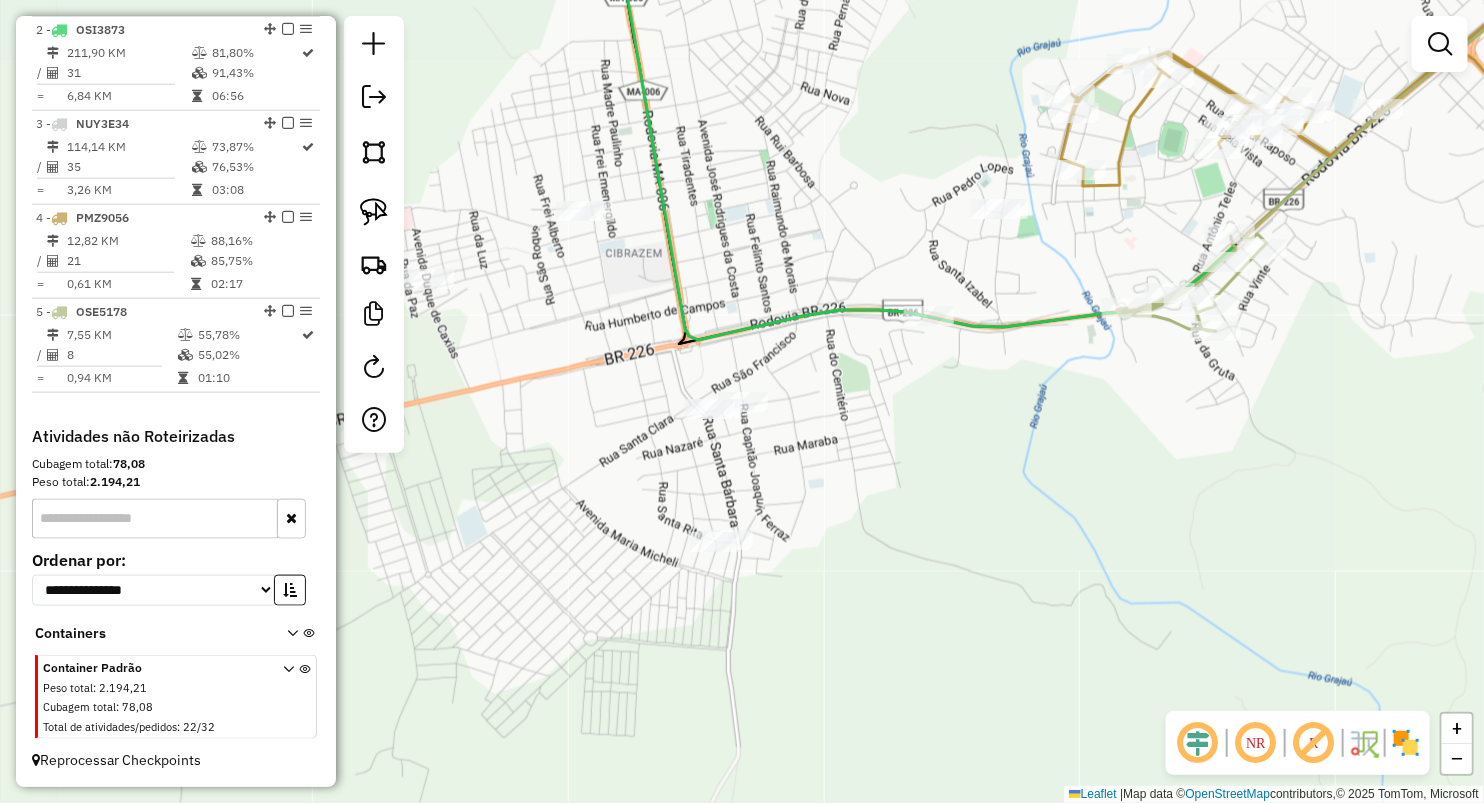 click 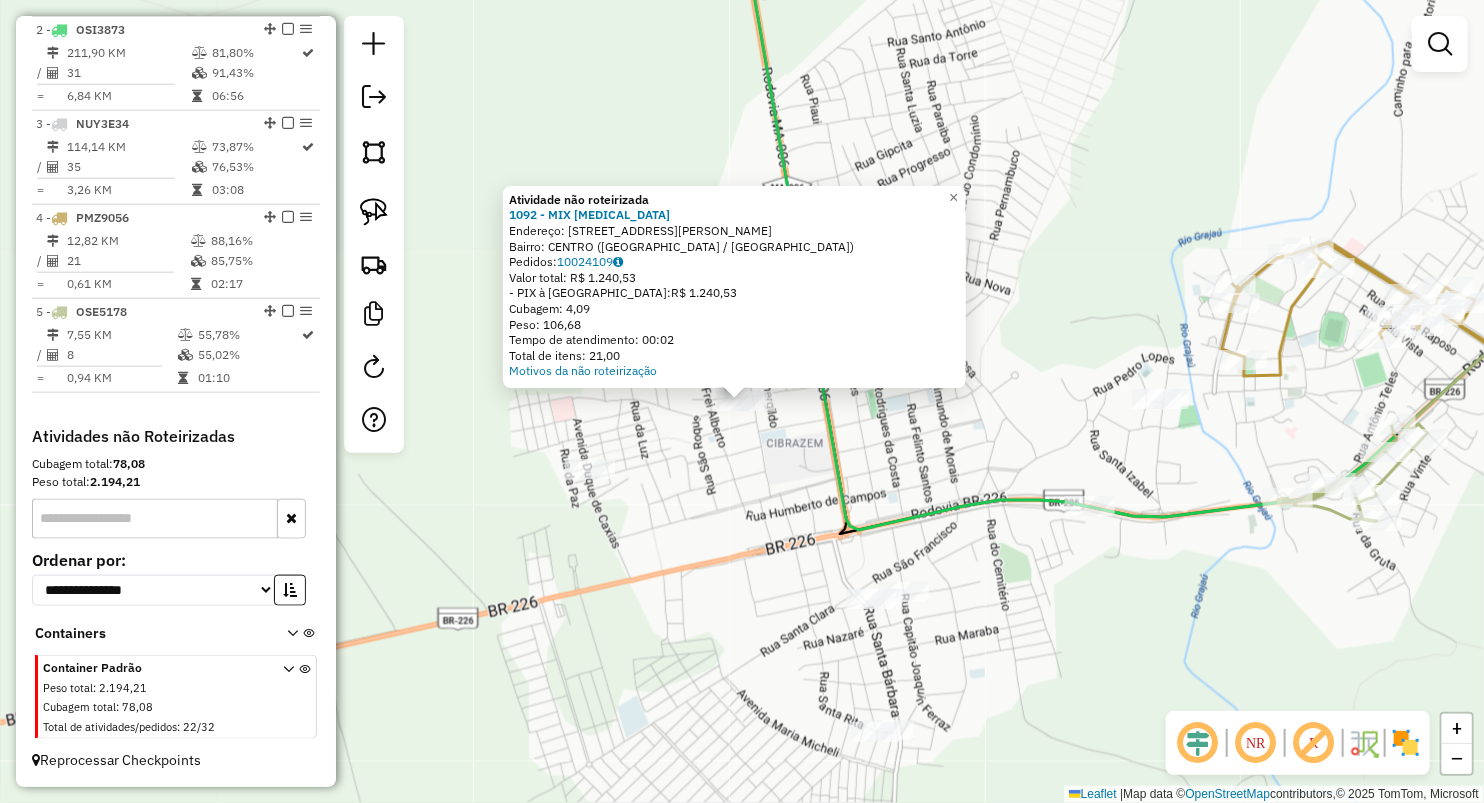 click on "Atividade não roteirizada 1092 - MIX DOCA  Endereço:  Avenida Edson Lobao 183   Bairro: CENTRO (GRAJAU / MA)   Pedidos:  10024109   Valor total: R$ 1.240,53   - PIX à Vista:  R$ 1.240,53   Cubagem: 4,09   Peso: 106,68   Tempo de atendimento: 00:02   Total de itens: 21,00  Motivos da não roteirização × Janela de atendimento Grade de atendimento Capacidade Transportadoras Veículos Cliente Pedidos  Rotas Selecione os dias de semana para filtrar as janelas de atendimento  Seg   Ter   Qua   Qui   Sex   Sáb   Dom  Informe o período da janela de atendimento: De: Até:  Filtrar exatamente a janela do cliente  Considerar janela de atendimento padrão  Selecione os dias de semana para filtrar as grades de atendimento  Seg   Ter   Qua   Qui   Sex   Sáb   Dom   Considerar clientes sem dia de atendimento cadastrado  Clientes fora do dia de atendimento selecionado Filtrar as atividades entre os valores definidos abaixo:  Peso mínimo:   Peso máximo:   Cubagem mínima:   Cubagem máxima:   De:   Até:   De:  De:" 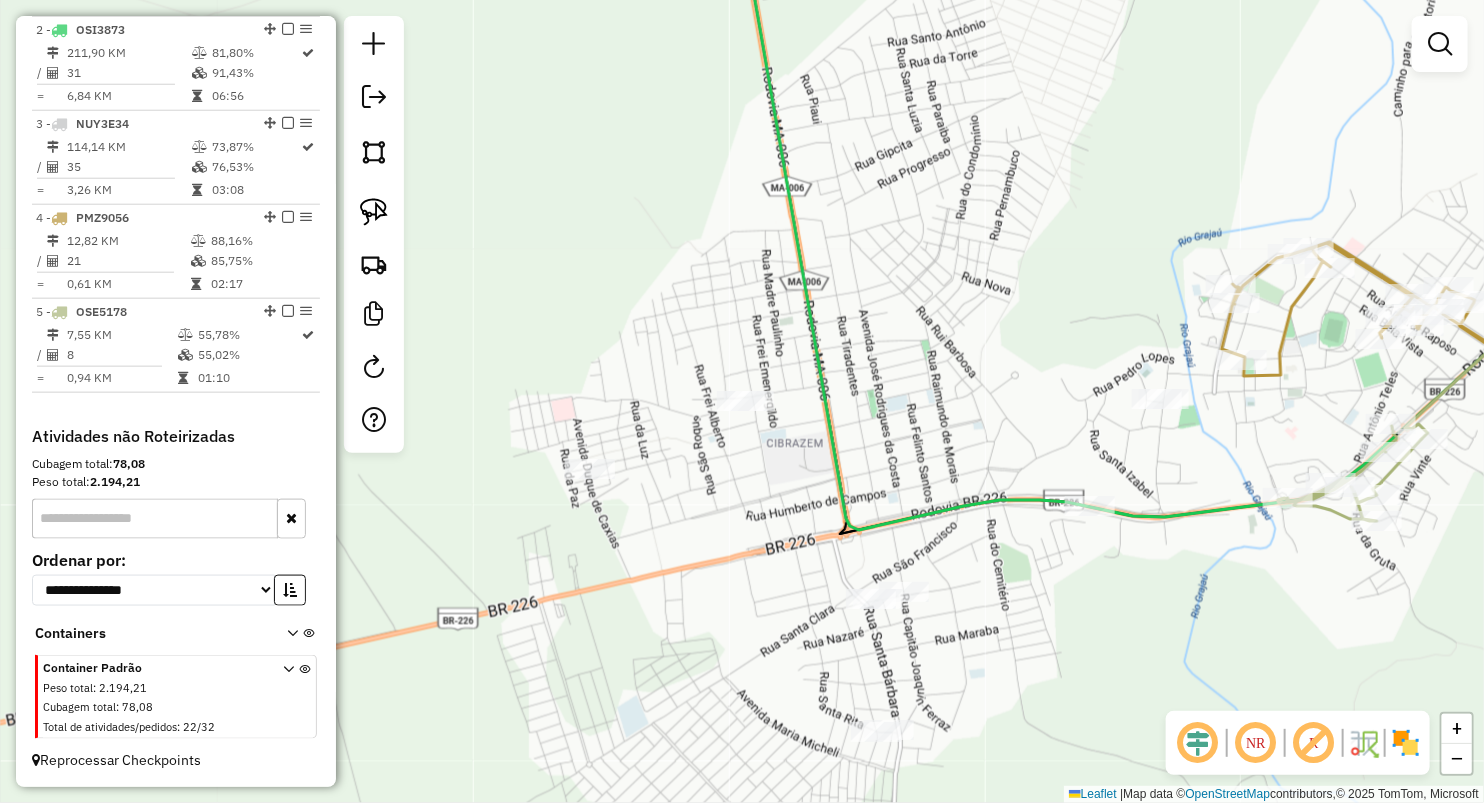 click 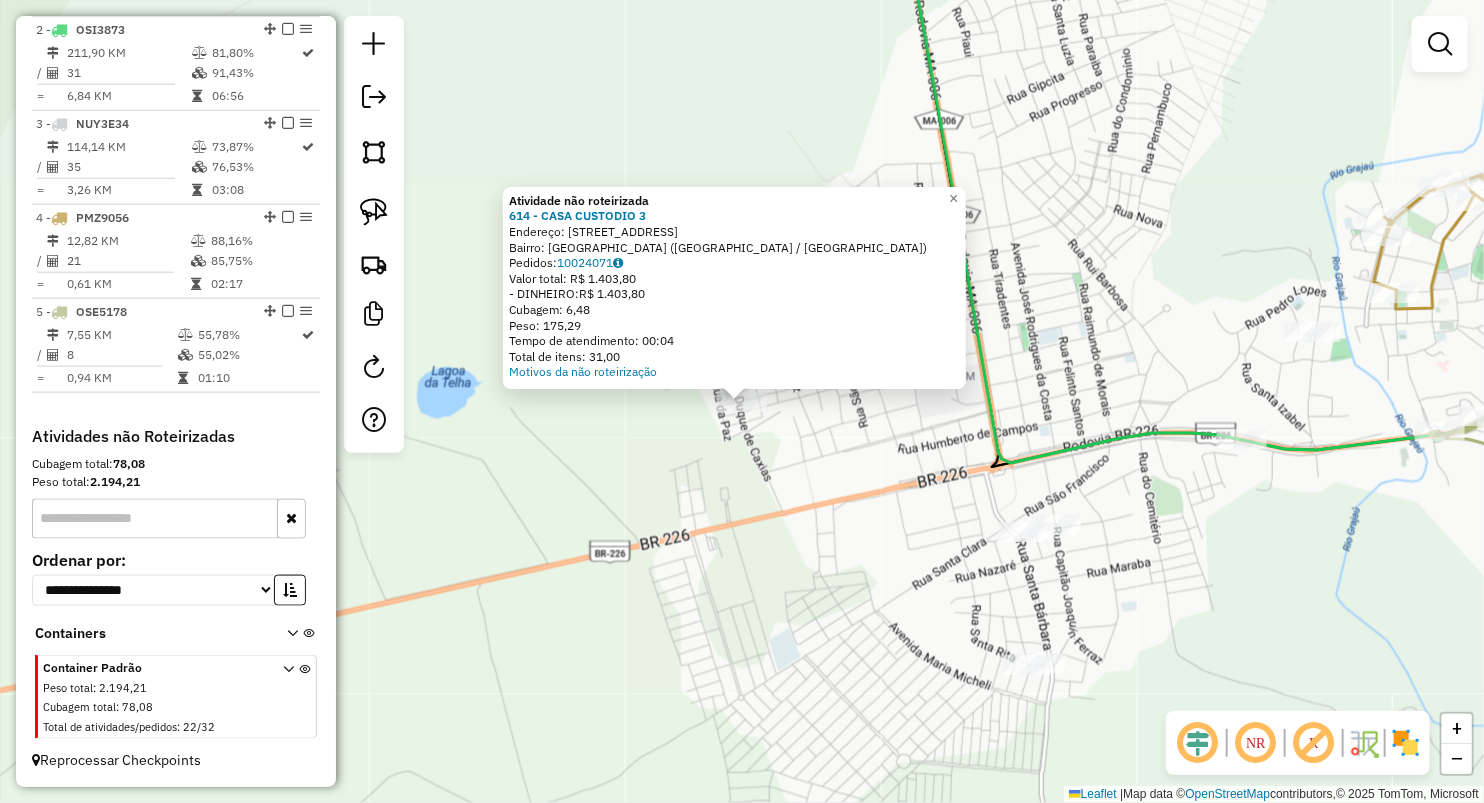 click on "Atividade não roteirizada 614 - CASA CUSTODIO 3  Endereço:  R Rua Santa Luzia 1   Bairro: VILA TUCUM (GRAJAU / MA)   Pedidos:  10024071   Valor total: R$ 1.403,80   - DINHEIRO:  R$ 1.403,80   Cubagem: 6,48   Peso: 175,29   Tempo de atendimento: 00:04   Total de itens: 31,00  Motivos da não roteirização × Janela de atendimento Grade de atendimento Capacidade Transportadoras Veículos Cliente Pedidos  Rotas Selecione os dias de semana para filtrar as janelas de atendimento  Seg   Ter   Qua   Qui   Sex   Sáb   Dom  Informe o período da janela de atendimento: De: Até:  Filtrar exatamente a janela do cliente  Considerar janela de atendimento padrão  Selecione os dias de semana para filtrar as grades de atendimento  Seg   Ter   Qua   Qui   Sex   Sáb   Dom   Considerar clientes sem dia de atendimento cadastrado  Clientes fora do dia de atendimento selecionado Filtrar as atividades entre os valores definidos abaixo:  Peso mínimo:   Peso máximo:   Cubagem mínima:   Cubagem máxima:   De:   Até:   De:  +" 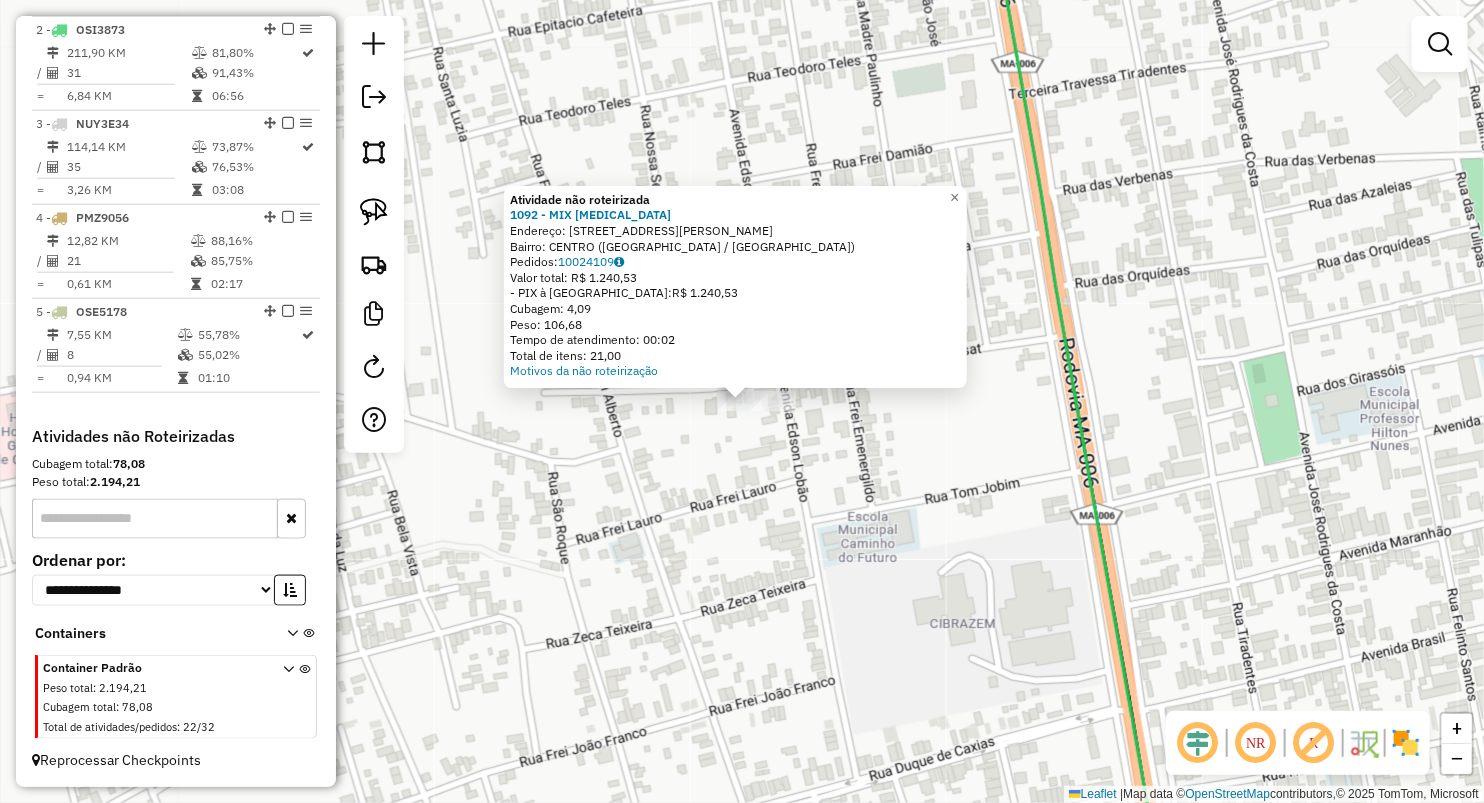 click on "Atividade não roteirizada 1092 - MIX DOCA  Endereço:  Avenida Edson Lobao 183   Bairro: CENTRO (GRAJAU / MA)   Pedidos:  10024109   Valor total: R$ 1.240,53   - PIX à Vista:  R$ 1.240,53   Cubagem: 4,09   Peso: 106,68   Tempo de atendimento: 00:02   Total de itens: 21,00  Motivos da não roteirização × Janela de atendimento Grade de atendimento Capacidade Transportadoras Veículos Cliente Pedidos  Rotas Selecione os dias de semana para filtrar as janelas de atendimento  Seg   Ter   Qua   Qui   Sex   Sáb   Dom  Informe o período da janela de atendimento: De: Até:  Filtrar exatamente a janela do cliente  Considerar janela de atendimento padrão  Selecione os dias de semana para filtrar as grades de atendimento  Seg   Ter   Qua   Qui   Sex   Sáb   Dom   Considerar clientes sem dia de atendimento cadastrado  Clientes fora do dia de atendimento selecionado Filtrar as atividades entre os valores definidos abaixo:  Peso mínimo:   Peso máximo:   Cubagem mínima:   Cubagem máxima:   De:   Até:   De:  De:" 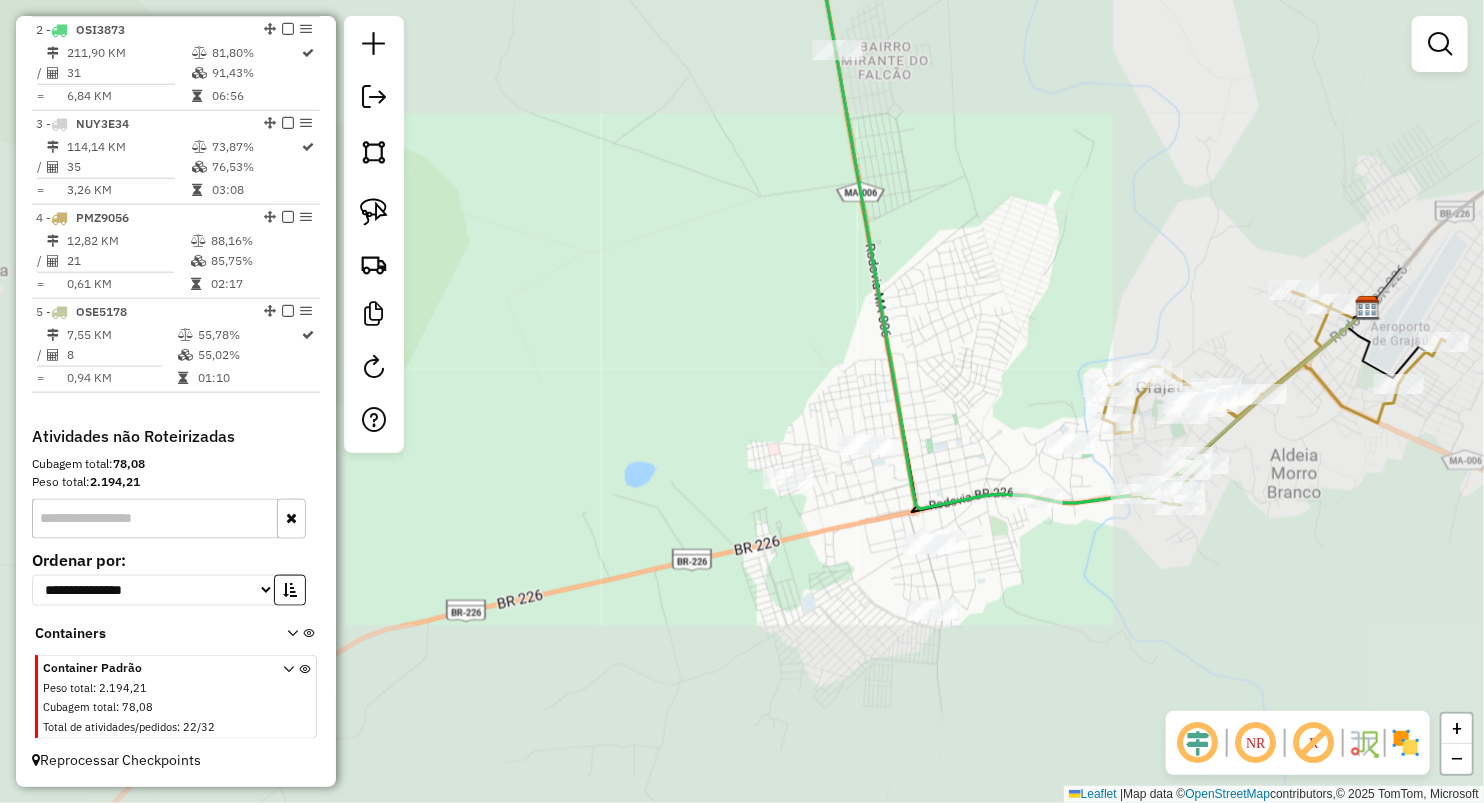click on "Janela de atendimento Grade de atendimento Capacidade Transportadoras Veículos Cliente Pedidos  Rotas Selecione os dias de semana para filtrar as janelas de atendimento  Seg   Ter   Qua   Qui   Sex   Sáb   Dom  Informe o período da janela de atendimento: De: Até:  Filtrar exatamente a janela do cliente  Considerar janela de atendimento padrão  Selecione os dias de semana para filtrar as grades de atendimento  Seg   Ter   Qua   Qui   Sex   Sáb   Dom   Considerar clientes sem dia de atendimento cadastrado  Clientes fora do dia de atendimento selecionado Filtrar as atividades entre os valores definidos abaixo:  Peso mínimo:   Peso máximo:   Cubagem mínima:   Cubagem máxima:   De:   Até:  Filtrar as atividades entre o tempo de atendimento definido abaixo:  De:   Até:   Considerar capacidade total dos clientes não roteirizados Transportadora: Selecione um ou mais itens Tipo de veículo: Selecione um ou mais itens Veículo: Selecione um ou mais itens Motorista: Selecione um ou mais itens Nome: Rótulo:" 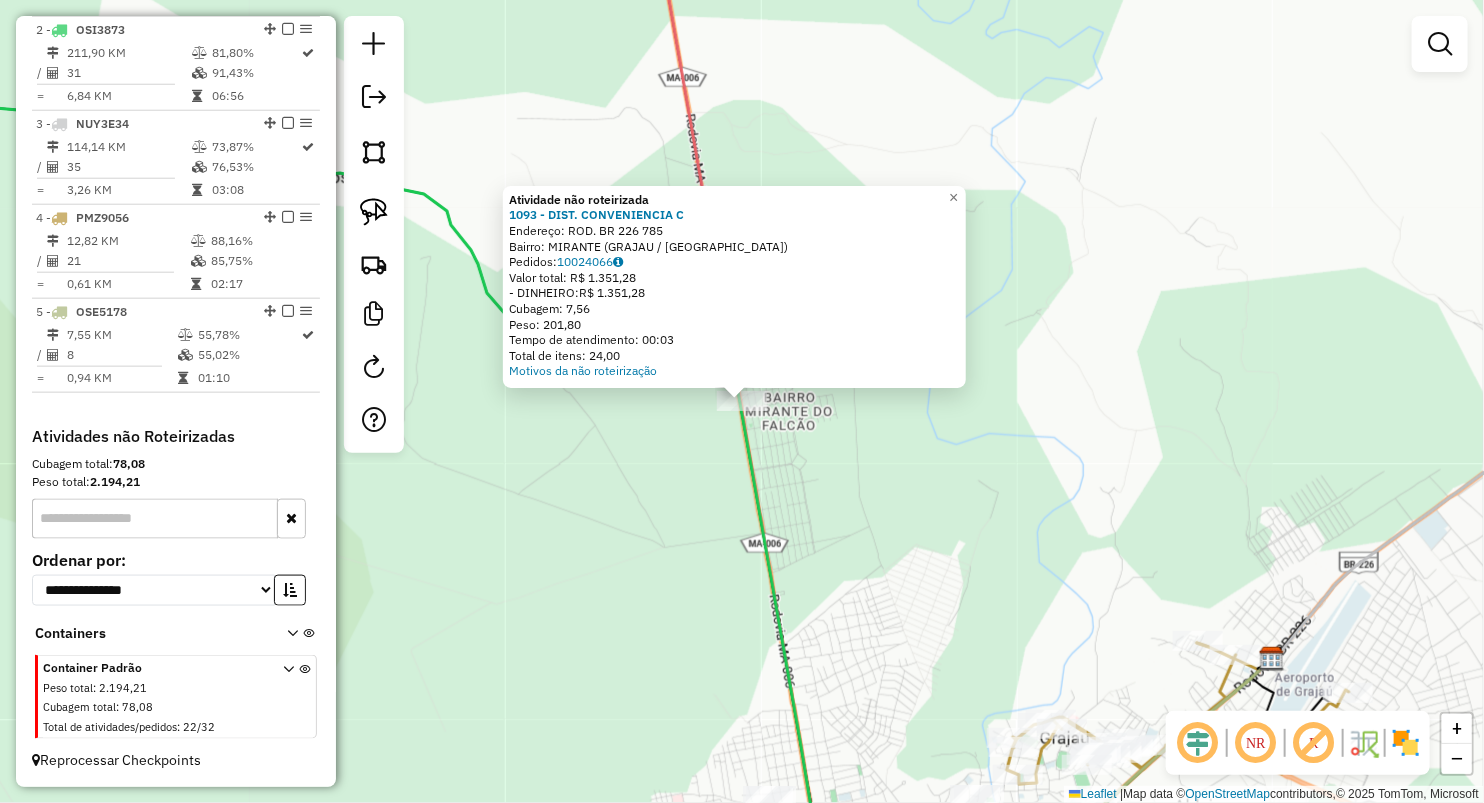 click on "Atividade não roteirizada 1093 - DIST. CONVENIENCIA C  Endereço:  ROD. BR 226 785   Bairro: MIRANTE (GRAJAU / MA)   Pedidos:  10024066   Valor total: R$ 1.351,28   - DINHEIRO:  R$ 1.351,28   Cubagem: 7,56   Peso: 201,80   Tempo de atendimento: 00:03   Total de itens: 24,00  Motivos da não roteirização × Janela de atendimento Grade de atendimento Capacidade Transportadoras Veículos Cliente Pedidos  Rotas Selecione os dias de semana para filtrar as janelas de atendimento  Seg   Ter   Qua   Qui   Sex   Sáb   Dom  Informe o período da janela de atendimento: De: Até:  Filtrar exatamente a janela do cliente  Considerar janela de atendimento padrão  Selecione os dias de semana para filtrar as grades de atendimento  Seg   Ter   Qua   Qui   Sex   Sáb   Dom   Considerar clientes sem dia de atendimento cadastrado  Clientes fora do dia de atendimento selecionado Filtrar as atividades entre os valores definidos abaixo:  Peso mínimo:   Peso máximo:   Cubagem mínima:   Cubagem máxima:   De:   Até:   De:  +" 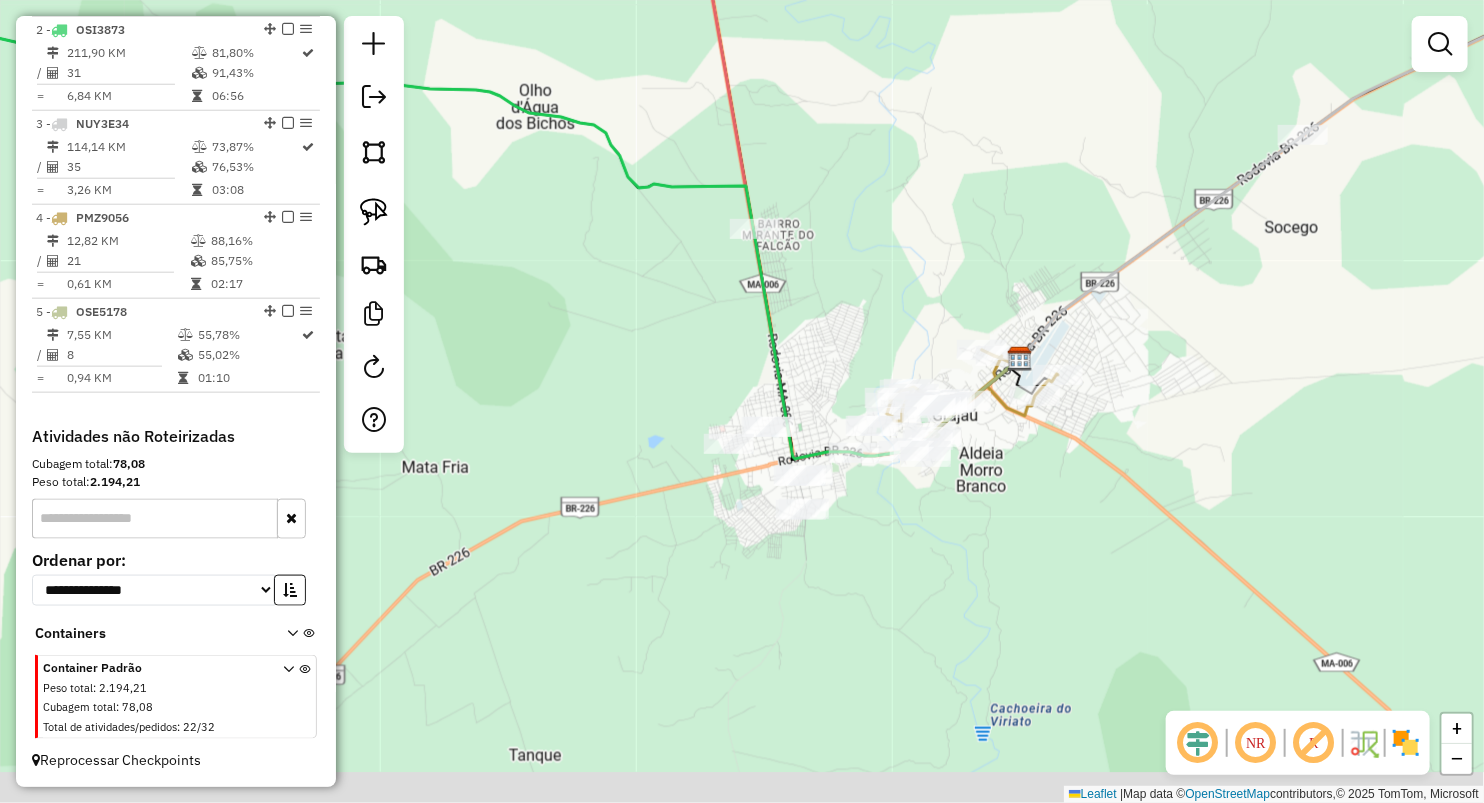 drag, startPoint x: 767, startPoint y: 601, endPoint x: 798, endPoint y: 301, distance: 301.5974 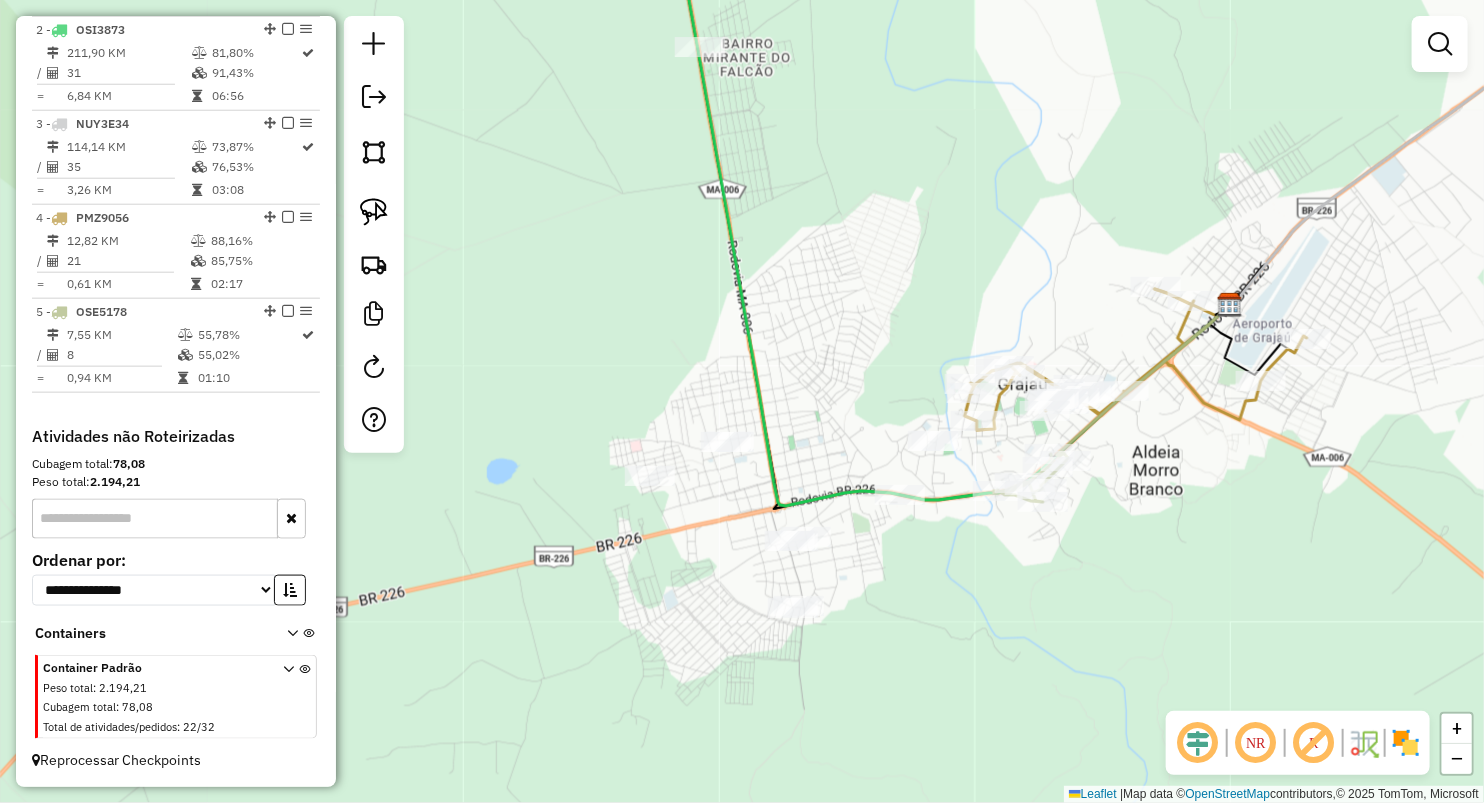 drag, startPoint x: 857, startPoint y: 268, endPoint x: 908, endPoint y: 320, distance: 72.835434 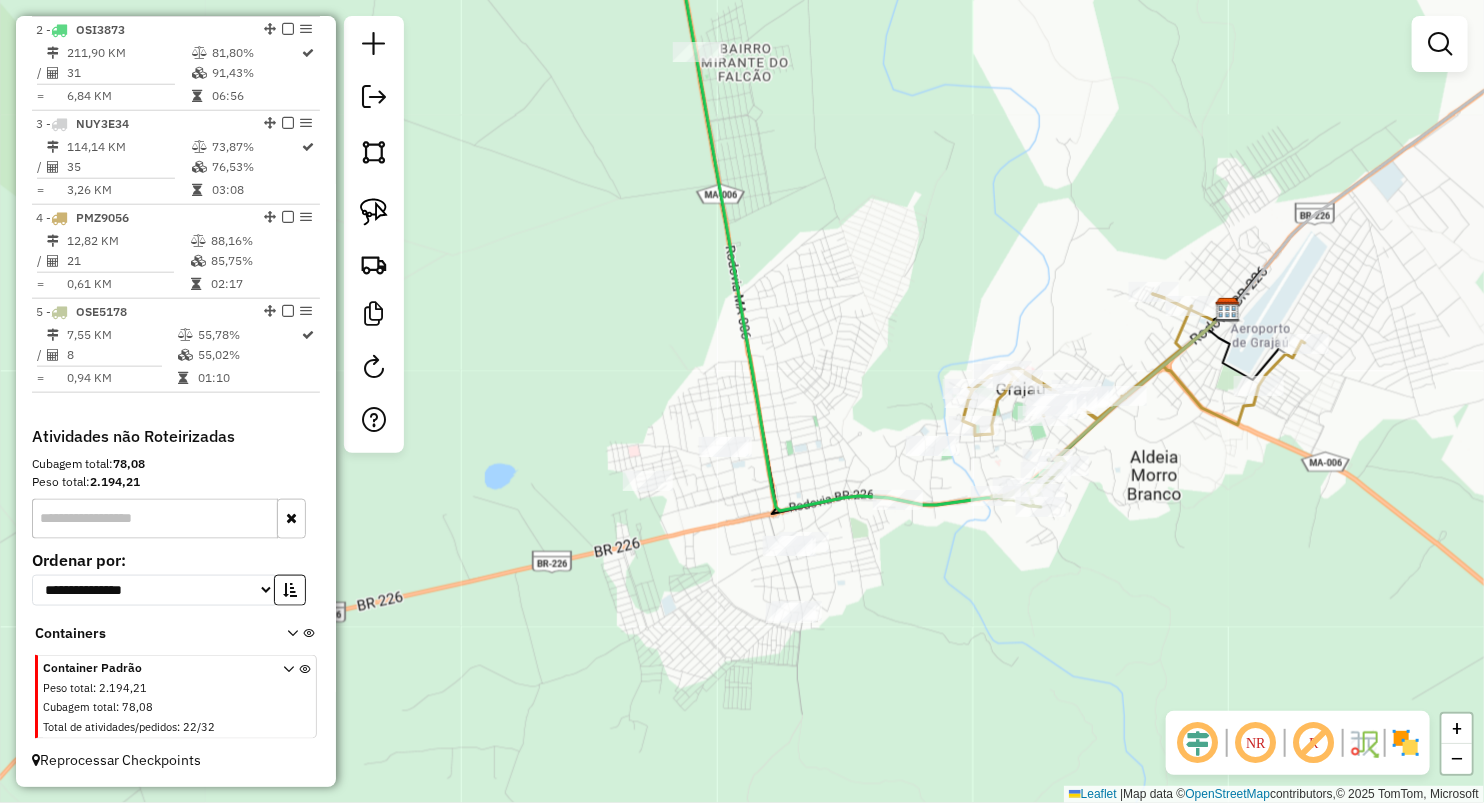 drag, startPoint x: 381, startPoint y: 214, endPoint x: 392, endPoint y: 179, distance: 36.687874 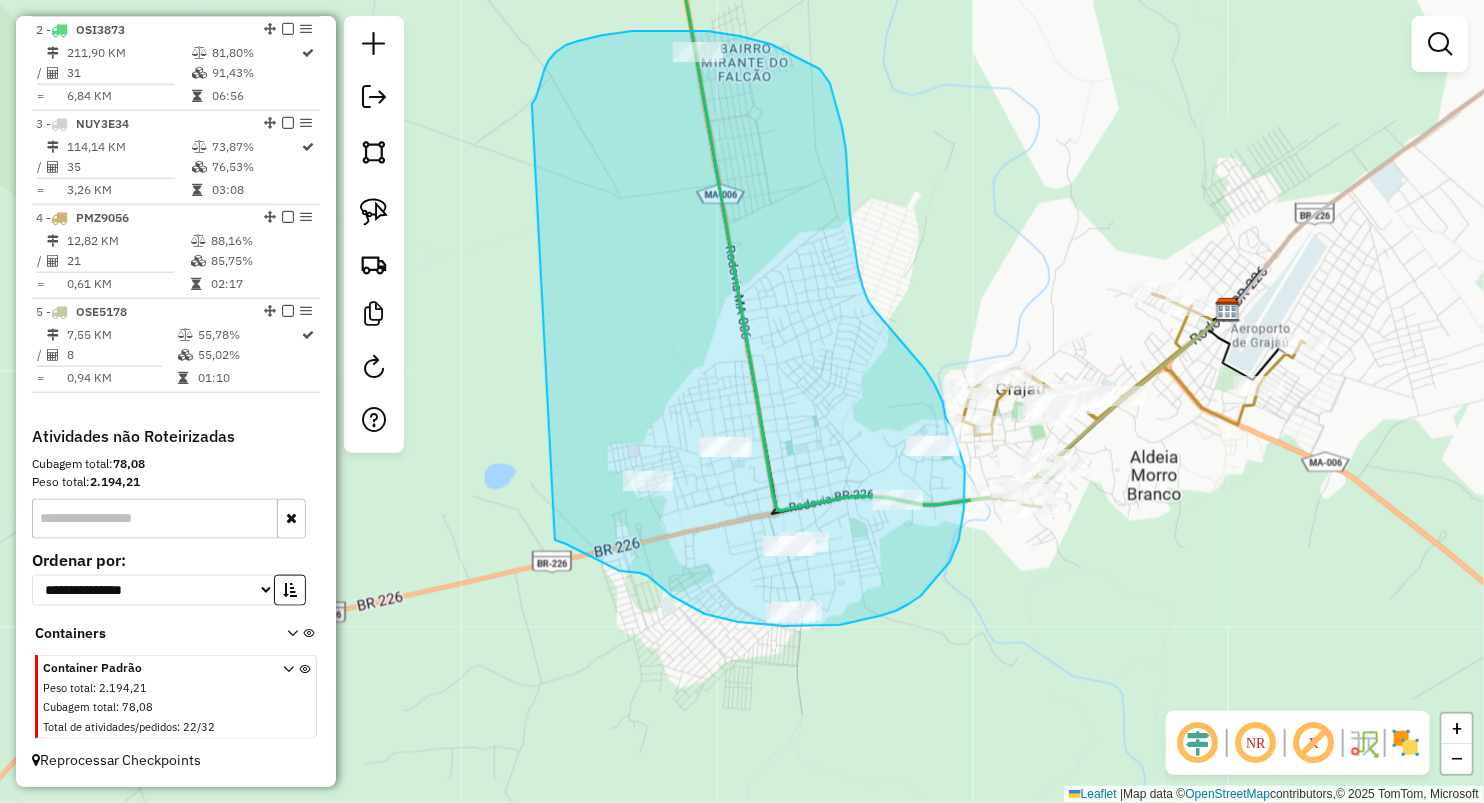 drag, startPoint x: 542, startPoint y: 75, endPoint x: 555, endPoint y: 540, distance: 465.18167 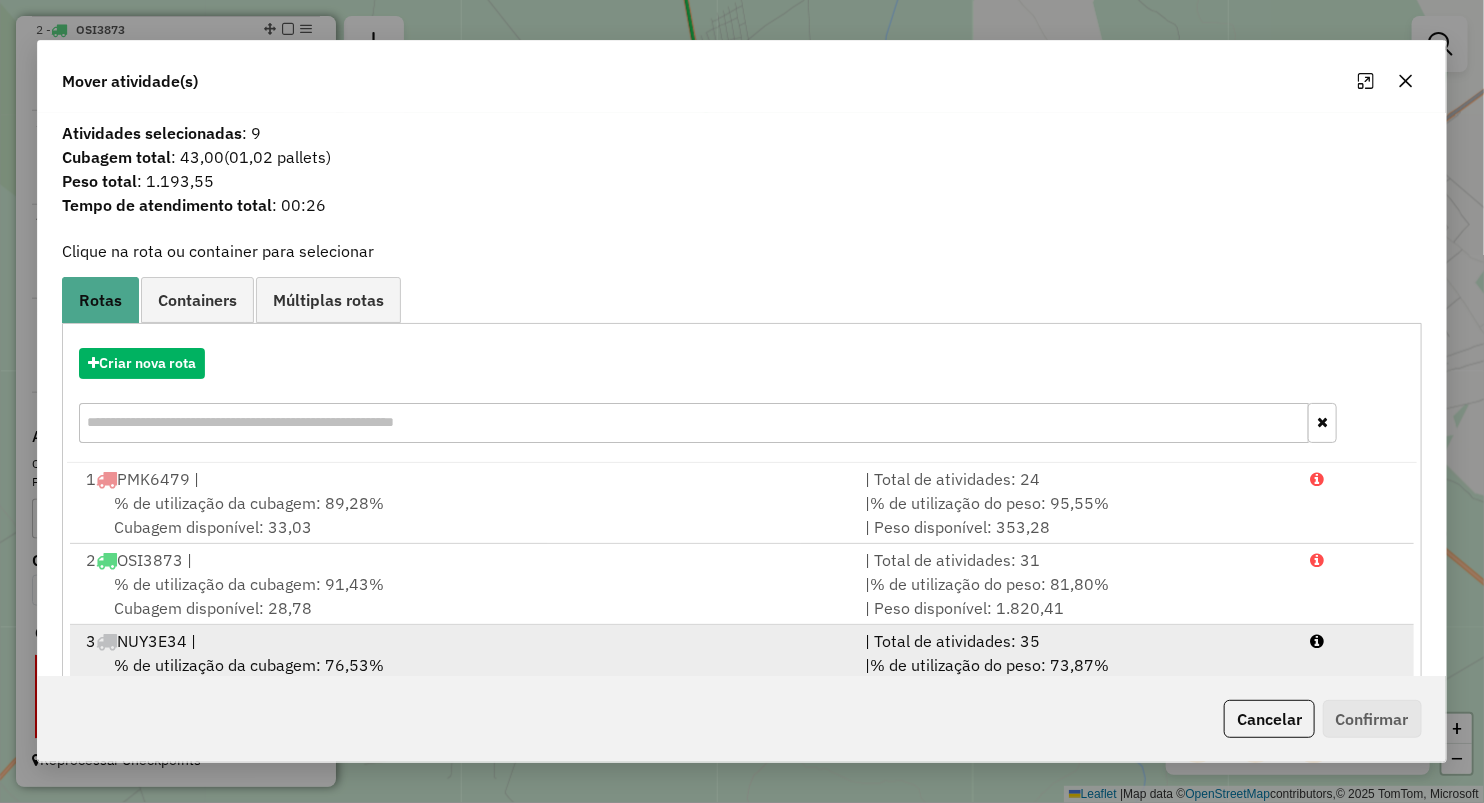 scroll, scrollTop: 4, scrollLeft: 0, axis: vertical 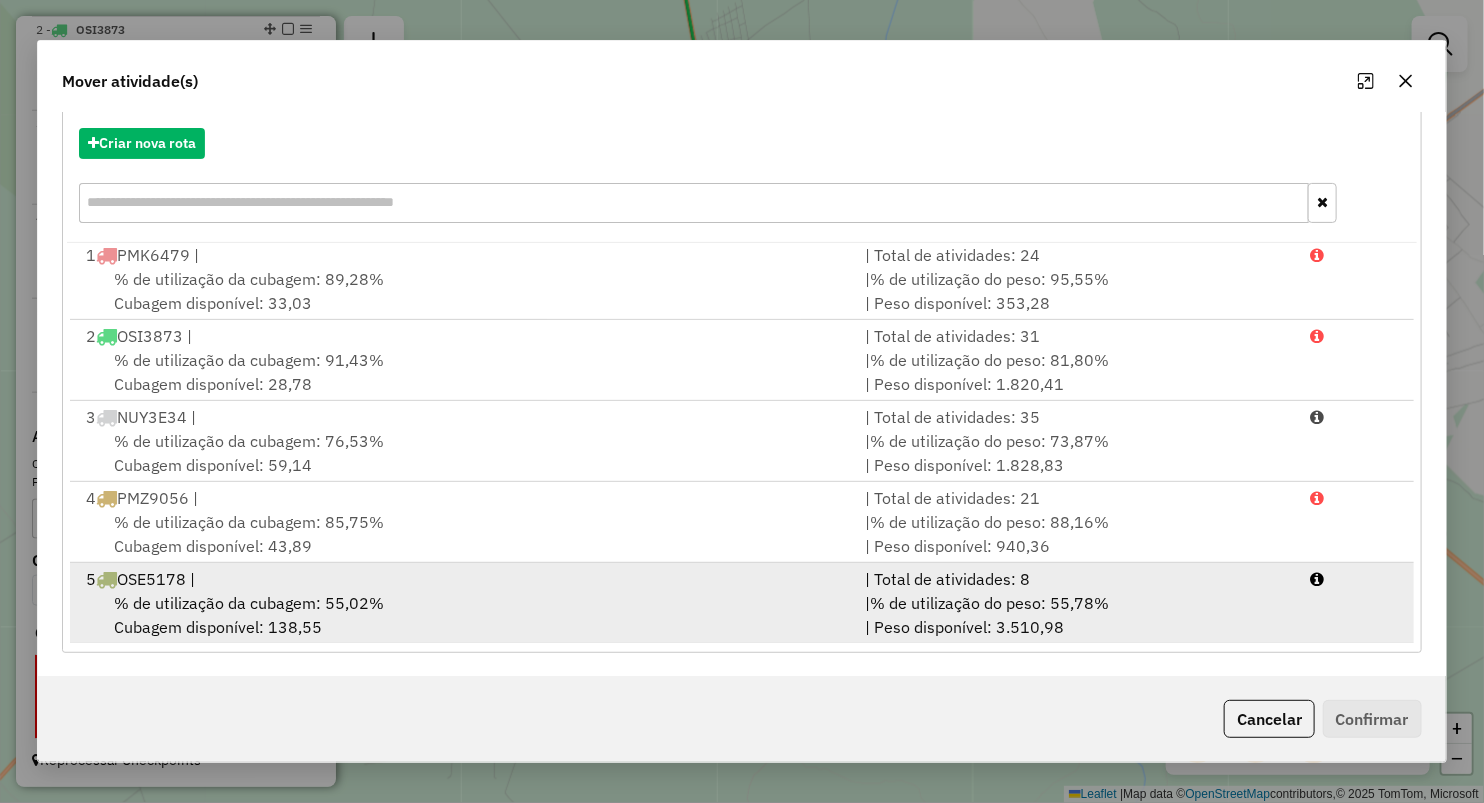click on "% de utilização da cubagem: 55,02%" at bounding box center (249, 603) 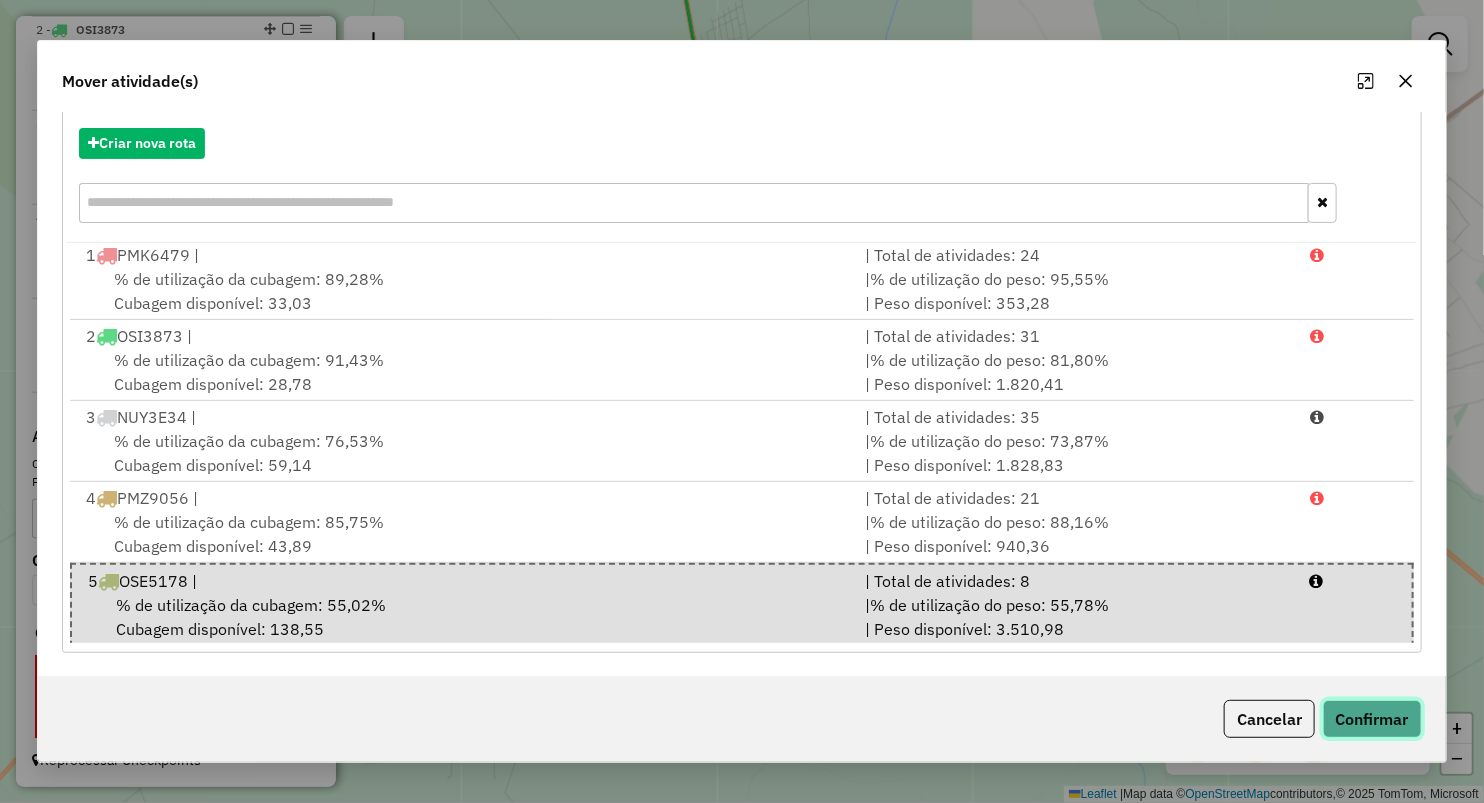 click on "Confirmar" 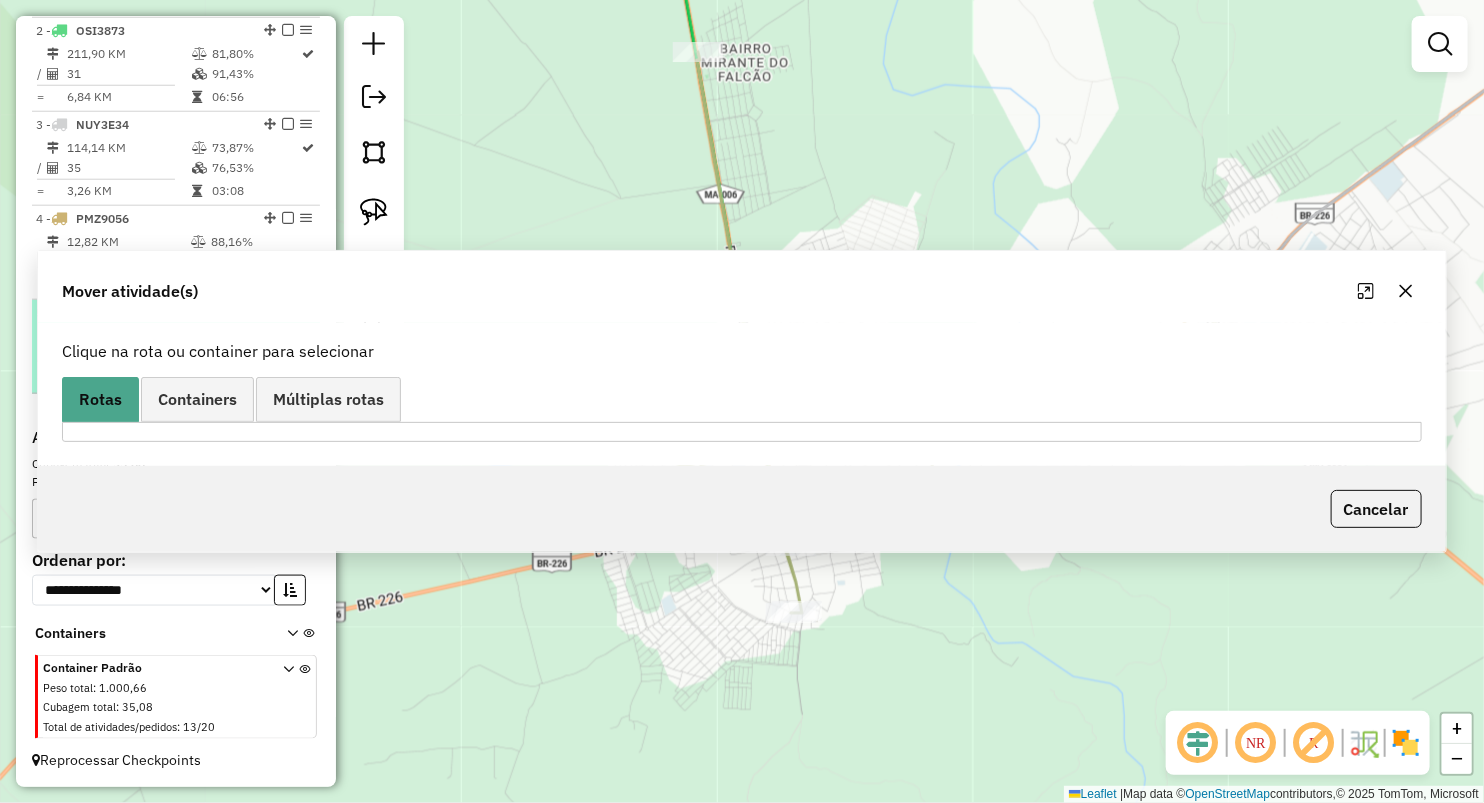 scroll, scrollTop: 840, scrollLeft: 0, axis: vertical 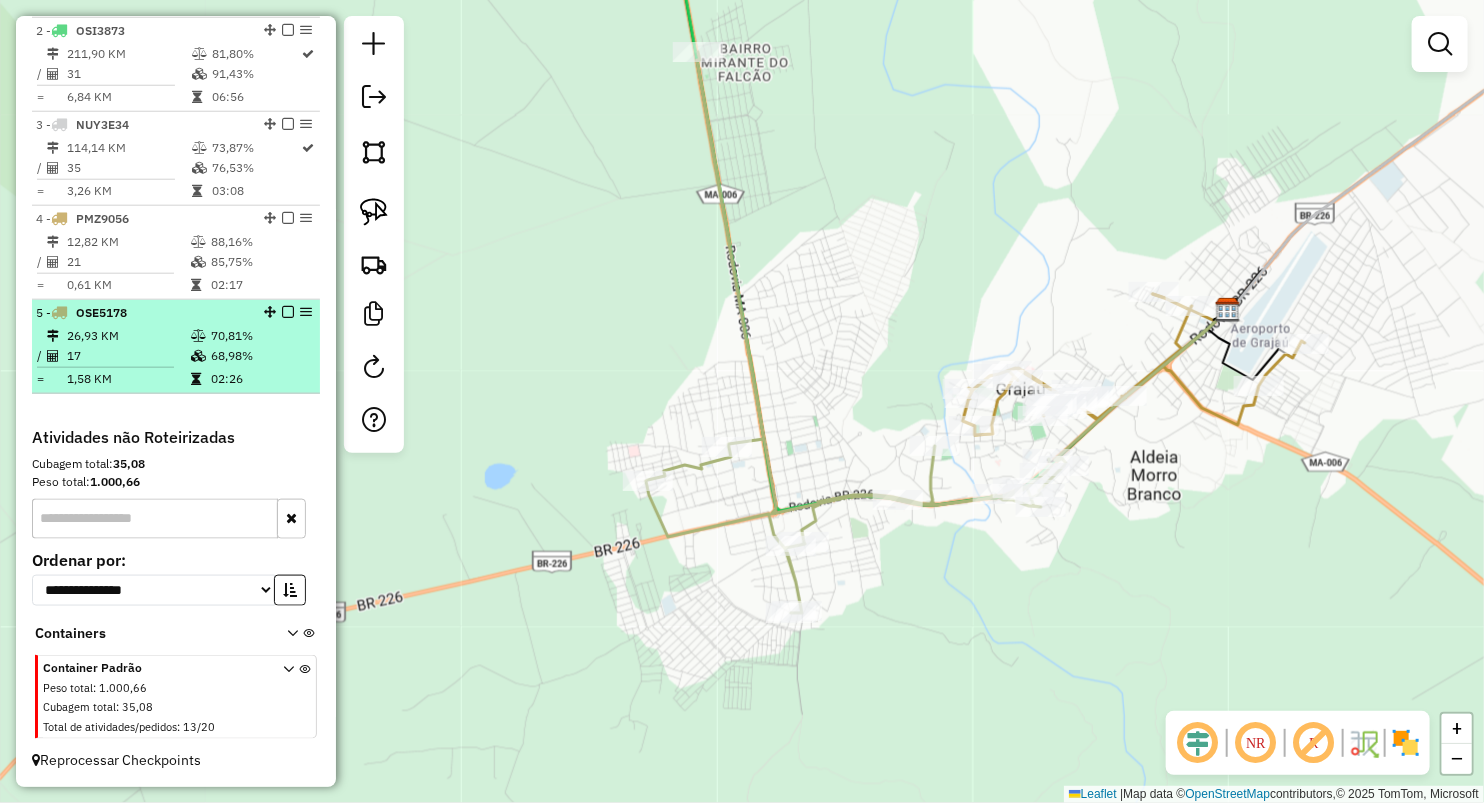 click on "26,93 KM   70,81%  /  17   68,98%     =  1,58 KM   02:26" at bounding box center (176, 357) 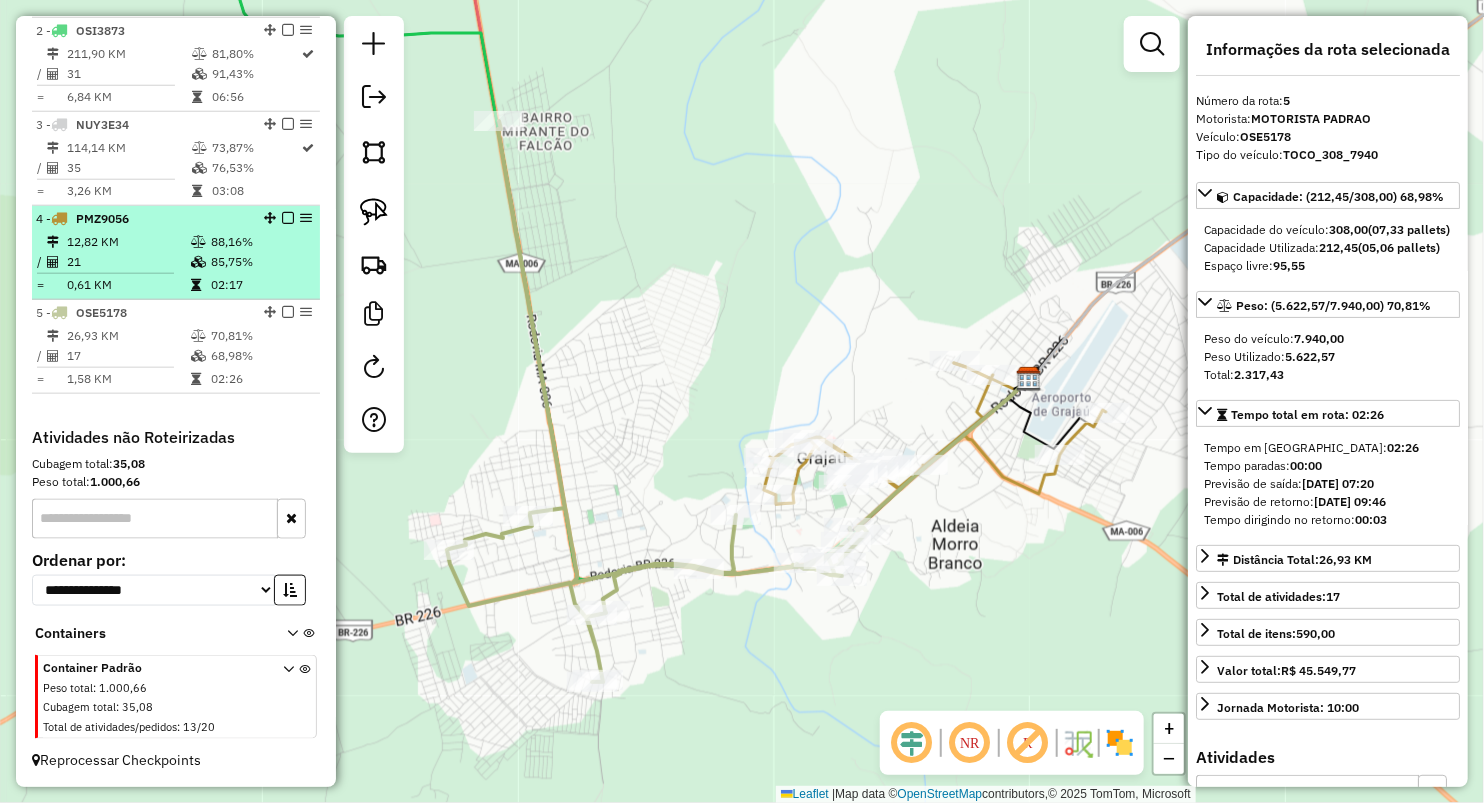 click at bounding box center (200, 262) 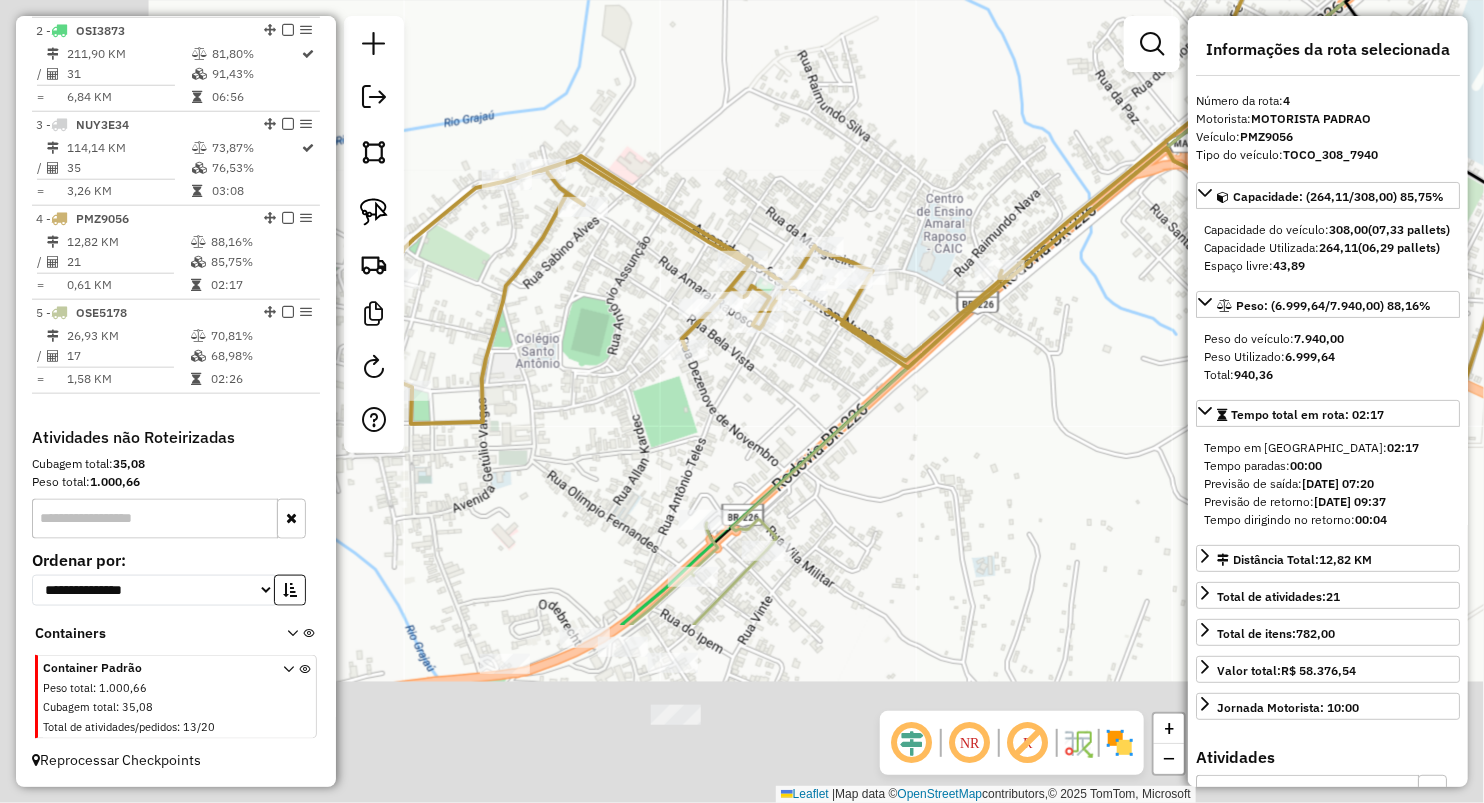 drag, startPoint x: 740, startPoint y: 415, endPoint x: 977, endPoint y: 290, distance: 267.94403 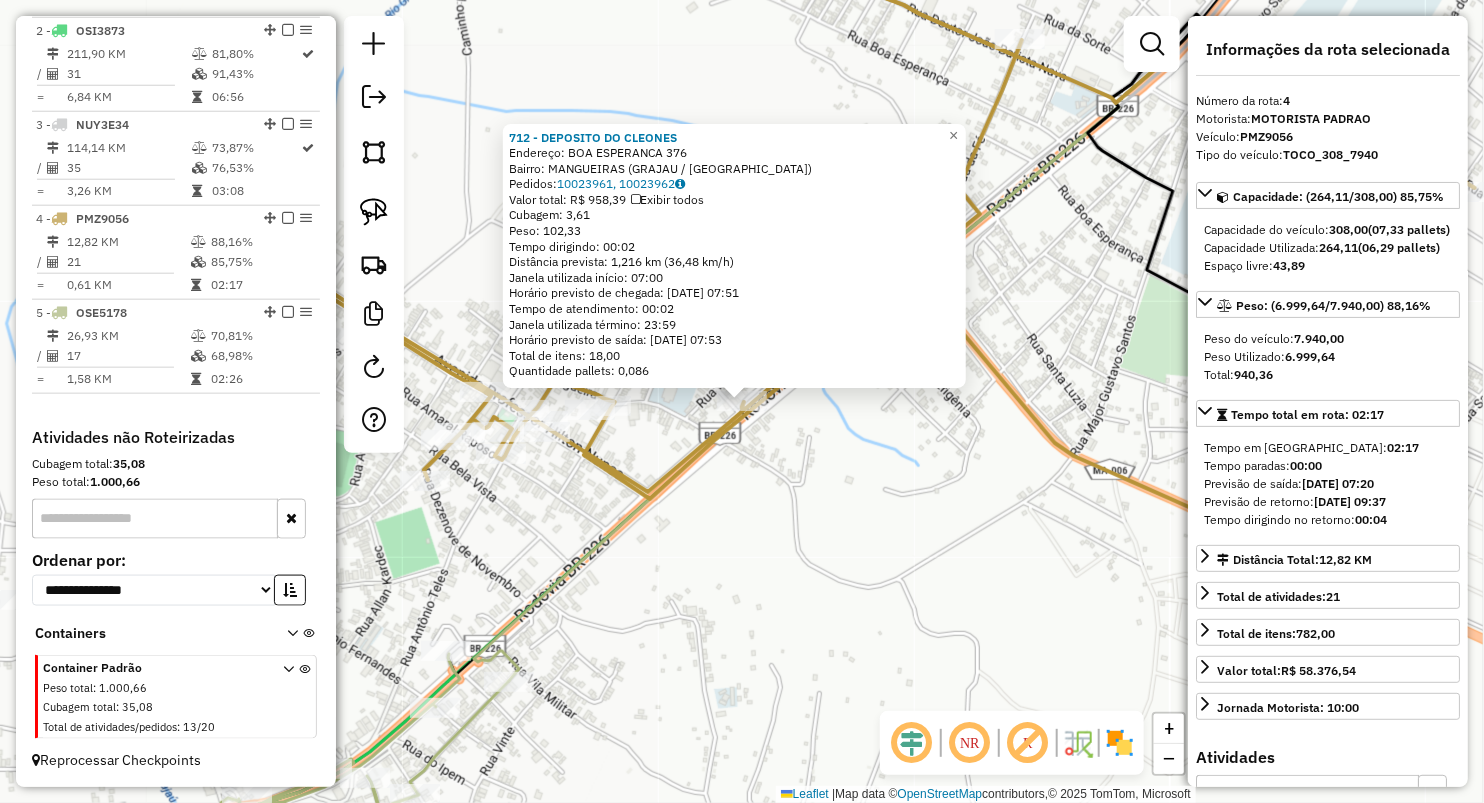 click on "712 - DEPOSITO  DO CLEONES  Endereço:  BOA ESPERANCA 376   Bairro: MANGUEIRAS (GRAJAU / MA)   Pedidos:  10023961, 10023962   Valor total: R$ 958,39   Exibir todos   Cubagem: 3,61  Peso: 102,33  Tempo dirigindo: 00:02   Distância prevista: 1,216 km (36,48 km/h)   Janela utilizada início: 07:00   Horário previsto de chegada: 11/07/2025 07:51   Tempo de atendimento: 00:02   Janela utilizada término: 23:59   Horário previsto de saída: 11/07/2025 07:53   Total de itens: 18,00   Quantidade pallets: 0,086  × Janela de atendimento Grade de atendimento Capacidade Transportadoras Veículos Cliente Pedidos  Rotas Selecione os dias de semana para filtrar as janelas de atendimento  Seg   Ter   Qua   Qui   Sex   Sáb   Dom  Informe o período da janela de atendimento: De: Até:  Filtrar exatamente a janela do cliente  Considerar janela de atendimento padrão  Selecione os dias de semana para filtrar as grades de atendimento  Seg   Ter   Qua   Qui   Sex   Sáb   Dom   Clientes fora do dia de atendimento selecionado" 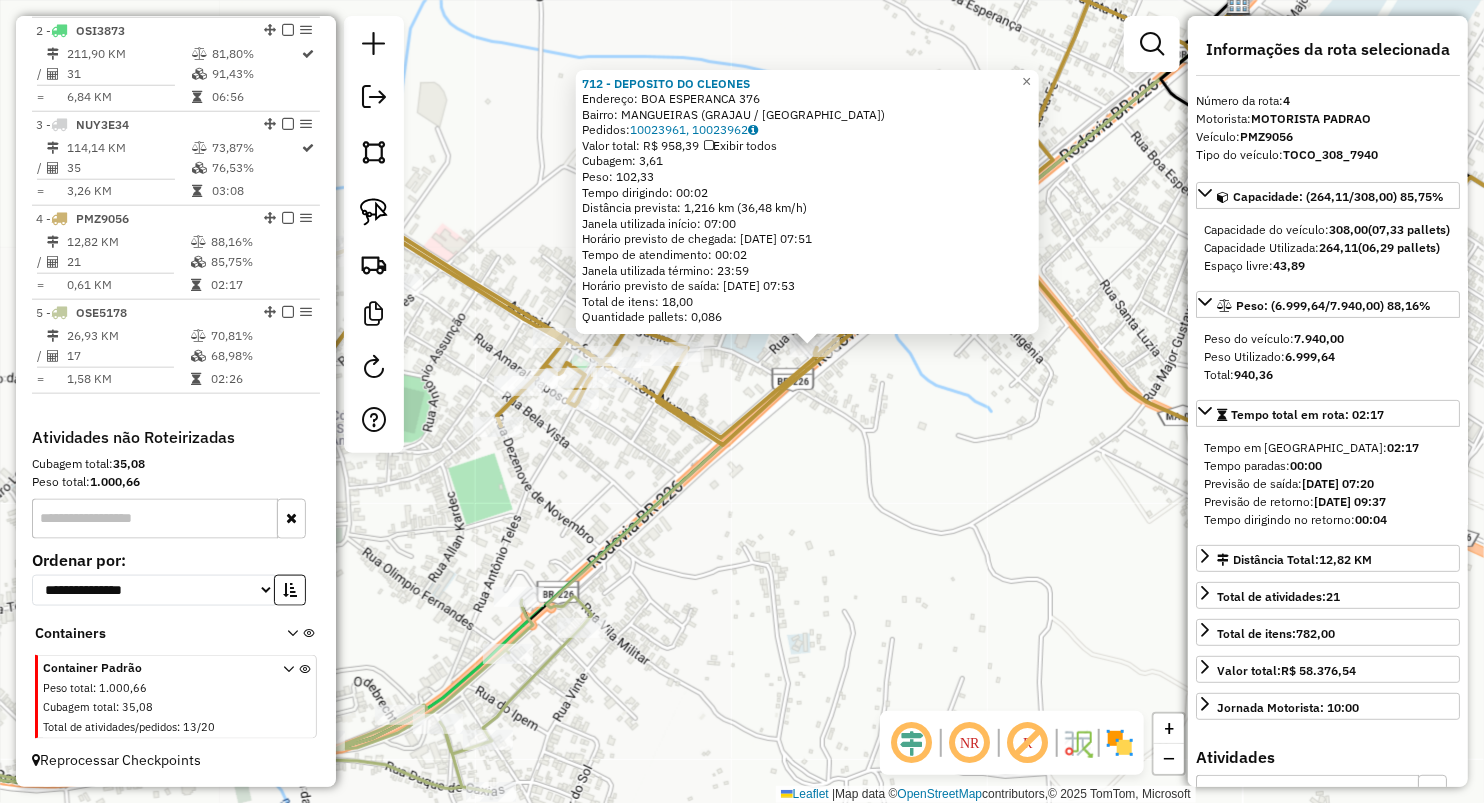drag, startPoint x: 745, startPoint y: 575, endPoint x: 944, endPoint y: 425, distance: 249.20073 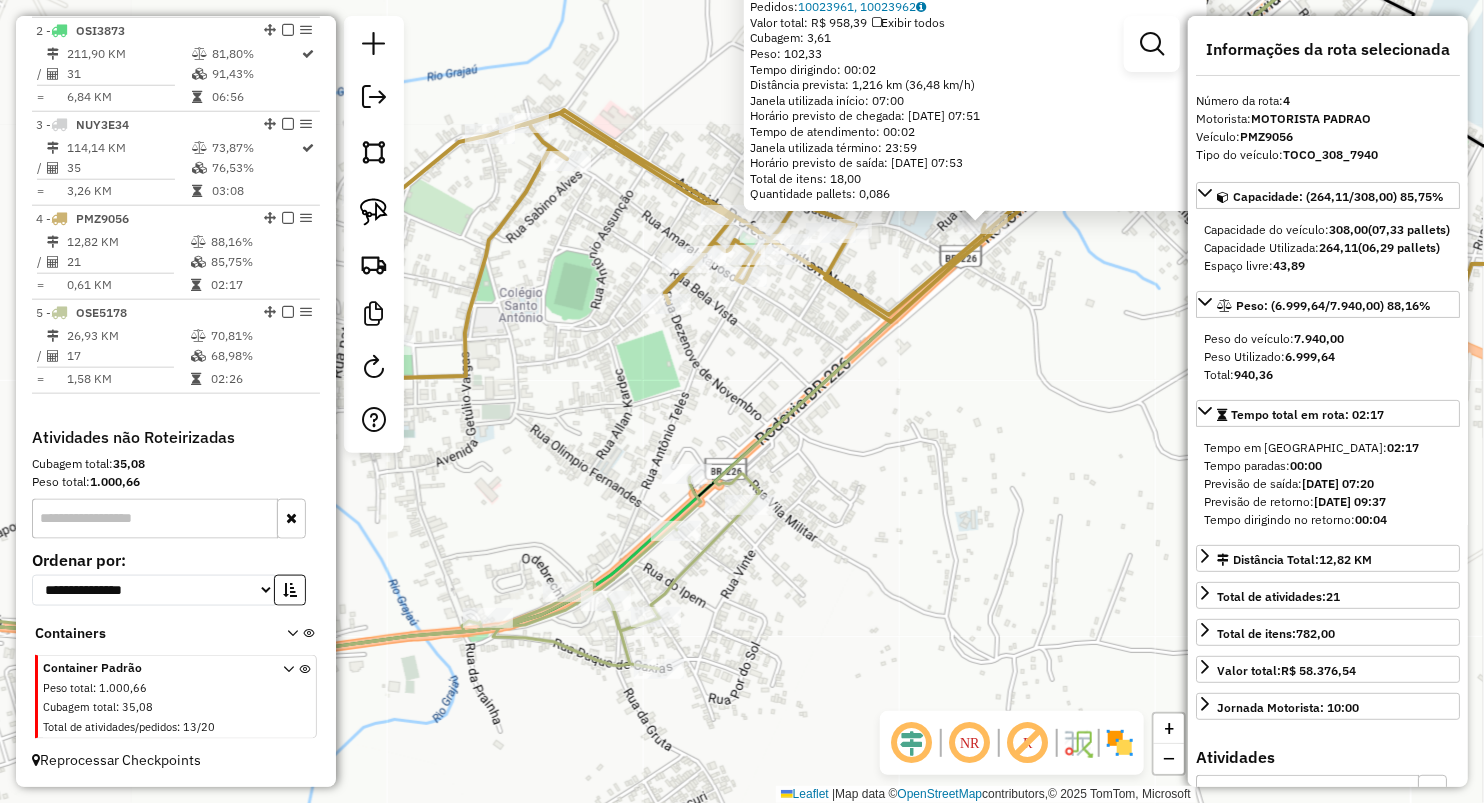 click on "712 - DEPOSITO  DO CLEONES  Endereço:  BOA ESPERANCA 376   Bairro: MANGUEIRAS (GRAJAU / MA)   Pedidos:  10023961, 10023962   Valor total: R$ 958,39   Exibir todos   Cubagem: 3,61  Peso: 102,33  Tempo dirigindo: 00:02   Distância prevista: 1,216 km (36,48 km/h)   Janela utilizada início: 07:00   Horário previsto de chegada: 11/07/2025 07:51   Tempo de atendimento: 00:02   Janela utilizada término: 23:59   Horário previsto de saída: 11/07/2025 07:53   Total de itens: 18,00   Quantidade pallets: 0,086  × Janela de atendimento Grade de atendimento Capacidade Transportadoras Veículos Cliente Pedidos  Rotas Selecione os dias de semana para filtrar as janelas de atendimento  Seg   Ter   Qua   Qui   Sex   Sáb   Dom  Informe o período da janela de atendimento: De: Até:  Filtrar exatamente a janela do cliente  Considerar janela de atendimento padrão  Selecione os dias de semana para filtrar as grades de atendimento  Seg   Ter   Qua   Qui   Sex   Sáb   Dom   Clientes fora do dia de atendimento selecionado" 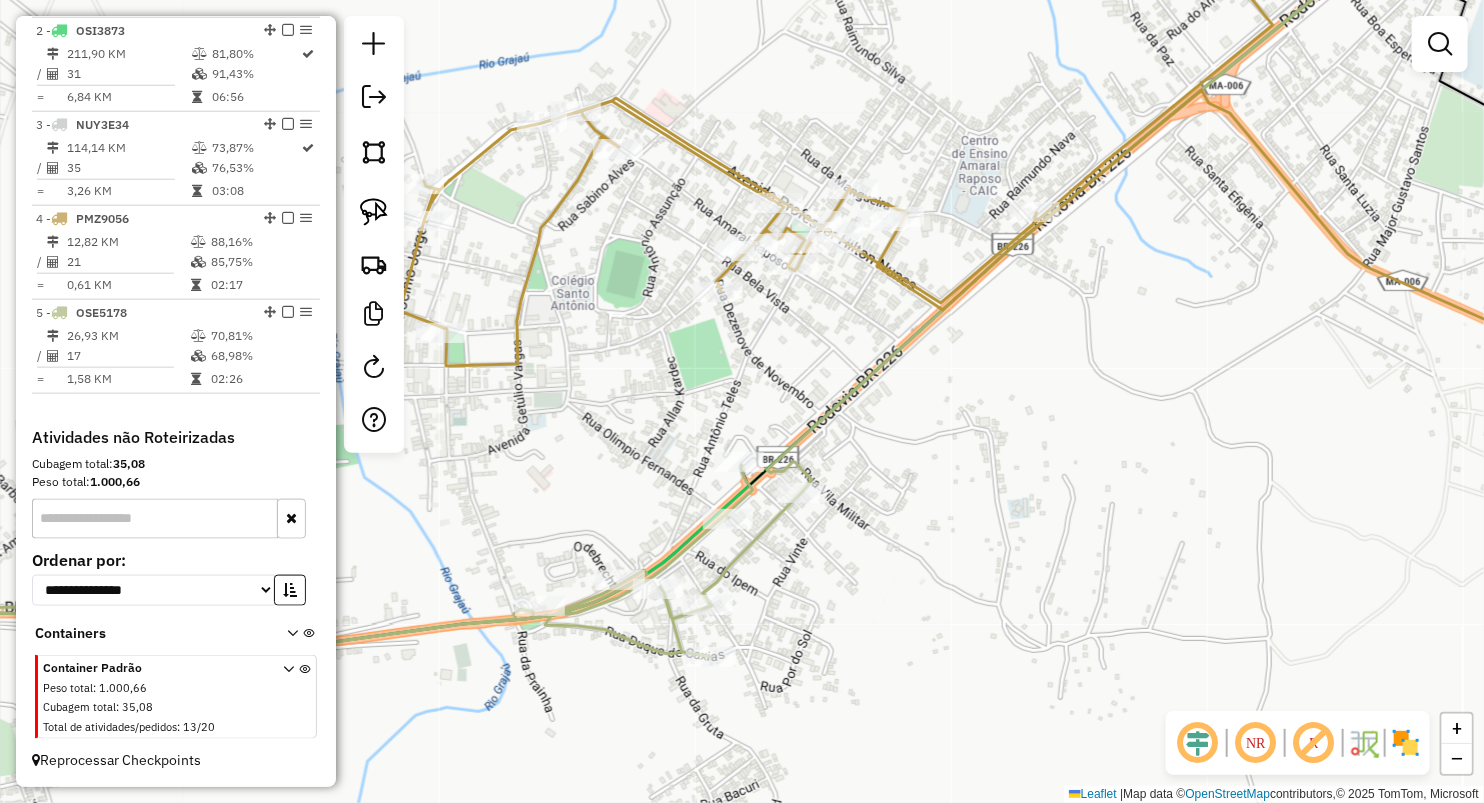 drag, startPoint x: 888, startPoint y: 476, endPoint x: 1096, endPoint y: 407, distance: 219.14607 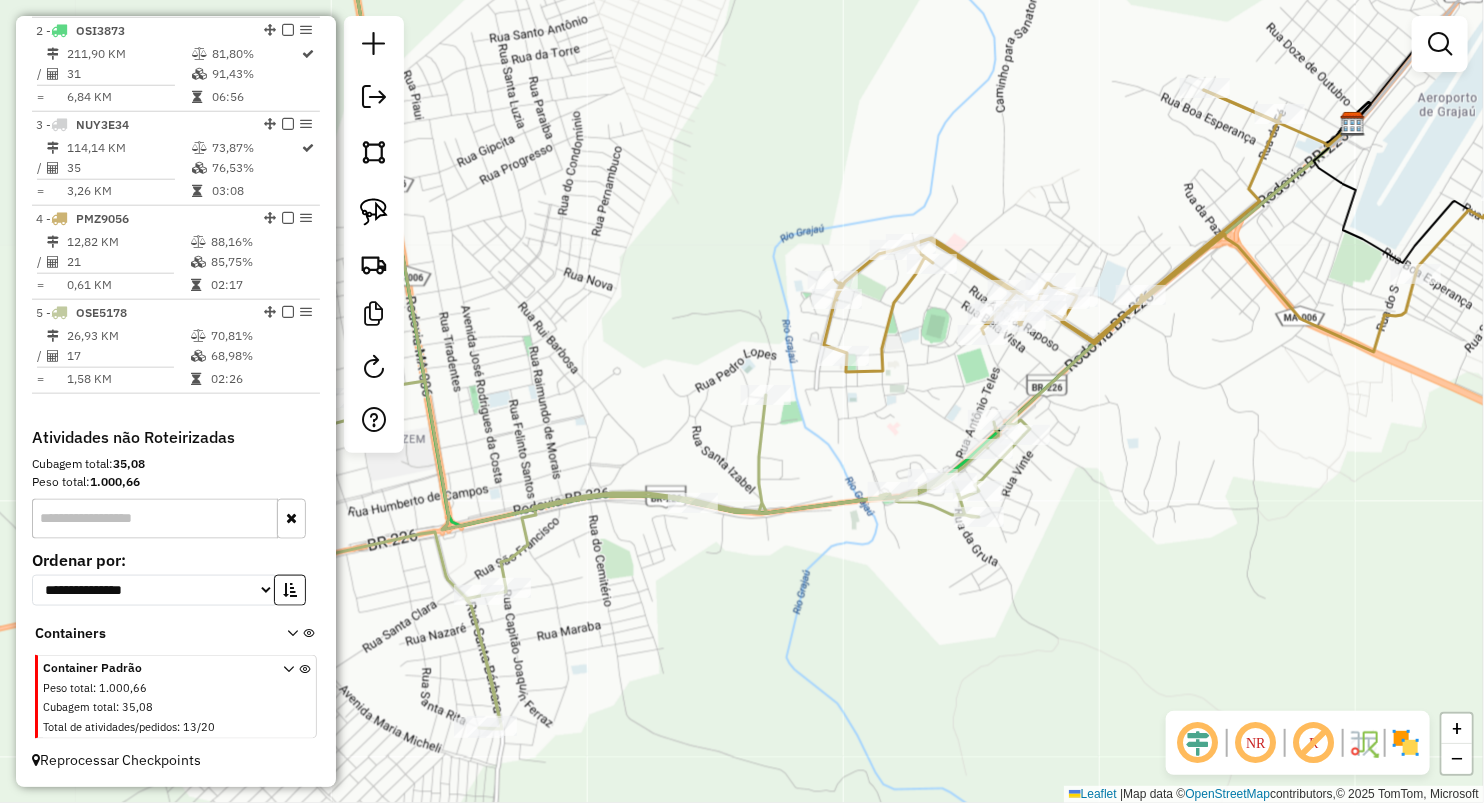 drag, startPoint x: 1216, startPoint y: 455, endPoint x: 1157, endPoint y: 493, distance: 70.178345 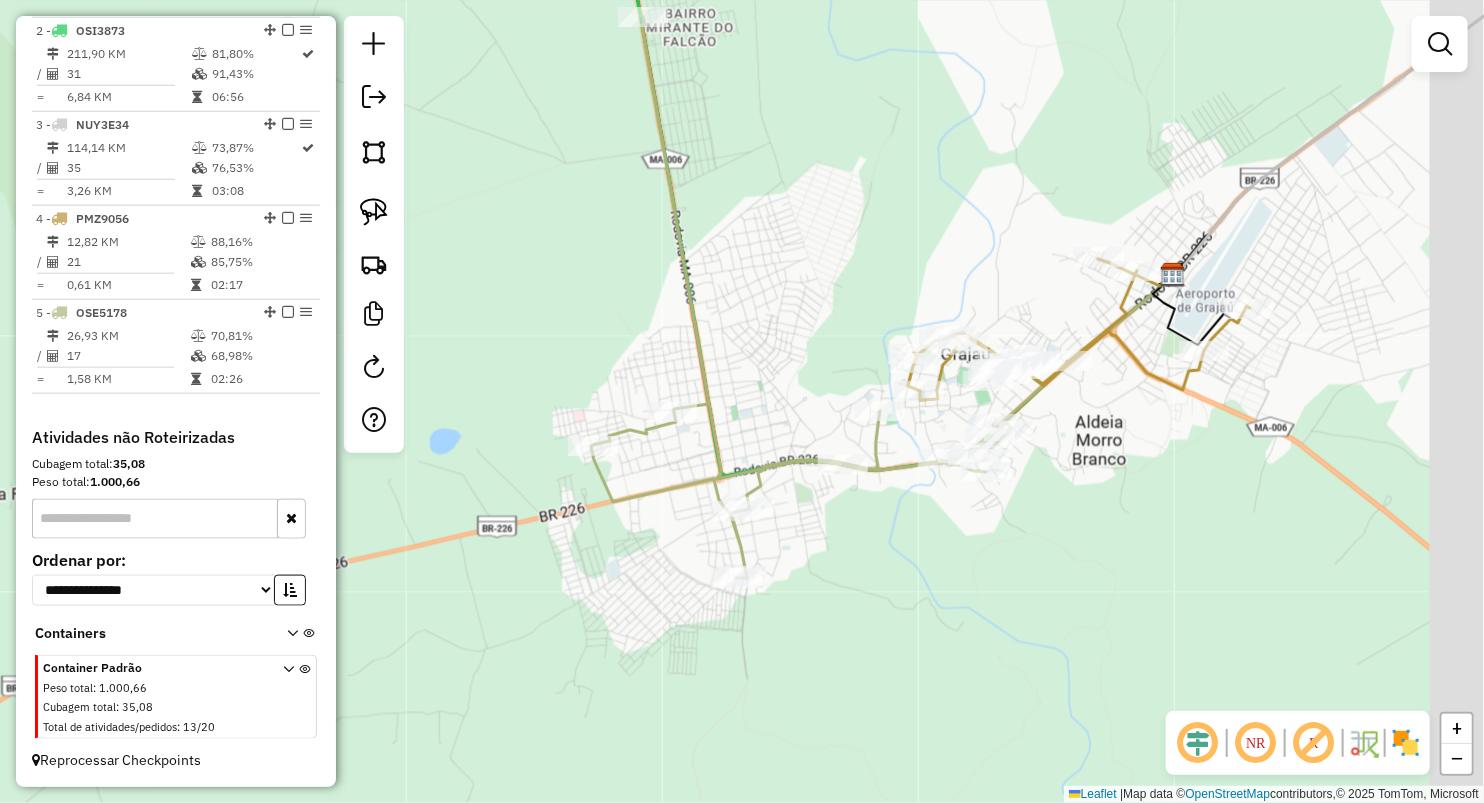drag, startPoint x: 1157, startPoint y: 521, endPoint x: 1082, endPoint y: 480, distance: 85.47514 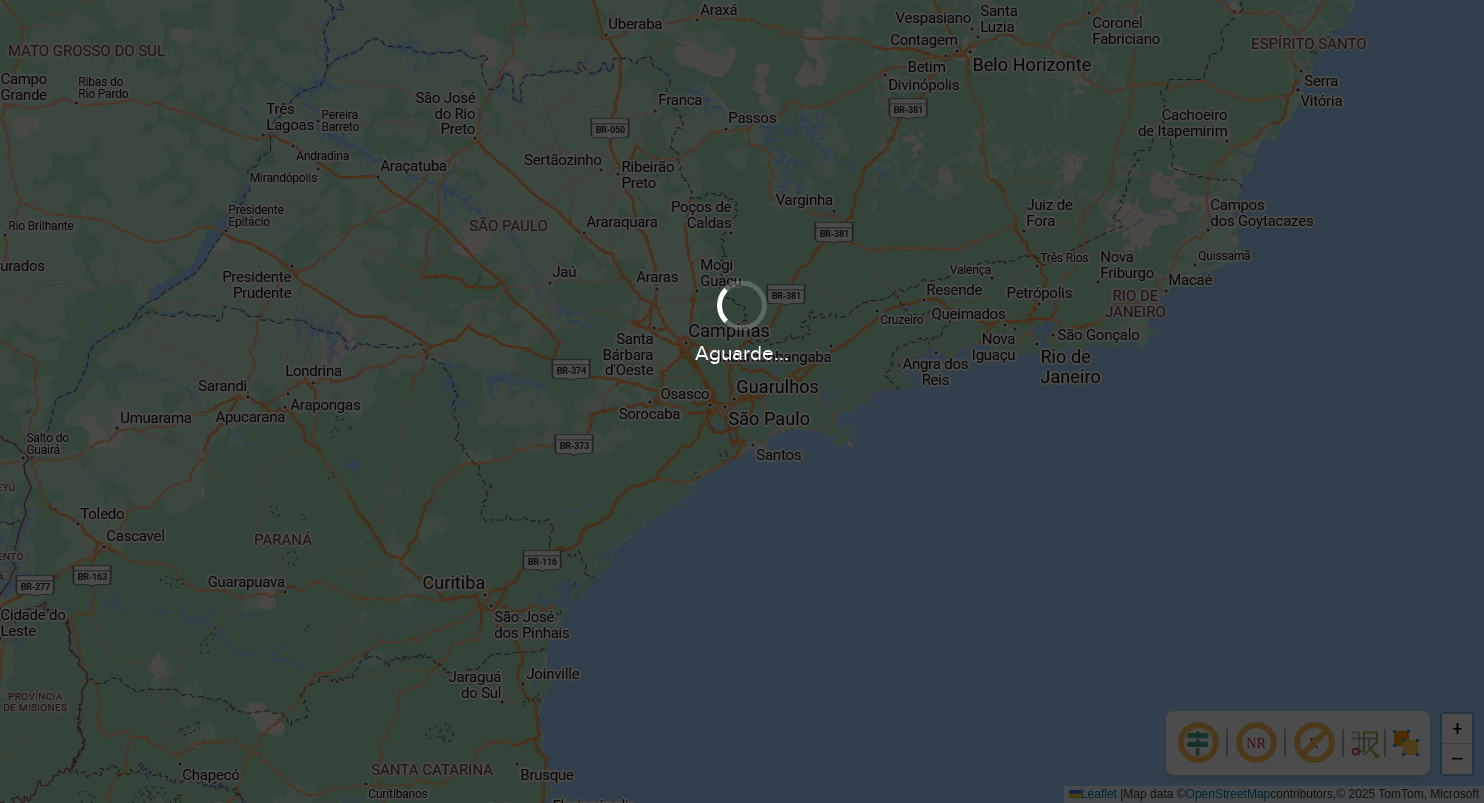 scroll, scrollTop: 0, scrollLeft: 0, axis: both 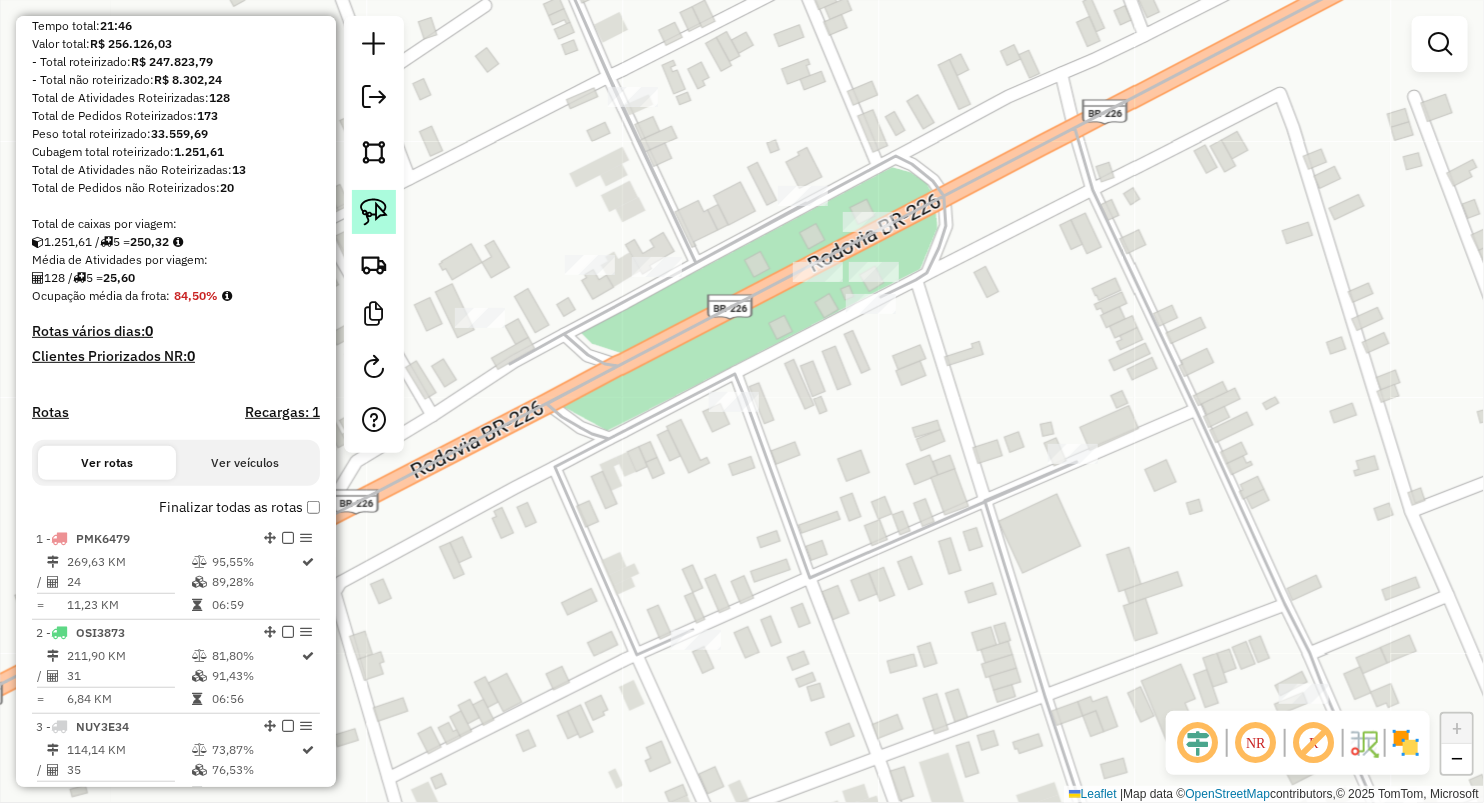click 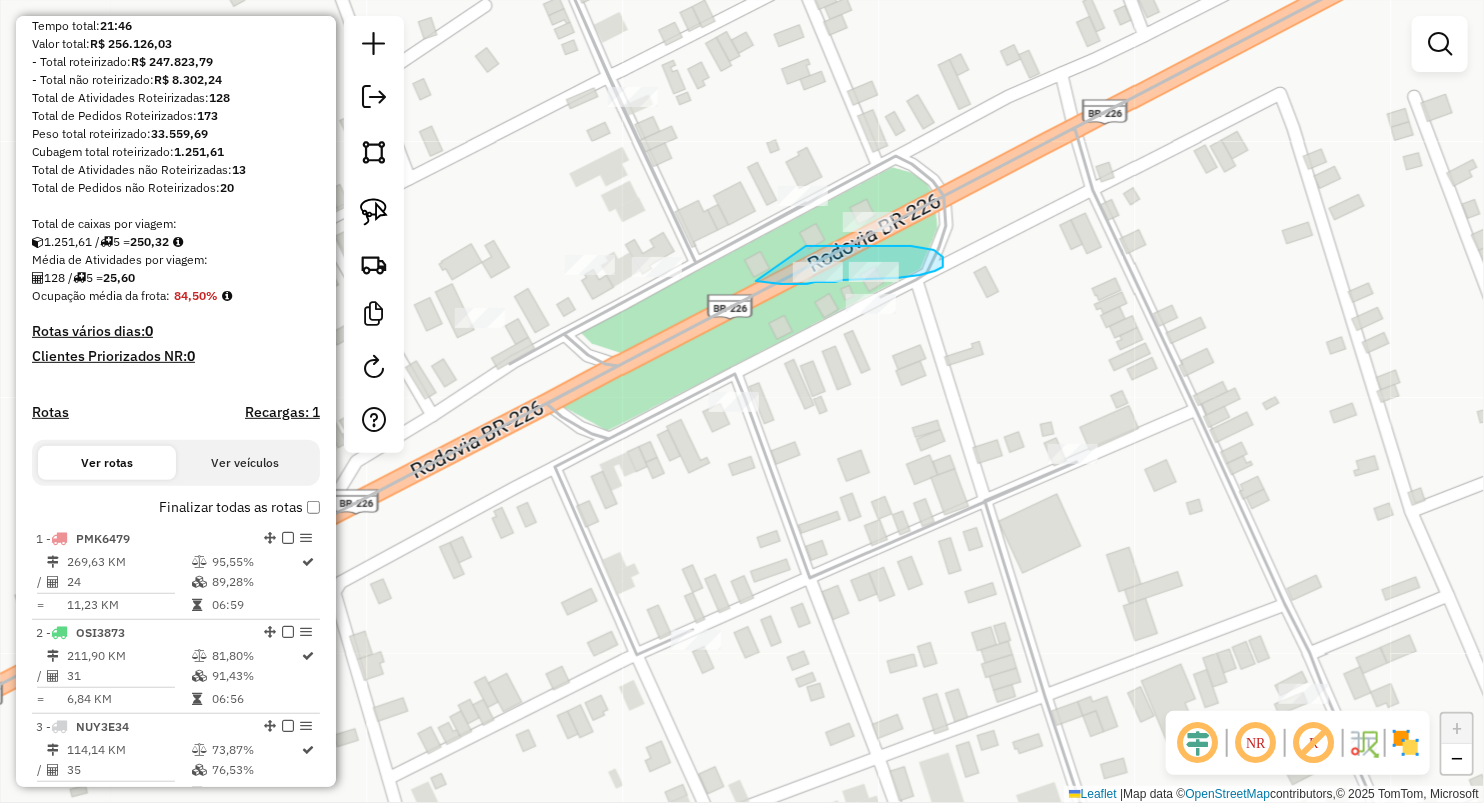 drag, startPoint x: 806, startPoint y: 246, endPoint x: 756, endPoint y: 281, distance: 61.03278 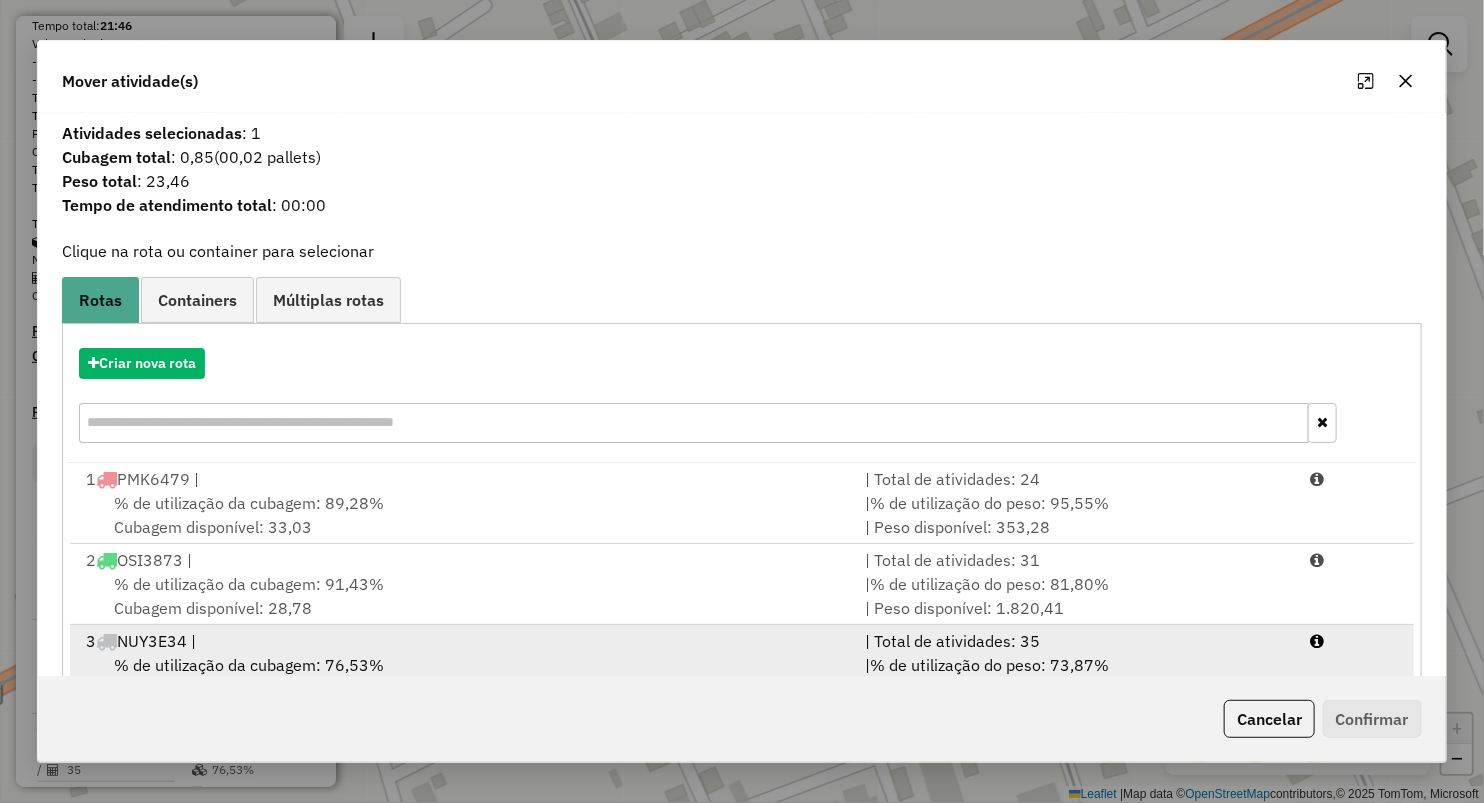 scroll, scrollTop: 4, scrollLeft: 0, axis: vertical 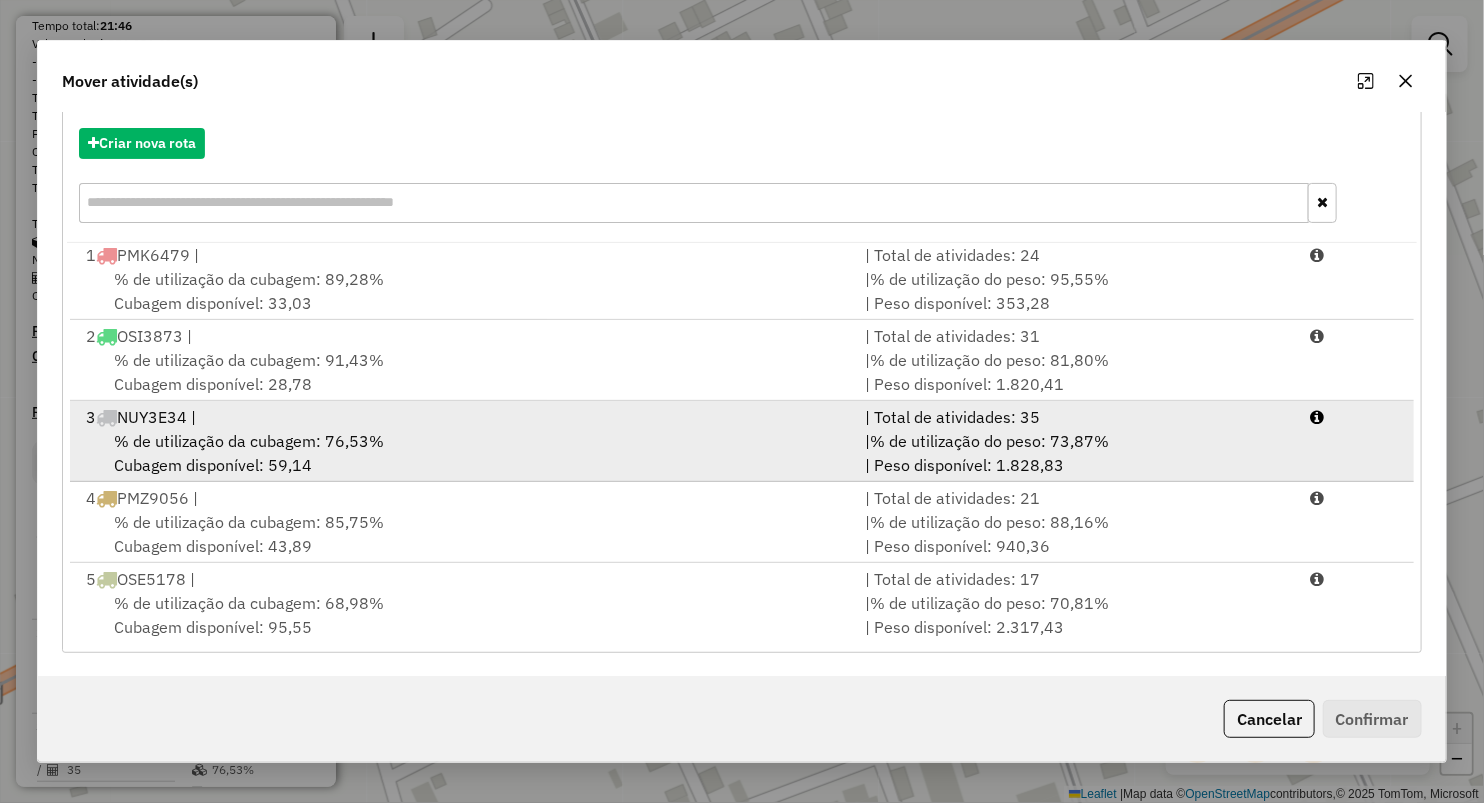 click on "3  NUY3E34 |" at bounding box center [463, 417] 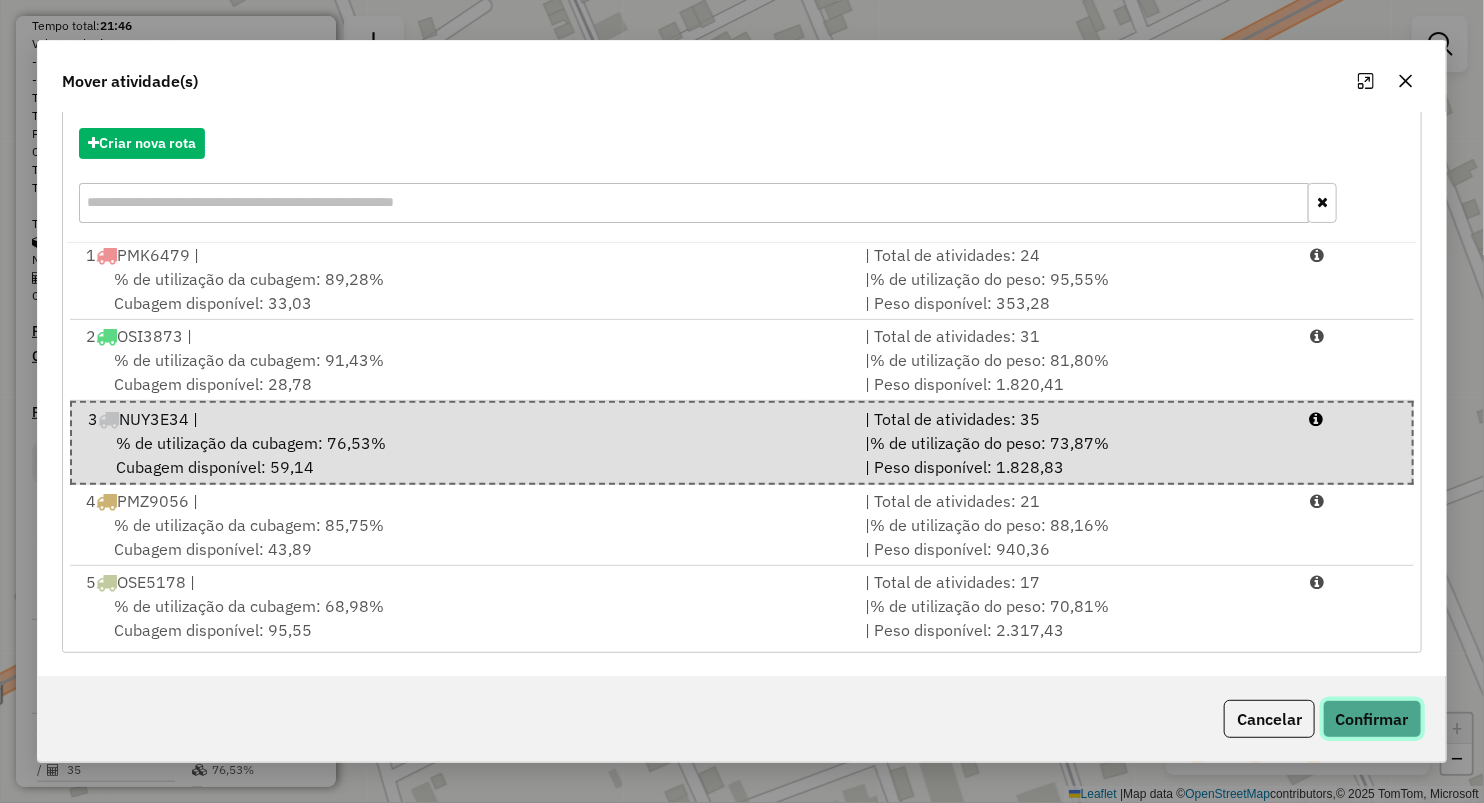 click on "Confirmar" 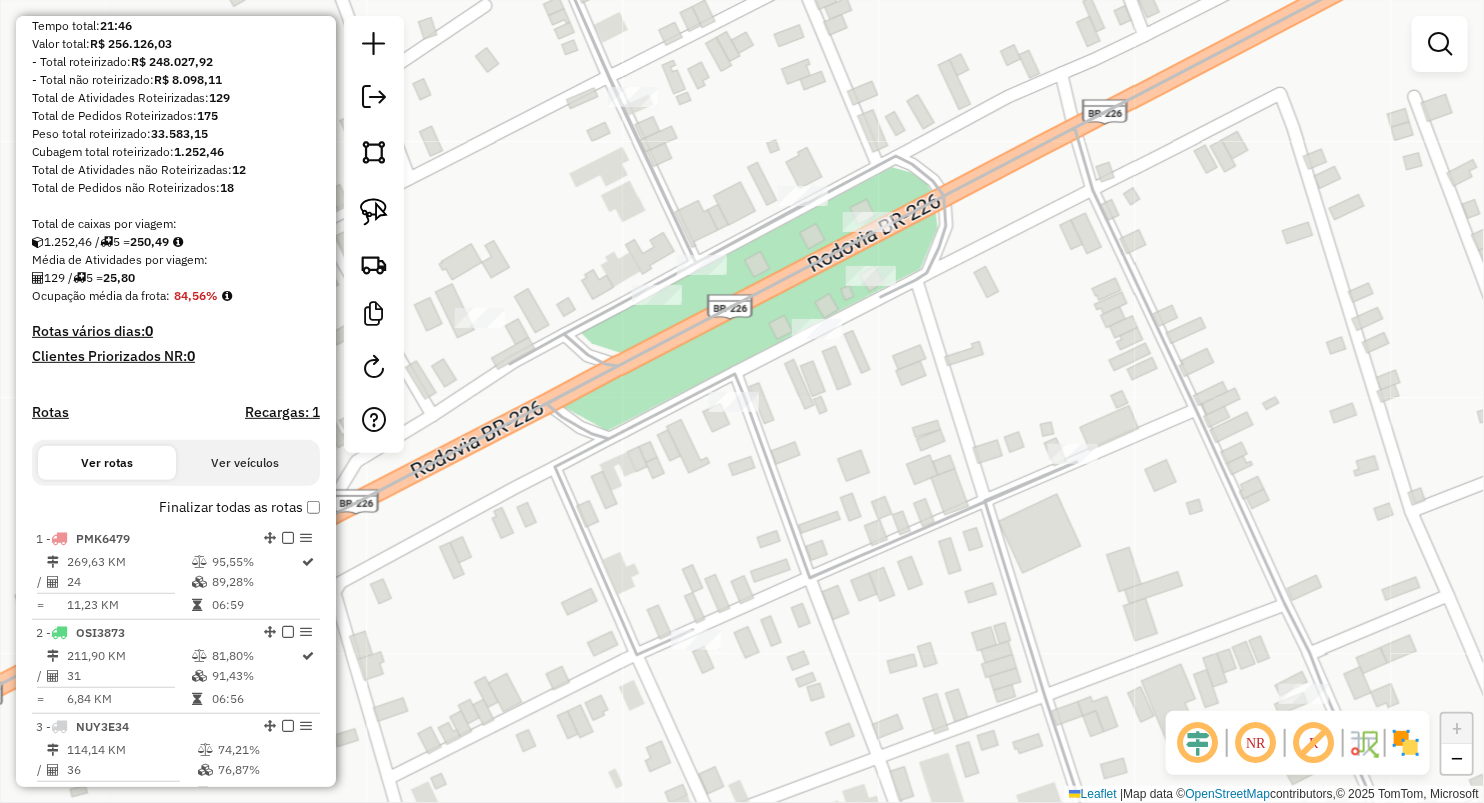 scroll, scrollTop: 0, scrollLeft: 0, axis: both 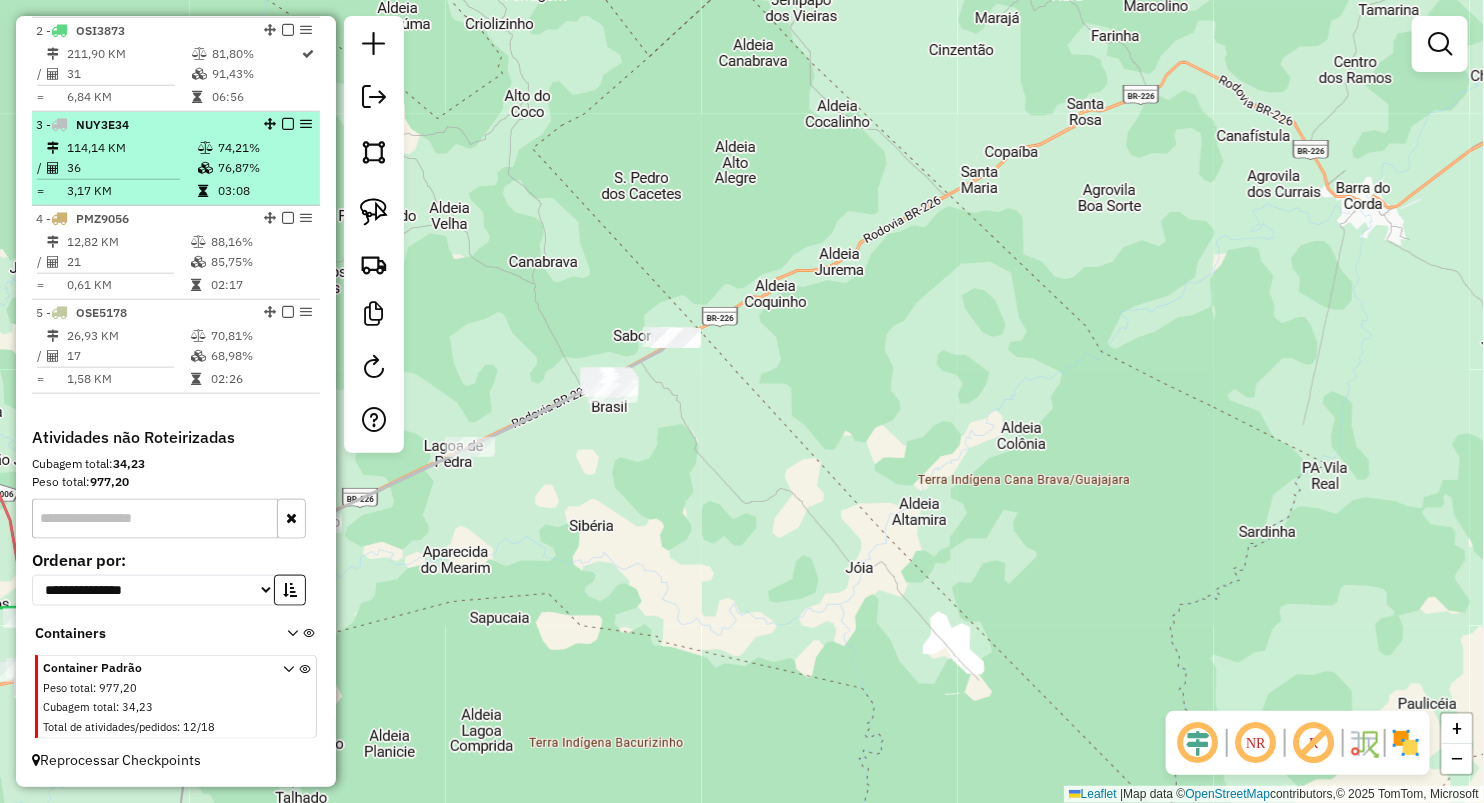 click at bounding box center (203, 191) 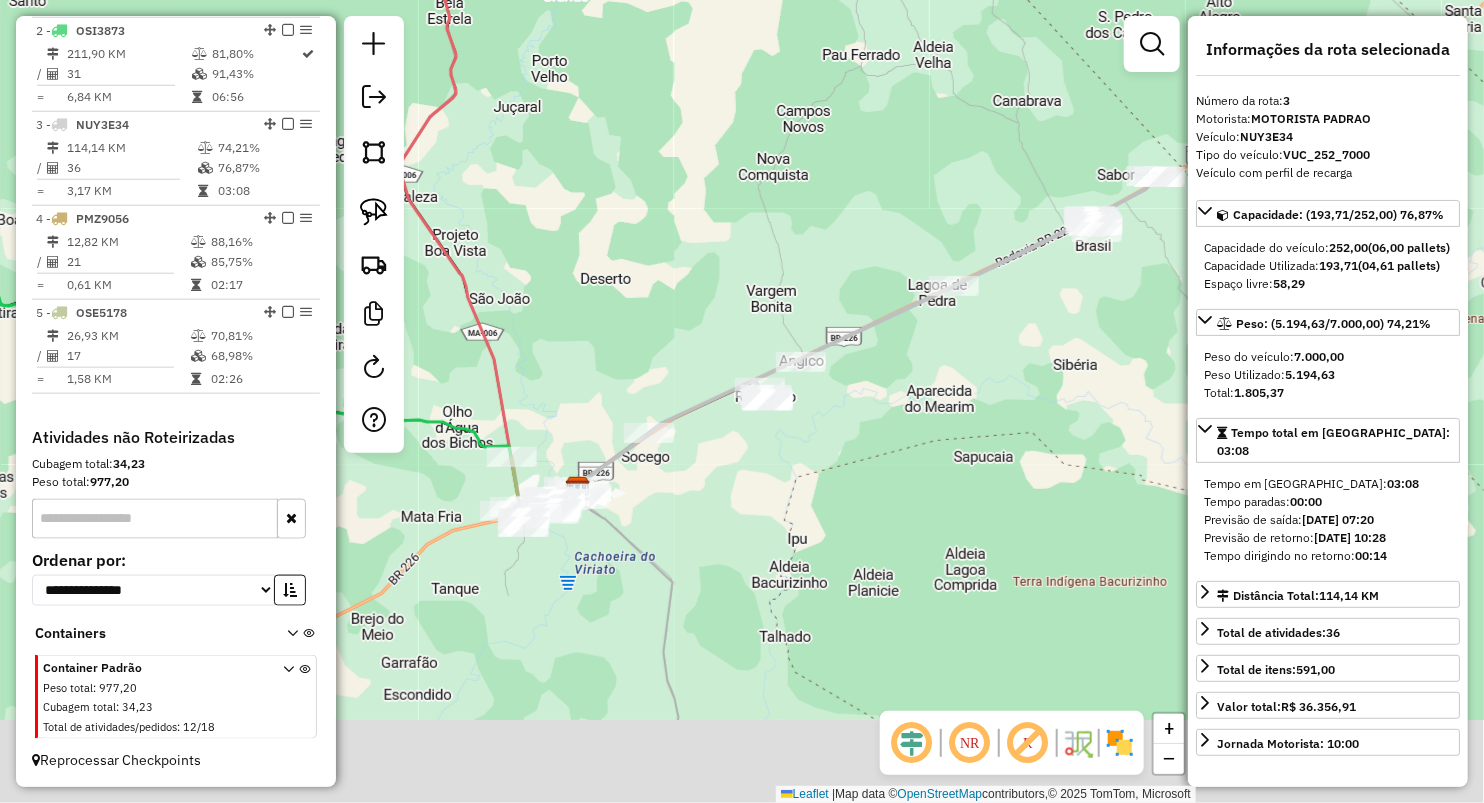 drag, startPoint x: 809, startPoint y: 644, endPoint x: 869, endPoint y: 514, distance: 143.1782 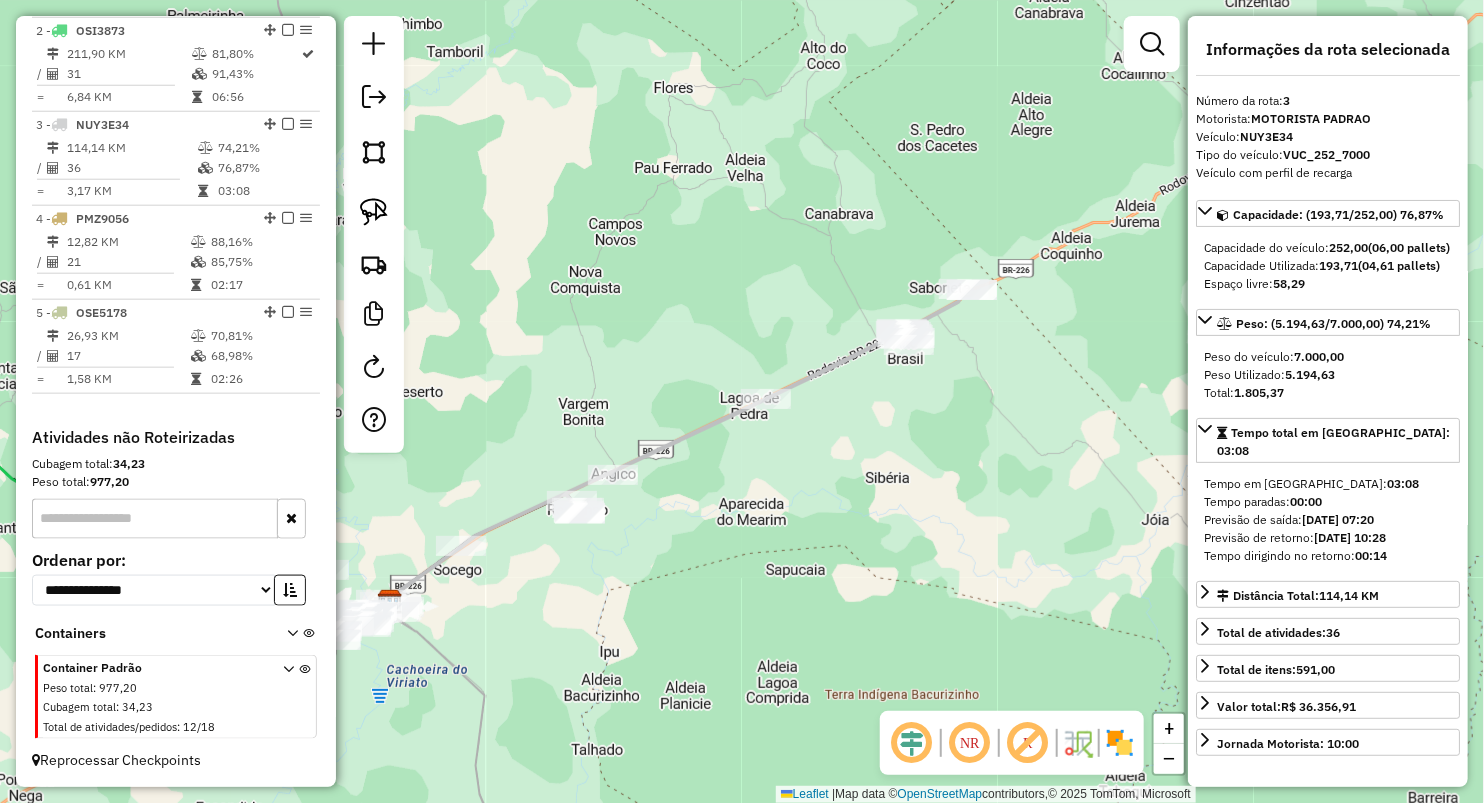 drag, startPoint x: 955, startPoint y: 390, endPoint x: 766, endPoint y: 514, distance: 226.04646 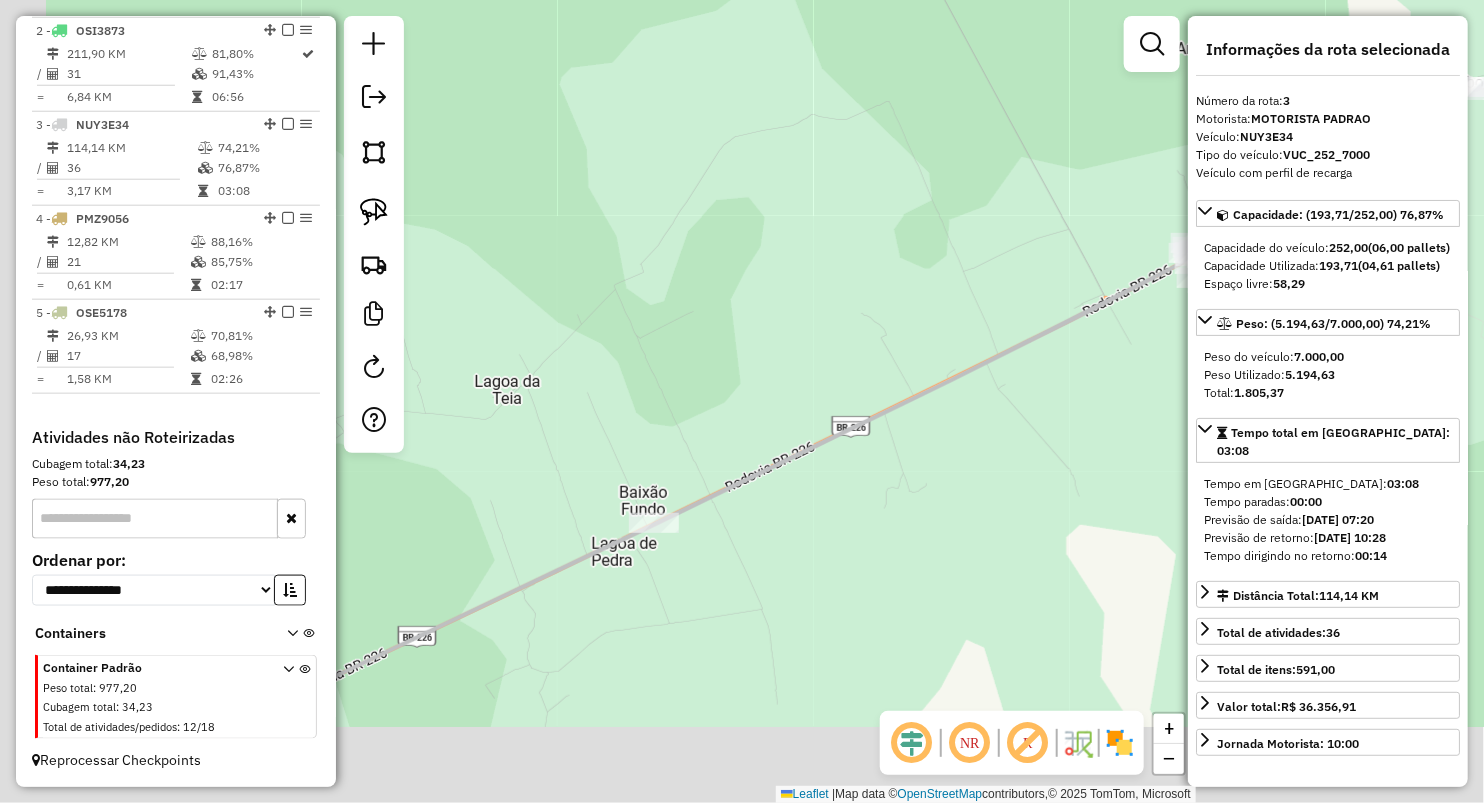 drag, startPoint x: 882, startPoint y: 641, endPoint x: 1099, endPoint y: 320, distance: 387.46613 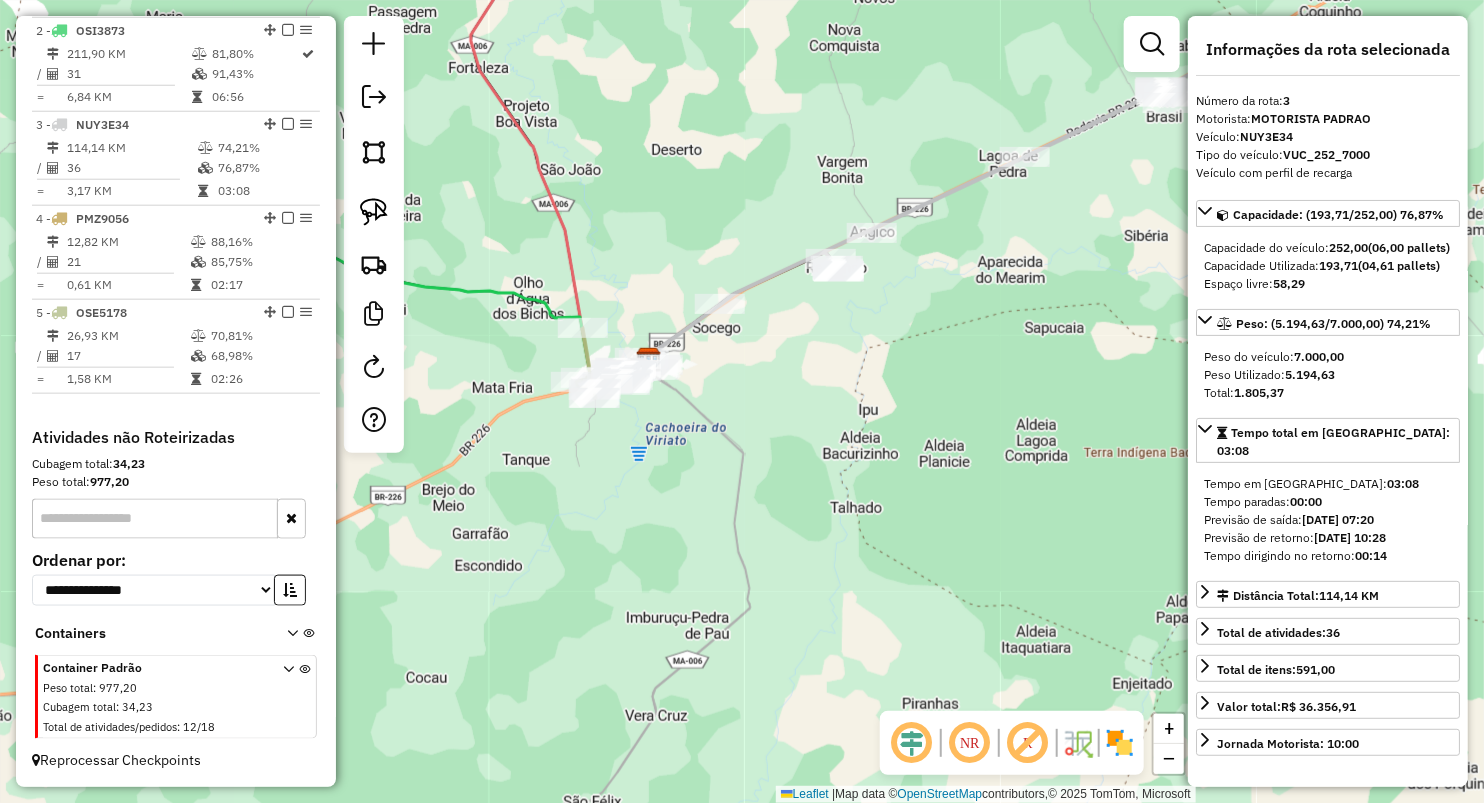 drag, startPoint x: 917, startPoint y: 475, endPoint x: 994, endPoint y: 380, distance: 122.28655 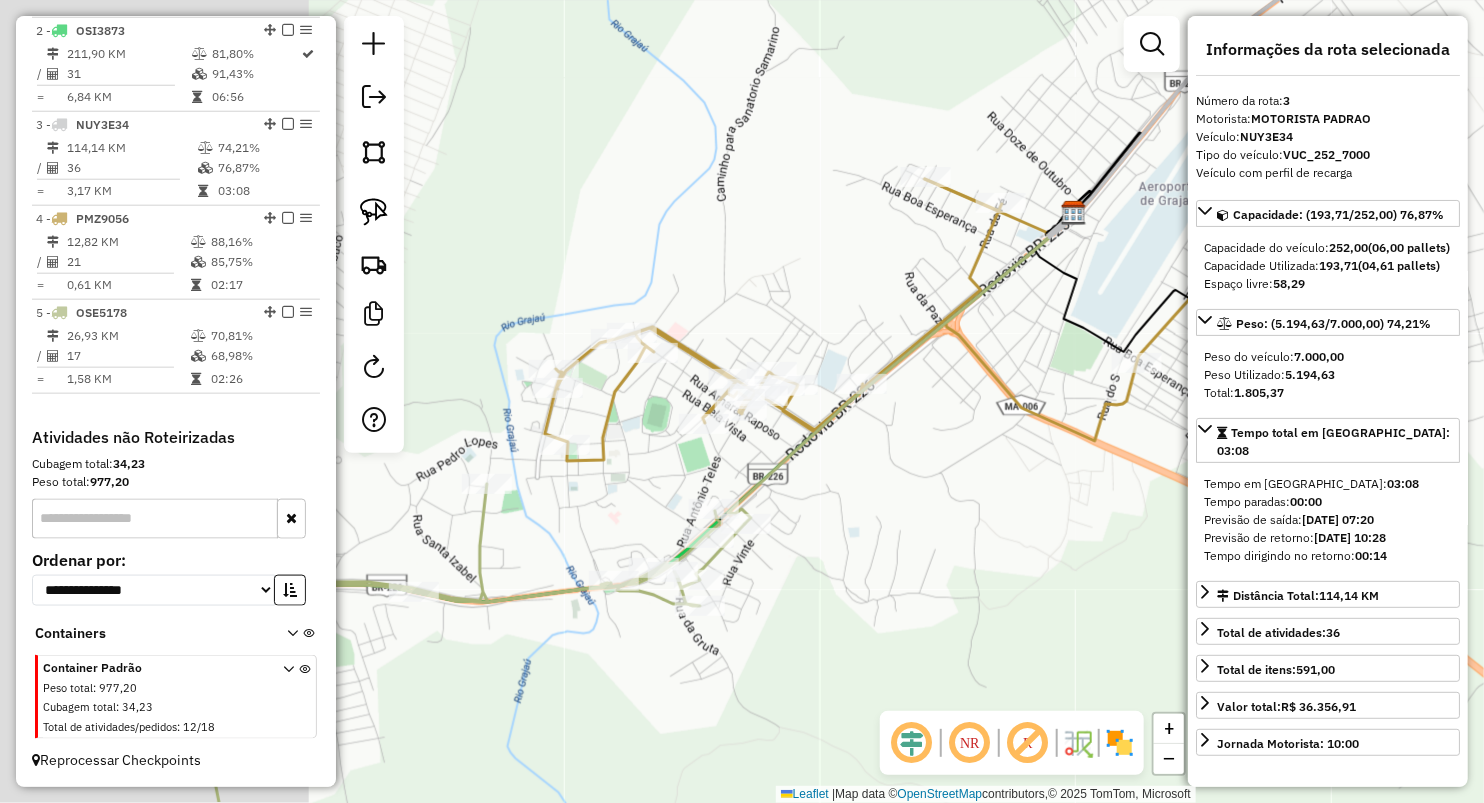 drag, startPoint x: 523, startPoint y: 292, endPoint x: 848, endPoint y: 210, distance: 335.18503 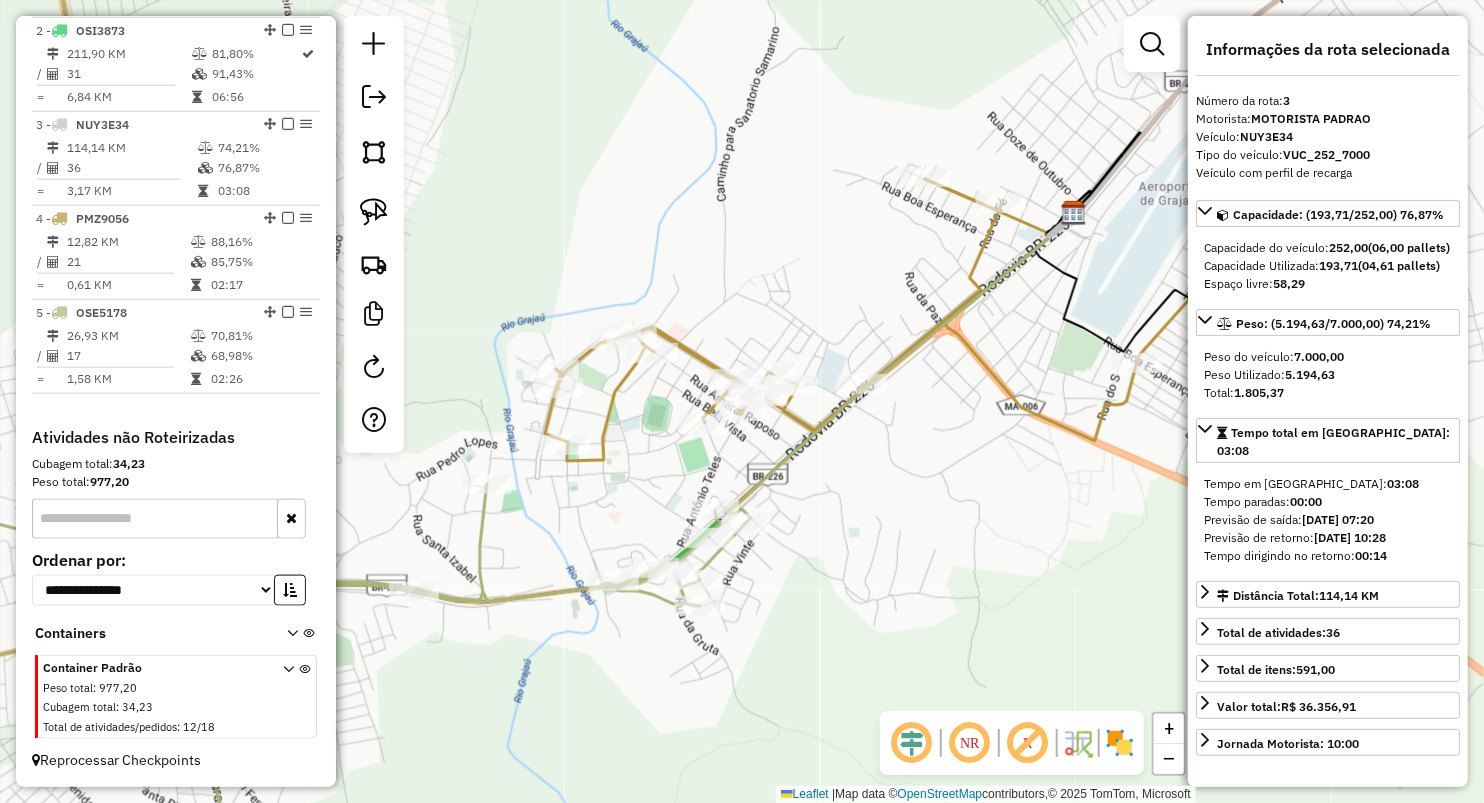 drag, startPoint x: 847, startPoint y: 284, endPoint x: 688, endPoint y: 255, distance: 161.62302 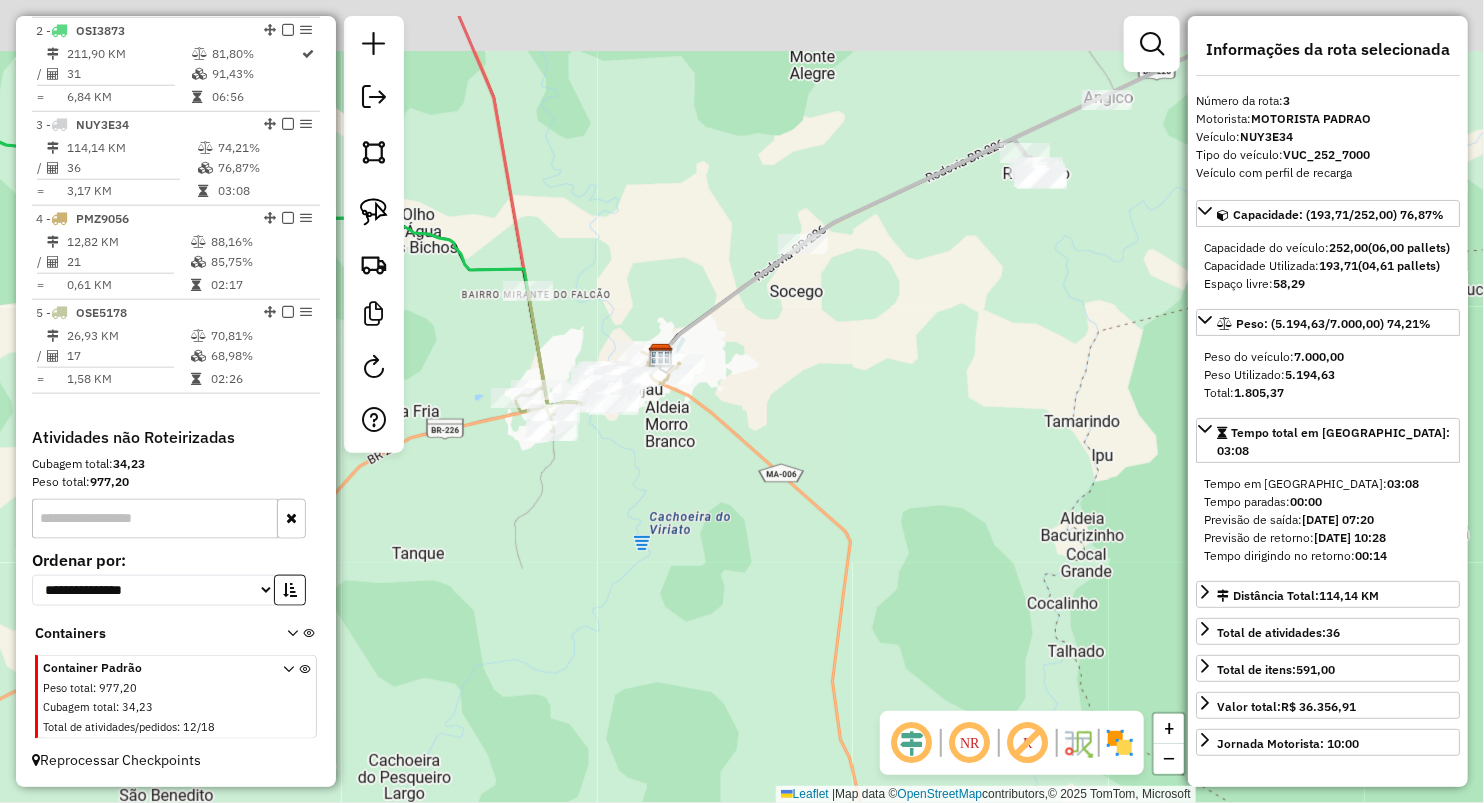 drag, startPoint x: 902, startPoint y: 284, endPoint x: 806, endPoint y: 483, distance: 220.9457 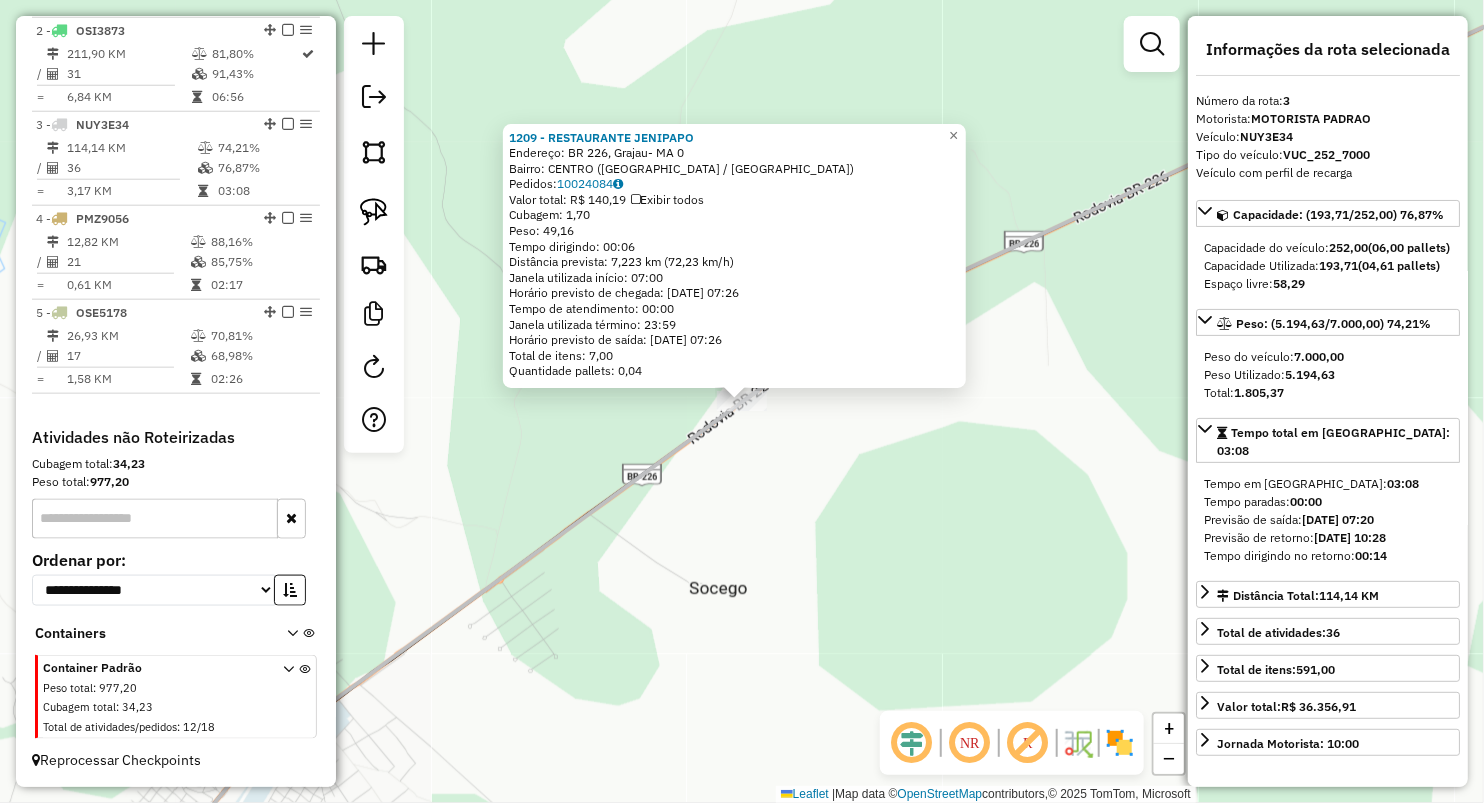 click on "1209 - RESTAURANTE JENIPAPO  Endereço:  BR 226, Grajau- MA 0   Bairro: [GEOGRAPHIC_DATA] ([GEOGRAPHIC_DATA] / [GEOGRAPHIC_DATA])   Pedidos:  10024084   Valor total: R$ 140,19   Exibir todos   Cubagem: 1,70  Peso: 49,16  Tempo dirigindo: 00:06   Distância prevista: 7,223 km (72,23 km/h)   [GEOGRAPHIC_DATA] utilizada início: 07:00   Horário previsto de chegada: [DATE] 07:26   Tempo de atendimento: 00:00   Janela utilizada término: 23:59   Horário previsto de saída: [DATE] 07:26   Total de itens: 7,00   Quantidade pallets: 0,04  × Janela de atendimento Grade de atendimento Capacidade Transportadoras Veículos Cliente Pedidos  Rotas Selecione os dias de semana para filtrar as janelas de atendimento  Seg   Ter   Qua   Qui   Sex   Sáb   Dom  Informe o período da janela de atendimento: De: Até:  Filtrar exatamente a janela do cliente  Considerar janela de atendimento padrão  Selecione os dias de semana para filtrar as grades de atendimento  Seg   Ter   Qua   Qui   Sex   Sáb   Dom   Considerar clientes sem dia de atendimento cadastrado  De:  +" 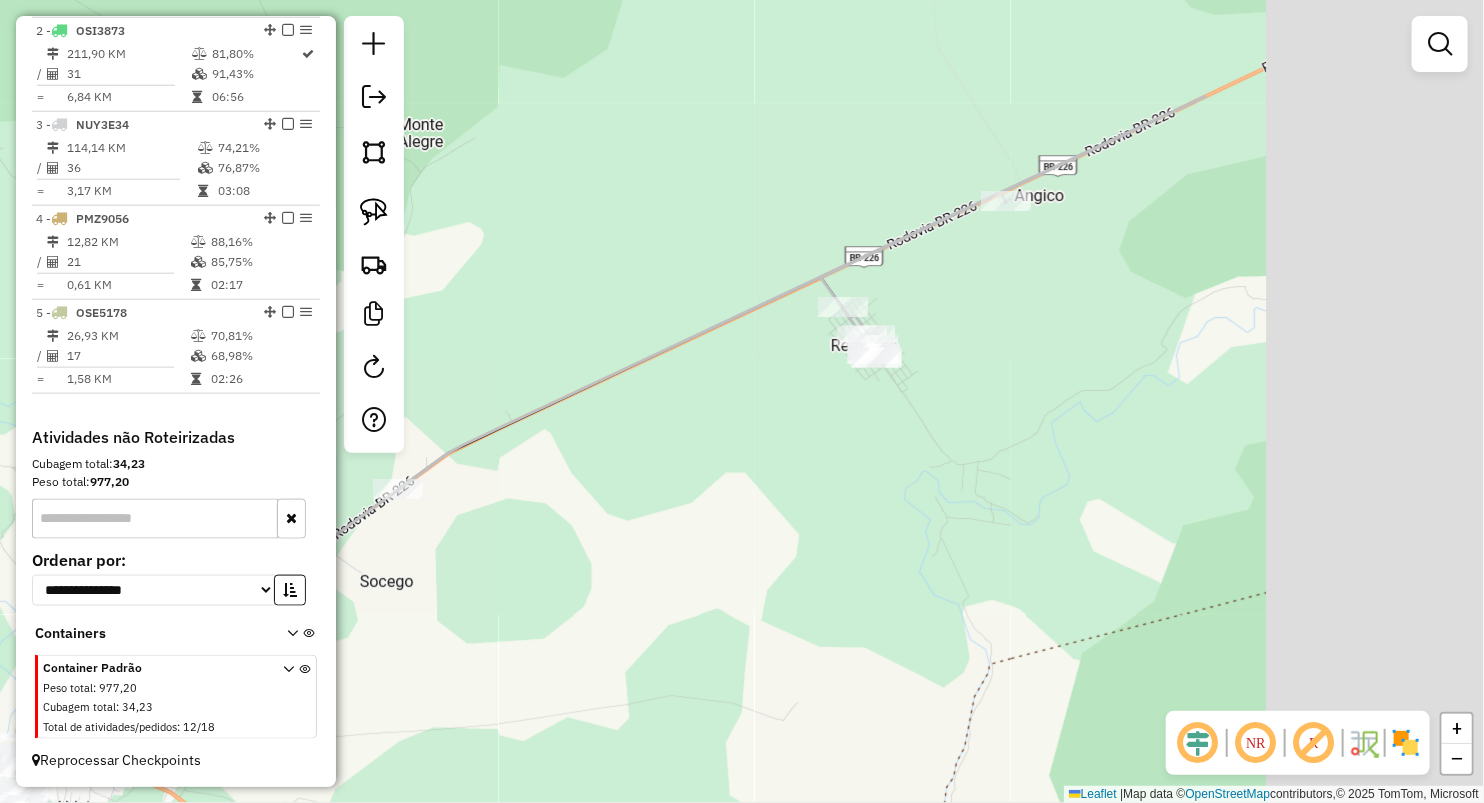 drag, startPoint x: 1045, startPoint y: 463, endPoint x: 640, endPoint y: 477, distance: 405.2419 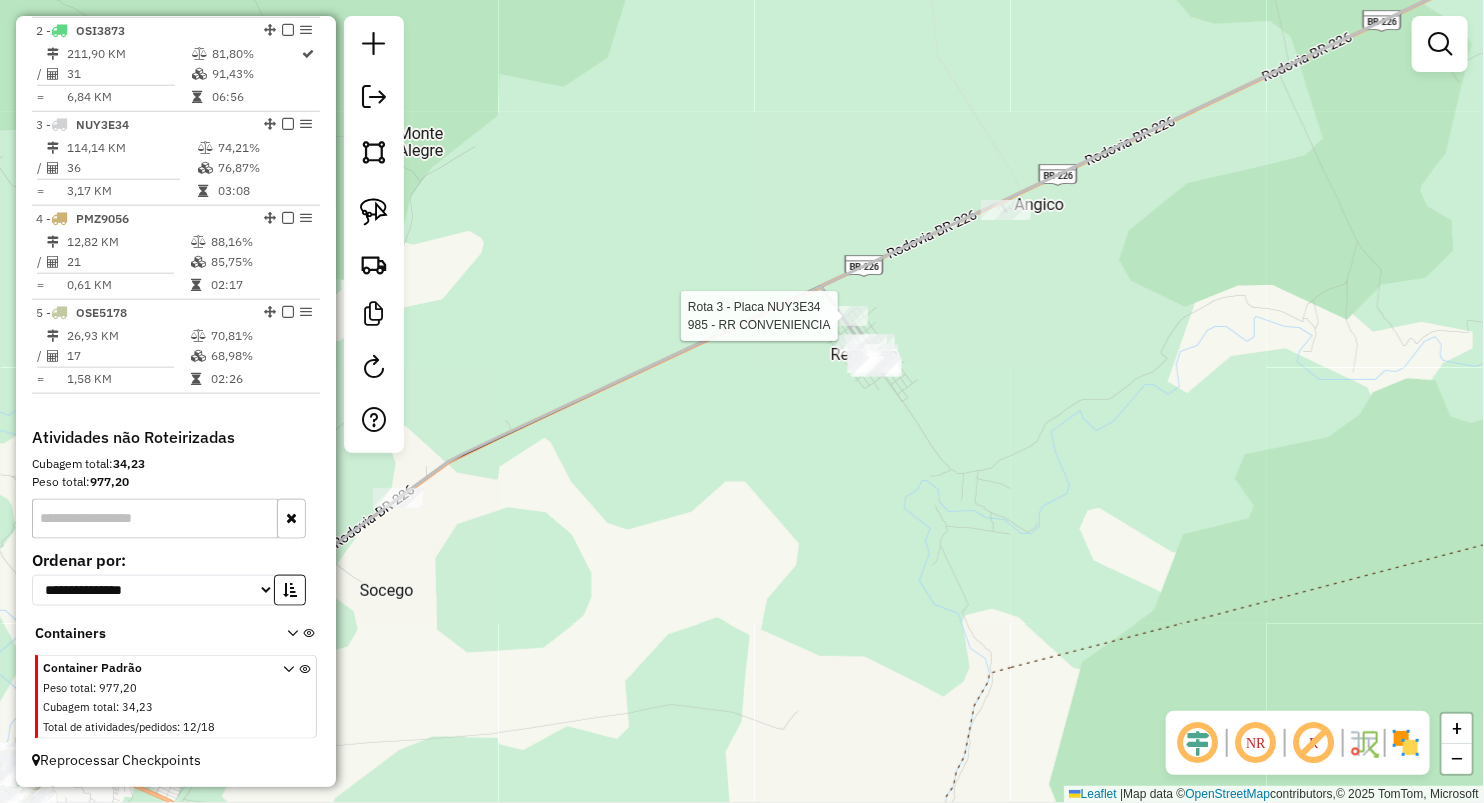 select on "**********" 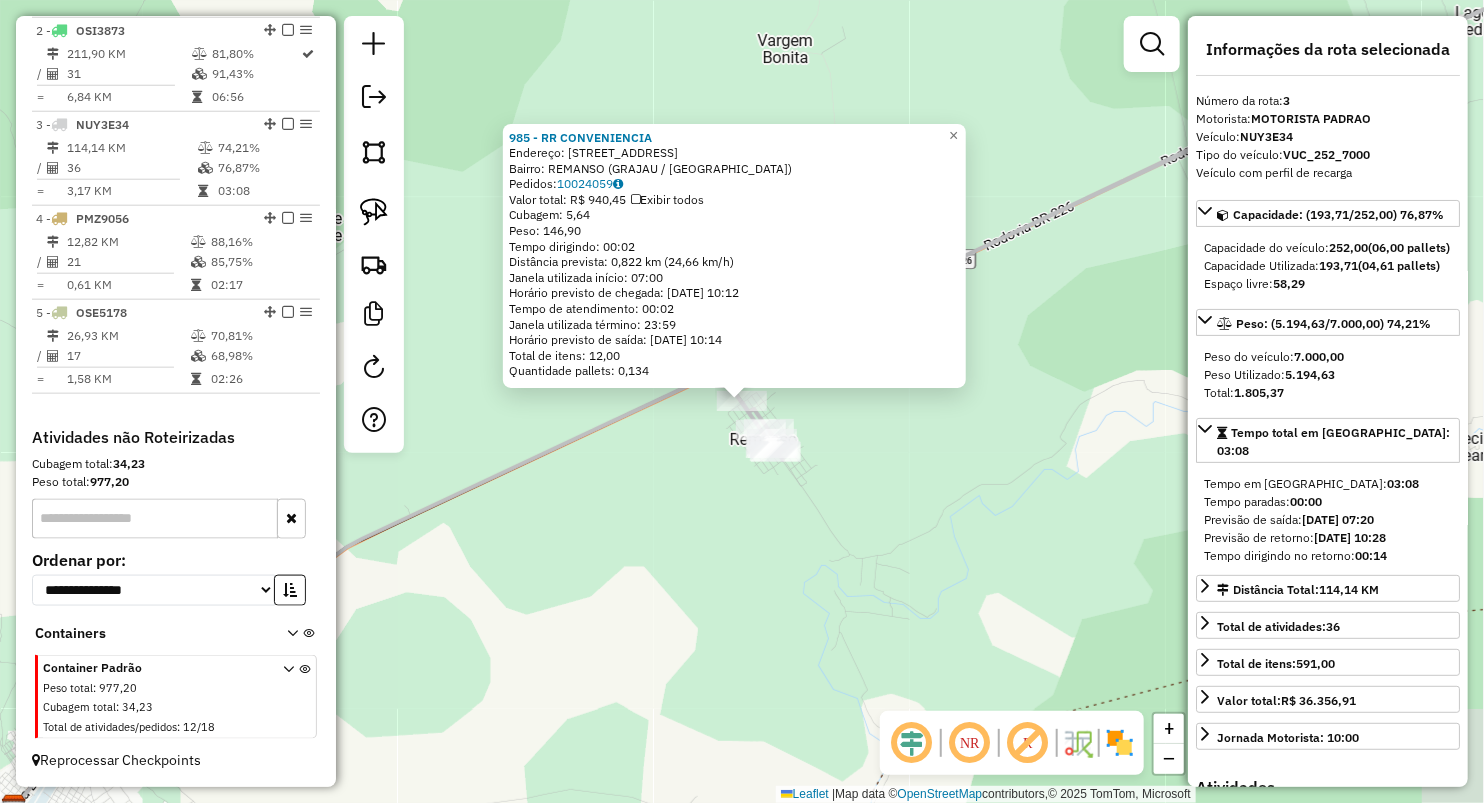 click on "Rota 3 - Placa NUY3E34  1072 - MERC. DO PAULO 985 - RR CONVENIENCIA  Endereço:  [STREET_ADDRESS][PERSON_NAME]   Bairro: REMANSO (GRAJAU / [GEOGRAPHIC_DATA])   Pedidos:  10024059   Valor total: R$ 940,45   Exibir todos   Cubagem: 5,64  Peso: 146,90  Tempo dirigindo: 00:02   Distância prevista: 0,822 km (24,66 km/h)   [GEOGRAPHIC_DATA] utilizada início: 07:00   Horário previsto de chegada: [DATE] 10:12   Tempo de atendimento: 00:02   Janela utilizada término: 23:59   Horário previsto de saída: [DATE] 10:14   Total de itens: 12,00   Quantidade pallets: 0,134  × Janela de atendimento Grade de atendimento Capacidade Transportadoras Veículos Cliente Pedidos  Rotas Selecione os dias de semana para filtrar as janelas de atendimento  Seg   Ter   Qua   Qui   Sex   Sáb   Dom  Informe o período da janela de atendimento: De: Até:  Filtrar exatamente a janela do cliente  Considerar janela de atendimento padrão  Selecione os dias de semana para filtrar as grades de atendimento  Seg   Ter   Qua   Qui   Sex   Sáb   Dom   Peso mínimo:  +" 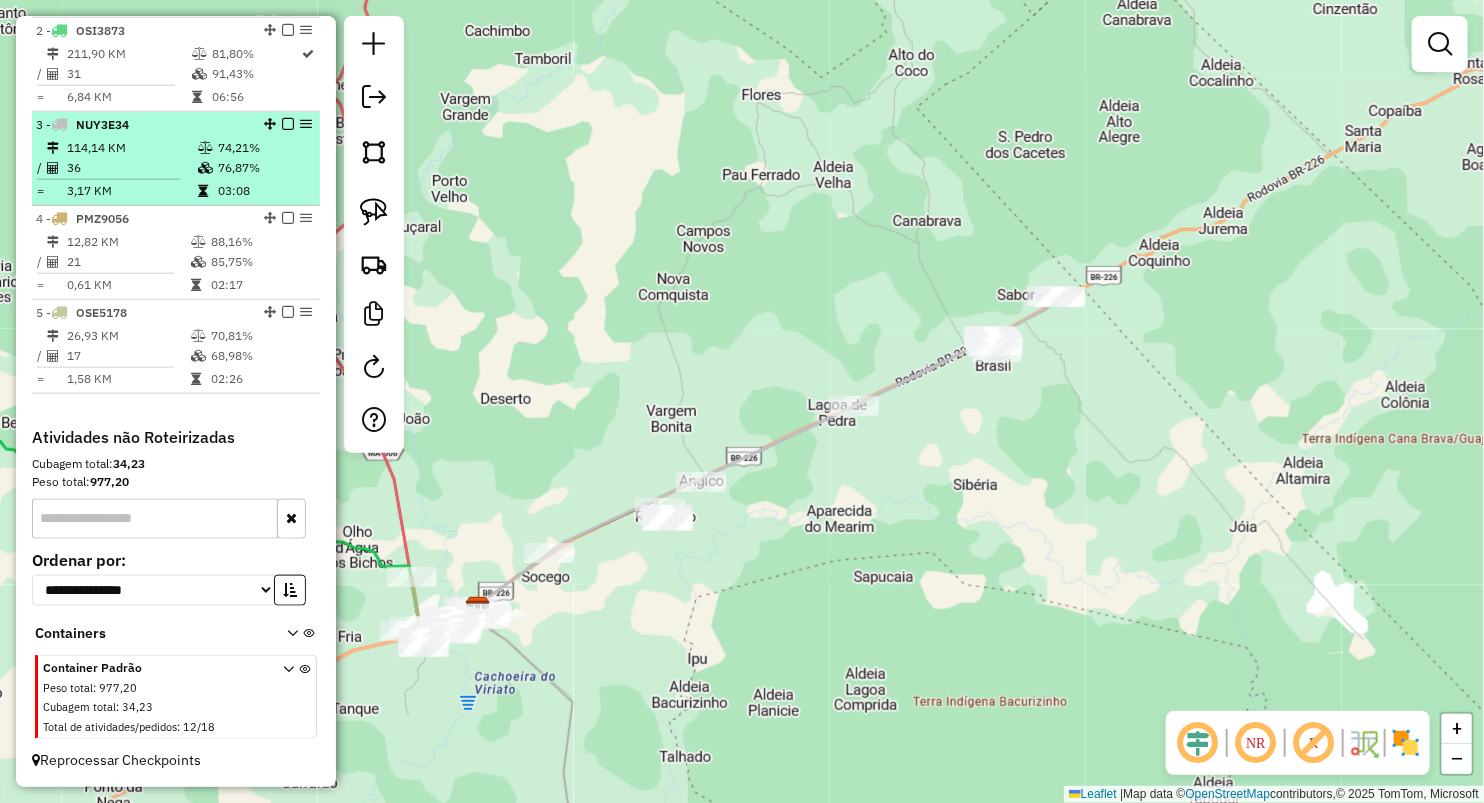 click on "114,14 KM" at bounding box center (131, 148) 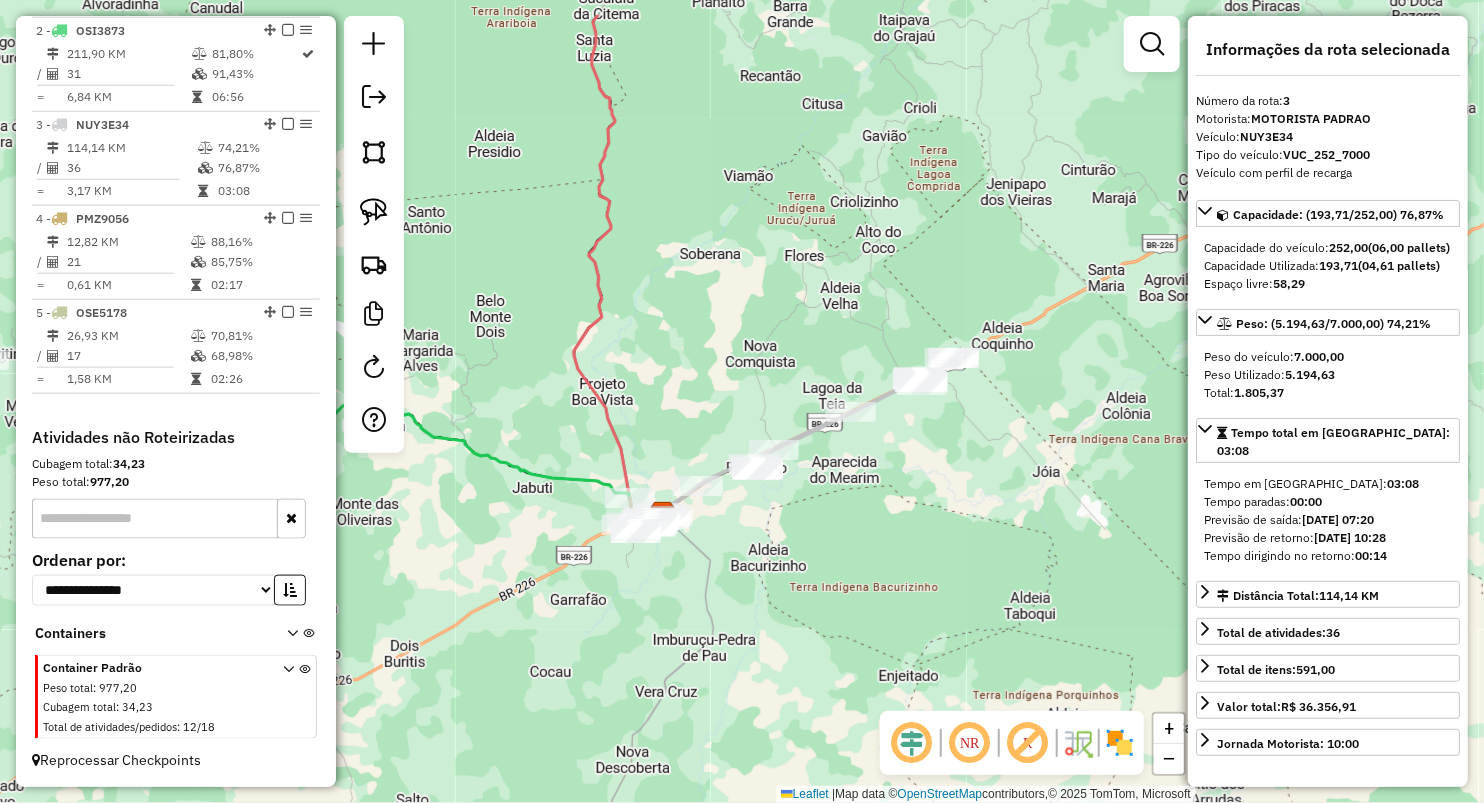 drag, startPoint x: 705, startPoint y: 227, endPoint x: 759, endPoint y: 264, distance: 65.459915 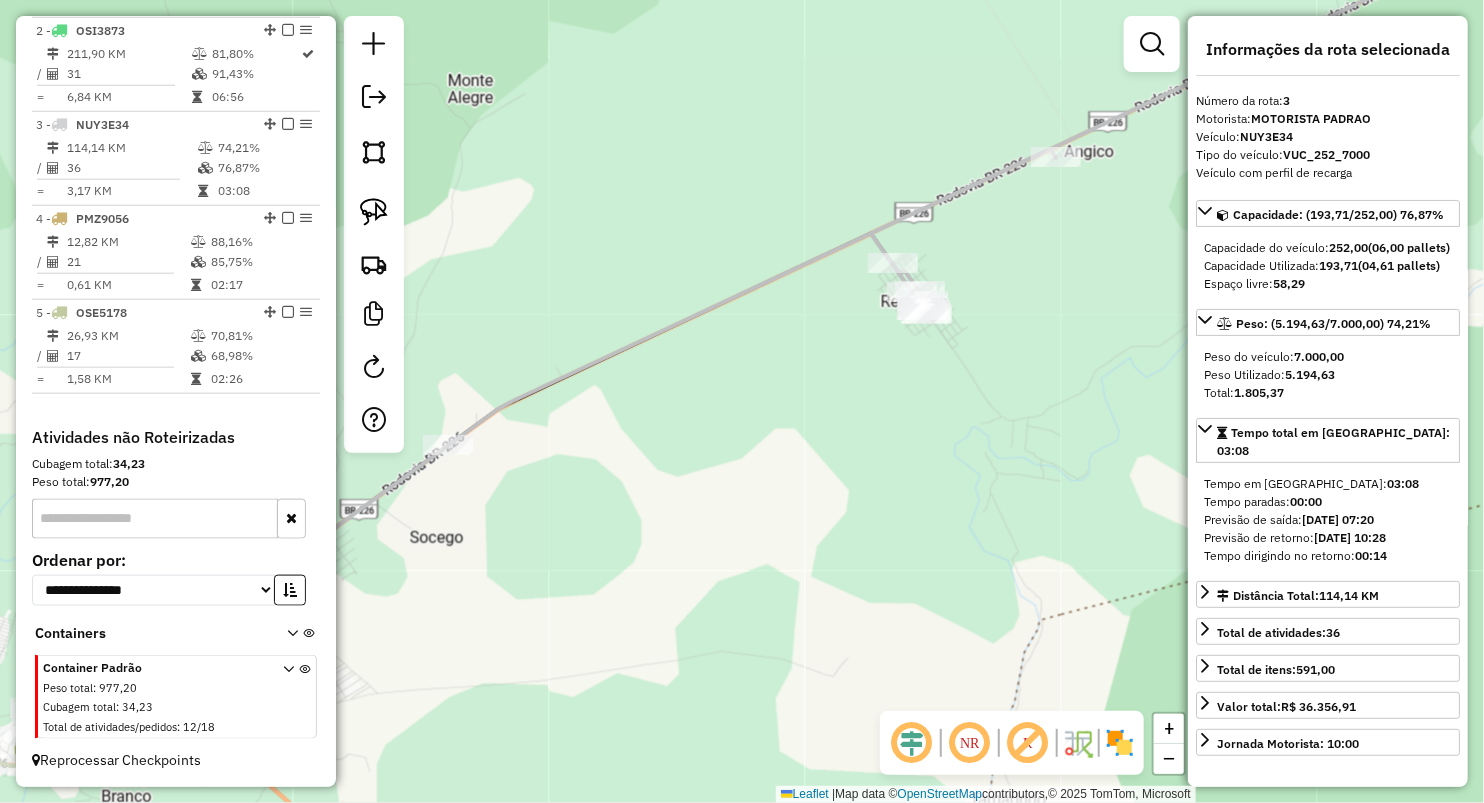 drag, startPoint x: 942, startPoint y: 449, endPoint x: 784, endPoint y: 464, distance: 158.71043 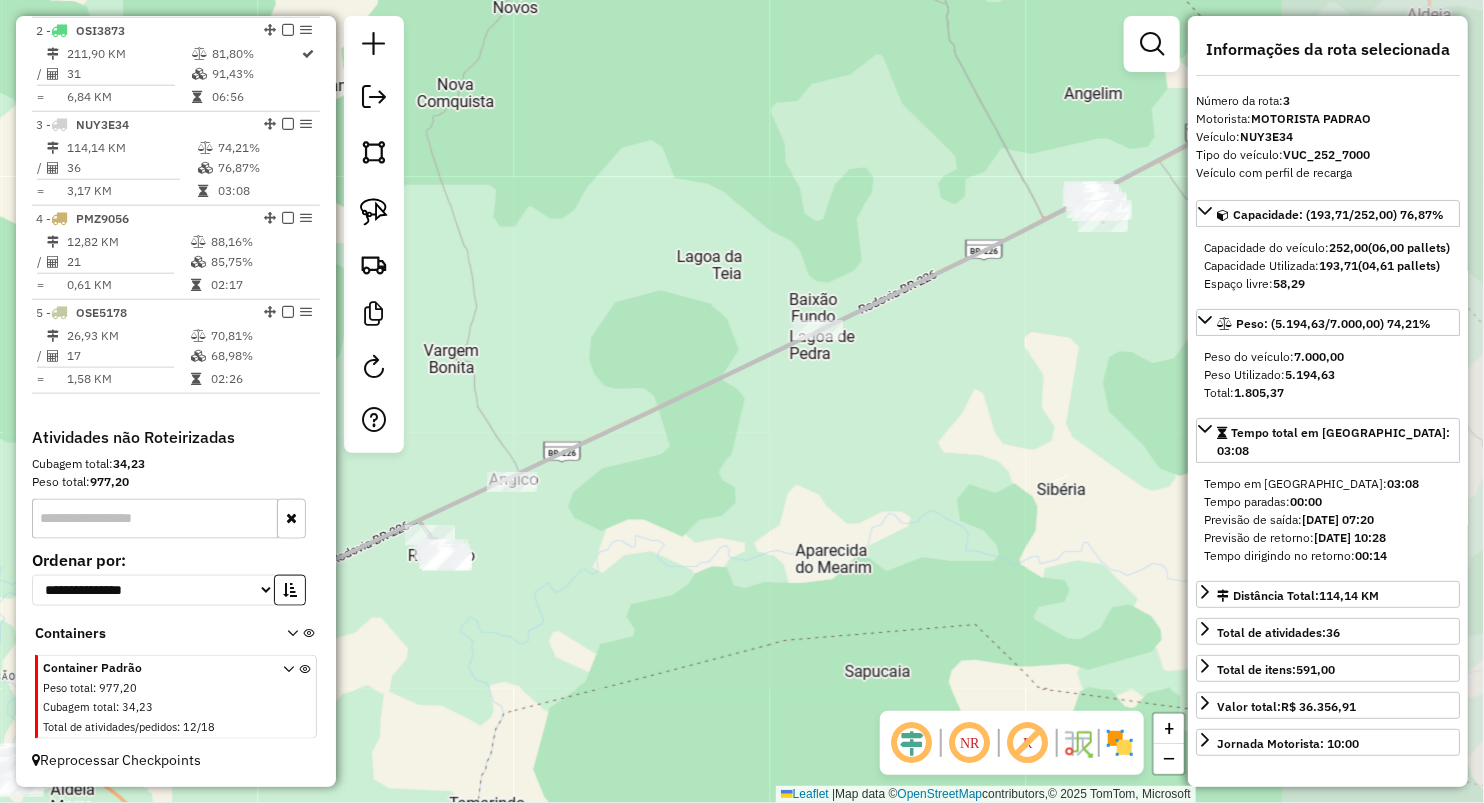 drag, startPoint x: 866, startPoint y: 414, endPoint x: 584, endPoint y: 547, distance: 311.79 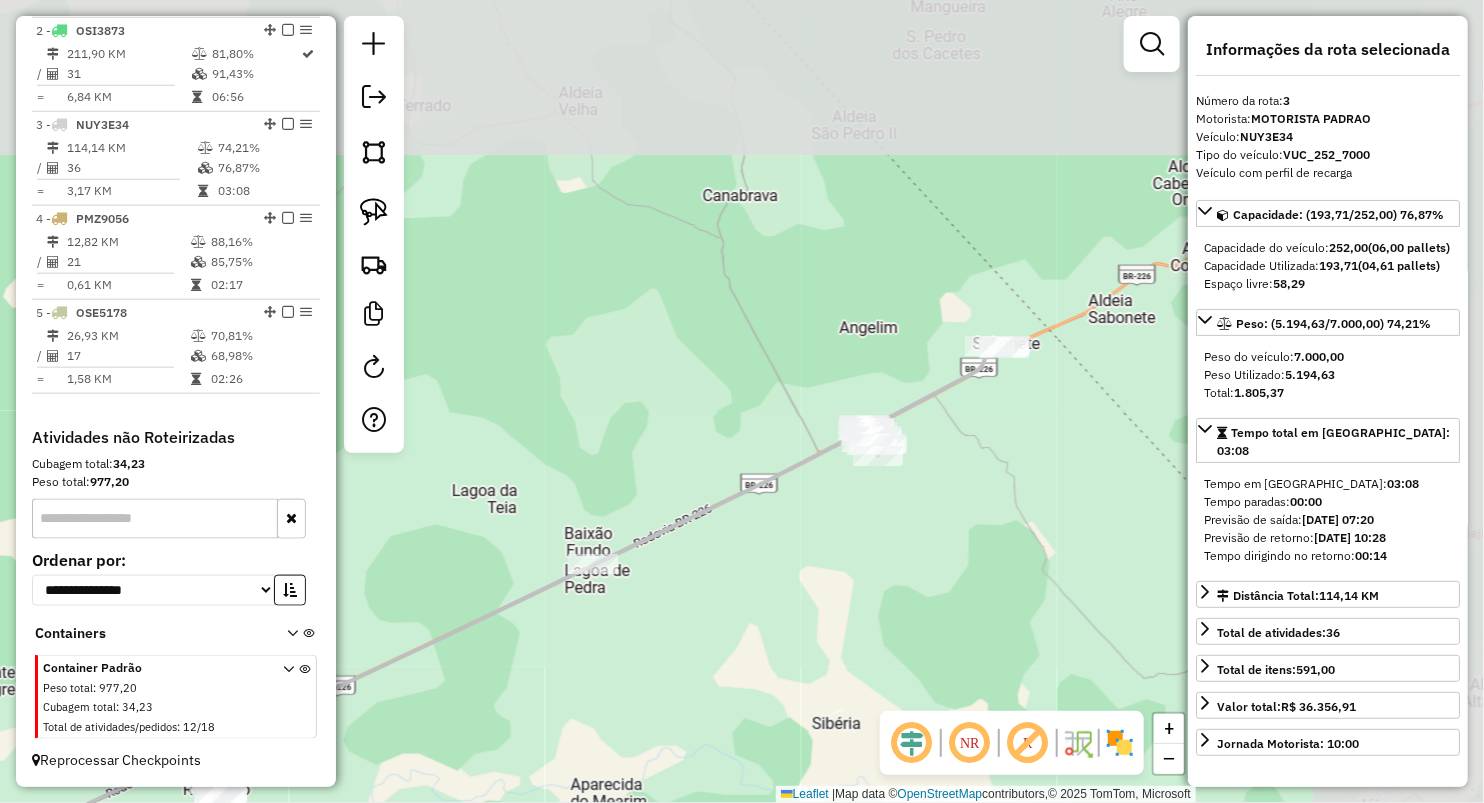 drag, startPoint x: 833, startPoint y: 528, endPoint x: 776, endPoint y: 591, distance: 84.95882 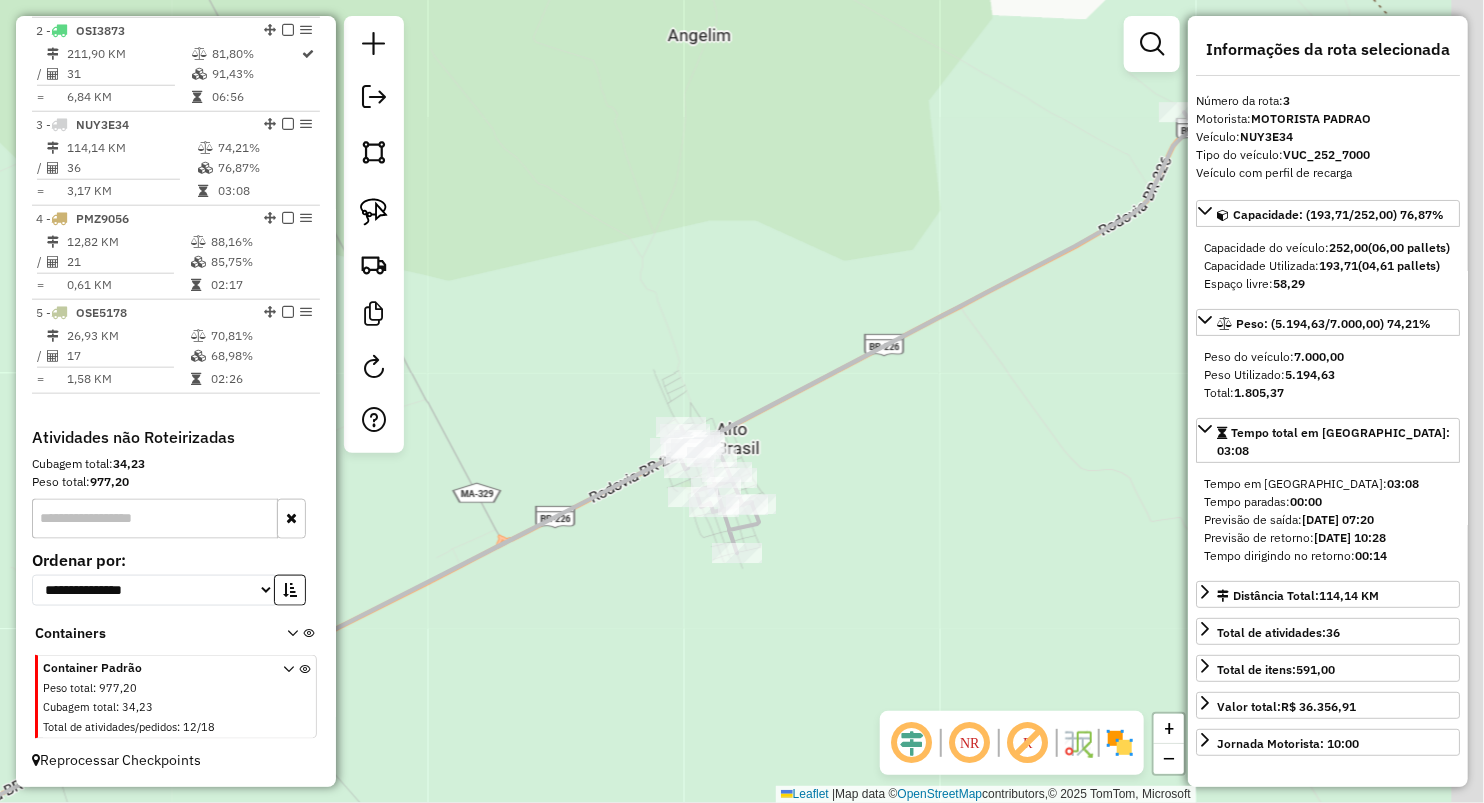 drag, startPoint x: 954, startPoint y: 482, endPoint x: 854, endPoint y: 433, distance: 111.35978 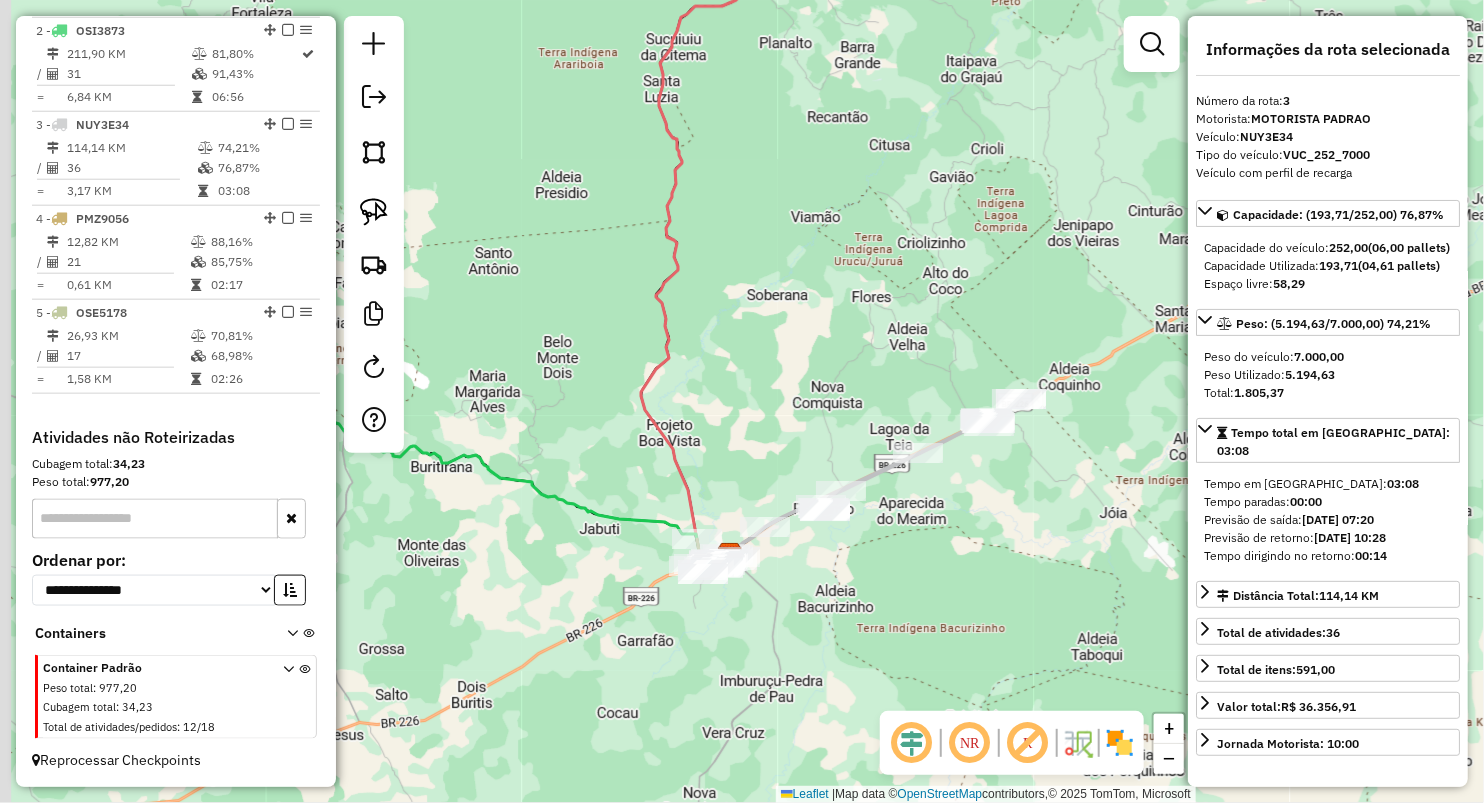 drag, startPoint x: 924, startPoint y: 340, endPoint x: 968, endPoint y: 326, distance: 46.173584 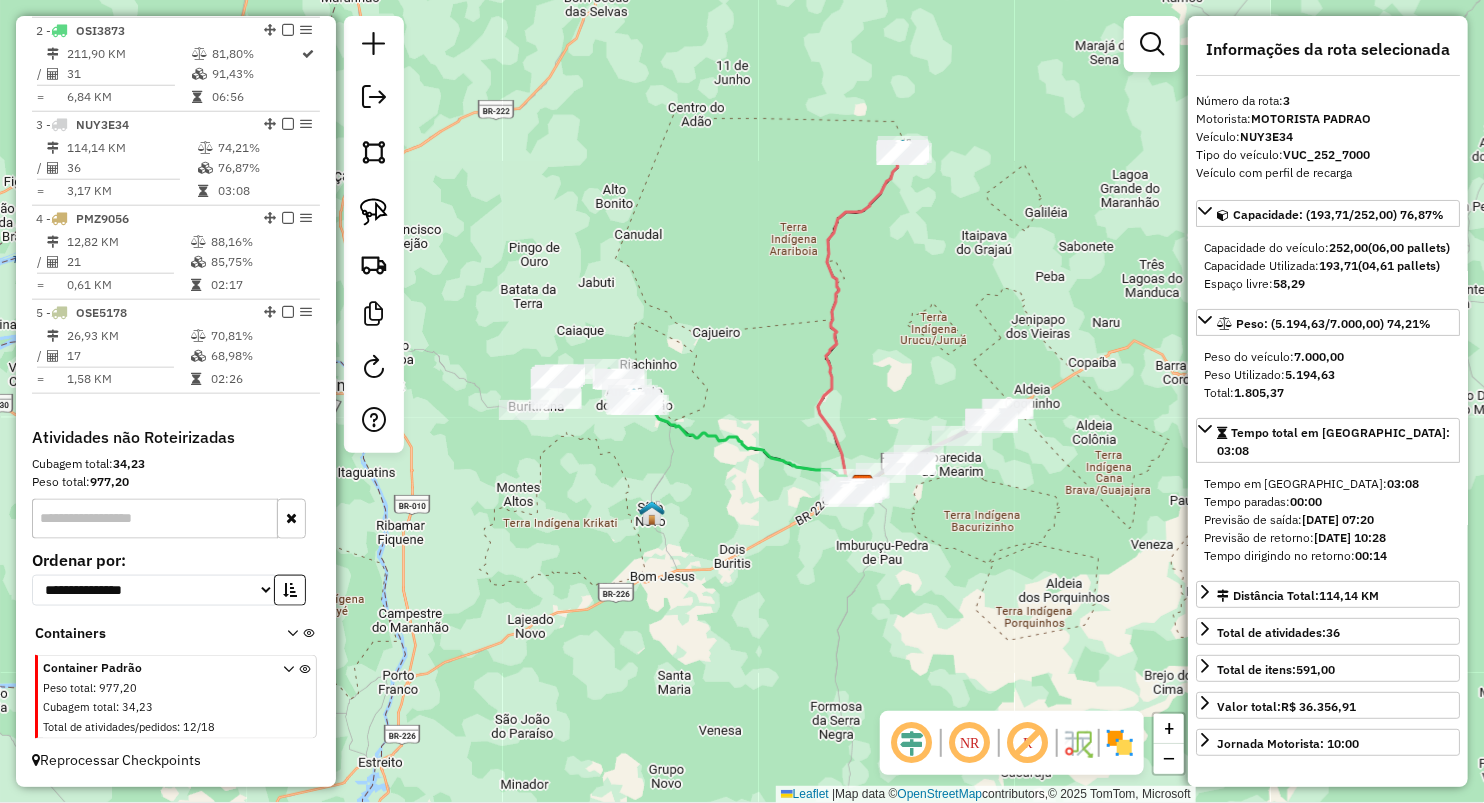 drag, startPoint x: 939, startPoint y: 284, endPoint x: 944, endPoint y: 332, distance: 48.259712 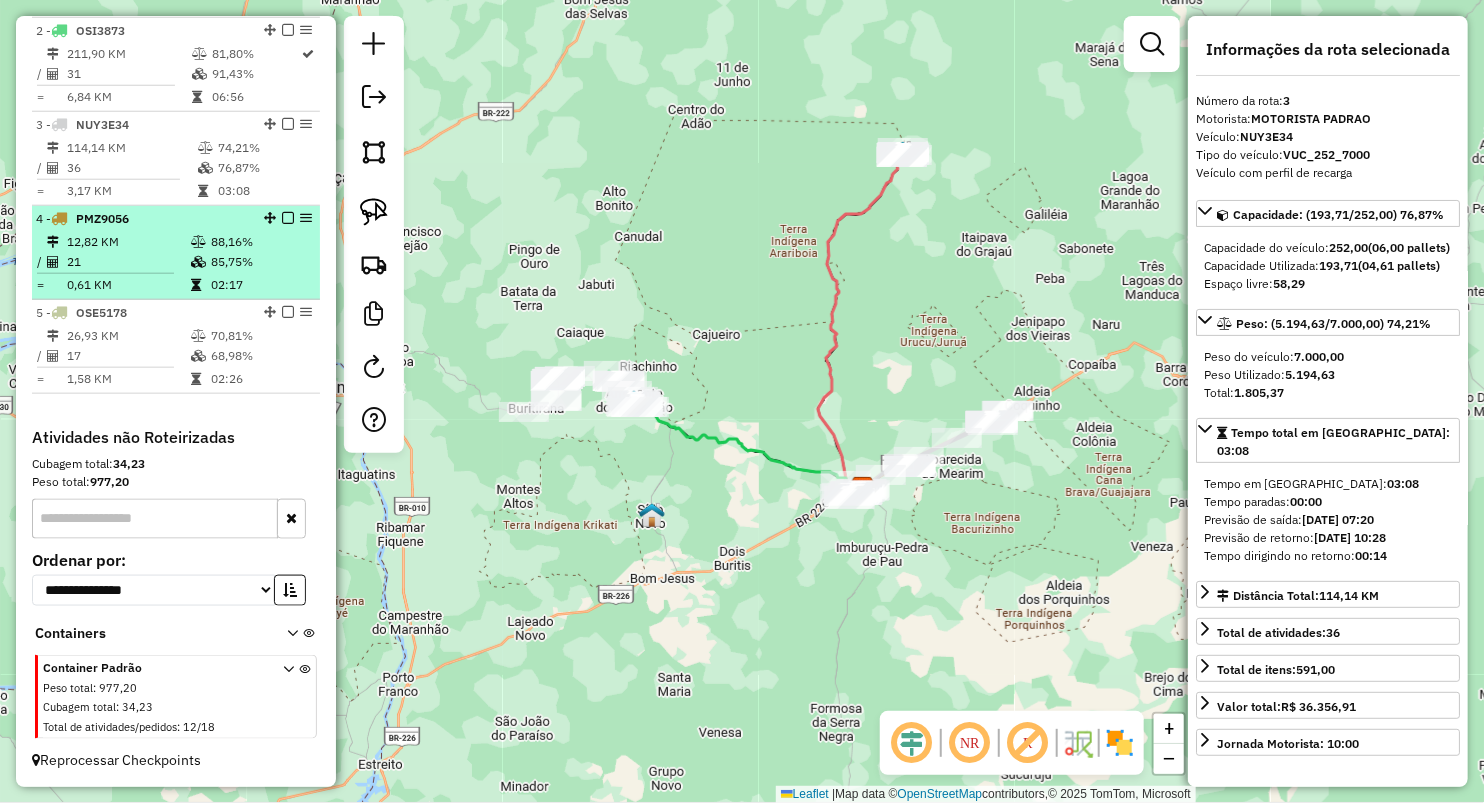 click on "21" at bounding box center [128, 262] 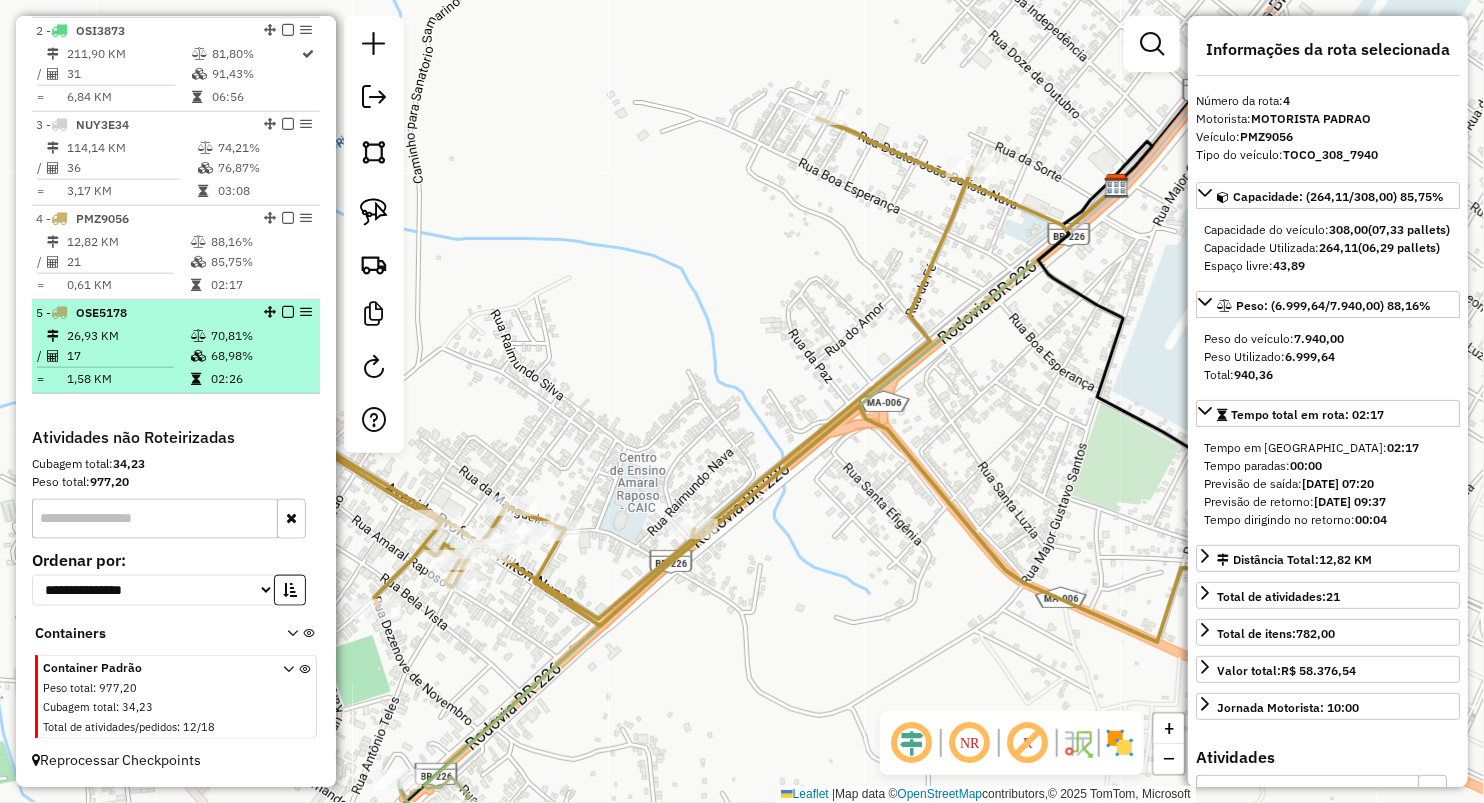 click on "26,93 KM" at bounding box center (128, 336) 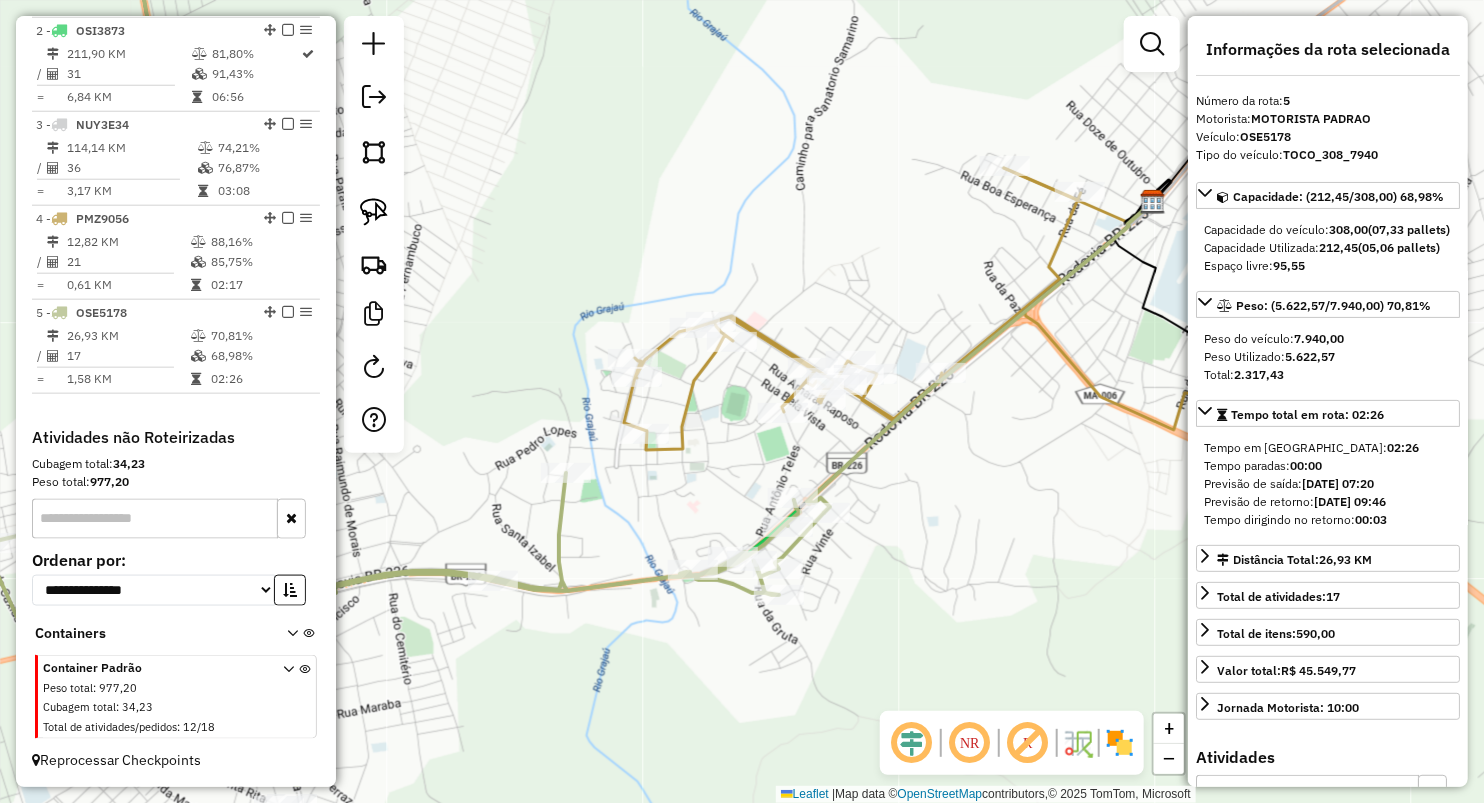 drag, startPoint x: 842, startPoint y: 597, endPoint x: 892, endPoint y: 453, distance: 152.4336 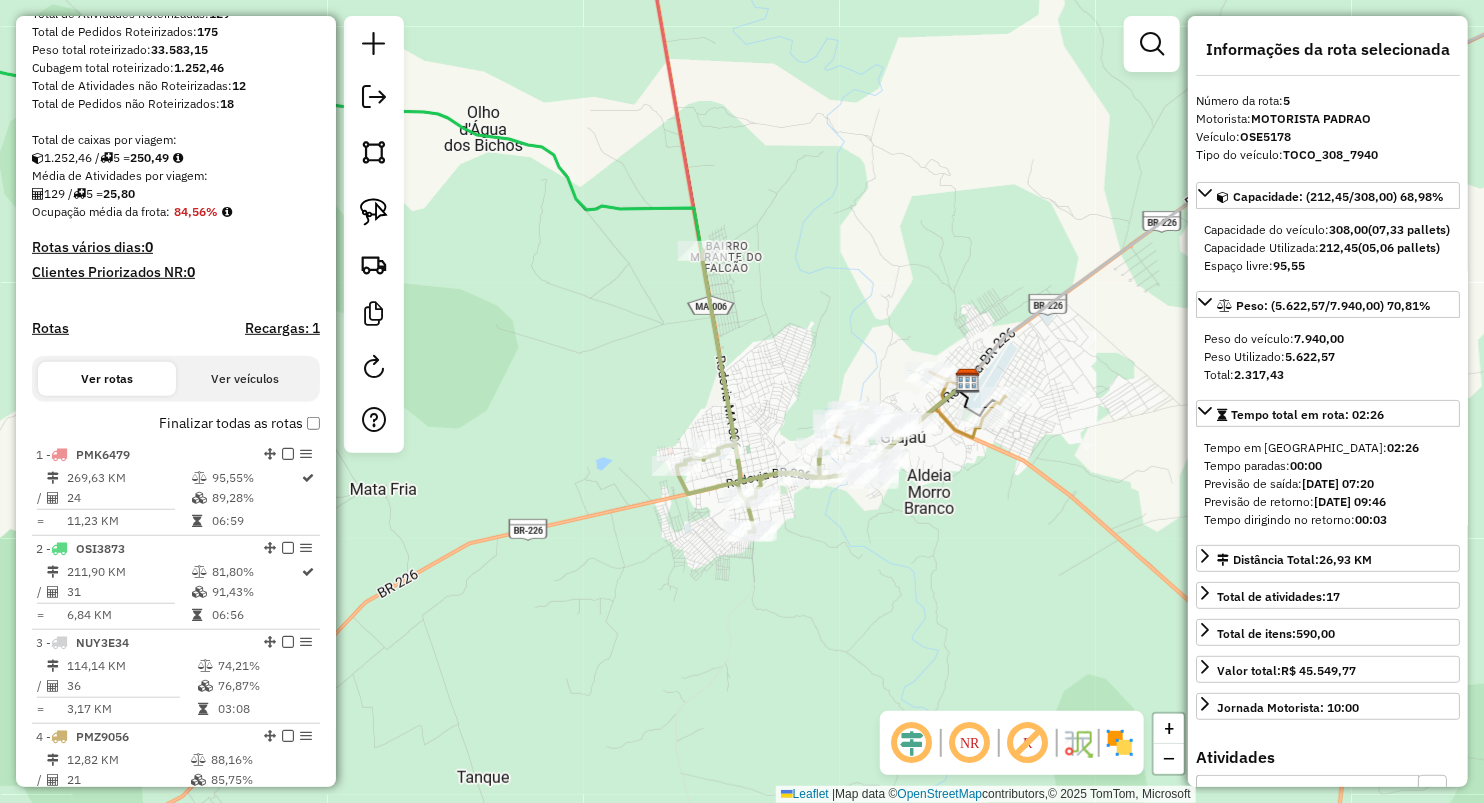 scroll, scrollTop: 285, scrollLeft: 0, axis: vertical 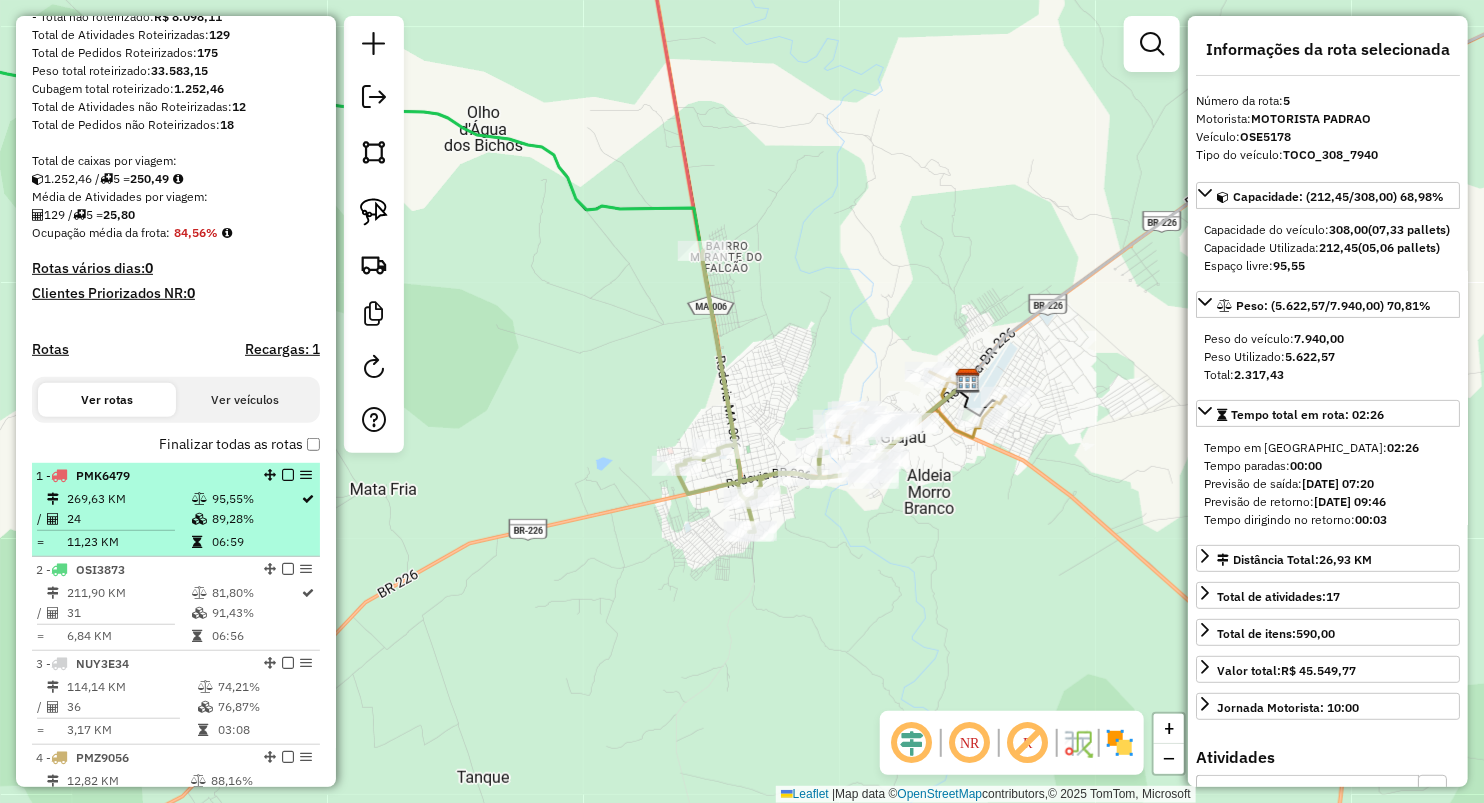 click on "24" at bounding box center [128, 519] 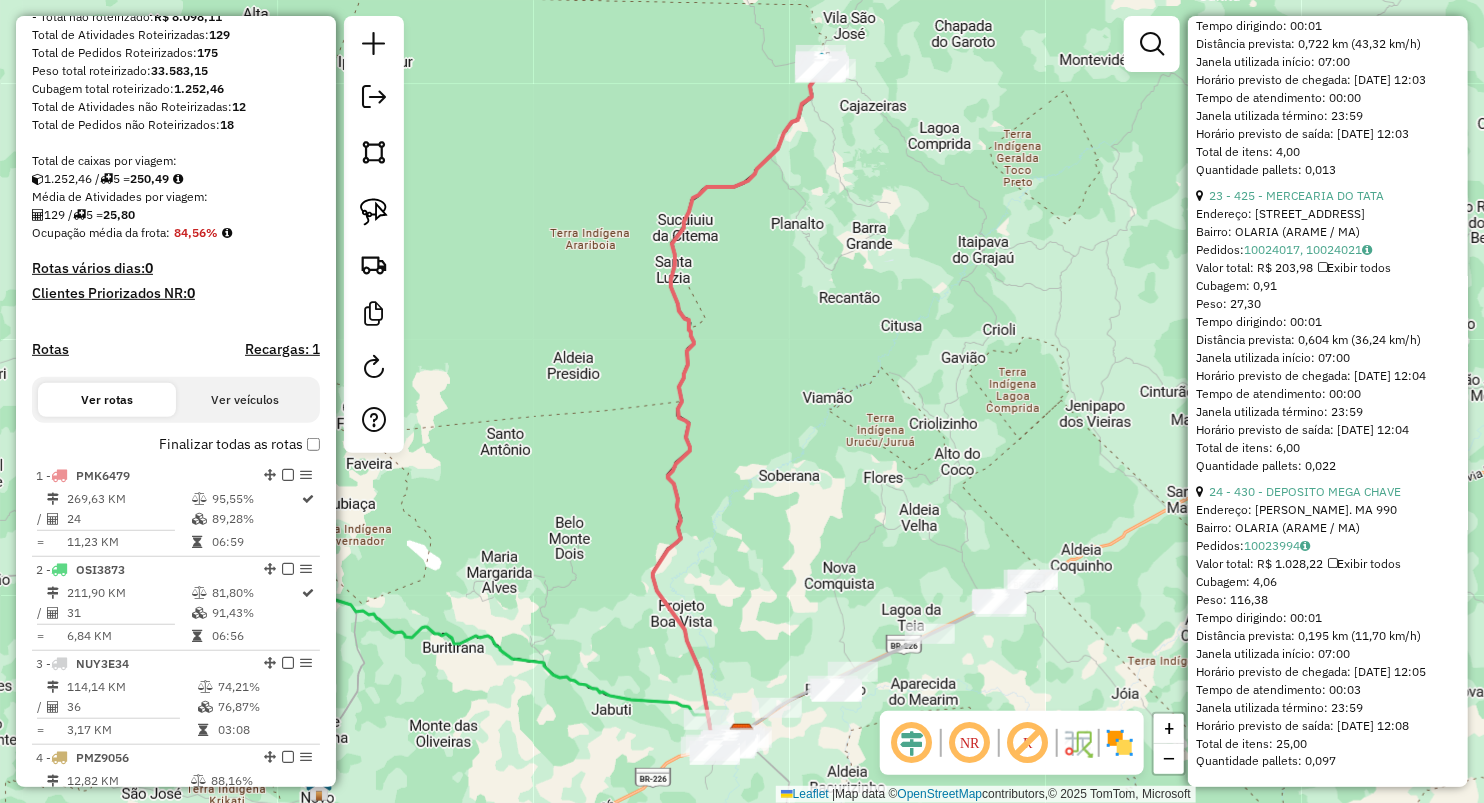 scroll, scrollTop: 7720, scrollLeft: 0, axis: vertical 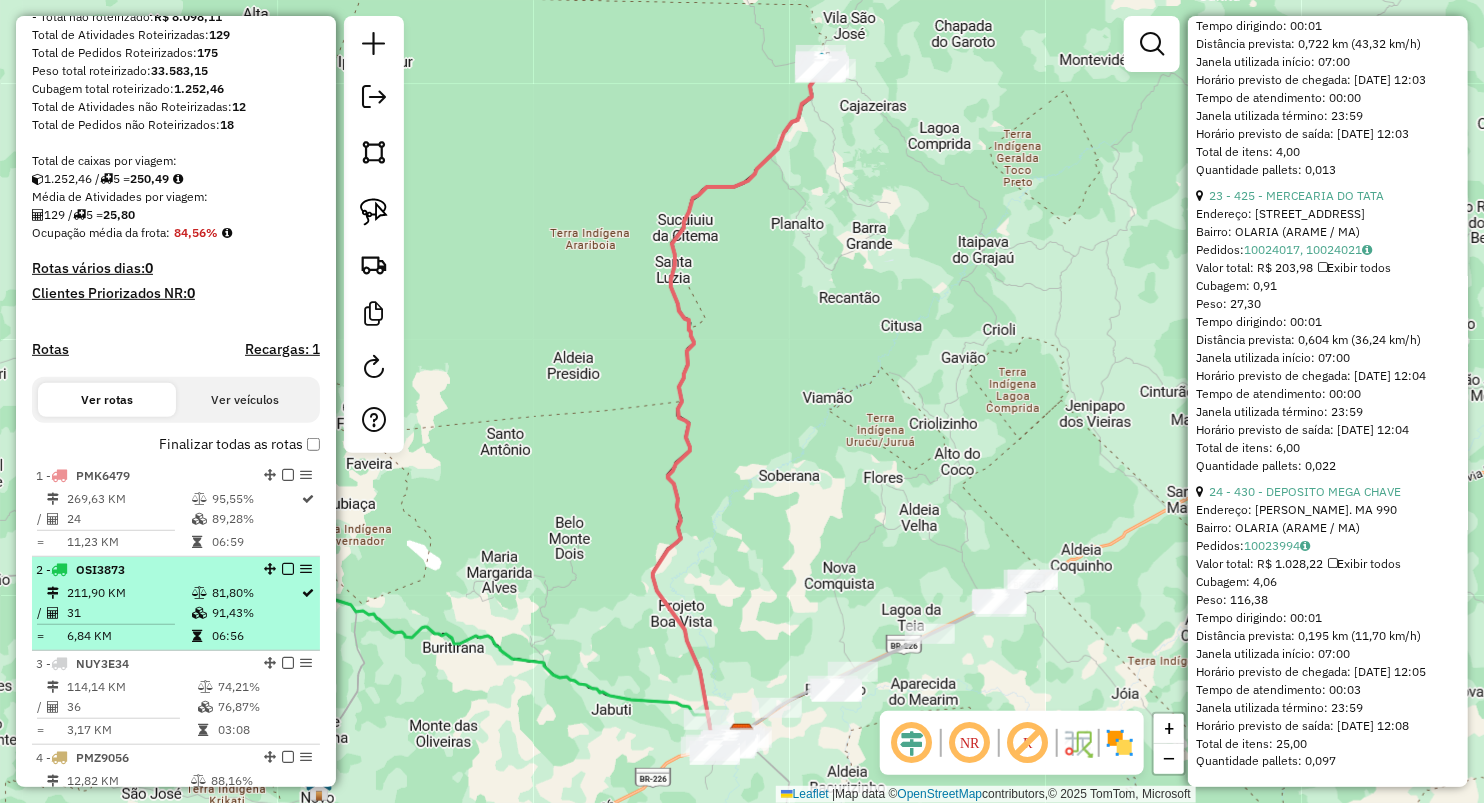 click on "211,90 KM" at bounding box center [128, 593] 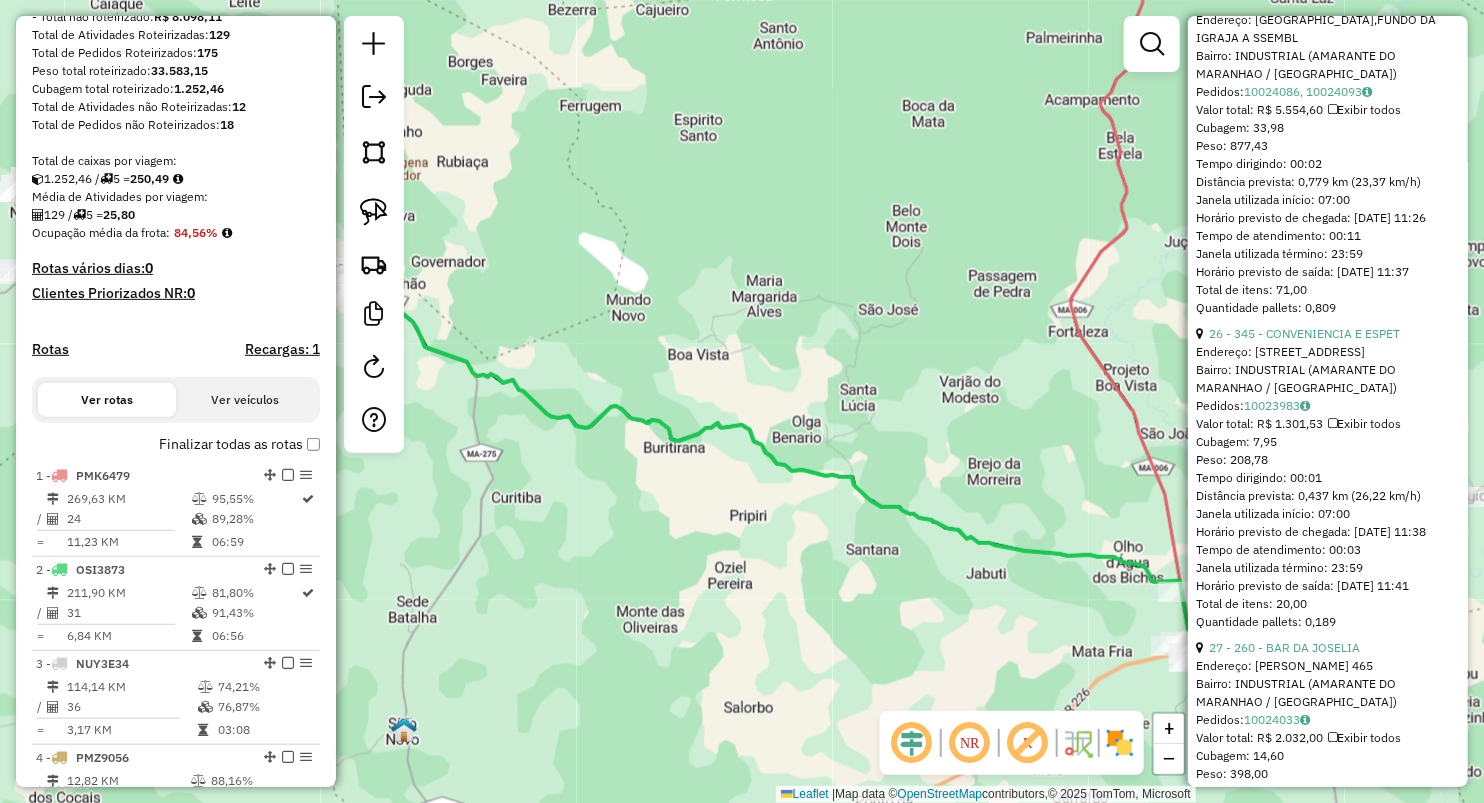 scroll, scrollTop: 8498, scrollLeft: 0, axis: vertical 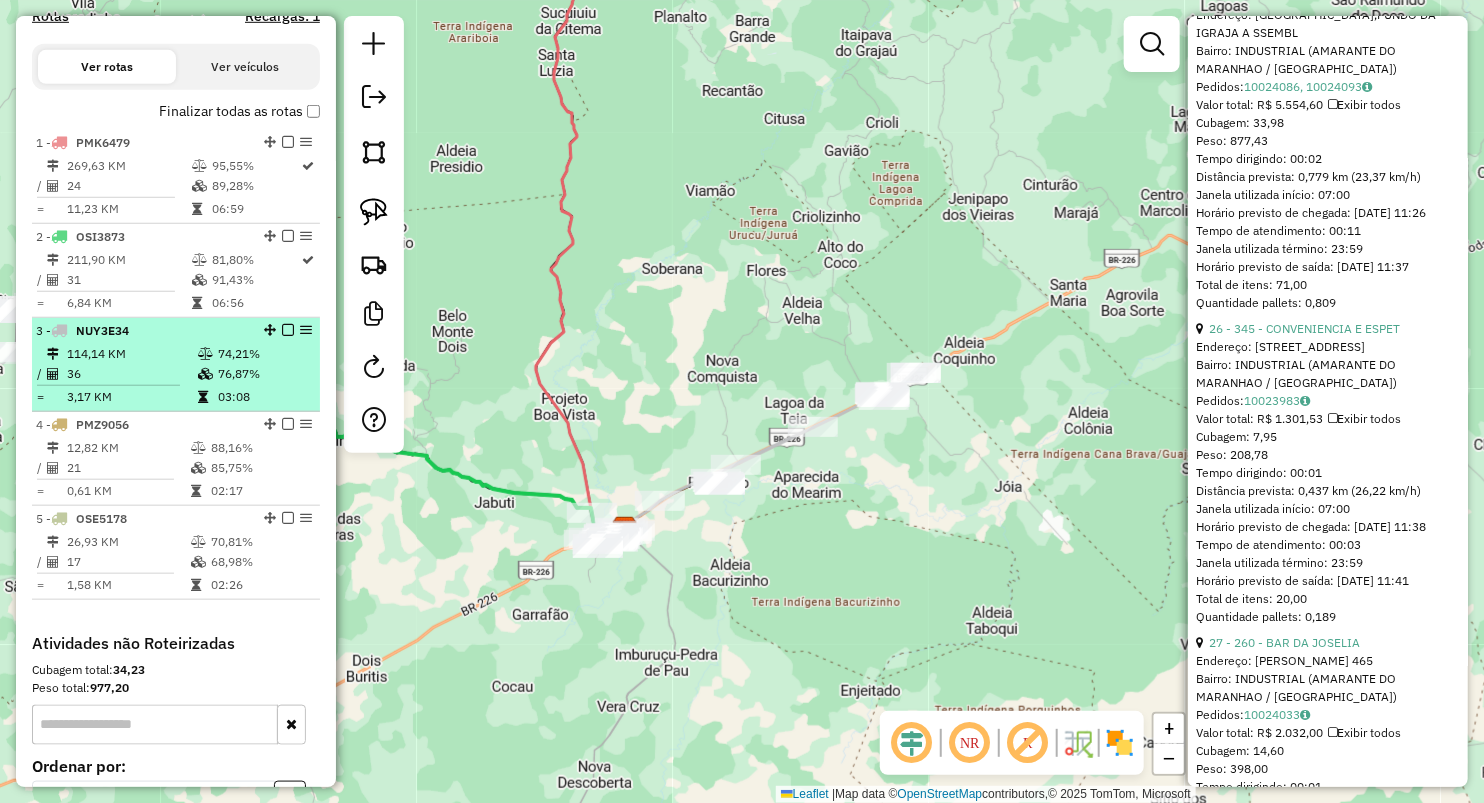 click on "36" at bounding box center [131, 374] 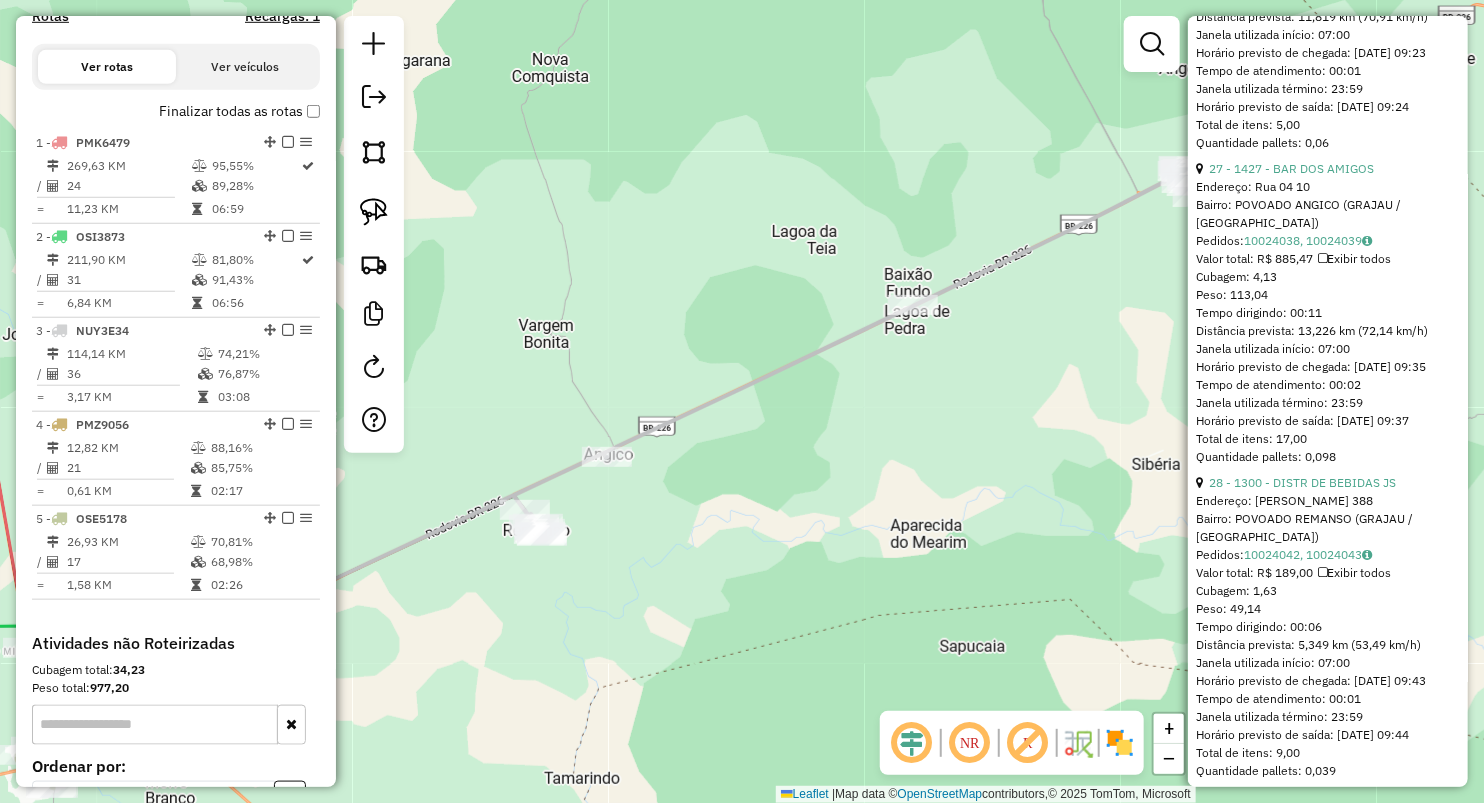 scroll, scrollTop: 9072, scrollLeft: 0, axis: vertical 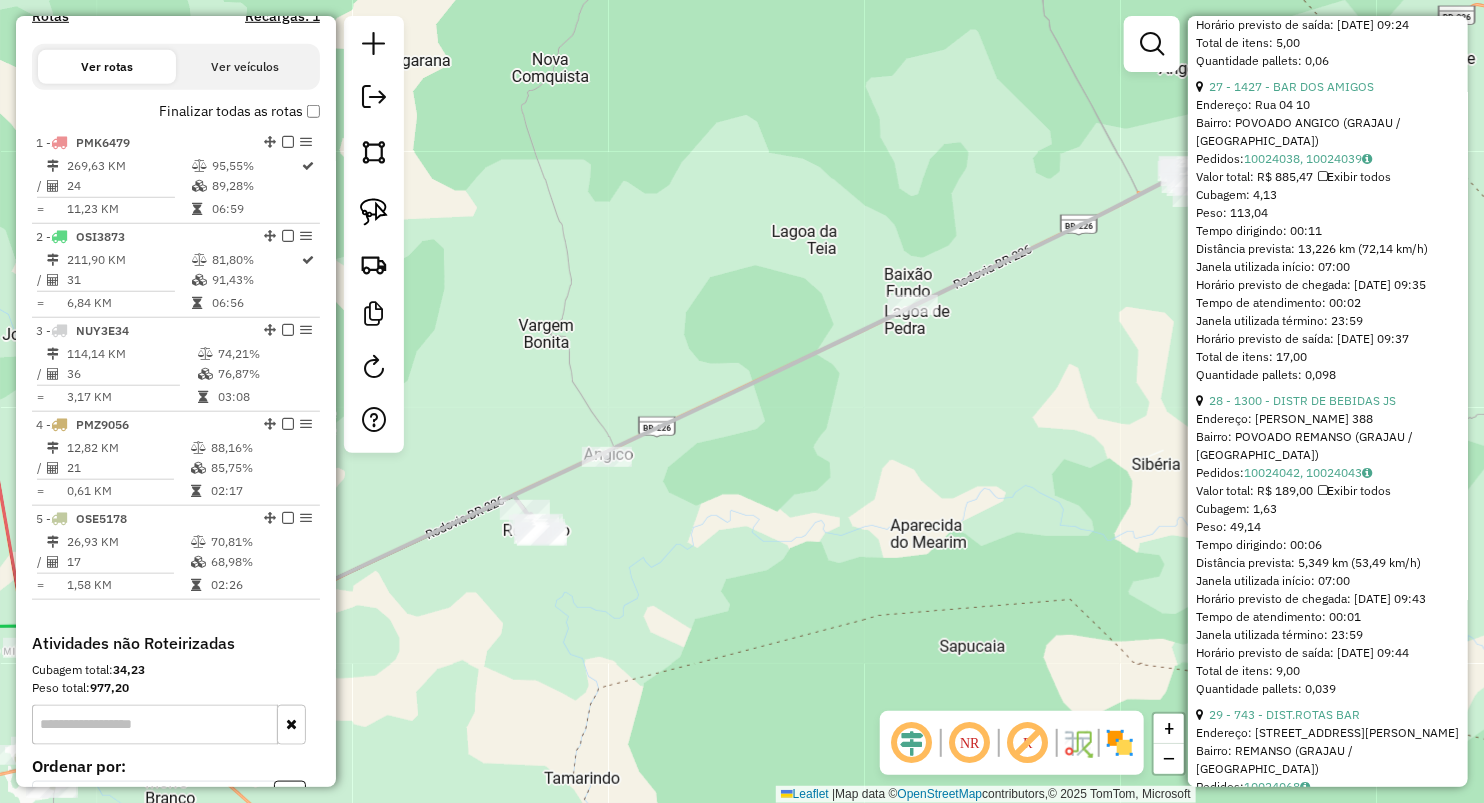 drag, startPoint x: 1107, startPoint y: 156, endPoint x: 1089, endPoint y: 148, distance: 19.697716 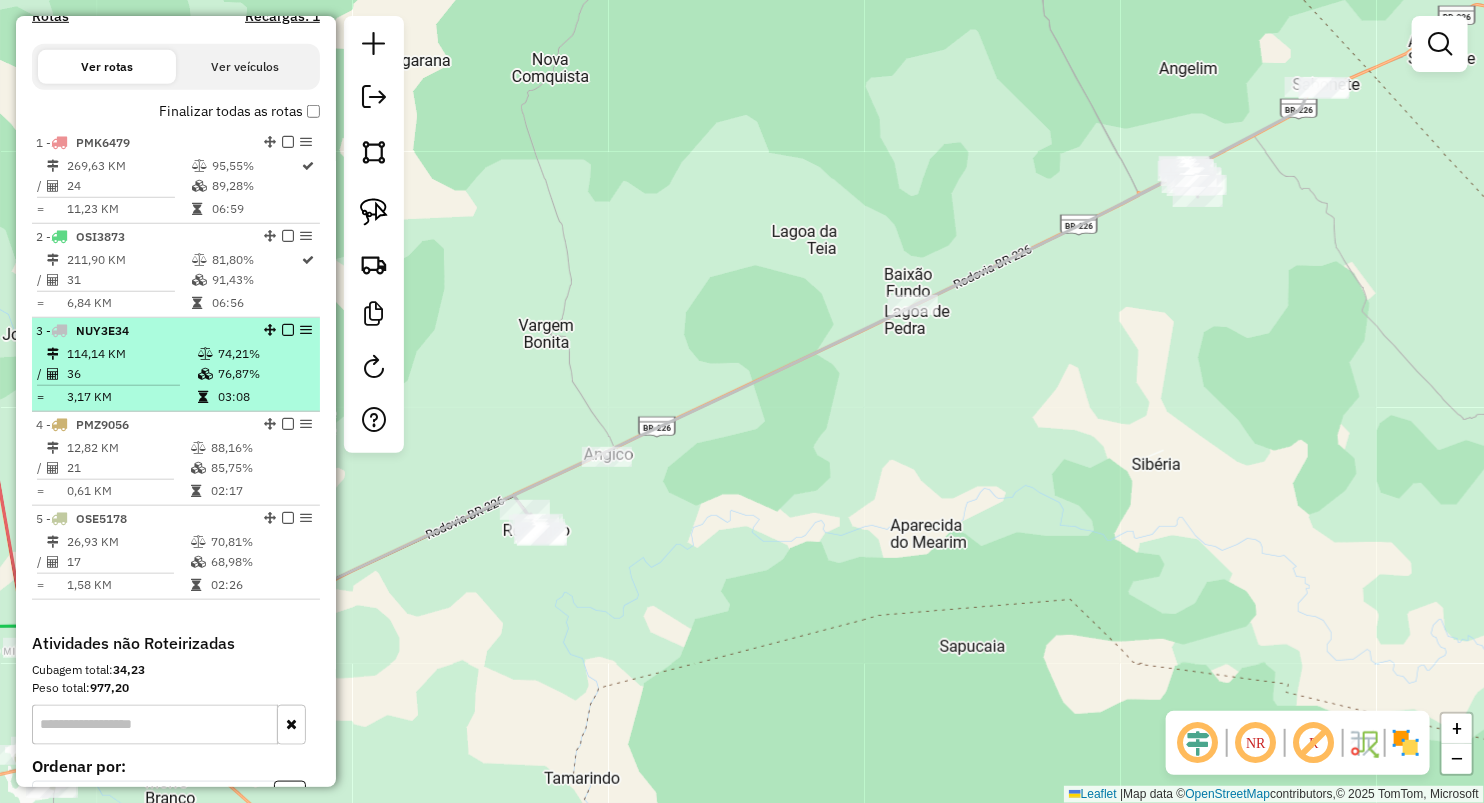 click on "76,87%" at bounding box center (264, 374) 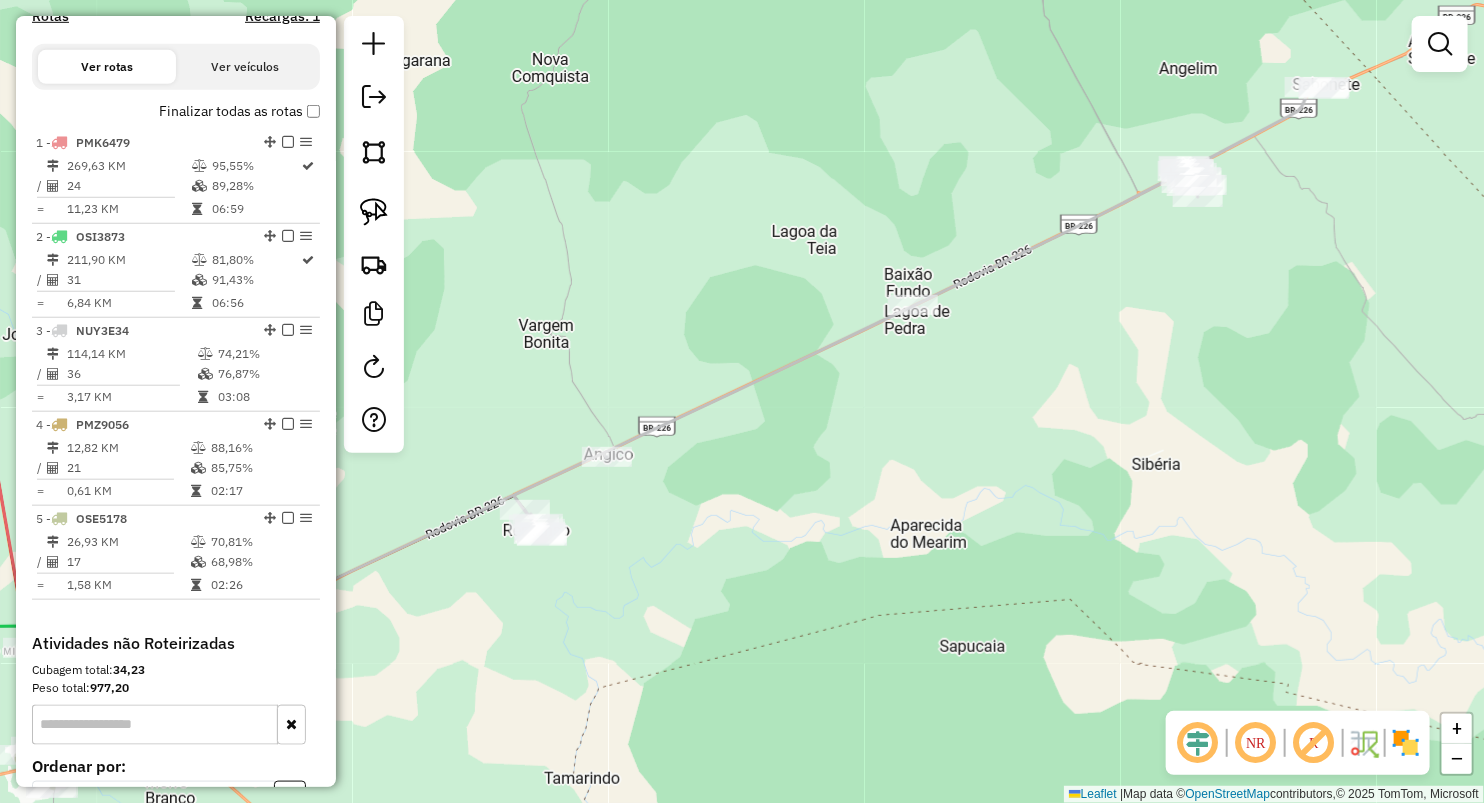 select on "**********" 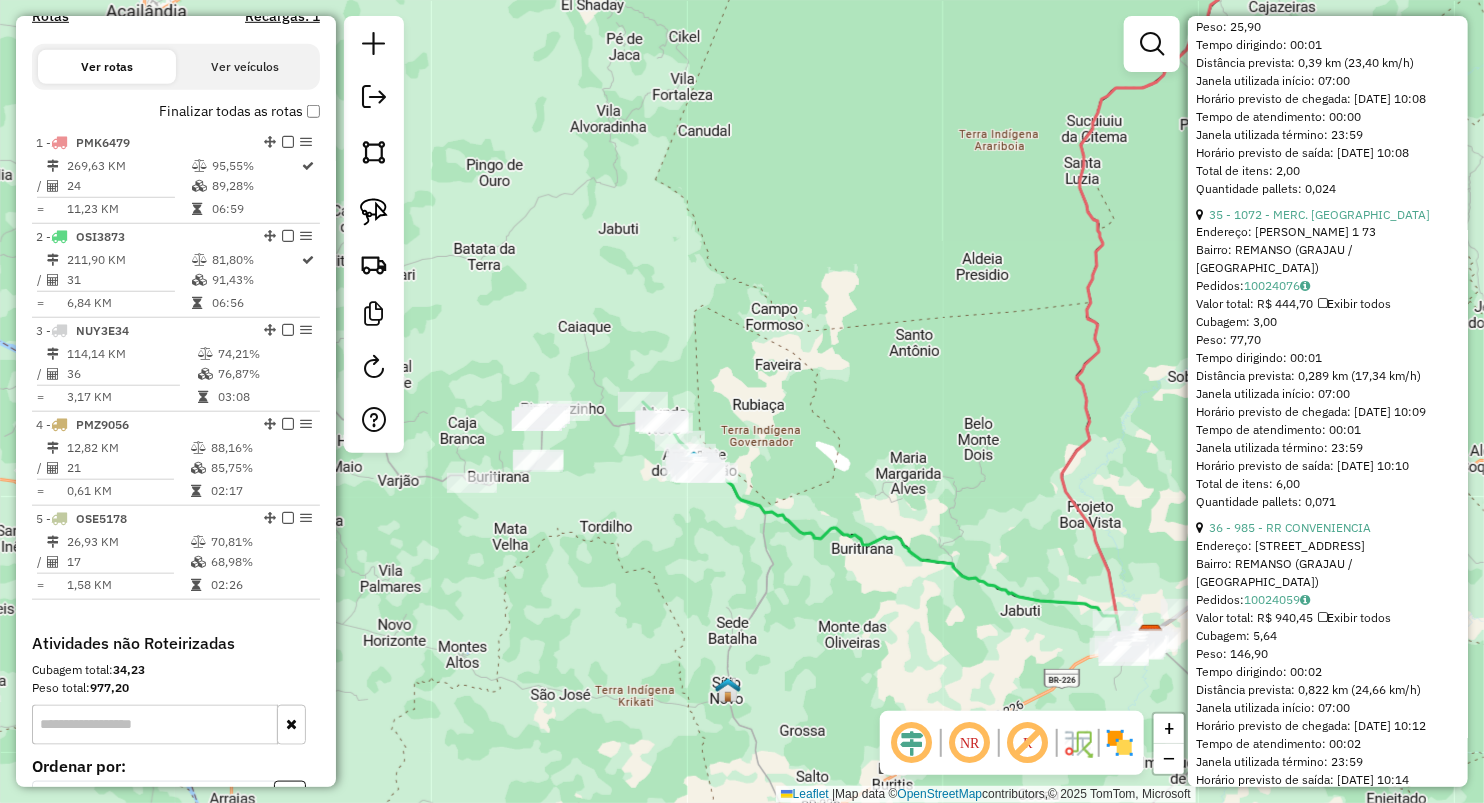 scroll, scrollTop: 11488, scrollLeft: 0, axis: vertical 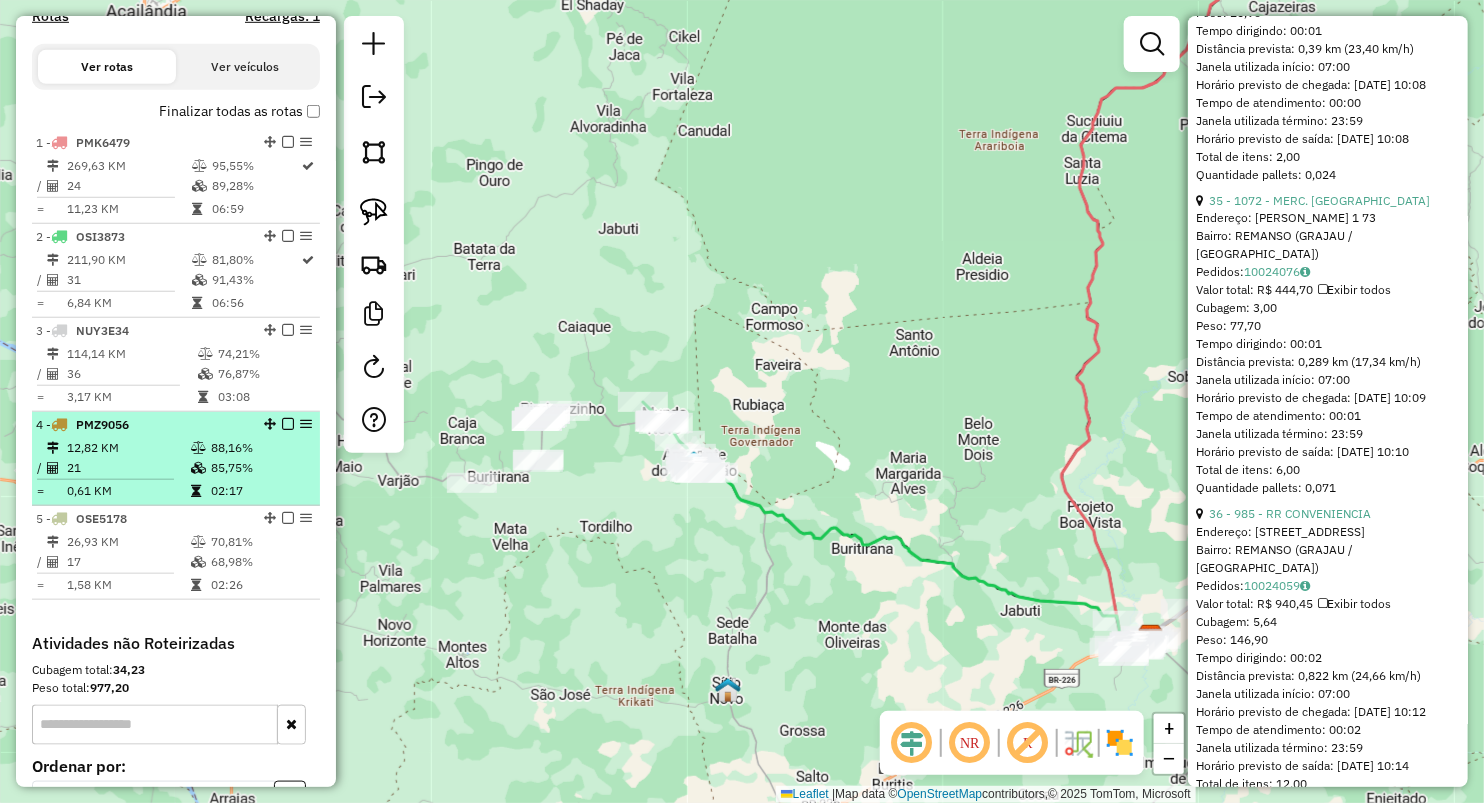 drag, startPoint x: 114, startPoint y: 460, endPoint x: 169, endPoint y: 460, distance: 55 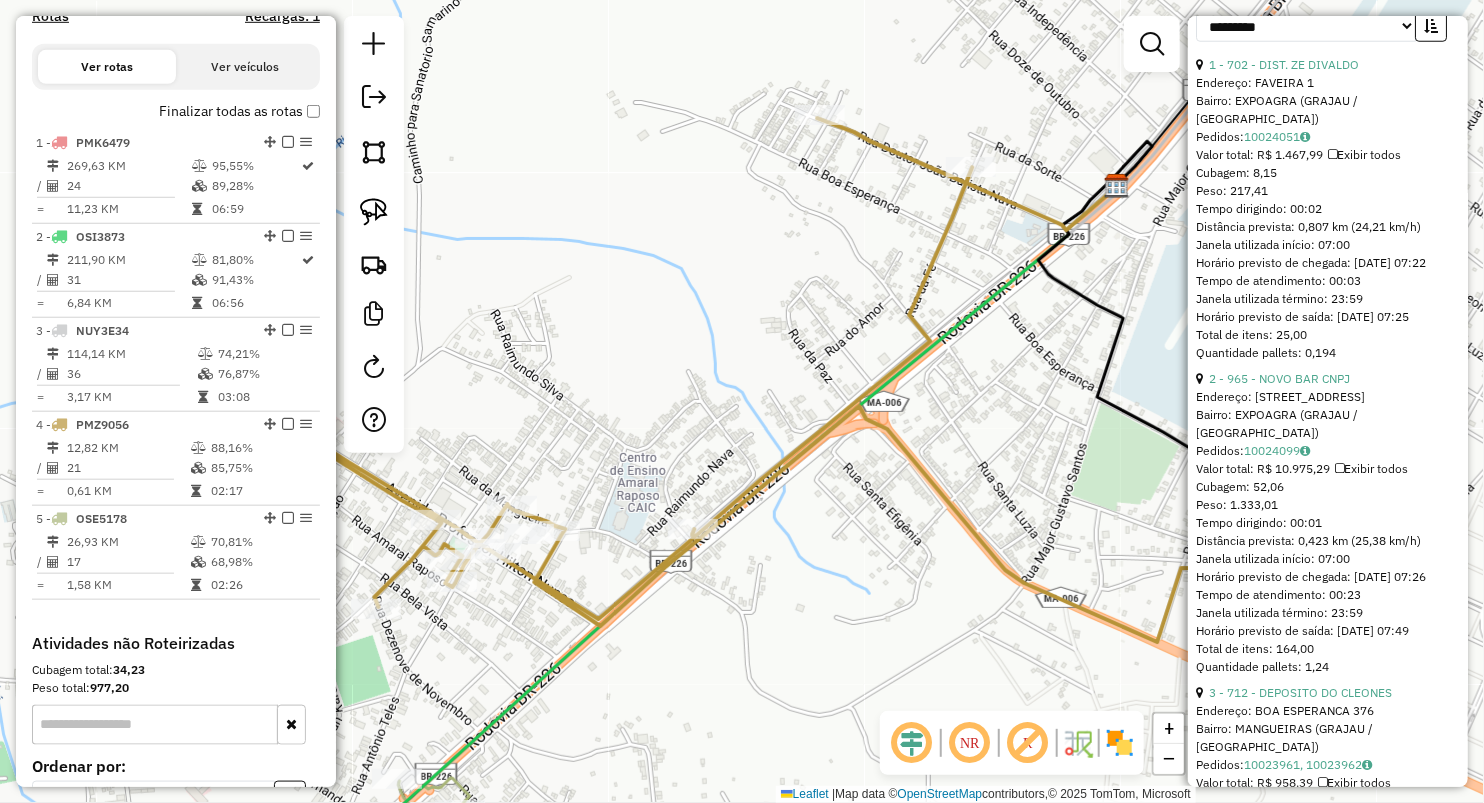 scroll, scrollTop: 854, scrollLeft: 0, axis: vertical 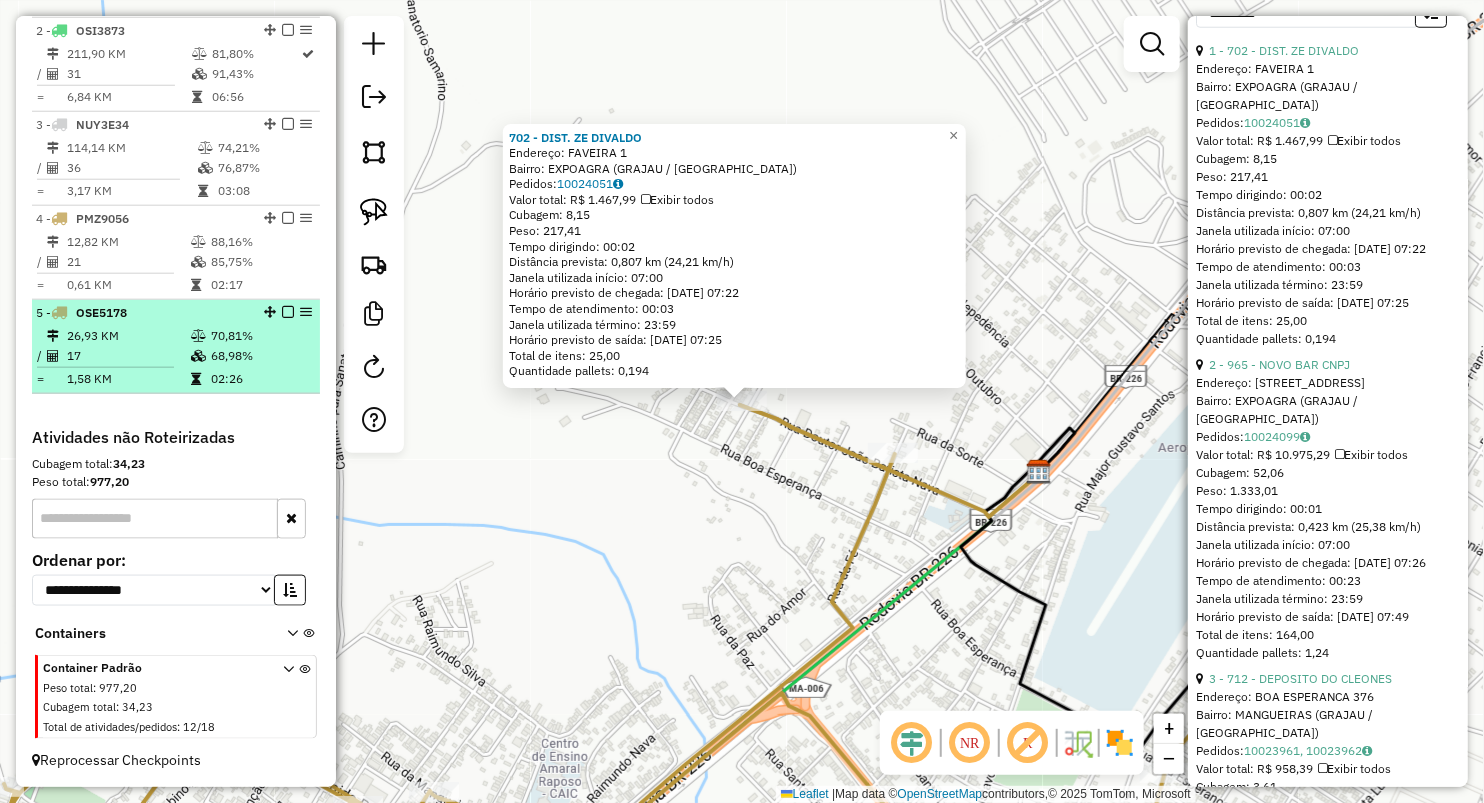 click on "02:26" at bounding box center (260, 379) 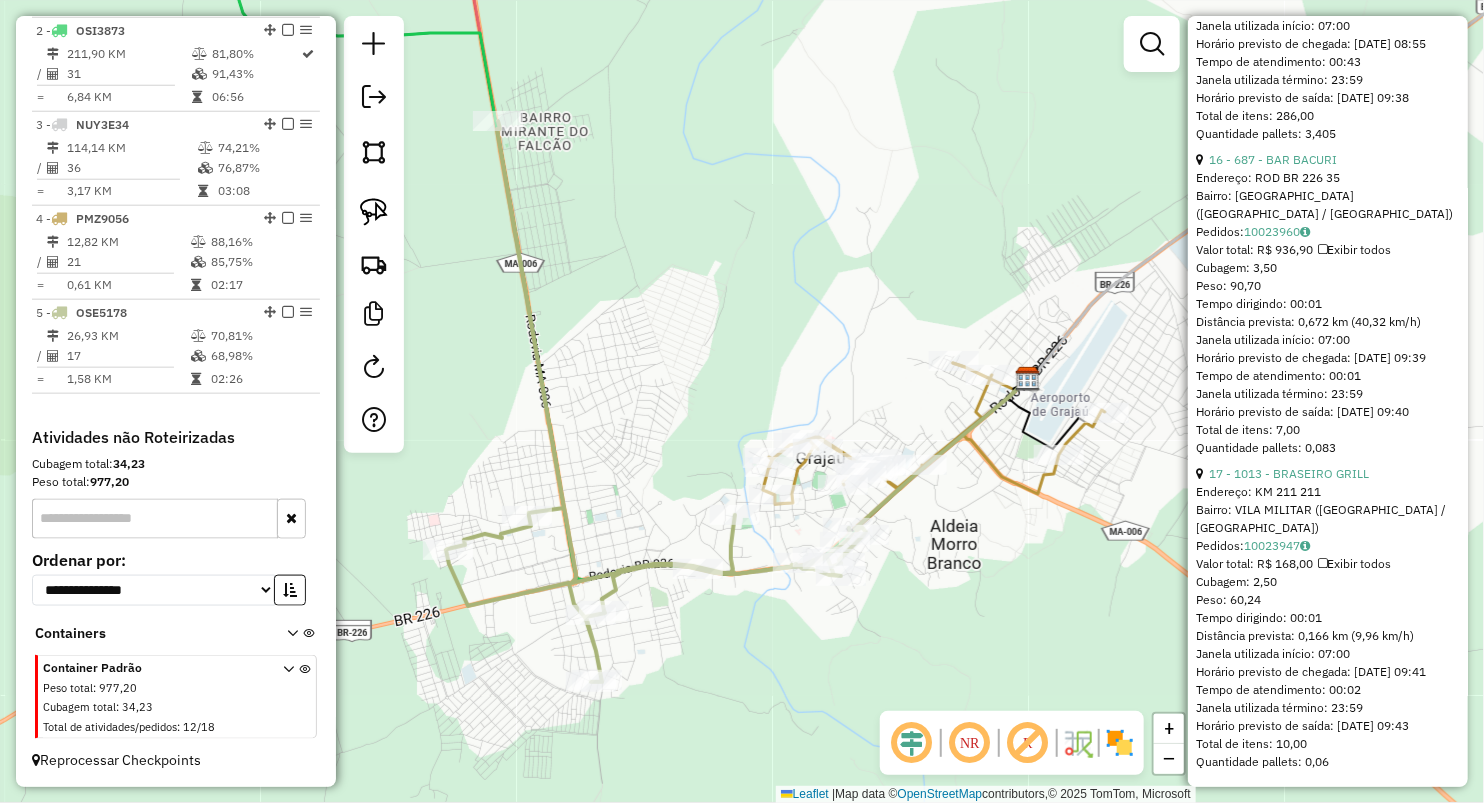 scroll, scrollTop: 5487, scrollLeft: 0, axis: vertical 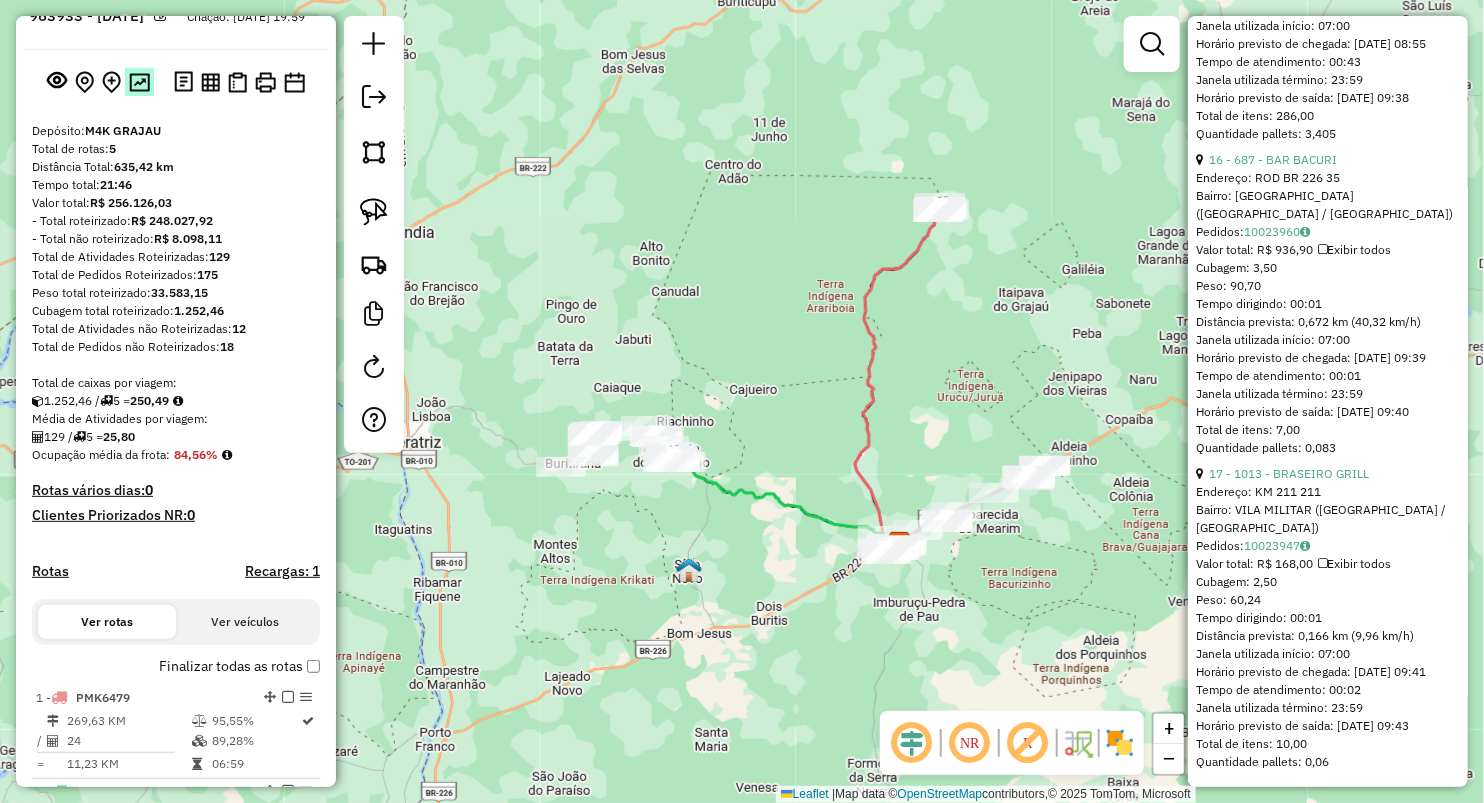 click at bounding box center (139, 82) 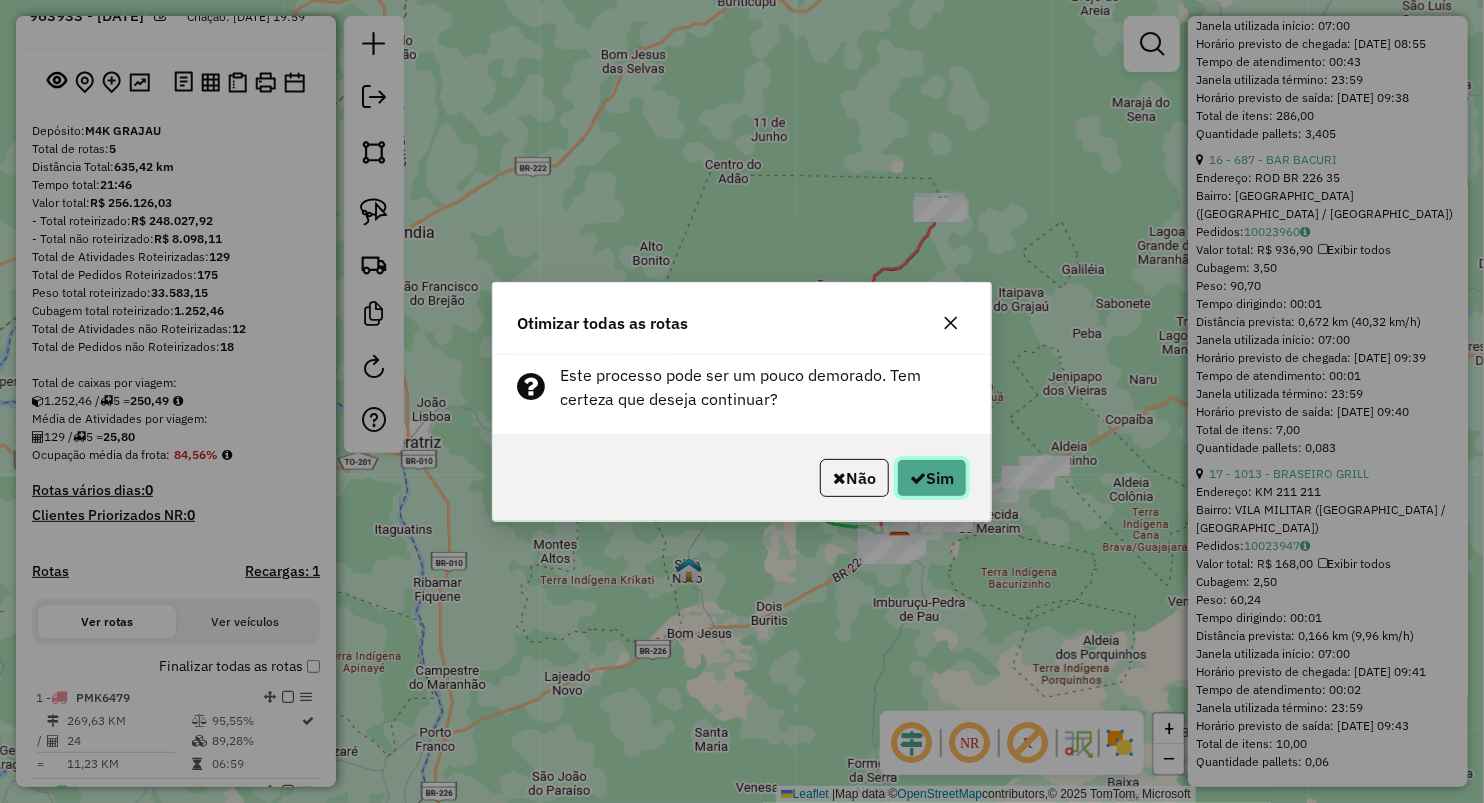 click on "Sim" 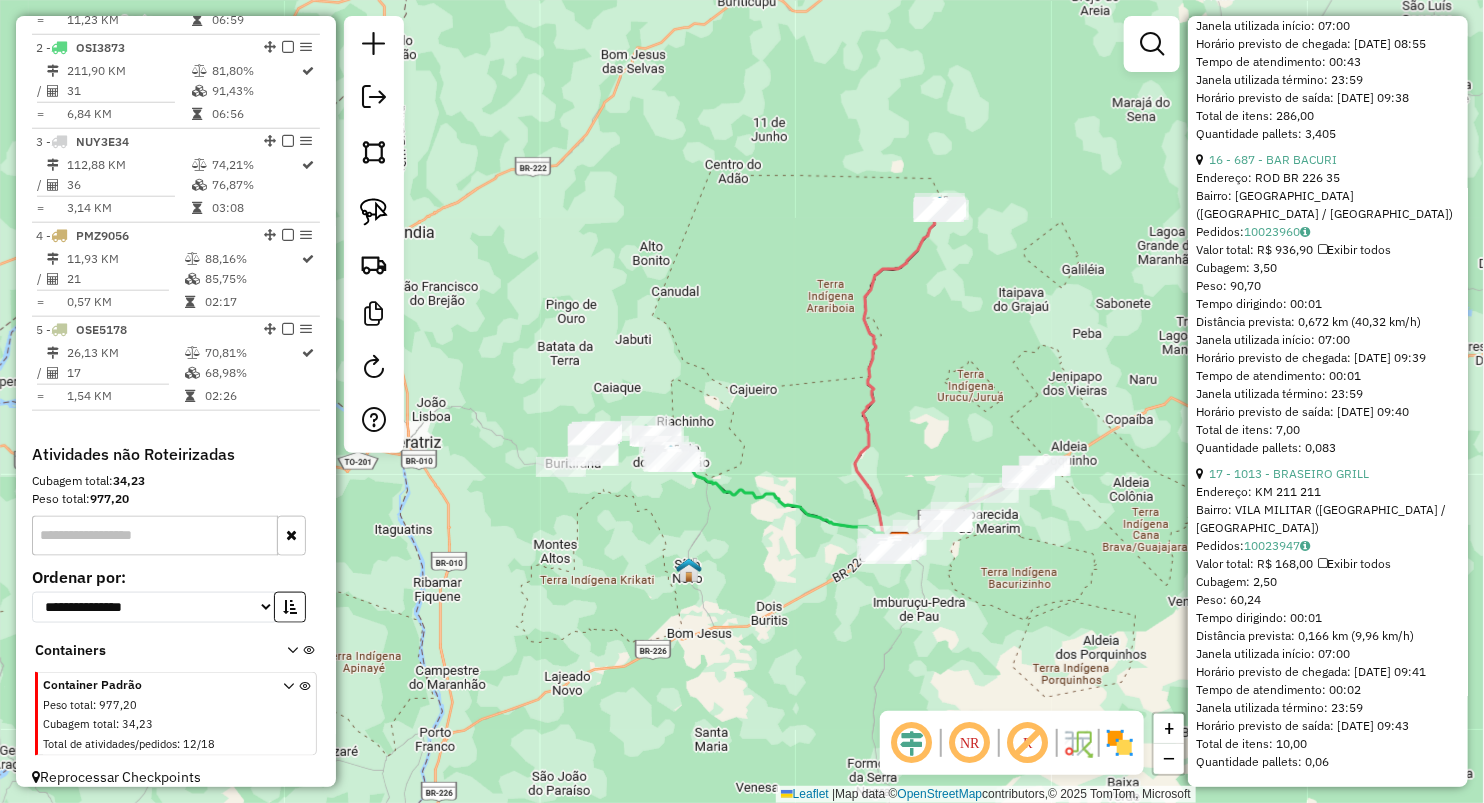 scroll, scrollTop: 840, scrollLeft: 0, axis: vertical 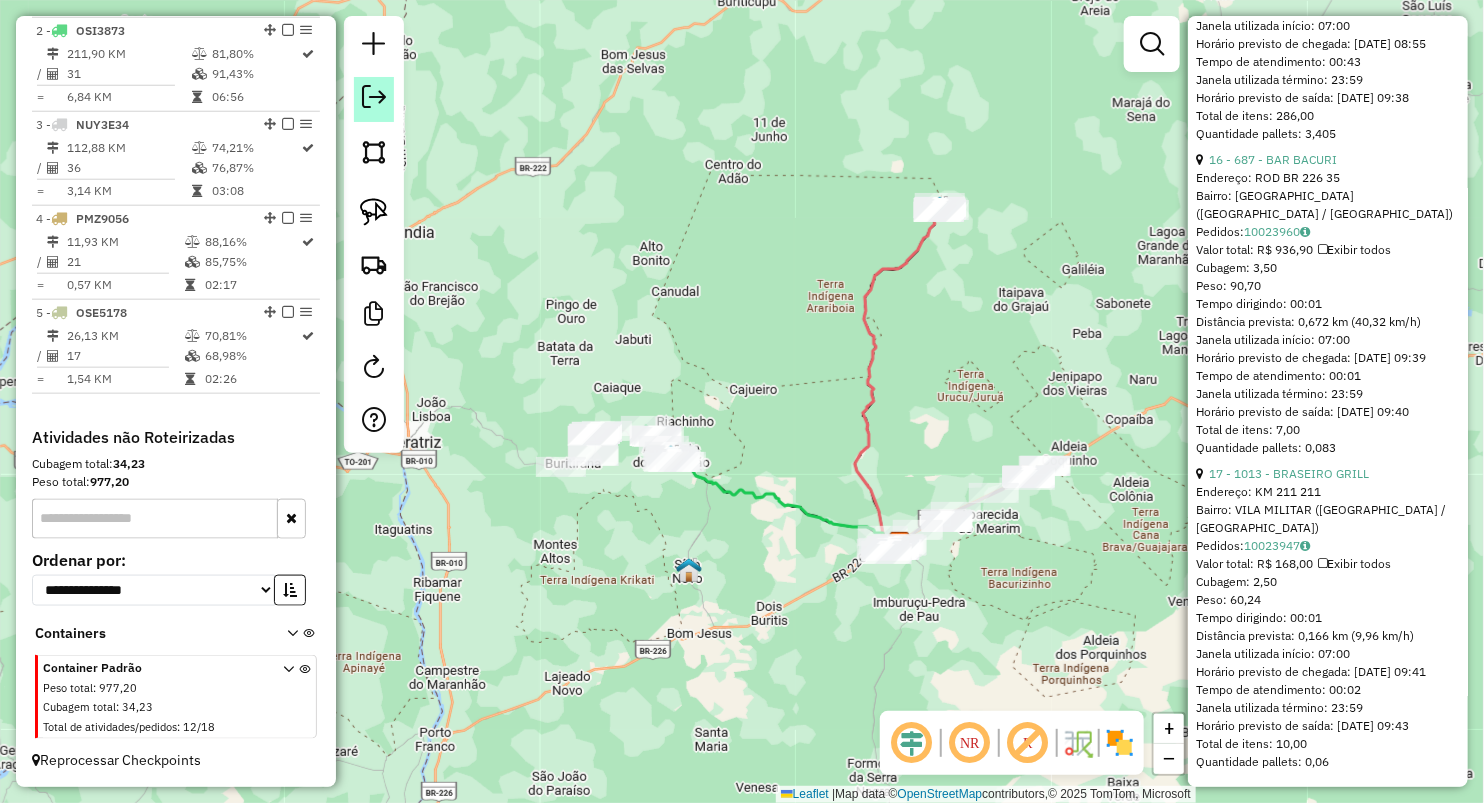 click 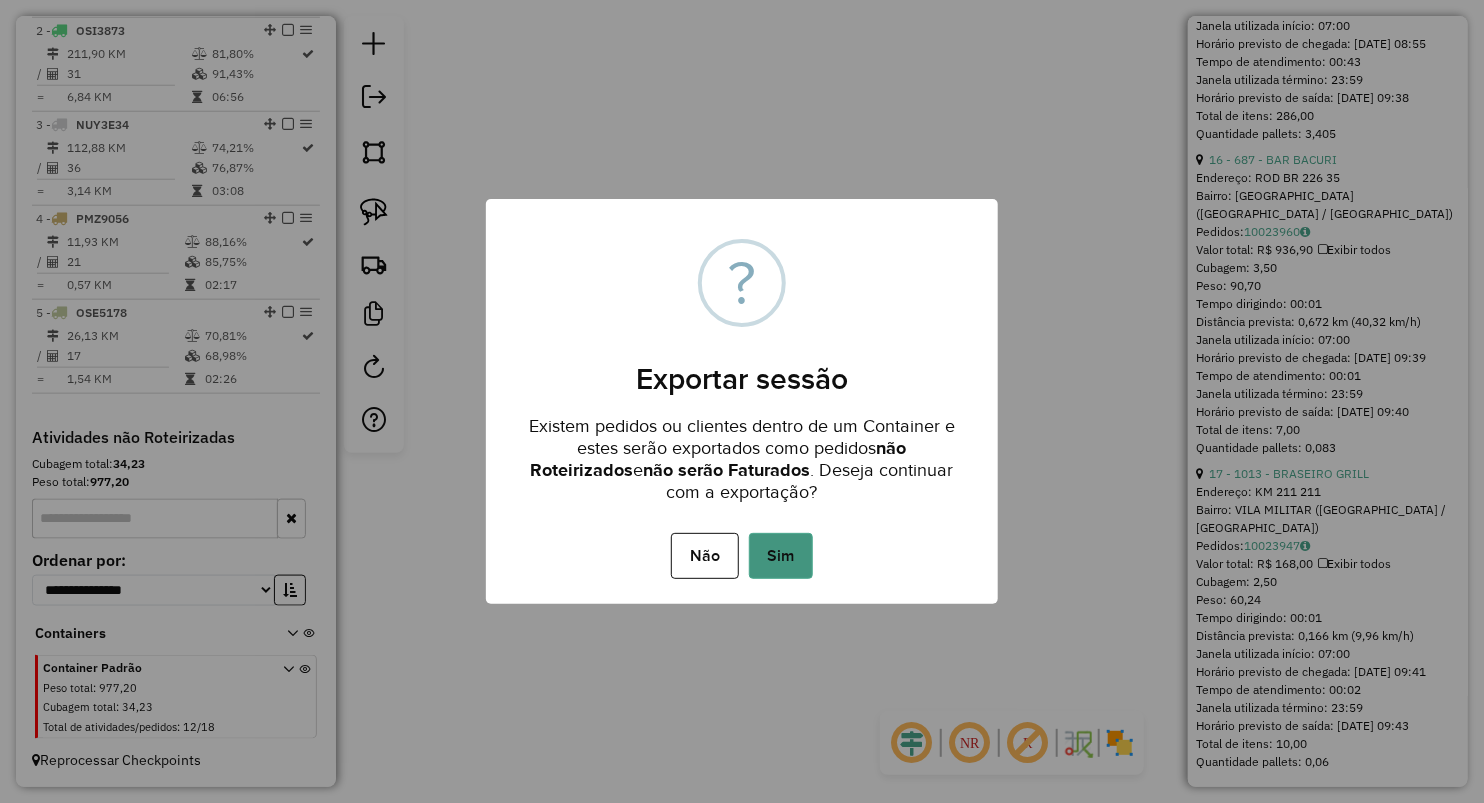 click on "Sim" at bounding box center [781, 556] 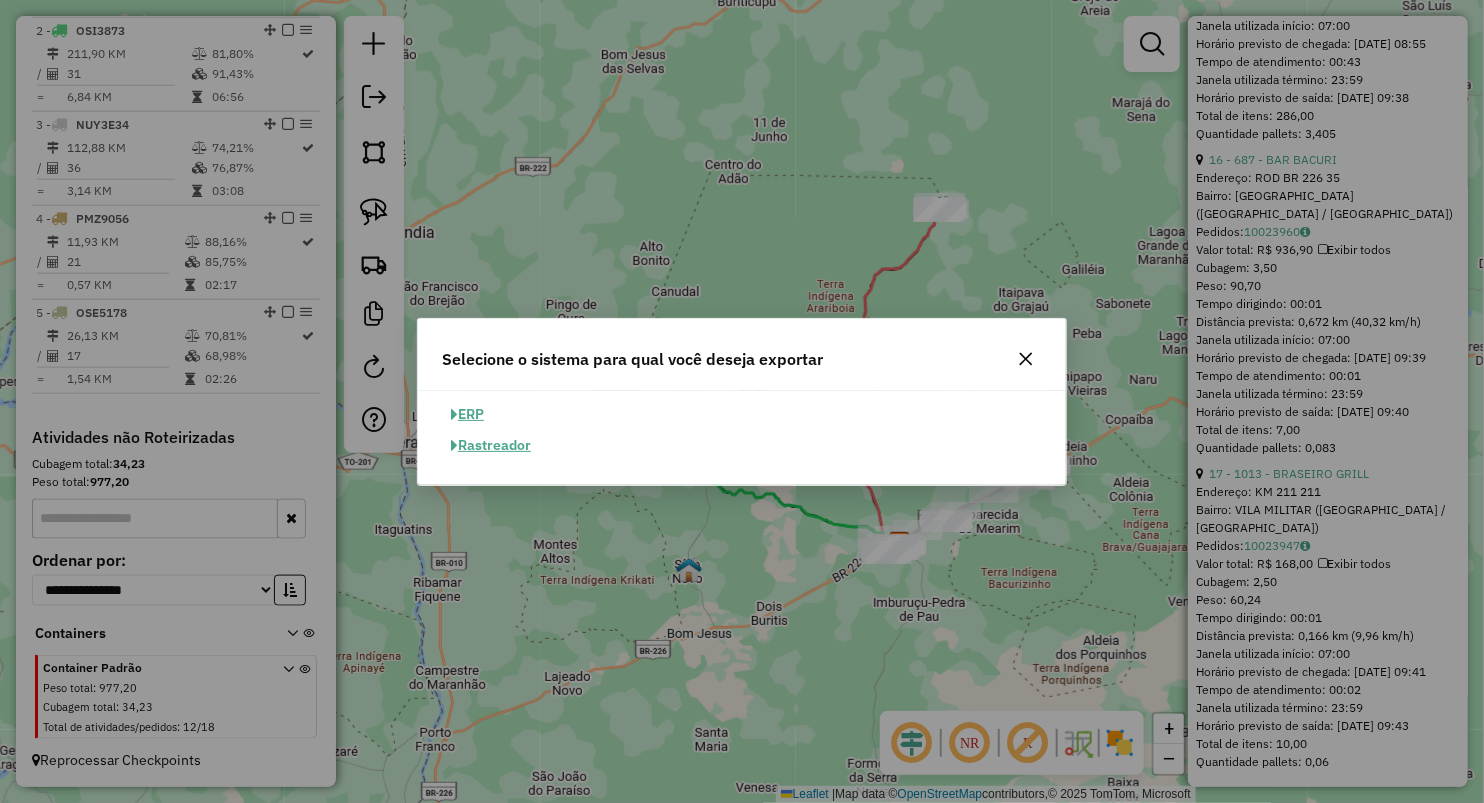 drag, startPoint x: 479, startPoint y: 418, endPoint x: 639, endPoint y: 441, distance: 161.64467 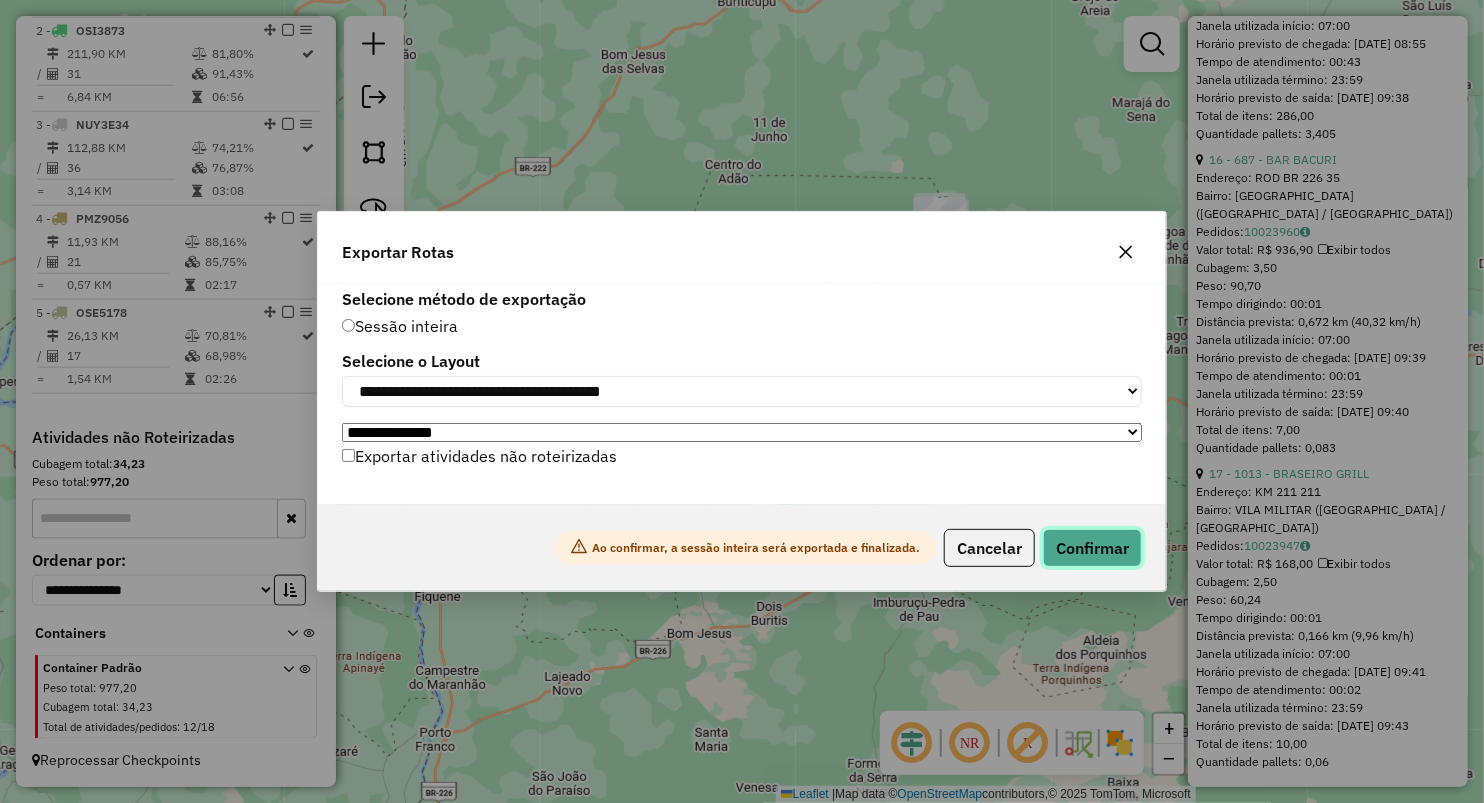 click on "Confirmar" 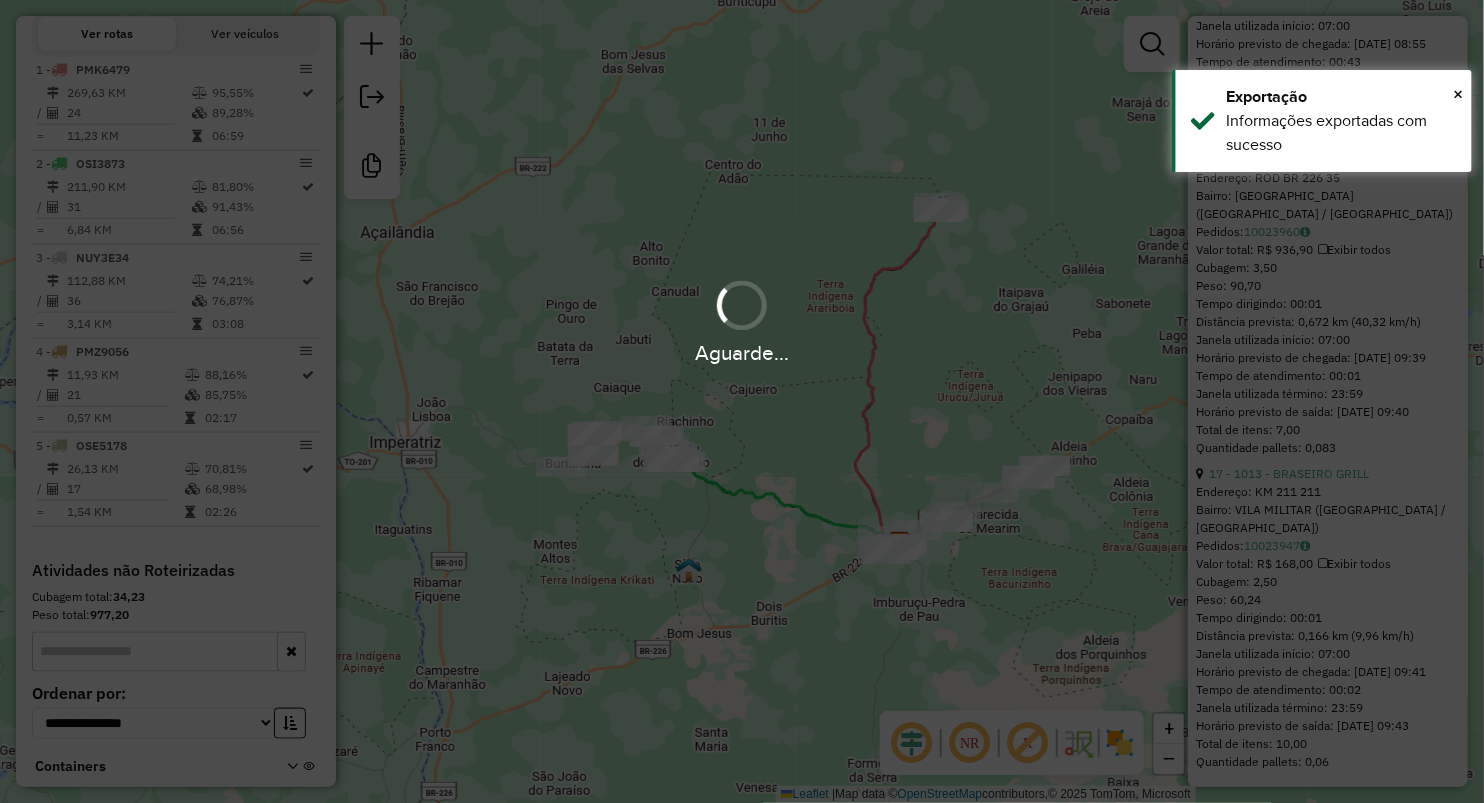 scroll, scrollTop: 809, scrollLeft: 0, axis: vertical 